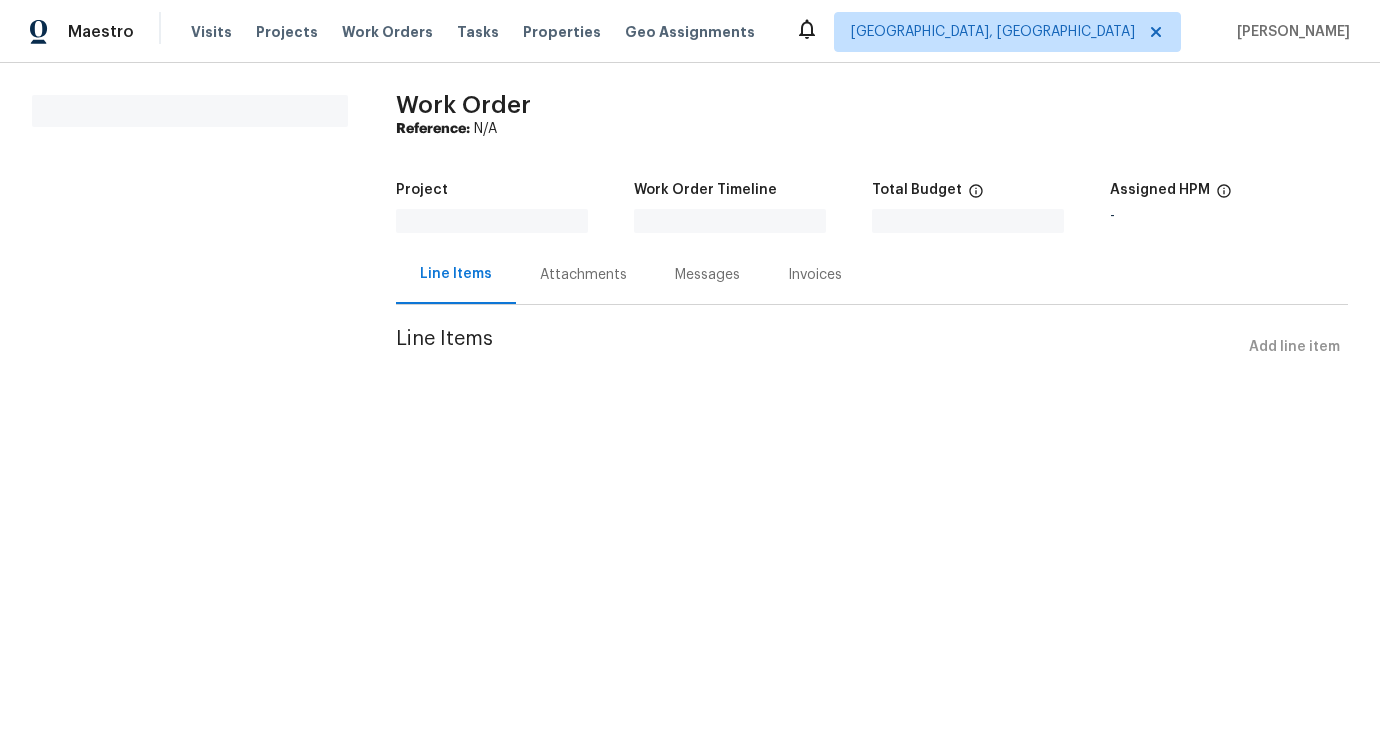scroll, scrollTop: 0, scrollLeft: 0, axis: both 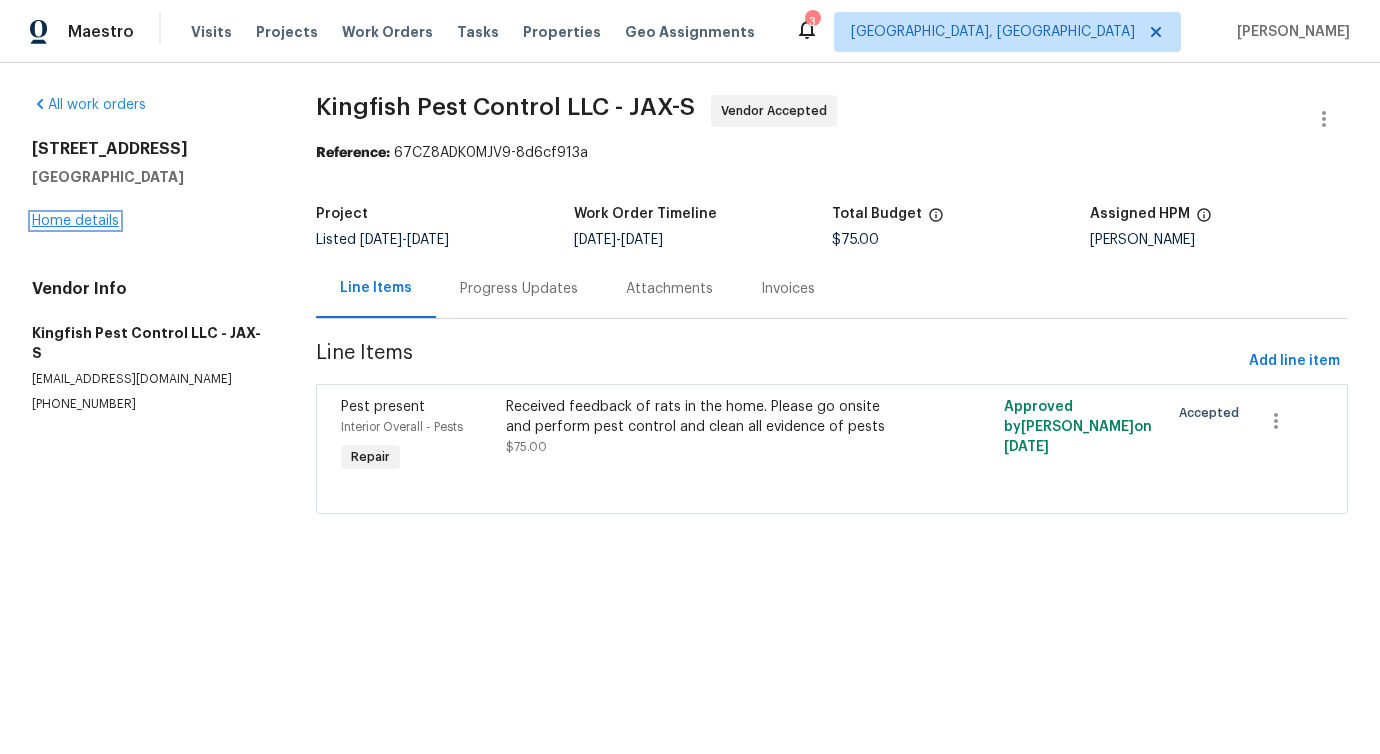 click on "Home details" at bounding box center (75, 221) 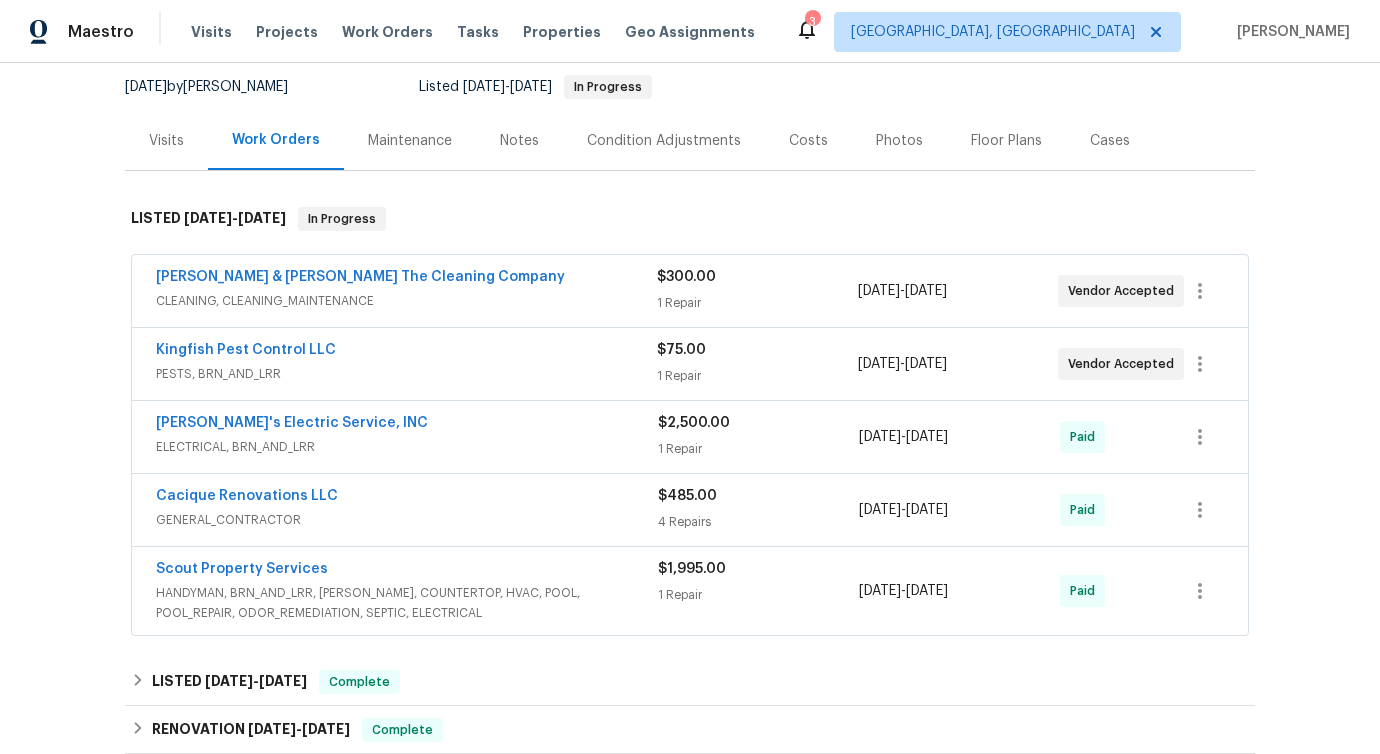 scroll, scrollTop: 240, scrollLeft: 0, axis: vertical 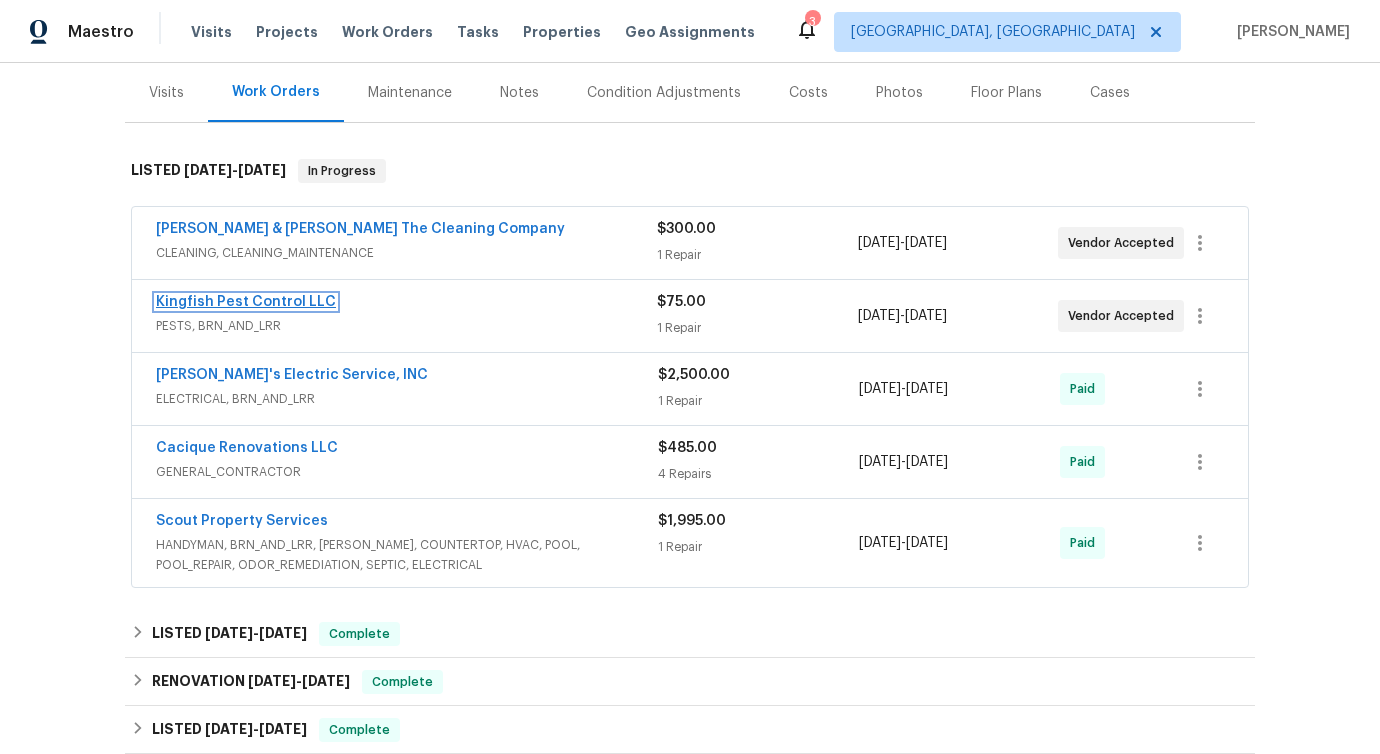 click on "Kingfish Pest Control LLC" at bounding box center (246, 302) 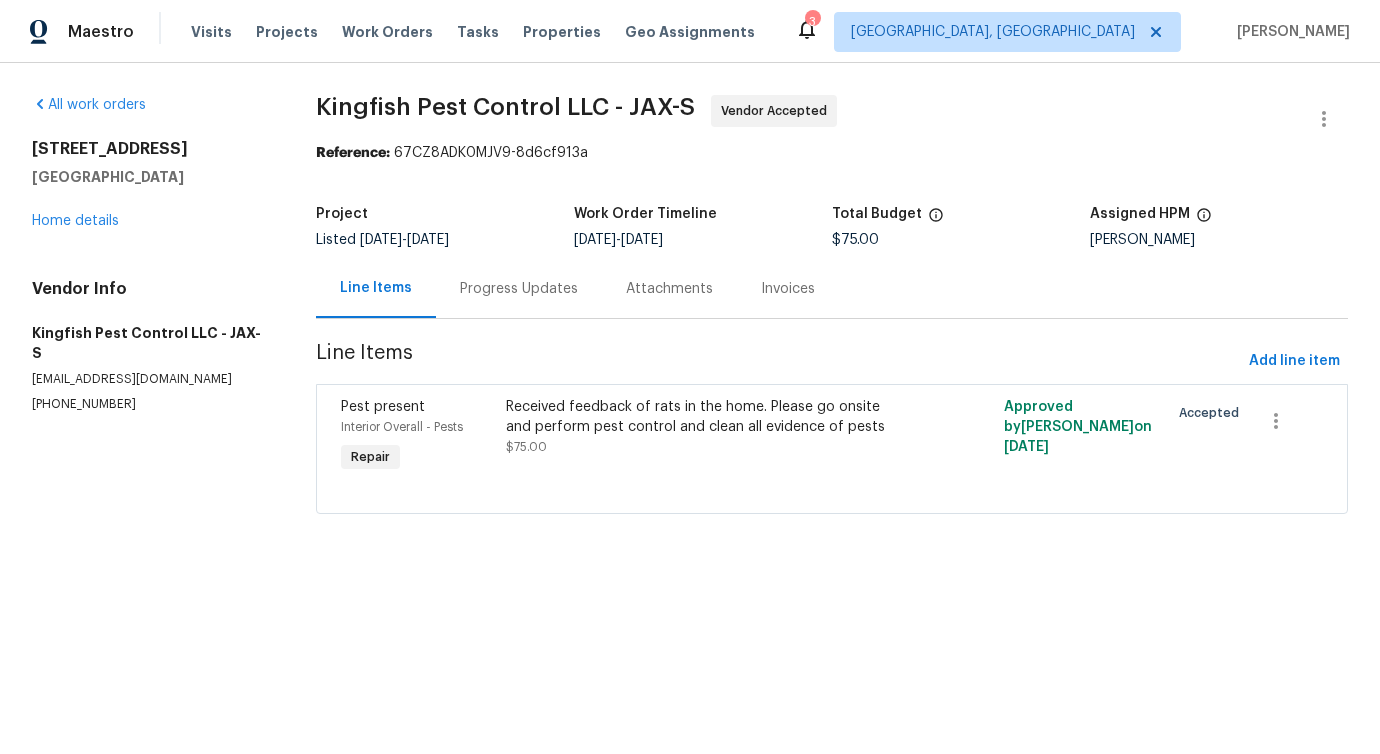 click on "Progress Updates" at bounding box center [519, 288] 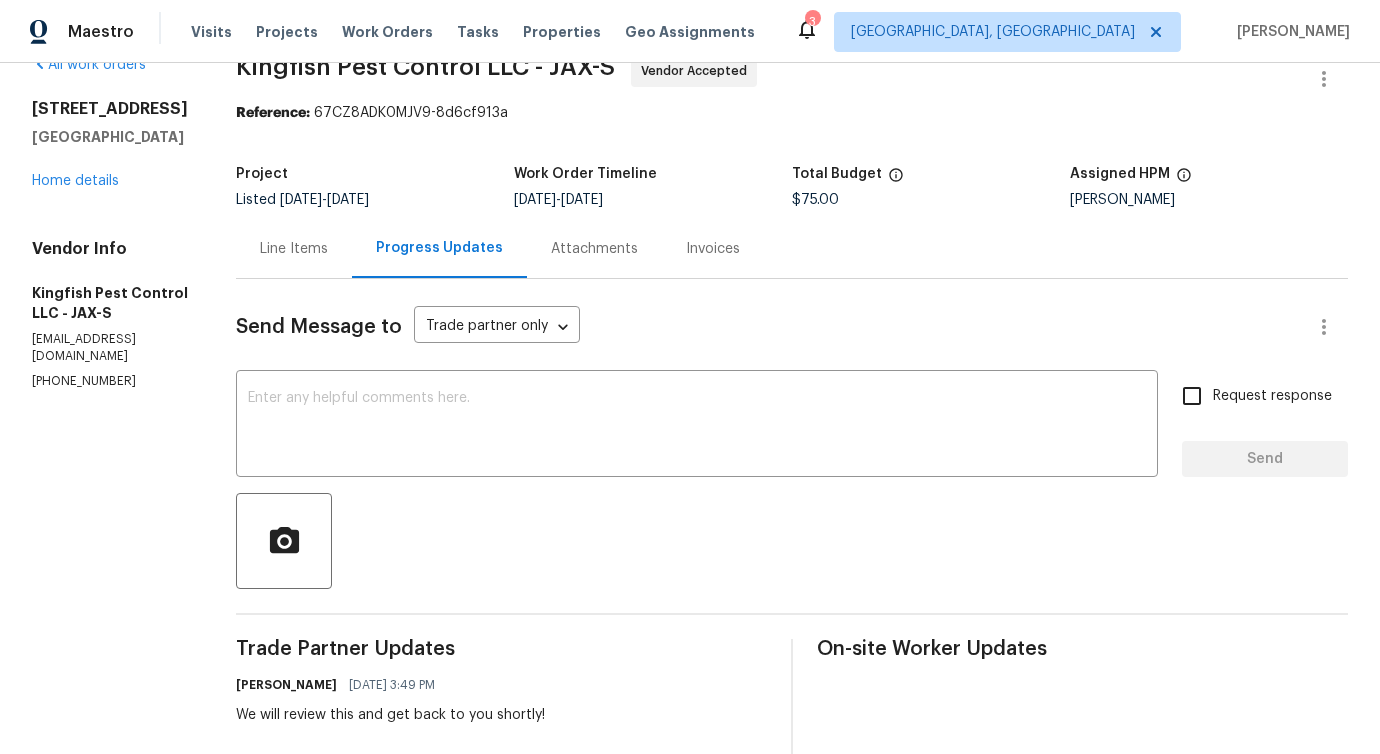 scroll, scrollTop: 0, scrollLeft: 0, axis: both 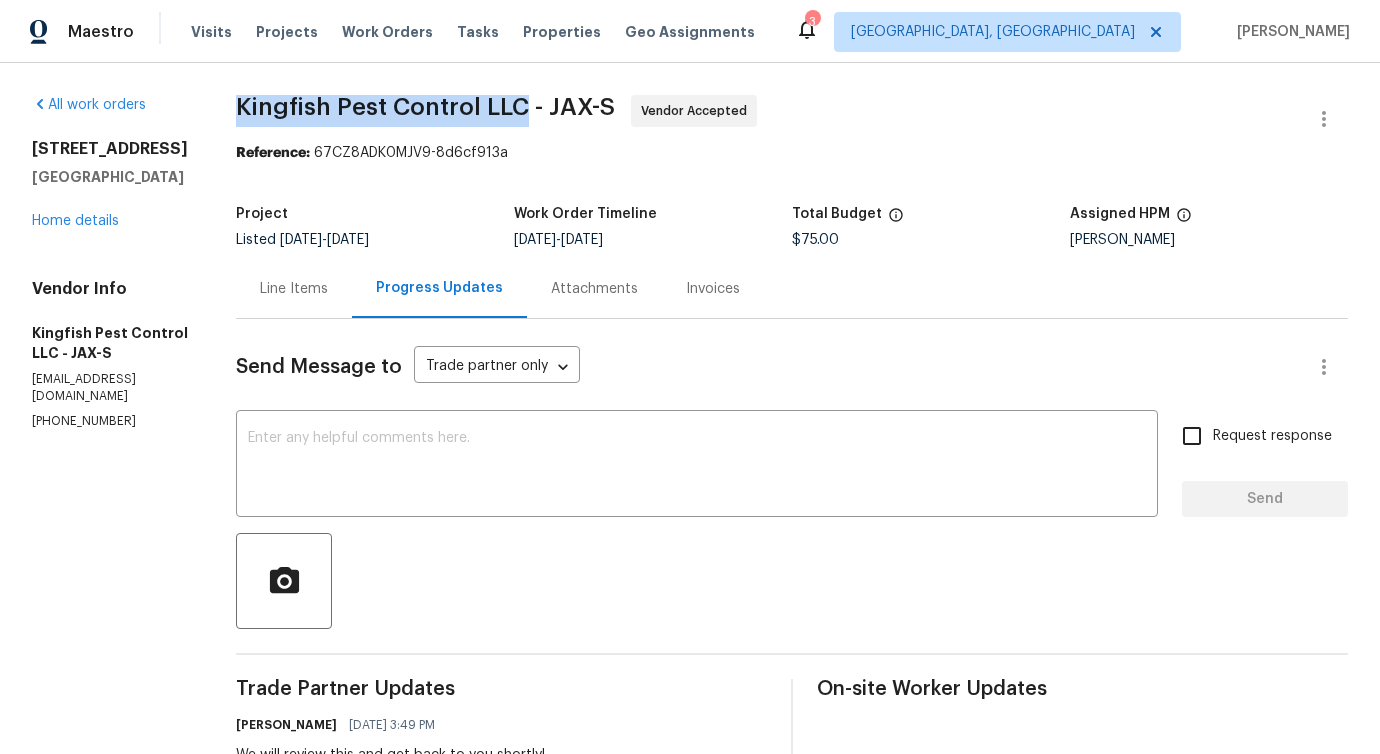 drag, startPoint x: 218, startPoint y: 102, endPoint x: 516, endPoint y: 124, distance: 298.81097 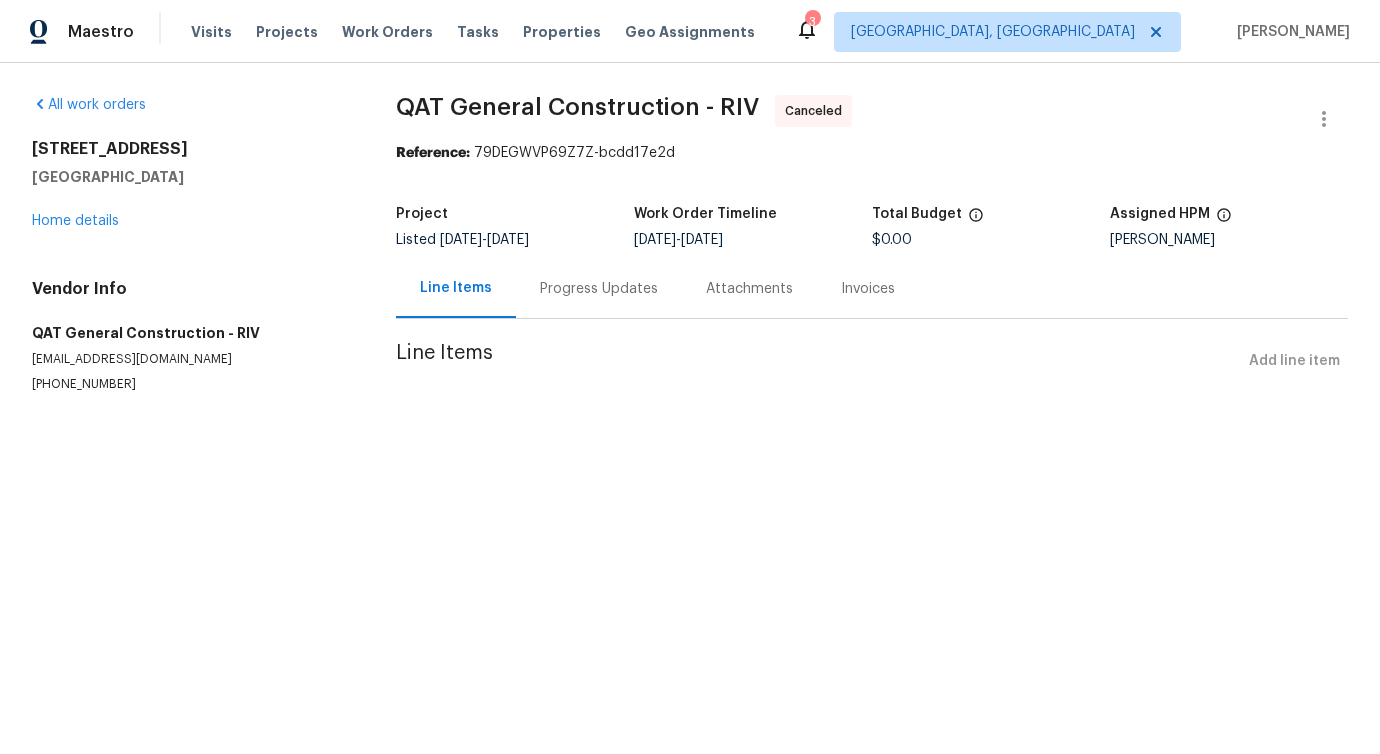 scroll, scrollTop: 0, scrollLeft: 0, axis: both 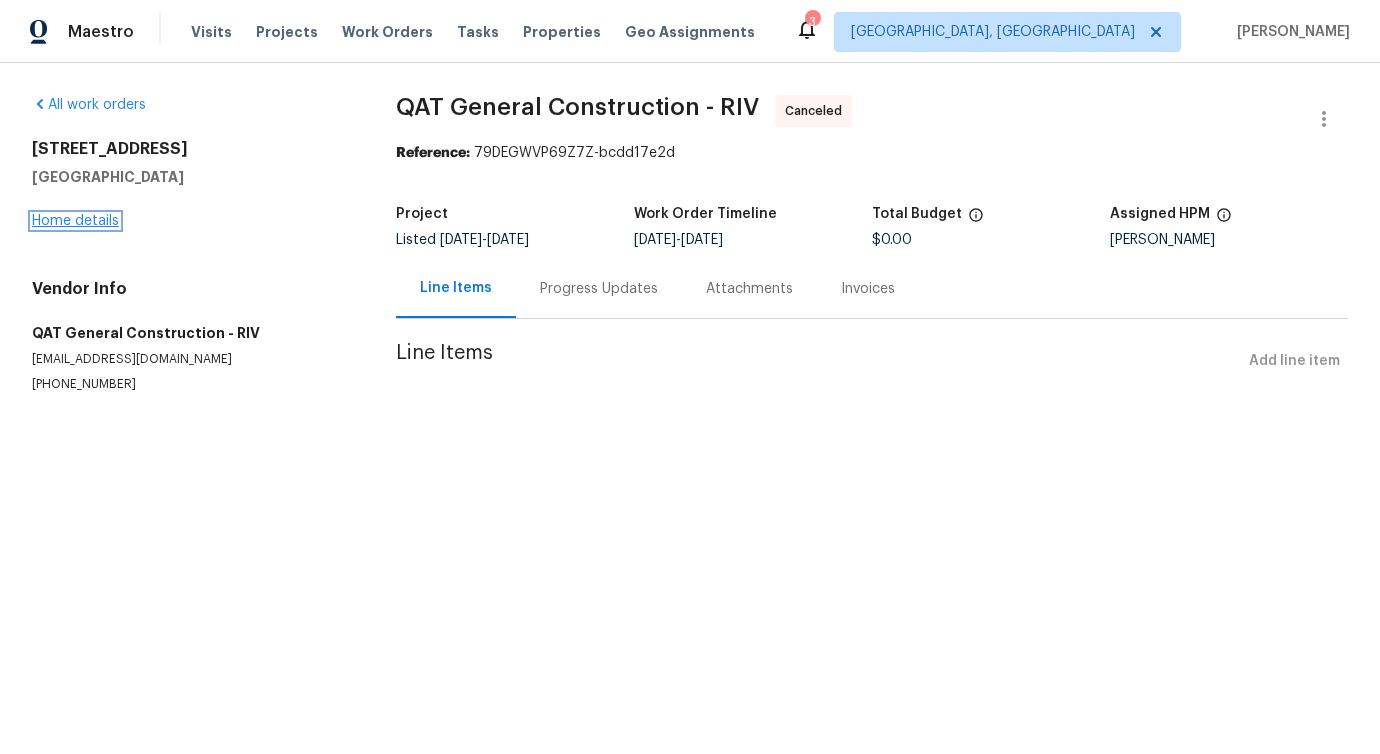 click on "Home details" at bounding box center (75, 221) 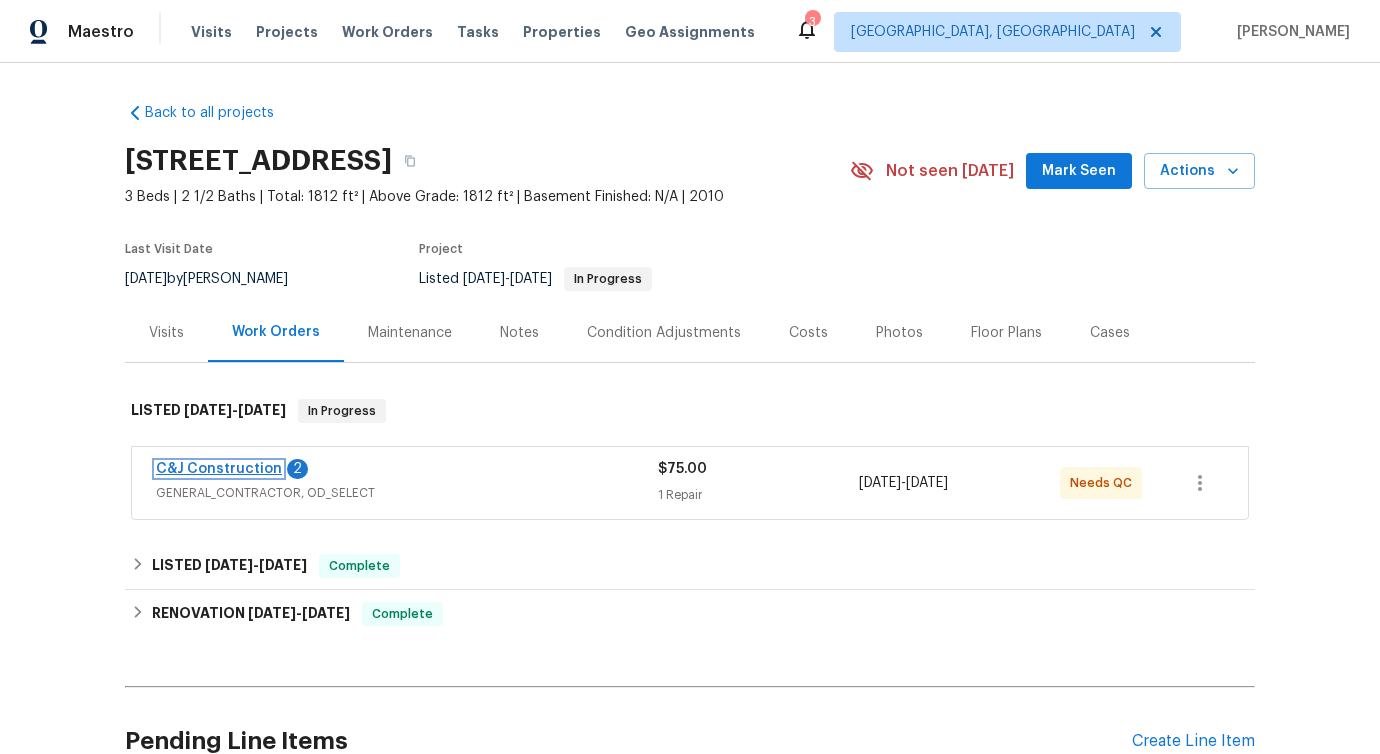 click on "C&J Construction" at bounding box center [219, 469] 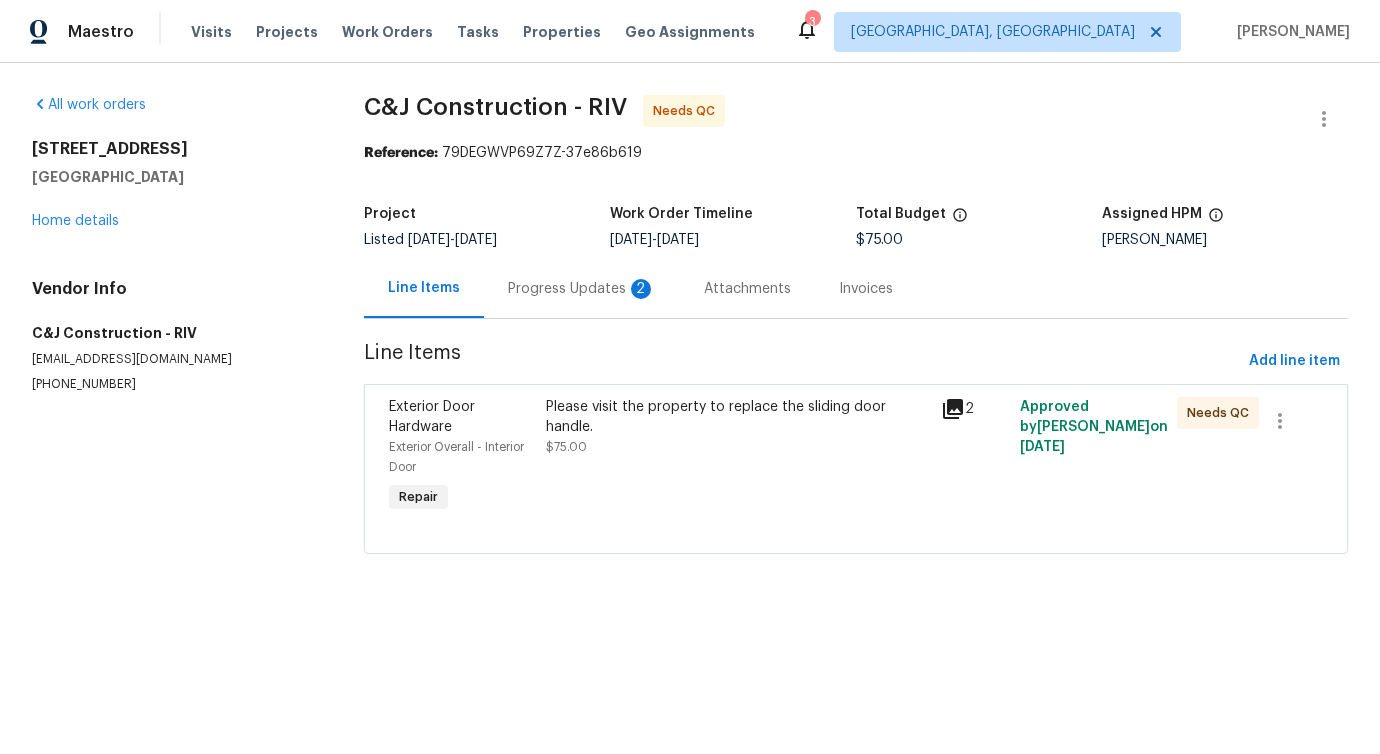 click on "Progress Updates 2" at bounding box center [582, 289] 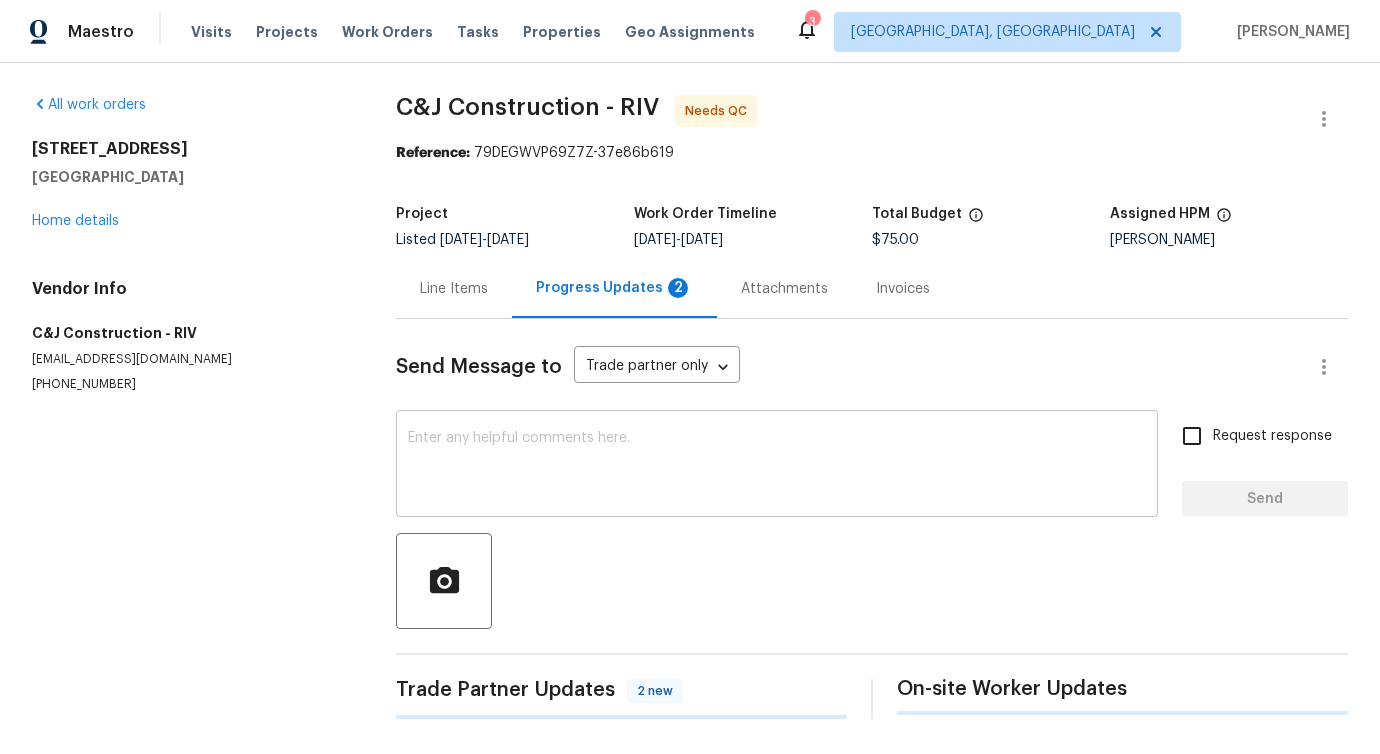 click at bounding box center (777, 466) 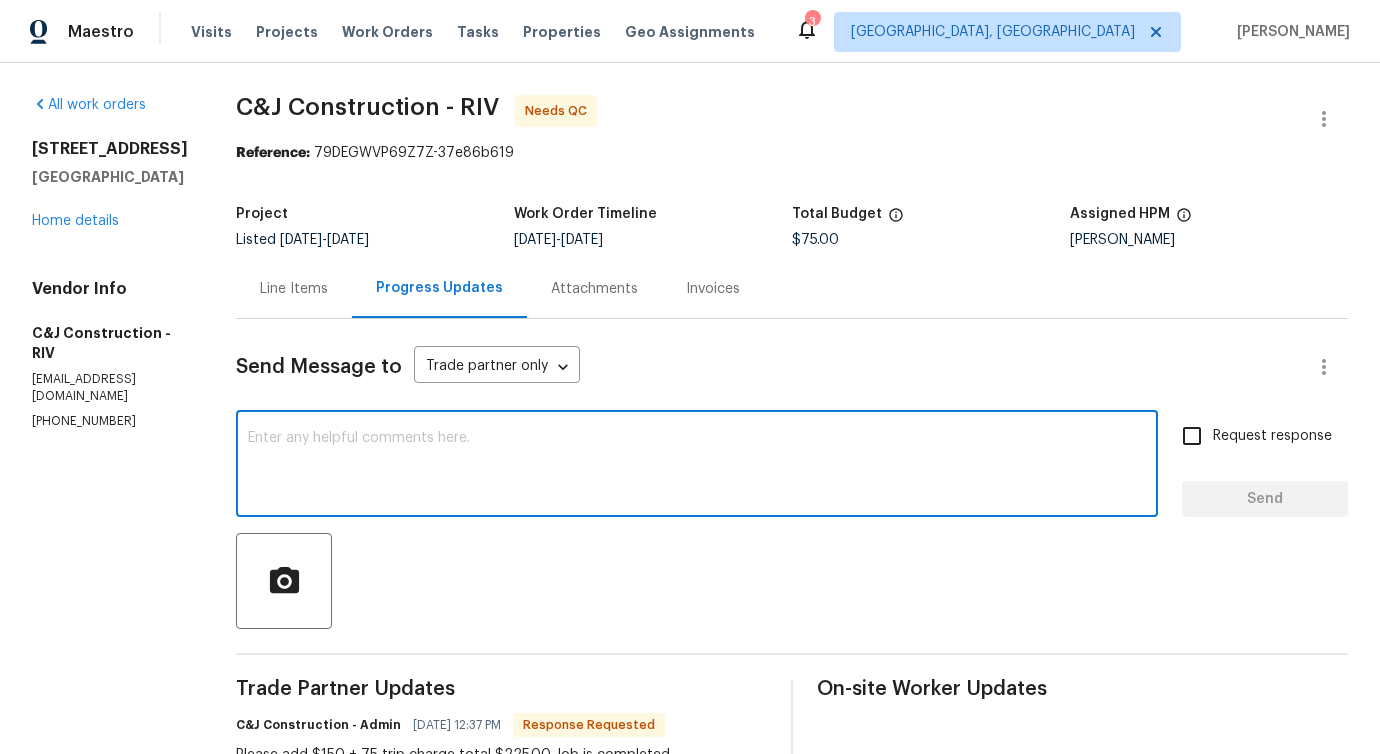 scroll, scrollTop: 378, scrollLeft: 0, axis: vertical 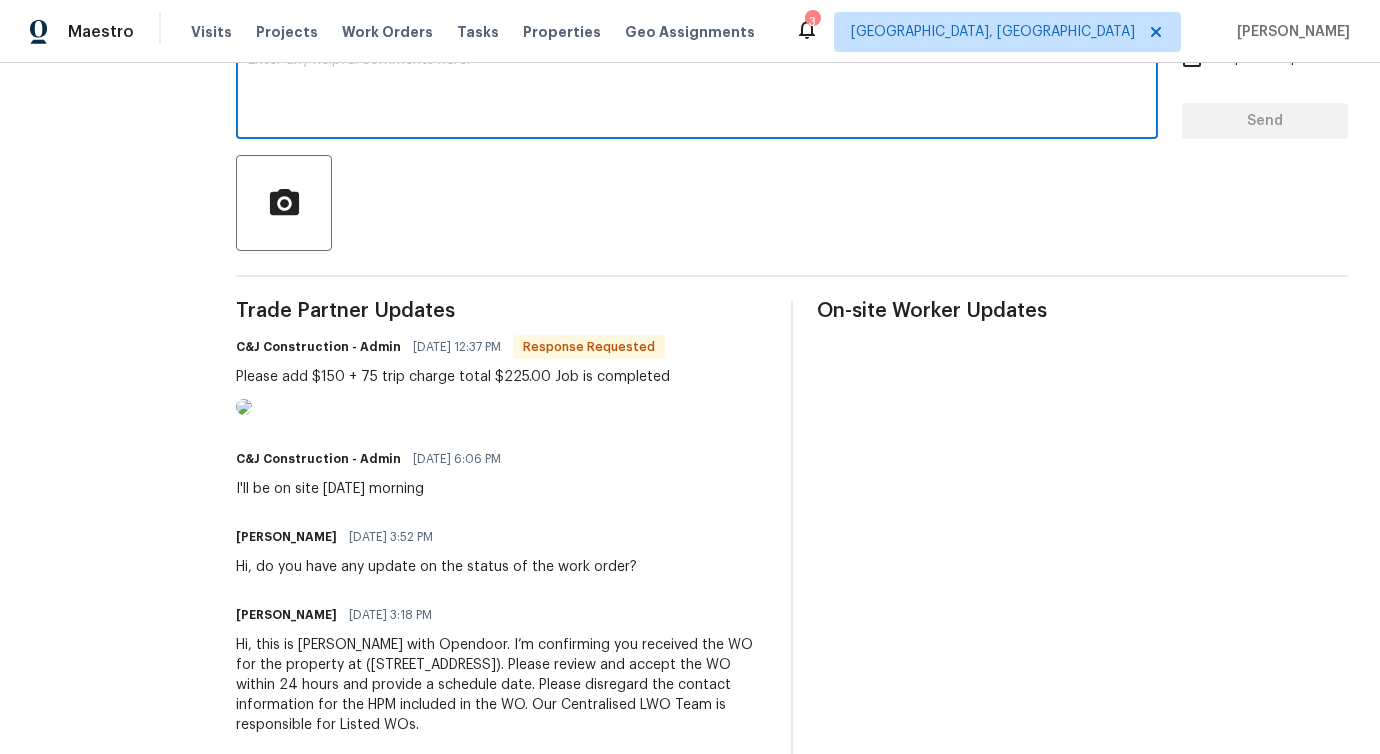 click at bounding box center (244, 407) 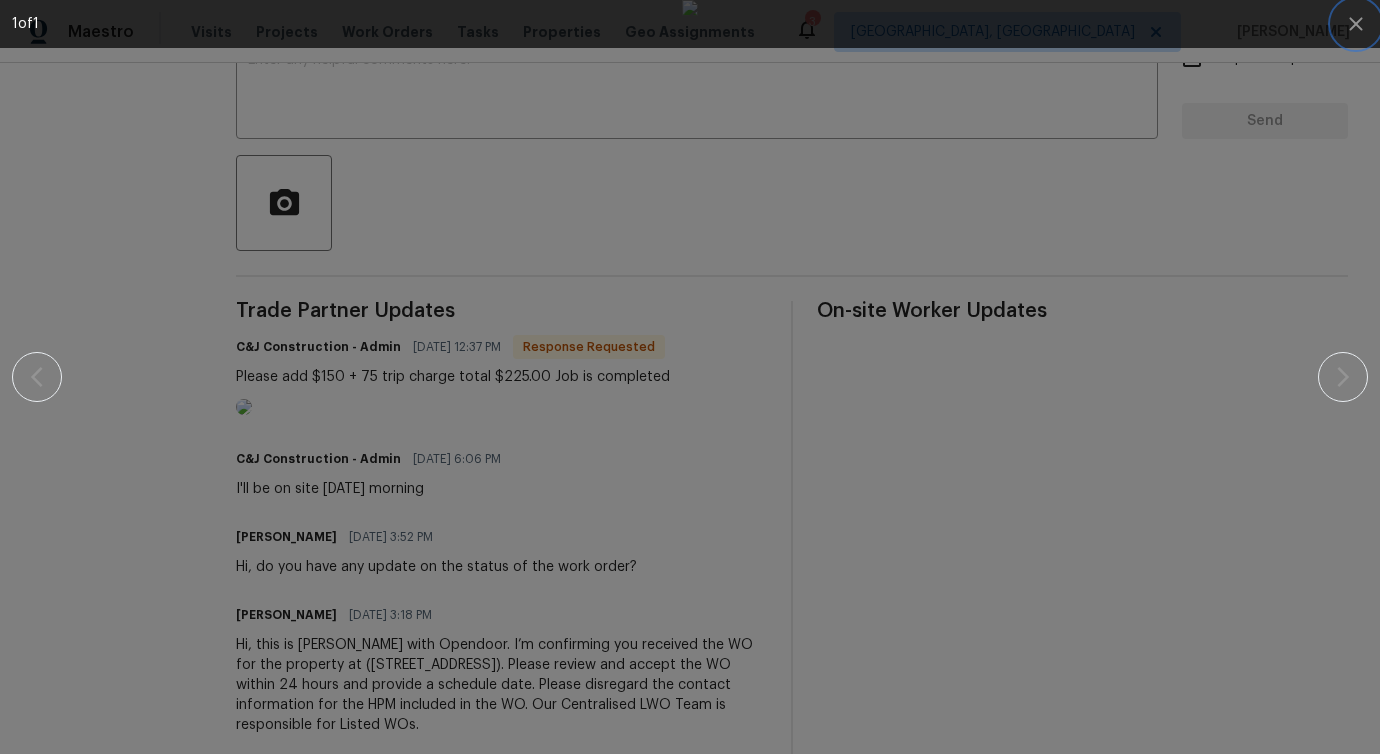 click 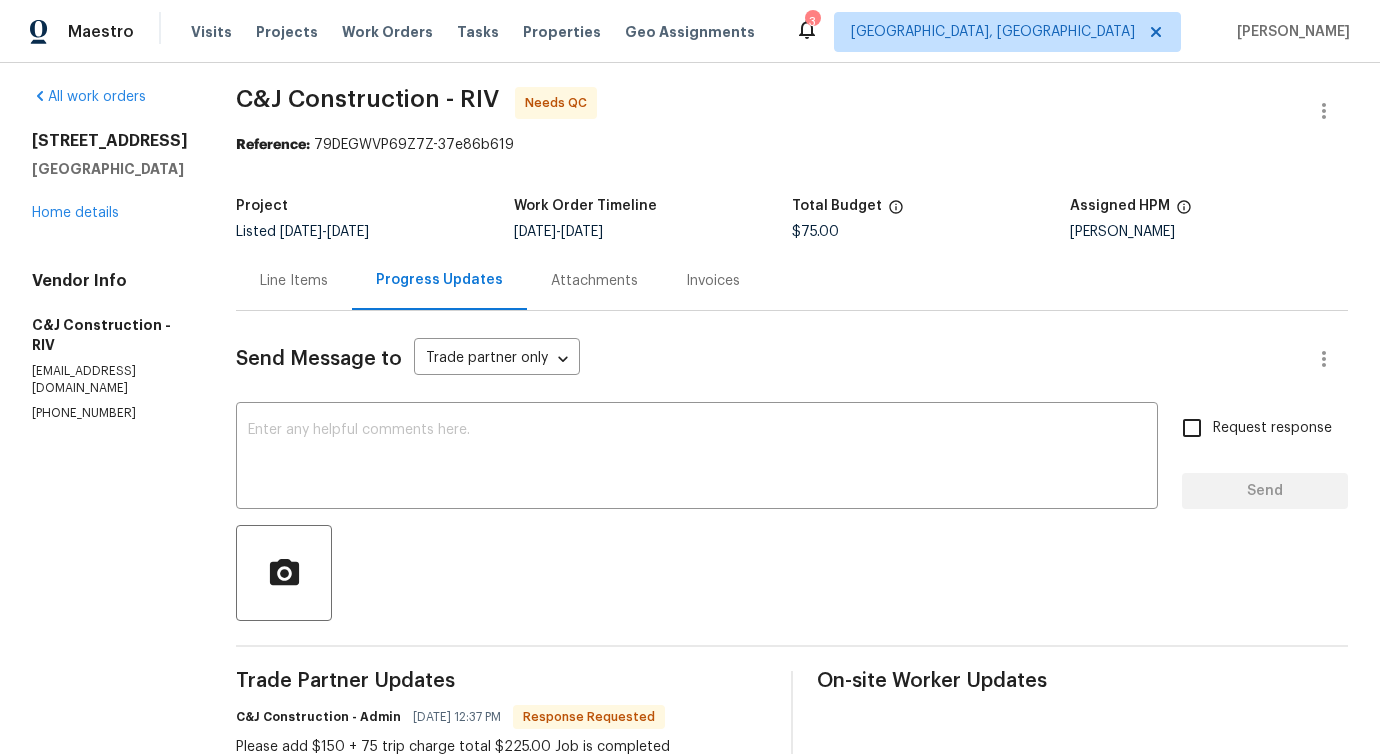 scroll, scrollTop: 0, scrollLeft: 0, axis: both 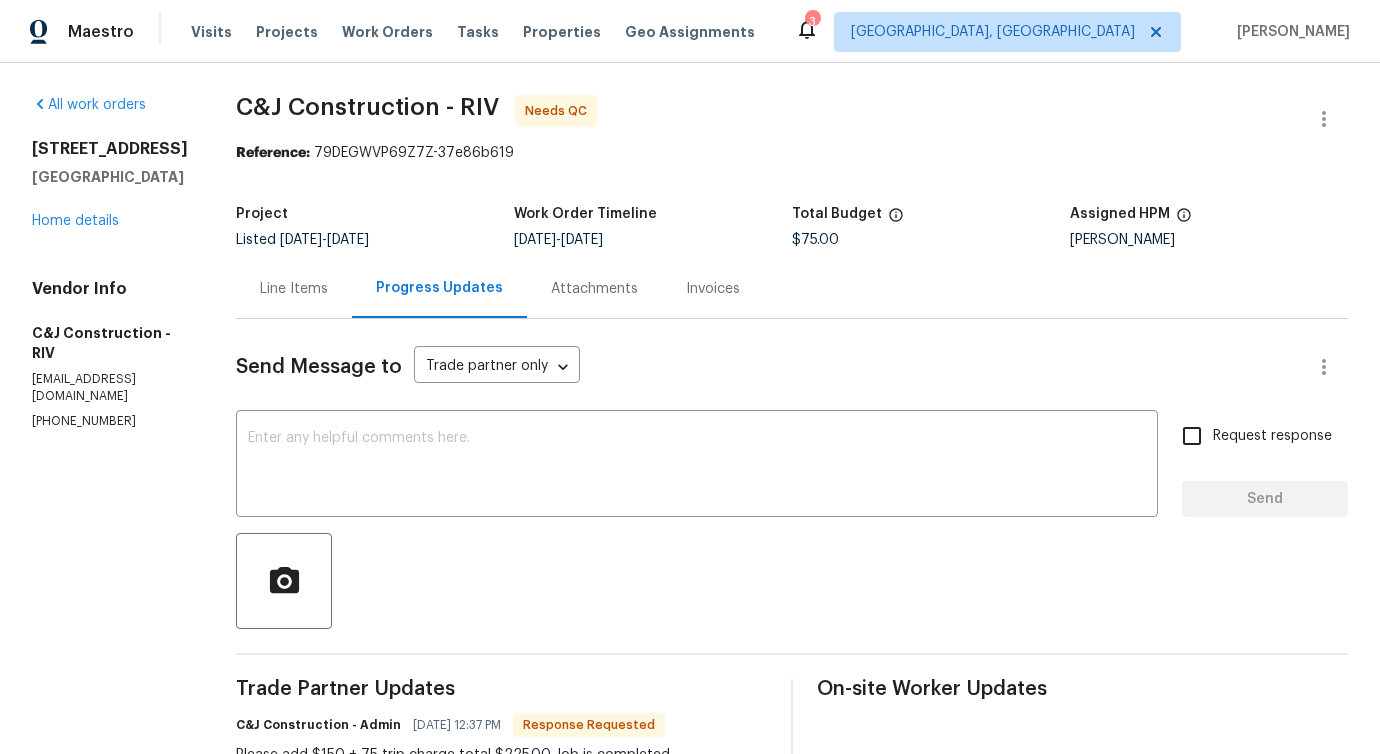 click on "Line Items" at bounding box center (294, 289) 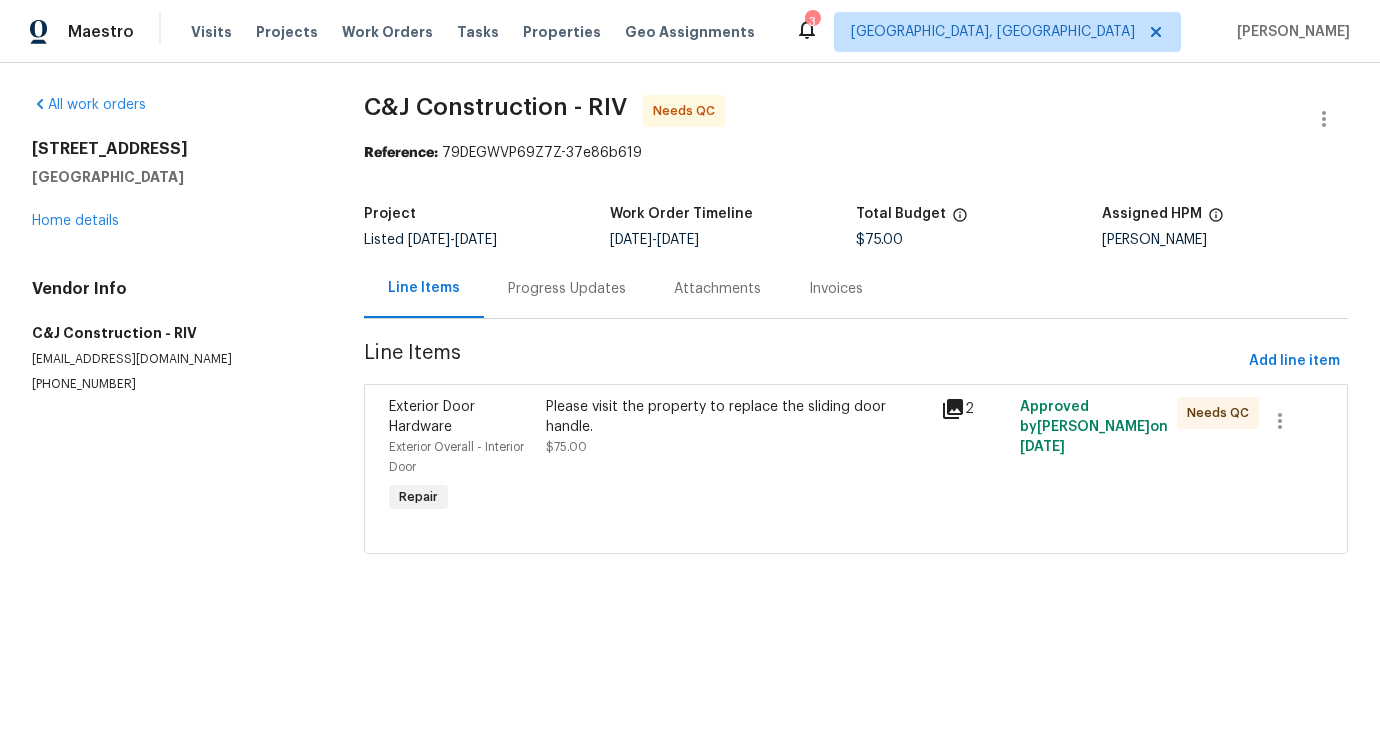click on "All work orders 35809 Springvale Ln Unit 3 Murrieta, CA 92562 Home details Vendor Info C&J Construction - RIV cjconstruction10@verizon.net (951) 906-2511 C&J Construction - RIV Needs QC Reference:   79DEGWVP69Z7Z-37e86b619 Project Listed   7/7/2025  -  7/10/2025 Work Order Timeline 7/8/2025  -  7/10/2025 Total Budget $75.00 Assigned HPM Joshua Peterson Line Items Progress Updates Attachments Invoices Line Items Add line item Exterior Door Hardware Exterior Overall - Interior Door Repair Please visit the property to replace the sliding door handle. $75.00   2 Approved by  Pavithra Sekar  on   7/8/2025 Needs QC" at bounding box center (690, 336) 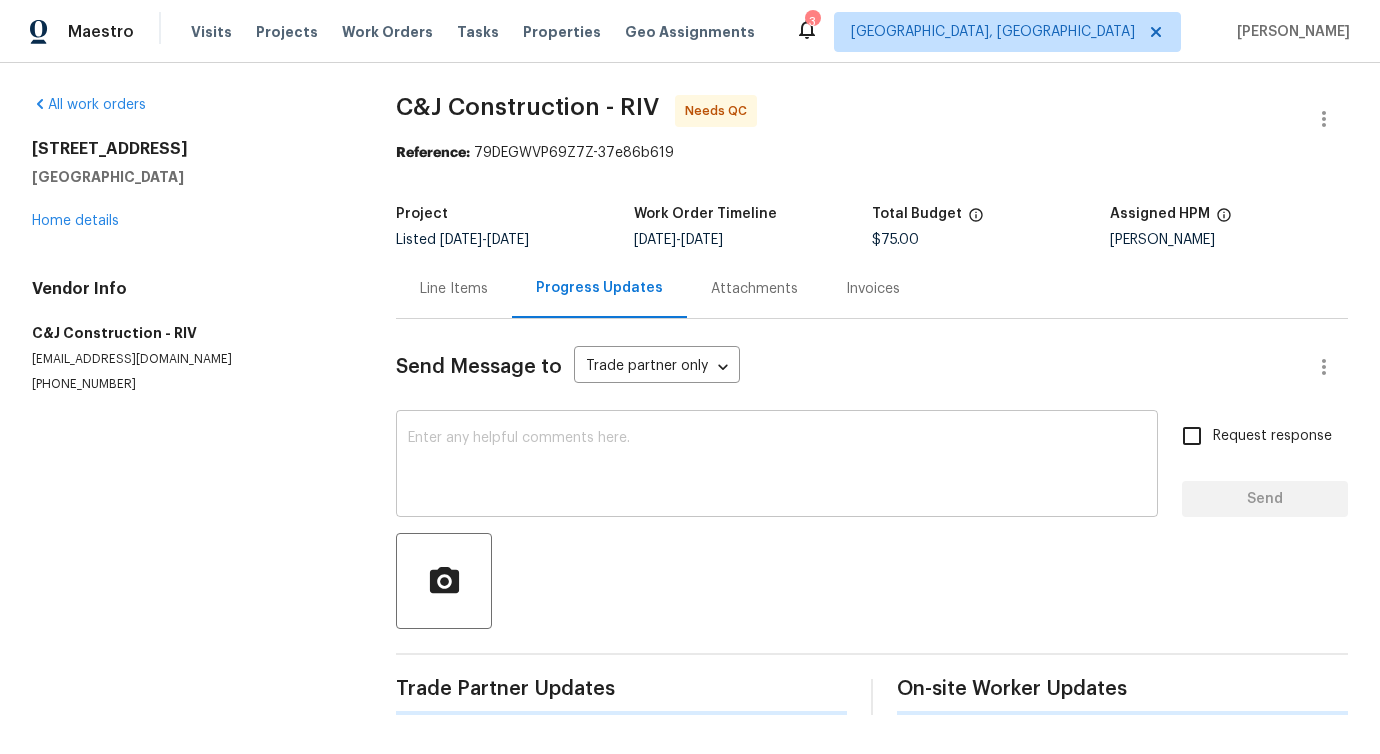 click at bounding box center (777, 466) 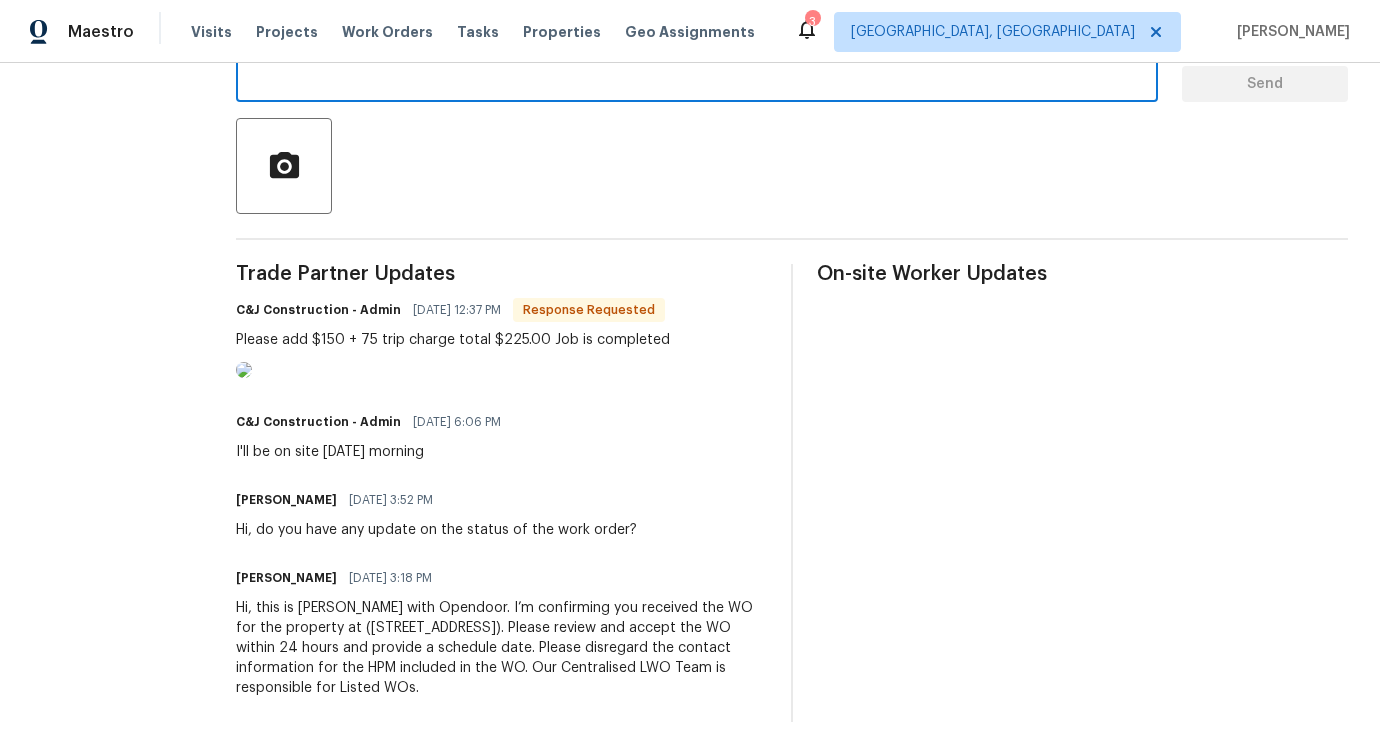 scroll, scrollTop: 0, scrollLeft: 0, axis: both 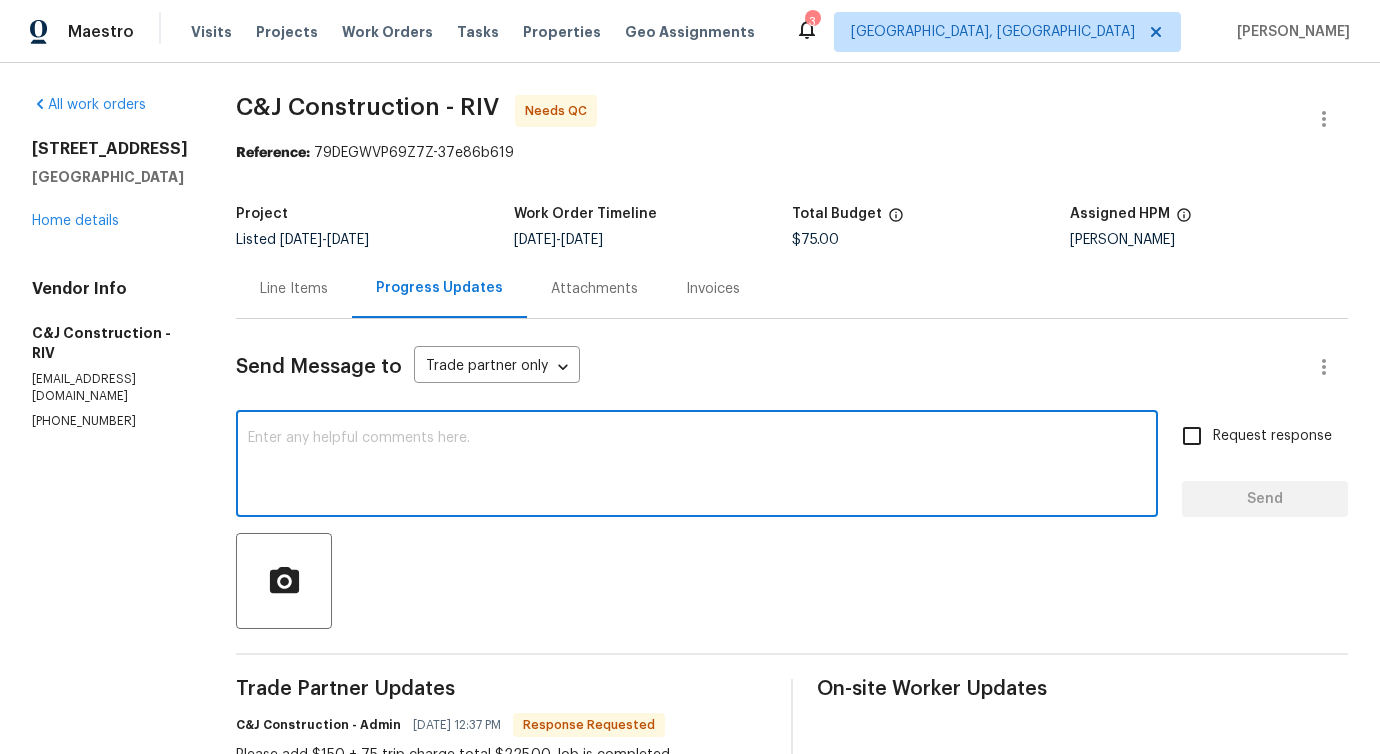 click on "Line Items" at bounding box center [294, 288] 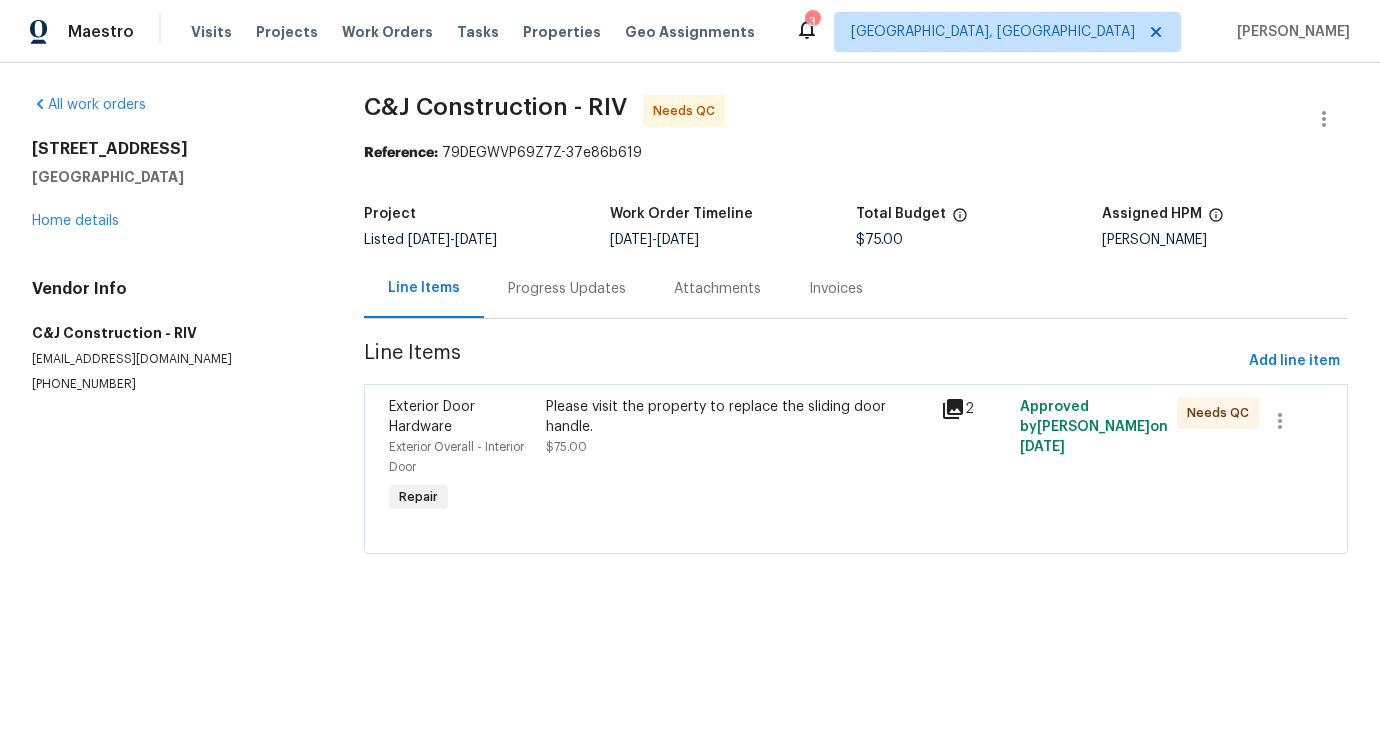 click on "Please visit the property to replace the sliding door handle." at bounding box center [737, 417] 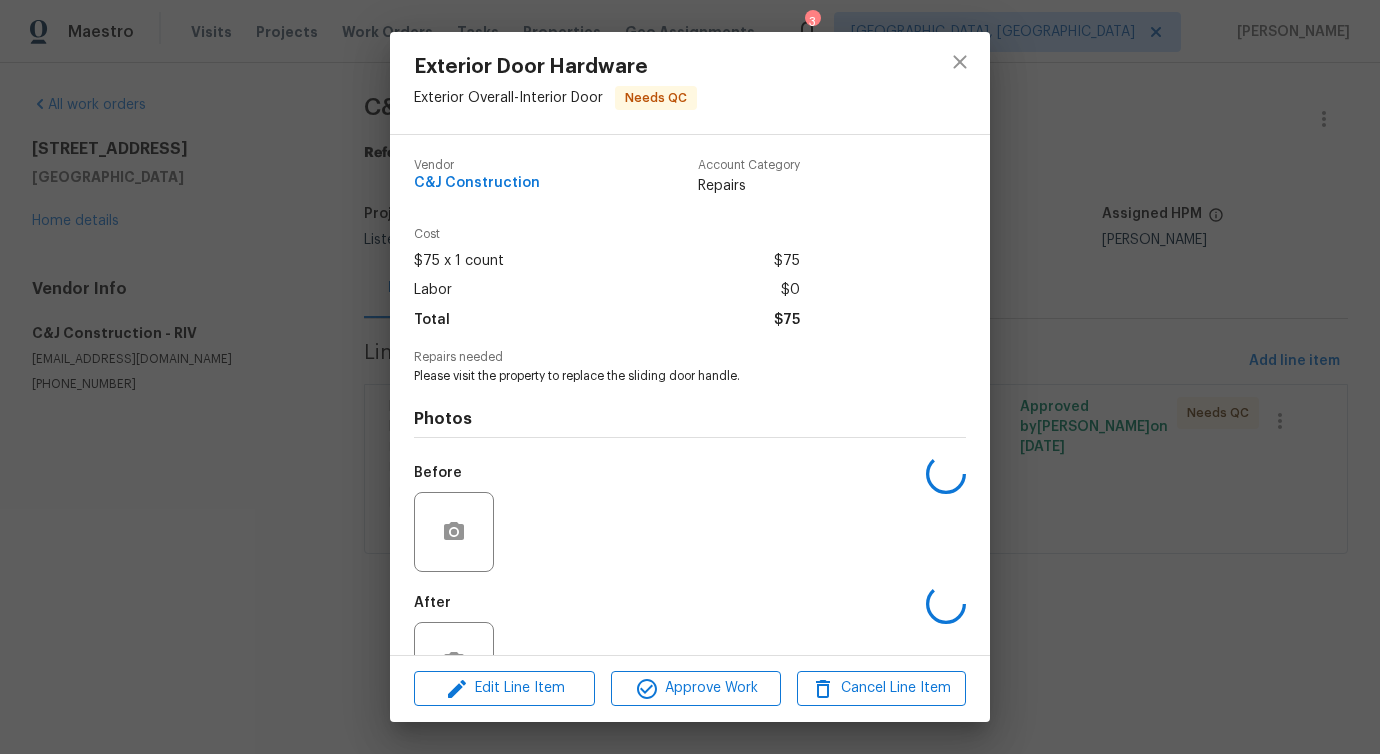 scroll, scrollTop: 67, scrollLeft: 0, axis: vertical 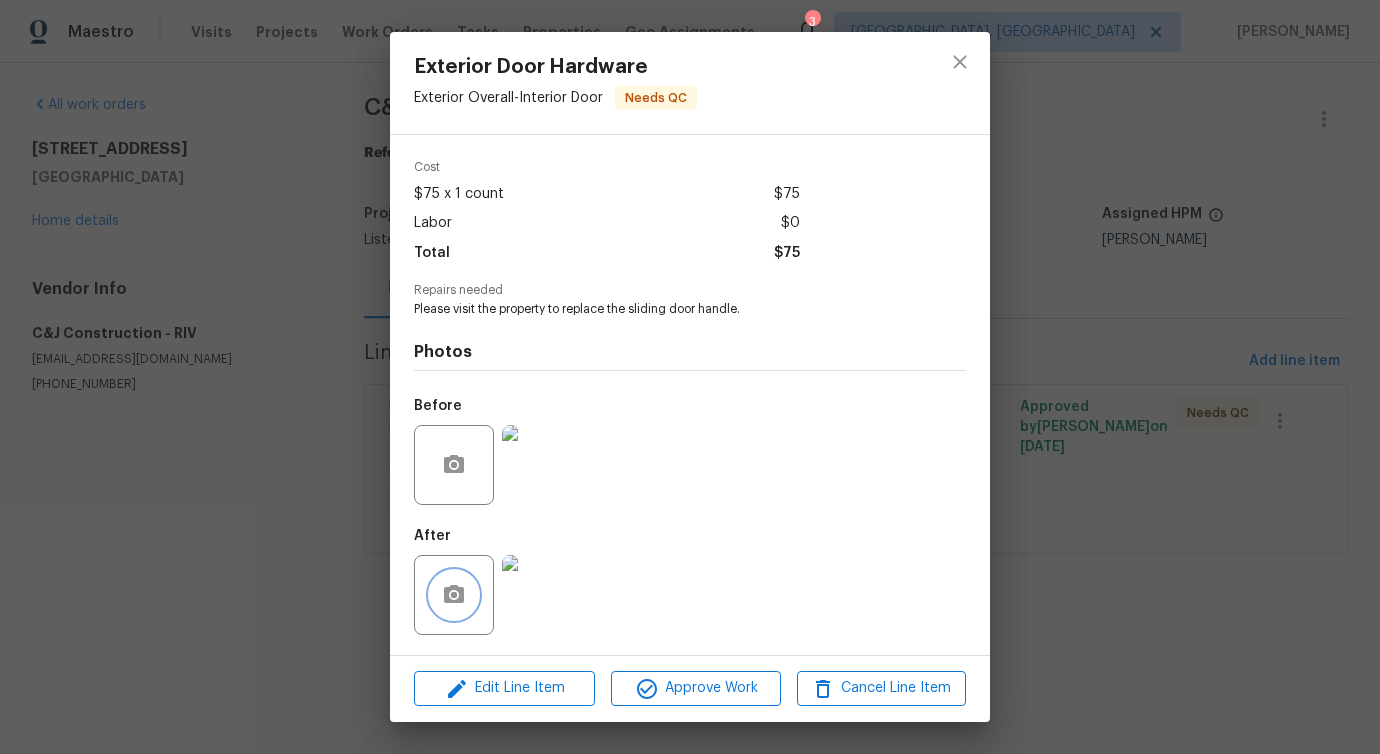 click 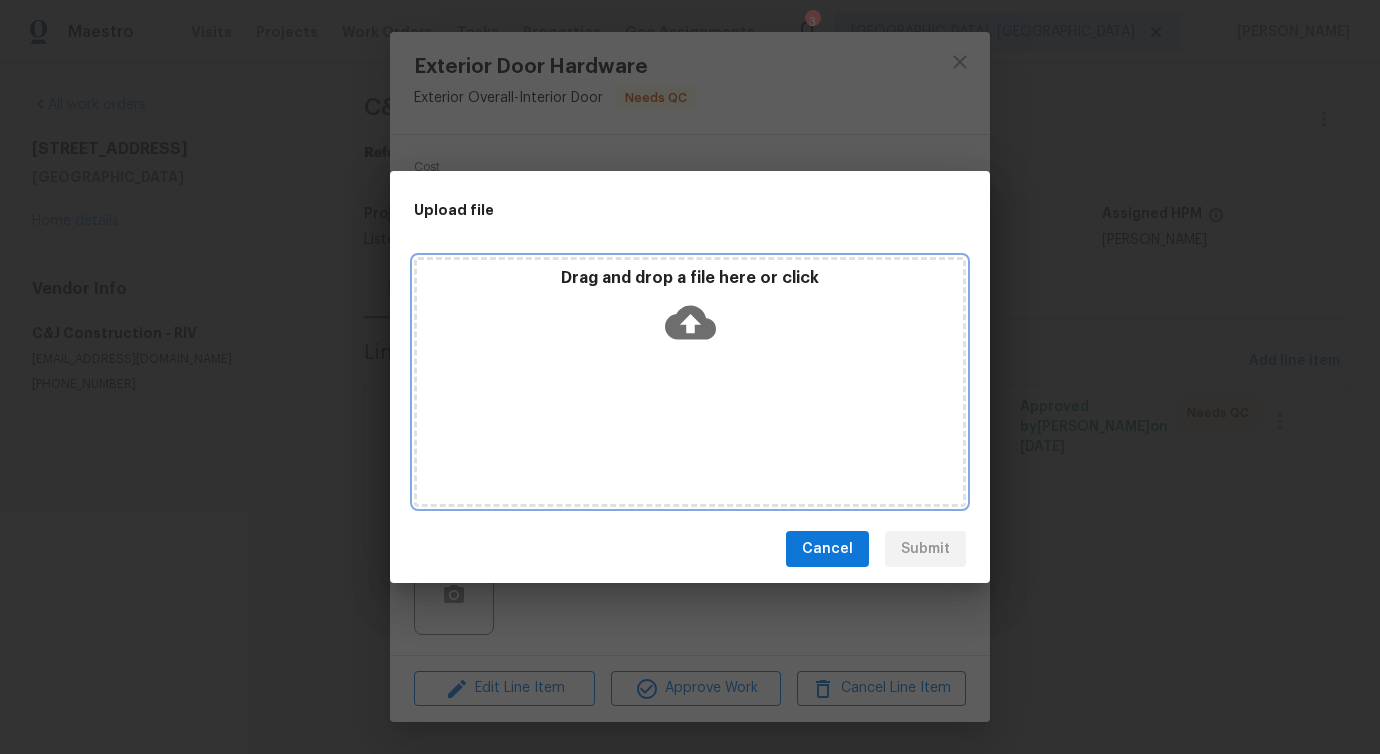 click 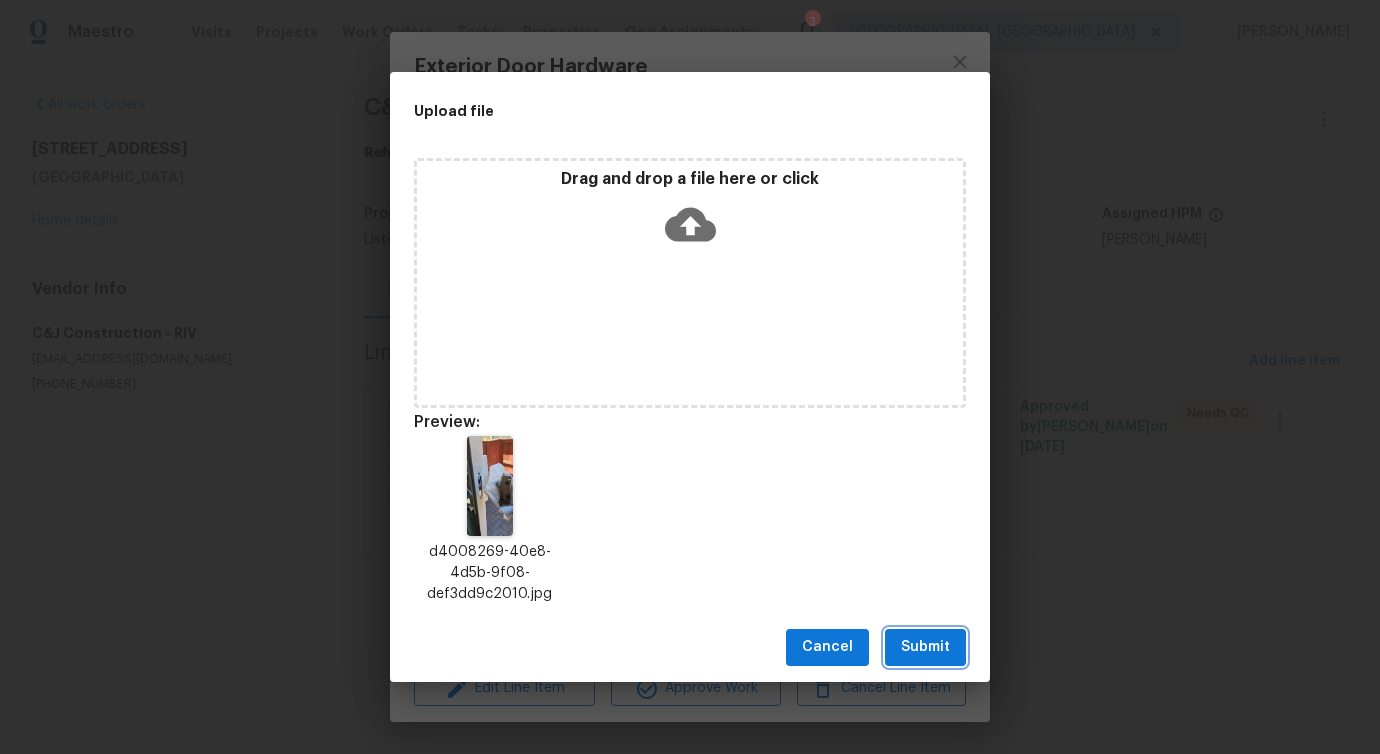 click on "Submit" at bounding box center (925, 647) 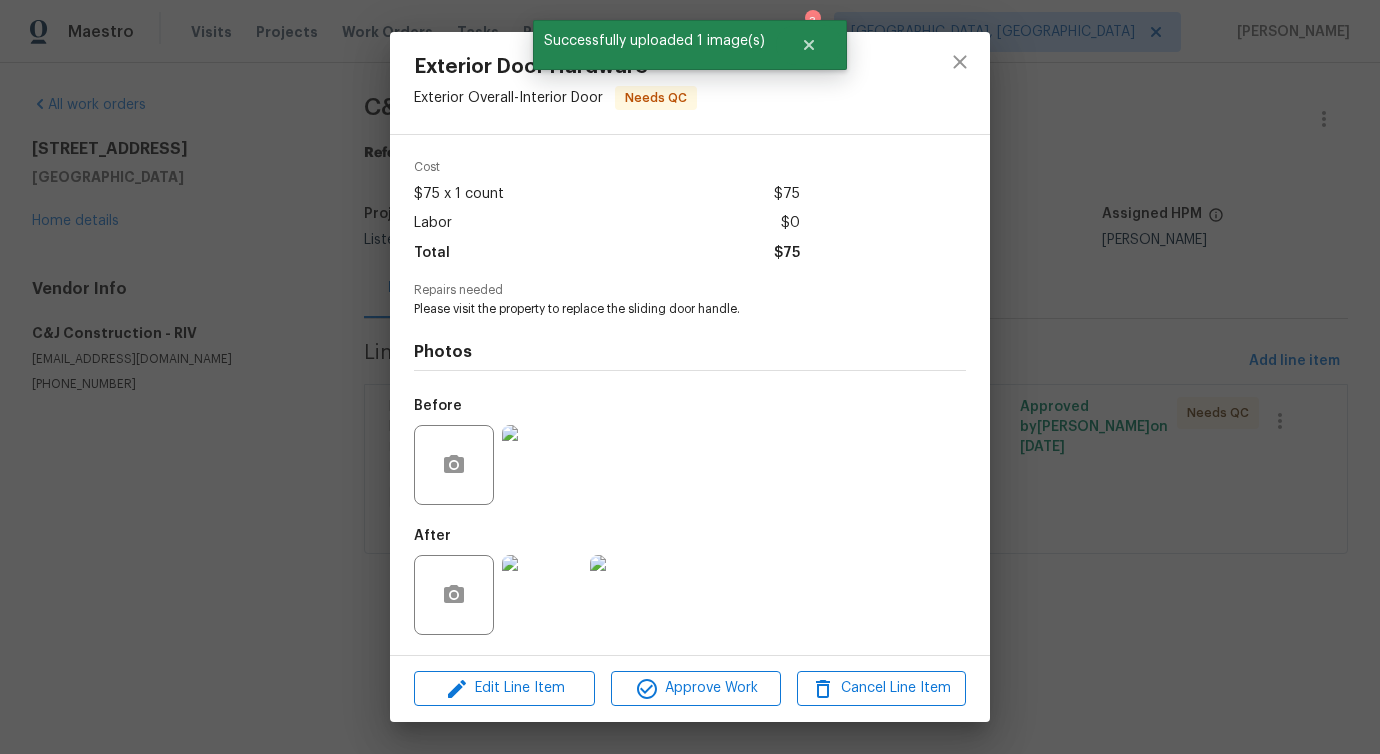 click on "Edit Line Item  Approve Work  Cancel Line Item" at bounding box center (690, 688) 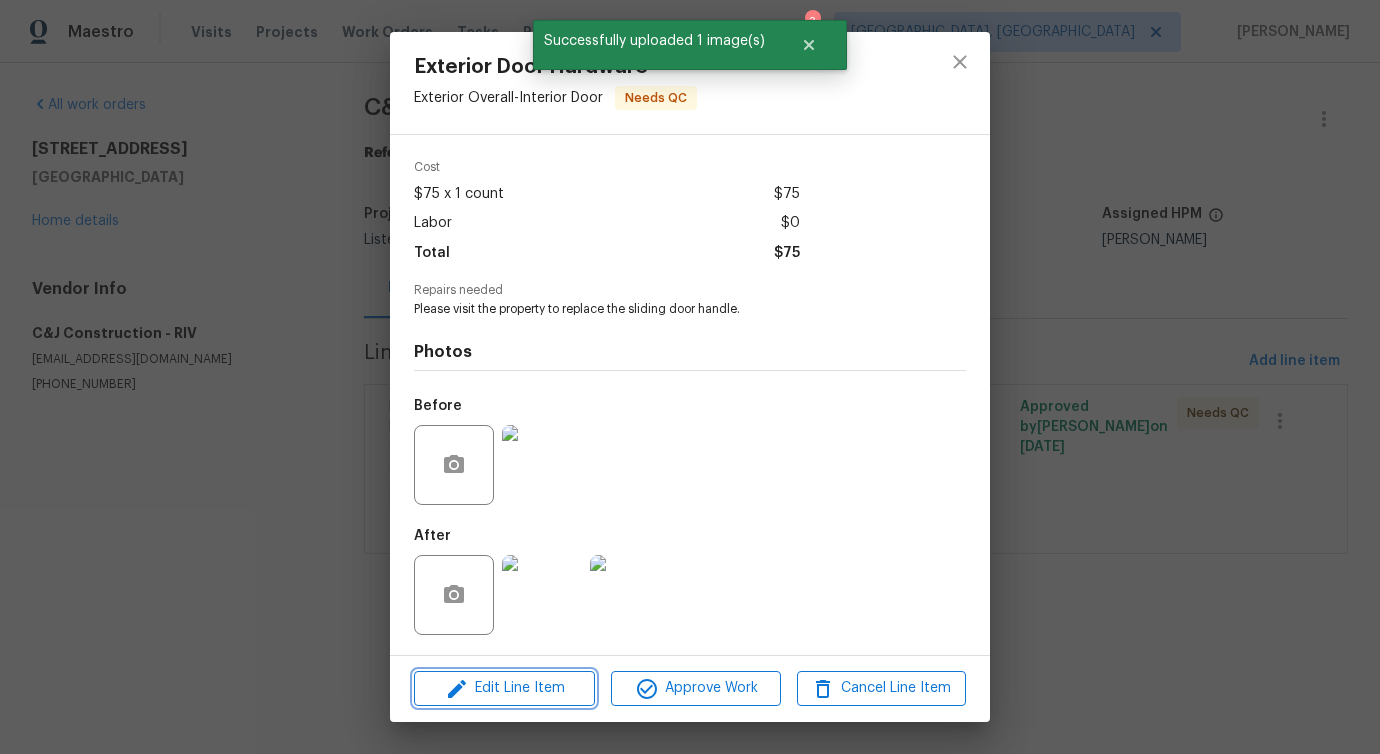 click on "Edit Line Item" at bounding box center [504, 688] 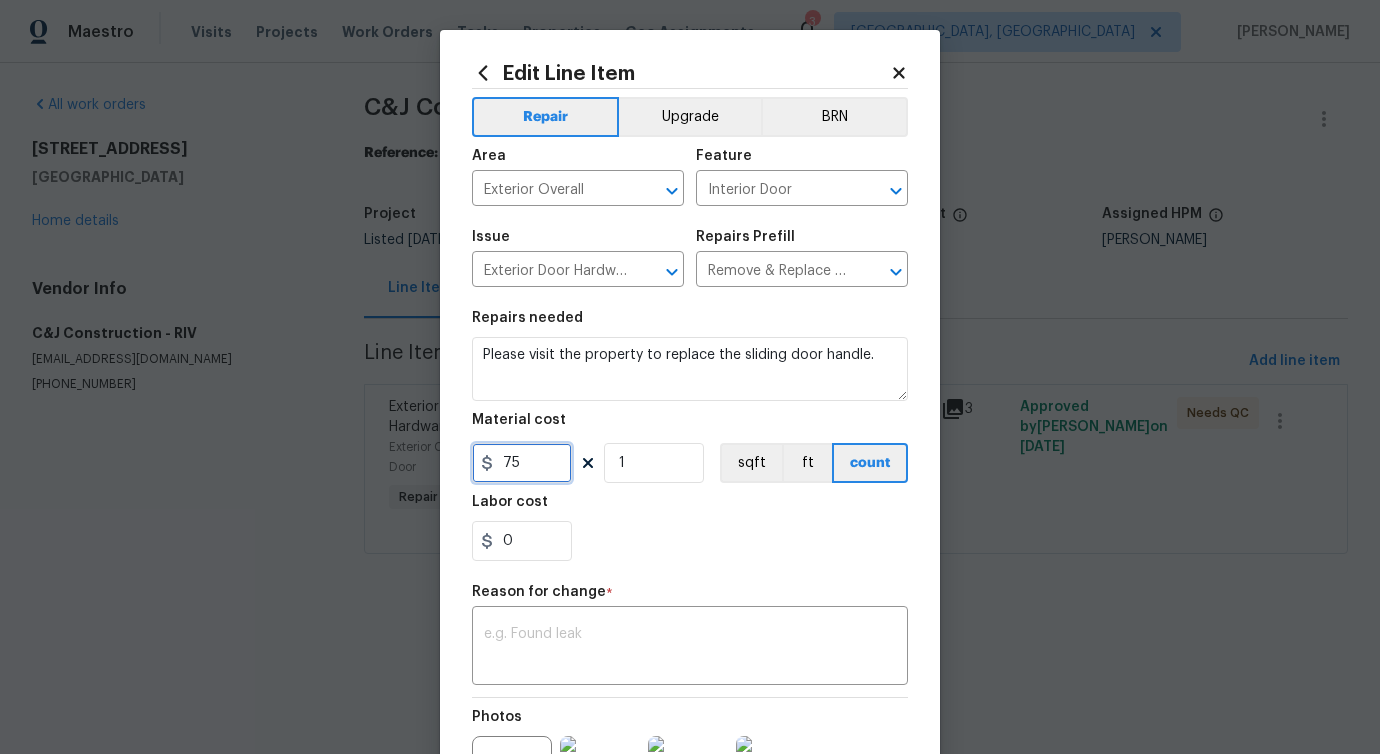 click on "75" at bounding box center (522, 463) 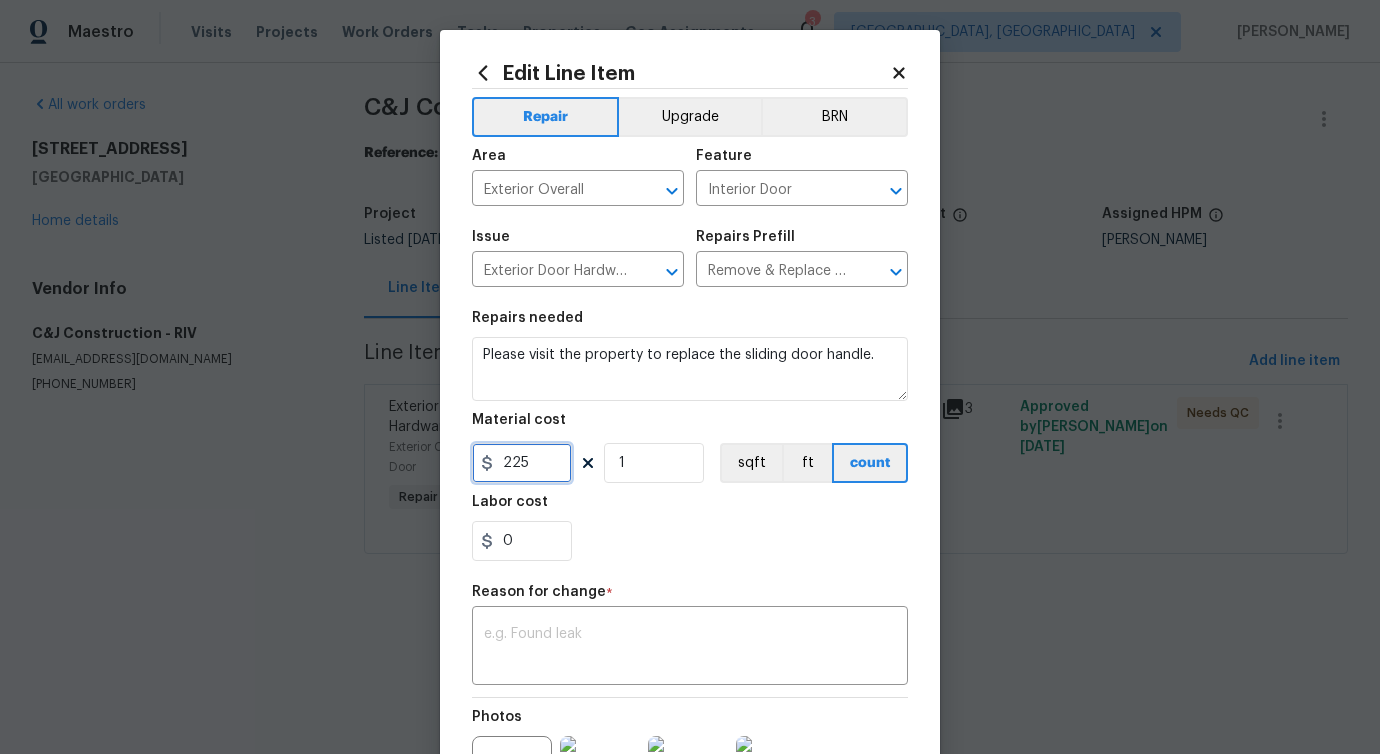 type on "225" 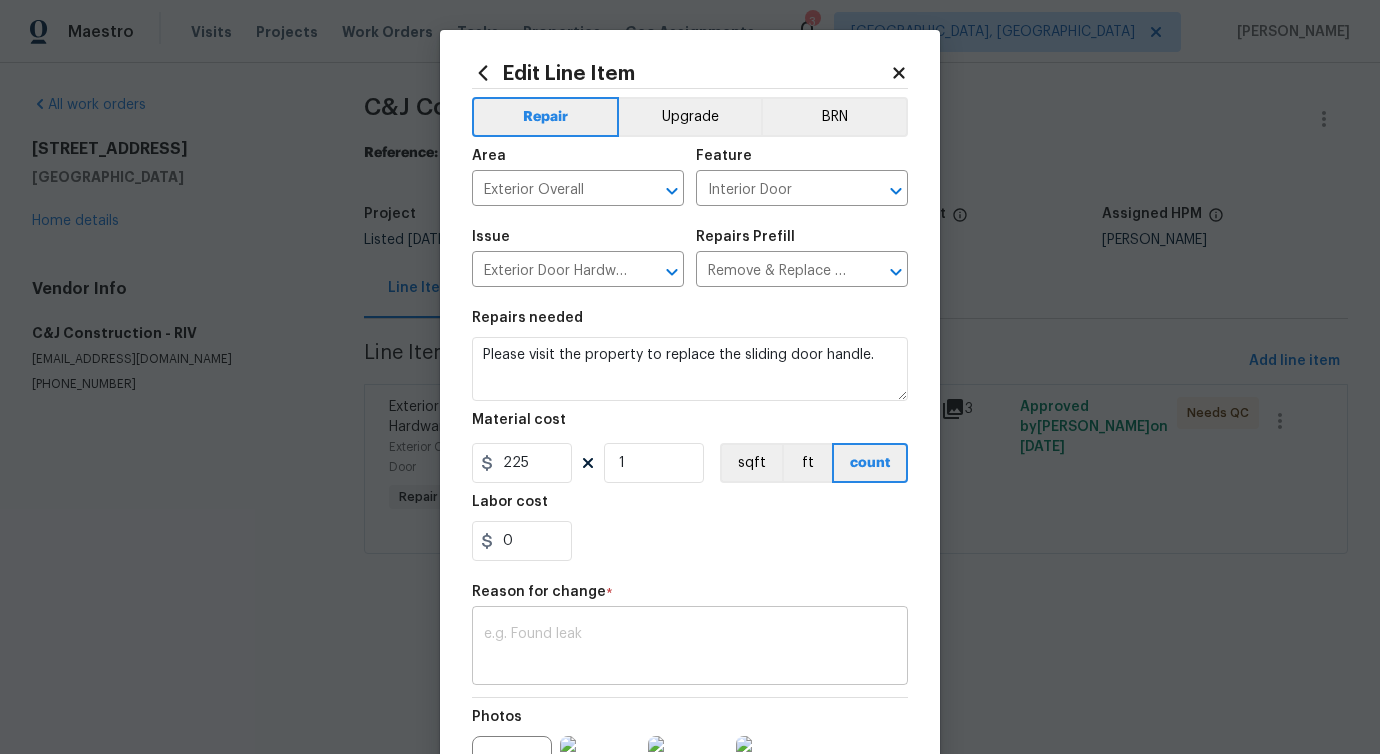click on "x ​" at bounding box center (690, 648) 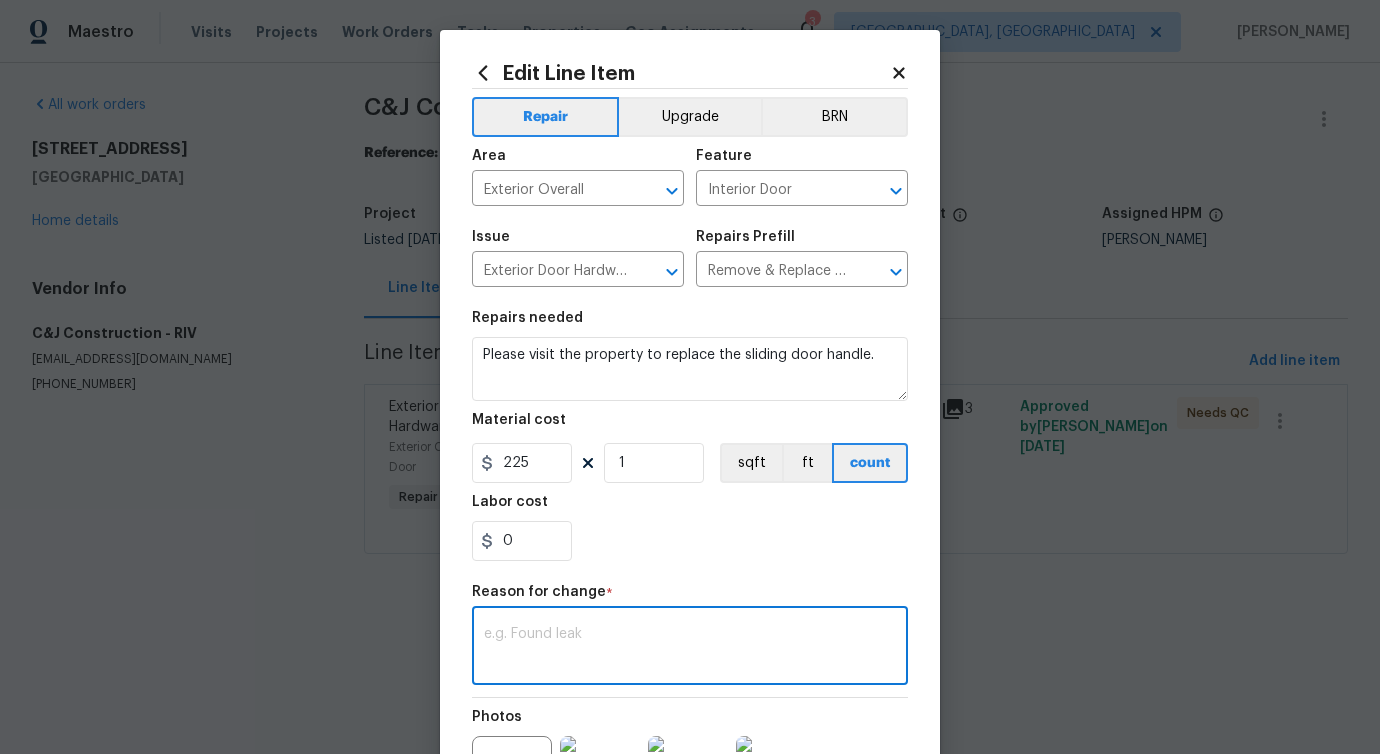 paste on "(PS) Updated per vendor's final cost." 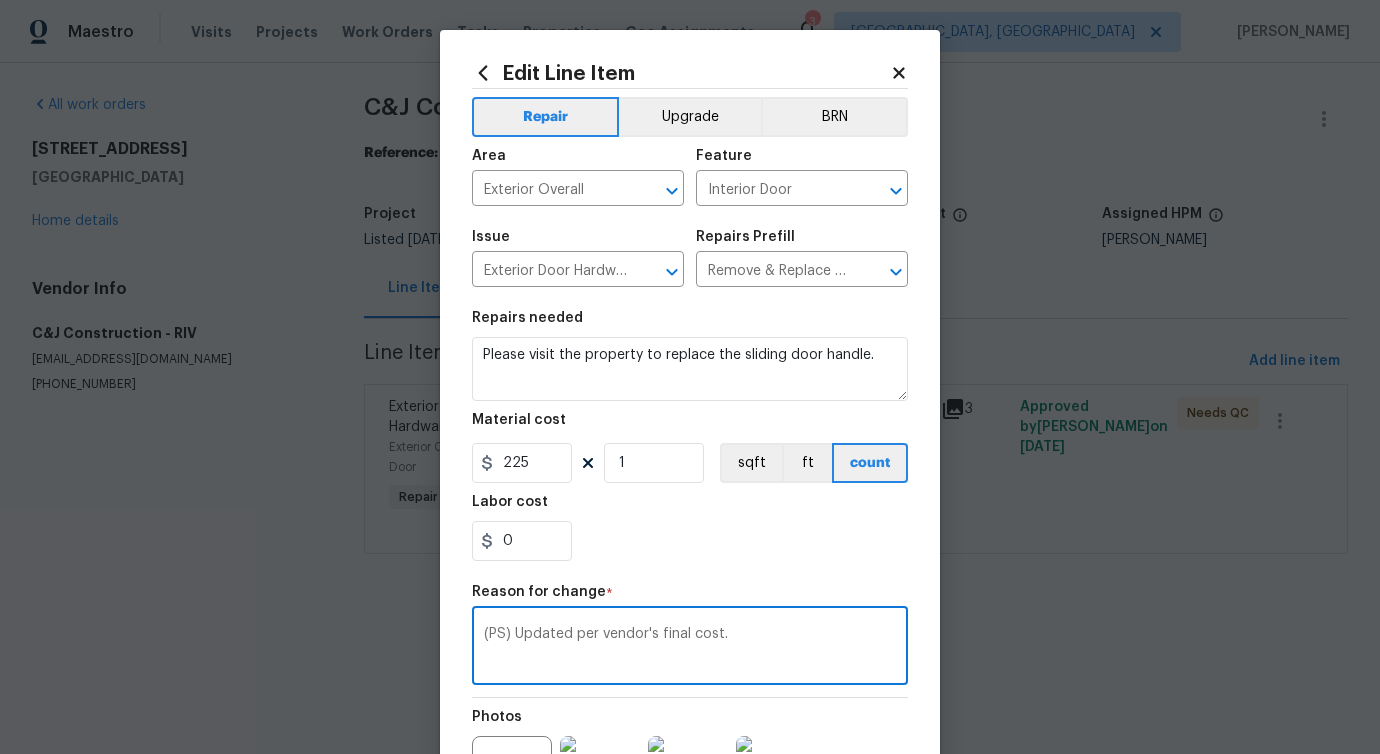 scroll, scrollTop: 232, scrollLeft: 0, axis: vertical 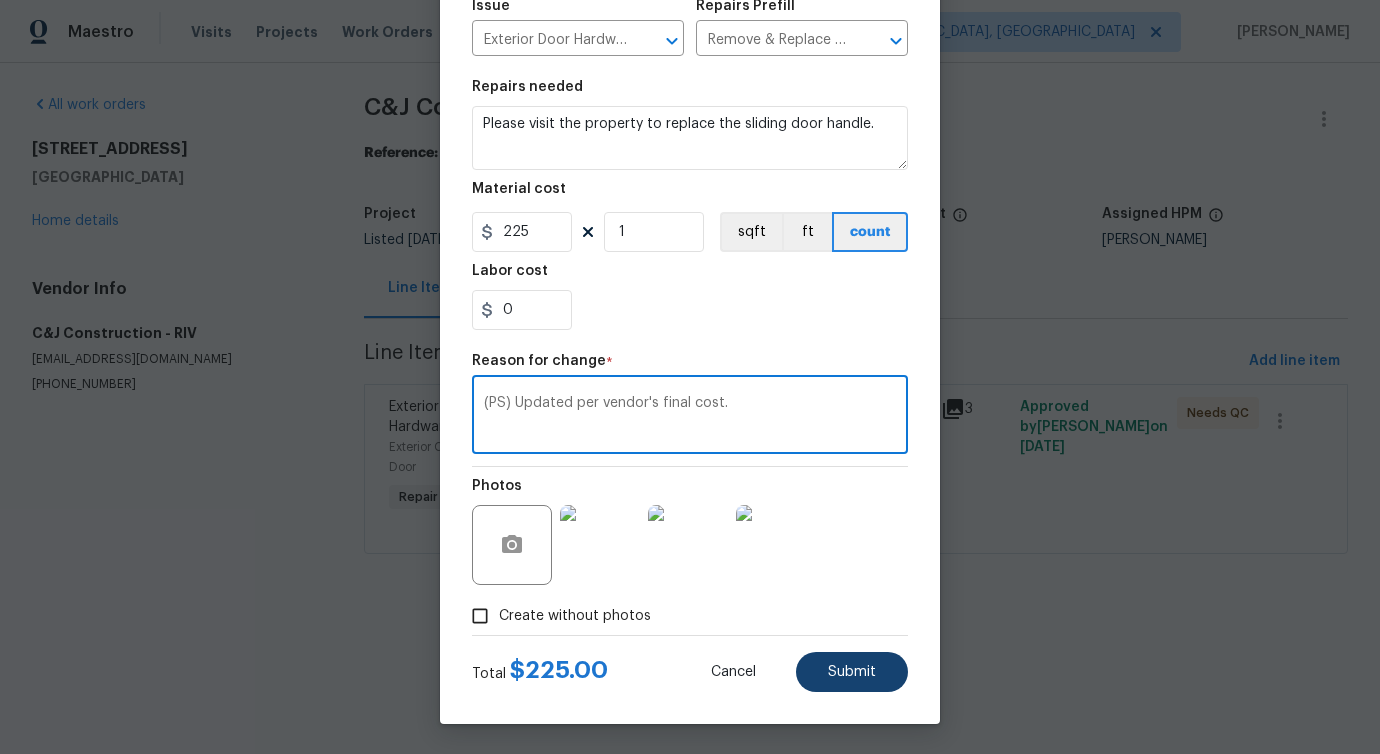 type on "(PS) Updated per vendor's final cost." 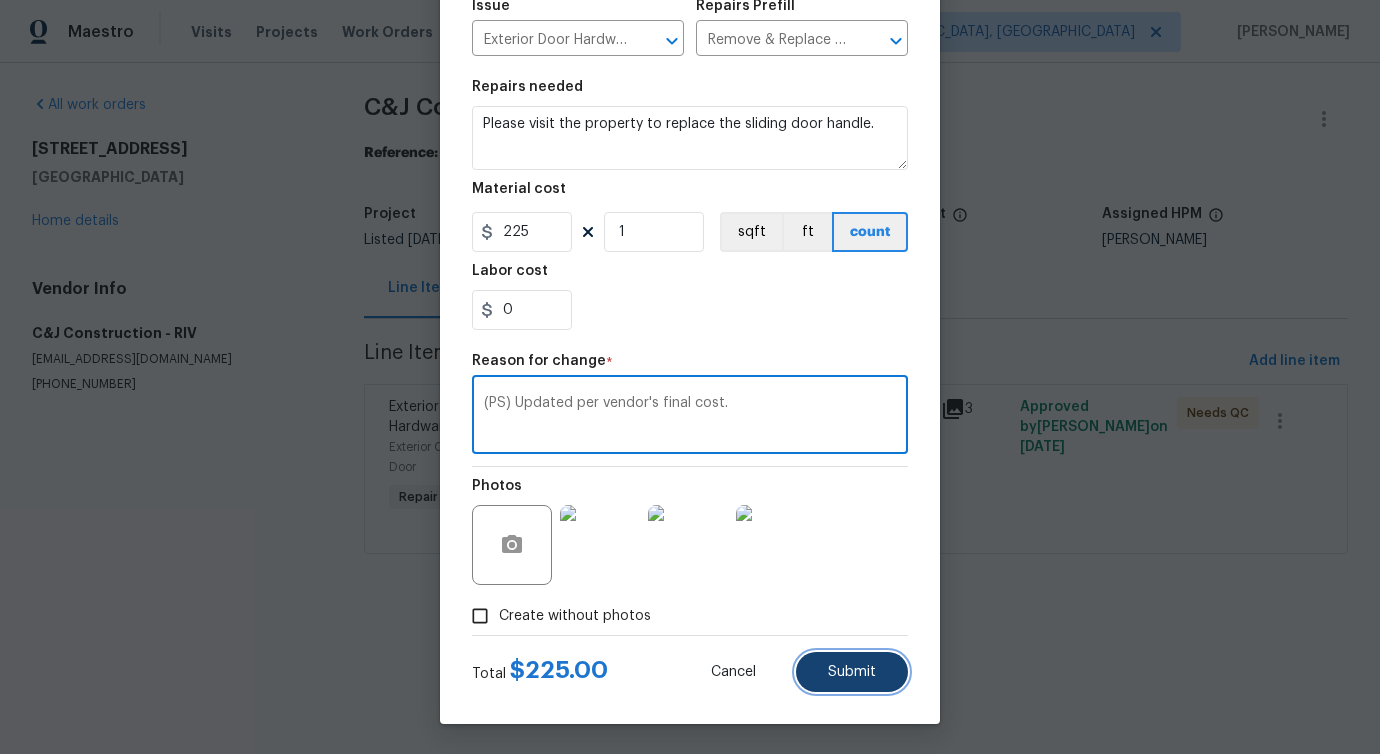click on "Submit" at bounding box center [852, 672] 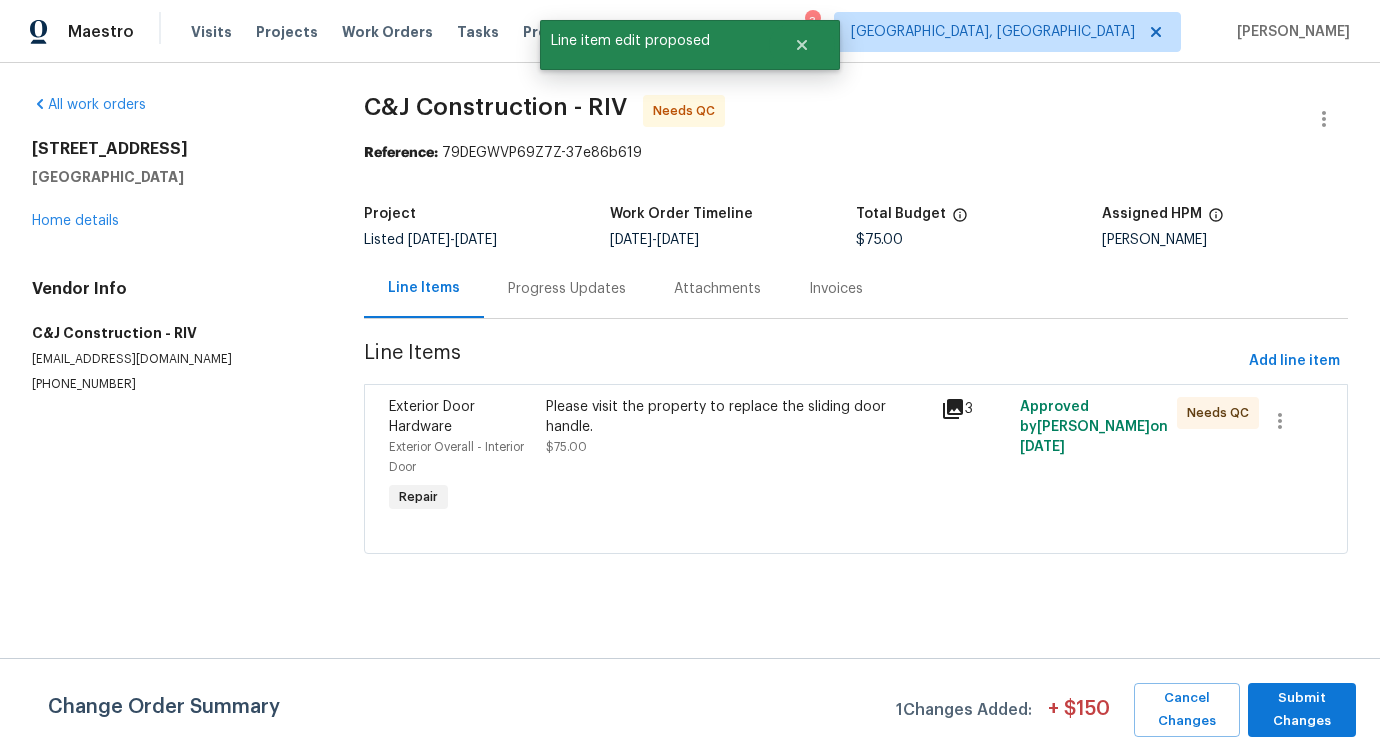 scroll, scrollTop: 0, scrollLeft: 0, axis: both 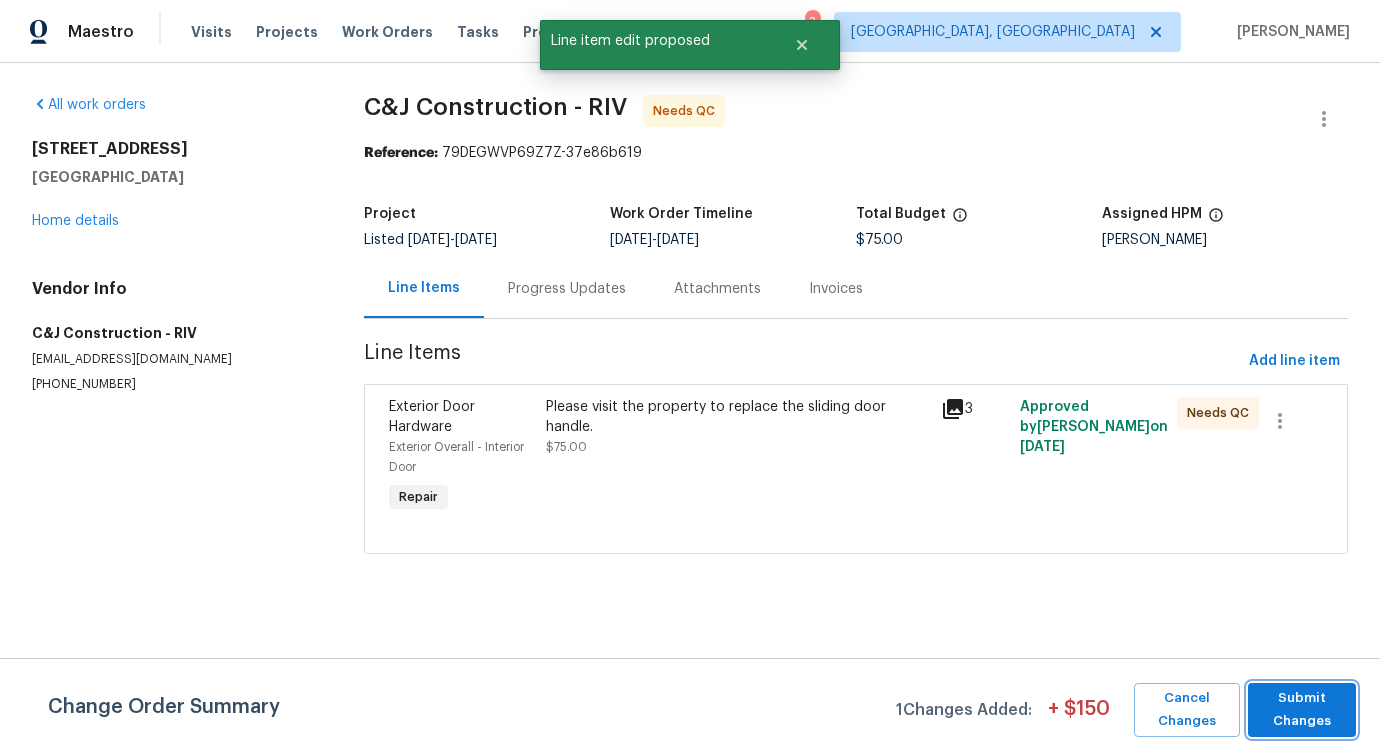 click on "Submit Changes" at bounding box center [1302, 710] 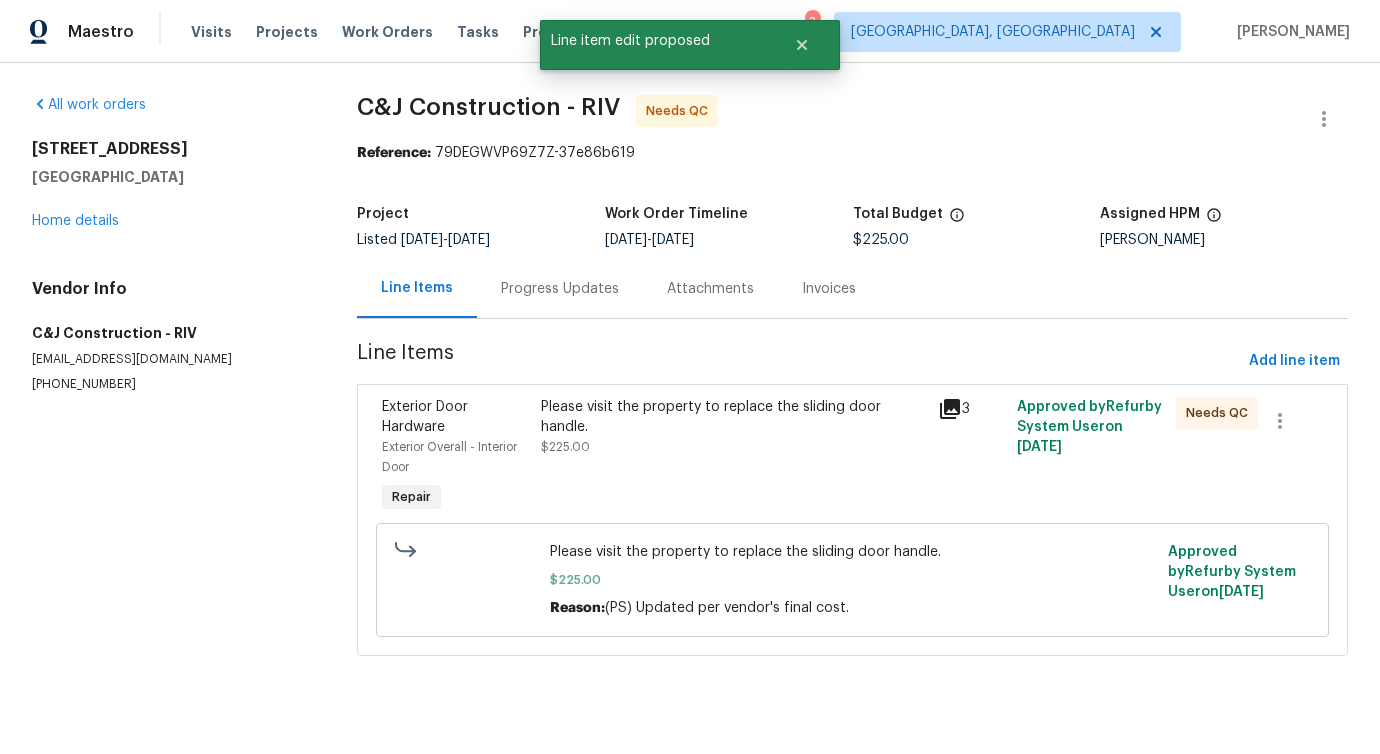 click on "Progress Updates" at bounding box center [560, 288] 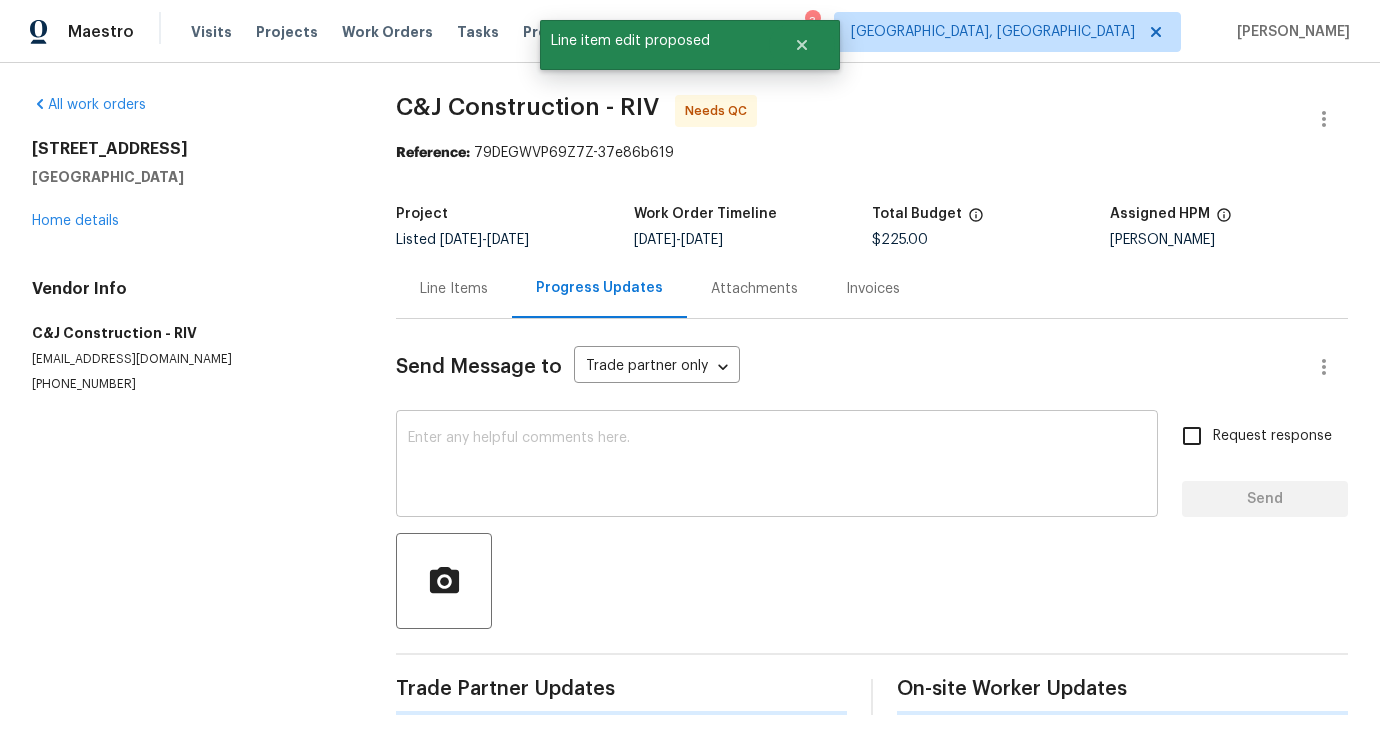click at bounding box center (777, 466) 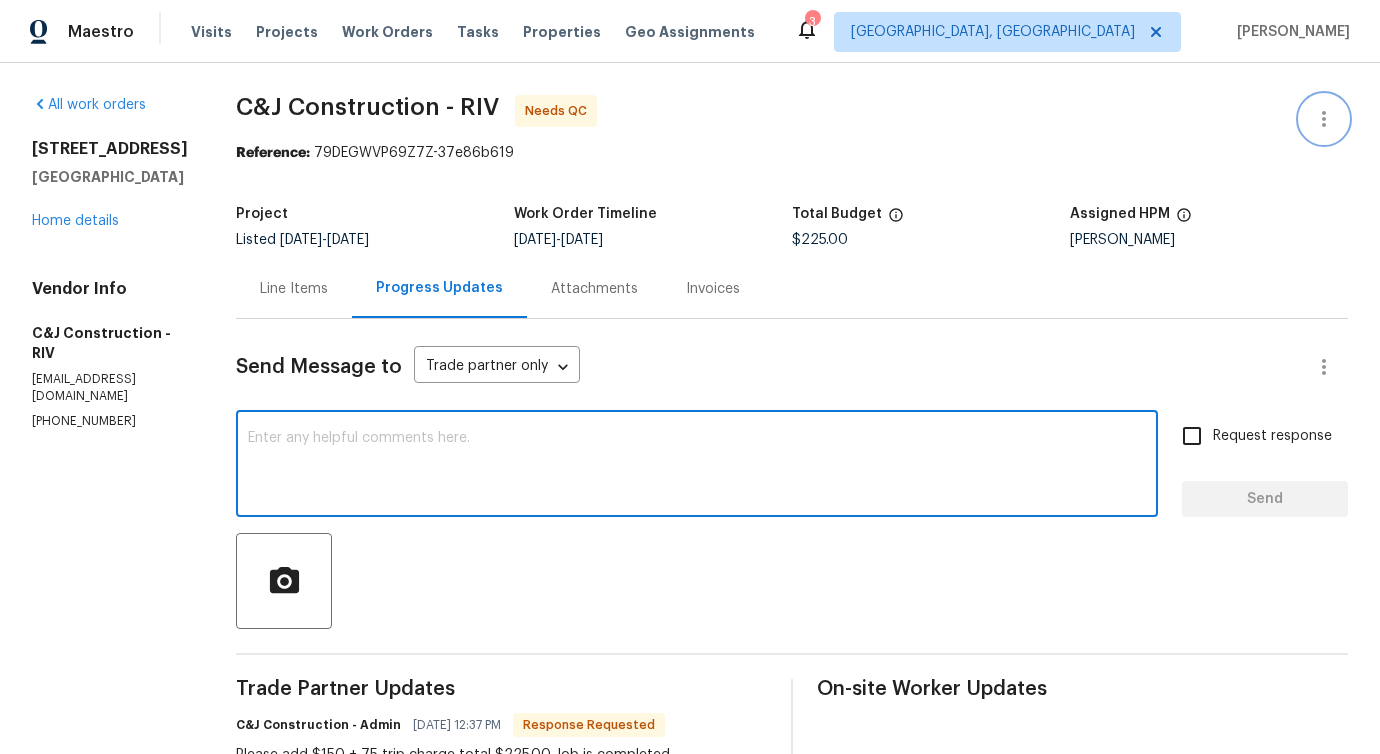 click at bounding box center [1324, 119] 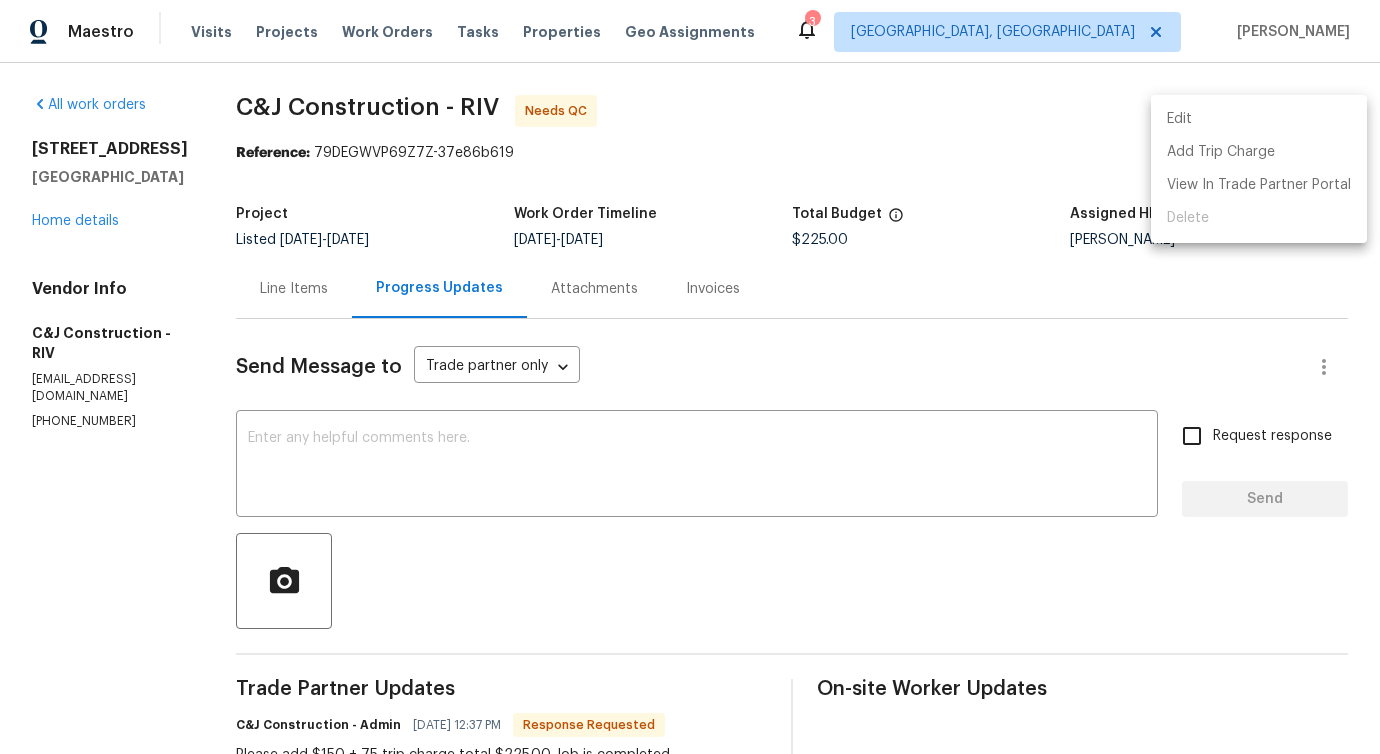 click on "Edit" at bounding box center [1259, 119] 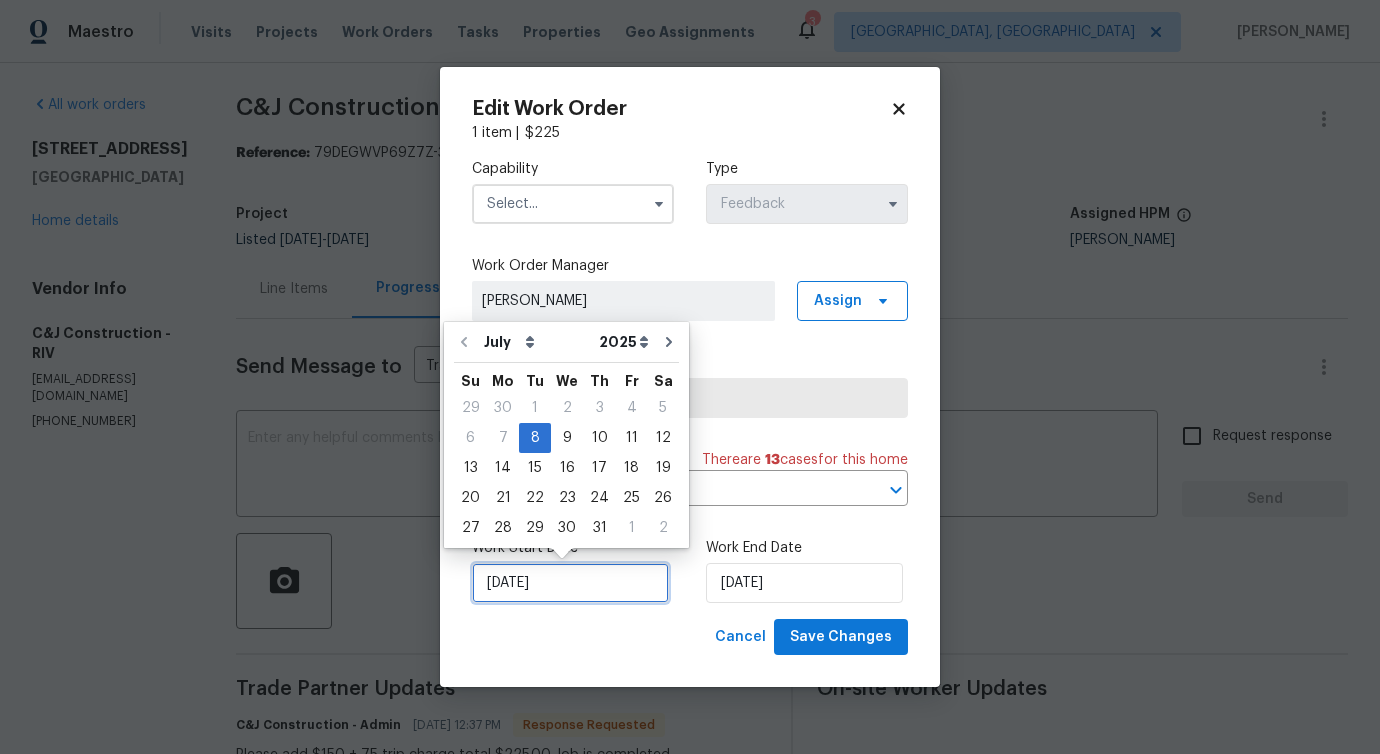 click on "[DATE]" at bounding box center (570, 583) 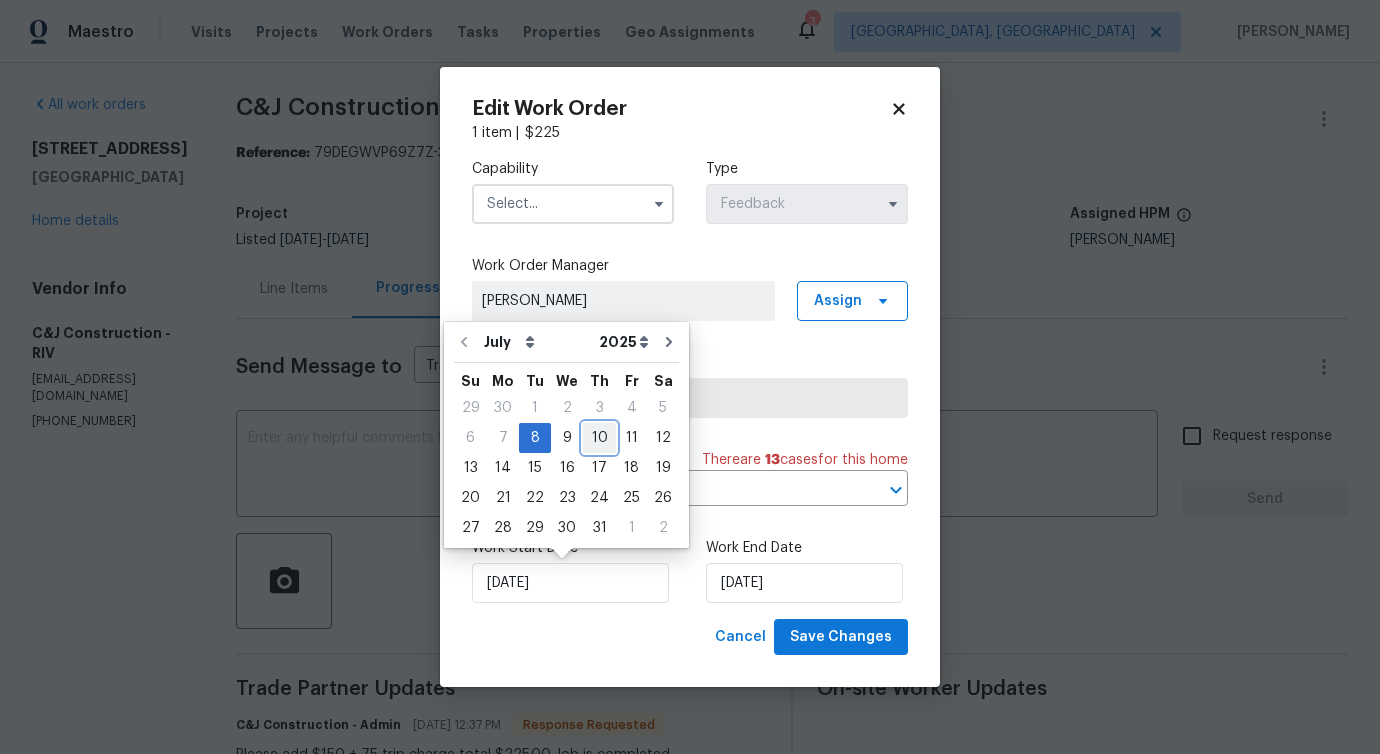 click on "10" at bounding box center (599, 438) 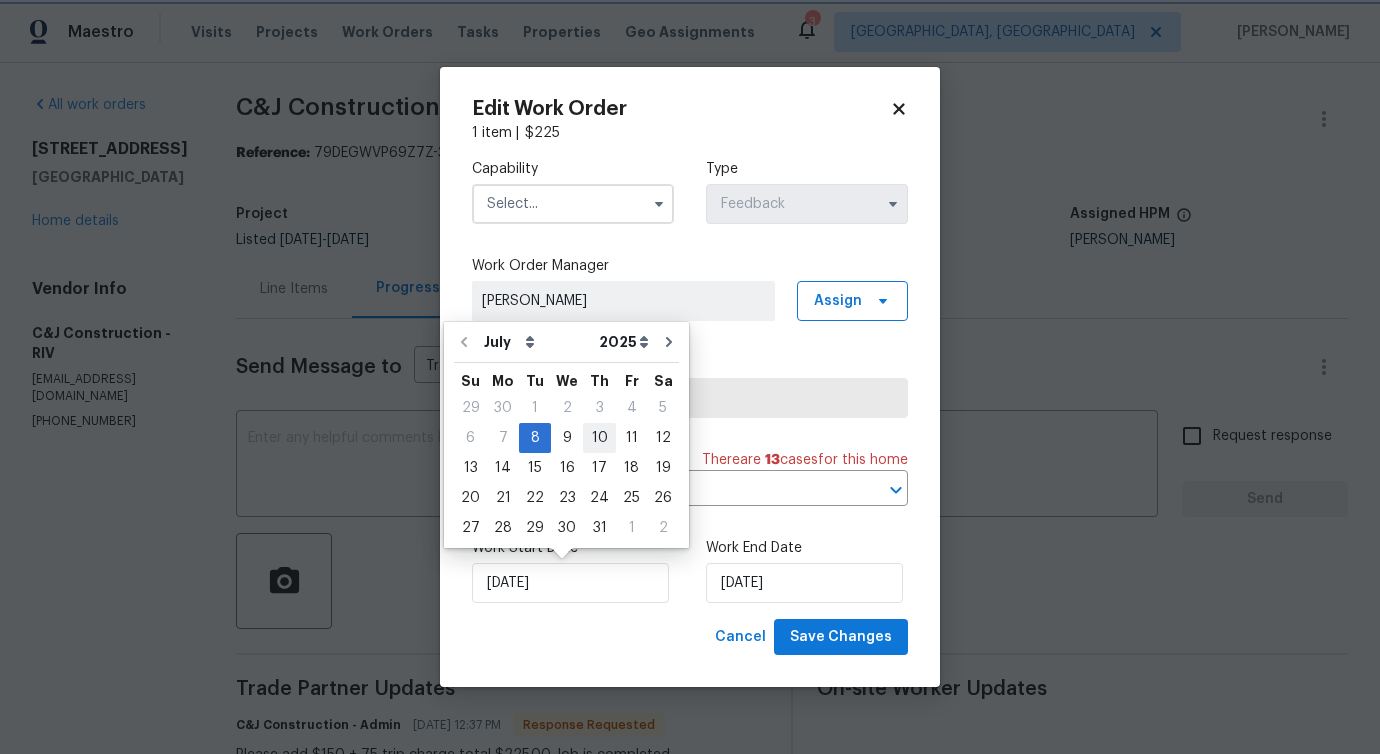 type on "[DATE]" 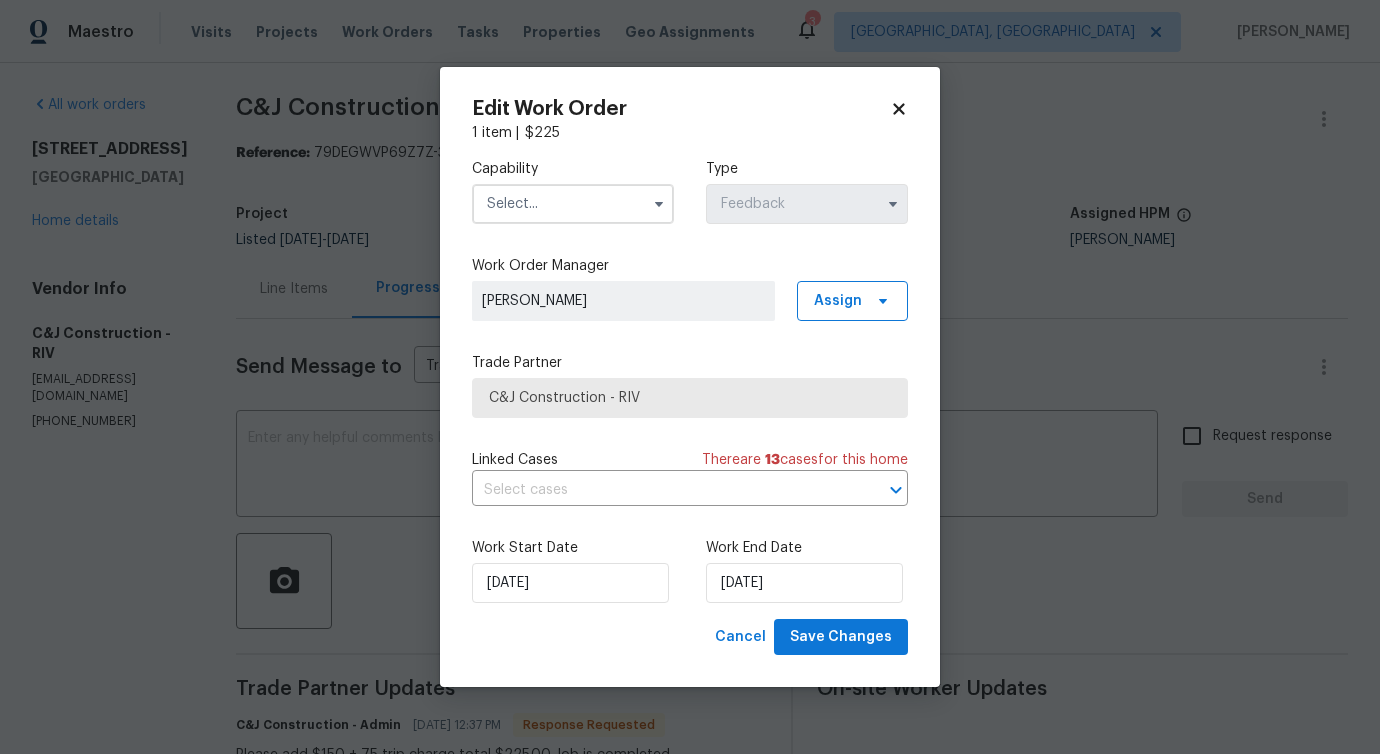 click at bounding box center [573, 204] 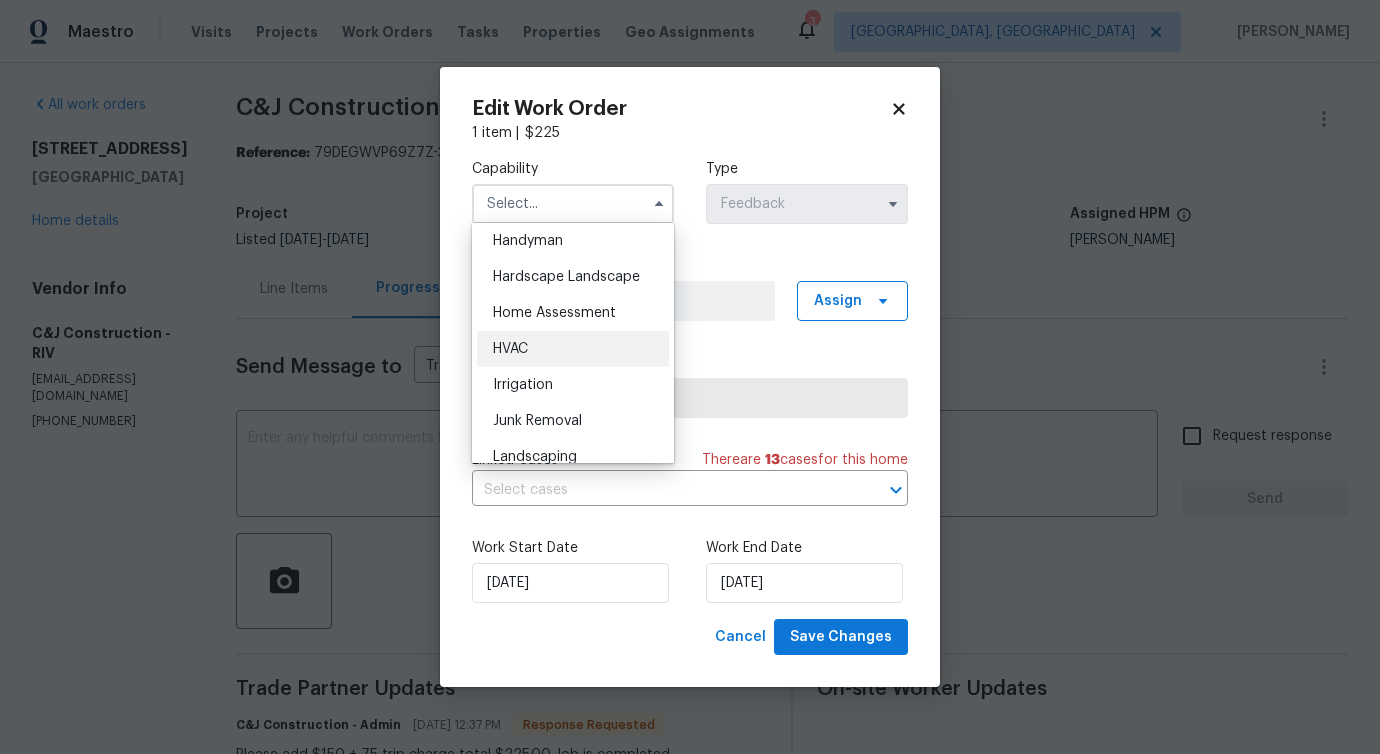scroll, scrollTop: 1103, scrollLeft: 0, axis: vertical 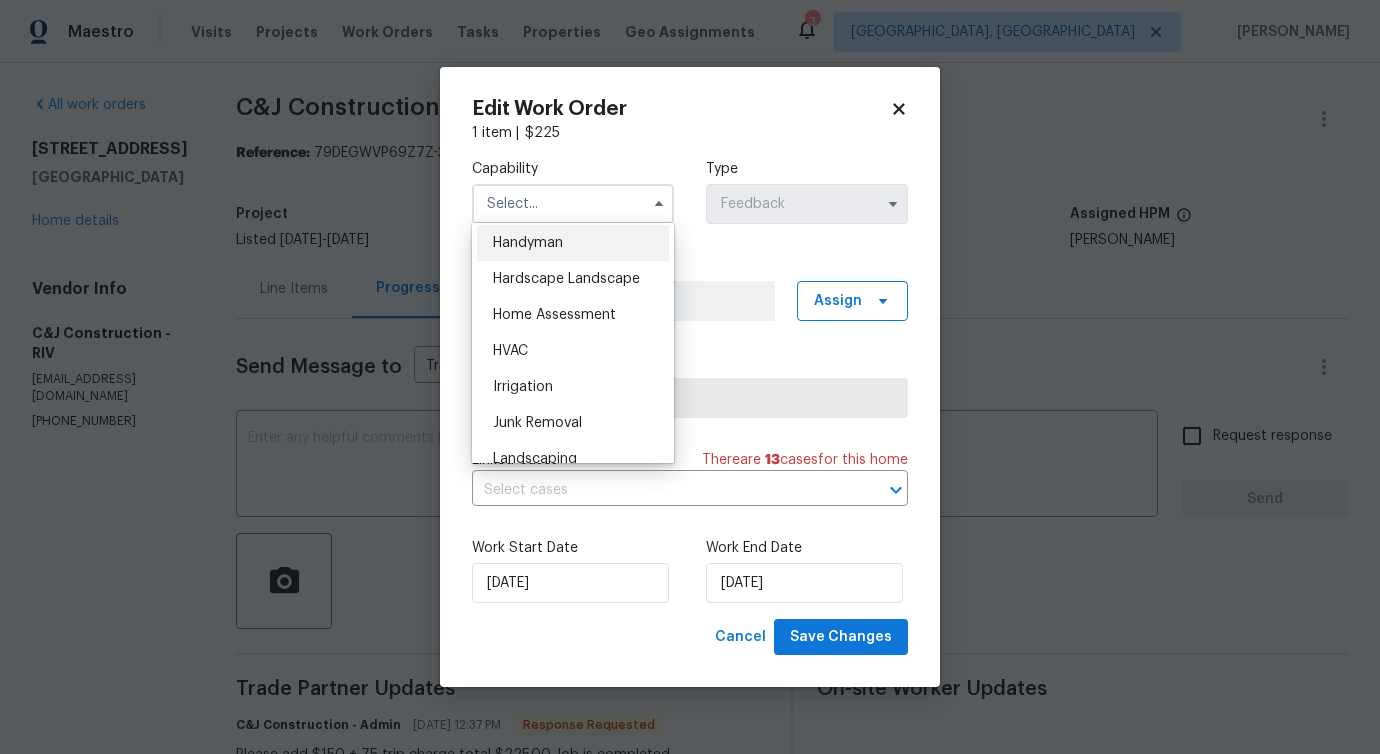 click on "Handyman" at bounding box center [528, 243] 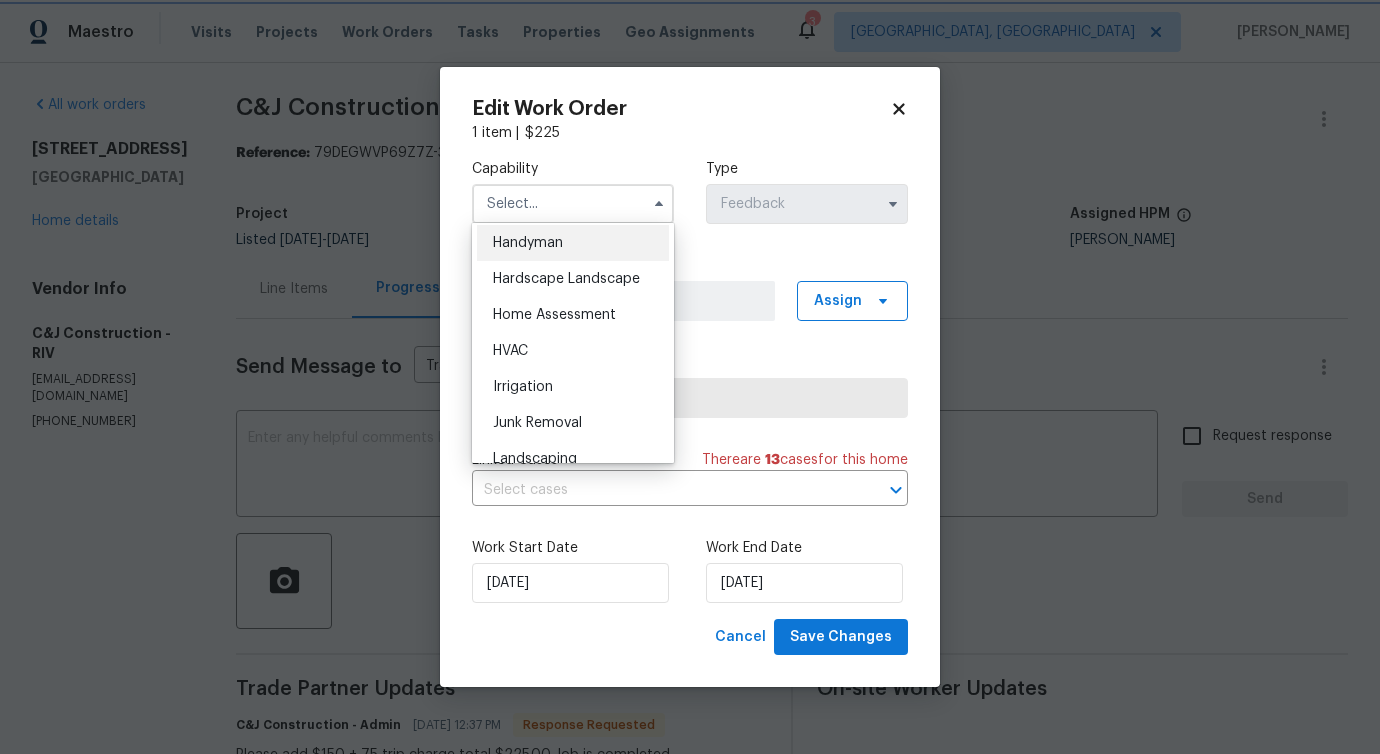 type on "Handyman" 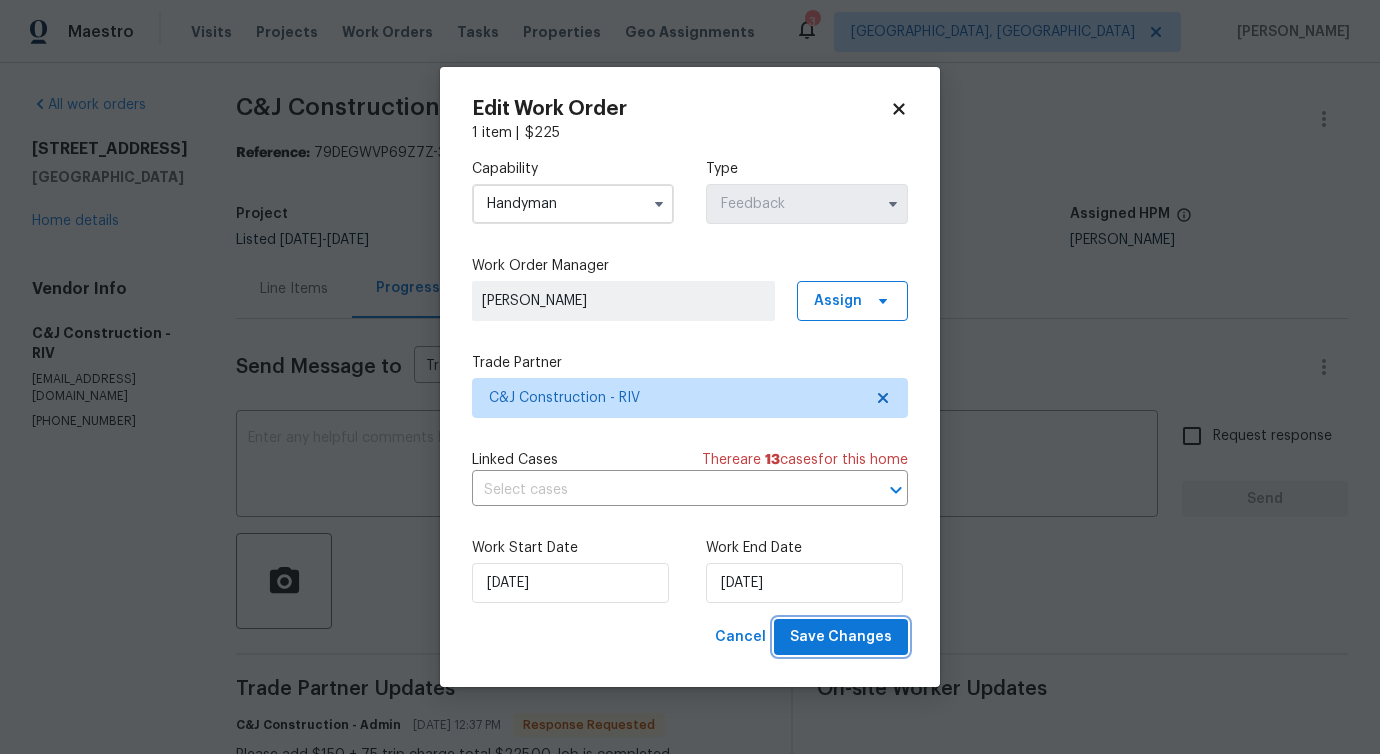 click on "Save Changes" at bounding box center [841, 637] 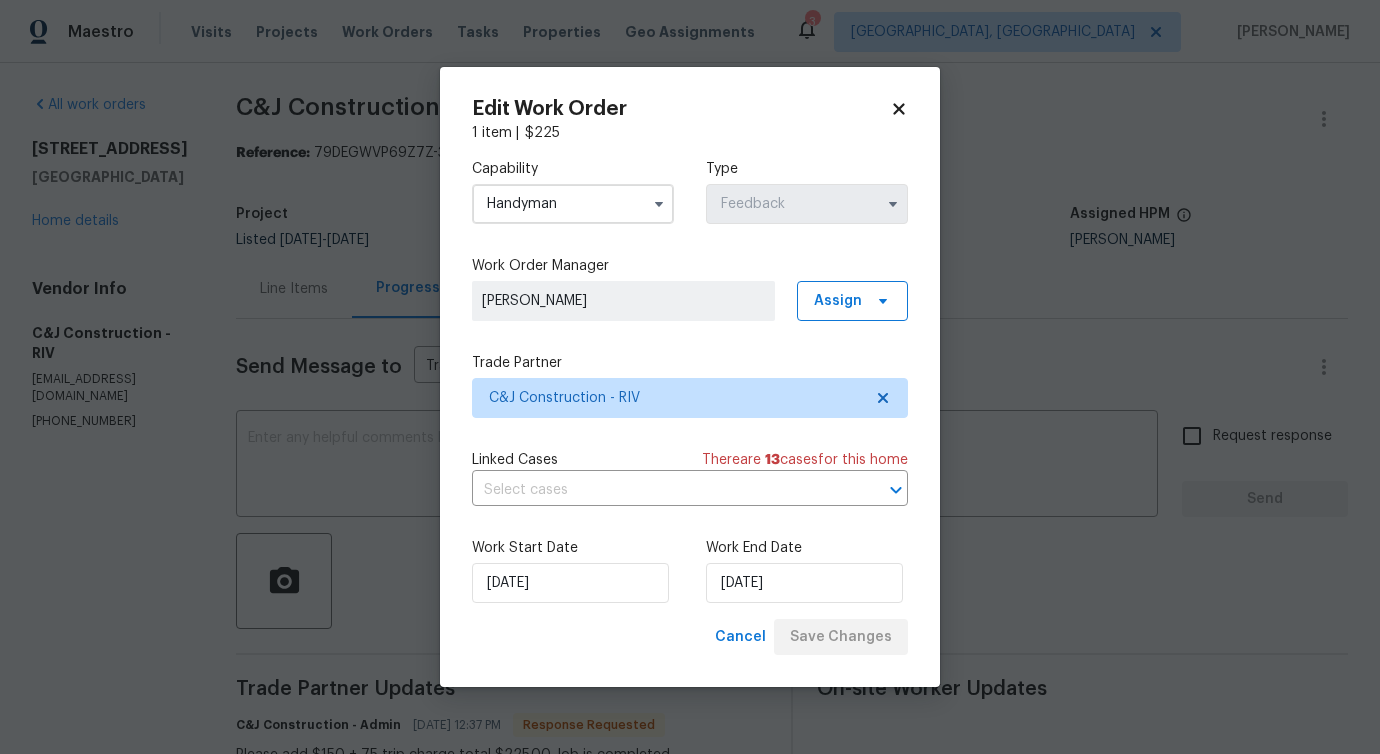 click on "Maestro Visits Projects Work Orders Tasks Properties Geo Assignments 3 Albuquerque, NM Pavithra Sekar All work orders 35809 Springvale Ln Unit 3 Murrieta, CA 92562 Home details Vendor Info C&J Construction - RIV cjconstruction10@verizon.net (951) 906-2511 C&J Construction - RIV Needs QC Reference:   79DEGWVP69Z7Z-37e86b619 Project Listed   7/7/2025  -  7/10/2025 Work Order Timeline 7/8/2025  -  7/10/2025 Total Budget $225.00 Assigned HPM Joshua Peterson Line Items Progress Updates Attachments Invoices Send Message to Trade partner only Trade partner only ​ x ​ Request response Send Trade Partner Updates C&J Construction - Admin 07/10/2025 12:37 PM Response Requested Please add $150 + 75 trip charge total $225.00
Job is completed C&J Construction - Admin 07/09/2025 6:06 PM I'll be on site tomorrow morning Pavithra Sekar 07/09/2025 3:52 PM Hi, do you have any update on the status of the work order? Pavithra Sekar 07/08/2025 3:18 PM On-site Worker Updates
Edit Work Order 1 item | $ 225 Capability" at bounding box center (690, 377) 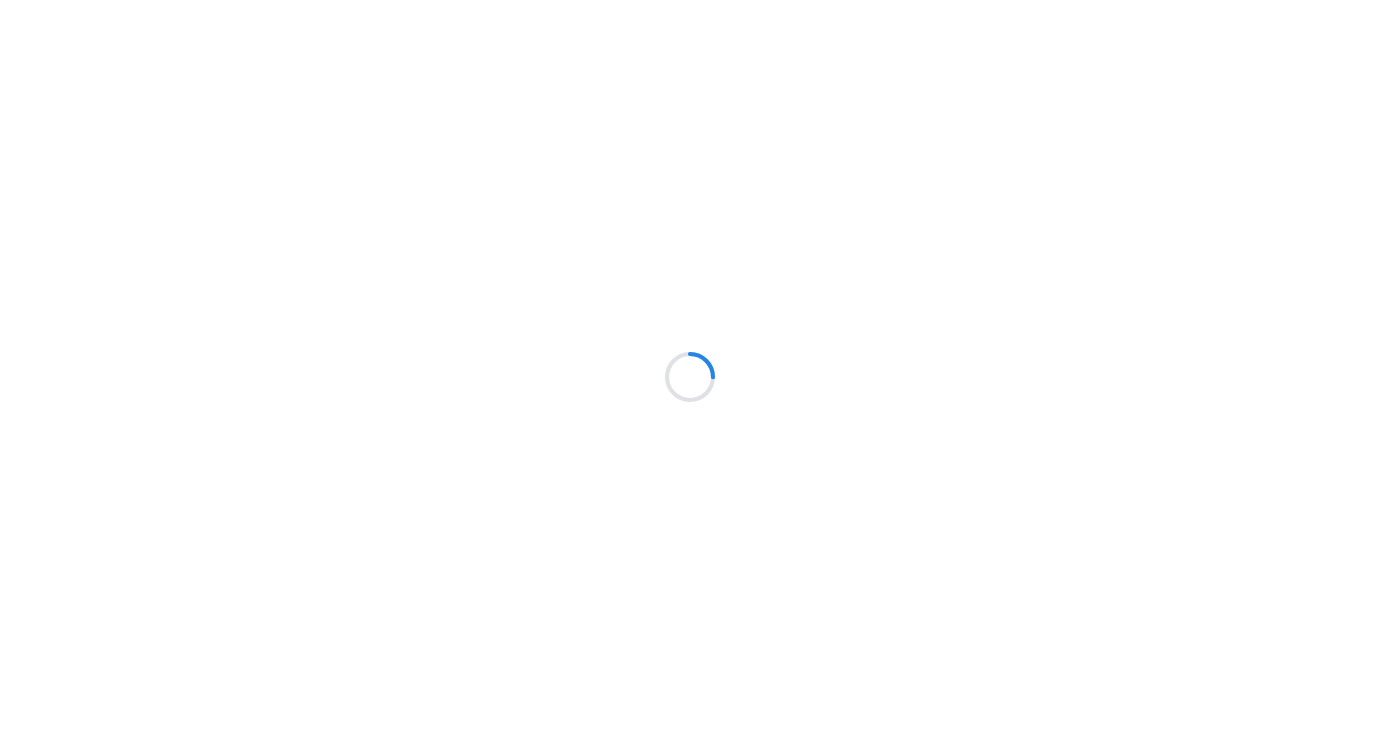 scroll, scrollTop: 0, scrollLeft: 0, axis: both 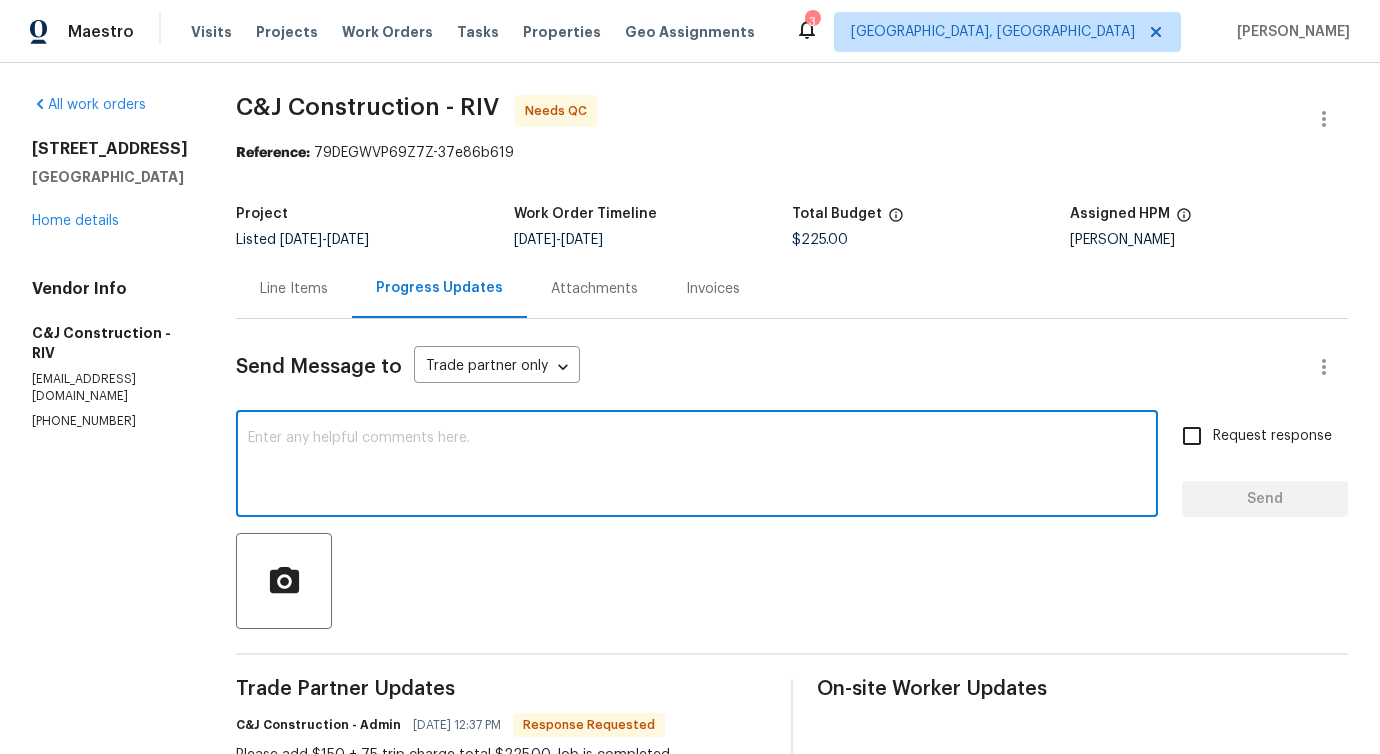 click at bounding box center (697, 466) 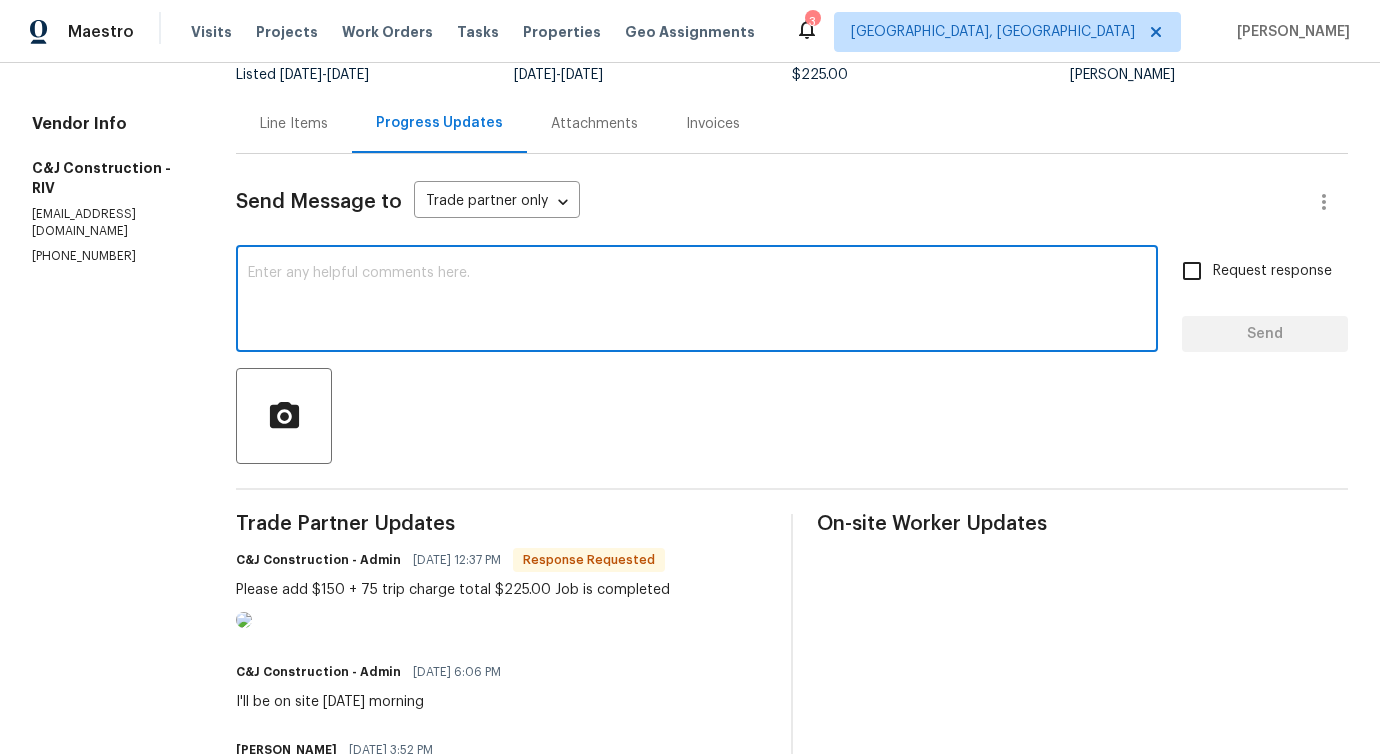 scroll, scrollTop: 0, scrollLeft: 0, axis: both 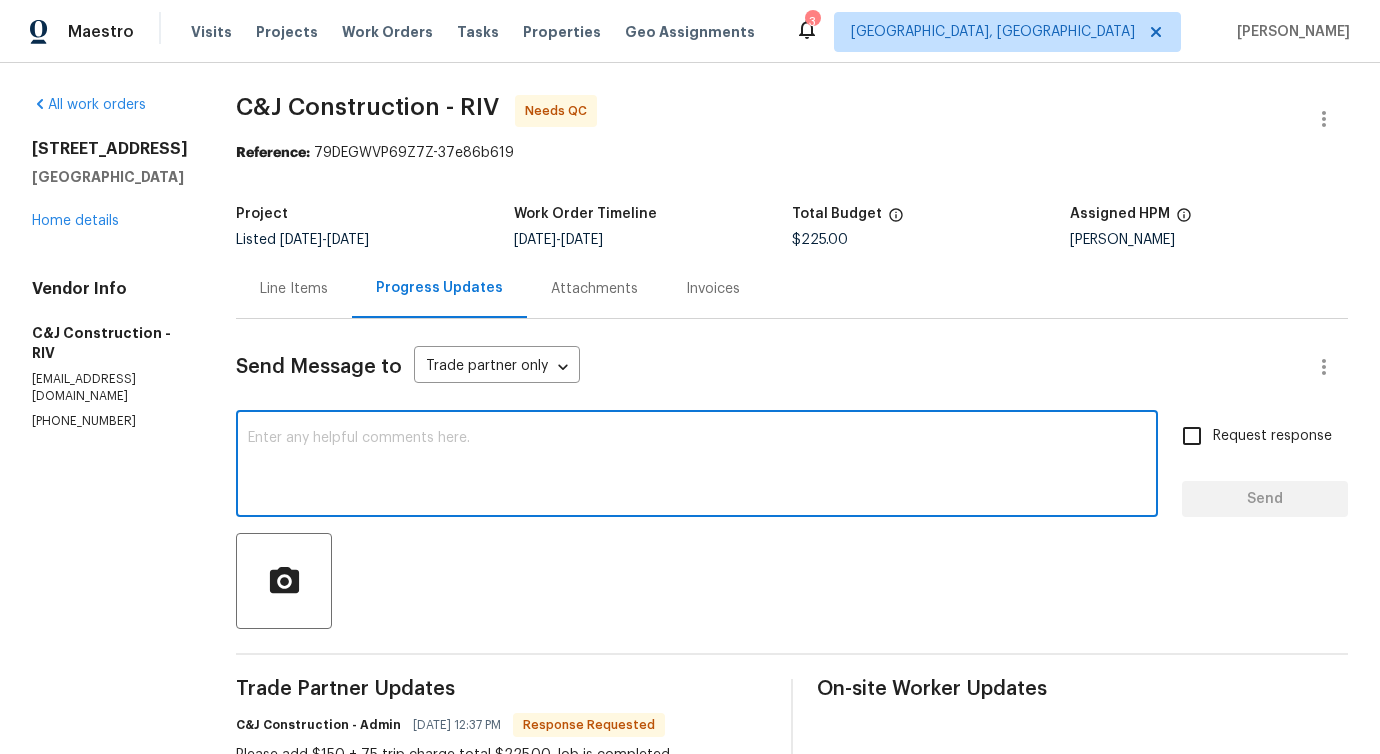 click at bounding box center (697, 466) 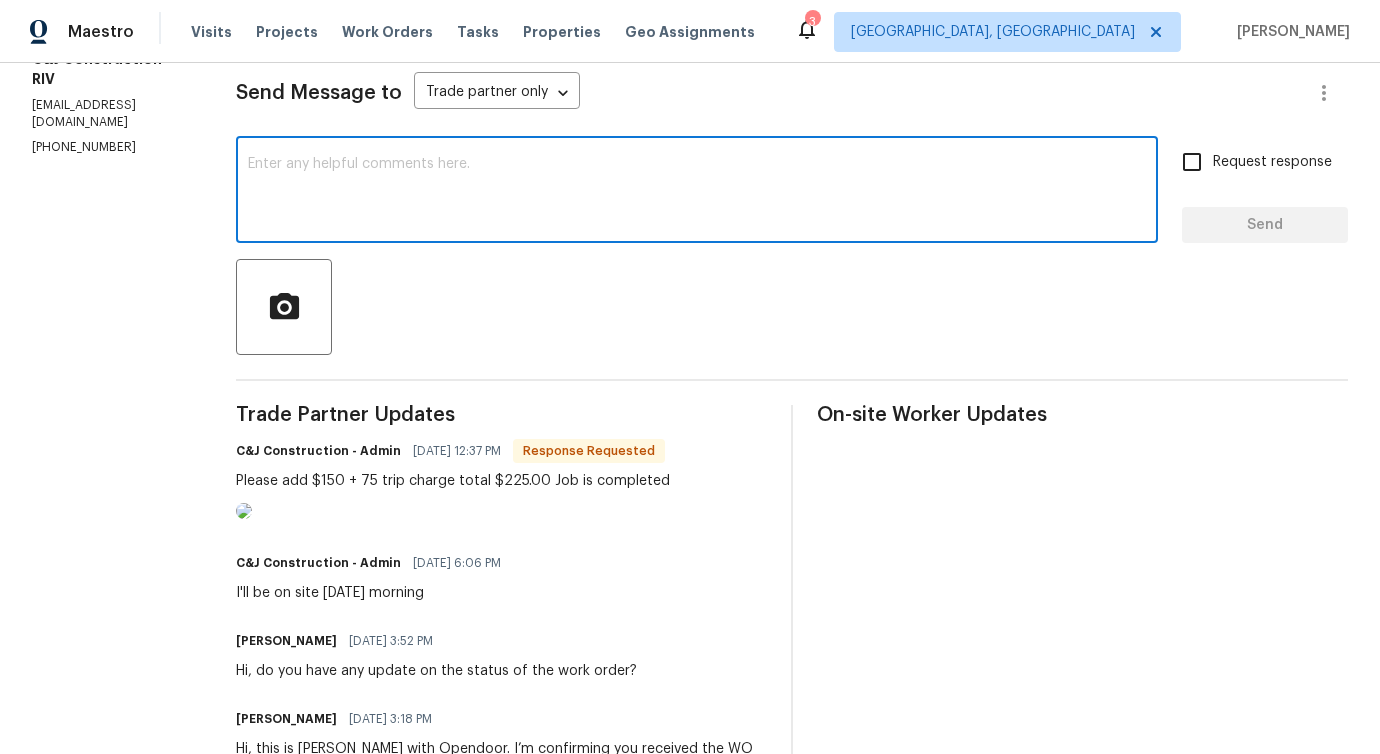 scroll, scrollTop: 529, scrollLeft: 0, axis: vertical 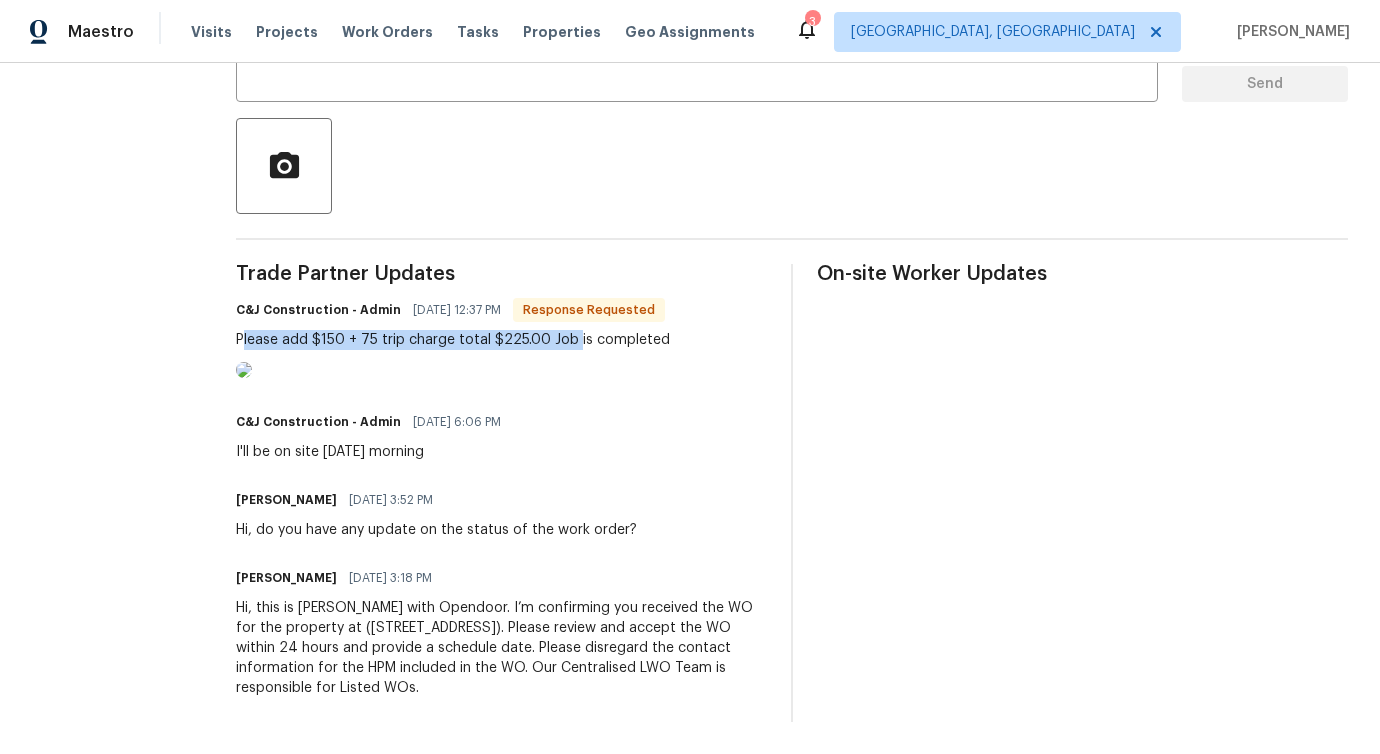 drag, startPoint x: 257, startPoint y: 226, endPoint x: 582, endPoint y: 227, distance: 325.00153 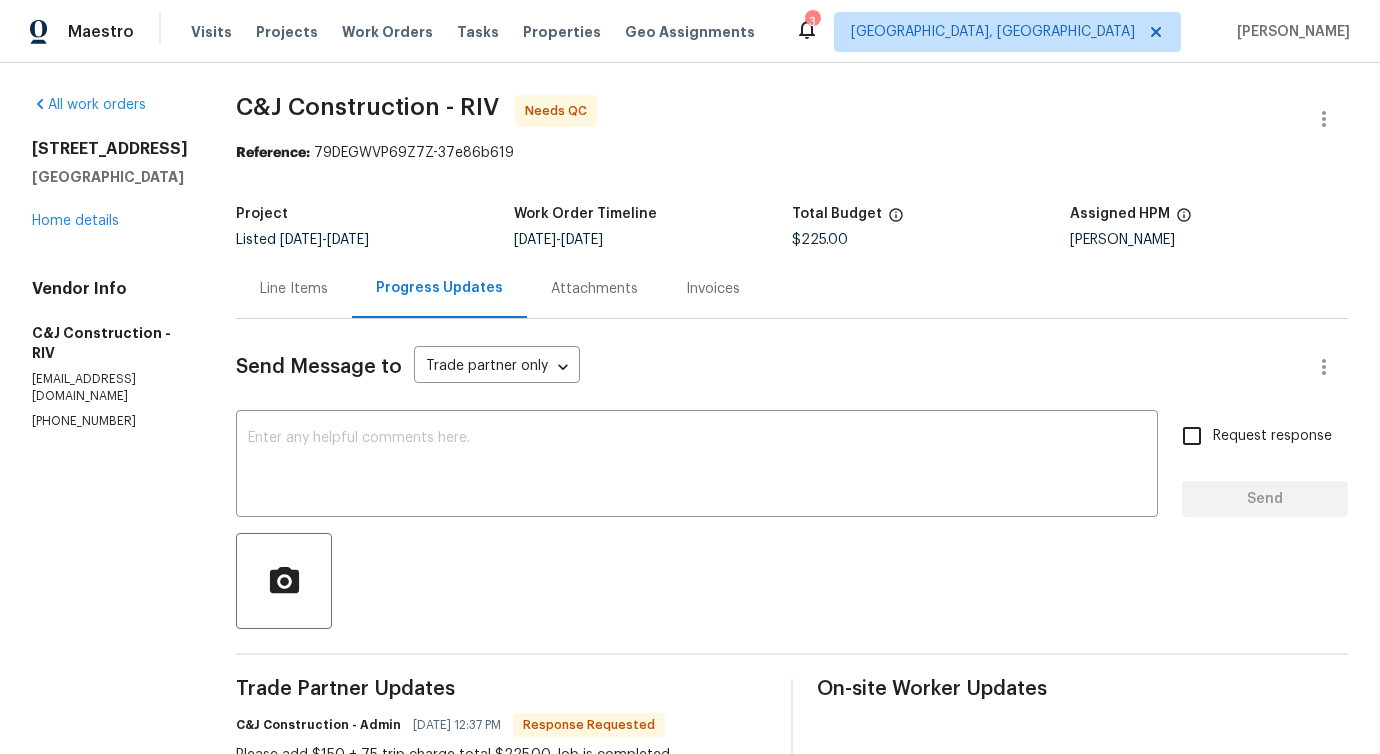 click on "Line Items" at bounding box center (294, 288) 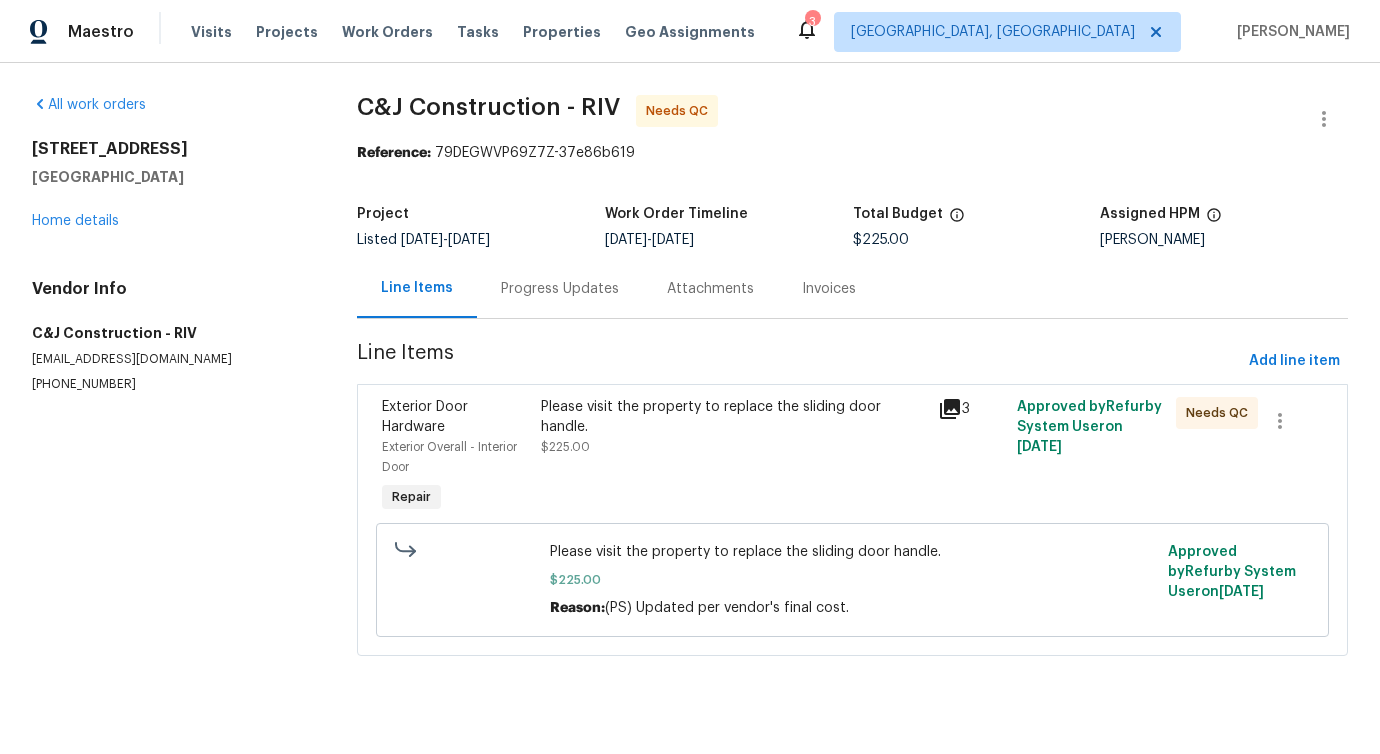 click on "Please visit the property to replace the sliding door handle. $225.00" at bounding box center [733, 427] 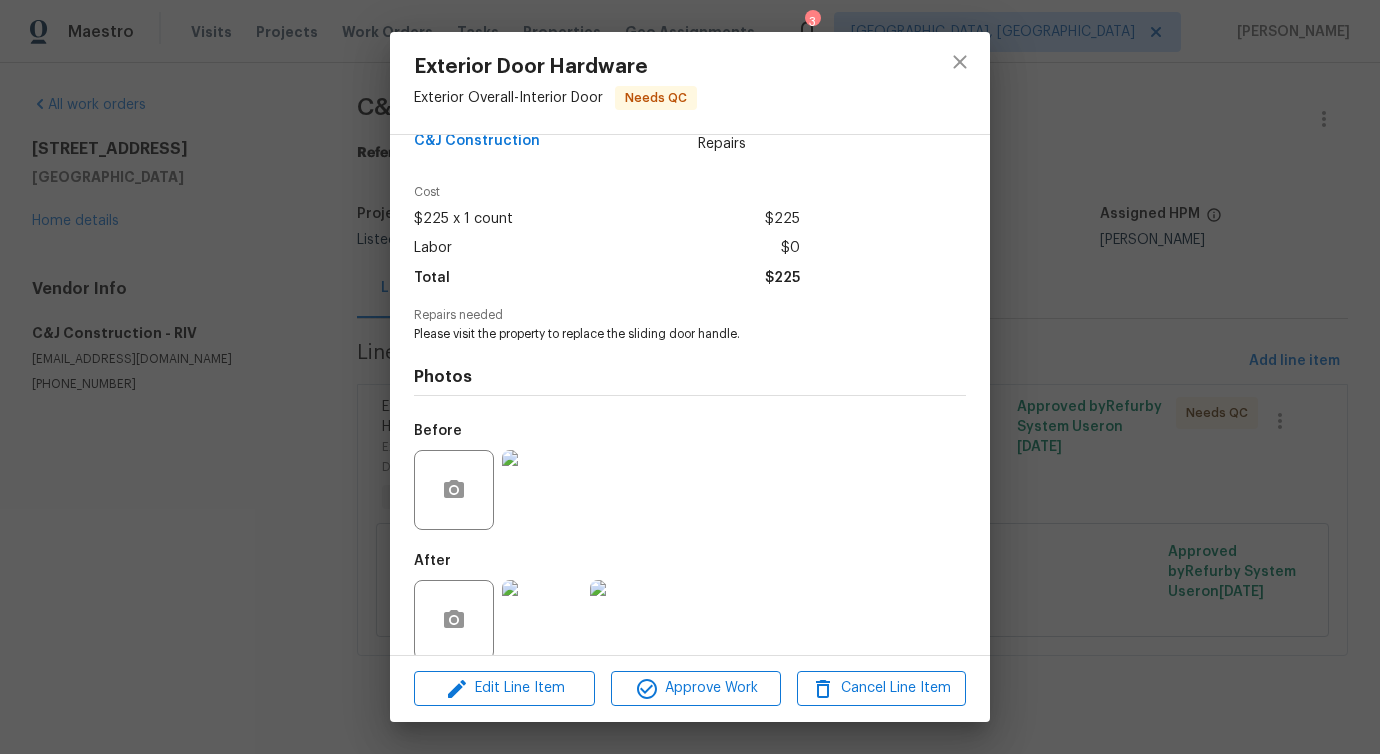 scroll, scrollTop: 67, scrollLeft: 0, axis: vertical 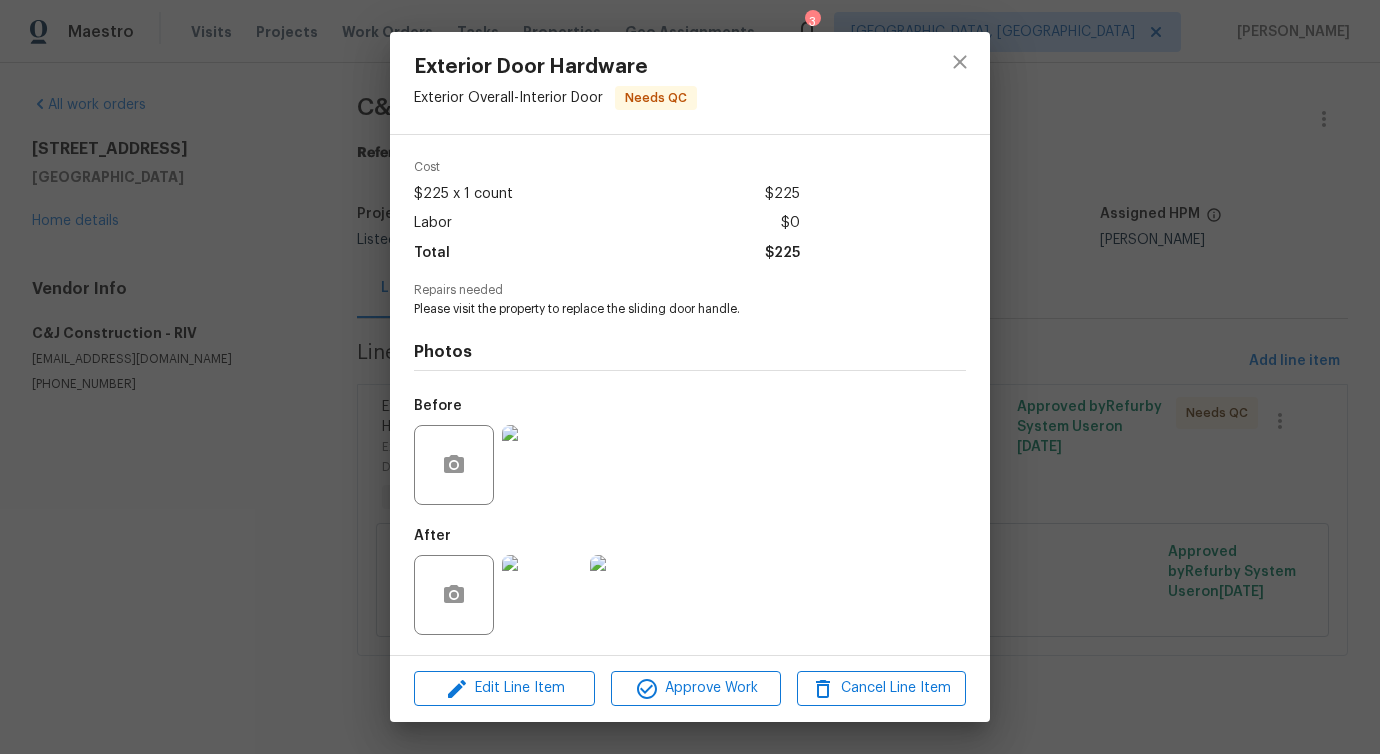 click at bounding box center (542, 595) 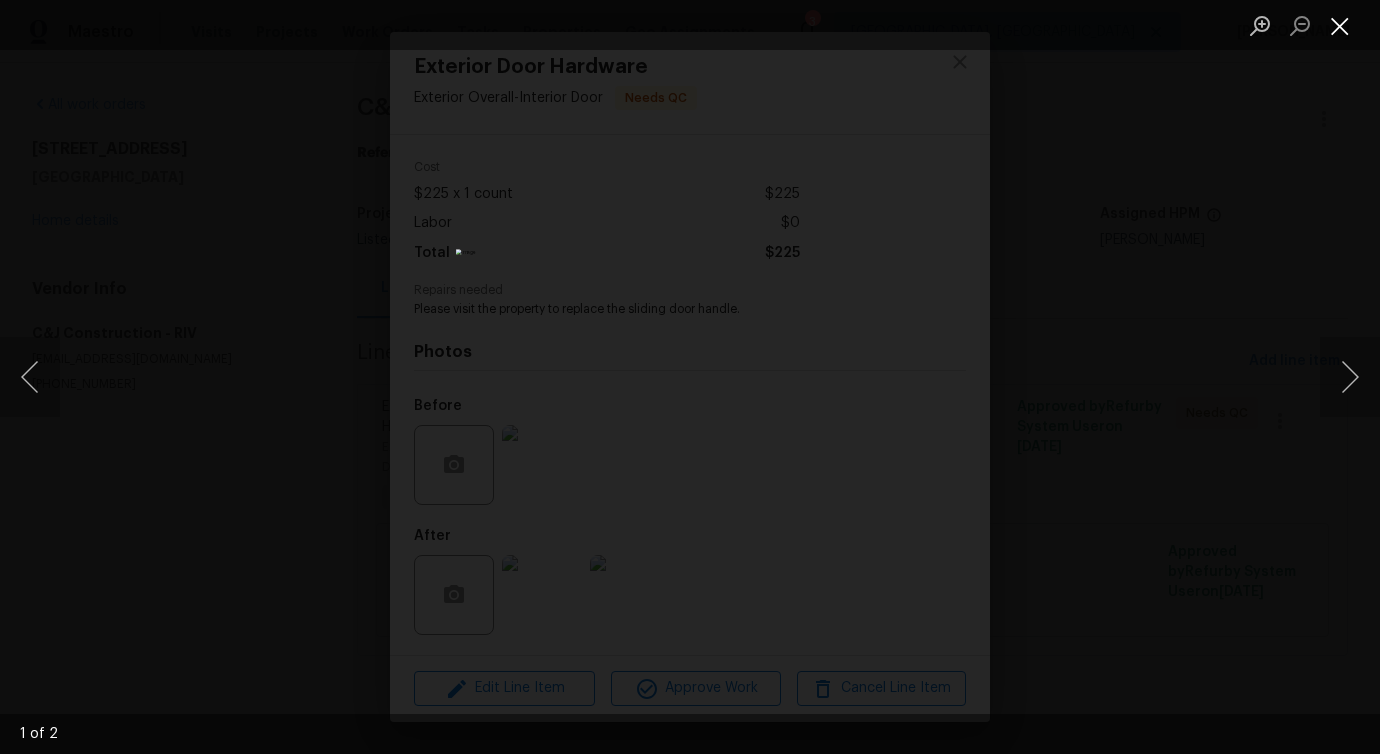 click at bounding box center [1340, 25] 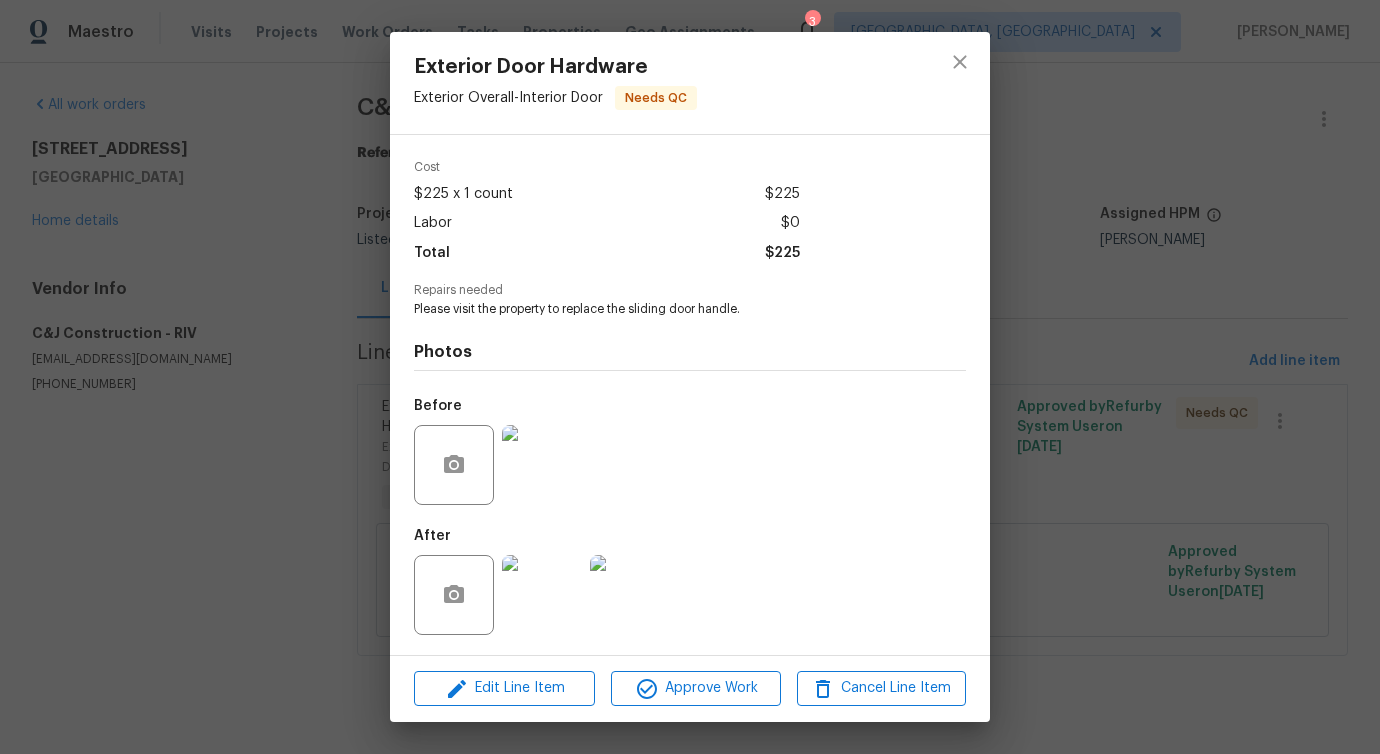 click at bounding box center [542, 465] 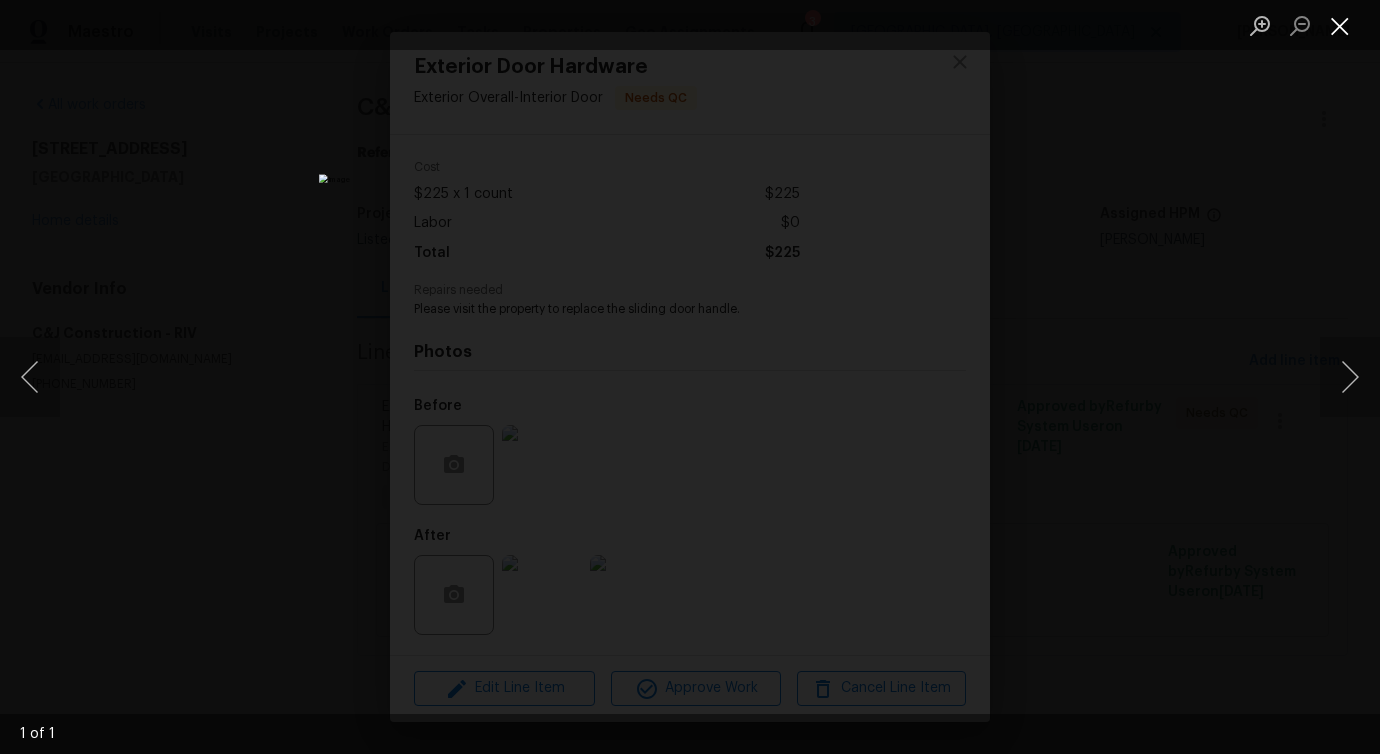 click at bounding box center (1340, 25) 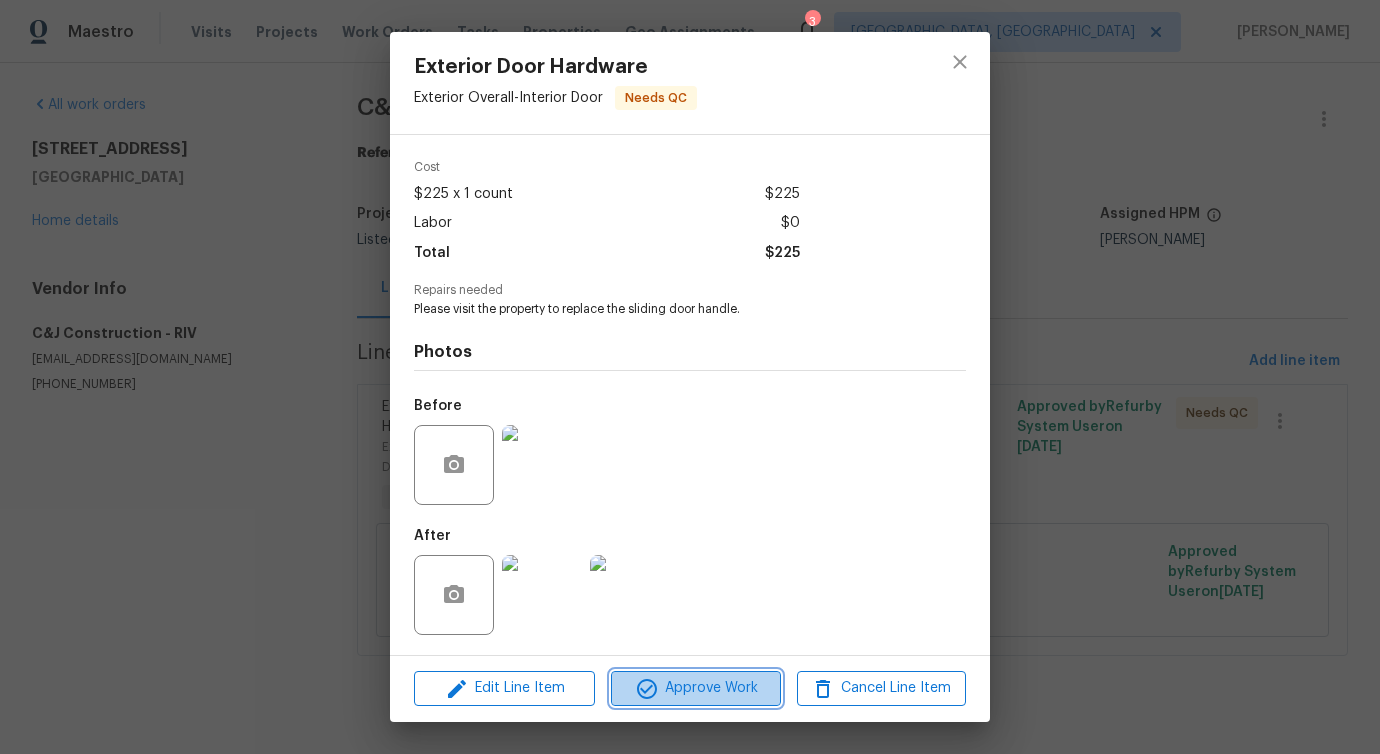 click on "Approve Work" at bounding box center (695, 688) 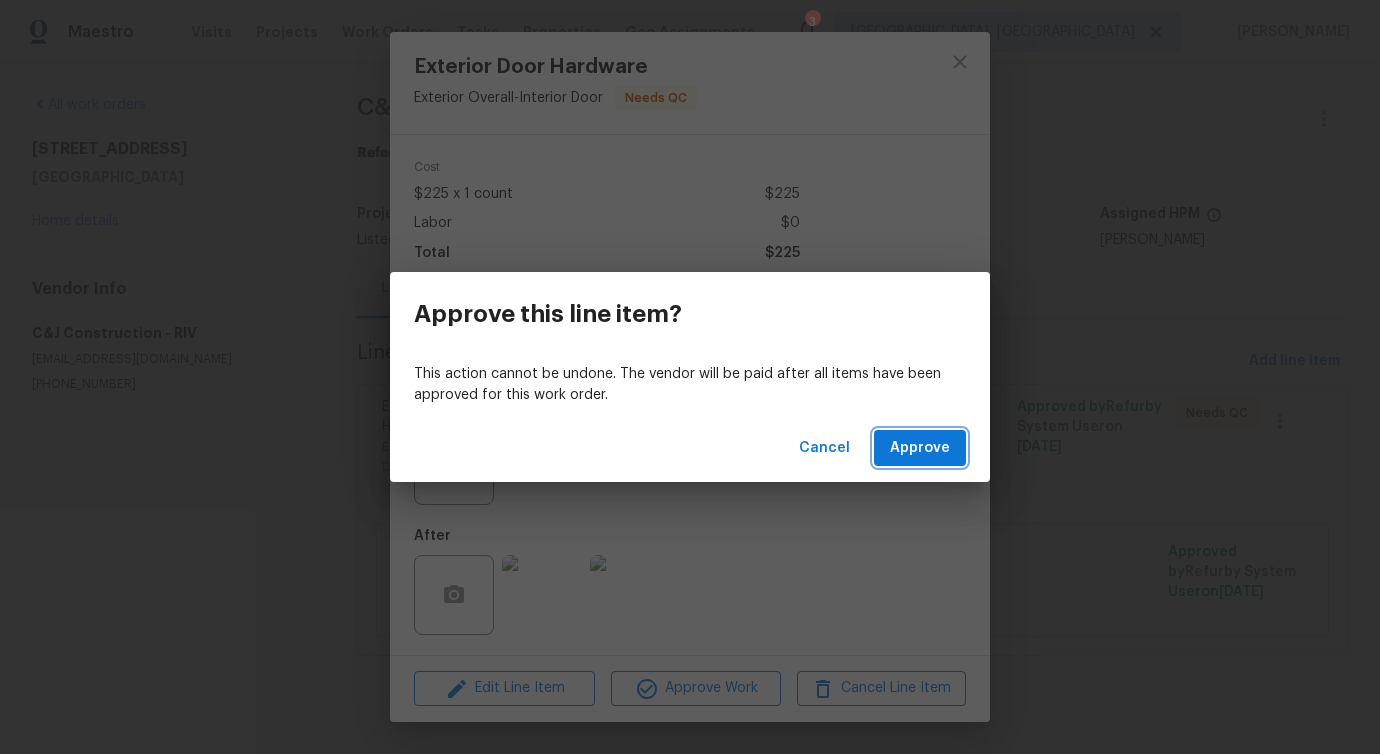 click on "Approve" at bounding box center [920, 448] 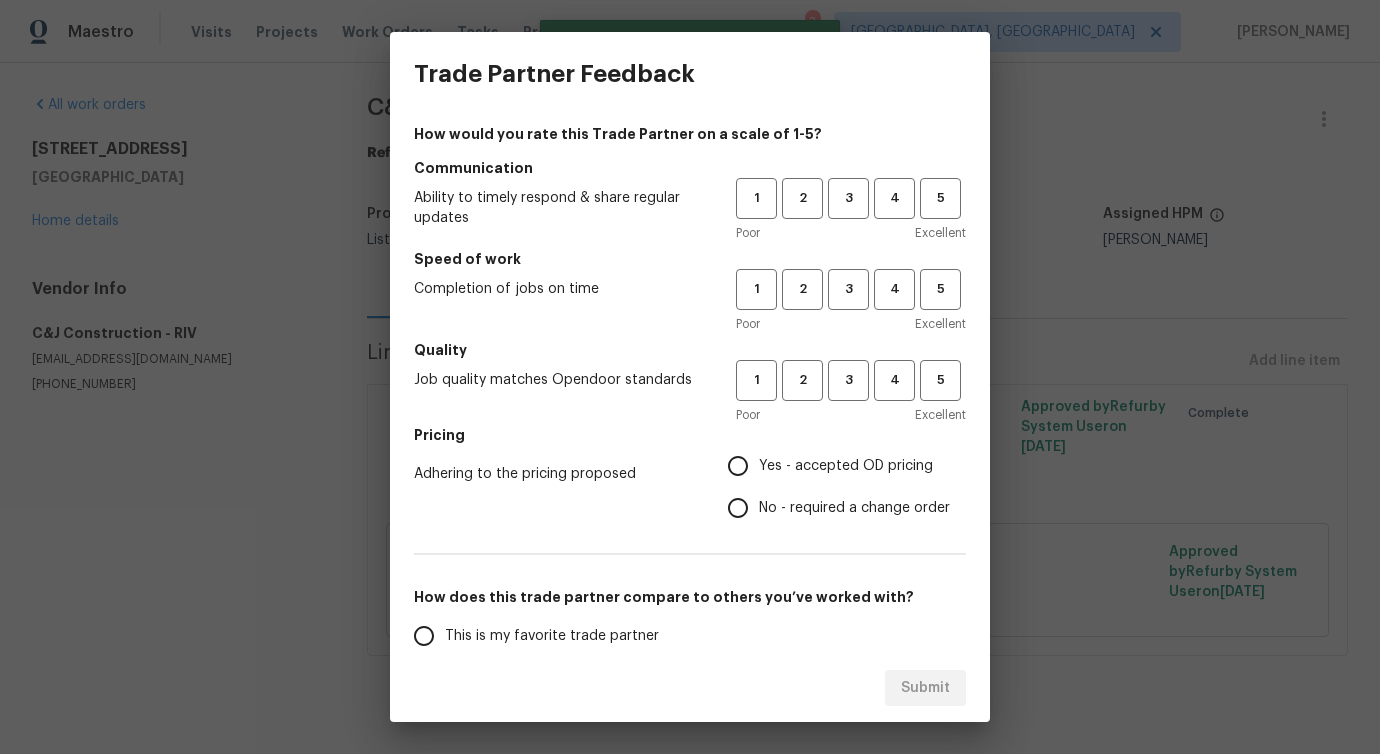 click on "1 2 3 4 5" at bounding box center (851, 198) 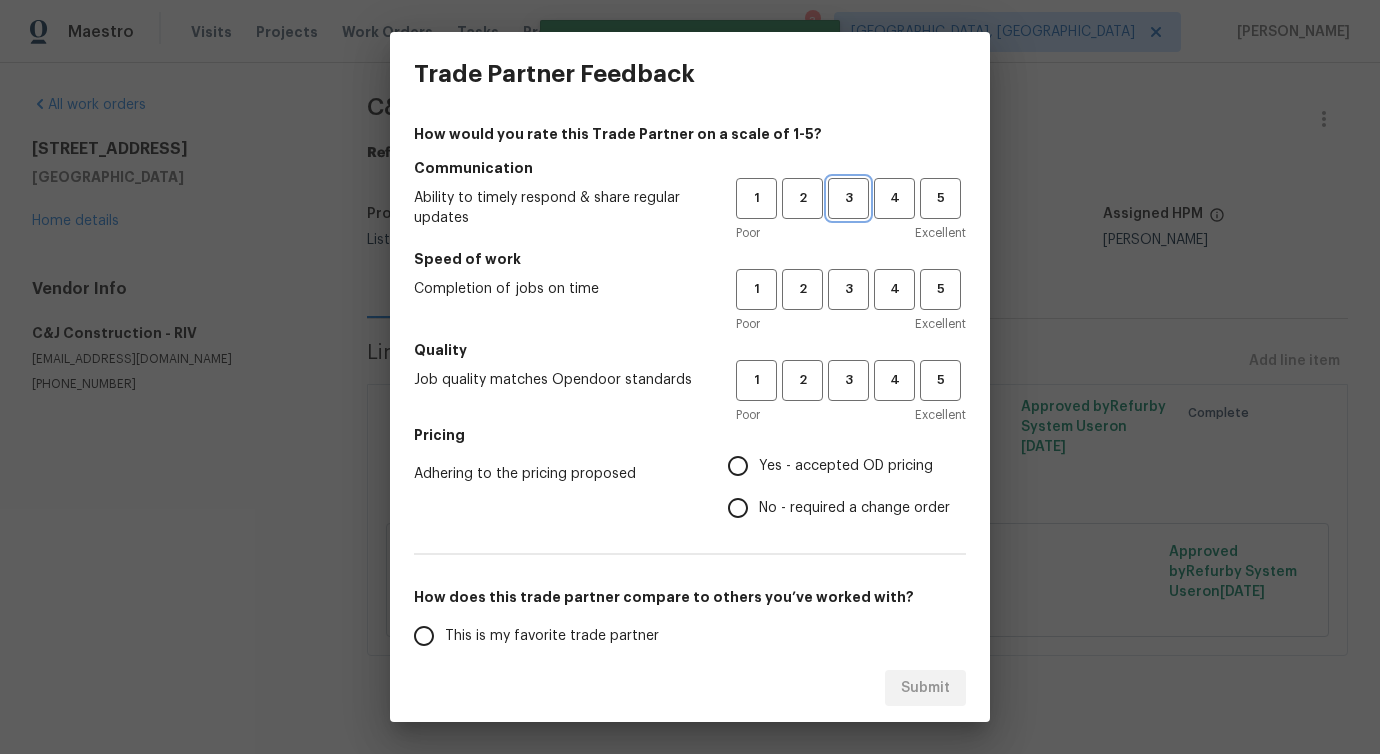 click on "3" at bounding box center [848, 198] 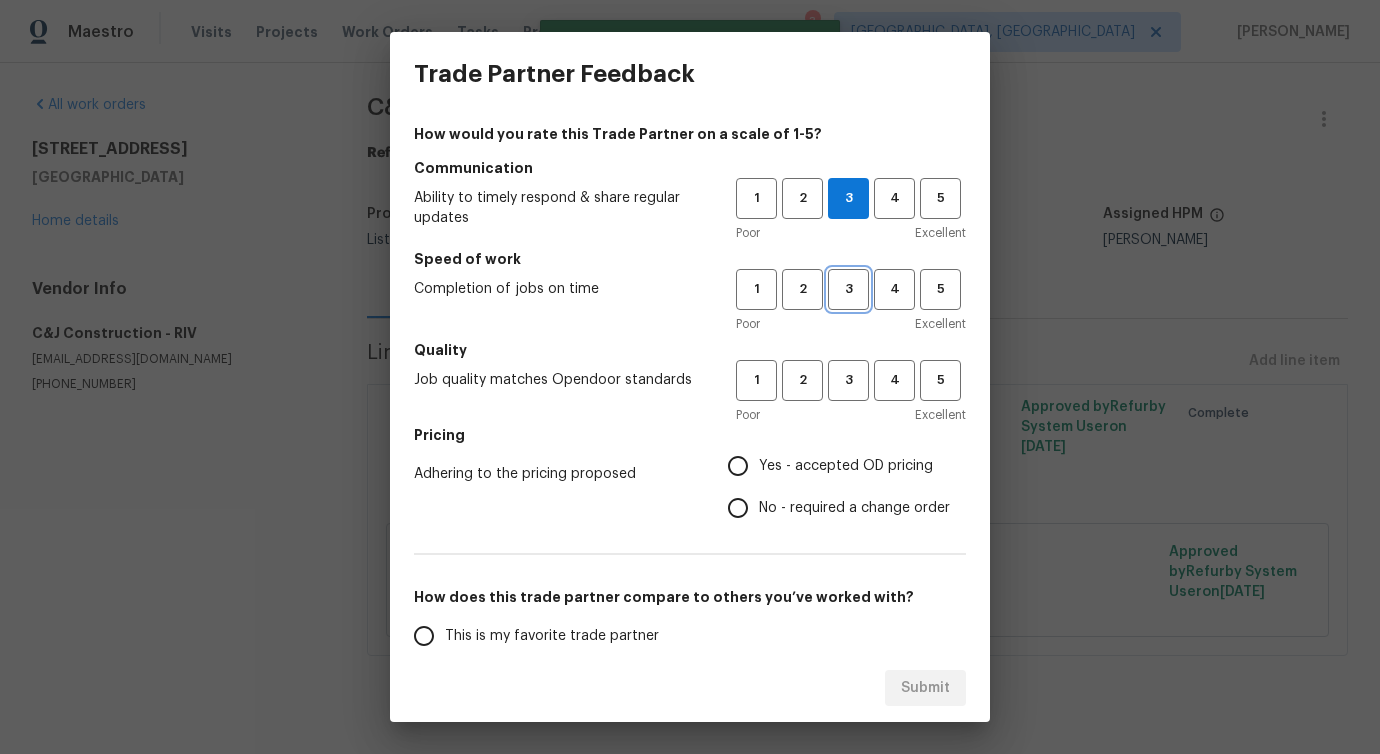 click on "3" at bounding box center [848, 289] 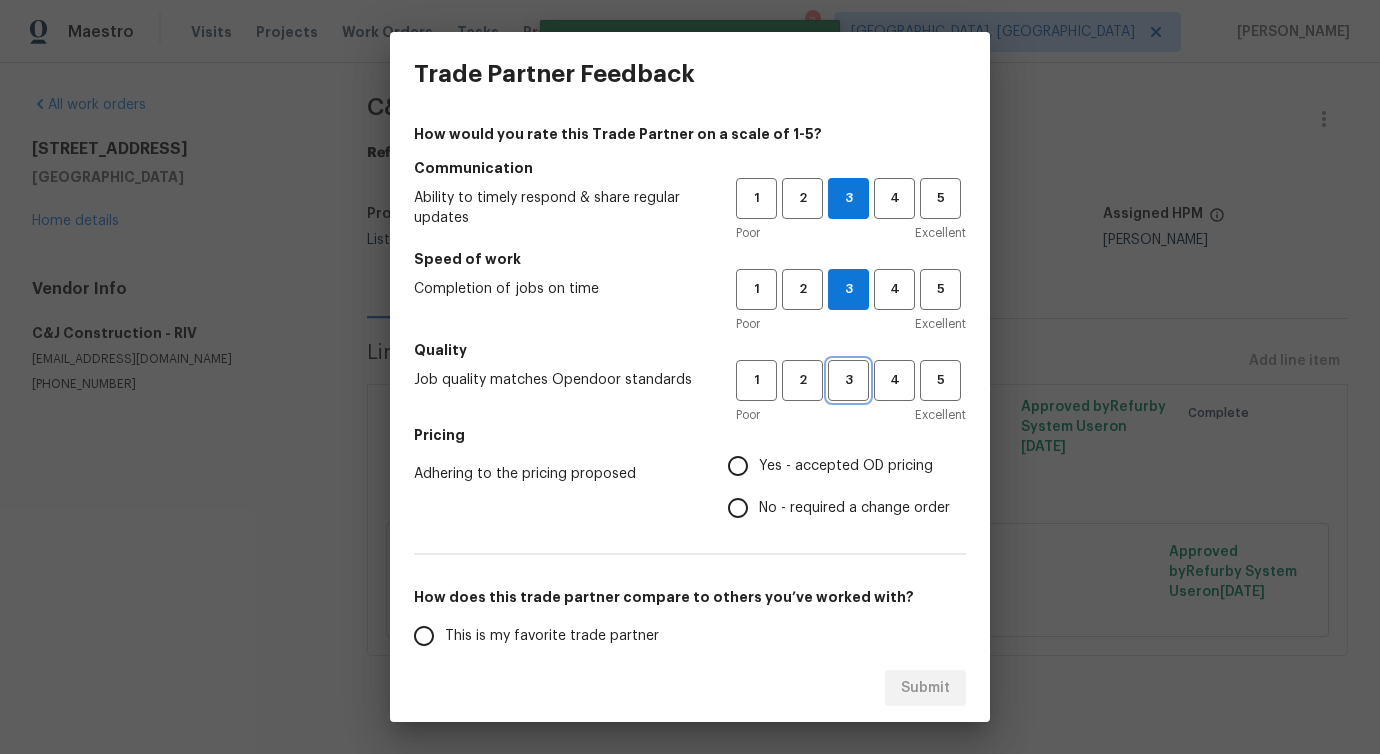 click on "3" at bounding box center (848, 380) 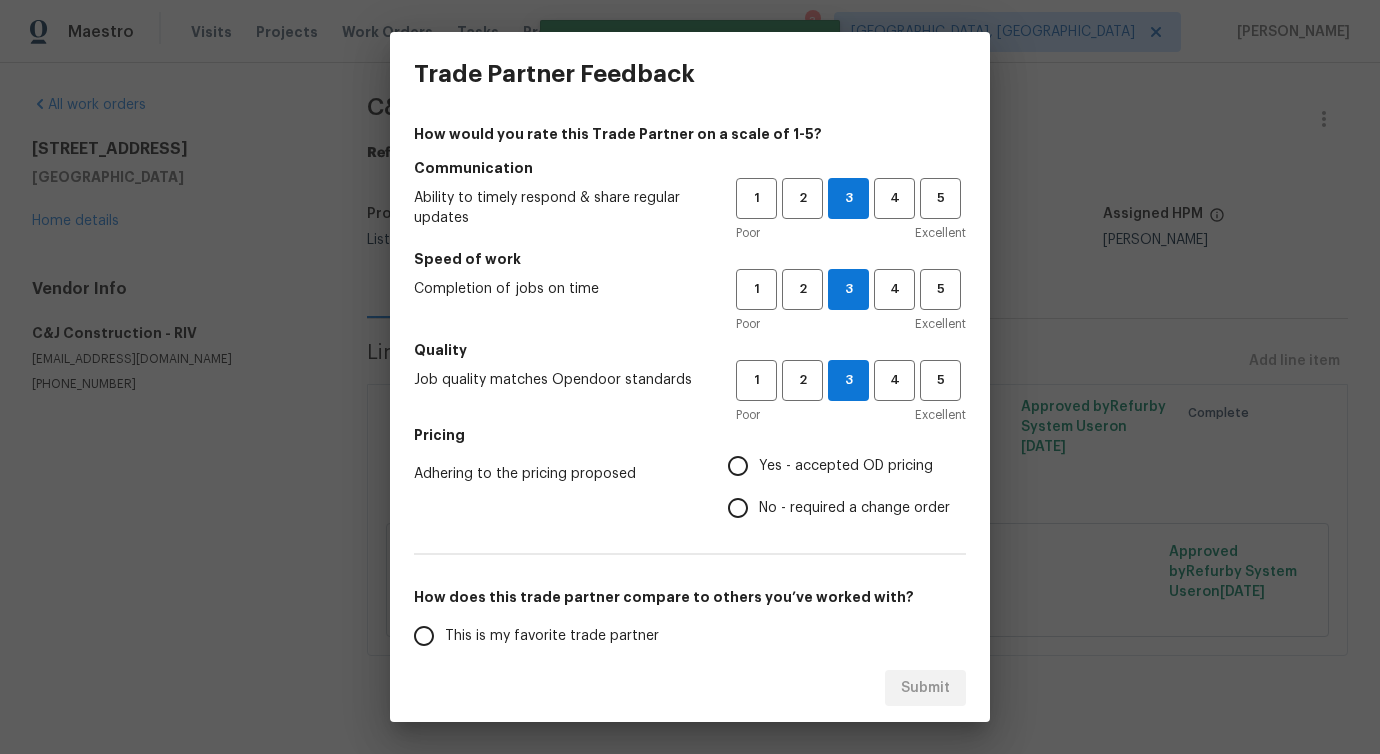 click on "No - required a change order" at bounding box center (854, 508) 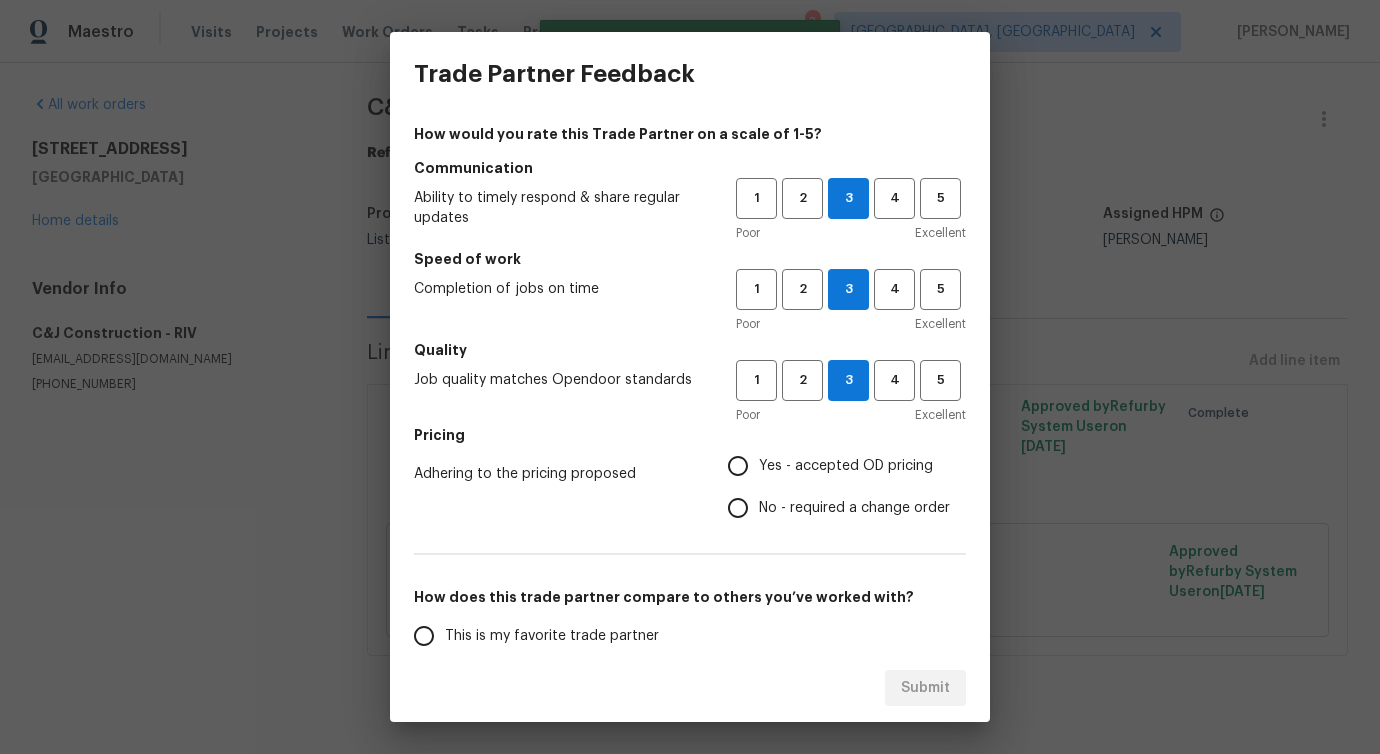 click on "No - required a change order" at bounding box center [738, 508] 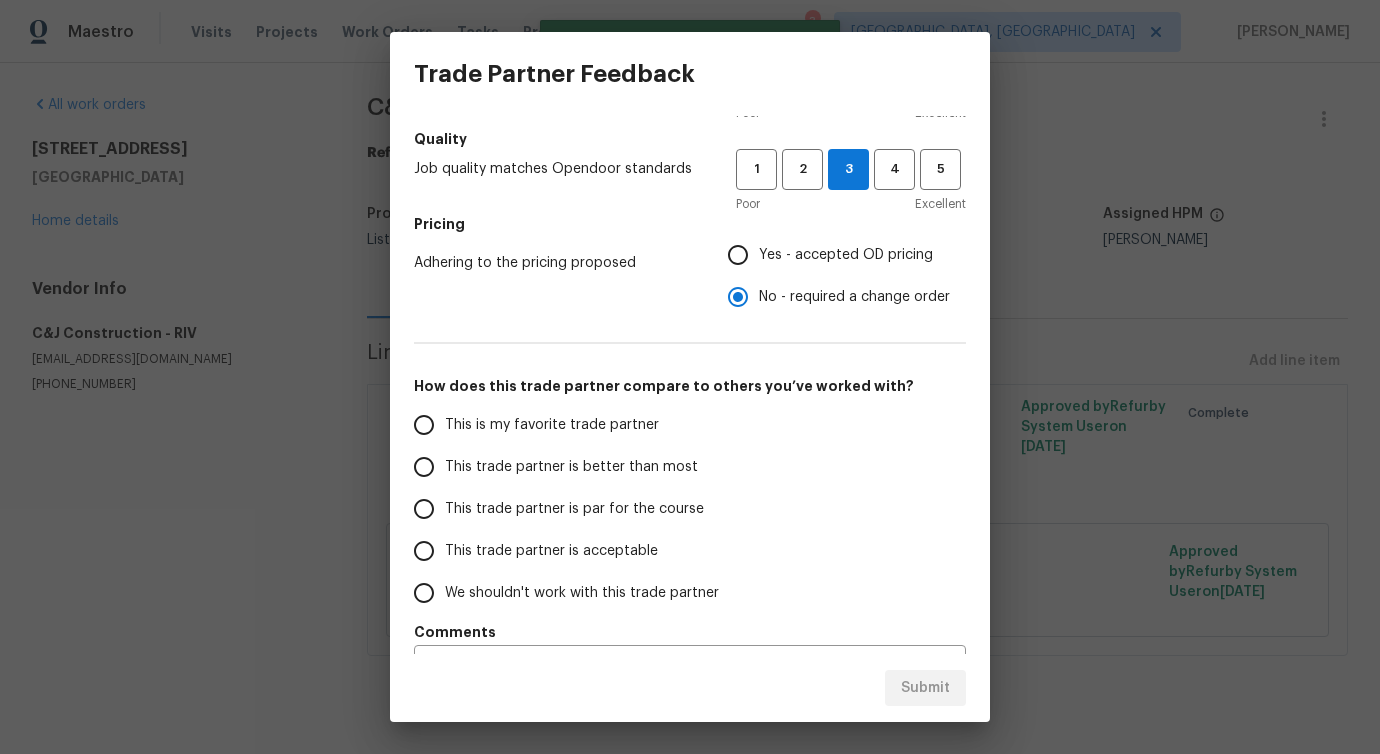 scroll, scrollTop: 261, scrollLeft: 0, axis: vertical 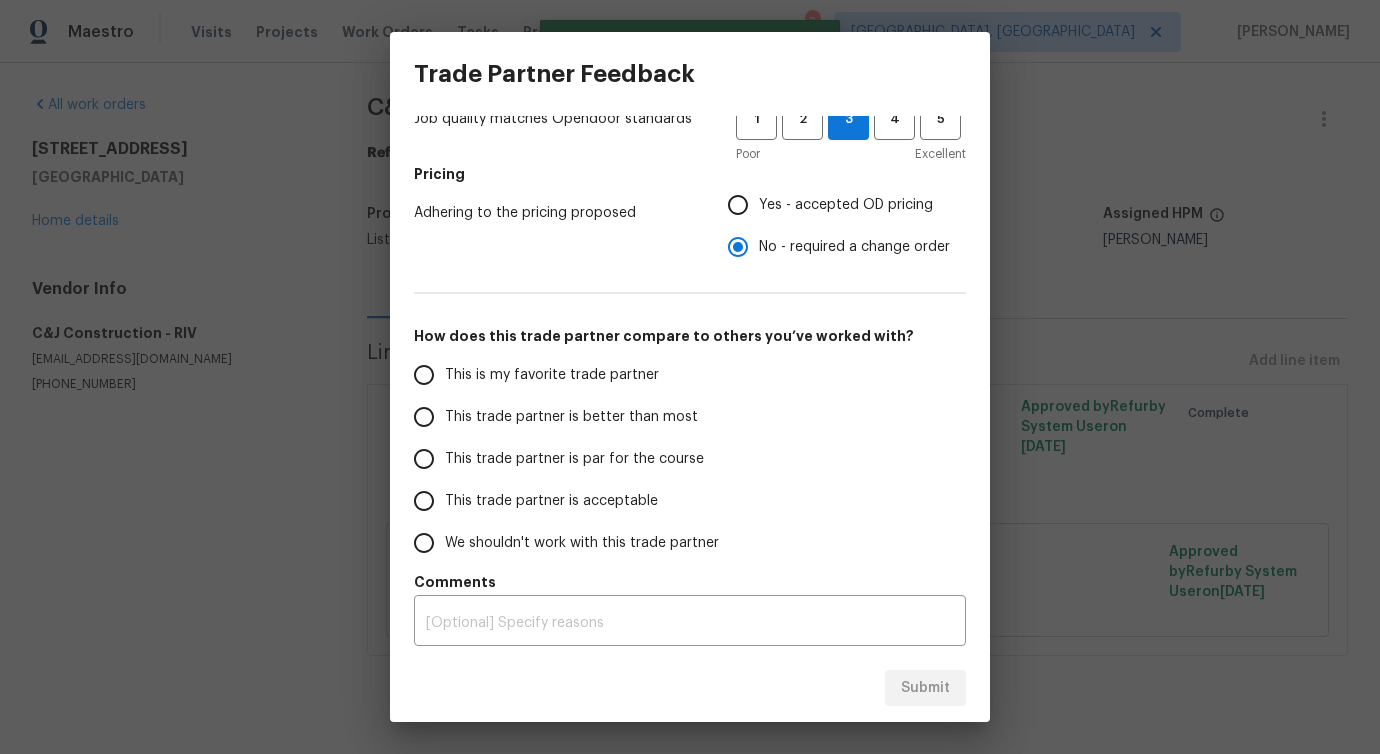 click on "This trade partner is better than most" at bounding box center [571, 417] 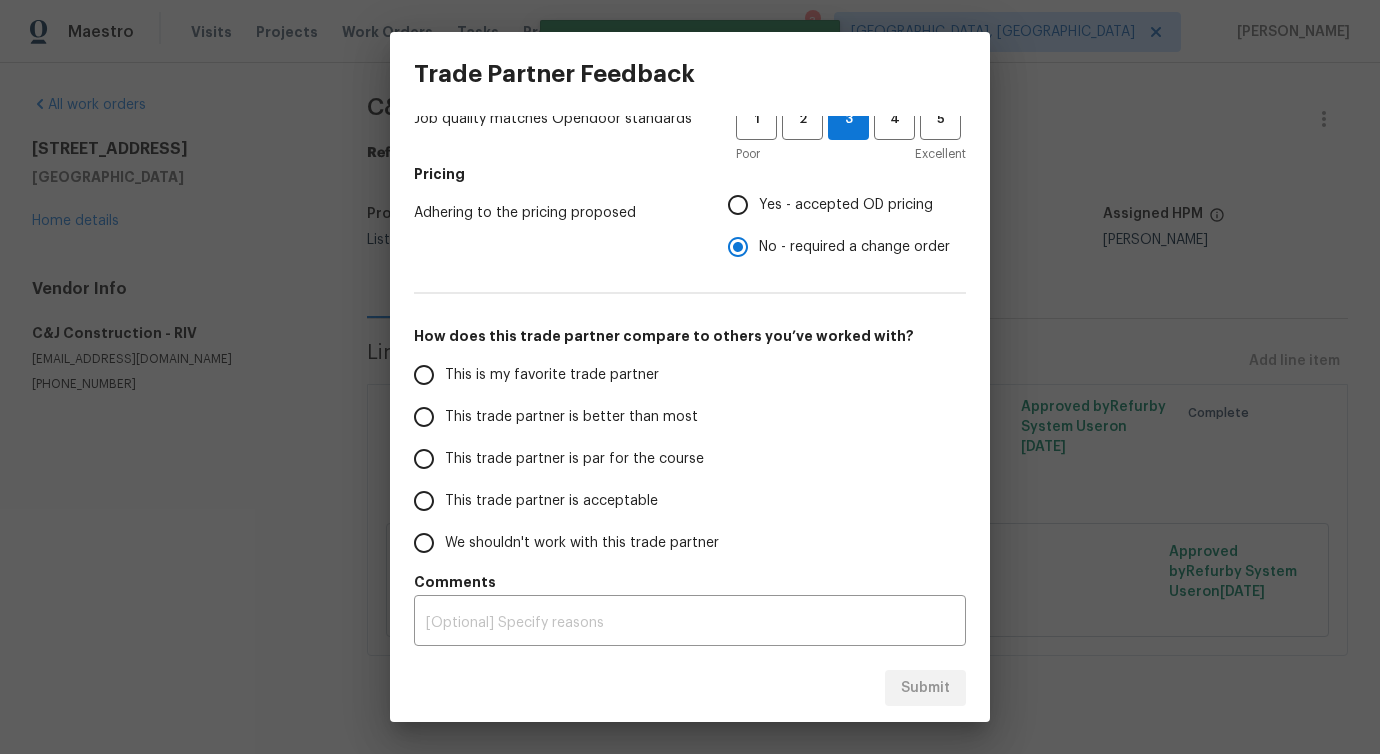 click on "This trade partner is better than most" at bounding box center (424, 417) 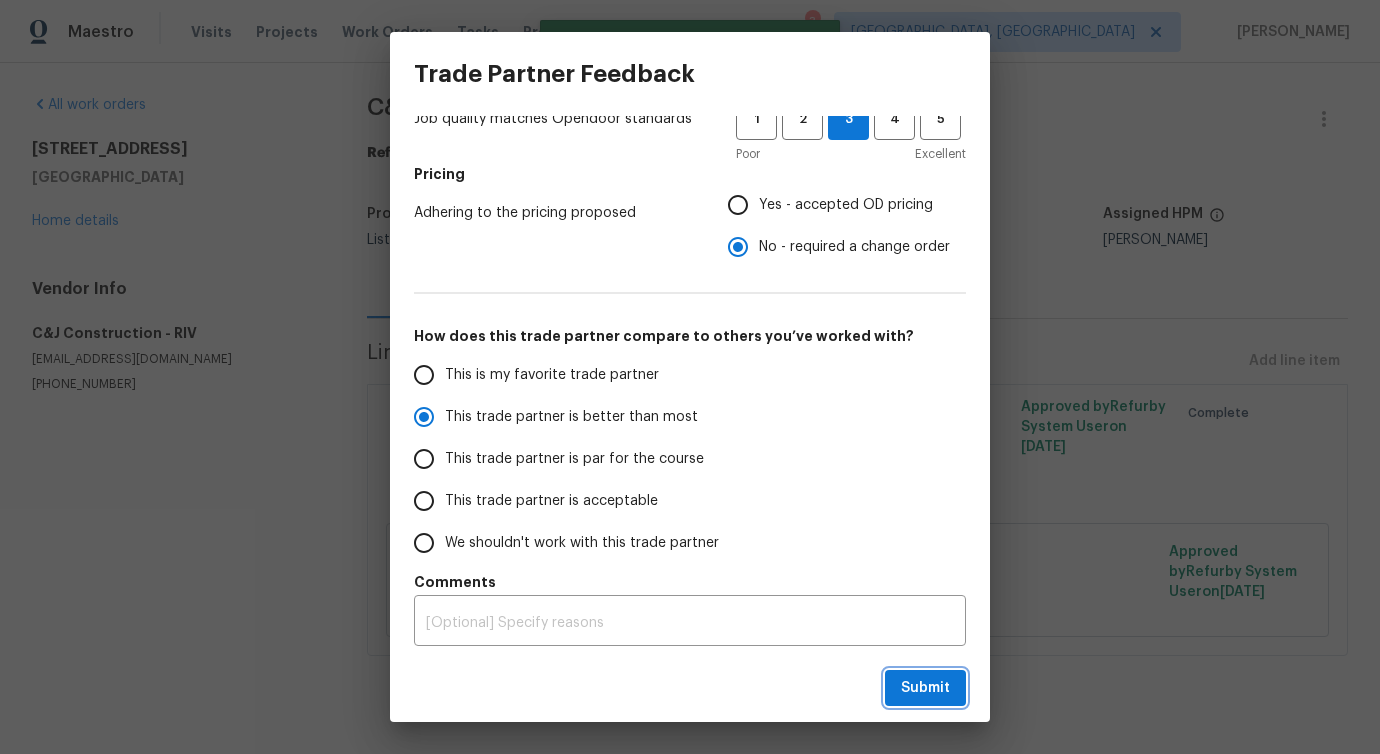 click on "Submit" at bounding box center [925, 688] 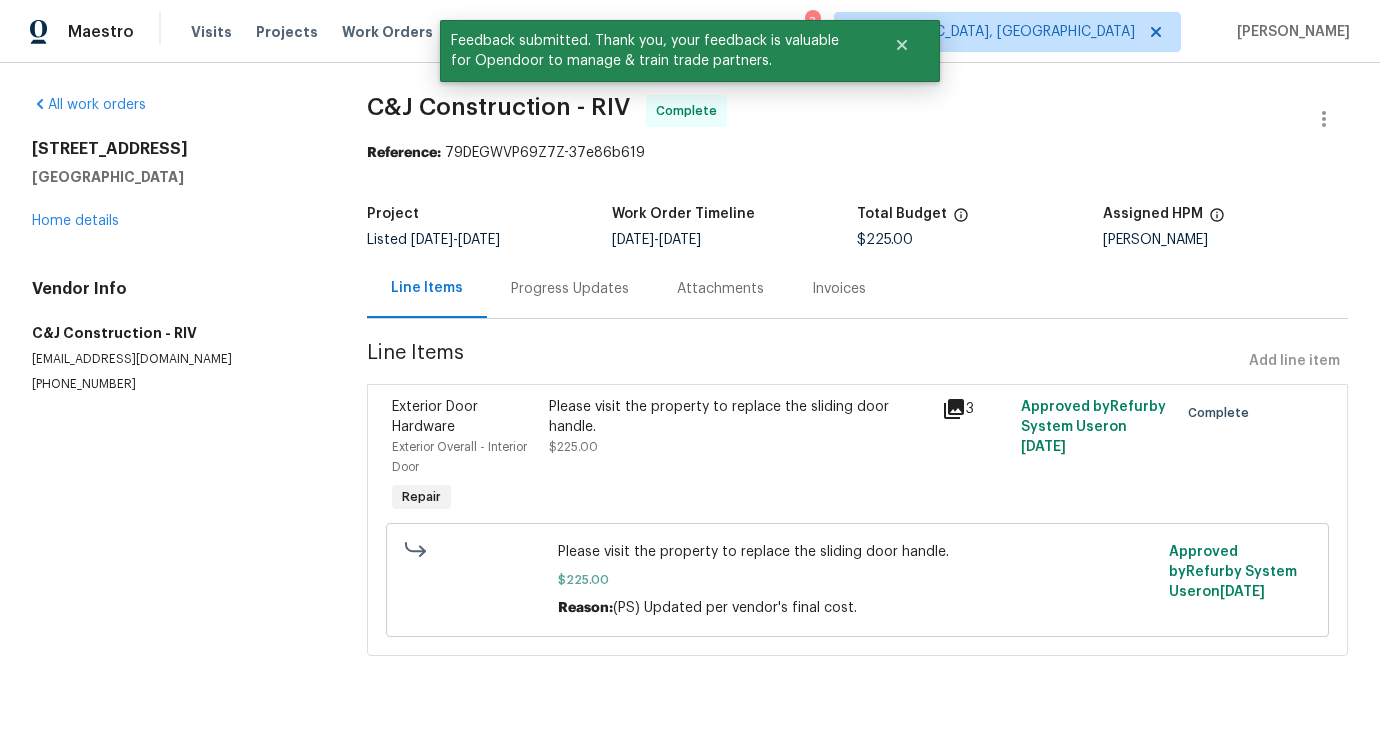 click on "Progress Updates" at bounding box center [570, 288] 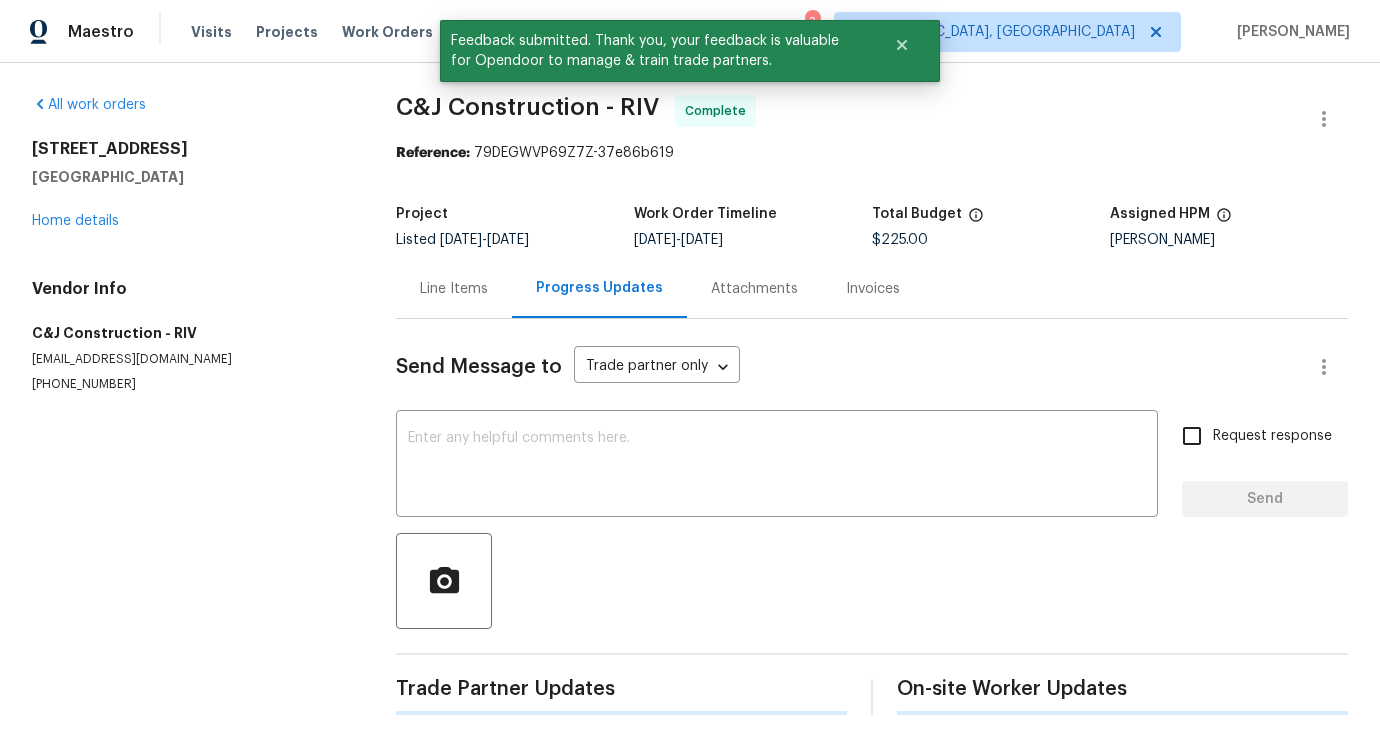 click on "Send Message to Trade partner only Trade partner only ​ x ​ Request response Send Trade Partner Updates On-site Worker Updates" at bounding box center (872, 517) 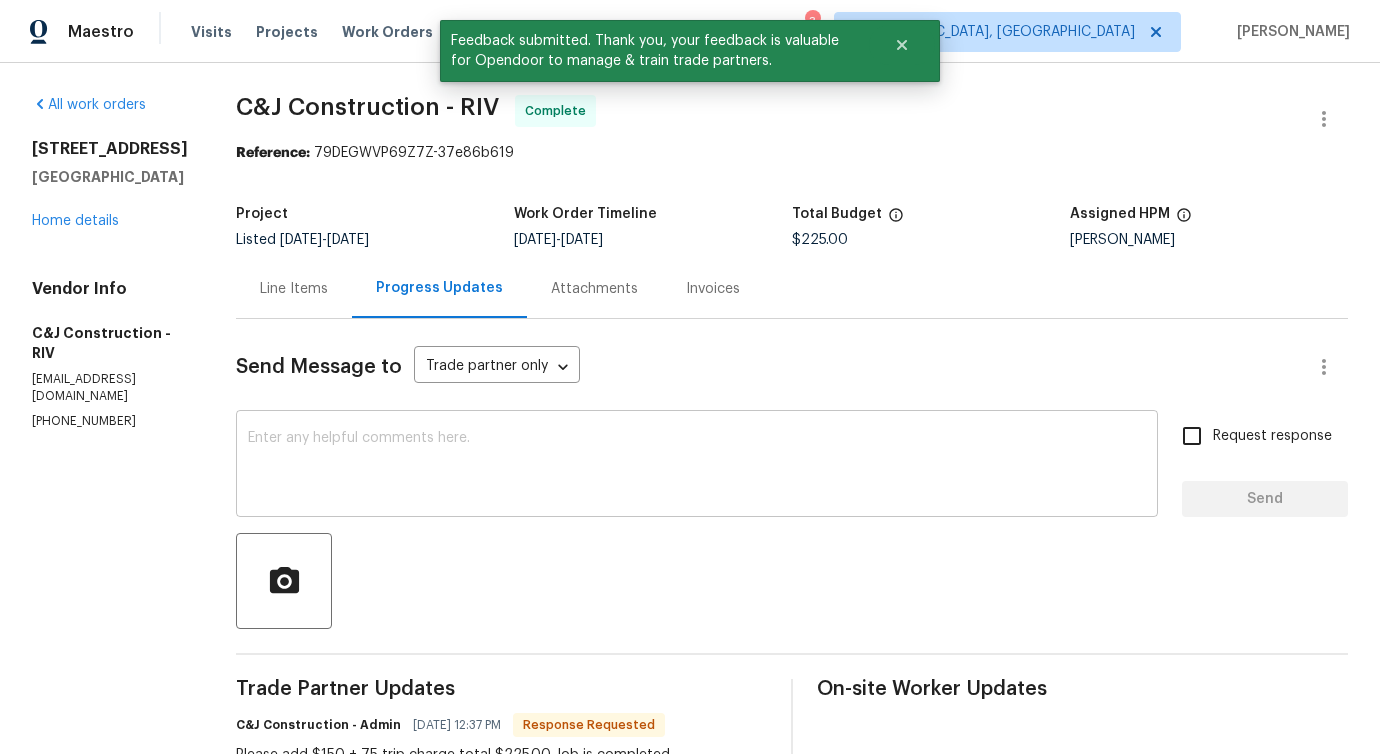 click at bounding box center [697, 466] 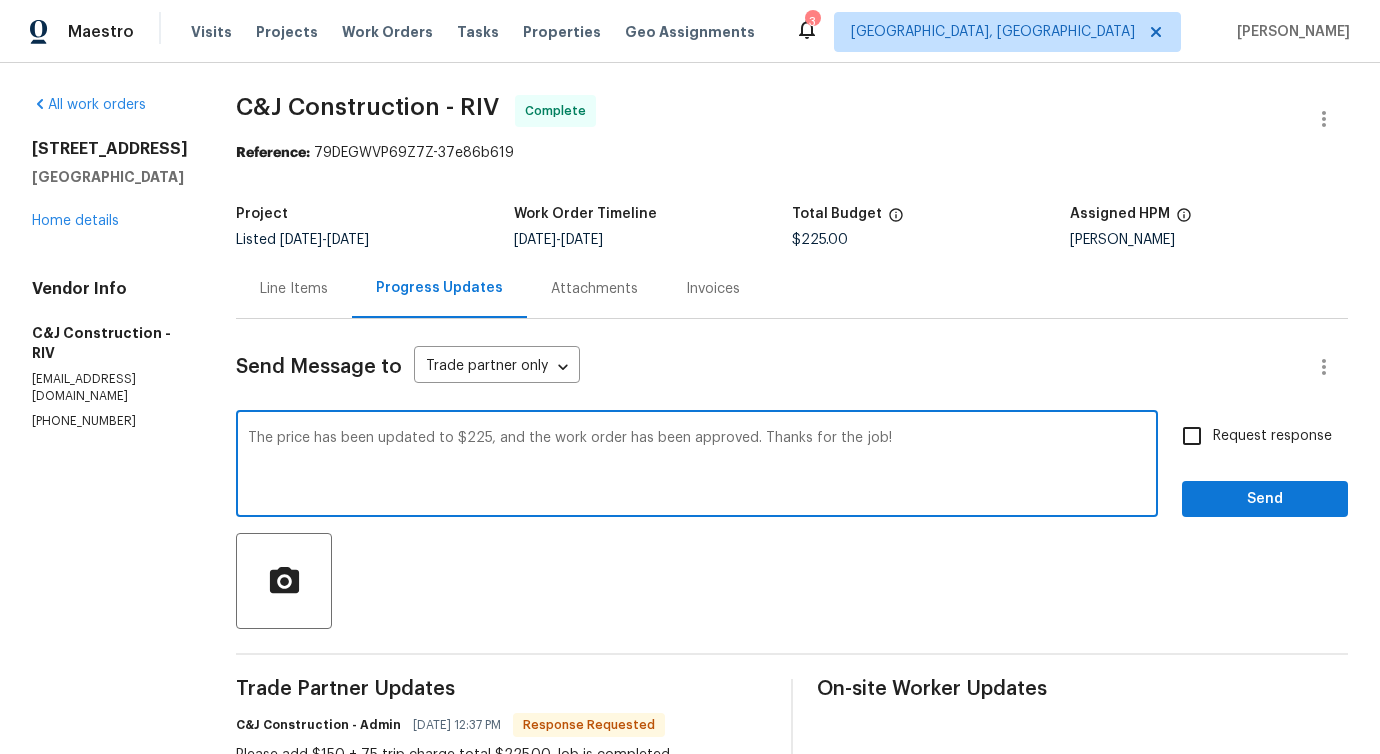 type on "The price has been updated to $225, and the work order has been approved. Thanks for the job!" 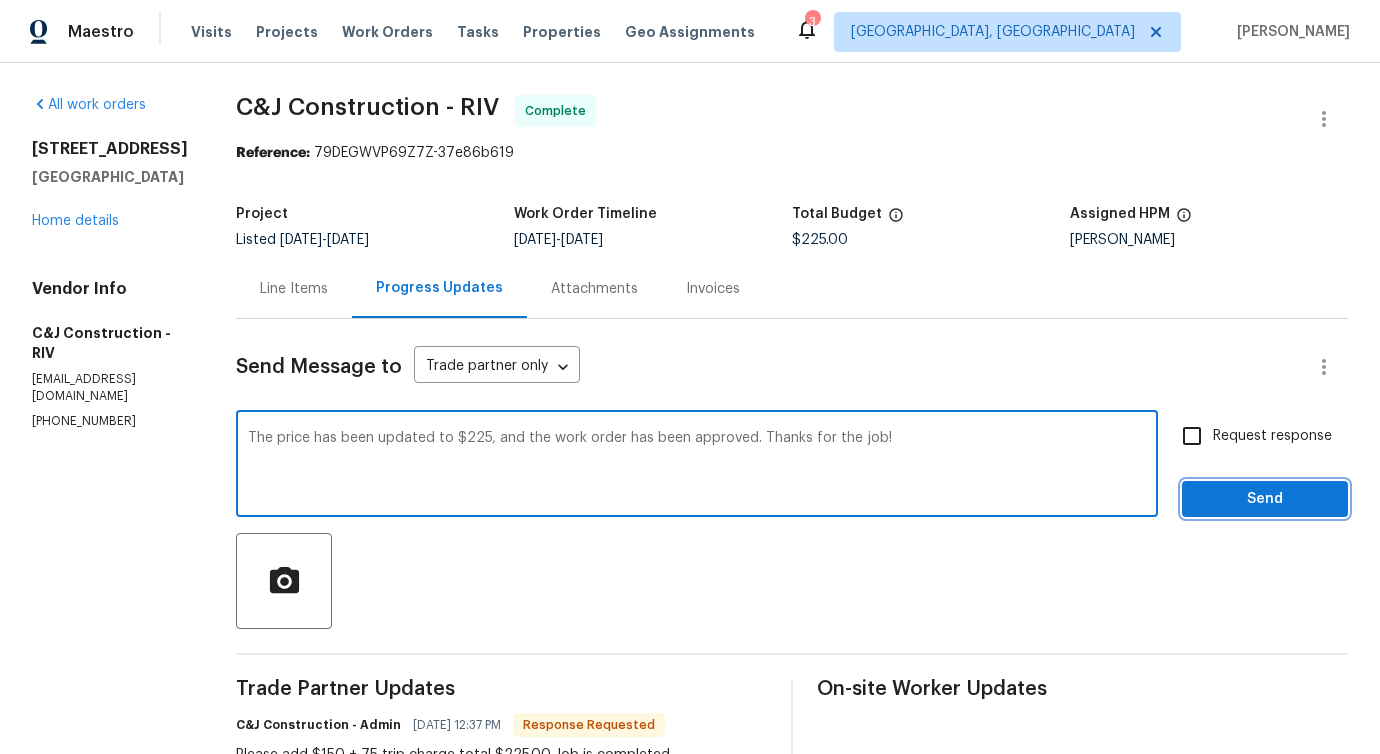 click on "Send" at bounding box center [1265, 499] 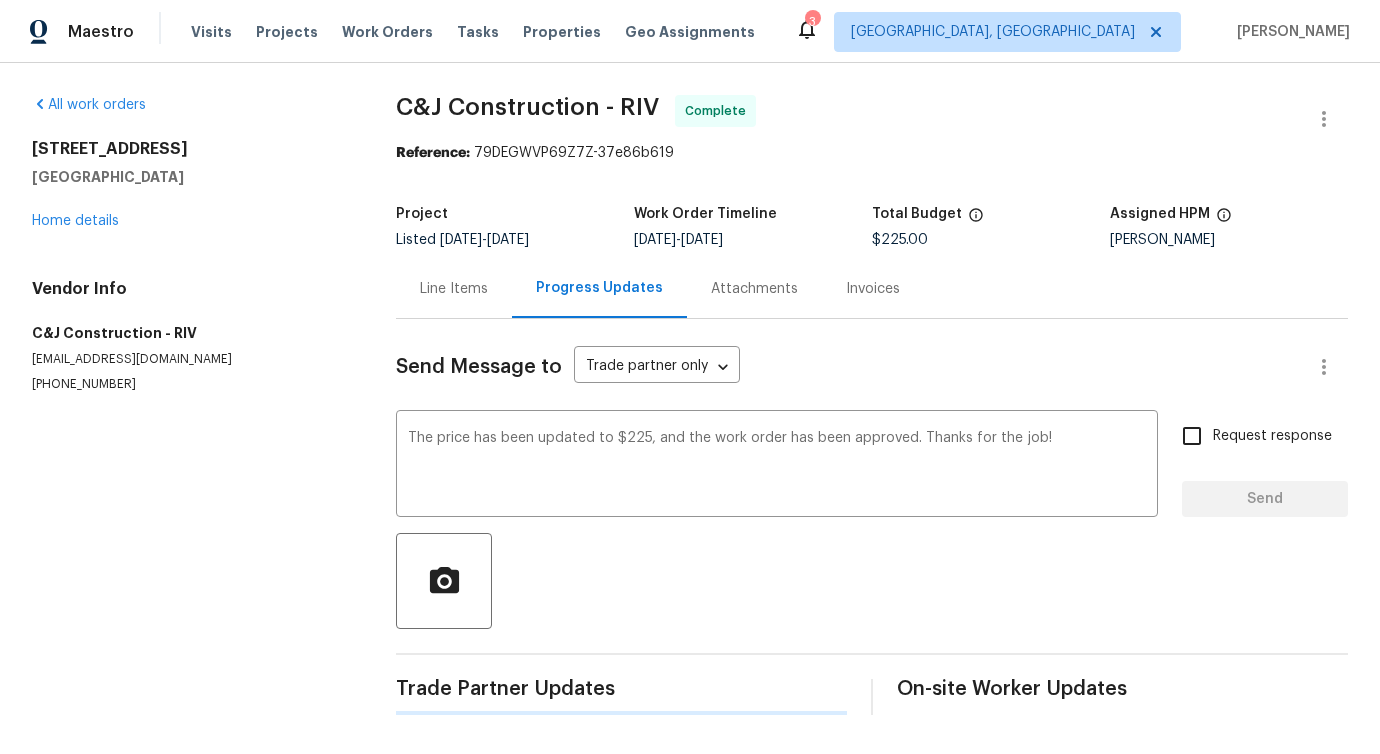 type 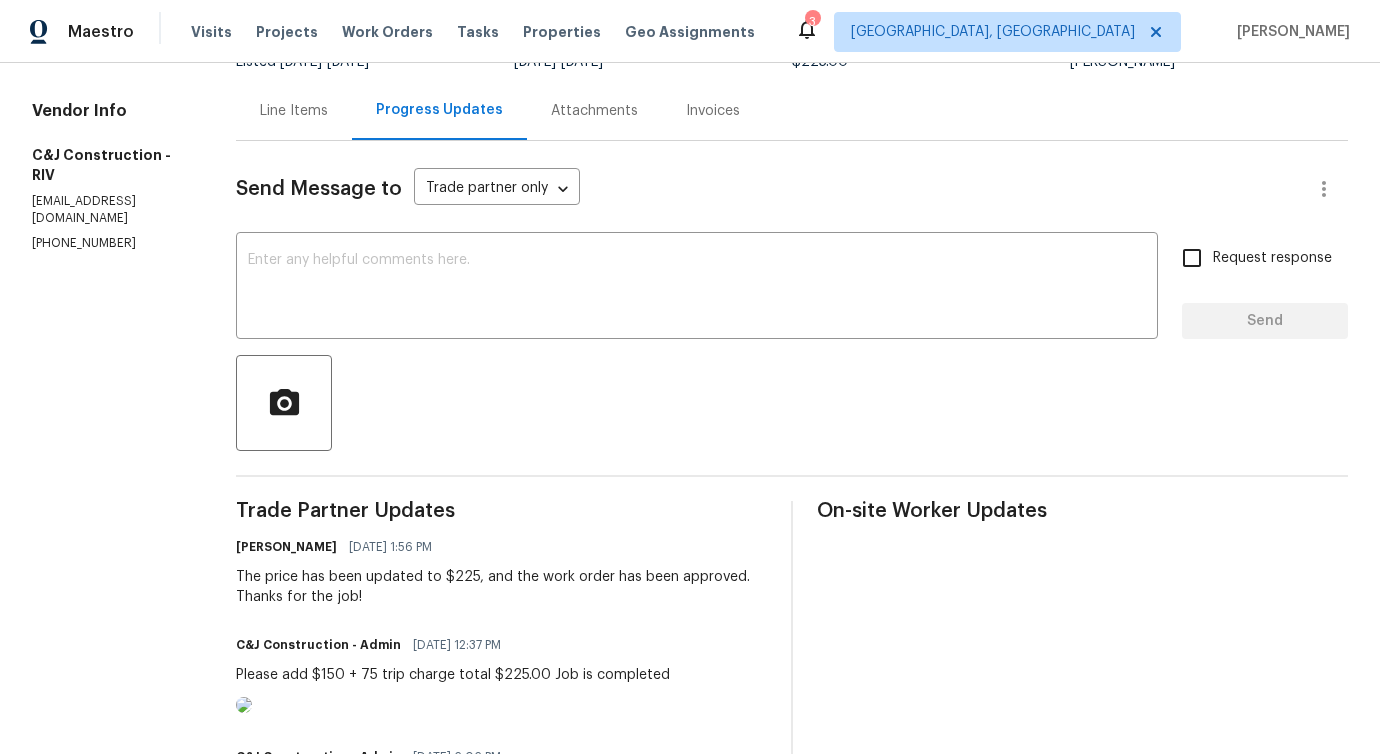scroll, scrollTop: 0, scrollLeft: 0, axis: both 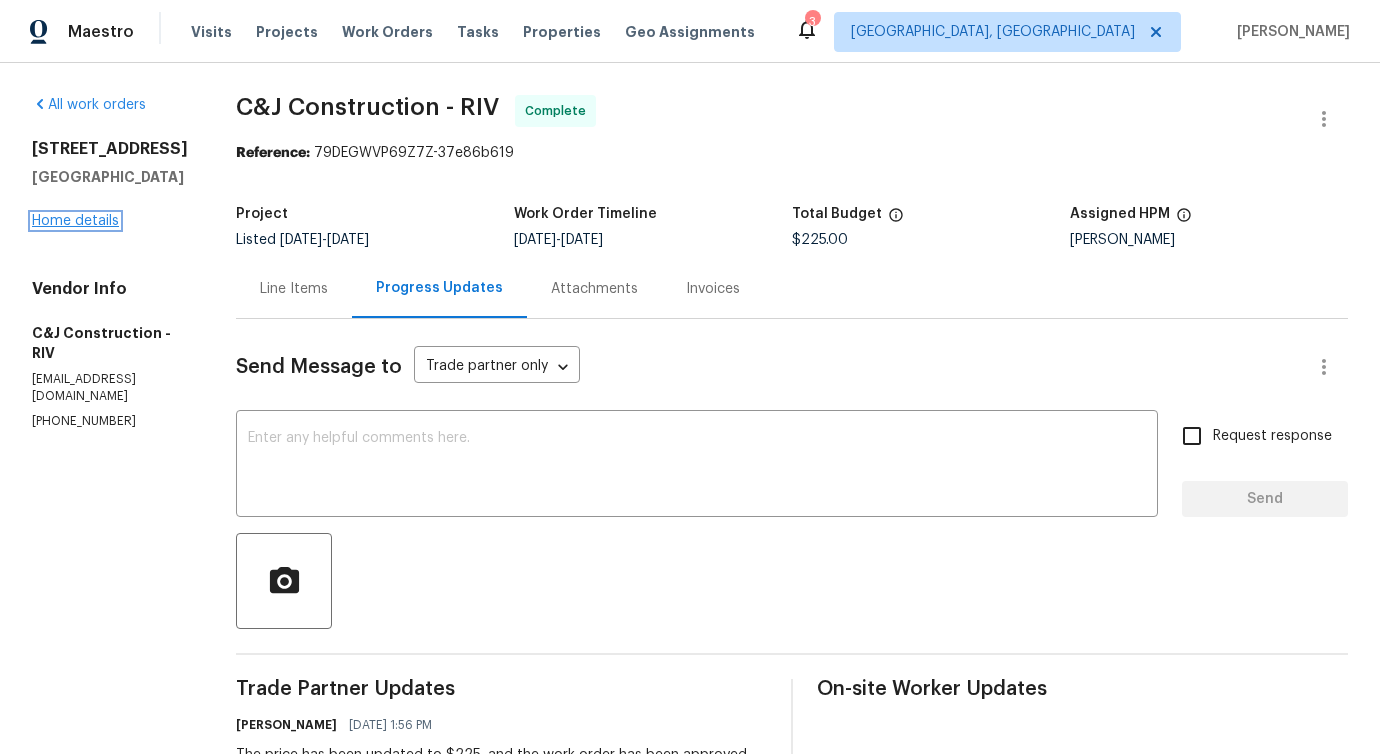 click on "Home details" at bounding box center (75, 221) 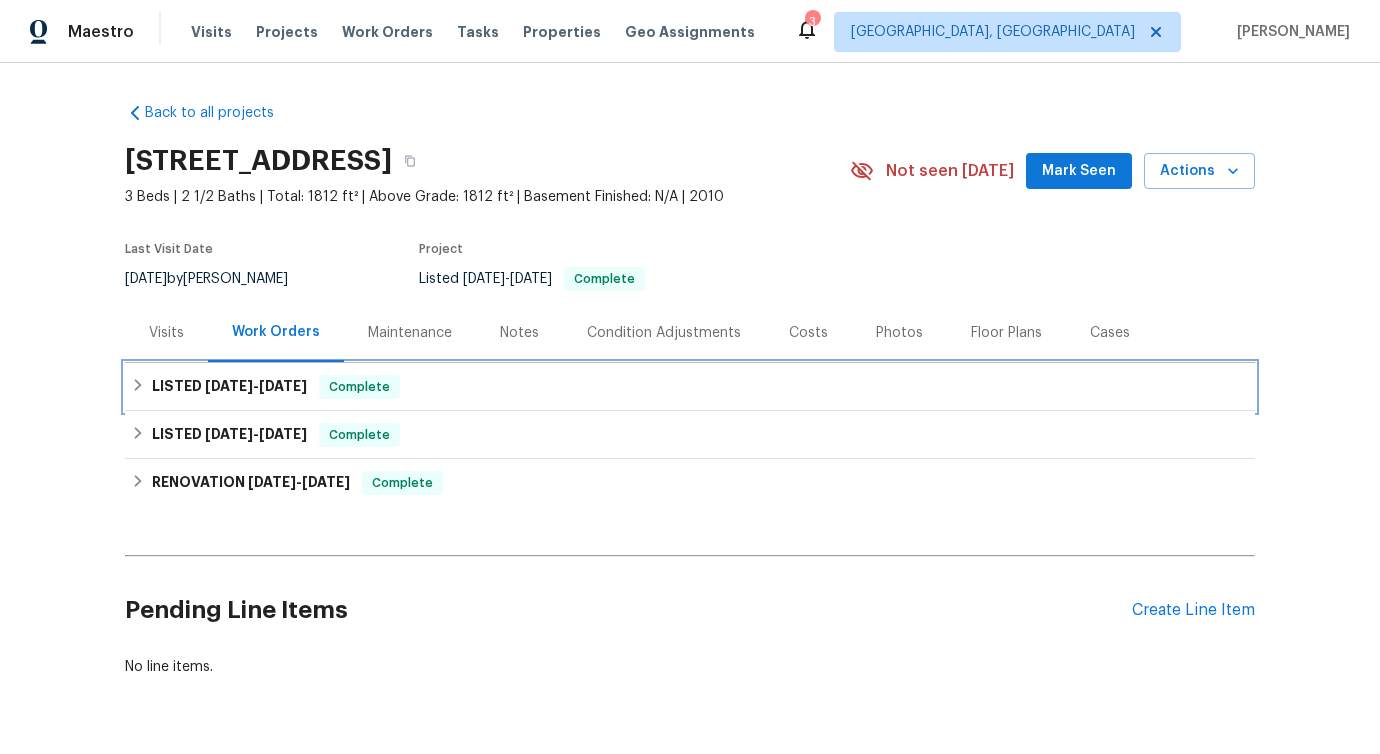 click on "LISTED   7/7/25  -  7/10/25 Complete" at bounding box center [690, 387] 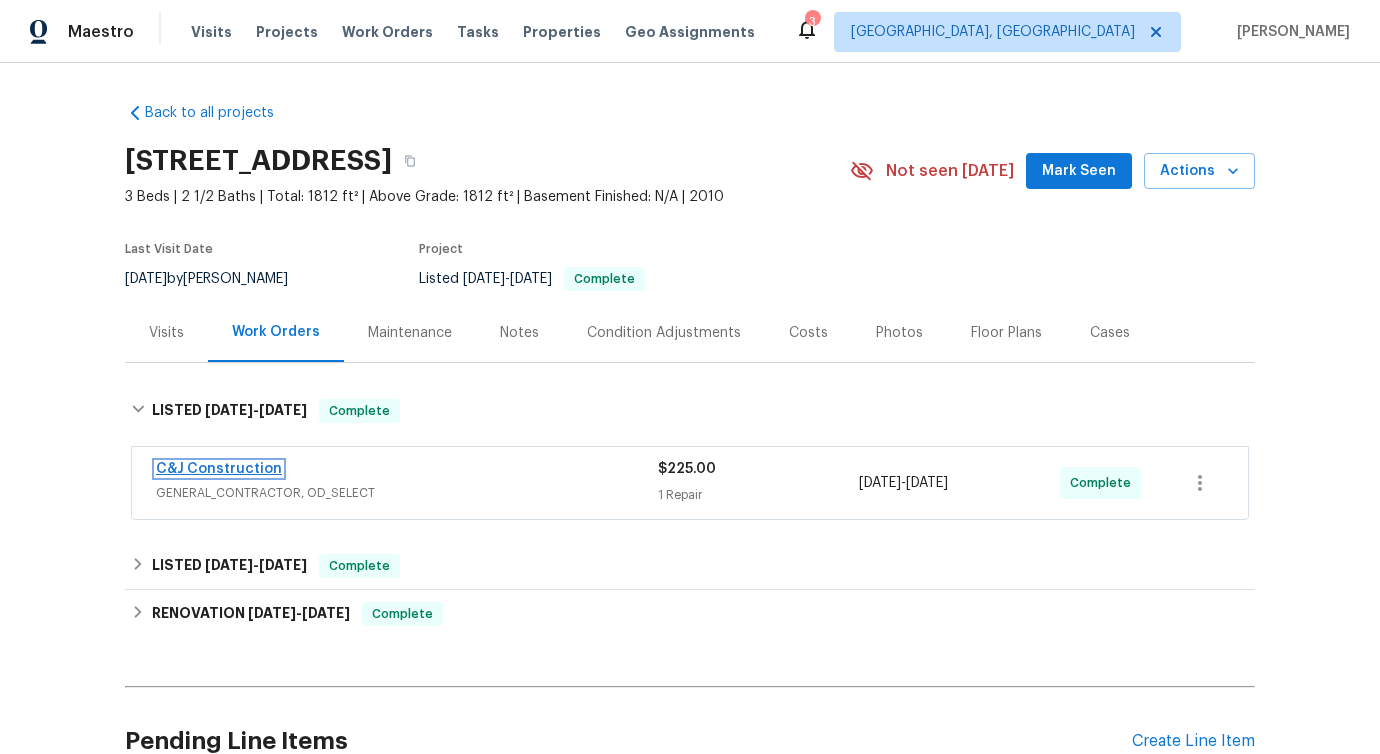 click on "C&J Construction" at bounding box center (219, 469) 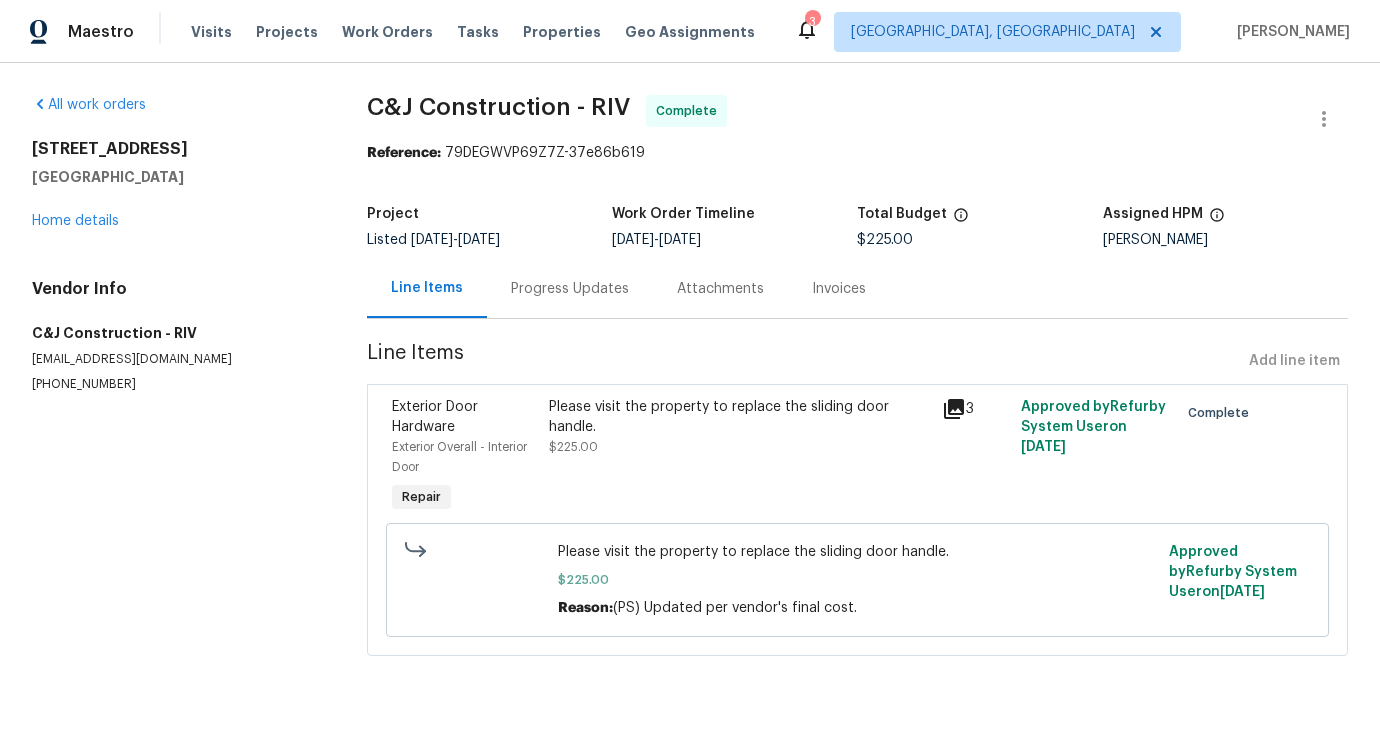 click on "Progress Updates" at bounding box center (570, 288) 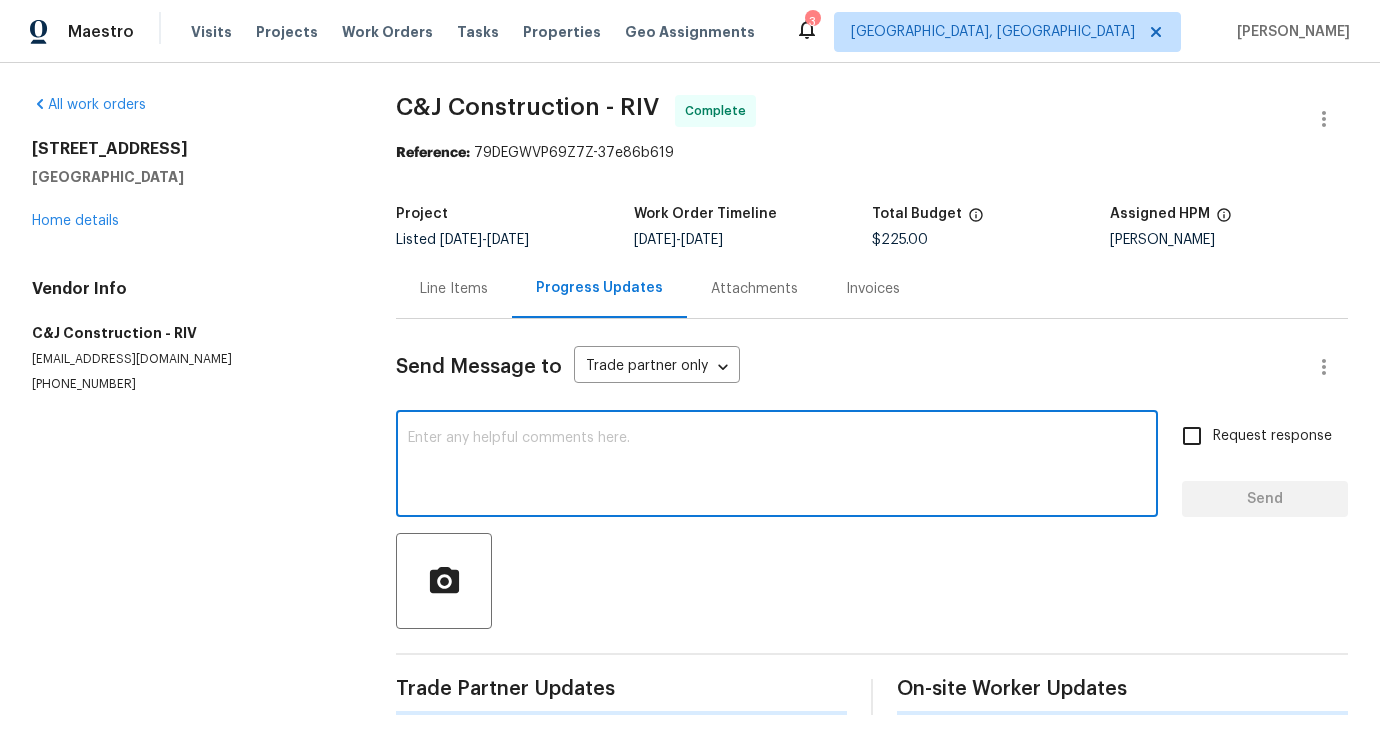 click at bounding box center (777, 466) 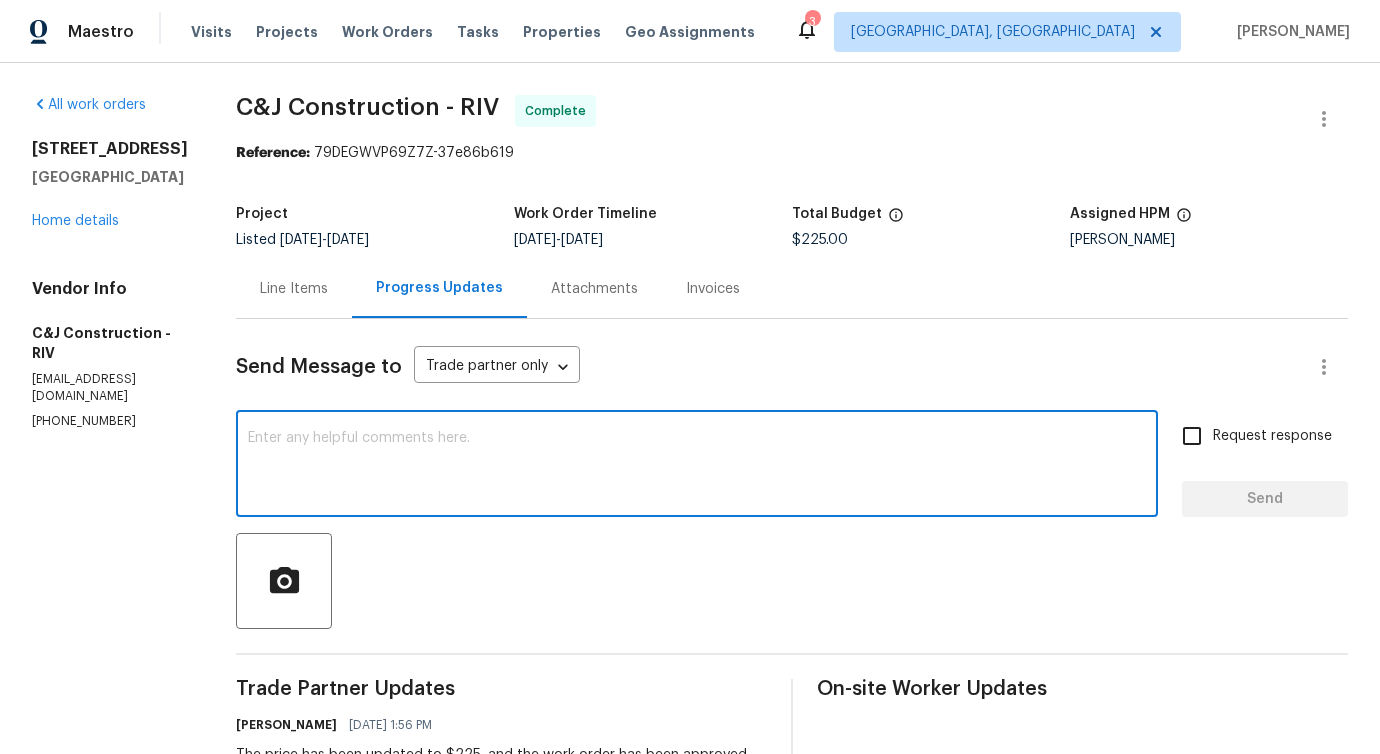 scroll, scrollTop: 403, scrollLeft: 0, axis: vertical 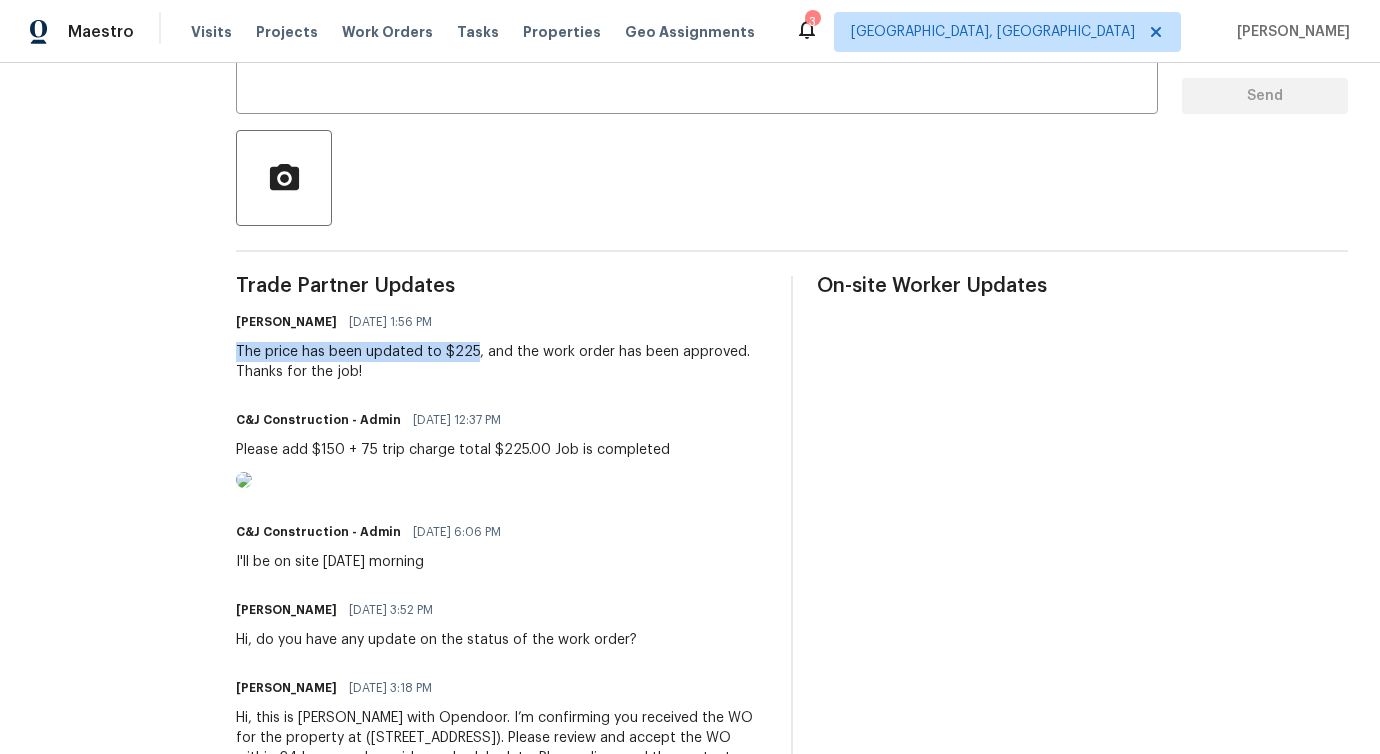 drag, startPoint x: 238, startPoint y: 345, endPoint x: 483, endPoint y: 353, distance: 245.13058 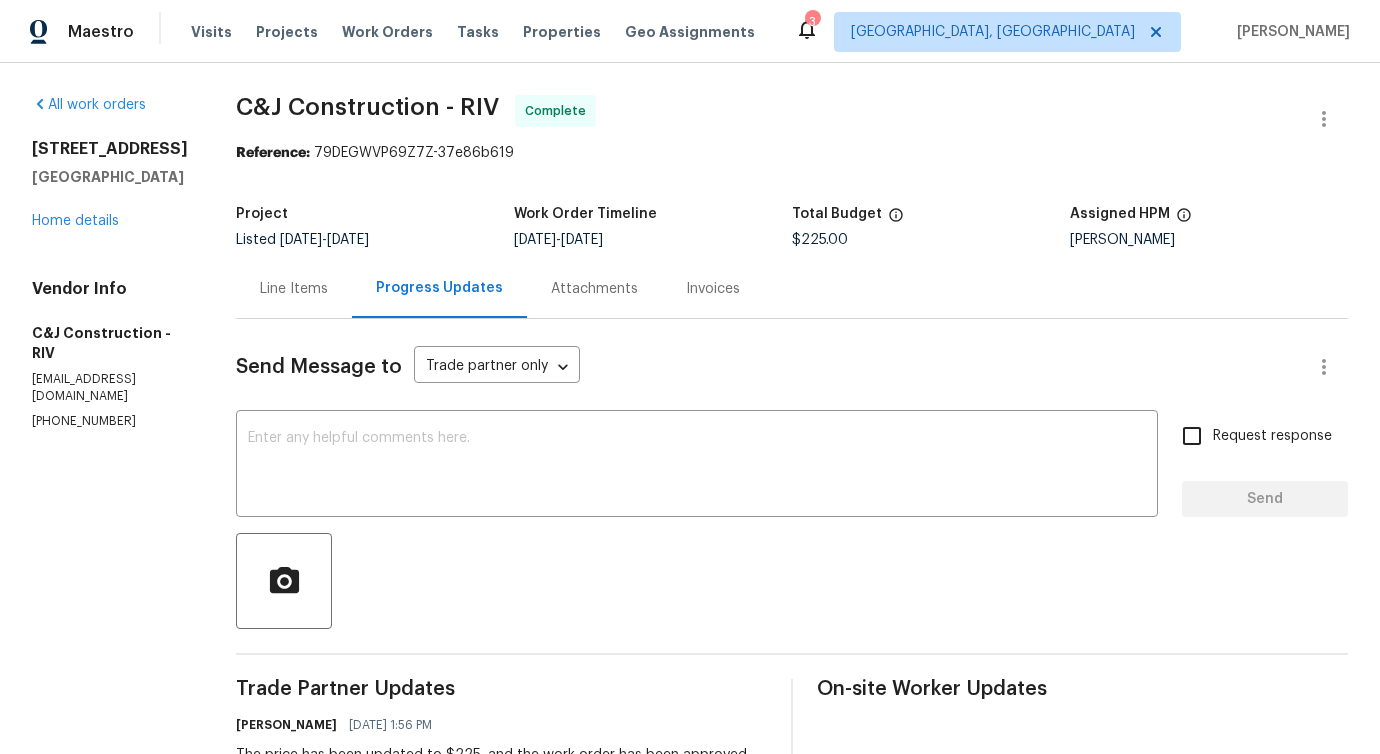 click on "35809 Springvale Ln Unit 3 Murrieta, CA 92562 Home details" at bounding box center [110, 185] 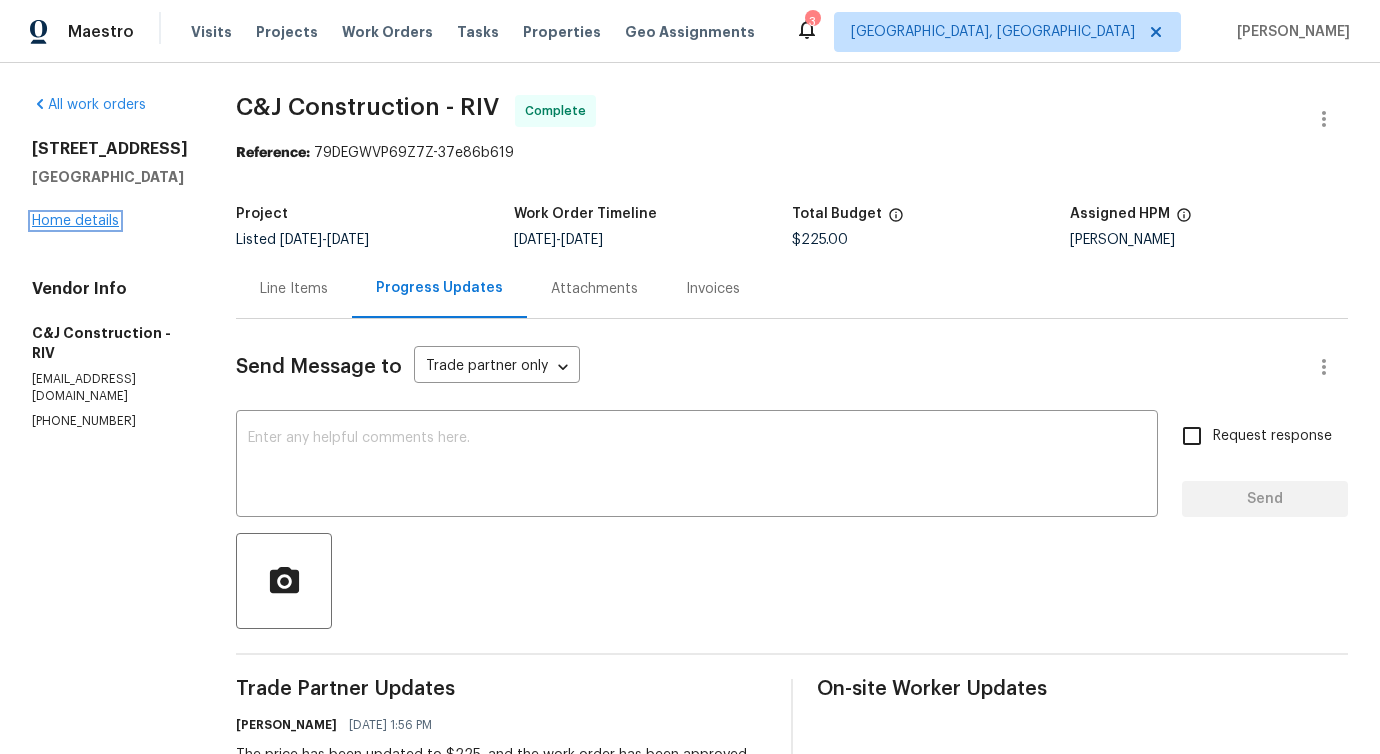 click on "Home details" at bounding box center (75, 221) 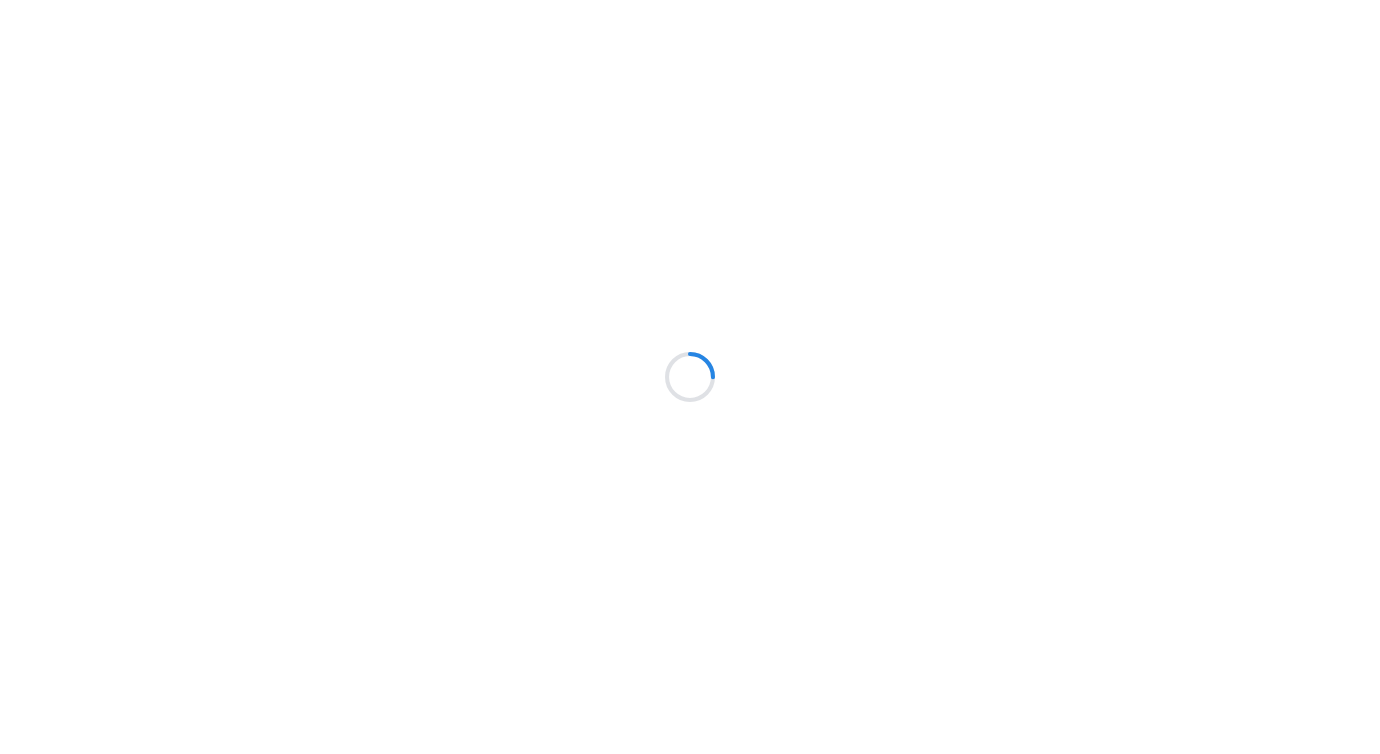 scroll, scrollTop: 0, scrollLeft: 0, axis: both 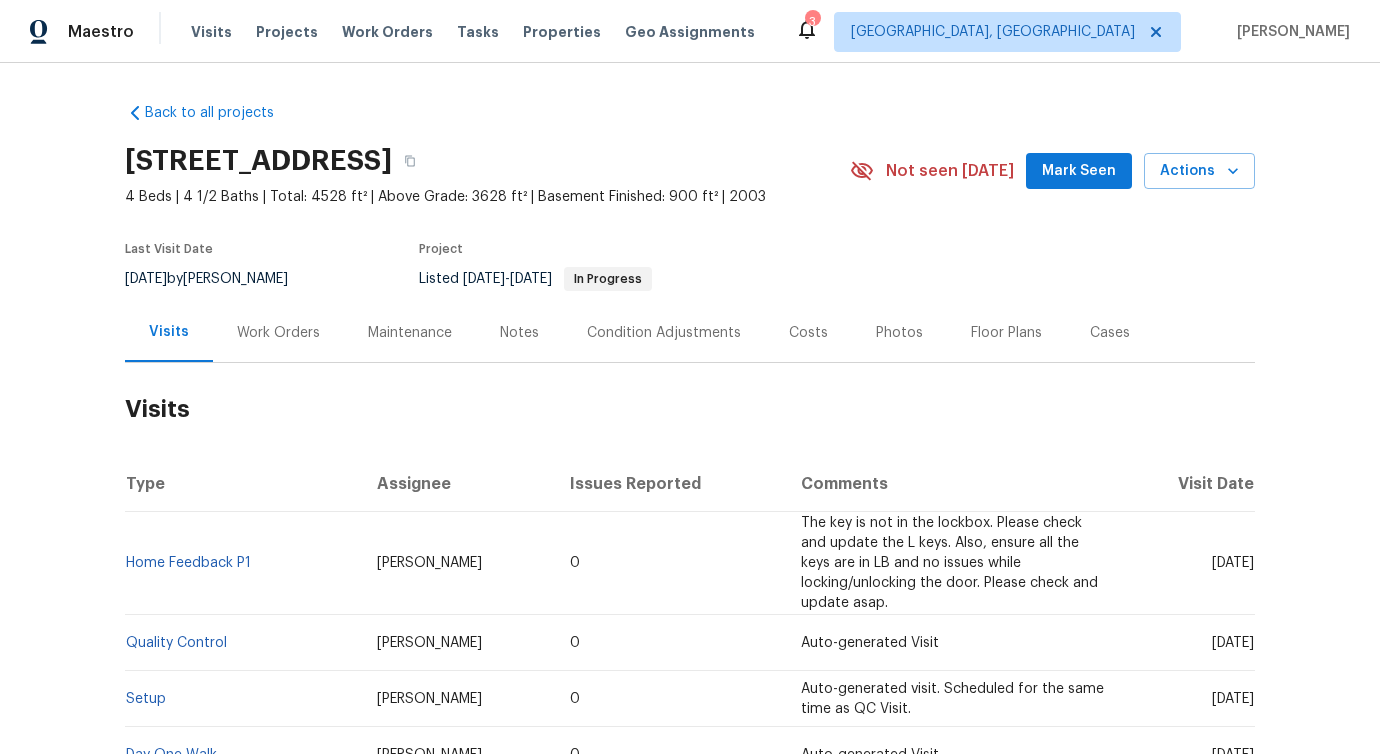 click on "Work Orders" at bounding box center (278, 333) 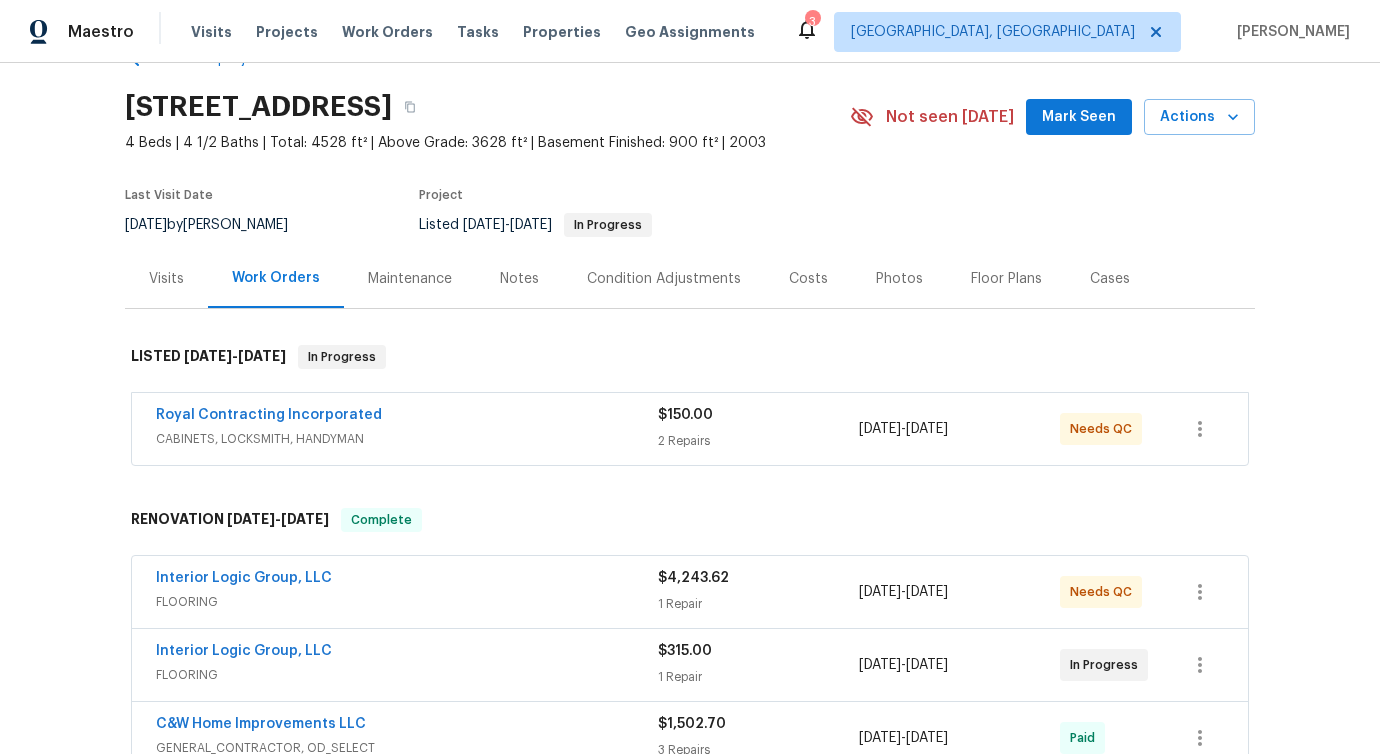 scroll, scrollTop: 0, scrollLeft: 0, axis: both 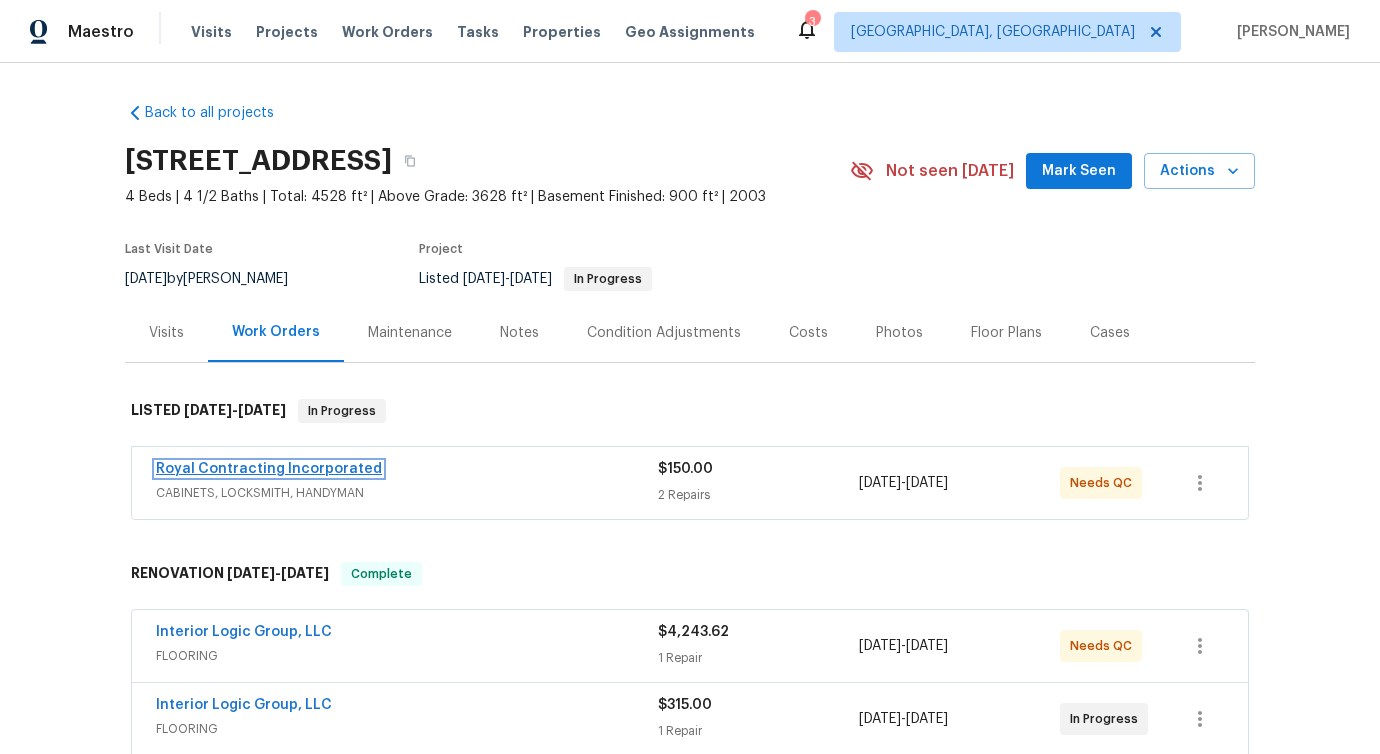 click on "Royal Contracting Incorporated" at bounding box center [269, 469] 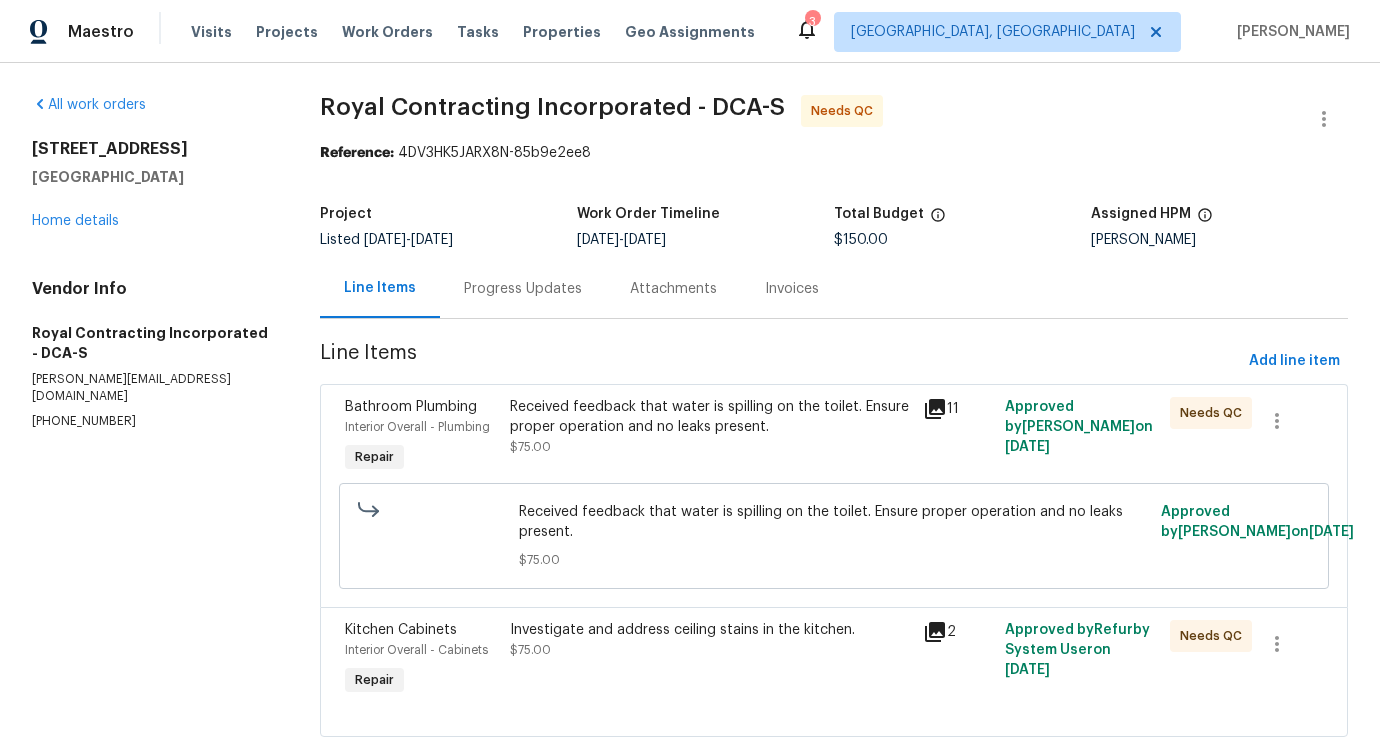 click on "Progress Updates" at bounding box center (523, 289) 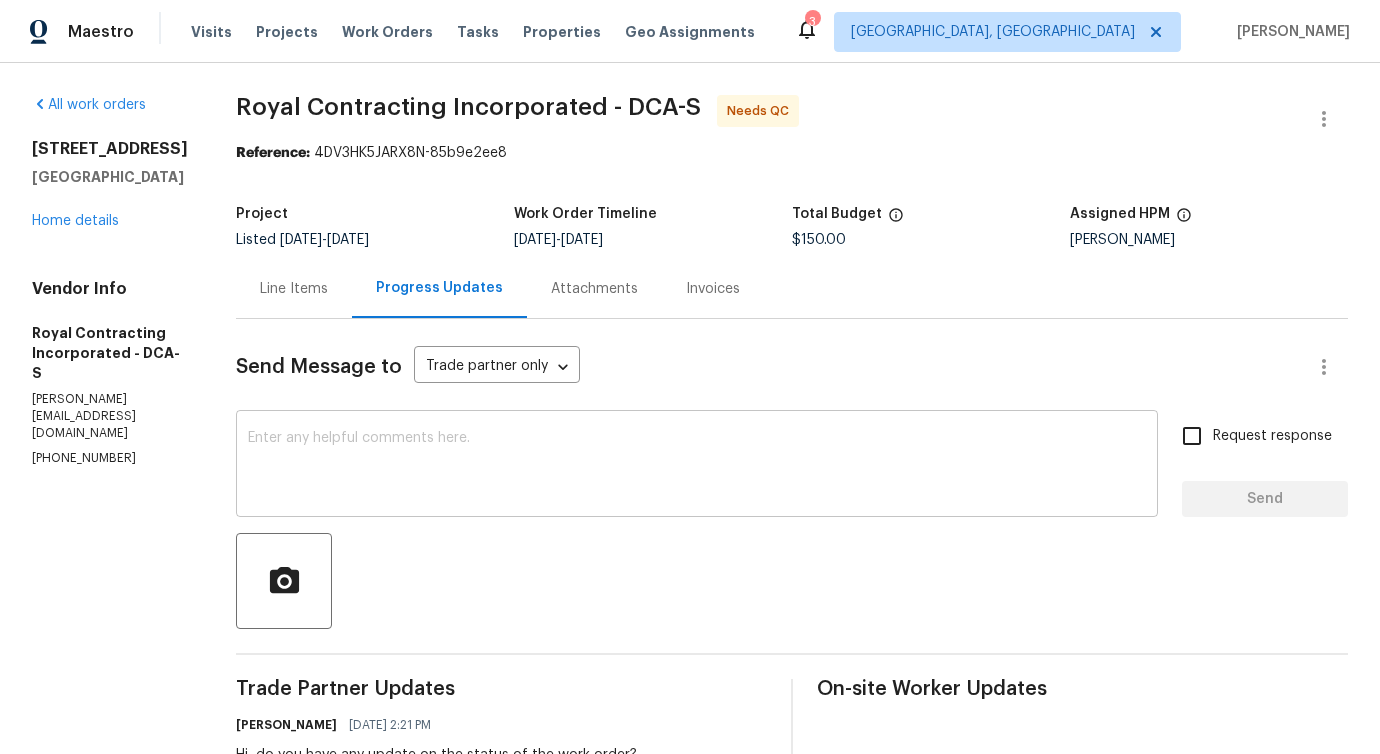 click at bounding box center (697, 466) 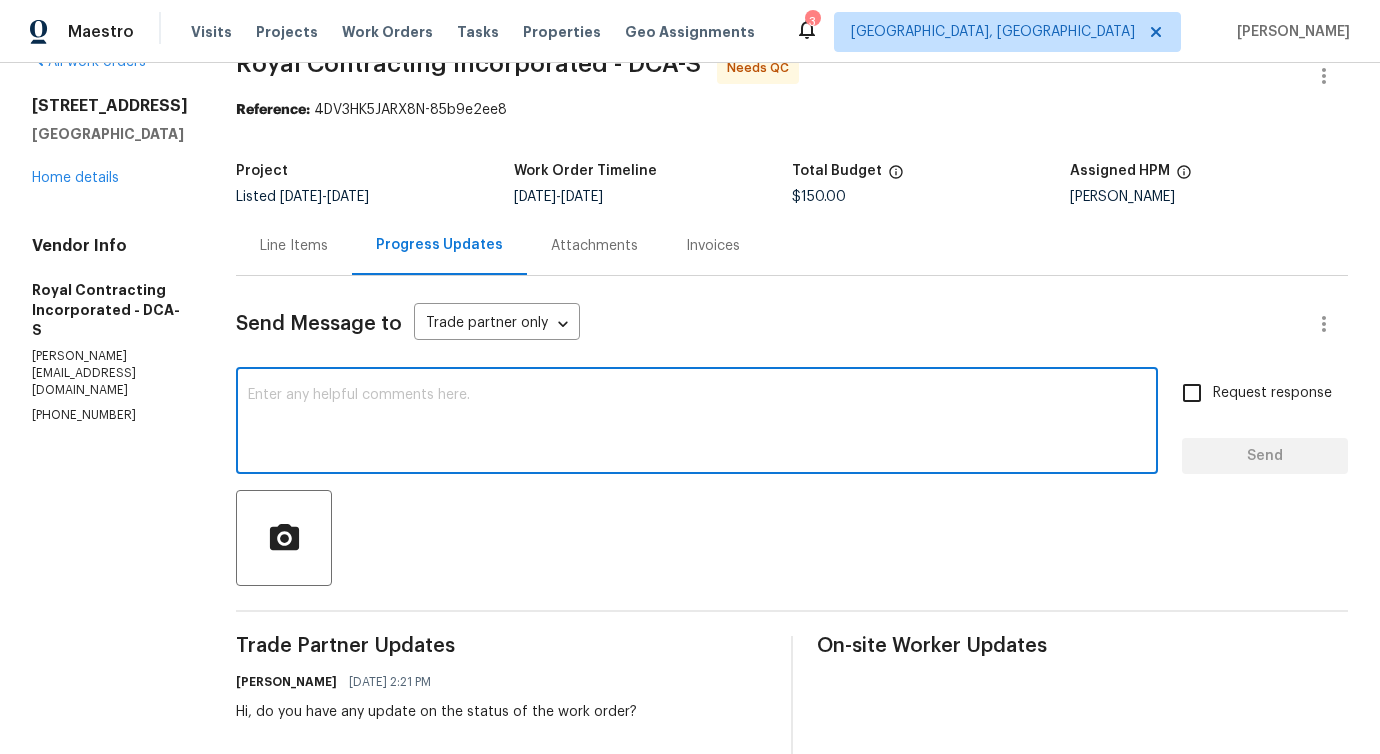 scroll, scrollTop: 44, scrollLeft: 0, axis: vertical 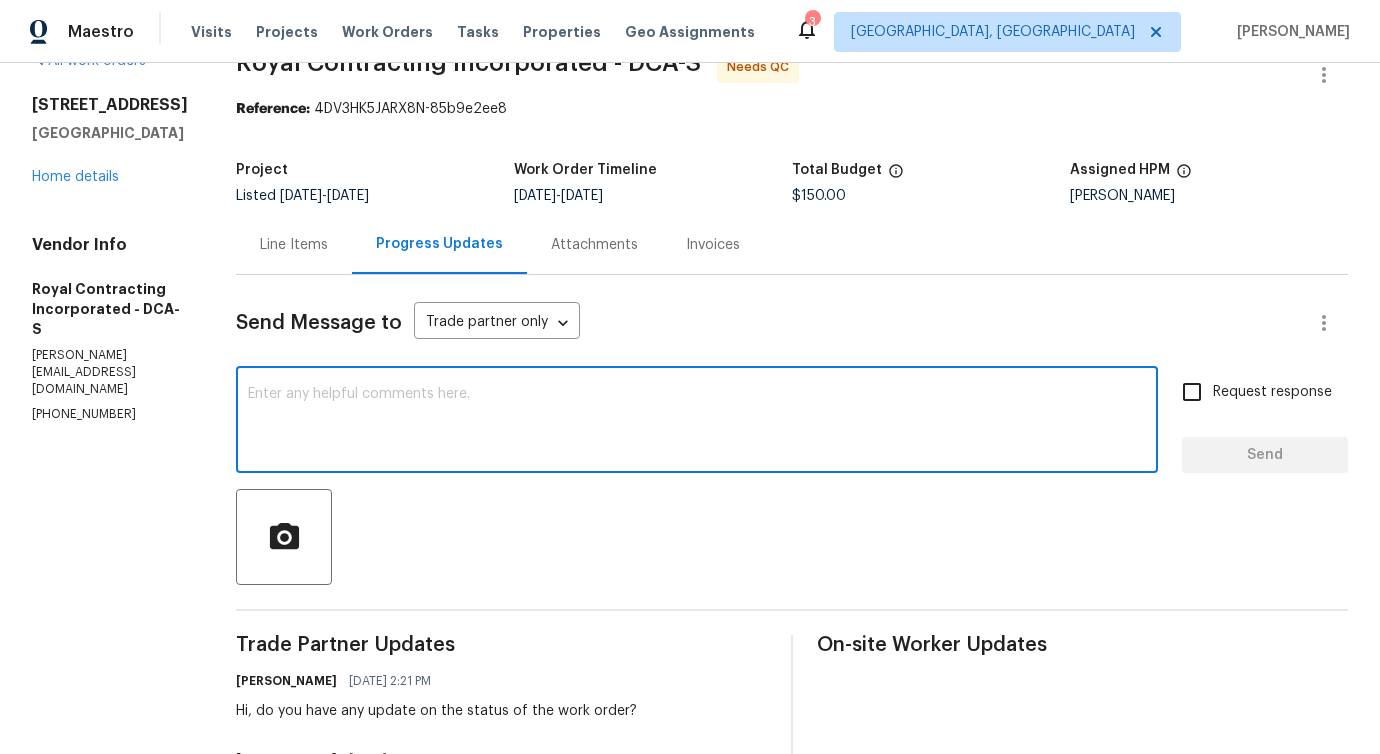 click at bounding box center (697, 422) 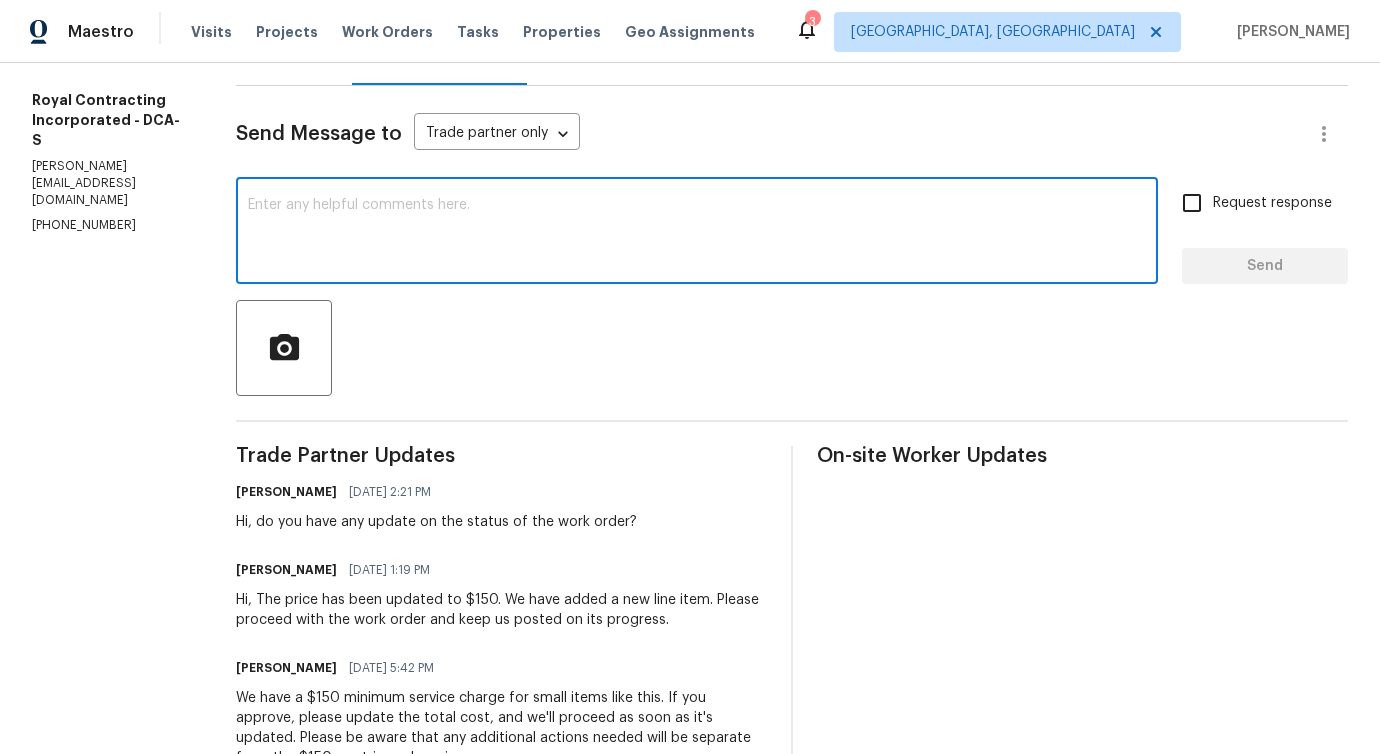 scroll, scrollTop: 476, scrollLeft: 0, axis: vertical 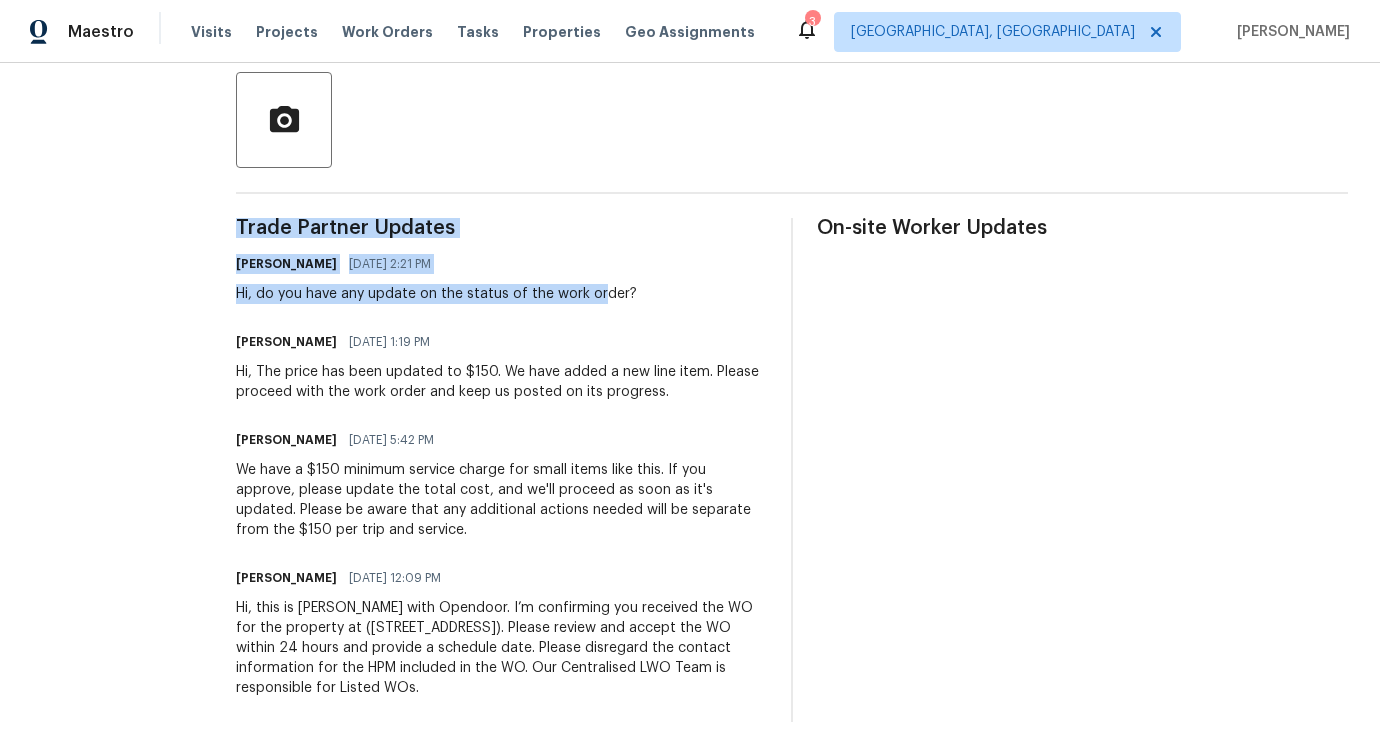 drag, startPoint x: 233, startPoint y: 276, endPoint x: 622, endPoint y: 278, distance: 389.00513 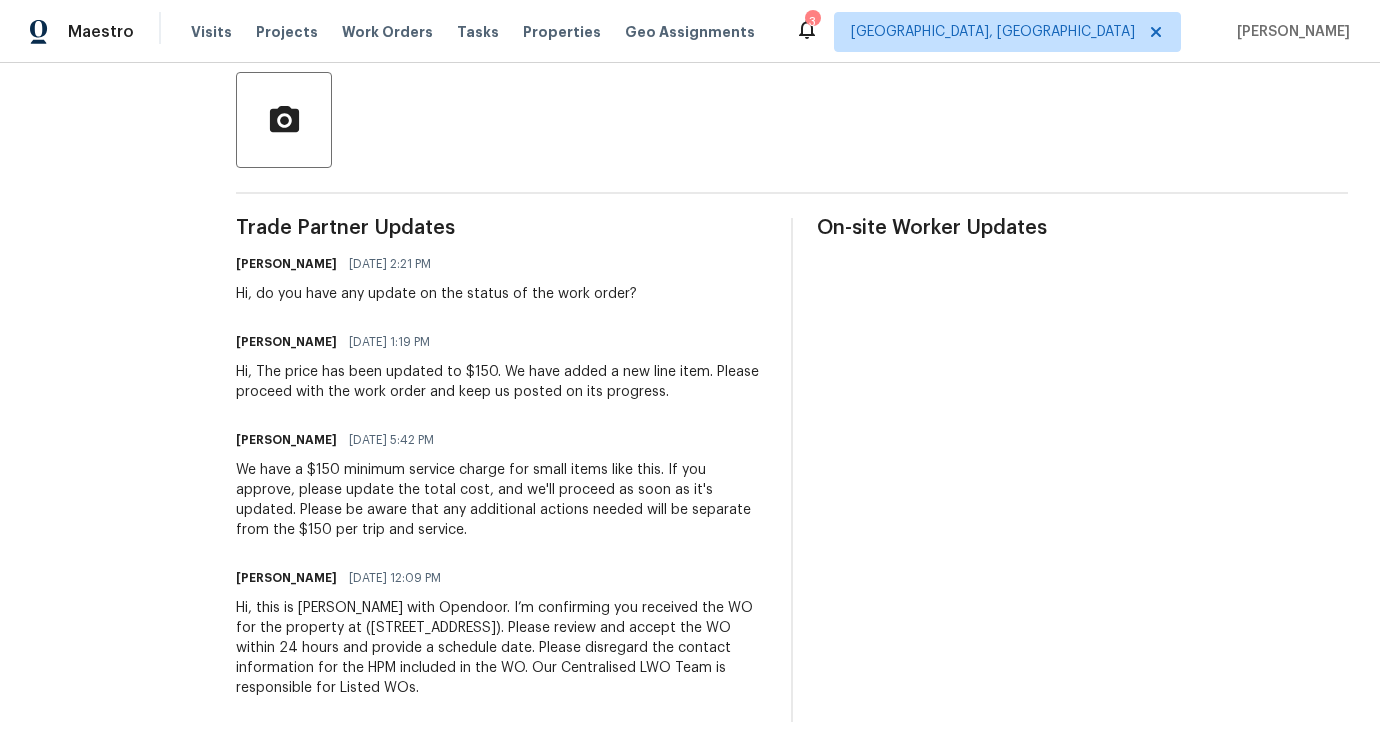 click on "Pavithra Sekar 07/08/2025 1:19 PM" at bounding box center [501, 342] 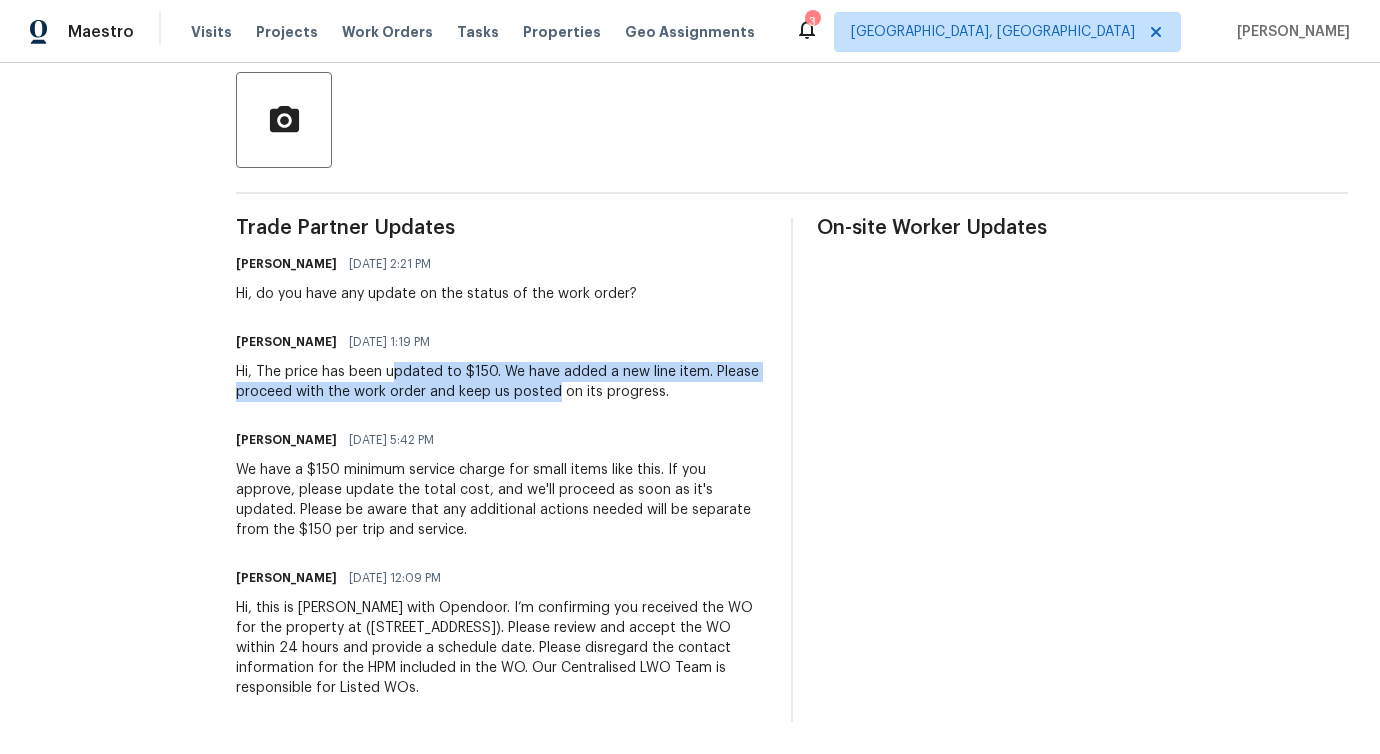 drag, startPoint x: 417, startPoint y: 366, endPoint x: 623, endPoint y: 379, distance: 206.40979 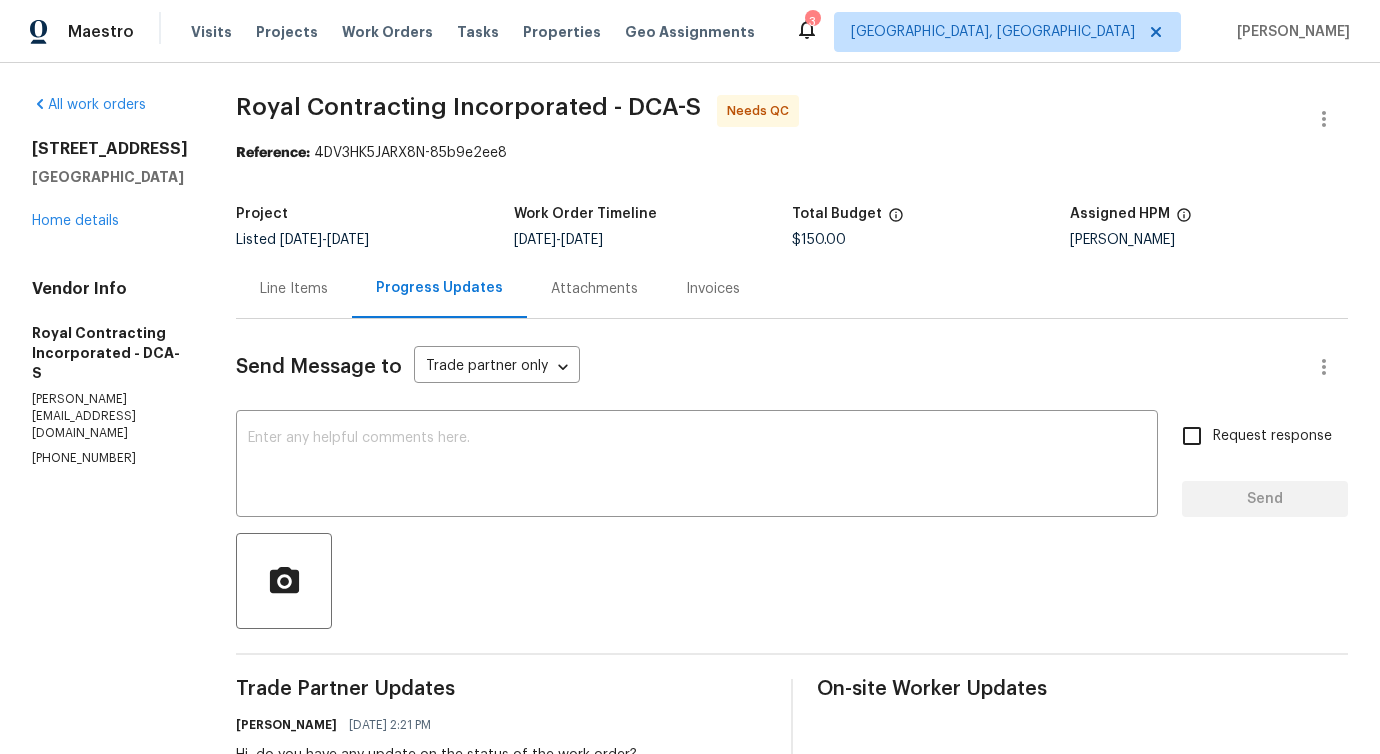 click on "Line Items" at bounding box center (294, 289) 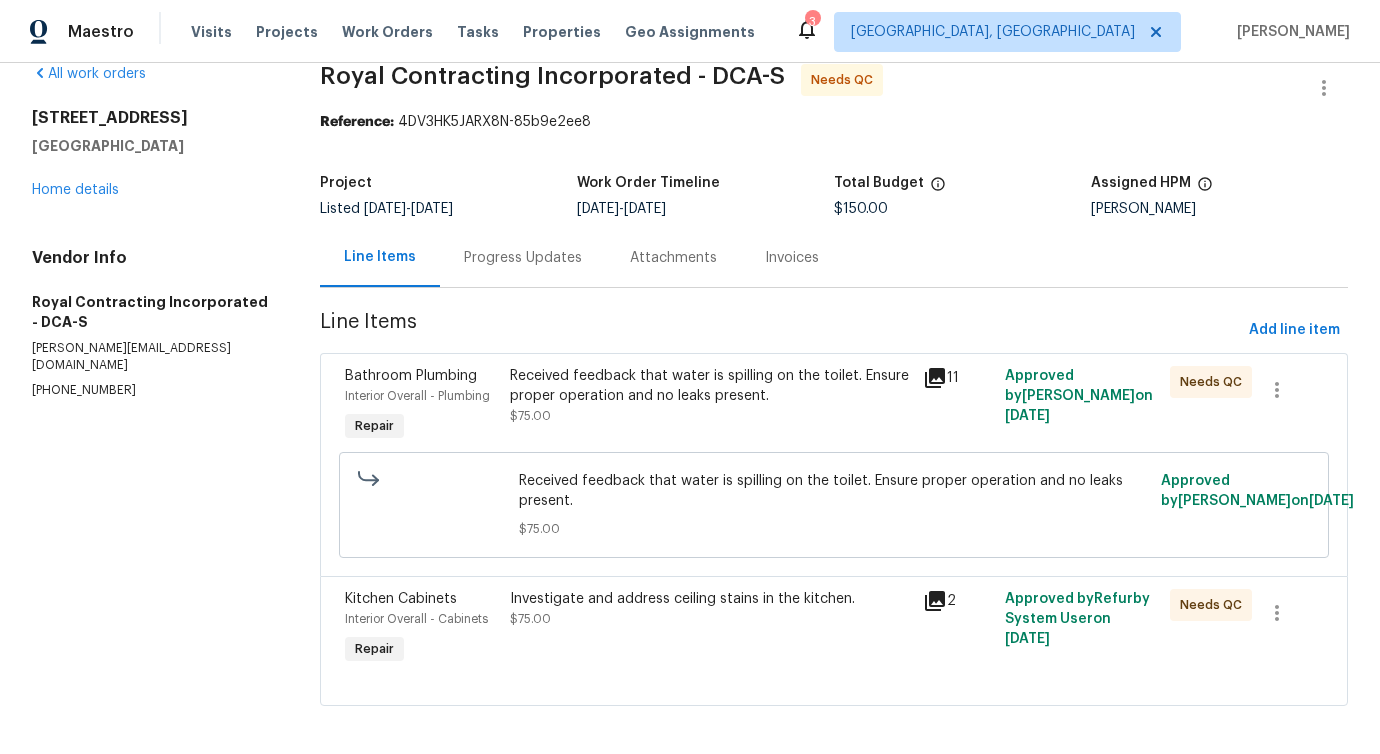 scroll, scrollTop: 55, scrollLeft: 0, axis: vertical 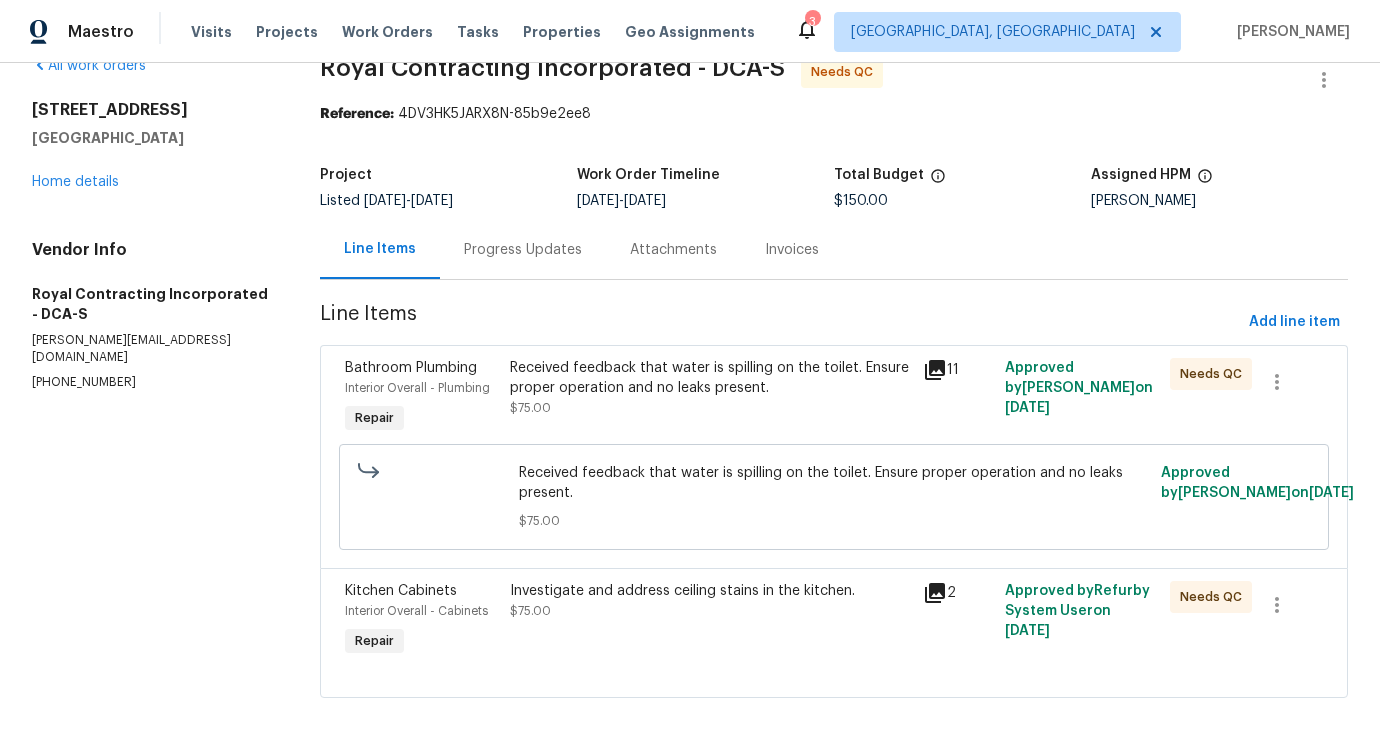 click on "Received feedback that water is spilling on the toilet. Ensure proper operation and no leaks present." at bounding box center (710, 378) 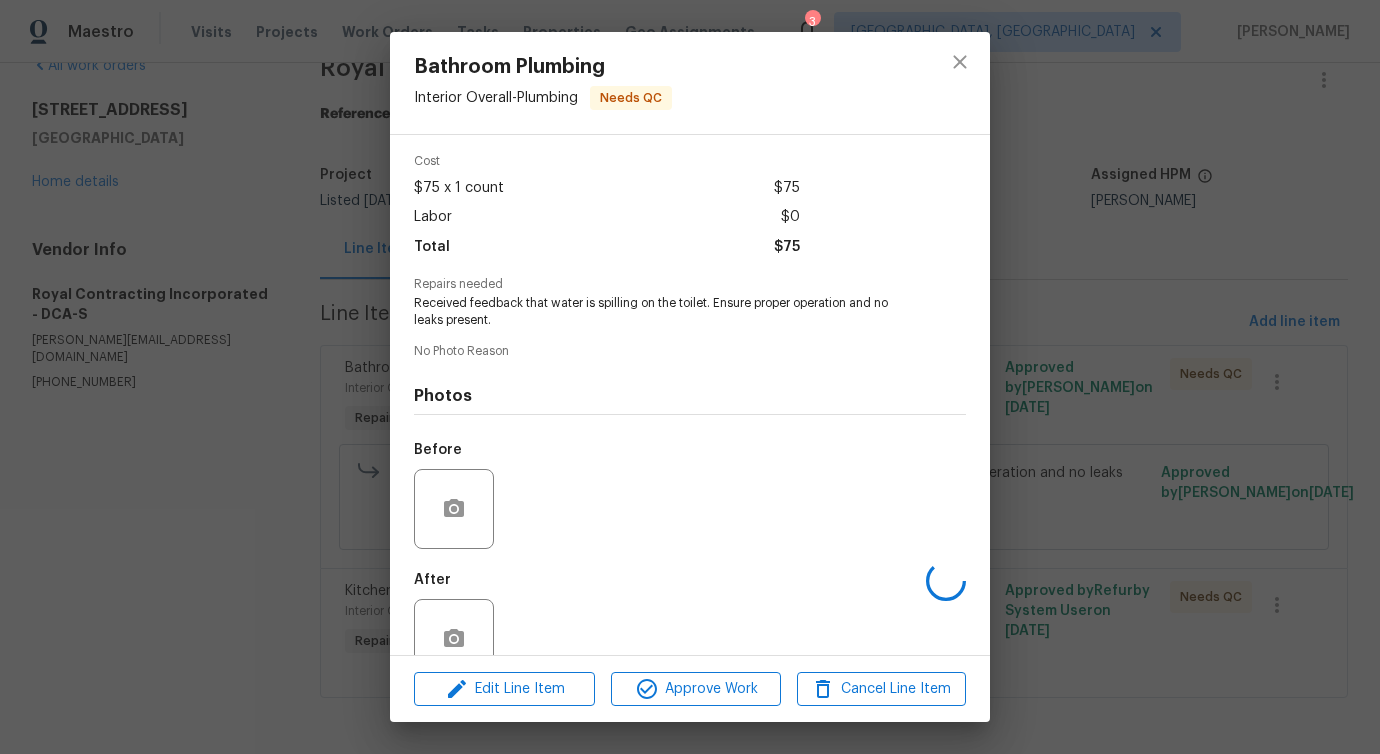scroll, scrollTop: 117, scrollLeft: 0, axis: vertical 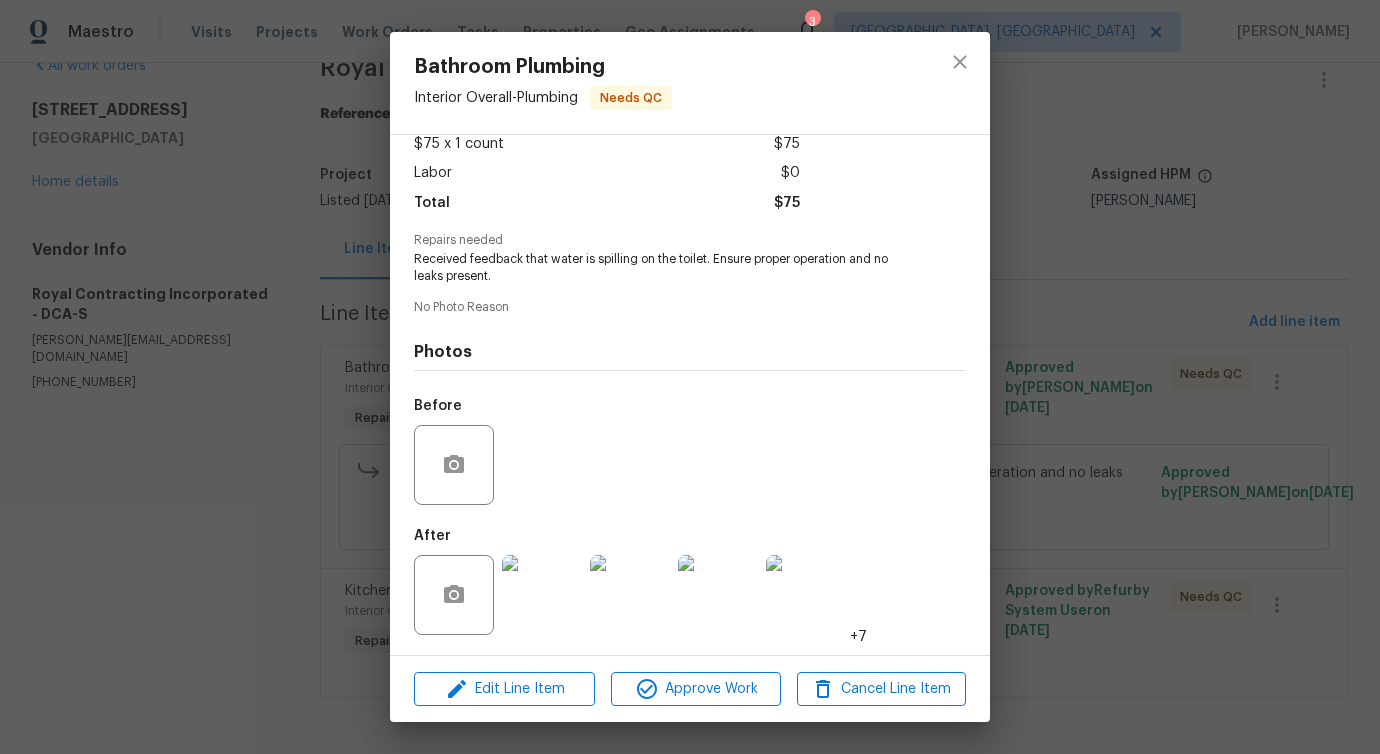 click at bounding box center [542, 595] 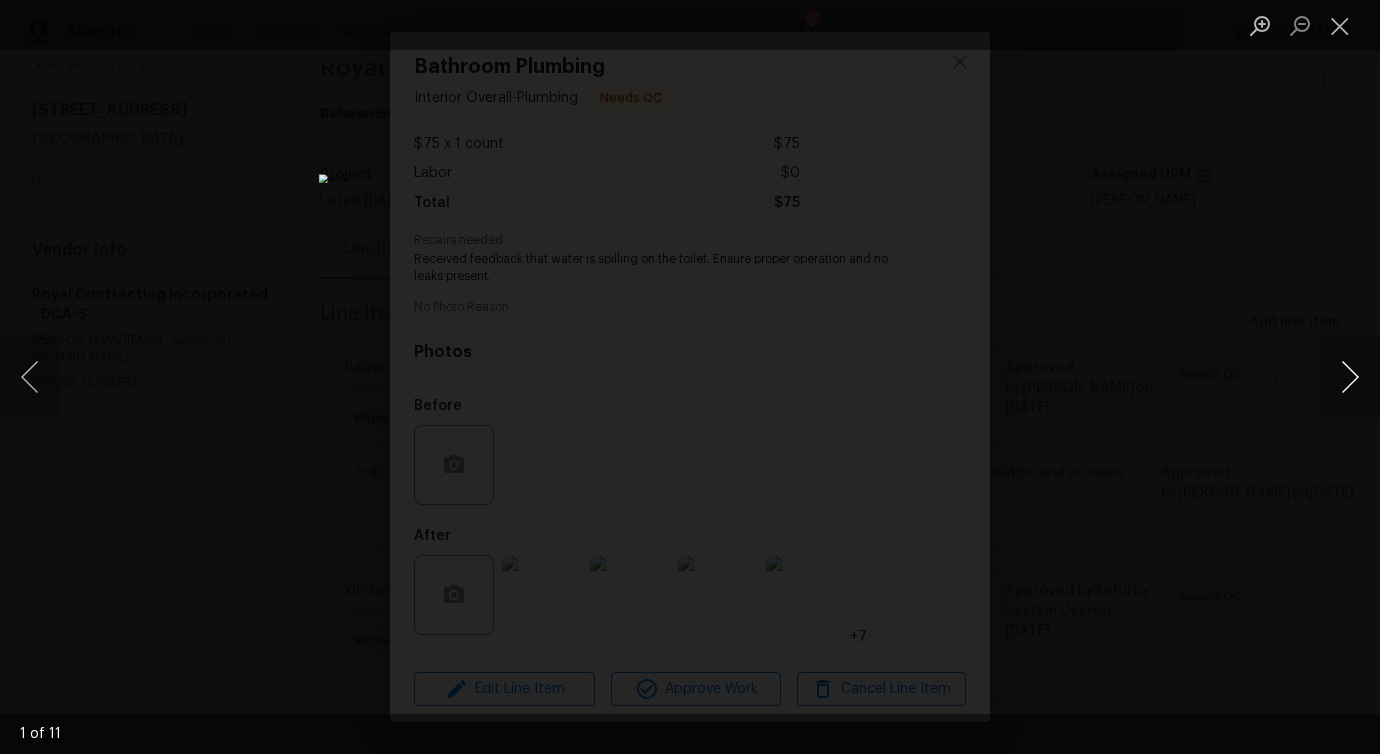 click at bounding box center (1350, 377) 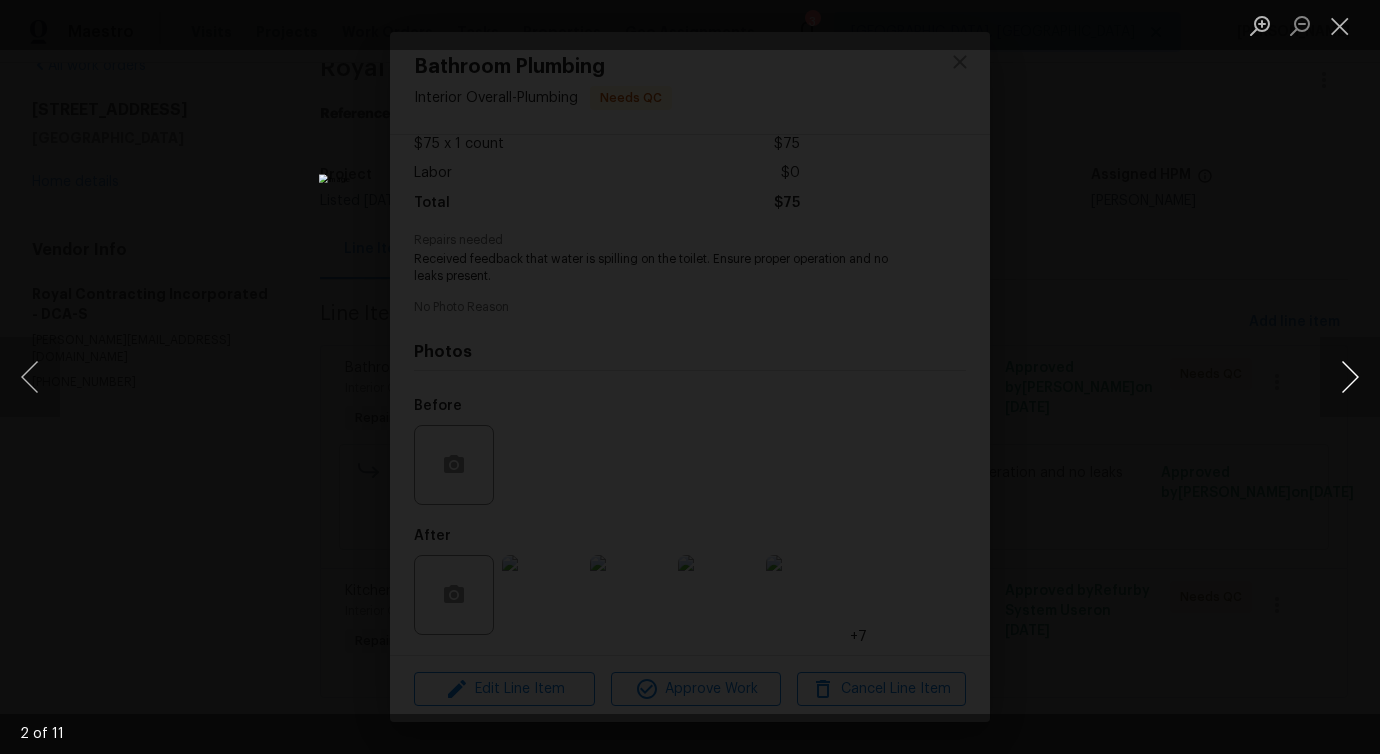 click at bounding box center (1350, 377) 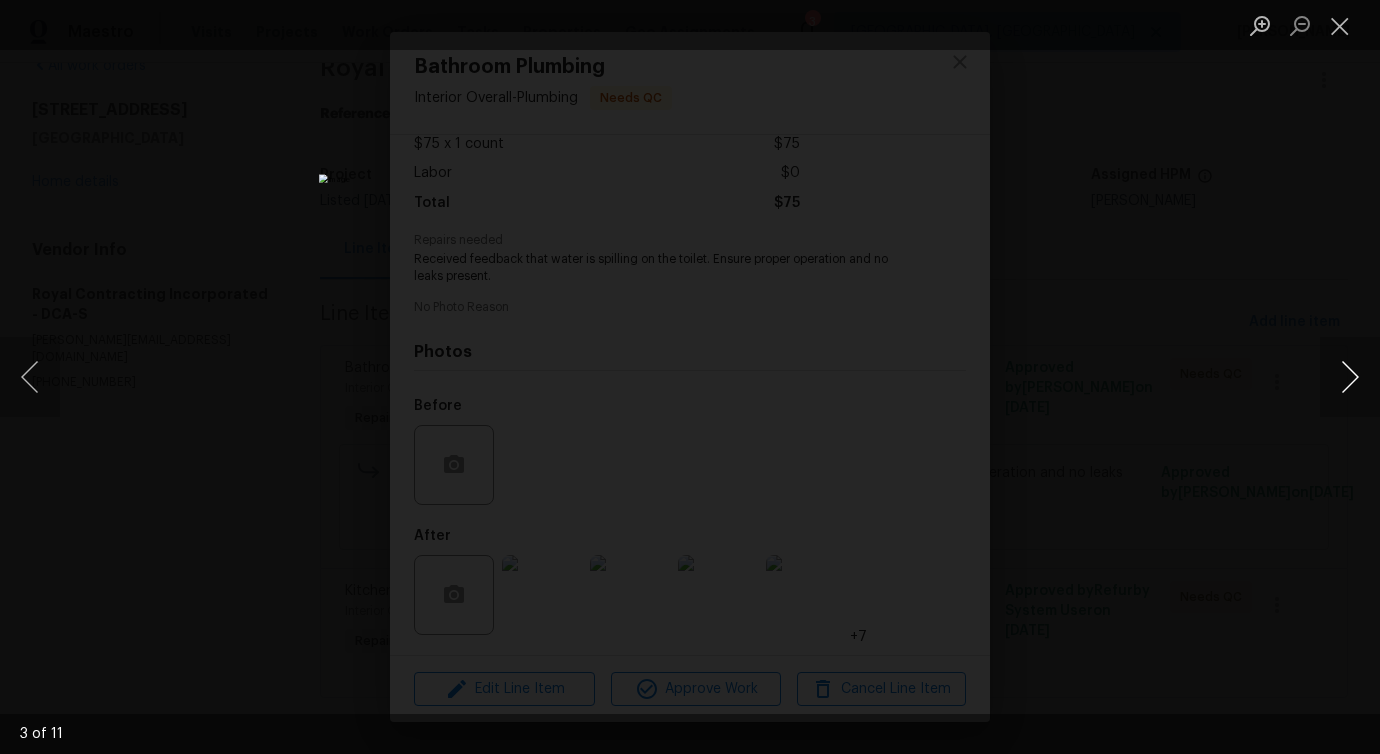 click at bounding box center [1350, 377] 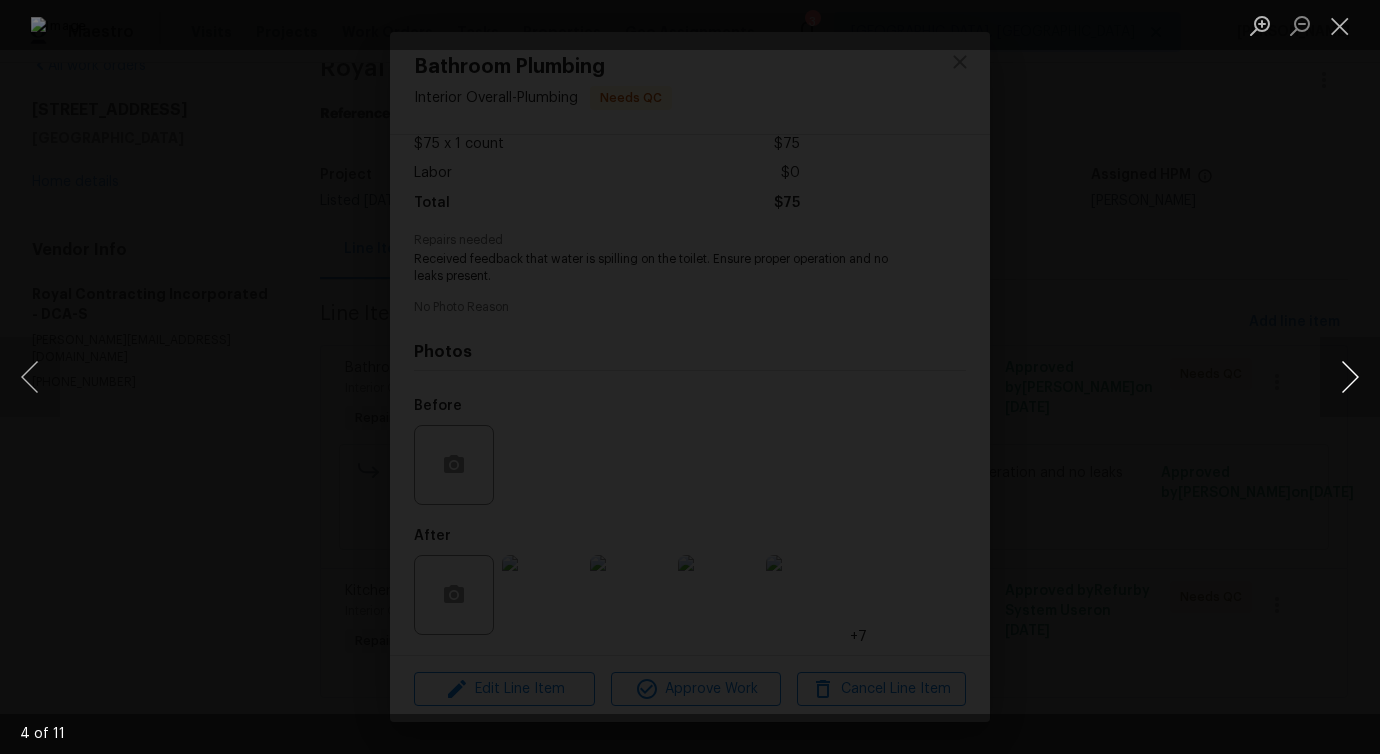 click at bounding box center [1350, 377] 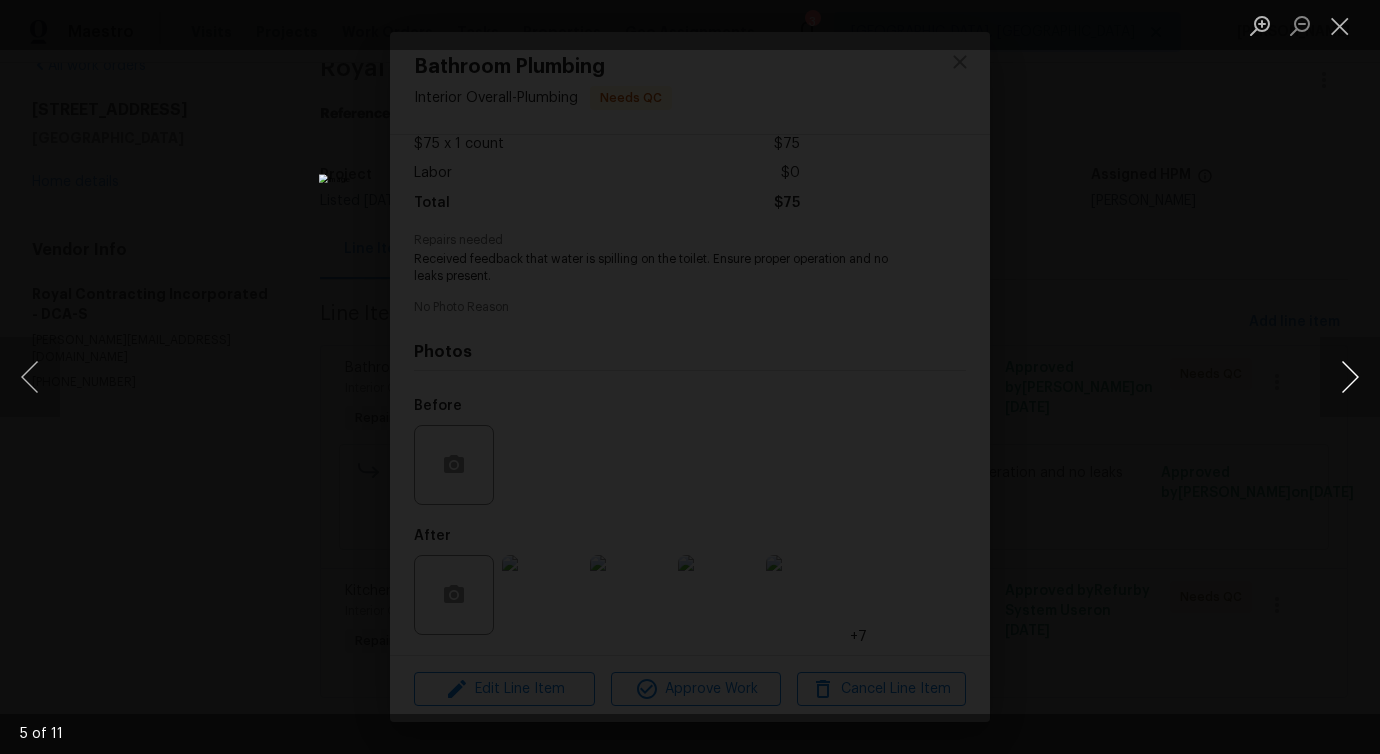 click at bounding box center [1350, 377] 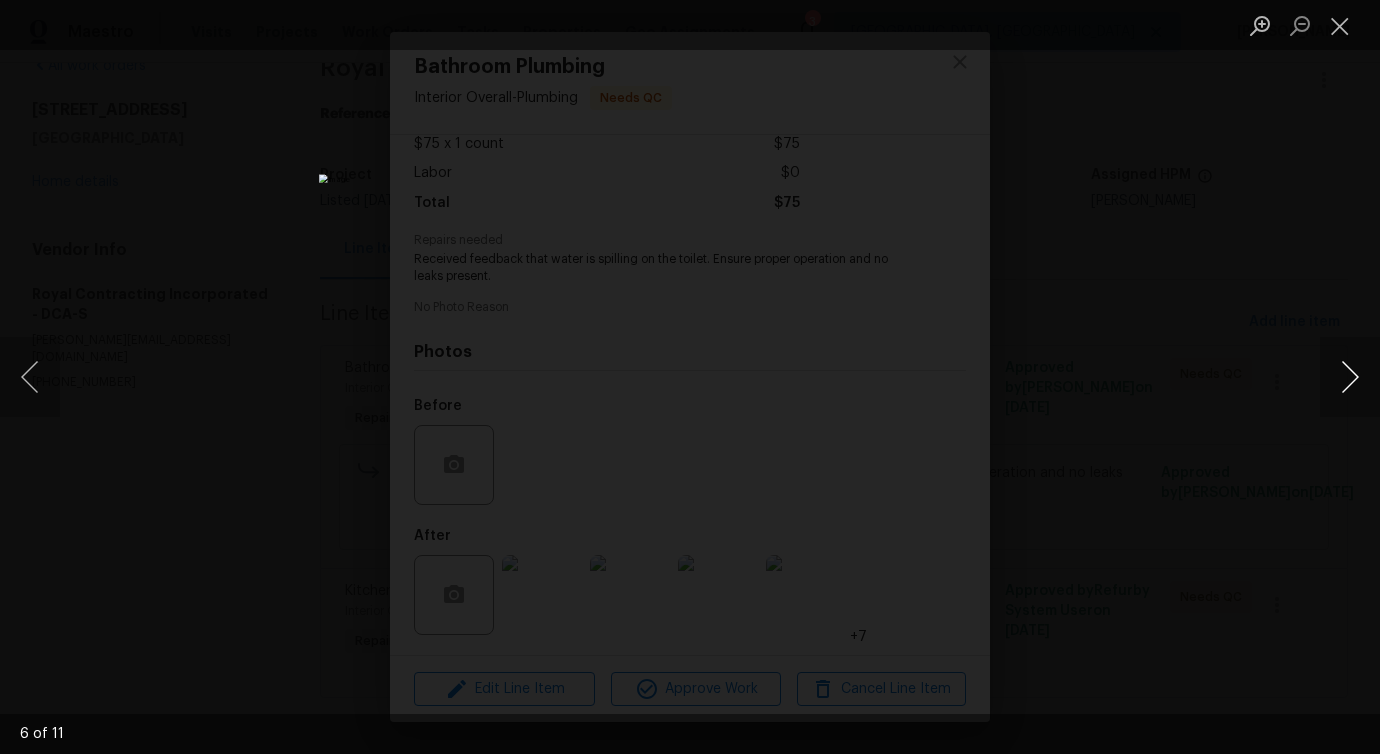 click at bounding box center [1350, 377] 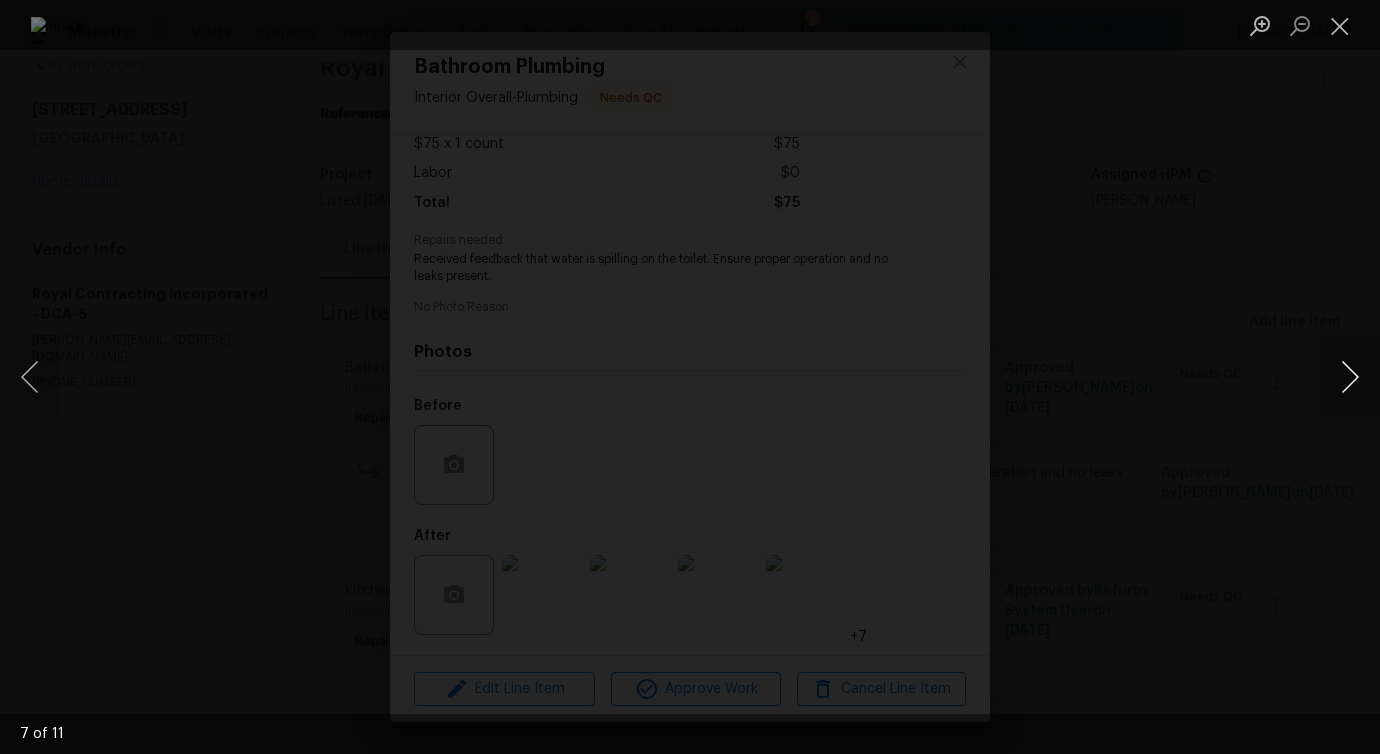 click at bounding box center [1350, 377] 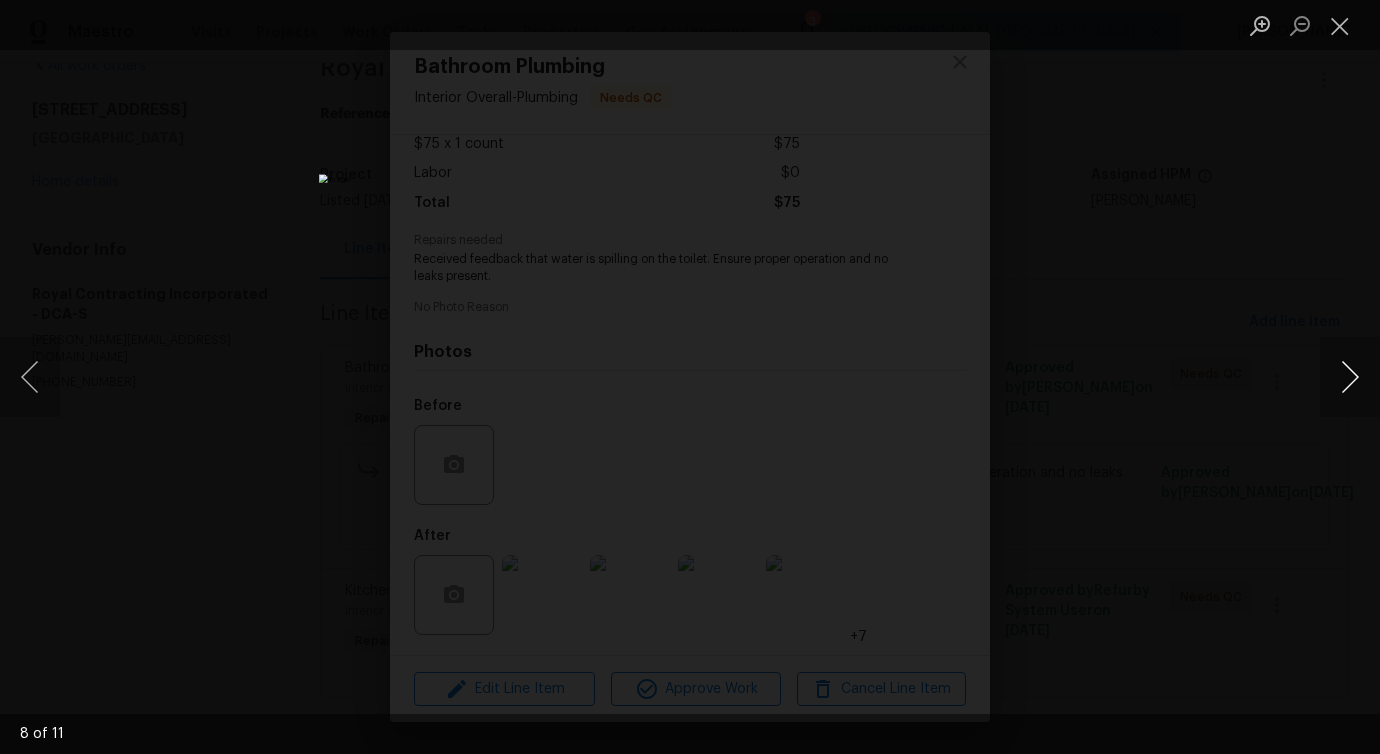 click at bounding box center [1350, 377] 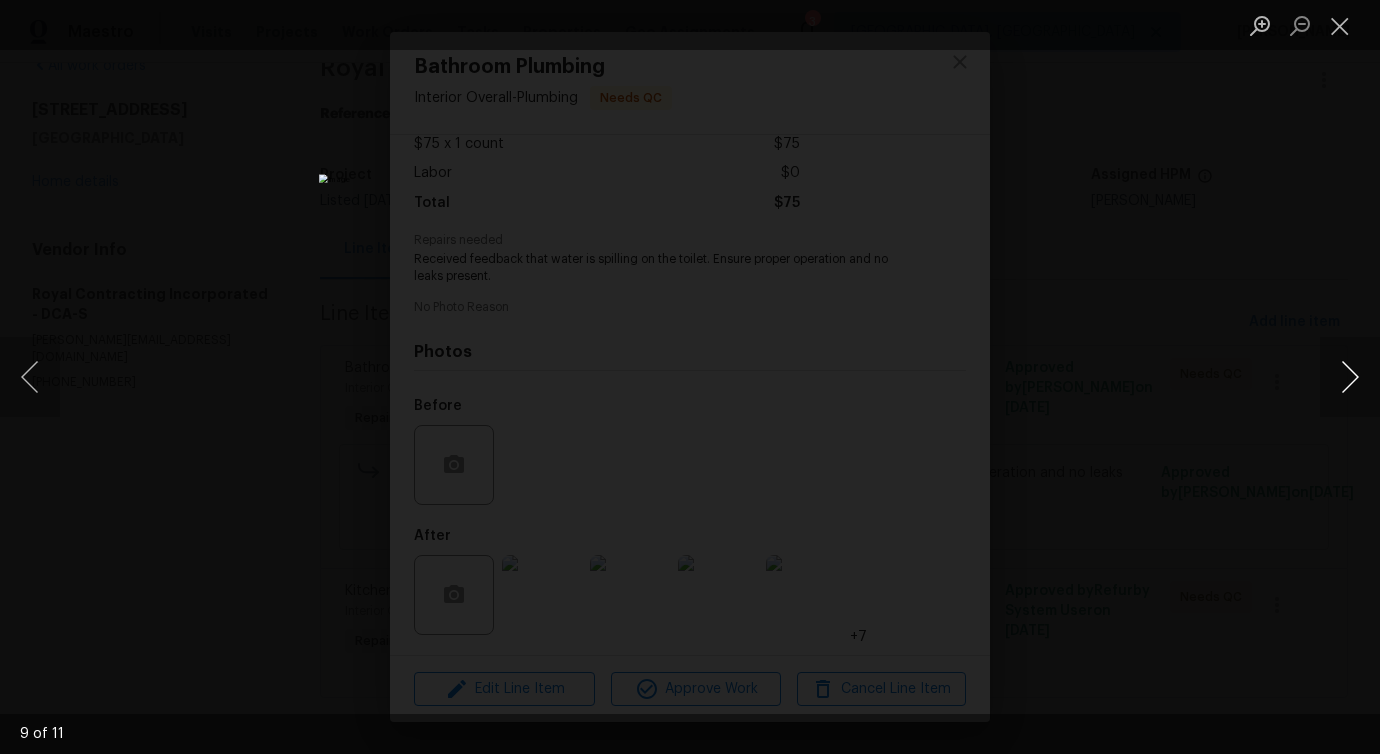 click at bounding box center (1350, 377) 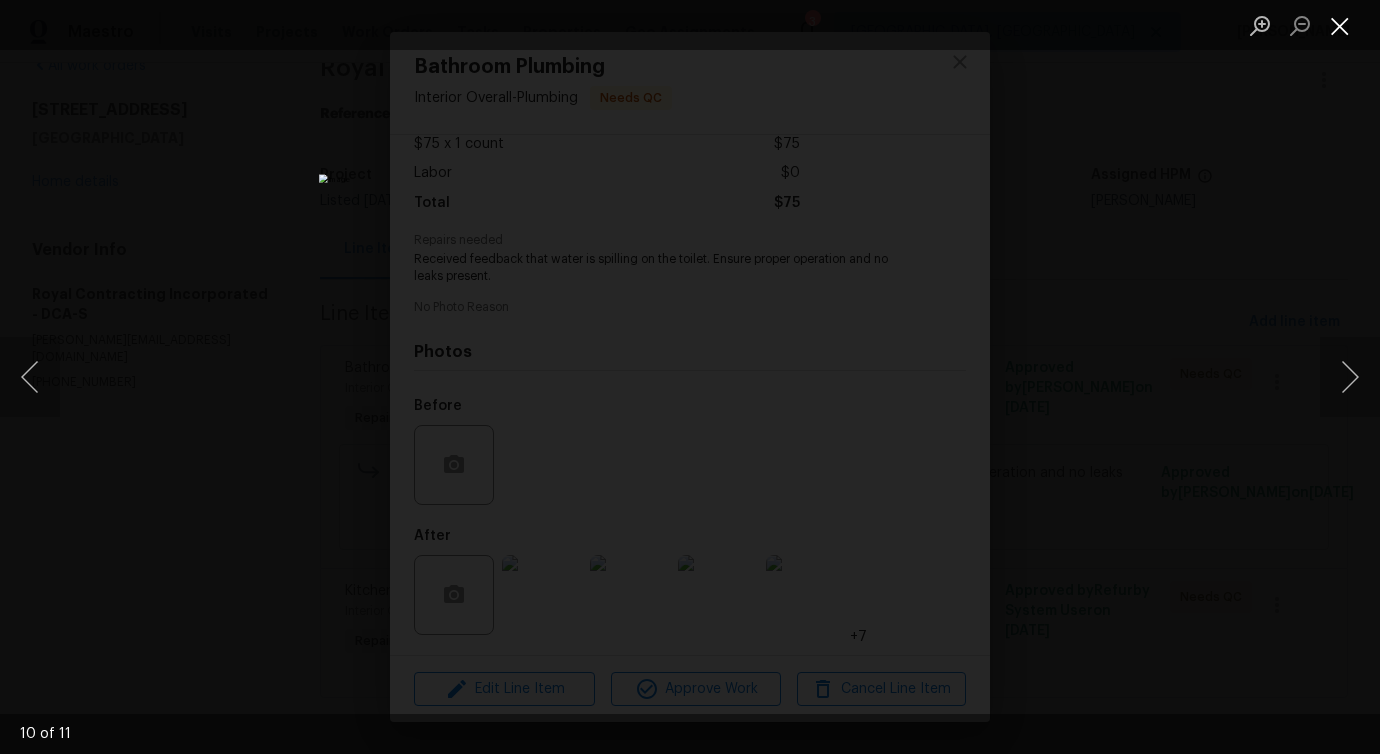 click at bounding box center (1340, 25) 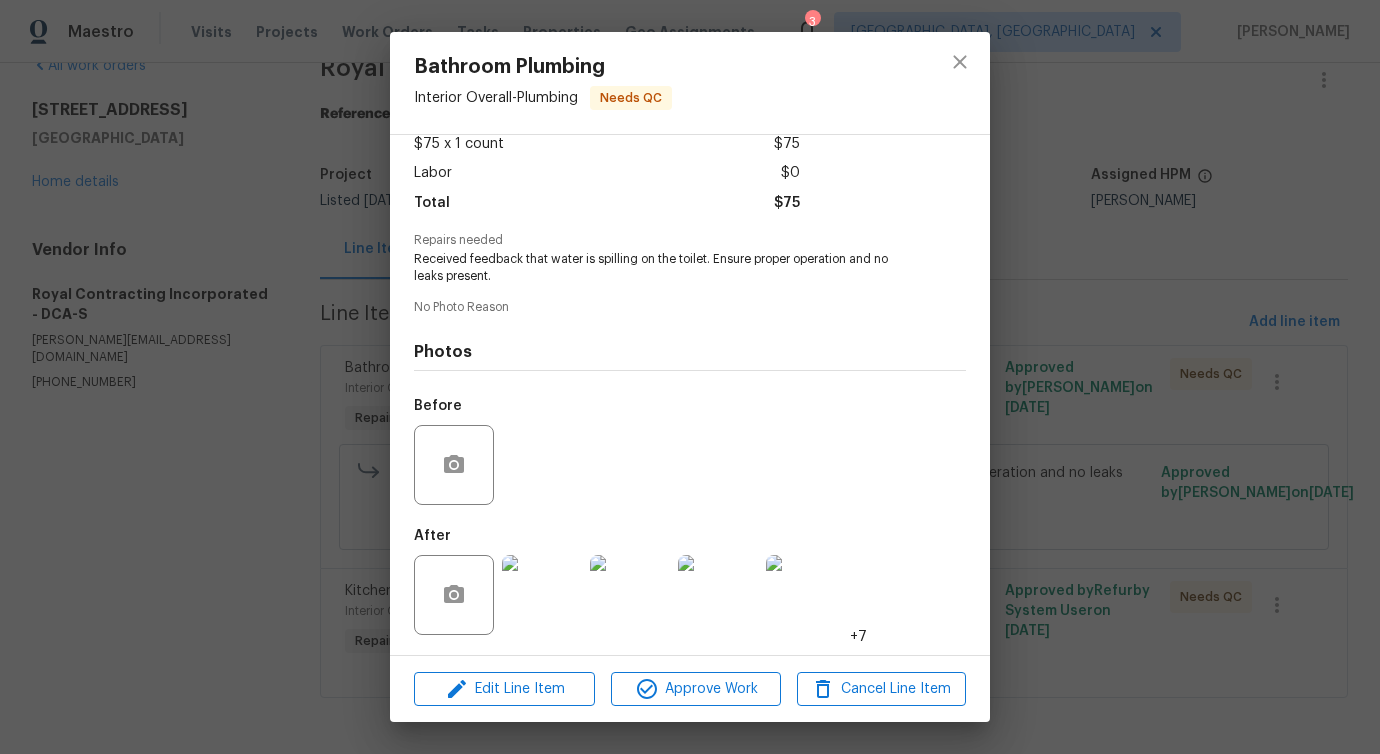click at bounding box center [960, 83] 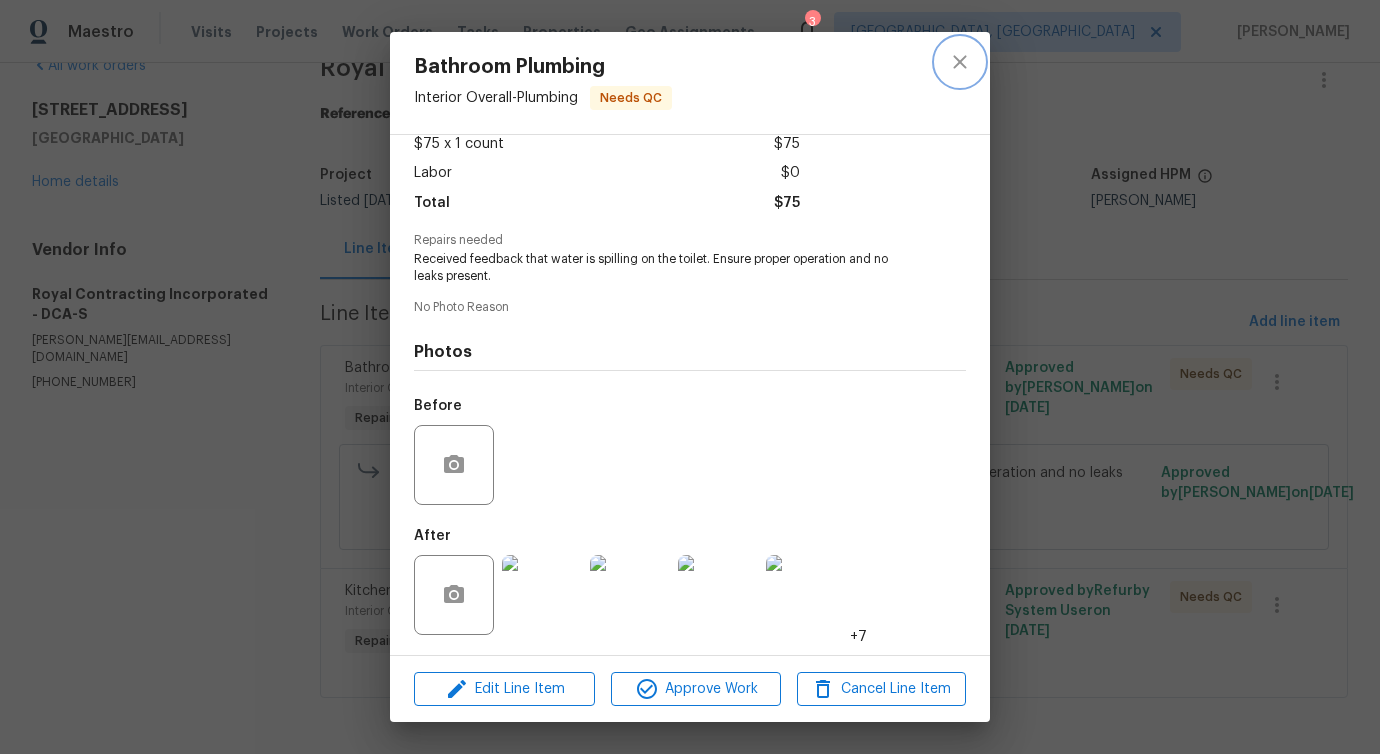 click at bounding box center [960, 62] 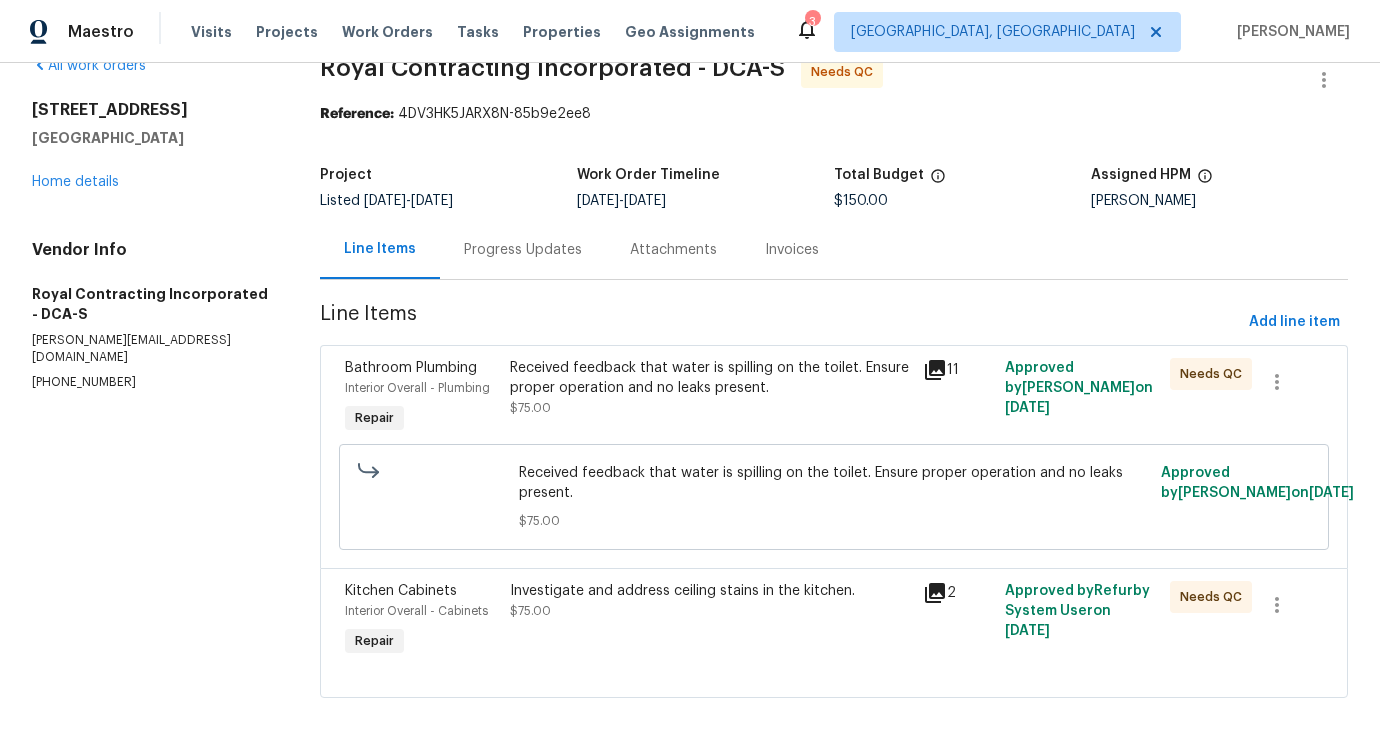 click on "Investigate and address ceiling stains in the kitchen. $75.00" at bounding box center [710, 621] 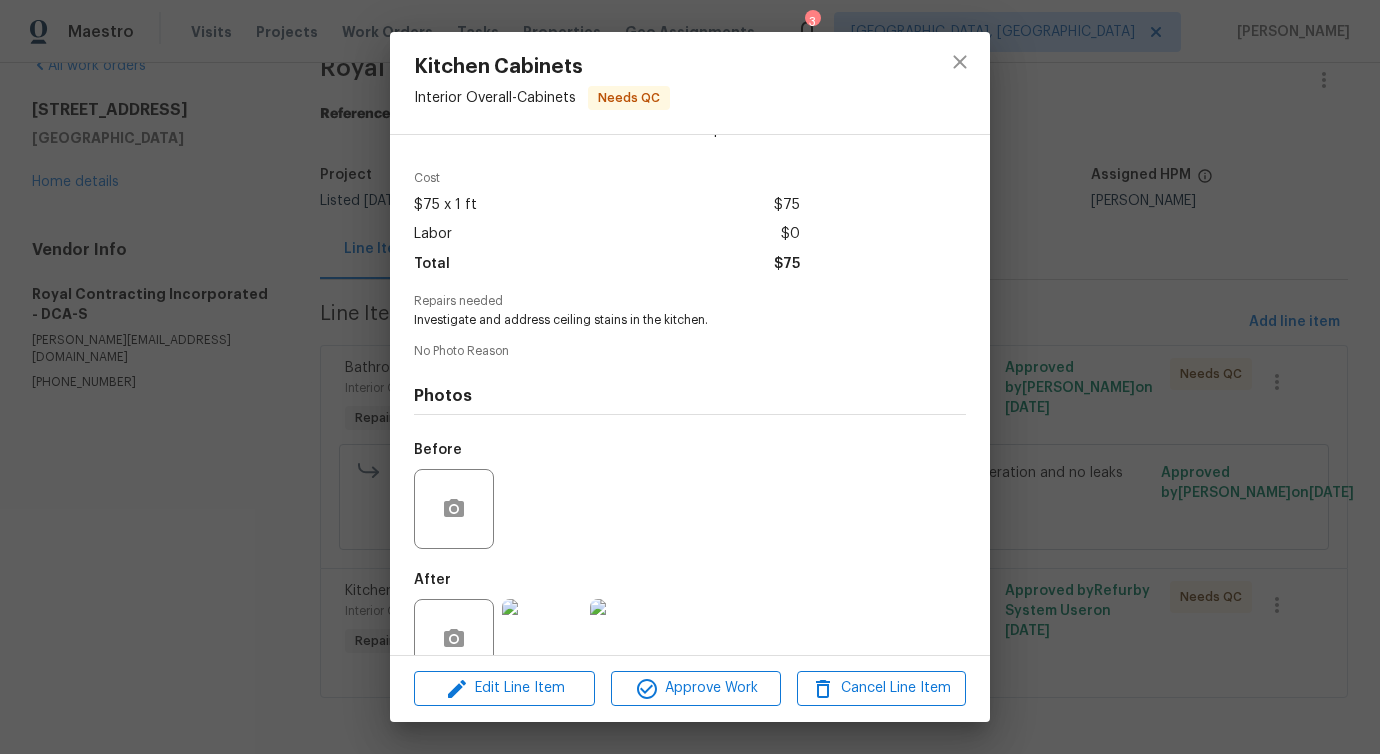 scroll, scrollTop: 100, scrollLeft: 0, axis: vertical 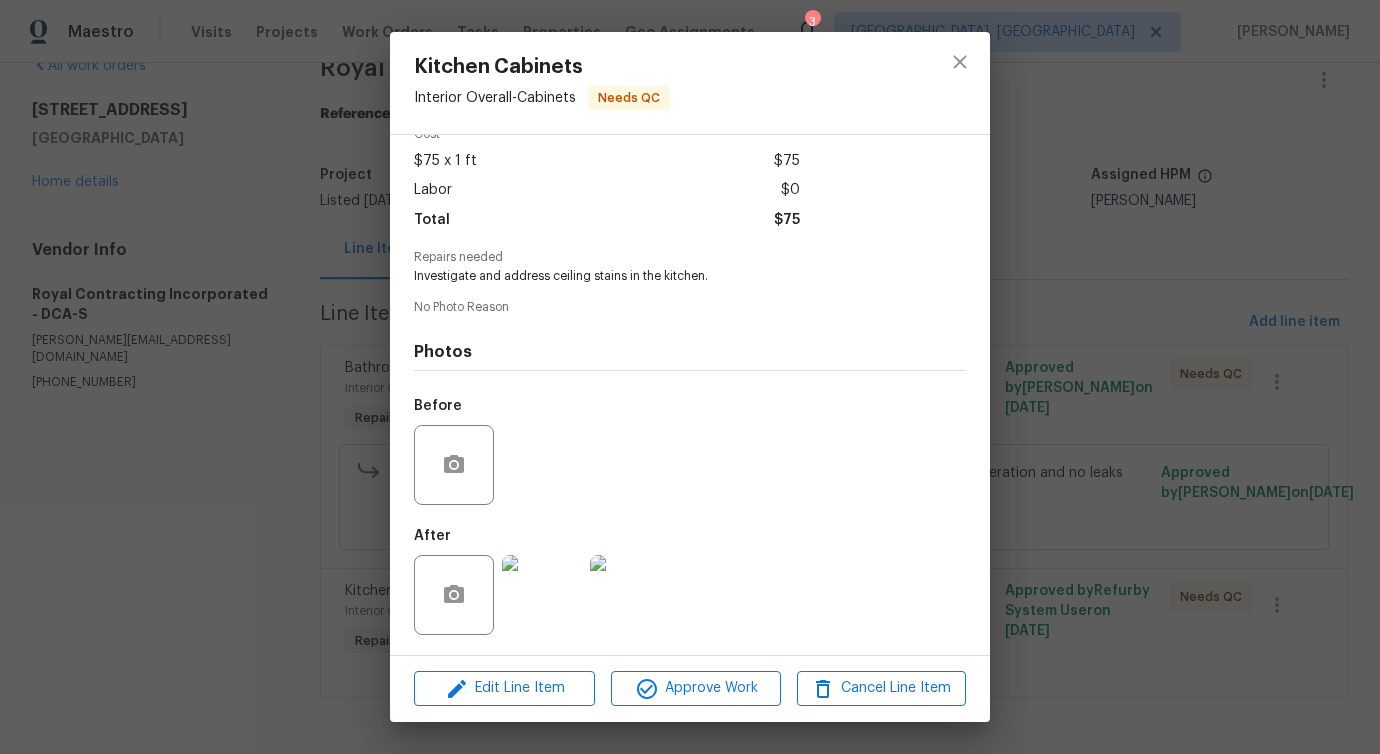 click at bounding box center [542, 595] 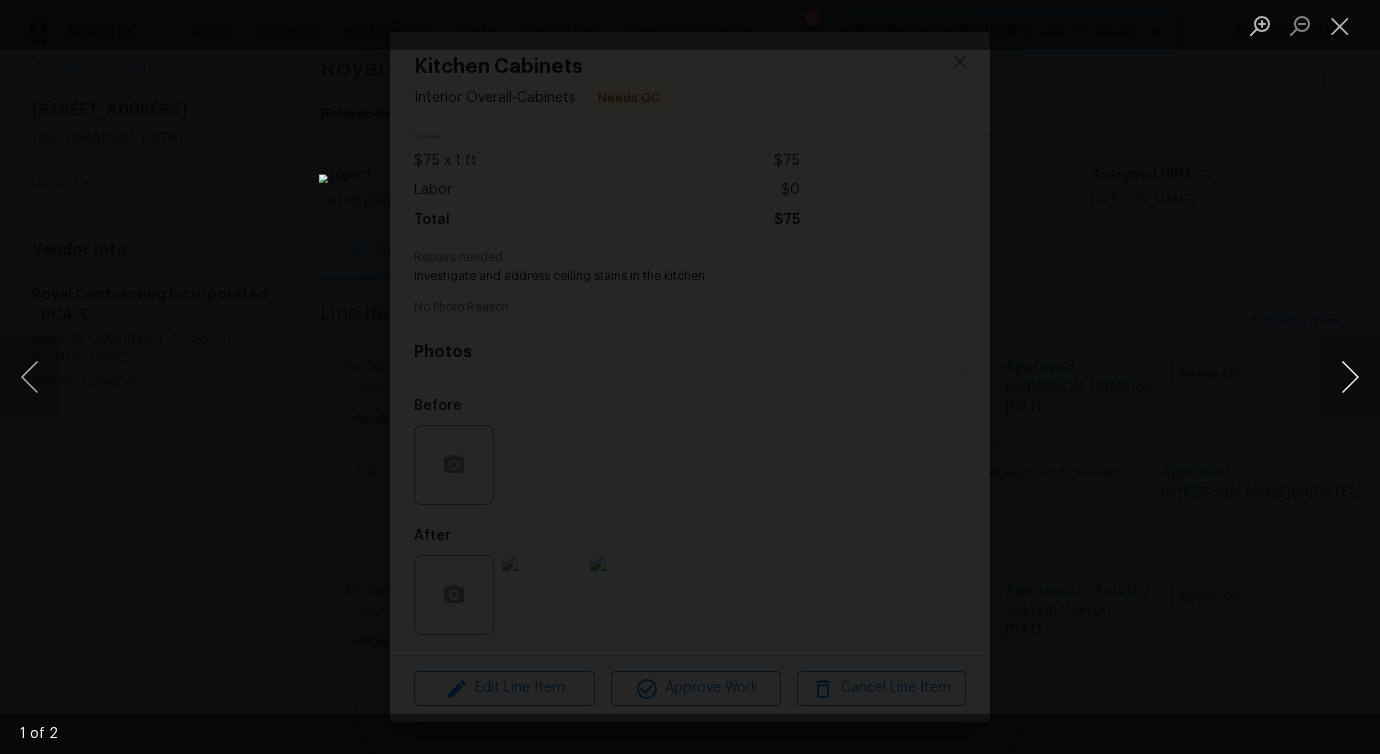 click at bounding box center [1350, 377] 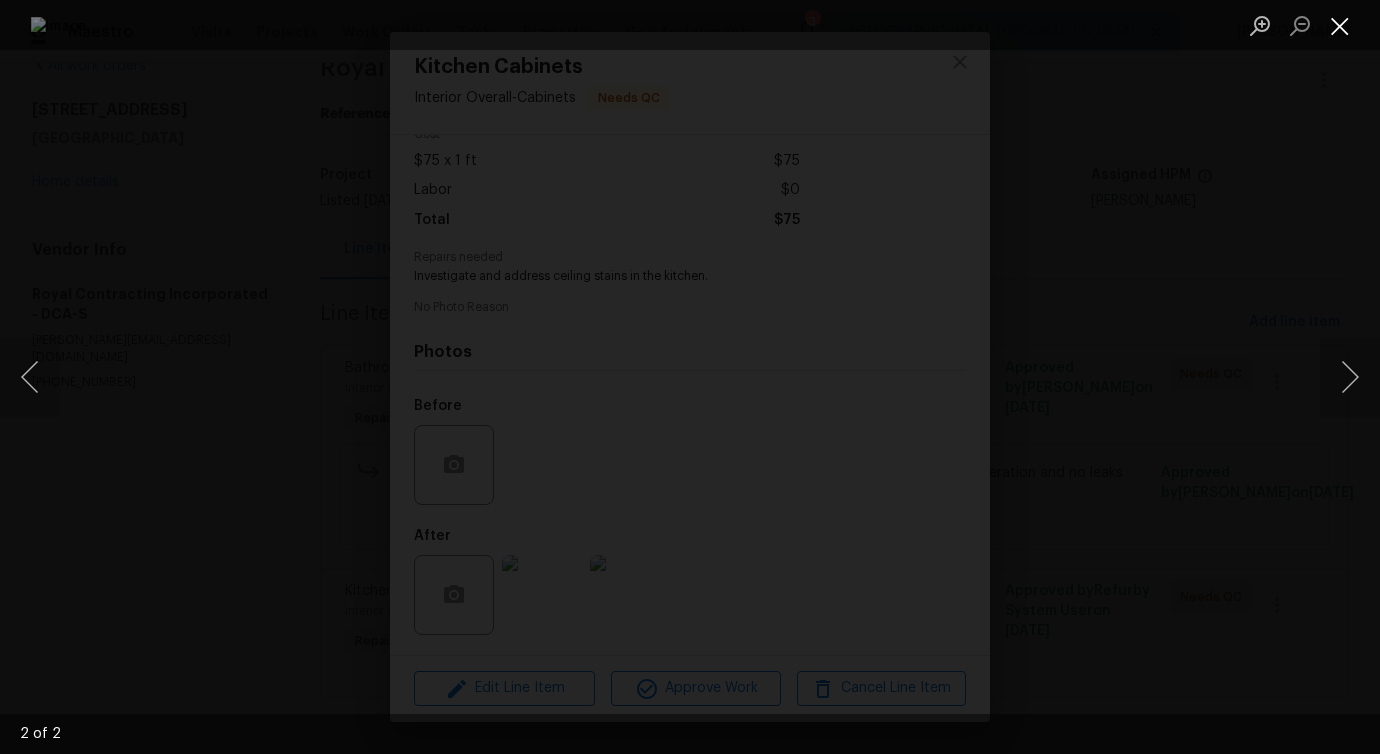 click at bounding box center [1340, 25] 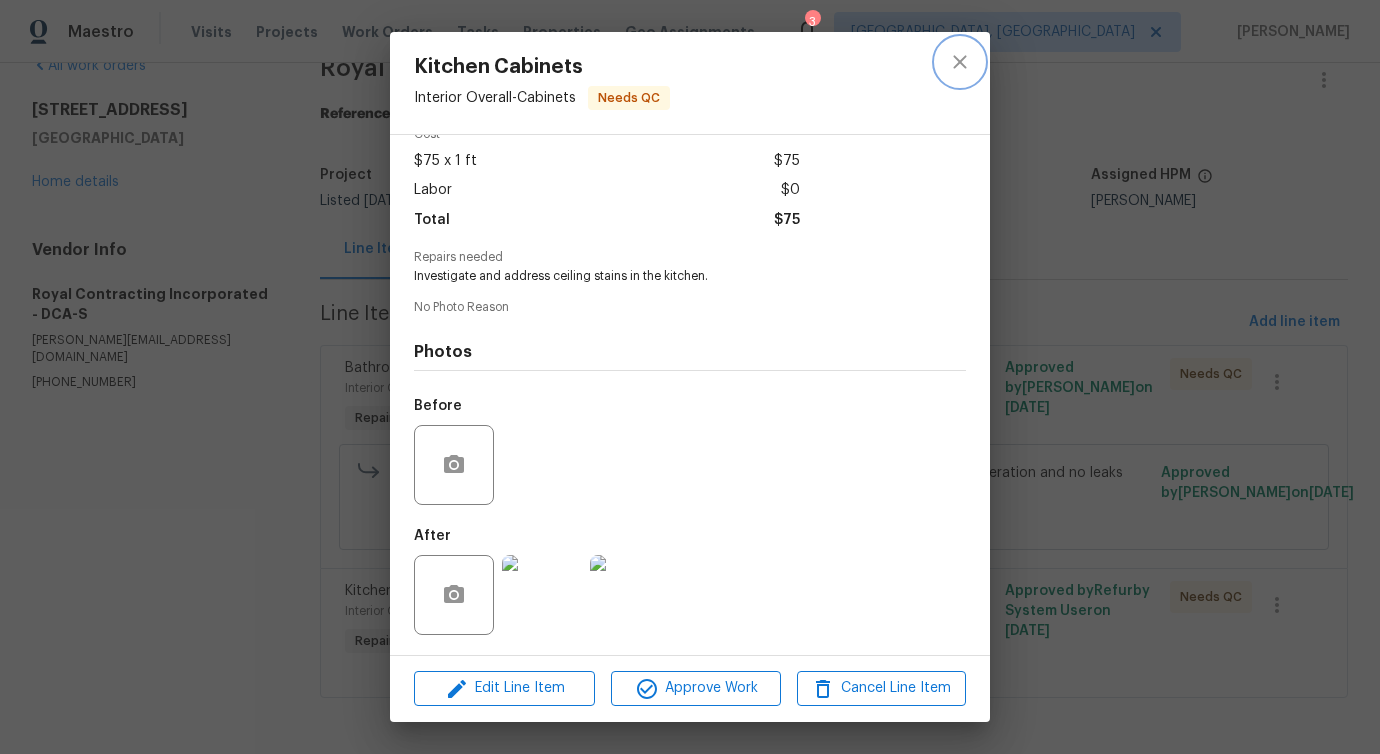 click 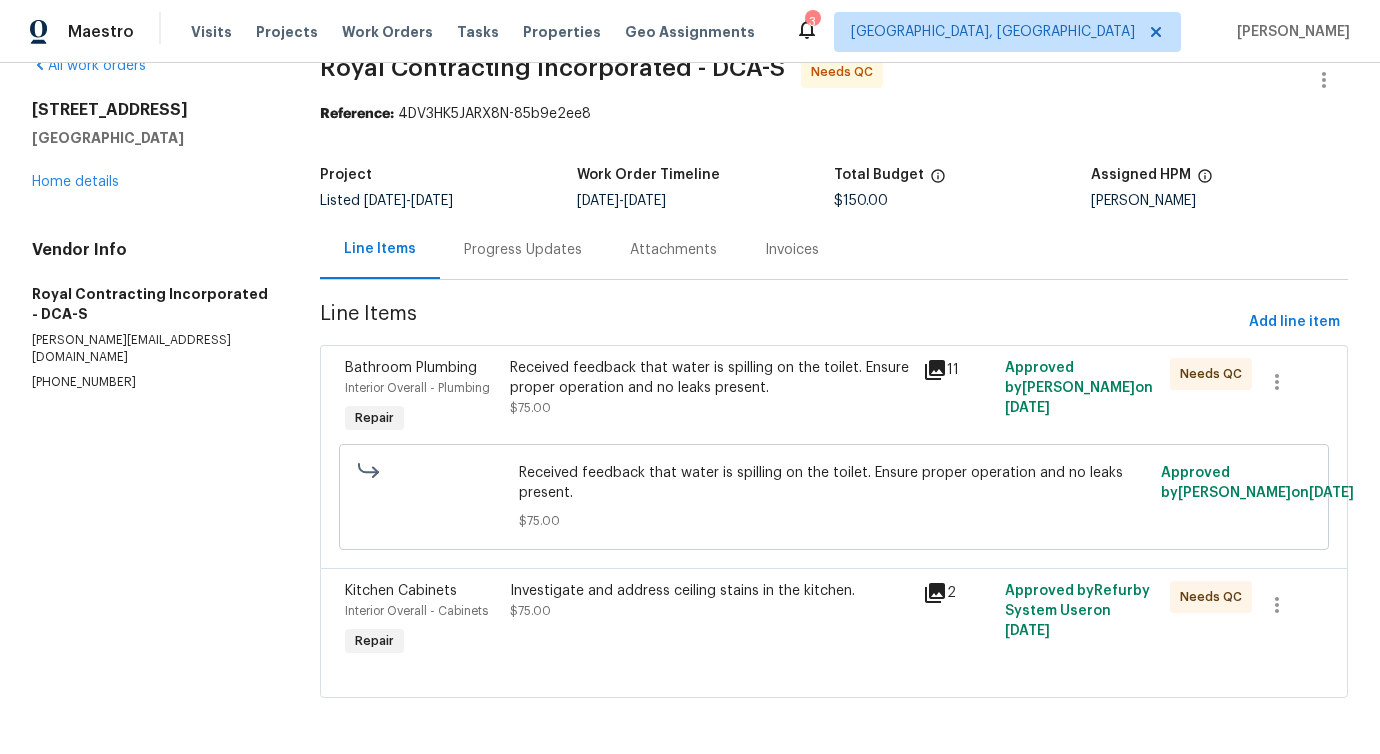 click on "Progress Updates" at bounding box center (523, 249) 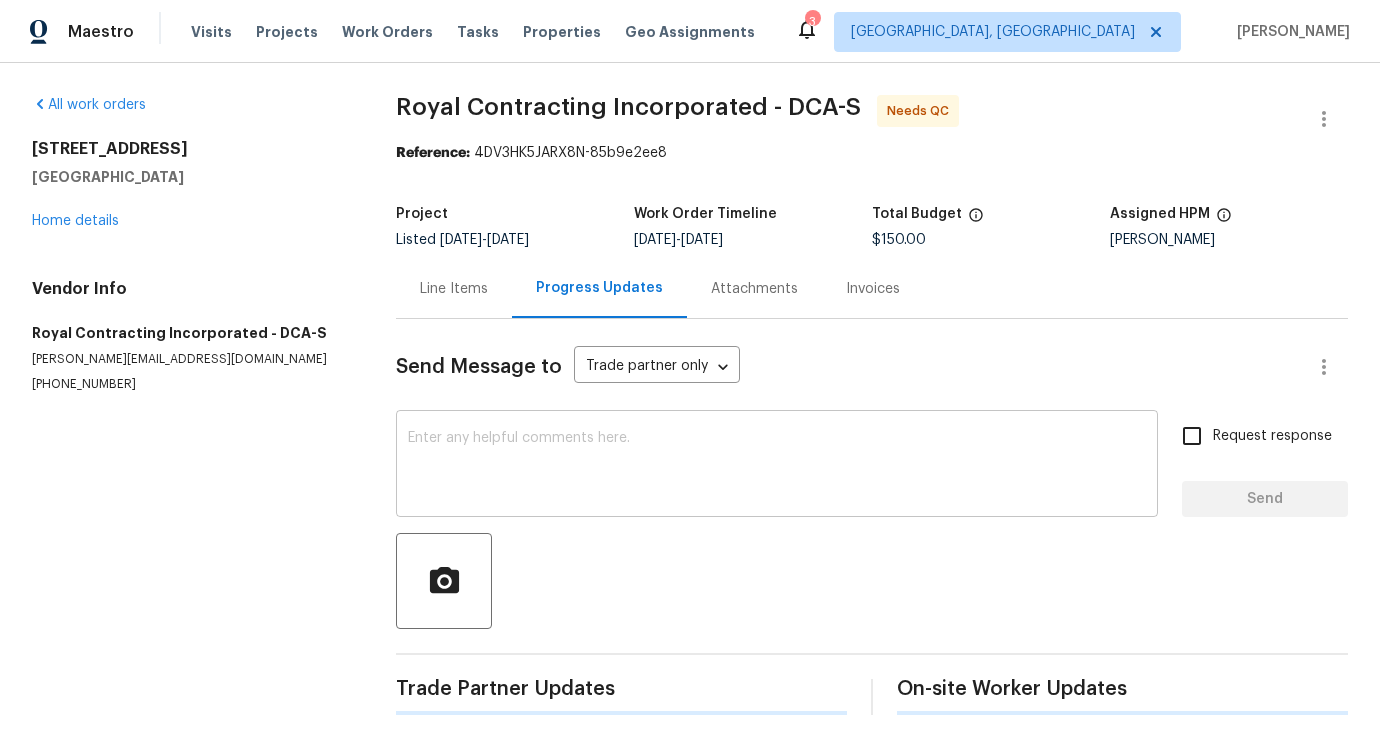 scroll, scrollTop: 8, scrollLeft: 0, axis: vertical 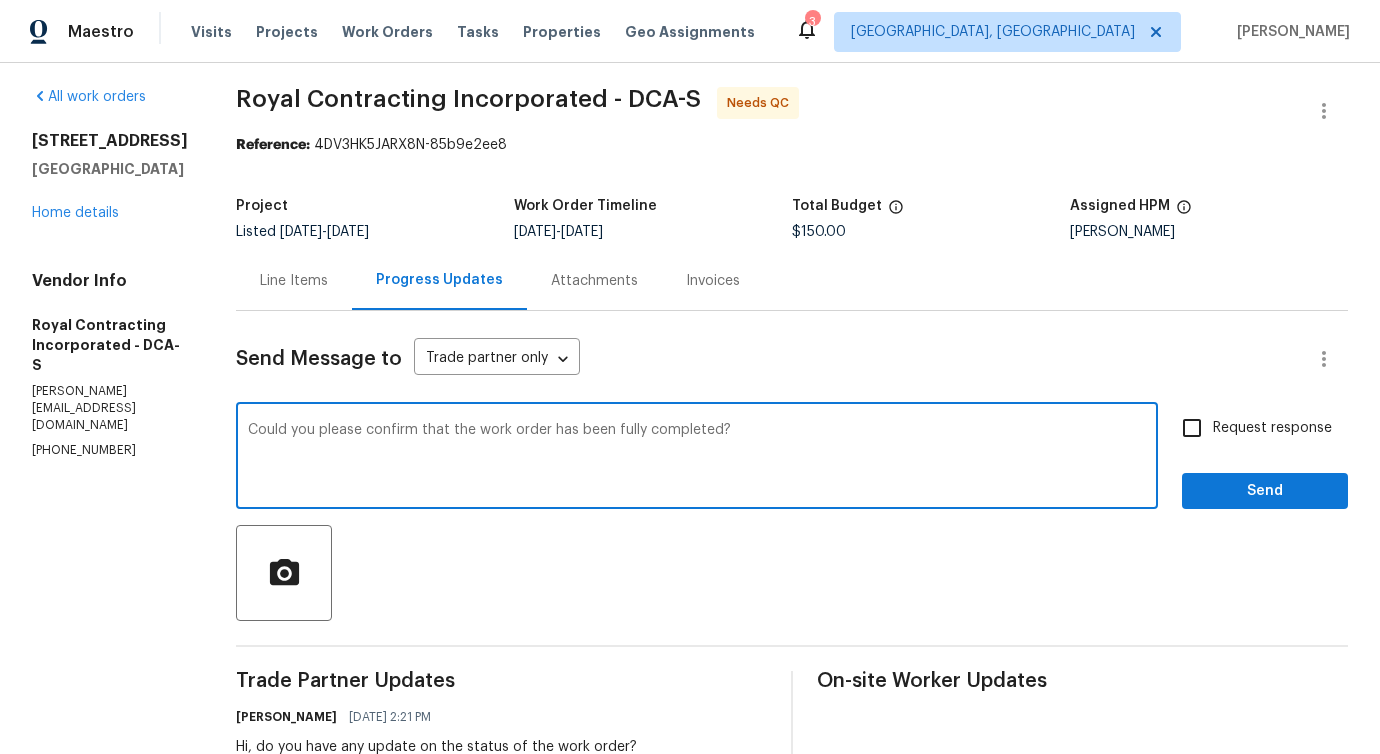 type on "Could you please confirm that the work order has been fully completed?" 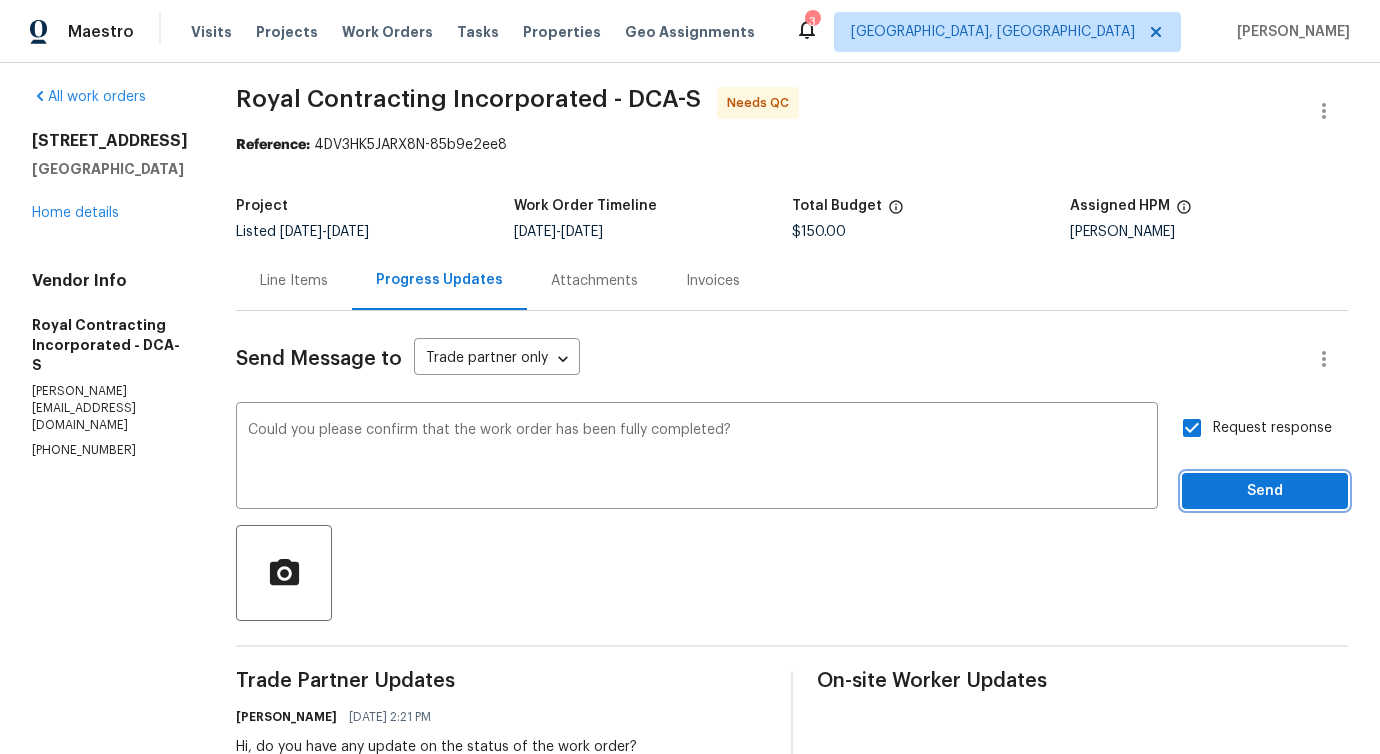 click on "Send" at bounding box center [1265, 491] 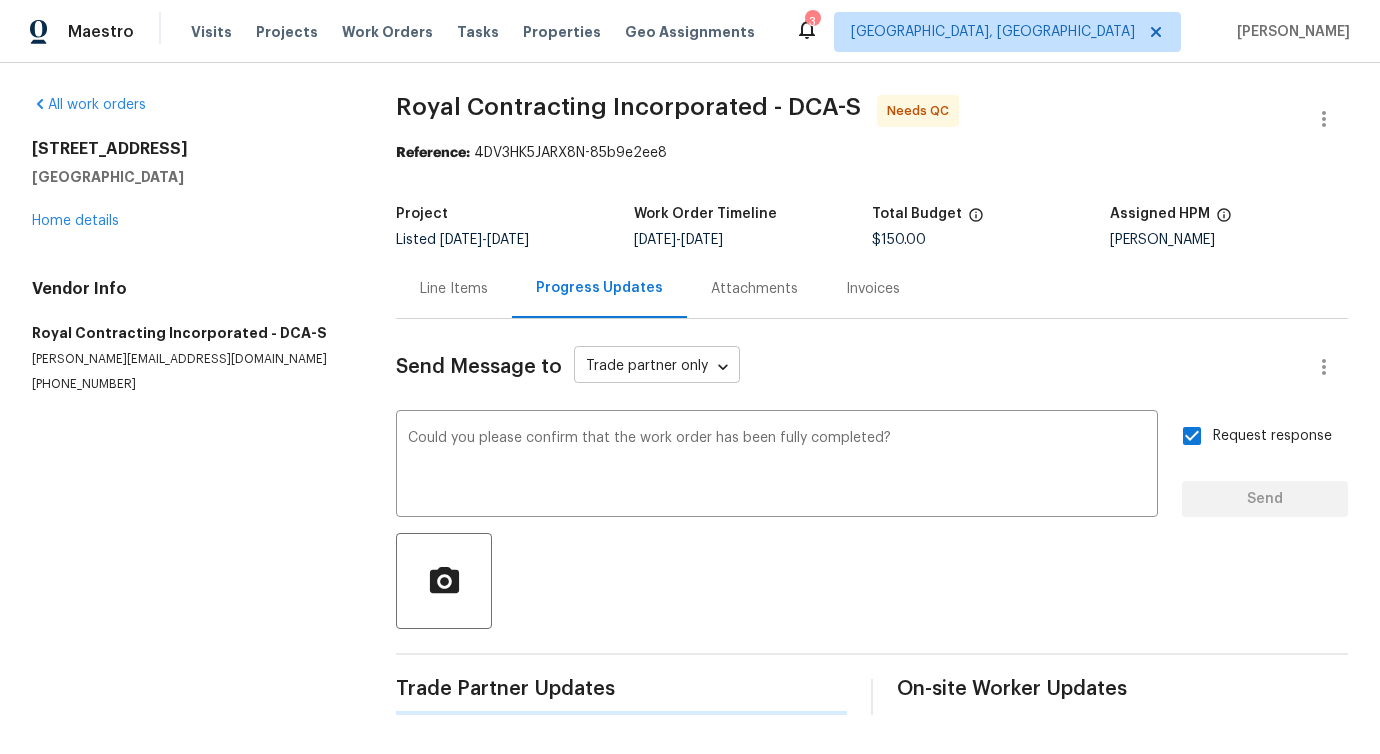 type 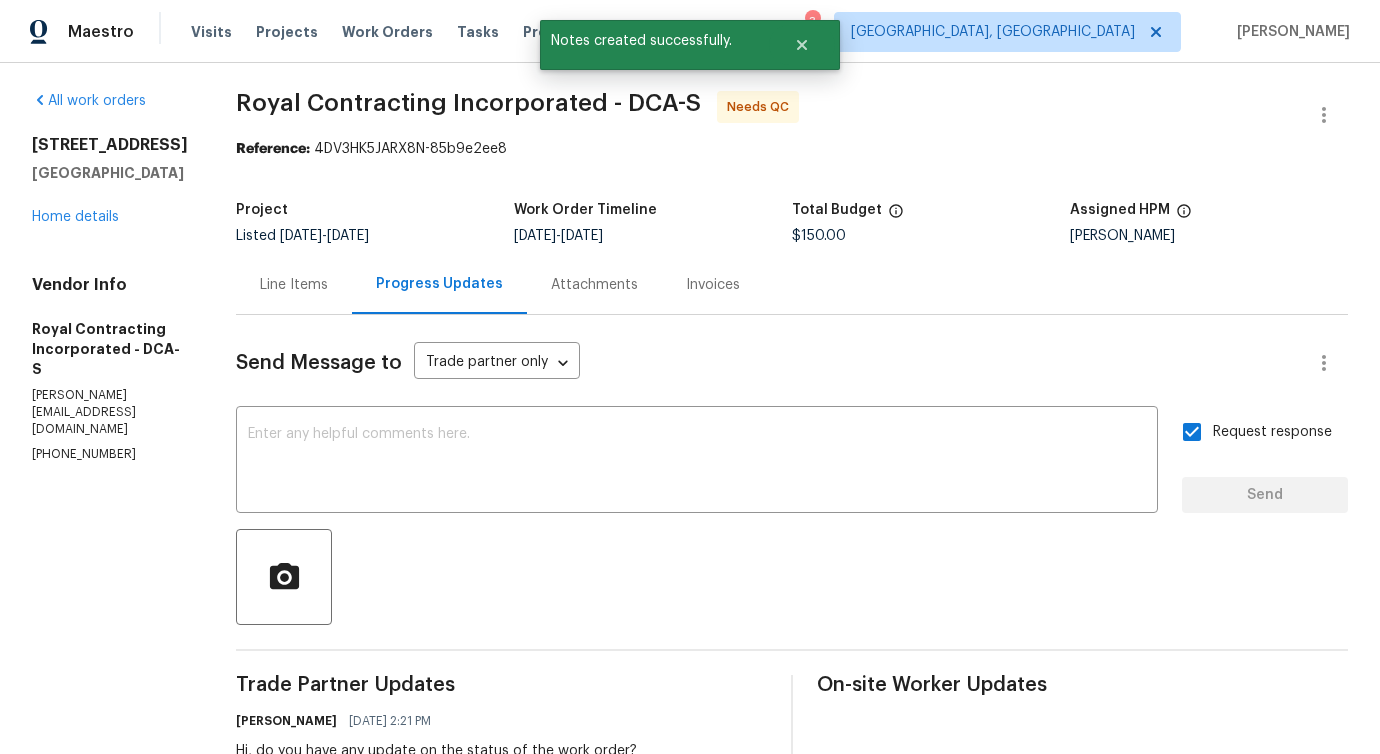 scroll, scrollTop: 0, scrollLeft: 0, axis: both 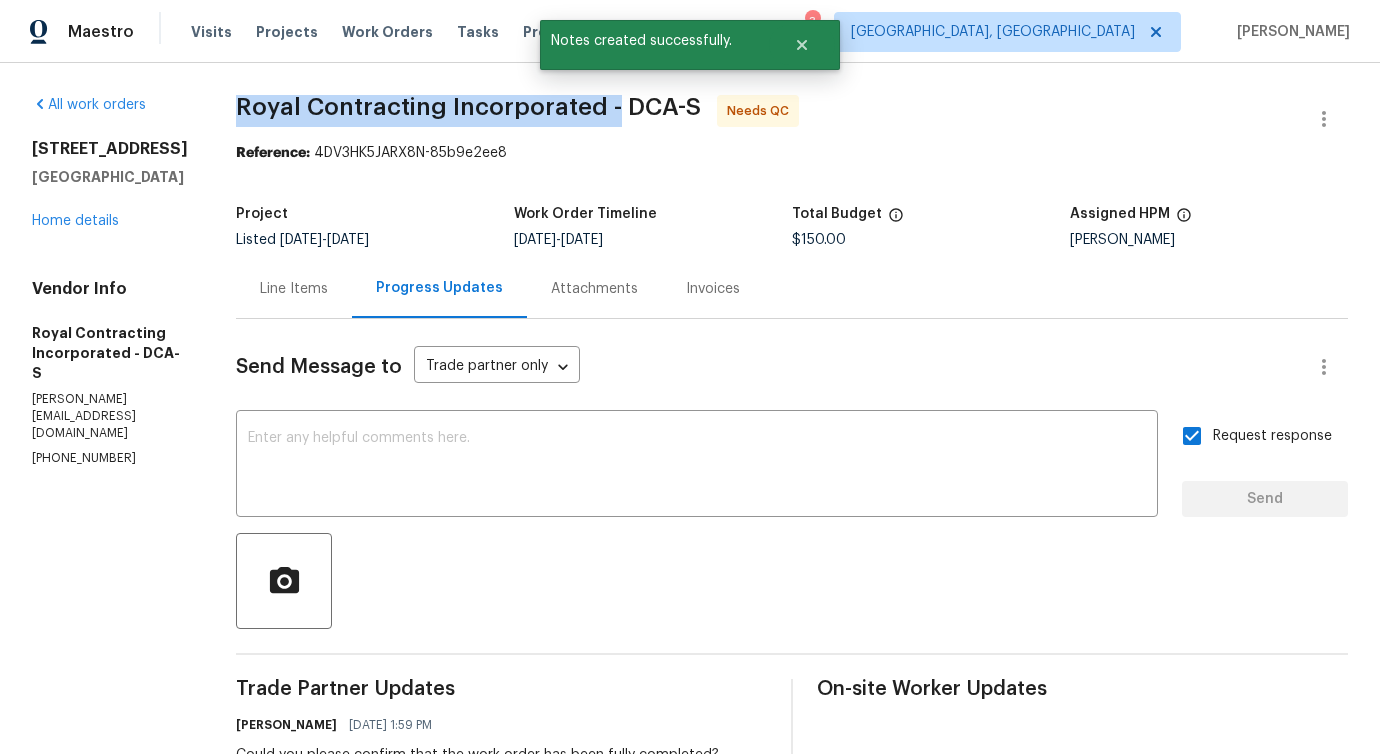 drag, startPoint x: 246, startPoint y: 102, endPoint x: 631, endPoint y: 105, distance: 385.0117 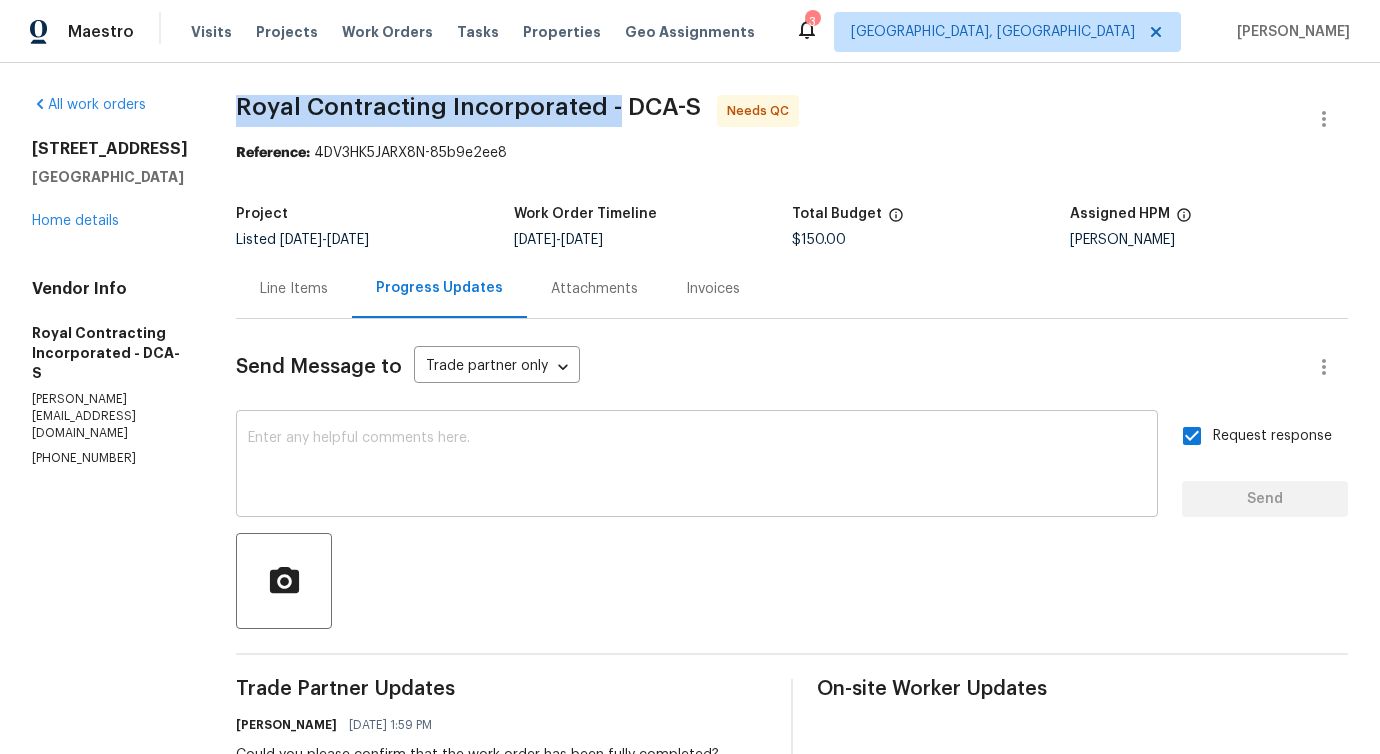 scroll, scrollTop: 203, scrollLeft: 0, axis: vertical 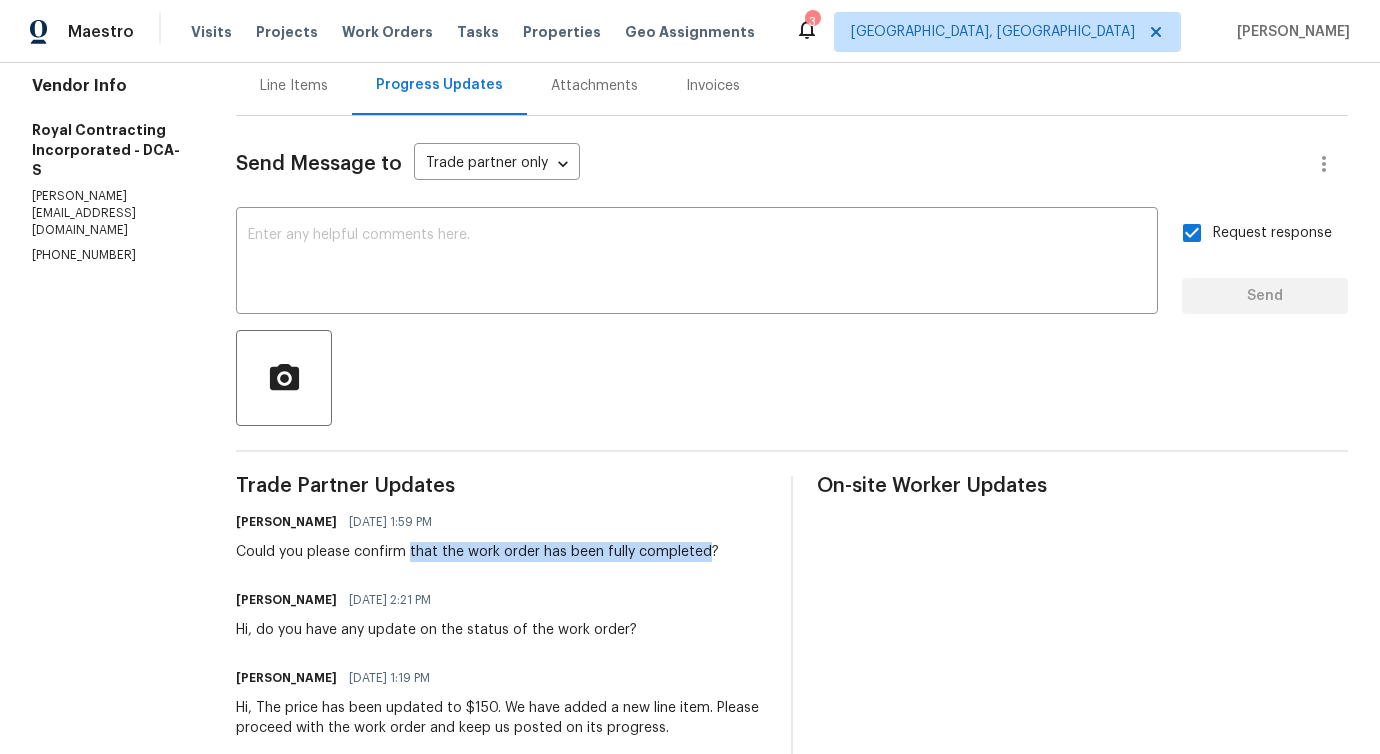 drag, startPoint x: 430, startPoint y: 550, endPoint x: 721, endPoint y: 550, distance: 291 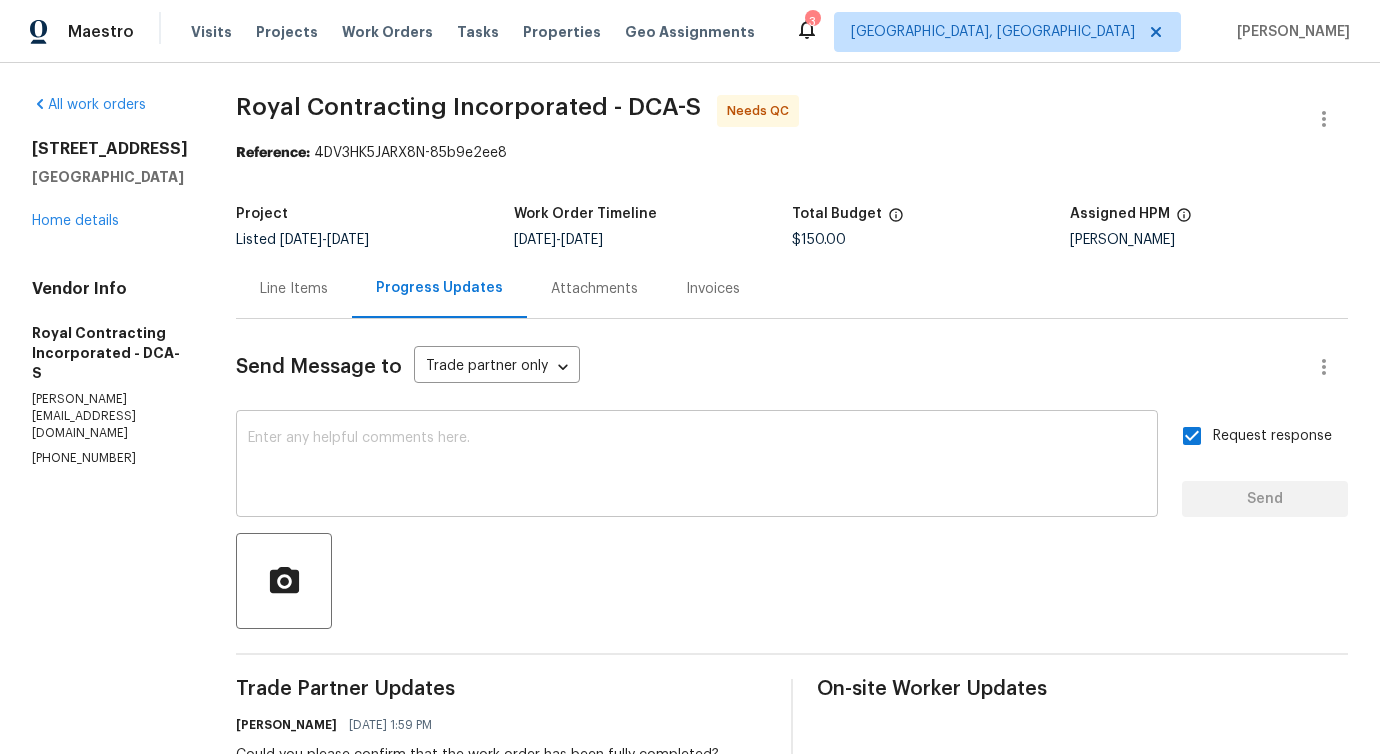 click at bounding box center (697, 466) 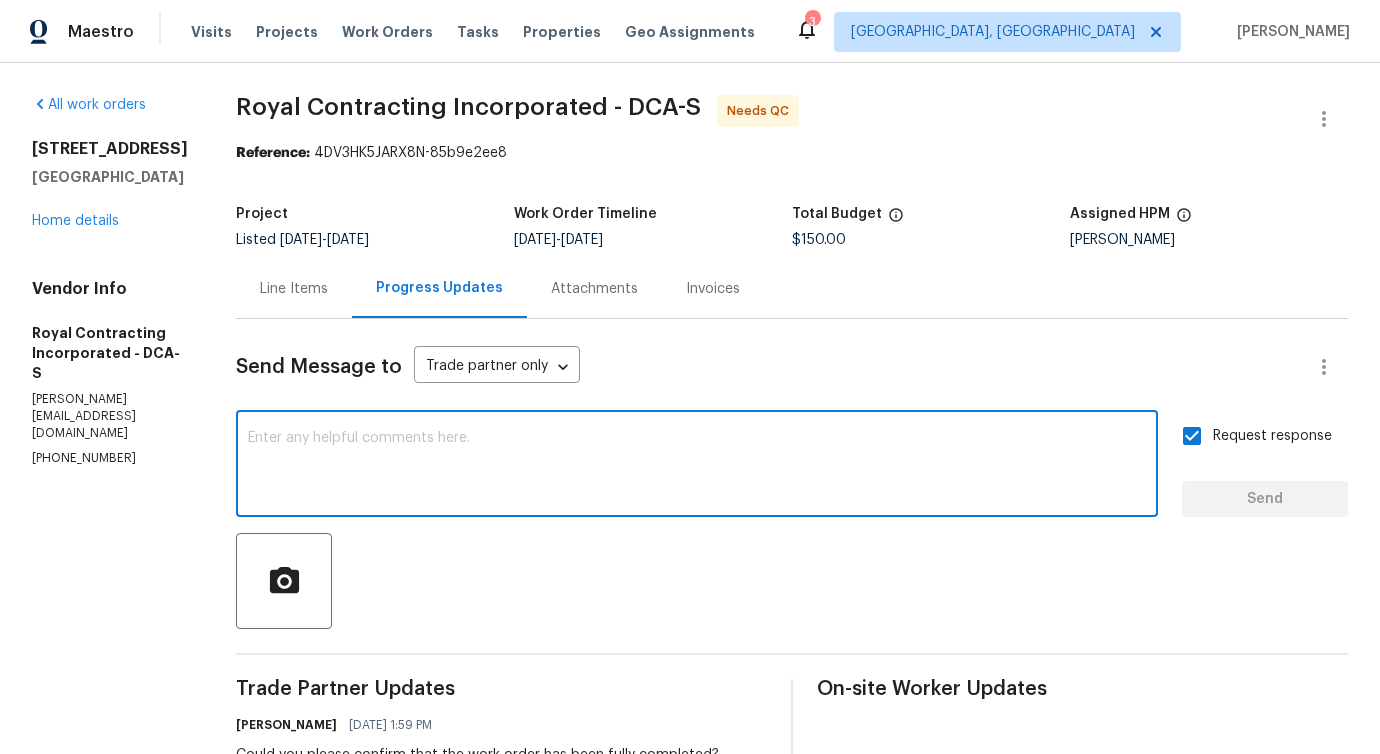 click on "Line Items" at bounding box center [294, 288] 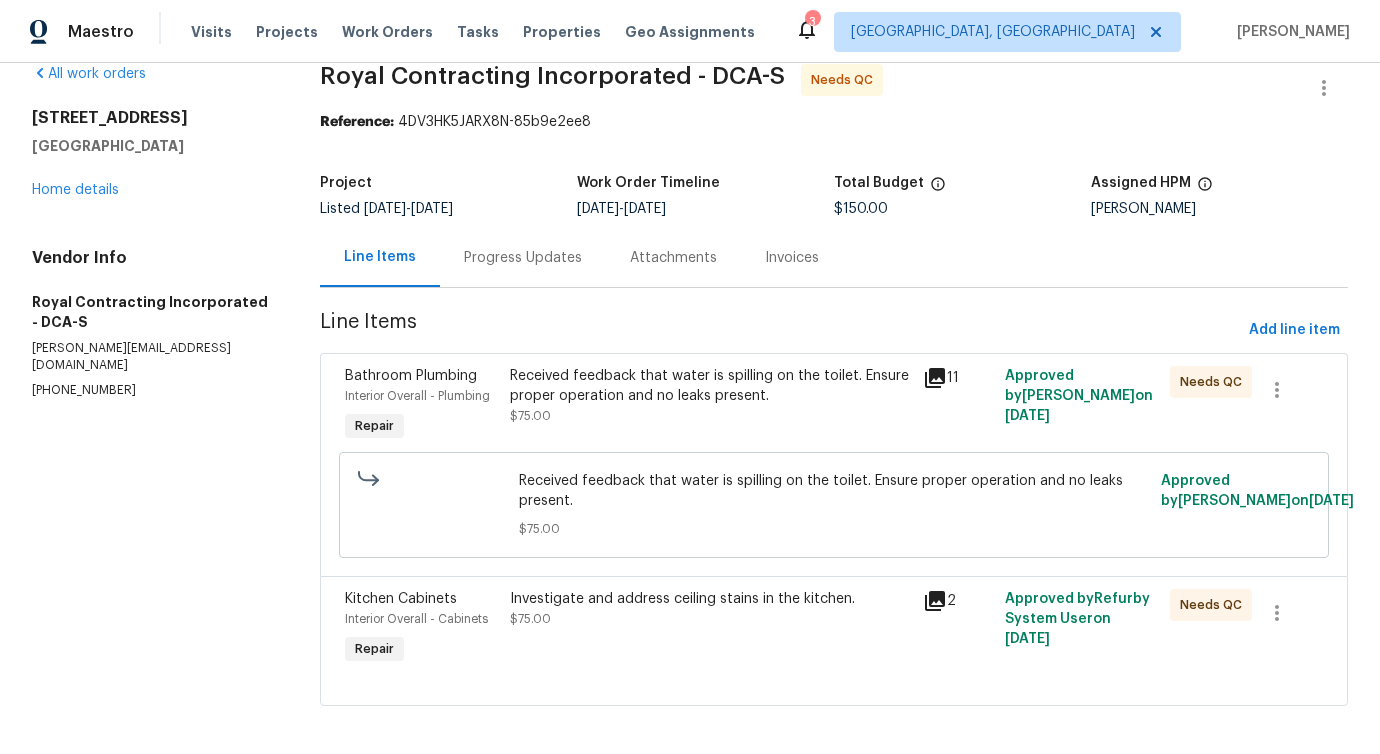 scroll, scrollTop: 55, scrollLeft: 0, axis: vertical 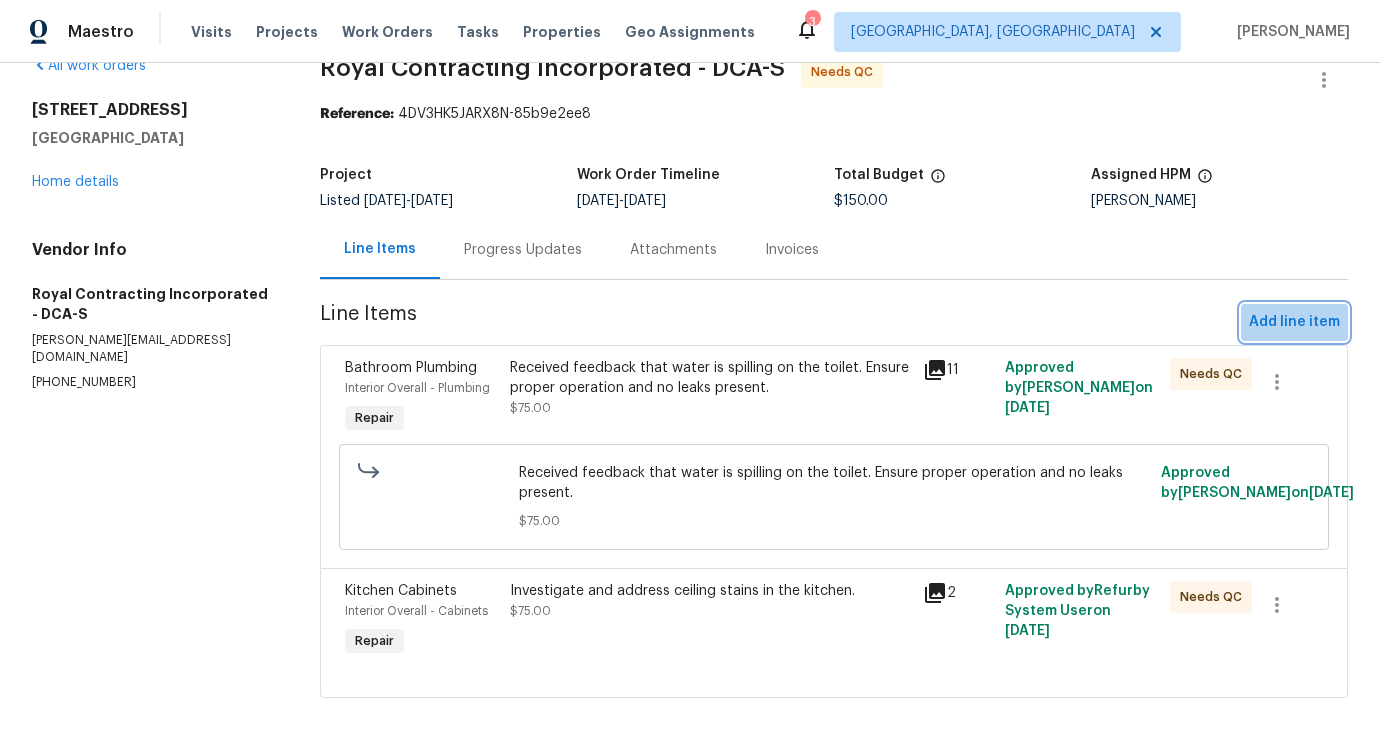 click on "Add line item" at bounding box center (1294, 322) 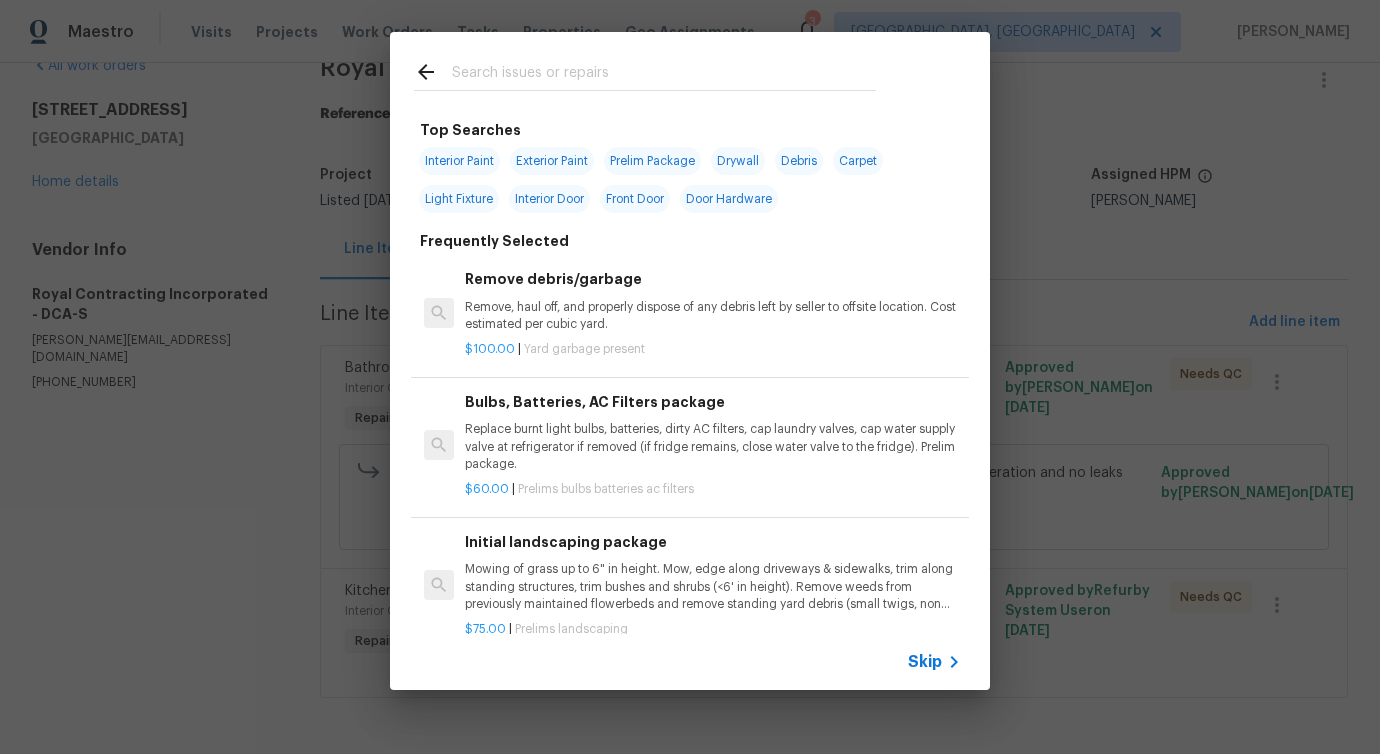 click at bounding box center [664, 75] 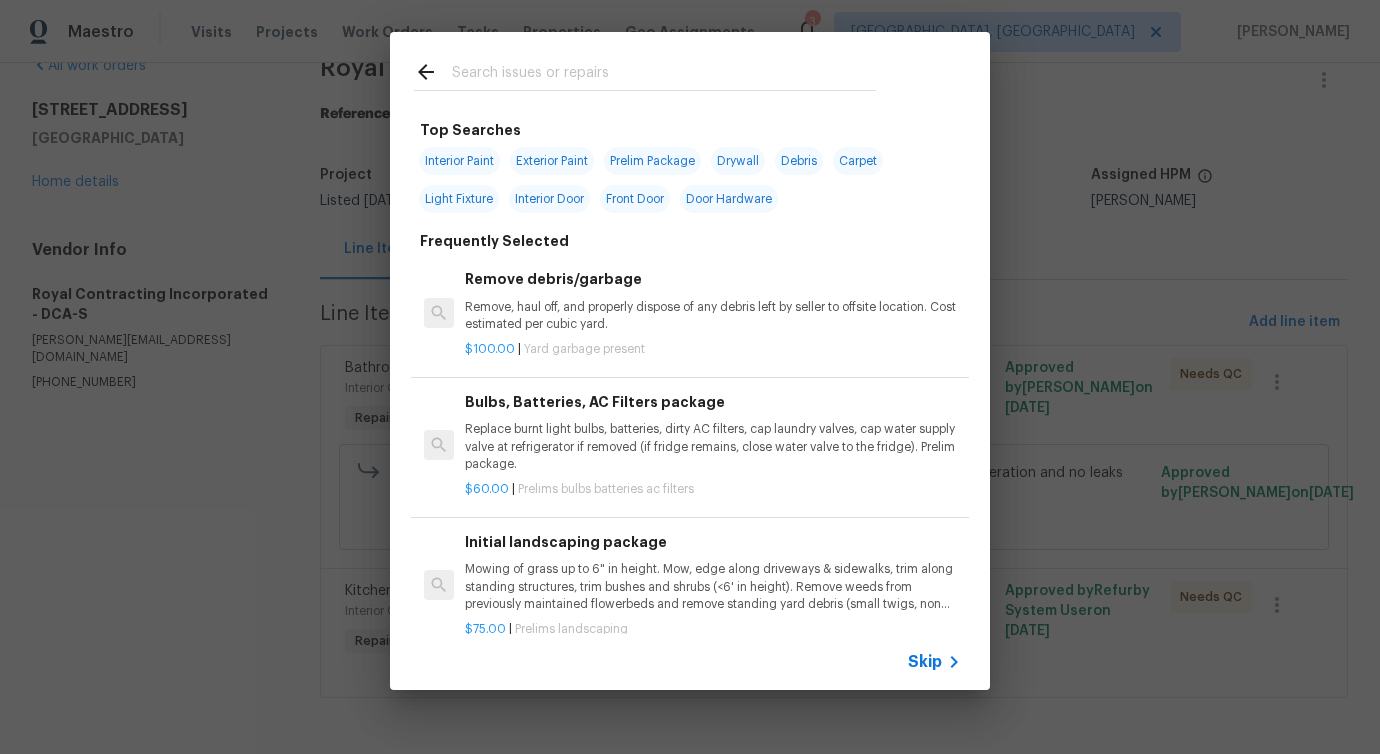 type on "k" 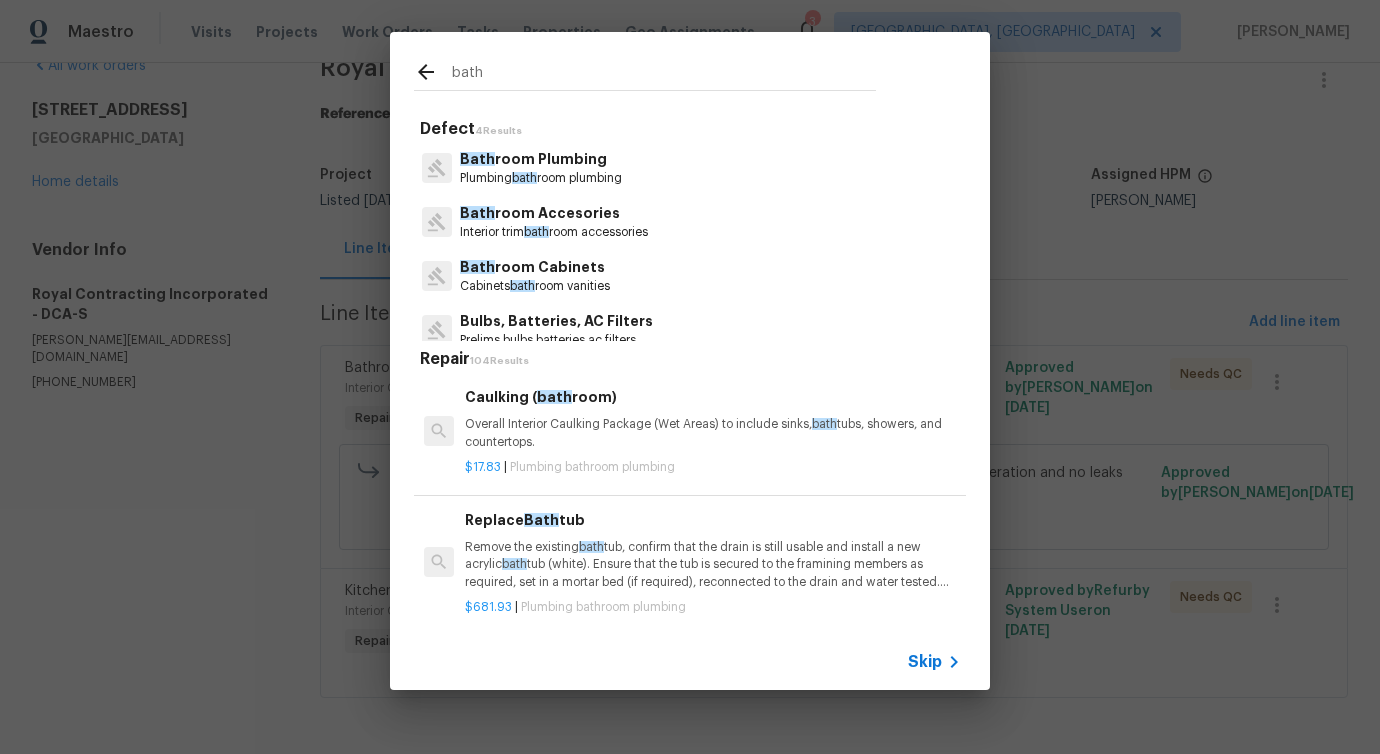 type on "bath" 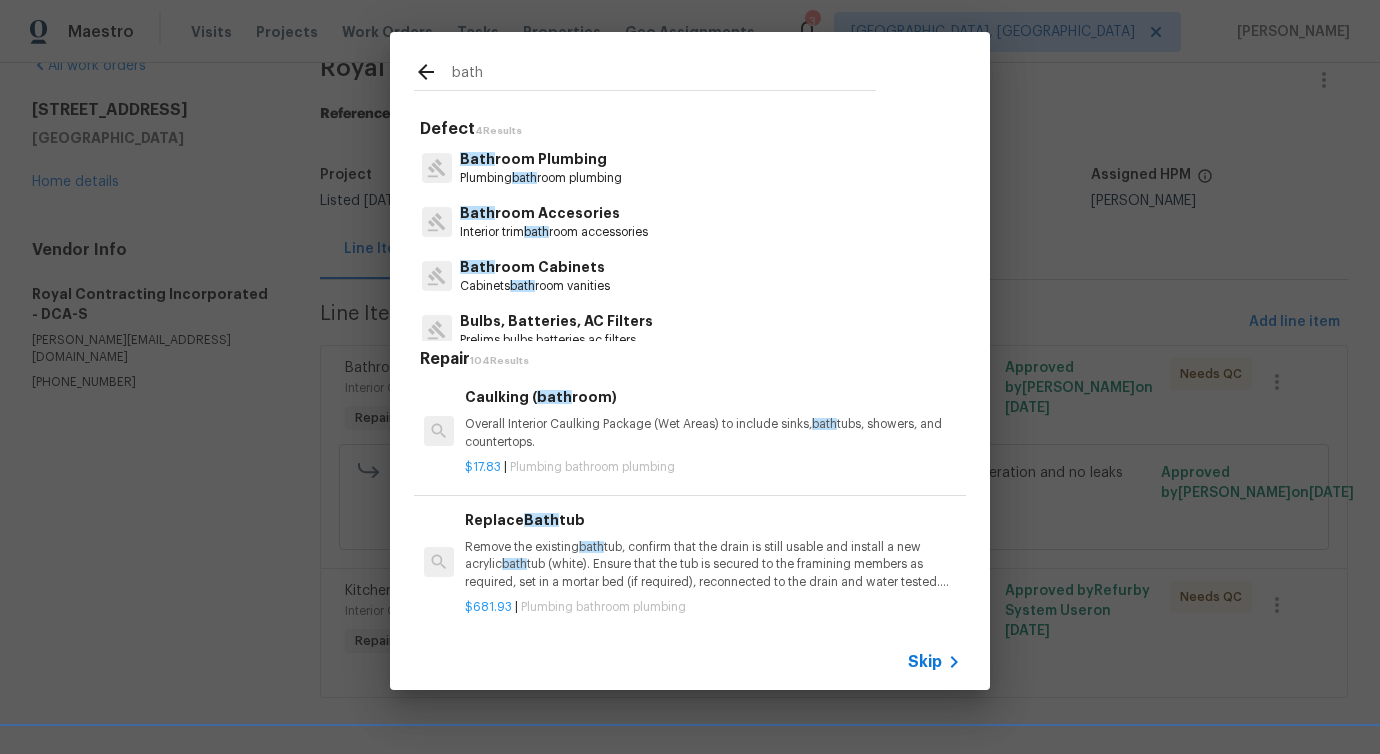 click on "Bath room Accesories Interior trim  bath room accessories" at bounding box center [690, 222] 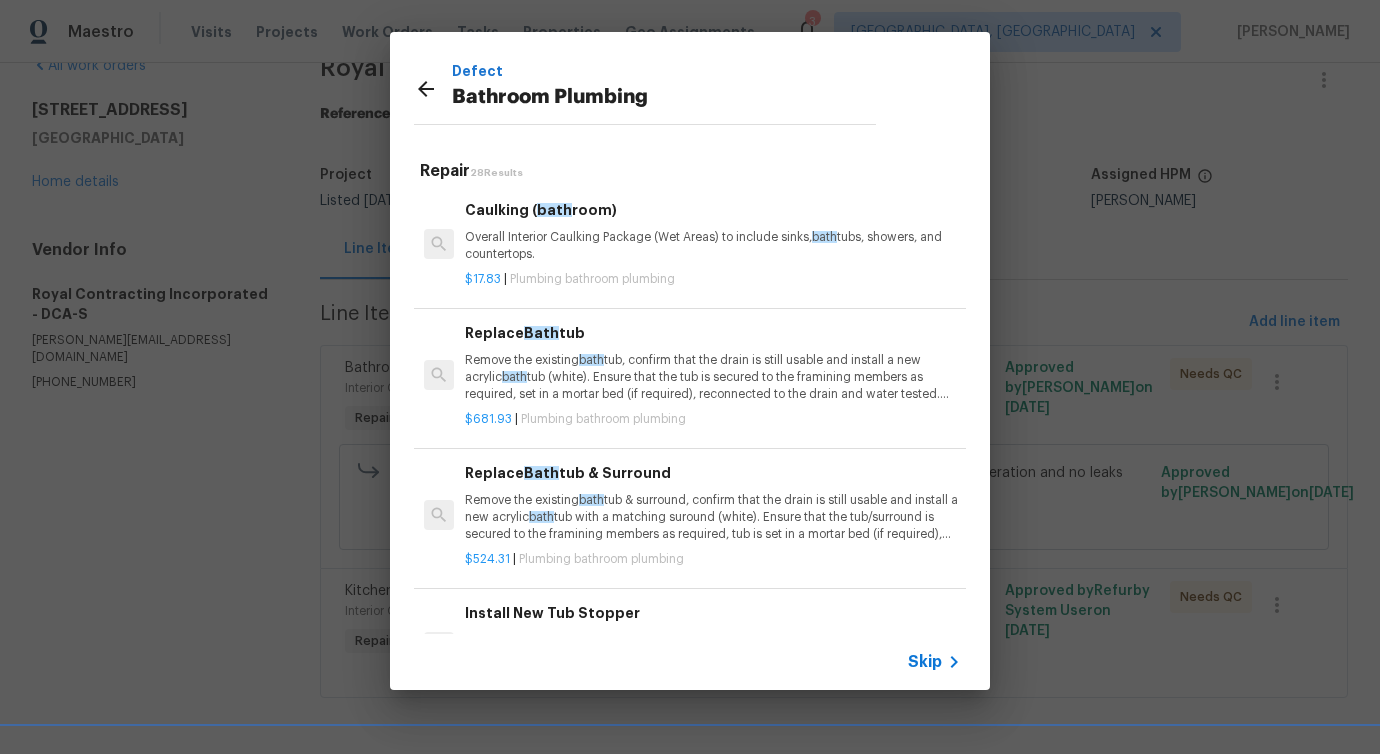 click on "Overall Interior Caulking Package (Wet Areas) to include sinks,  bath tubs, showers, and countertops." at bounding box center [713, 246] 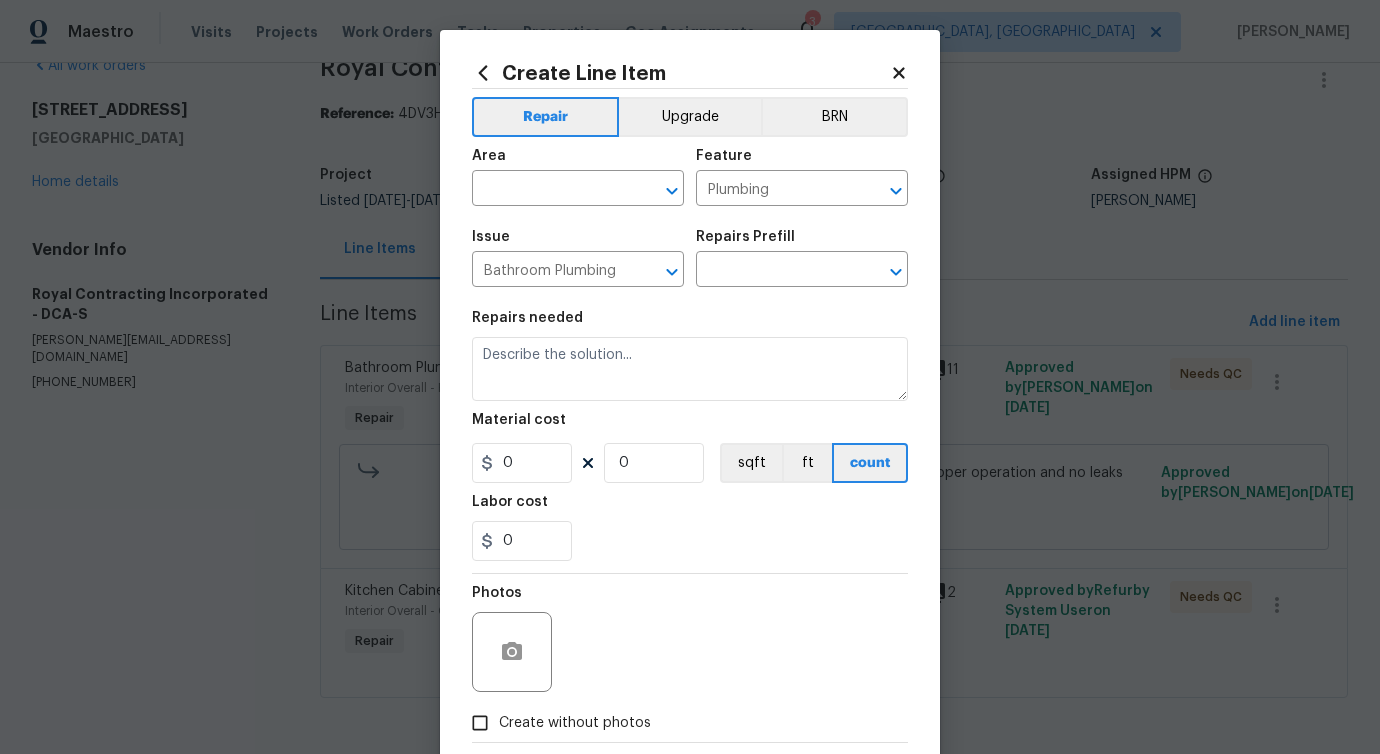 type on "Caulking (bathroom) $17.83" 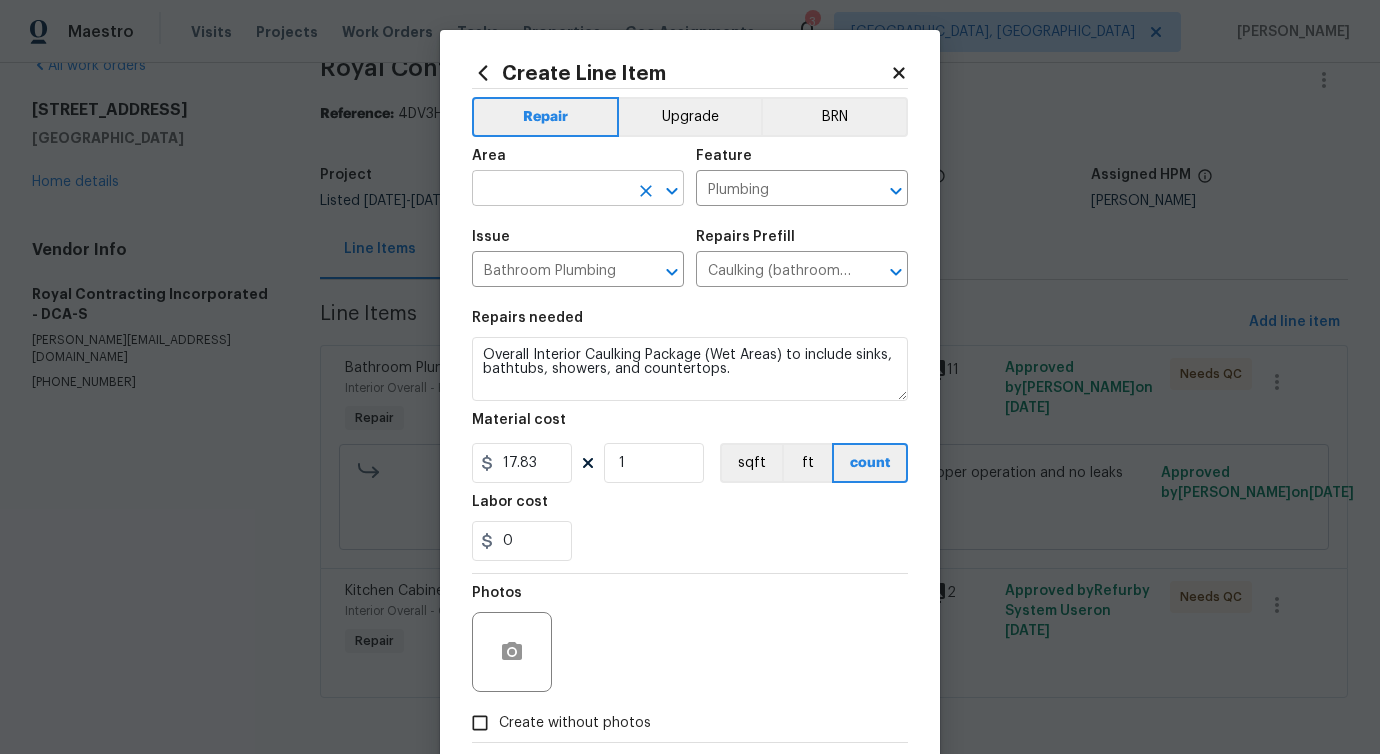 click at bounding box center (550, 190) 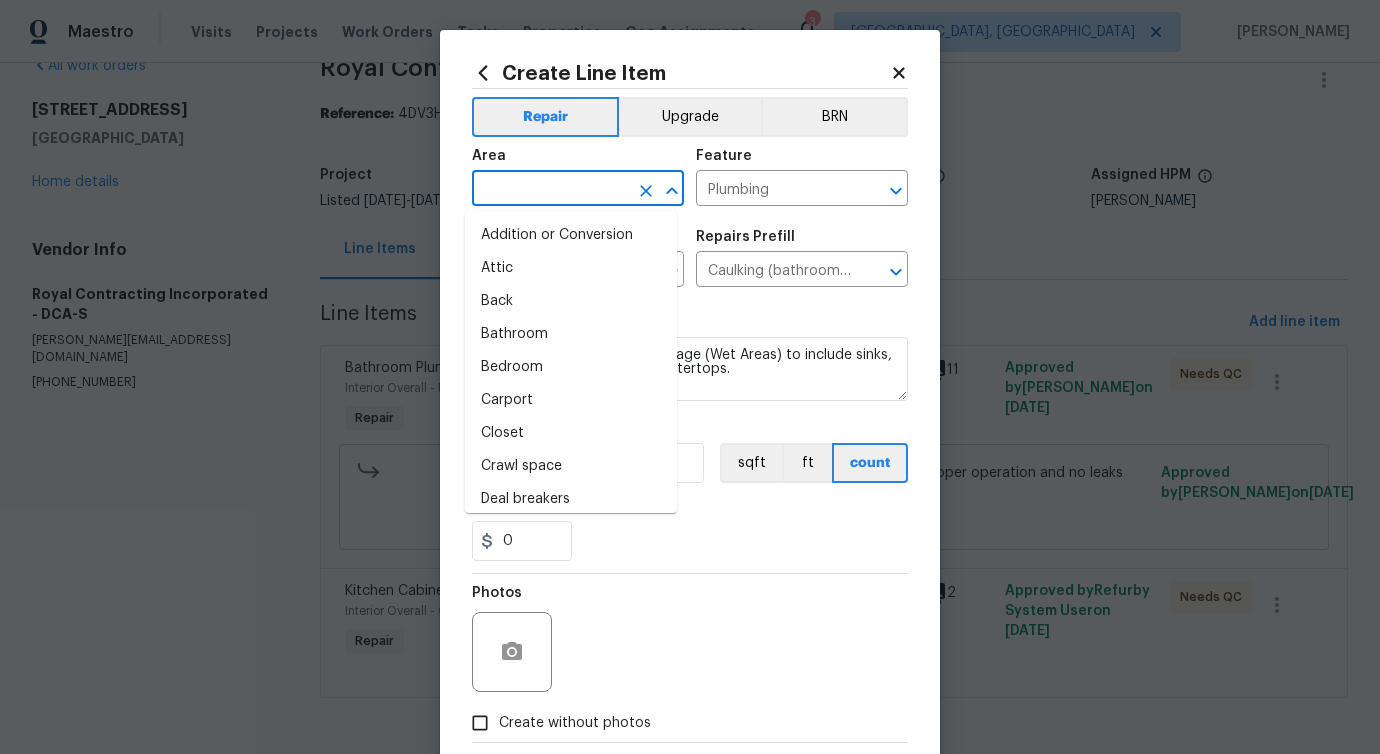 type on "i" 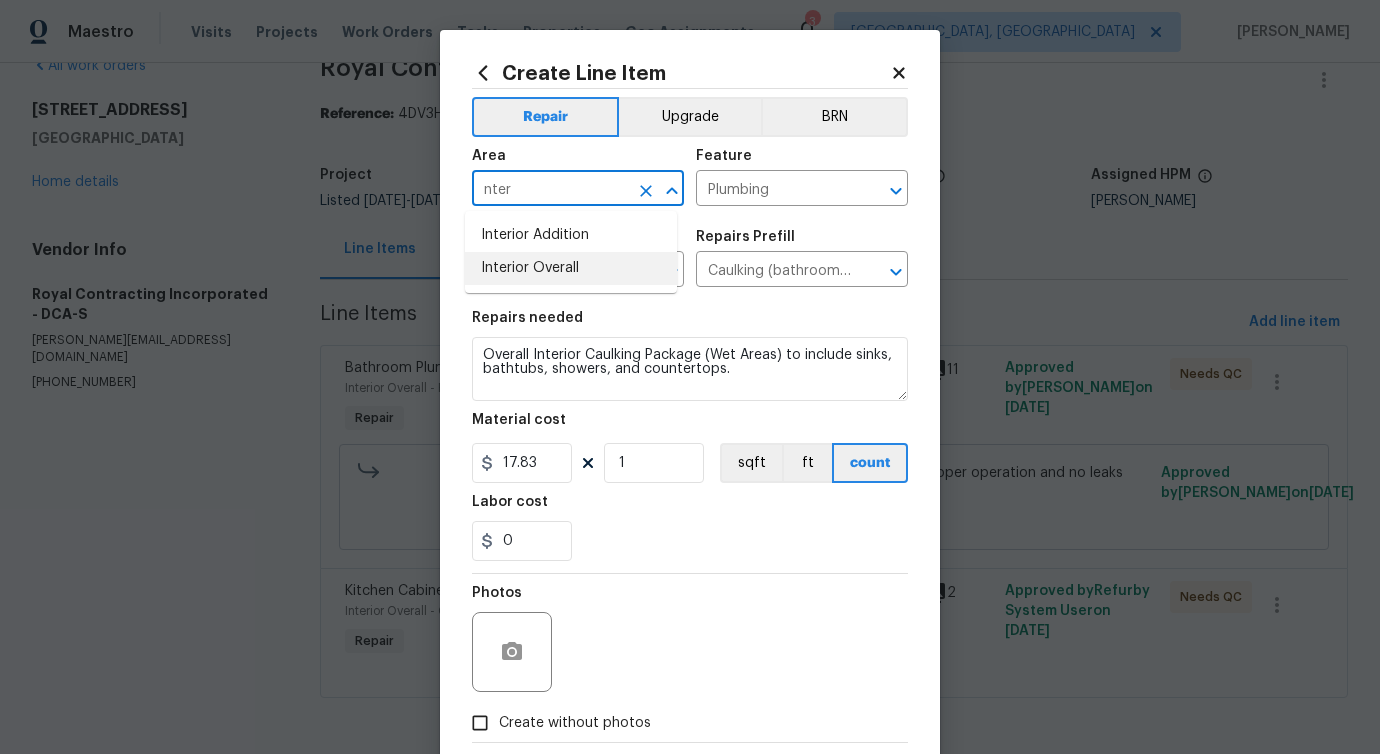 click on "Interior Overall" at bounding box center [571, 268] 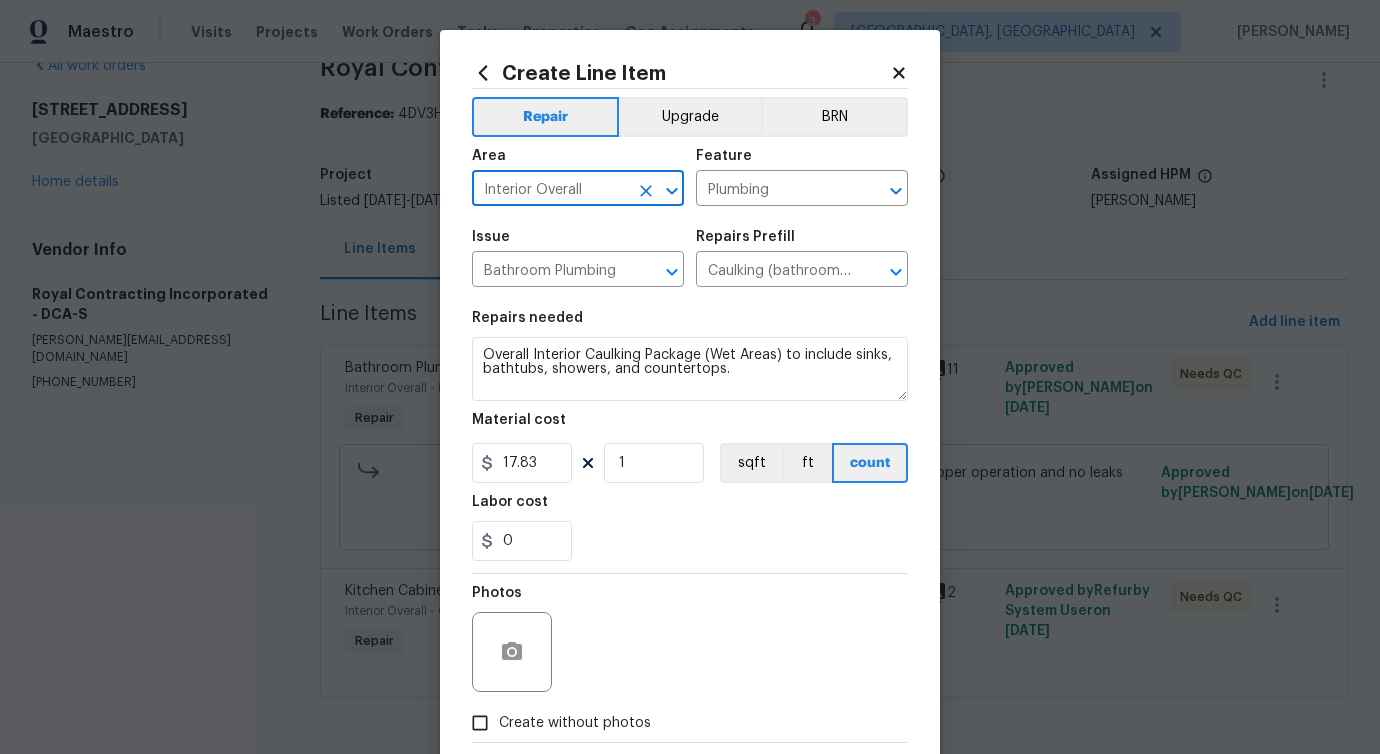 type on "Interior Overall" 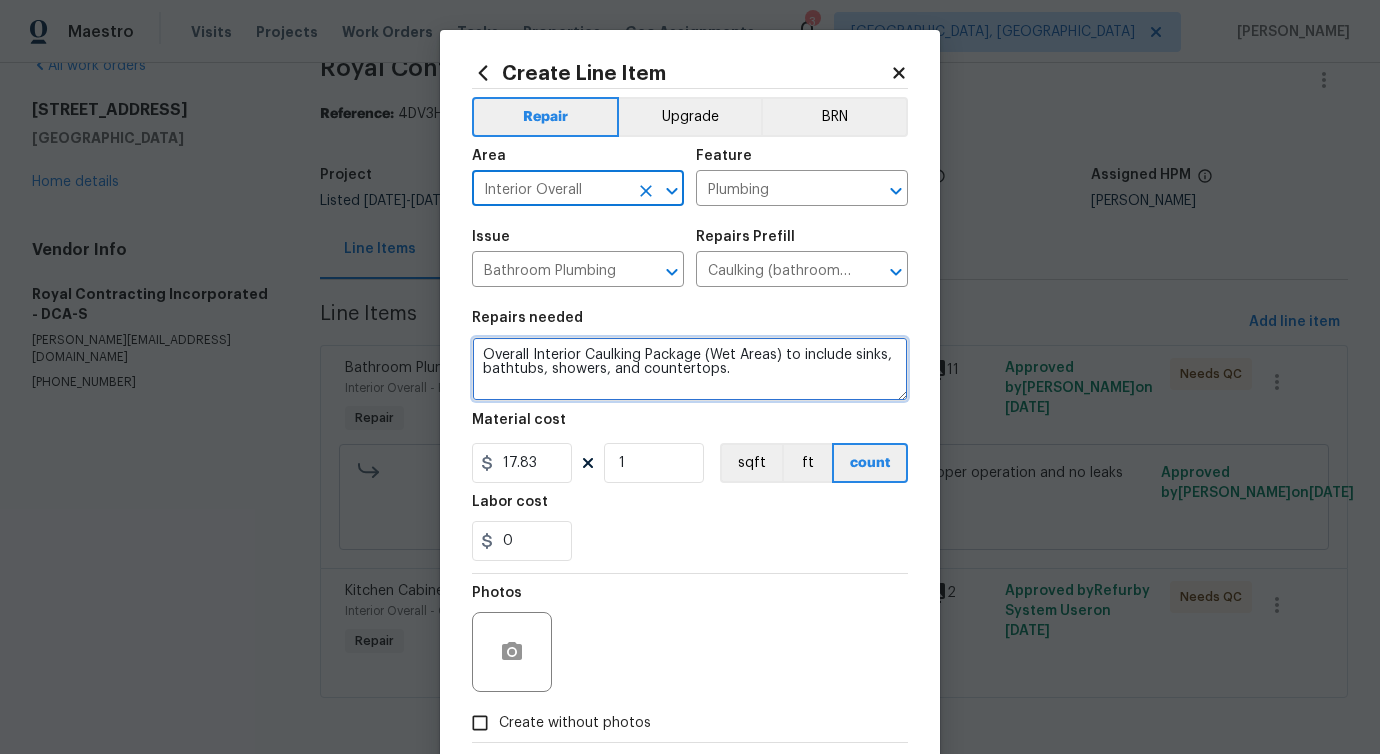 click on "Overall Interior Caulking Package (Wet Areas) to include sinks, bathtubs, showers, and countertops." at bounding box center [690, 369] 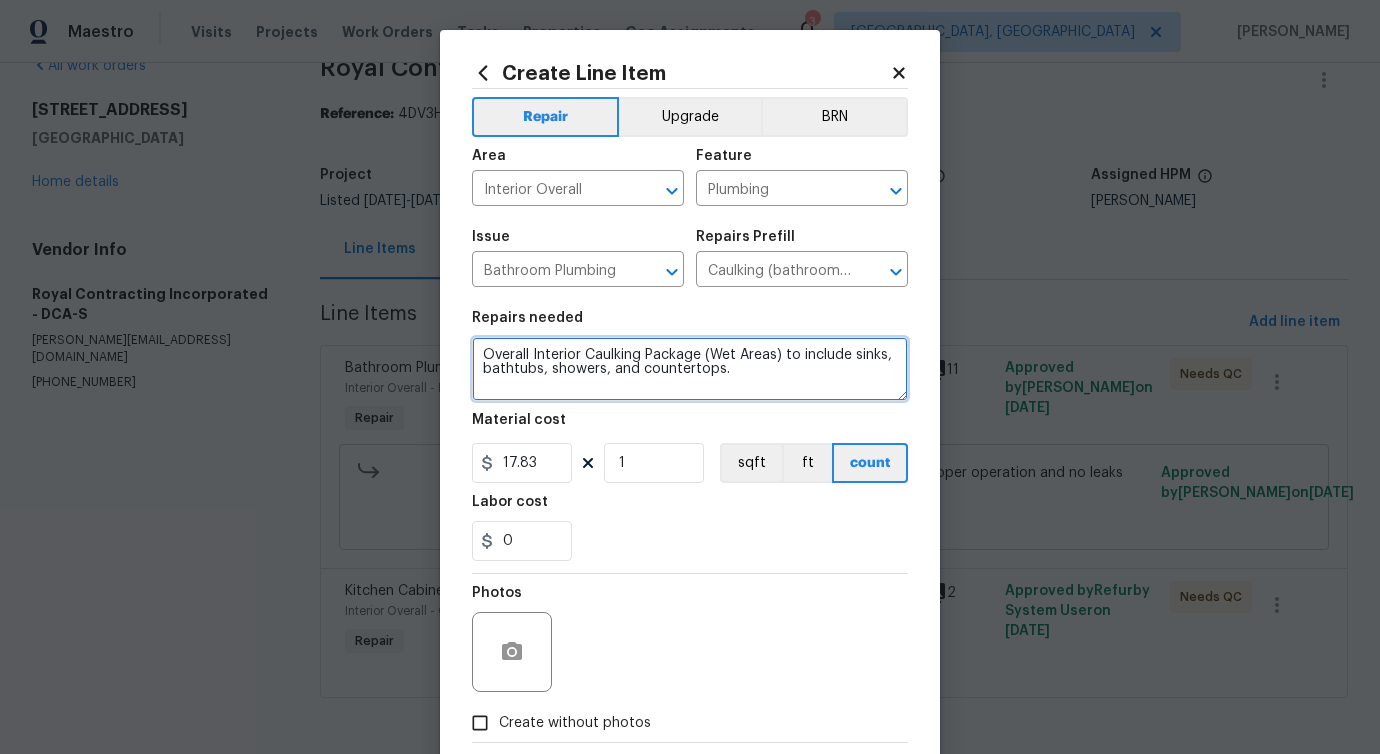 click on "Overall Interior Caulking Package (Wet Areas) to include sinks, bathtubs, showers, and countertops." at bounding box center [690, 369] 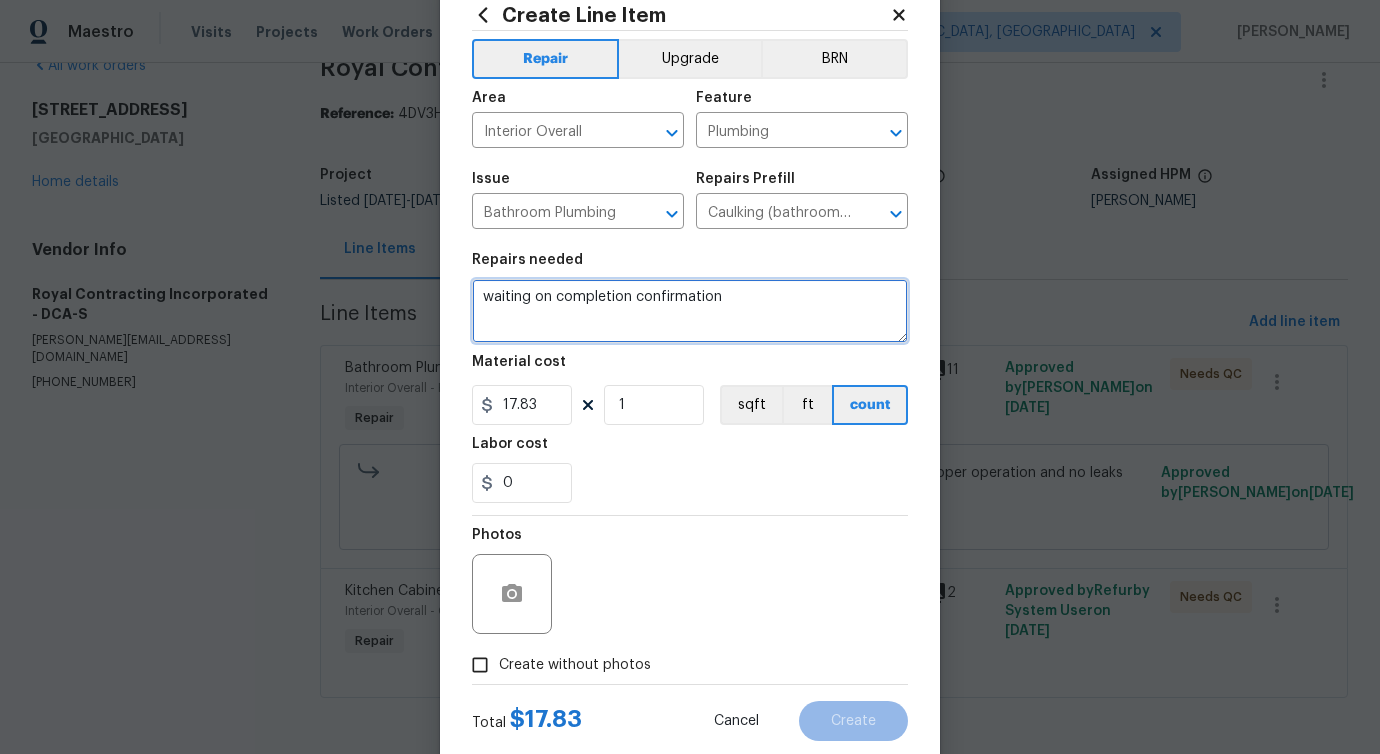 scroll, scrollTop: 108, scrollLeft: 0, axis: vertical 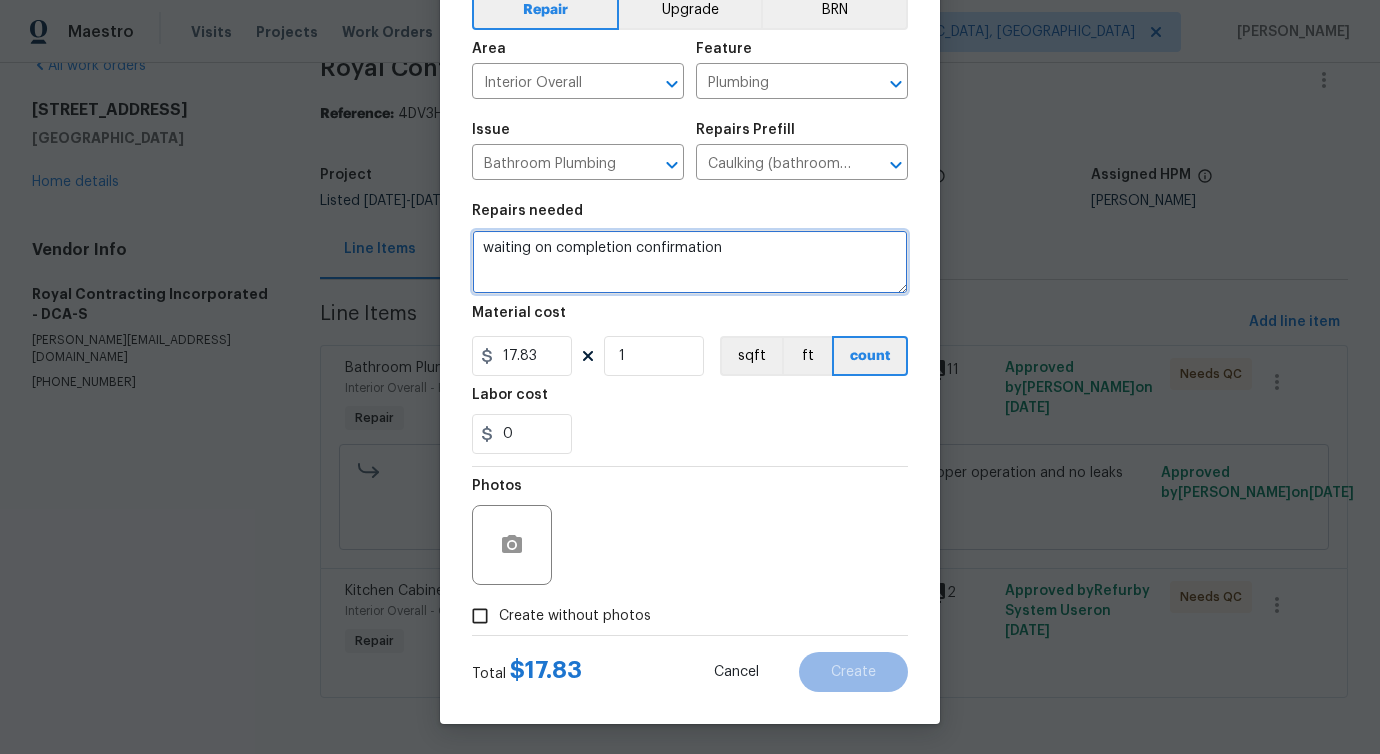 type on "waiting on completion confirmation" 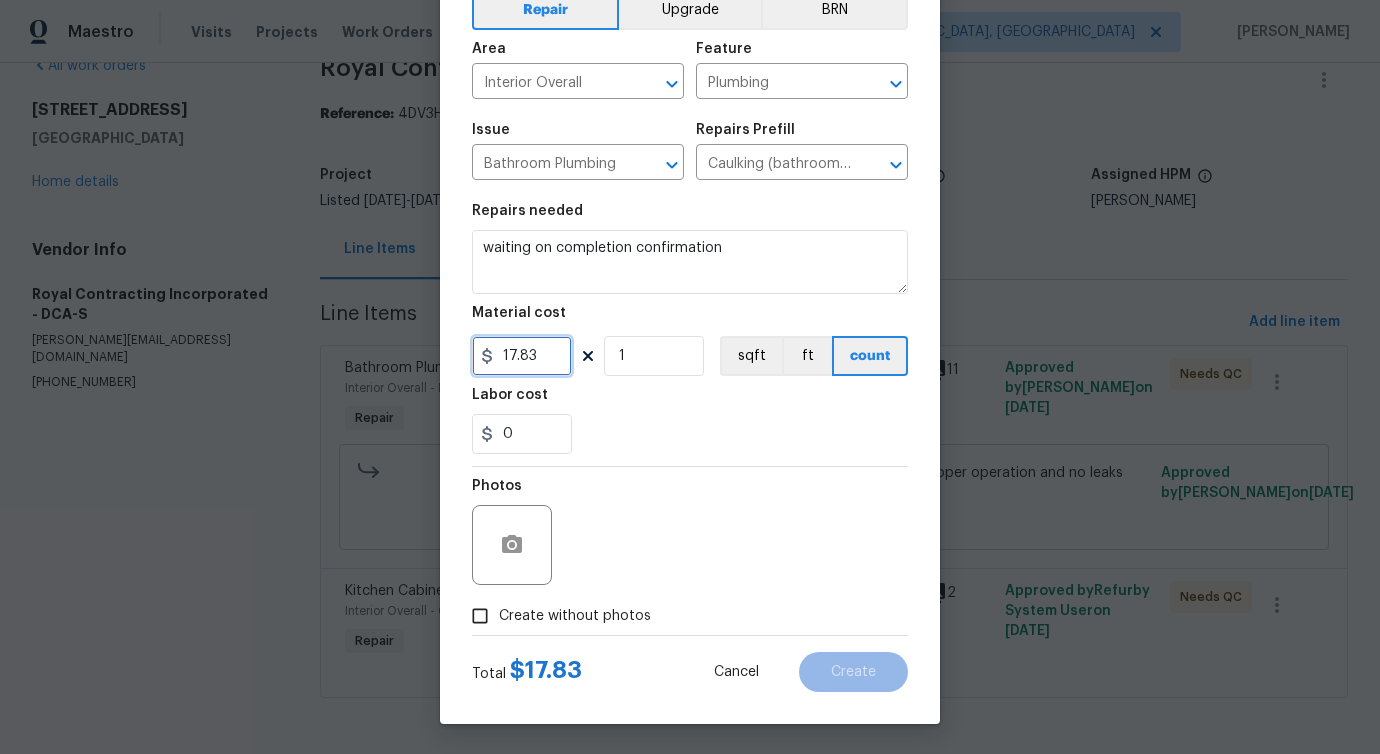 click on "17.83" at bounding box center [522, 356] 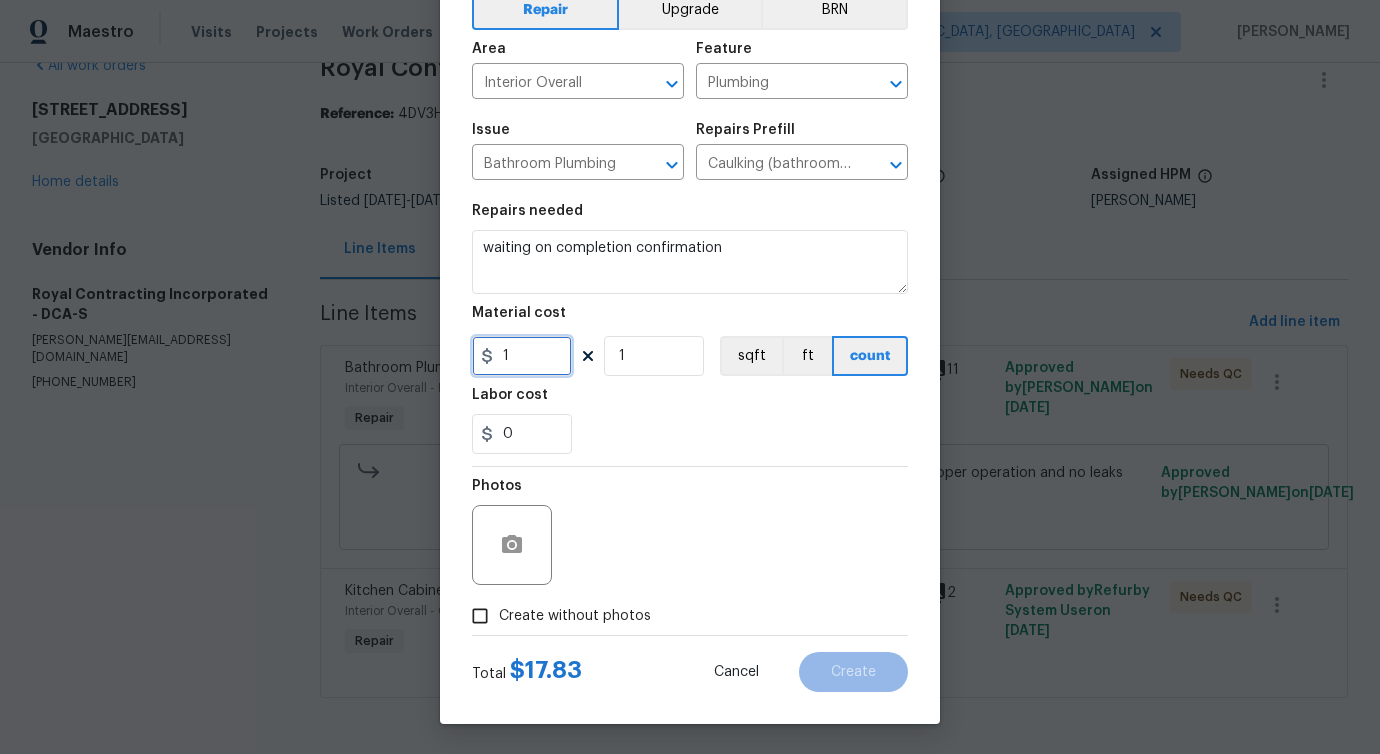 type on "1" 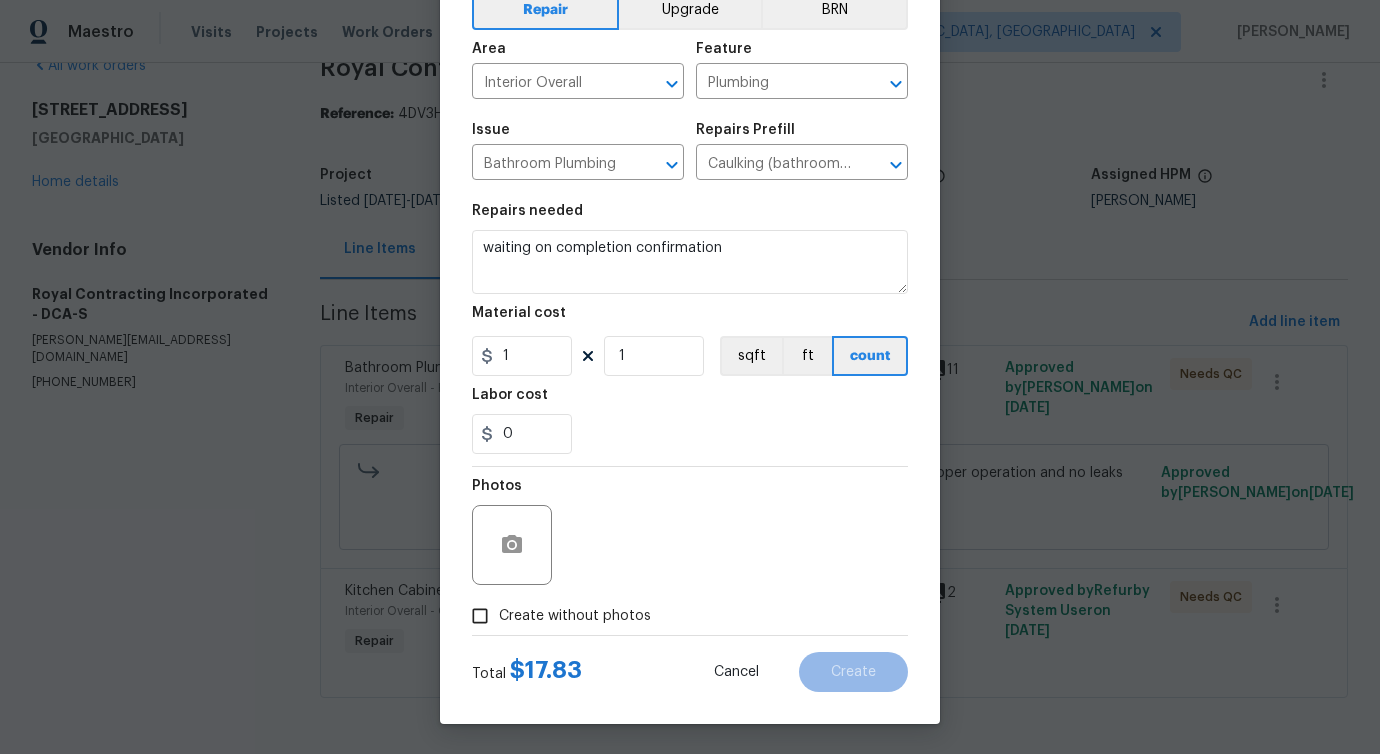 click on "Photos" at bounding box center (690, 532) 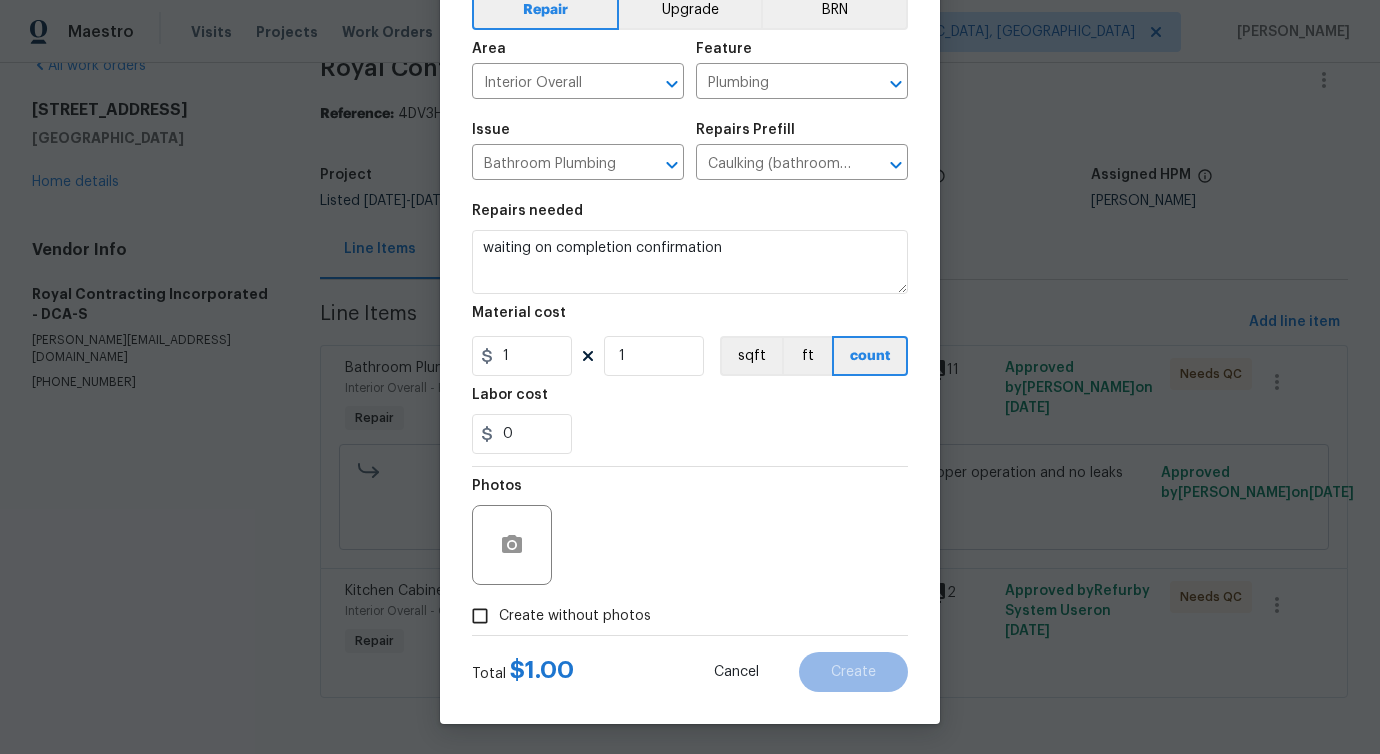 click on "Create without photos" at bounding box center [556, 616] 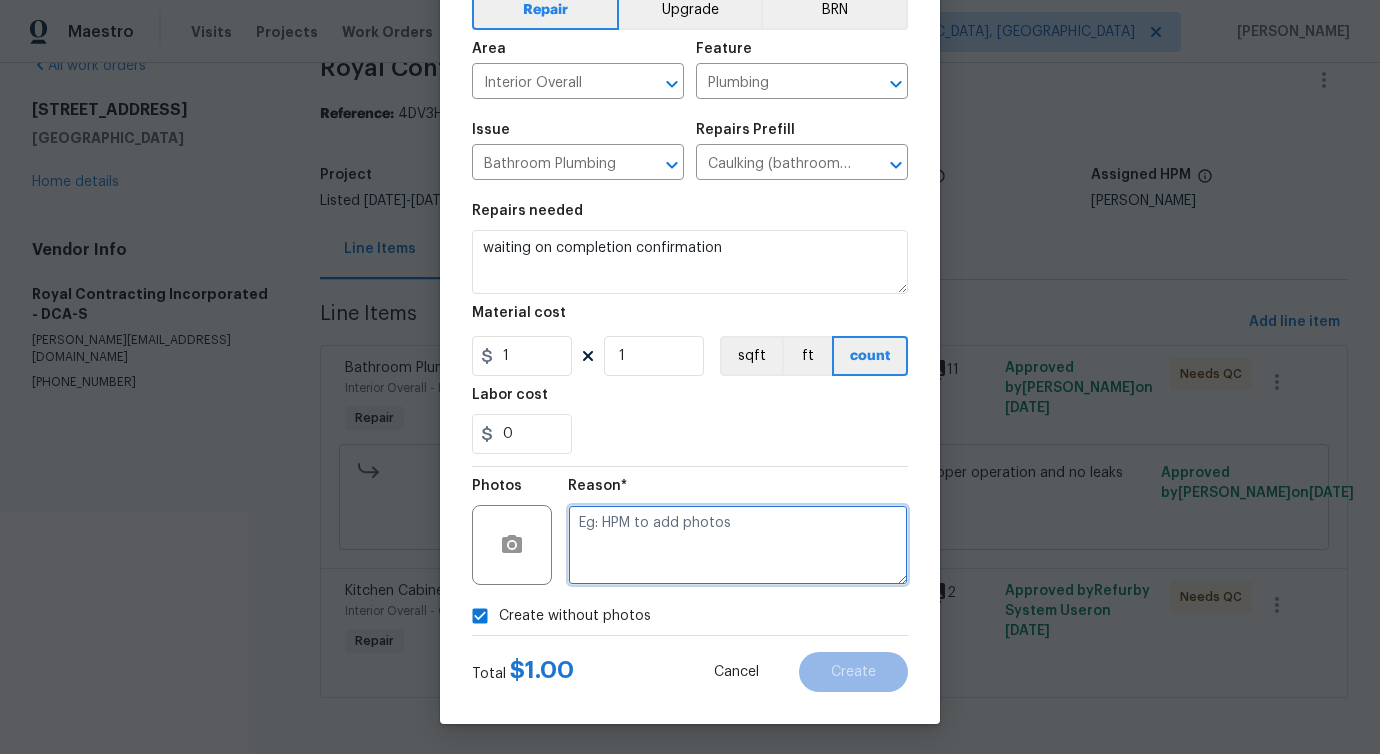 click at bounding box center (738, 545) 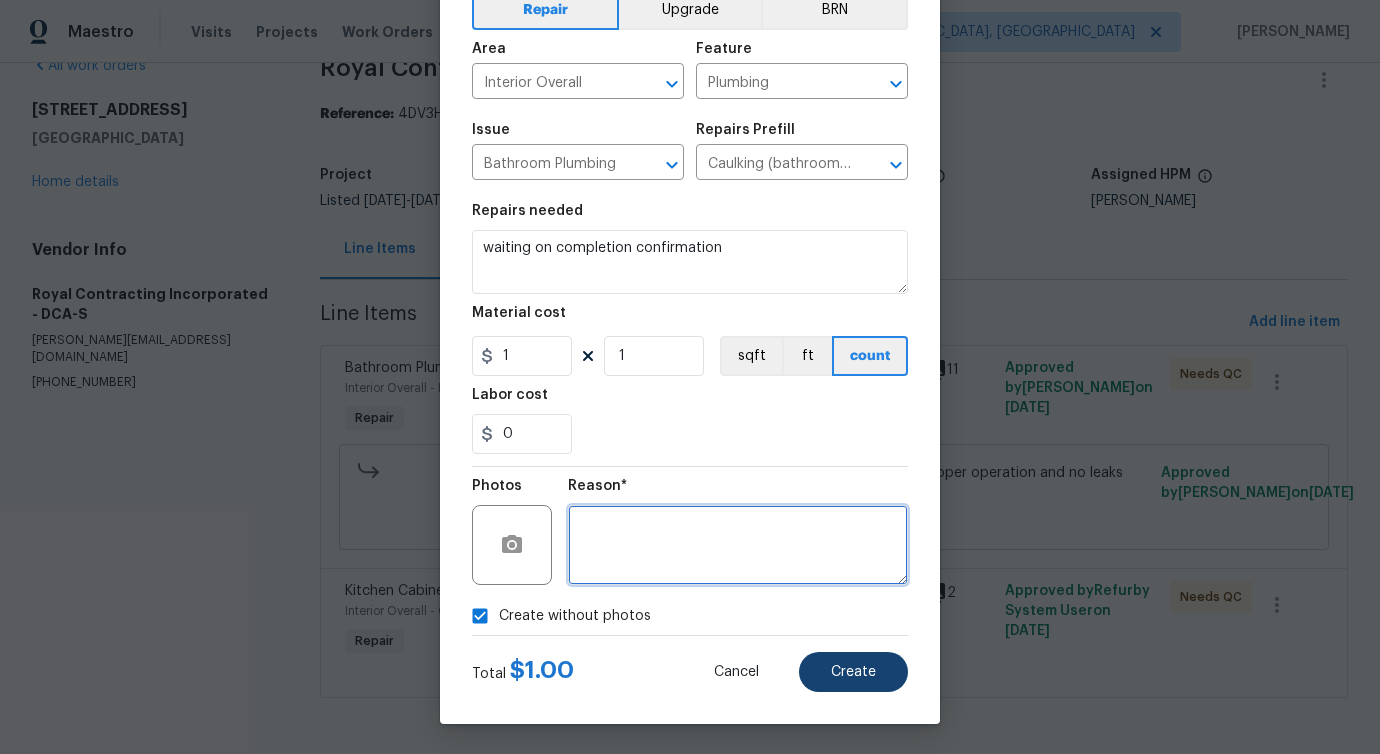 type 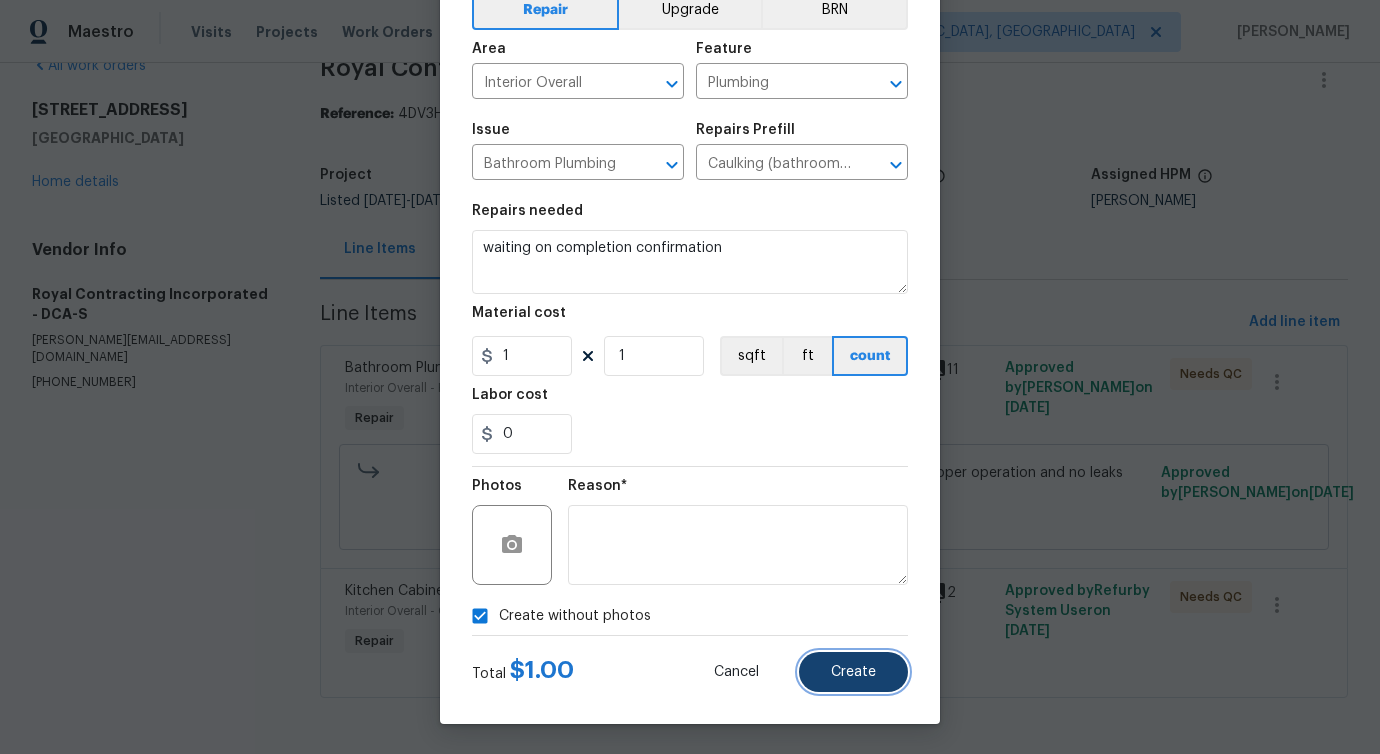 click on "Create" at bounding box center (853, 672) 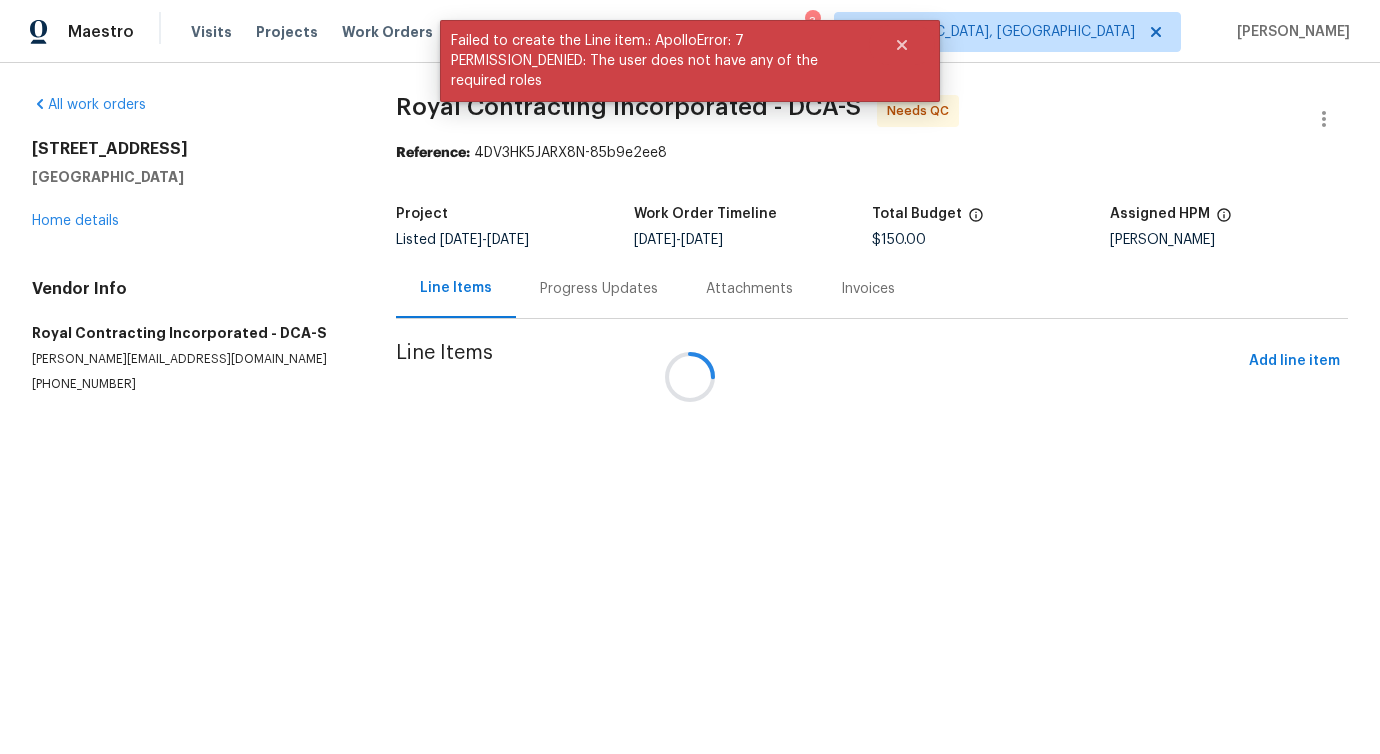 scroll, scrollTop: 0, scrollLeft: 0, axis: both 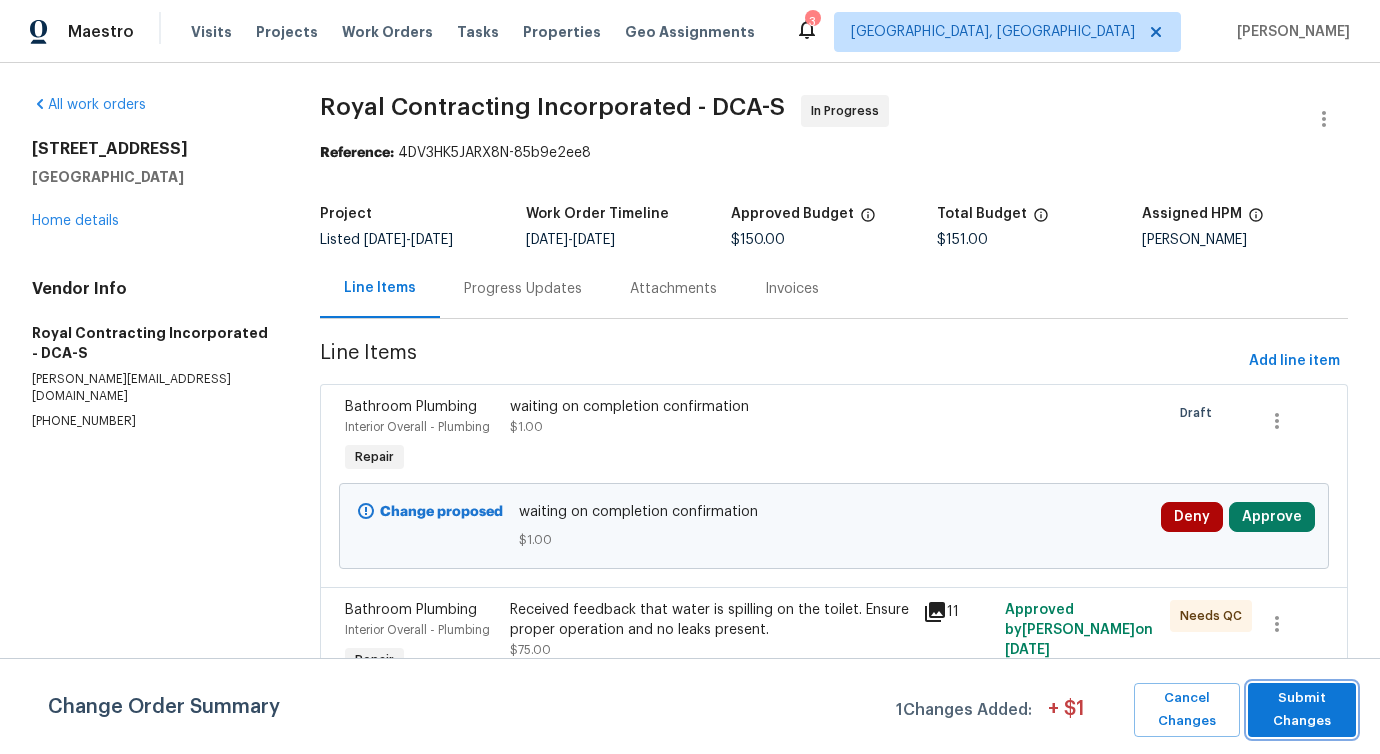 click on "Submit Changes" at bounding box center [1302, 710] 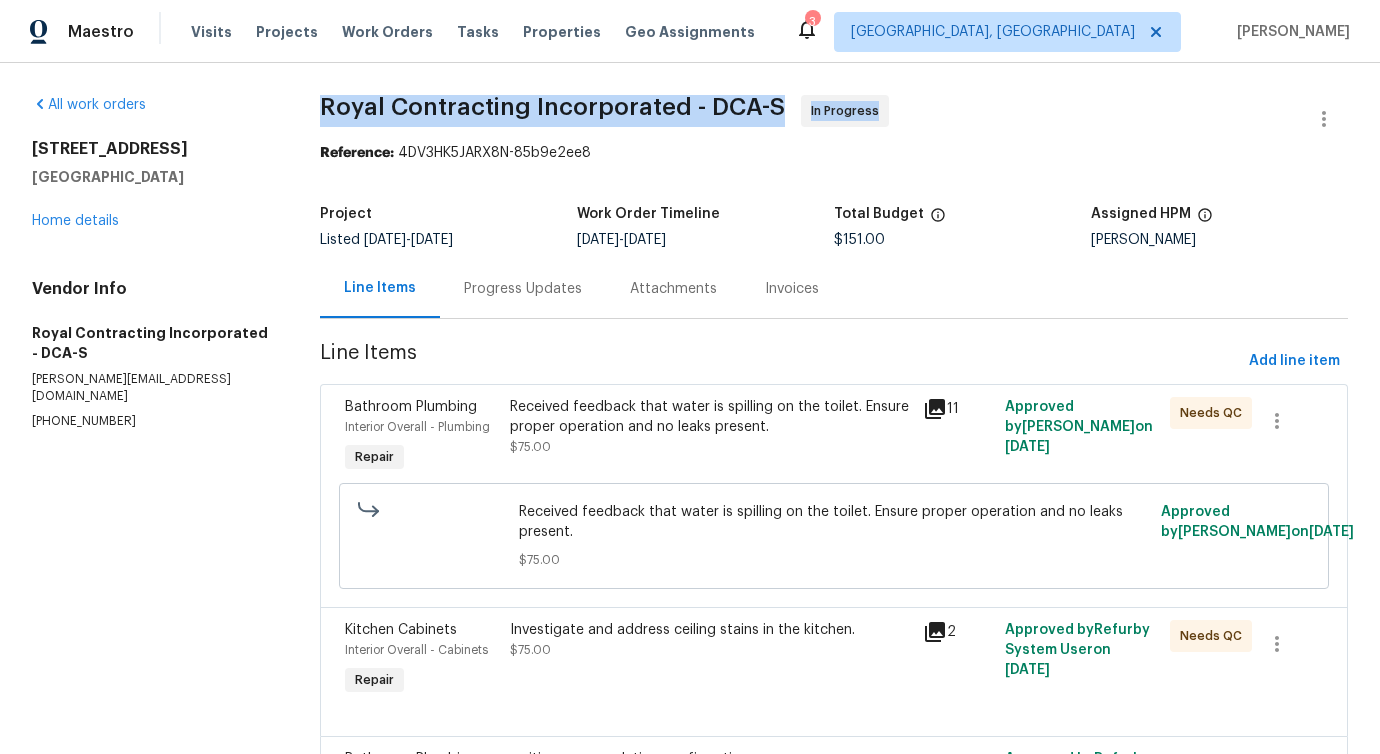 drag, startPoint x: 304, startPoint y: 117, endPoint x: 688, endPoint y: 128, distance: 384.15753 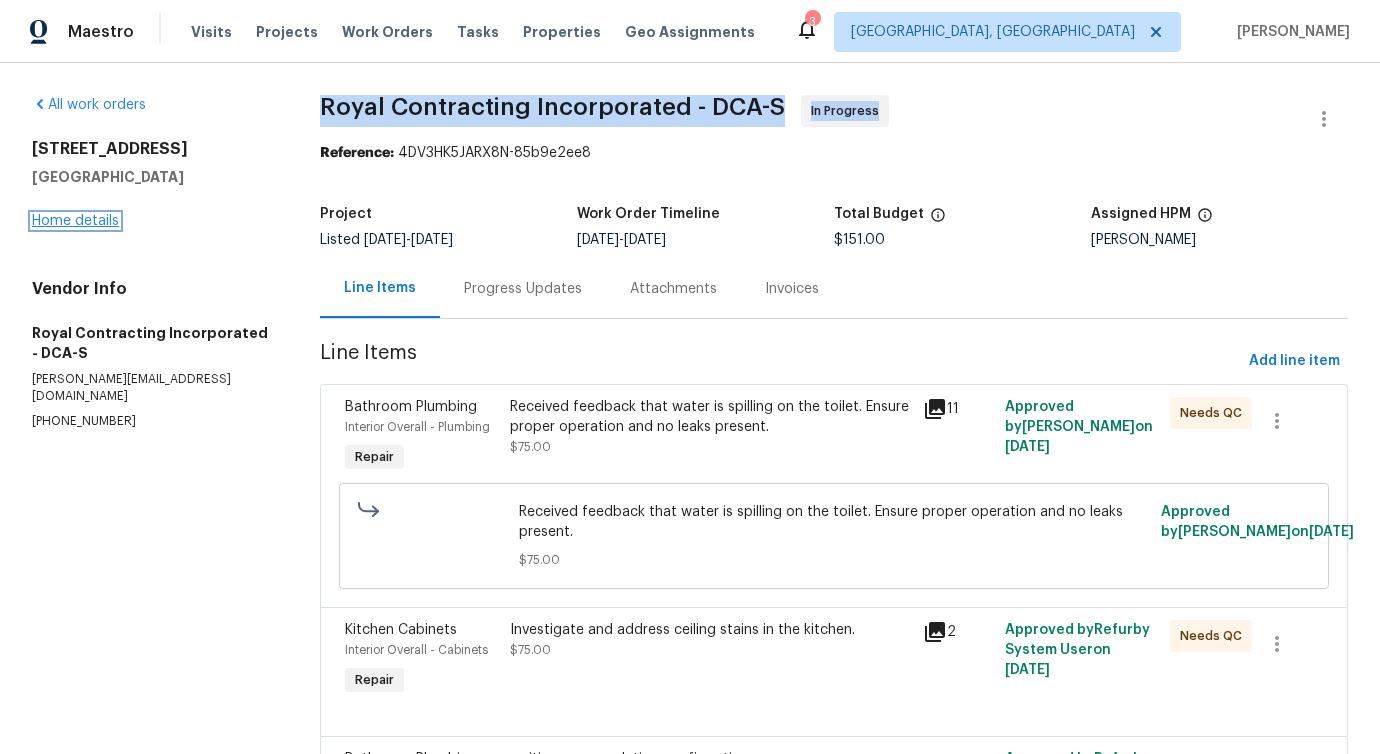 click on "Home details" at bounding box center [75, 221] 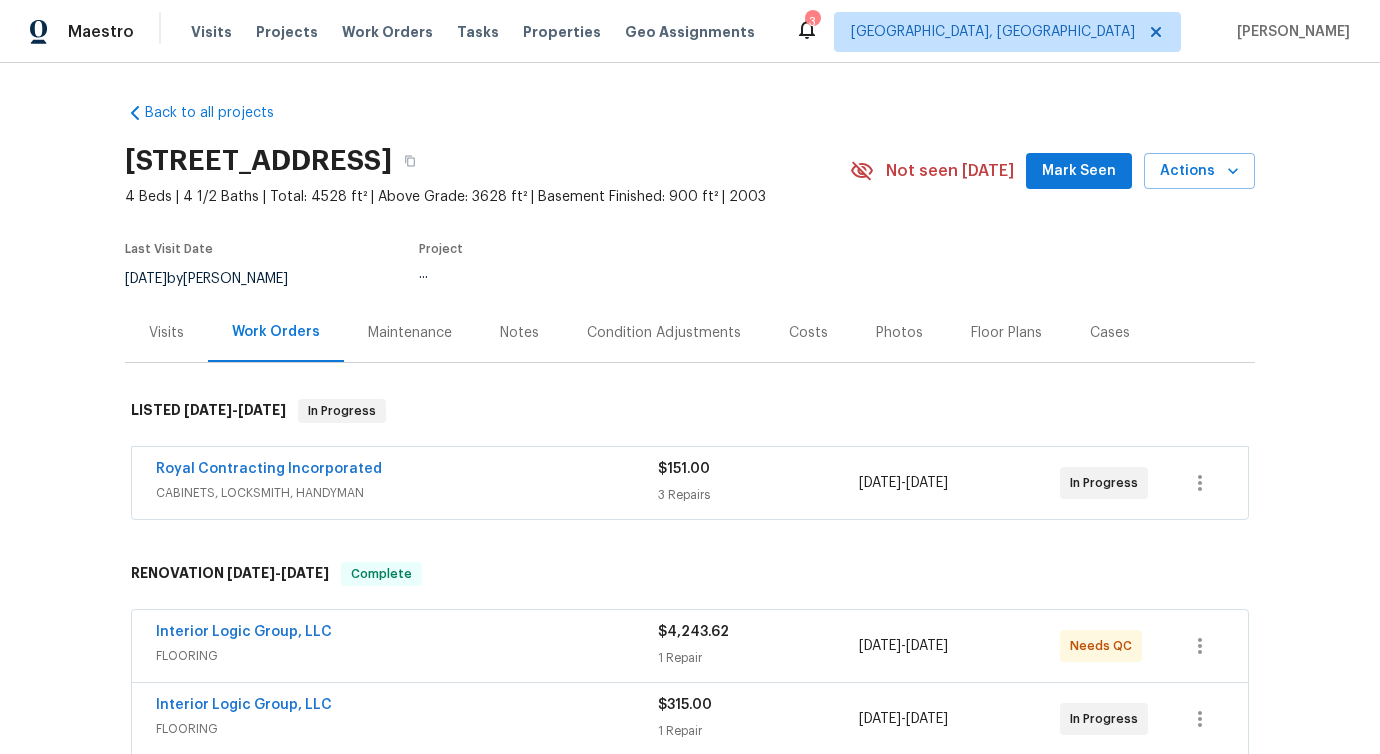 scroll, scrollTop: 631, scrollLeft: 0, axis: vertical 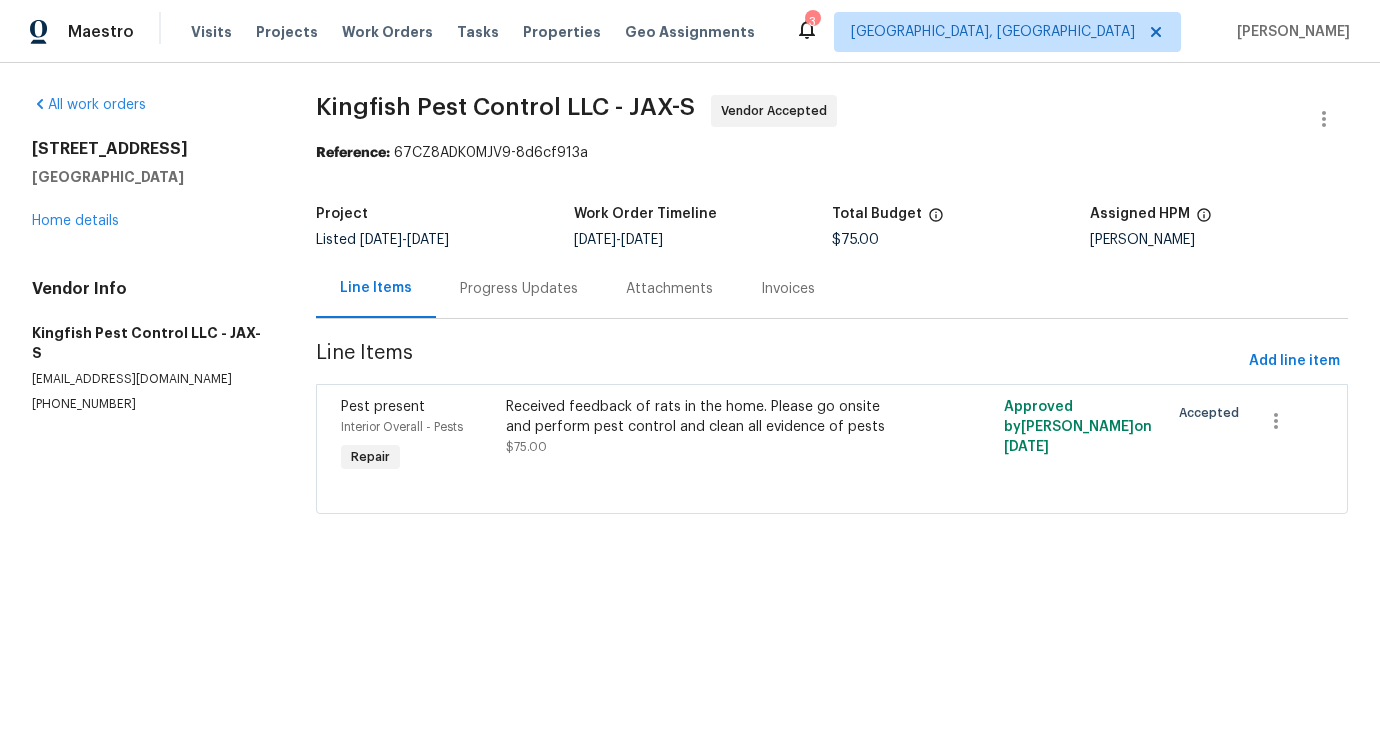 click on "Progress Updates" at bounding box center [519, 288] 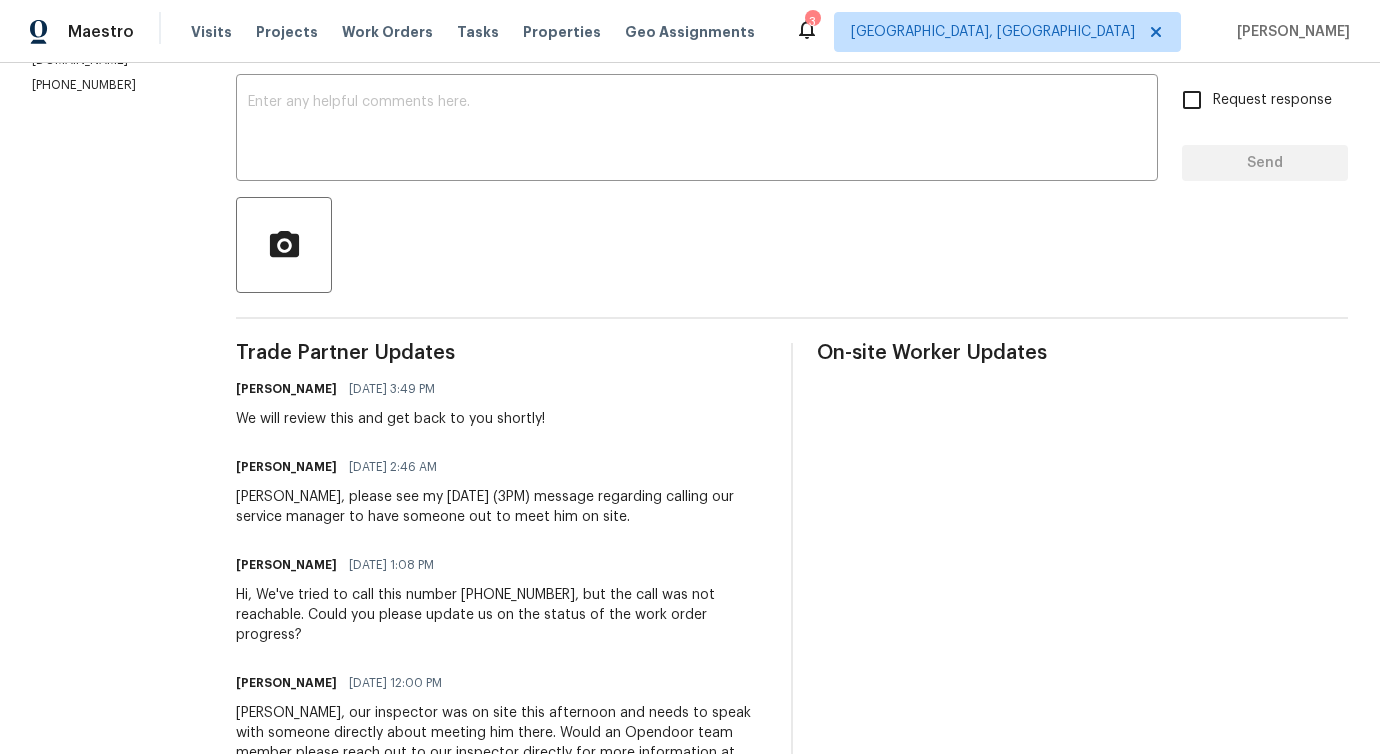 scroll, scrollTop: 0, scrollLeft: 0, axis: both 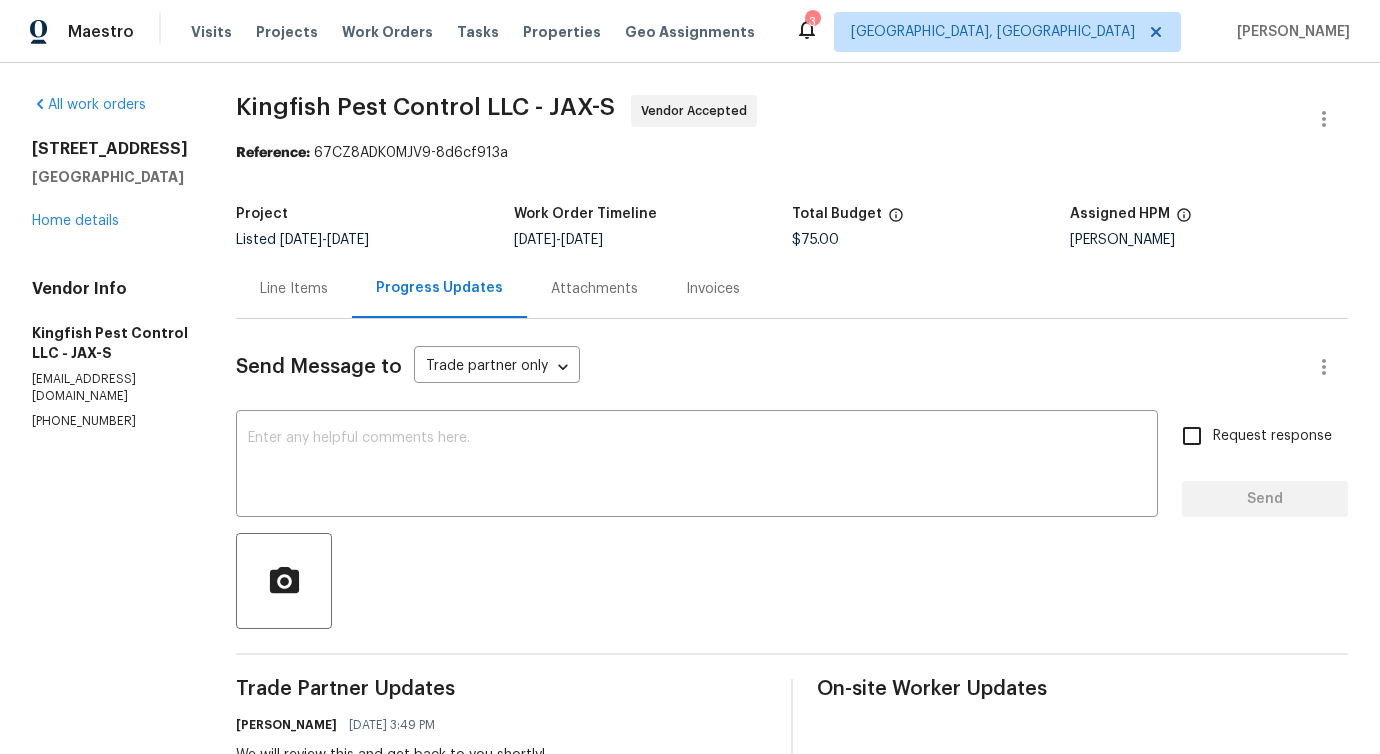 click on "Line Items" at bounding box center (294, 288) 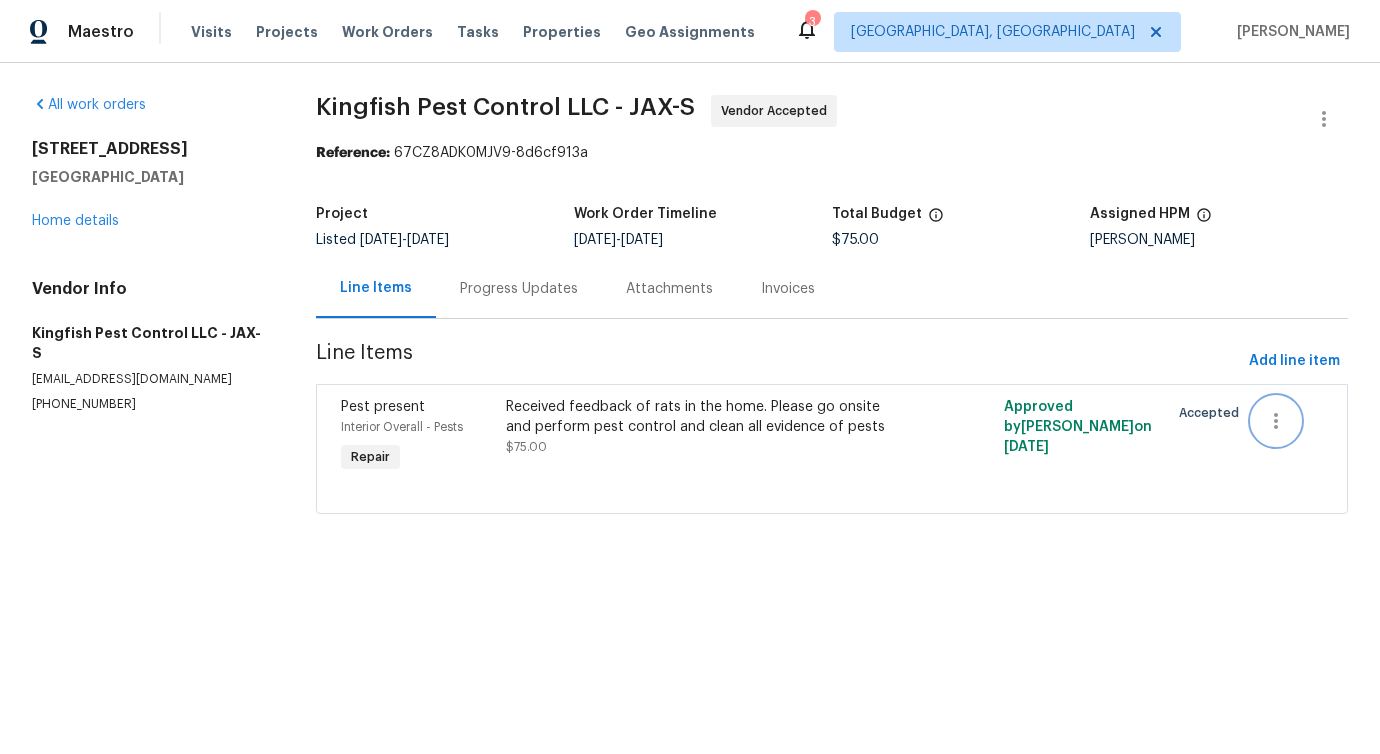 click at bounding box center (1276, 421) 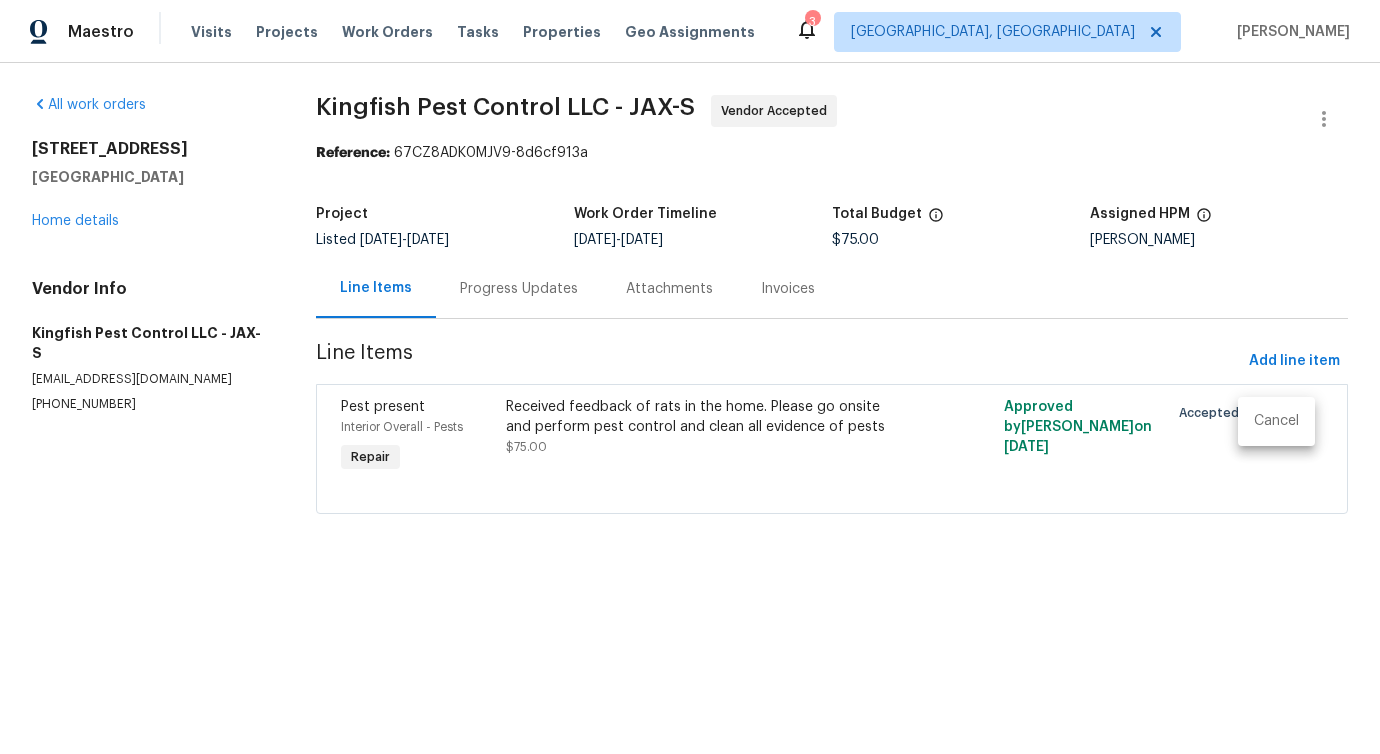 click on "Cancel" at bounding box center (1276, 421) 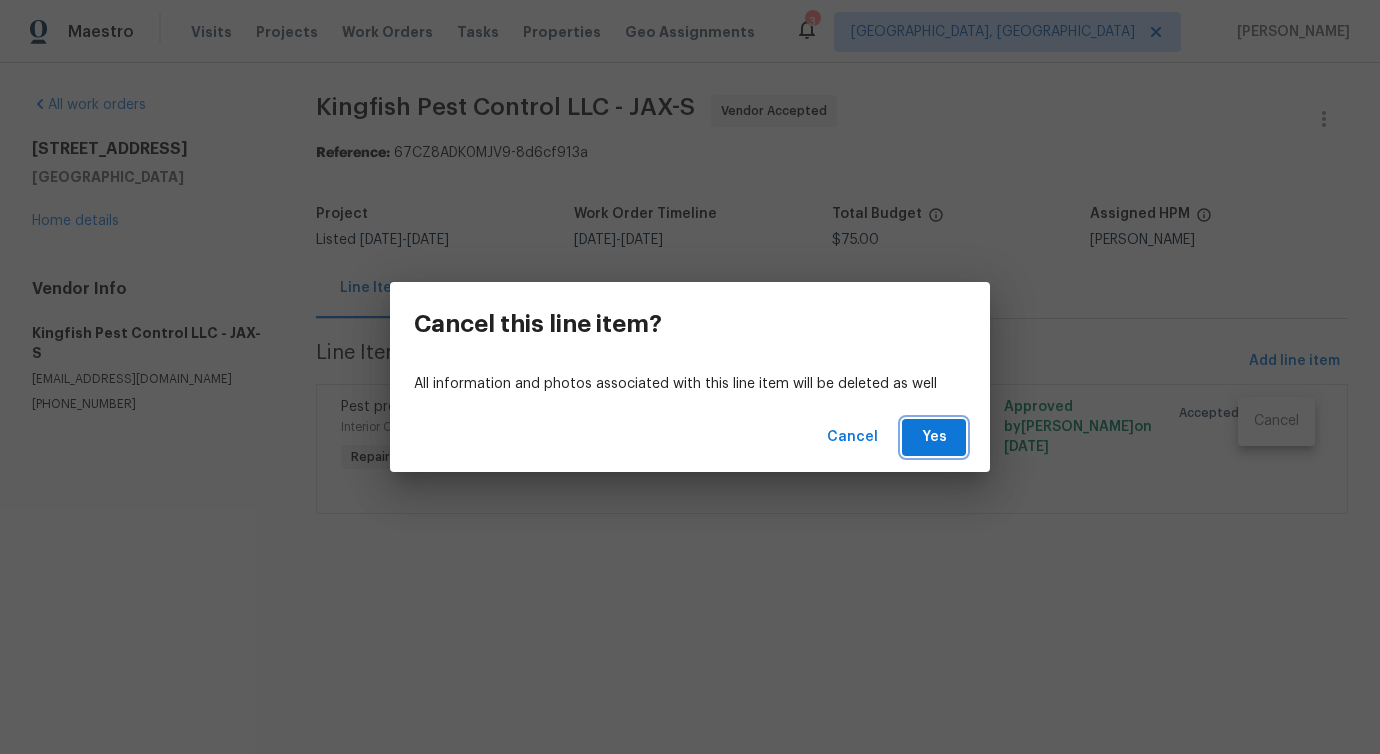 click on "Yes" at bounding box center [934, 437] 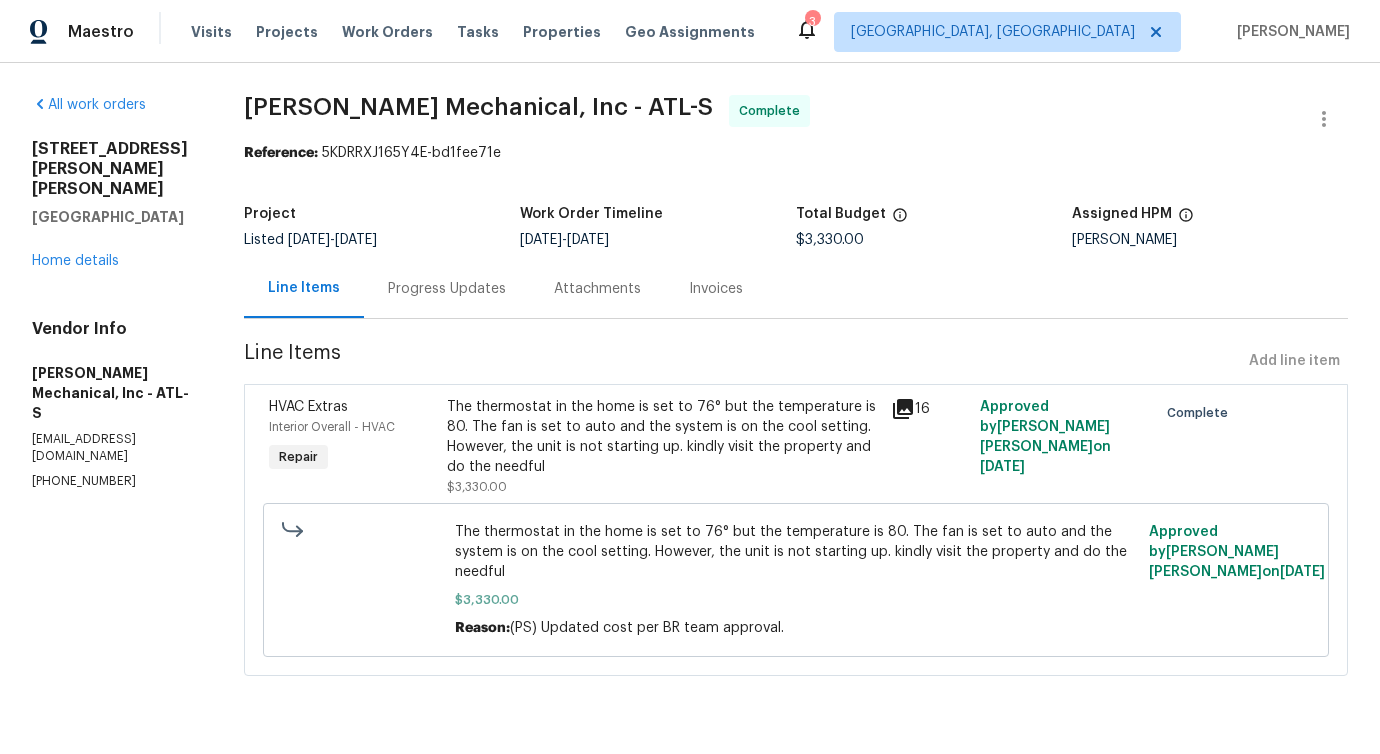 scroll, scrollTop: 0, scrollLeft: 0, axis: both 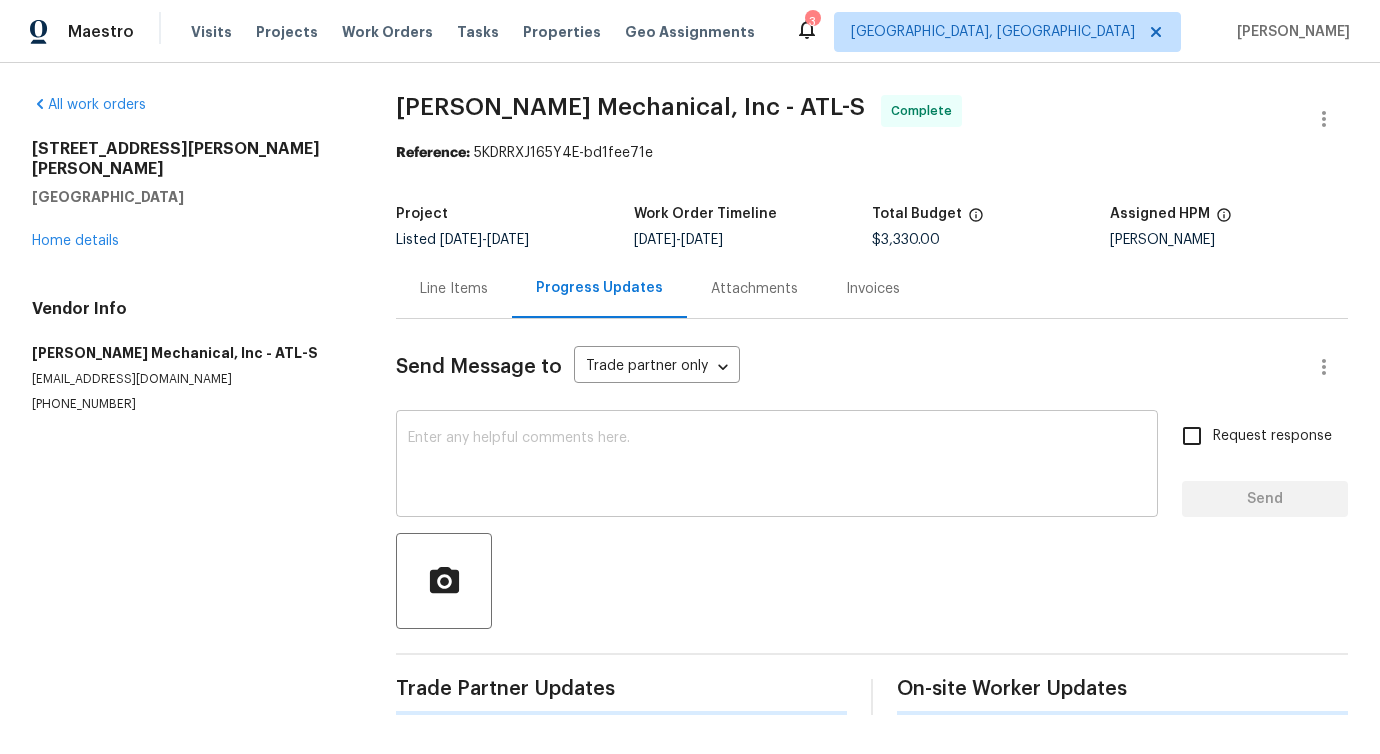 click at bounding box center [777, 466] 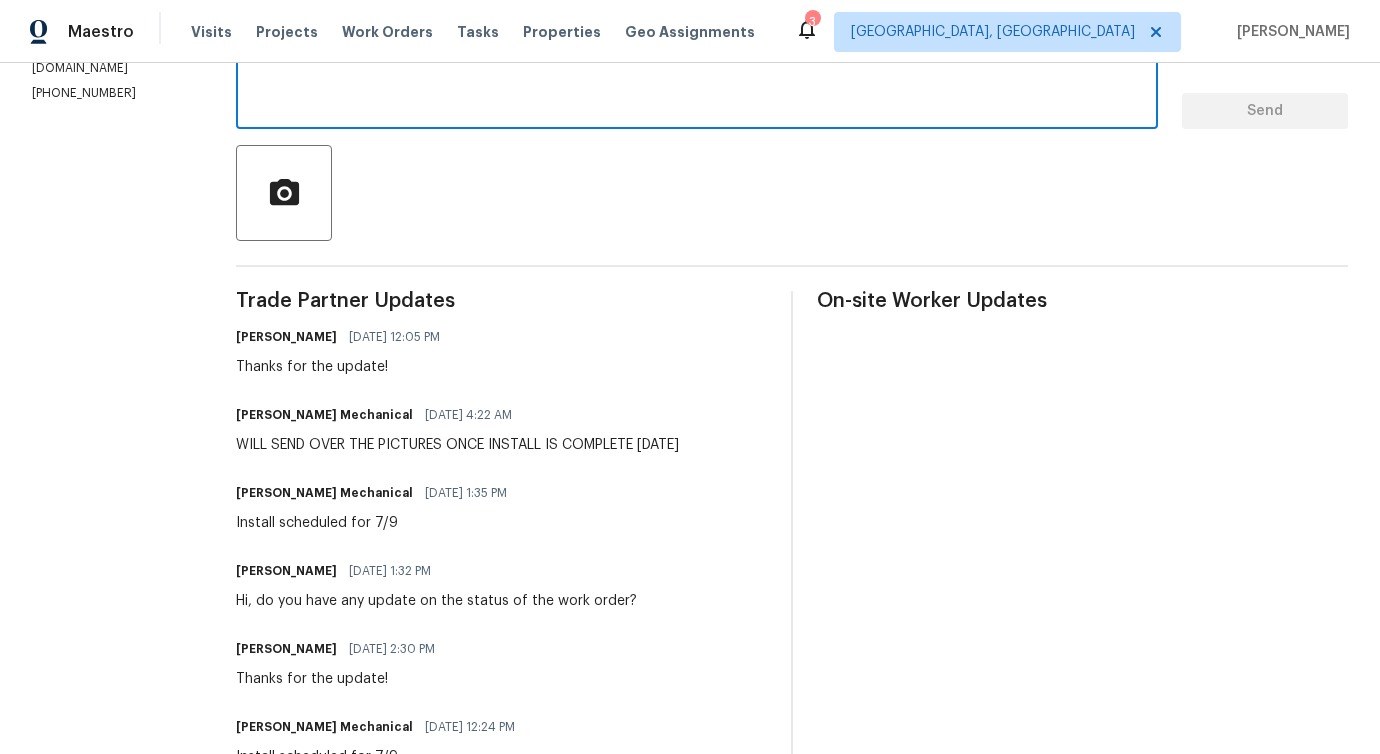 scroll, scrollTop: 0, scrollLeft: 0, axis: both 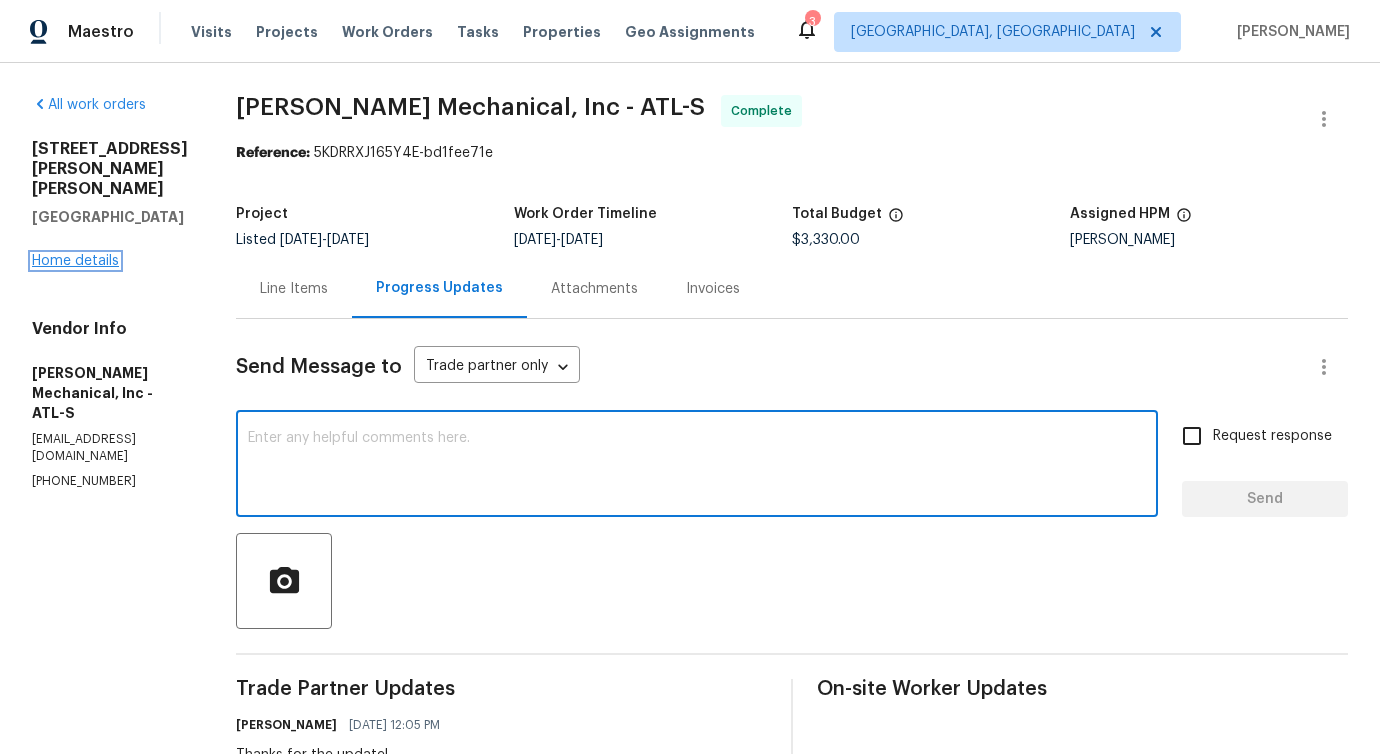 click on "Home details" at bounding box center (75, 261) 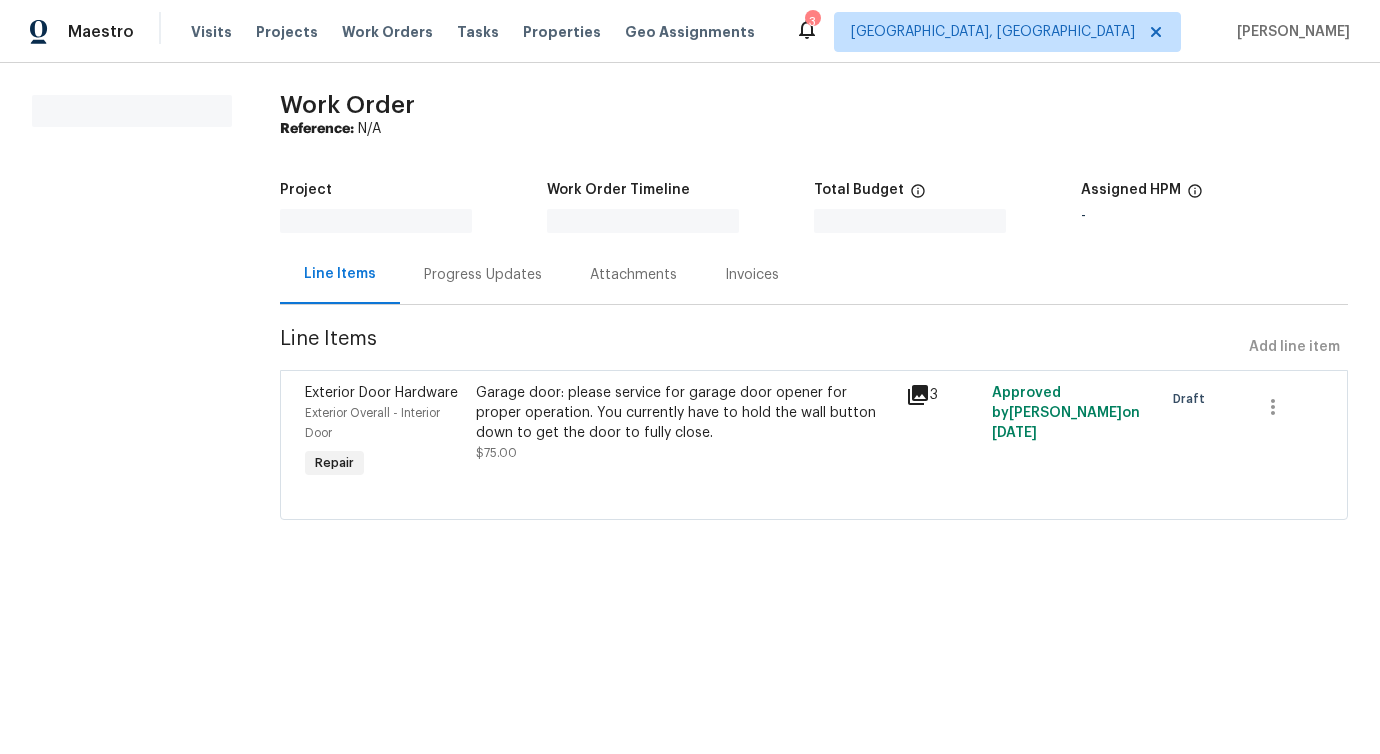 scroll, scrollTop: 0, scrollLeft: 0, axis: both 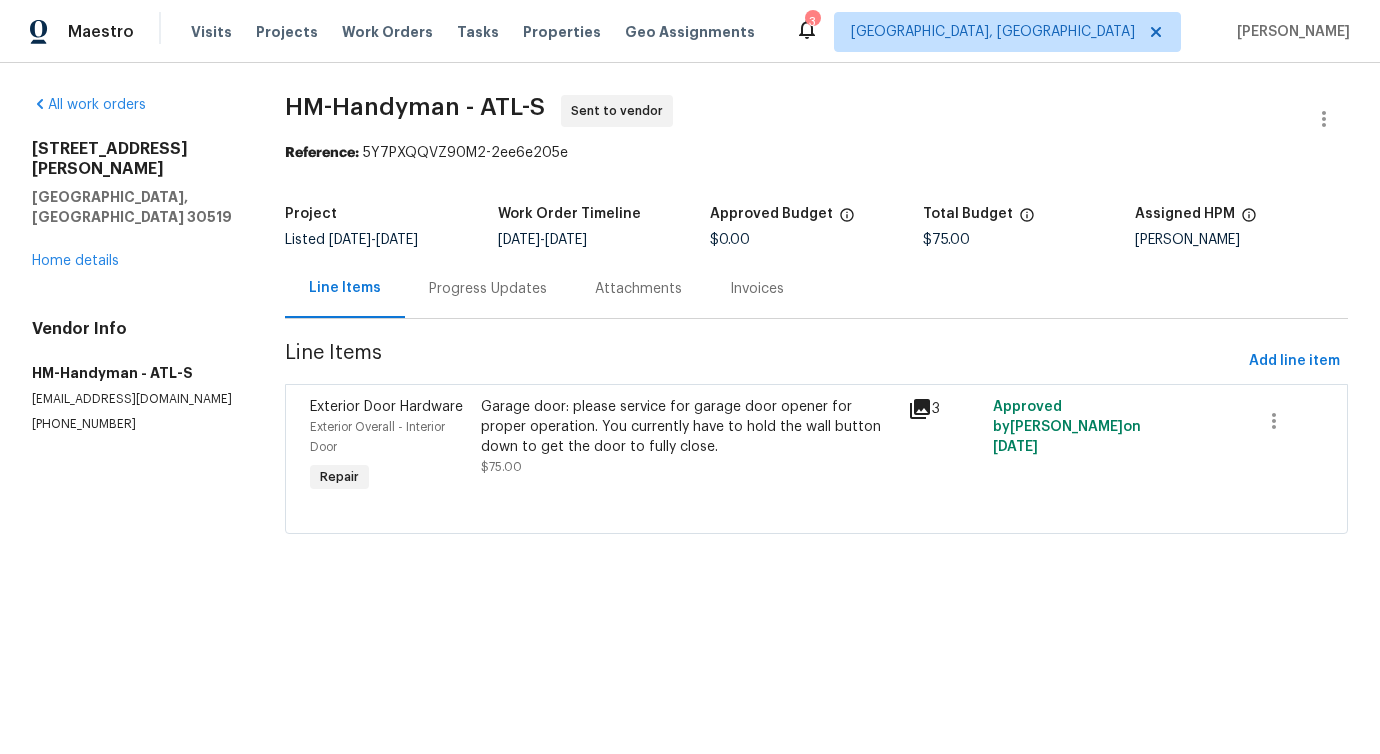 drag, startPoint x: 521, startPoint y: 304, endPoint x: 520, endPoint y: 317, distance: 13.038404 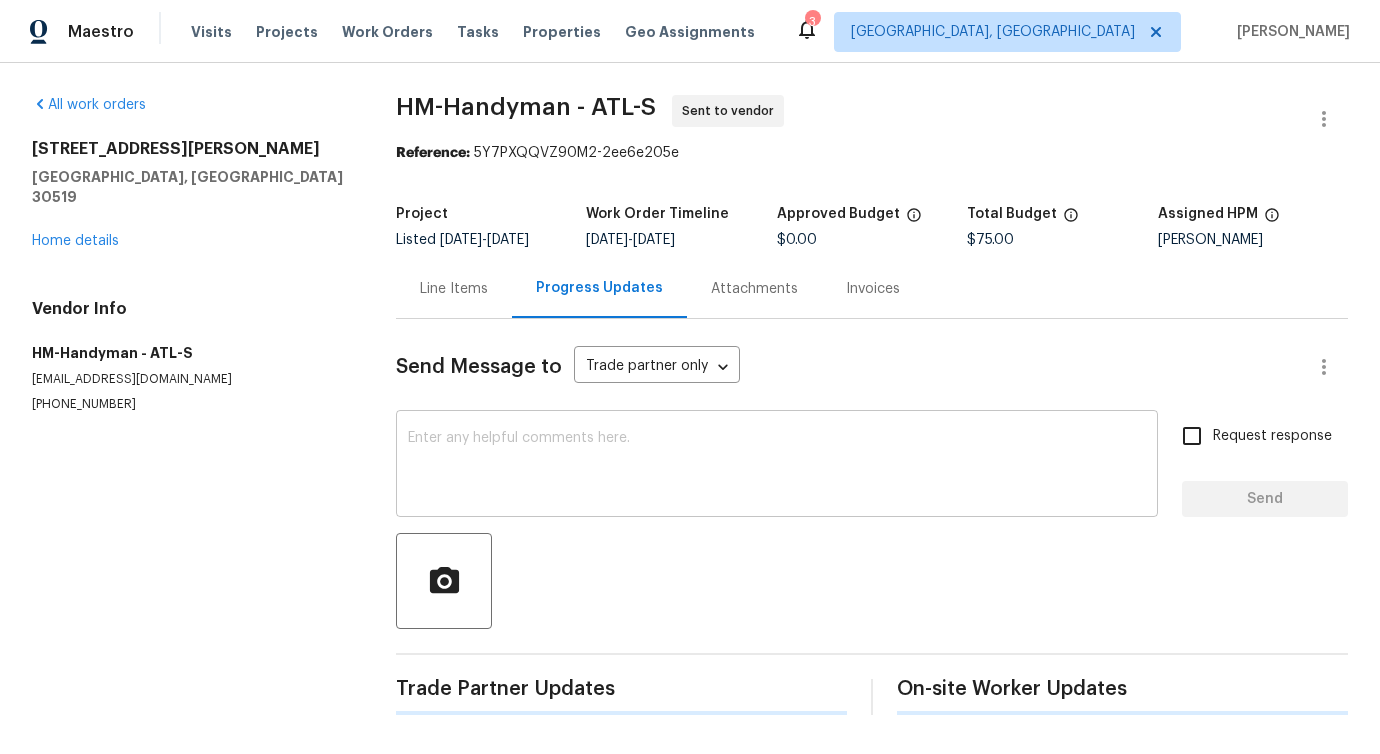click at bounding box center [777, 466] 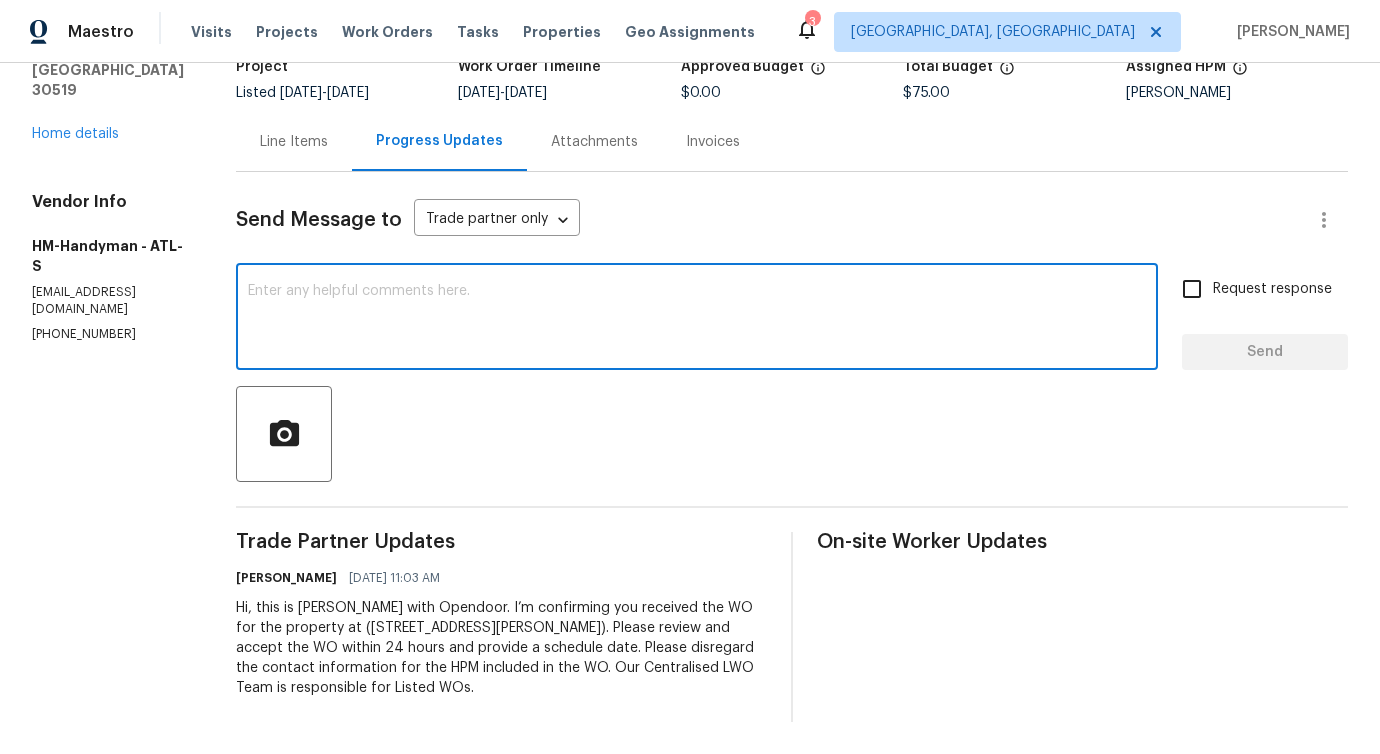 scroll, scrollTop: 0, scrollLeft: 0, axis: both 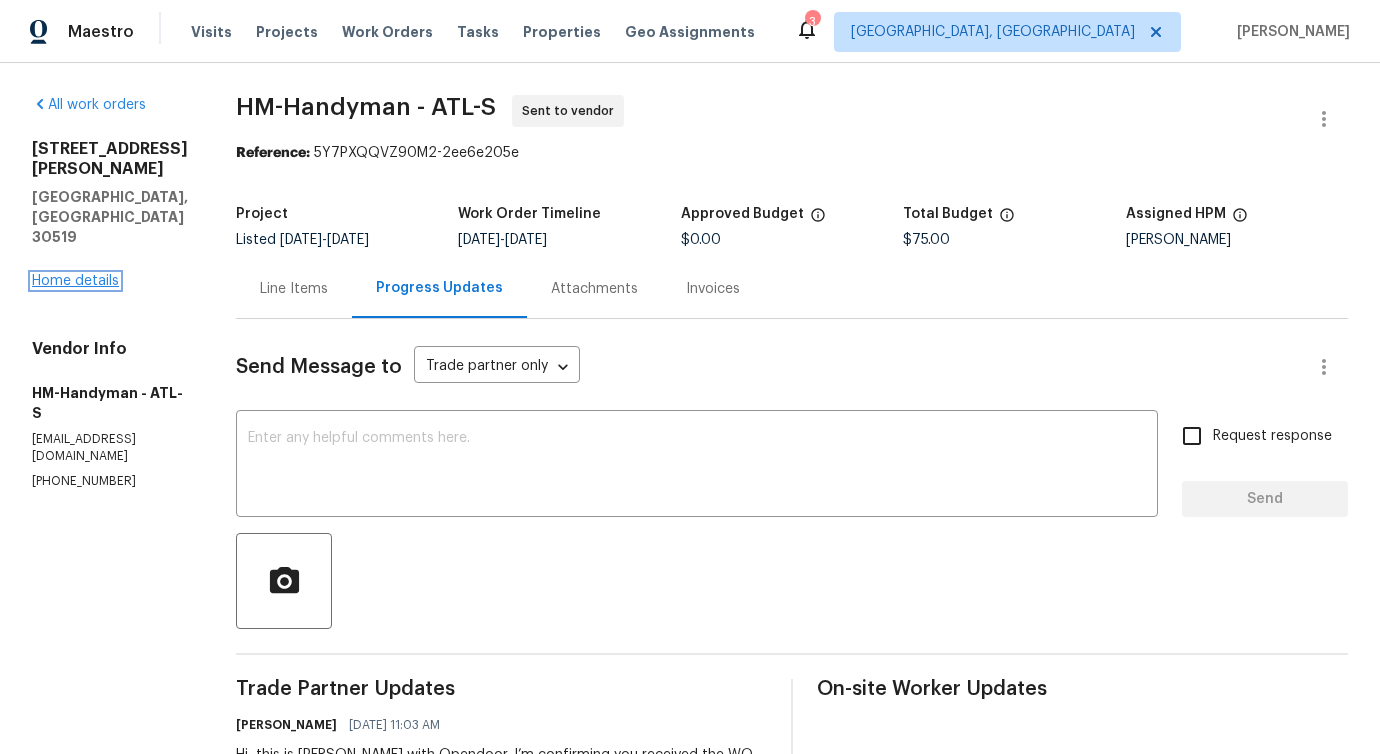 click on "Home details" at bounding box center (75, 281) 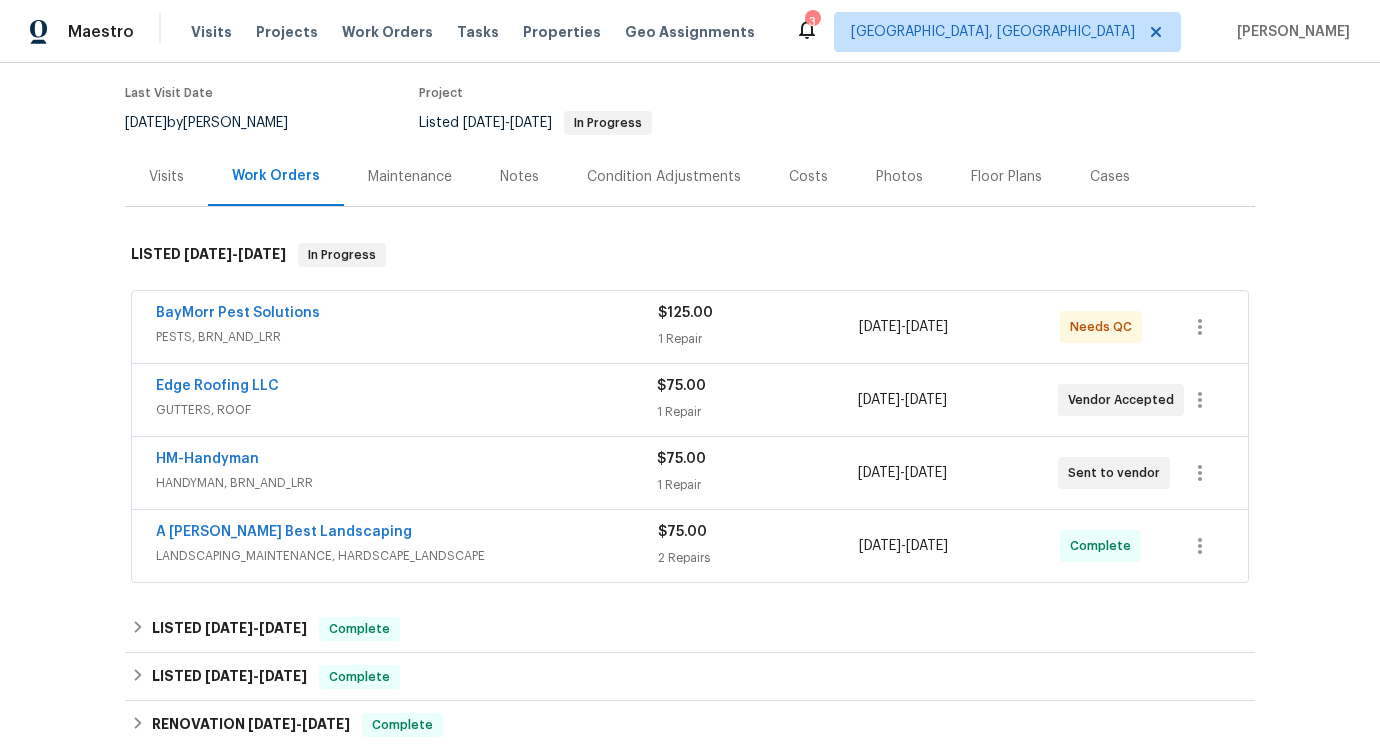 scroll, scrollTop: 174, scrollLeft: 0, axis: vertical 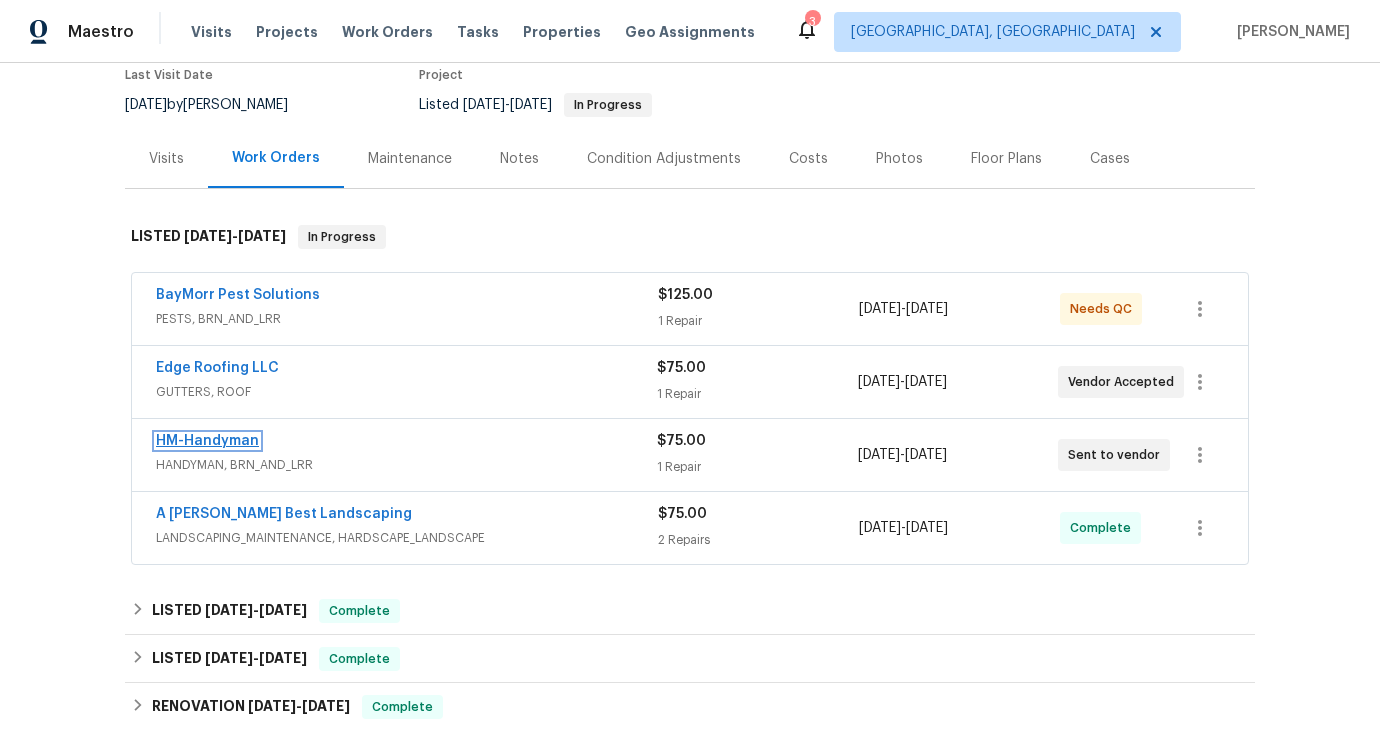 click on "HM-Handyman" at bounding box center (207, 441) 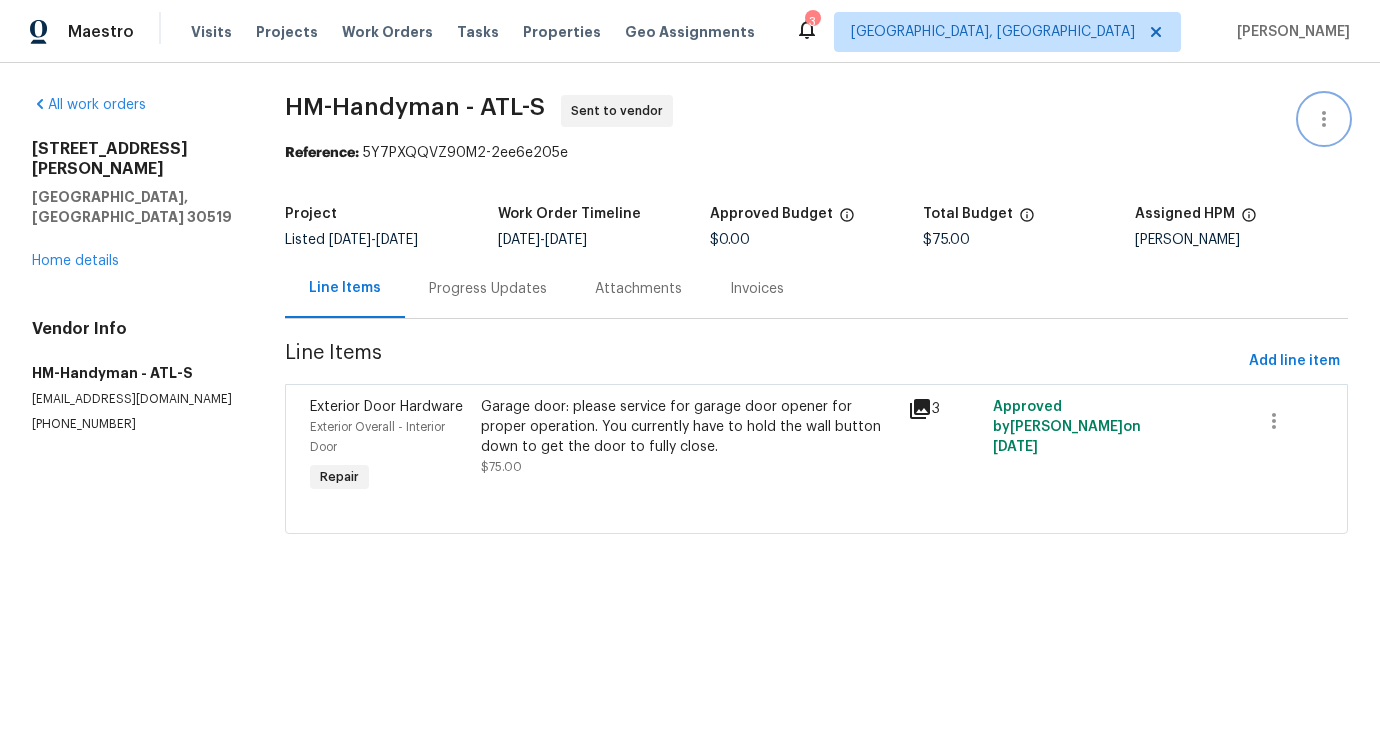 click 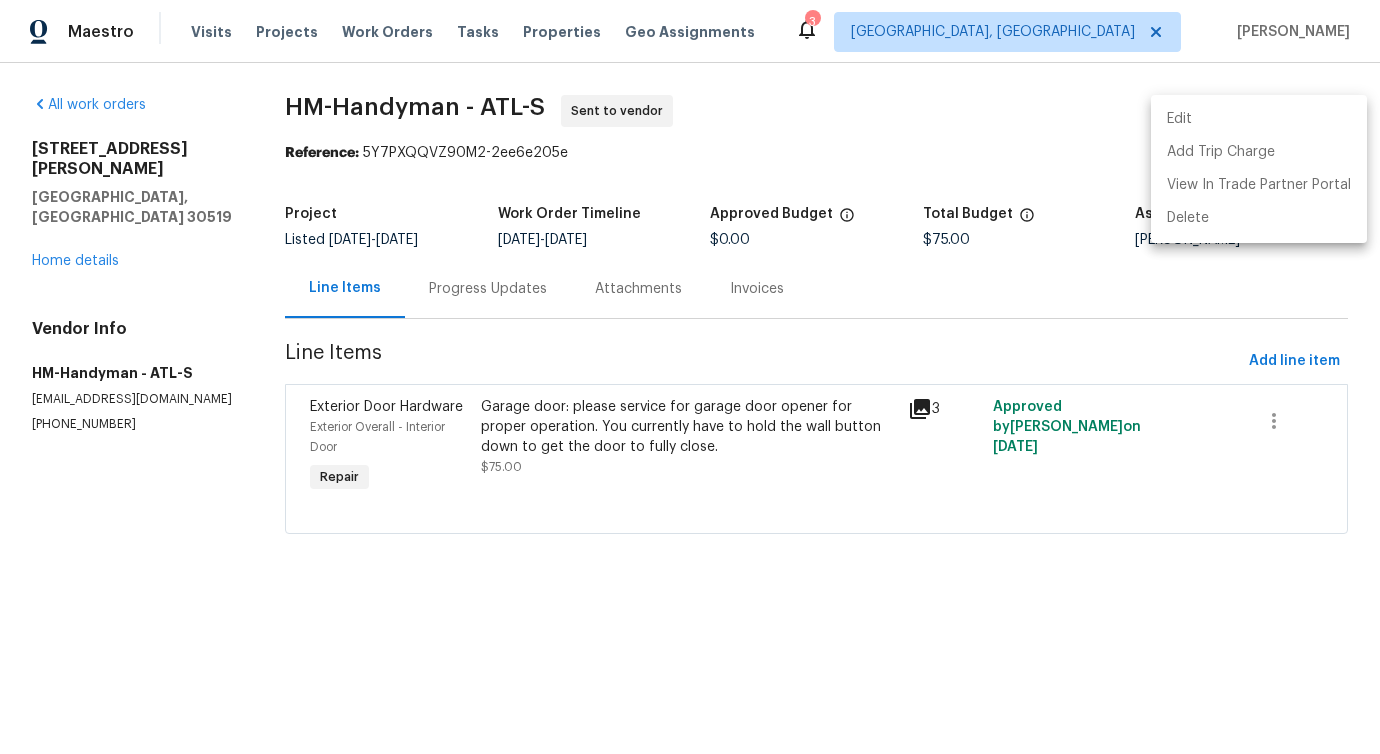 click on "Edit" at bounding box center [1259, 119] 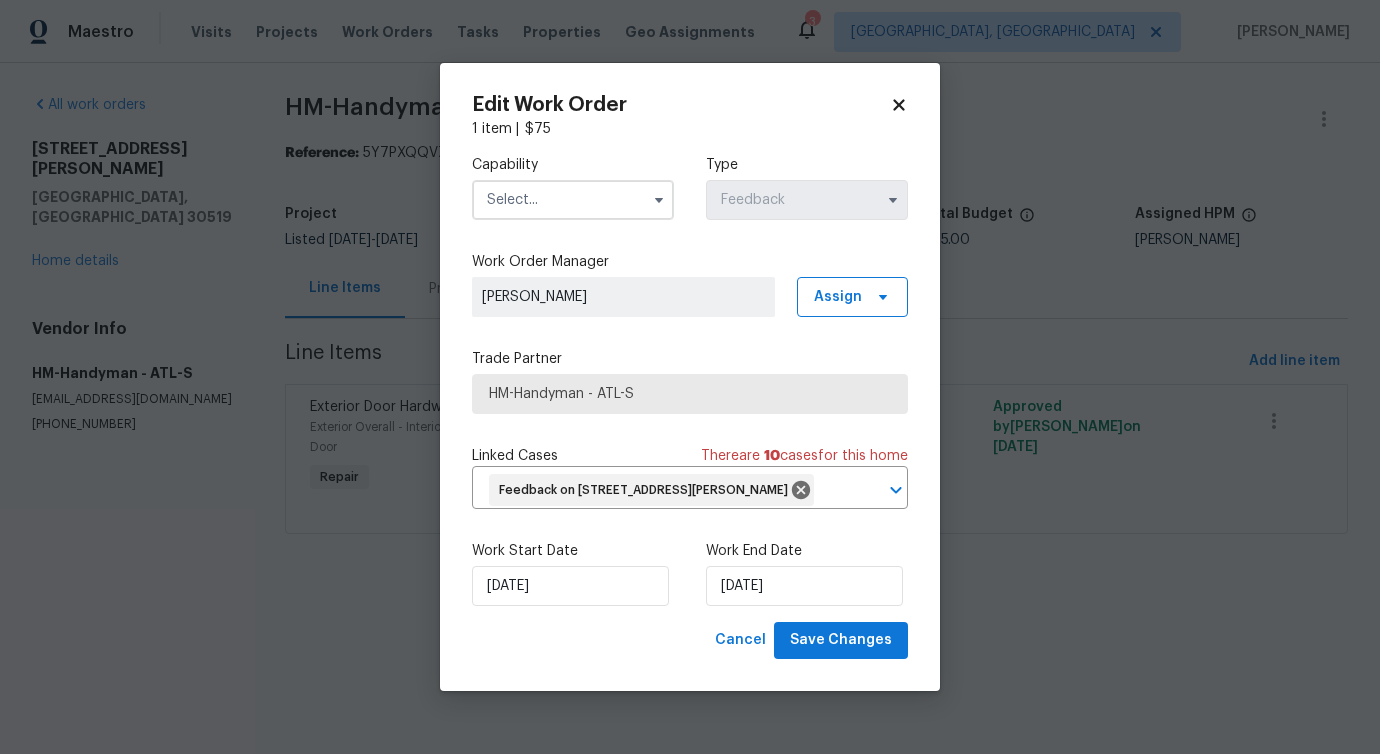 click at bounding box center (573, 200) 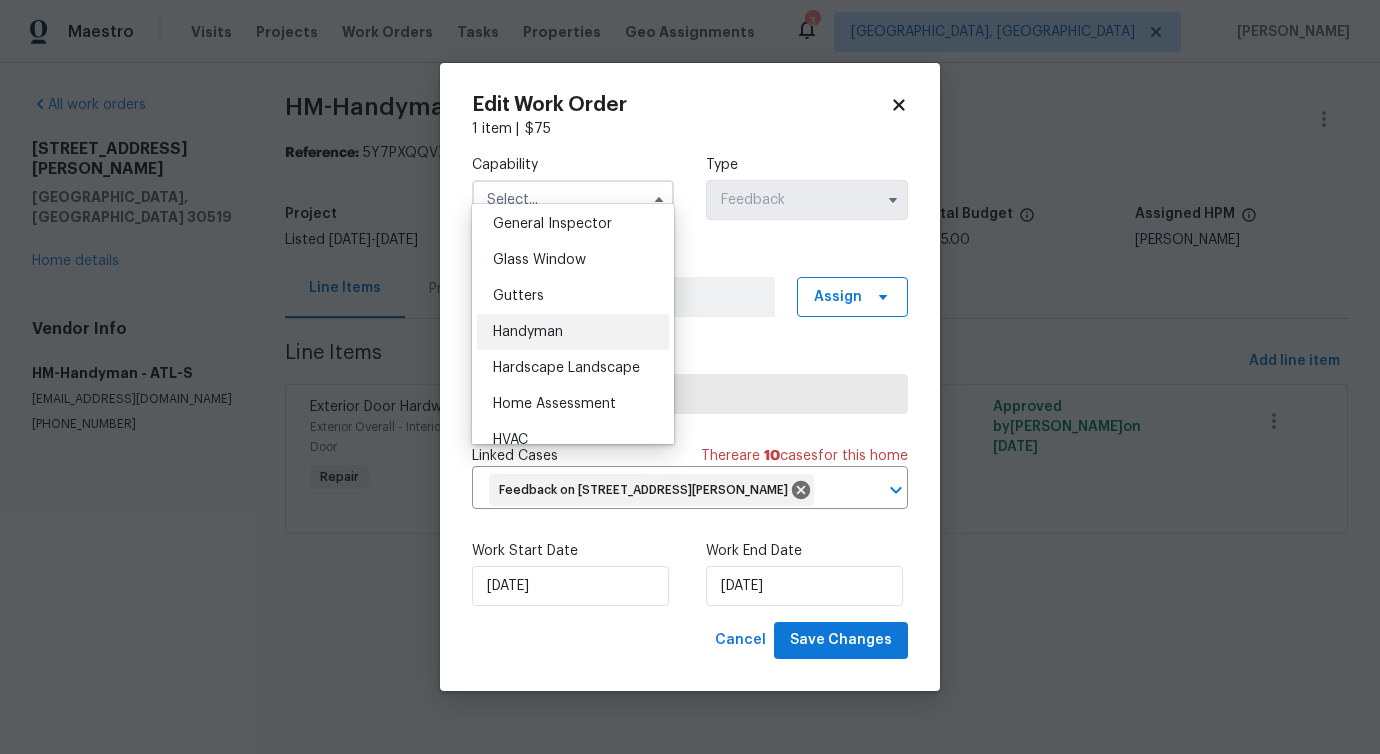 scroll, scrollTop: 996, scrollLeft: 0, axis: vertical 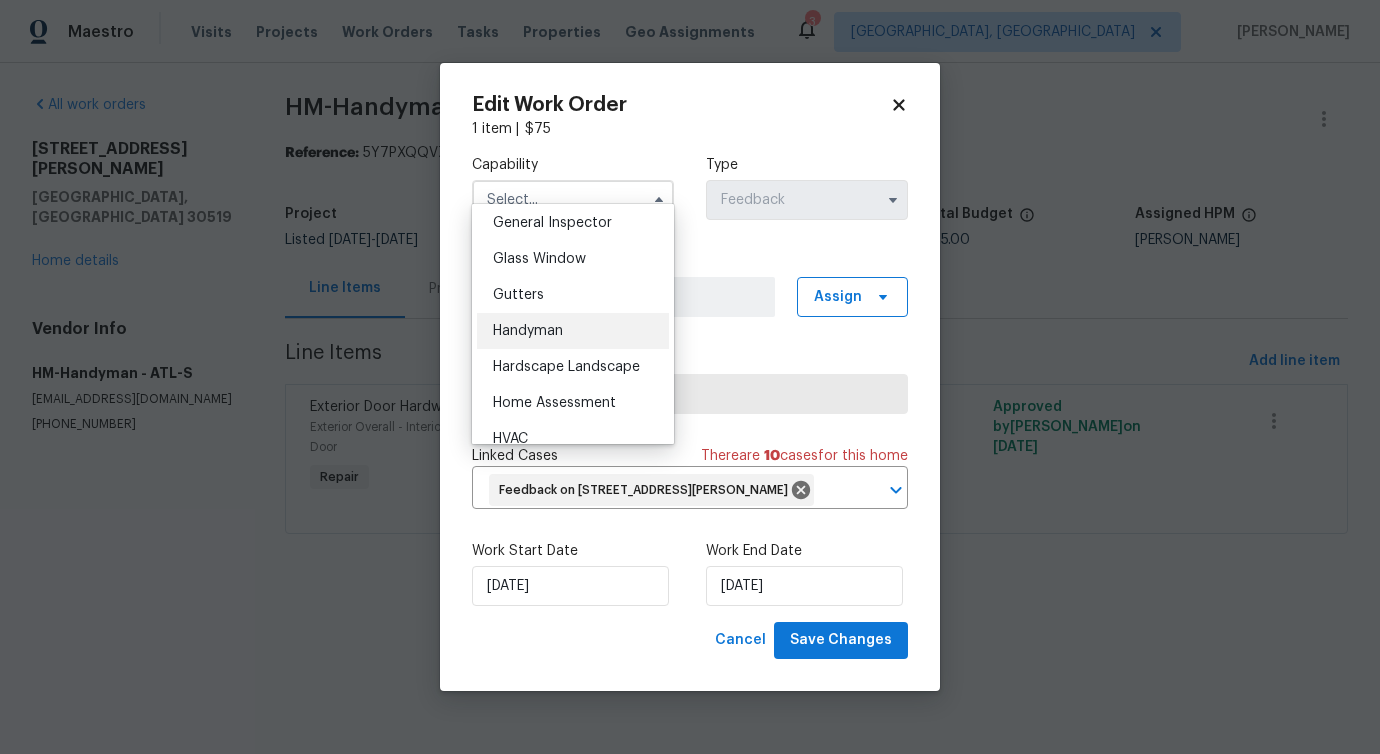click on "Handyman" at bounding box center [573, 331] 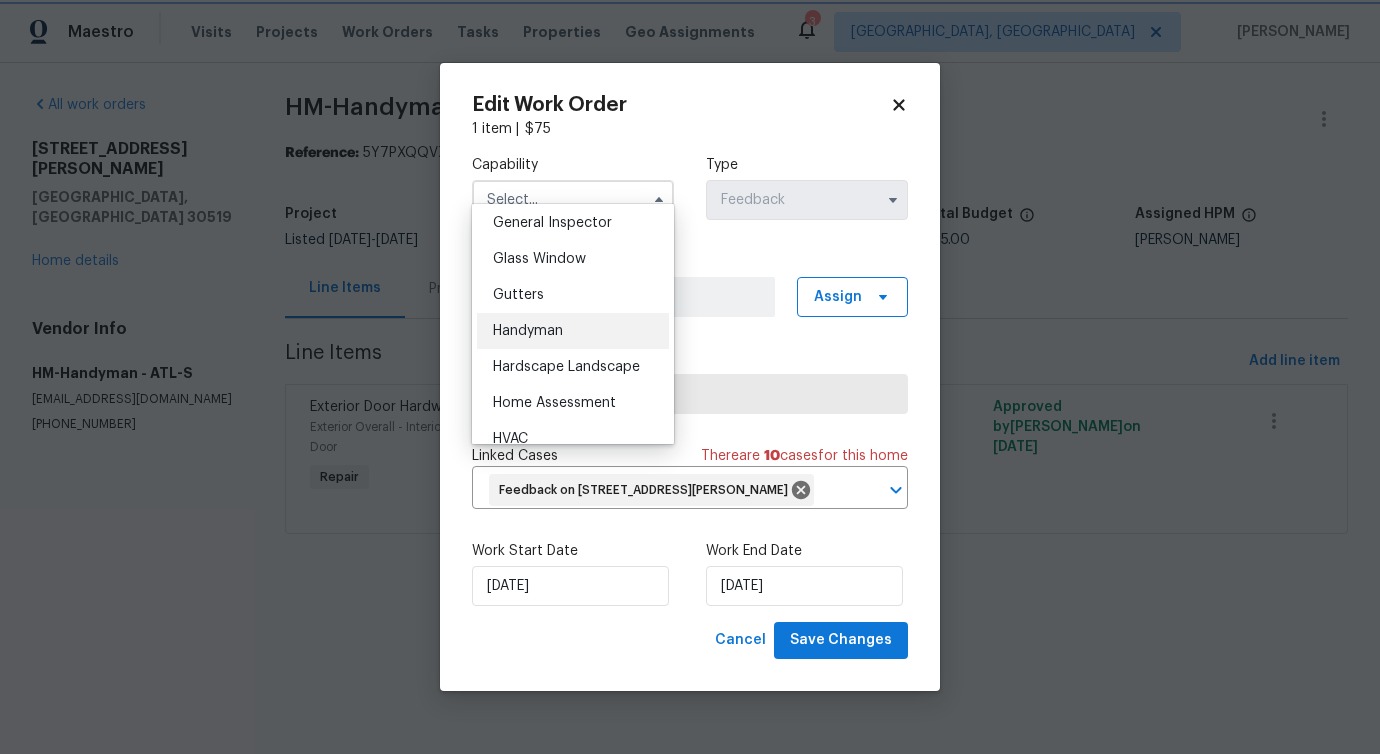 type on "Handyman" 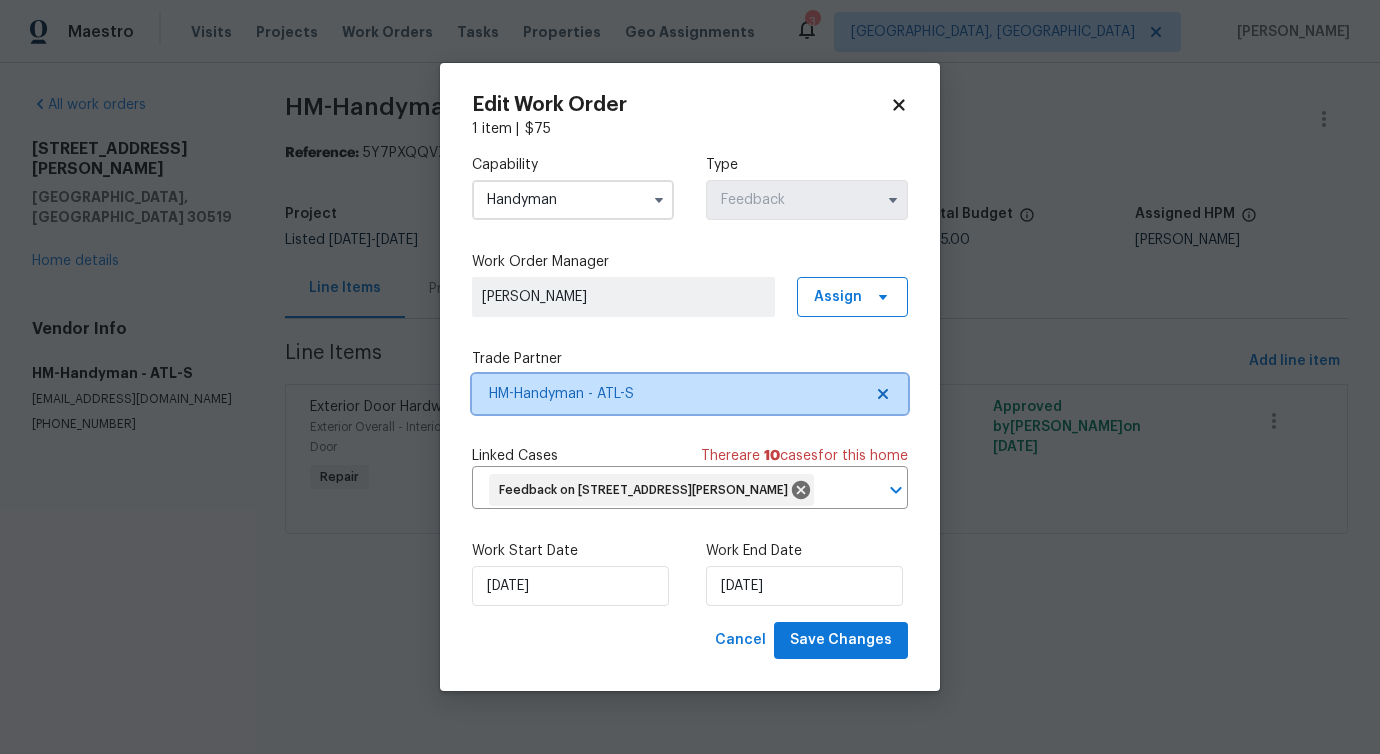 click on "HM-Handyman - ATL-S" at bounding box center (690, 394) 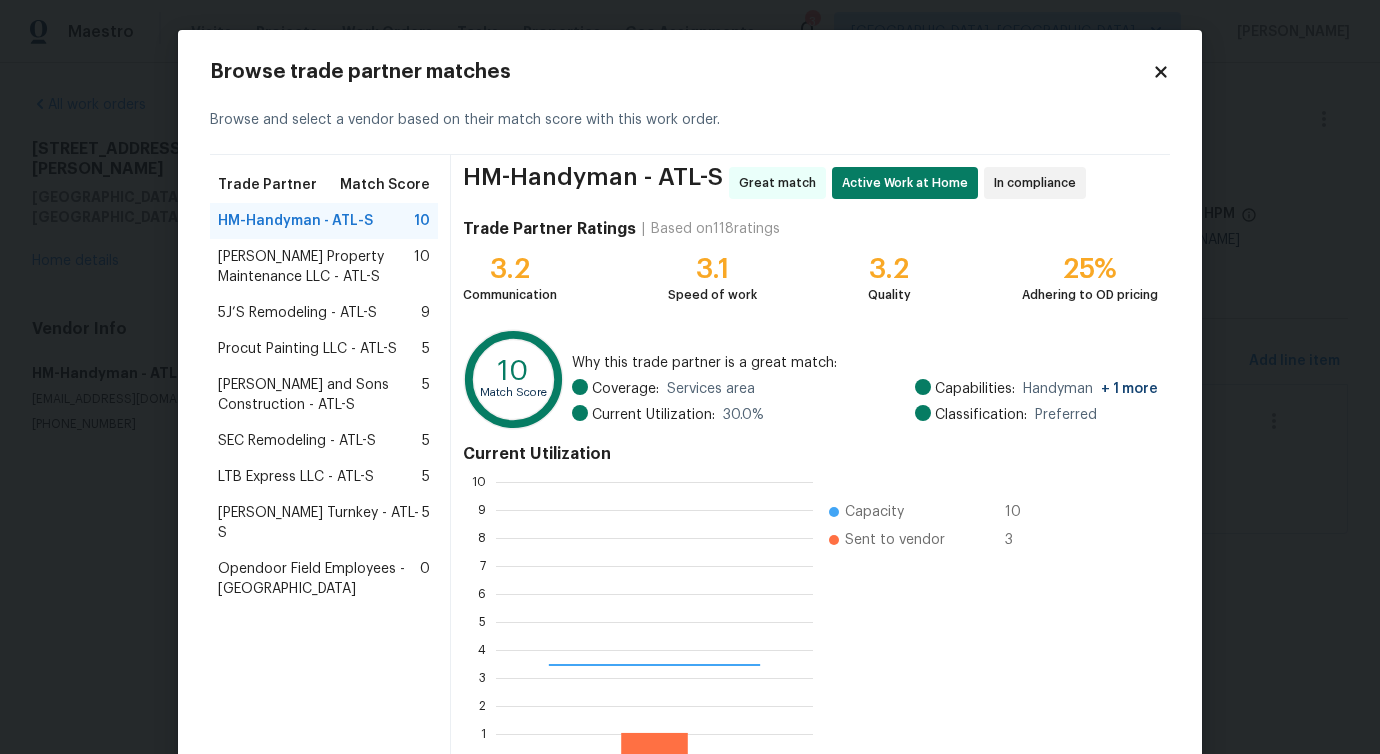 scroll, scrollTop: 2, scrollLeft: 2, axis: both 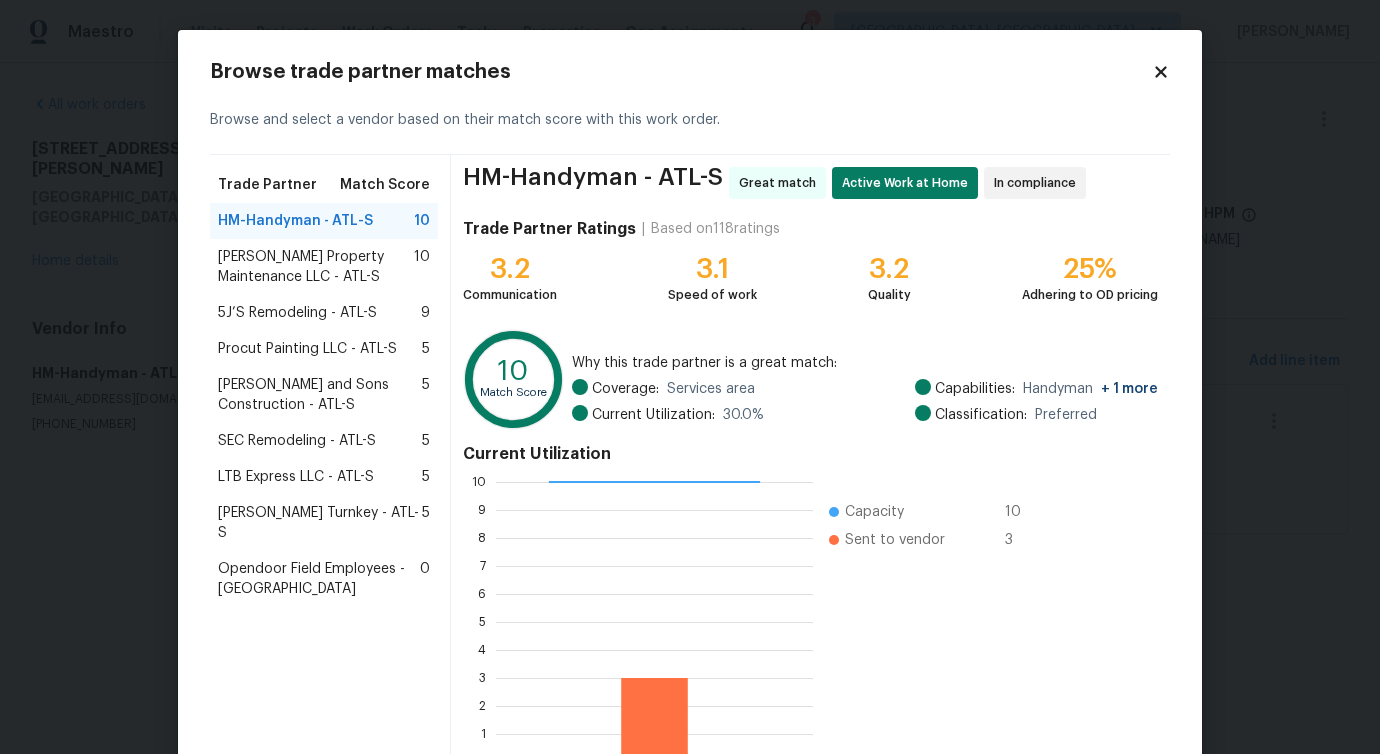 click on "[PERSON_NAME] Property Maintenance LLC - ATL-S" at bounding box center (316, 267) 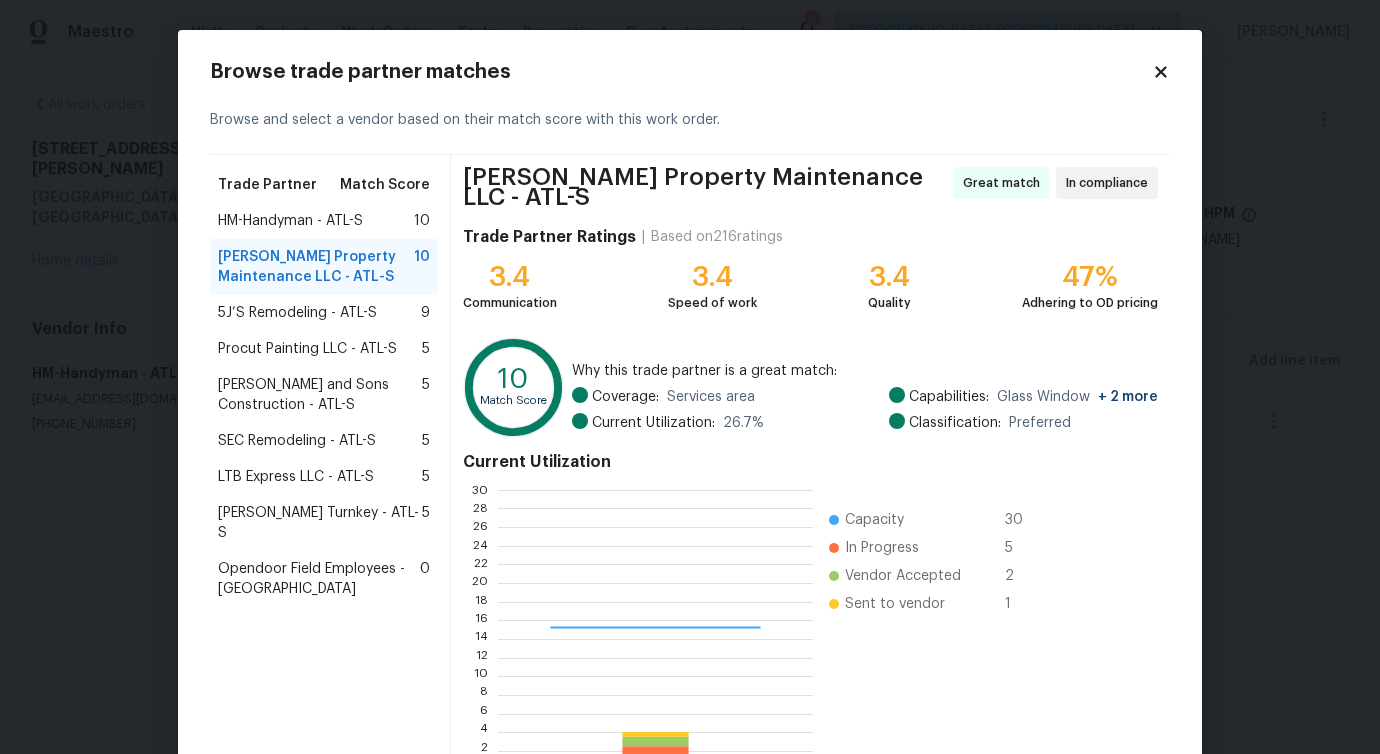 scroll, scrollTop: 2, scrollLeft: 2, axis: both 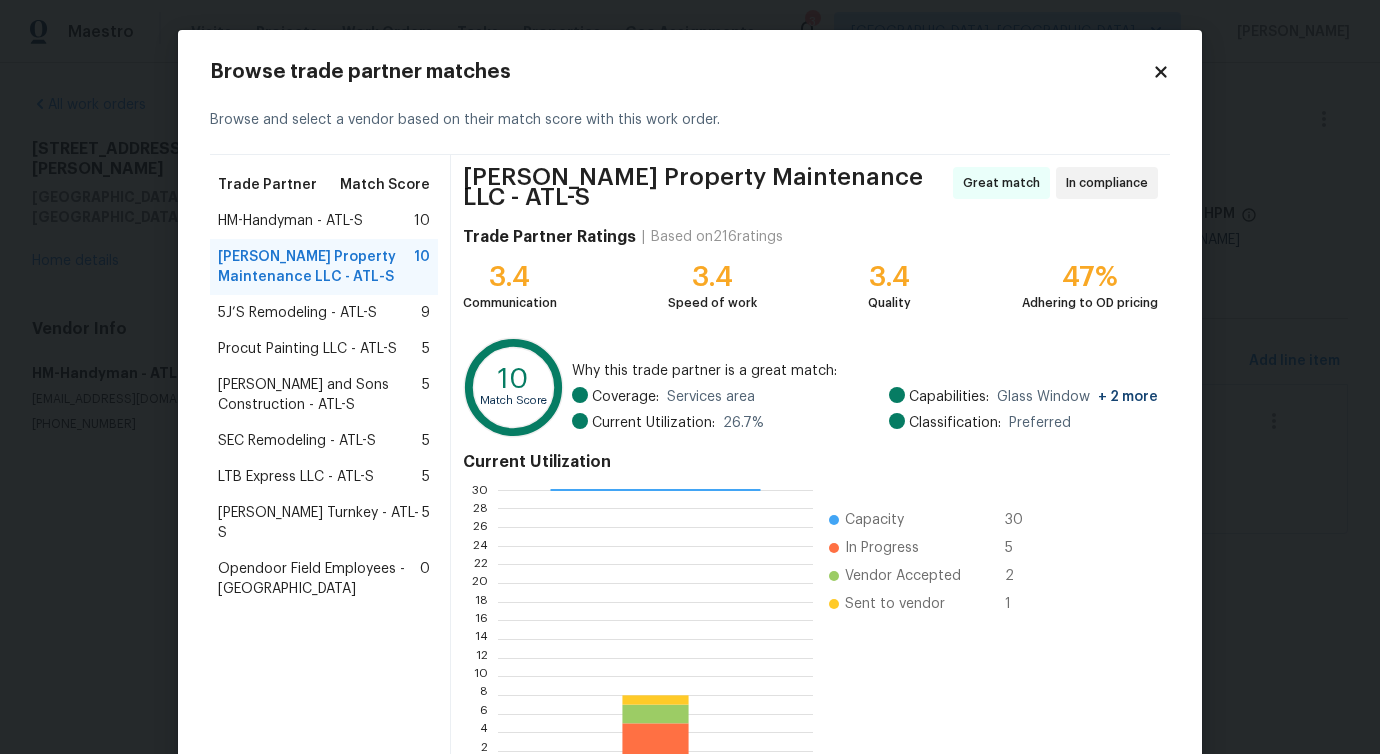 click on "5J’S Remodeling - ATL-S" at bounding box center (297, 313) 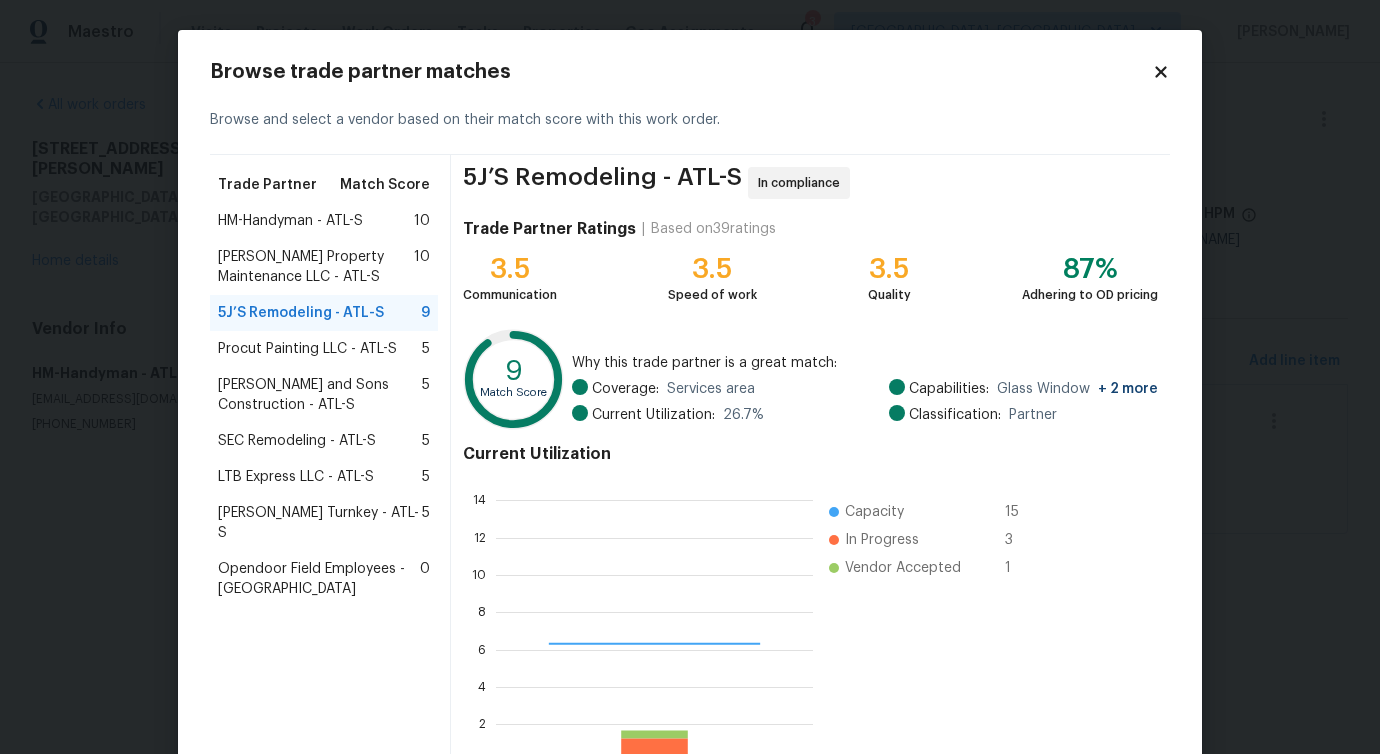 scroll, scrollTop: 2, scrollLeft: 2, axis: both 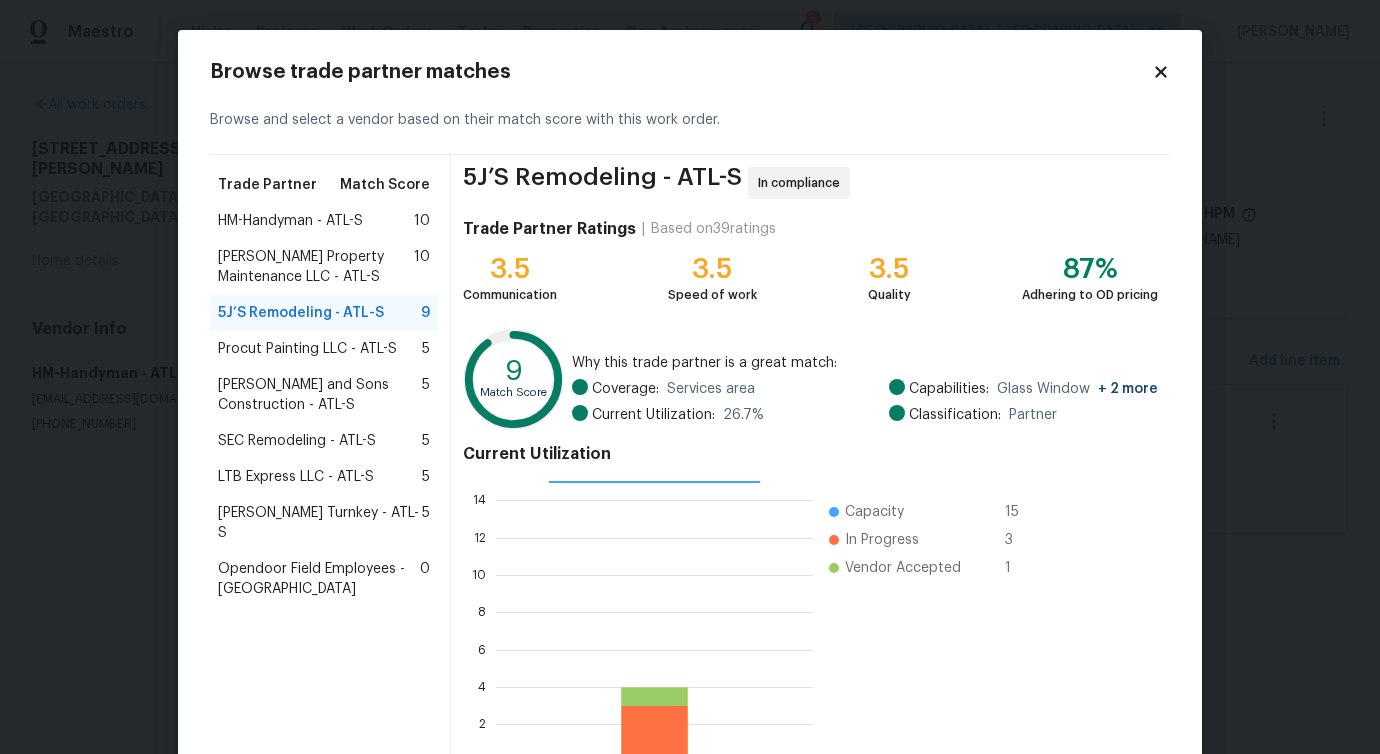 click on "Procut Painting LLC - ATL-S 5" at bounding box center [324, 349] 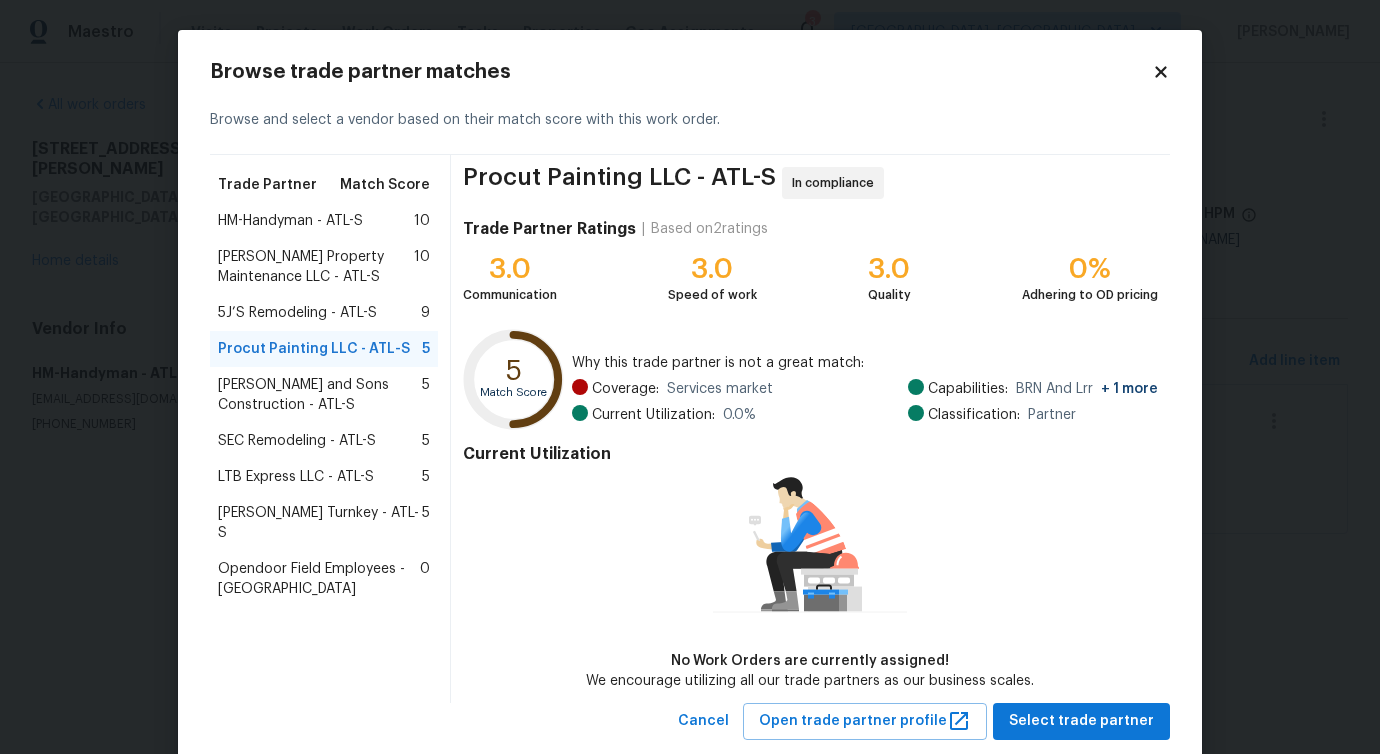 click on "[PERSON_NAME] Property Maintenance LLC - ATL-S" at bounding box center [316, 267] 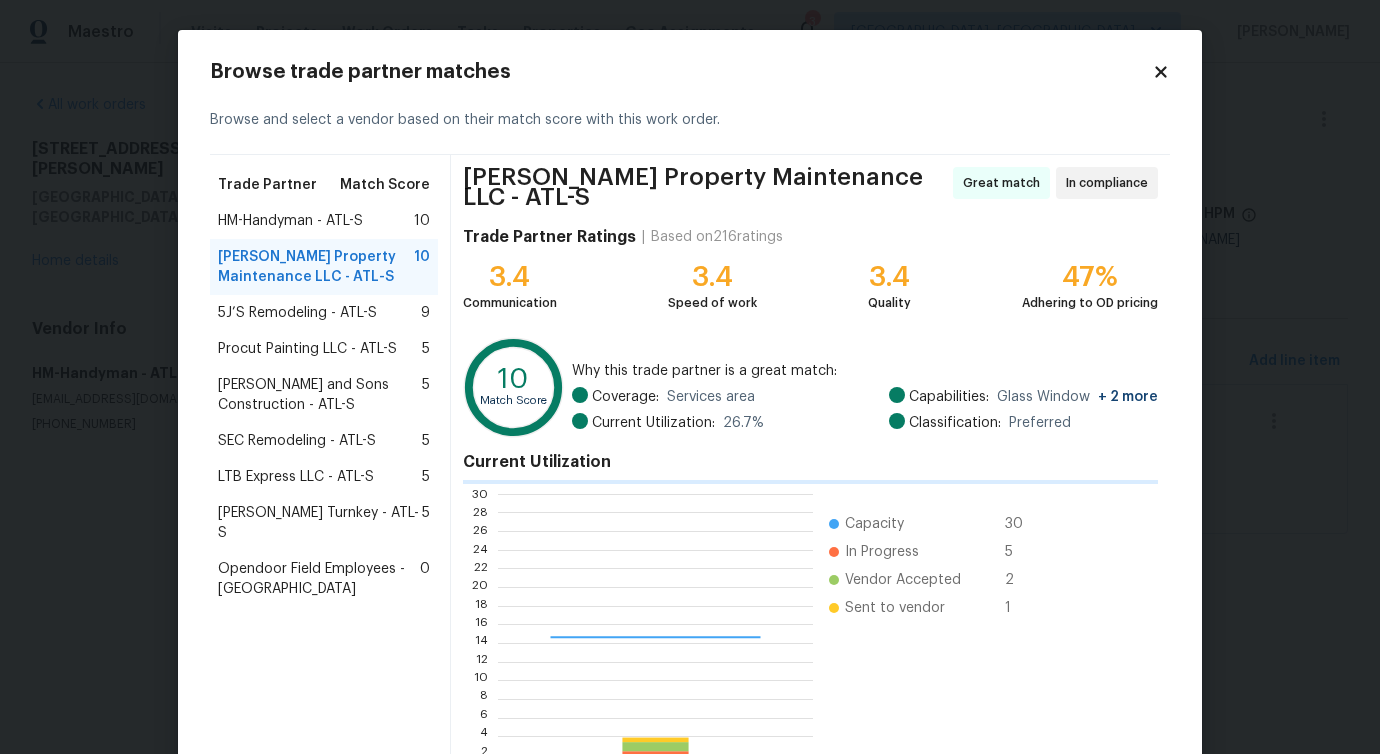 scroll, scrollTop: 2, scrollLeft: 2, axis: both 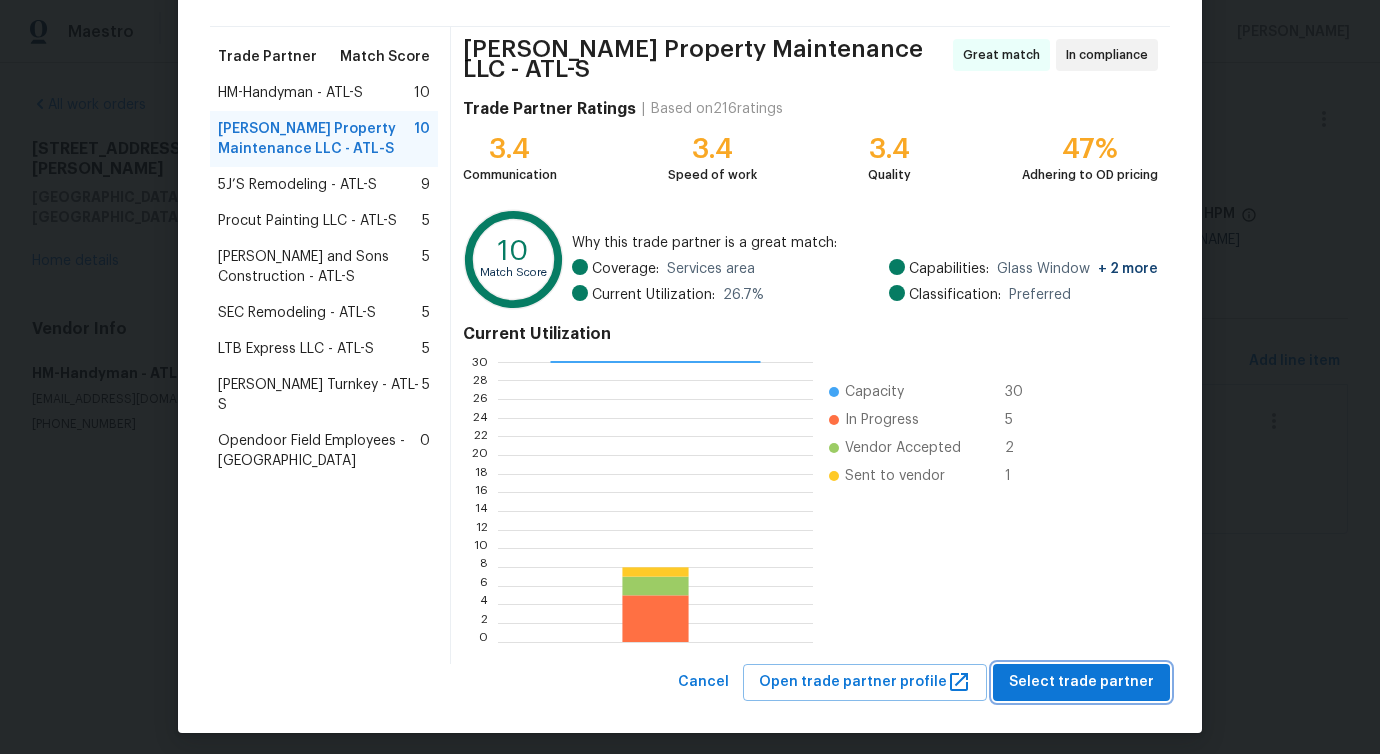 click on "Select trade partner" at bounding box center [1081, 682] 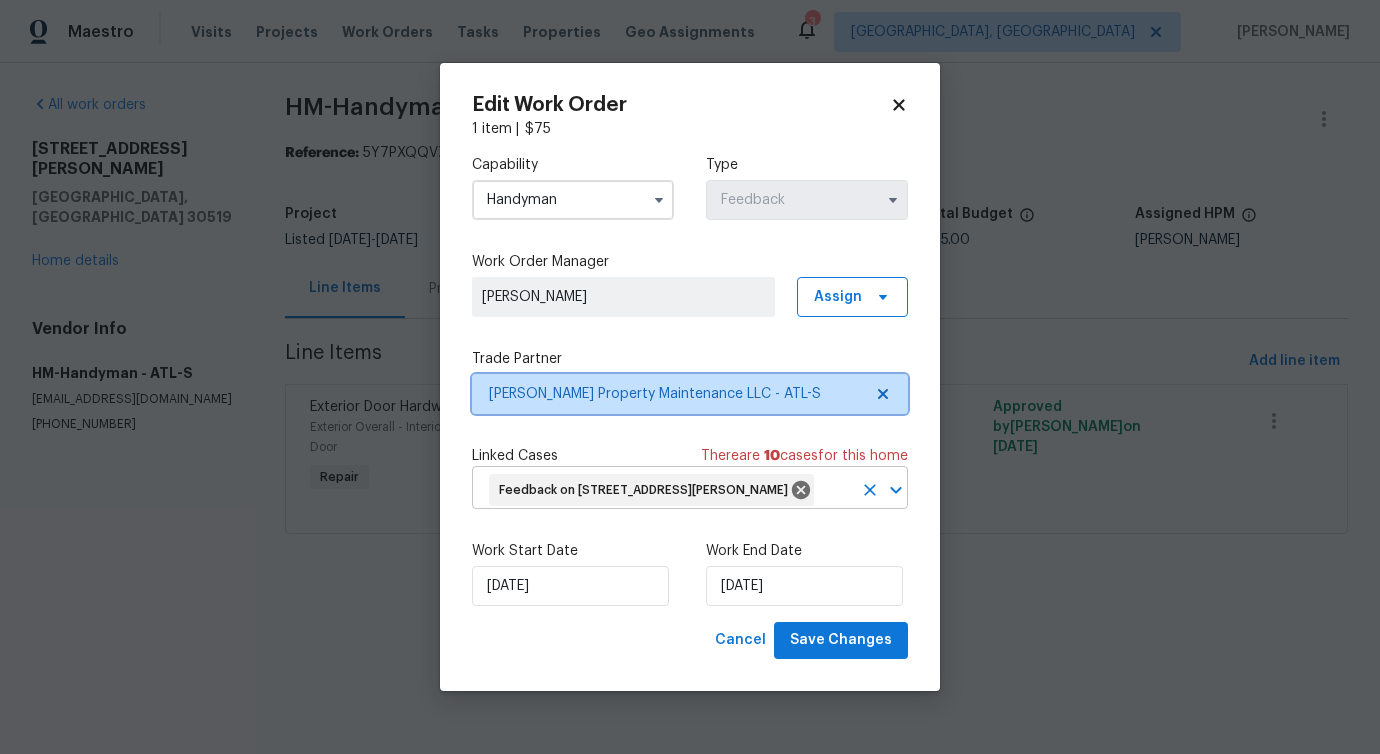 scroll, scrollTop: 0, scrollLeft: 0, axis: both 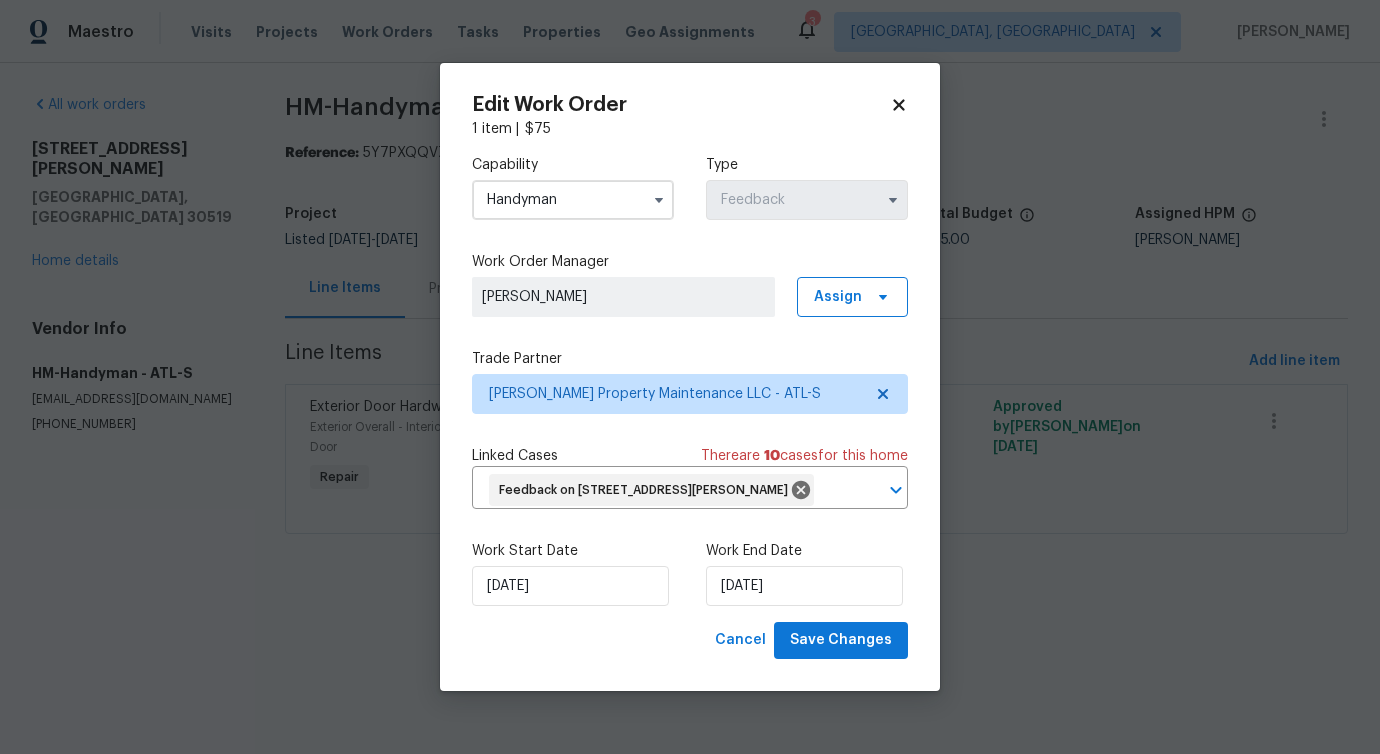 click on "Edit Work Order 1 item | $ 75 Capability   Handyman Type   Feedback Work Order Manager   Pavithra Sekar Assign Trade Partner   Glen Property Maintenance LLC - ATL-S Linked Cases There  are   10  case s  for this home   Feedback on 2910 Blake Towers Ln, Buford, GA 30519 ​ Work Start Date   7/9/2025 Work End Date   7/11/2025 Cancel Save Changes" at bounding box center [690, 377] 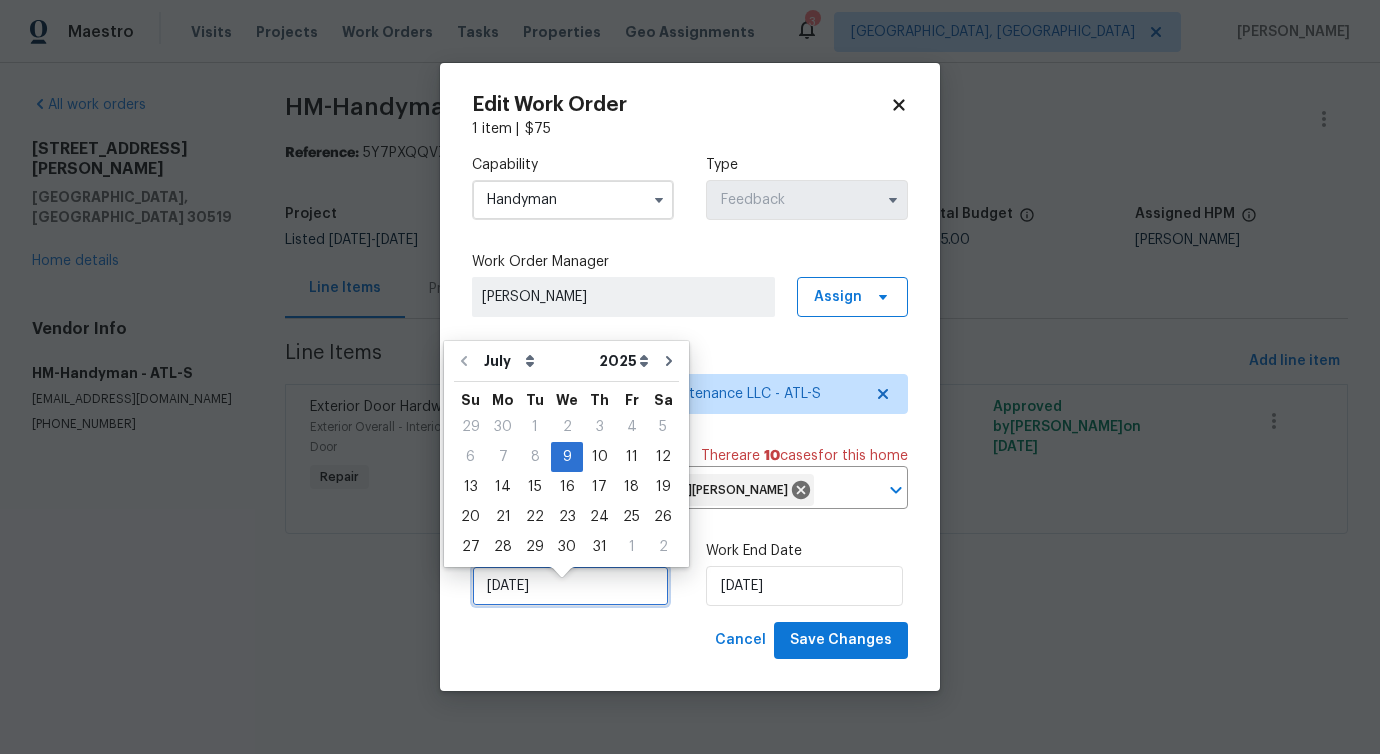 click on "7/9/2025" at bounding box center (570, 586) 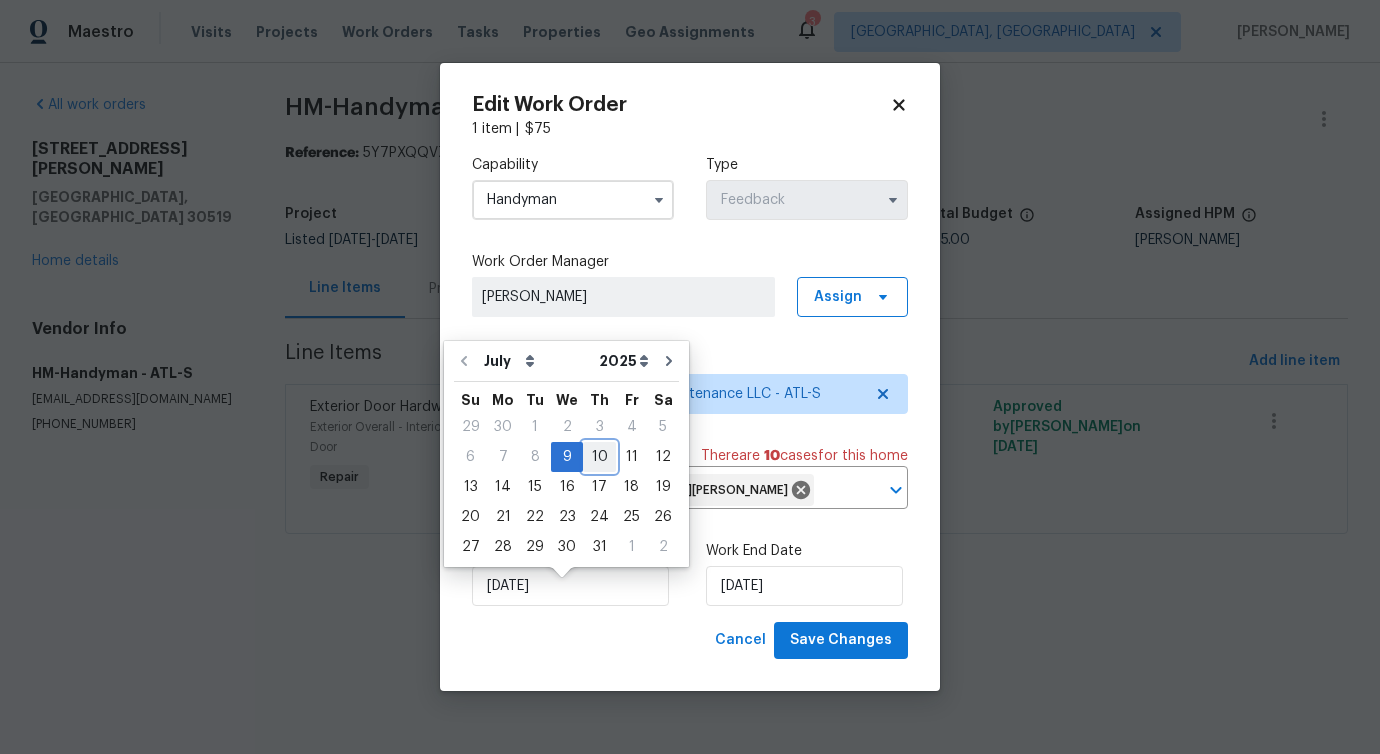 click on "10" at bounding box center (599, 457) 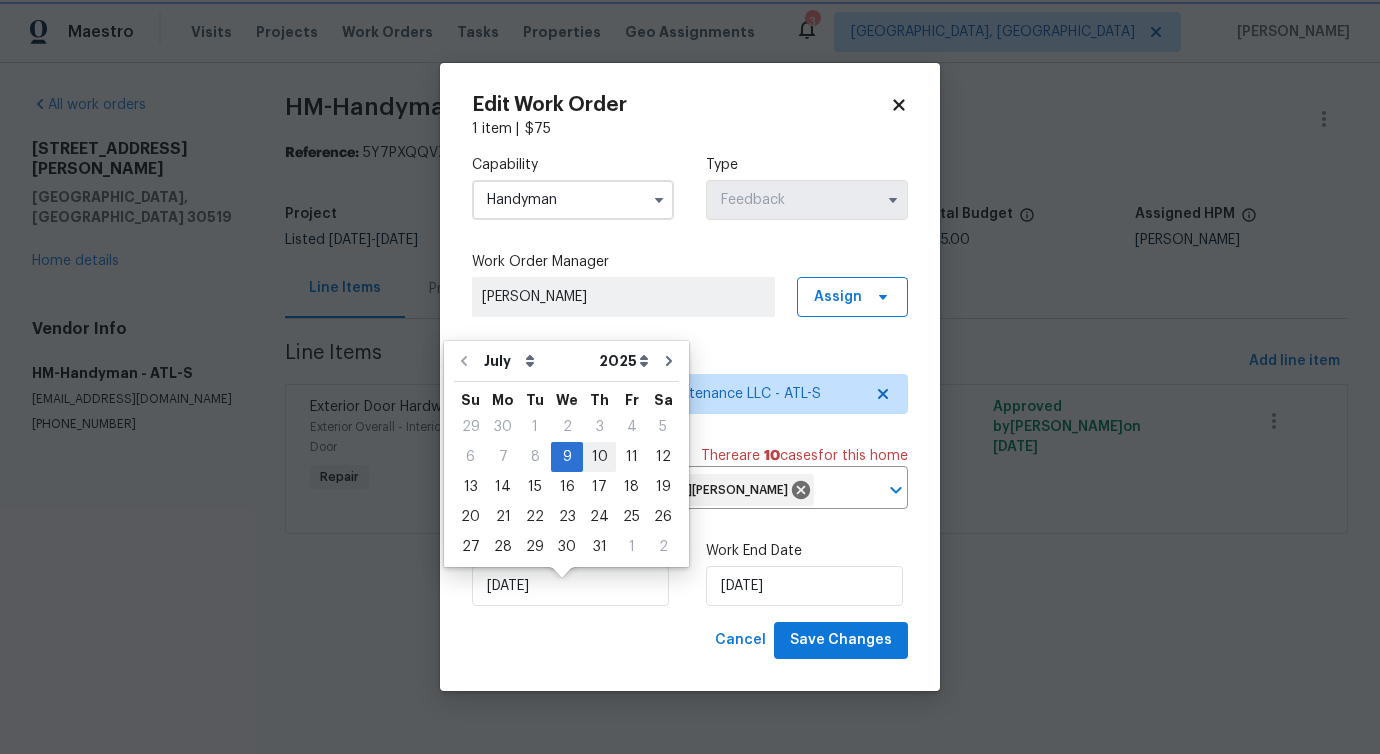 type on "[DATE]" 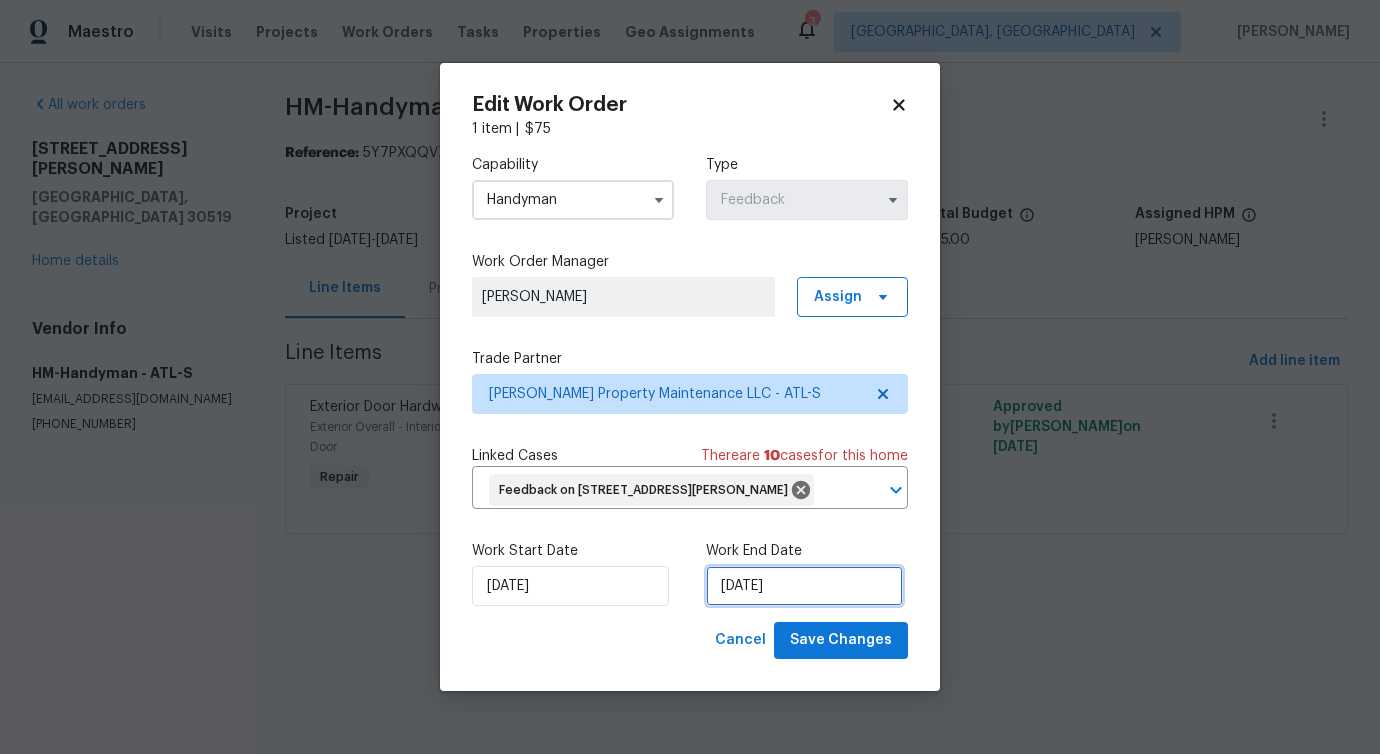 click on "7/11/2025" at bounding box center (804, 586) 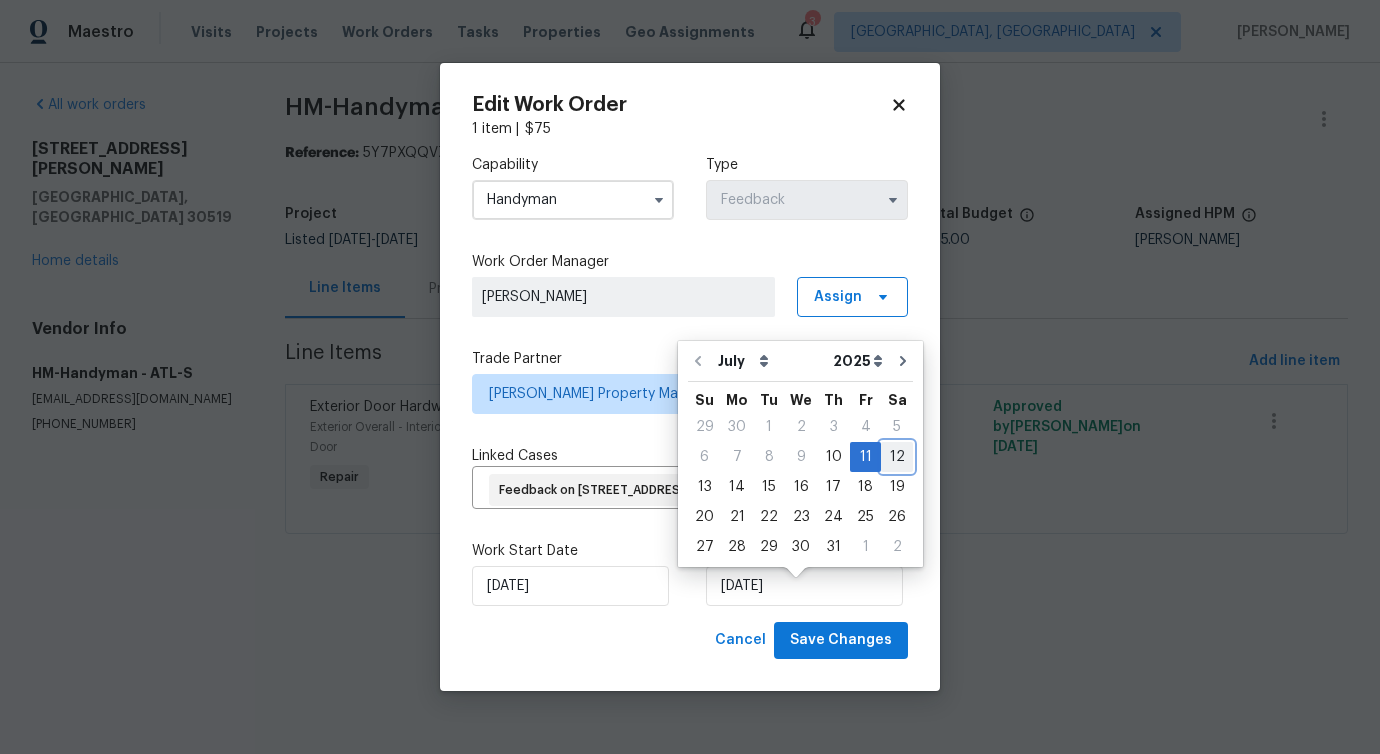 click on "12" at bounding box center (897, 457) 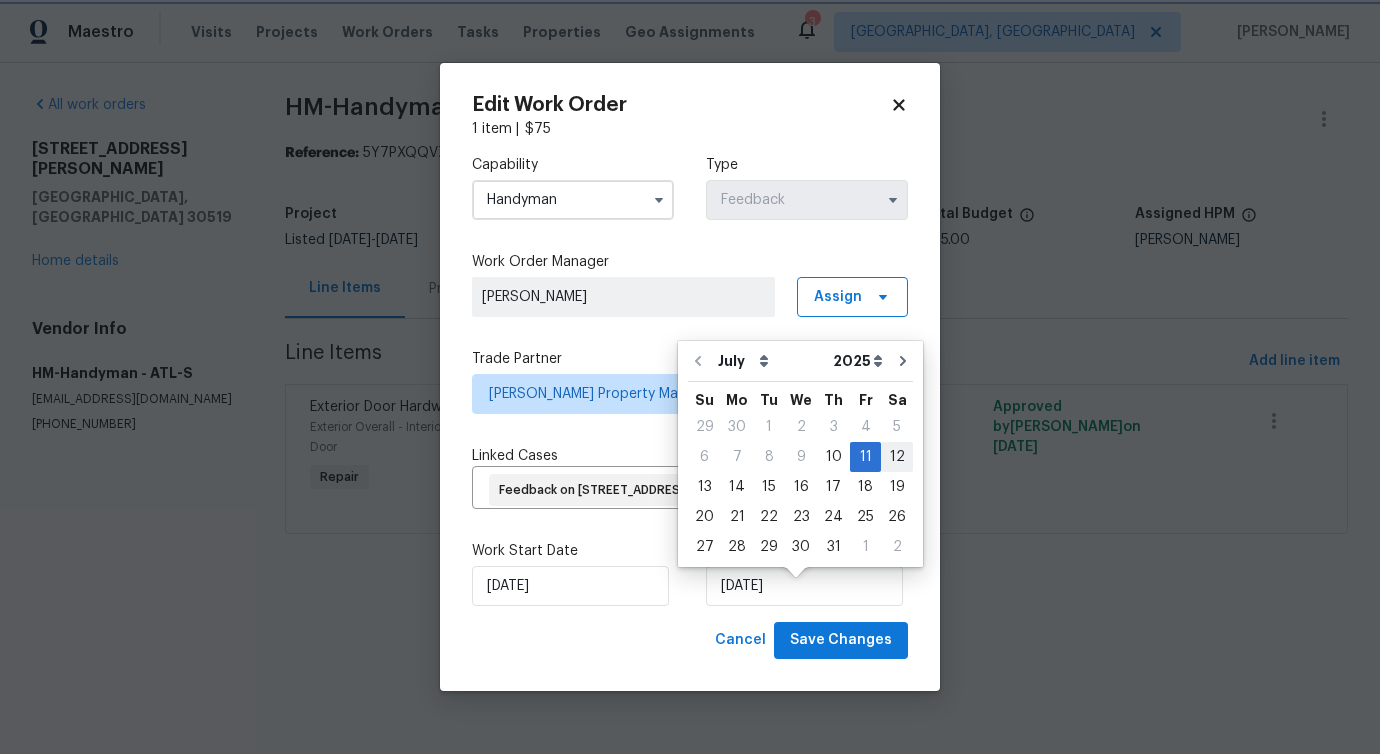 type on "[DATE]" 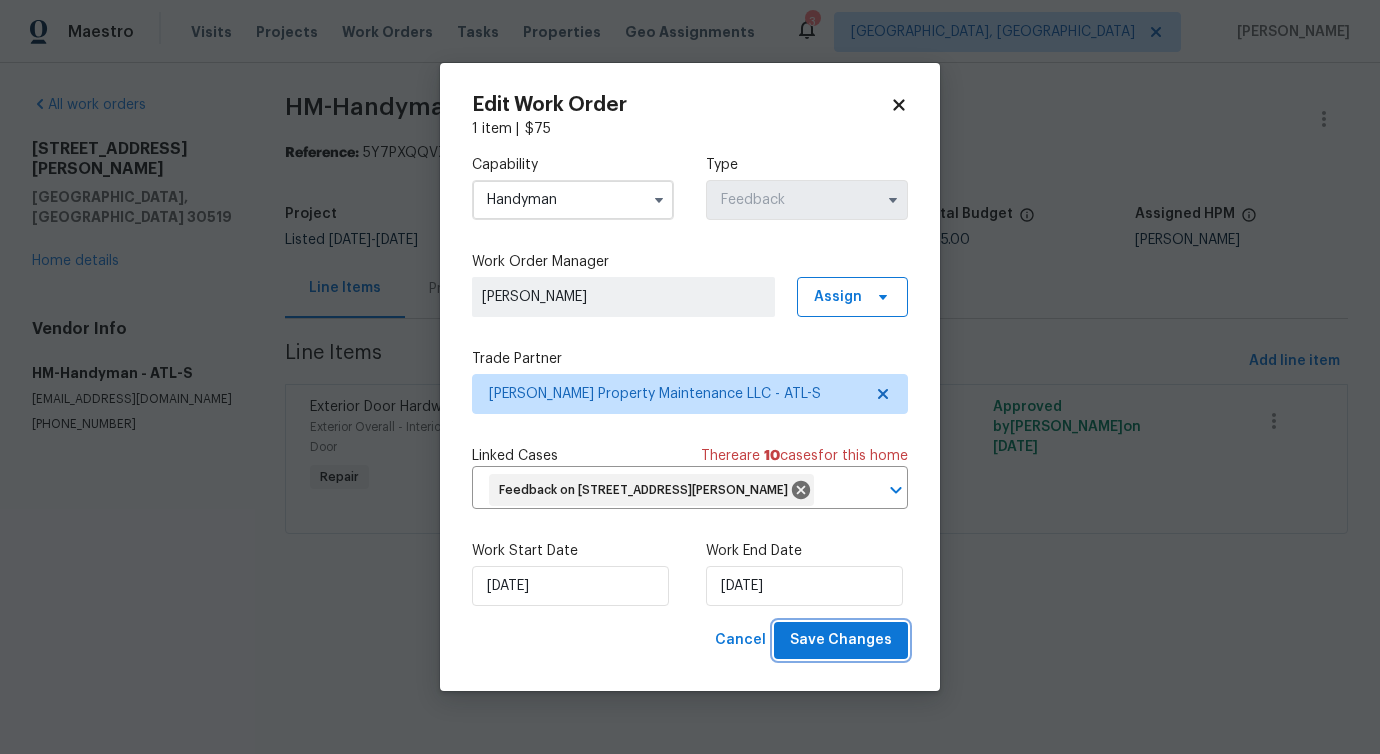 click on "Save Changes" at bounding box center (841, 640) 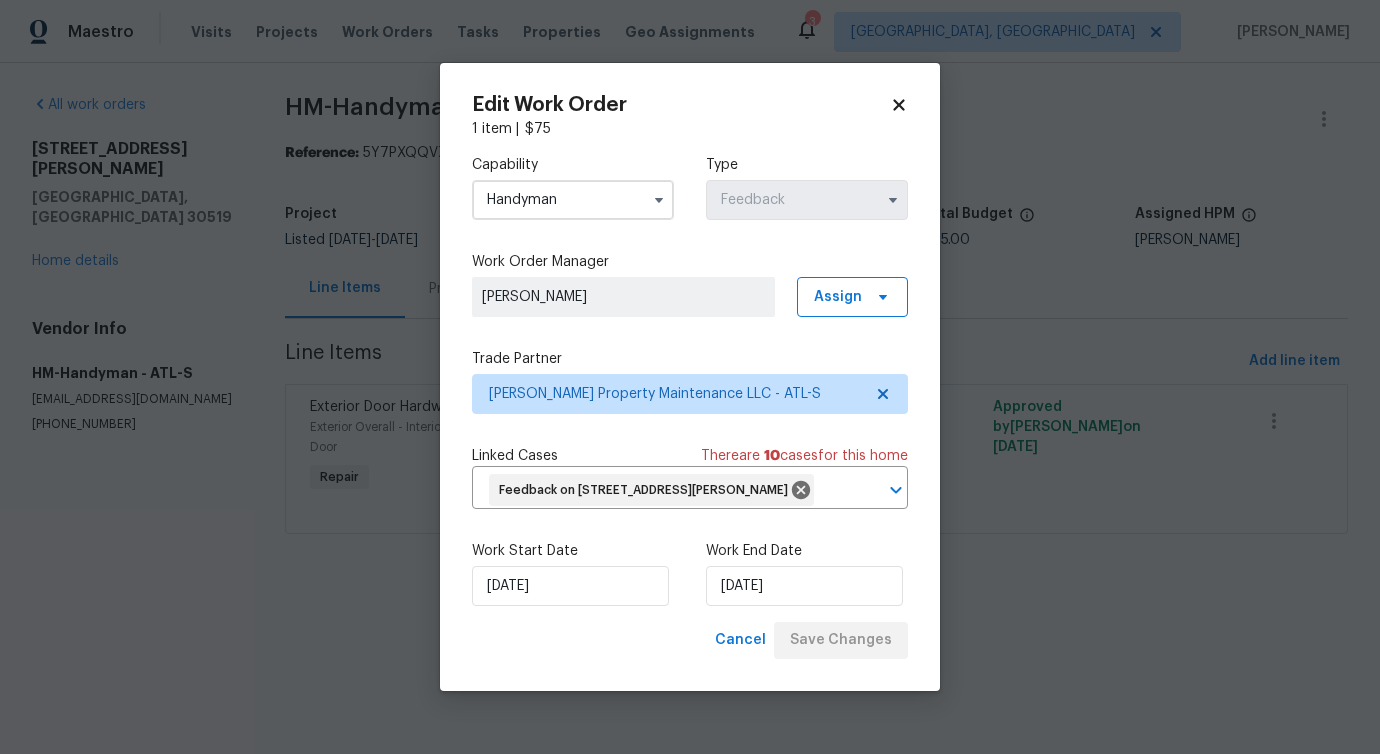 click on "Maestro Visits Projects Work Orders Tasks Properties Geo Assignments 3 Albuquerque, NM Pavithra Sekar All work orders 2910 Blake Towers Ln Buford, GA 30519 Home details Vendor Info HM-Handyman - ATL-S hmcleaningrepairs@gmail.com (480) 352-4333 HM-Handyman - ATL-S Sent to vendor Reference:   5Y7PXQQVZ90M2-2ee6e205e Project Listed   7/8/2025  -  7/14/2025 Work Order Timeline 7/9/2025  -  7/11/2025 Approved Budget $0.00 Total Budget $75.00 Assigned HPM Scott Smathers Line Items Progress Updates Attachments Invoices Line Items Add line item Exterior Door Hardware Exterior Overall - Interior Door Repair Garage door: please service for garage door opener for proper operation. You currently have to hold the wall button down to get the door to fully close. $75.00   3 Approved by  Pavithra Sekar  on   7/9/2025
Edit Work Order 1 item | $ 75 Capability   Handyman Type   Feedback Work Order Manager   Pavithra Sekar Assign Trade Partner   Glen Property Maintenance LLC - ATL-S Linked Cases There  are   10  case s" at bounding box center [690, 295] 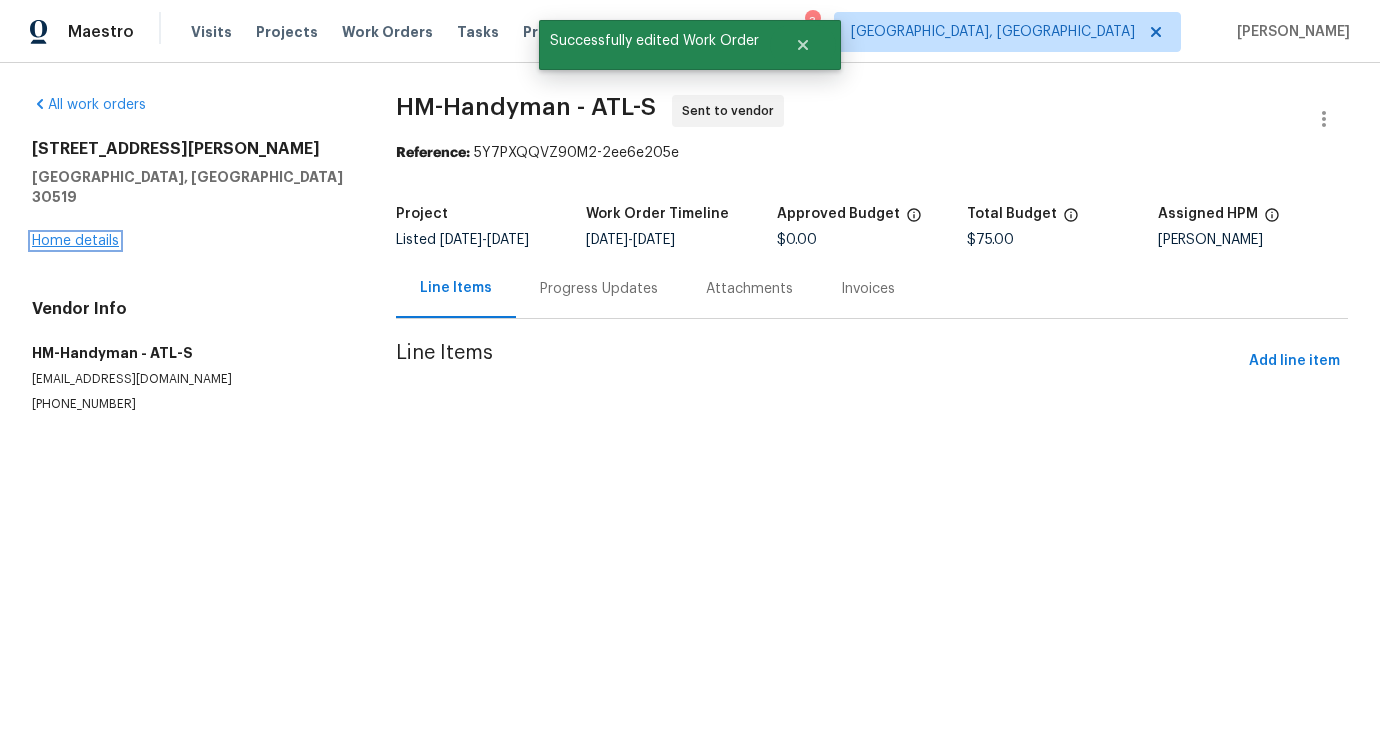 click on "Home details" at bounding box center [75, 241] 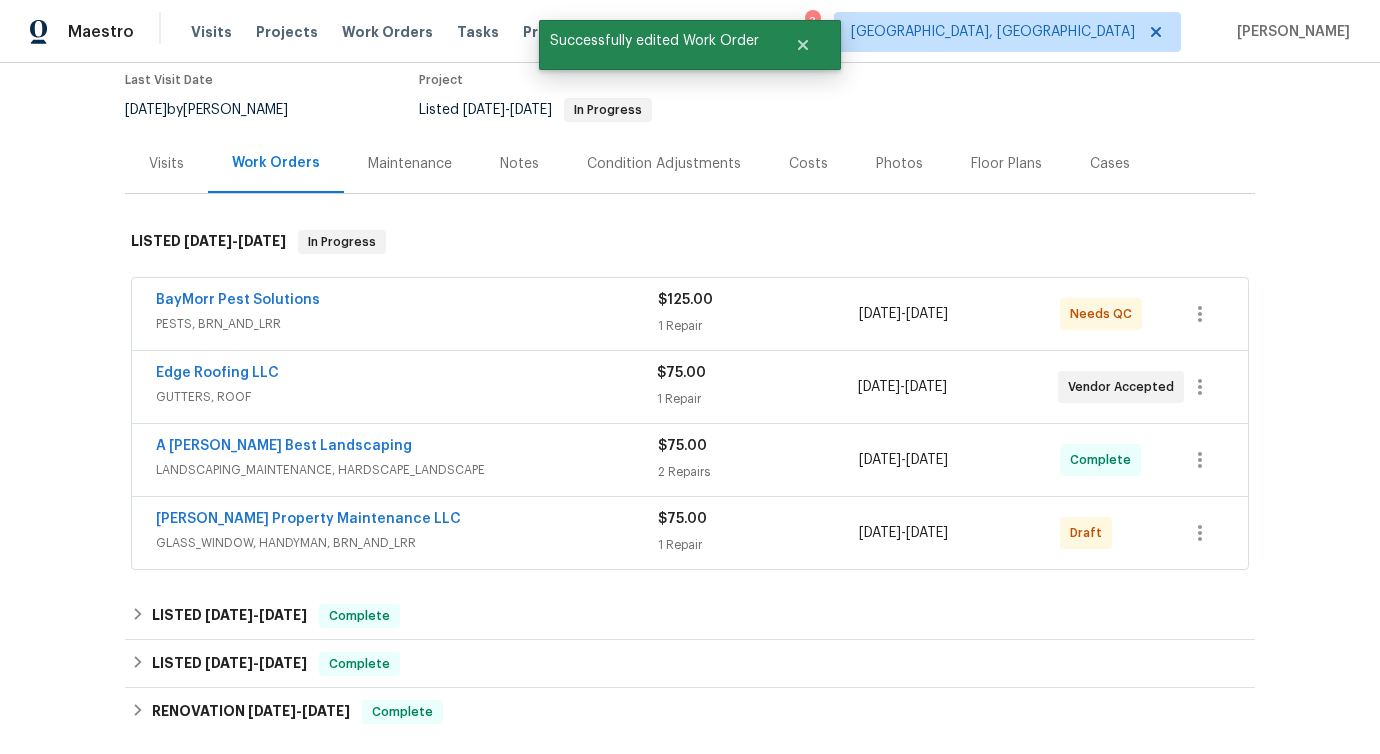 scroll, scrollTop: 170, scrollLeft: 0, axis: vertical 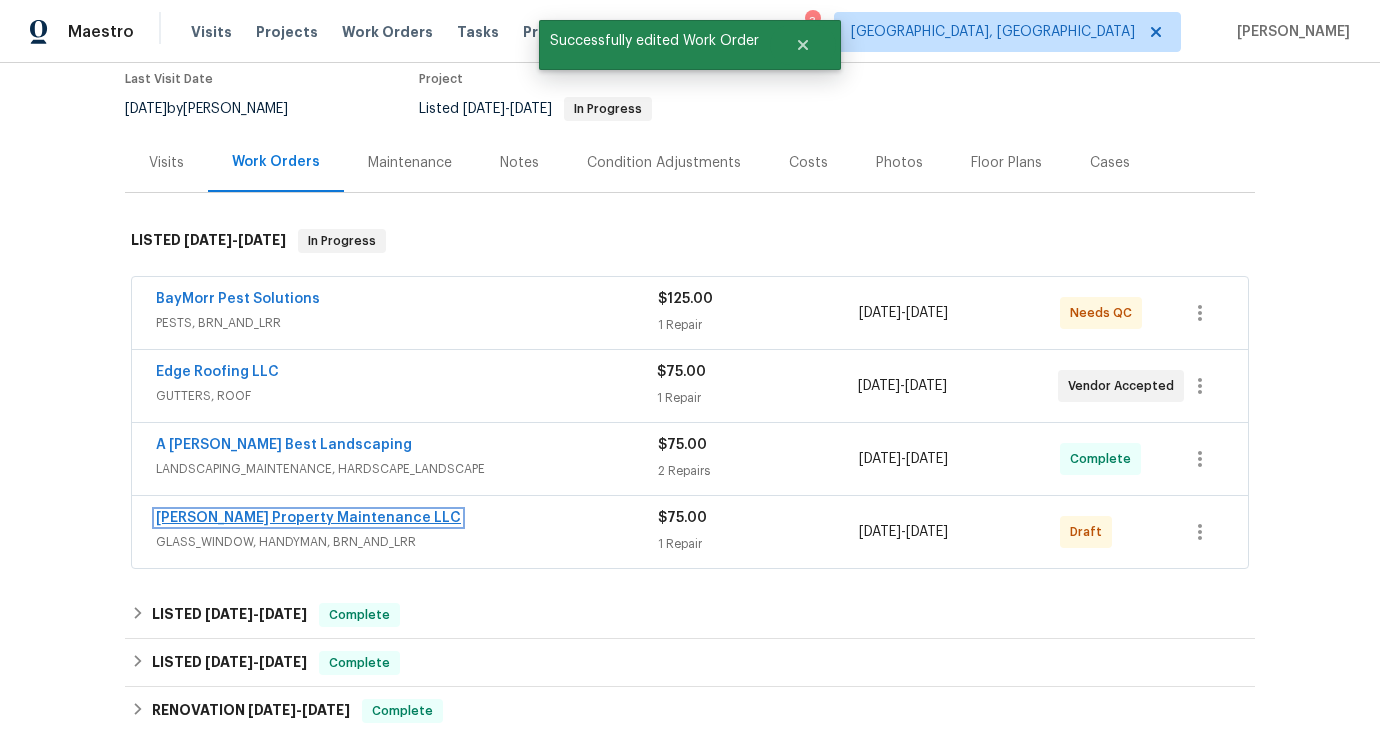 click on "[PERSON_NAME] Property Maintenance LLC" at bounding box center (308, 518) 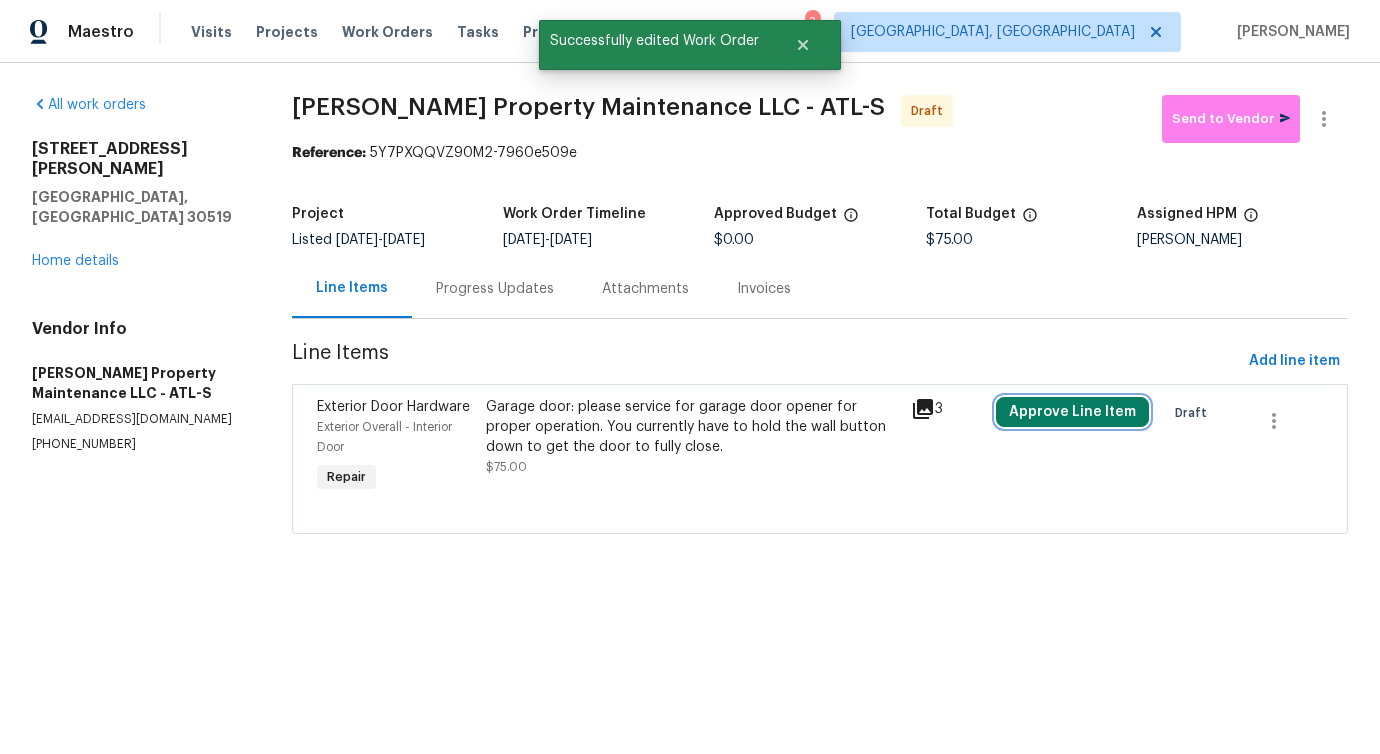 click on "Approve Line Item" at bounding box center [1072, 412] 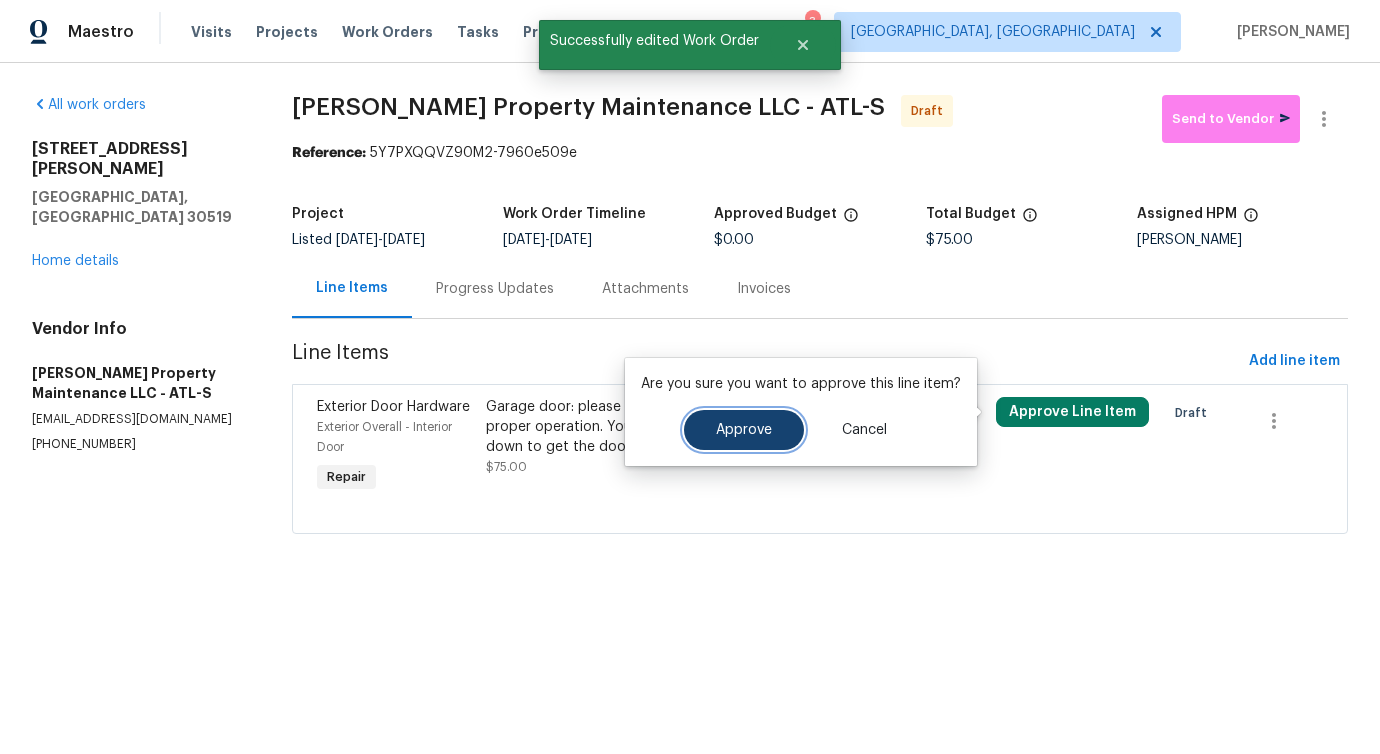 click on "Approve" at bounding box center [744, 430] 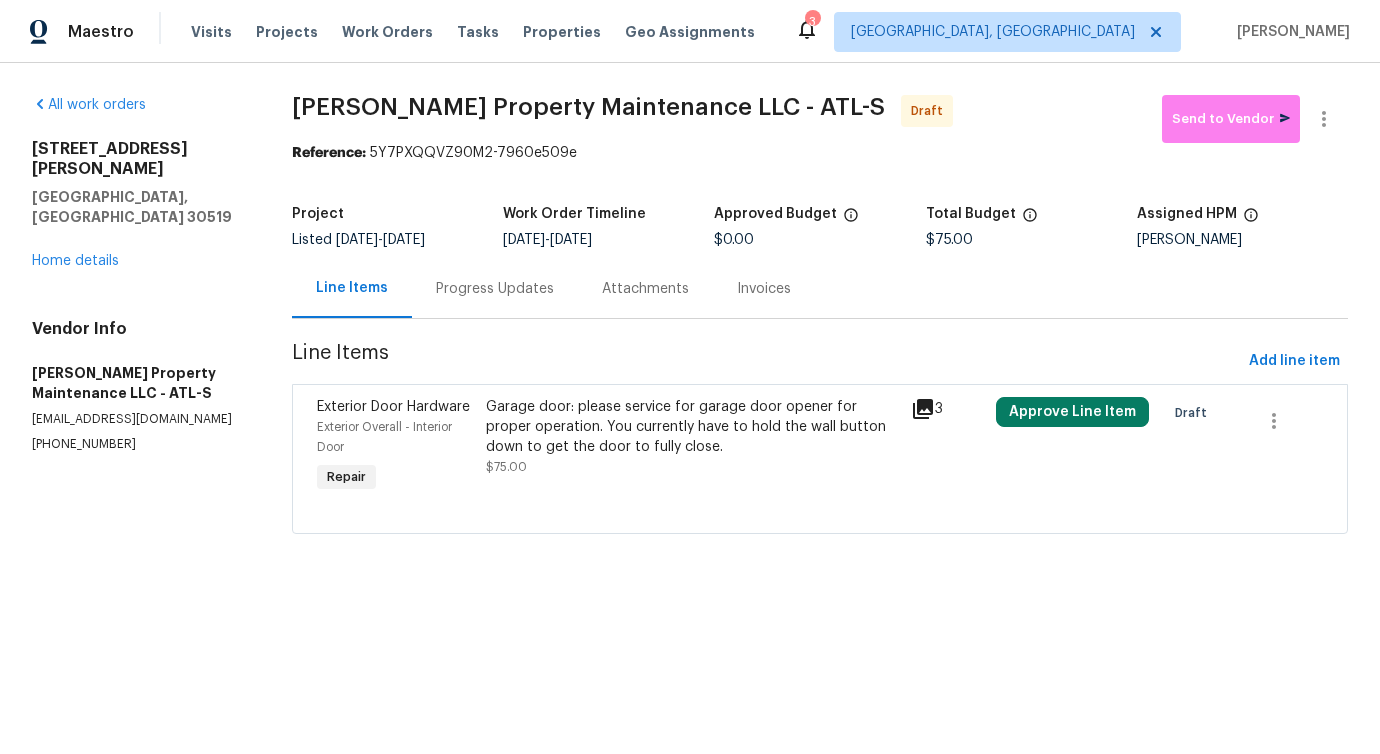 scroll, scrollTop: 0, scrollLeft: 0, axis: both 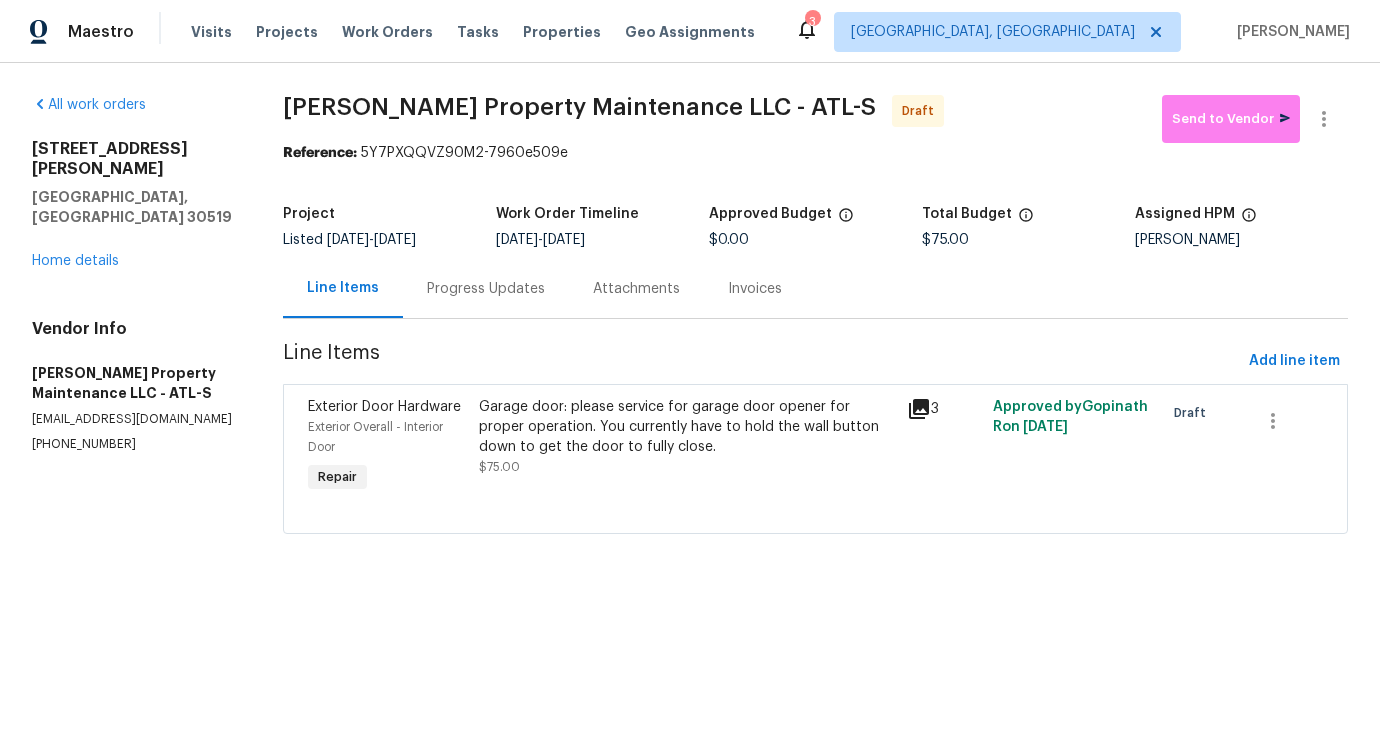 click on "Progress Updates" at bounding box center (486, 288) 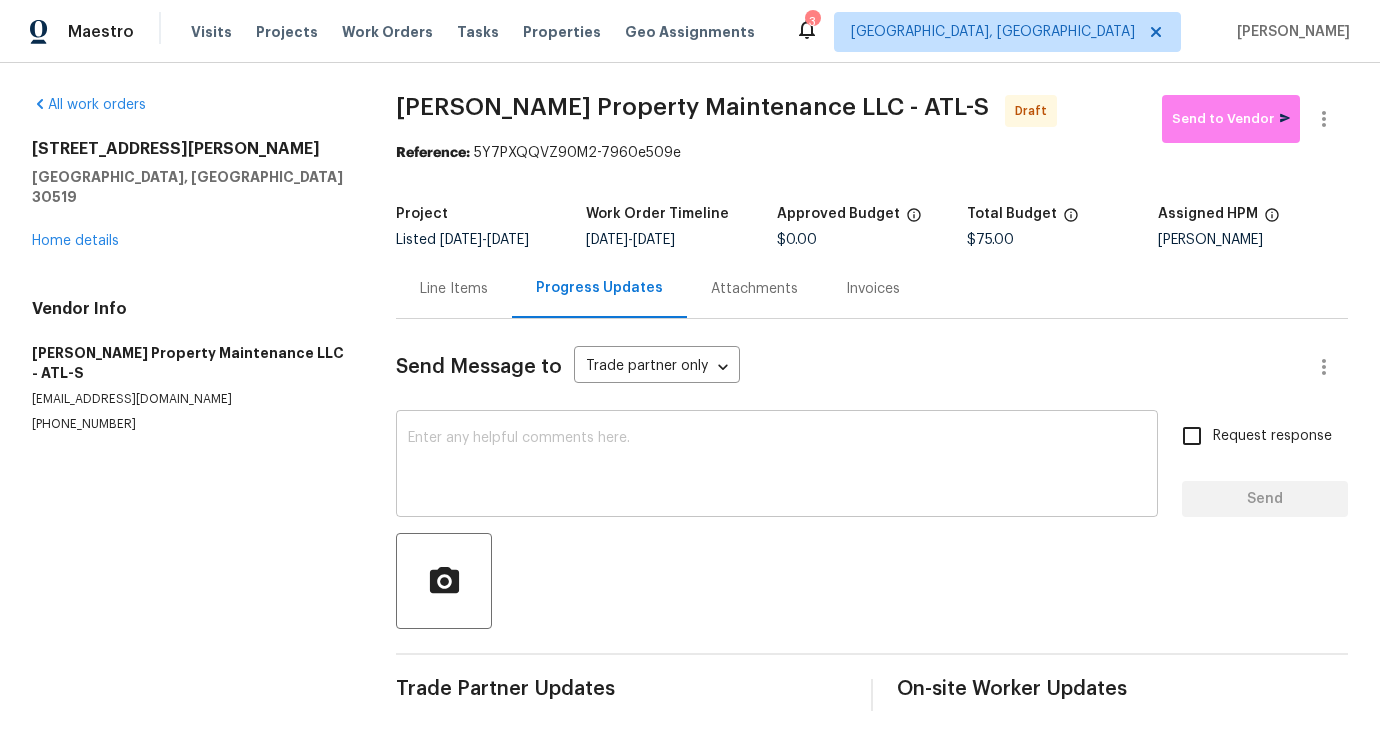 click on "x ​" at bounding box center (777, 466) 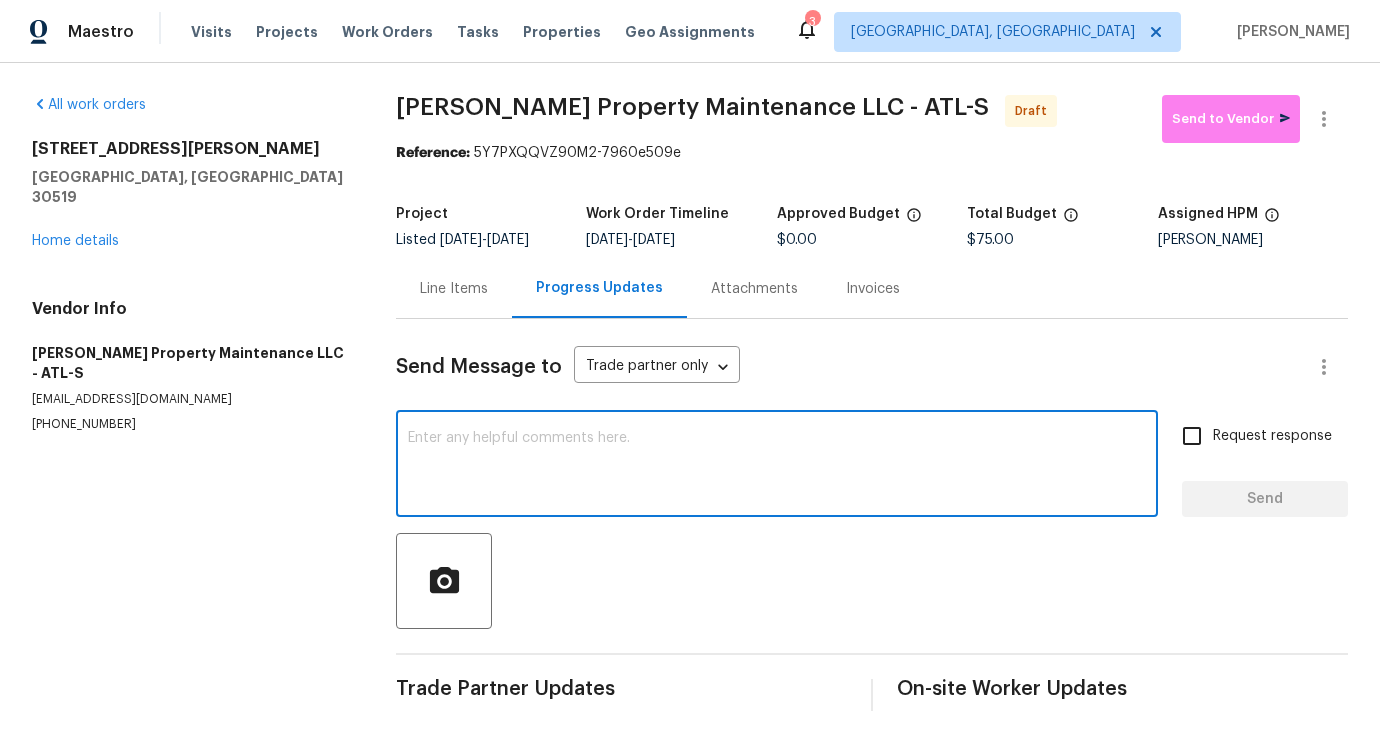 paste on "Hi, this is [PERSON_NAME] with Opendoor. I’m confirming you received the WO for the property at (Address). Please review and accept the WO within 24 hours and provide a schedule date. Please disregard the contact information for the HPM included in the WO. Our Centralised LWO Team is responsible for Listed WOs." 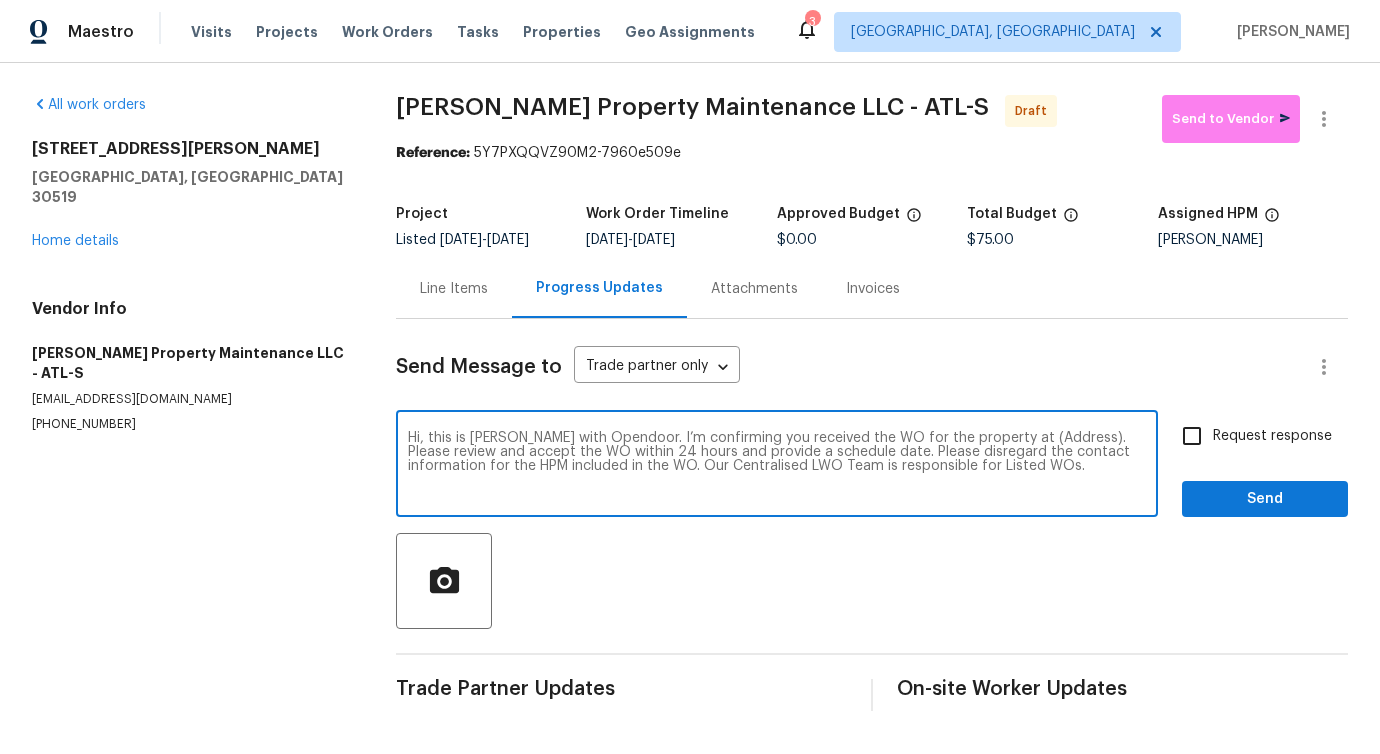 click on "Hi, this is [PERSON_NAME] with Opendoor. I’m confirming you received the WO for the property at (Address). Please review and accept the WO within 24 hours and provide a schedule date. Please disregard the contact information for the HPM included in the WO. Our Centralised LWO Team is responsible for Listed WOs." at bounding box center [777, 466] 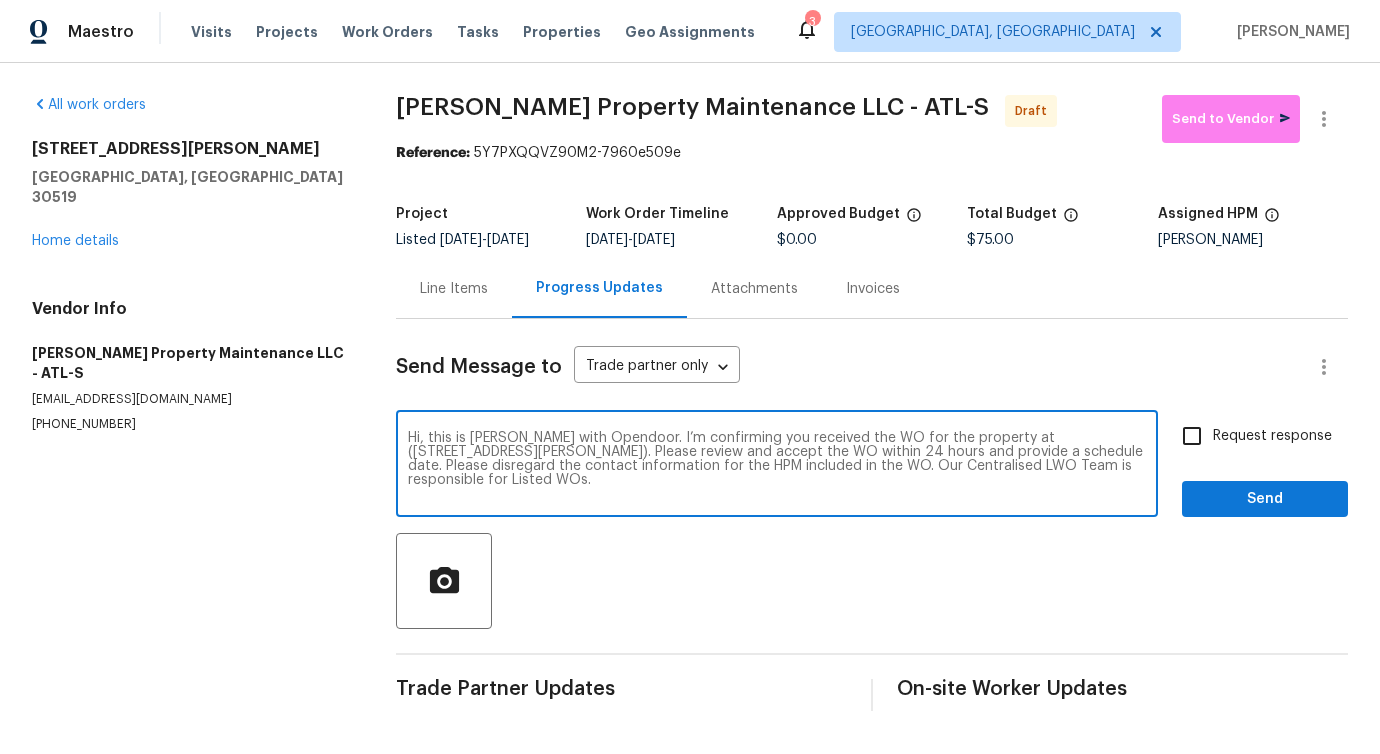 type on "Hi, this is [PERSON_NAME] with Opendoor. I’m confirming you received the WO for the property at ([STREET_ADDRESS][PERSON_NAME]). Please review and accept the WO within 24 hours and provide a schedule date. Please disregard the contact information for the HPM included in the WO. Our Centralised LWO Team is responsible for Listed WOs." 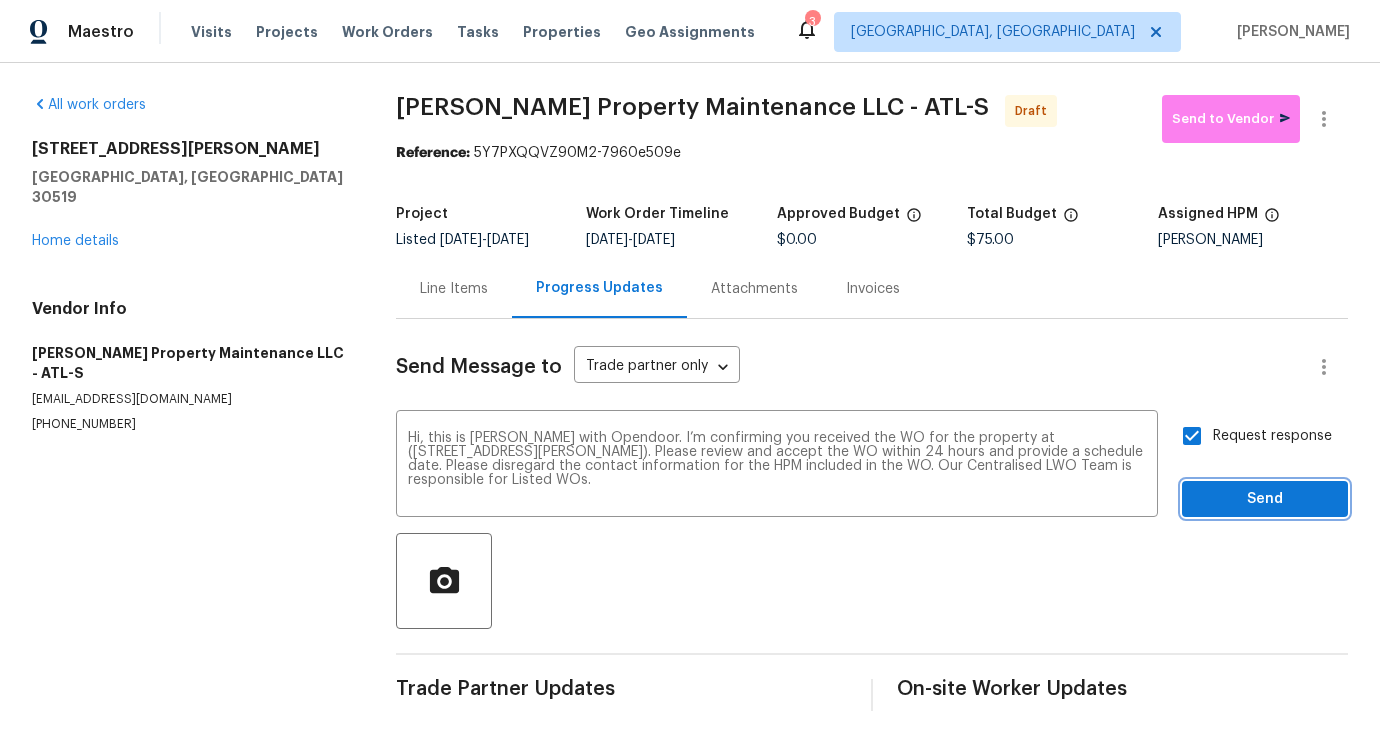 click on "Send" at bounding box center (1265, 499) 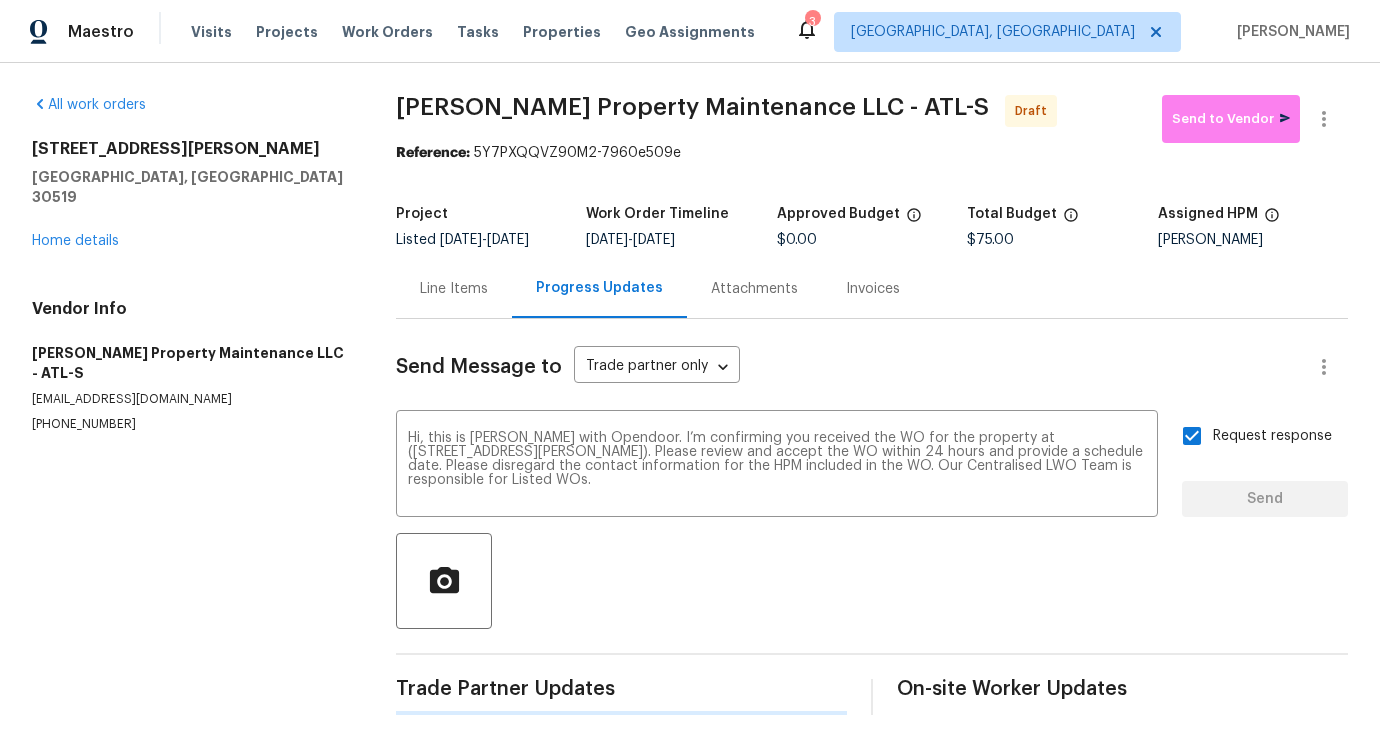type 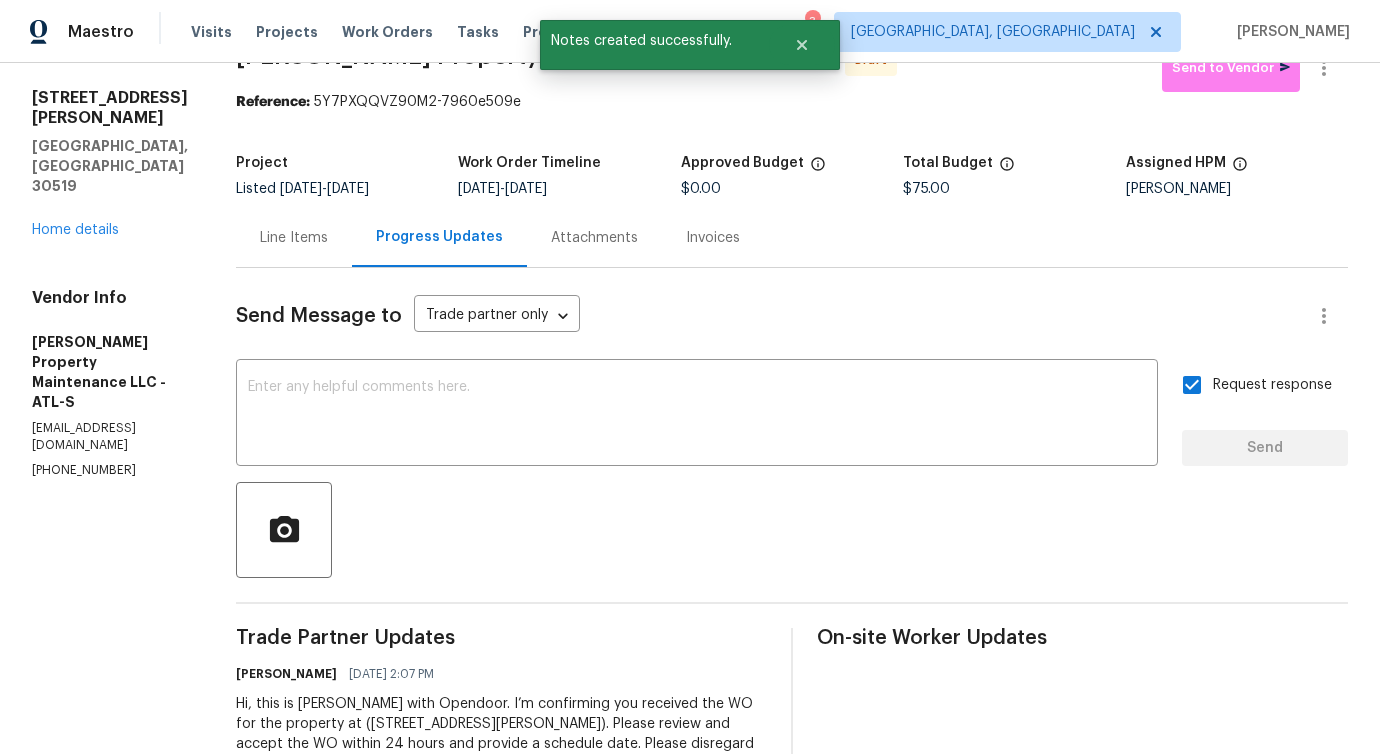 scroll, scrollTop: 0, scrollLeft: 0, axis: both 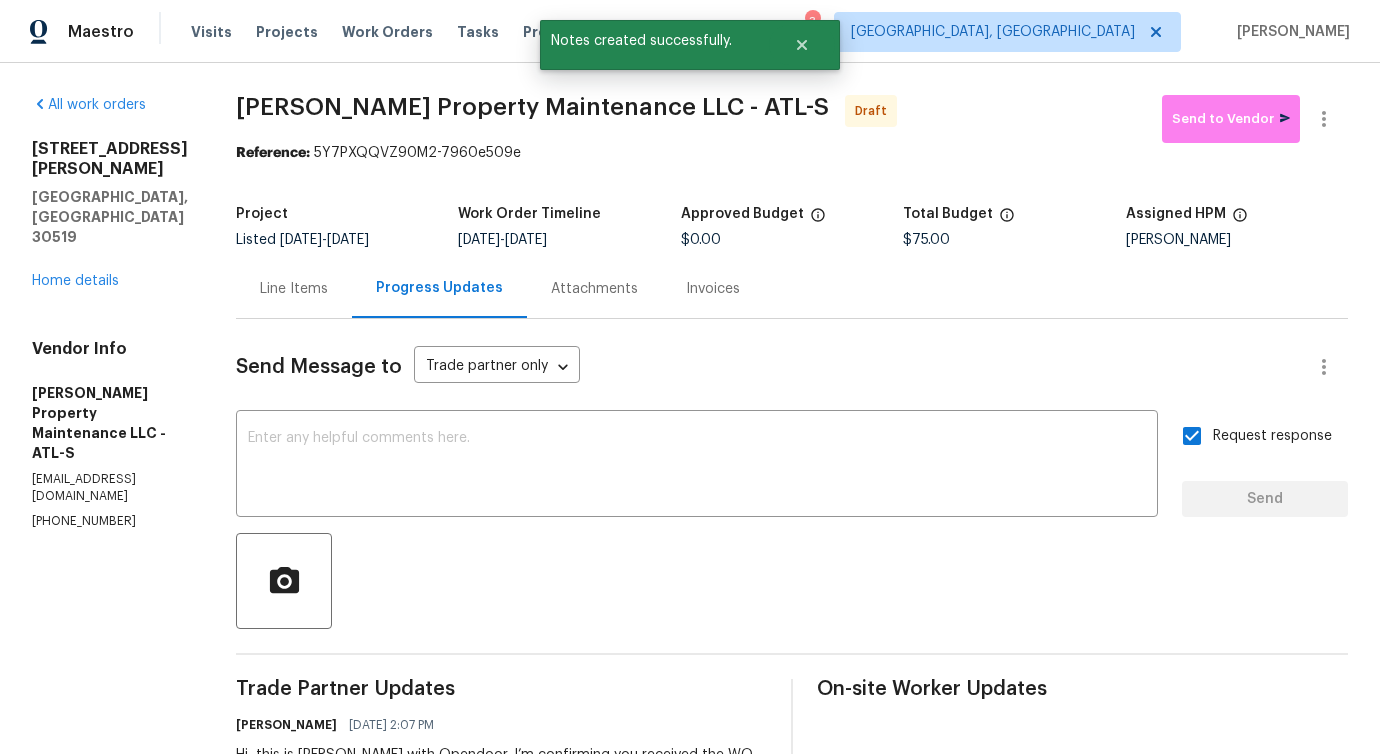 click on "Line Items" at bounding box center (294, 288) 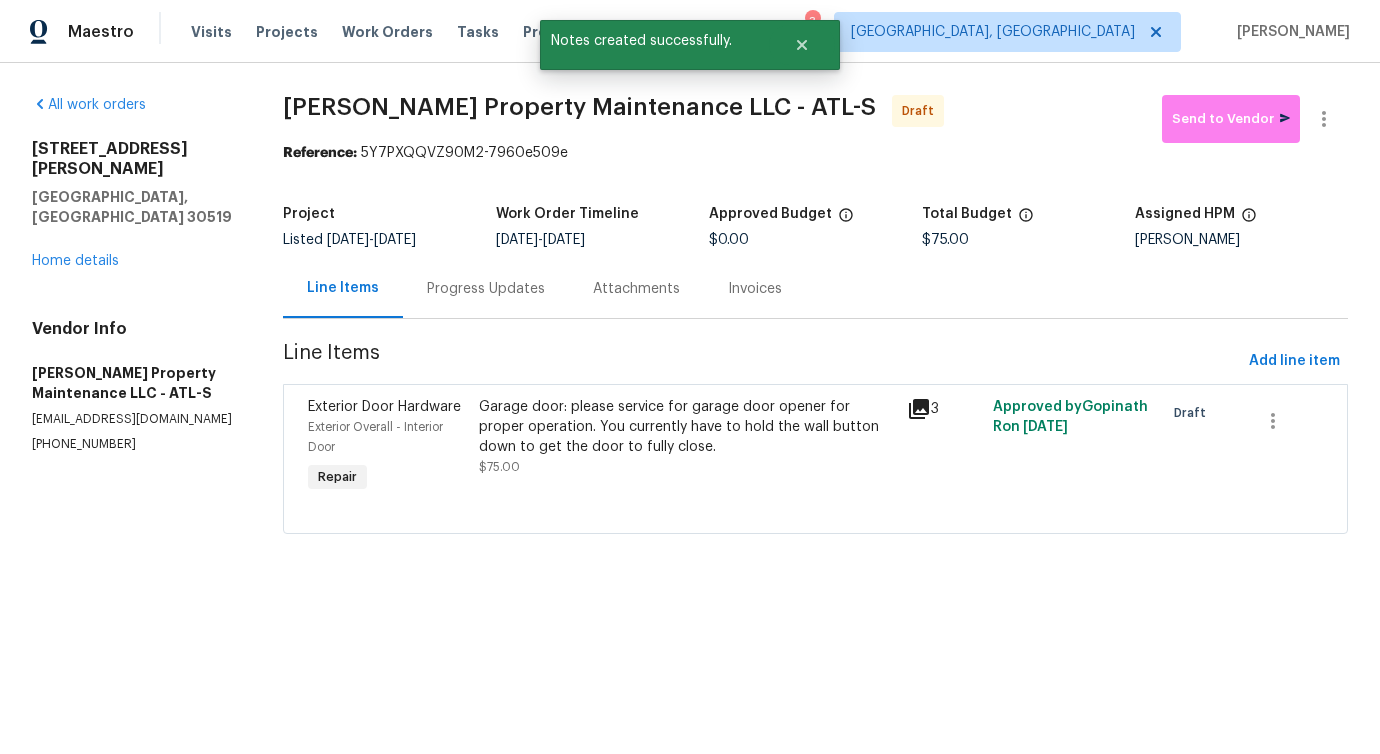 click on "Garage door: please service for garage door opener for proper operation. You currently have to hold the wall button down to get the door to fully close." at bounding box center (687, 427) 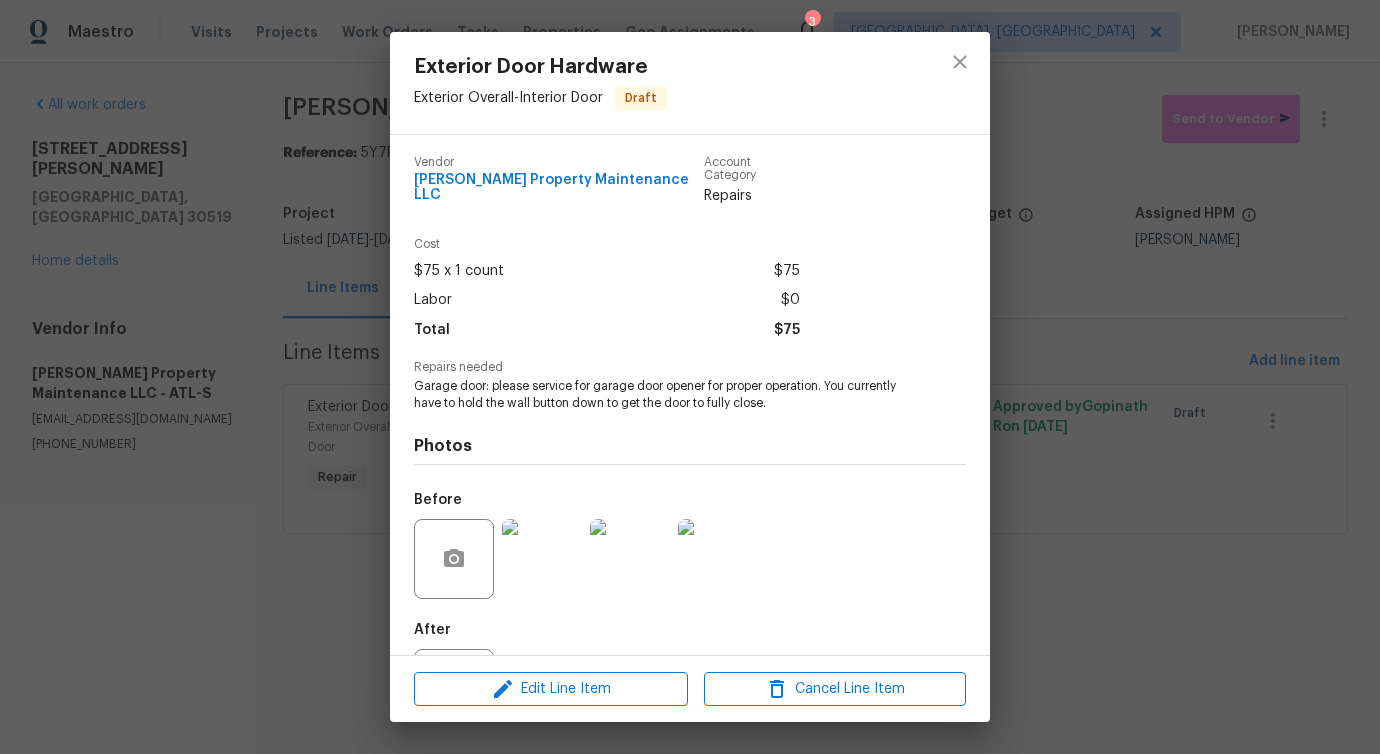 scroll, scrollTop: 0, scrollLeft: 0, axis: both 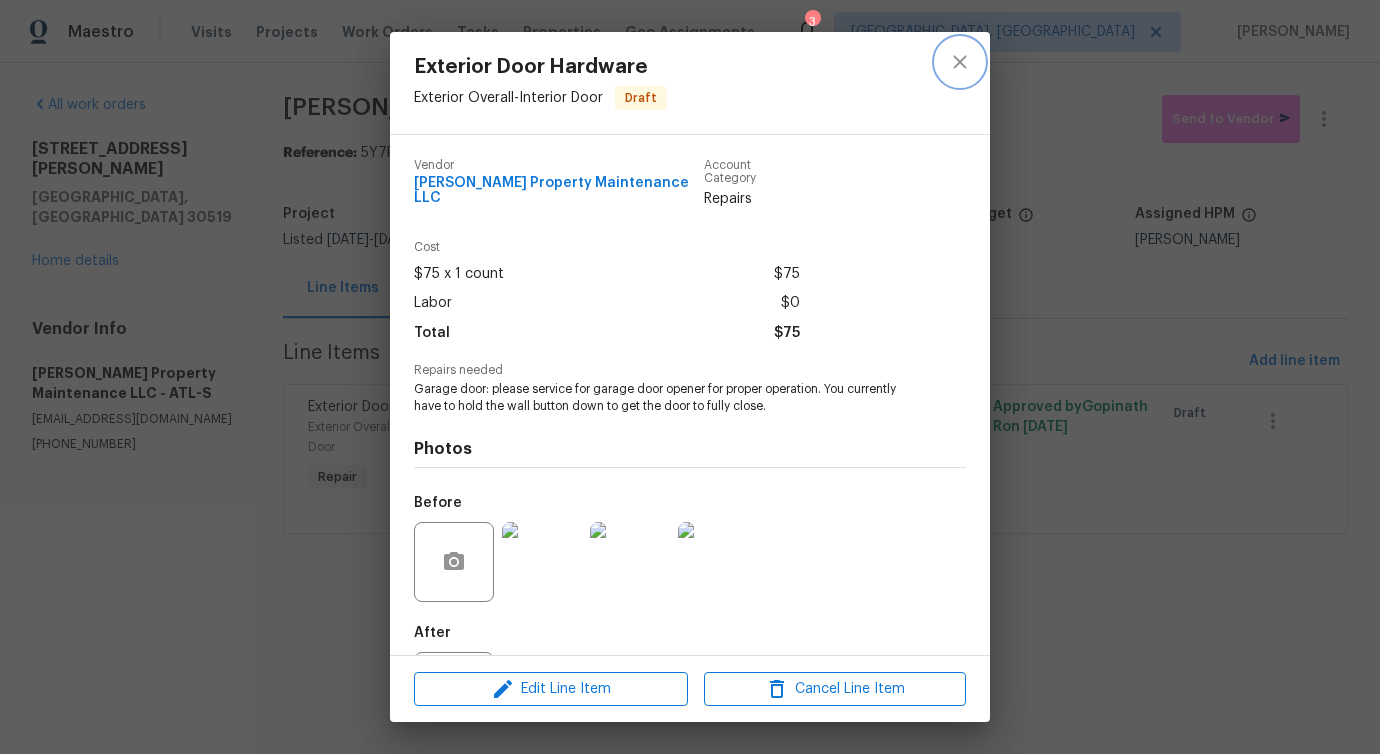 click at bounding box center (960, 62) 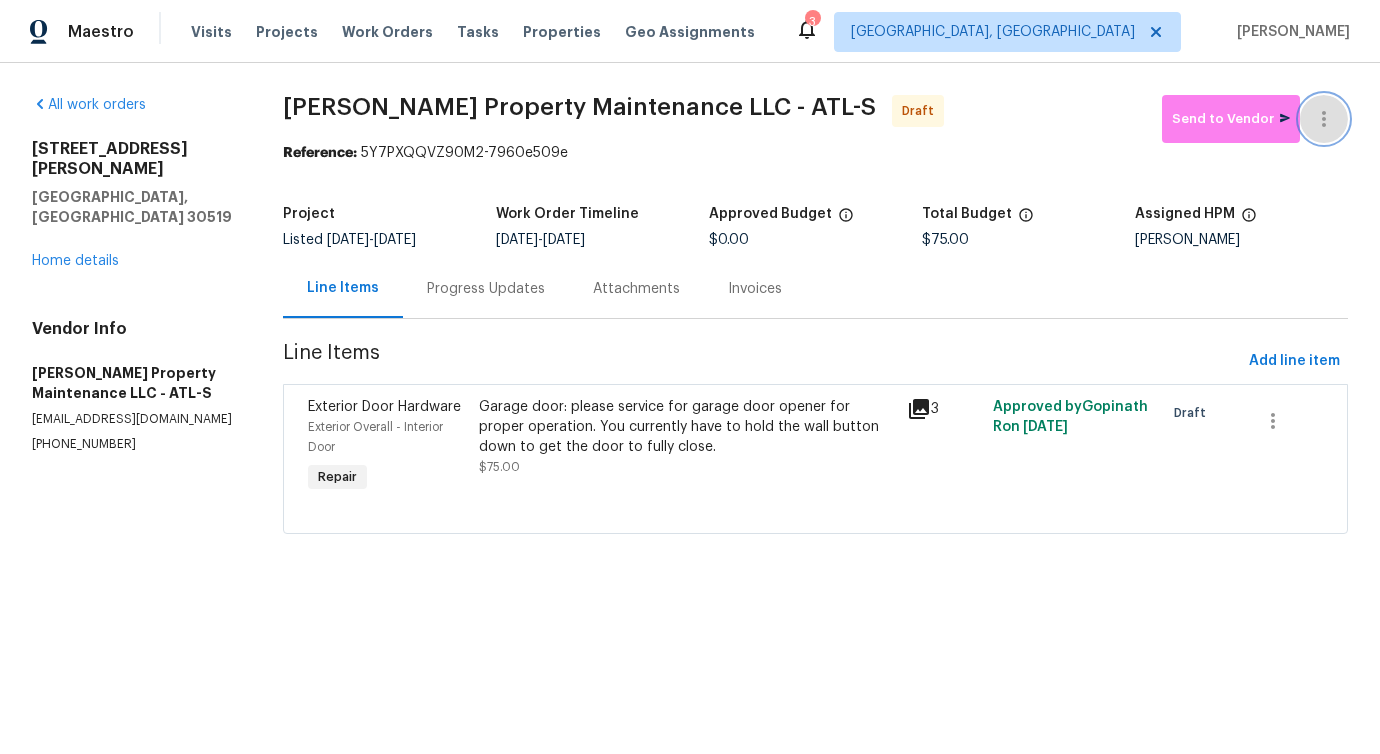 click at bounding box center [1324, 119] 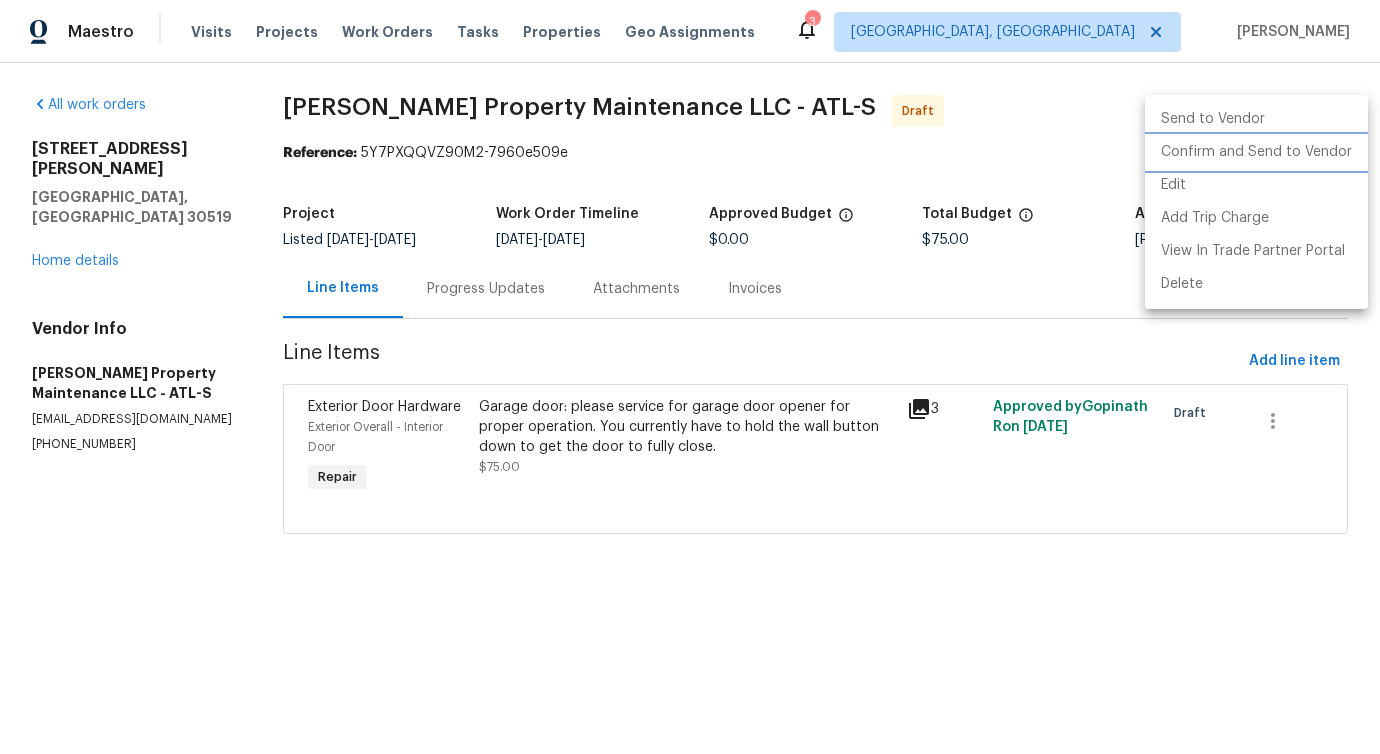 click on "Confirm and Send to Vendor" at bounding box center [1256, 152] 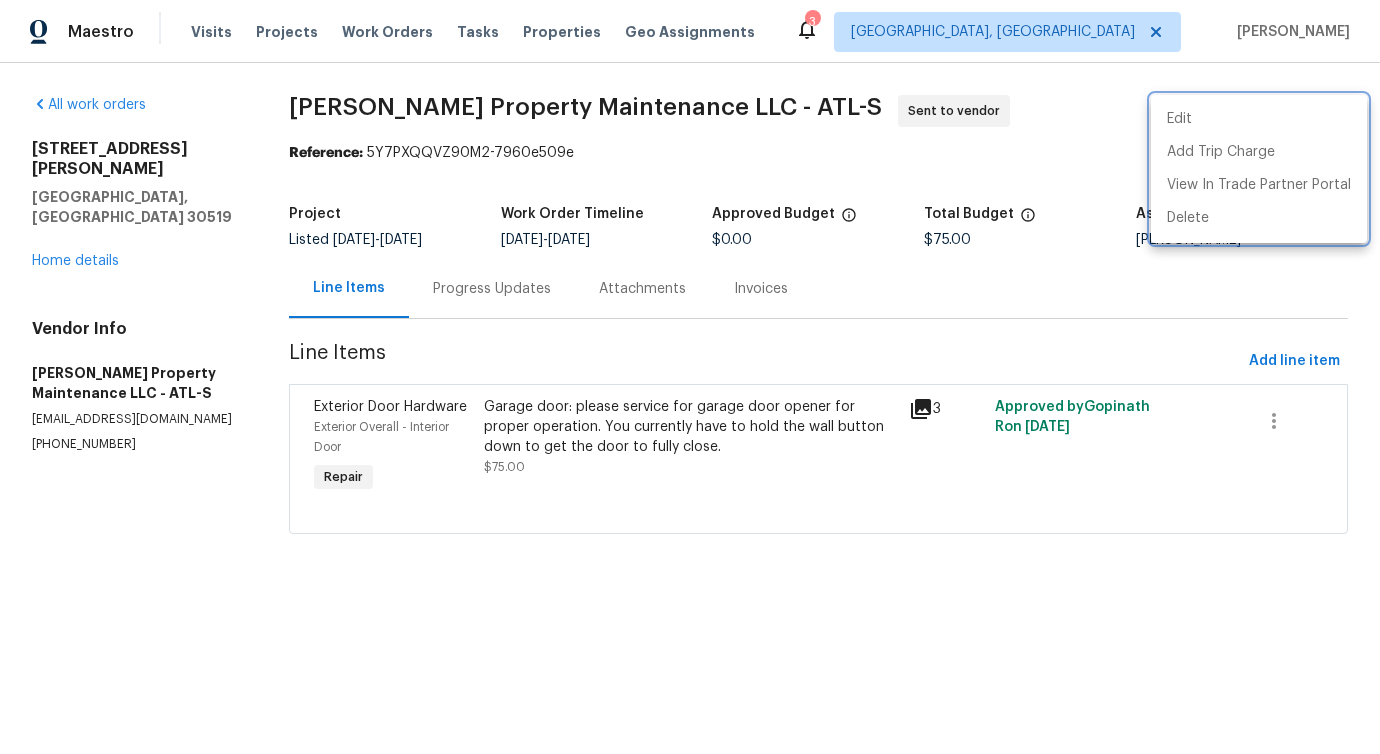 click at bounding box center [690, 377] 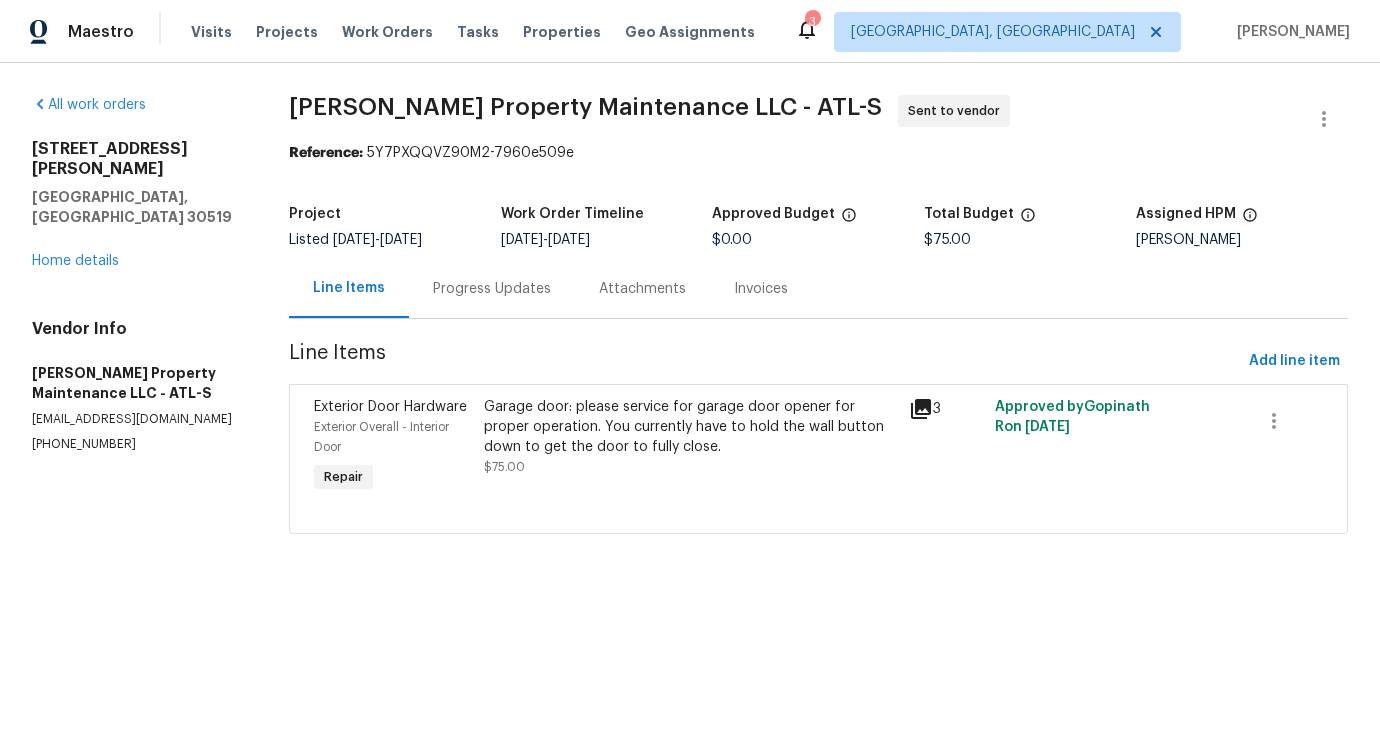 click on "Progress Updates" at bounding box center [492, 289] 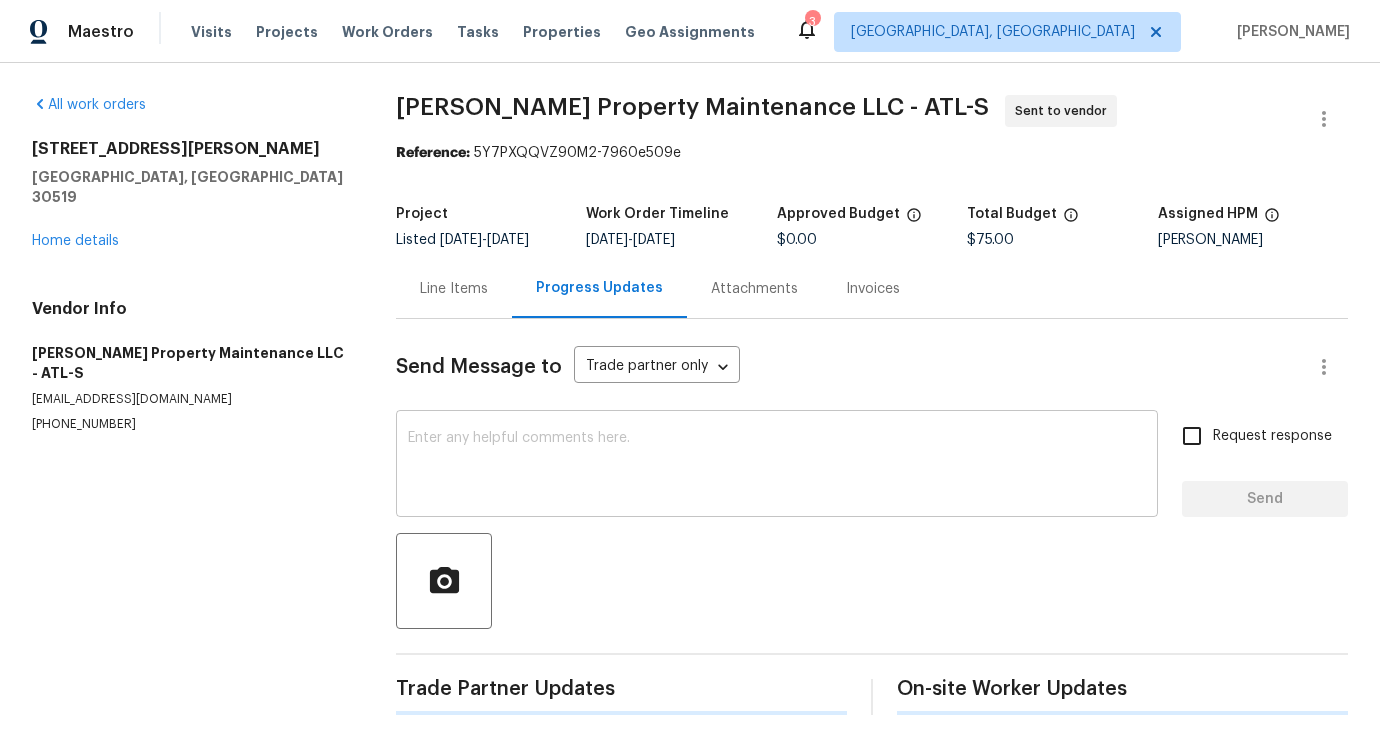 click on "x ​" at bounding box center [777, 466] 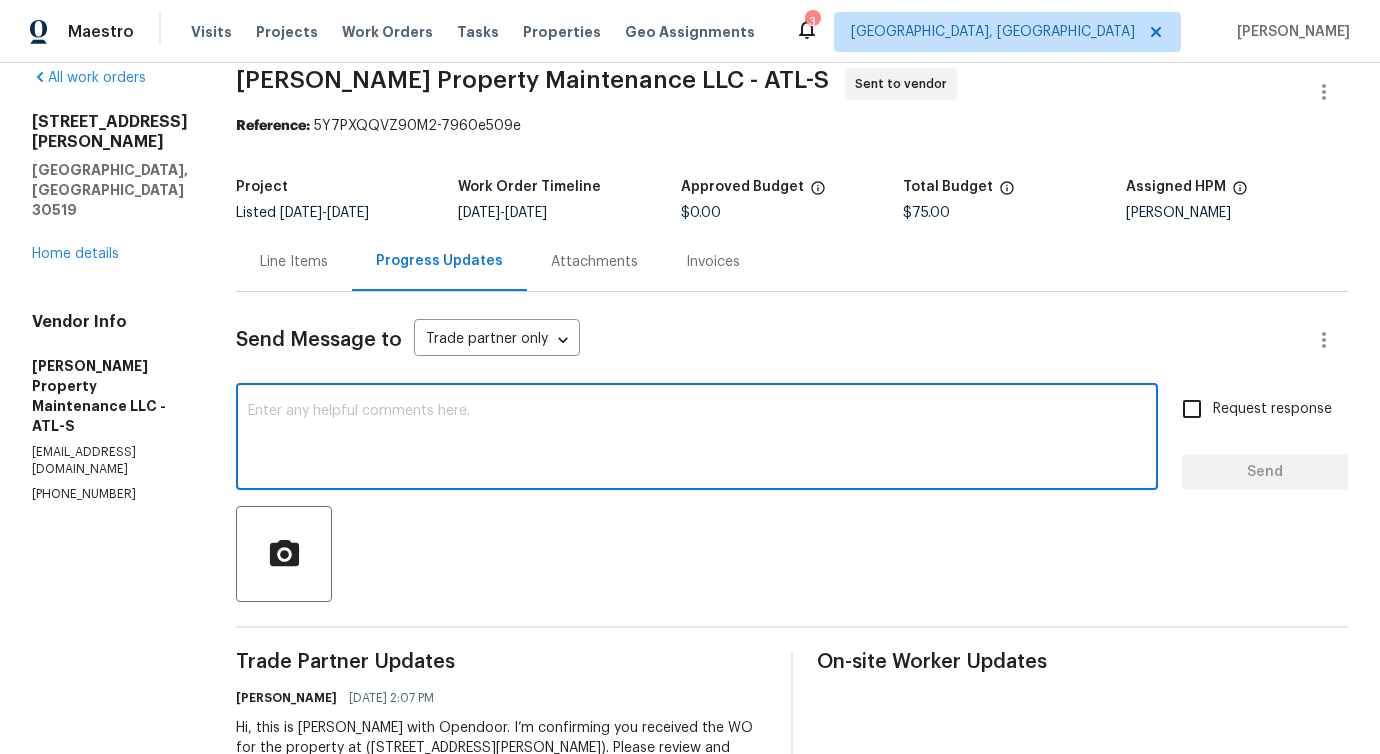 scroll, scrollTop: 0, scrollLeft: 0, axis: both 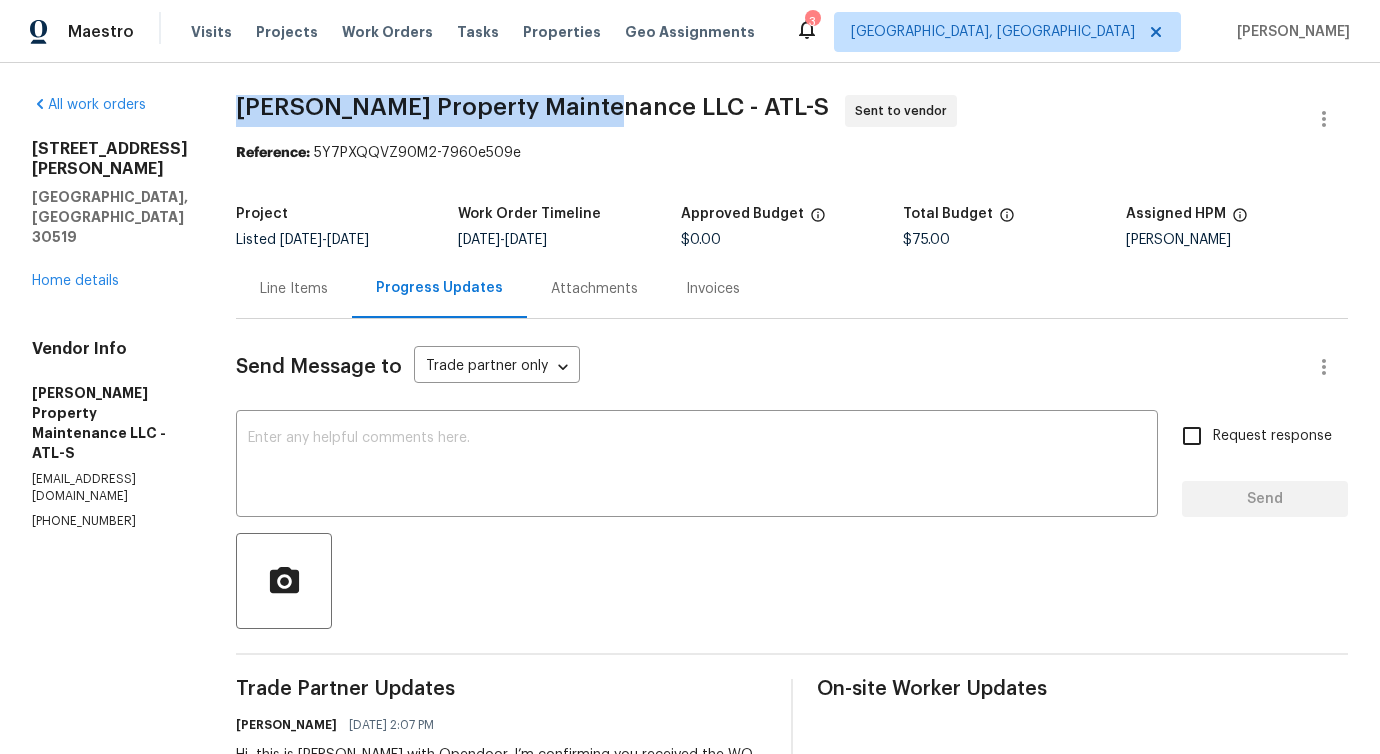 drag, startPoint x: 237, startPoint y: 93, endPoint x: 602, endPoint y: 101, distance: 365.08765 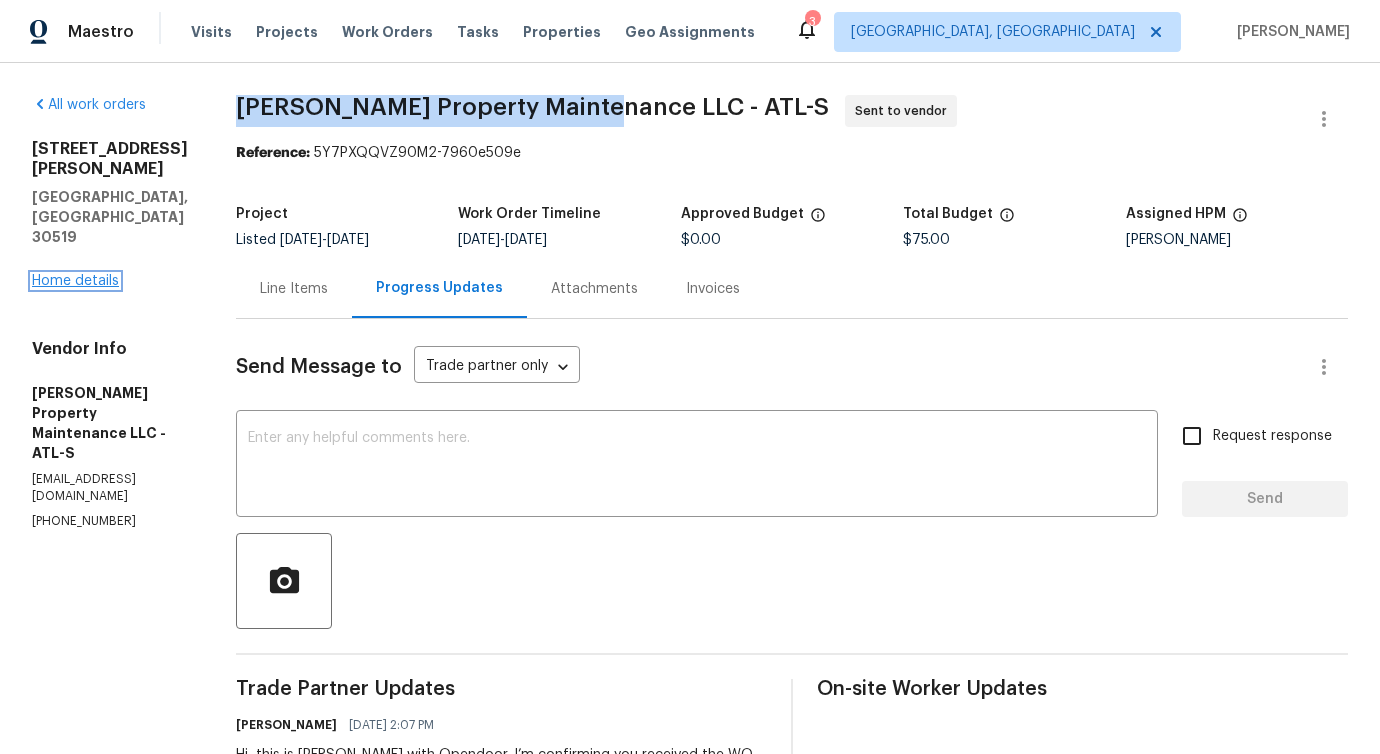 click on "Home details" at bounding box center [75, 281] 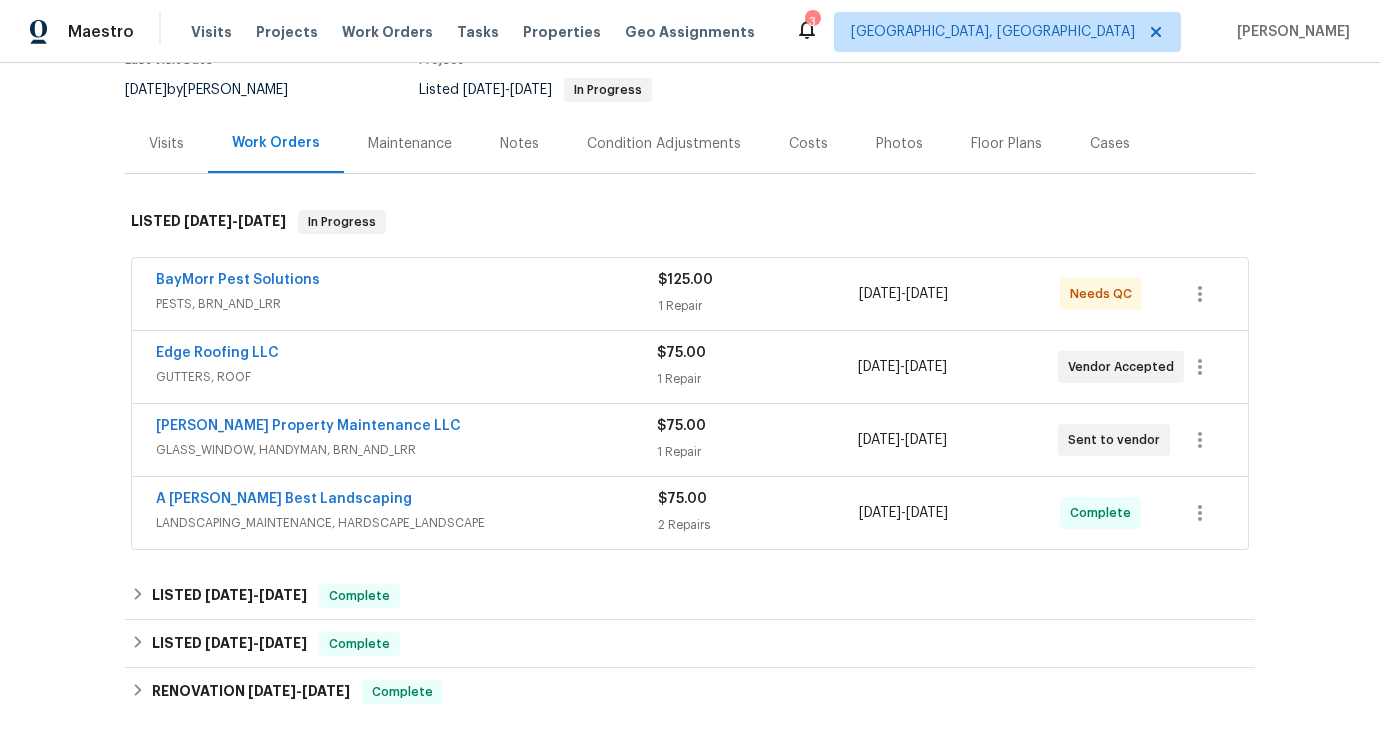 scroll, scrollTop: 192, scrollLeft: 0, axis: vertical 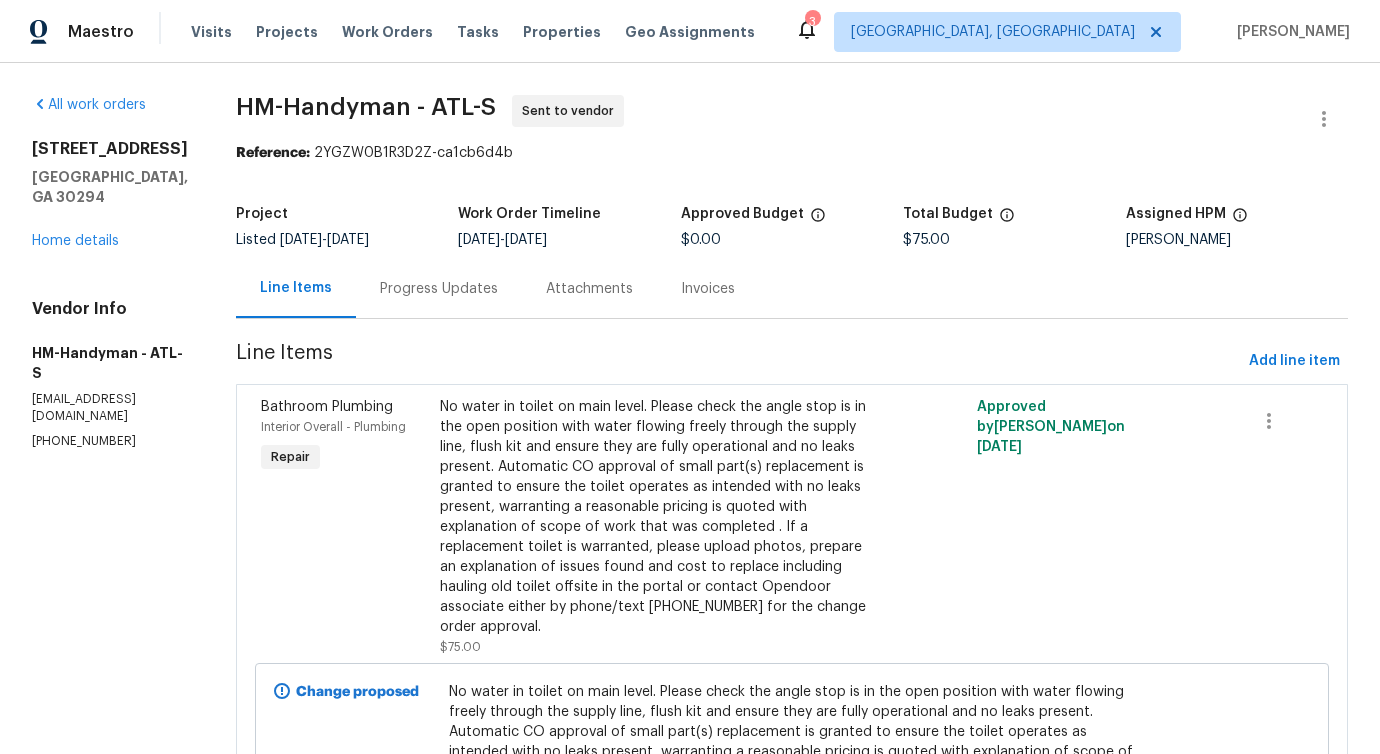click on "Progress Updates" at bounding box center (439, 288) 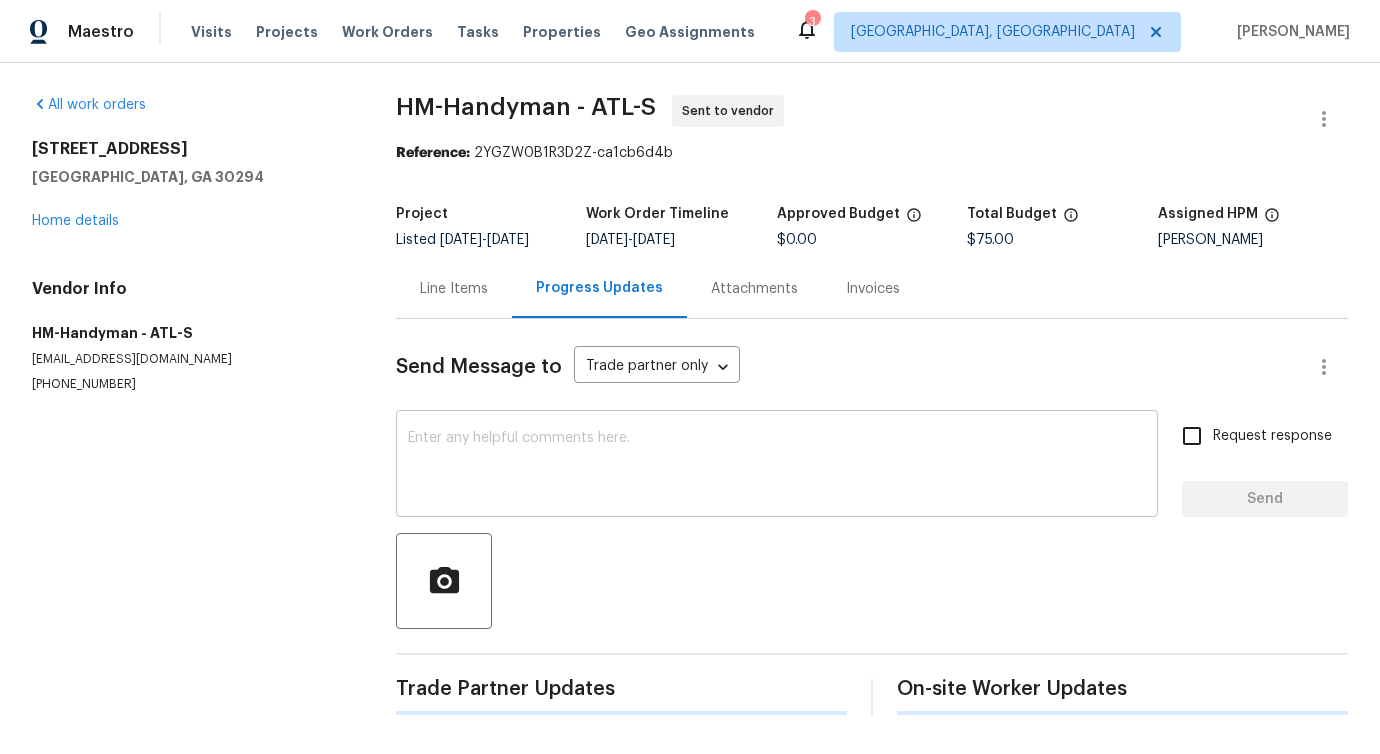 click at bounding box center (777, 466) 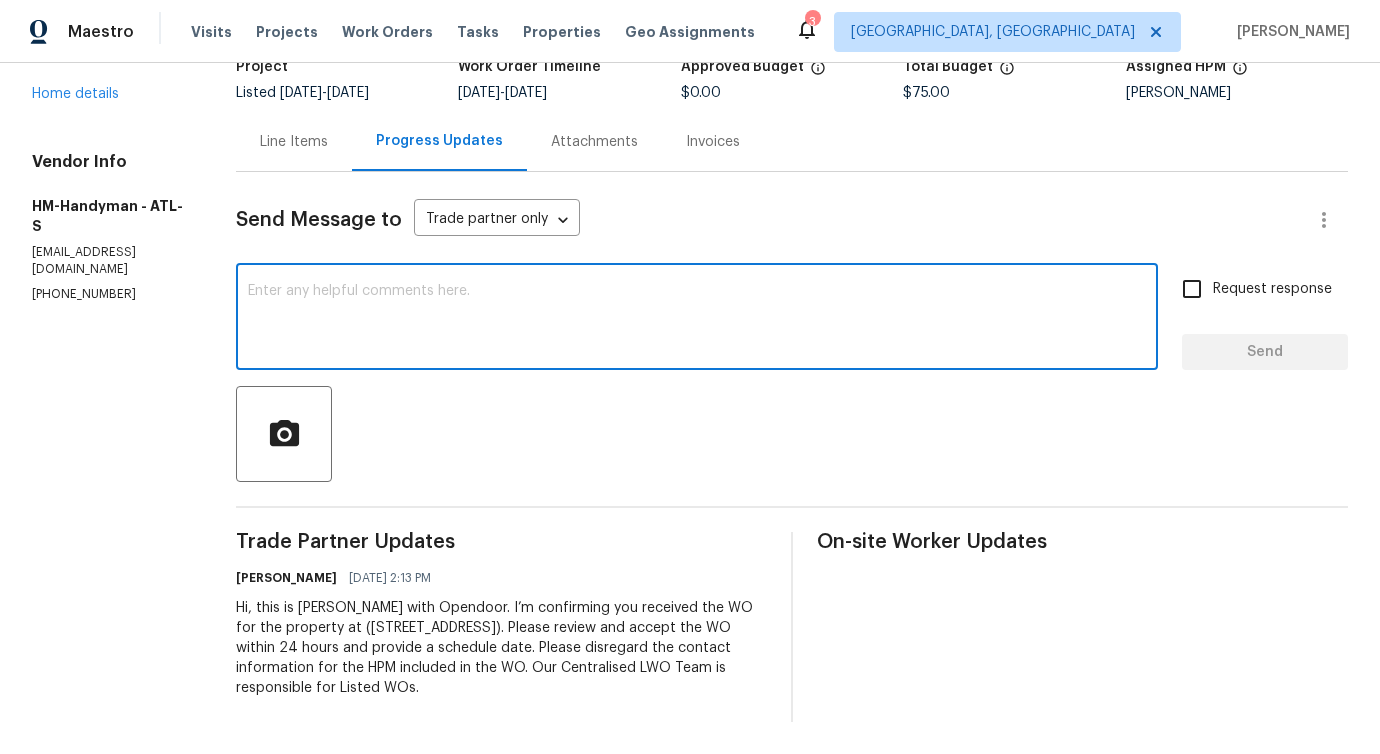 scroll, scrollTop: 0, scrollLeft: 0, axis: both 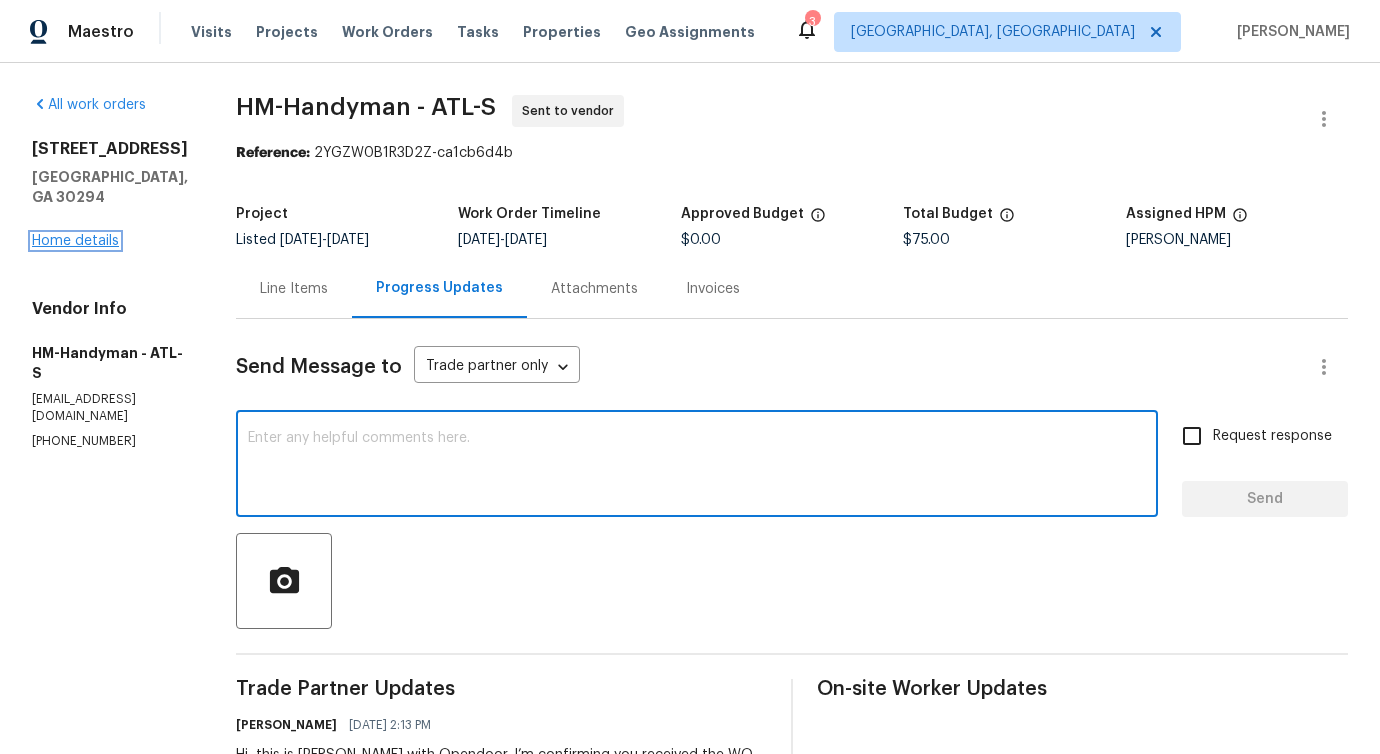click on "Home details" at bounding box center [75, 241] 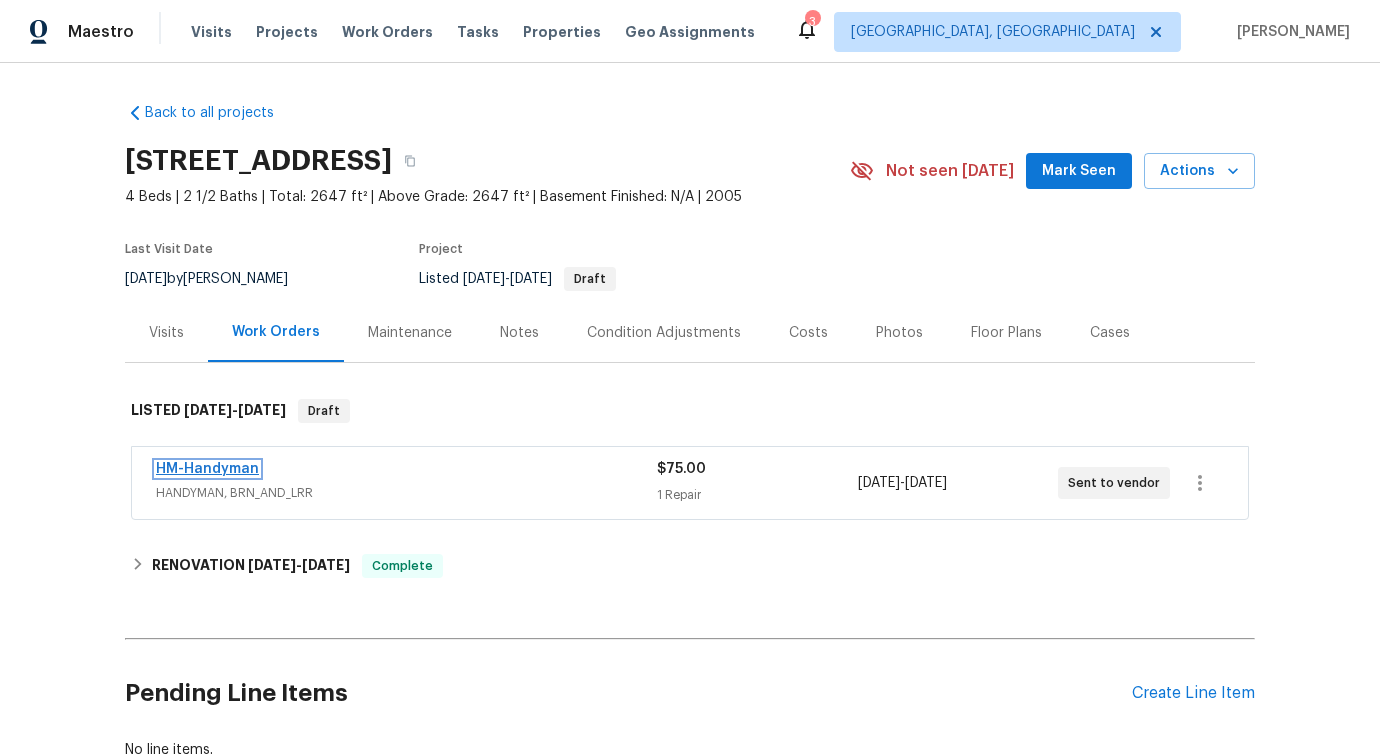 click on "HM-Handyman" at bounding box center [207, 469] 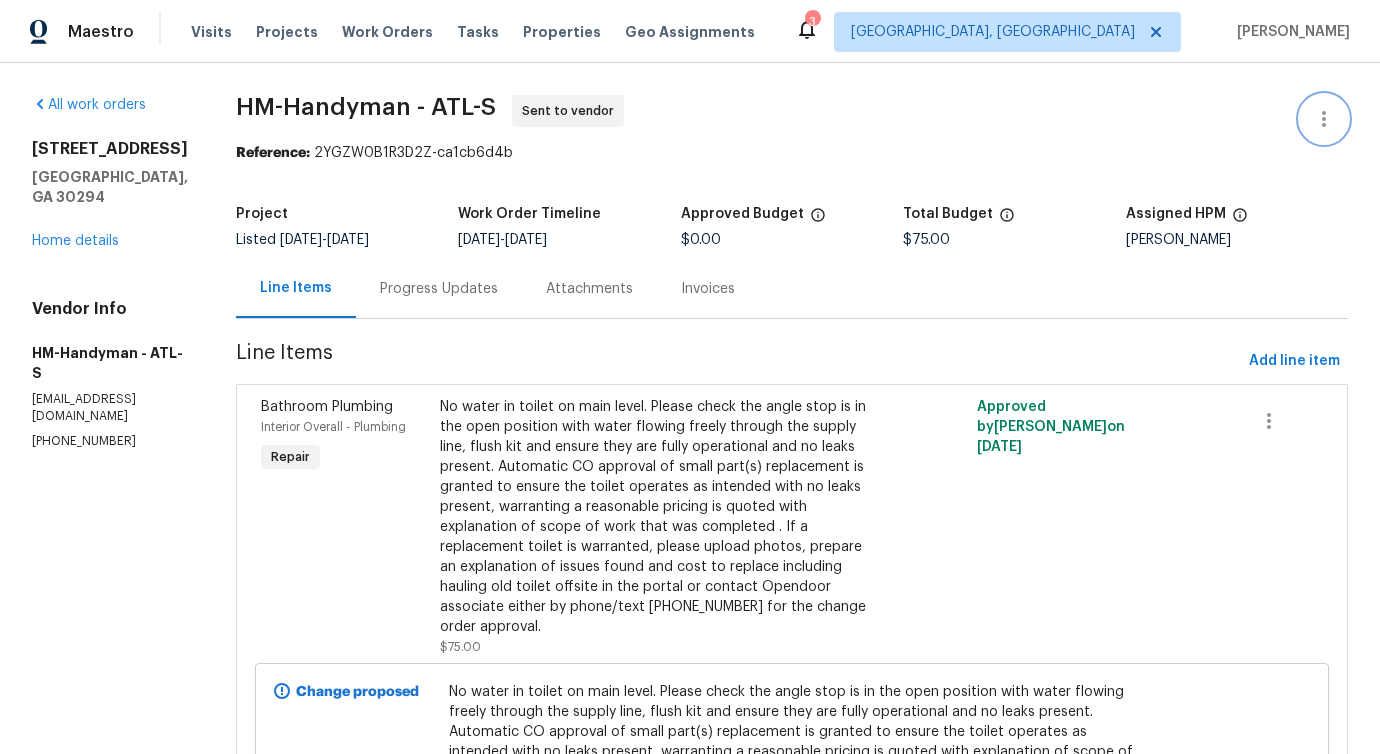 click at bounding box center [1324, 119] 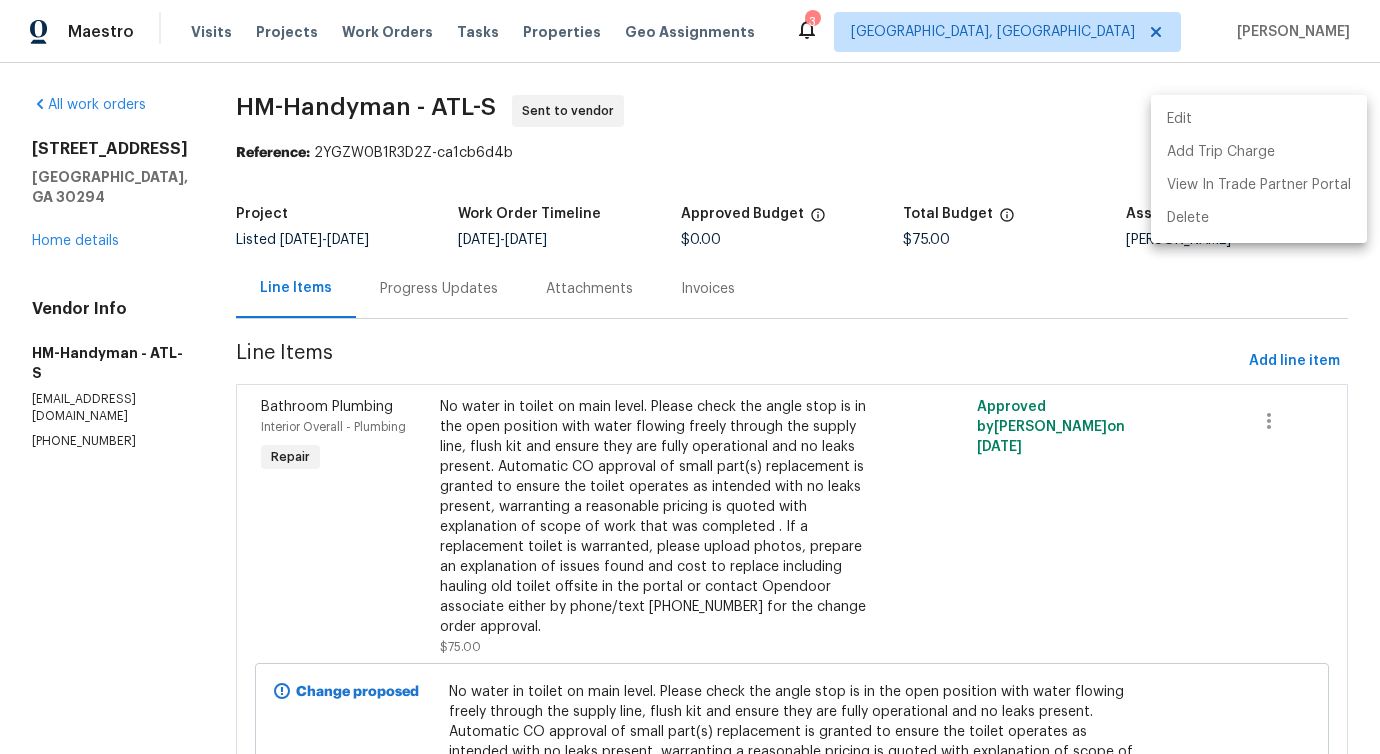 click on "Edit Add Trip Charge View In Trade Partner Portal Delete" at bounding box center (1259, 169) 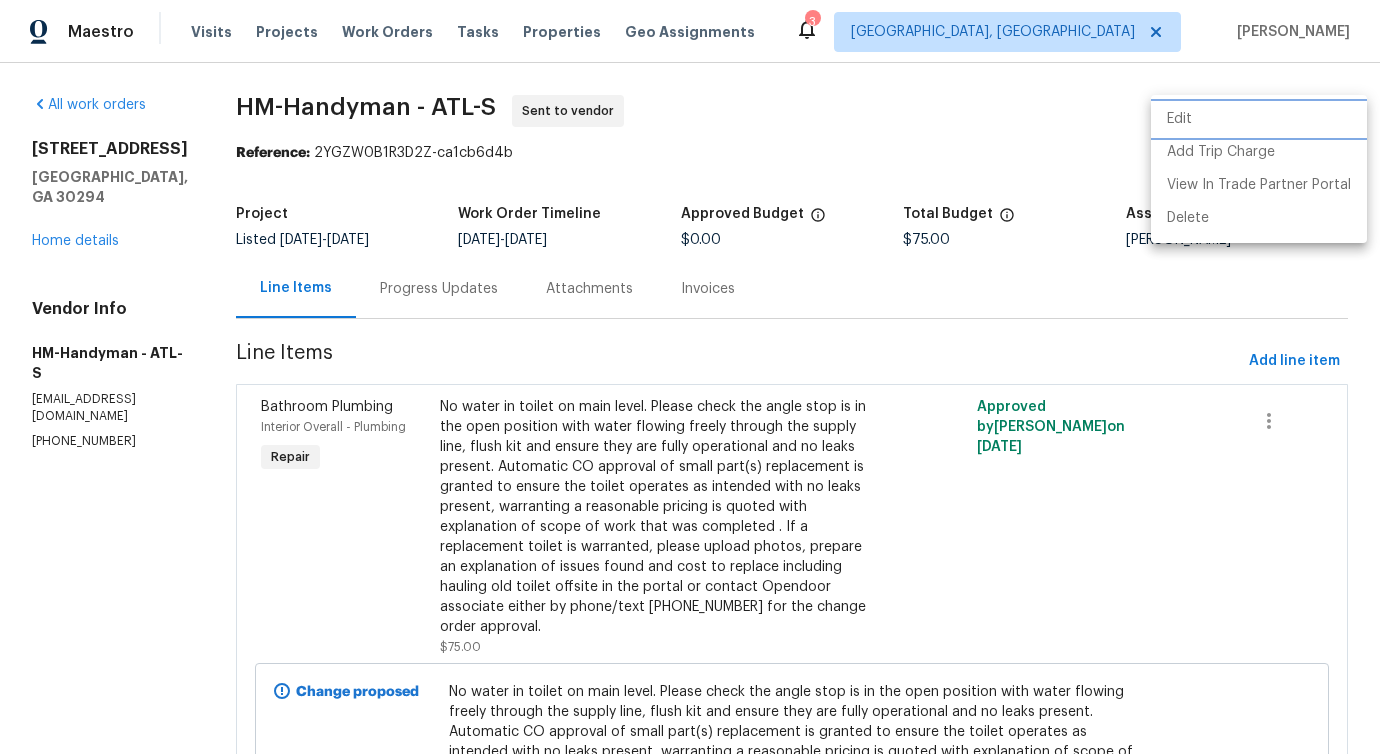click on "Edit" at bounding box center [1259, 119] 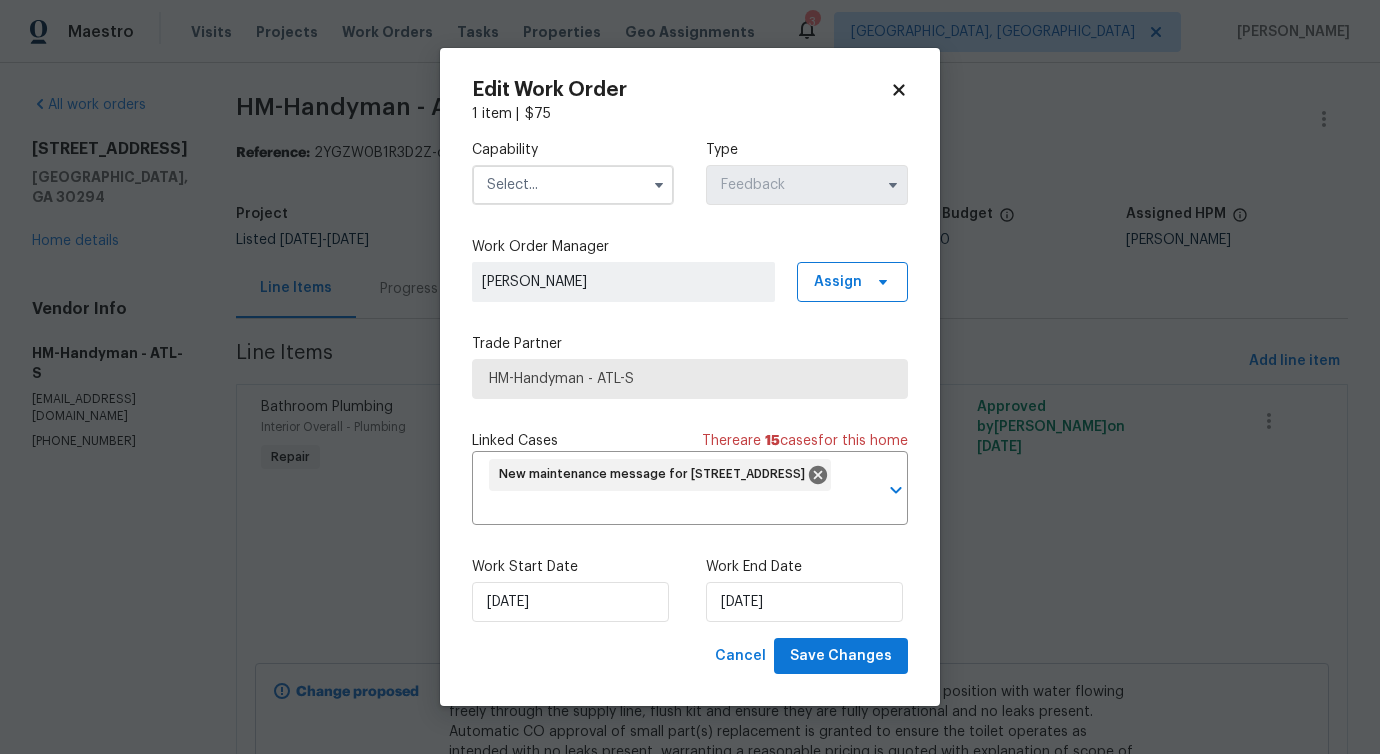 click at bounding box center (573, 185) 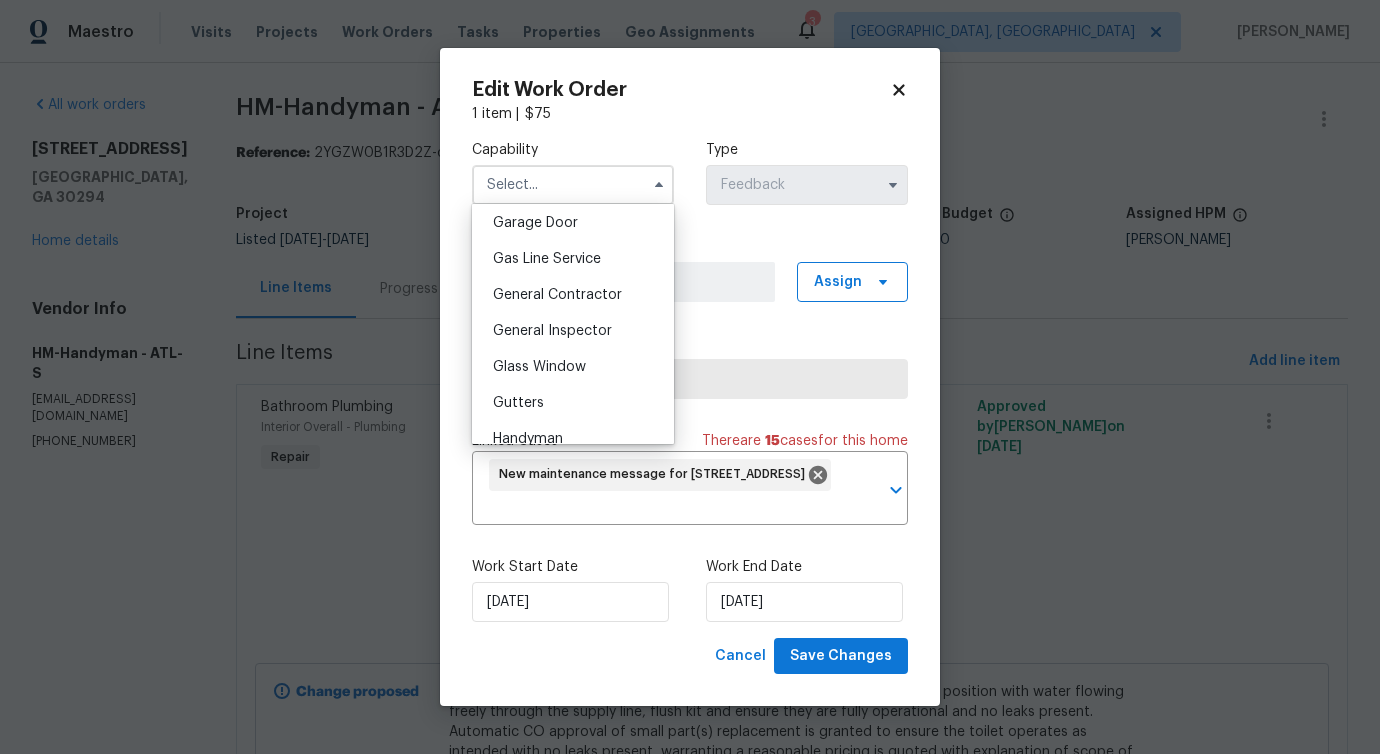scroll, scrollTop: 1020, scrollLeft: 0, axis: vertical 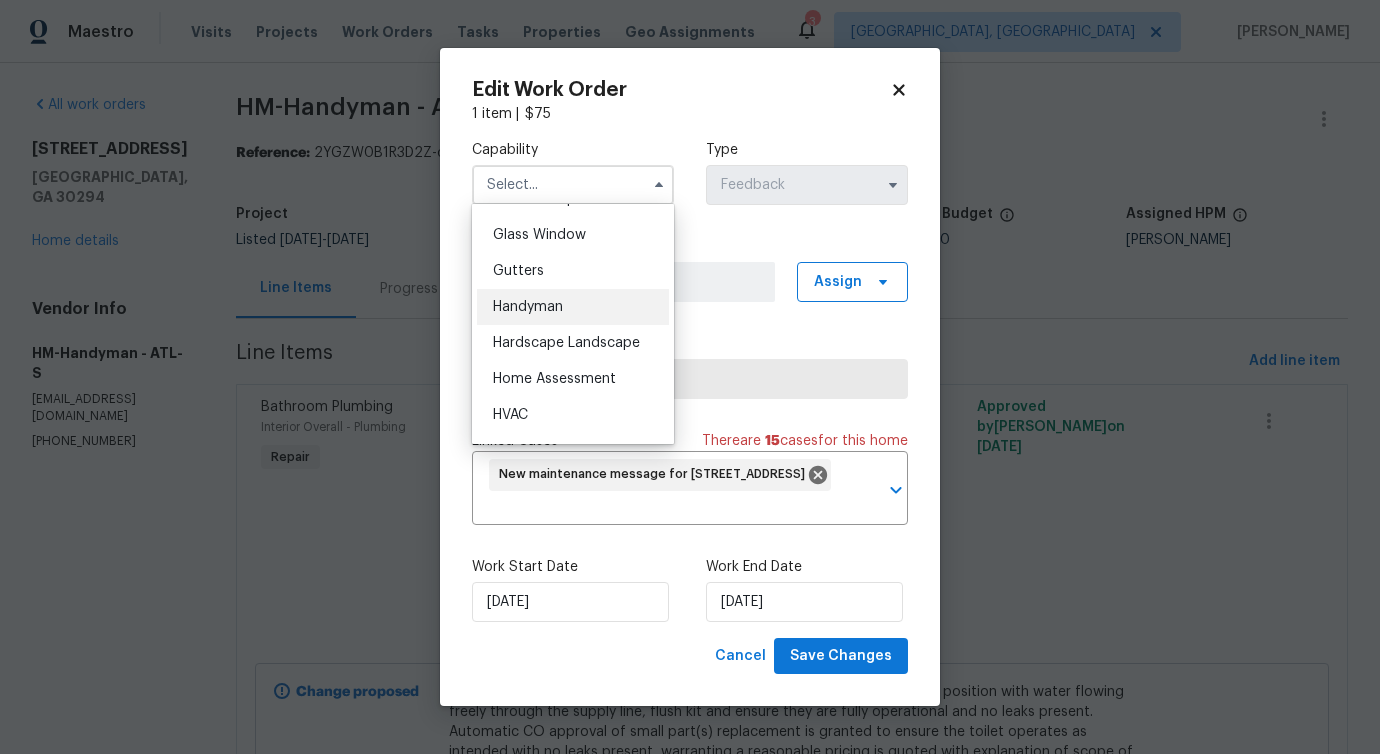 click on "Handyman" at bounding box center [528, 307] 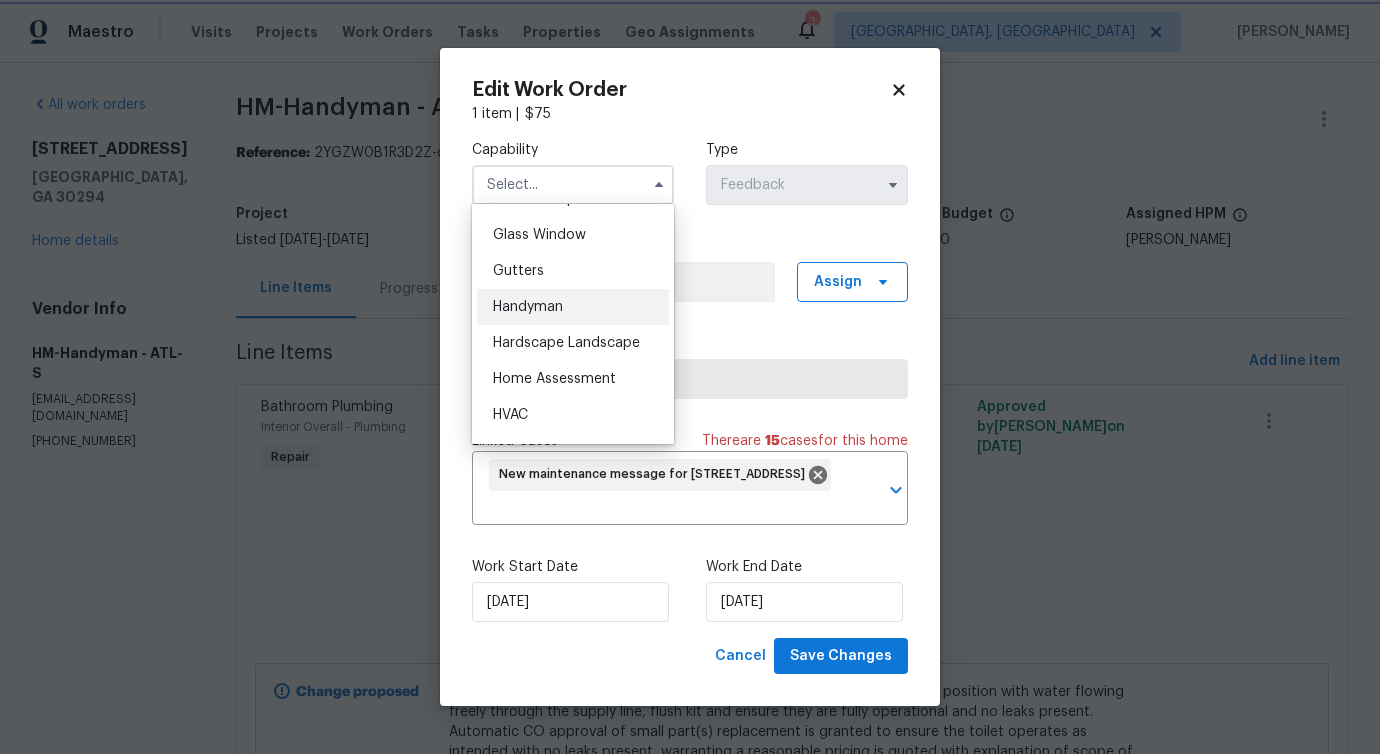 type on "Handyman" 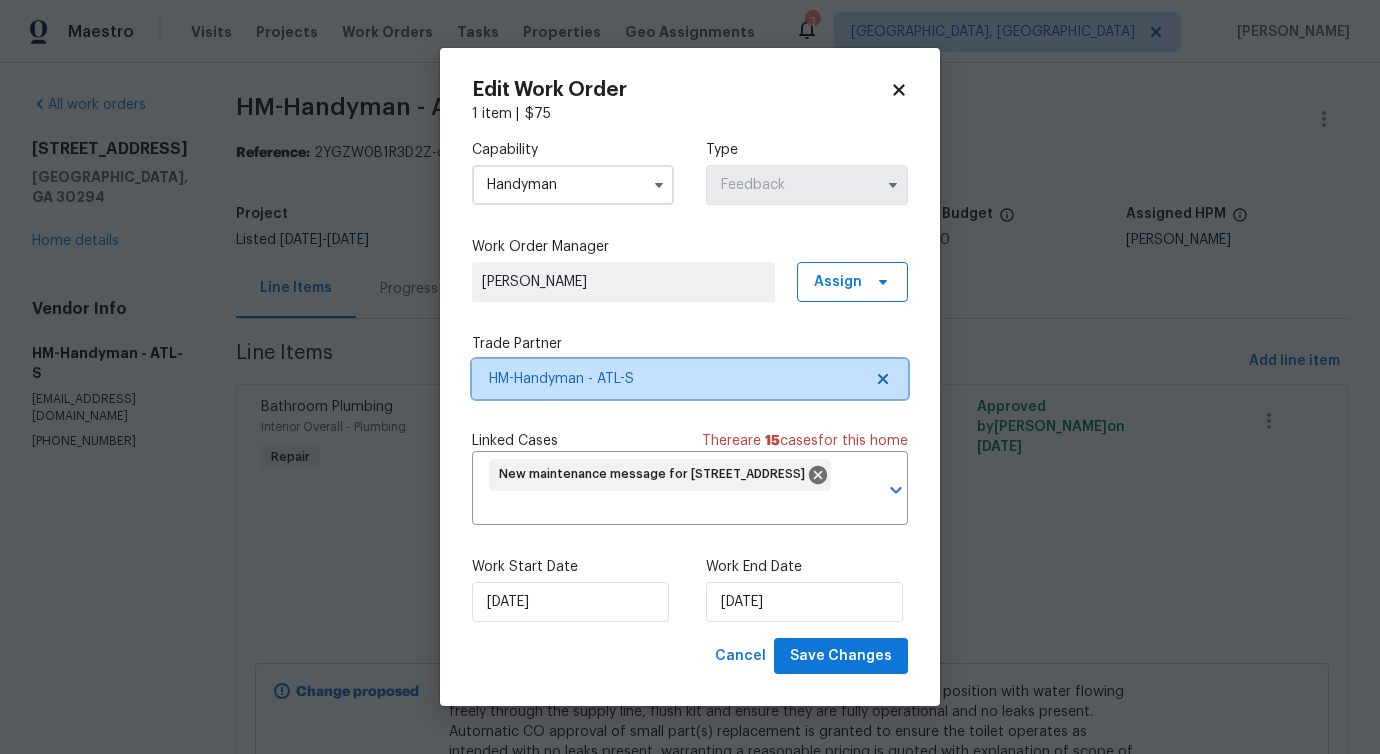 click on "HM-Handyman - ATL-S" at bounding box center [675, 379] 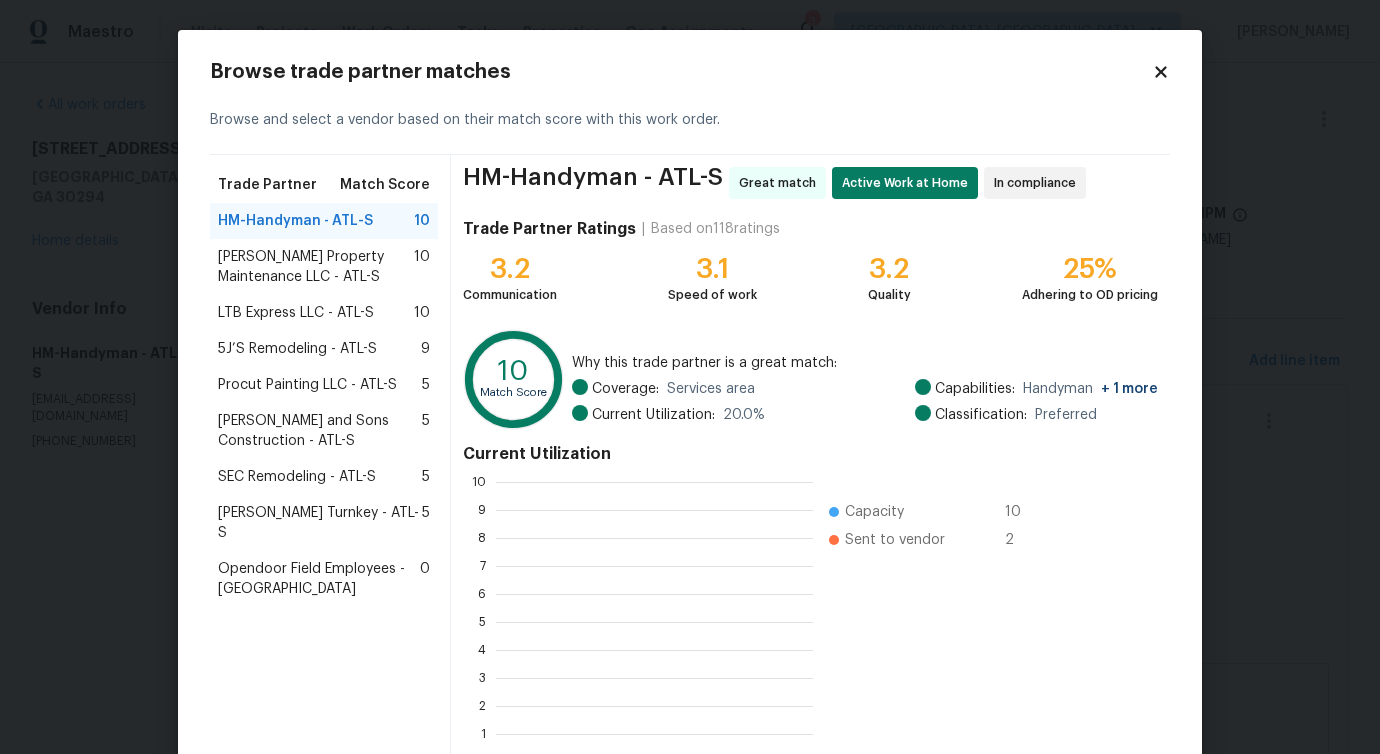 scroll, scrollTop: 2, scrollLeft: 2, axis: both 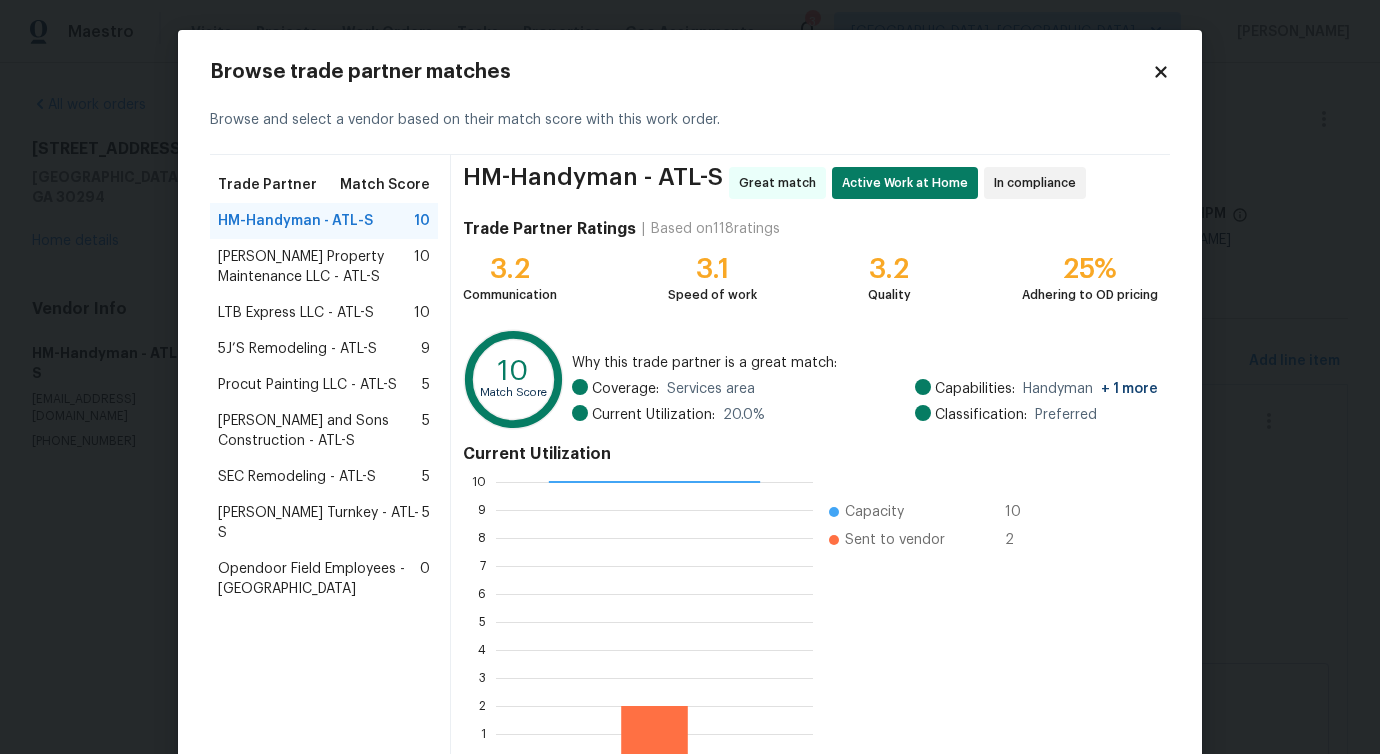 click on "Glen Property Maintenance LLC - ATL-S" at bounding box center (316, 267) 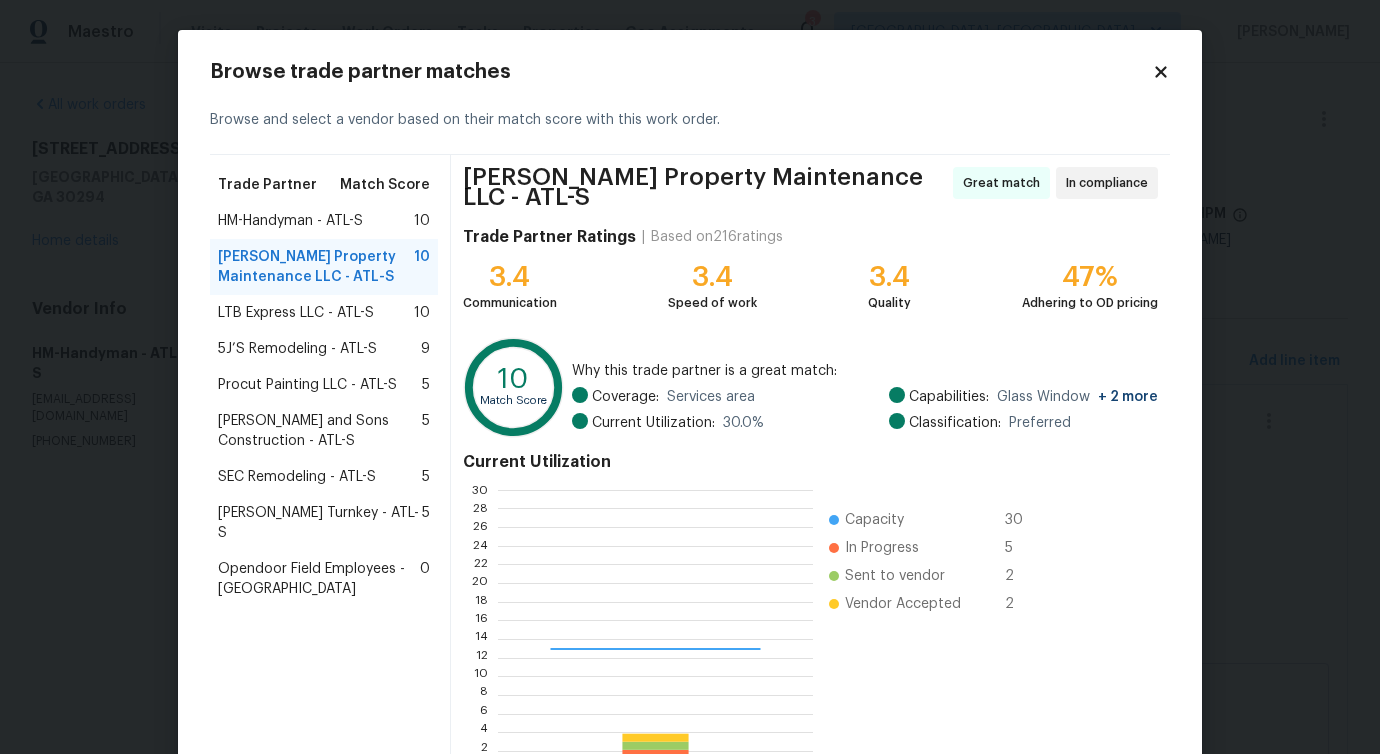 scroll, scrollTop: 2, scrollLeft: 2, axis: both 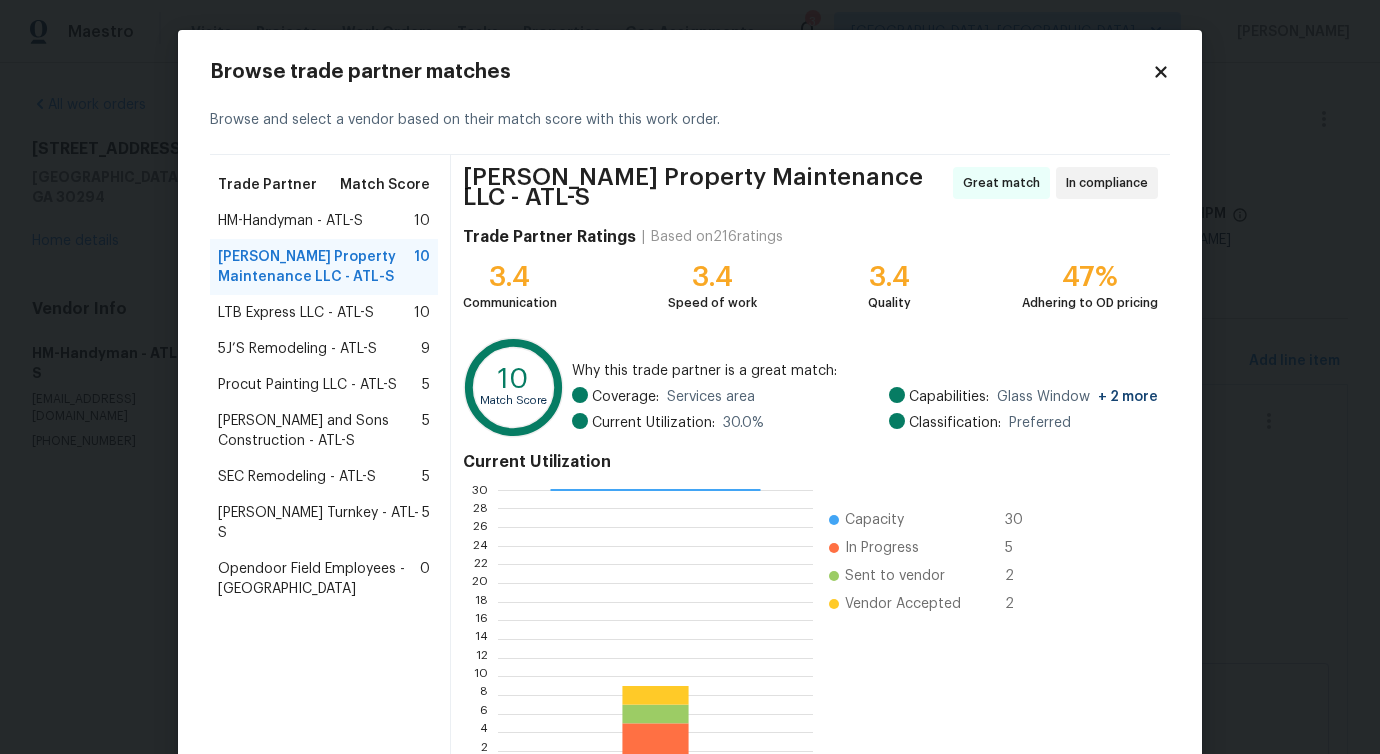 click on "LTB Express LLC - ATL-S" at bounding box center (296, 313) 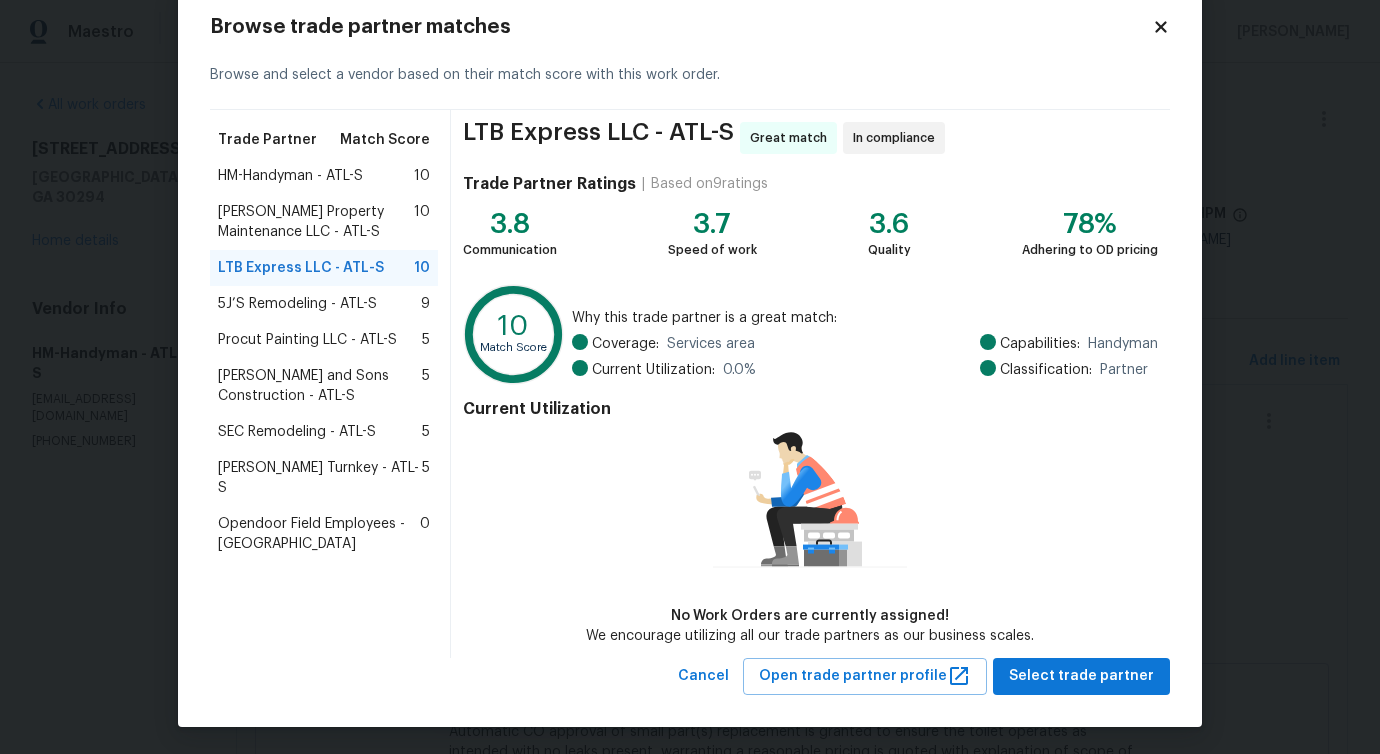 scroll, scrollTop: 46, scrollLeft: 0, axis: vertical 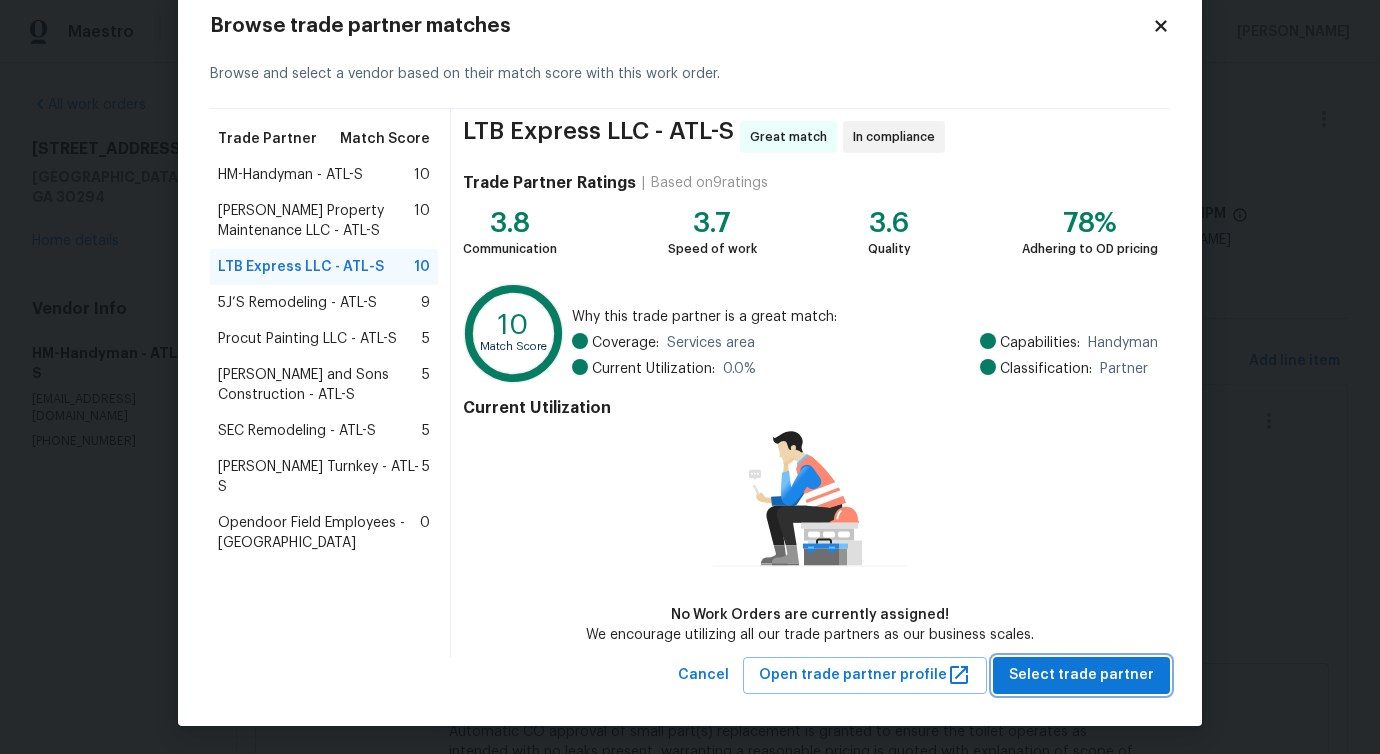 click on "Select trade partner" at bounding box center (1081, 675) 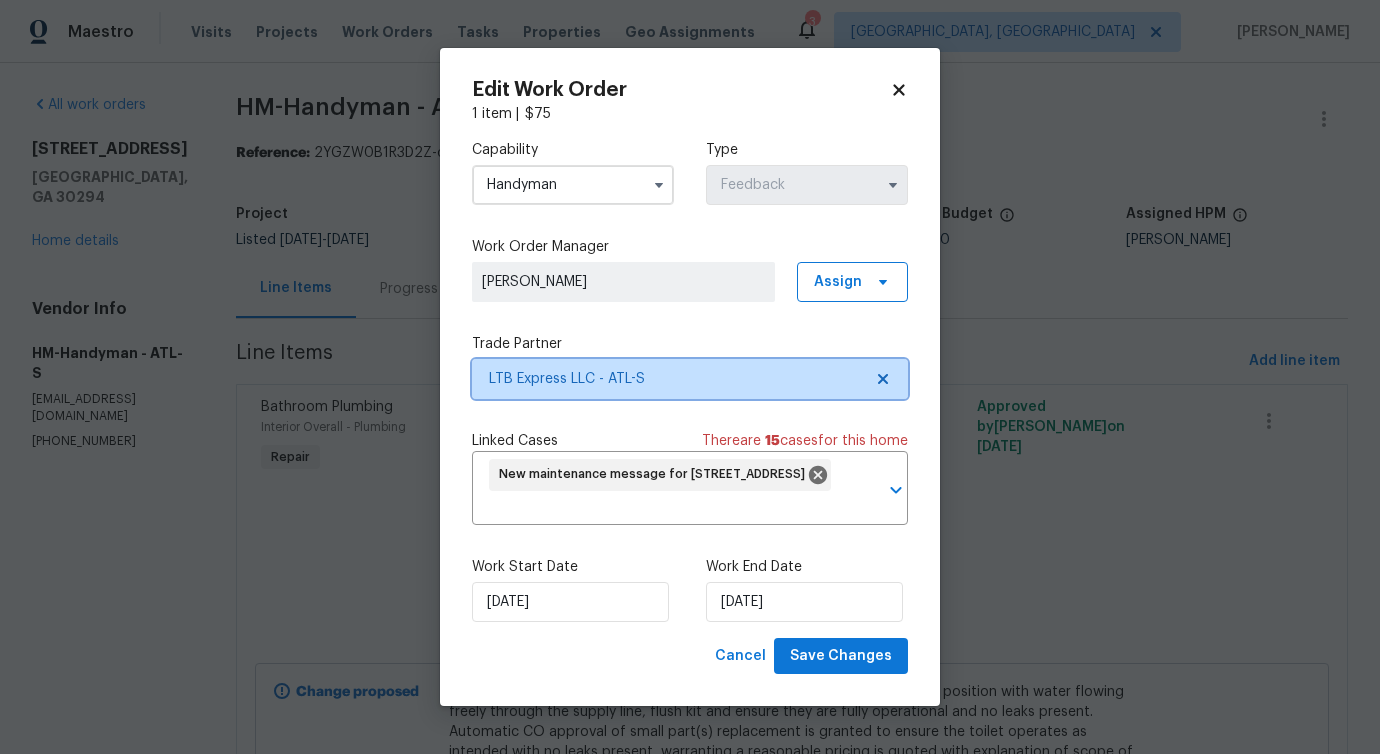 scroll, scrollTop: 0, scrollLeft: 0, axis: both 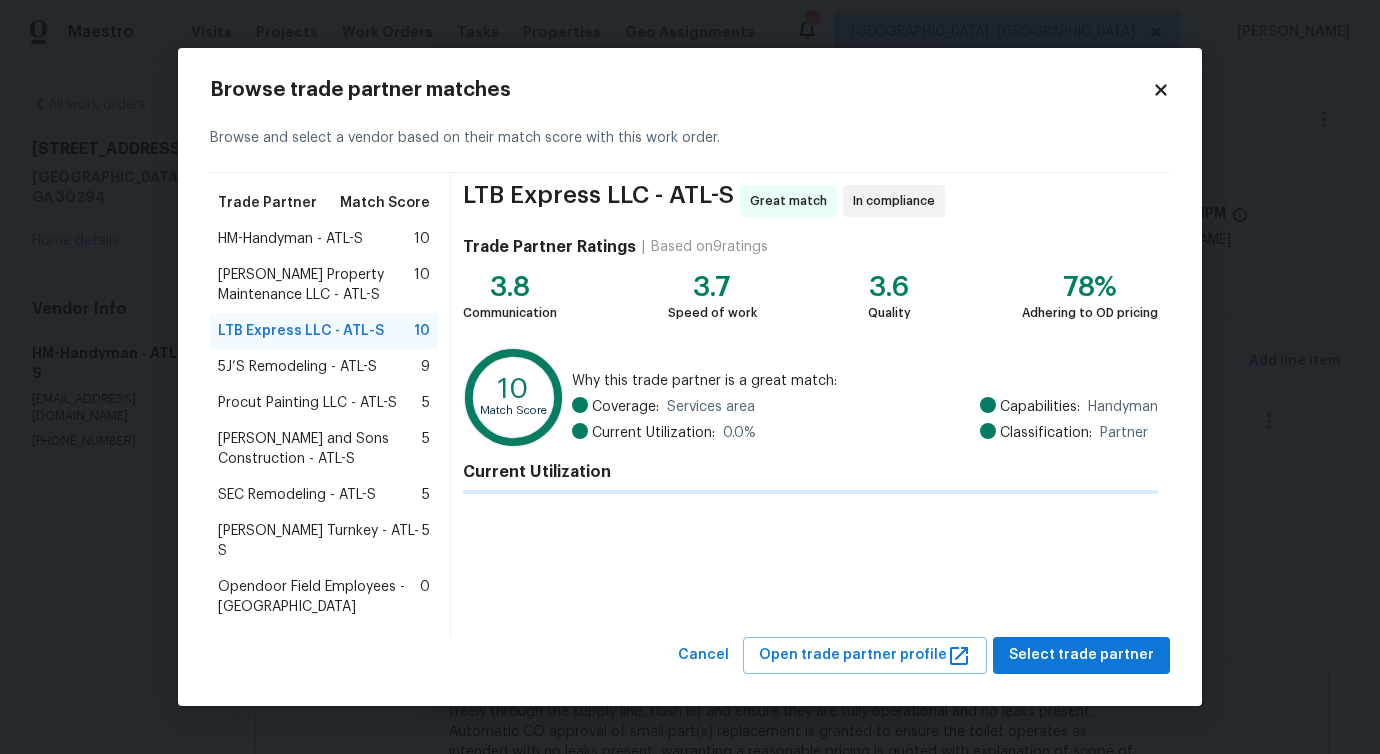 click on "Procut Painting LLC - ATL-S 5" at bounding box center (324, 403) 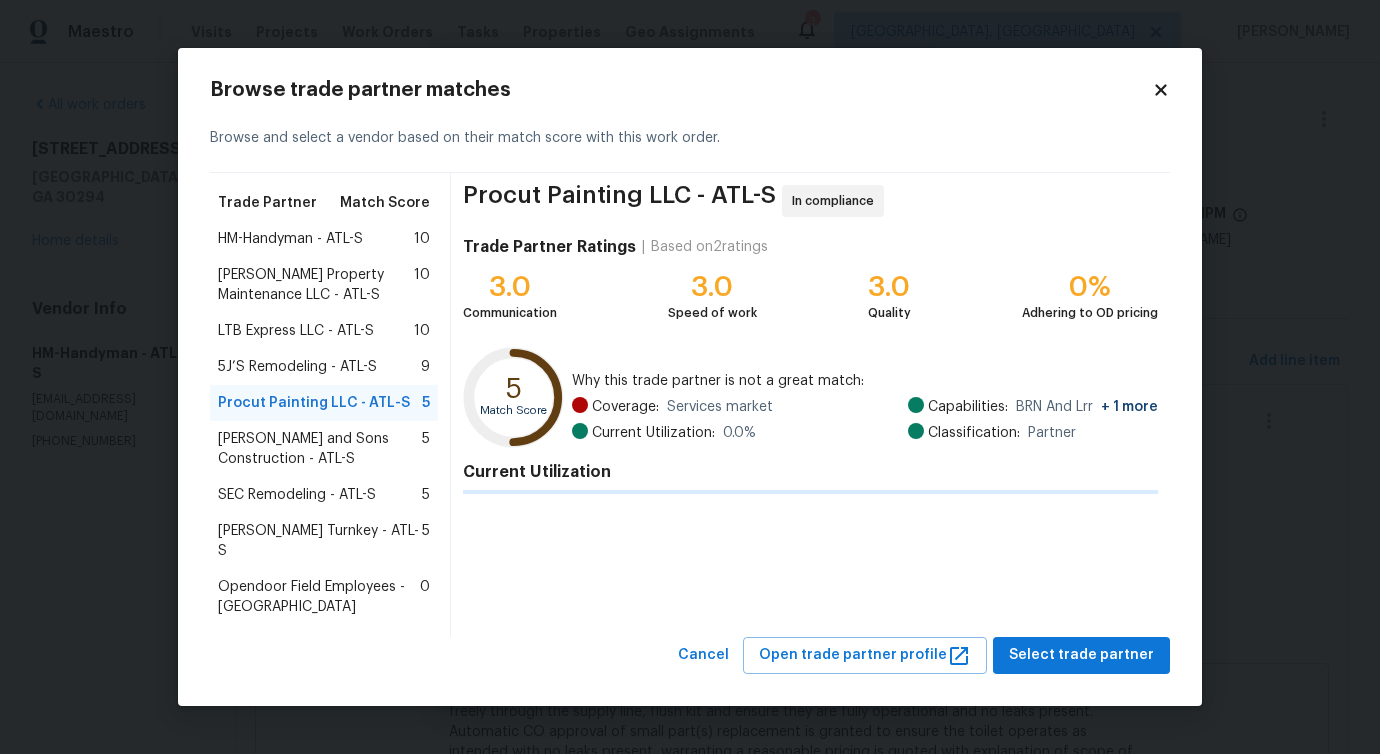 click on "5J’S Remodeling - ATL-S" at bounding box center (297, 367) 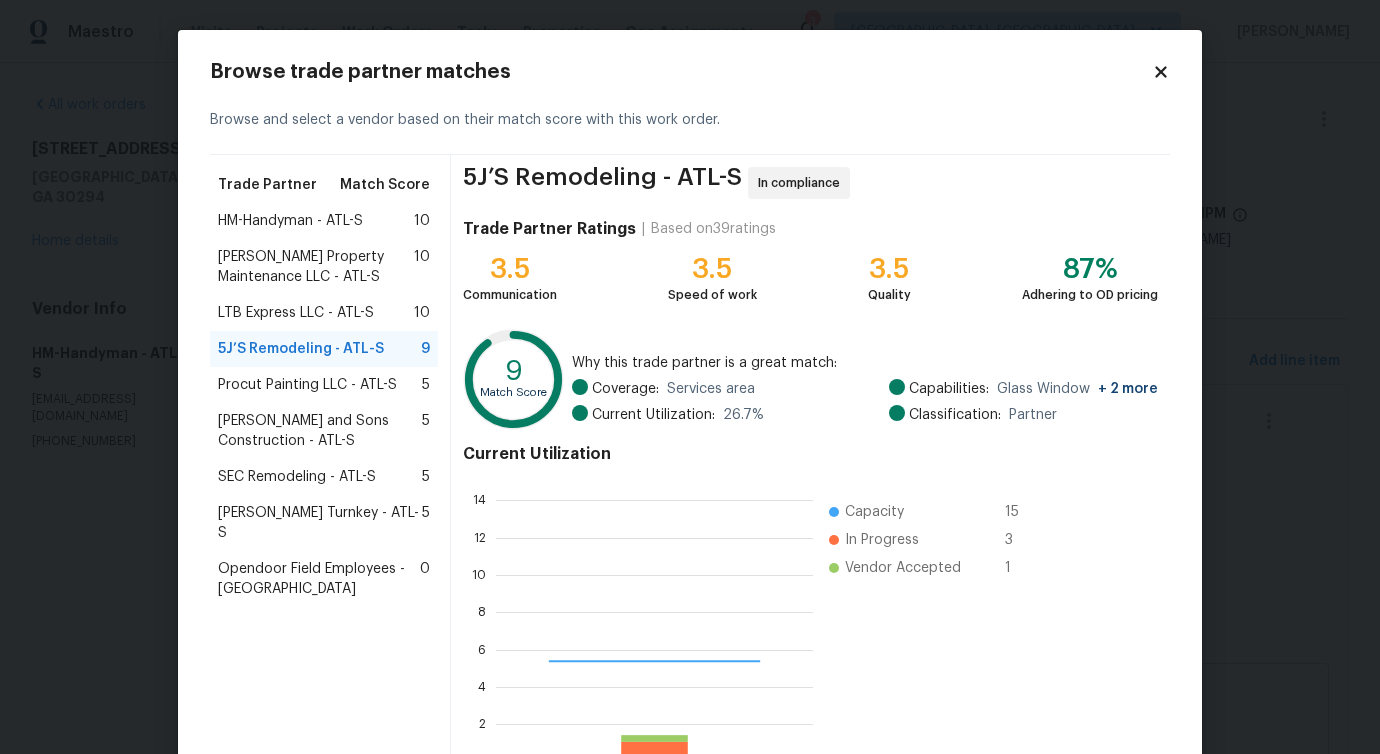 scroll, scrollTop: 2, scrollLeft: 2, axis: both 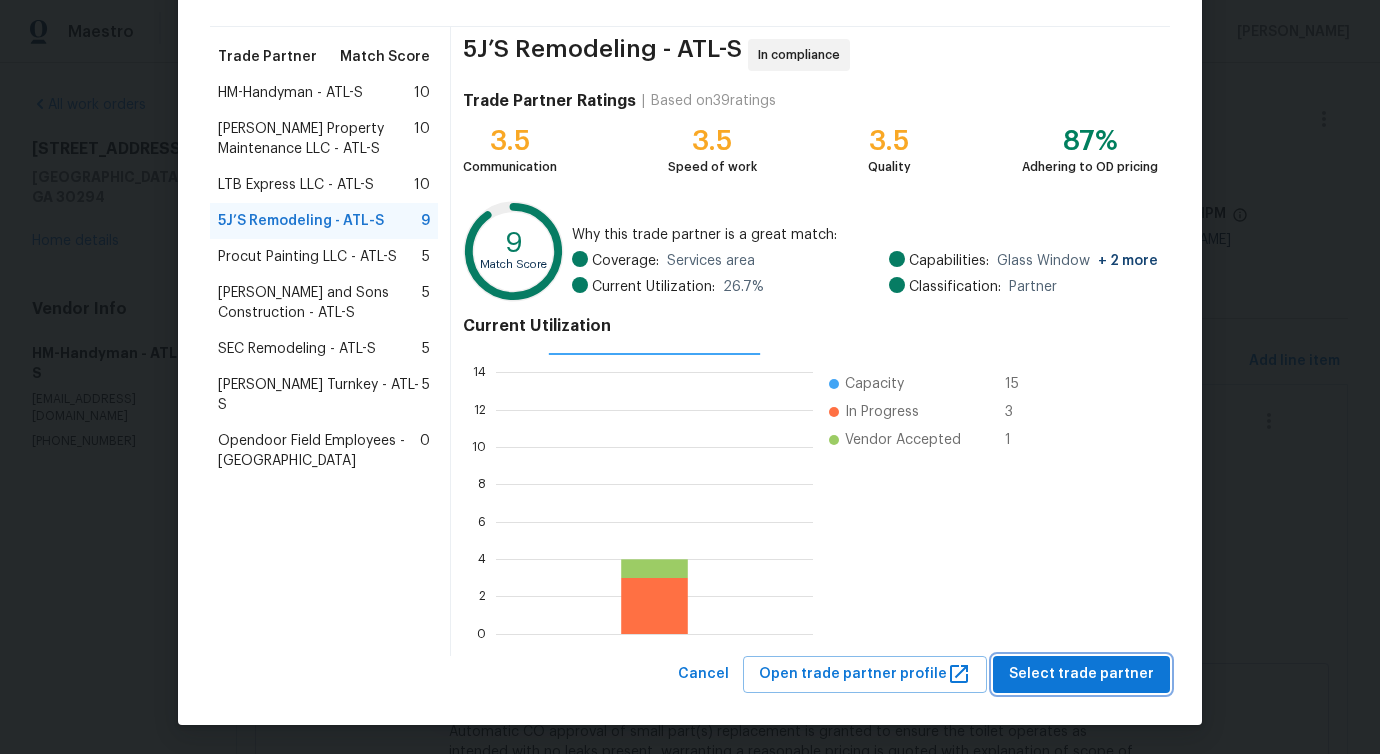 click on "Select trade partner" at bounding box center [1081, 674] 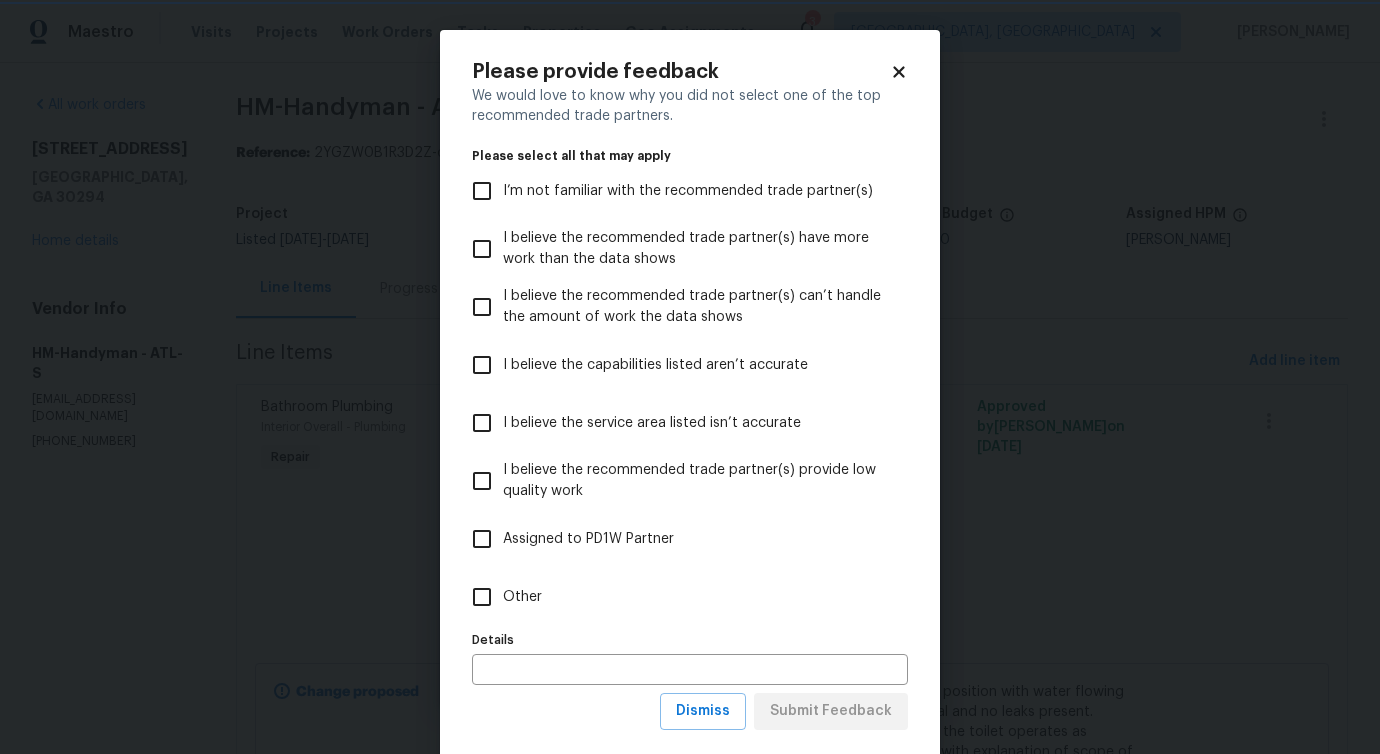 scroll, scrollTop: 0, scrollLeft: 0, axis: both 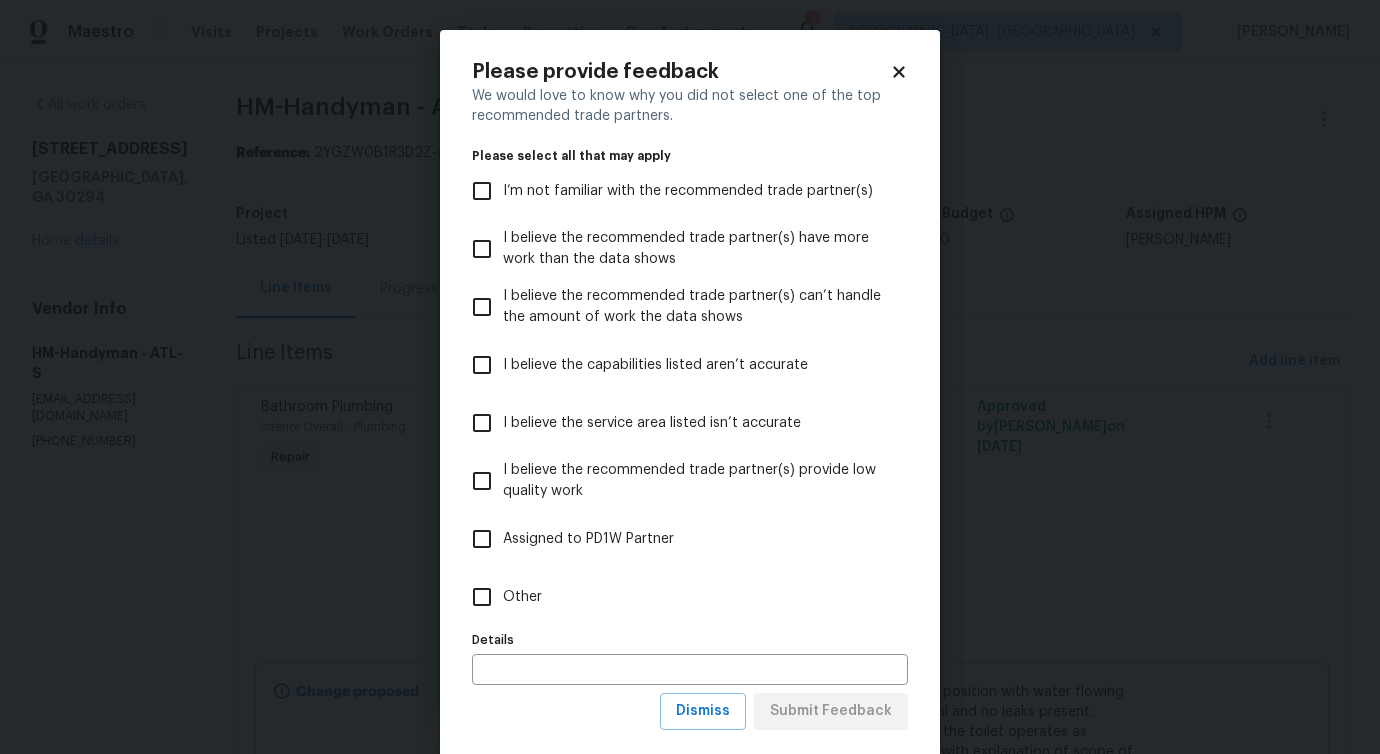 click on "Other" at bounding box center [676, 597] 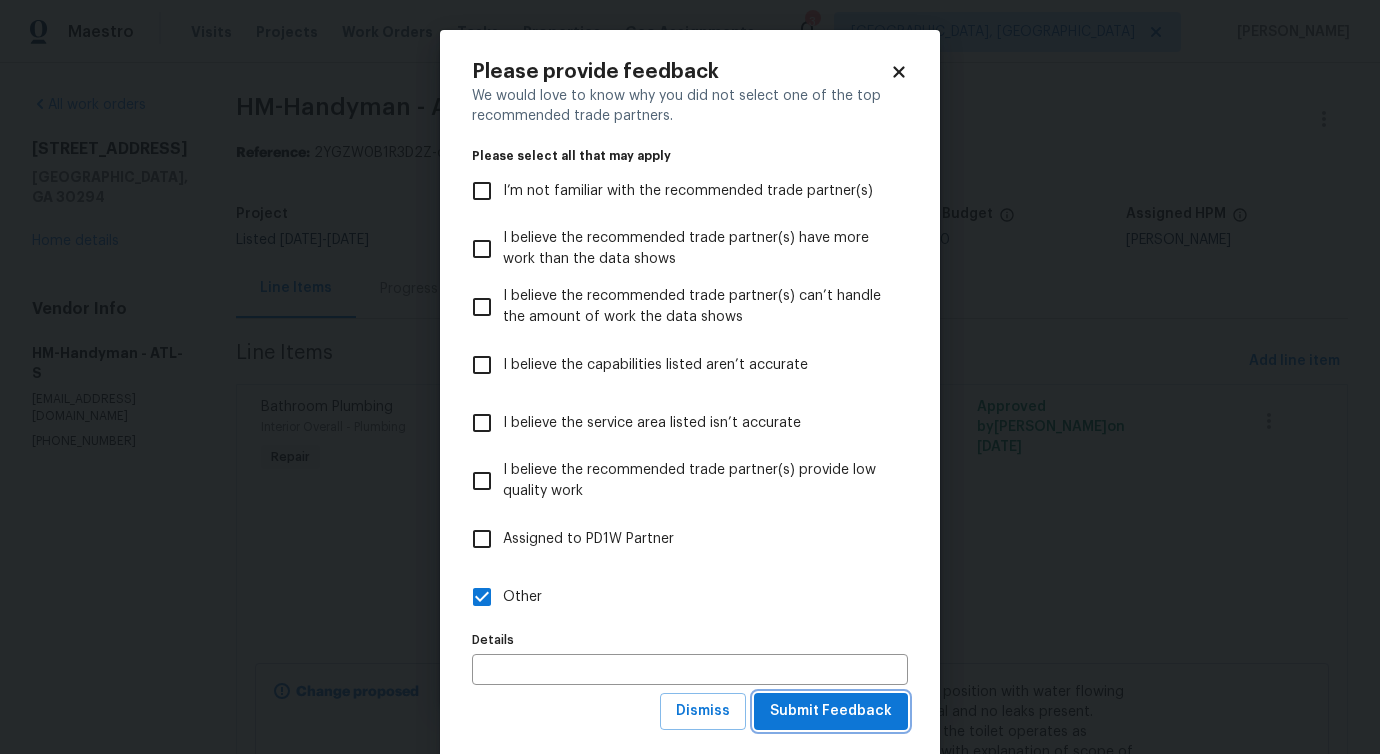 click on "Submit Feedback" at bounding box center (831, 711) 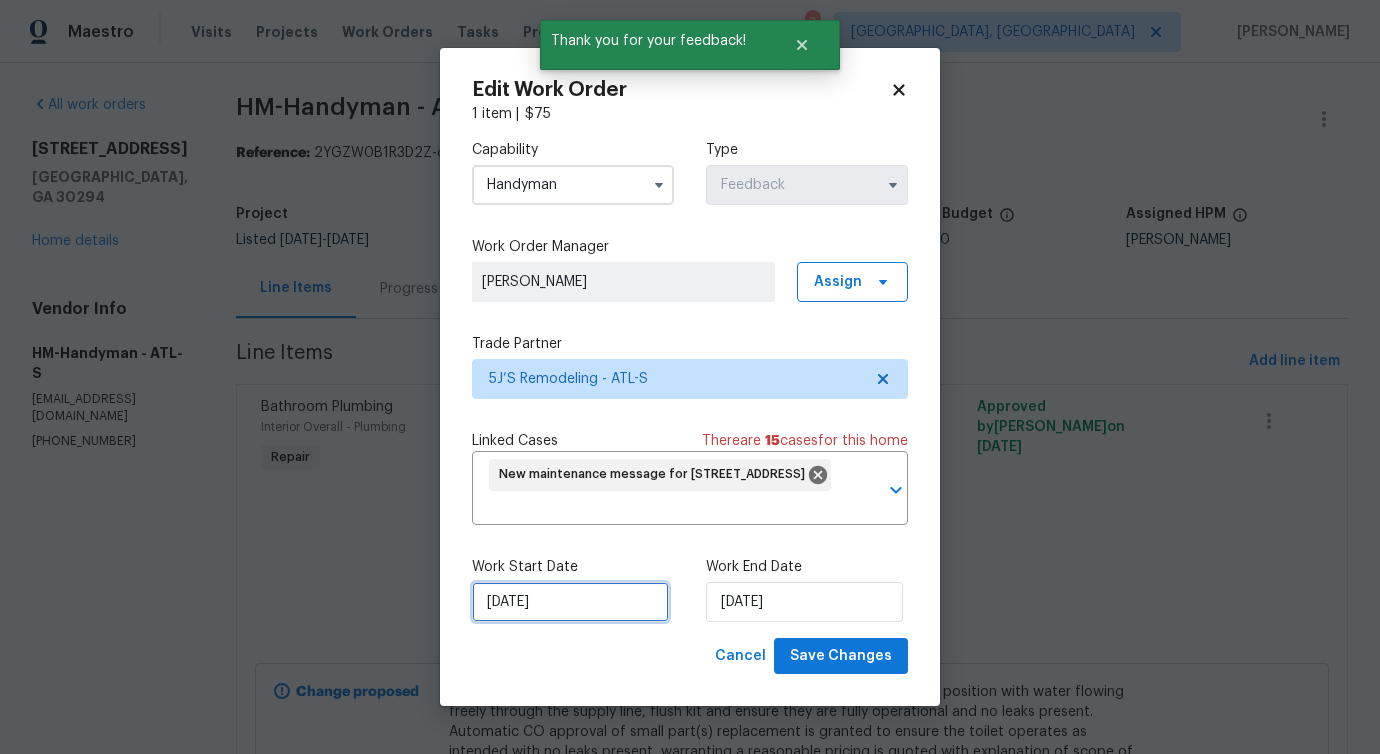 click on "[DATE]" at bounding box center (570, 602) 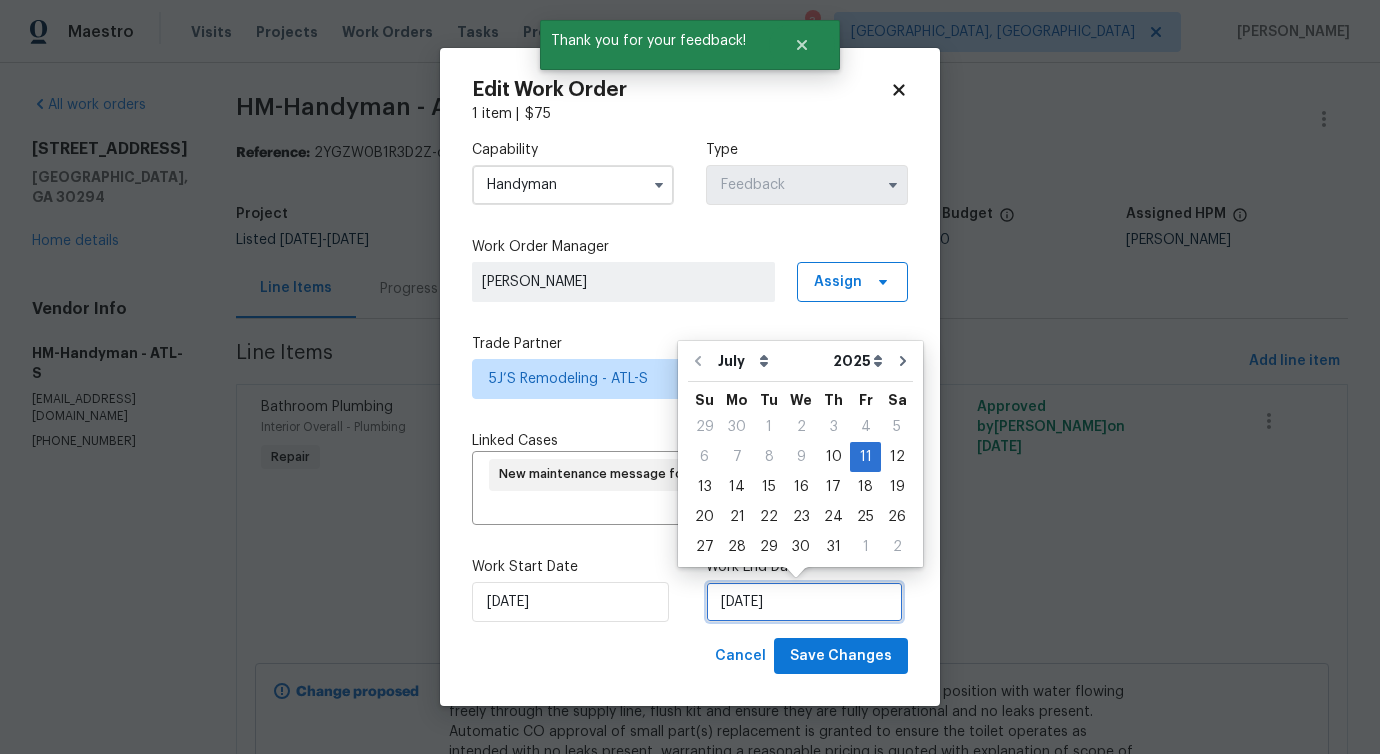 click on "[DATE]" at bounding box center (804, 602) 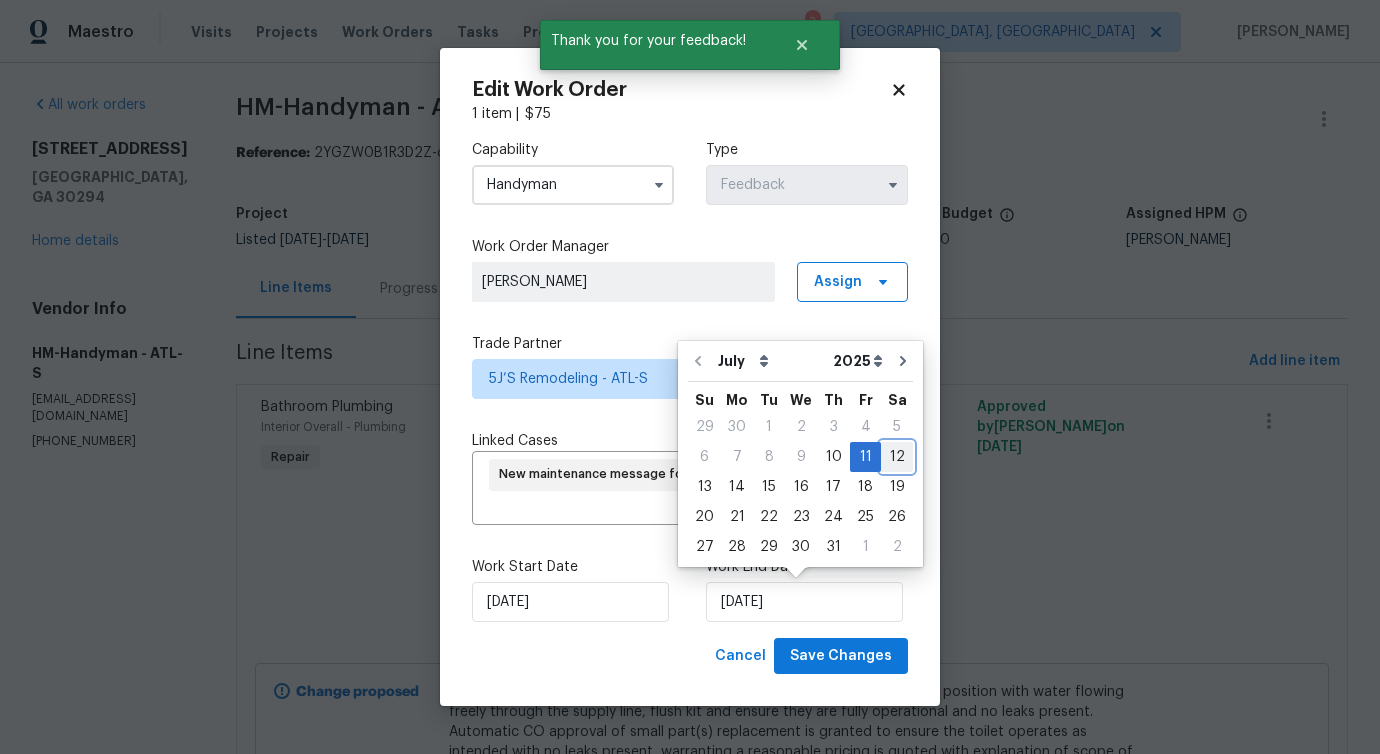 click on "12" at bounding box center [897, 457] 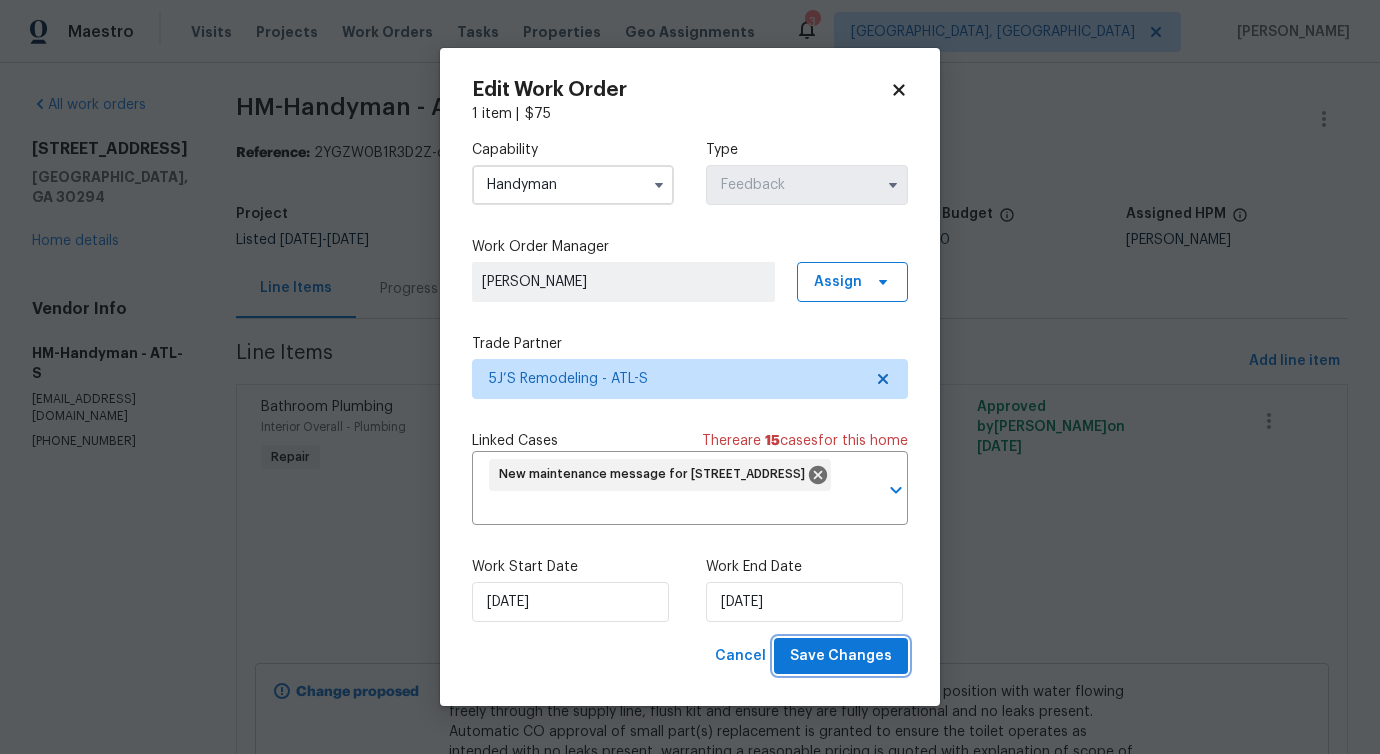 click on "Save Changes" at bounding box center (841, 656) 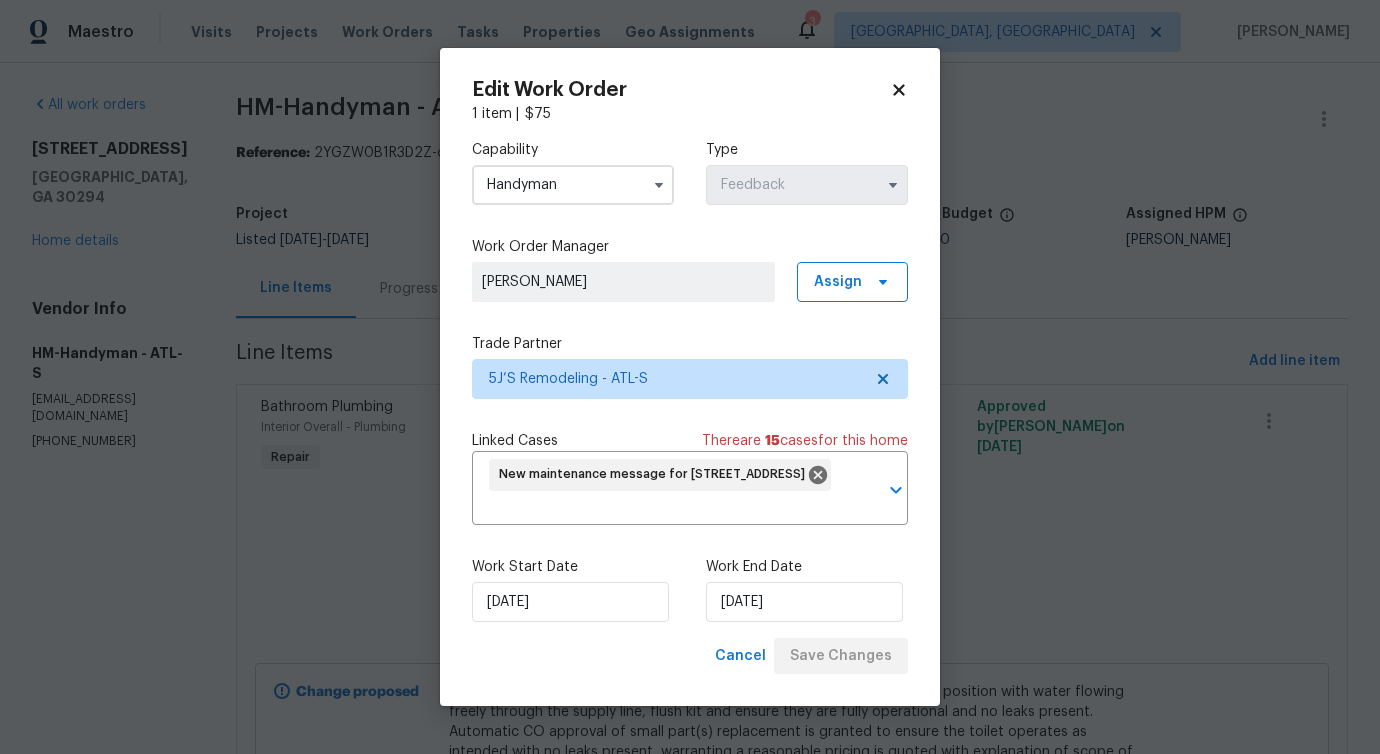 click on "Maestro Visits Projects Work Orders Tasks Properties Geo Assignments 3 Albuquerque, NM Pavithra Sekar All work orders 3517 Mortons Landing Dr Ellenwood, GA 30294 Home details Vendor Info HM-Handyman - ATL-S hmcleaningrepairs@gmail.com (480) 352-4333 HM-Handyman - ATL-S Sent to vendor Reference:   2YGZW0B1R3D2Z-ca1cb6d4b Project Listed   7/10/2025  -  7/11/2025 Work Order Timeline 7/10/2025  -  7/11/2025 Approved Budget $0.00 Total Budget $75.00 Assigned HPM Juan Lozano Line Items Progress Updates Attachments Invoices Line Items Add line item Bathroom Plumbing Interior Overall - Plumbing Repair $75.00 Approved by  Pavithra Sekar  on   7/9/2025 Change proposed $75.00
Edit Work Order 1 item | $ 75 Capability   Handyman Type   Feedback Work Order Manager   Pavithra Sekar Assign Trade Partner   5J’S Remodeling - ATL-S Linked Cases There  are   15  case s  for this home   New maintenance message for 3517 Mortons Landing Dr , Ellenwood, GA 30294 ​ Work Start Date   7/10/2025 Work End Date   7/12/2025" at bounding box center [690, 377] 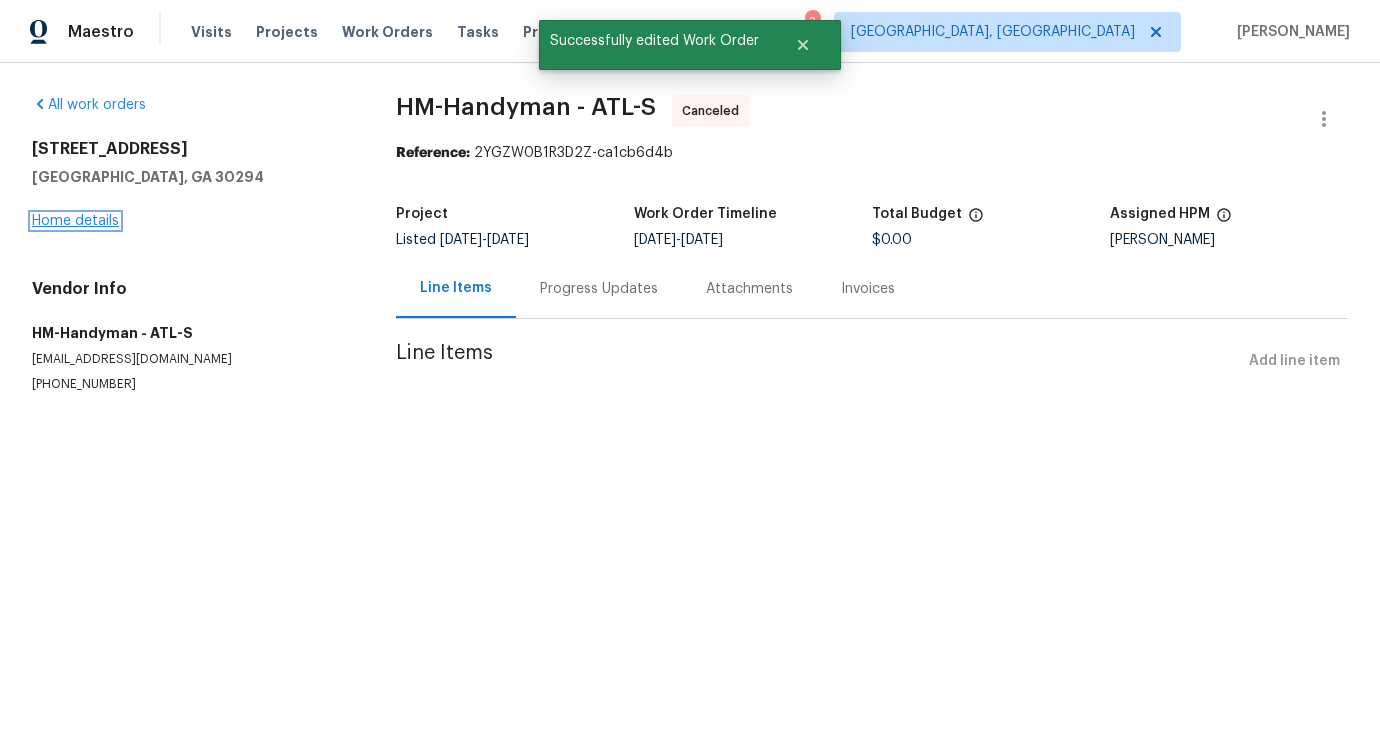 click on "Home details" at bounding box center (75, 221) 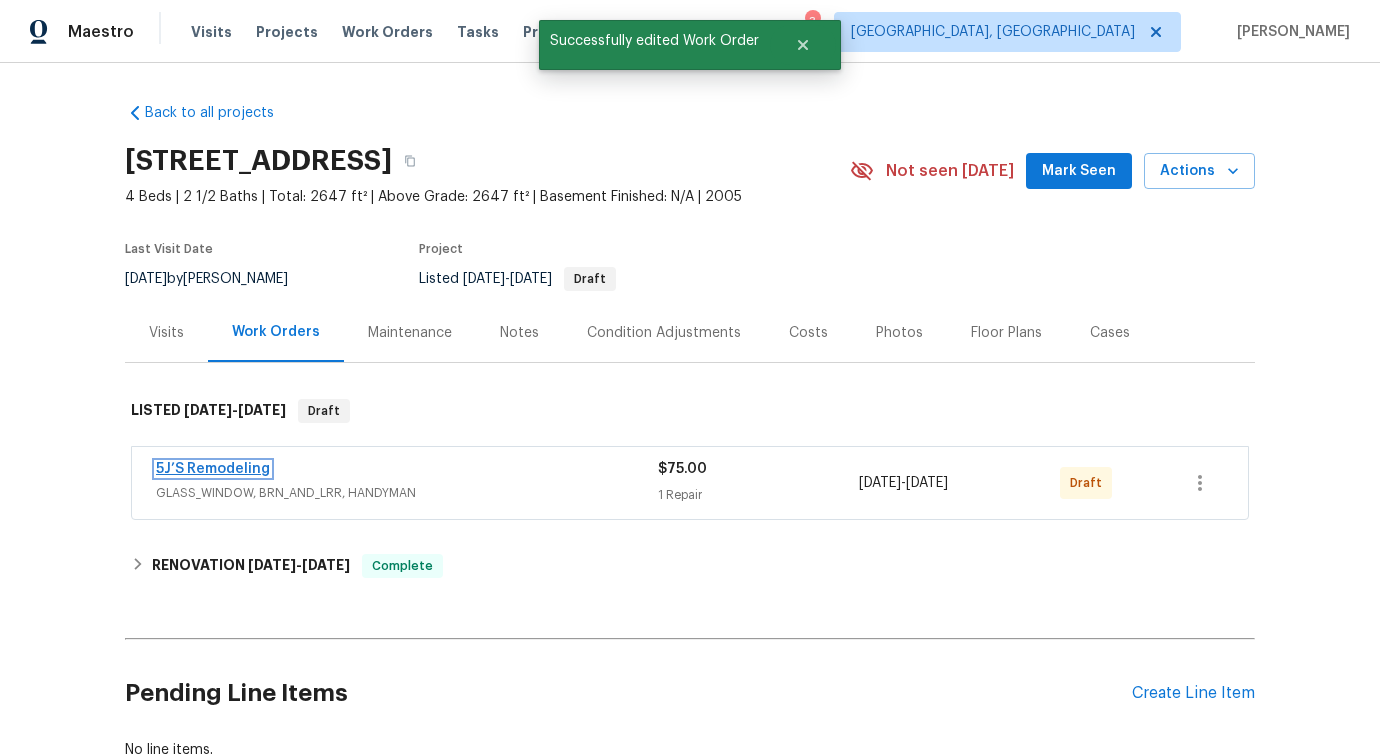 click on "5J’S Remodeling" at bounding box center (213, 469) 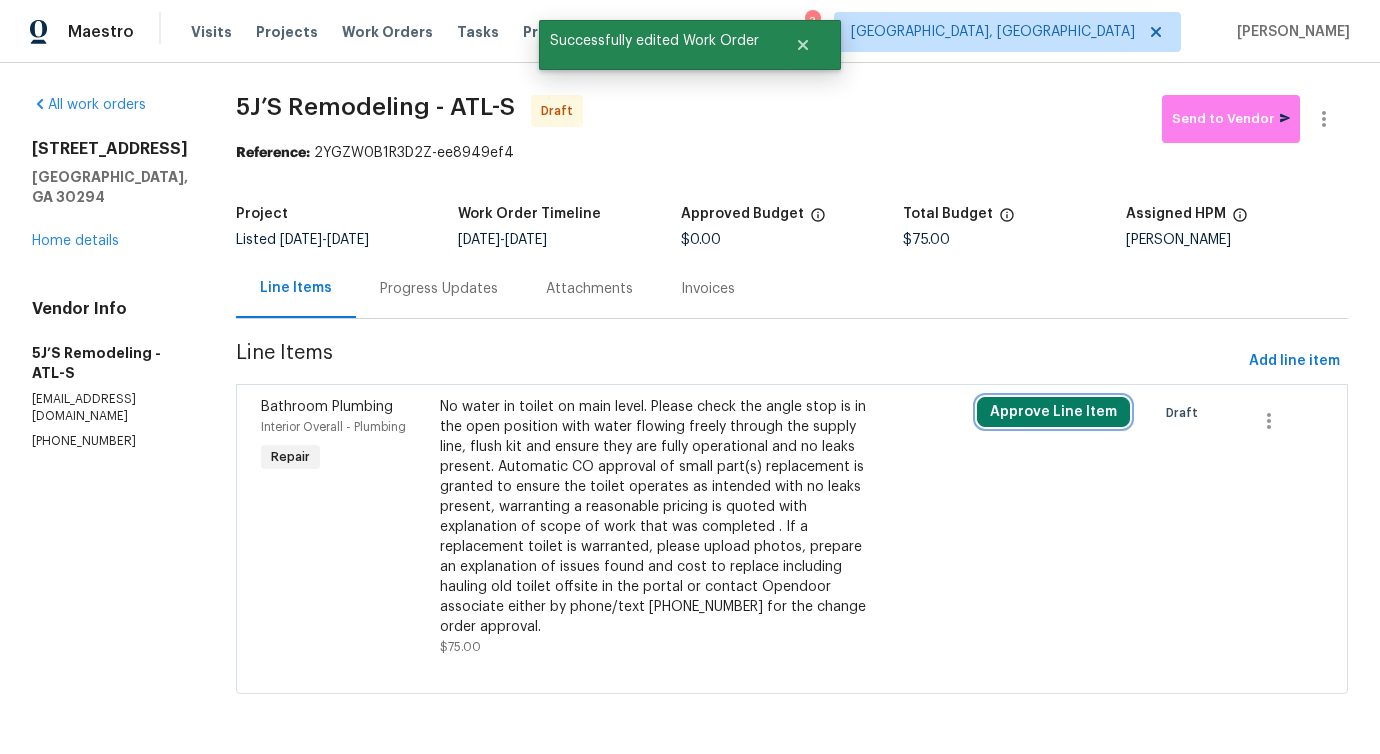click on "Approve Line Item" at bounding box center [1053, 412] 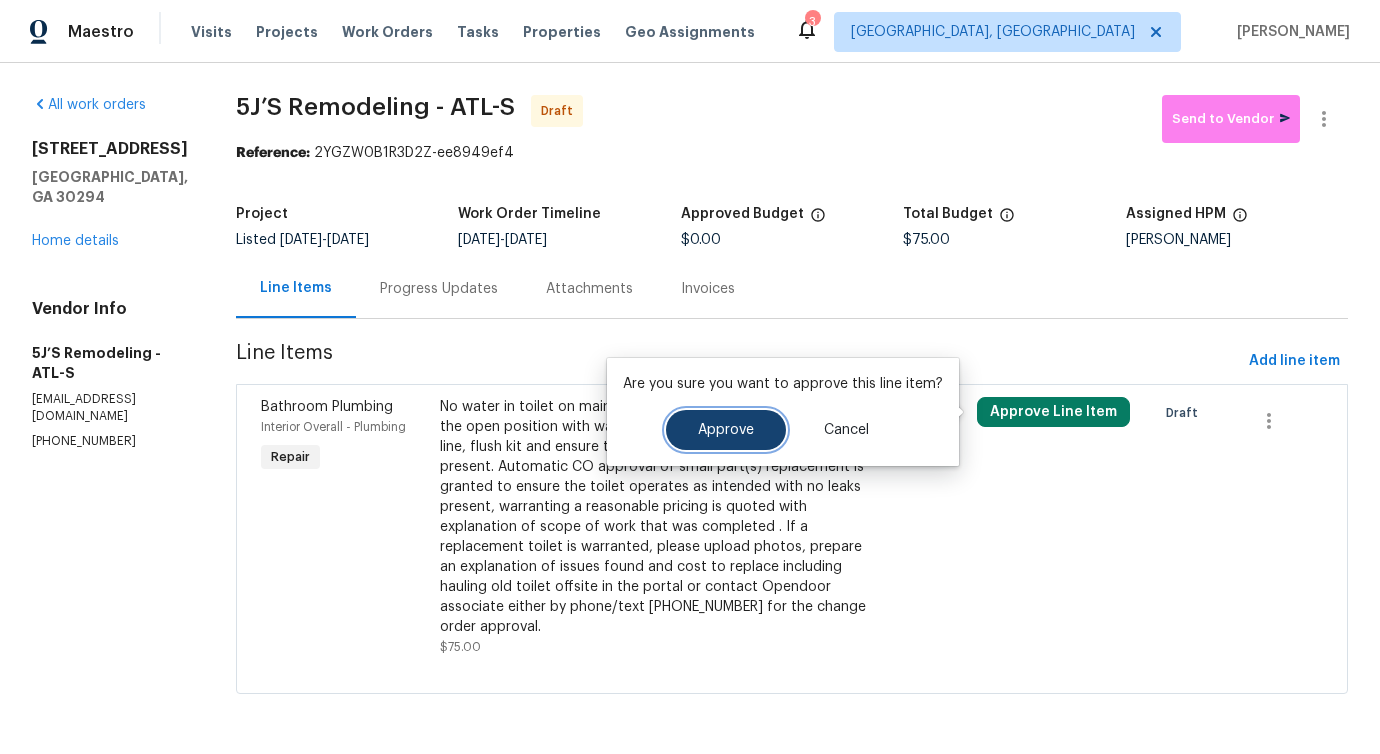 click on "Approve" at bounding box center [726, 430] 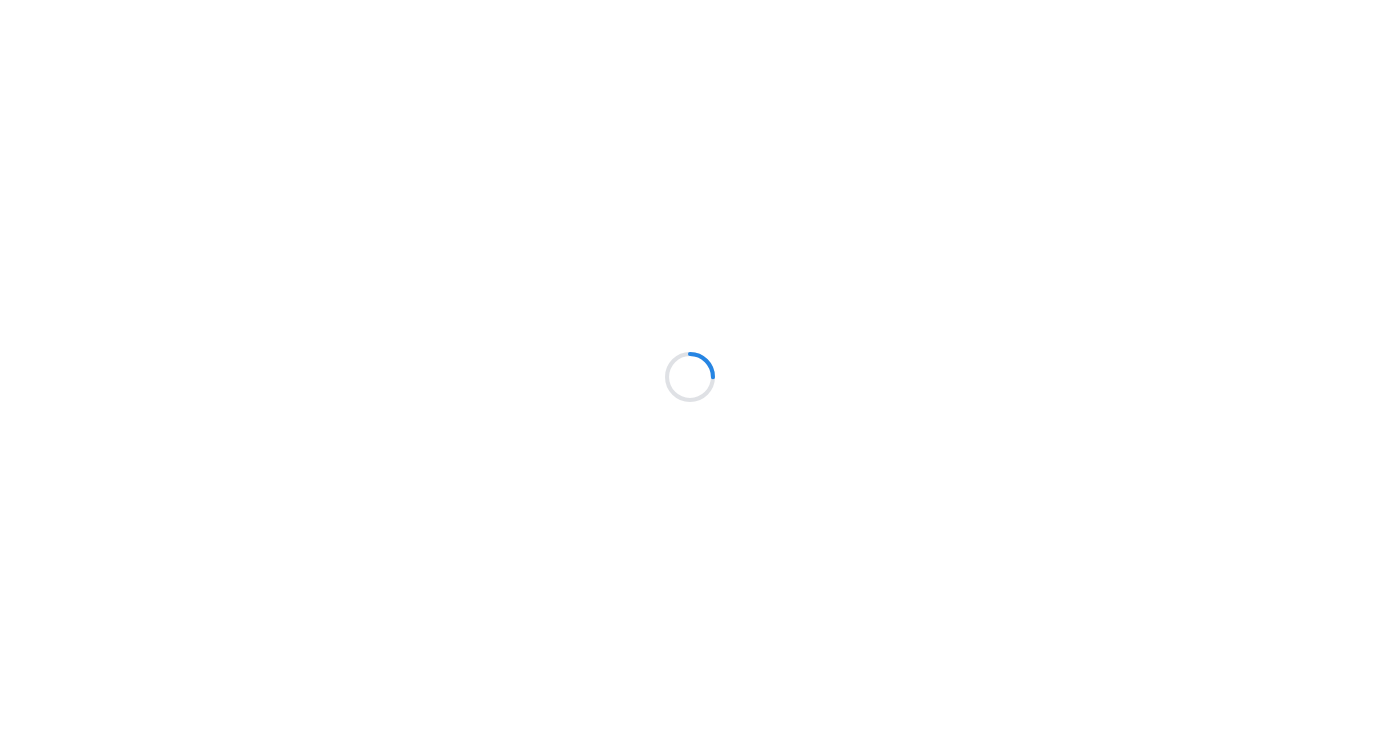 scroll, scrollTop: 0, scrollLeft: 0, axis: both 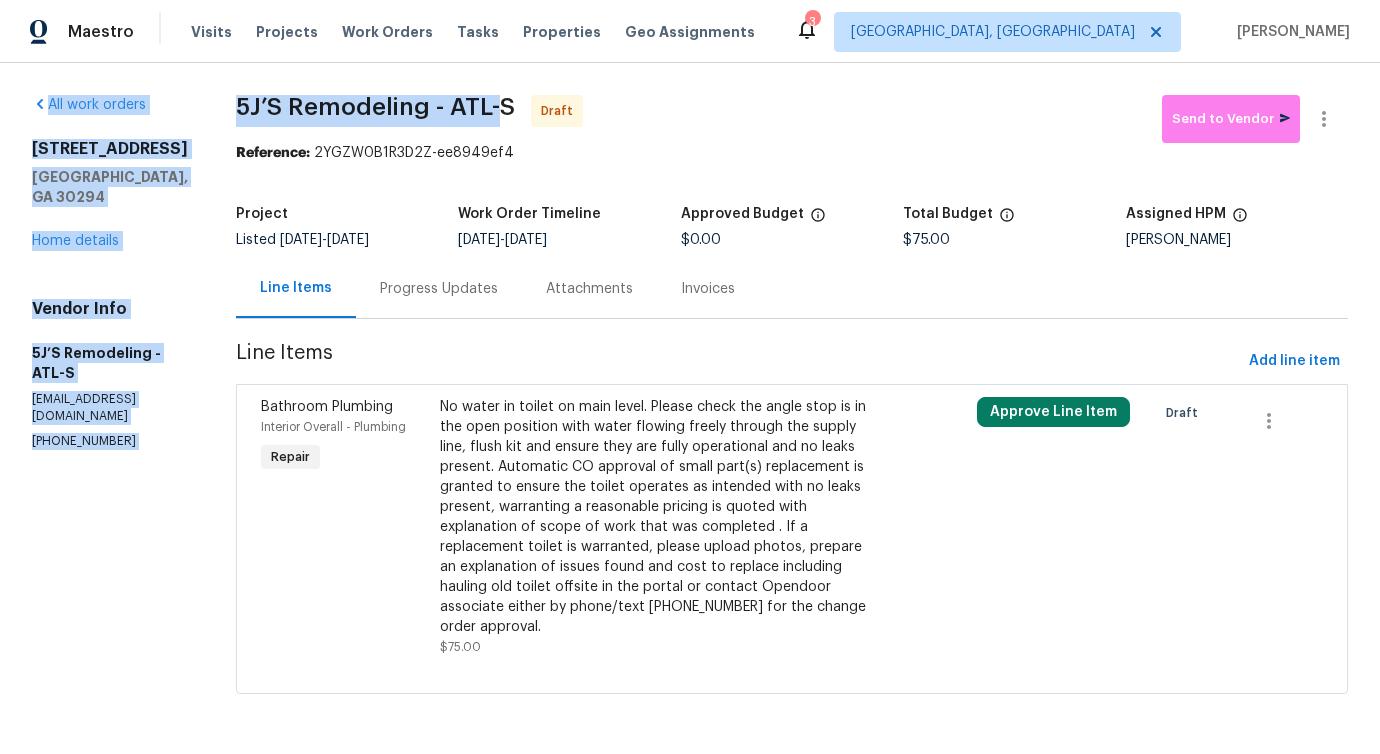 drag, startPoint x: 228, startPoint y: 83, endPoint x: 499, endPoint y: 88, distance: 271.0461 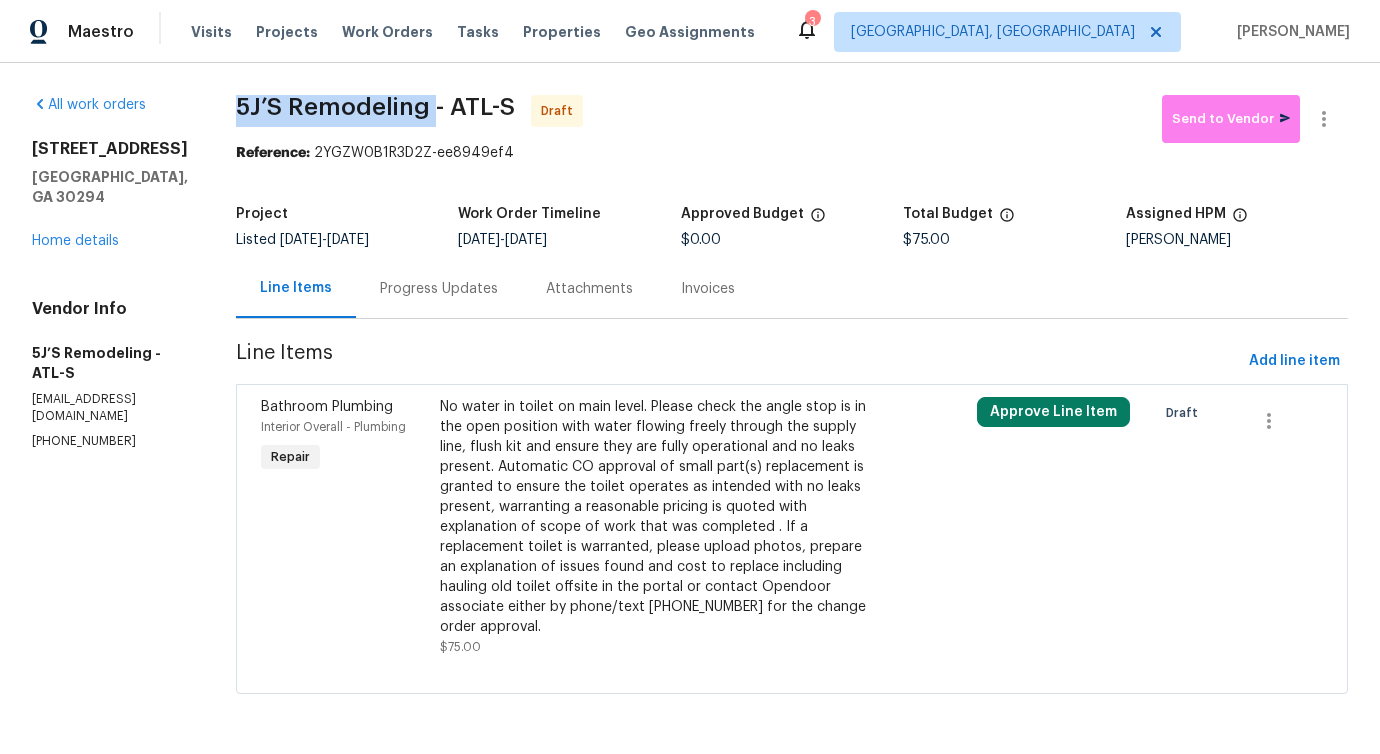 drag, startPoint x: 231, startPoint y: 91, endPoint x: 430, endPoint y: 97, distance: 199.09044 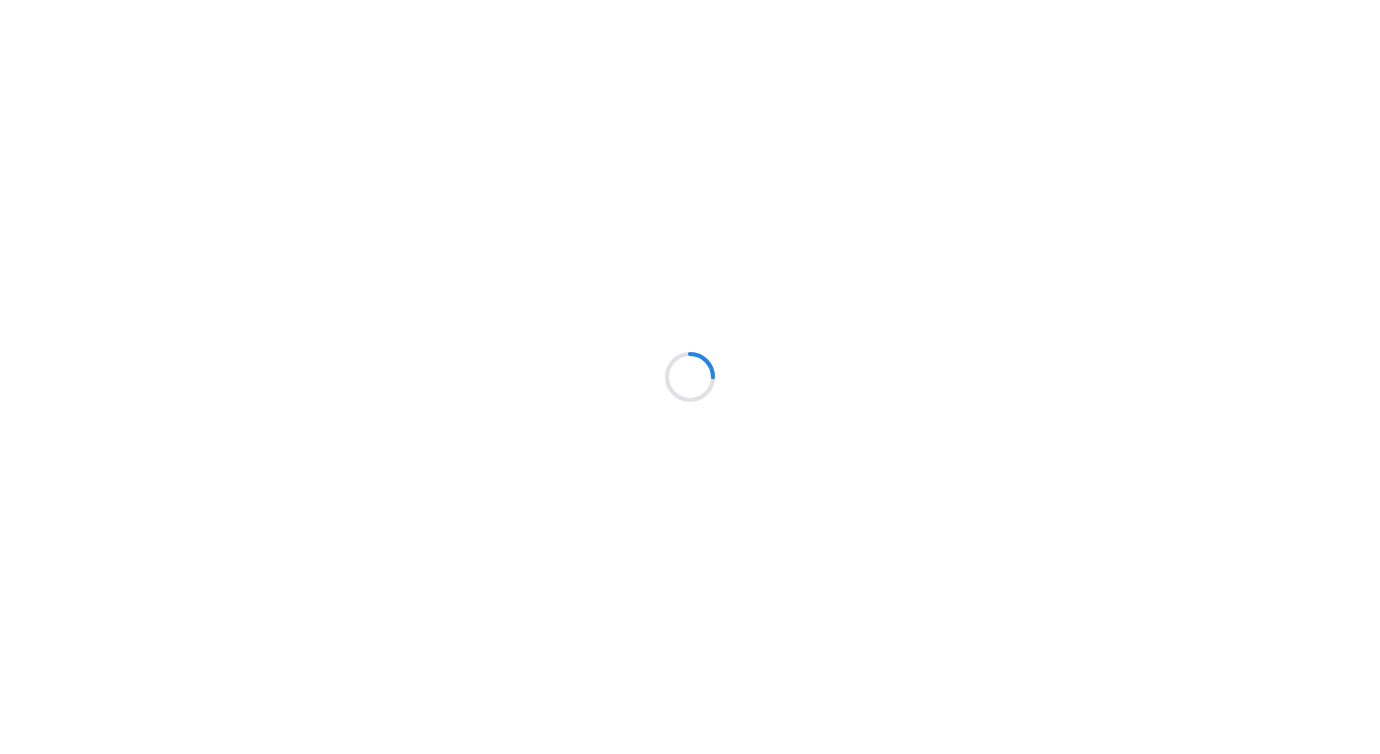 scroll, scrollTop: 0, scrollLeft: 0, axis: both 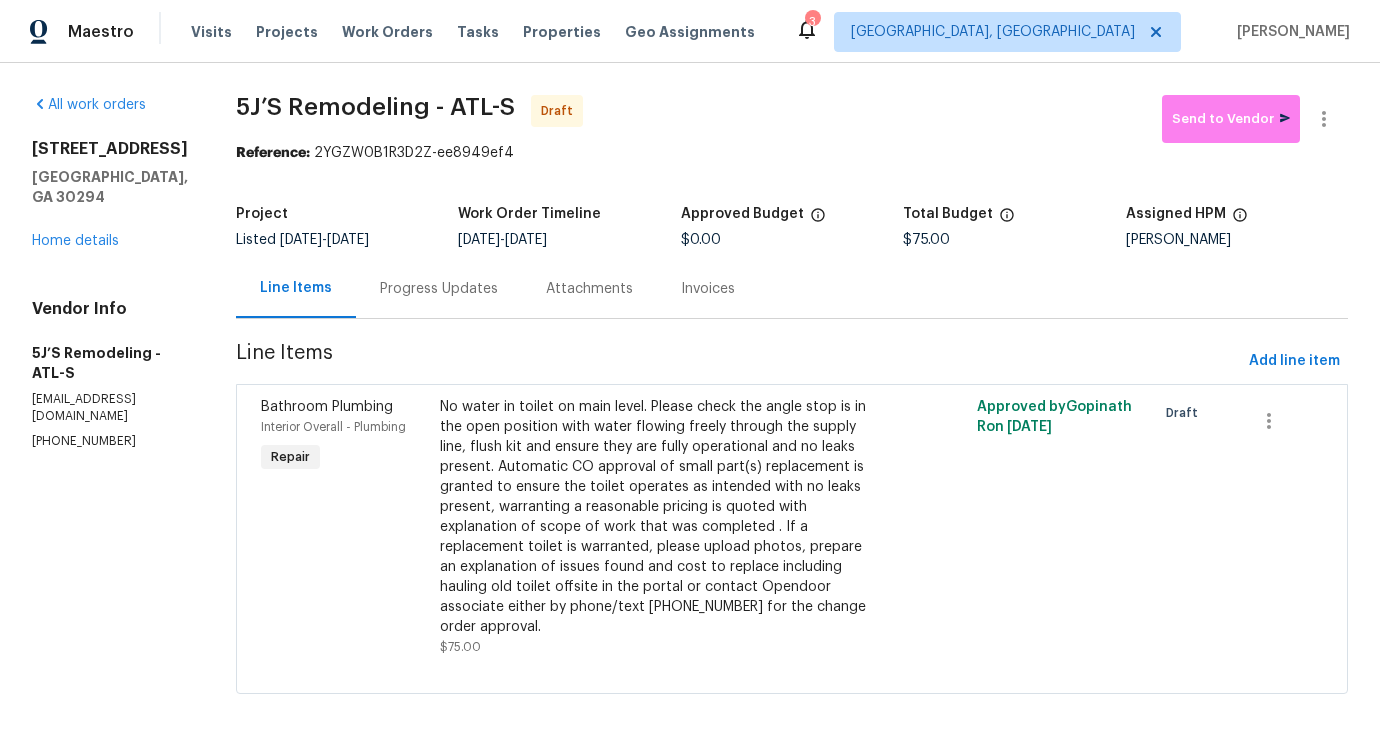 click on "Progress Updates" at bounding box center [439, 289] 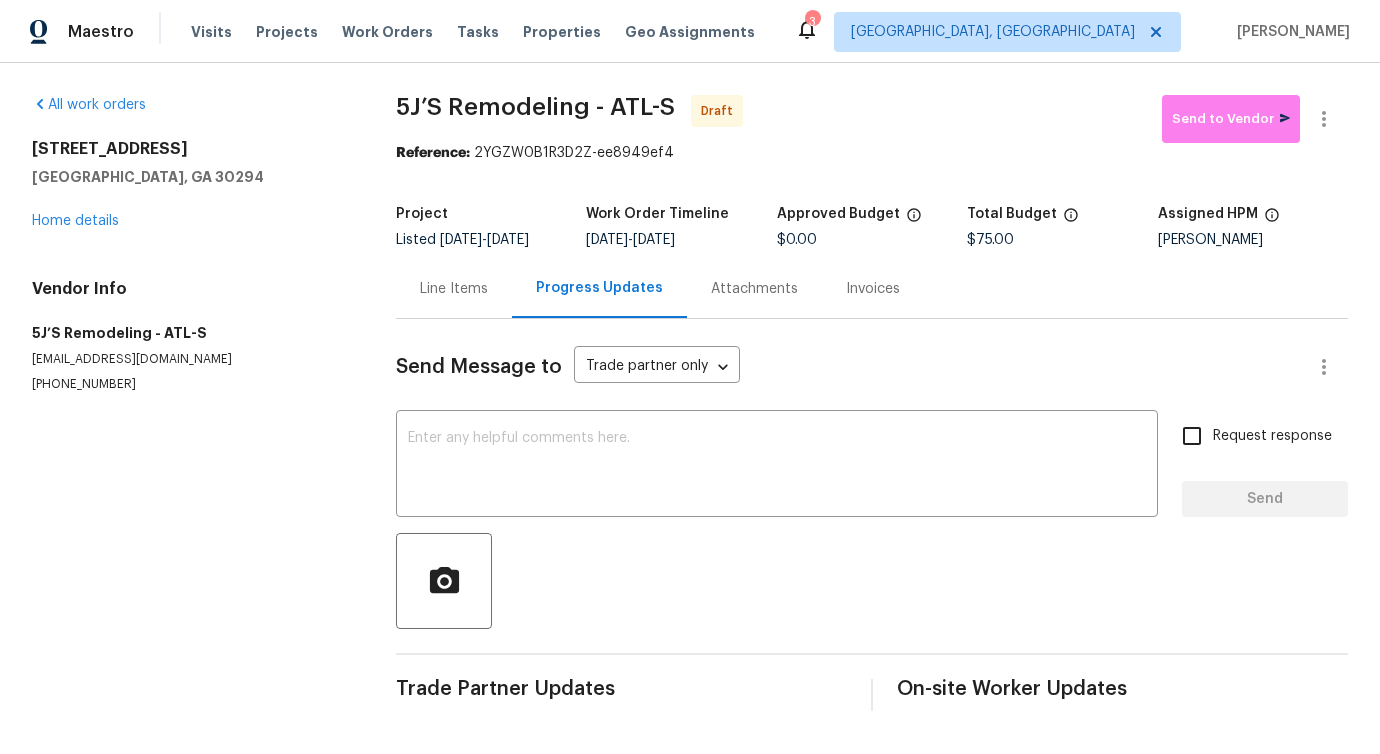 scroll, scrollTop: 4, scrollLeft: 0, axis: vertical 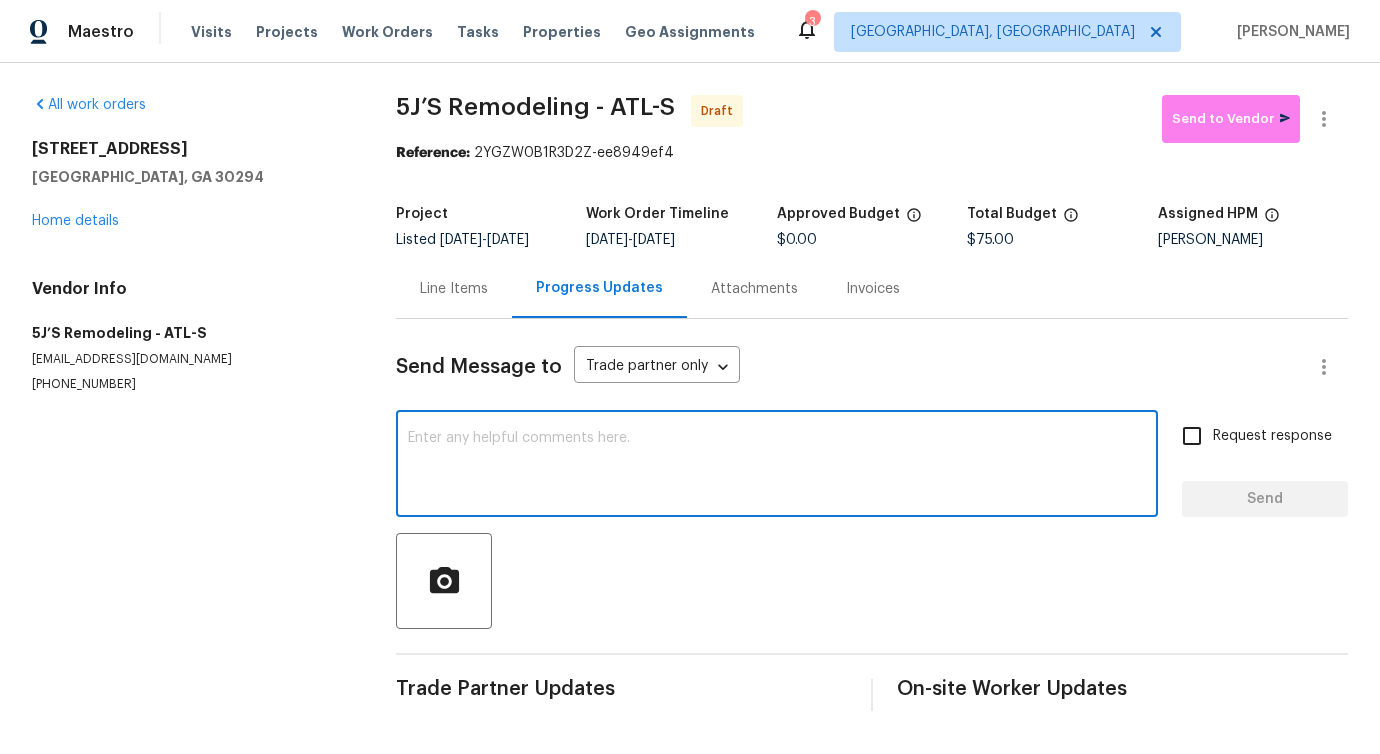 click at bounding box center [777, 466] 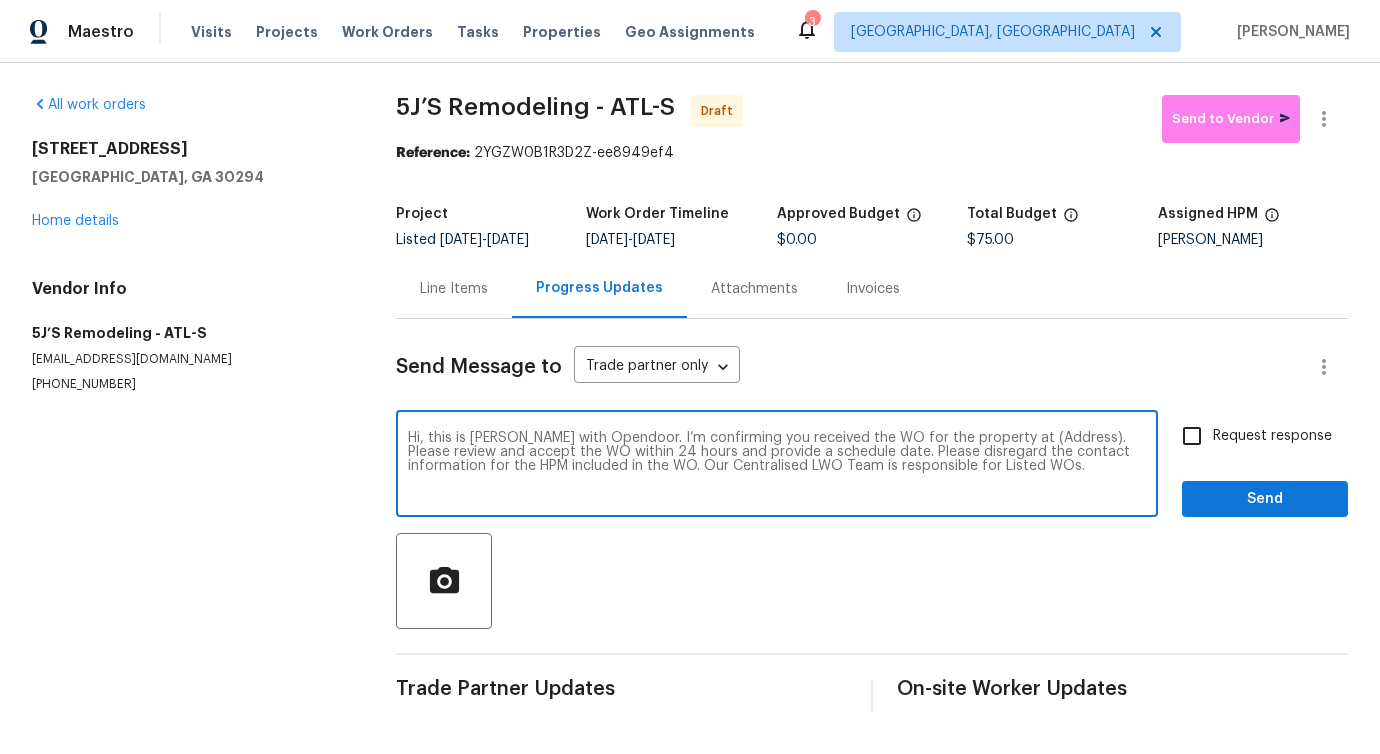 click on "Hi, this is [PERSON_NAME] with Opendoor. I’m confirming you received the WO for the property at (Address). Please review and accept the WO within 24 hours and provide a schedule date. Please disregard the contact information for the HPM included in the WO. Our Centralised LWO Team is responsible for Listed WOs." at bounding box center (777, 466) 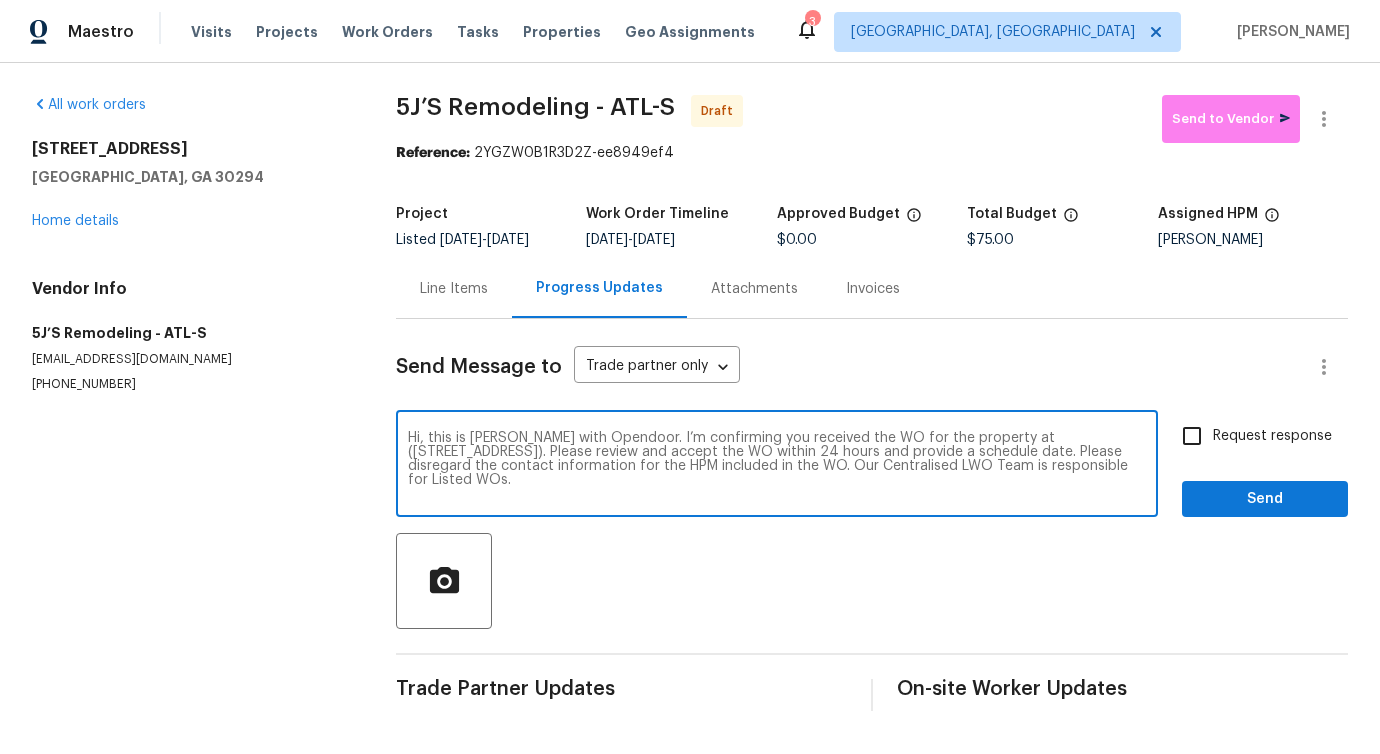 type on "Hi, this is Pavithra with Opendoor. I’m confirming you received the WO for the property at (3517 Mortons Landing Dr, Ellenwood, GA 30294). Please review and accept the WO within 24 hours and provide a schedule date. Please disregard the contact information for the HPM included in the WO. Our Centralised LWO Team is responsible for Listed WOs." 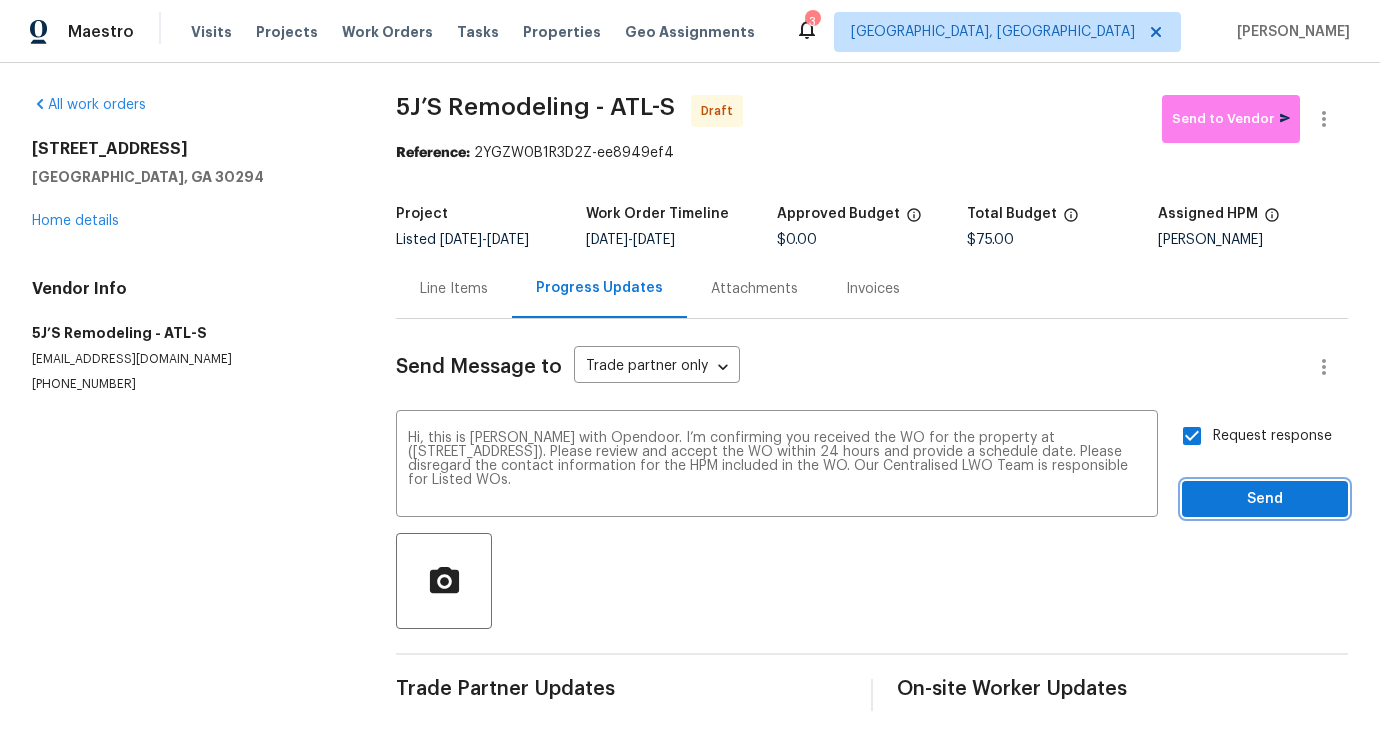 click on "Send" at bounding box center [1265, 499] 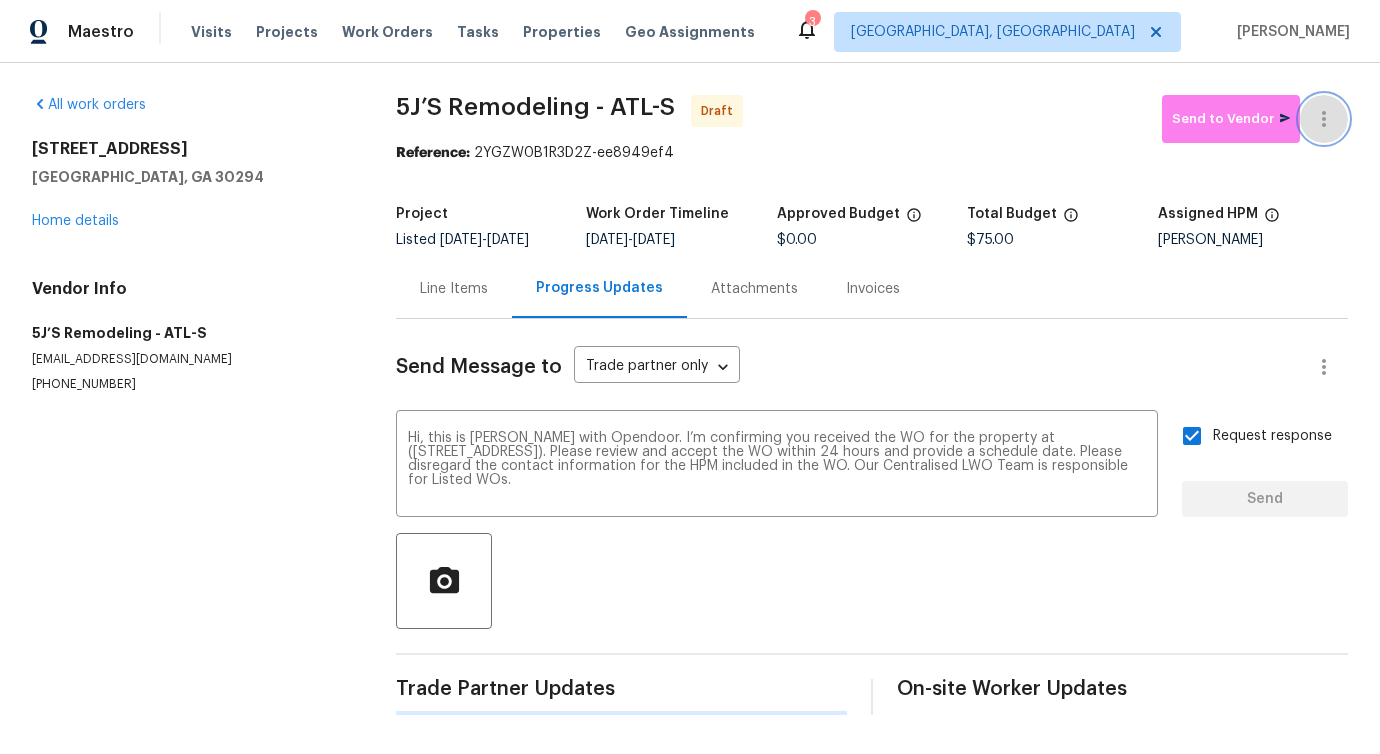 click at bounding box center [1324, 119] 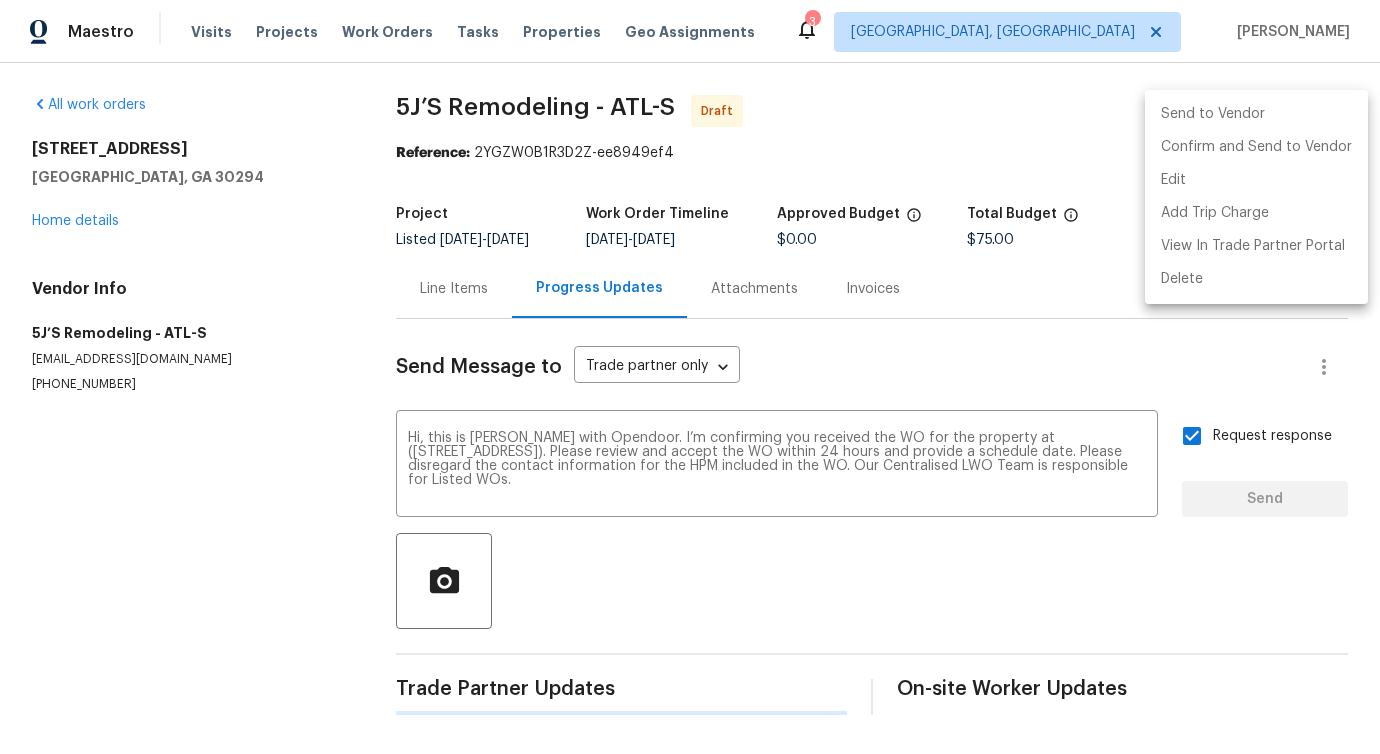type 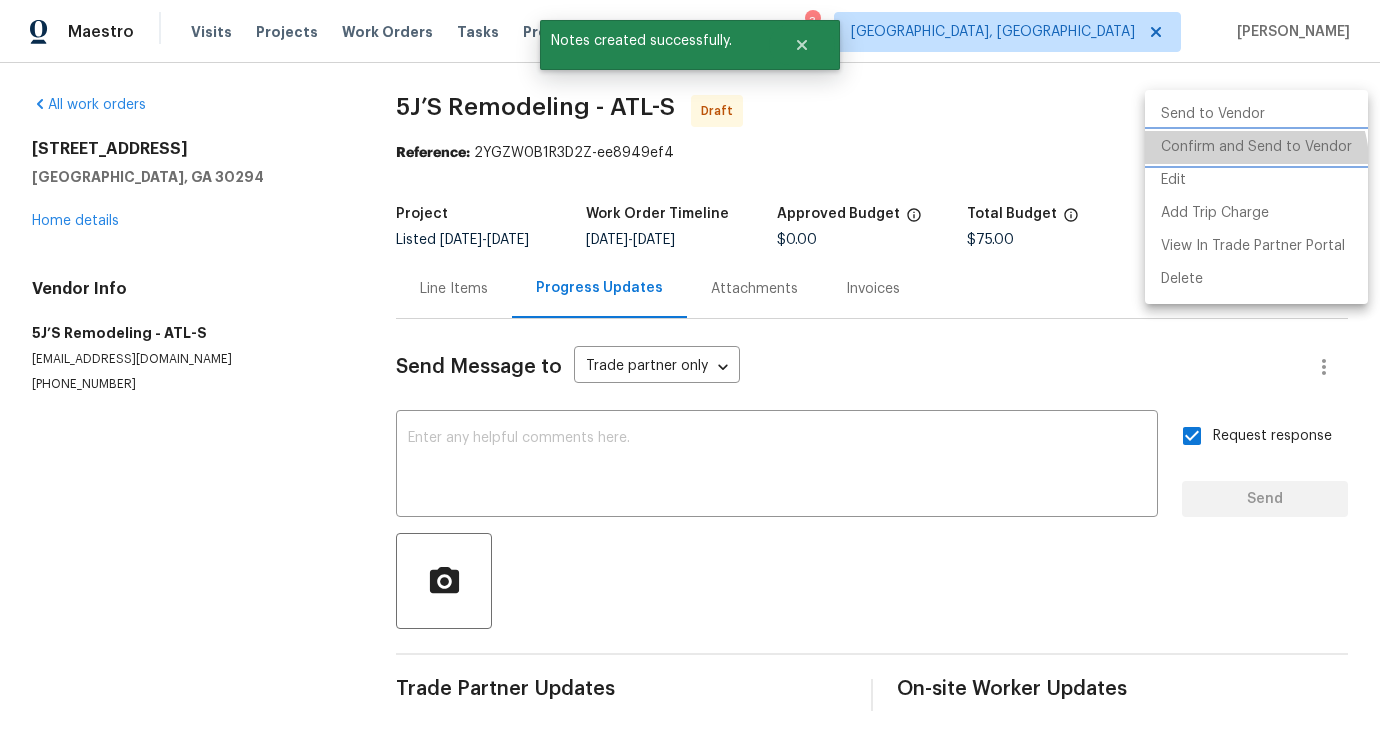 click on "Confirm and Send to Vendor" at bounding box center [1256, 147] 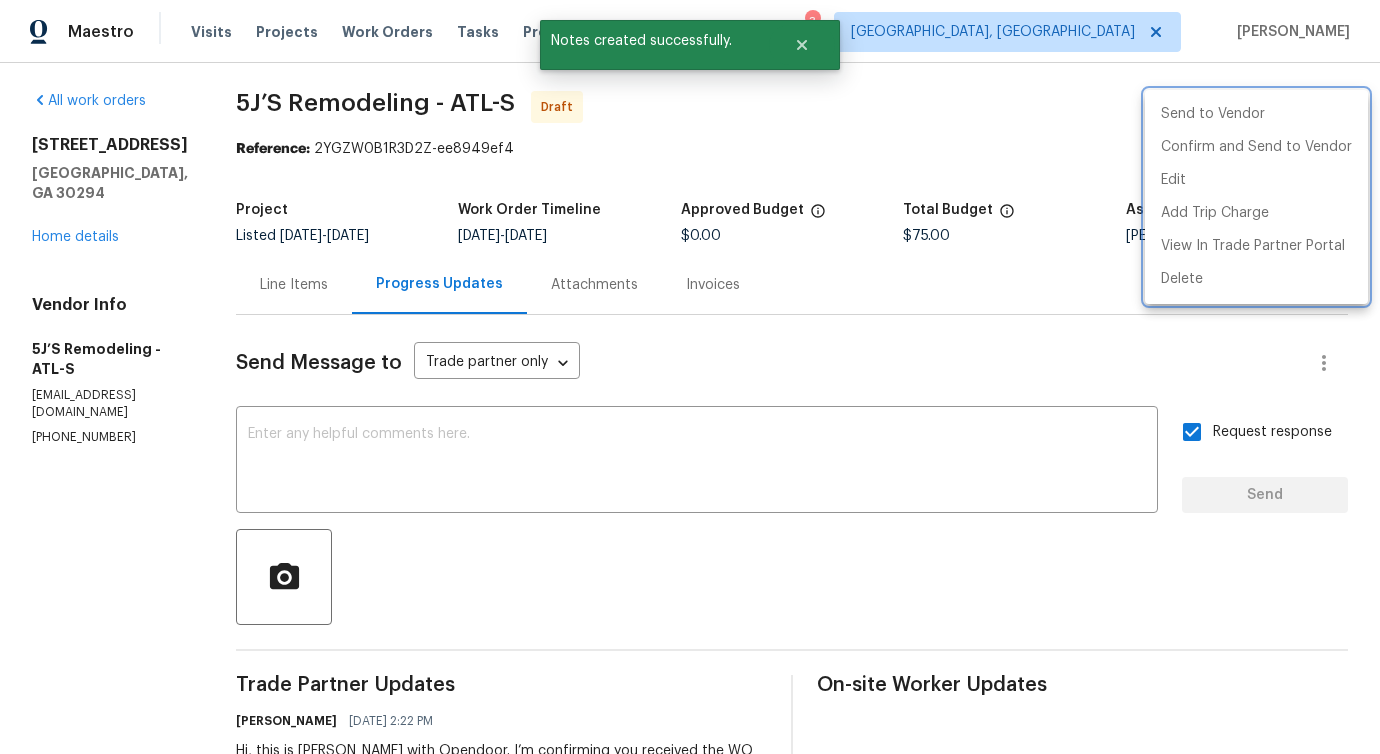 click at bounding box center [690, 377] 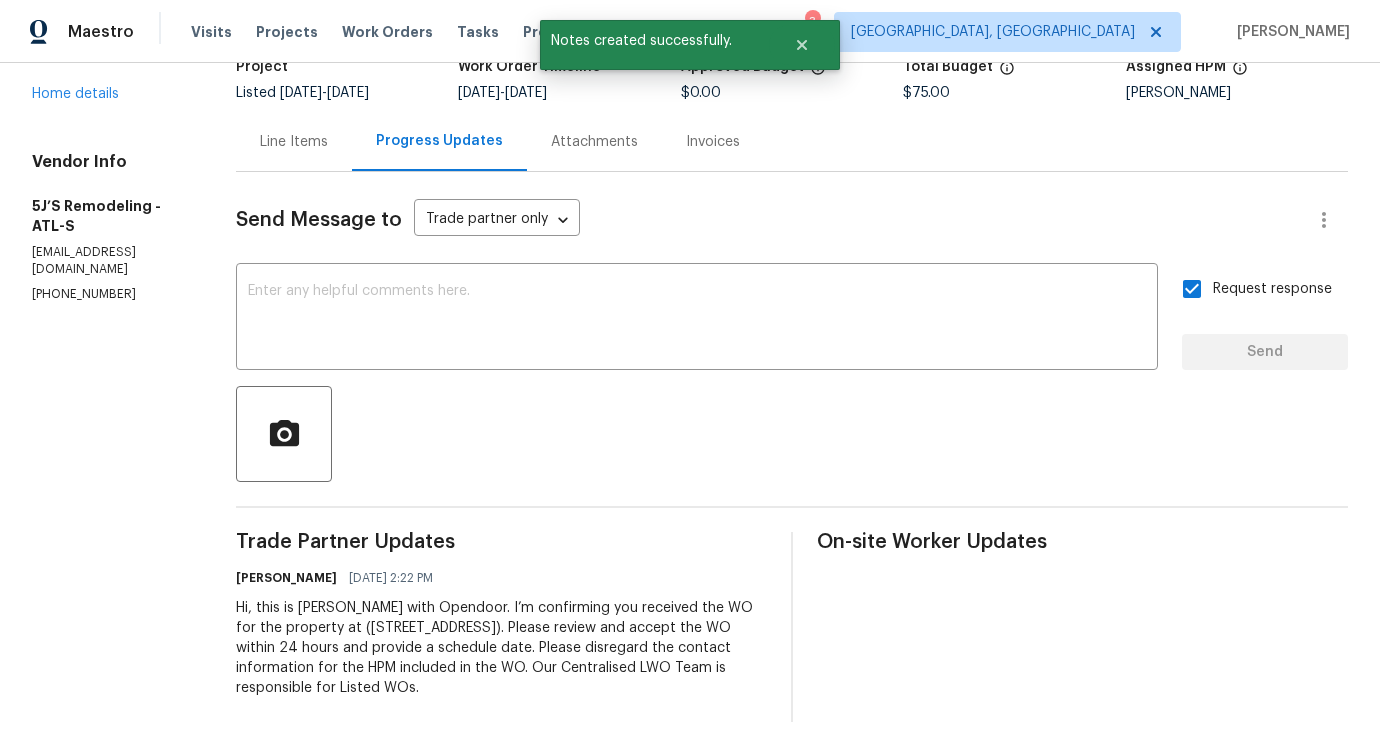 scroll, scrollTop: 0, scrollLeft: 0, axis: both 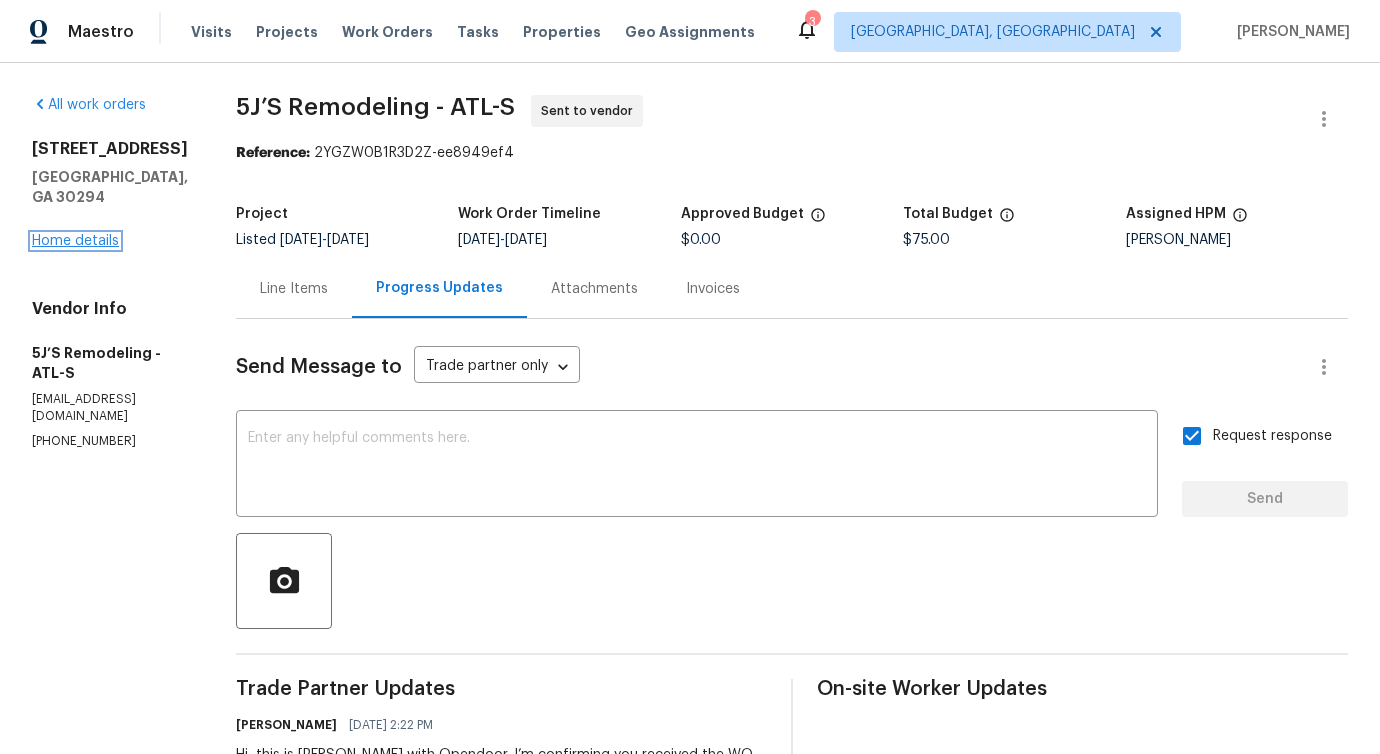 click on "Home details" at bounding box center [75, 241] 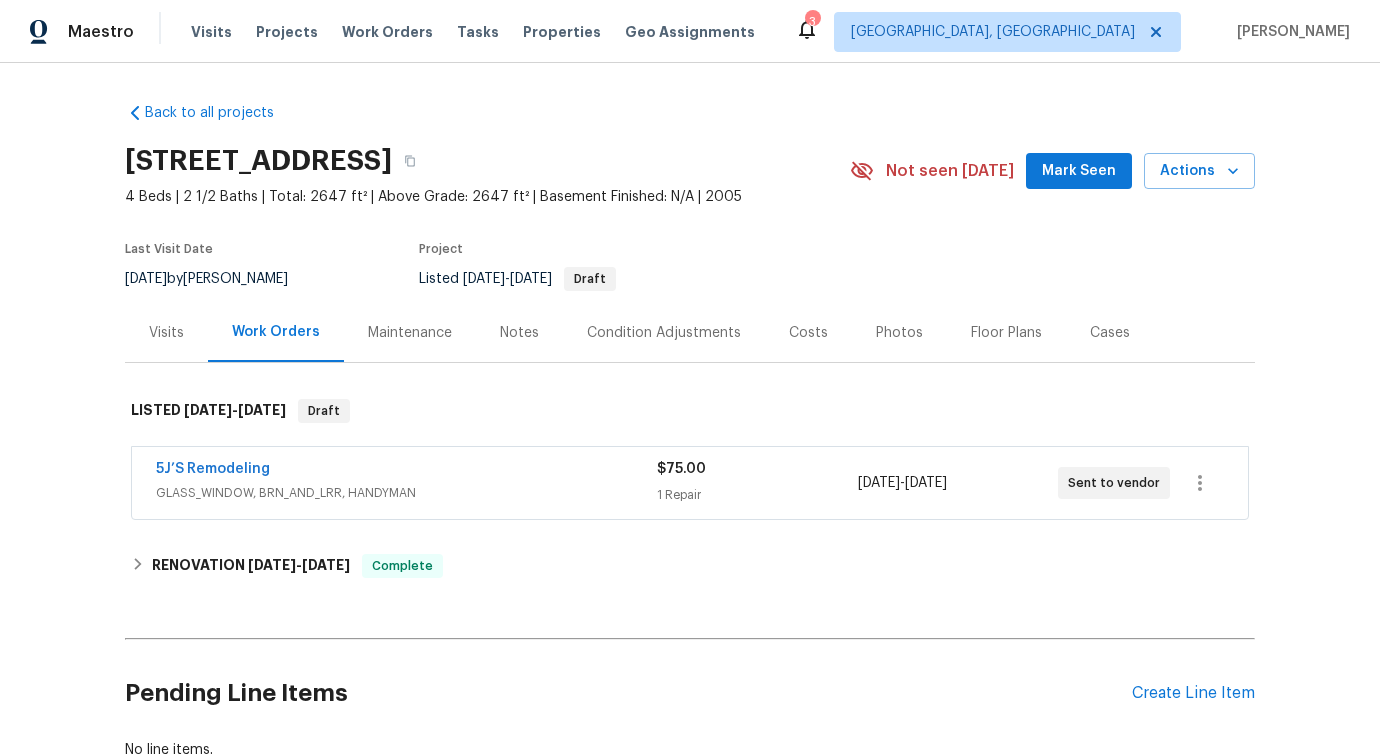 scroll, scrollTop: 157, scrollLeft: 0, axis: vertical 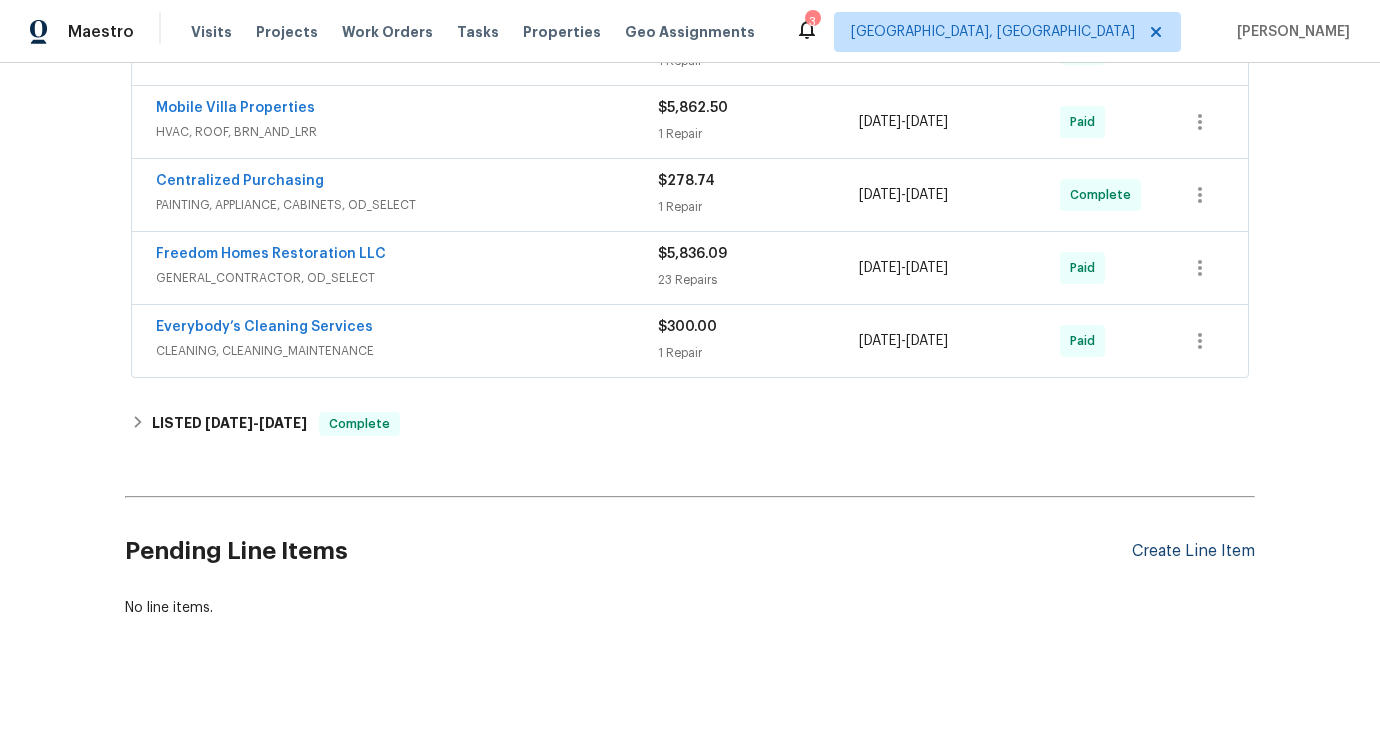 click on "Create Line Item" at bounding box center [1193, 551] 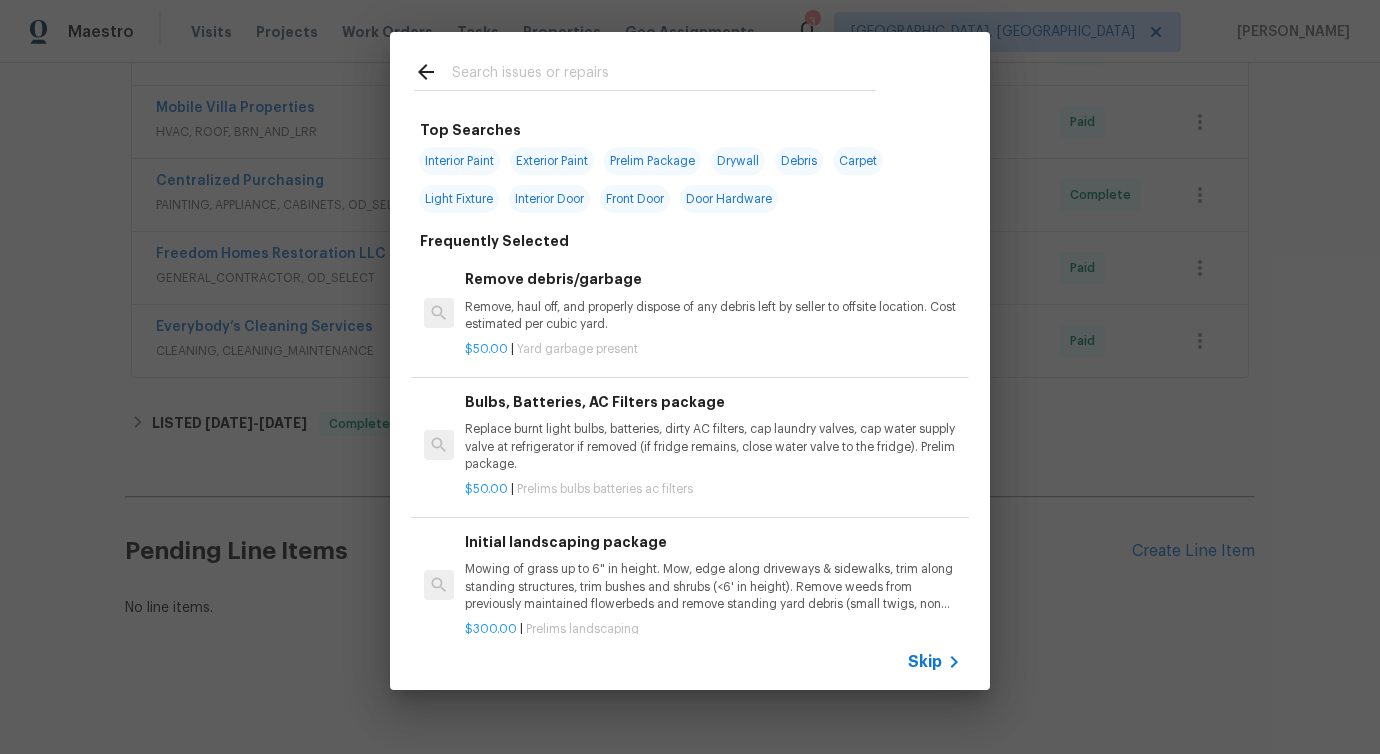 click at bounding box center (664, 75) 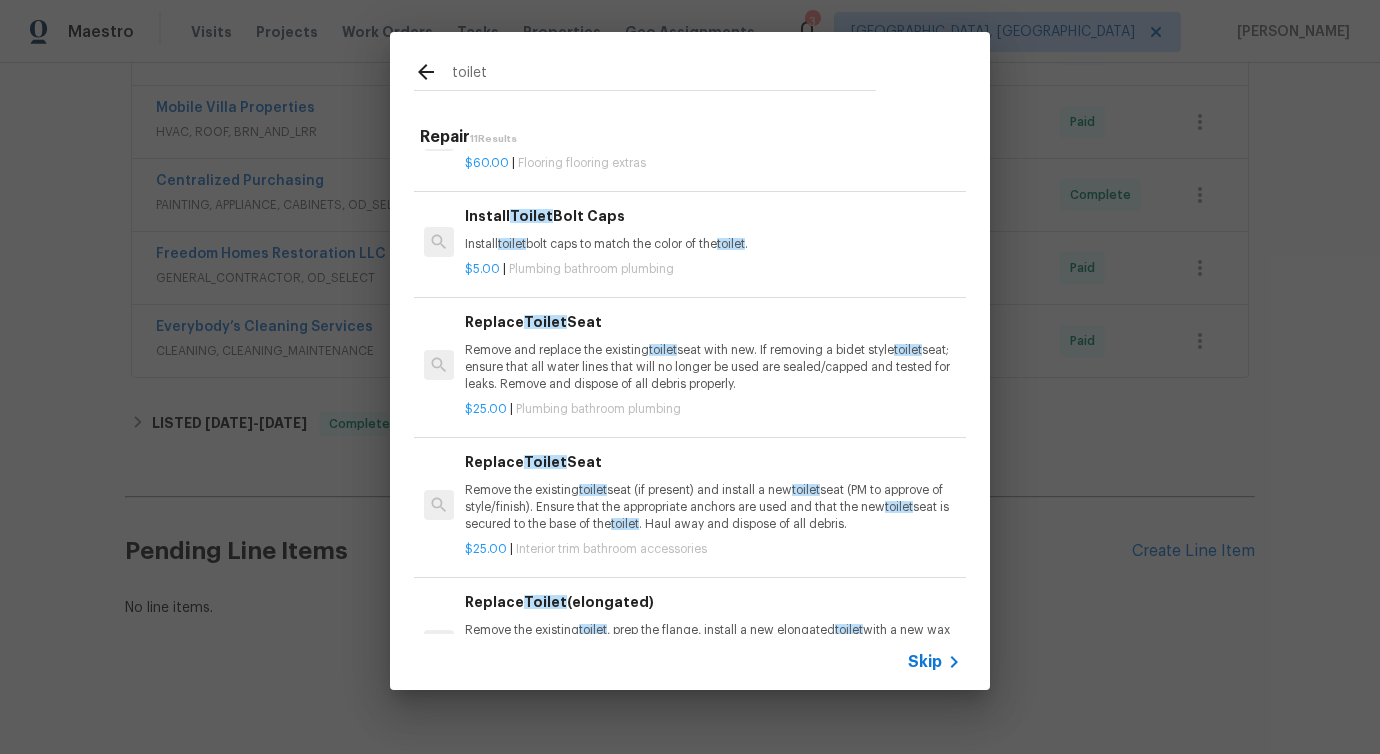 scroll, scrollTop: 0, scrollLeft: 0, axis: both 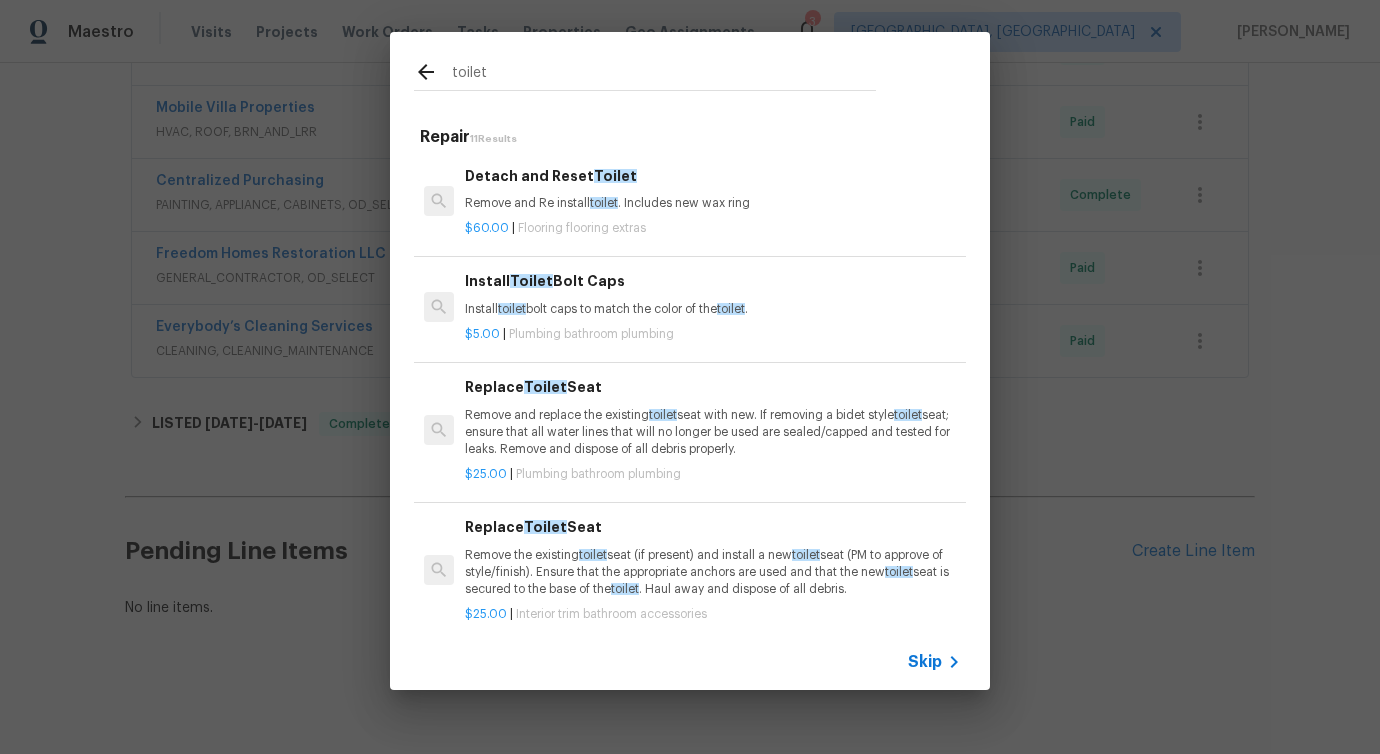 type on "toilet" 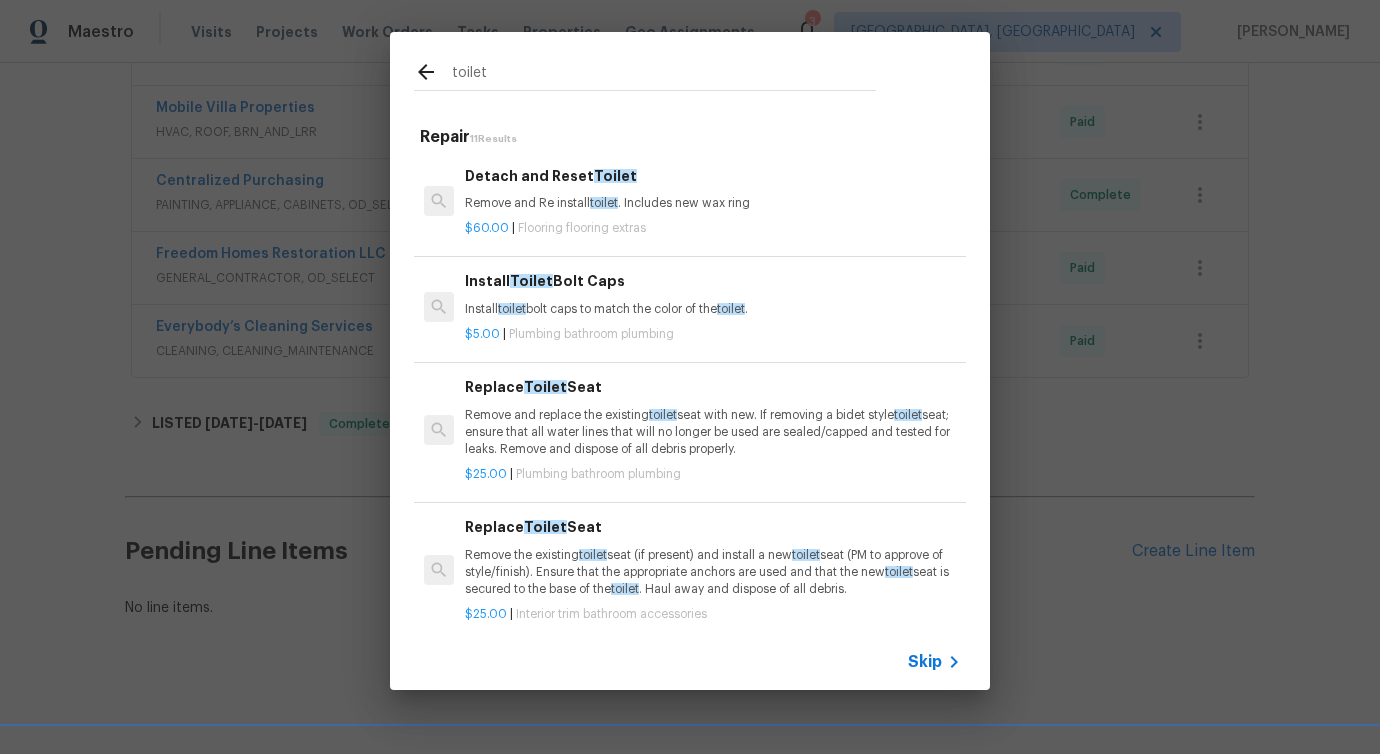 click on "Remove and Re install  toilet . Includes new wax ring" at bounding box center (713, 203) 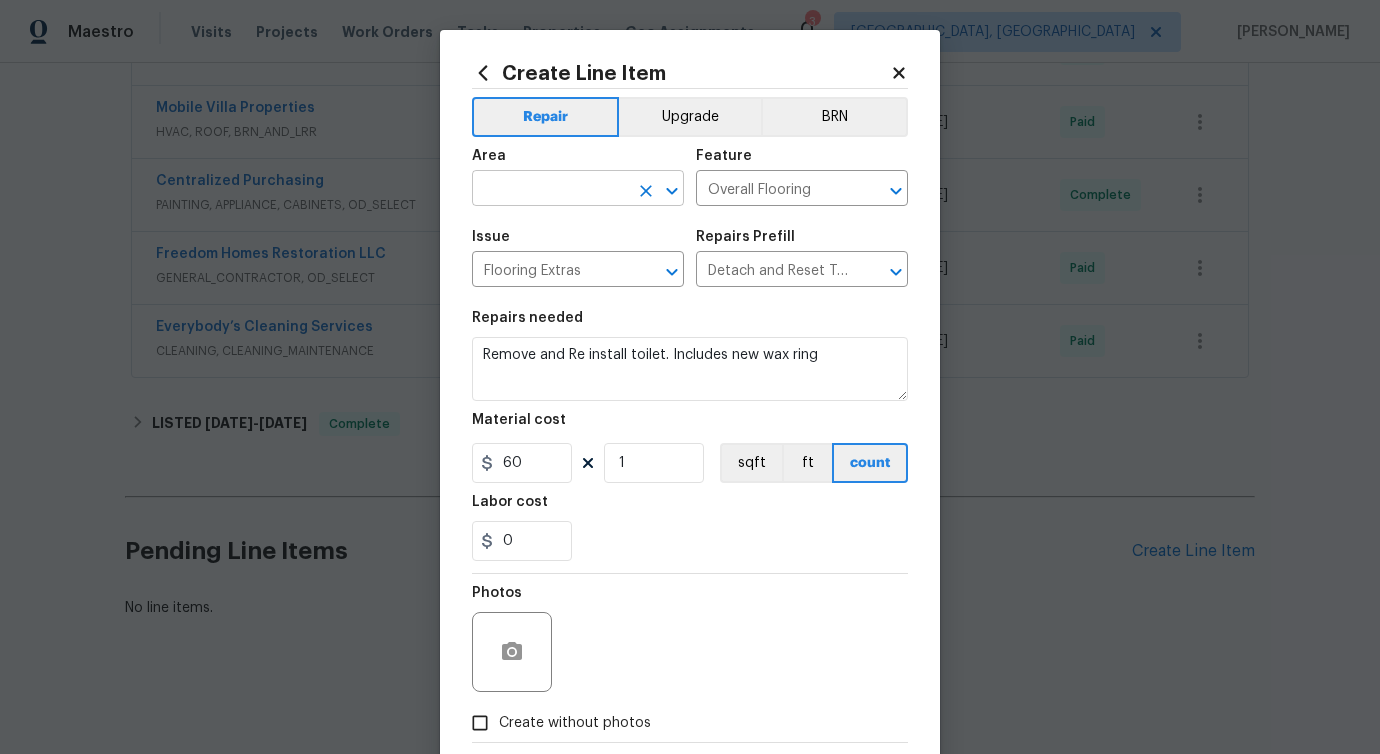 click at bounding box center (550, 190) 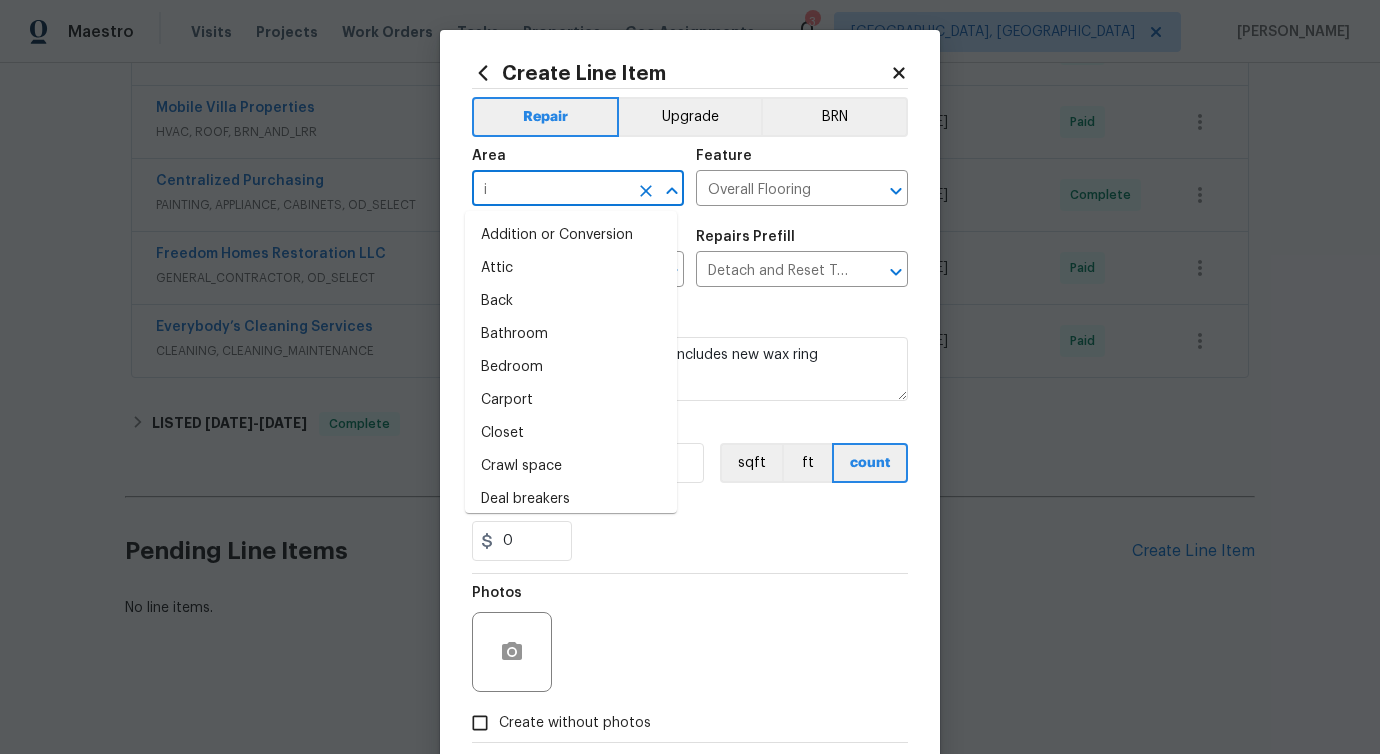 type on "in" 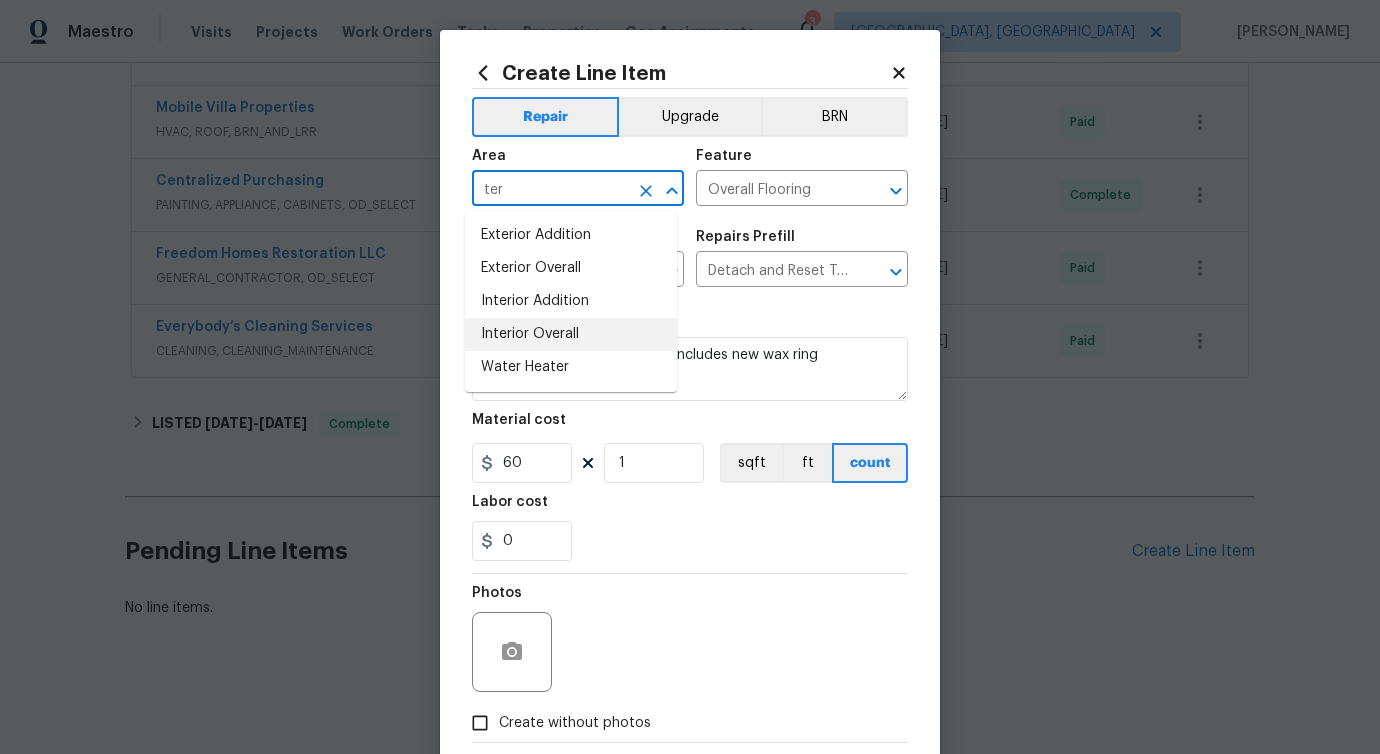 click on "Interior Overall" at bounding box center [571, 334] 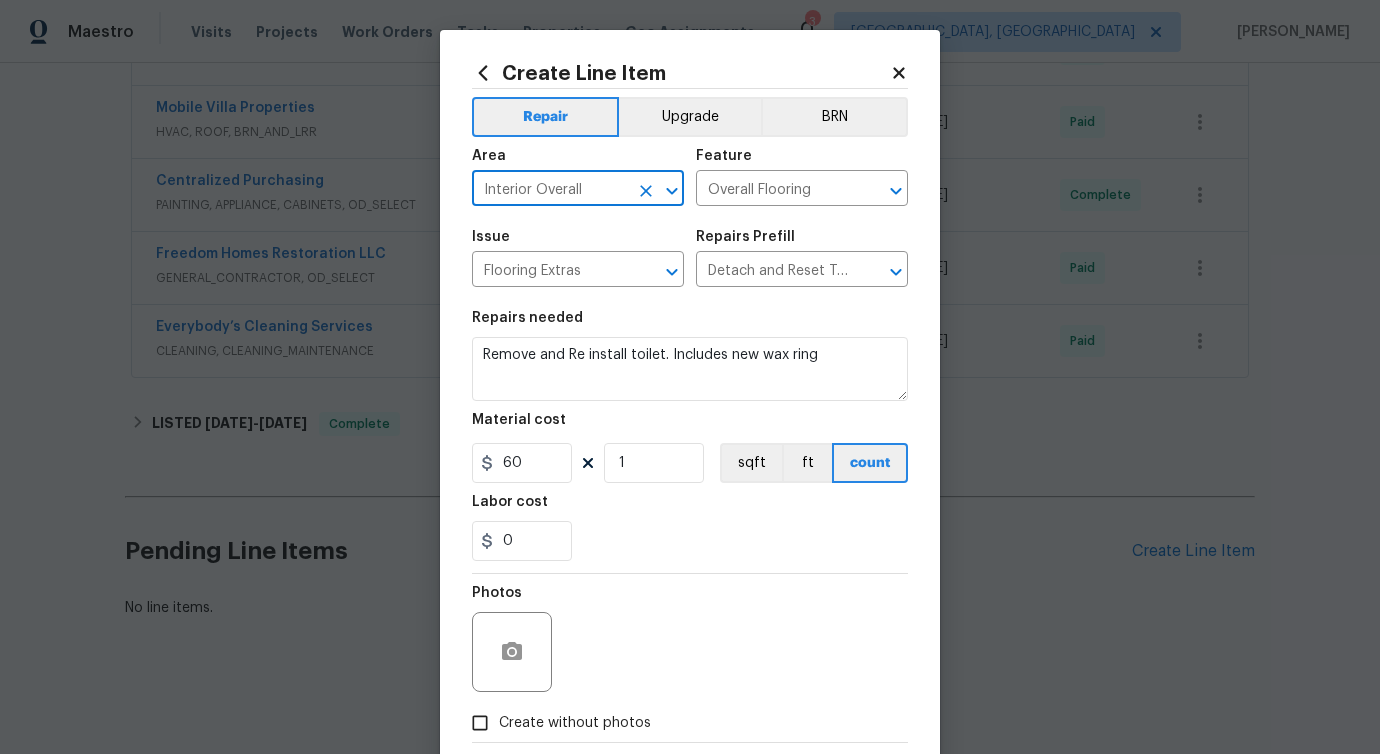 type on "Interior Overall" 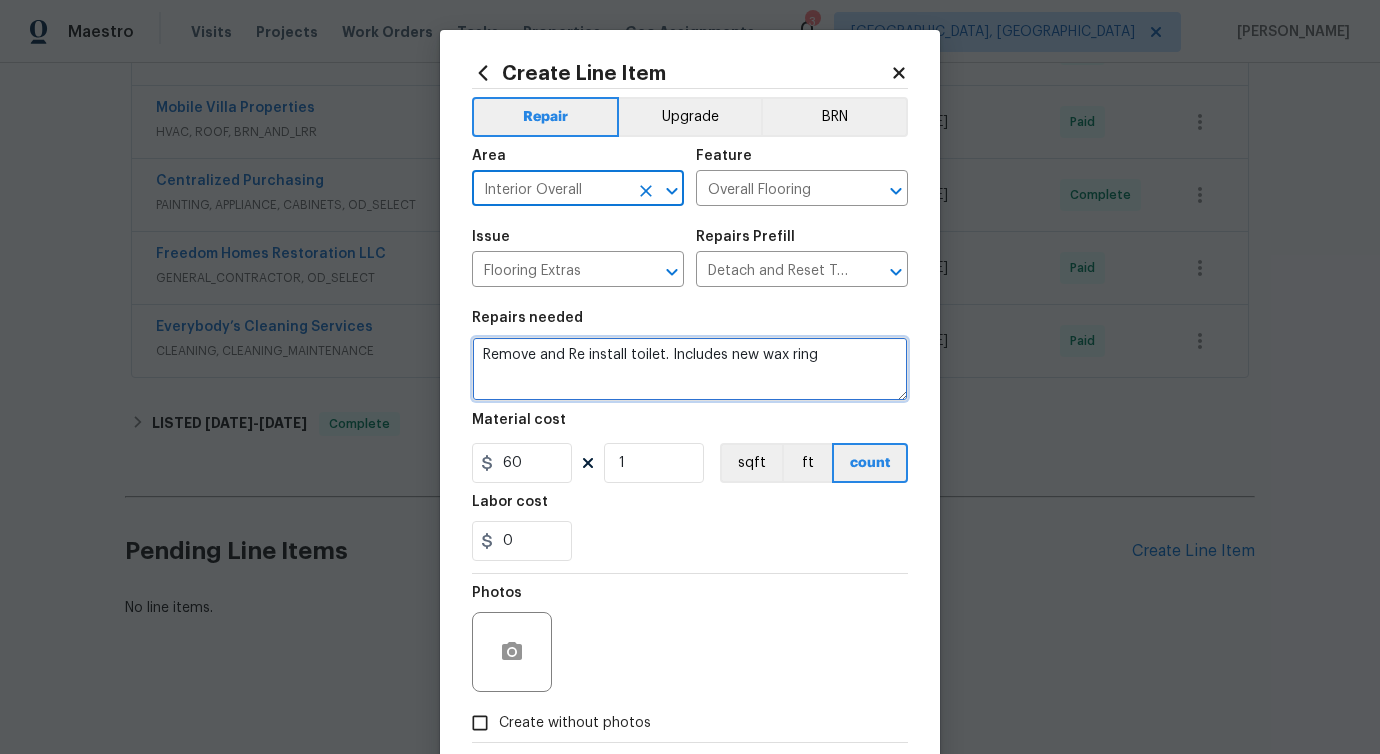 click on "Remove and Re install toilet. Includes new wax ring" at bounding box center (690, 369) 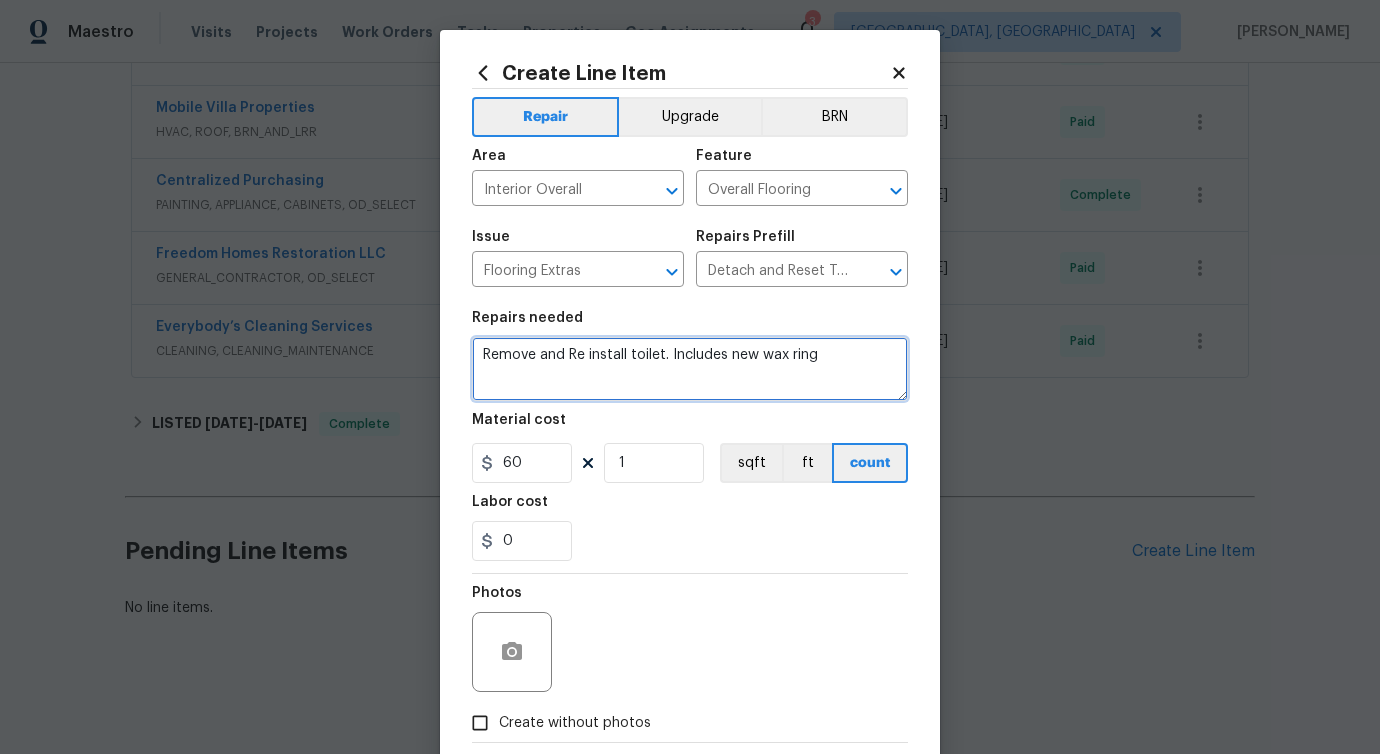 click on "Remove and Re install toilet. Includes new wax ring" at bounding box center (690, 369) 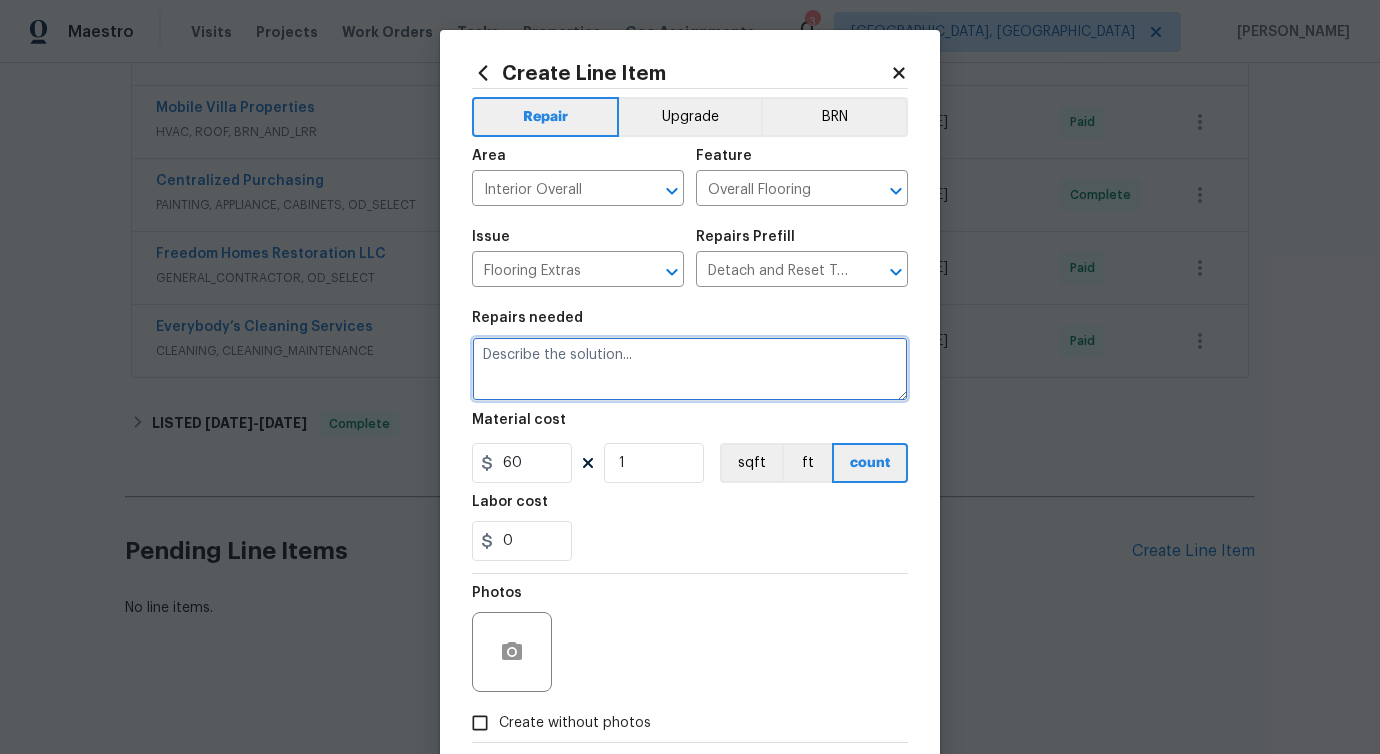 paste on "Please create a WO bedroom number 1 the toilet is leaking when you flush the toilet (Photos attached)" 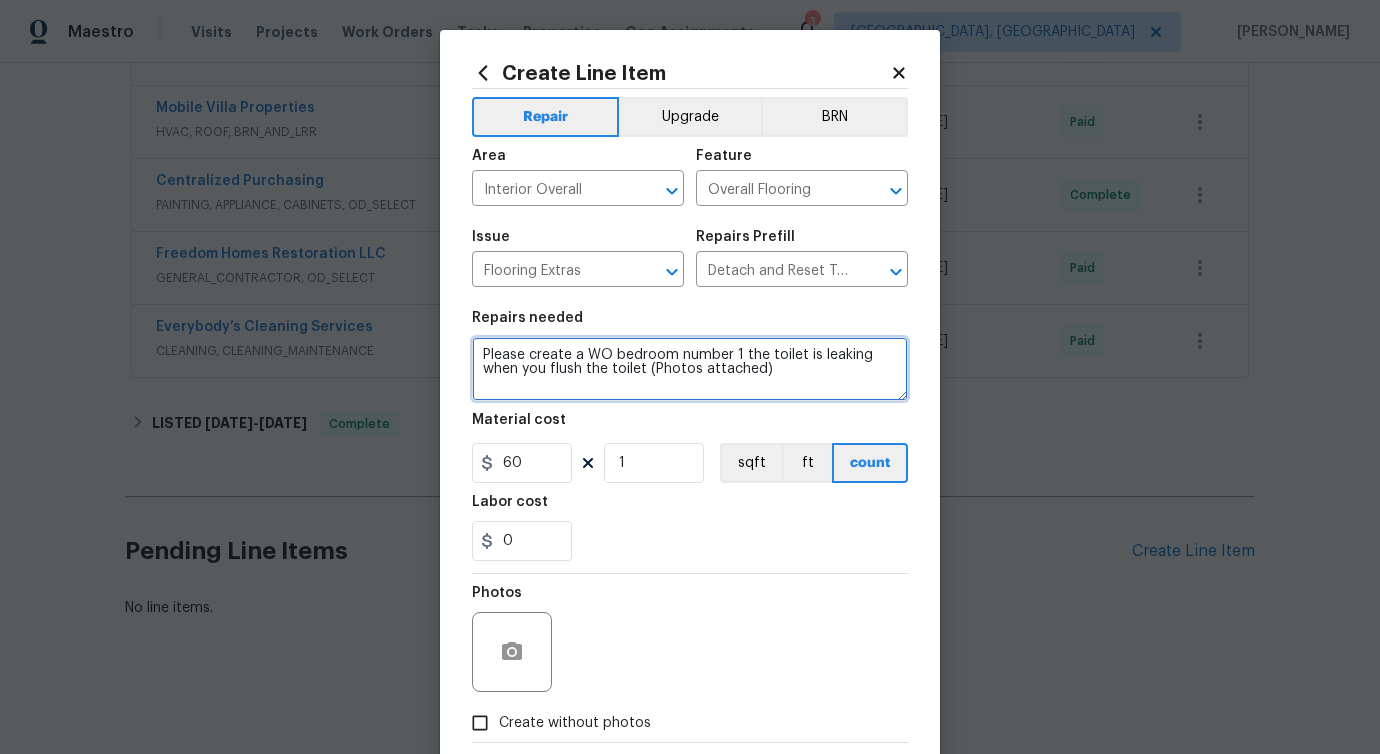 drag, startPoint x: 609, startPoint y: 355, endPoint x: 190, endPoint y: 337, distance: 419.38644 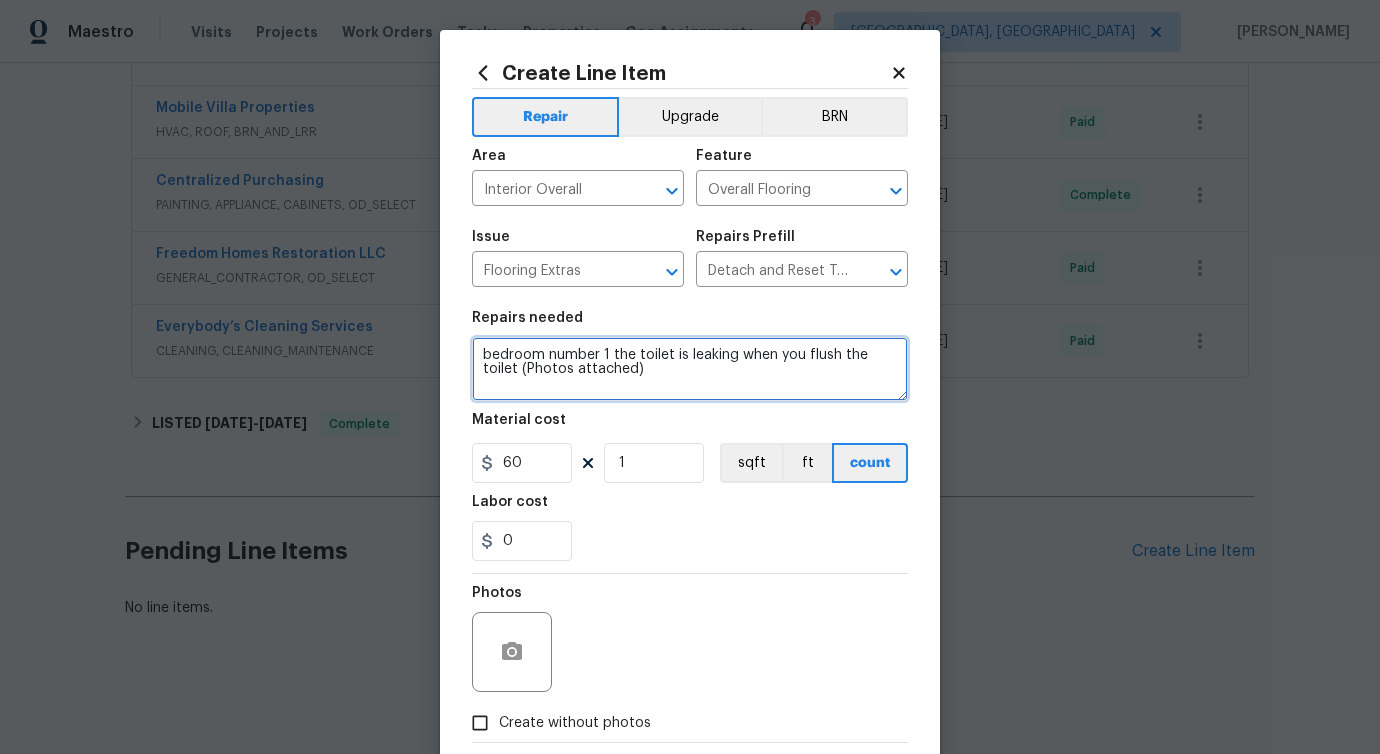 scroll, scrollTop: 108, scrollLeft: 0, axis: vertical 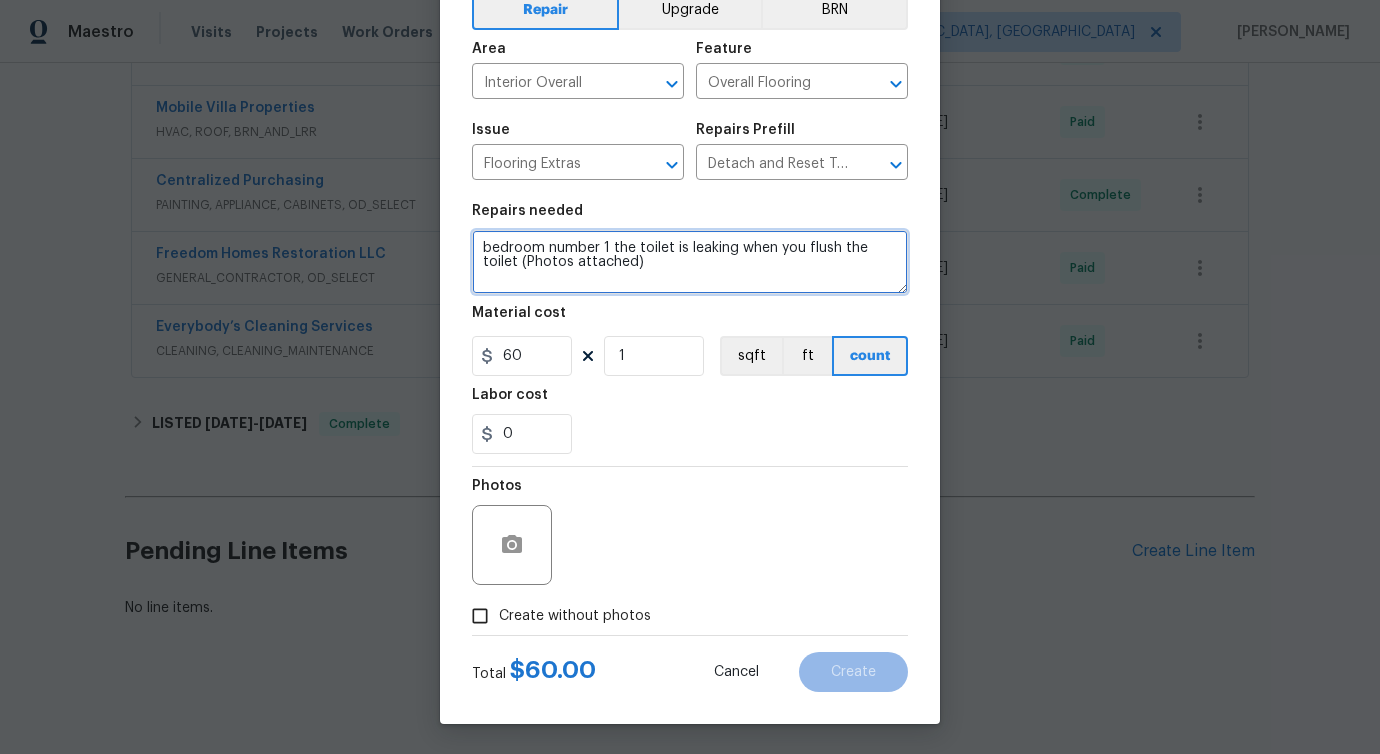 type on "bedroom number 1 the toilet is leaking when you flush the toilet (Photos attached)" 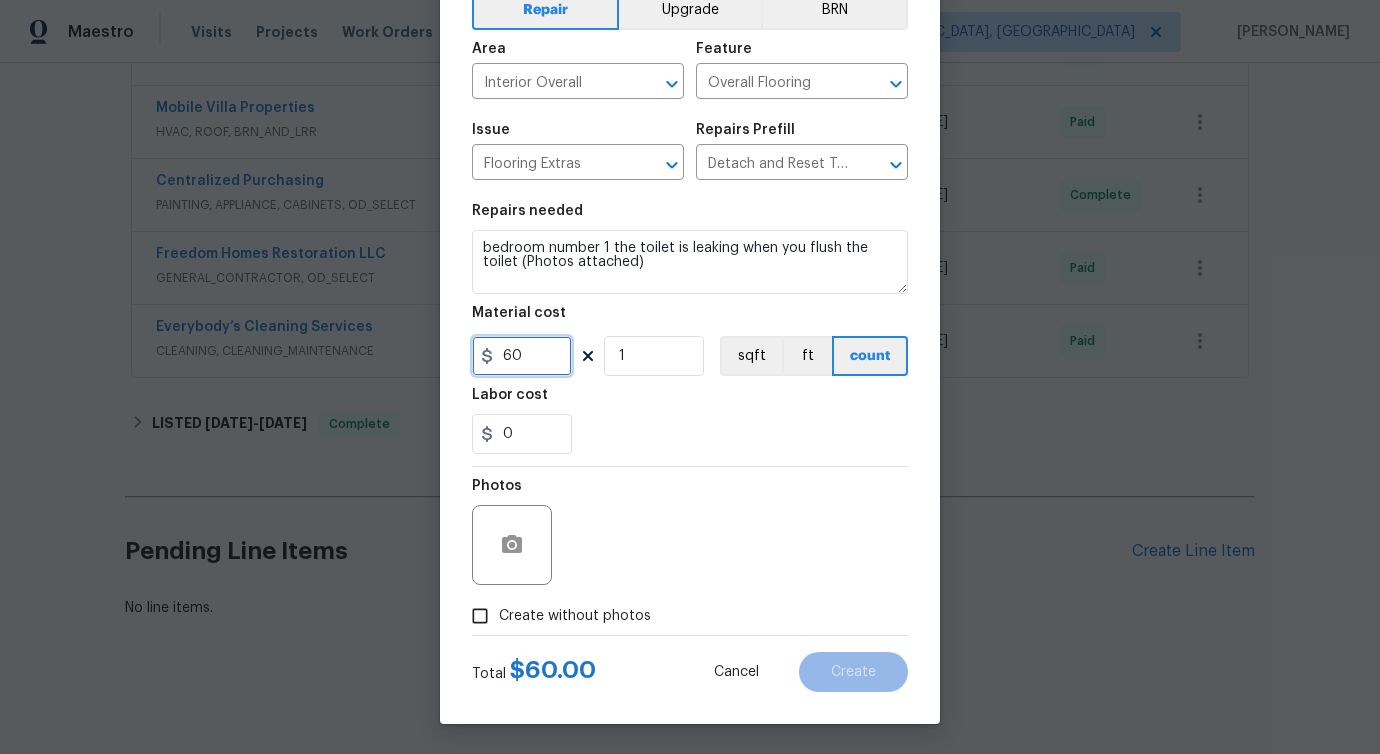 click on "60" at bounding box center (522, 356) 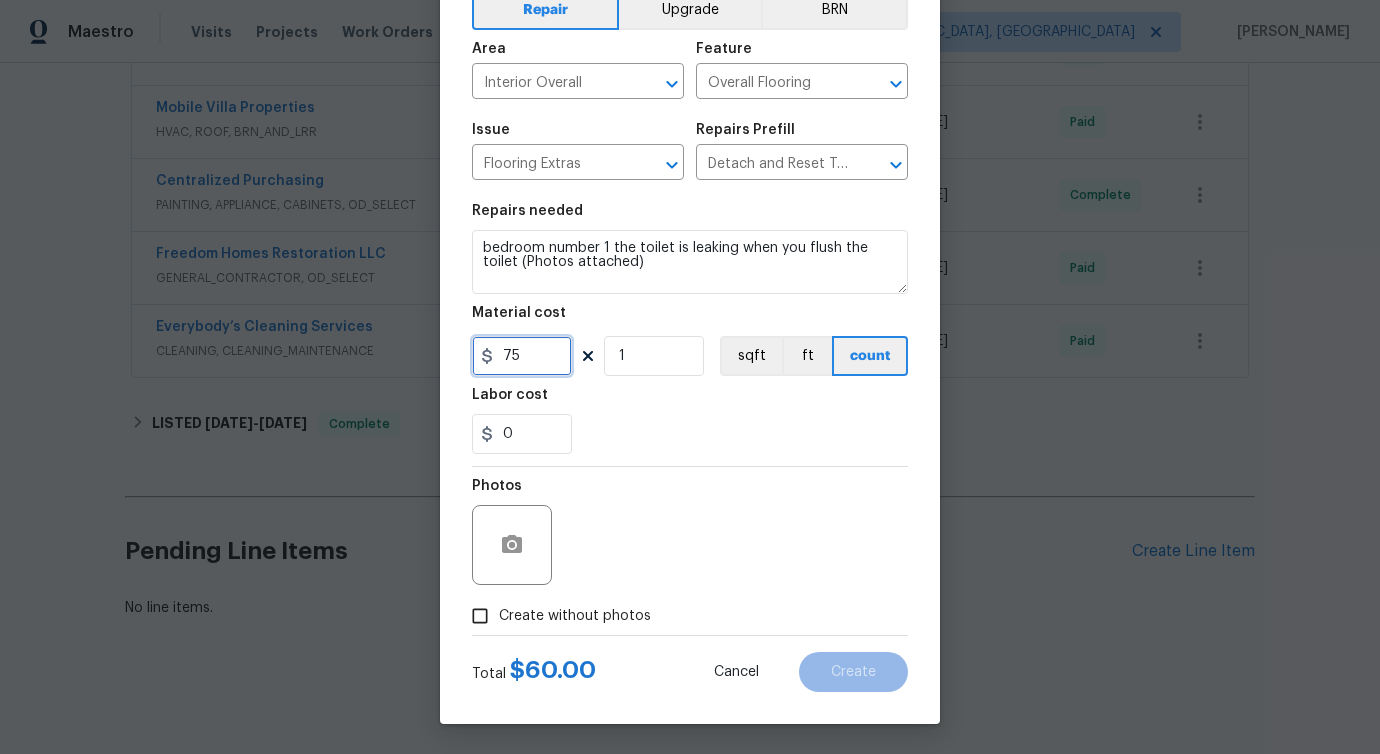 type on "75" 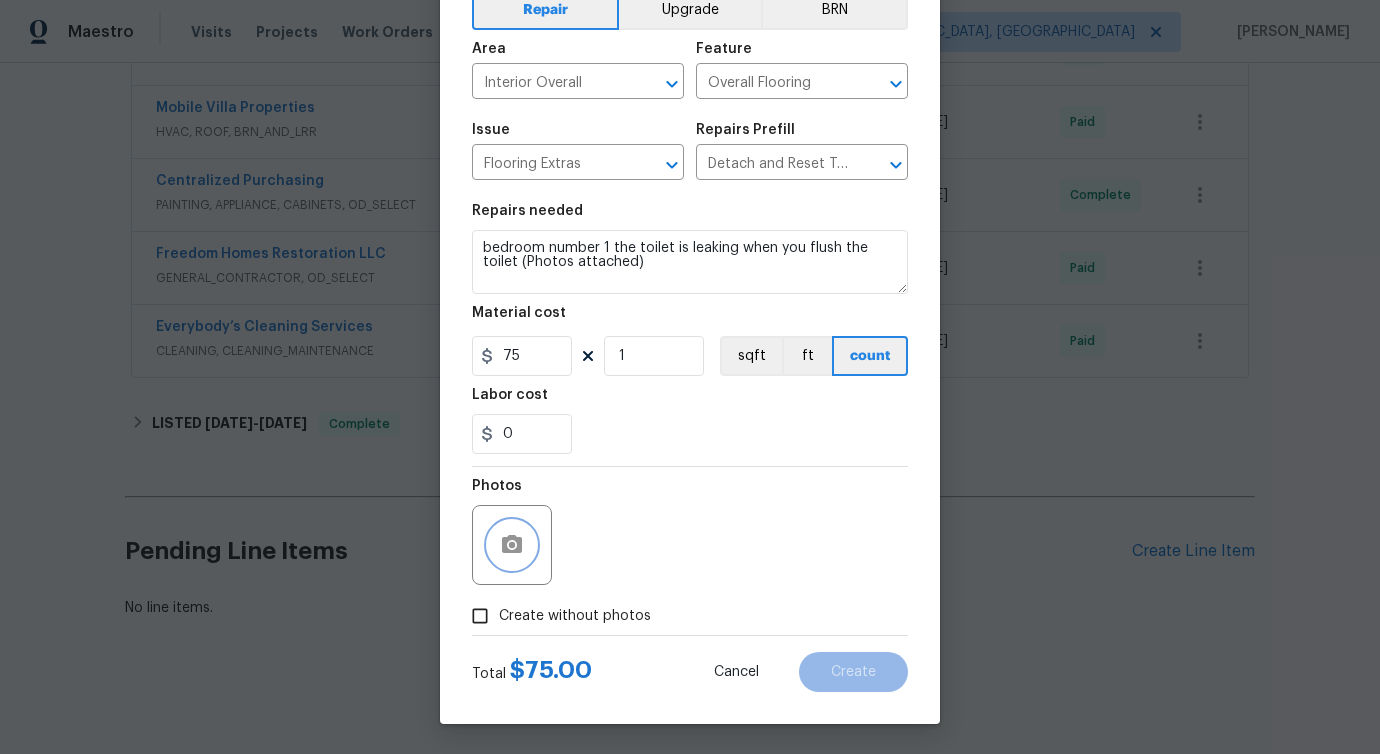 click at bounding box center (512, 545) 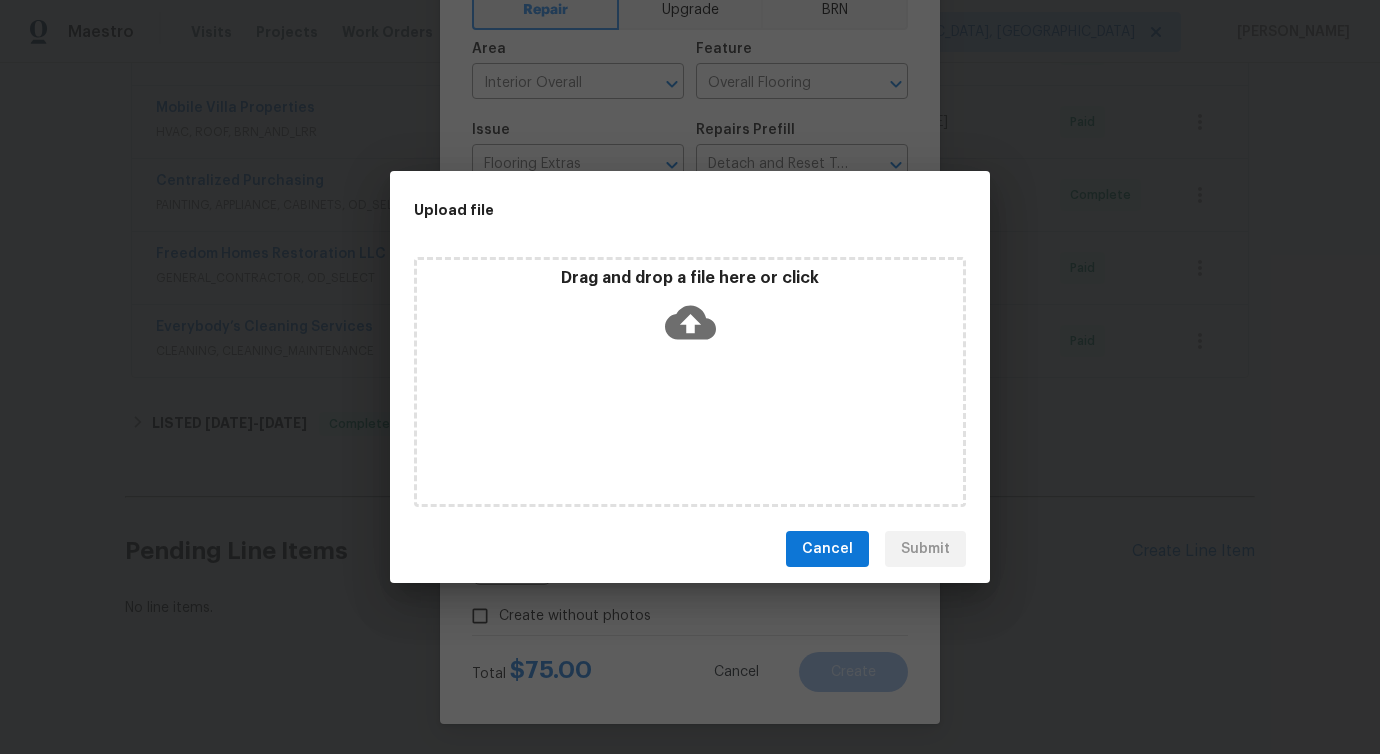 click 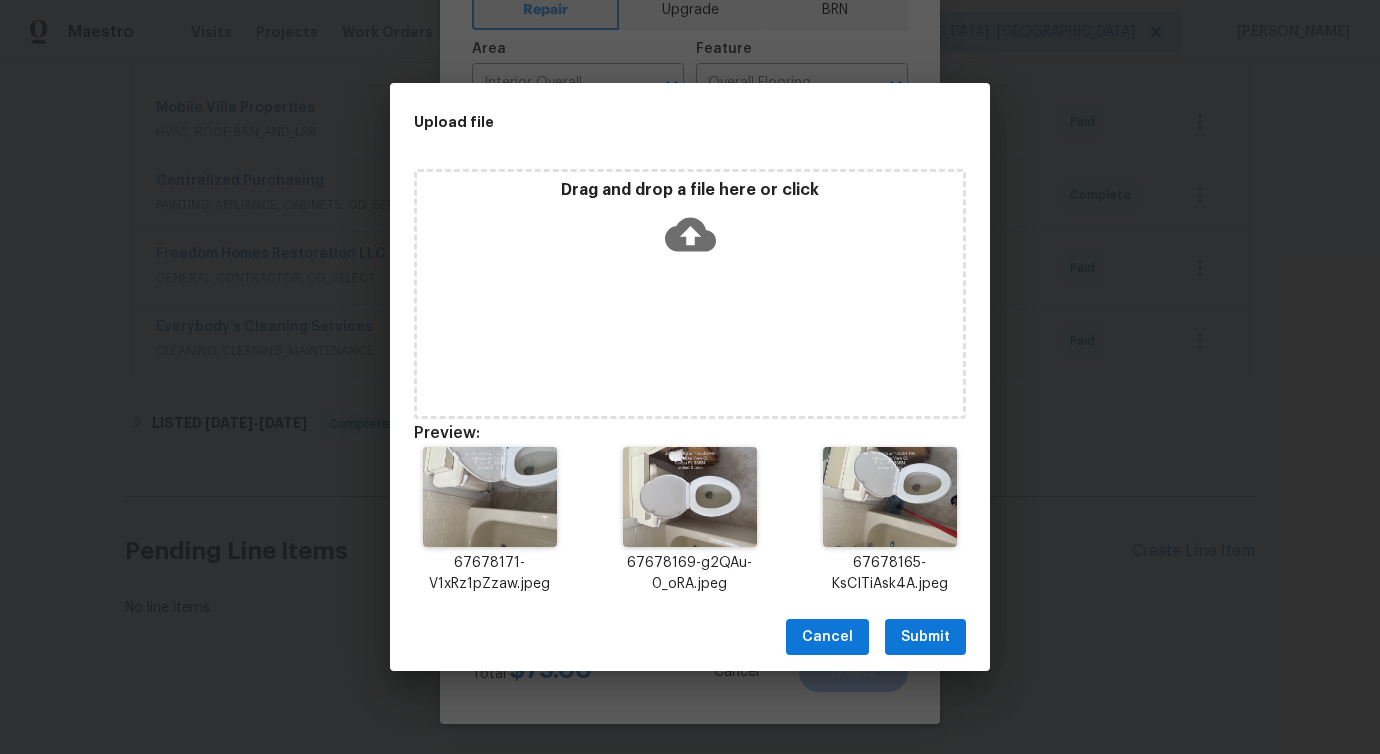 click on "Submit" at bounding box center [925, 637] 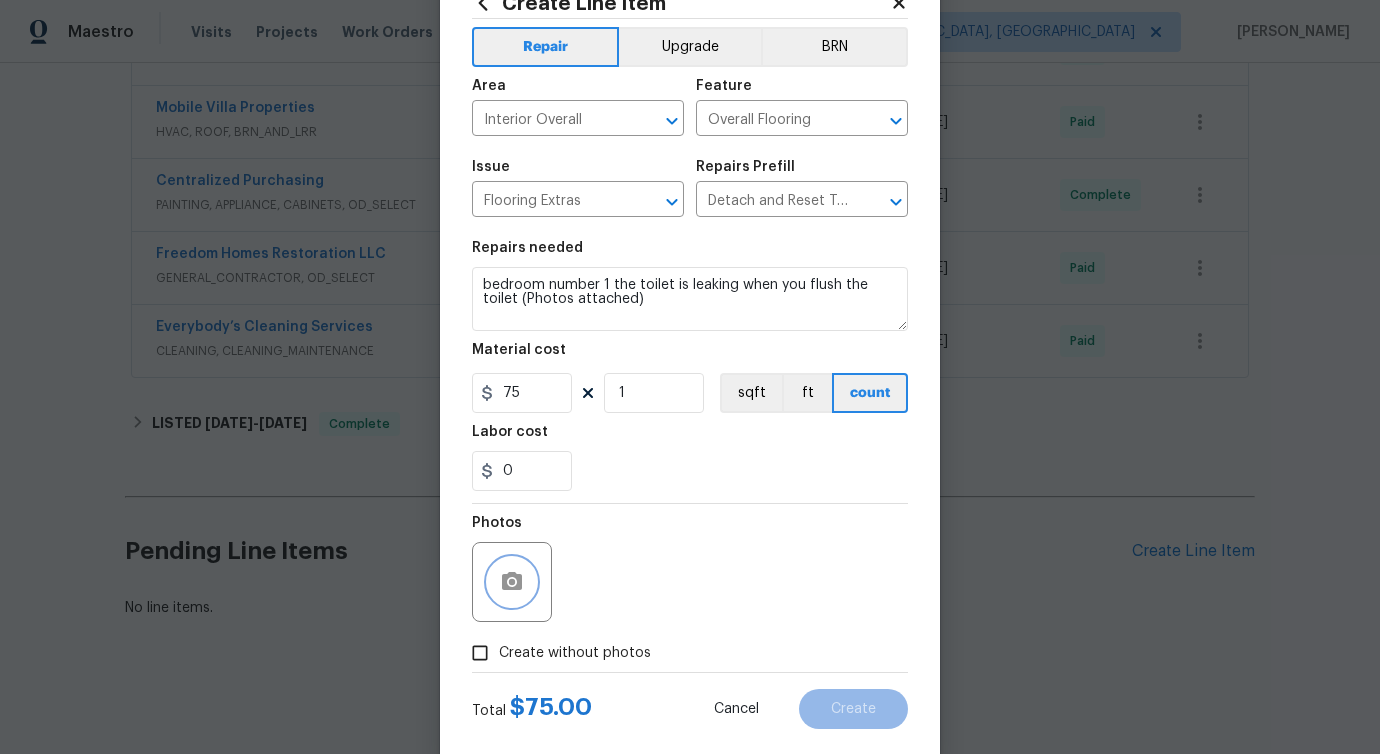 scroll, scrollTop: 108, scrollLeft: 0, axis: vertical 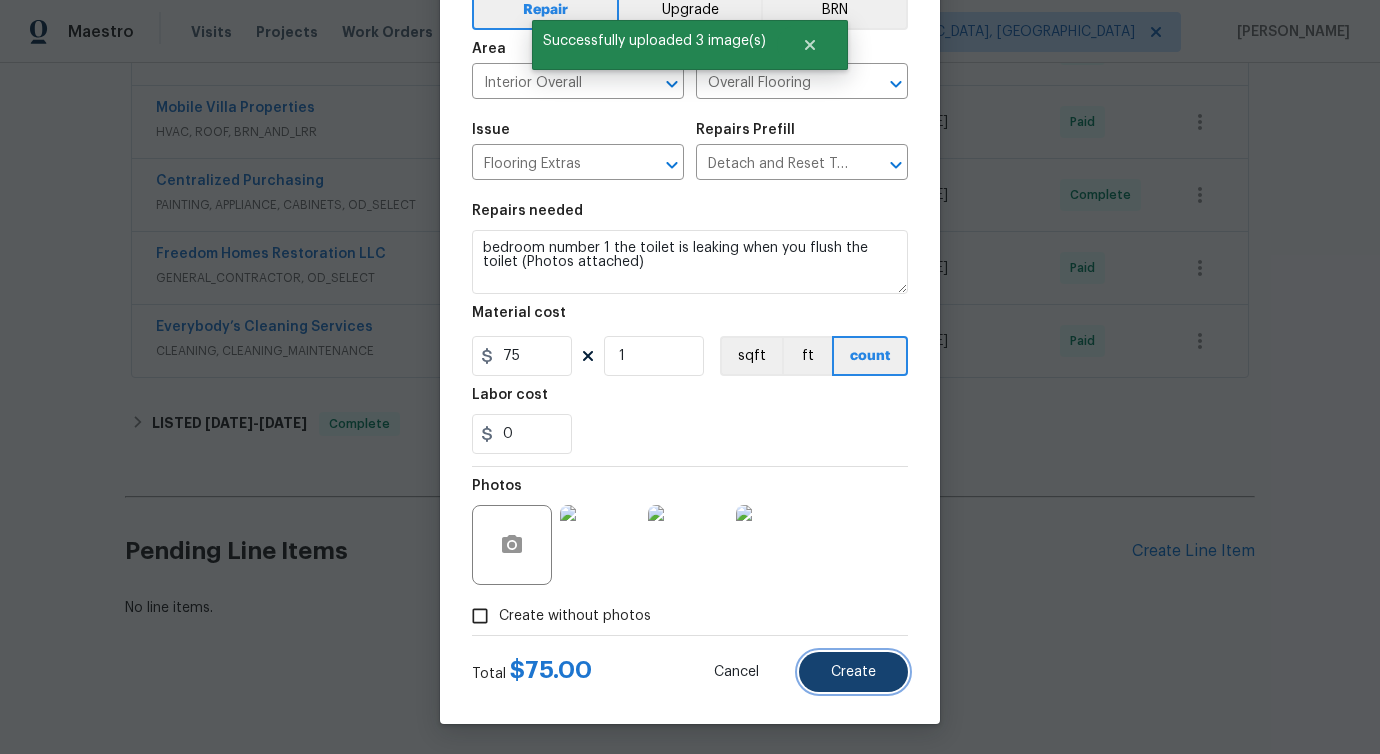click on "Create" at bounding box center (853, 672) 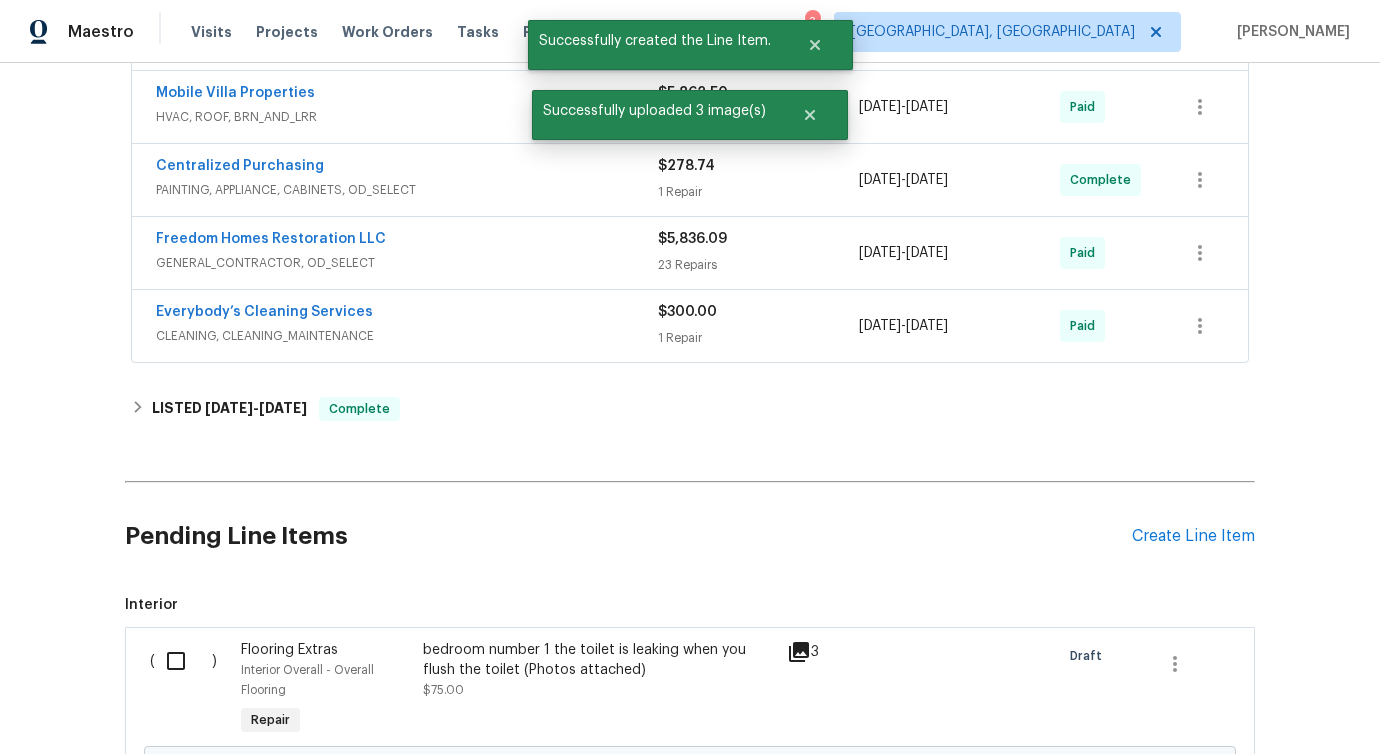 scroll, scrollTop: 771, scrollLeft: 0, axis: vertical 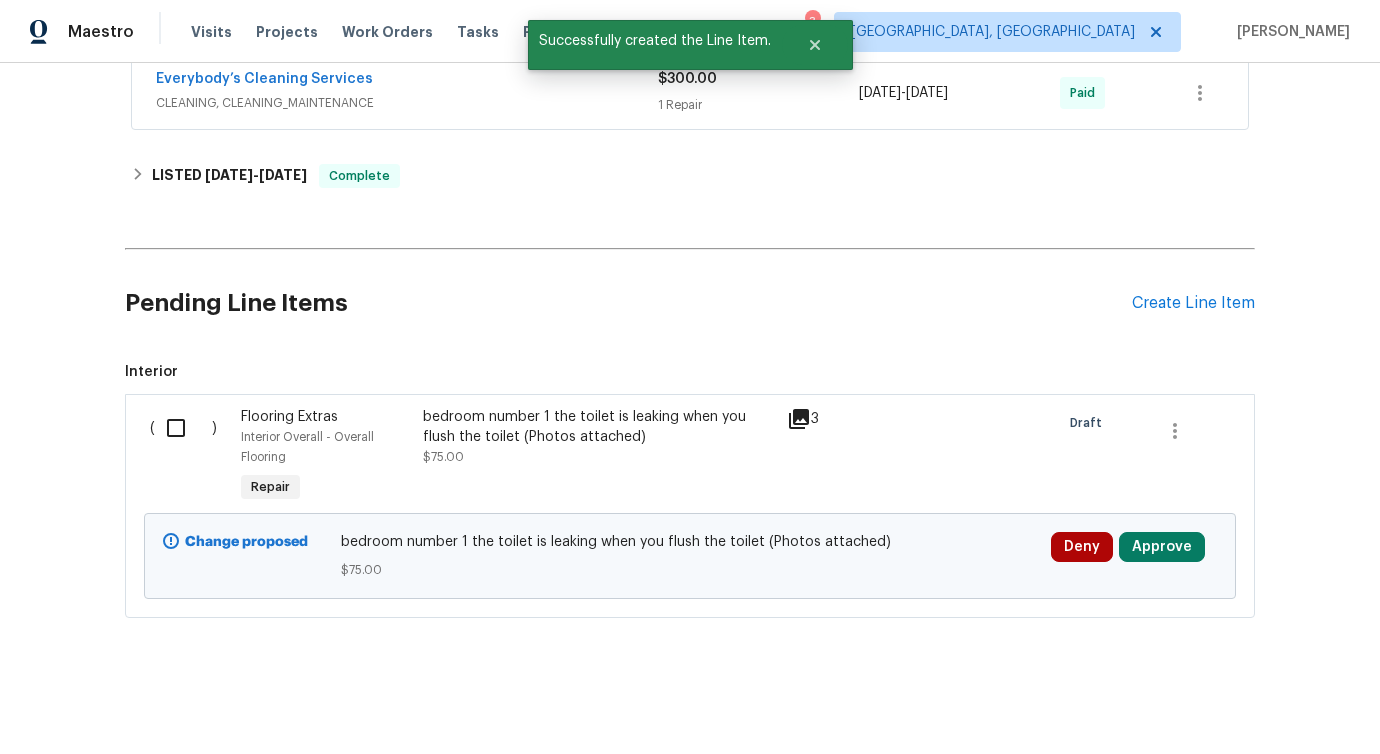click at bounding box center (183, 428) 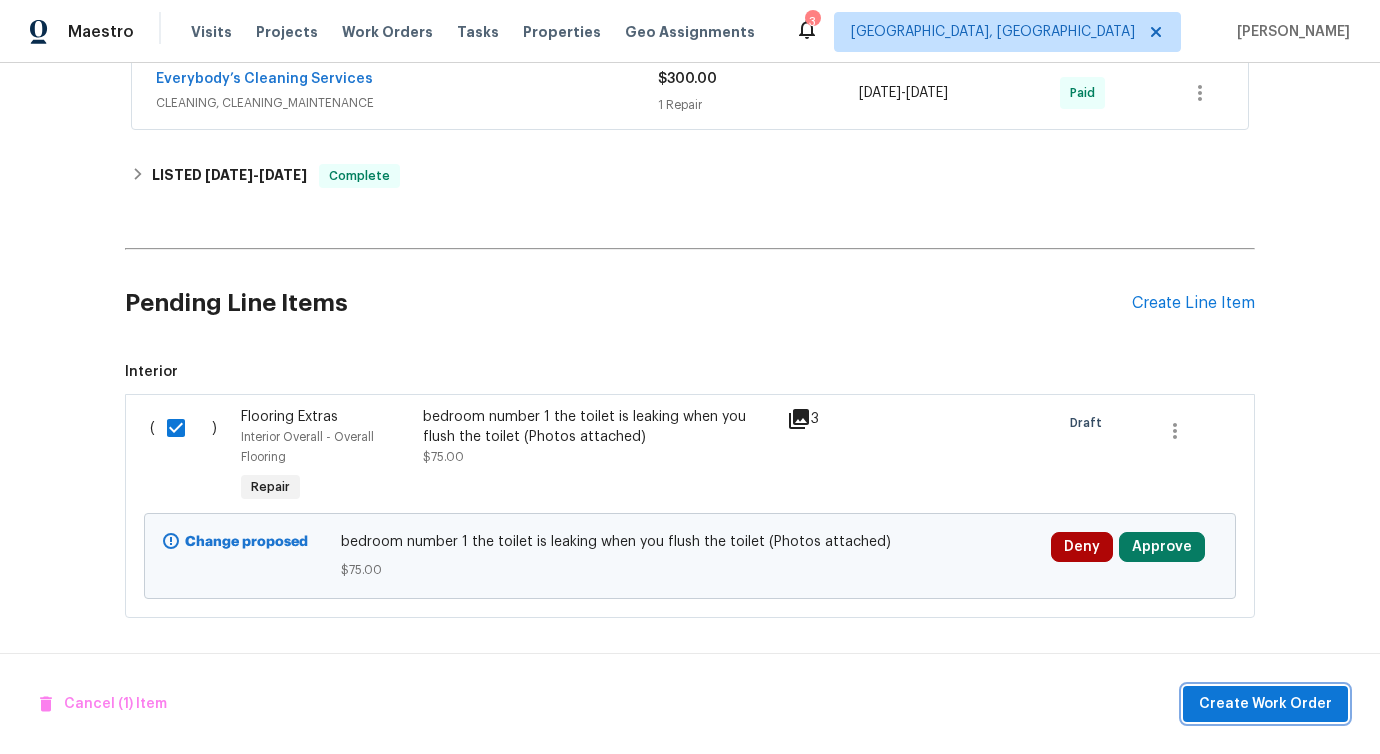 click on "Create Work Order" at bounding box center (1265, 704) 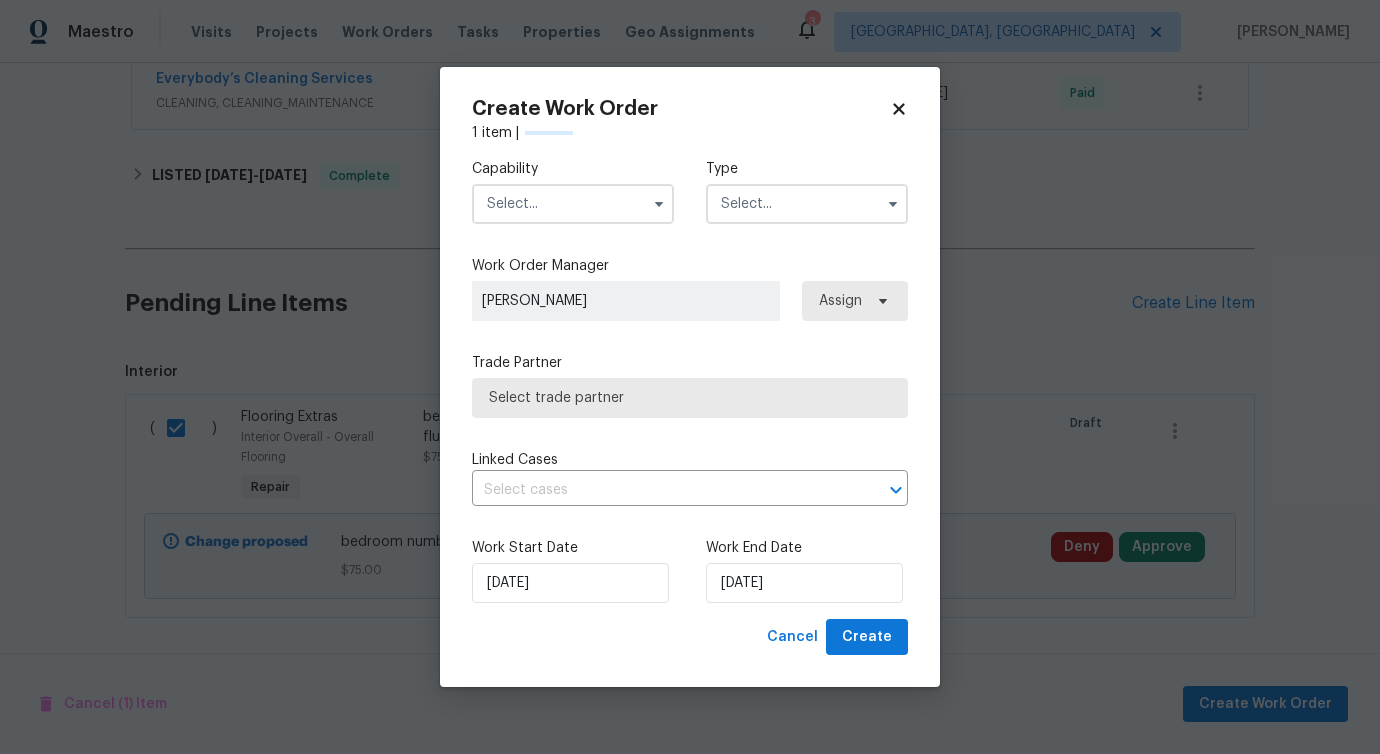 click at bounding box center [573, 204] 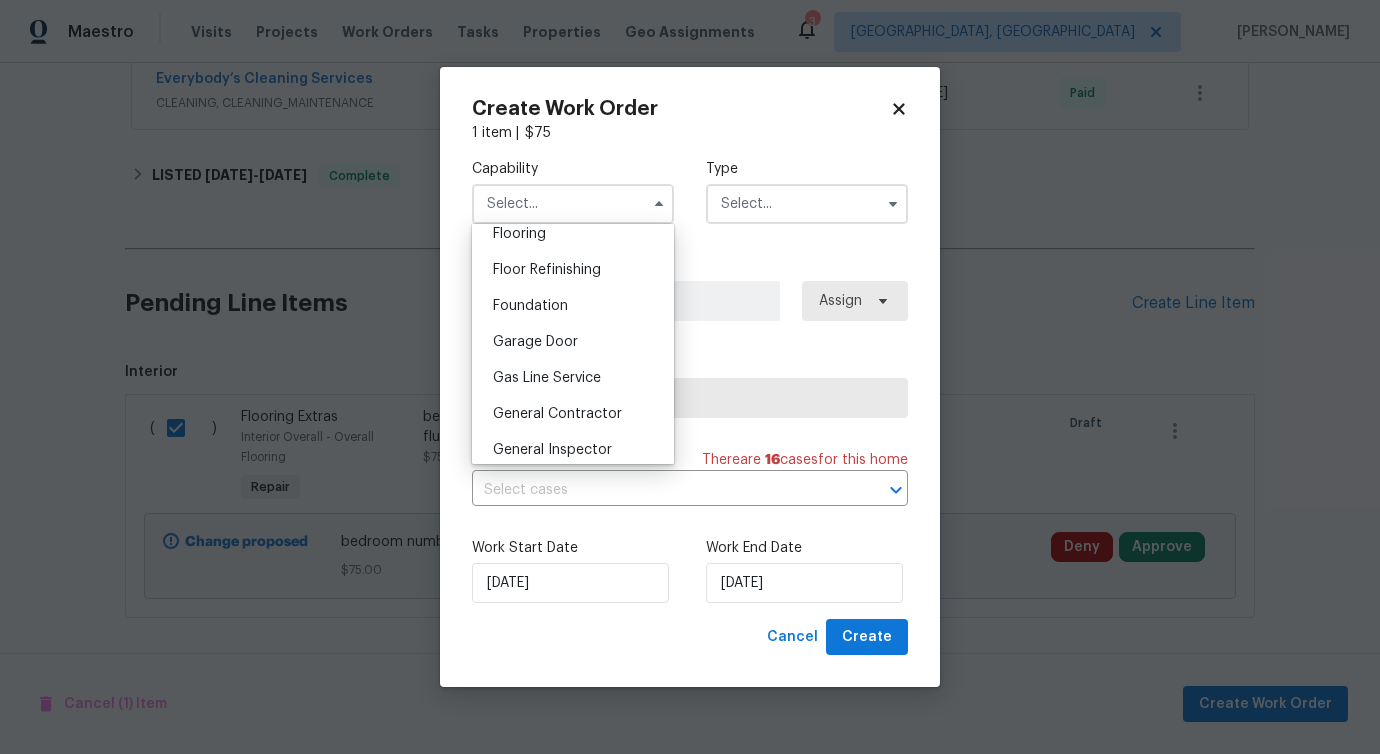 scroll, scrollTop: 793, scrollLeft: 0, axis: vertical 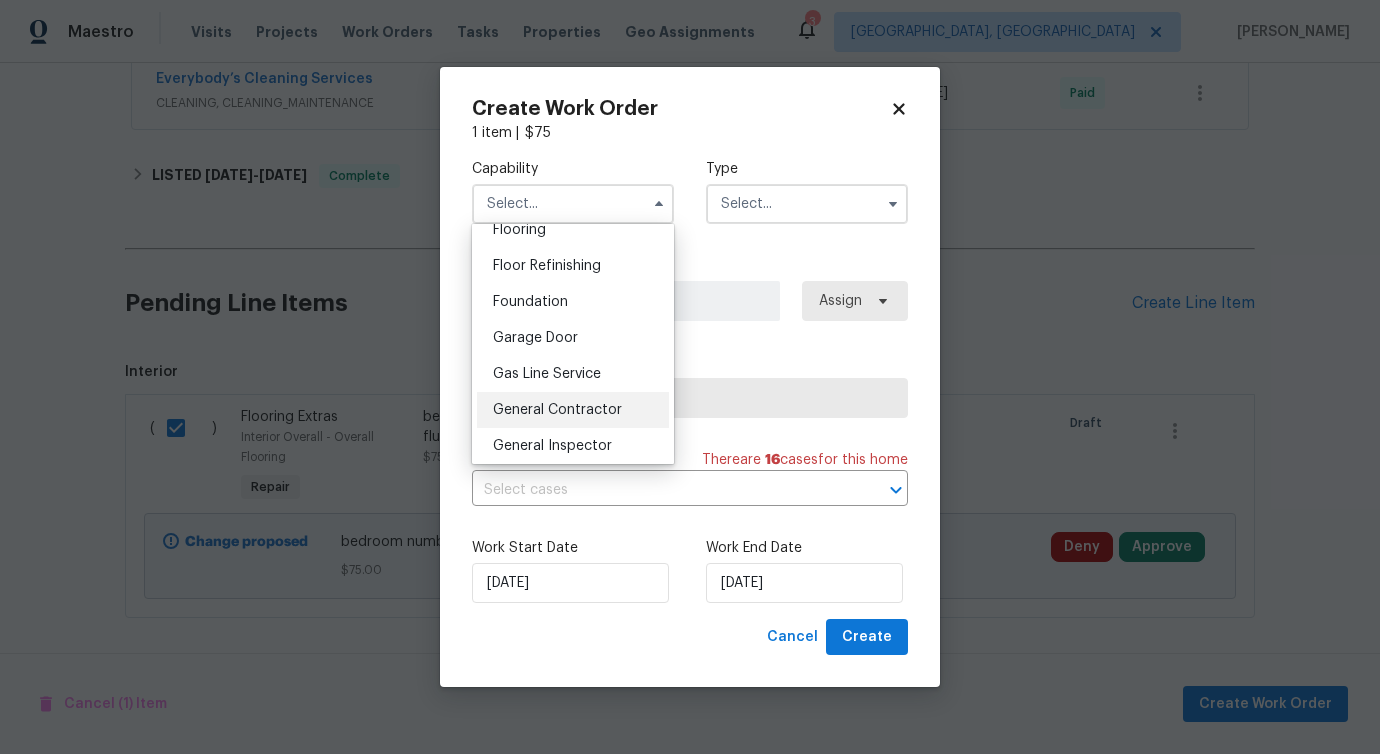 click on "General Contractor" at bounding box center [557, 410] 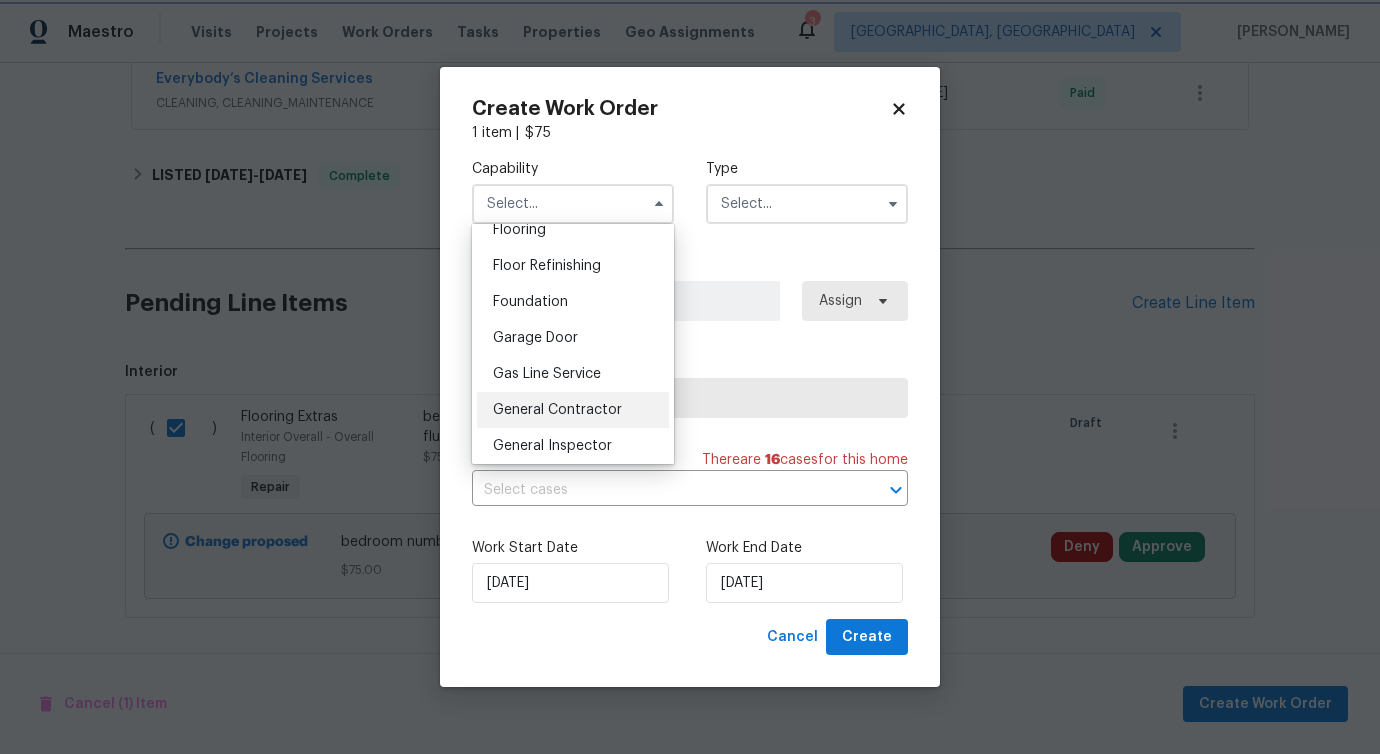 type on "General Contractor" 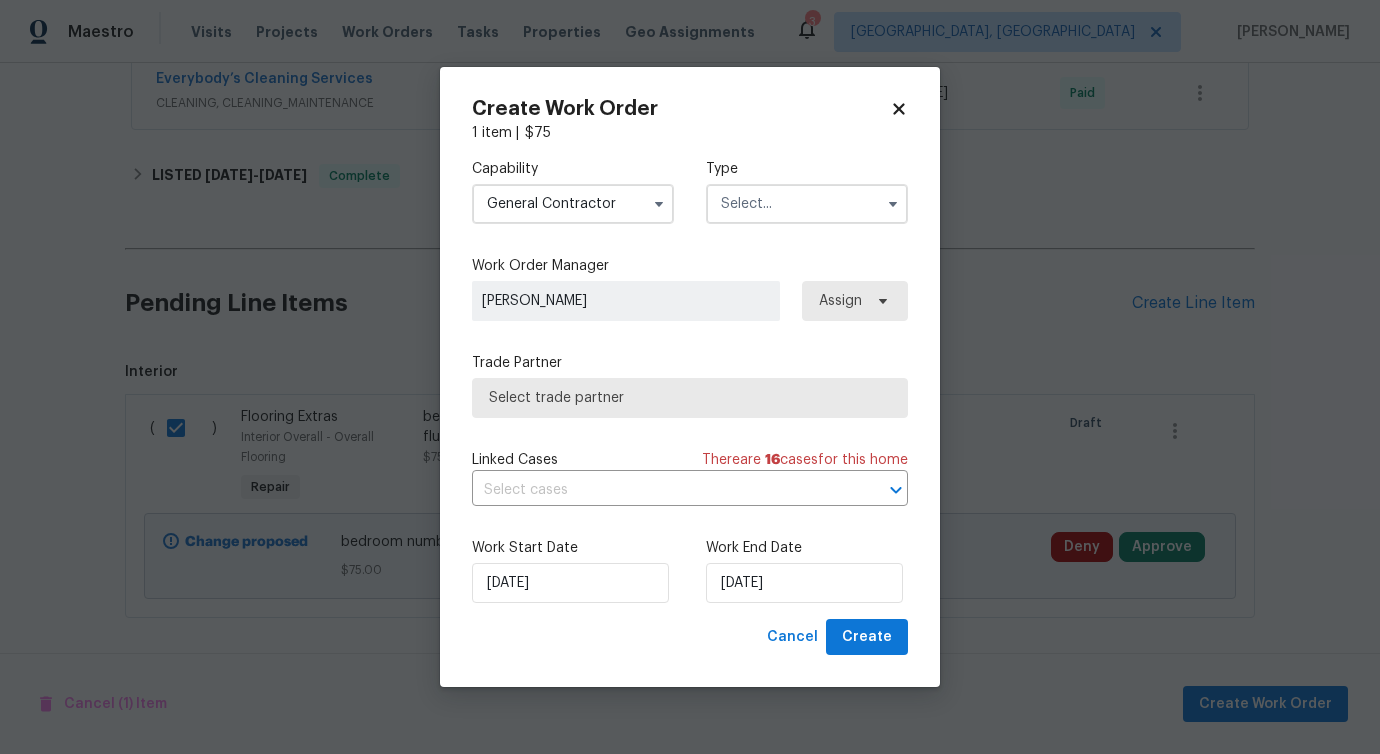 click at bounding box center (807, 204) 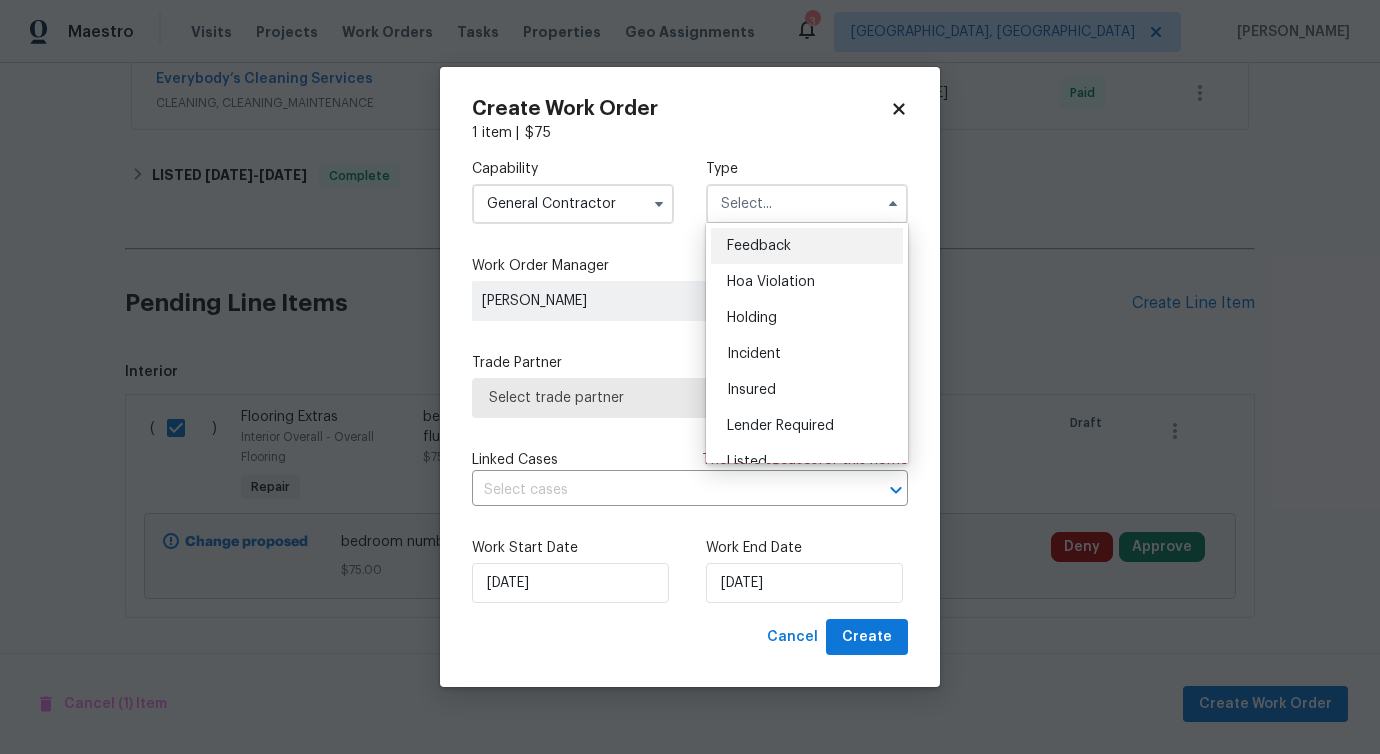 click on "Feedback" at bounding box center (759, 246) 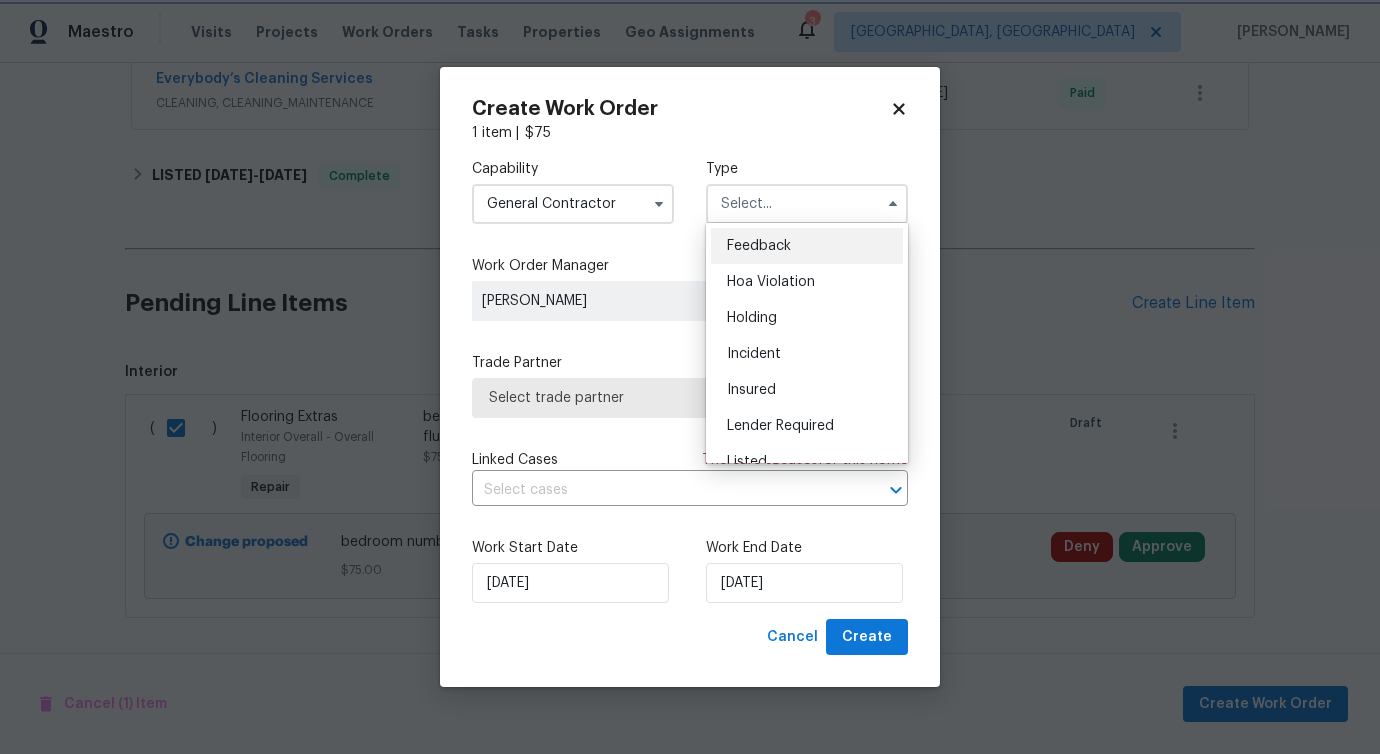 type on "Feedback" 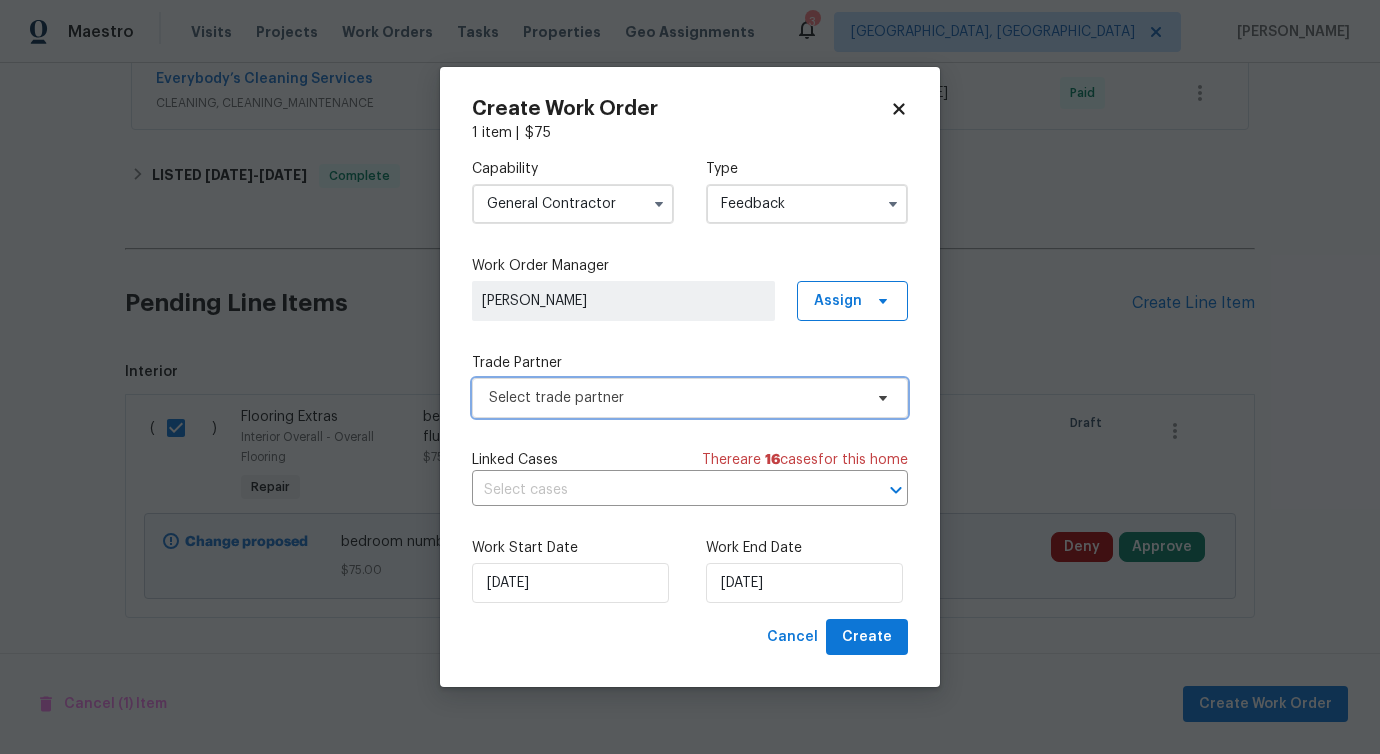click on "Select trade partner" at bounding box center (675, 398) 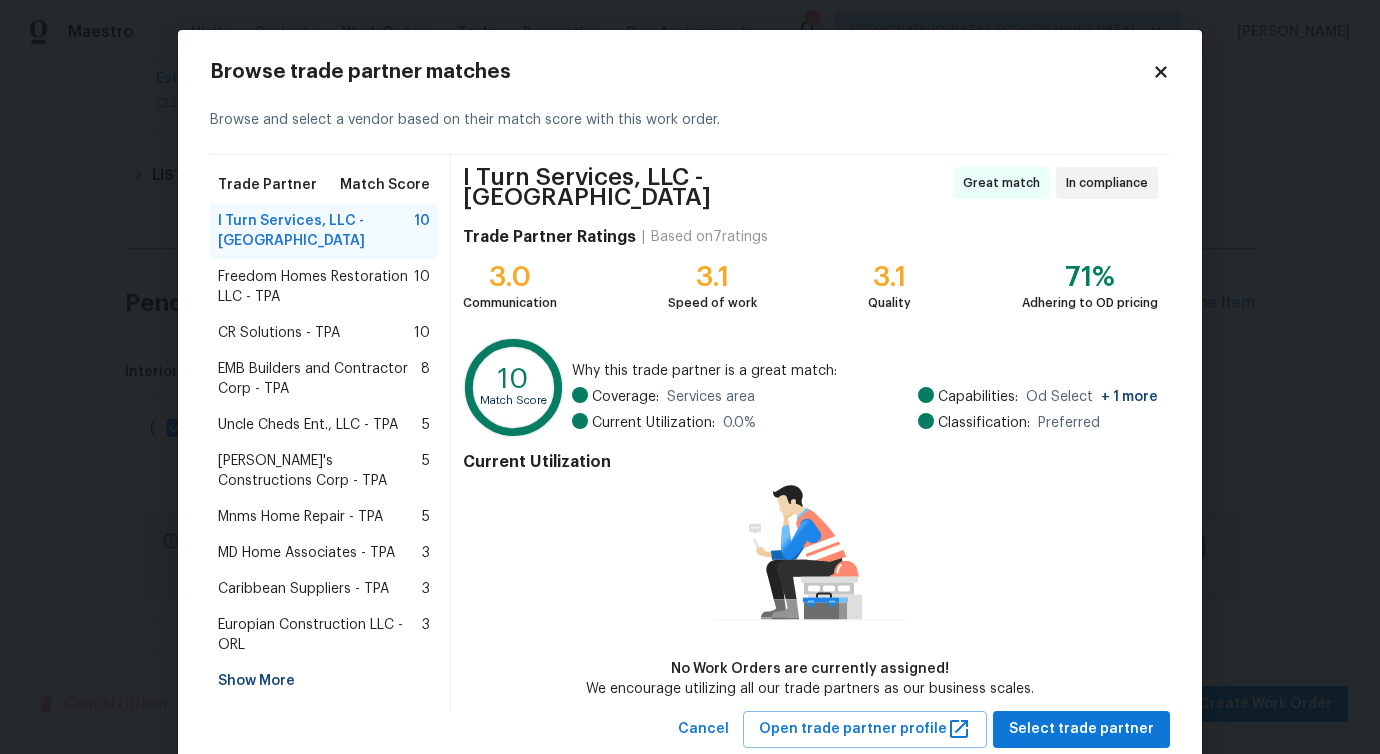 click on "Freedom Homes Restoration LLC - TPA" at bounding box center (316, 287) 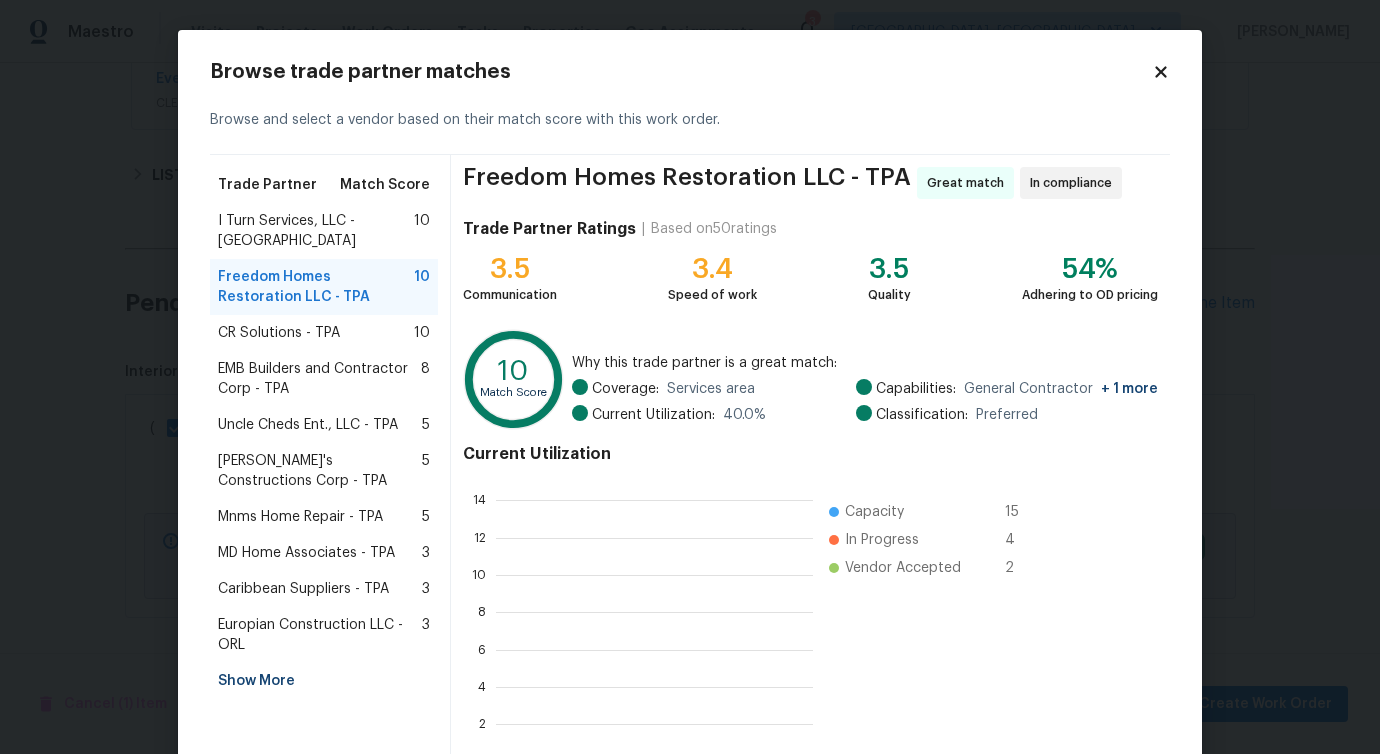 scroll, scrollTop: 2, scrollLeft: 2, axis: both 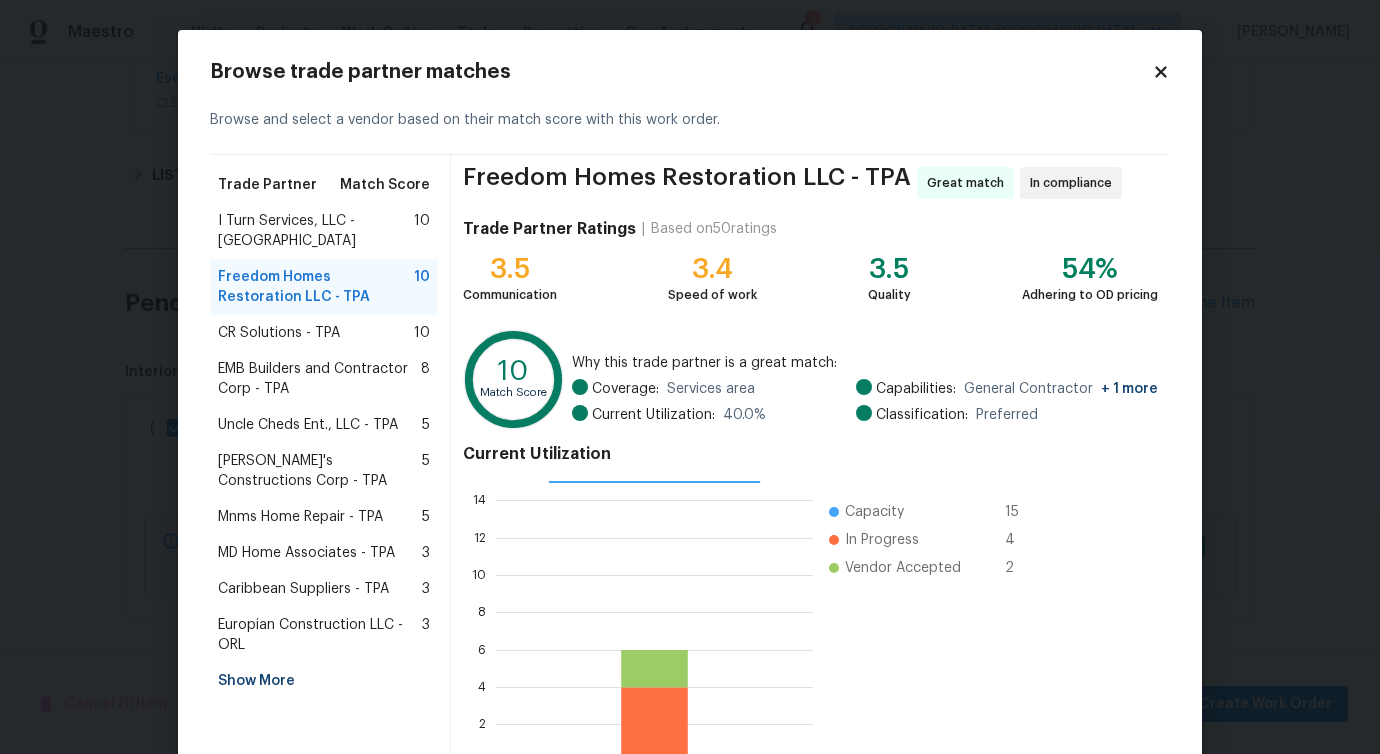click on "CR Solutions - TPA 10" at bounding box center [324, 333] 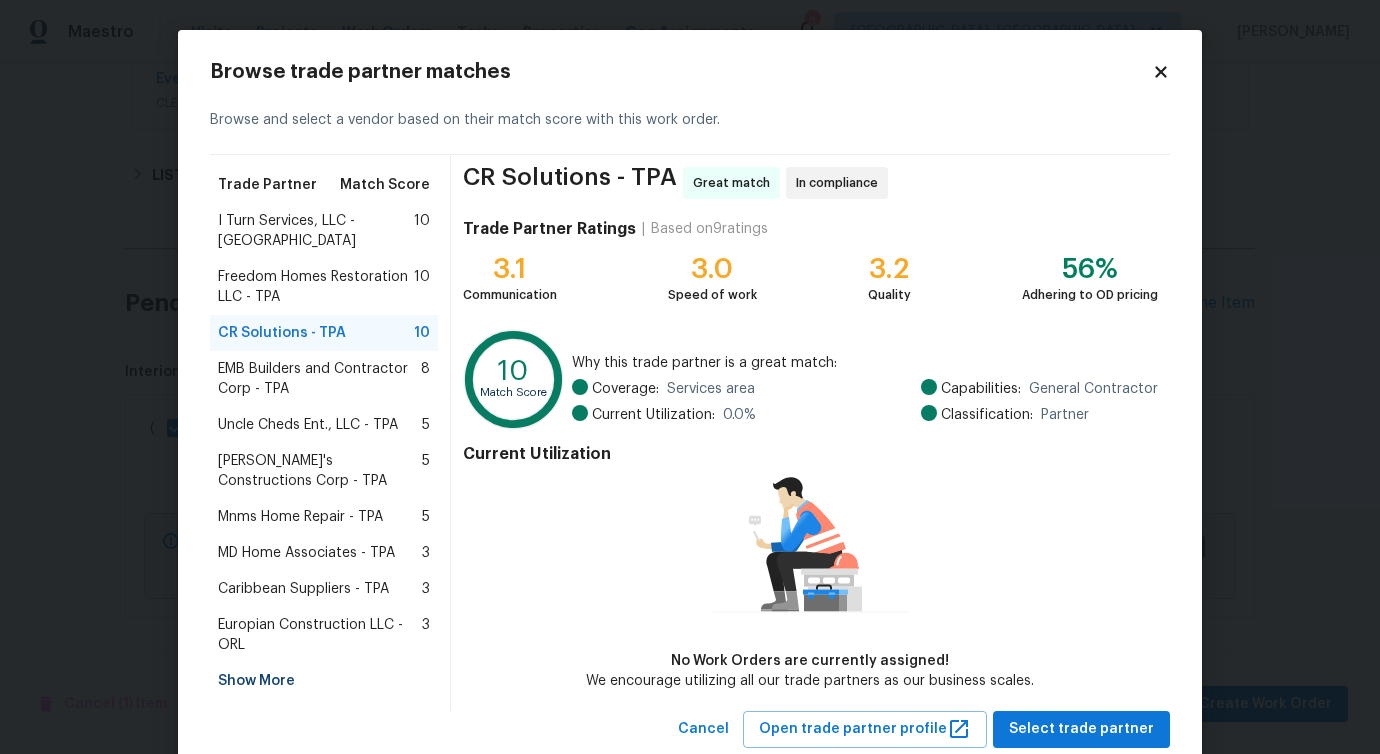 click on "EMB Builders and Contractor Corp - TPA" at bounding box center (319, 379) 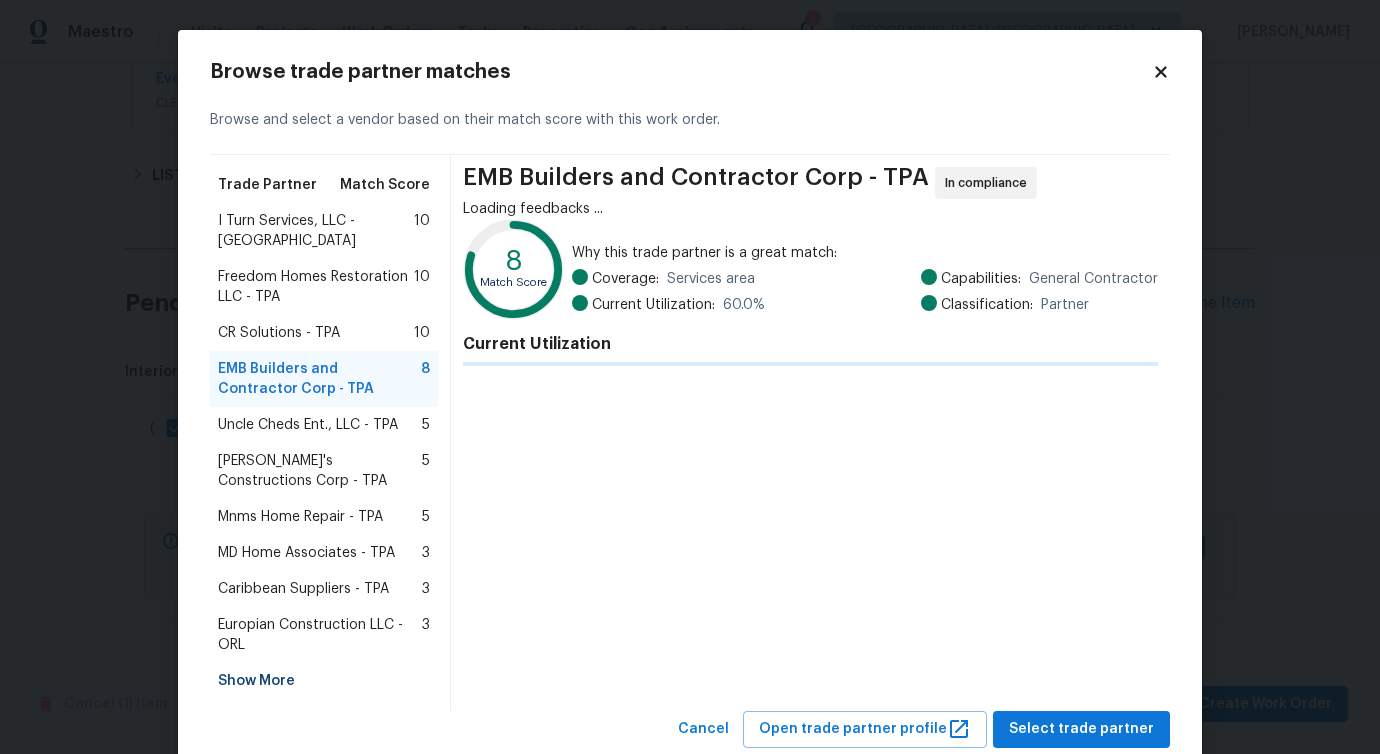 click on "Uncle Cheds Ent., LLC - TPA" at bounding box center (308, 425) 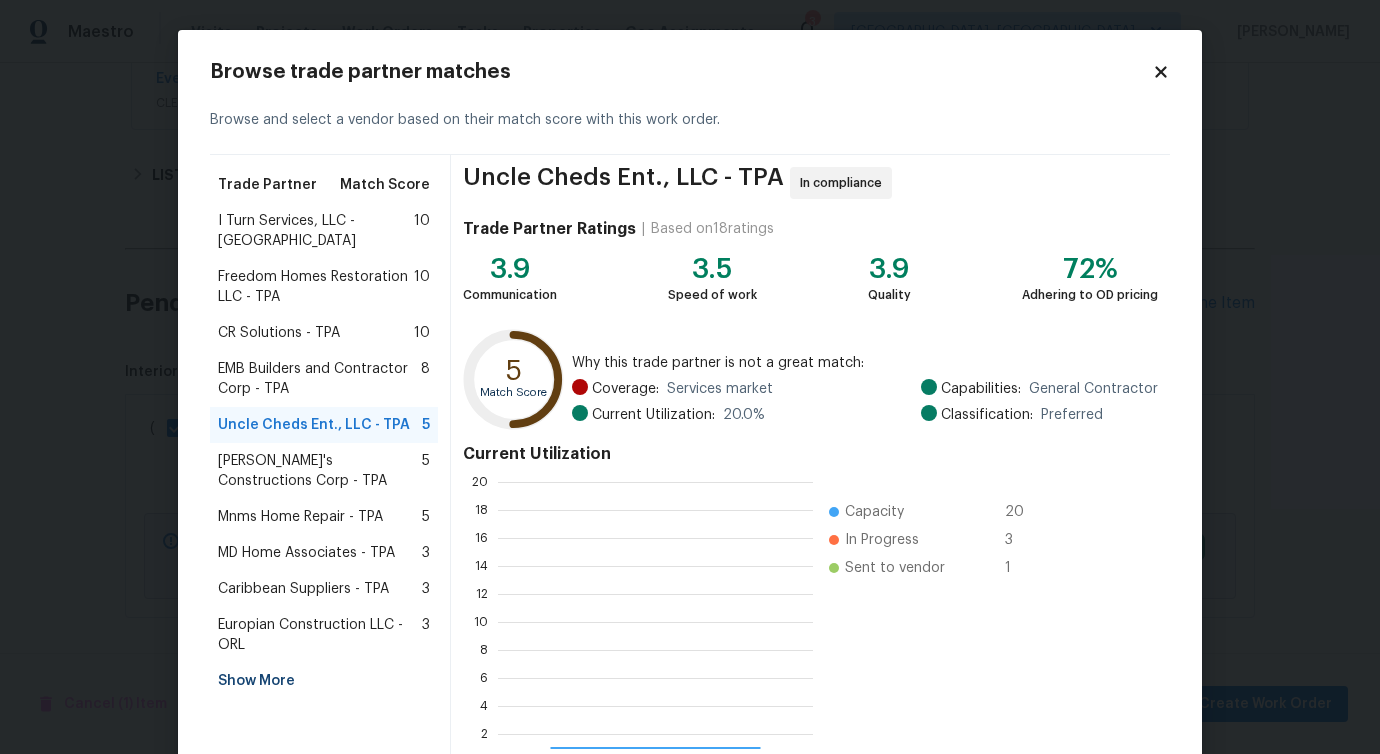 scroll, scrollTop: 2, scrollLeft: 2, axis: both 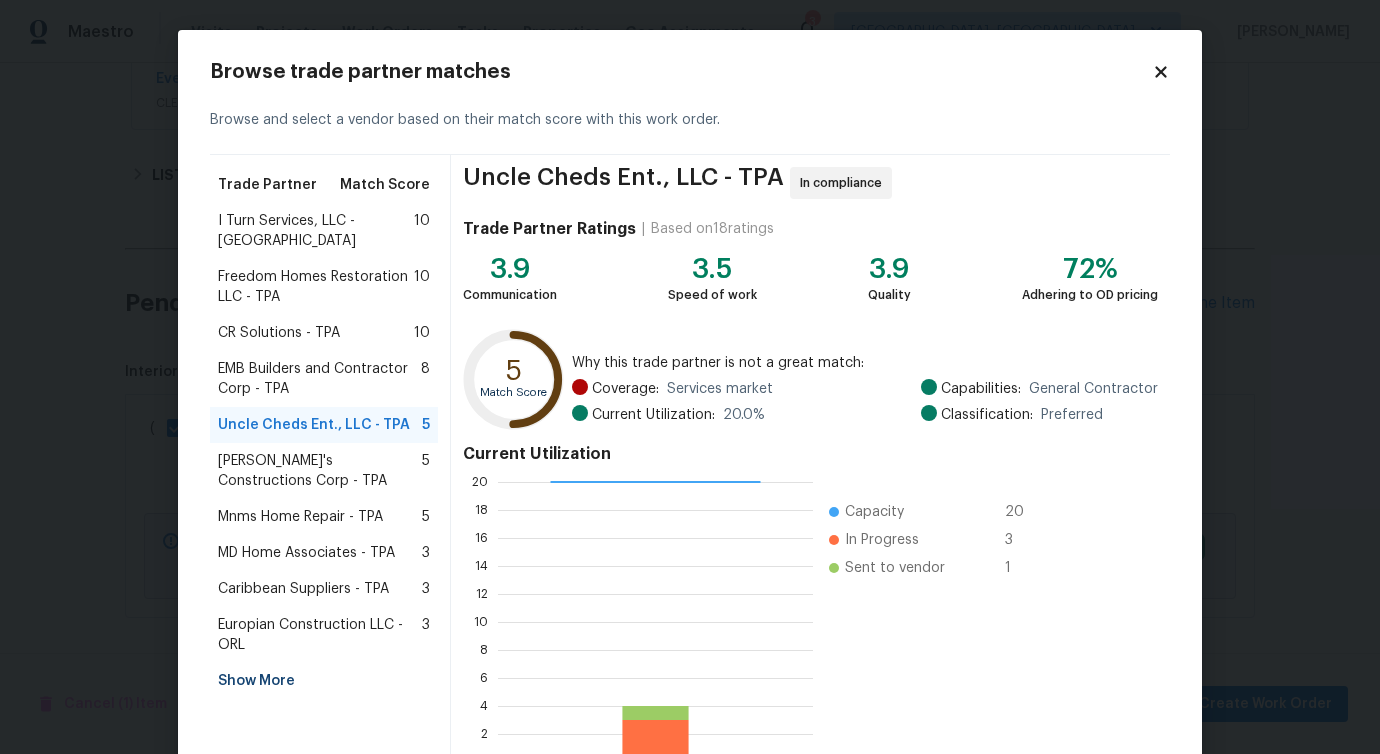 click on "Enrique's Constructions Corp - TPA" at bounding box center [320, 471] 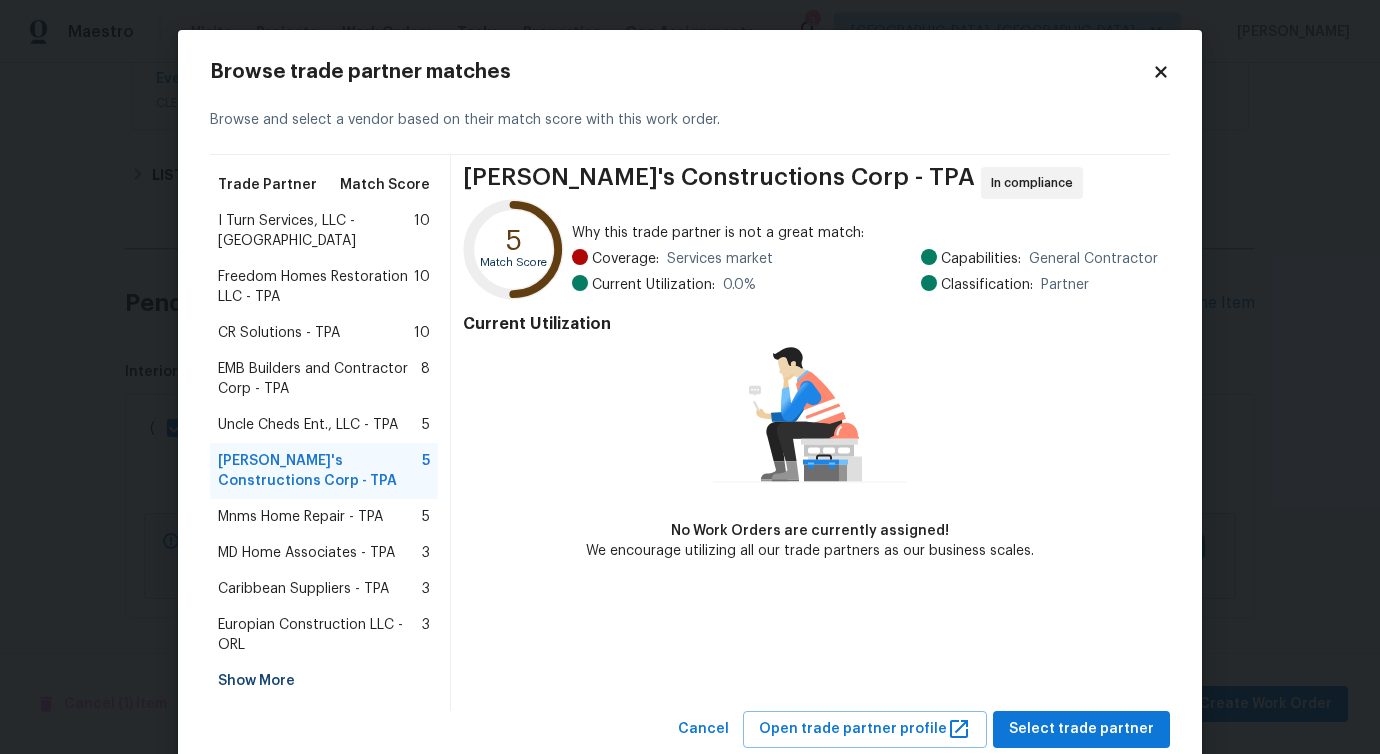 click on "CR Solutions - TPA" at bounding box center [279, 333] 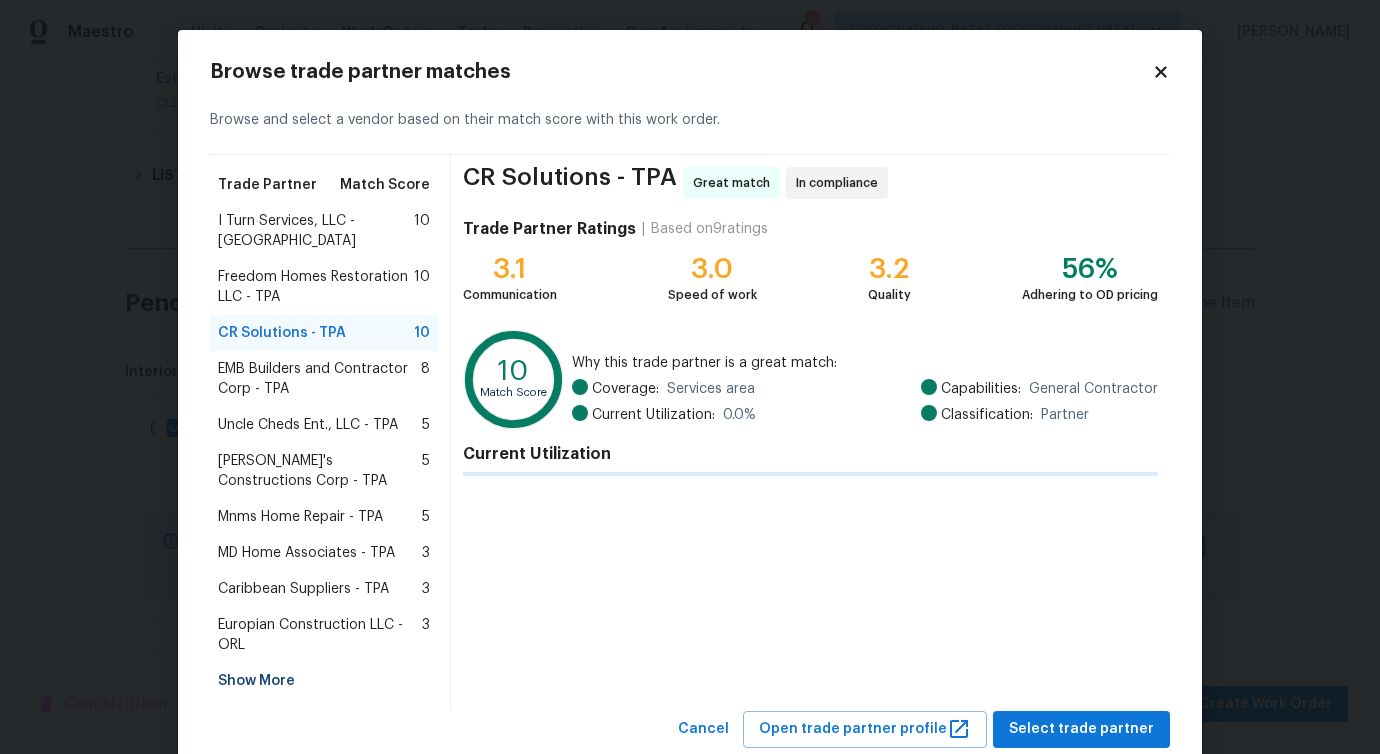 click on "Freedom Homes Restoration LLC - TPA" at bounding box center (316, 287) 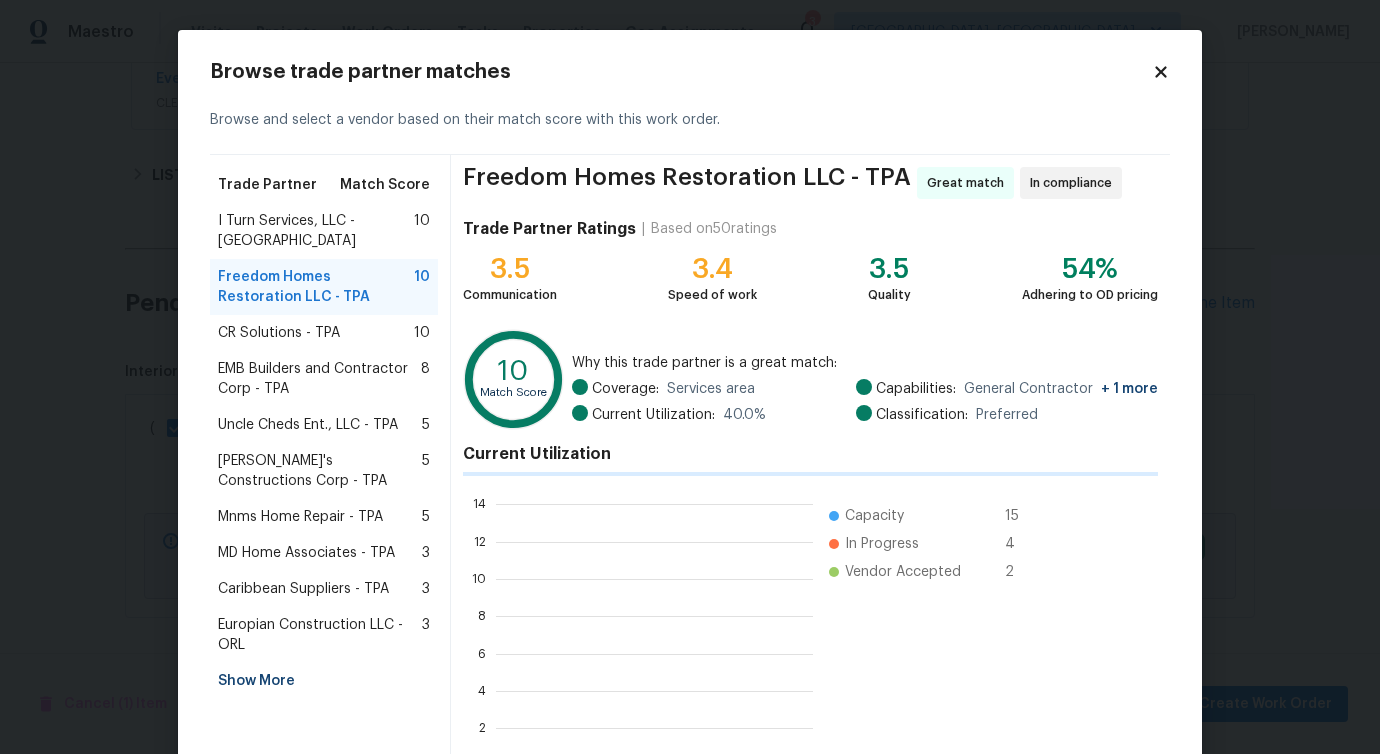 scroll, scrollTop: 2, scrollLeft: 2, axis: both 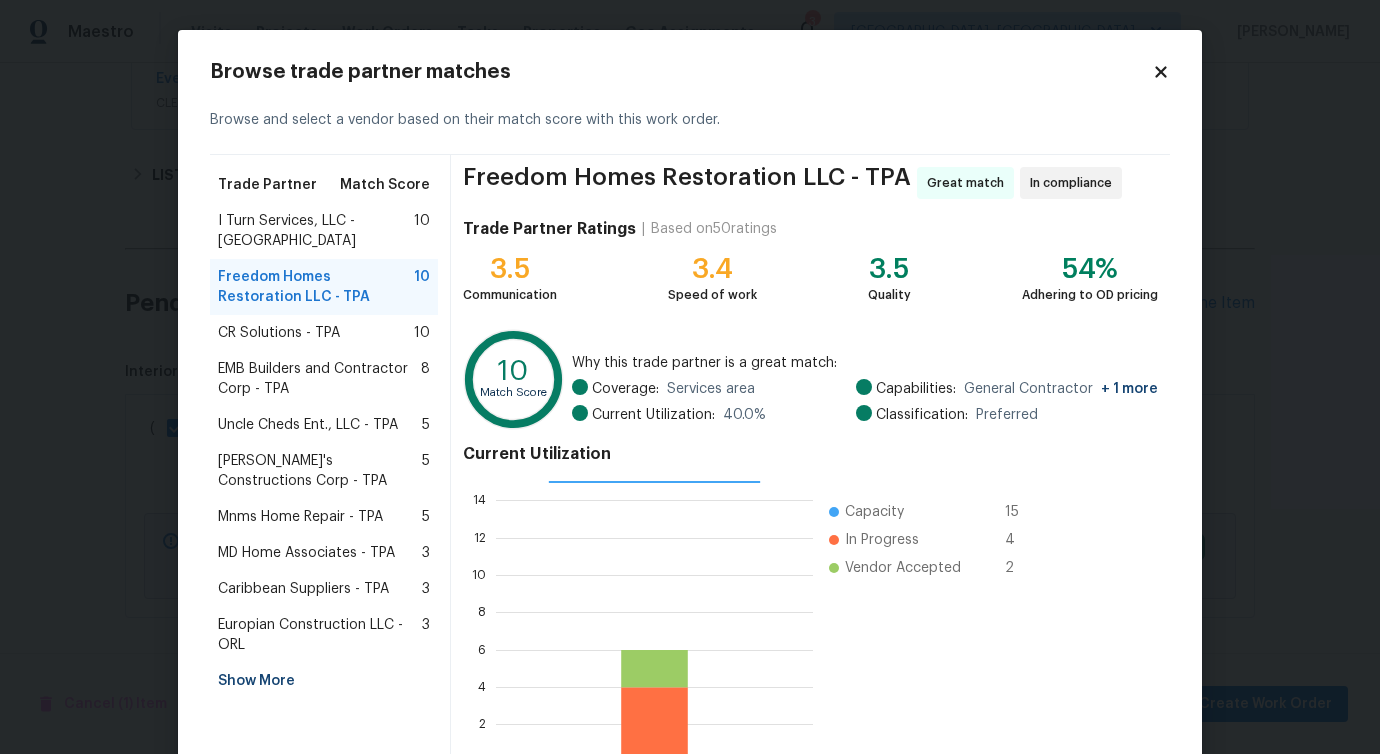 click on "CR Solutions - TPA 10" at bounding box center [324, 333] 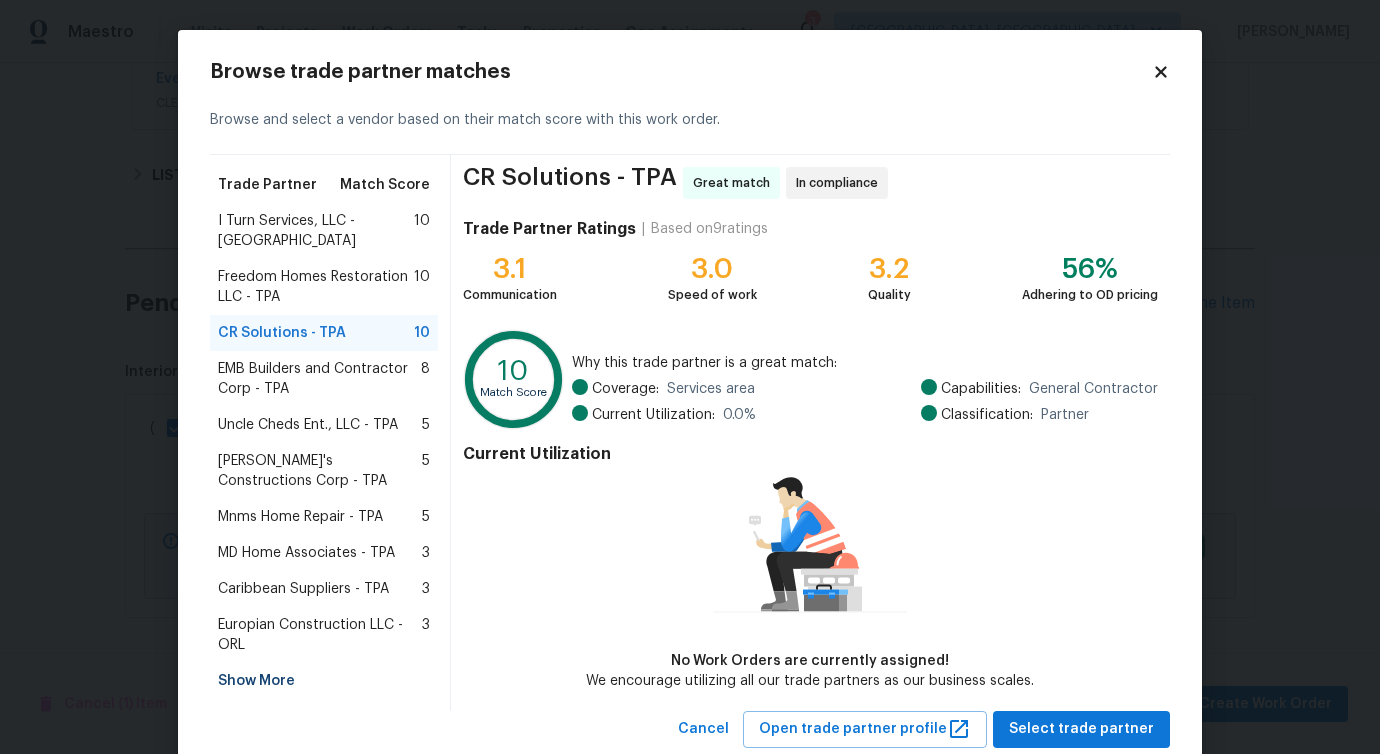 click on "I Turn Services, LLC - TPA 10" at bounding box center (324, 231) 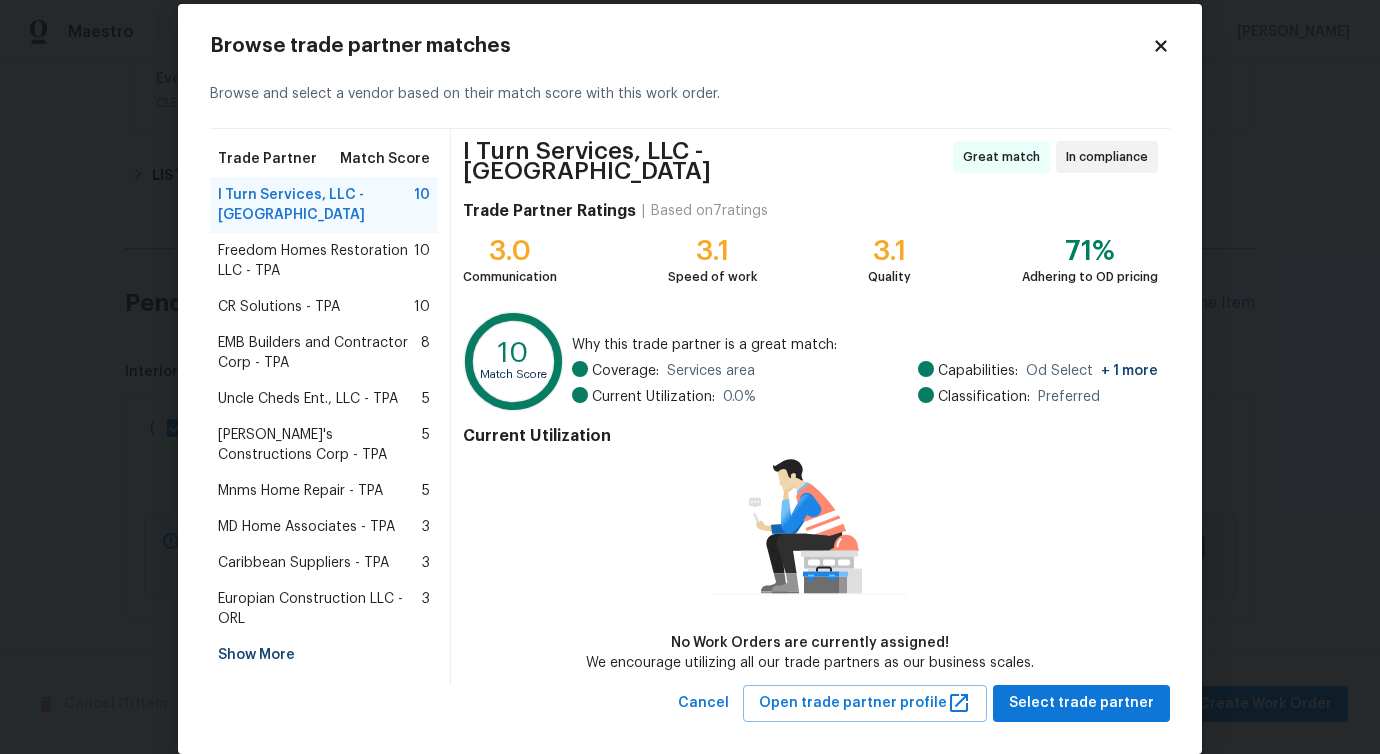 scroll, scrollTop: 46, scrollLeft: 0, axis: vertical 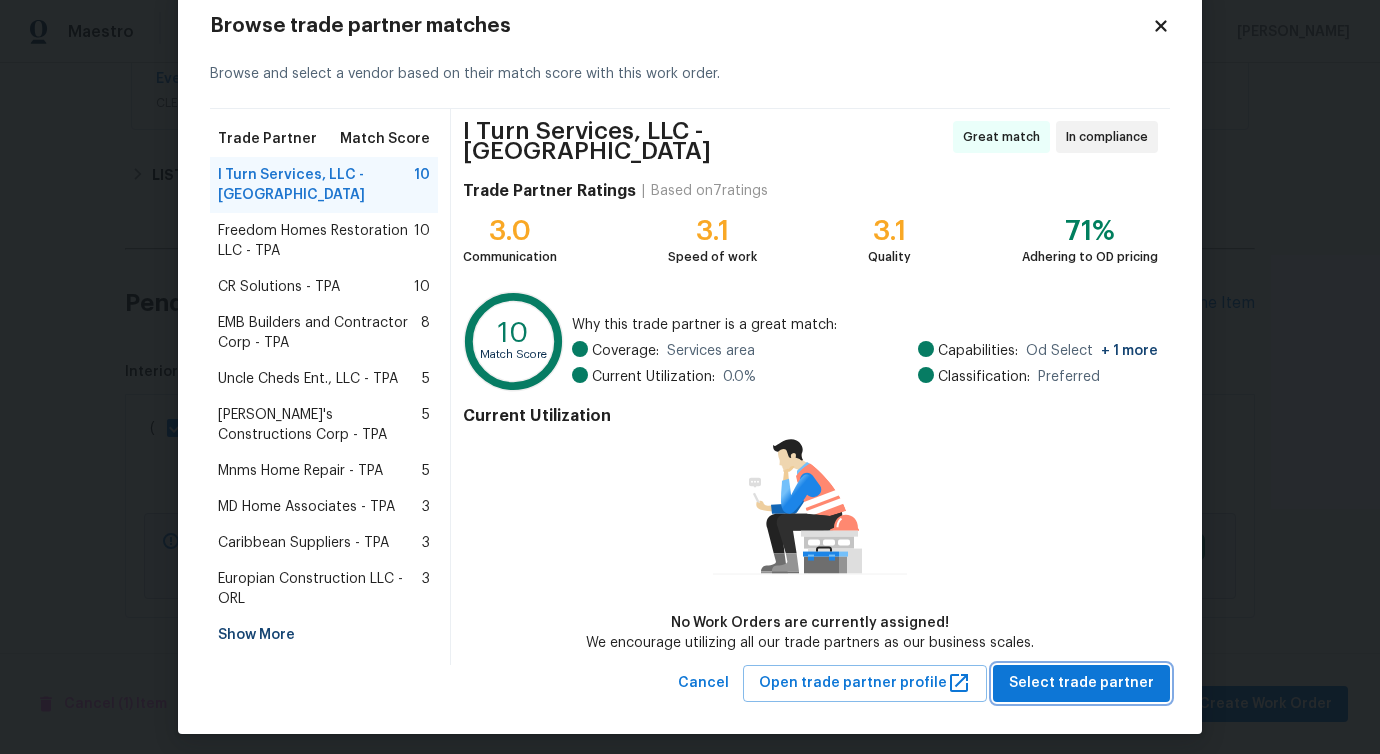 click on "Select trade partner" at bounding box center (1081, 683) 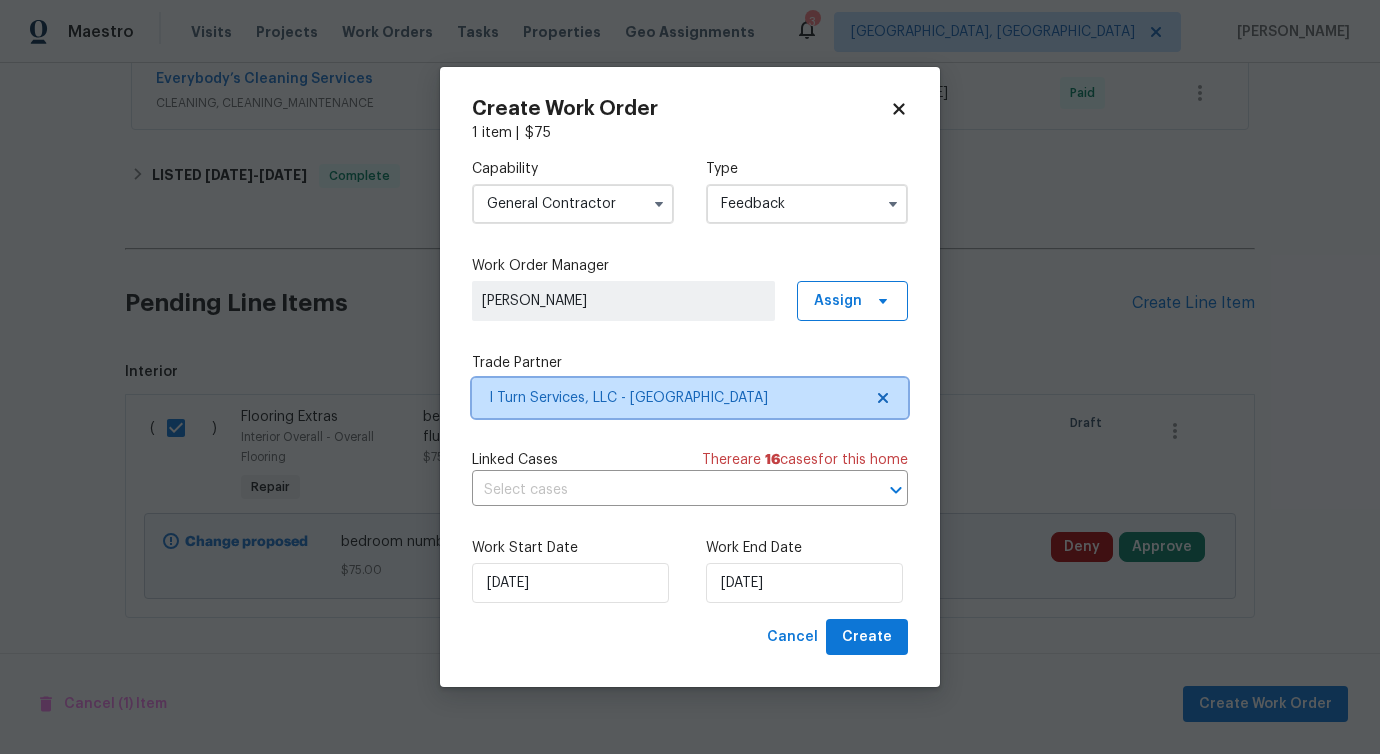 scroll, scrollTop: 0, scrollLeft: 0, axis: both 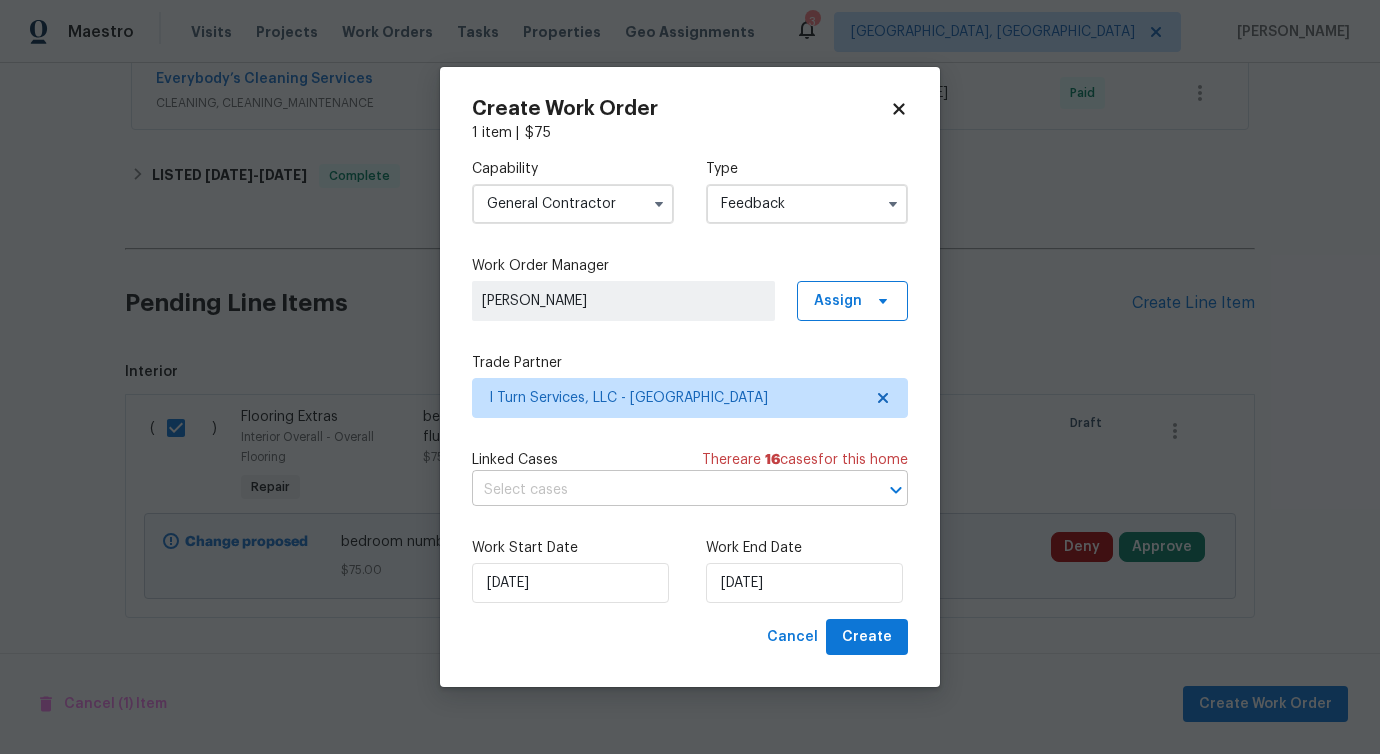 click at bounding box center (662, 490) 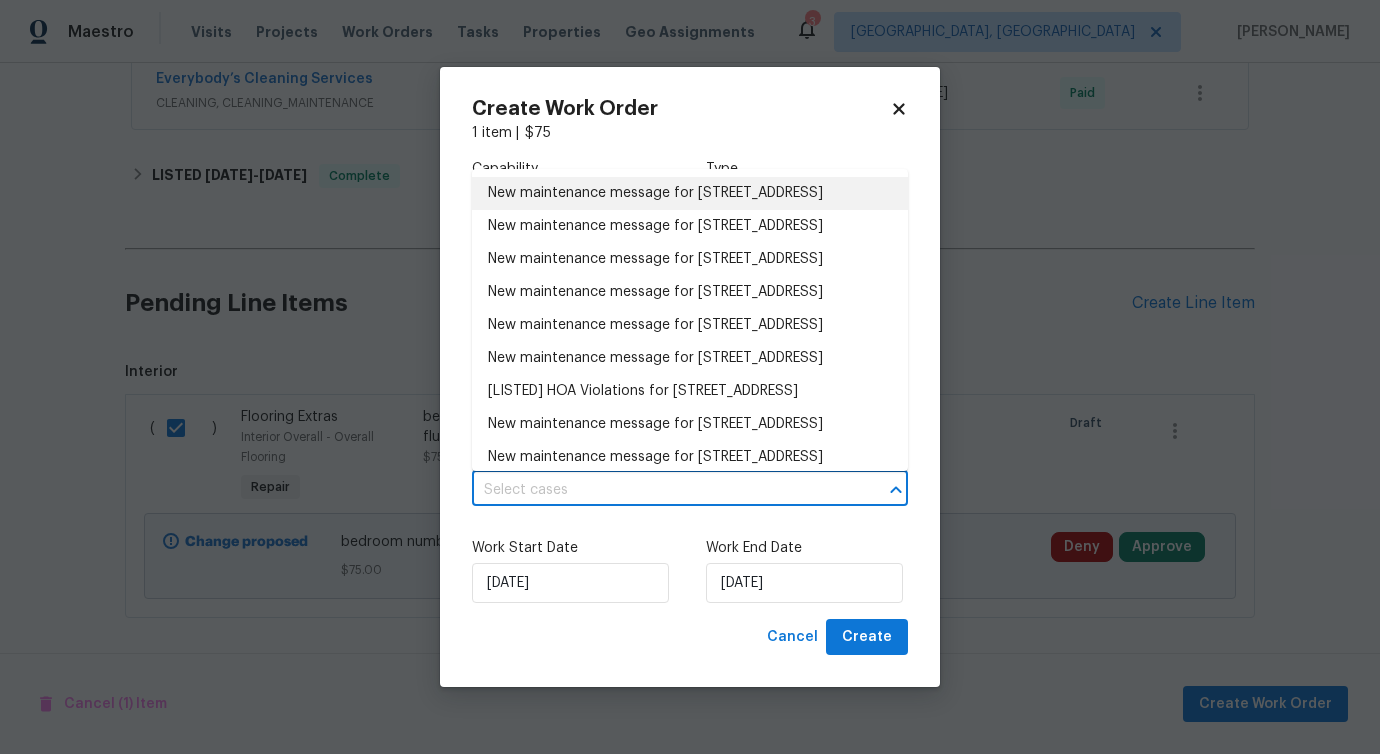 click on "New maintenance message for 6902 Lakeview Ct , Tampa, FL 33634" at bounding box center (690, 193) 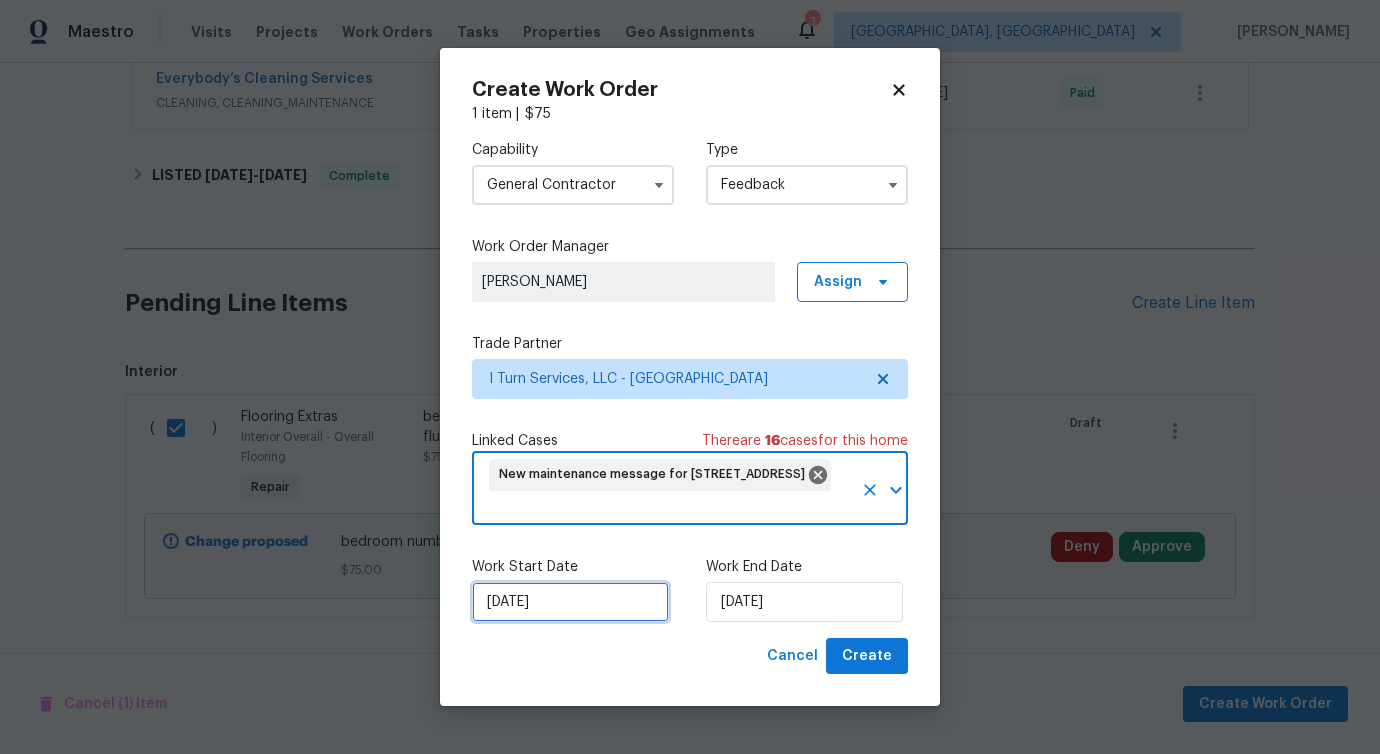 click on "[DATE]" at bounding box center [570, 602] 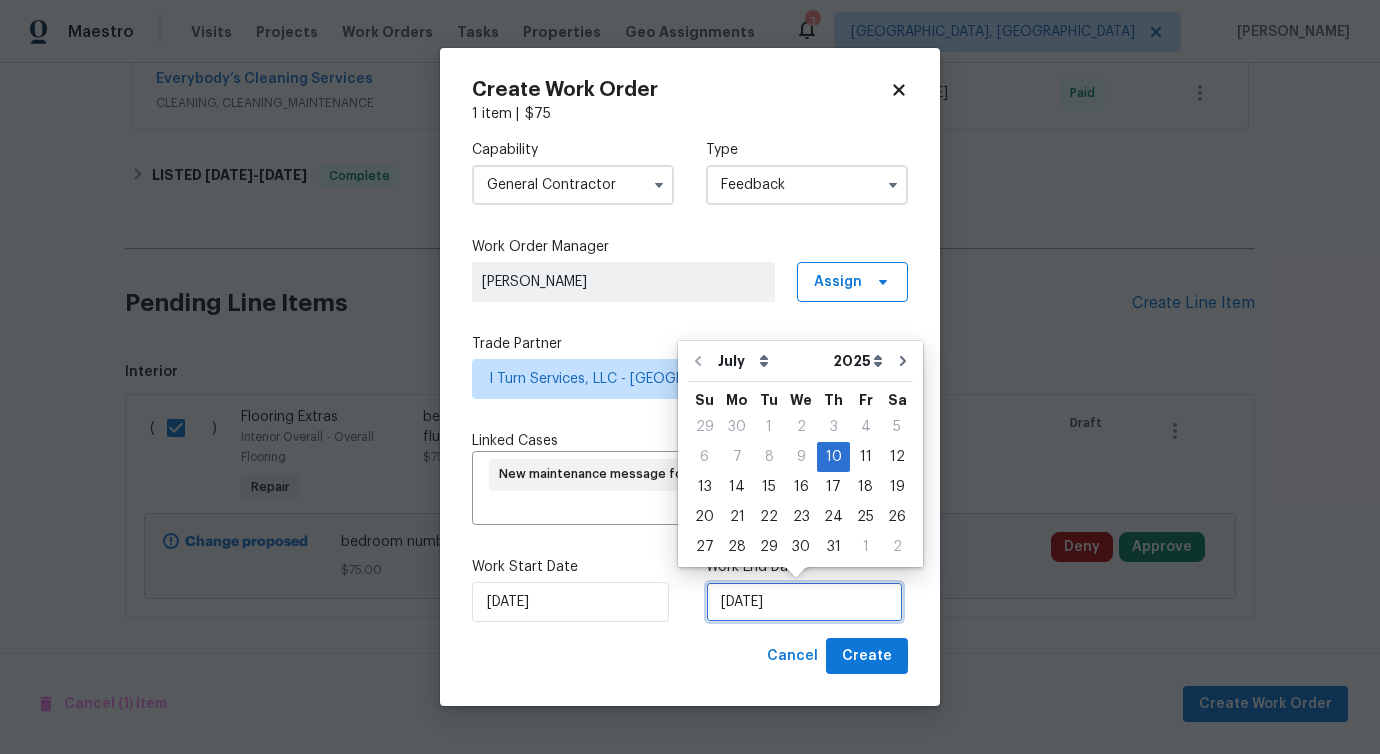 click on "[DATE]" at bounding box center [804, 602] 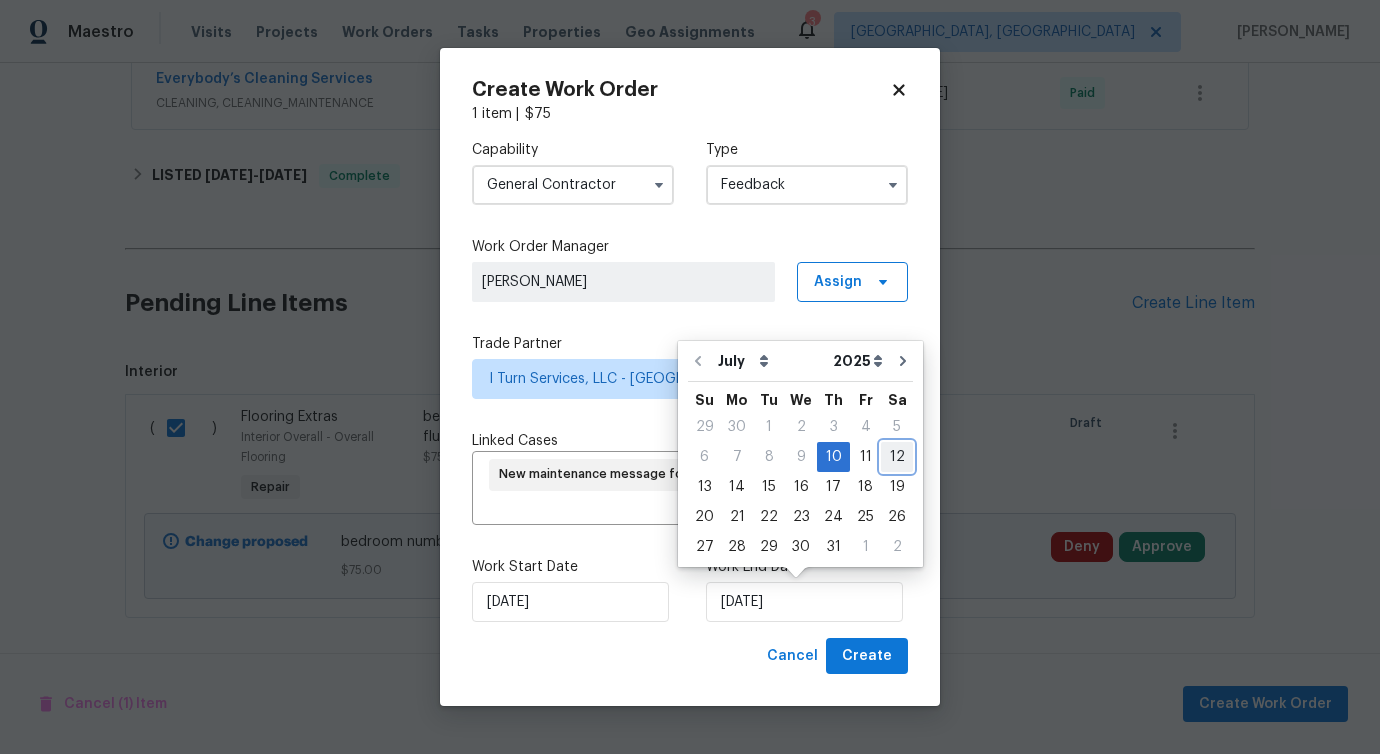 click on "12" at bounding box center (897, 457) 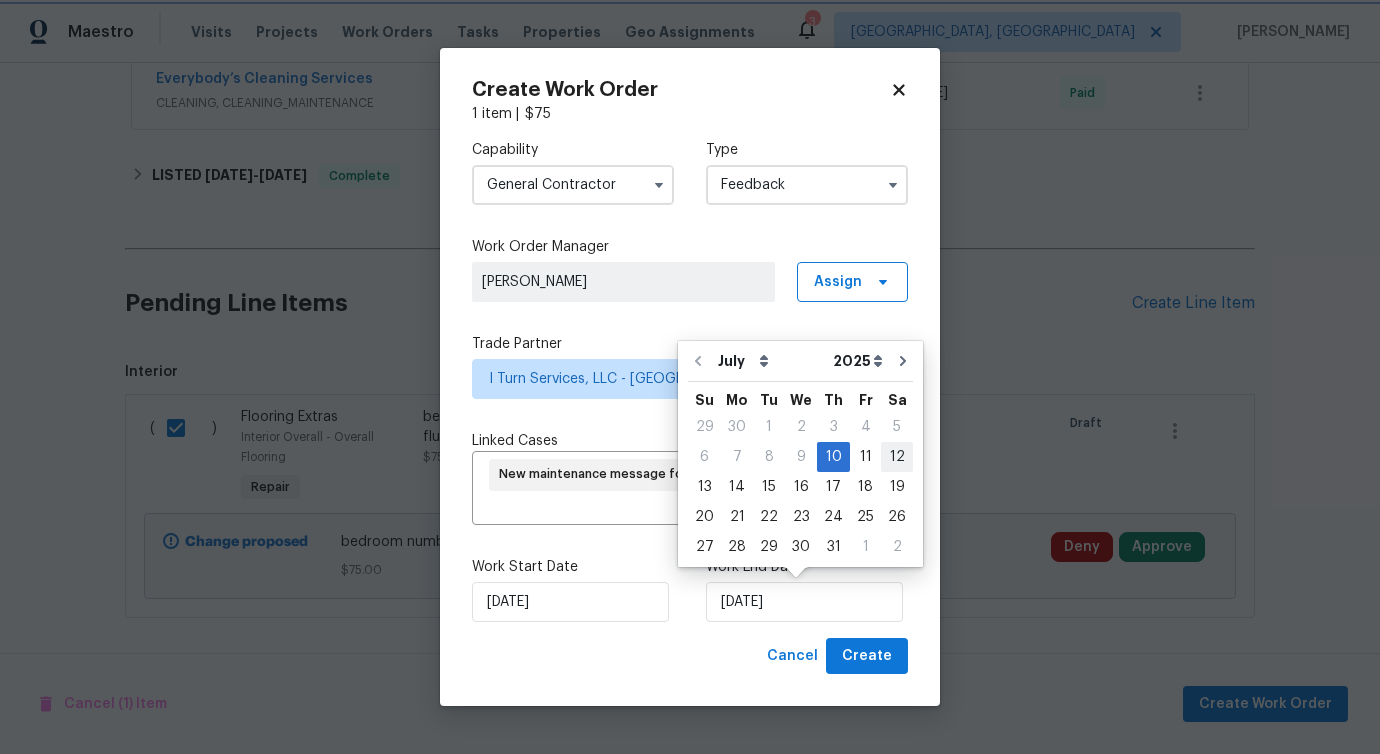 type on "7/12/2025" 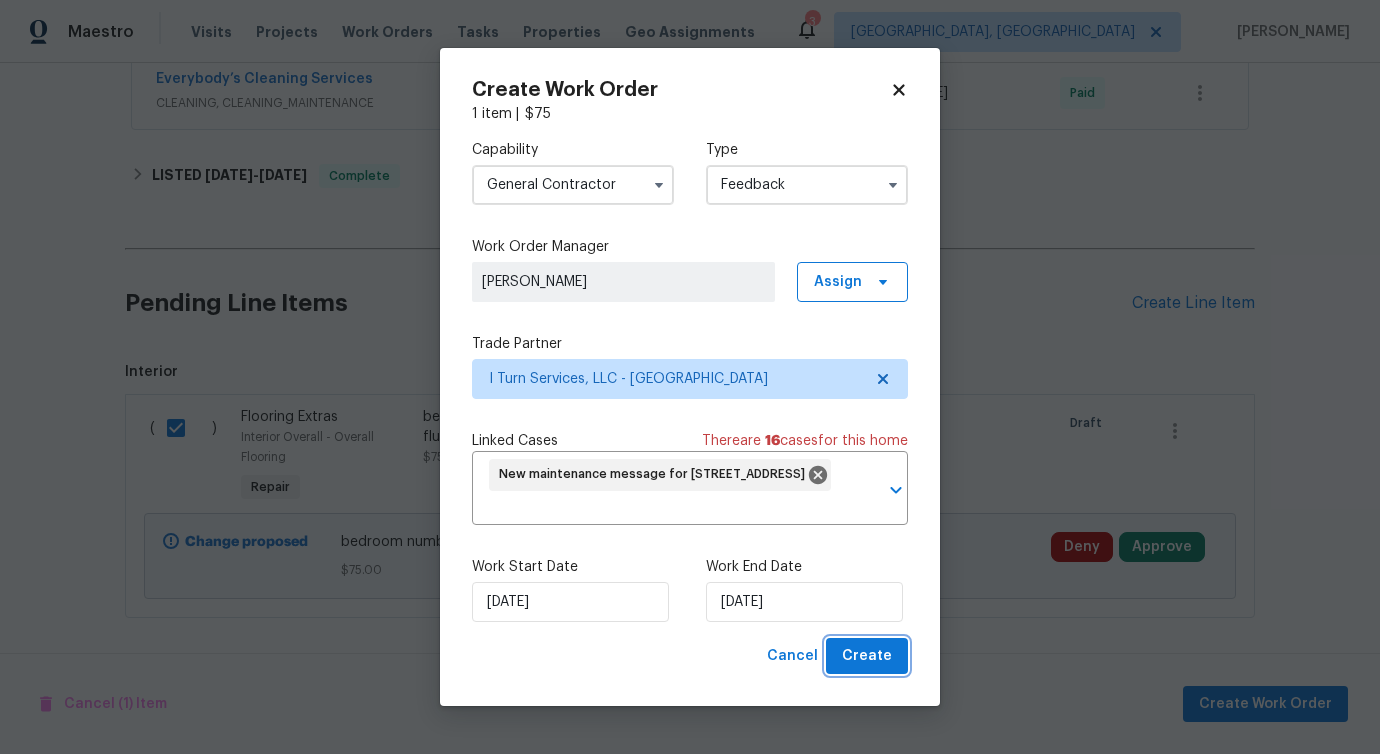click on "Create" at bounding box center (867, 656) 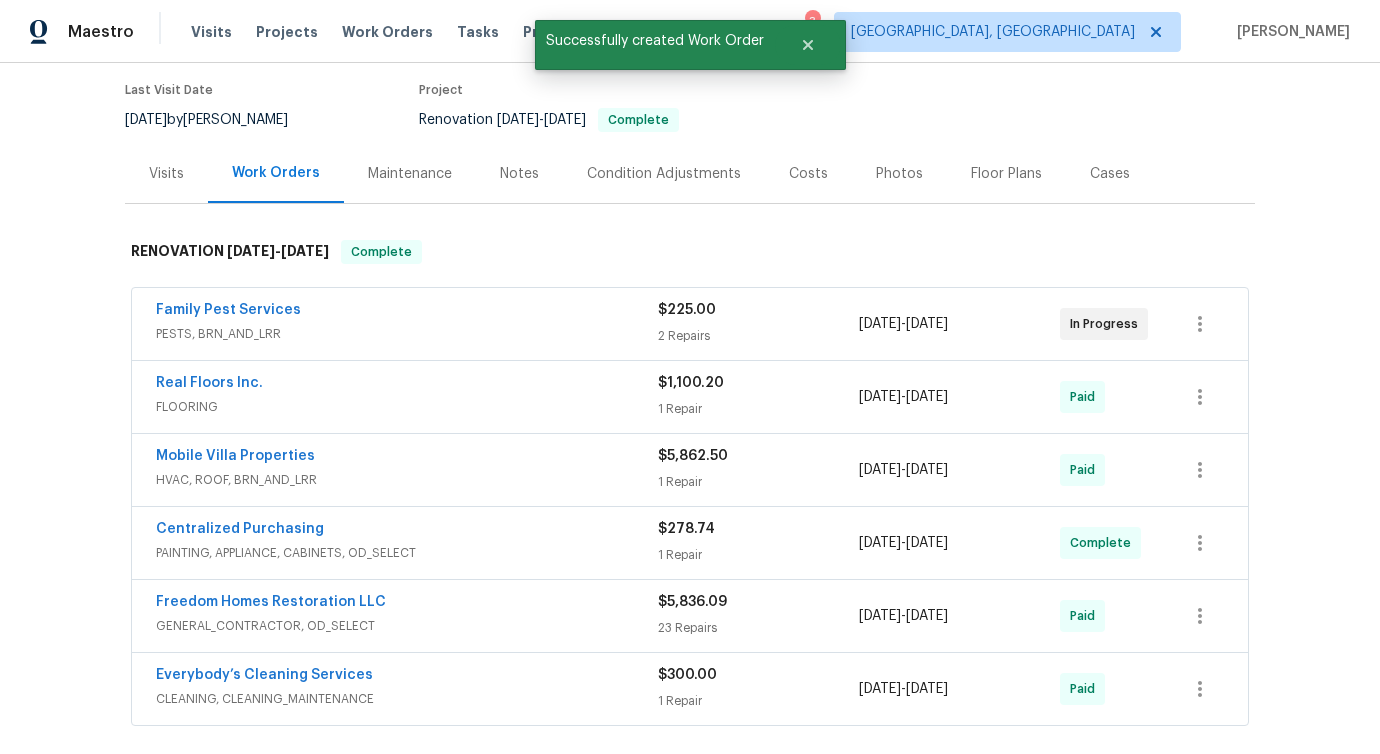 scroll, scrollTop: 159, scrollLeft: 0, axis: vertical 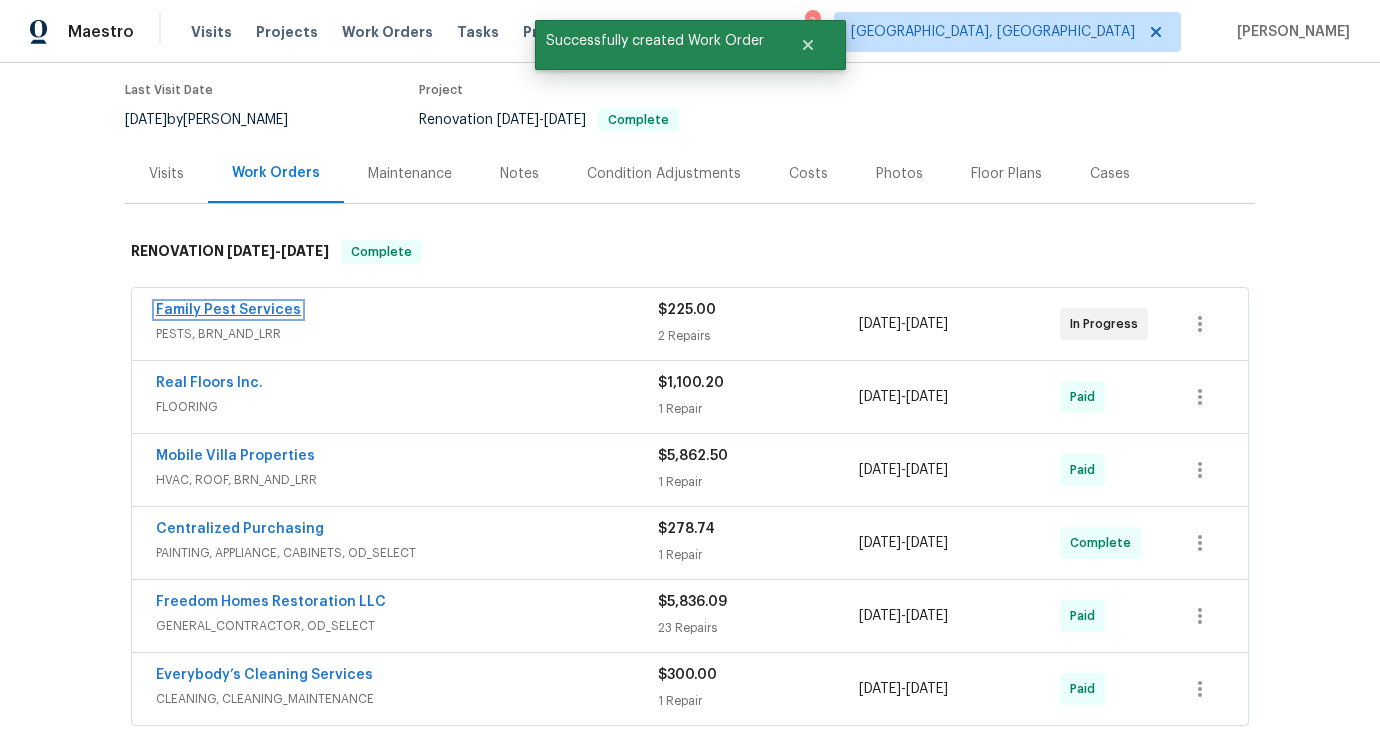 click on "Family Pest Services" at bounding box center [228, 310] 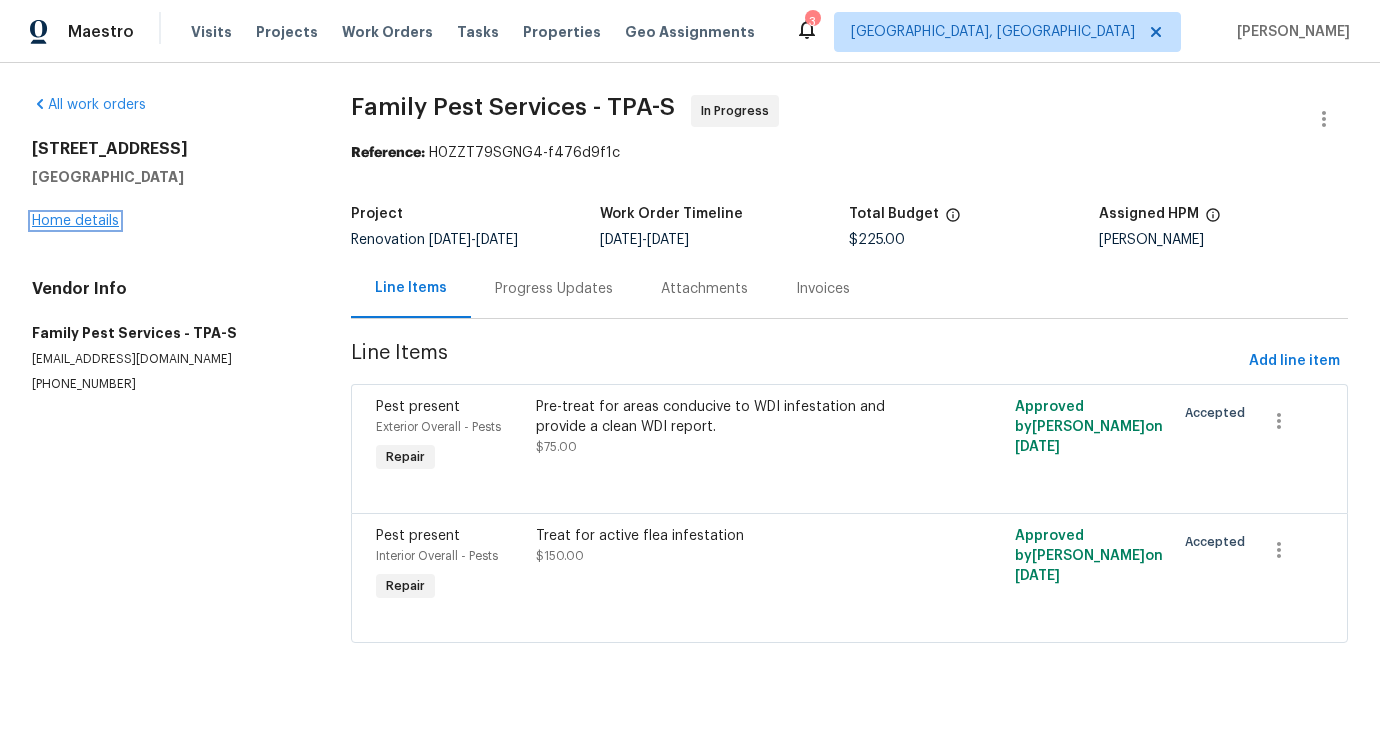 click on "Home details" at bounding box center (75, 221) 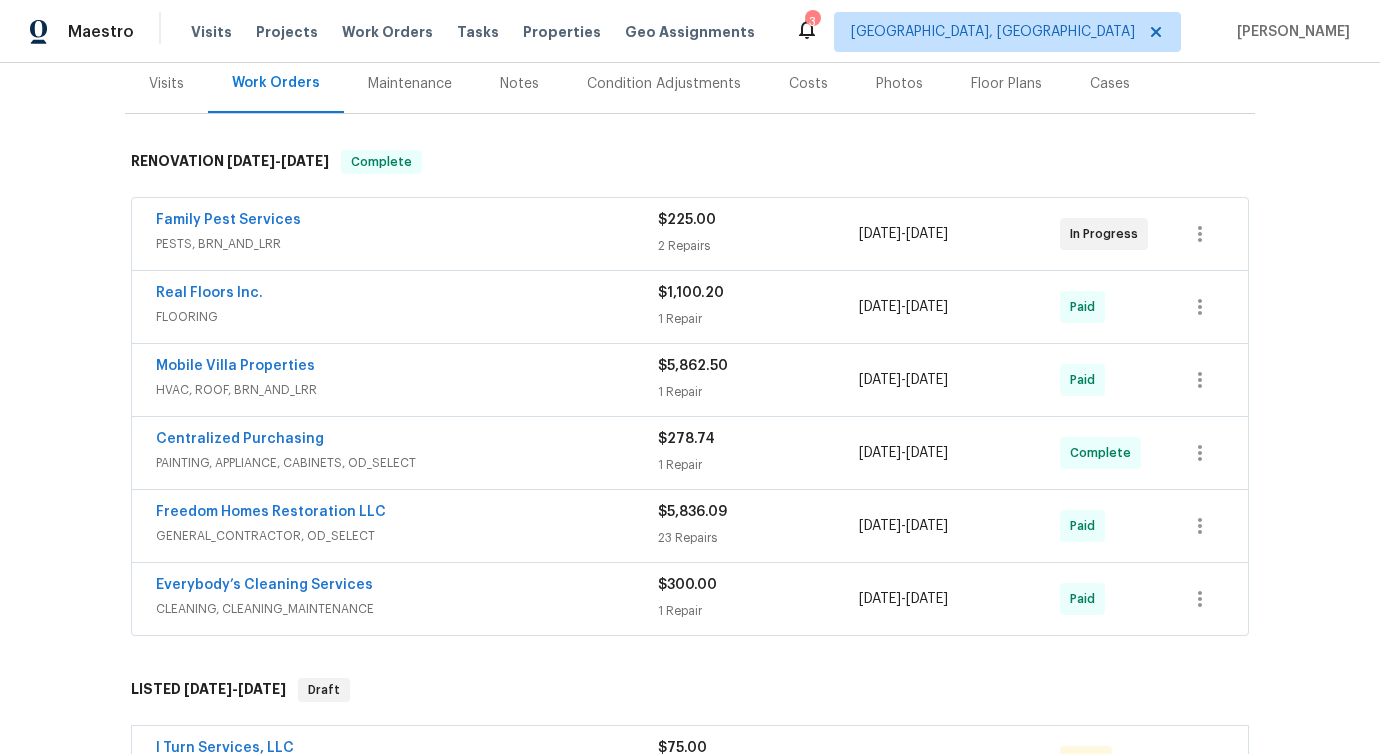 scroll, scrollTop: 449, scrollLeft: 0, axis: vertical 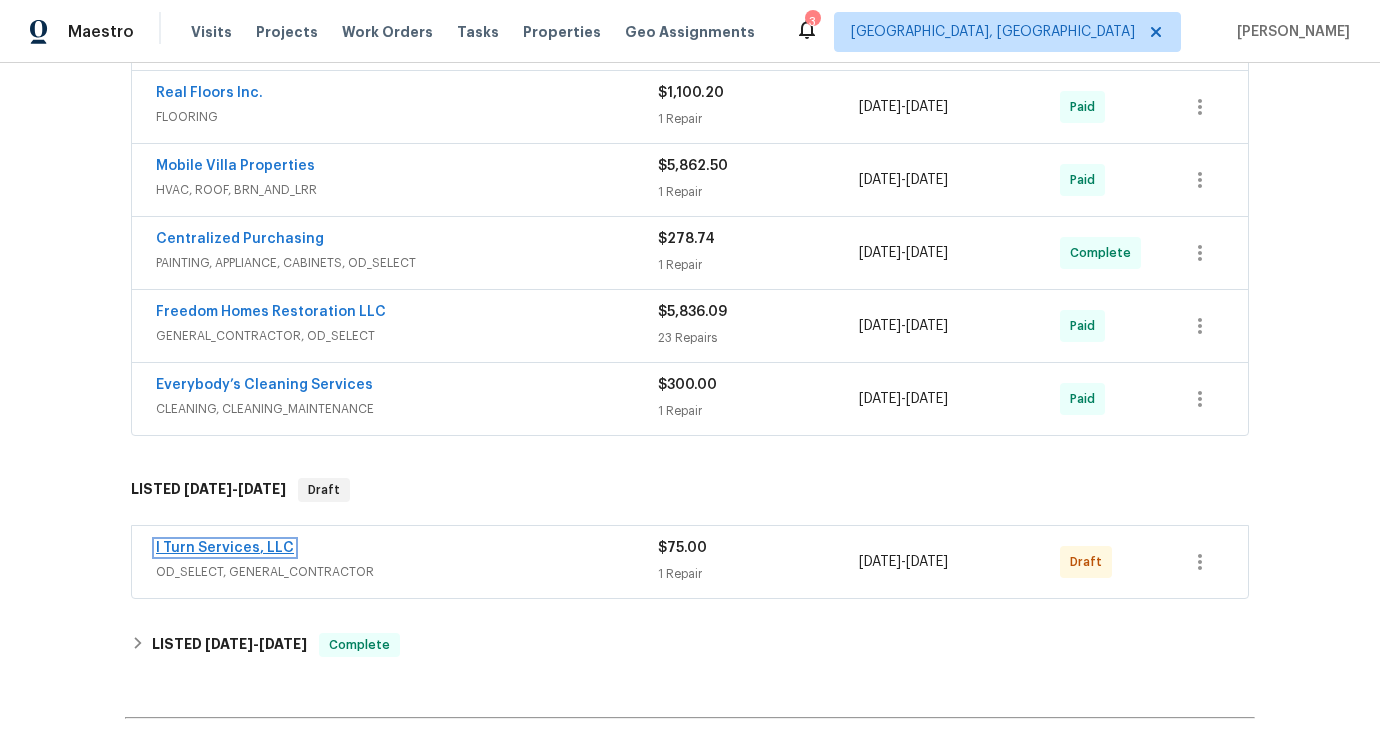 click on "I Turn Services, LLC" at bounding box center (225, 548) 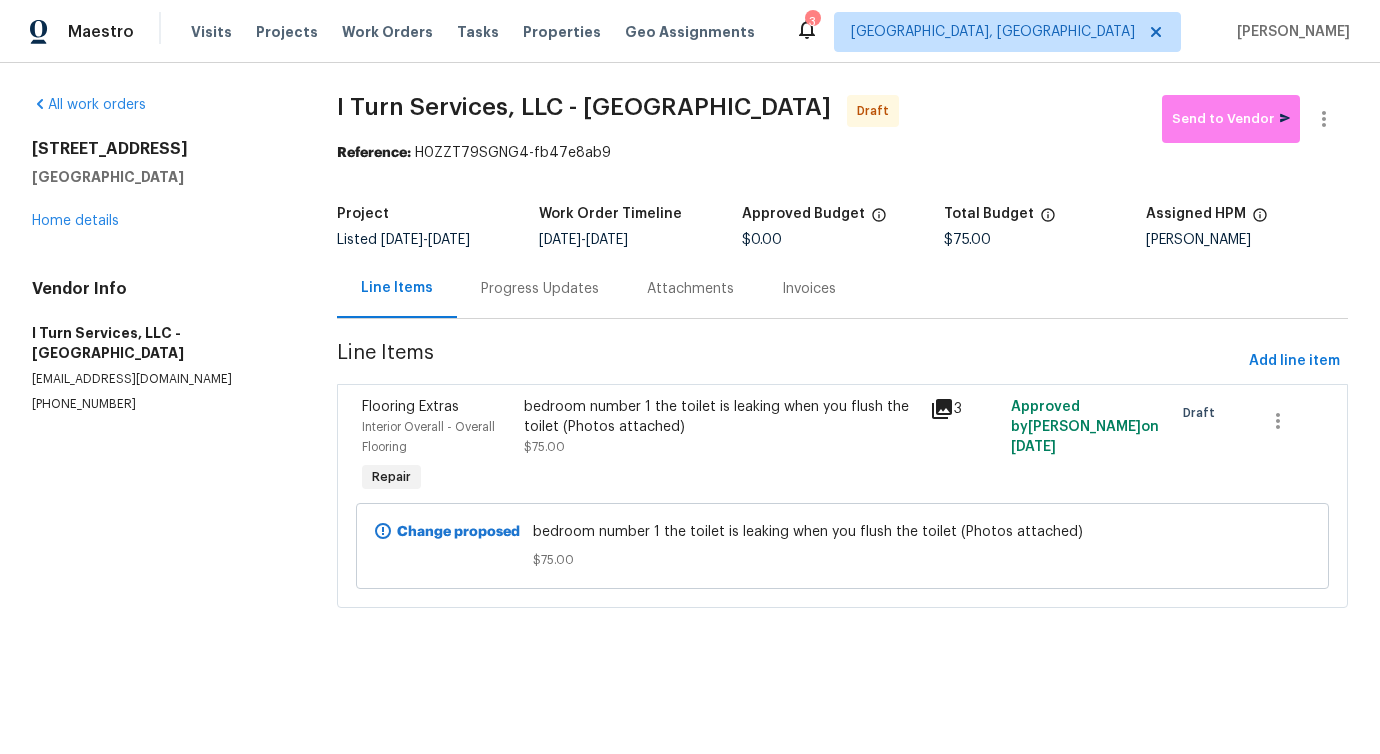 click on "Progress Updates" at bounding box center [540, 288] 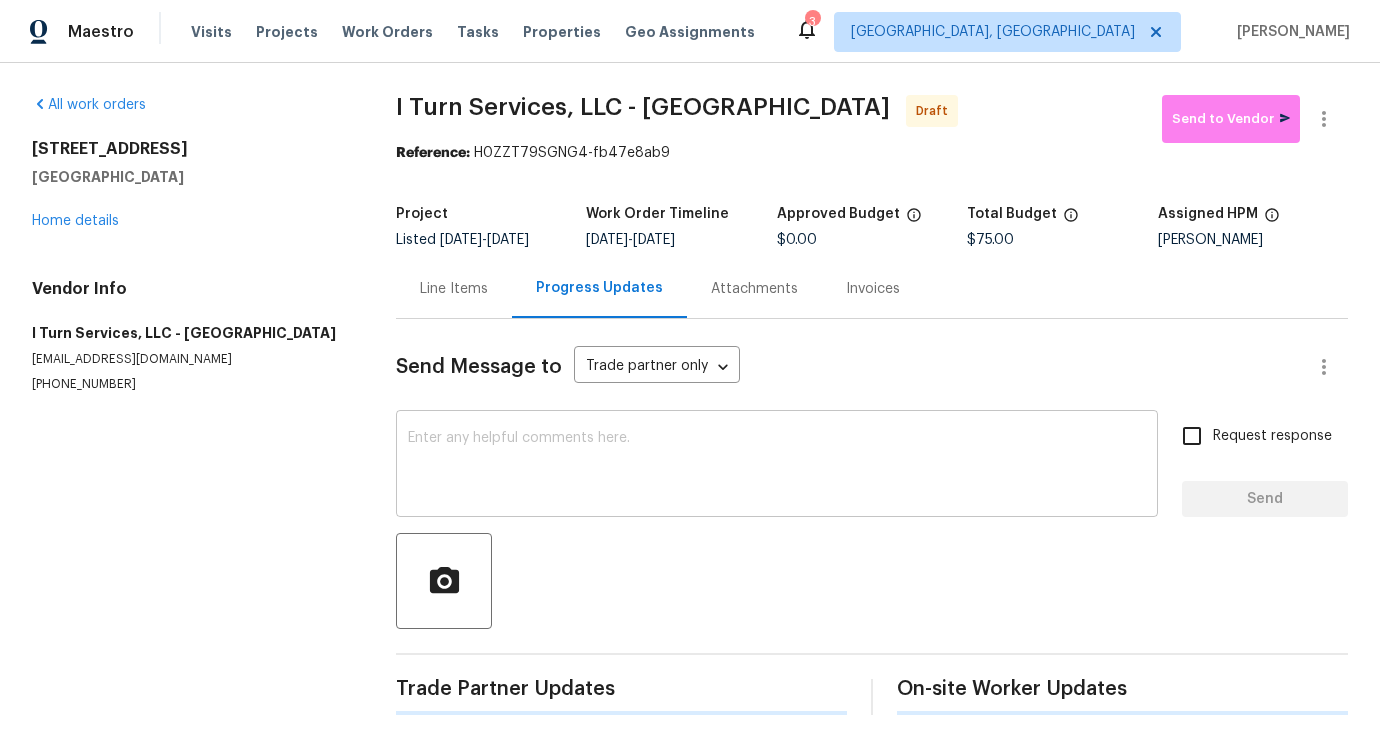click at bounding box center (777, 466) 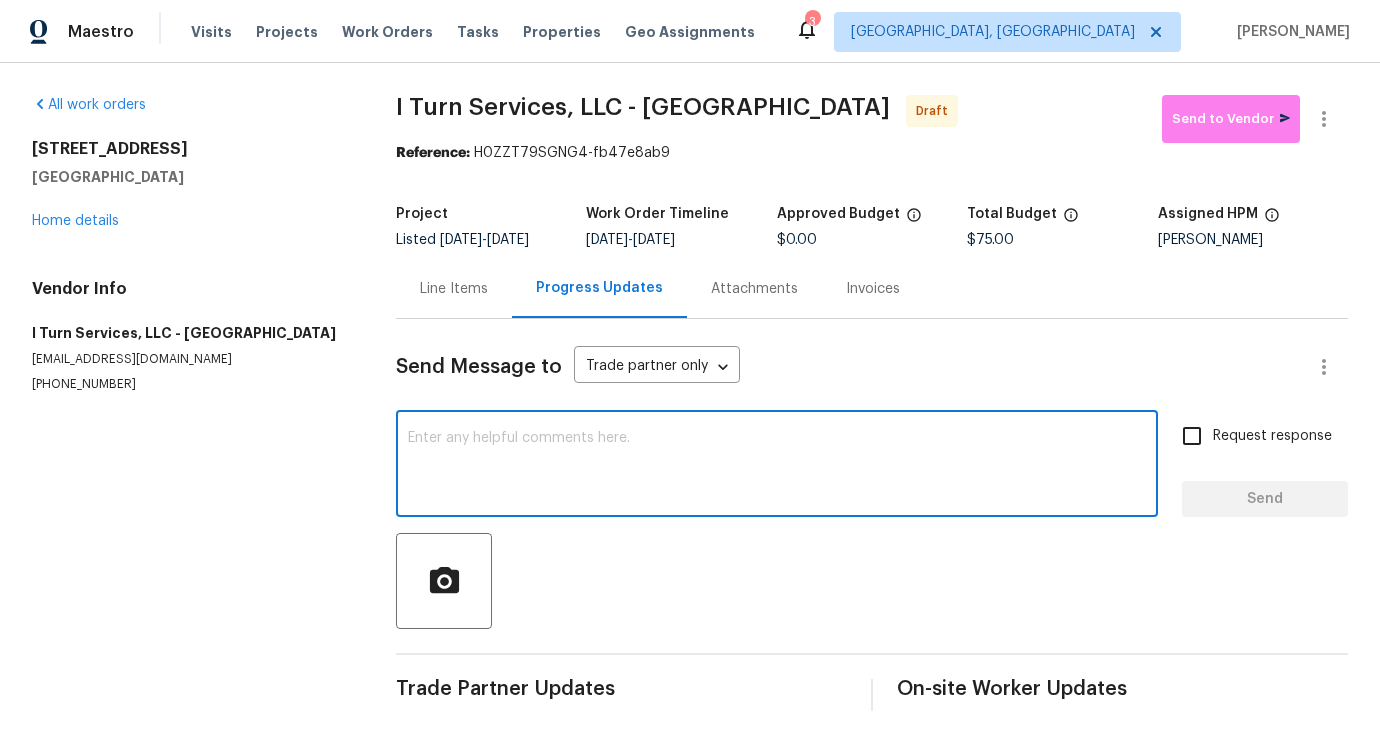 paste on "Hi, this is Pavithra with Opendoor. I’m confirming you received the WO for the property at (Address). Please review and accept the WO within 24 hours and provide a schedule date. Please disregard the contact information for the HPM included in the WO. Our Centralised LWO Team is responsible for Listed WOs." 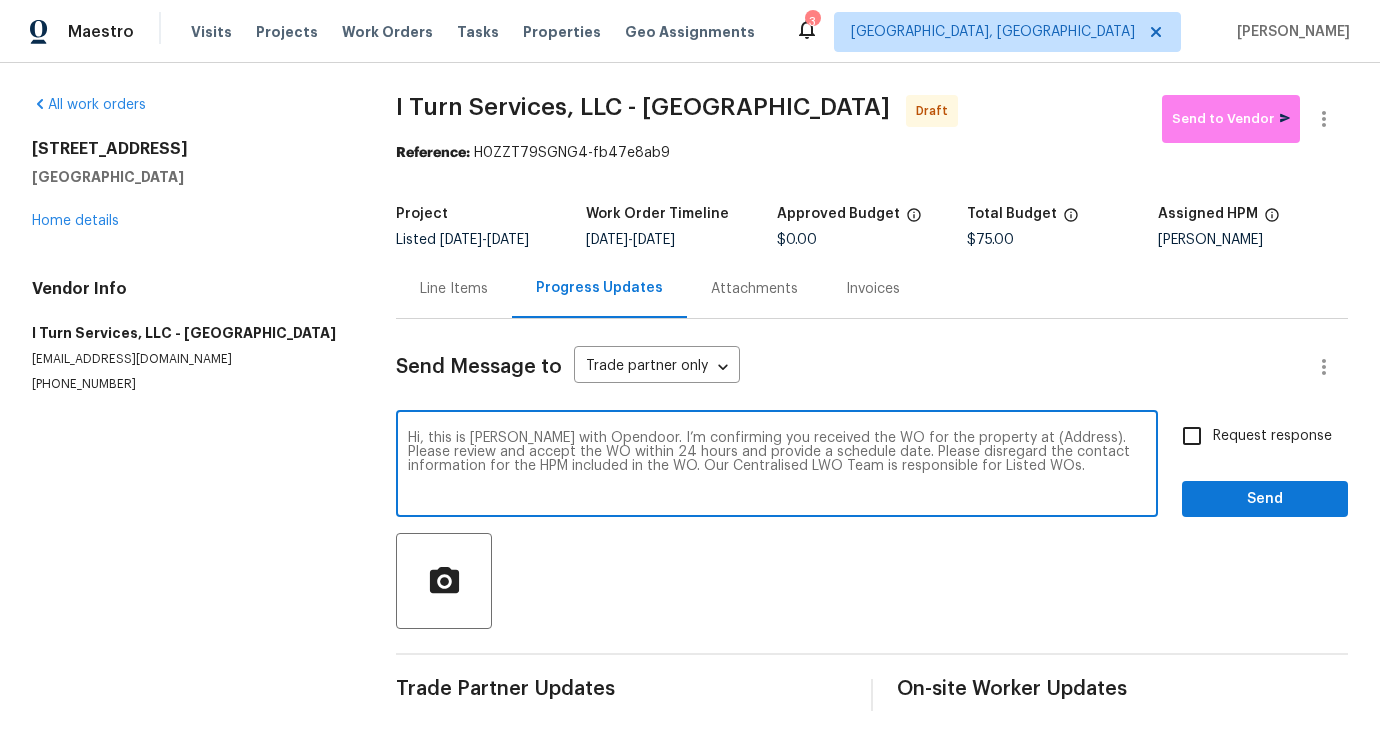 click on "Hi, this is Pavithra with Opendoor. I’m confirming you received the WO for the property at (Address). Please review and accept the WO within 24 hours and provide a schedule date. Please disregard the contact information for the HPM included in the WO. Our Centralised LWO Team is responsible for Listed WOs." at bounding box center [777, 466] 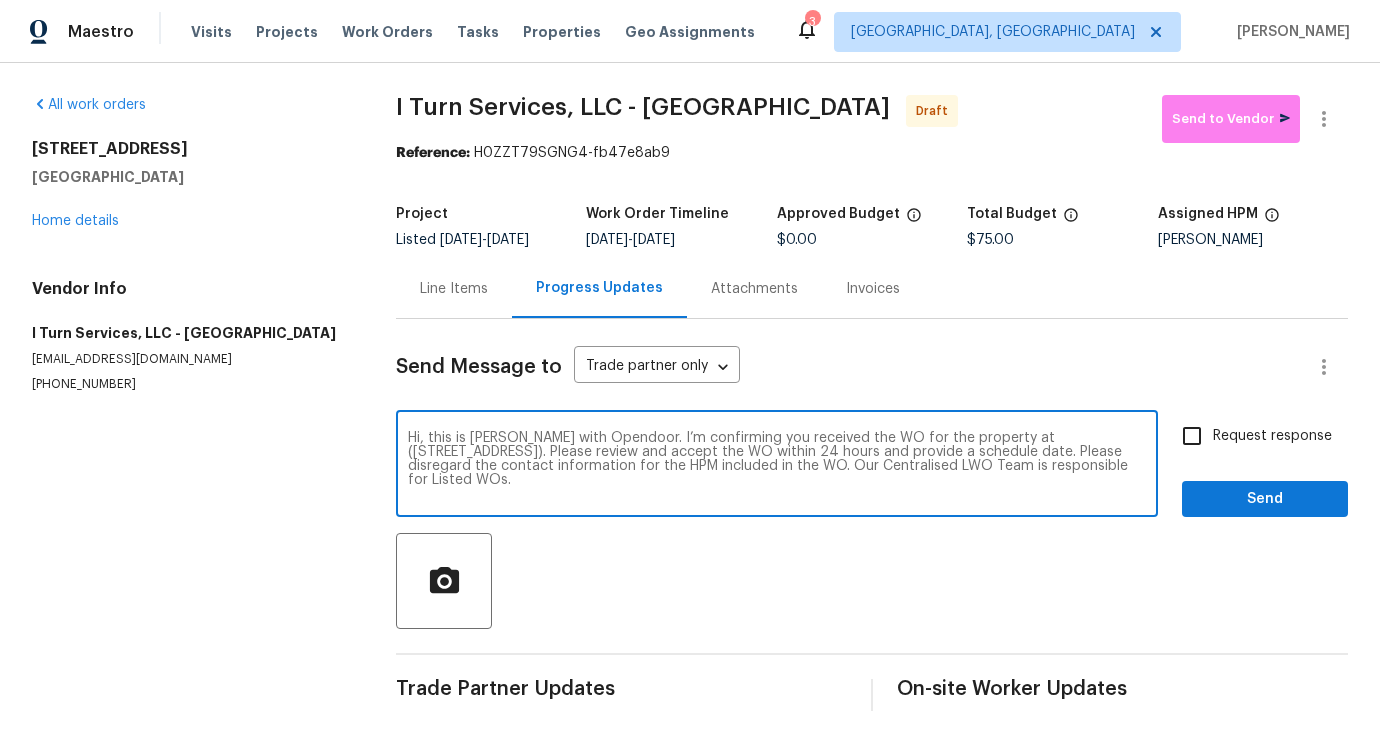 type on "Hi, this is Pavithra with Opendoor. I’m confirming you received the WO for the property at (6902 Lakeview Ct, Tampa, FL 33634). Please review and accept the WO within 24 hours and provide a schedule date. Please disregard the contact information for the HPM included in the WO. Our Centralised LWO Team is responsible for Listed WOs." 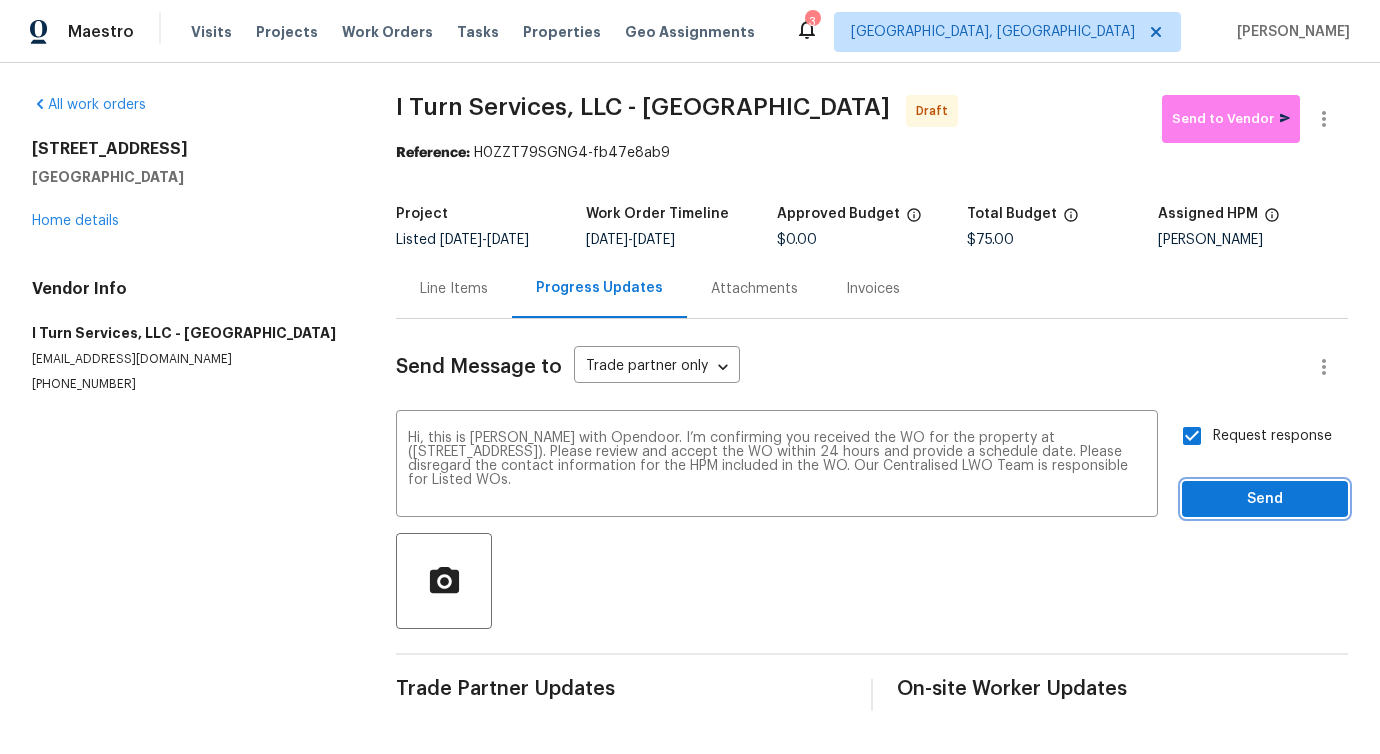 click on "Send" at bounding box center [1265, 499] 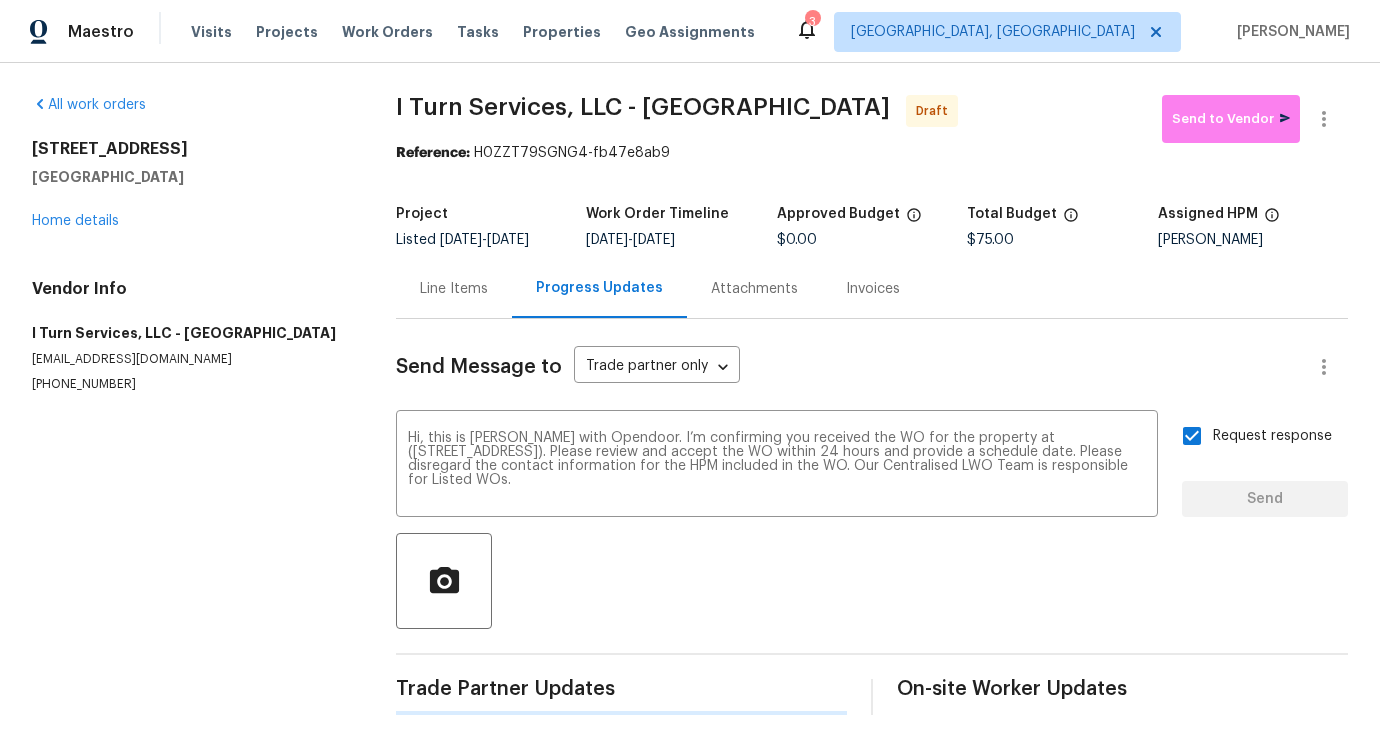 type 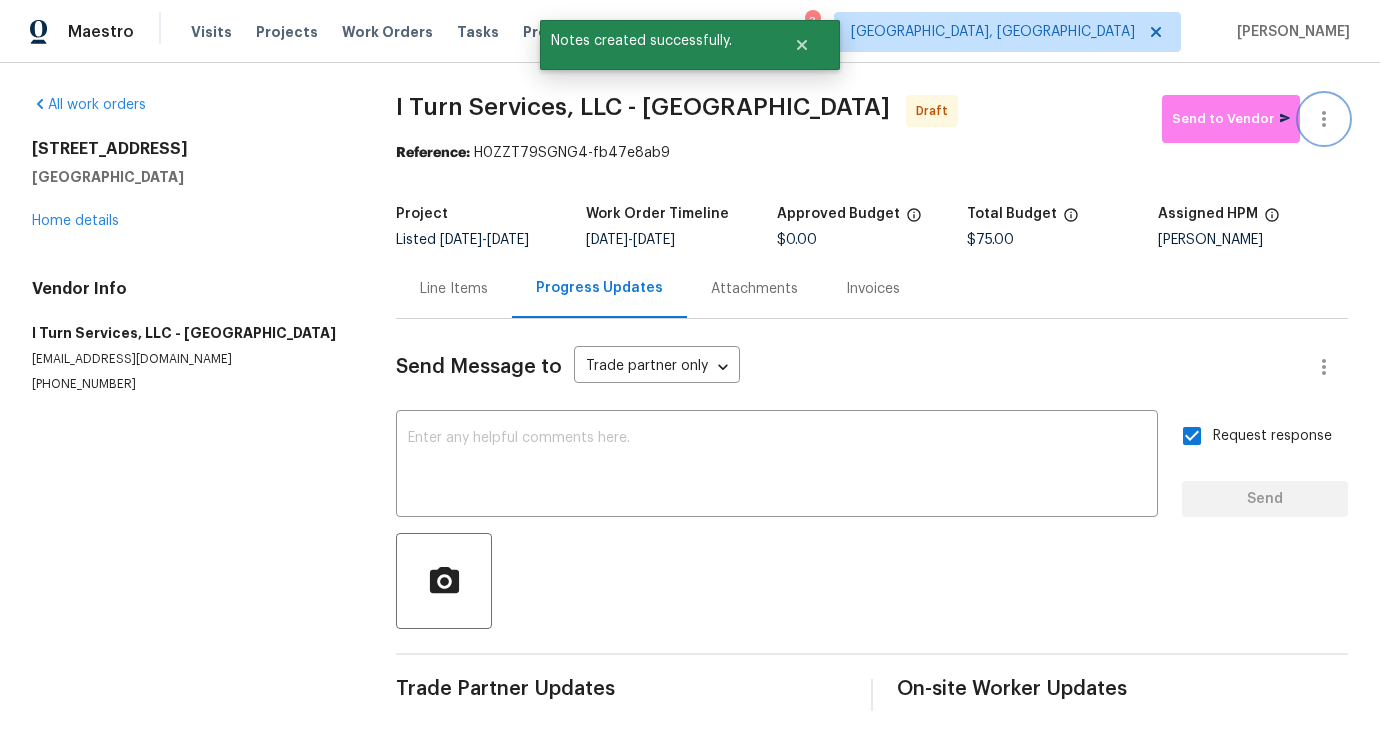 click at bounding box center (1324, 119) 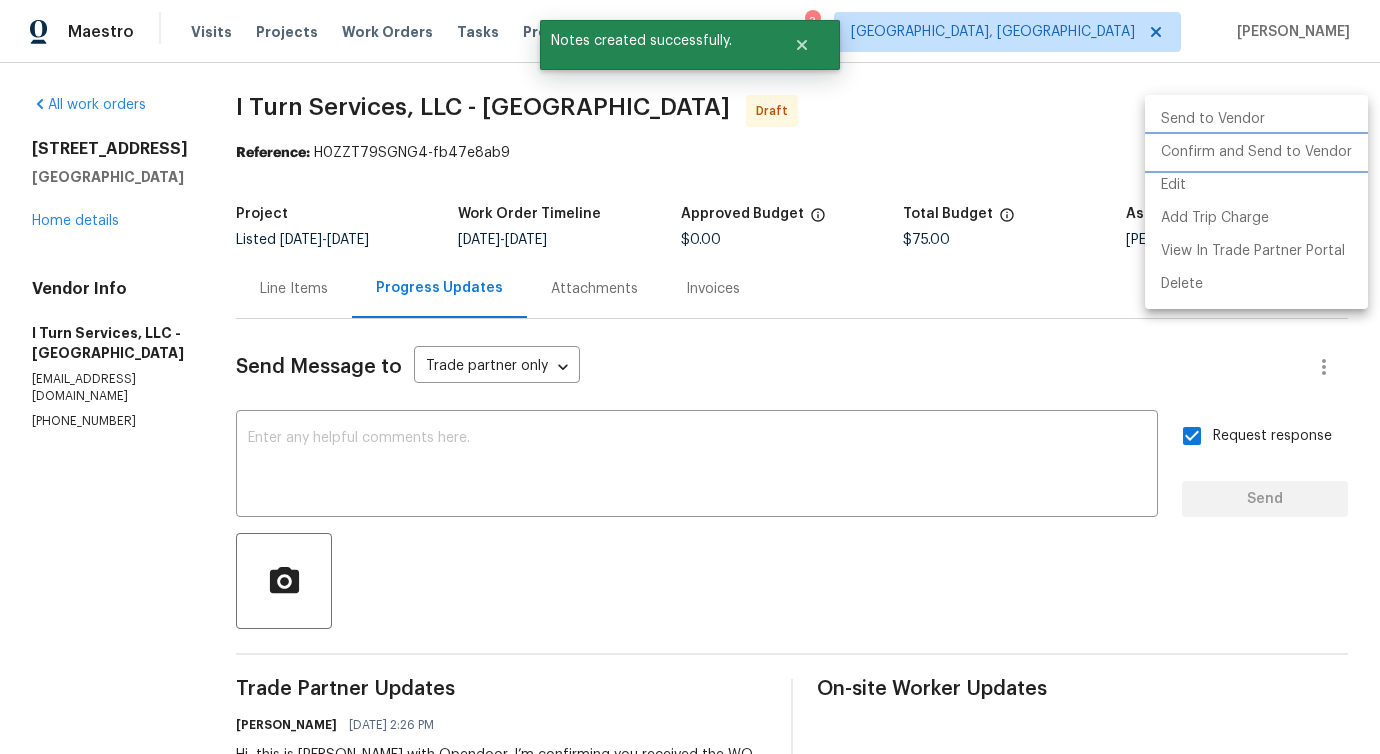 click on "Confirm and Send to Vendor" at bounding box center (1256, 152) 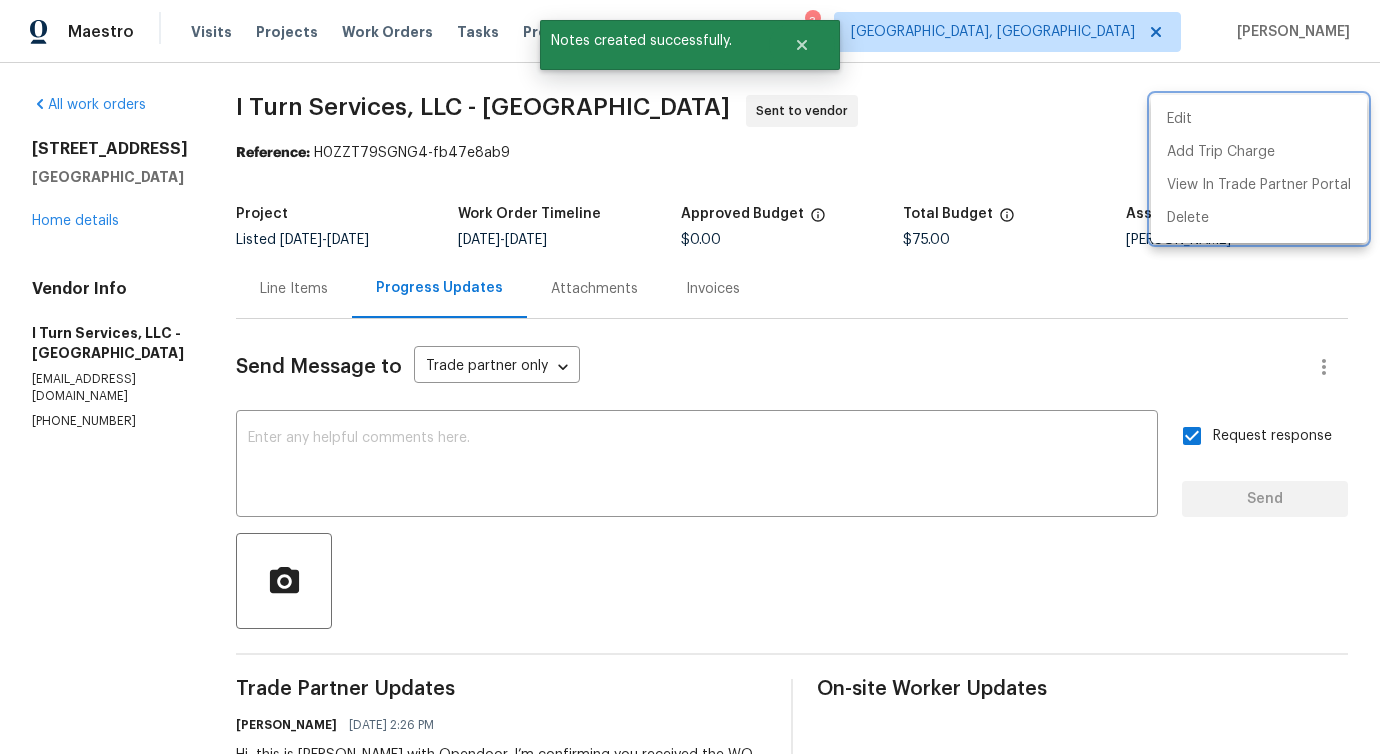 click at bounding box center (690, 377) 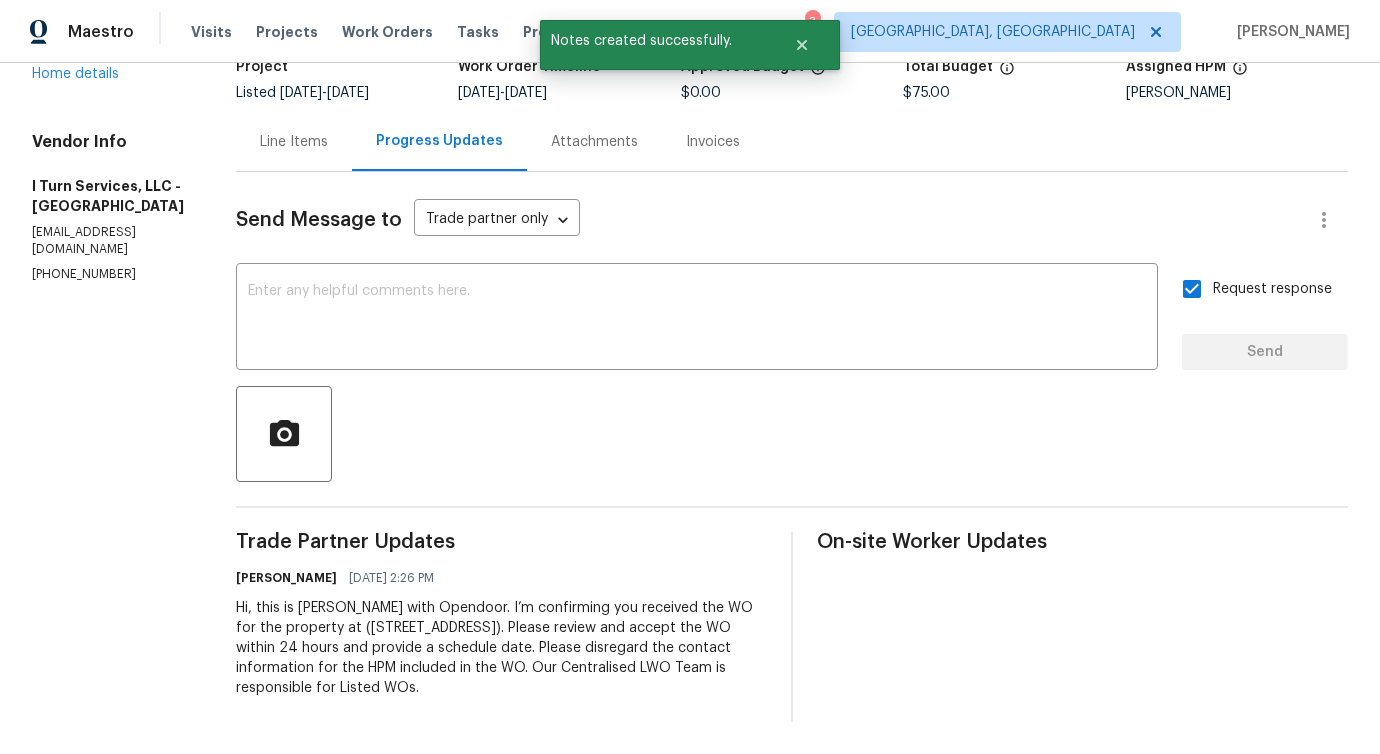 scroll, scrollTop: 0, scrollLeft: 0, axis: both 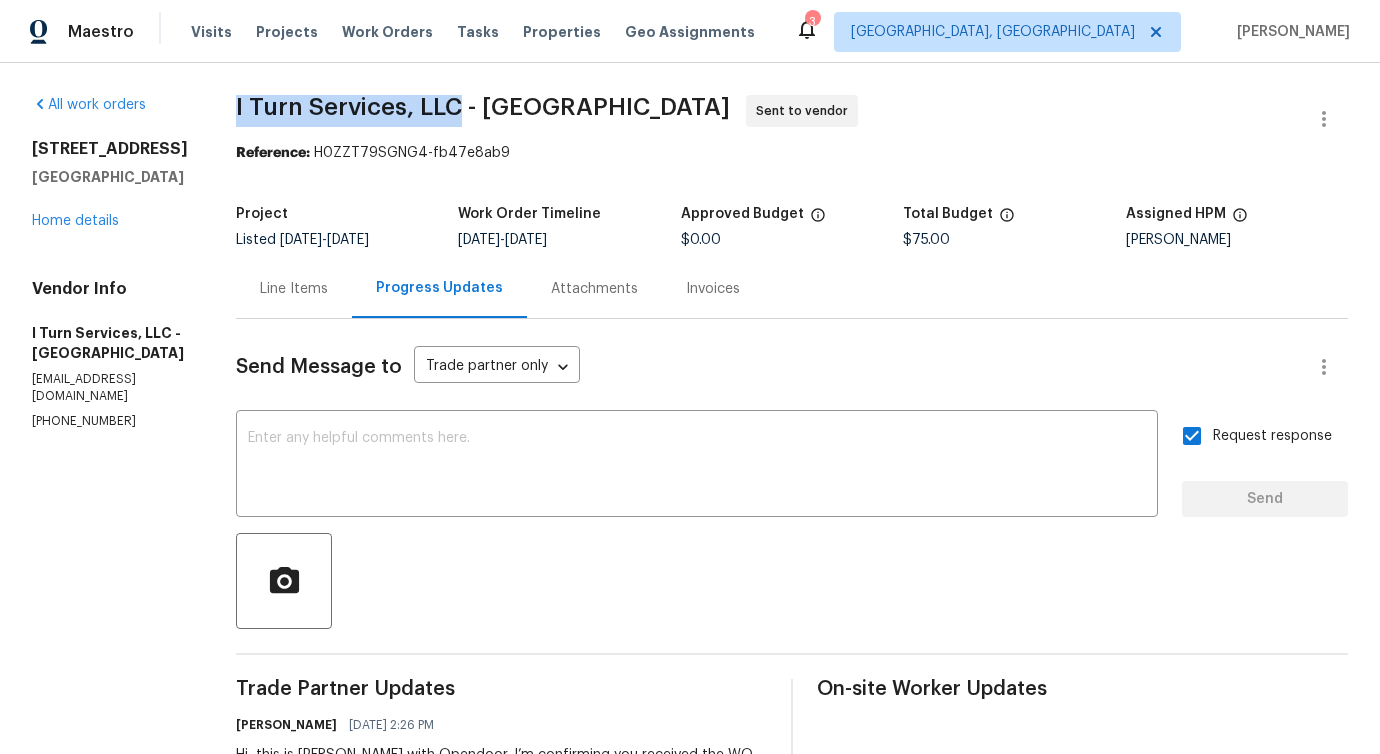 drag, startPoint x: 215, startPoint y: 97, endPoint x: 446, endPoint y: 107, distance: 231.21635 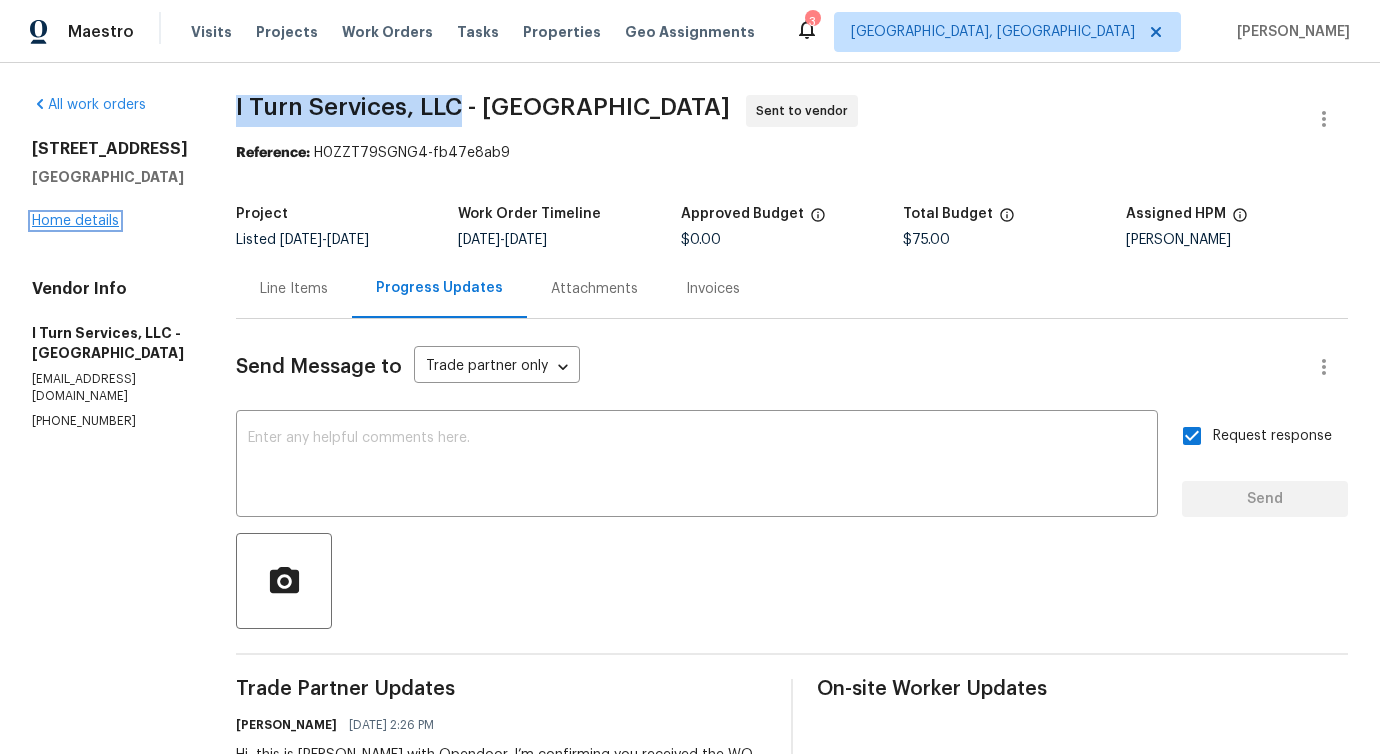 click on "Home details" at bounding box center [75, 221] 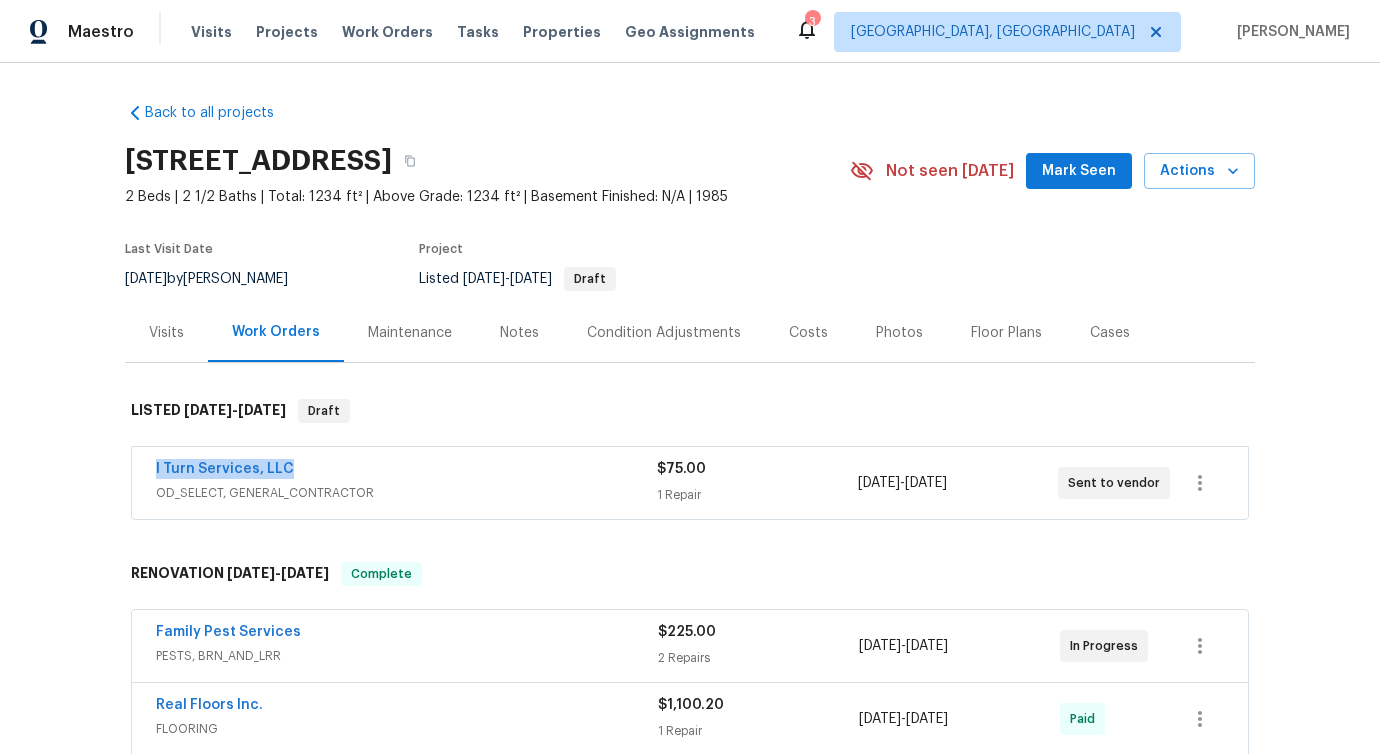 drag, startPoint x: 312, startPoint y: 469, endPoint x: 0, endPoint y: 448, distance: 312.70593 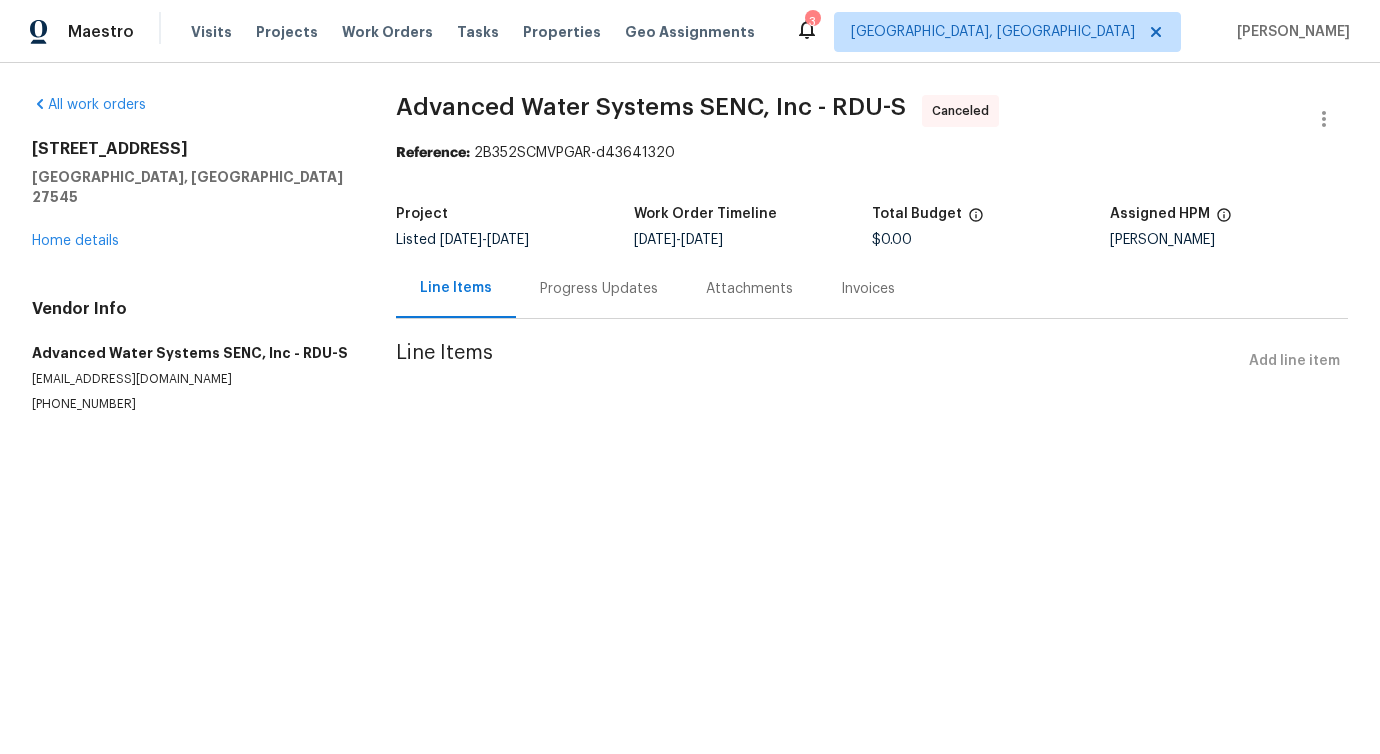 scroll, scrollTop: 0, scrollLeft: 0, axis: both 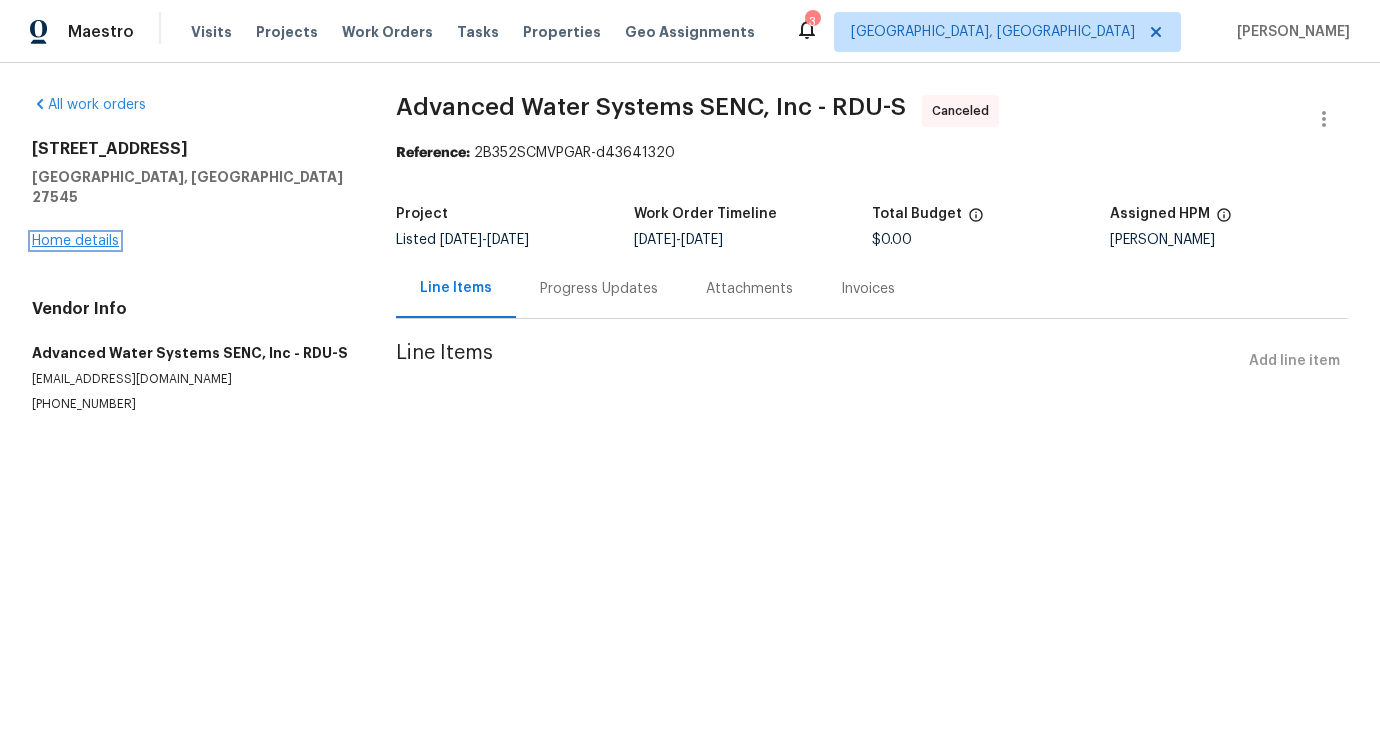 click on "Home details" at bounding box center [75, 241] 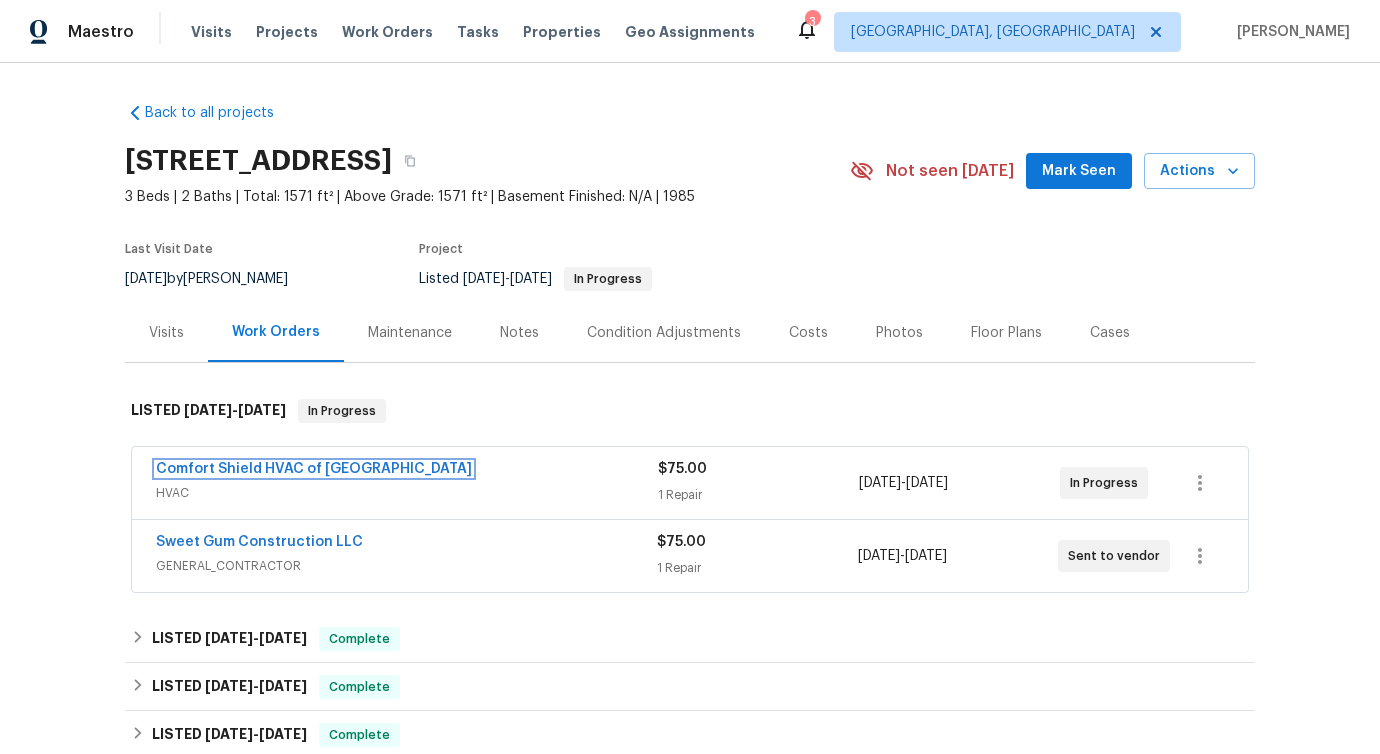 click on "Comfort Shield HVAC of [GEOGRAPHIC_DATA]" at bounding box center [314, 469] 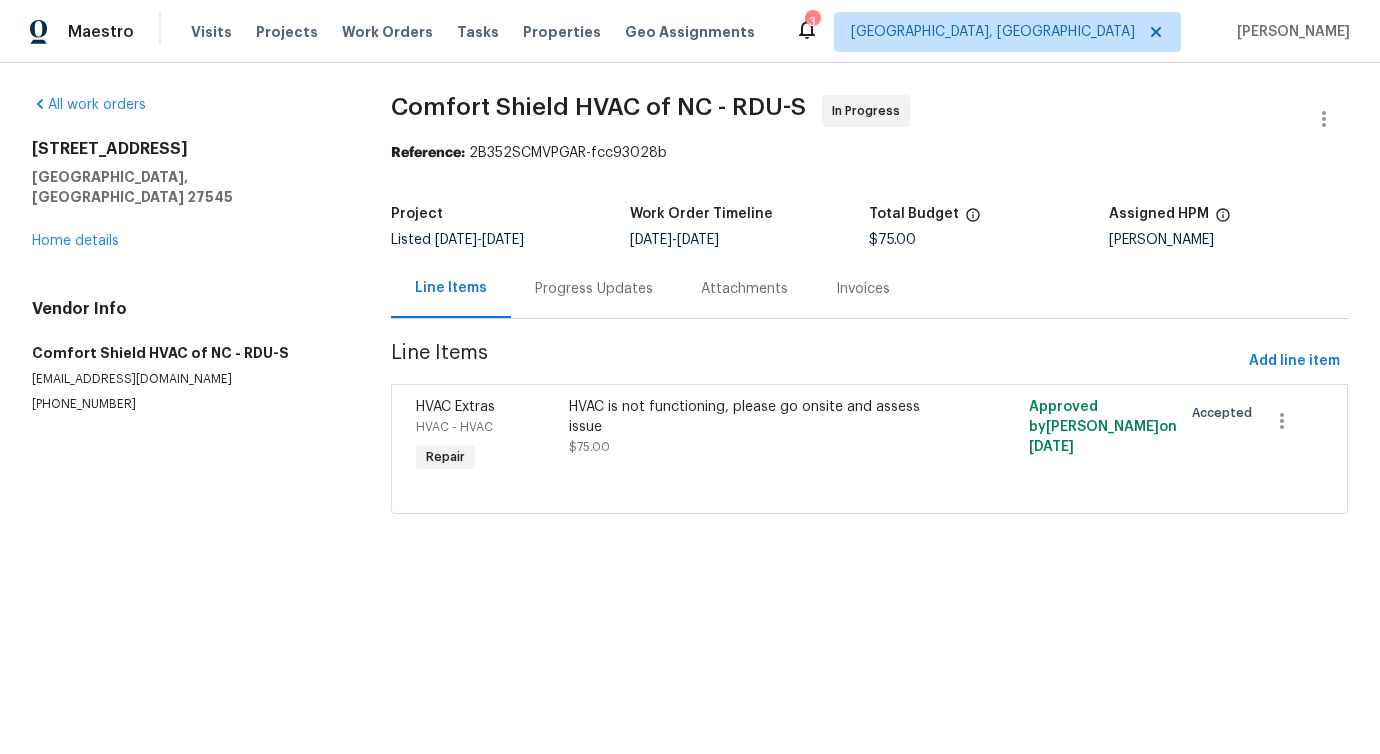click on "Progress Updates" at bounding box center (594, 288) 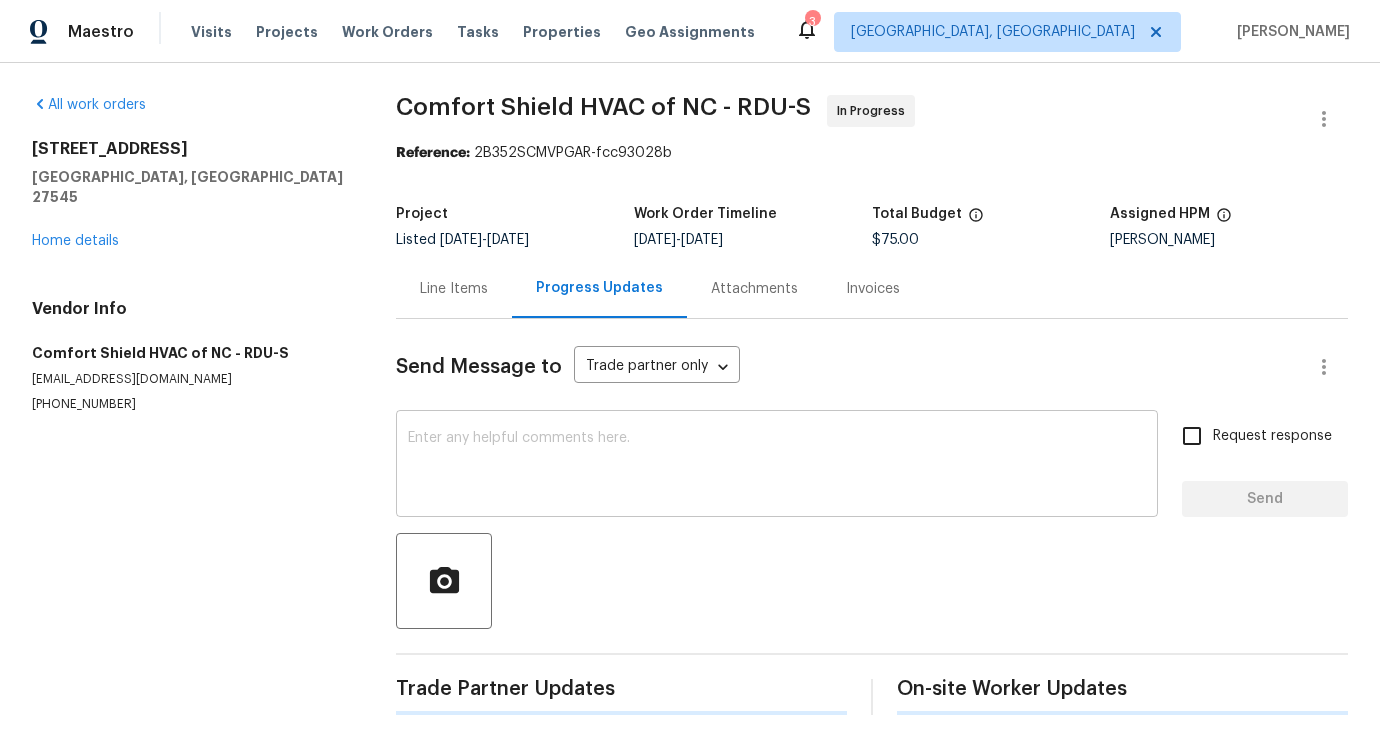 click on "x ​" at bounding box center (777, 466) 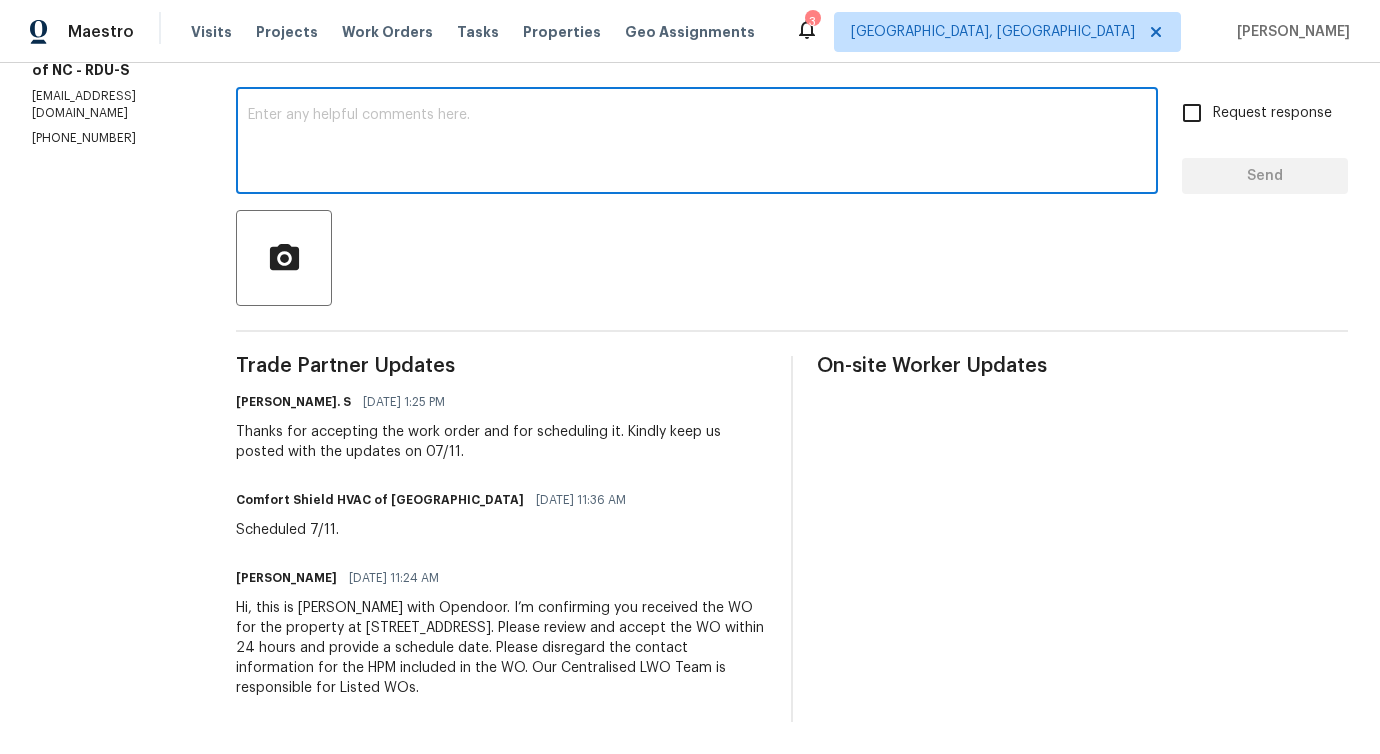 scroll, scrollTop: 0, scrollLeft: 0, axis: both 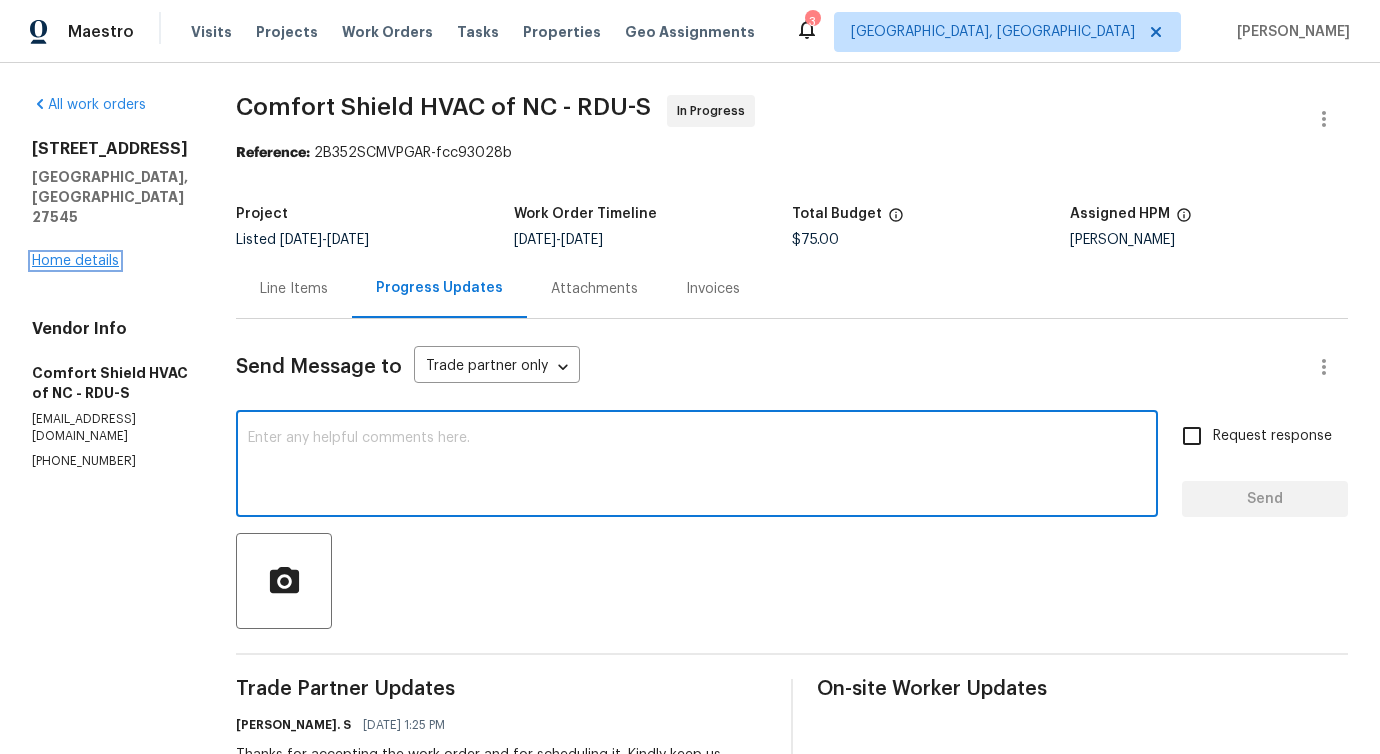 click on "Home details" at bounding box center (75, 261) 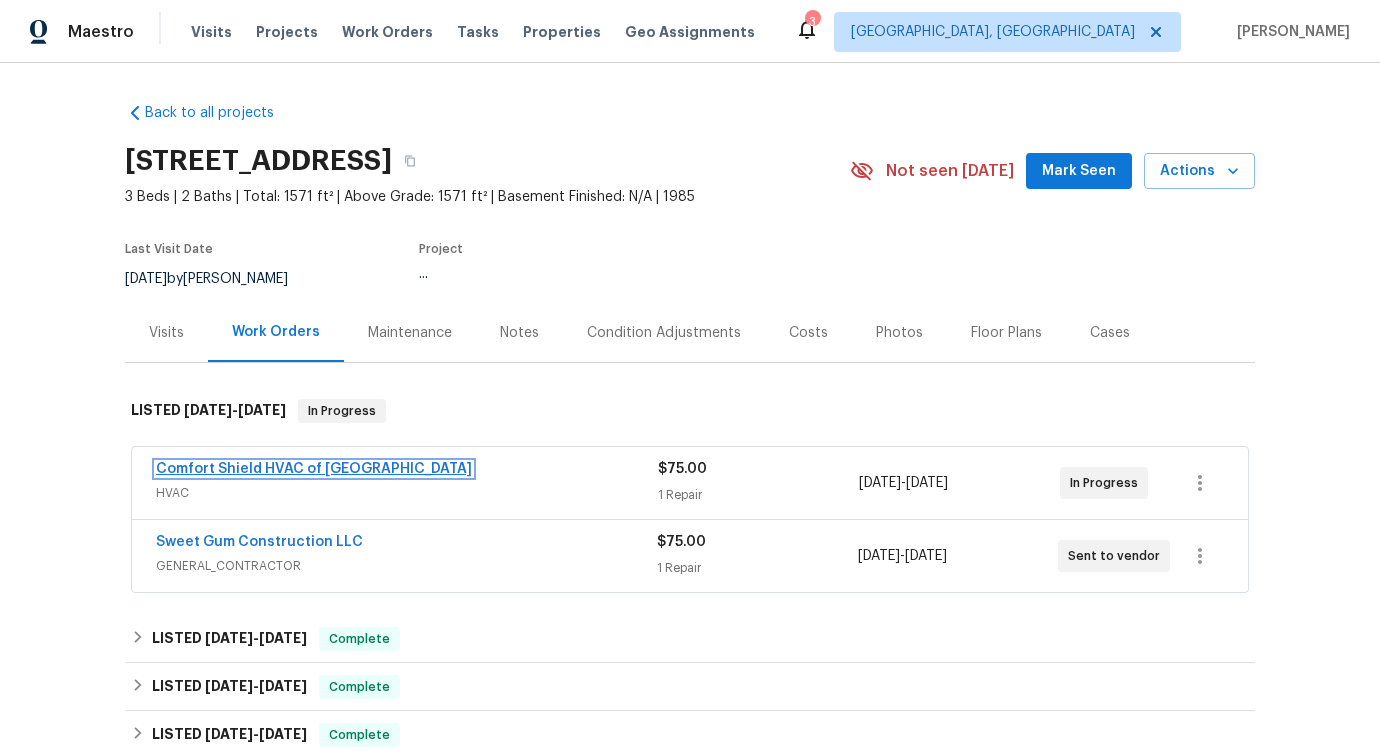 click on "Comfort Shield HVAC of [GEOGRAPHIC_DATA]" at bounding box center [314, 469] 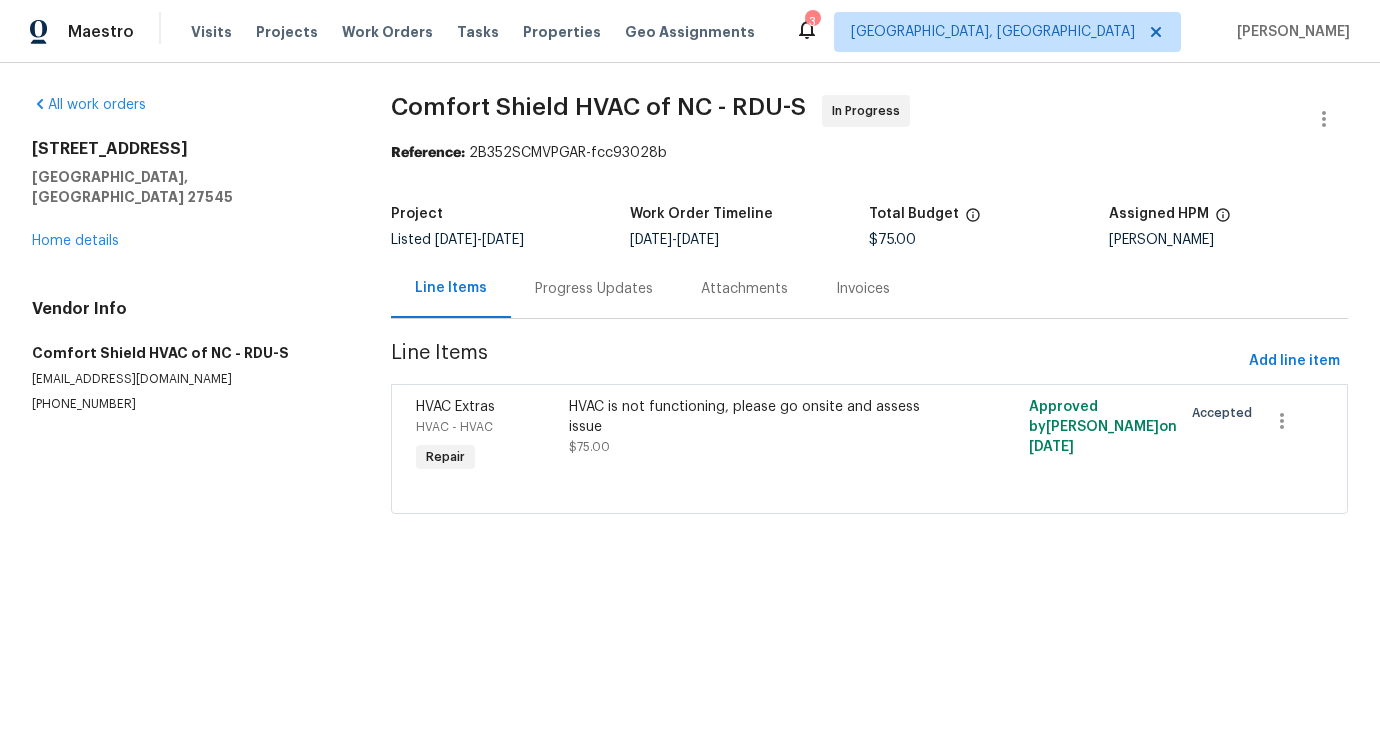 click on "Progress Updates" at bounding box center (594, 288) 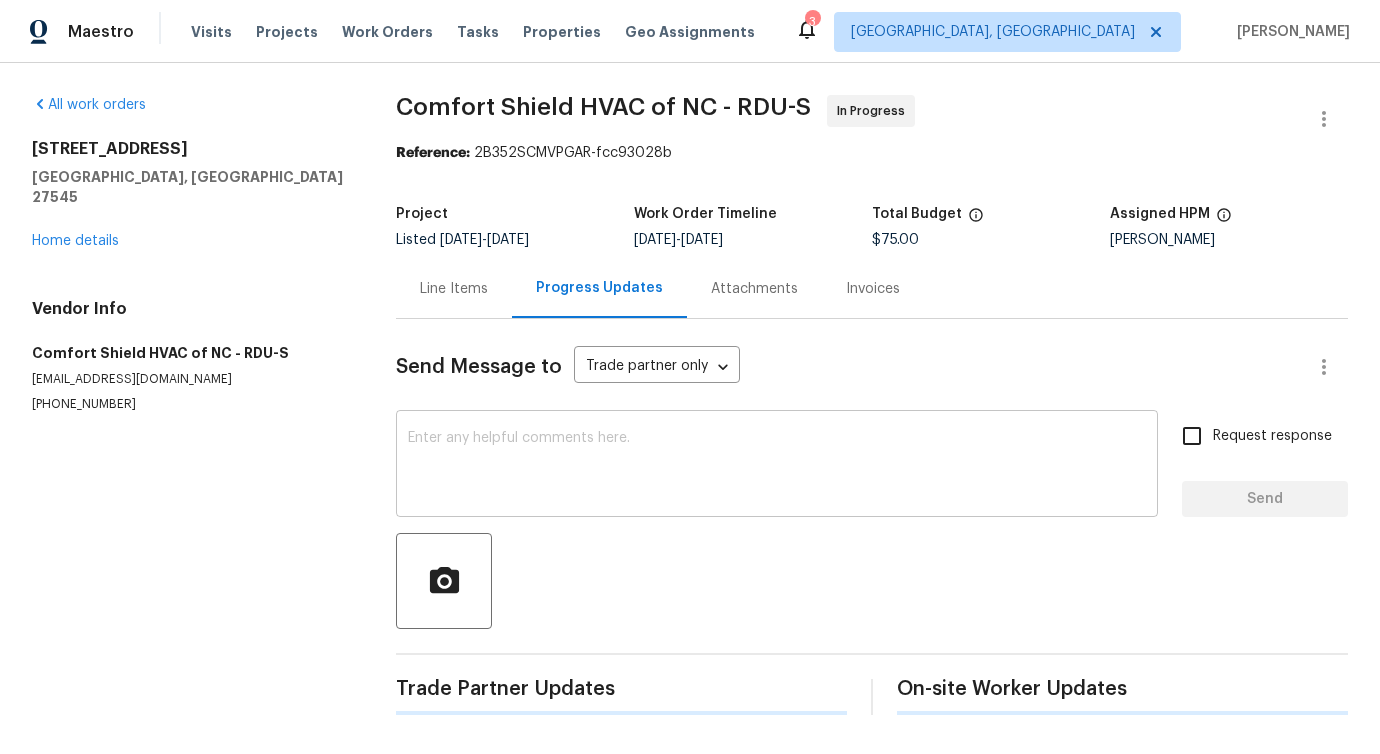 click at bounding box center [777, 466] 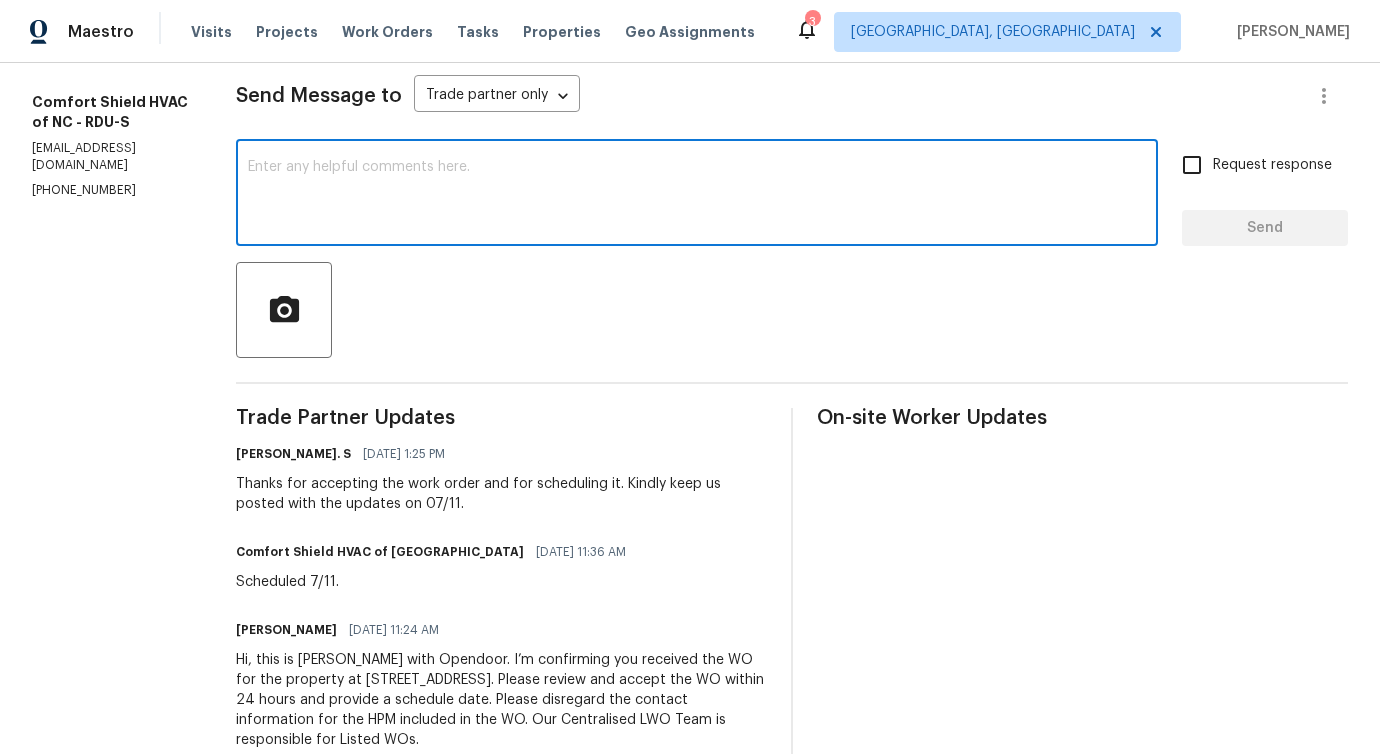 scroll, scrollTop: 1, scrollLeft: 0, axis: vertical 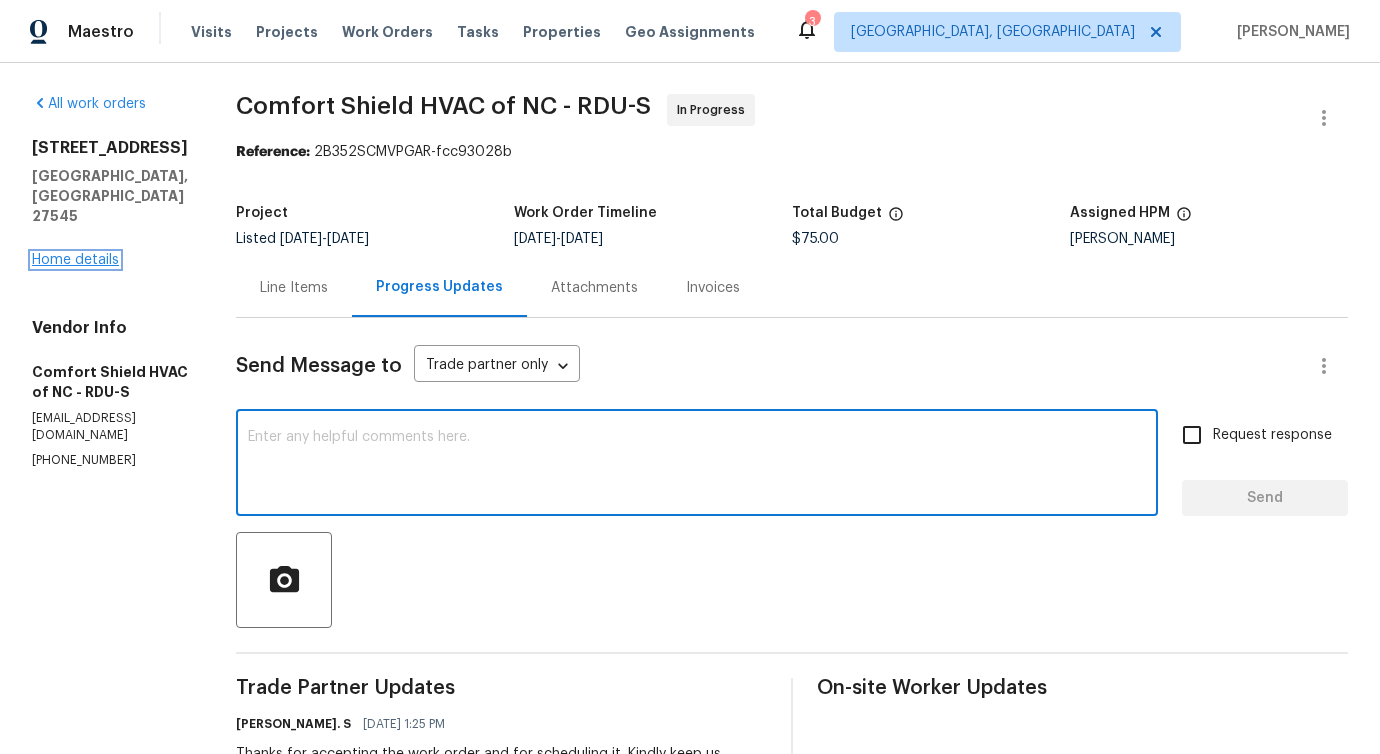 click on "Home details" at bounding box center [75, 260] 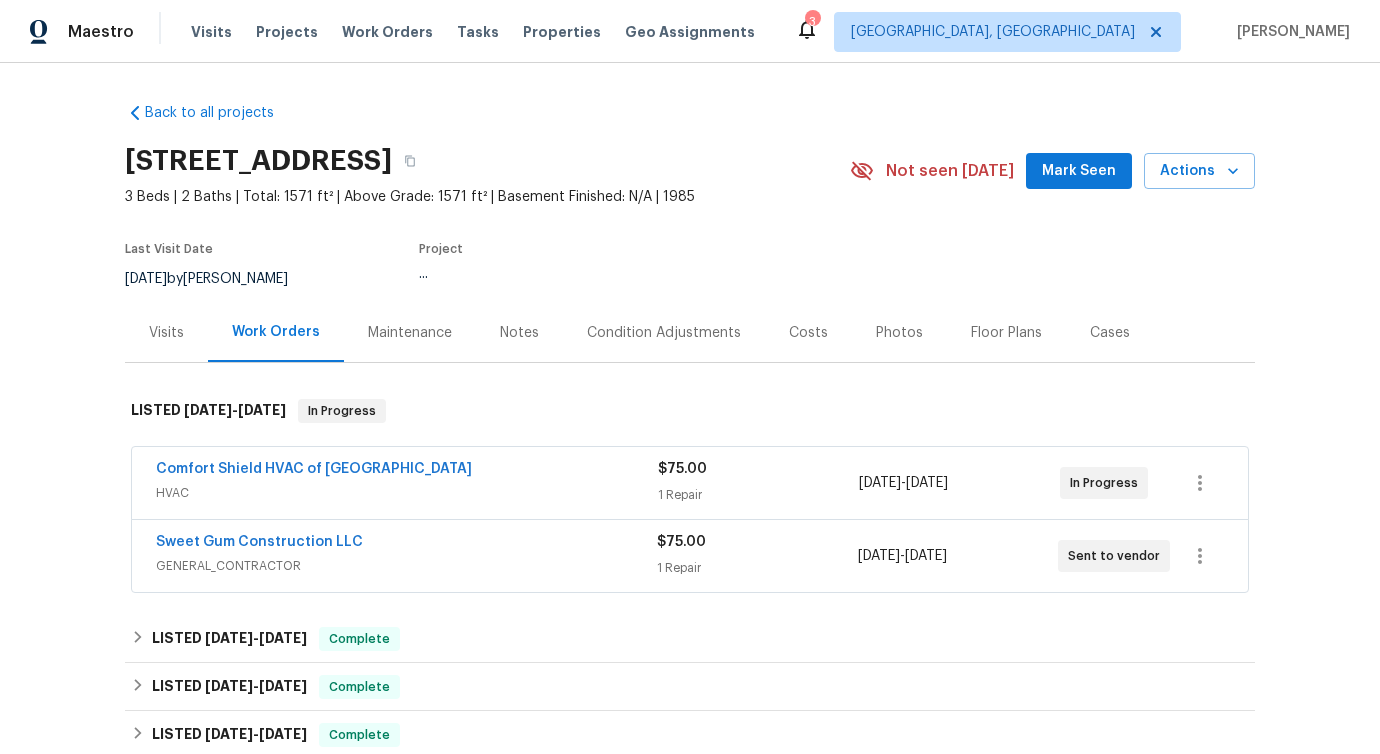 click on "Sweet Gum Construction LLC" at bounding box center (259, 542) 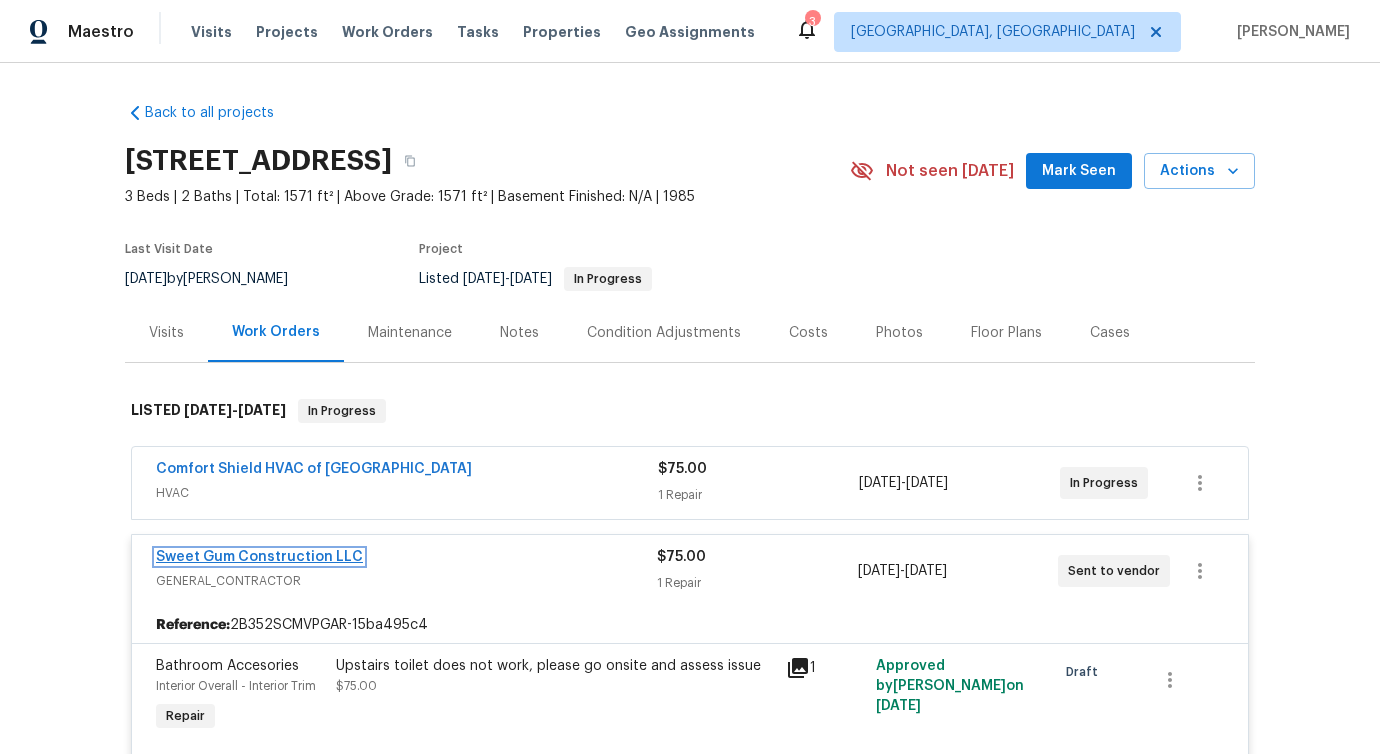 click on "Sweet Gum Construction LLC" at bounding box center (259, 557) 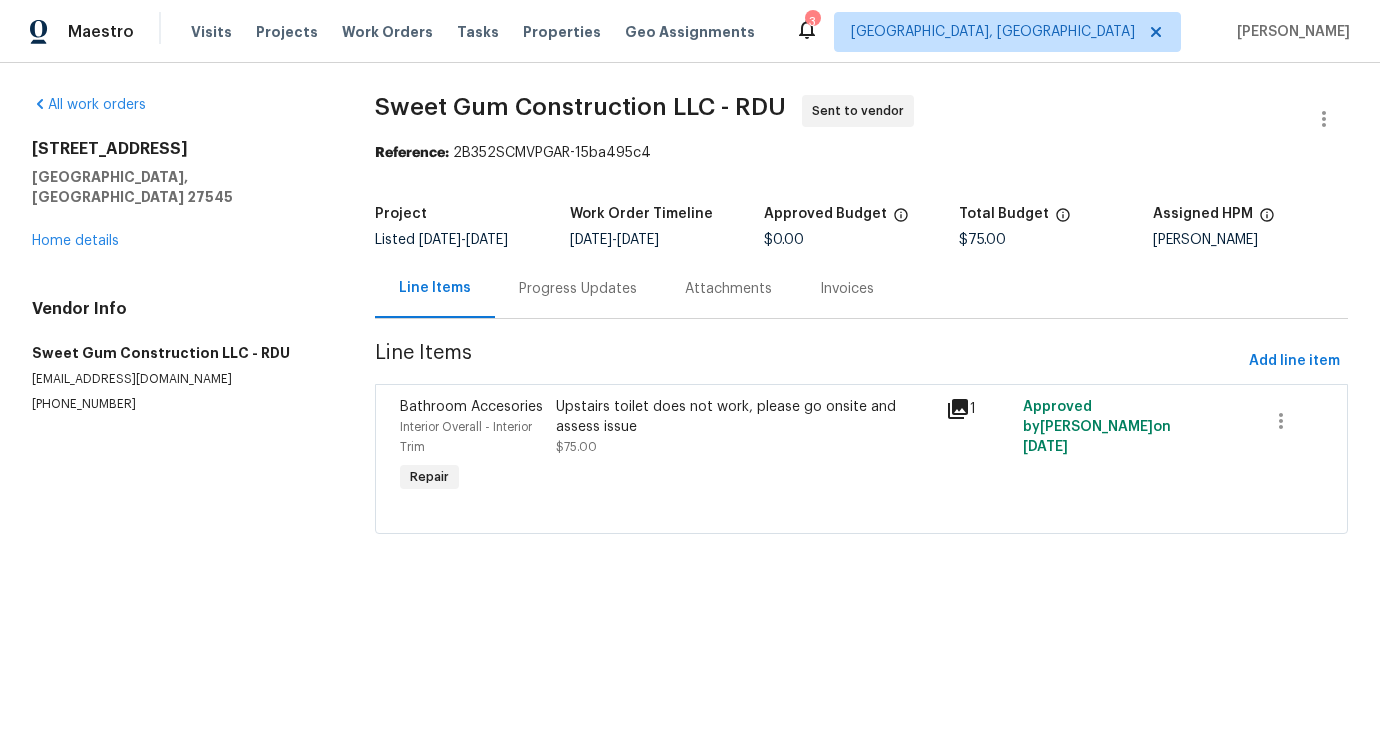 click on "Progress Updates" at bounding box center [578, 289] 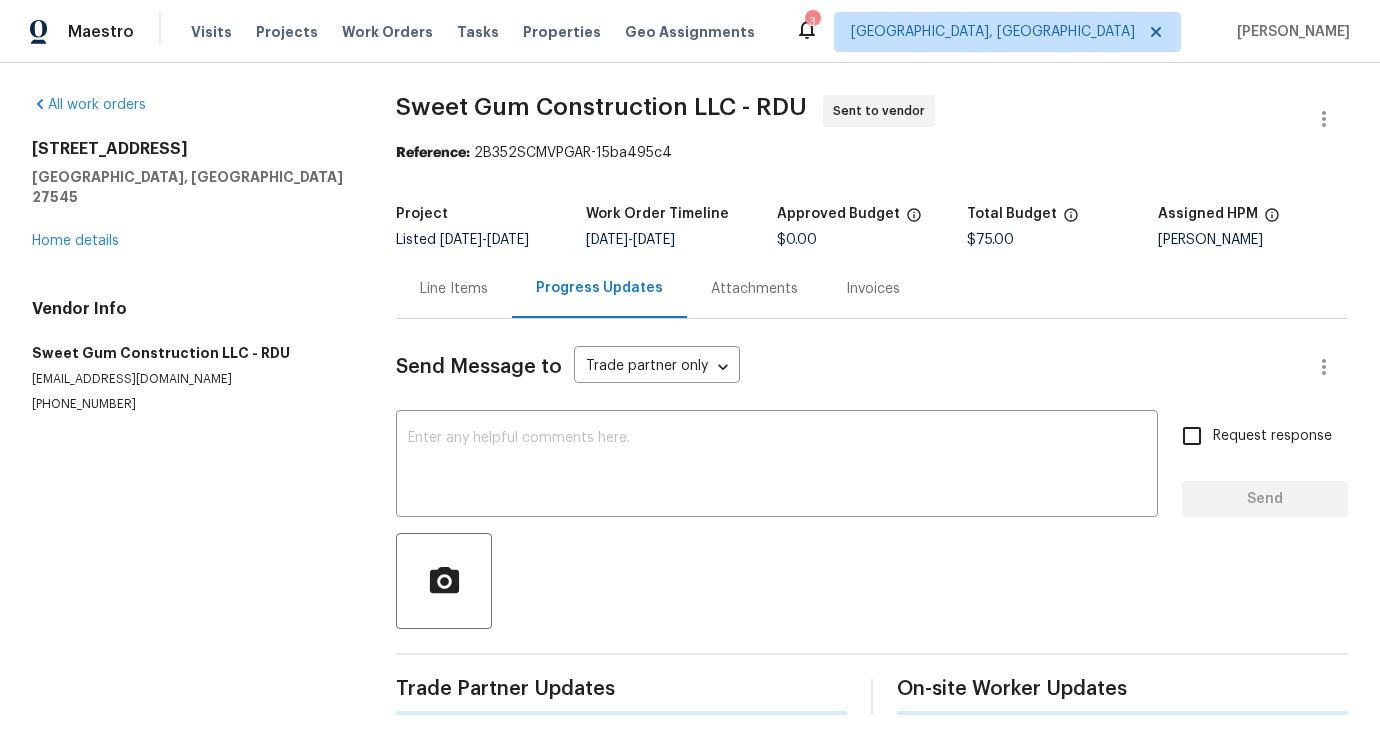 click on "Send Message to Trade partner only Trade partner only ​ x ​ Request response Send Trade Partner Updates On-site Worker Updates" at bounding box center [872, 517] 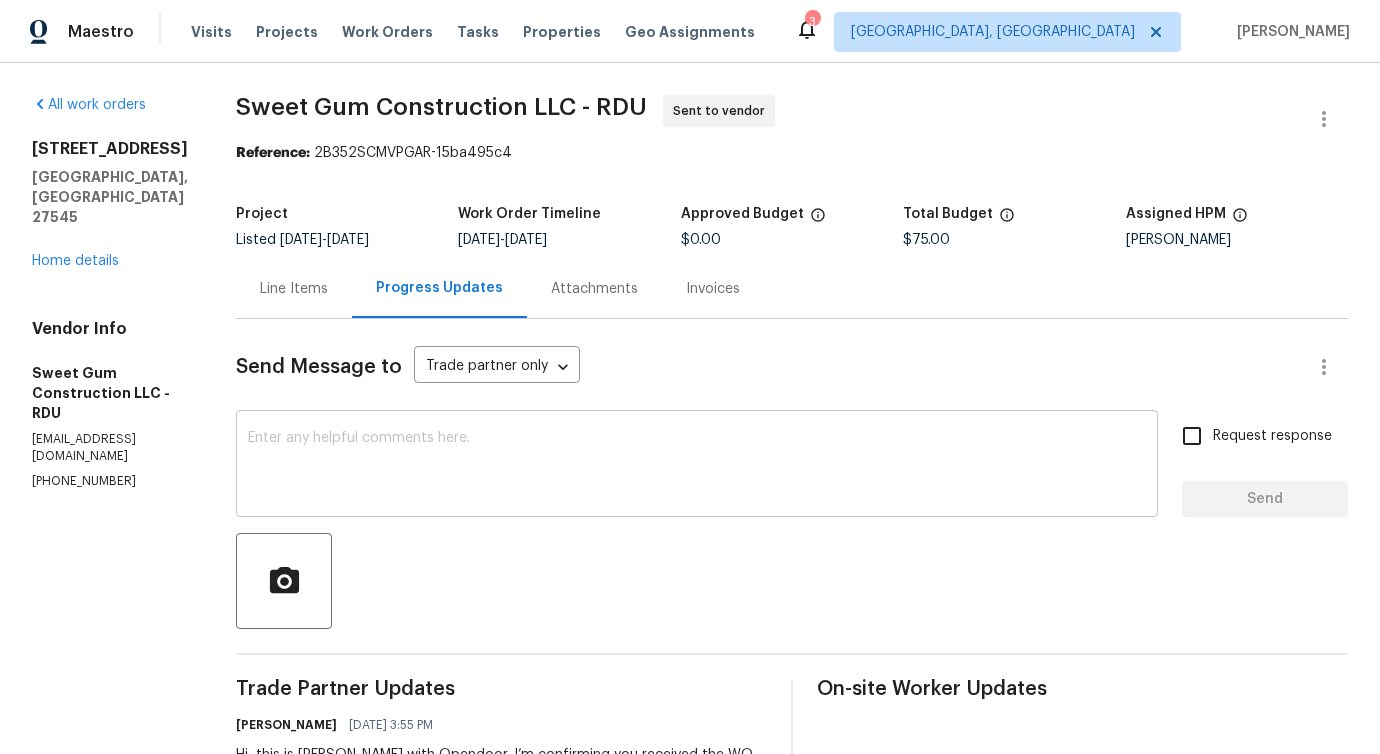 click on "x ​" at bounding box center (697, 466) 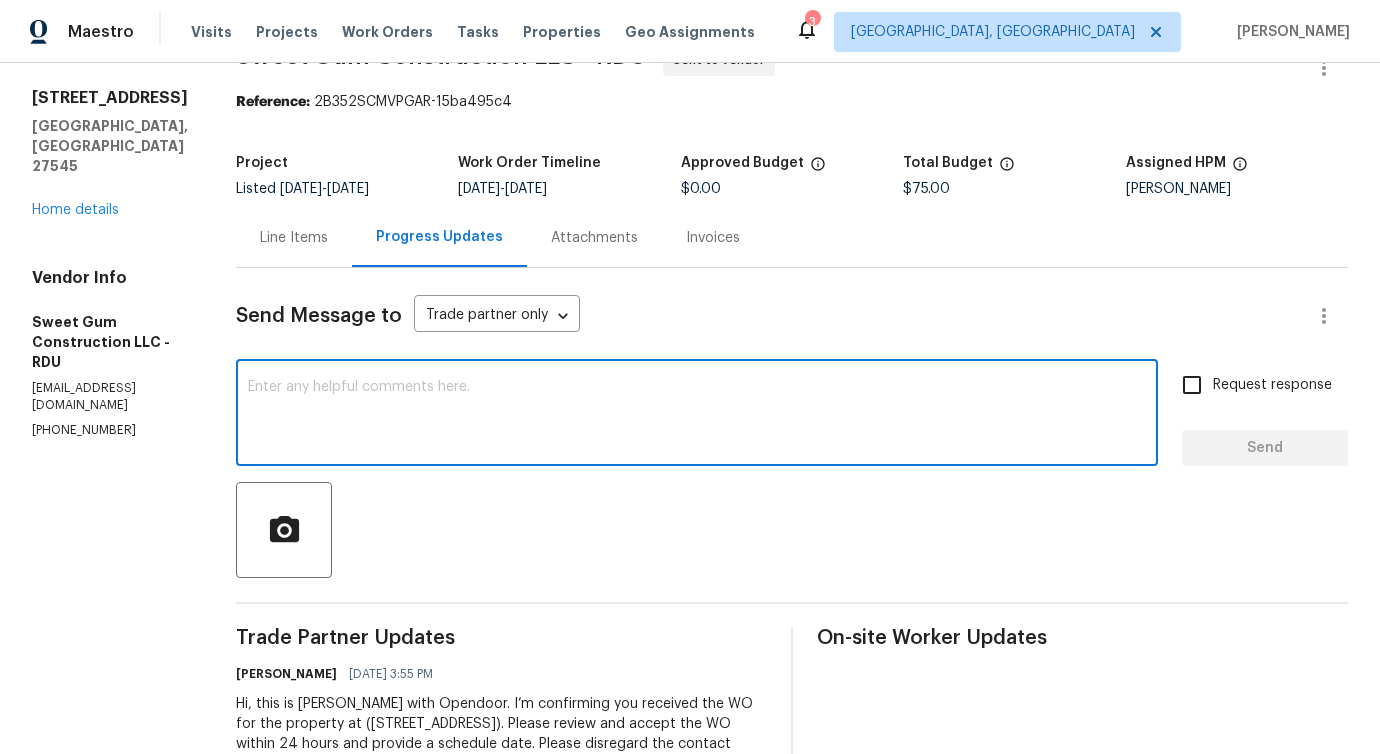 scroll, scrollTop: 0, scrollLeft: 0, axis: both 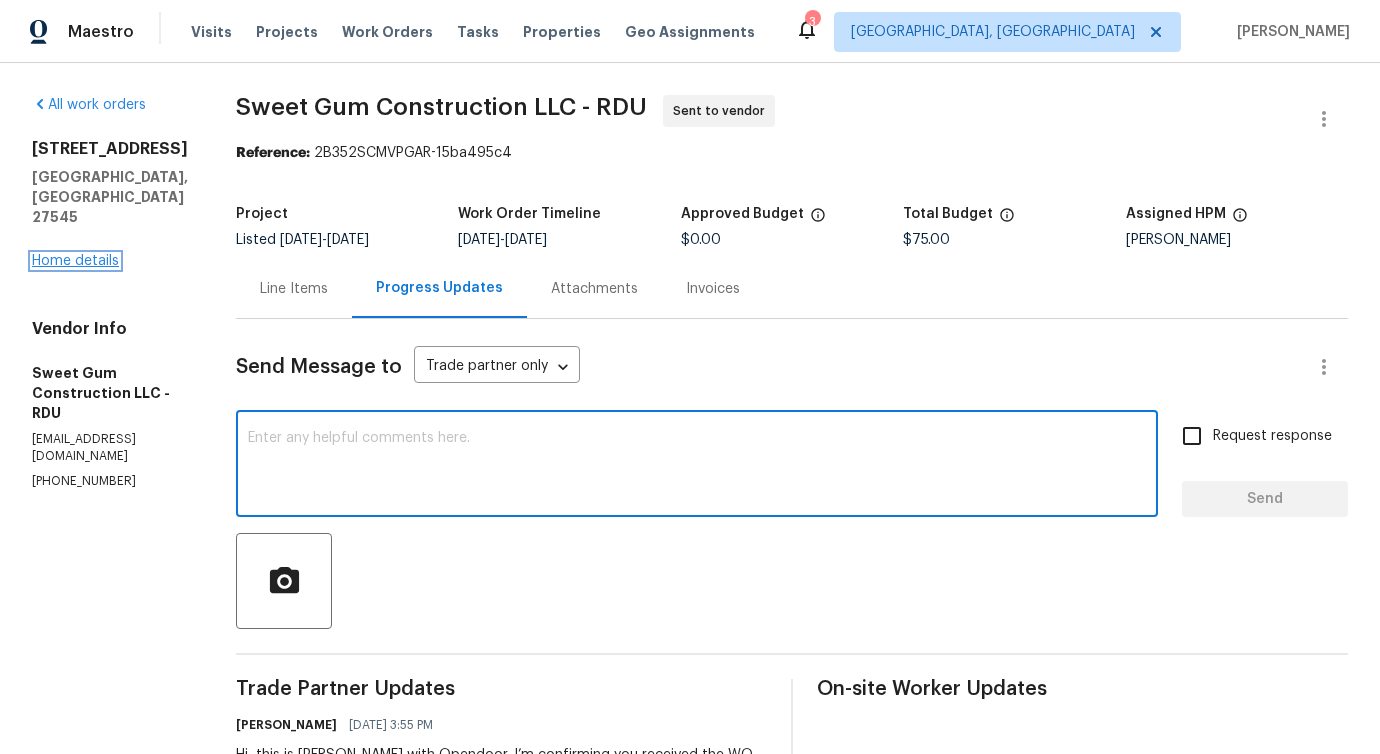 click on "Home details" at bounding box center (75, 261) 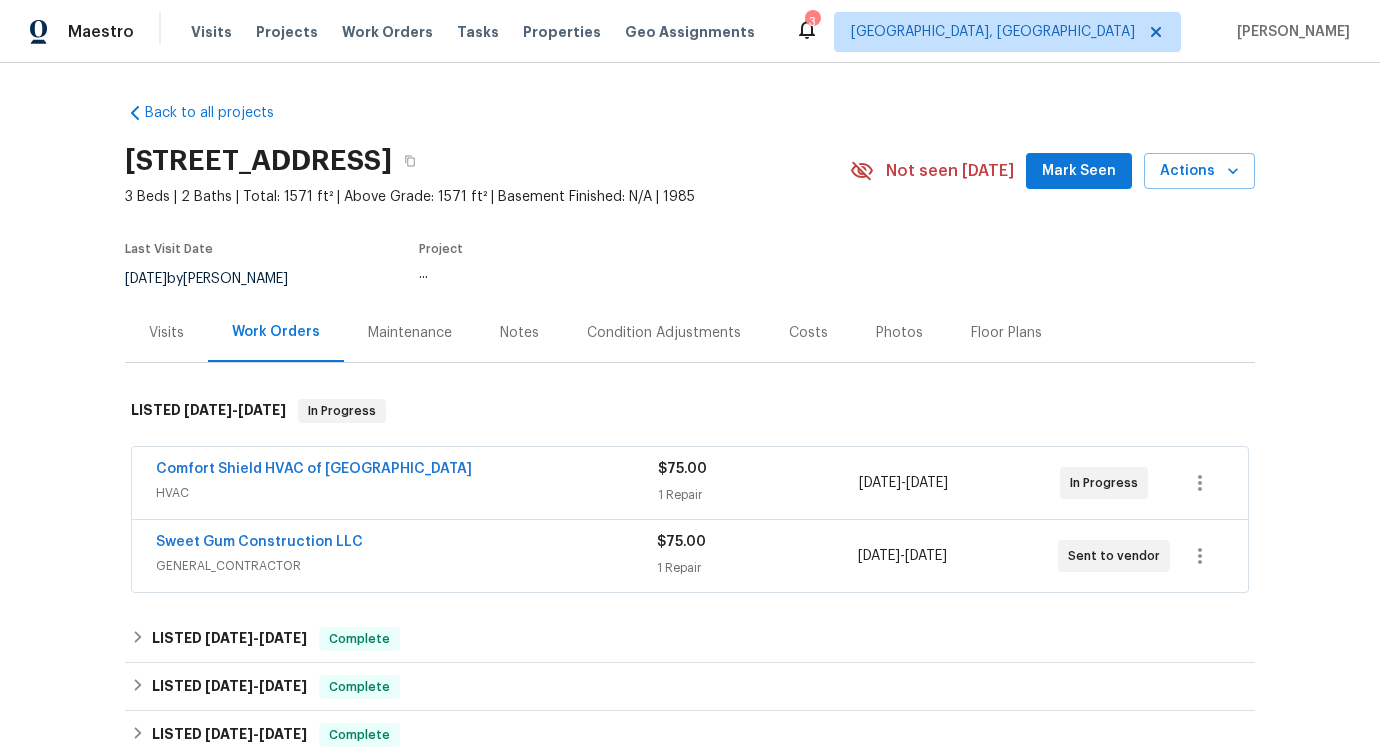click on "Sweet Gum Construction LLC" at bounding box center [406, 544] 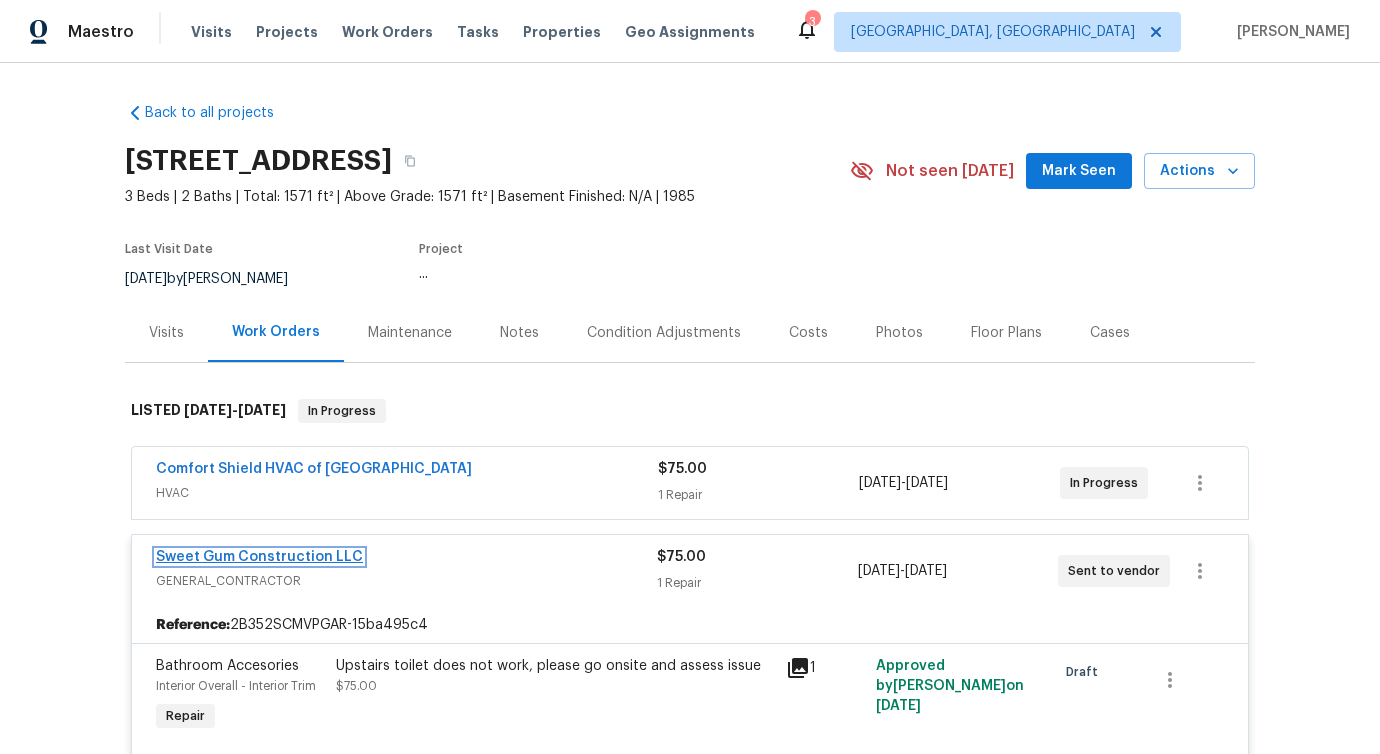 click on "Sweet Gum Construction LLC" at bounding box center (259, 557) 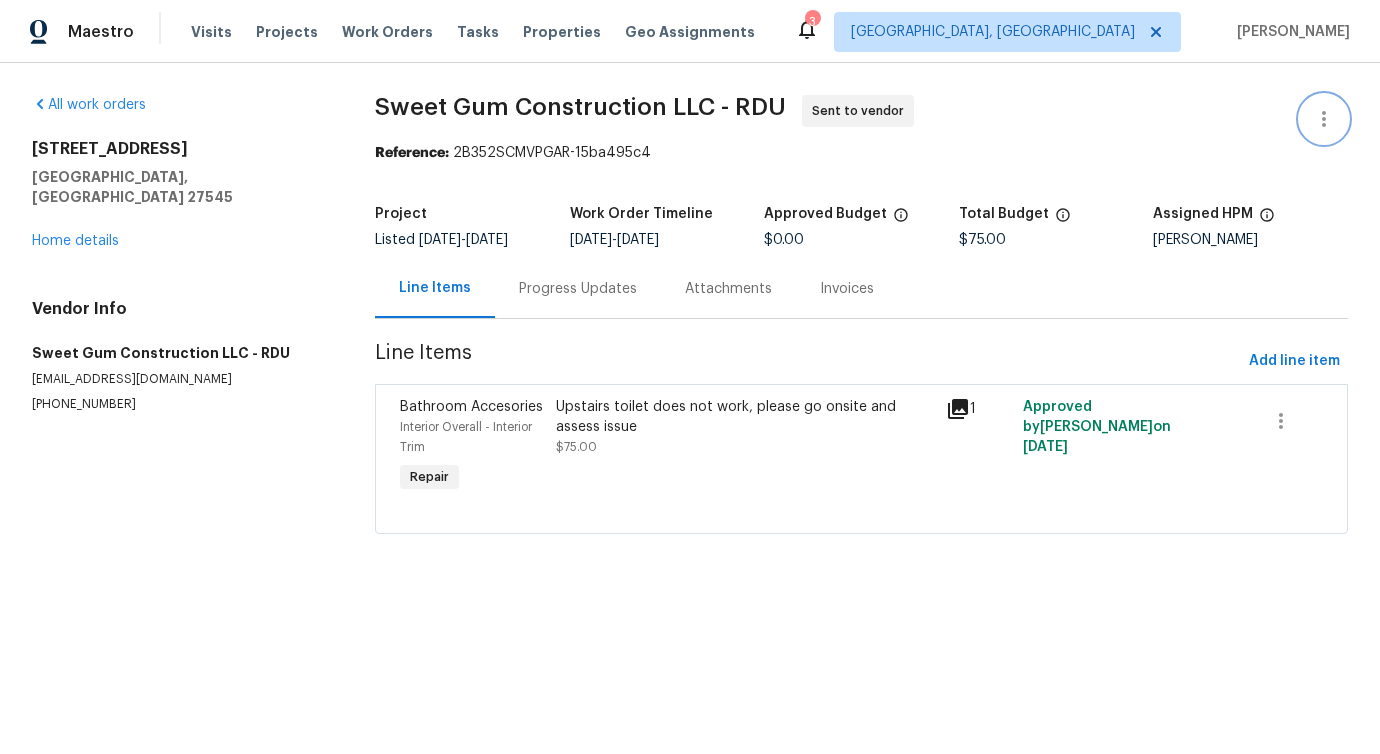 click at bounding box center (1324, 119) 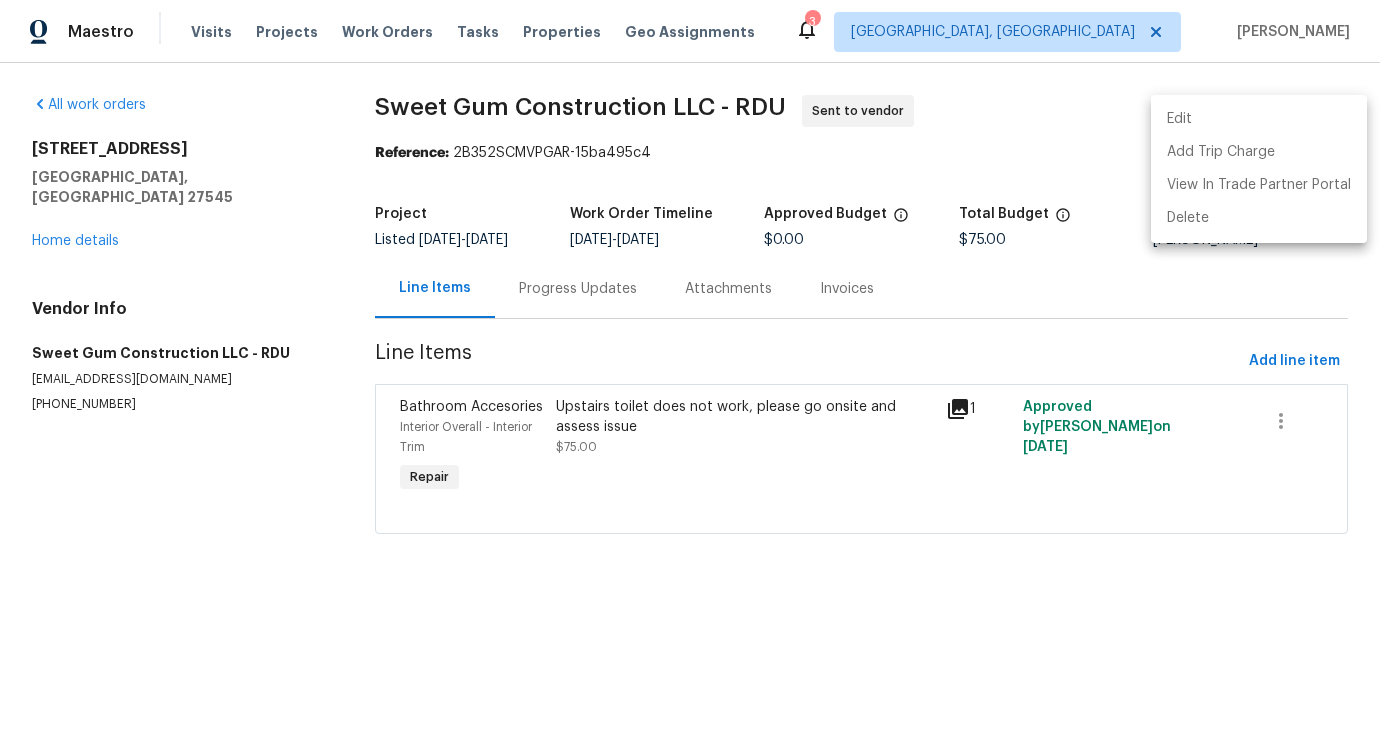 click on "Edit" at bounding box center [1259, 119] 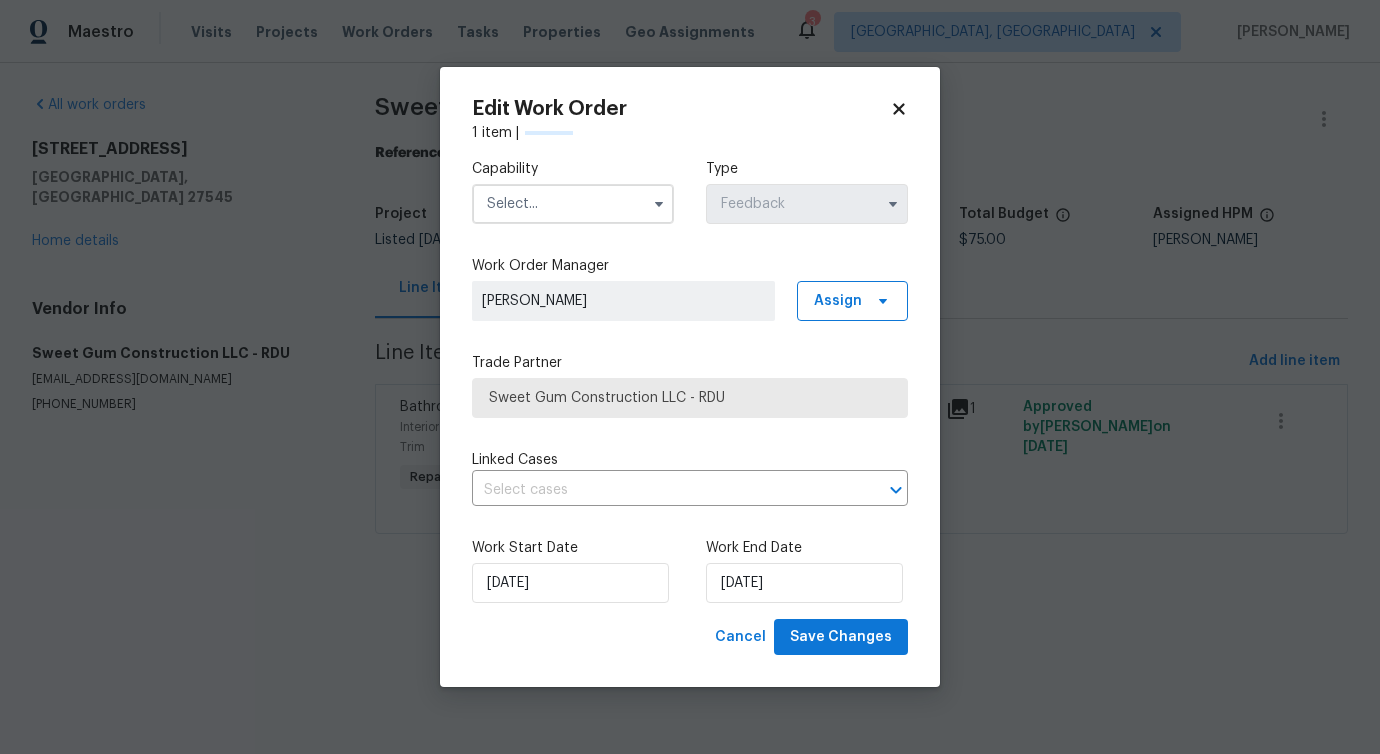 click at bounding box center (573, 204) 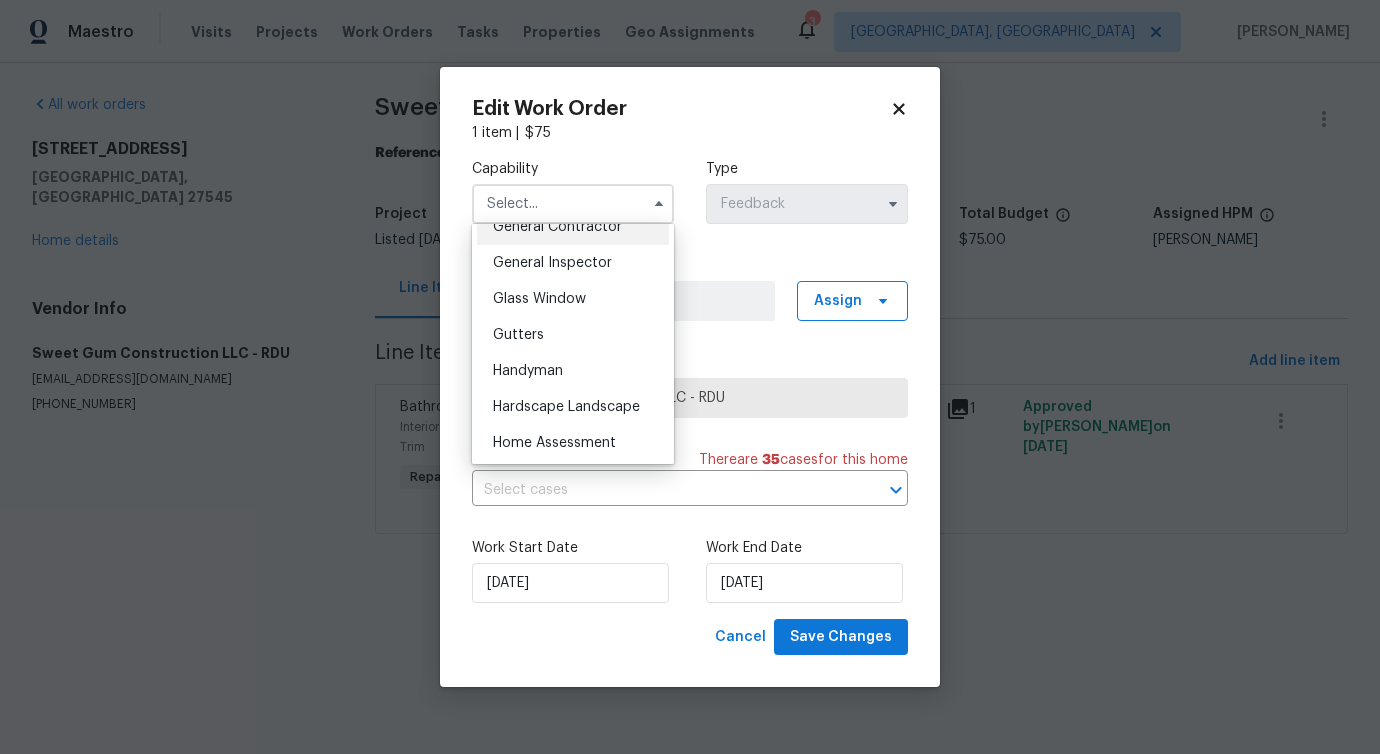 click on "General Contractor" at bounding box center (557, 227) 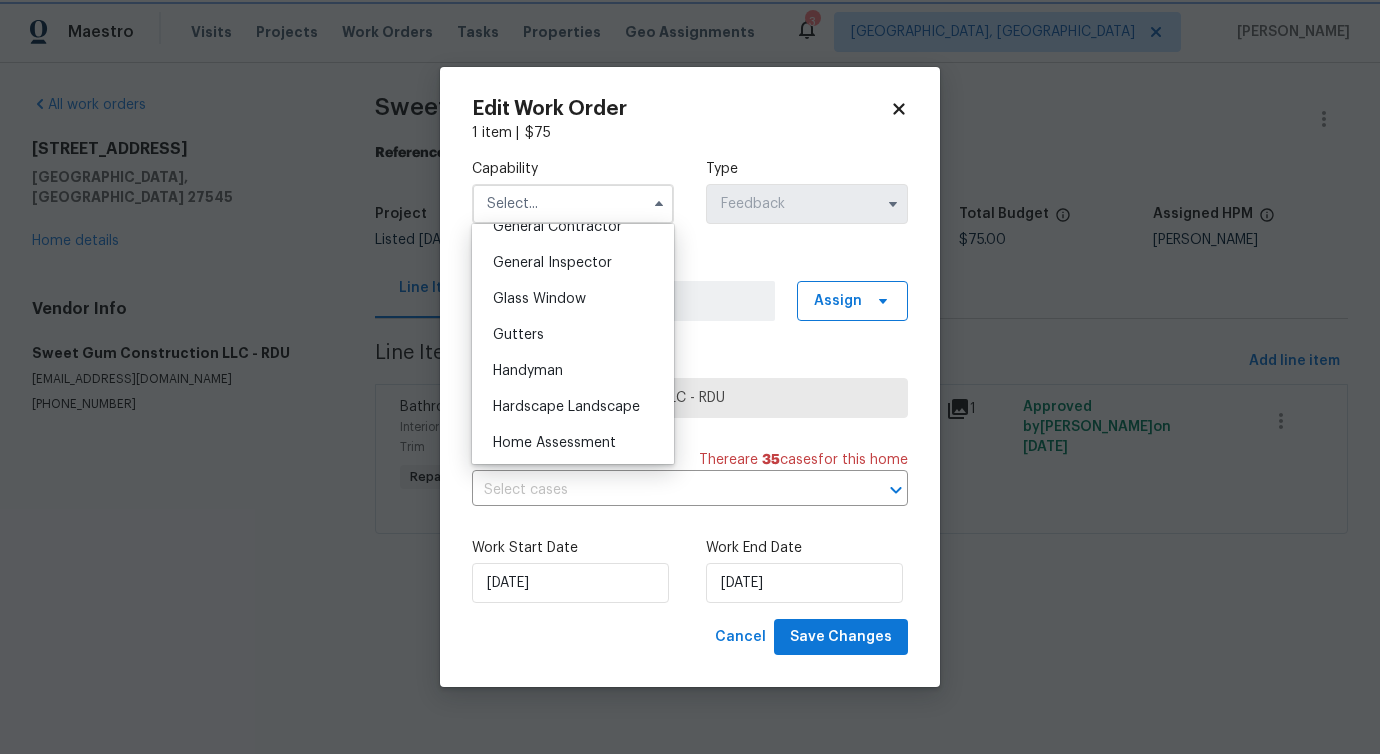 type on "General Contractor" 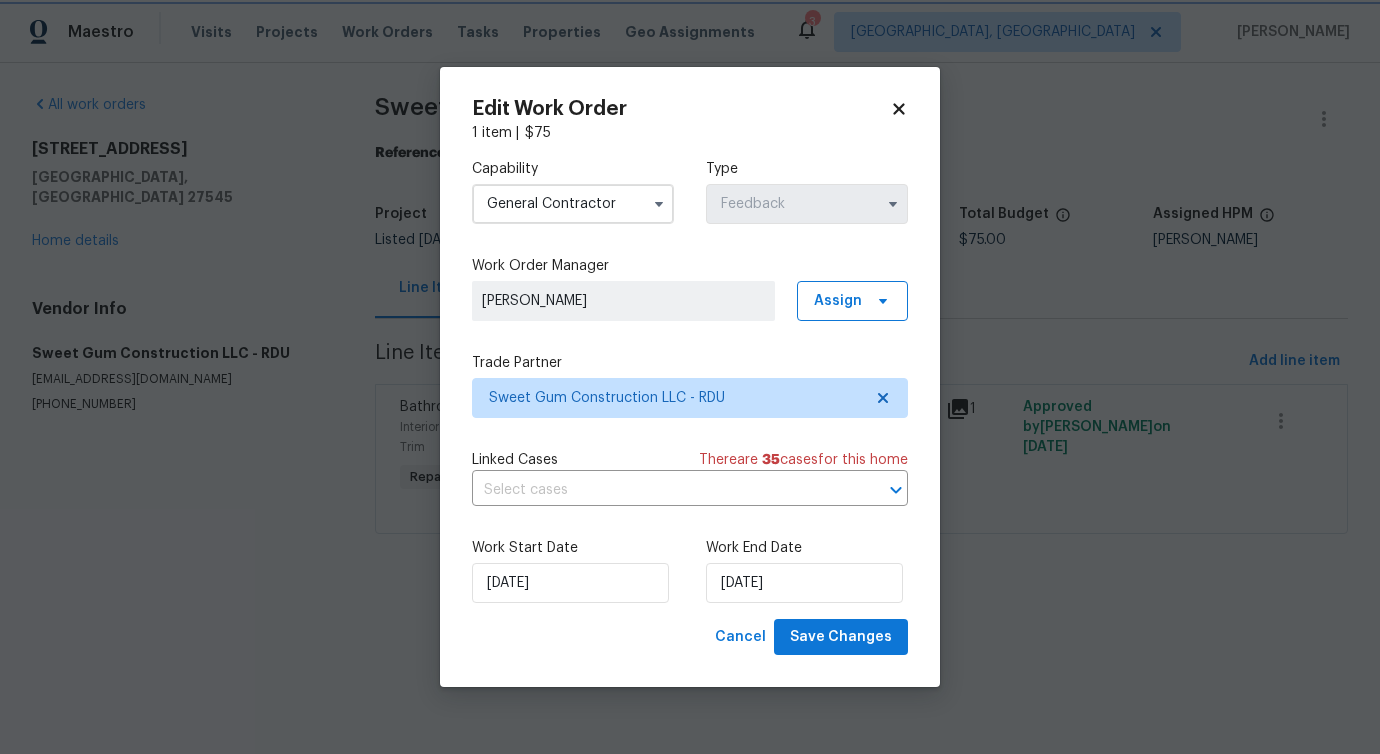scroll, scrollTop: 940, scrollLeft: 0, axis: vertical 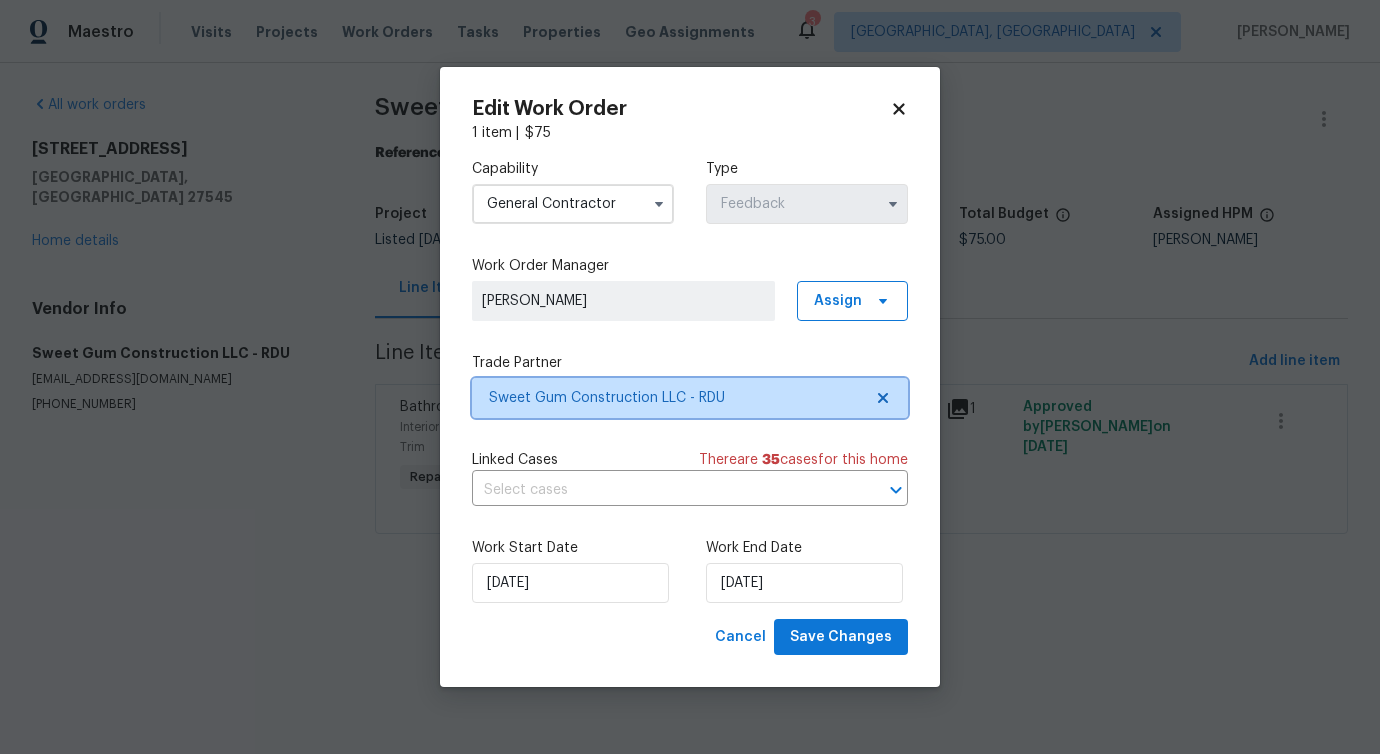 click on "Sweet Gum Construction LLC - RDU" at bounding box center [675, 398] 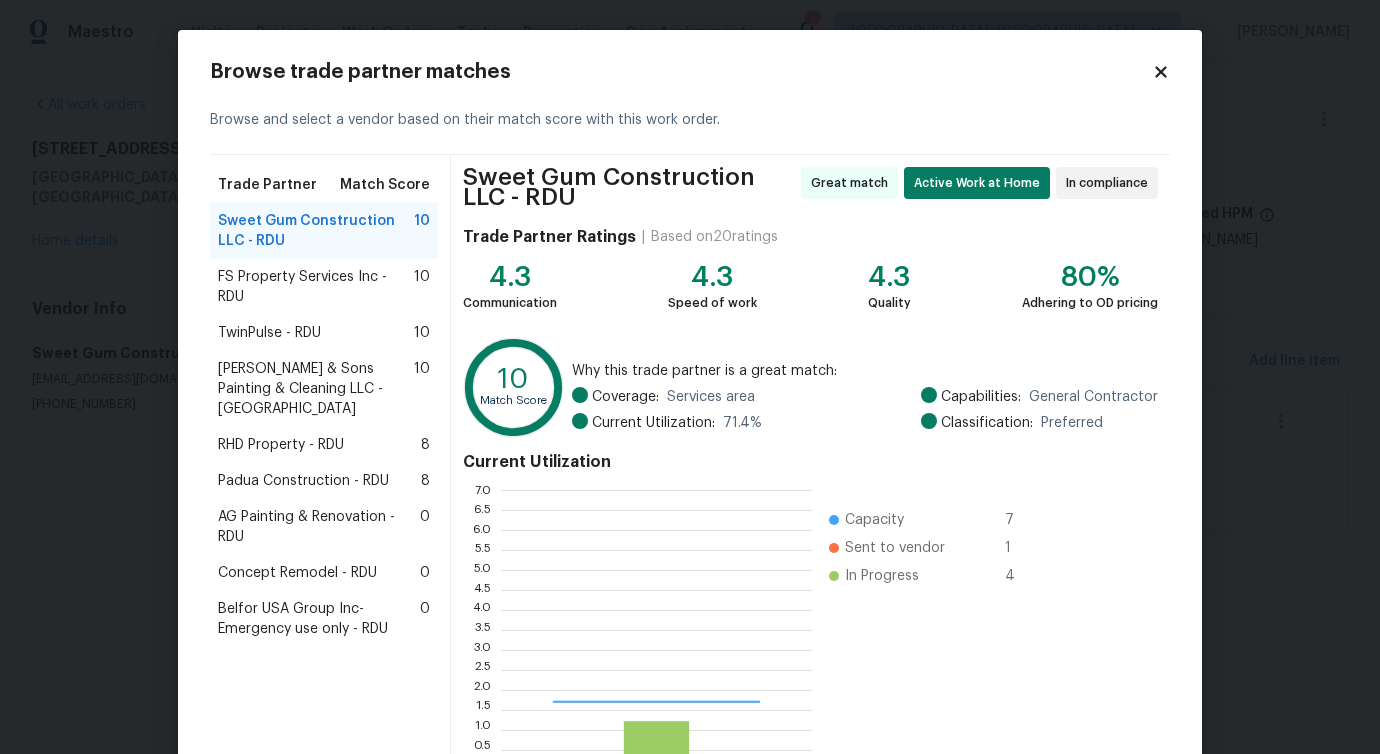 scroll, scrollTop: 2, scrollLeft: 2, axis: both 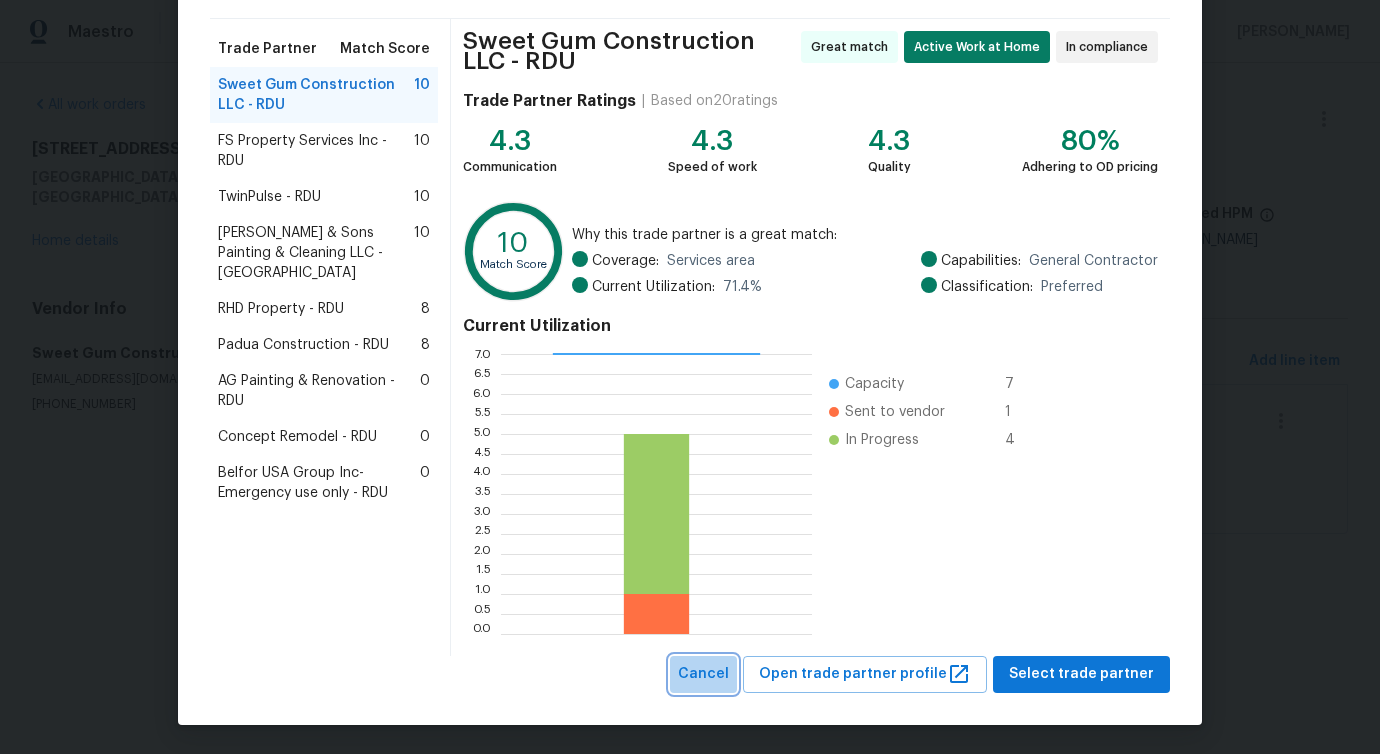 click on "Cancel" at bounding box center (703, 674) 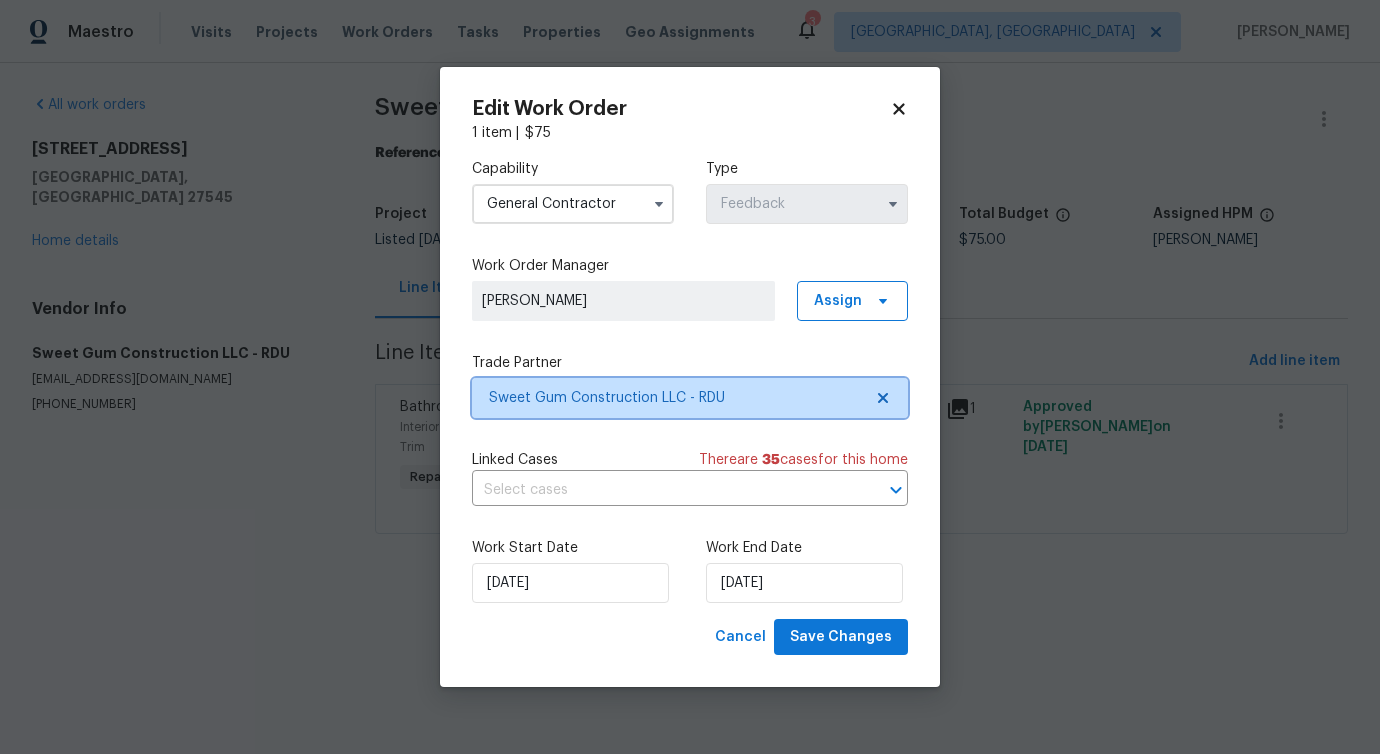 scroll, scrollTop: 0, scrollLeft: 0, axis: both 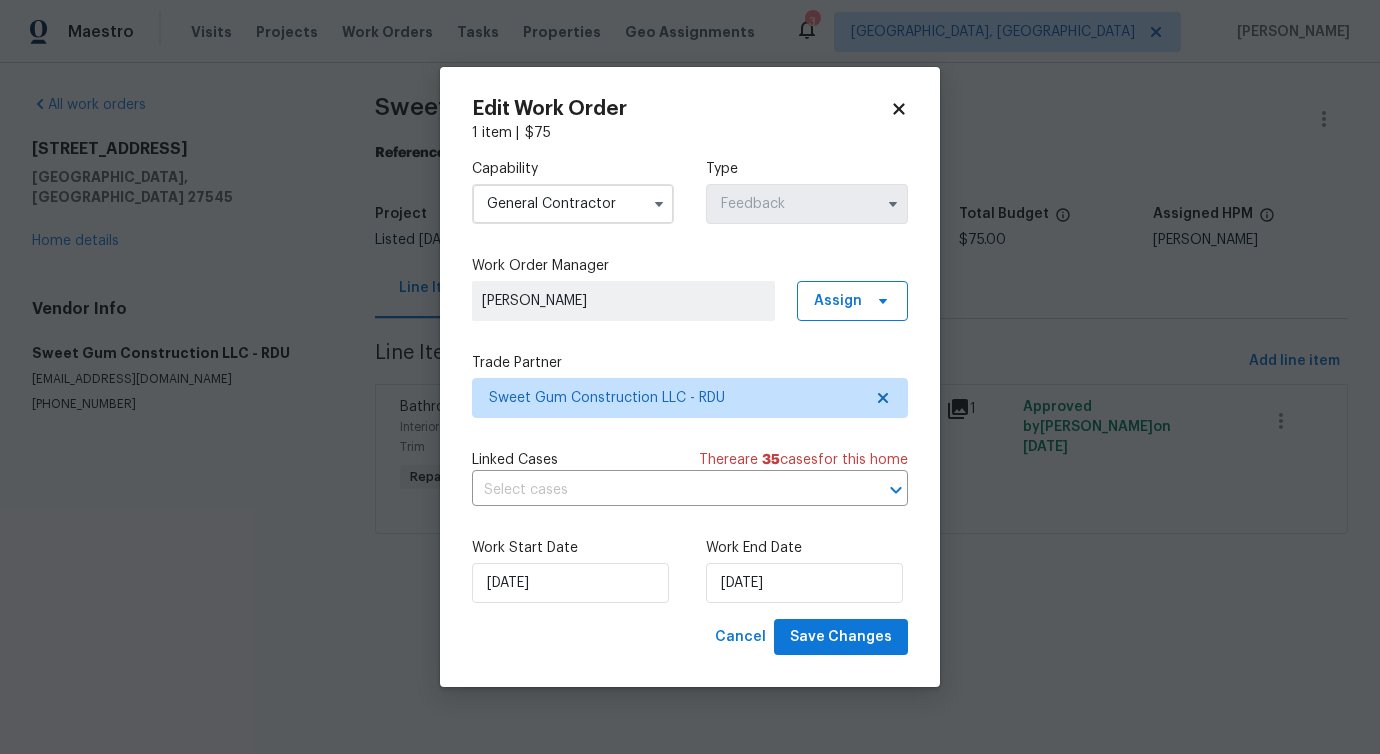 click on "Edit Work Order 1 item | $ 75 Capability   General Contractor Type   Feedback Work Order Manager   Pavithra Sekar Assign Trade Partner   Sweet Gum Construction LLC - RDU Linked Cases There  are   35  case s  for this home   ​ Work Start Date   7/9/2025 Work End Date   7/11/2025 Cancel Save Changes" at bounding box center (690, 377) 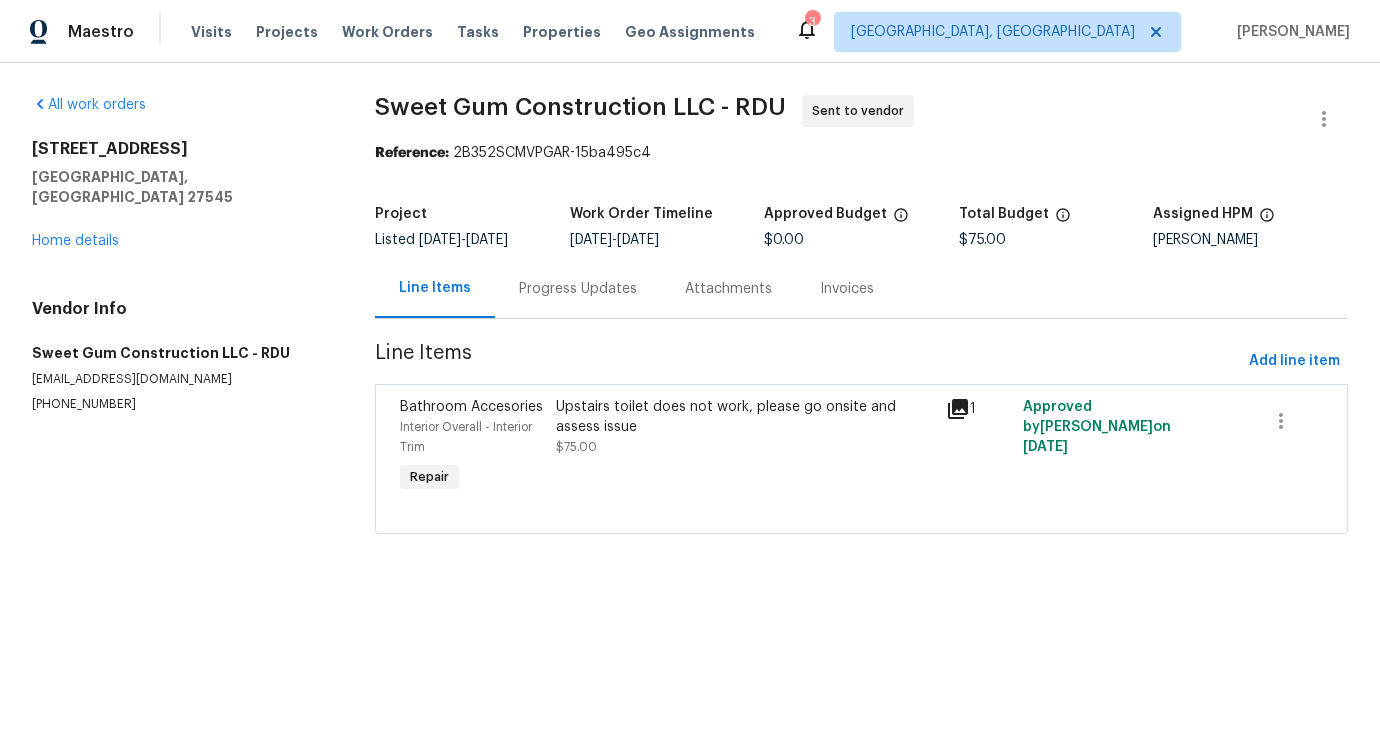 click on "Sweet Gum Construction LLC - RDU Sent to vendor Reference:   2B352SCMVPGAR-15ba495c4 Project Listed   7/8/2025  -  7/11/2025 Work Order Timeline 7/9/2025  -  7/11/2025 Approved Budget $0.00 Total Budget $75.00 Assigned HPM Amanda Horton Line Items Progress Updates Attachments Invoices Line Items Add line item Bathroom Accesories Interior Overall - Interior Trim Repair Upstairs toilet does not work, please go onsite and assess issue $75.00   1 Approved by  Pavithra Sekar  on   7/9/2025" at bounding box center [861, 326] 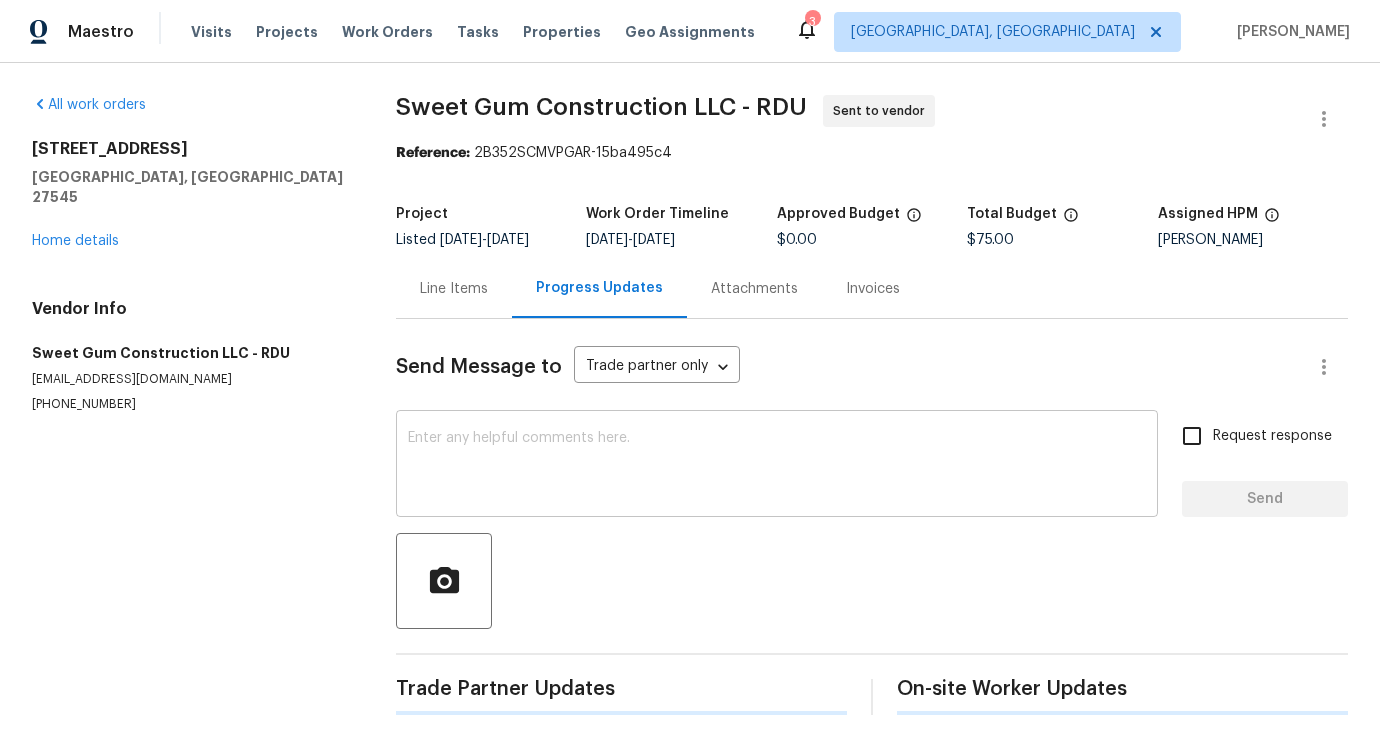 click at bounding box center (777, 466) 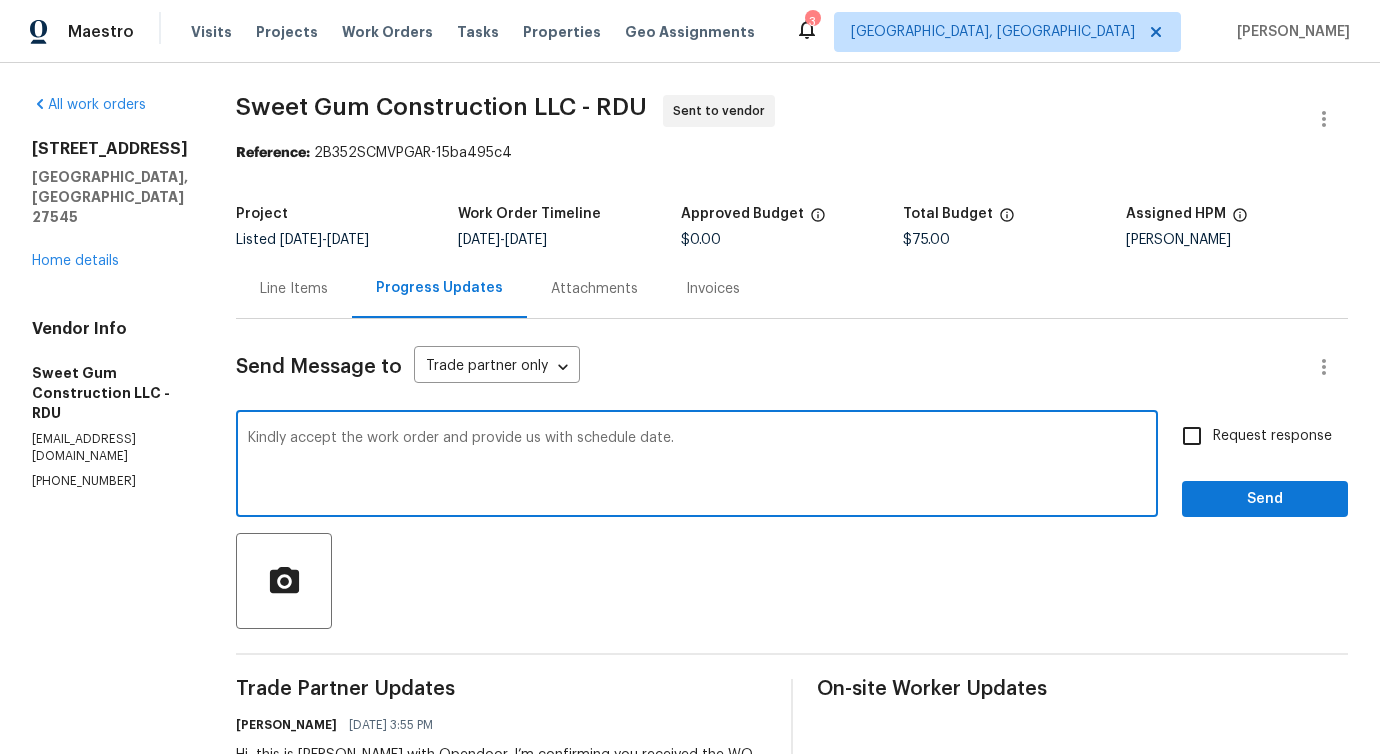 drag, startPoint x: 788, startPoint y: 440, endPoint x: 203, endPoint y: 453, distance: 585.1444 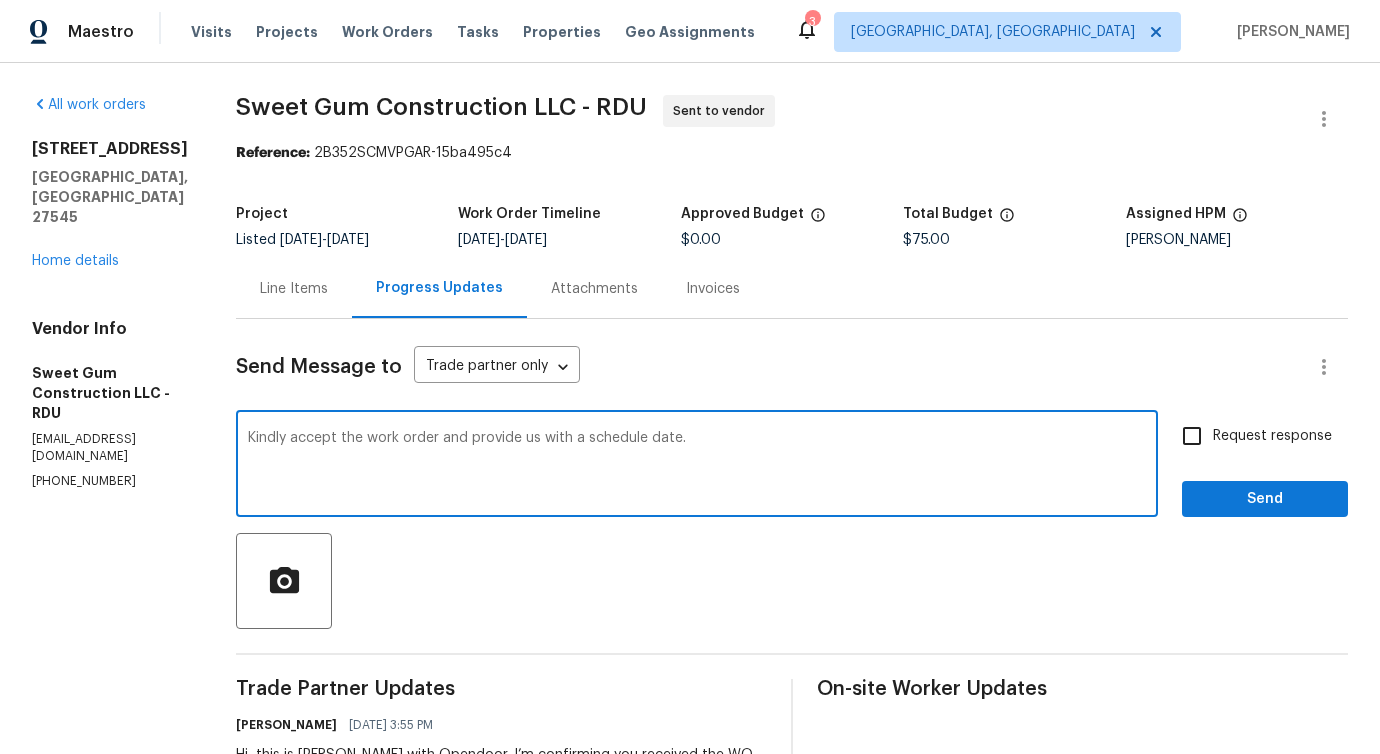 type on "Kindly accept the work order and provide us with a schedule date." 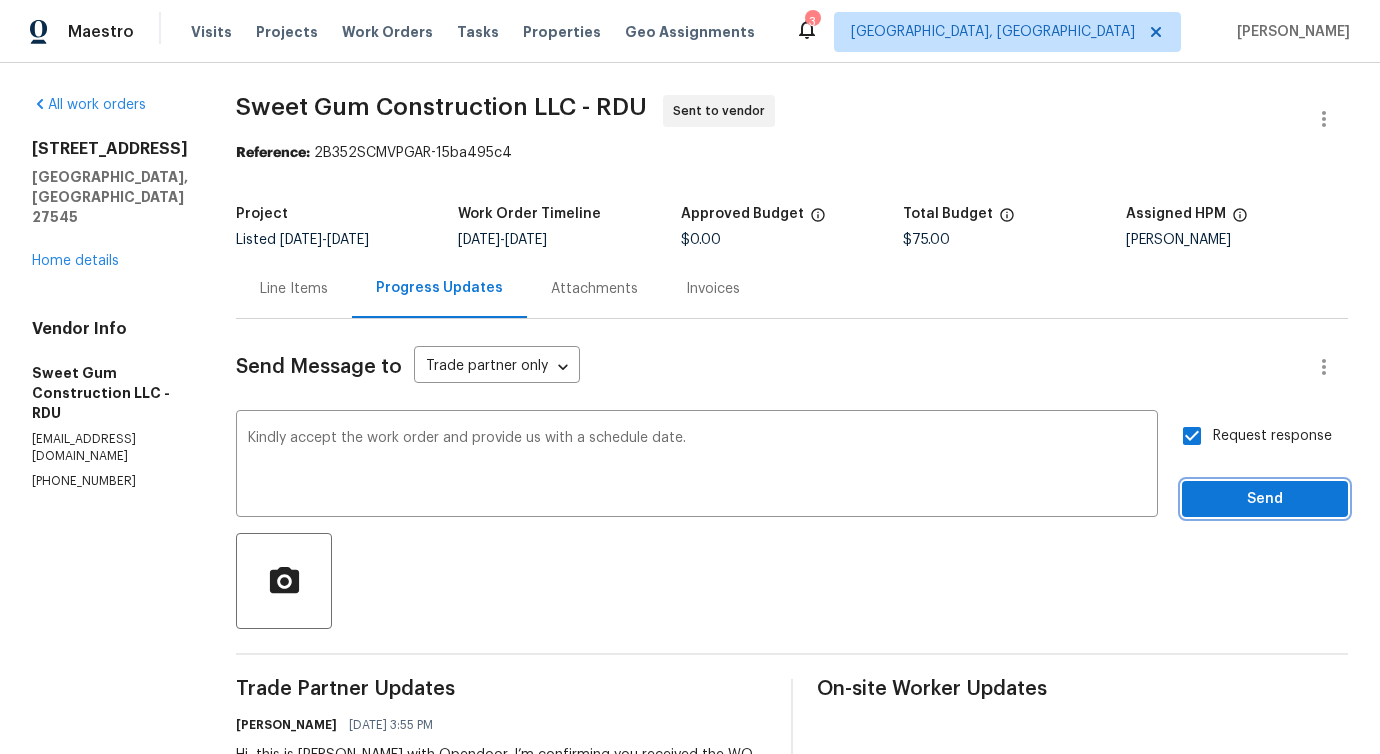 click on "Send" at bounding box center (1265, 499) 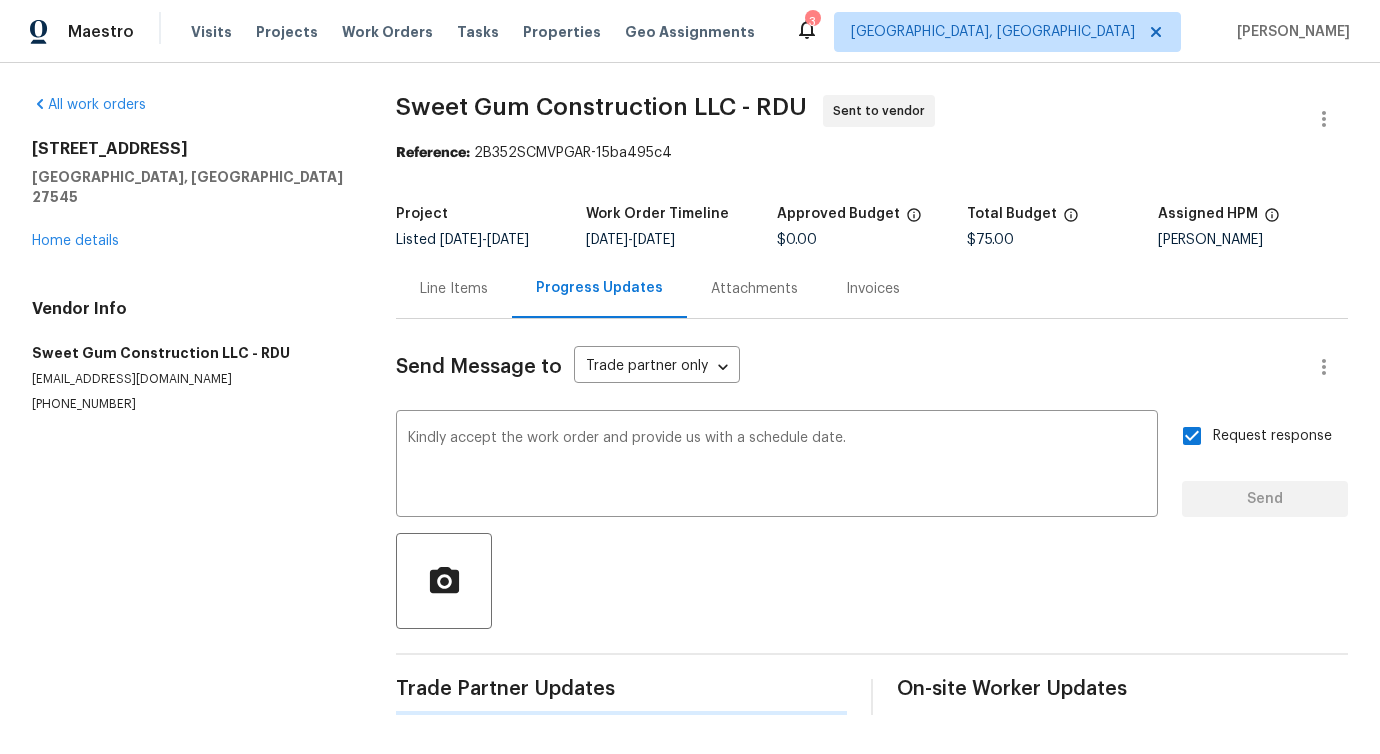 type 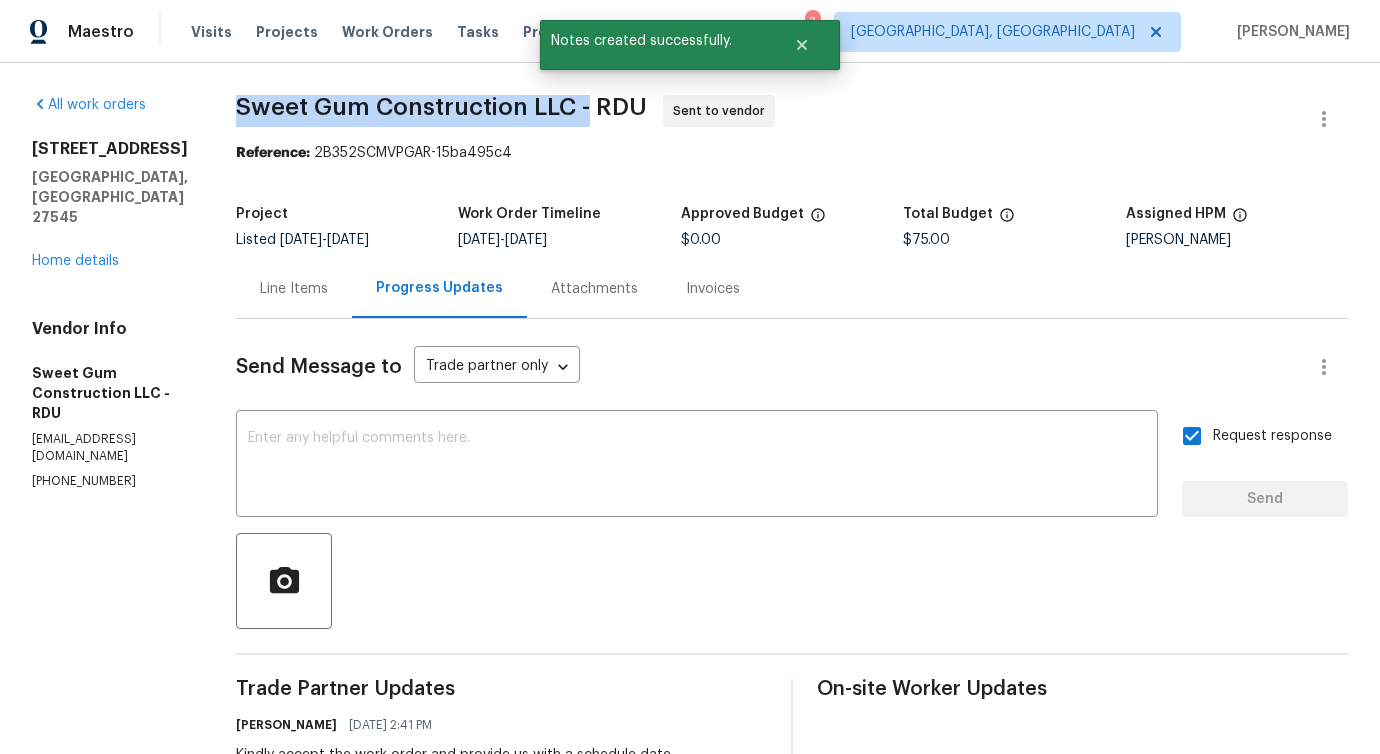 drag, startPoint x: 347, startPoint y: 105, endPoint x: 633, endPoint y: 109, distance: 286.02798 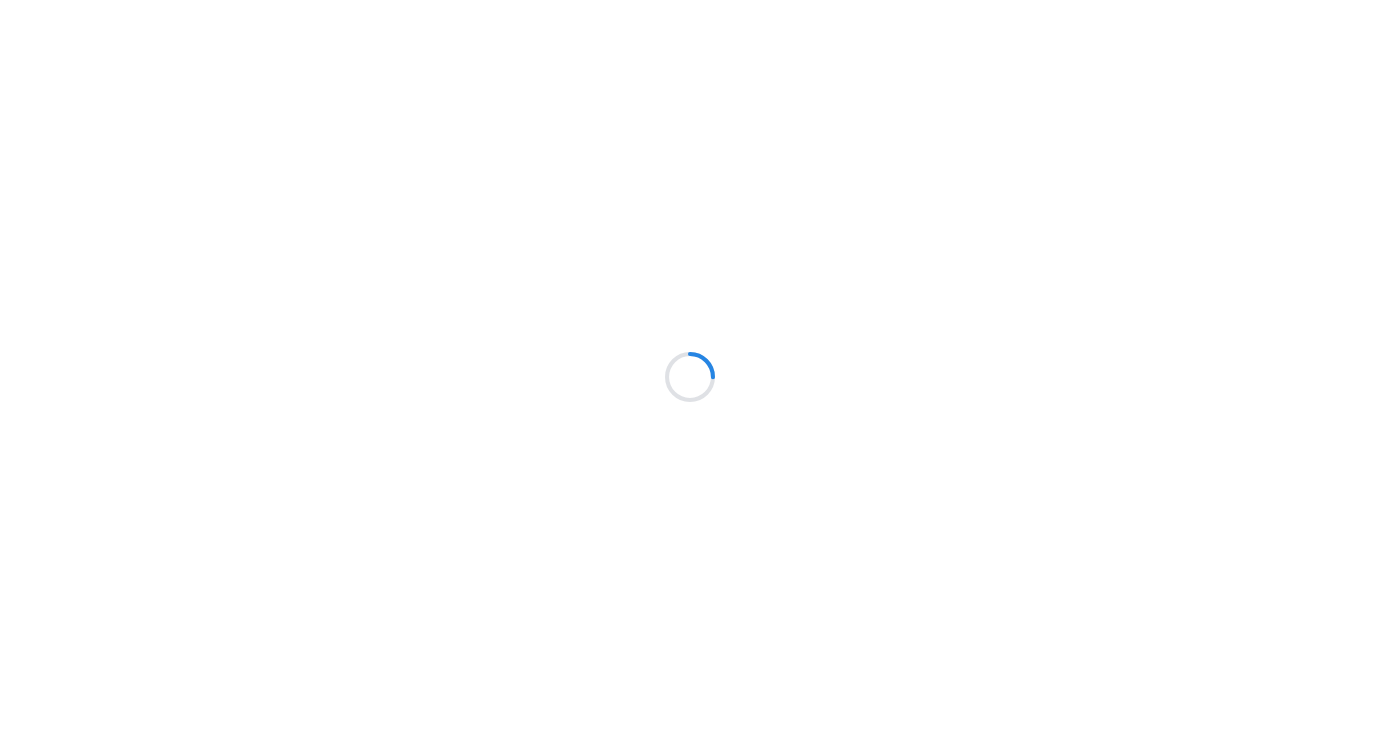 scroll, scrollTop: 0, scrollLeft: 0, axis: both 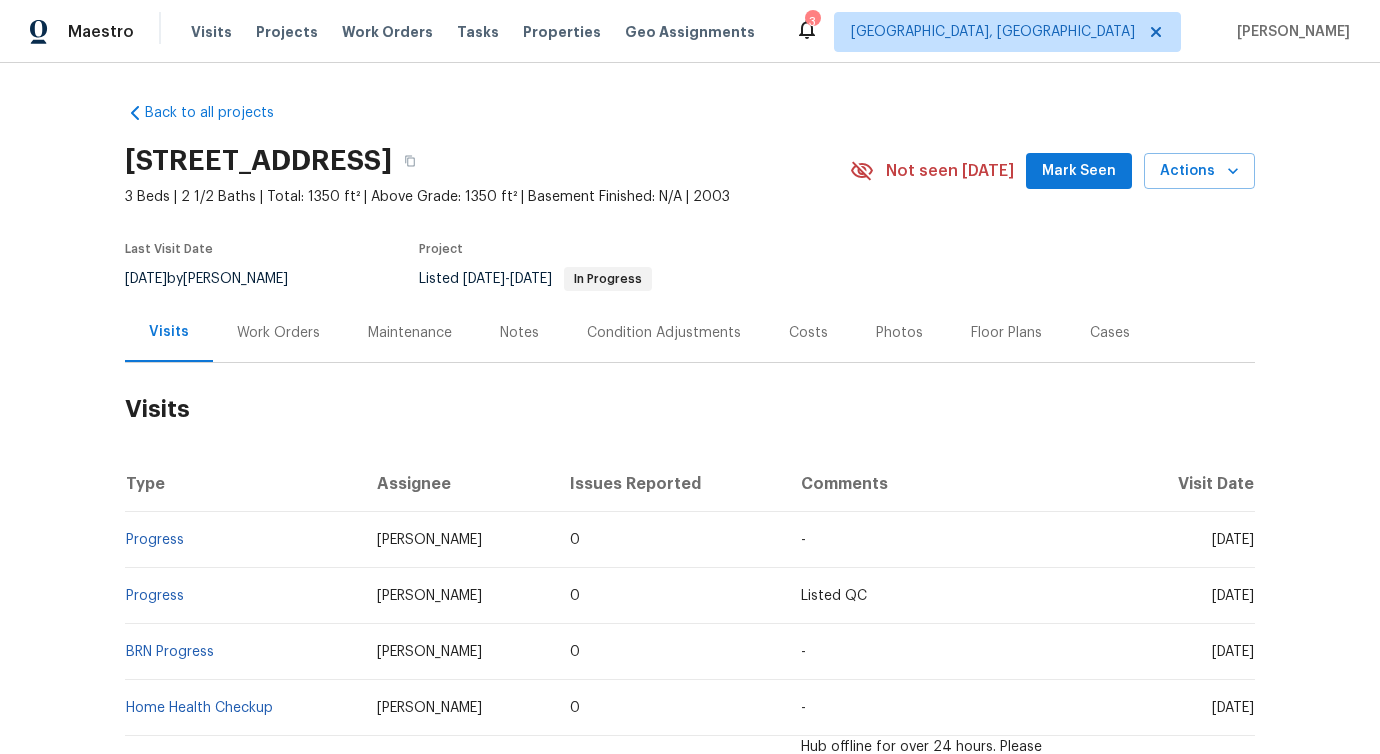 click on "Work Orders" at bounding box center (278, 333) 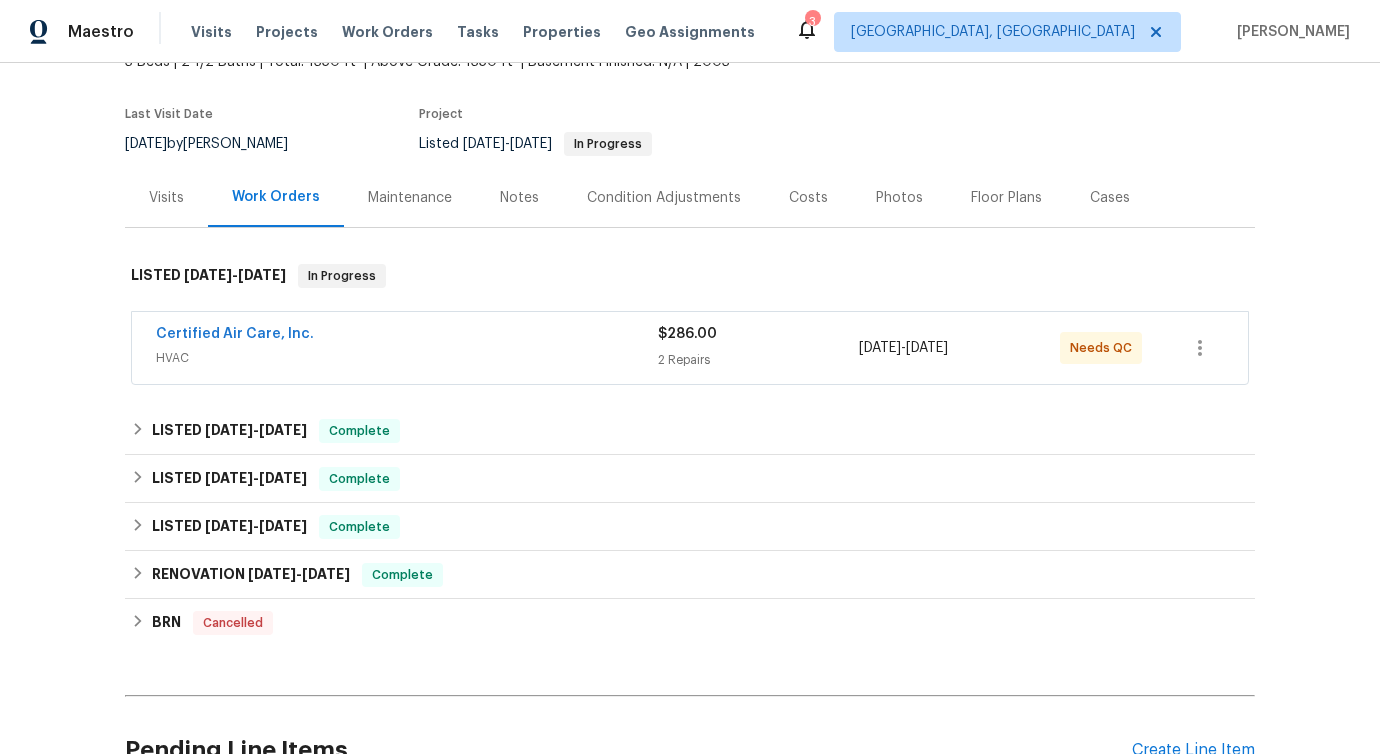 scroll, scrollTop: 141, scrollLeft: 0, axis: vertical 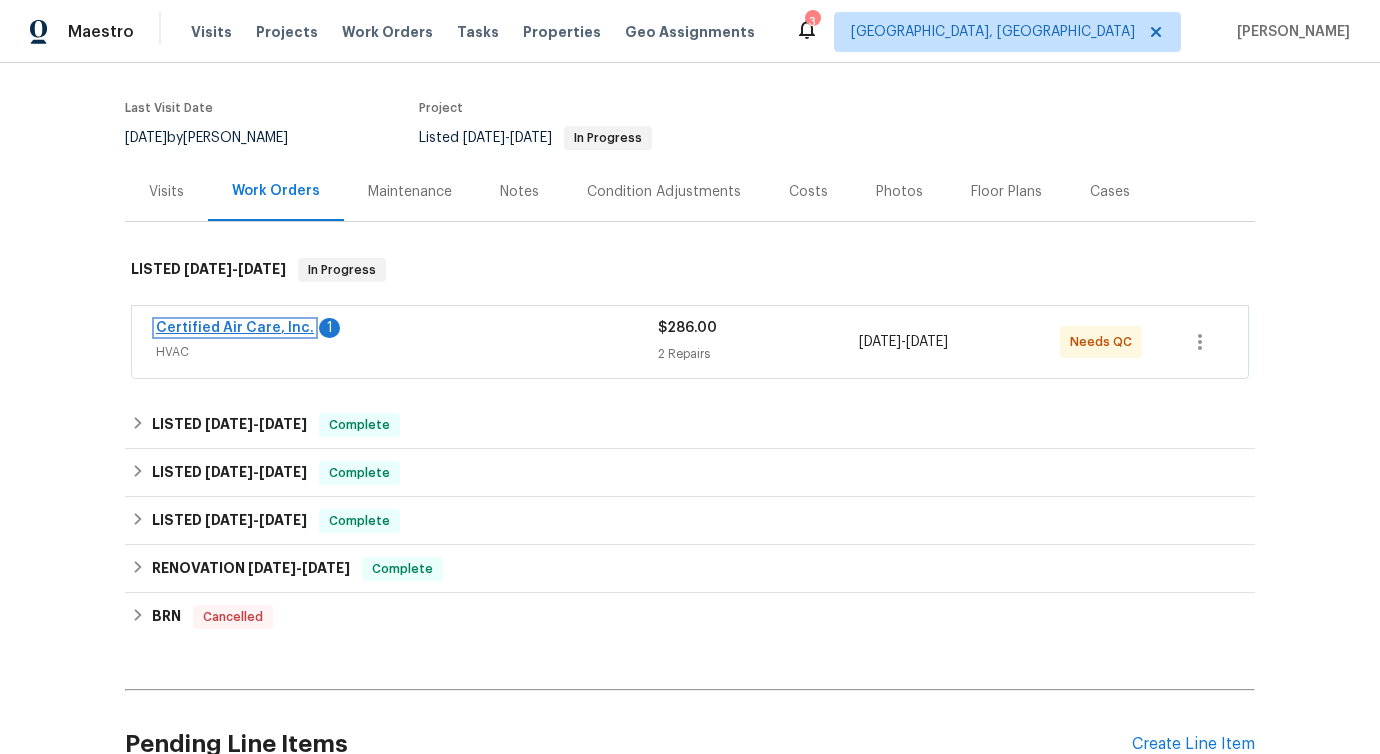 click on "Certified Air Care, Inc." at bounding box center (235, 328) 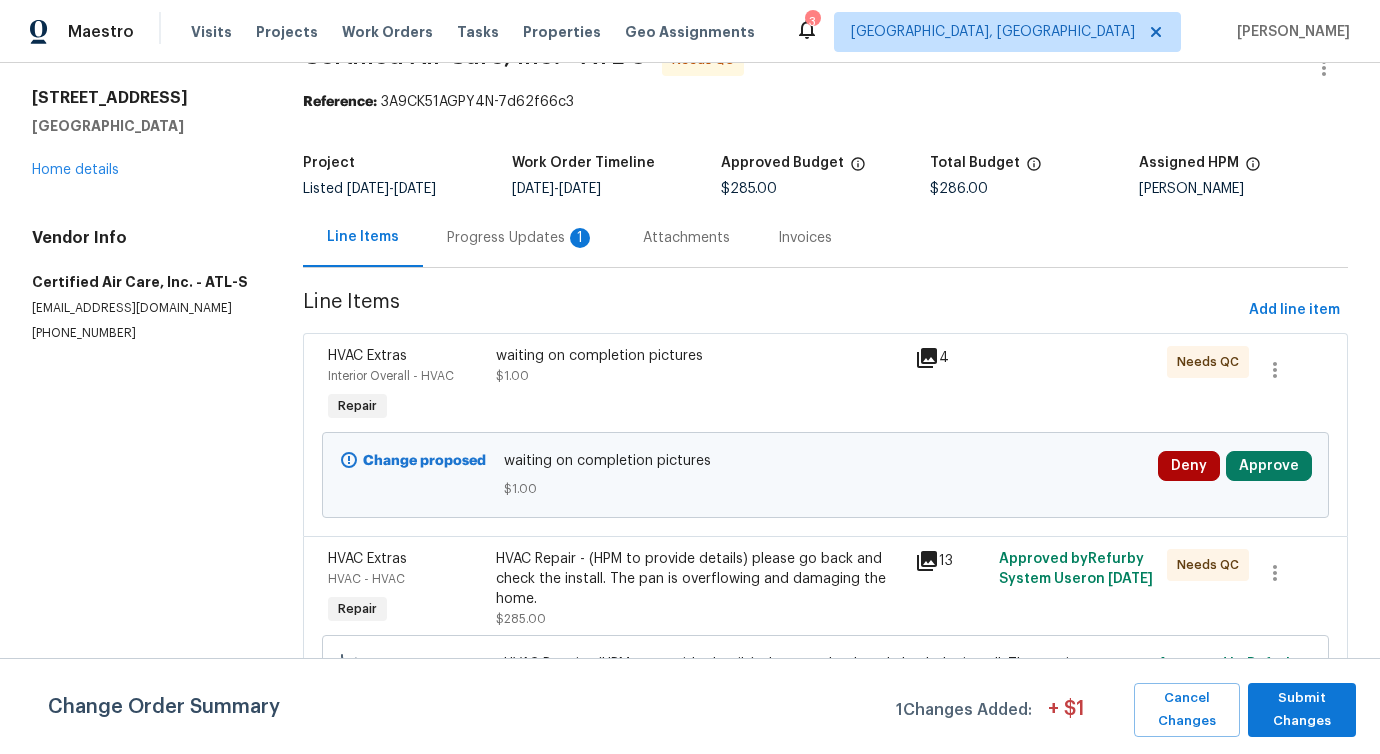 scroll, scrollTop: 0, scrollLeft: 0, axis: both 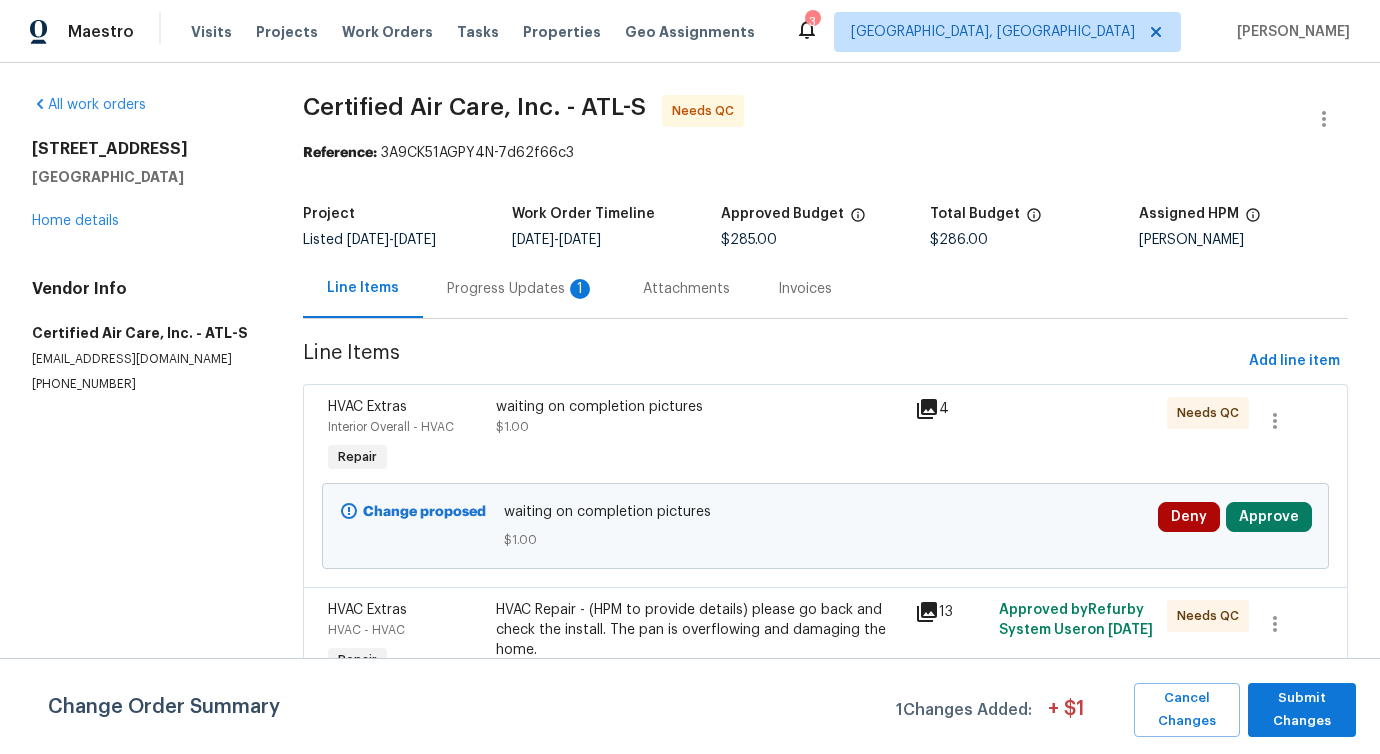 click on "Progress Updates 1" at bounding box center [521, 288] 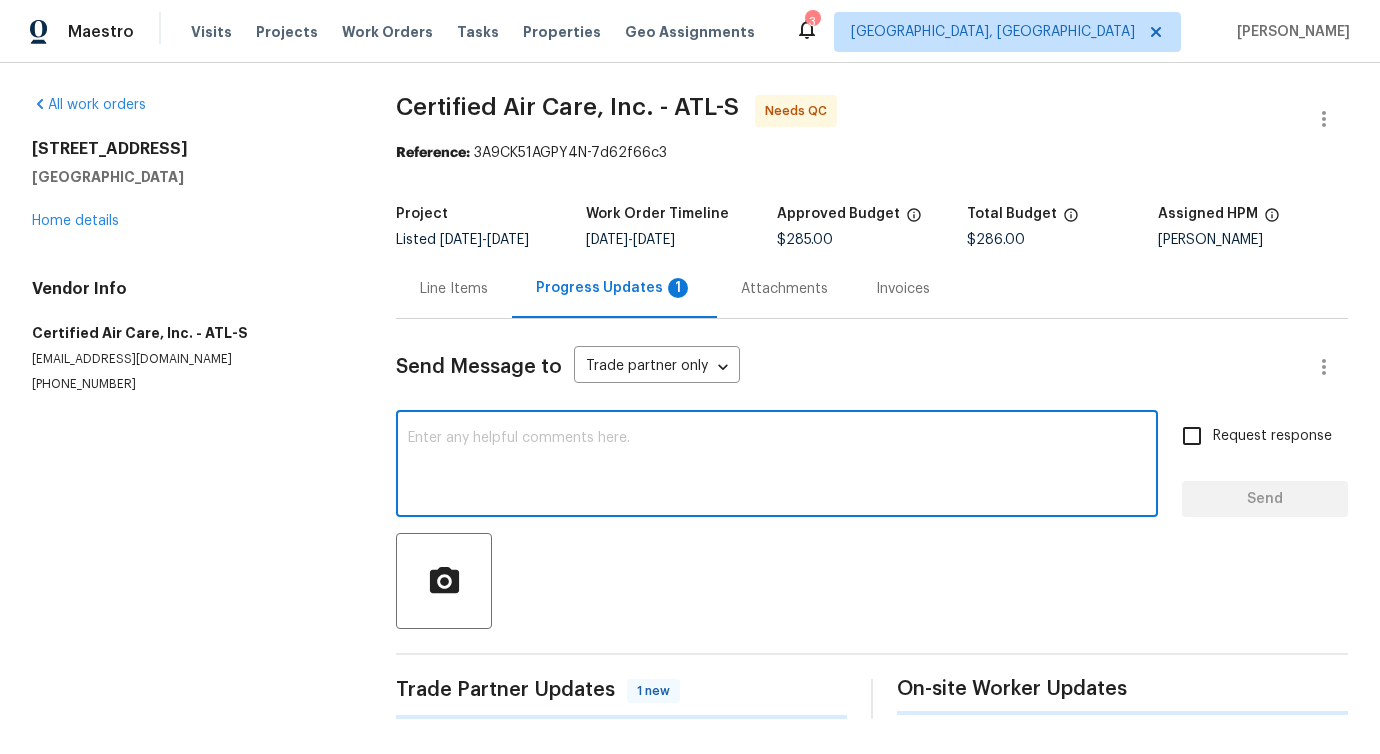 click at bounding box center [777, 466] 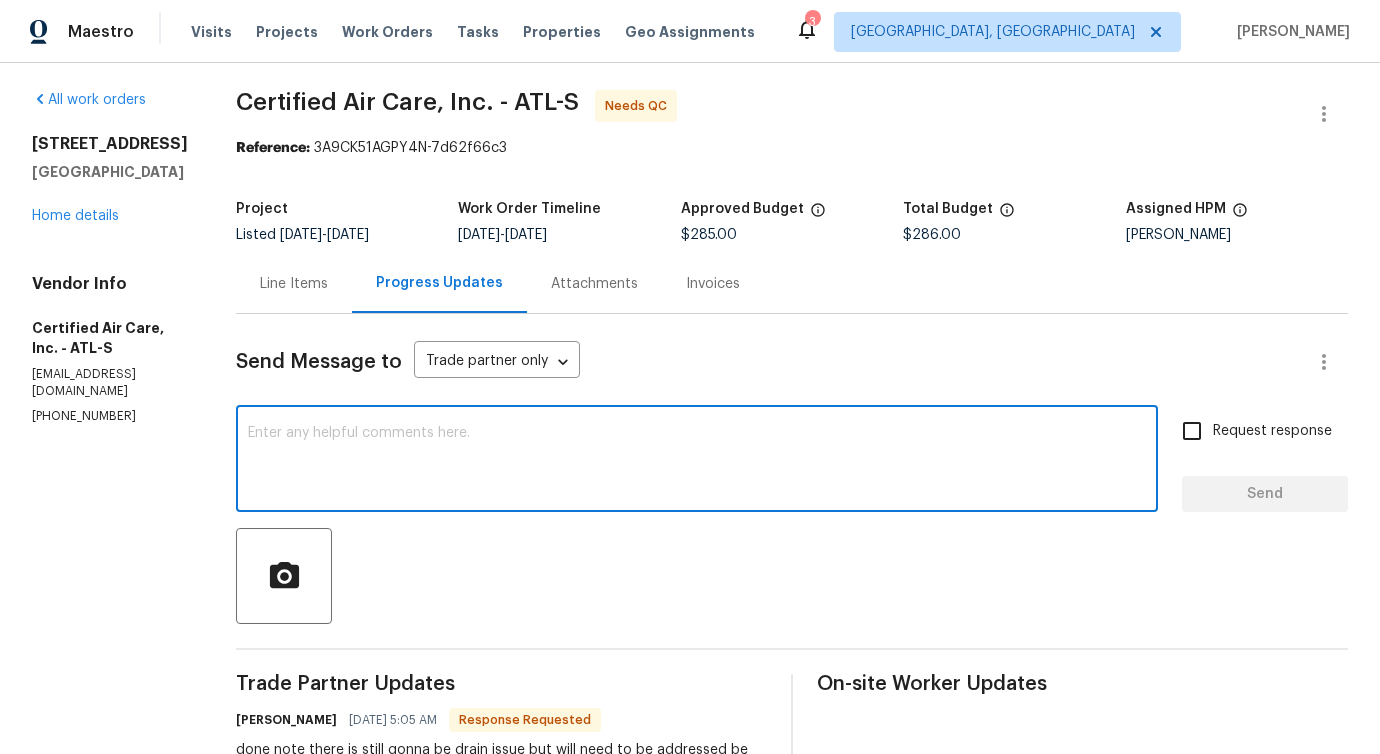 scroll, scrollTop: 0, scrollLeft: 0, axis: both 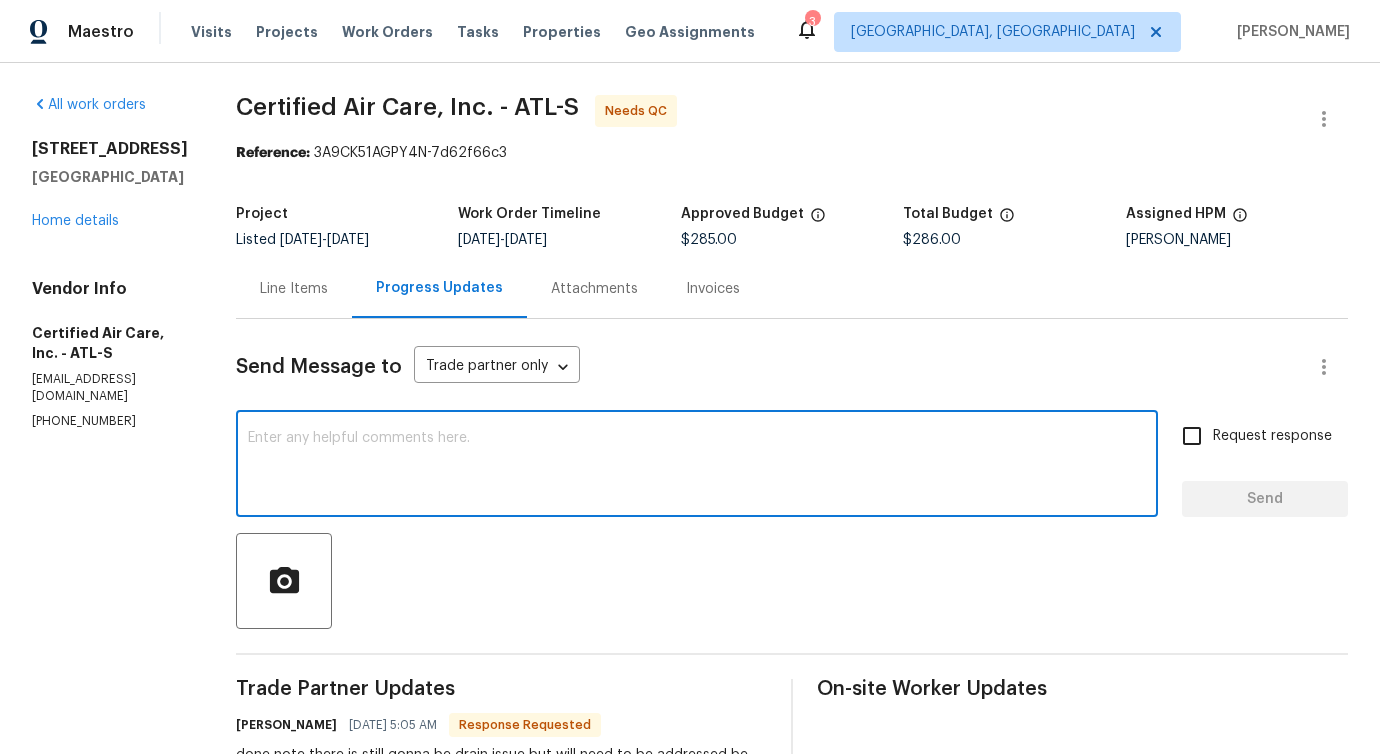 click on "Line Items" at bounding box center (294, 288) 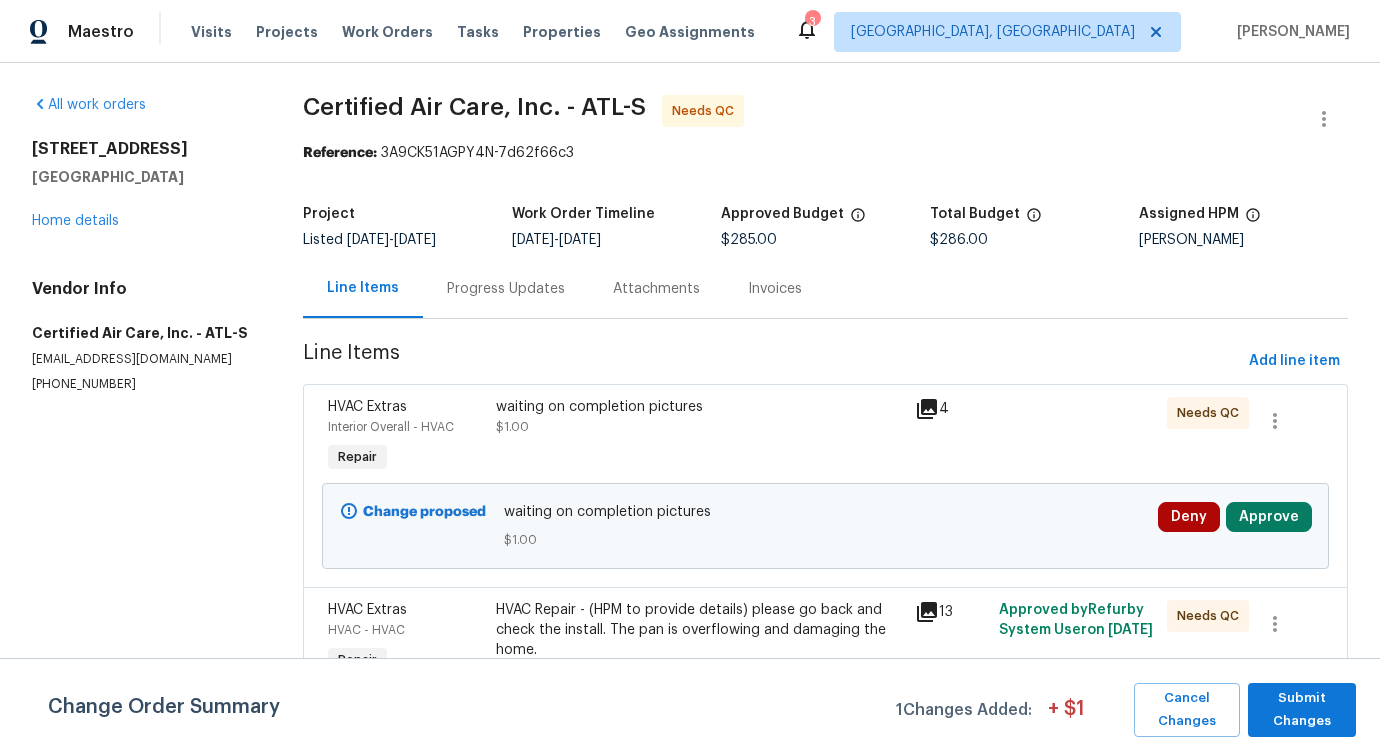 scroll, scrollTop: 157, scrollLeft: 0, axis: vertical 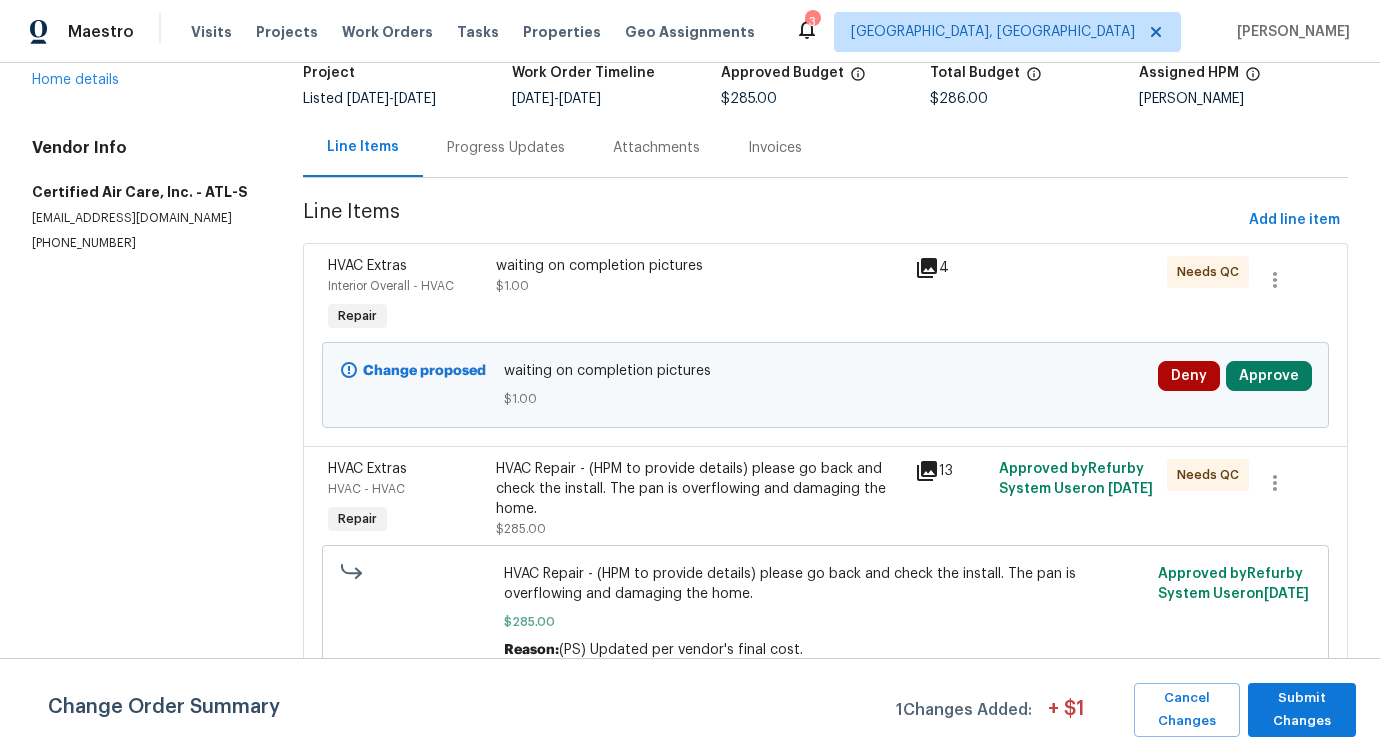 click on "waiting on completion pictures $1.00" at bounding box center [700, 276] 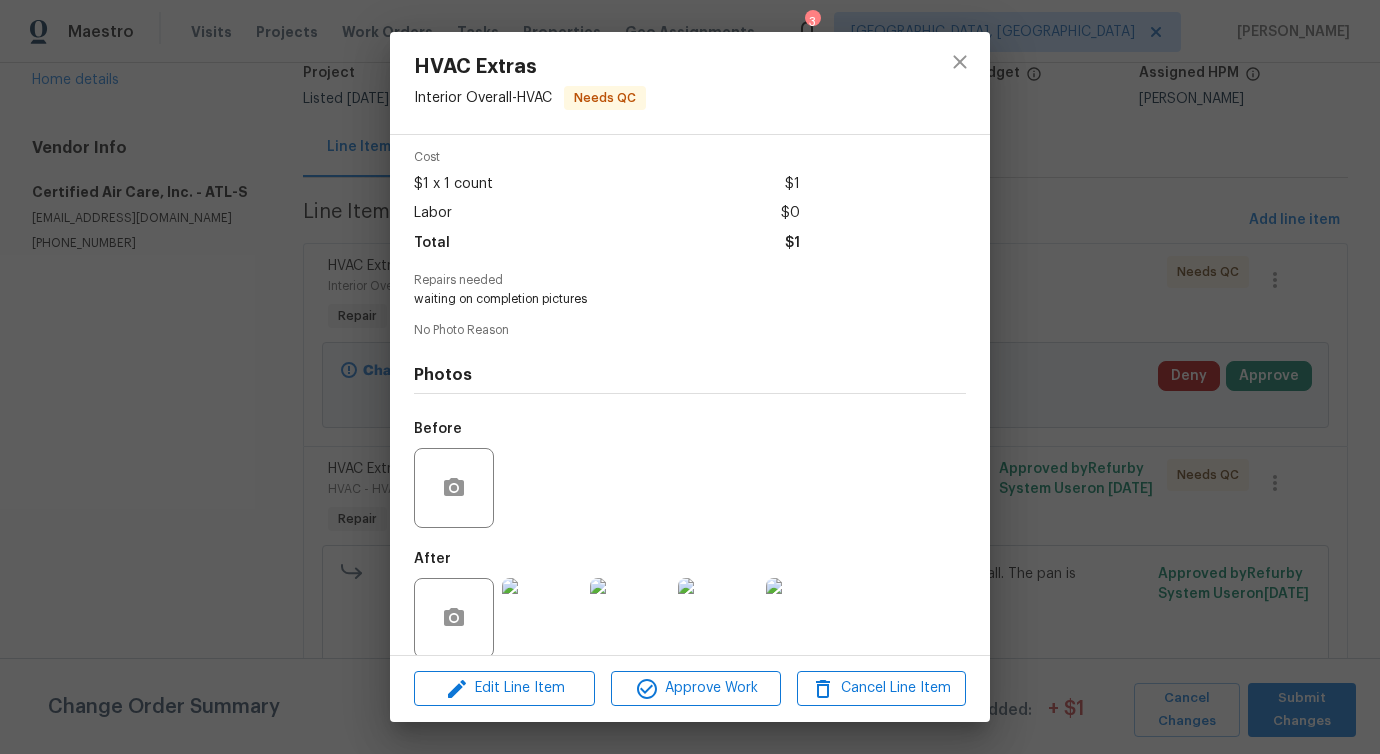 scroll, scrollTop: 100, scrollLeft: 0, axis: vertical 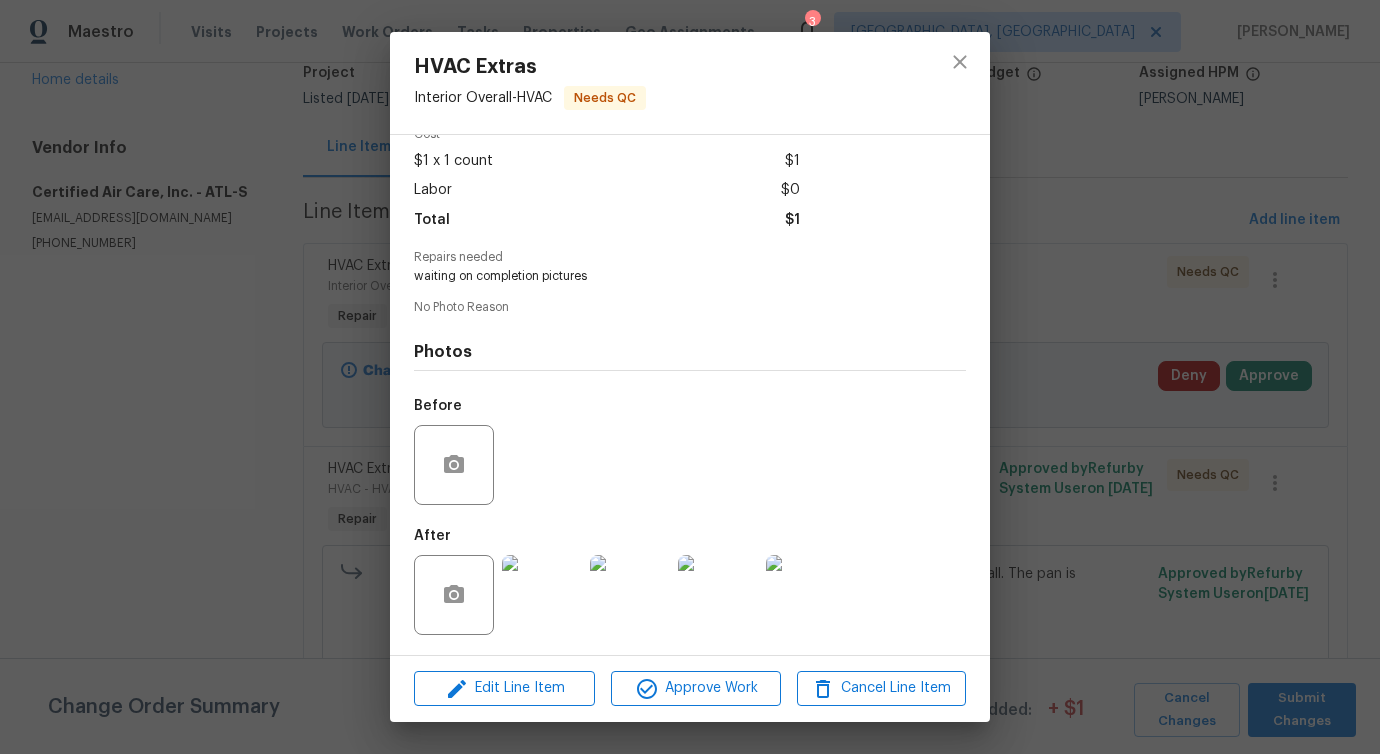 click at bounding box center (542, 595) 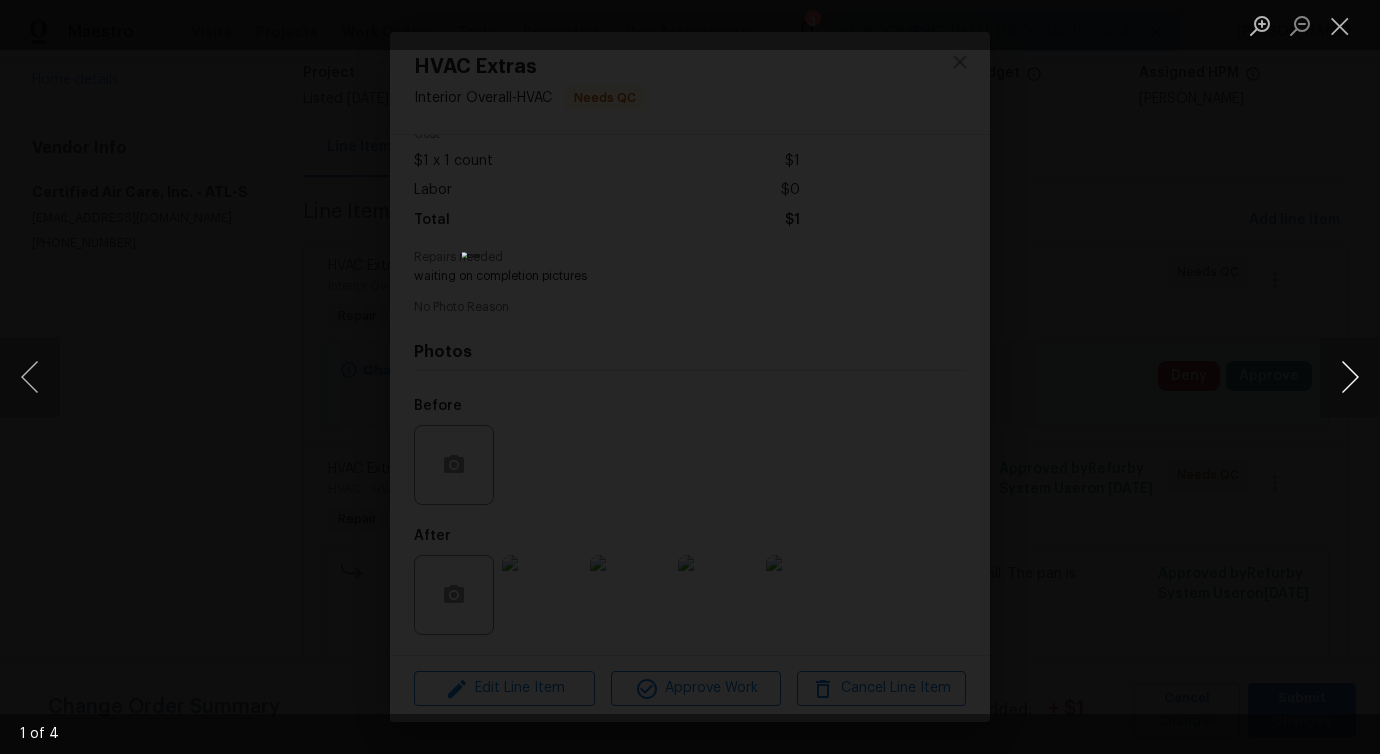 click at bounding box center (1350, 377) 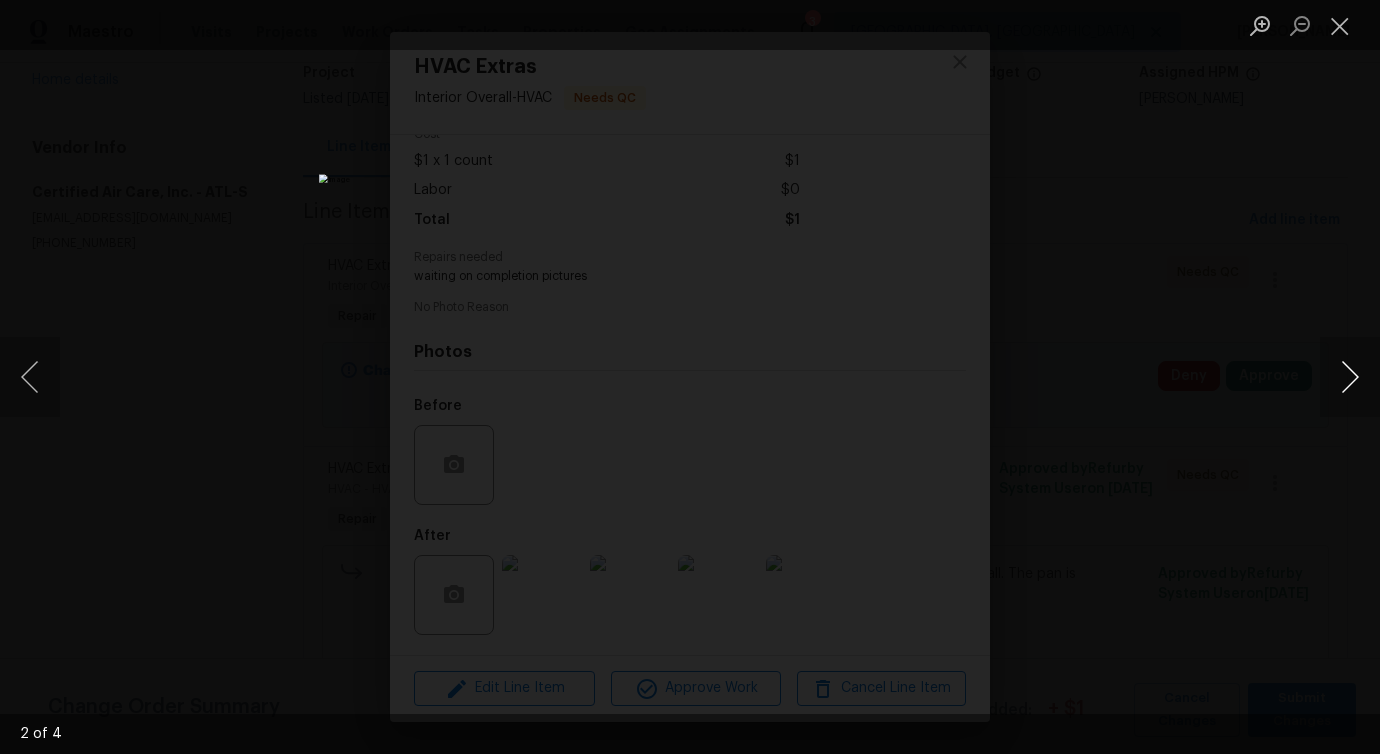click at bounding box center (1350, 377) 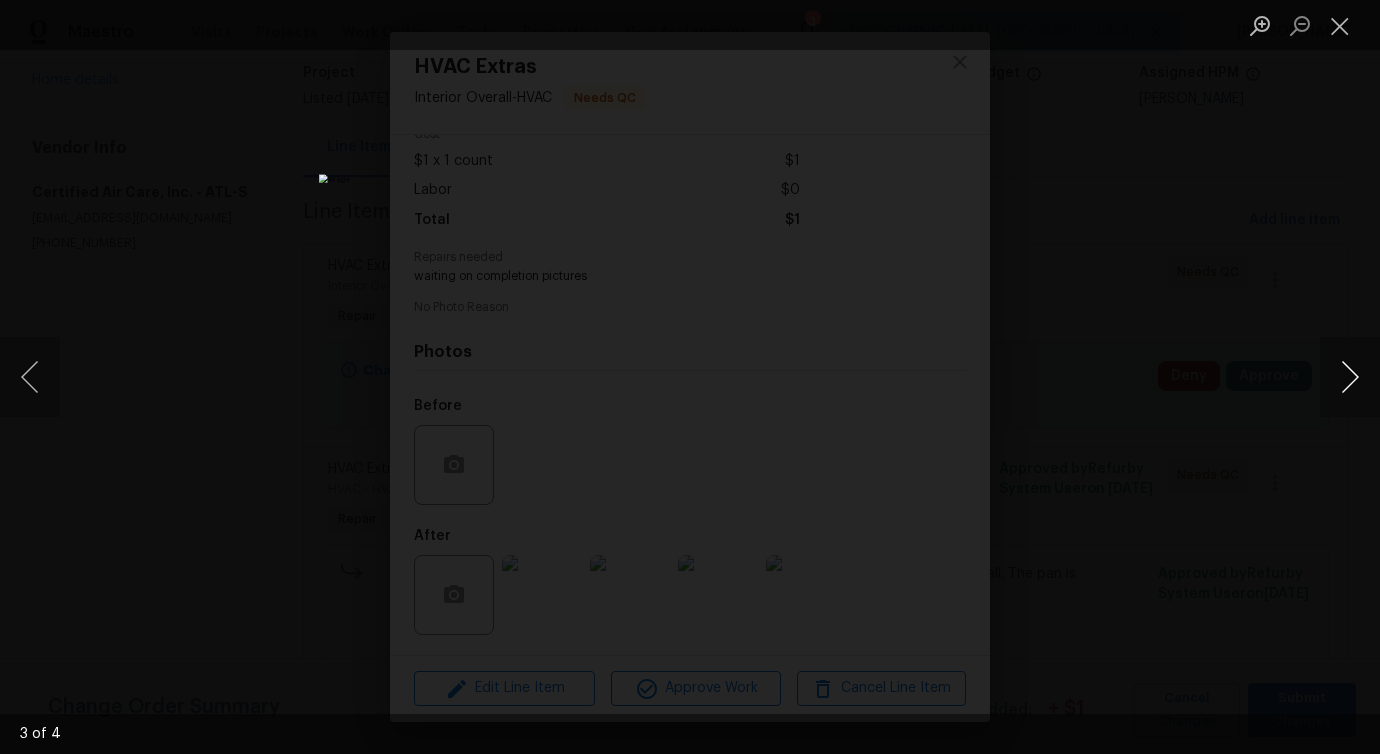 click at bounding box center (1350, 377) 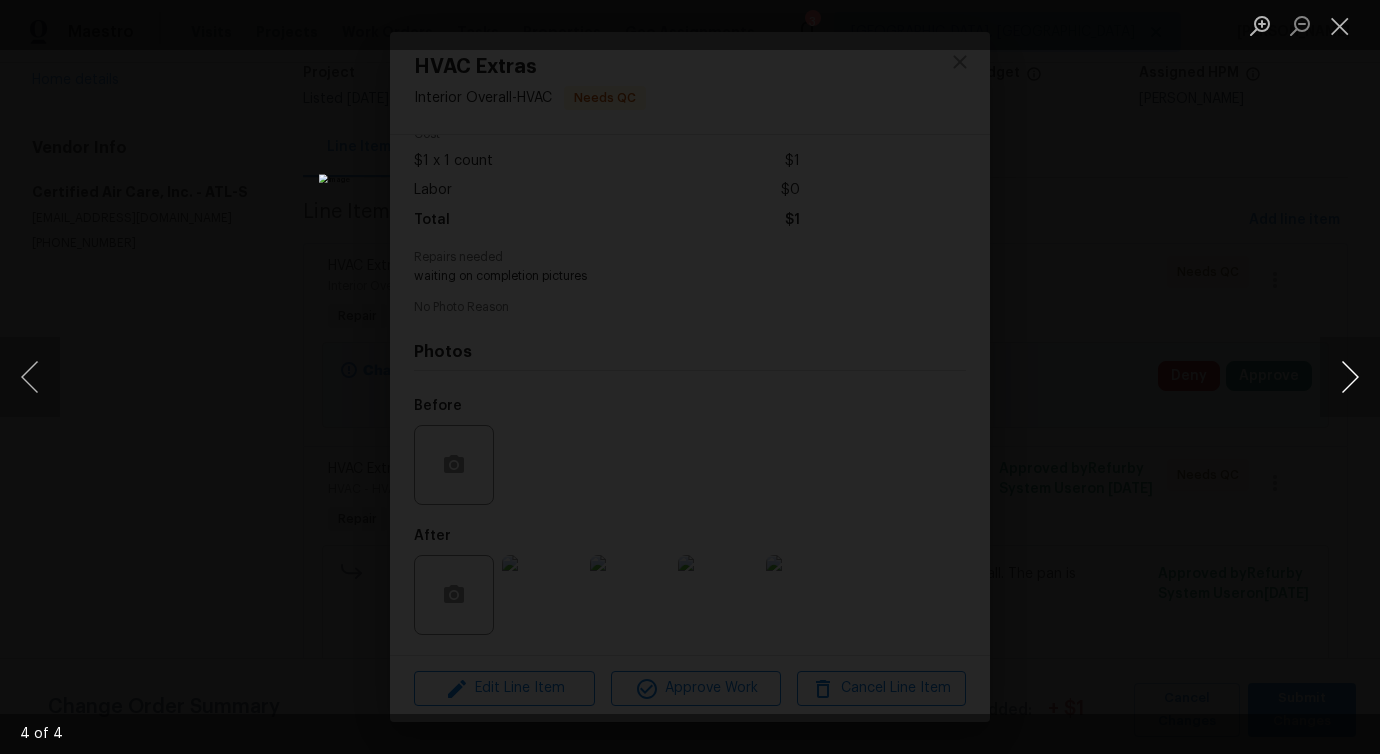 click at bounding box center [1350, 377] 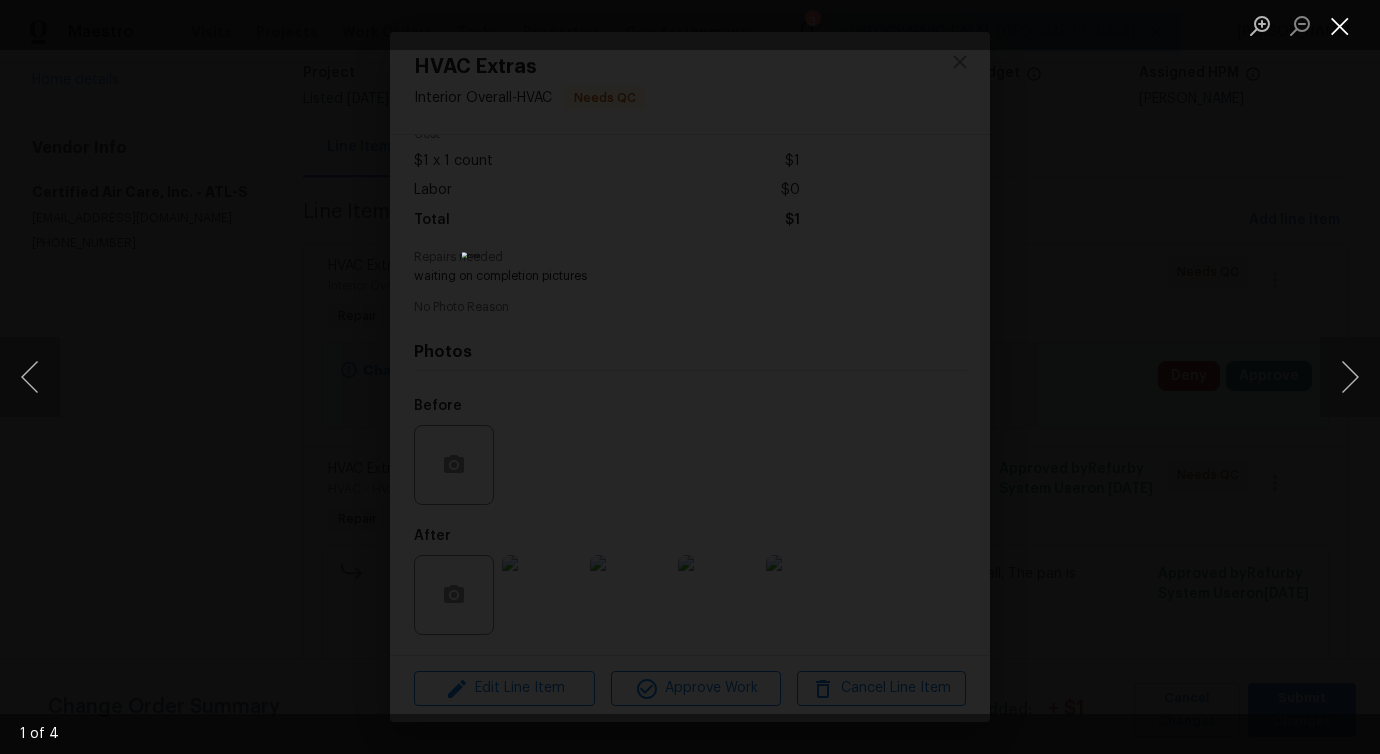 click at bounding box center (1340, 25) 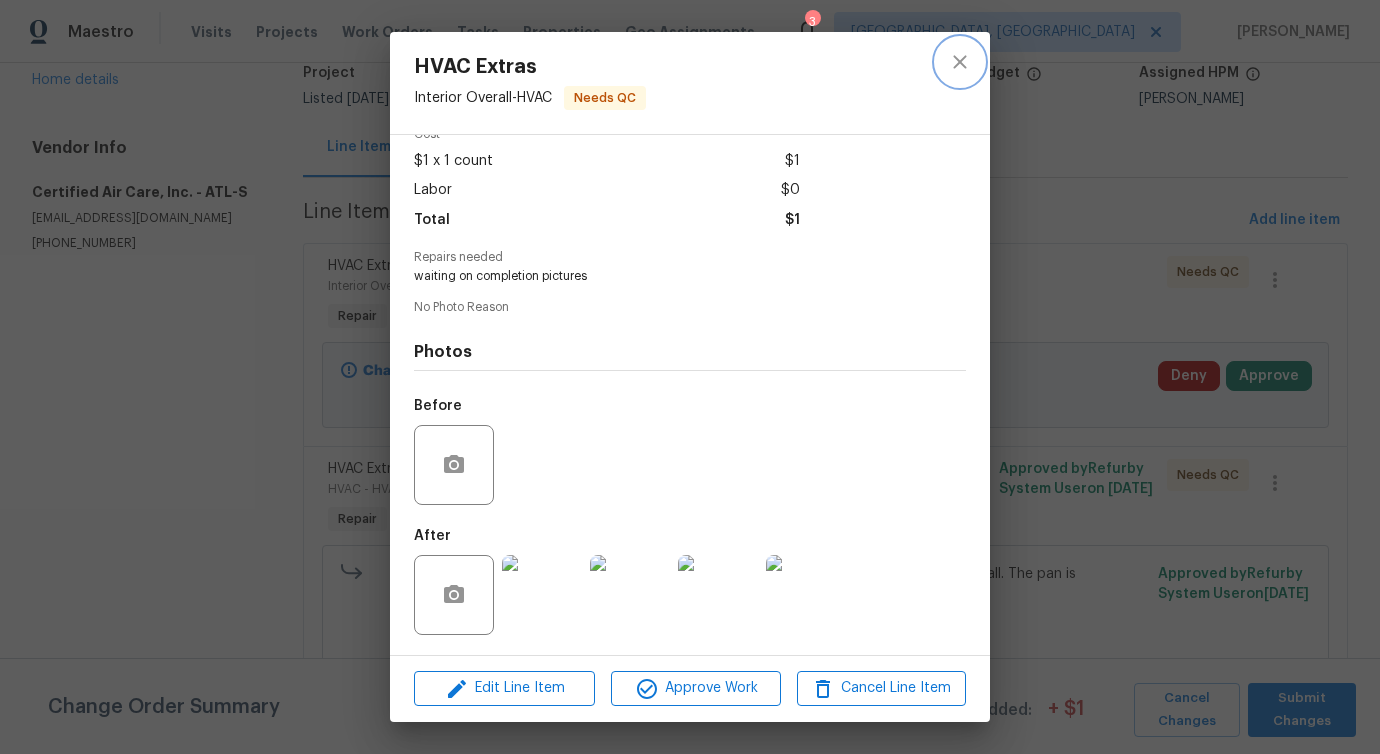 click at bounding box center [960, 62] 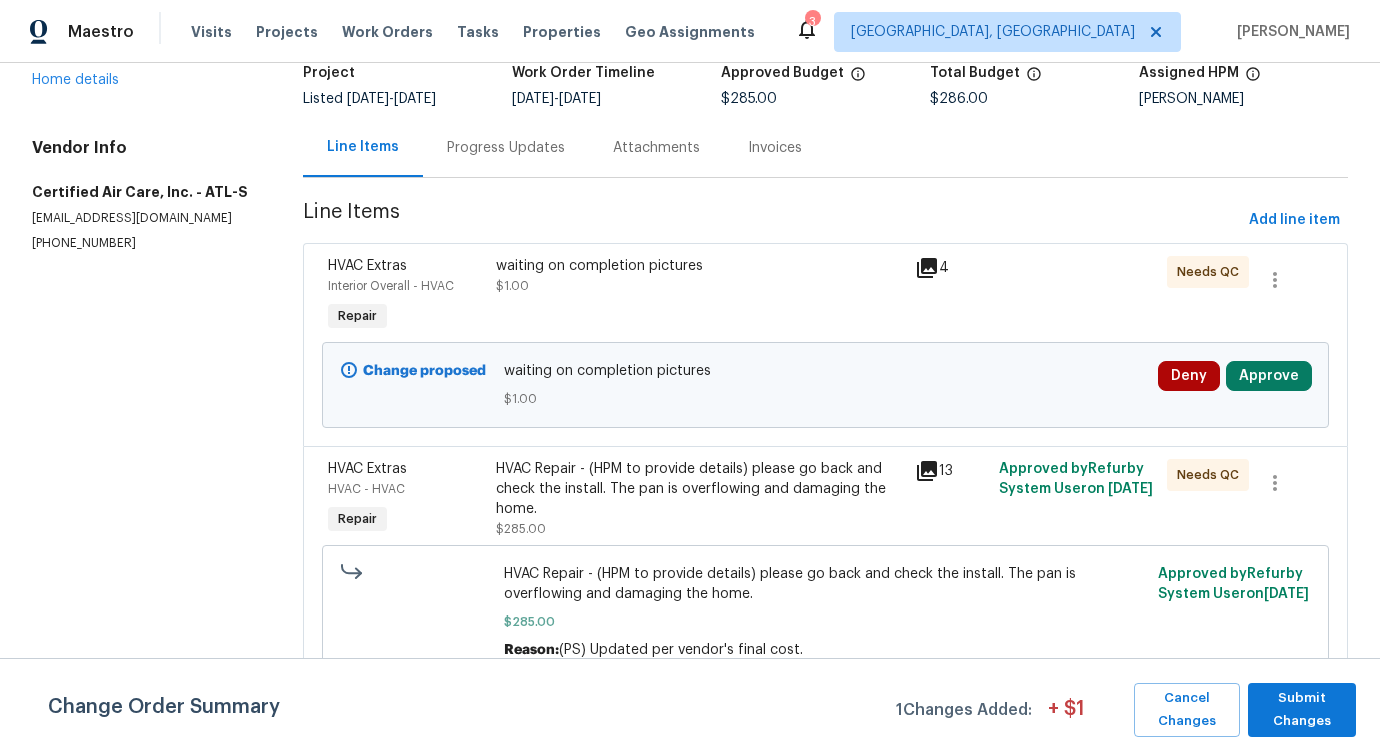 click on "HVAC Repair - (HPM to provide details) please go back and check the install. The pan is overflowing and damaging the home." at bounding box center (700, 489) 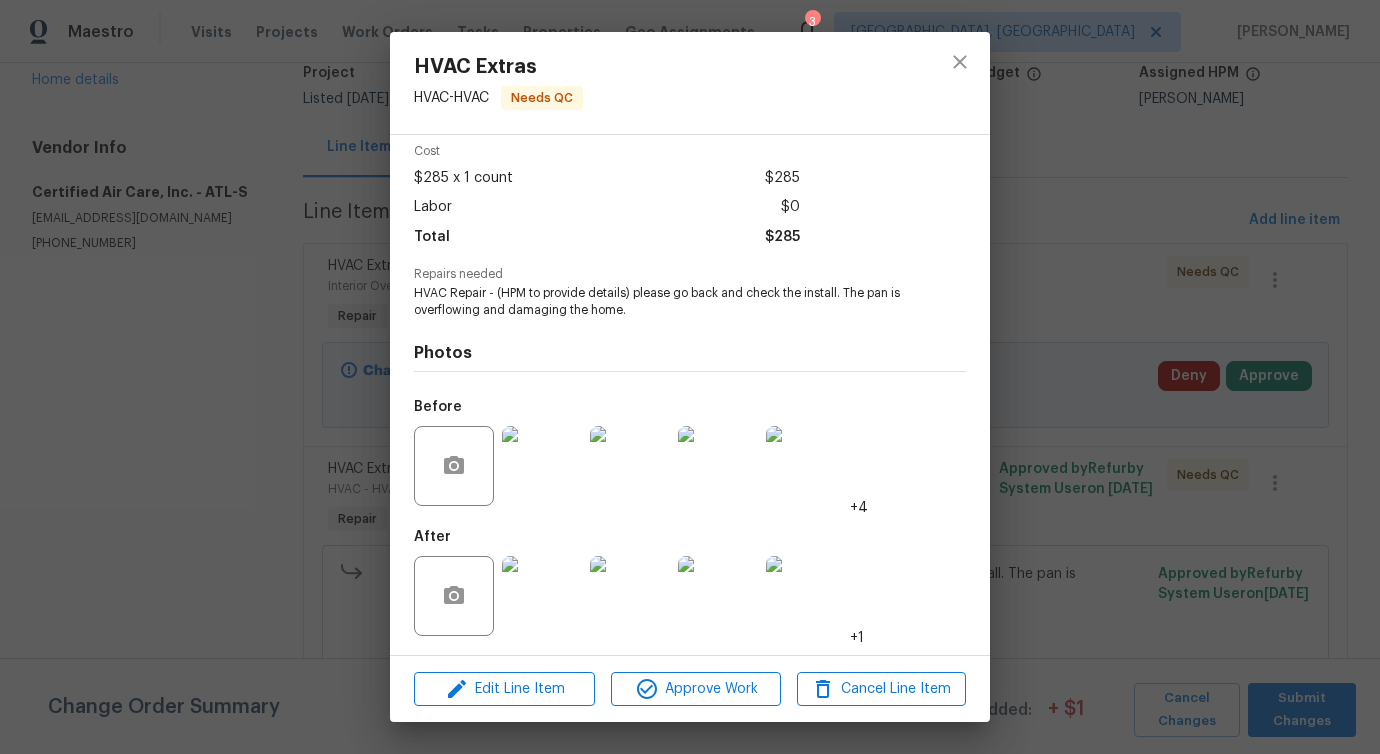 scroll, scrollTop: 84, scrollLeft: 0, axis: vertical 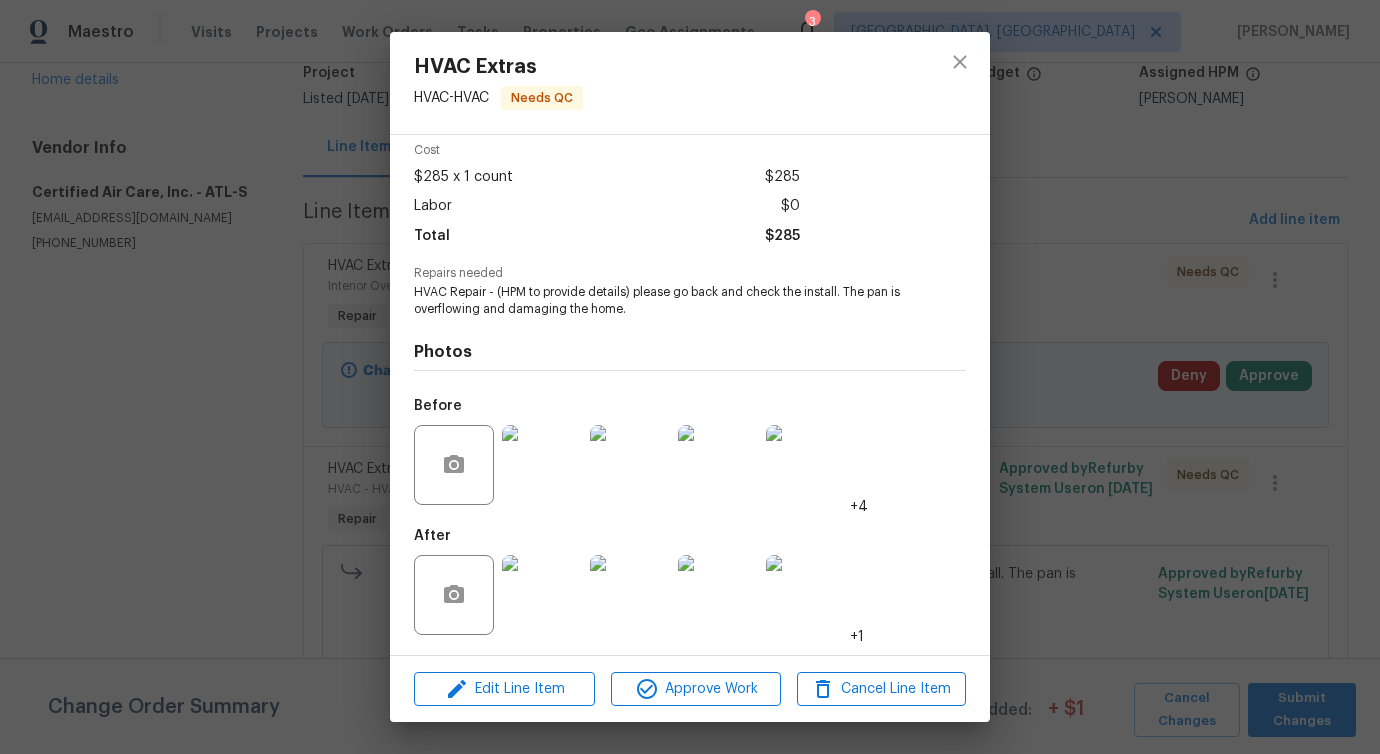 click at bounding box center (542, 595) 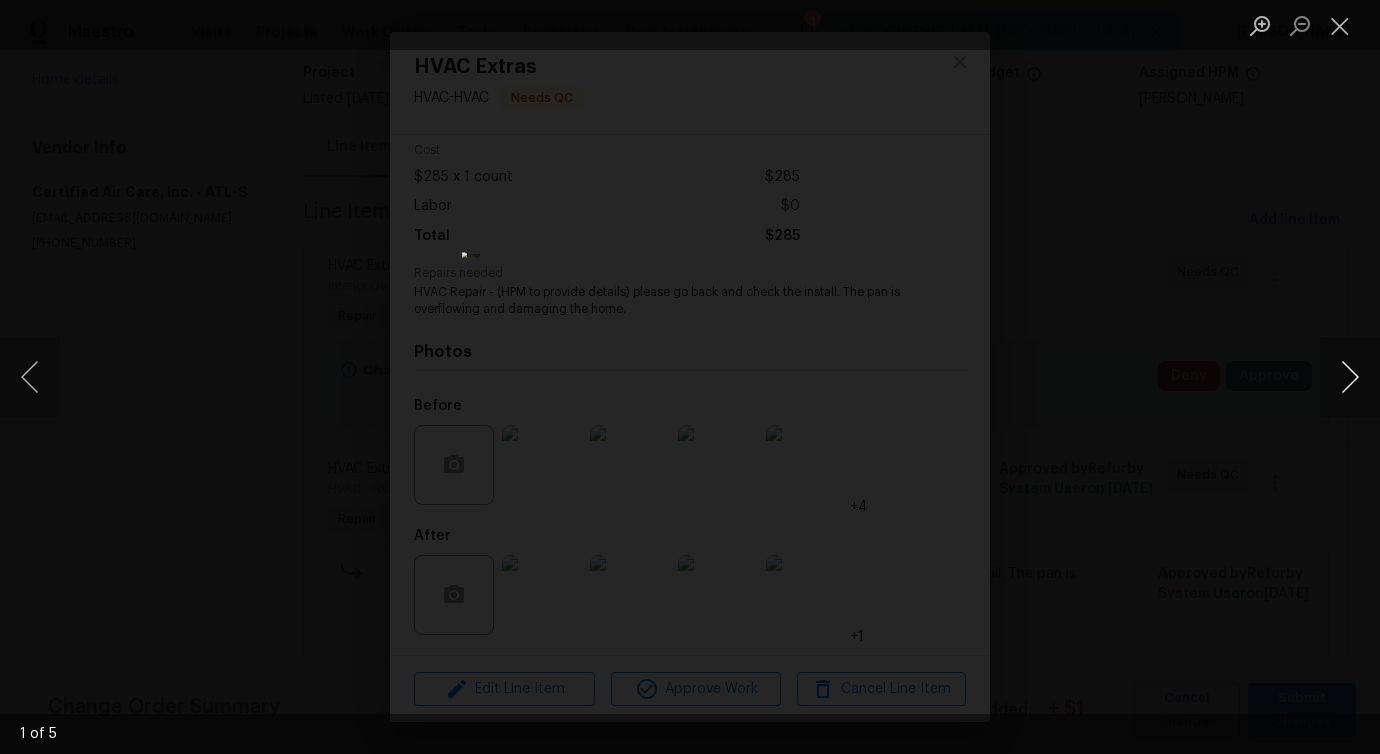 click at bounding box center [1350, 377] 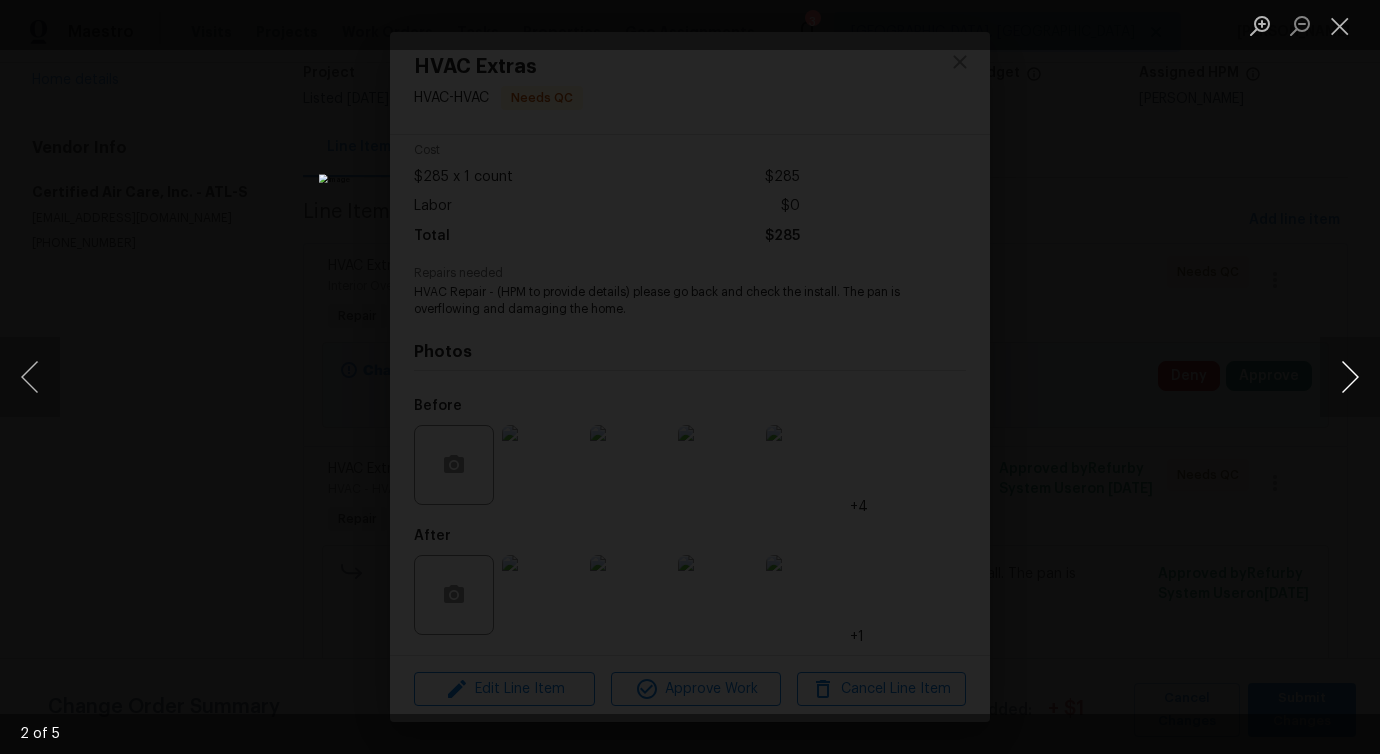 click at bounding box center [1350, 377] 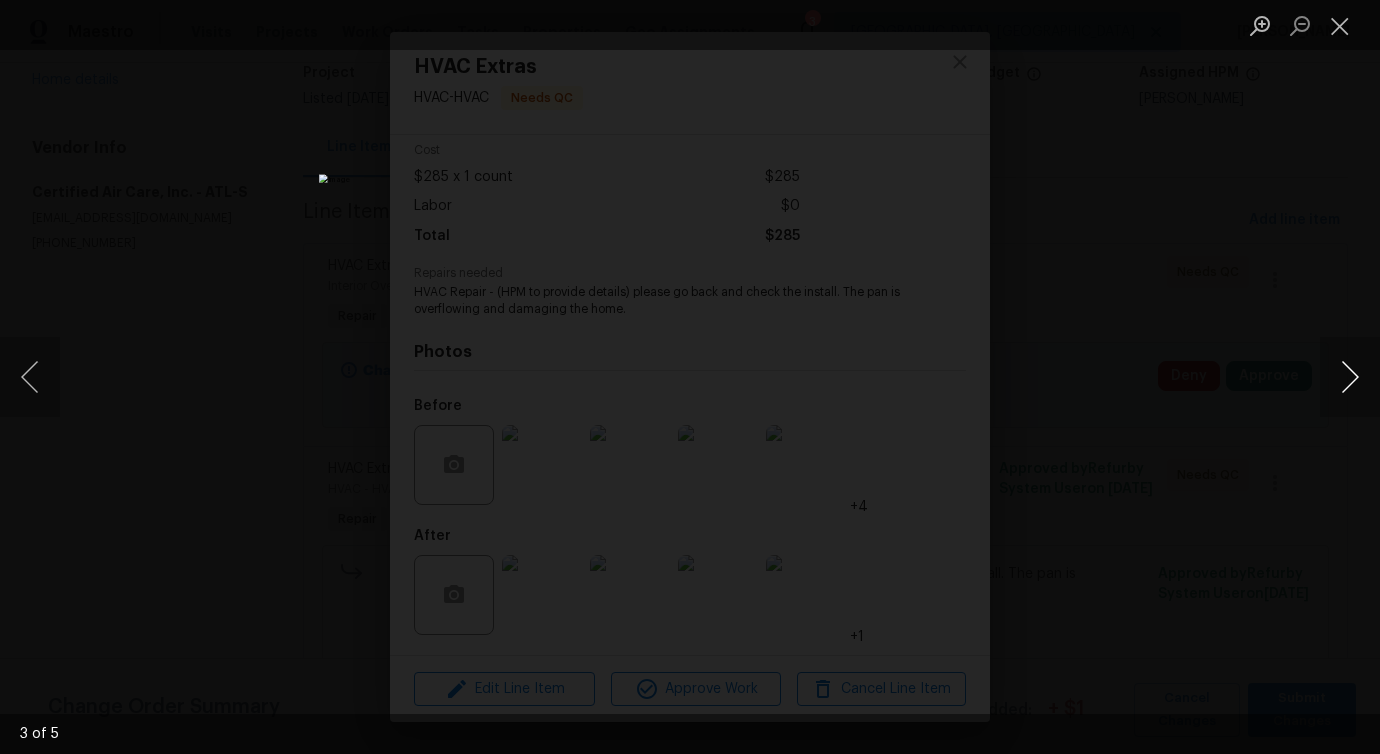 click at bounding box center (1350, 377) 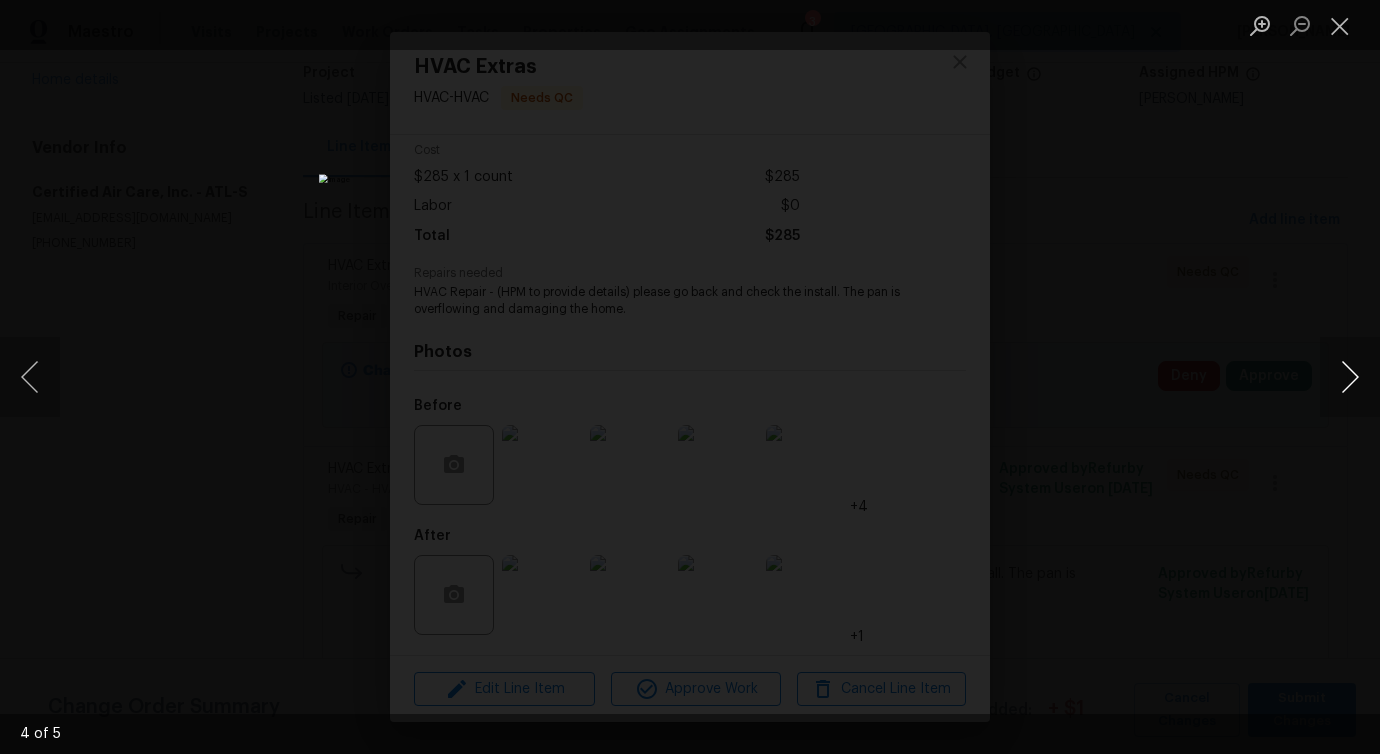 click at bounding box center [1350, 377] 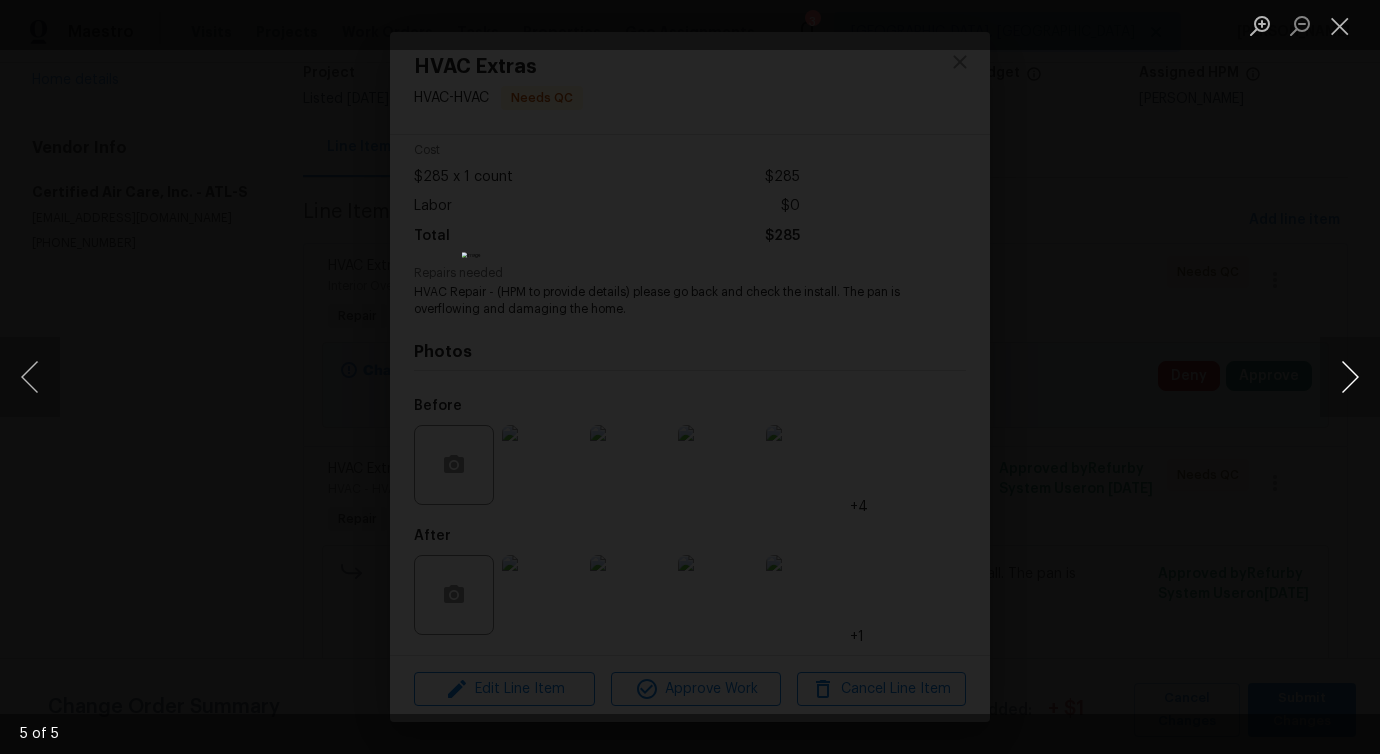 click at bounding box center [1350, 377] 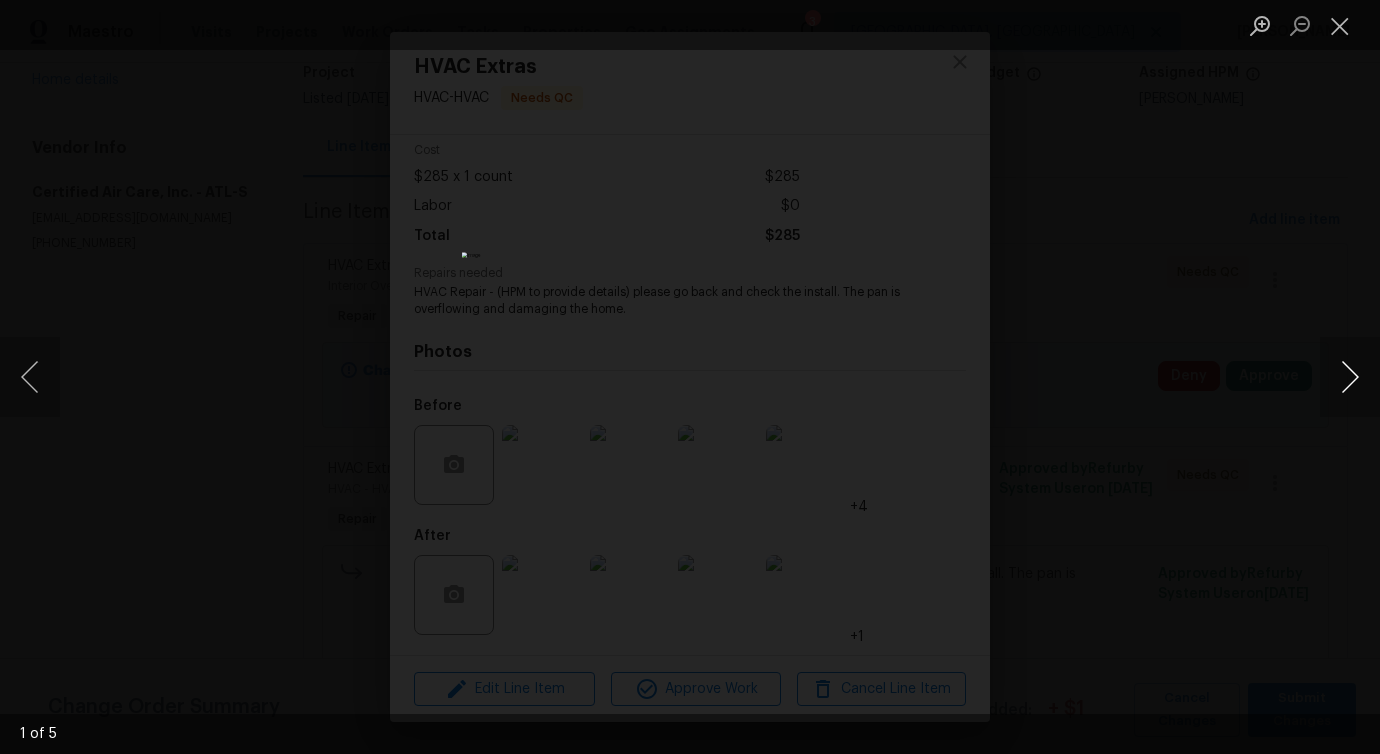 click at bounding box center [1350, 377] 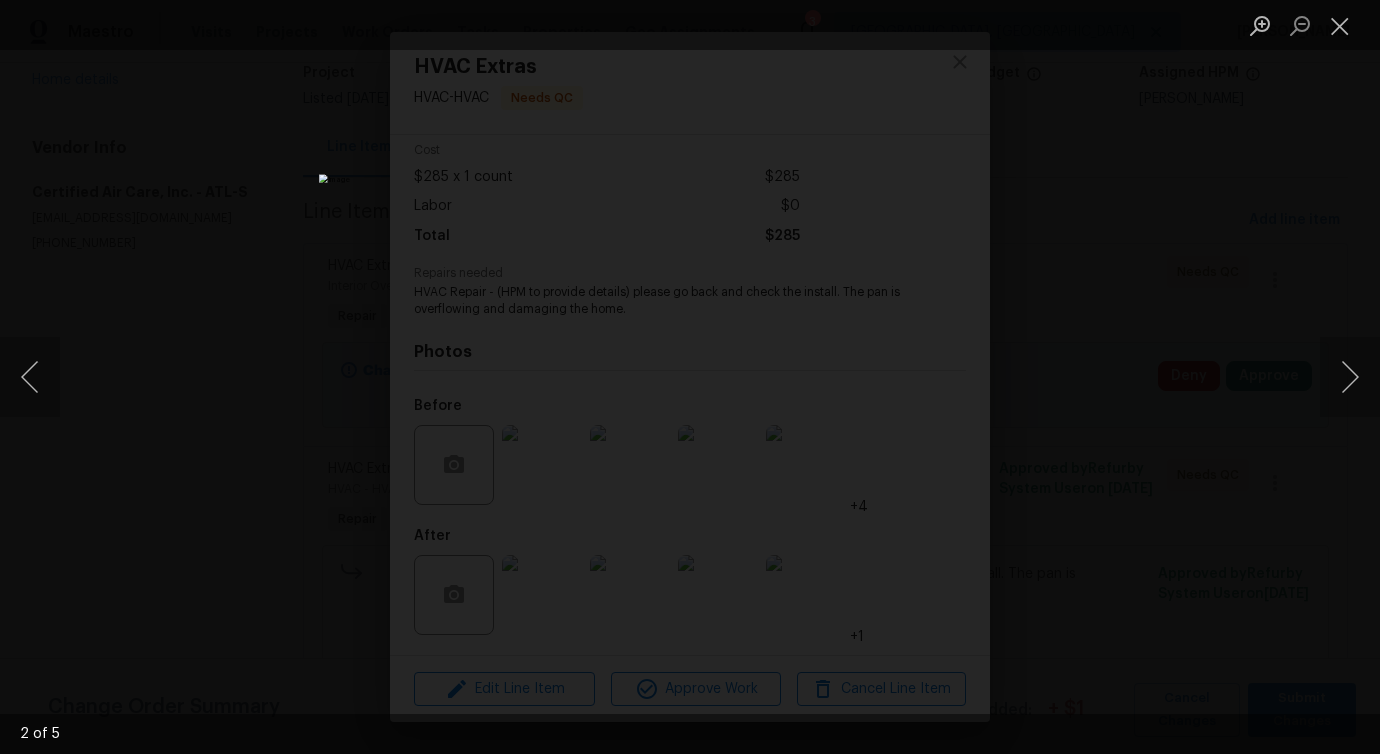 click at bounding box center (1340, 25) 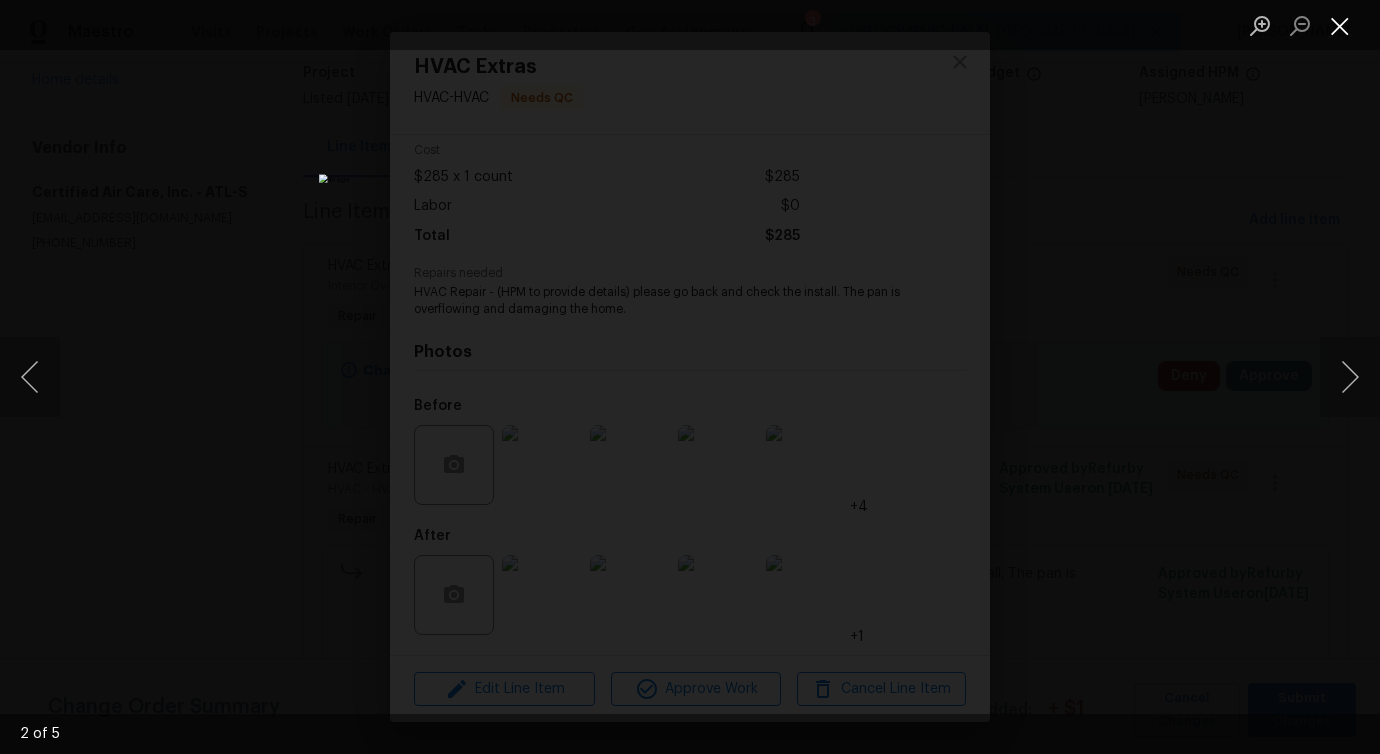 click at bounding box center [1340, 25] 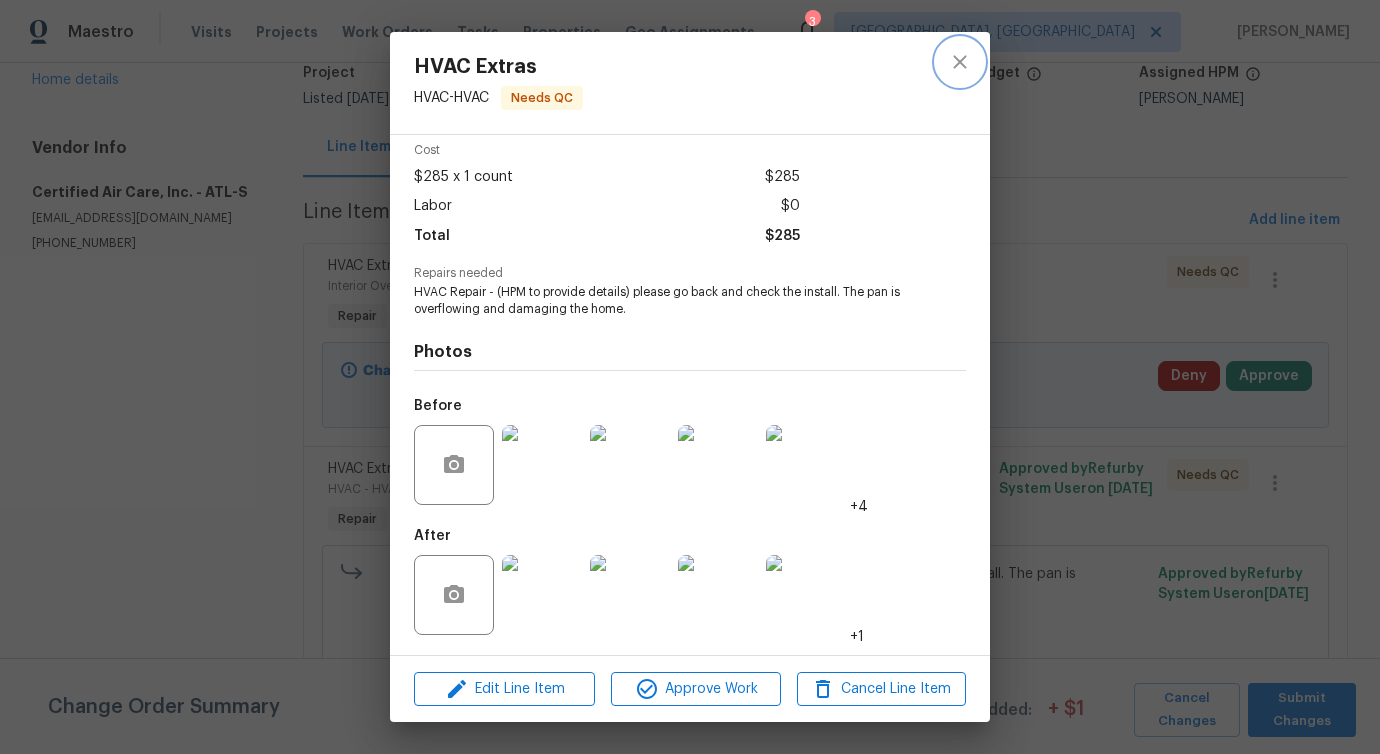 click 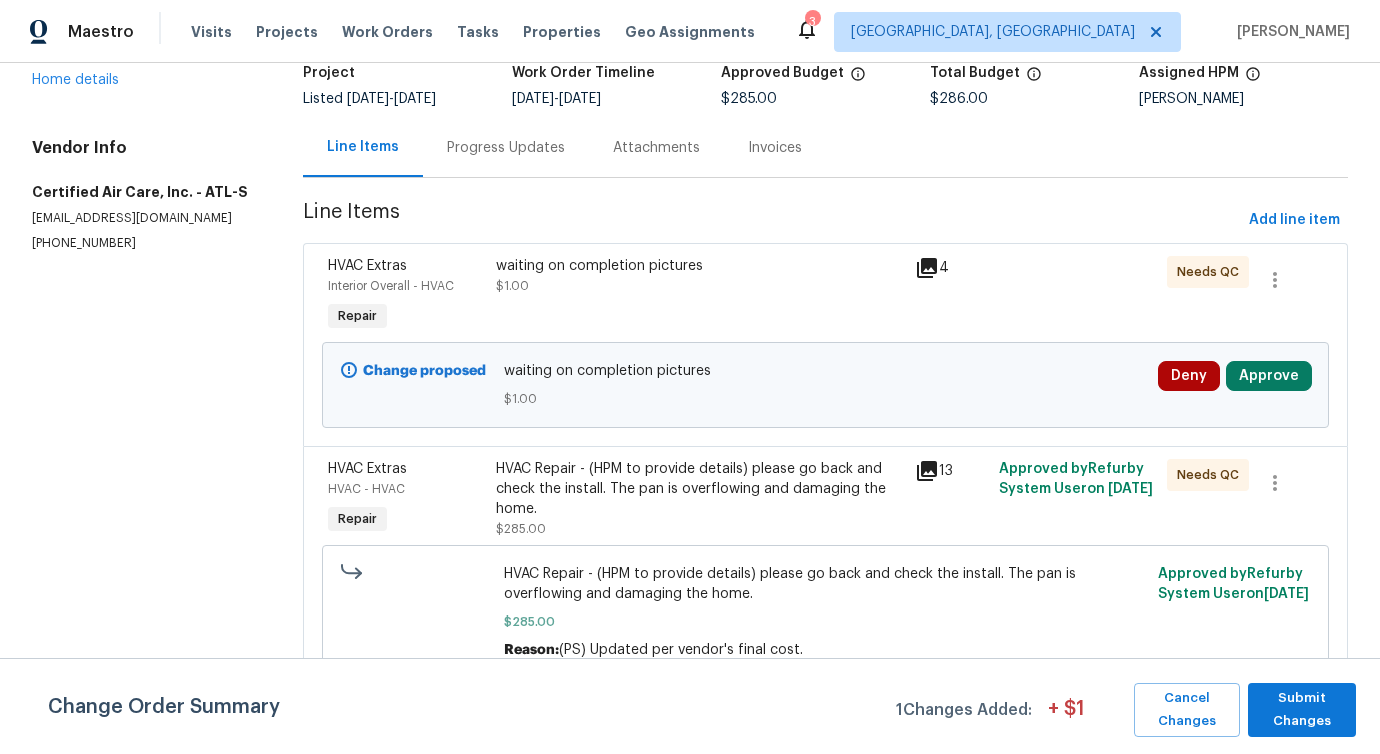 click on "Progress Updates" at bounding box center (506, 148) 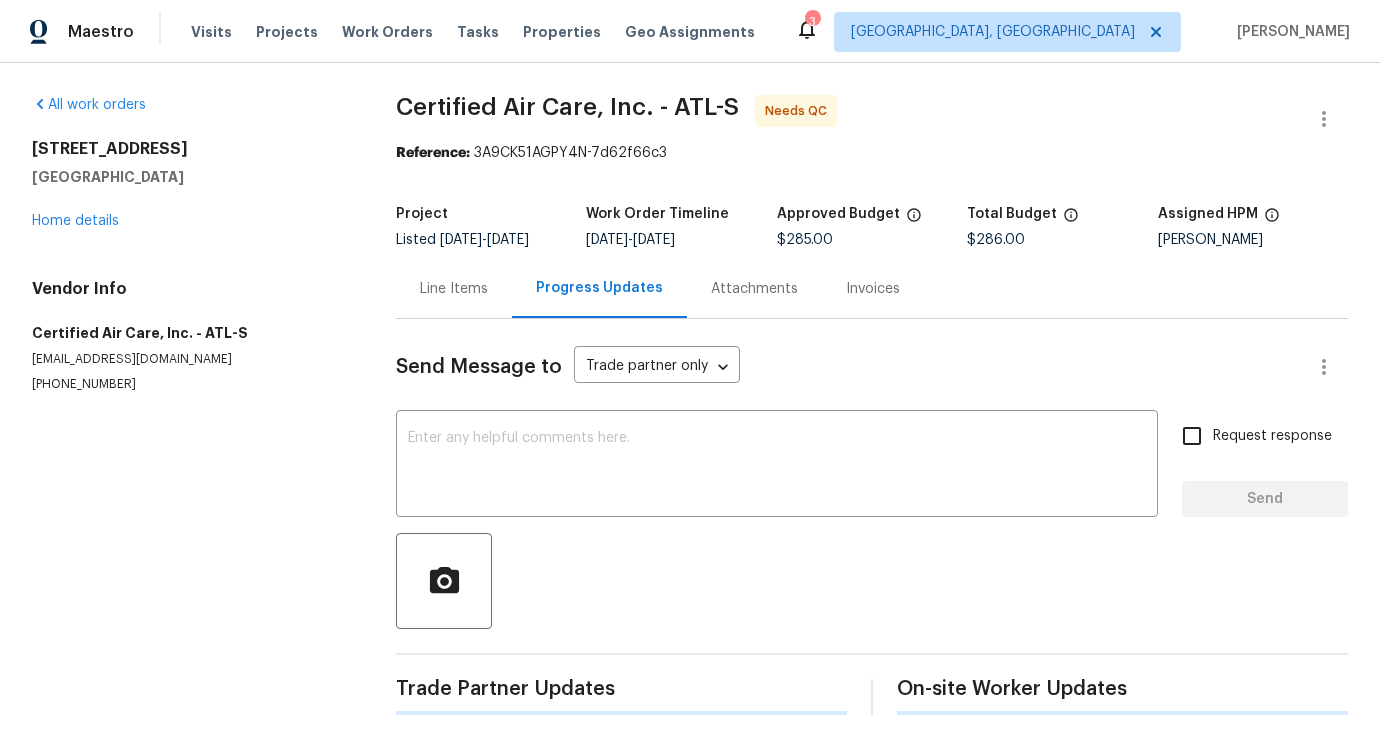 scroll, scrollTop: 8, scrollLeft: 0, axis: vertical 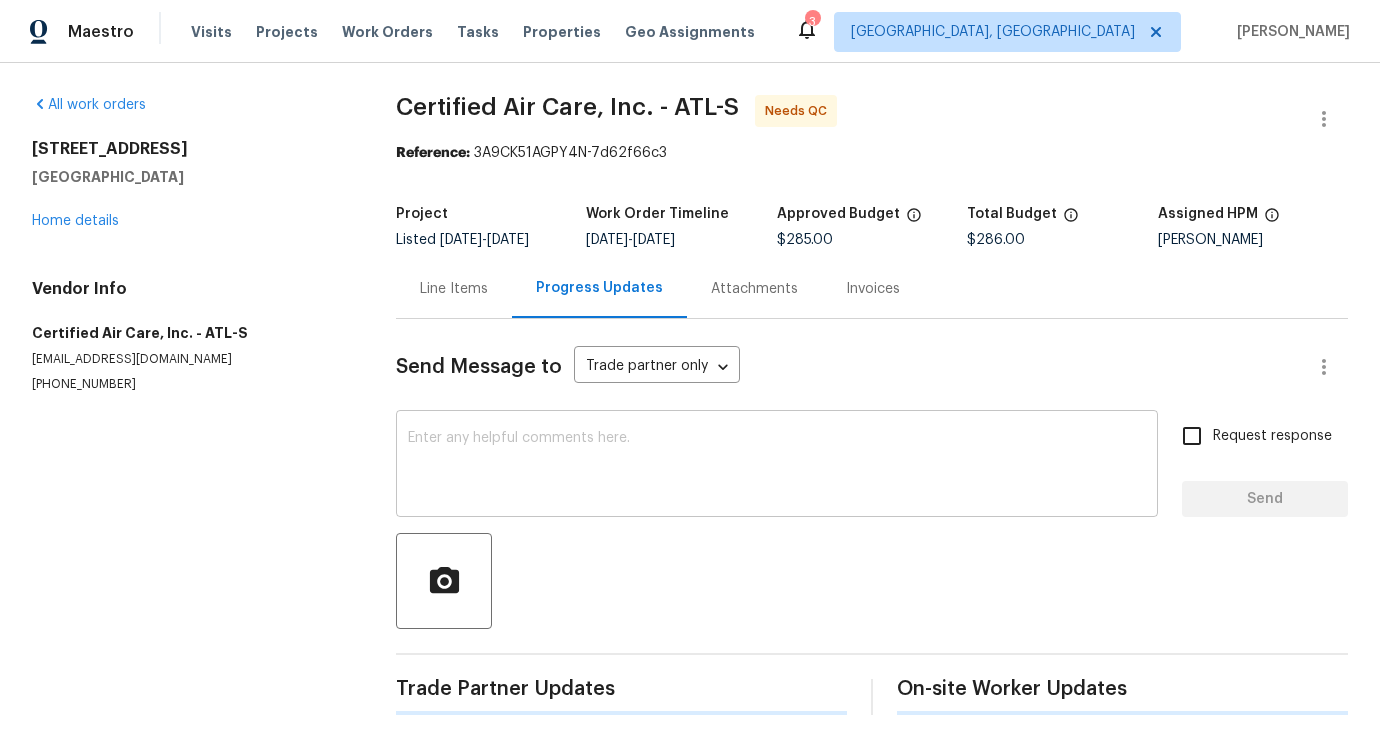 click at bounding box center (777, 466) 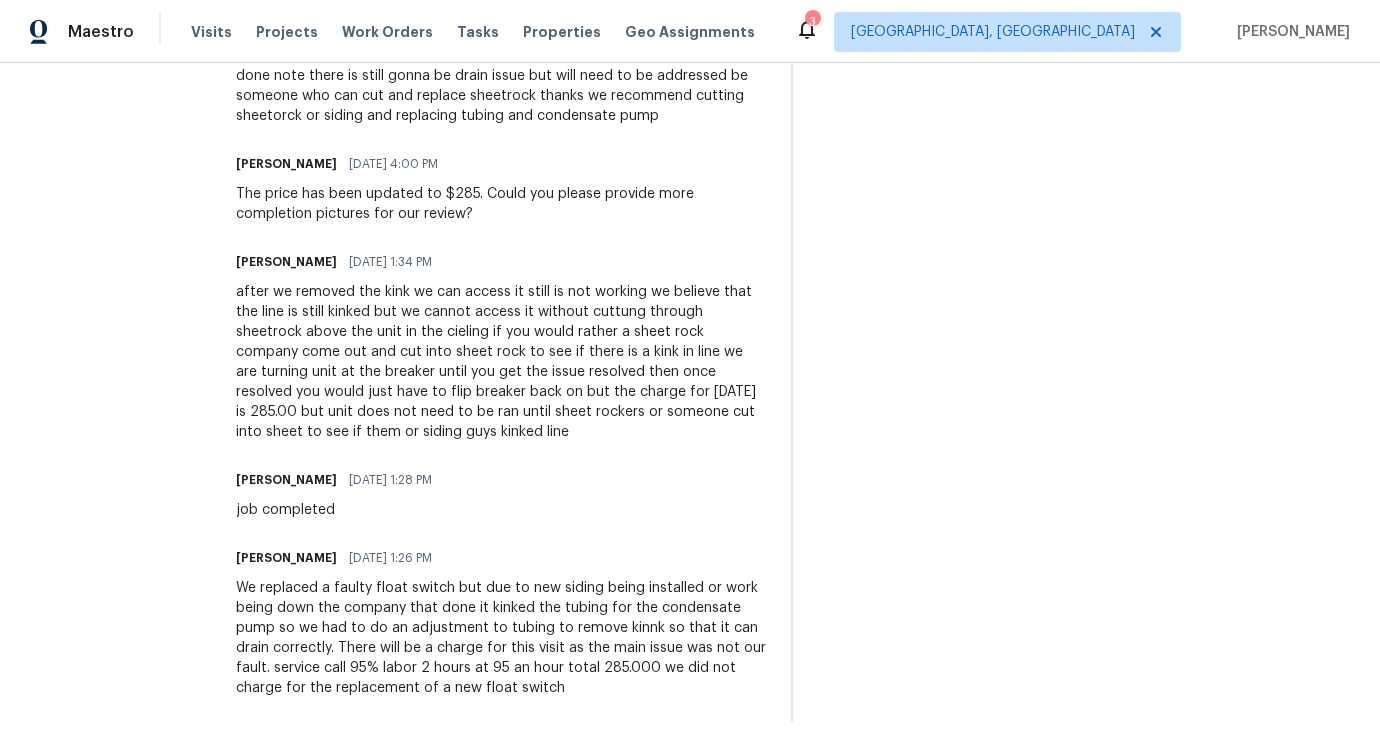 scroll, scrollTop: 0, scrollLeft: 0, axis: both 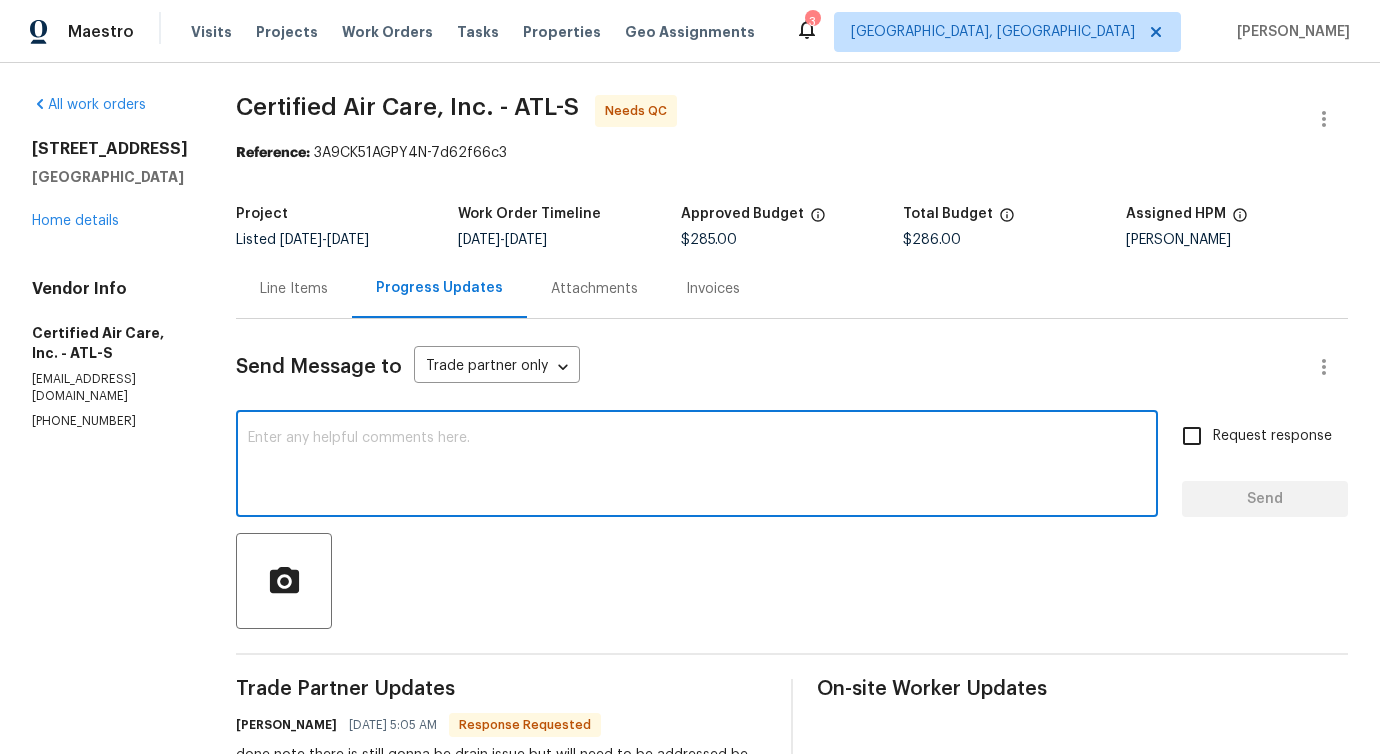 click at bounding box center [697, 466] 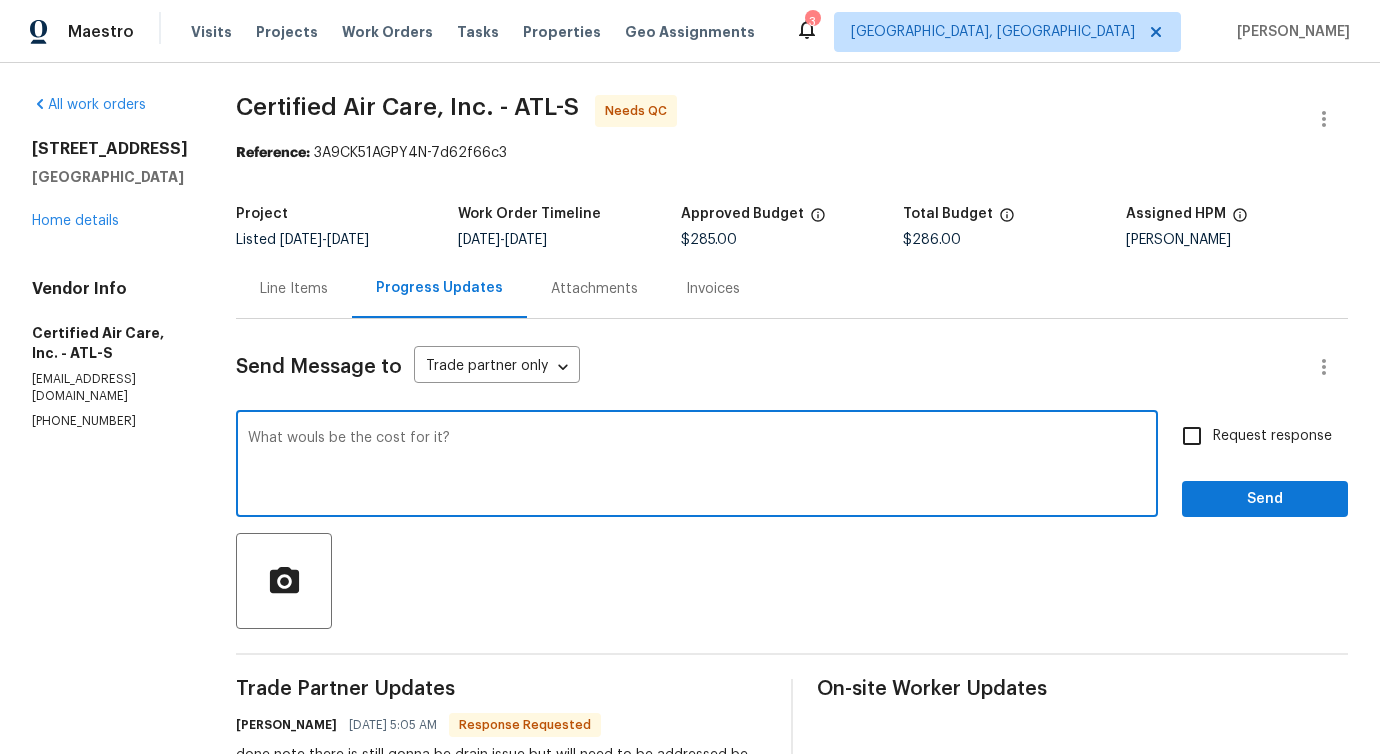 type on "What wouls be the cost for it?" 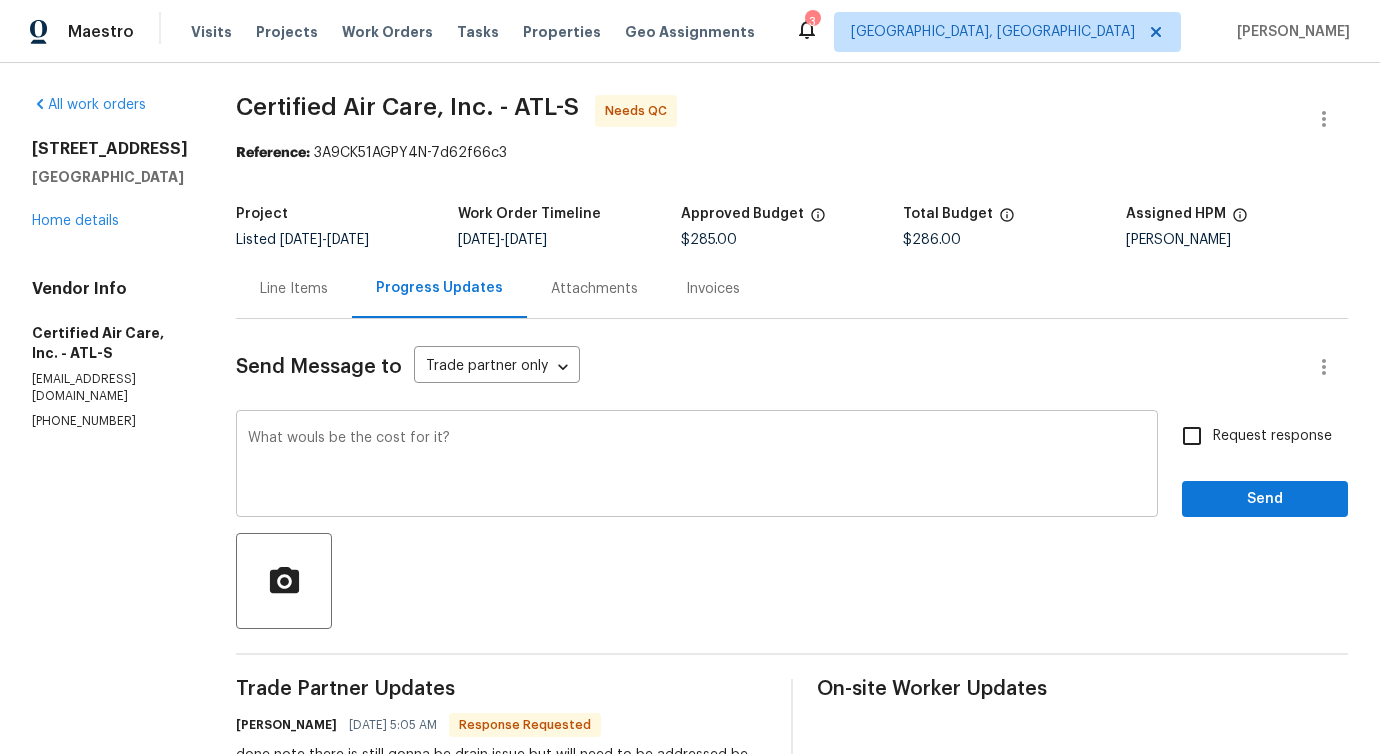click on "What wouls be the cost for it? x ​" at bounding box center (697, 466) 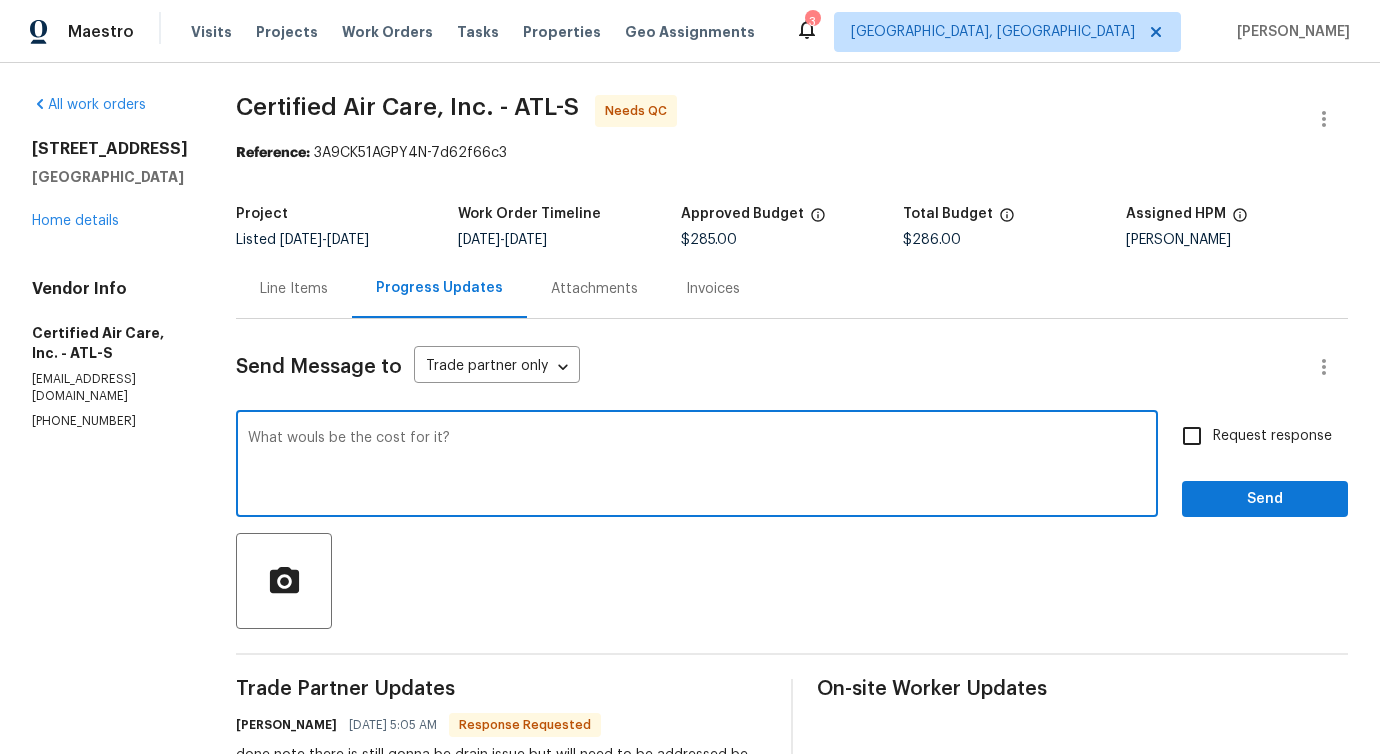 click on "What wouls be the cost for it?" at bounding box center (697, 466) 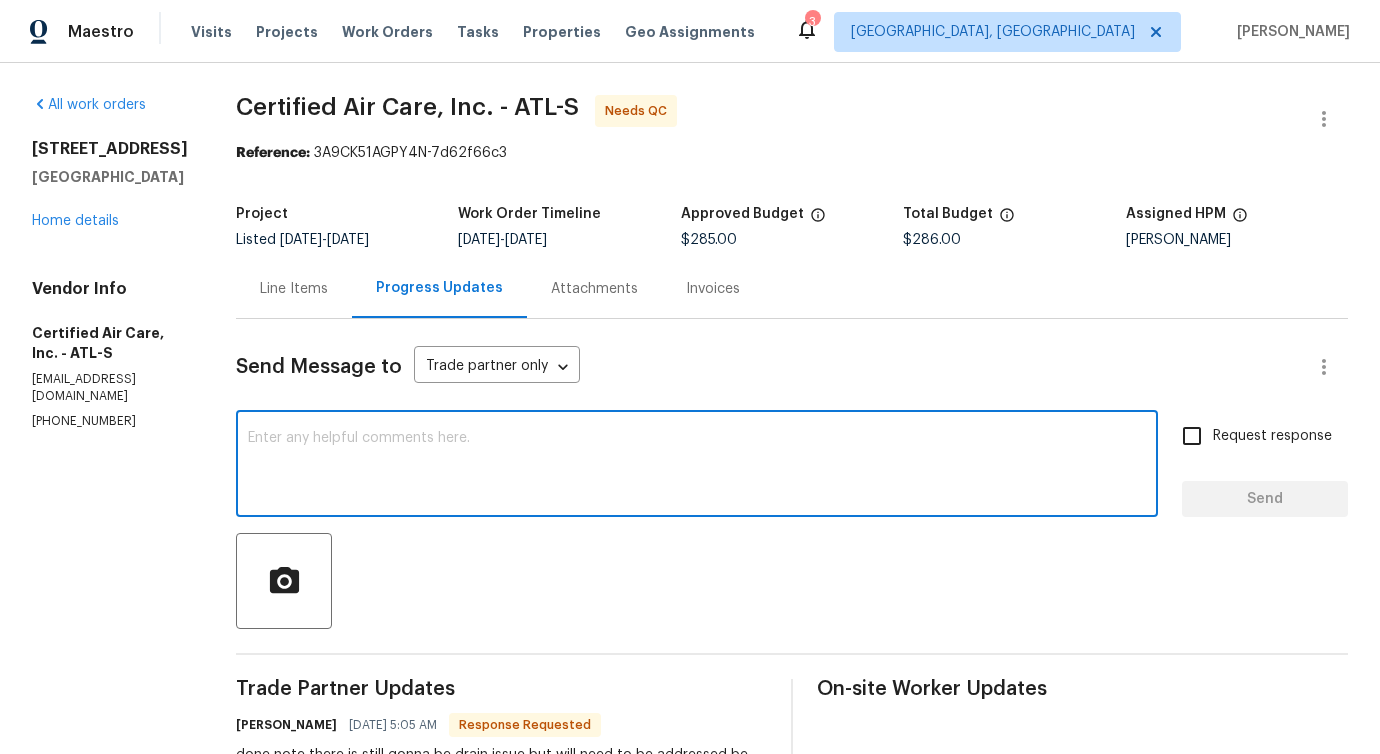 paste on "What is the estimated cost for this?" 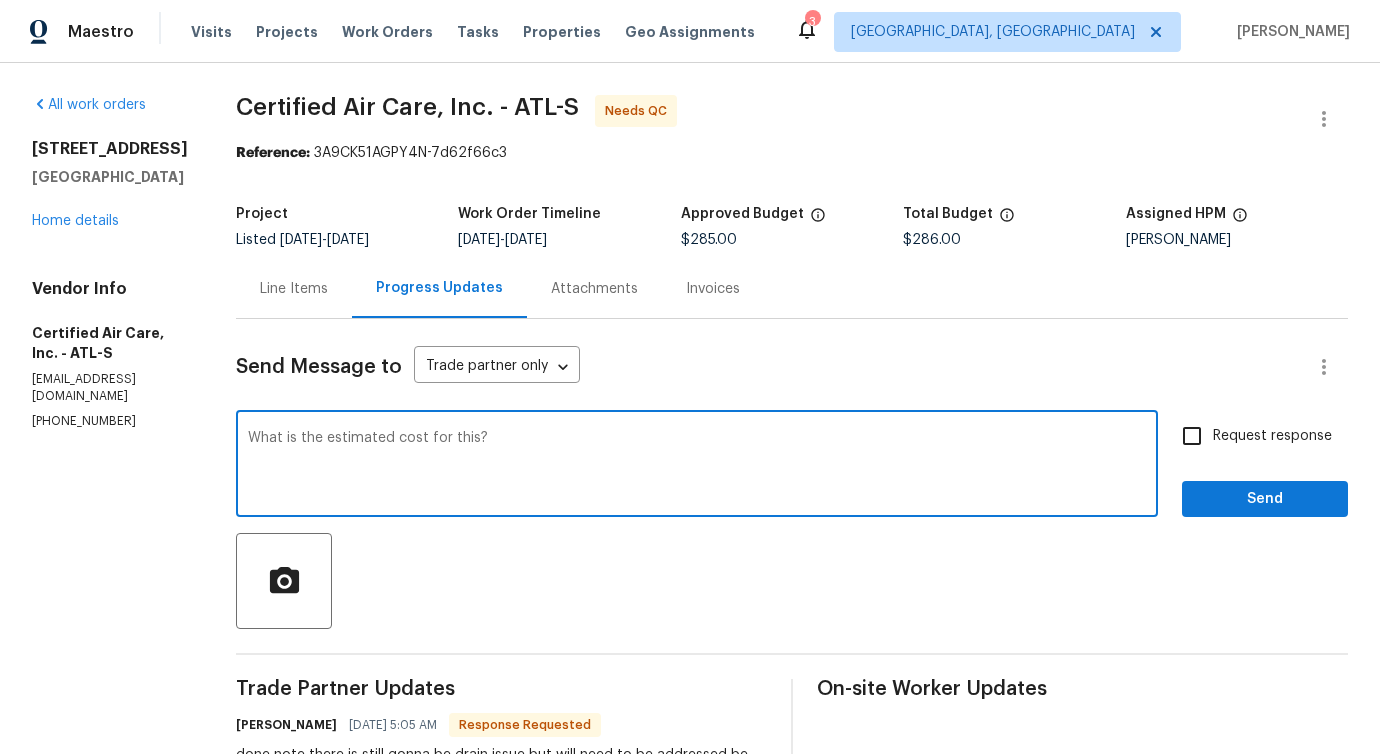 type on "What is the estimated cost for this?" 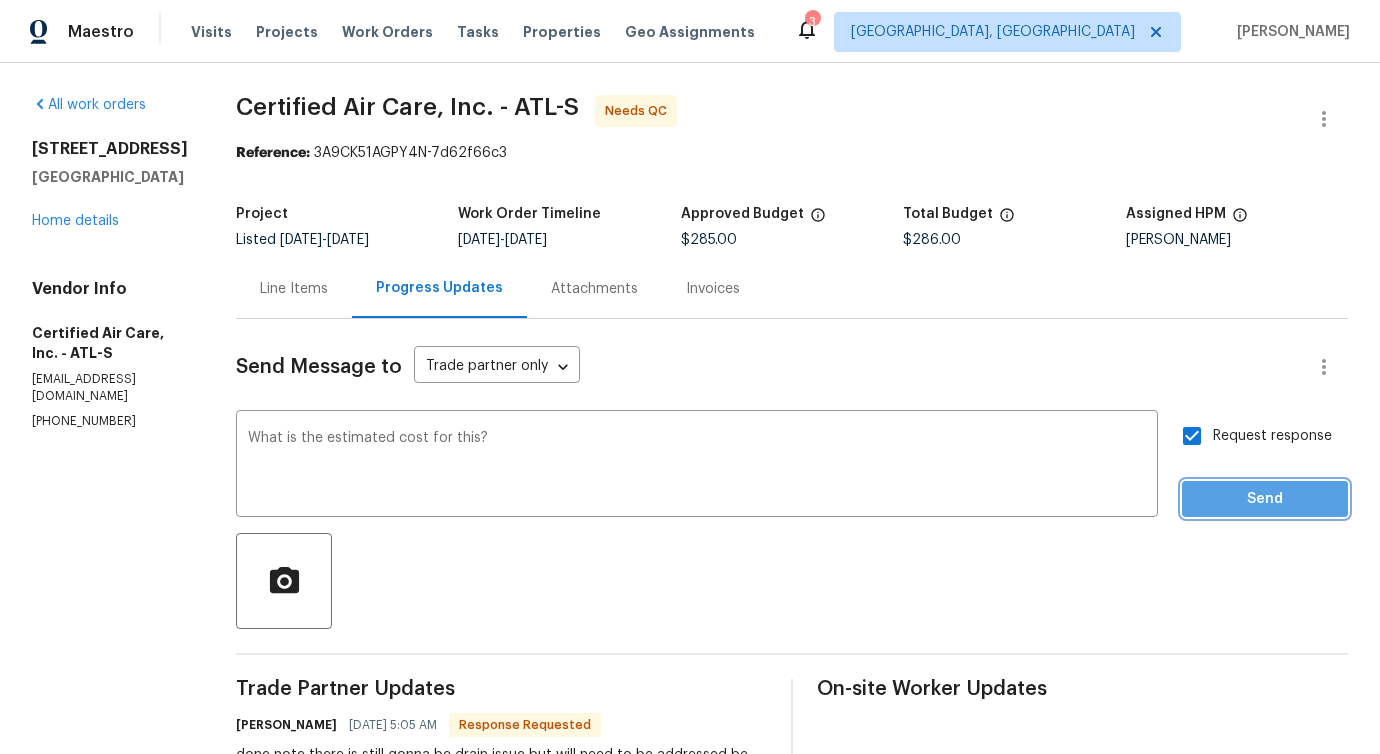 click on "Send" at bounding box center (1265, 499) 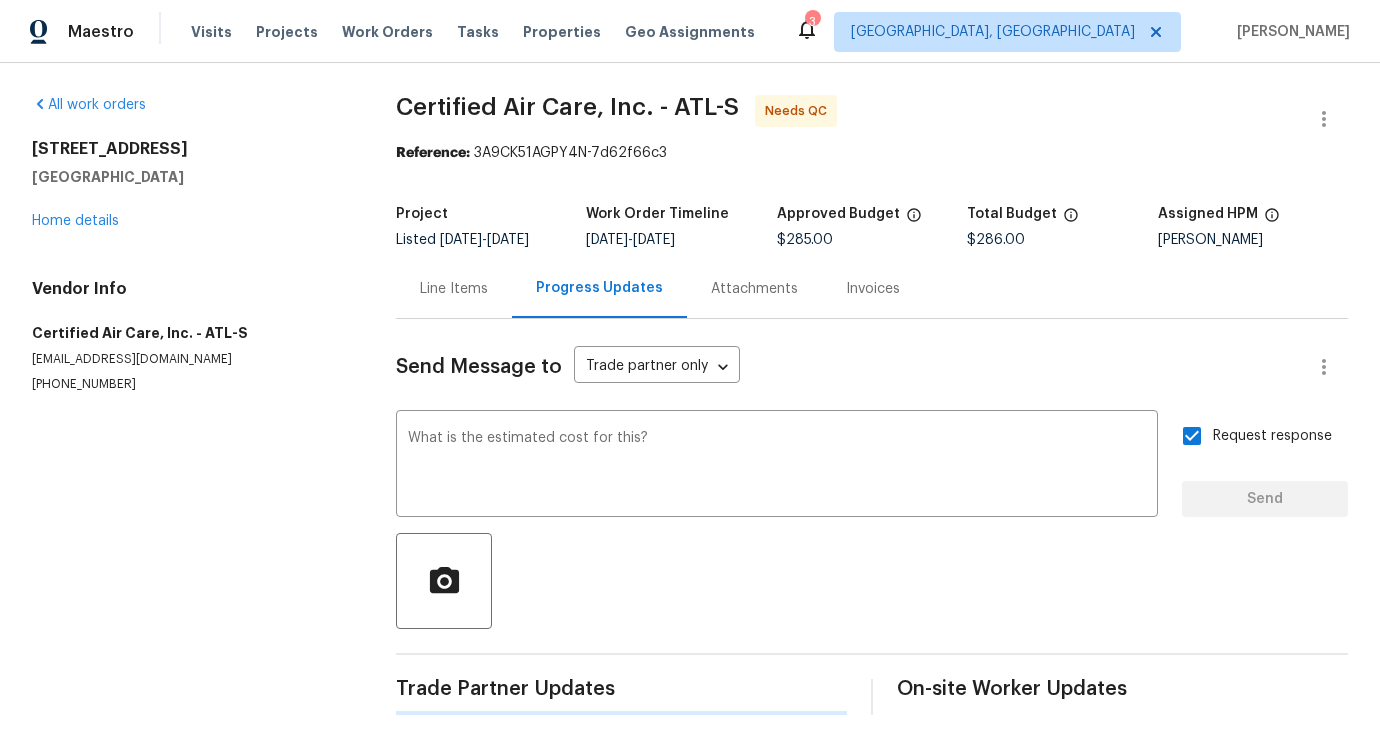 type 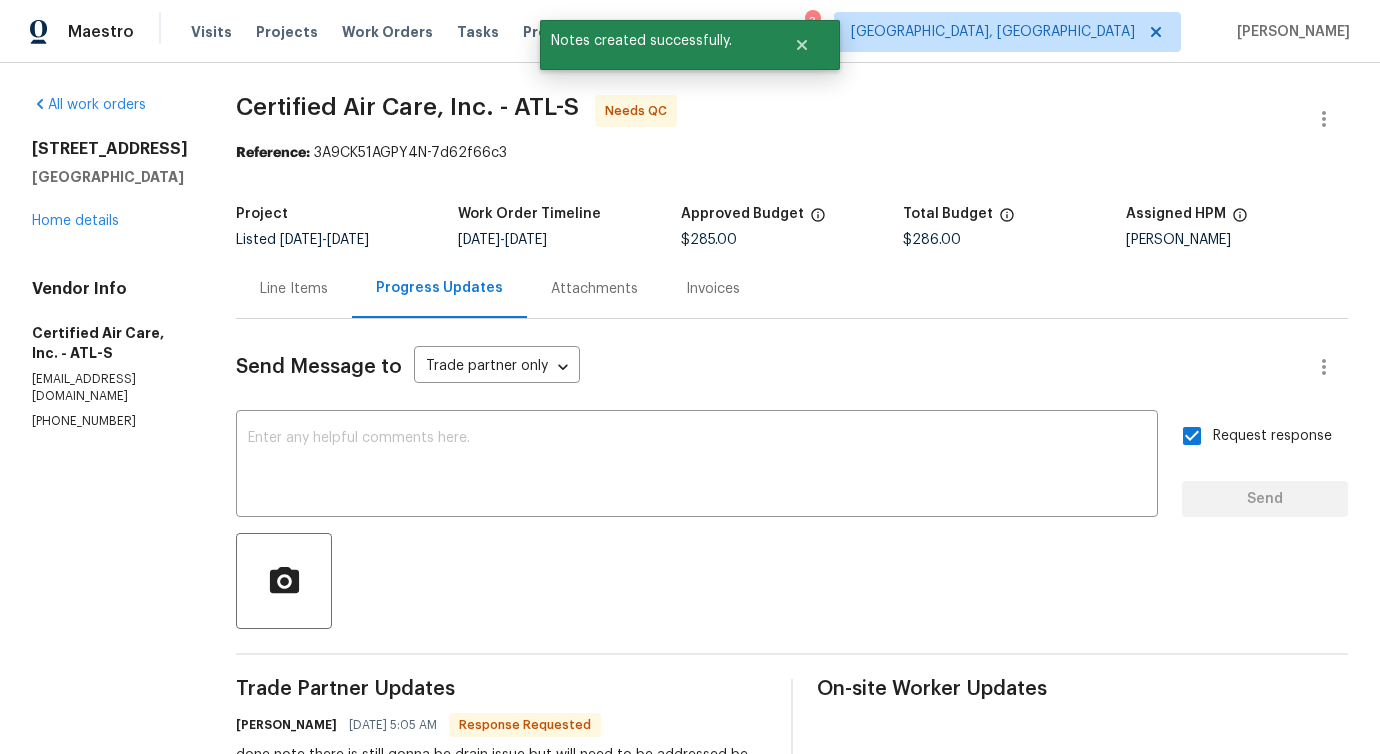 click on "Line Items" at bounding box center [294, 289] 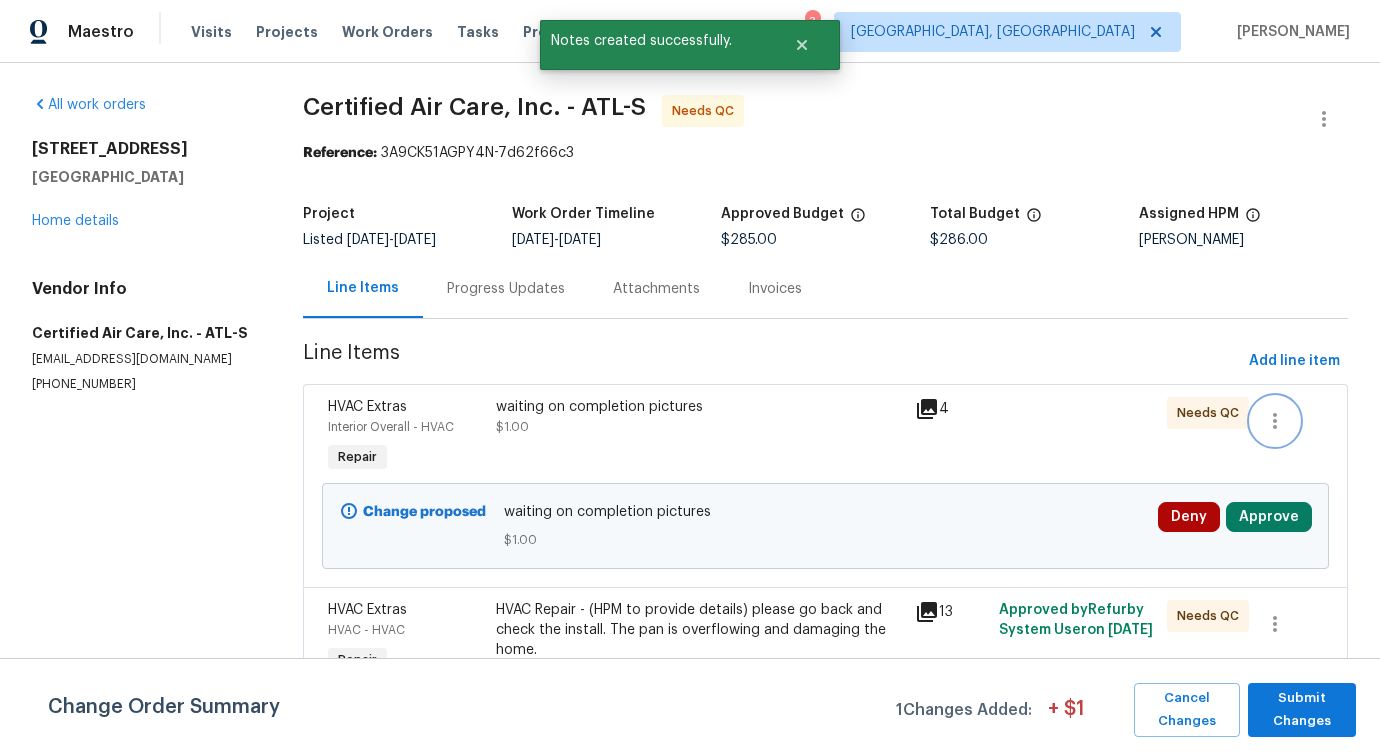 click 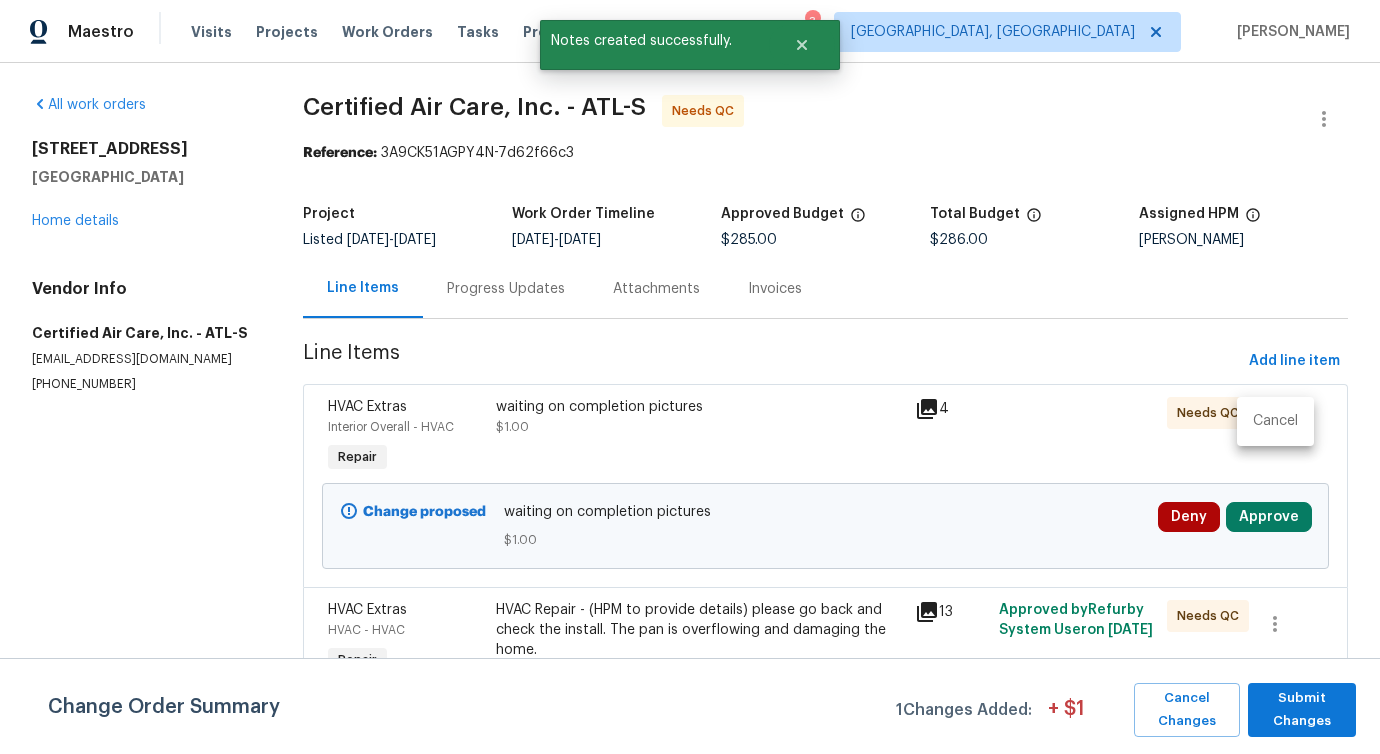 click on "Cancel" at bounding box center (1275, 421) 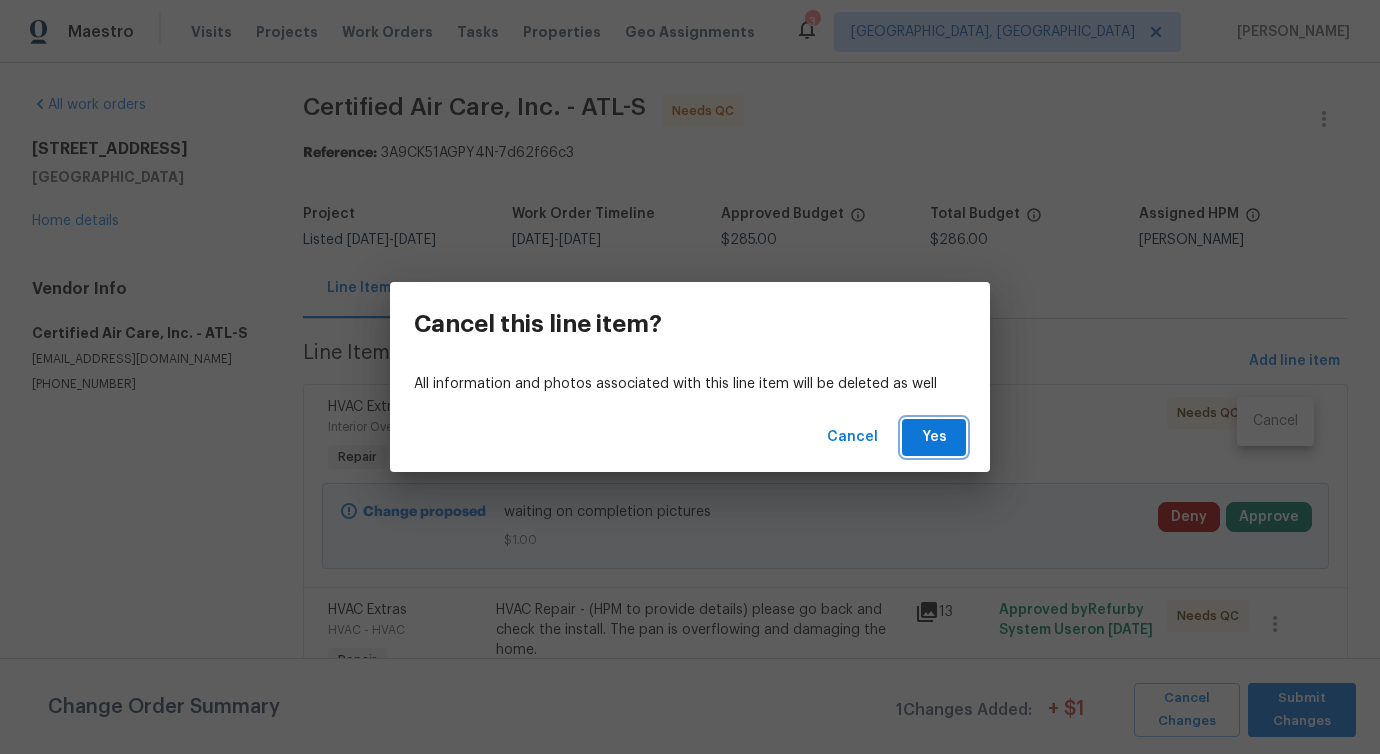 click on "Yes" at bounding box center (934, 437) 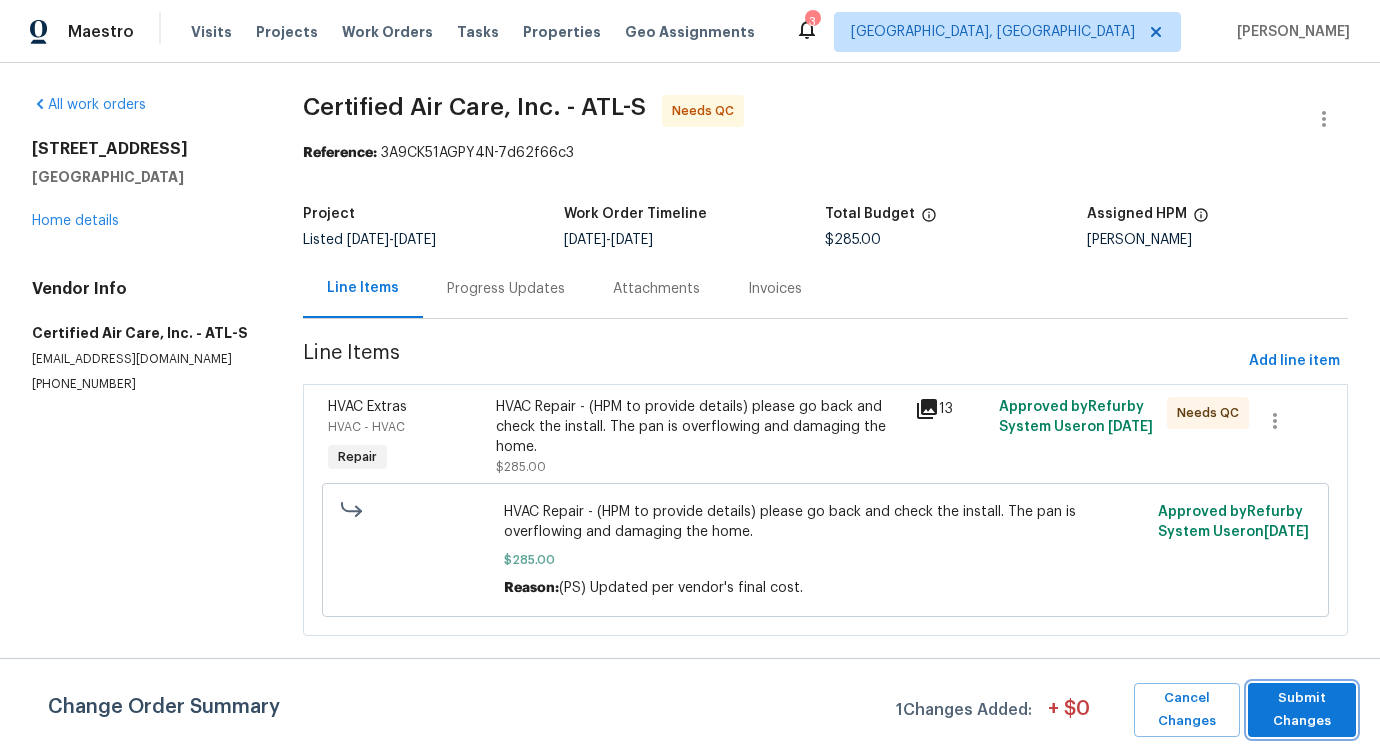 click on "Submit Changes" at bounding box center [1302, 710] 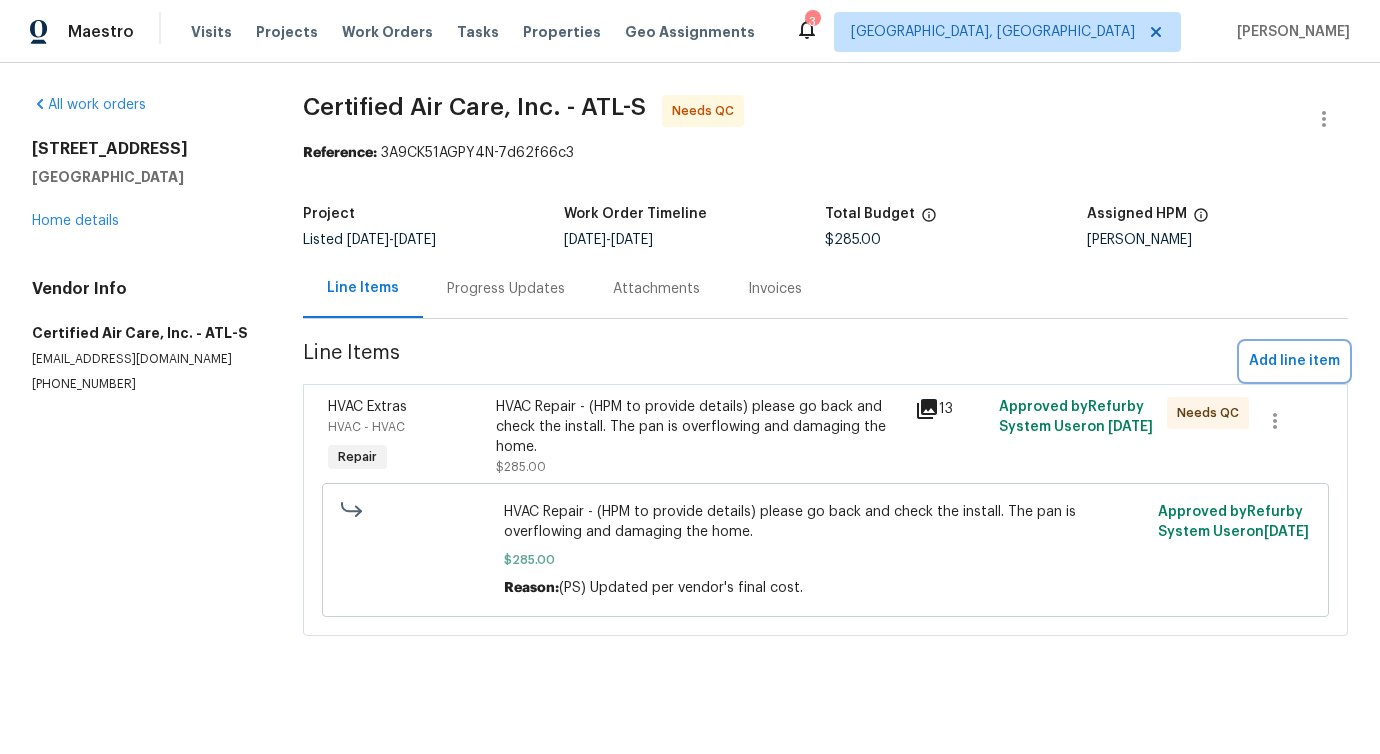 click on "Add line item" at bounding box center (1294, 361) 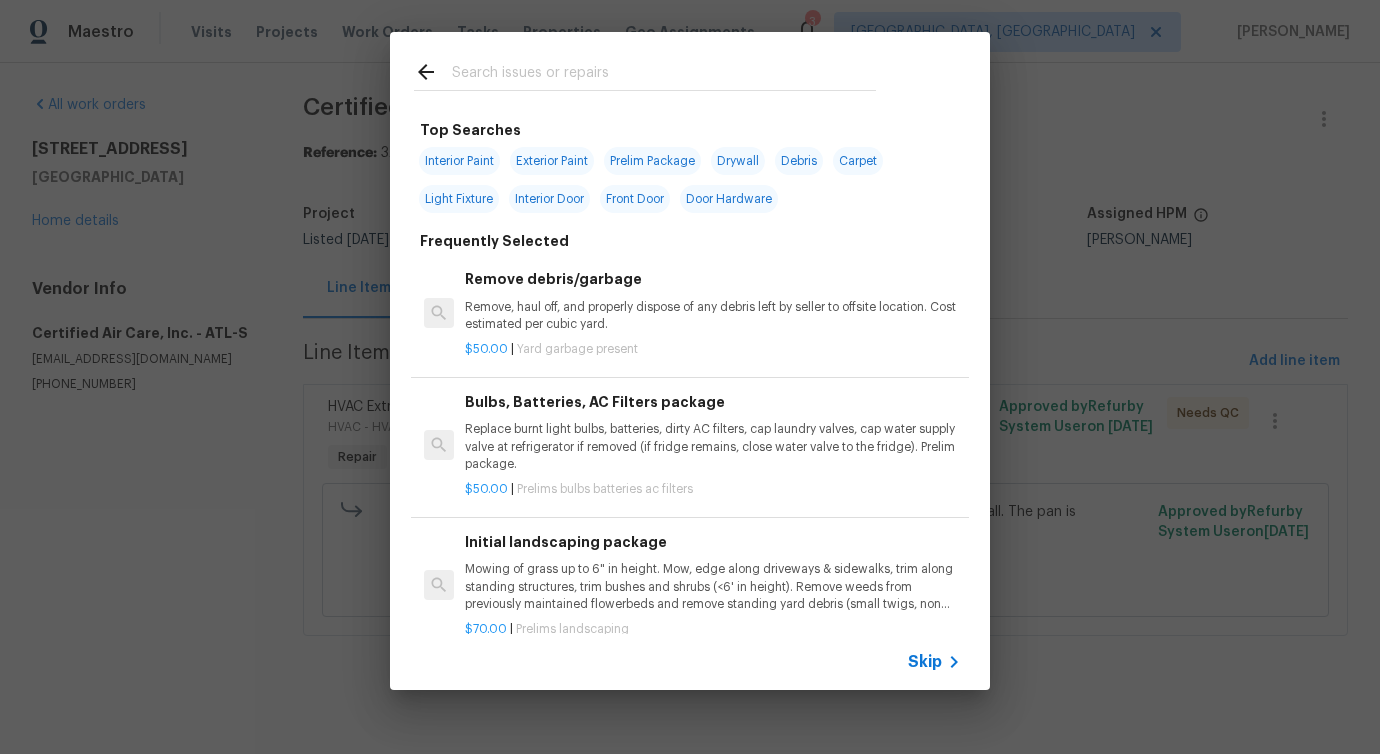 click at bounding box center [645, 71] 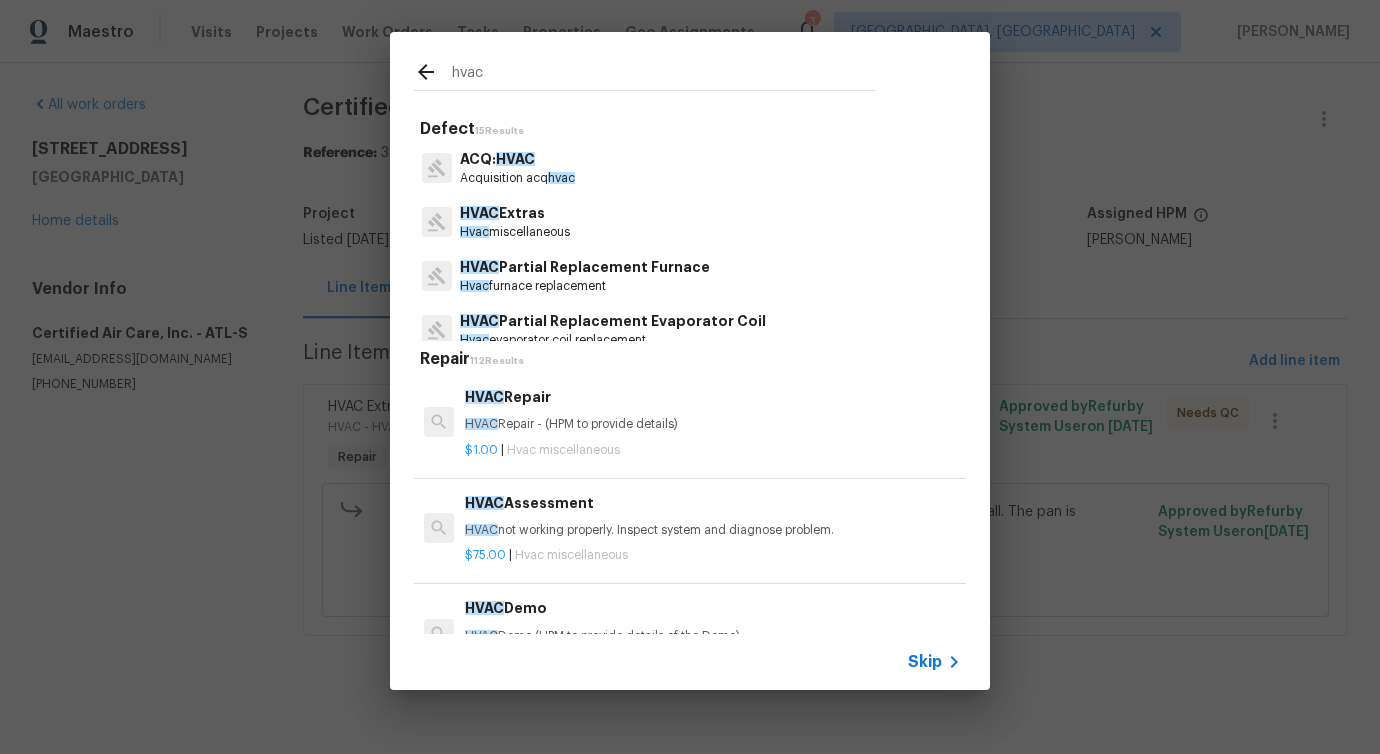 type on "hvac" 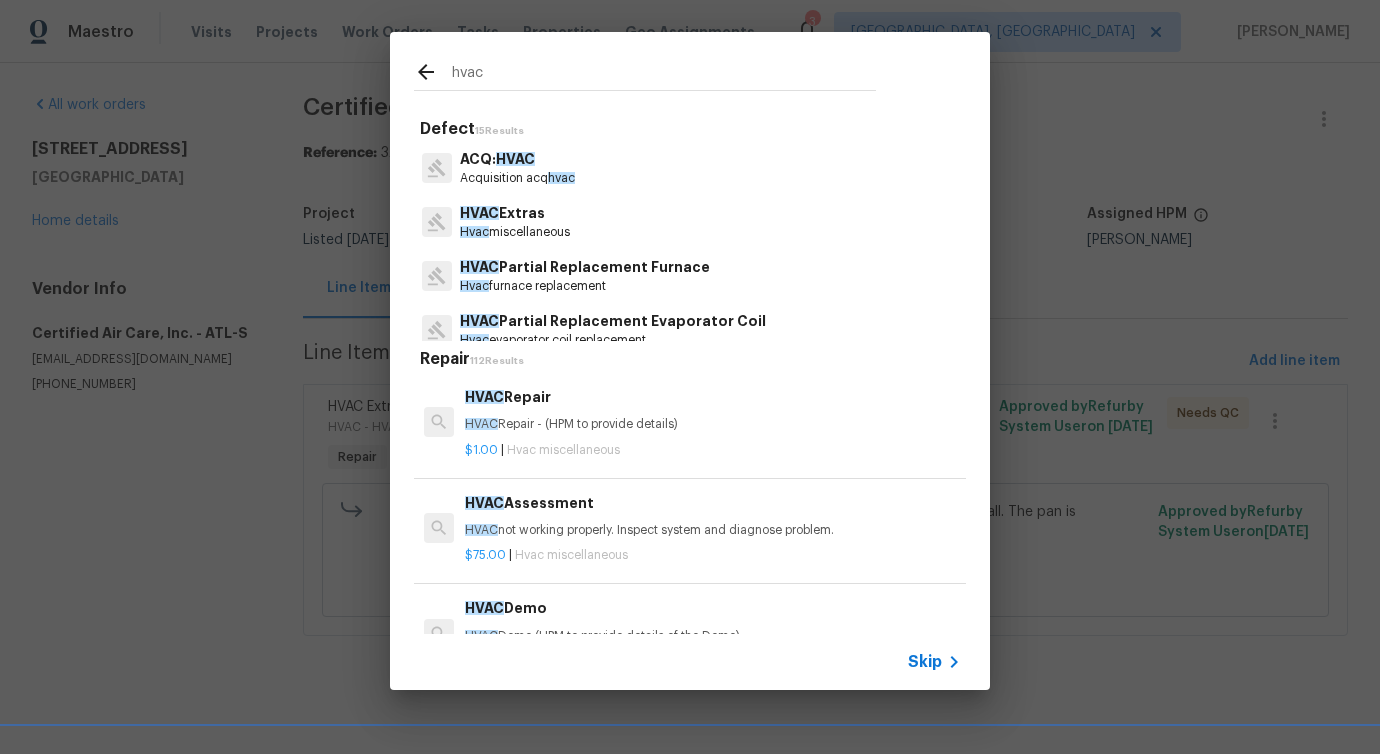 click on "Hvac  miscellaneous" at bounding box center [515, 232] 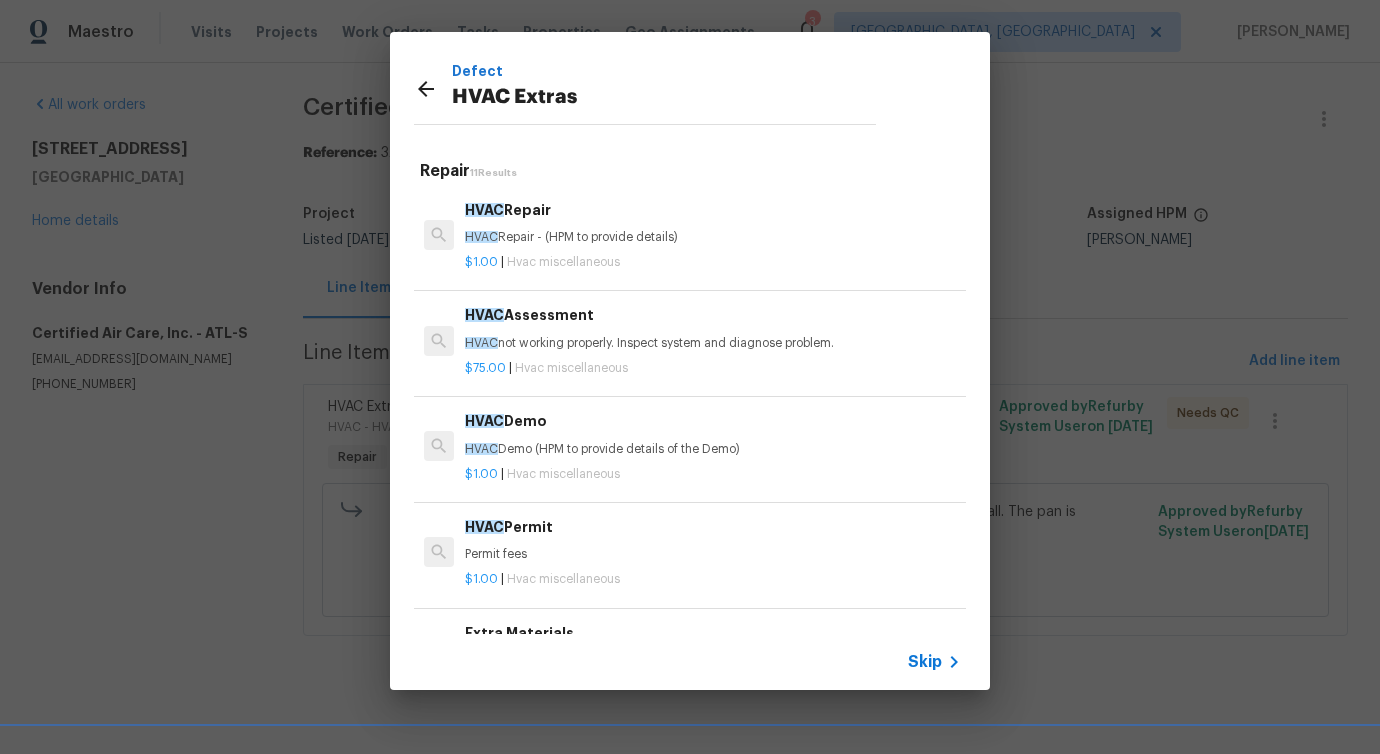 click on "HVAC  Repair" at bounding box center [713, 210] 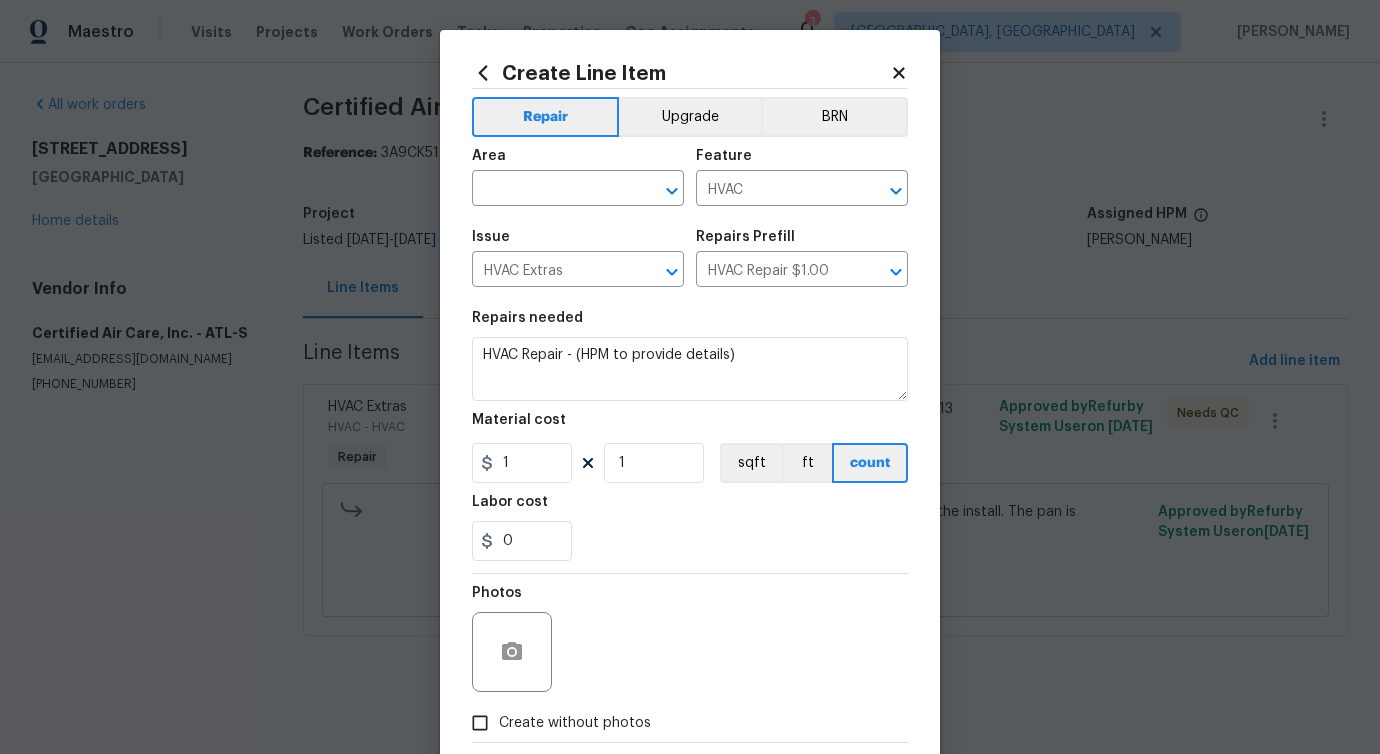 click on "Area" at bounding box center [578, 162] 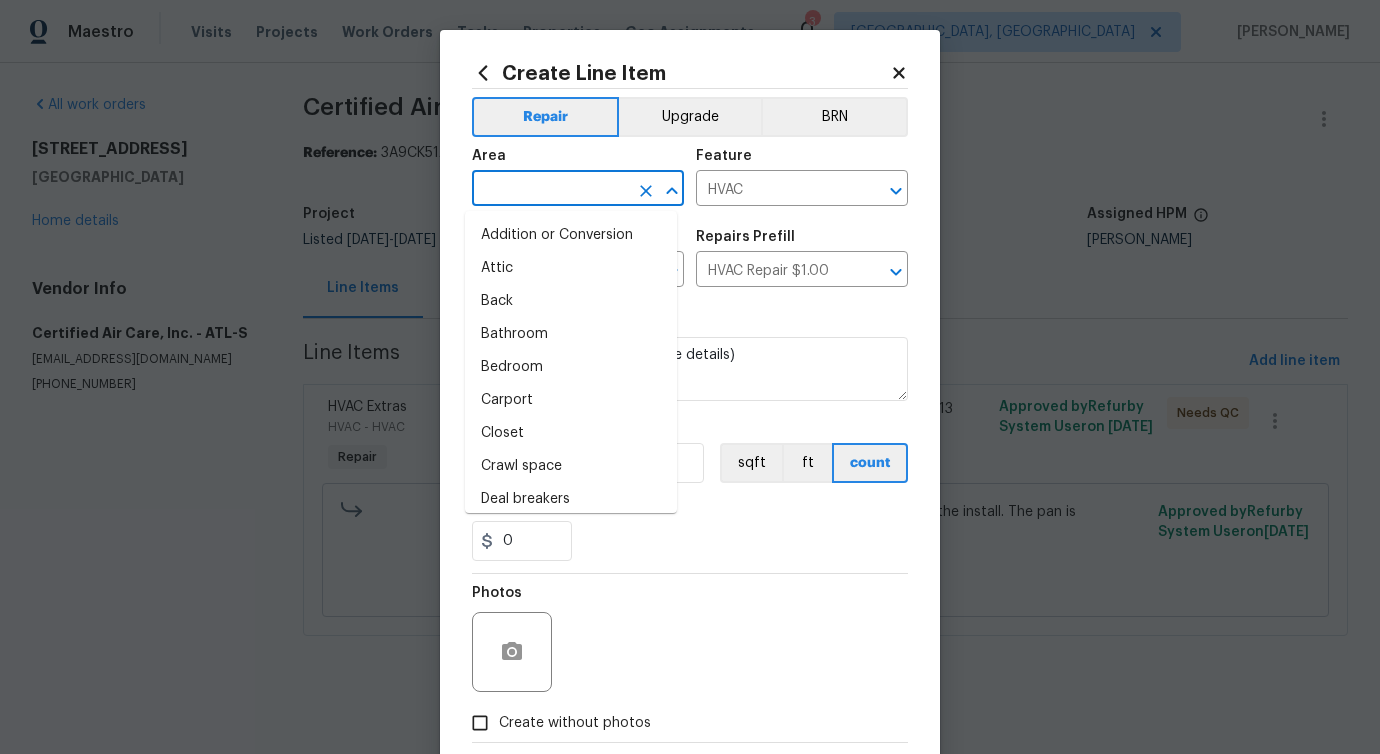 click at bounding box center [550, 190] 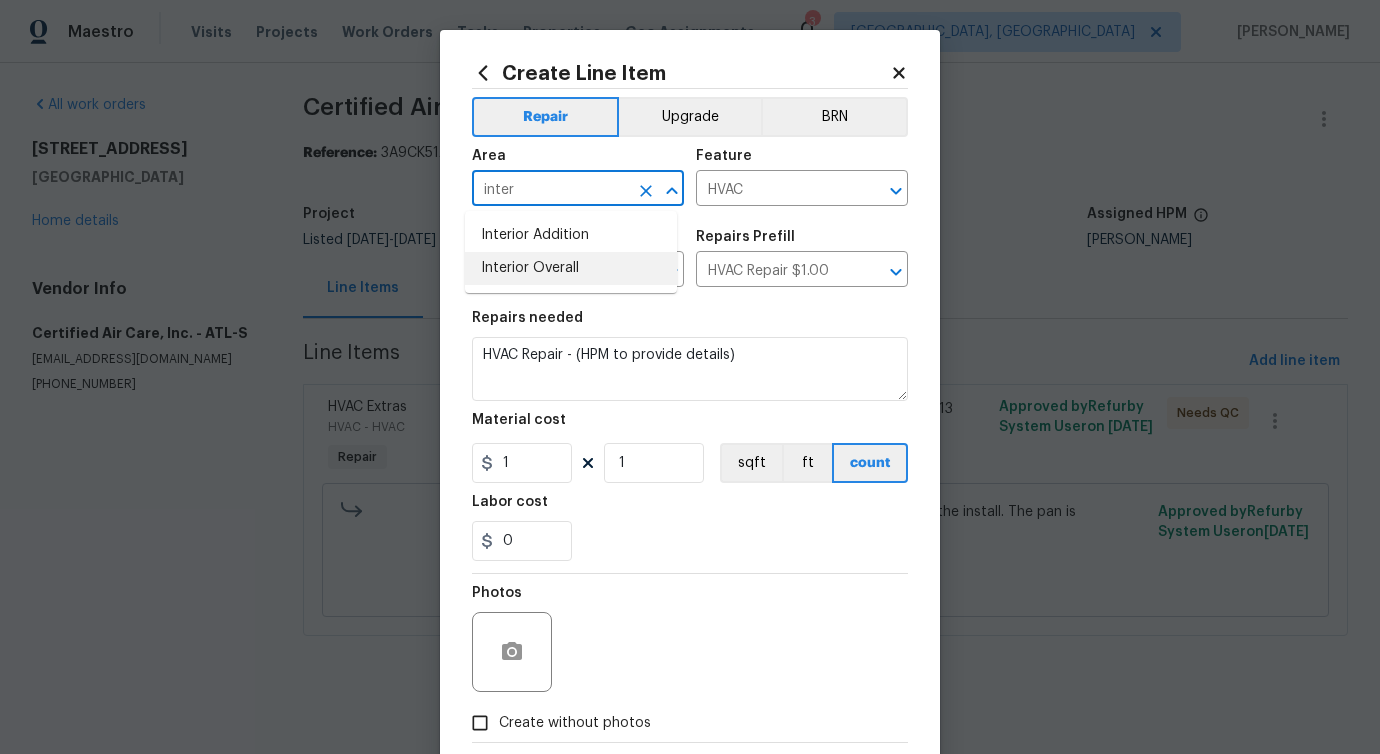 click on "Interior Overall" at bounding box center [571, 268] 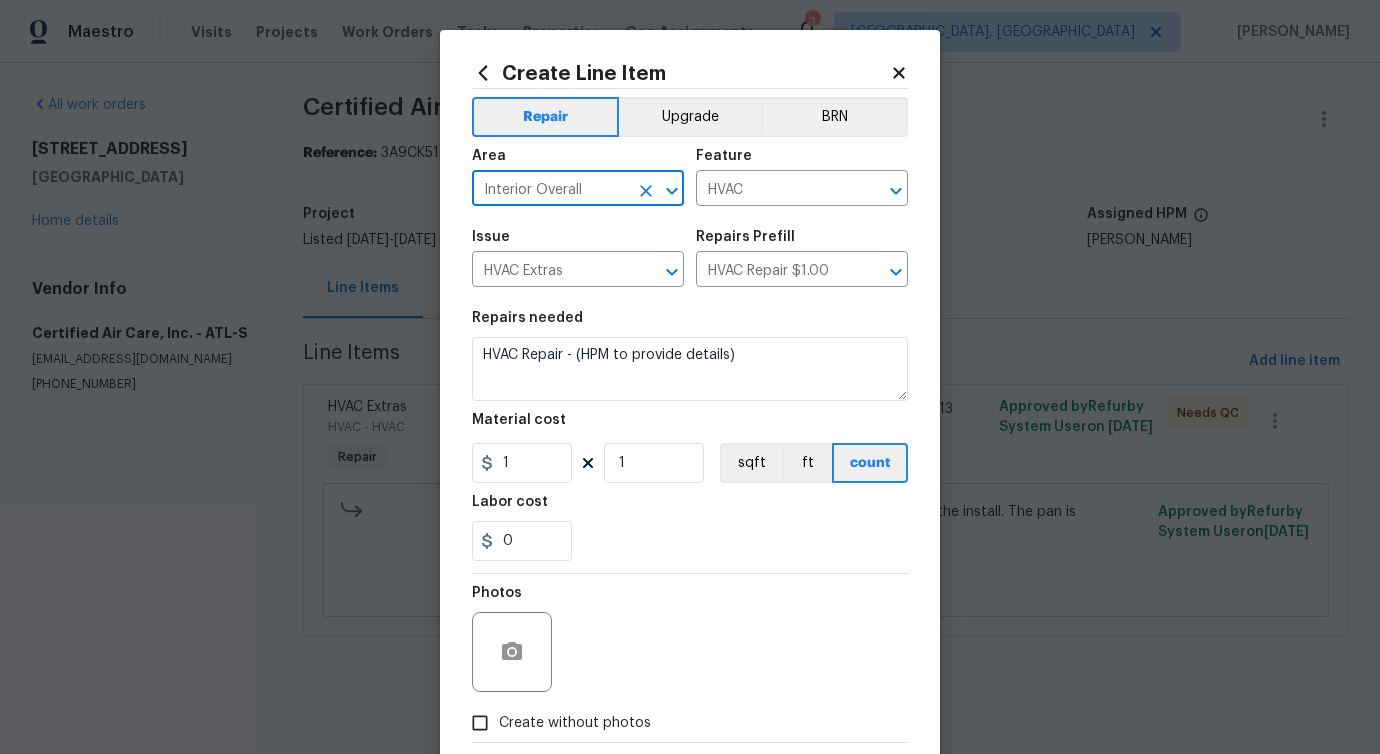 type on "Interior Overall" 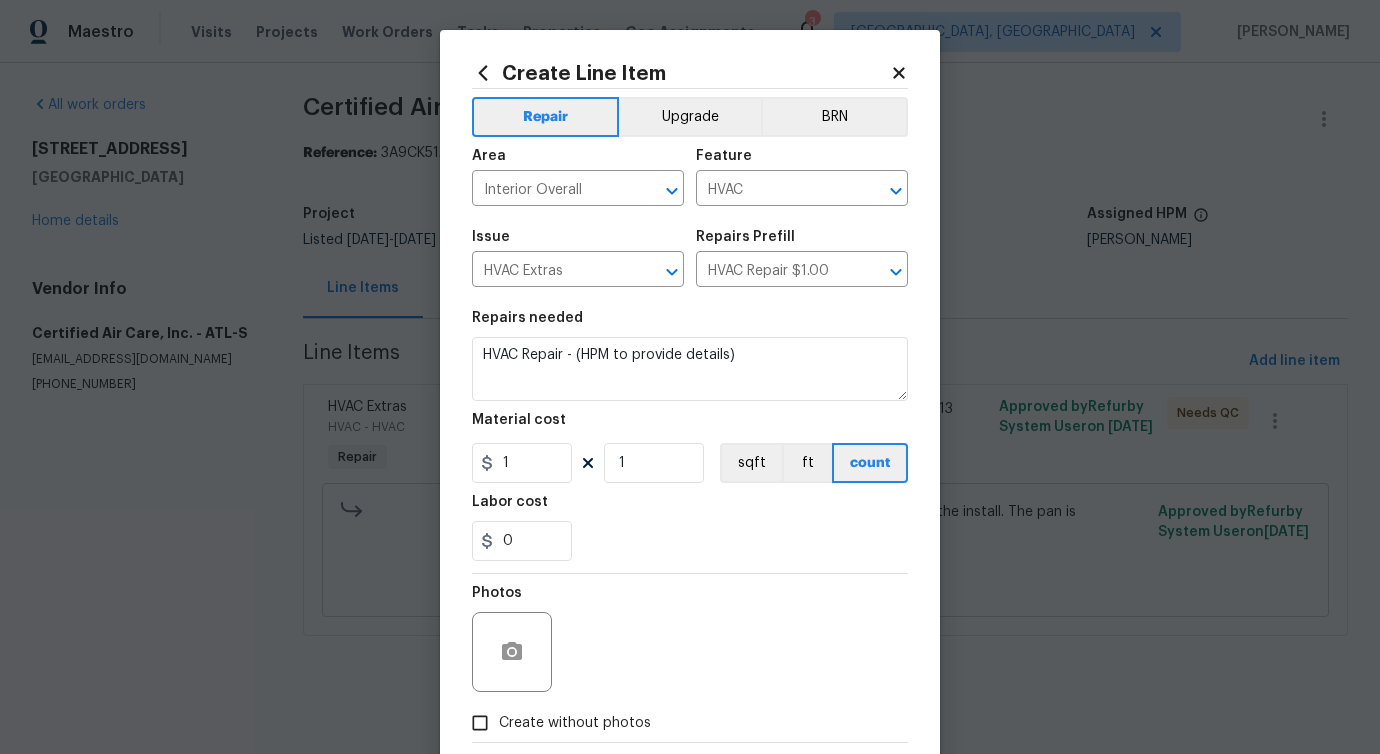 click on "Repairs needed" at bounding box center (690, 324) 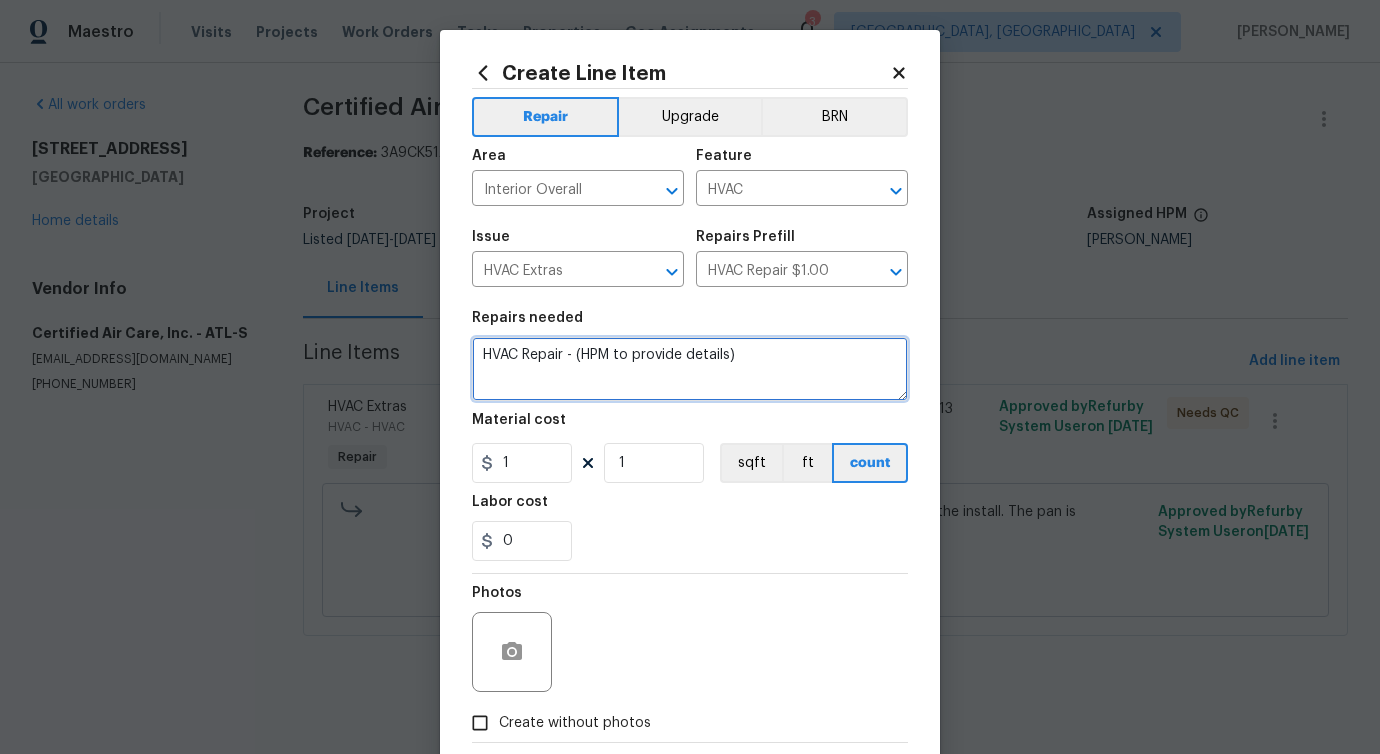click on "HVAC Repair - (HPM to provide details)" at bounding box center (690, 369) 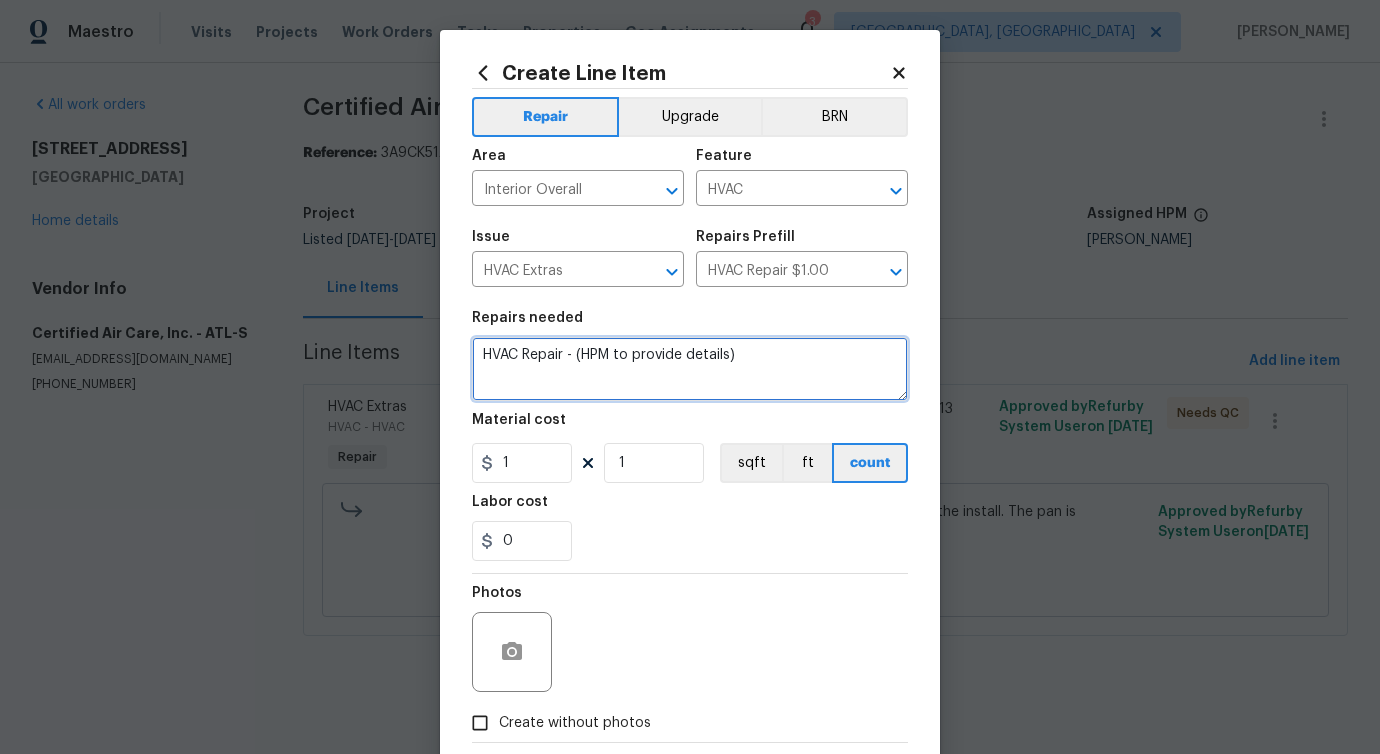 click on "HVAC Repair - (HPM to provide details)" at bounding box center [690, 369] 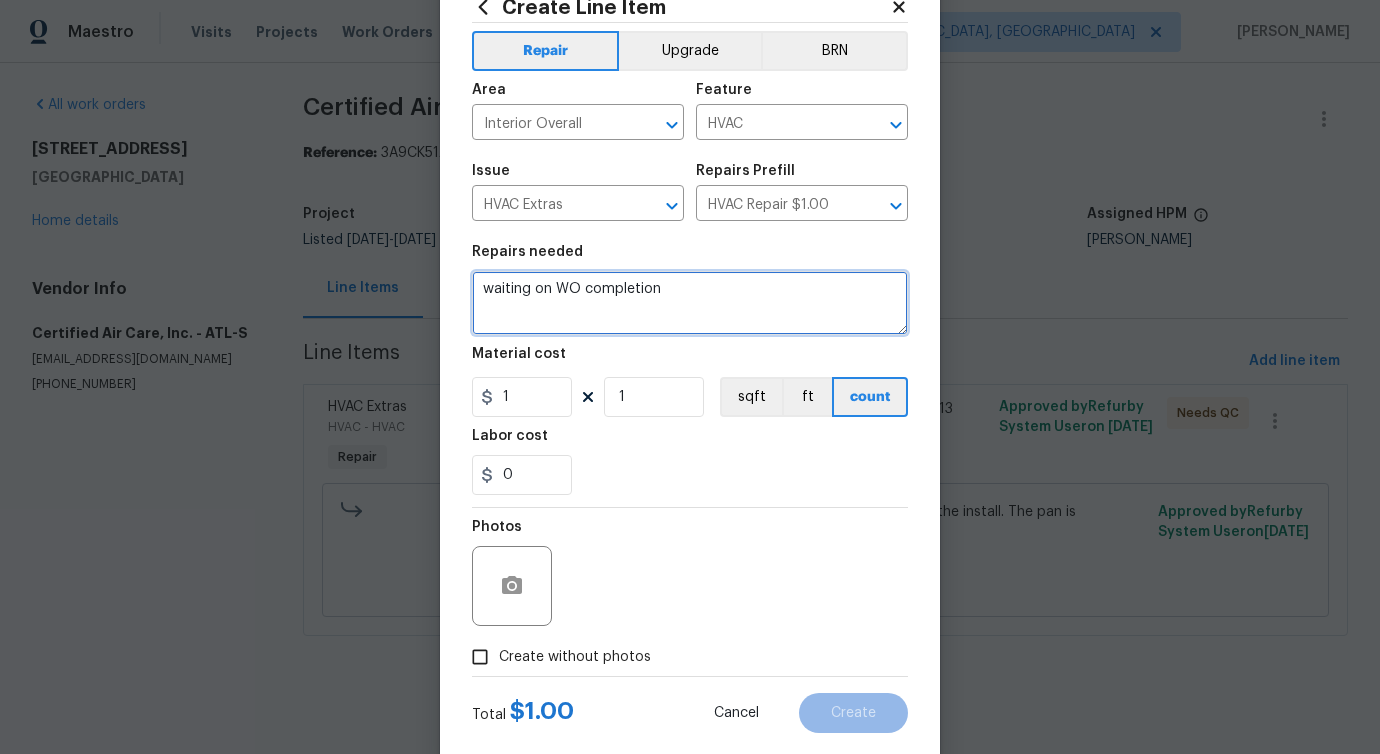 scroll, scrollTop: 108, scrollLeft: 0, axis: vertical 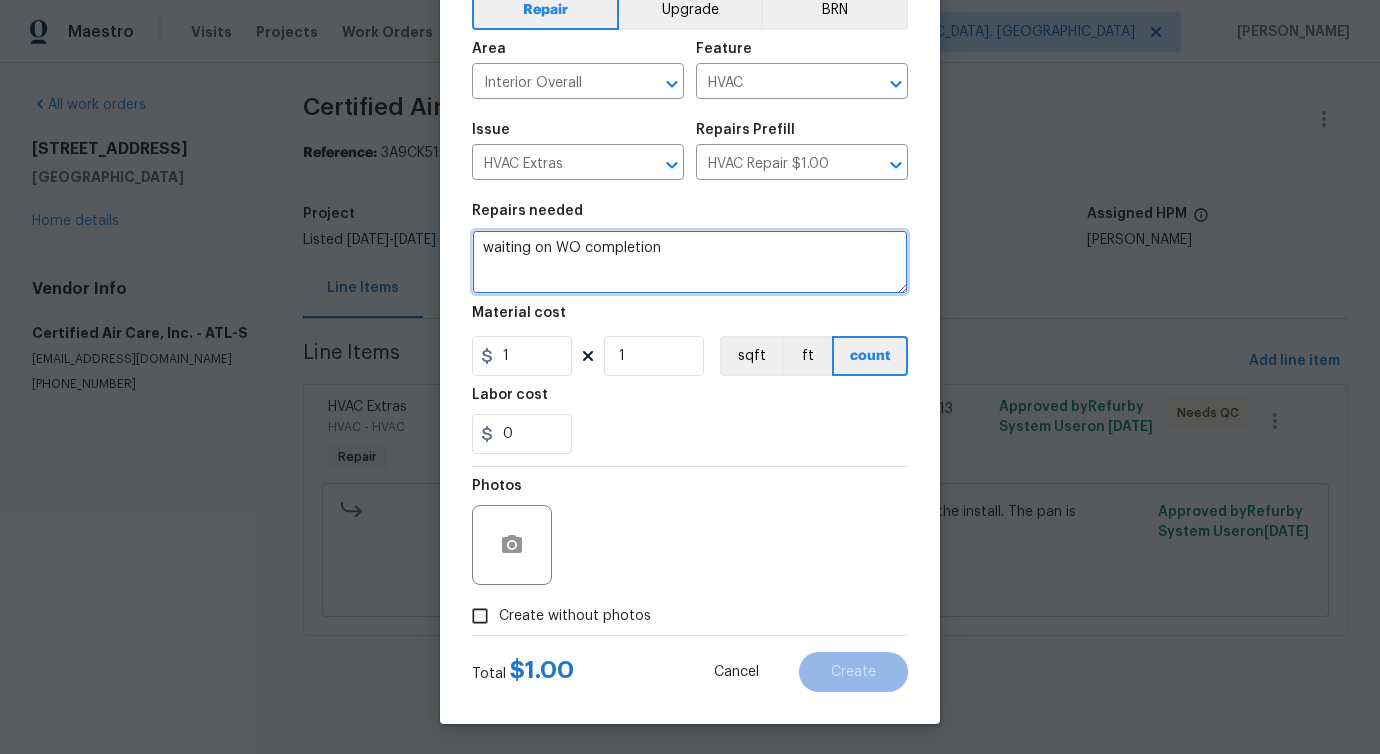 type on "waiting on WO completion" 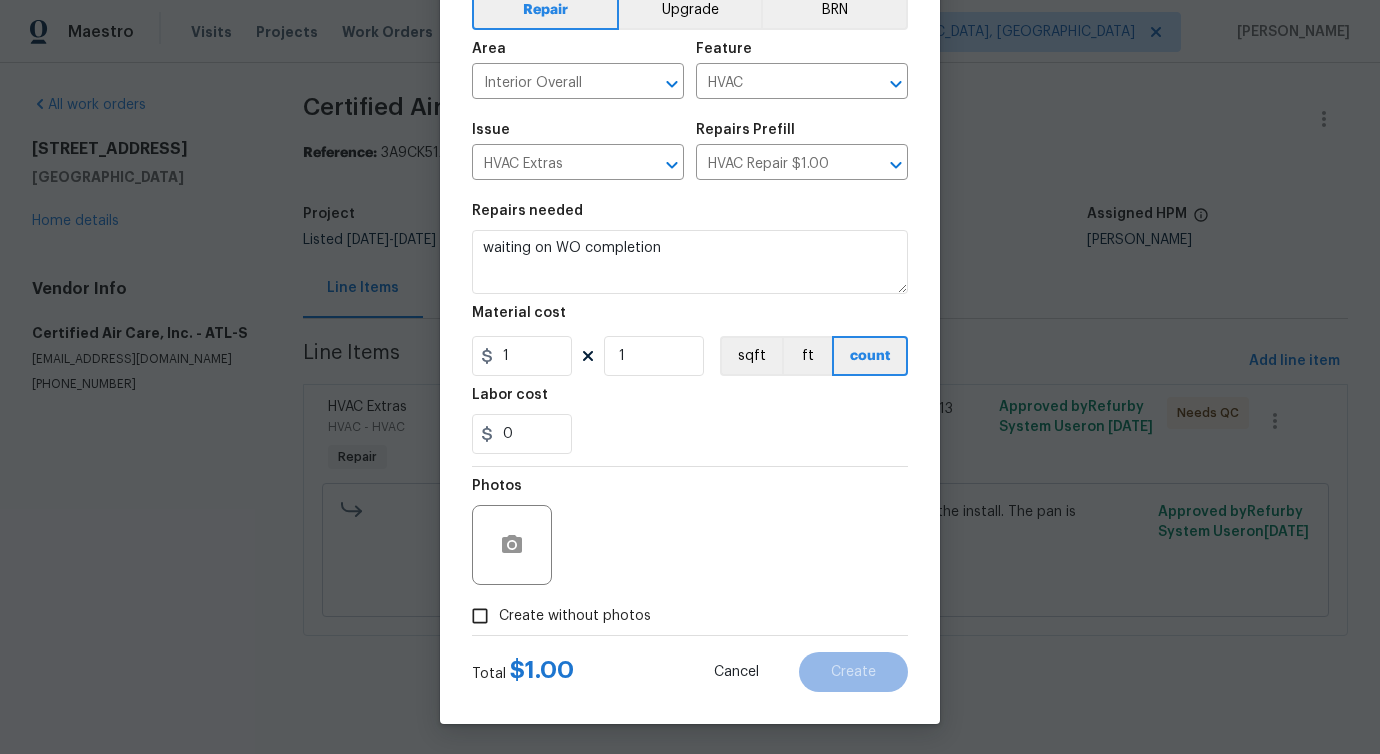 click on "Photos" at bounding box center [514, 532] 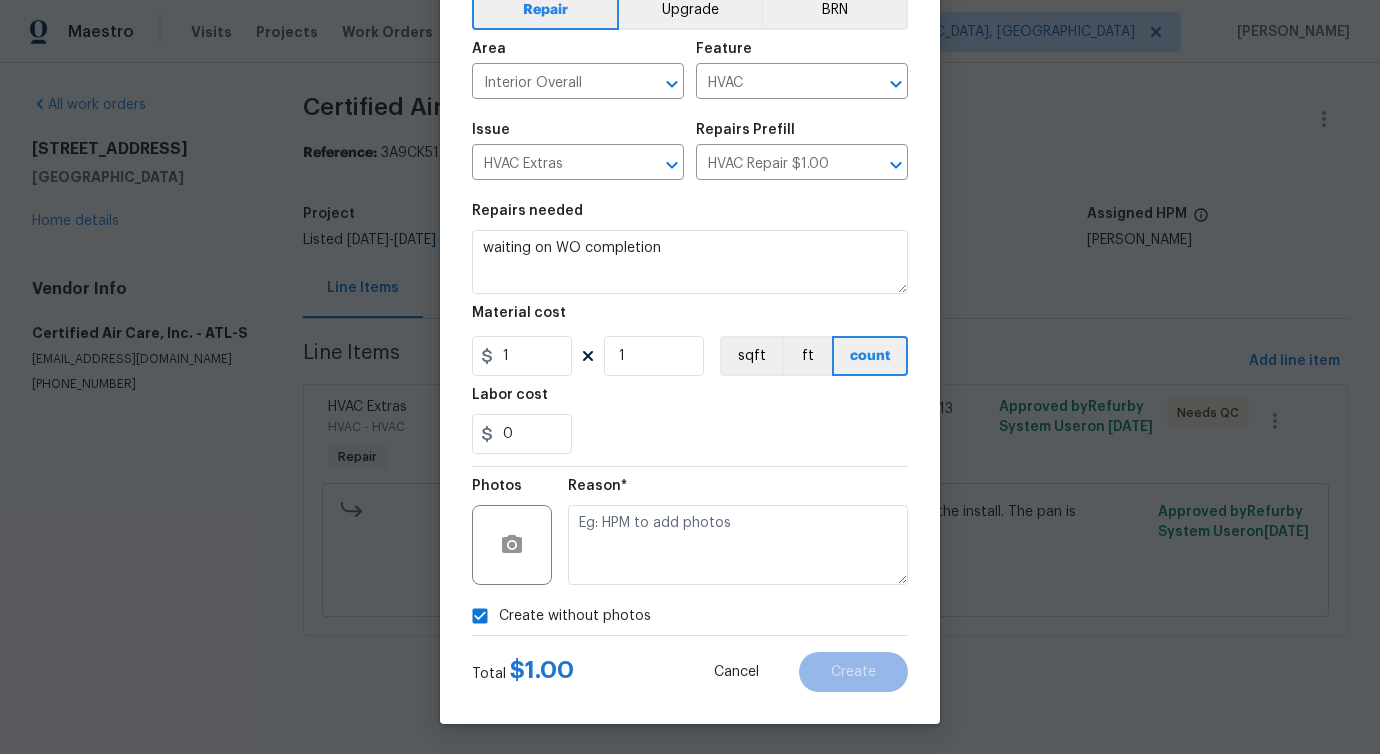 click at bounding box center (738, 545) 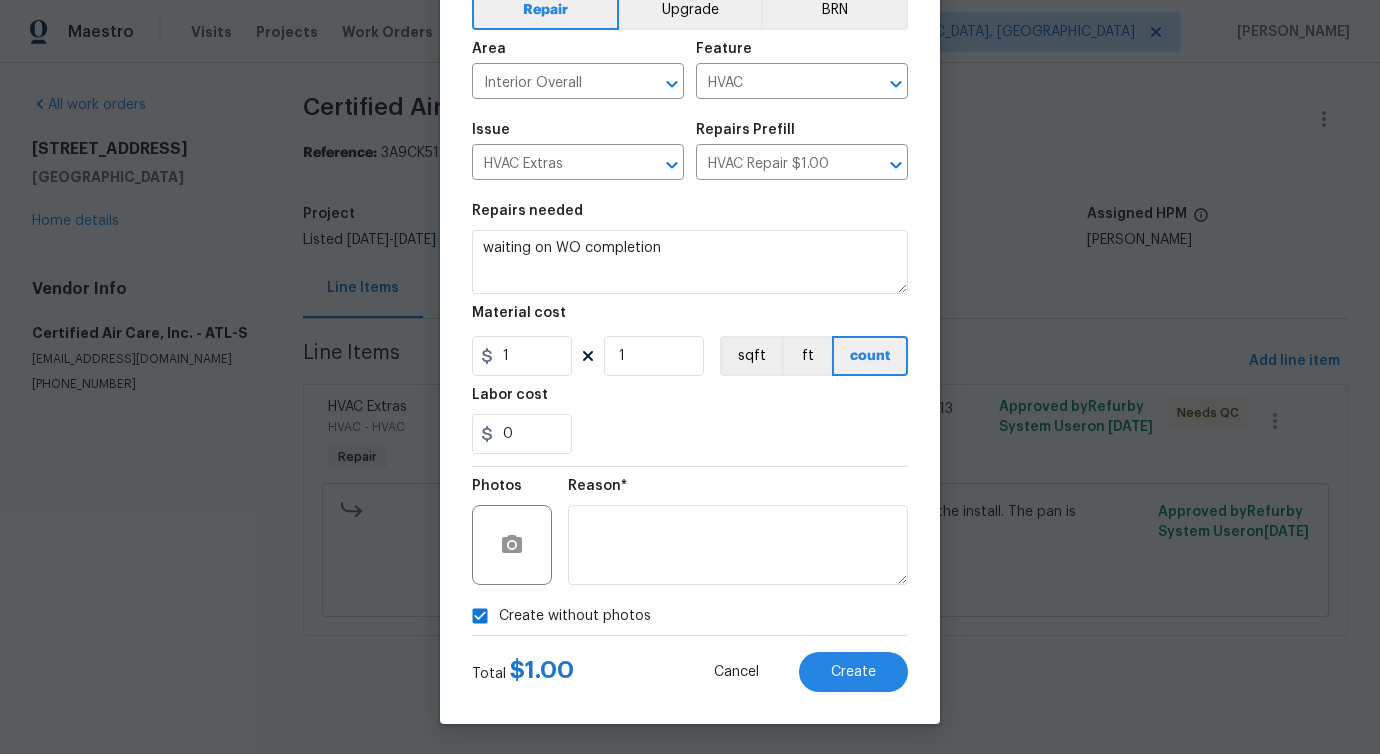 type 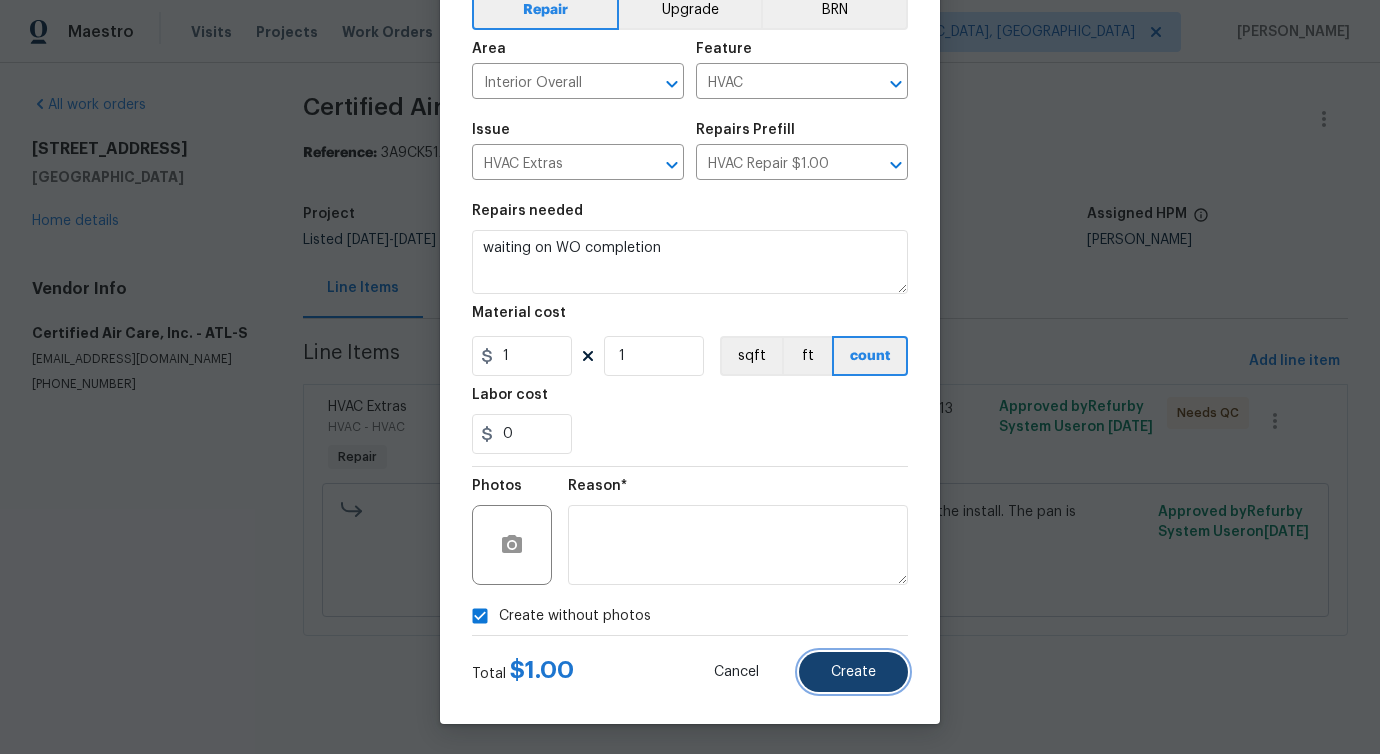 click on "Create" at bounding box center [853, 672] 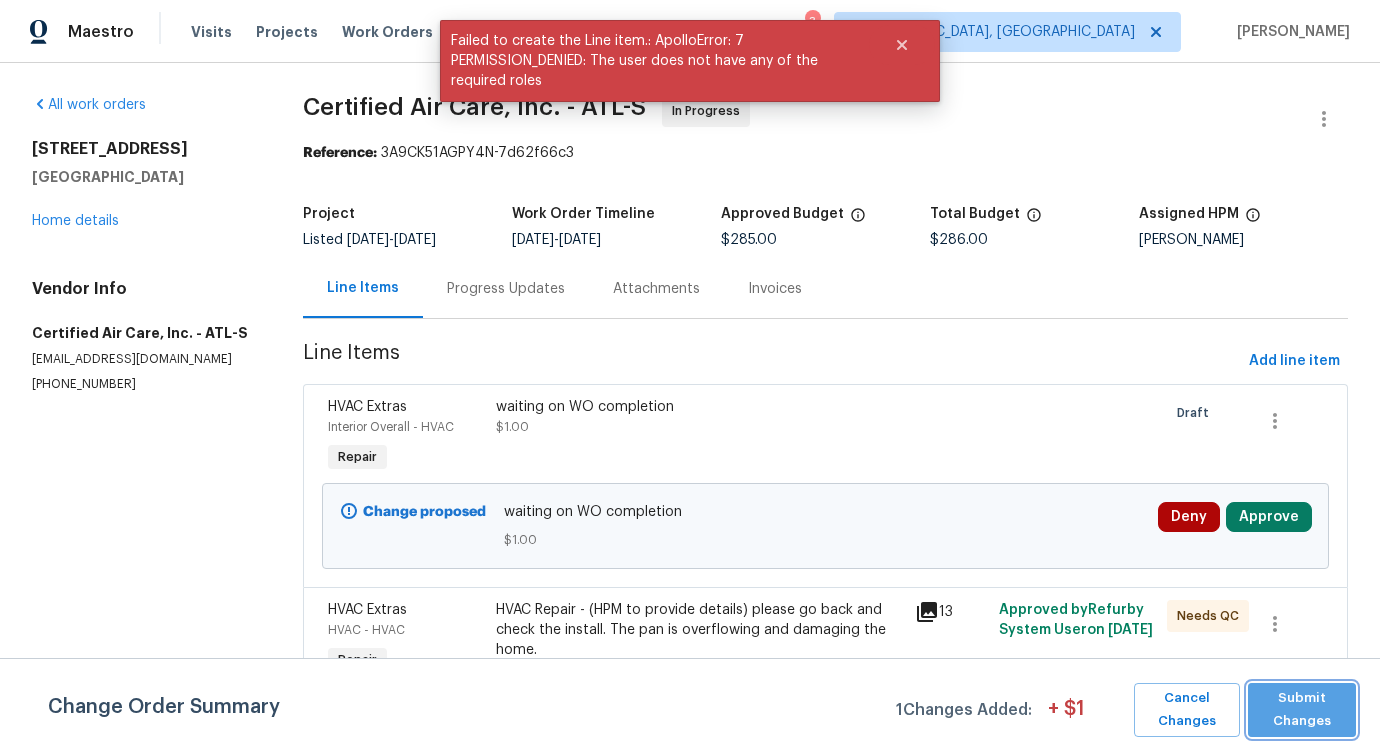 click on "Submit Changes" at bounding box center [1302, 710] 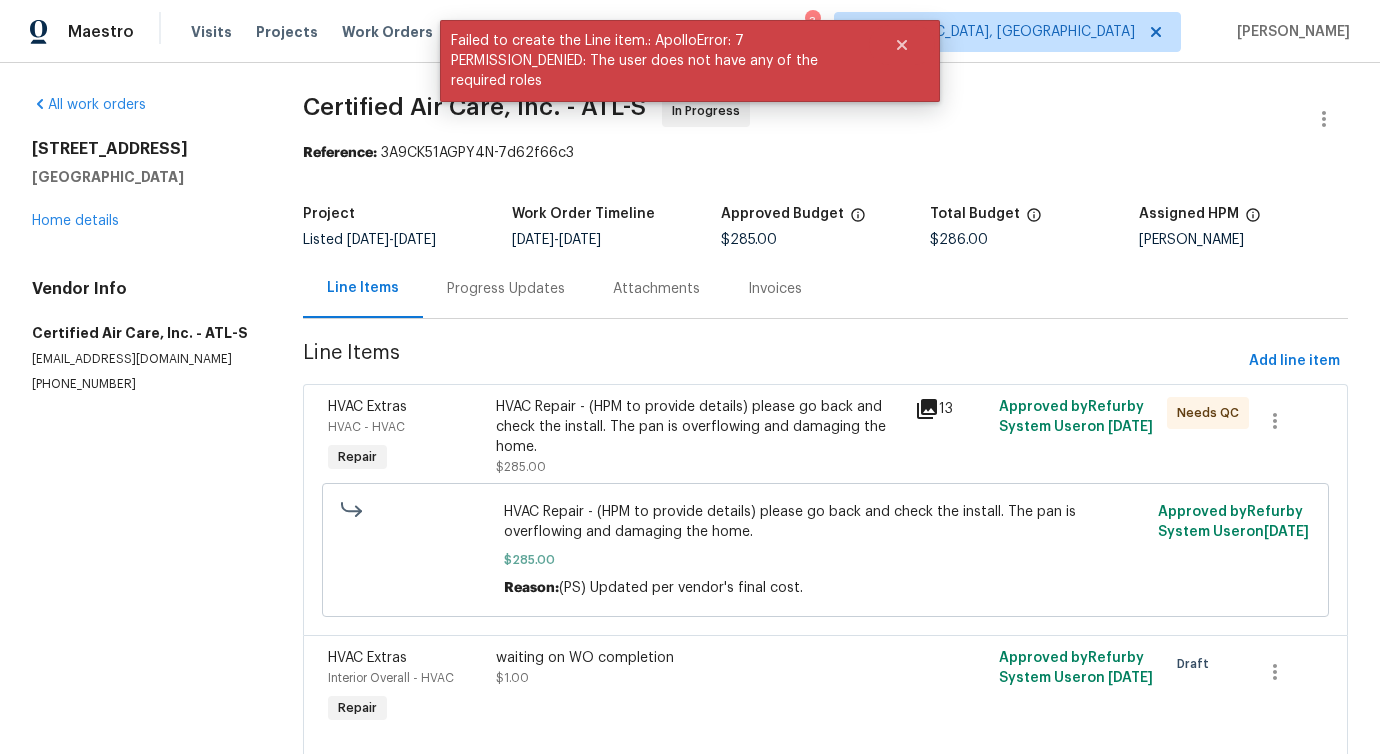 click on "Progress Updates" at bounding box center [506, 289] 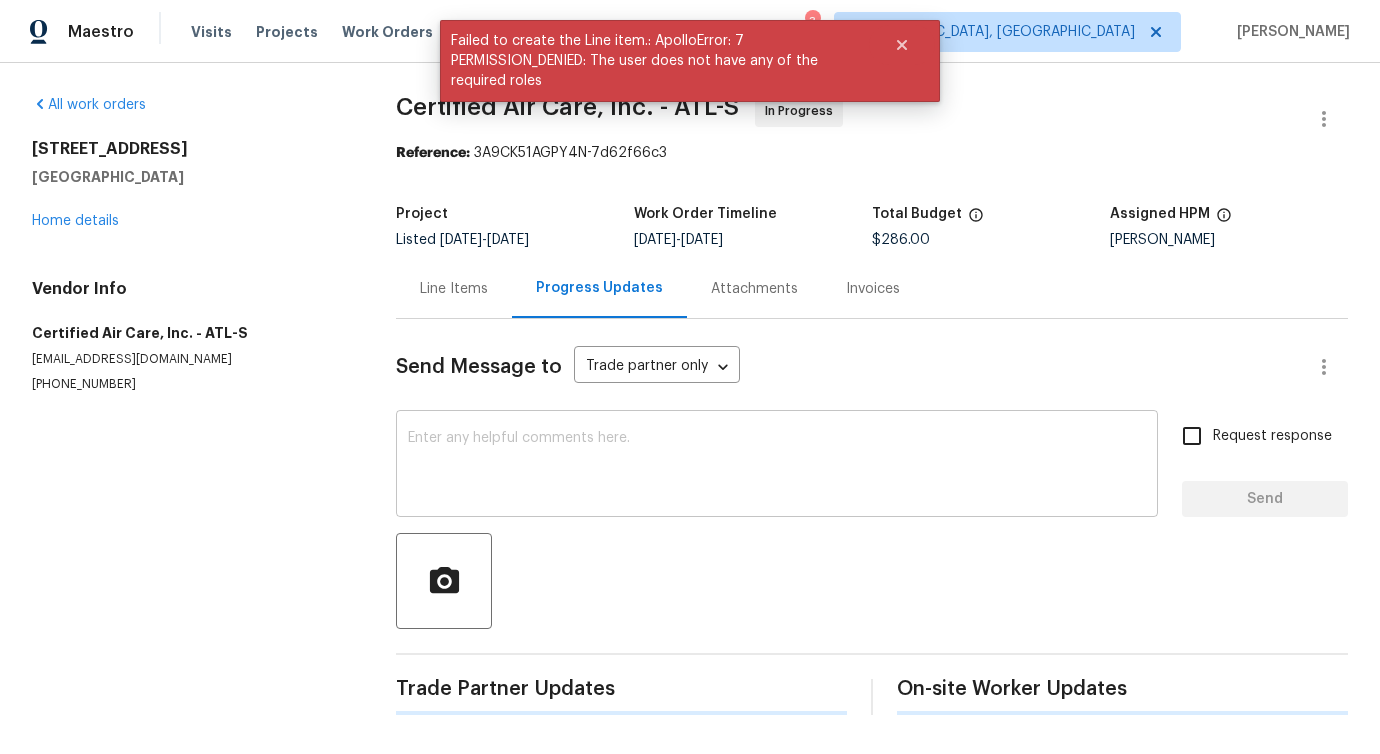 click on "x ​" at bounding box center [777, 466] 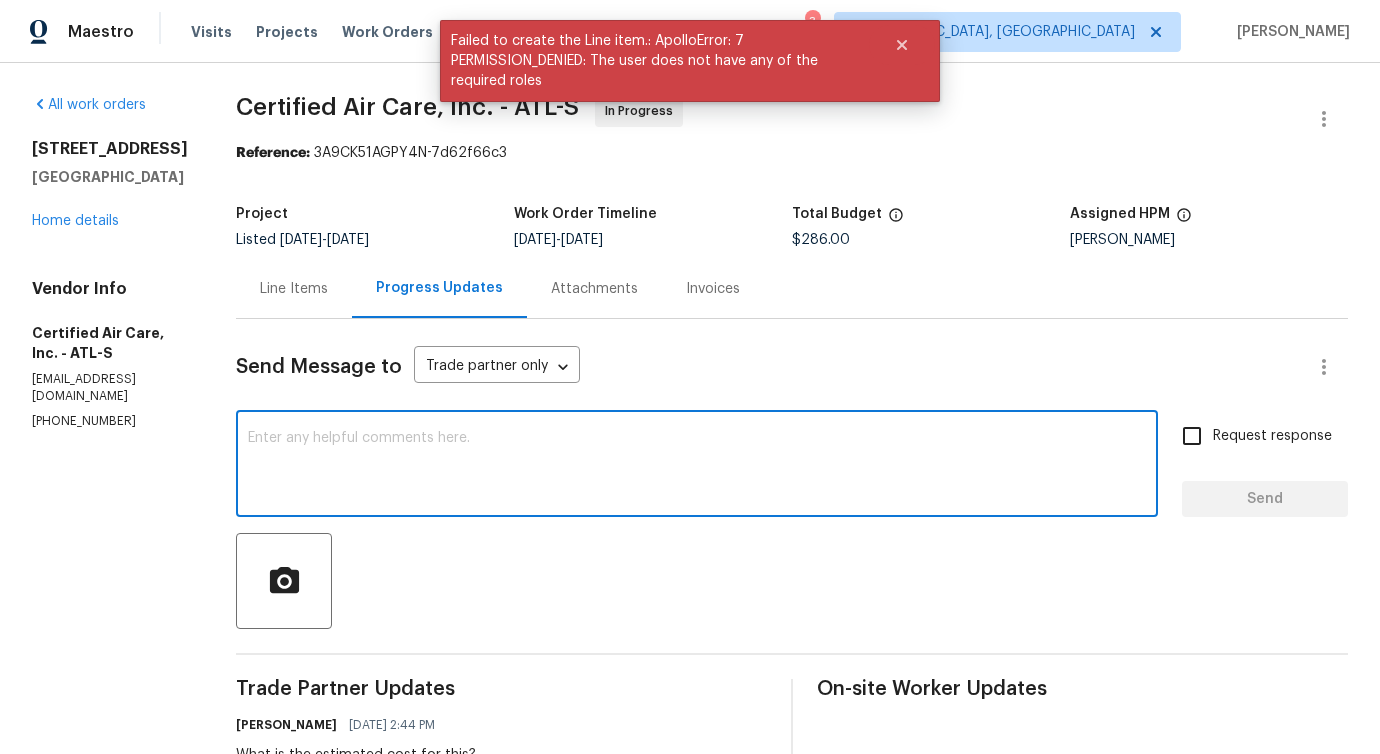 scroll, scrollTop: 425, scrollLeft: 0, axis: vertical 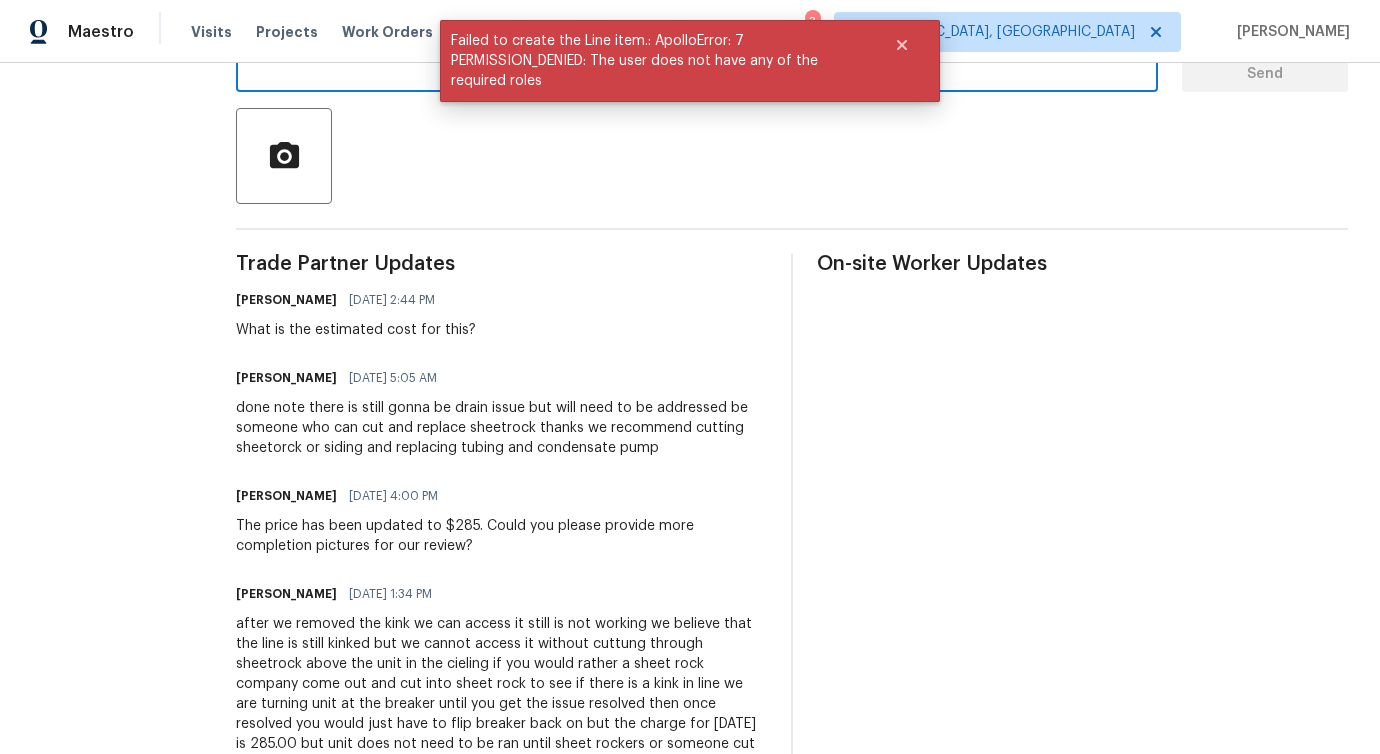 click on "done note there is still gonna be  drain issue but will need to be addressed be someone who can cut and replace sheetrock thanks we recommend cutting sheetorck or siding and replacing tubing and condensate pump" at bounding box center [501, 428] 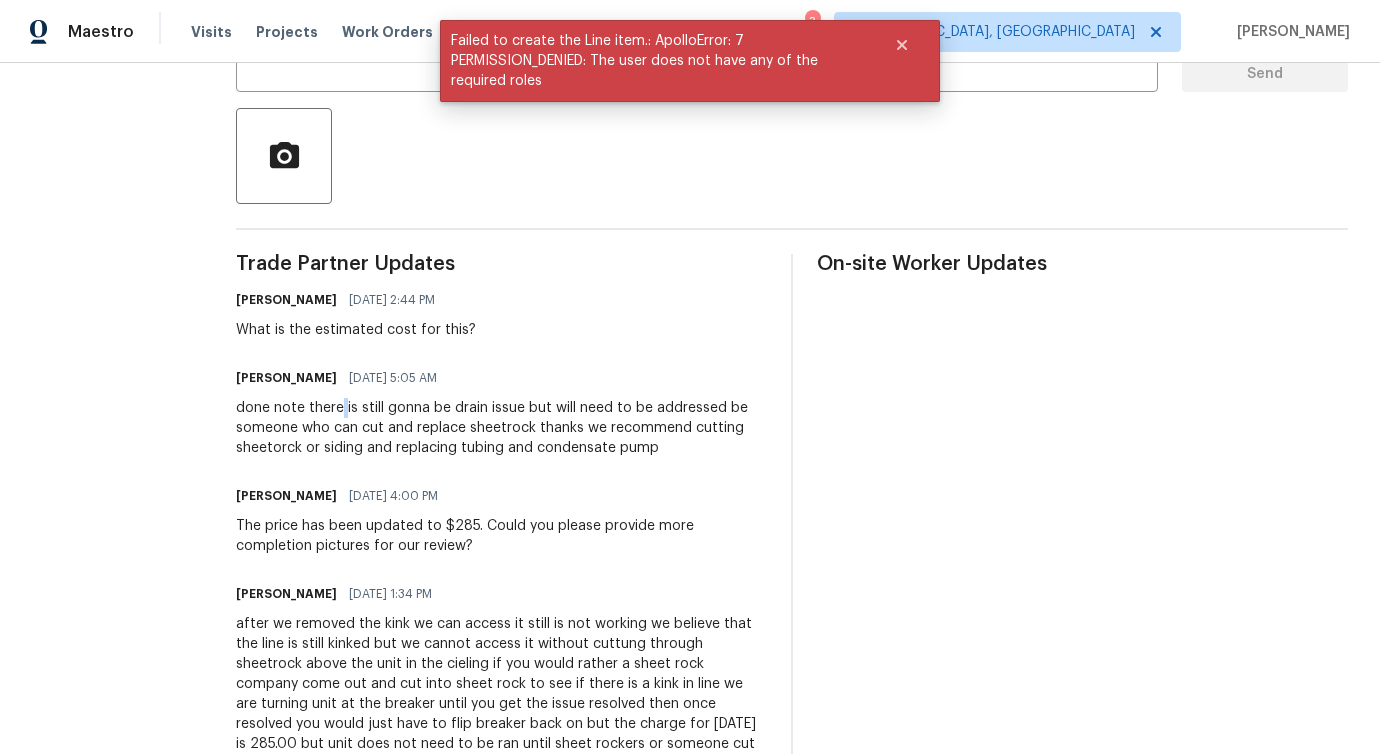 click on "done note there is still gonna be  drain issue but will need to be addressed be someone who can cut and replace sheetrock thanks we recommend cutting sheetorck or siding and replacing tubing and condensate pump" at bounding box center (501, 428) 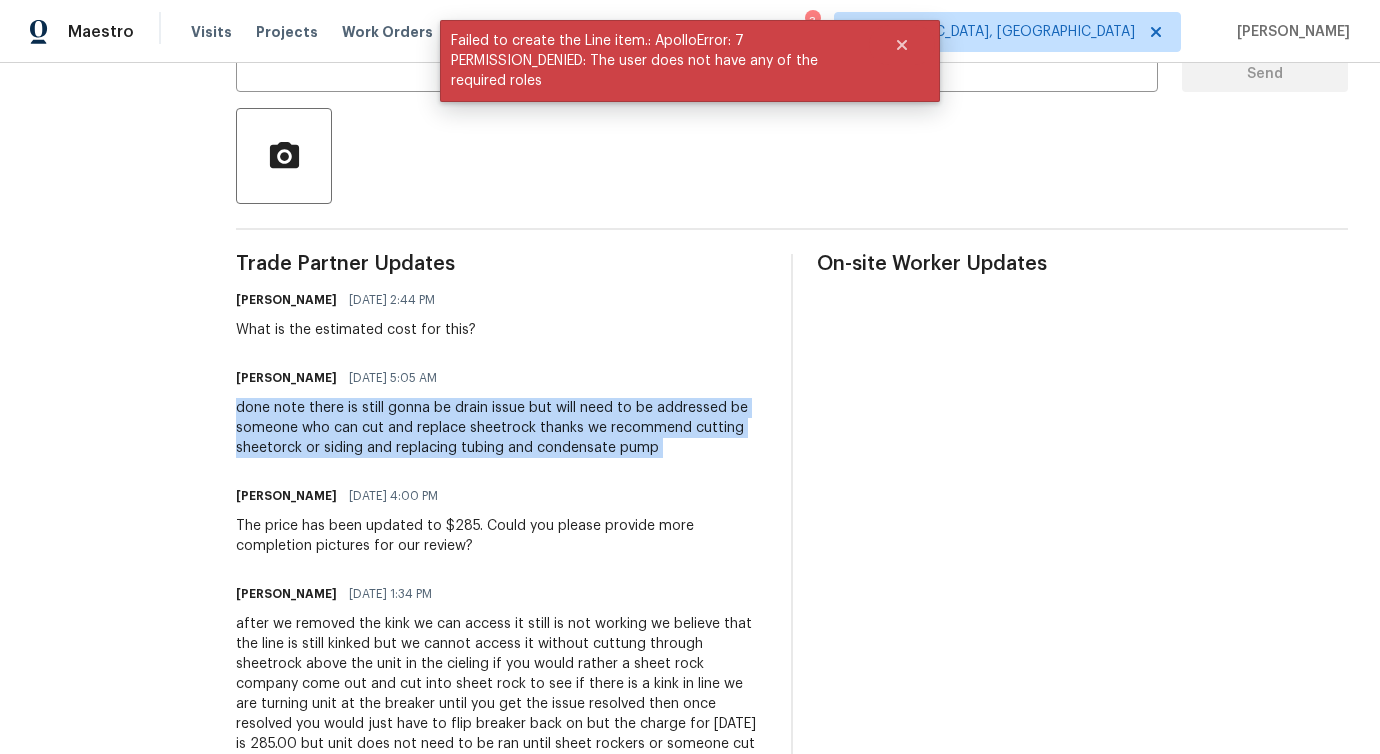 click on "done note there is still gonna be  drain issue but will need to be addressed be someone who can cut and replace sheetrock thanks we recommend cutting sheetorck or siding and replacing tubing and condensate pump" at bounding box center (501, 428) 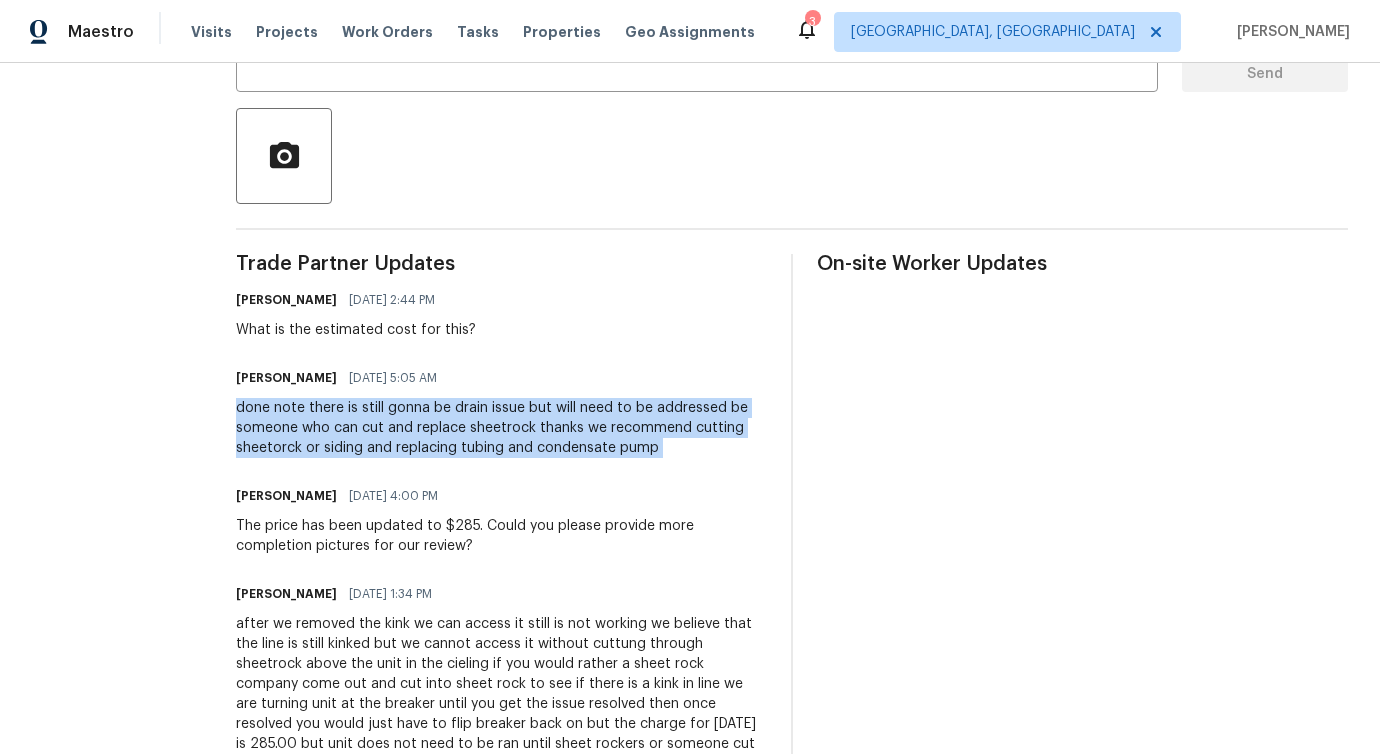 copy on "done note there is still gonna be  drain issue but will need to be addressed be someone who can cut and replace sheetrock thanks we recommend cutting sheetorck or siding and replacing tubing and condensate pump" 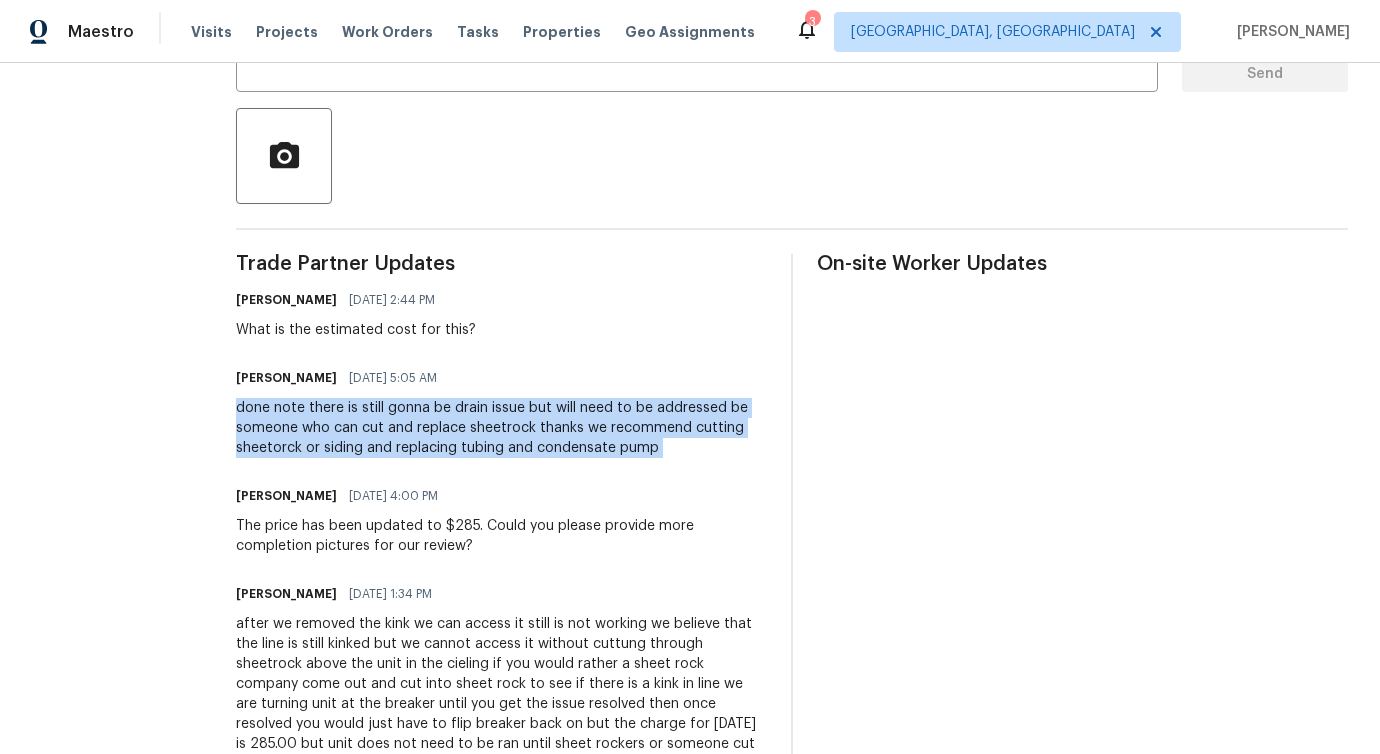 scroll, scrollTop: 0, scrollLeft: 0, axis: both 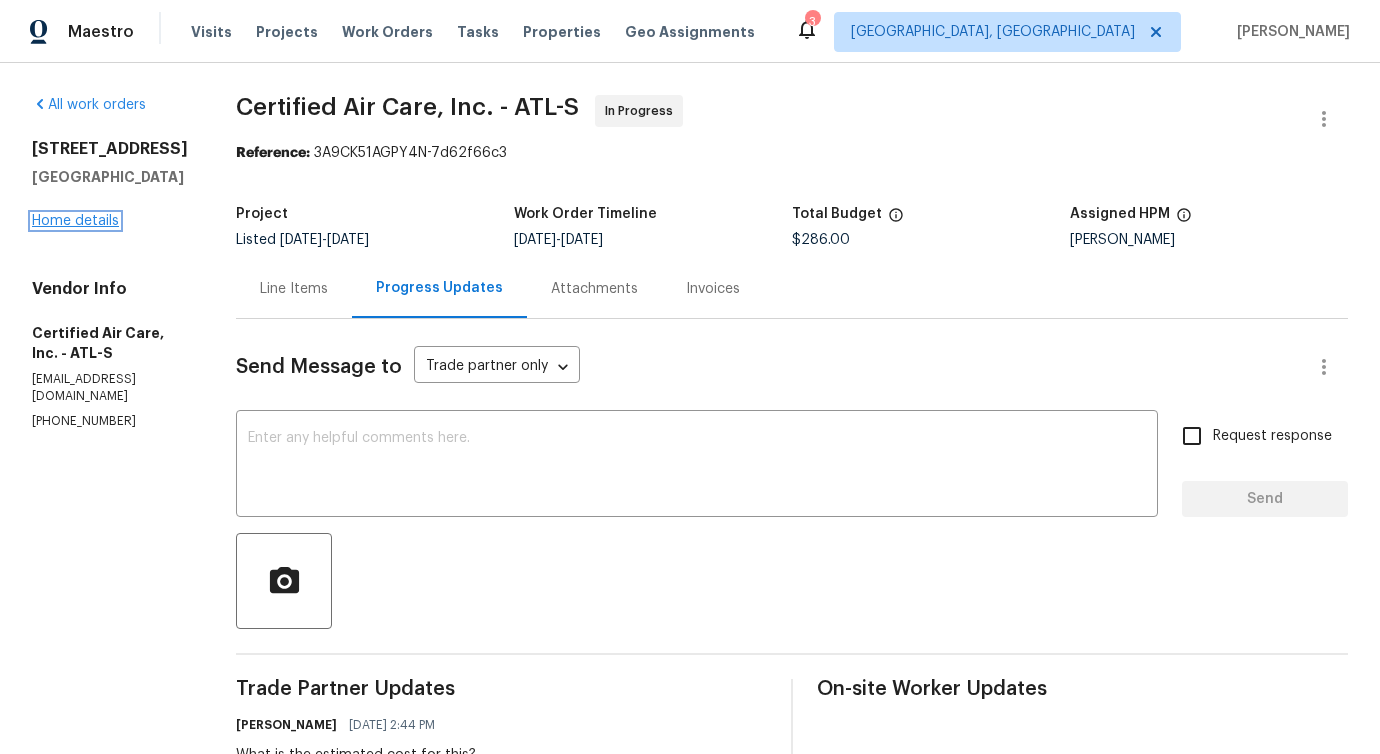 click on "Home details" at bounding box center [75, 221] 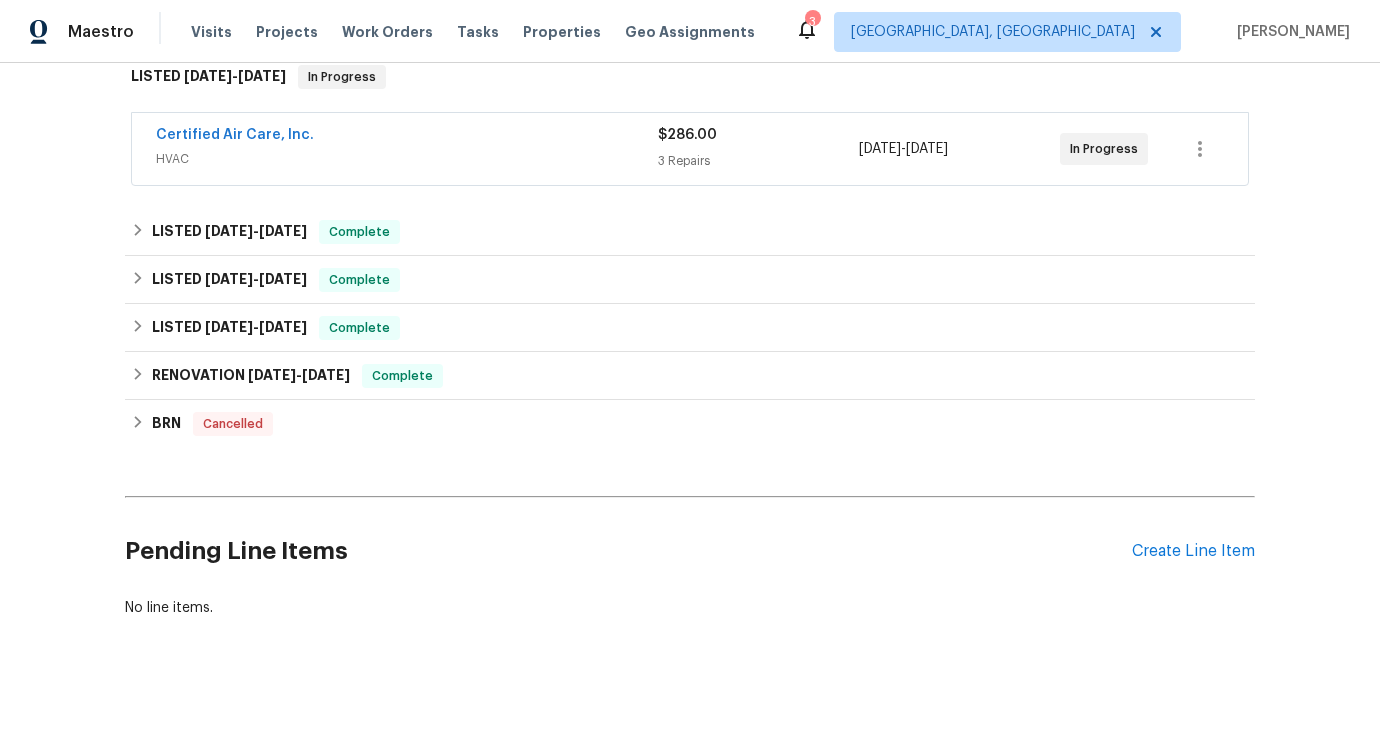 scroll, scrollTop: 0, scrollLeft: 0, axis: both 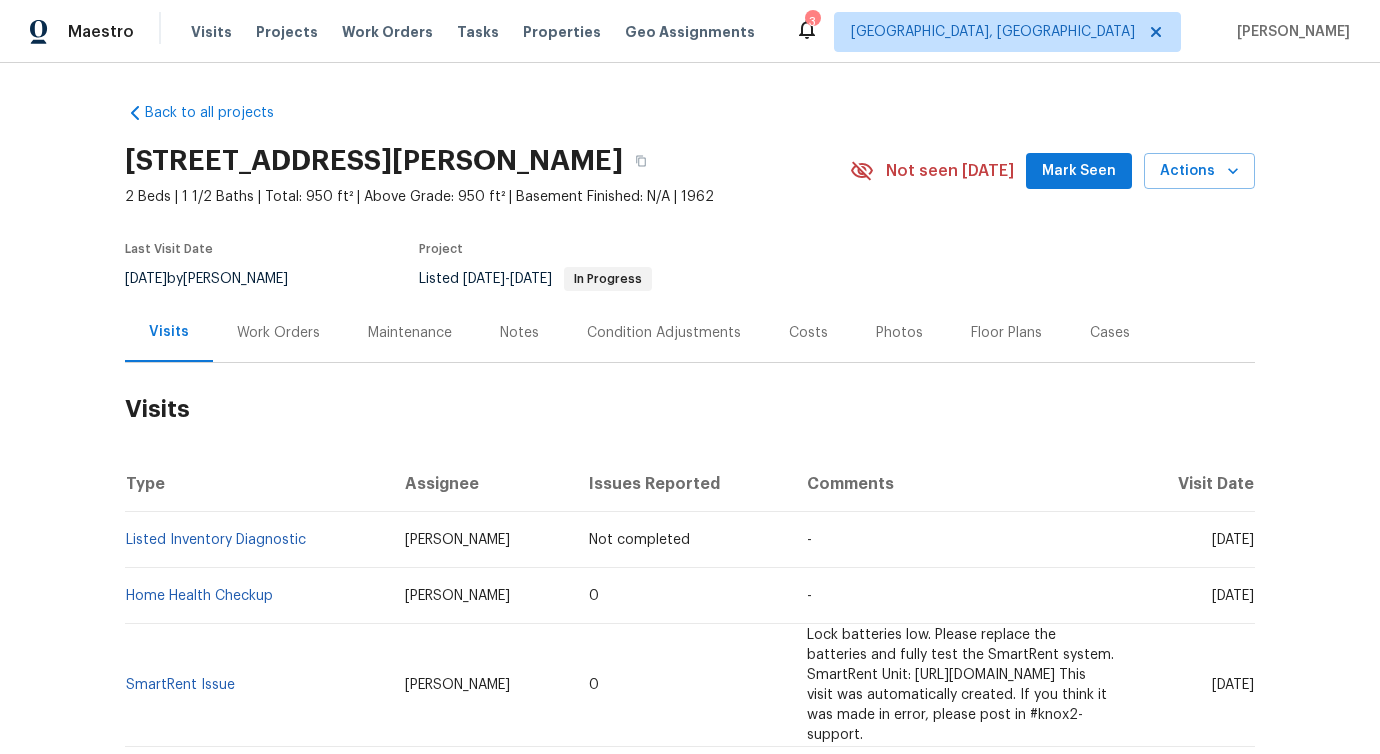 click on "Work Orders" at bounding box center [278, 333] 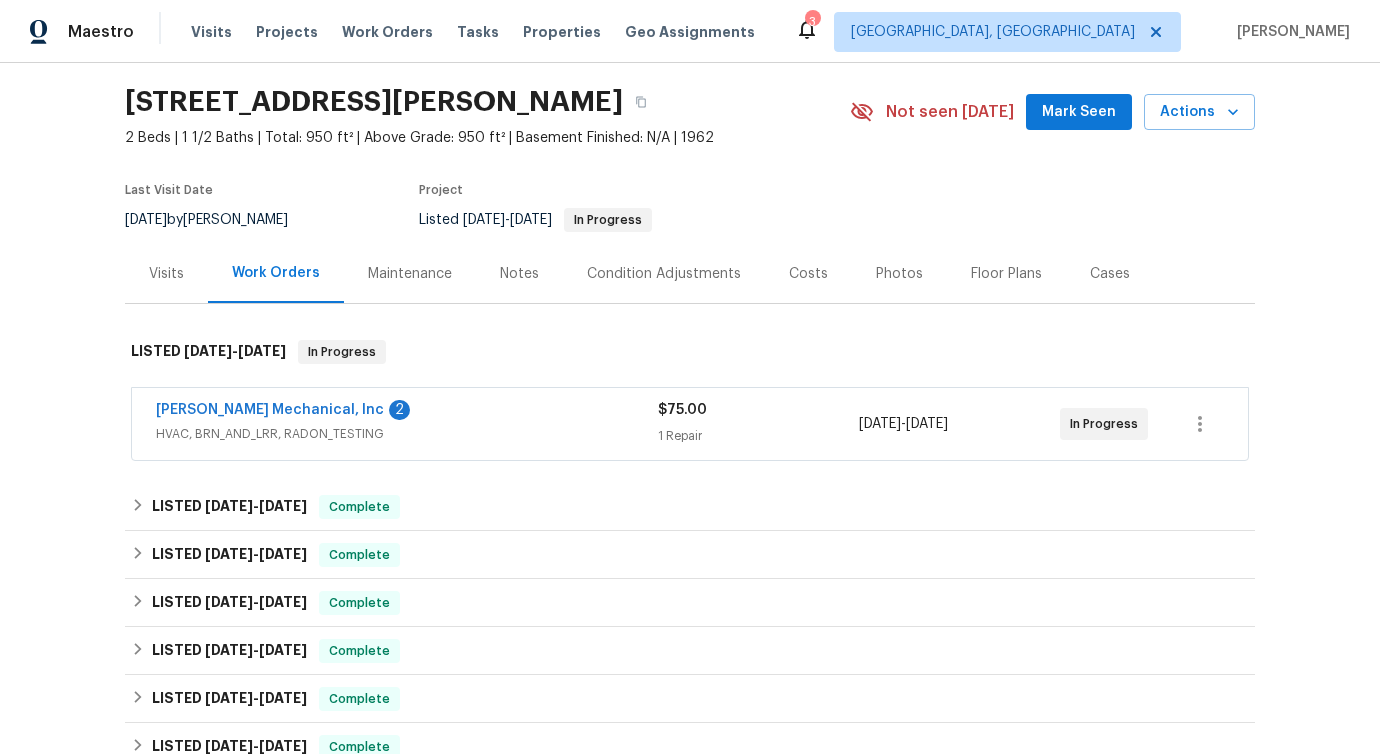 scroll, scrollTop: 60, scrollLeft: 0, axis: vertical 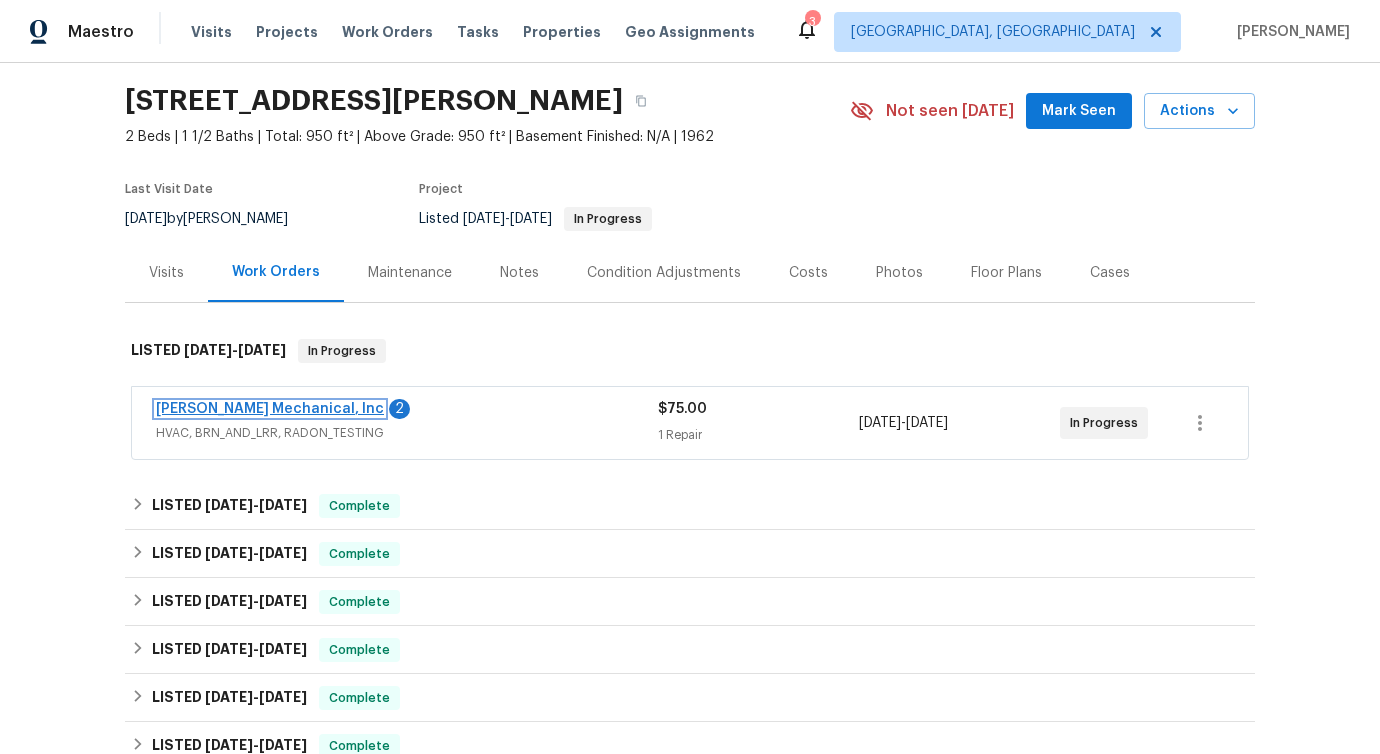 click on "[PERSON_NAME] Mechanical, Inc" at bounding box center [270, 409] 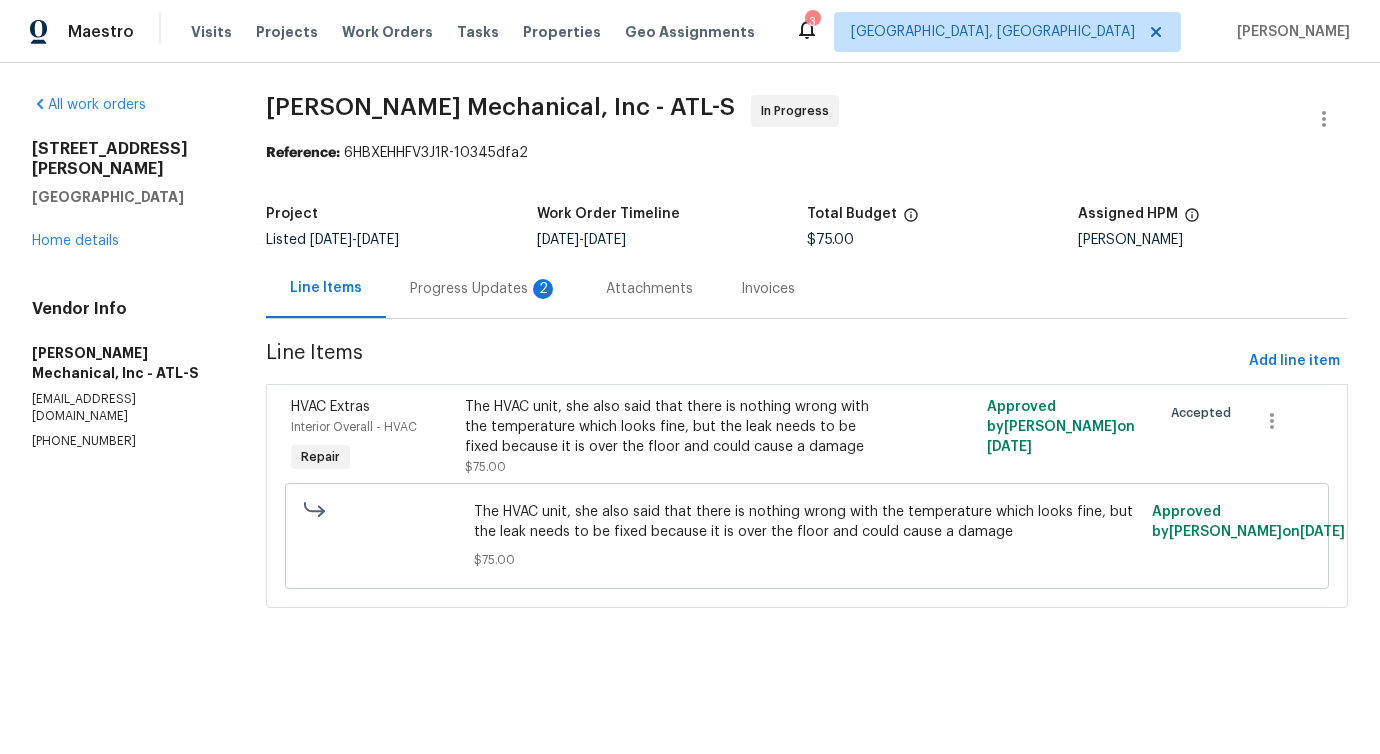 click on "Progress Updates 2" at bounding box center (484, 288) 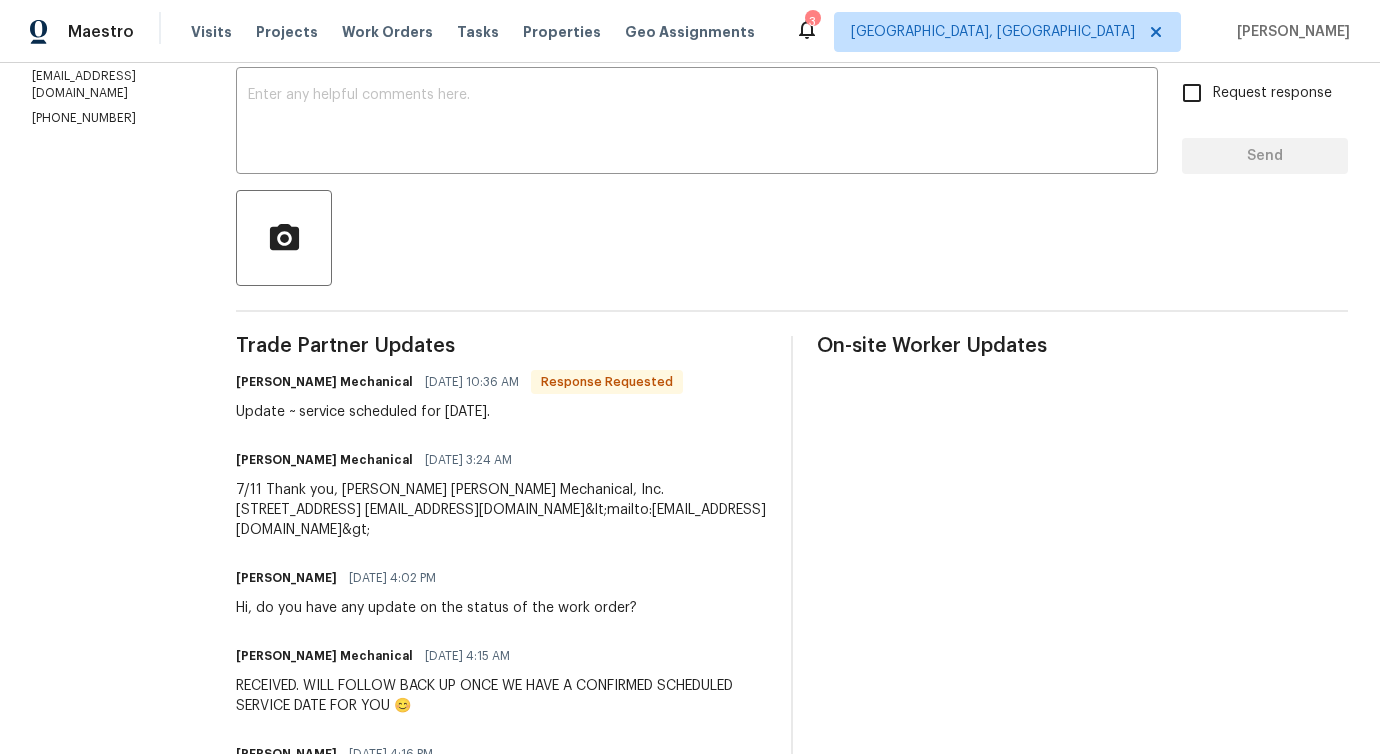 scroll, scrollTop: 107, scrollLeft: 0, axis: vertical 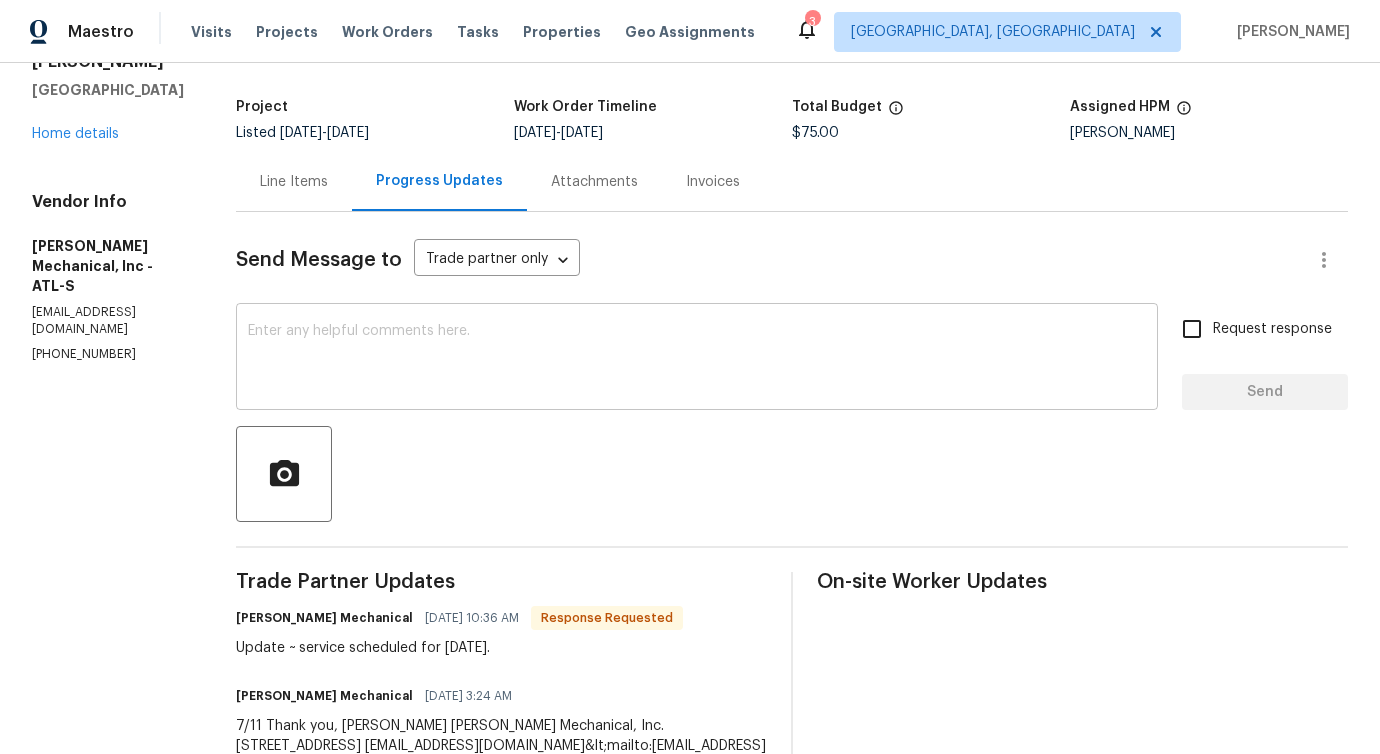 click at bounding box center (697, 359) 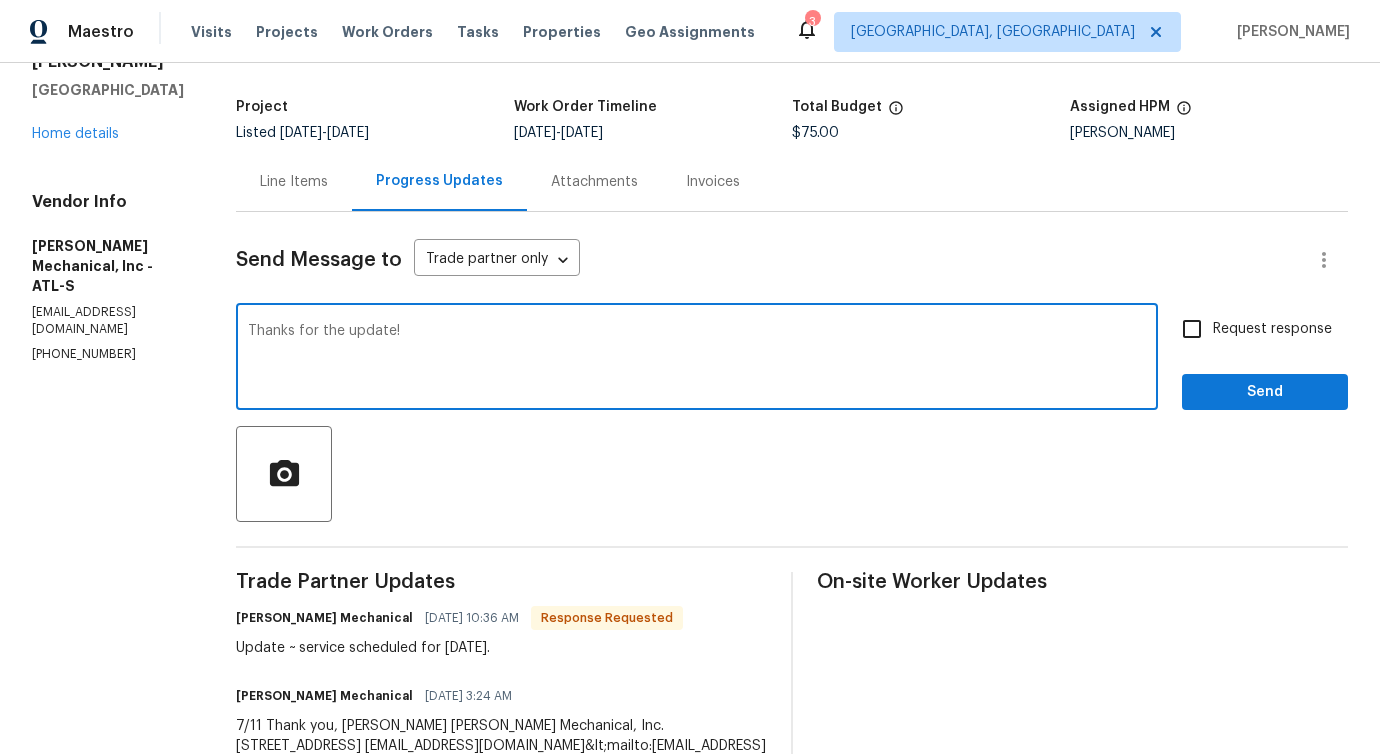 type on "Thanks for the update!" 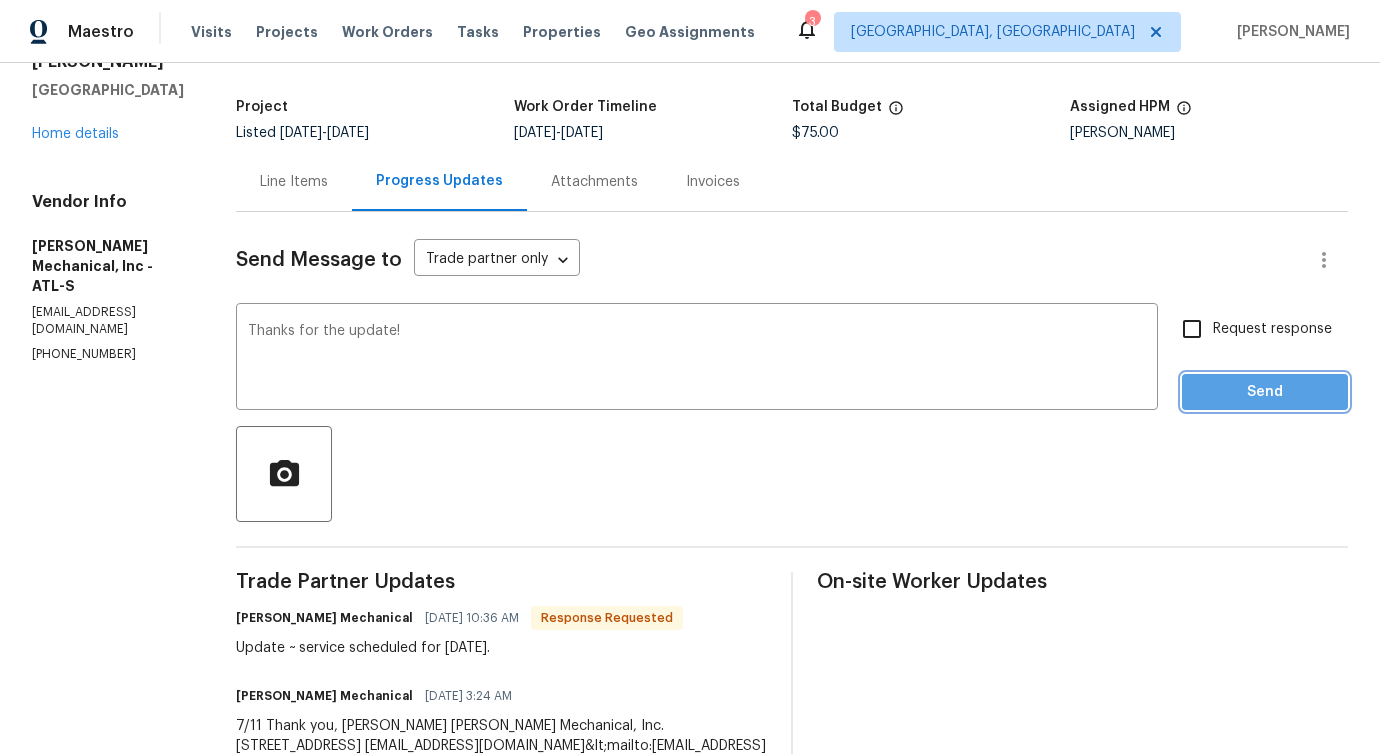 click on "Send" at bounding box center (1265, 392) 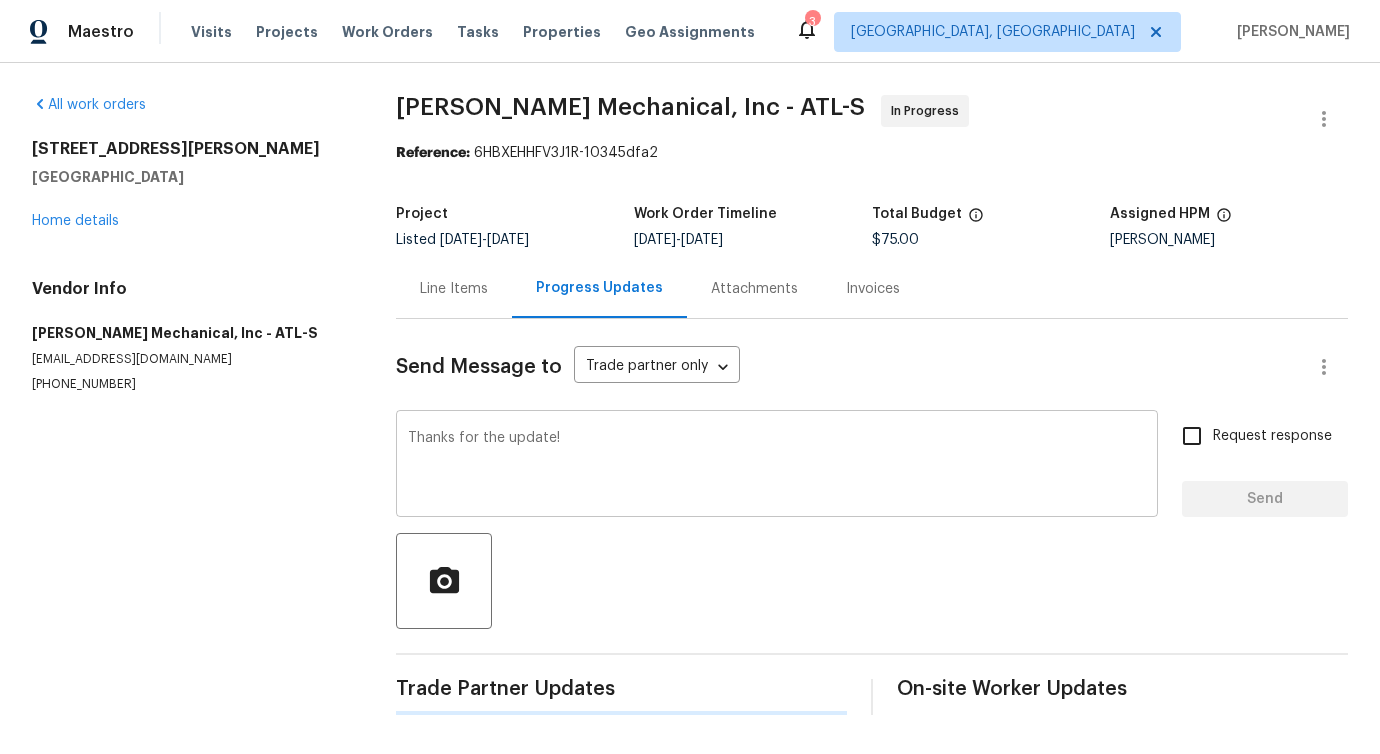 type 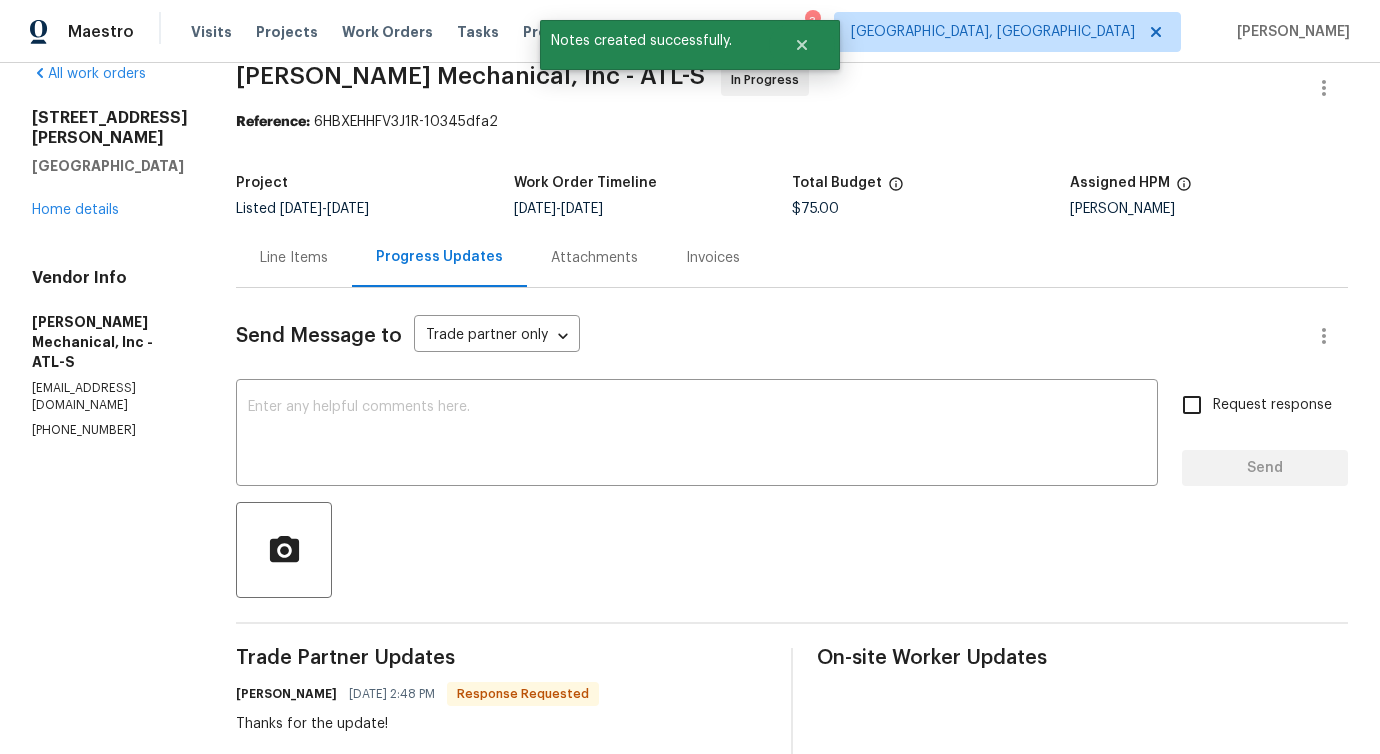 scroll, scrollTop: 0, scrollLeft: 0, axis: both 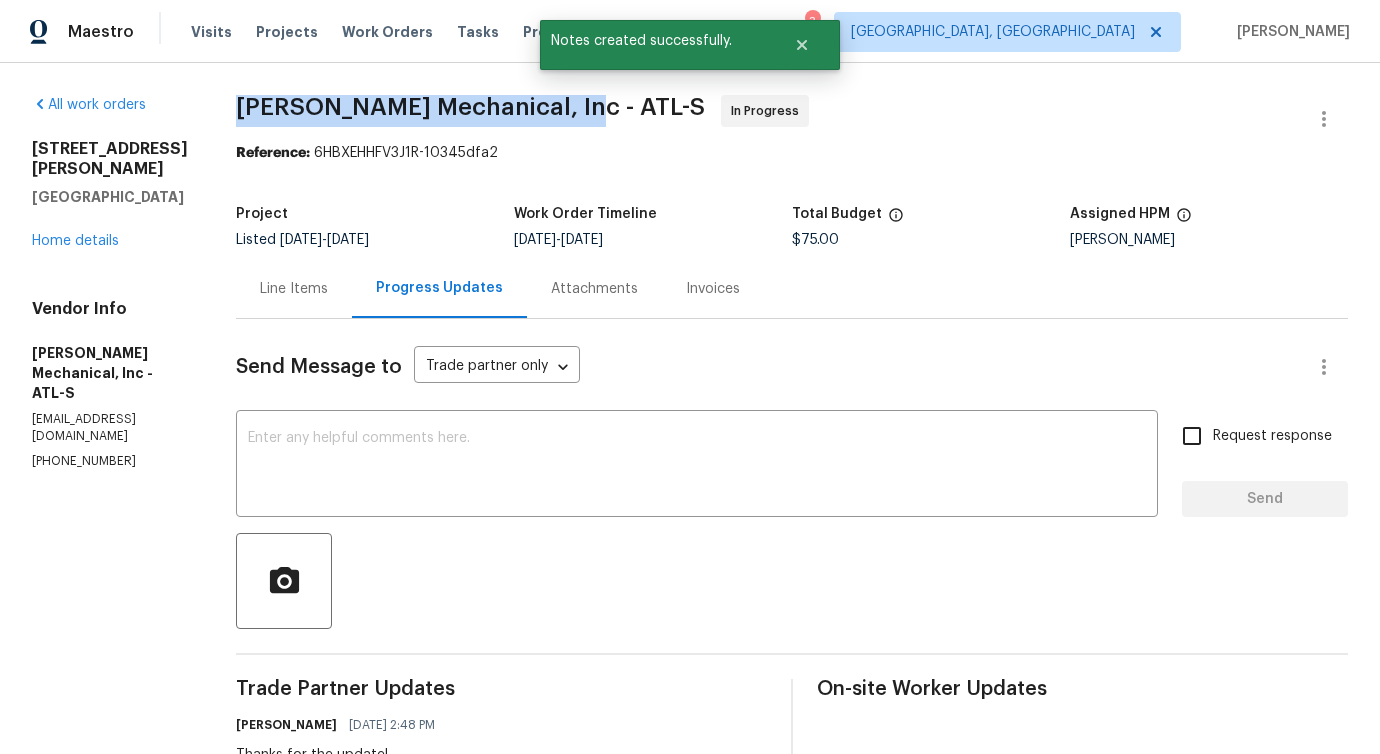 drag, startPoint x: 262, startPoint y: 103, endPoint x: 589, endPoint y: 110, distance: 327.07492 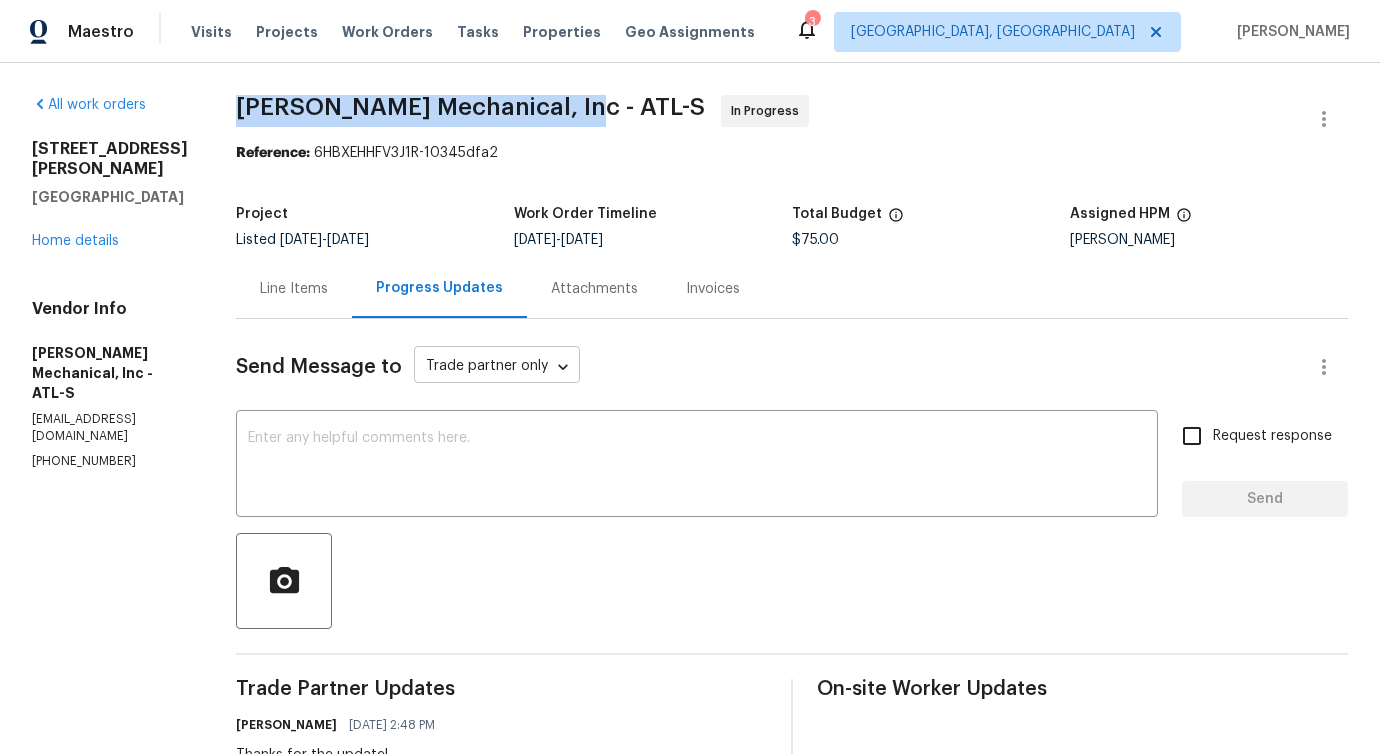 scroll, scrollTop: 175, scrollLeft: 0, axis: vertical 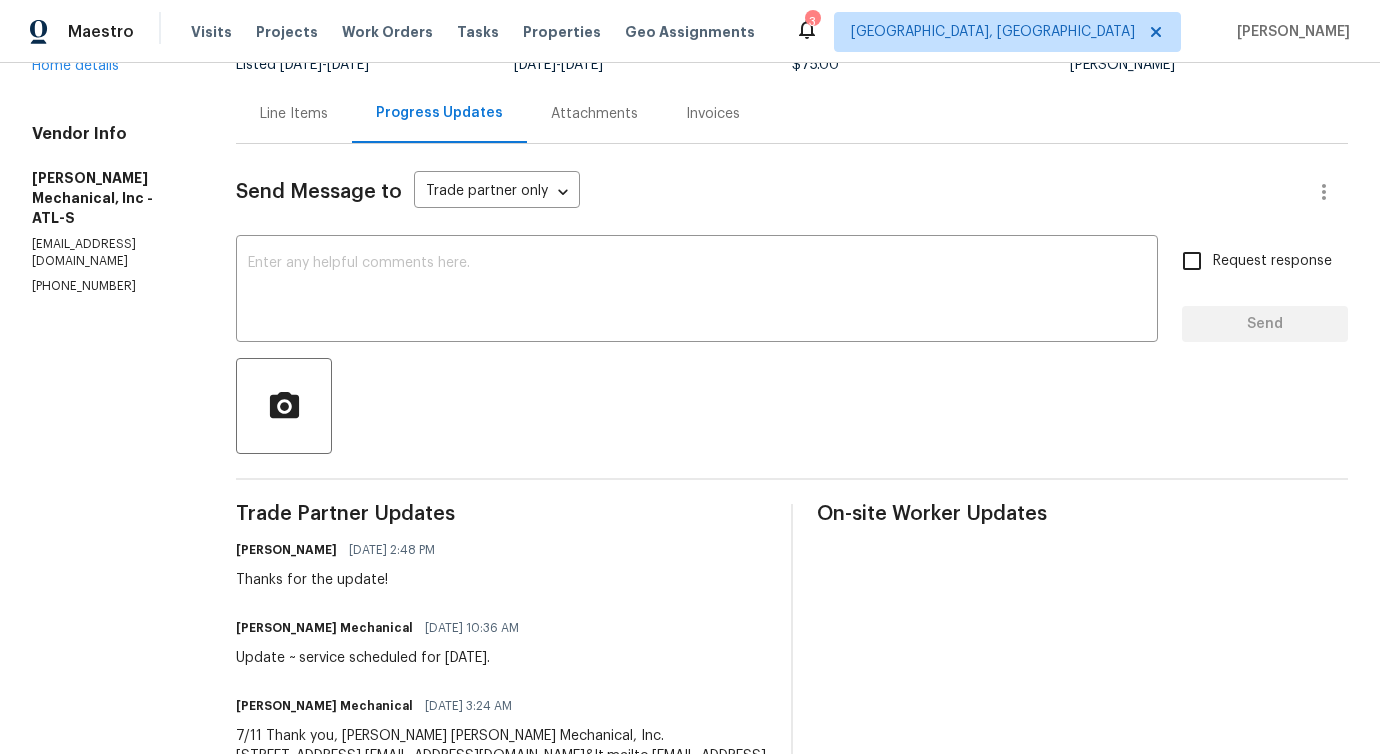 drag, startPoint x: 384, startPoint y: 658, endPoint x: 629, endPoint y: 659, distance: 245.00204 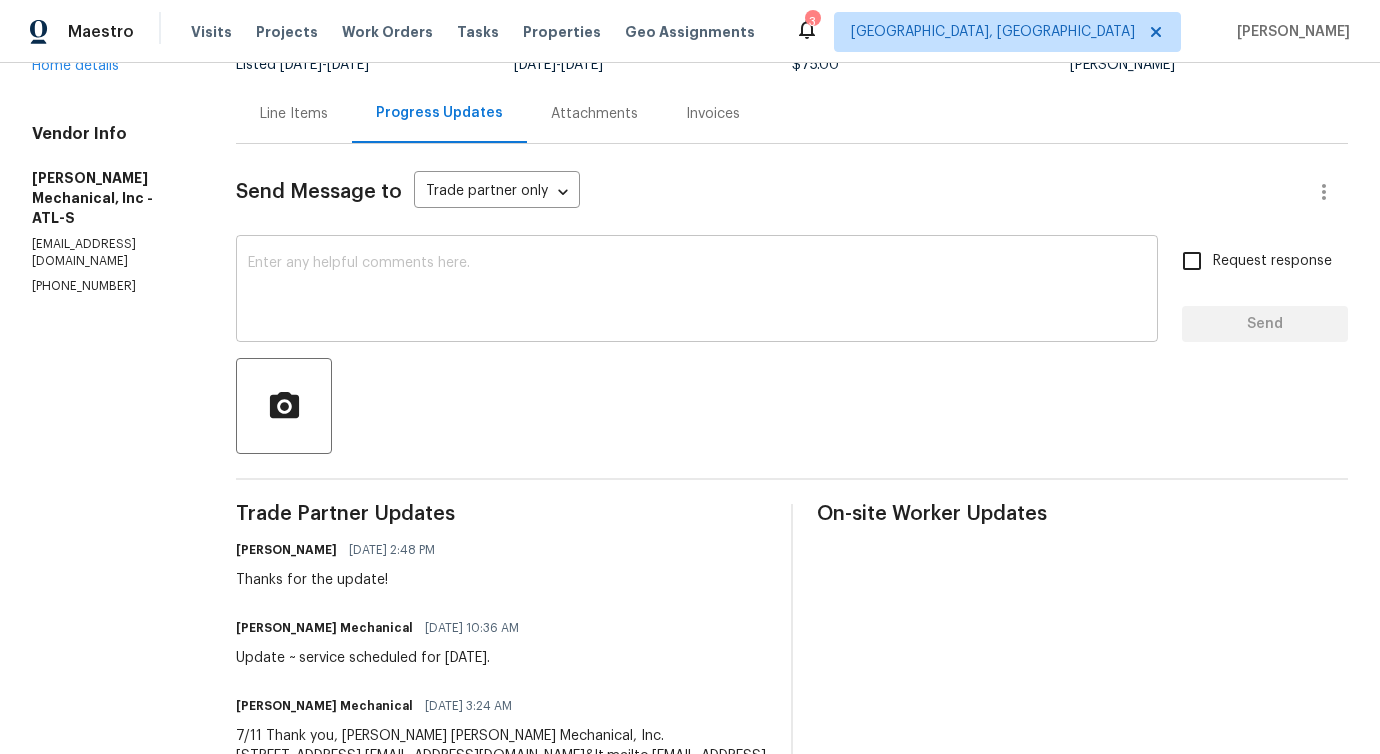 scroll, scrollTop: 0, scrollLeft: 0, axis: both 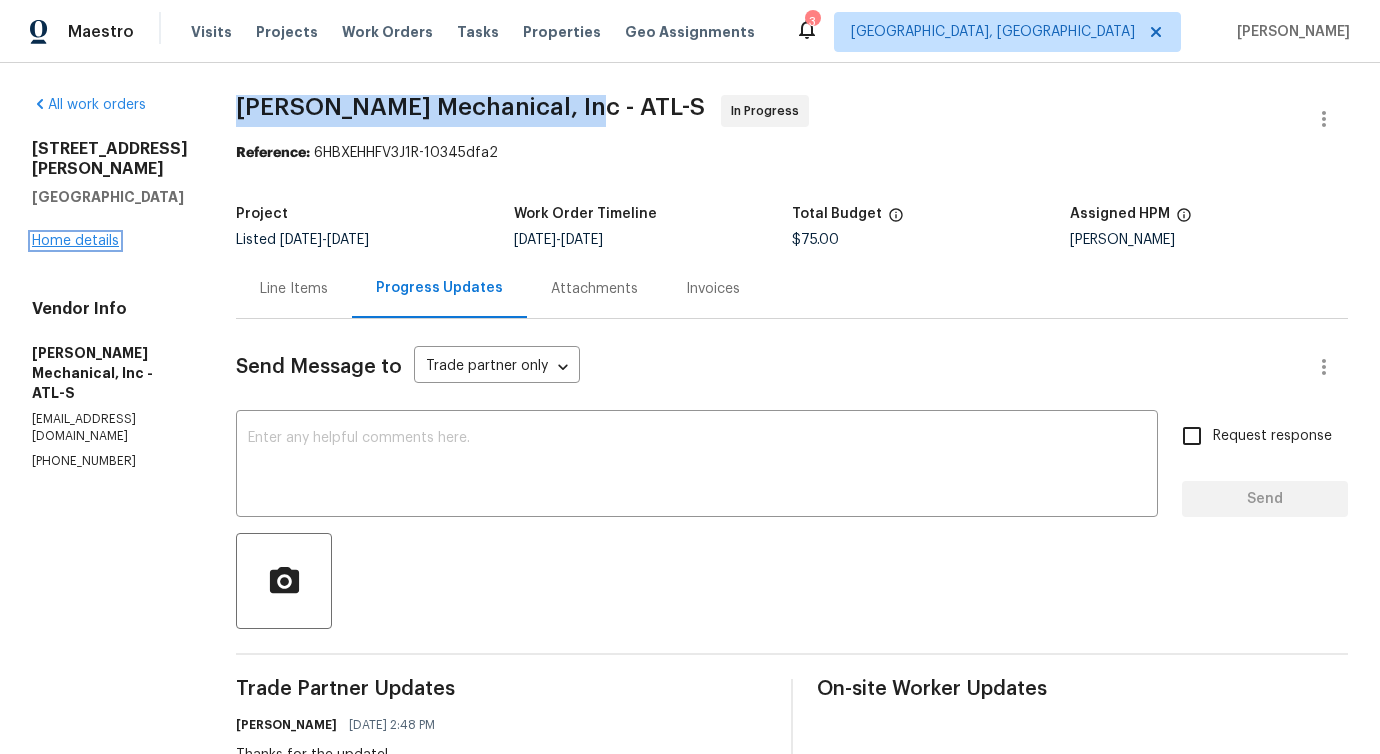 click on "Home details" at bounding box center [75, 241] 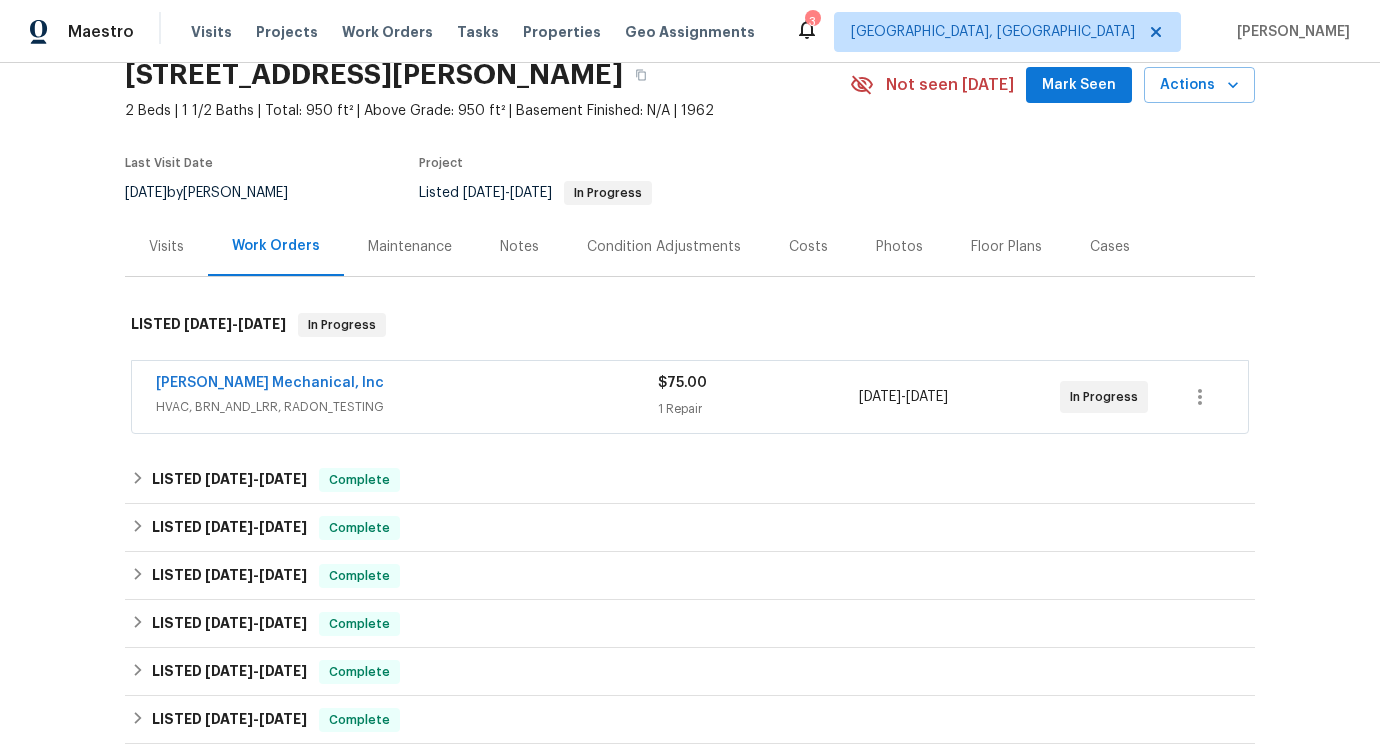 scroll, scrollTop: 0, scrollLeft: 0, axis: both 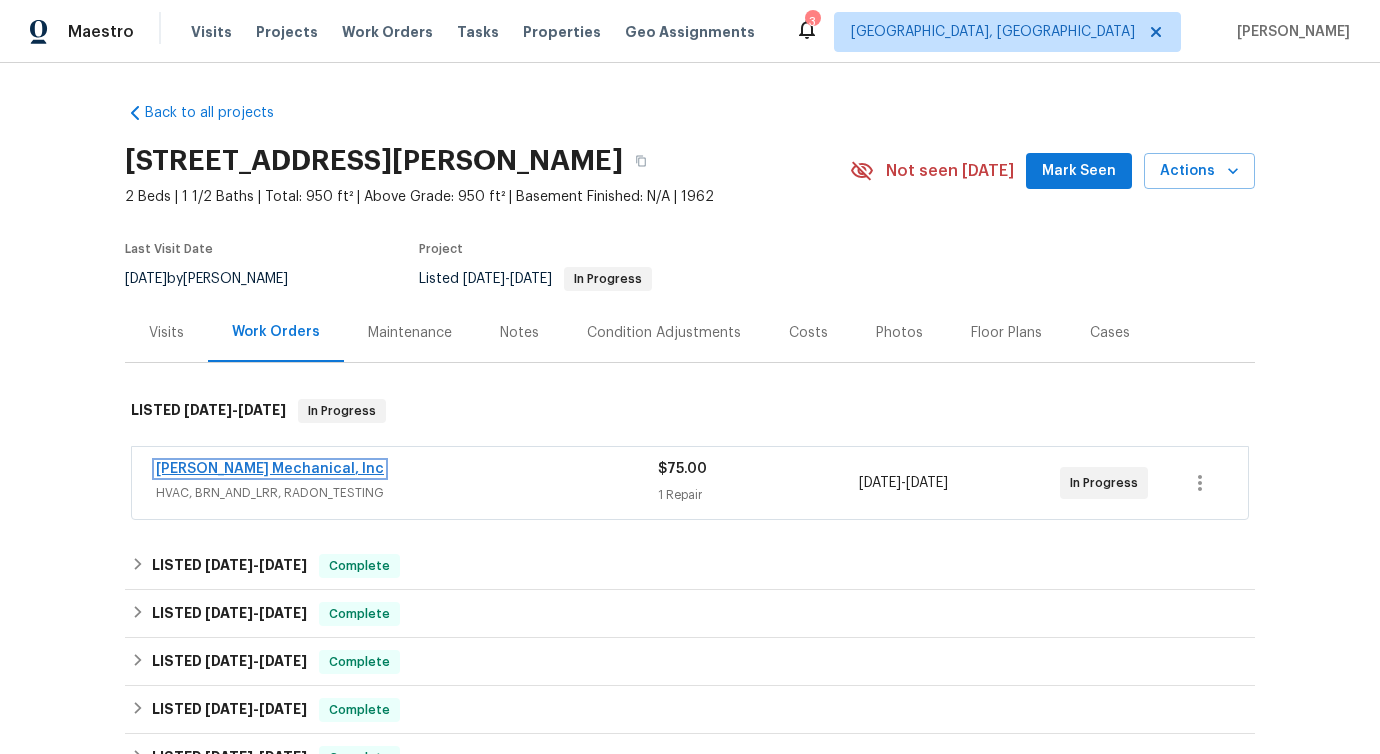 click on "[PERSON_NAME] Mechanical, Inc" at bounding box center [270, 469] 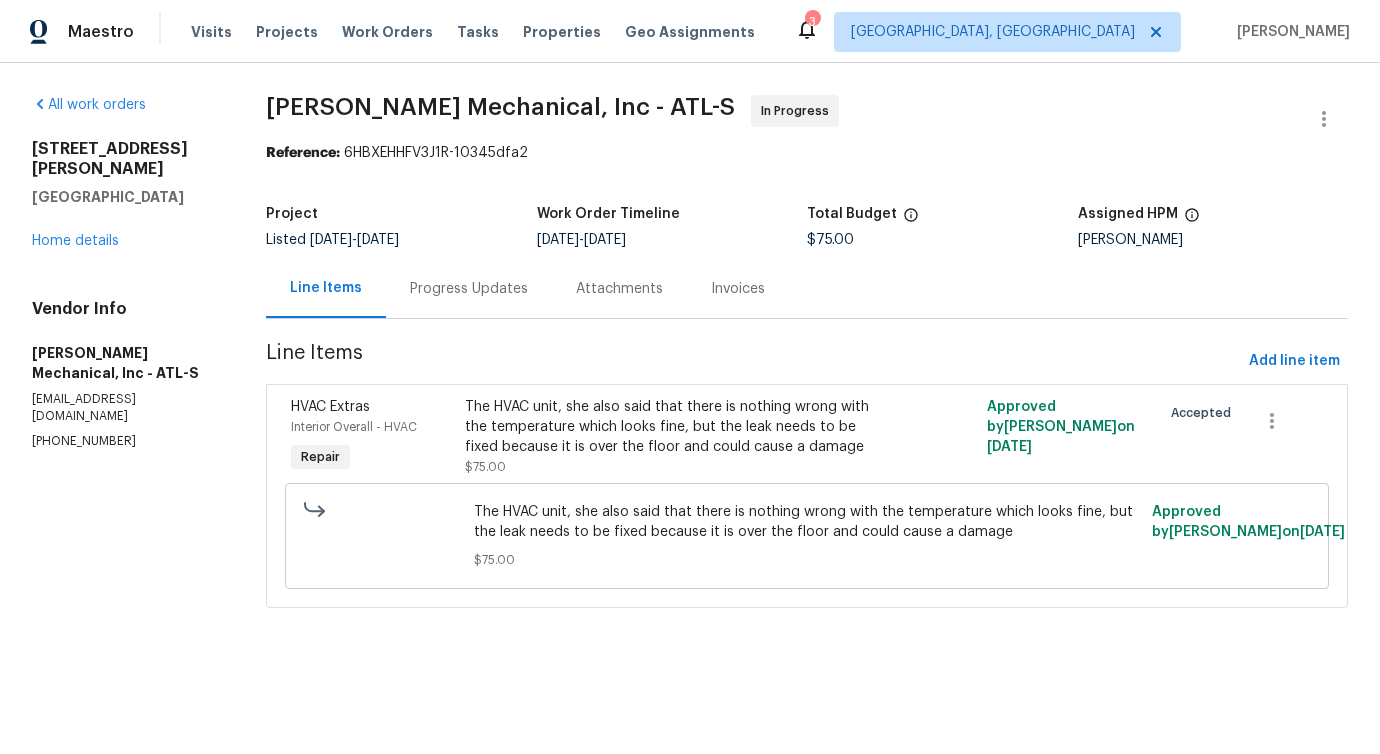 click on "Progress Updates" at bounding box center (469, 289) 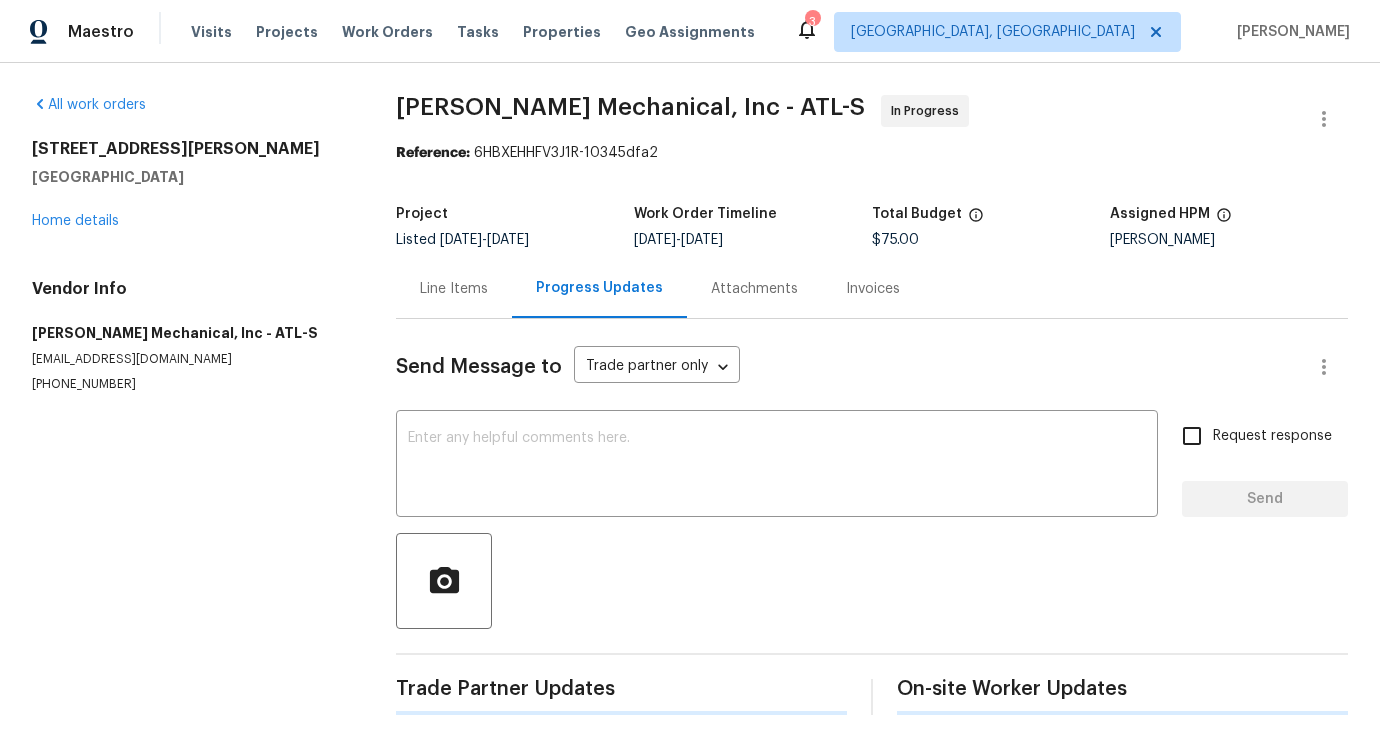 click at bounding box center (872, 581) 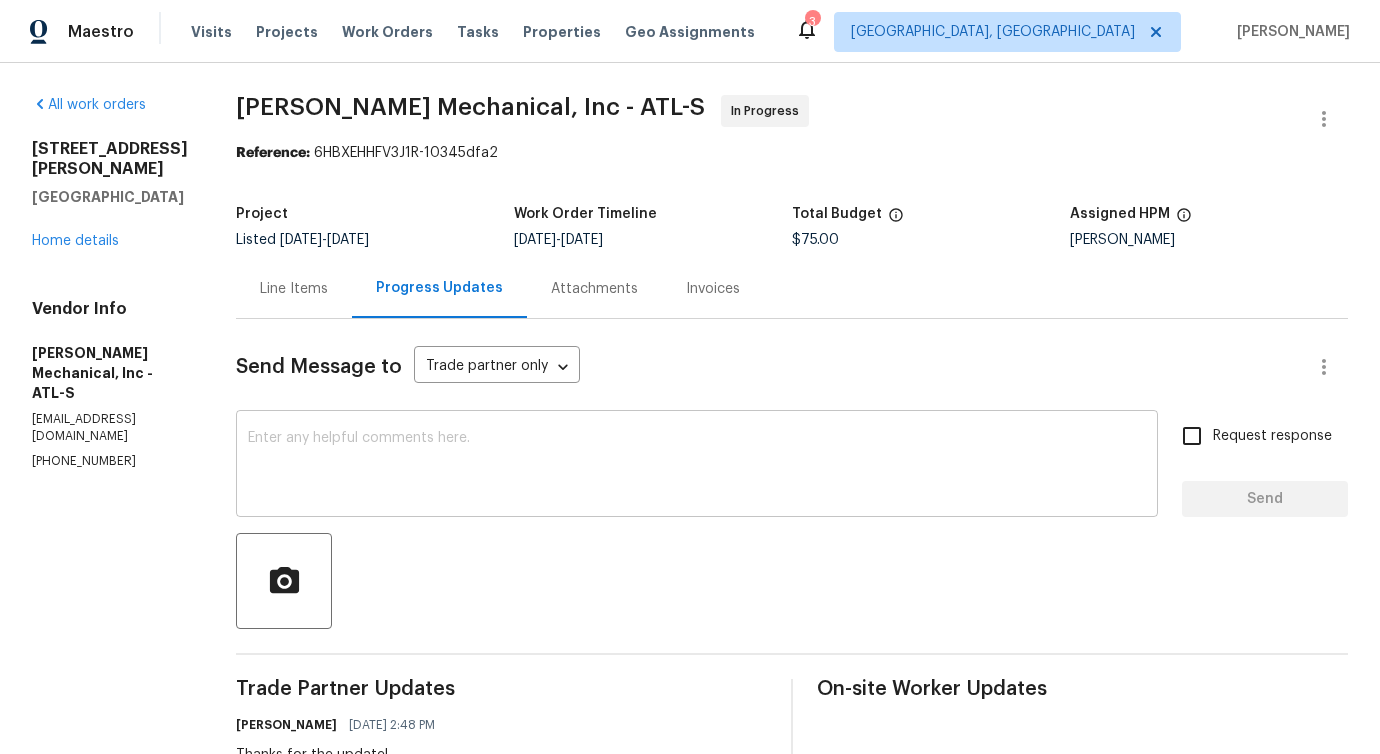 click at bounding box center [697, 466] 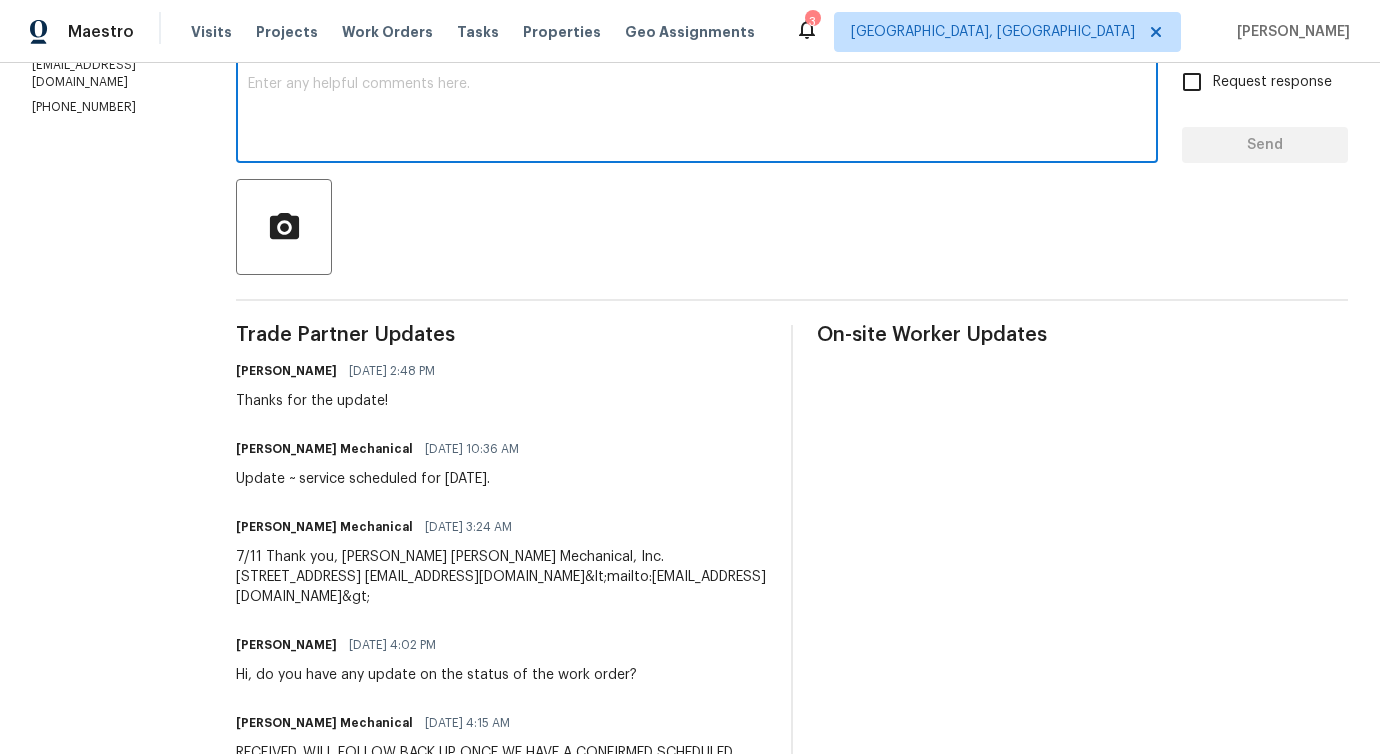 scroll, scrollTop: 0, scrollLeft: 0, axis: both 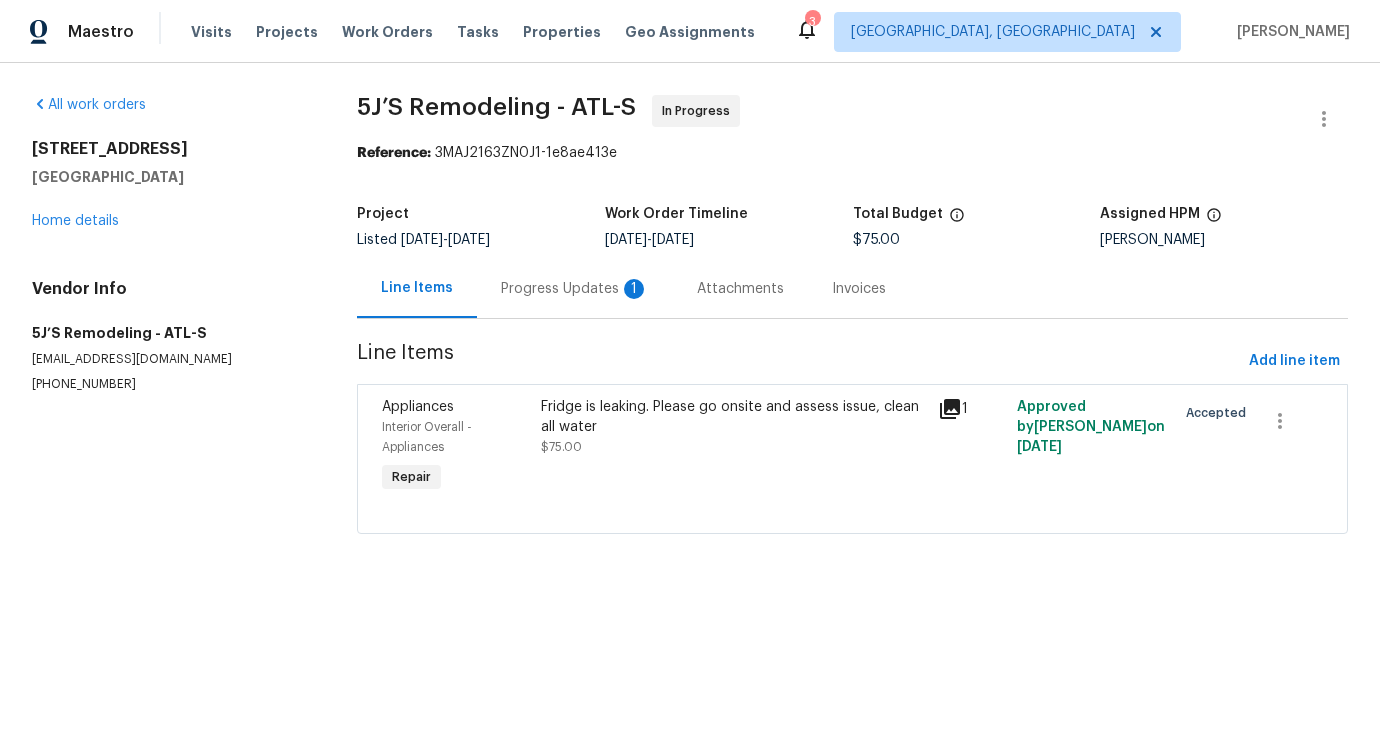 click on "Progress Updates 1" at bounding box center (575, 288) 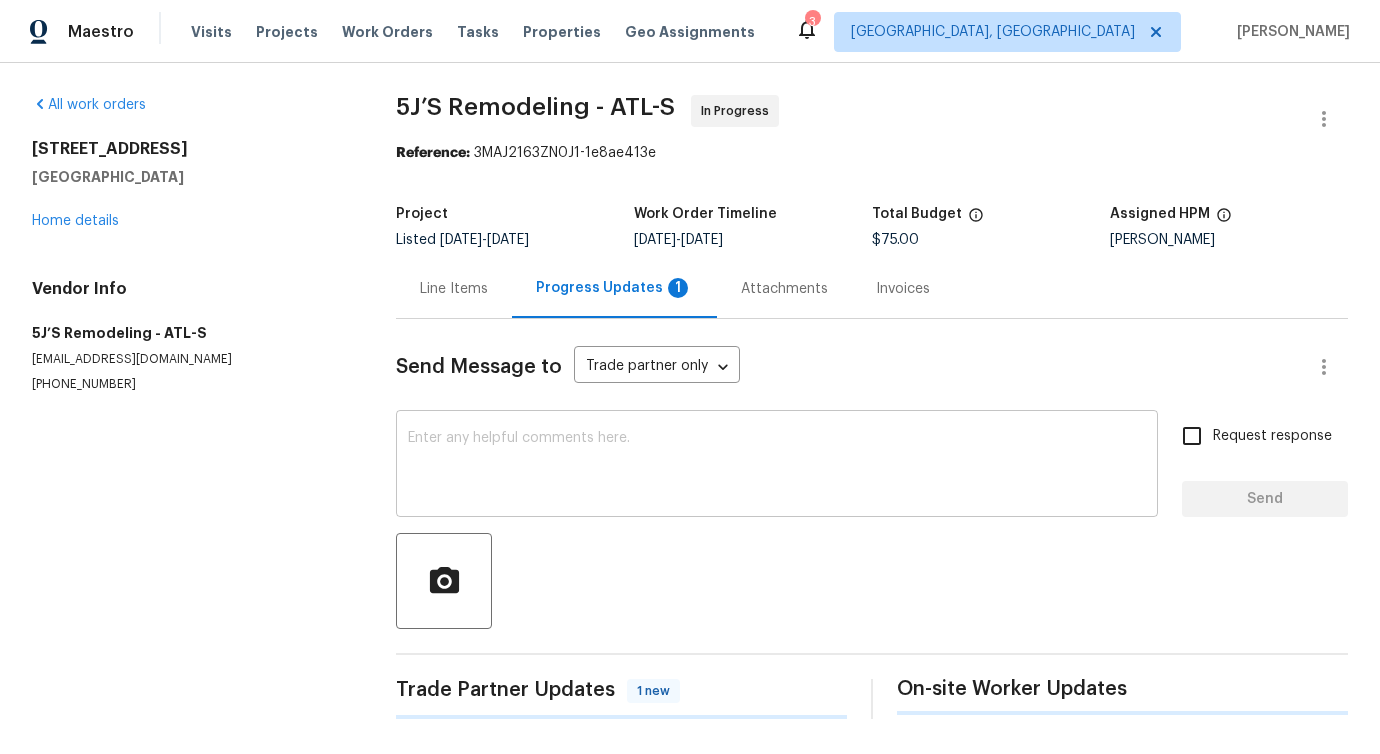 click at bounding box center (777, 466) 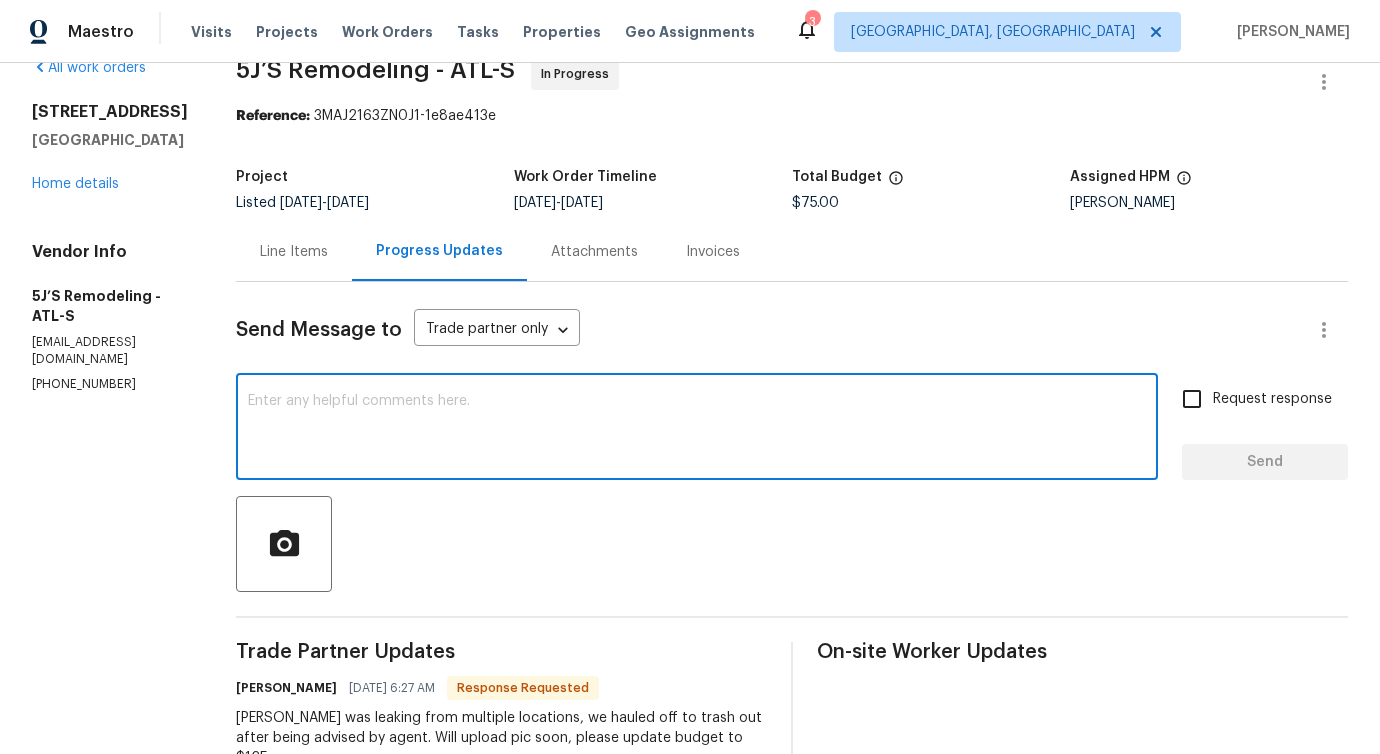 scroll, scrollTop: 0, scrollLeft: 0, axis: both 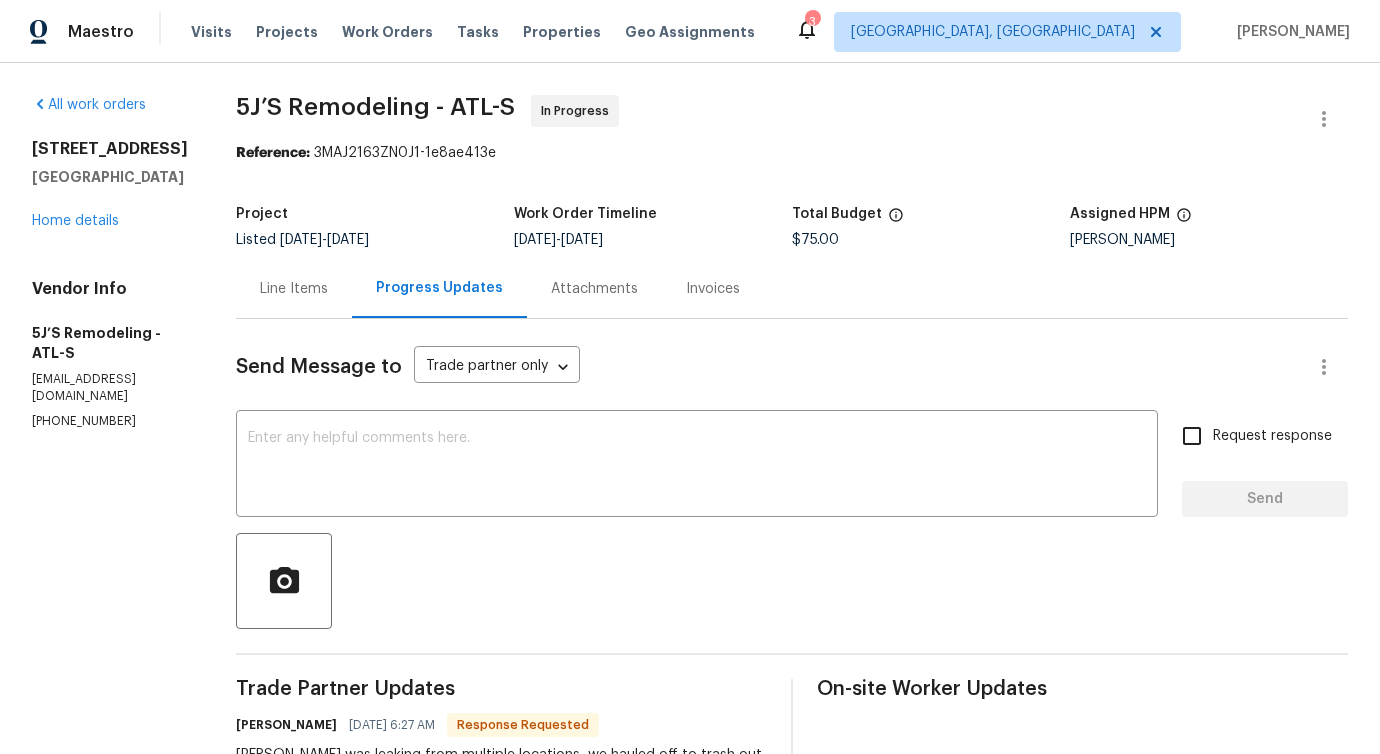 click on "Line Items" at bounding box center (294, 289) 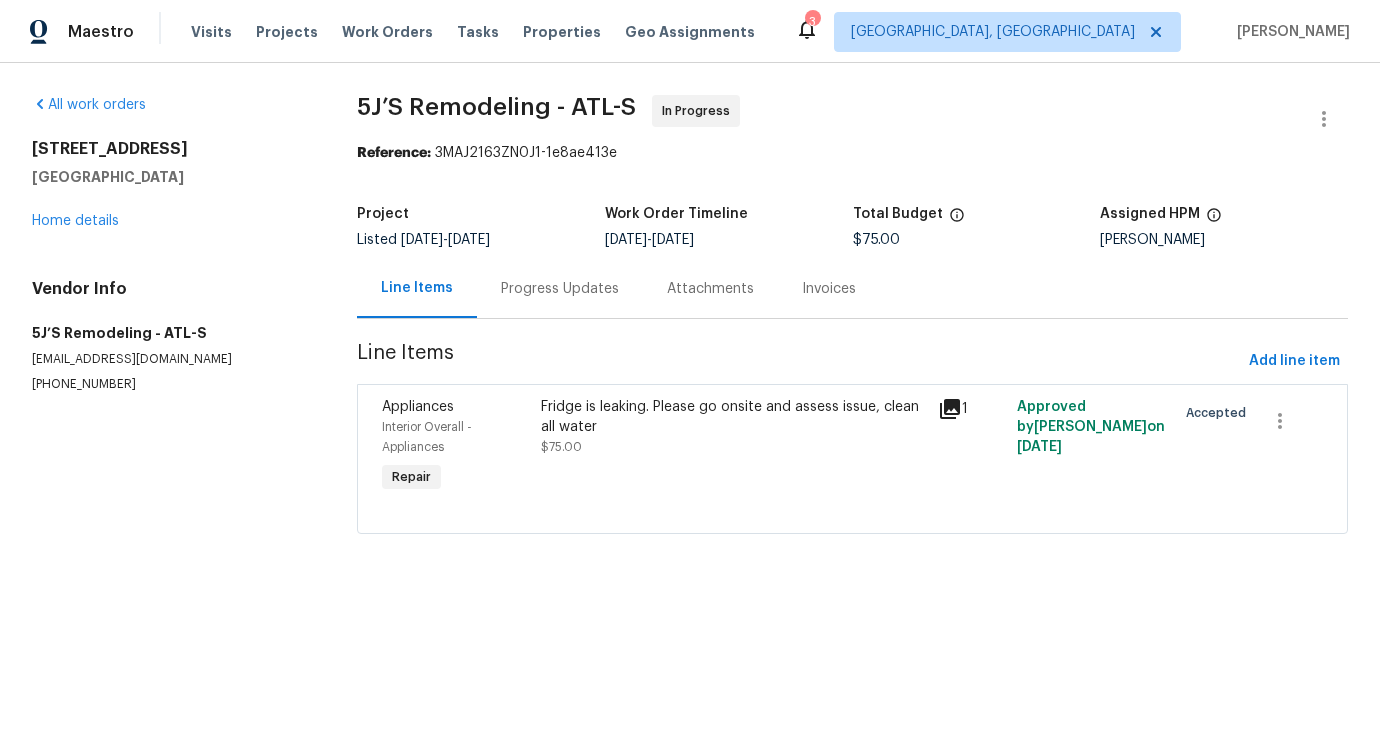 click on "$75.00" at bounding box center [561, 447] 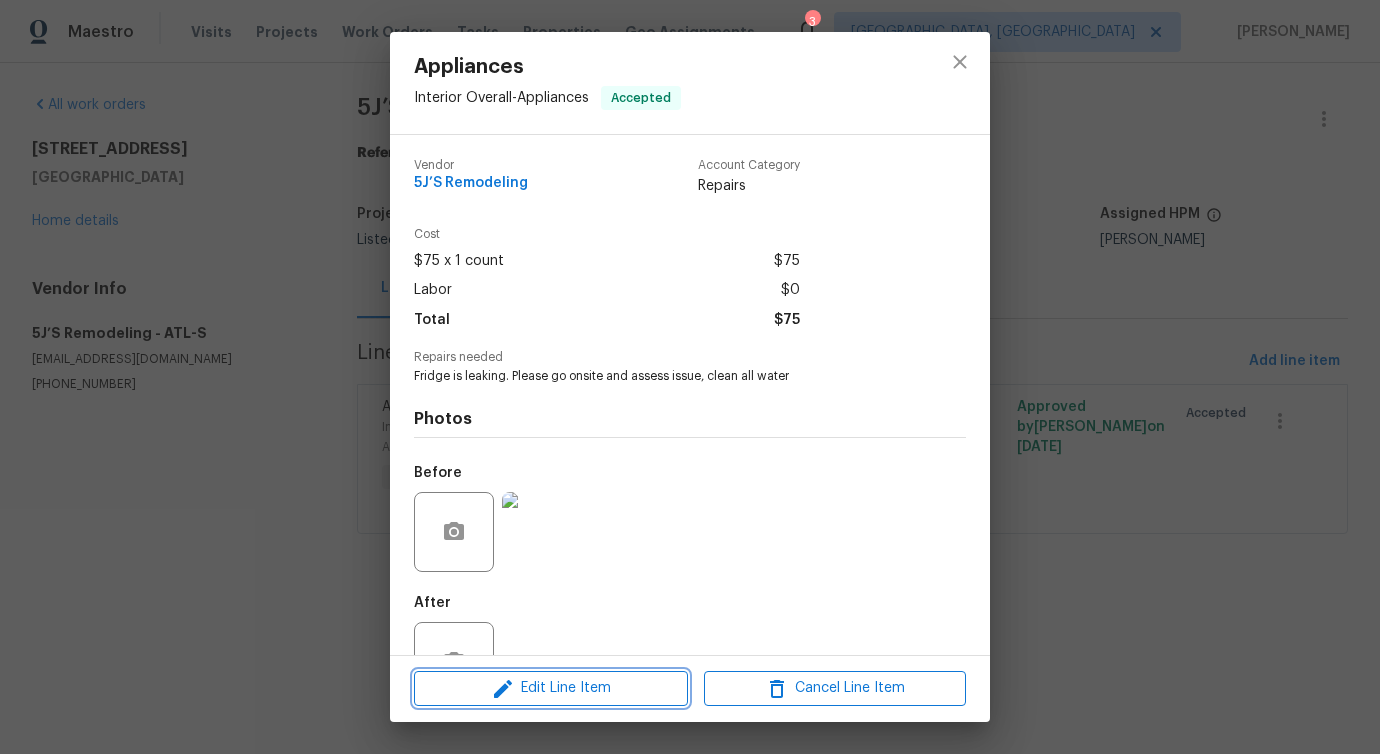 click 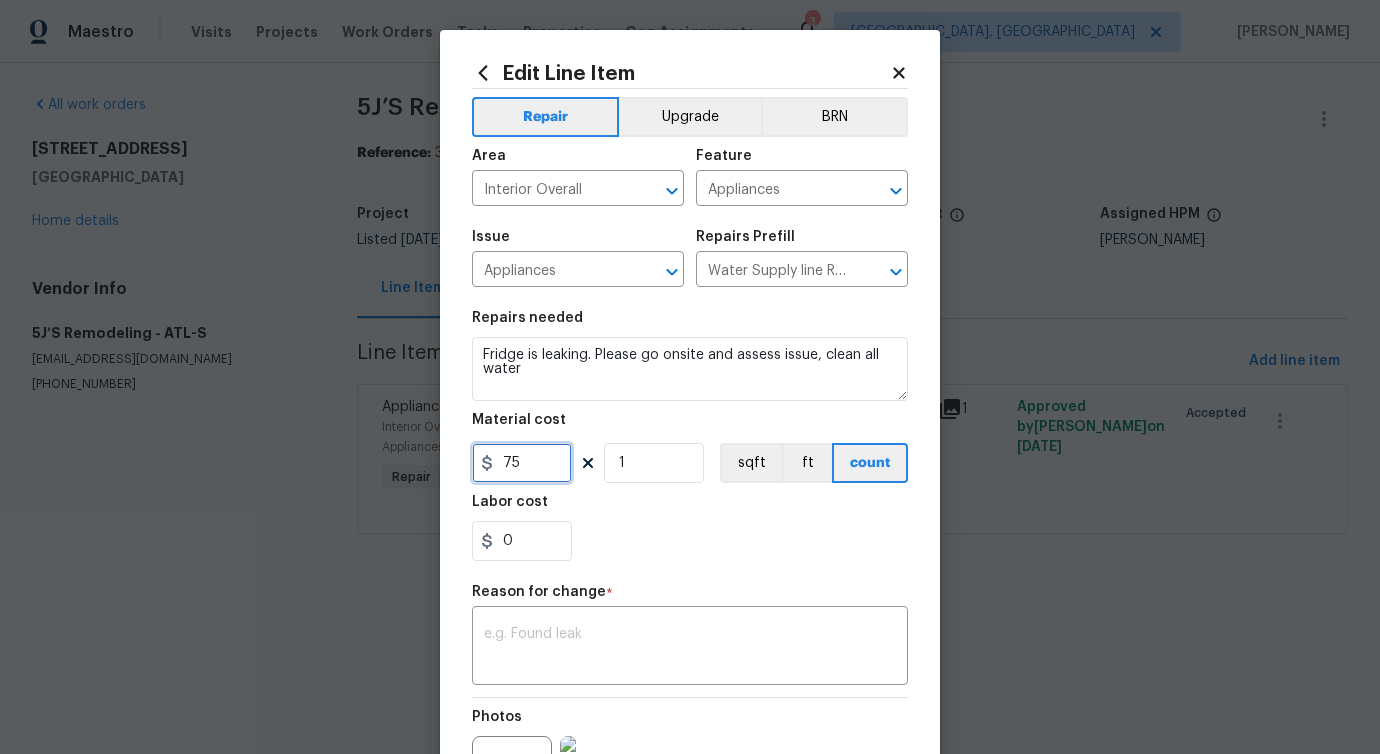 click on "75" at bounding box center (522, 463) 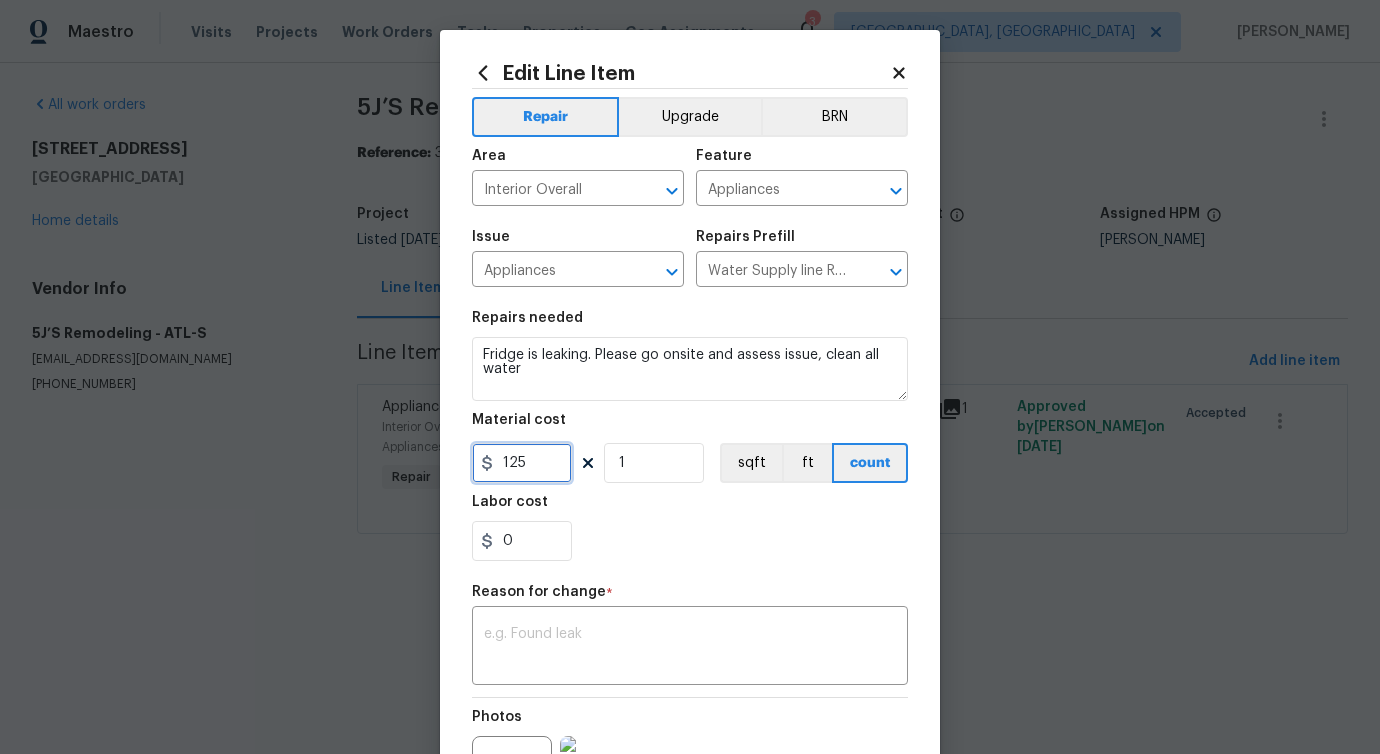 type on "125" 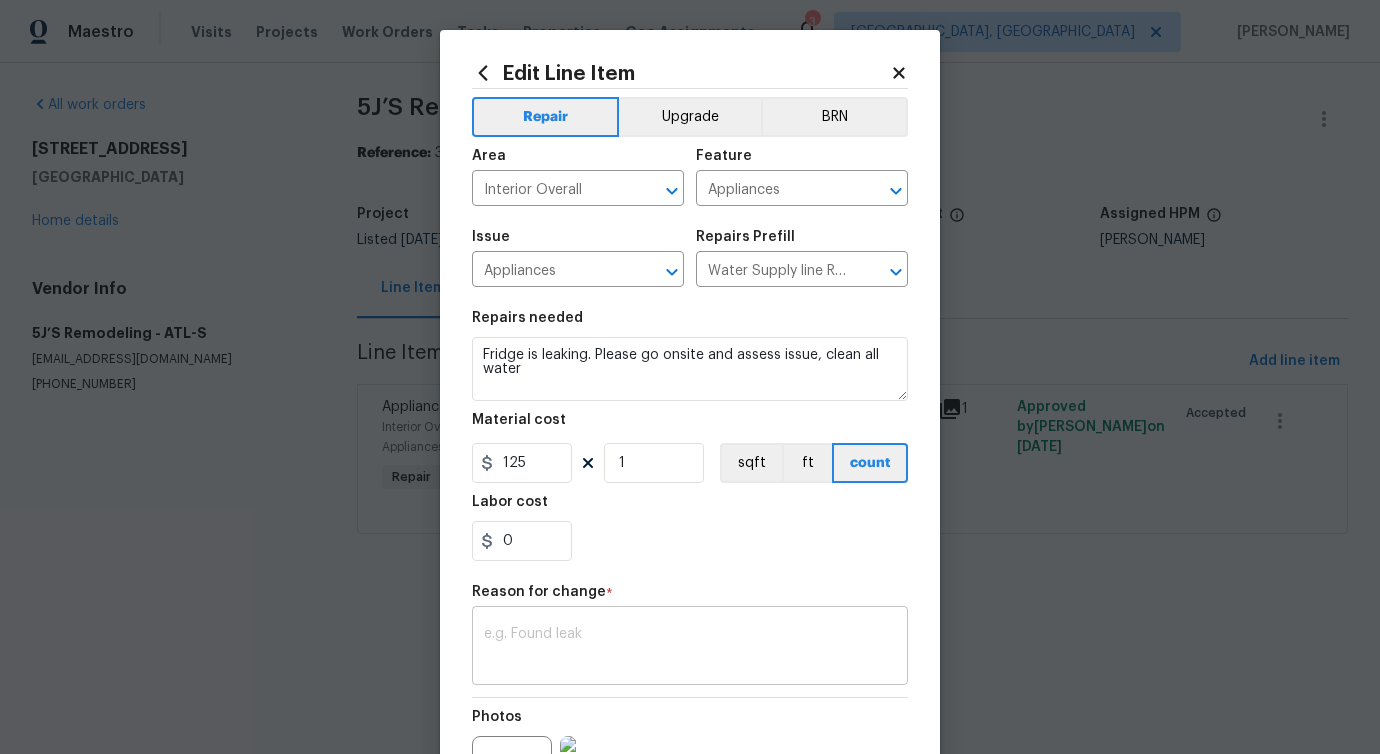 click at bounding box center (690, 648) 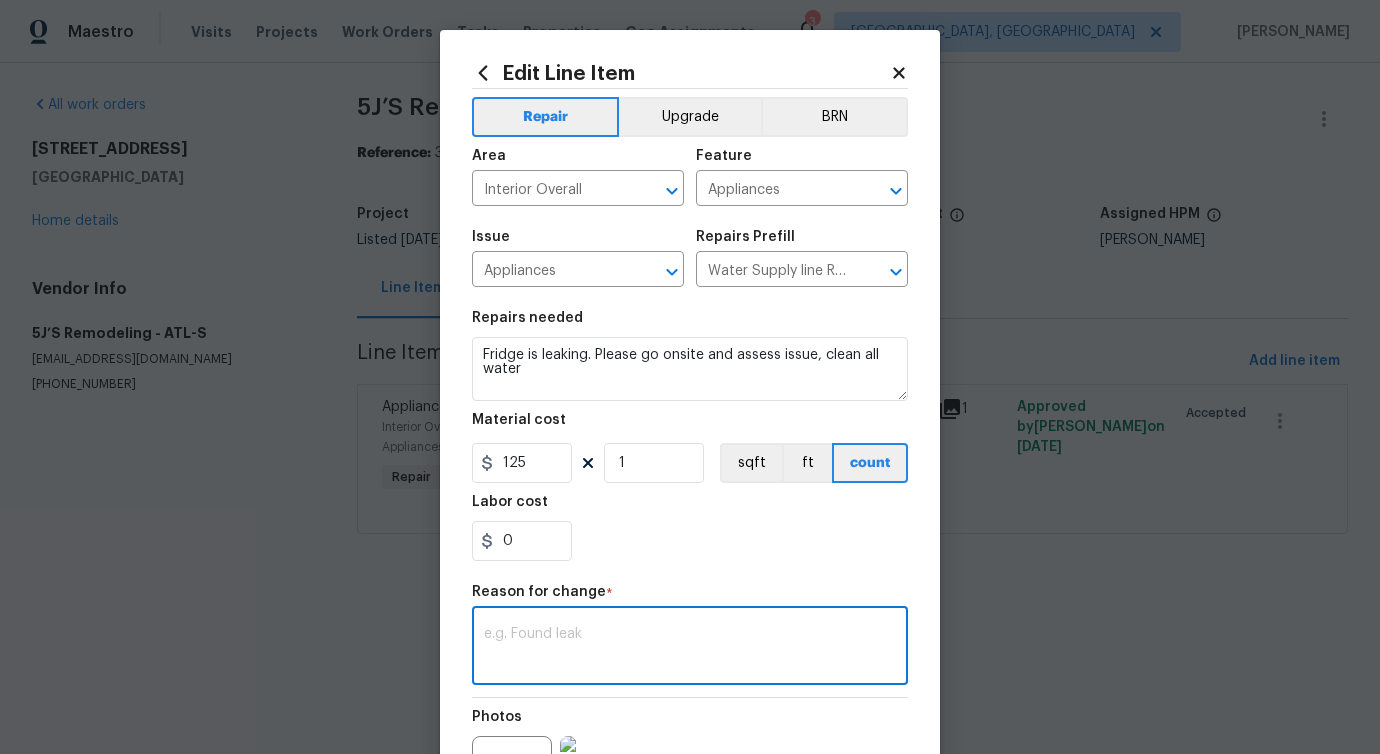 paste on "(PS) Updated per vendor's final cost." 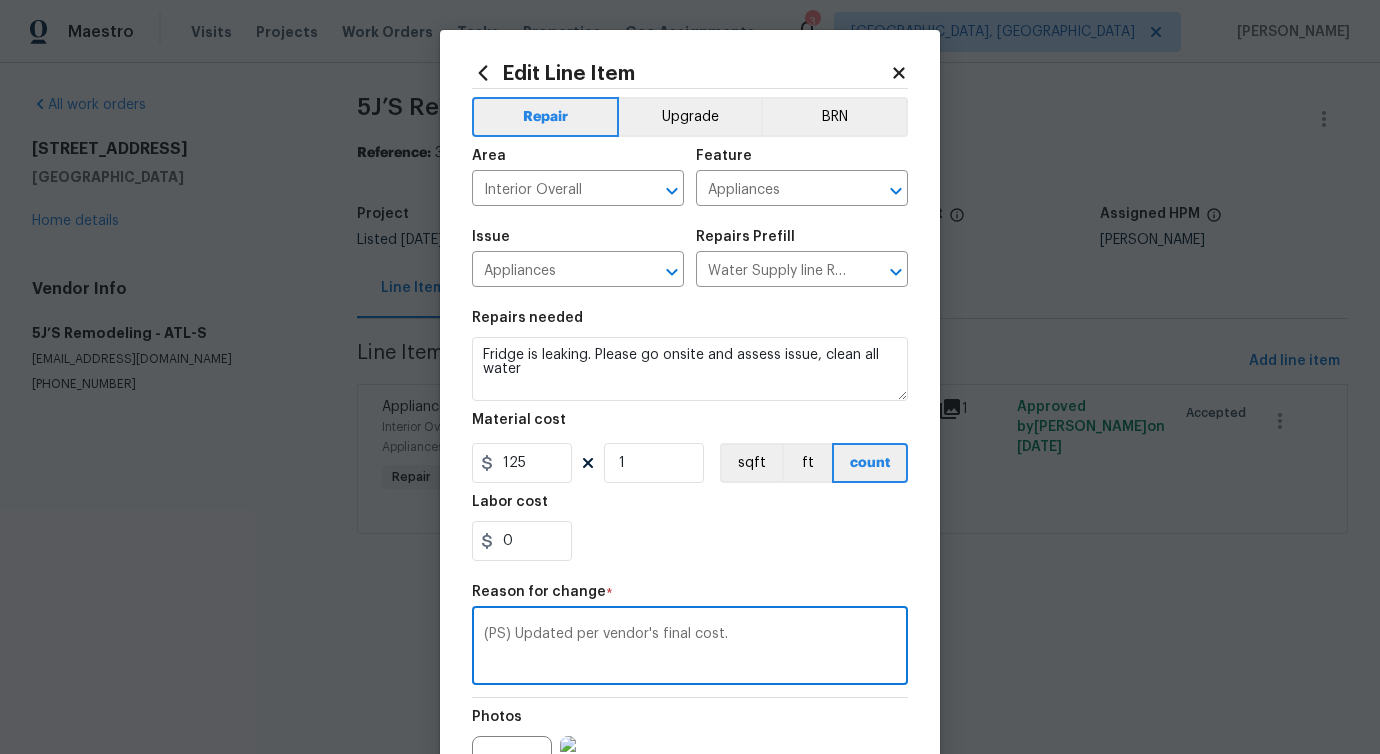 click on "(PS) Updated per vendor's final cost." at bounding box center (690, 648) 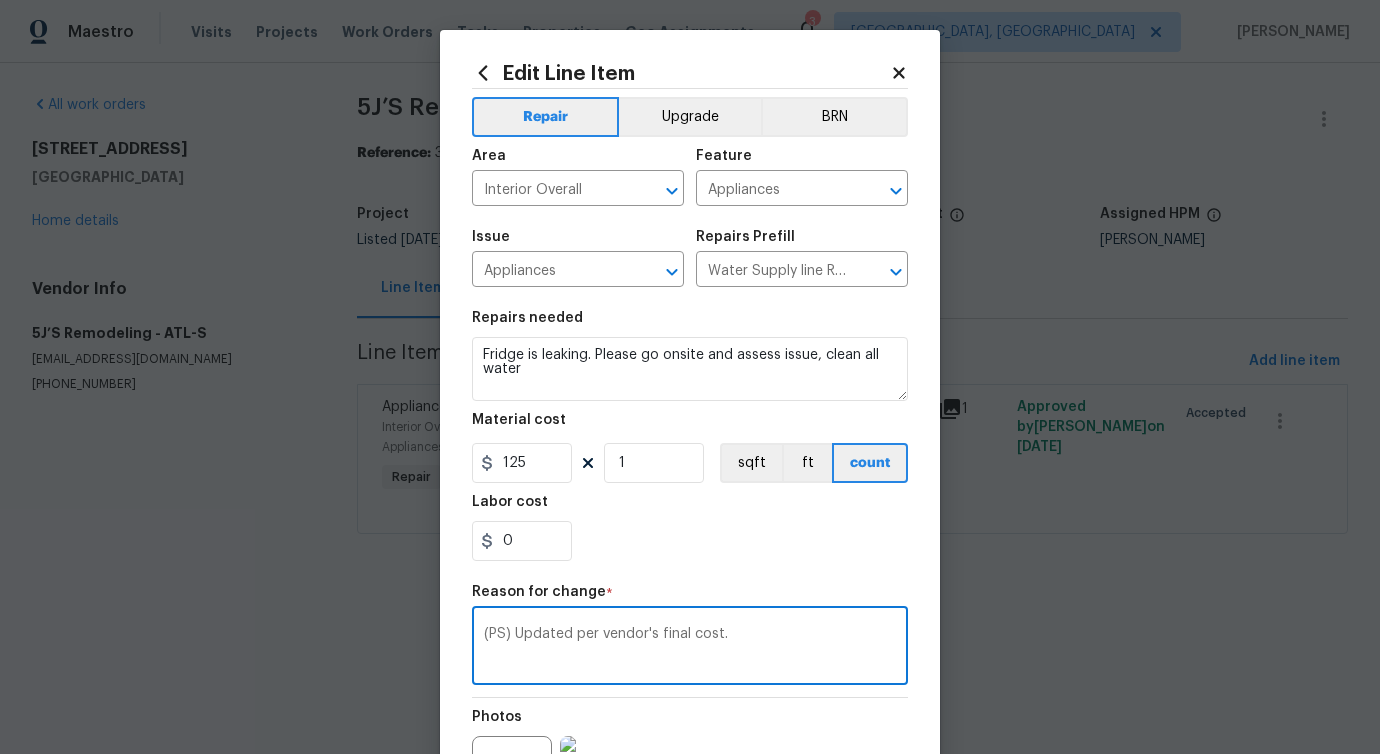 click on "(PS) Updated per vendor's final cost." at bounding box center (690, 648) 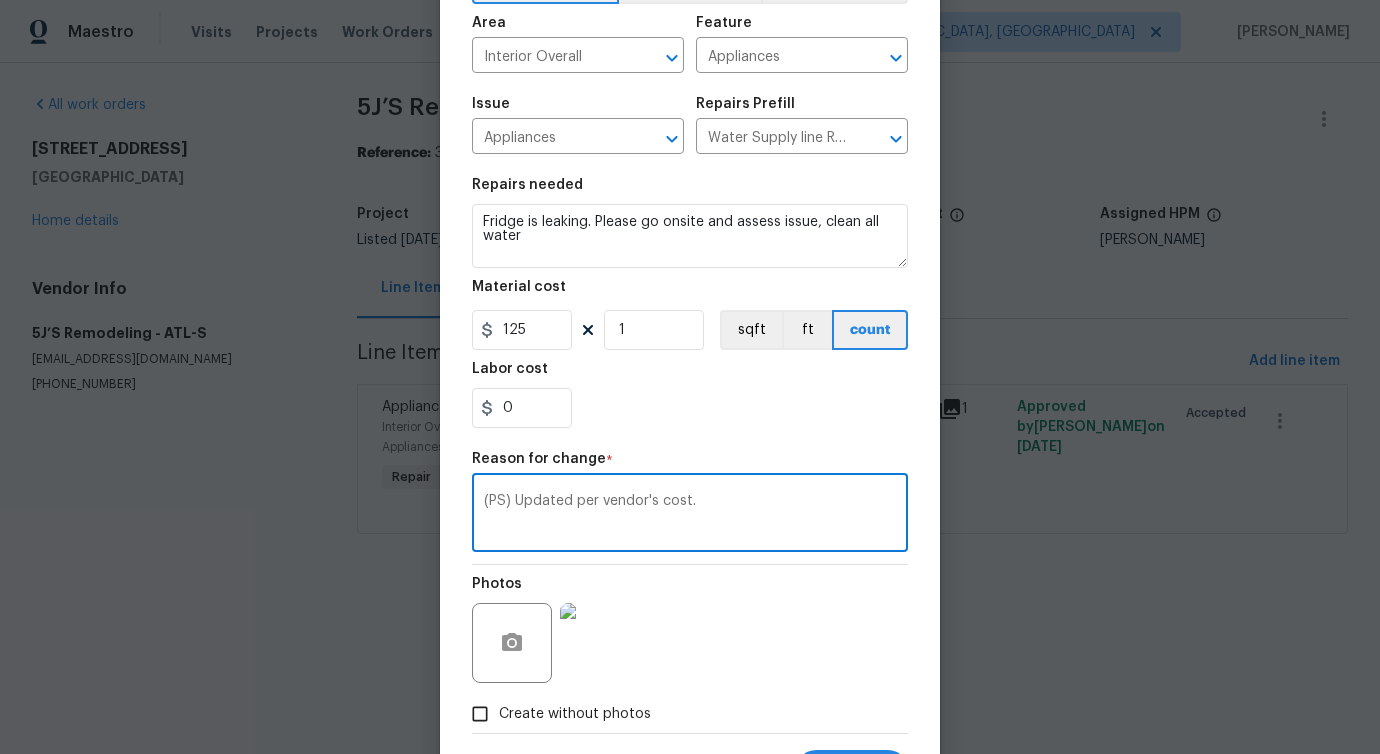 scroll, scrollTop: 232, scrollLeft: 0, axis: vertical 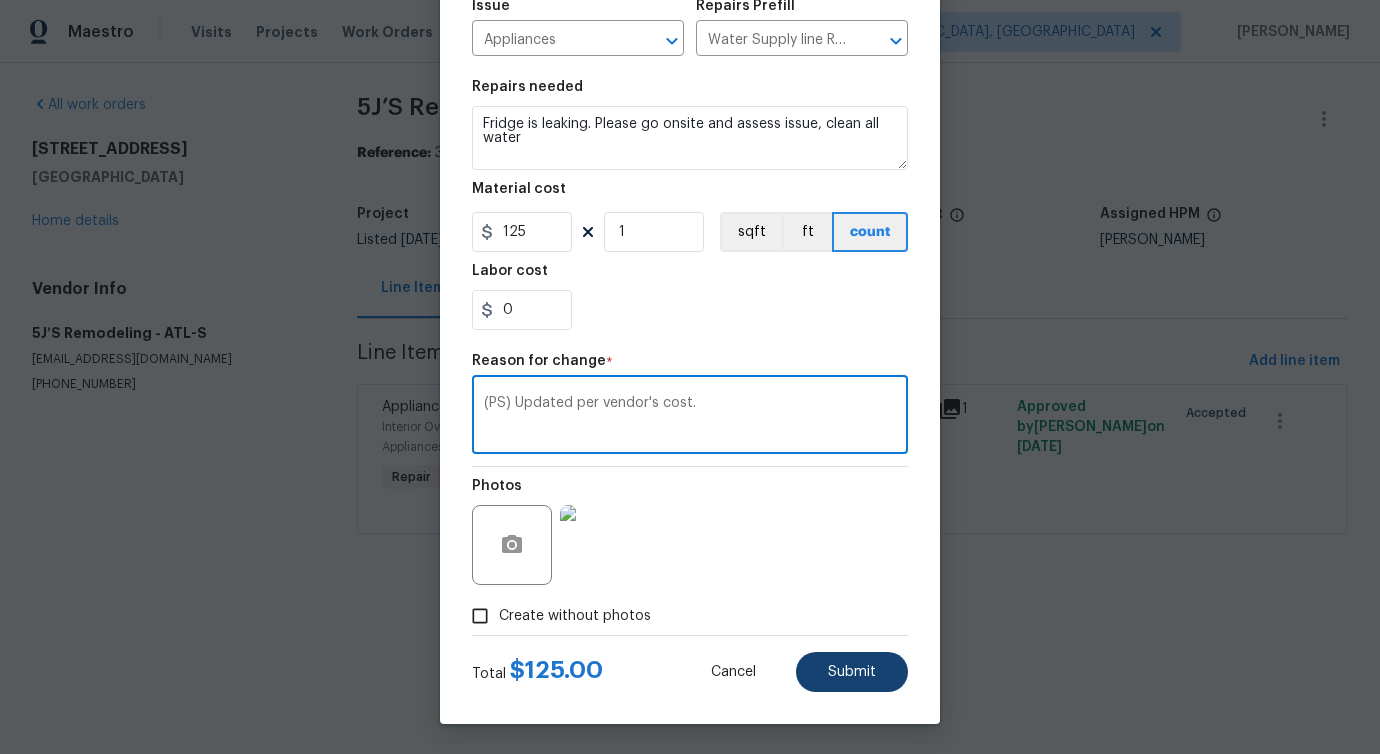 type on "(PS) Updated per vendor's cost." 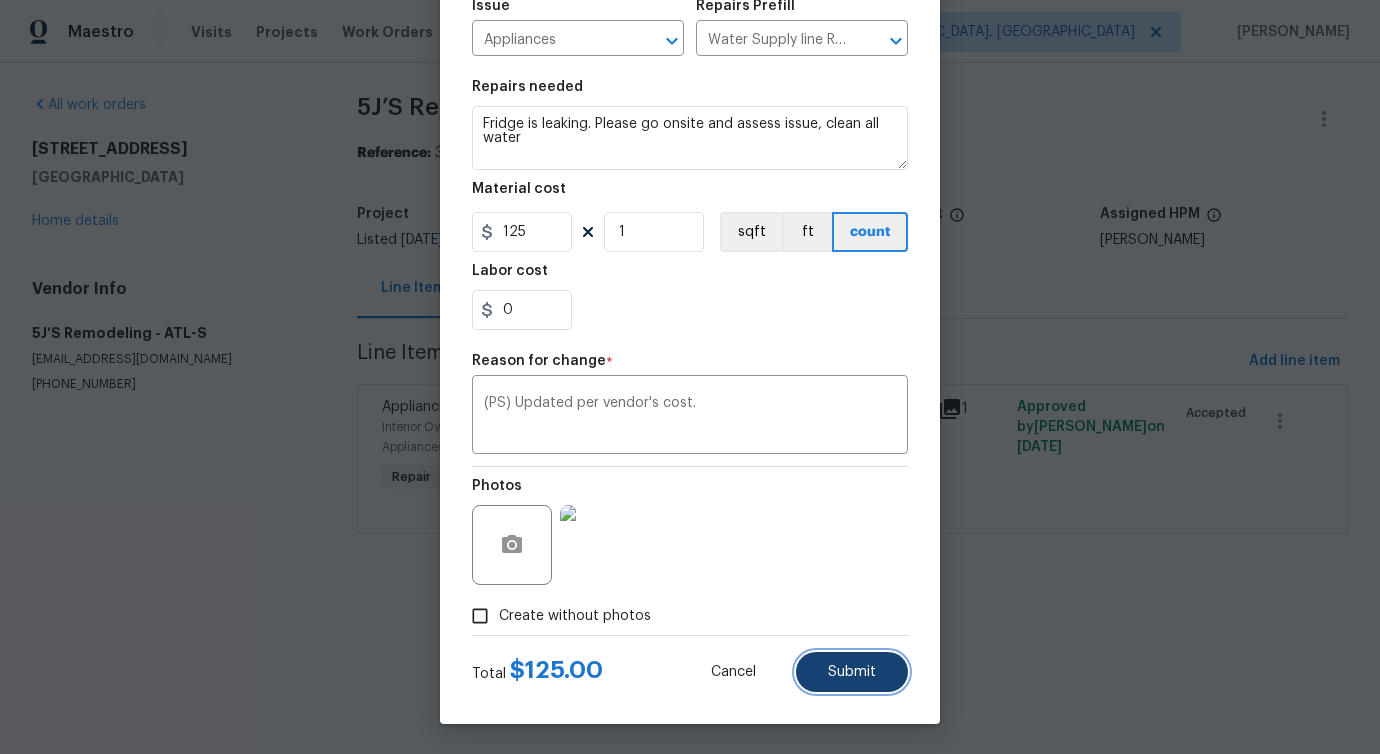 click on "Submit" at bounding box center (852, 672) 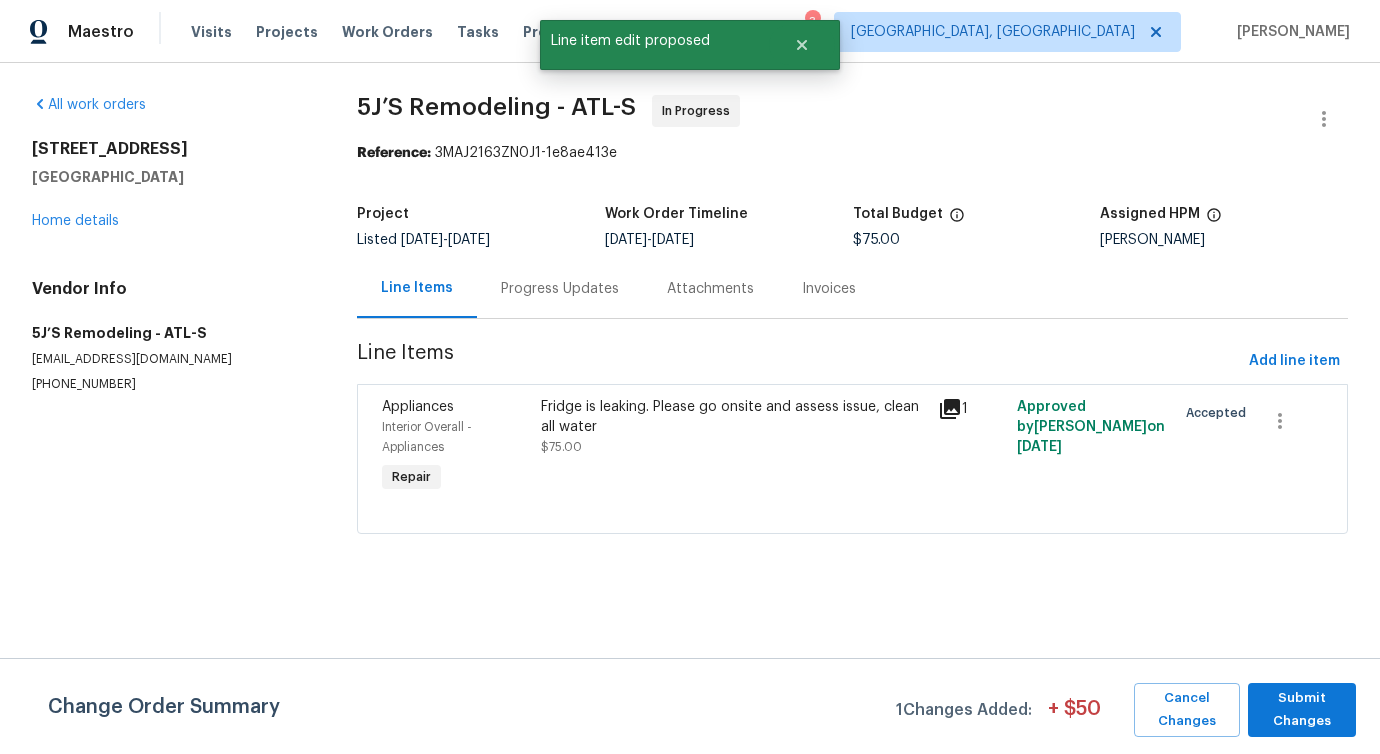 scroll, scrollTop: 0, scrollLeft: 0, axis: both 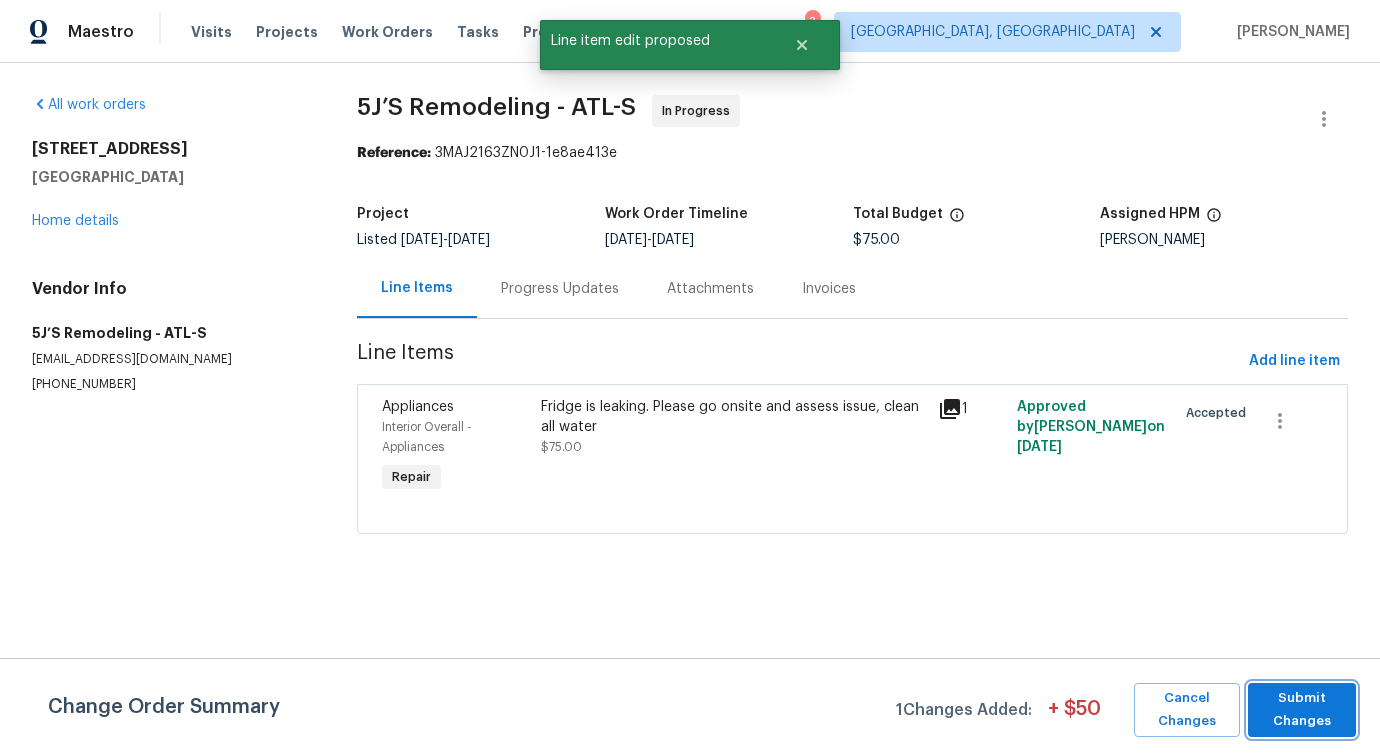 click on "Submit Changes" at bounding box center (1302, 710) 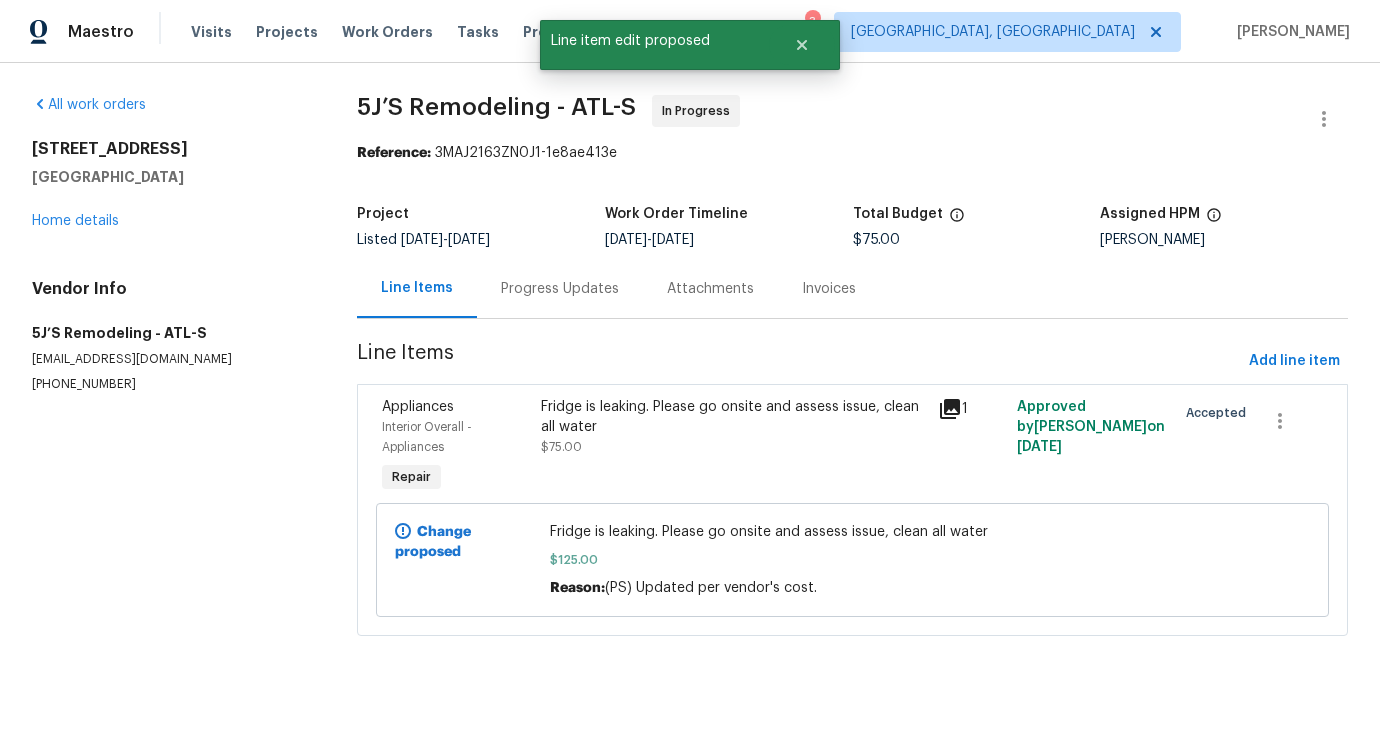 click on "5J’S Remodeling - ATL-S In Progress Reference:   3MAJ2163ZN0J1-1e8ae413e Project Listed   6/17/2025  -  7/9/2025 Work Order Timeline 7/7/2025  -  7/9/2025 Total Budget $75.00 Assigned HPM Samuel Vetrik Line Items Progress Updates Attachments Invoices Line Items Add line item Appliances Interior Overall - Appliances Repair Fridge is leaking. Please go onsite and assess issue, clean all water $75.00   1 Approved by  Pavithra Sekar  on   7/7/2025 Accepted Change proposed Fridge is leaking. Please go onsite and assess issue, clean all water $125.00 Reason:  (PS) Updated per vendor's cost." at bounding box center (852, 377) 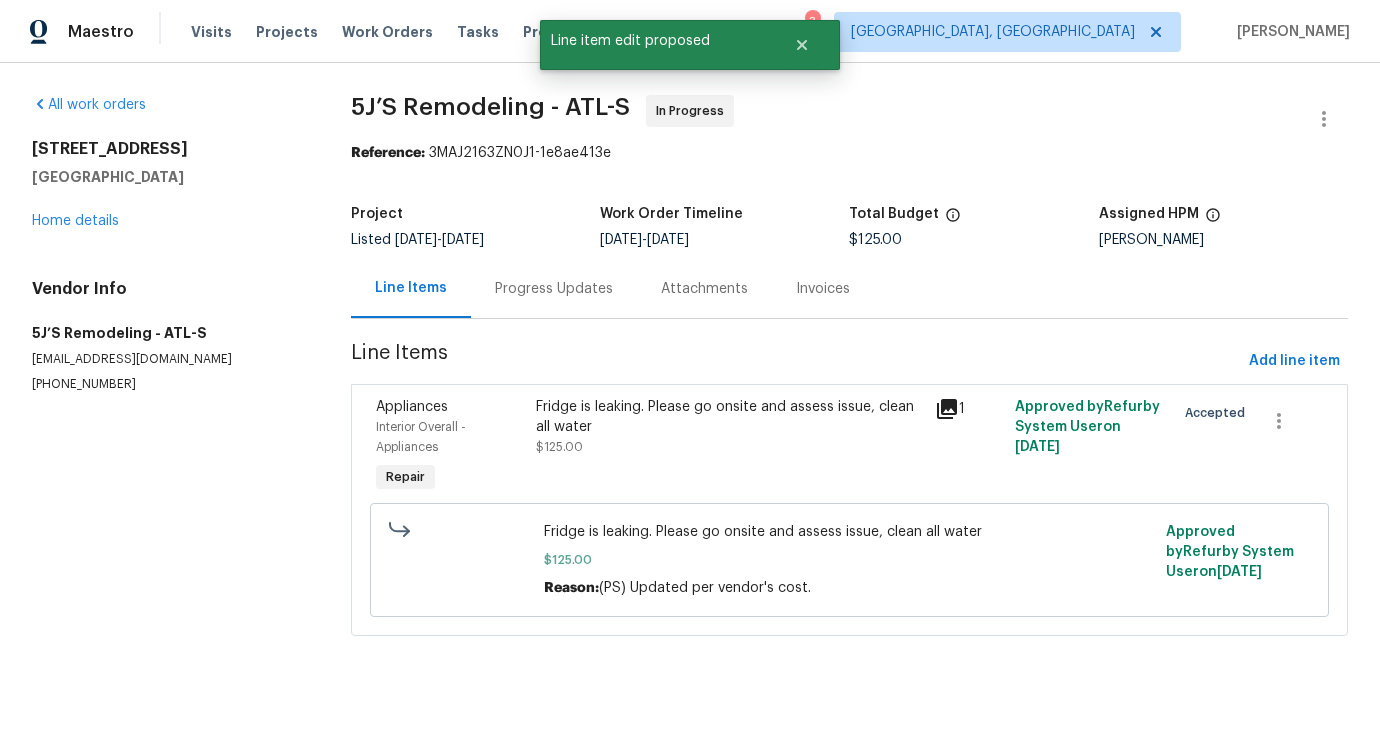 click on "Progress Updates" at bounding box center [554, 289] 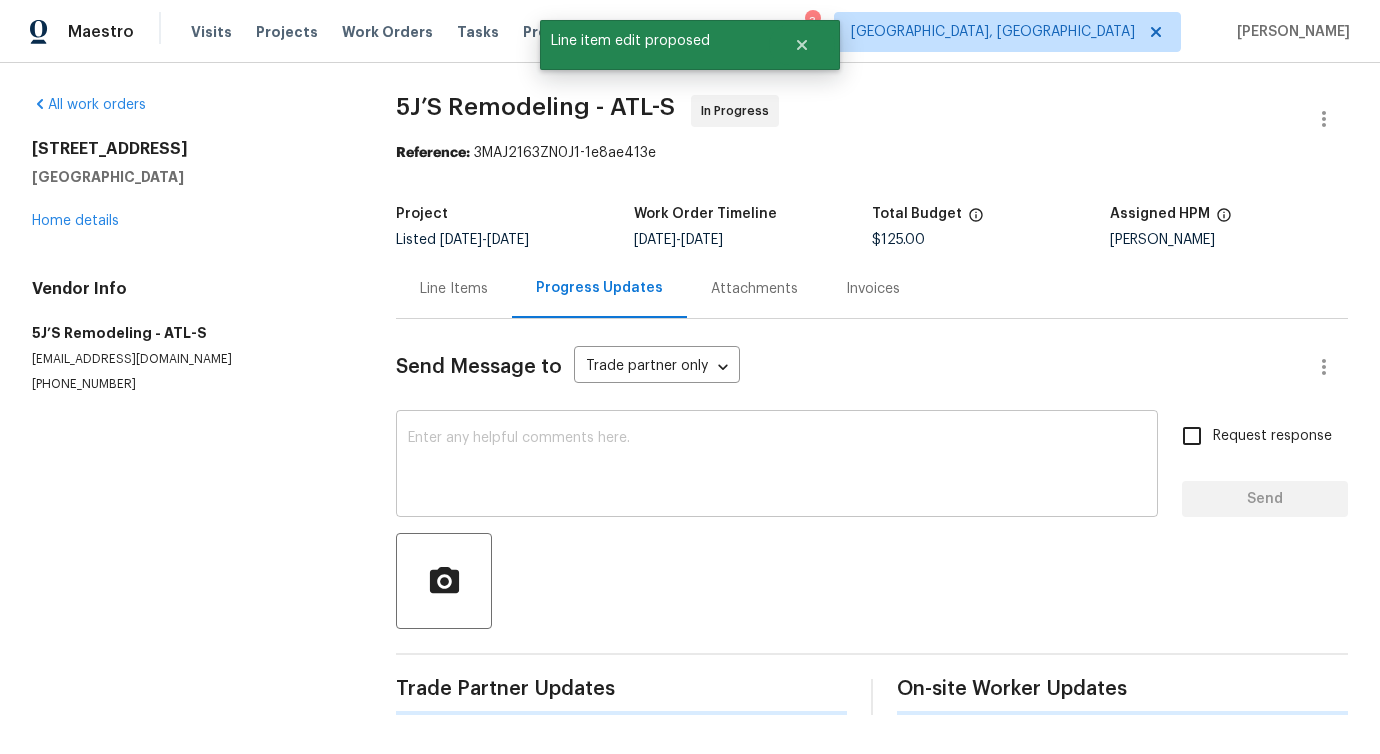 click at bounding box center (777, 466) 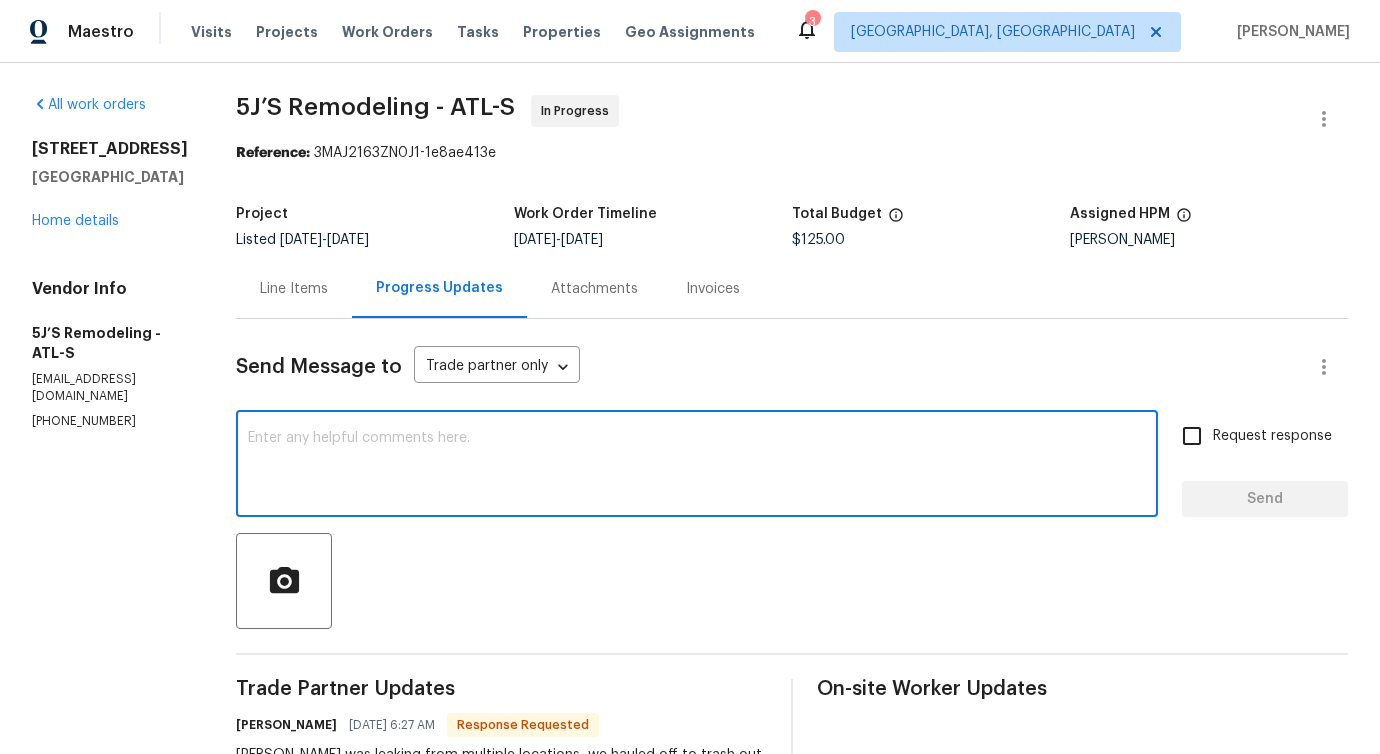 click at bounding box center (697, 466) 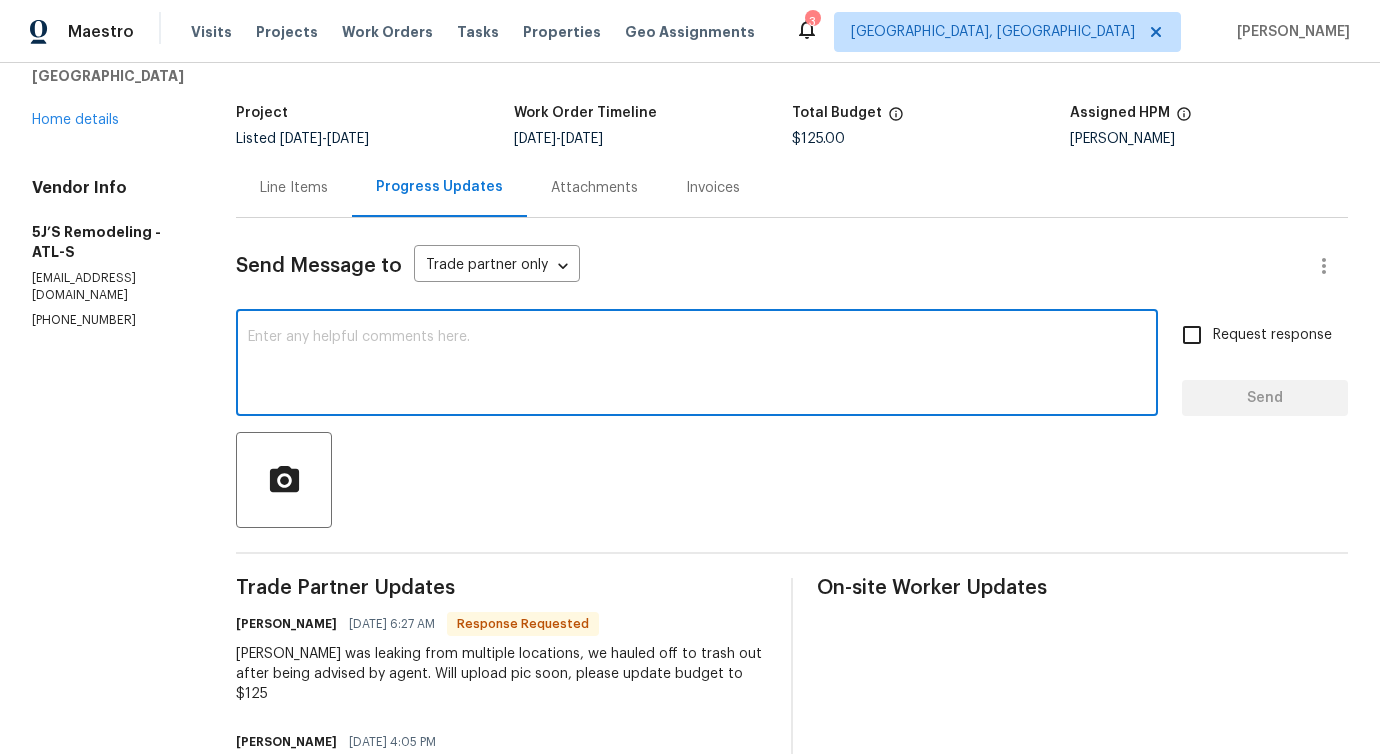 scroll, scrollTop: 0, scrollLeft: 0, axis: both 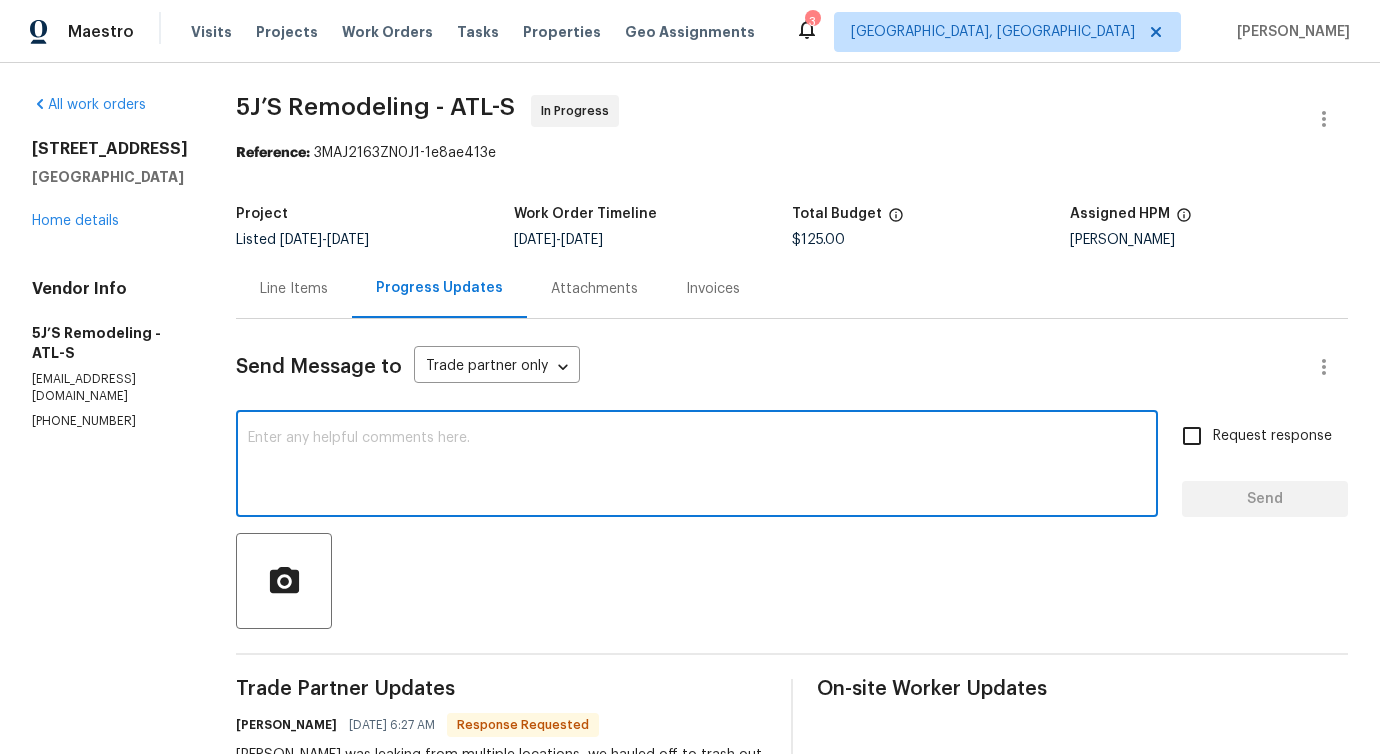 click at bounding box center (697, 466) 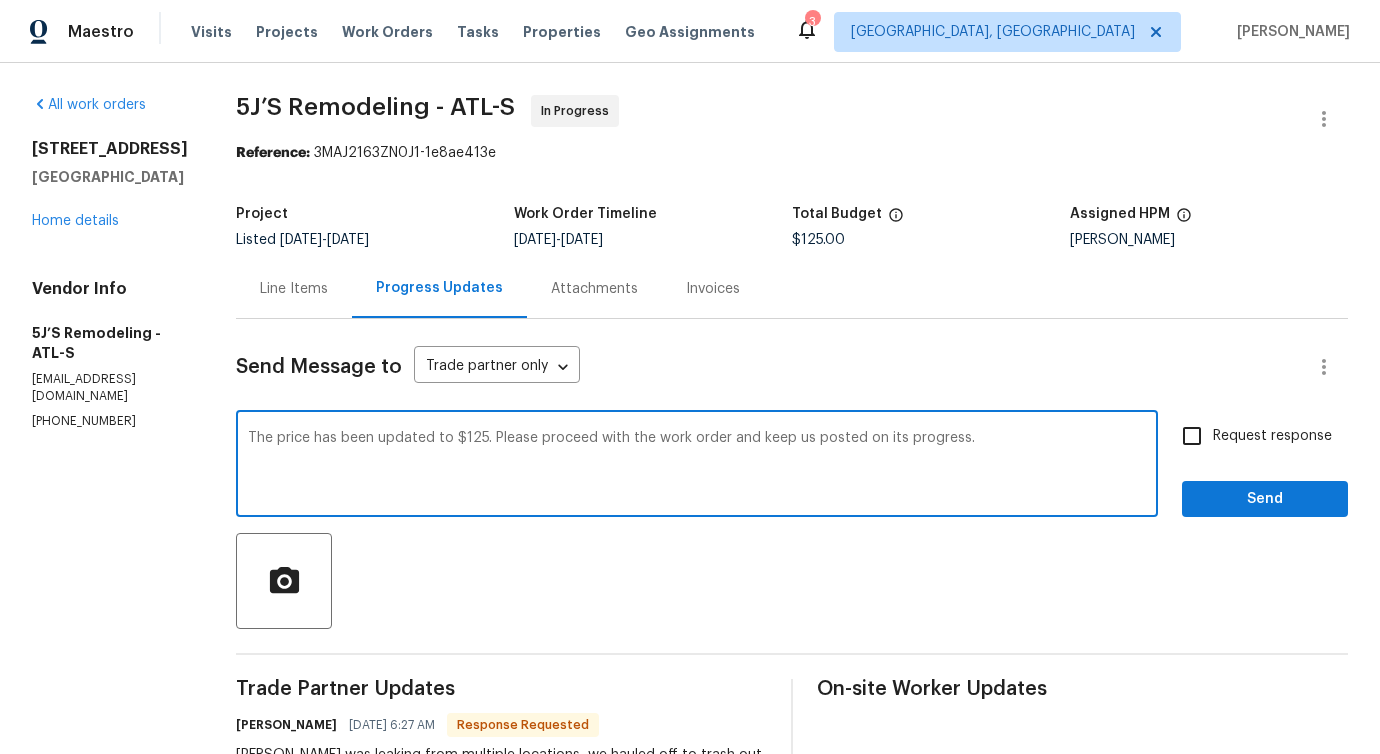 click on "The price has been updated to $125. Please proceed with the work order and keep us posted on its progress." at bounding box center (697, 466) 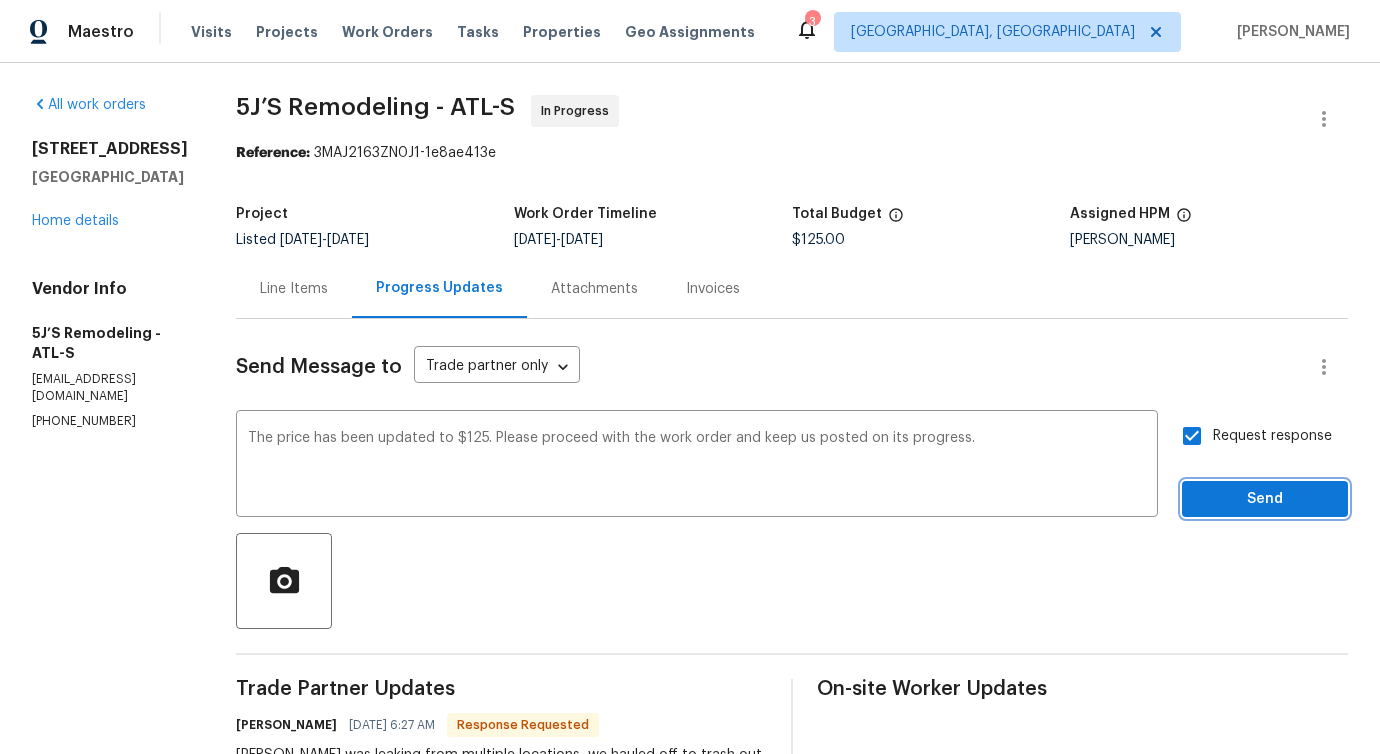 click on "Send" at bounding box center [1265, 499] 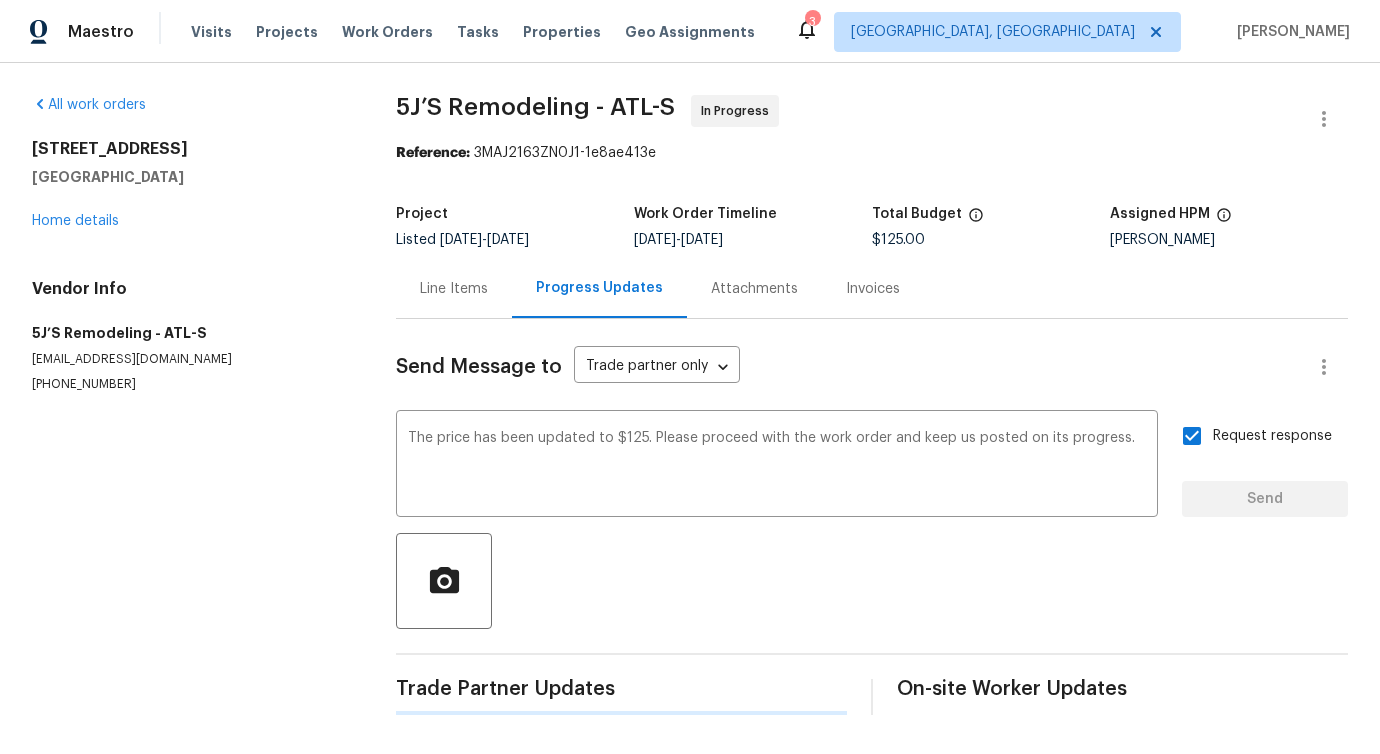 type 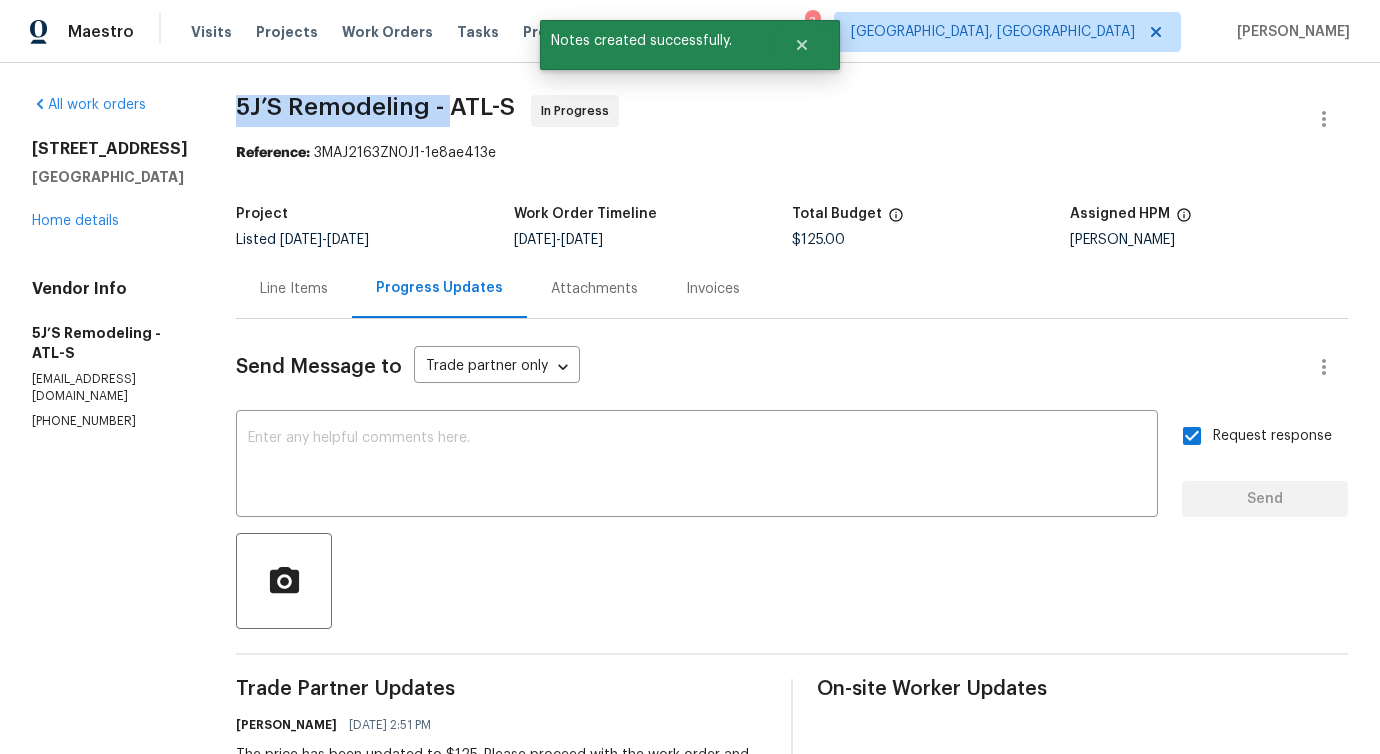 drag, startPoint x: 234, startPoint y: 109, endPoint x: 449, endPoint y: 113, distance: 215.0372 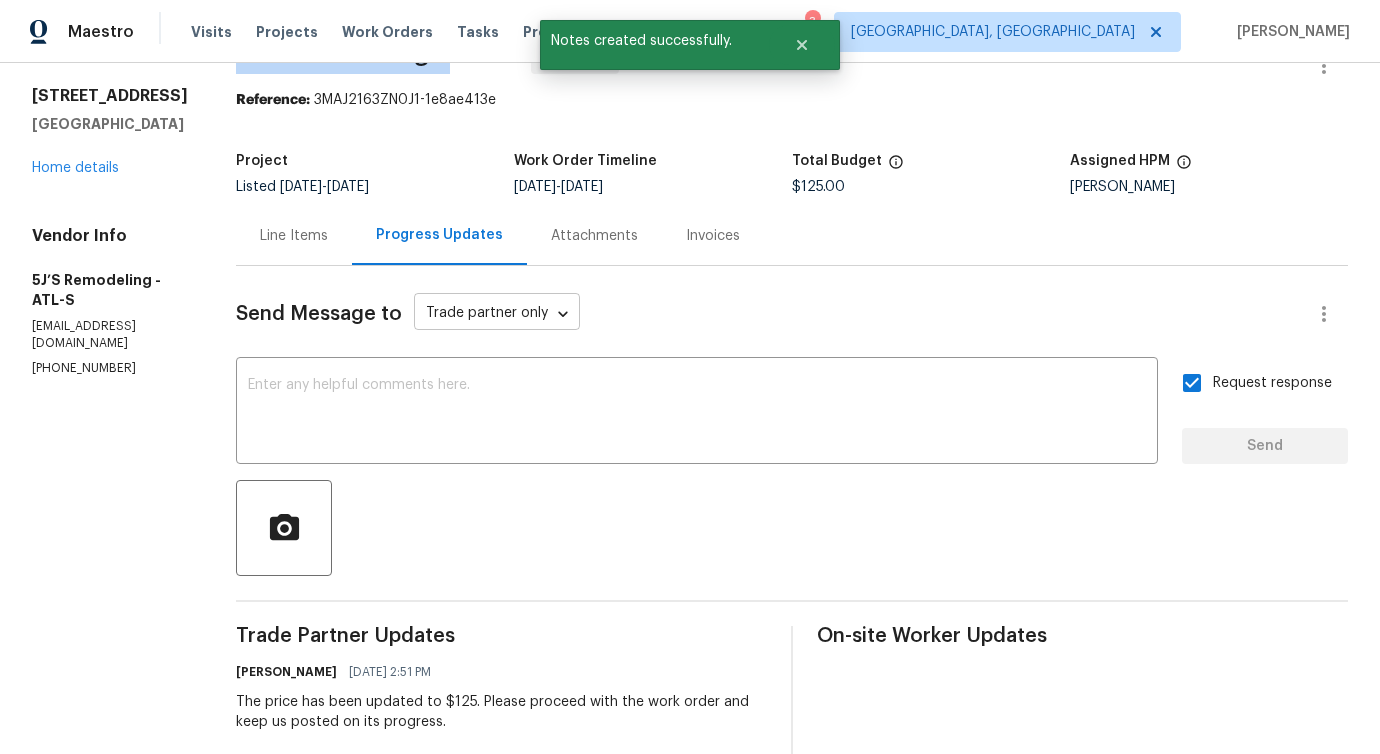 scroll, scrollTop: 170, scrollLeft: 0, axis: vertical 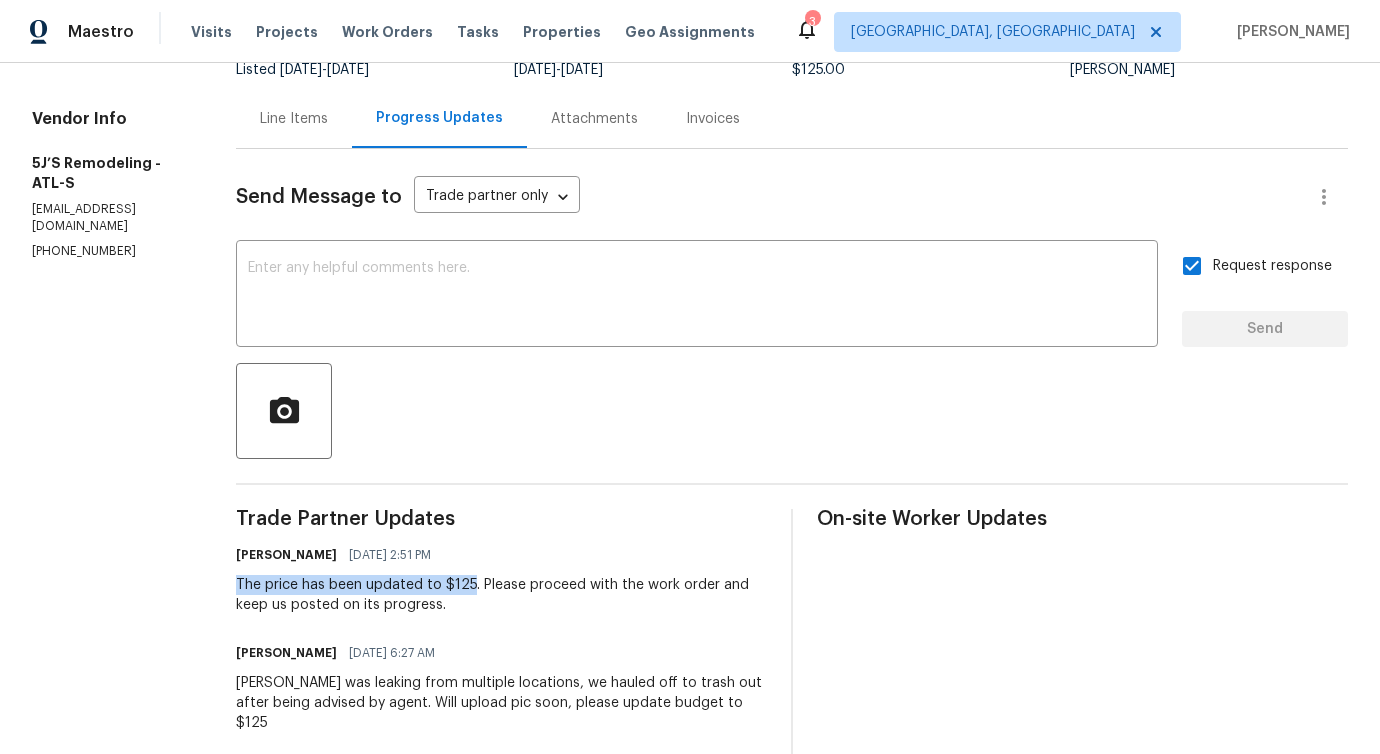 drag, startPoint x: 231, startPoint y: 582, endPoint x: 470, endPoint y: 583, distance: 239.00209 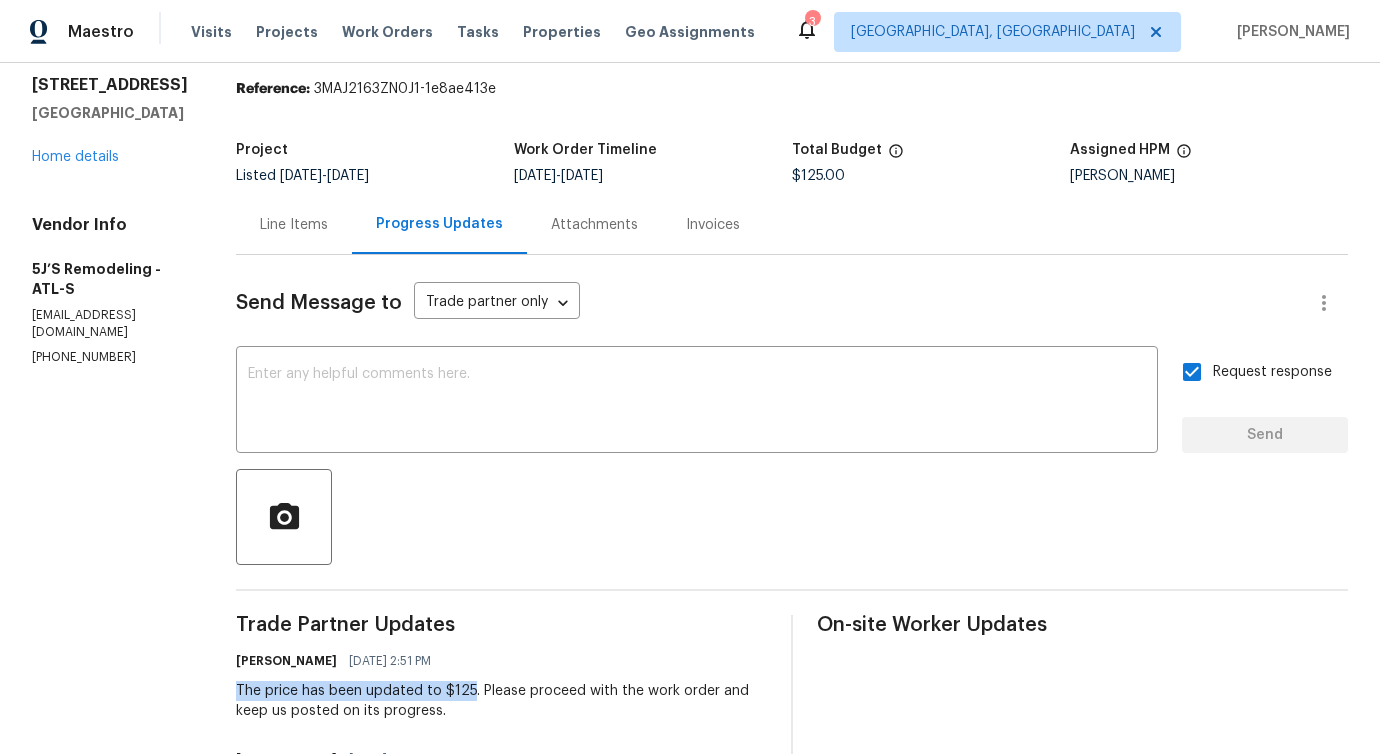 scroll, scrollTop: 0, scrollLeft: 0, axis: both 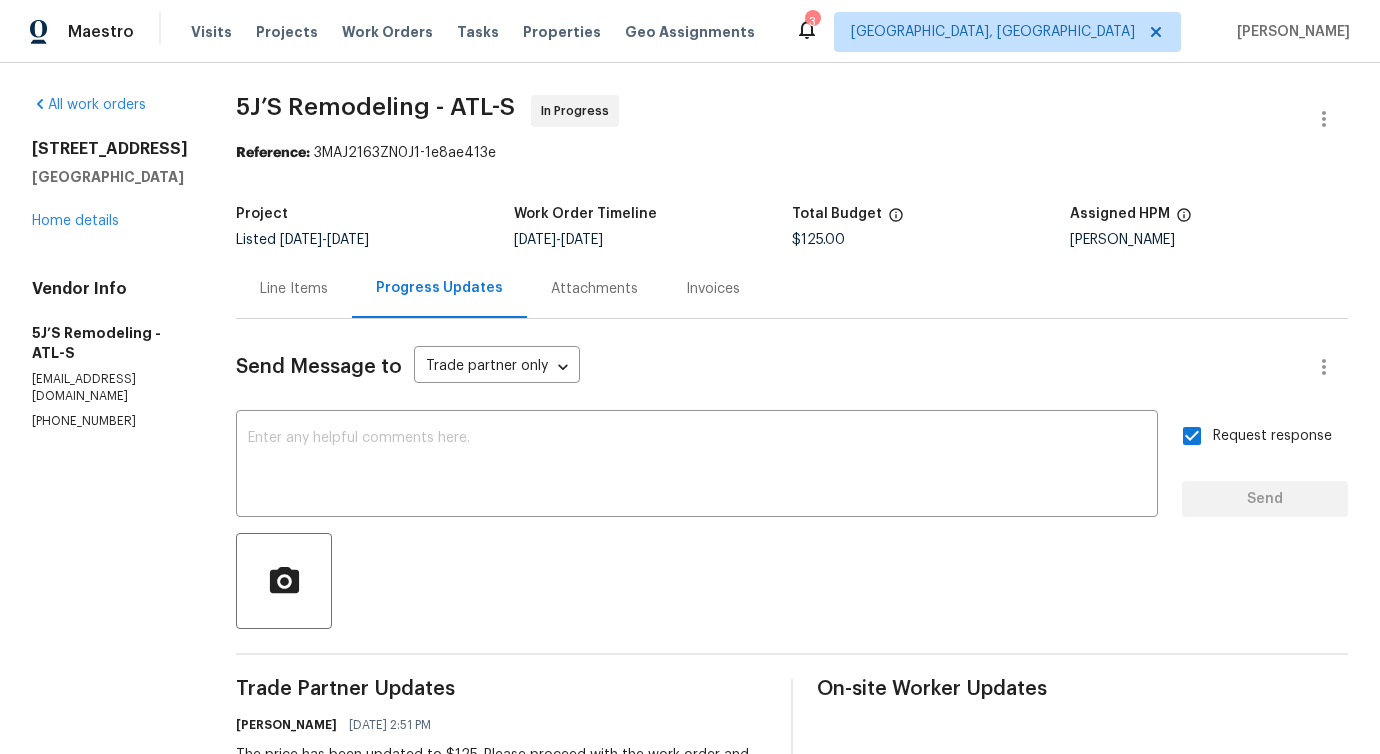 click on "7040 Northgreen Dr Atlanta, GA 30328 Home details" at bounding box center [110, 185] 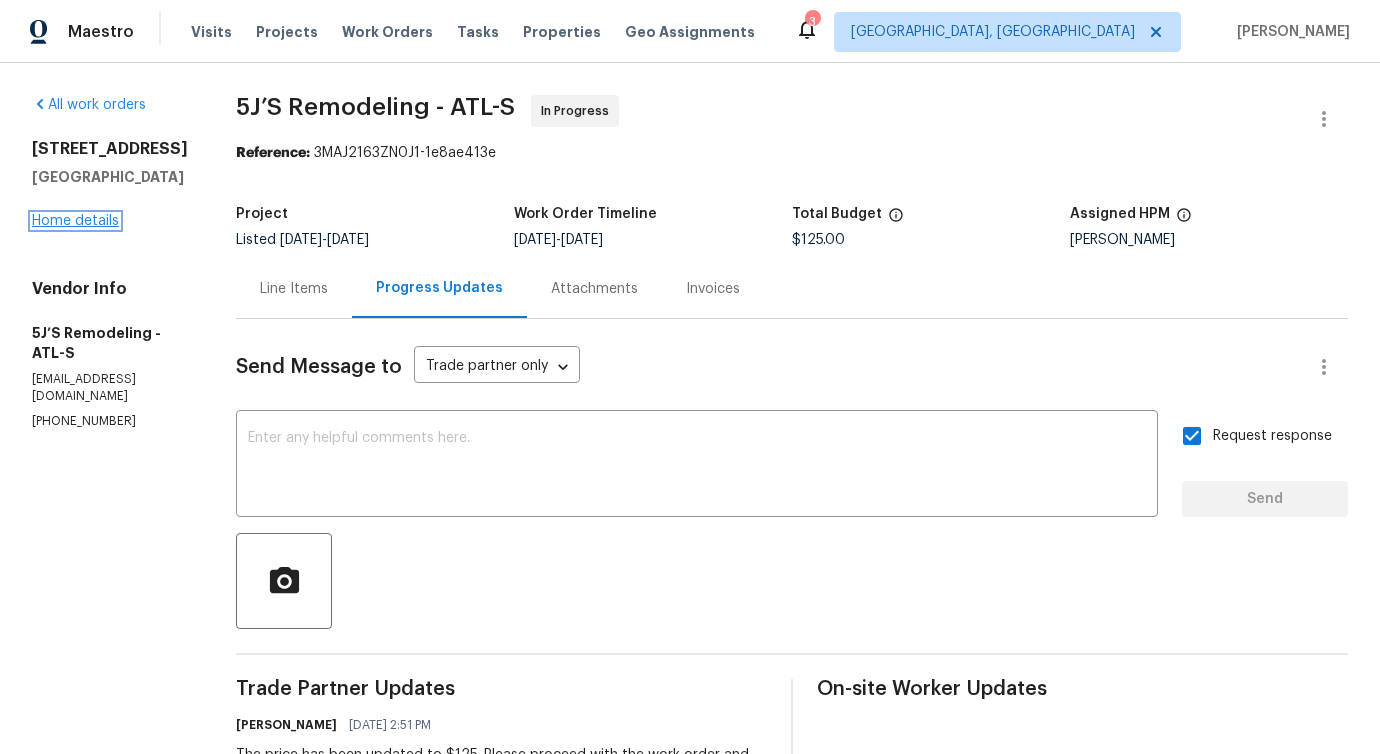 click on "Home details" at bounding box center [75, 221] 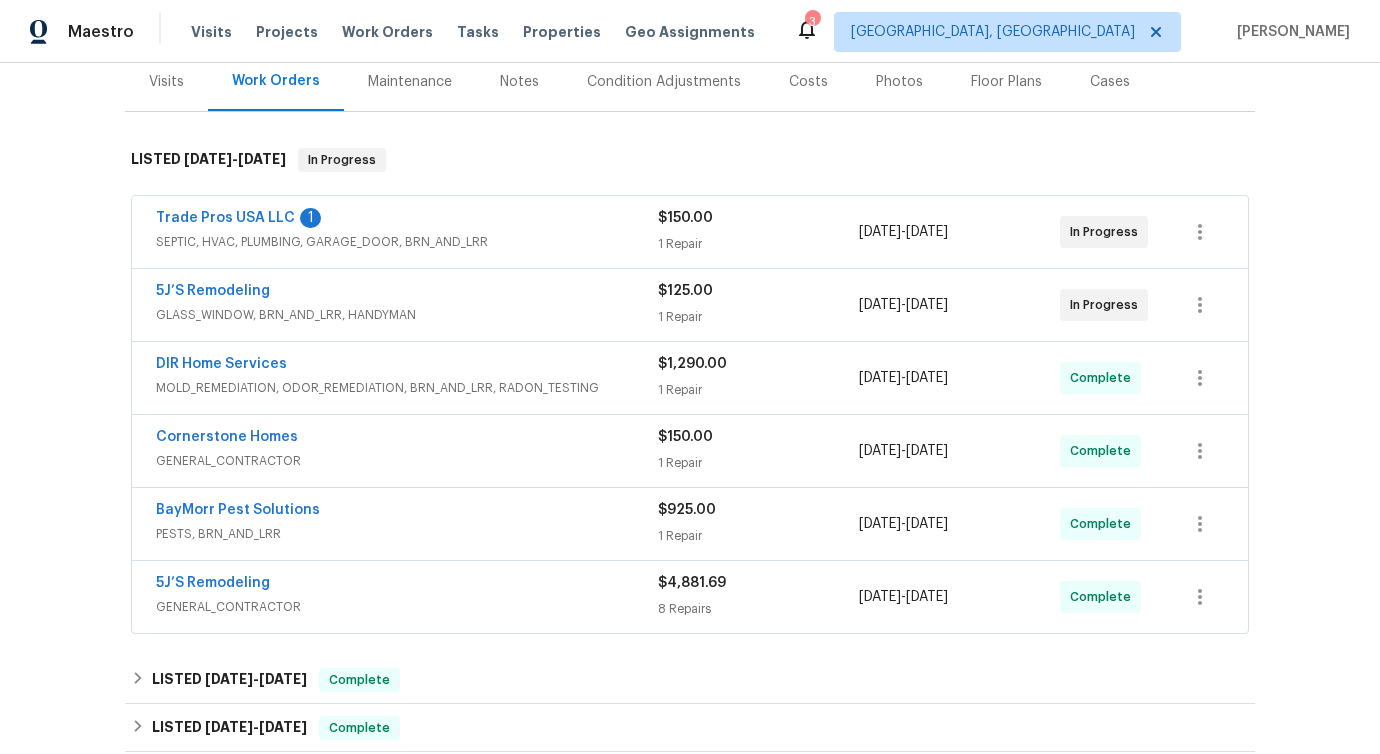 scroll, scrollTop: 248, scrollLeft: 0, axis: vertical 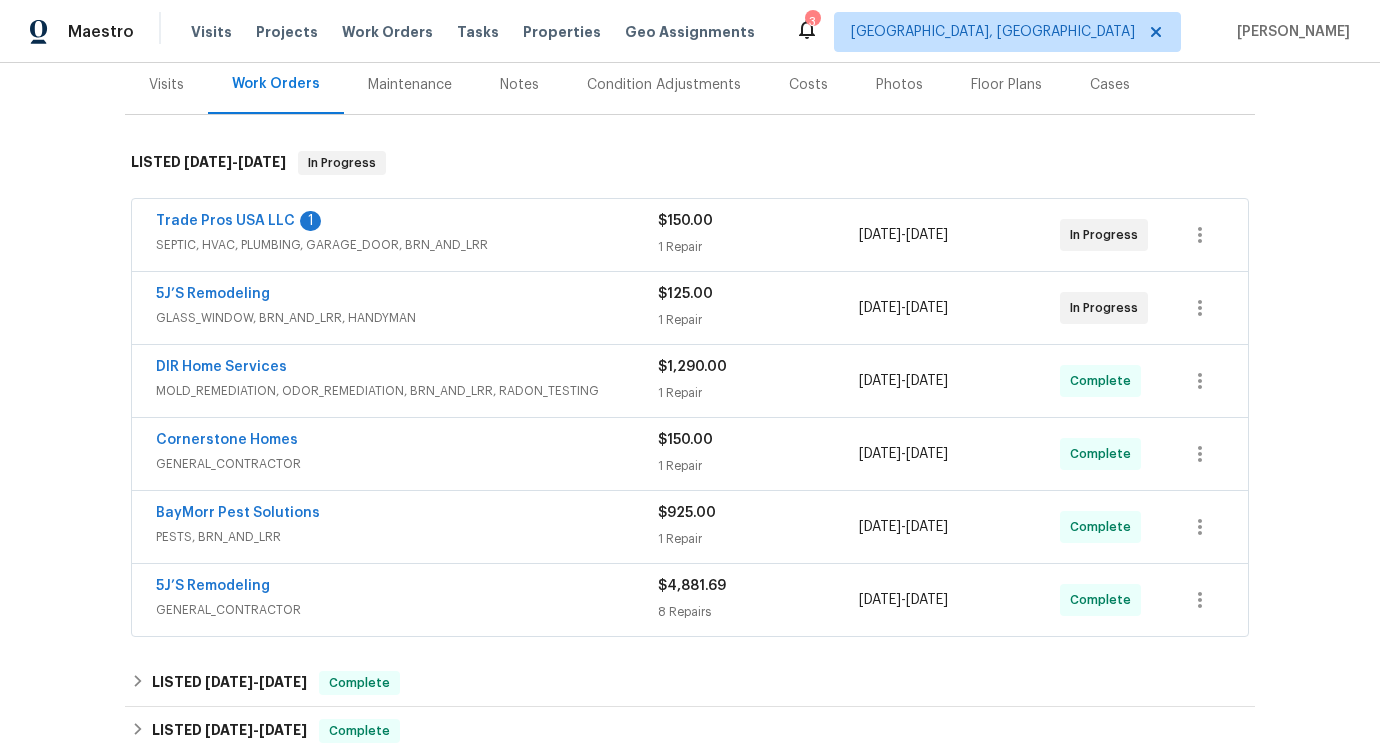 click on "Trade Pros USA LLC" at bounding box center (225, 221) 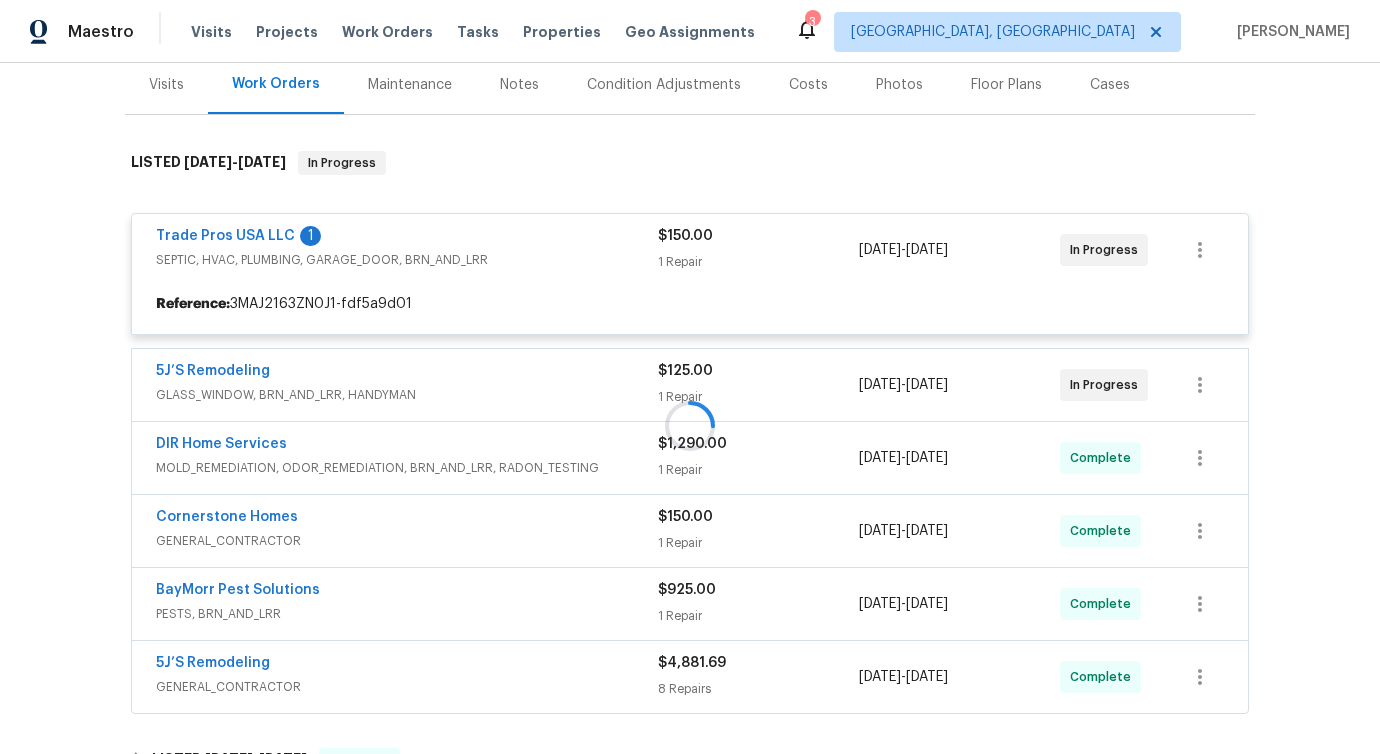click at bounding box center [690, 425] 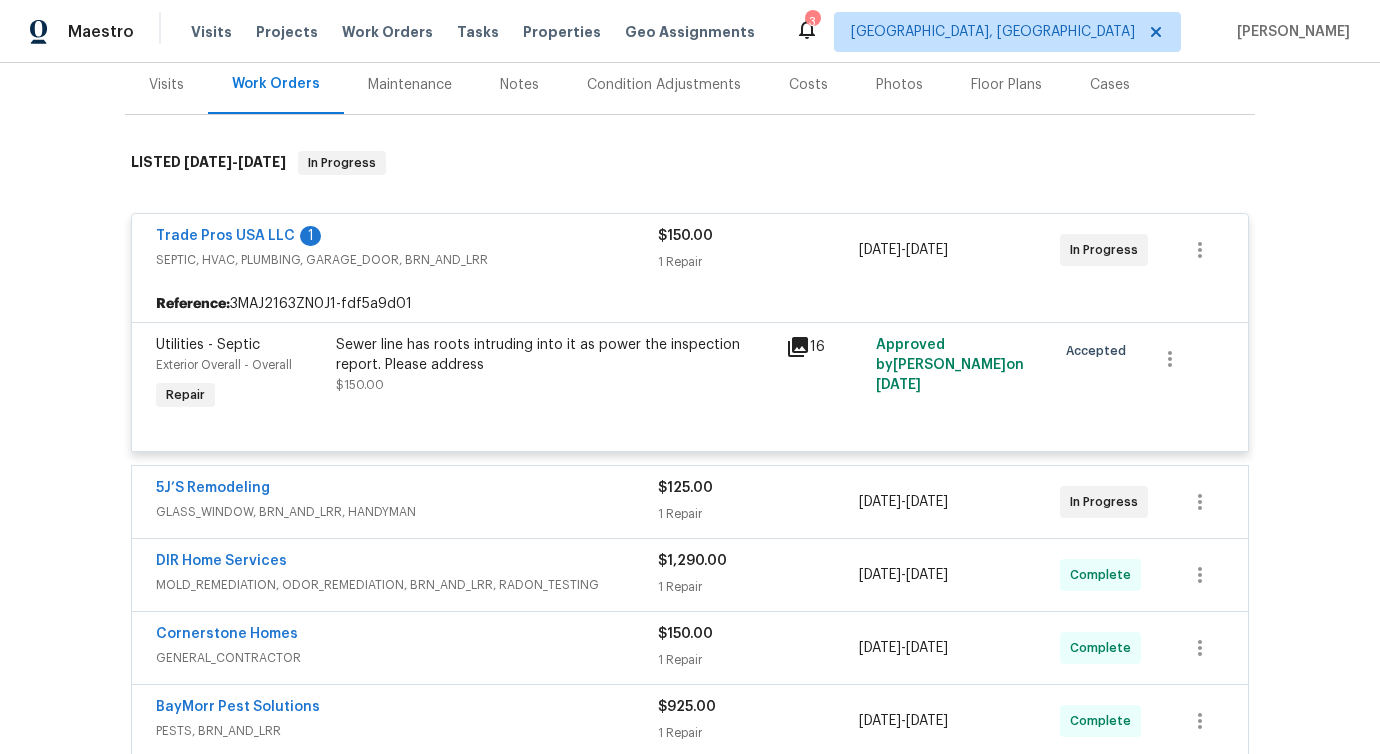 click on "Trade Pros USA LLC" at bounding box center [225, 236] 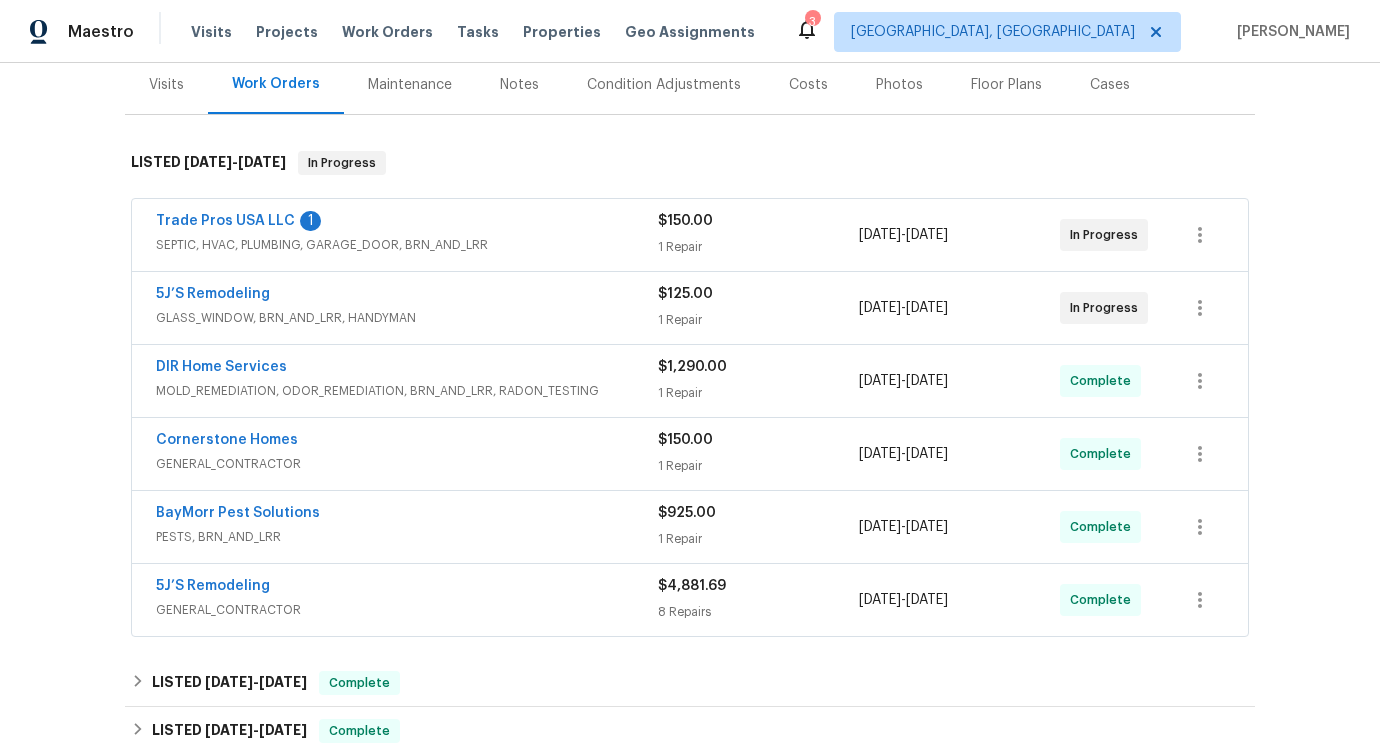 click on "1" at bounding box center [310, 221] 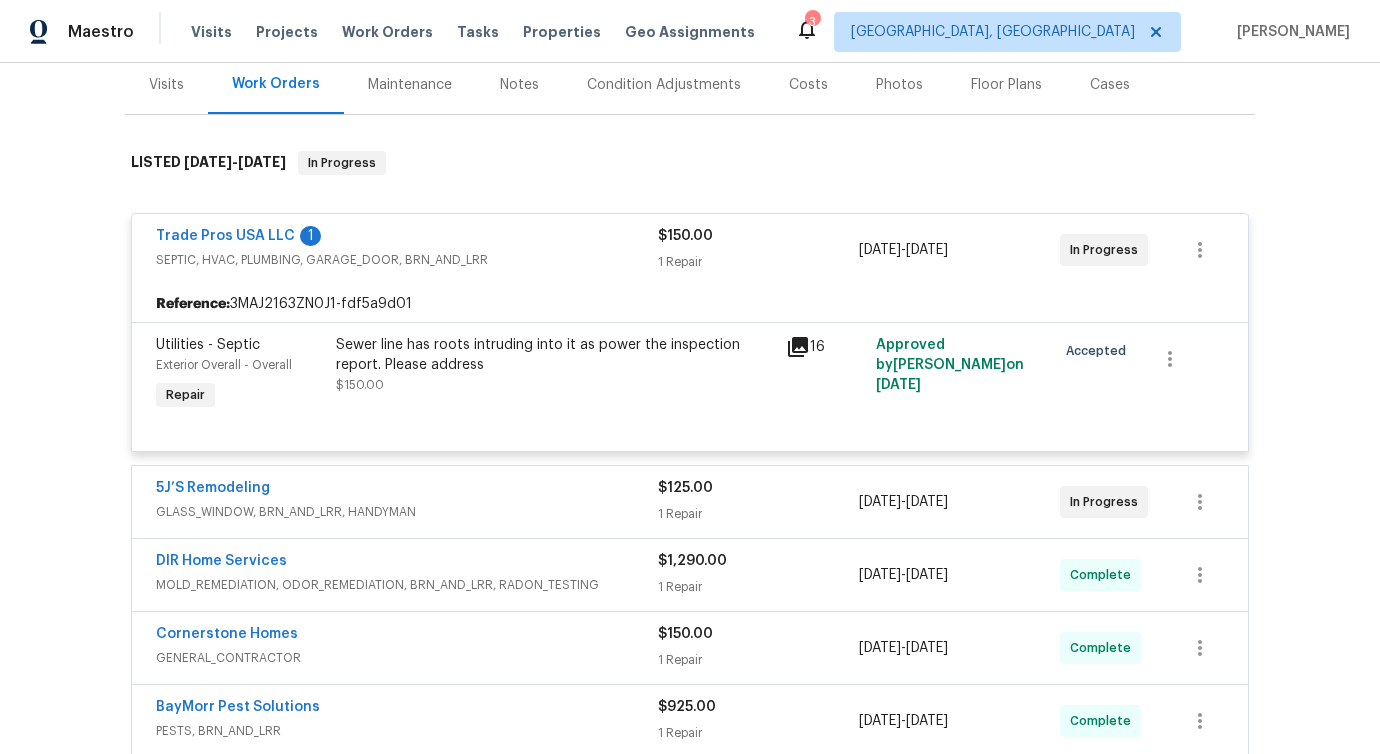 click on "Trade Pros USA LLC" at bounding box center (225, 236) 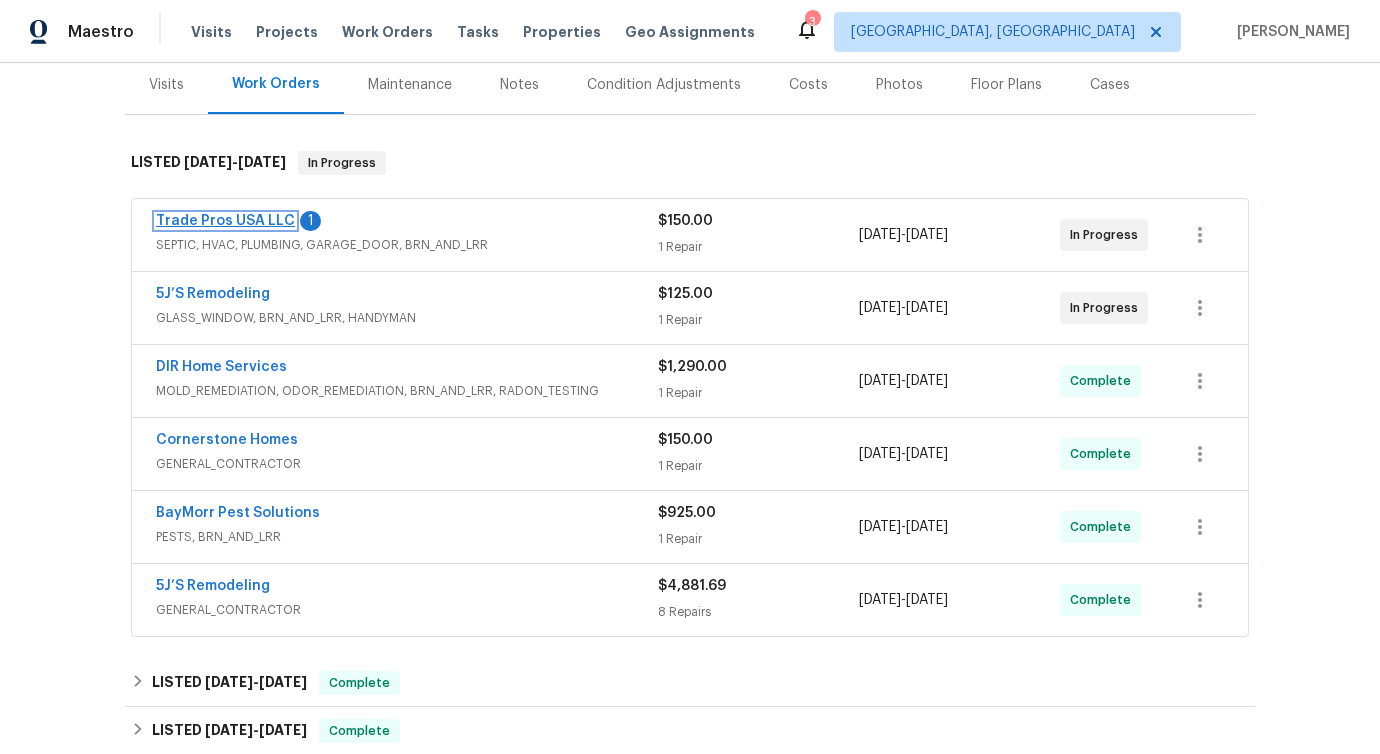 click on "Trade Pros USA LLC" at bounding box center [225, 221] 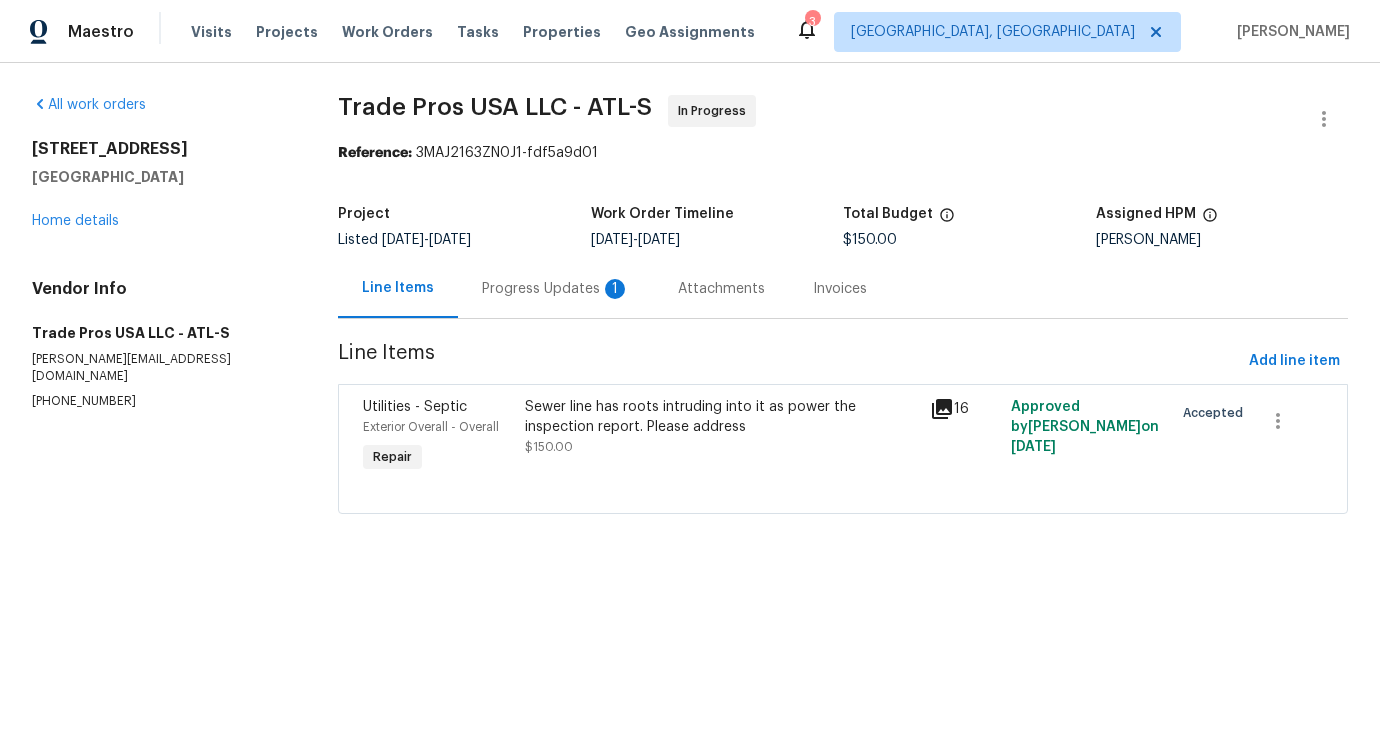 click on "Progress Updates 1" at bounding box center (556, 289) 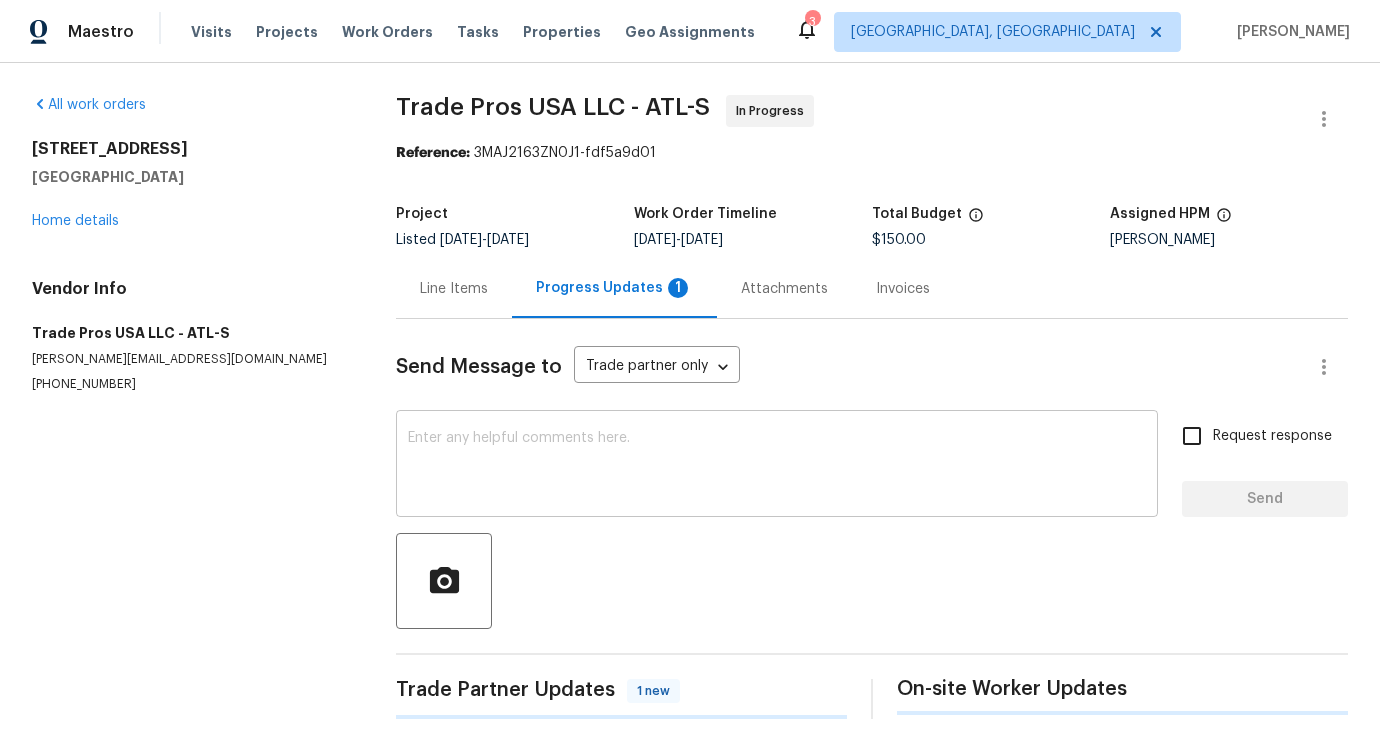 click at bounding box center (777, 466) 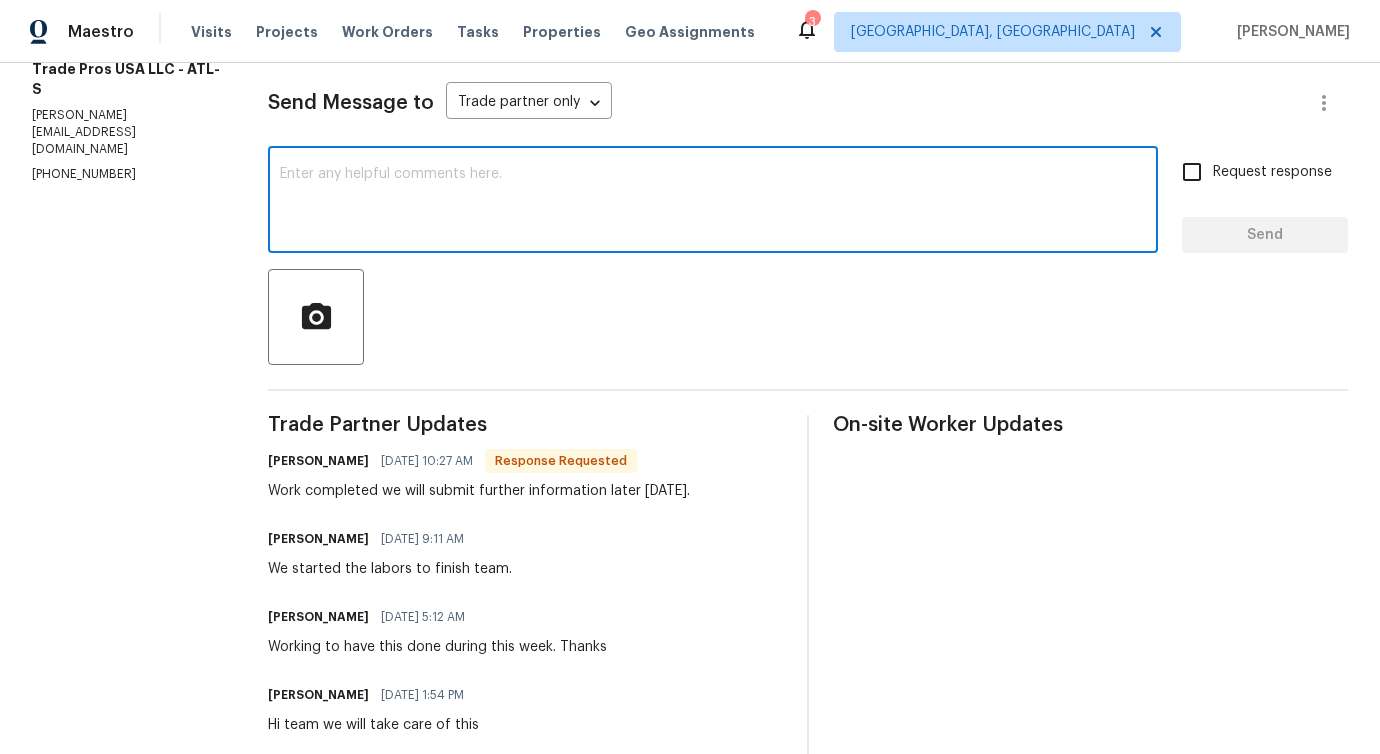 scroll, scrollTop: 257, scrollLeft: 0, axis: vertical 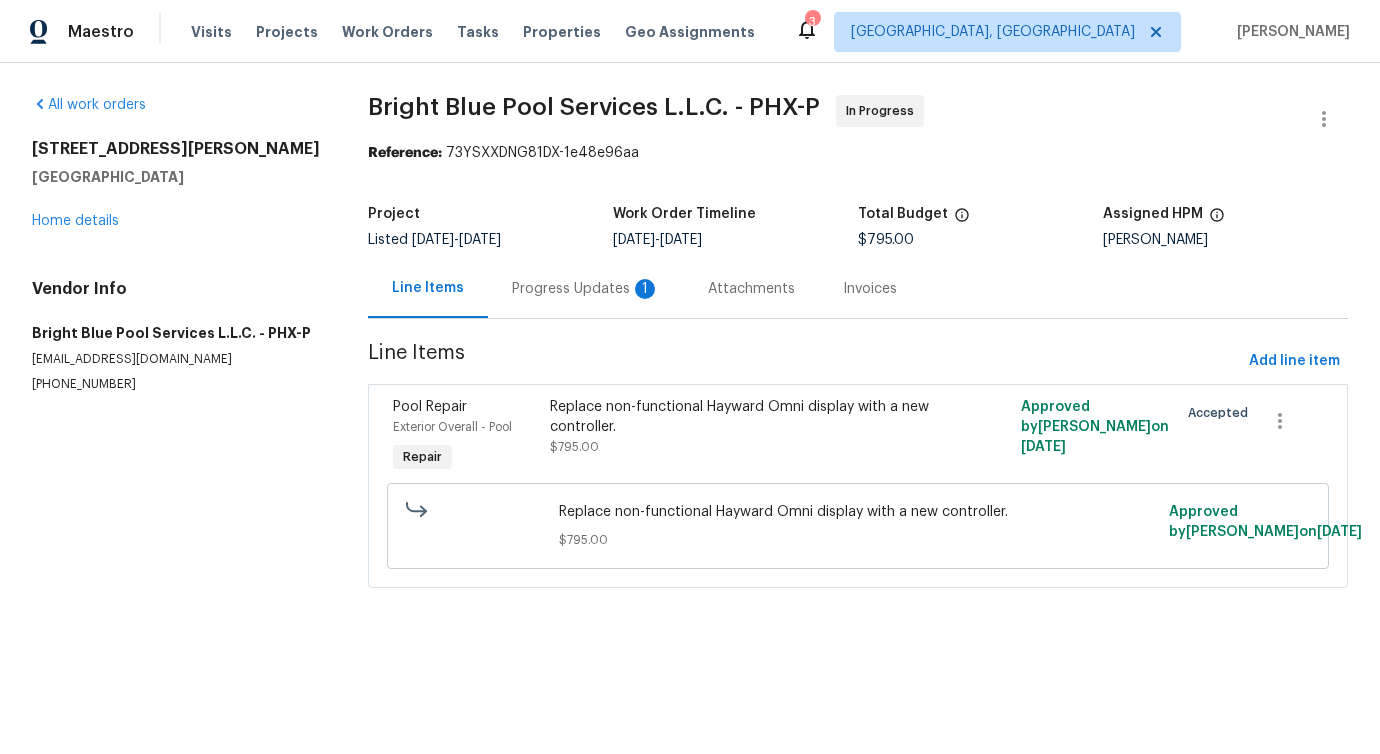 click on "Progress Updates 1" at bounding box center (586, 289) 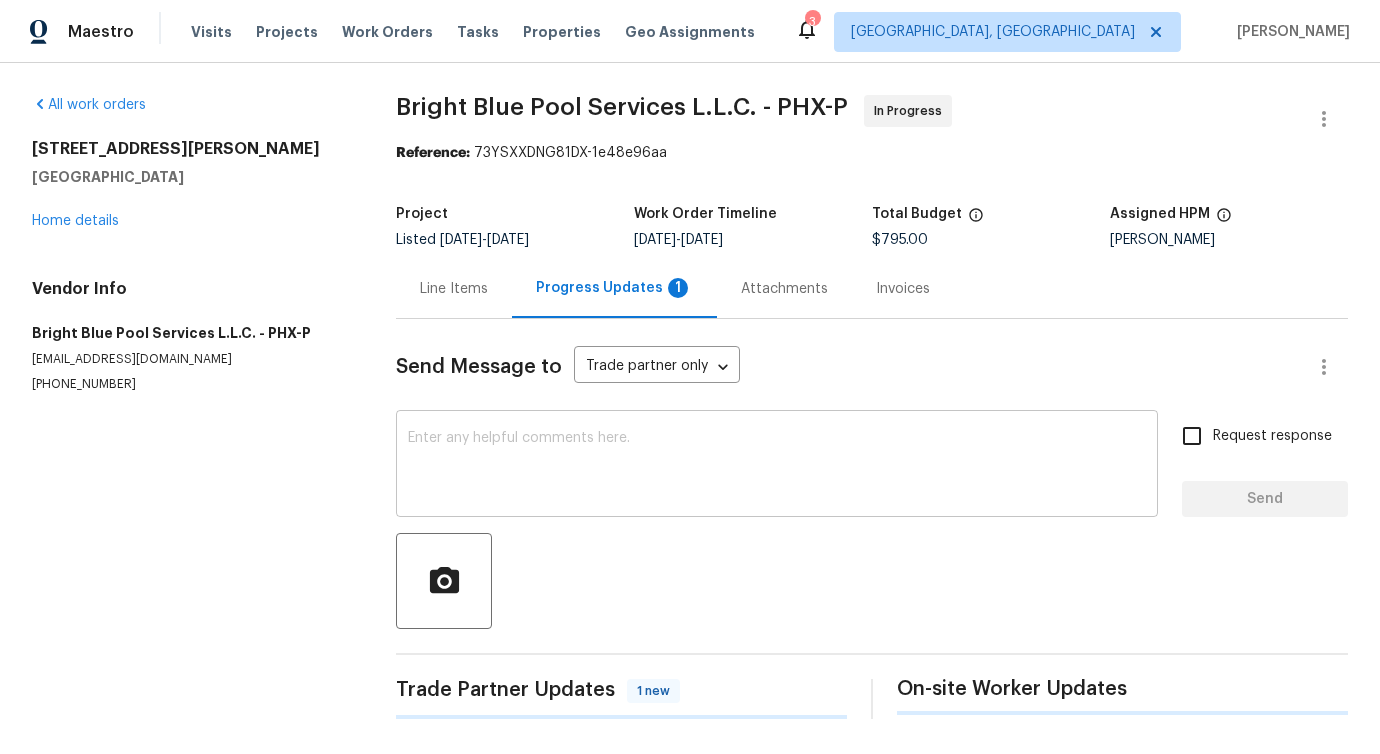 click at bounding box center (777, 466) 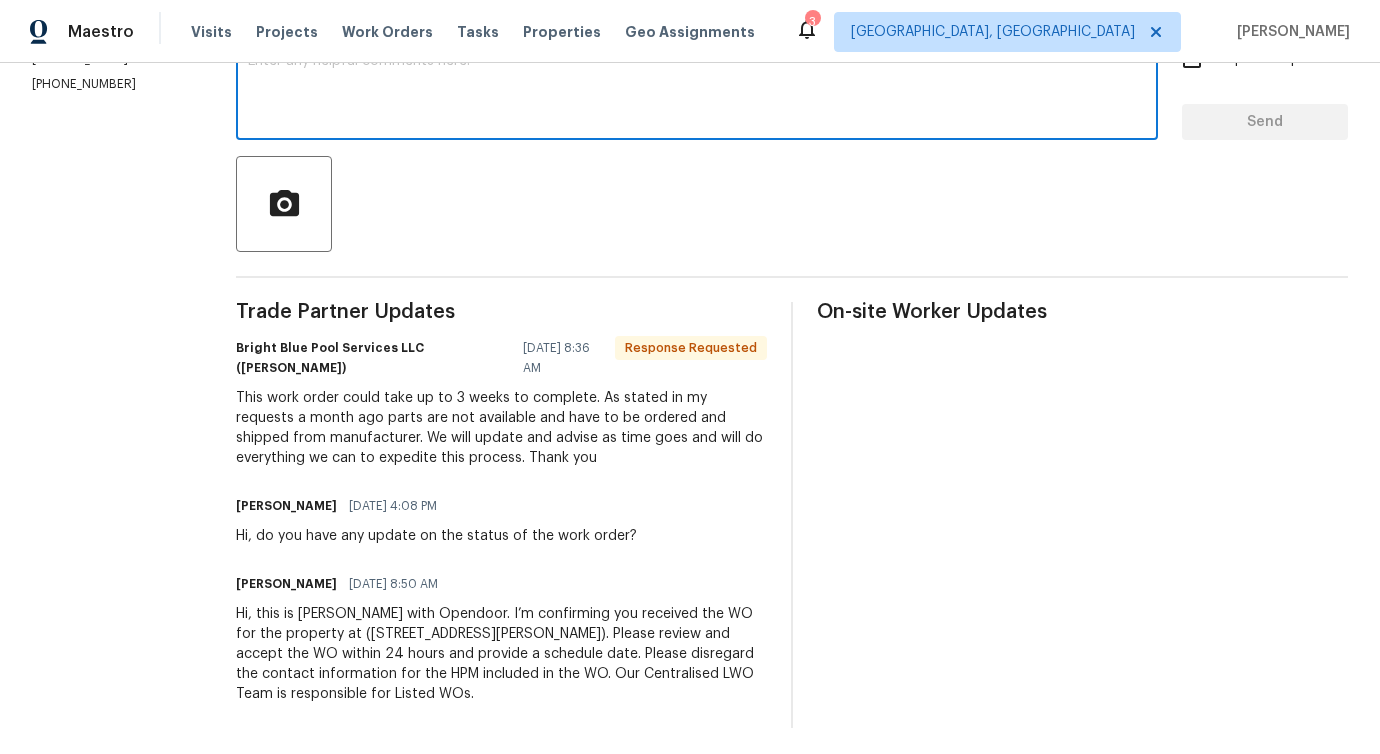 scroll, scrollTop: 378, scrollLeft: 0, axis: vertical 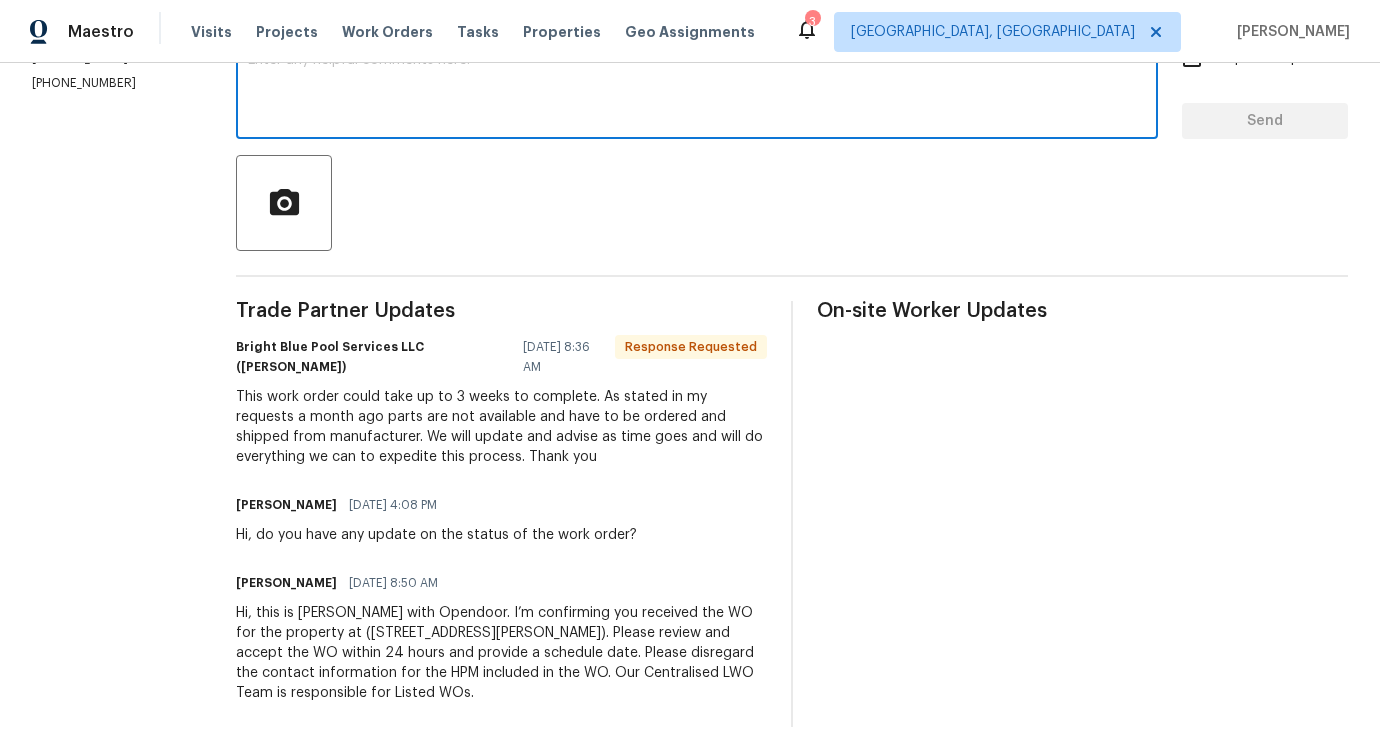 click on "This work order could take up to 3 weeks to complete.  As stated in my requests a month ago parts are not available and have to be ordered and shipped from manufacturer.  We will update and advise as time goes and will do everything we can to expedite this process.
Thank you" at bounding box center (501, 427) 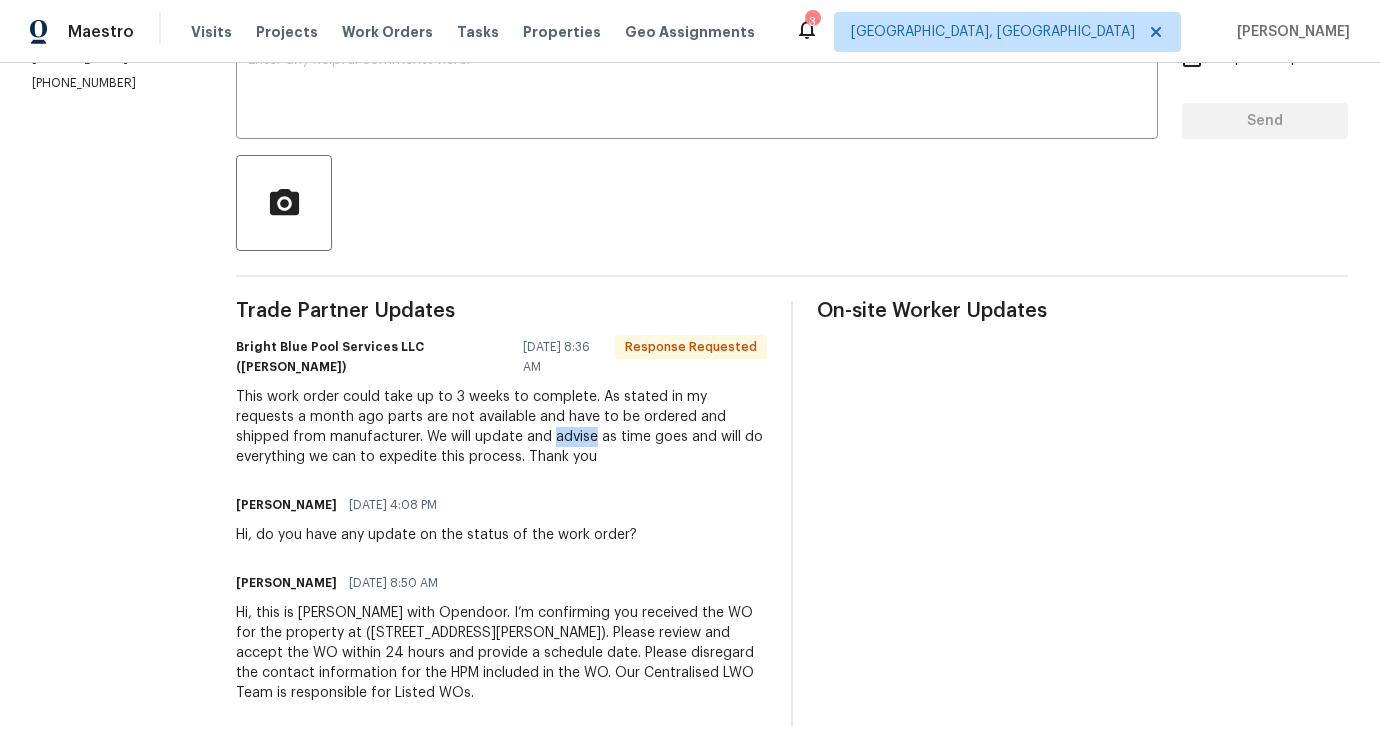 click on "This work order could take up to 3 weeks to complete.  As stated in my requests a month ago parts are not available and have to be ordered and shipped from manufacturer.  We will update and advise as time goes and will do everything we can to expedite this process.
Thank you" at bounding box center [501, 427] 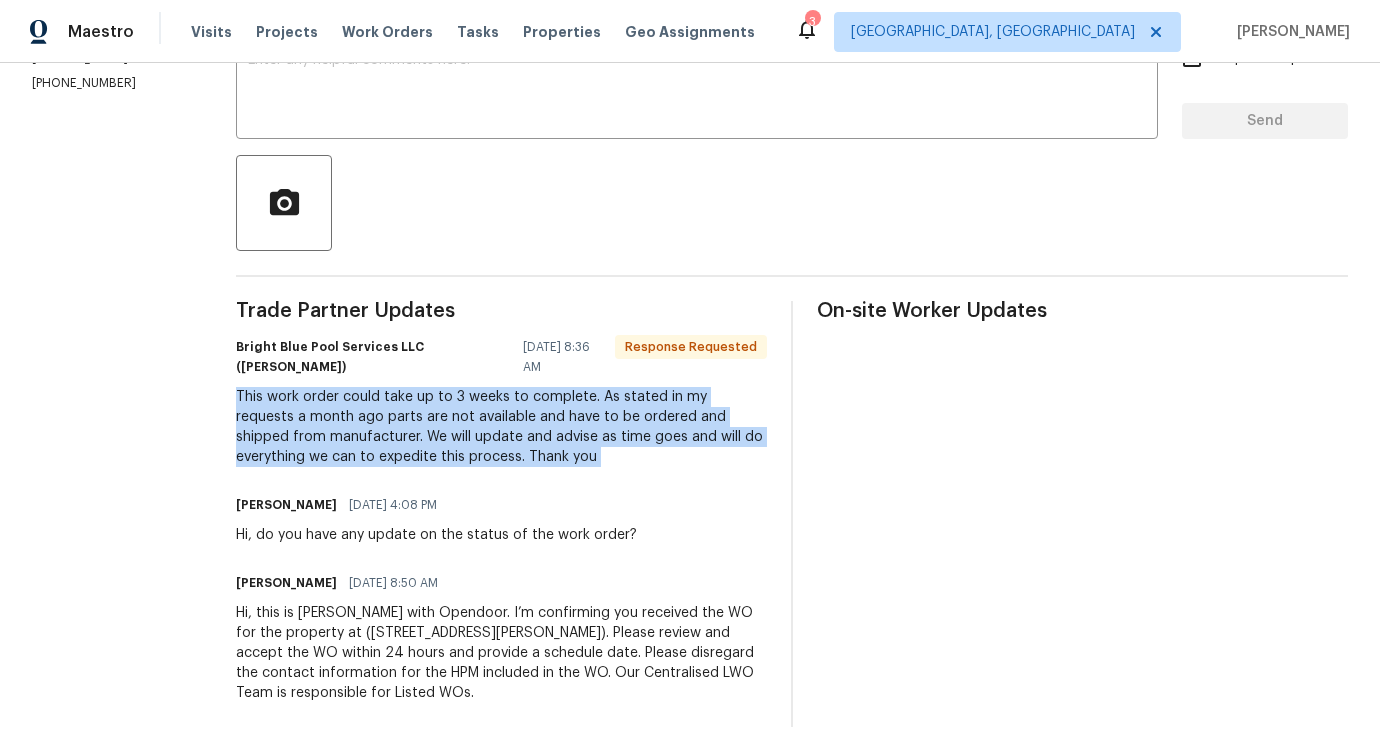 click on "This work order could take up to 3 weeks to complete.  As stated in my requests a month ago parts are not available and have to be ordered and shipped from manufacturer.  We will update and advise as time goes and will do everything we can to expedite this process.
Thank you" at bounding box center [501, 427] 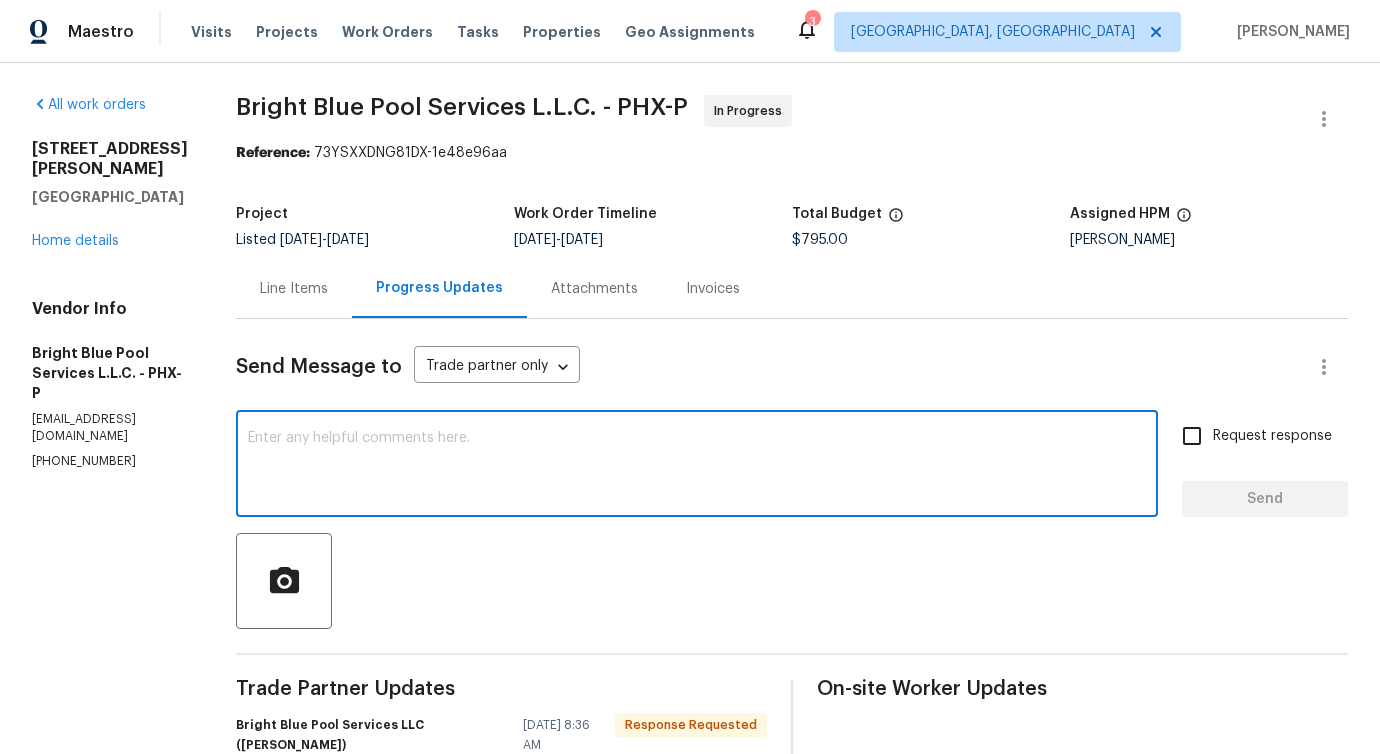 click at bounding box center (697, 466) 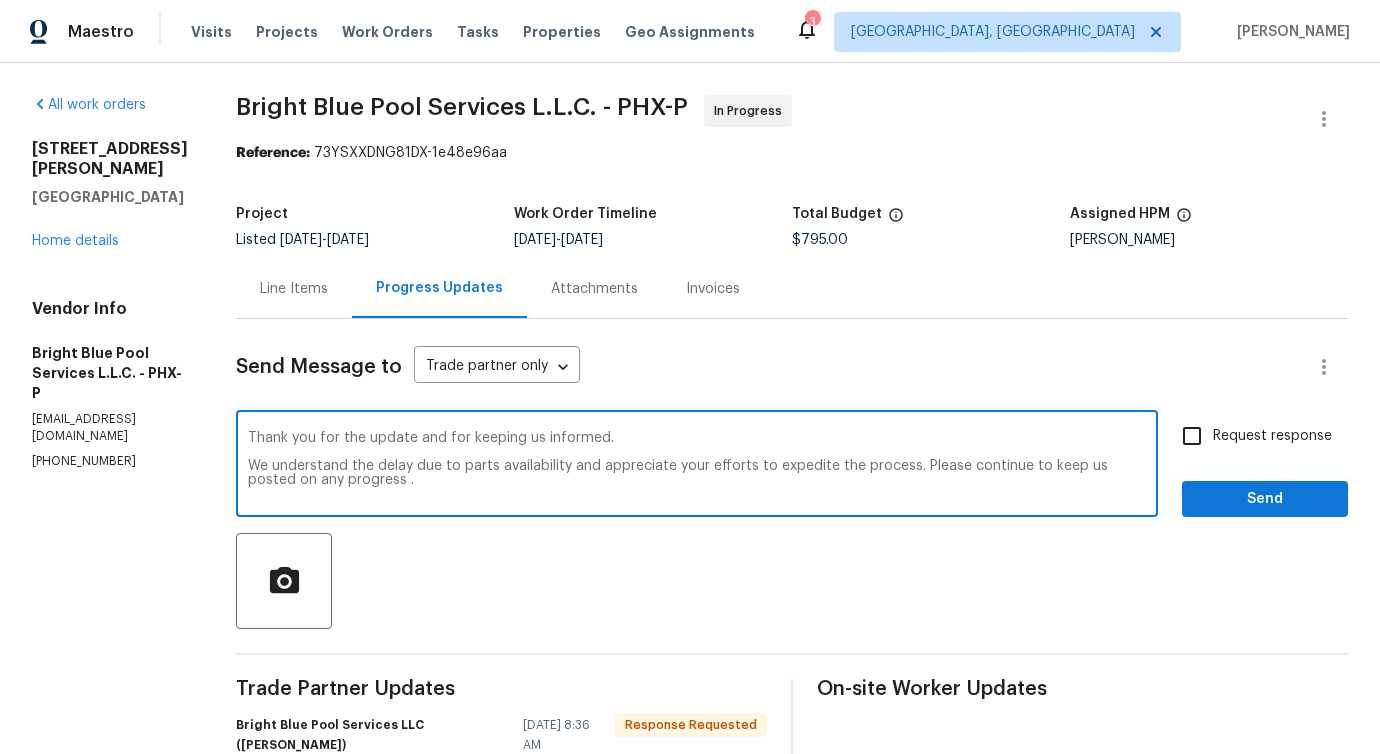 type on "Thank you for the update and for keeping us informed.
We understand the delay due to parts availability and appreciate your efforts to expedite the process. Please continue to keep us posted on any progress ." 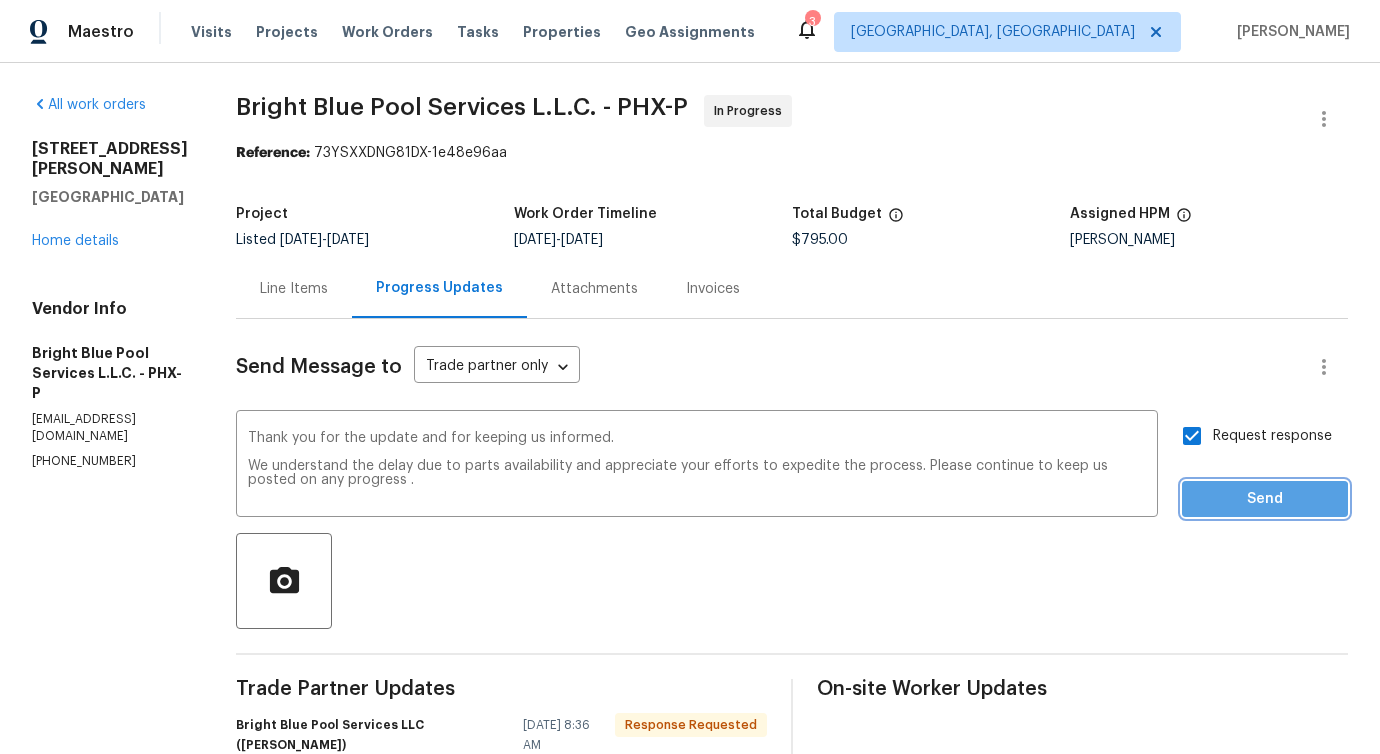 click on "Send" at bounding box center [1265, 499] 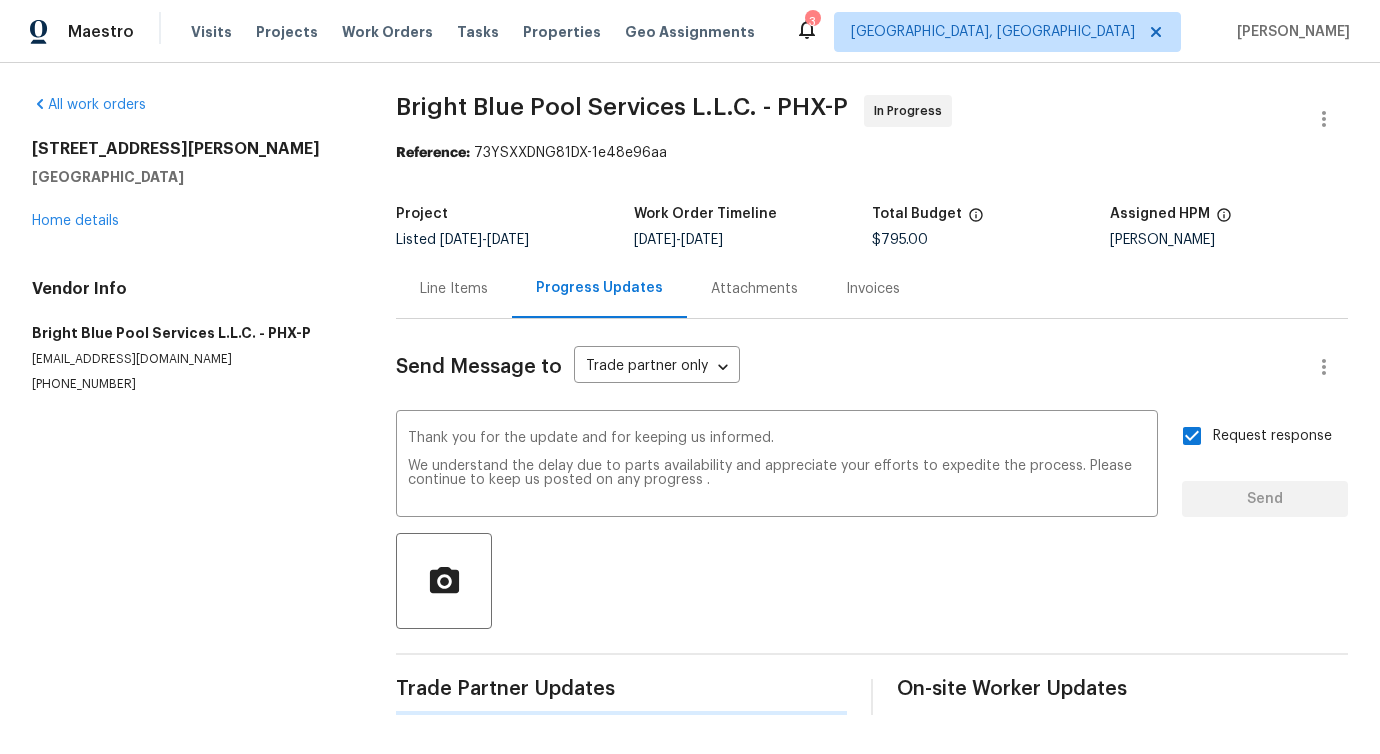 type 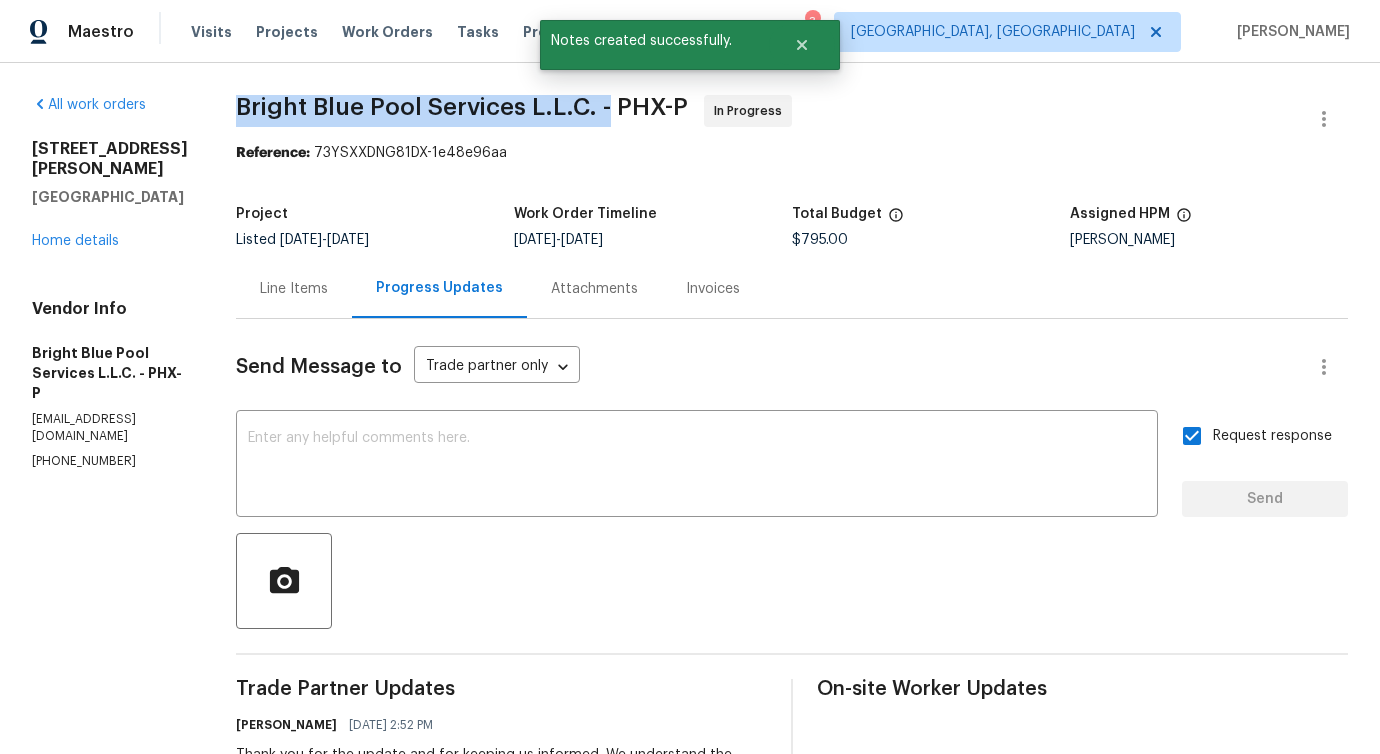 drag, startPoint x: 258, startPoint y: 112, endPoint x: 595, endPoint y: 111, distance: 337.0015 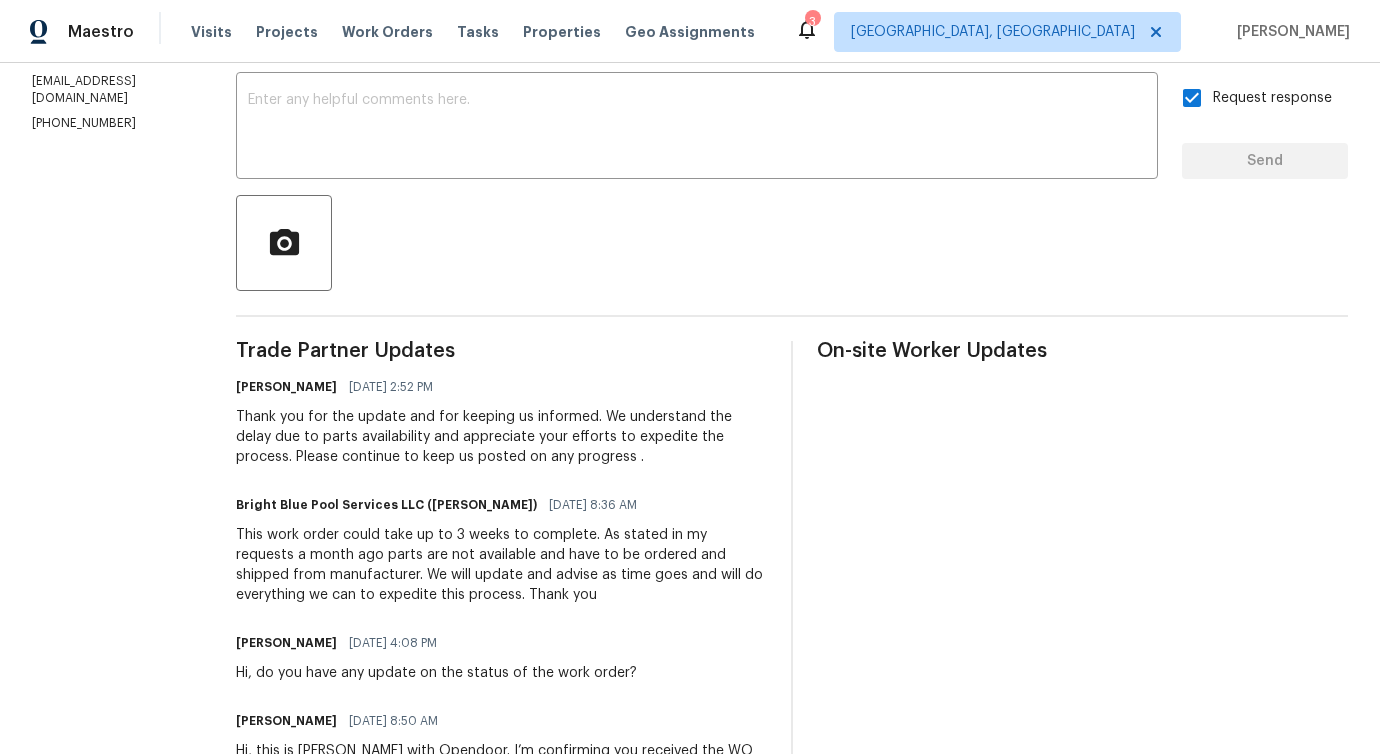 scroll, scrollTop: 404, scrollLeft: 0, axis: vertical 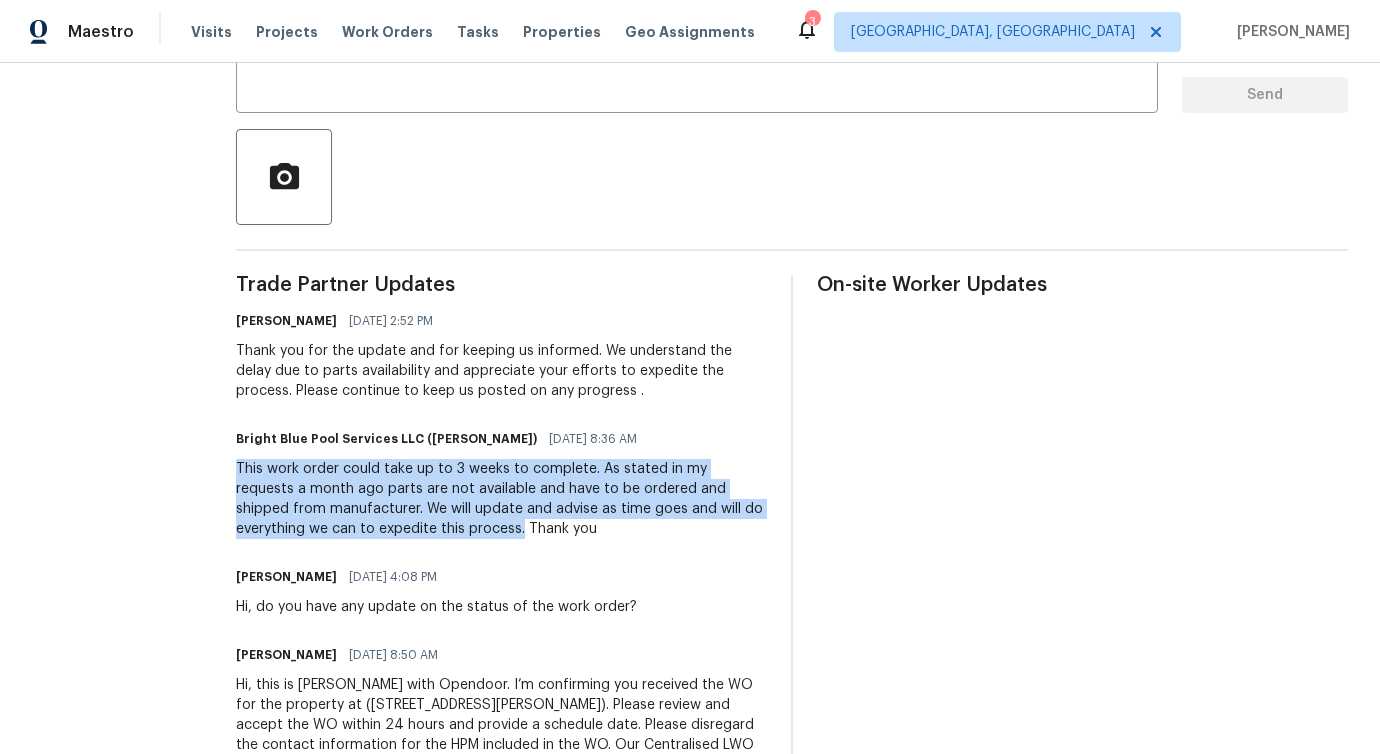 drag, startPoint x: 253, startPoint y: 467, endPoint x: 411, endPoint y: 523, distance: 167.63054 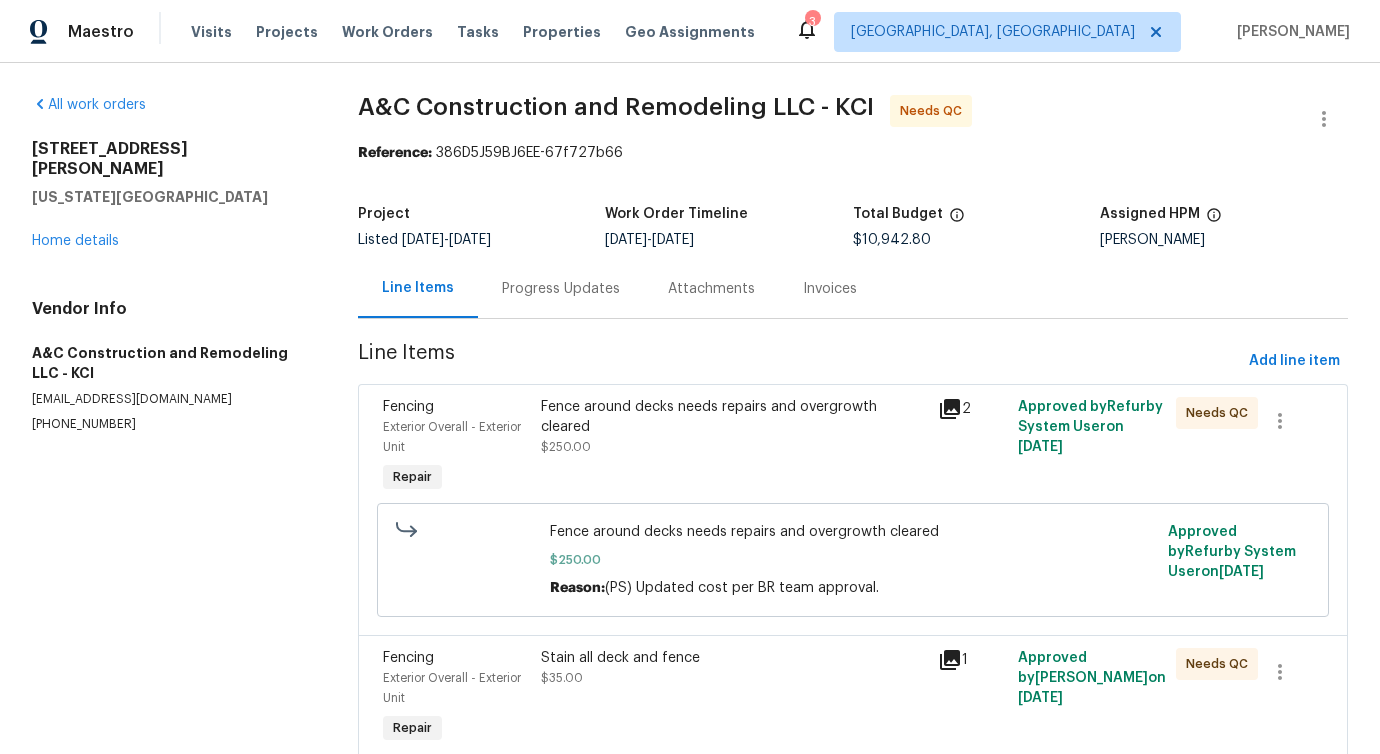 scroll, scrollTop: 0, scrollLeft: 0, axis: both 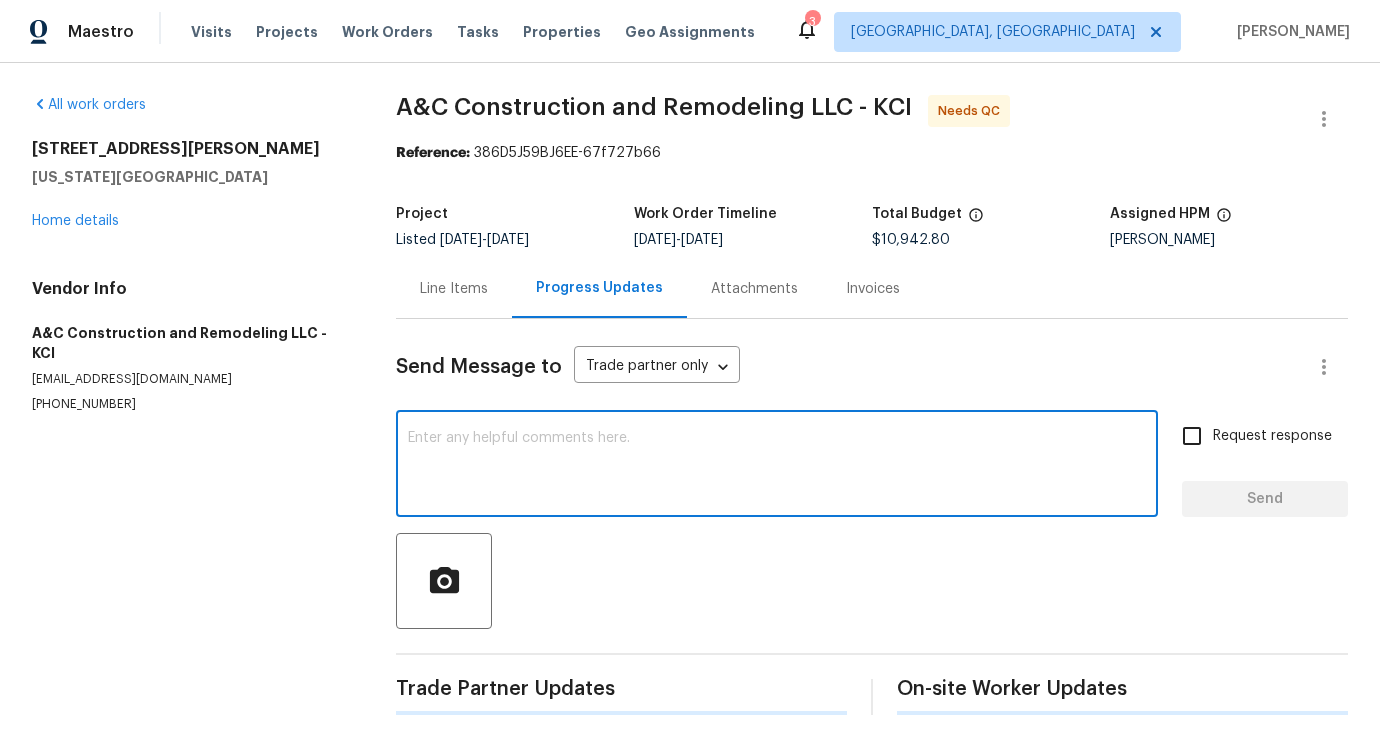 click at bounding box center (777, 466) 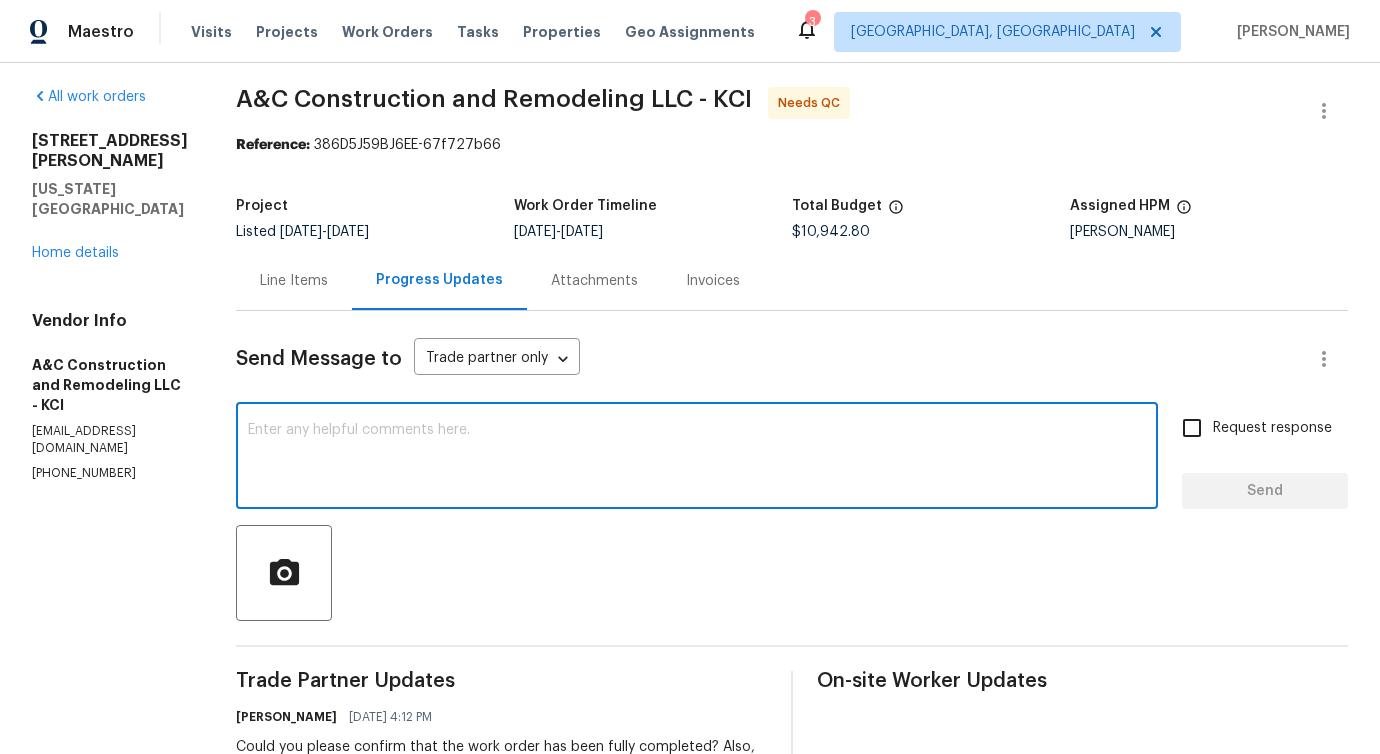 scroll, scrollTop: 407, scrollLeft: 0, axis: vertical 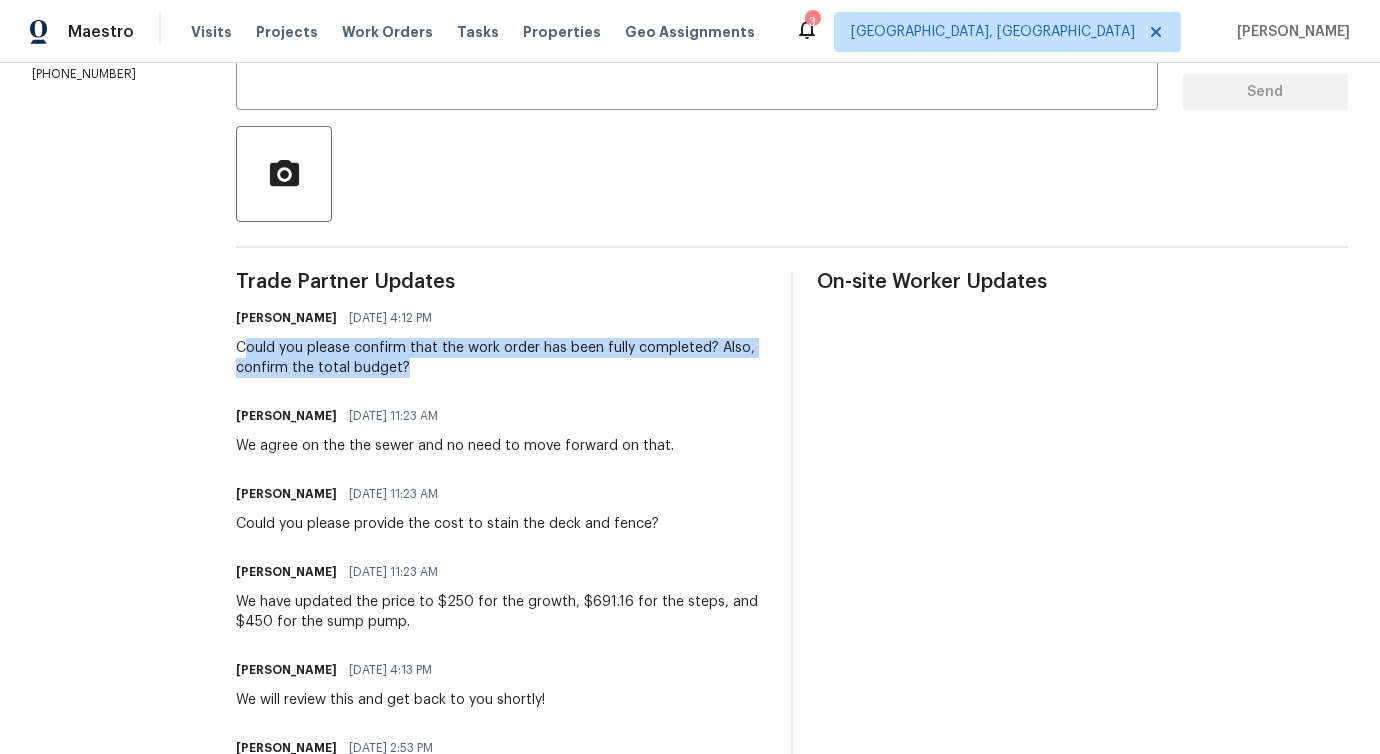 drag, startPoint x: 282, startPoint y: 345, endPoint x: 557, endPoint y: 388, distance: 278.34152 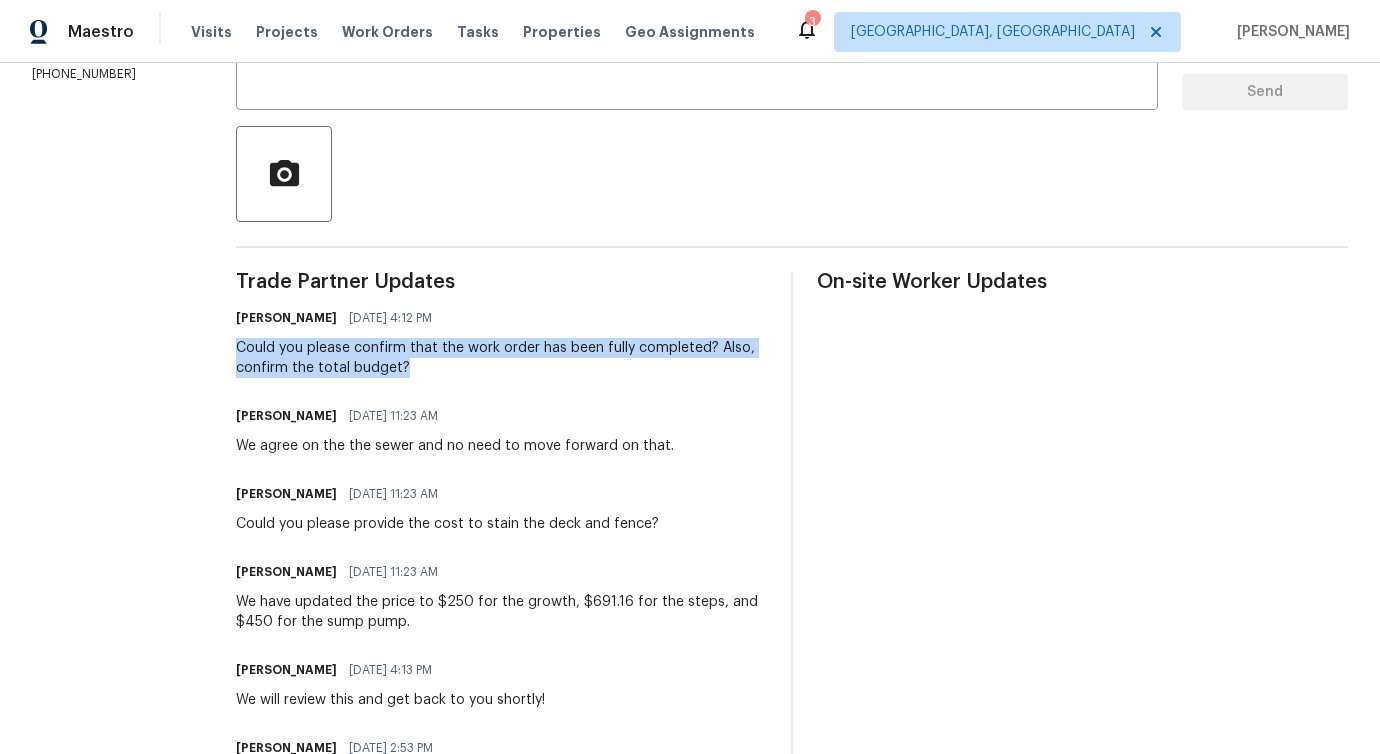 drag, startPoint x: 266, startPoint y: 347, endPoint x: 475, endPoint y: 366, distance: 209.86186 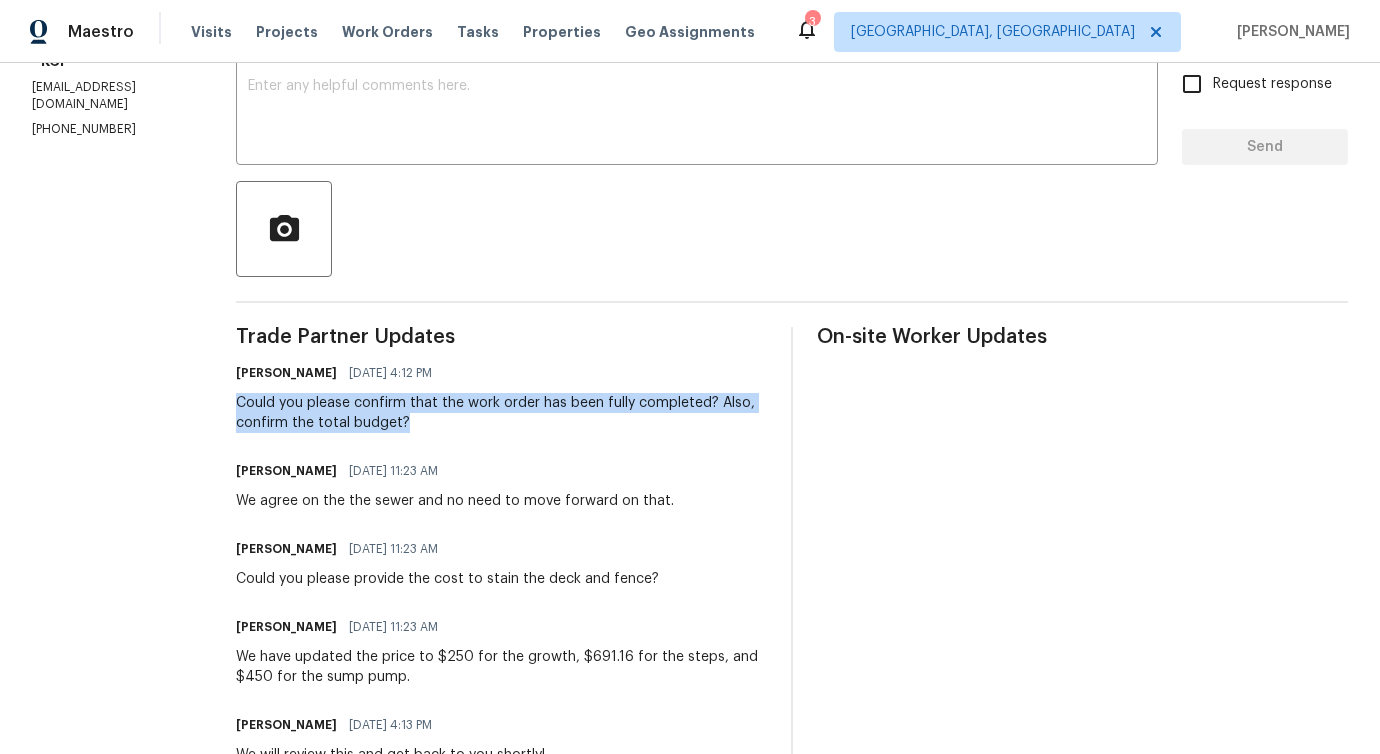 scroll, scrollTop: 237, scrollLeft: 0, axis: vertical 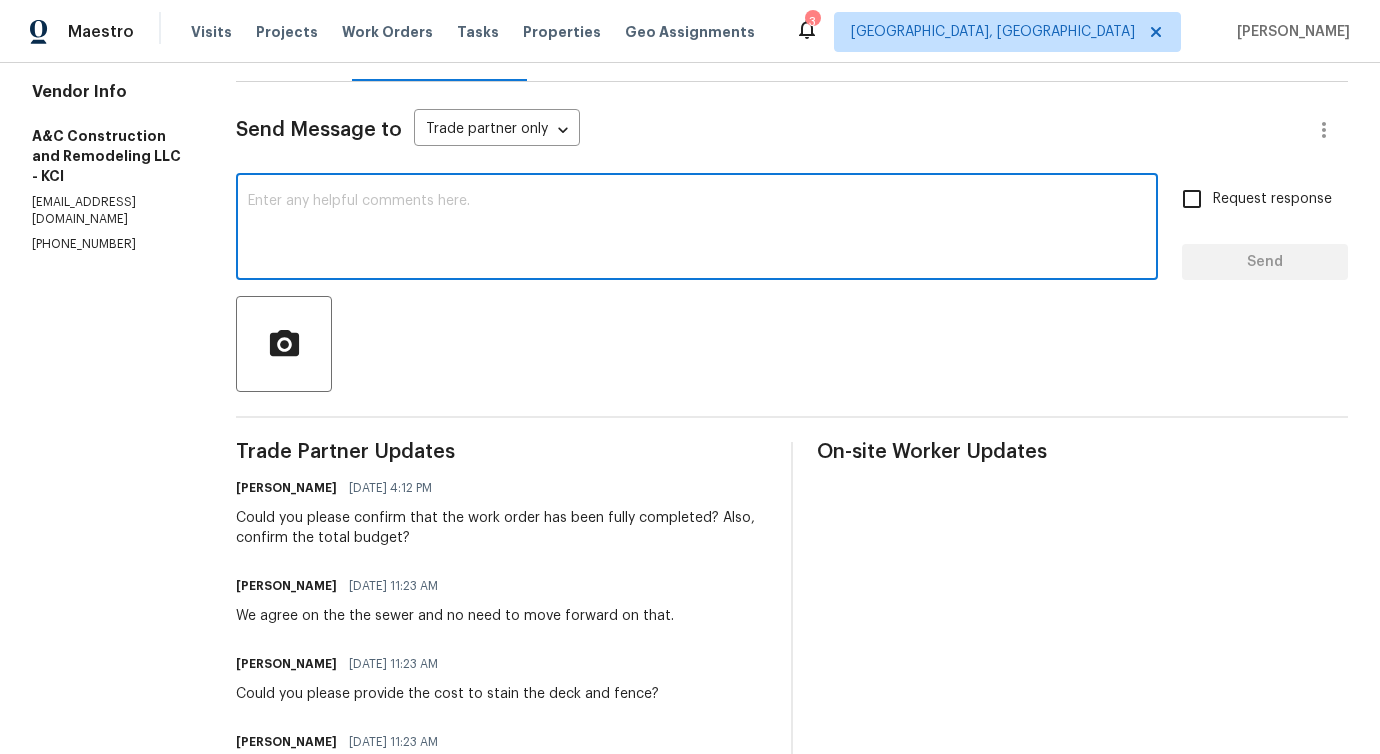 click at bounding box center [697, 229] 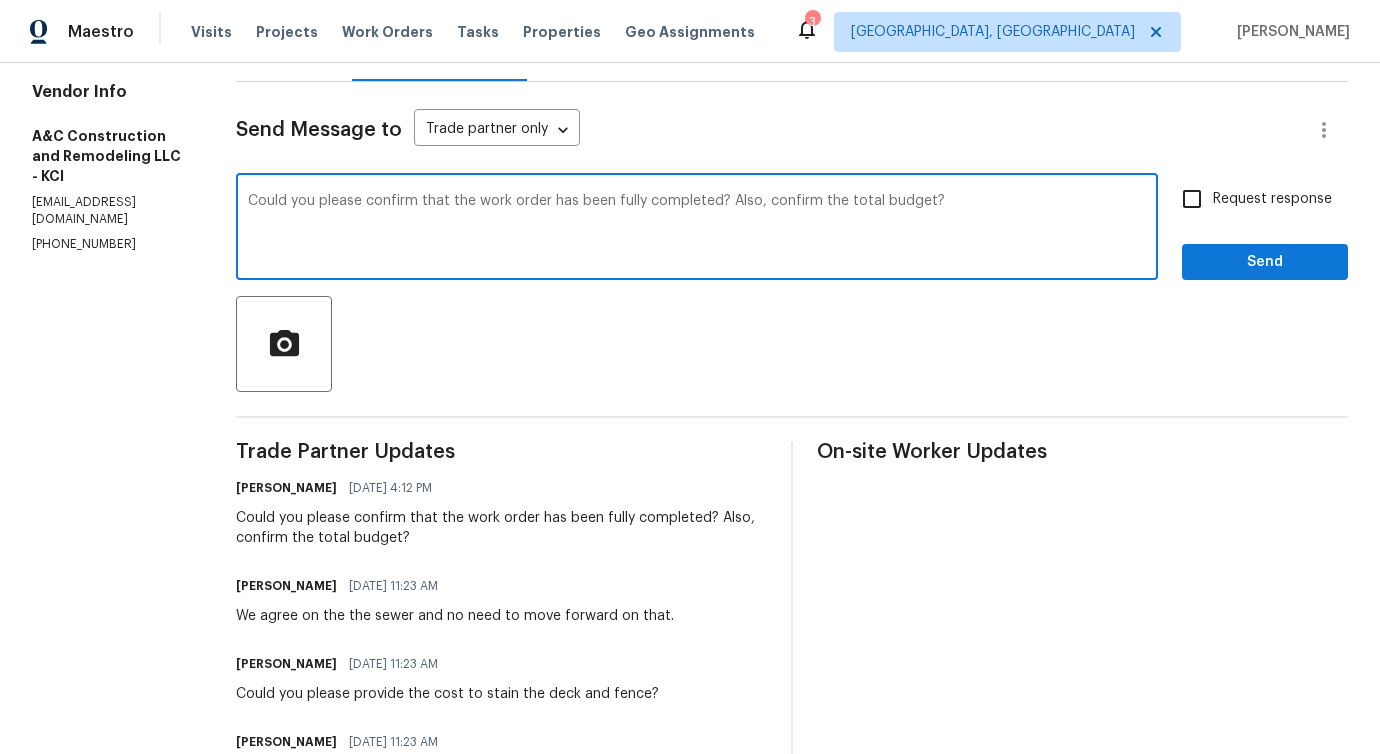 type on "Could you please confirm that the work order has been fully completed? Also, confirm the total budget?" 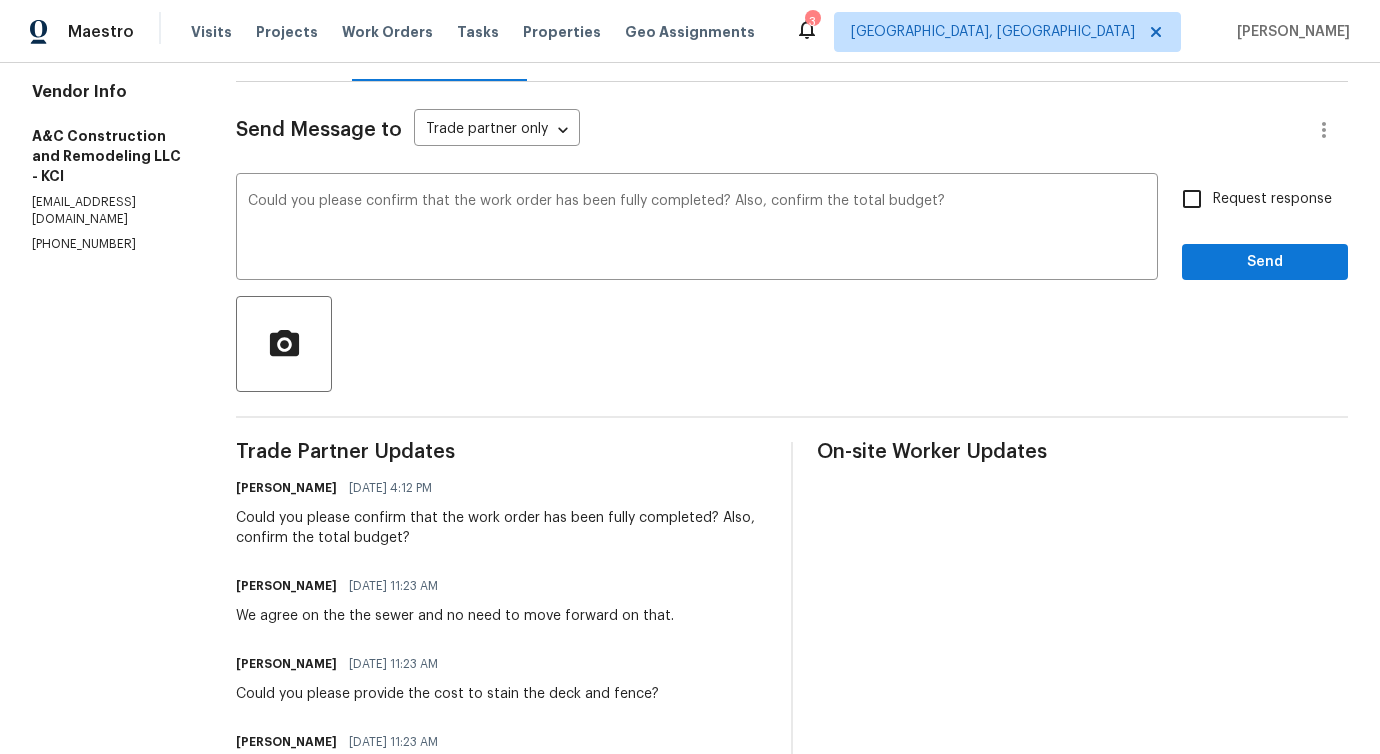 click on "Request response" at bounding box center (1272, 199) 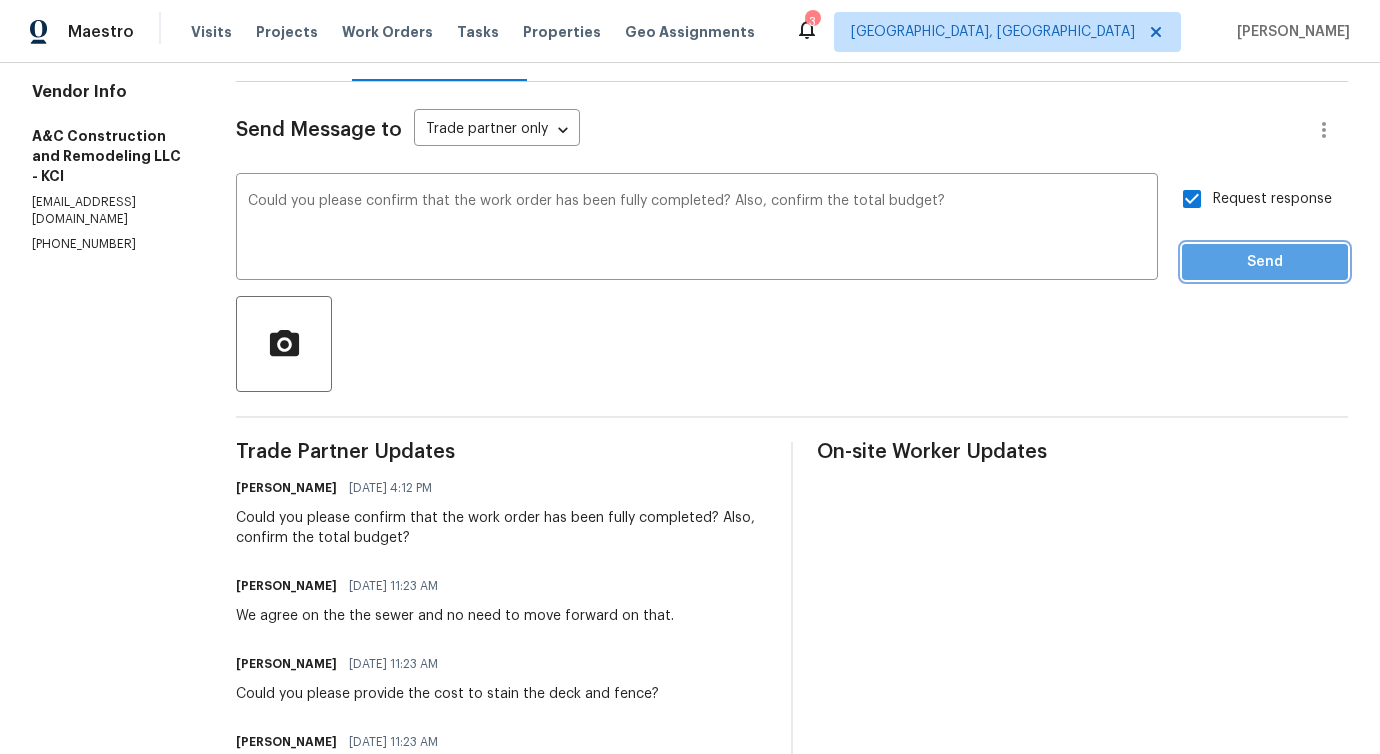 click on "Send" at bounding box center [1265, 262] 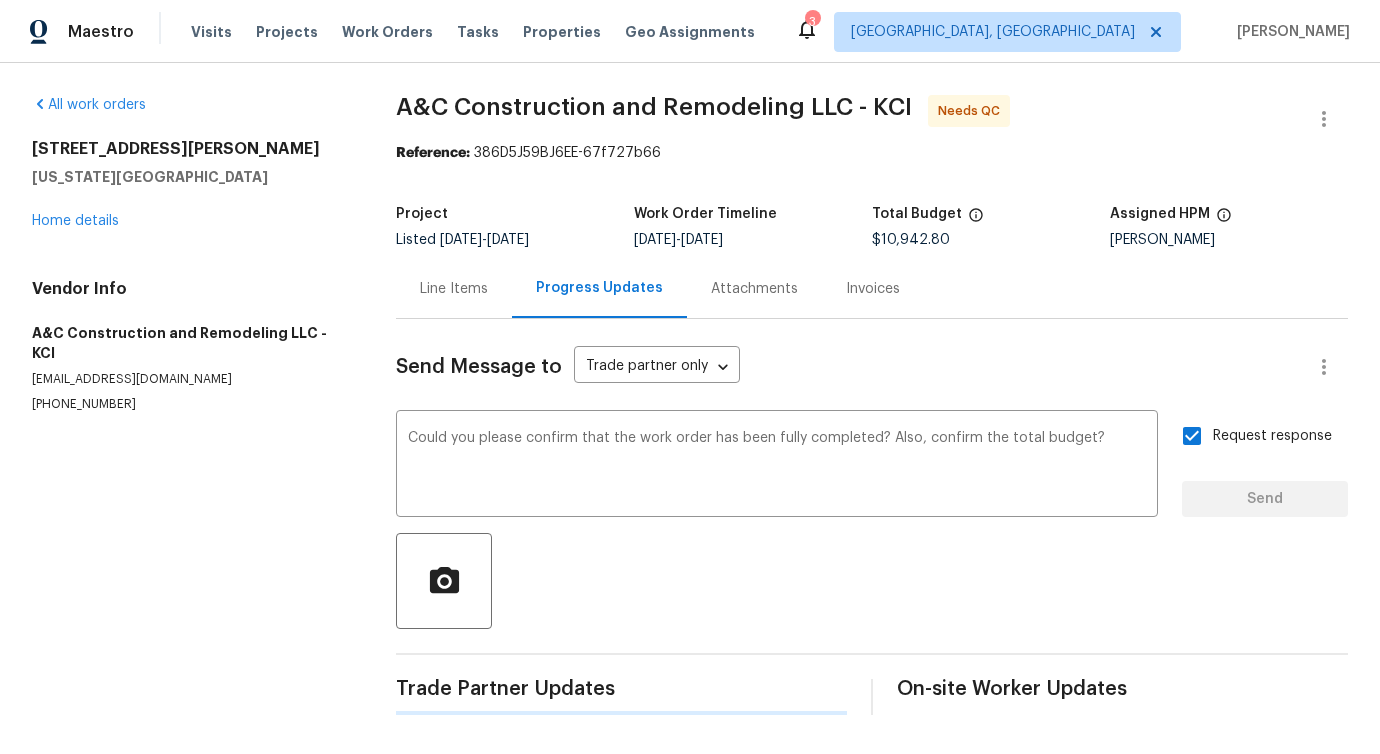 scroll, scrollTop: 0, scrollLeft: 0, axis: both 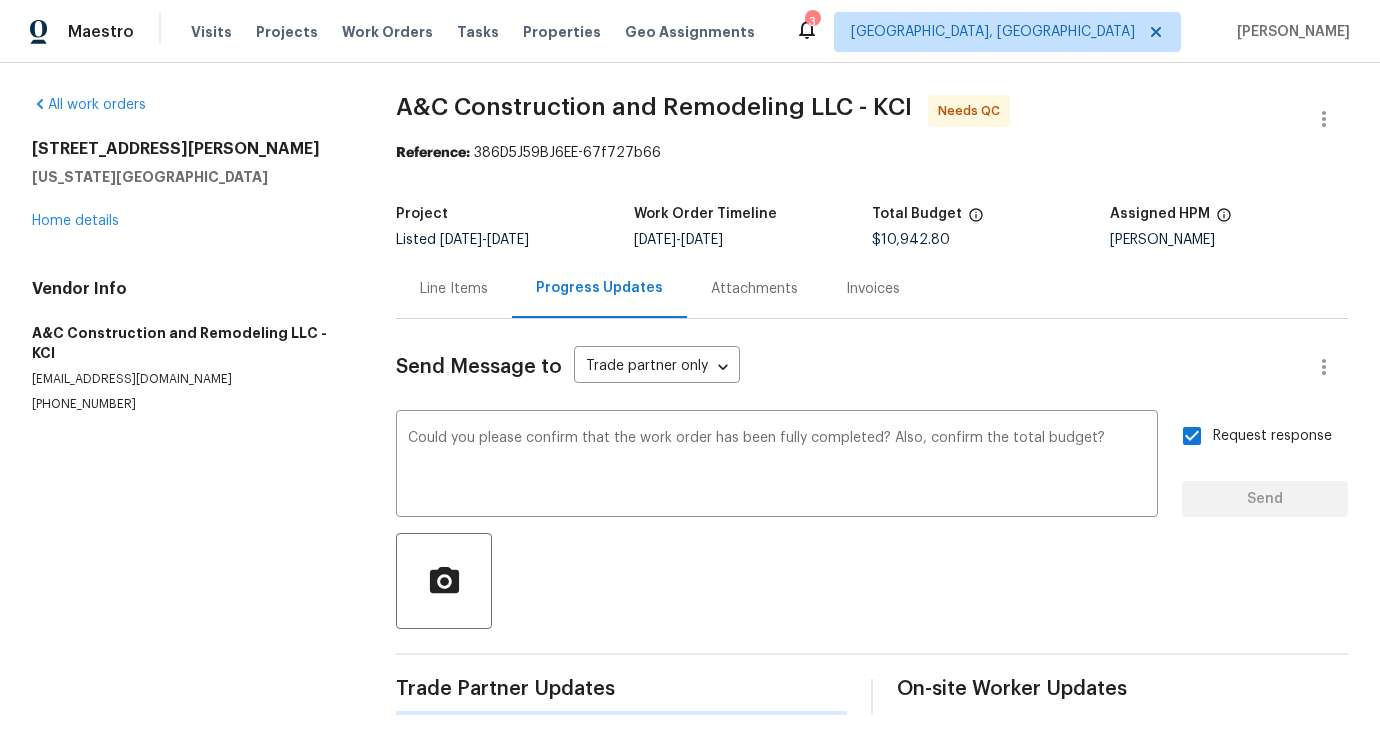 type 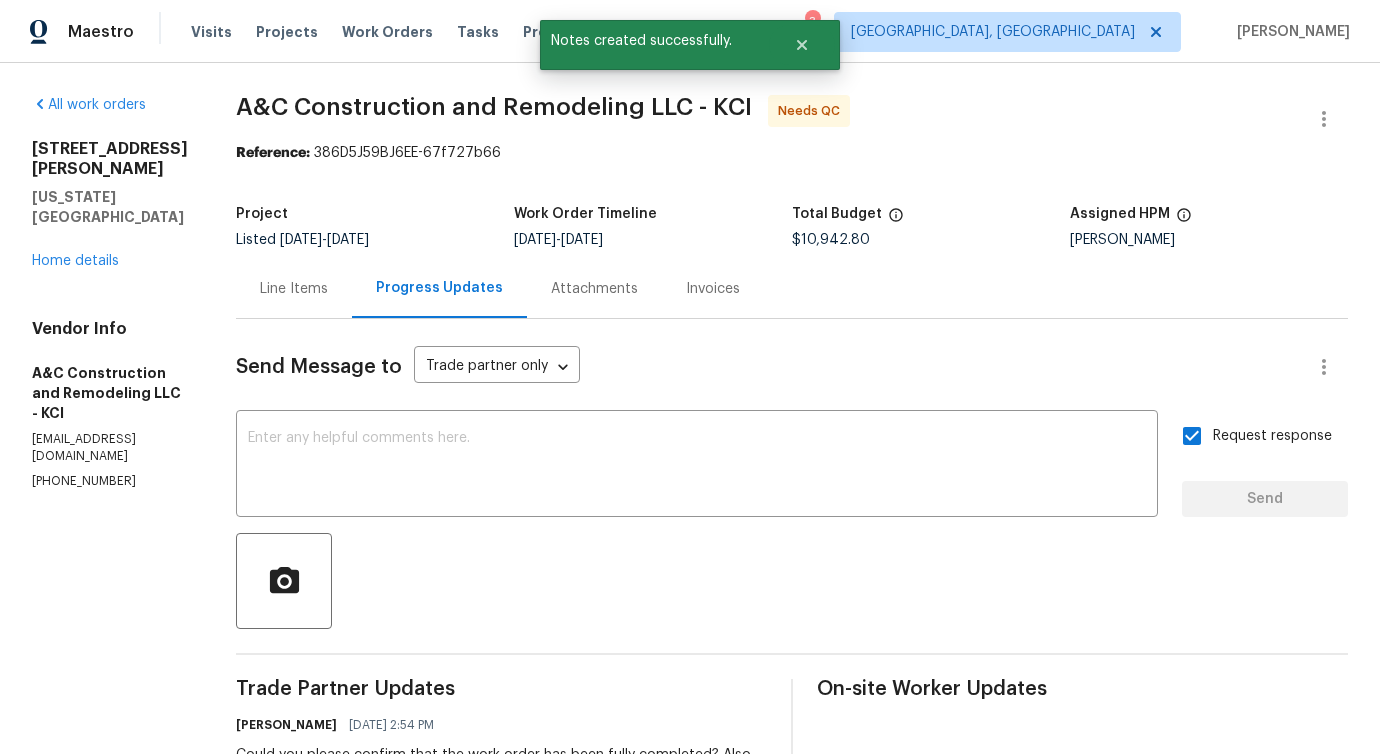 click on "Line Items" at bounding box center [294, 289] 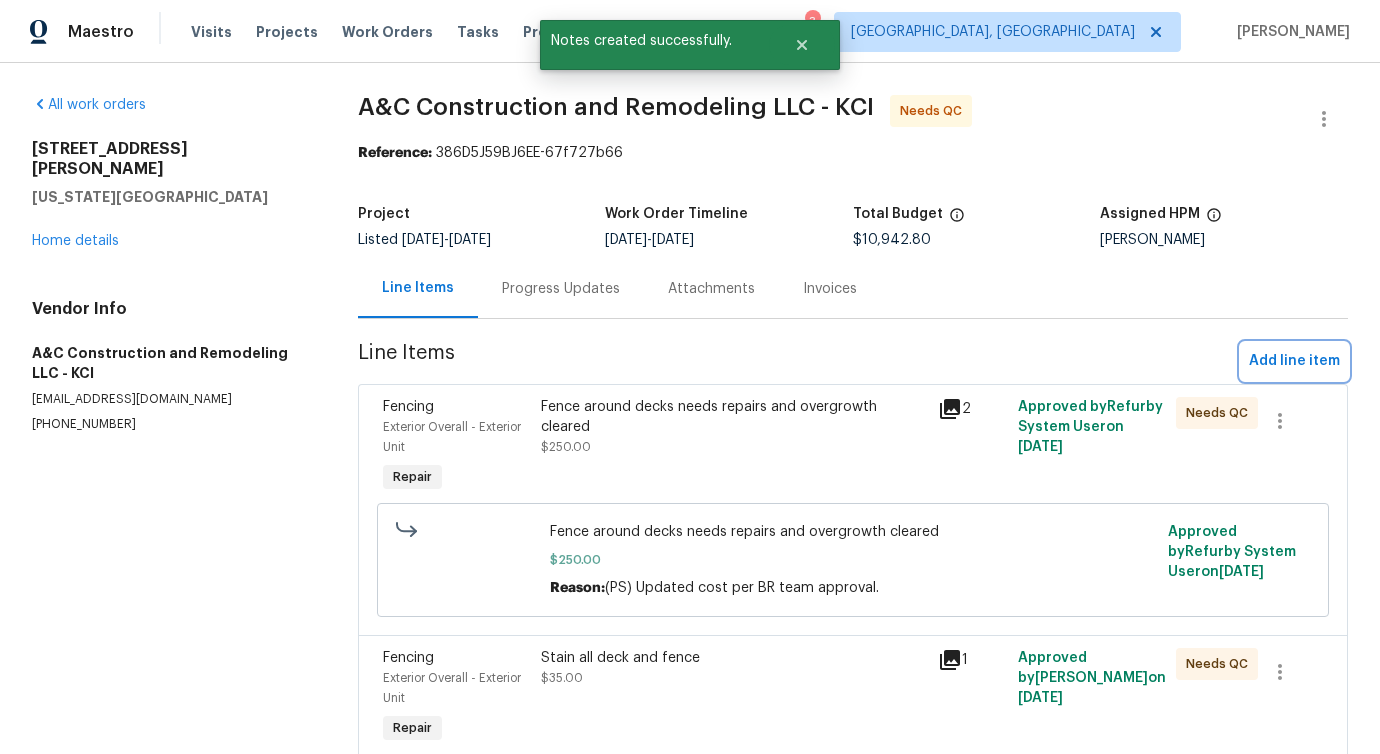 click on "Add line item" at bounding box center (1294, 361) 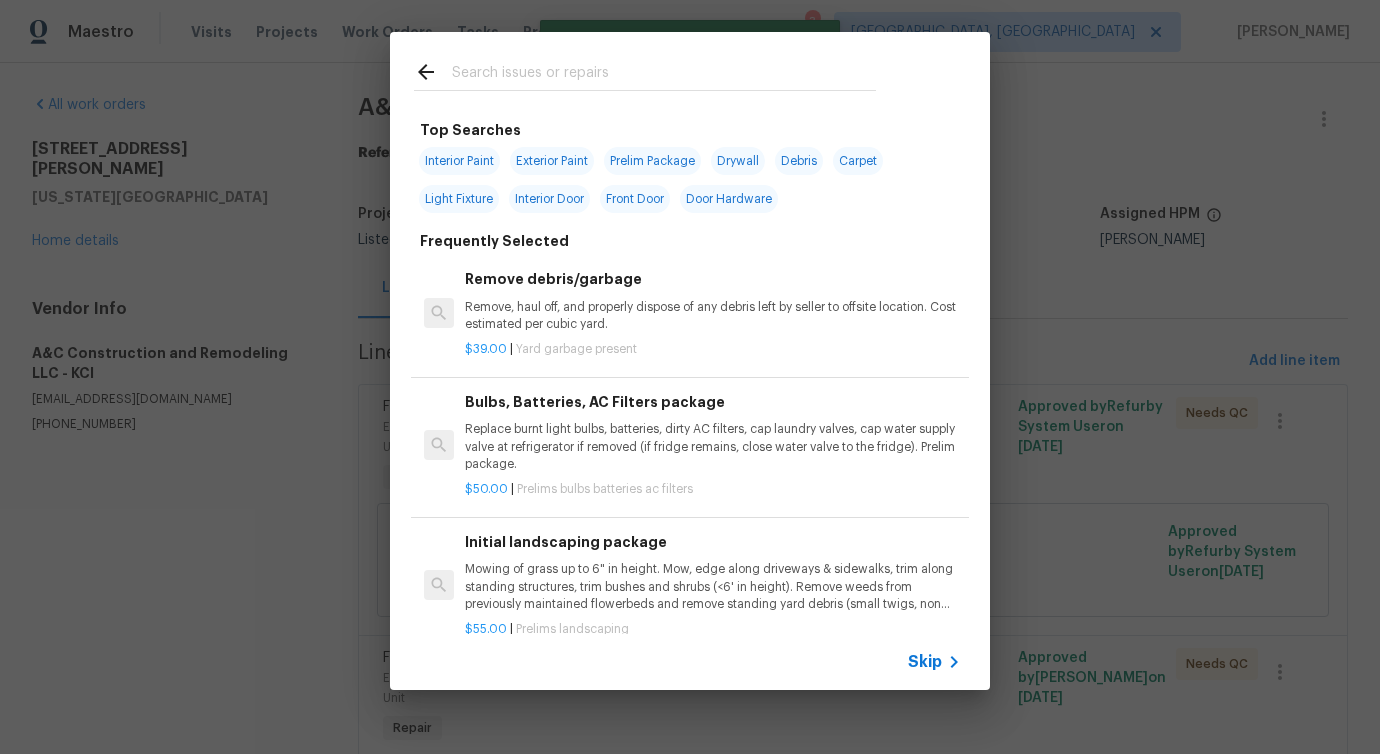 click at bounding box center (664, 75) 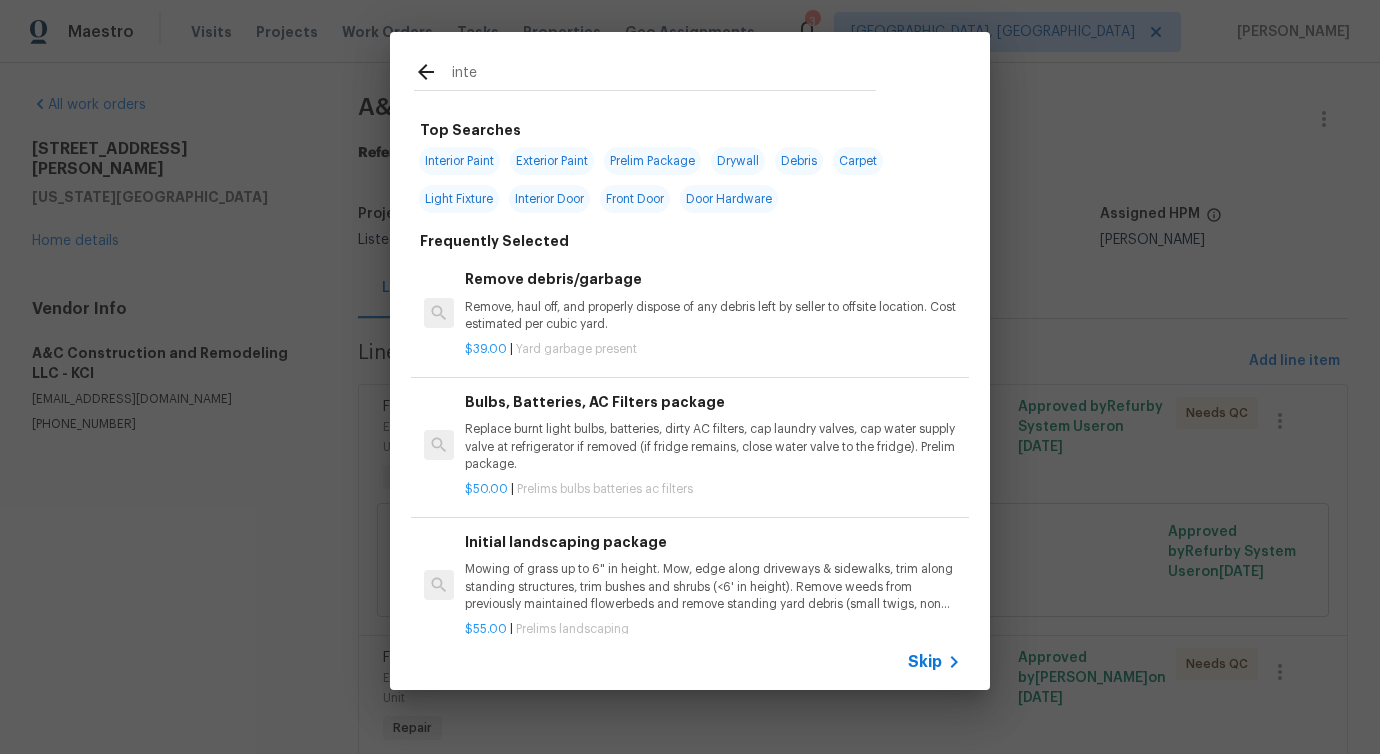 type on "inter" 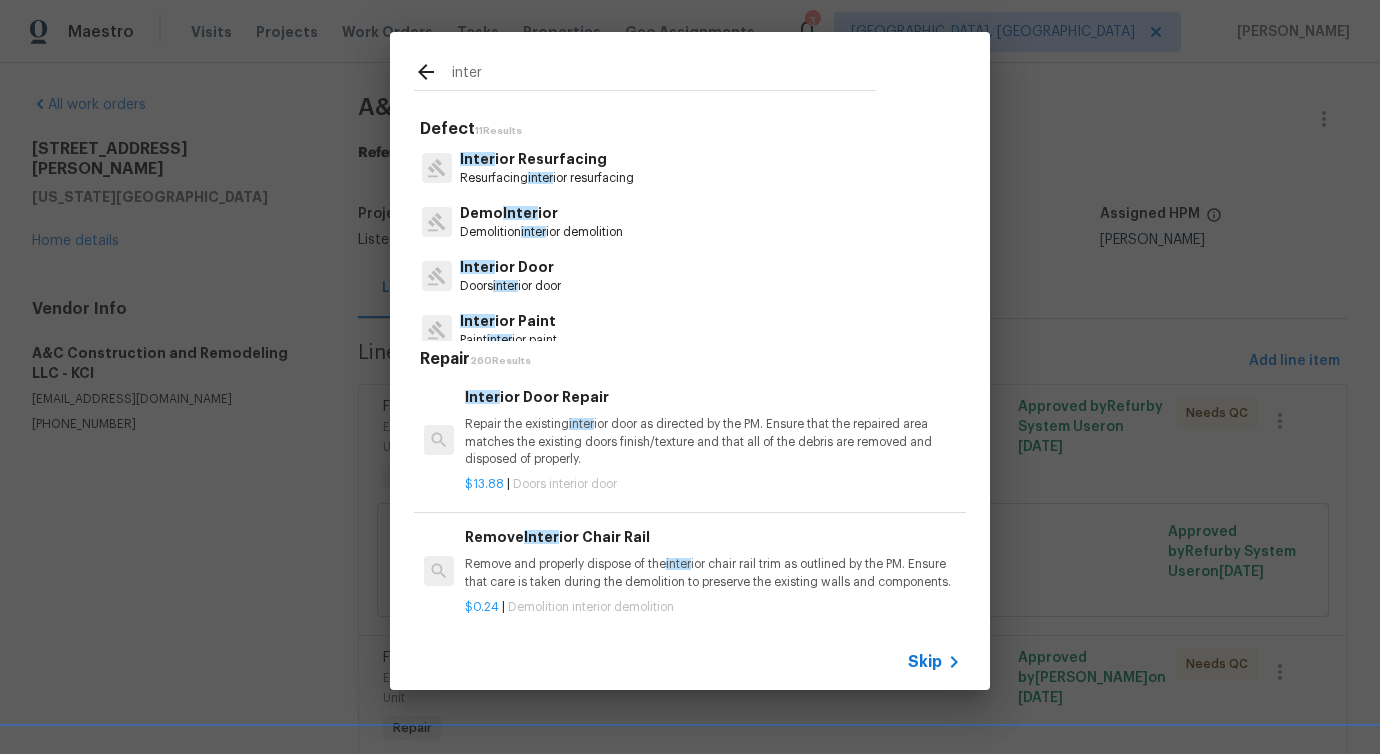 click on "inter" at bounding box center [505, 286] 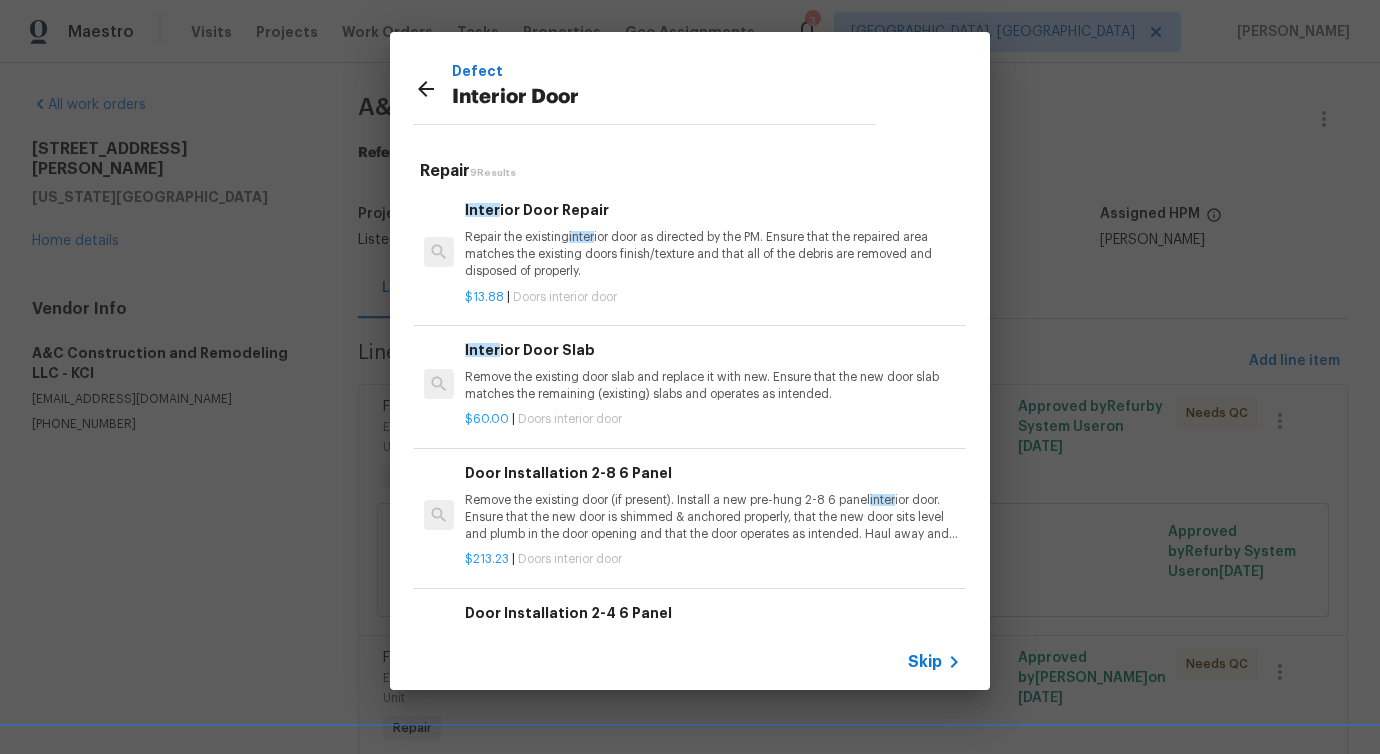 click on "Repair the existing  inter ior door as directed by the PM. Ensure that the repaired area matches the existing doors finish/texture and that all of the debris are removed and disposed of properly." at bounding box center [713, 254] 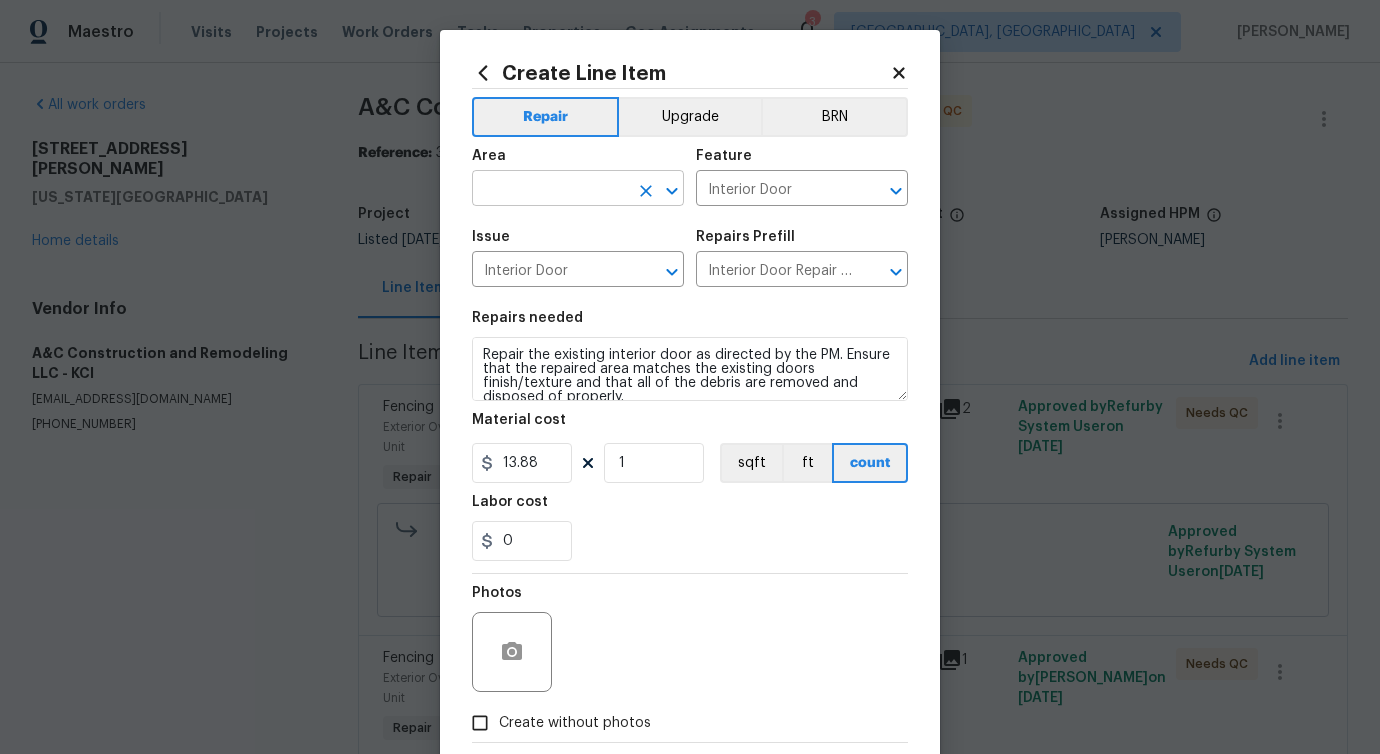 click at bounding box center (550, 190) 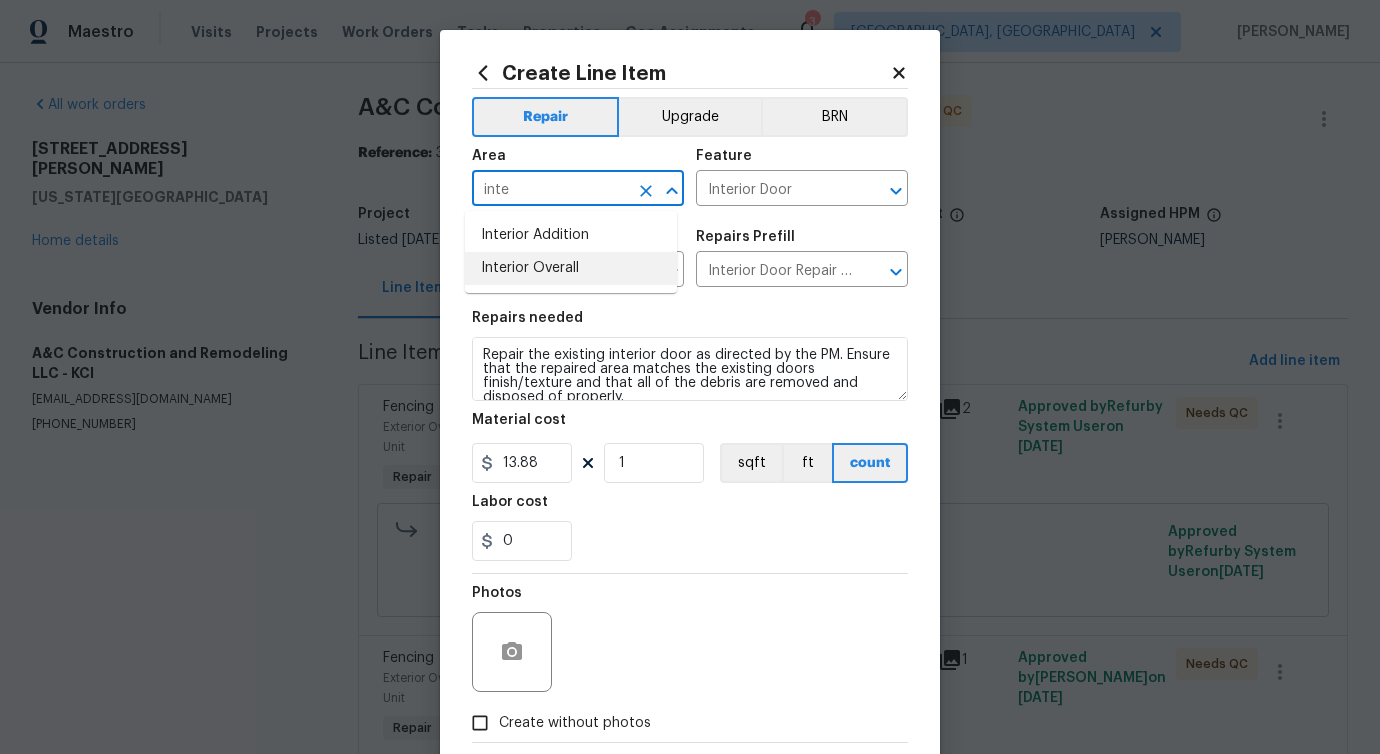 click on "Interior Overall" at bounding box center (571, 268) 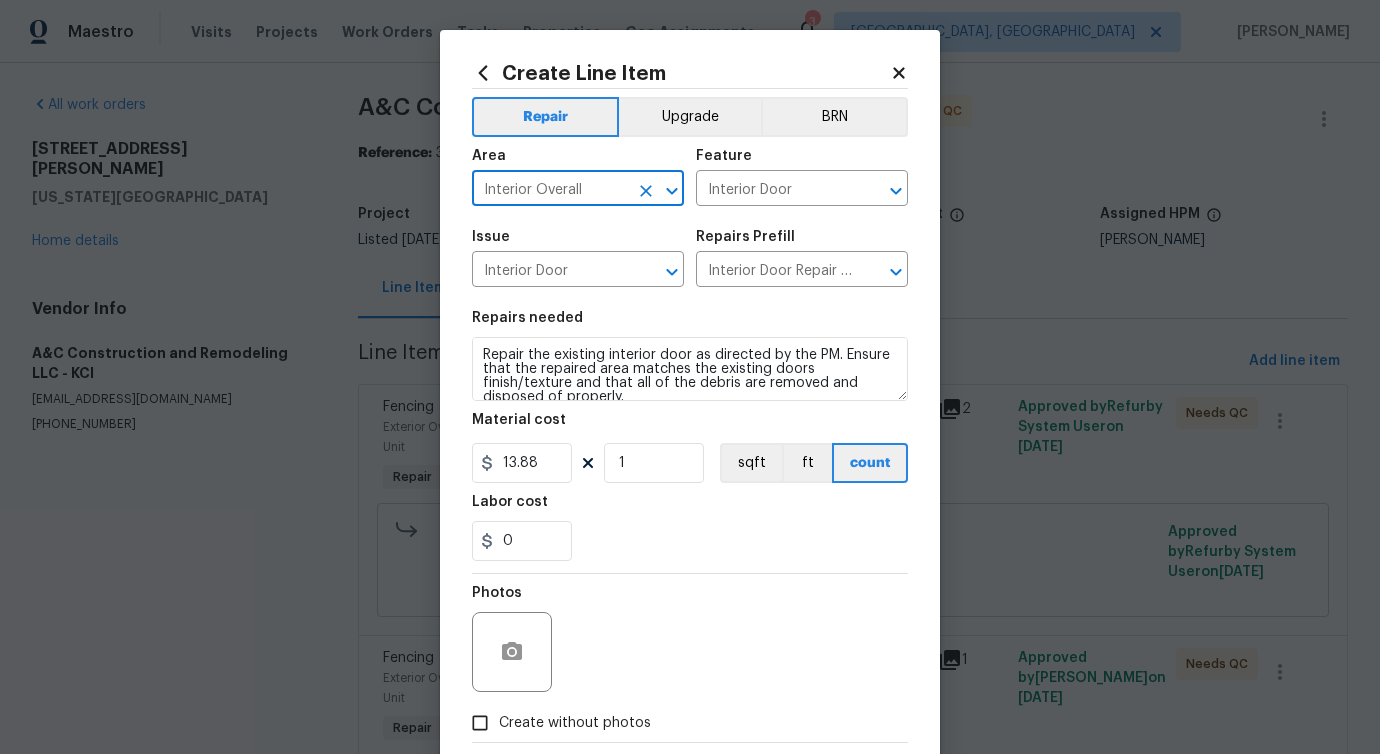 type on "Interior Overall" 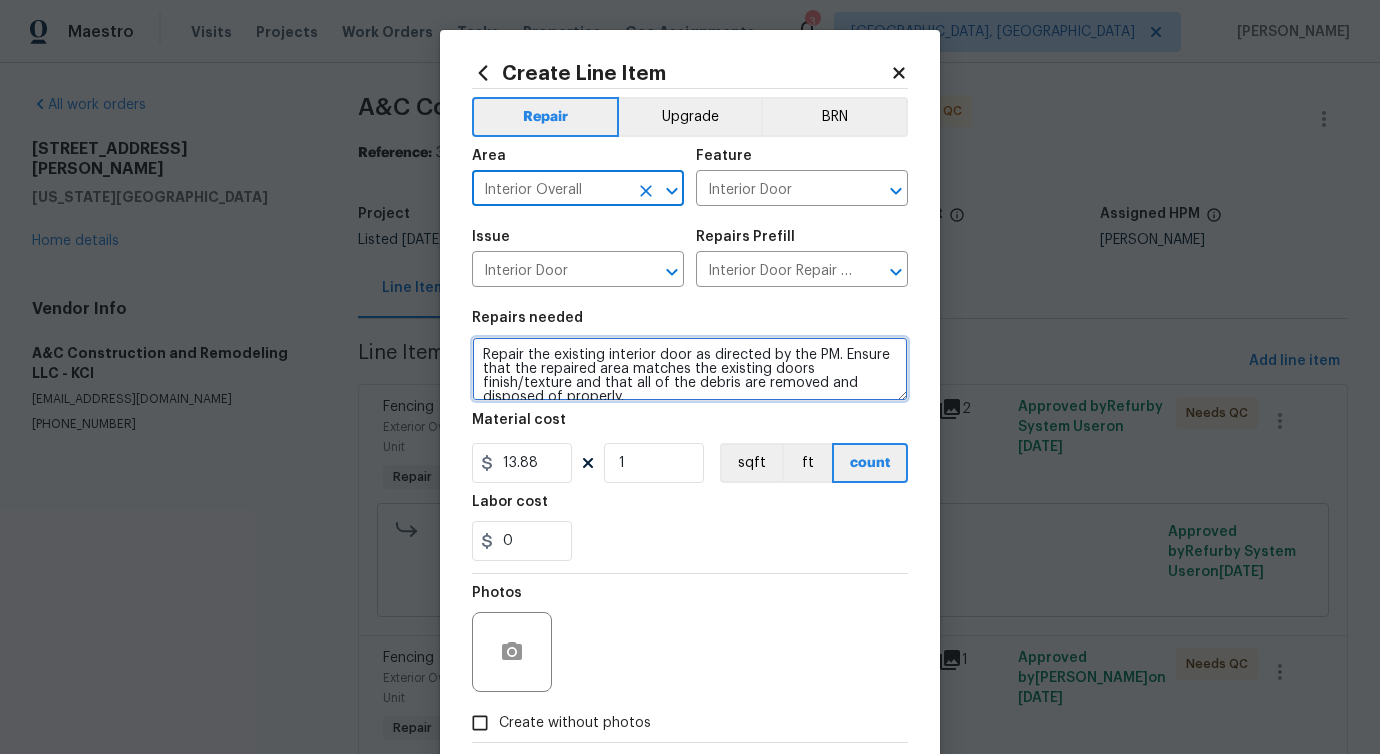 click on "Repair the existing interior door as directed by the PM. Ensure that the repaired area matches the existing doors finish/texture and that all of the debris are removed and disposed of properly." at bounding box center (690, 369) 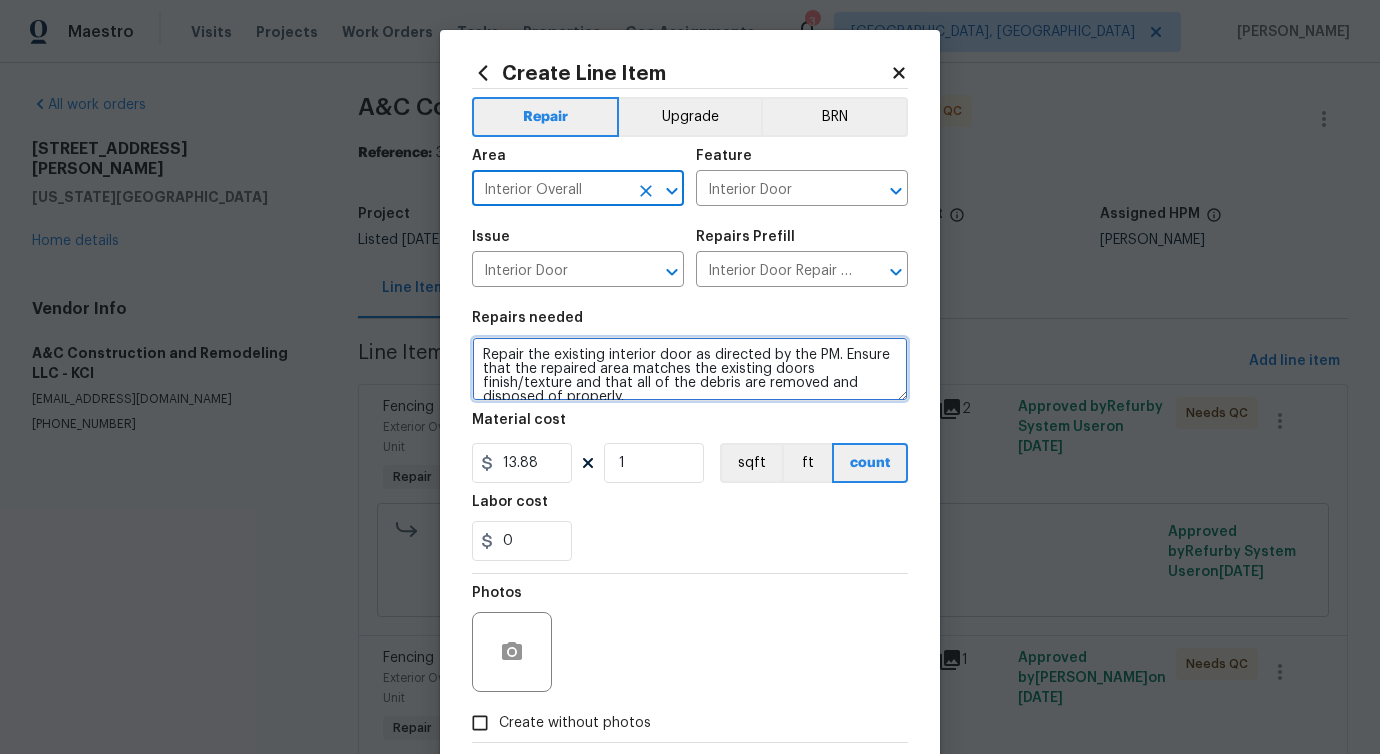 click on "Repair the existing interior door as directed by the PM. Ensure that the repaired area matches the existing doors finish/texture and that all of the debris are removed and disposed of properly." at bounding box center [690, 369] 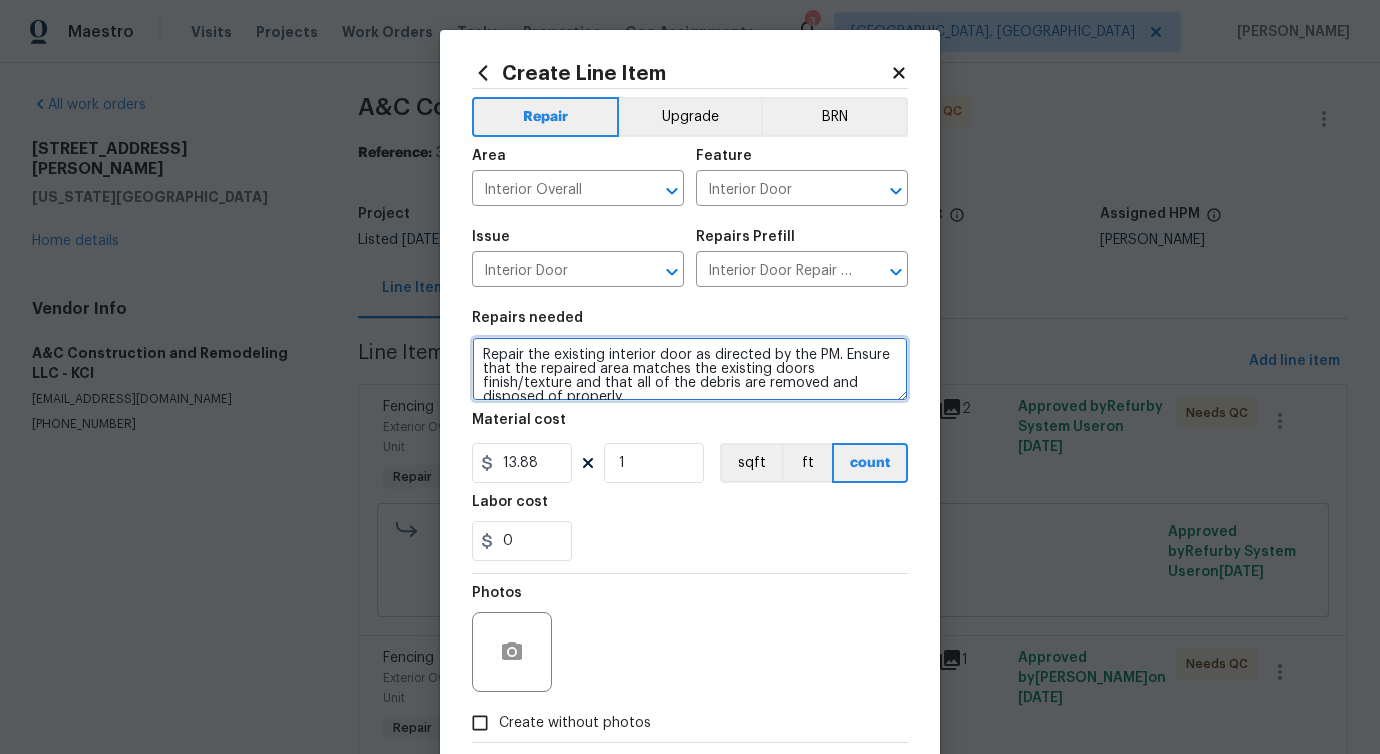 click on "Repair the existing interior door as directed by the PM. Ensure that the repaired area matches the existing doors finish/texture and that all of the debris are removed and disposed of properly." at bounding box center (690, 369) 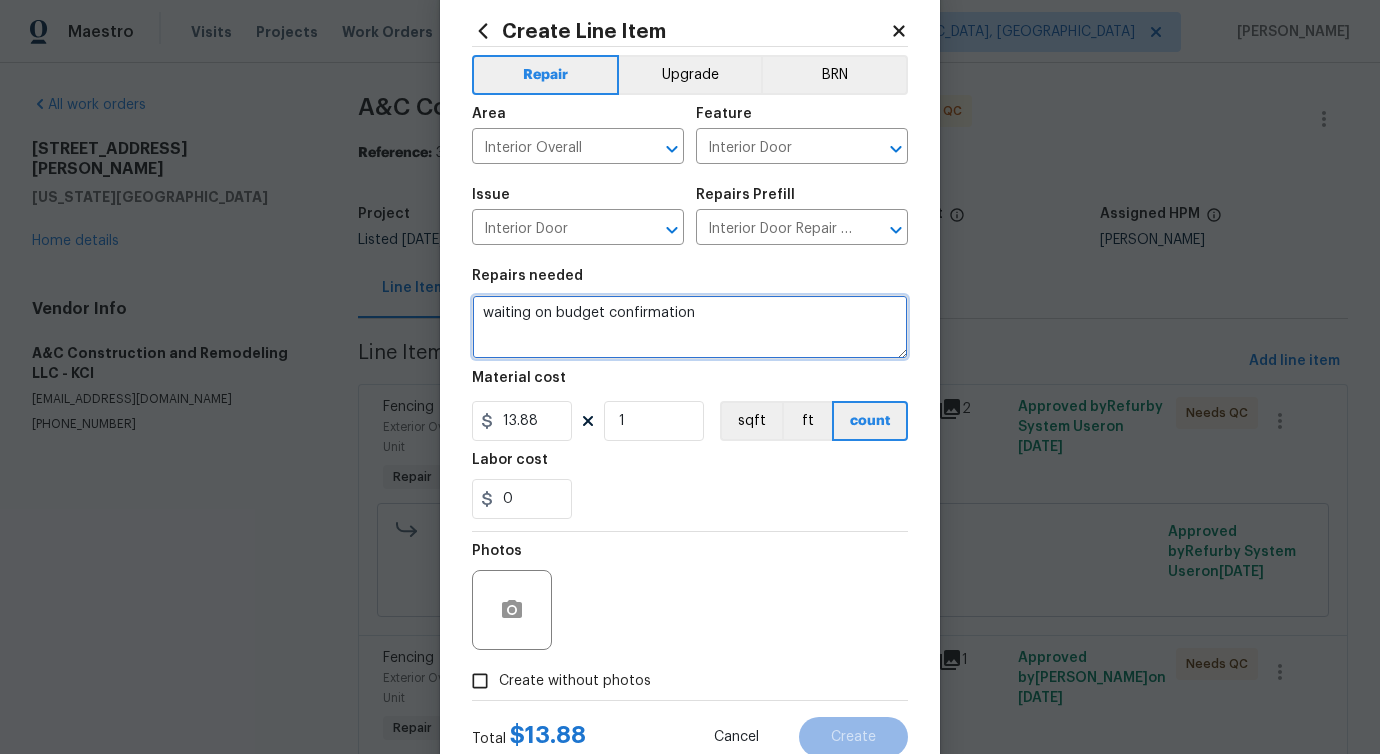 scroll, scrollTop: 108, scrollLeft: 0, axis: vertical 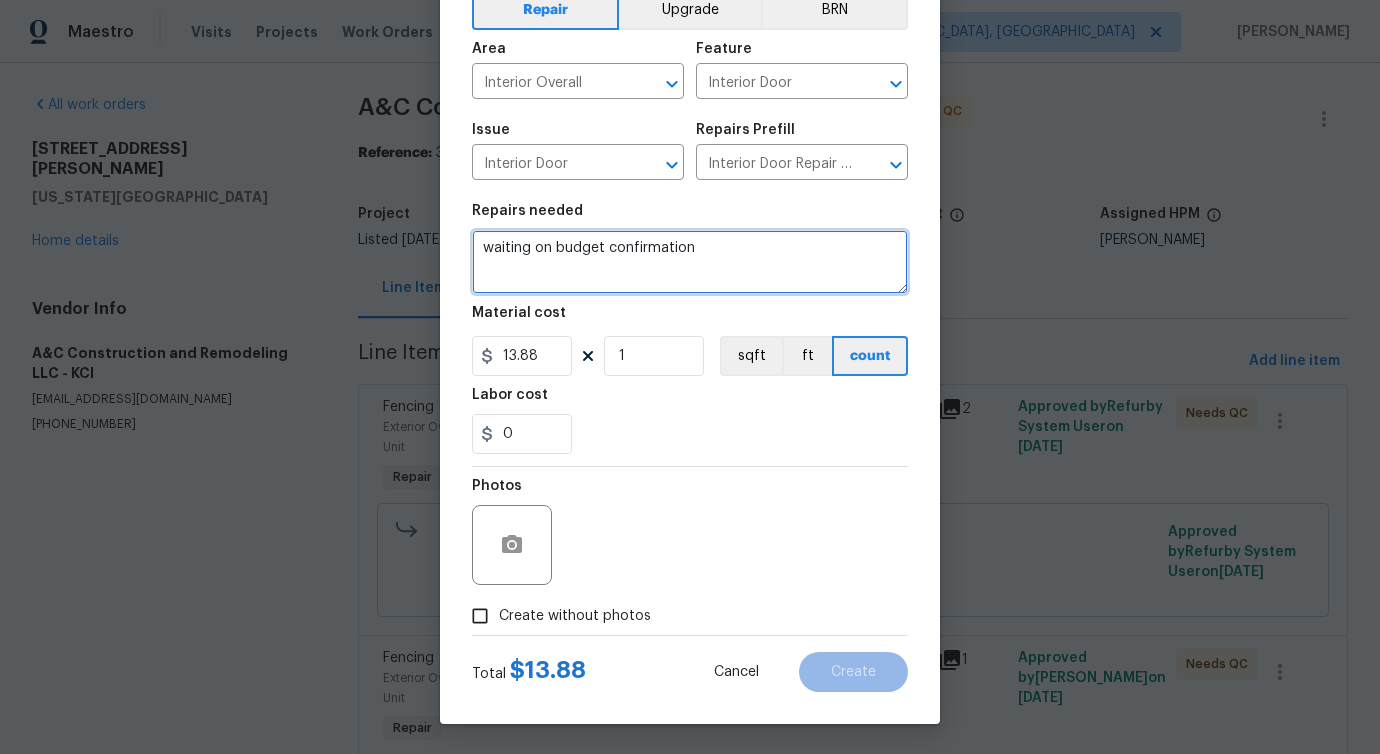 type on "waiting on budget confirmation" 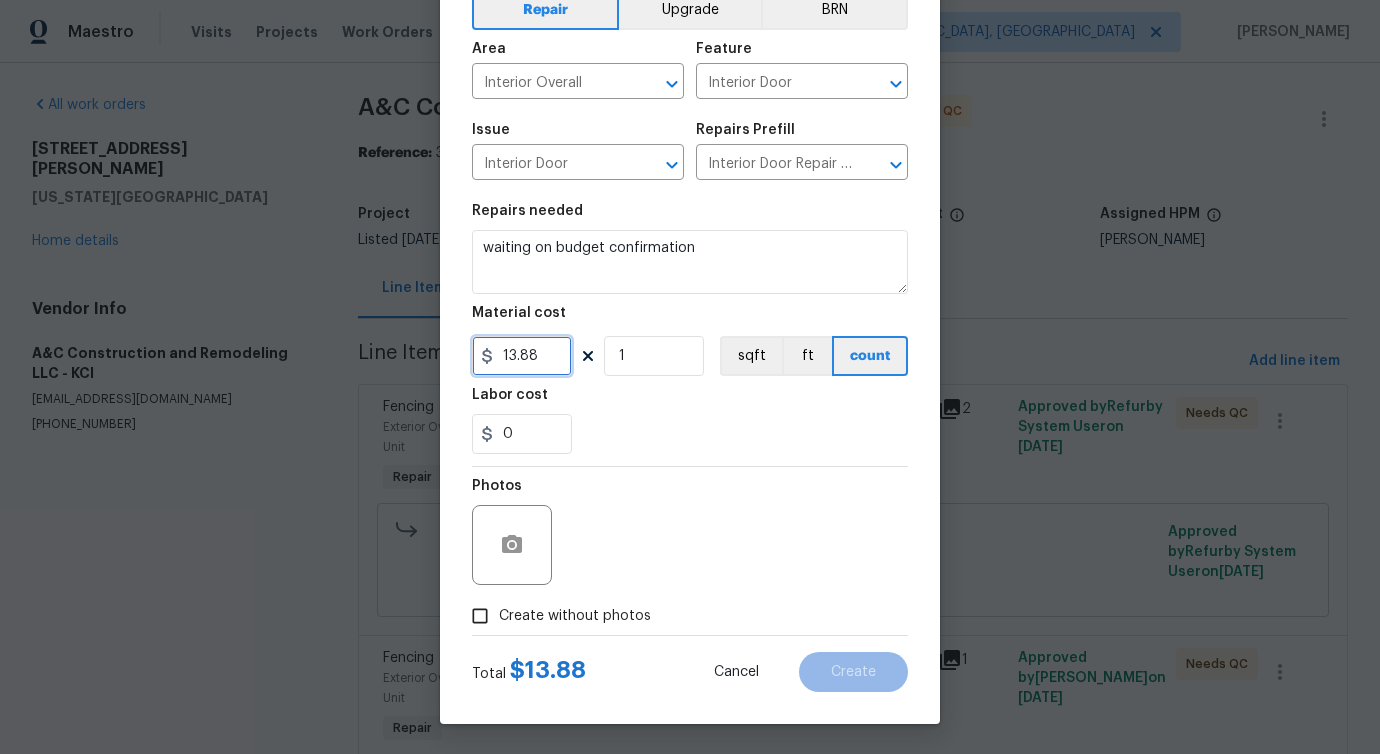 click on "13.88" at bounding box center (522, 356) 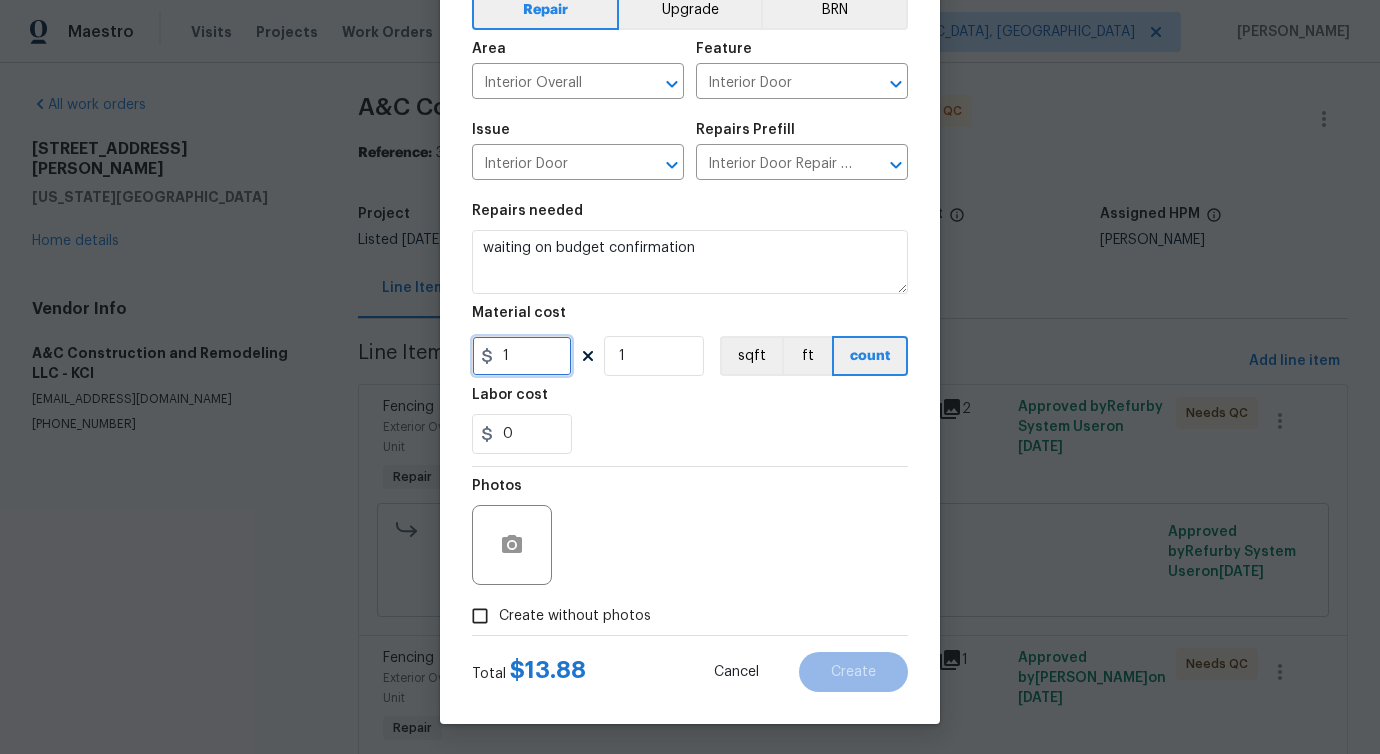 type on "1" 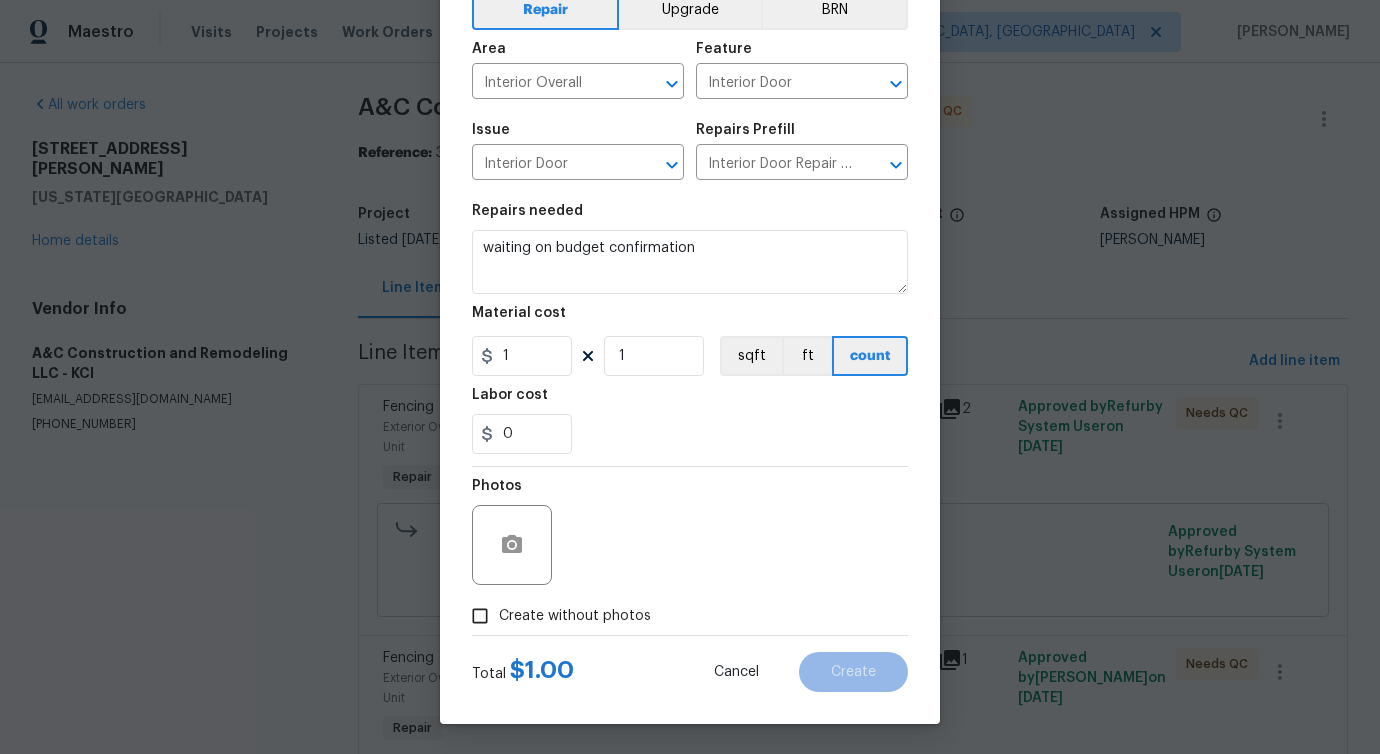 click on "Create without photos" at bounding box center [575, 616] 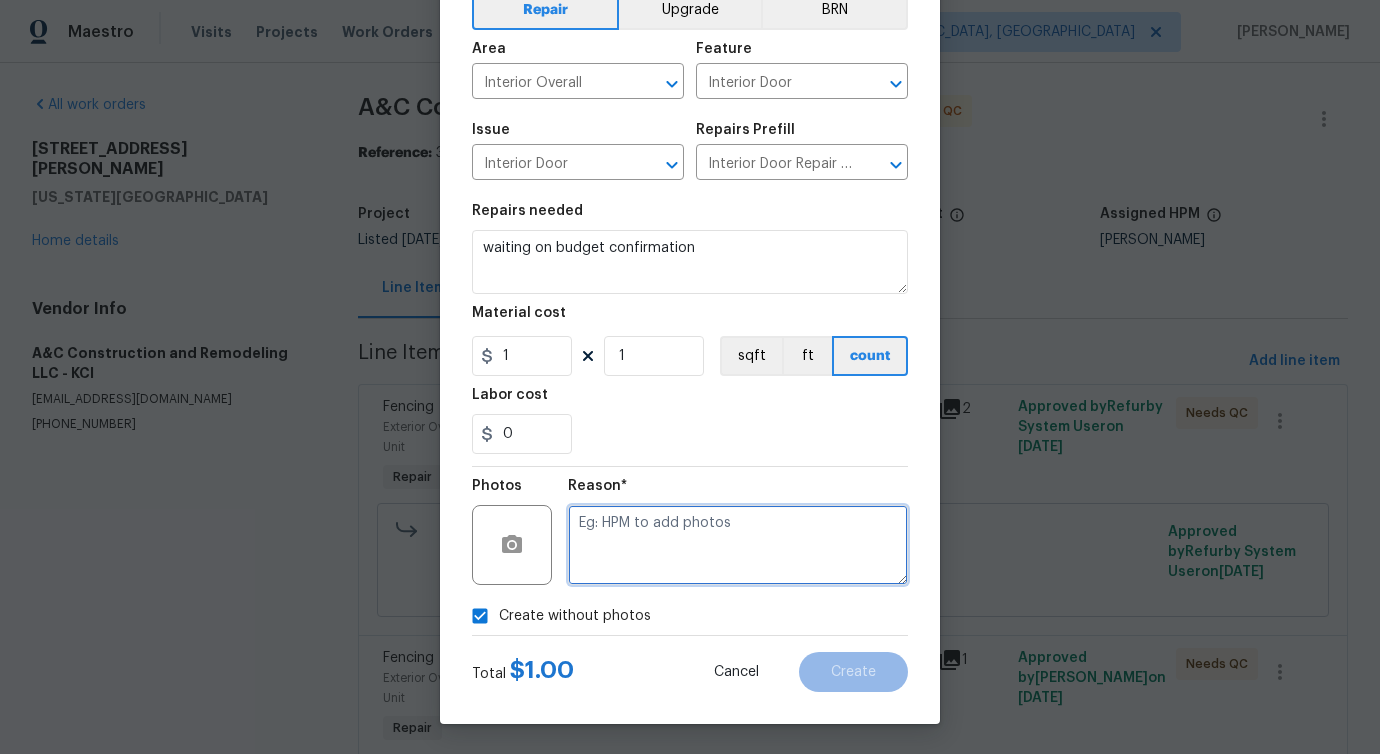 click at bounding box center [738, 545] 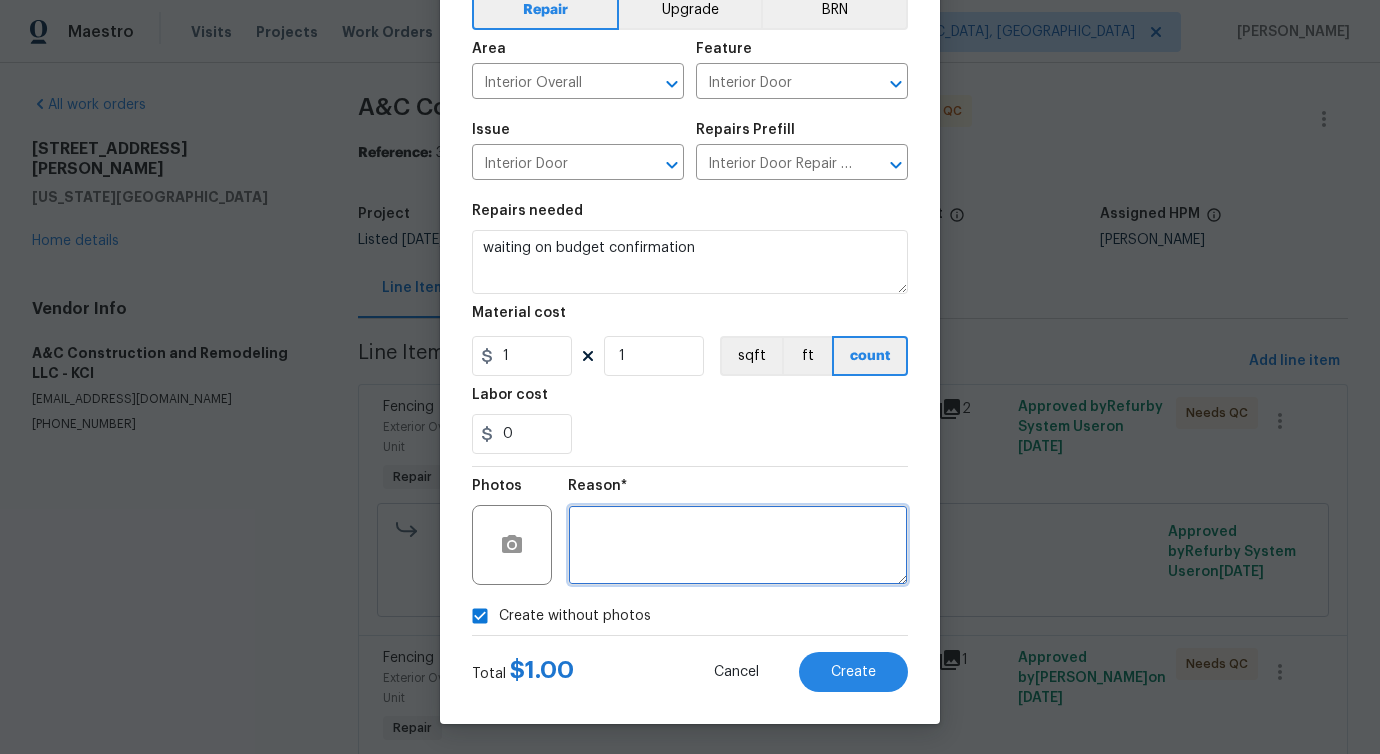 type 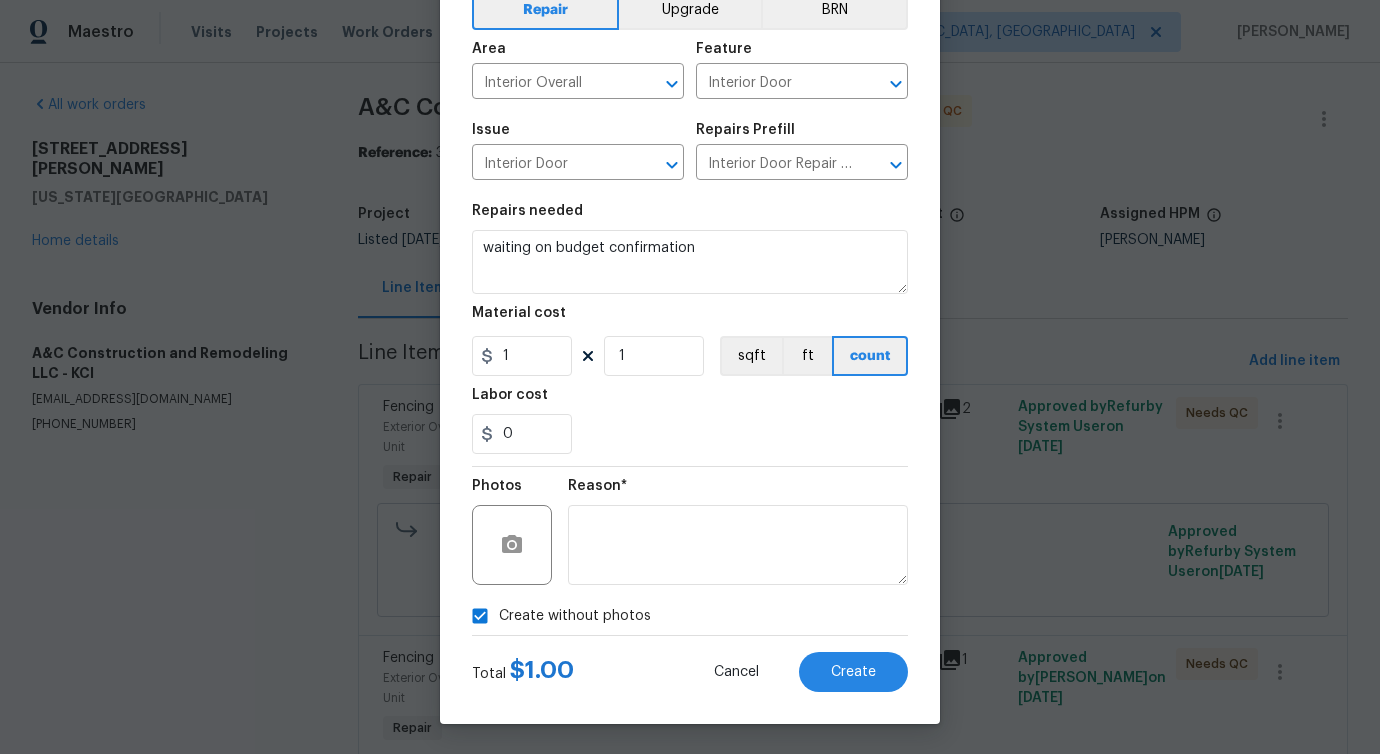 click on "Cancel Create" at bounding box center [795, 672] 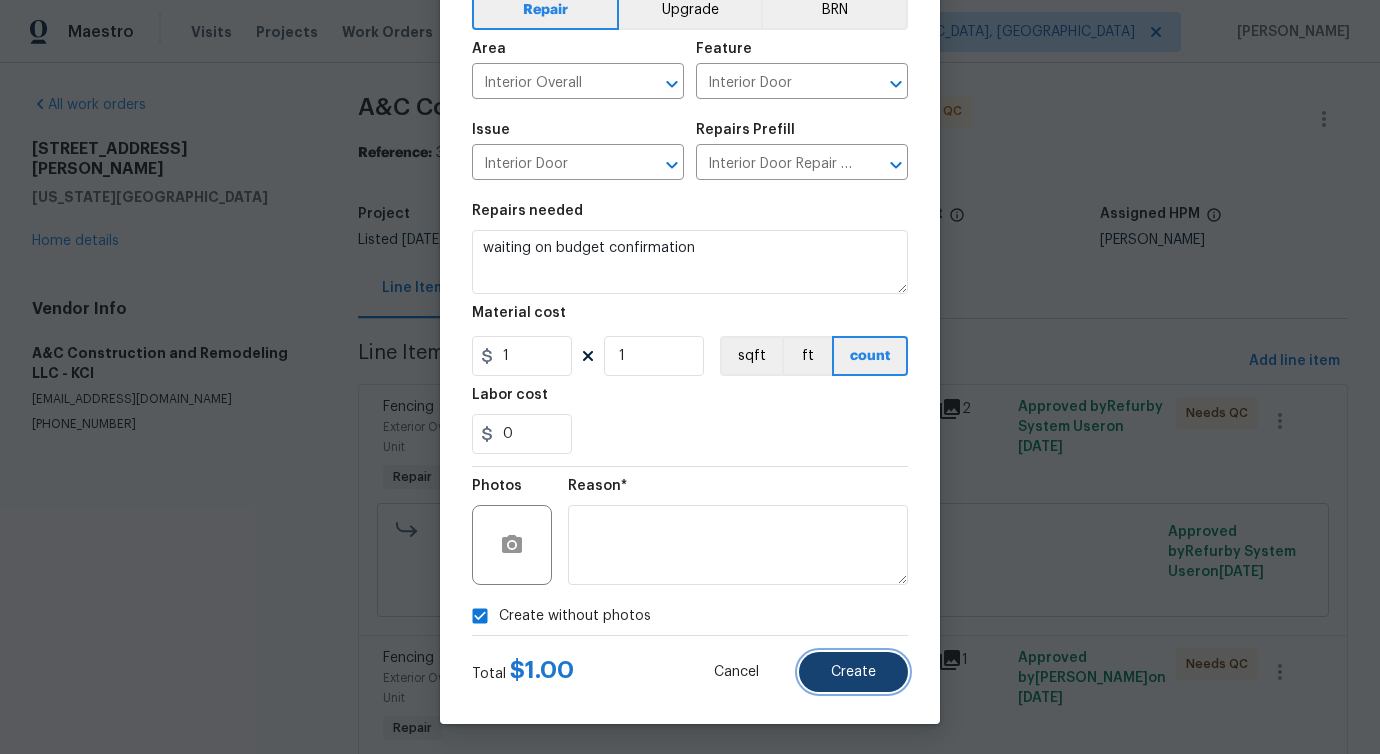click on "Create" at bounding box center (853, 672) 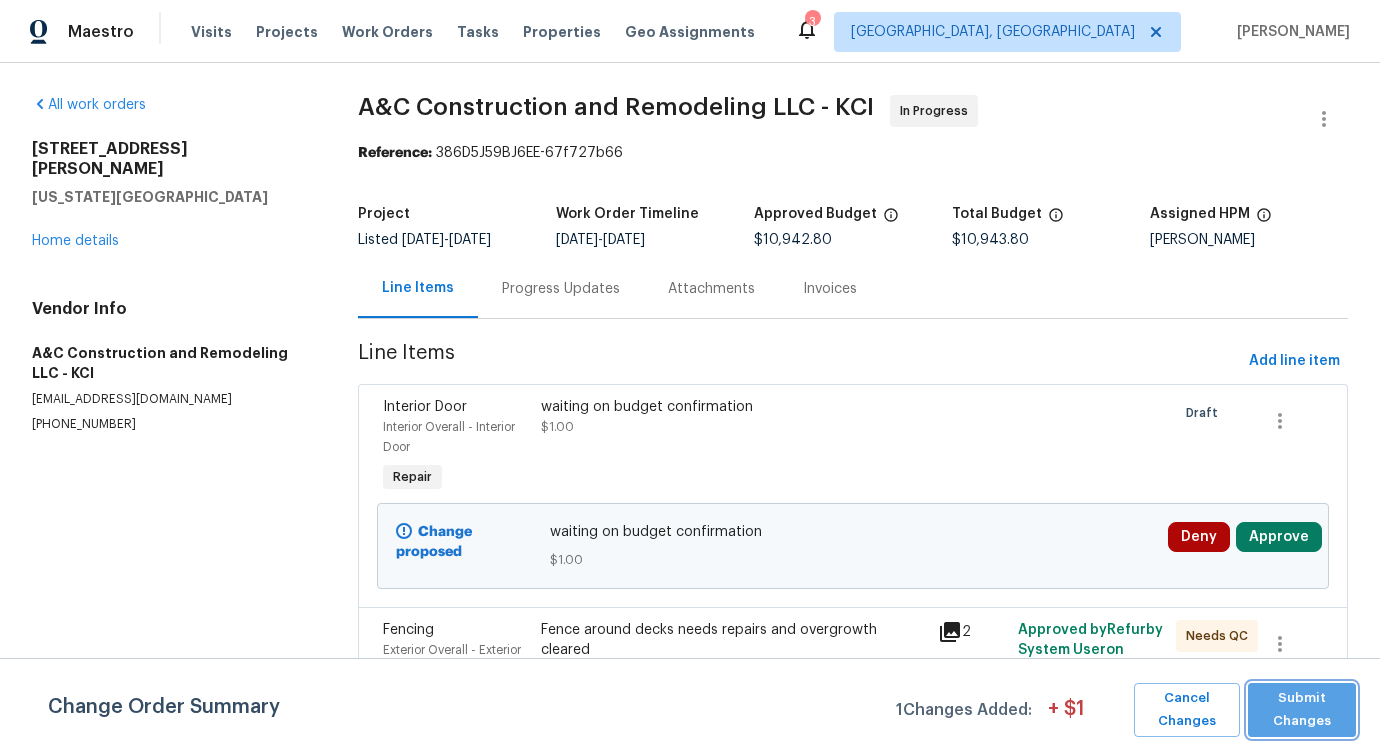 click on "Submit Changes" at bounding box center (1302, 710) 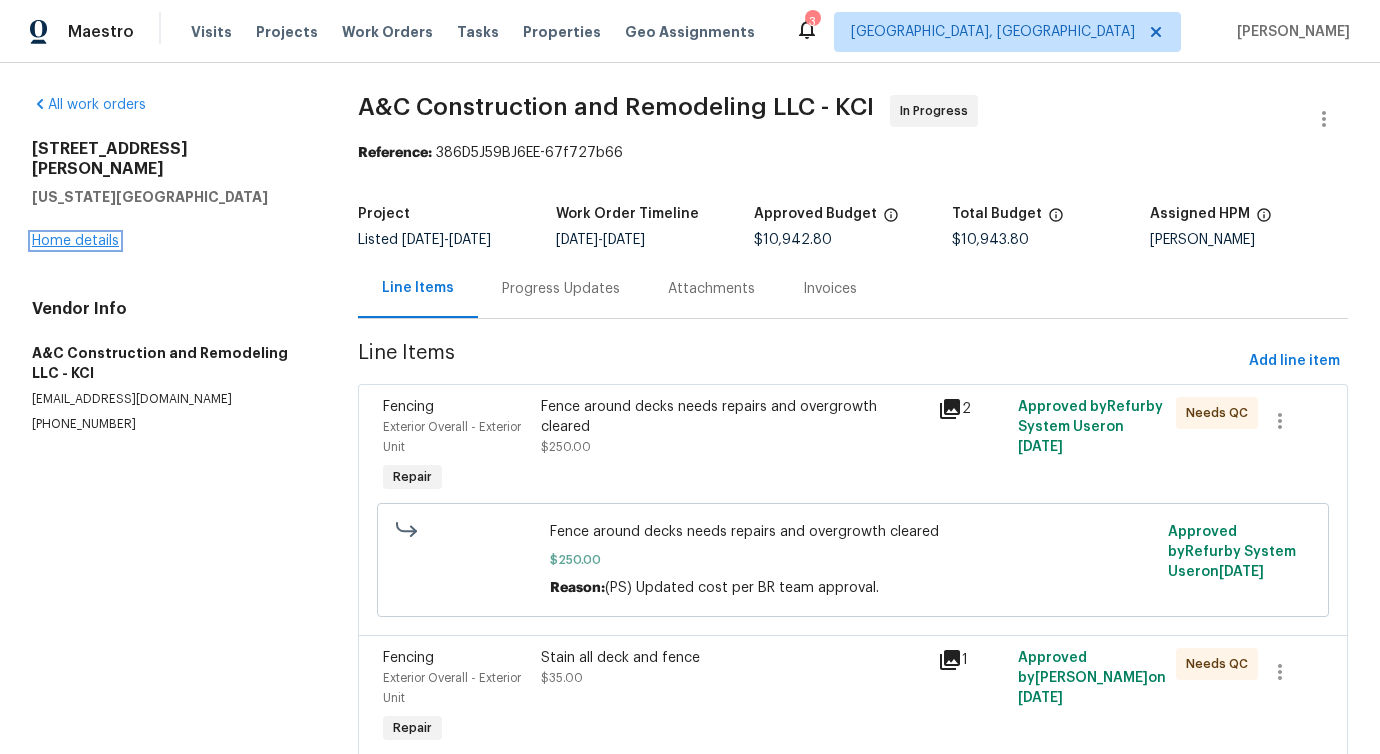 click on "Home details" at bounding box center [75, 241] 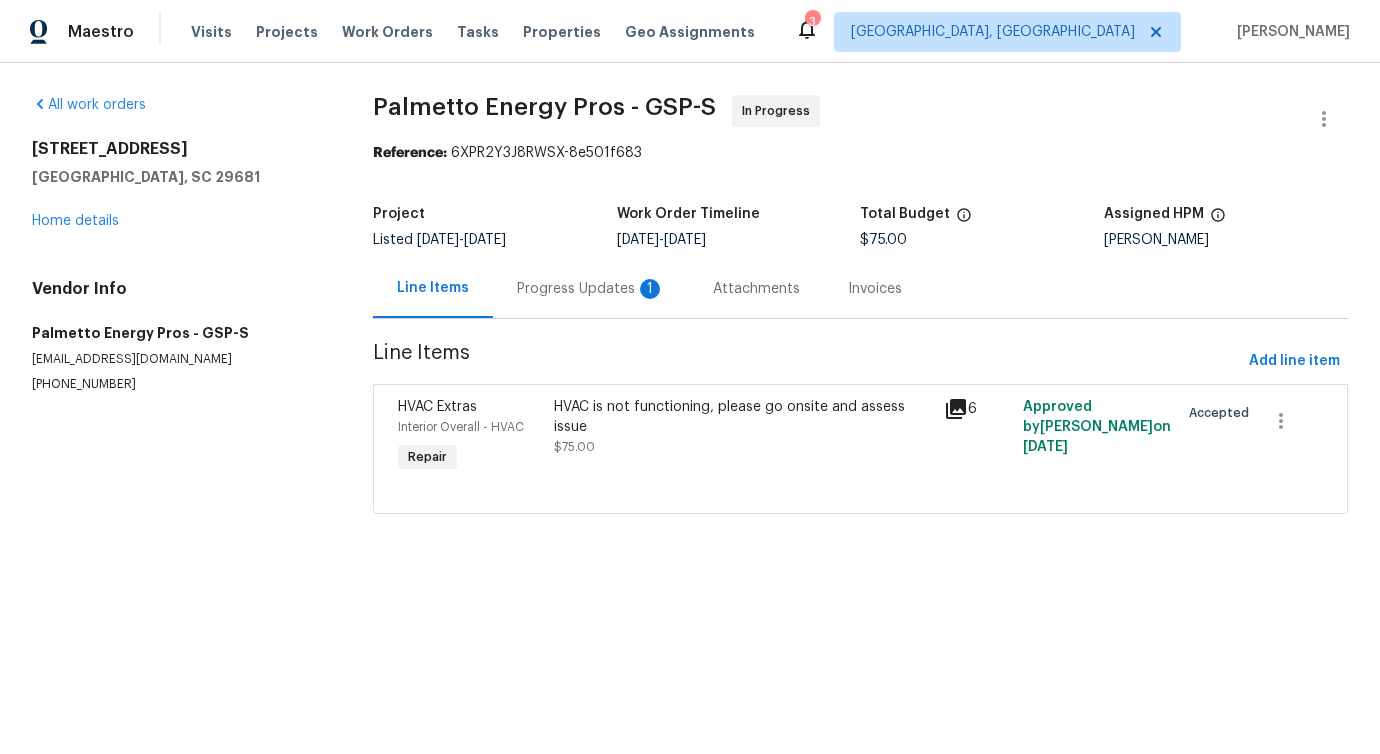 scroll, scrollTop: 0, scrollLeft: 0, axis: both 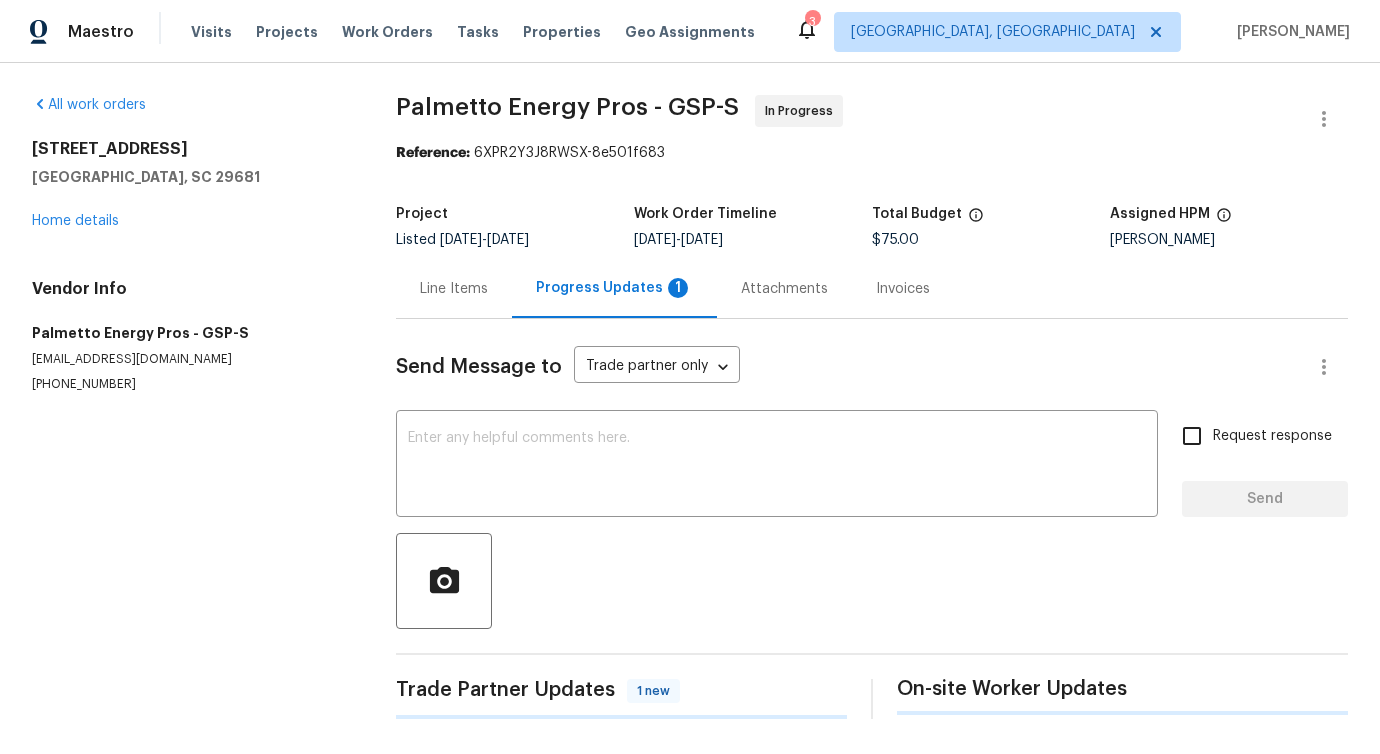 click on "Progress Updates 1" at bounding box center (614, 288) 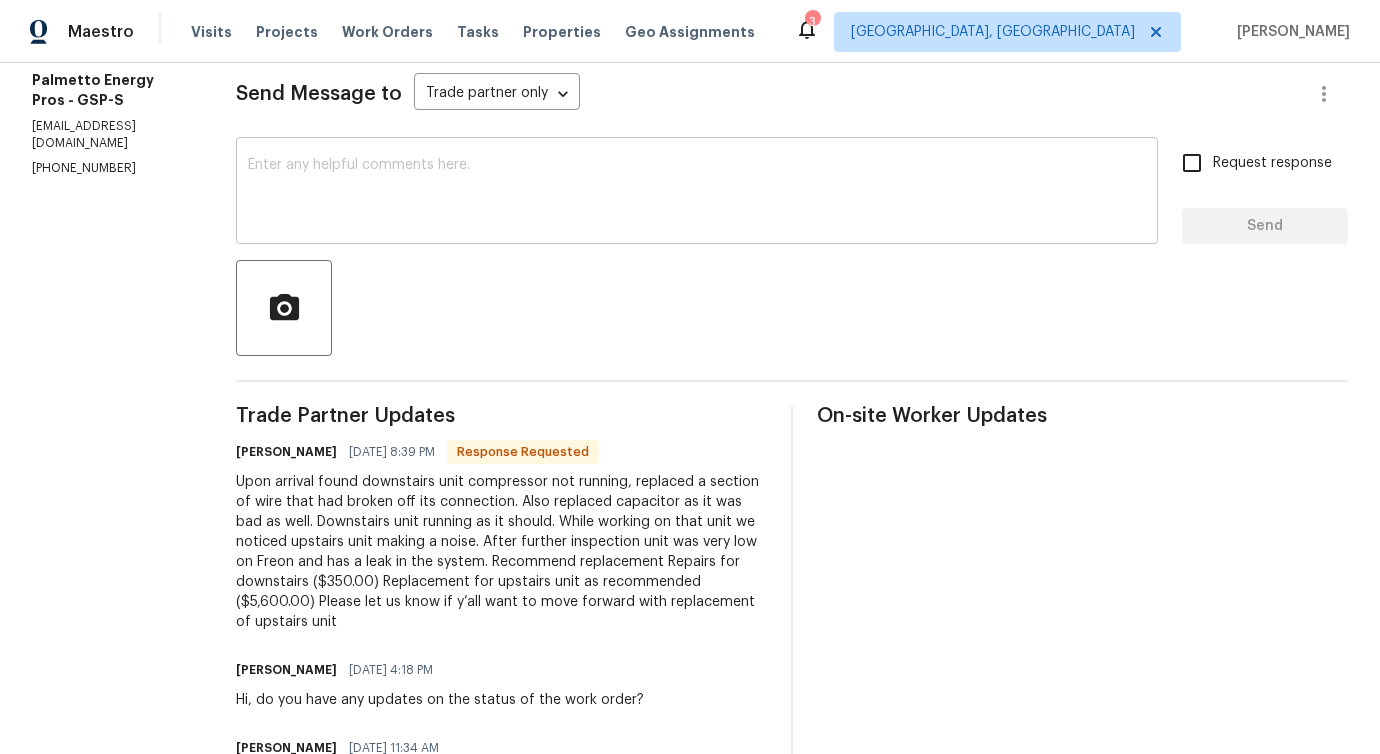 scroll, scrollTop: 0, scrollLeft: 0, axis: both 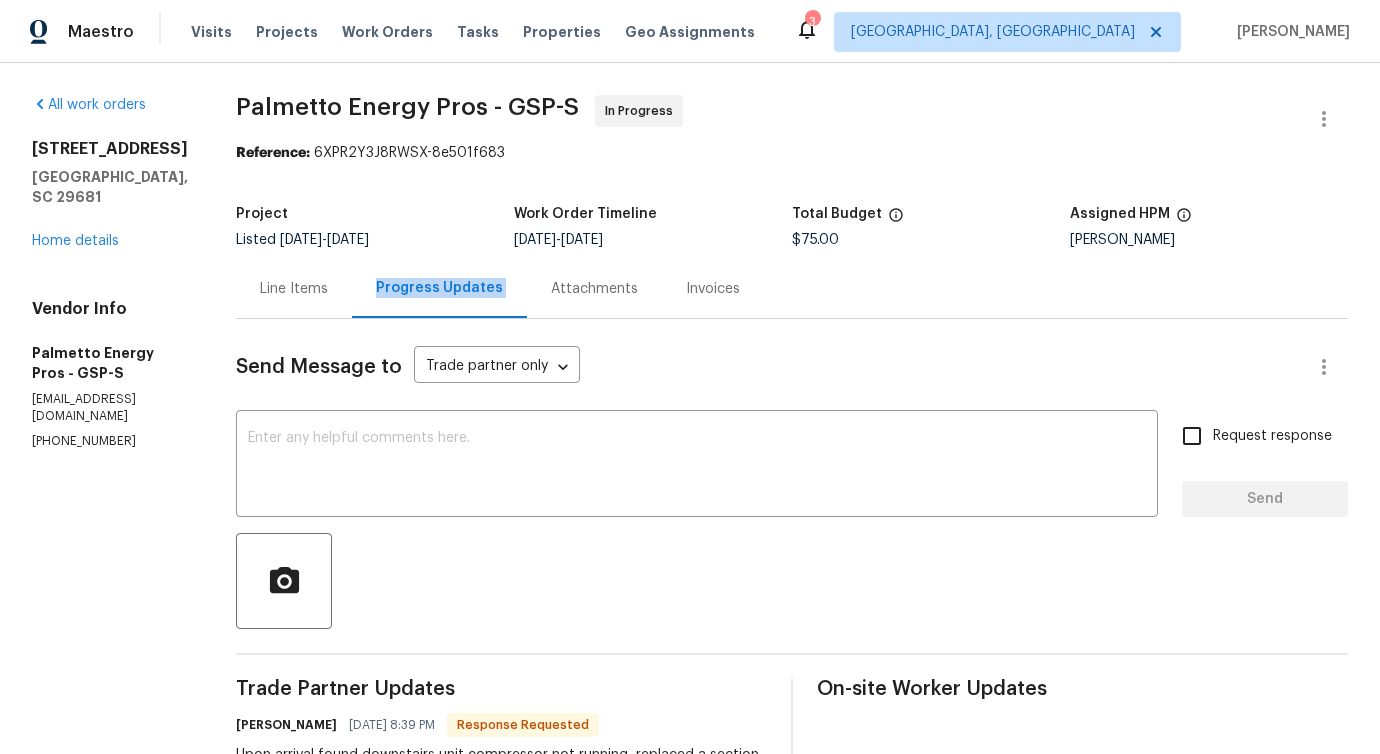 click on "Line Items" at bounding box center [294, 288] 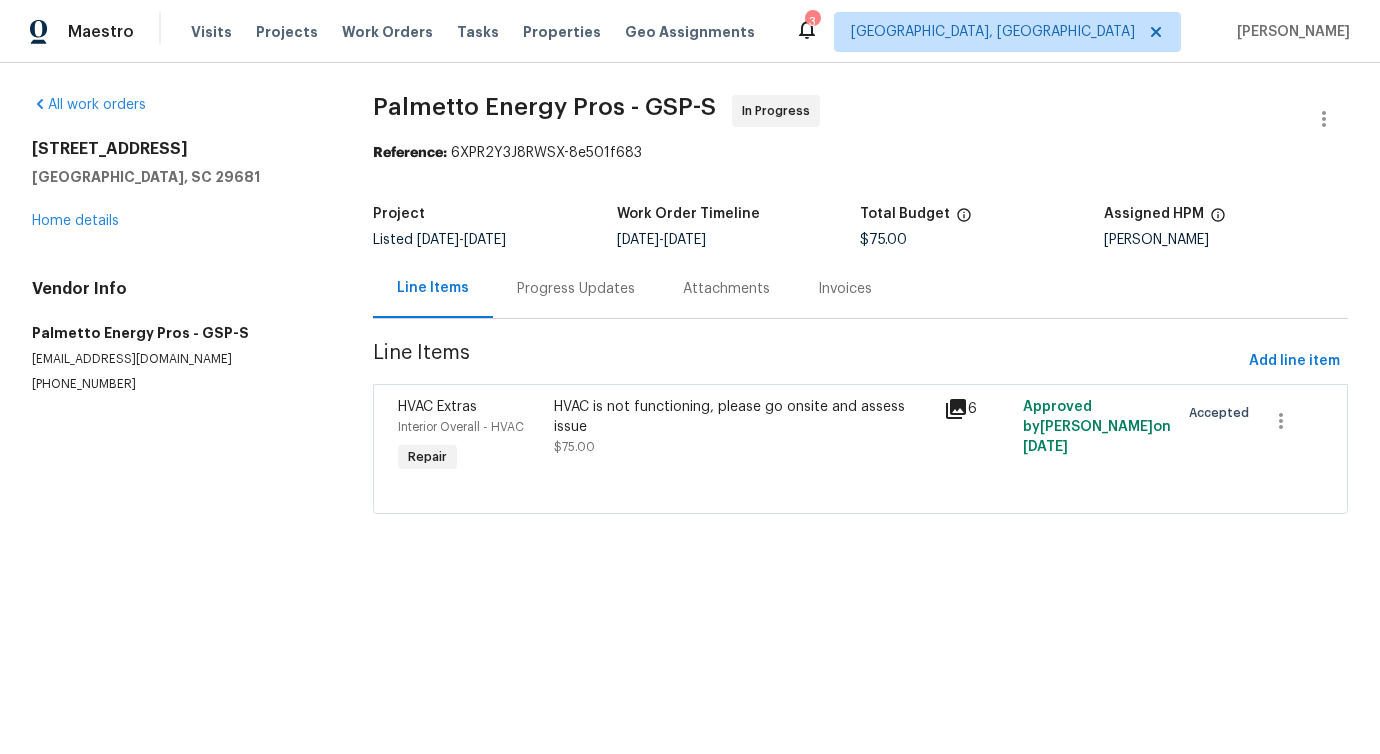 click on "HVAC is not functioning, please go onsite and assess issue $75.00" at bounding box center (743, 427) 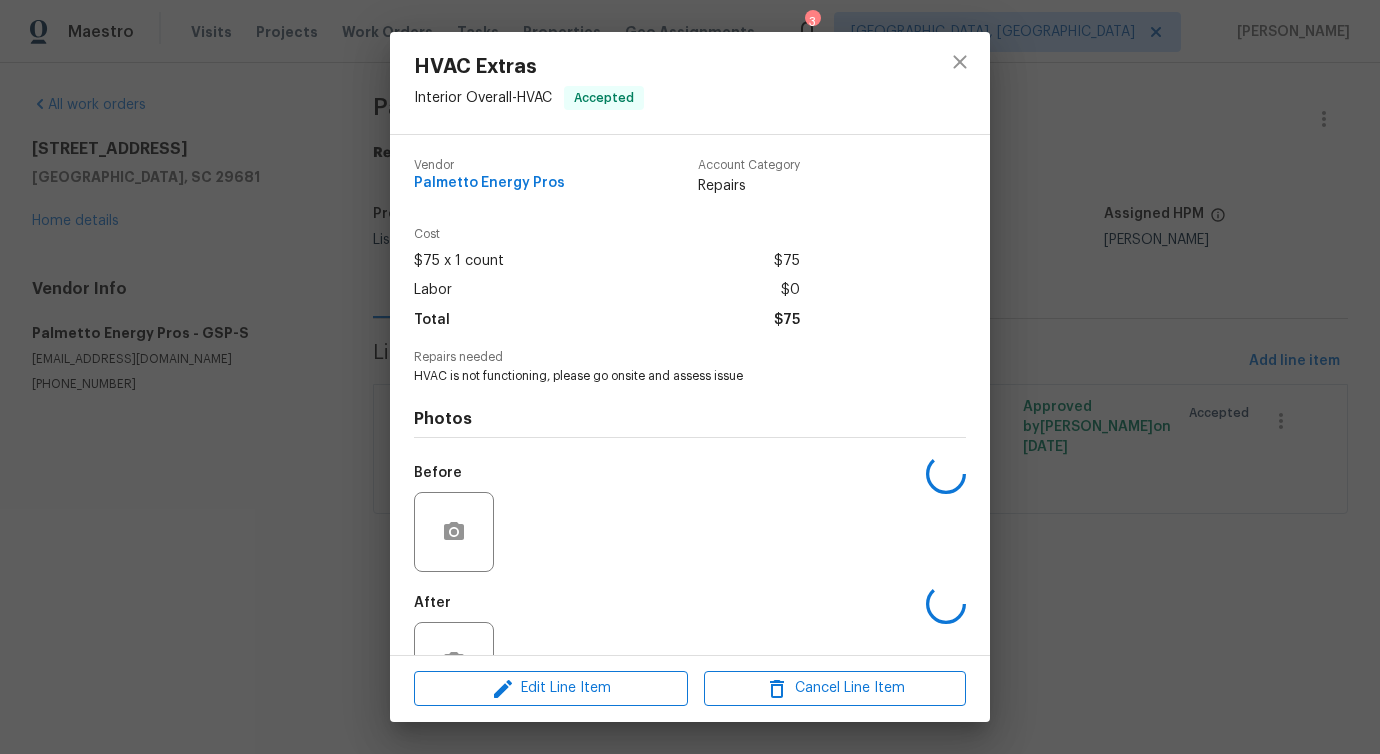 scroll, scrollTop: 67, scrollLeft: 0, axis: vertical 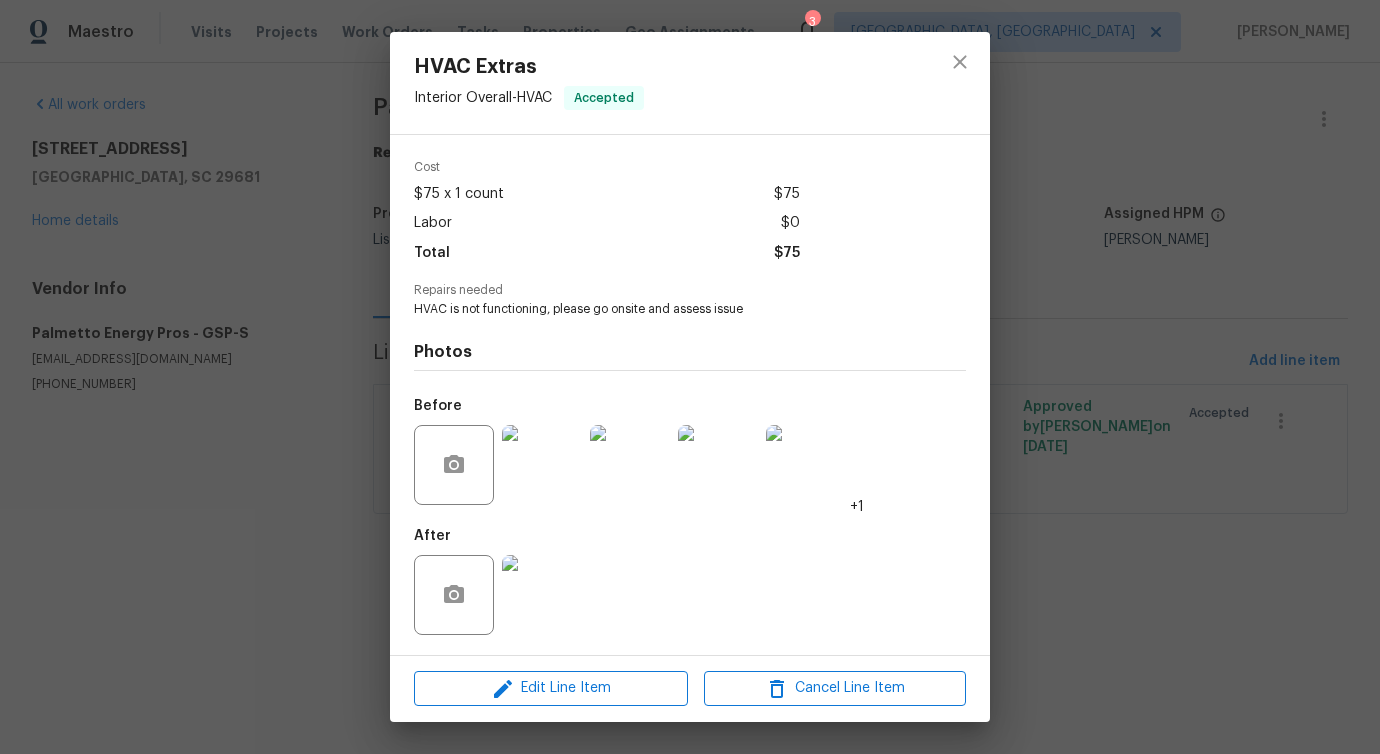 click at bounding box center (542, 465) 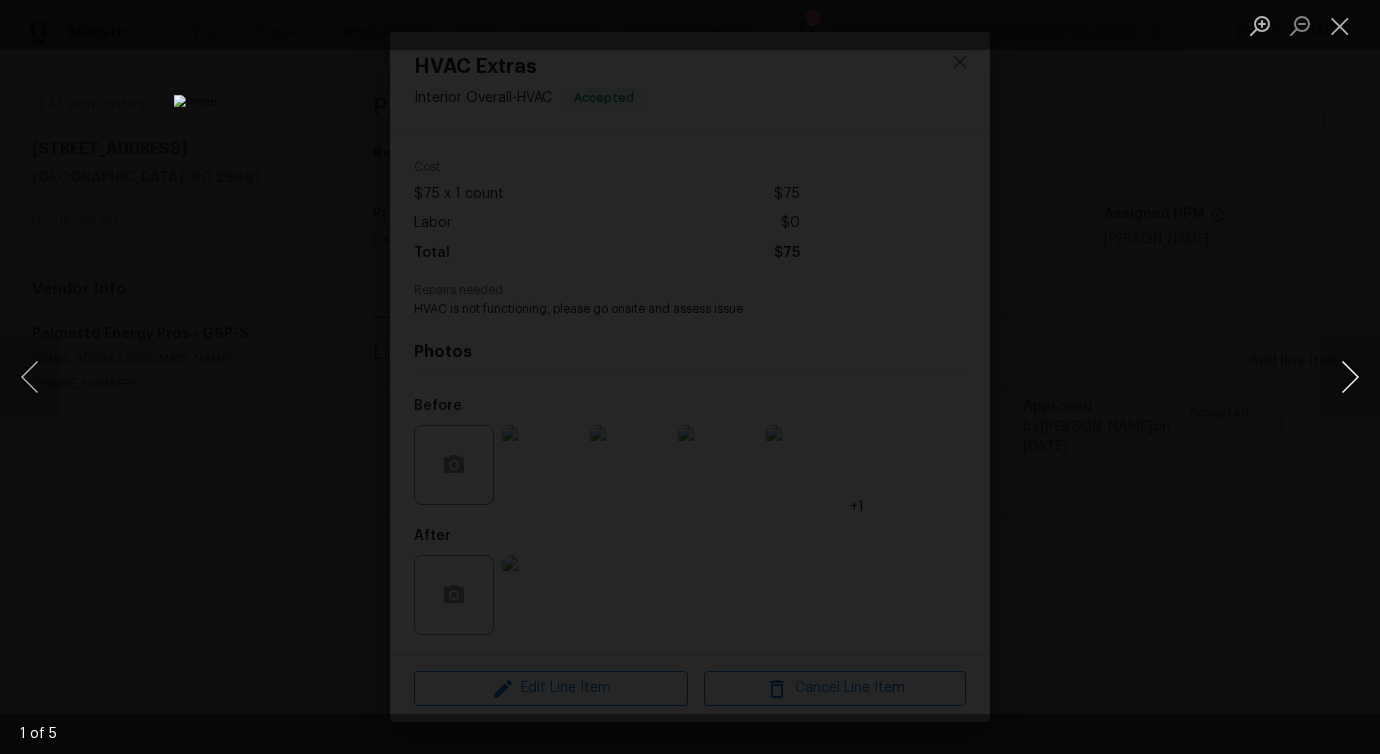 click at bounding box center (1350, 377) 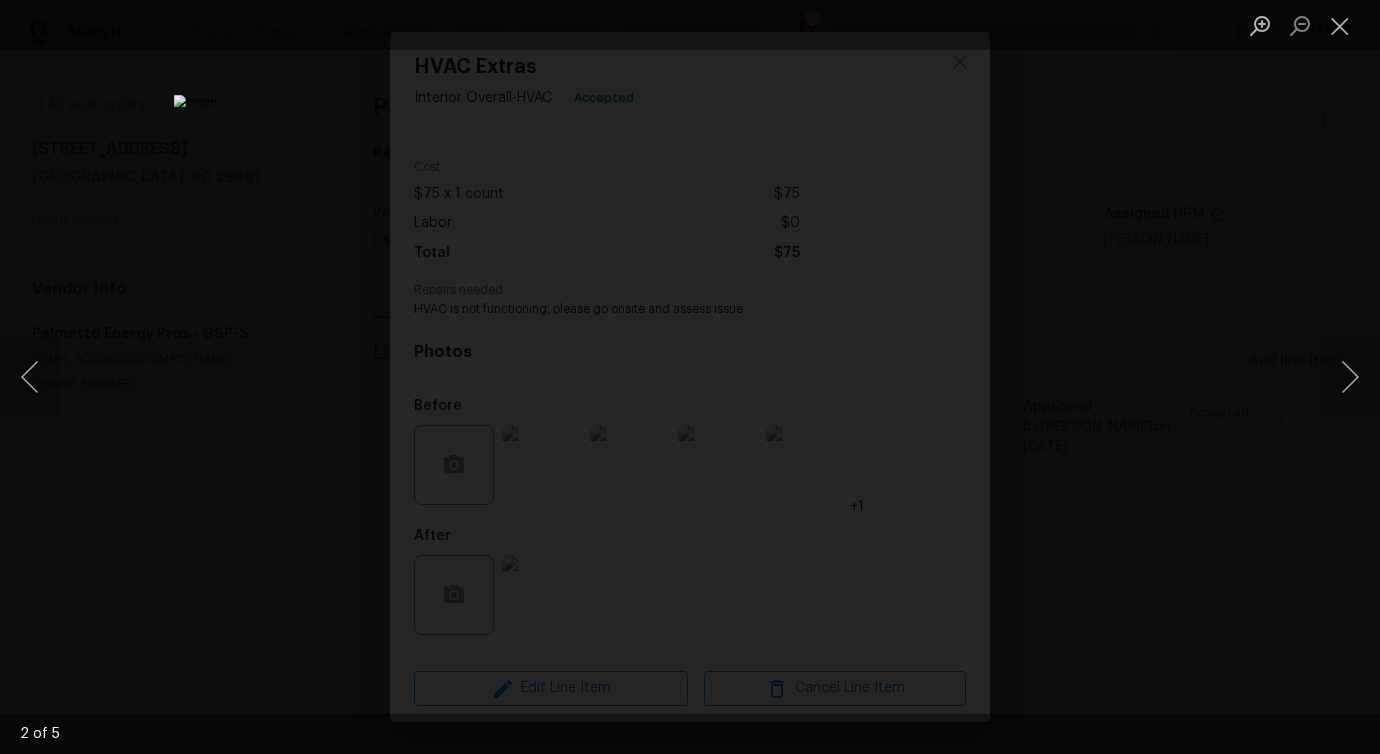 click at bounding box center [690, 377] 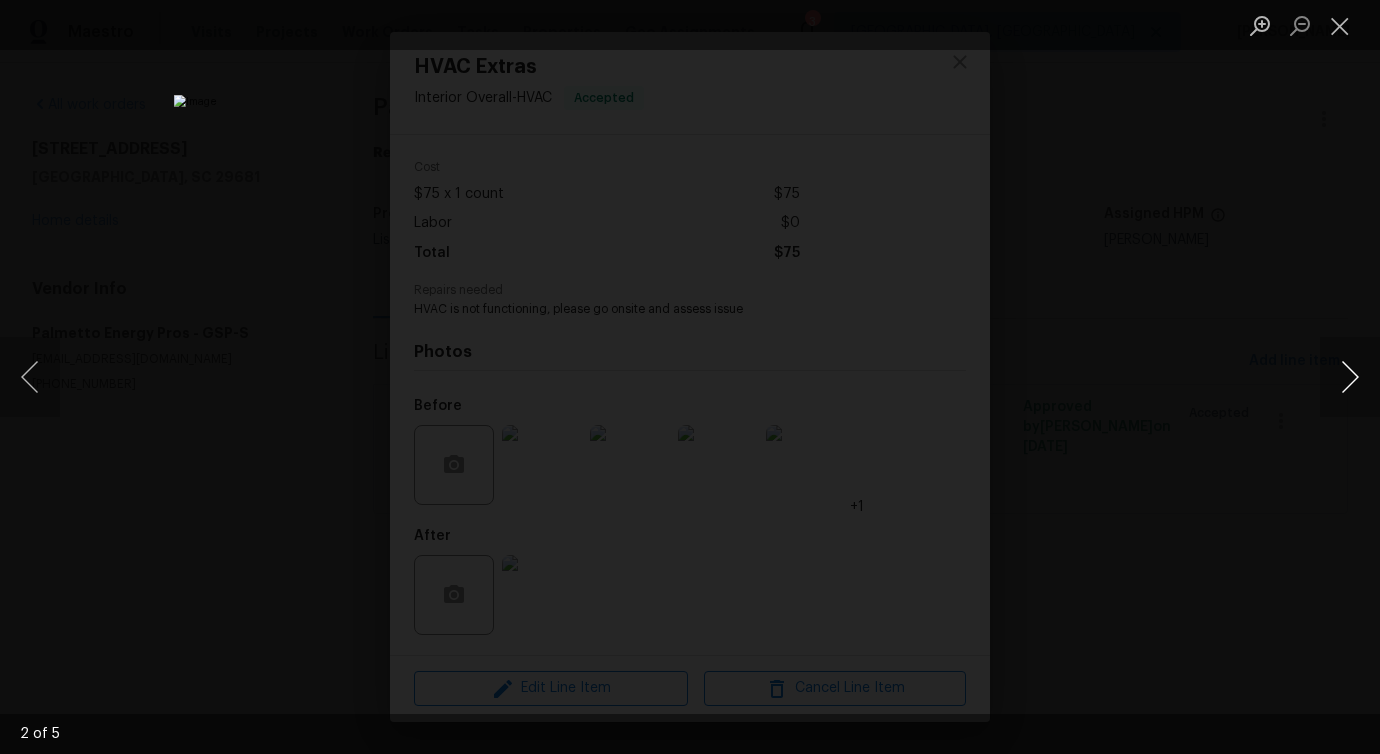 click at bounding box center [1350, 377] 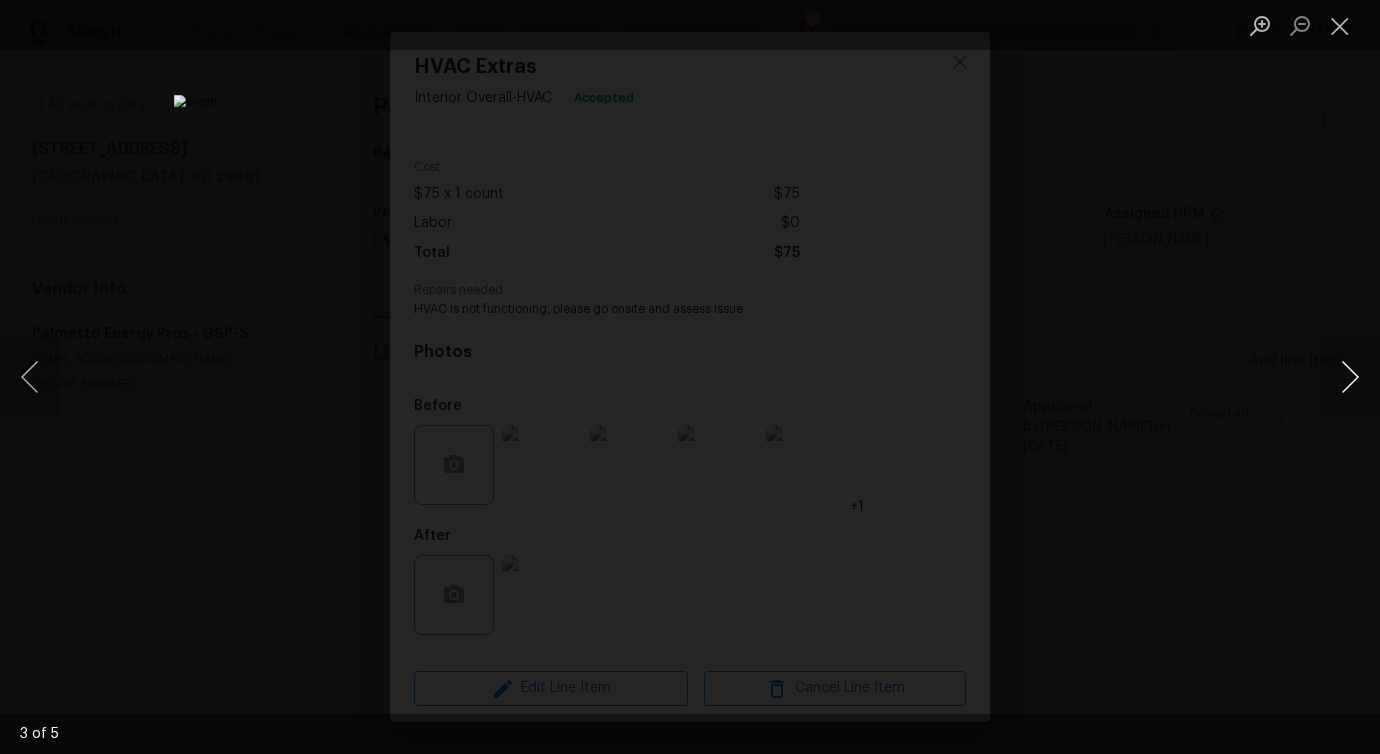 click at bounding box center (1350, 377) 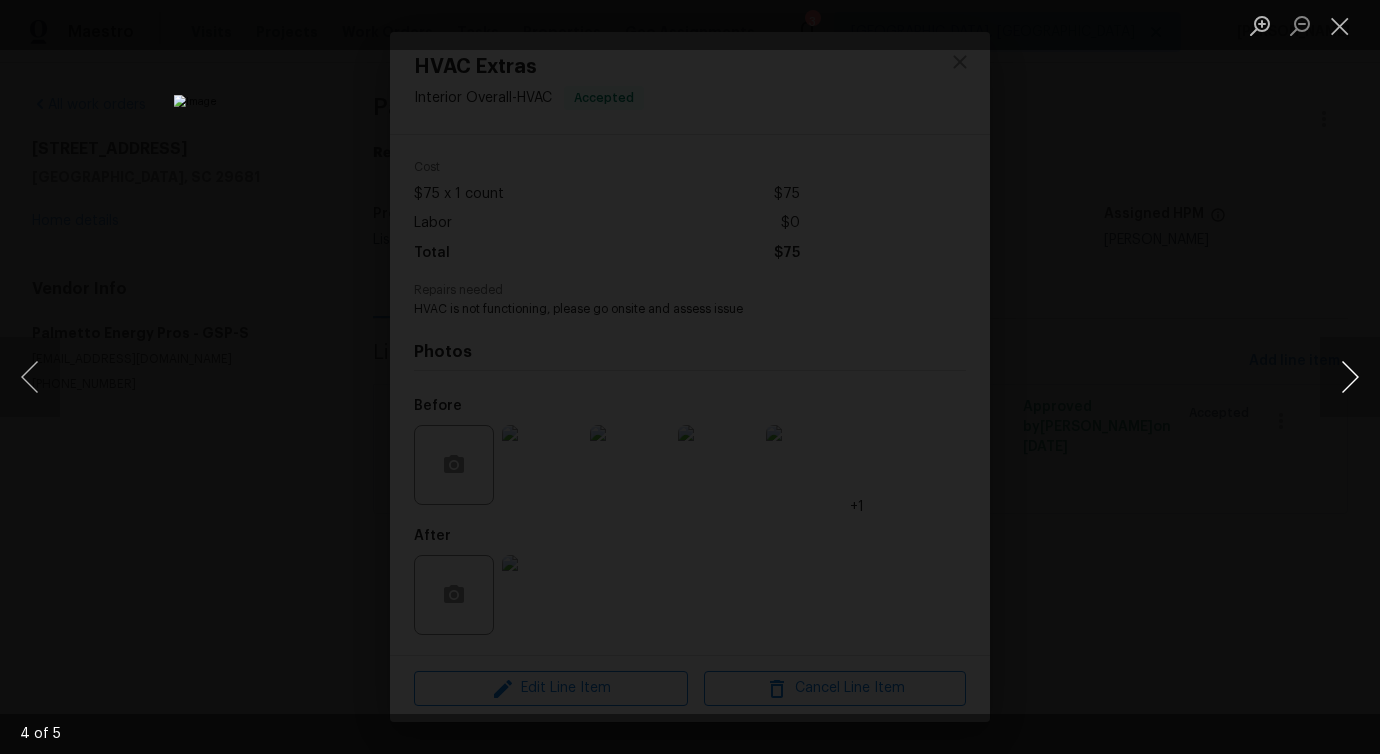 click at bounding box center (1350, 377) 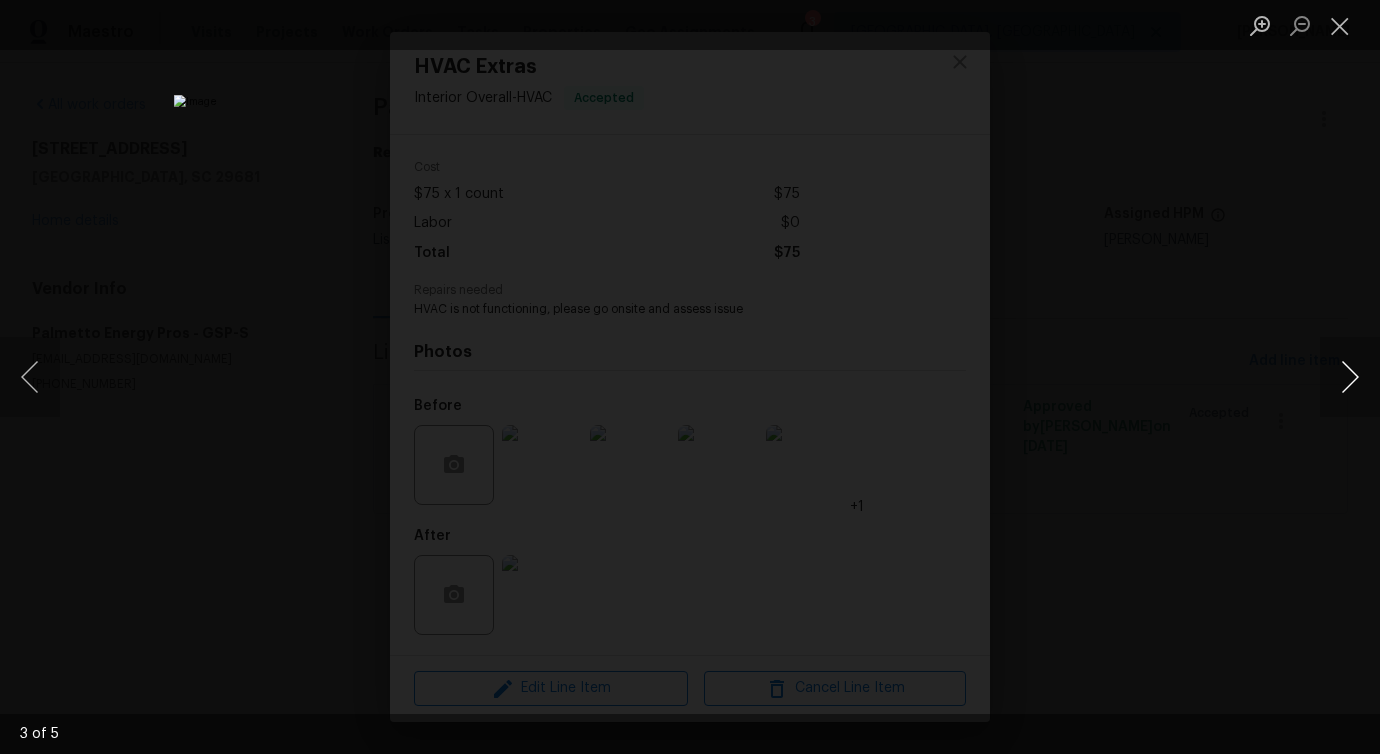 click at bounding box center (1350, 377) 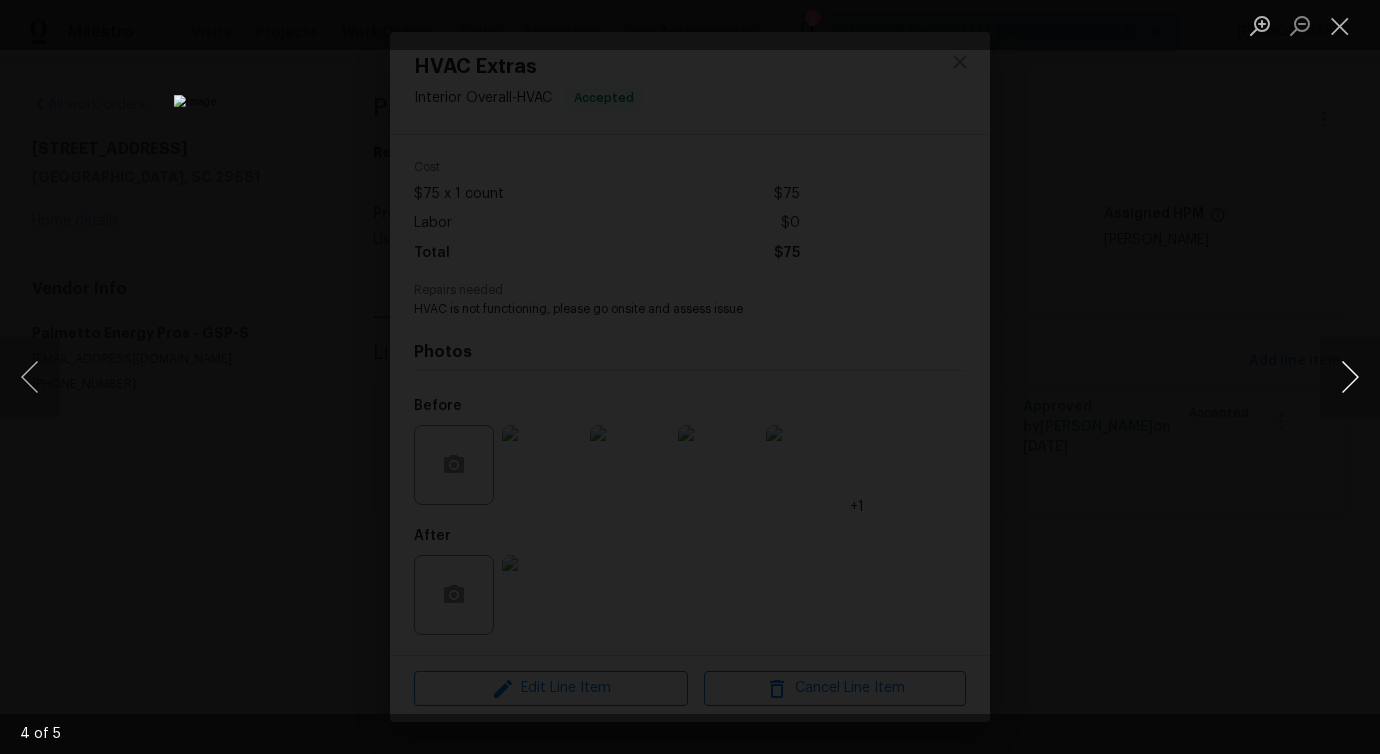 click at bounding box center (1350, 377) 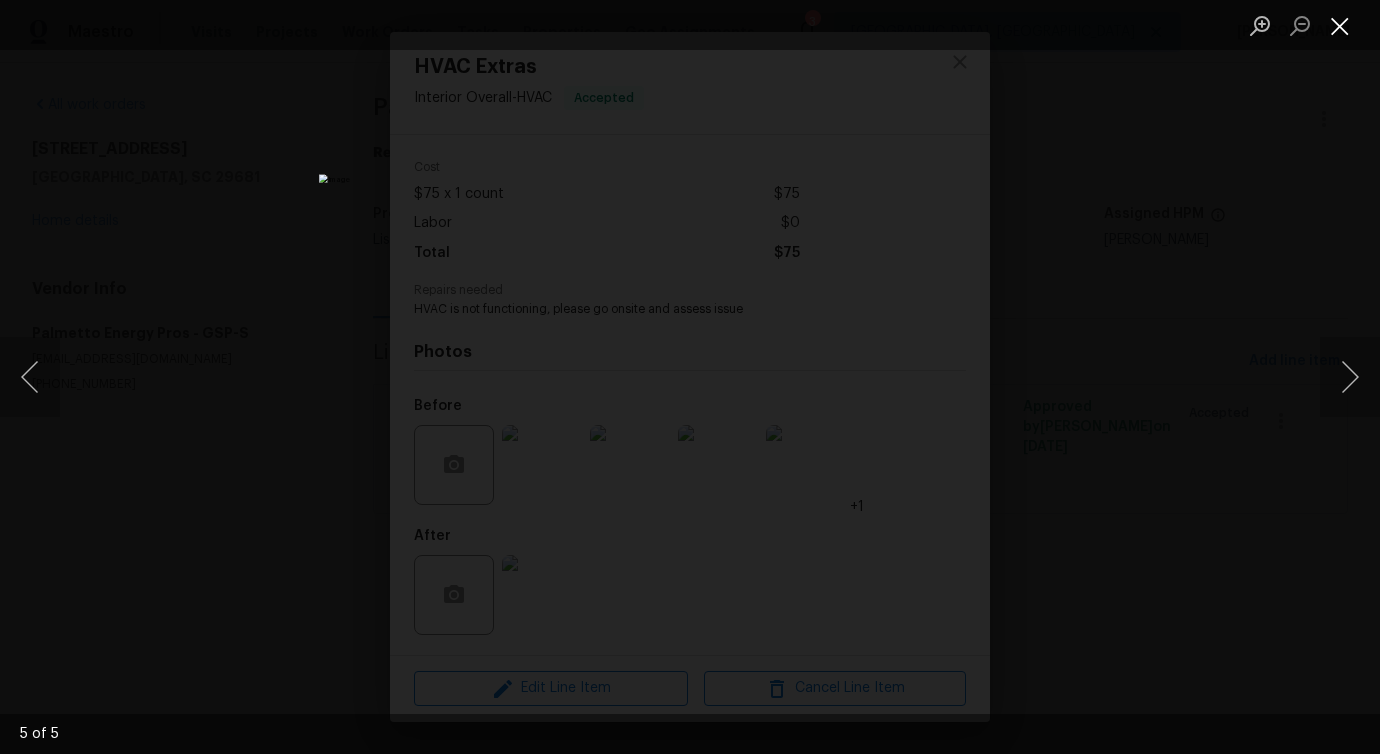 click at bounding box center (1340, 25) 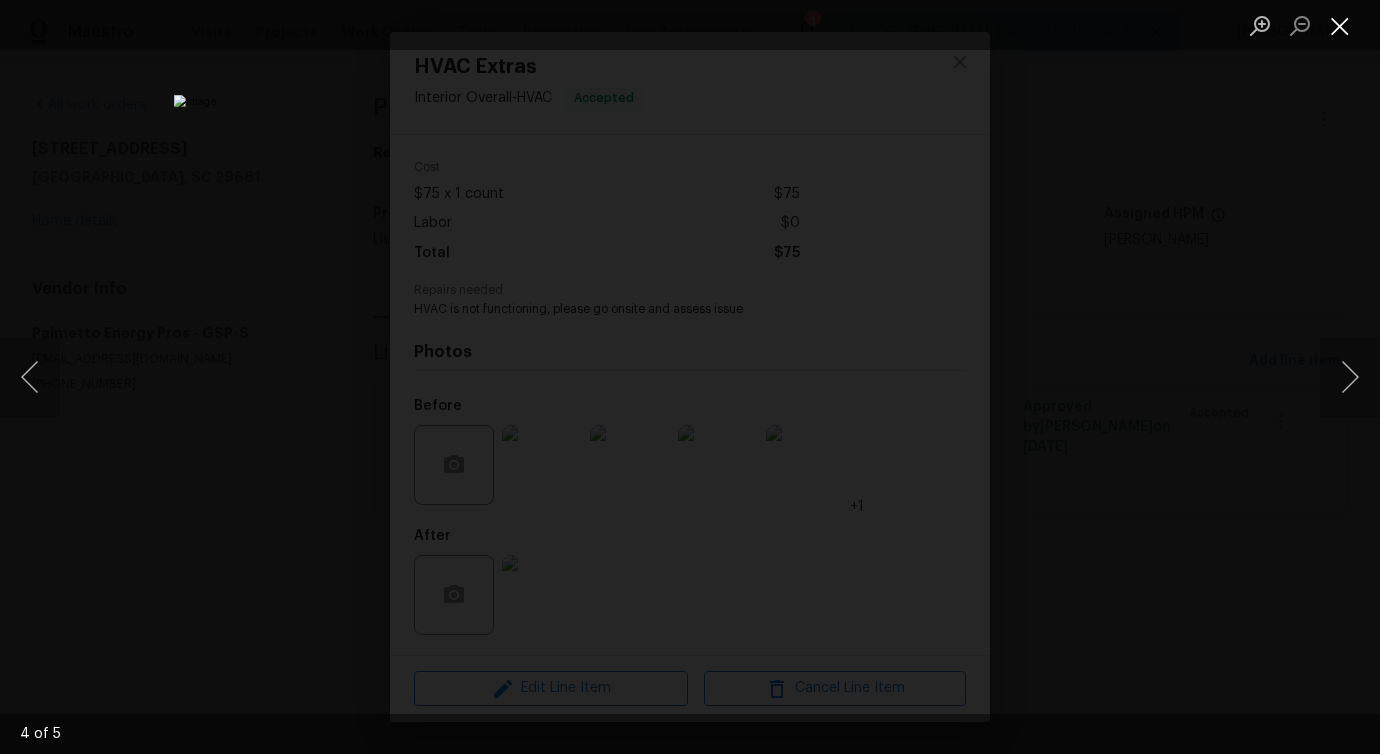 click at bounding box center [1340, 25] 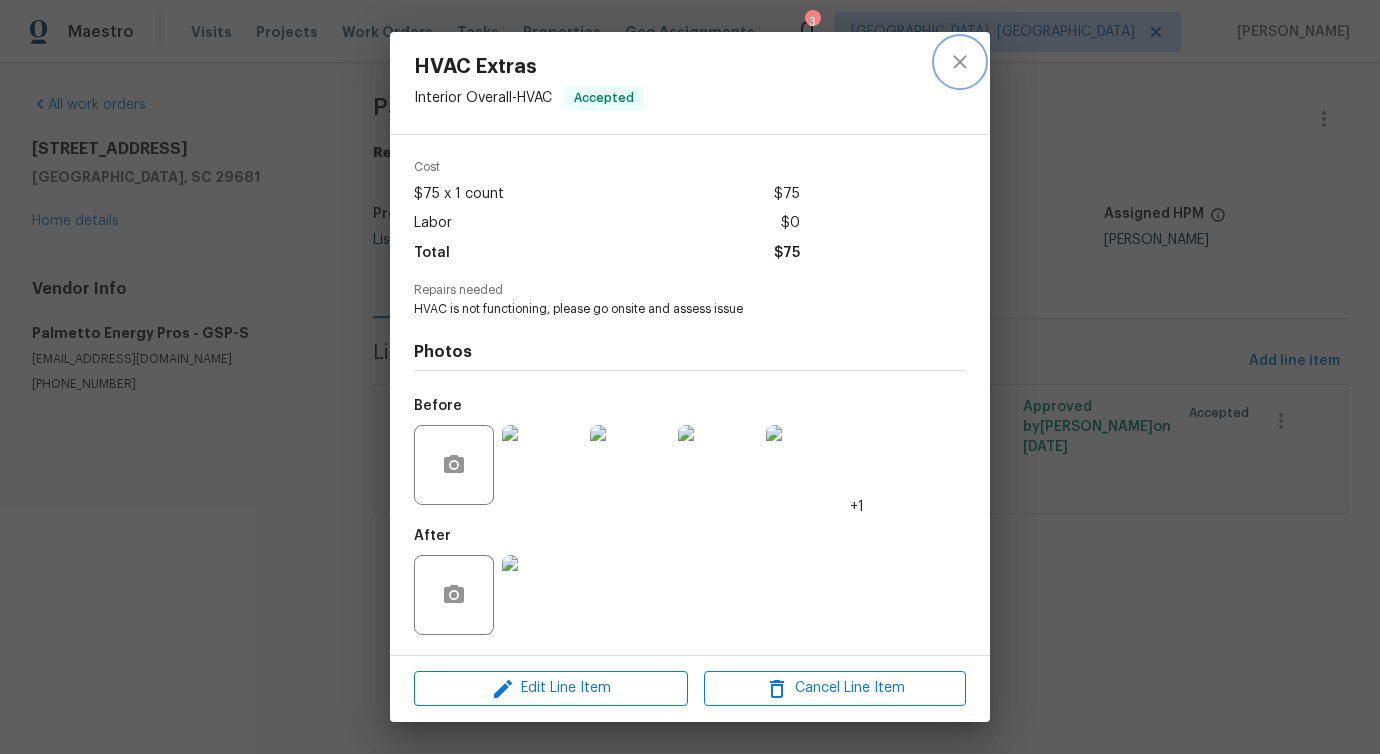 click 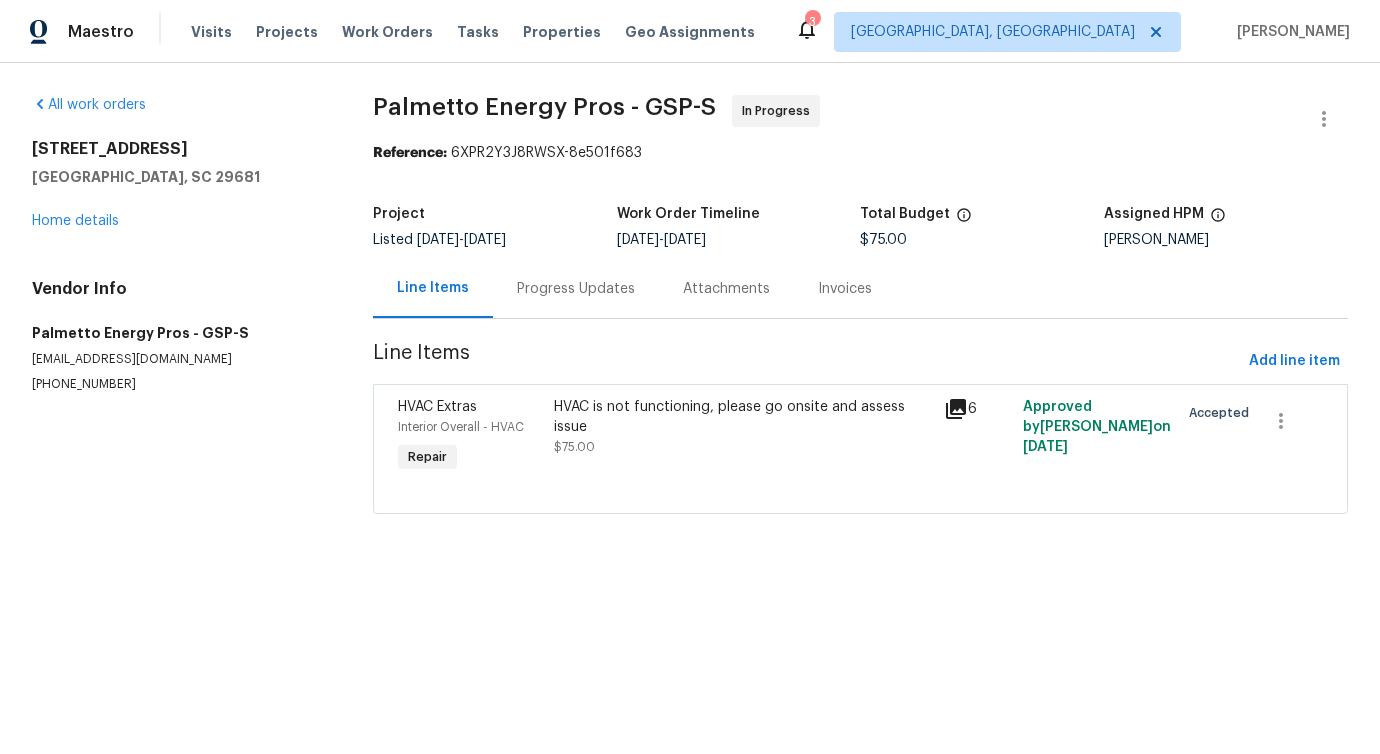 click on "Progress Updates" at bounding box center (576, 289) 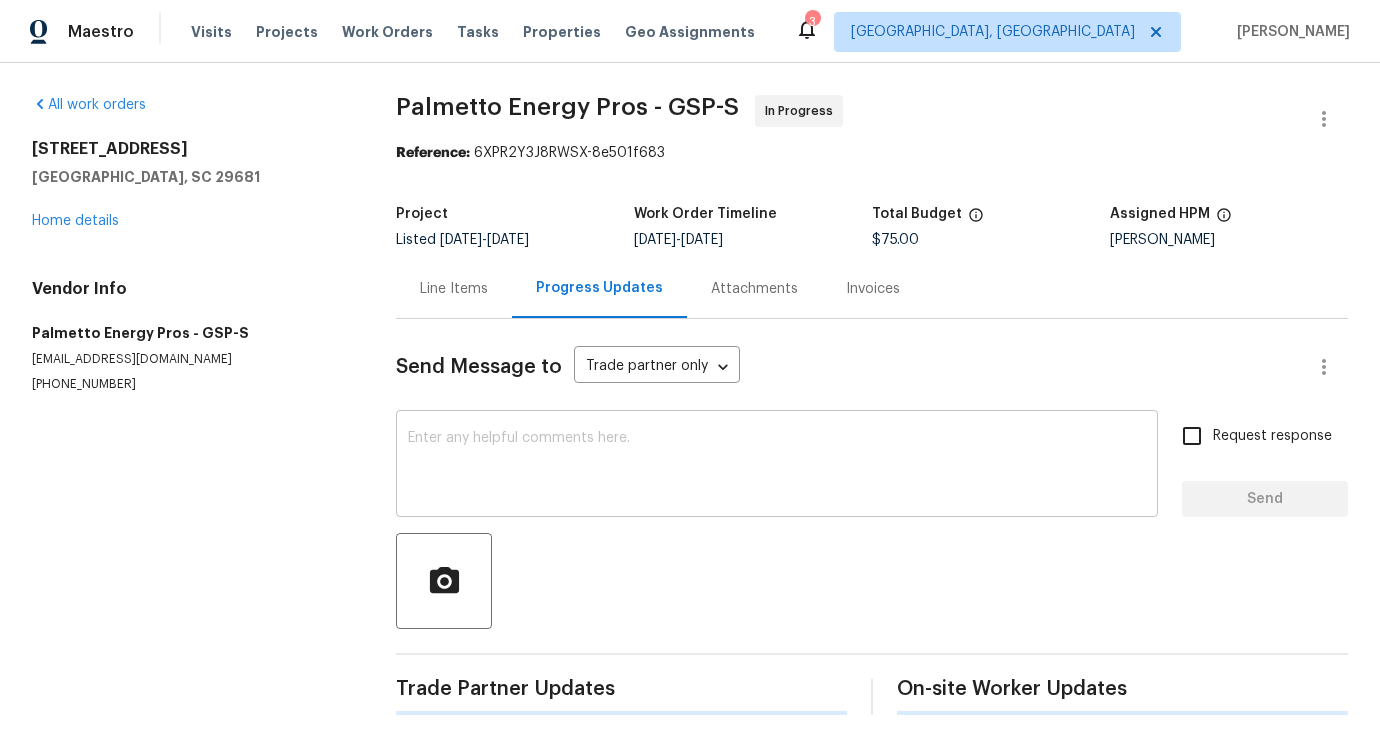 click at bounding box center [777, 466] 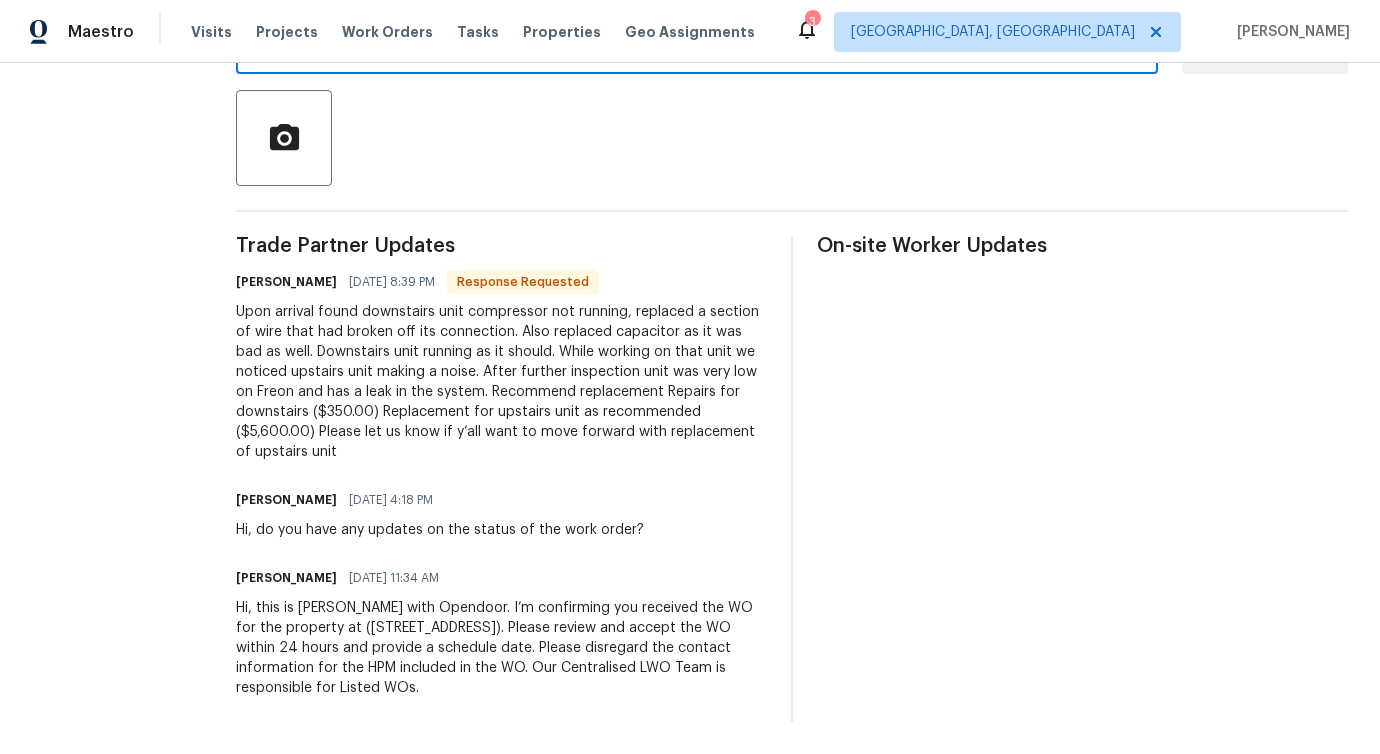 scroll, scrollTop: 0, scrollLeft: 0, axis: both 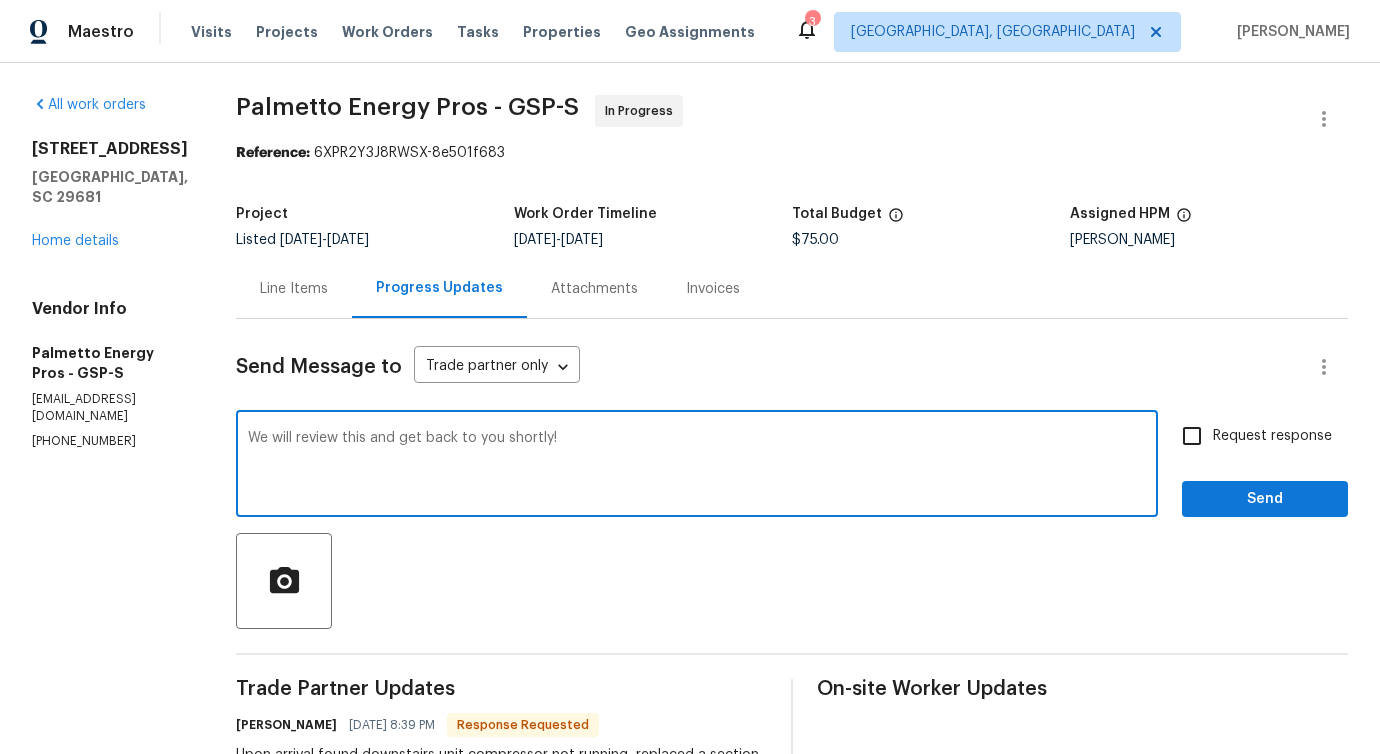 drag, startPoint x: 773, startPoint y: 455, endPoint x: 160, endPoint y: 460, distance: 613.0204 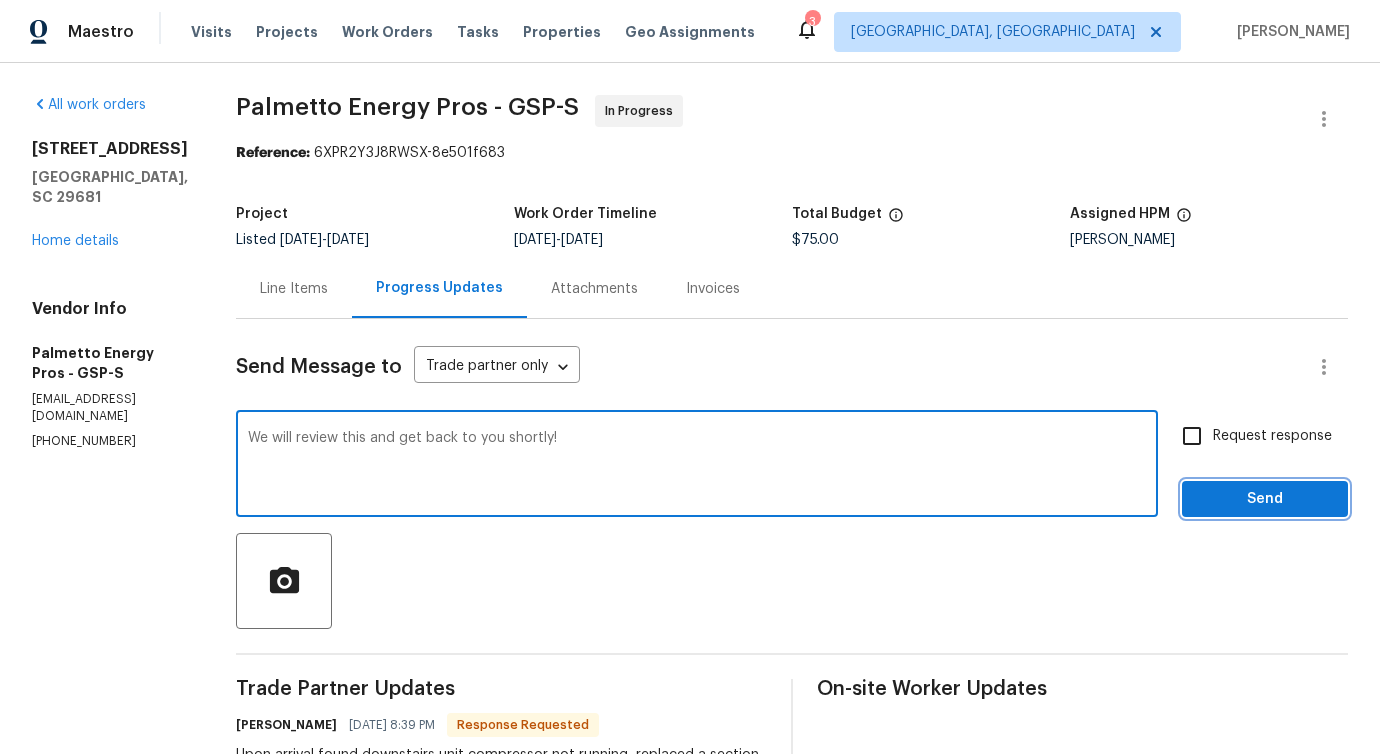 click on "Send" at bounding box center [1265, 499] 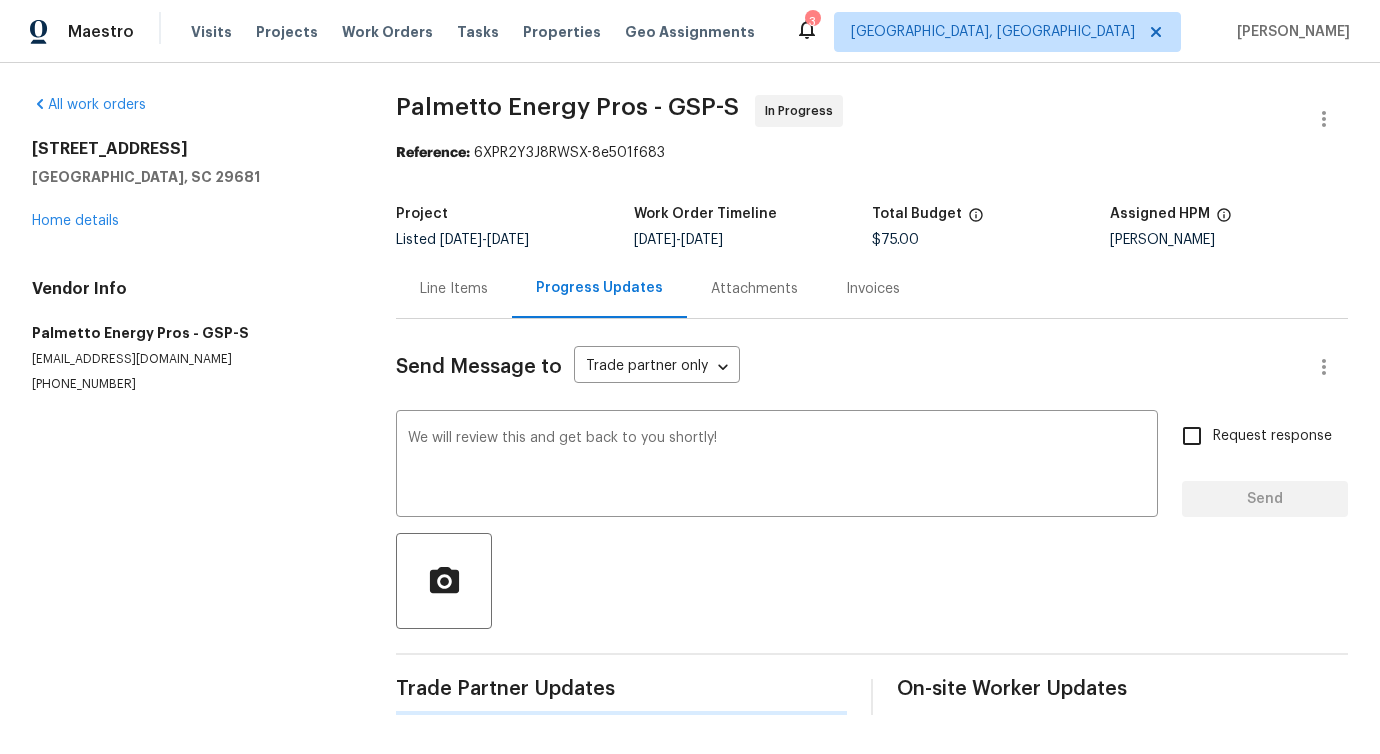 type 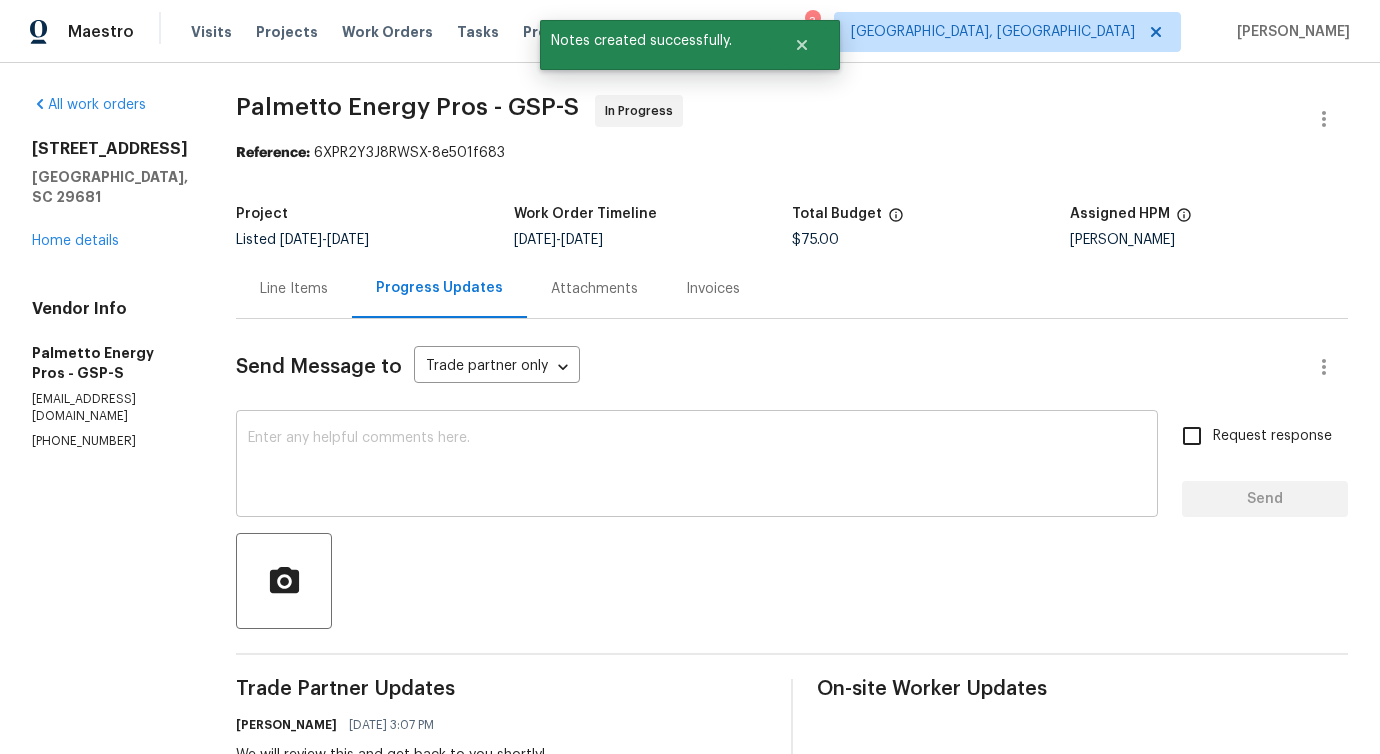 click at bounding box center [697, 466] 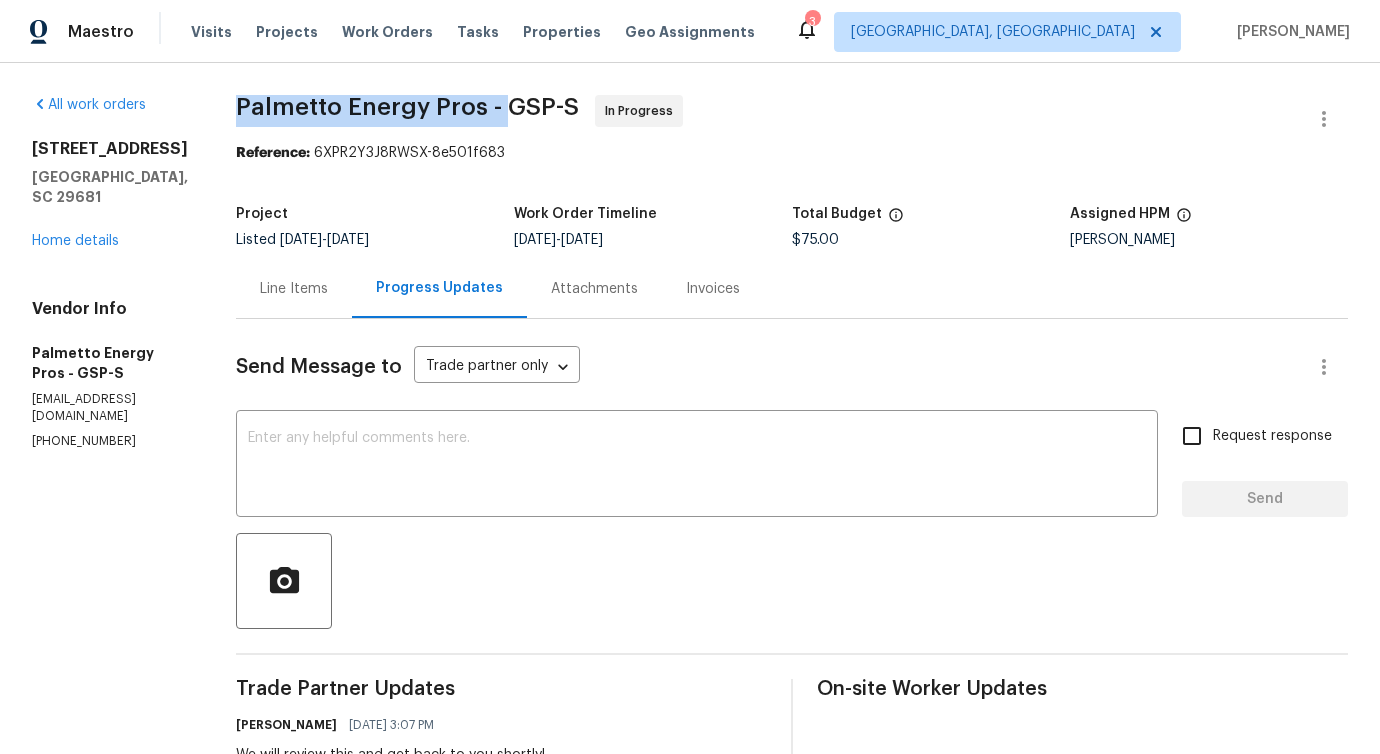 drag, startPoint x: 241, startPoint y: 104, endPoint x: 514, endPoint y: 104, distance: 273 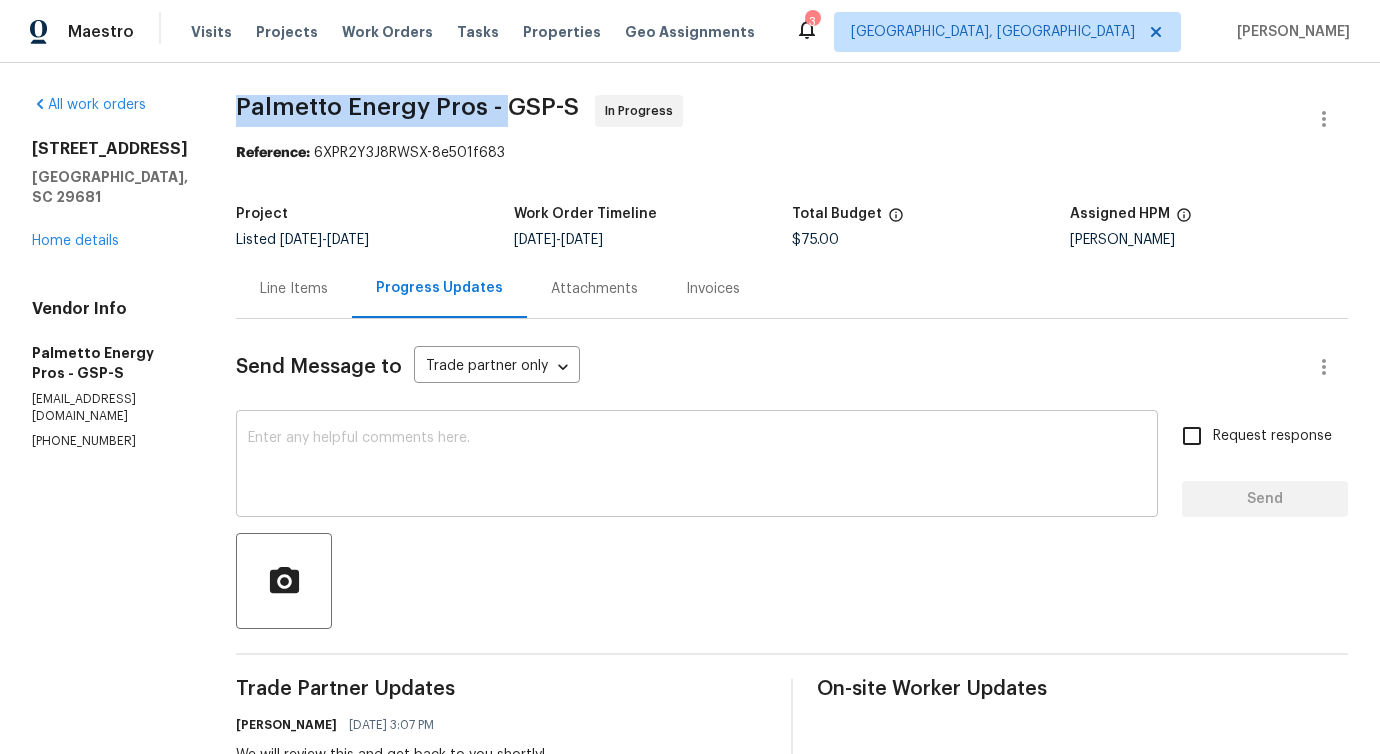 click at bounding box center (697, 466) 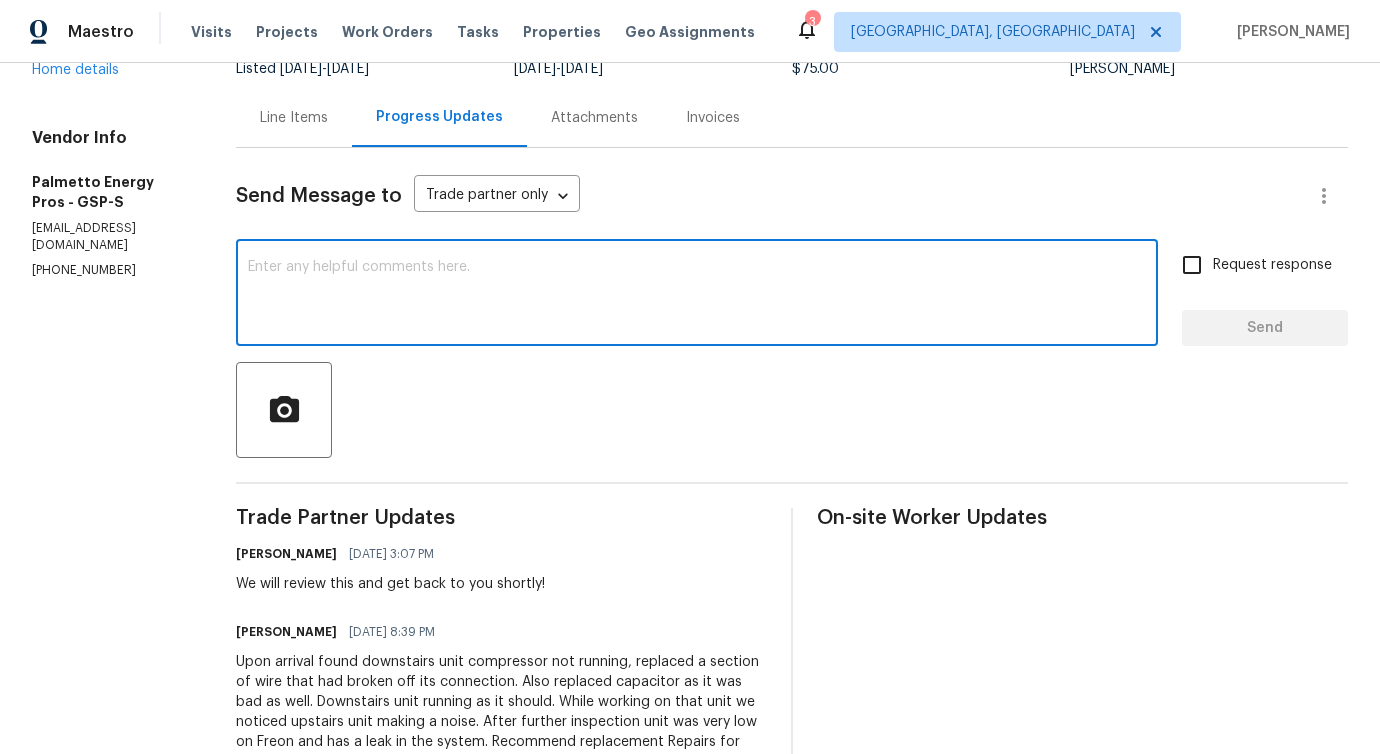scroll, scrollTop: 0, scrollLeft: 0, axis: both 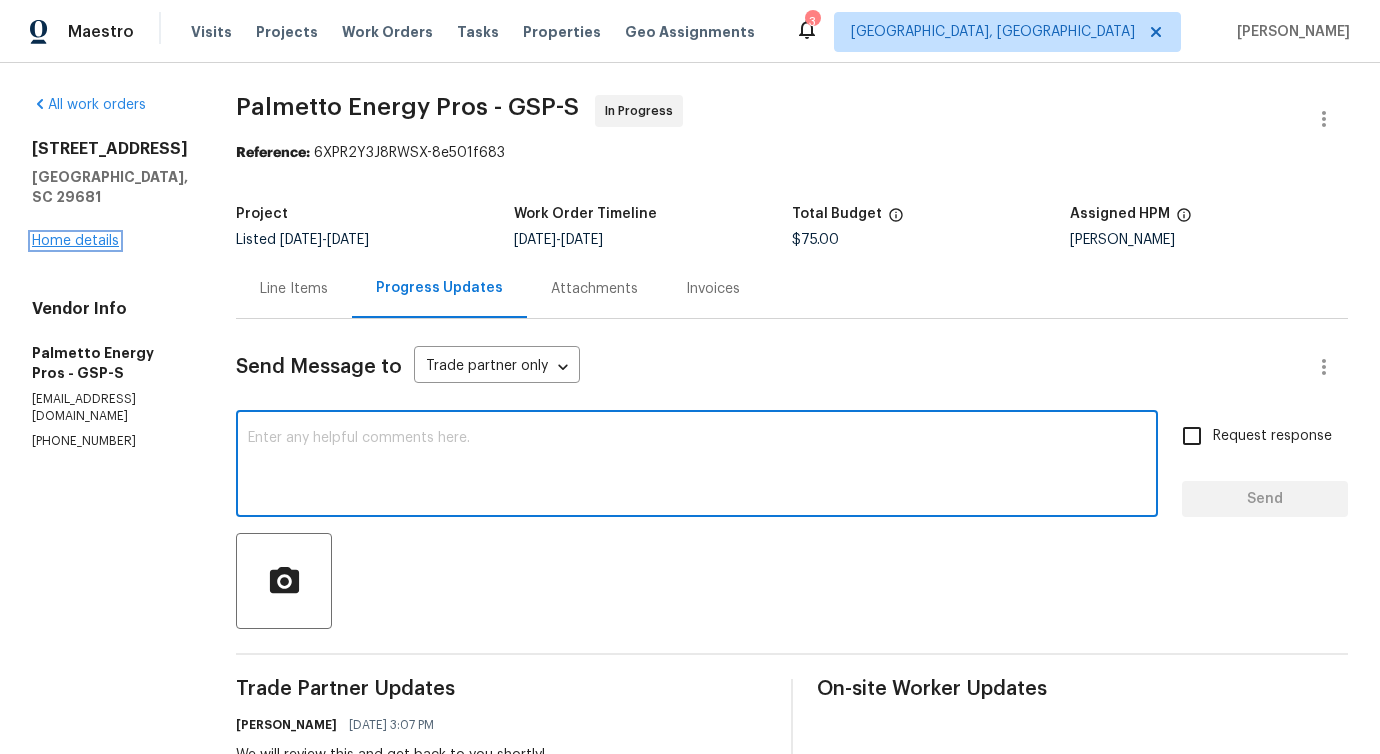 click on "Home details" at bounding box center [75, 241] 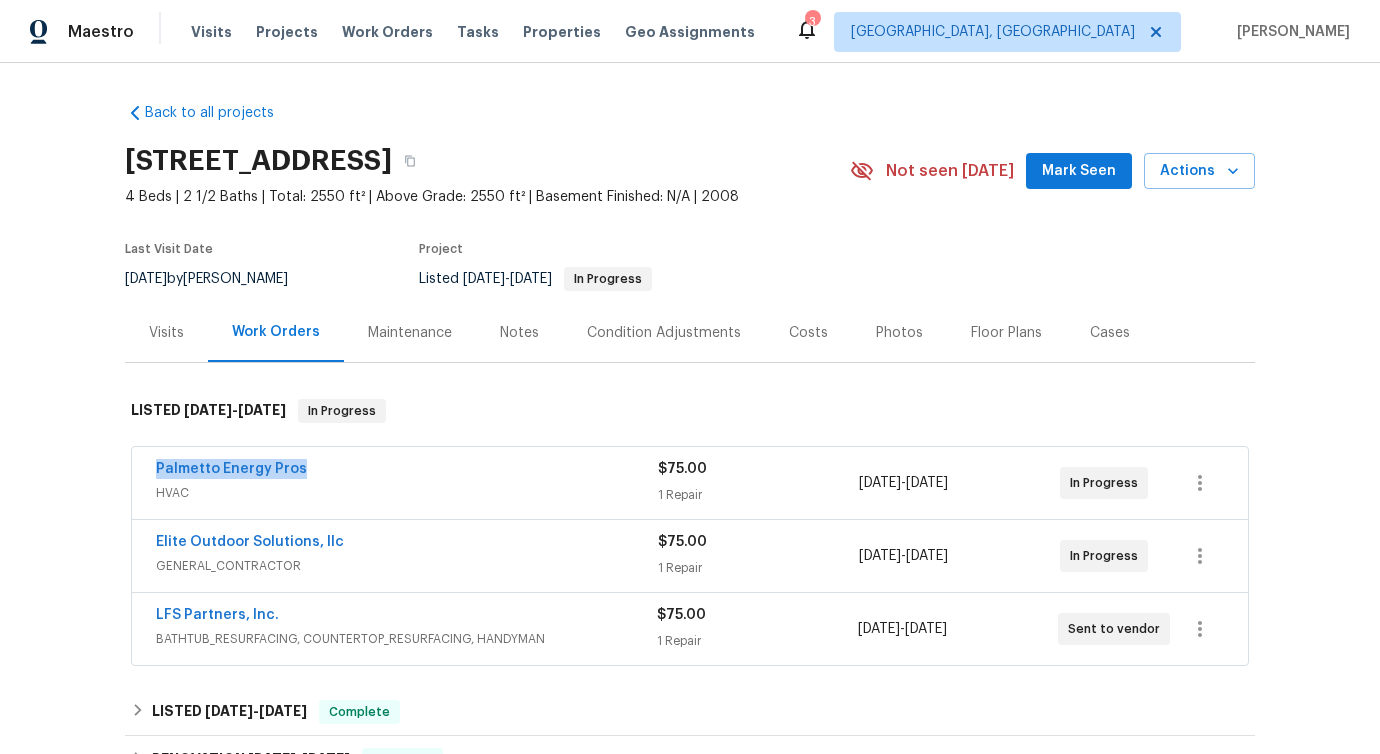 drag, startPoint x: 367, startPoint y: 469, endPoint x: 0, endPoint y: 466, distance: 367.01227 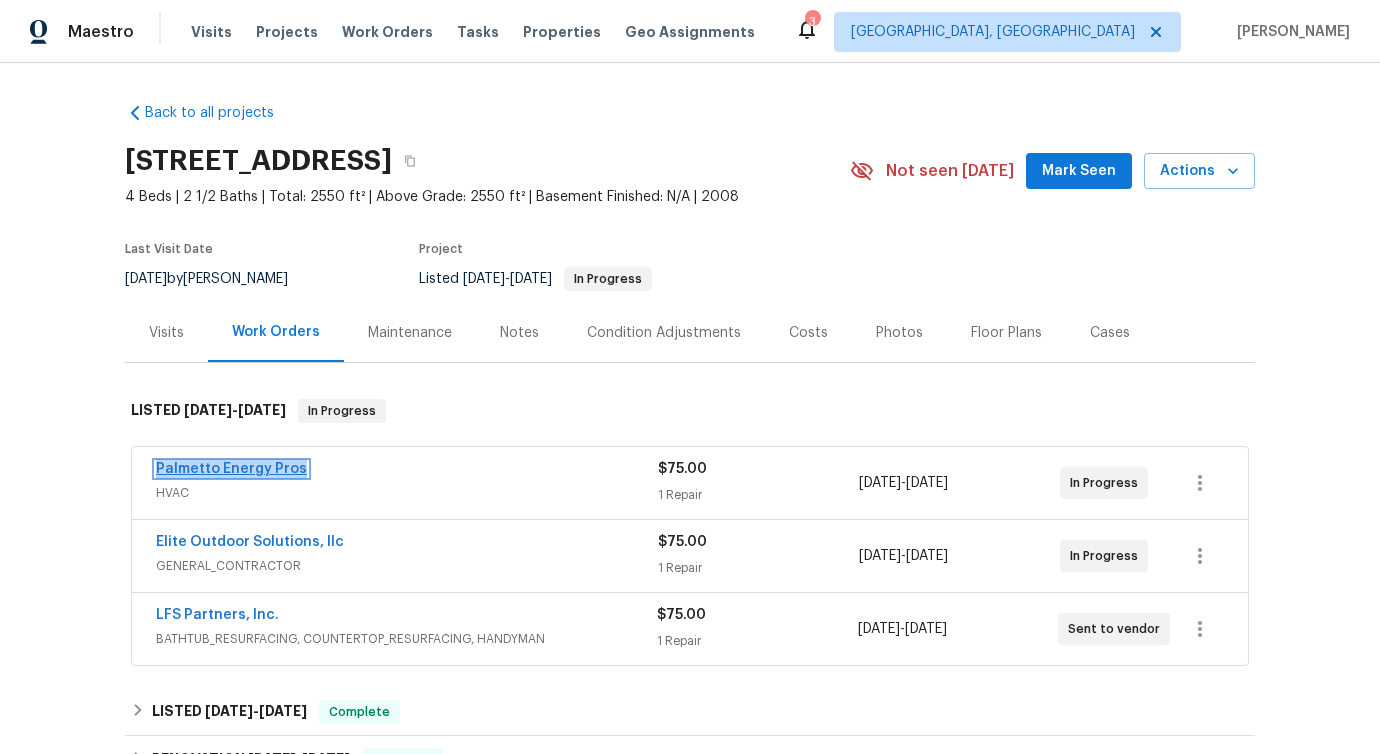 click on "Palmetto Energy Pros" at bounding box center [231, 469] 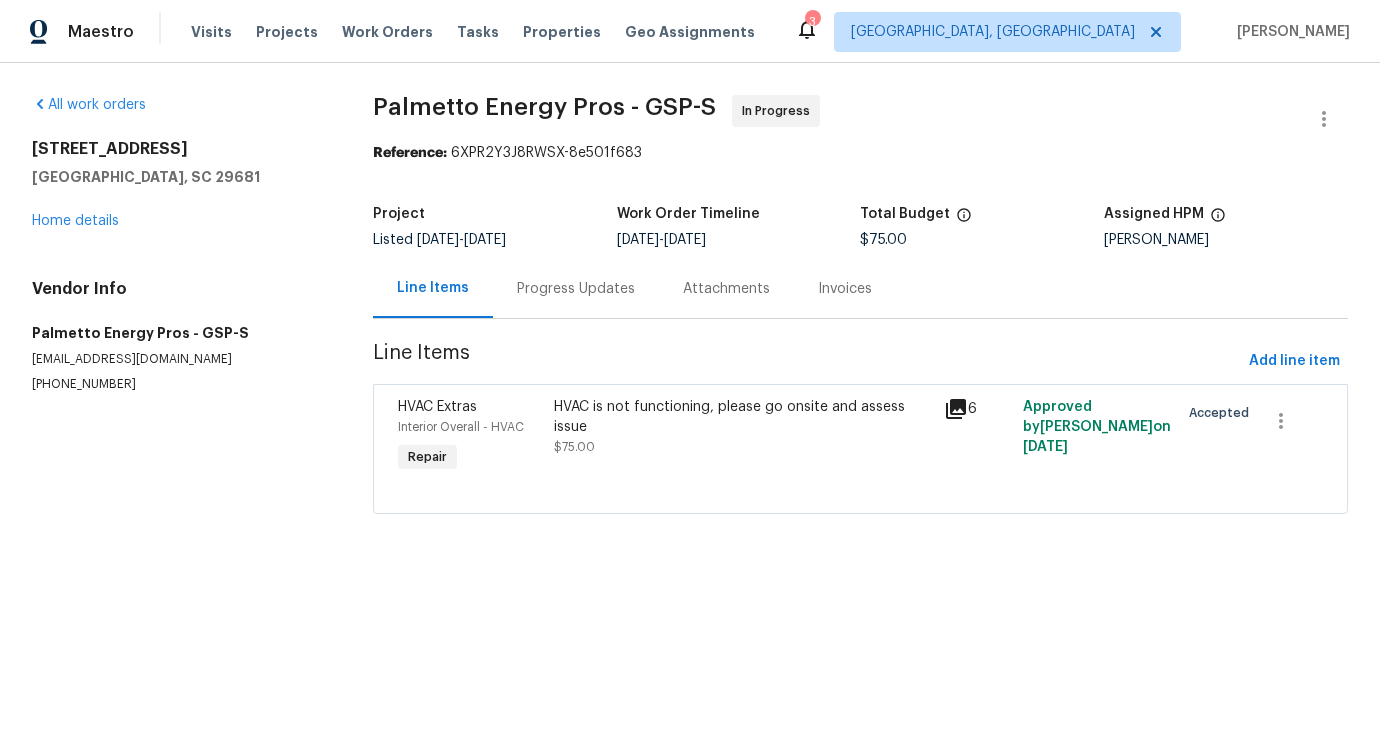 click on "Progress Updates" at bounding box center (576, 289) 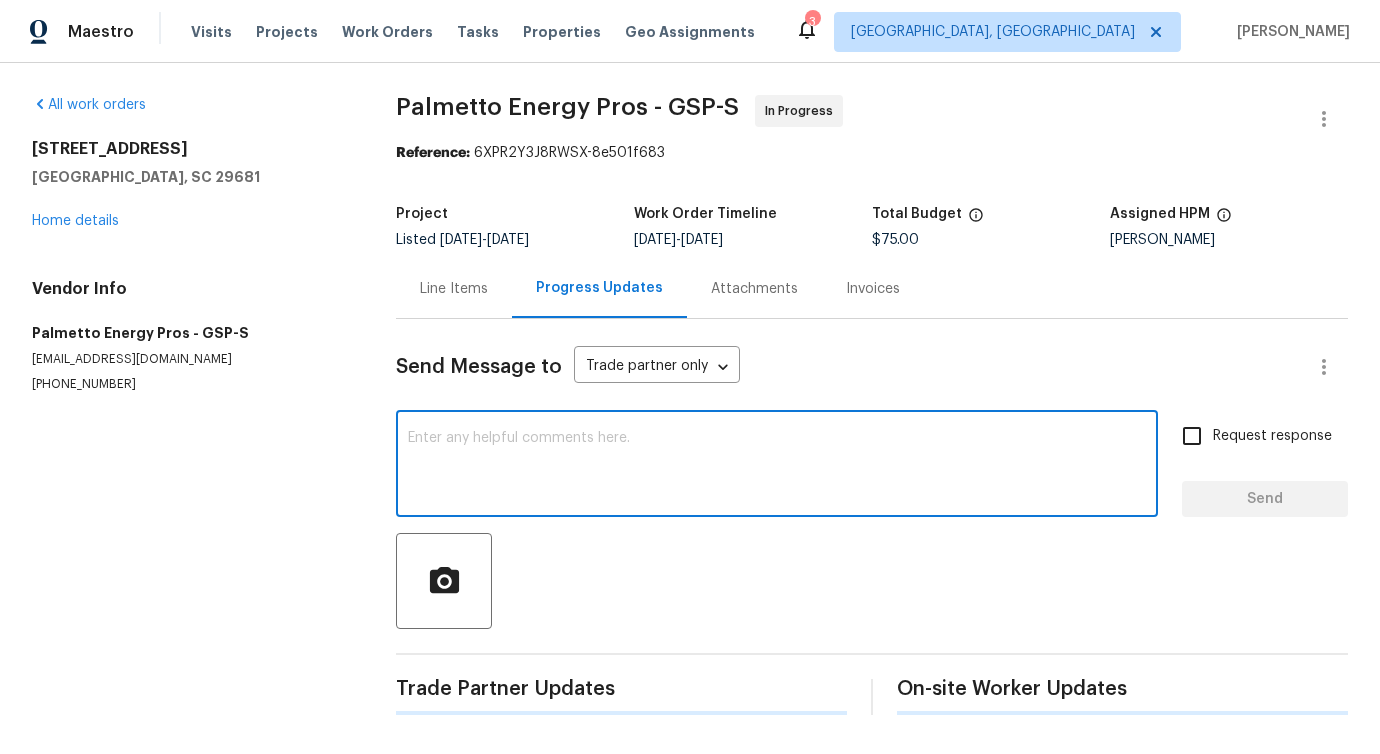 click at bounding box center (777, 466) 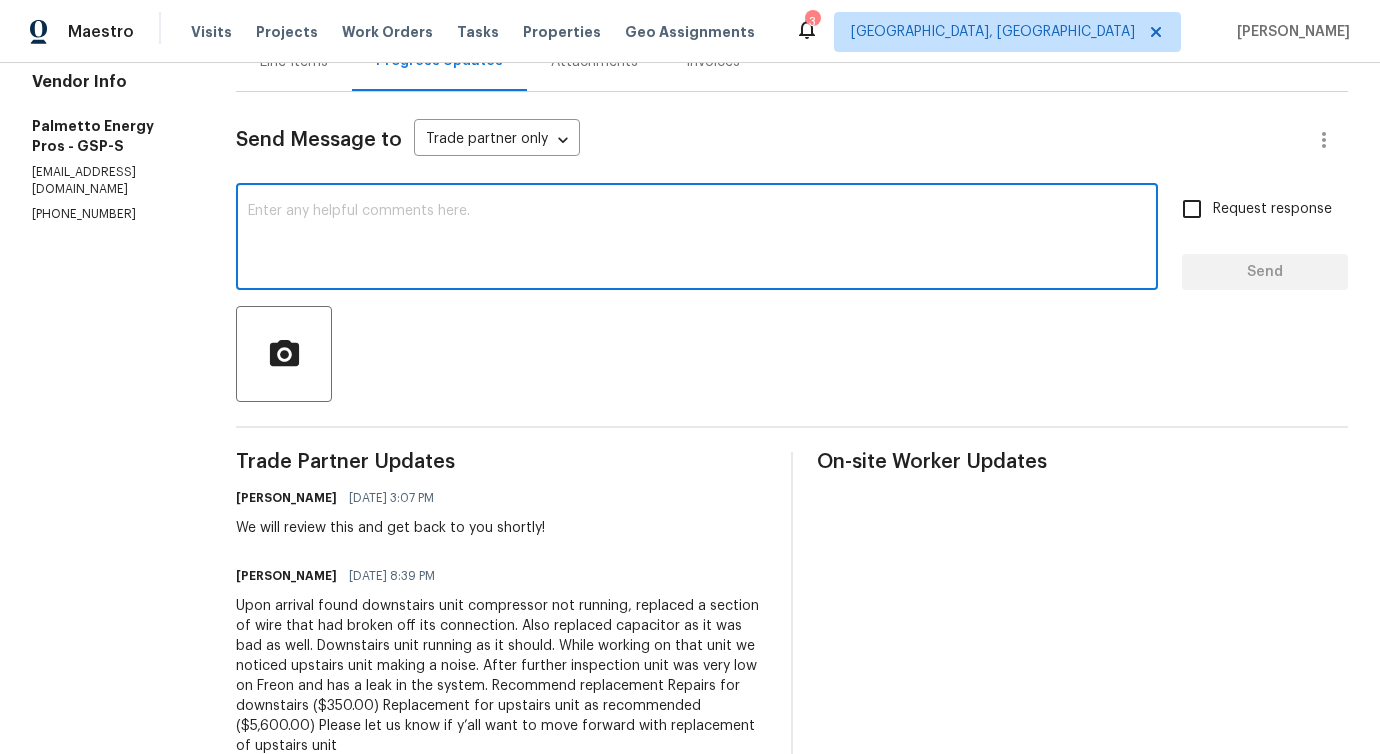 scroll, scrollTop: 536, scrollLeft: 0, axis: vertical 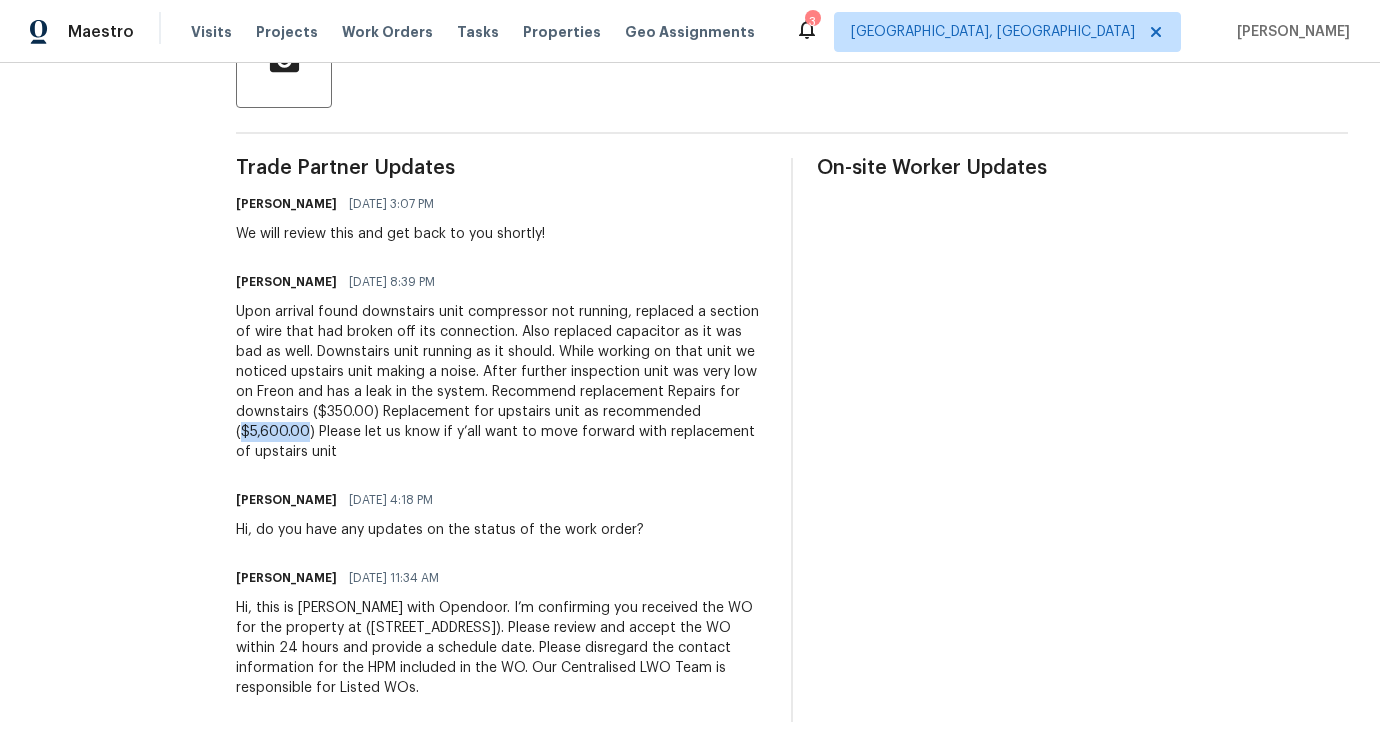 drag, startPoint x: 247, startPoint y: 415, endPoint x: 314, endPoint y: 418, distance: 67.06713 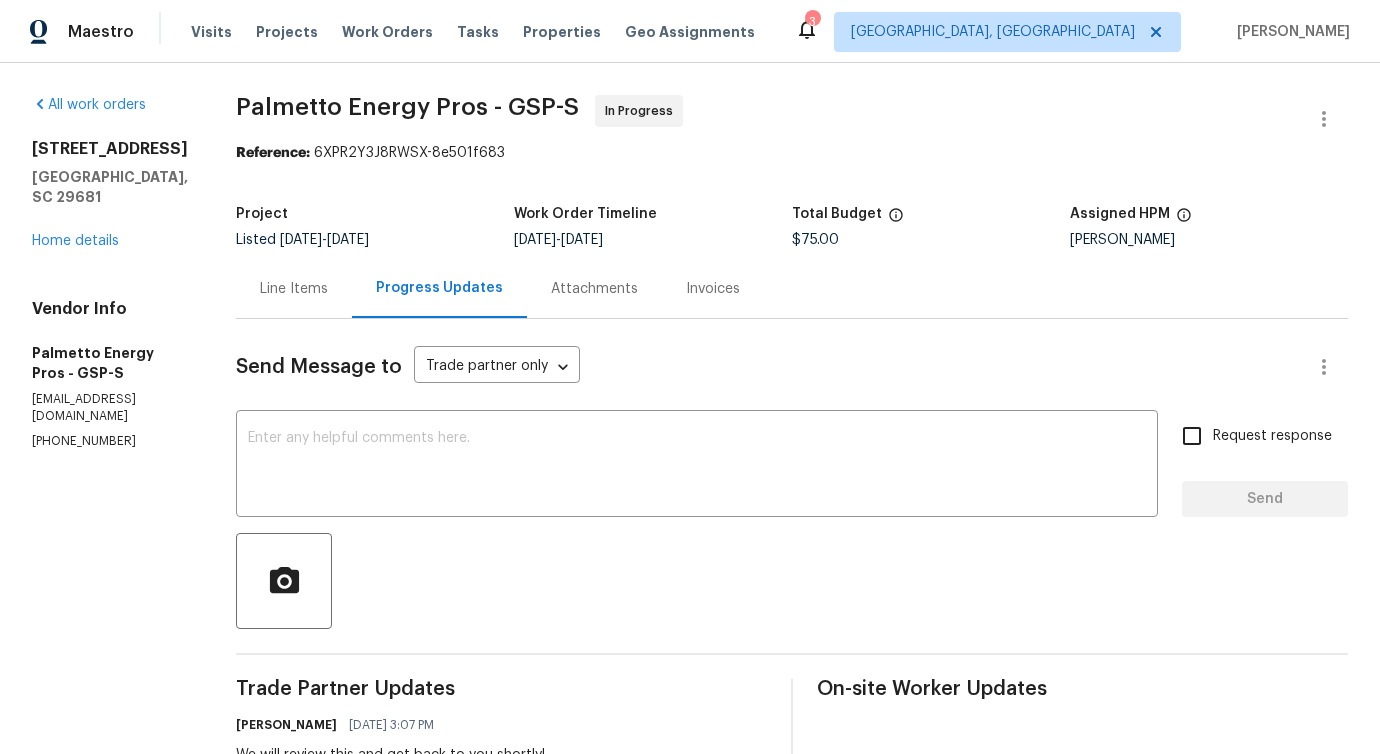 scroll, scrollTop: 425, scrollLeft: 0, axis: vertical 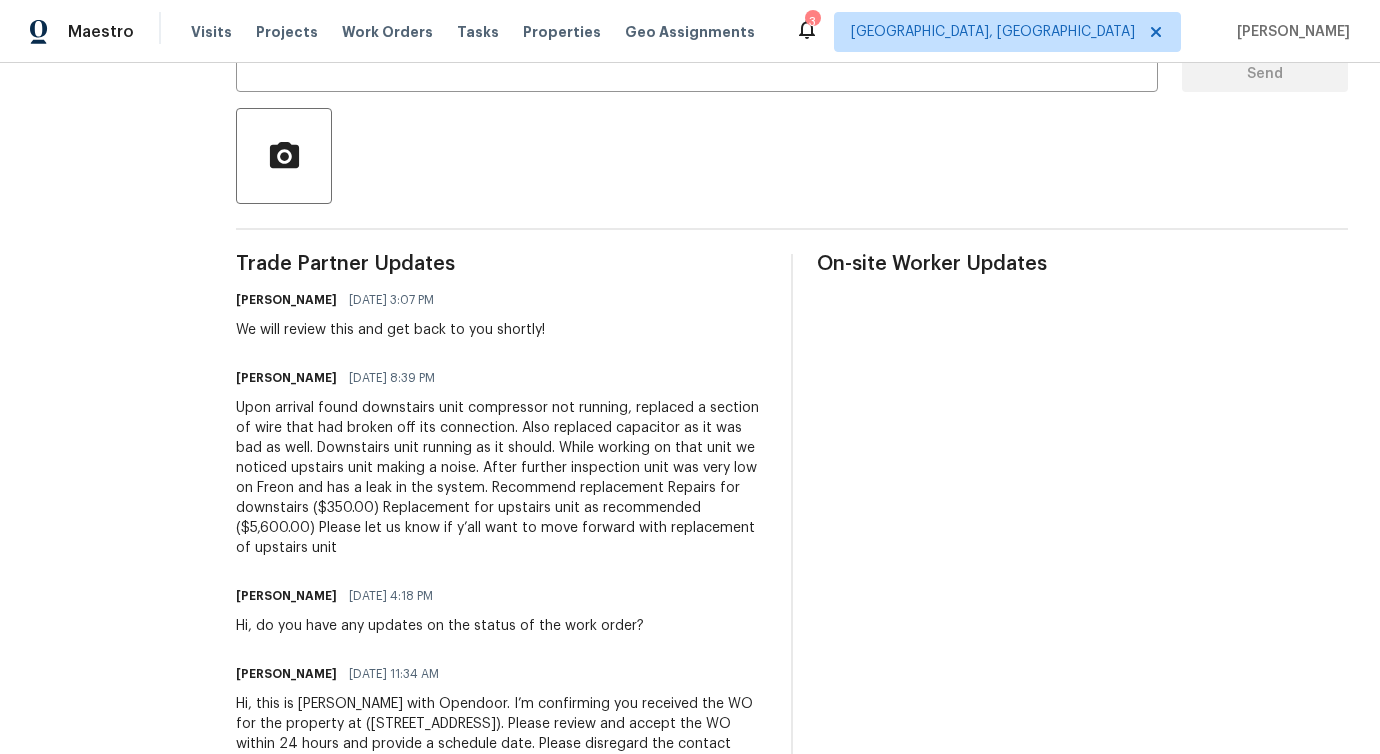 click on "Upon arrival found downstairs unit compressor not running, replaced a section of wire that had broken off its connection. Also replaced capacitor as it was bad as well. Downstairs unit running as it should.
While working on that unit we noticed upstairs unit making a noise. After further inspection unit was very low on Freon and  has a leak in the system.  Recommend replacement
Repairs for downstairs ($350.00)
Replacement for upstairs unit as recommended ($5,600.00)
Please let us know if y’all want to move forward with replacement of upstairs unit" at bounding box center (501, 478) 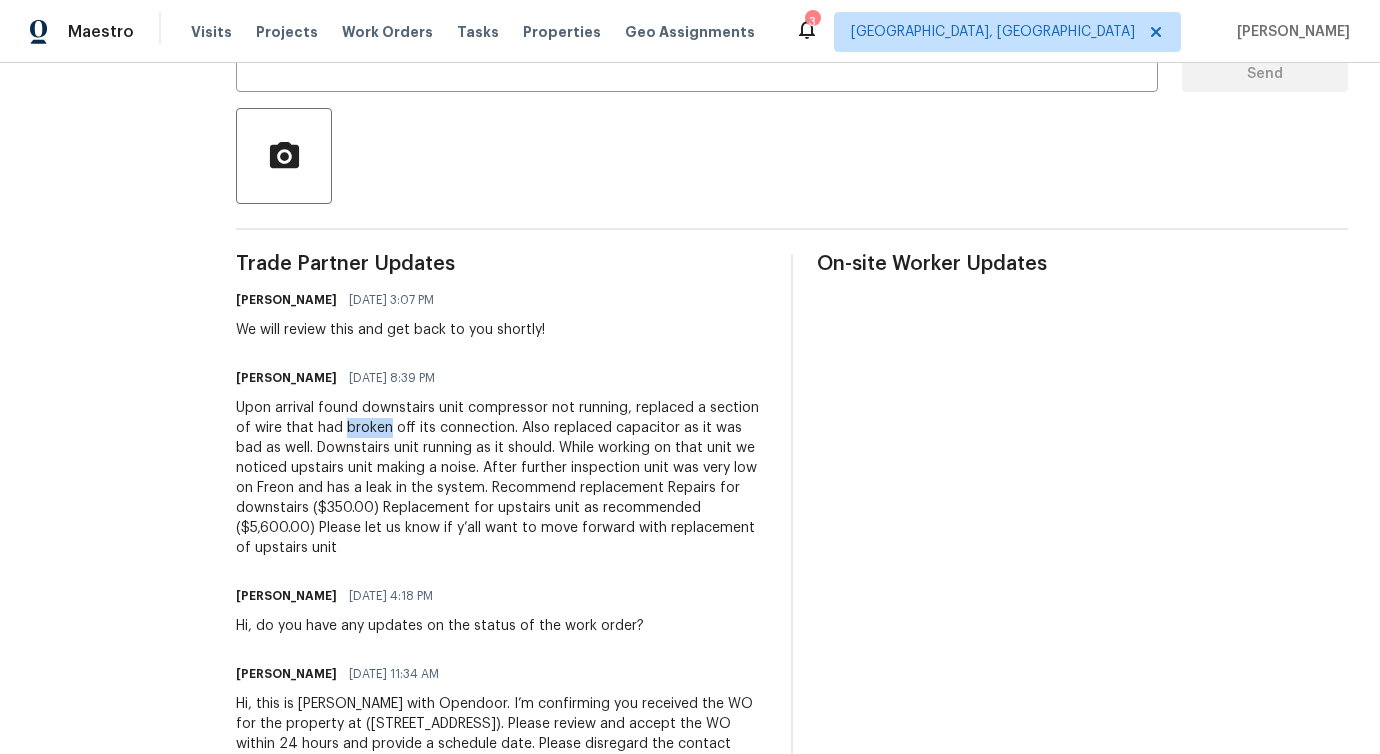 click on "Upon arrival found downstairs unit compressor not running, replaced a section of wire that had broken off its connection. Also replaced capacitor as it was bad as well. Downstairs unit running as it should.
While working on that unit we noticed upstairs unit making a noise. After further inspection unit was very low on Freon and  has a leak in the system.  Recommend replacement
Repairs for downstairs ($350.00)
Replacement for upstairs unit as recommended ($5,600.00)
Please let us know if y’all want to move forward with replacement of upstairs unit" at bounding box center (501, 478) 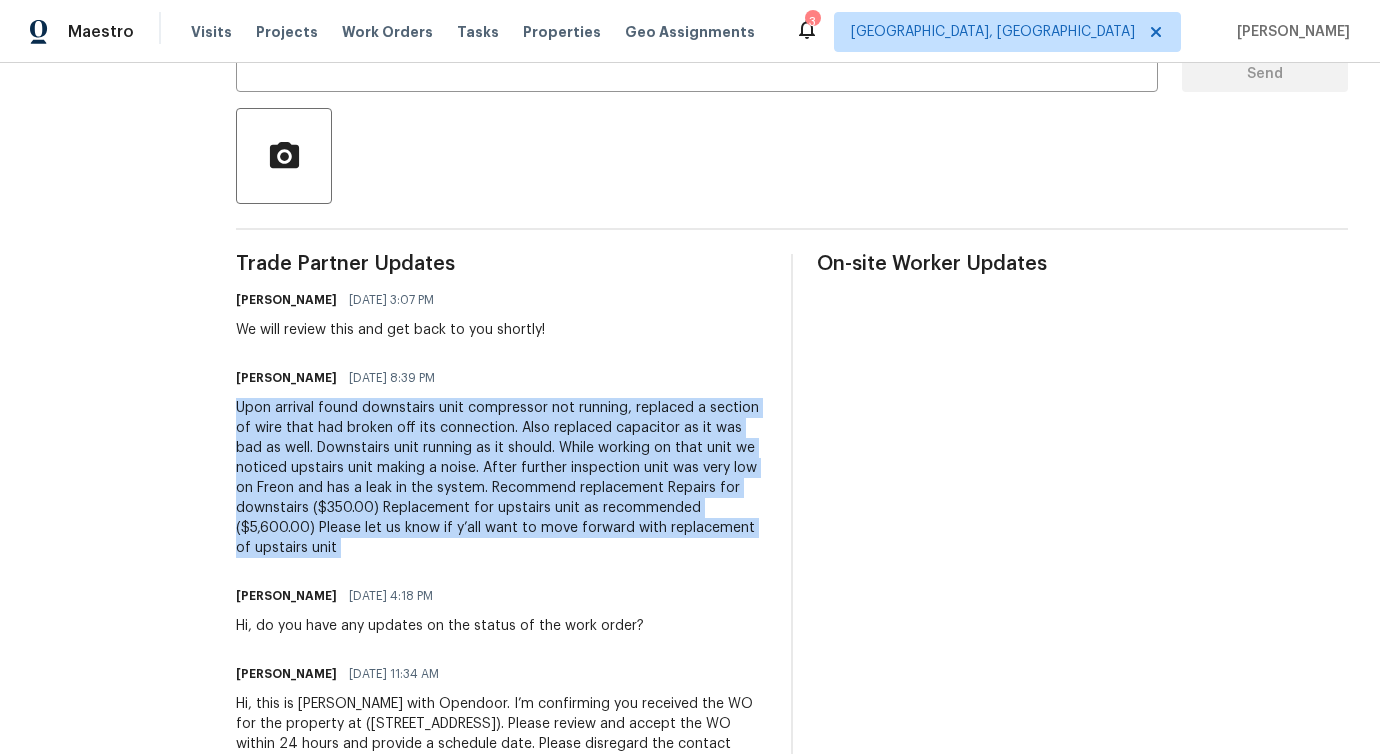 click on "Upon arrival found downstairs unit compressor not running, replaced a section of wire that had broken off its connection. Also replaced capacitor as it was bad as well. Downstairs unit running as it should.
While working on that unit we noticed upstairs unit making a noise. After further inspection unit was very low on Freon and  has a leak in the system.  Recommend replacement
Repairs for downstairs ($350.00)
Replacement for upstairs unit as recommended ($5,600.00)
Please let us know if y’all want to move forward with replacement of upstairs unit" at bounding box center [501, 478] 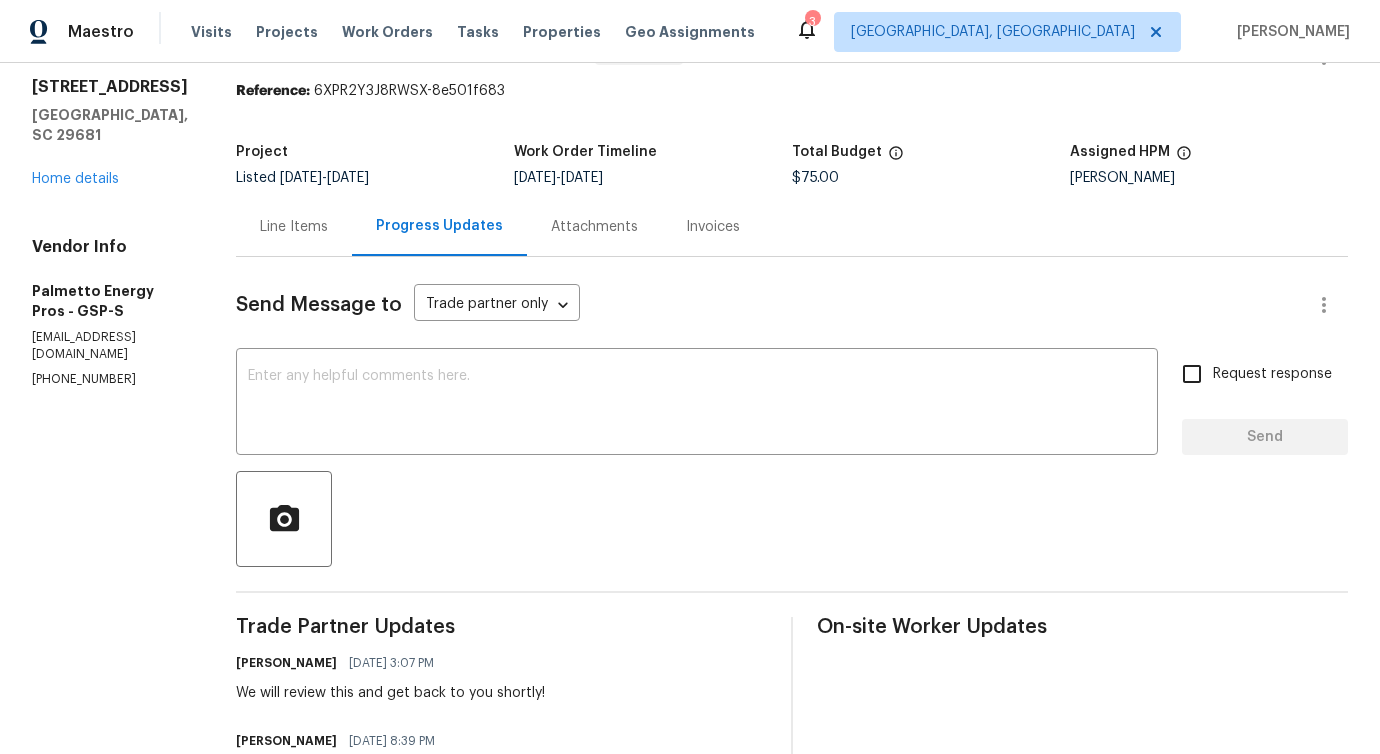scroll, scrollTop: 0, scrollLeft: 0, axis: both 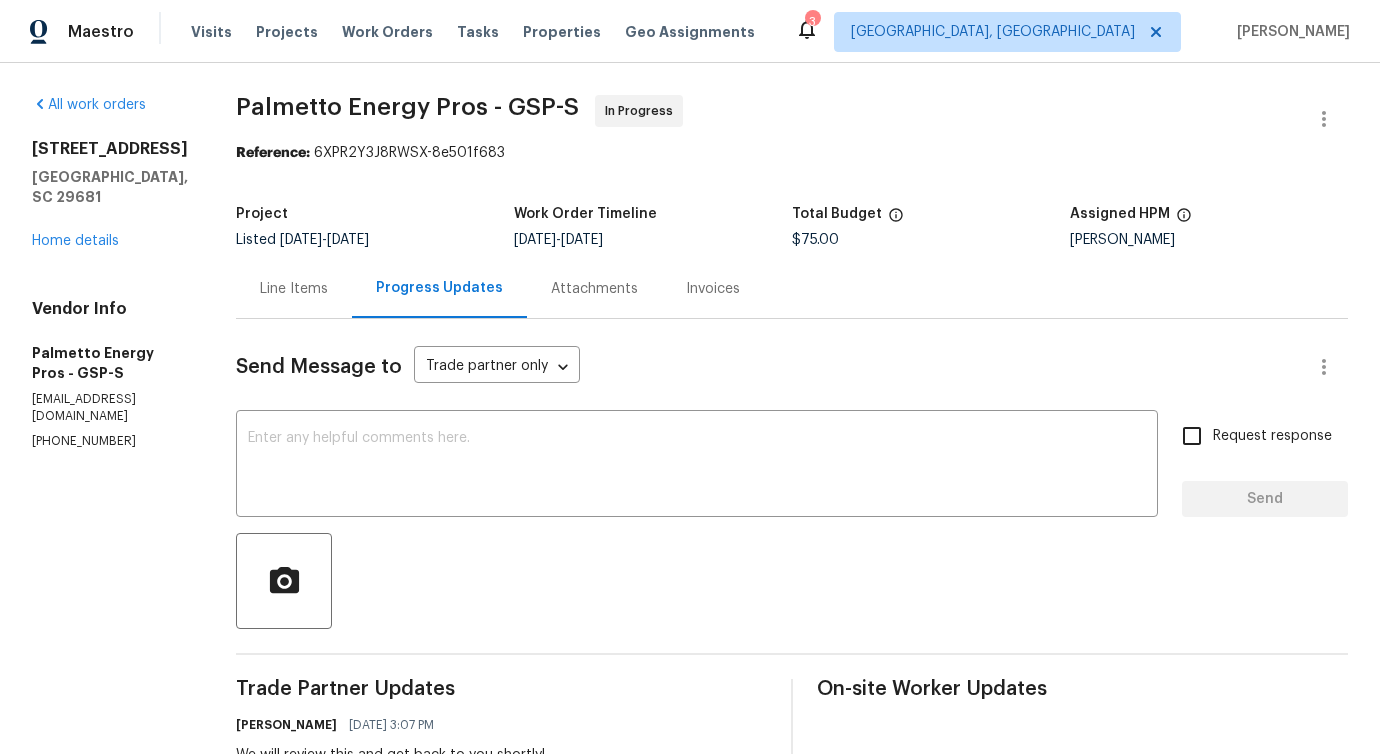 click on "Line Items" at bounding box center (294, 288) 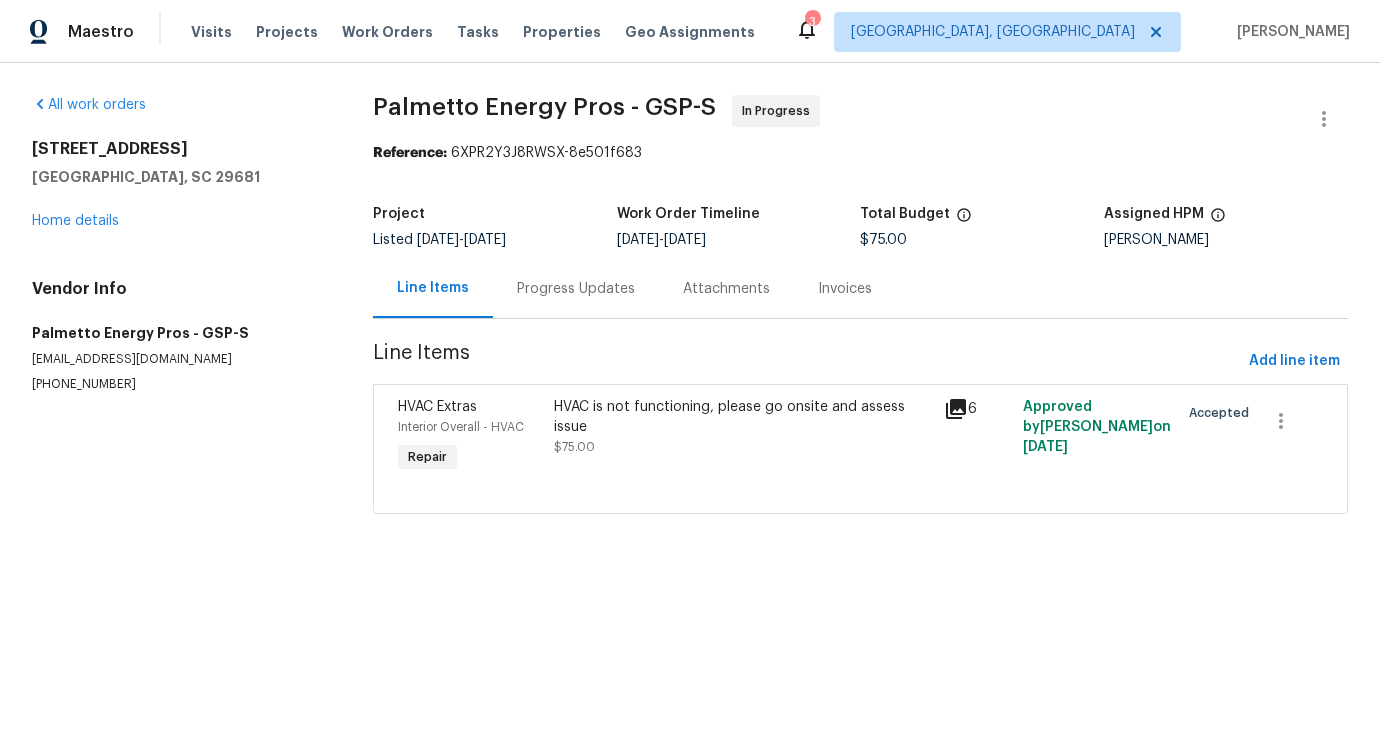 click on "HVAC is not functioning, please go onsite and assess issue" at bounding box center (743, 417) 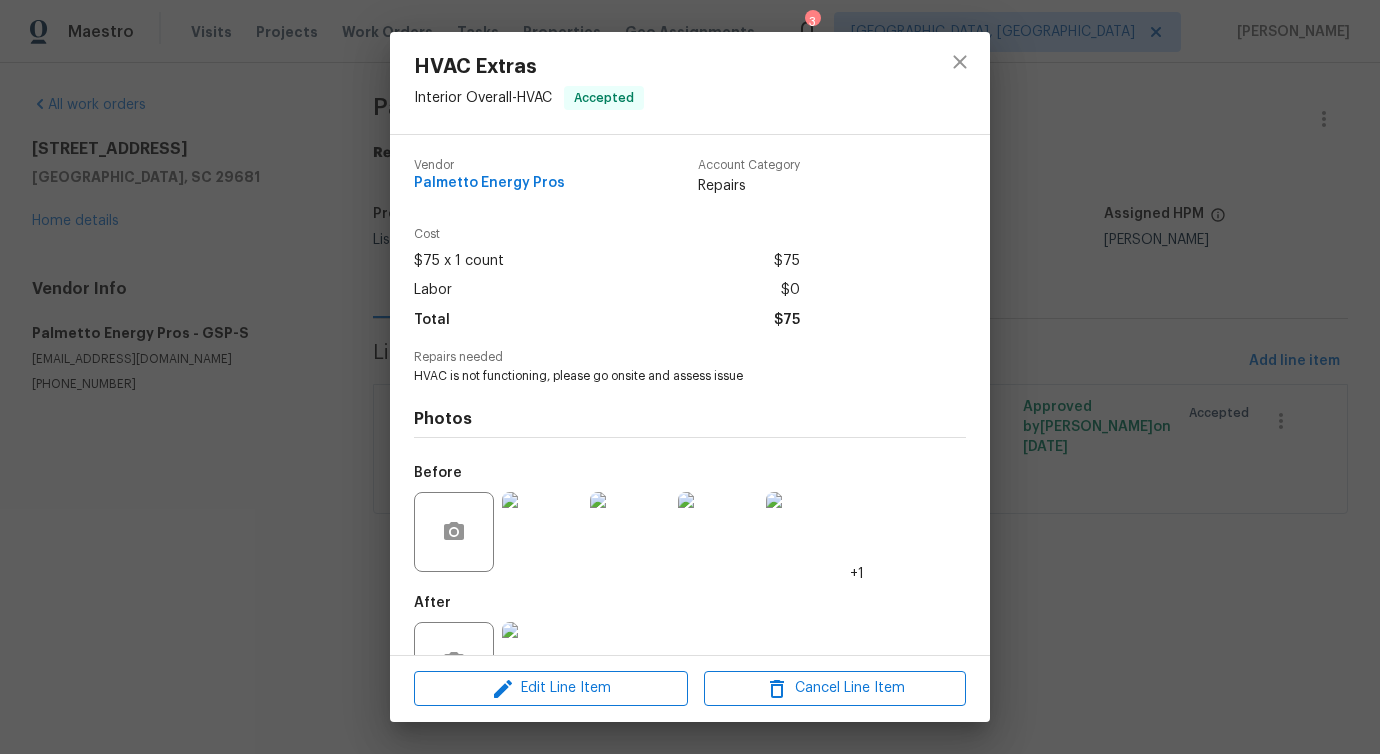 click on "HVAC is not functioning, please go onsite and assess issue" at bounding box center (662, 376) 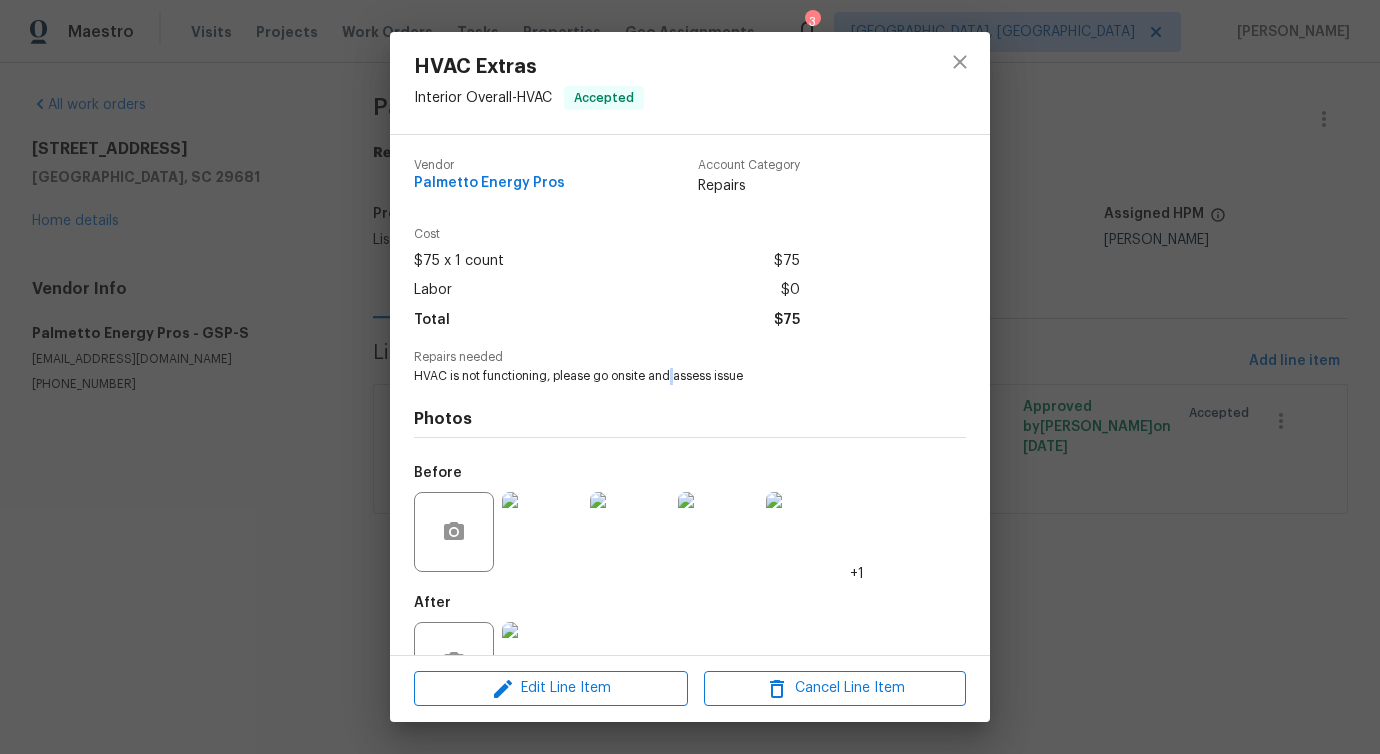 click on "HVAC is not functioning, please go onsite and assess issue" at bounding box center (662, 376) 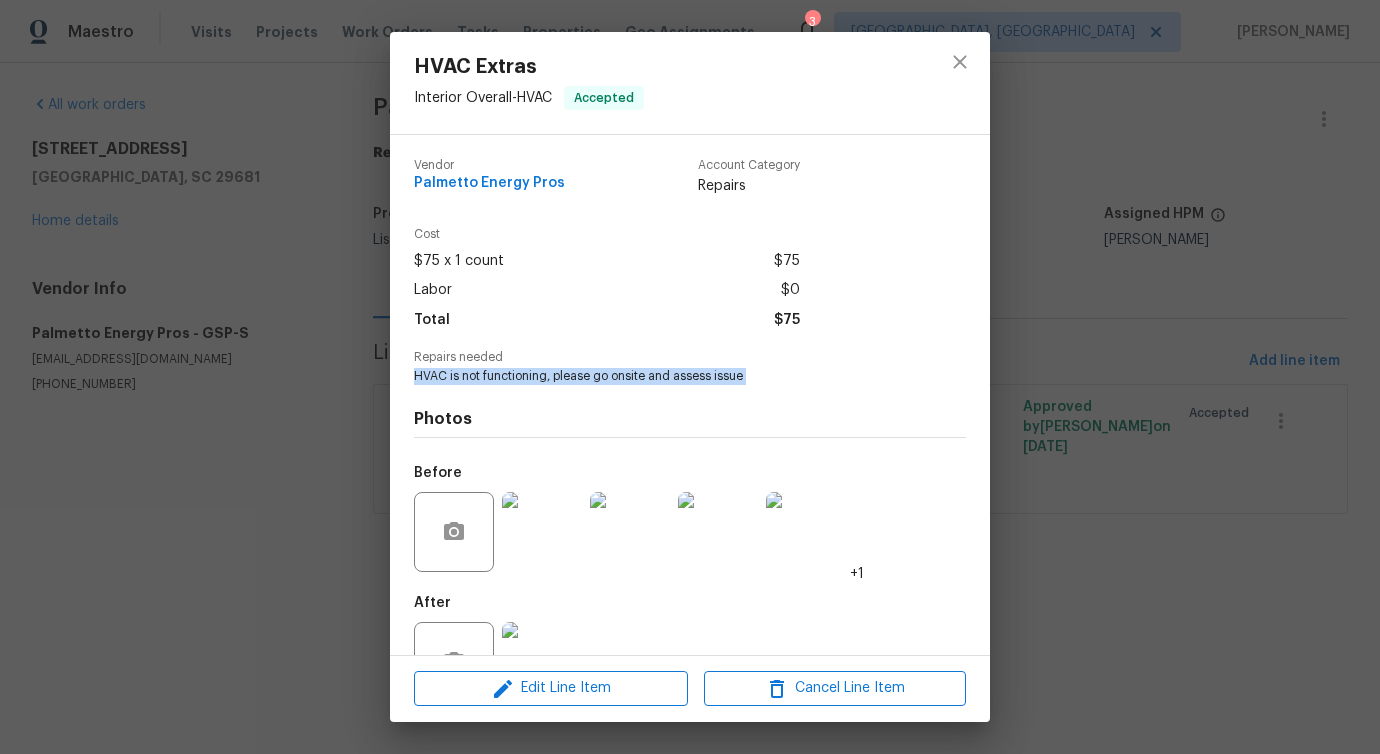 click on "HVAC is not functioning, please go onsite and assess issue" at bounding box center [662, 376] 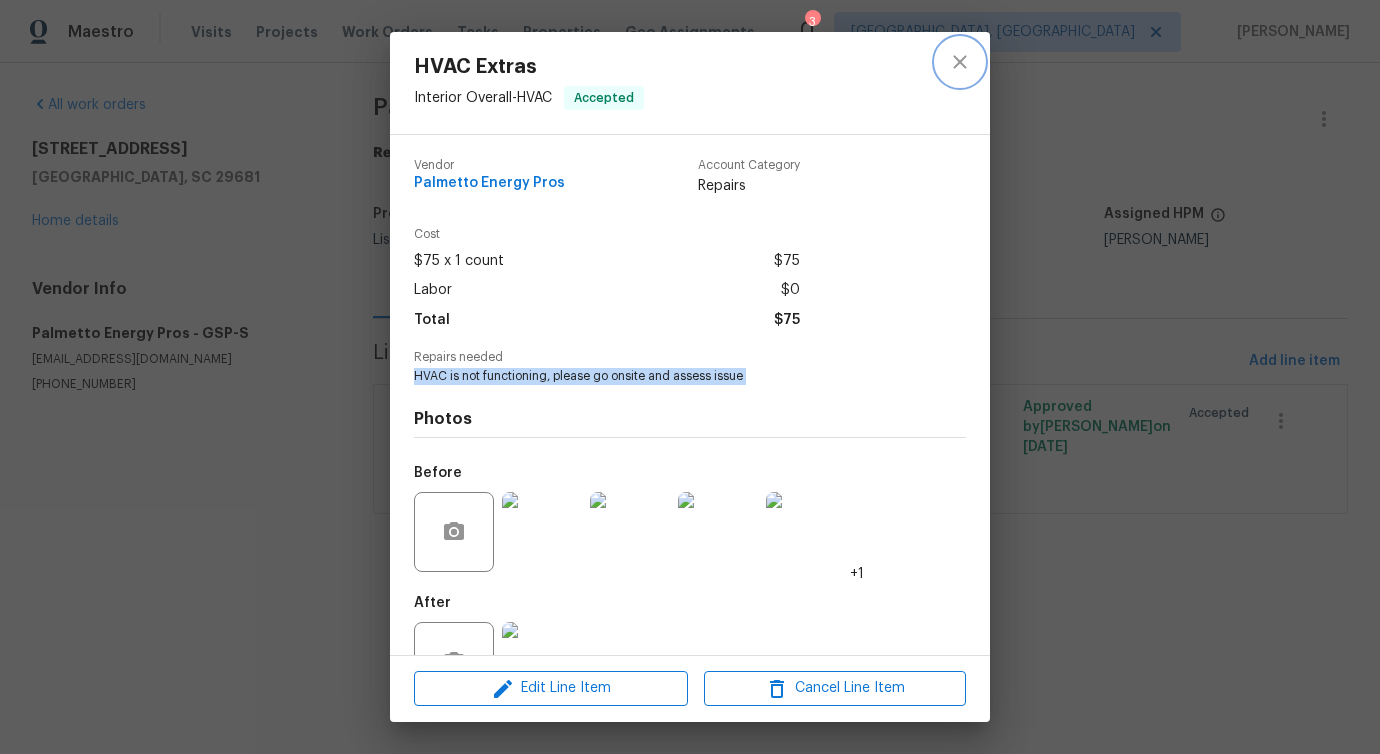 click 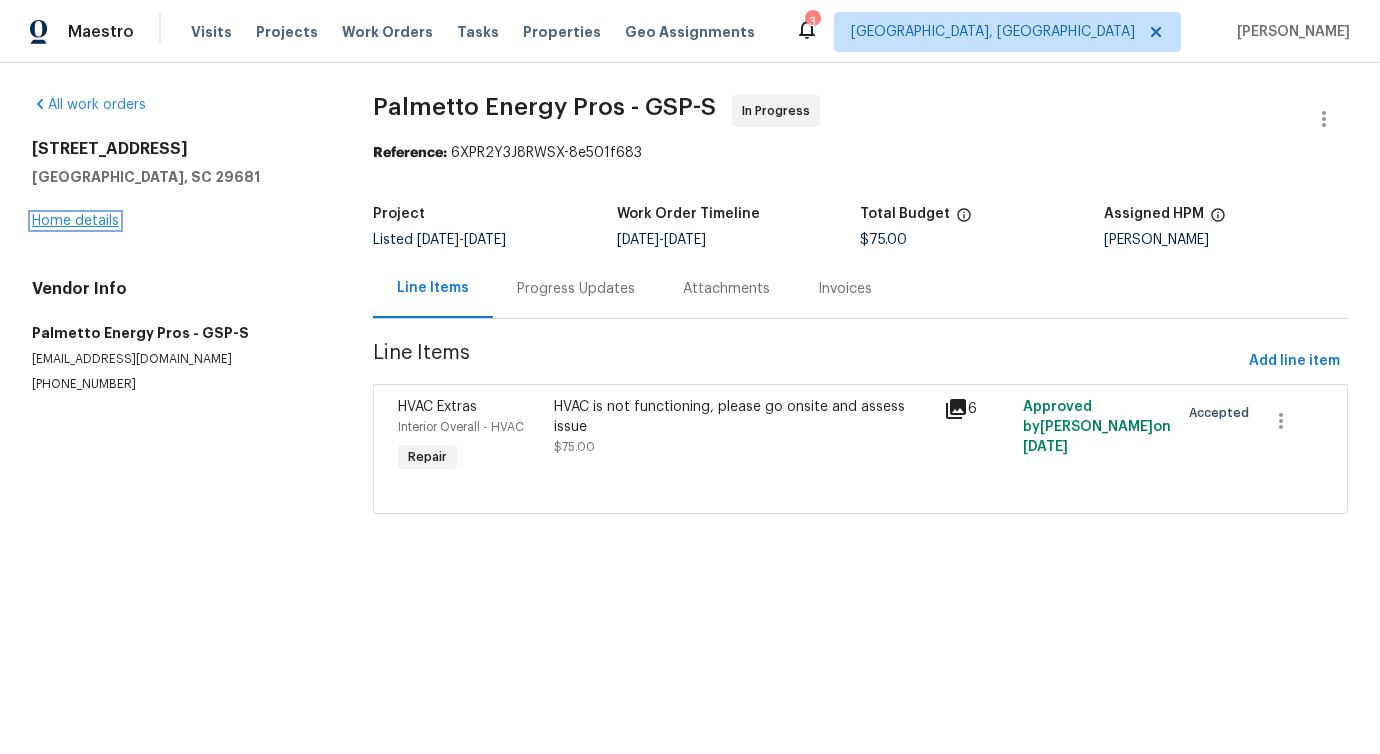 click on "Home details" at bounding box center (75, 221) 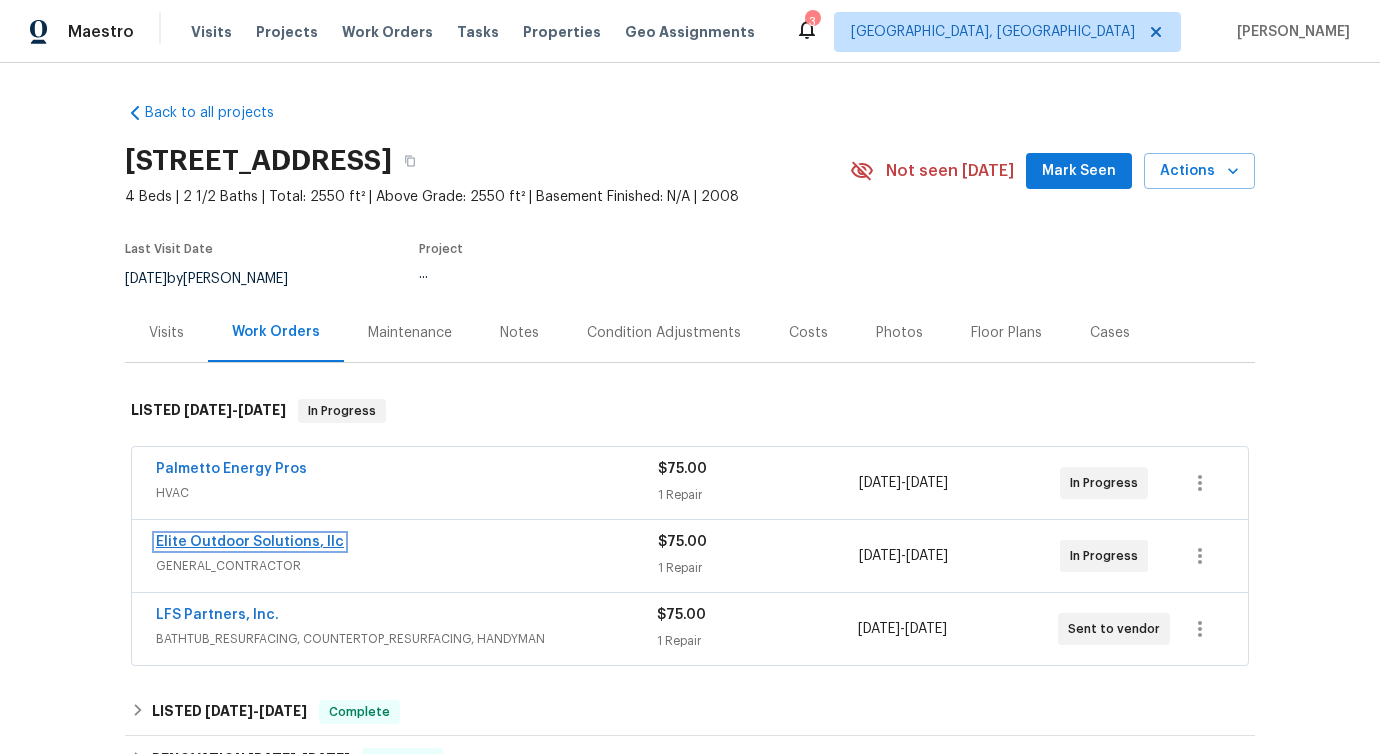 click on "Elite Outdoor Solutions, llc" at bounding box center (250, 542) 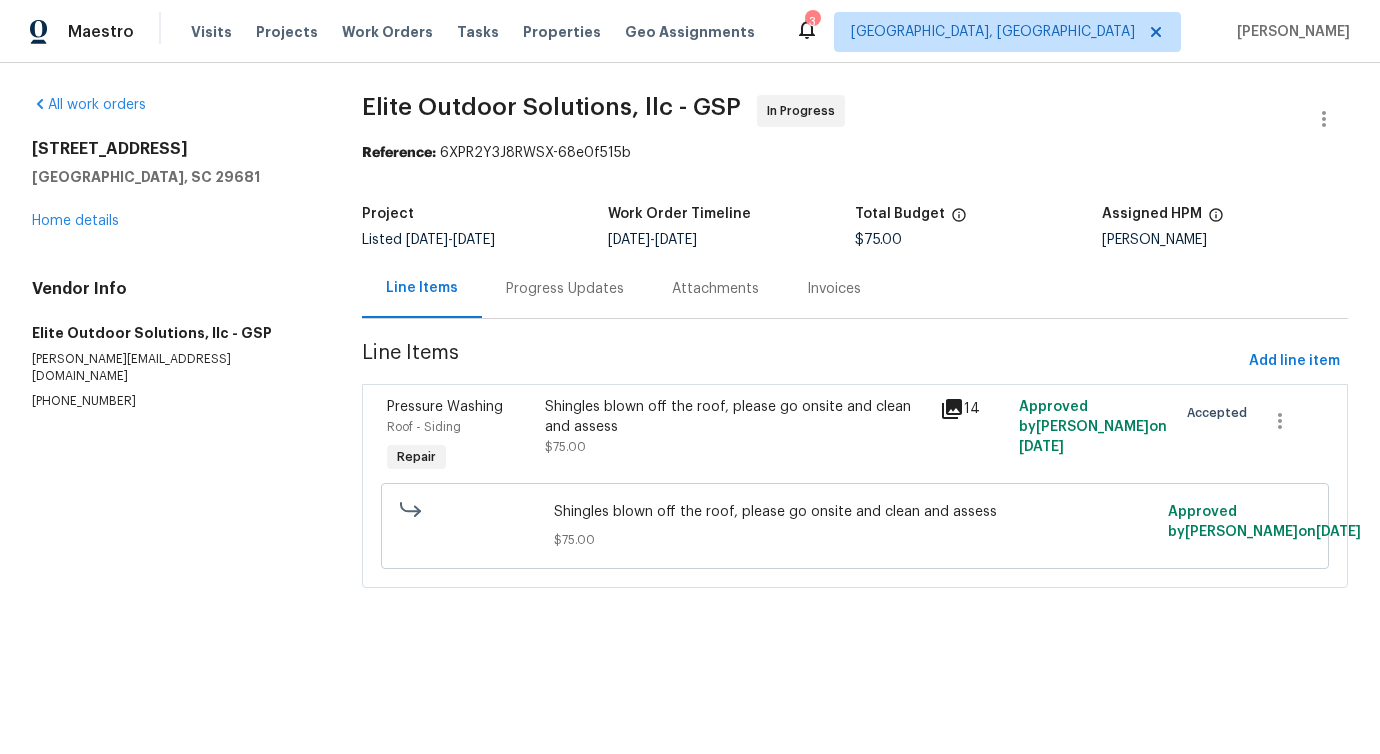 click on "Progress Updates" at bounding box center (565, 289) 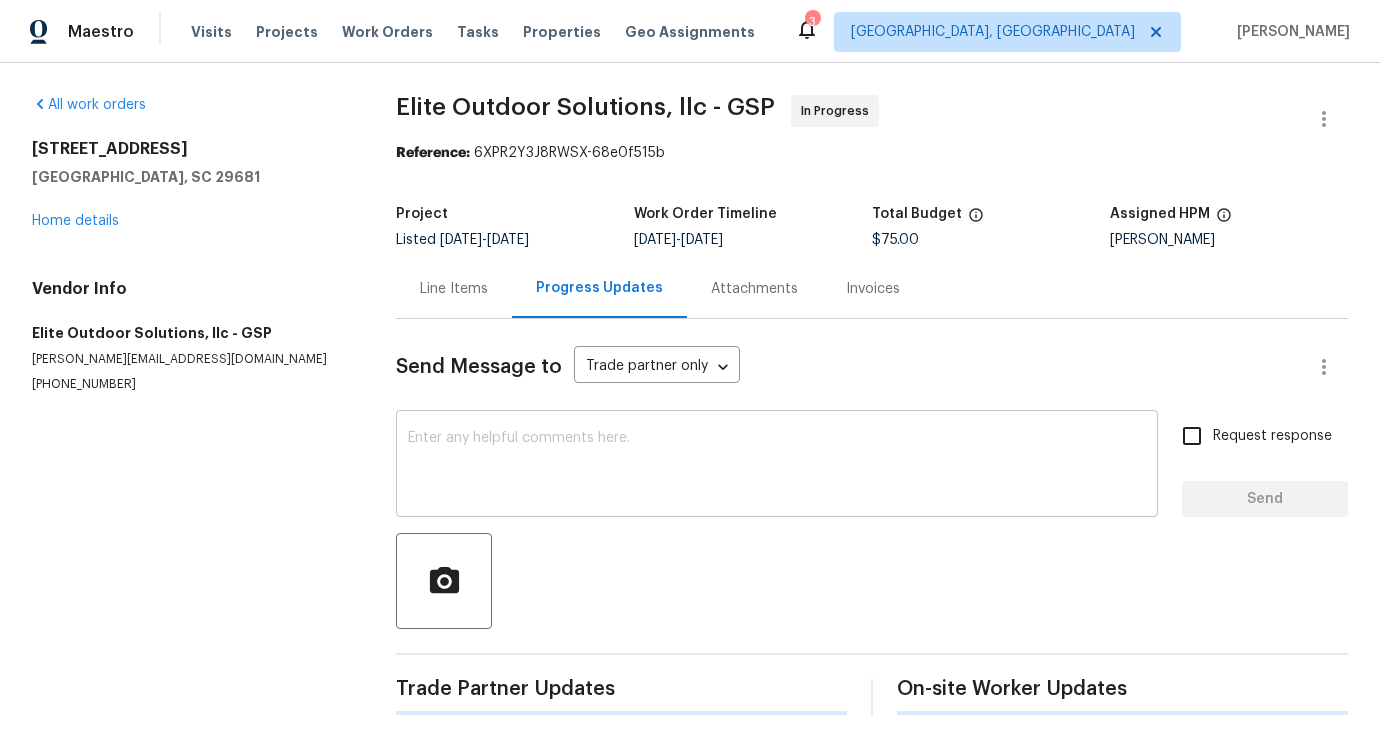 click at bounding box center [777, 466] 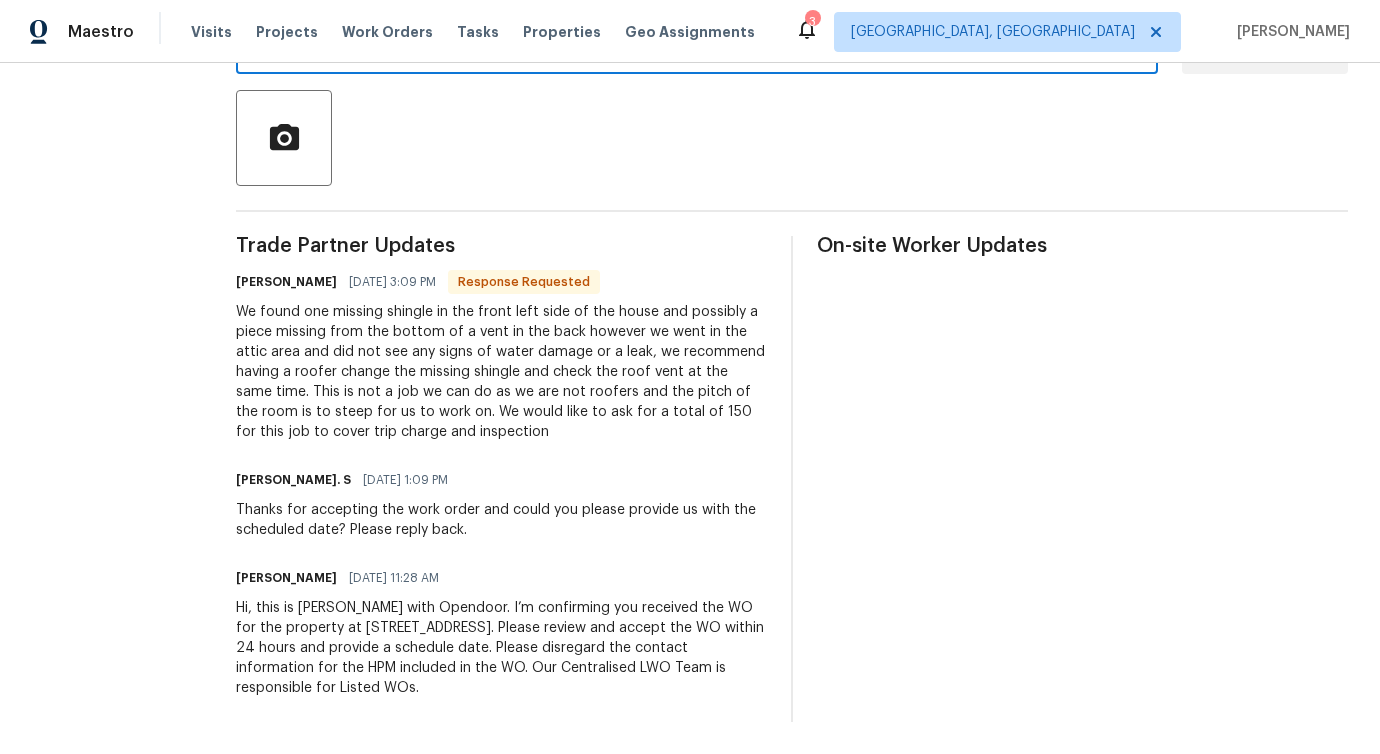 scroll, scrollTop: 0, scrollLeft: 0, axis: both 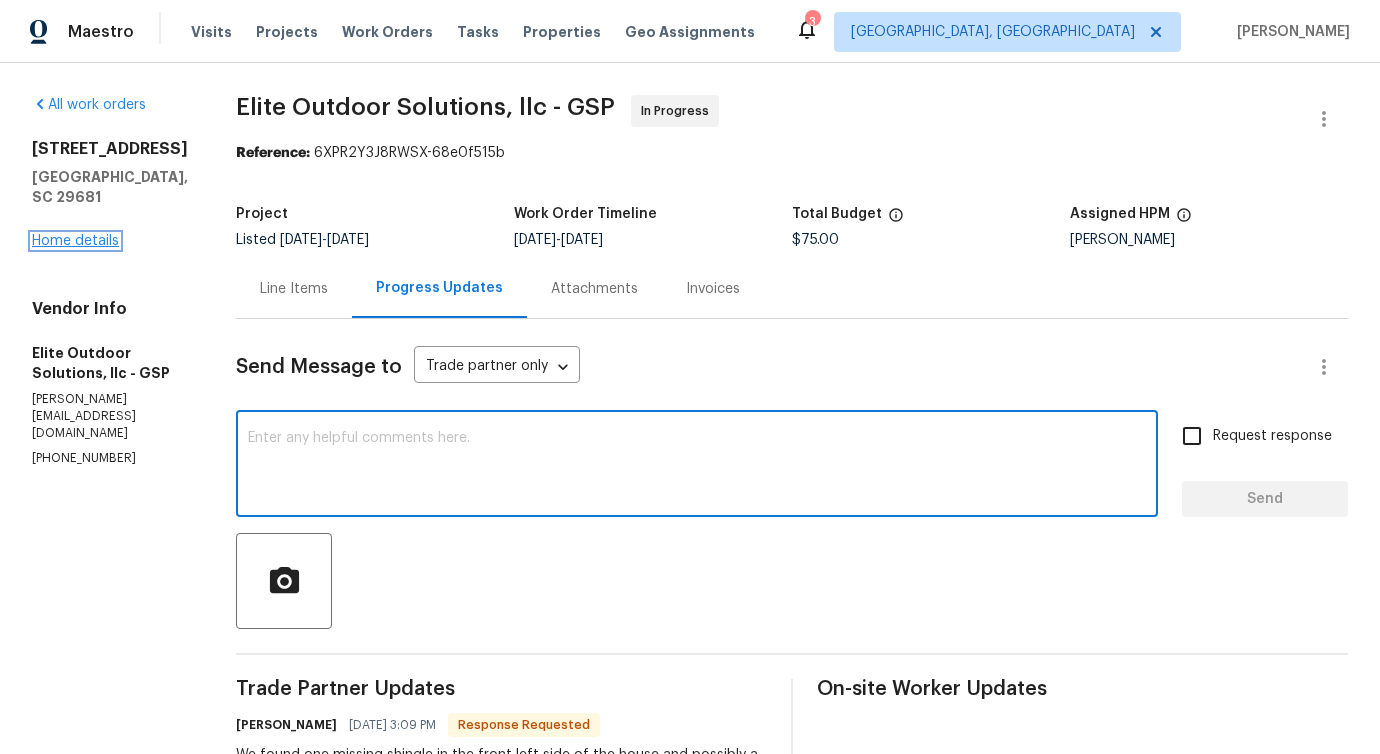 click on "Home details" at bounding box center (75, 241) 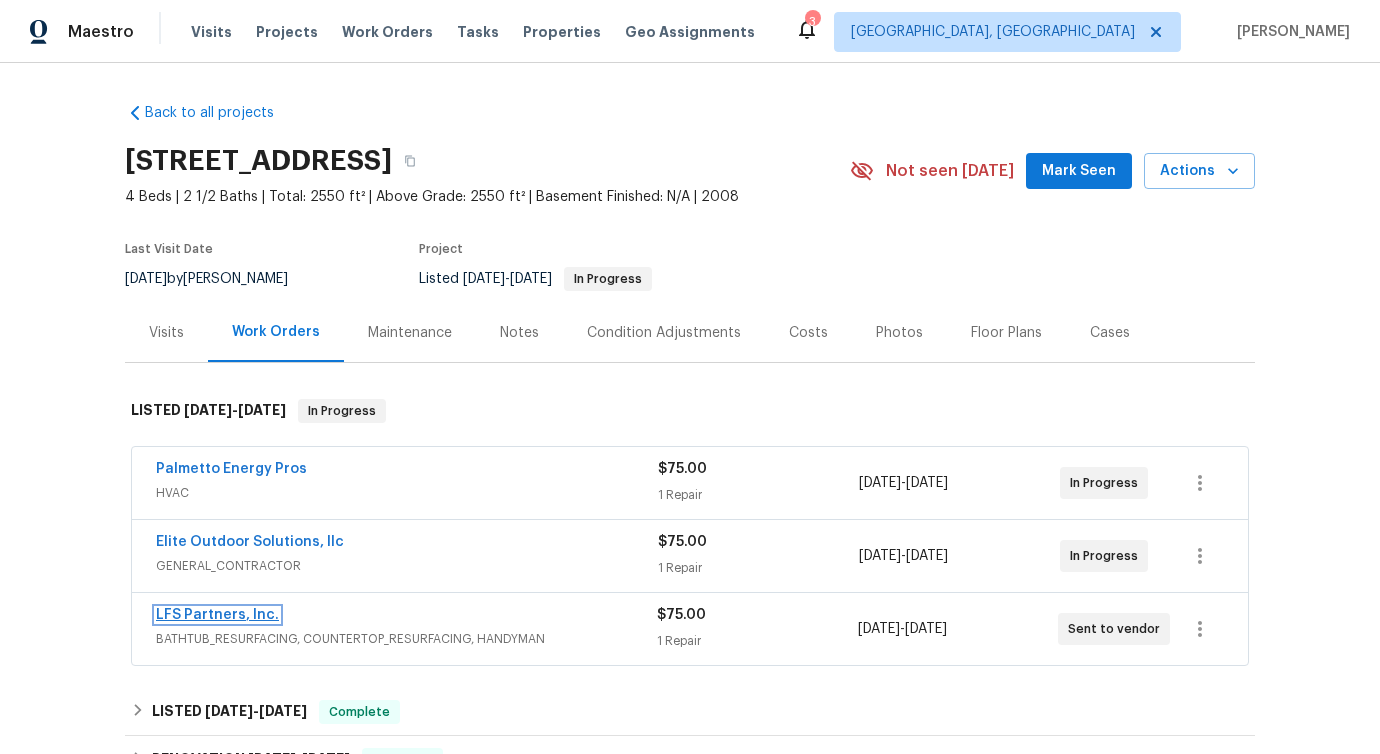 click on "LFS Partners, Inc." at bounding box center (217, 615) 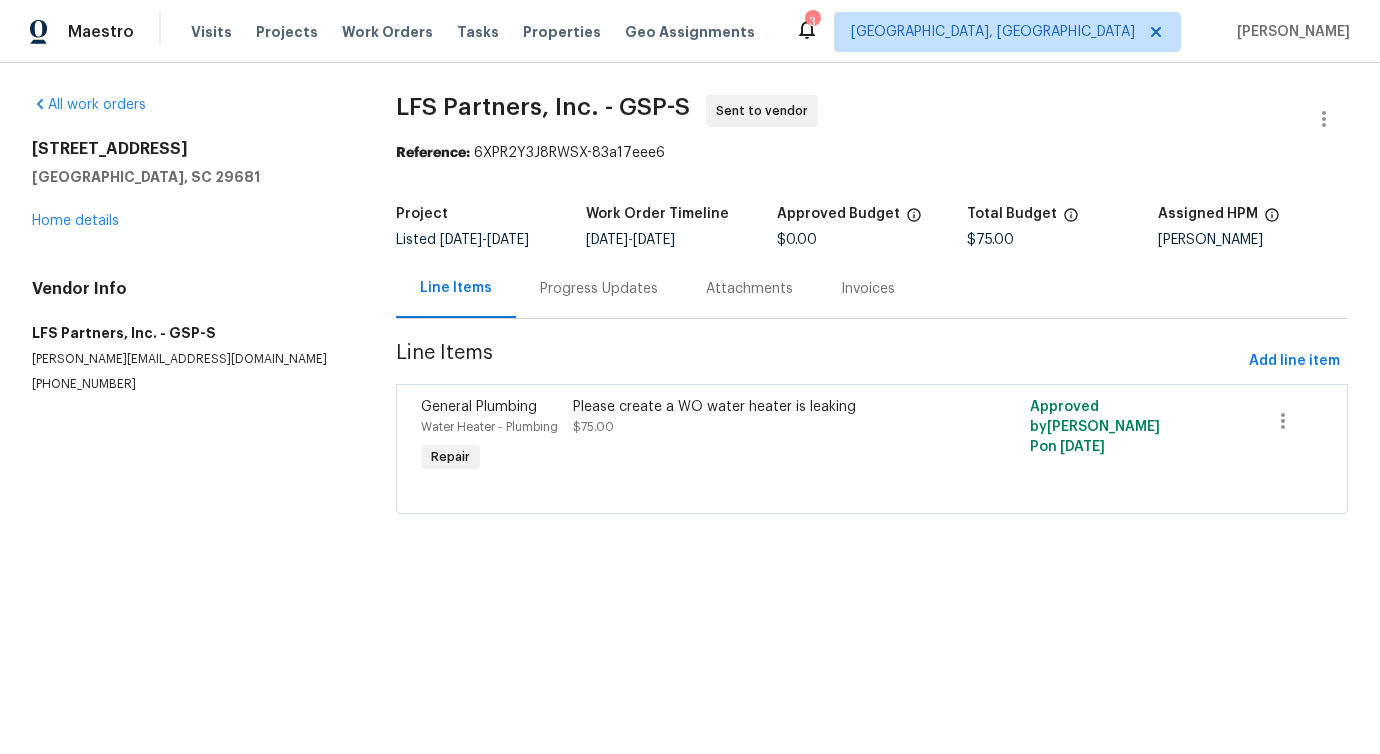 click on "Progress Updates" at bounding box center [599, 288] 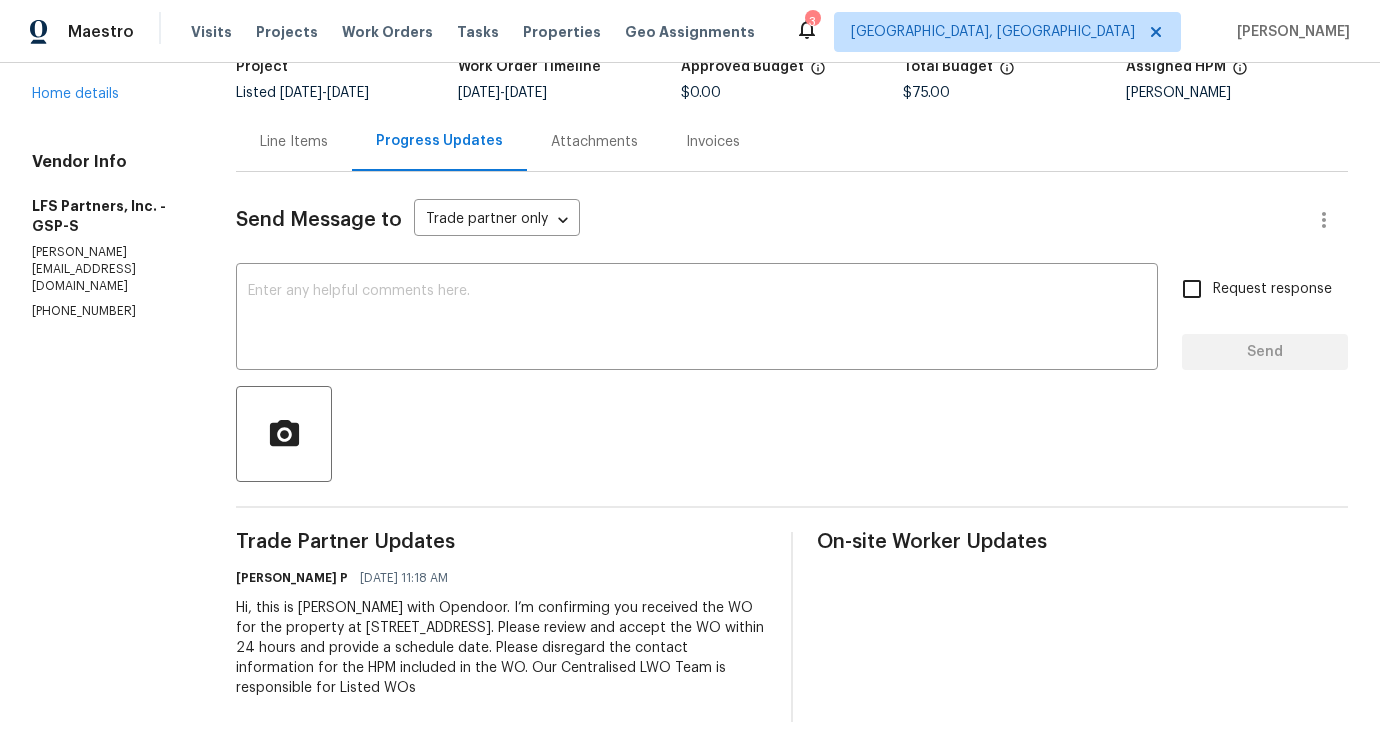 scroll, scrollTop: 0, scrollLeft: 0, axis: both 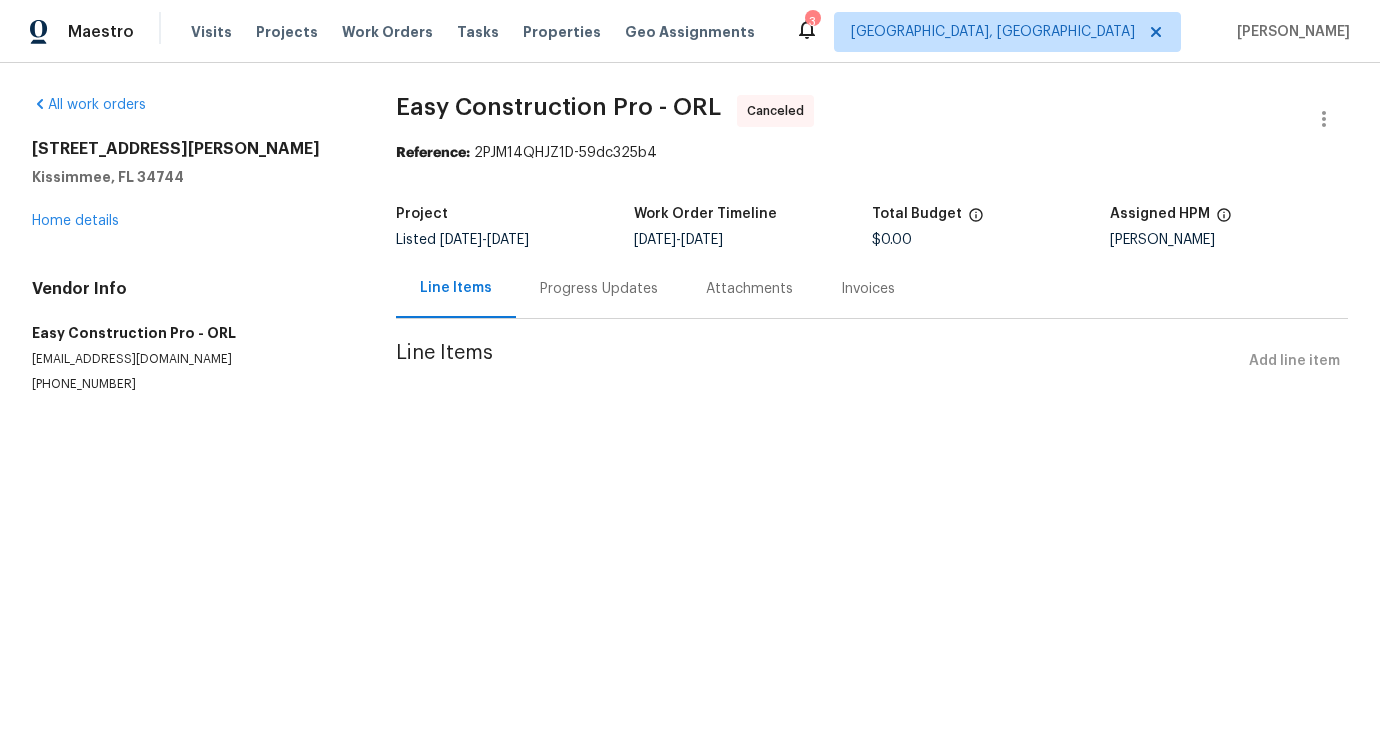 click on "Progress Updates" at bounding box center [599, 288] 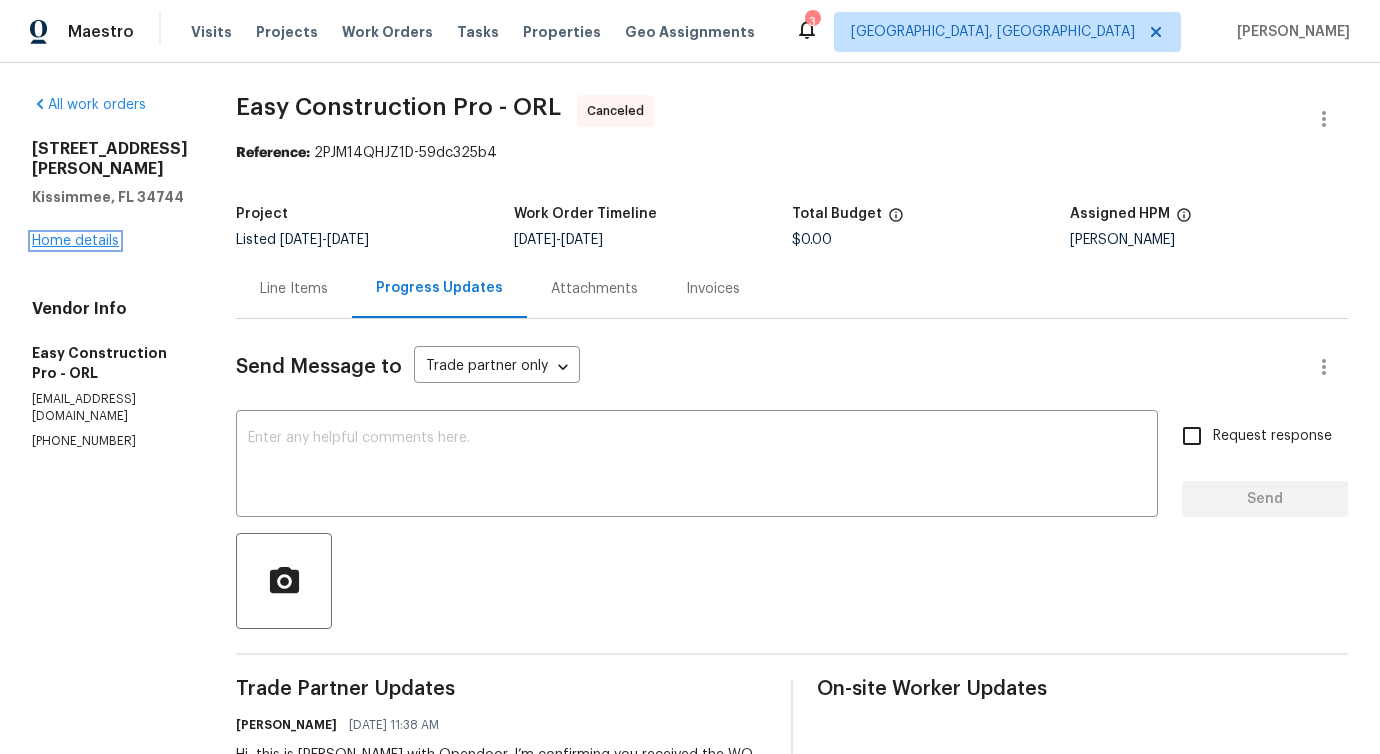 click on "Home details" at bounding box center (75, 241) 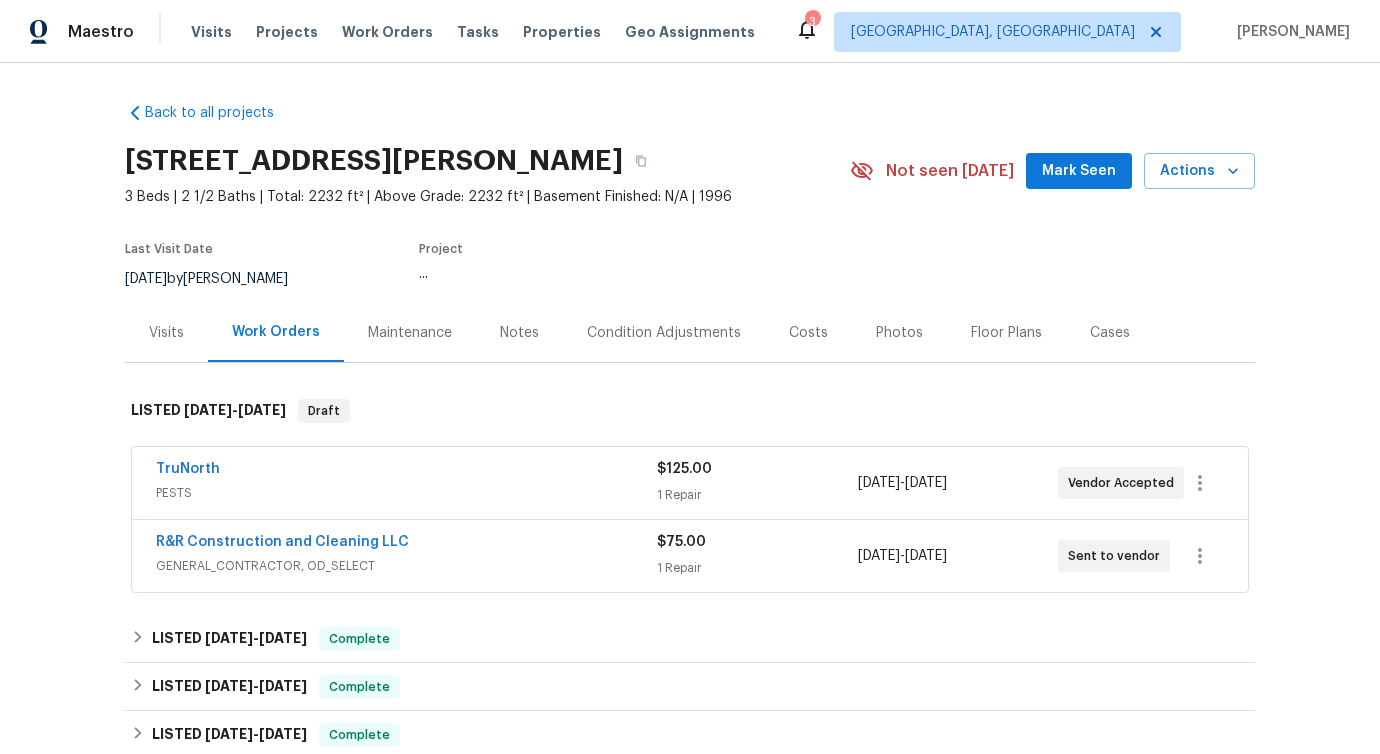 scroll, scrollTop: 49, scrollLeft: 0, axis: vertical 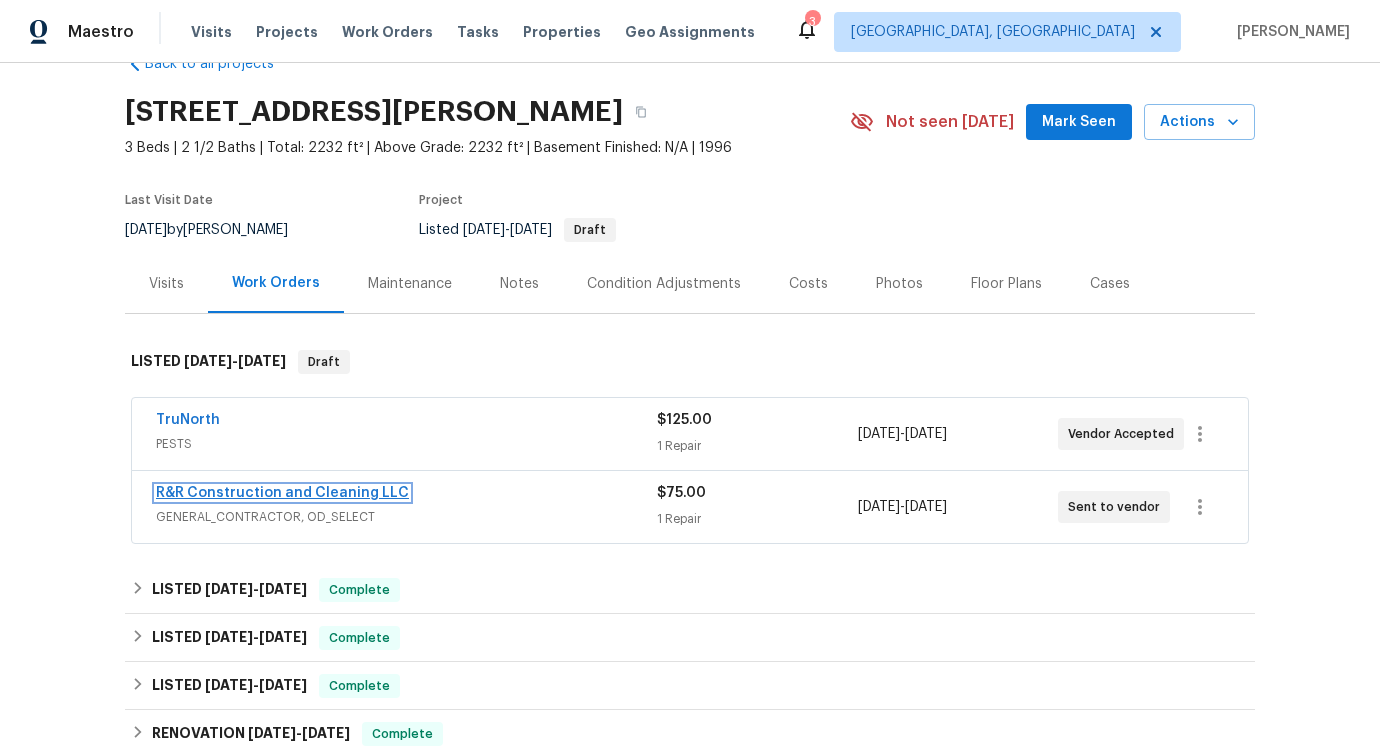 click on "R&R Construction and Cleaning LLC" at bounding box center [282, 493] 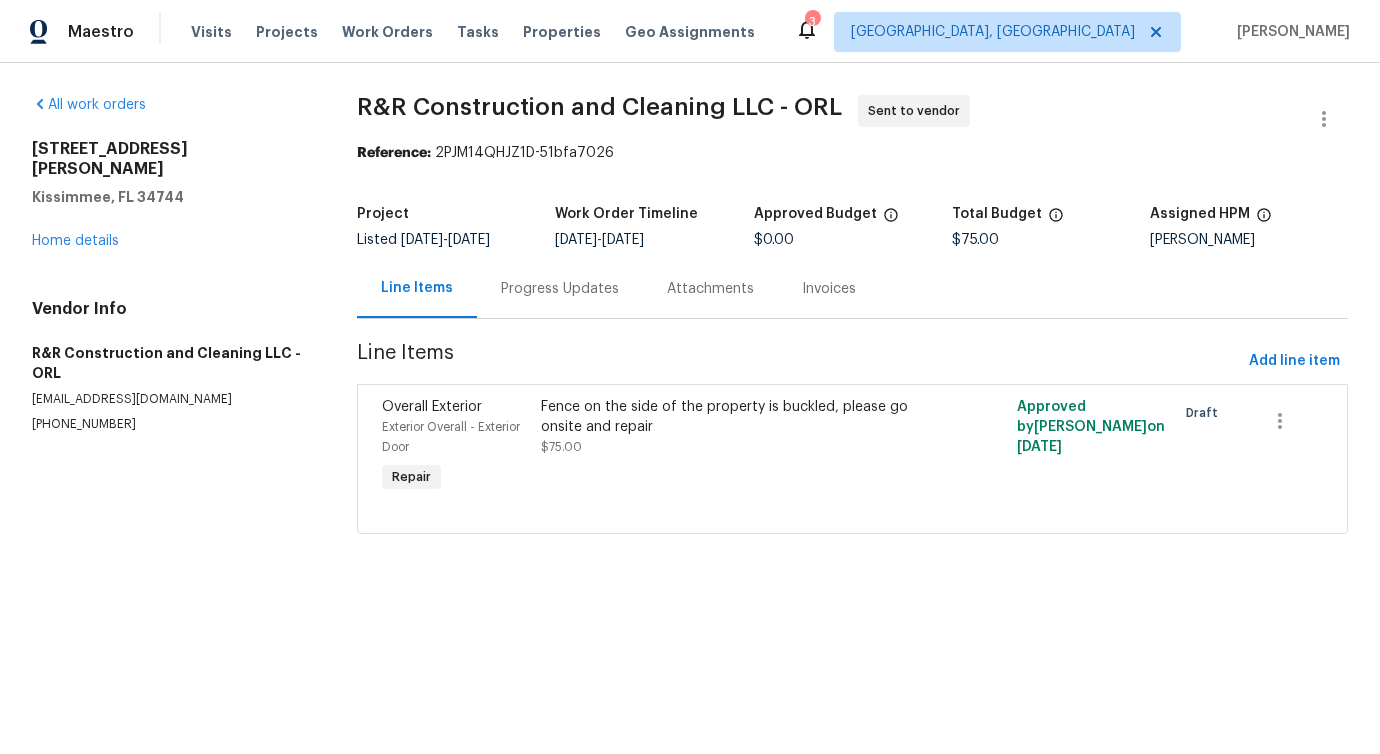 click on "Progress Updates" at bounding box center (560, 289) 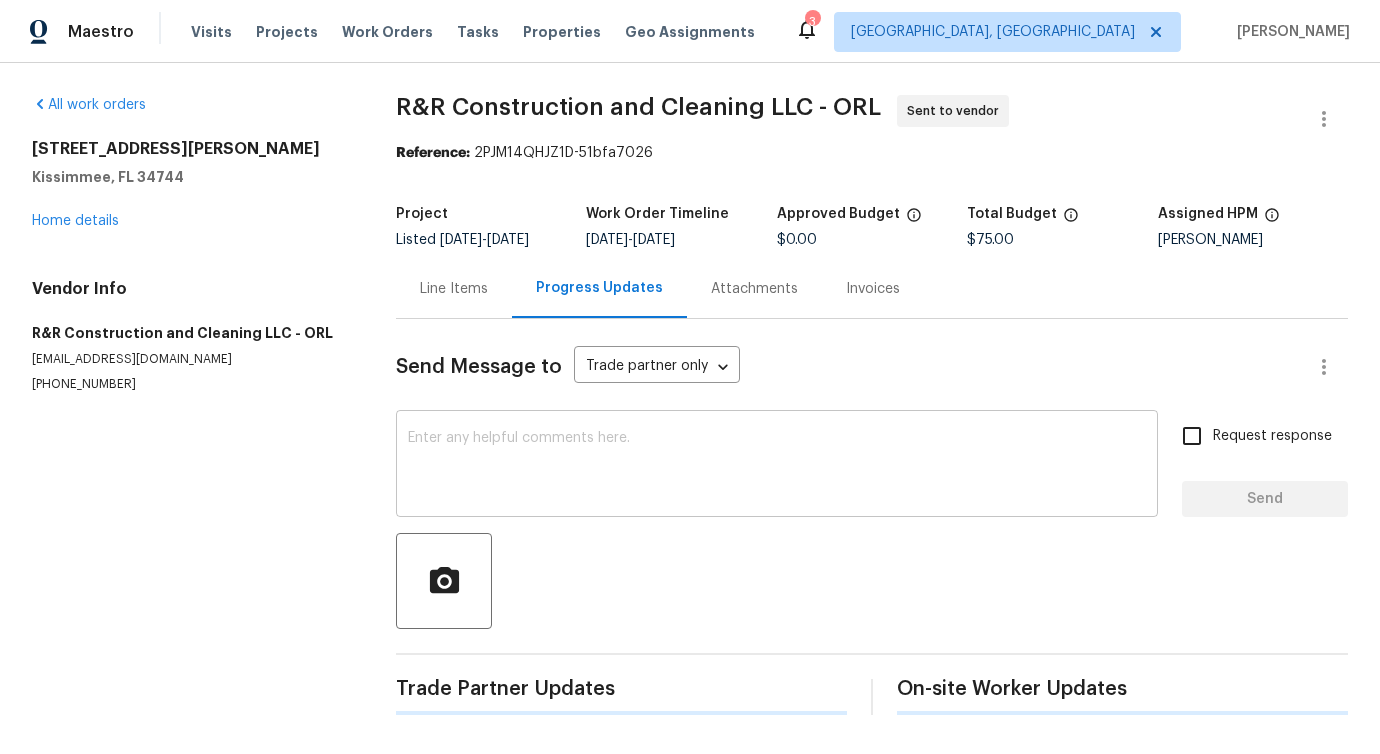 click at bounding box center (777, 466) 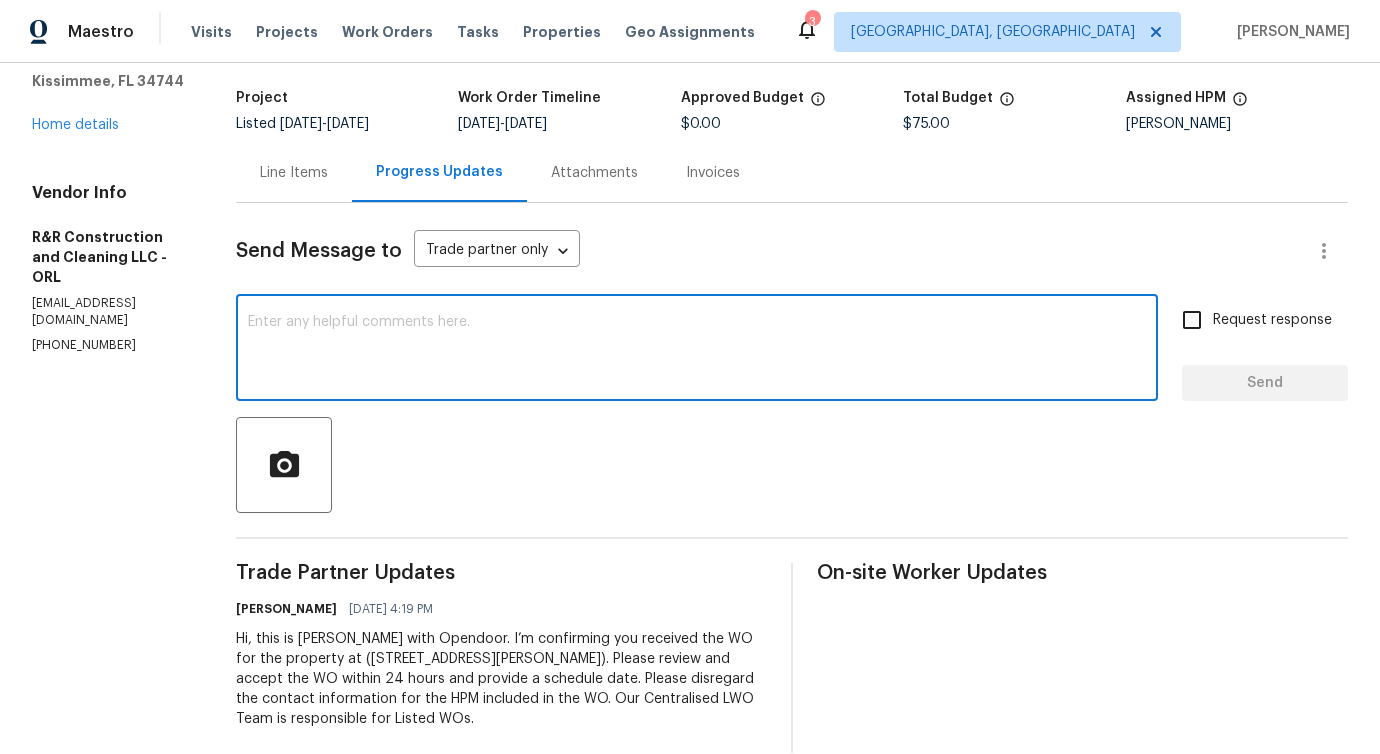 scroll, scrollTop: 0, scrollLeft: 0, axis: both 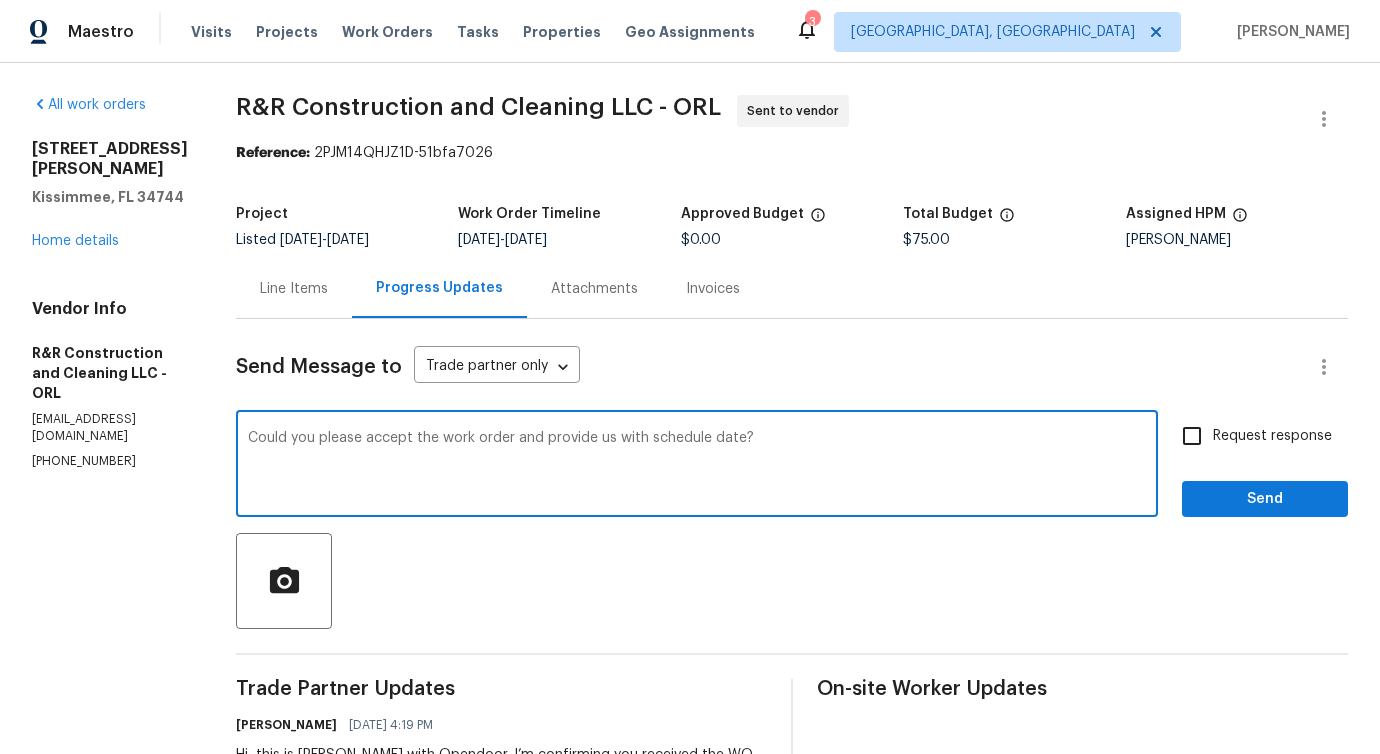 type on "Could you please accept the work order and provide us with schedule date?" 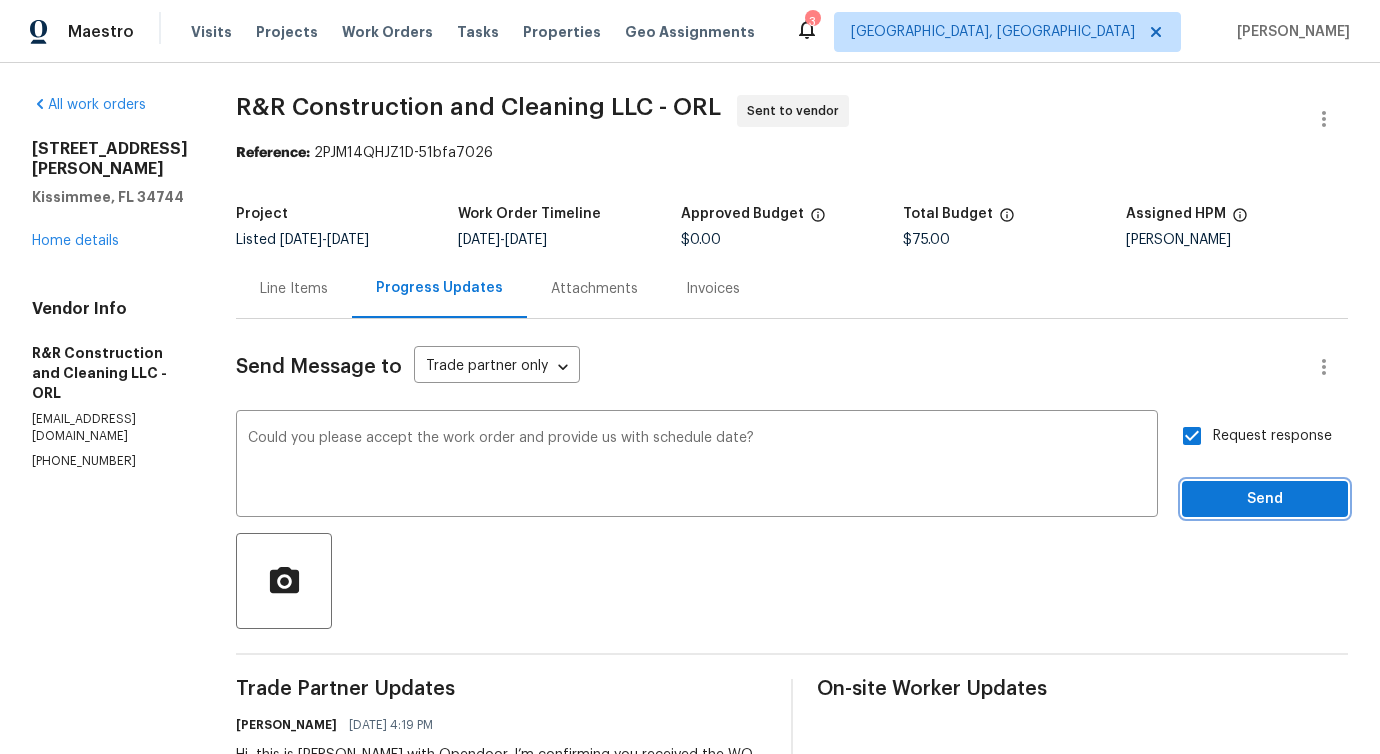 click on "Send" at bounding box center (1265, 499) 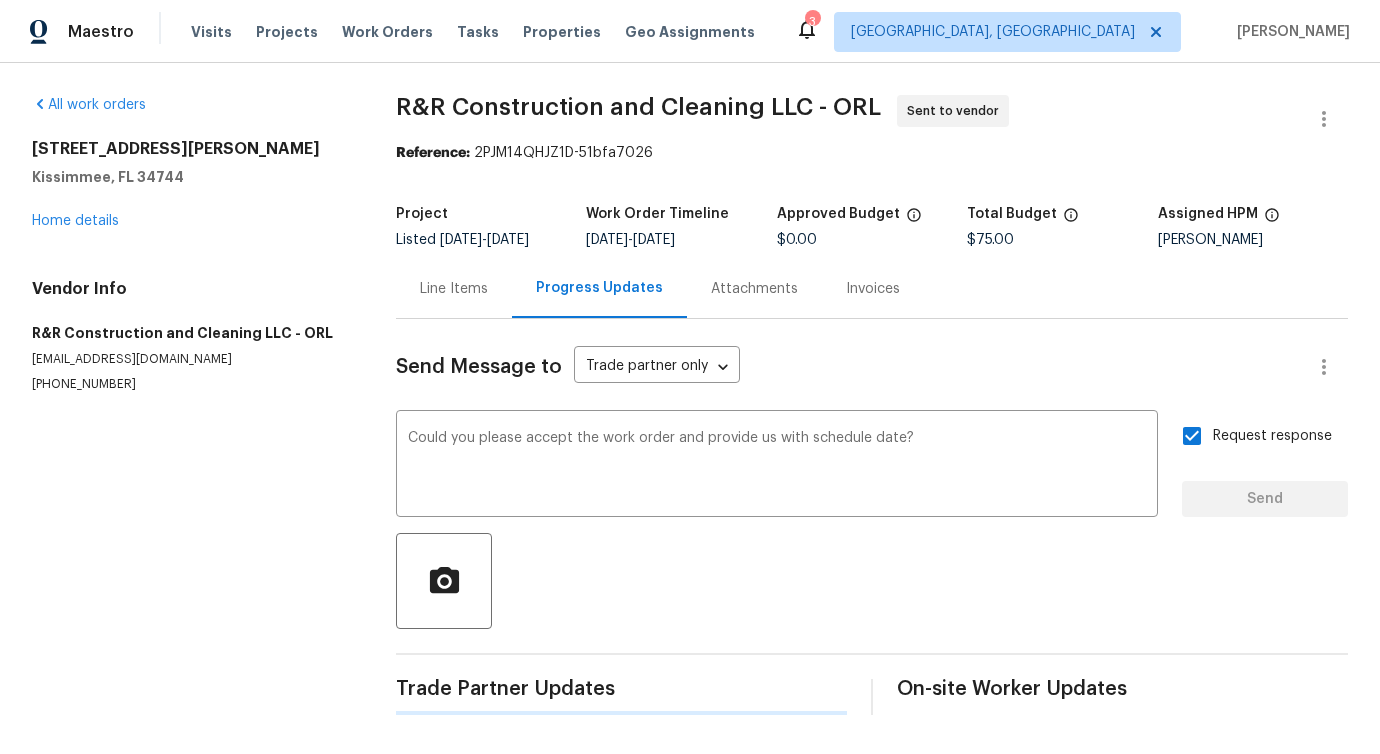 type 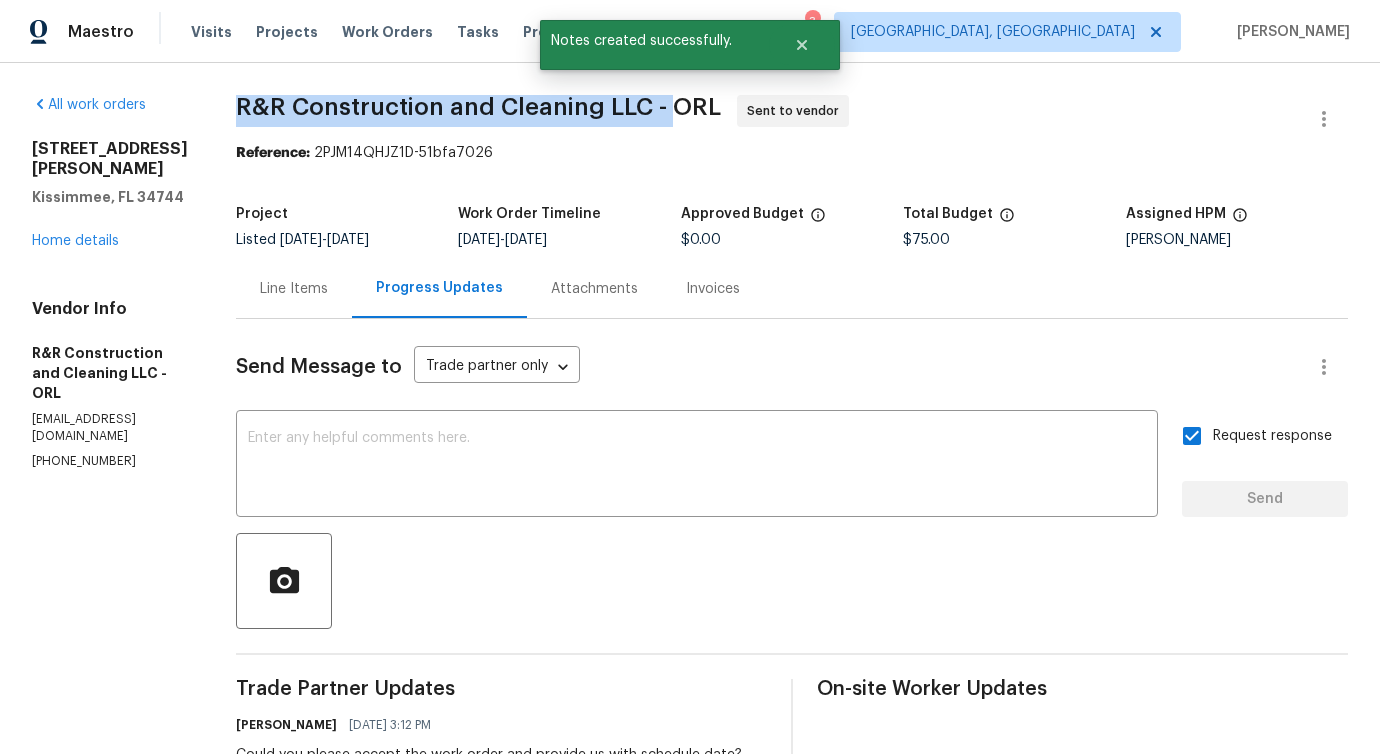 drag, startPoint x: 247, startPoint y: 104, endPoint x: 699, endPoint y: 106, distance: 452.00443 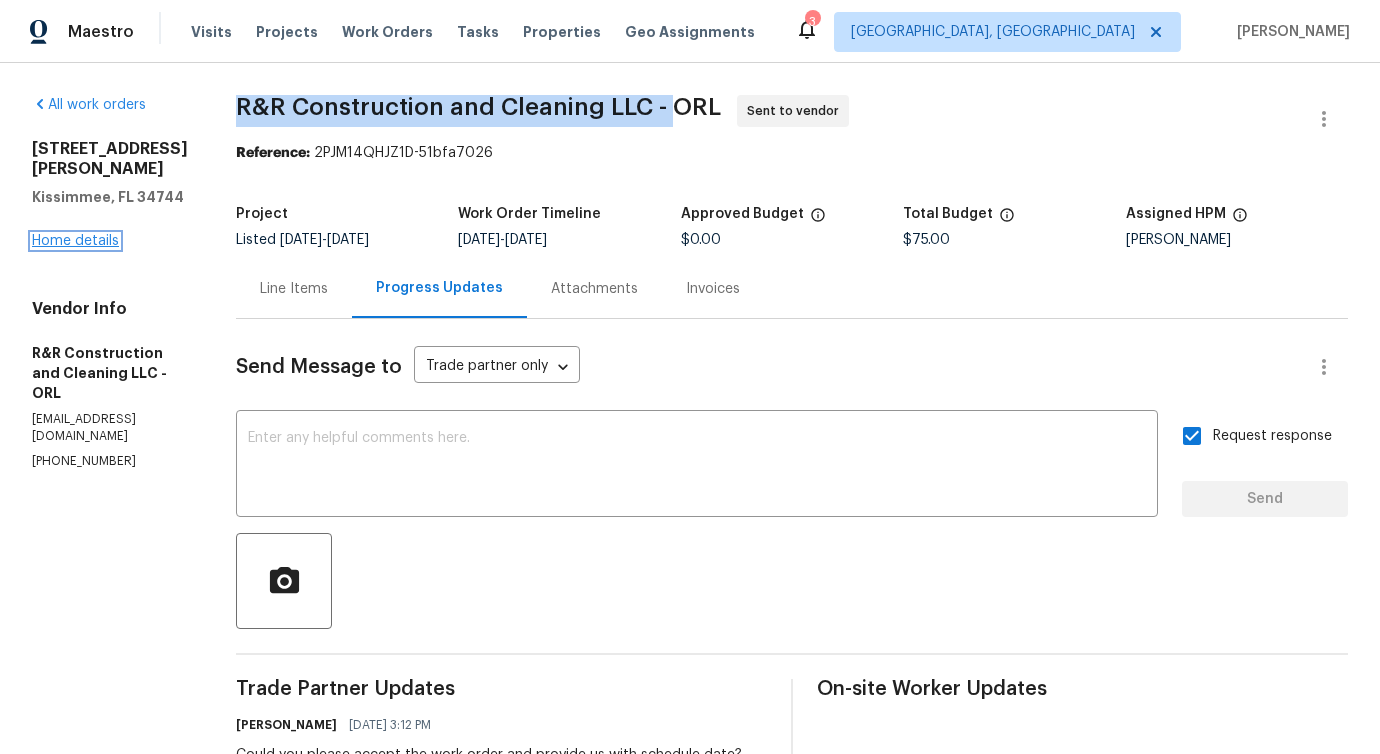 click on "Home details" at bounding box center [75, 241] 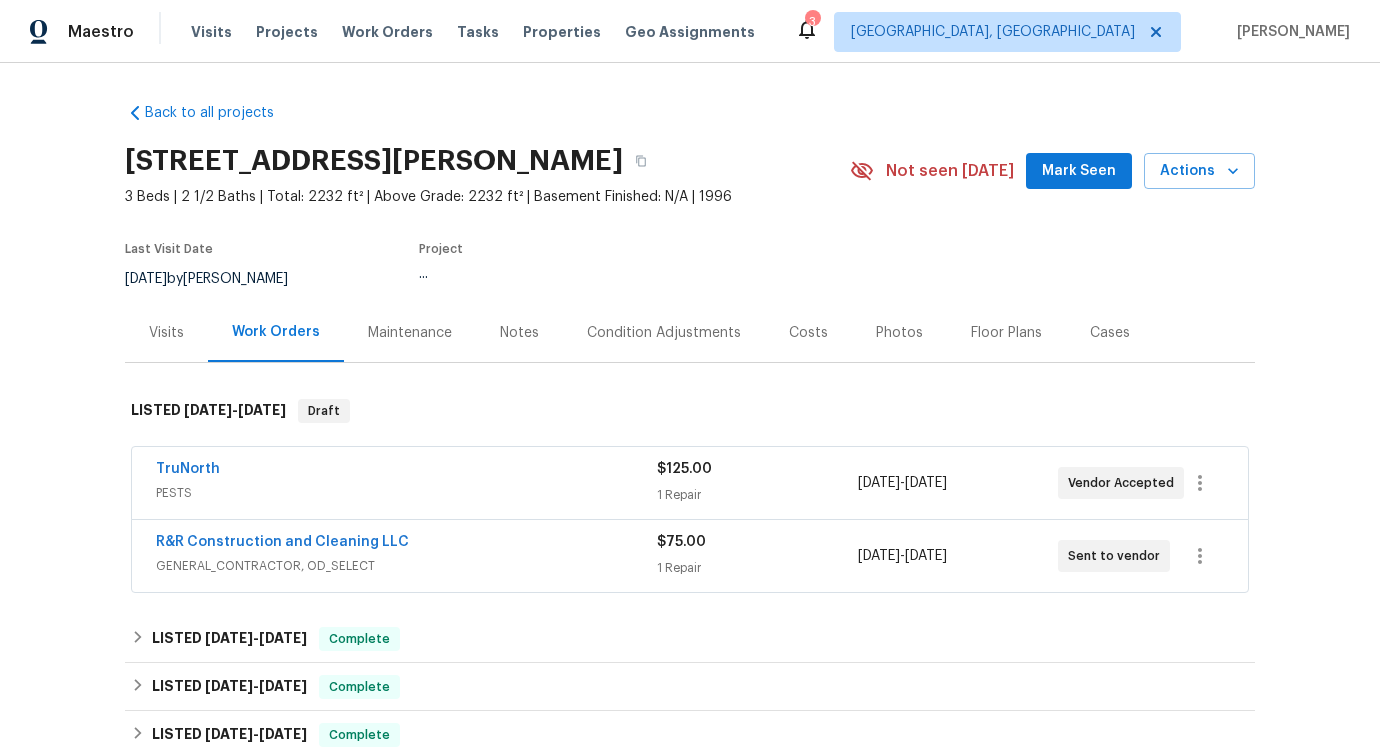 click on "TruNorth" at bounding box center (188, 469) 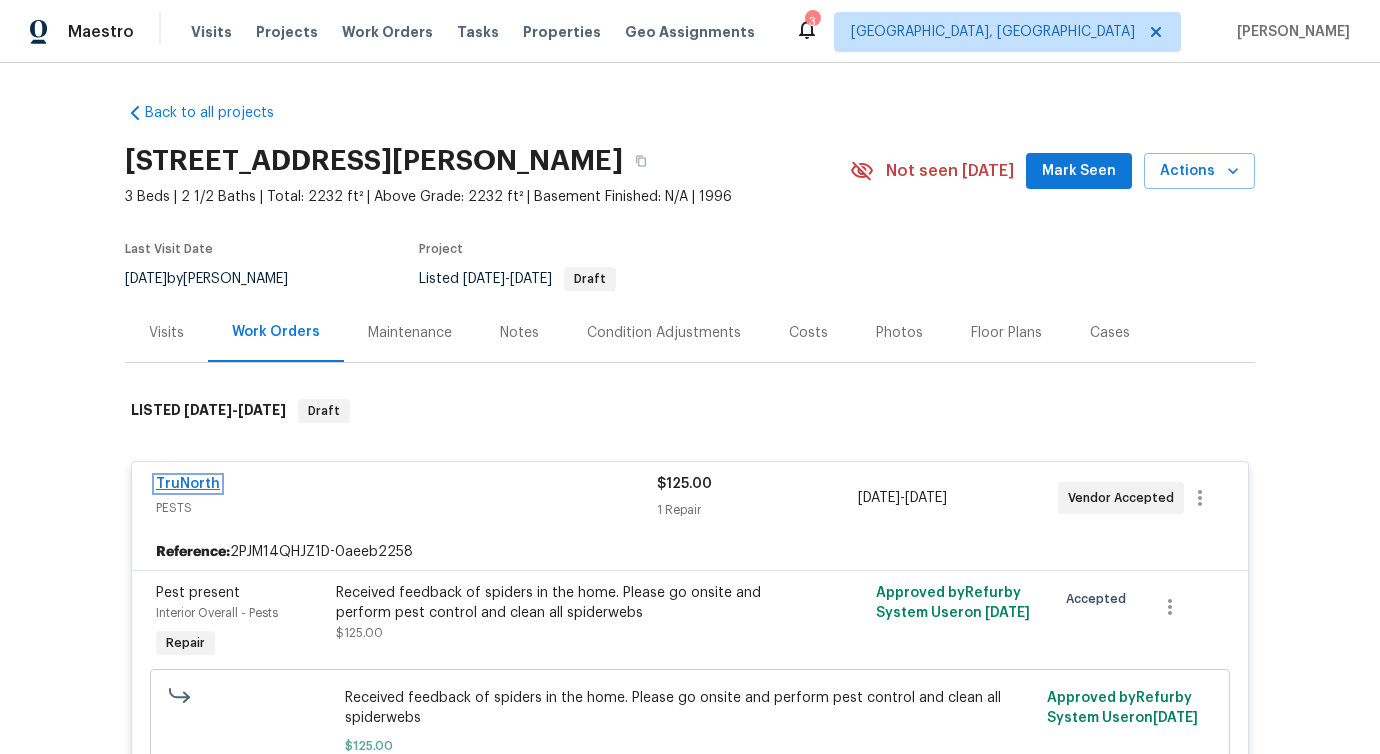 click on "TruNorth" at bounding box center [188, 484] 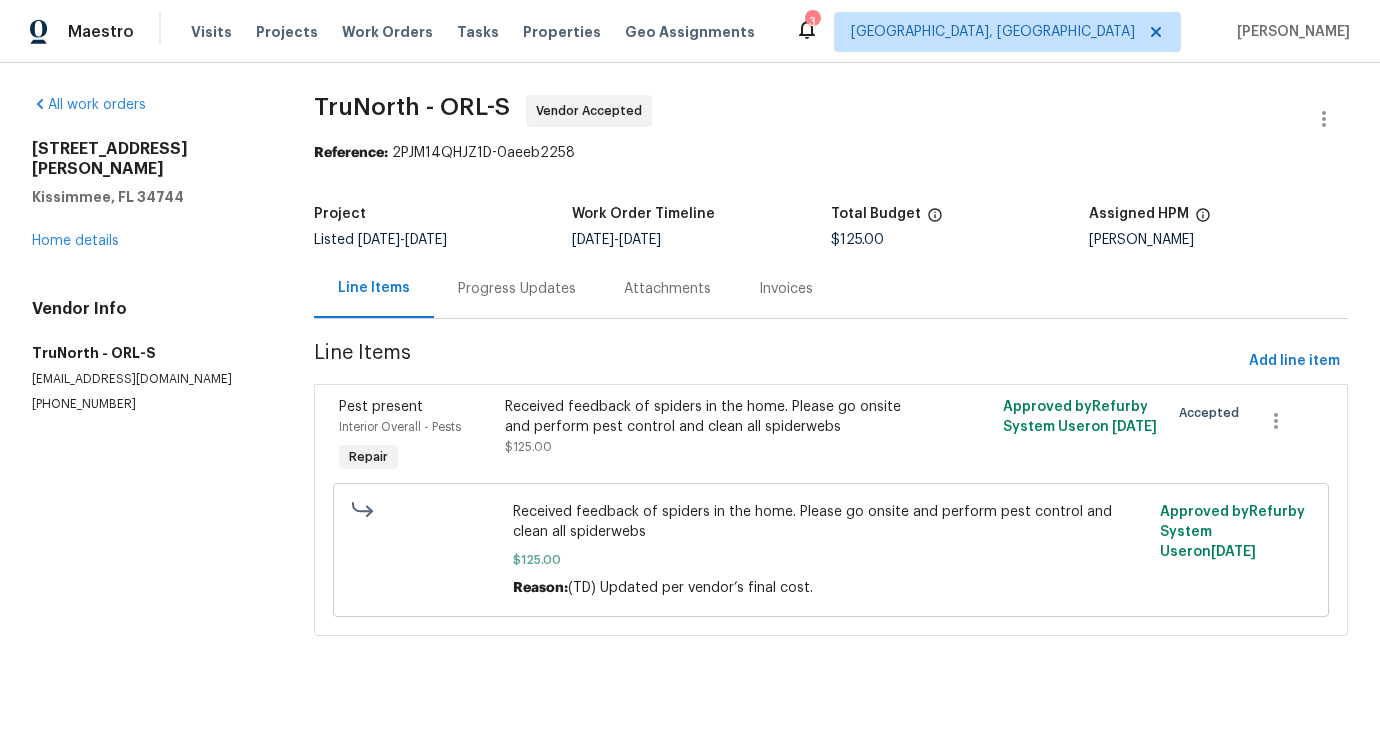 click on "Progress Updates" at bounding box center [517, 289] 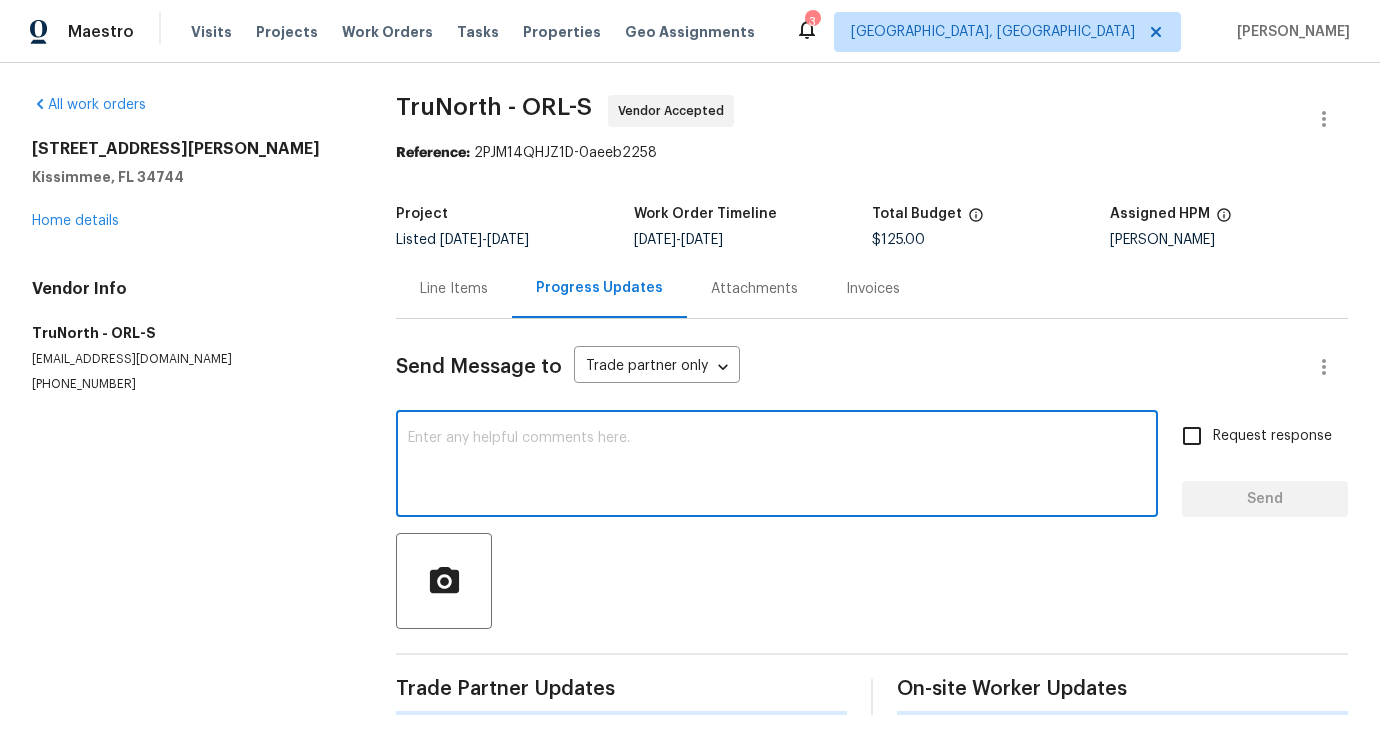 click at bounding box center [777, 466] 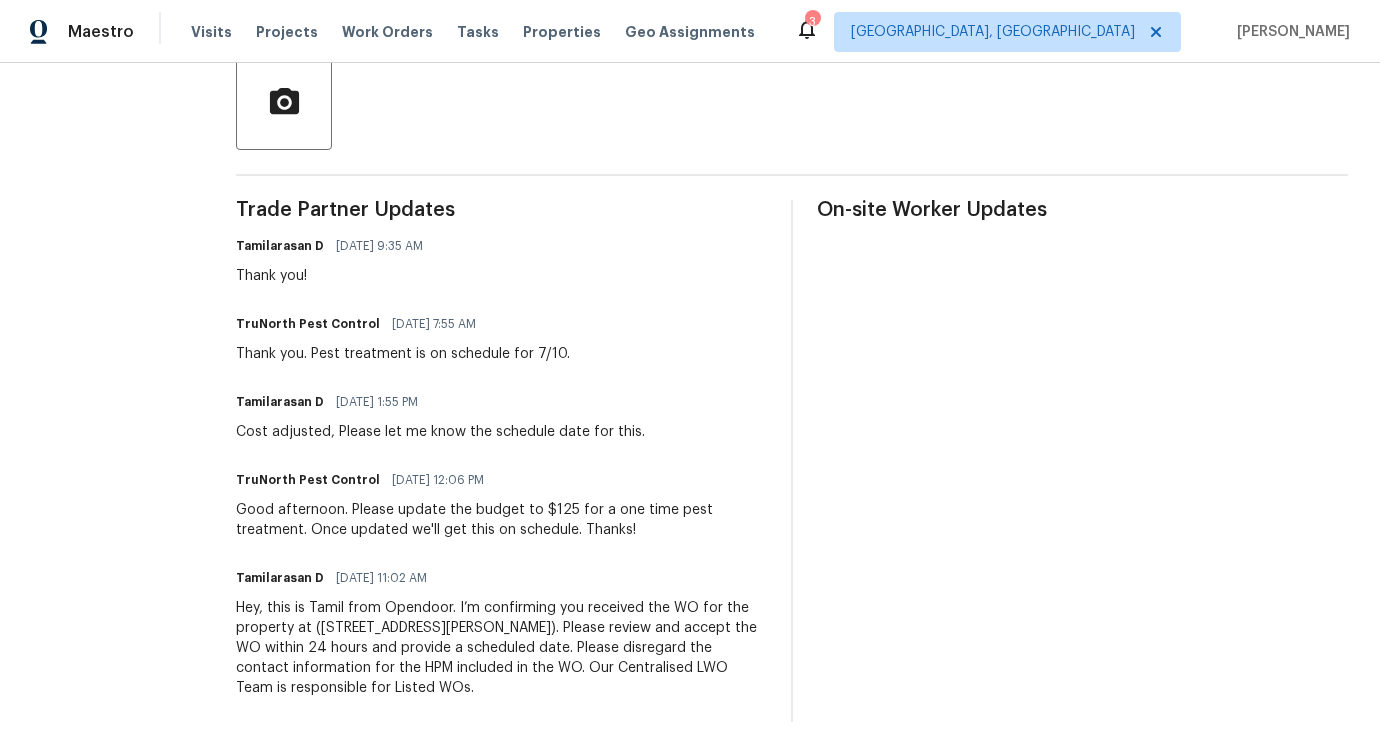 scroll, scrollTop: 0, scrollLeft: 0, axis: both 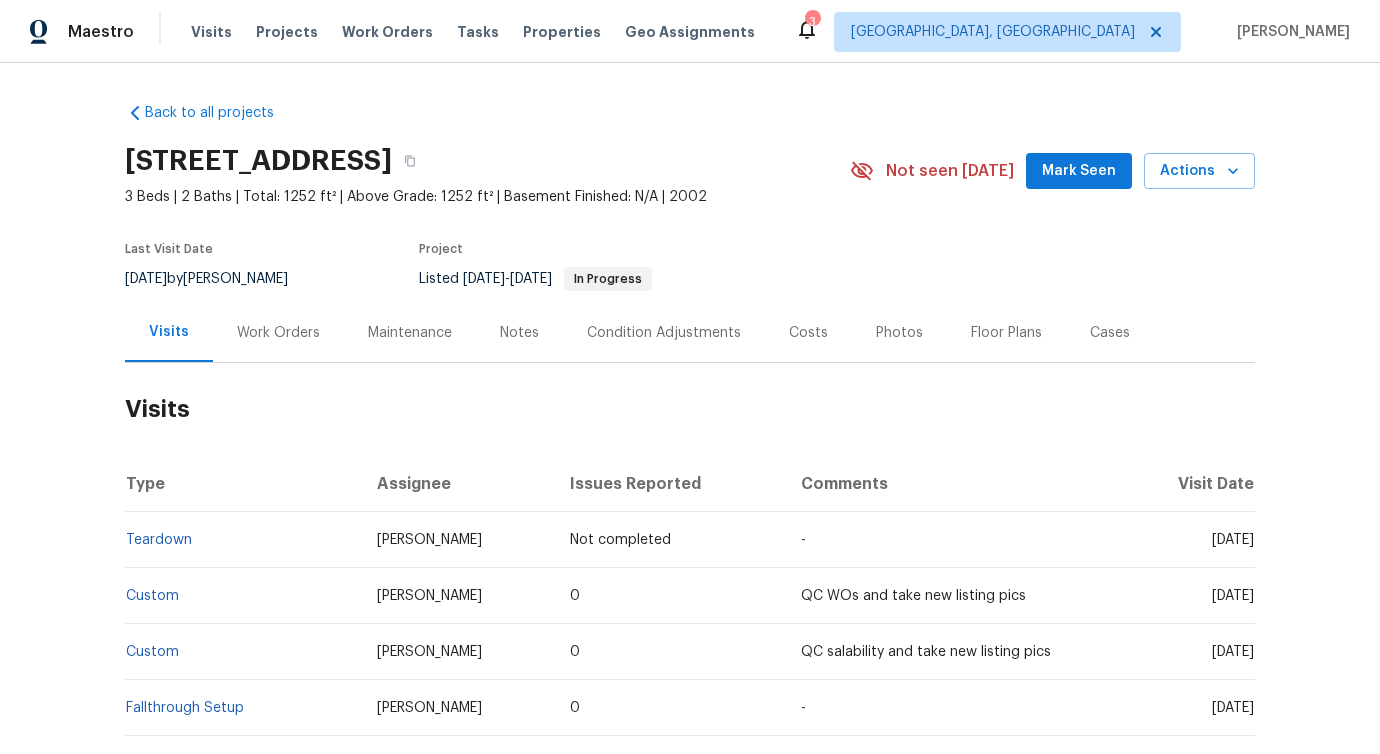 click on "Work Orders" at bounding box center (278, 332) 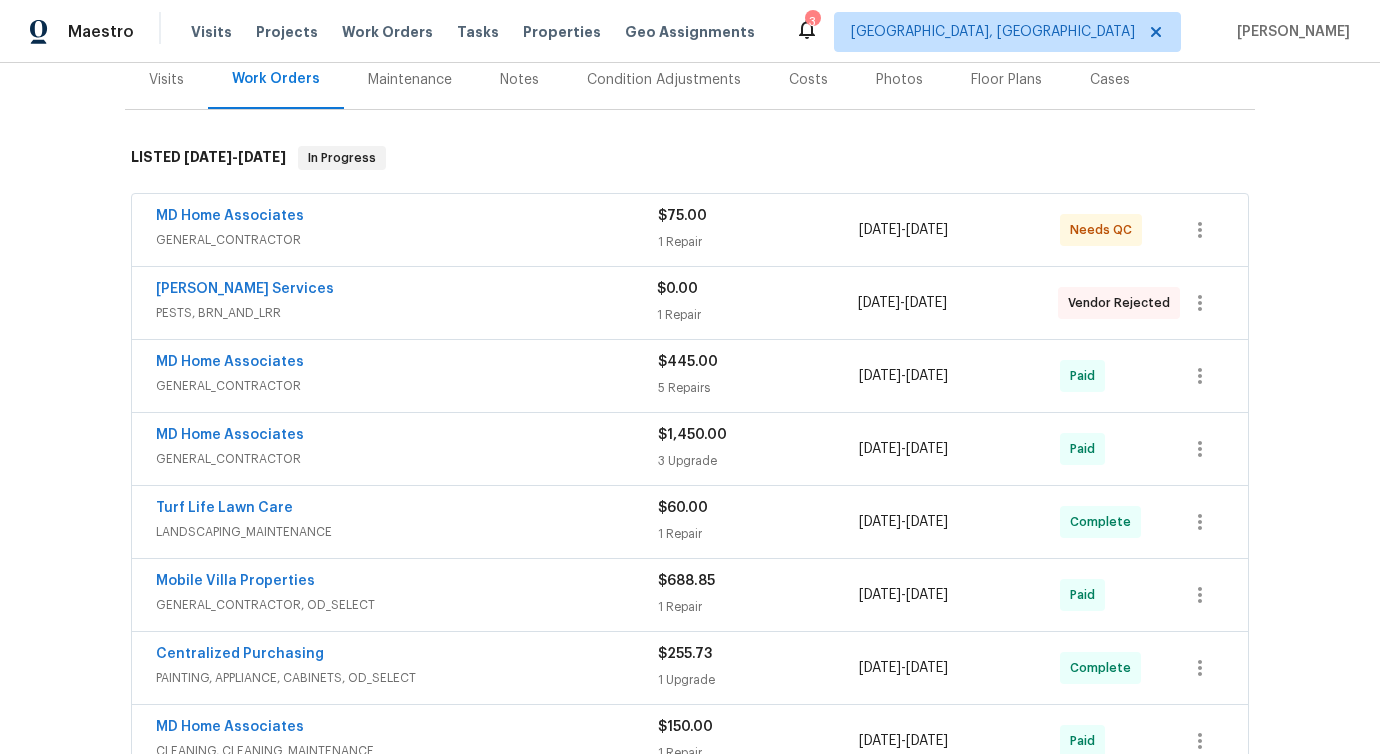 scroll, scrollTop: 259, scrollLeft: 0, axis: vertical 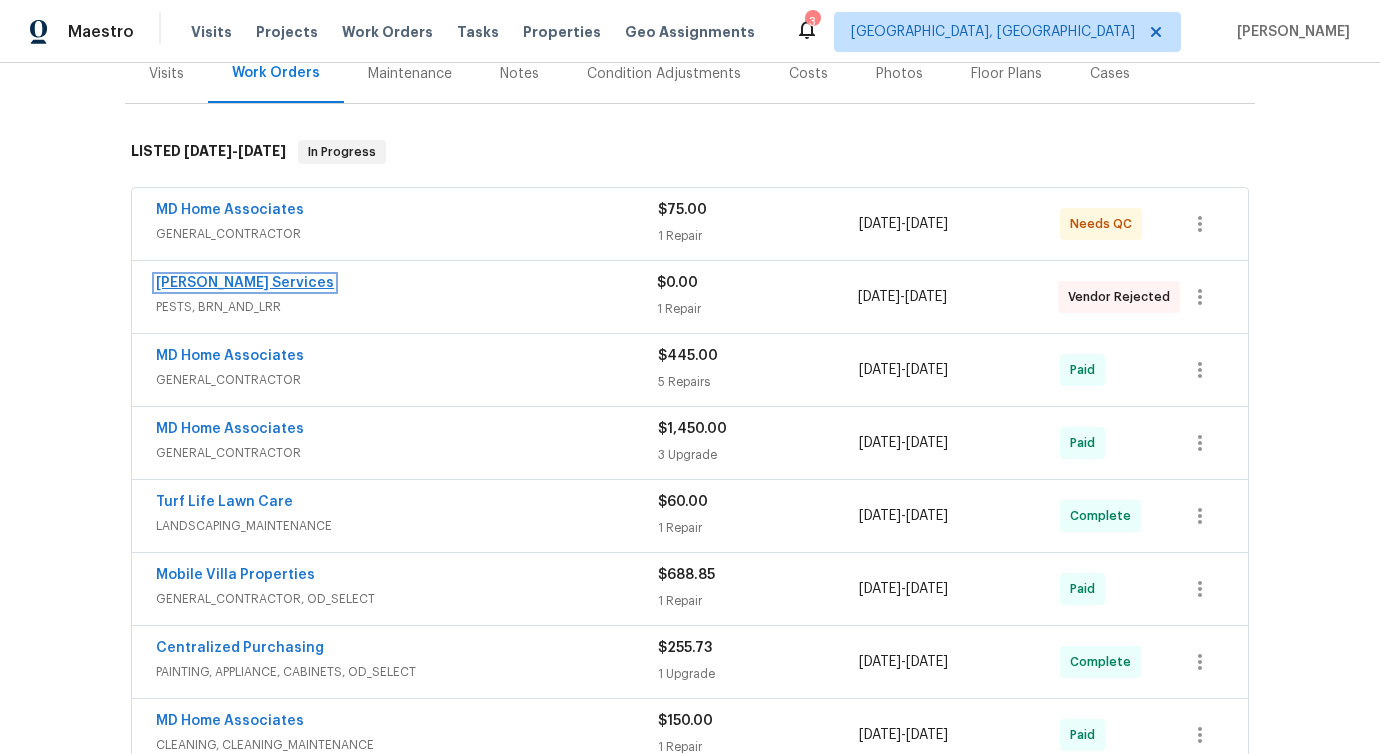 click on "[PERSON_NAME] Services" at bounding box center [245, 283] 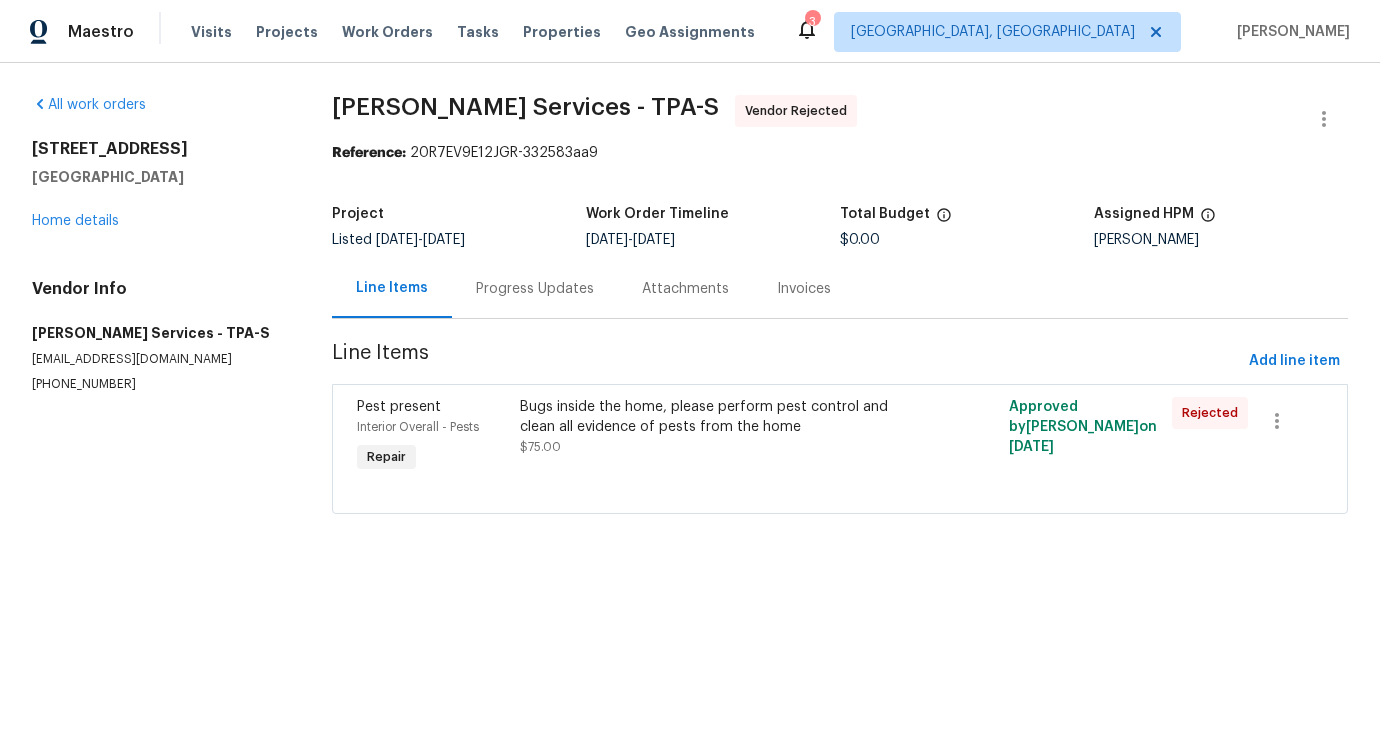 click on "Progress Updates" at bounding box center (535, 289) 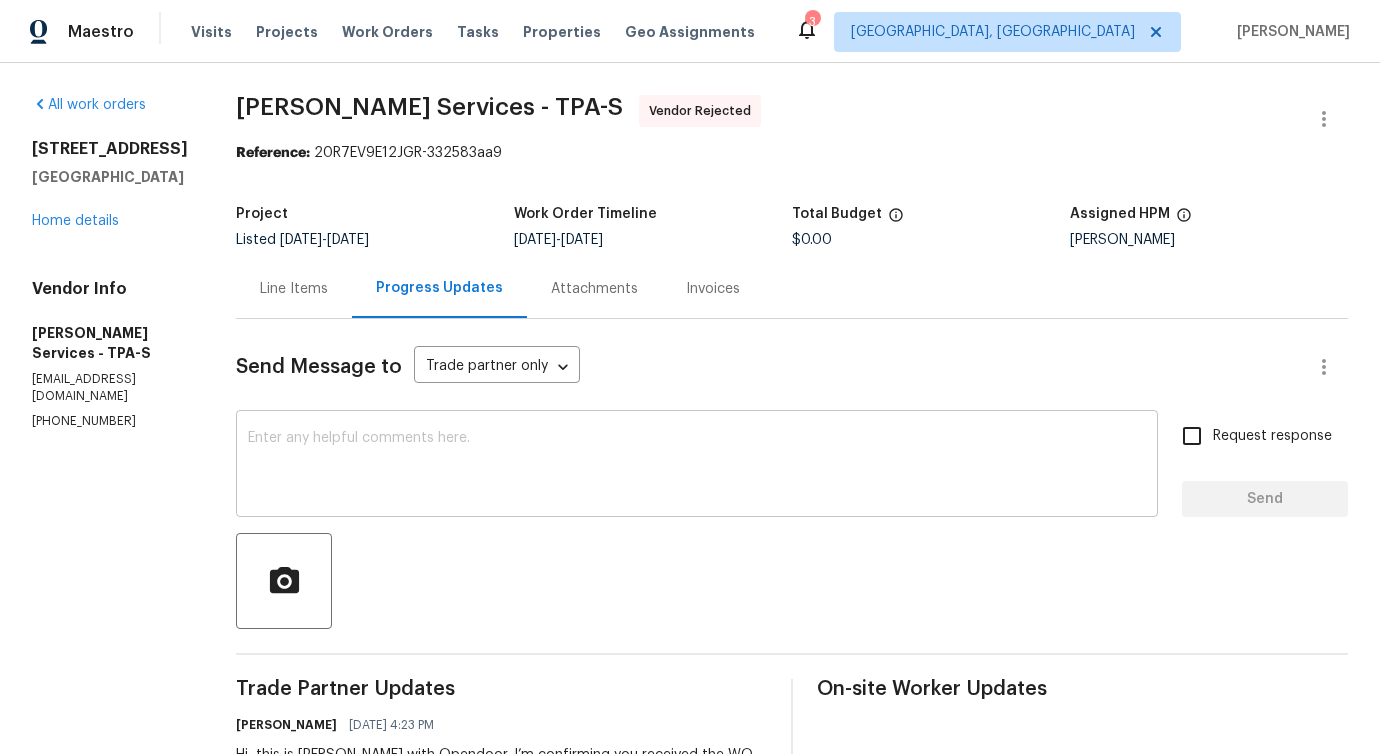 click at bounding box center [697, 466] 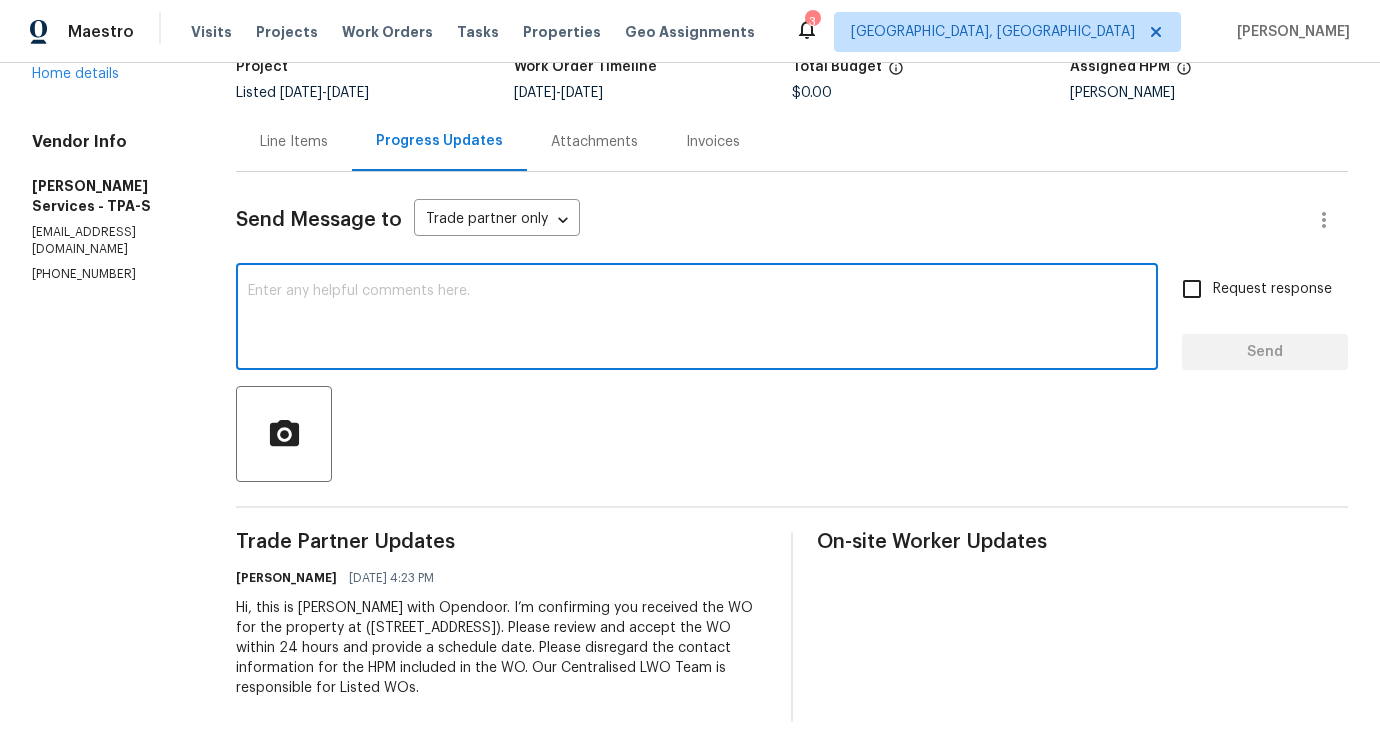 scroll, scrollTop: 0, scrollLeft: 0, axis: both 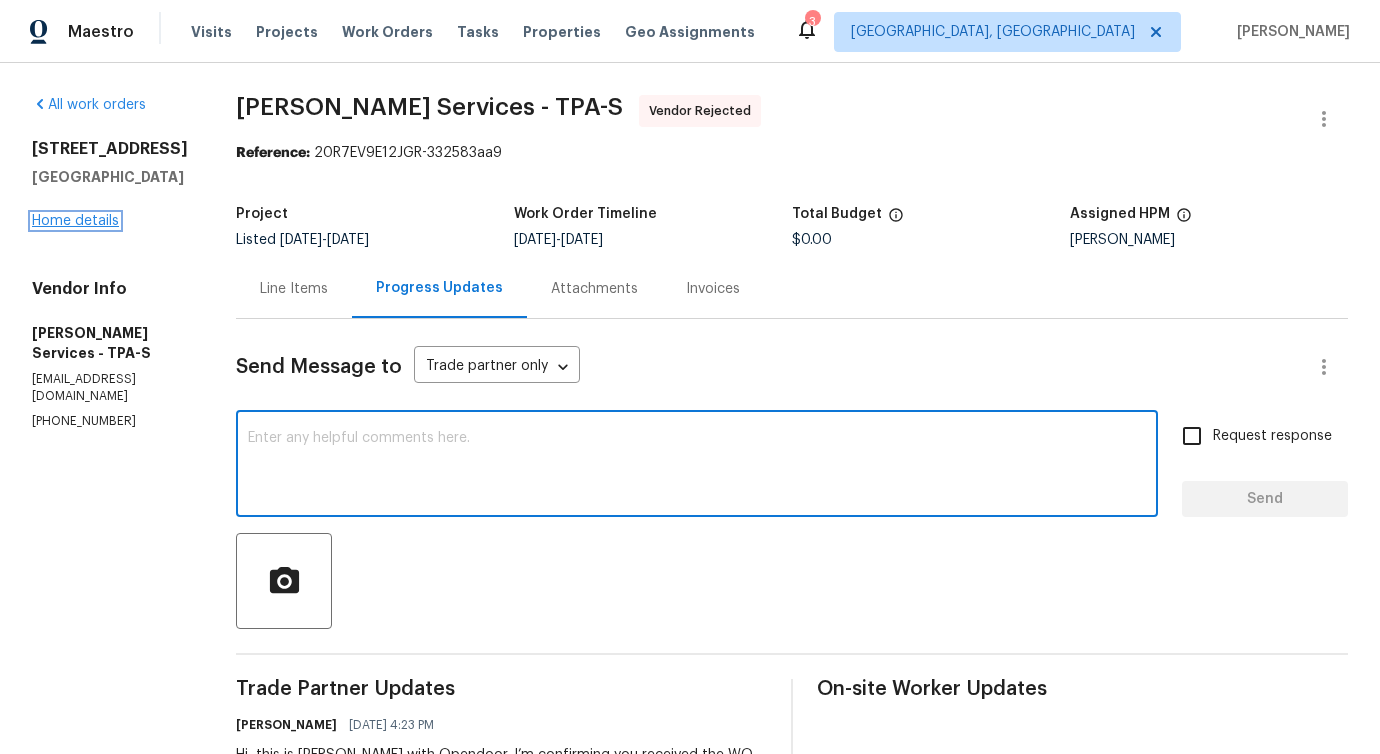 click on "Home details" at bounding box center [75, 221] 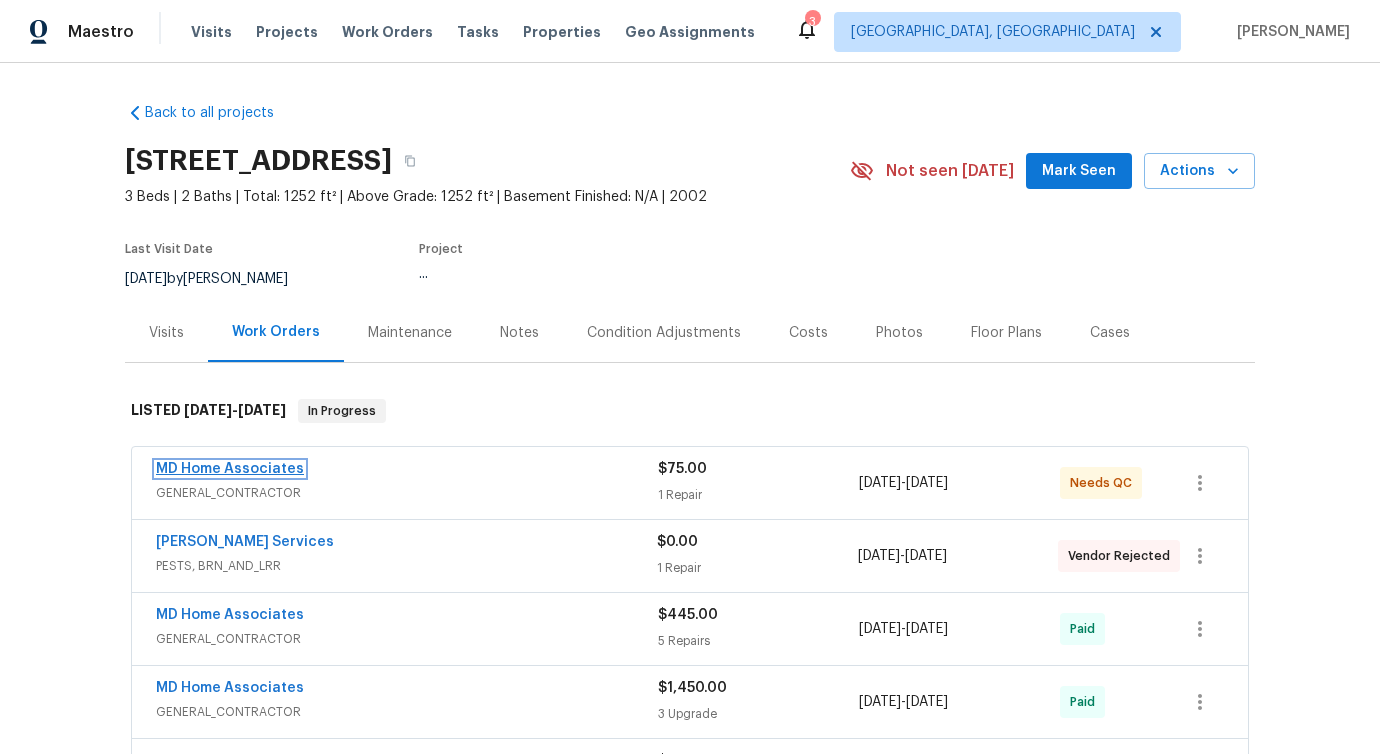 click on "MD Home Associates" at bounding box center (230, 469) 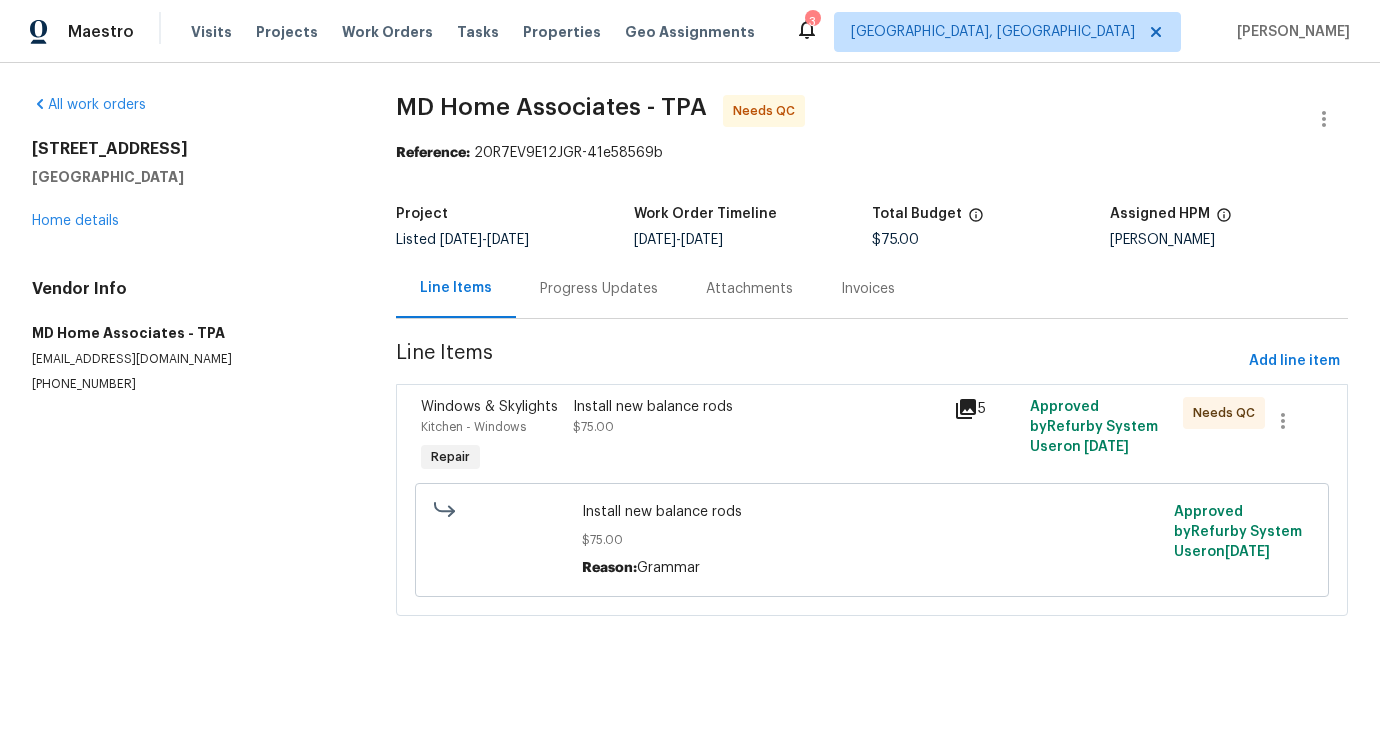 click on "Progress Updates" at bounding box center [599, 288] 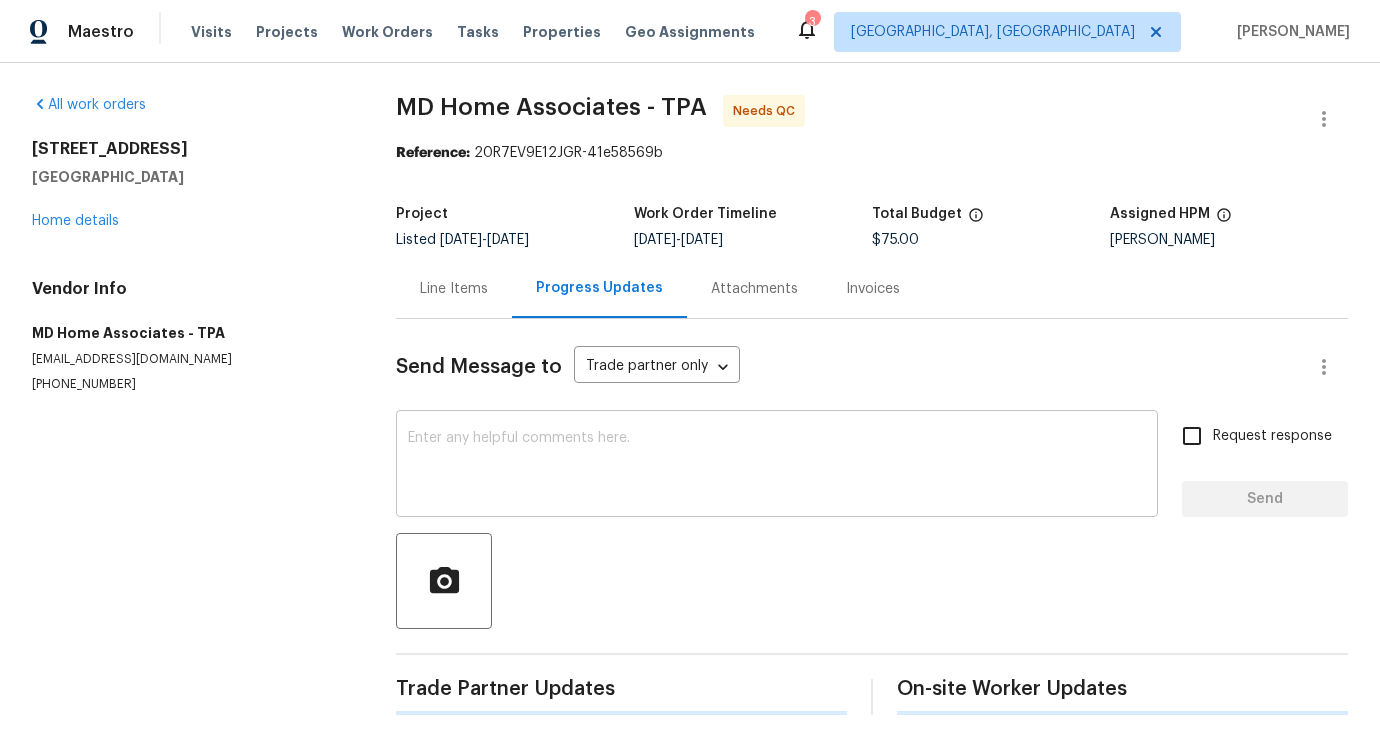 click at bounding box center (777, 466) 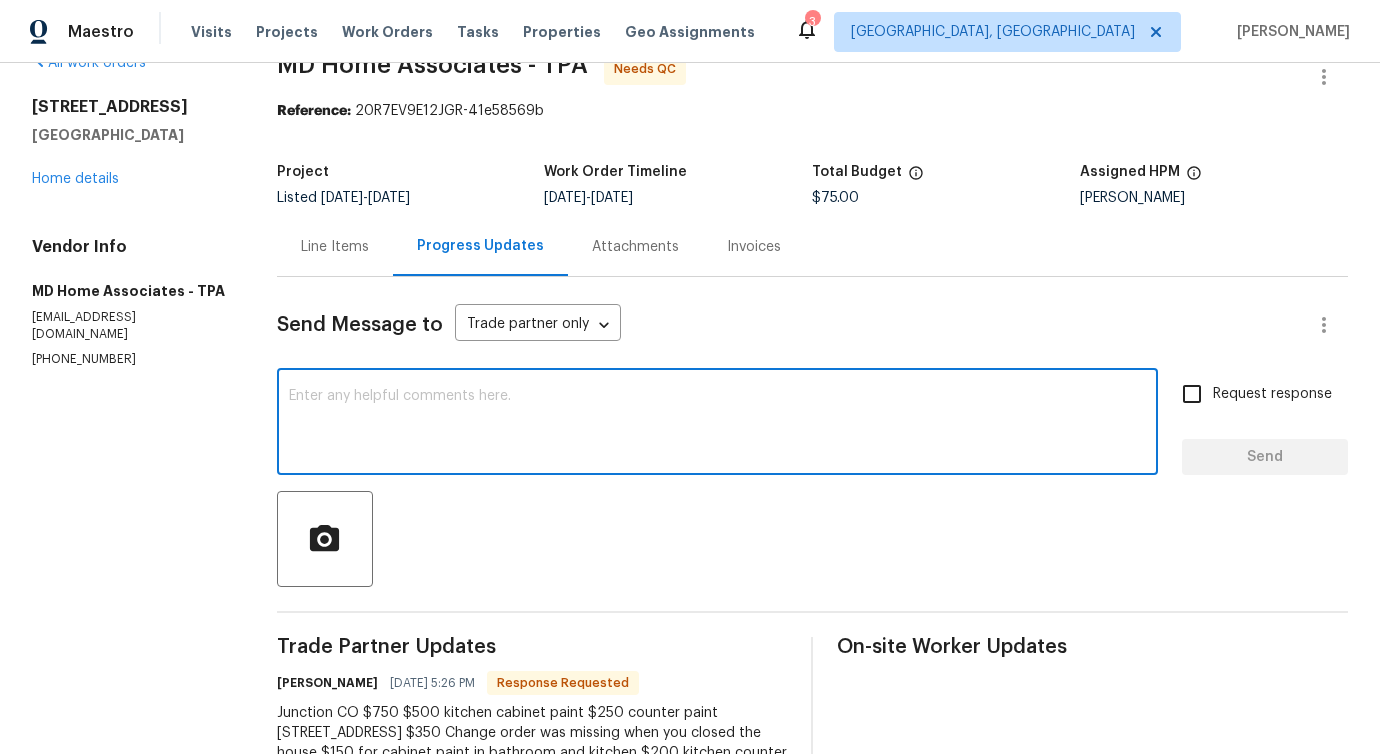 scroll, scrollTop: 0, scrollLeft: 0, axis: both 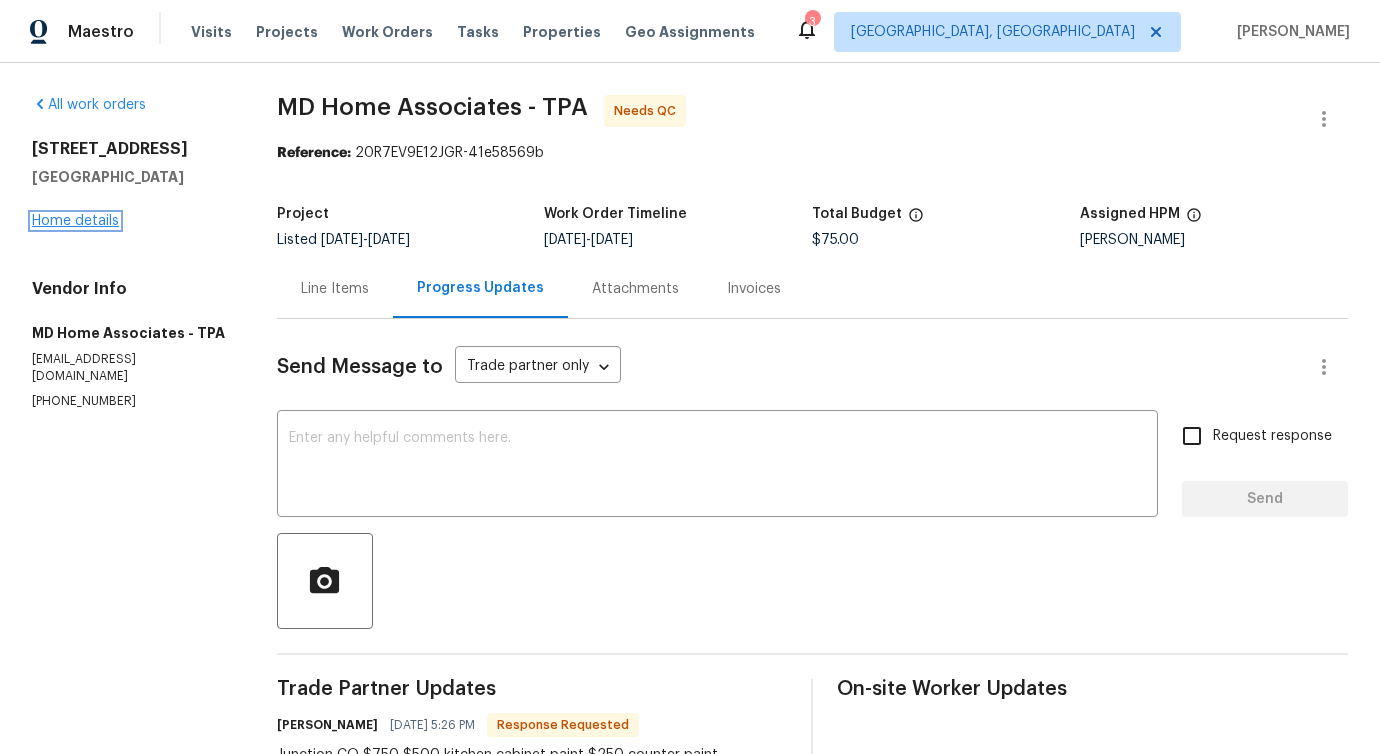 click on "Home details" at bounding box center [75, 221] 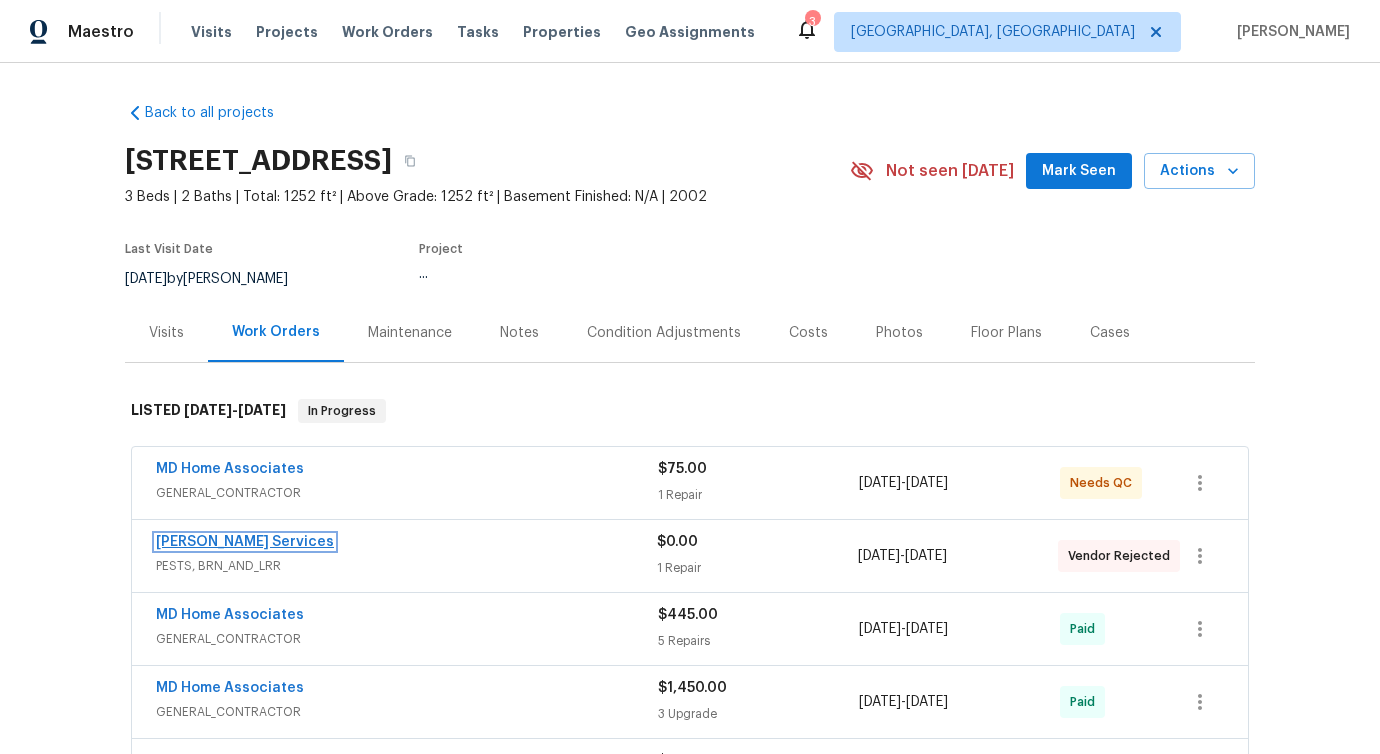 click on "[PERSON_NAME] Services" at bounding box center [245, 542] 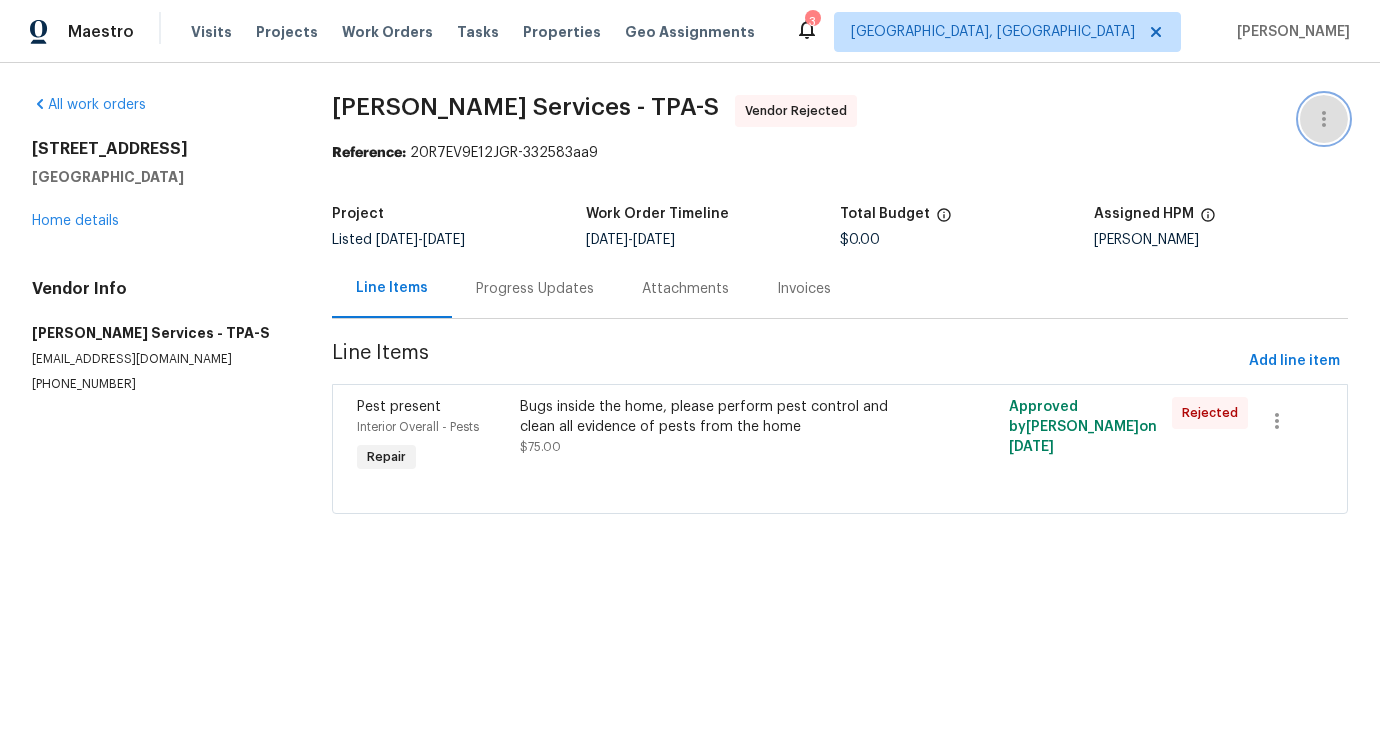 click at bounding box center (1324, 119) 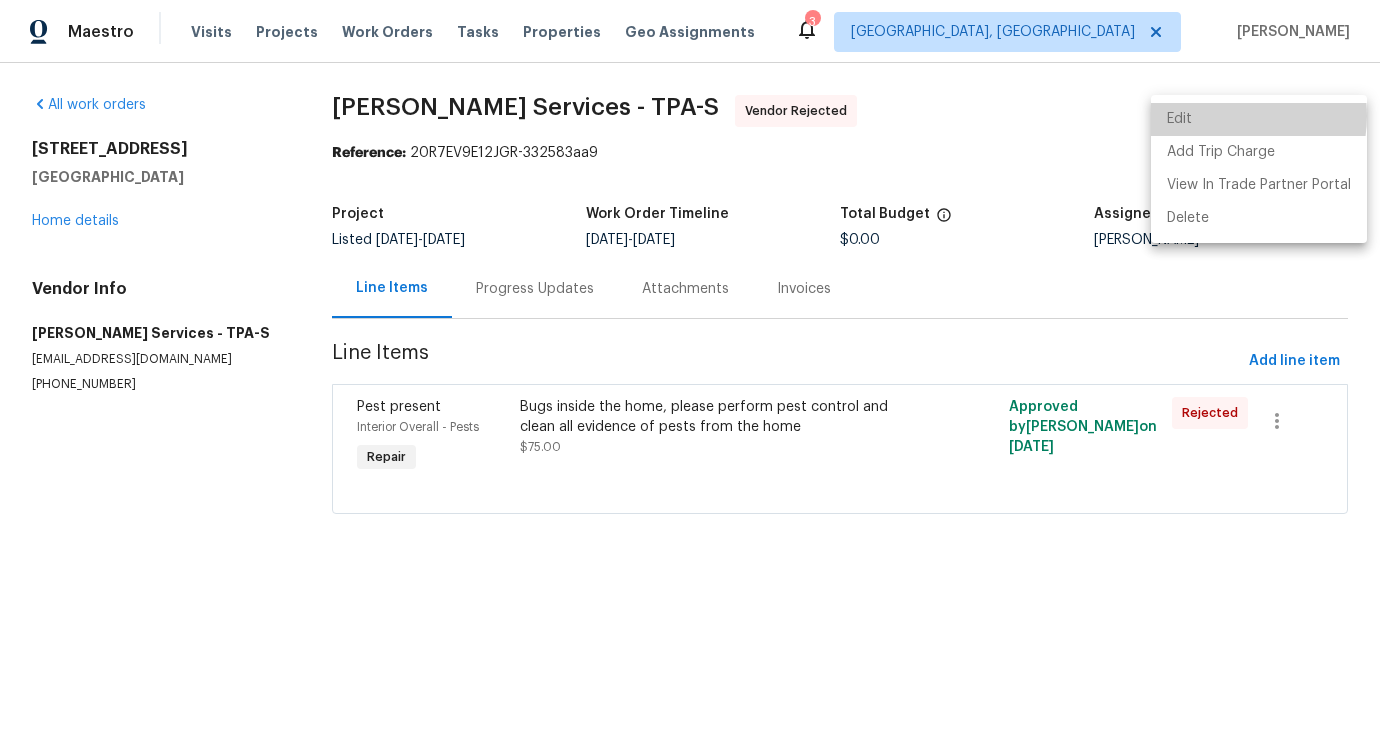 click on "Edit" at bounding box center (1259, 119) 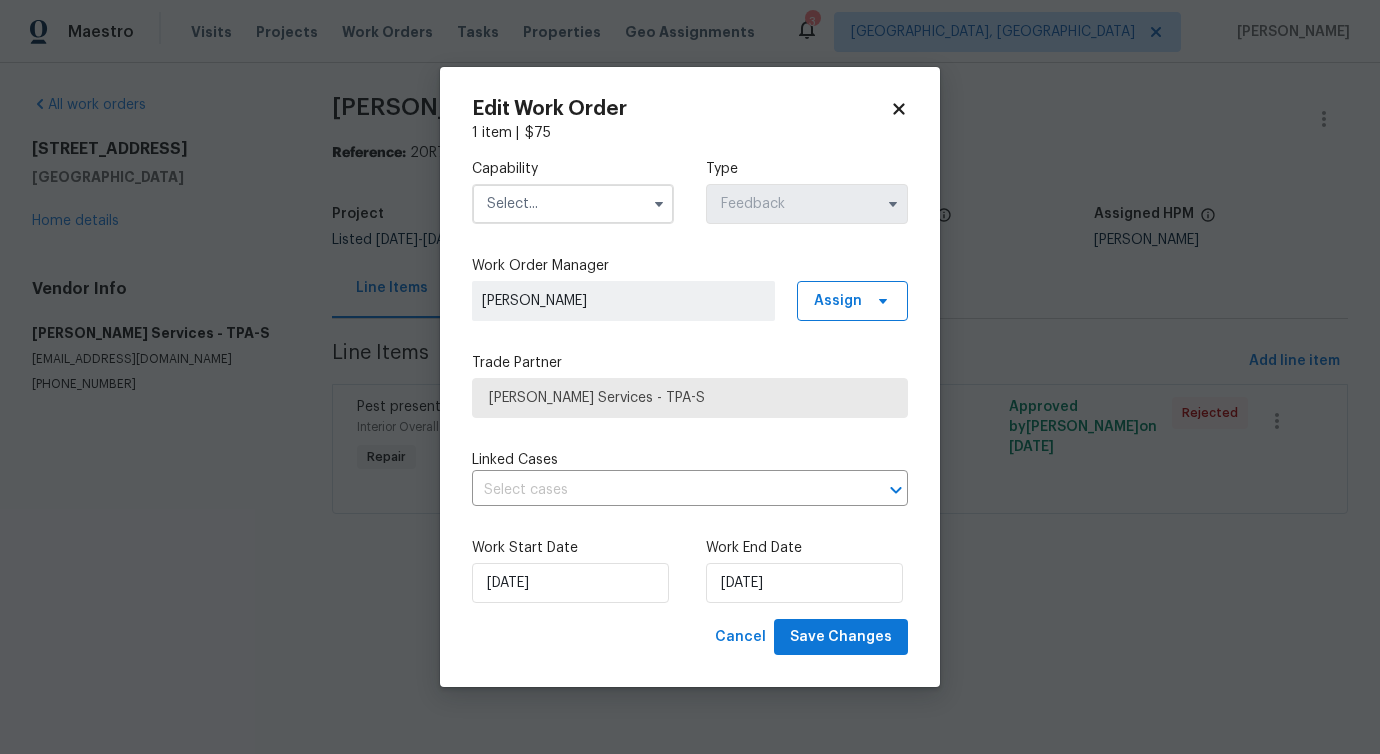 click at bounding box center [573, 204] 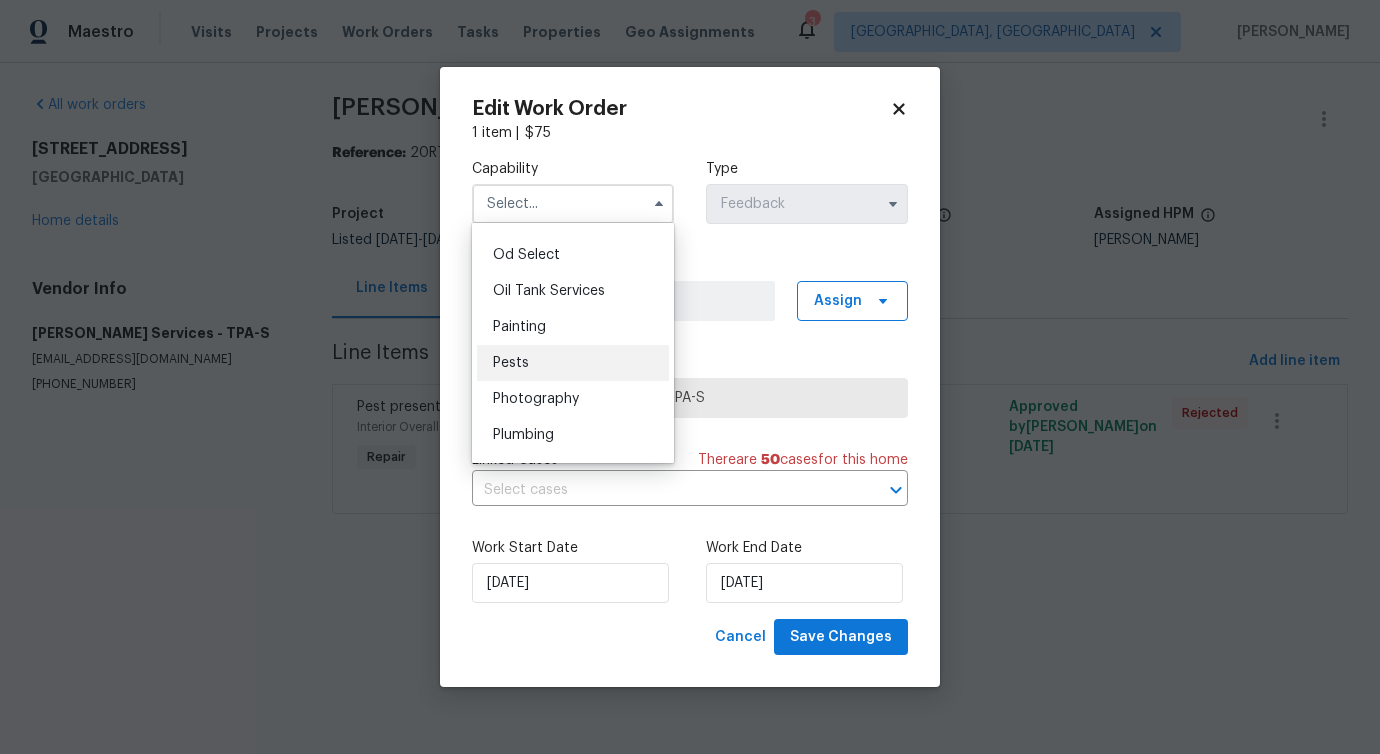 scroll, scrollTop: 1600, scrollLeft: 0, axis: vertical 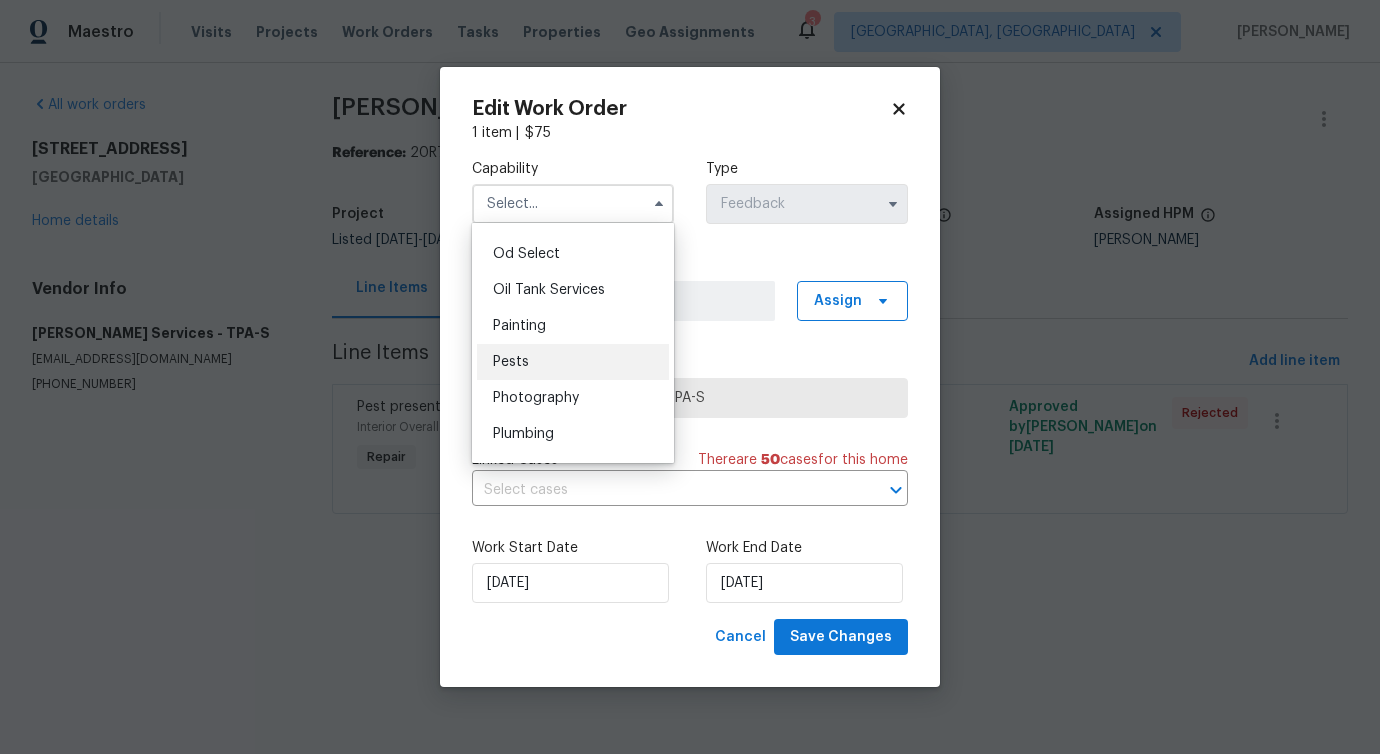 click on "Pests" at bounding box center (573, 362) 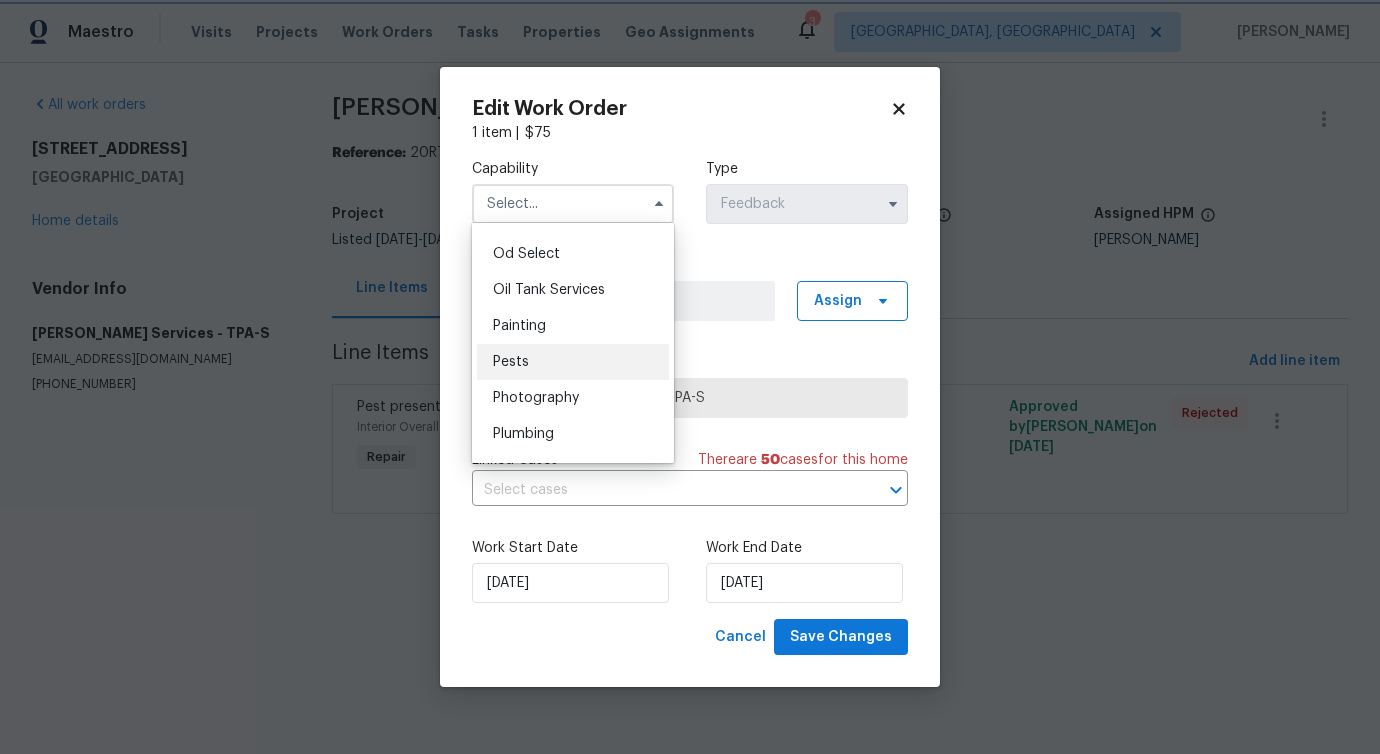 type on "Pests" 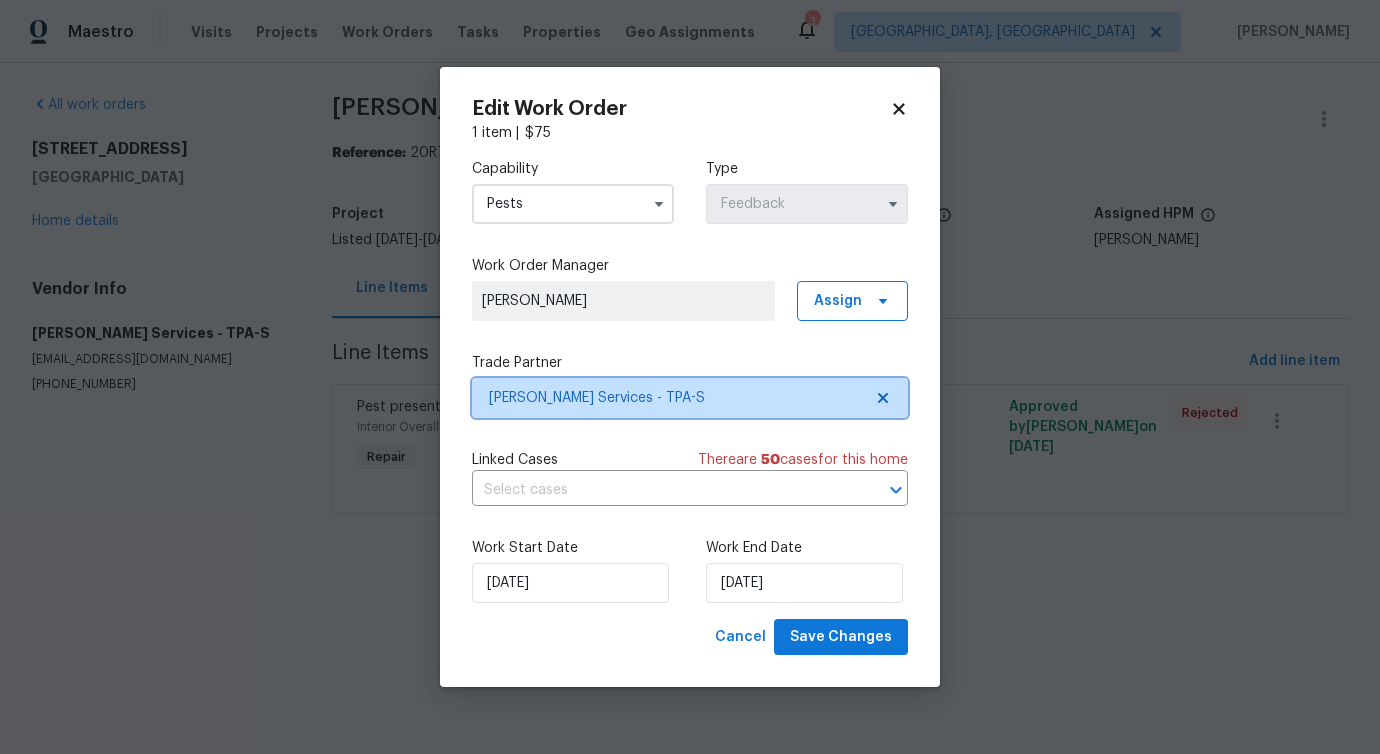 click on "[PERSON_NAME] Services - TPA-S" at bounding box center (675, 398) 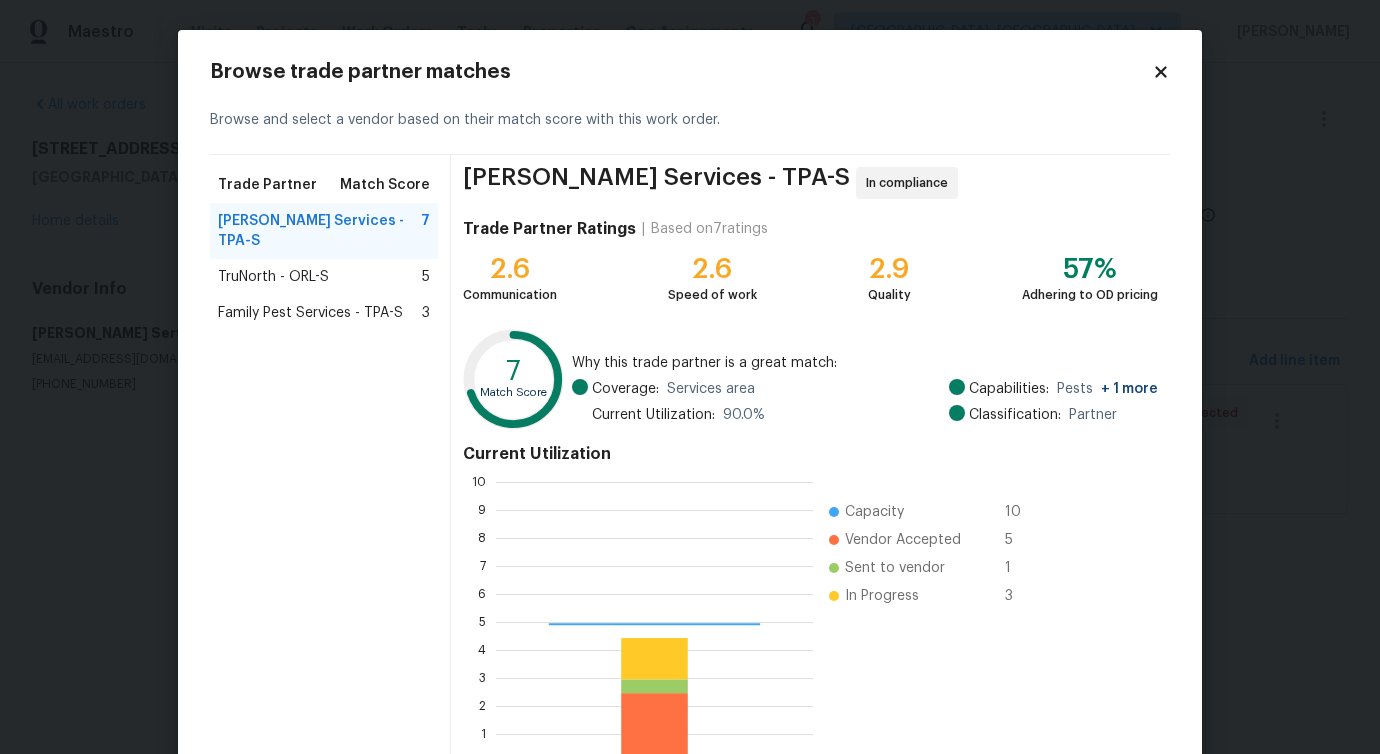 scroll, scrollTop: 2, scrollLeft: 2, axis: both 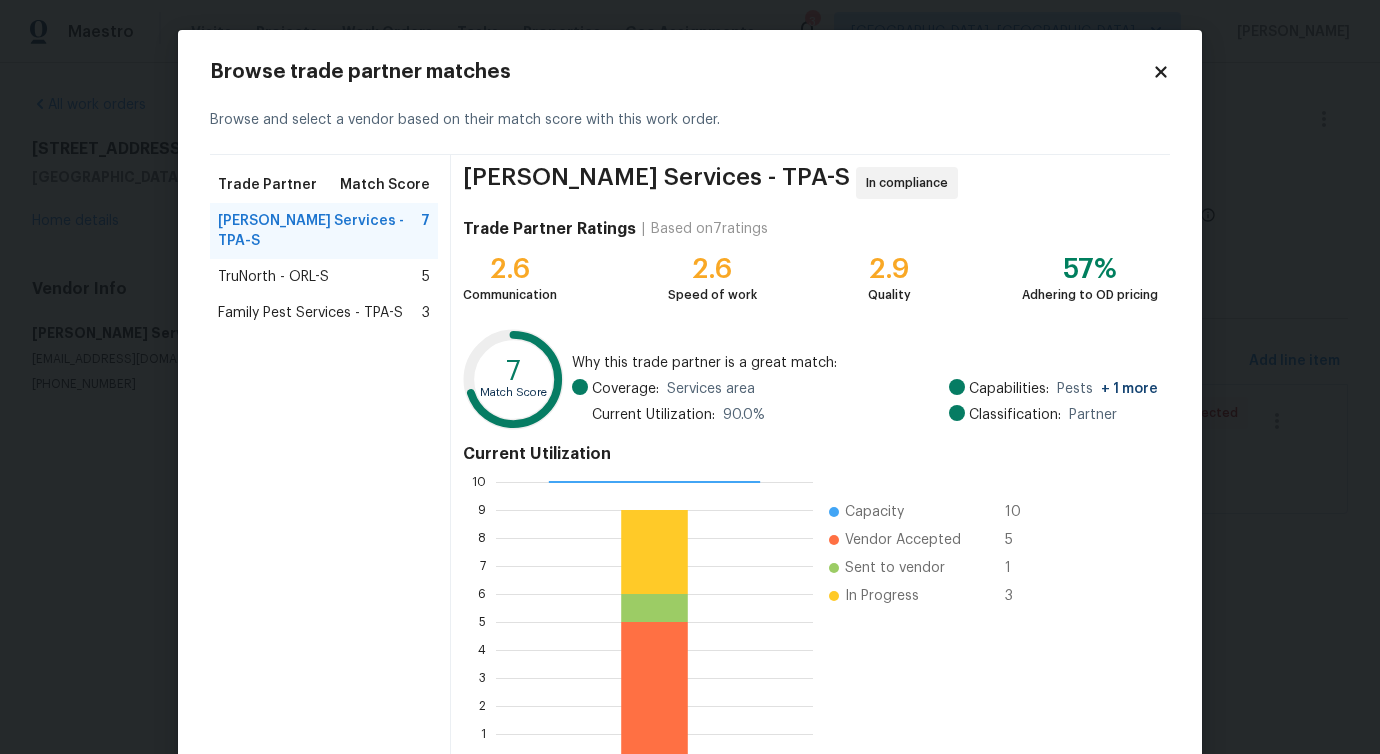 click on "TruNorth - ORL-S" at bounding box center [273, 277] 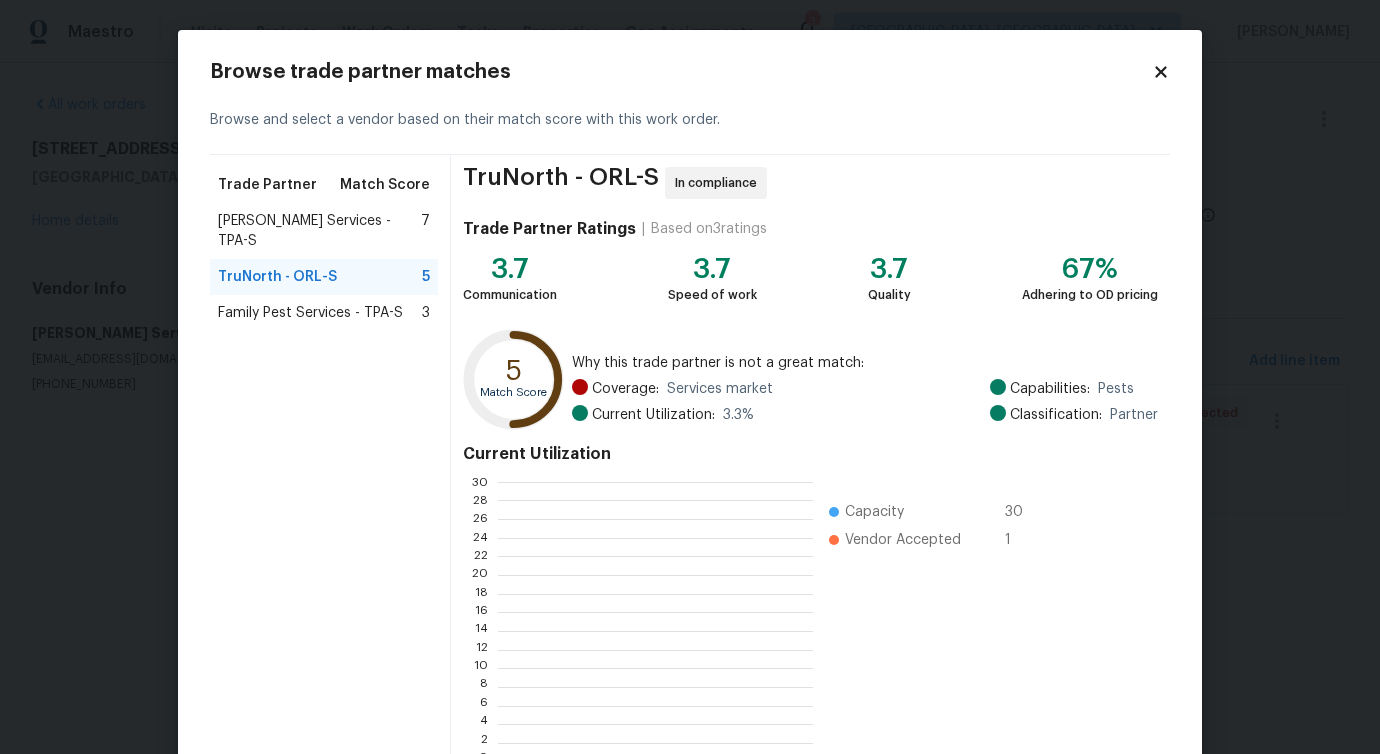 scroll, scrollTop: 2, scrollLeft: 2, axis: both 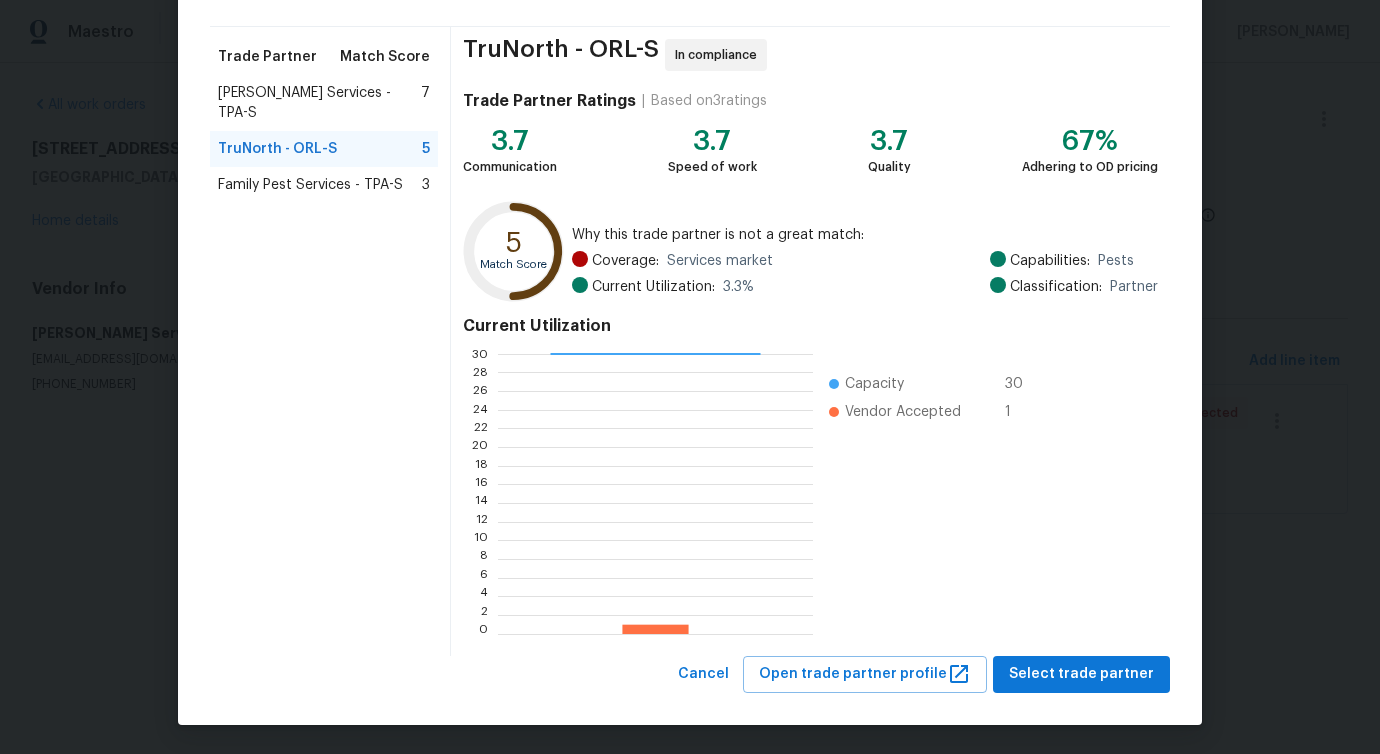 click on "Family Pest Services - TPA-S" at bounding box center [310, 185] 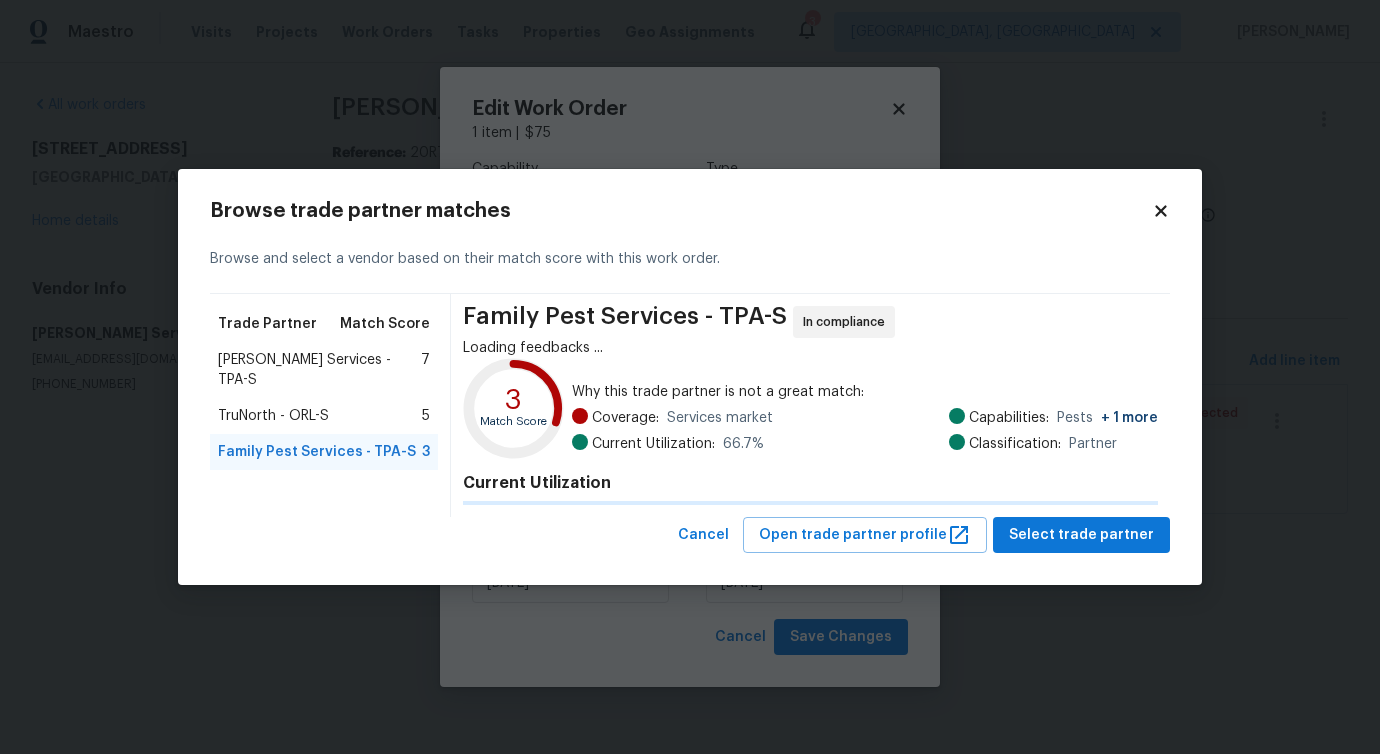 scroll, scrollTop: 0, scrollLeft: 0, axis: both 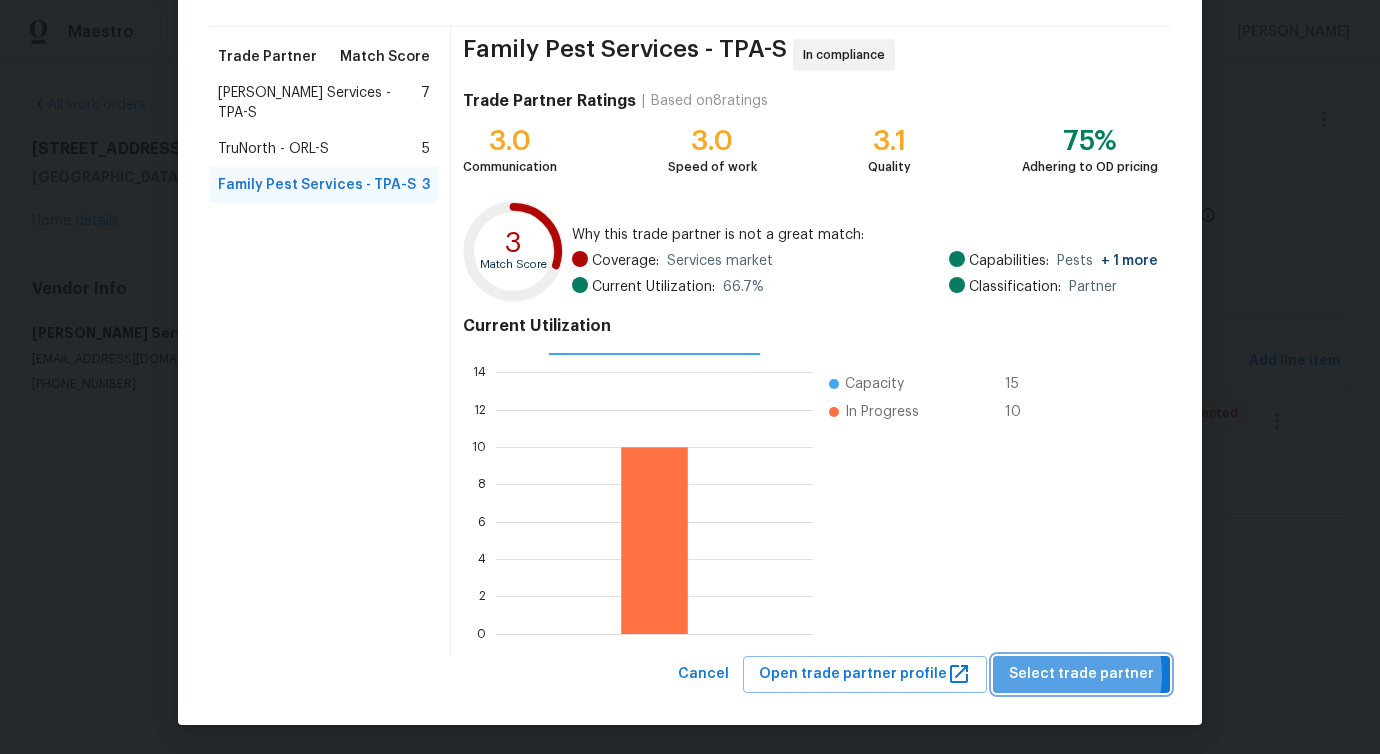 click on "Select trade partner" at bounding box center (1081, 674) 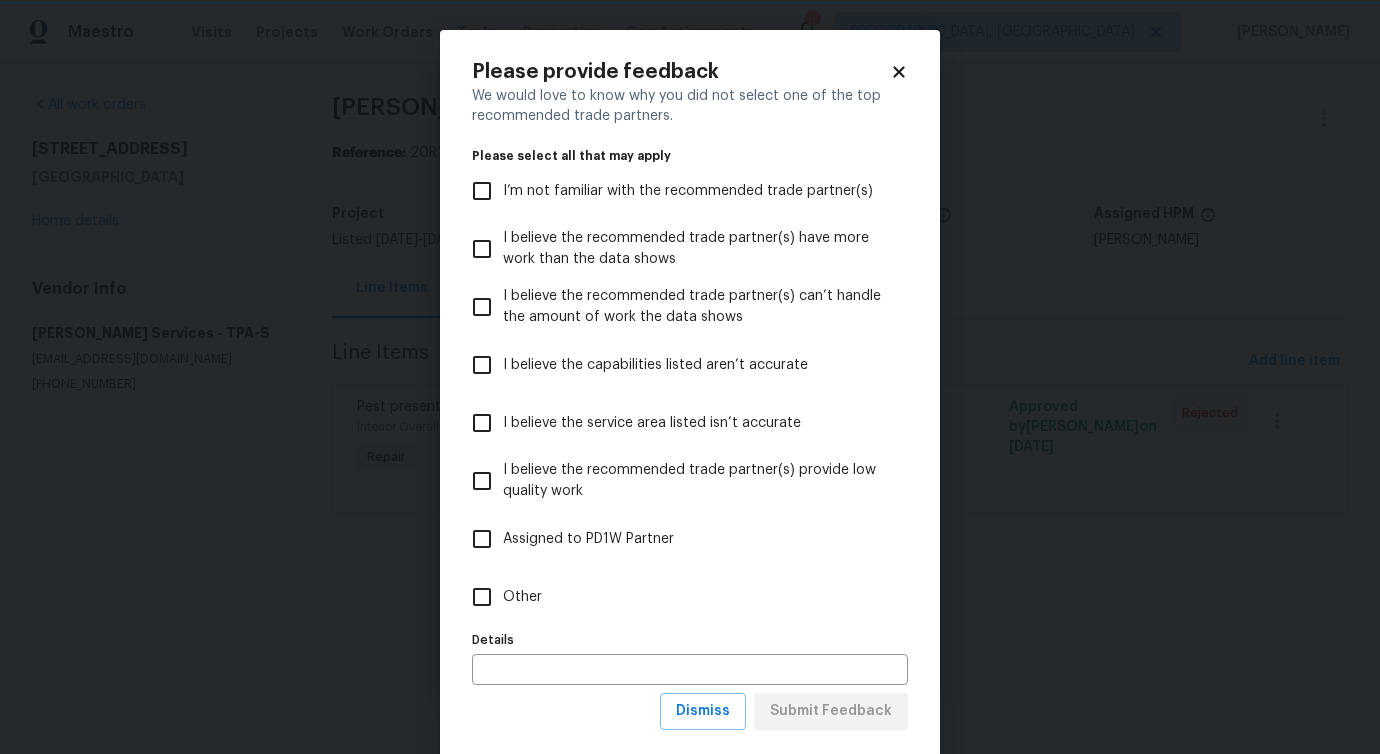scroll, scrollTop: 0, scrollLeft: 0, axis: both 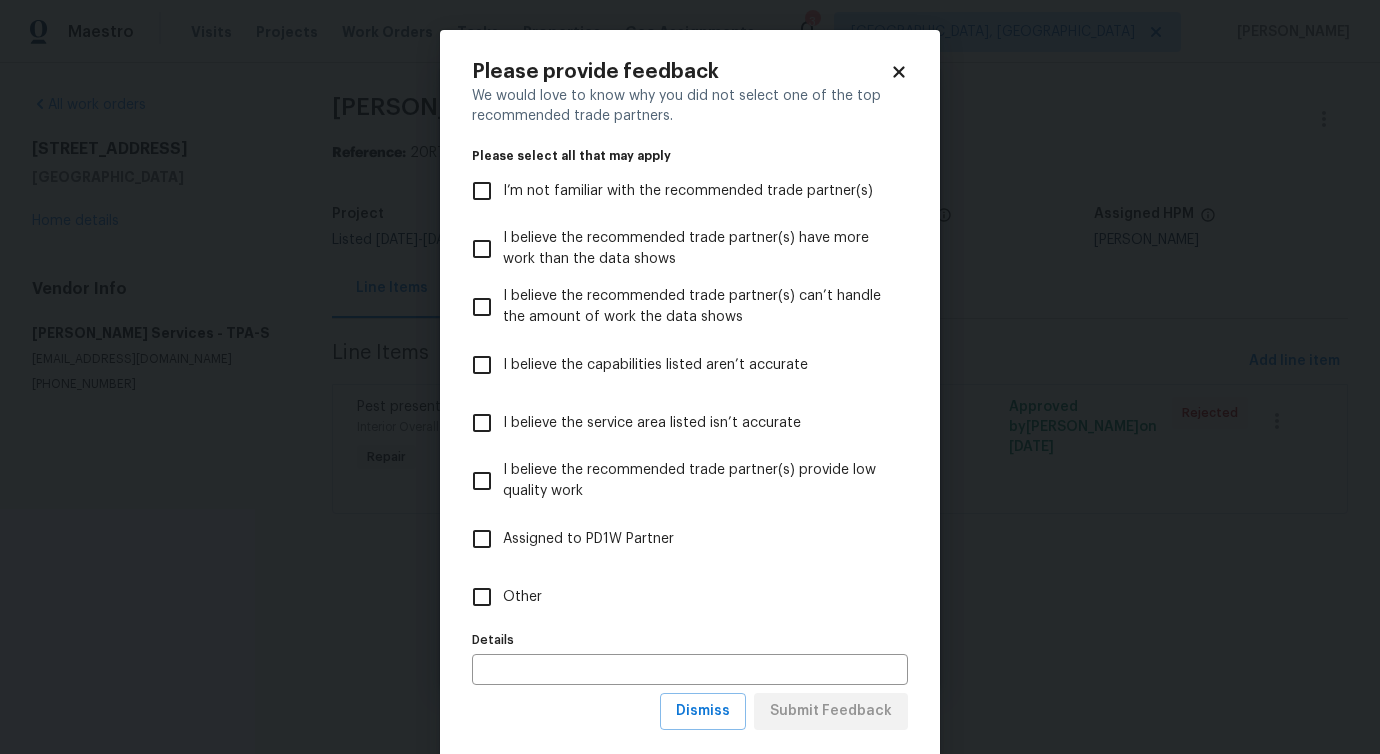 click on "Other" at bounding box center (522, 597) 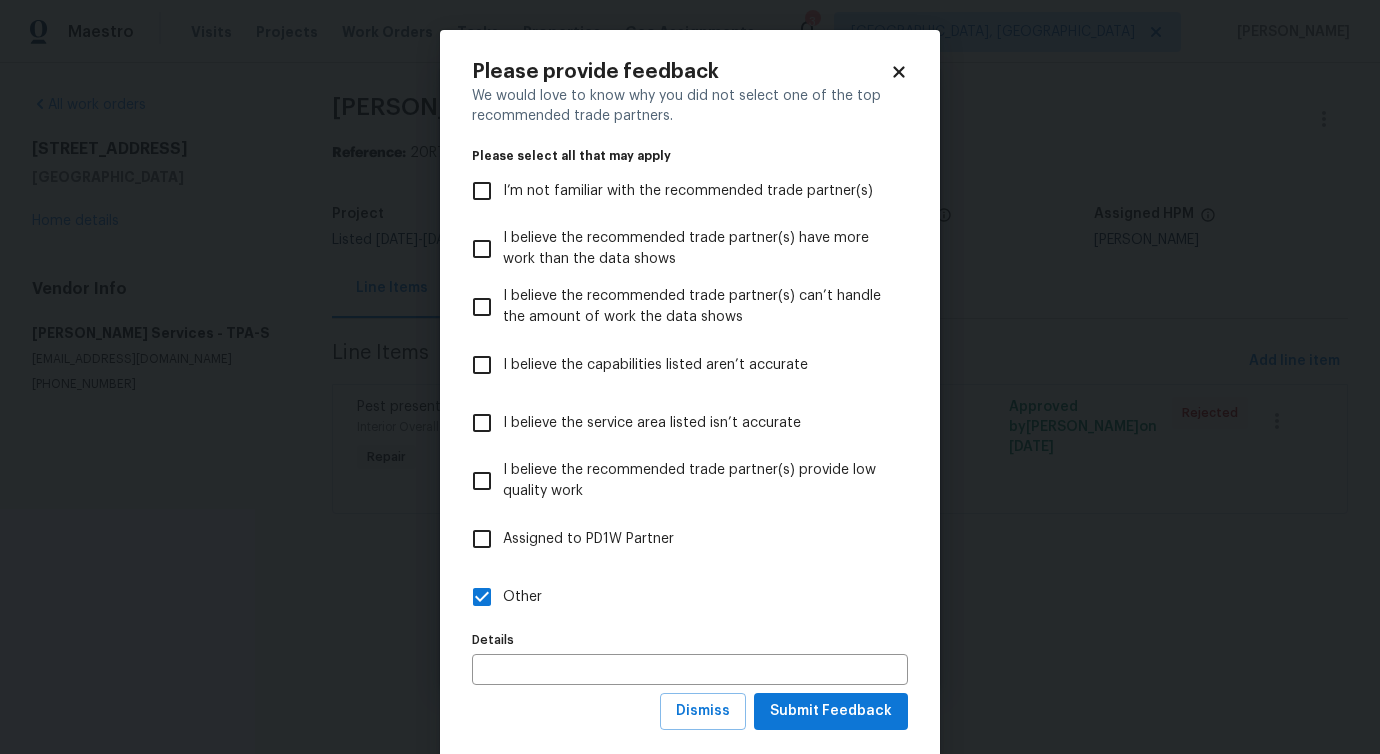 click on "Please provide feedback We would love to know why you did not select one of the top recommended trade partners. Please select all that may apply I’m not familiar with the recommended trade partner(s) I believe the recommended trade partner(s) have more work than the data shows I believe the recommended trade partner(s) can’t handle the amount of work the data shows I believe the capabilities listed aren’t accurate I believe the service area listed isn’t accurate I believe the recommended trade partner(s) provide low quality work Assigned to PD1W Partner Other Details Details Dismiss Submit Feedback" at bounding box center (690, 396) 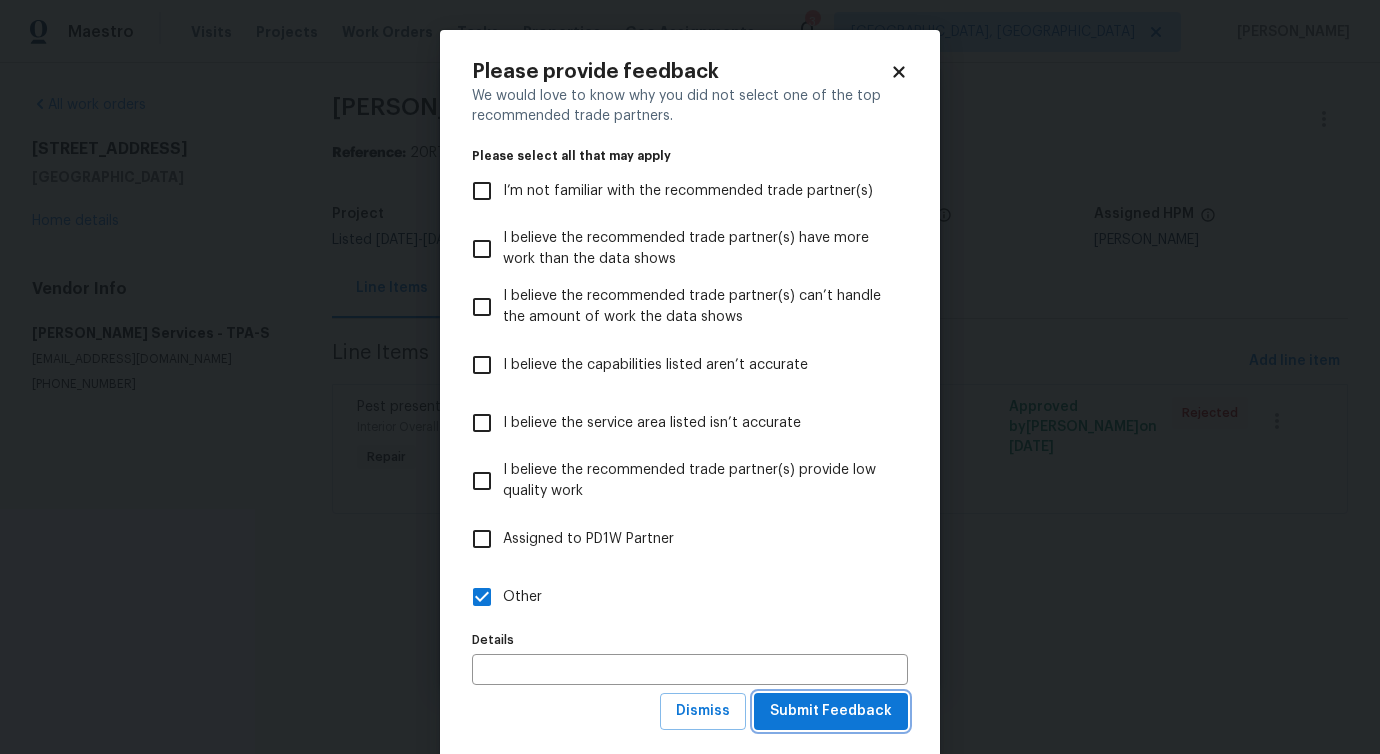 click on "Submit Feedback" at bounding box center [831, 711] 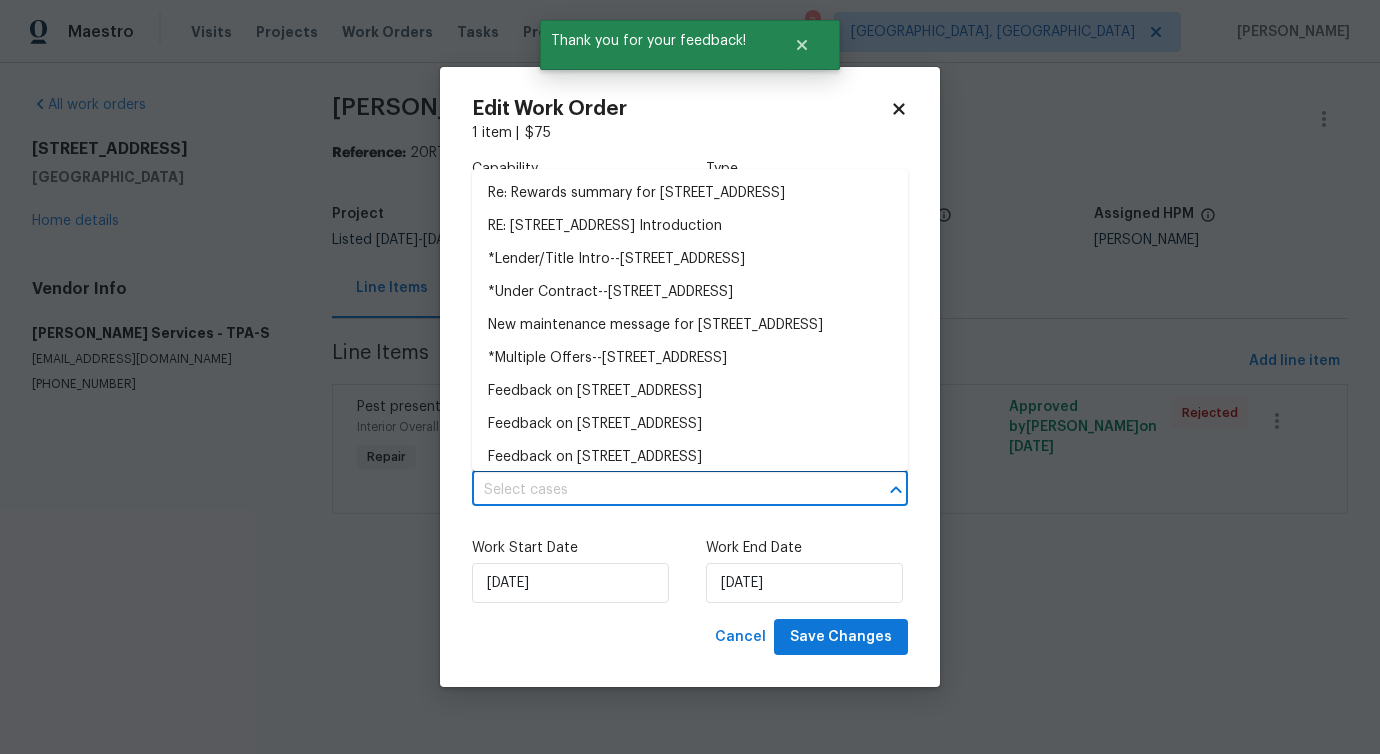 click at bounding box center (662, 490) 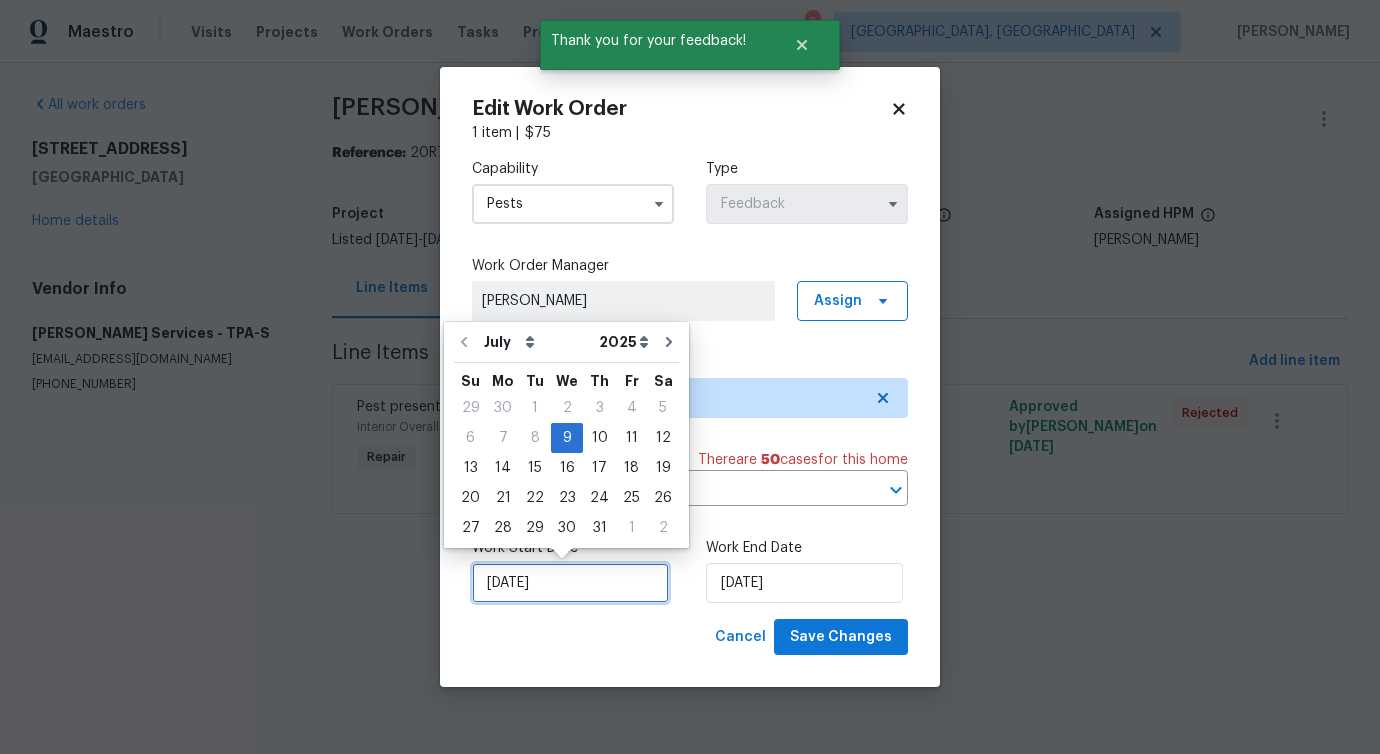 click on "[DATE]" at bounding box center [570, 583] 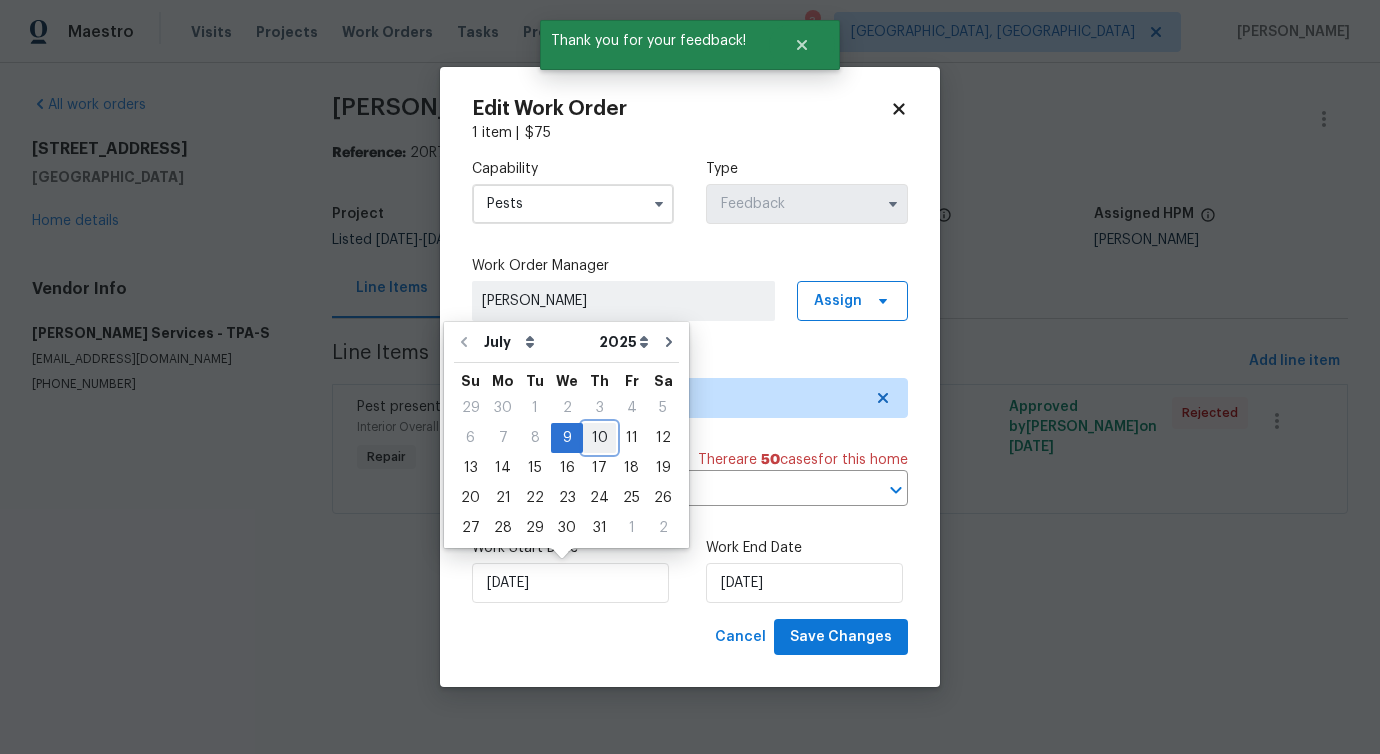 click on "10" at bounding box center [599, 438] 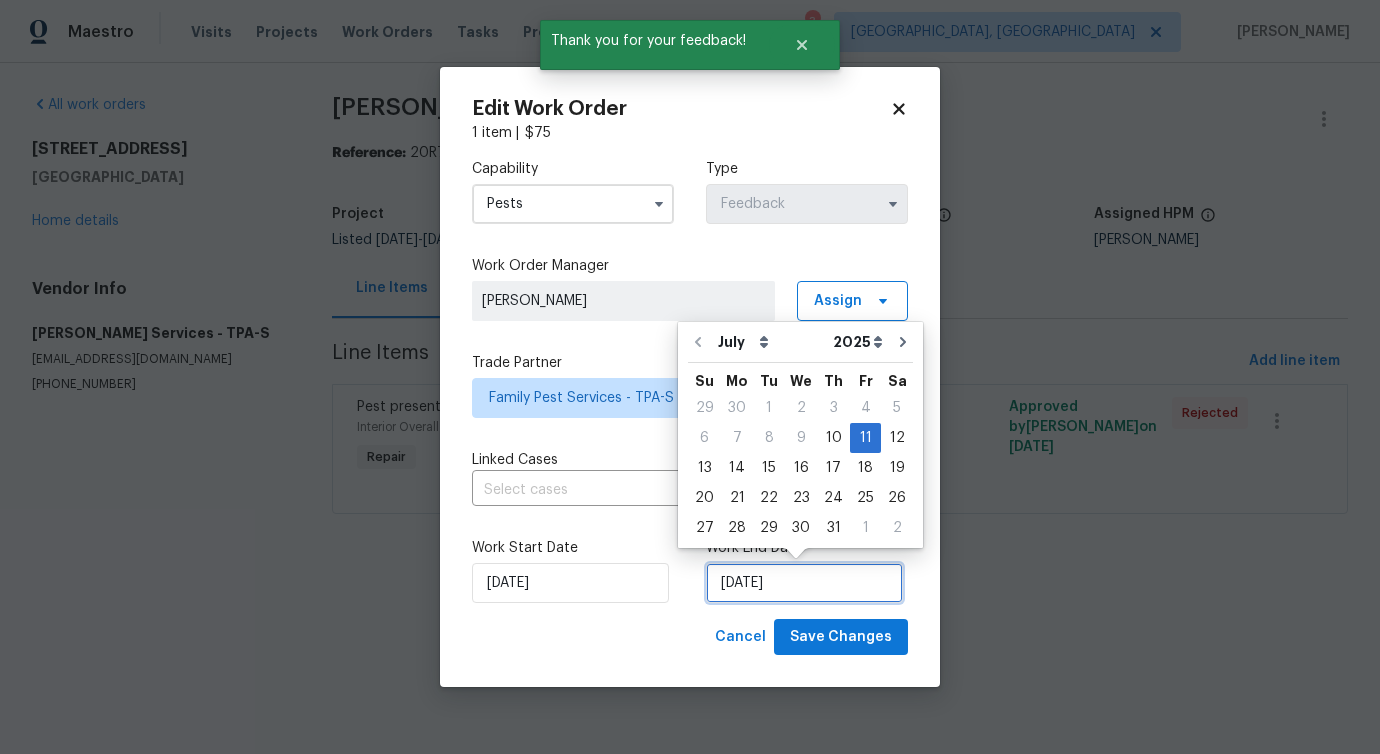 click on "[DATE]" at bounding box center (804, 583) 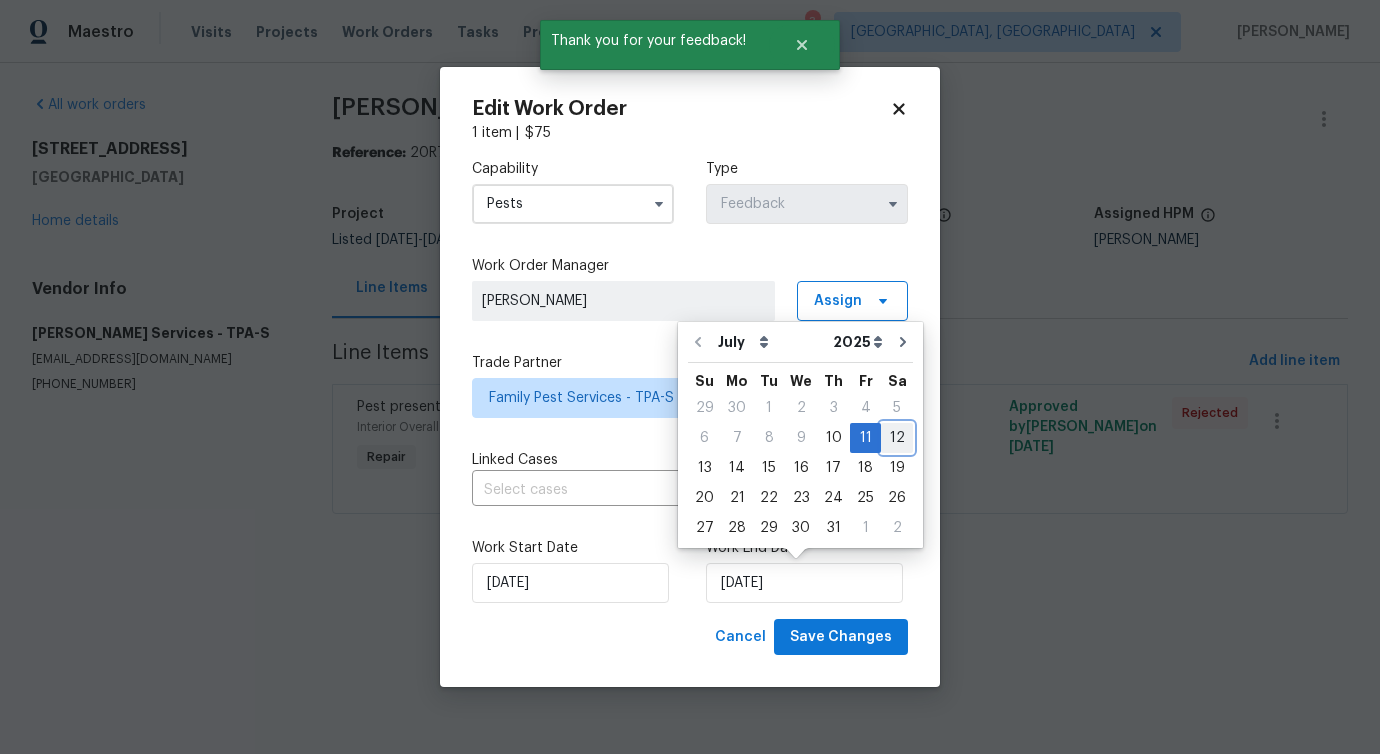 click on "12" at bounding box center (897, 438) 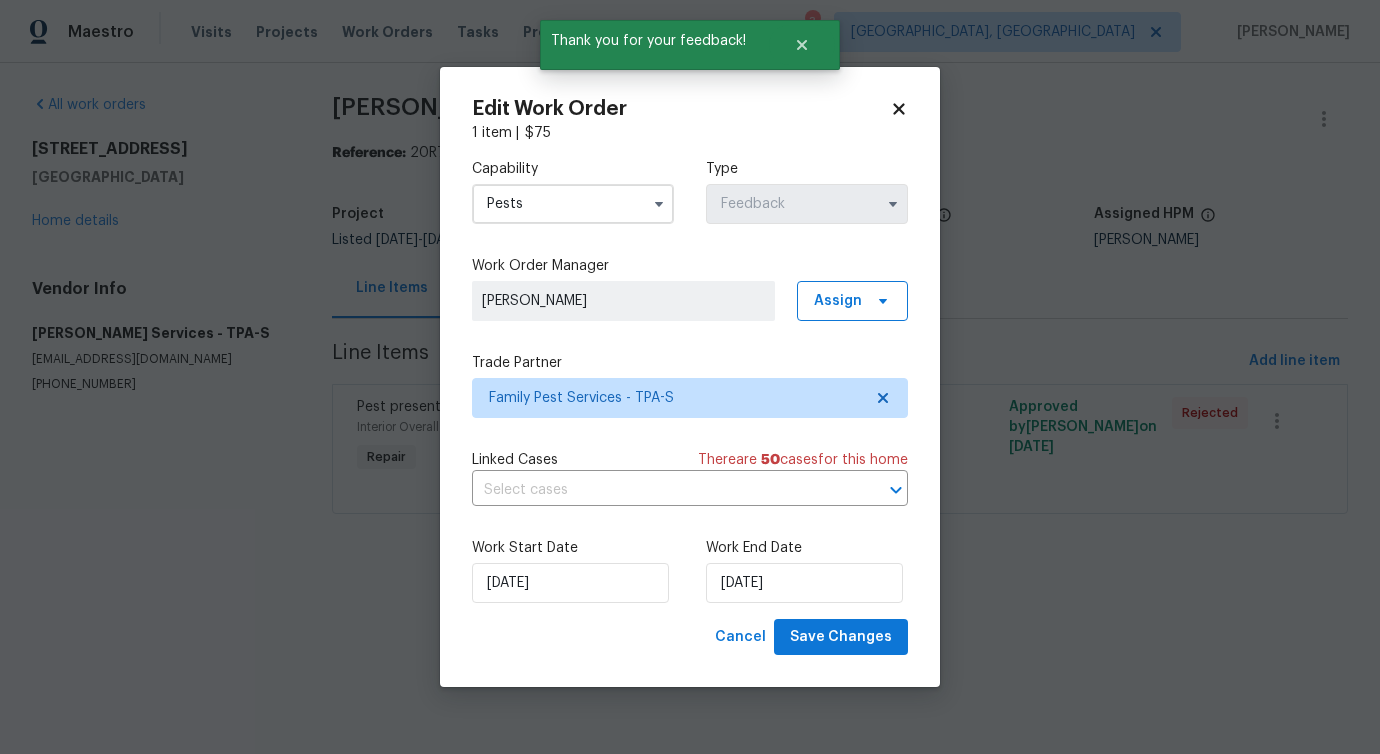 click on "Work Start Date   7/10/2025 Work End Date   7/12/2025" at bounding box center [690, 570] 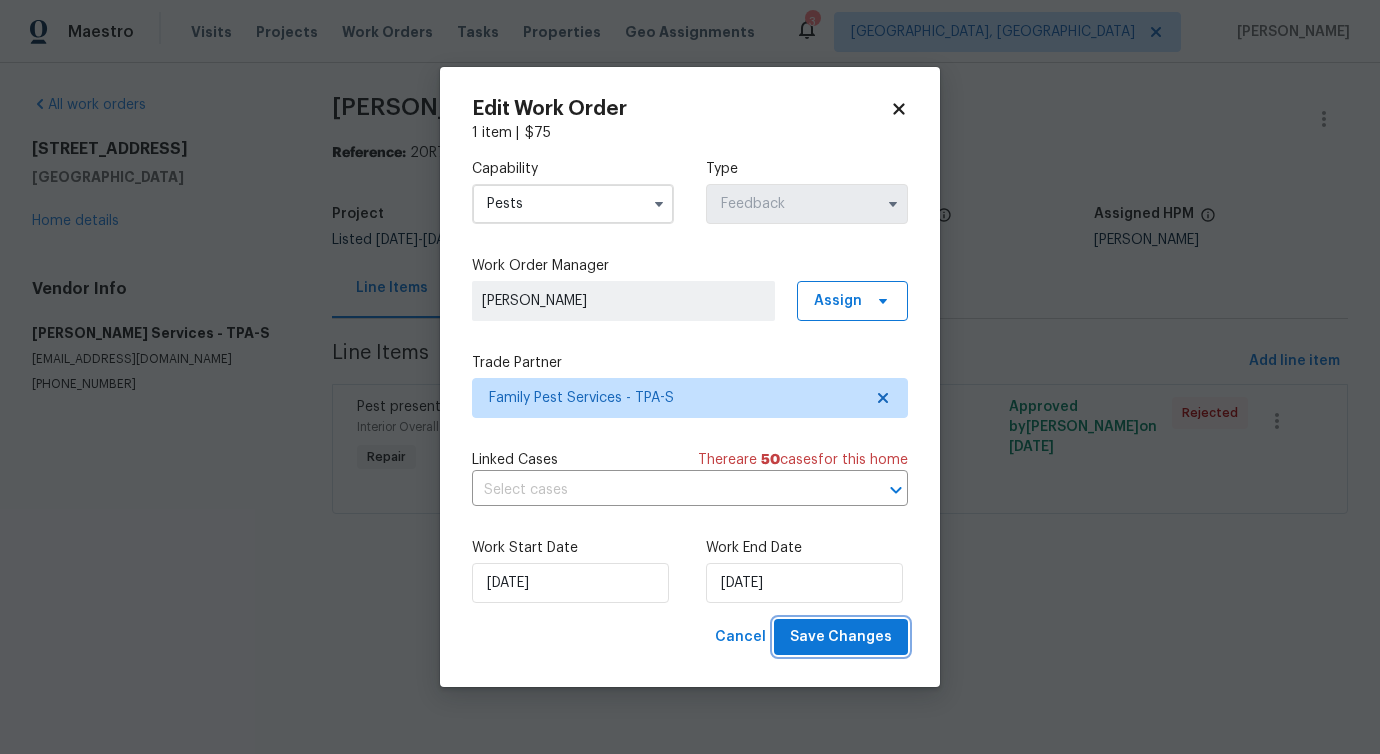 click on "Save Changes" at bounding box center (841, 637) 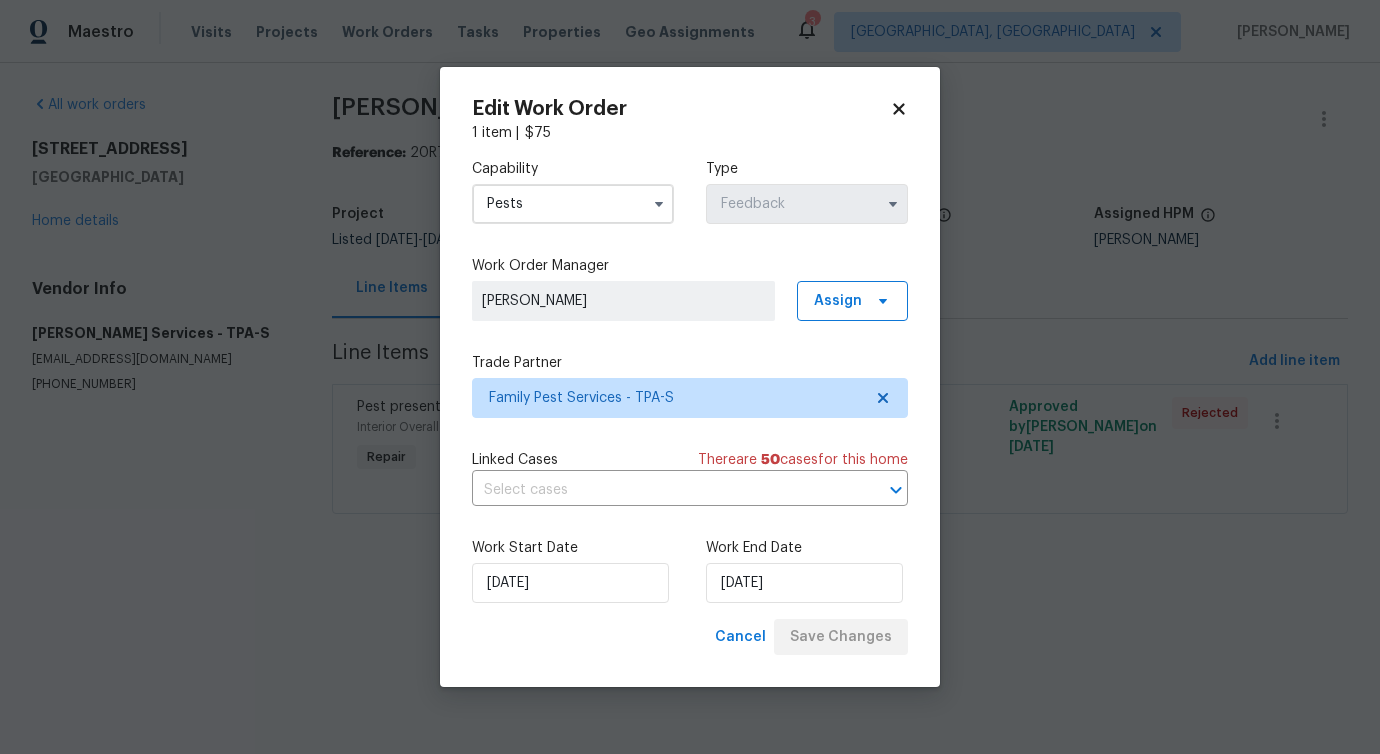 click on "Maestro Visits Projects Work Orders Tasks Properties Geo Assignments 3 Albuquerque, NM Pavithra Sekar All work orders 3593 Junction St North Port, FL 34288 Home details Vendor Info Massey Services - TPA-S masseysolutions@masseyservices.com (407) 645-2500 Massey Services - TPA-S Vendor Rejected Reference:   20R7EV9E12JGR-332583aa9 Project Listed   5/27/2025  -  7/11/2025 Work Order Timeline 7/9/2025  -  7/11/2025 Total Budget $0.00 Assigned HPM Naomi Ferreira Line Items Progress Updates Attachments Invoices Line Items Add line item Pest present Interior Overall - Pests Repair Bugs inside the home, please perform pest control and clean all evidence of pests from the home $75.00 Approved by  Pavithra Sekar  on   7/9/2025 Rejected
Edit Work Order 1 item | $ 75 Capability   Pests Type   Feedback Work Order Manager   Pavithra Sekar Assign Trade Partner   Family Pest Services - TPA-S Linked Cases There  are   50  case s  for this home   ​ Work Start Date   7/10/2025 Work End Date   7/12/2025 Cancel" at bounding box center (690, 285) 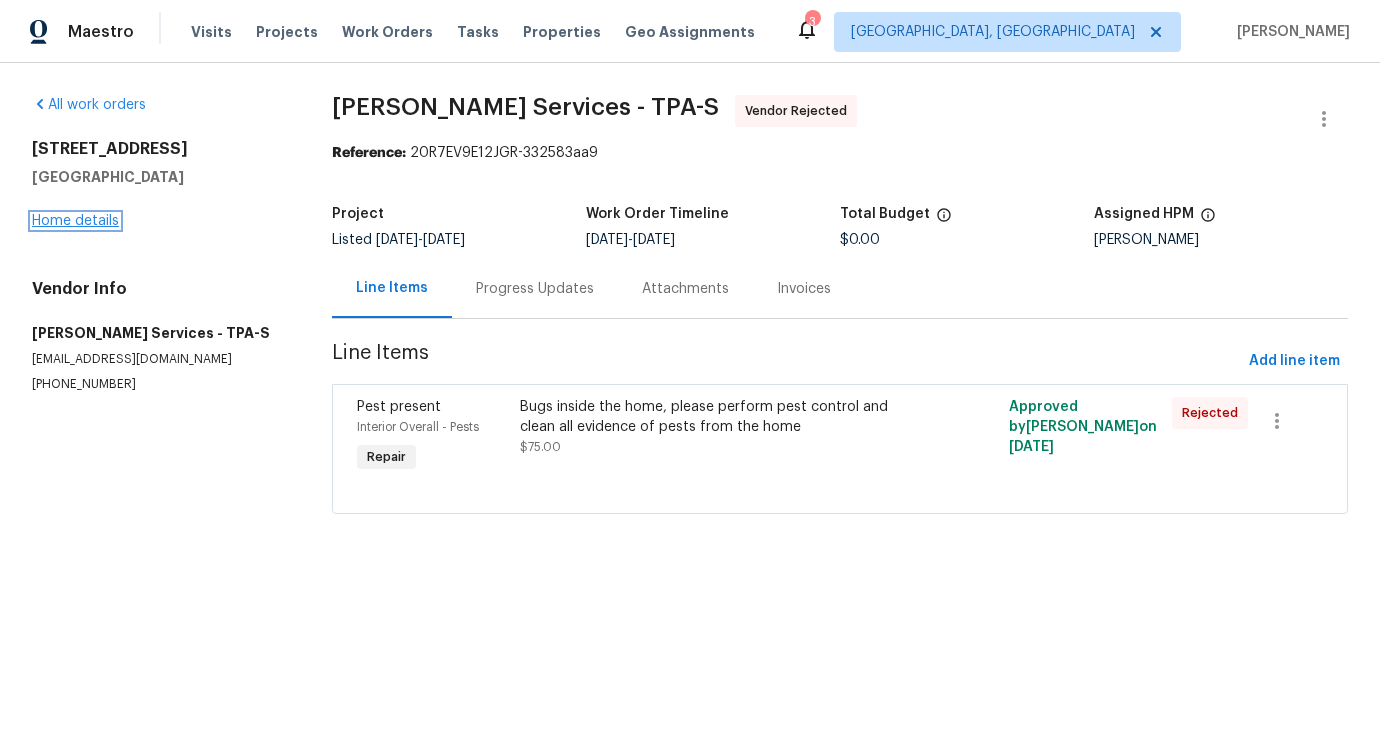 click on "Home details" at bounding box center (75, 221) 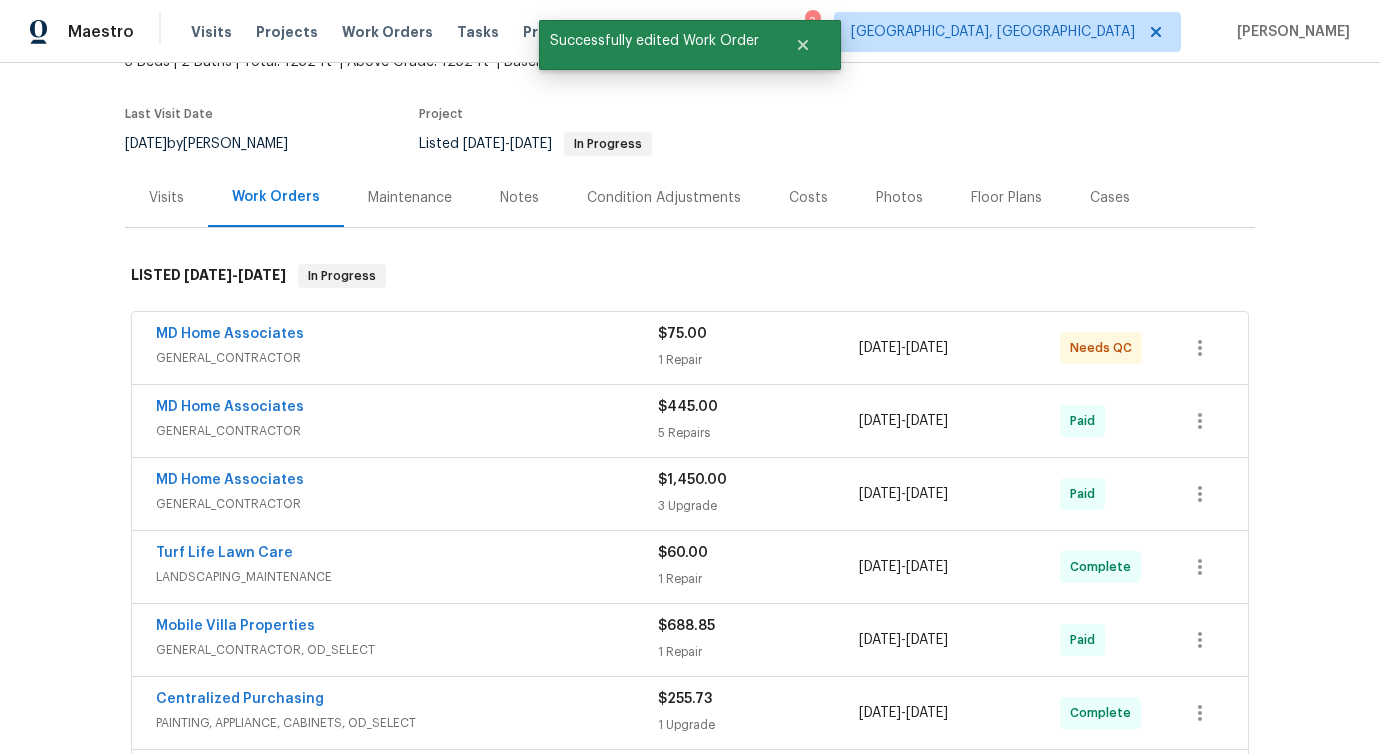 scroll, scrollTop: 526, scrollLeft: 0, axis: vertical 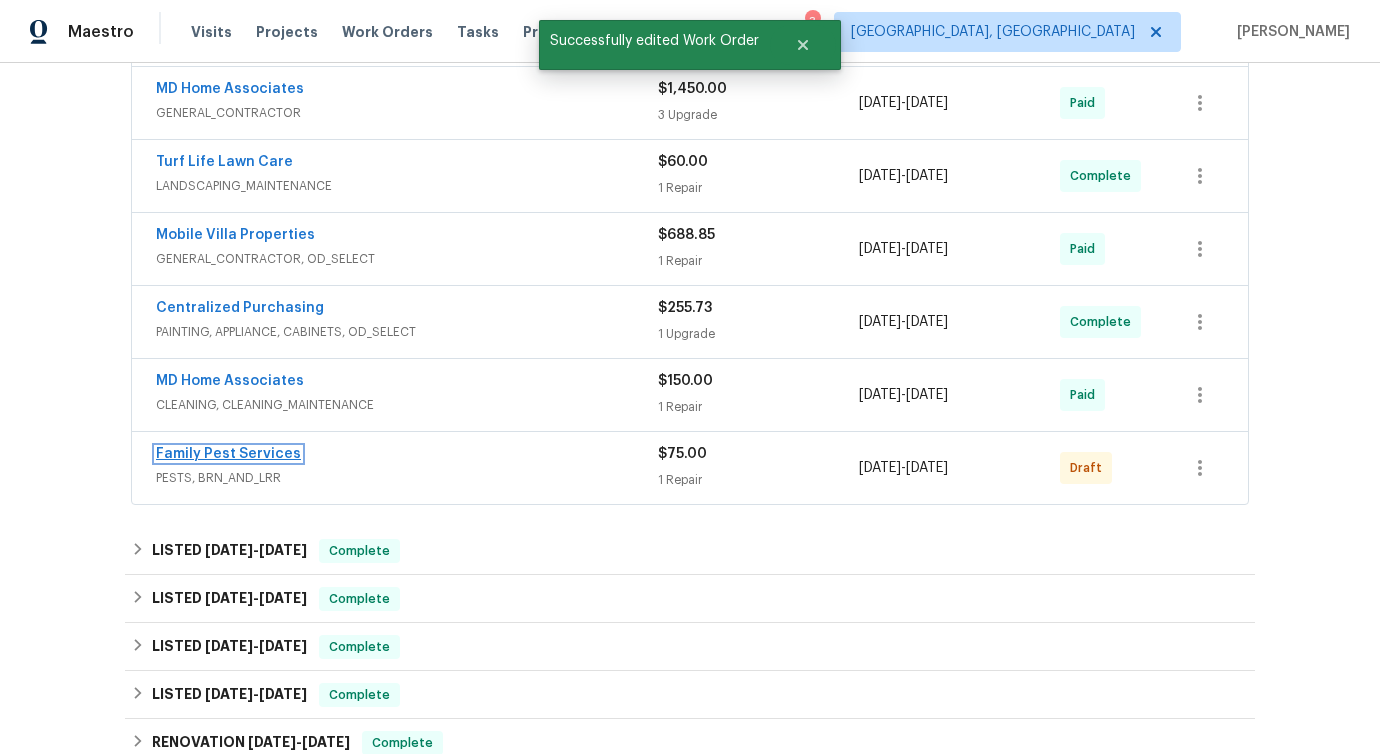 click on "Family Pest Services" at bounding box center (228, 454) 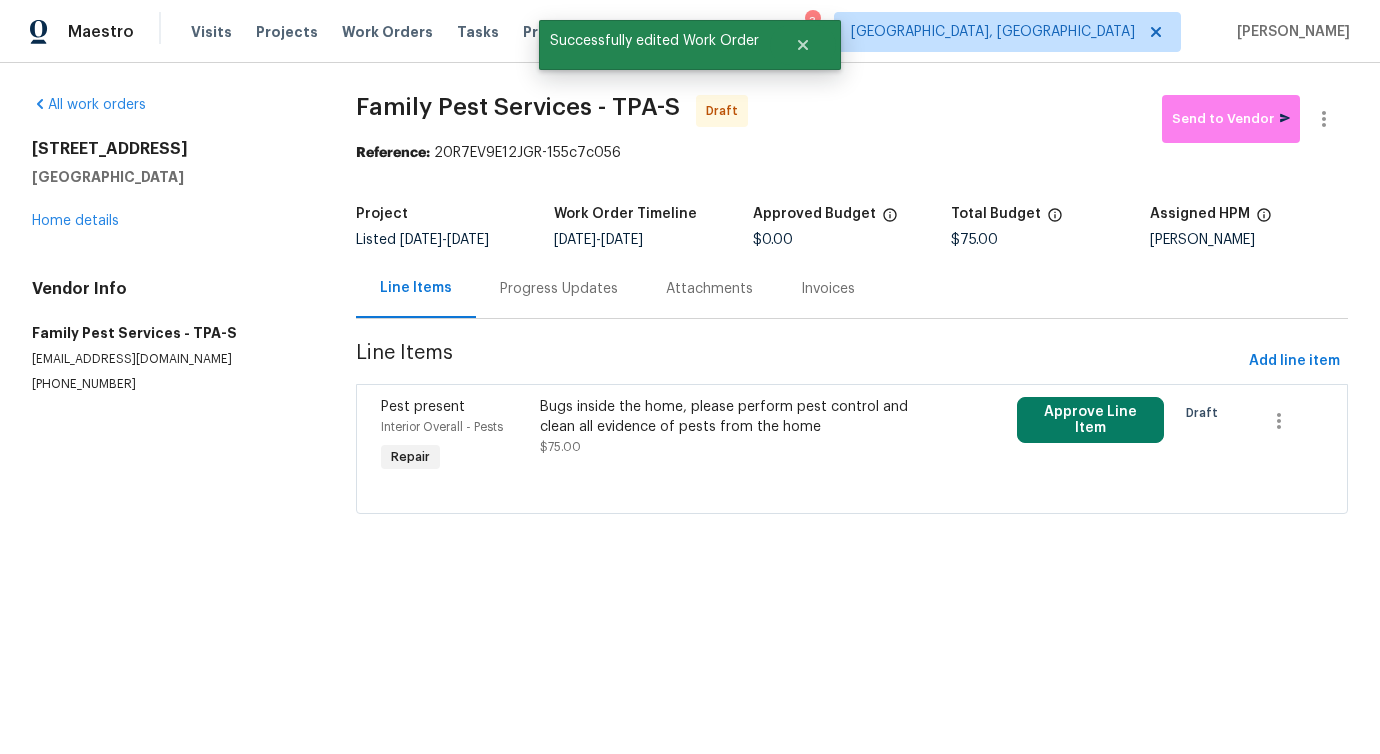 click on "Progress Updates" at bounding box center (559, 289) 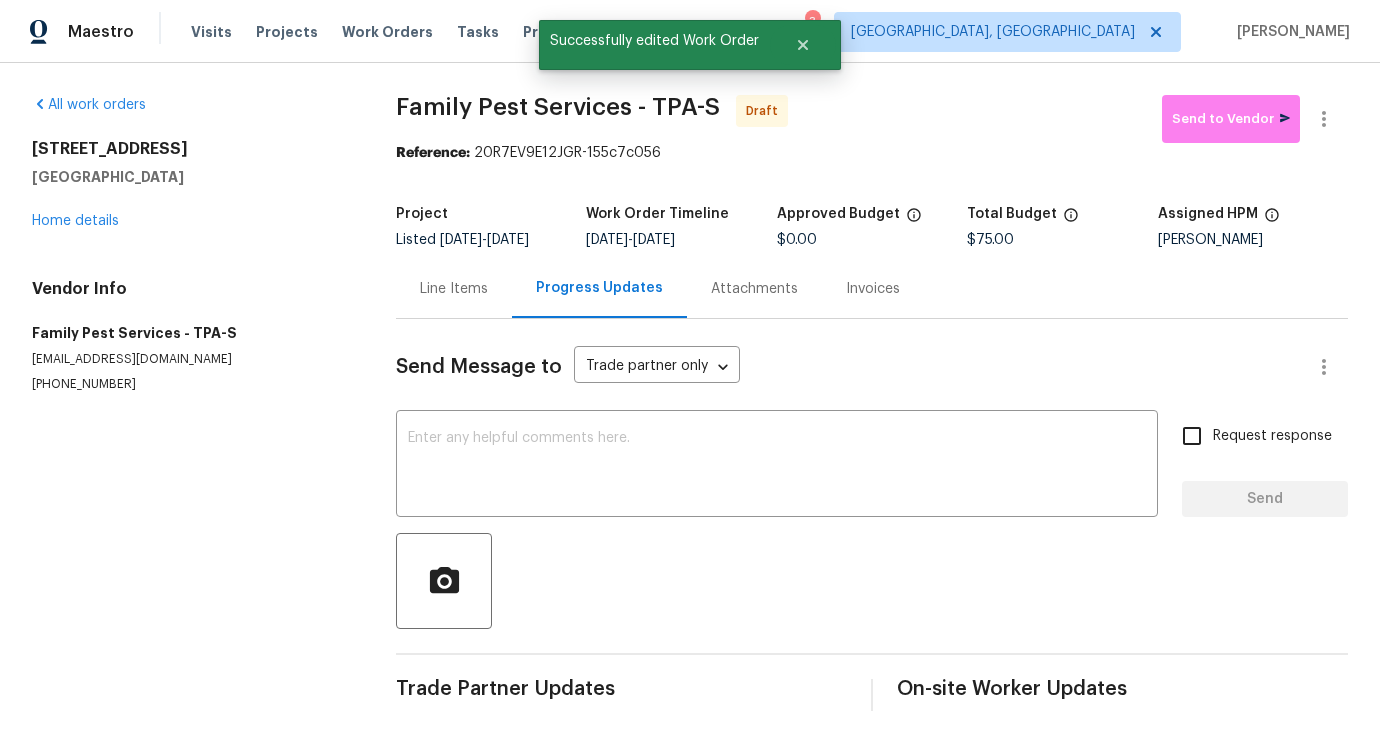 click on "Line Items" at bounding box center (454, 288) 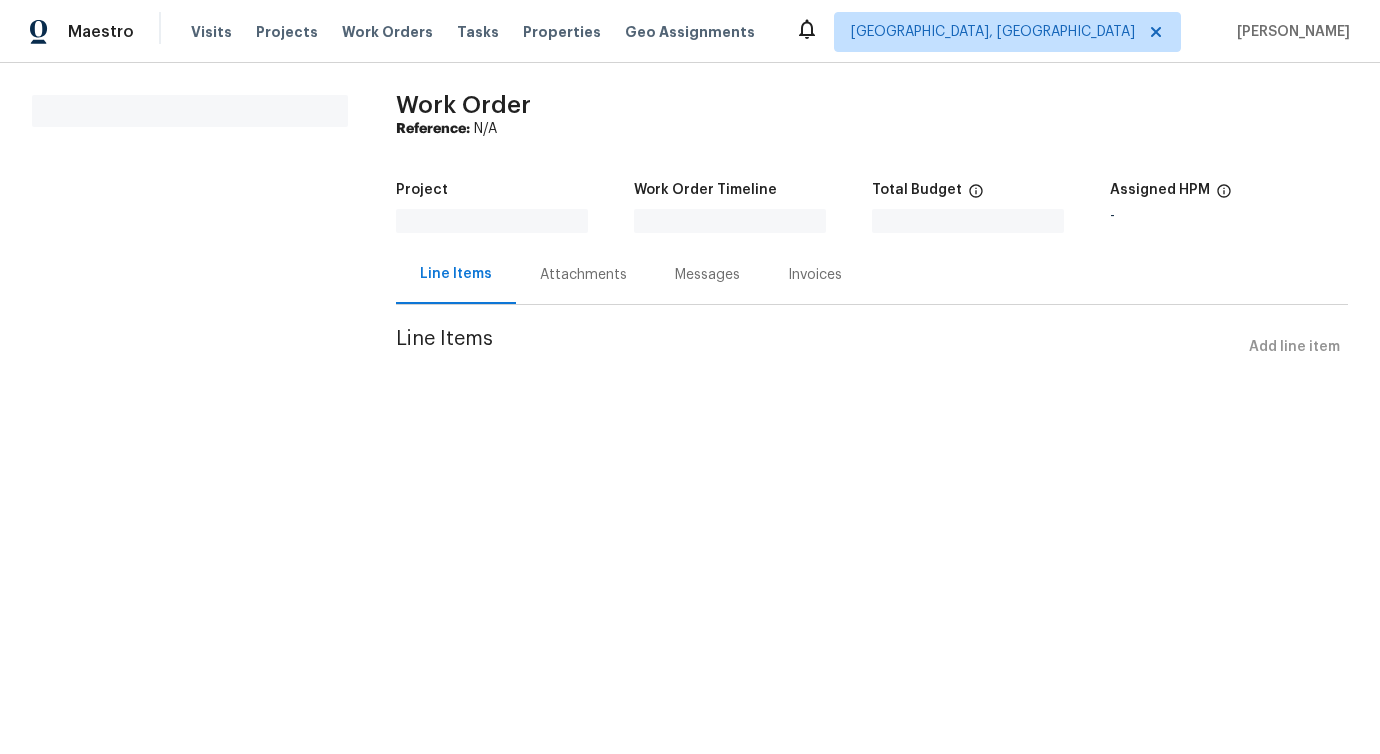 scroll, scrollTop: 0, scrollLeft: 0, axis: both 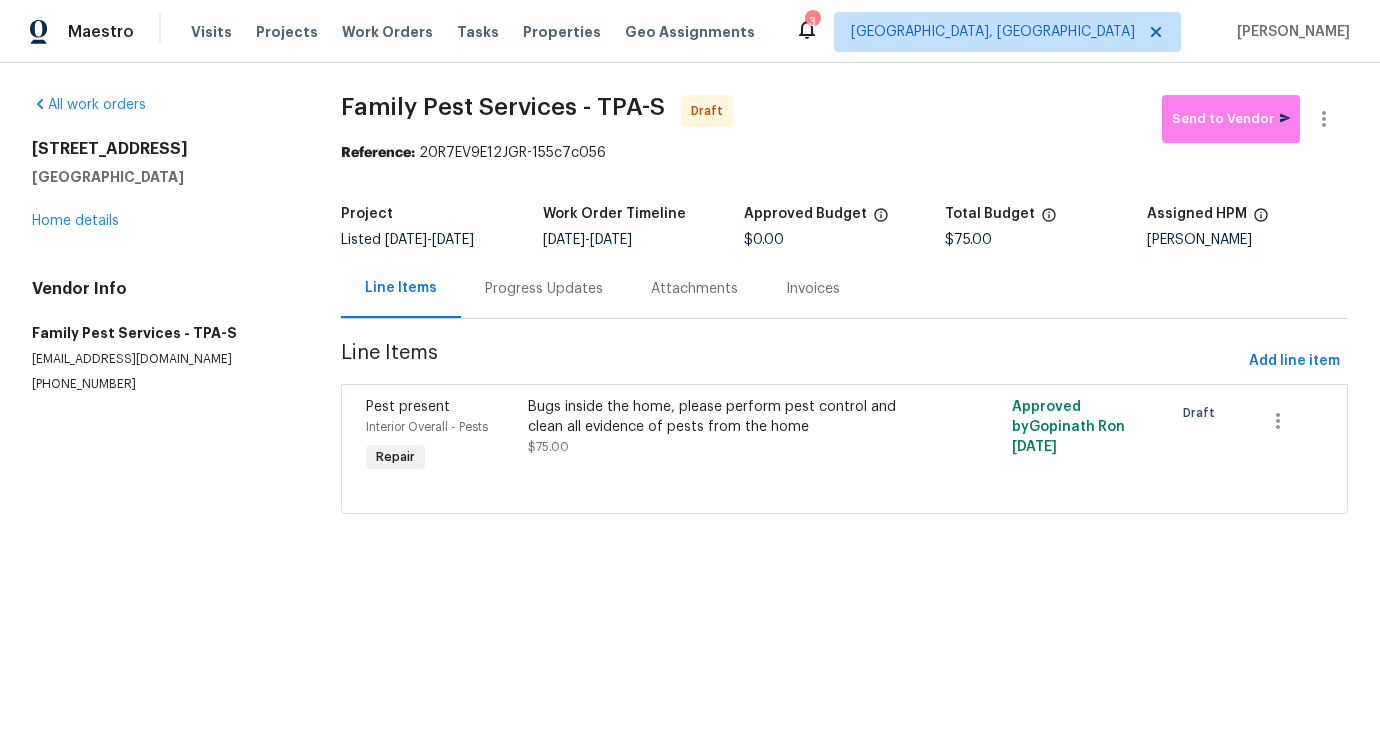 click on "Progress Updates" at bounding box center (544, 288) 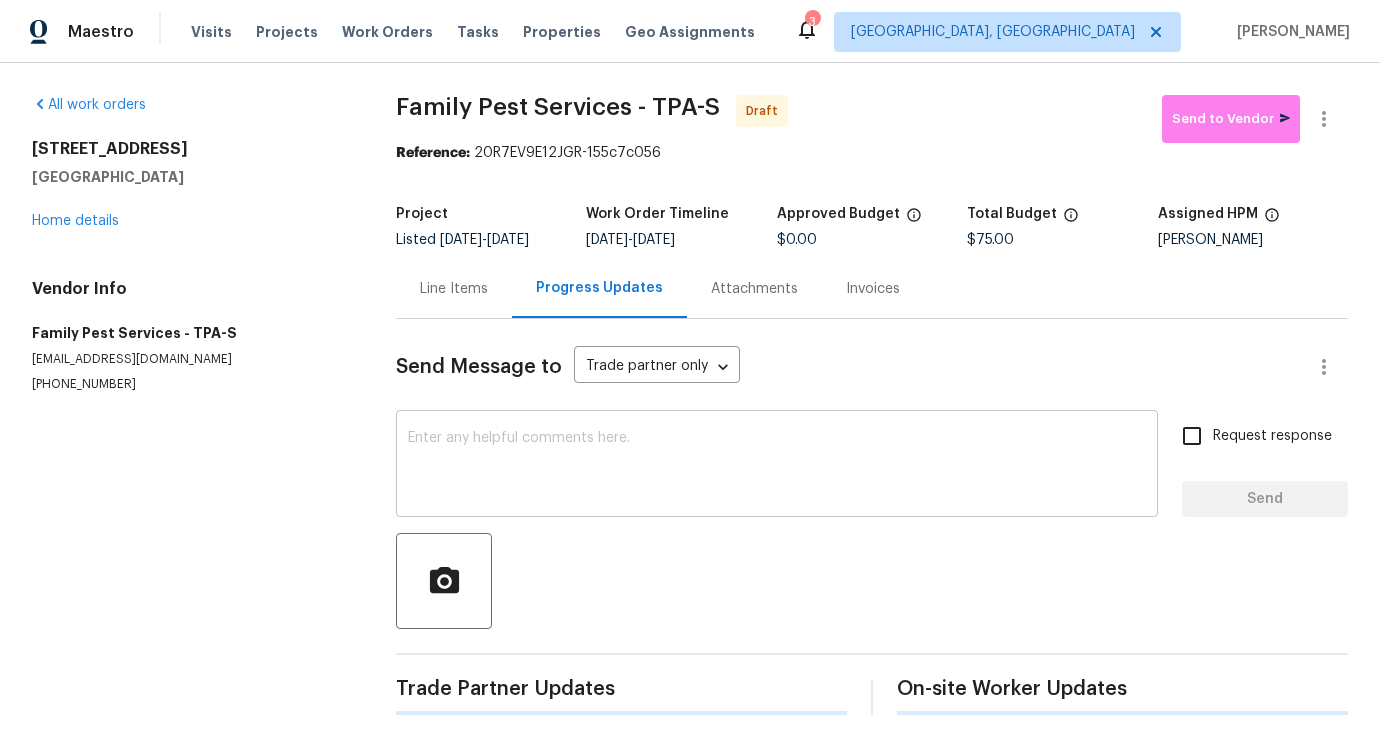 click on "x ​" at bounding box center (777, 466) 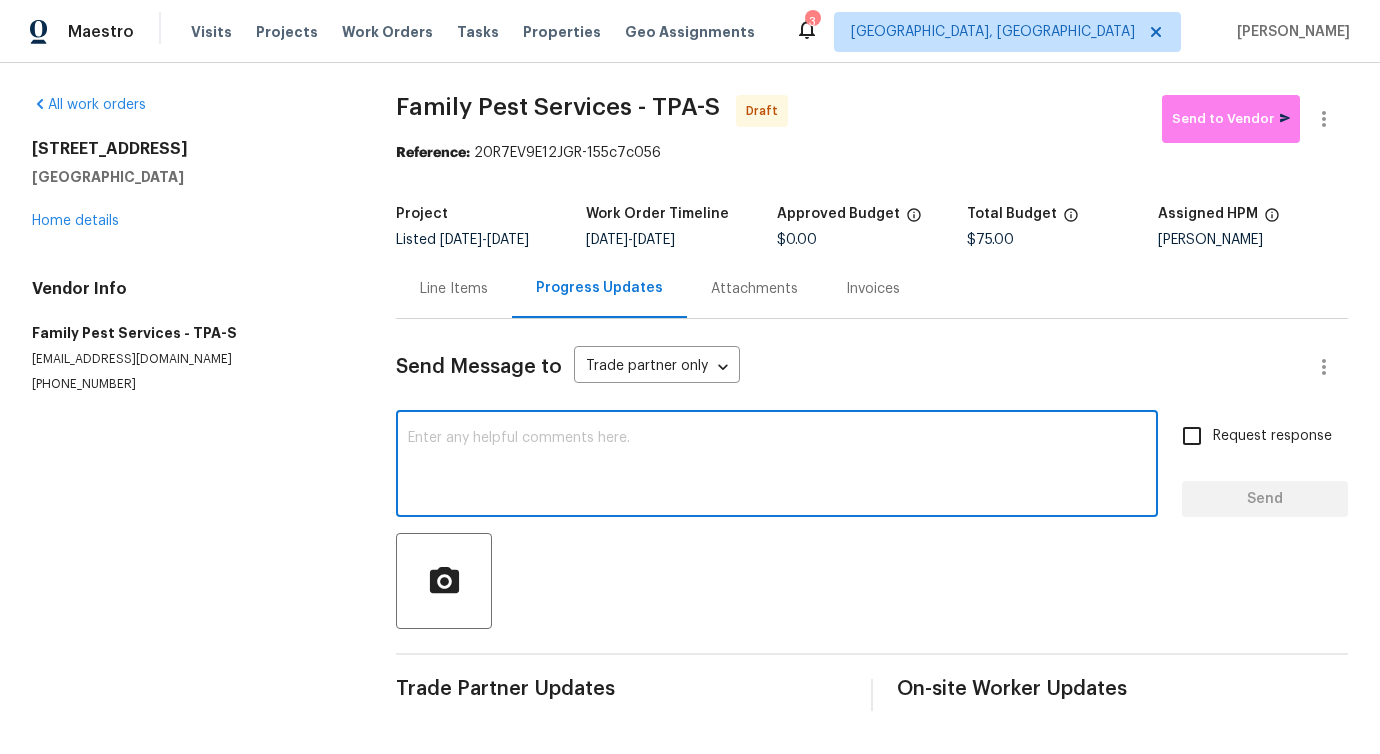 click at bounding box center (777, 466) 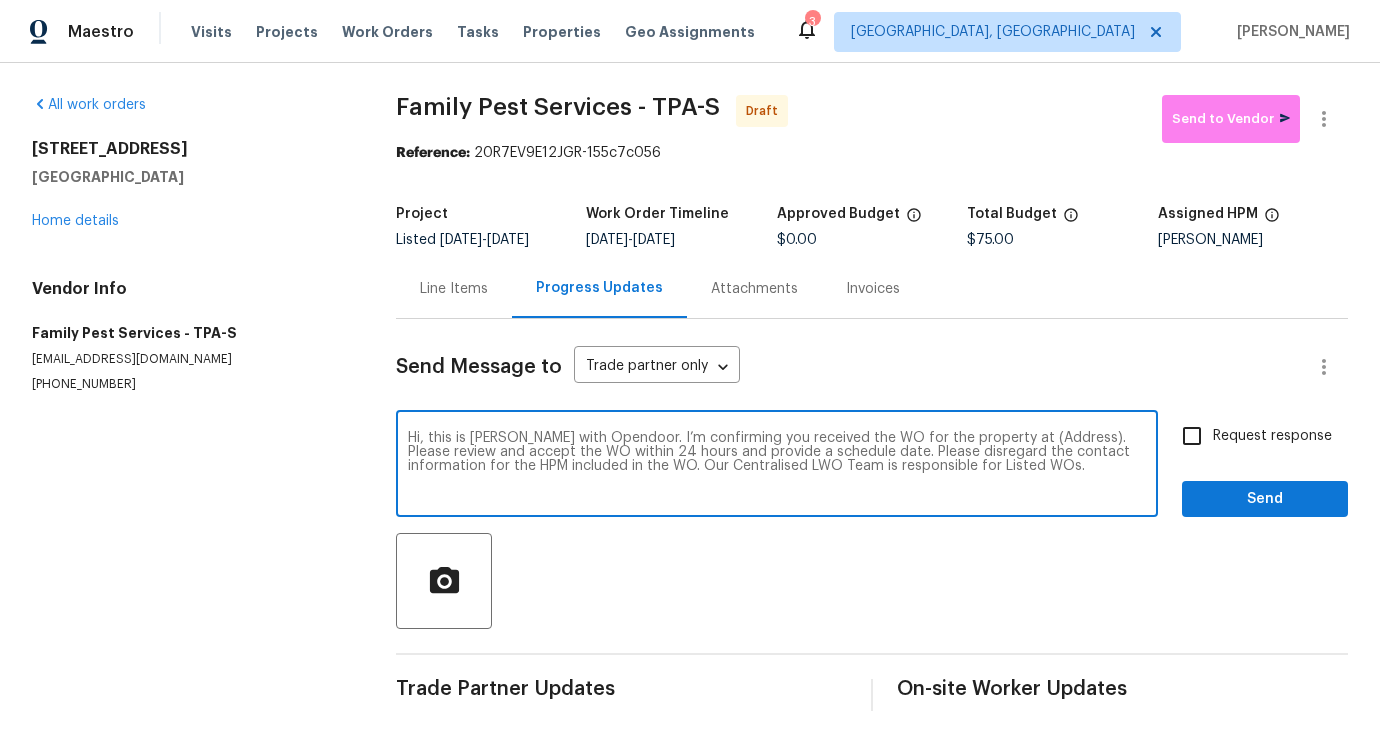 click on "Hi, this is Pavithra with Opendoor. I’m confirming you received the WO for the property at (Address). Please review and accept the WO within 24 hours and provide a schedule date. Please disregard the contact information for the HPM included in the WO. Our Centralised LWO Team is responsible for Listed WOs." at bounding box center (777, 466) 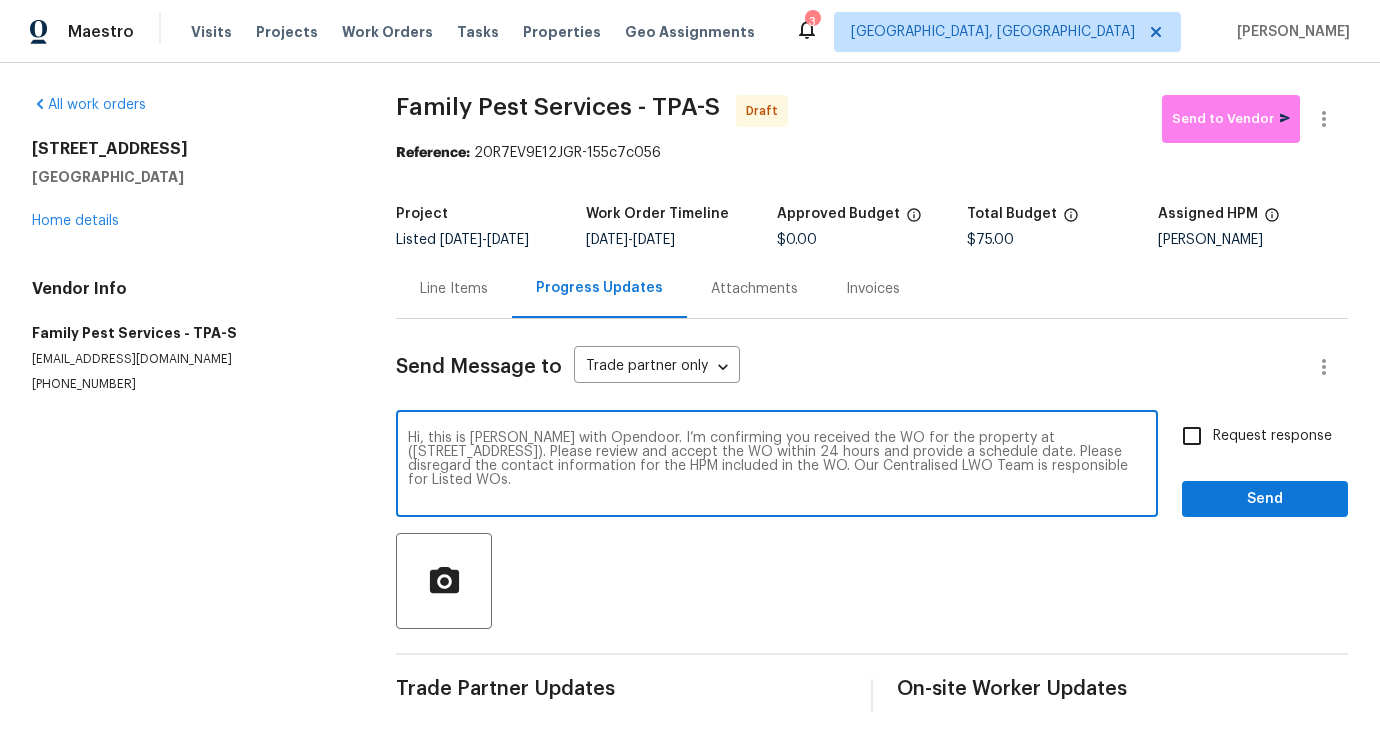type on "Hi, this is Pavithra with Opendoor. I’m confirming you received the WO for the property at (3593 Junction St, North Port, FL 34288). Please review and accept the WO within 24 hours and provide a schedule date. Please disregard the contact information for the HPM included in the WO. Our Centralised LWO Team is responsible for Listed WOs." 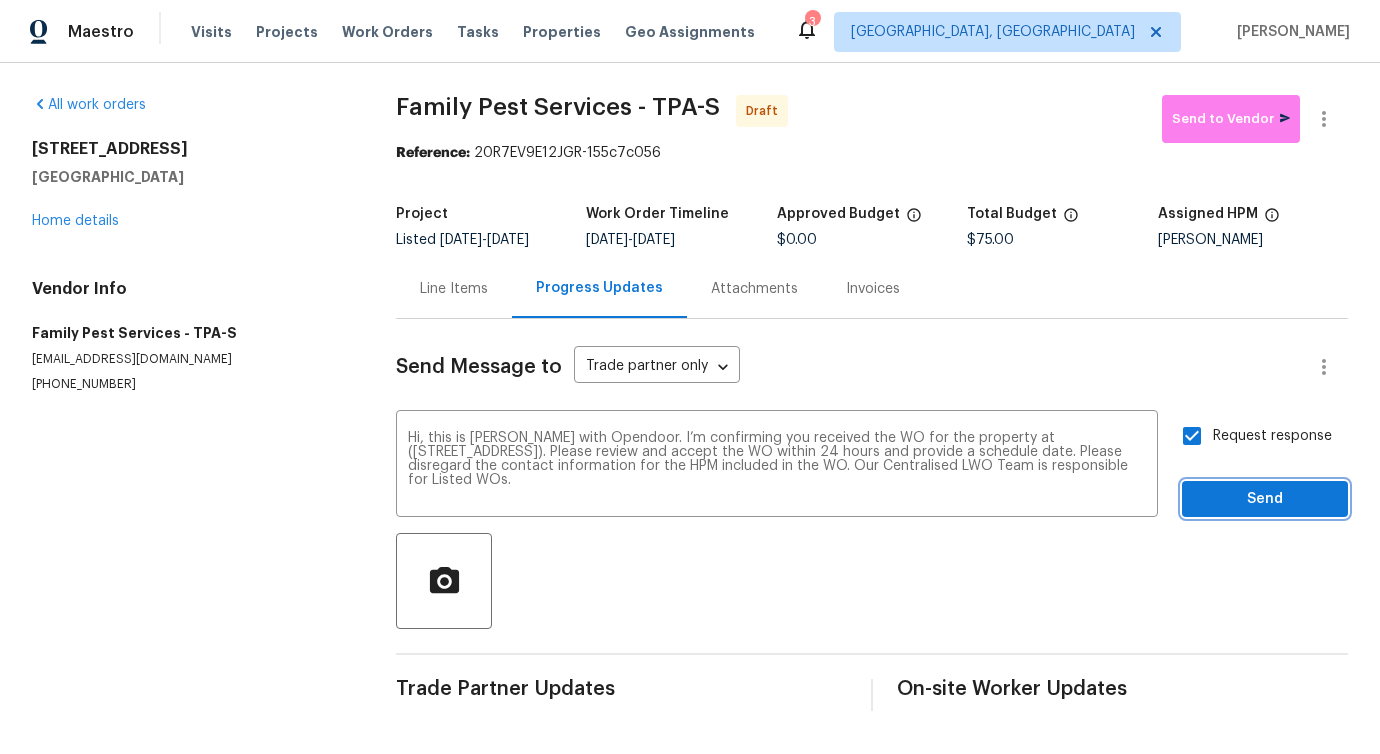 click on "Send" at bounding box center [1265, 499] 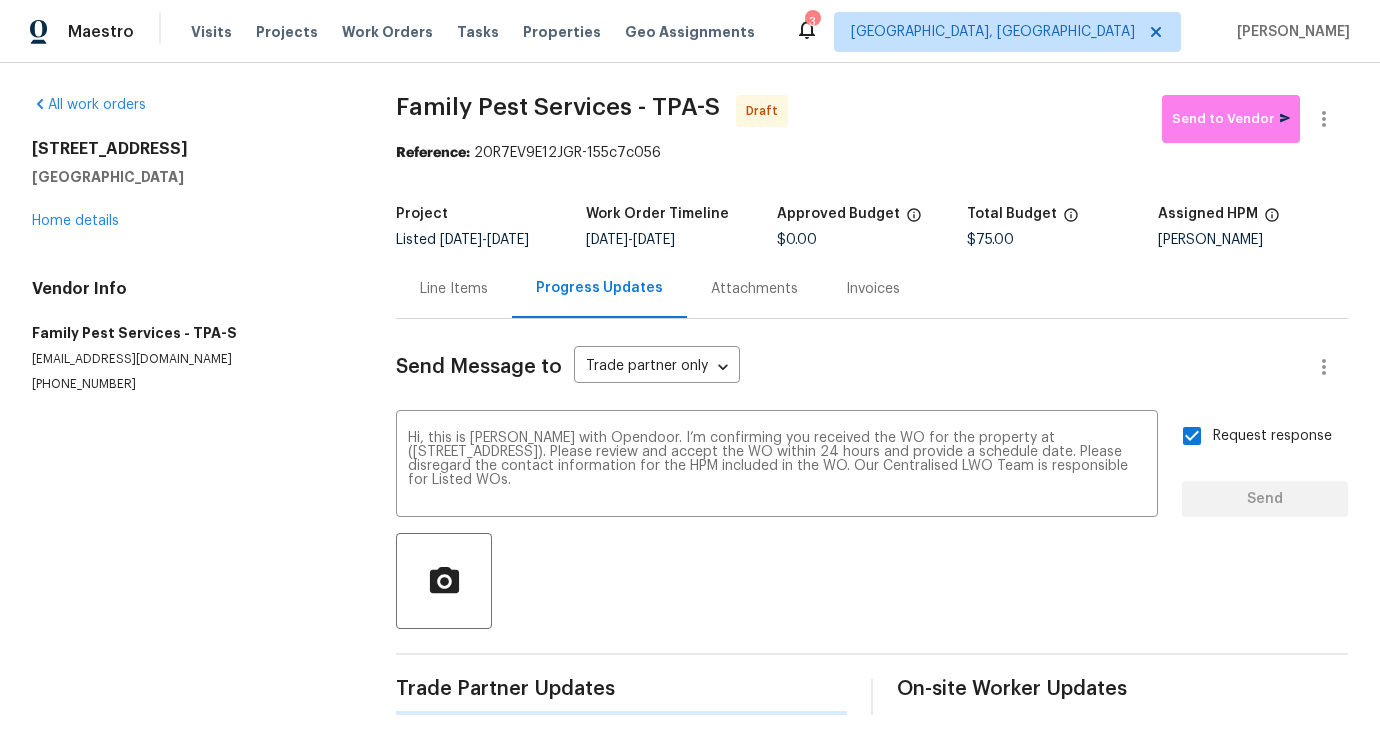 type 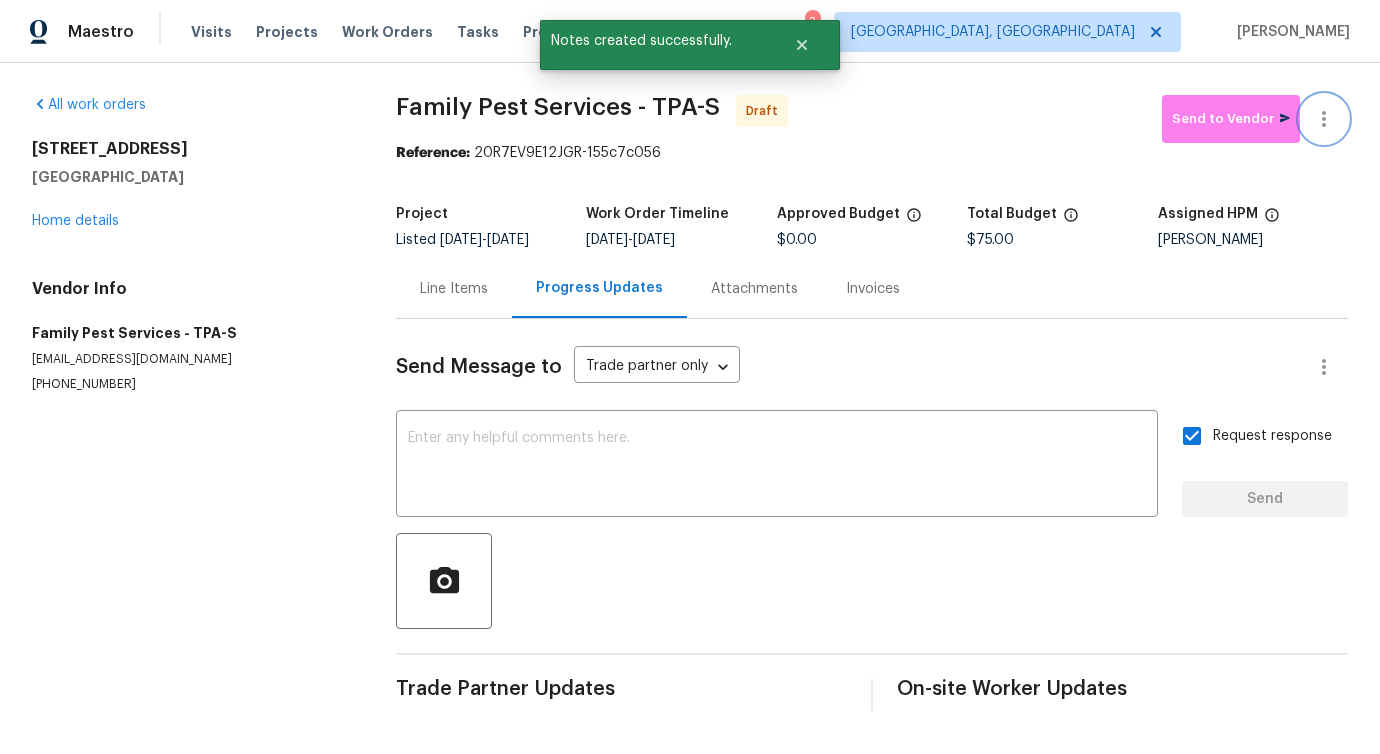 click at bounding box center [1324, 119] 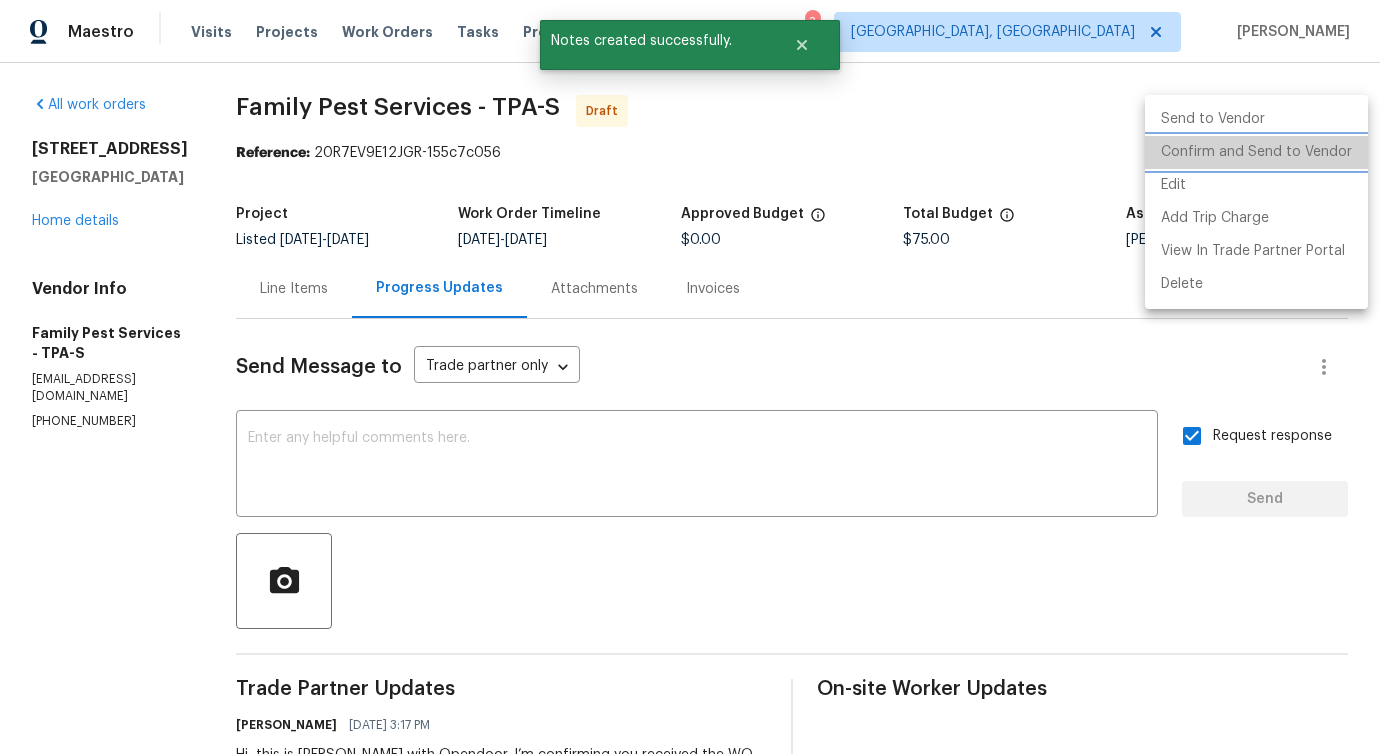 click on "Confirm and Send to Vendor" at bounding box center (1256, 152) 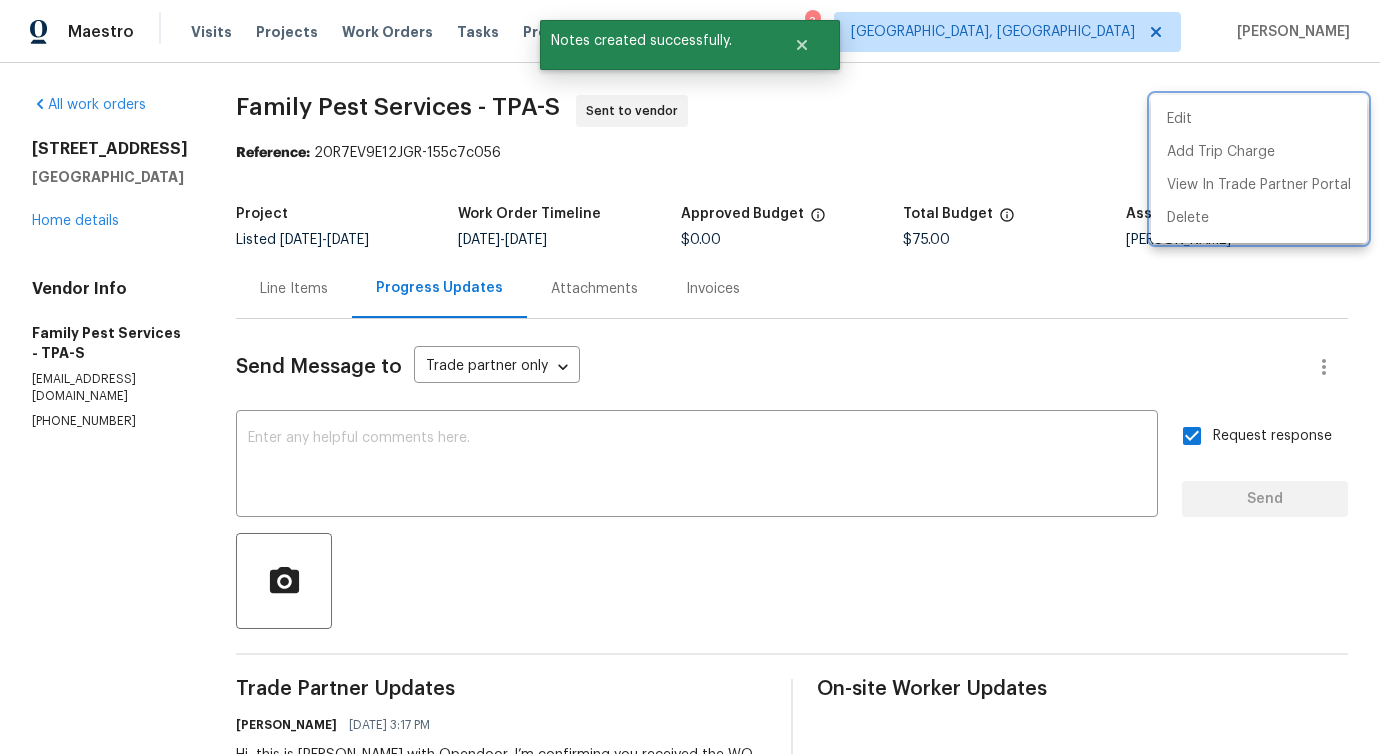 drag, startPoint x: 235, startPoint y: 95, endPoint x: 537, endPoint y: 99, distance: 302.0265 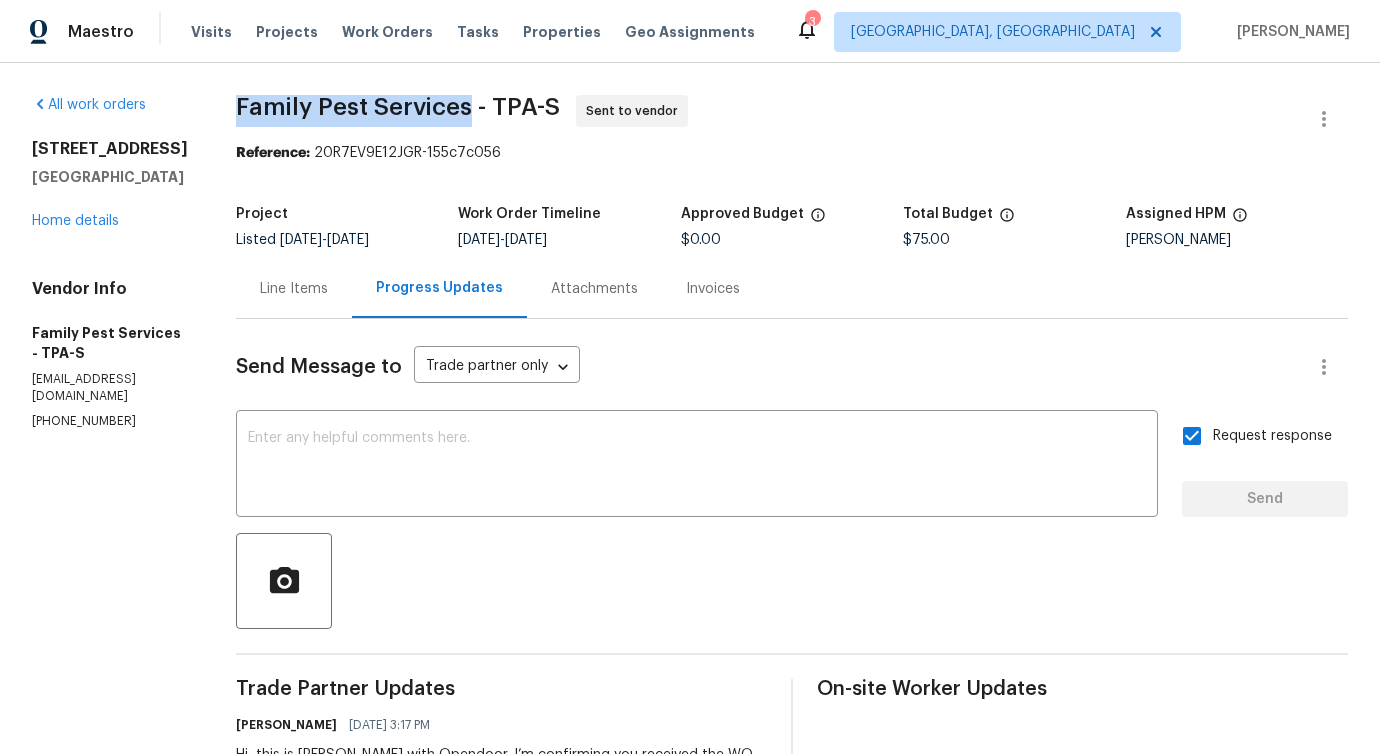drag, startPoint x: 235, startPoint y: 108, endPoint x: 480, endPoint y: 104, distance: 245.03265 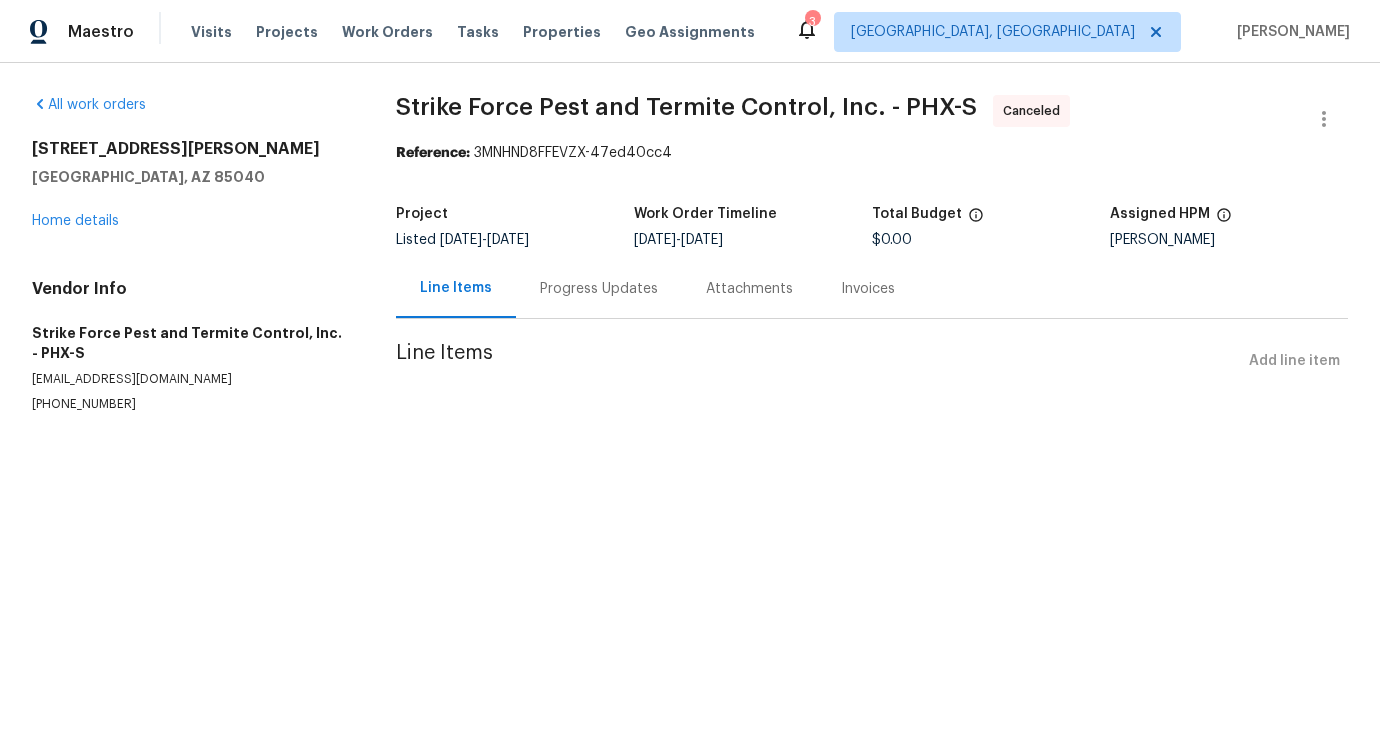 scroll, scrollTop: 0, scrollLeft: 0, axis: both 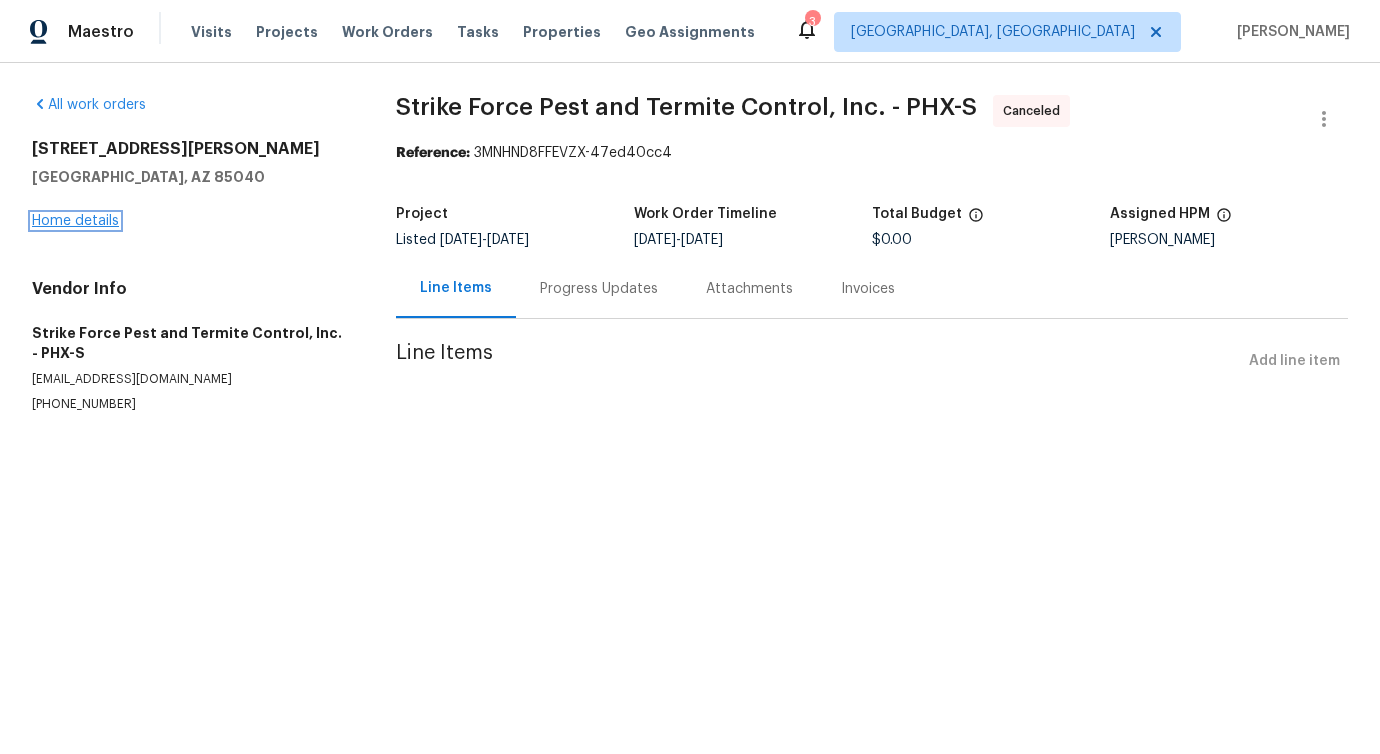 click on "Home details" at bounding box center (75, 221) 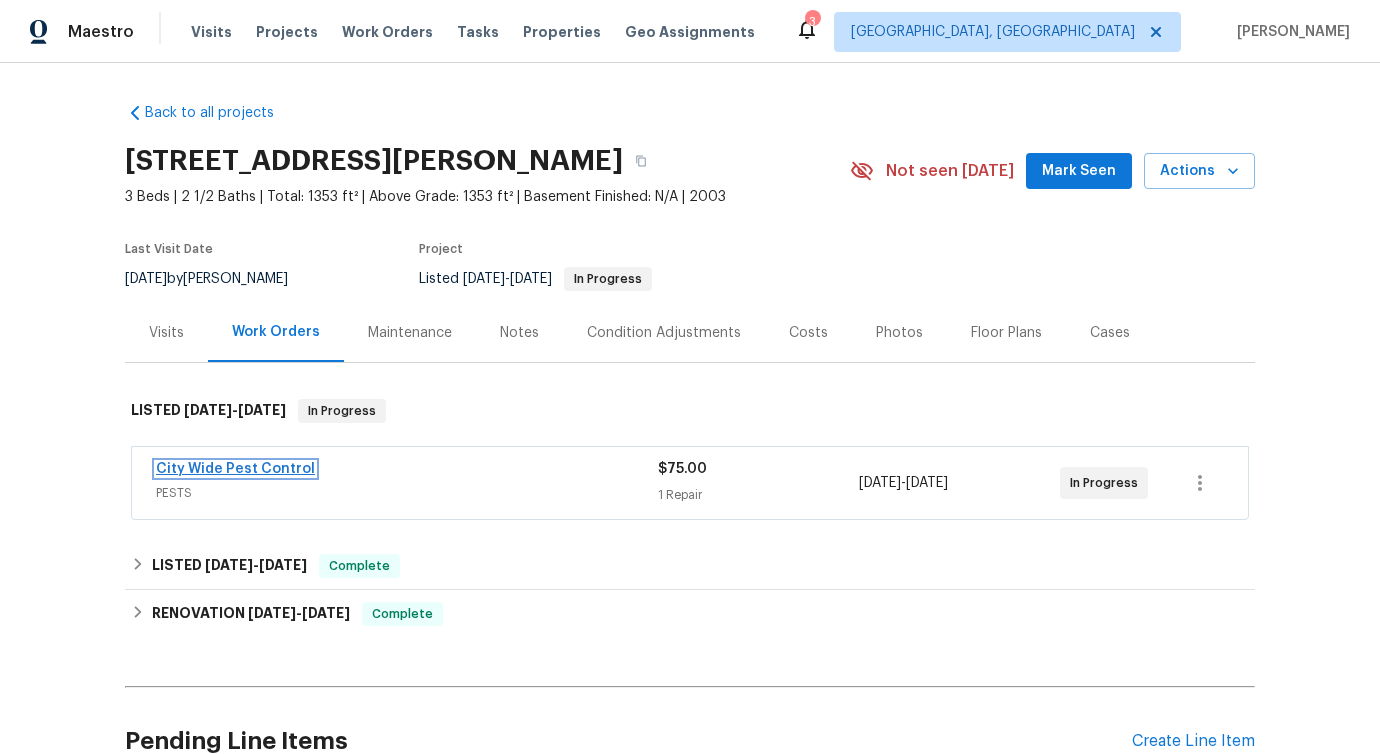 click on "City Wide Pest Control" at bounding box center [235, 469] 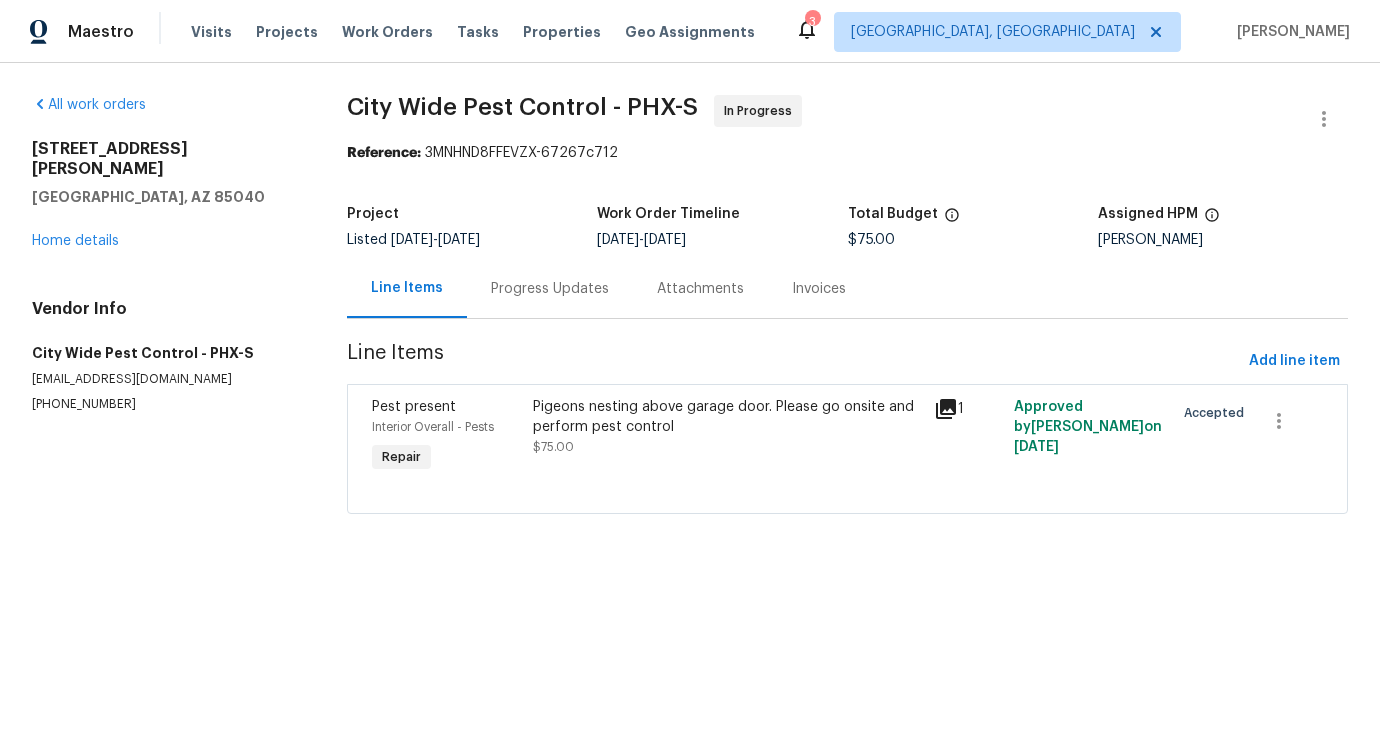 click on "Progress Updates" at bounding box center [550, 289] 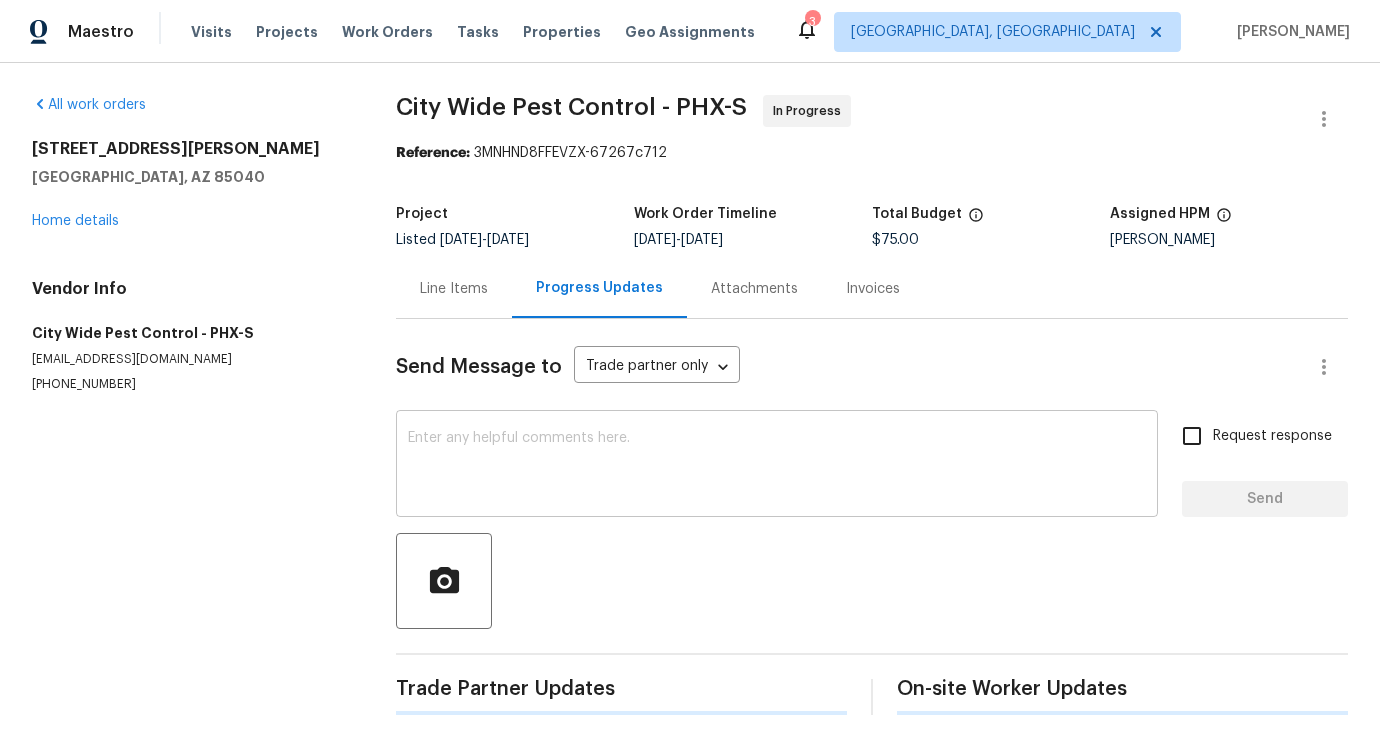 click on "x ​" at bounding box center (777, 466) 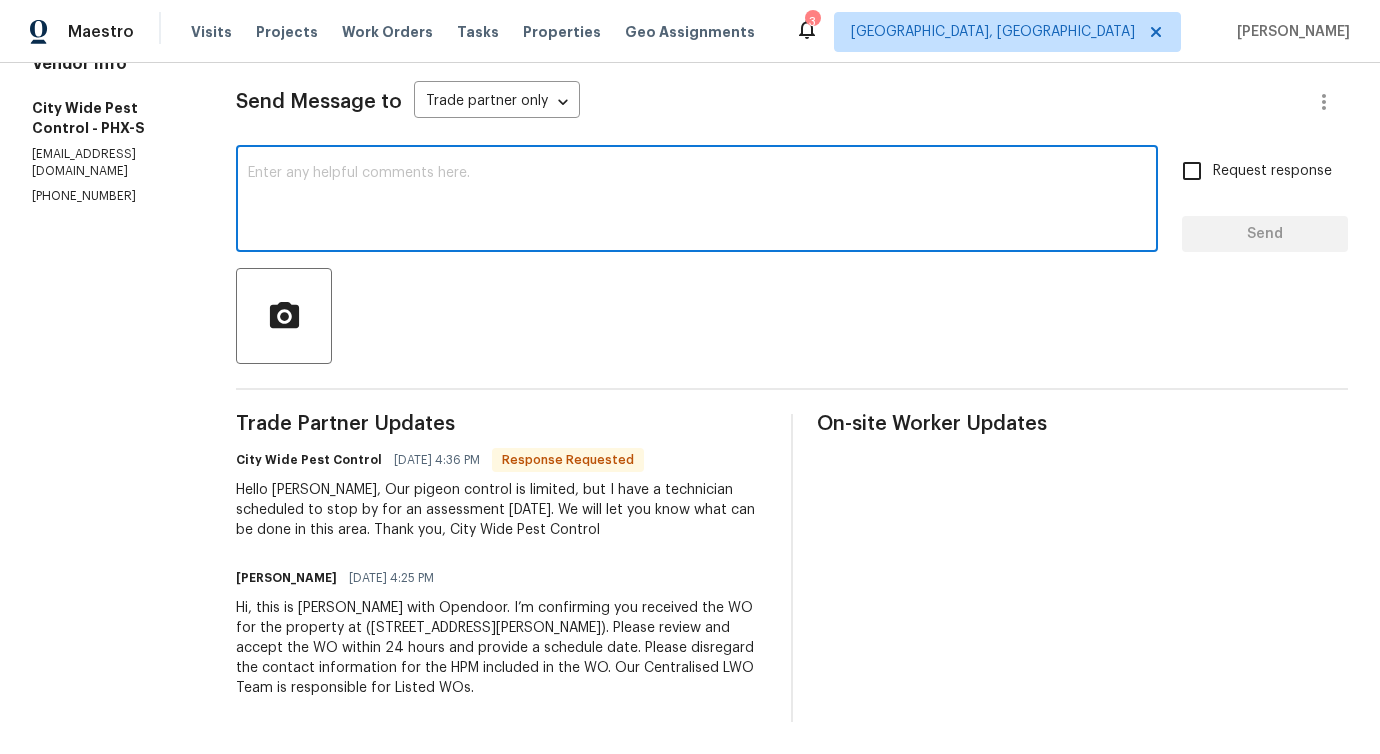 scroll, scrollTop: 0, scrollLeft: 0, axis: both 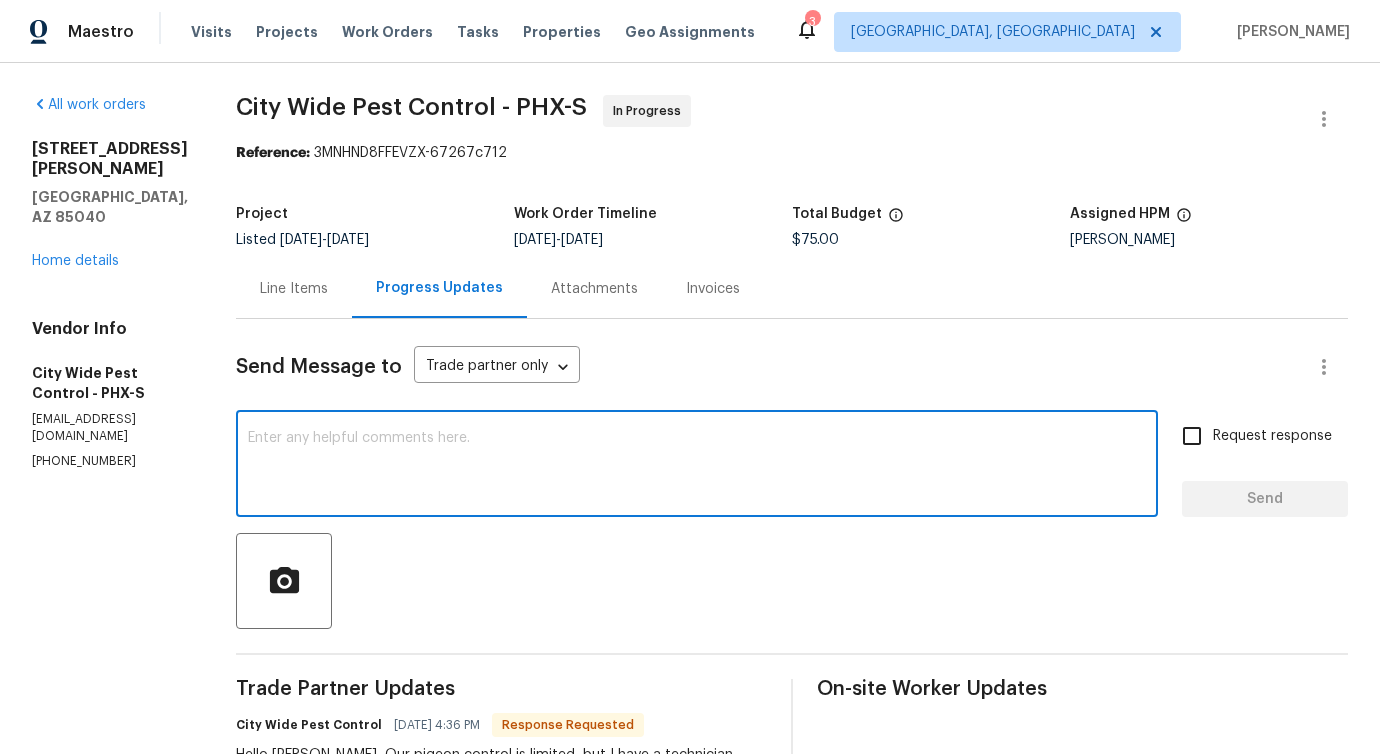 click at bounding box center [697, 466] 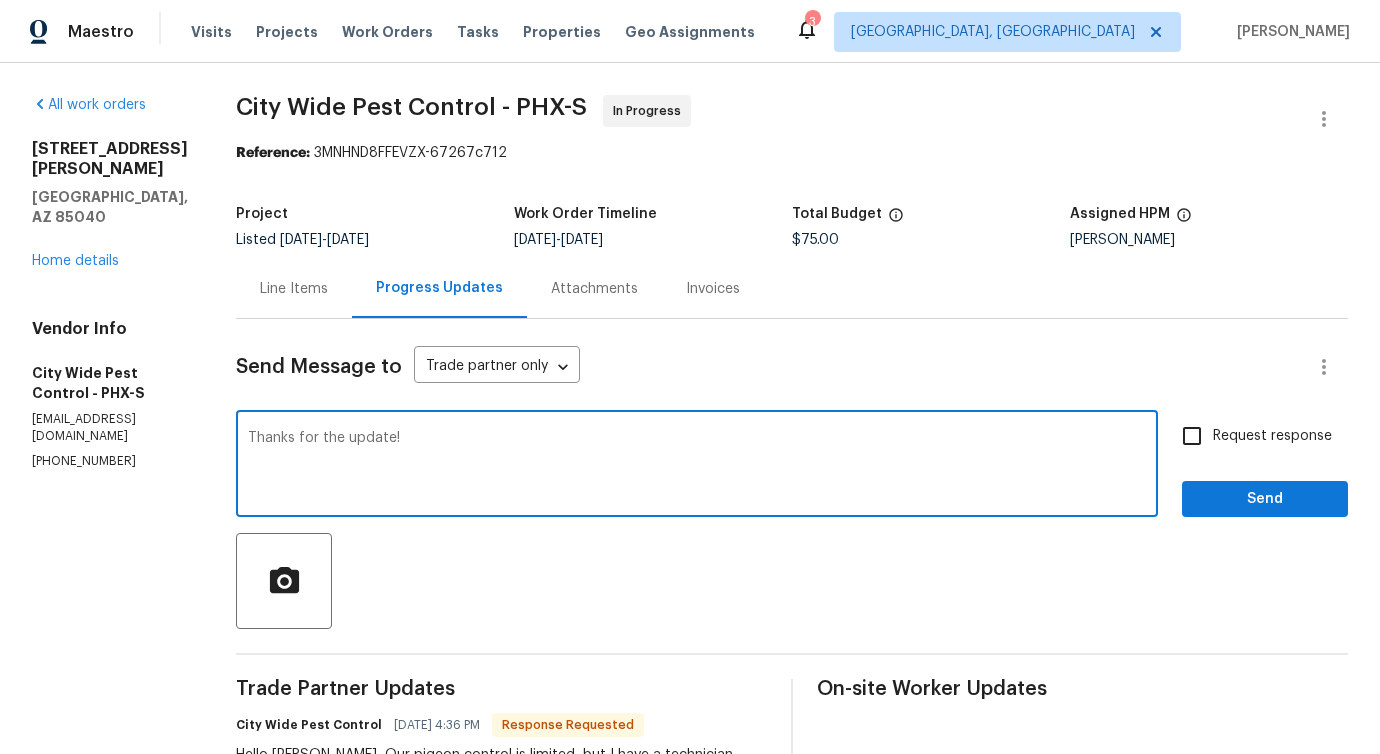 type on "Thanks for the update!" 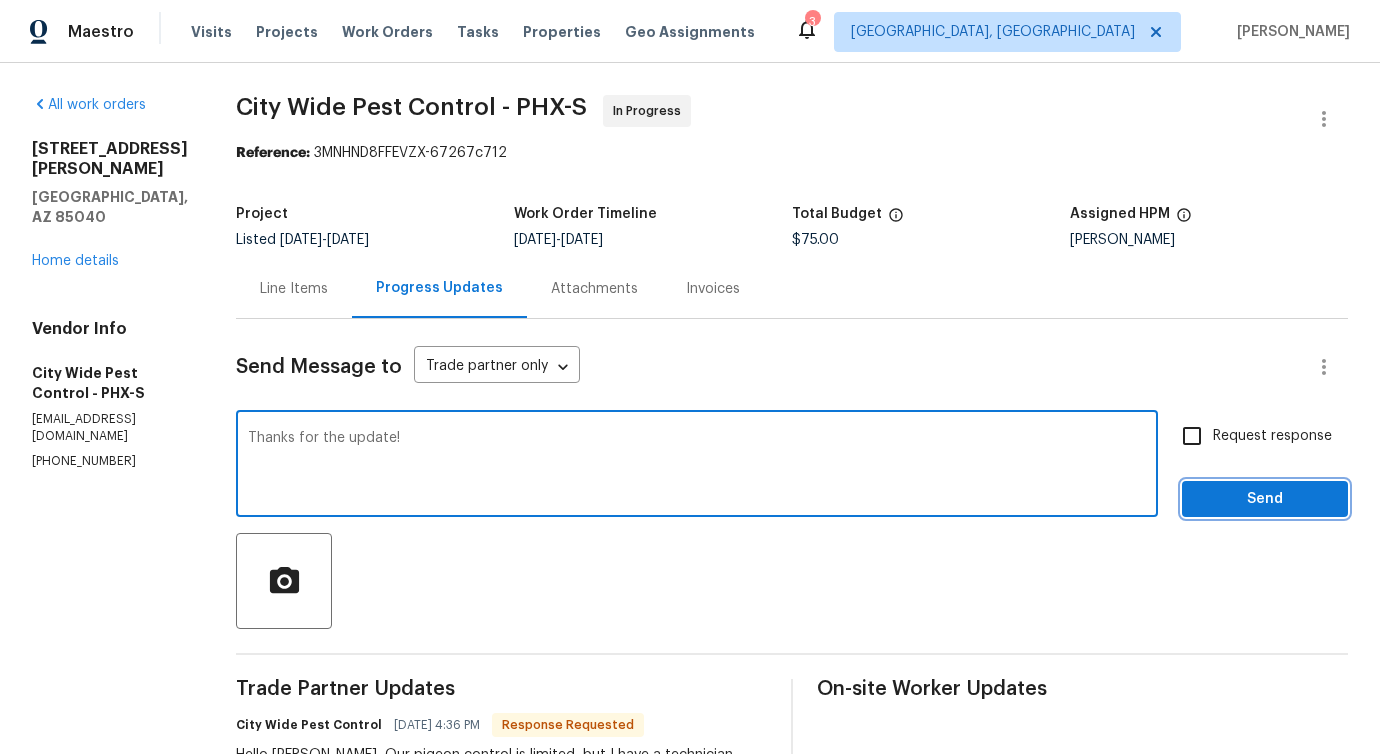 click on "Send" at bounding box center [1265, 499] 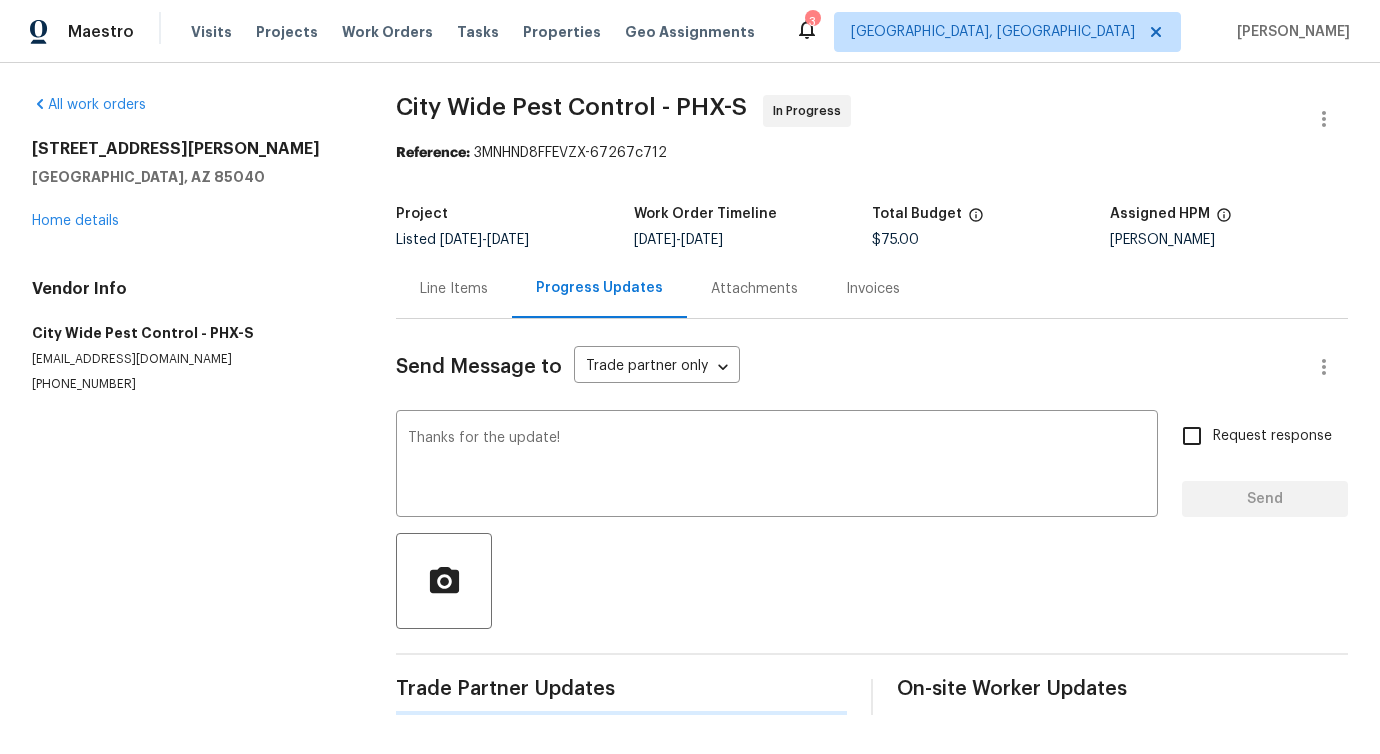 type 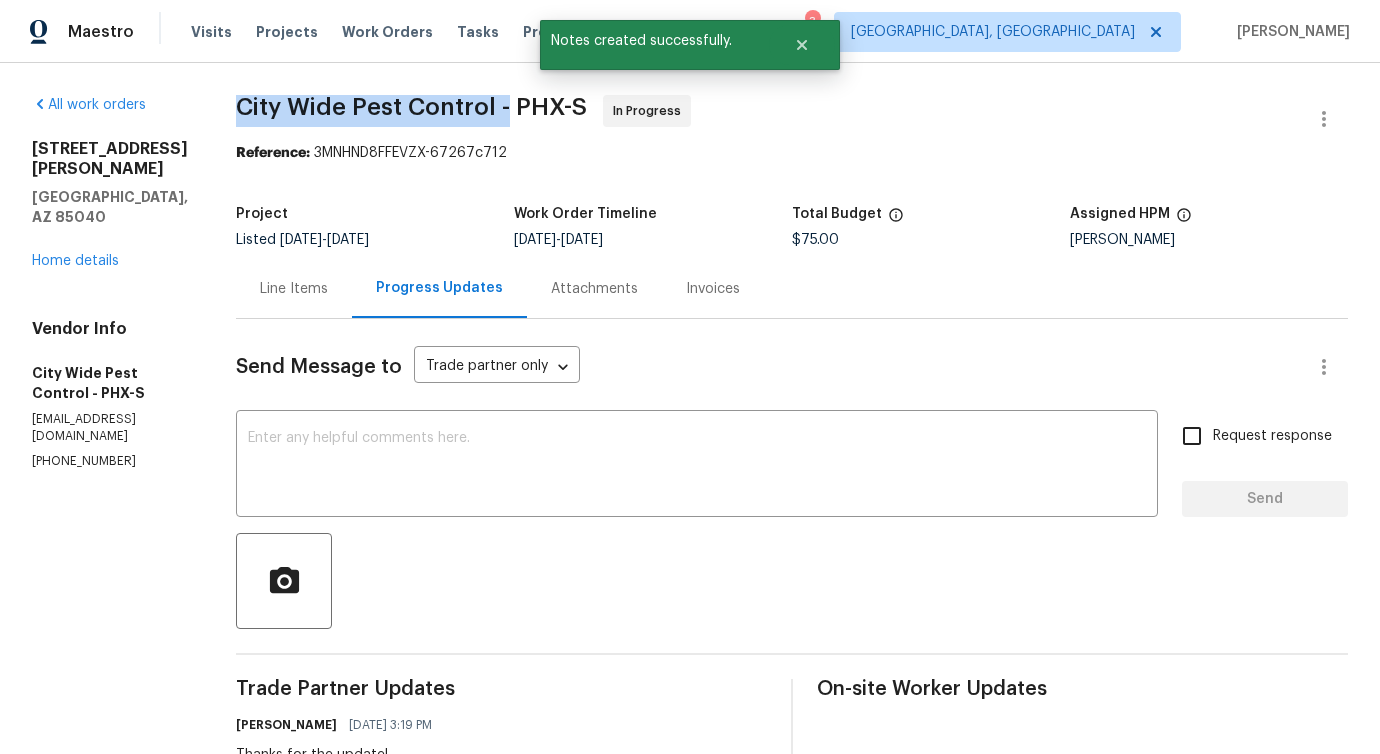 drag, startPoint x: 240, startPoint y: 104, endPoint x: 507, endPoint y: 105, distance: 267.00186 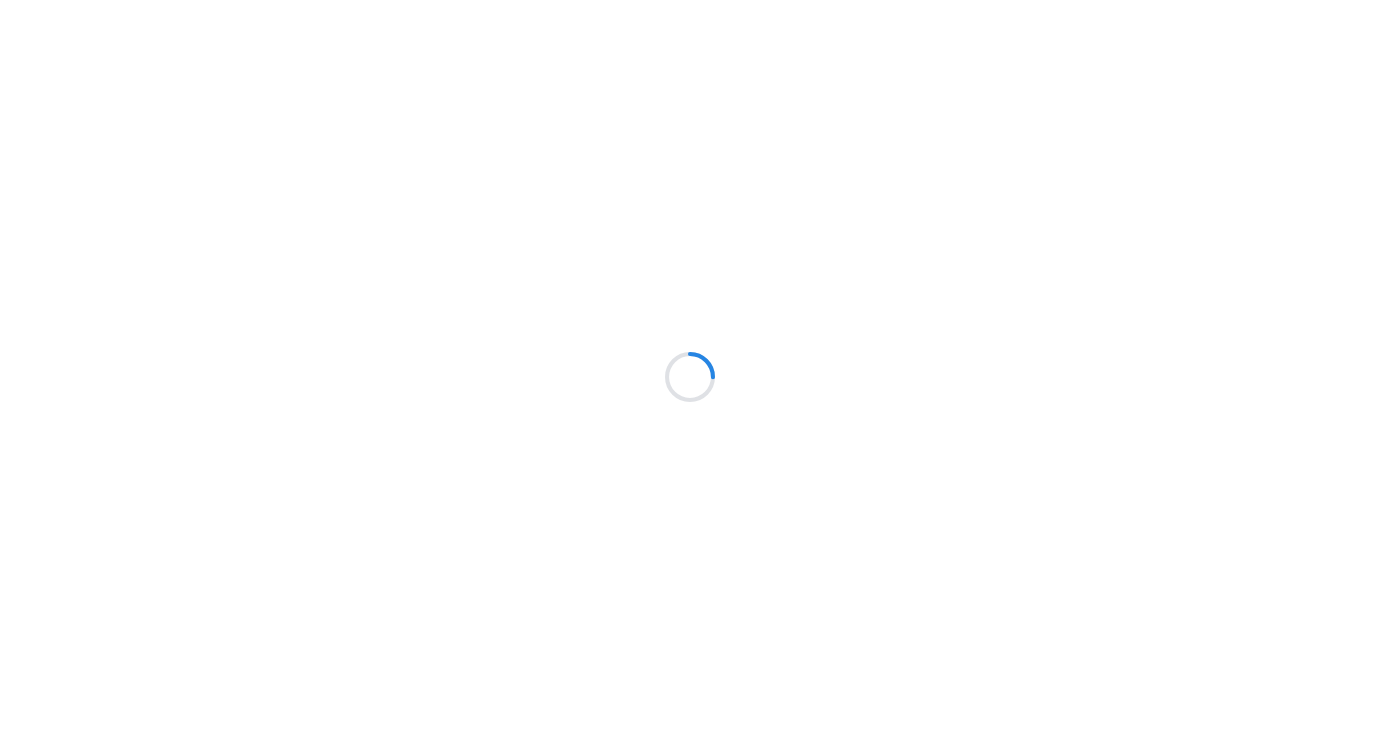 scroll, scrollTop: 0, scrollLeft: 0, axis: both 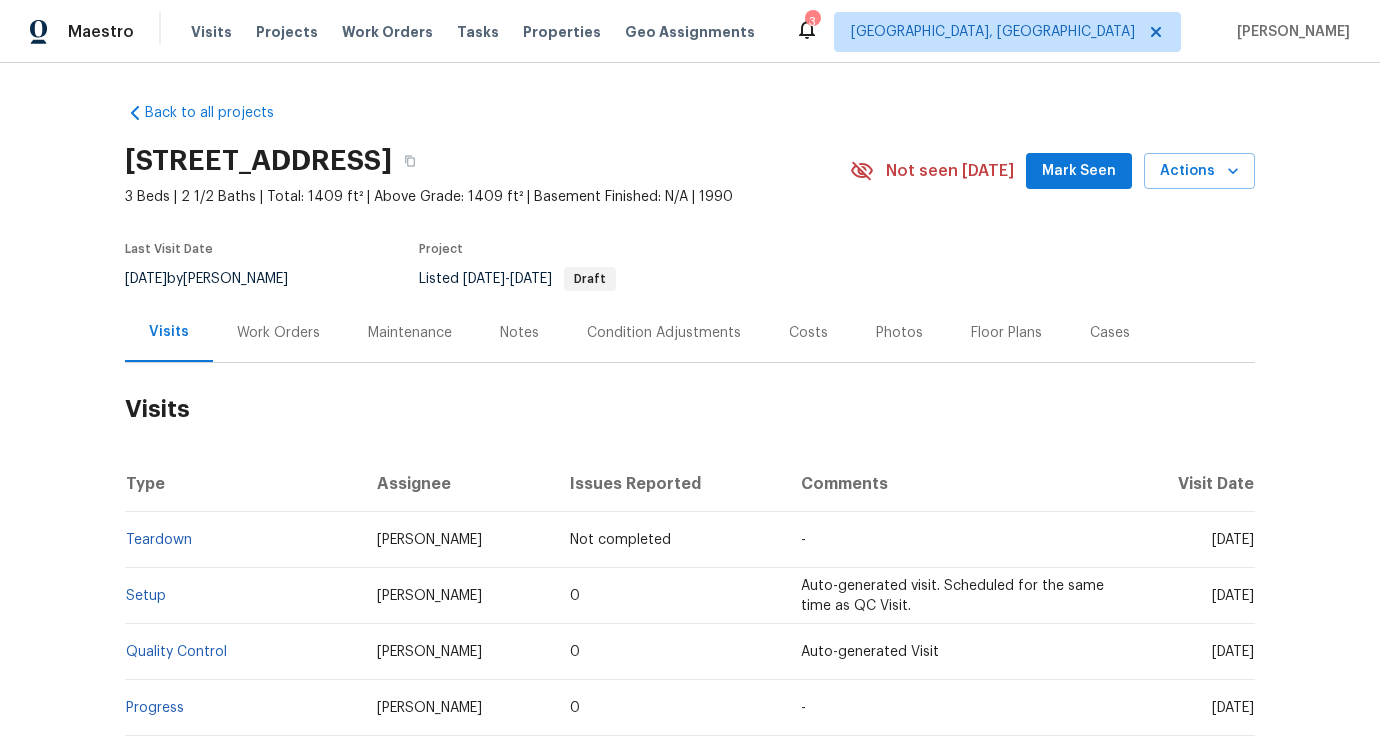 click on "Work Orders" at bounding box center (278, 332) 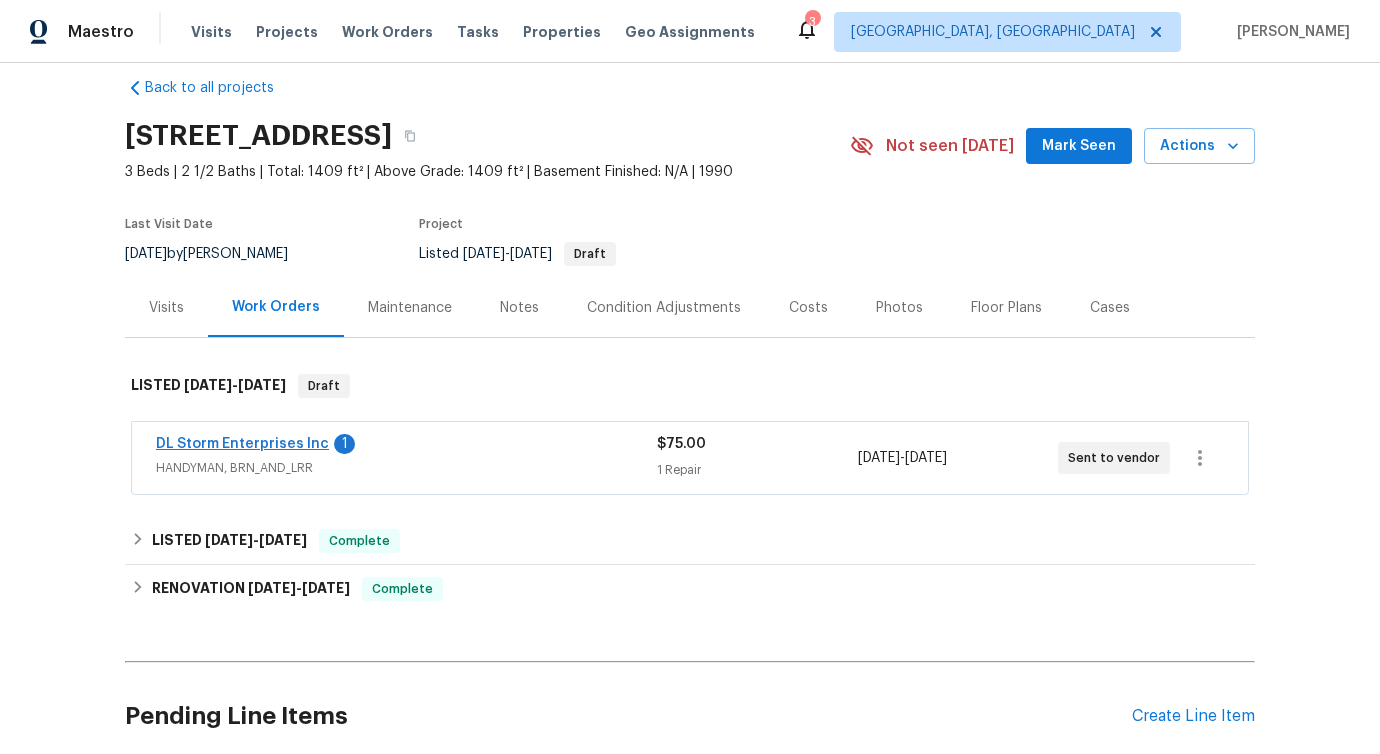scroll, scrollTop: 27, scrollLeft: 0, axis: vertical 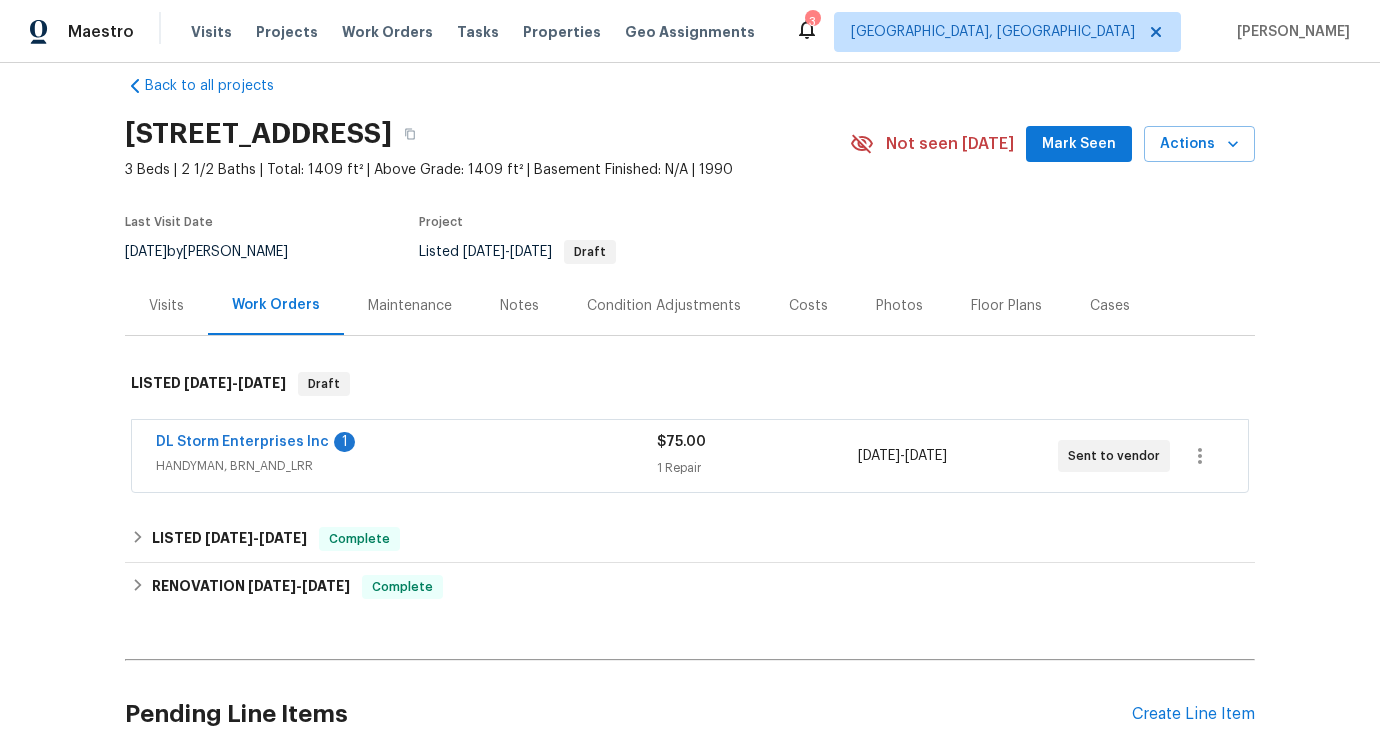 click on "DL Storm Enterprises Inc" at bounding box center [242, 442] 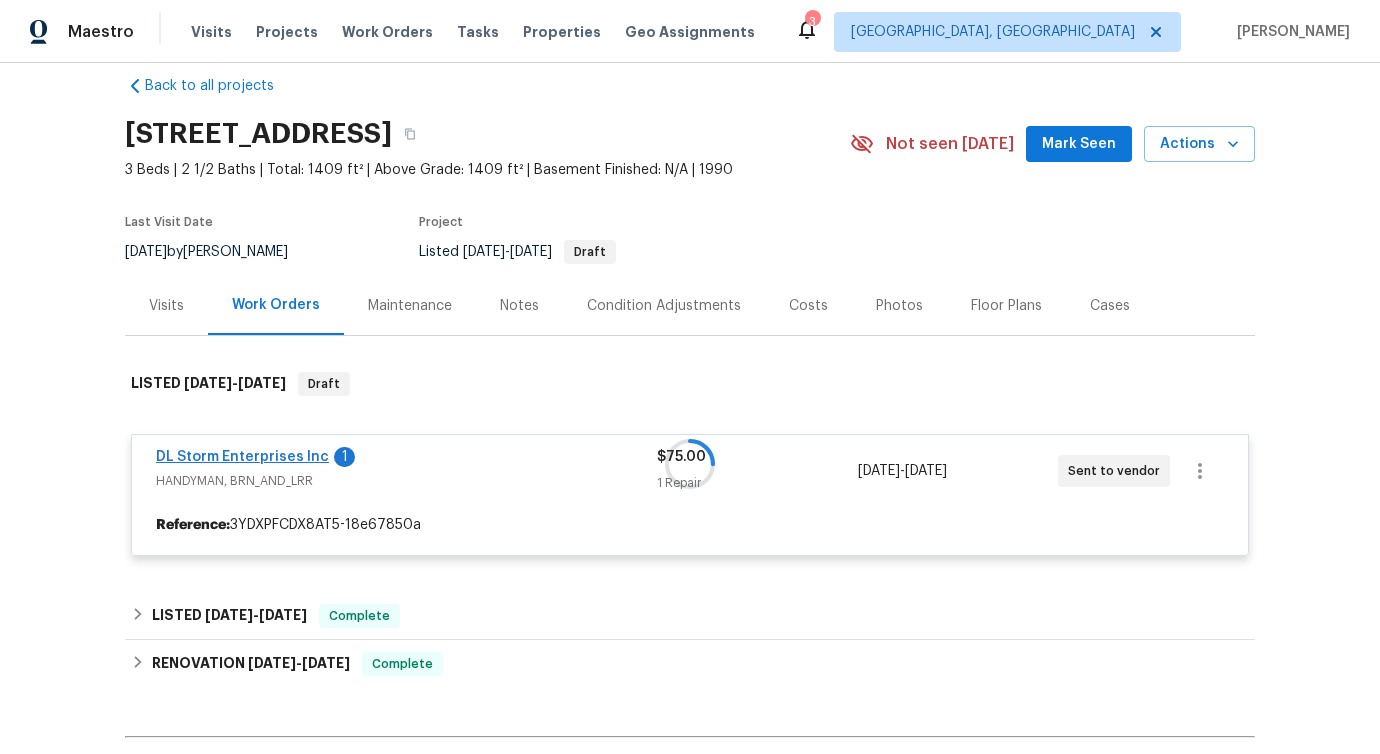 click at bounding box center [690, 464] 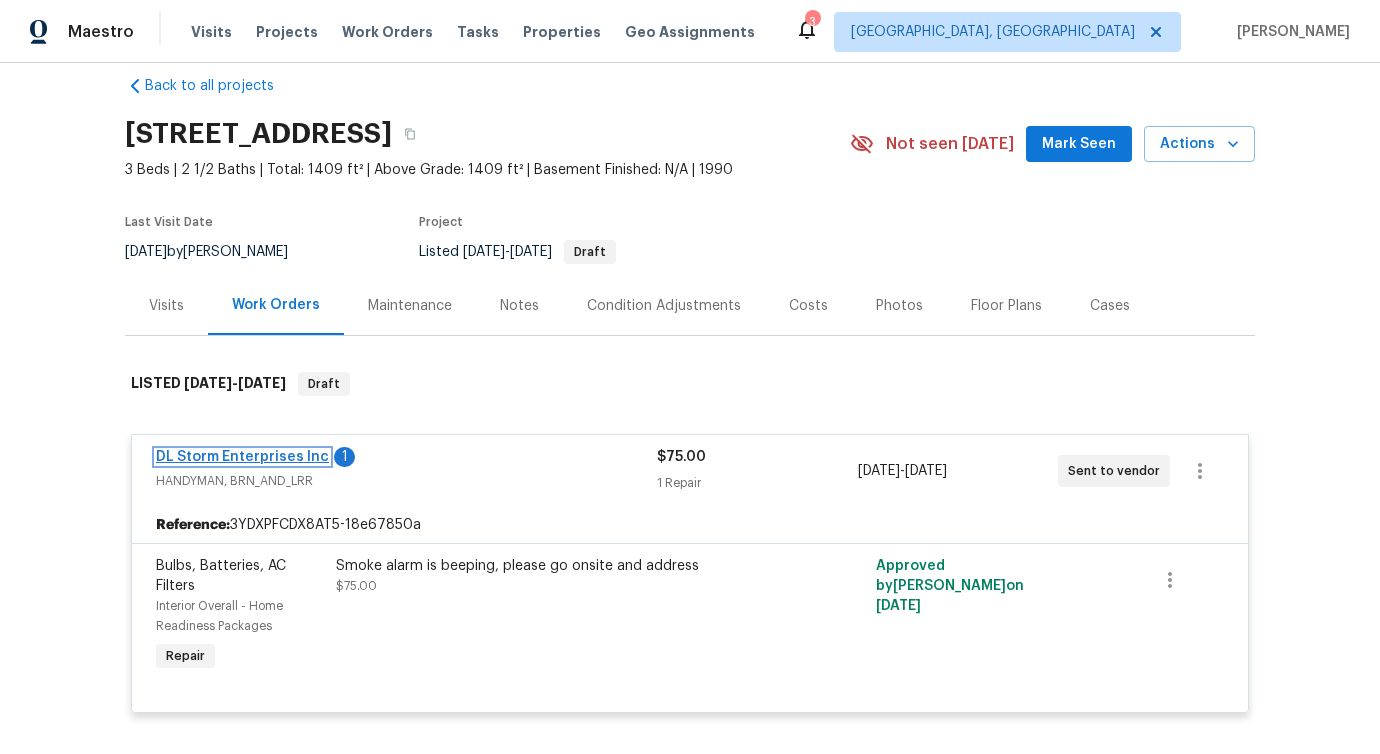 click on "DL Storm Enterprises Inc" at bounding box center (242, 457) 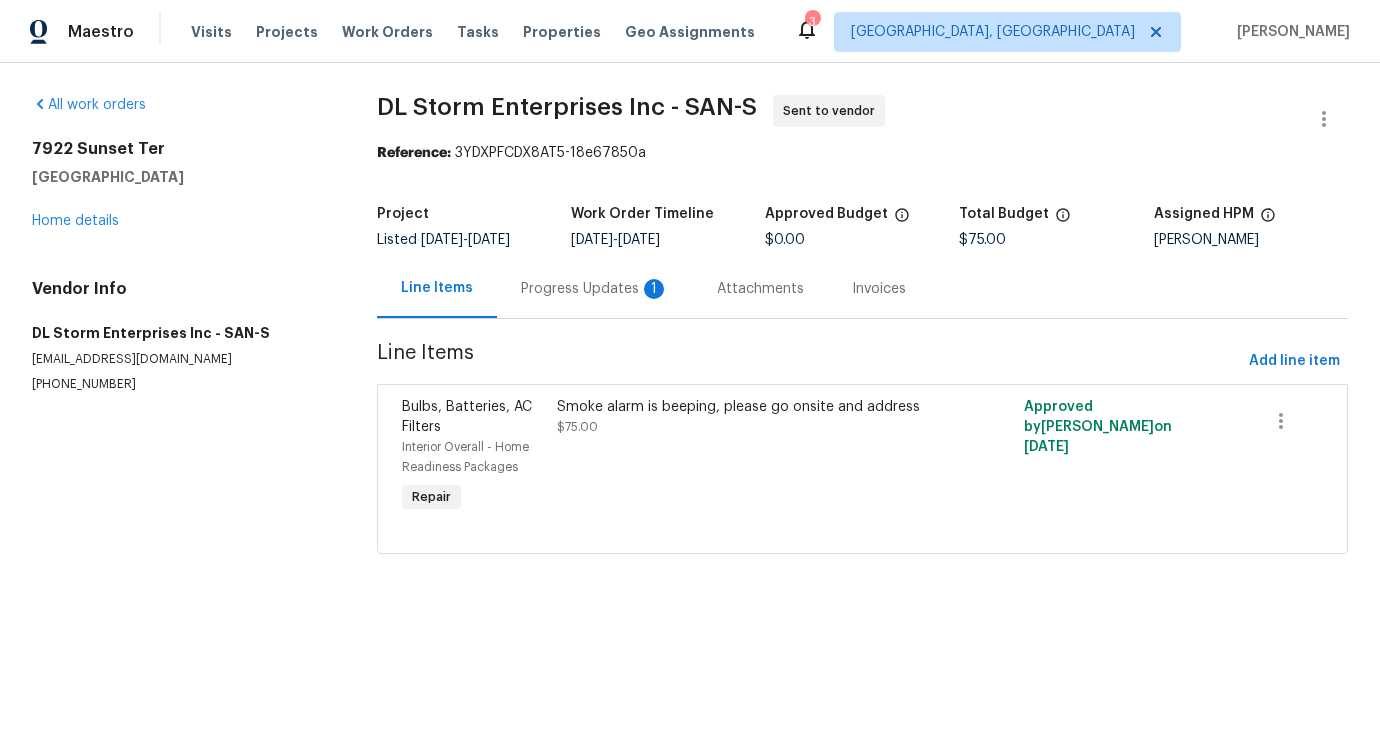 click on "Progress Updates 1" at bounding box center (595, 288) 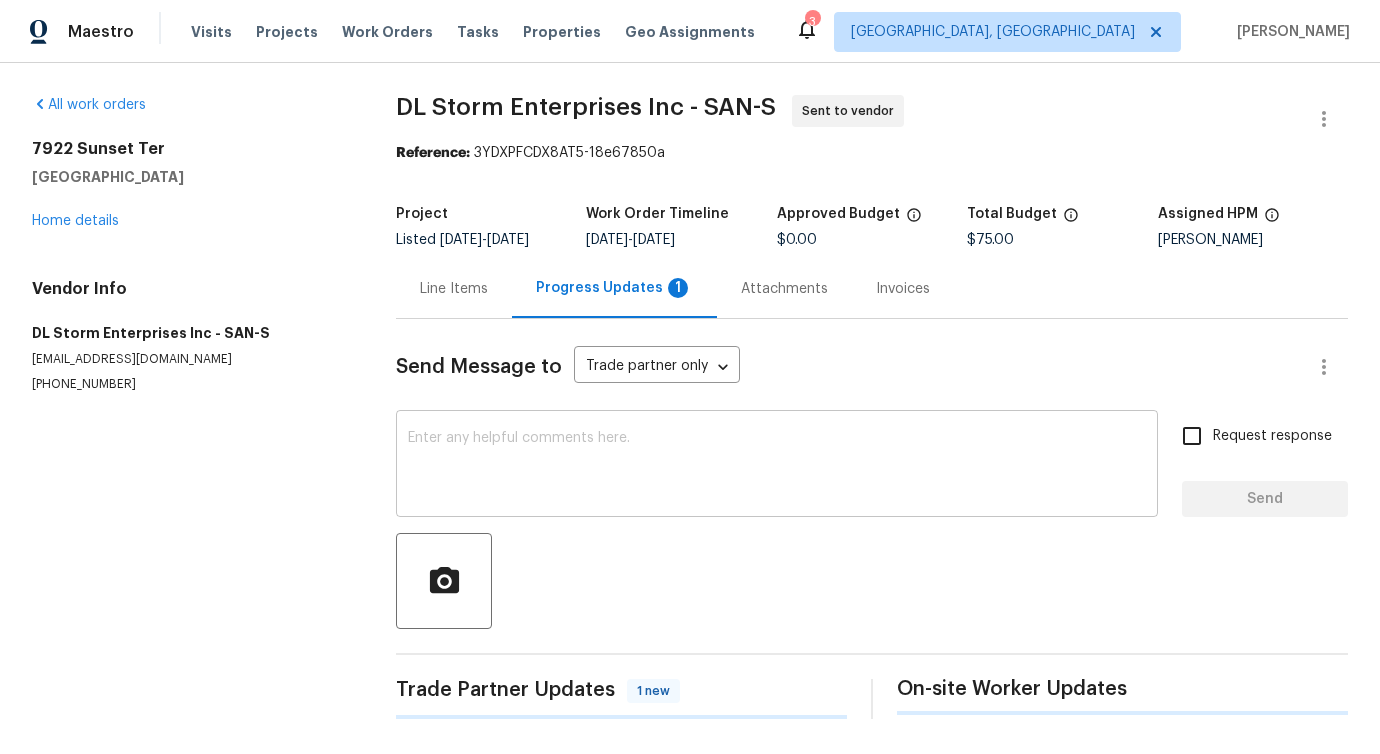 click at bounding box center [777, 466] 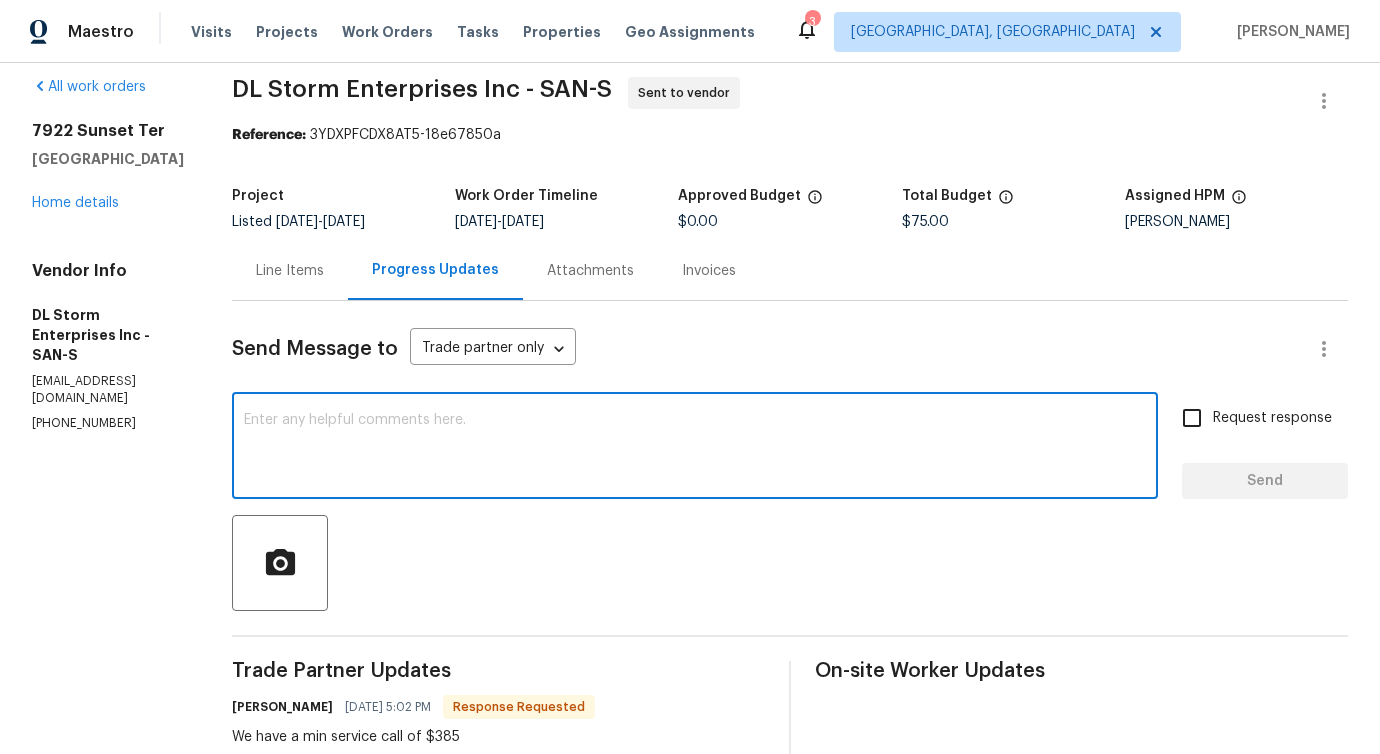 scroll, scrollTop: 0, scrollLeft: 0, axis: both 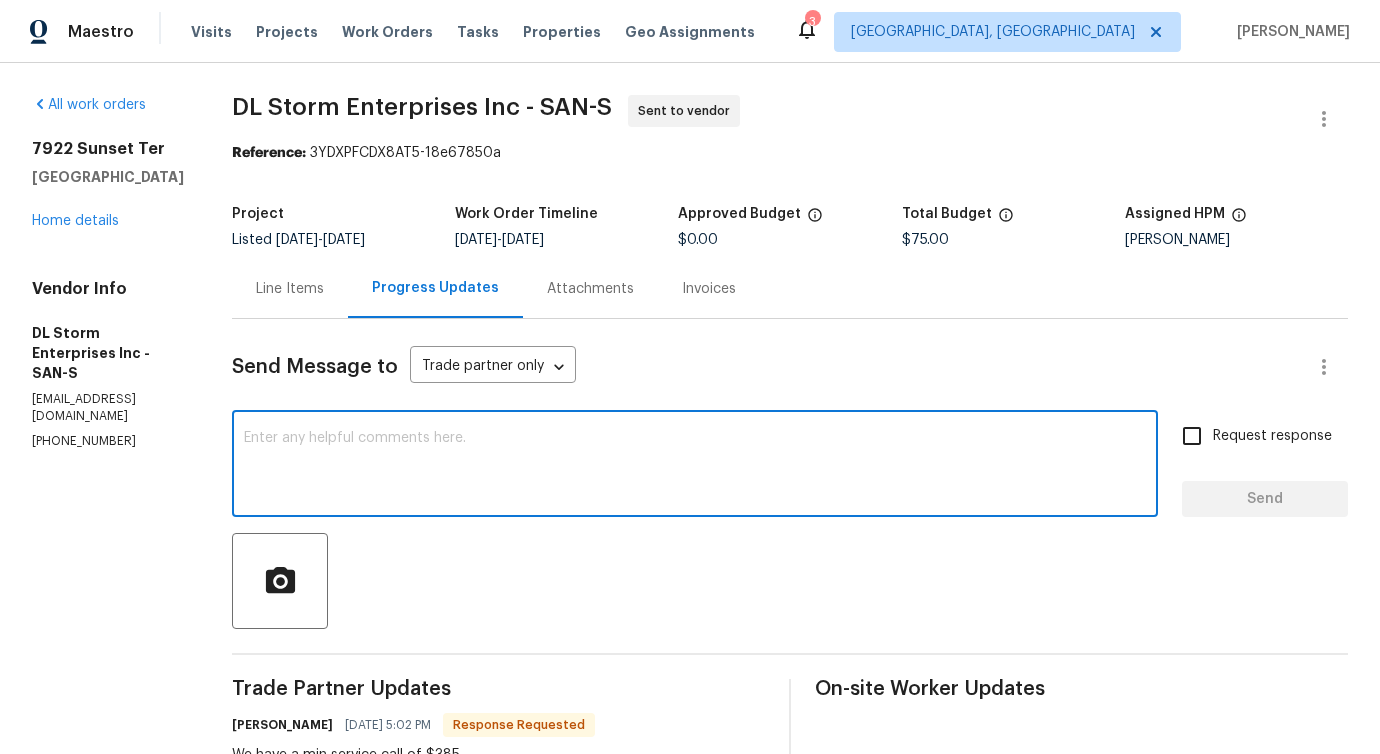 click on "Line Items" at bounding box center [290, 289] 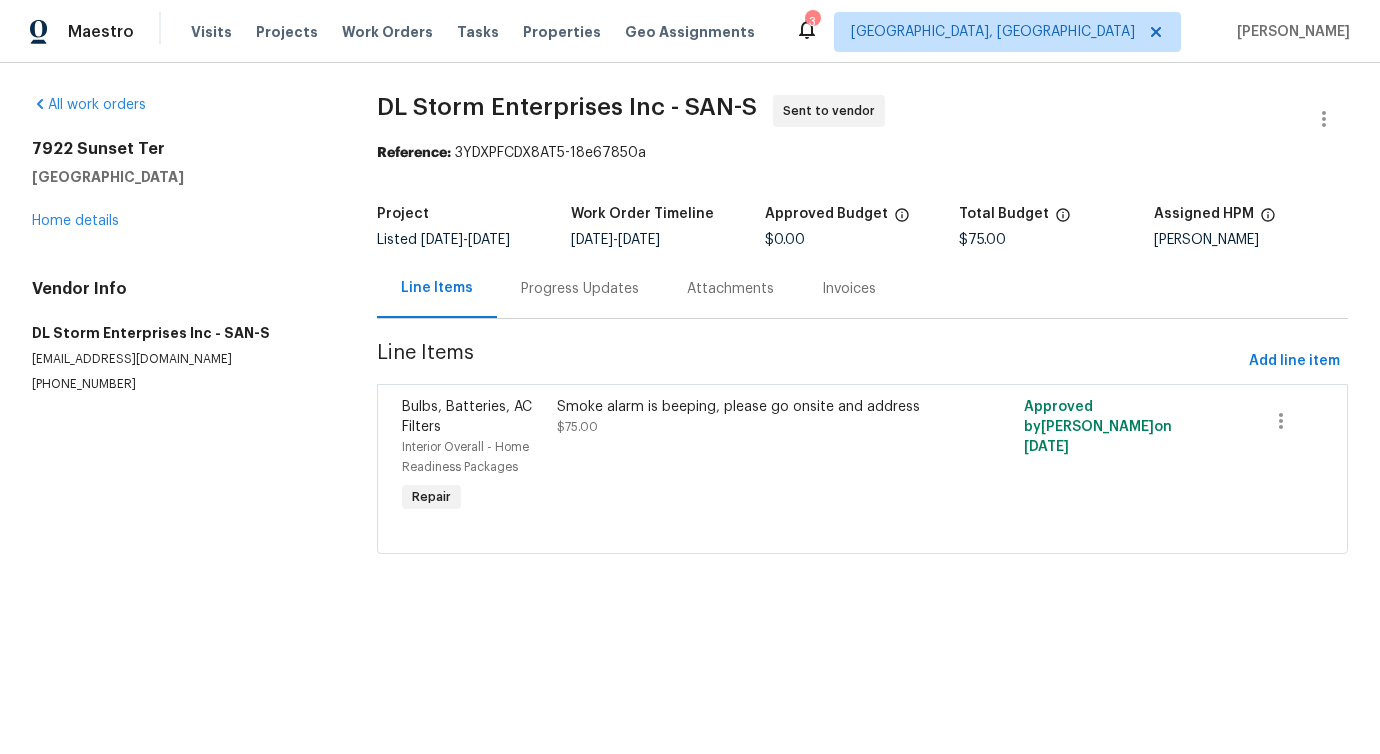 click on "Smoke alarm is beeping, please go onsite and address $75.00" at bounding box center [745, 457] 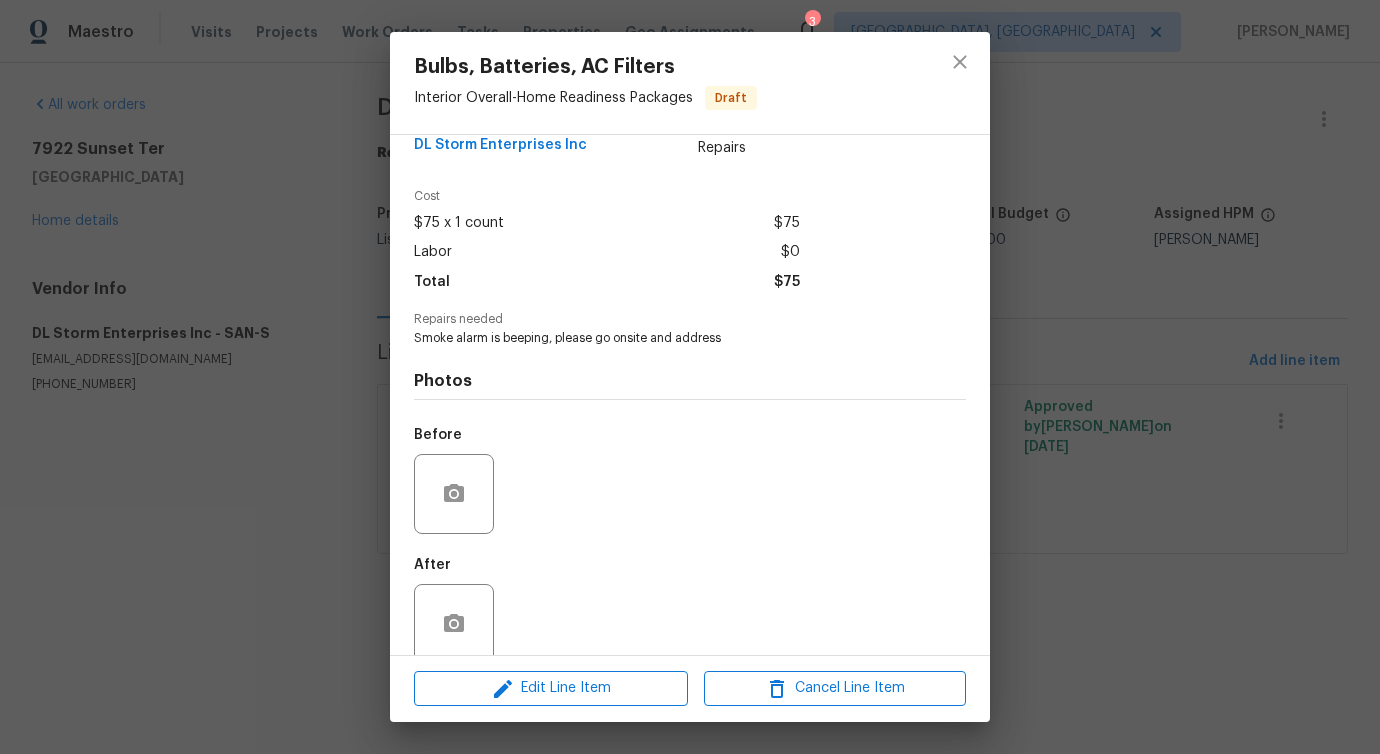 scroll, scrollTop: 67, scrollLeft: 0, axis: vertical 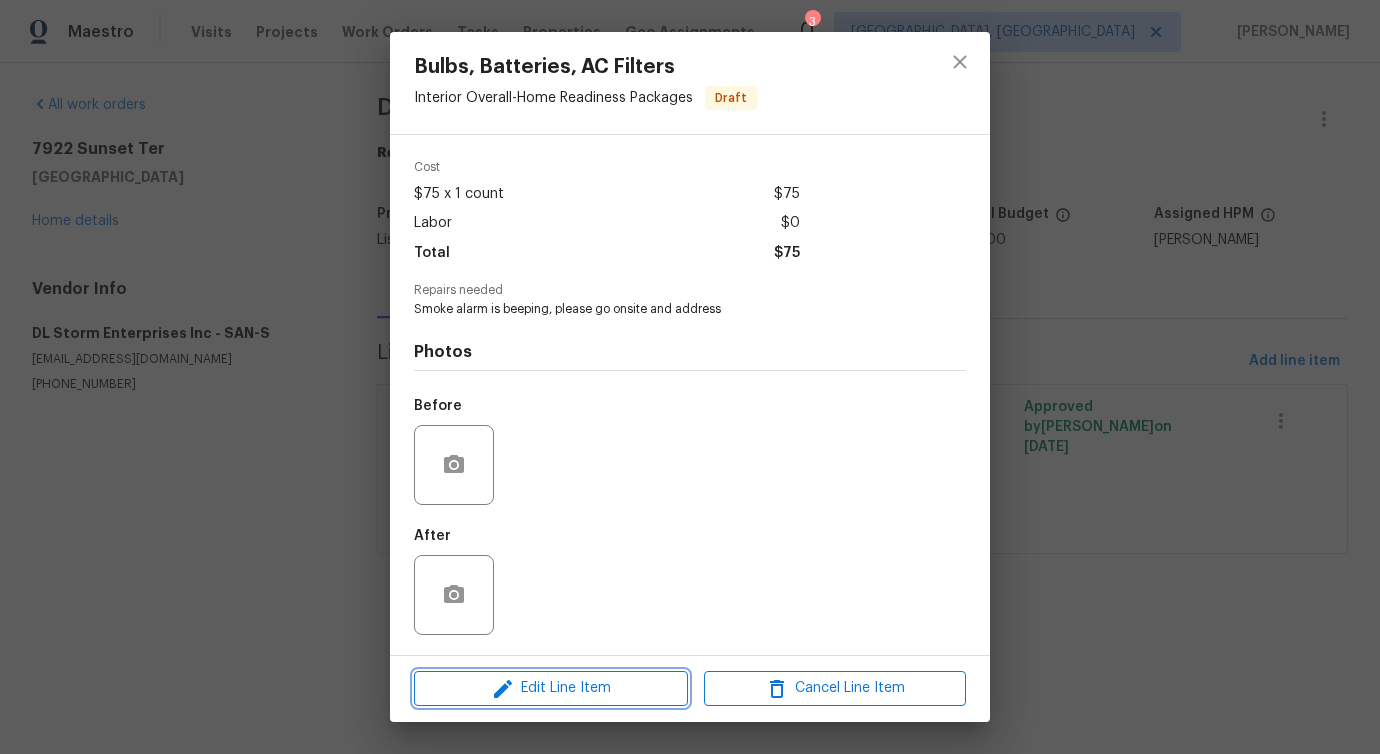 click on "Edit Line Item" at bounding box center [551, 688] 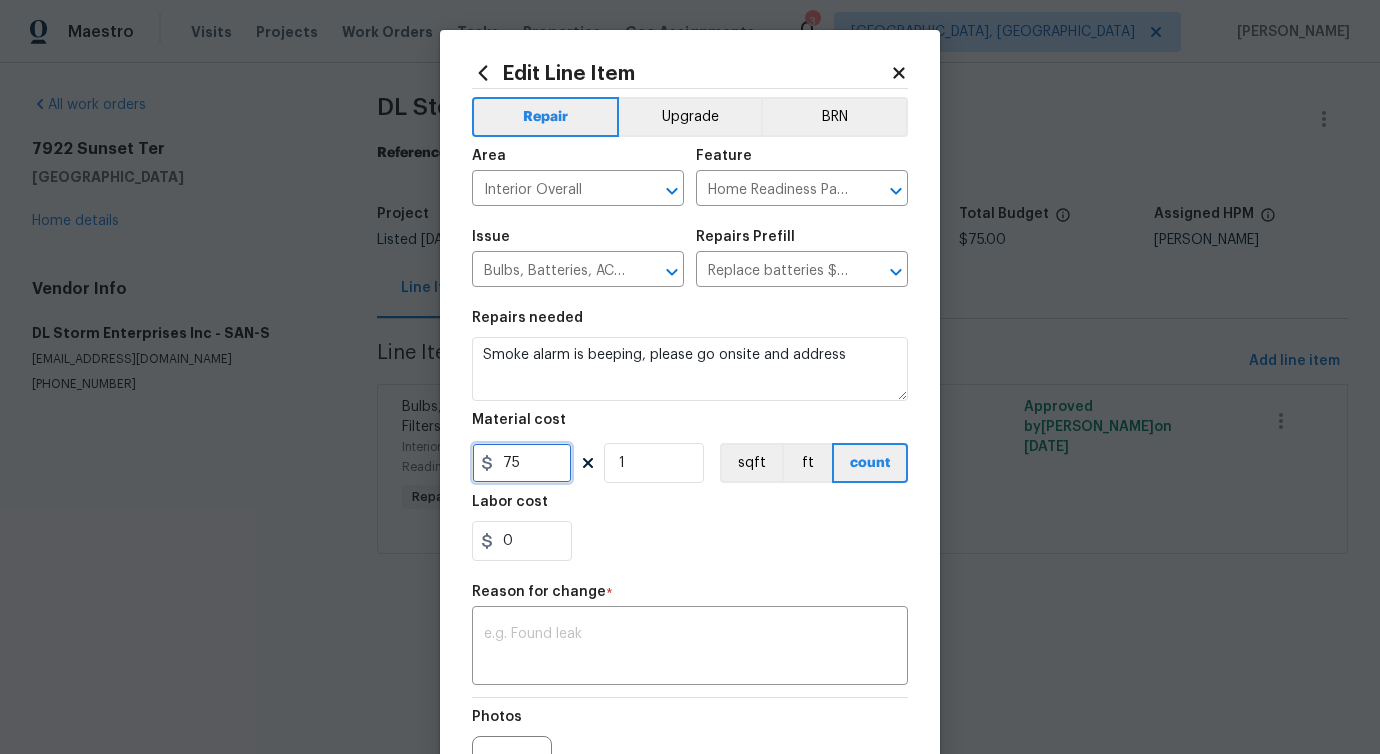 click on "75" at bounding box center [522, 463] 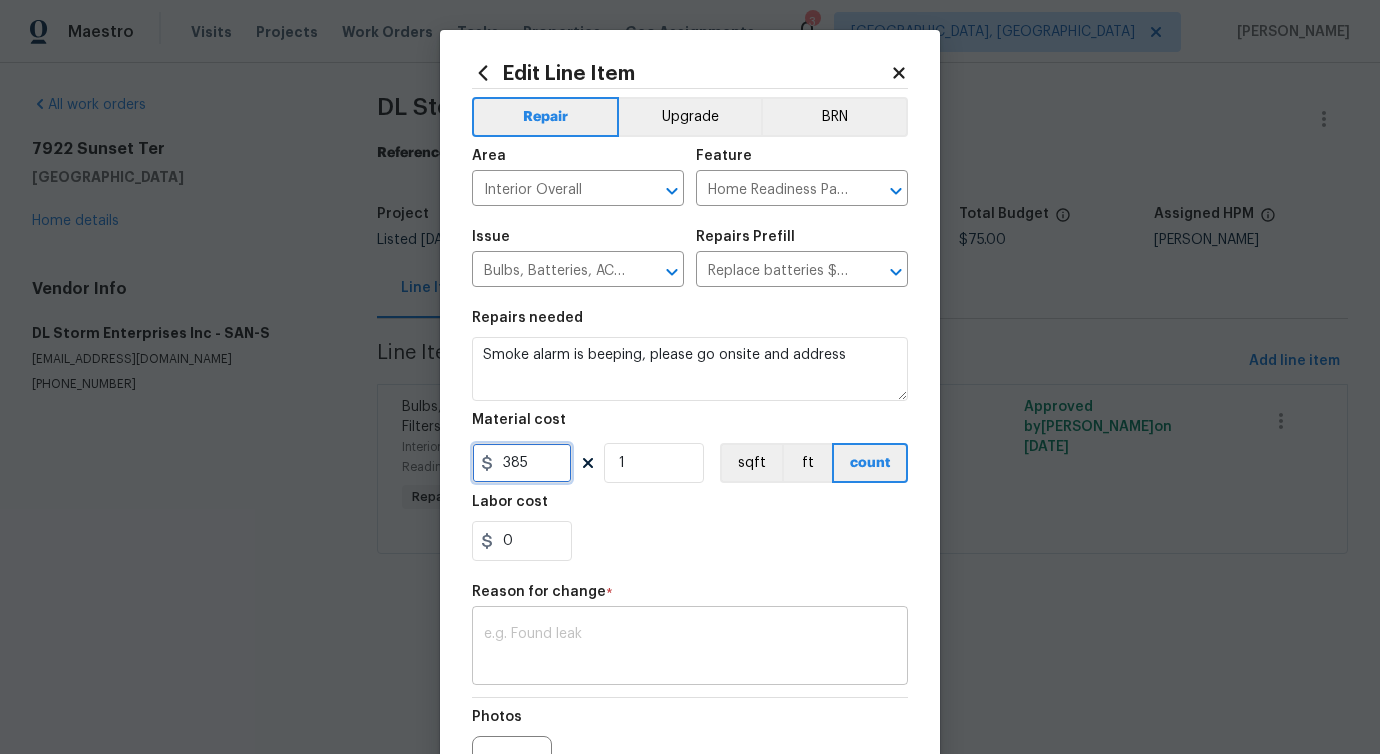 type on "385" 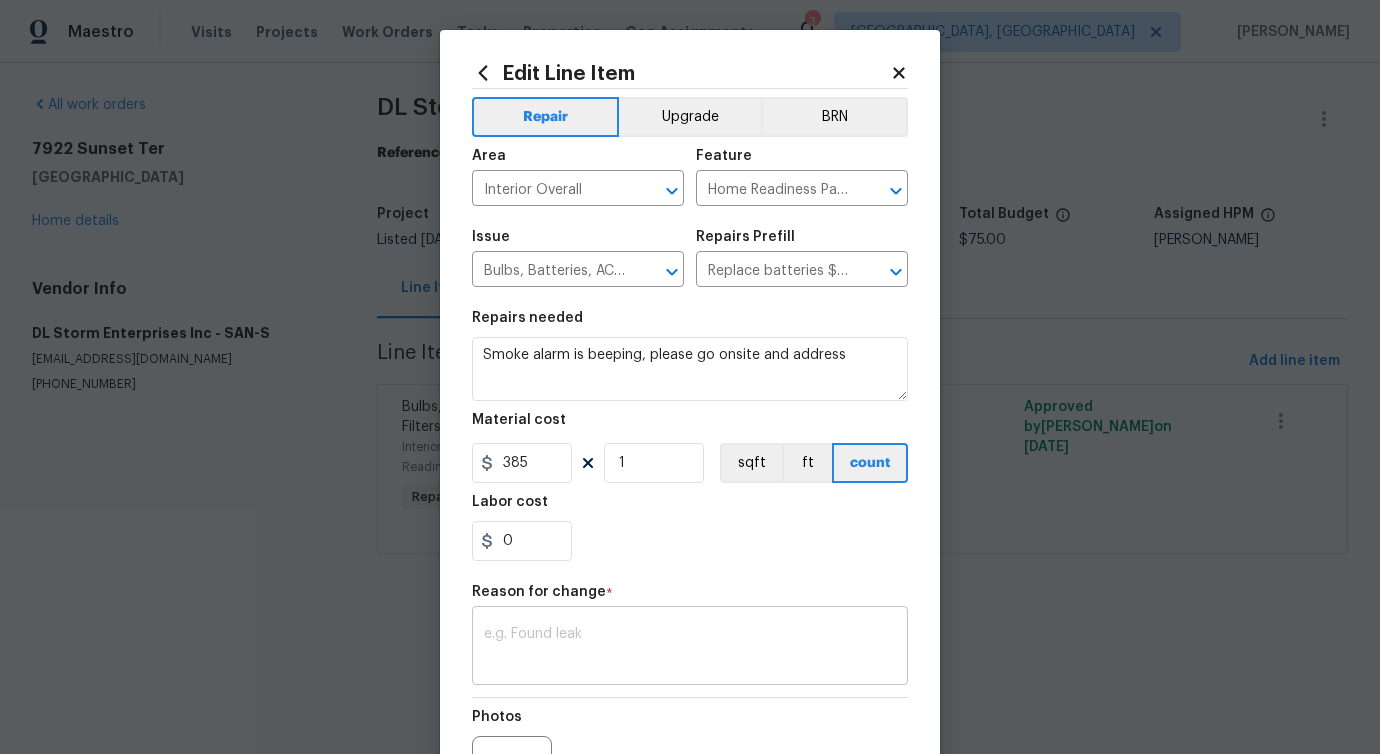 click at bounding box center [690, 648] 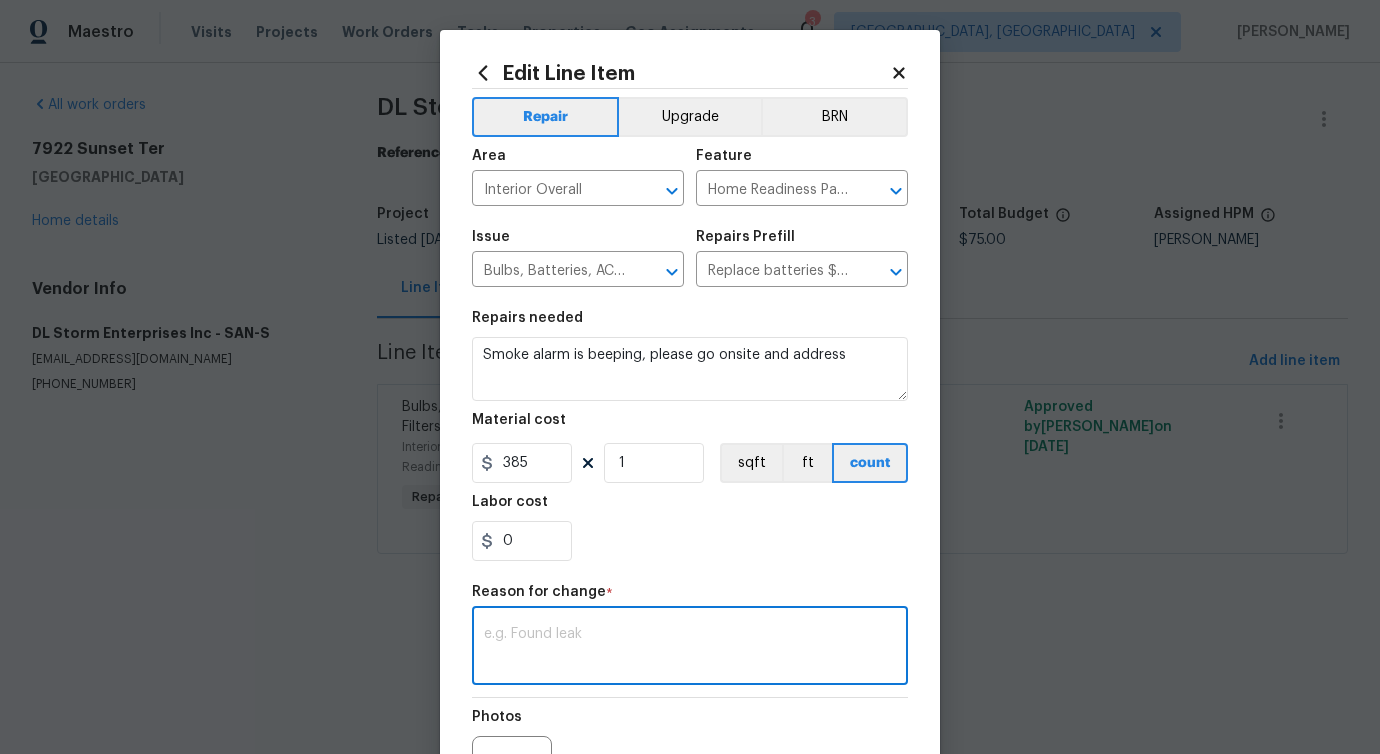 click on "Reason for change *" at bounding box center (690, 598) 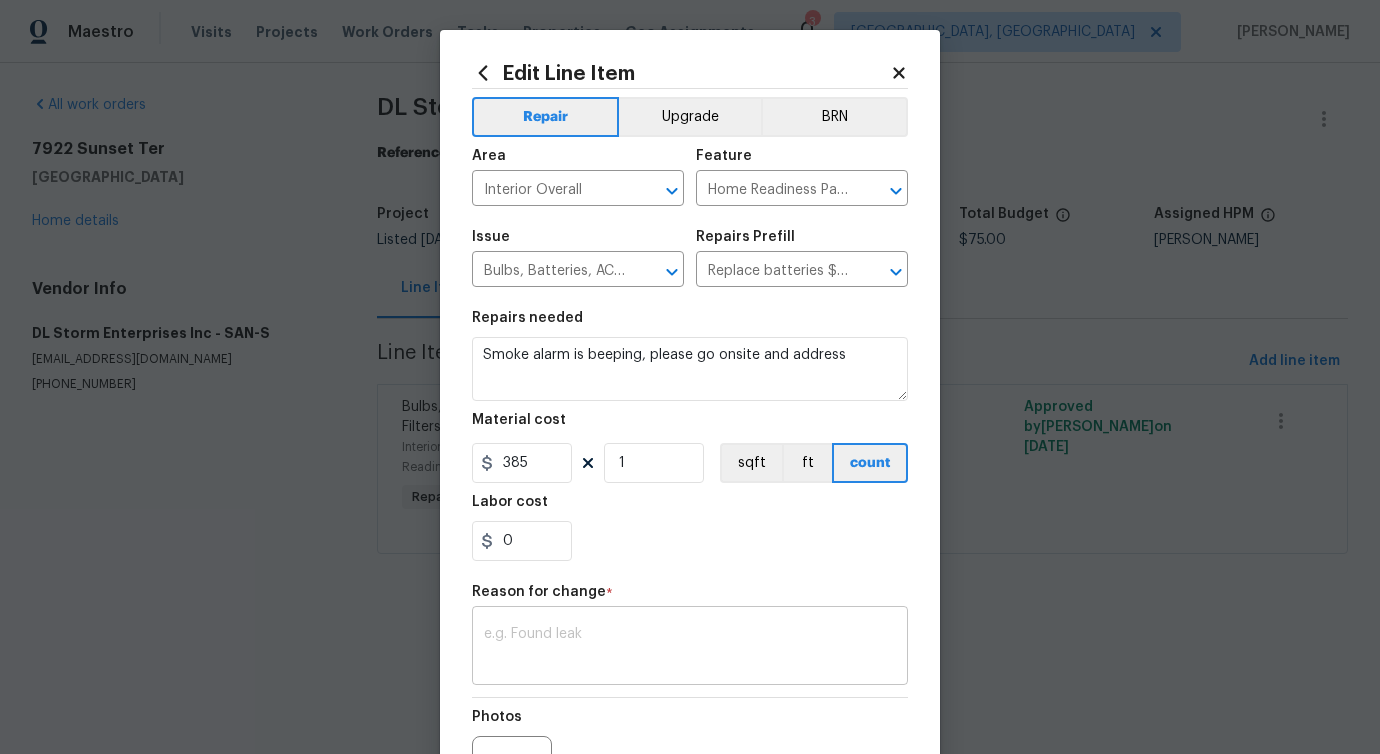 paste on "(PS) Updated per vendor's final cost." 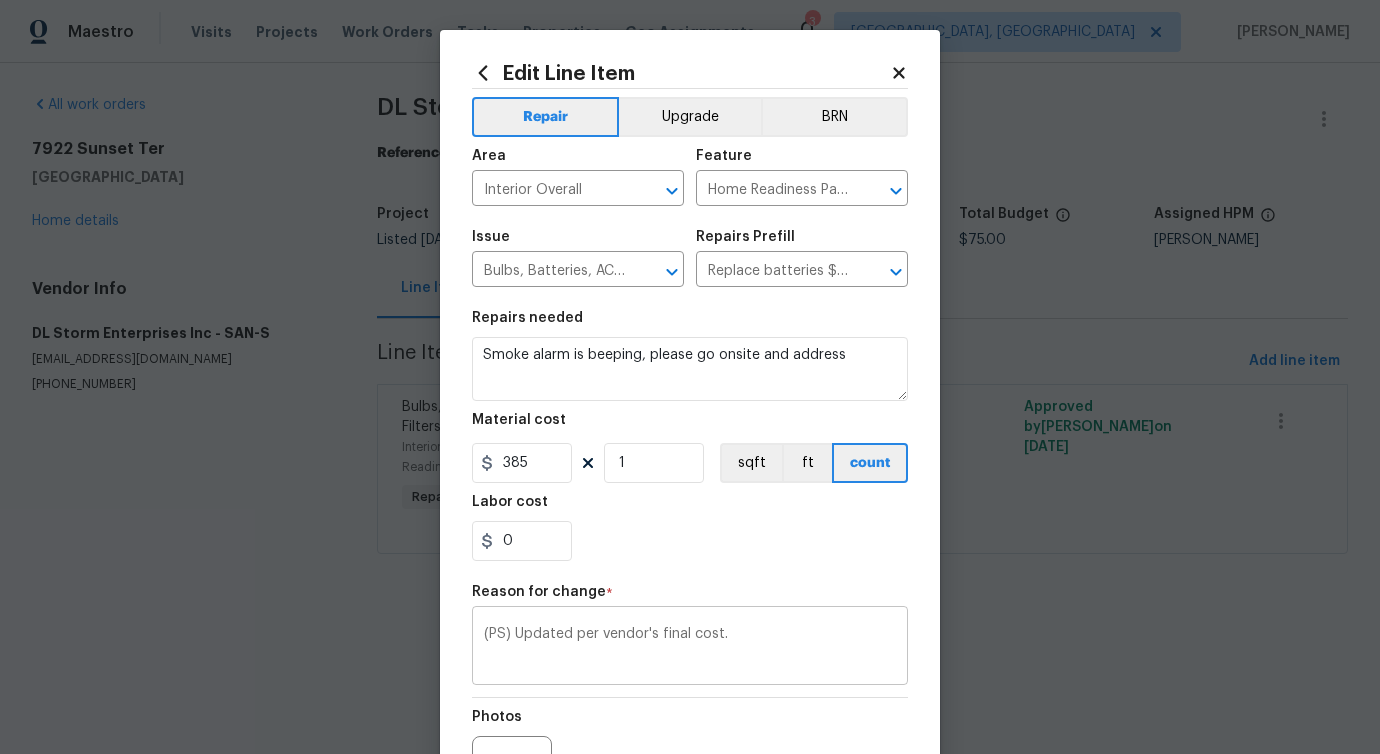 click on "(PS) Updated per vendor's final cost." at bounding box center (690, 648) 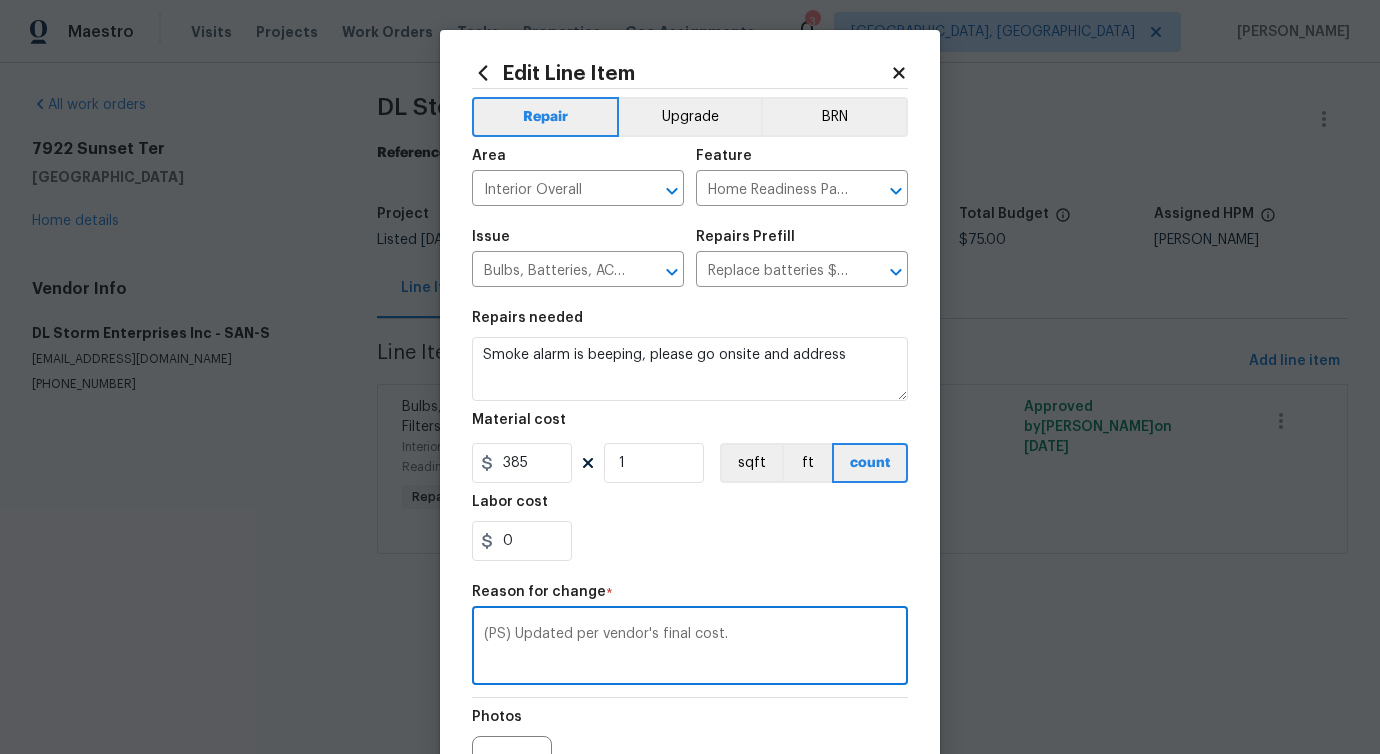 click on "(PS) Updated per vendor's final cost." at bounding box center [690, 648] 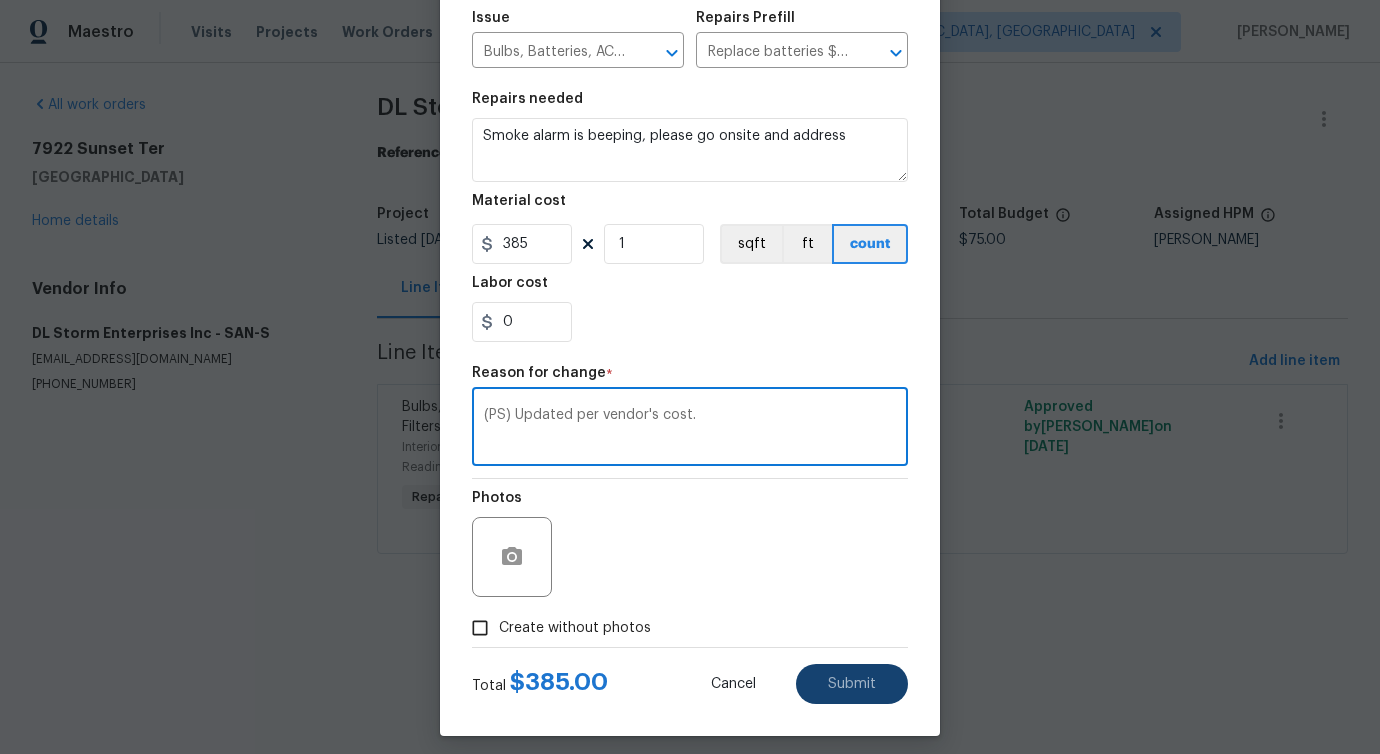 scroll, scrollTop: 232, scrollLeft: 0, axis: vertical 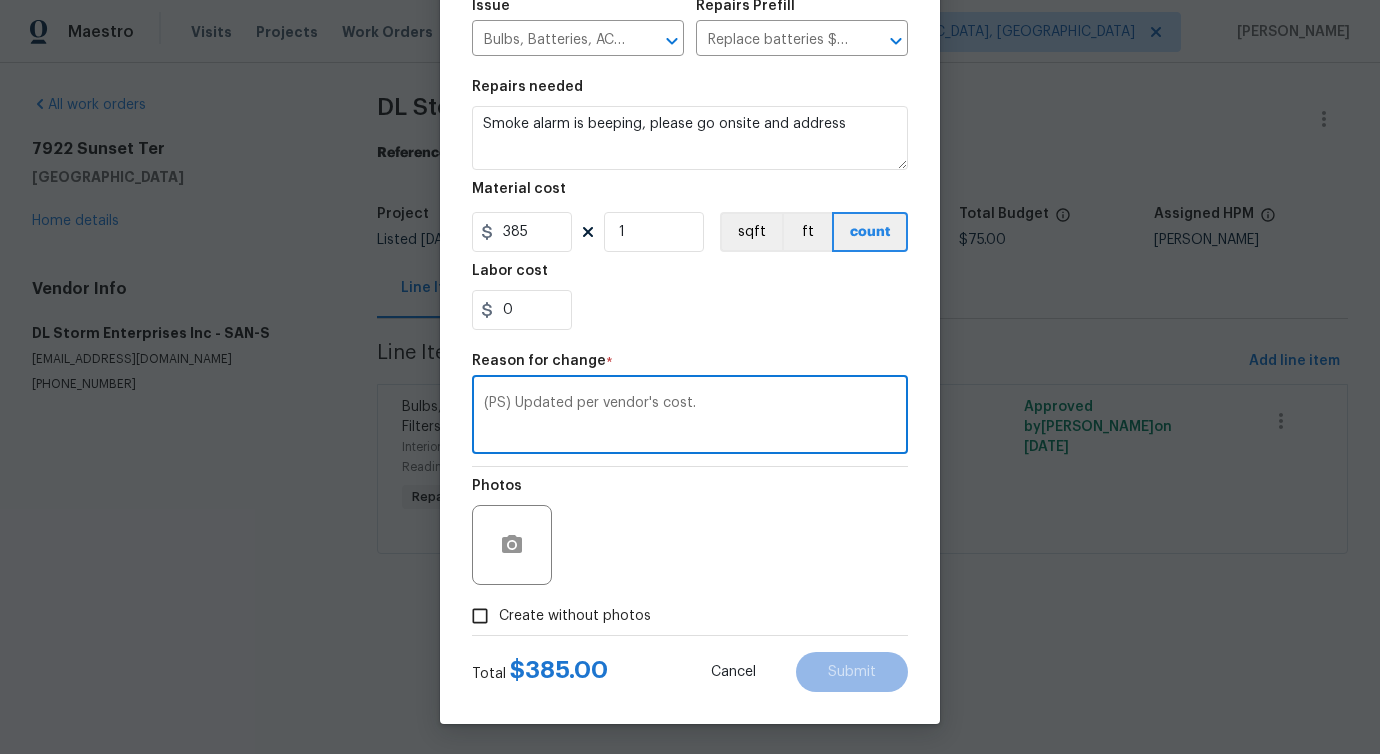 type on "(PS) Updated per vendor's cost." 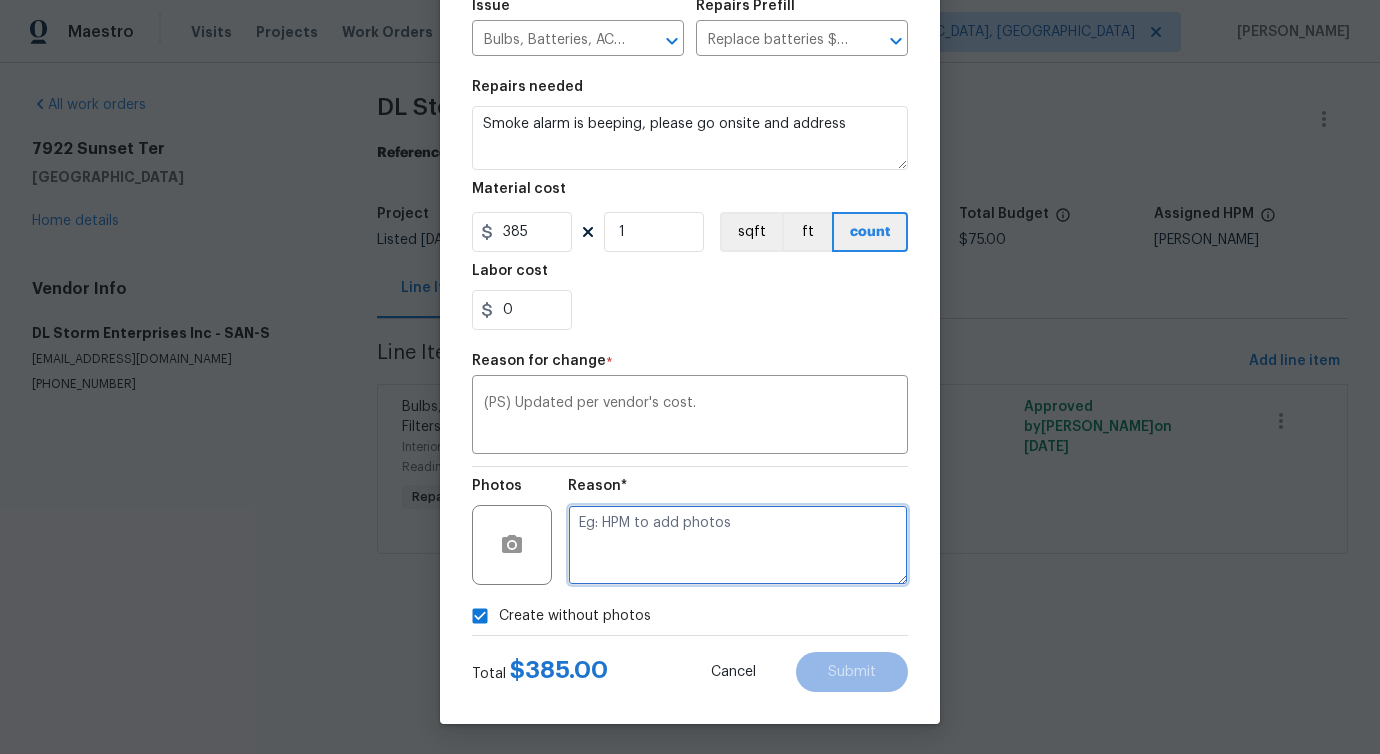click at bounding box center (738, 545) 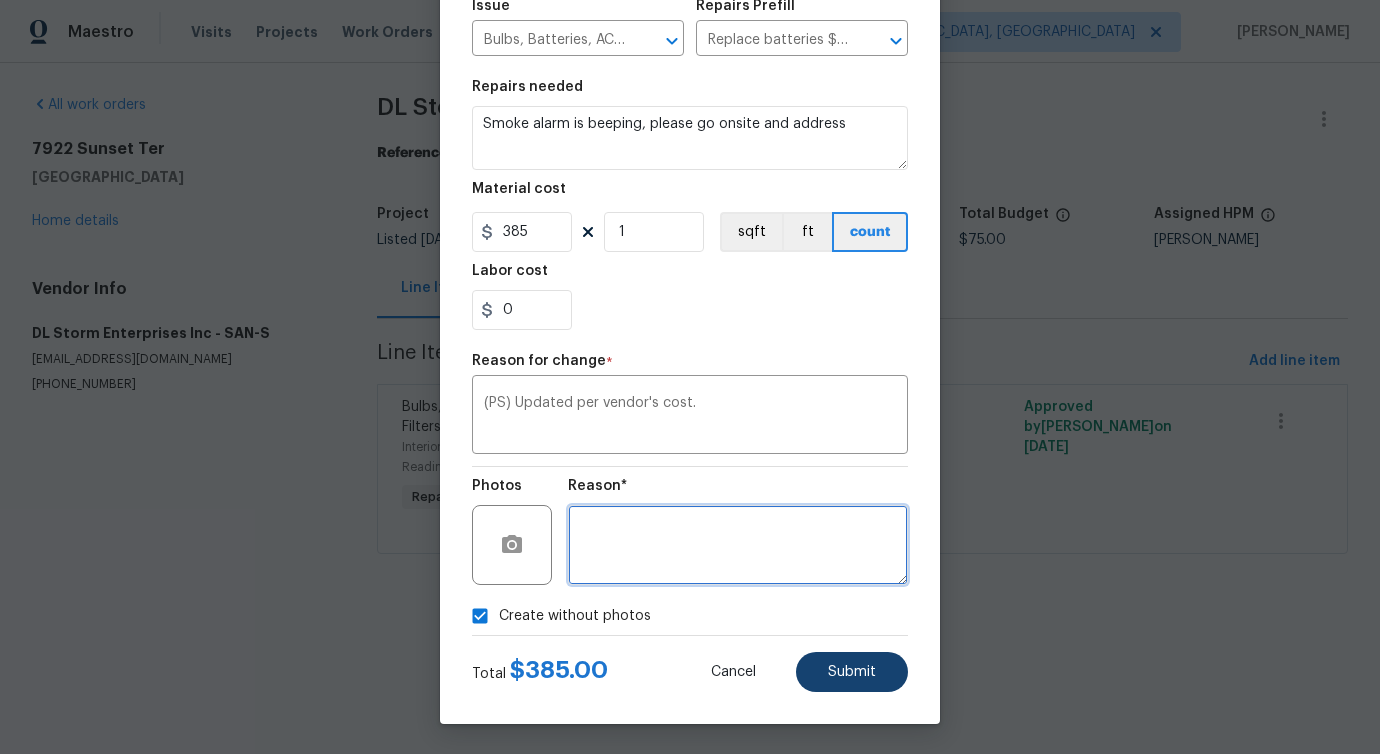 type 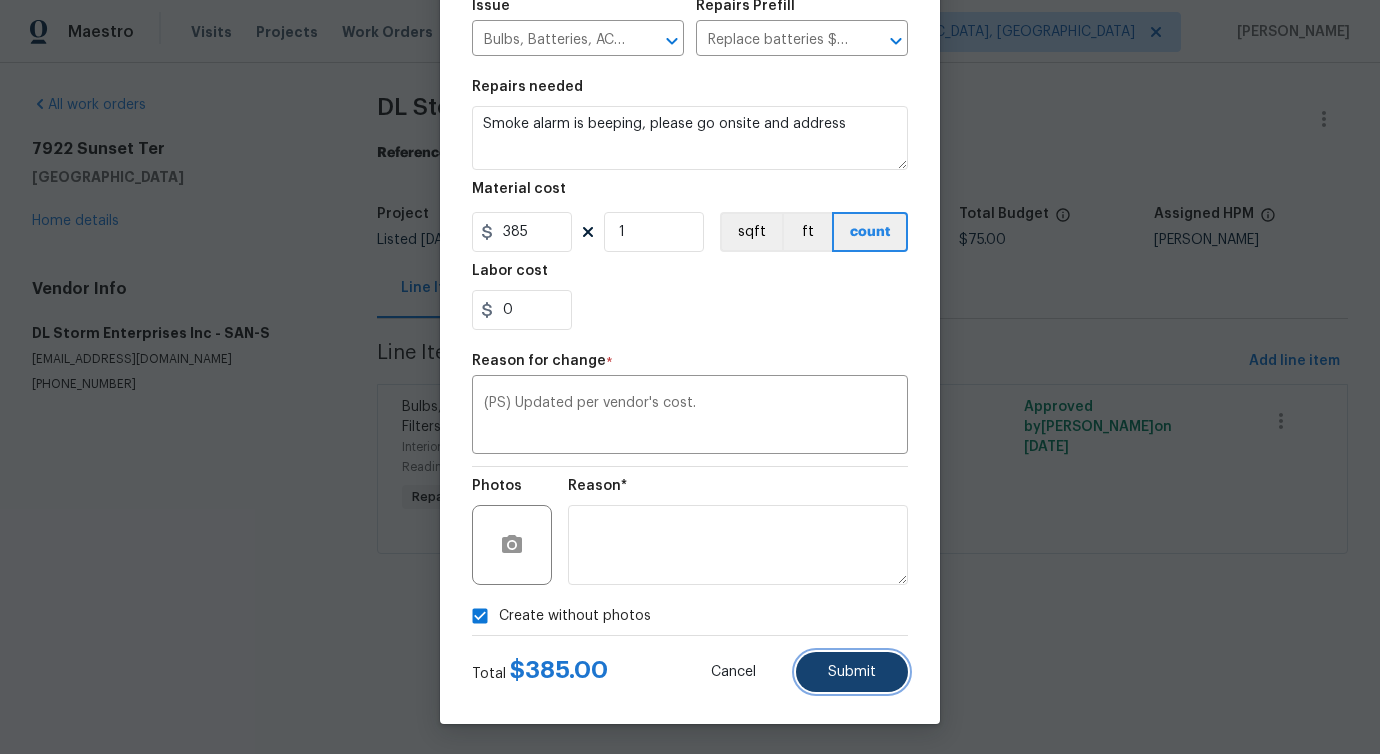 click on "Submit" at bounding box center (852, 672) 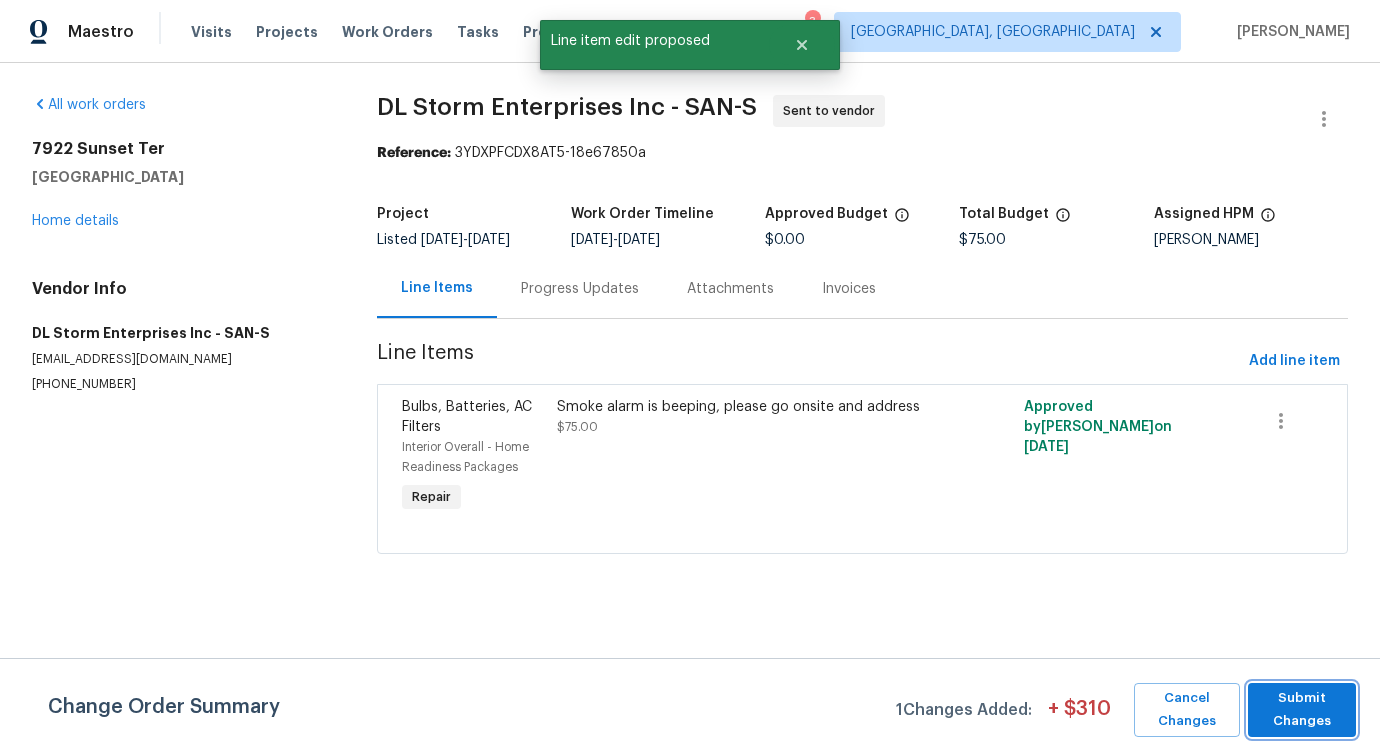 scroll, scrollTop: 0, scrollLeft: 0, axis: both 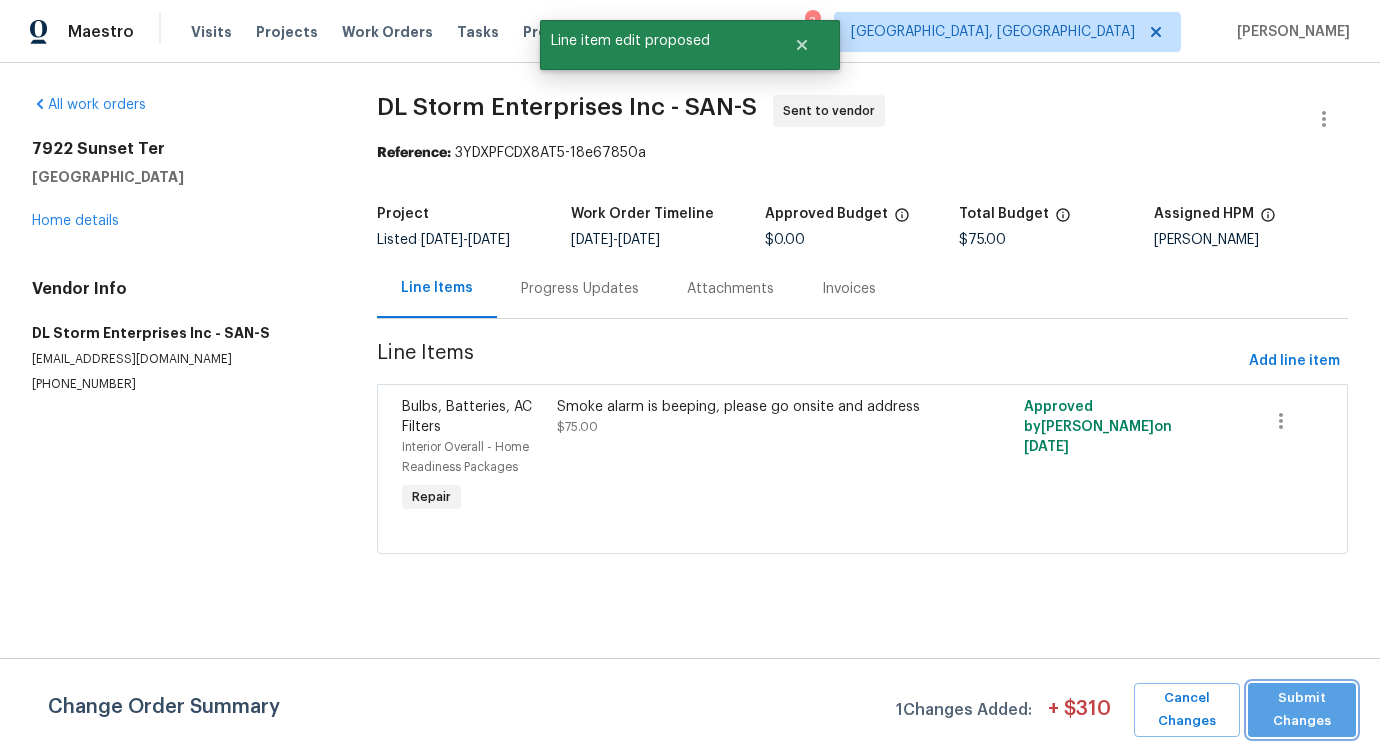 click on "Submit Changes" at bounding box center (1302, 710) 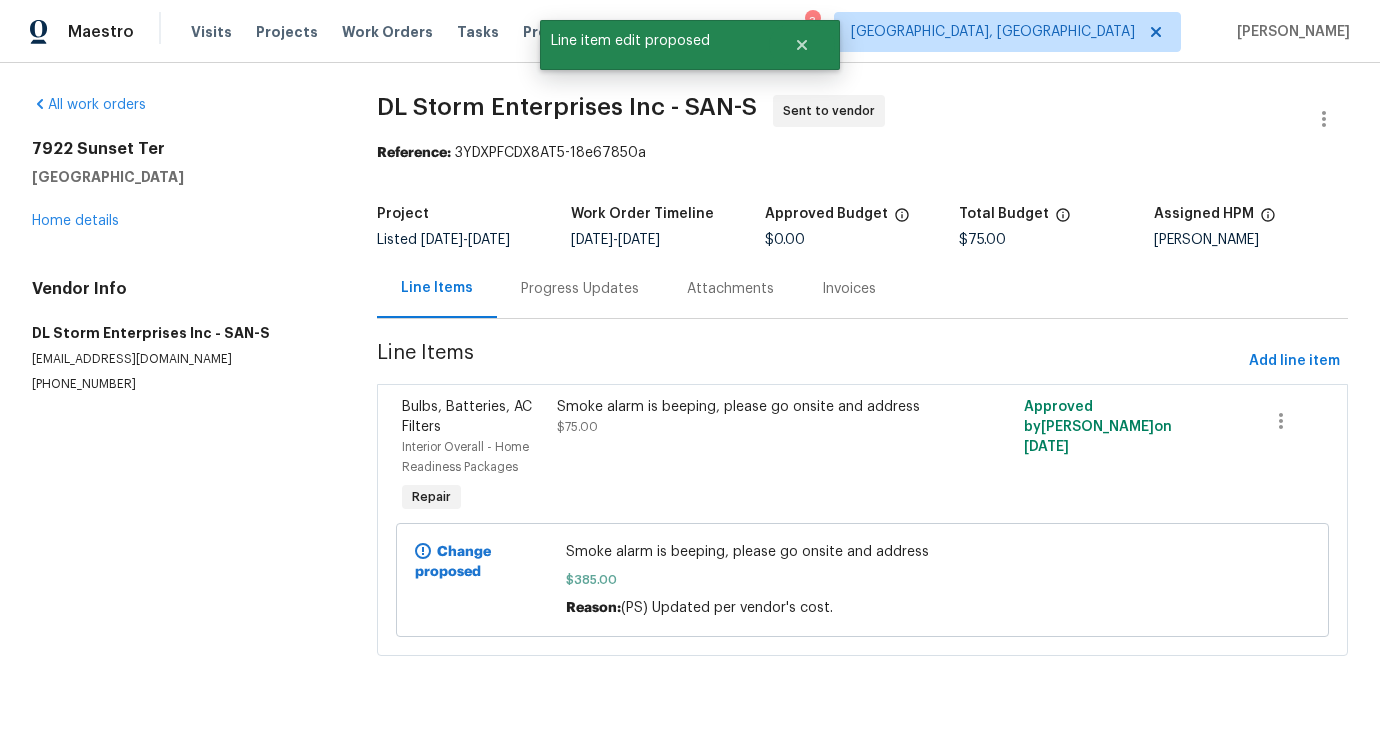 click on "Progress Updates" at bounding box center [580, 289] 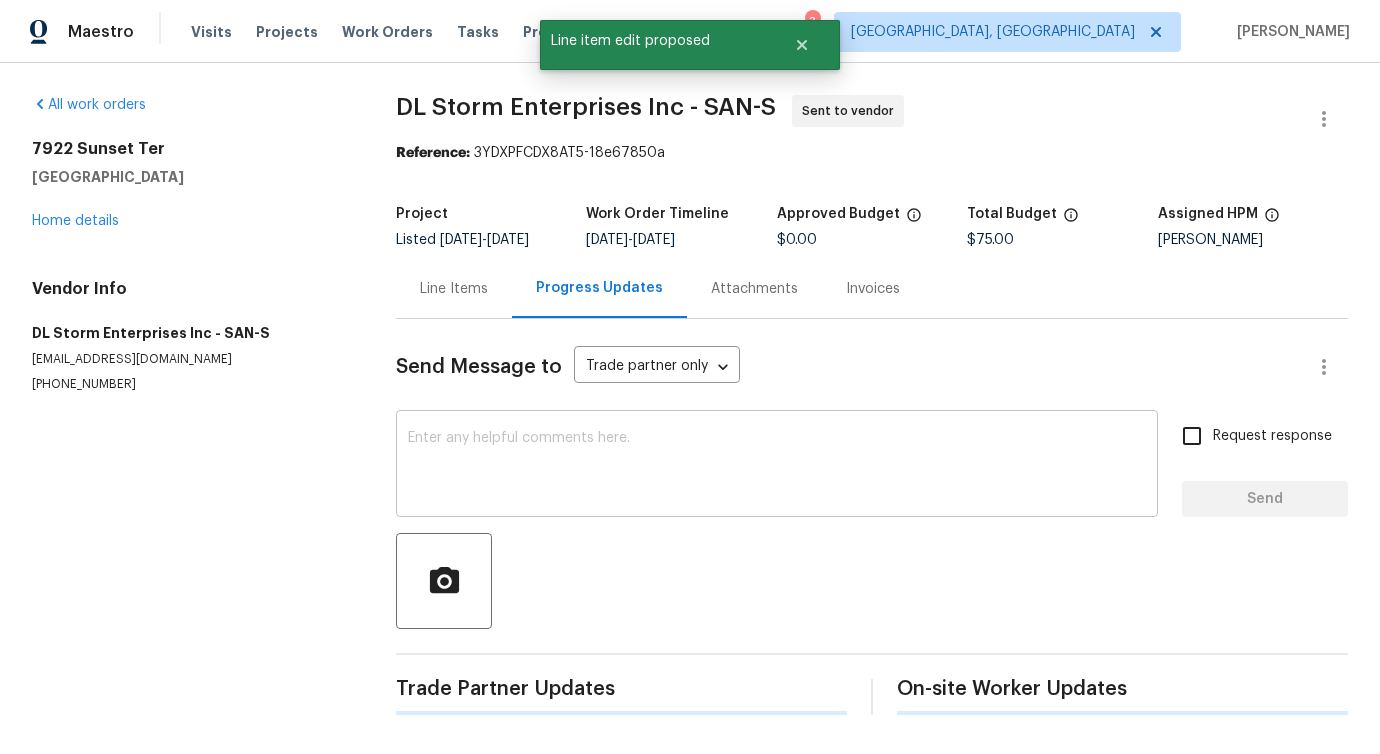 click at bounding box center (777, 466) 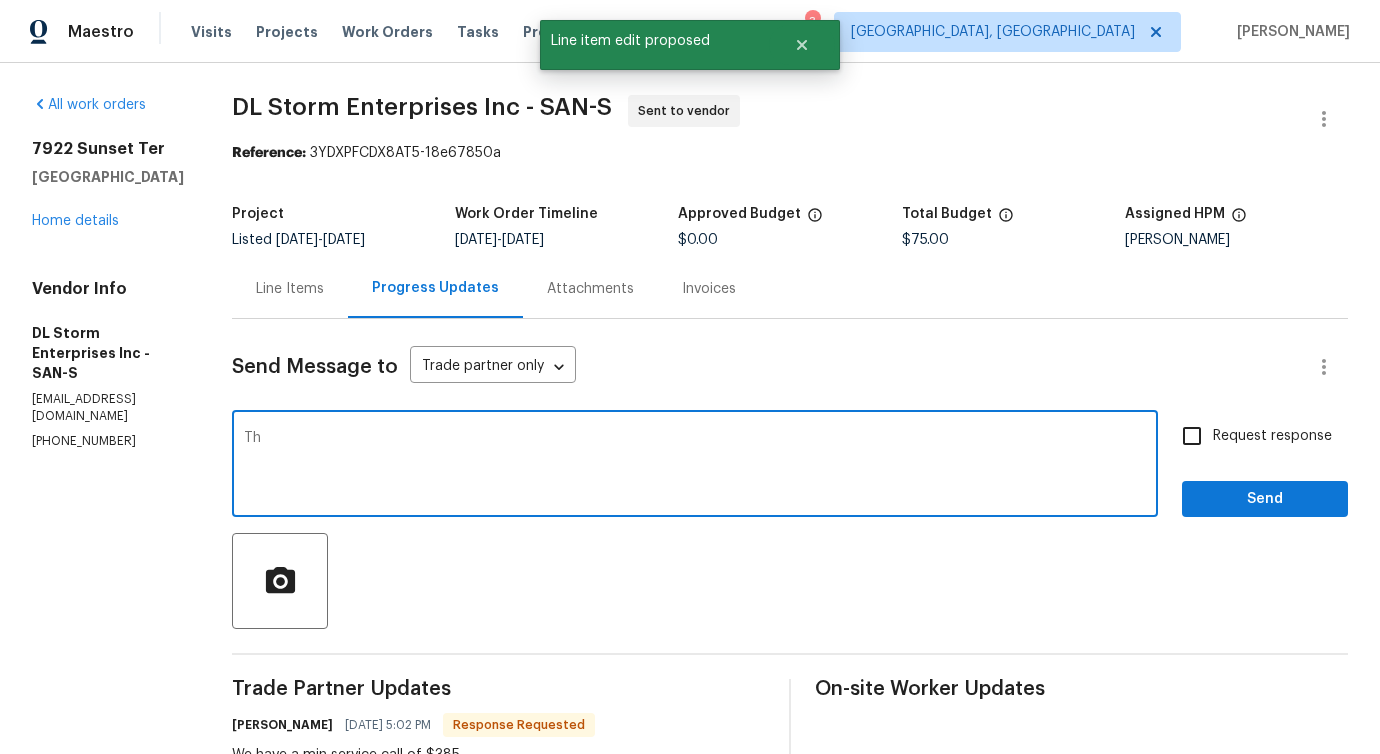 type on "The" 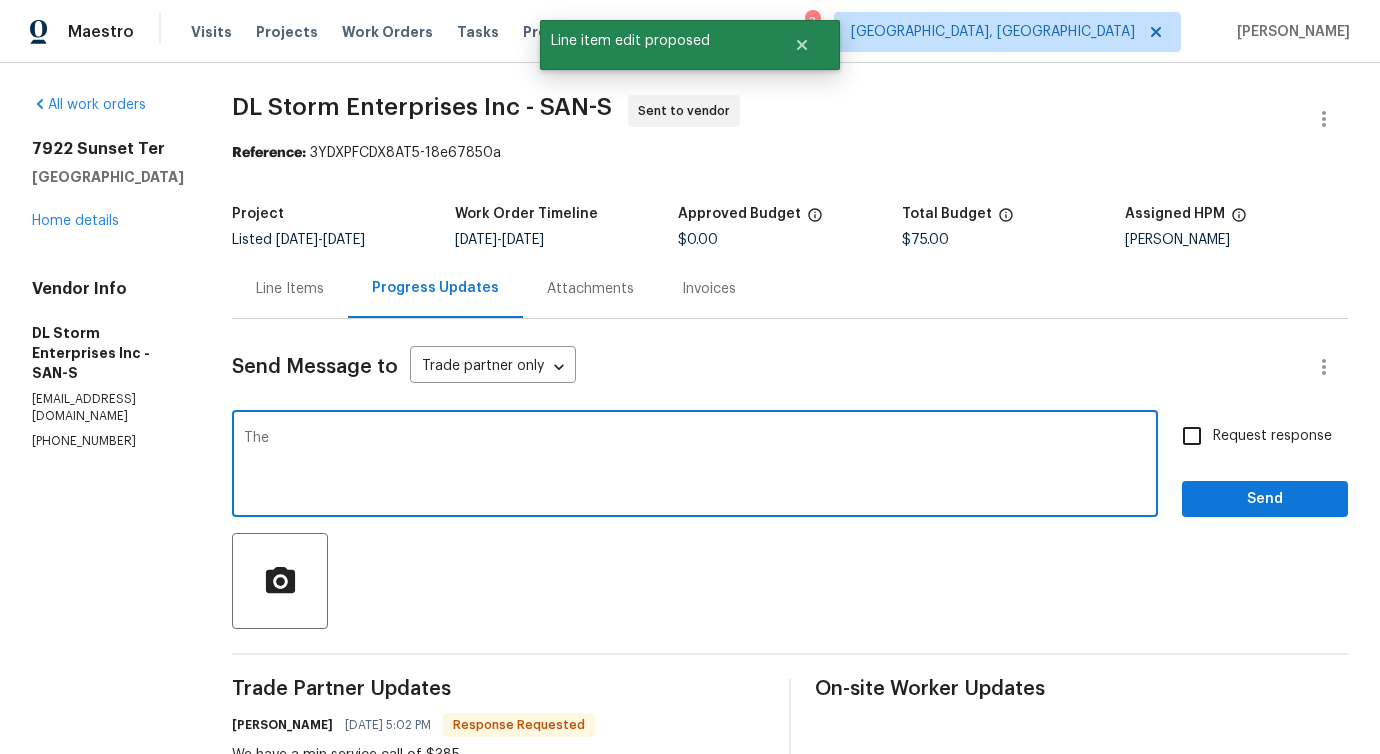 click on "Line Items" at bounding box center [290, 289] 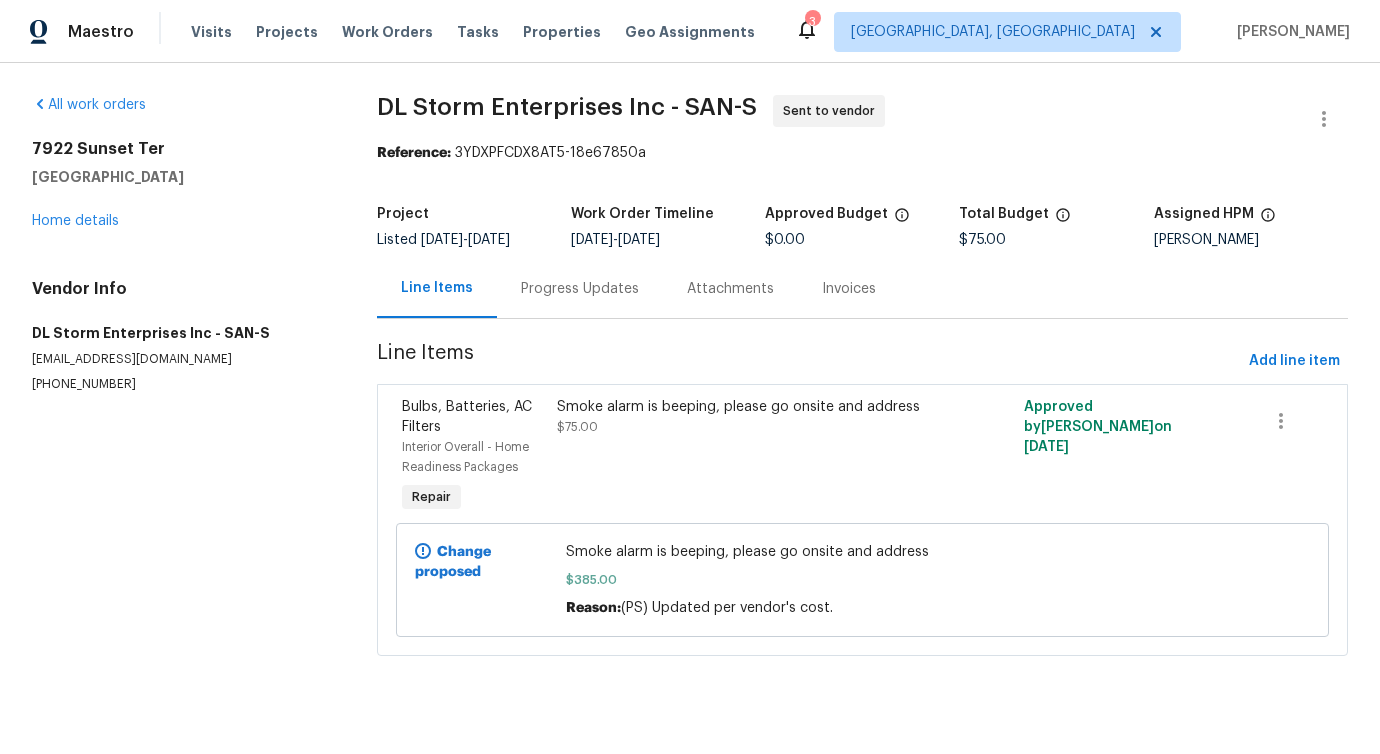 click on "Progress Updates" at bounding box center (580, 289) 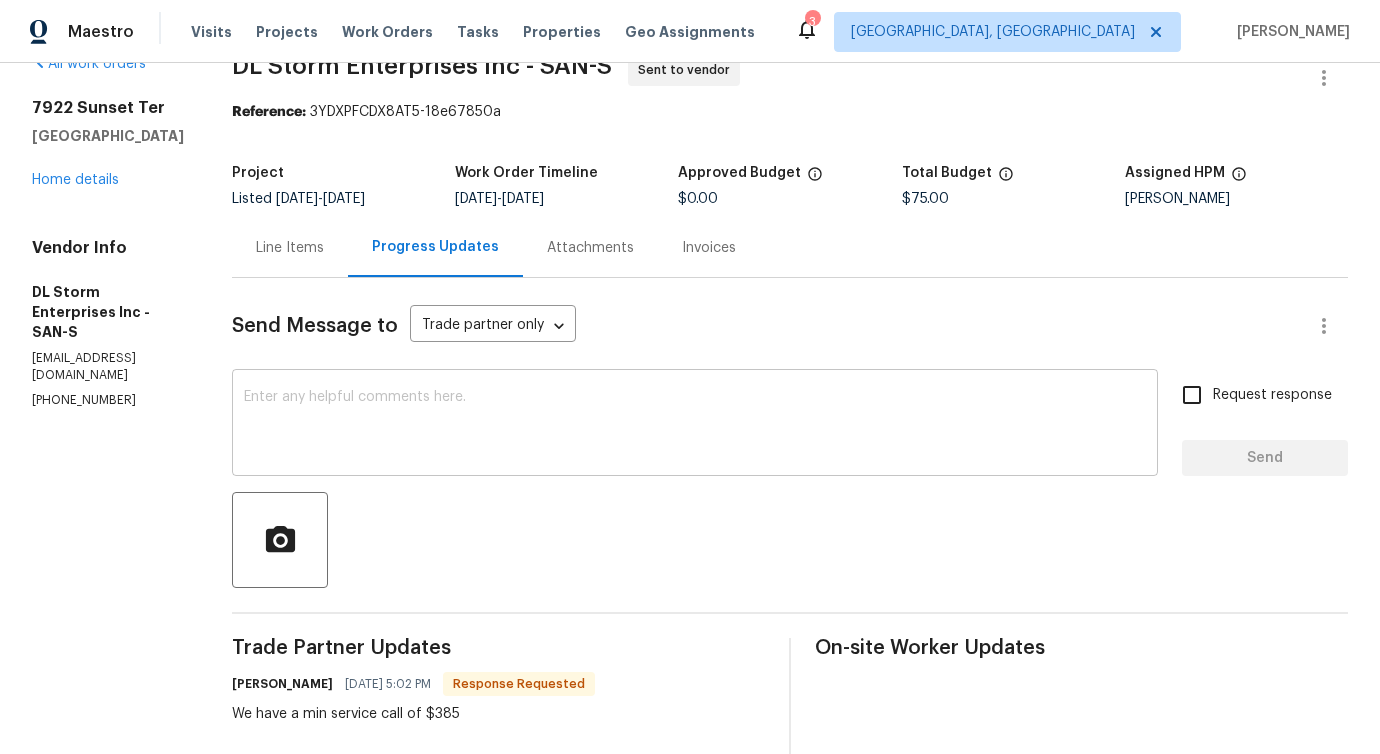 scroll, scrollTop: 27, scrollLeft: 0, axis: vertical 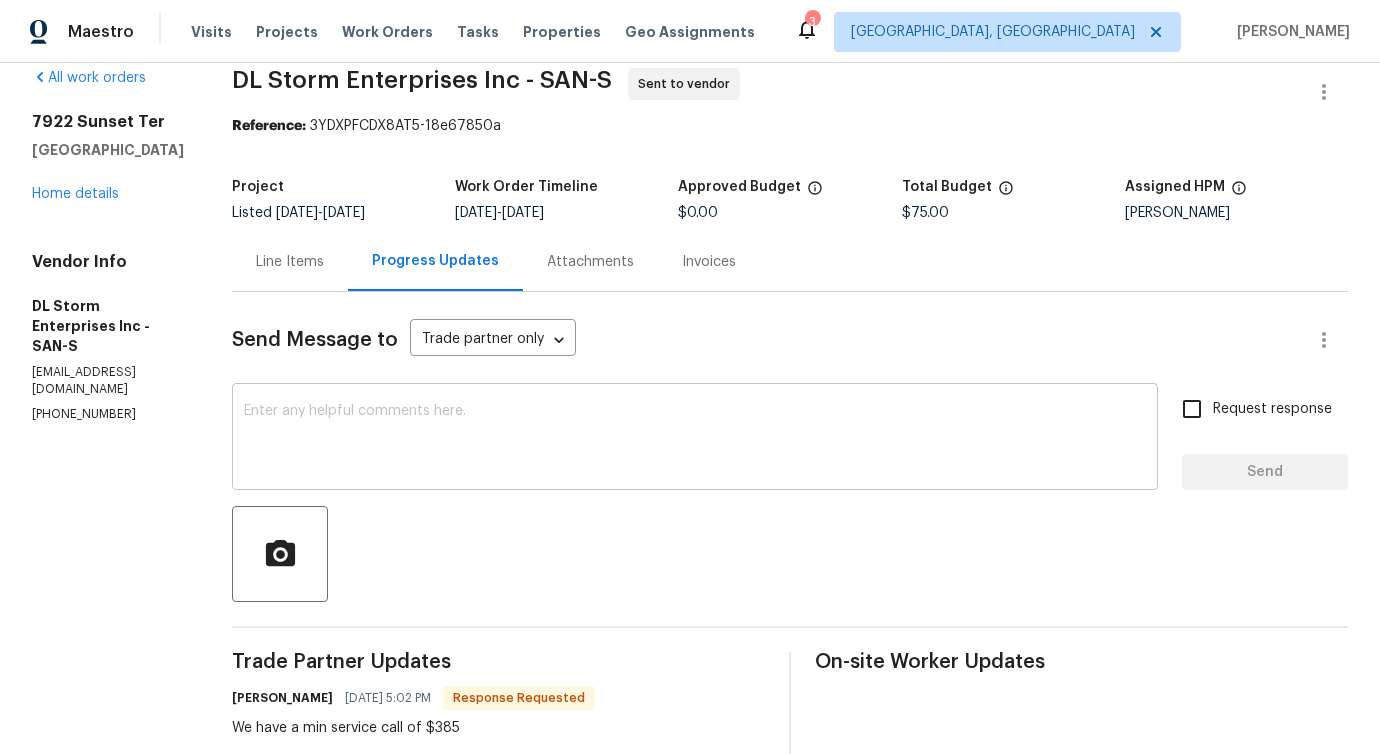 click at bounding box center [695, 439] 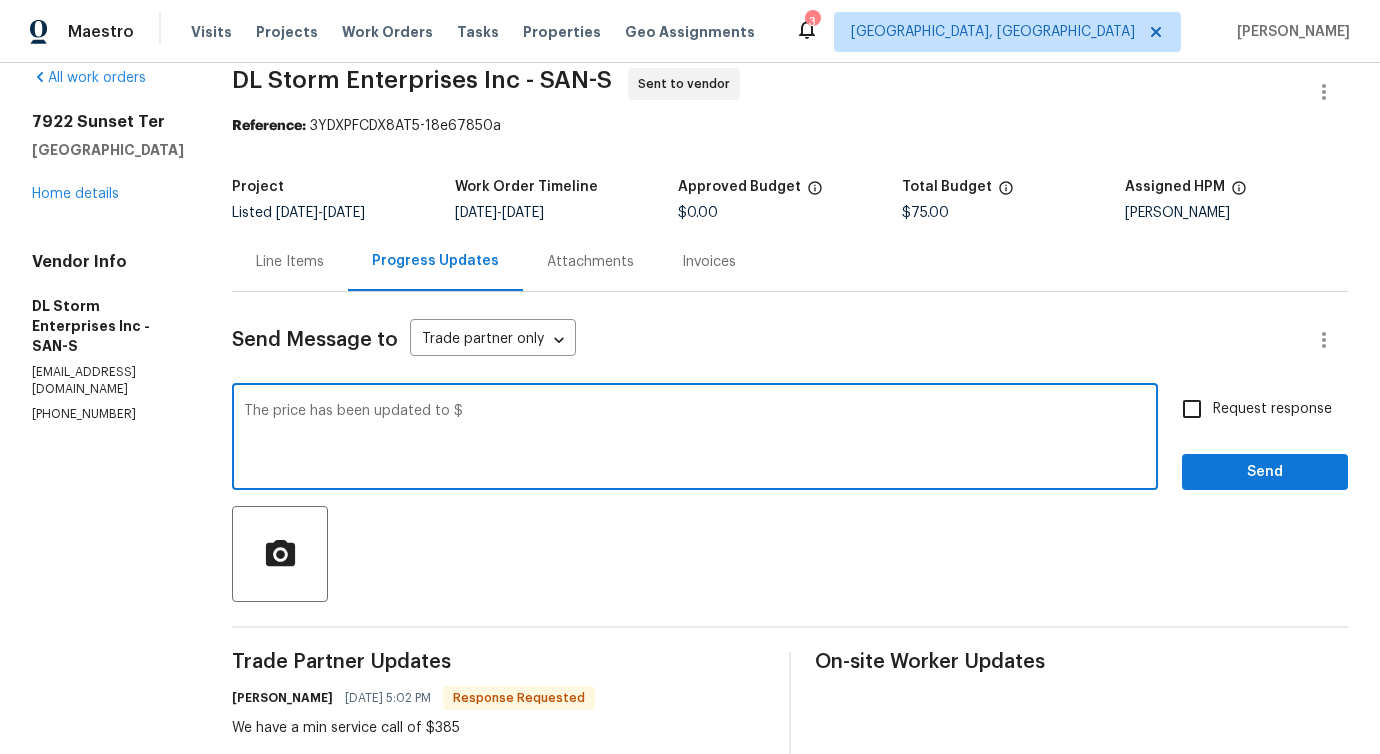 type on "The price has been updated to $" 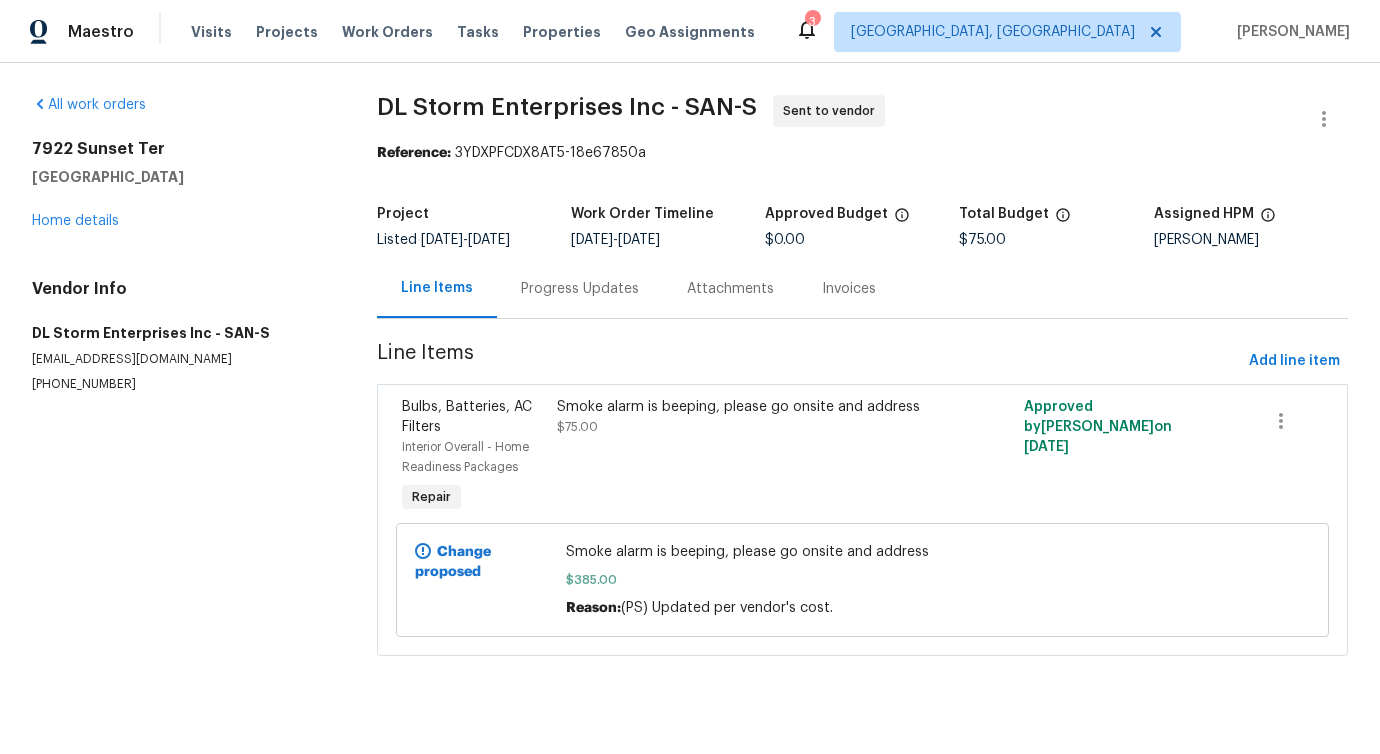 scroll, scrollTop: 0, scrollLeft: 0, axis: both 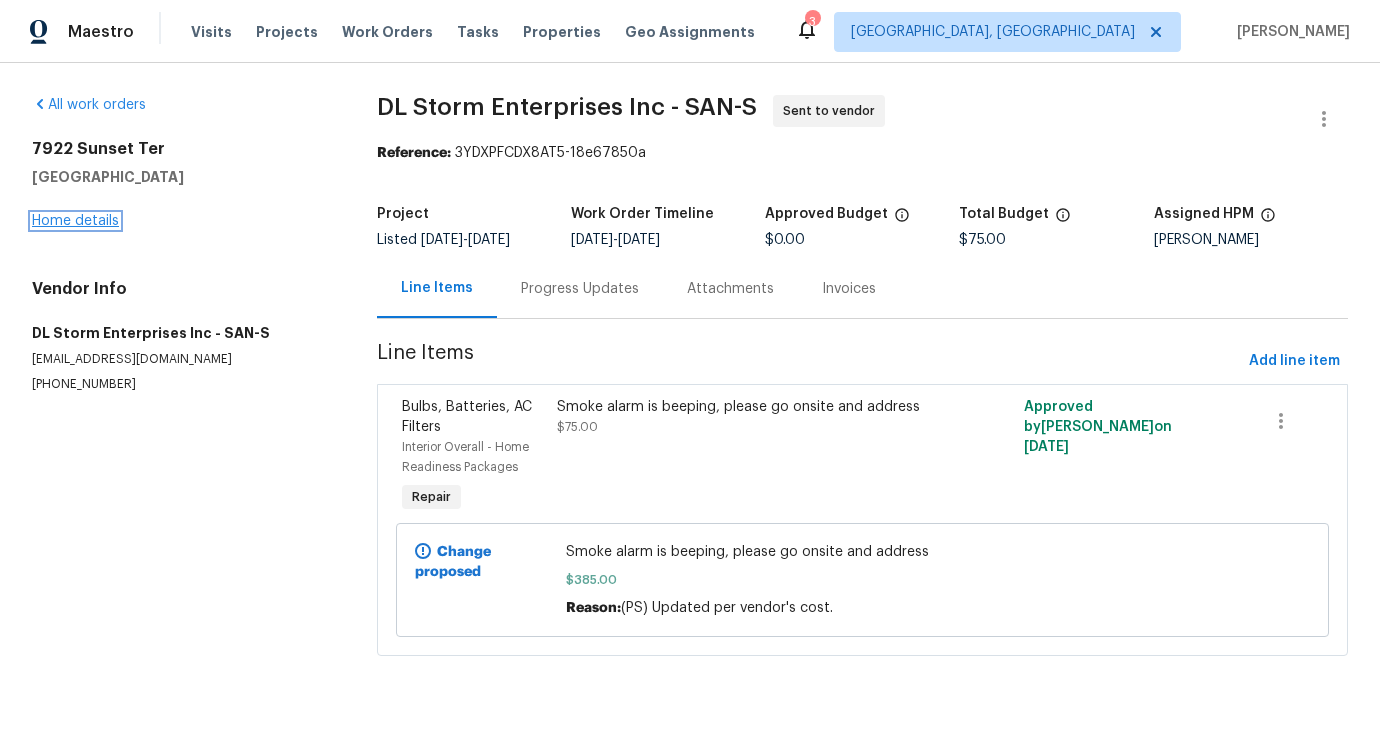 click on "Home details" at bounding box center (75, 221) 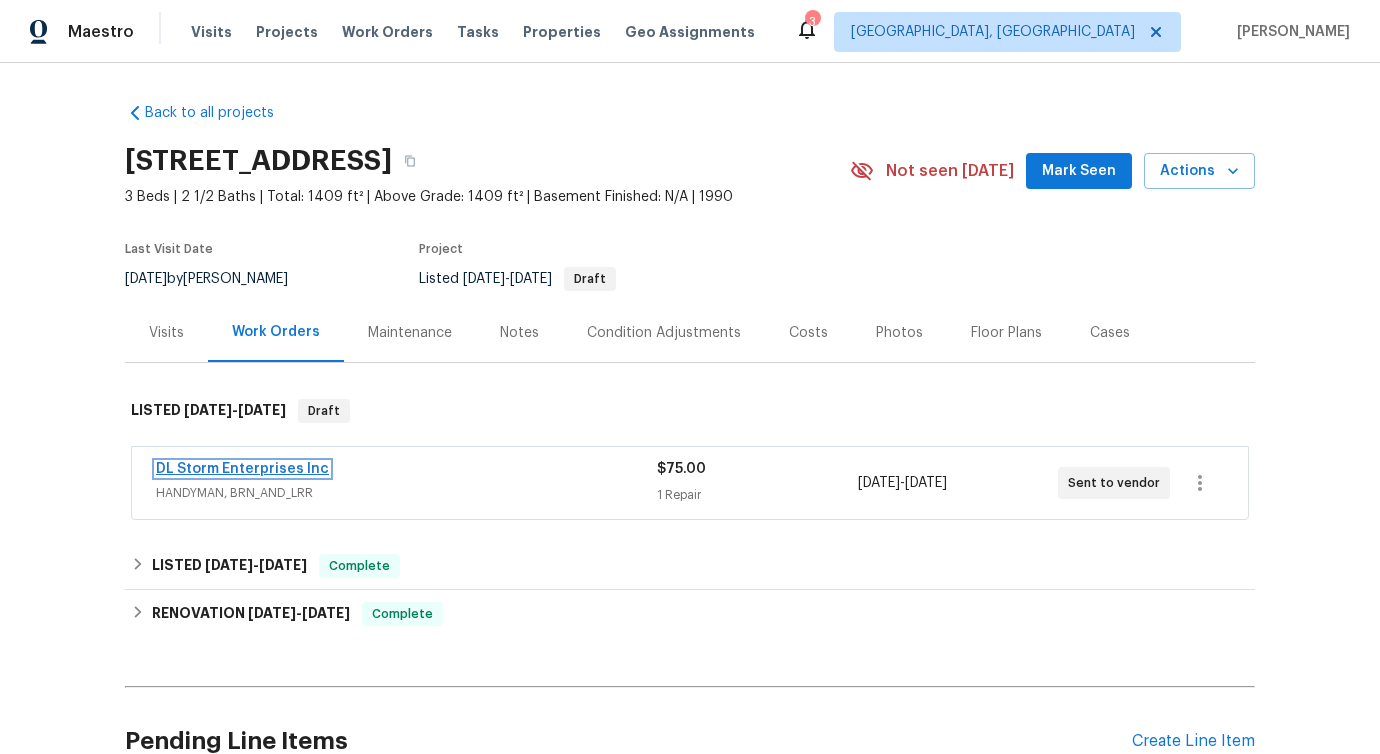click on "DL Storm Enterprises Inc" at bounding box center [242, 469] 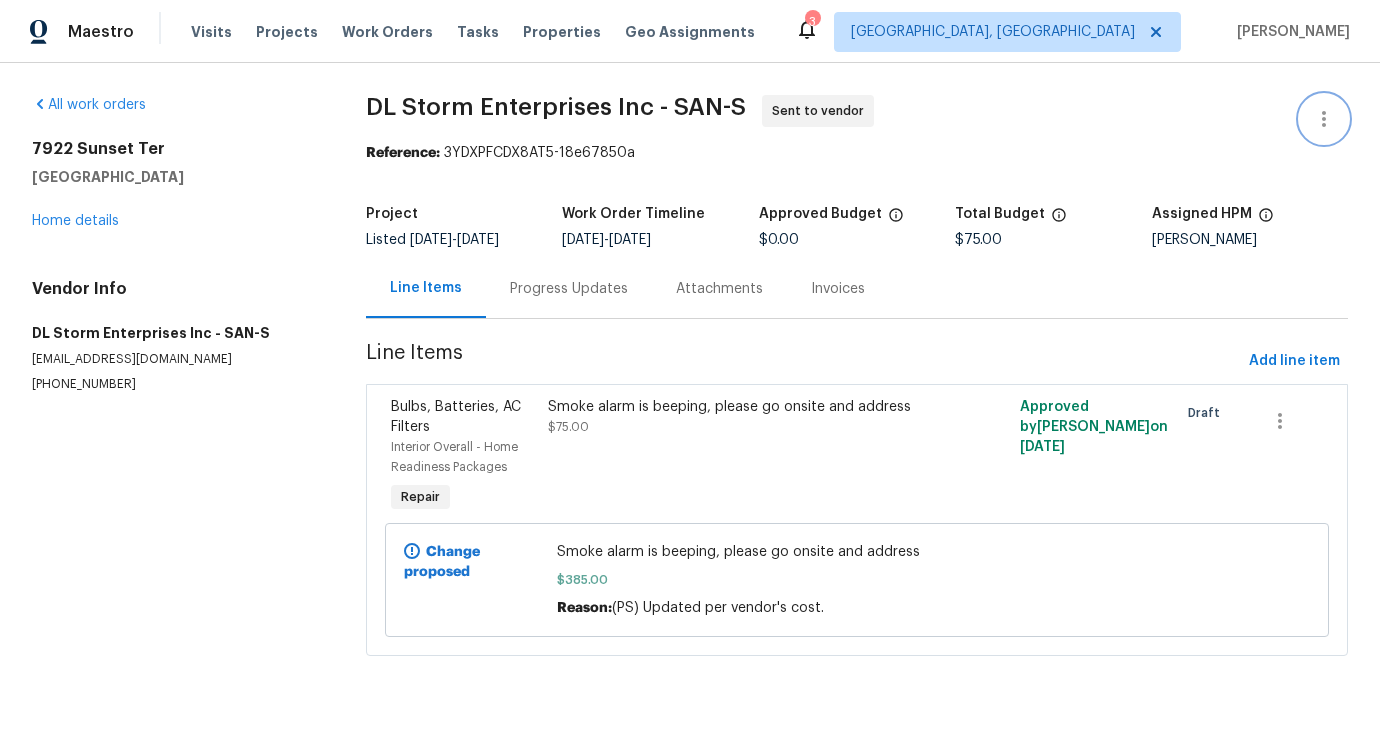 click 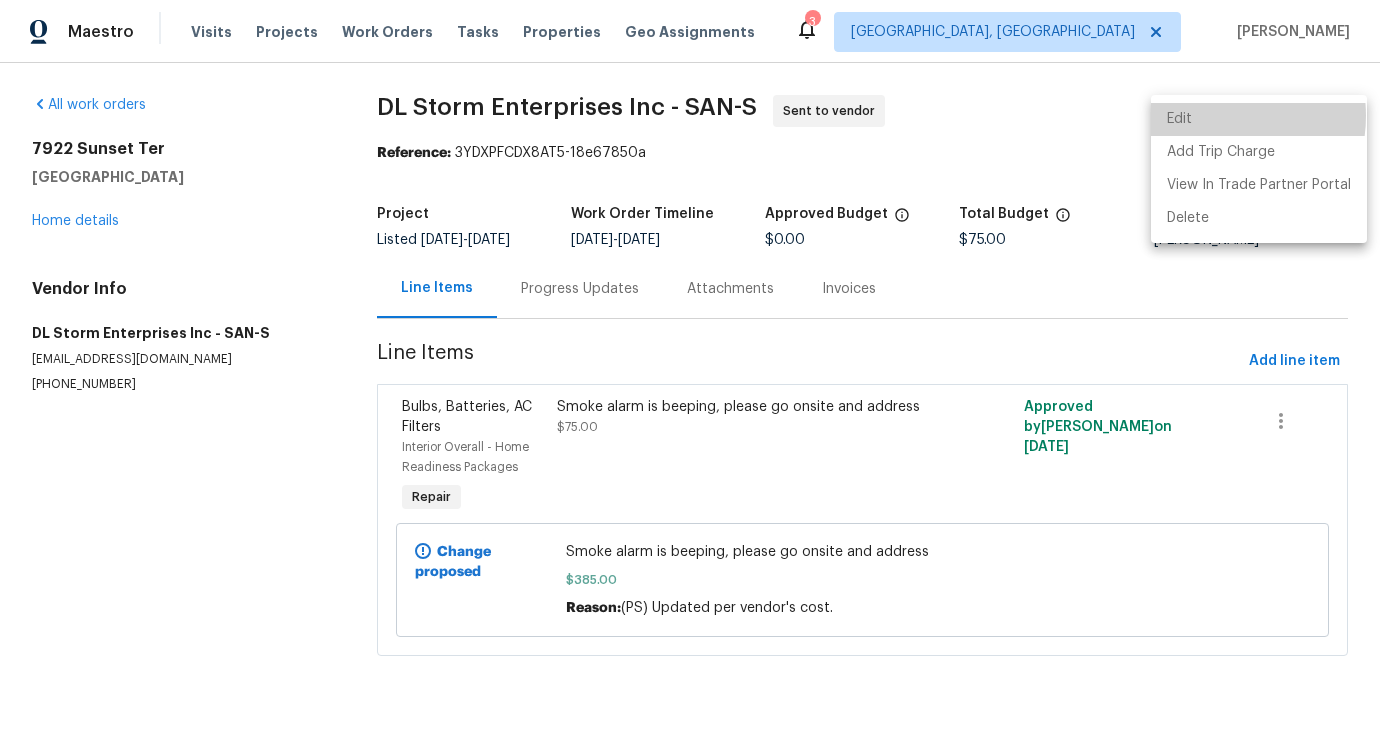 click on "Edit" at bounding box center [1259, 119] 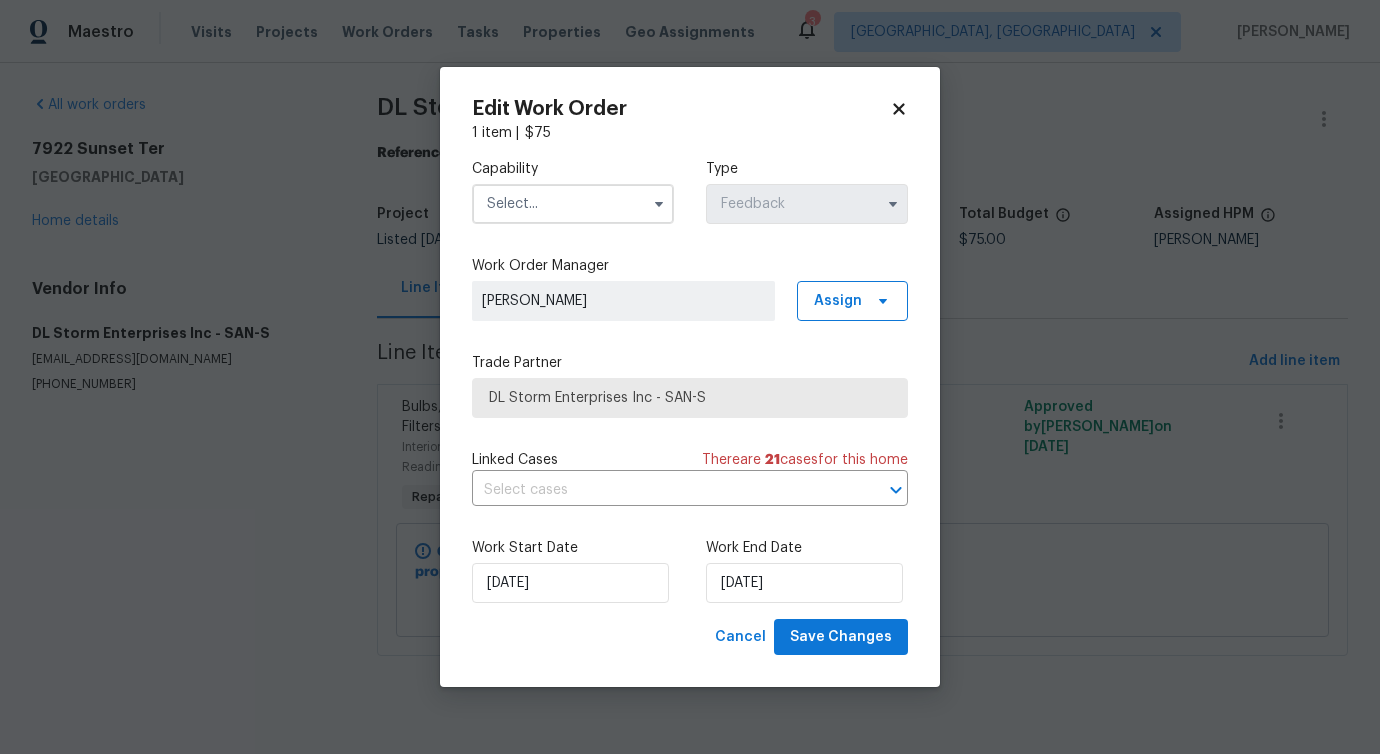 click at bounding box center (573, 204) 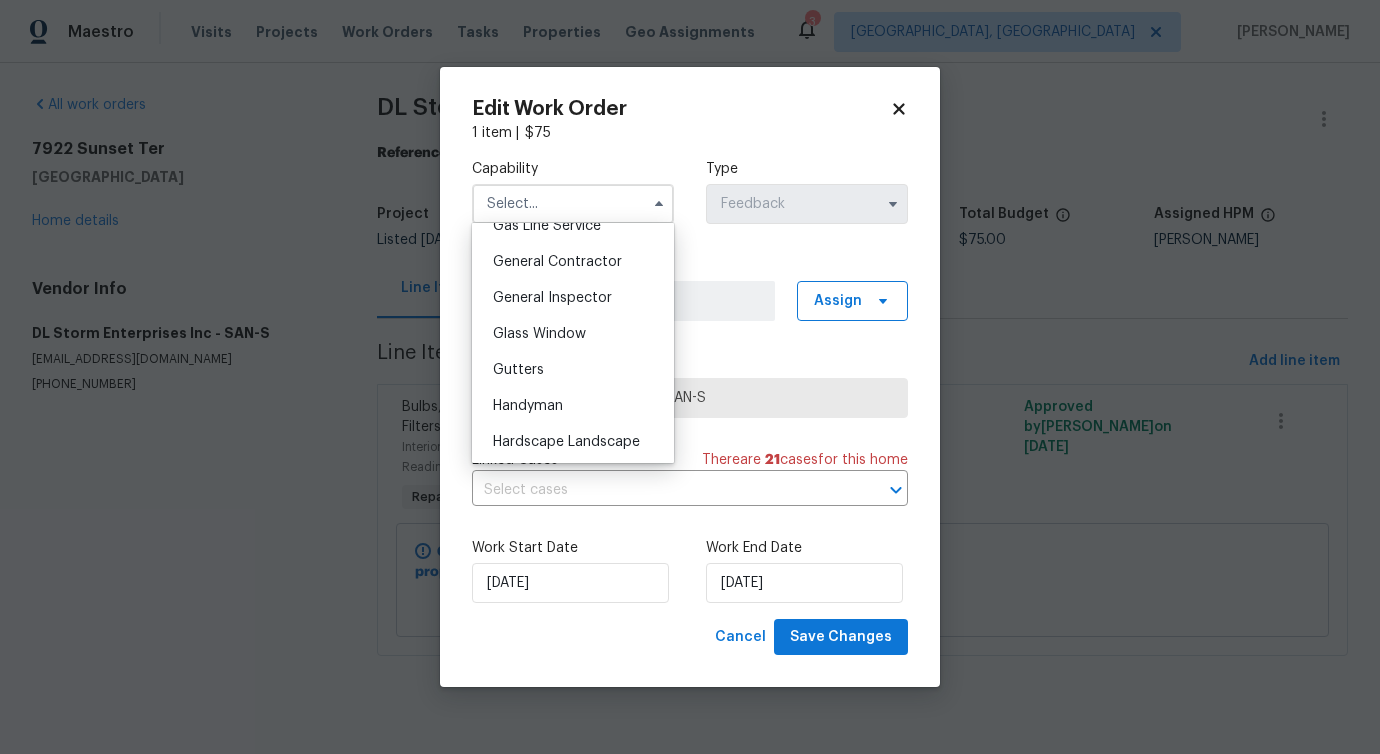 scroll, scrollTop: 973, scrollLeft: 0, axis: vertical 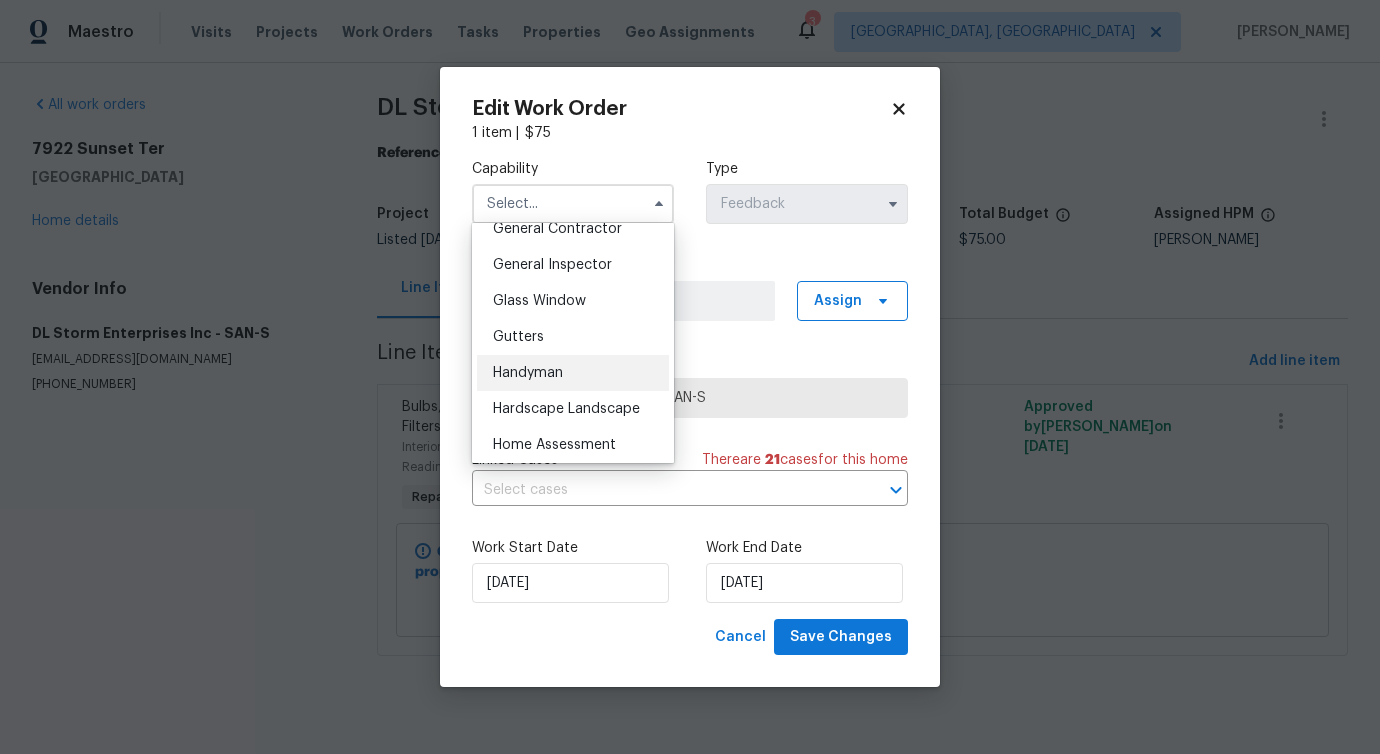 click on "Handyman" at bounding box center (528, 373) 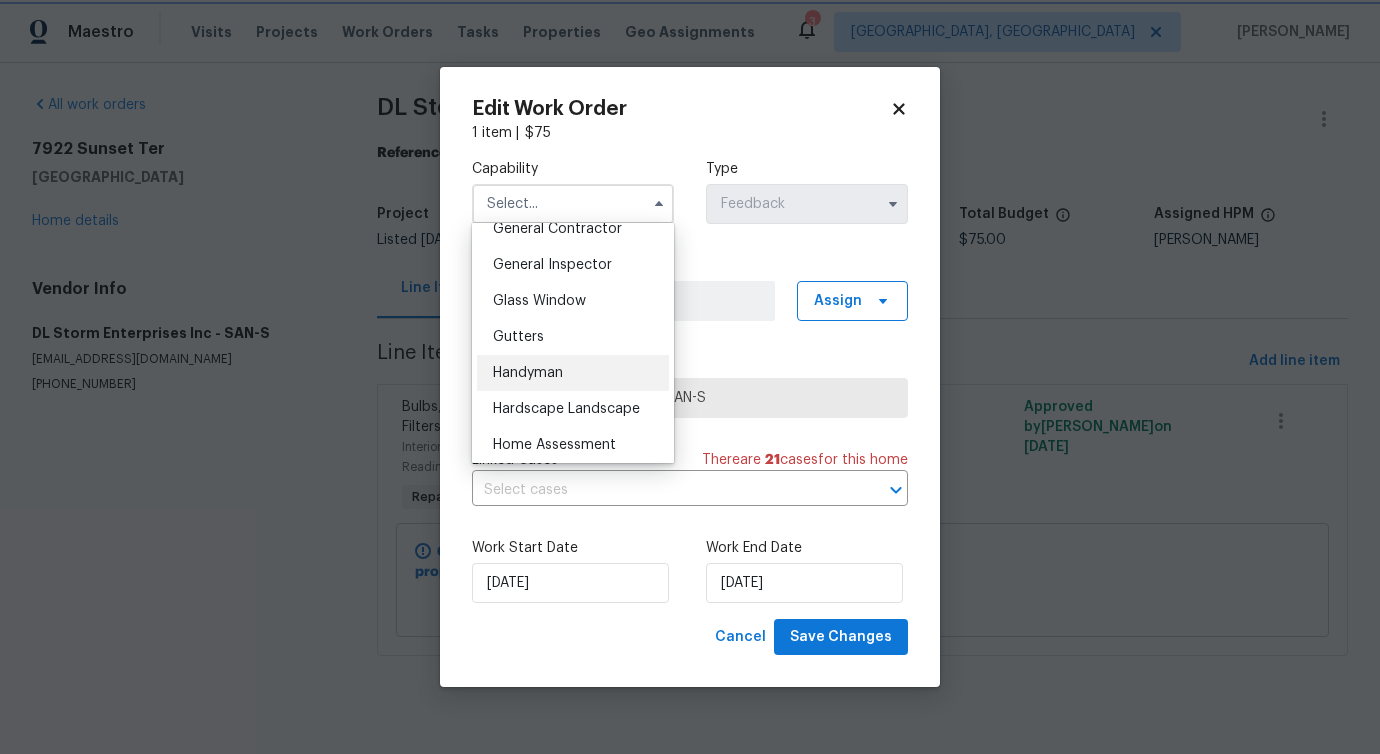 type on "Handyman" 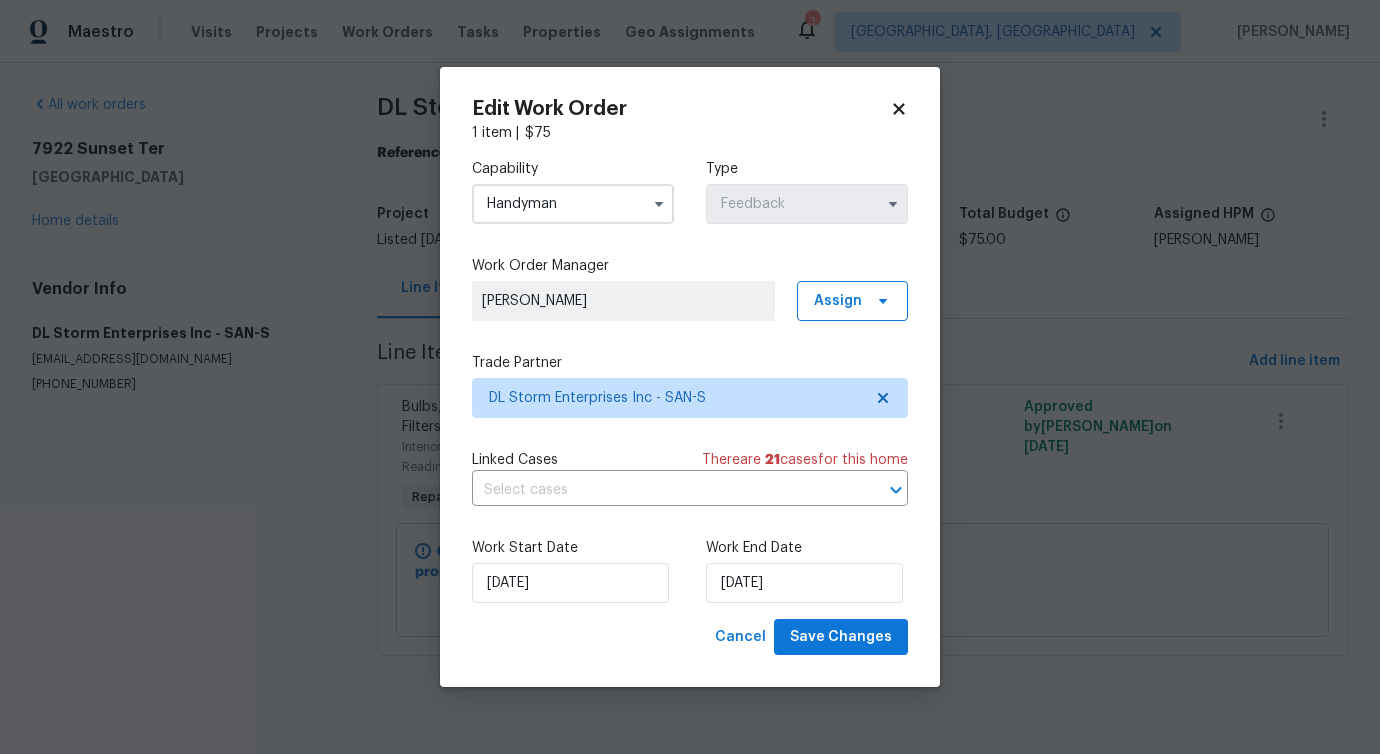 click on "Capability   Handyman Agent Appliance Bathtub Resurfacing BRN And Lrr Broker Cabinets Carpet Cleaning Chimney Cleaning Cleaning Maintenance Concrete Flatwork Countertop Countertop Resurfacing Crawl Space Data Labeling Day One Walk Dispatch Electrical Engineering Fencing Fireplace Flooring Floor Refinishing Foundation Garage Door Gas Line Service General Contractor General Inspector Glass Window Gutters Handyman Hardscape Landscape Home Assessment HVAC Irrigation Junk Removal Landscaping Maintenance Land Surveying Living Area Measurement Locksmith Masonry Mold Remediation Odor Remediation Od Select Oil Tank Services Painting Pests Photography Plumbing Pool Pool Repair Pressure Washing Radon Testing Reno Valuations Restoration Roof Security Septic Sewer Inspections And Repairs Siding Snow Structural Tree Services Valuations Wells Wildlife Type   Feedback Work Order Manager   Pavithra Sekar Assign Trade Partner   DL Storm Enterprises Inc - SAN-S Linked Cases There  are   21  case s  for this home   ​" at bounding box center [690, 381] 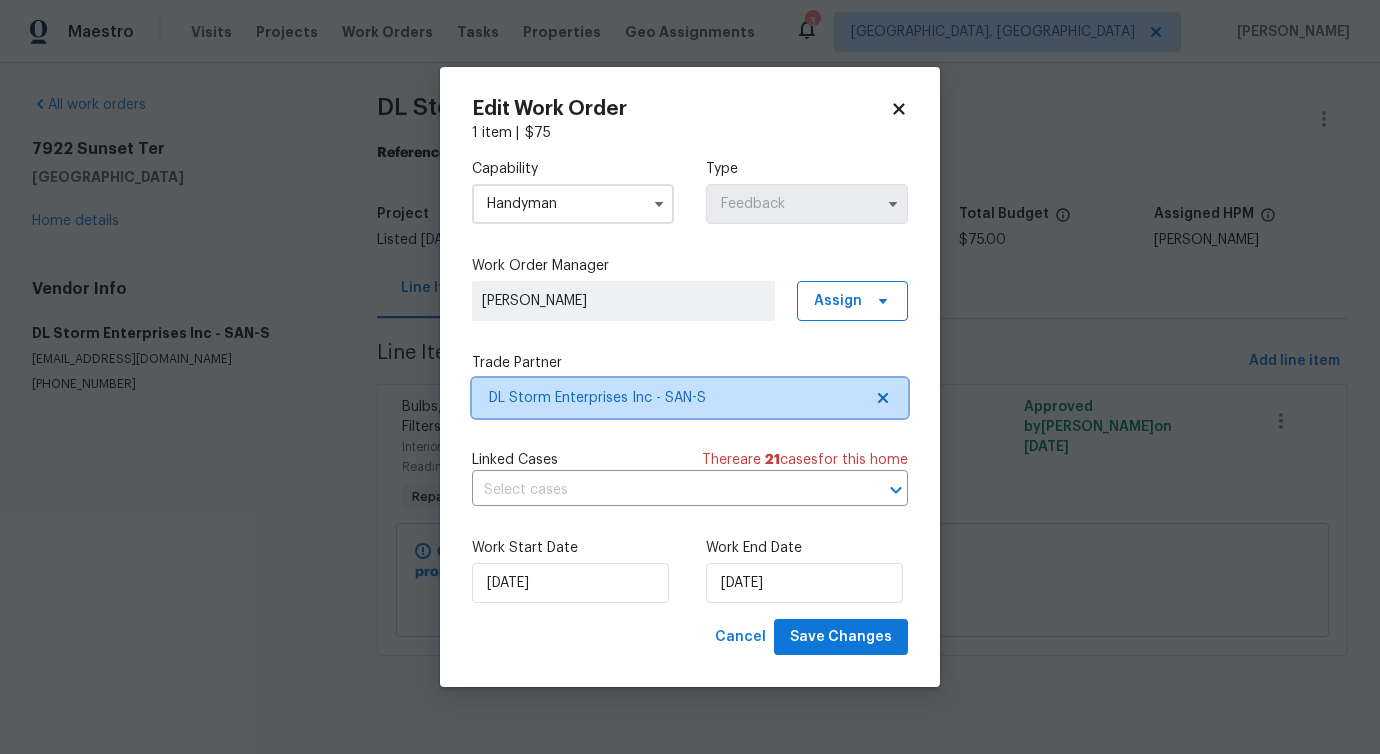 click on "DL Storm Enterprises Inc - SAN-S" at bounding box center (675, 398) 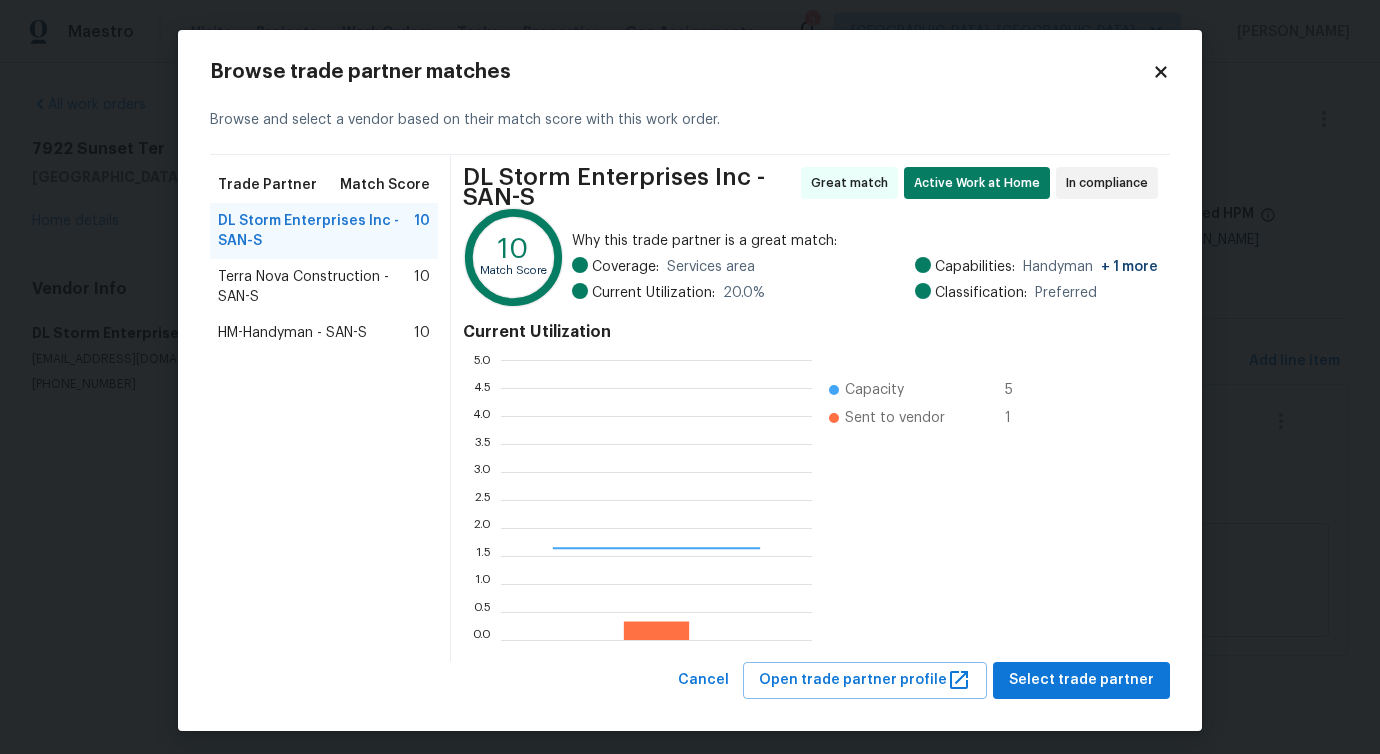 scroll, scrollTop: 2, scrollLeft: 2, axis: both 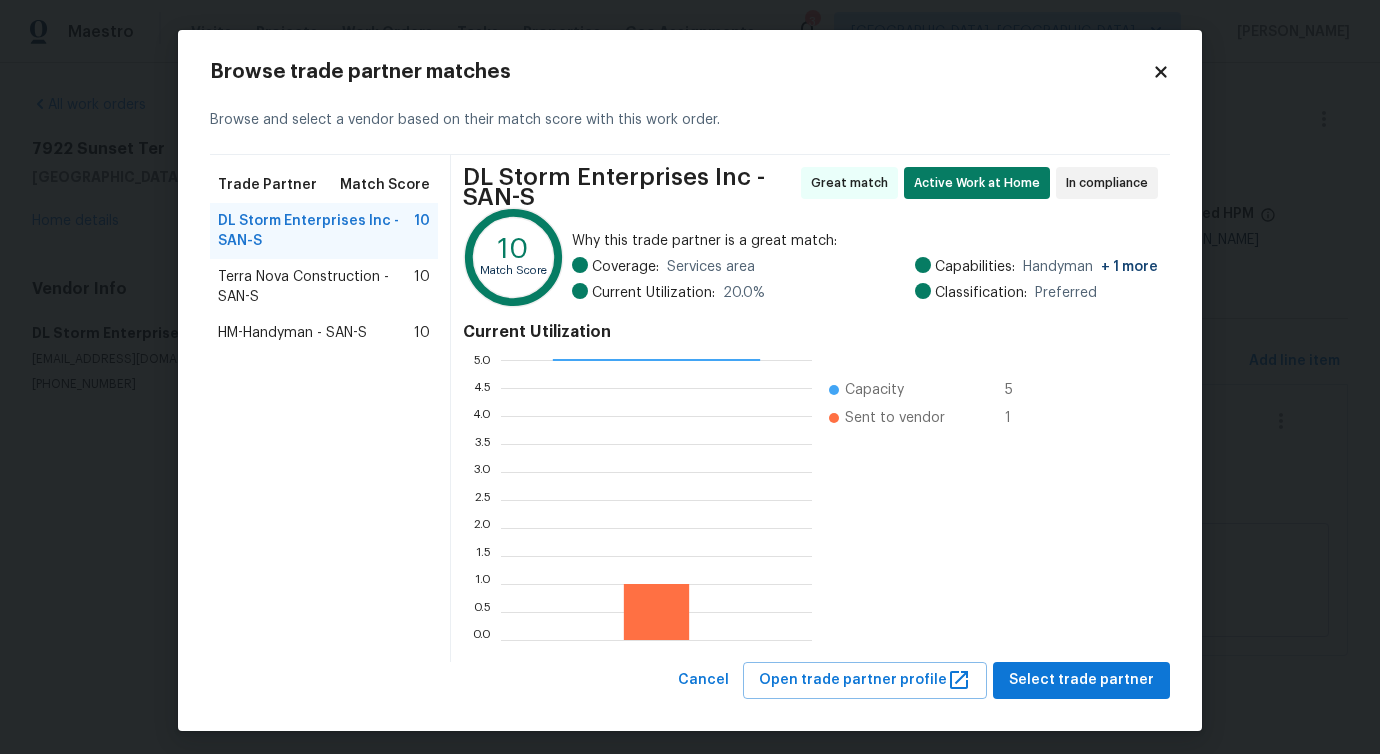 click on "Terra Nova Construction - SAN-S" at bounding box center (316, 287) 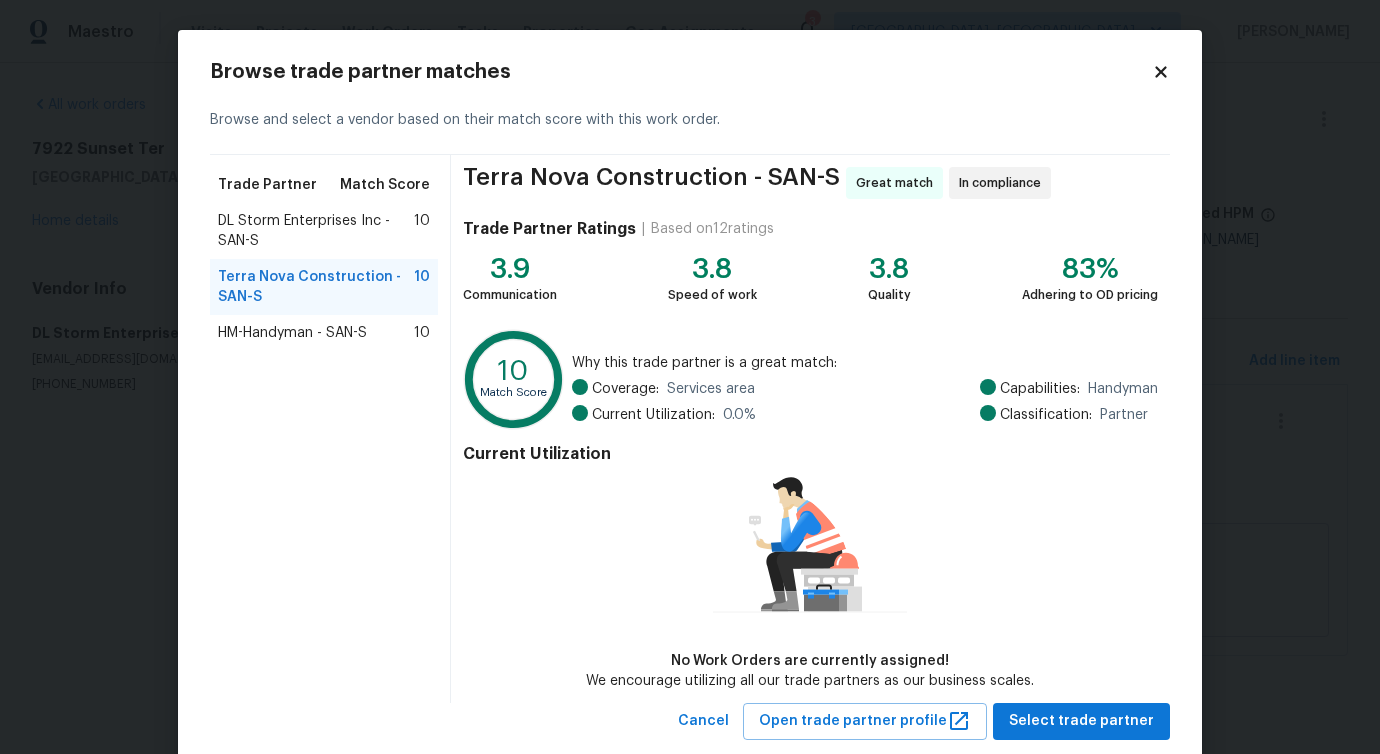 click on "HM-Handyman - SAN-S" at bounding box center (292, 333) 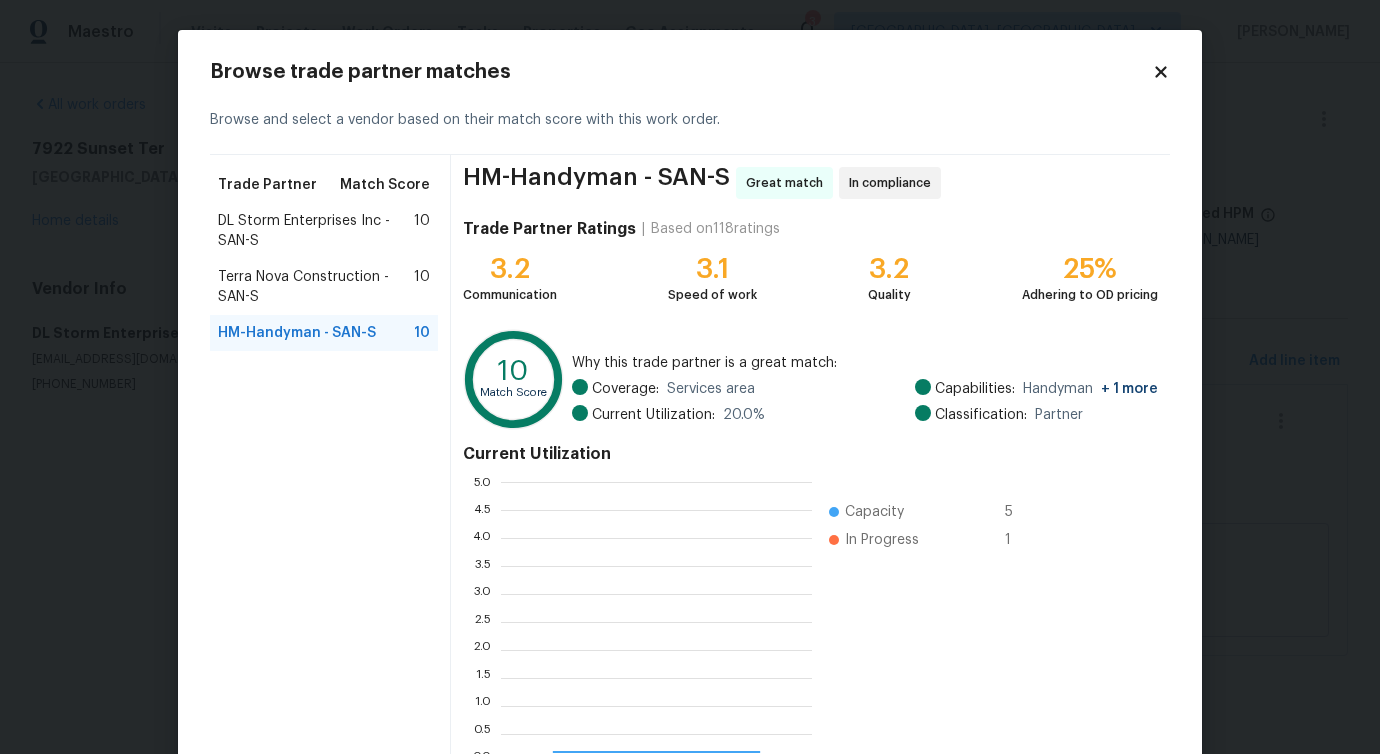 scroll, scrollTop: 2, scrollLeft: 2, axis: both 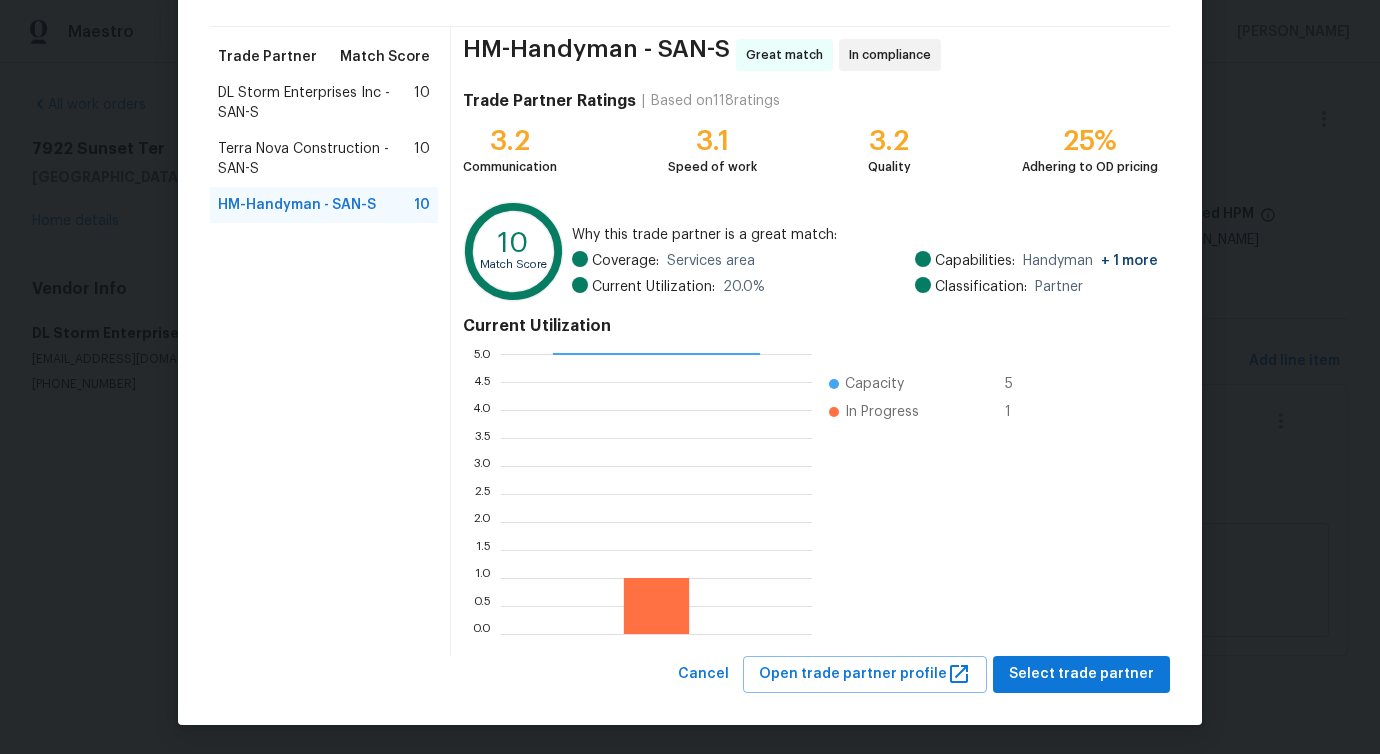 click on "Terra Nova Construction - SAN-S" at bounding box center [316, 159] 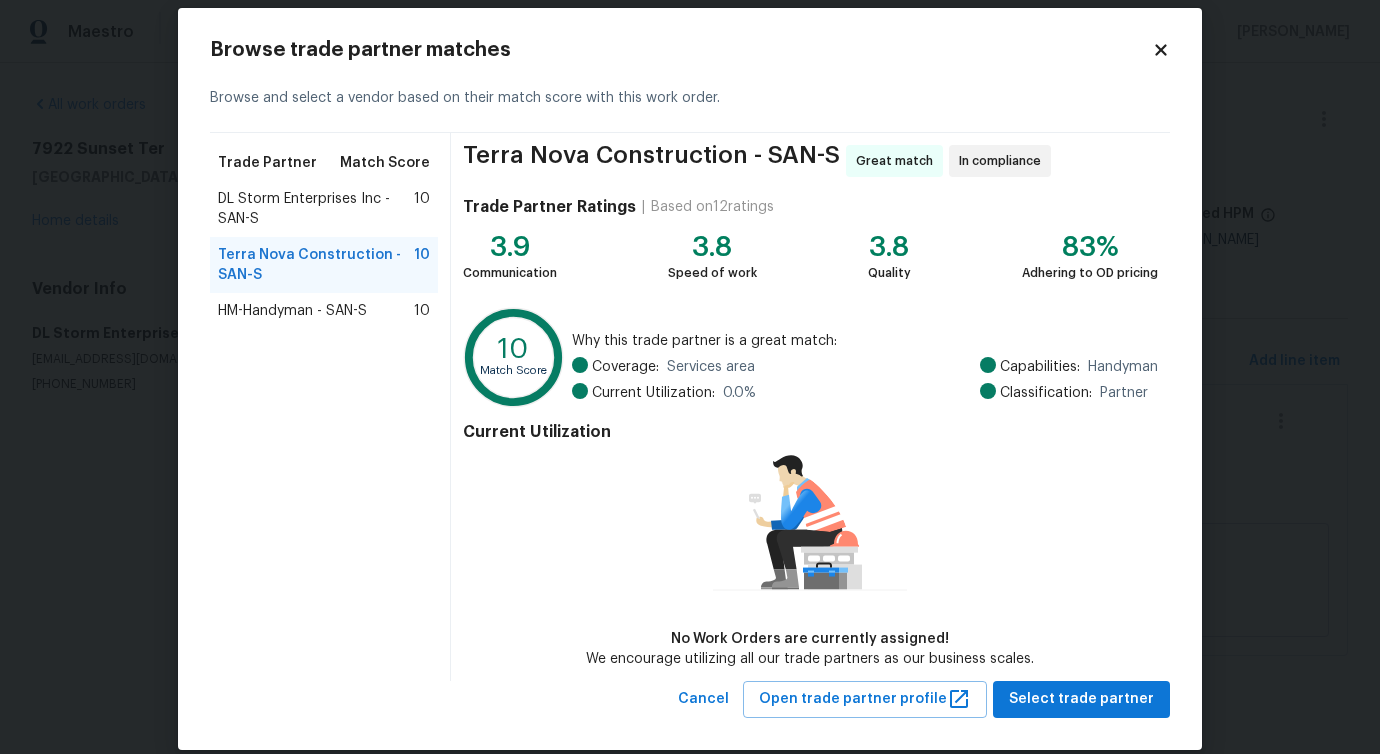 scroll, scrollTop: 46, scrollLeft: 0, axis: vertical 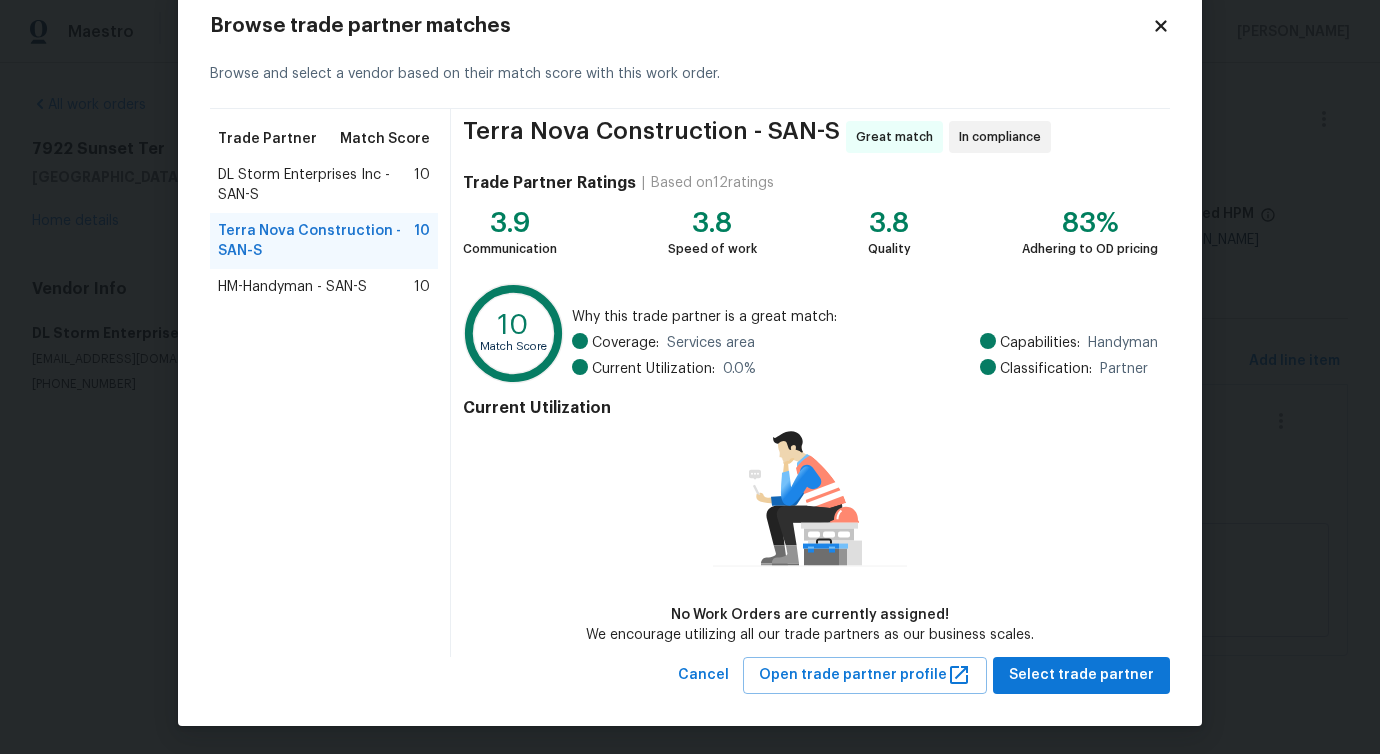 click on "Browse trade partner matches Browse and select a vendor based on their match score with this work order. Trade Partner Match Score DL Storm Enterprises Inc - SAN-S 10 Terra Nova Construction - SAN-S 10 HM-Handyman - SAN-S 10 Terra Nova Construction - SAN-S Great match In compliance Trade Partner Ratings    |    Based on  12  ratings 3.9 Communication 3.8 Speed of work 3.8 Quality 83% Adhering to OD pricing 10 Match Score Why this trade partner is a great match: Coverage: Services area Current Utilization: 0.0 % Capabilities: Handyman Classification: Partner Current Utilization No Work Orders are currently assigned! We encourage utilizing all our trade partners as our business scales. Cancel Open trade partner profile Select trade partner" at bounding box center [690, 355] 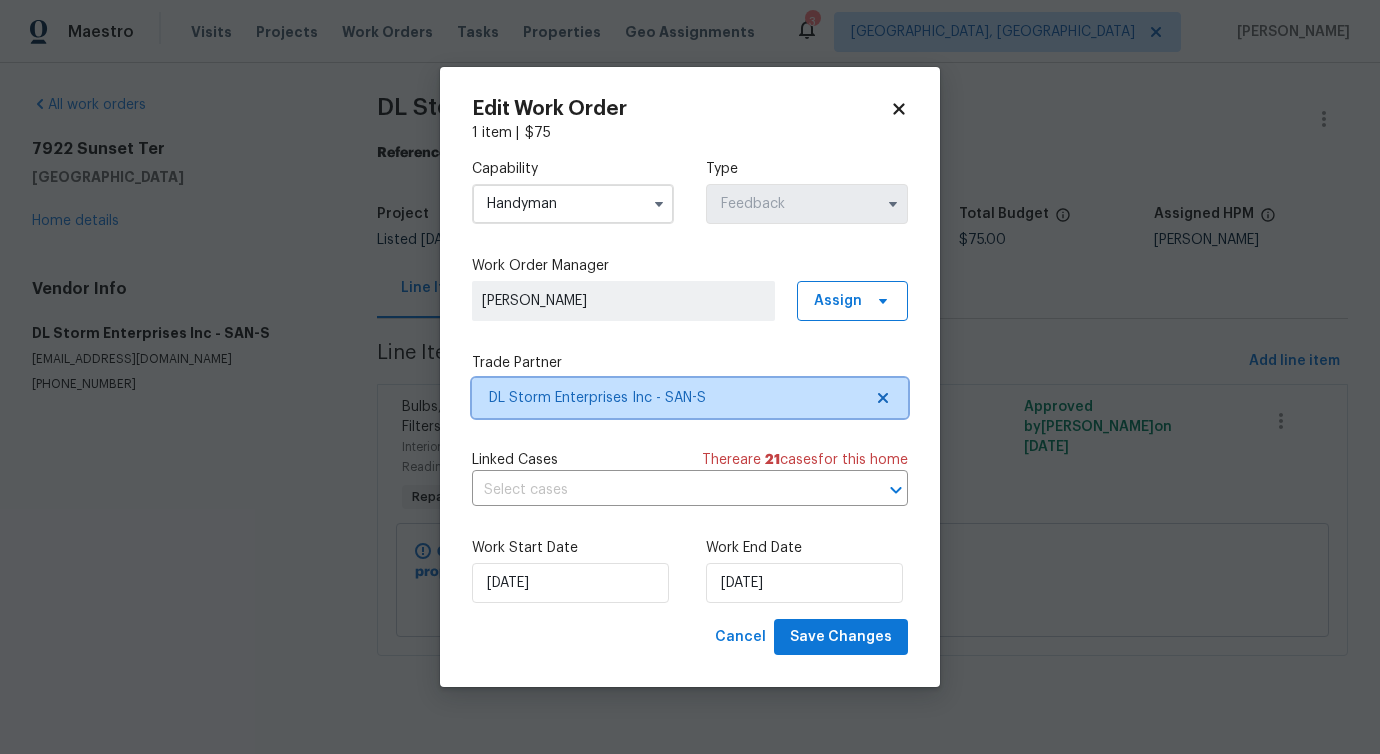 scroll, scrollTop: 0, scrollLeft: 0, axis: both 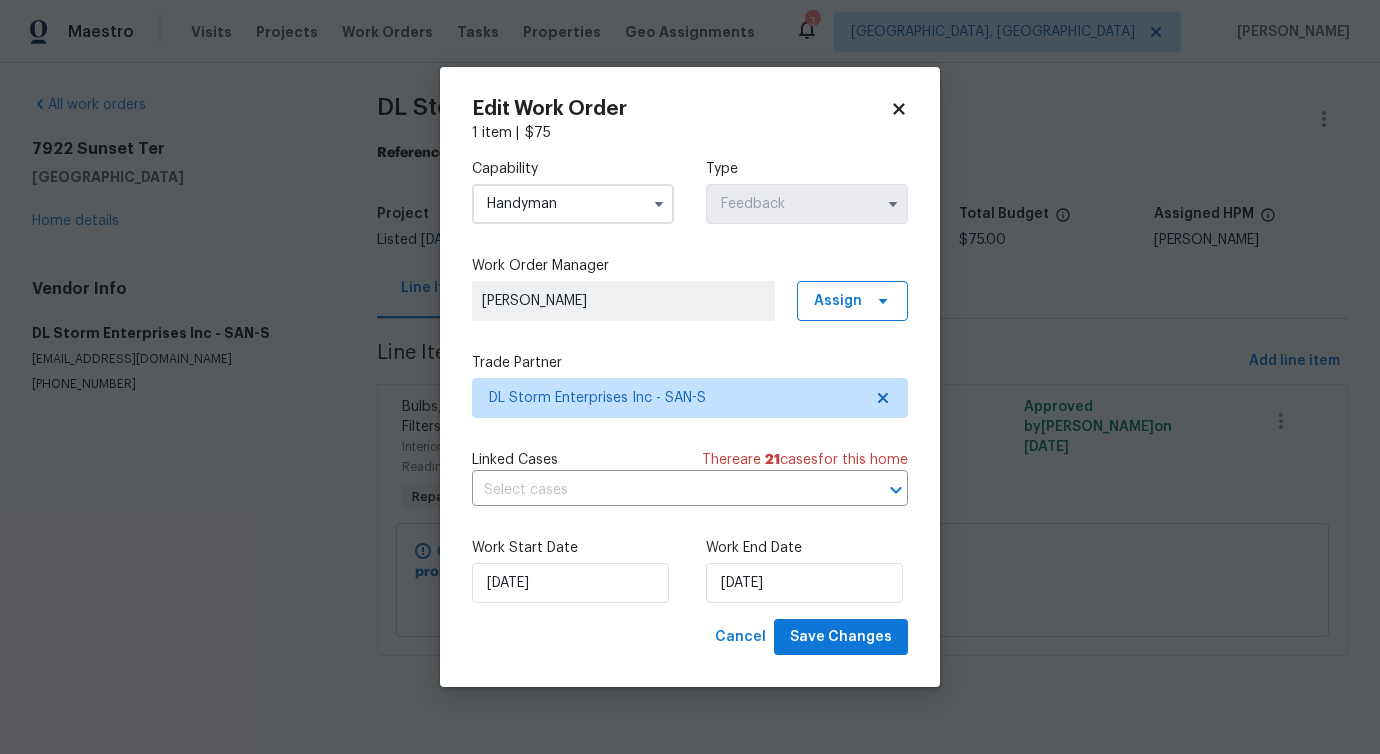 click 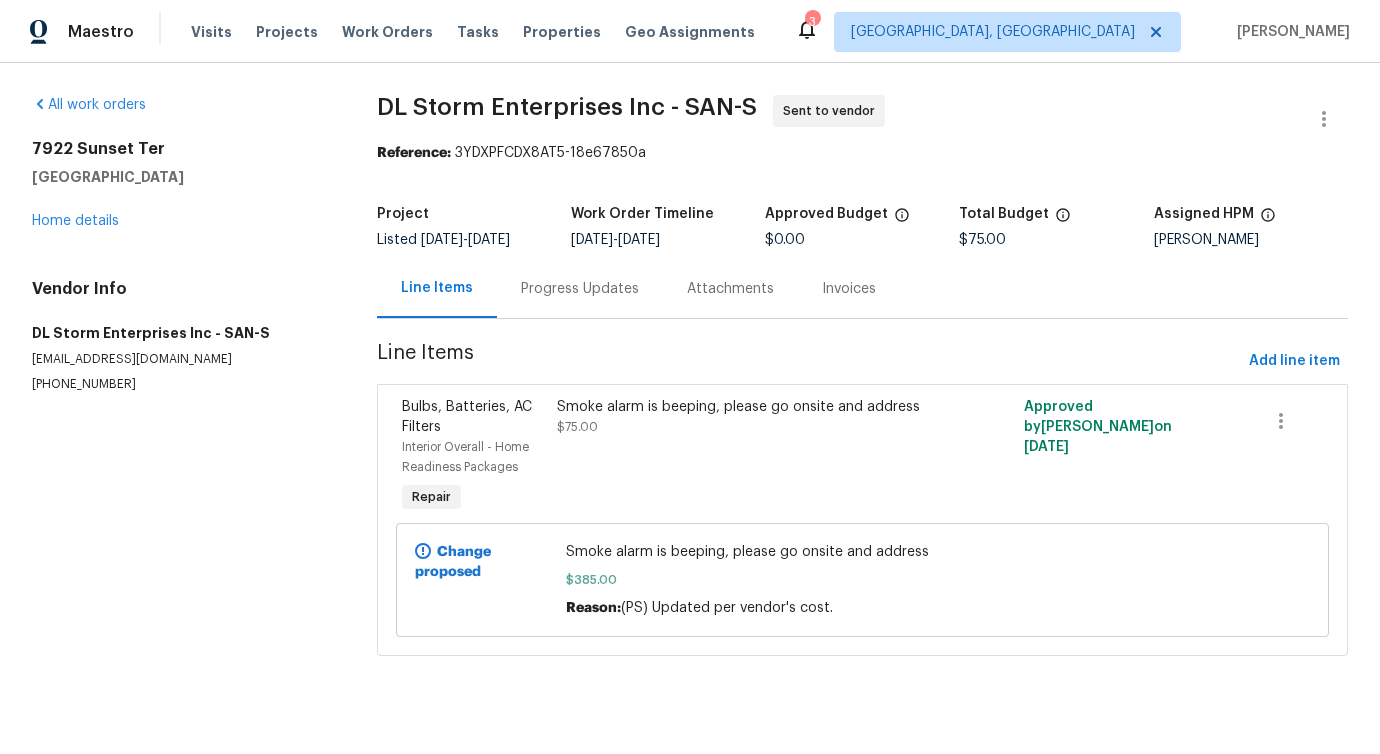 click on "Progress Updates" at bounding box center [580, 289] 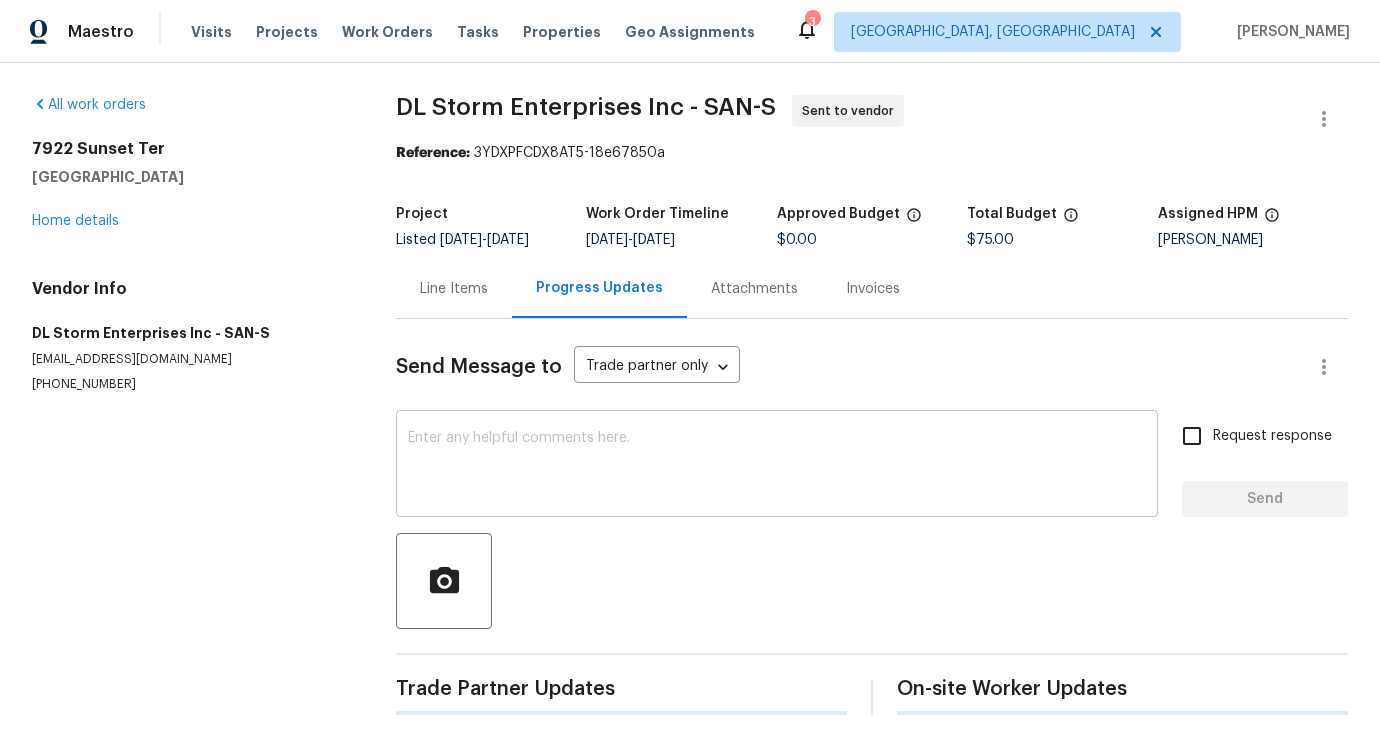 click at bounding box center (777, 466) 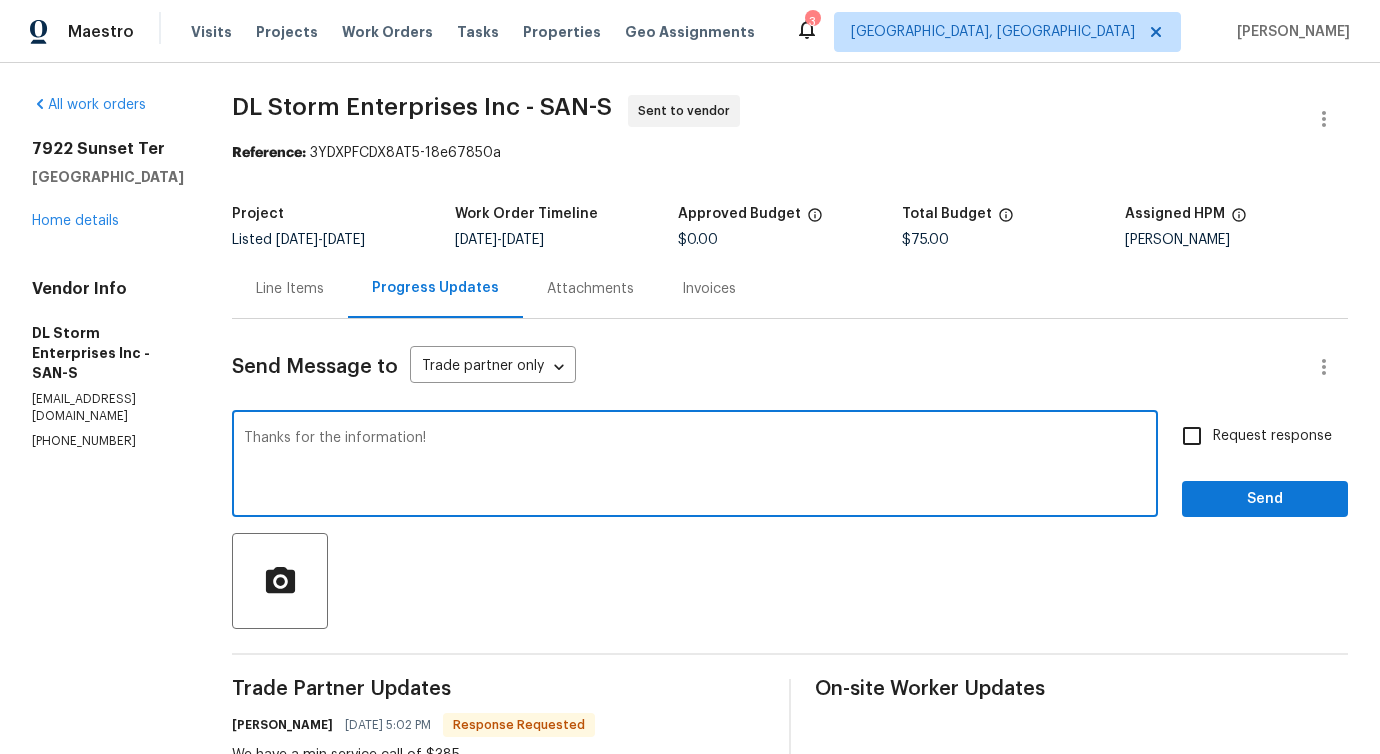 type on "Thanks for the information!" 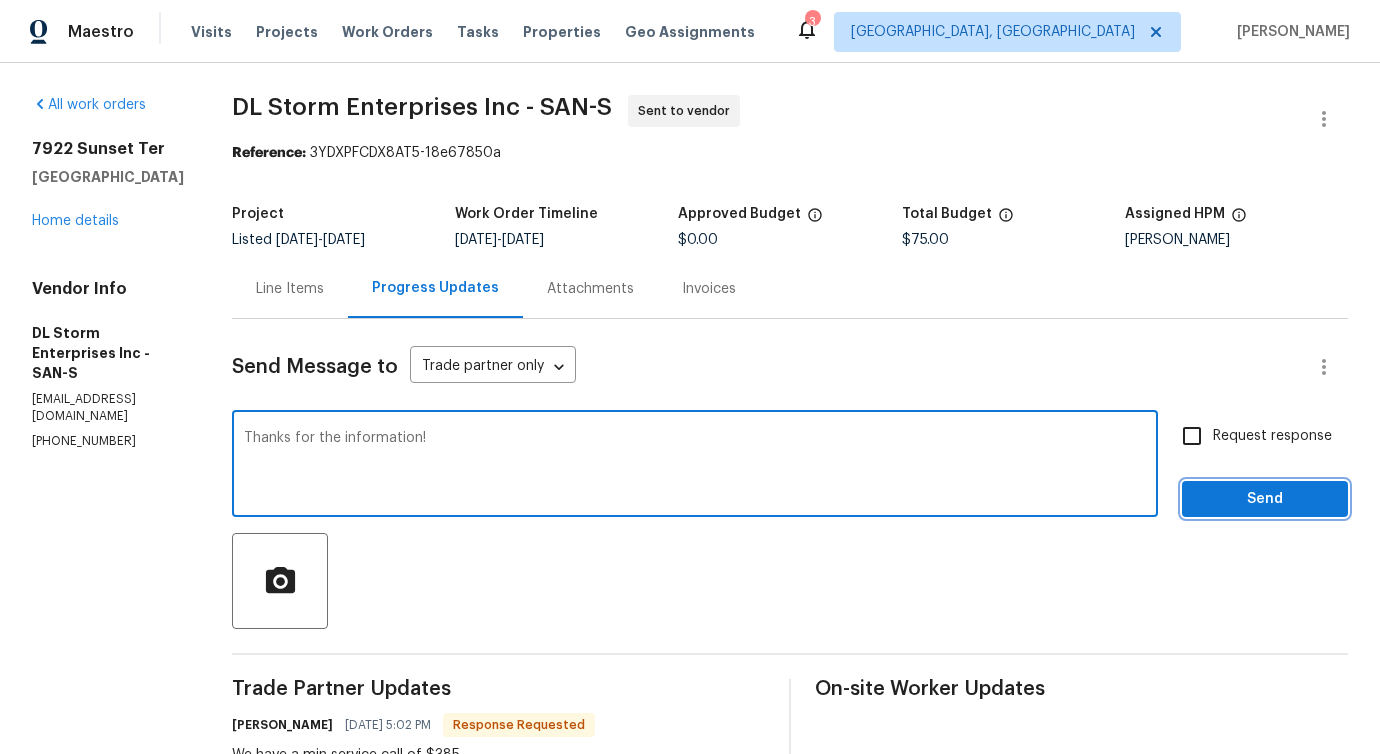 click on "Send" at bounding box center [1265, 499] 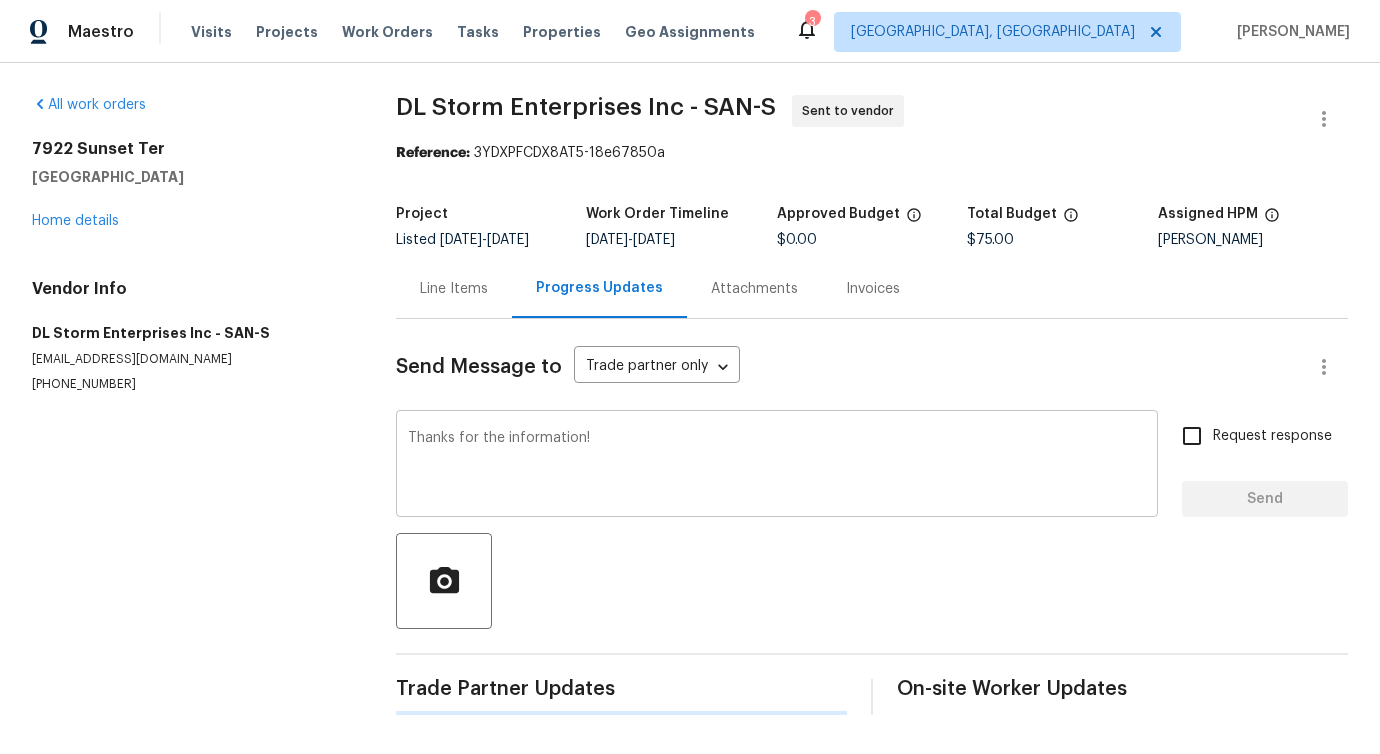 type 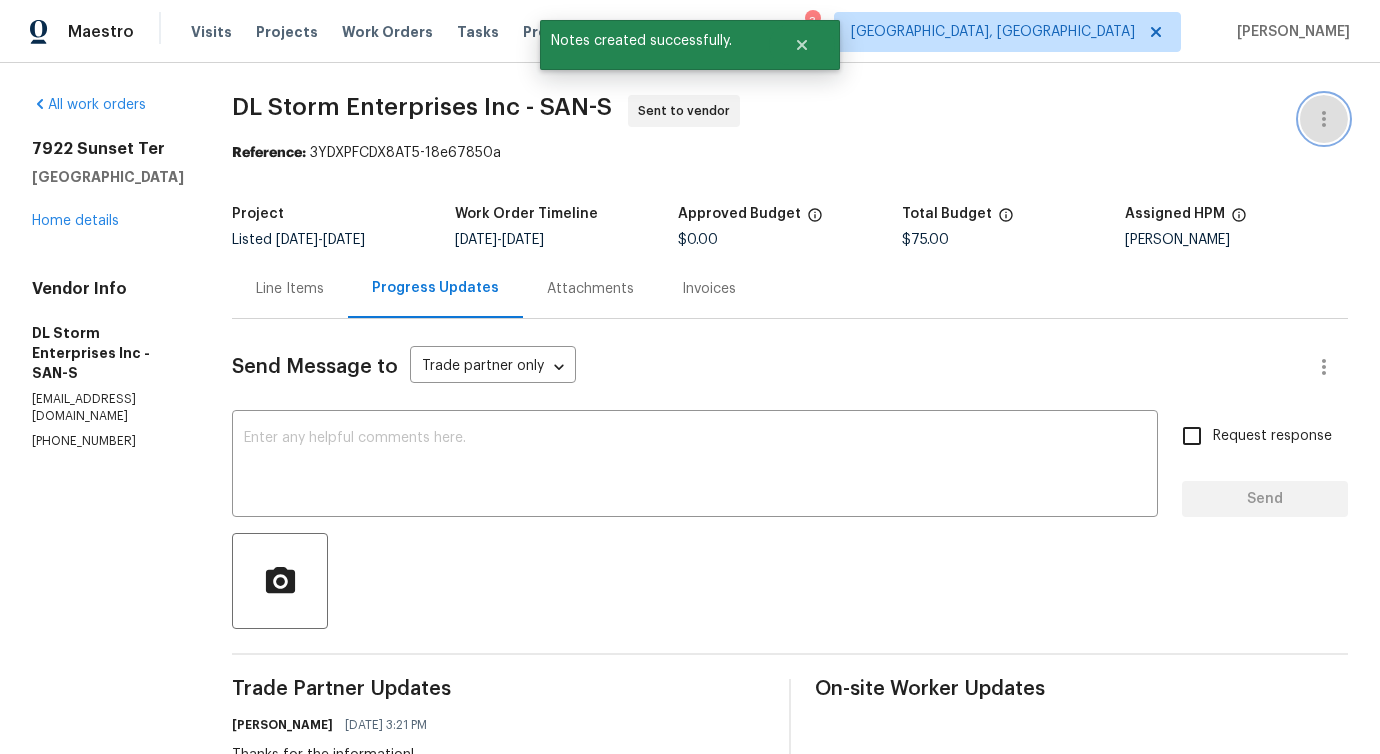 click 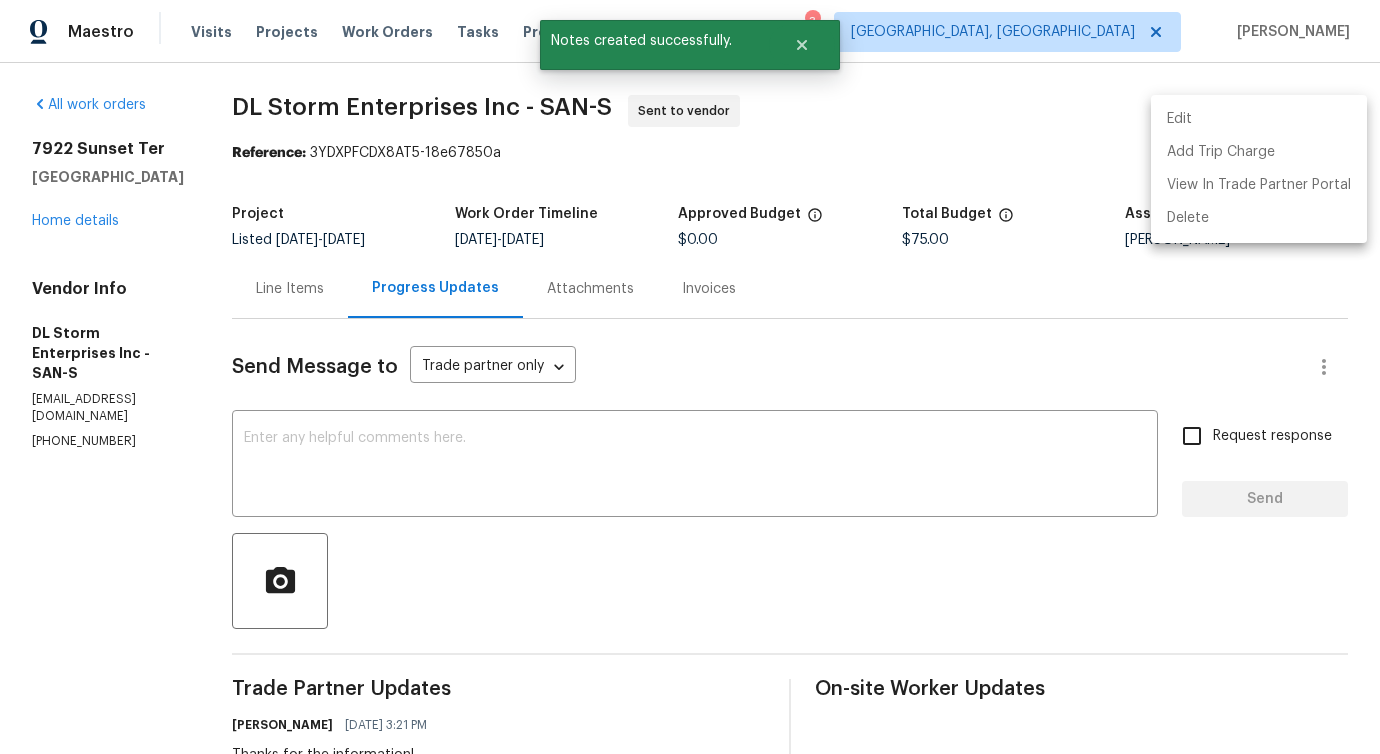 click on "Edit" at bounding box center (1259, 119) 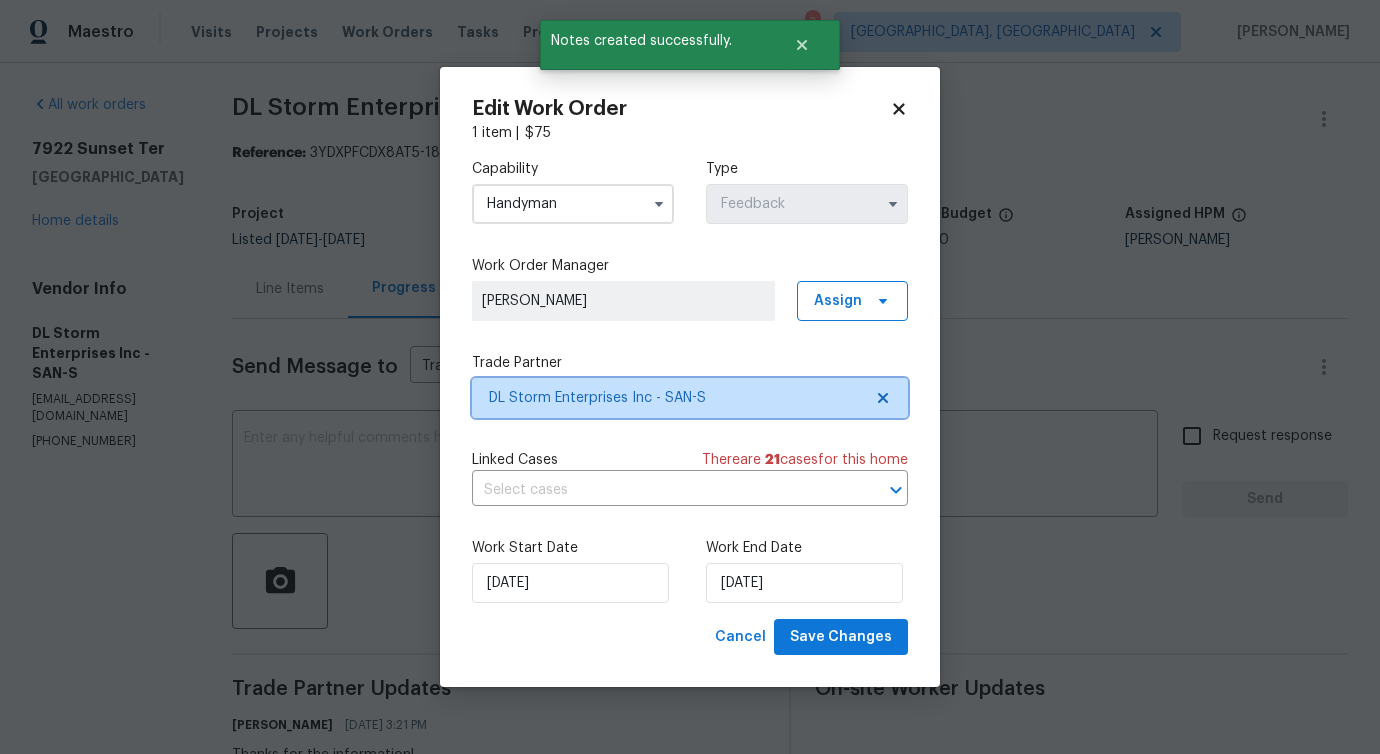 click on "DL Storm Enterprises Inc - SAN-S" at bounding box center (690, 398) 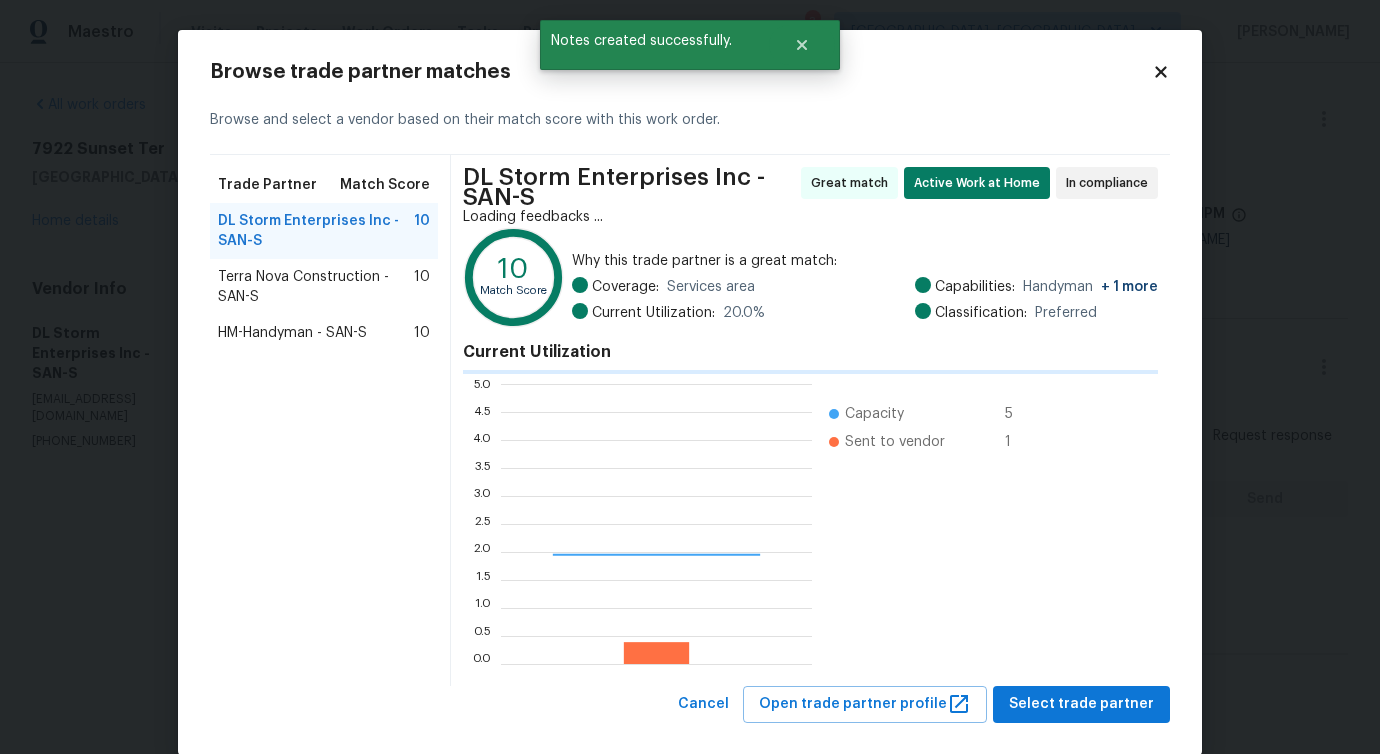 scroll, scrollTop: 2, scrollLeft: 2, axis: both 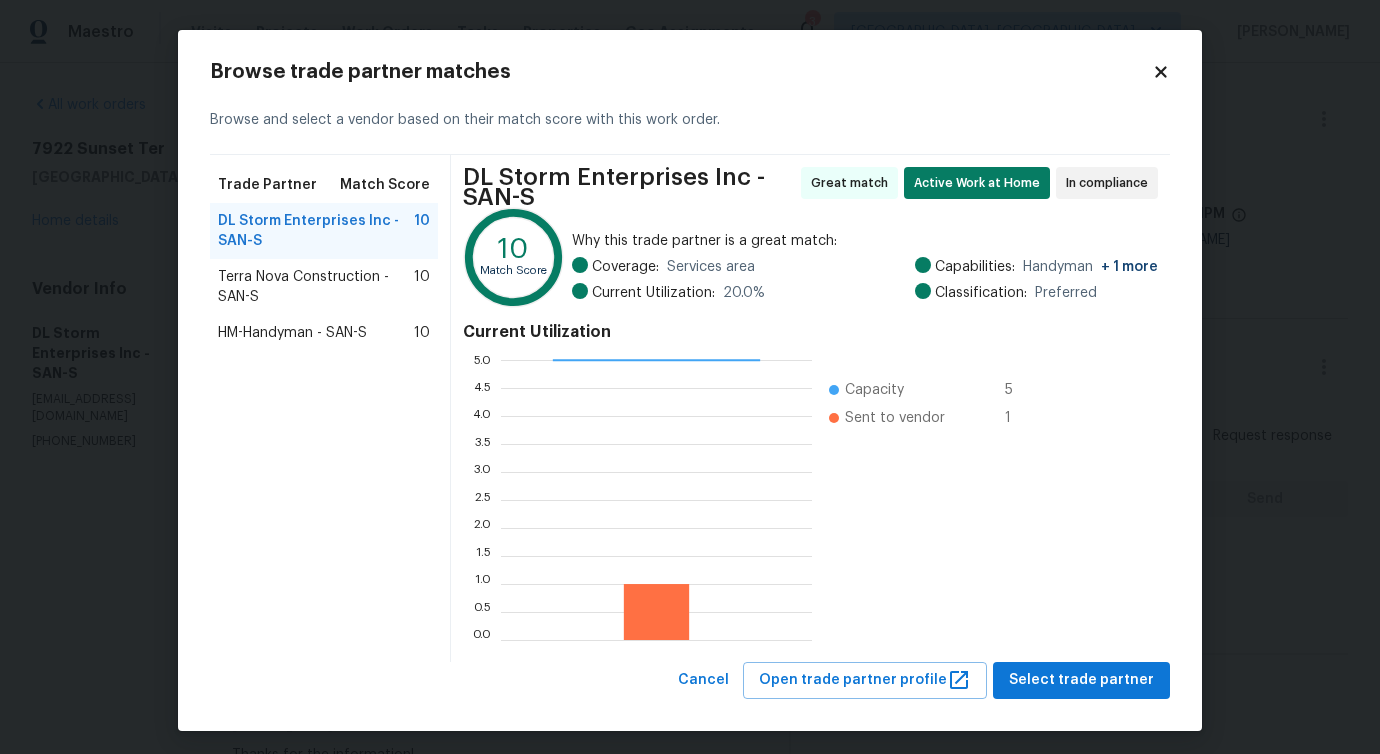 click on "Terra Nova Construction - SAN-S" at bounding box center [316, 287] 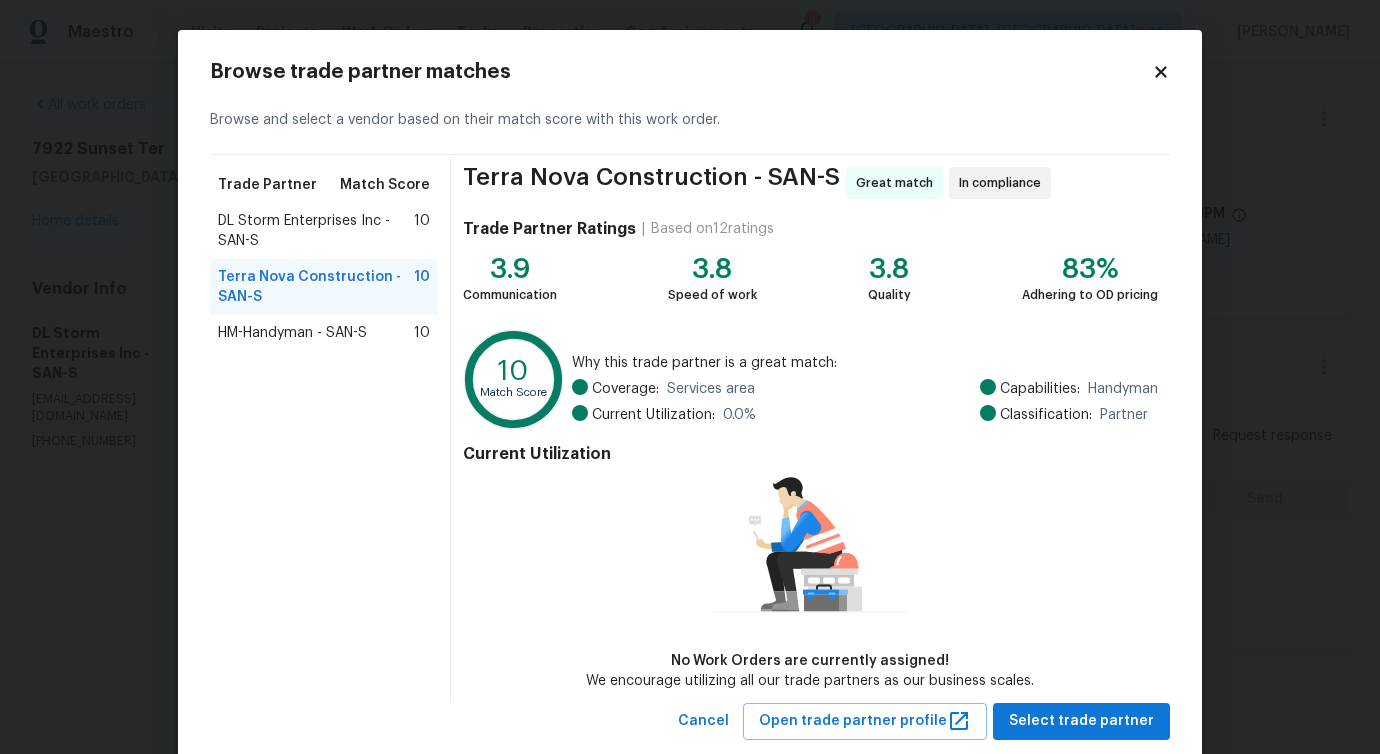 scroll, scrollTop: 46, scrollLeft: 0, axis: vertical 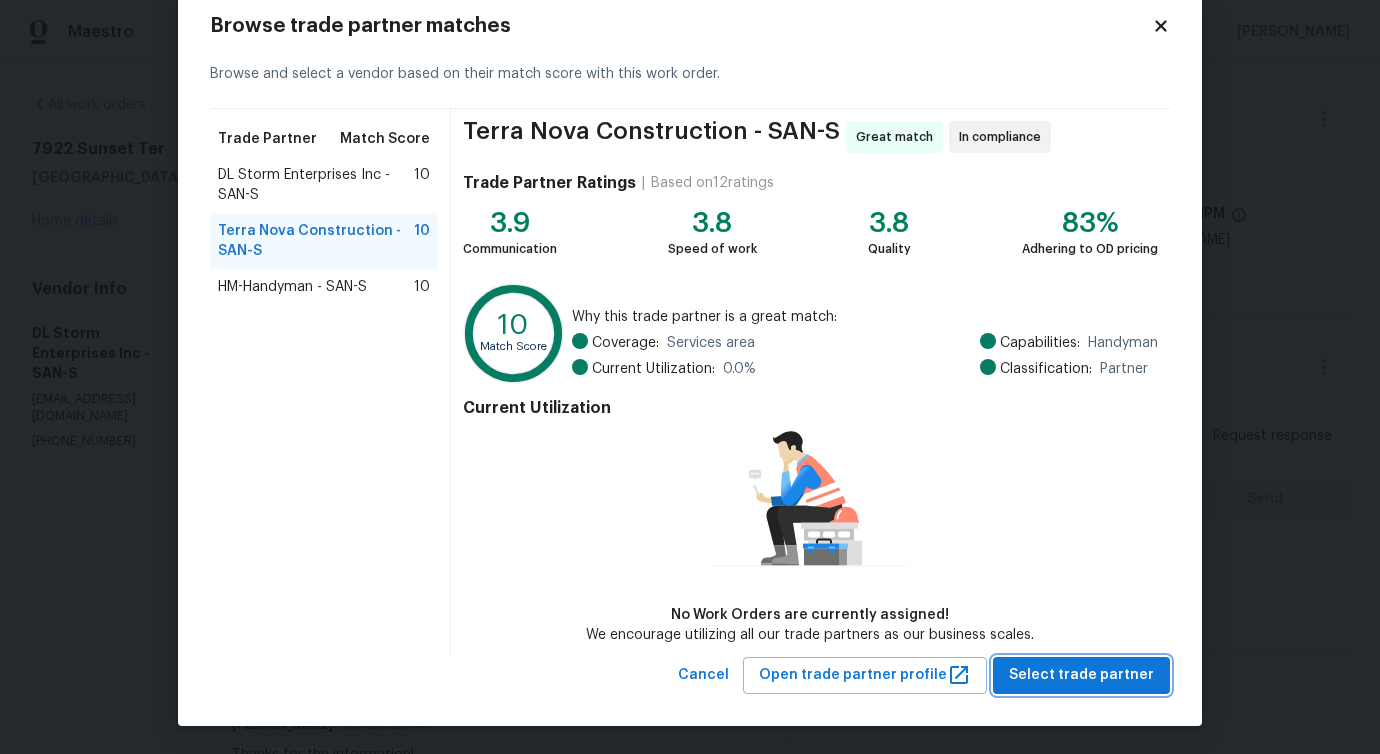 click on "Select trade partner" at bounding box center [1081, 675] 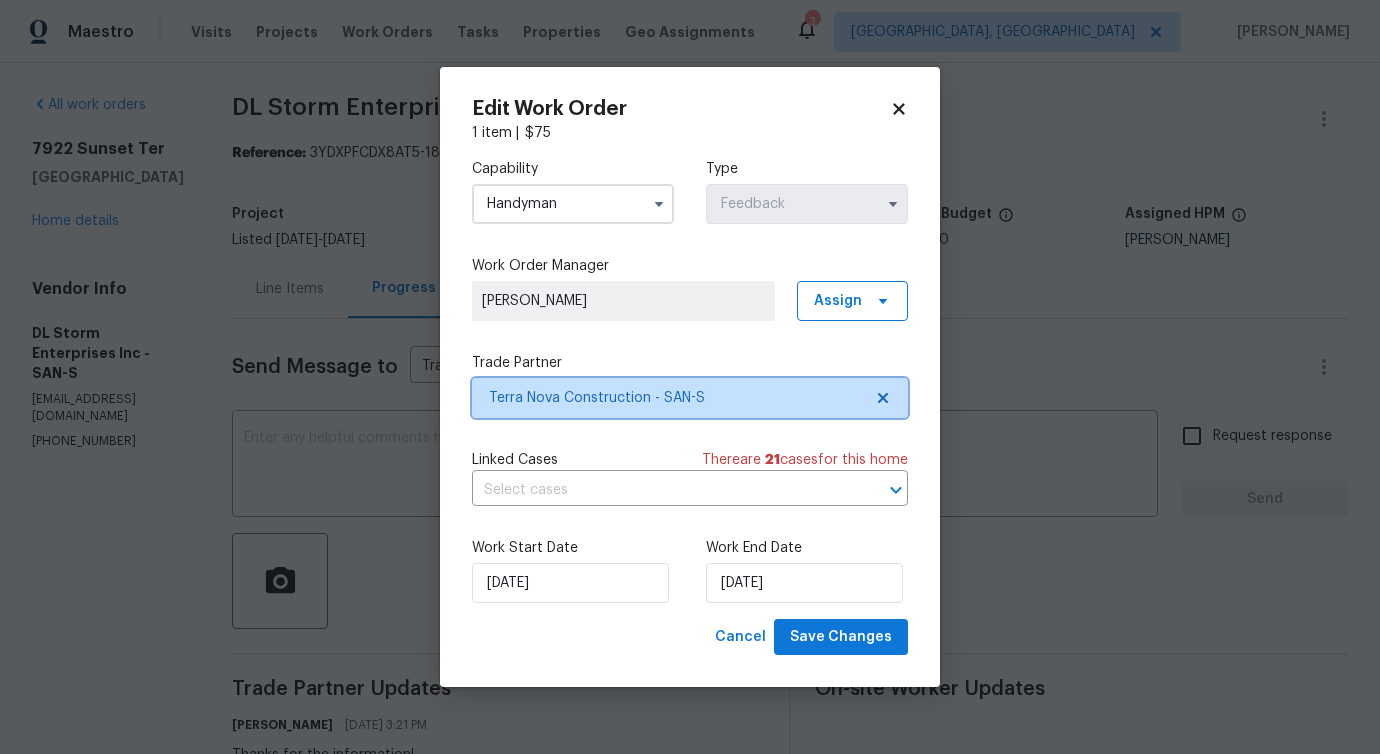 scroll, scrollTop: 0, scrollLeft: 0, axis: both 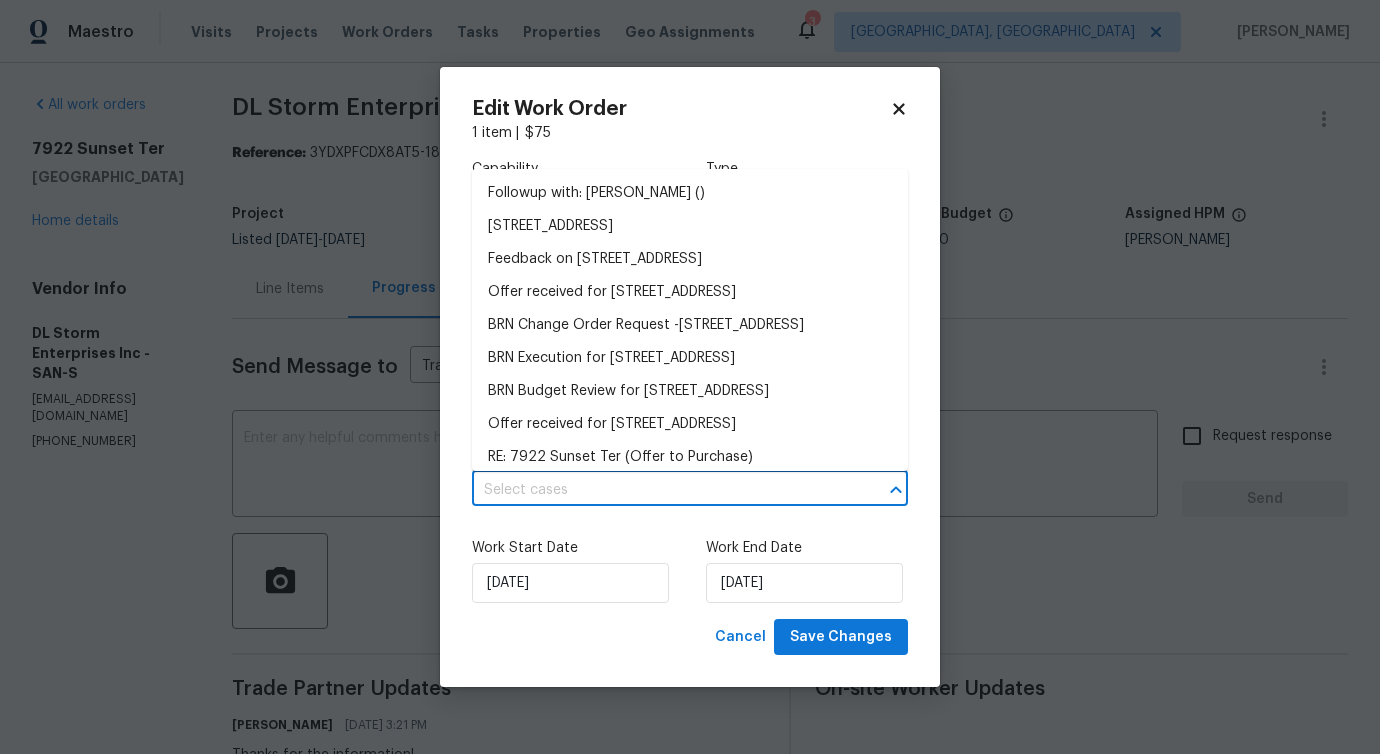 click at bounding box center (662, 490) 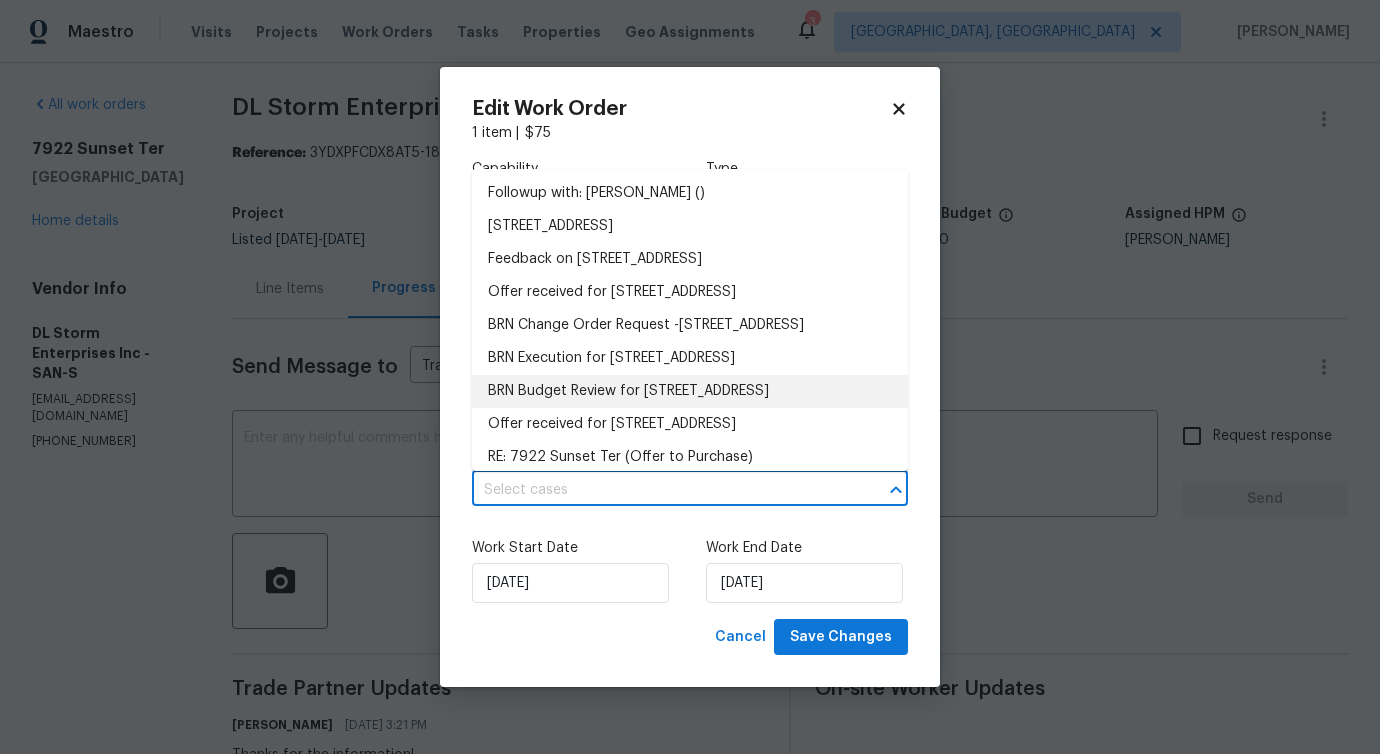 click on "Capability   Handyman Type   Feedback Work Order Manager   Pavithra Sekar Assign Trade Partner   Terra Nova Construction - SAN-S Linked Cases There  are   21  case s  for this home   ​ Work Start Date   7/9/2025 Work End Date   7/11/2025" at bounding box center (690, 381) 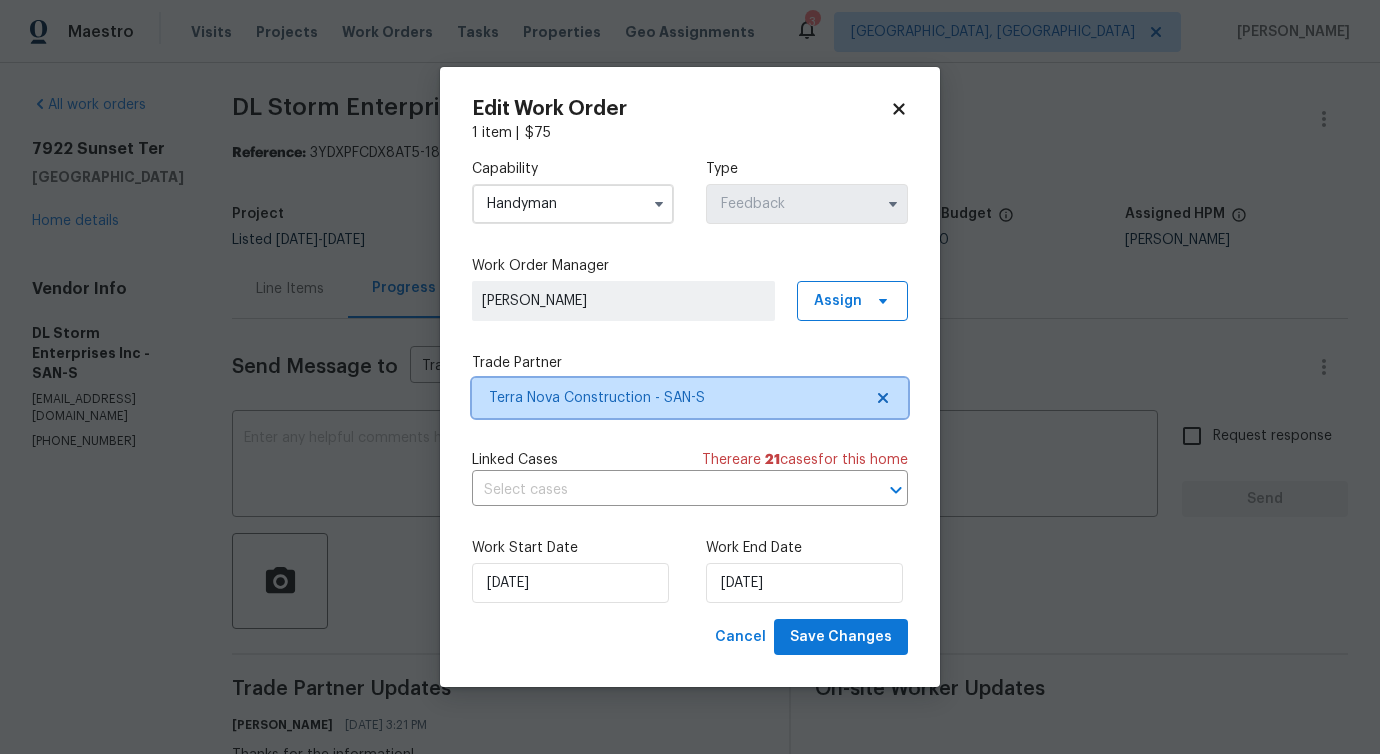 click on "Terra Nova Construction - SAN-S" at bounding box center [675, 398] 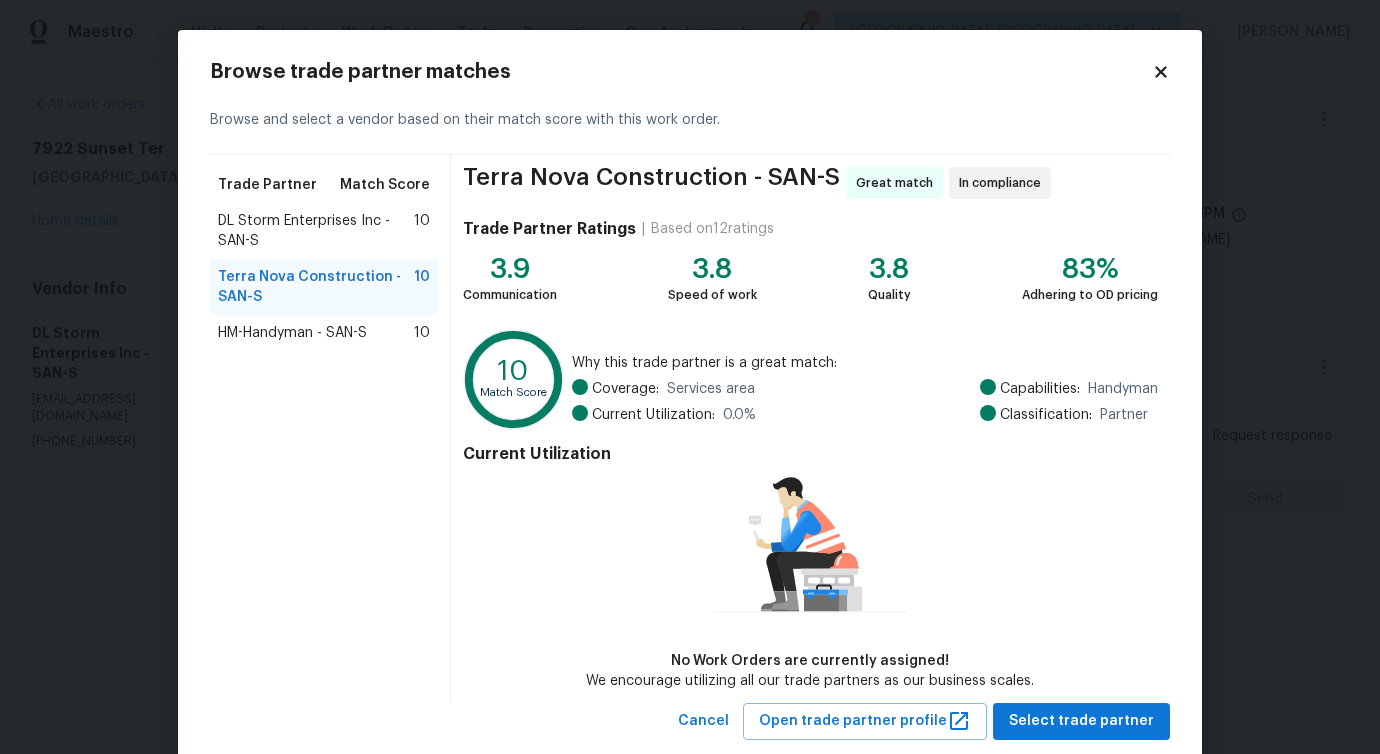 click on "HM-Handyman - SAN-S 10" at bounding box center (324, 333) 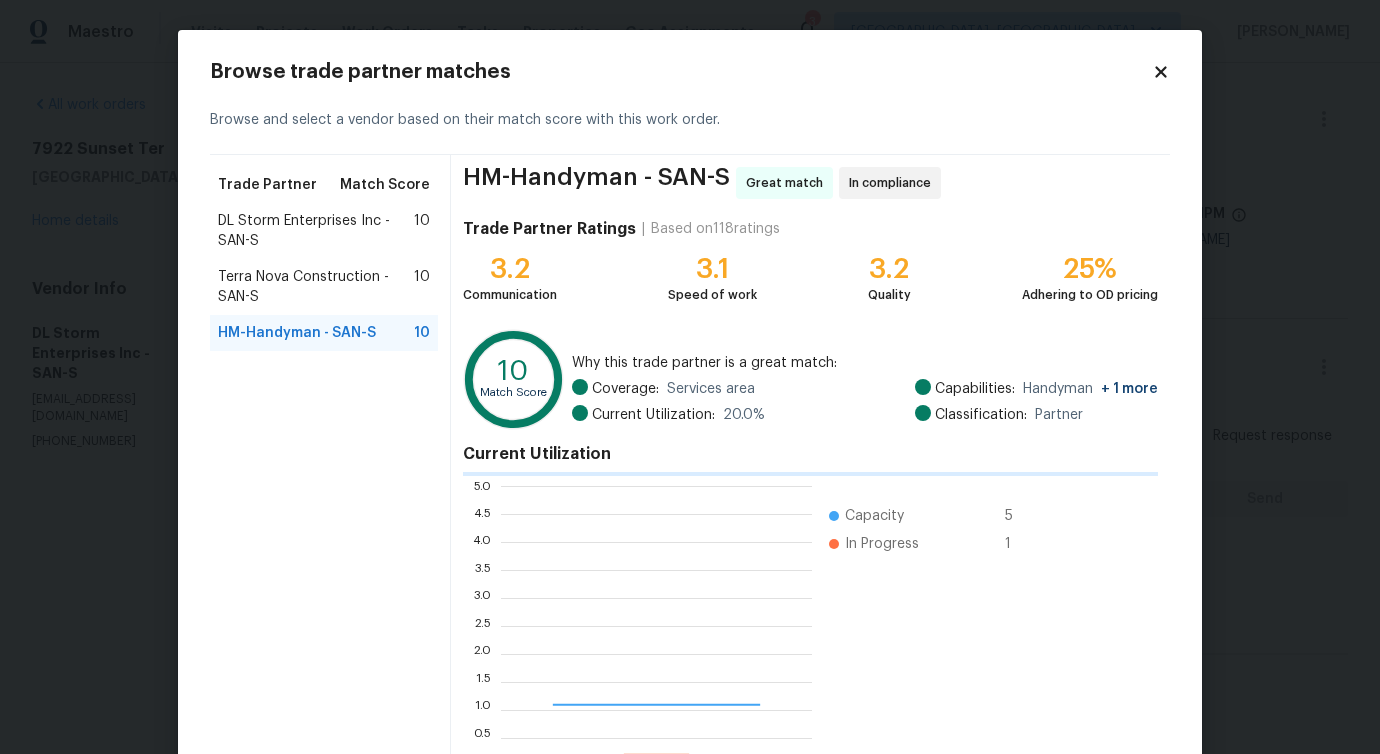 scroll, scrollTop: 2, scrollLeft: 2, axis: both 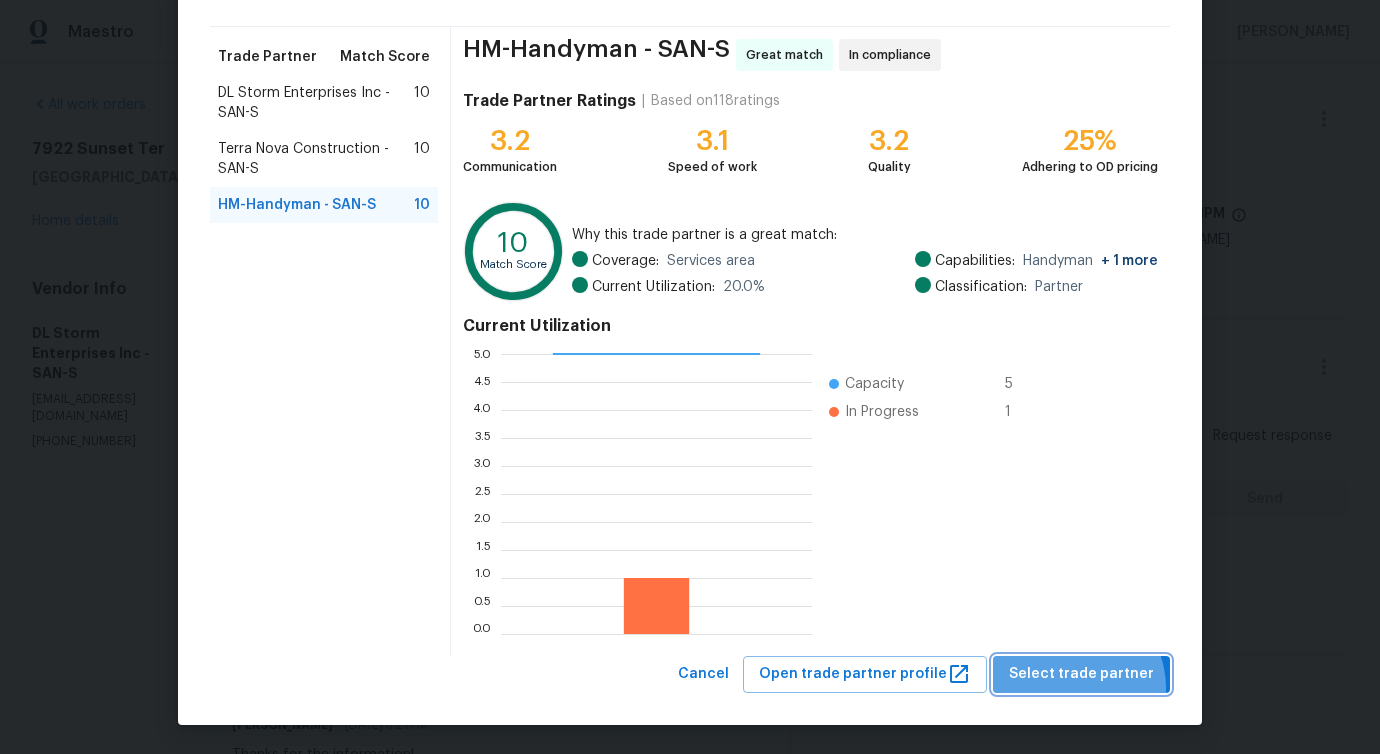 click on "Select trade partner" at bounding box center [1081, 674] 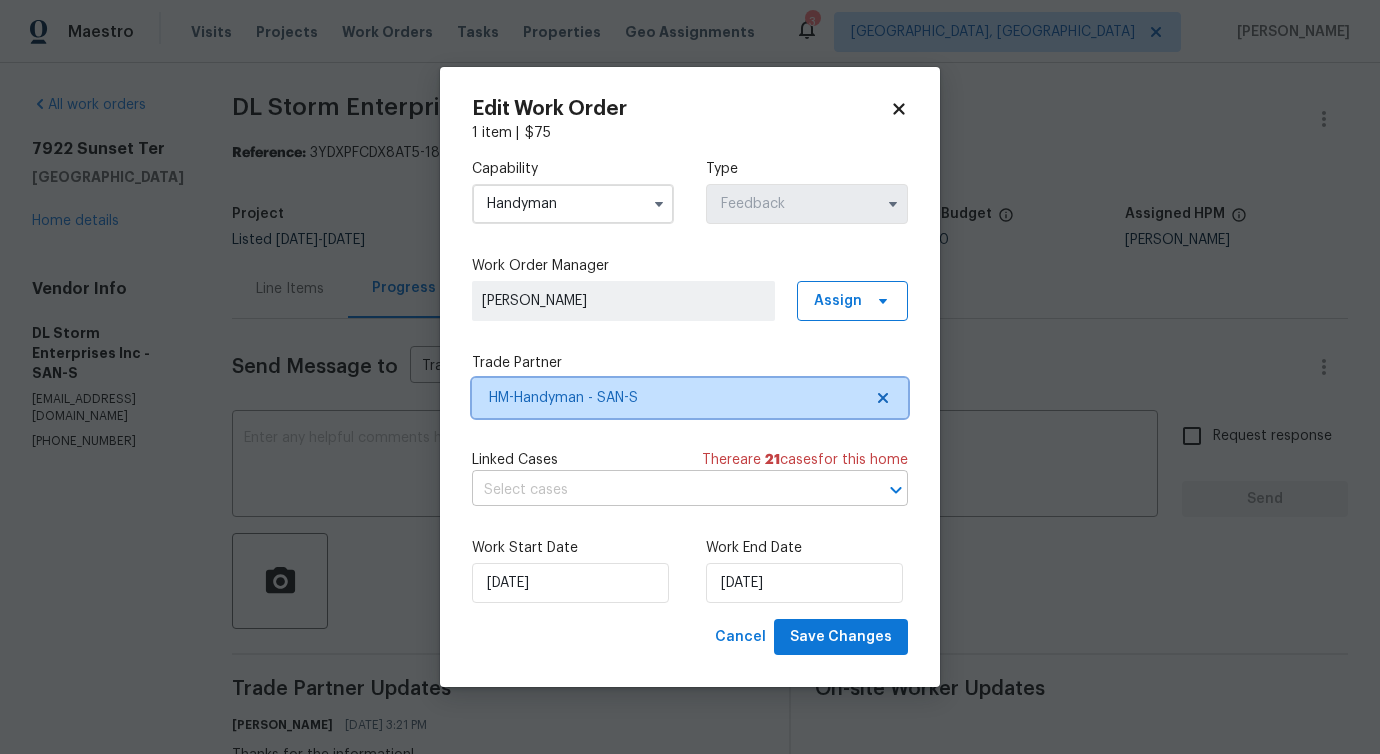 scroll, scrollTop: 0, scrollLeft: 0, axis: both 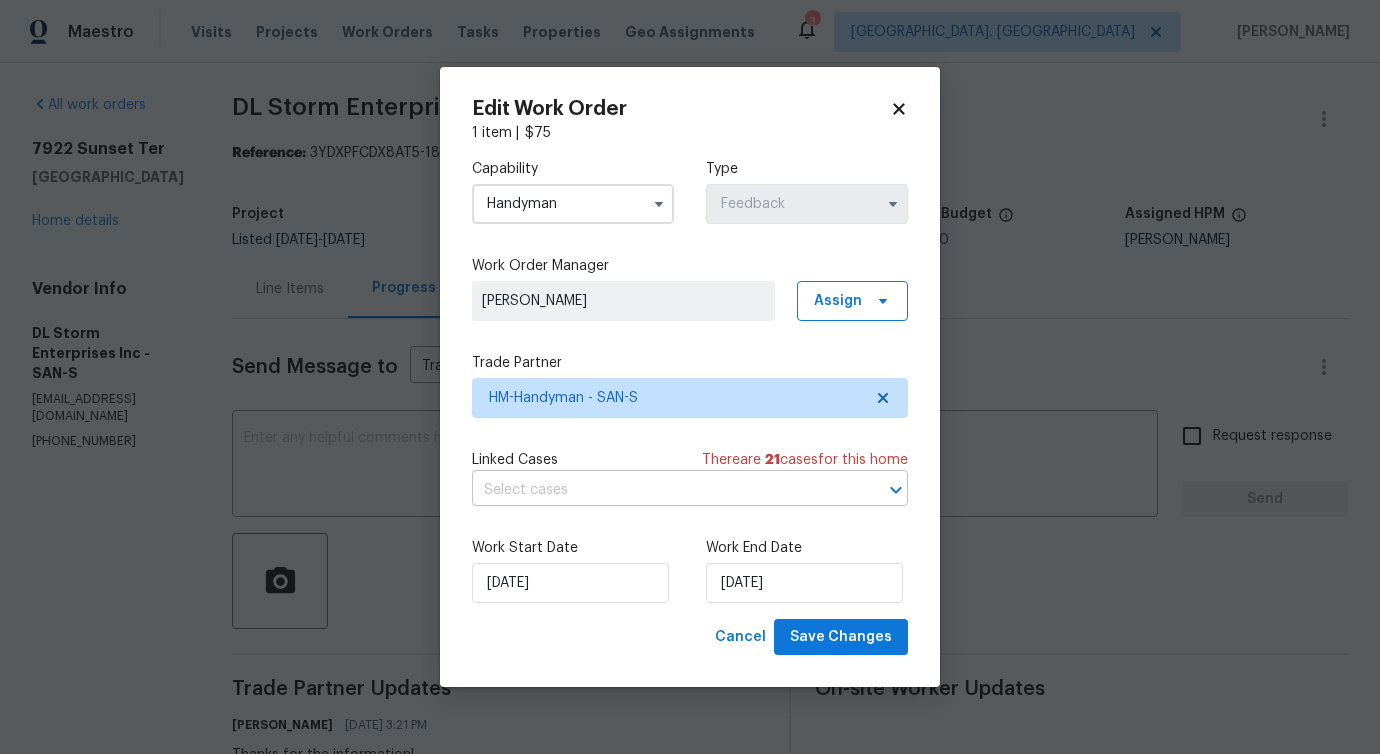 click at bounding box center (662, 490) 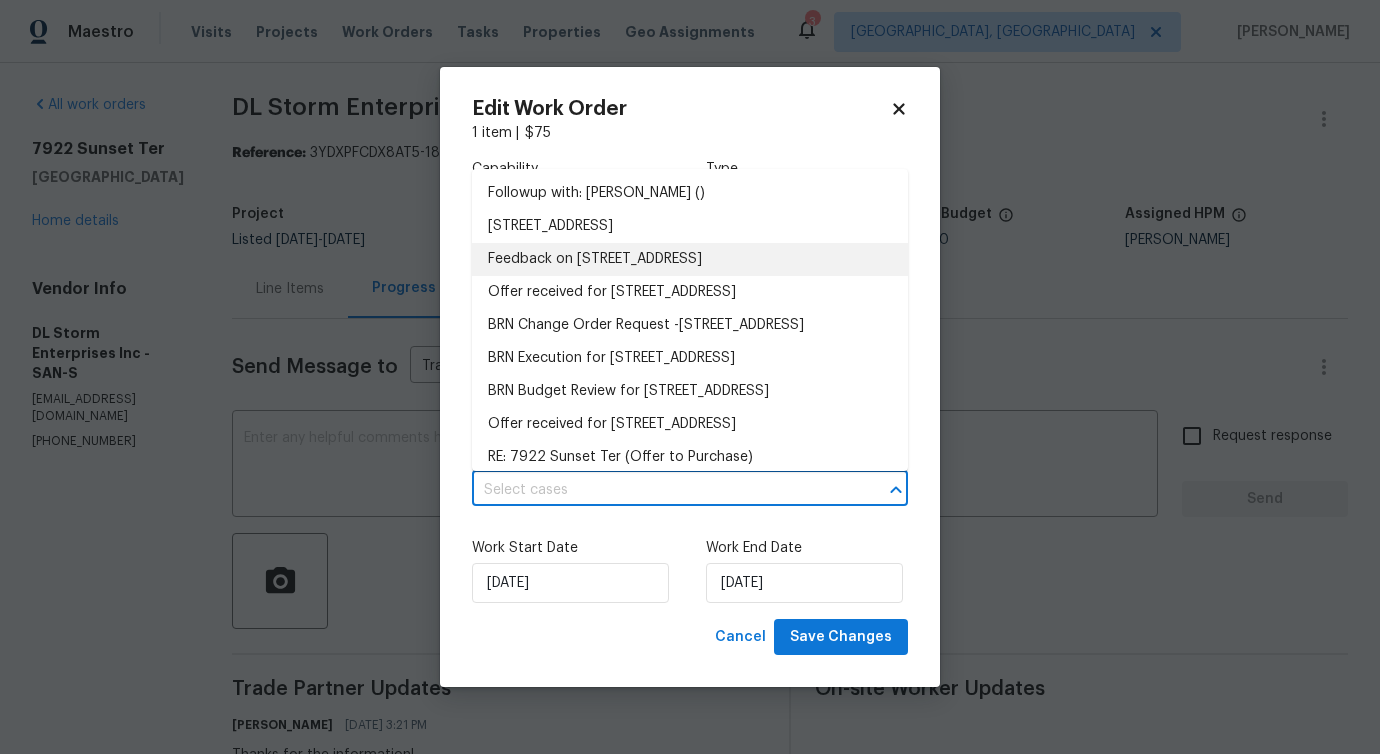 click on "Feedback on 7922 Sunset Ter, Lemon Grove, CA 91945" at bounding box center [690, 259] 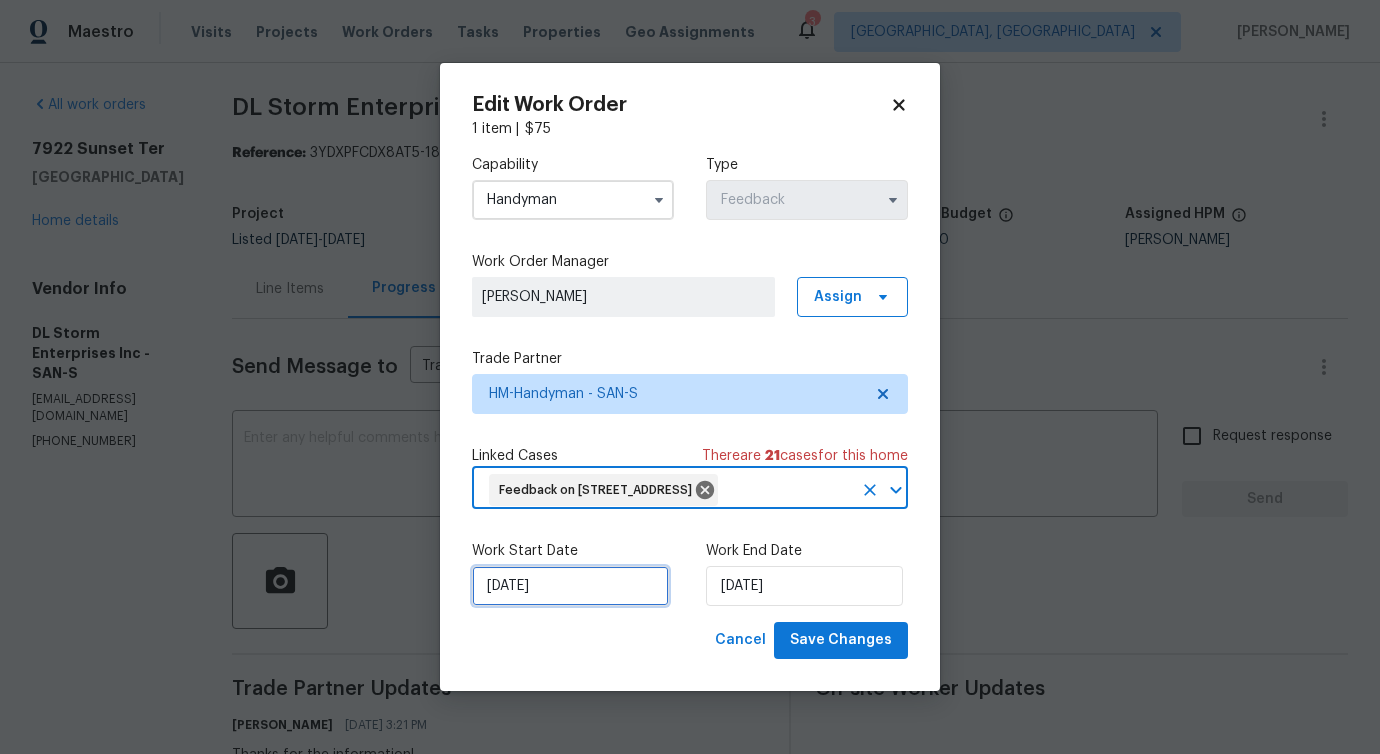 click on "[DATE]" at bounding box center [570, 586] 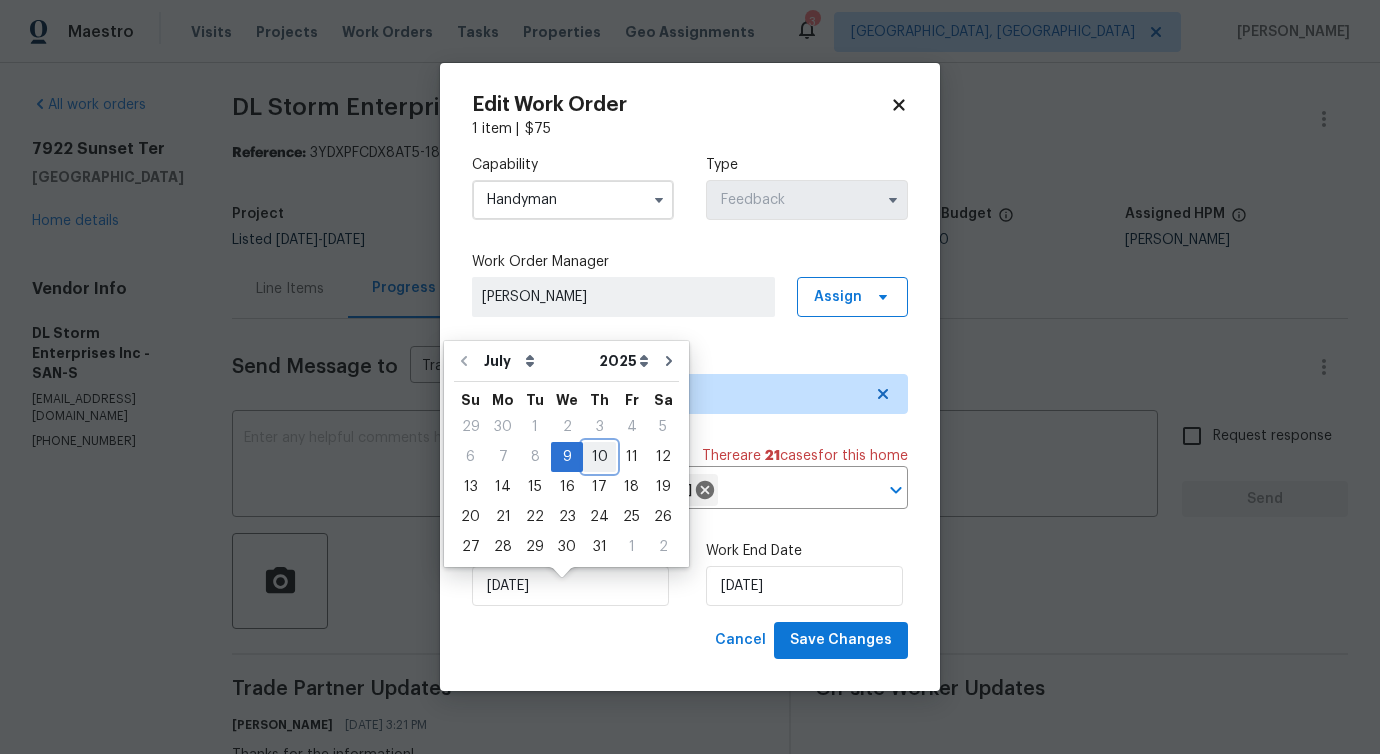 click on "10" at bounding box center (599, 457) 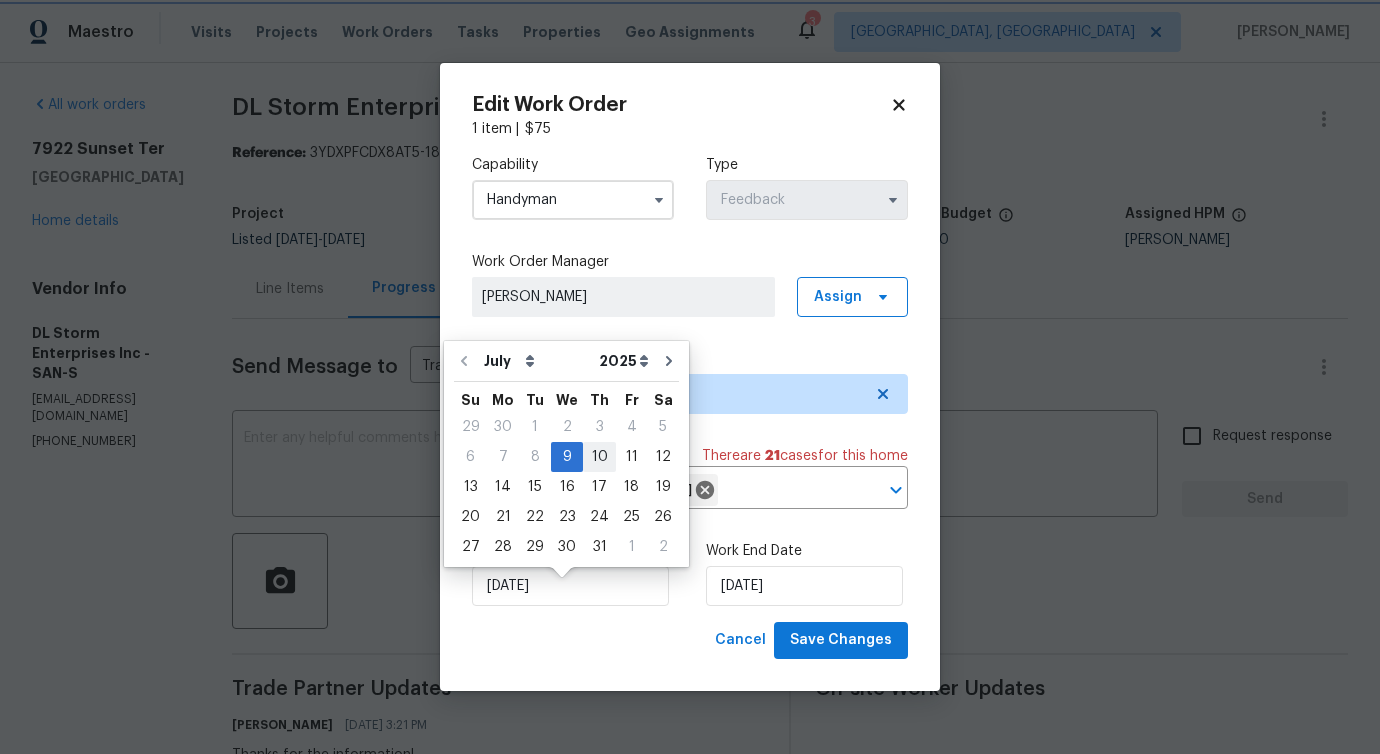 type on "7/10/2025" 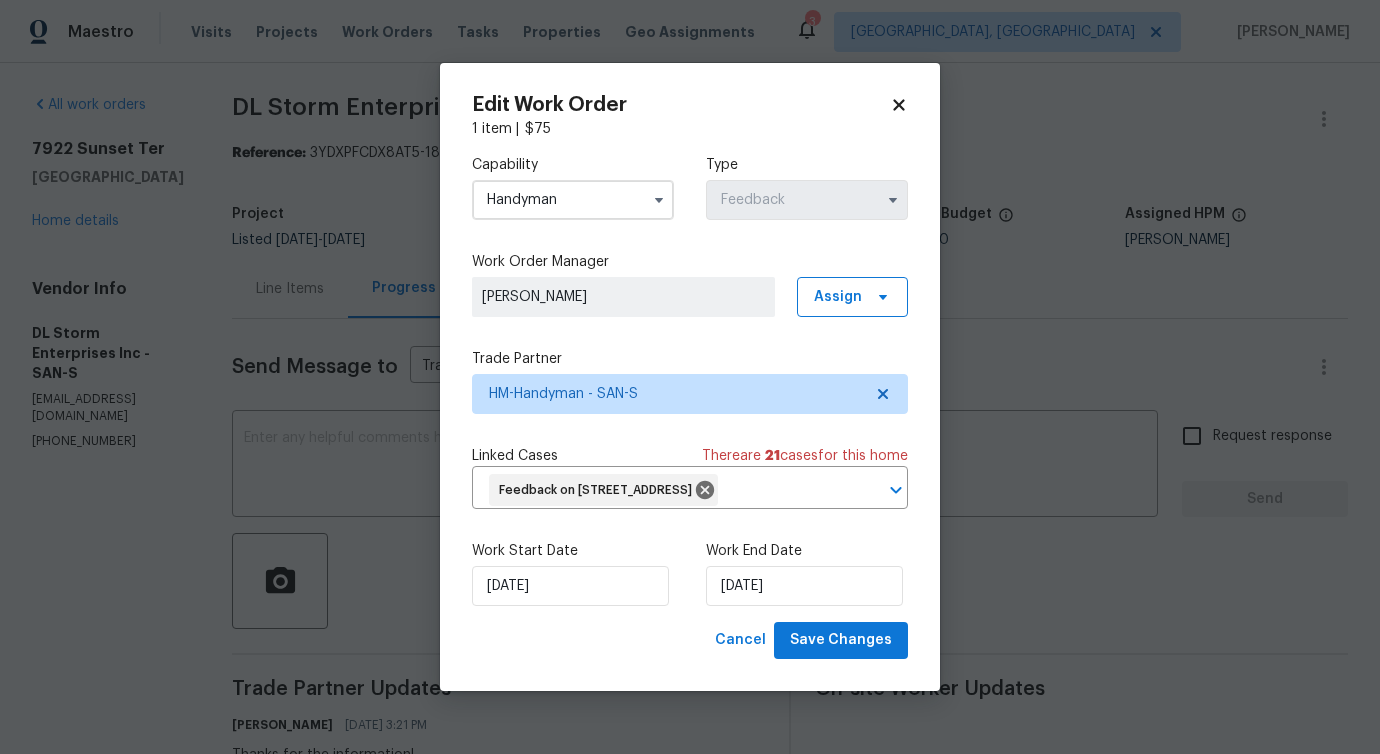 click on "Work Start Date   7/10/2025 Work End Date   7/11/2025" at bounding box center (690, 573) 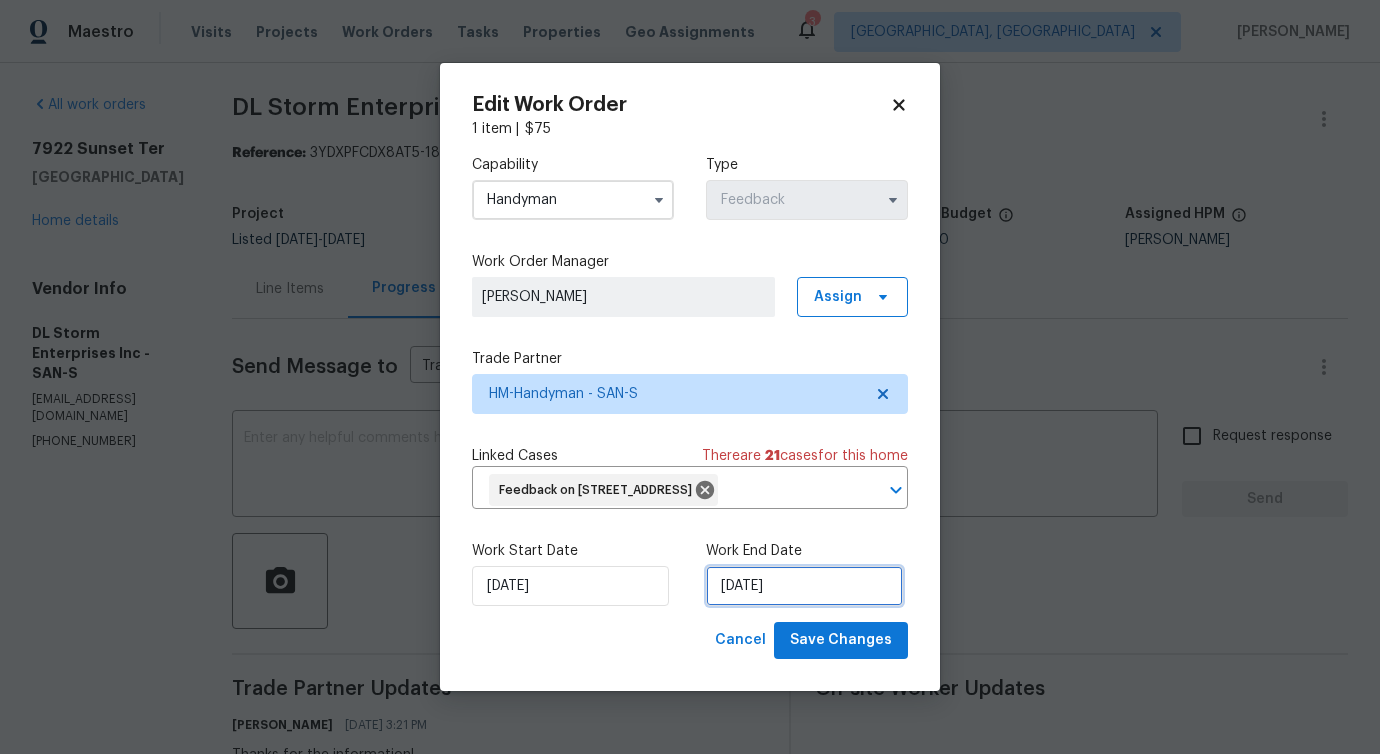 click on "7/11/2025" at bounding box center [804, 586] 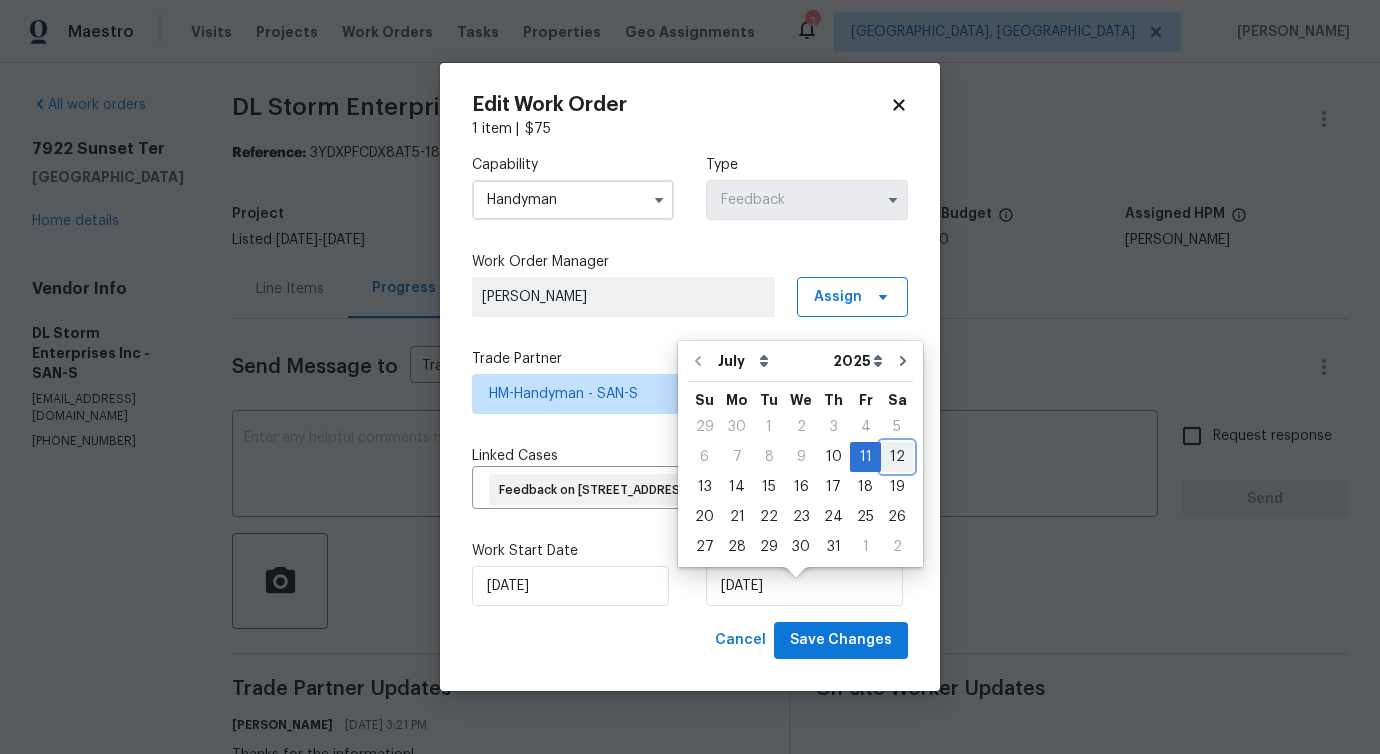 click on "12" at bounding box center (897, 457) 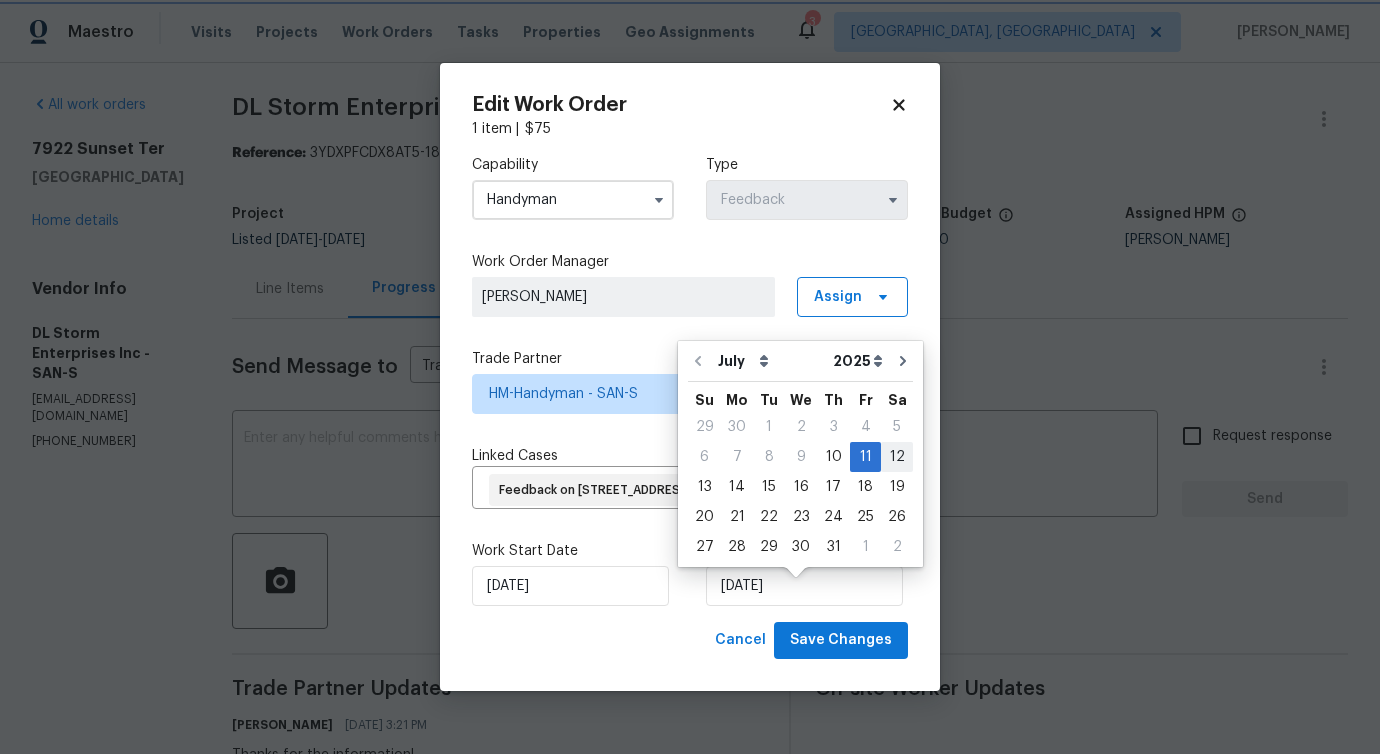 type on "7/12/2025" 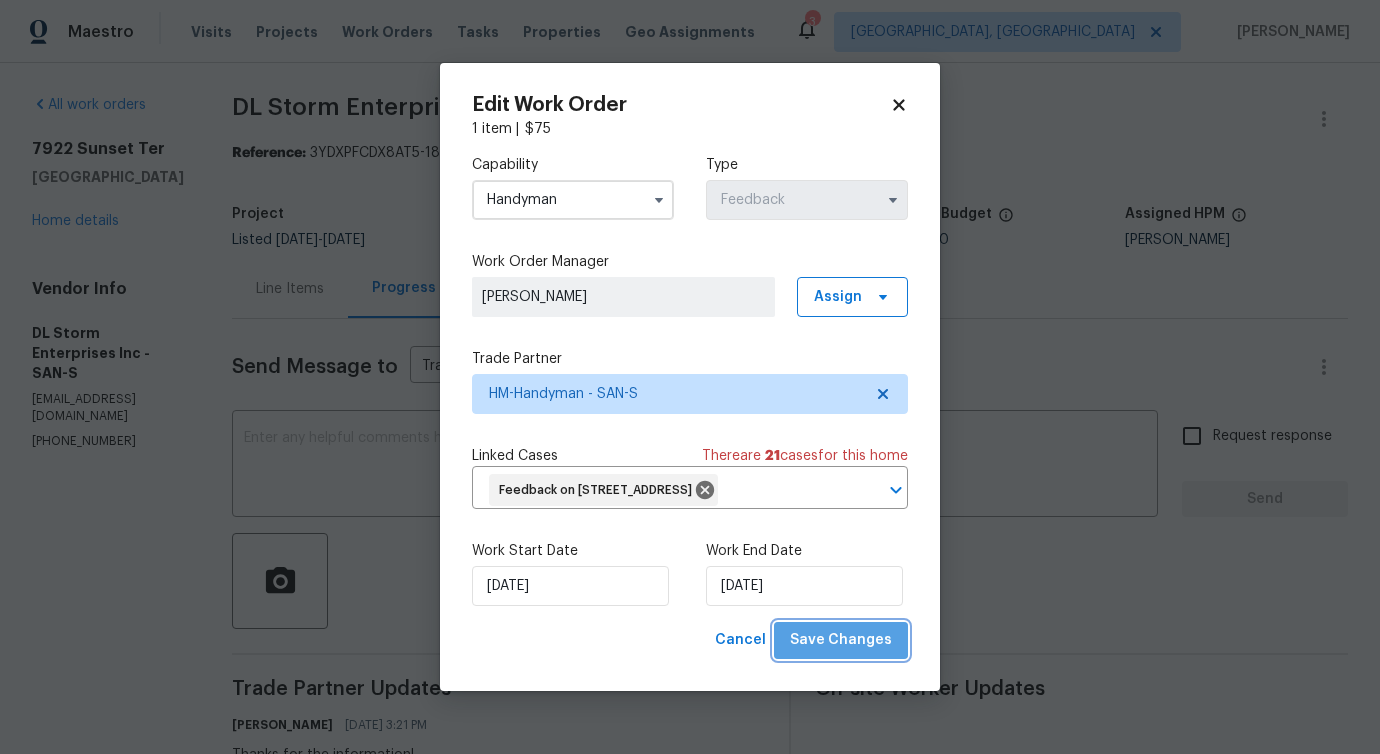 click on "Save Changes" at bounding box center [841, 640] 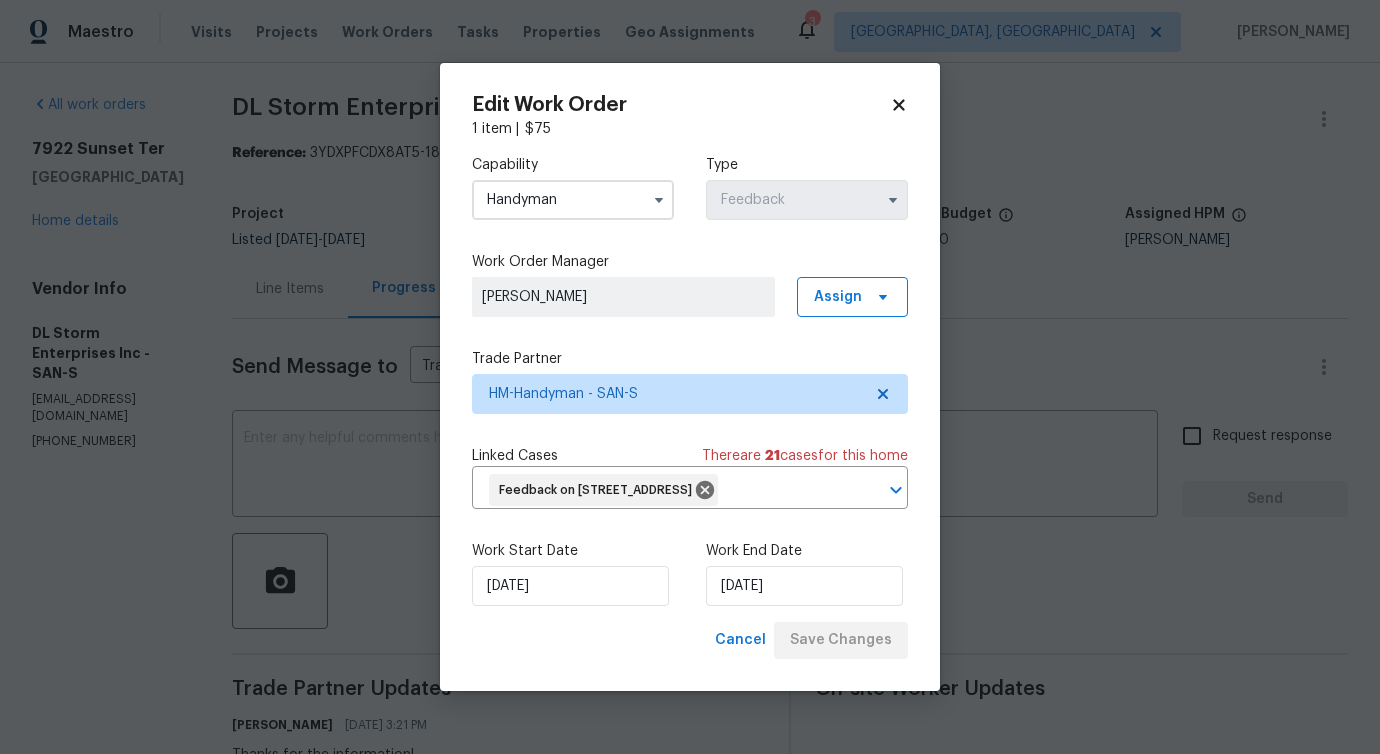 click on "Maestro Visits Projects Work Orders Tasks Properties Geo Assignments 3 Albuquerque, NM Pavithra Sekar All work orders 7922 Sunset Ter Lemon Grove, CA 91945 Home details Vendor Info DL Storm Enterprises Inc - SAN-S dlstormconstruction@gmail.com (949) 279-0944 DL Storm Enterprises Inc - SAN-S Sent to vendor Reference:   3YDXPFCDX8AT5-18e67850a Project Listed   7/9/2025  -  7/11/2025 Work Order Timeline 7/9/2025  -  7/11/2025 Approved Budget $0.00 Total Budget $75.00 Assigned HPM Kaden Peterson Line Items Progress Updates Attachments Invoices Send Message to Trade partner only Trade partner only ​ x ​ Request response Send Trade Partner Updates Pavithra Sekar 07/10/2025 3:21 PM Thanks for the information! Justin Storm 07/09/2025 5:02 PM We have a min service call of $385 Pavithra Sekar 07/09/2025 4:26 PM On-site Worker Updates
Edit Work Order 1 item | $ 75 Capability   Handyman Type   Feedback Work Order Manager   Pavithra Sekar Assign Trade Partner   HM-Handyman - SAN-S Linked Cases There  are   21 s" at bounding box center (690, 377) 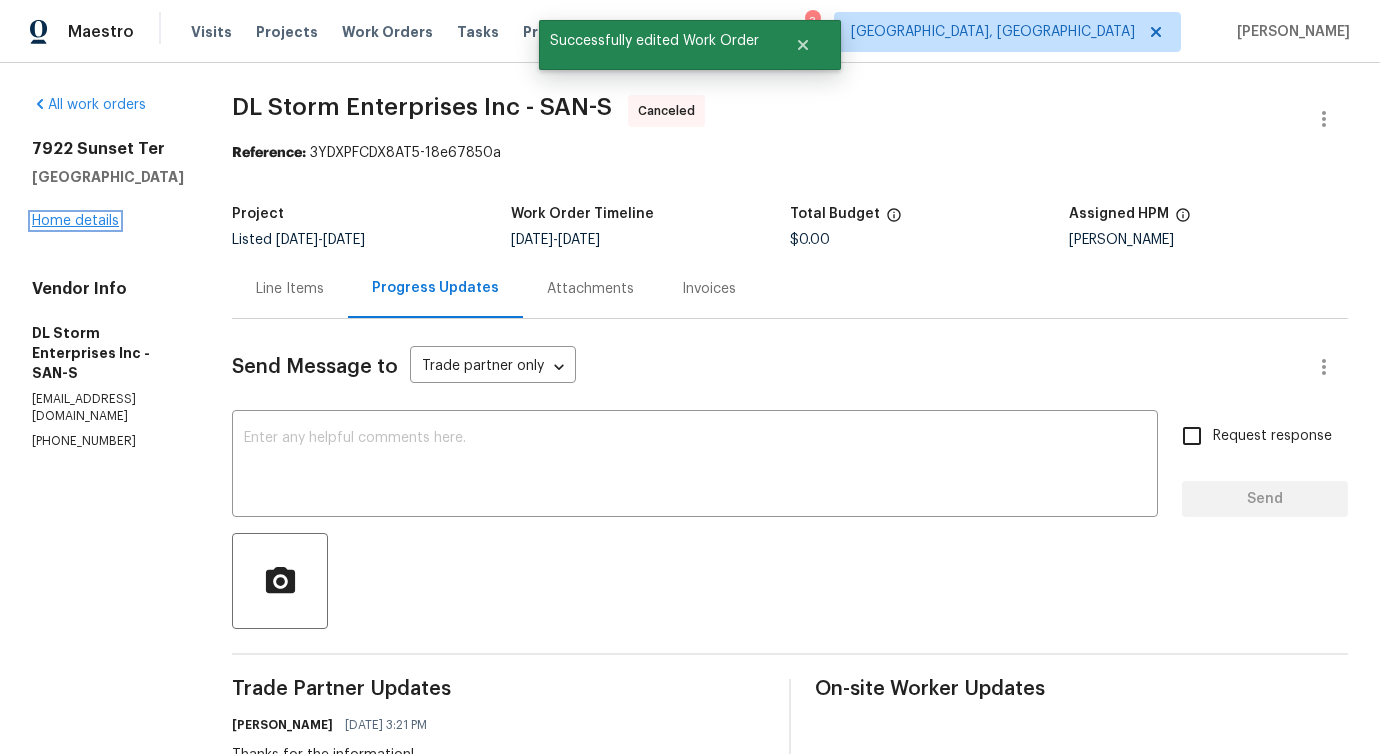 click on "Home details" at bounding box center (75, 221) 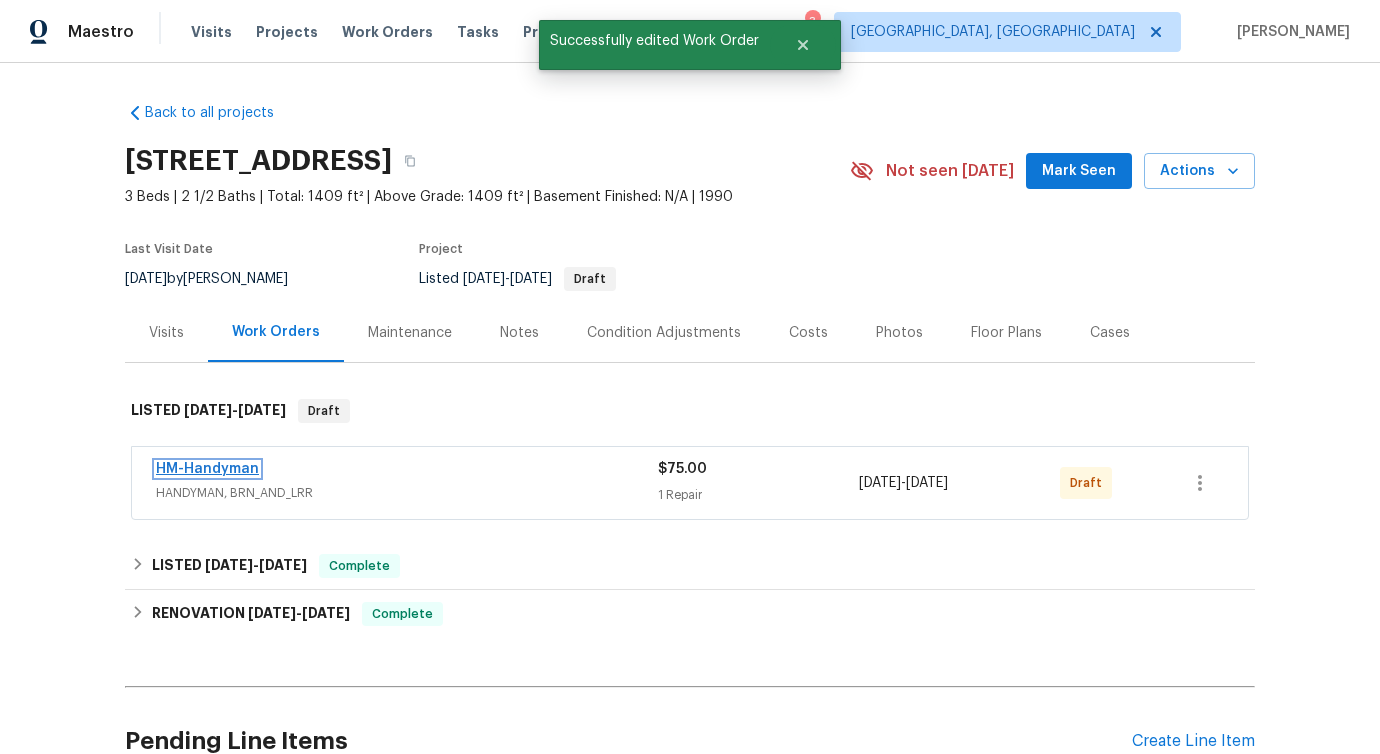 click on "HM-Handyman" at bounding box center (207, 469) 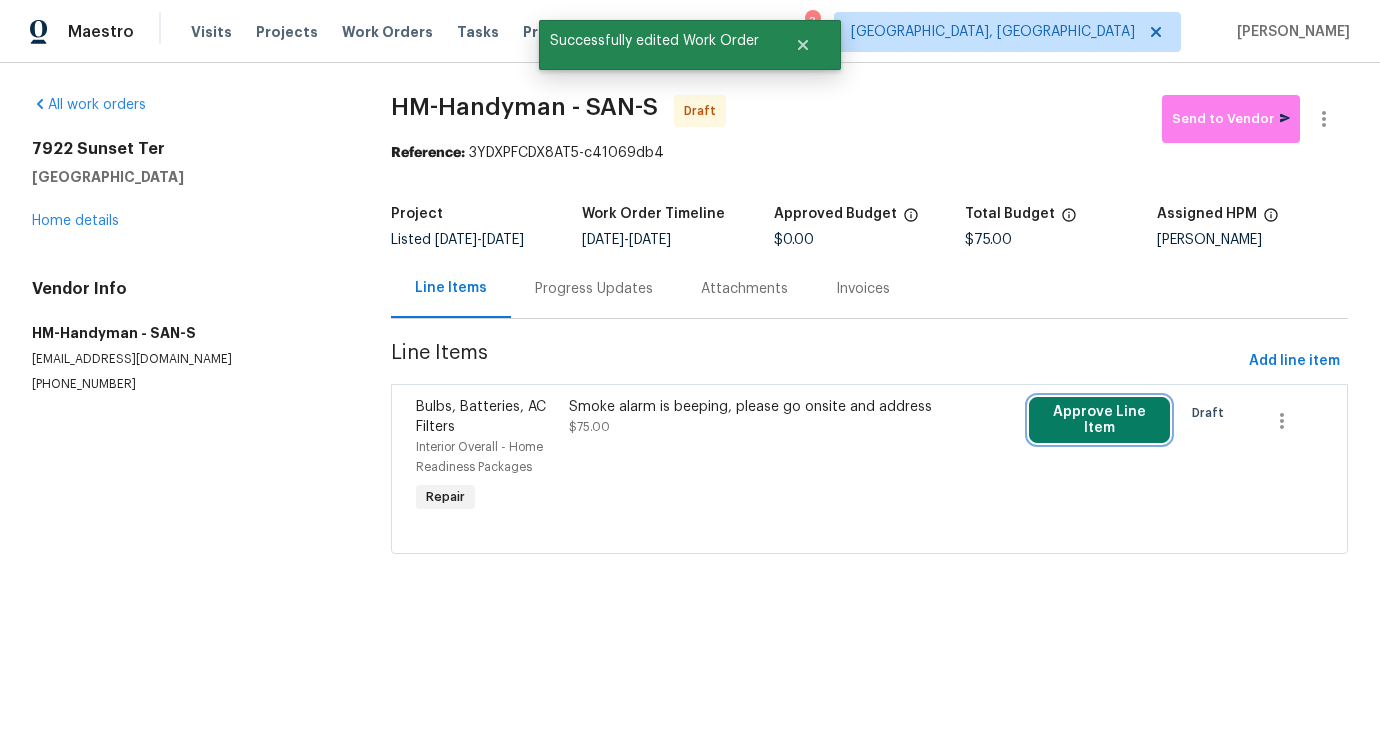 click on "Approve Line Item" at bounding box center [1099, 420] 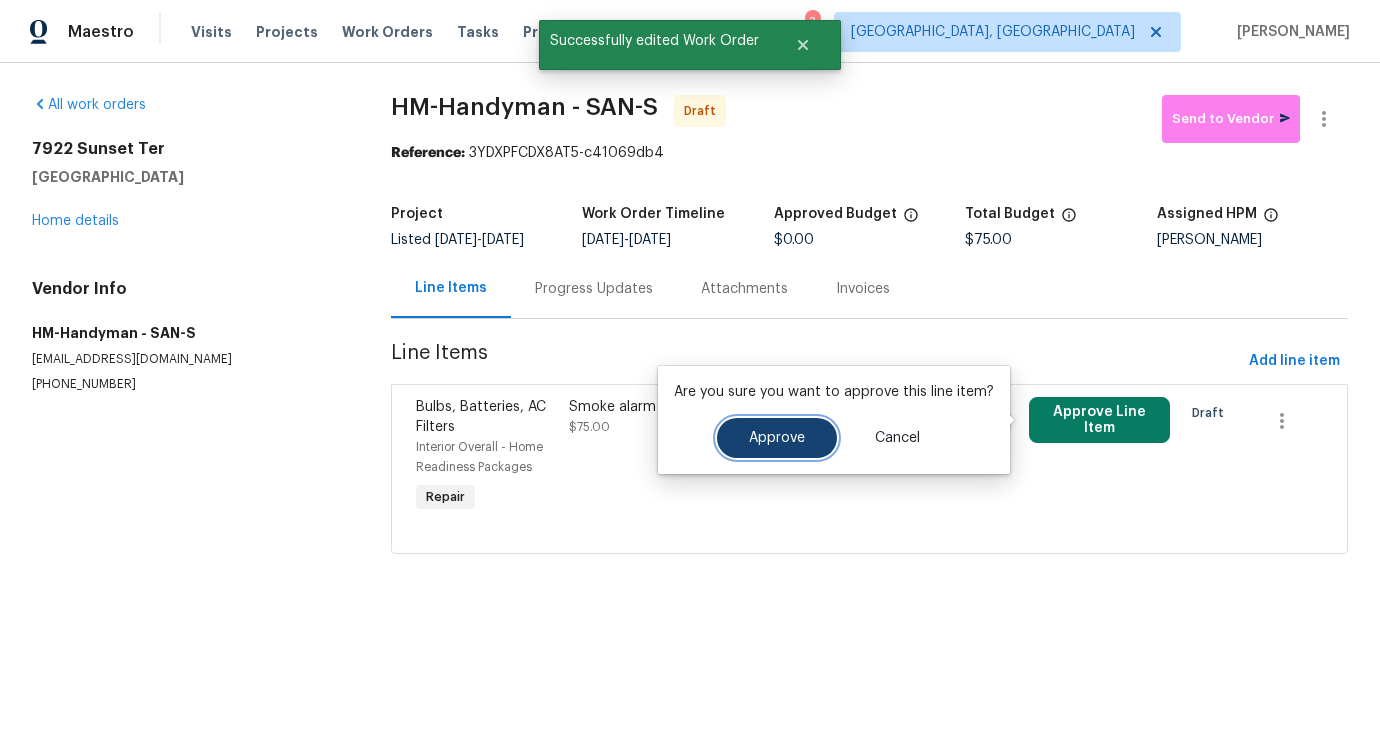 click on "Approve" at bounding box center (777, 438) 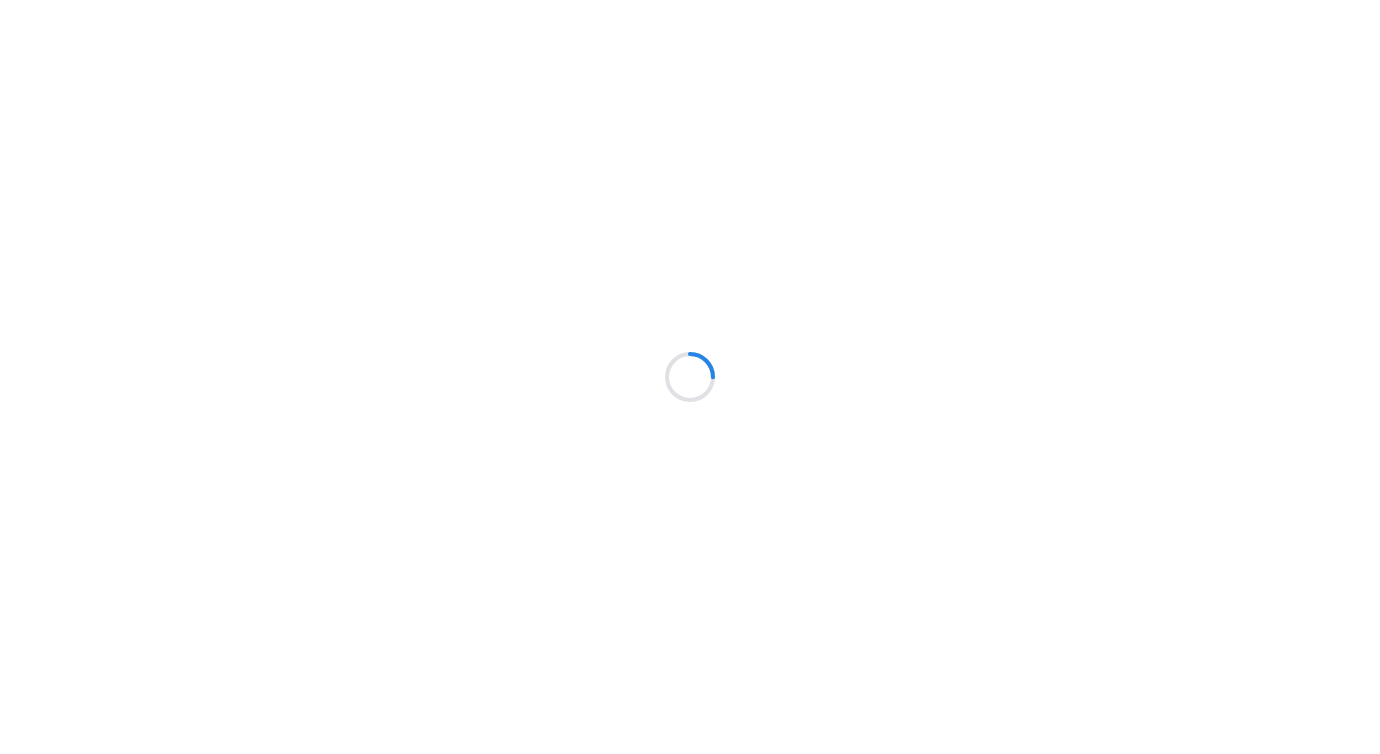 scroll, scrollTop: 0, scrollLeft: 0, axis: both 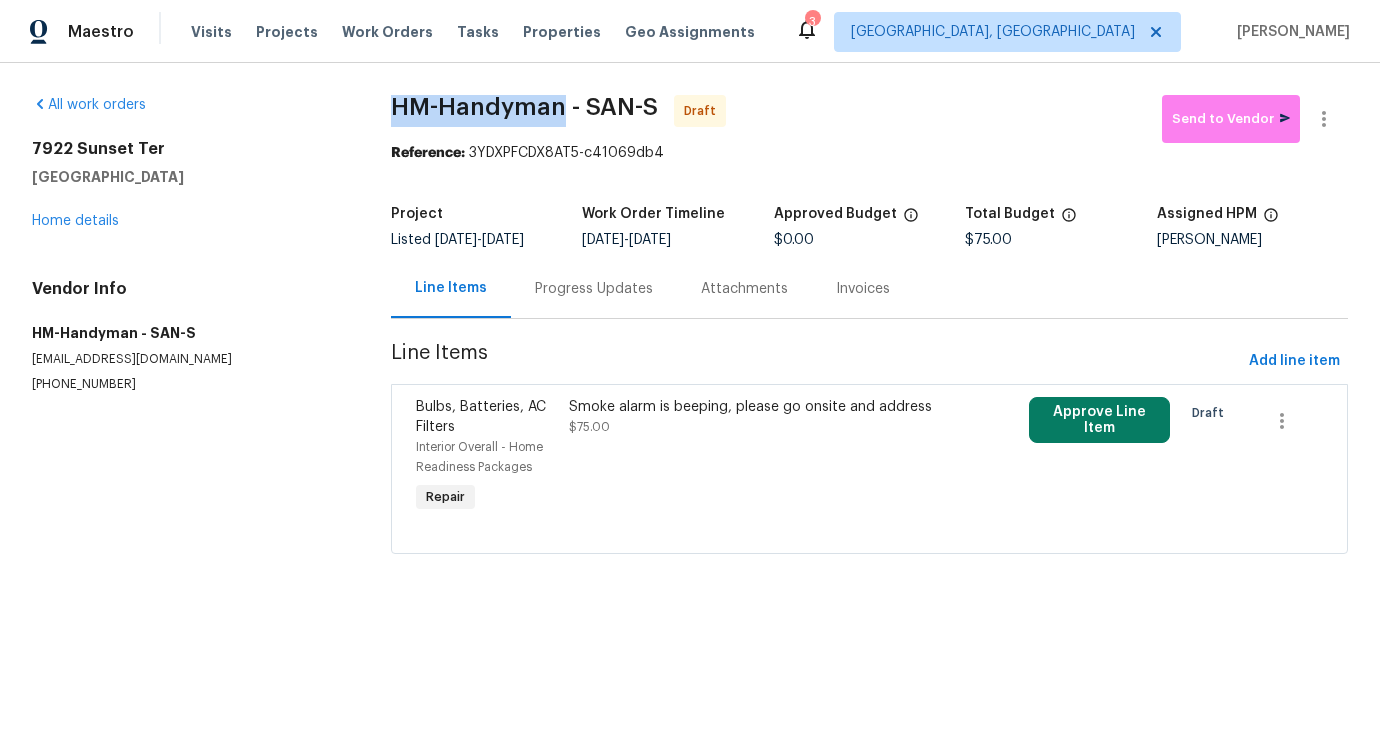 drag, startPoint x: 392, startPoint y: 99, endPoint x: 562, endPoint y: 104, distance: 170.07352 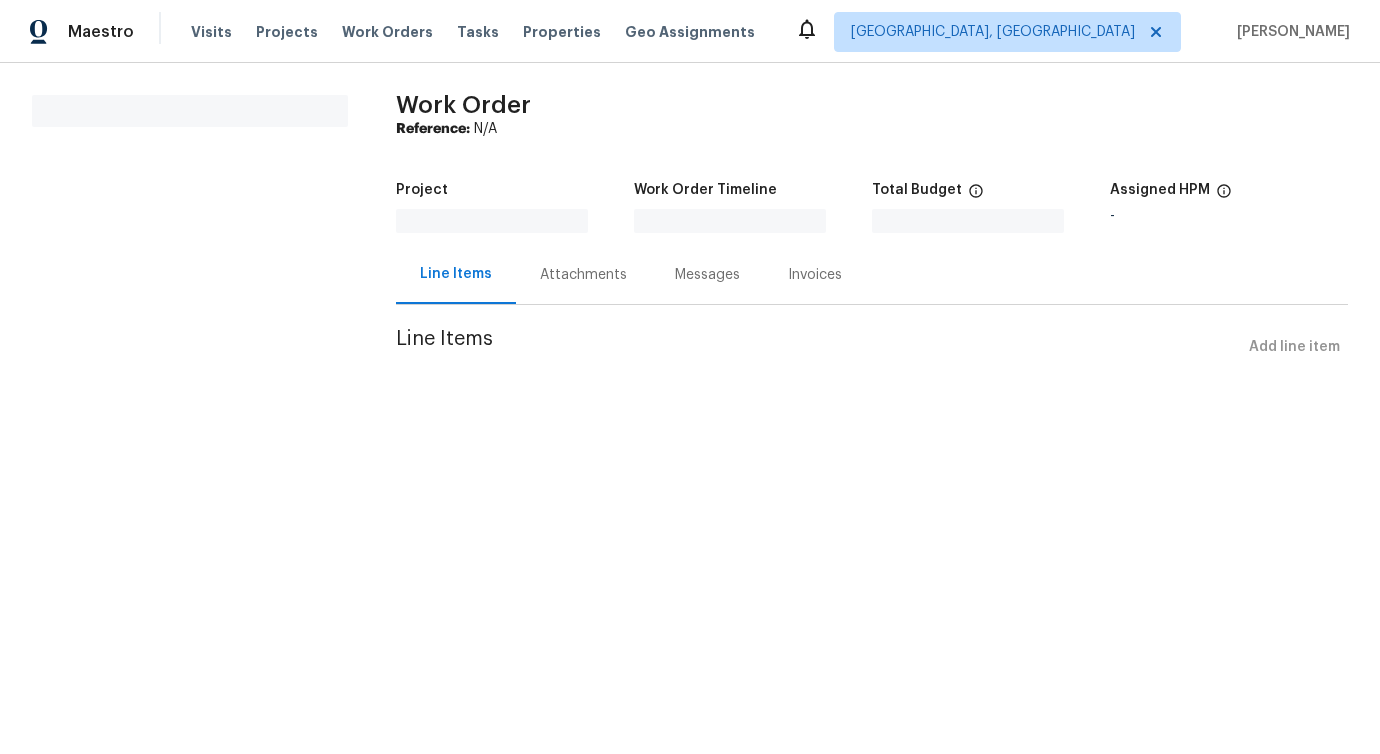 scroll, scrollTop: 0, scrollLeft: 0, axis: both 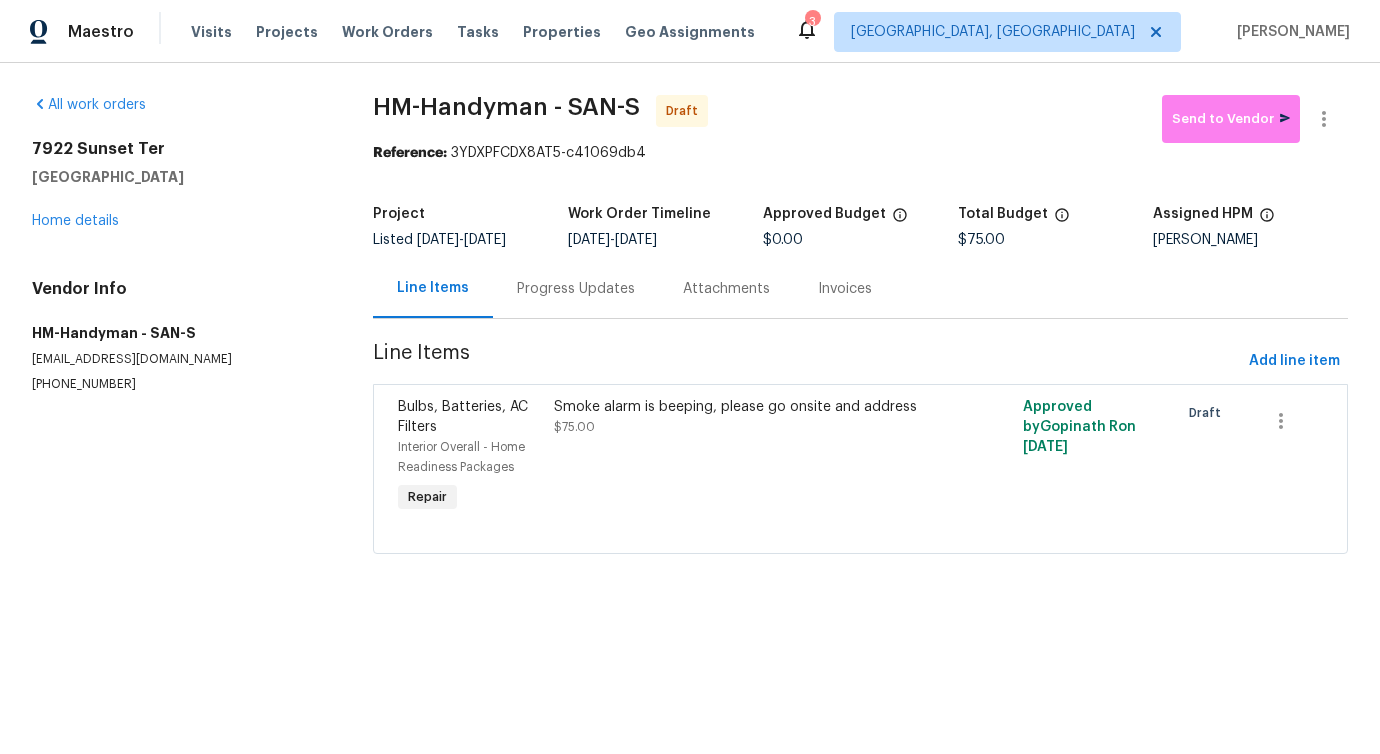 click on "Progress Updates" at bounding box center (576, 288) 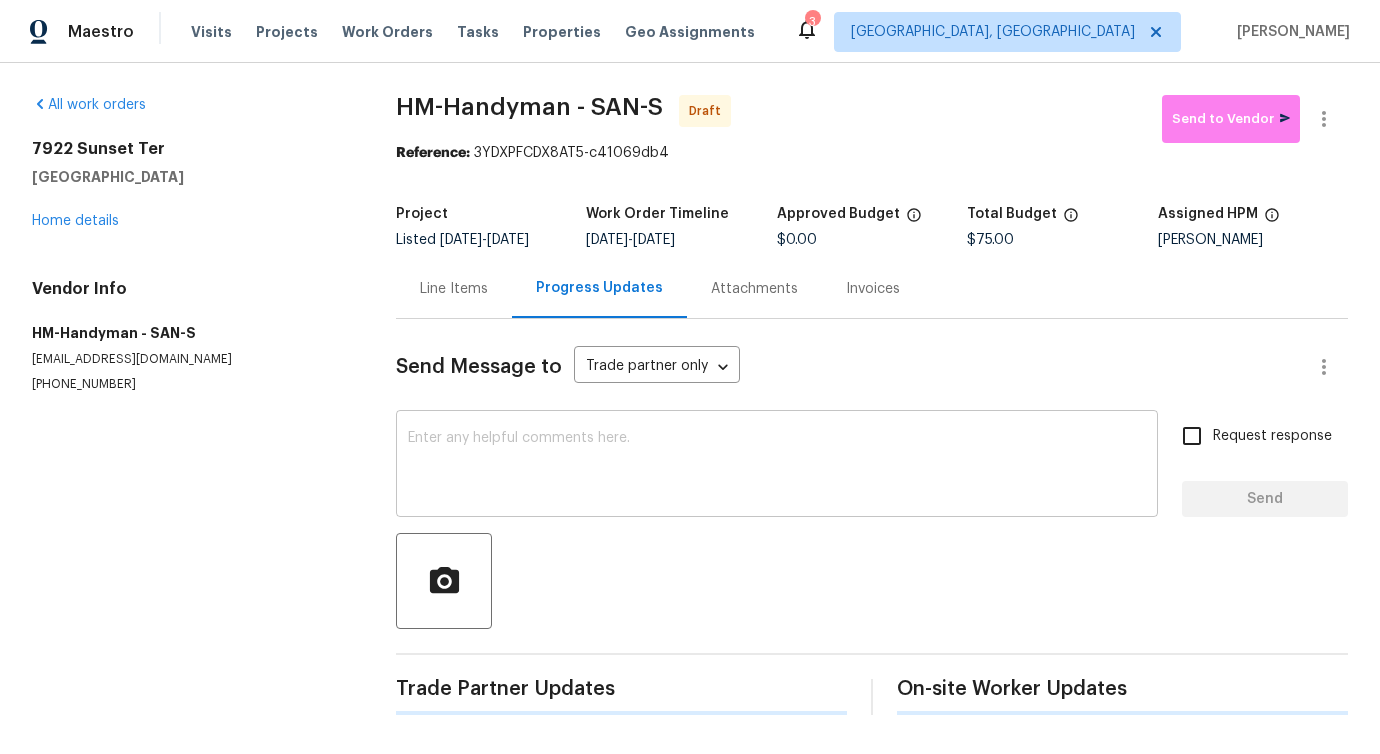 click at bounding box center (777, 466) 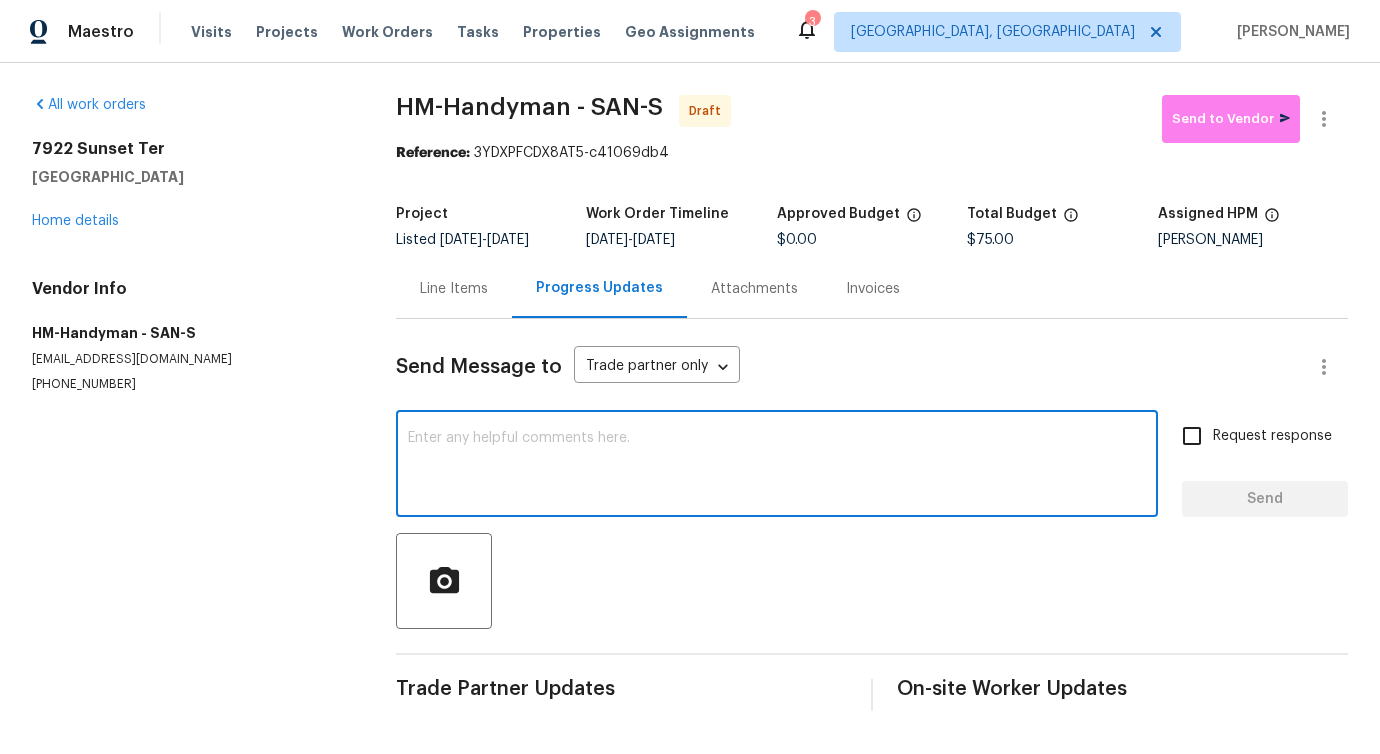 click at bounding box center (777, 466) 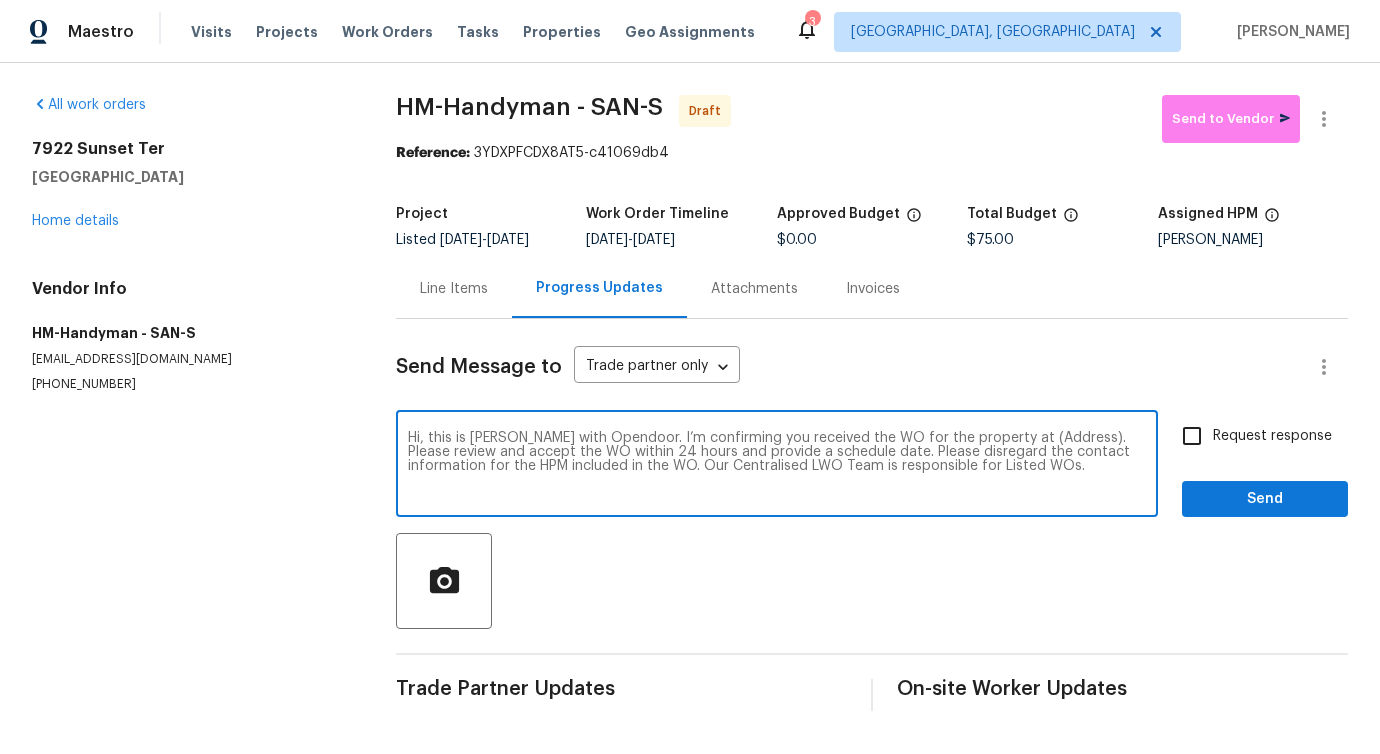 click on "Hi, this is [PERSON_NAME] with Opendoor. I’m confirming you received the WO for the property at (Address). Please review and accept the WO within 24 hours and provide a schedule date. Please disregard the contact information for the HPM included in the WO. Our Centralised LWO Team is responsible for Listed WOs." at bounding box center (777, 466) 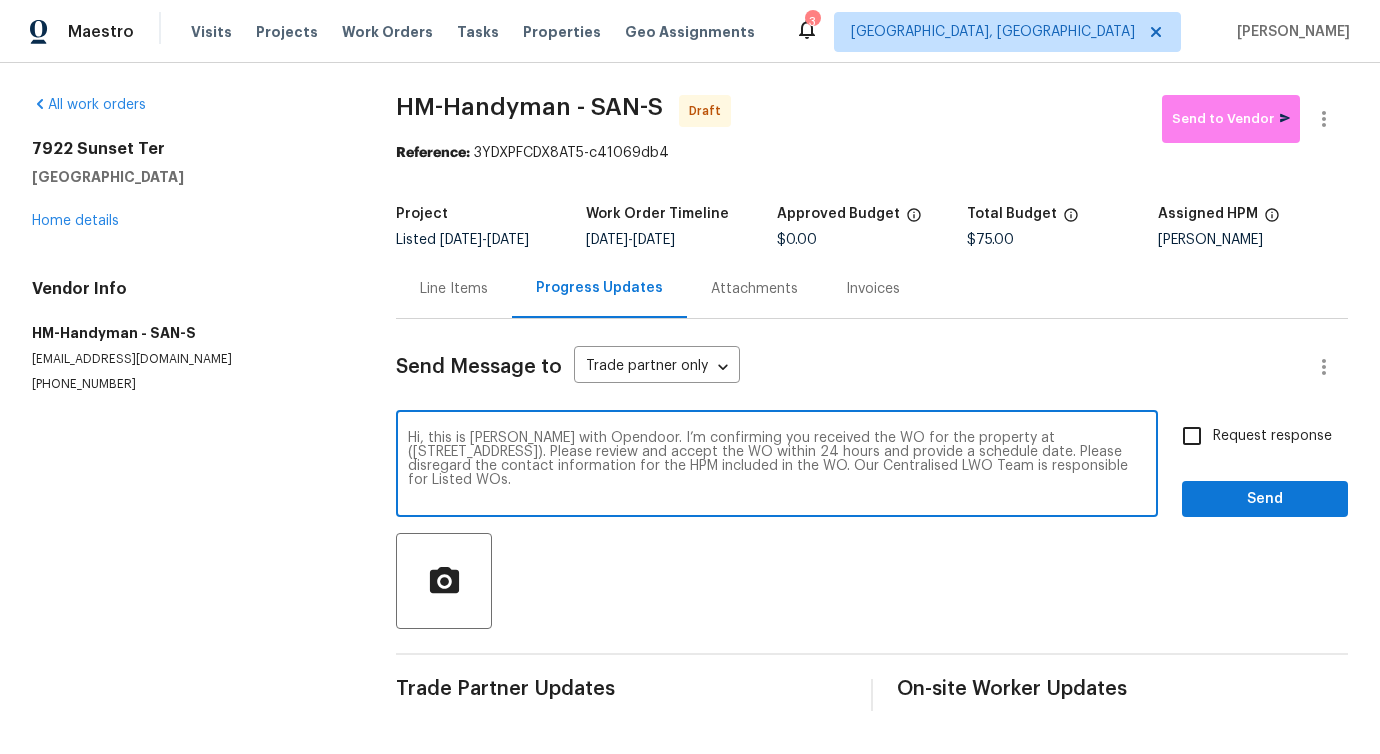 type on "Hi, this is [PERSON_NAME] with Opendoor. I’m confirming you received the WO for the property at ([STREET_ADDRESS]). Please review and accept the WO within 24 hours and provide a schedule date. Please disregard the contact information for the HPM included in the WO. Our Centralised LWO Team is responsible for Listed WOs." 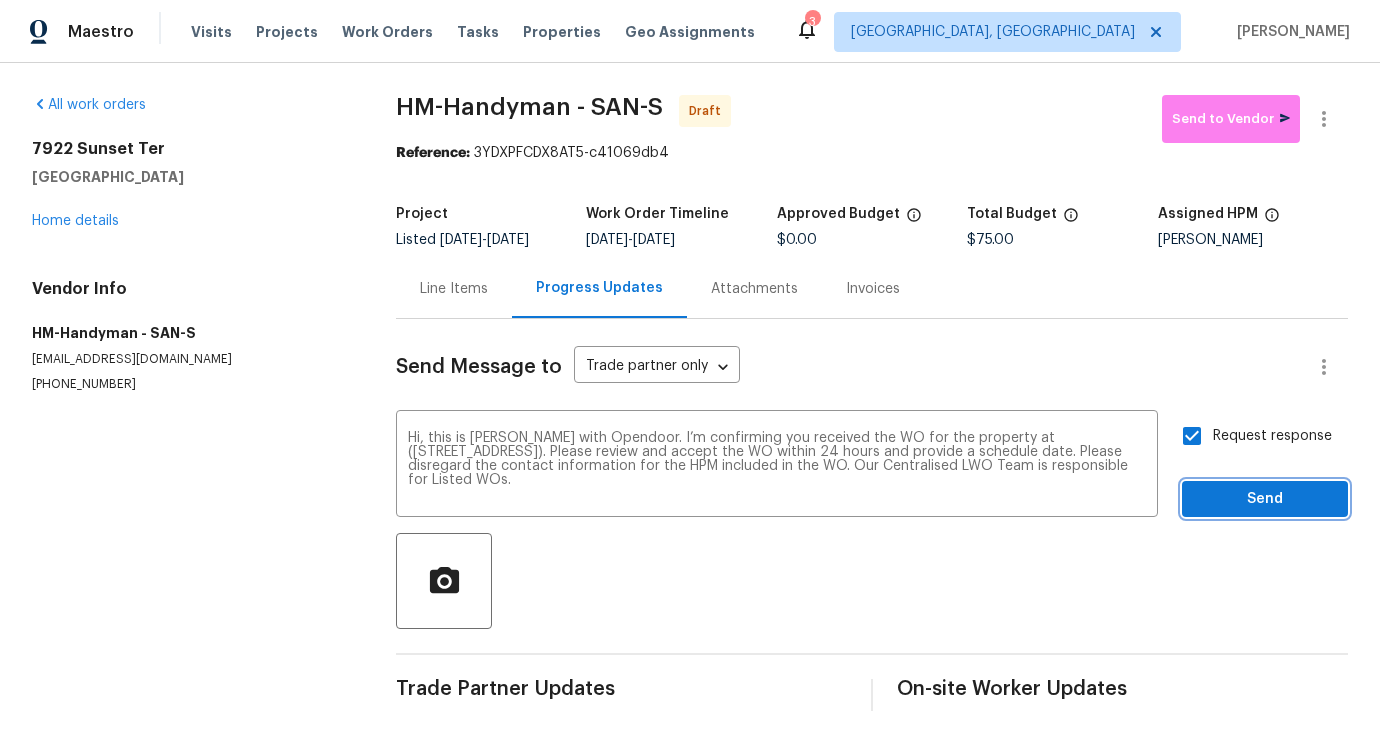 click on "Send" at bounding box center (1265, 499) 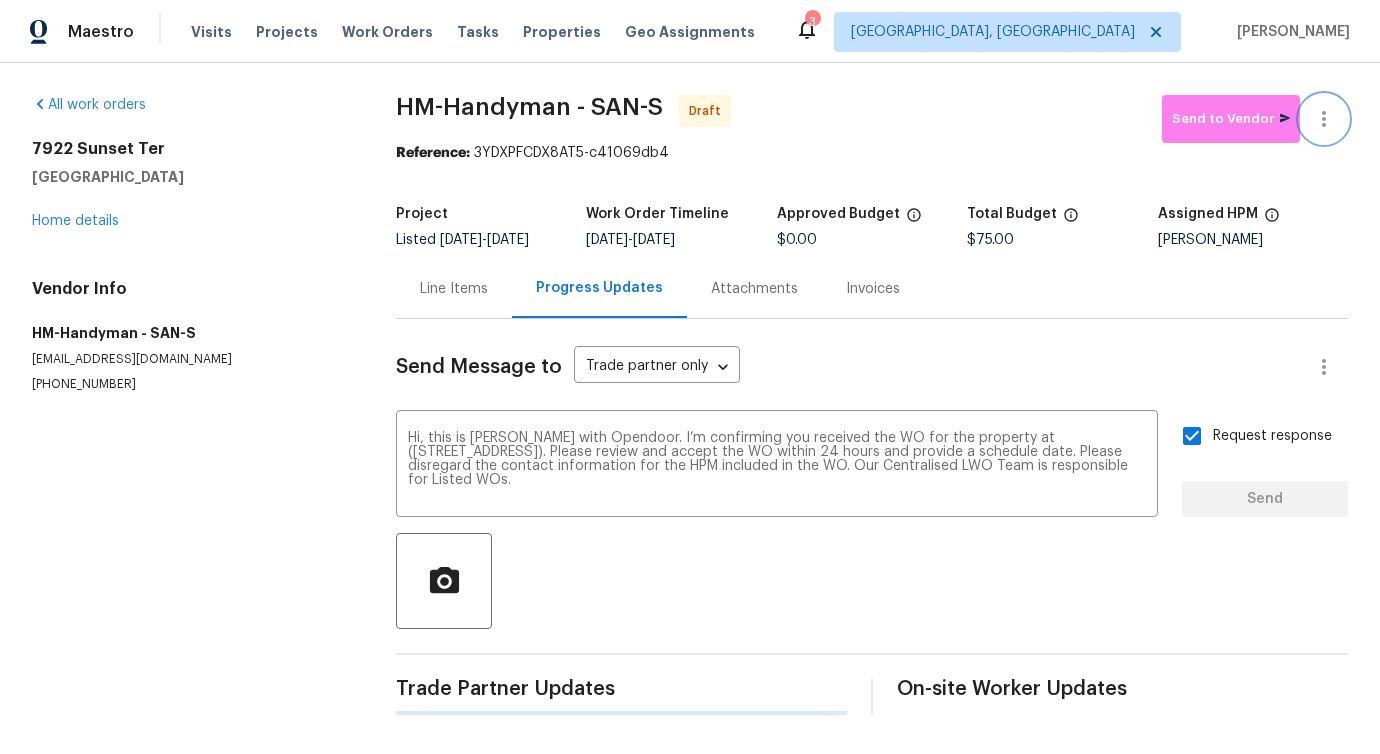 type 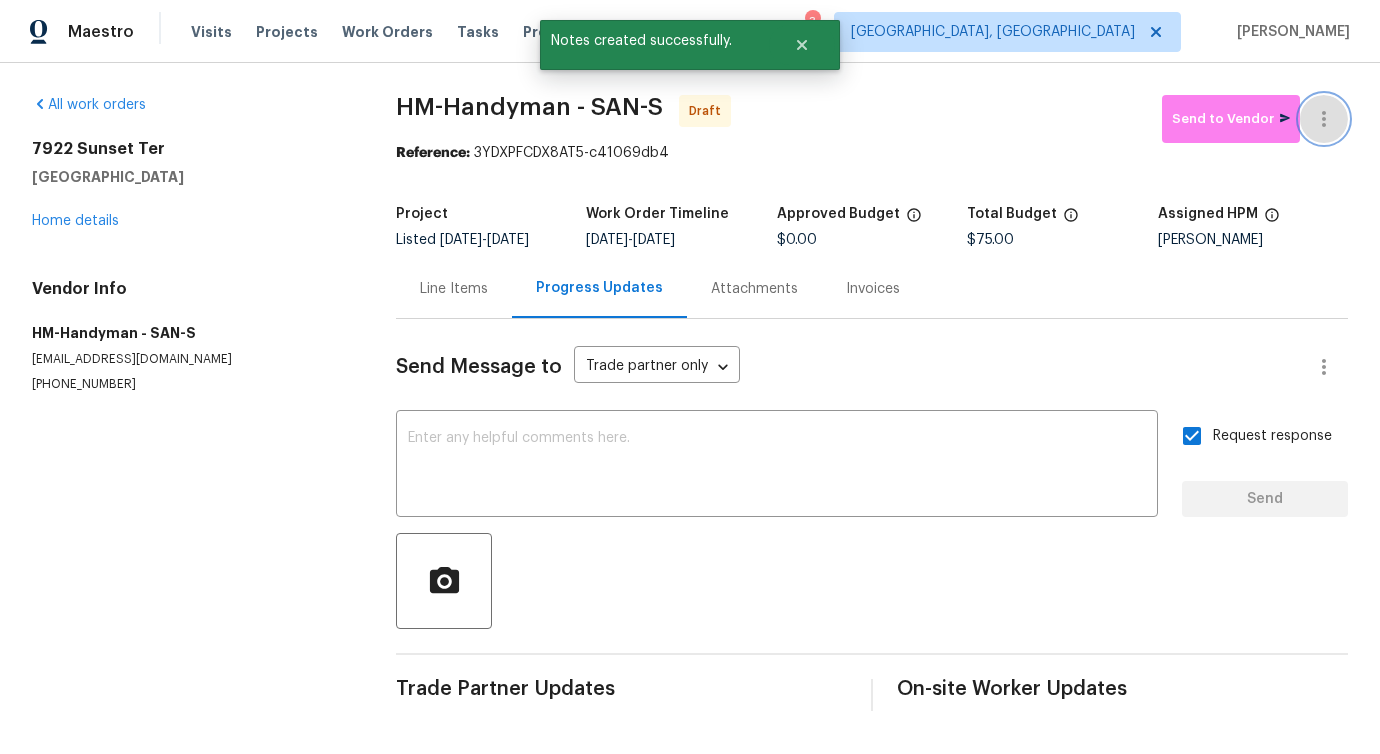 click 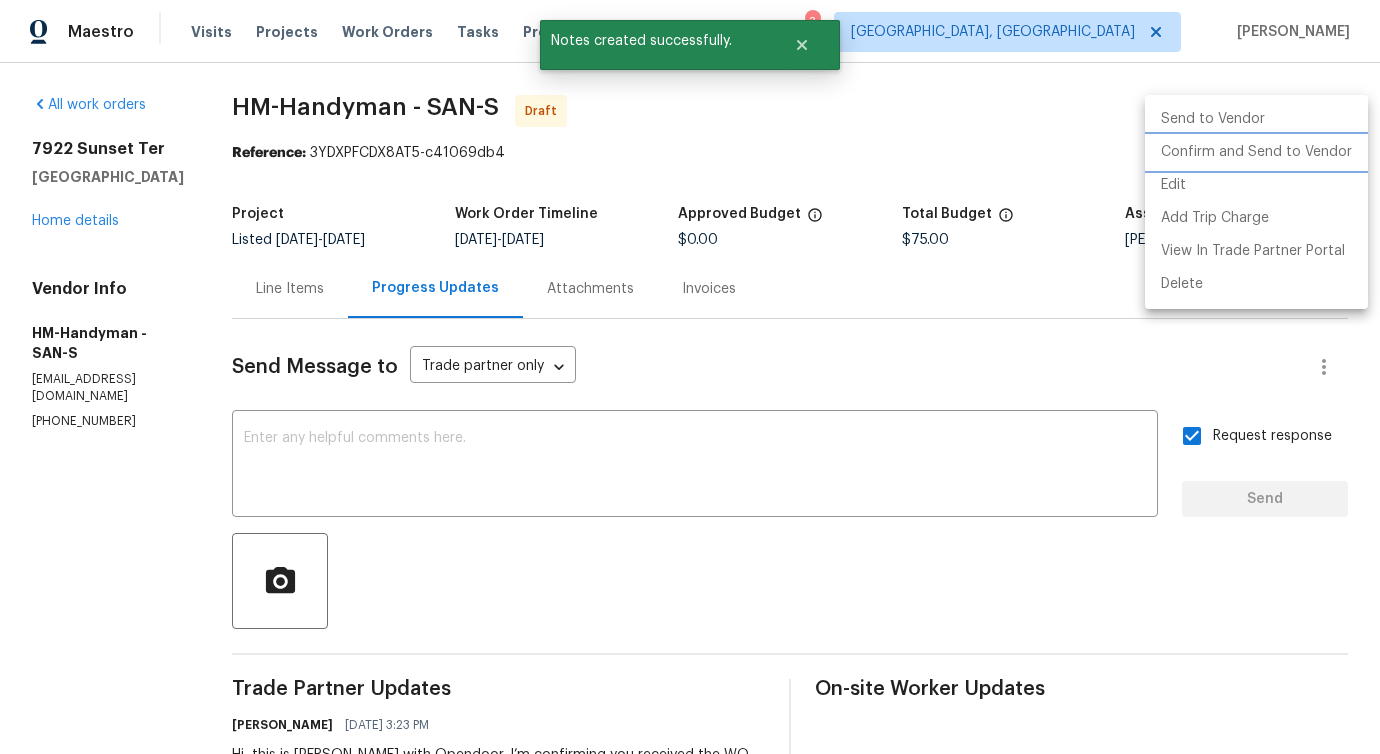 click on "Confirm and Send to Vendor" at bounding box center (1256, 152) 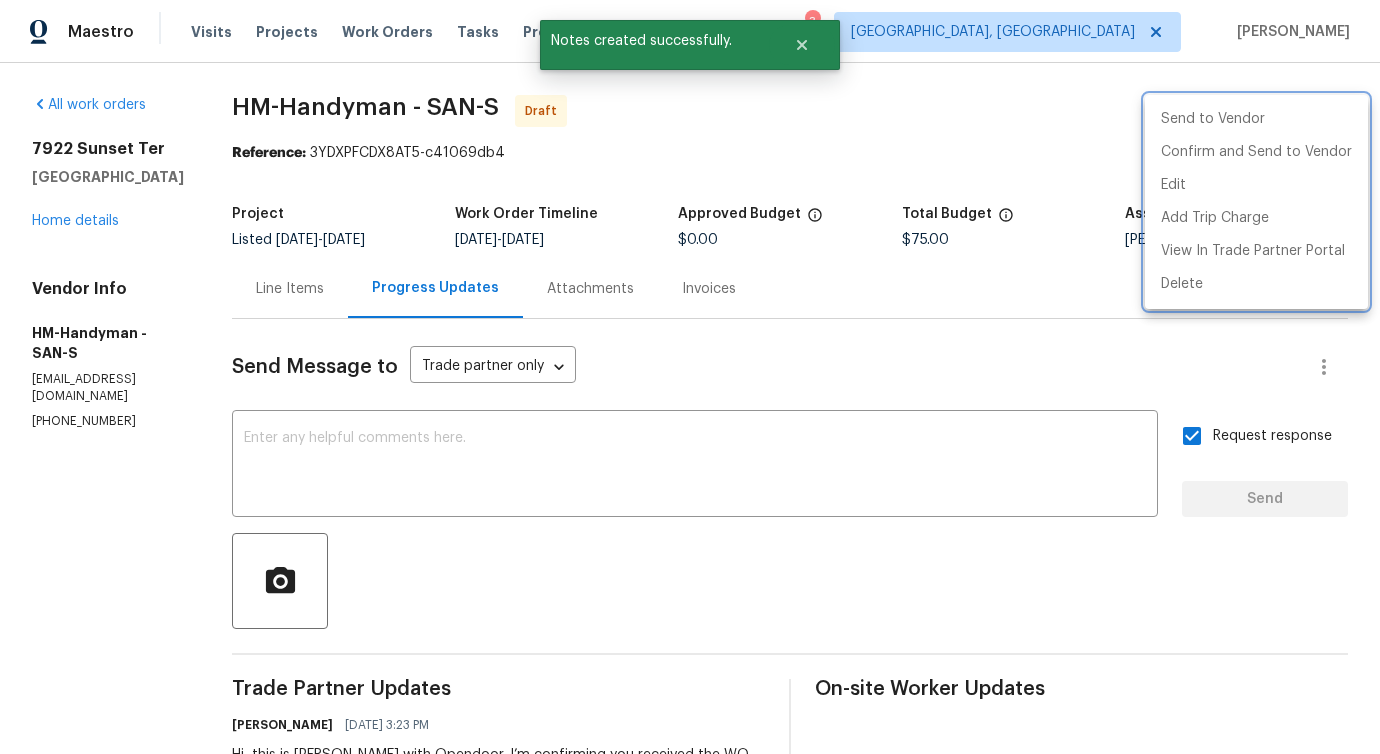 click at bounding box center (690, 377) 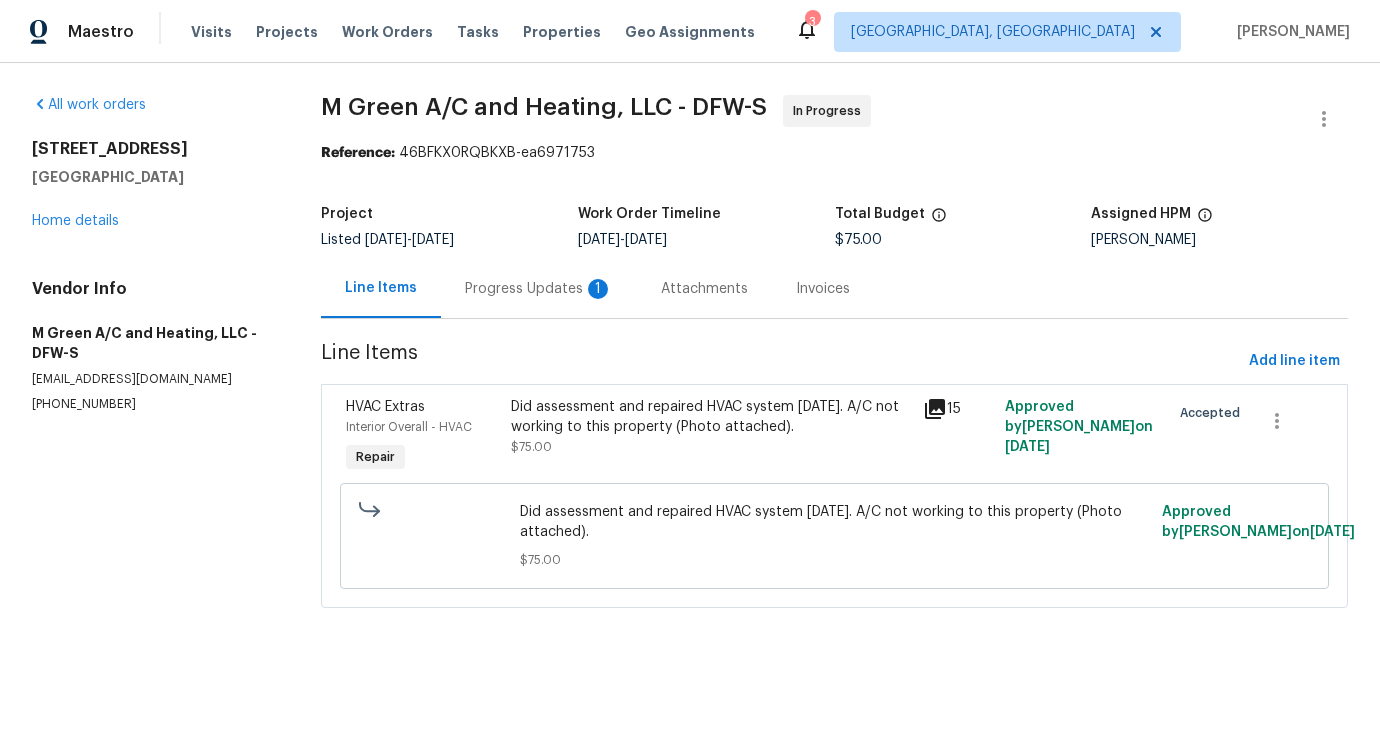 scroll, scrollTop: 0, scrollLeft: 0, axis: both 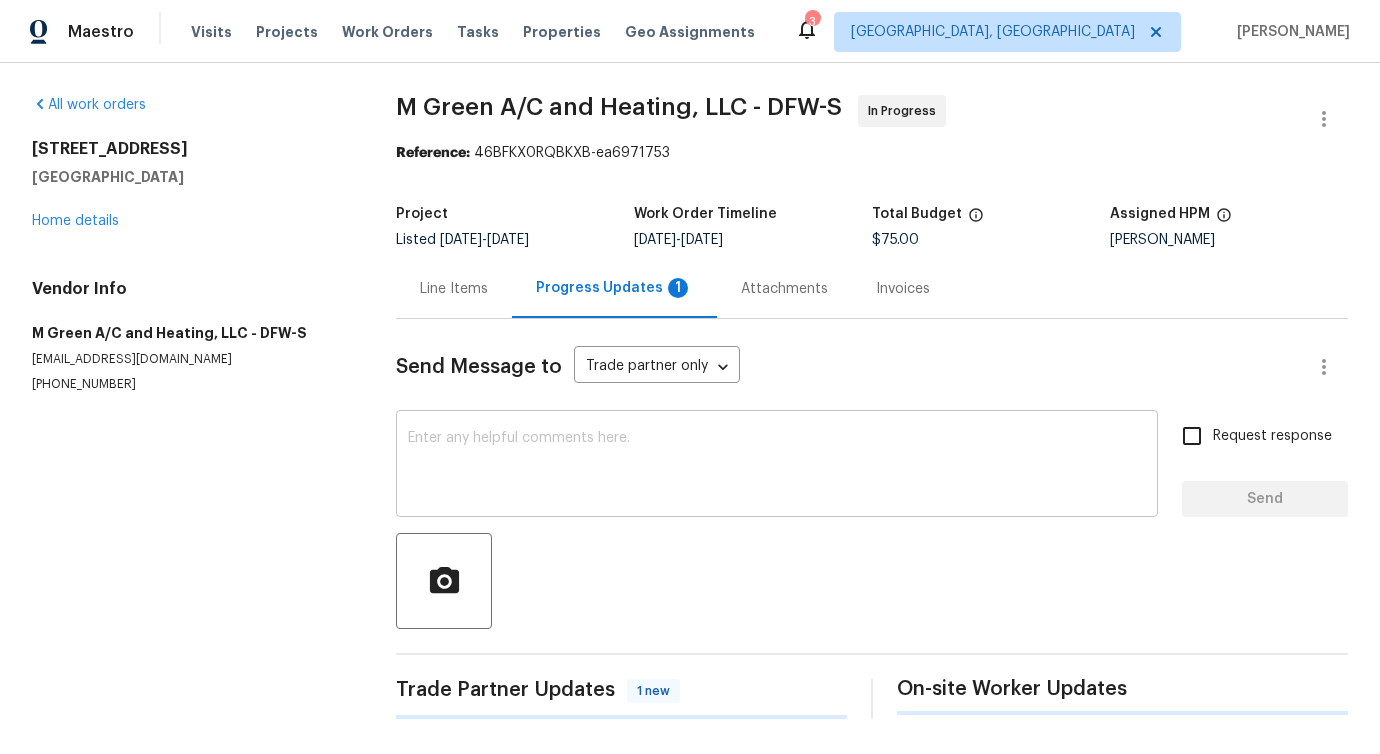 click at bounding box center (777, 466) 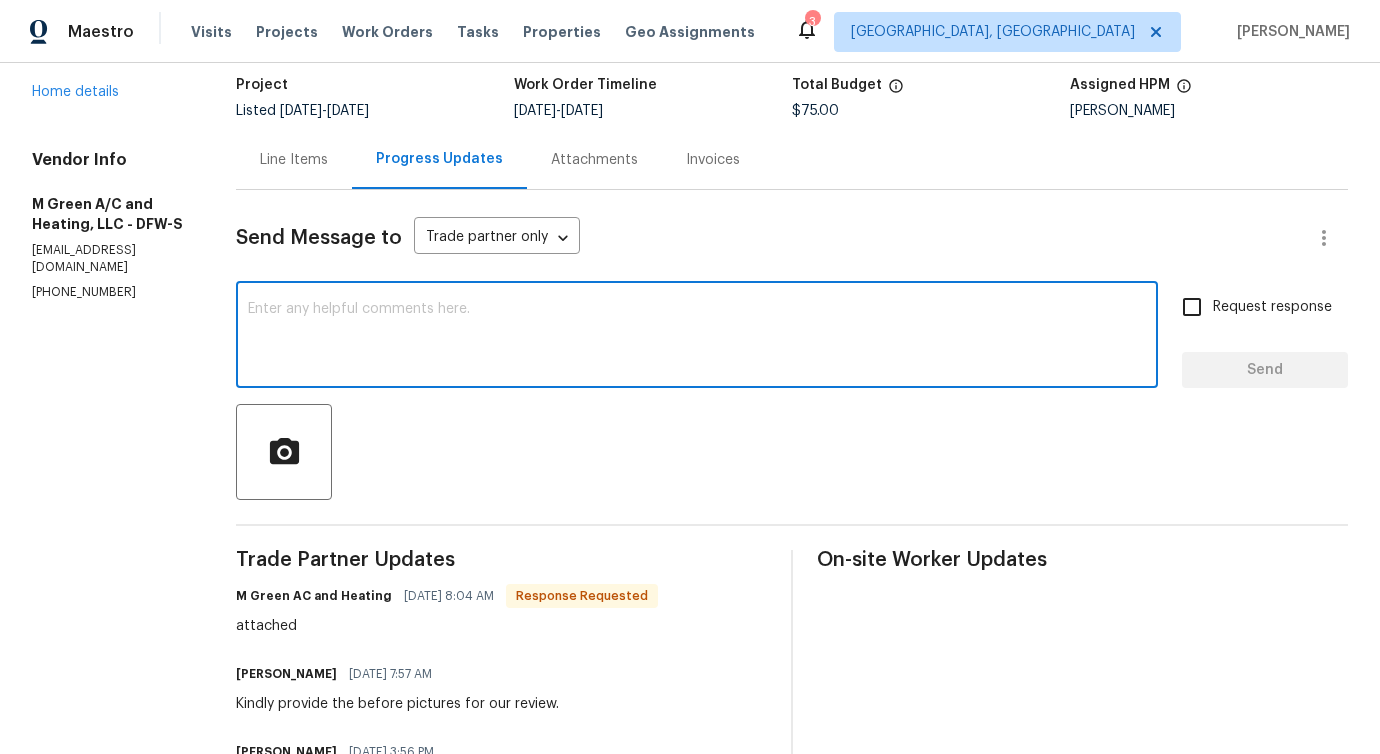 scroll, scrollTop: 0, scrollLeft: 0, axis: both 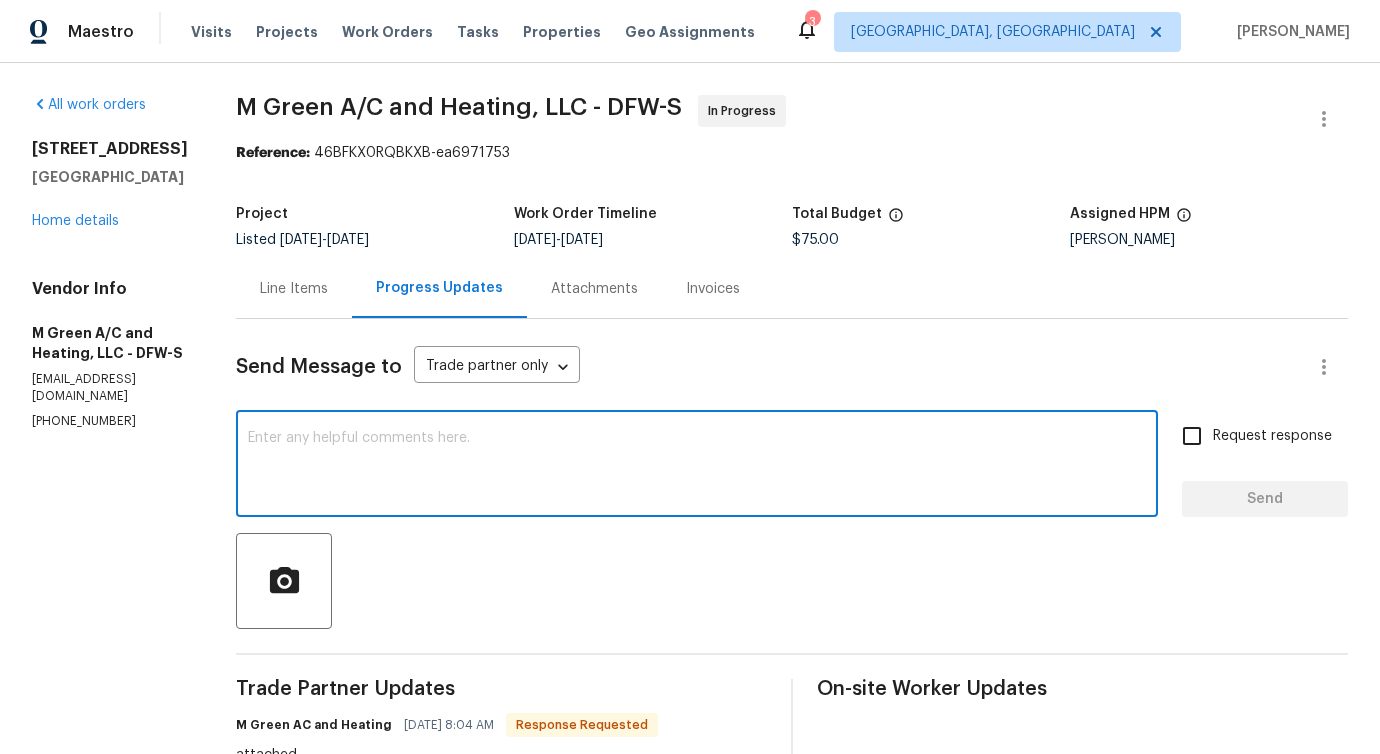 click on "Line Items" at bounding box center (294, 288) 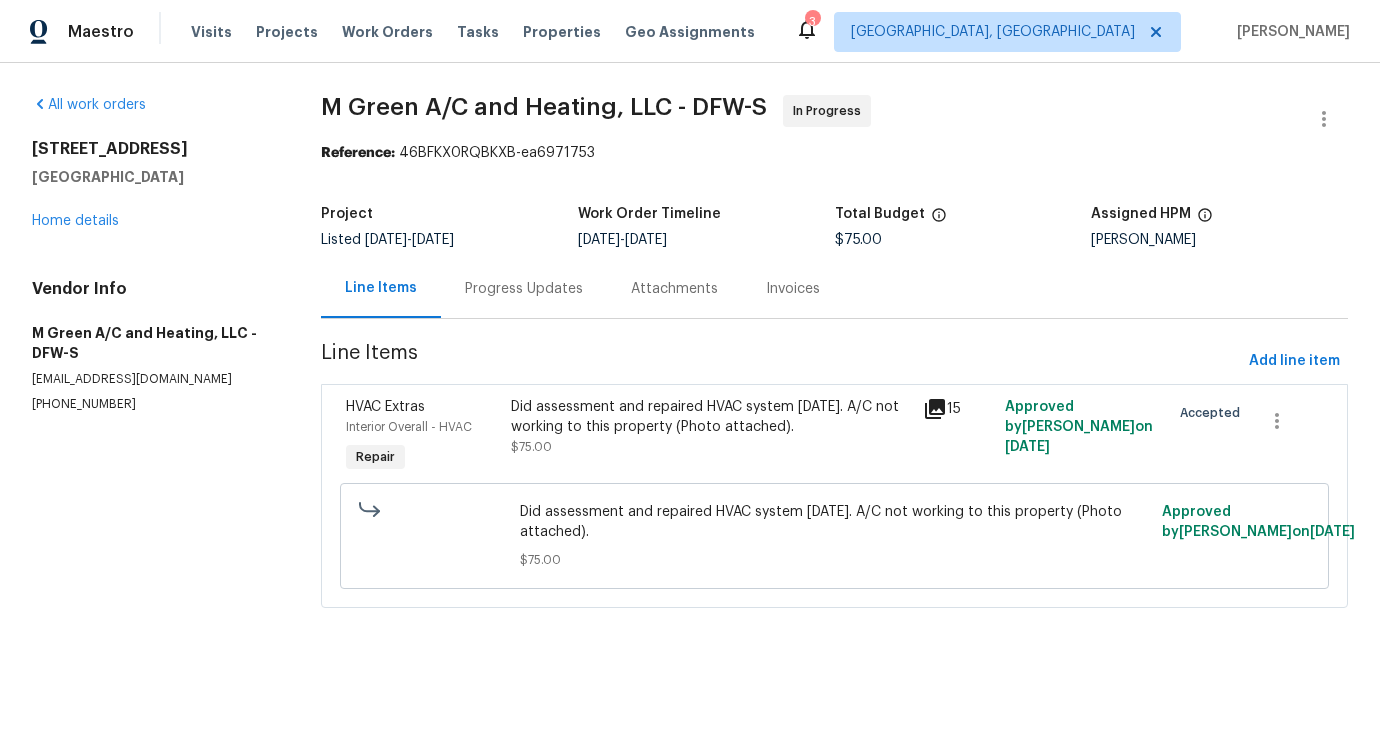 click on "Did assessment and repaired HVAC system 5/28/25.  A/C not working to this property (Photo attached). $75.00 Approved by  Pavithra Sekar  on  7/2/2025" at bounding box center [834, 536] 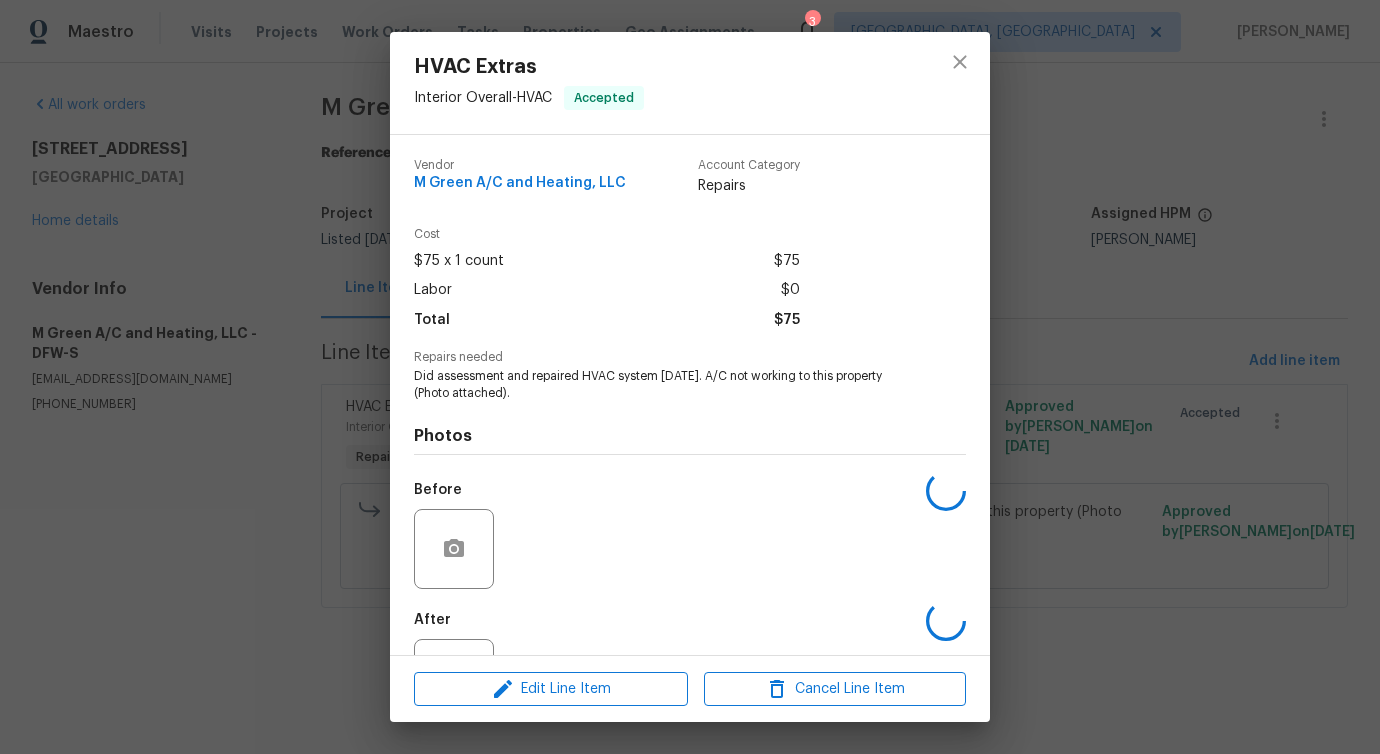 scroll, scrollTop: 84, scrollLeft: 0, axis: vertical 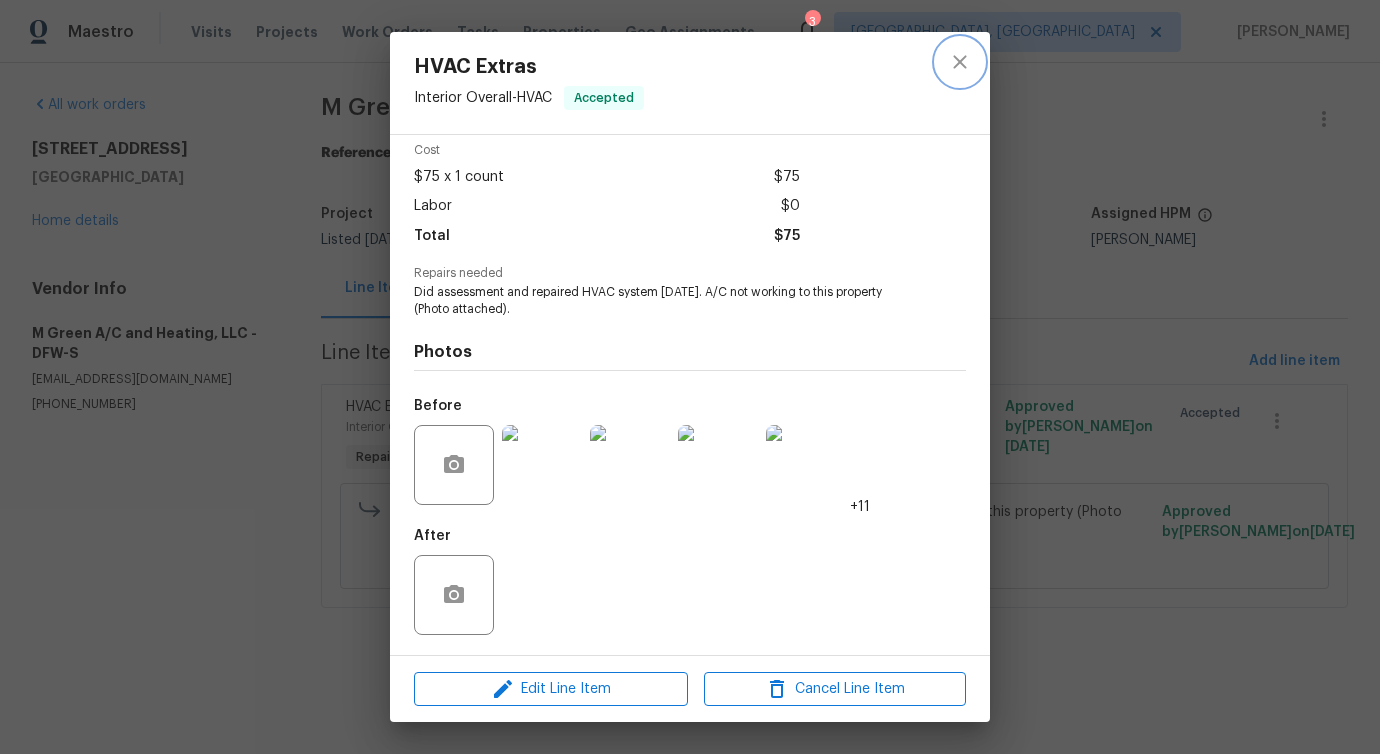 click 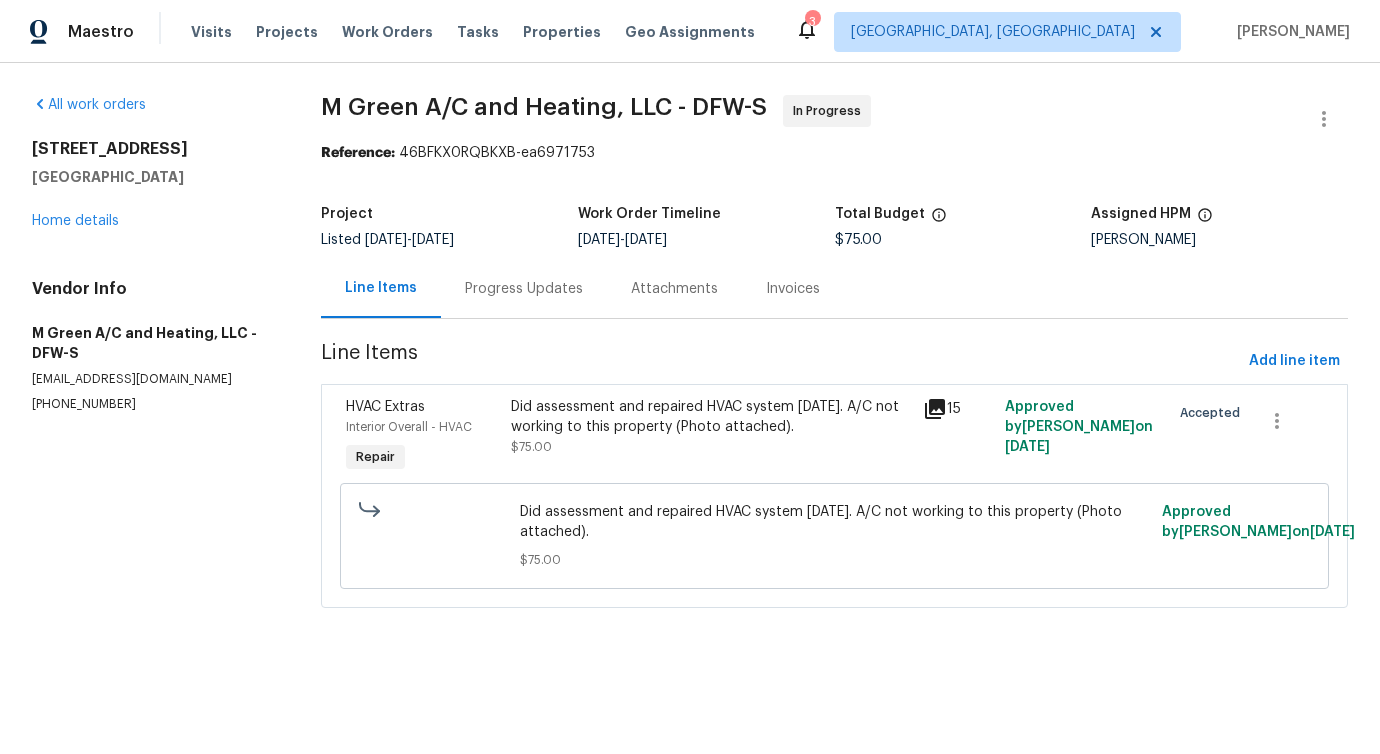 click on "Progress Updates" at bounding box center (524, 289) 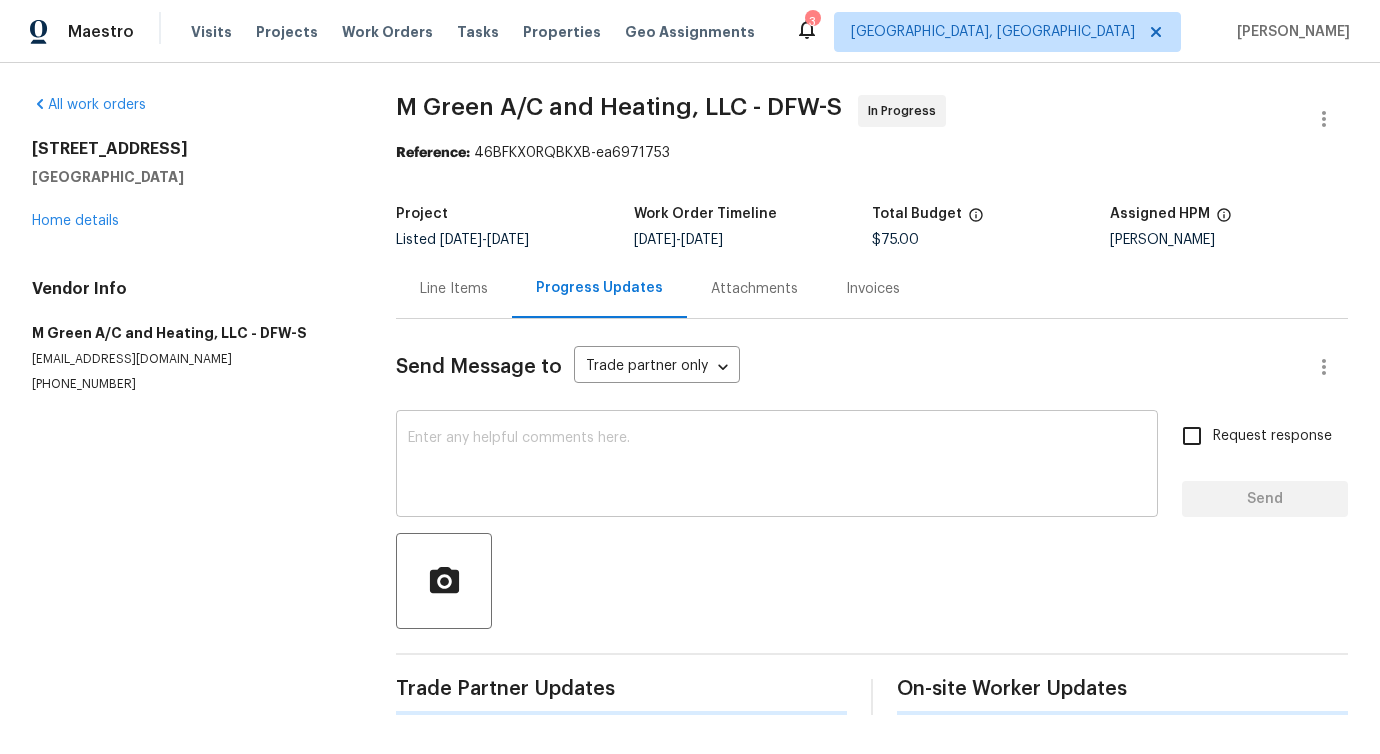 click at bounding box center (777, 466) 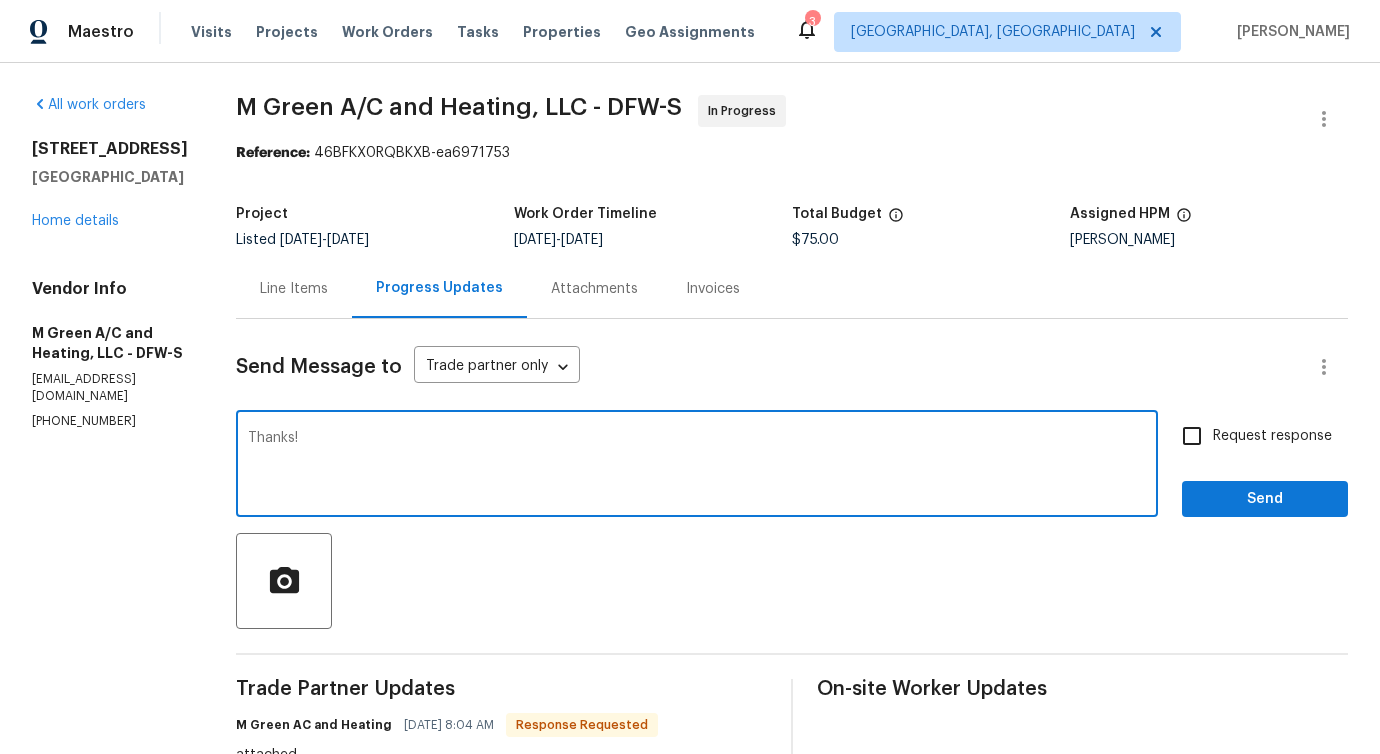 type on "Thanks!" 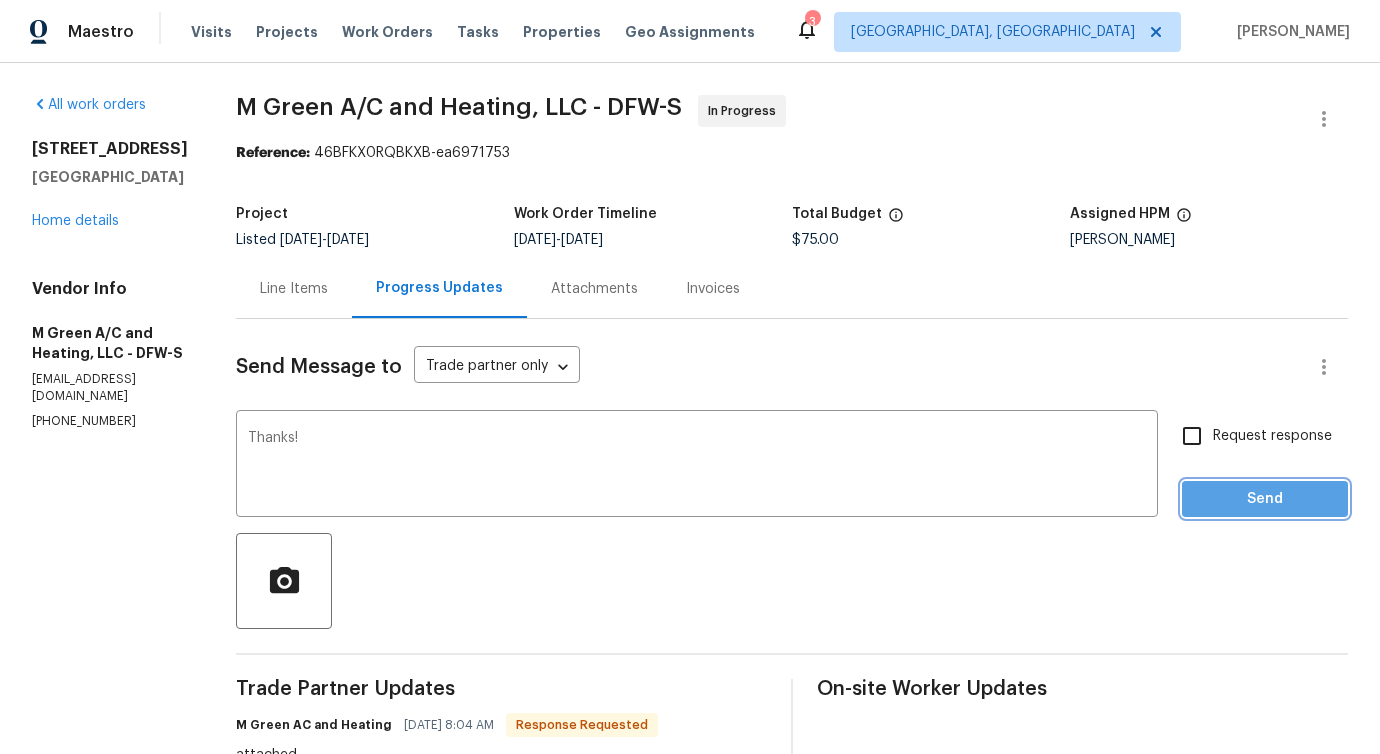 click on "Send" at bounding box center [1265, 499] 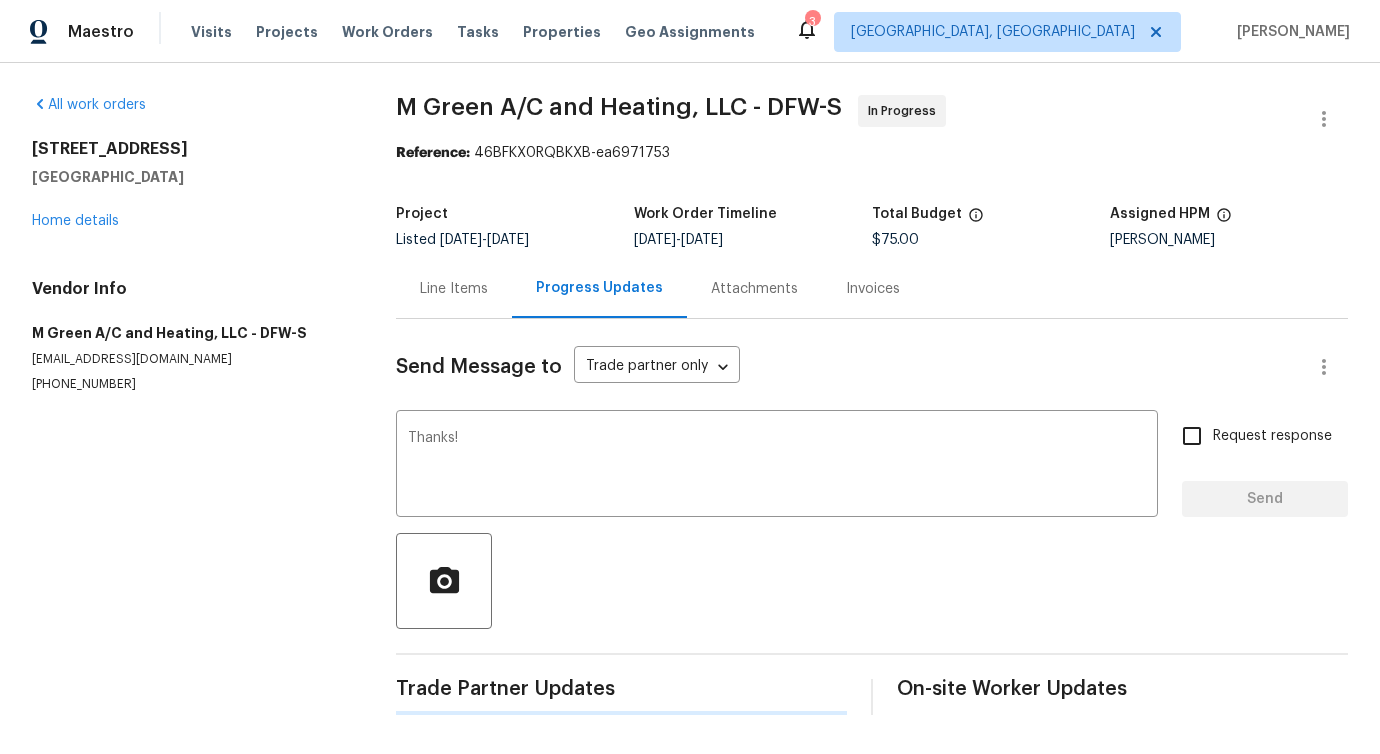 type 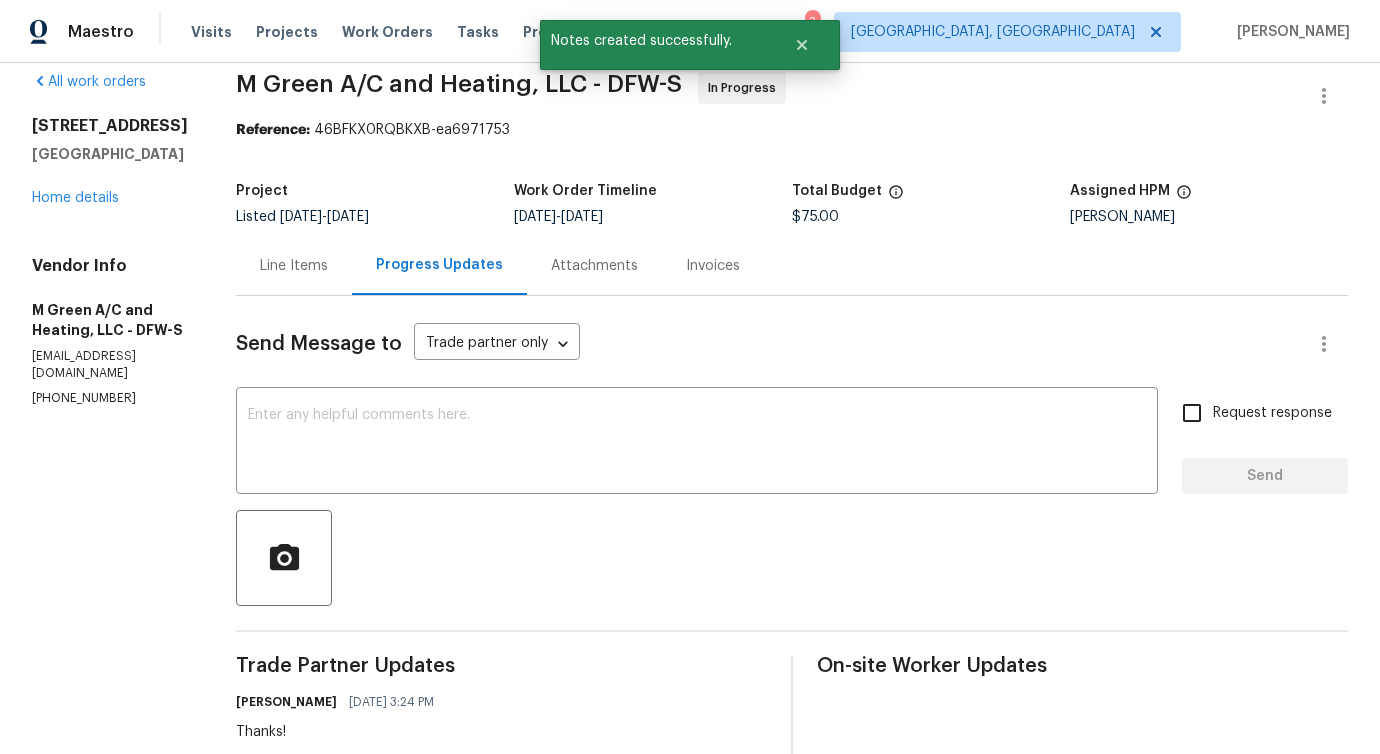 scroll, scrollTop: 0, scrollLeft: 0, axis: both 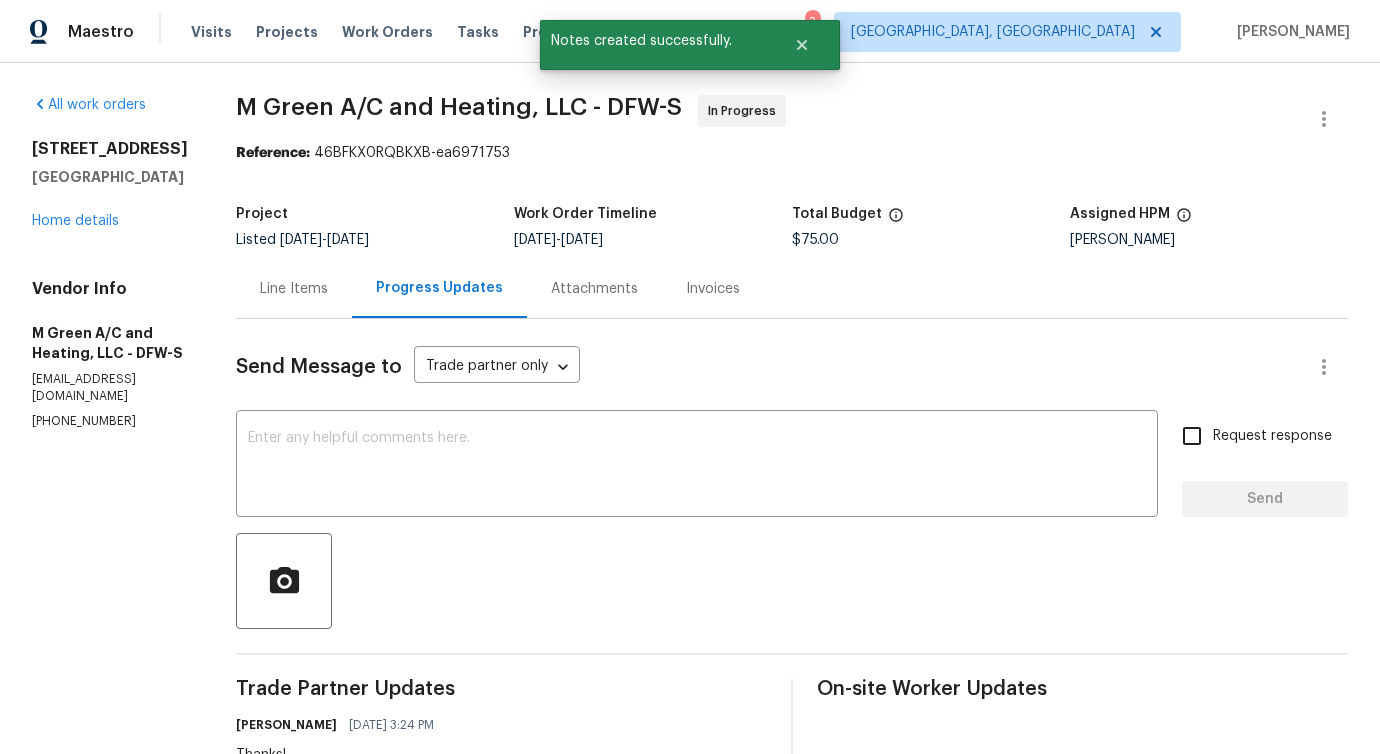 click on "Line Items" at bounding box center (294, 288) 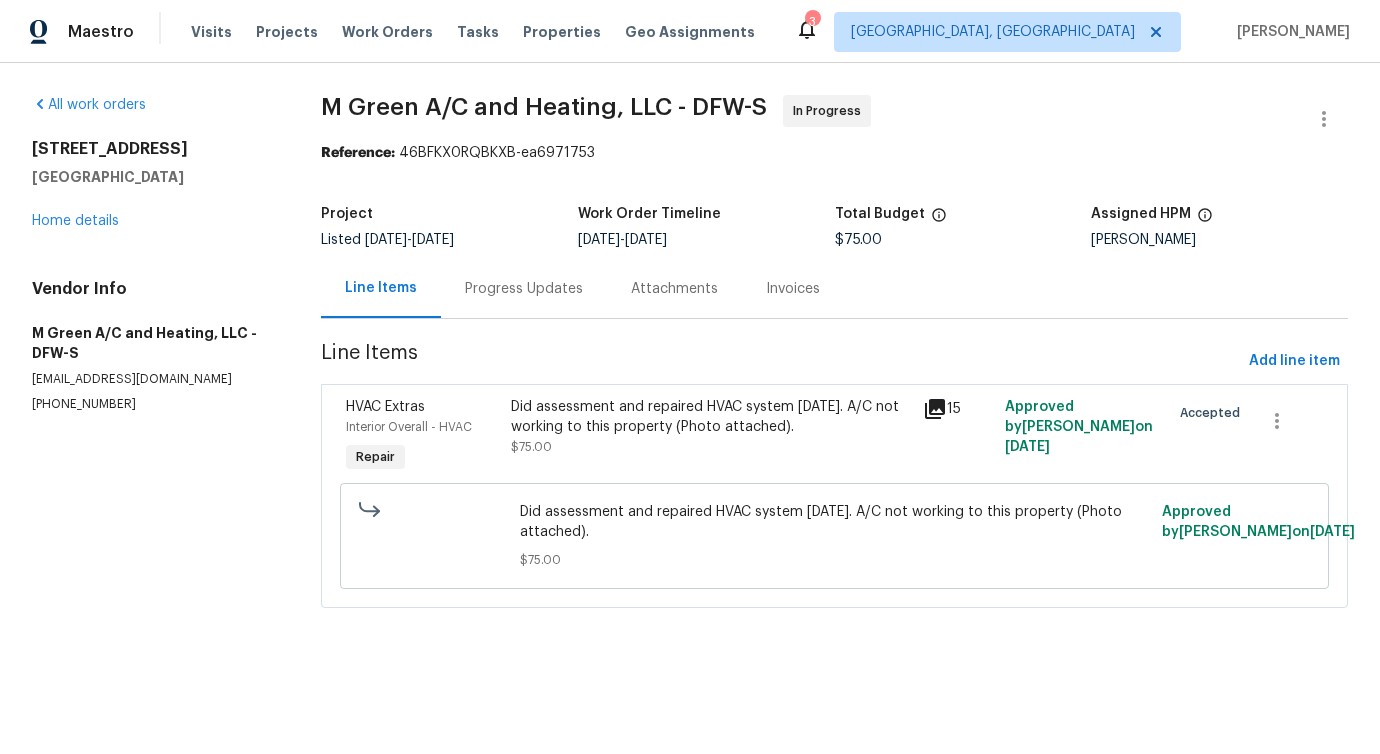 click on "Did assessment and repaired HVAC system 5/28/25.  A/C not working to this property (Photo attached). $75.00" at bounding box center [711, 427] 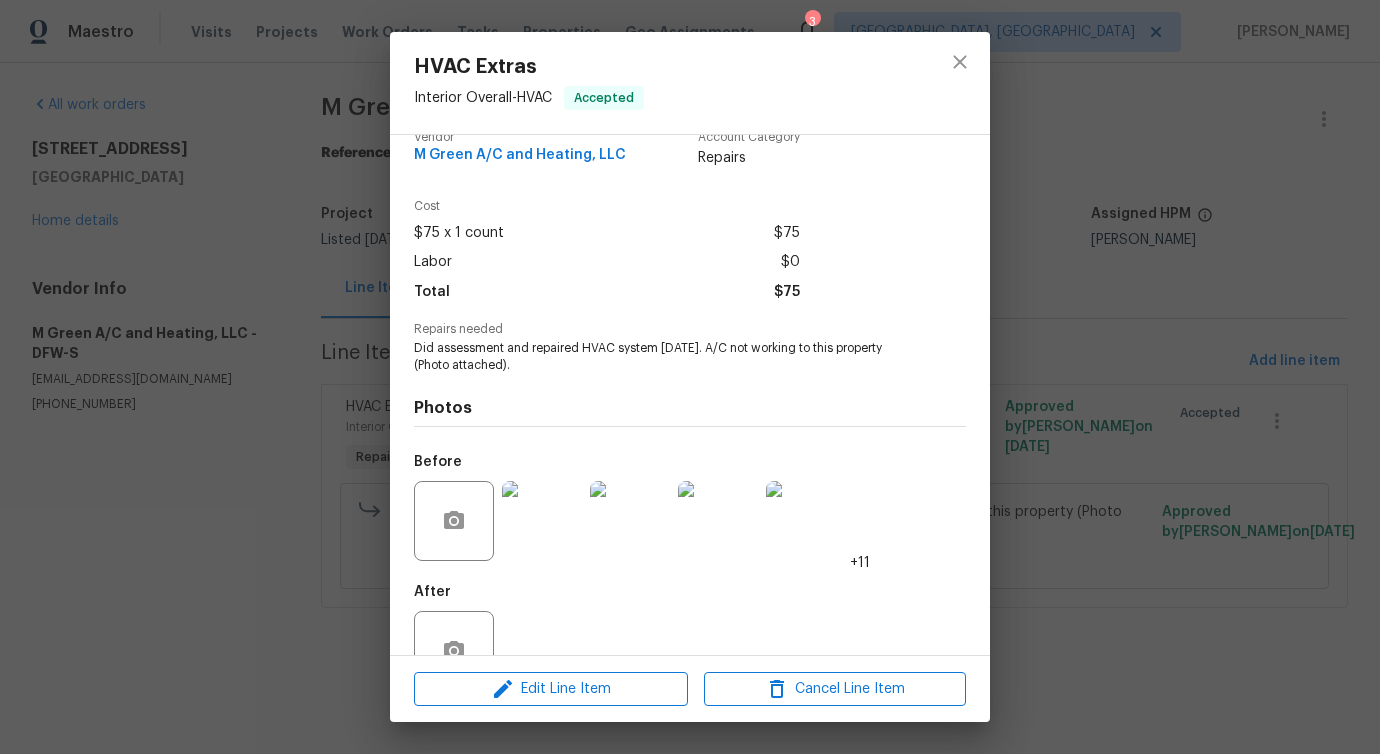 scroll, scrollTop: 84, scrollLeft: 0, axis: vertical 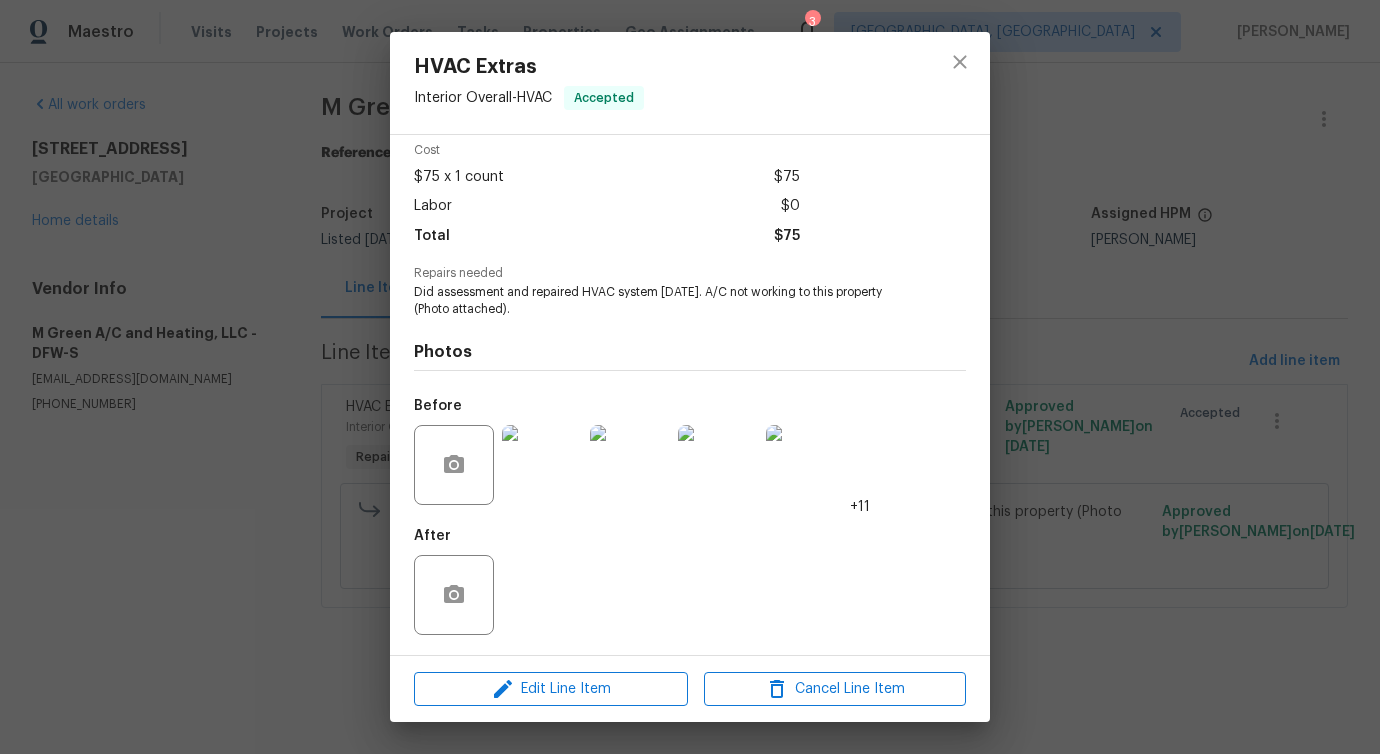 click at bounding box center [542, 465] 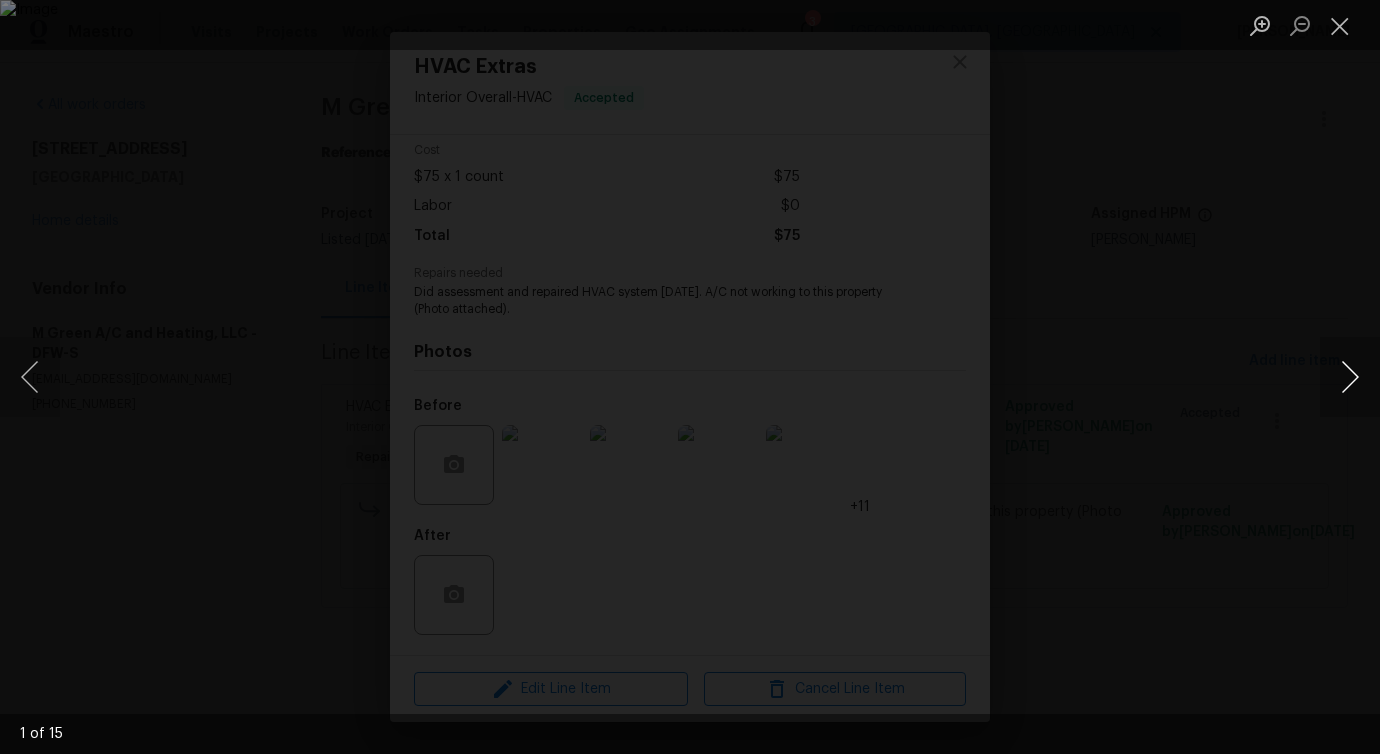 click at bounding box center (1350, 377) 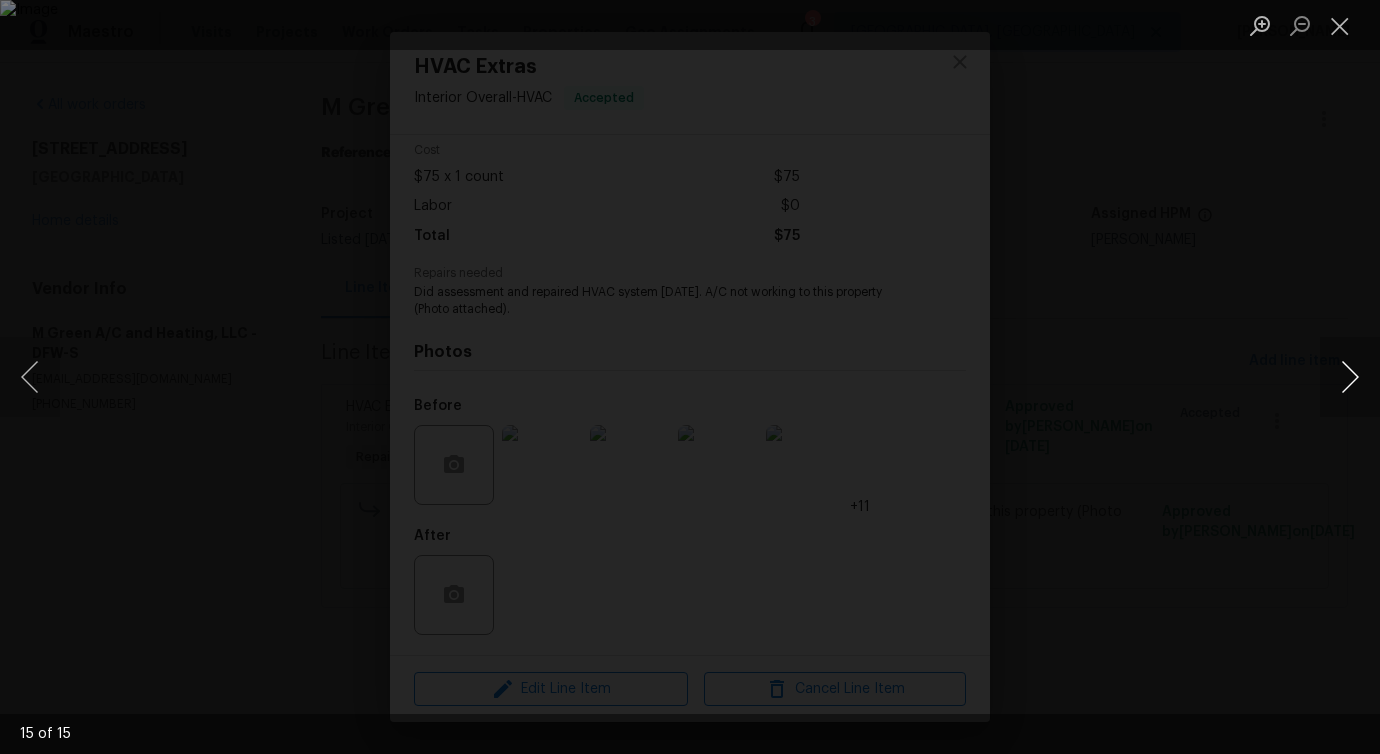 click at bounding box center [1350, 377] 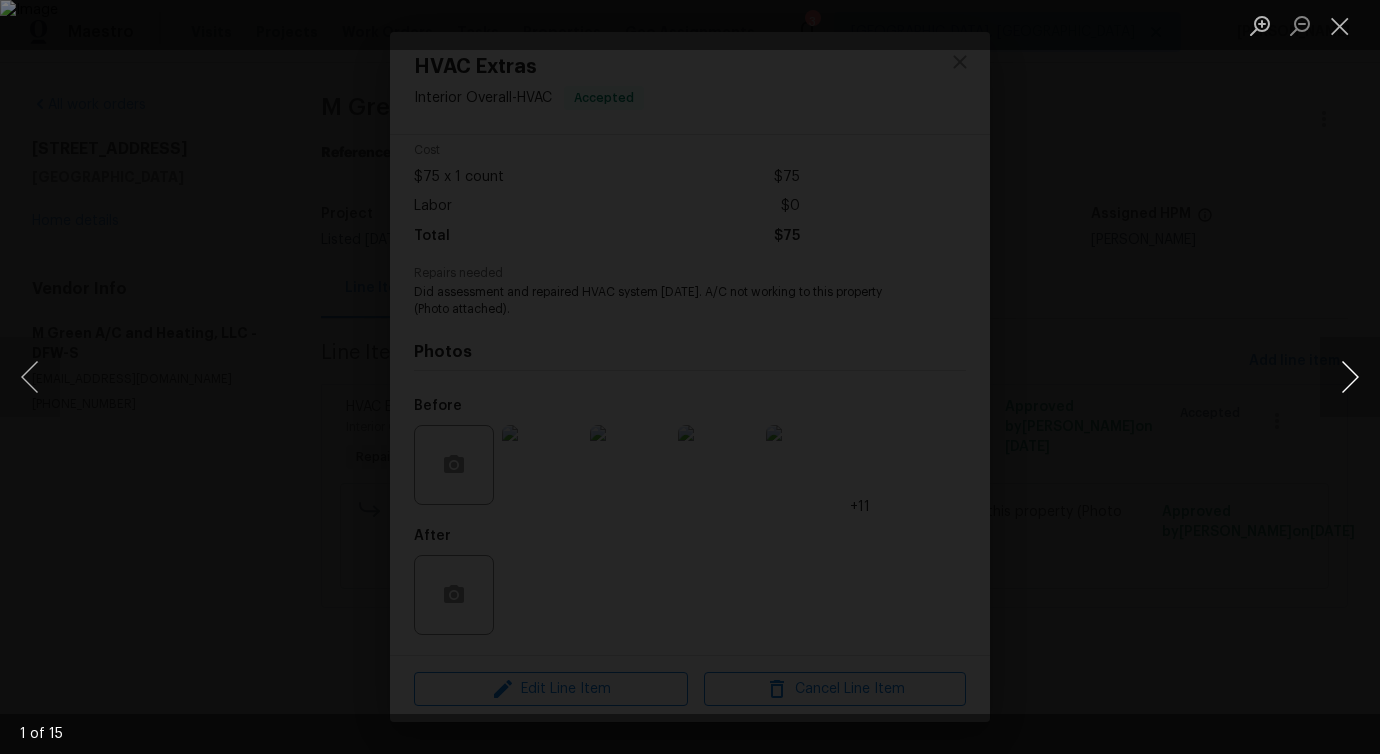 click at bounding box center [1350, 377] 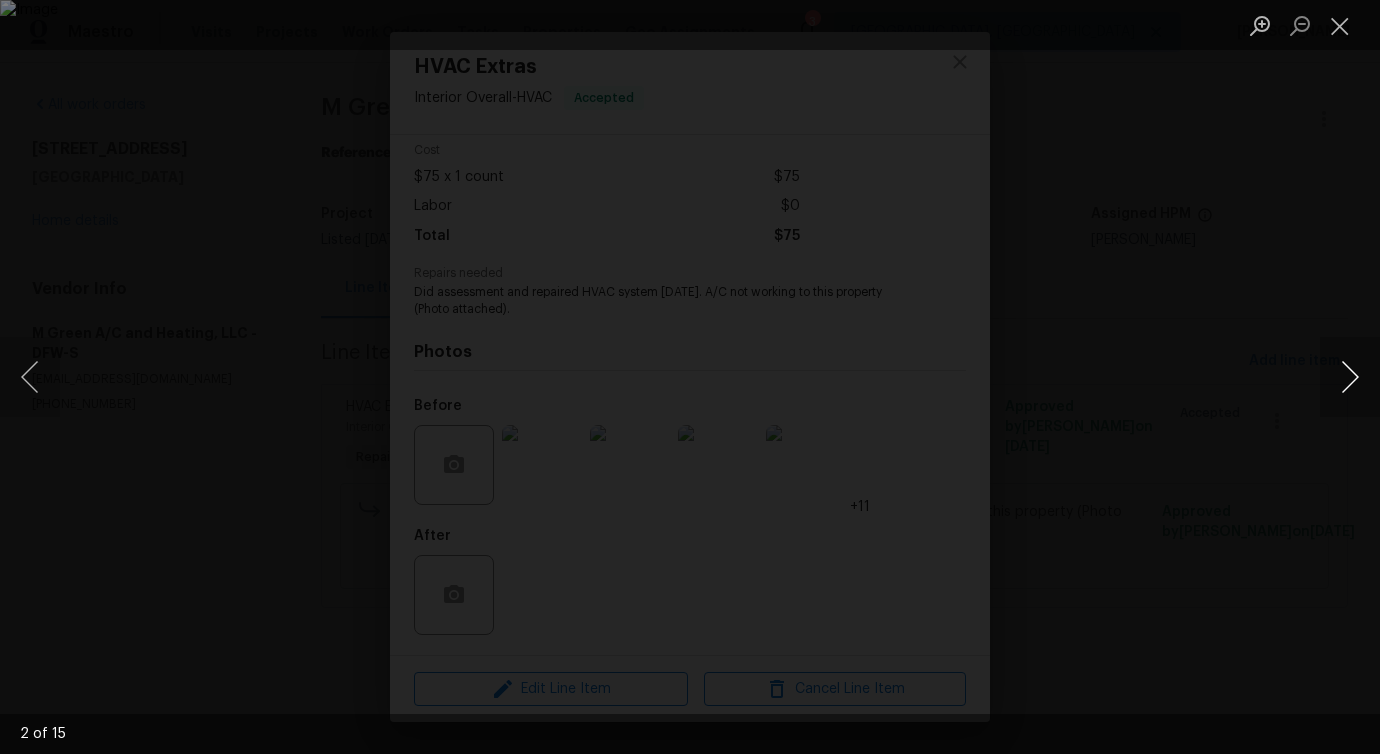 click at bounding box center [1350, 377] 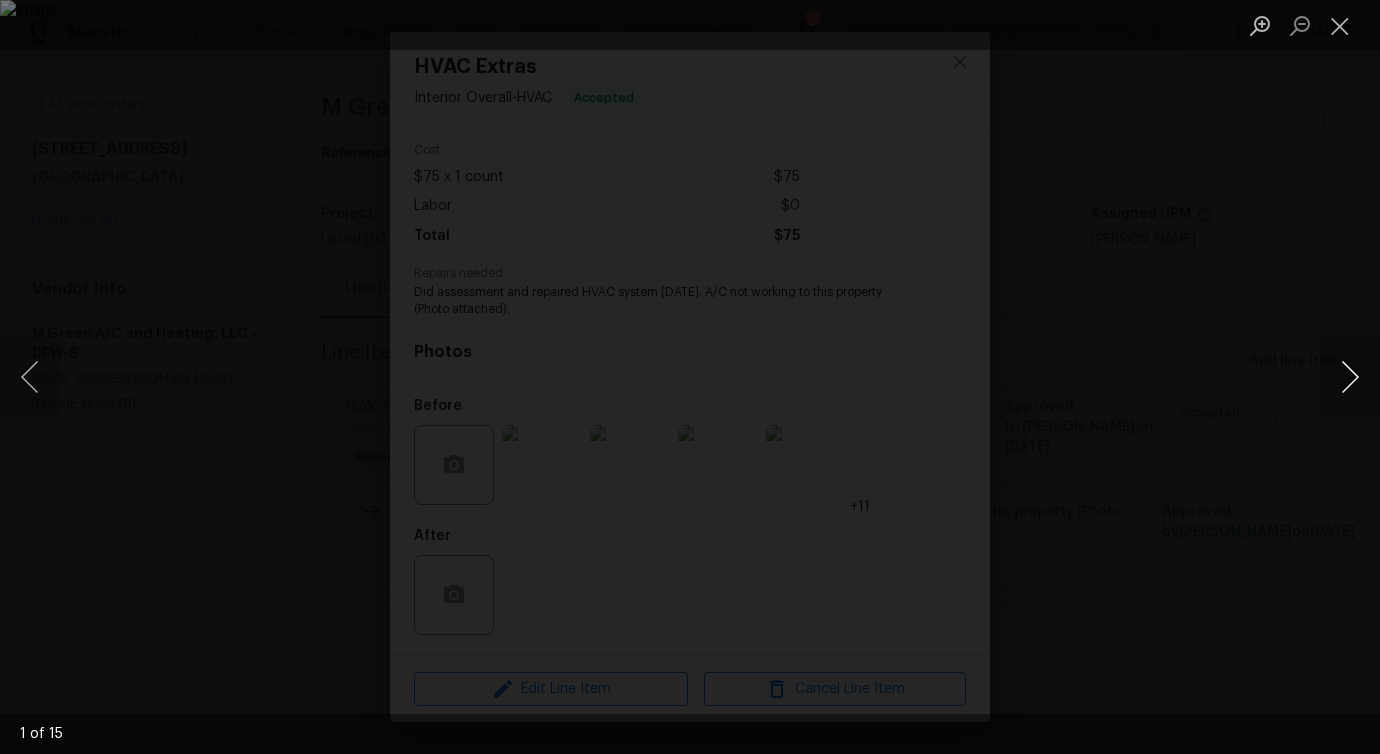 click at bounding box center (1350, 377) 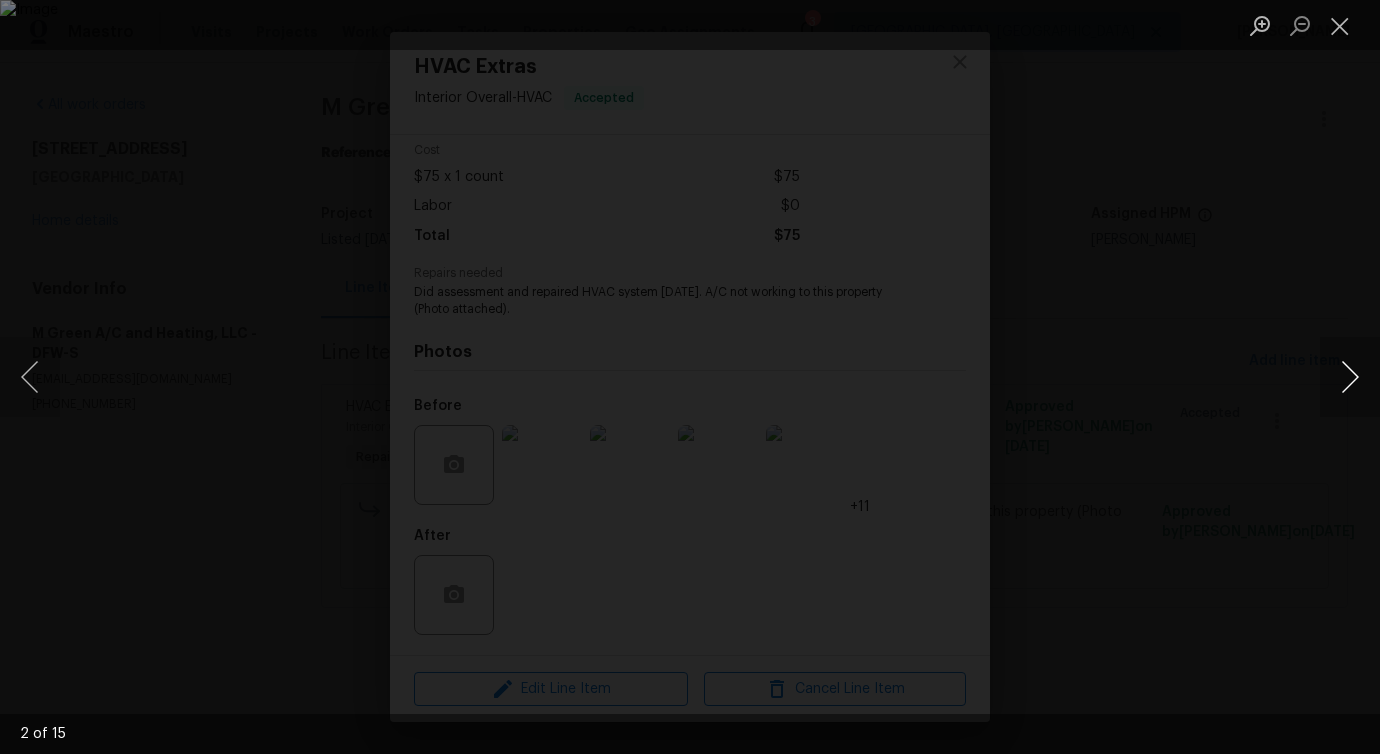 click at bounding box center [1350, 377] 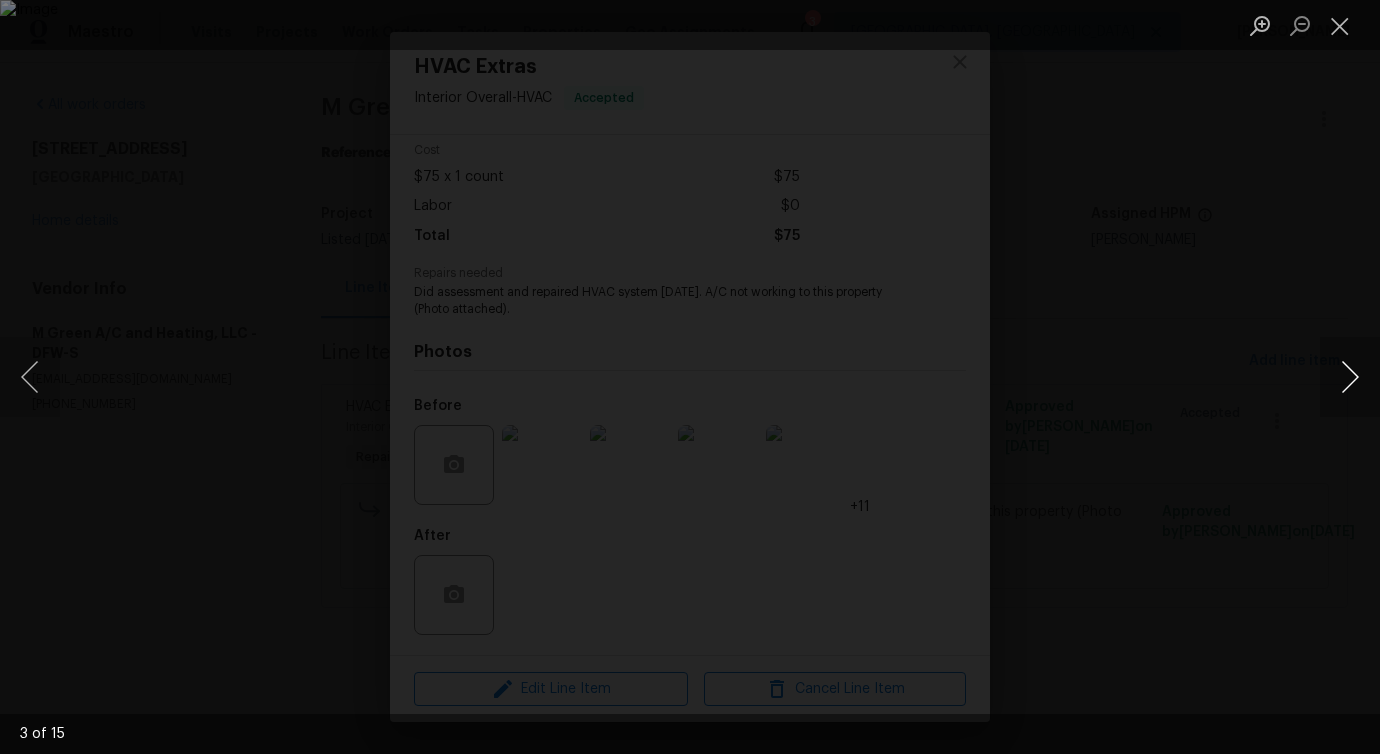 click at bounding box center (1350, 377) 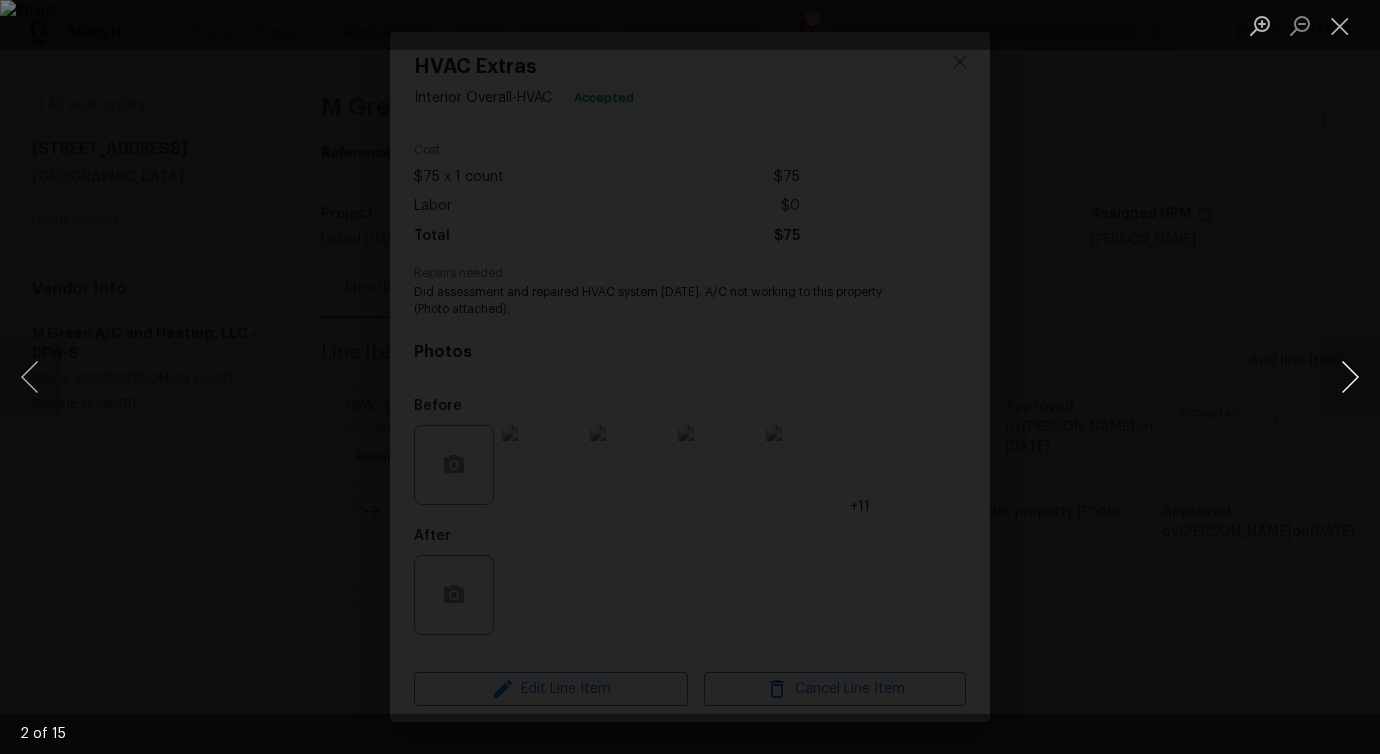 click at bounding box center [1350, 377] 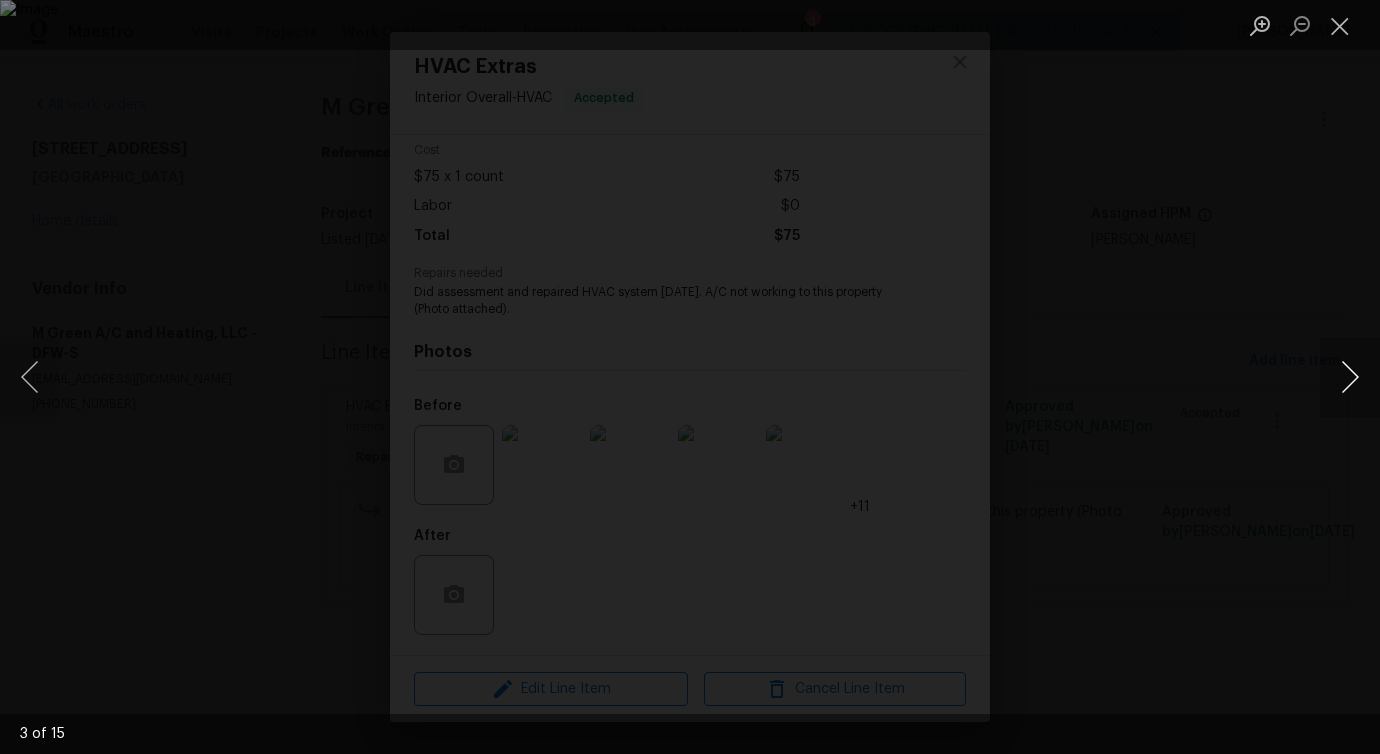 click at bounding box center (1350, 377) 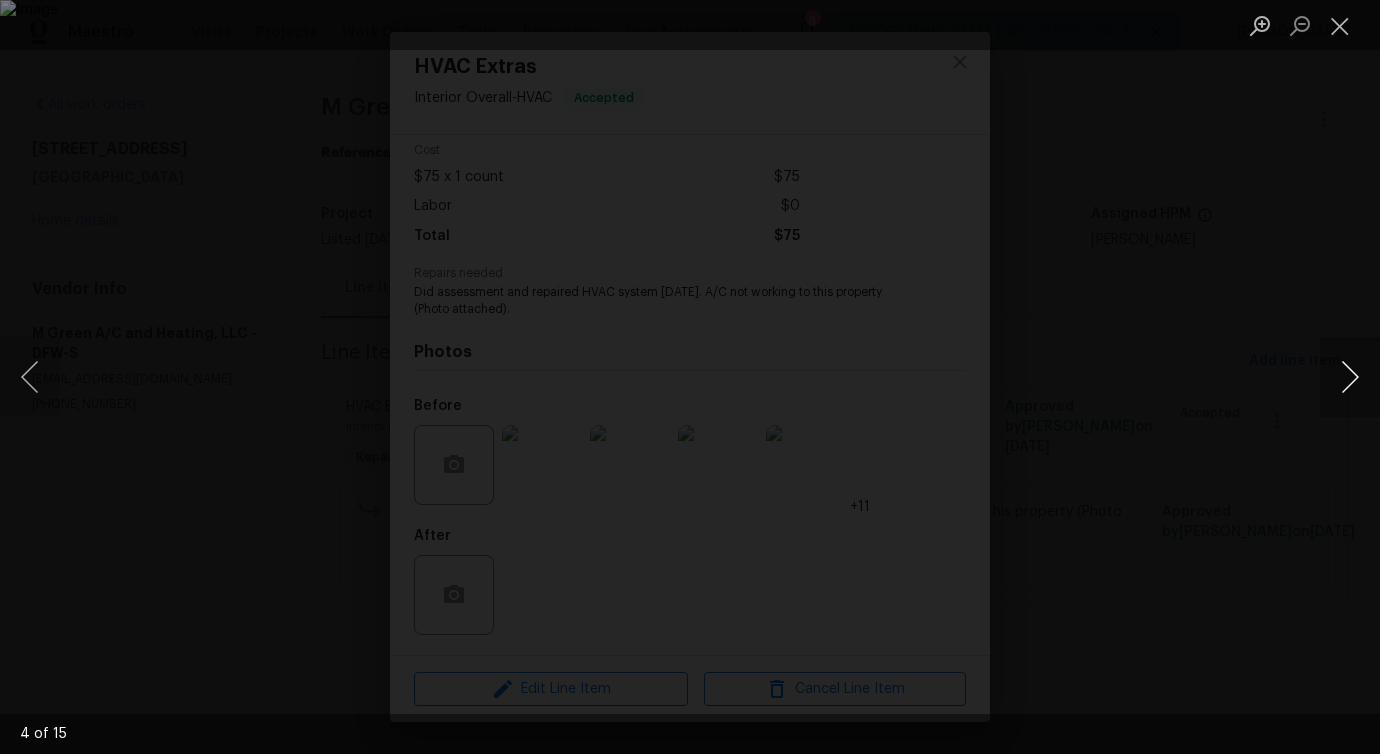 click at bounding box center [1350, 377] 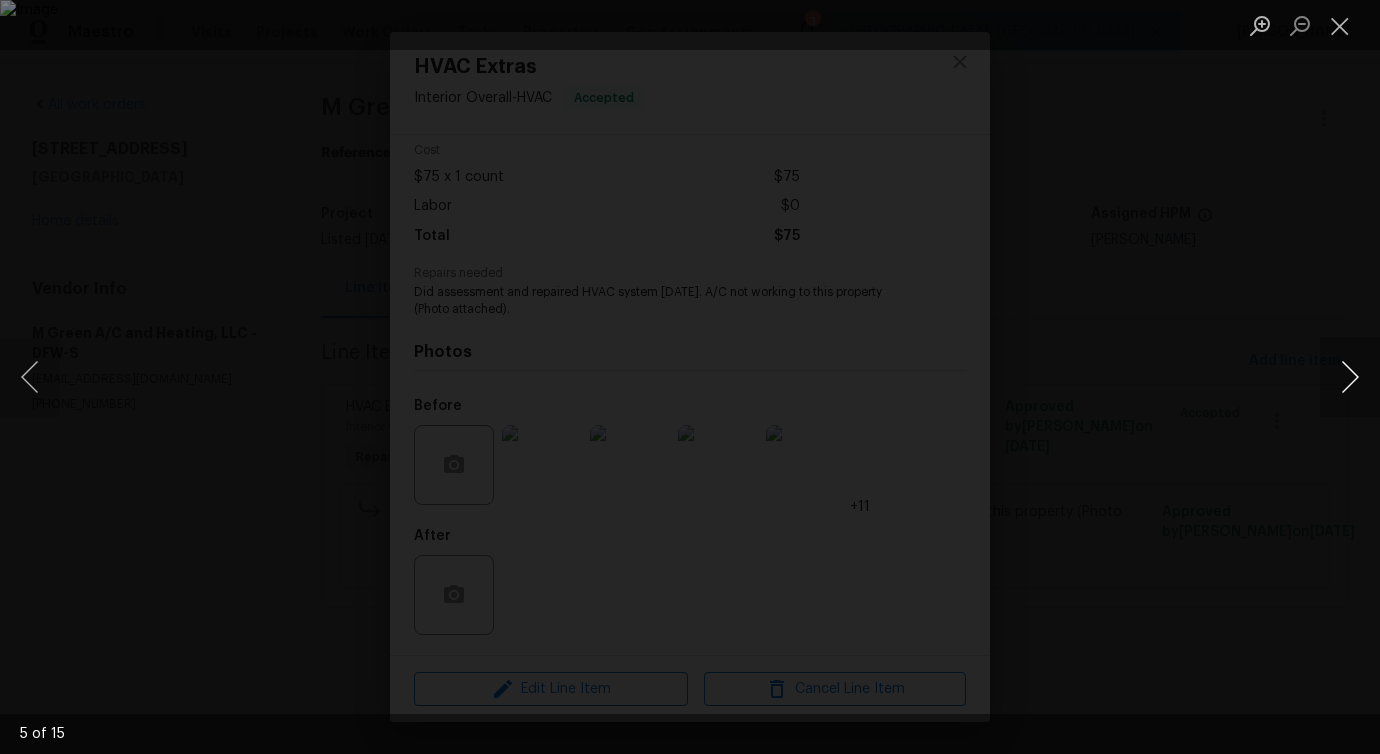 click at bounding box center (1350, 377) 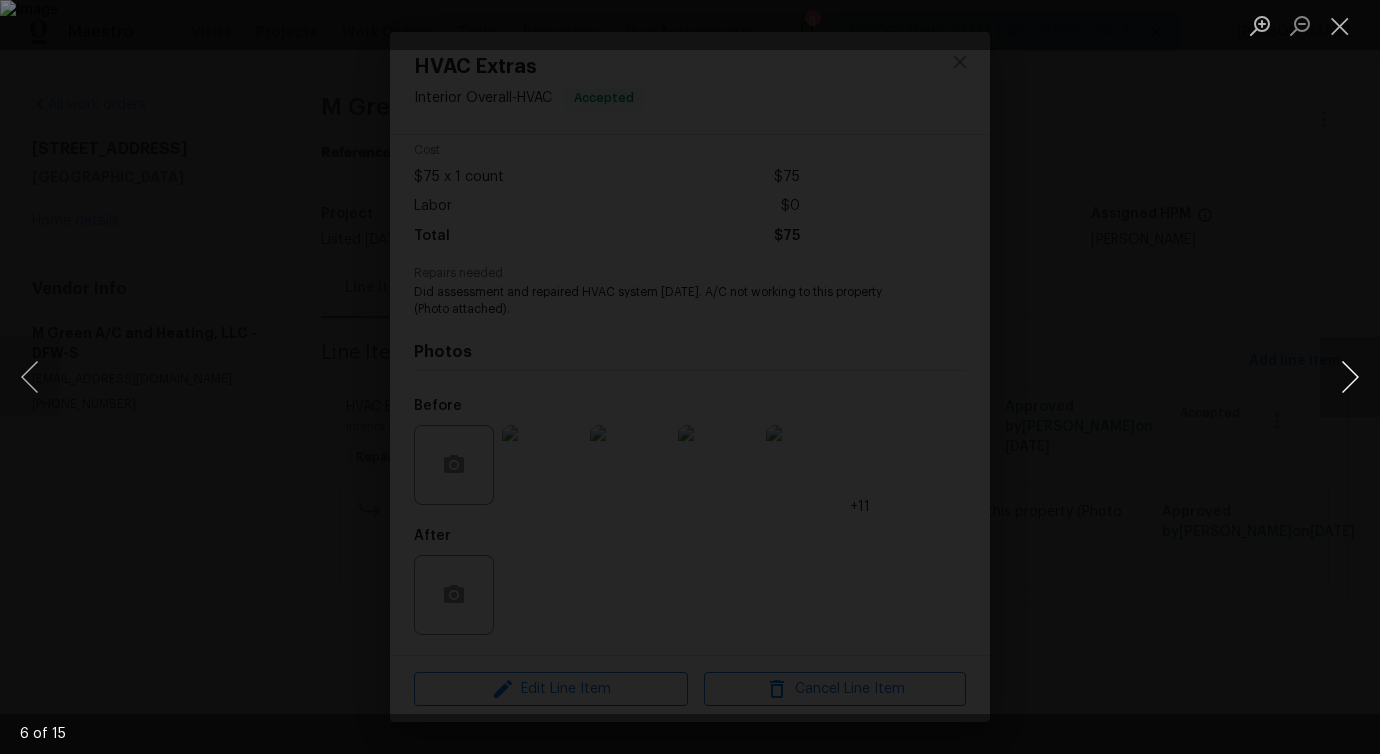 click at bounding box center (1350, 377) 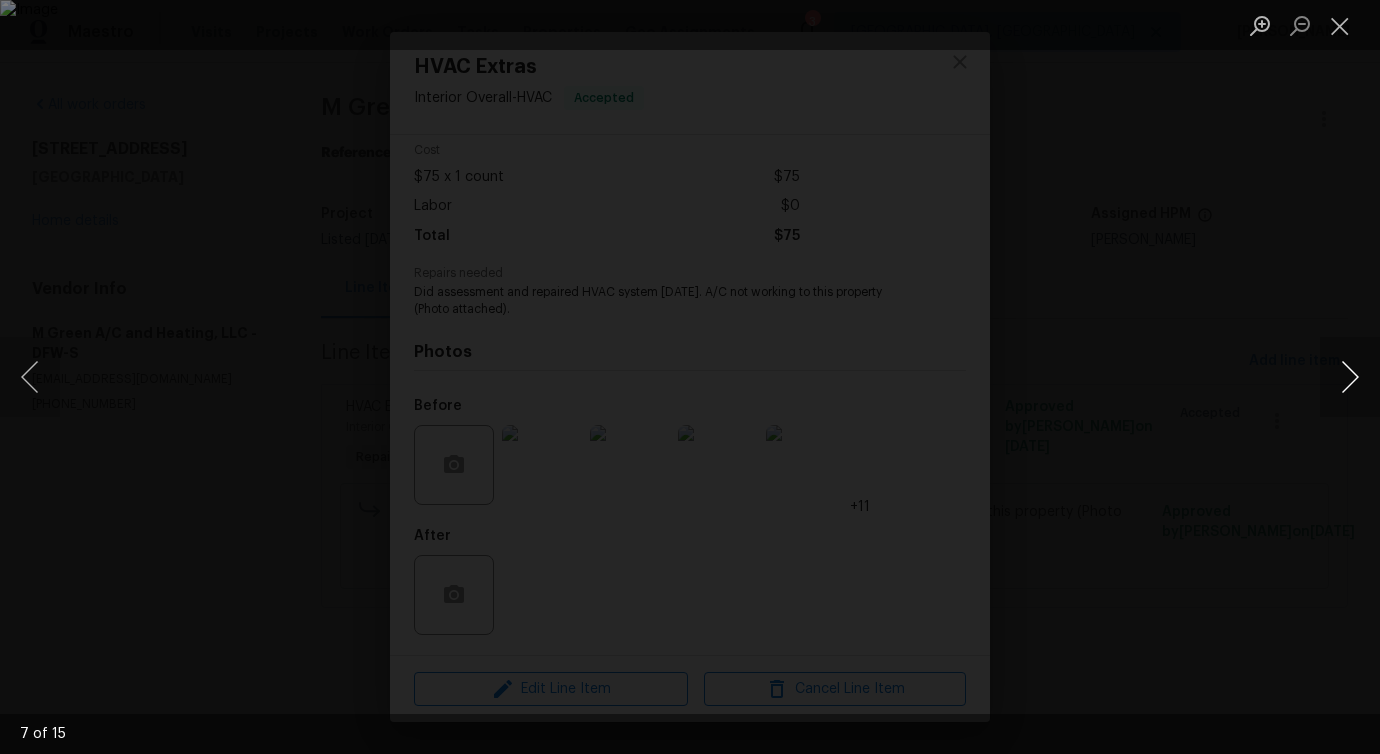 click at bounding box center [1350, 377] 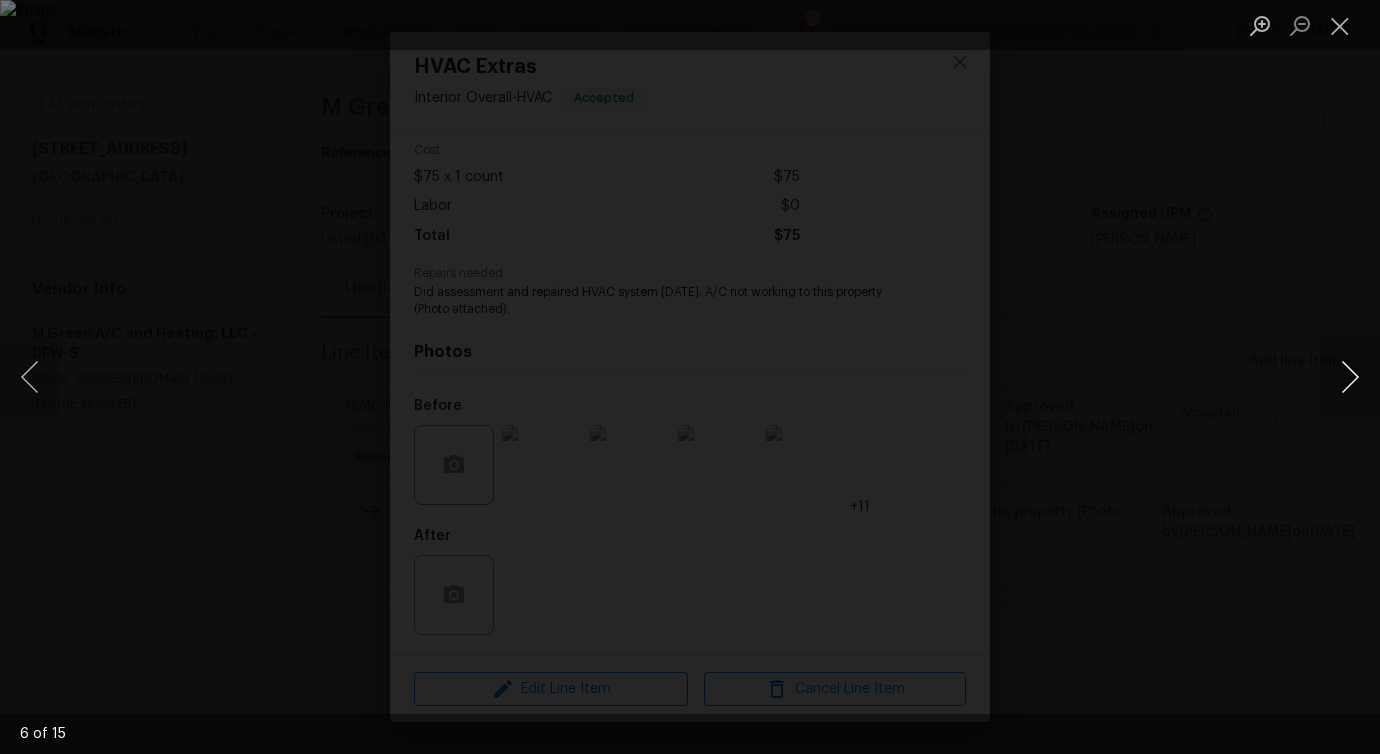 click at bounding box center (1350, 377) 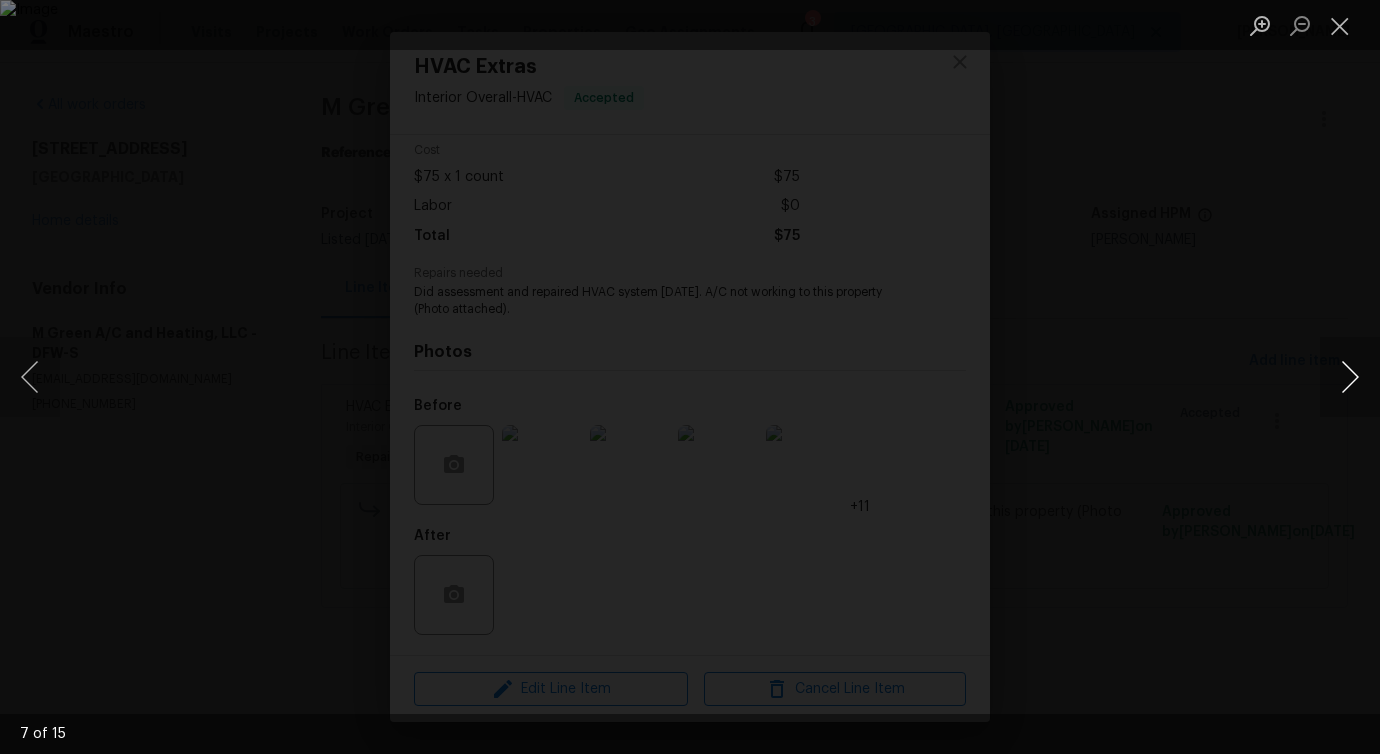 click at bounding box center (1350, 377) 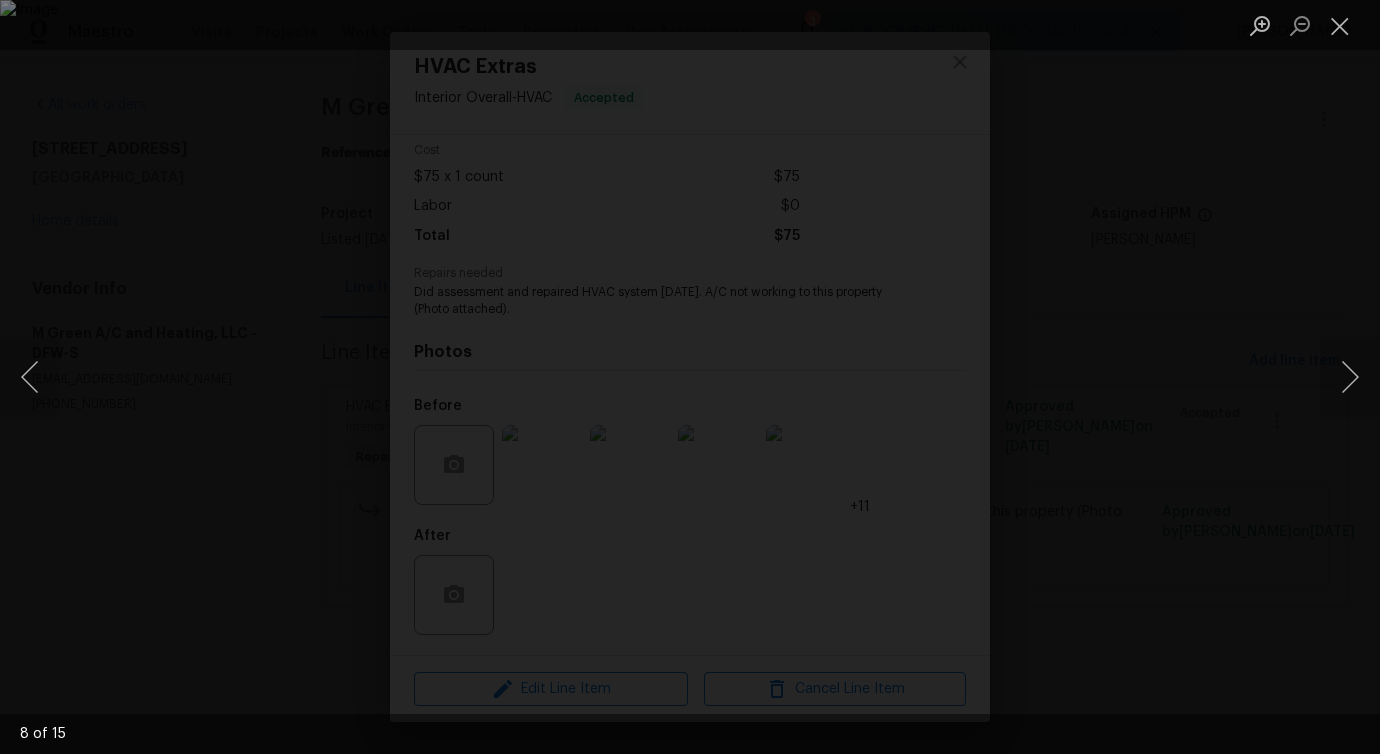 click at bounding box center (690, 377) 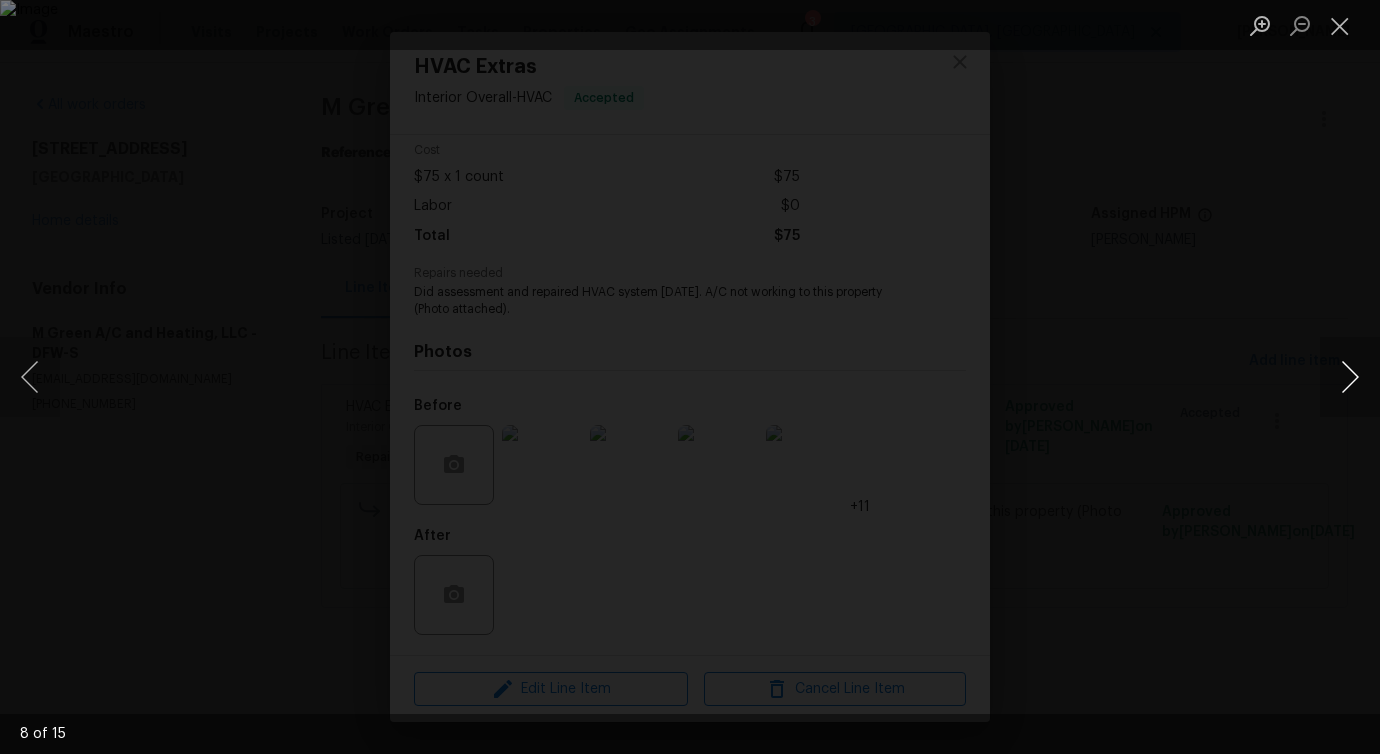 click at bounding box center (1350, 377) 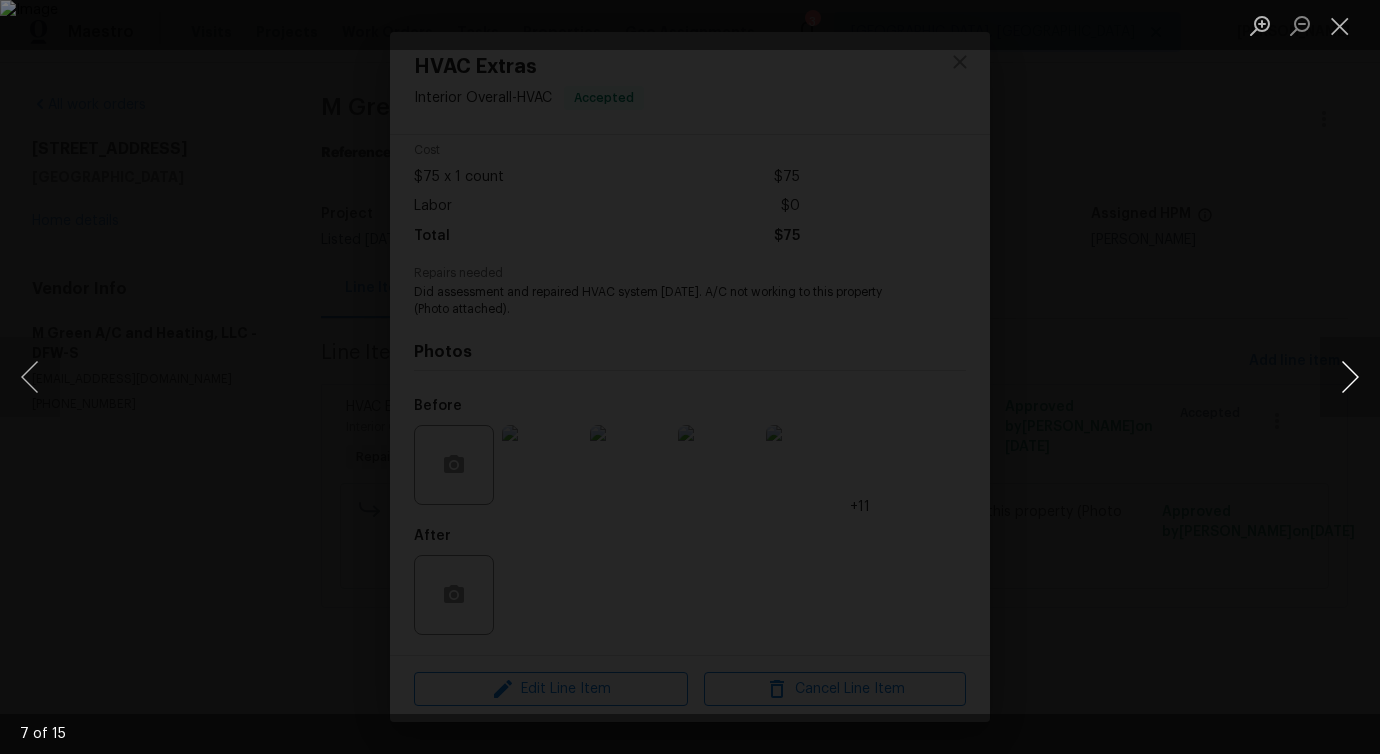 click at bounding box center [1350, 377] 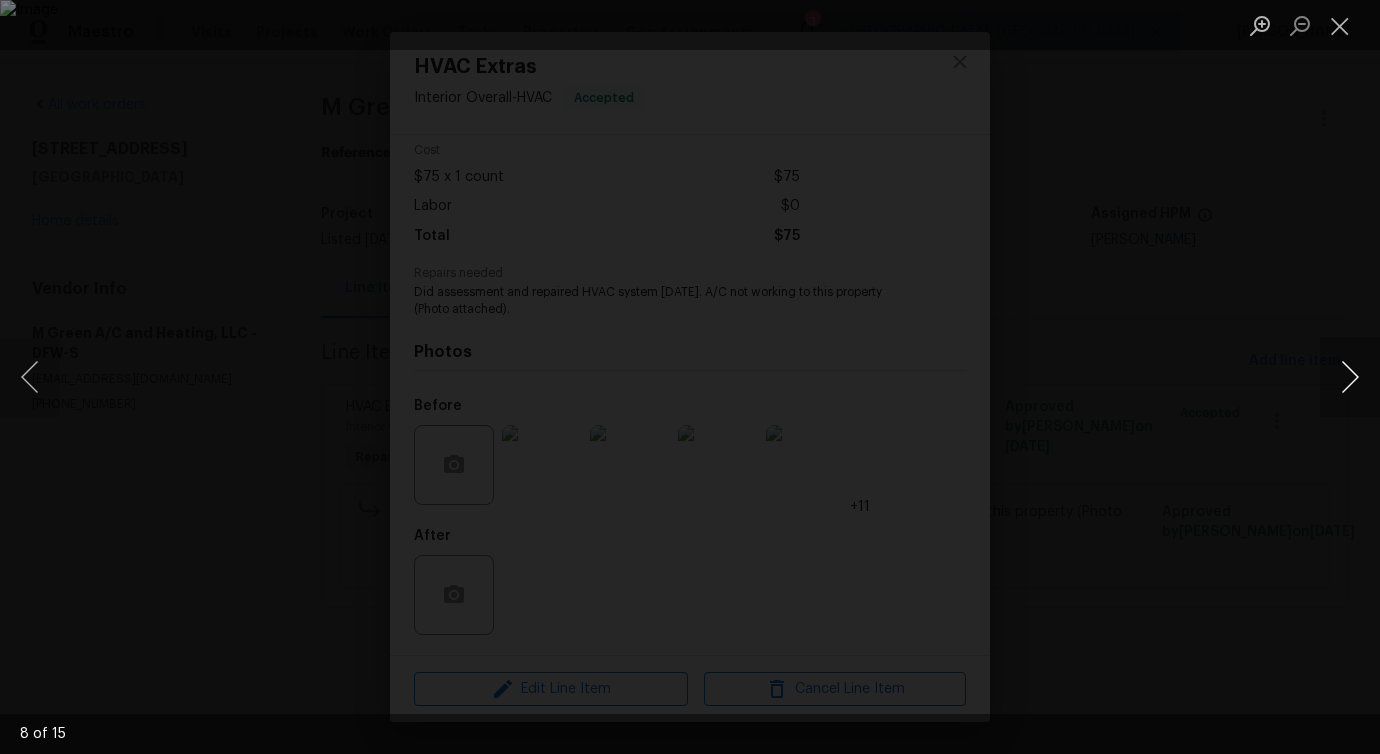 click at bounding box center [1350, 377] 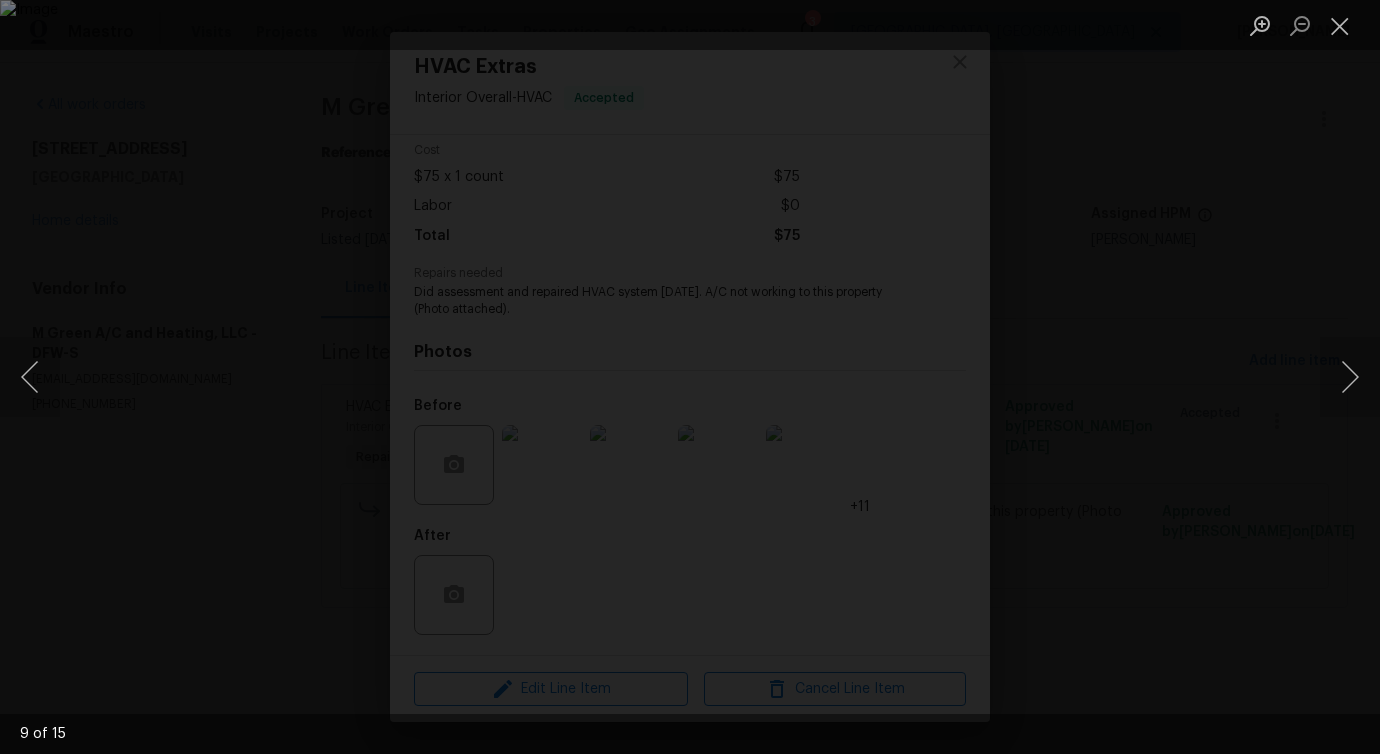 click at bounding box center (690, 377) 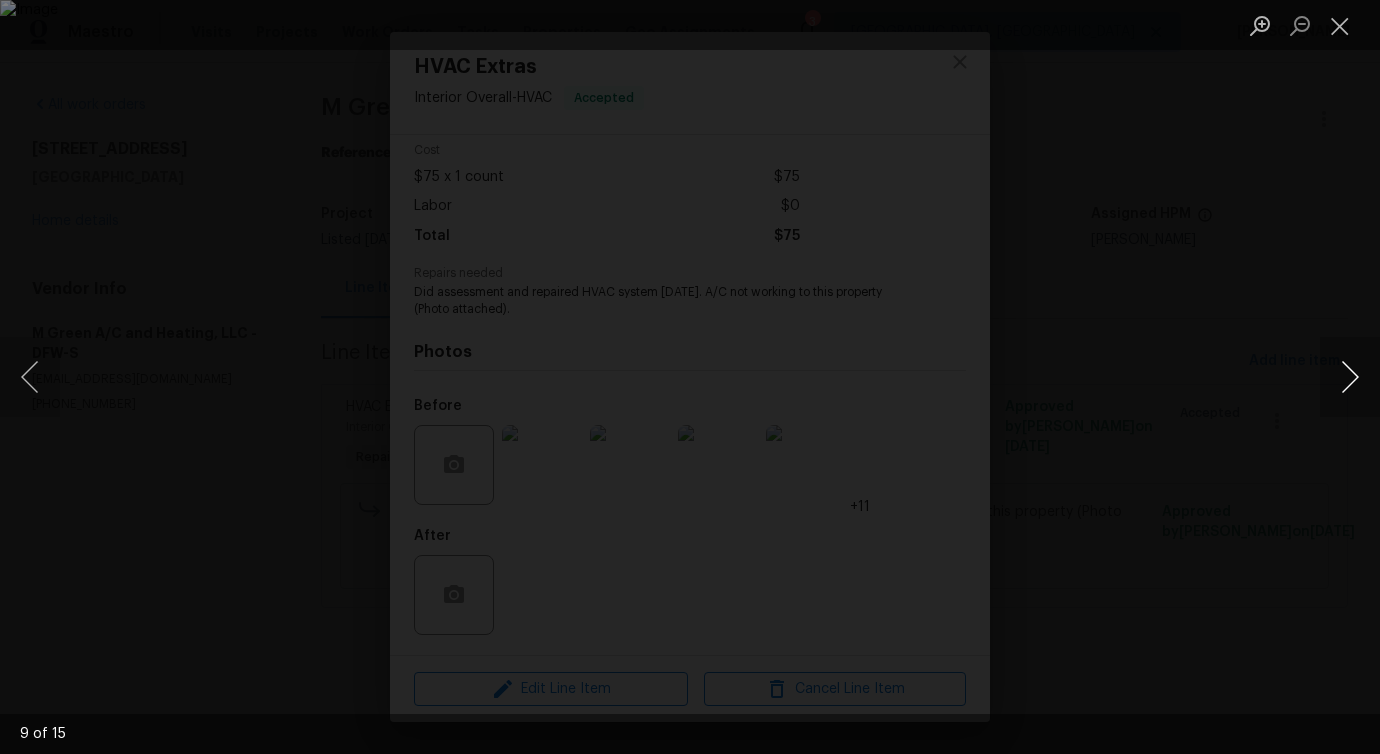 click at bounding box center [1350, 377] 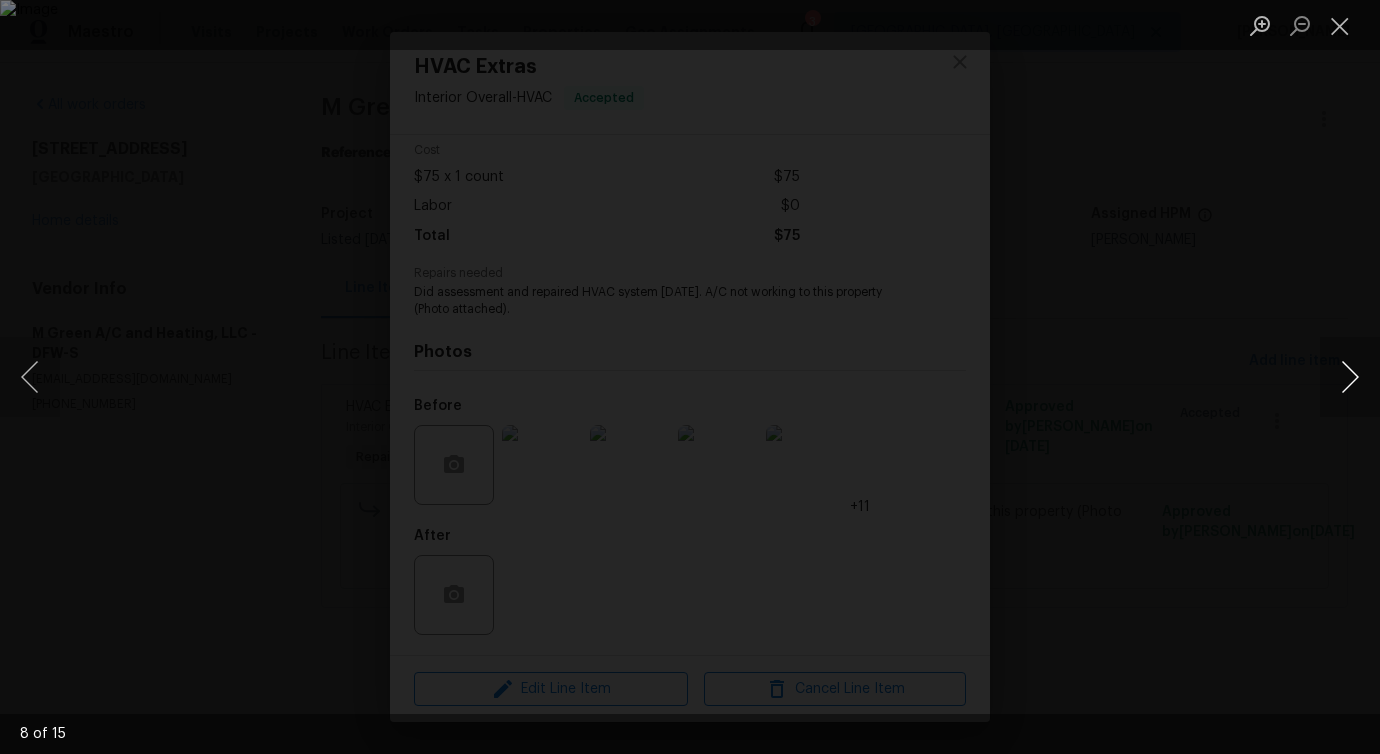 click at bounding box center [1350, 377] 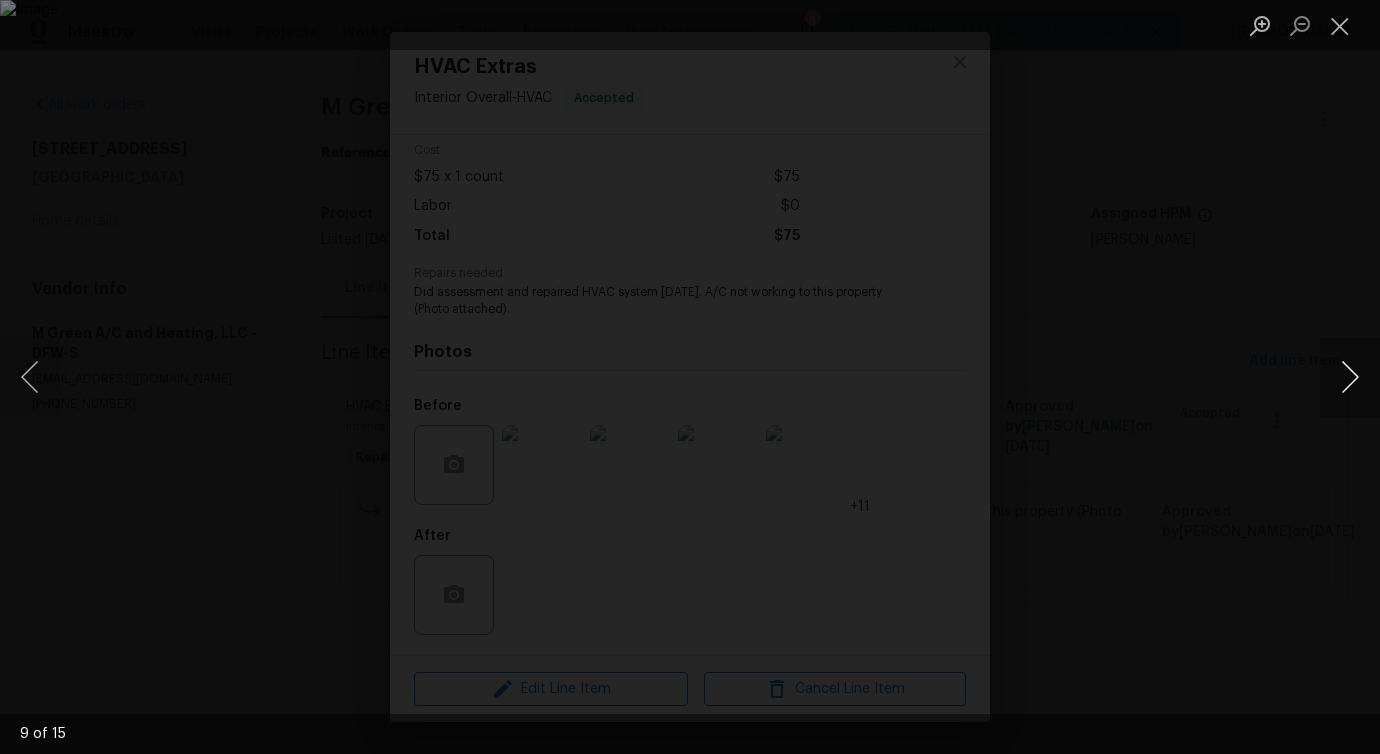 click at bounding box center [1350, 377] 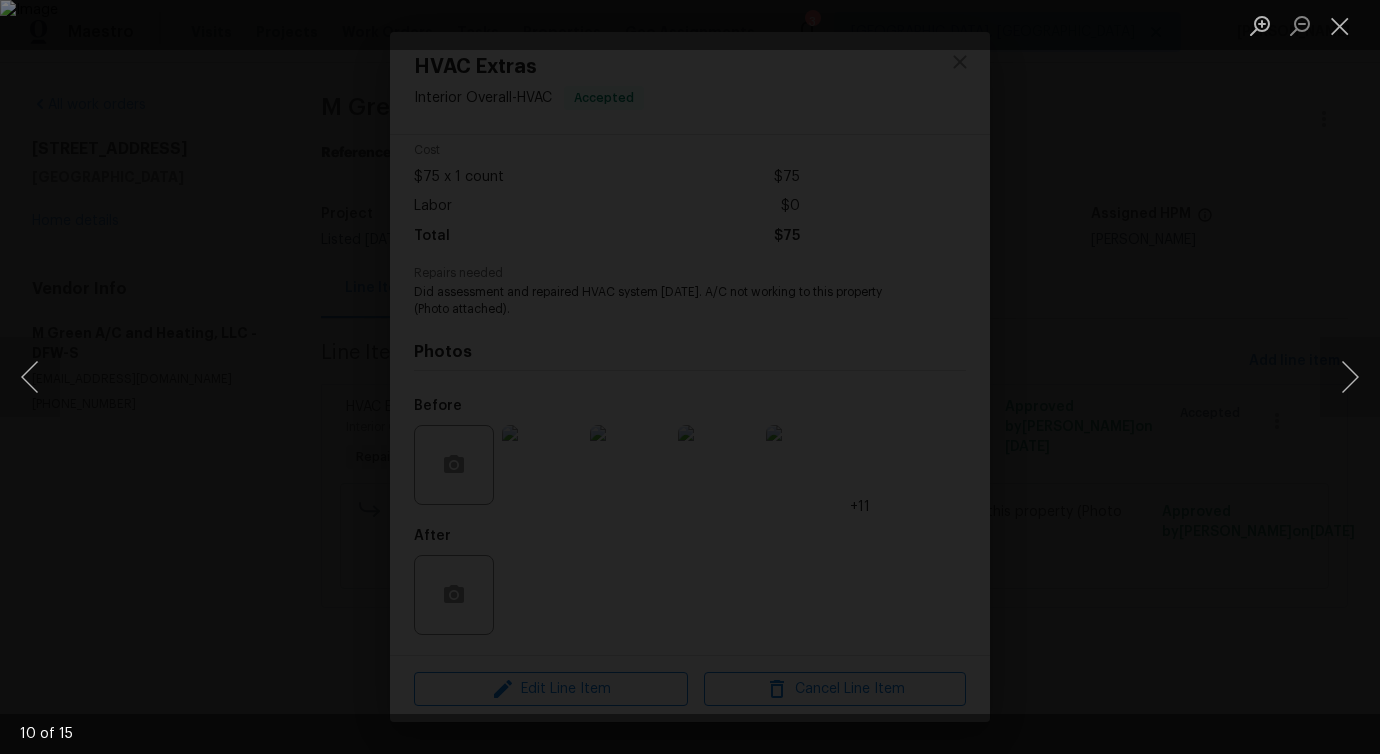 click at bounding box center (690, 377) 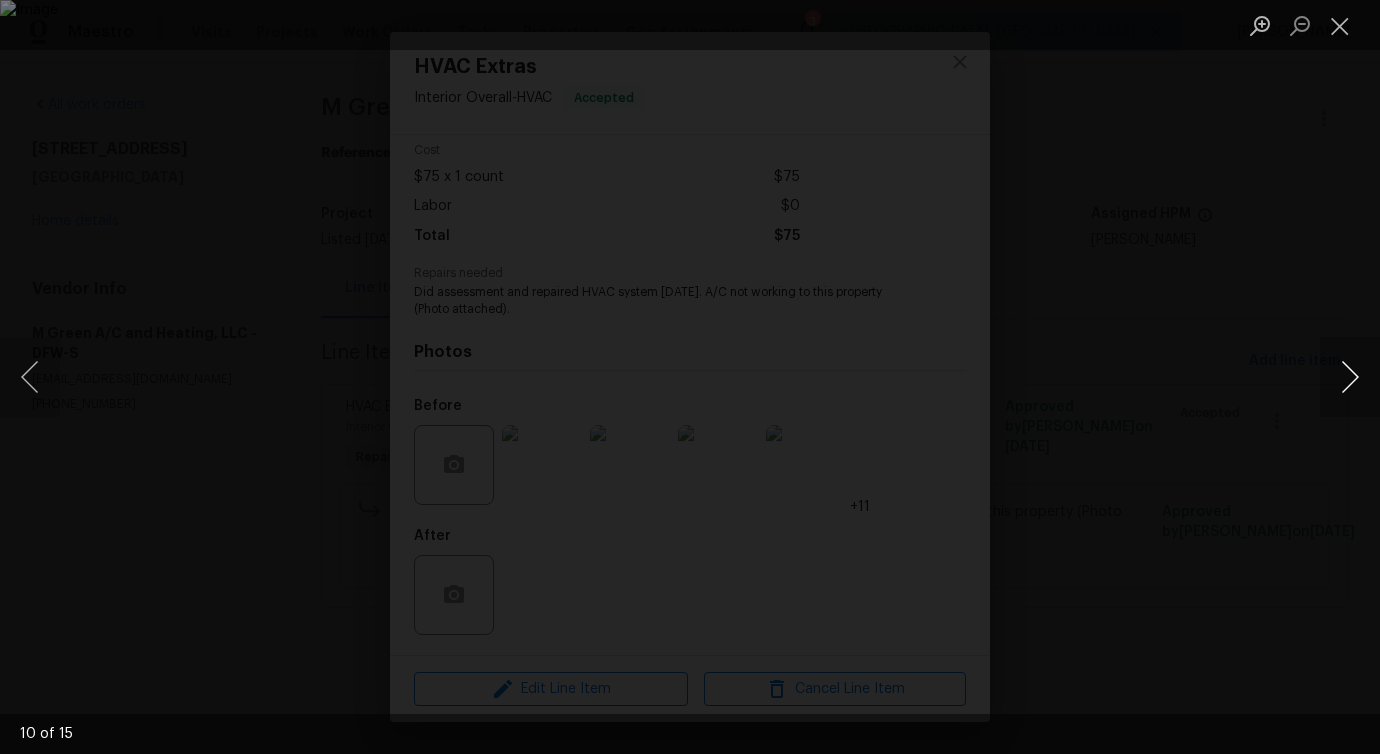 click at bounding box center (1350, 377) 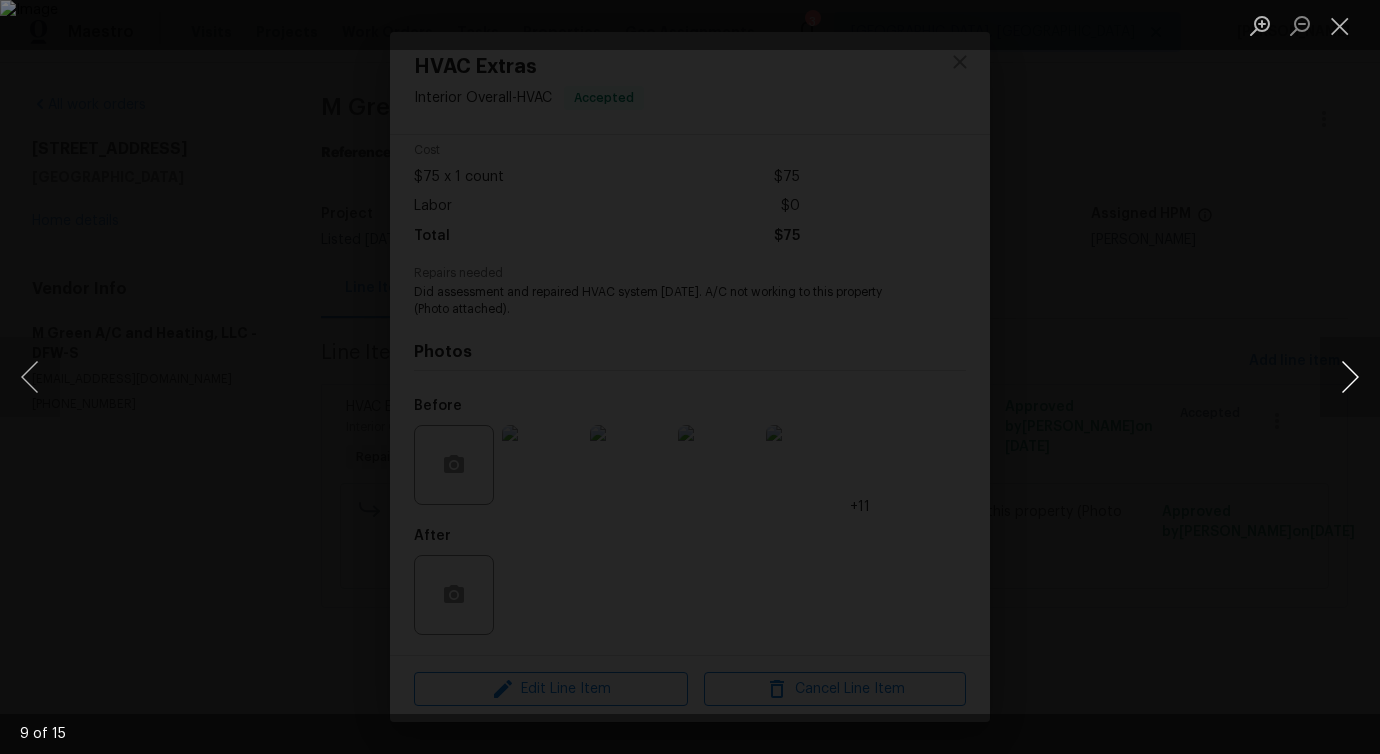 click at bounding box center (1350, 377) 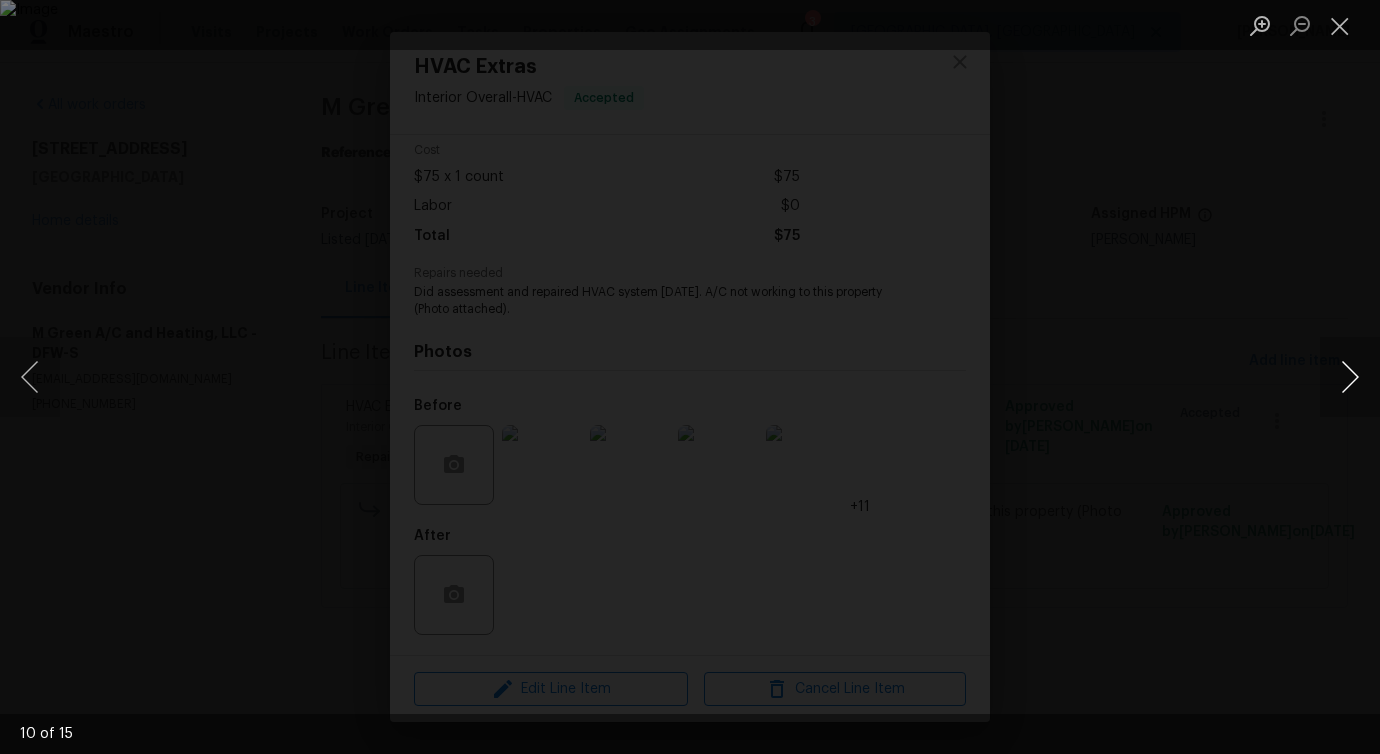 click at bounding box center [1350, 377] 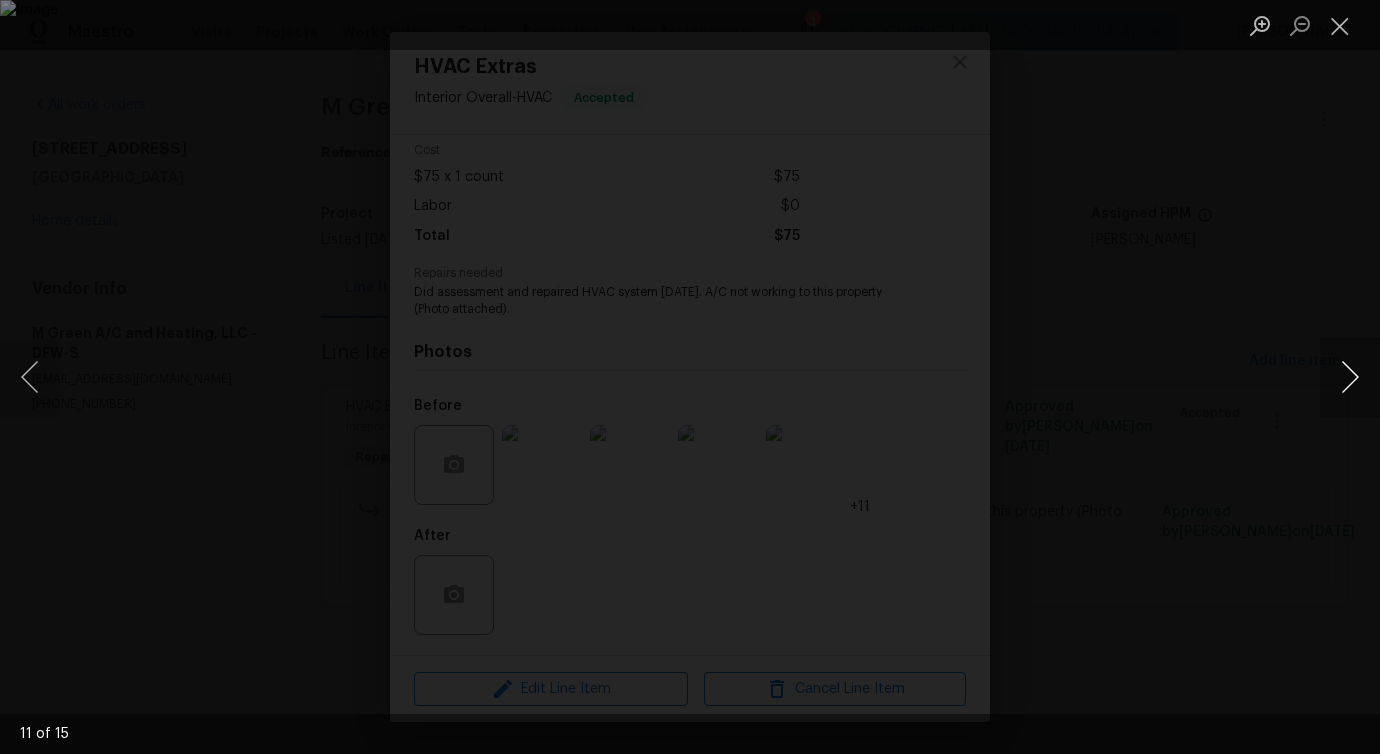 click at bounding box center (1350, 377) 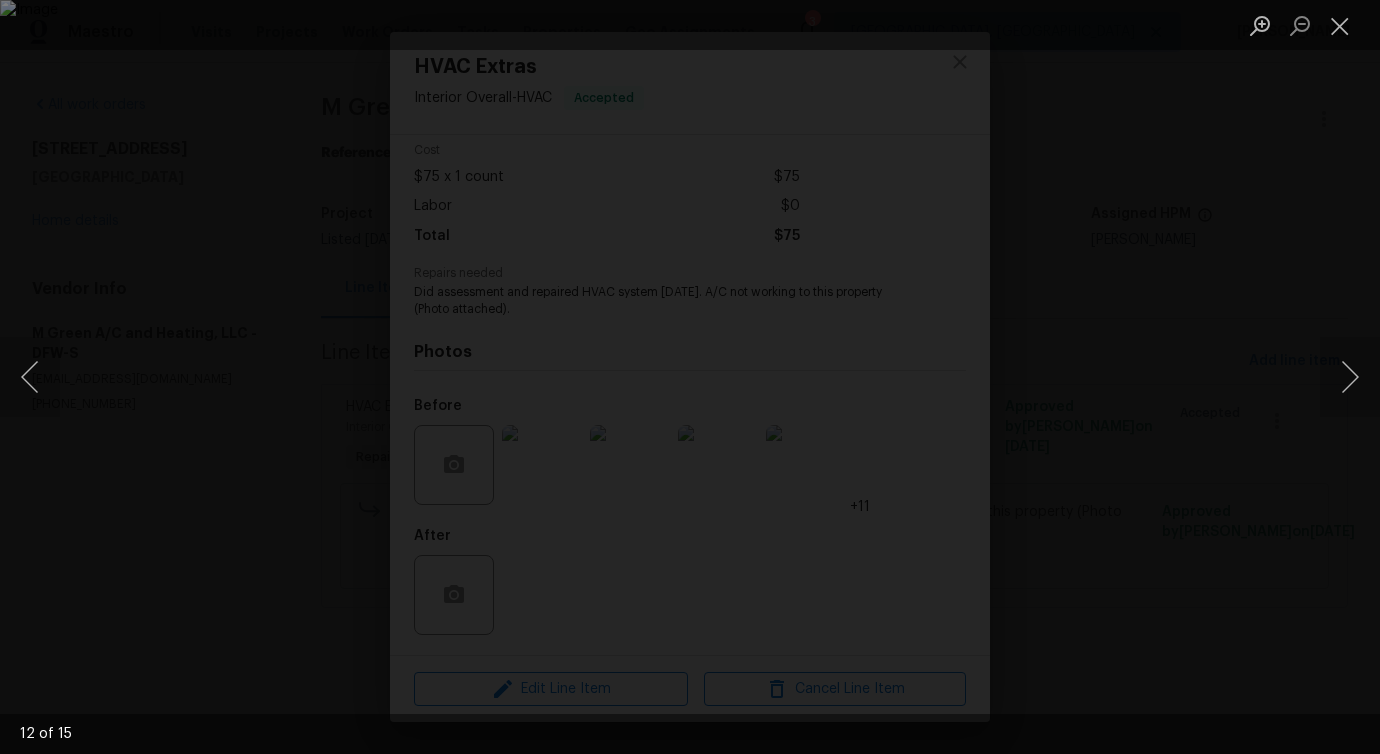 click at bounding box center [690, 377] 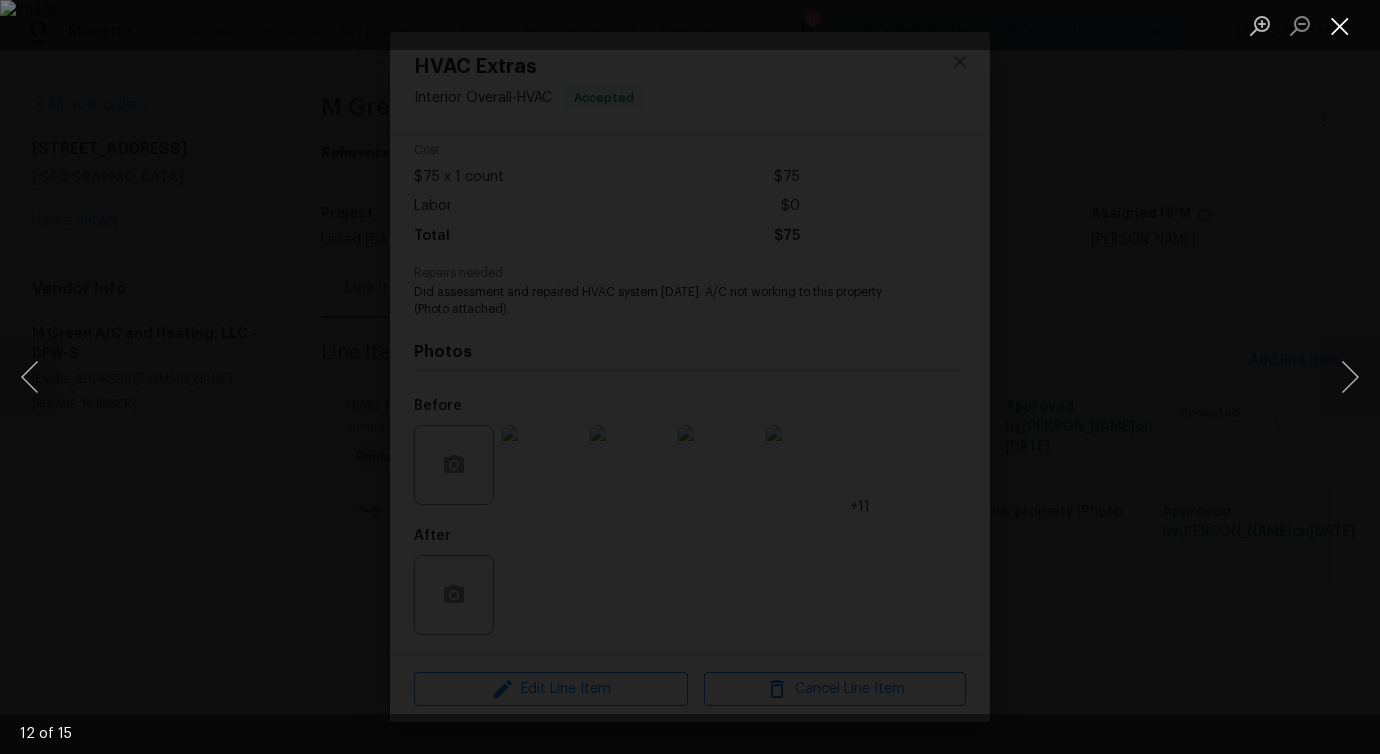click at bounding box center (1340, 25) 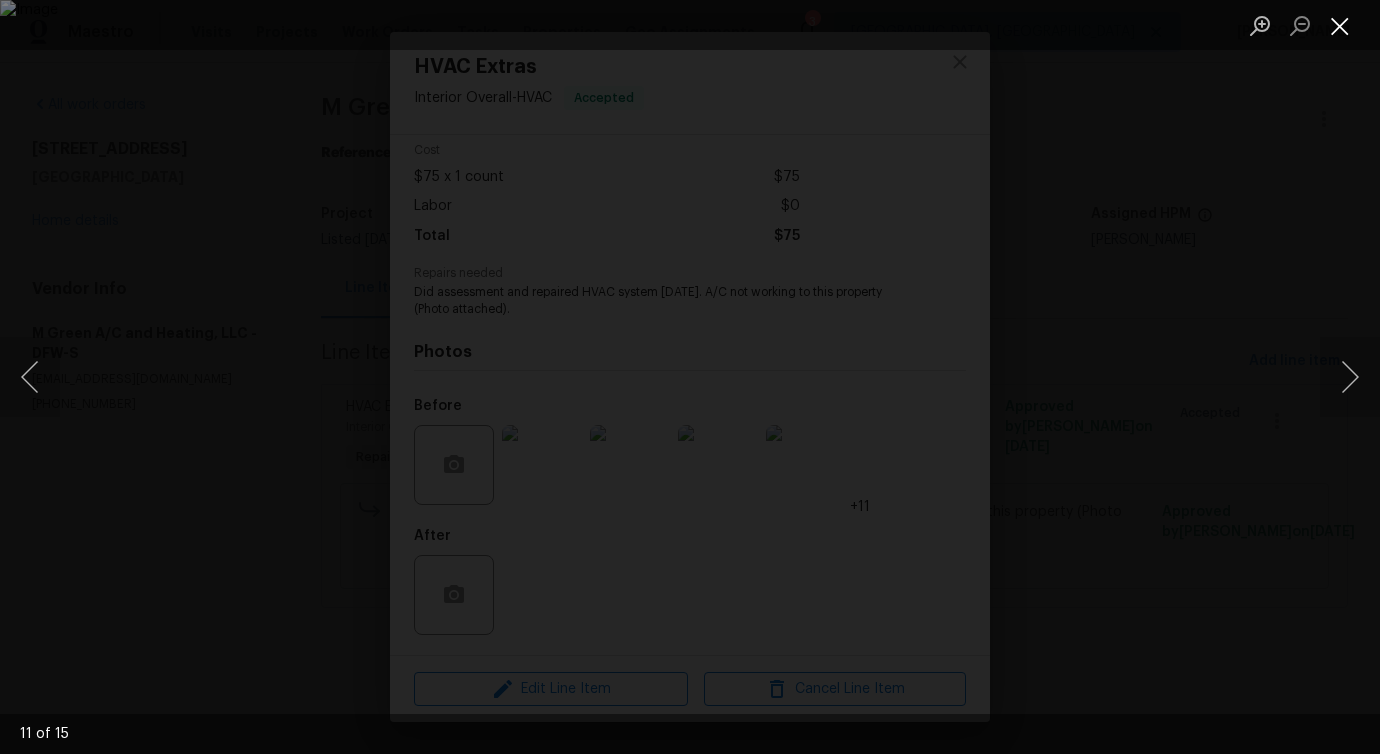 click at bounding box center [1340, 25] 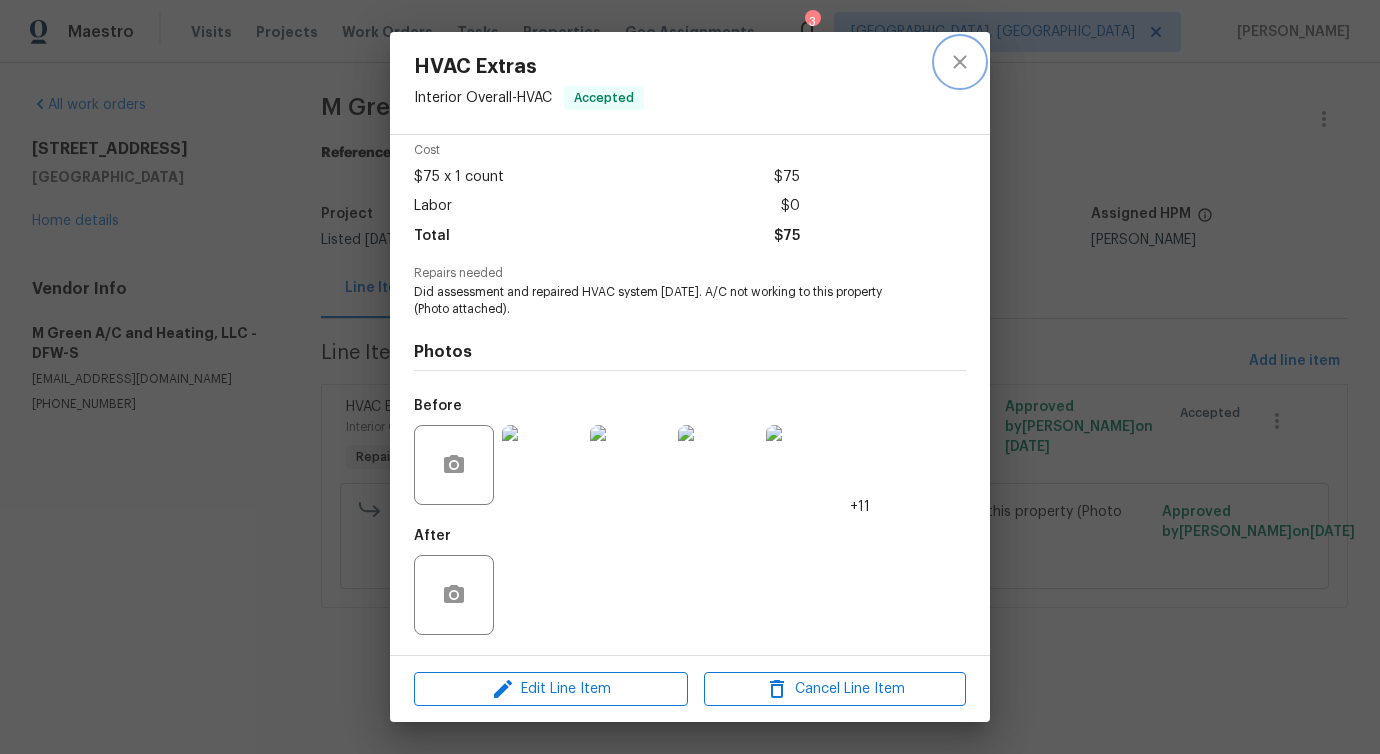 click at bounding box center (960, 62) 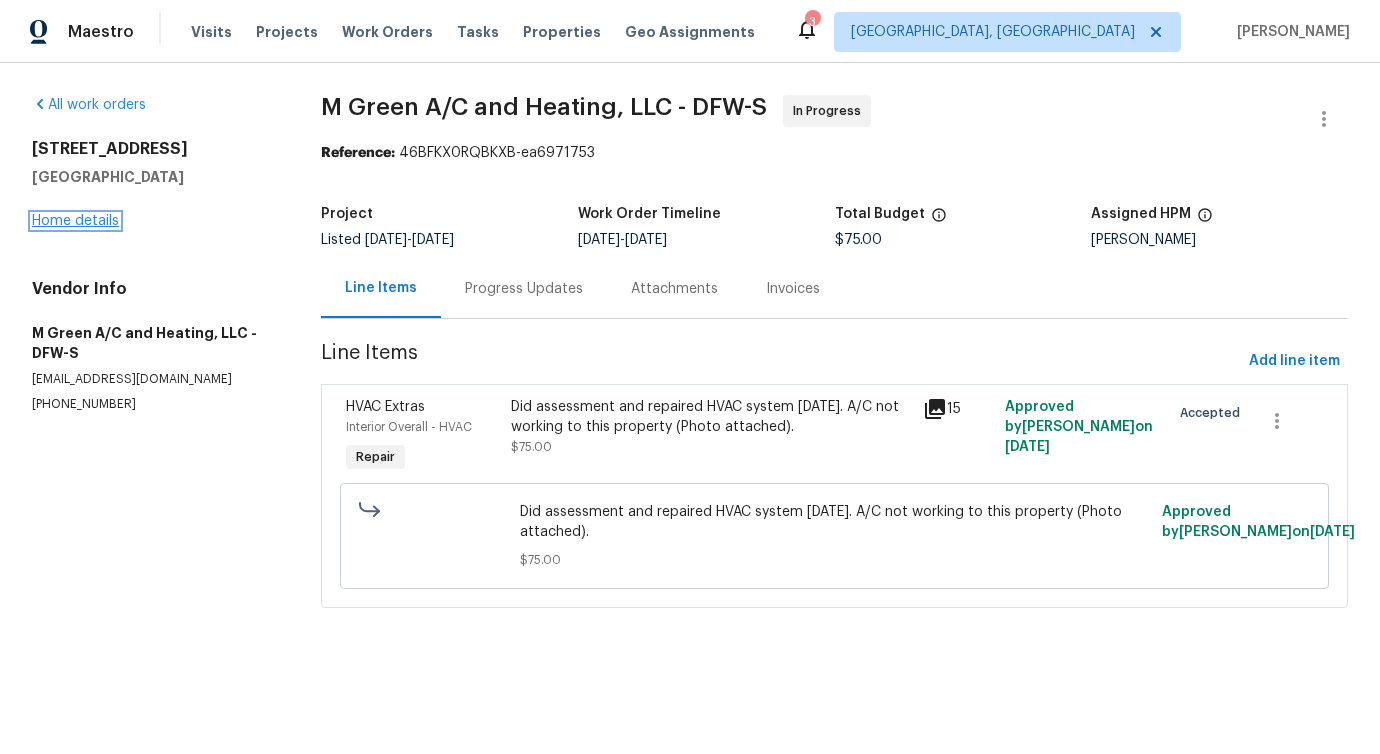 click on "Home details" at bounding box center [75, 221] 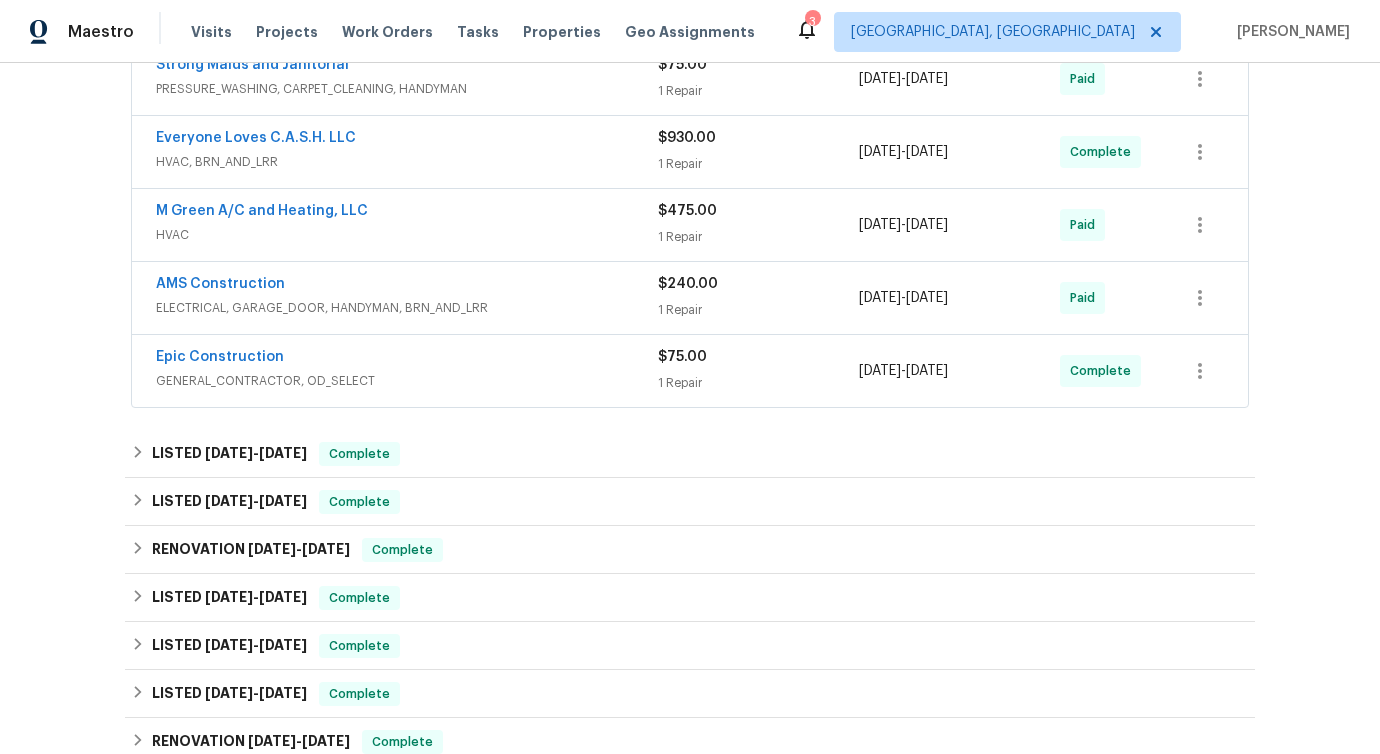 scroll, scrollTop: 964, scrollLeft: 0, axis: vertical 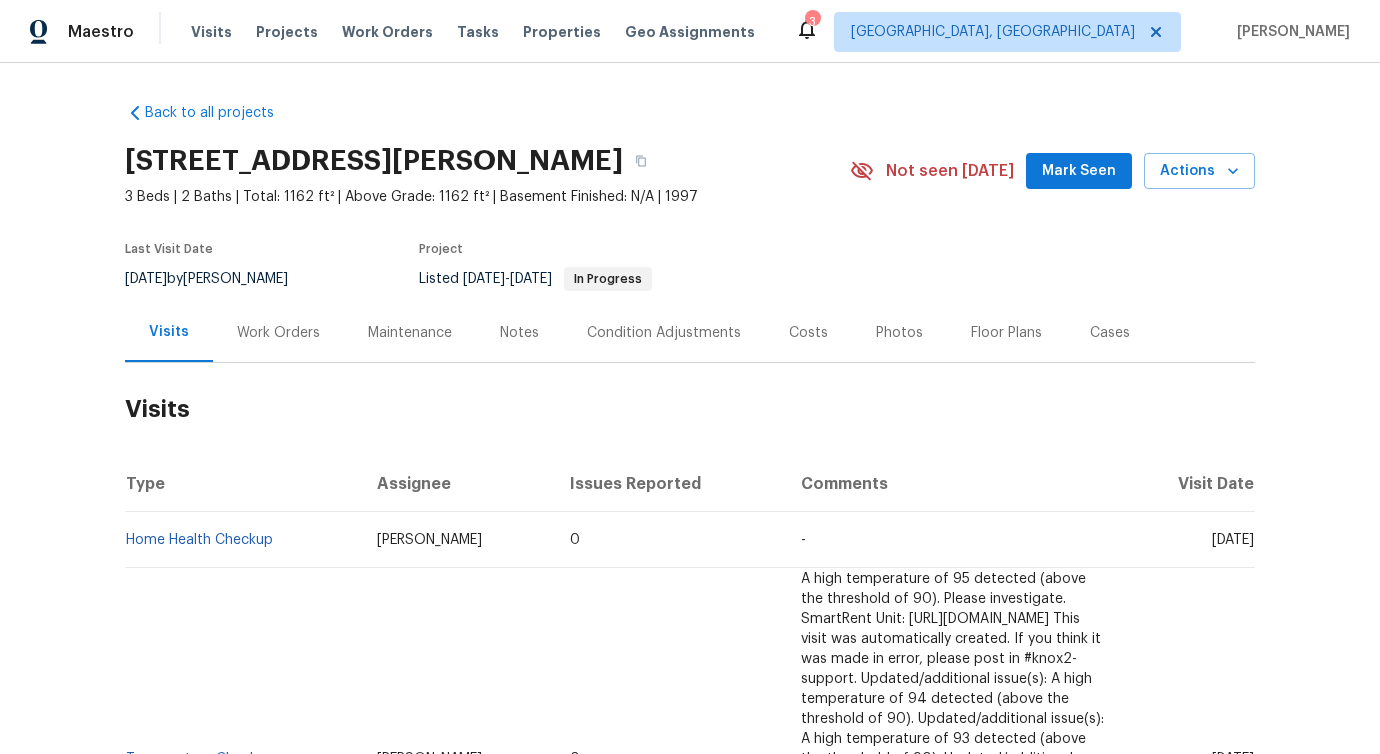 click on "Work Orders" at bounding box center [278, 332] 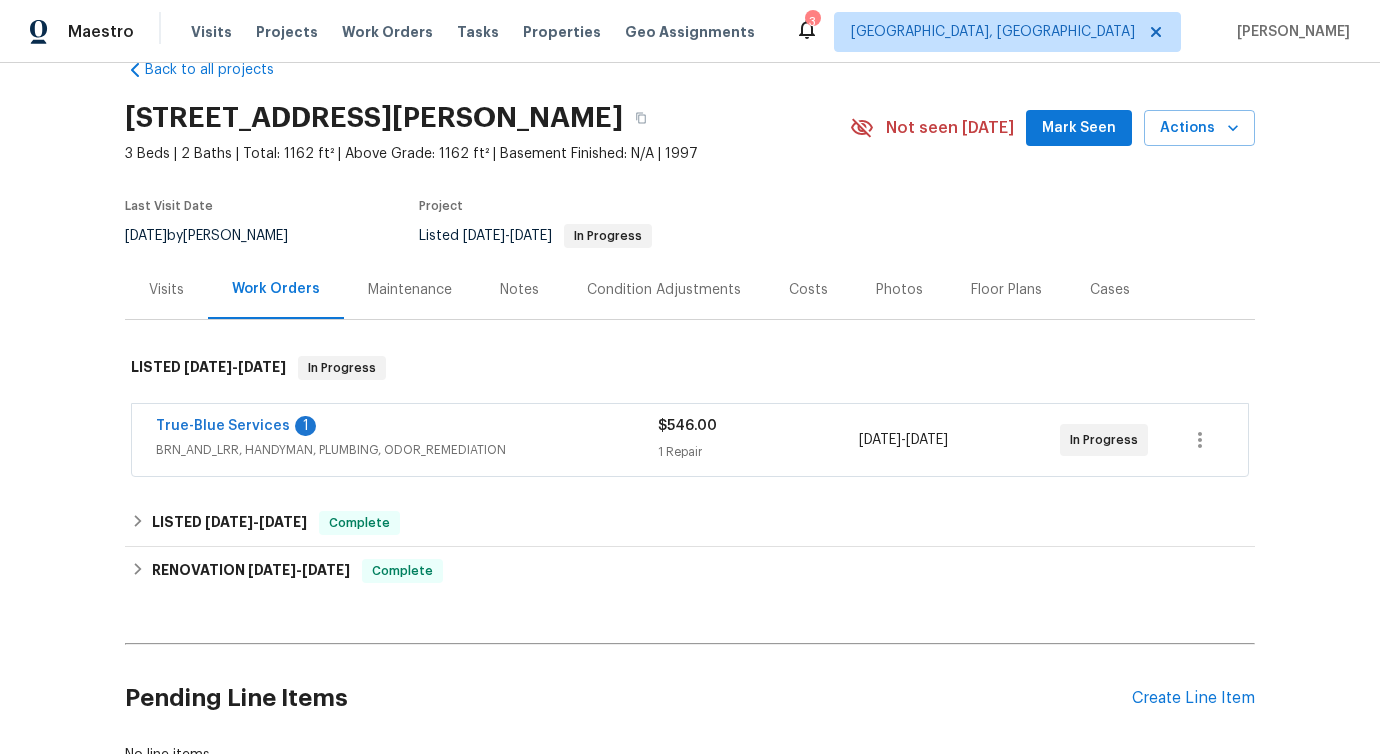 scroll, scrollTop: 140, scrollLeft: 0, axis: vertical 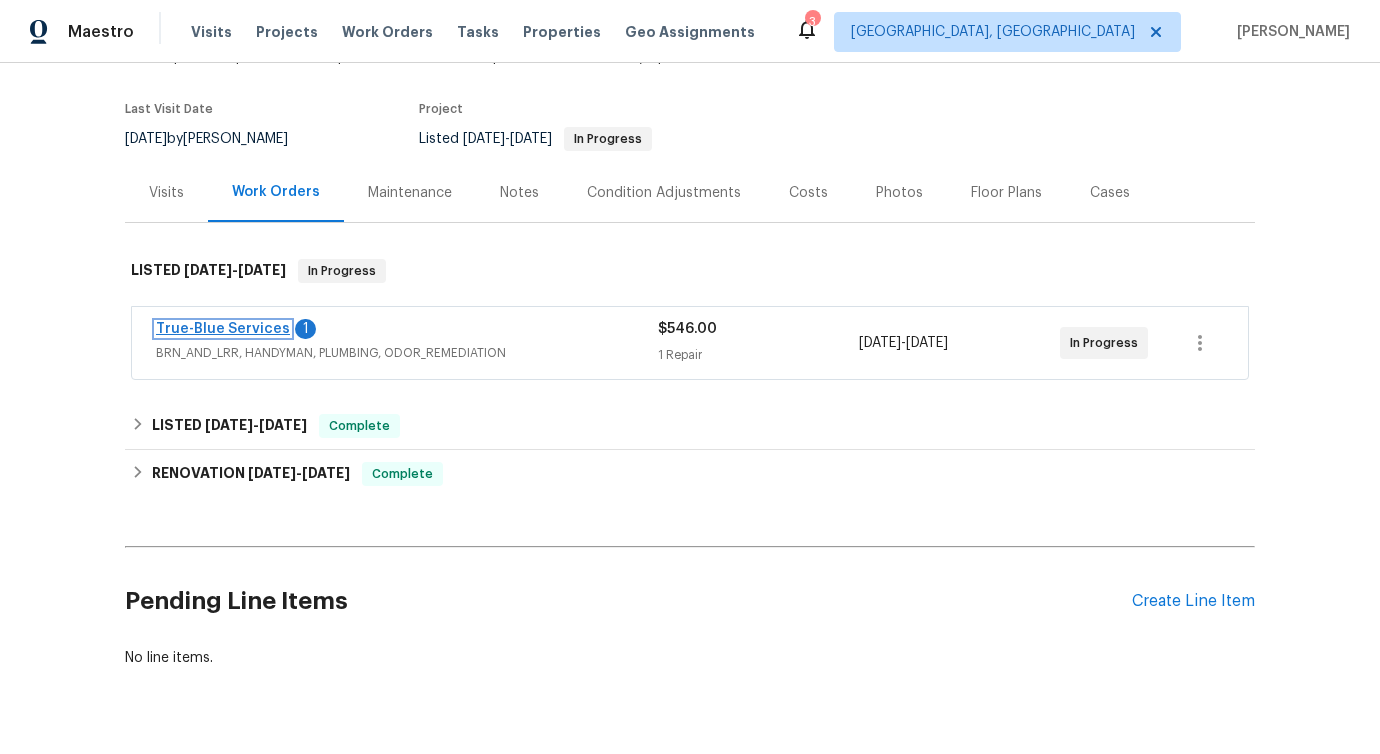 click on "True-Blue Services" at bounding box center [223, 329] 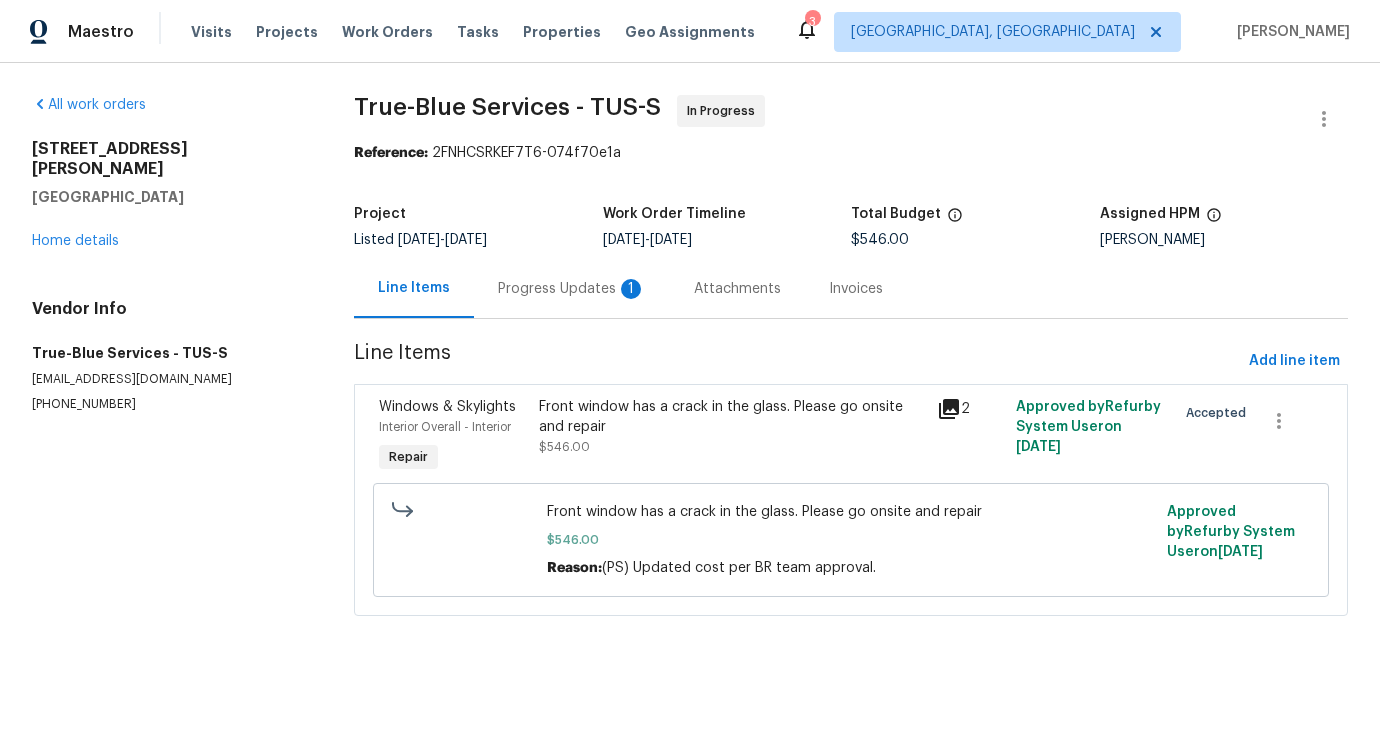click on "Progress Updates 1" at bounding box center [572, 289] 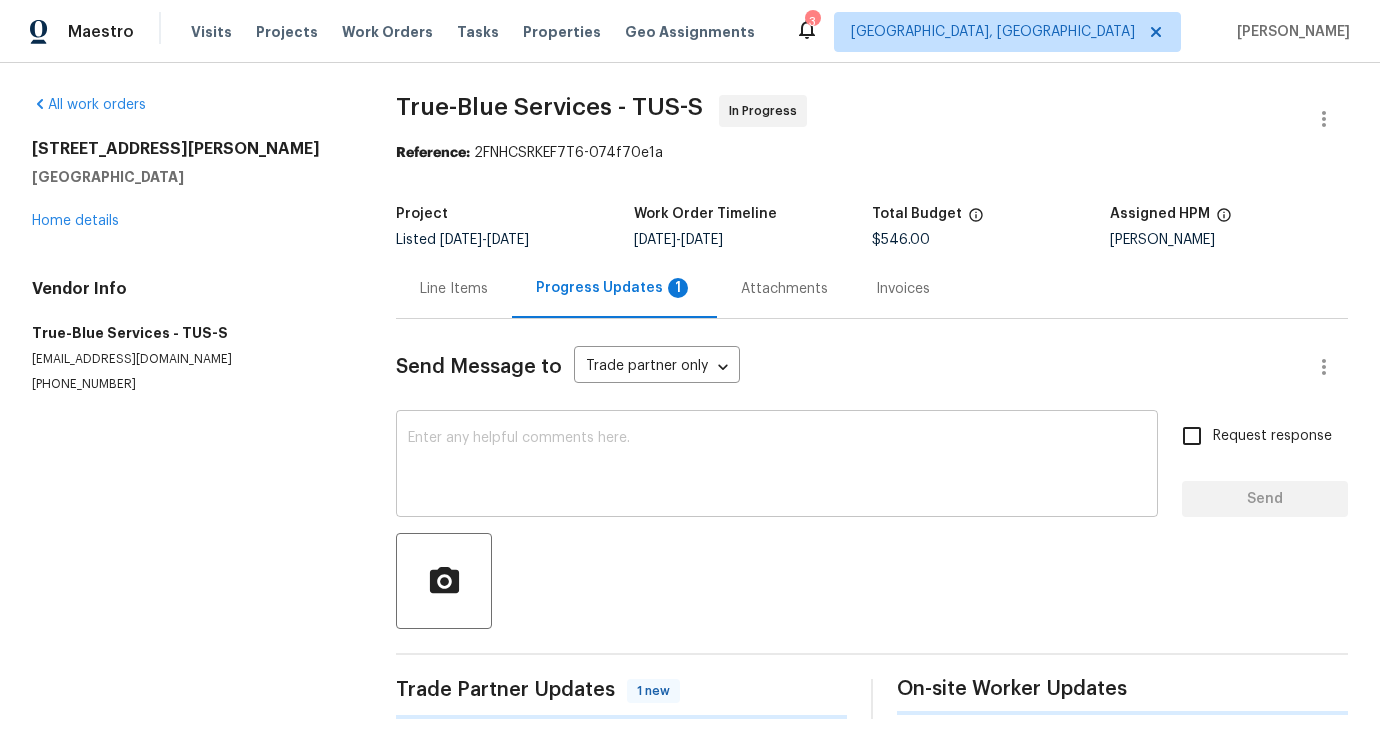 click on "x ​" at bounding box center (777, 466) 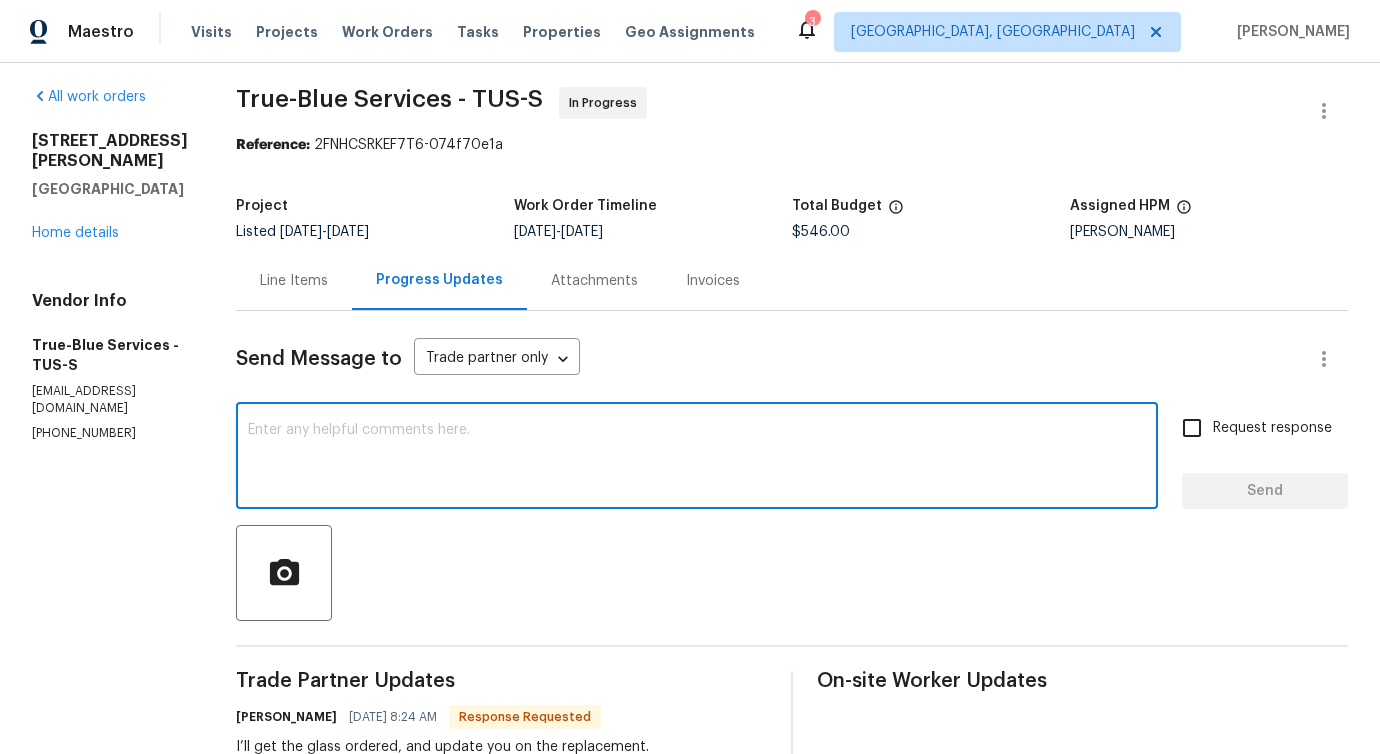 scroll, scrollTop: 388, scrollLeft: 0, axis: vertical 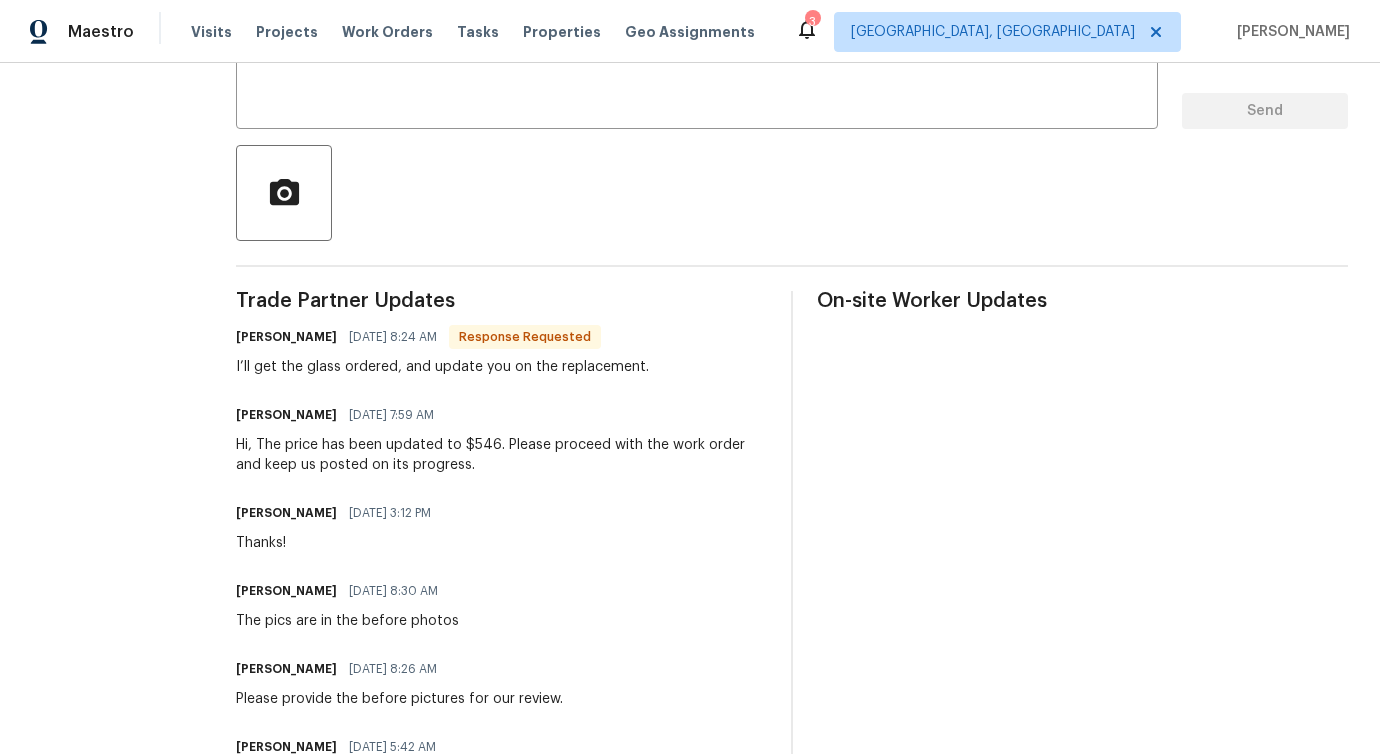 click on "I’ll get the glass ordered, and update you on the replacement." at bounding box center (442, 367) 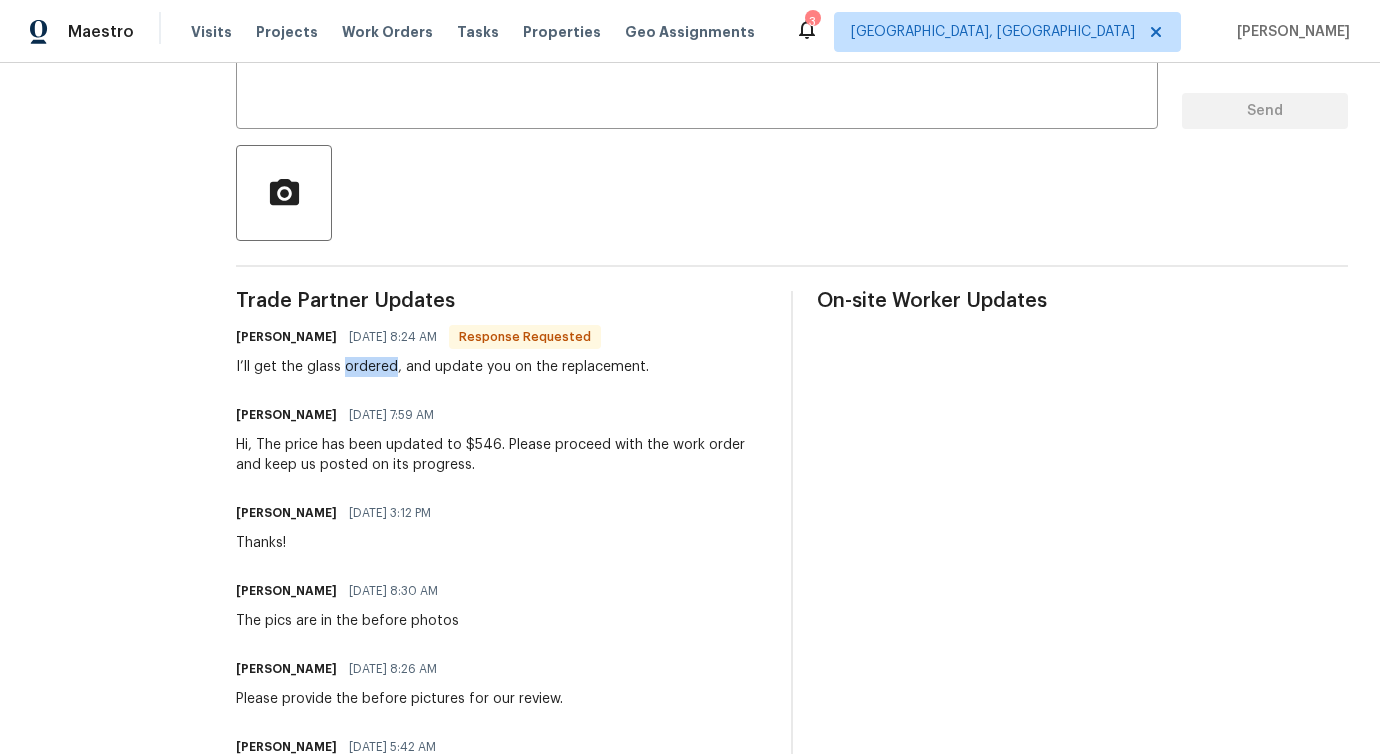 click on "I’ll get the glass ordered, and update you on the replacement." at bounding box center (442, 367) 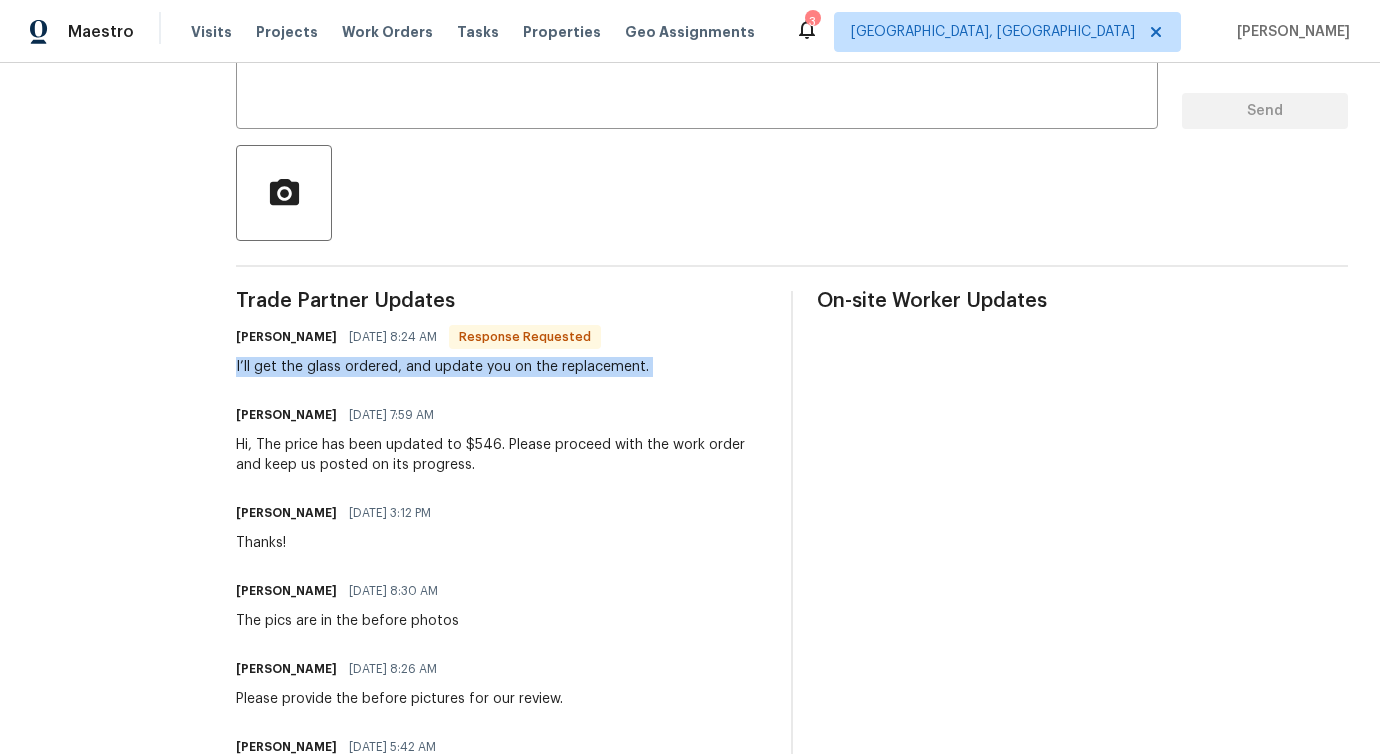 click on "I’ll get the glass ordered, and update you on the replacement." at bounding box center (442, 367) 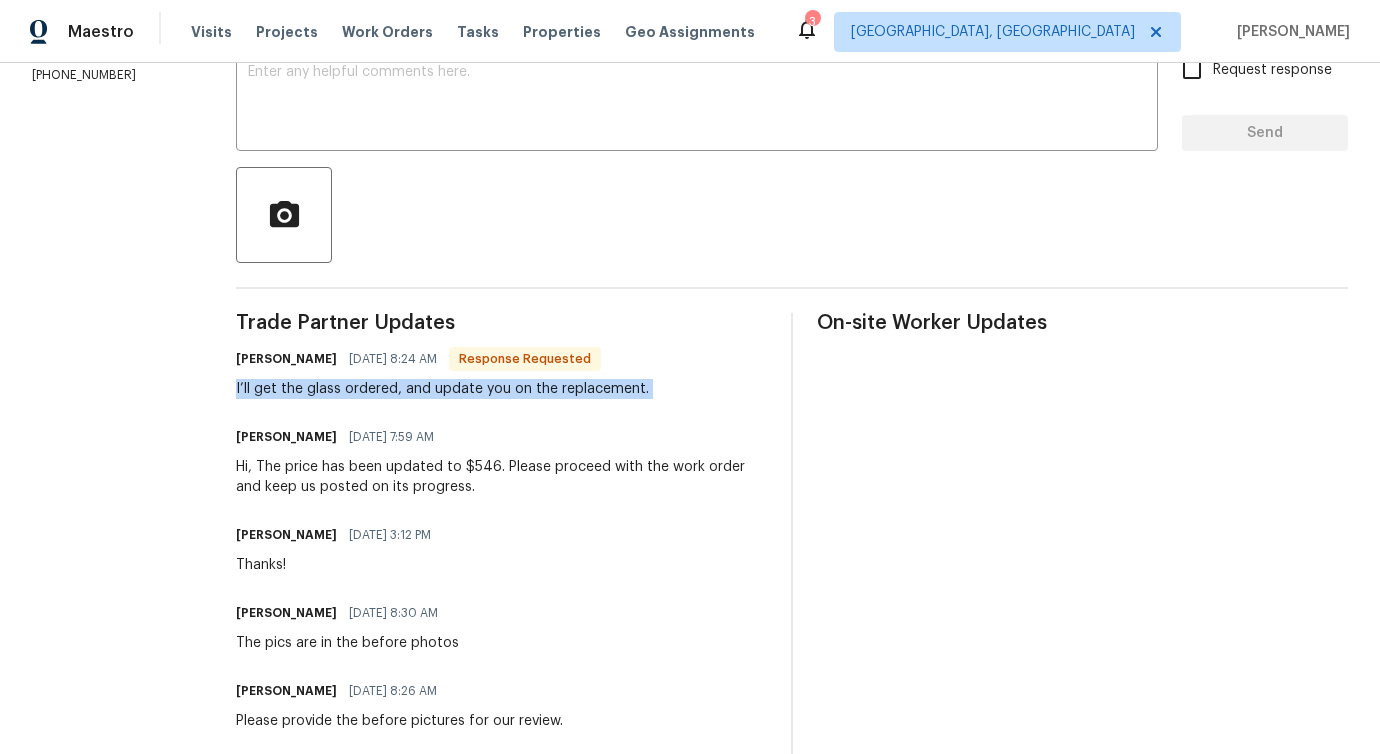 scroll, scrollTop: 0, scrollLeft: 0, axis: both 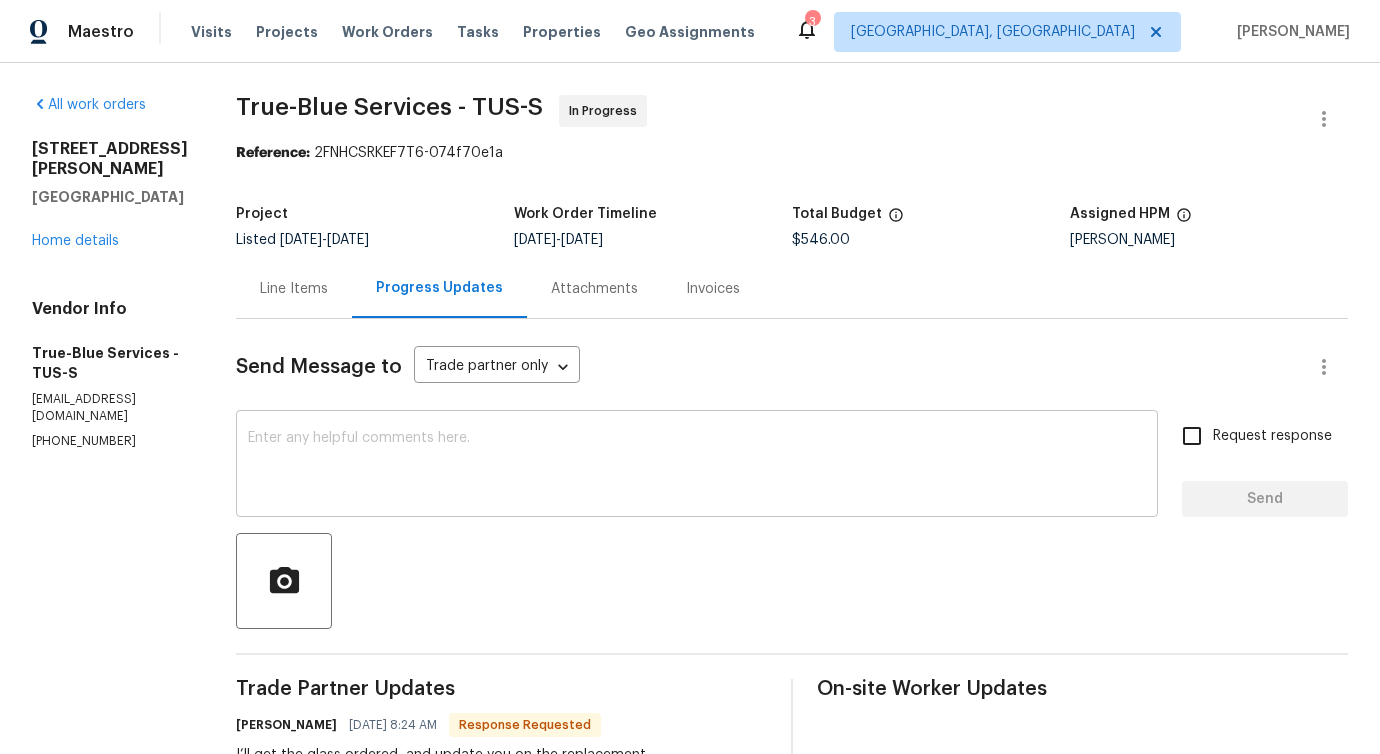click at bounding box center [697, 466] 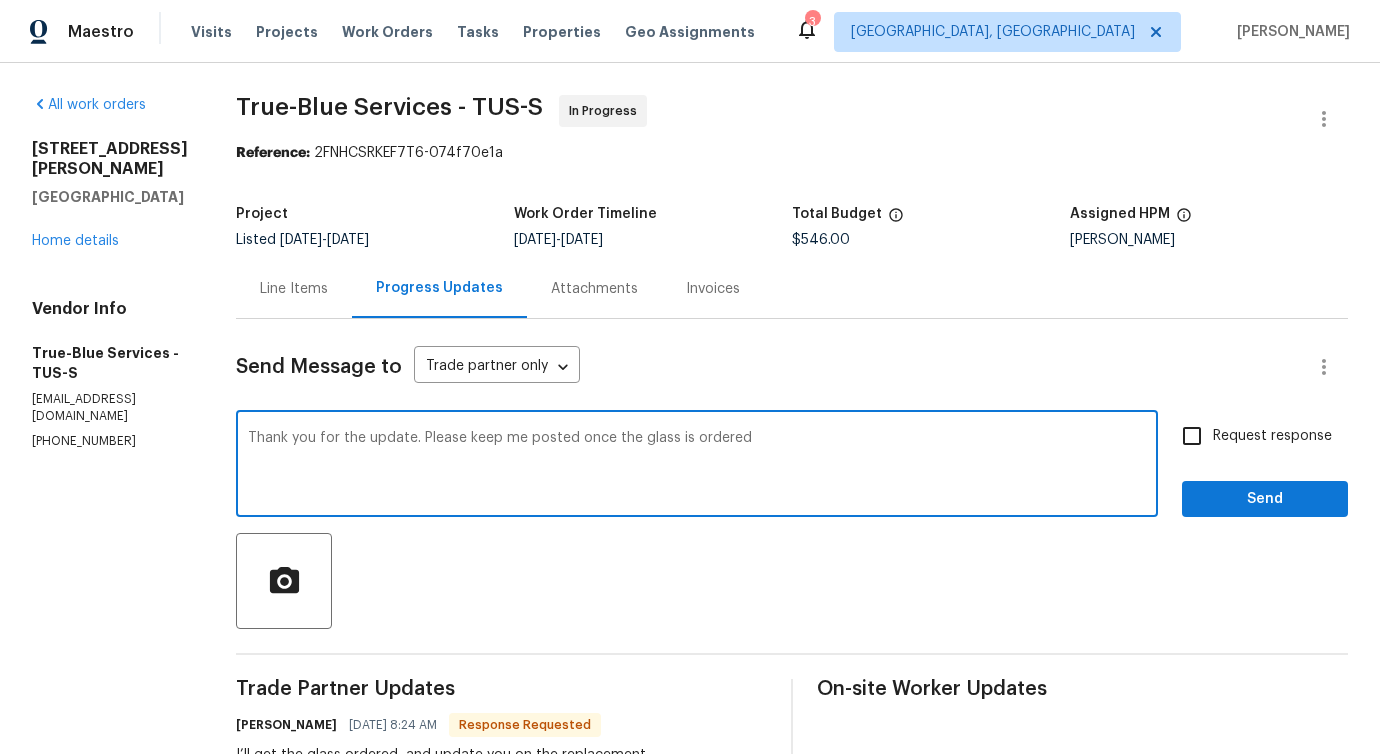 click on "Thank you for the update. Please keep me posted once the glass is ordered" at bounding box center (697, 466) 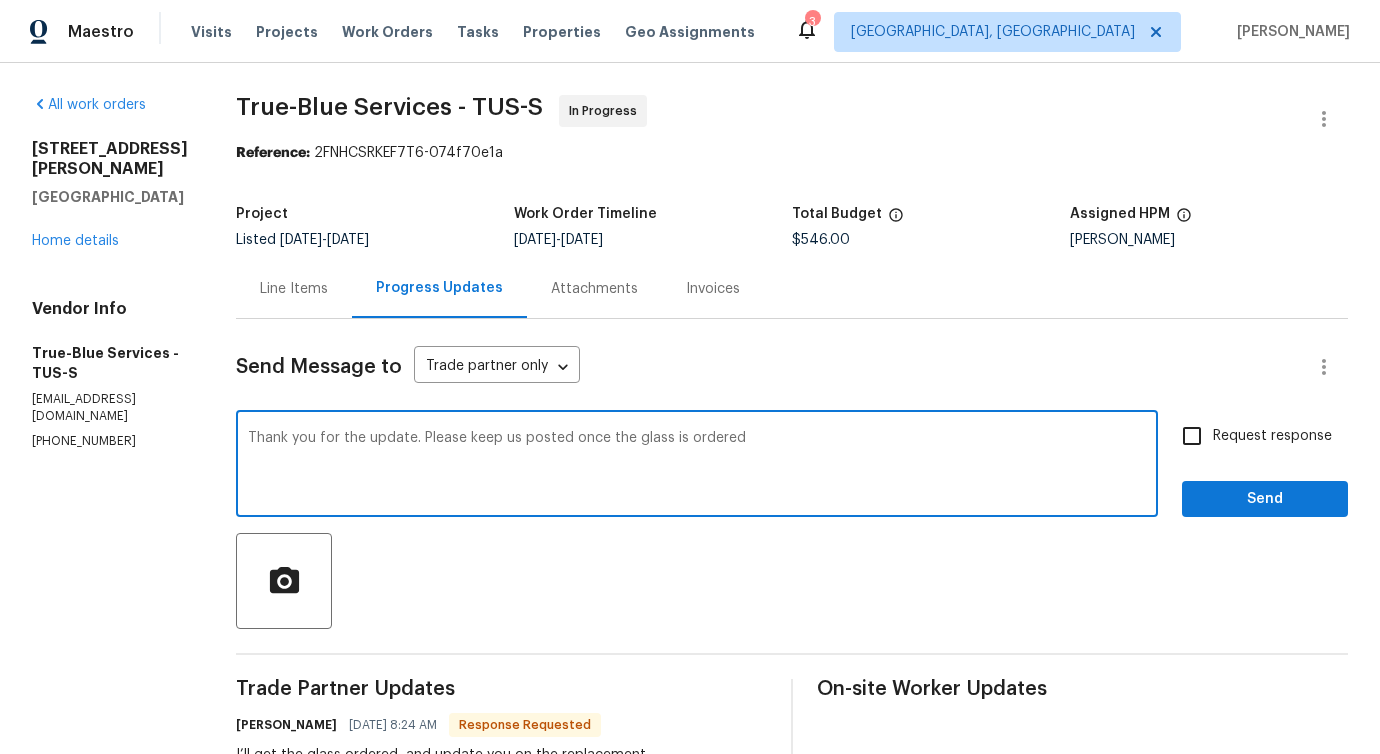 click on "ordered" at bounding box center [0, 0] 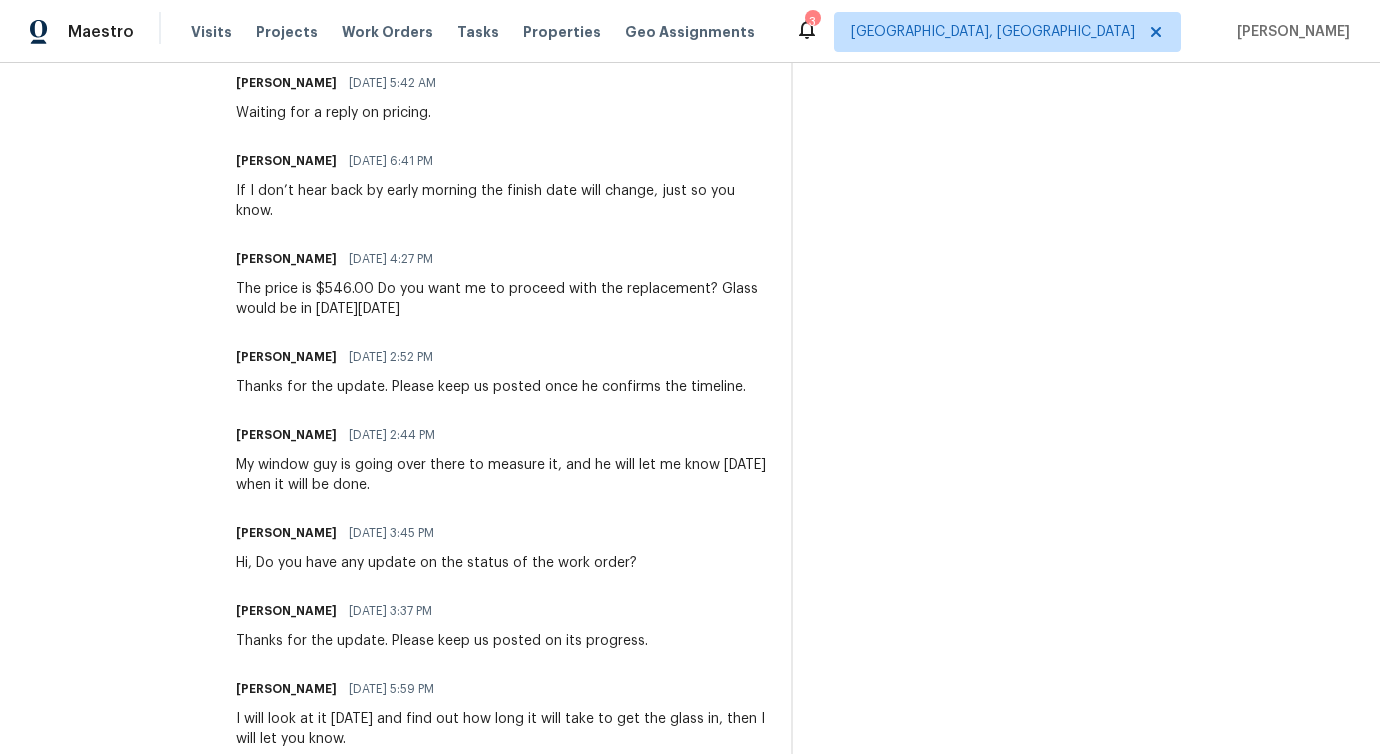 scroll, scrollTop: 31, scrollLeft: 0, axis: vertical 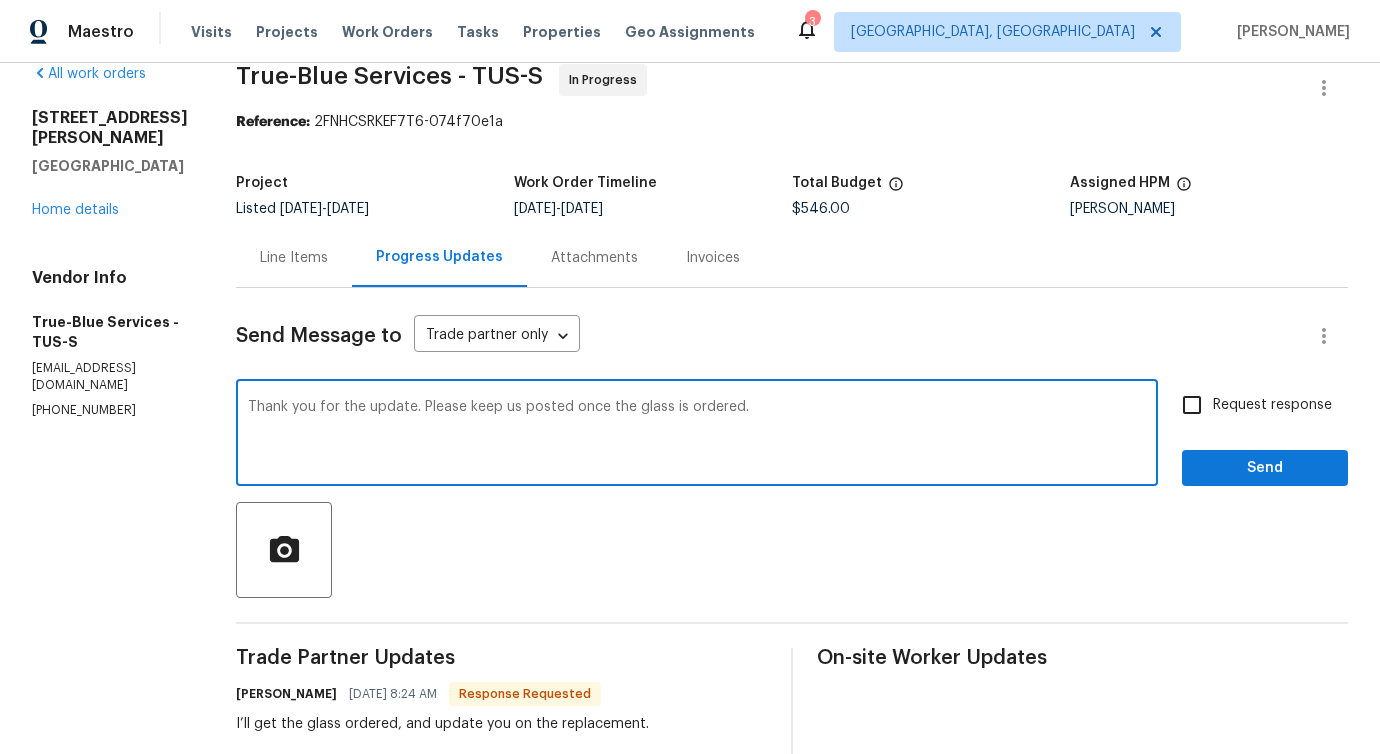 type on "Thank you for the update. Please keep us posted once the glass is ordered." 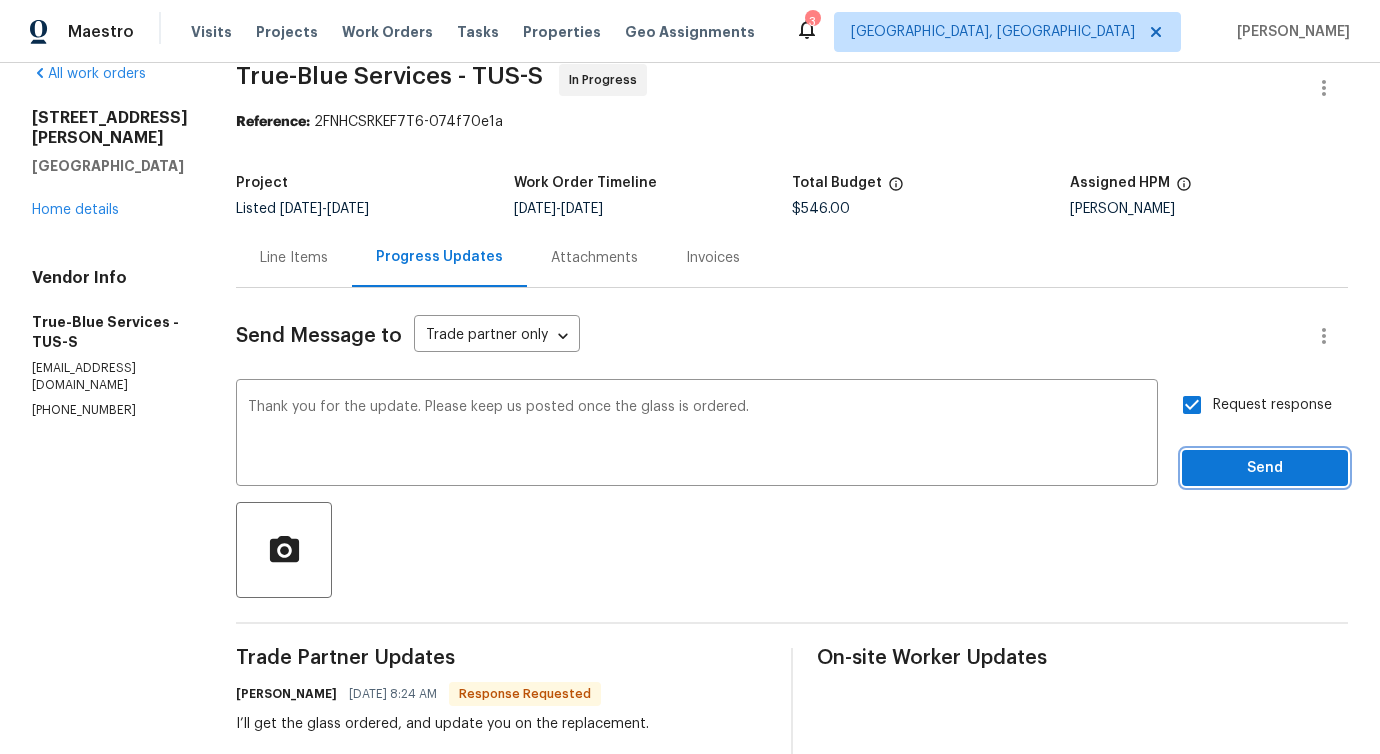 click on "Send" at bounding box center [1265, 468] 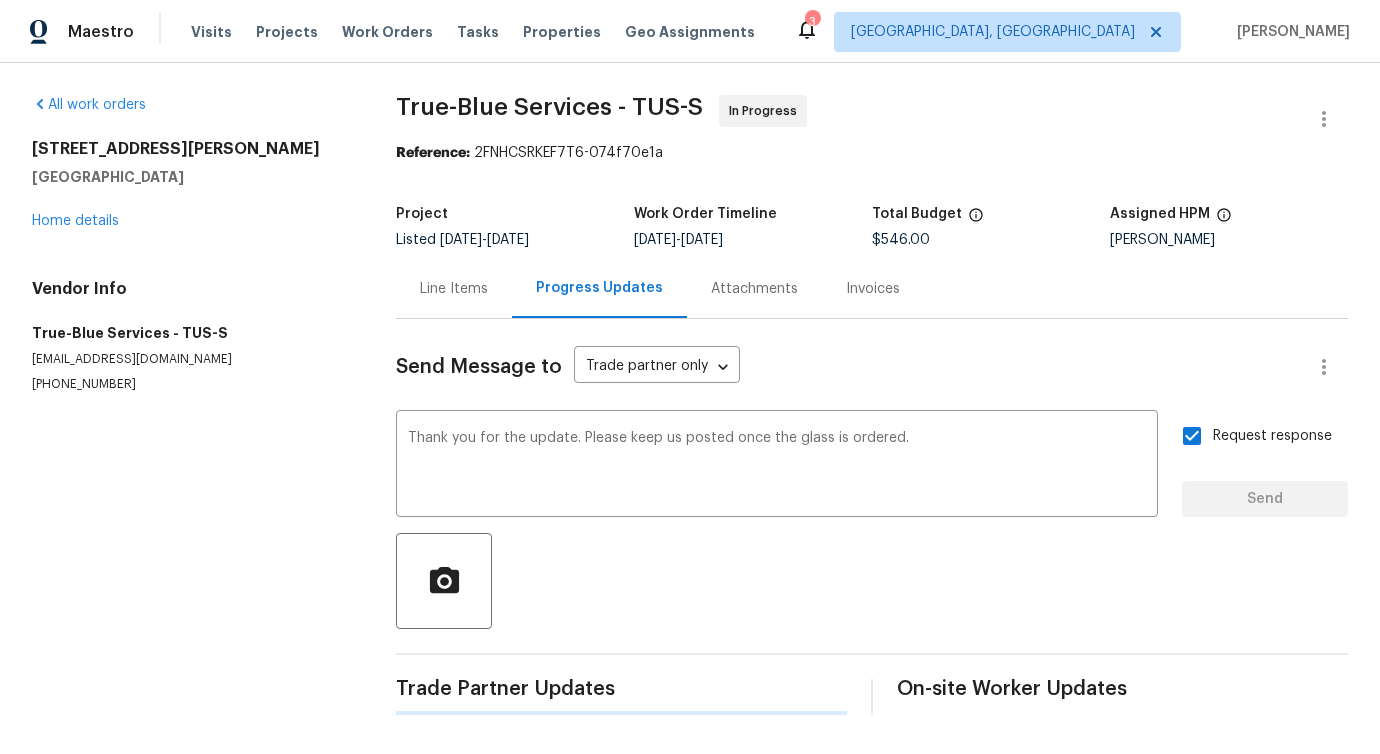 scroll, scrollTop: 2, scrollLeft: 0, axis: vertical 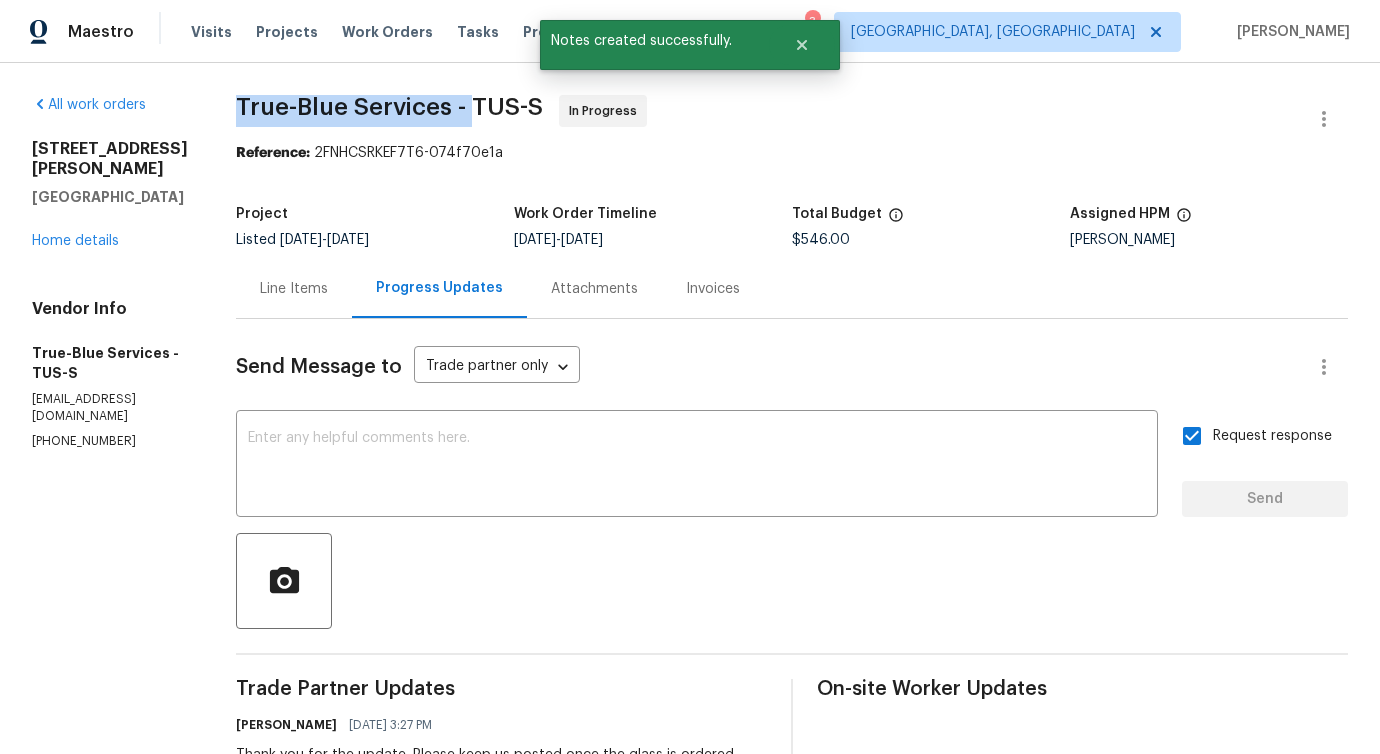 drag, startPoint x: 243, startPoint y: 96, endPoint x: 495, endPoint y: 103, distance: 252.0972 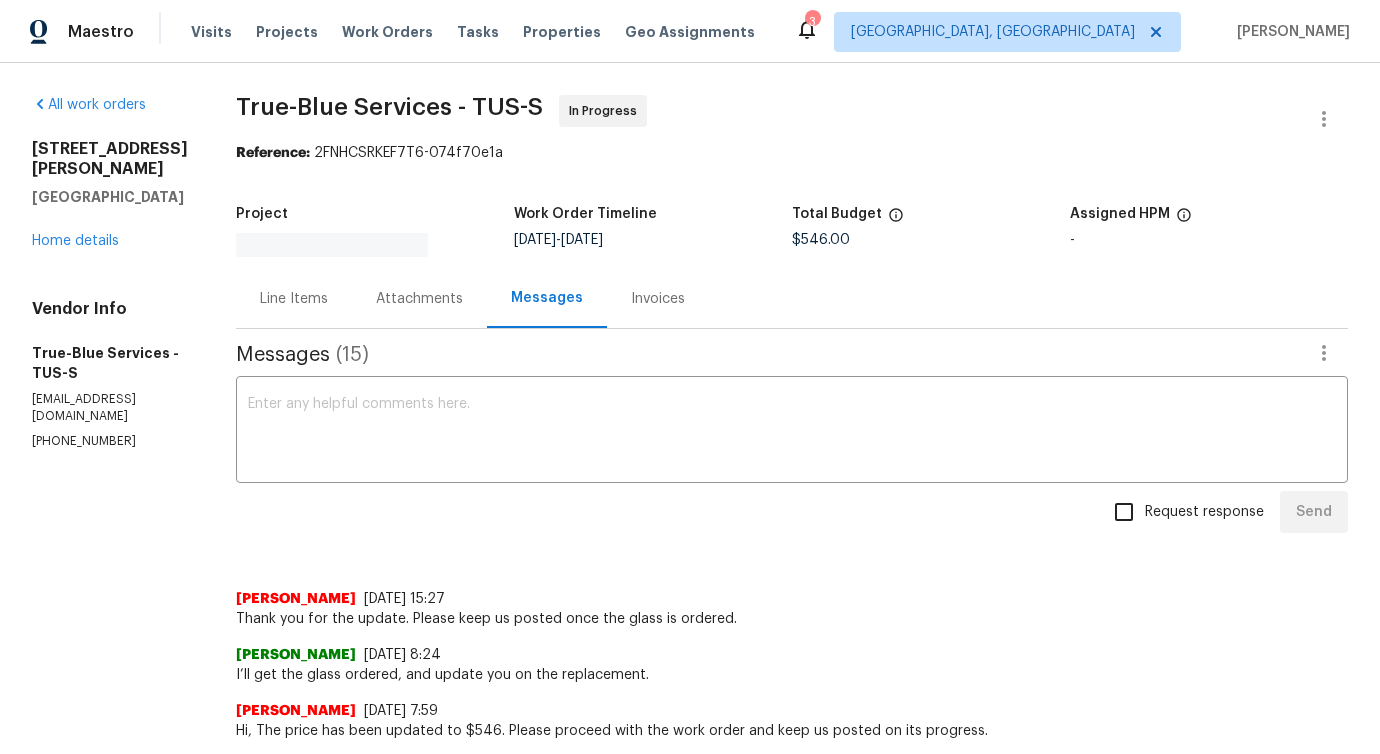 scroll, scrollTop: 0, scrollLeft: 0, axis: both 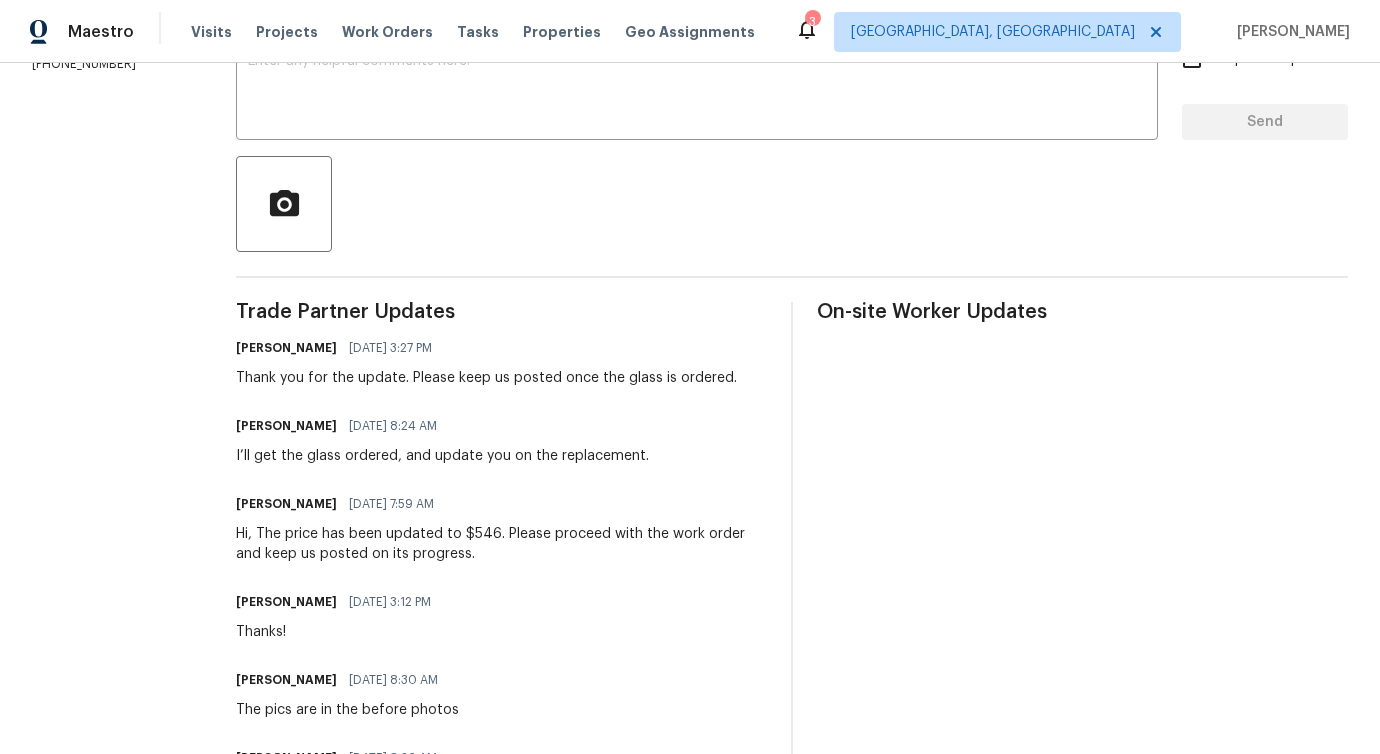 click on "I’ll get the glass ordered, and update you on the replacement." at bounding box center [442, 456] 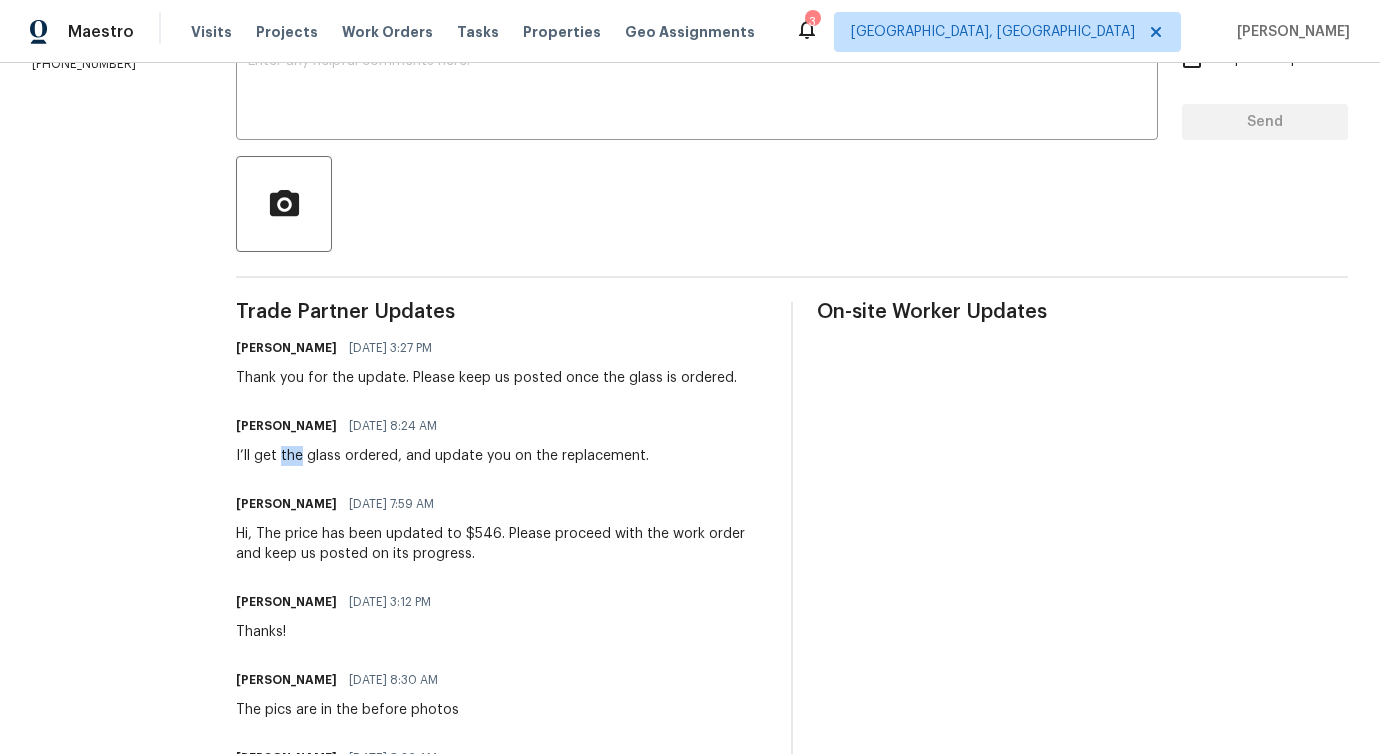click on "I’ll get the glass ordered, and update you on the replacement." at bounding box center [442, 456] 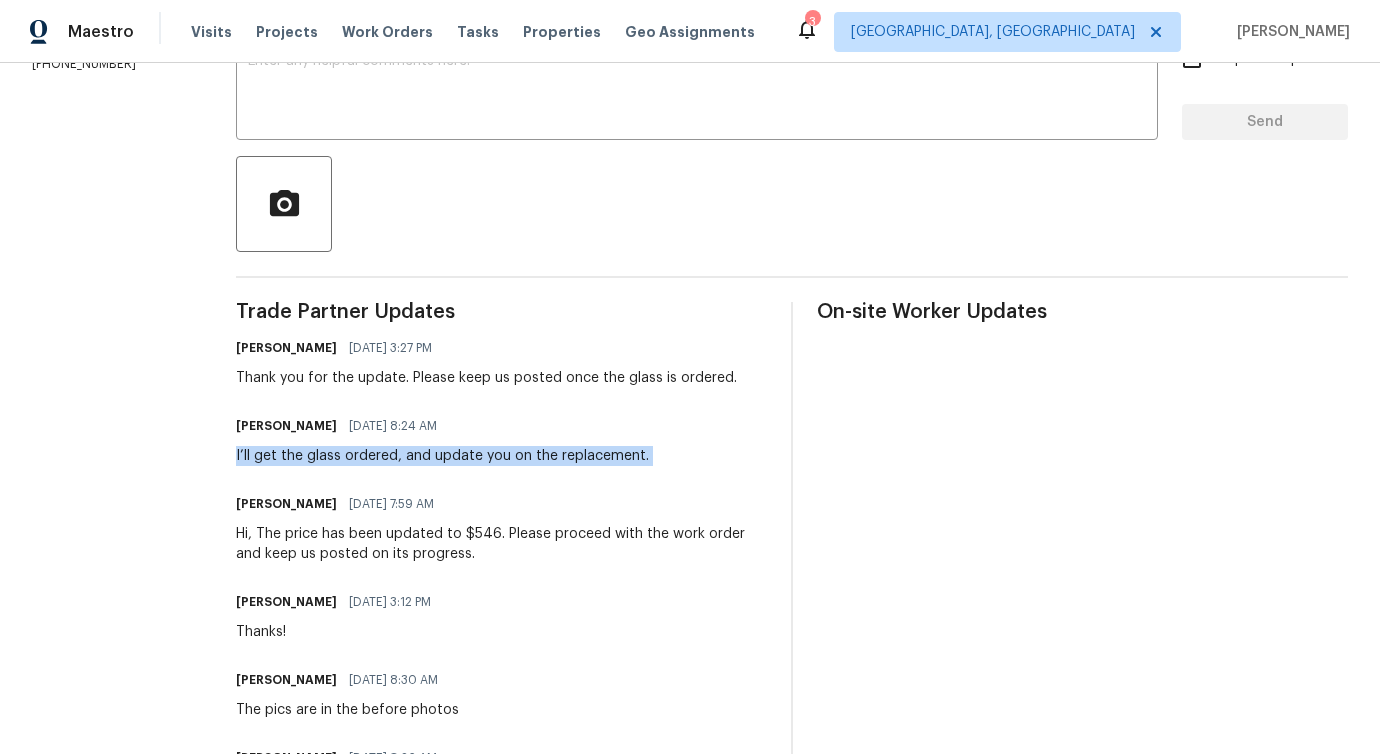 click on "I’ll get the glass ordered, and update you on the replacement." at bounding box center [442, 456] 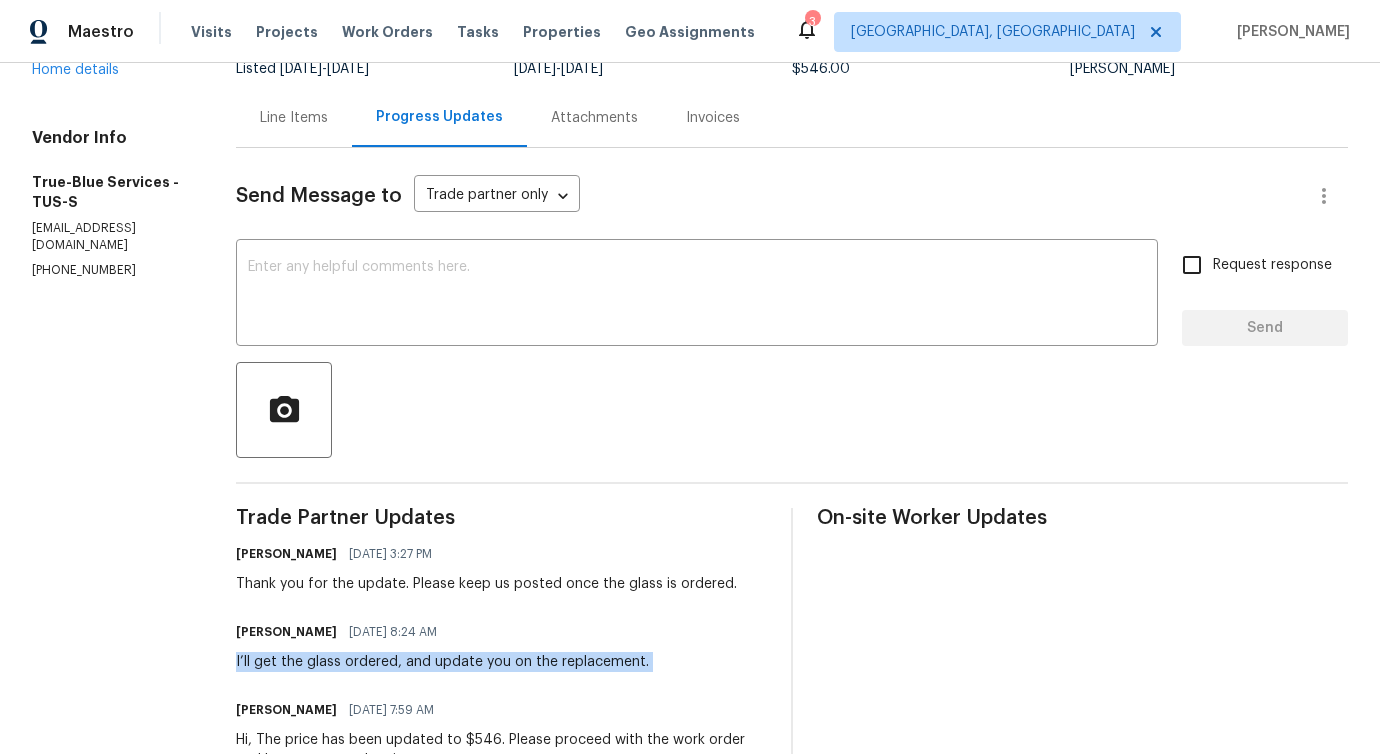 scroll, scrollTop: 0, scrollLeft: 0, axis: both 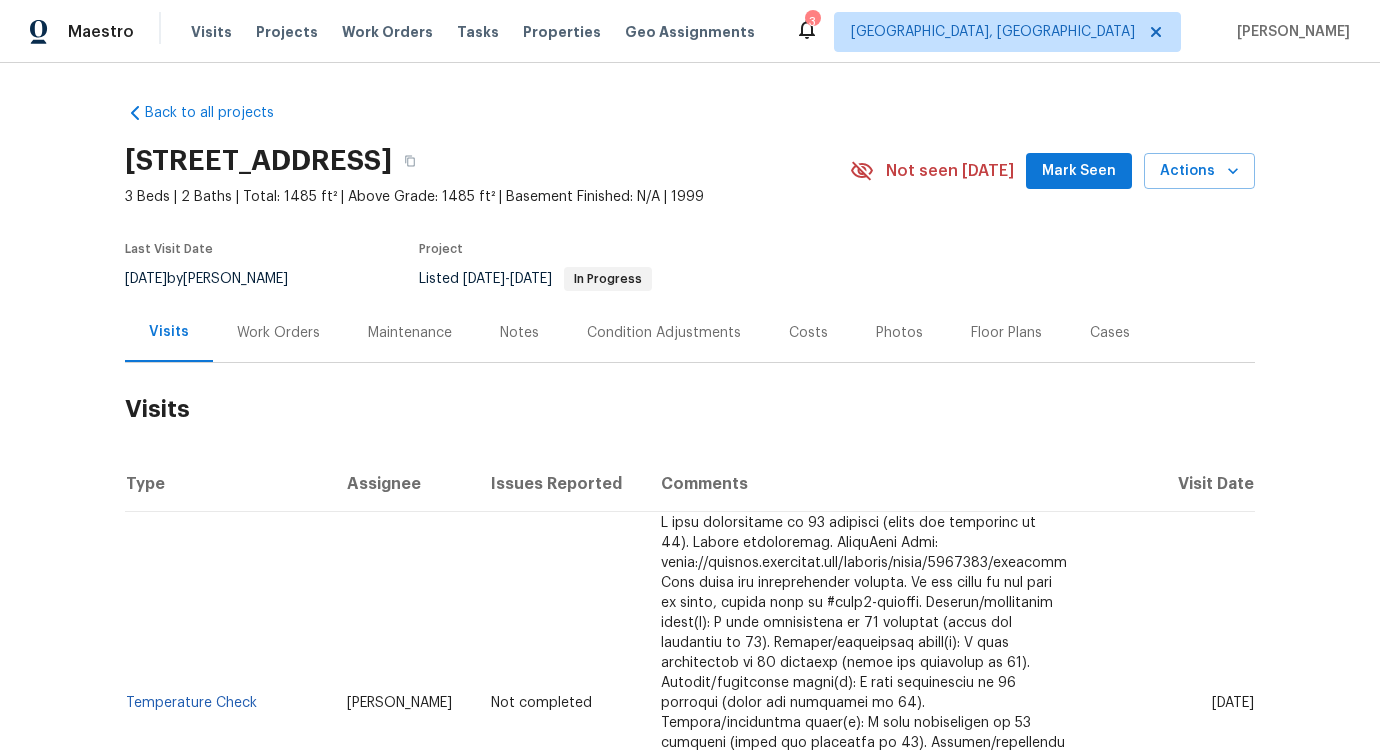 click on "Work Orders" at bounding box center (278, 332) 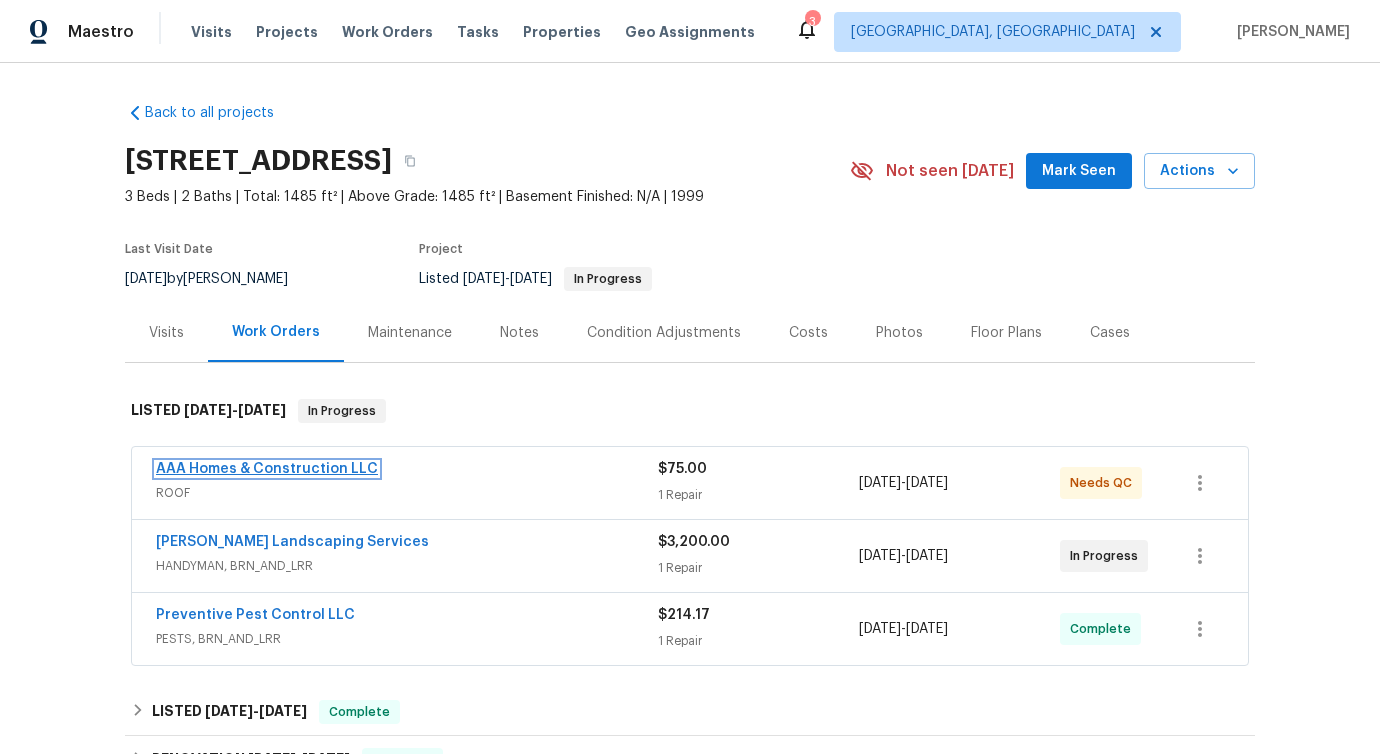 click on "AAA Homes & Construction LLC" at bounding box center (267, 469) 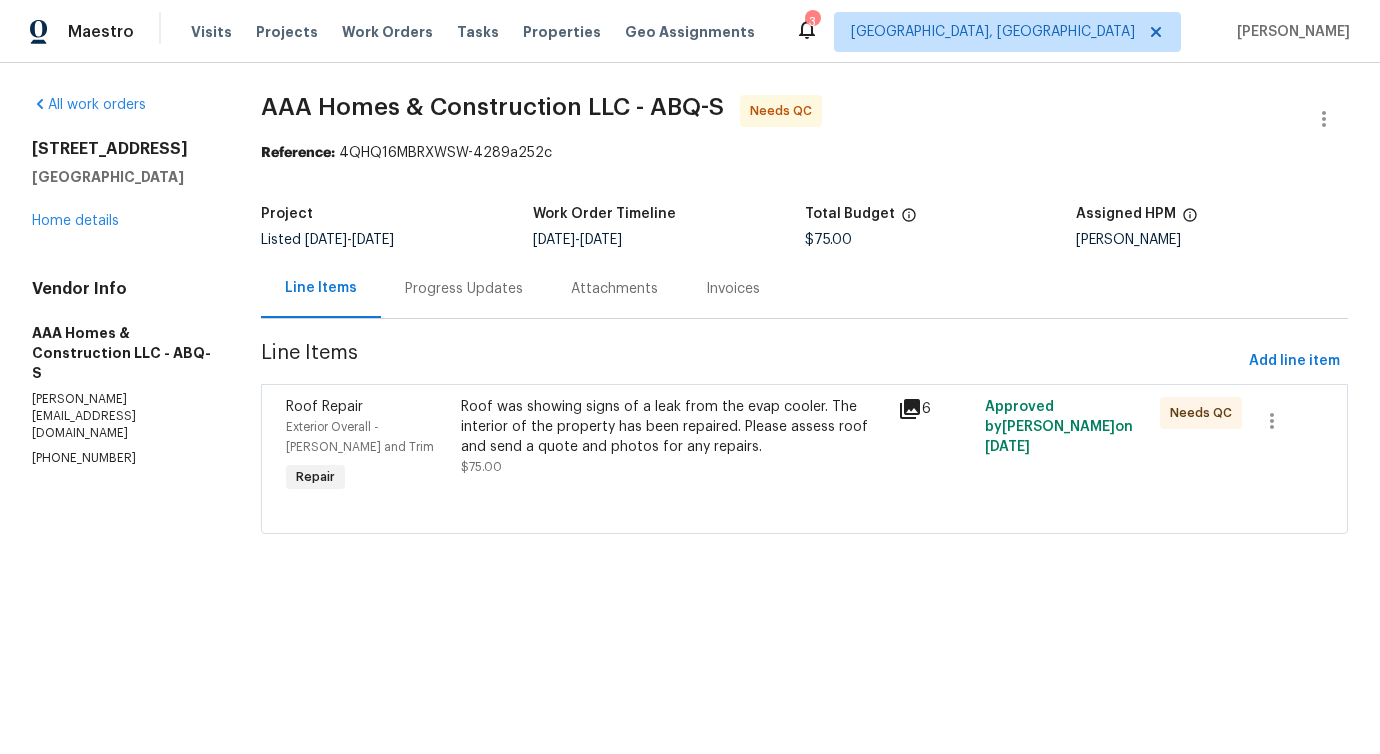 click on "Progress Updates" at bounding box center (464, 288) 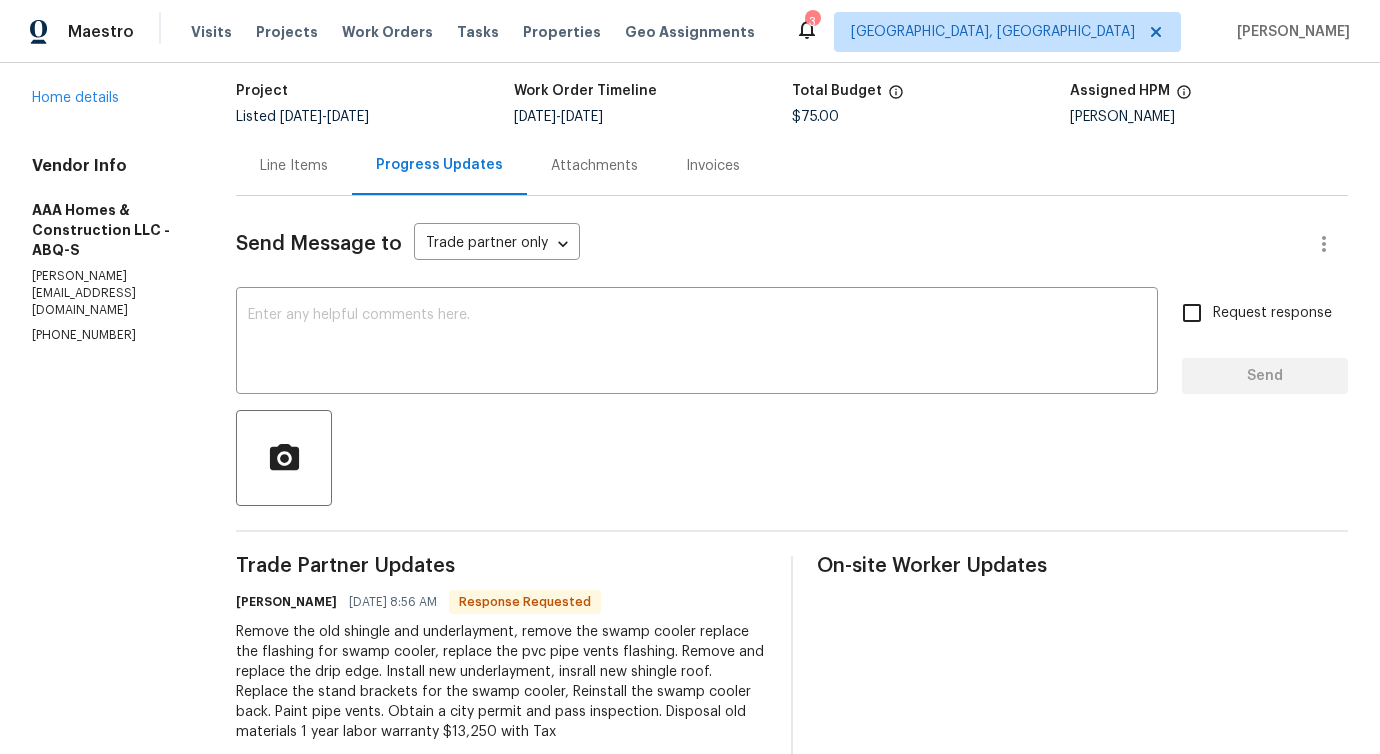 scroll, scrollTop: 0, scrollLeft: 0, axis: both 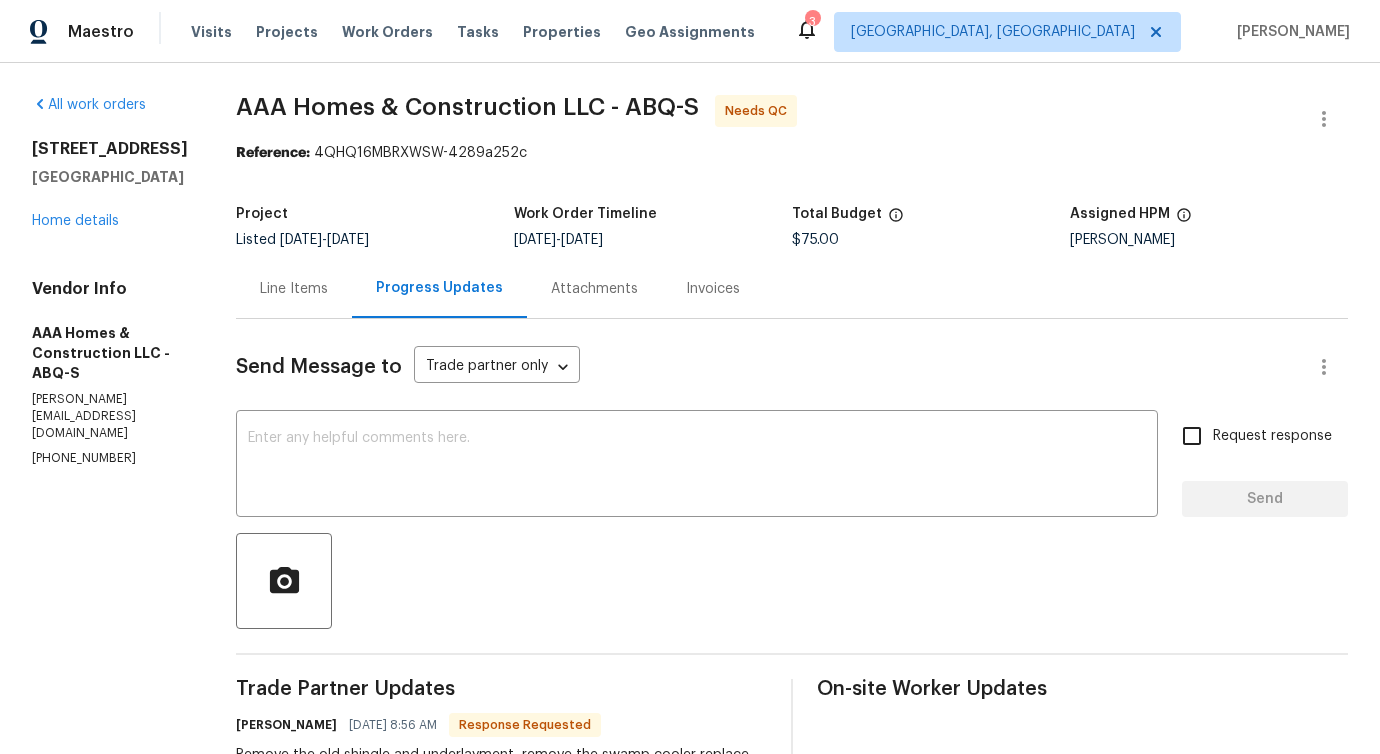 click on "Line Items" at bounding box center [294, 288] 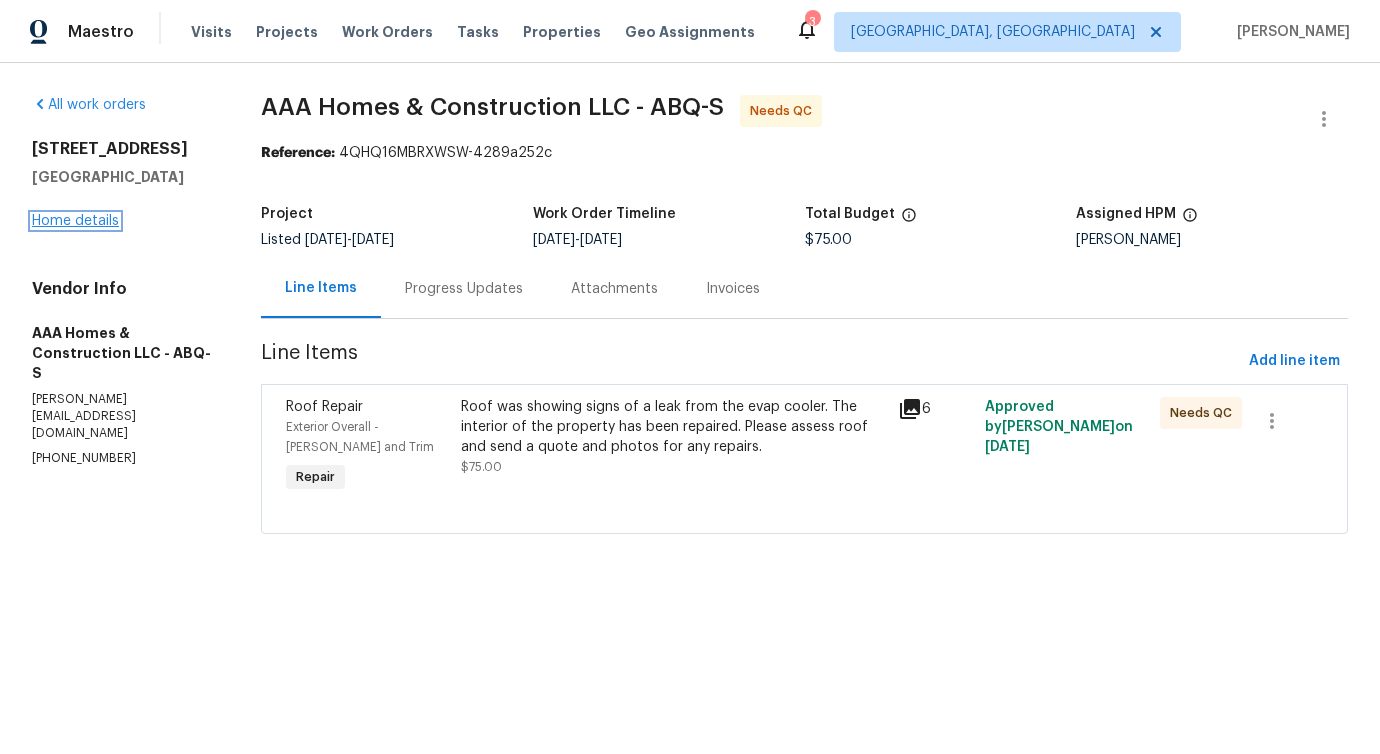 click on "Home details" at bounding box center (75, 221) 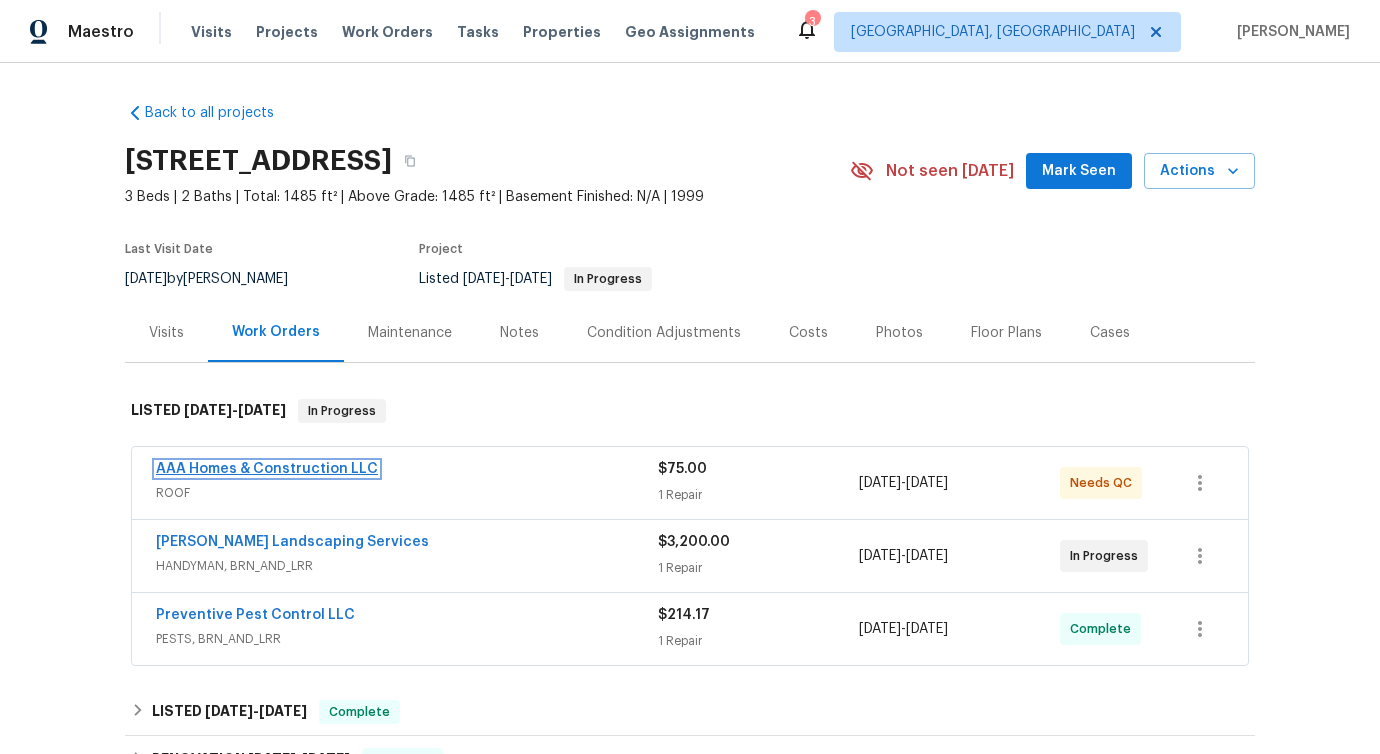click on "AAA Homes & Construction LLC" at bounding box center (267, 469) 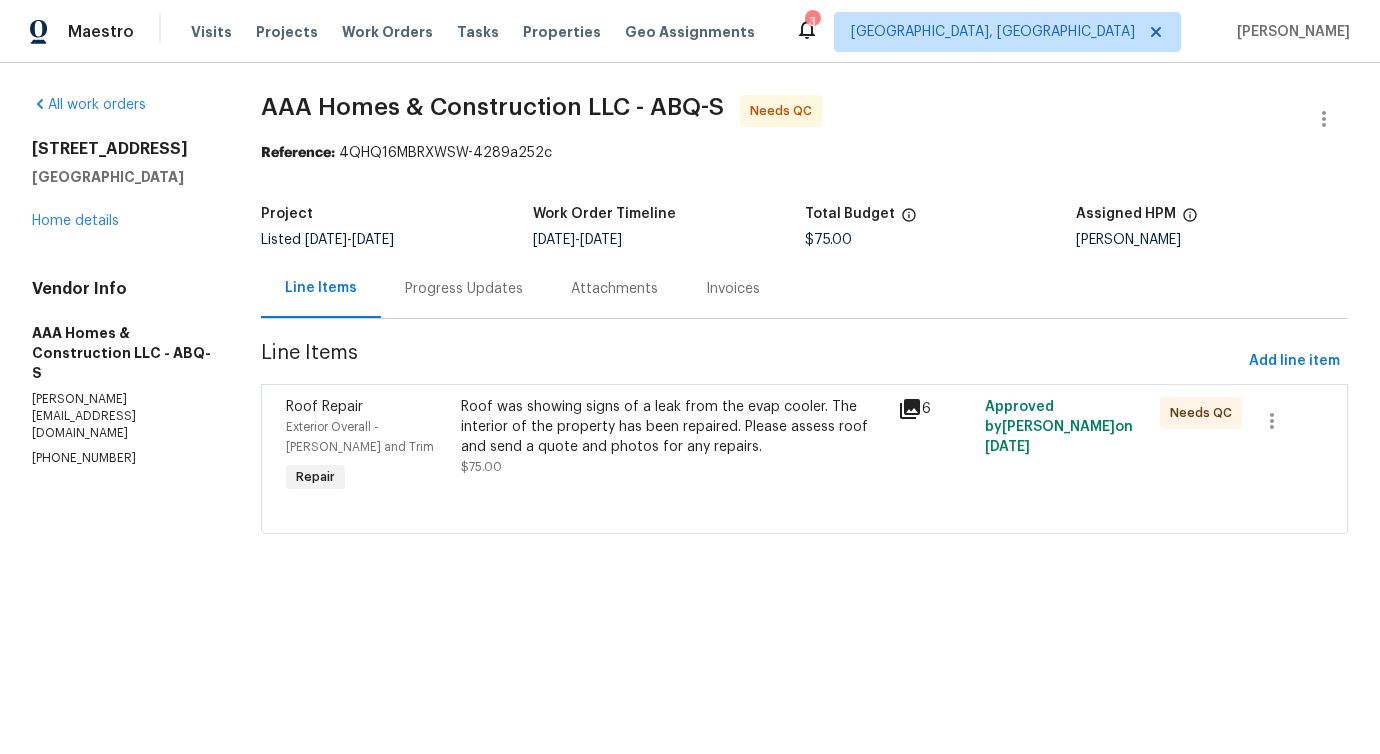 click on "Roof was showing signs of a leak from the evap cooler.  The interior of the property has been repaired.  Please assess roof and send a quote and photos for any repairs." at bounding box center [673, 427] 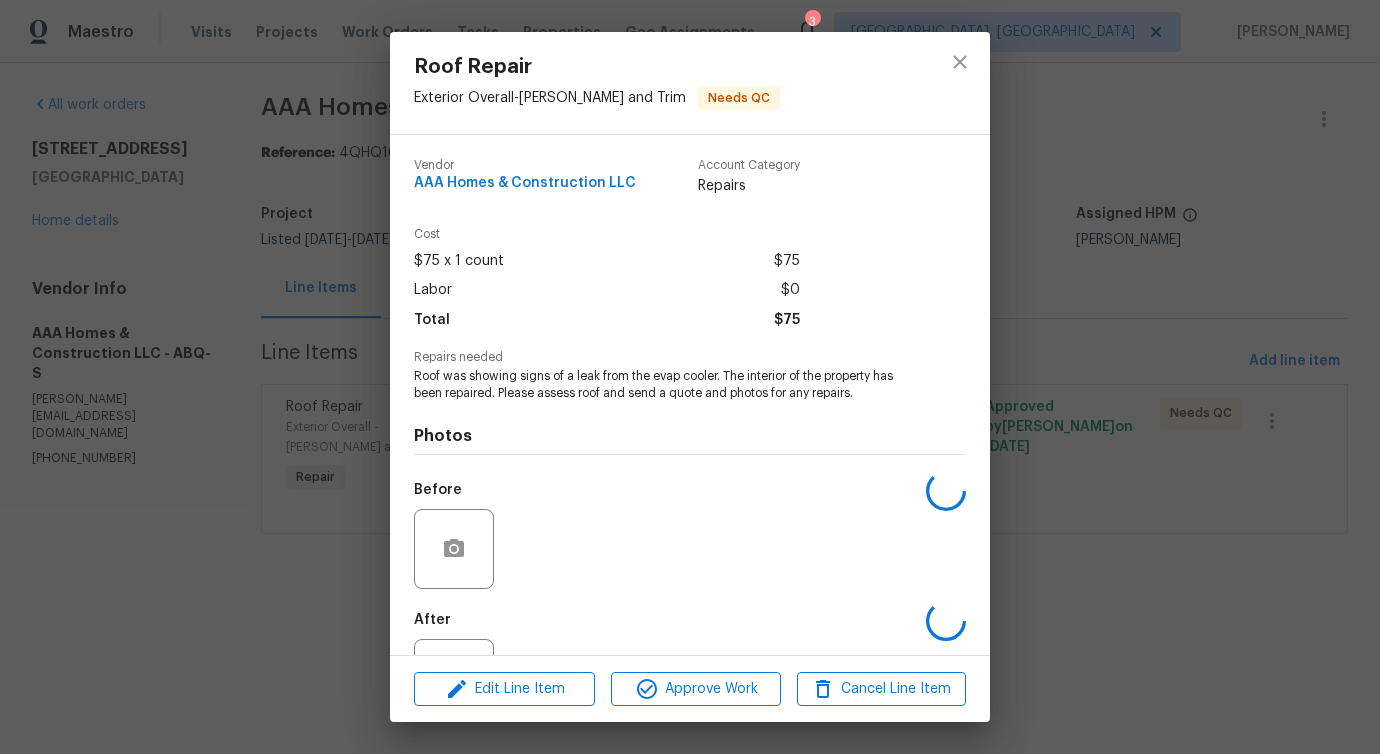 scroll, scrollTop: 84, scrollLeft: 0, axis: vertical 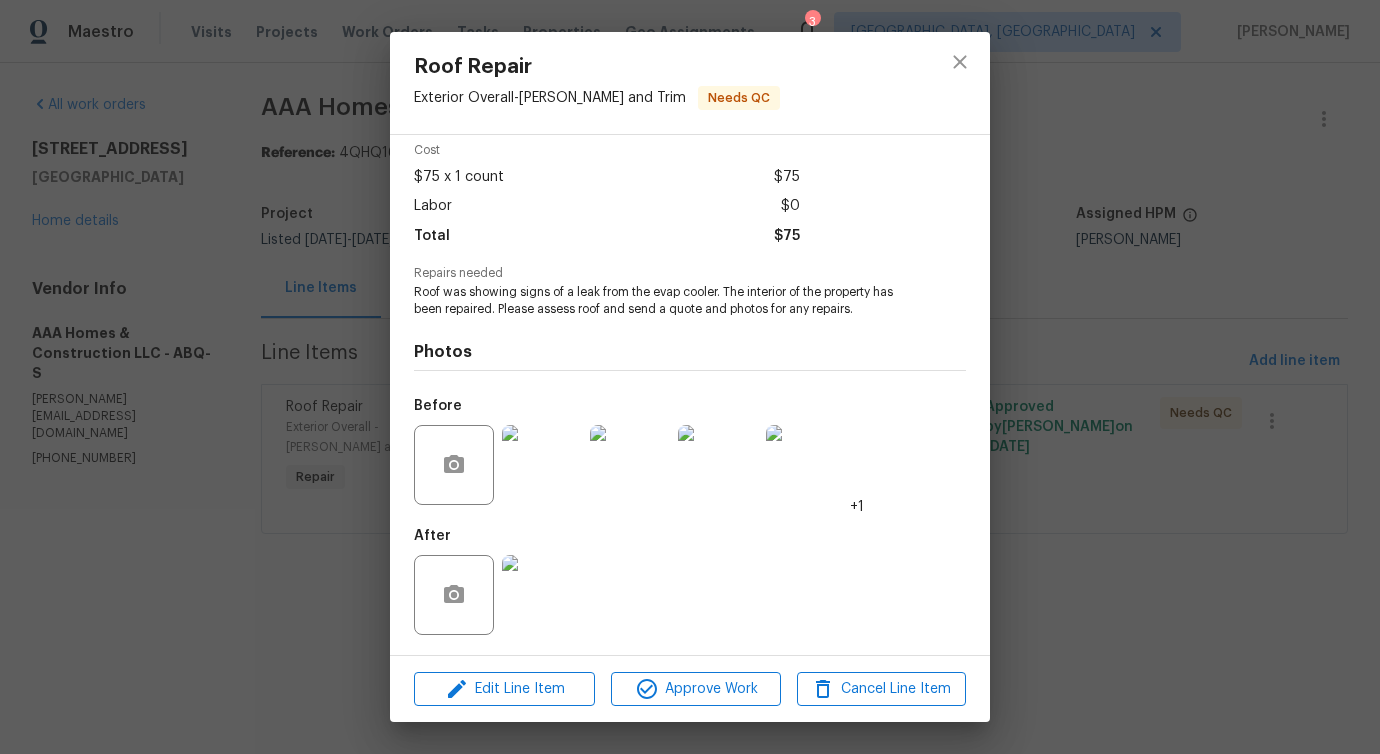 click at bounding box center [542, 465] 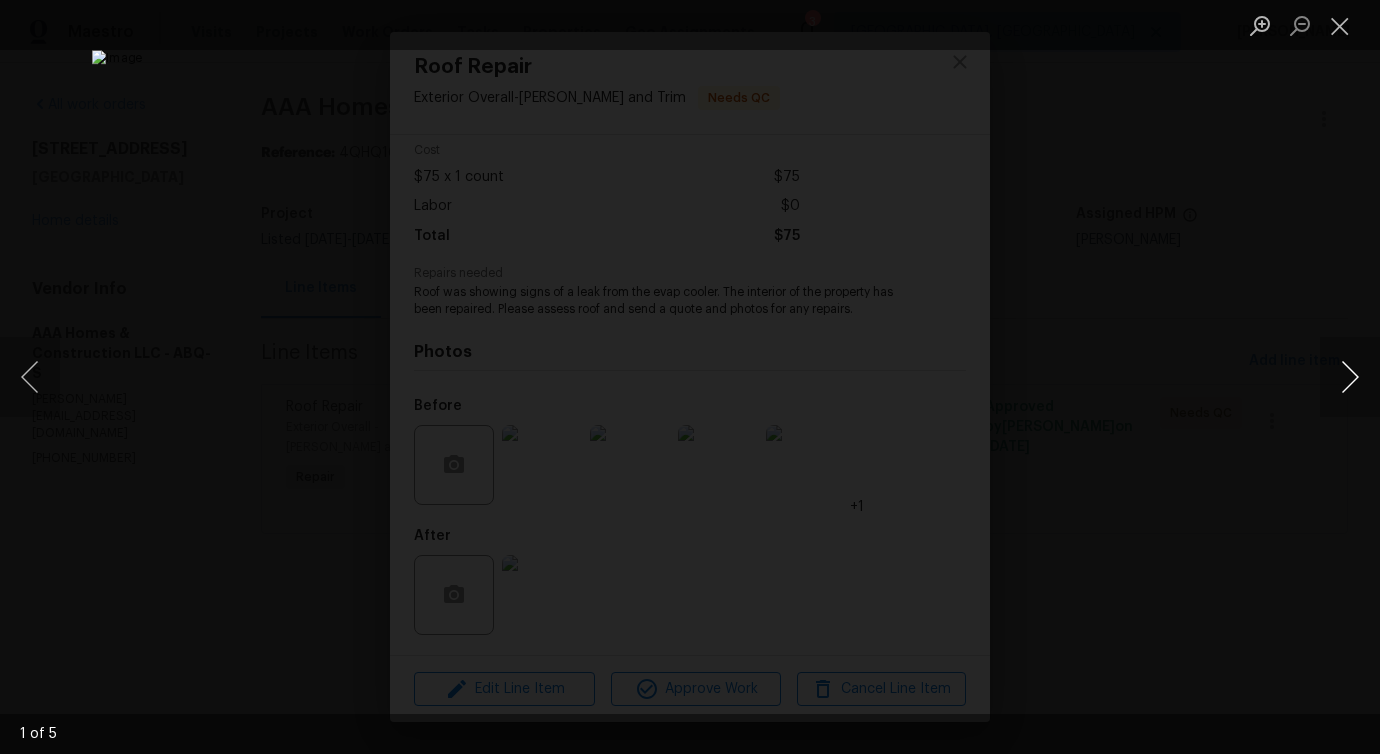 click at bounding box center [1350, 377] 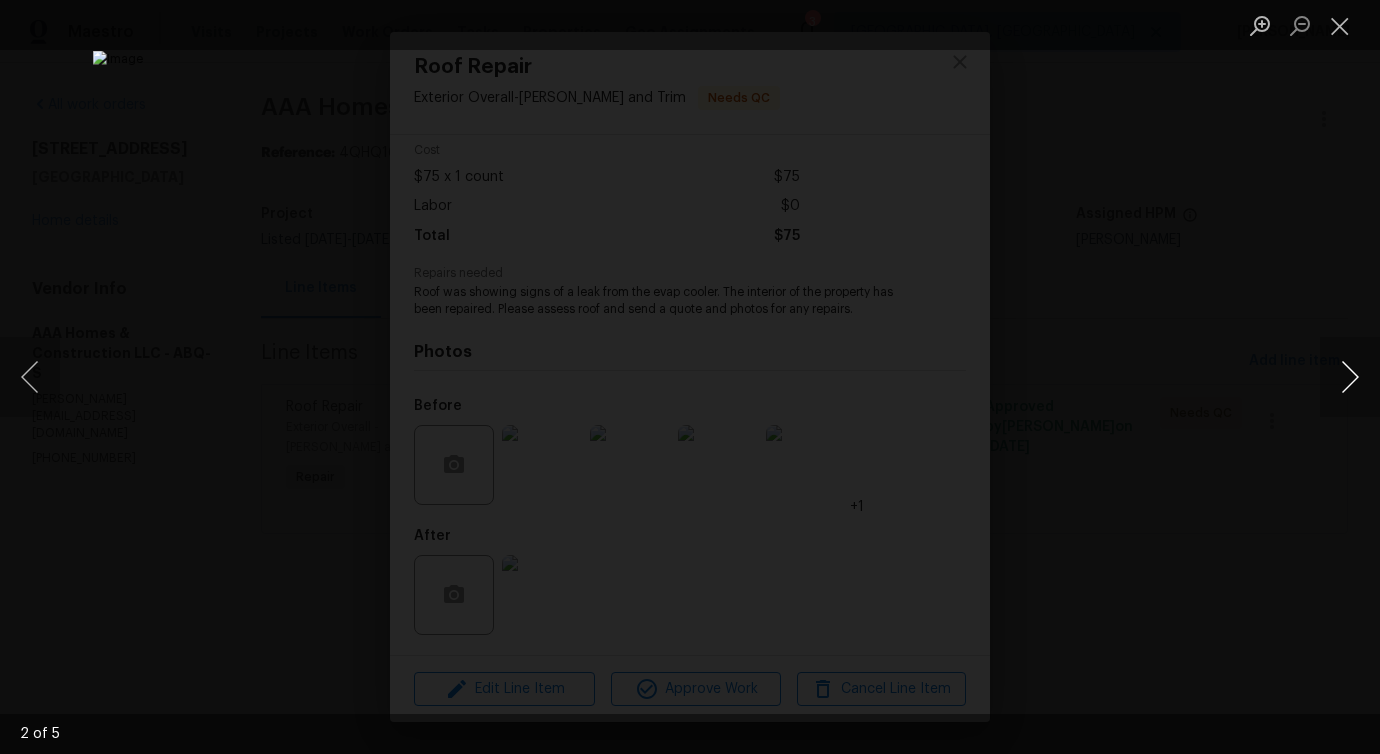 click at bounding box center (1350, 377) 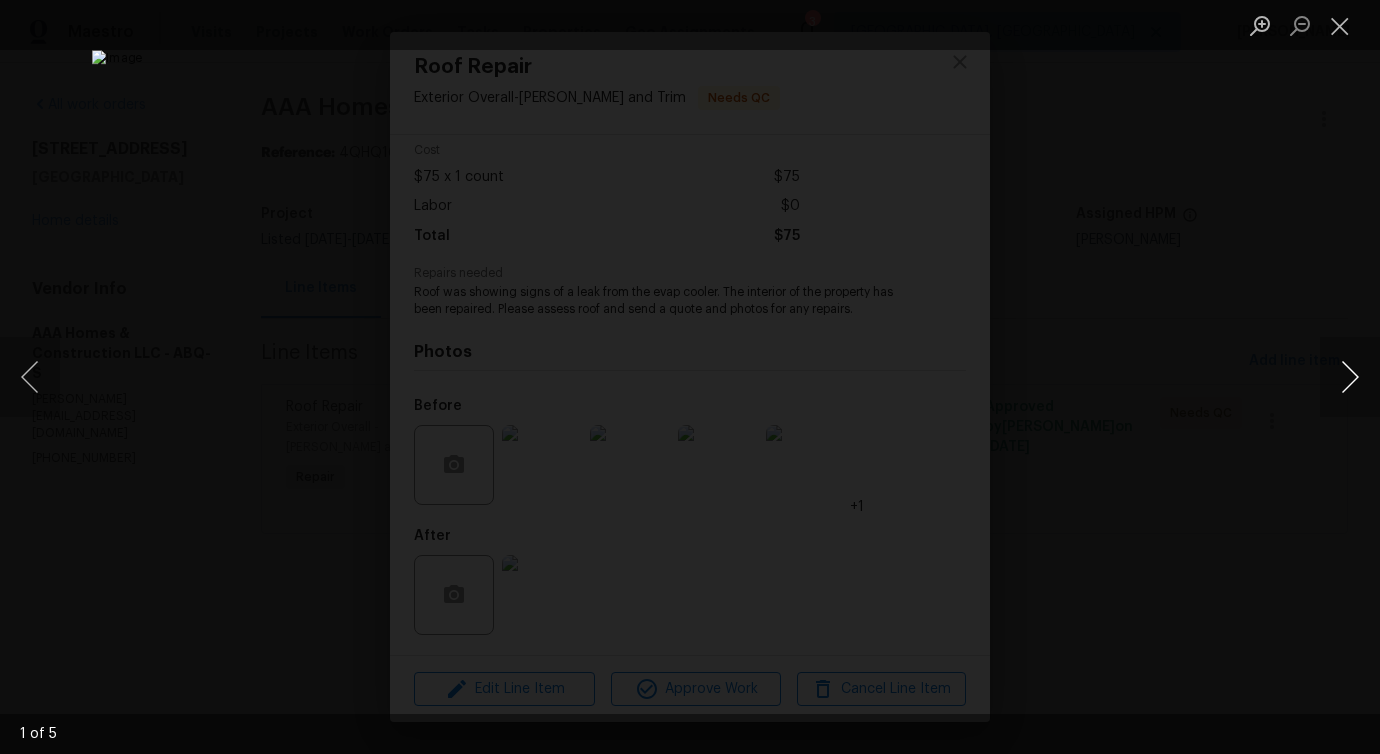 click at bounding box center [1350, 377] 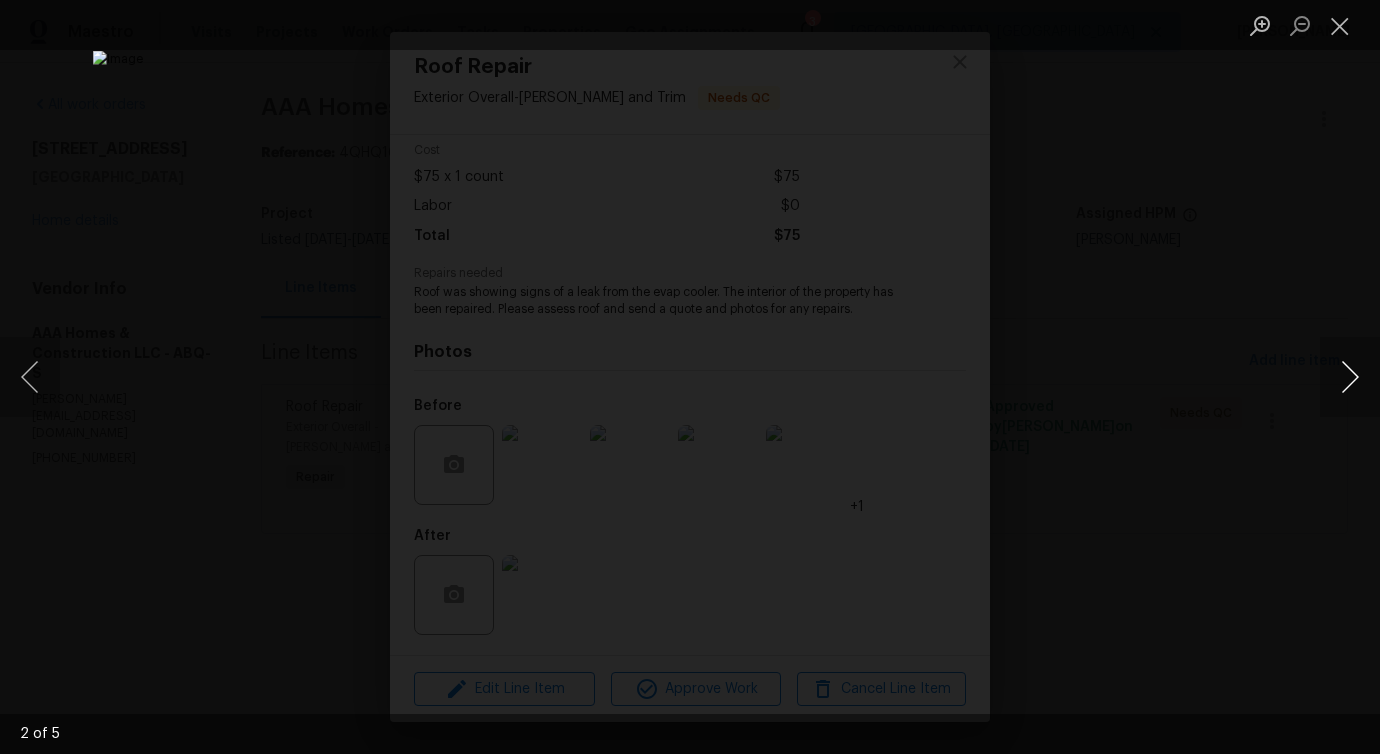 click at bounding box center [1350, 377] 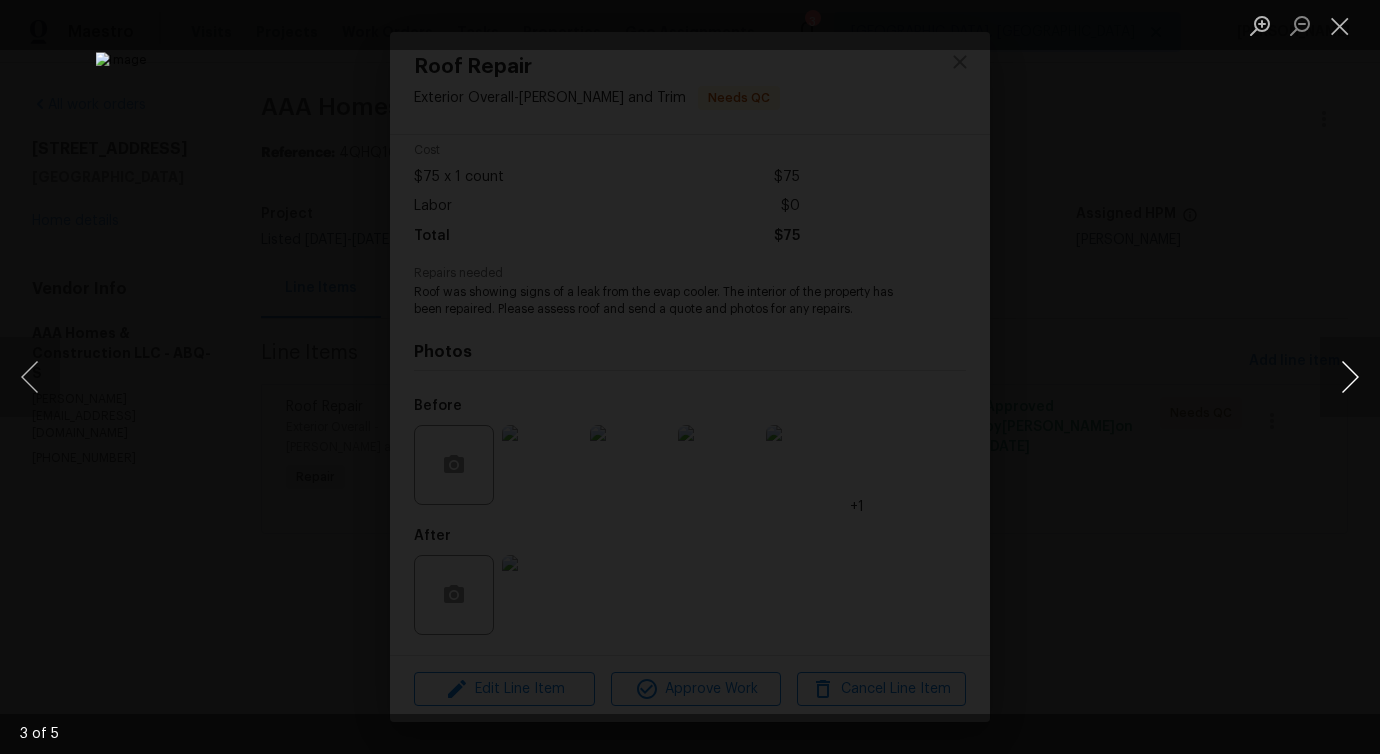 click at bounding box center (1350, 377) 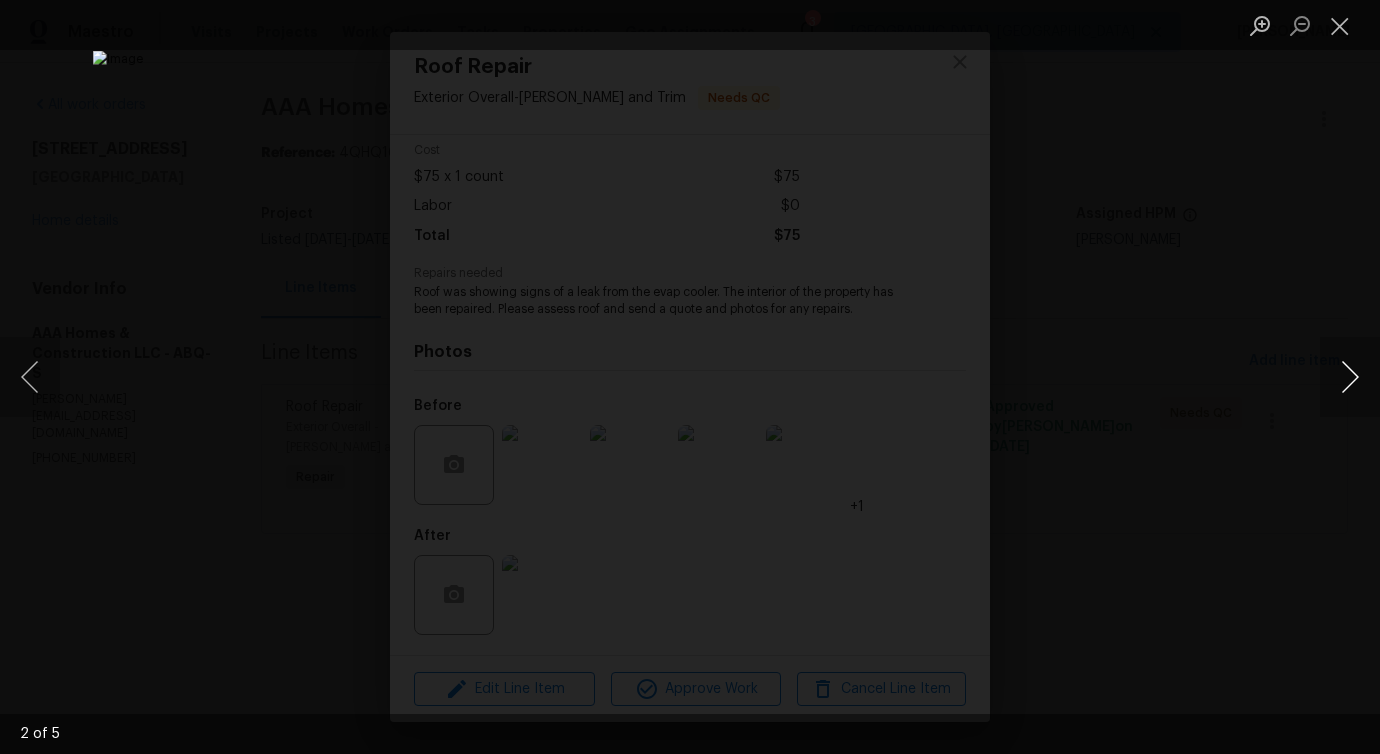 click at bounding box center (1350, 377) 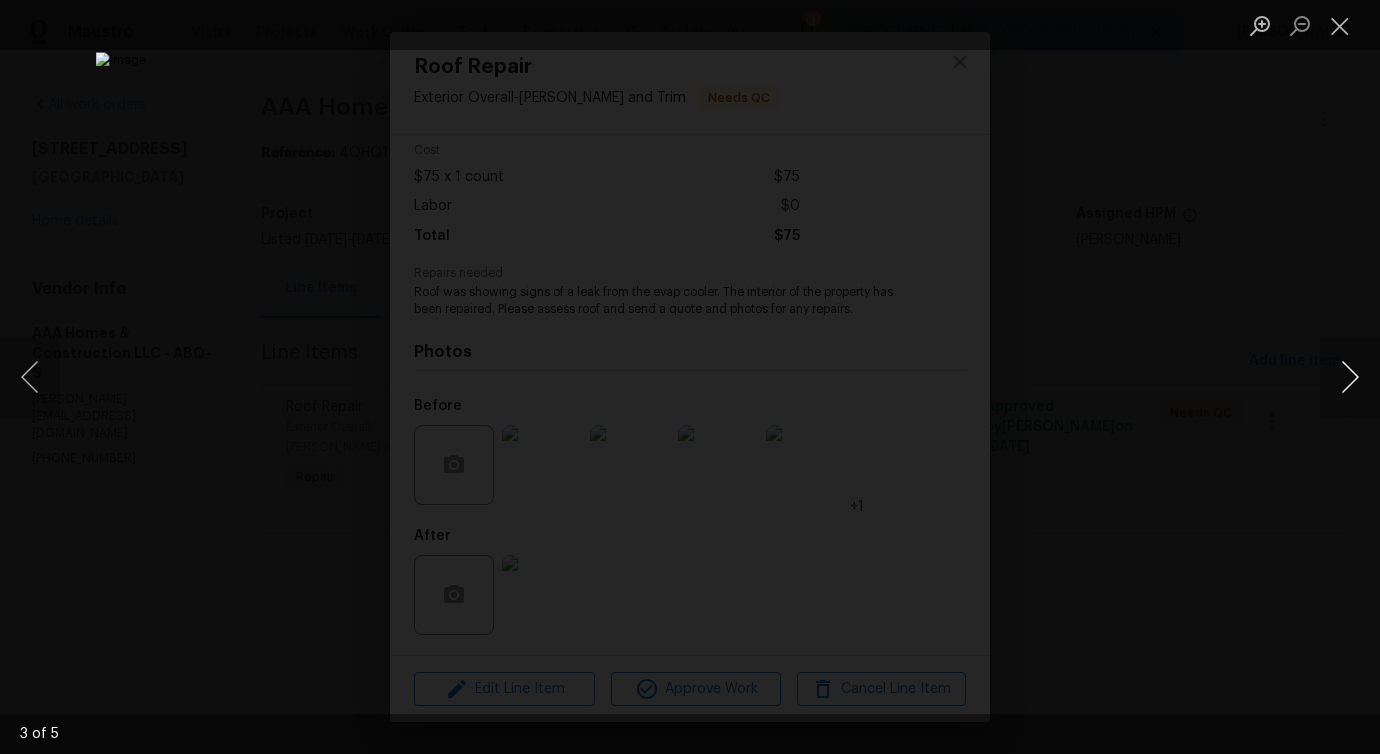 click at bounding box center [1350, 377] 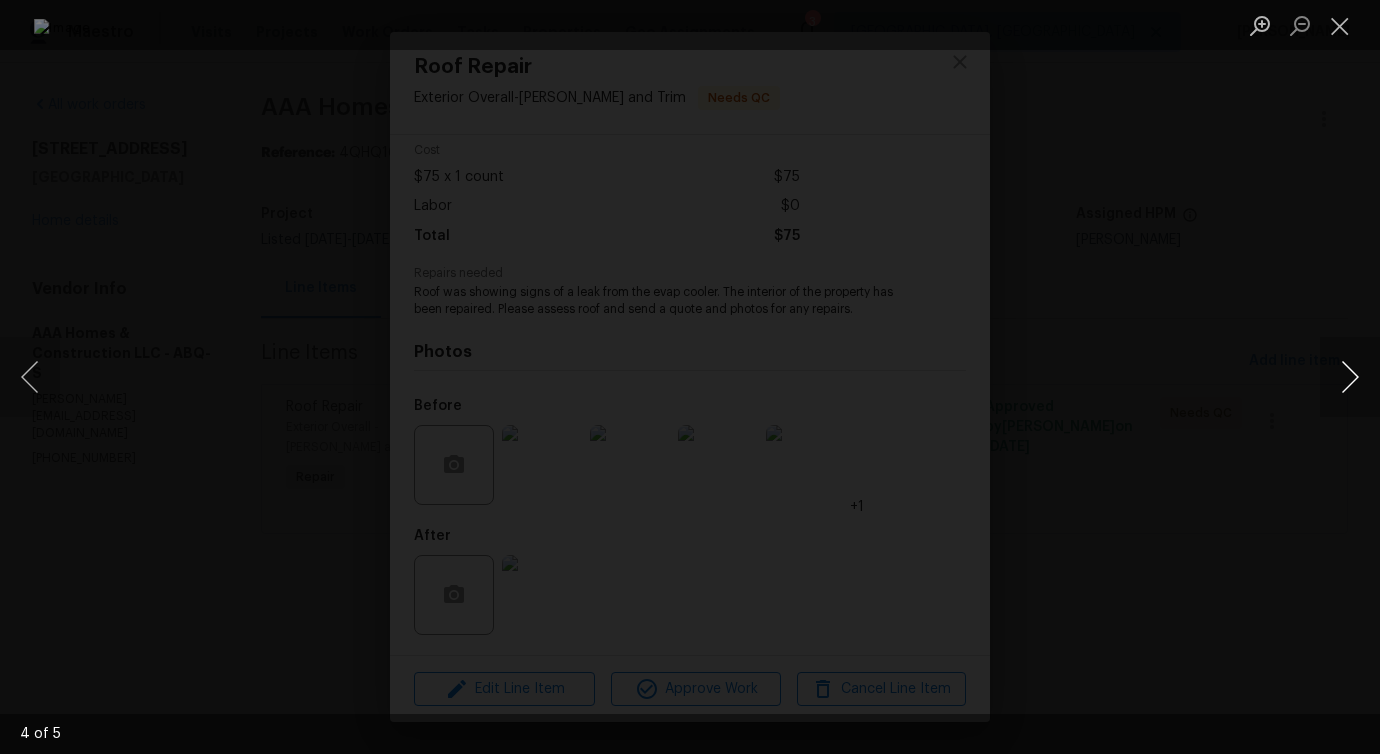 click at bounding box center (1350, 377) 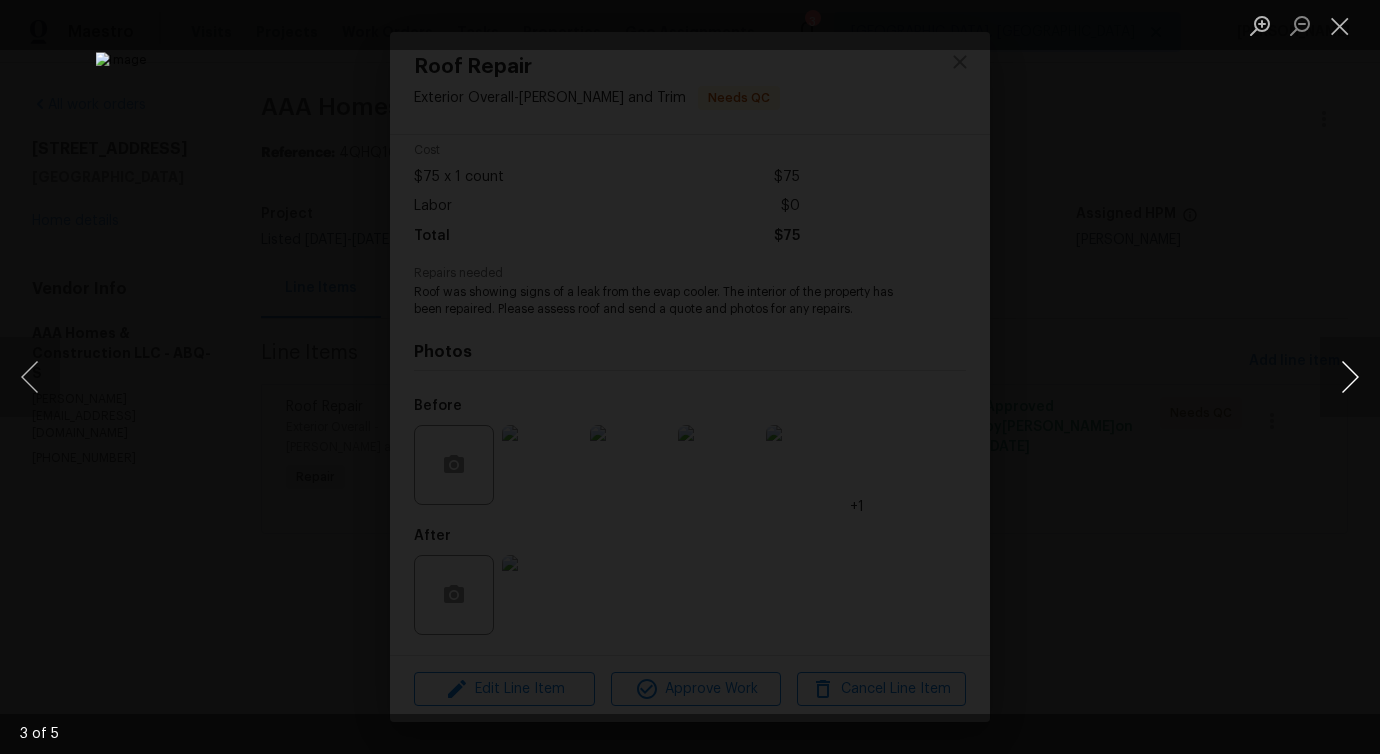 click at bounding box center [1350, 377] 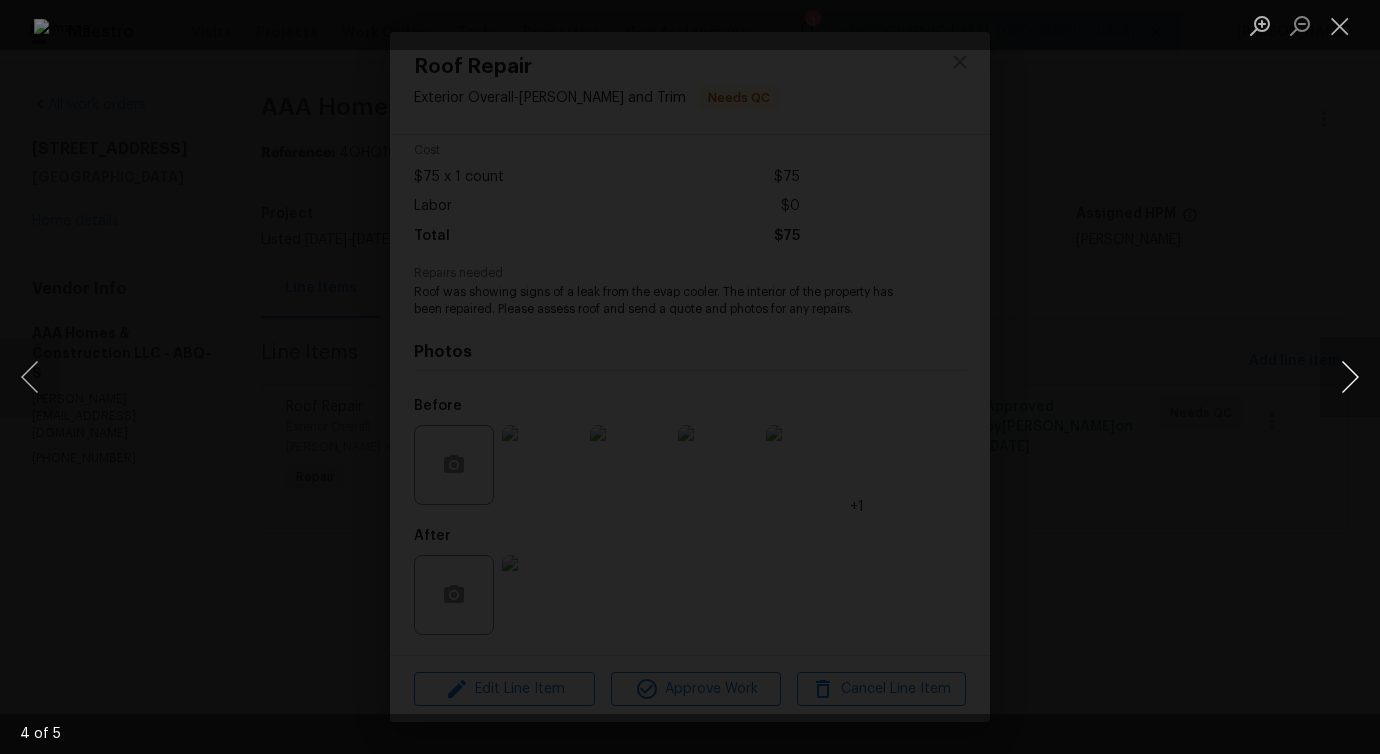 click at bounding box center (1350, 377) 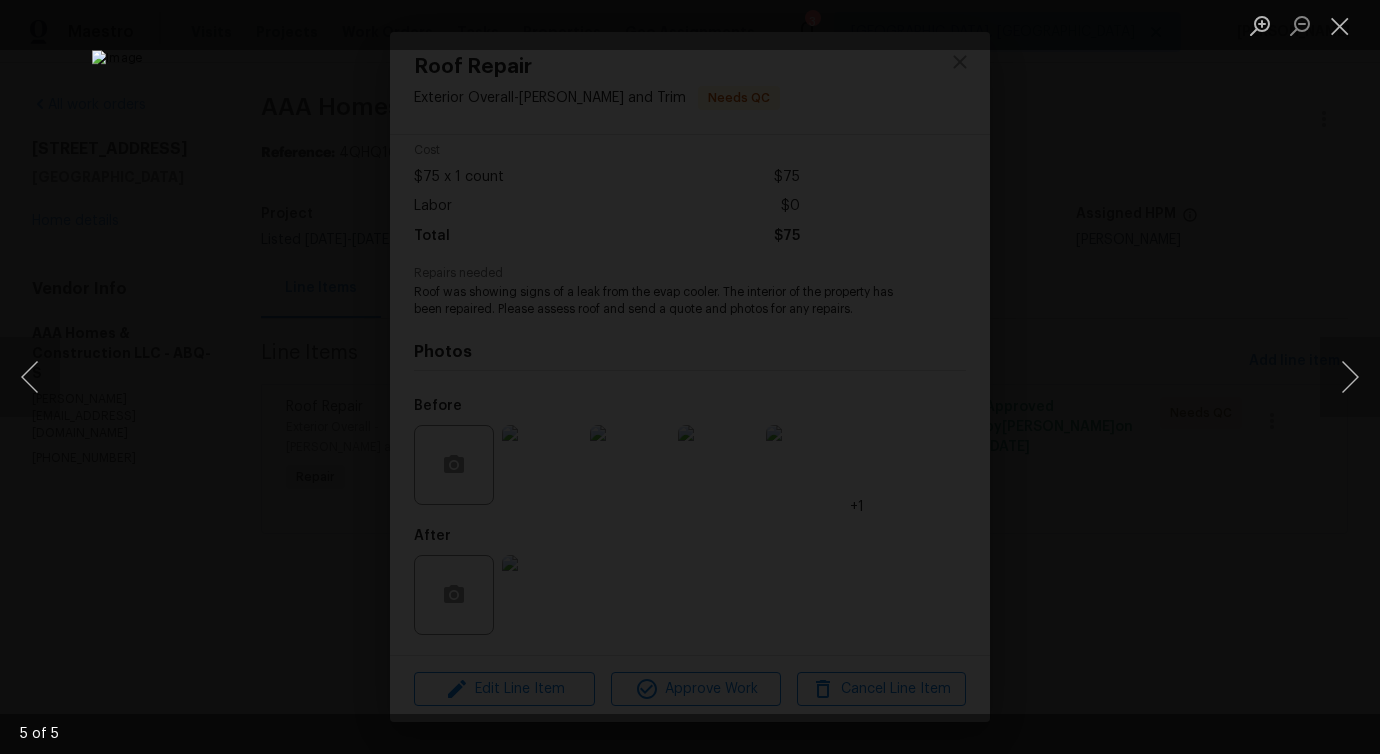 click at bounding box center (690, 376) 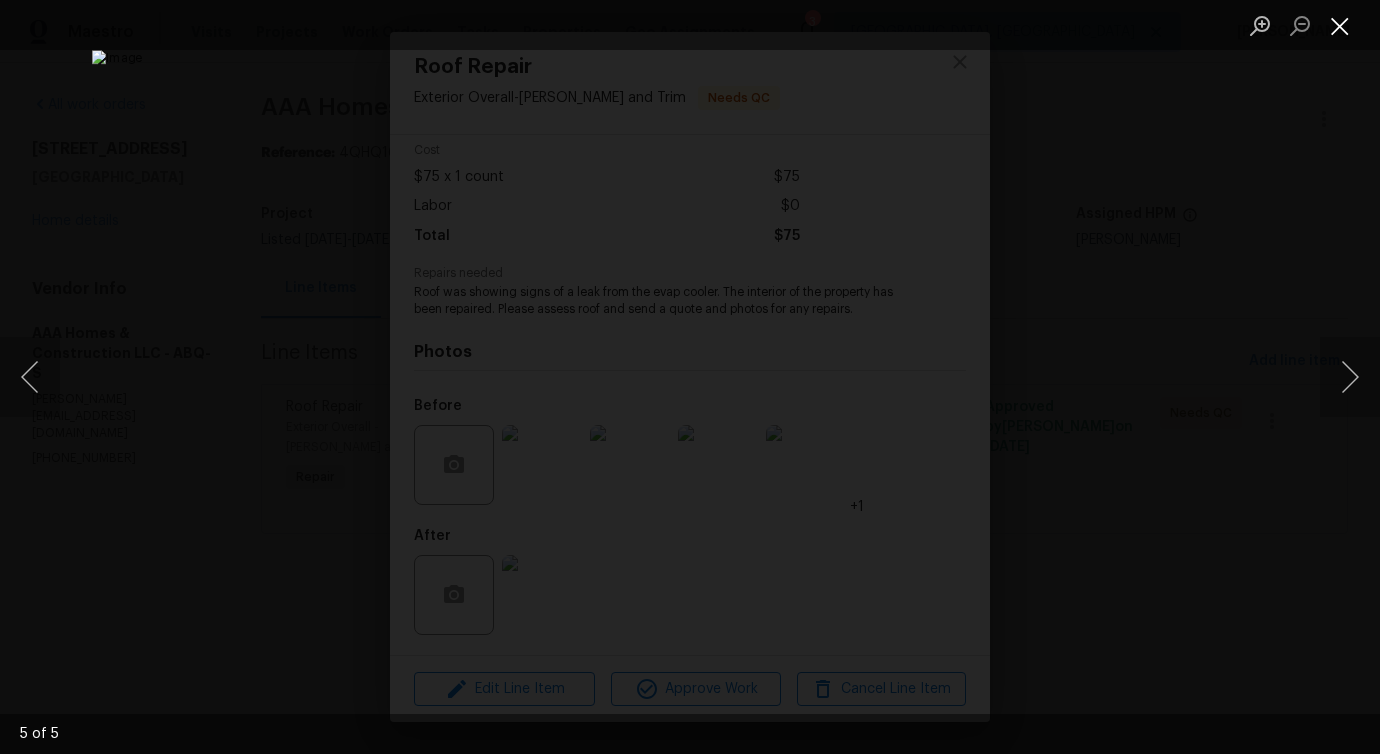 click at bounding box center (1340, 25) 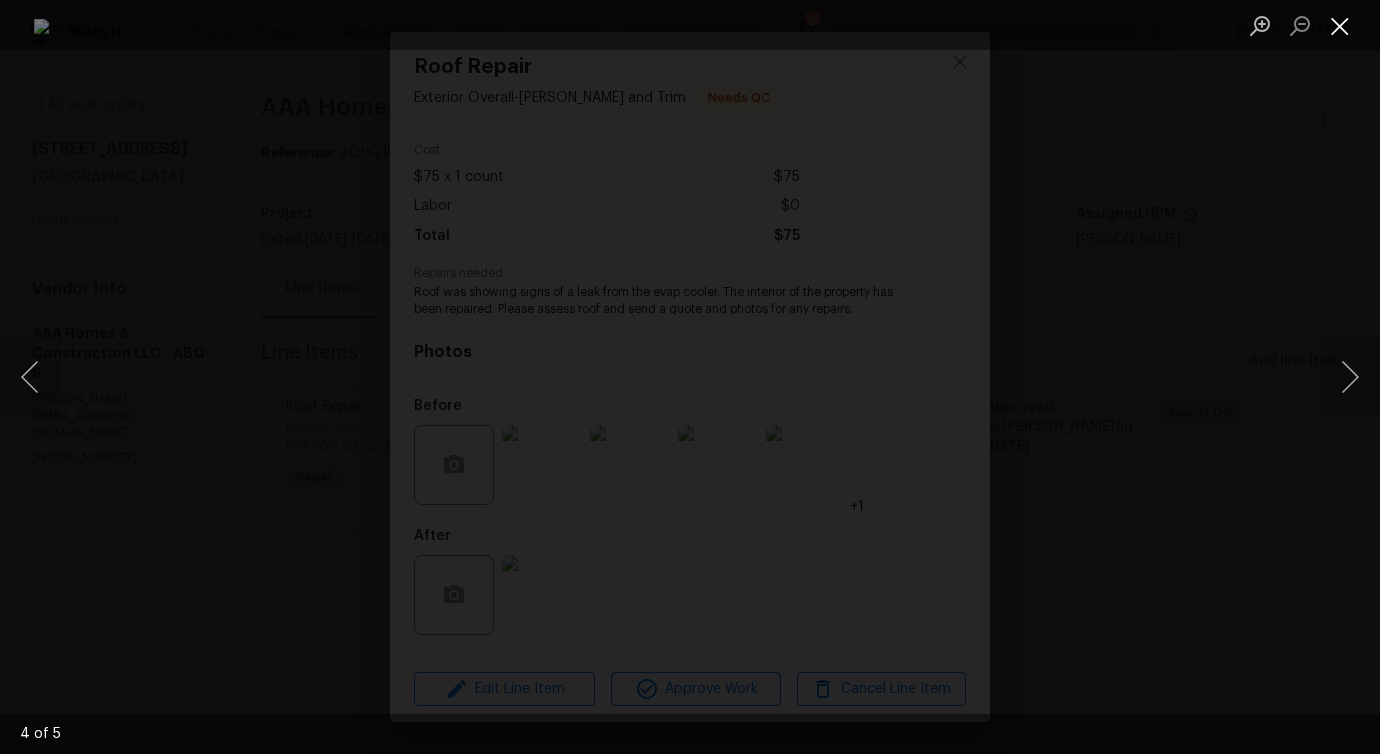 click at bounding box center (1340, 25) 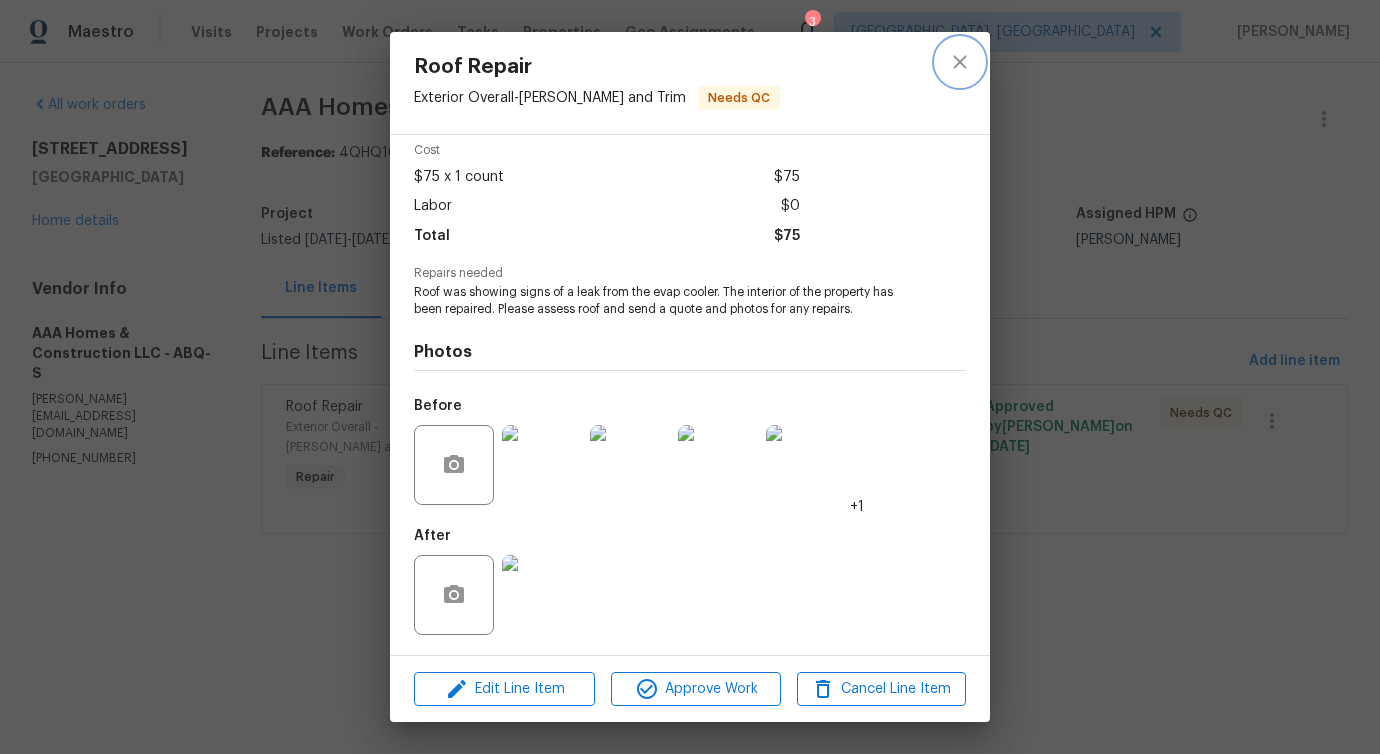 click 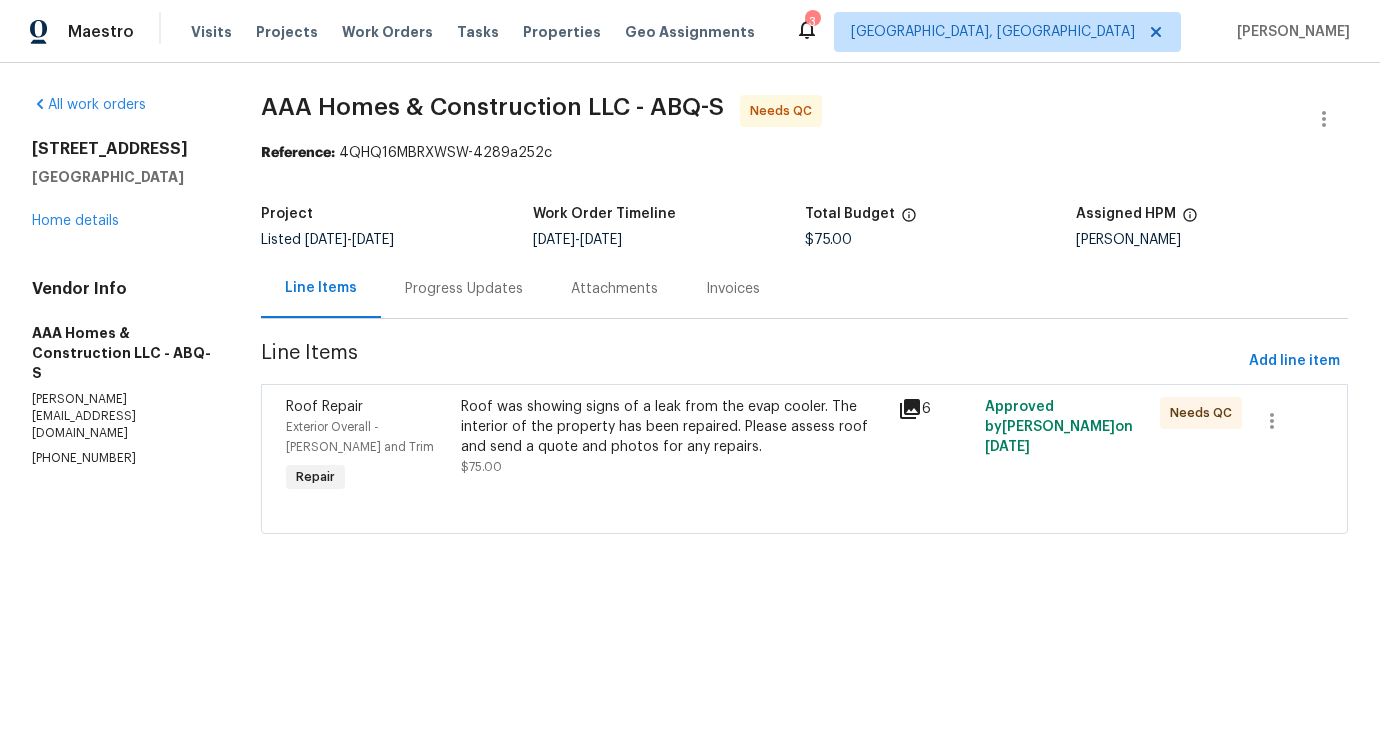 click on "Progress Updates" at bounding box center [464, 288] 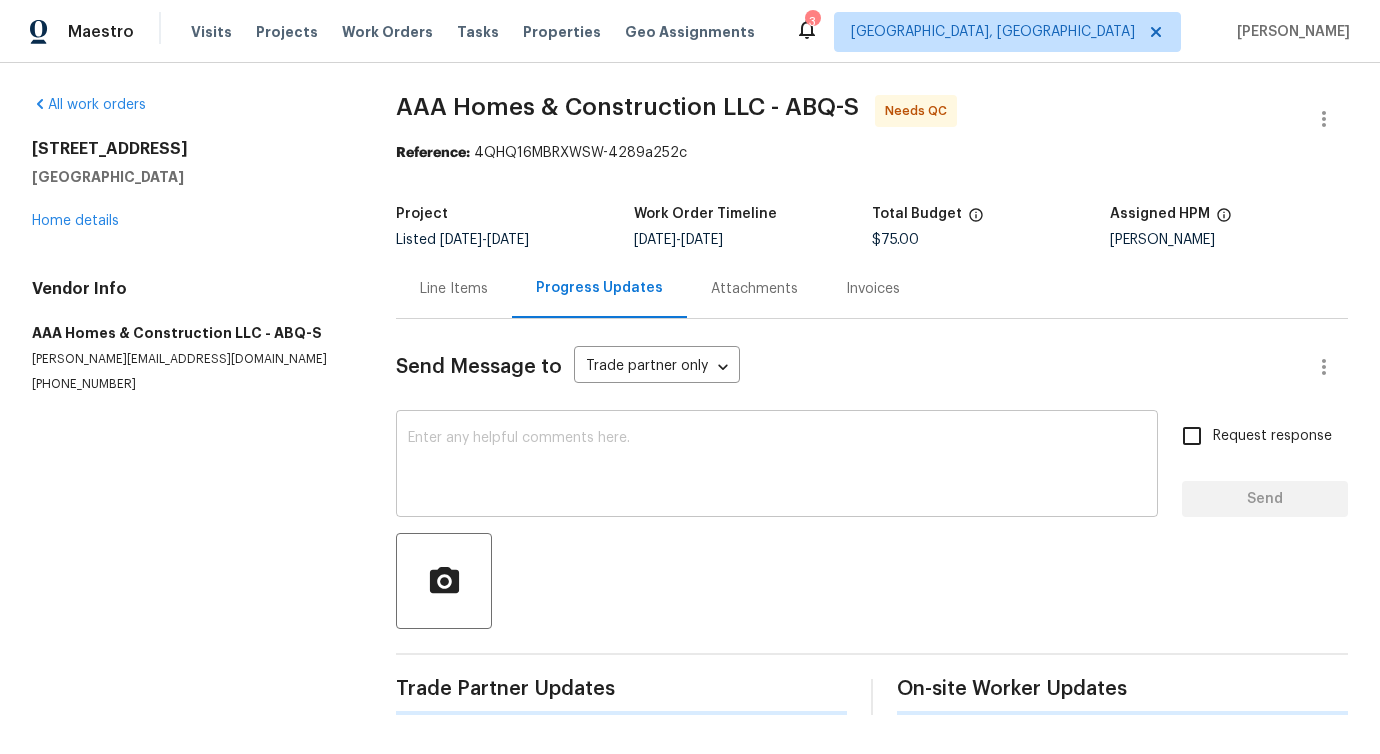 click on "x ​" at bounding box center (777, 466) 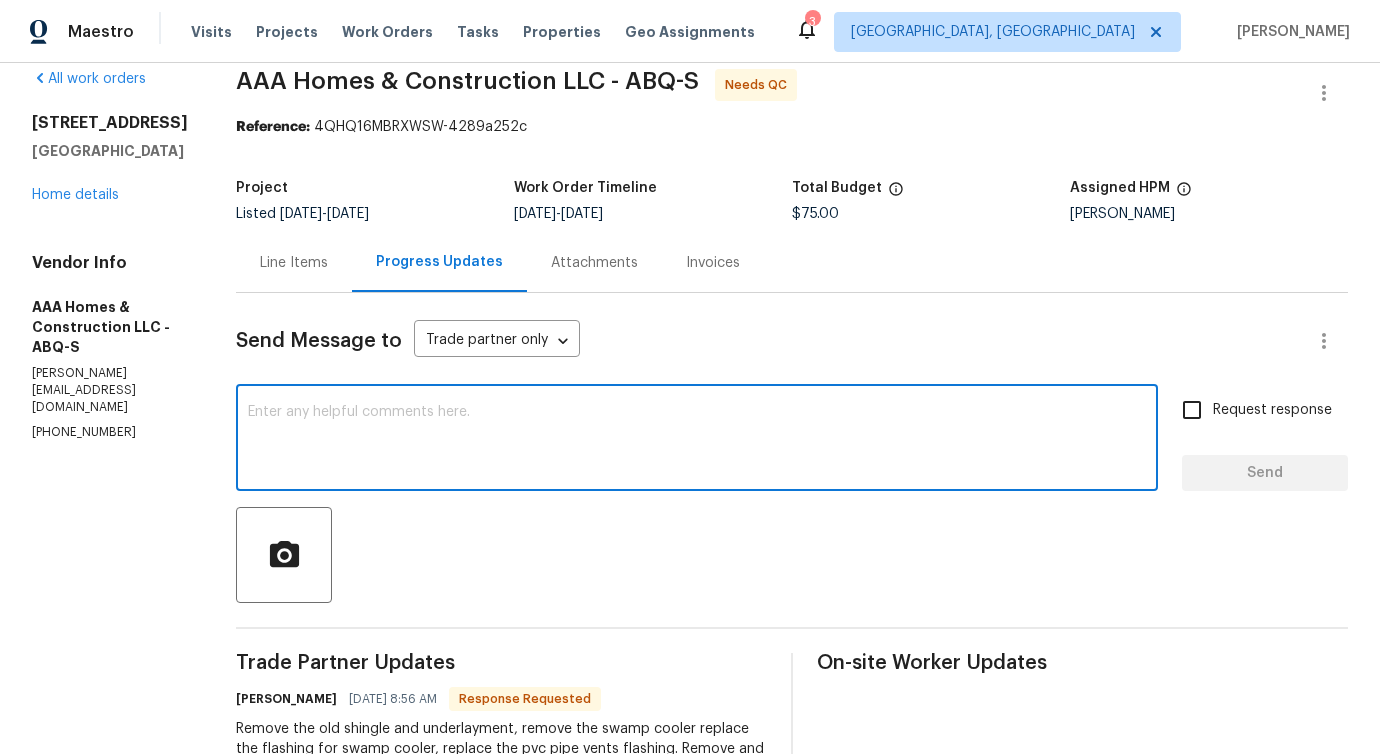 scroll, scrollTop: 0, scrollLeft: 0, axis: both 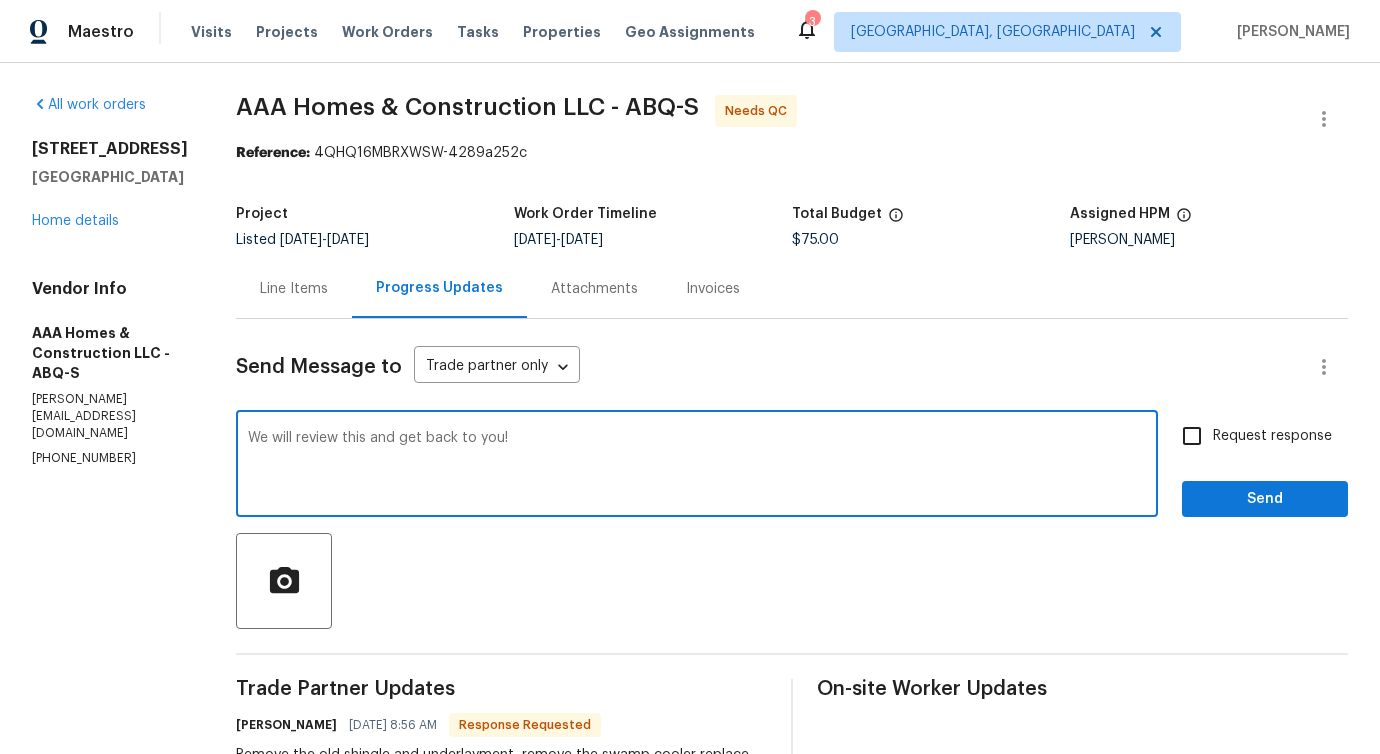 type on "We will review this and get back to you!" 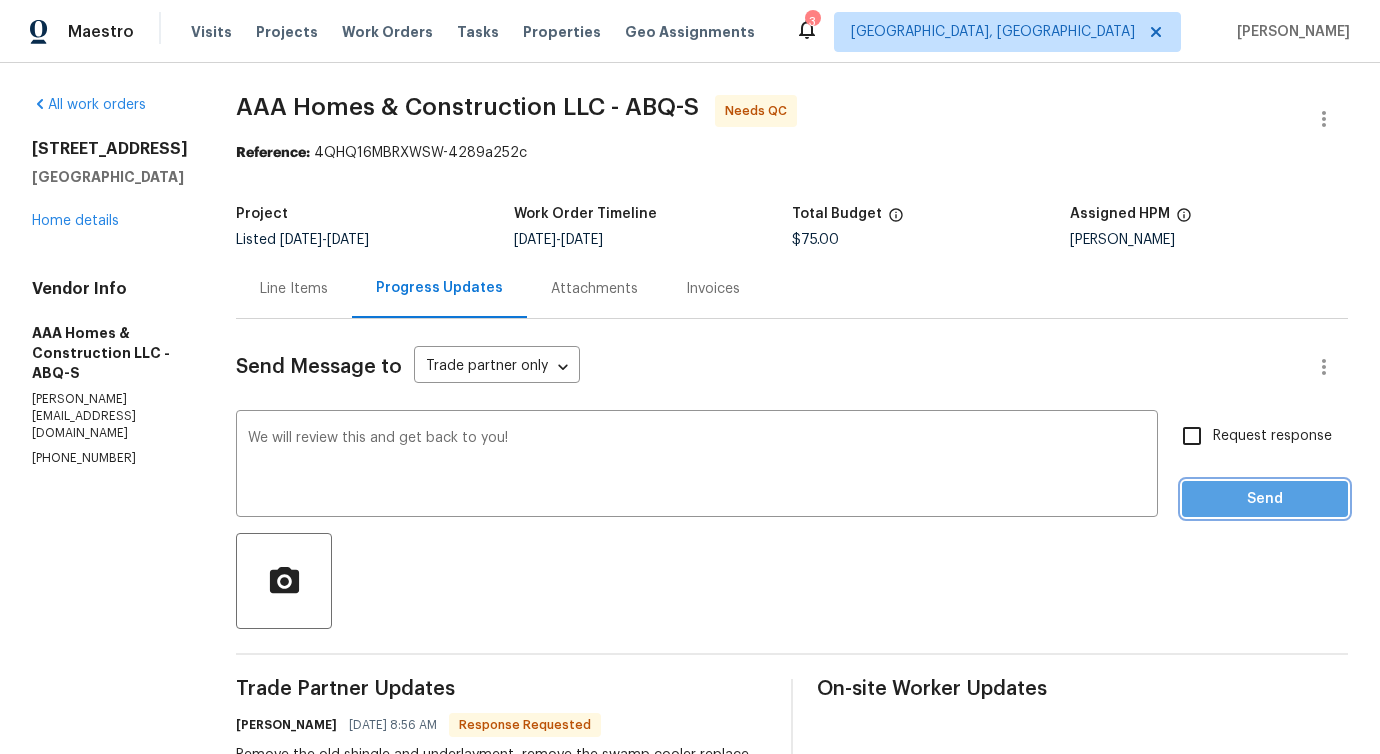 click on "Send" at bounding box center [1265, 499] 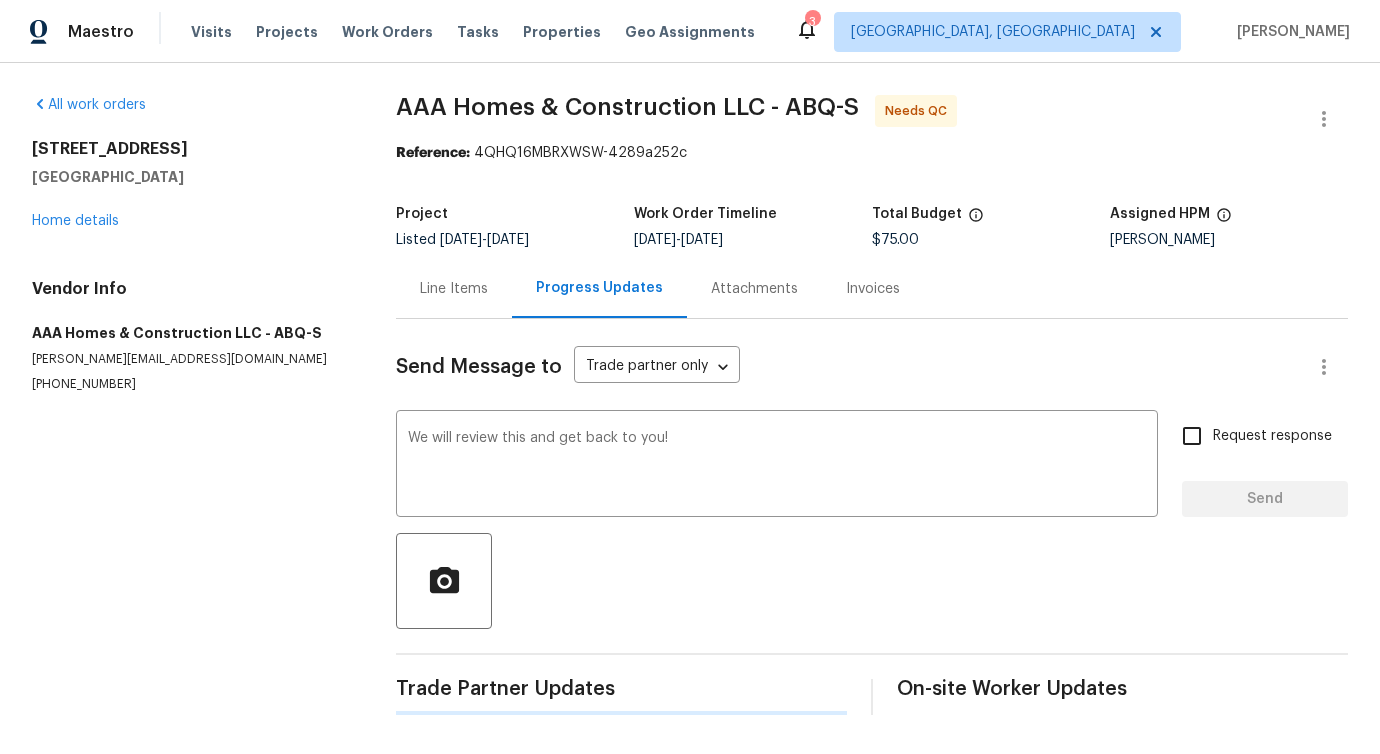 type 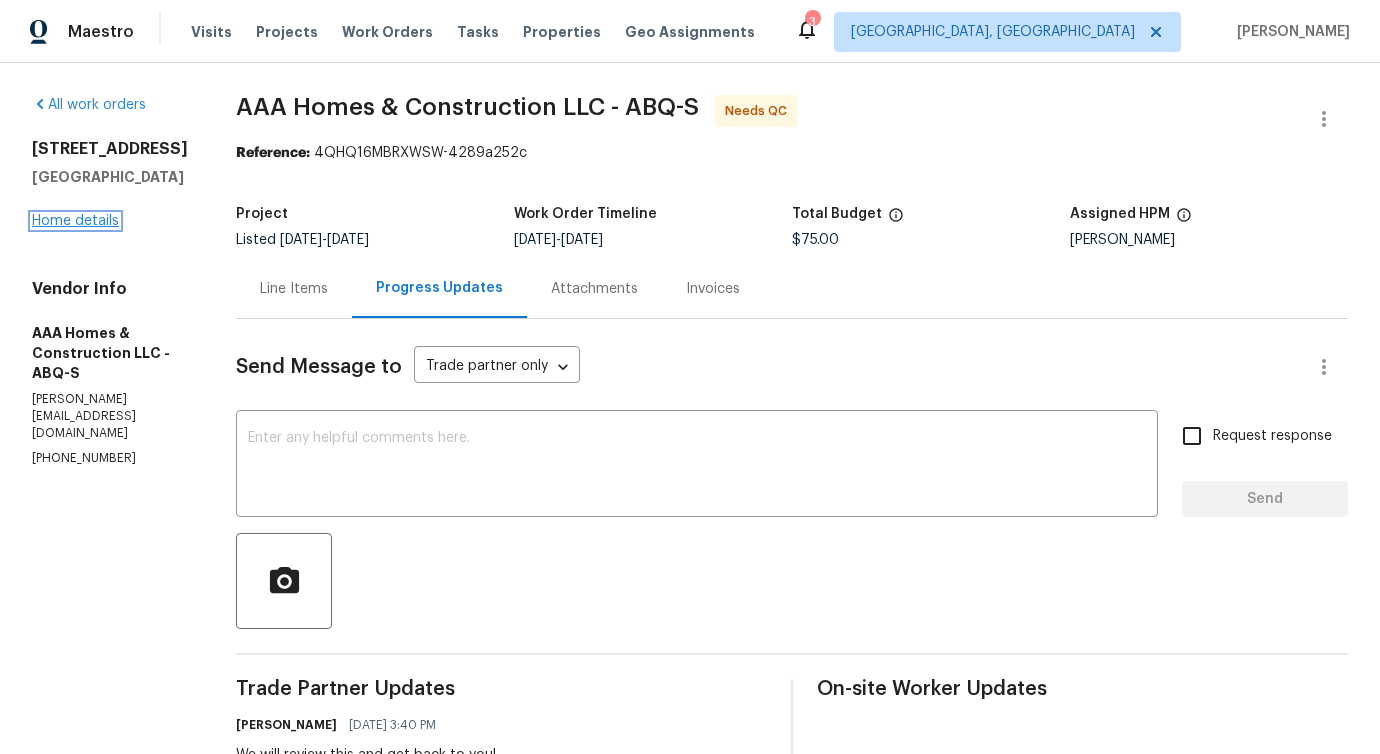 click on "Home details" at bounding box center (75, 221) 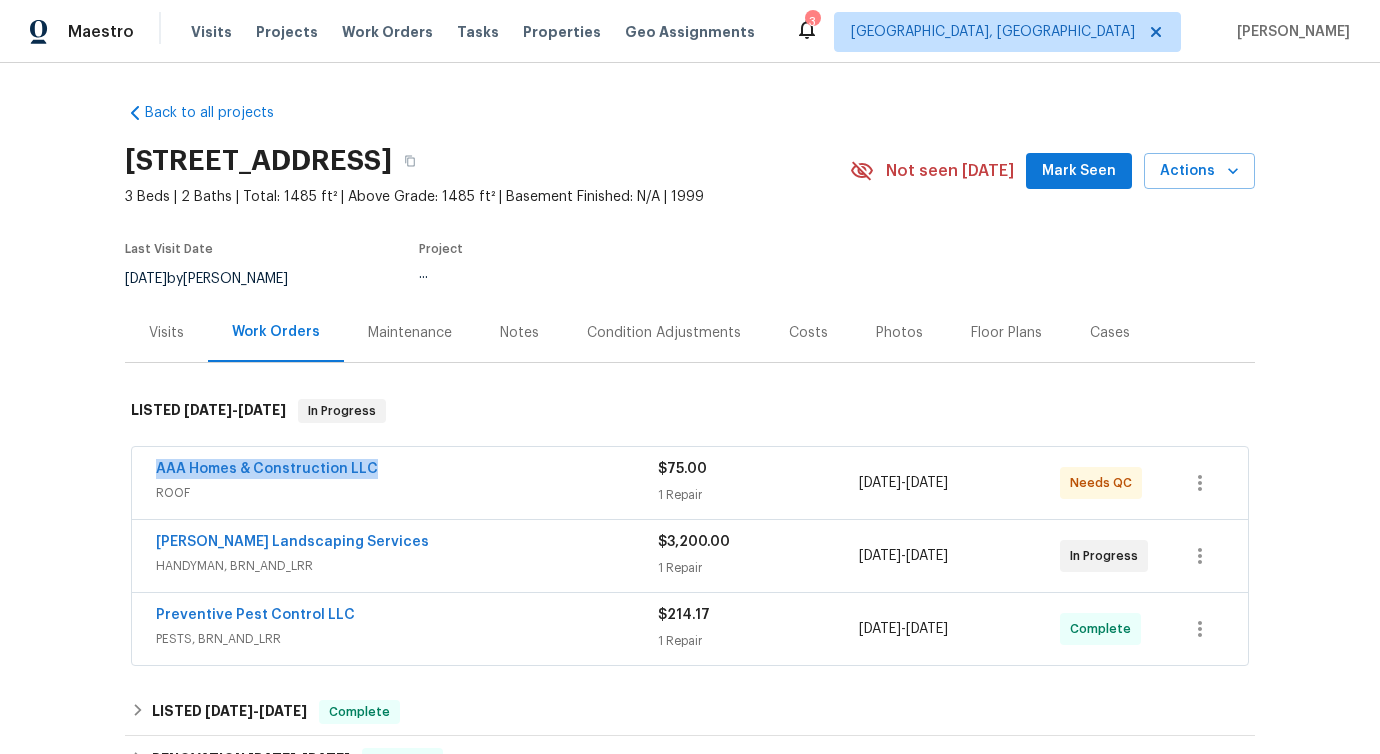 drag, startPoint x: 410, startPoint y: 471, endPoint x: 0, endPoint y: 454, distance: 410.3523 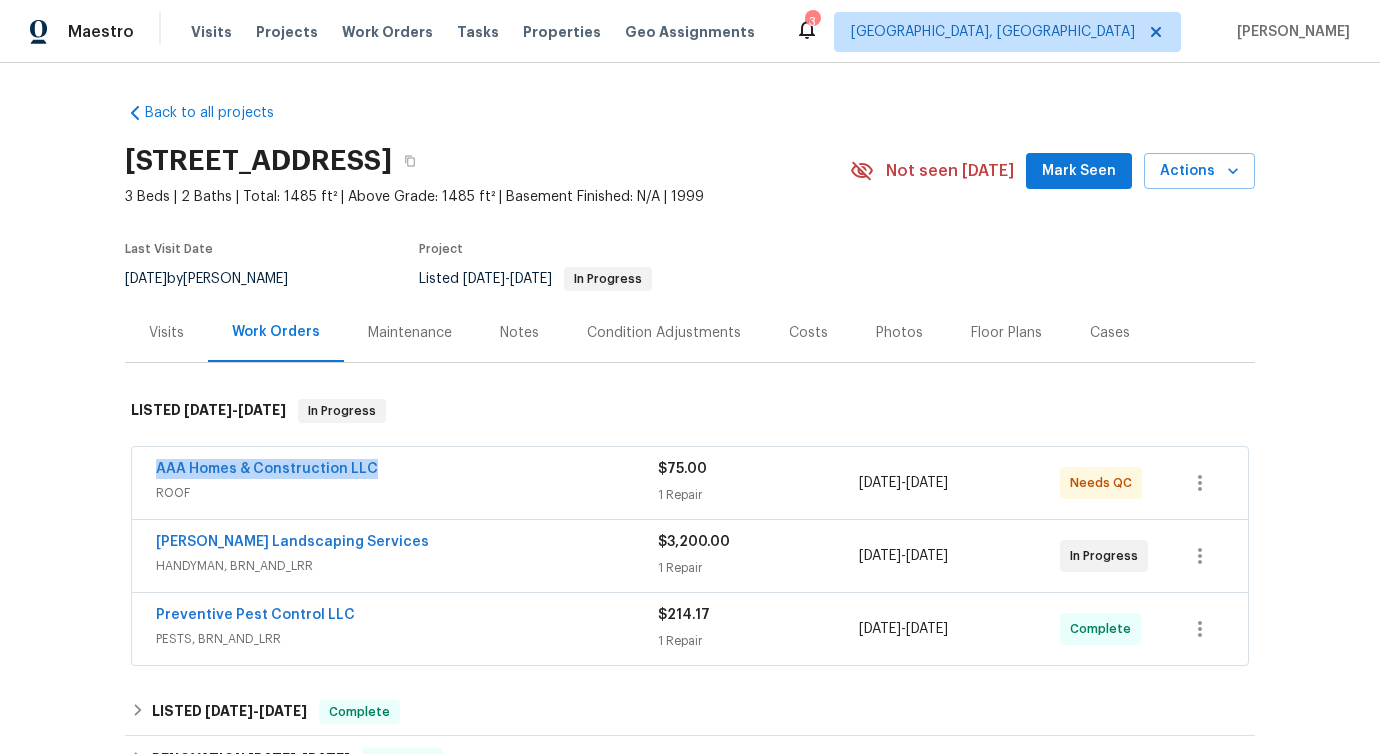 copy on "AAA Homes & Construction LLC" 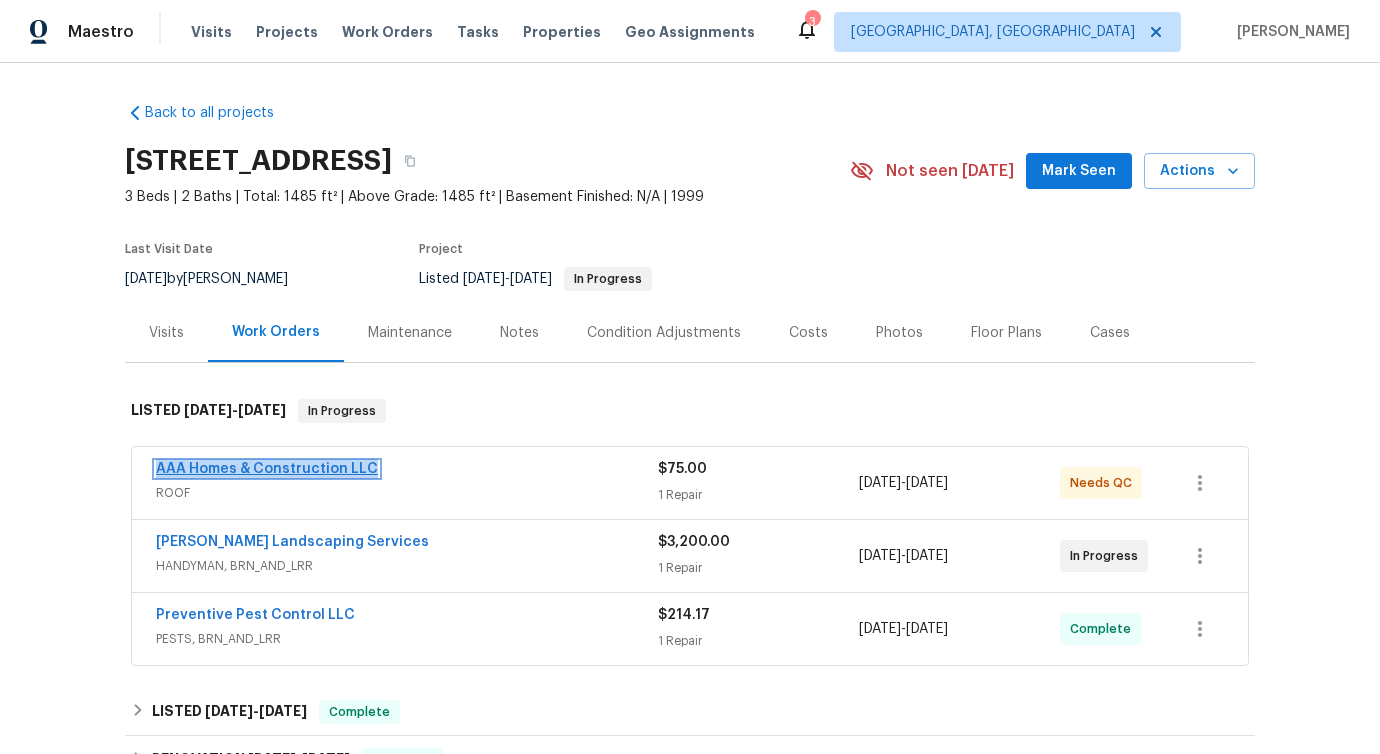 click on "AAA Homes & Construction LLC" at bounding box center [267, 469] 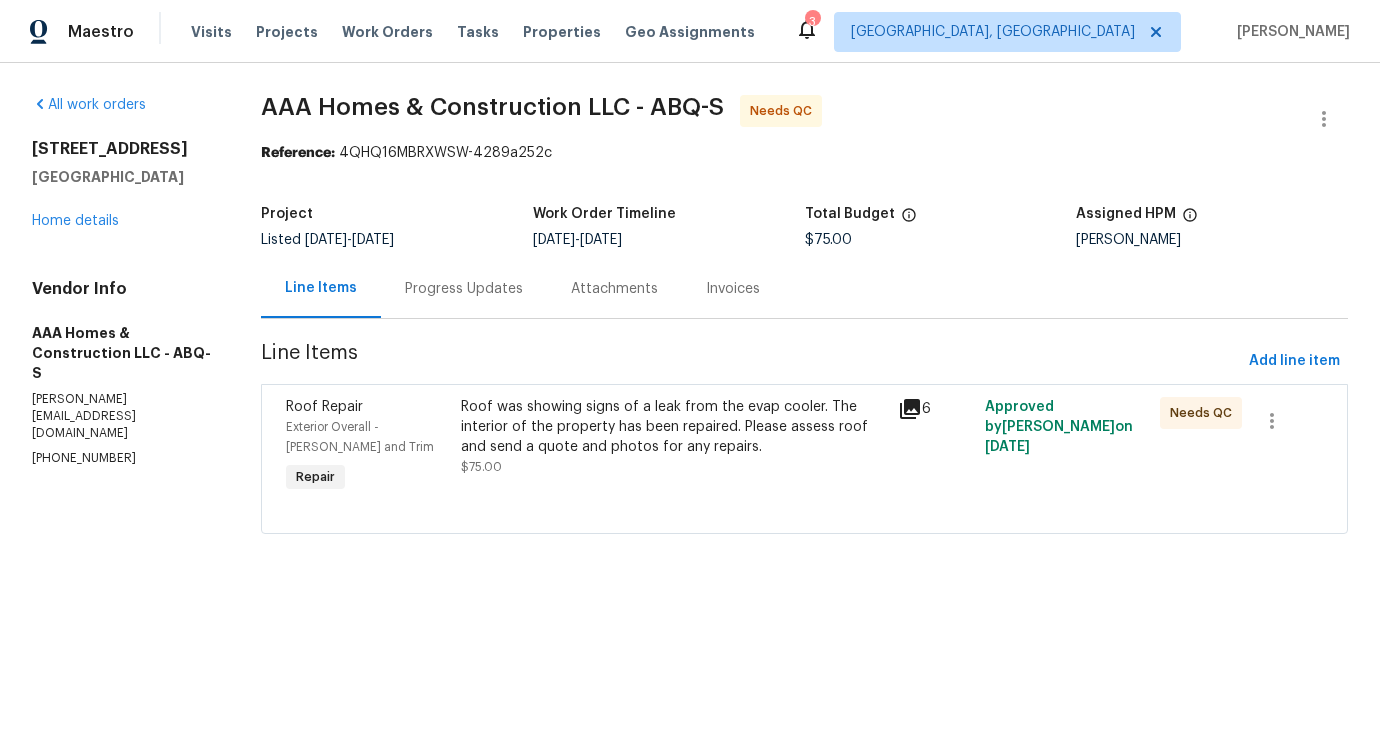click on "Roof was showing signs of a leak from the evap cooler.  The interior of the property has been repaired.  Please assess roof and send a quote and photos for any repairs." at bounding box center [673, 427] 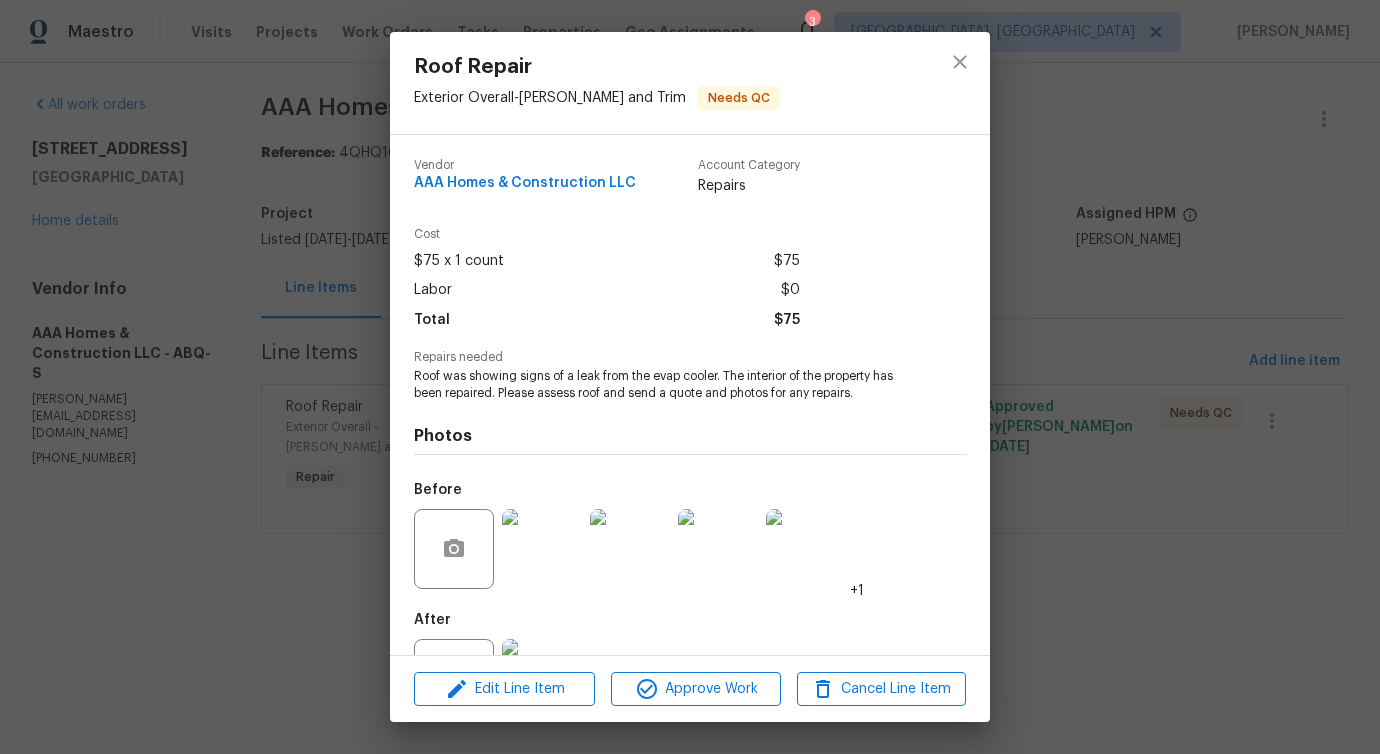 click on "Roof was showing signs of a leak from the evap cooler.  The interior of the property has been repaired.  Please assess roof and send a quote and photos for any repairs." at bounding box center (662, 385) 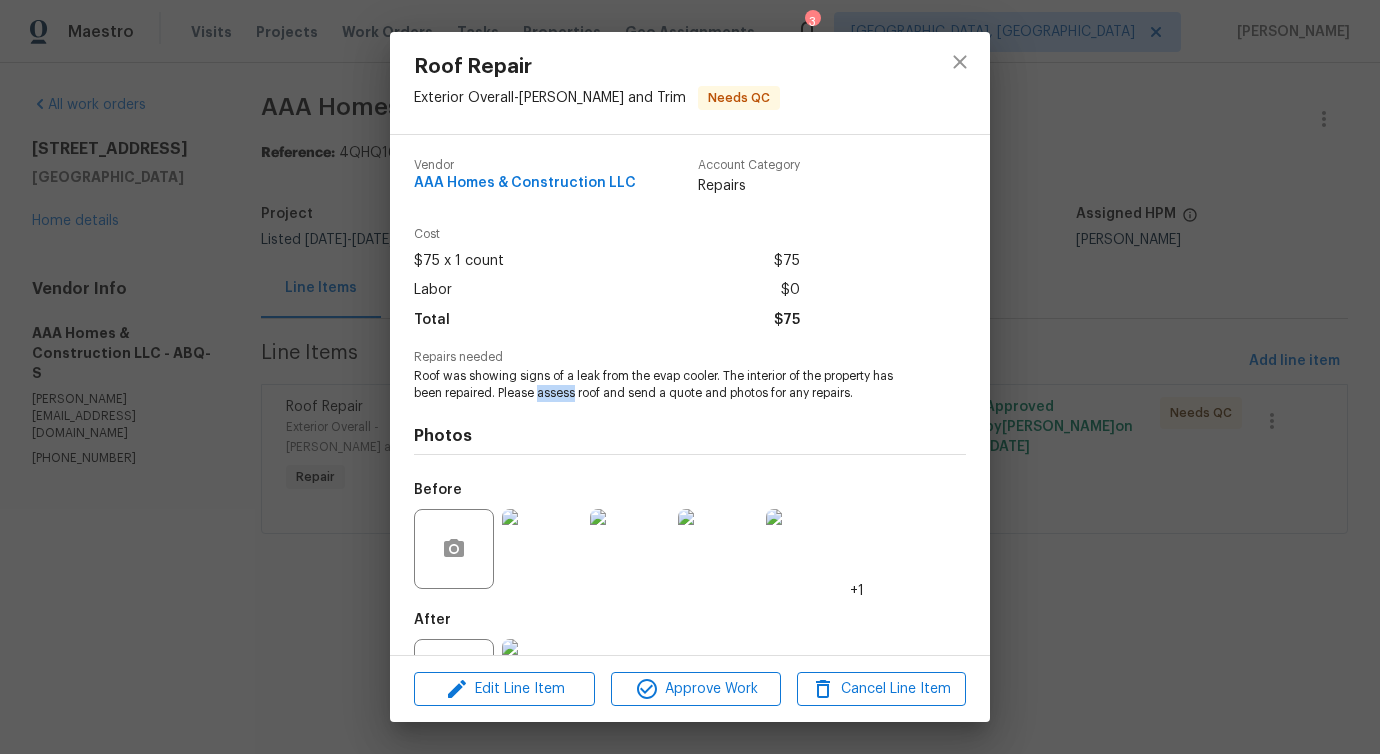 click on "Roof was showing signs of a leak from the evap cooler.  The interior of the property has been repaired.  Please assess roof and send a quote and photos for any repairs." at bounding box center (662, 385) 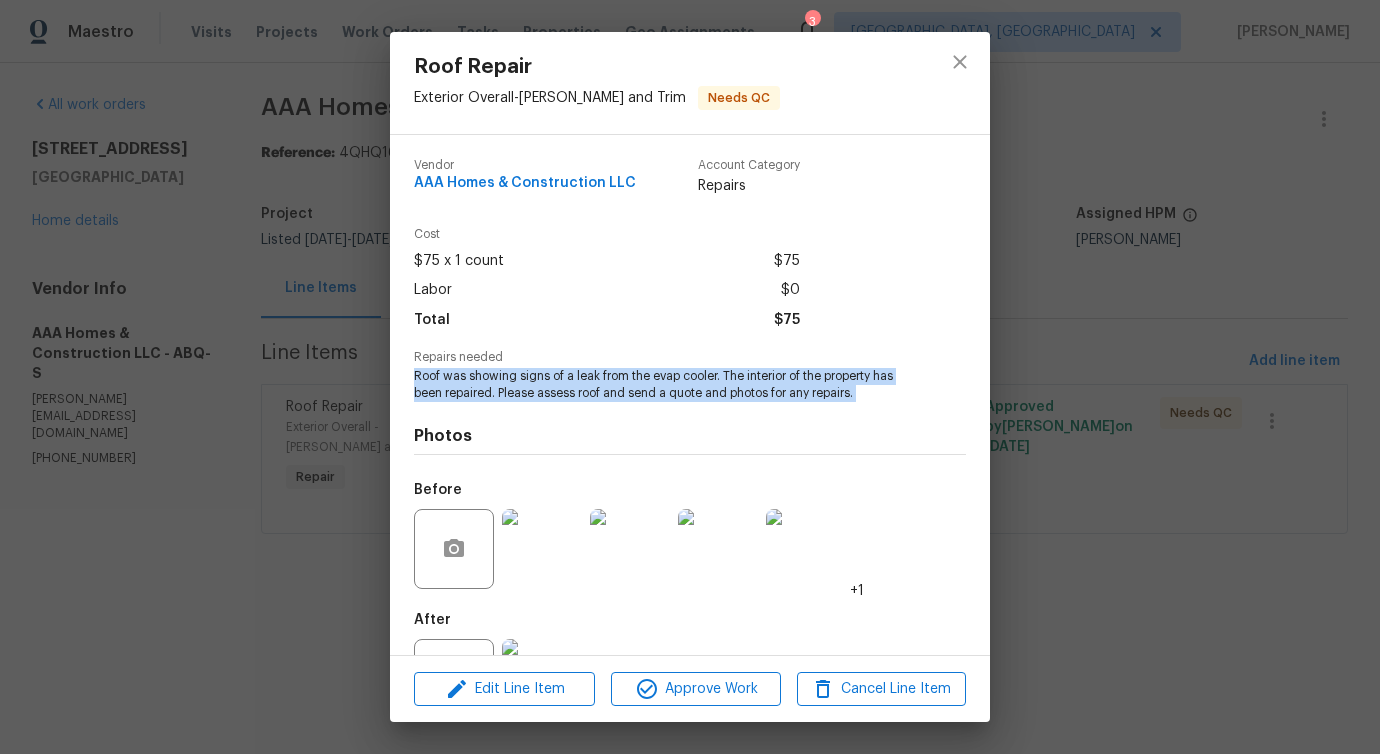 click on "Roof was showing signs of a leak from the evap cooler.  The interior of the property has been repaired.  Please assess roof and send a quote and photos for any repairs." at bounding box center [662, 385] 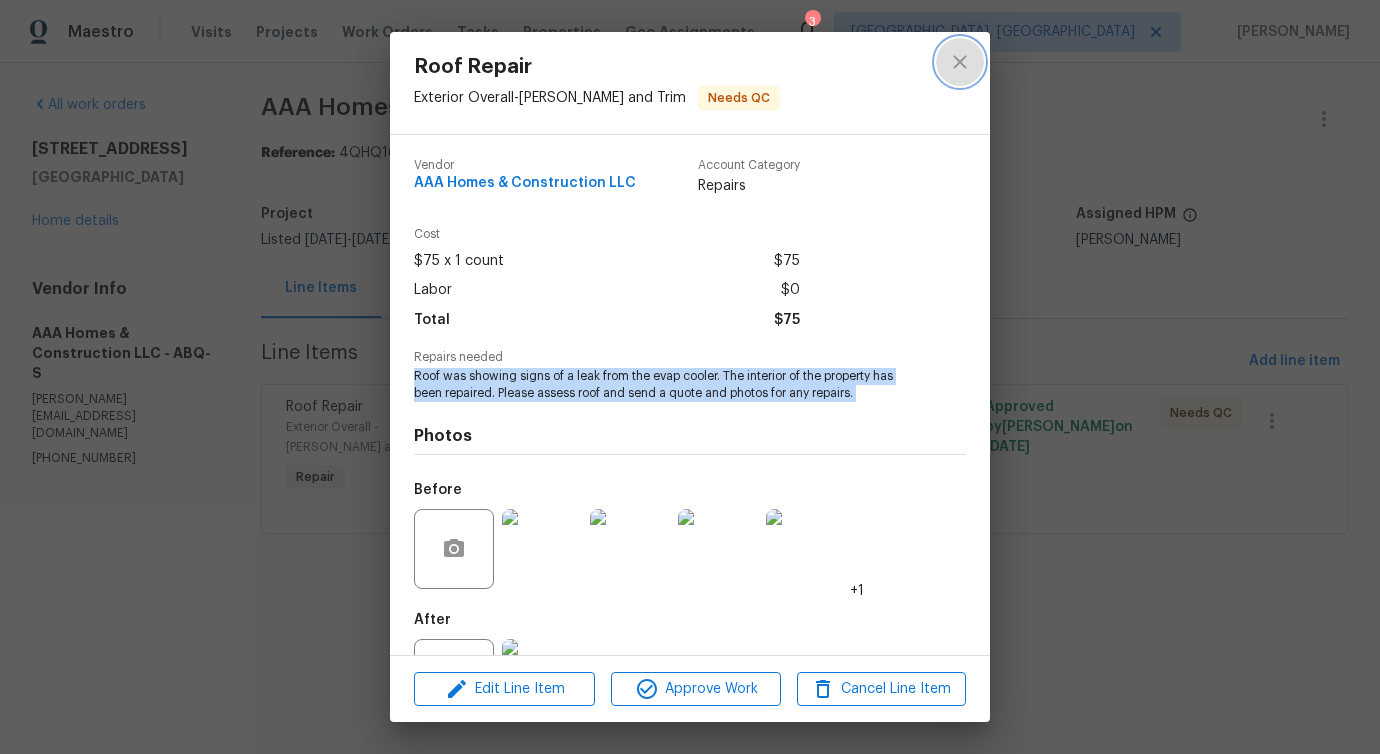 click at bounding box center (960, 62) 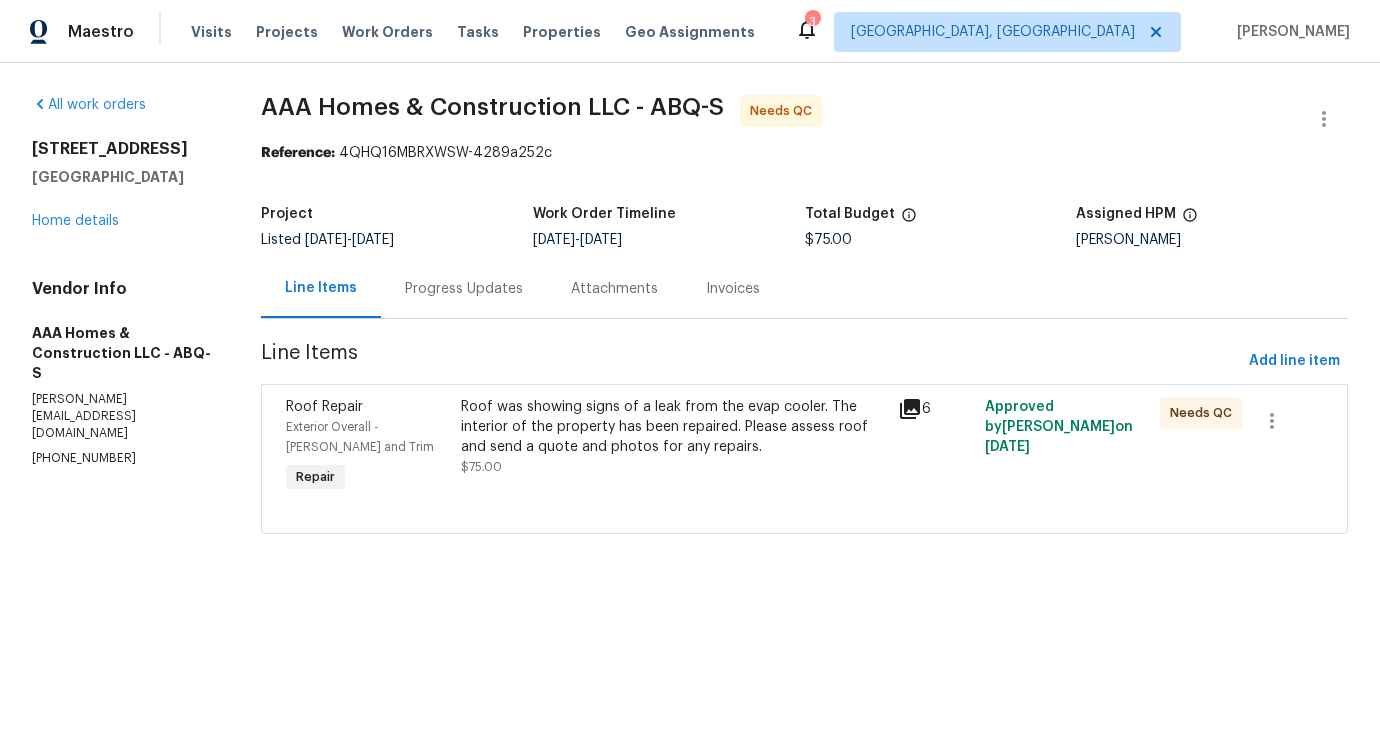 click on "Progress Updates" at bounding box center (464, 289) 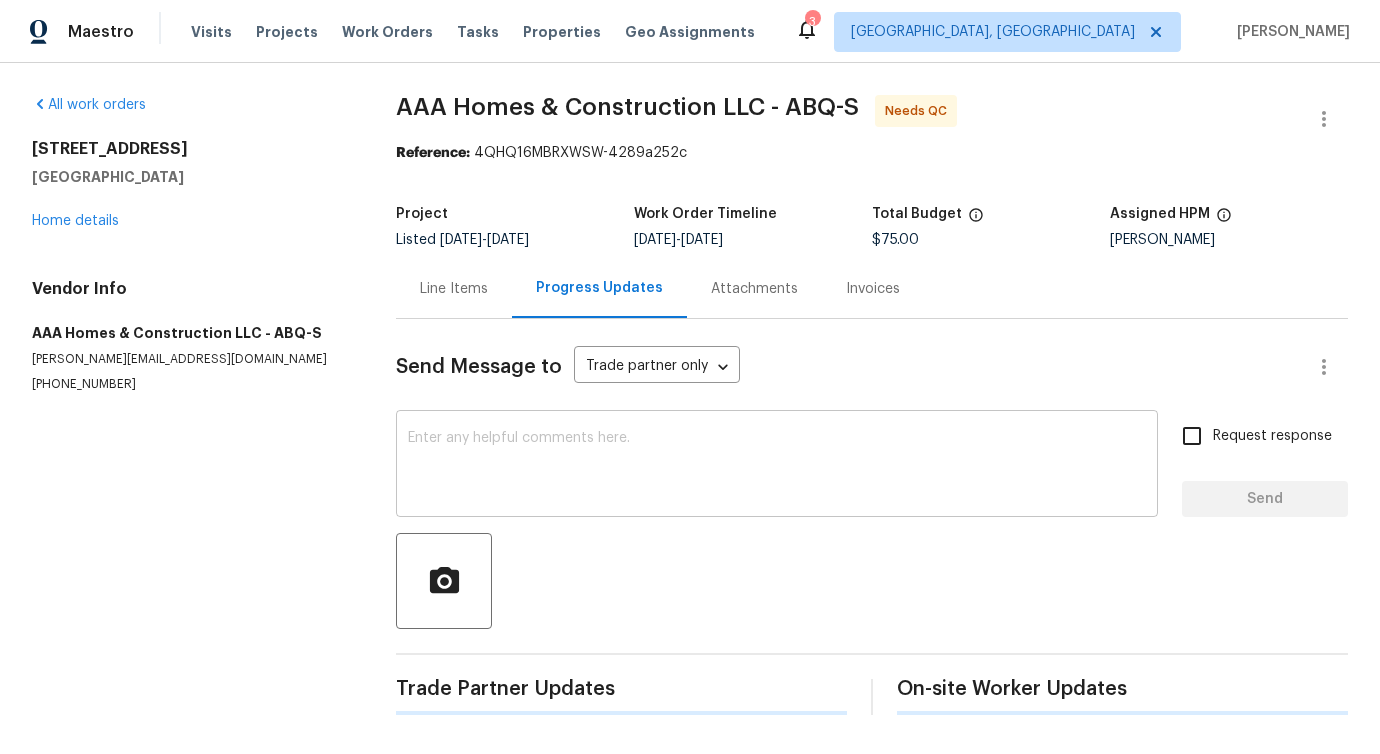 click at bounding box center [777, 466] 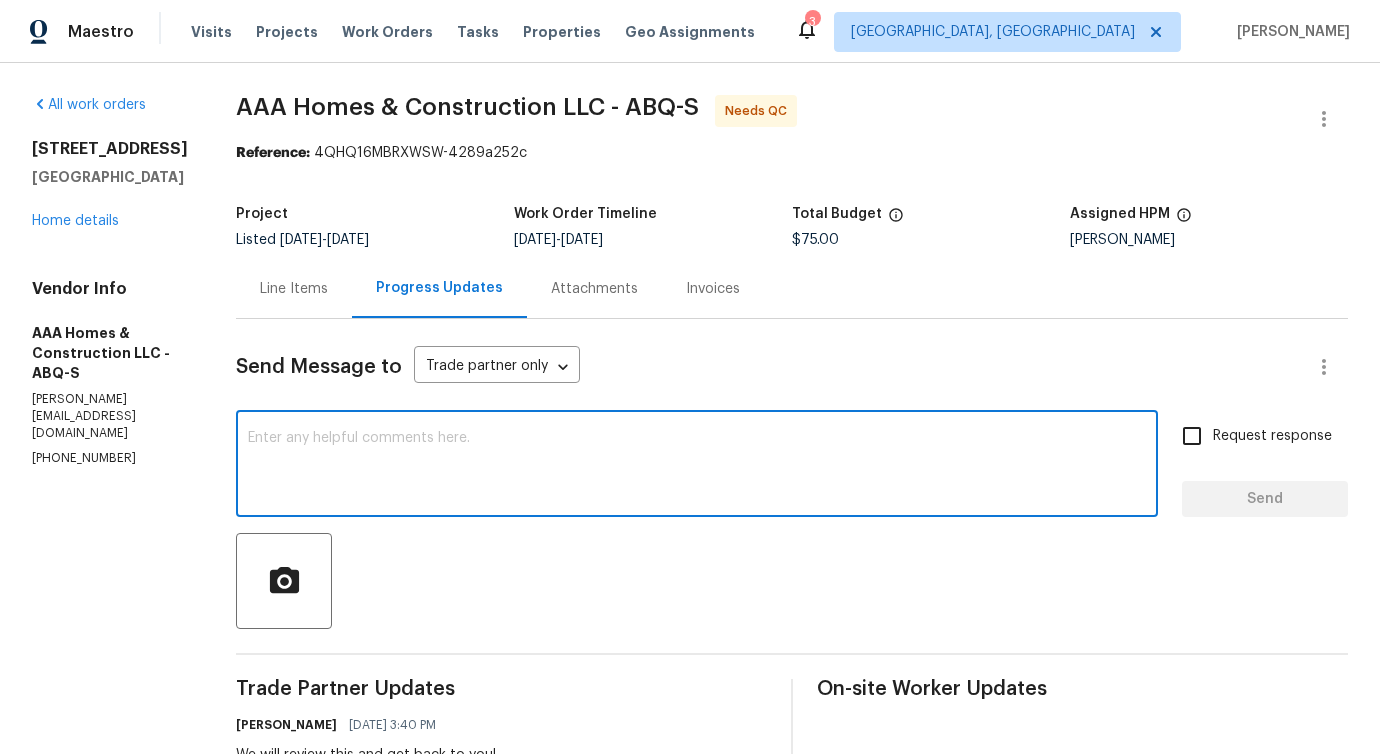 scroll, scrollTop: 384, scrollLeft: 0, axis: vertical 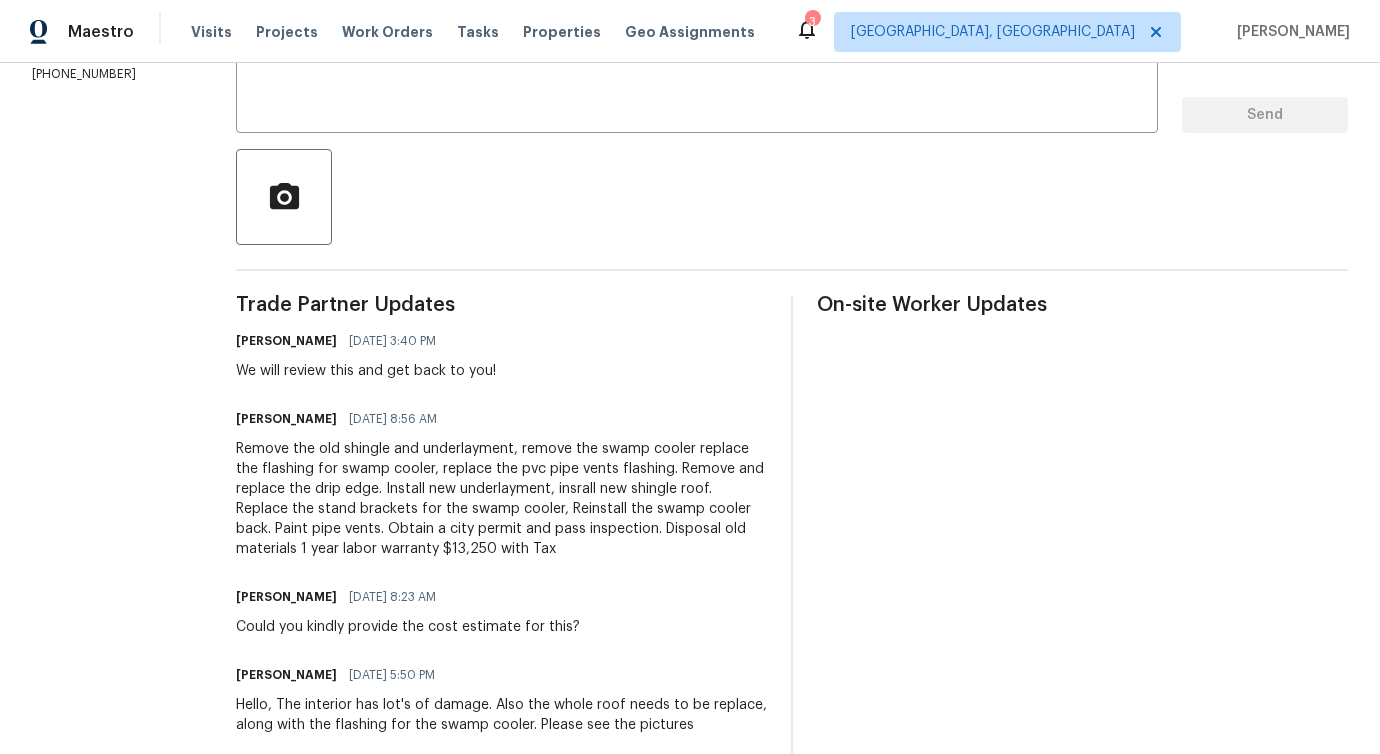 click on "Remove the old shingle and underlayment, remove the swamp cooler replace the flashing for swamp cooler, replace the pvc pipe vents flashing.
Remove and replace the drip edge.
Install new underlayment, insrall new shingle roof.
Replace the stand brackets for the swamp cooler, Reinstall the swamp cooler back.
Paint pipe vents.
Obtain a city permit and pass inspection.
Disposal old materials
1 year labor warranty
$13,250 with Tax" at bounding box center (501, 499) 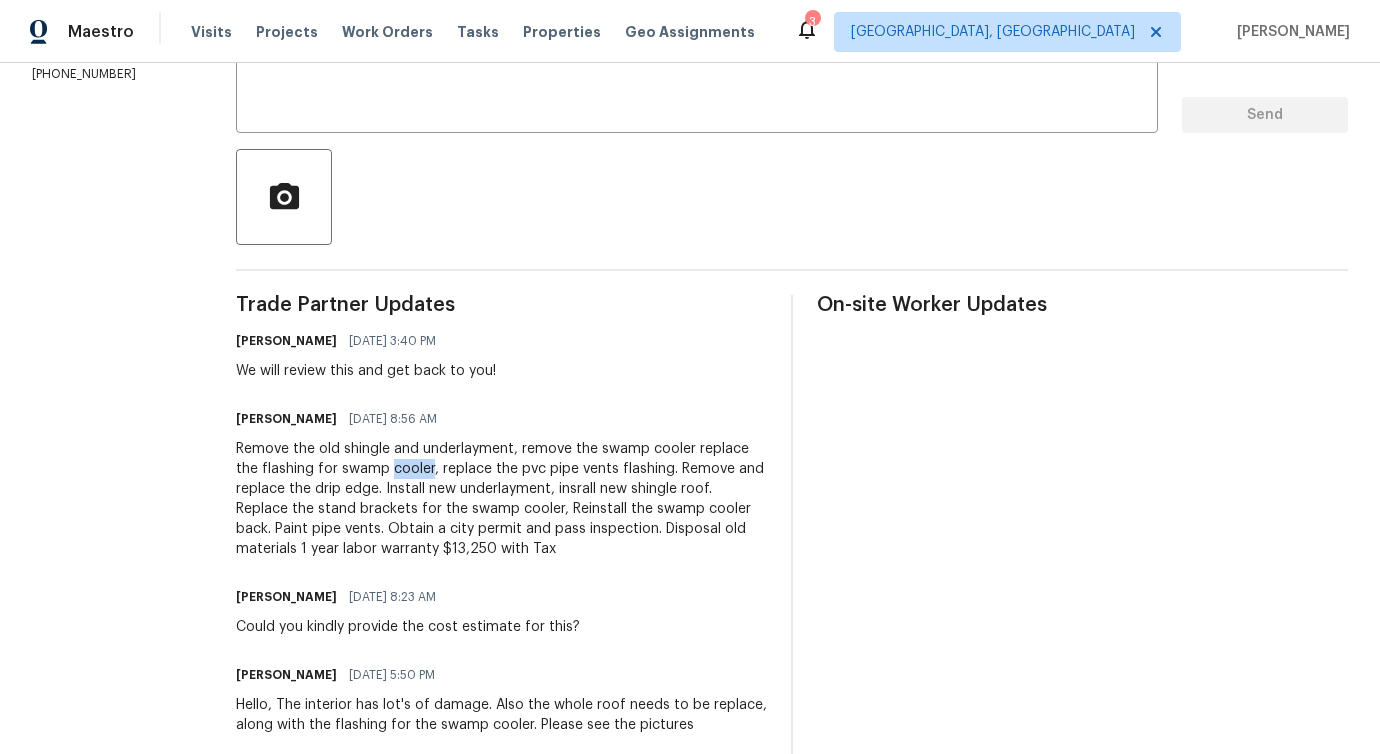 click on "Remove the old shingle and underlayment, remove the swamp cooler replace the flashing for swamp cooler, replace the pvc pipe vents flashing.
Remove and replace the drip edge.
Install new underlayment, insrall new shingle roof.
Replace the stand brackets for the swamp cooler, Reinstall the swamp cooler back.
Paint pipe vents.
Obtain a city permit and pass inspection.
Disposal old materials
1 year labor warranty
$13,250 with Tax" at bounding box center [501, 499] 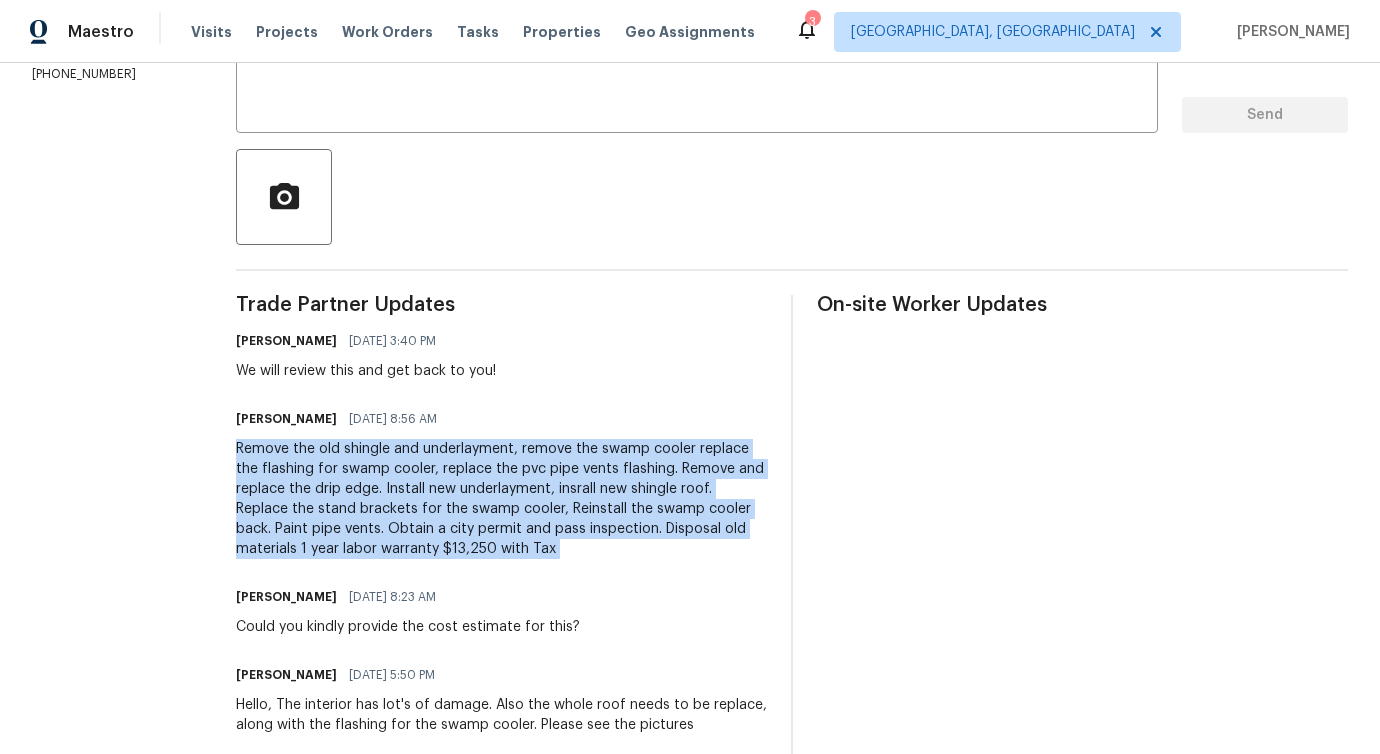click on "Remove the old shingle and underlayment, remove the swamp cooler replace the flashing for swamp cooler, replace the pvc pipe vents flashing.
Remove and replace the drip edge.
Install new underlayment, insrall new shingle roof.
Replace the stand brackets for the swamp cooler, Reinstall the swamp cooler back.
Paint pipe vents.
Obtain a city permit and pass inspection.
Disposal old materials
1 year labor warranty
$13,250 with Tax" at bounding box center [501, 499] 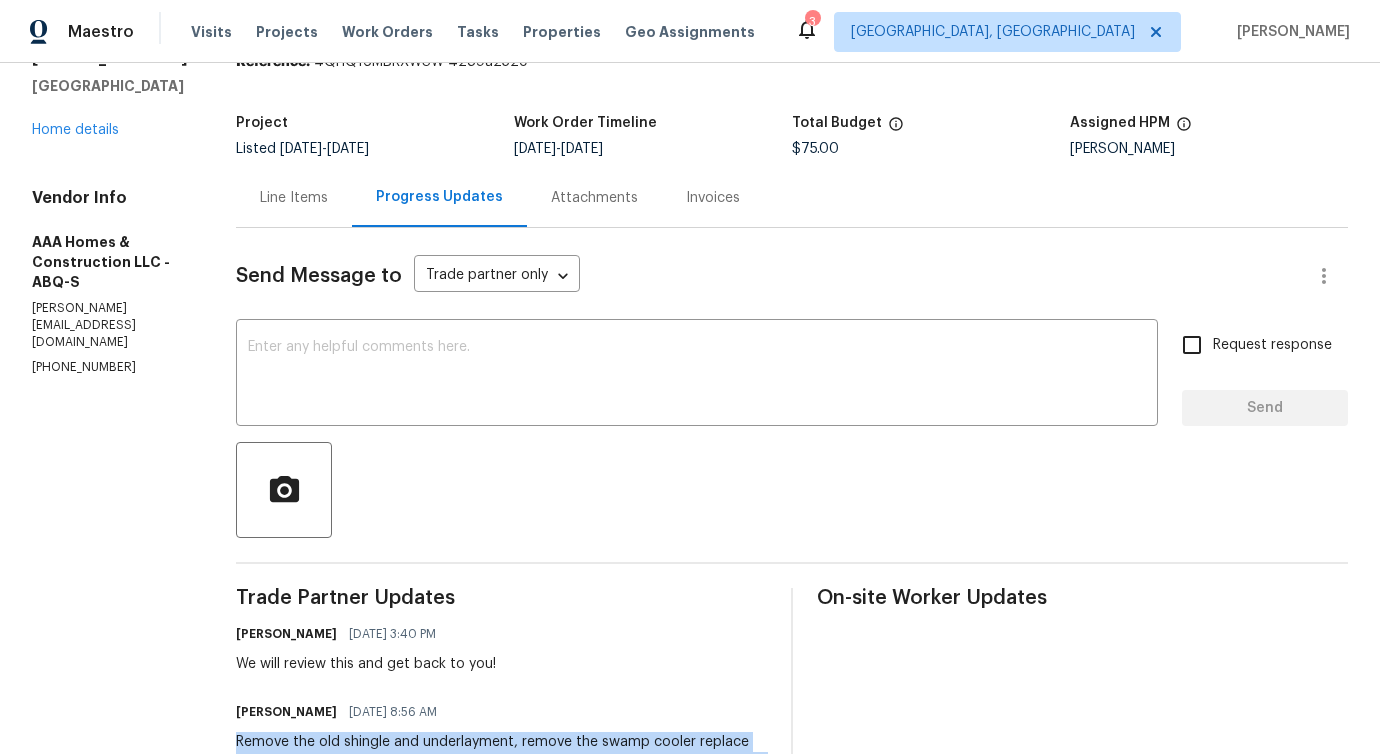 scroll, scrollTop: 0, scrollLeft: 0, axis: both 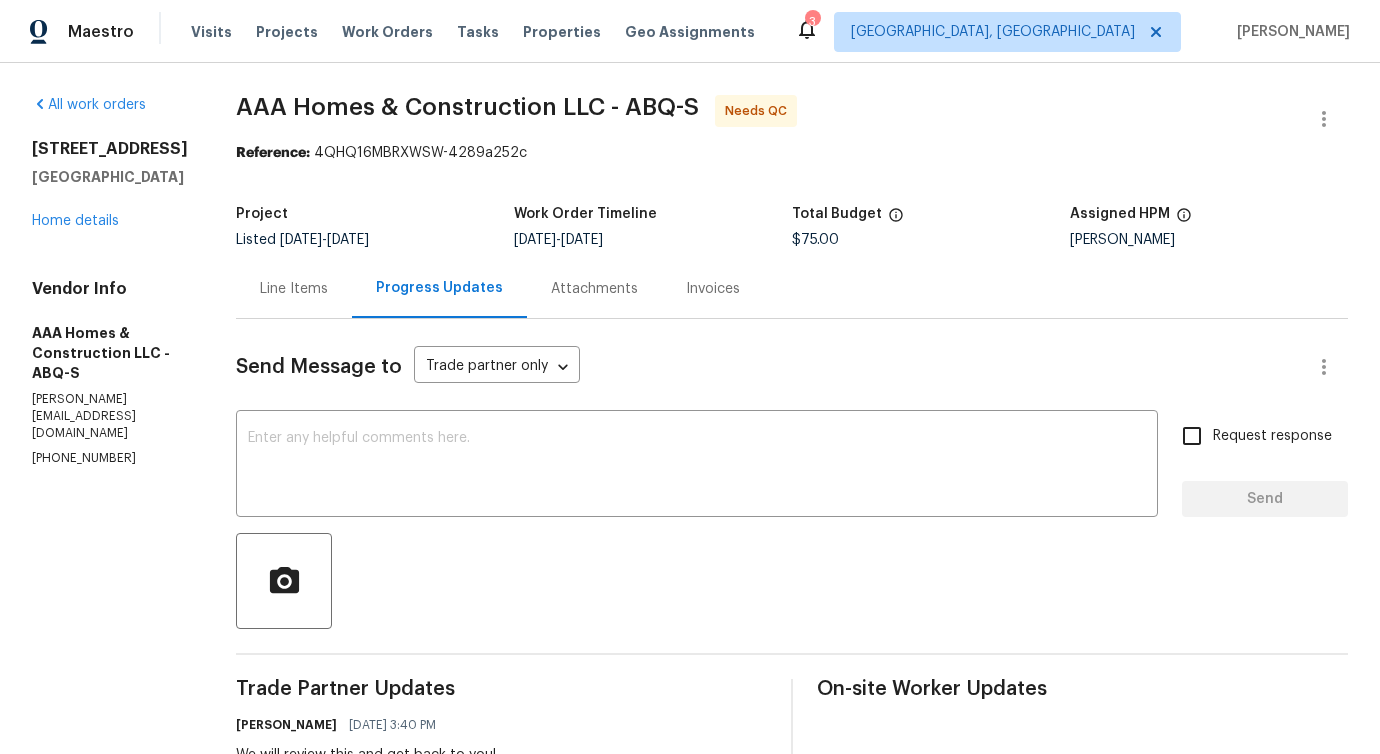 click on "$75.00" at bounding box center [815, 240] 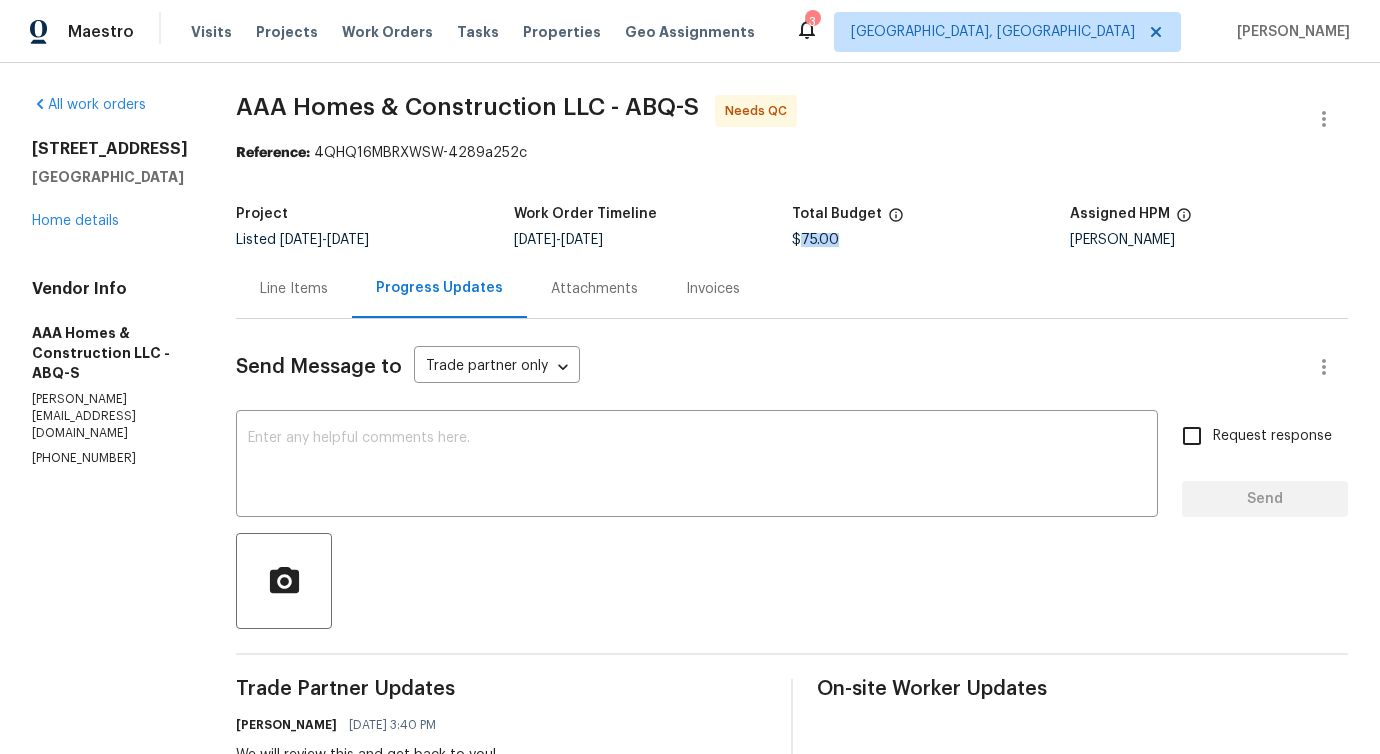 click on "$75.00" at bounding box center [815, 240] 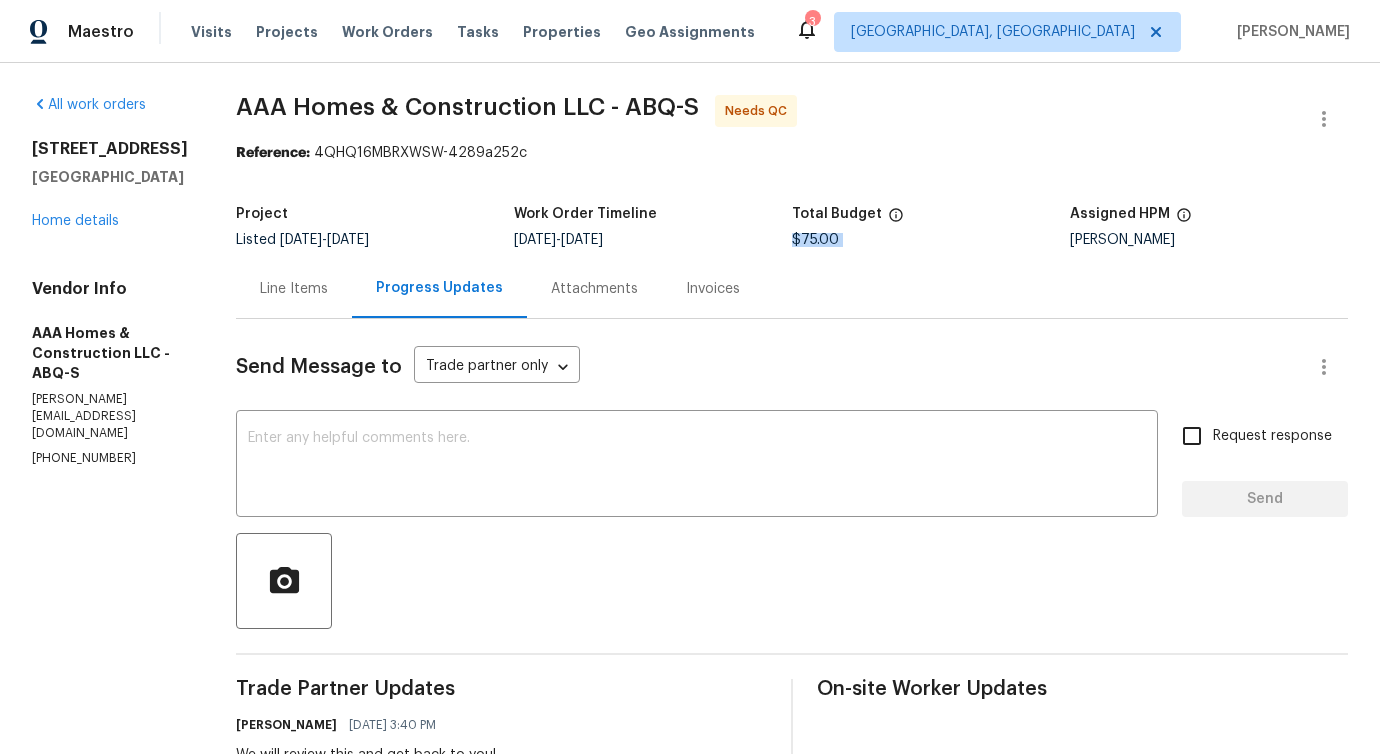 click on "$75.00" at bounding box center [815, 240] 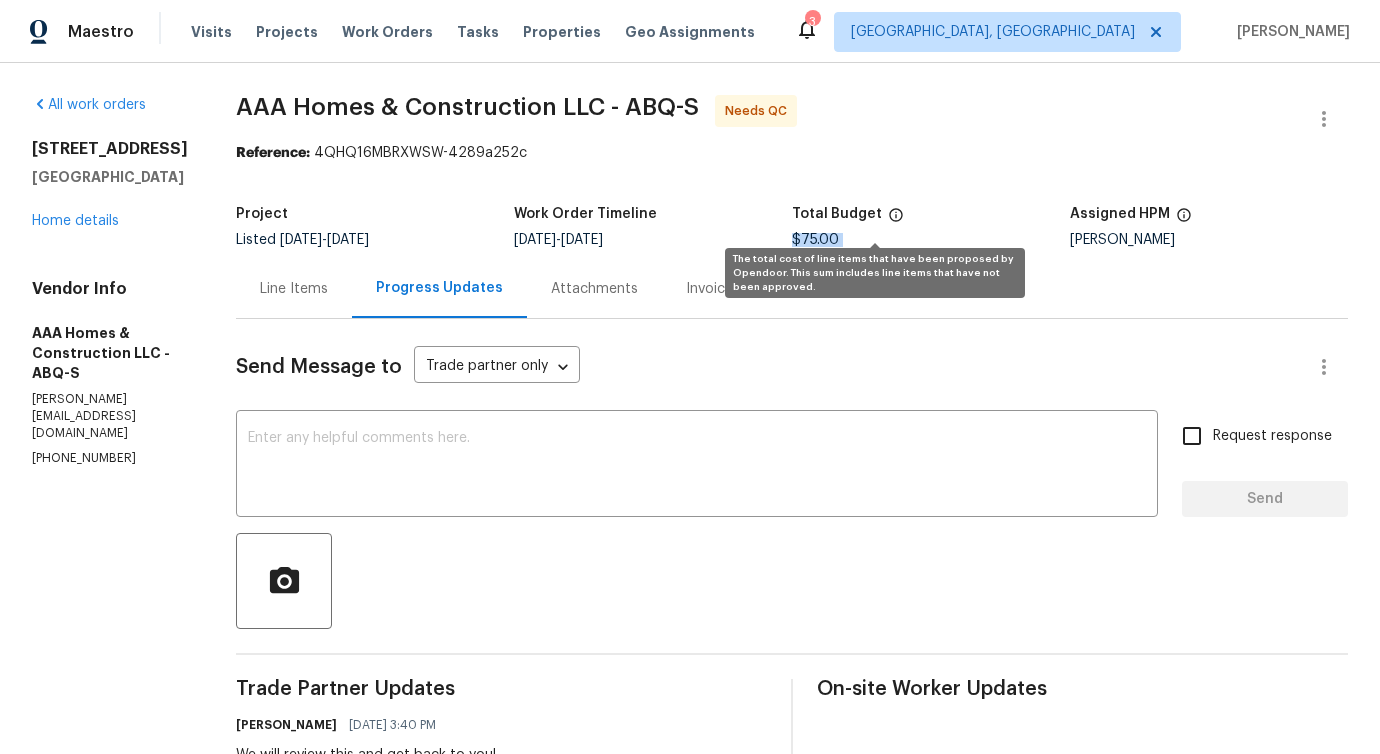 copy on "$75.00" 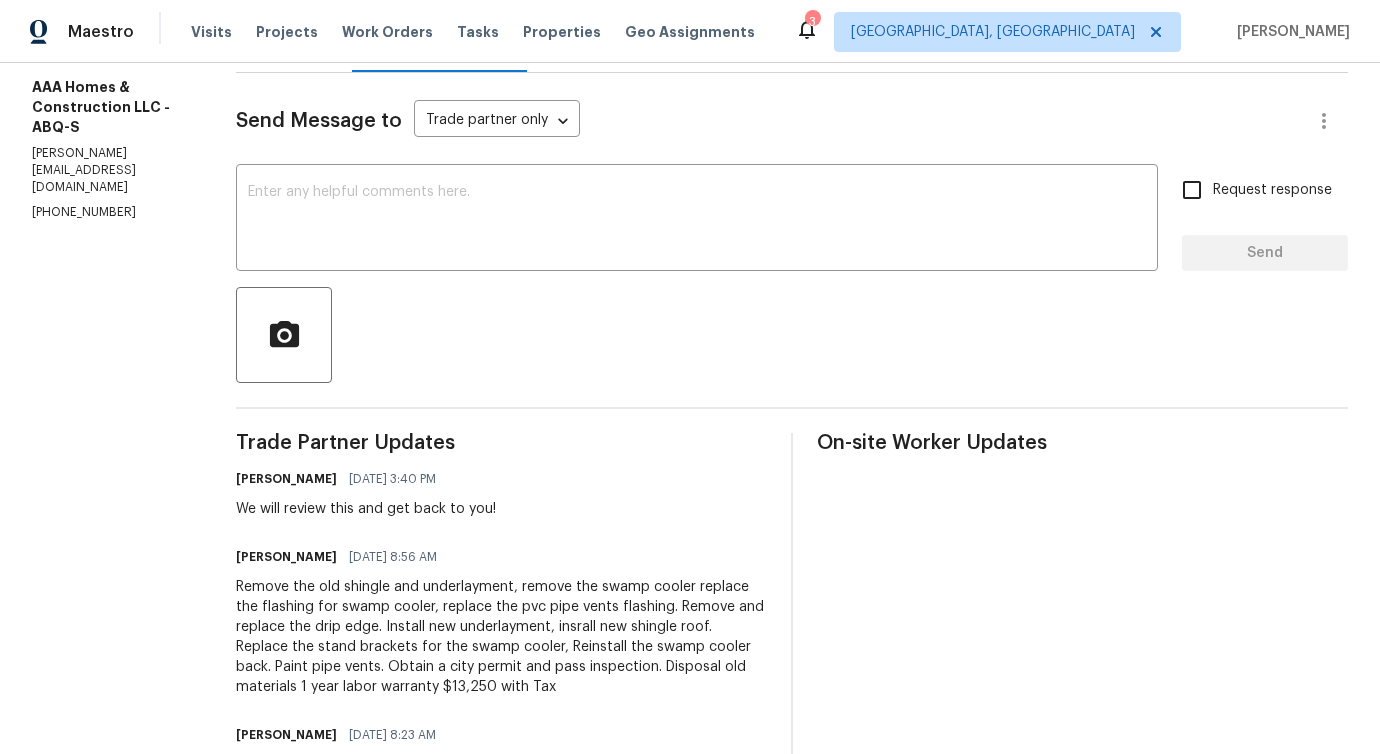 scroll, scrollTop: 379, scrollLeft: 0, axis: vertical 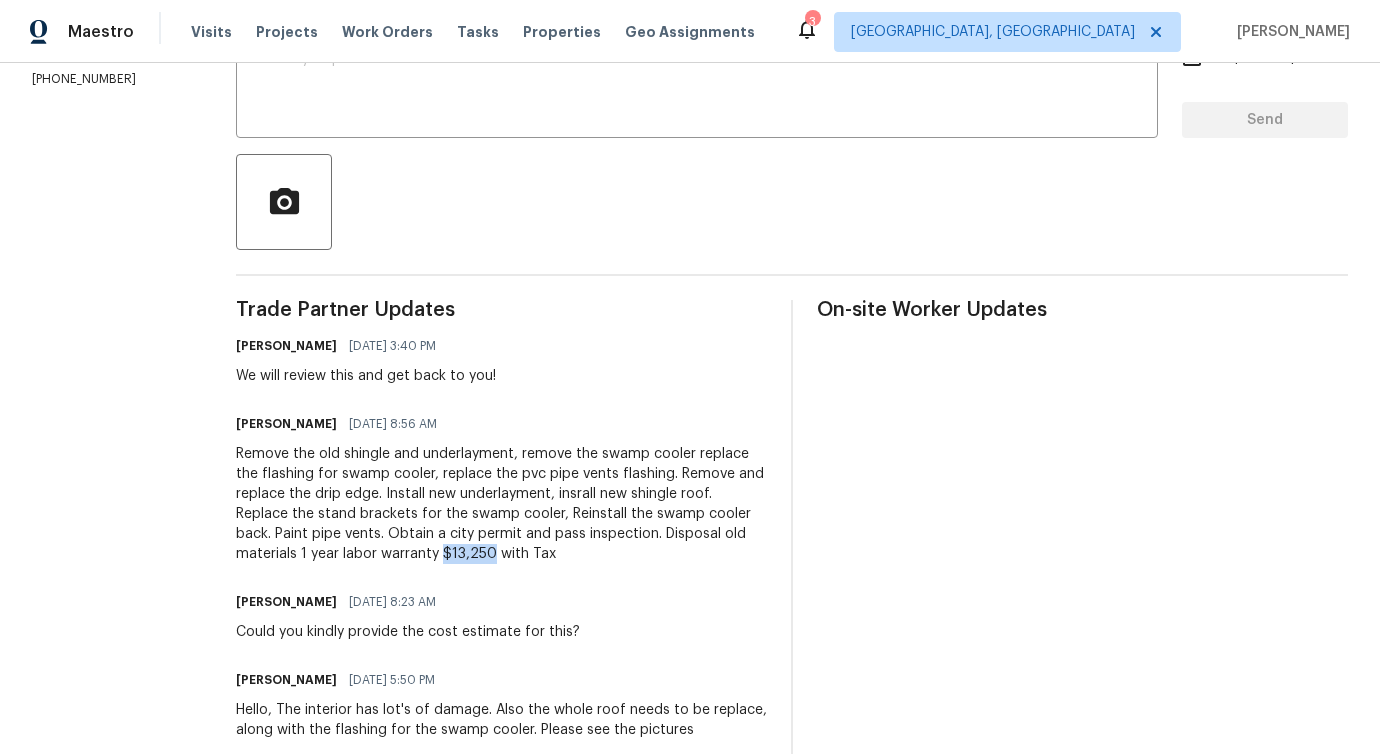 drag, startPoint x: 487, startPoint y: 556, endPoint x: 438, endPoint y: 557, distance: 49.010204 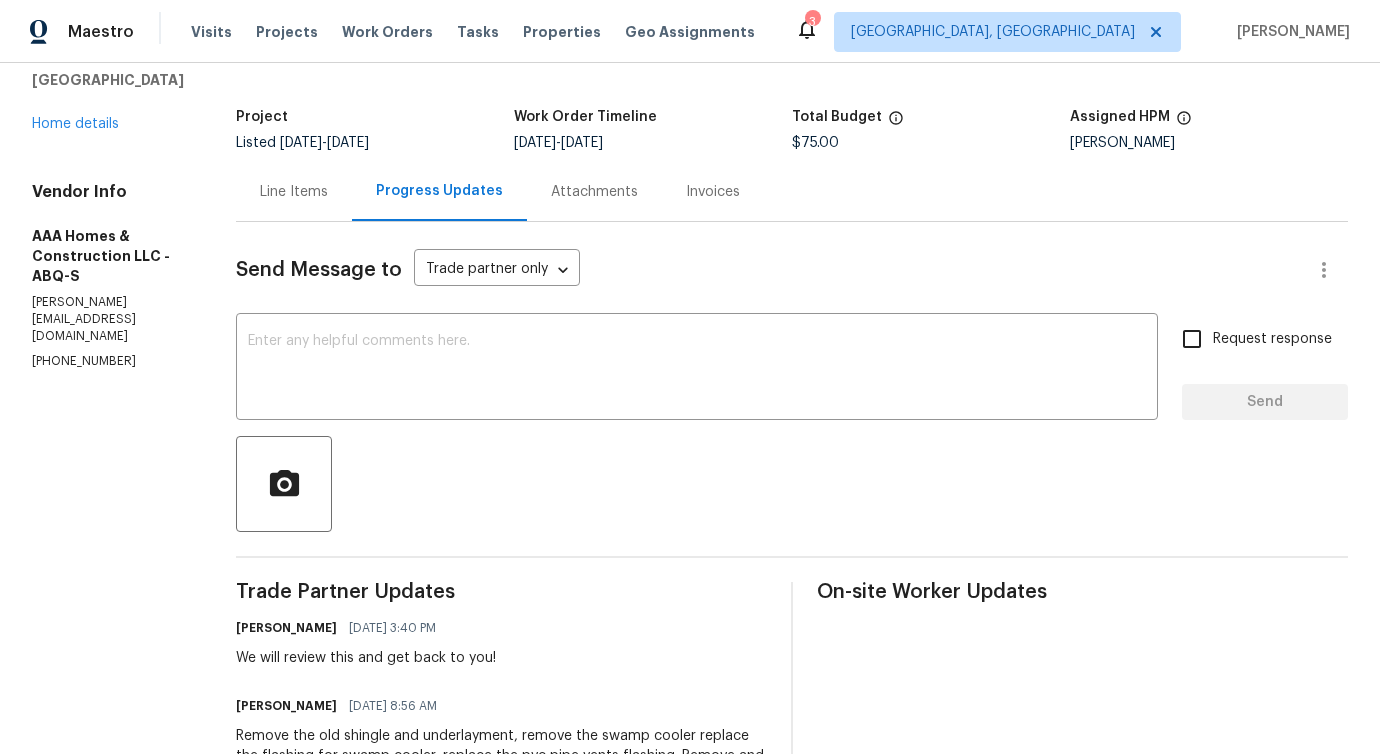 scroll, scrollTop: 0, scrollLeft: 0, axis: both 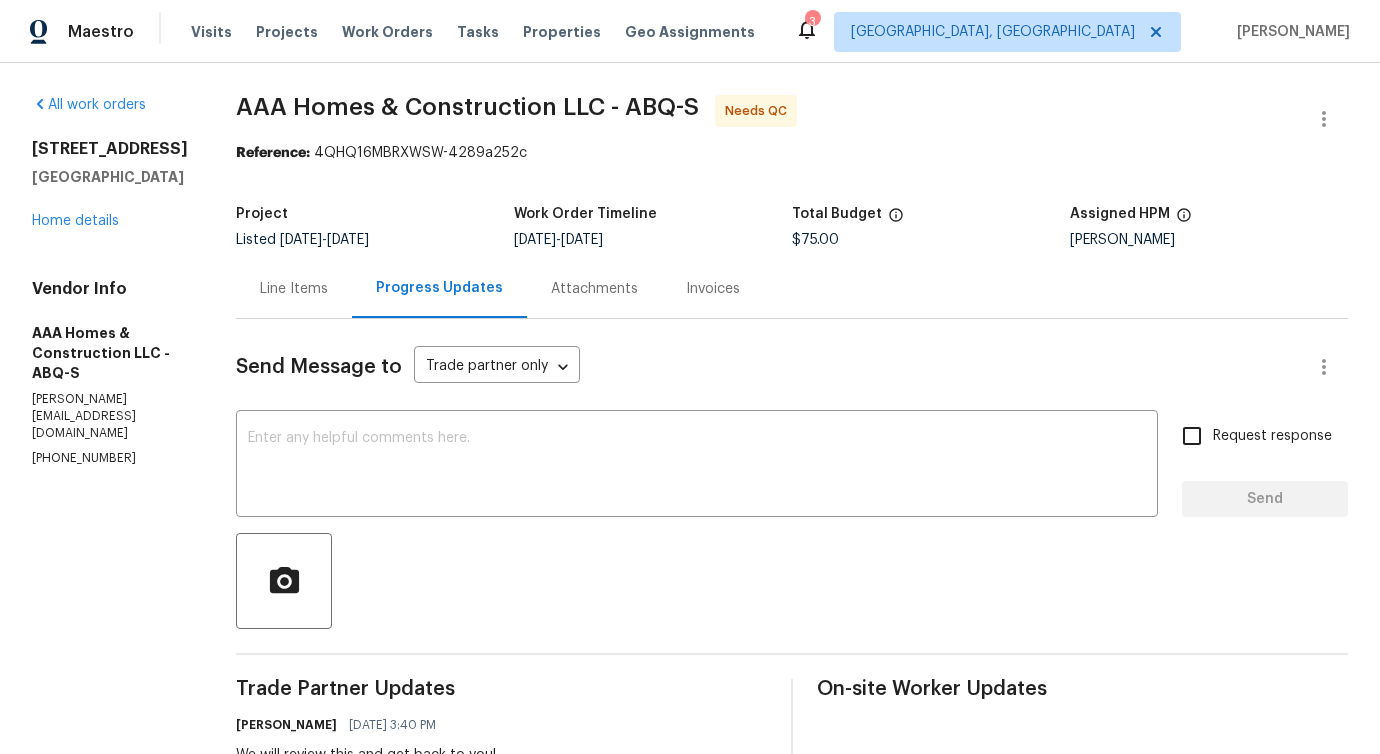 click on "5908 Andromeda Ave NW Albuquerque, NM 87114 Home details" at bounding box center [110, 185] 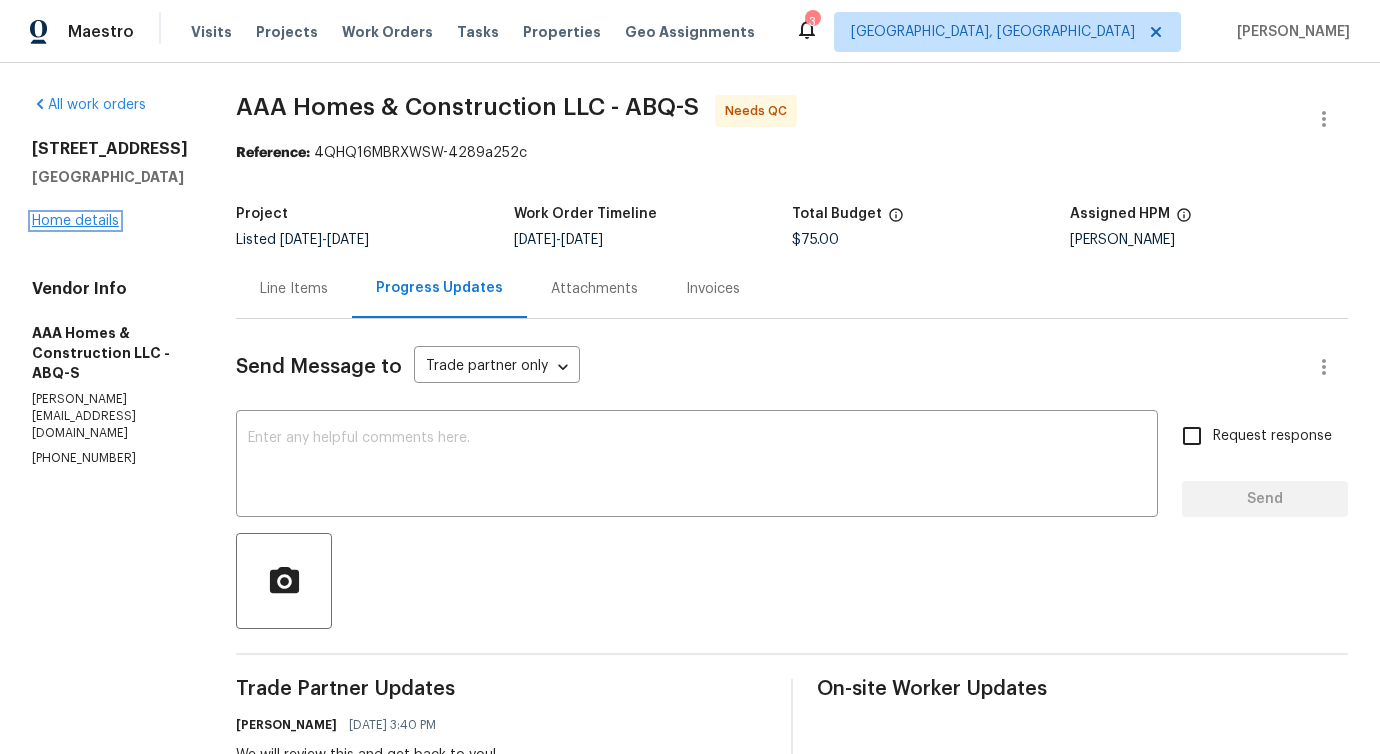 click on "Home details" at bounding box center [75, 221] 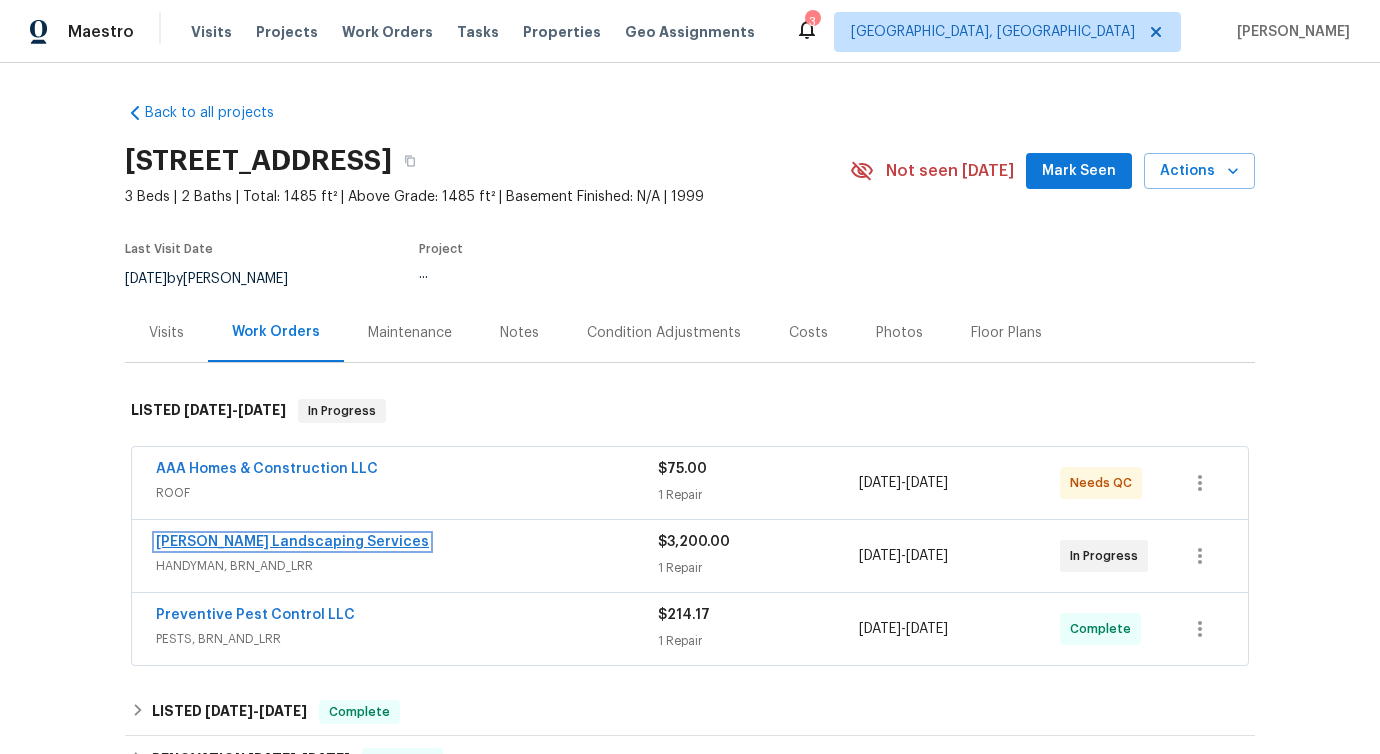 click on "Rodriguez Landscaping Services" at bounding box center (292, 542) 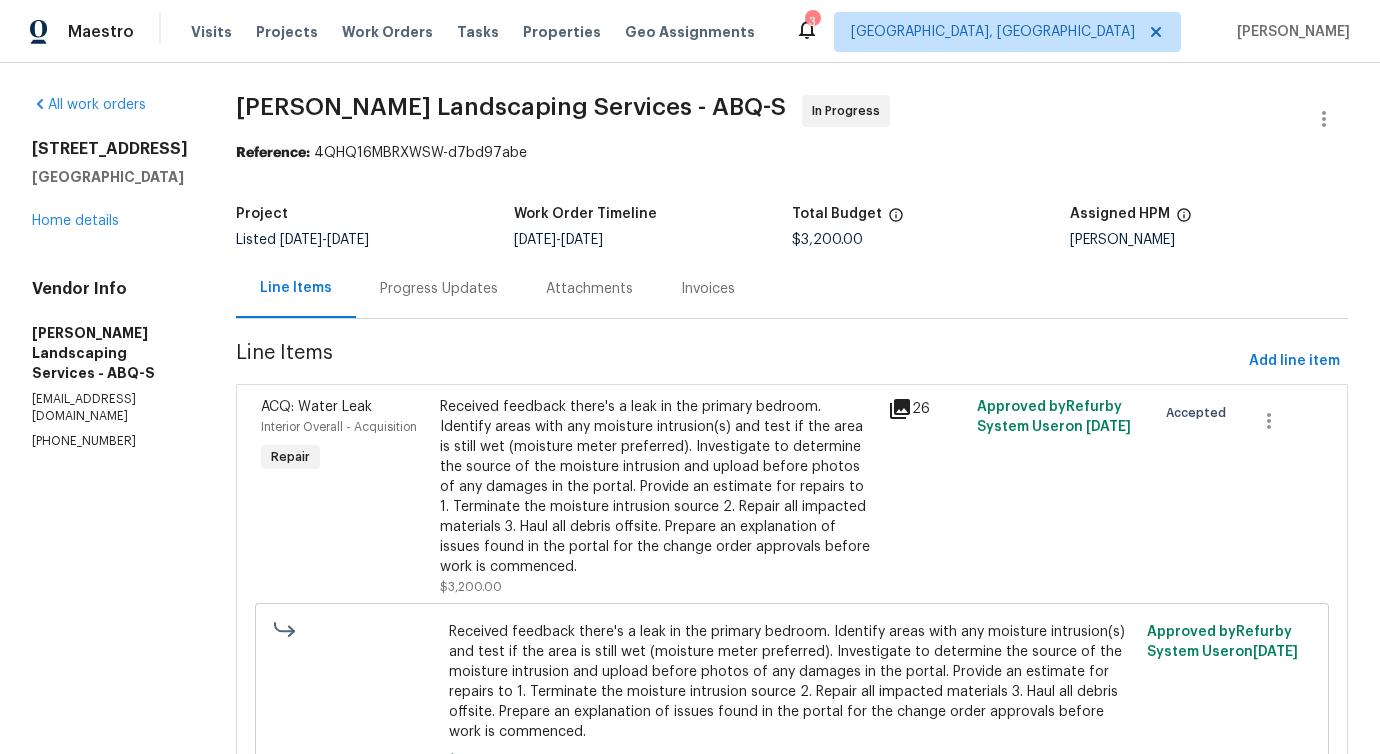 click on "Progress Updates" at bounding box center (439, 289) 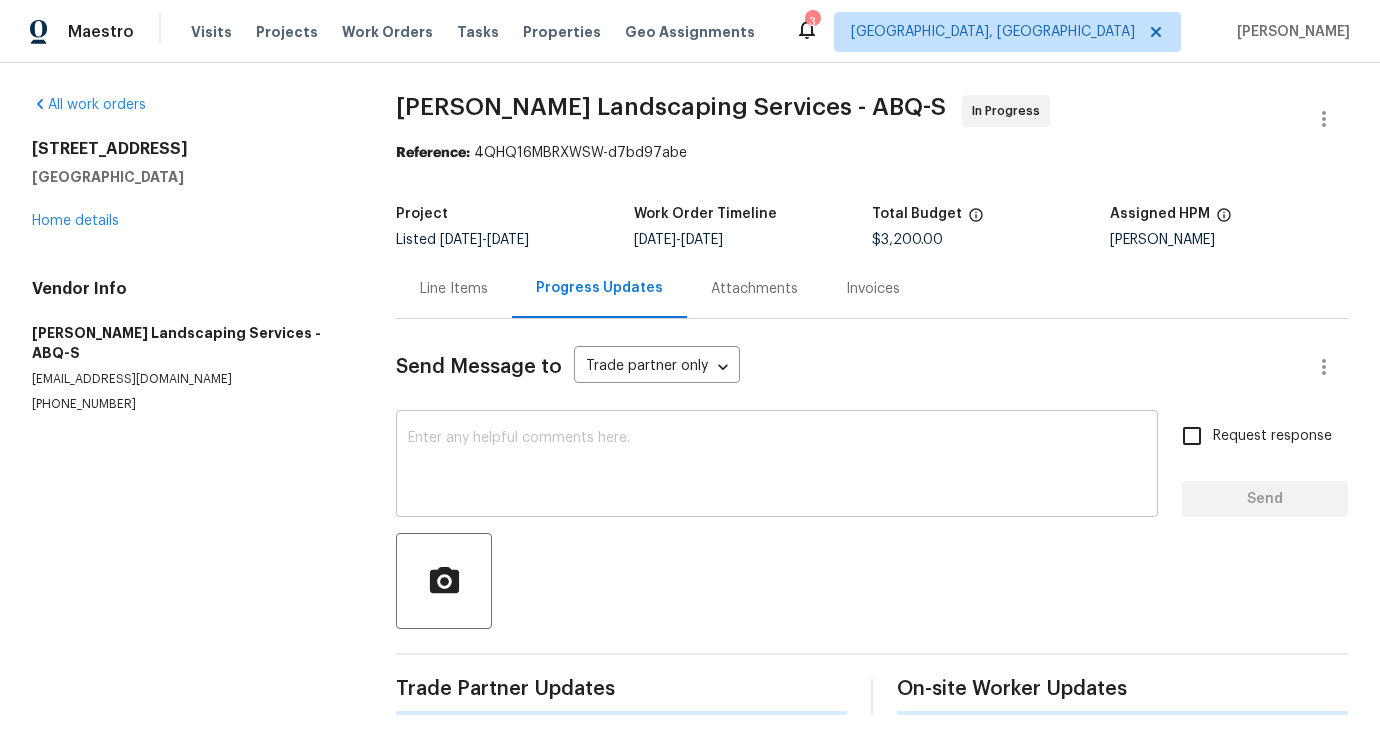click on "x ​" at bounding box center [777, 466] 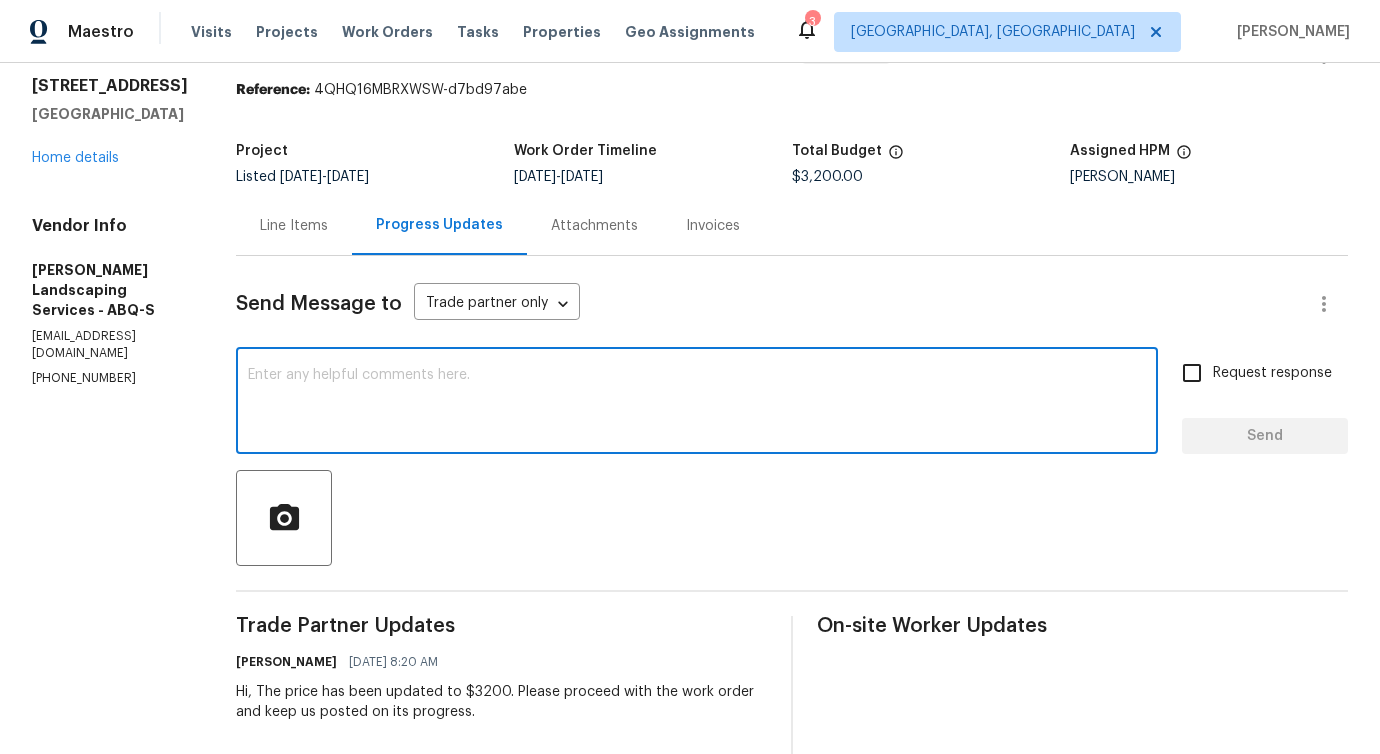 scroll, scrollTop: 0, scrollLeft: 0, axis: both 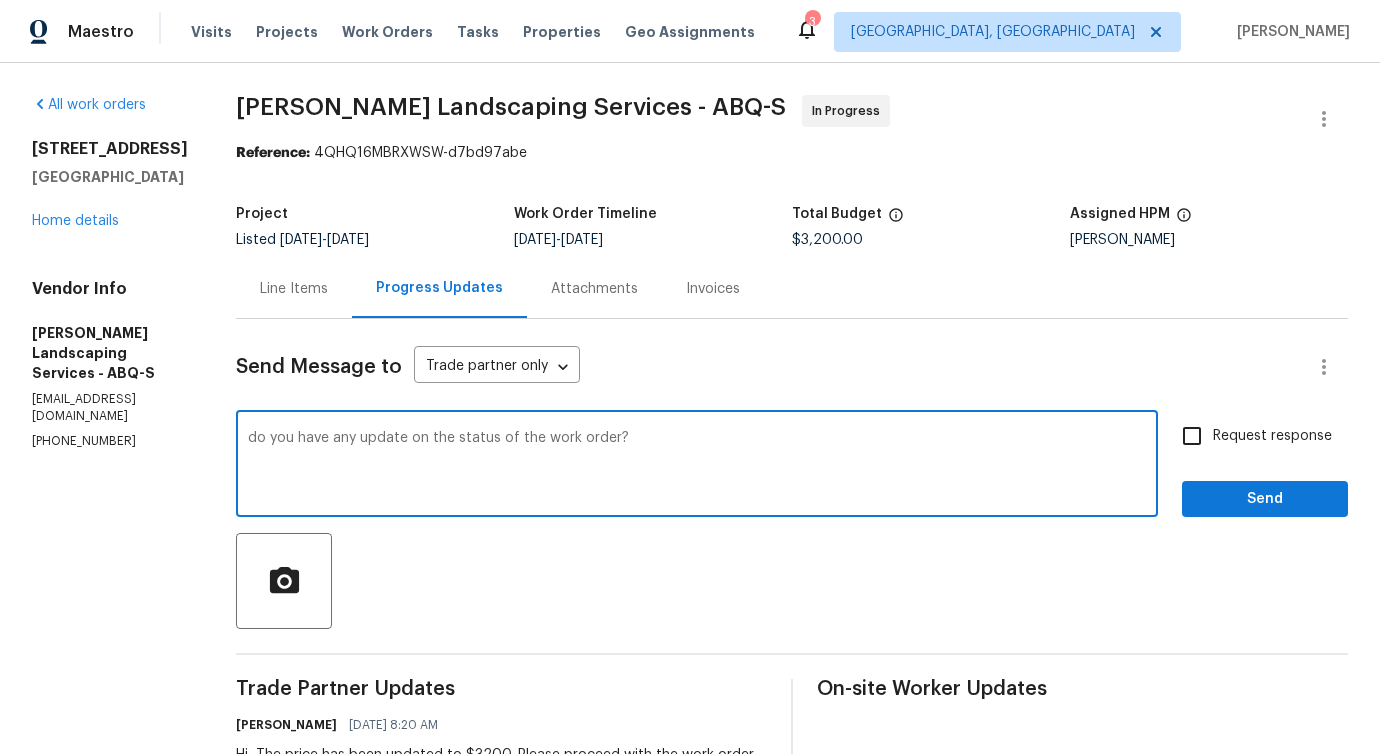type on "do you have any update on the status of the work order?" 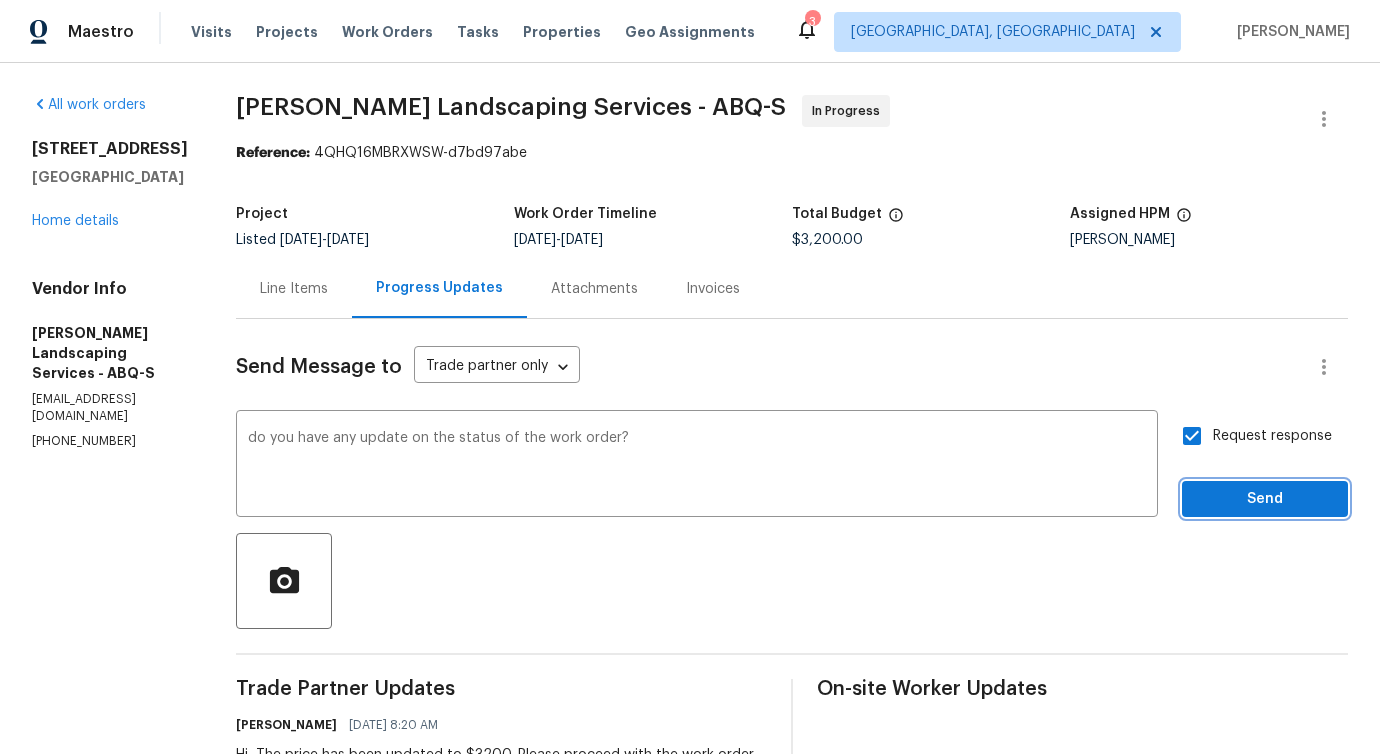 click on "Send" at bounding box center (1265, 499) 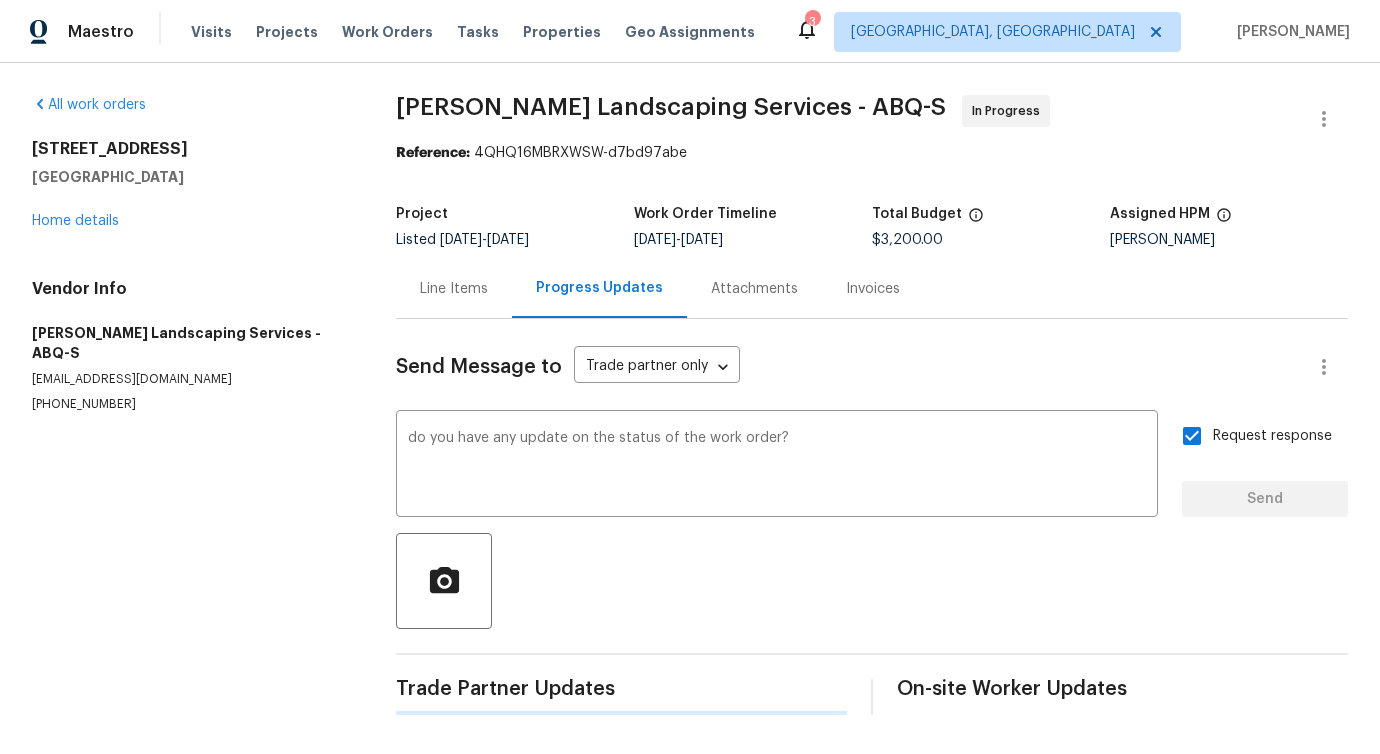 type 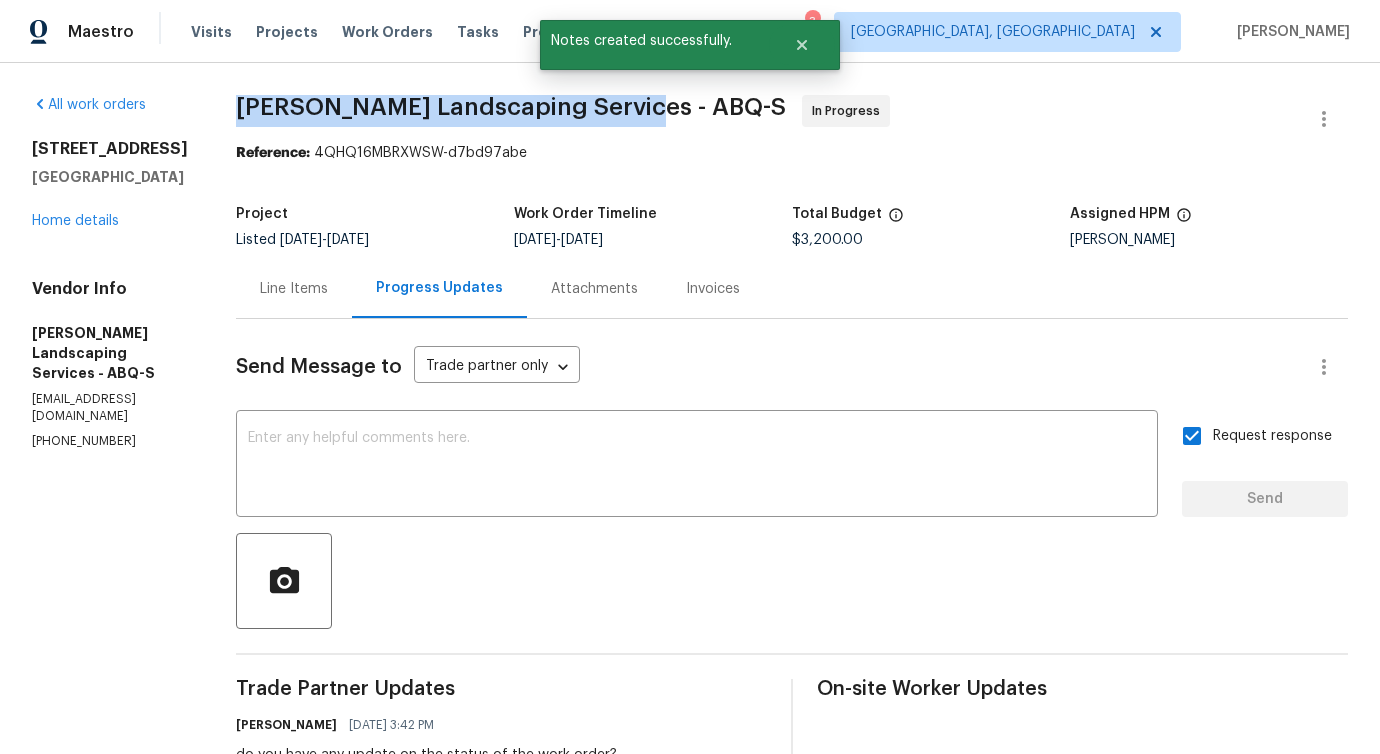 drag, startPoint x: 638, startPoint y: 108, endPoint x: 669, endPoint y: 108, distance: 31 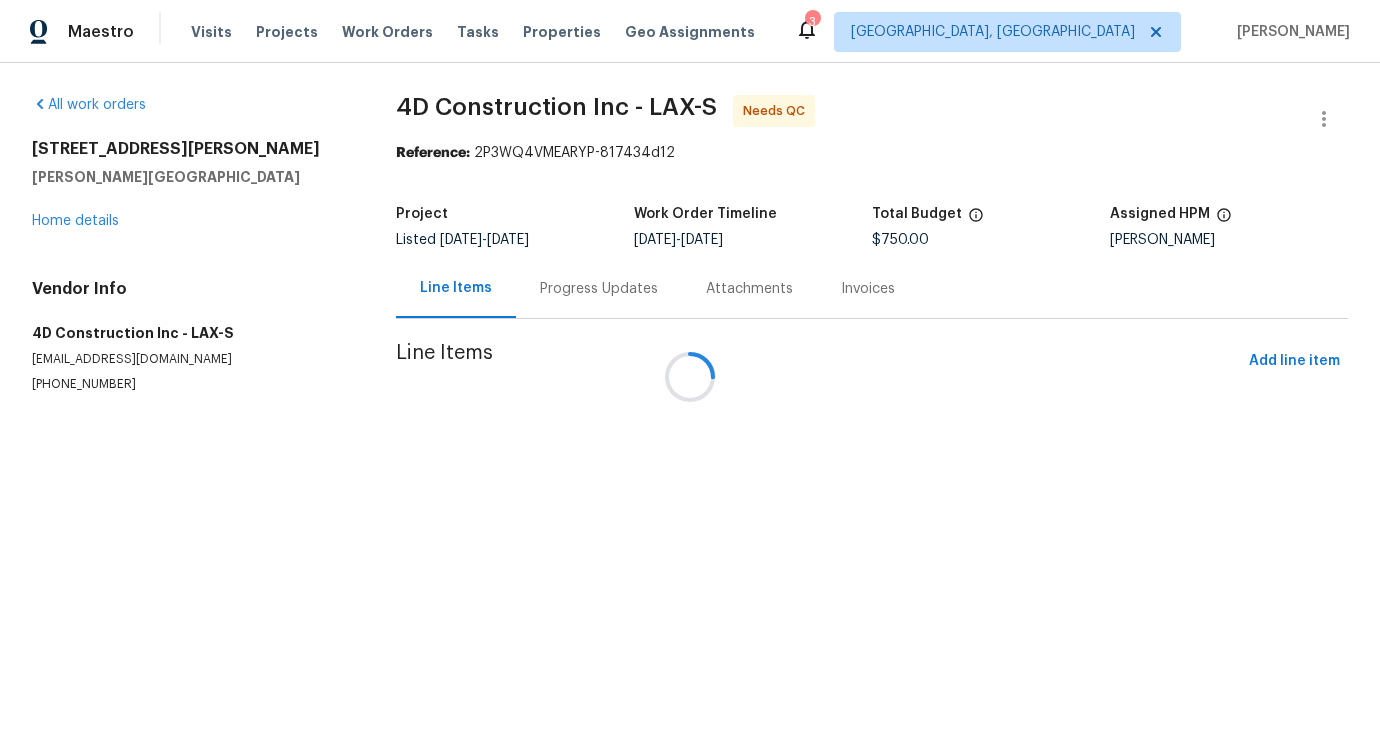 scroll, scrollTop: 0, scrollLeft: 0, axis: both 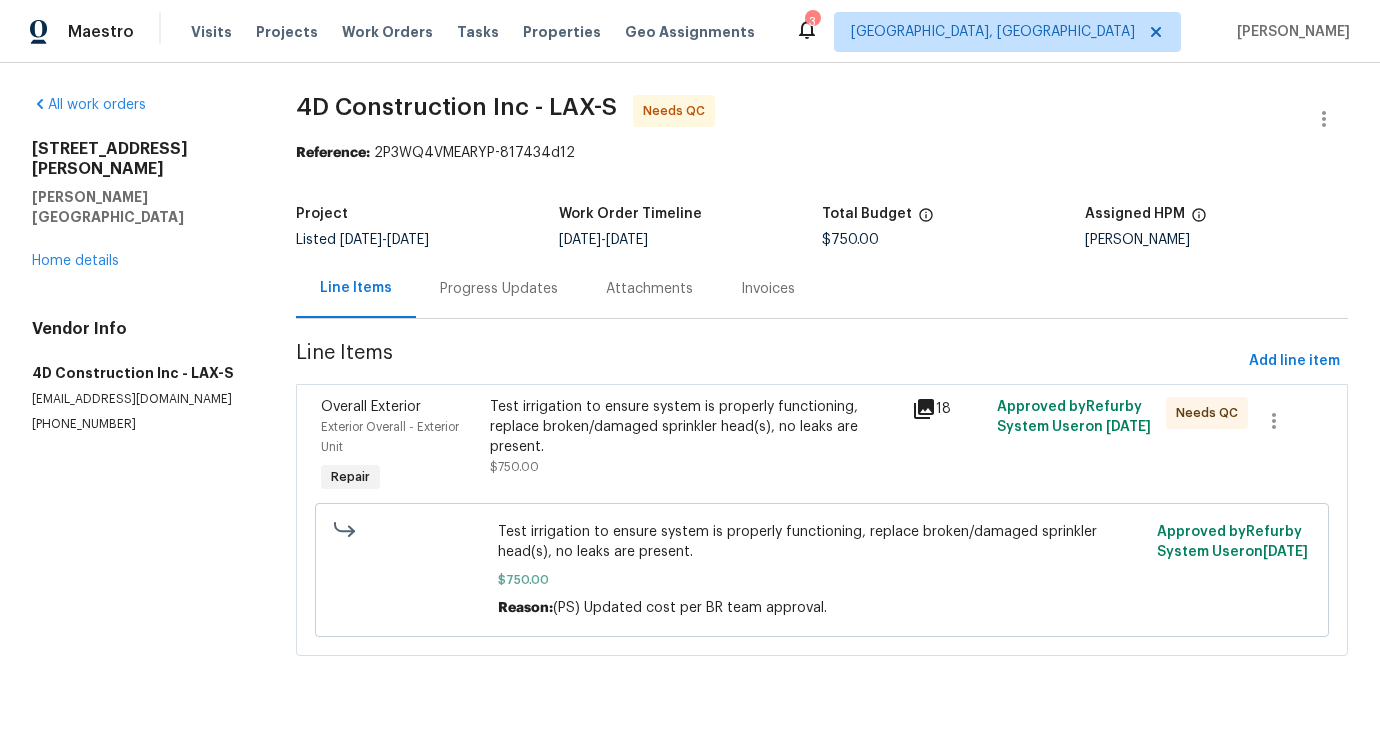 click on "Progress Updates" at bounding box center [499, 288] 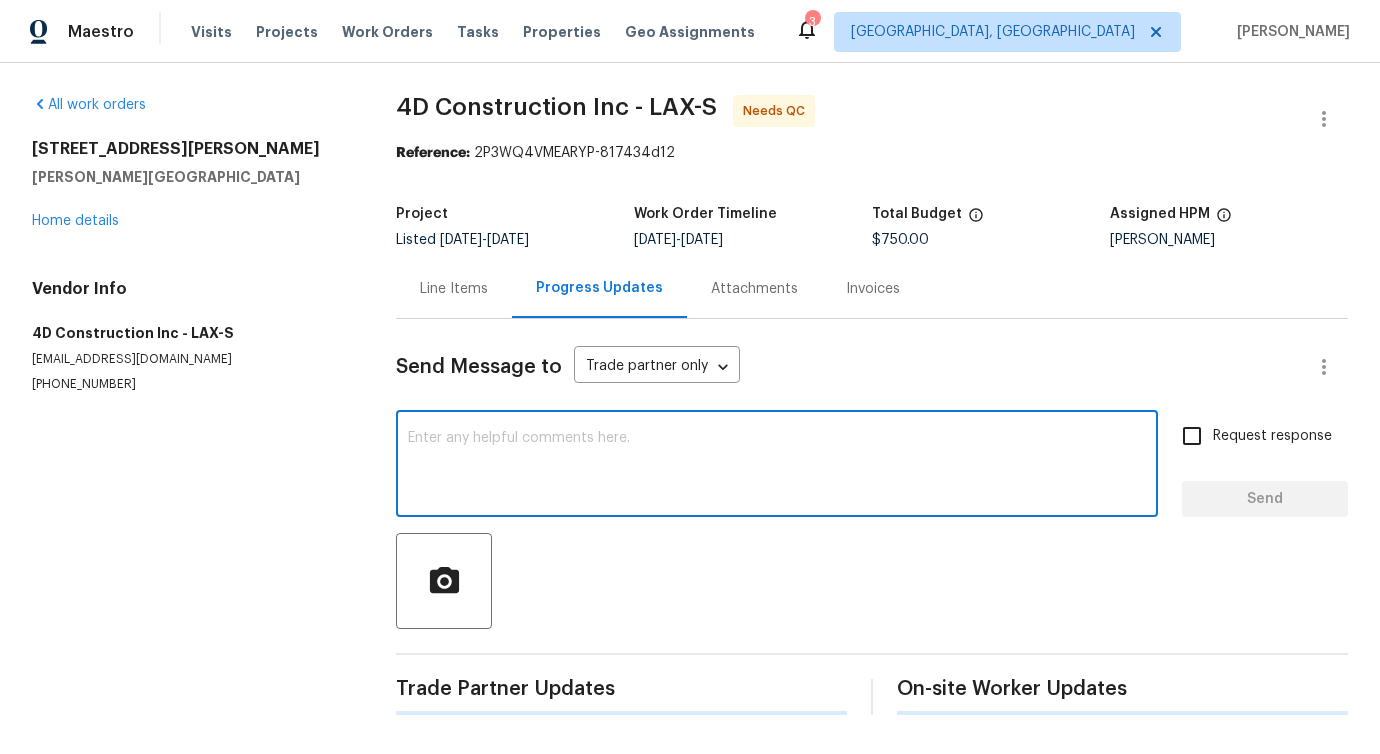 click at bounding box center (777, 466) 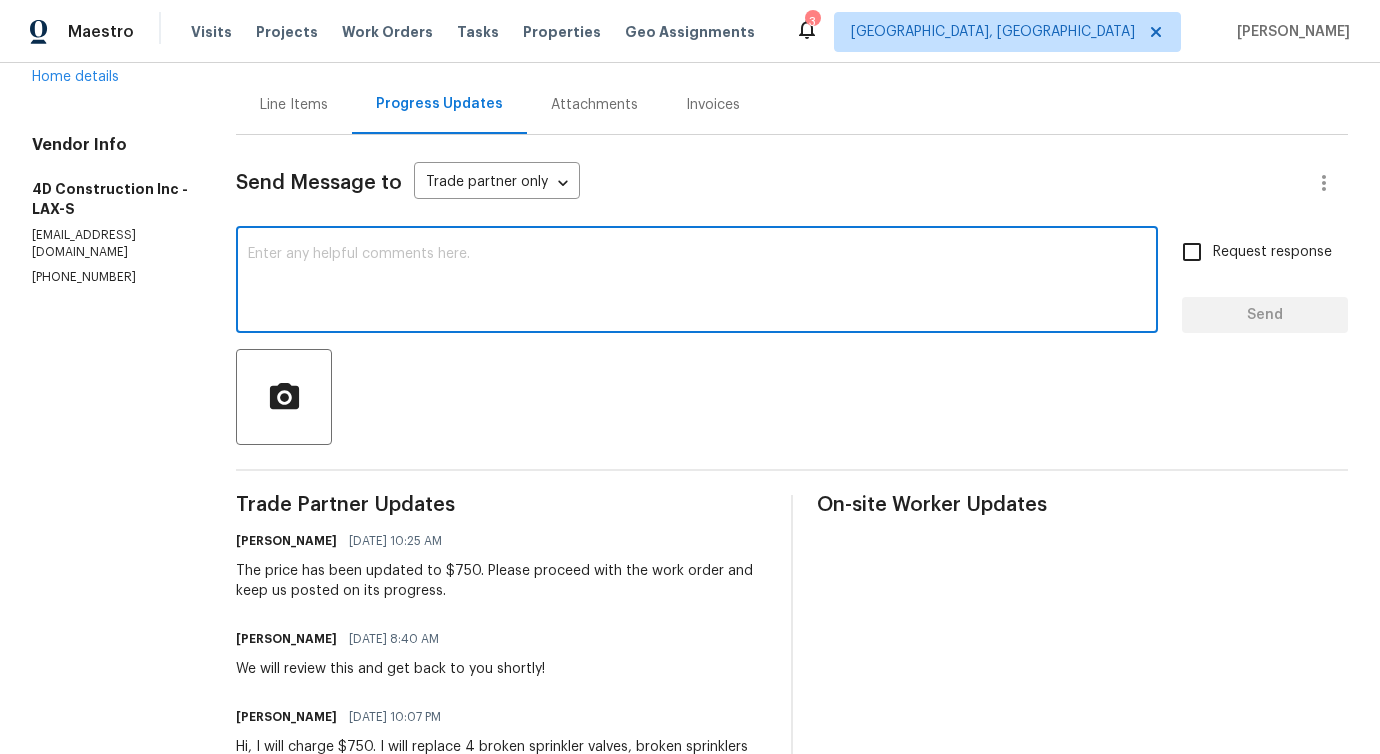 scroll, scrollTop: 169, scrollLeft: 0, axis: vertical 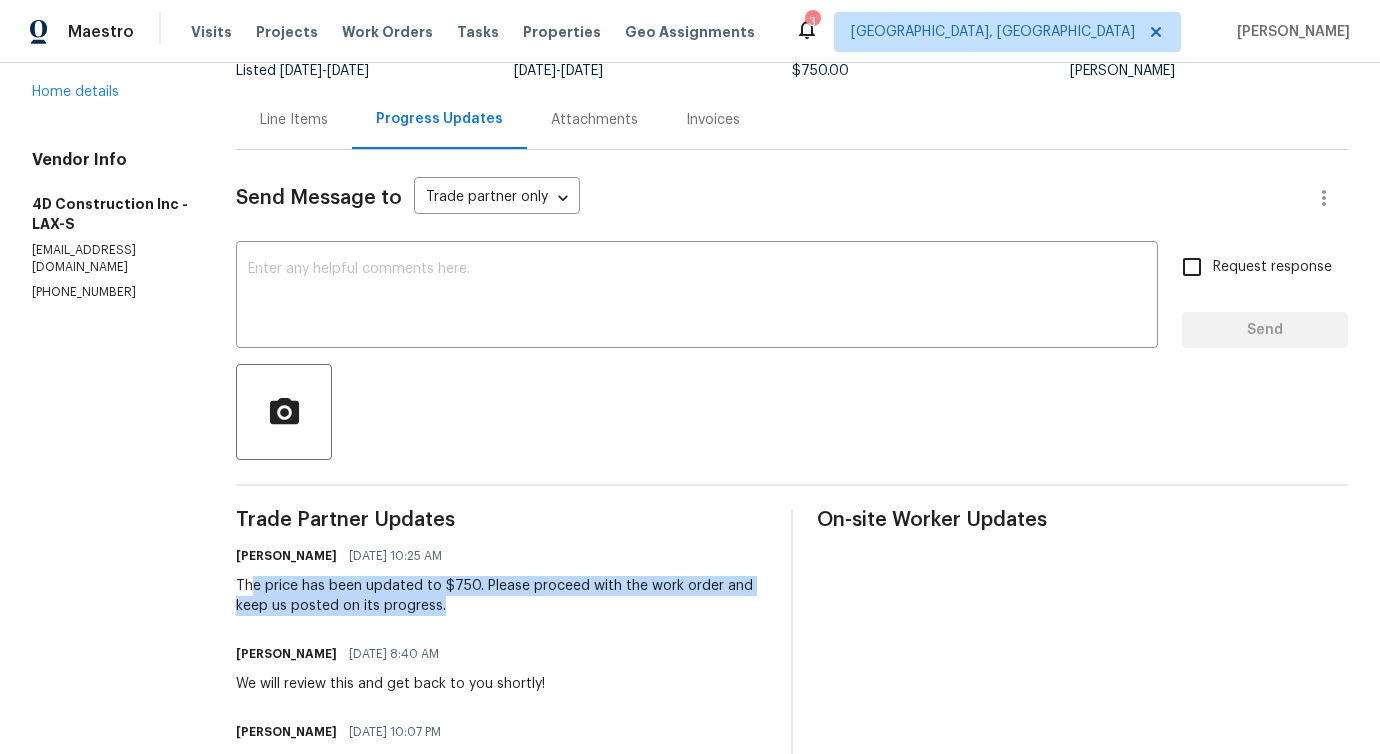 drag, startPoint x: 422, startPoint y: 604, endPoint x: 527, endPoint y: 606, distance: 105.01904 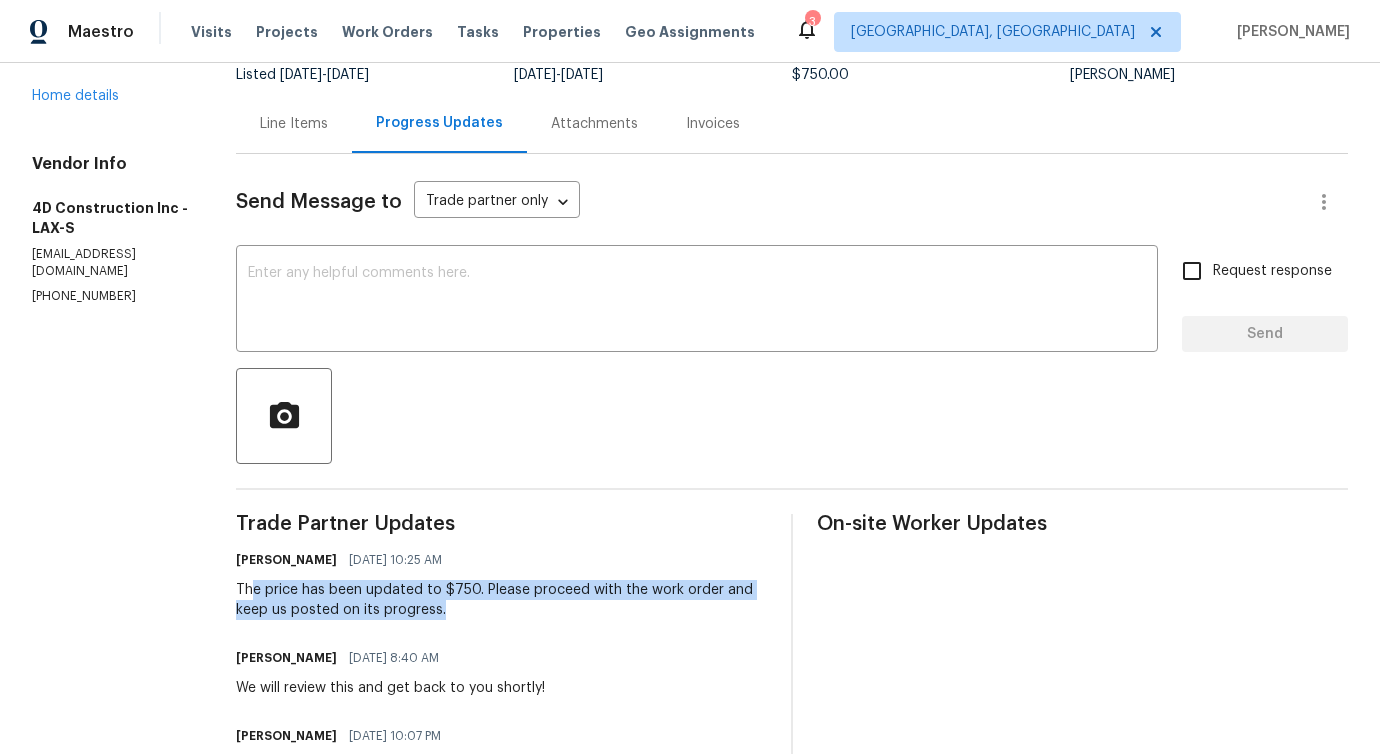 scroll, scrollTop: 0, scrollLeft: 0, axis: both 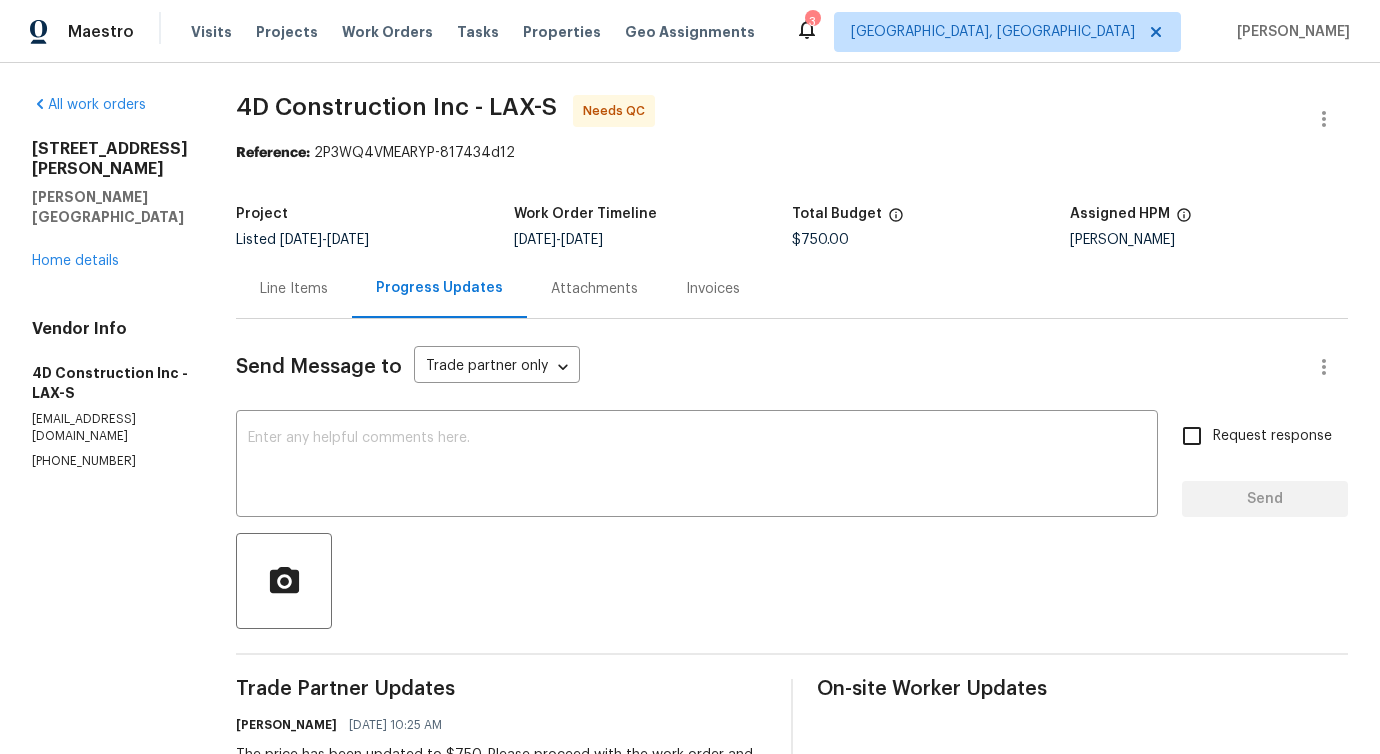click on "Line Items" at bounding box center (294, 289) 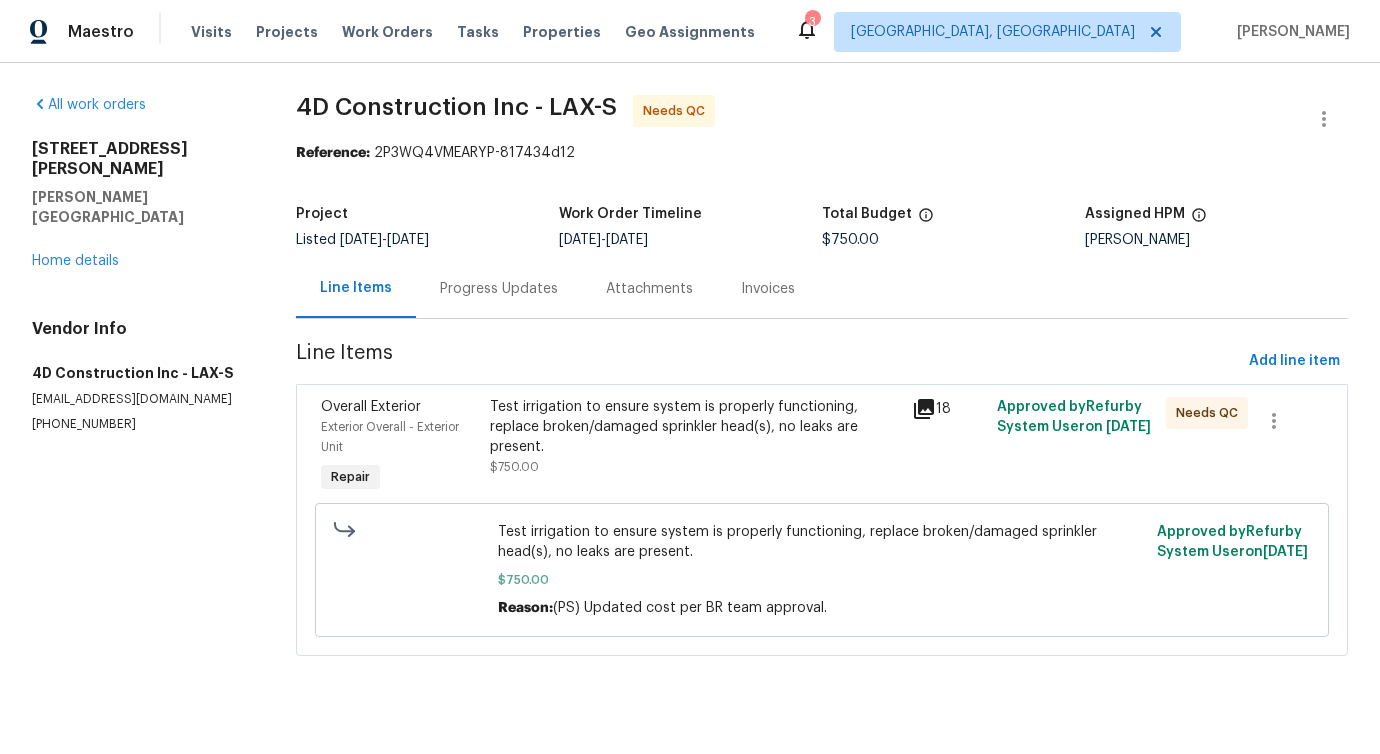 click on "Test irrigation to ensure system is properly functioning, replace broken/damaged sprinkler head(s), no leaks are present." at bounding box center (695, 427) 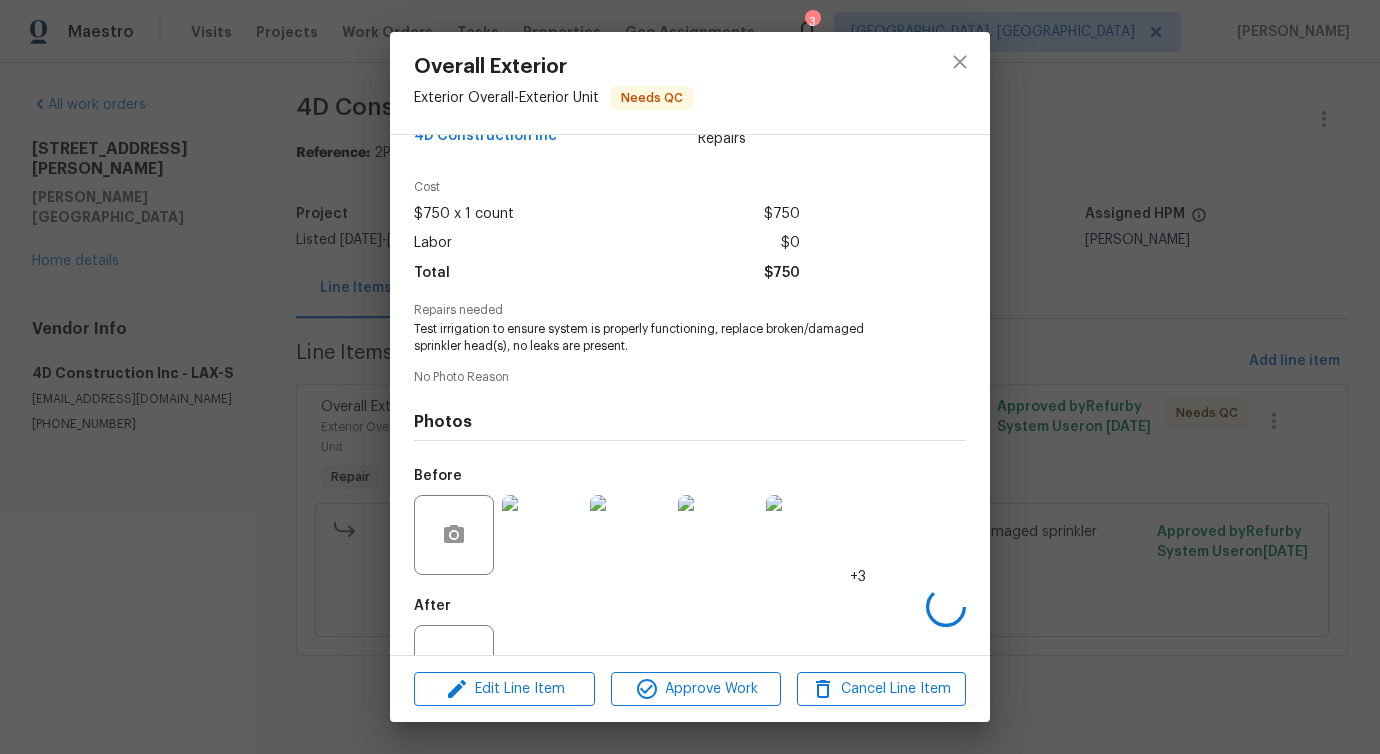 scroll, scrollTop: 117, scrollLeft: 0, axis: vertical 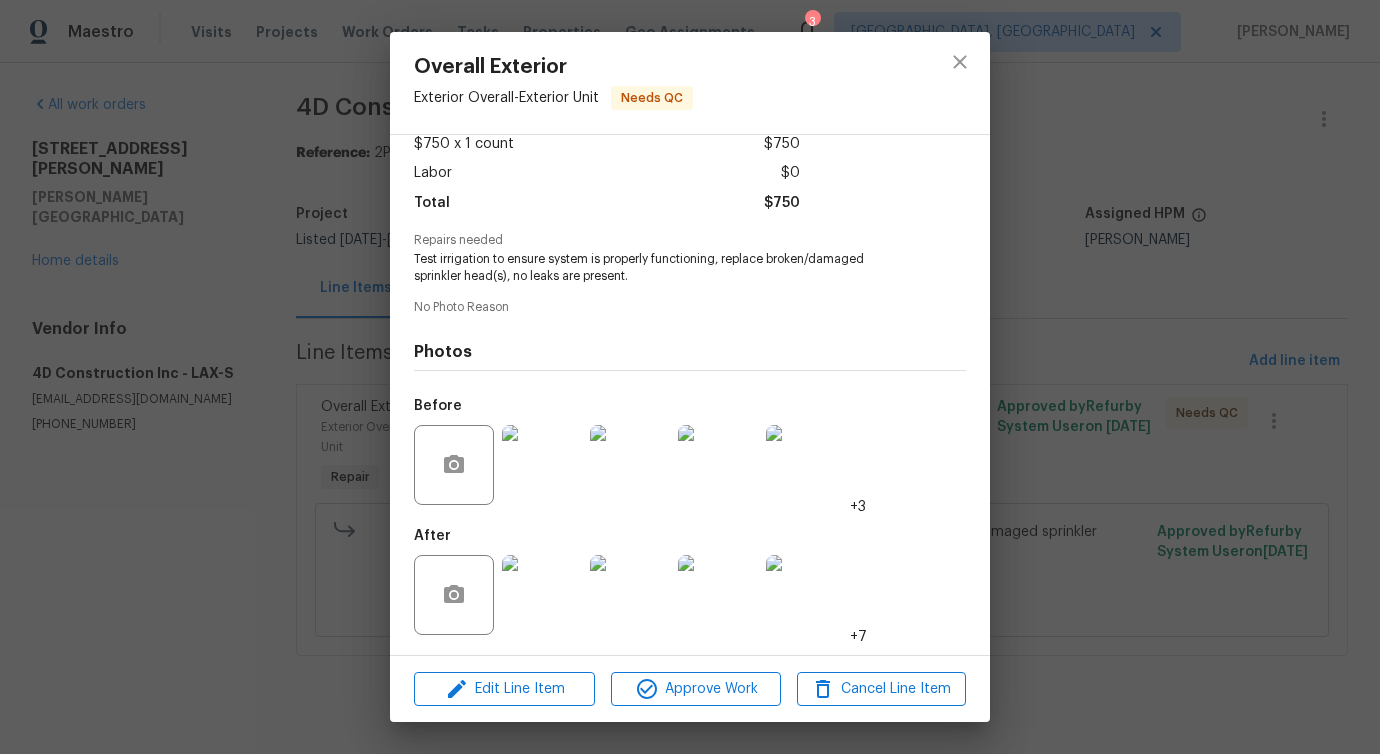 click at bounding box center [542, 595] 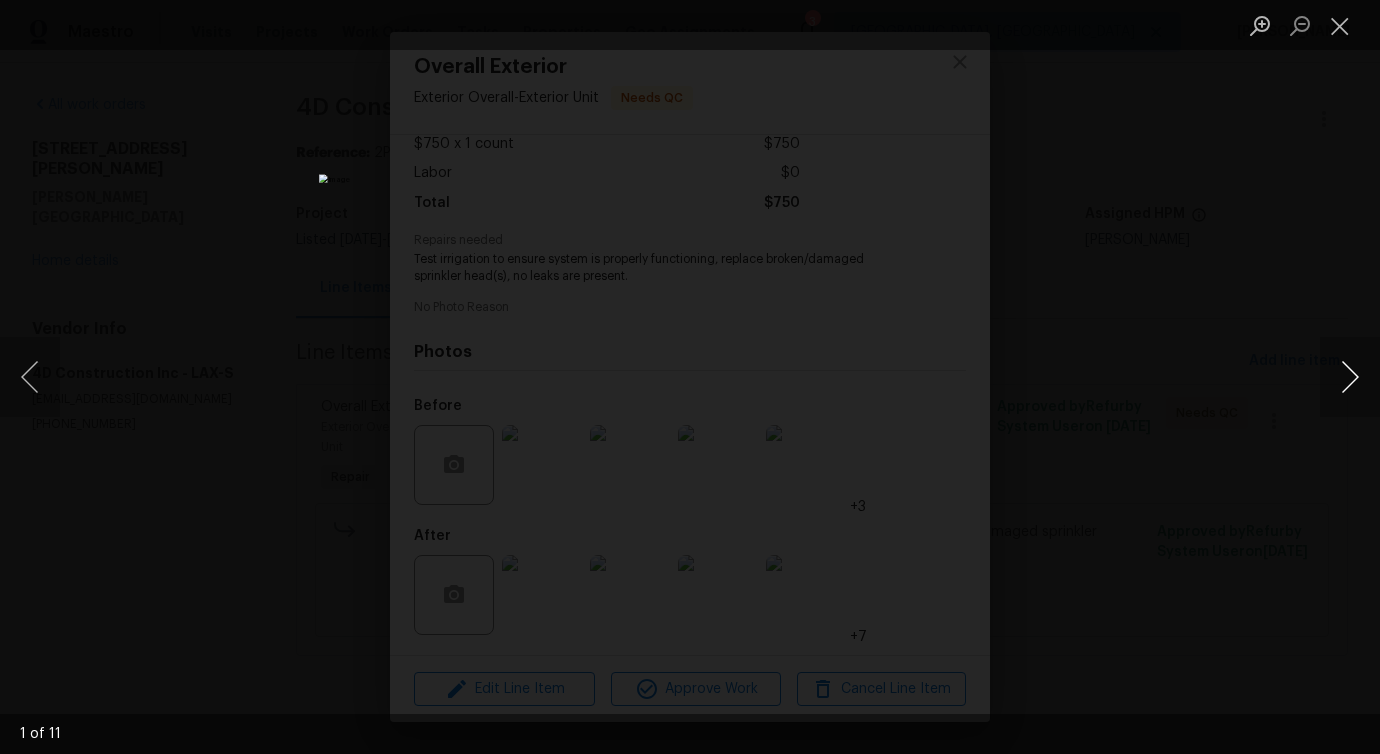 click at bounding box center (1350, 377) 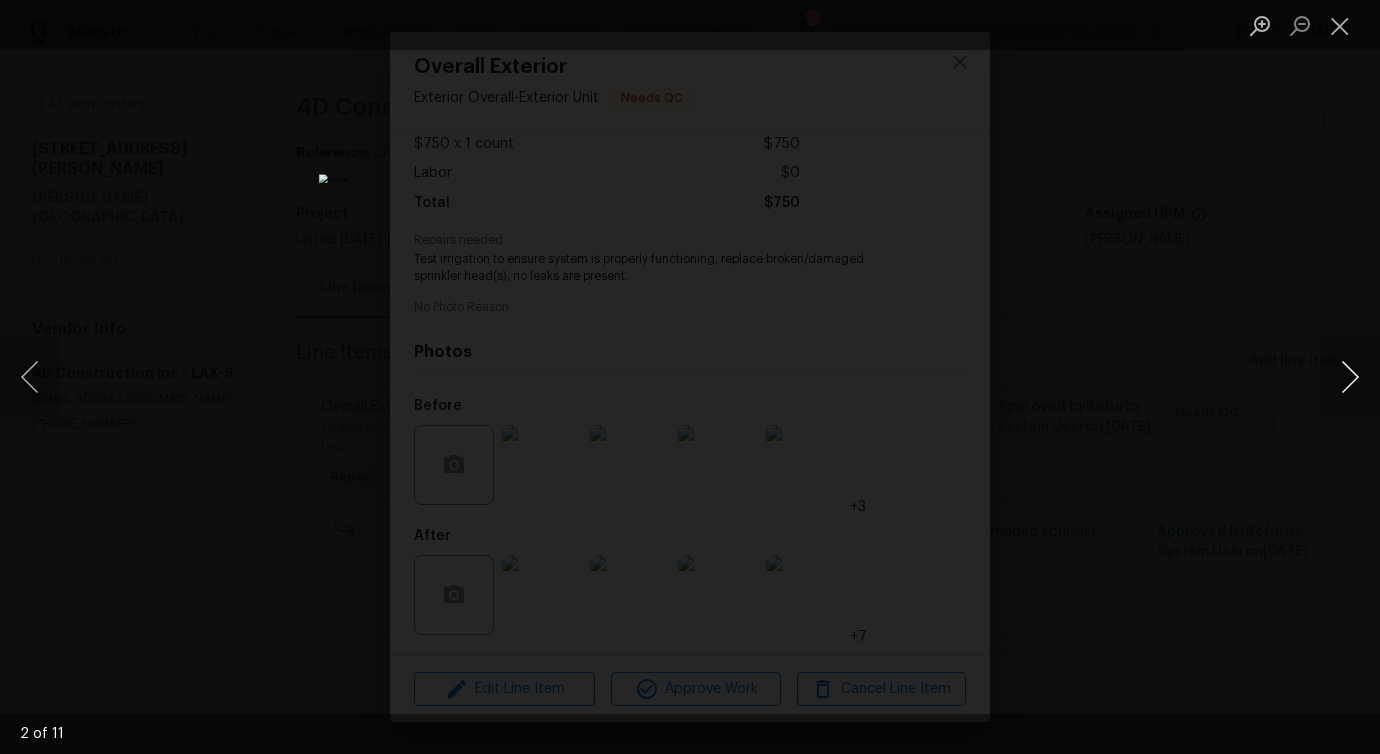 click at bounding box center (1350, 377) 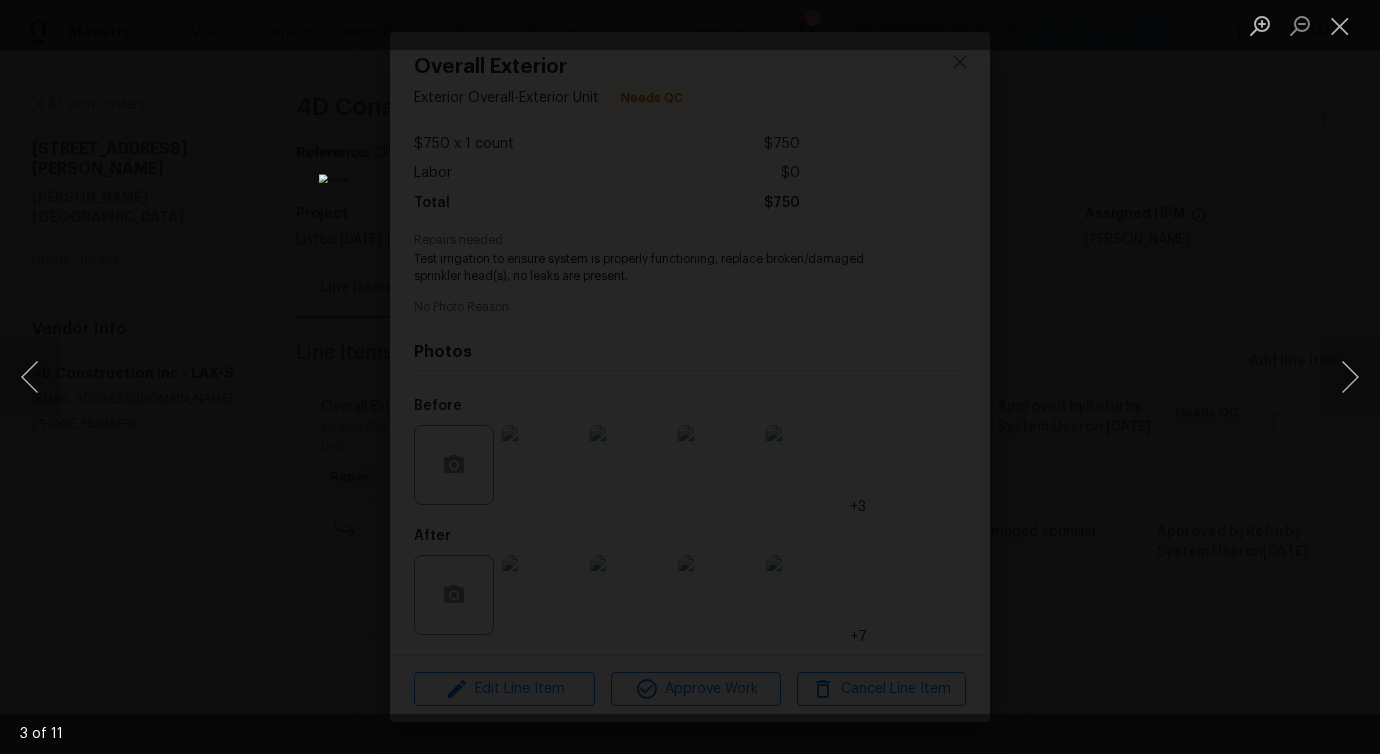 click at bounding box center [1310, 25] 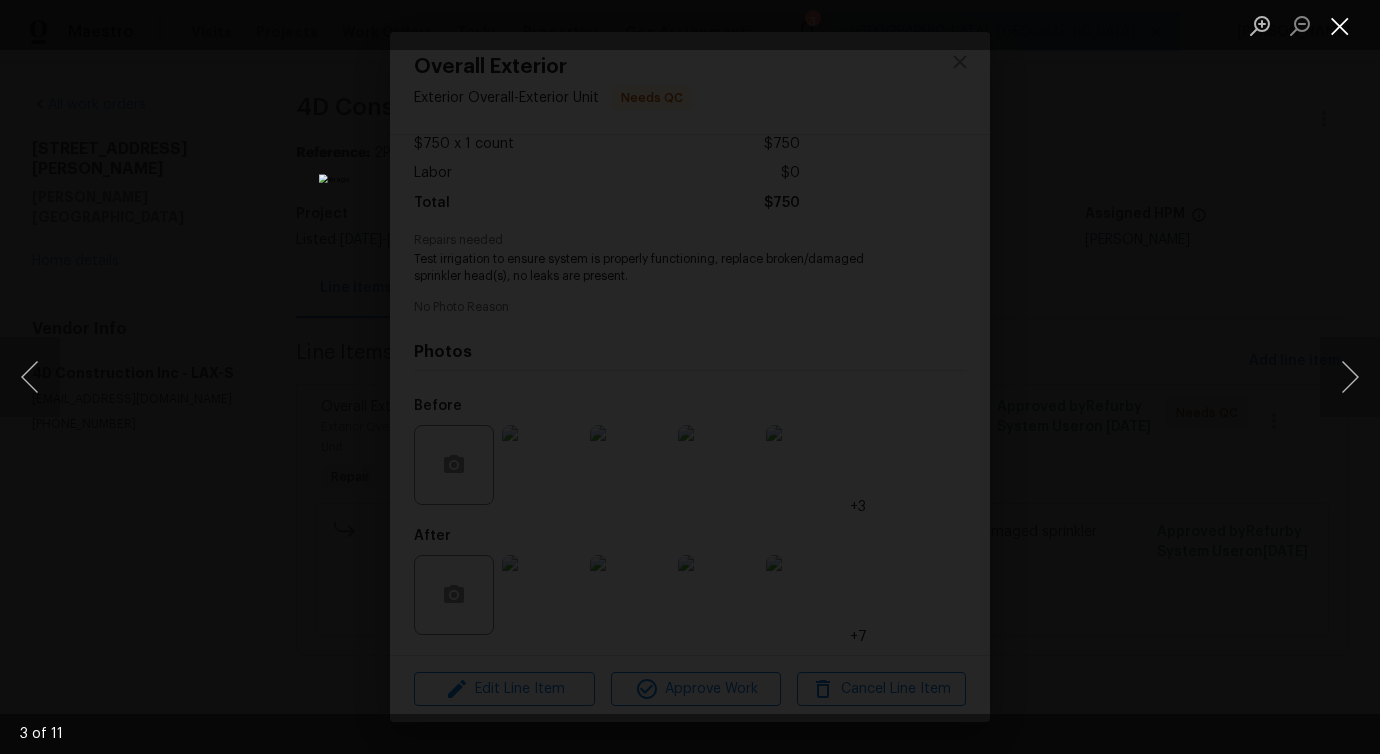 click at bounding box center (1340, 25) 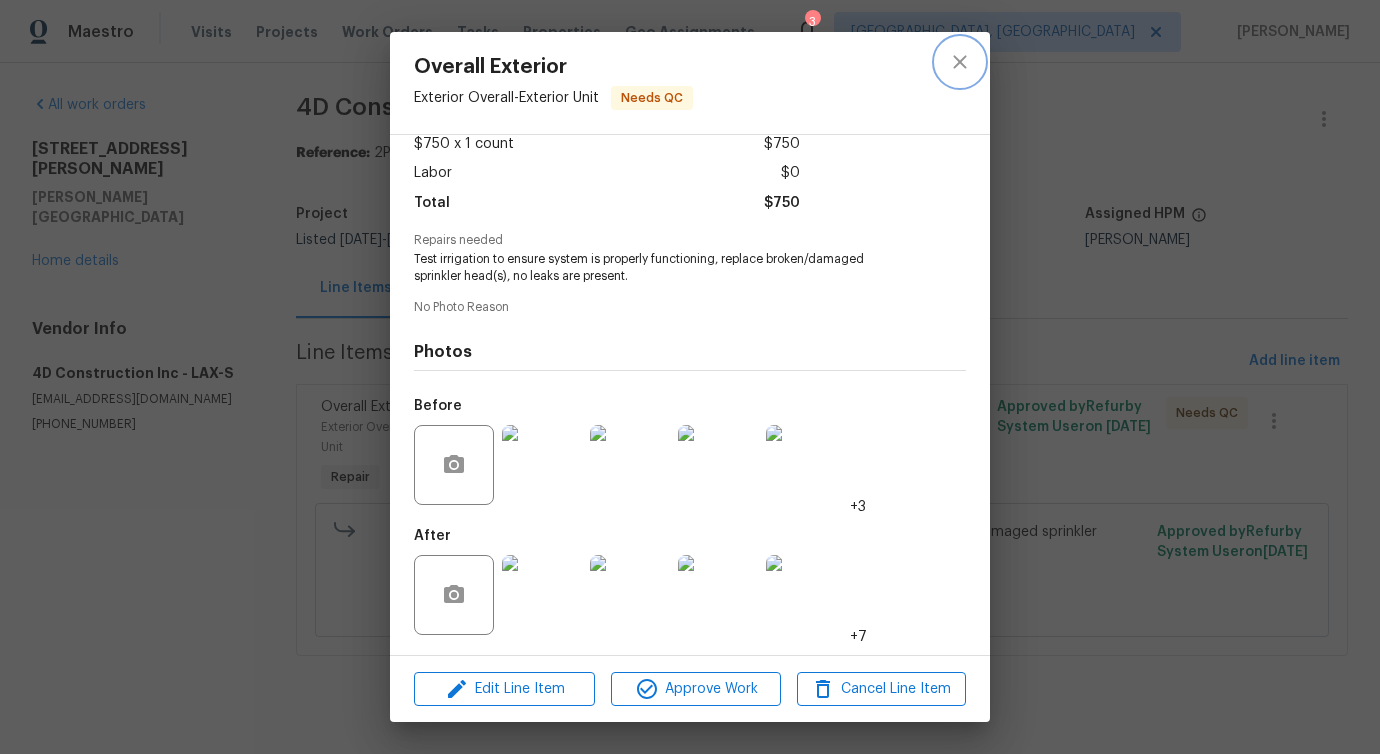 click 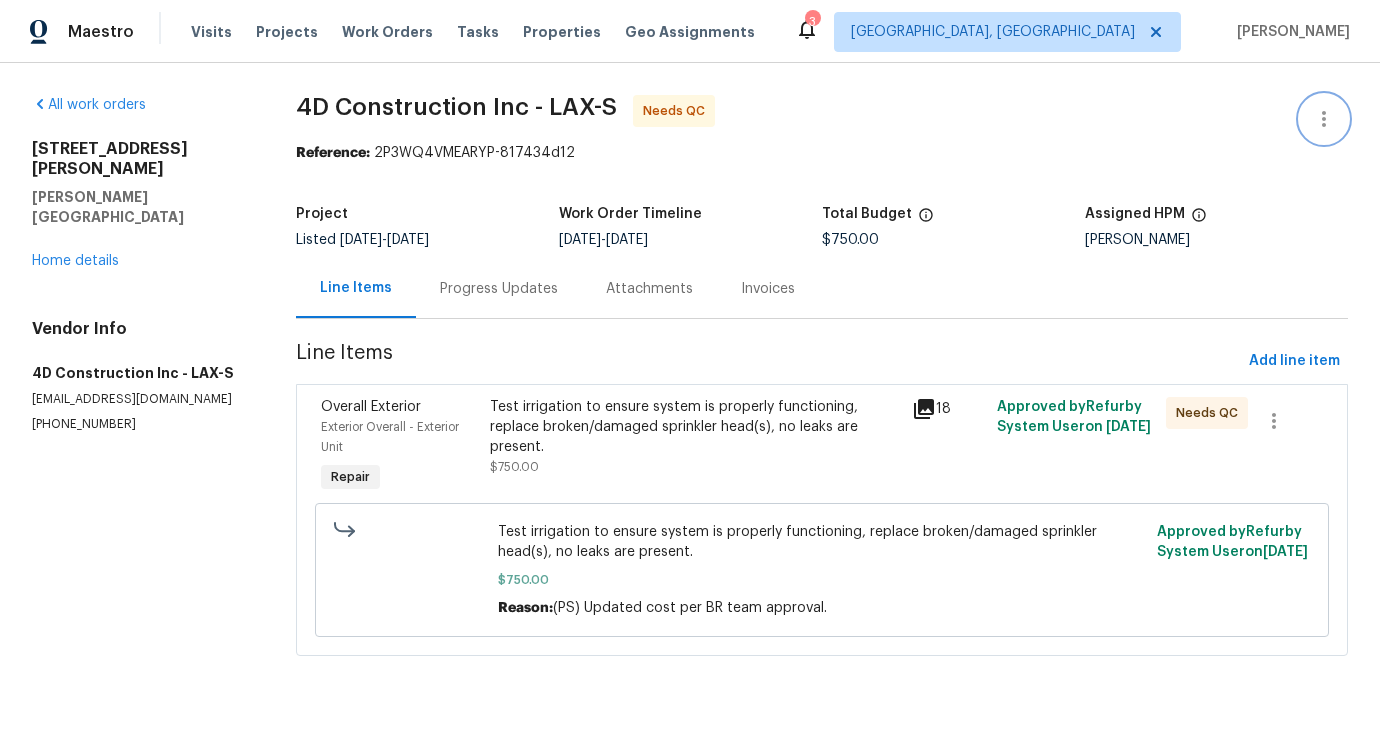 click 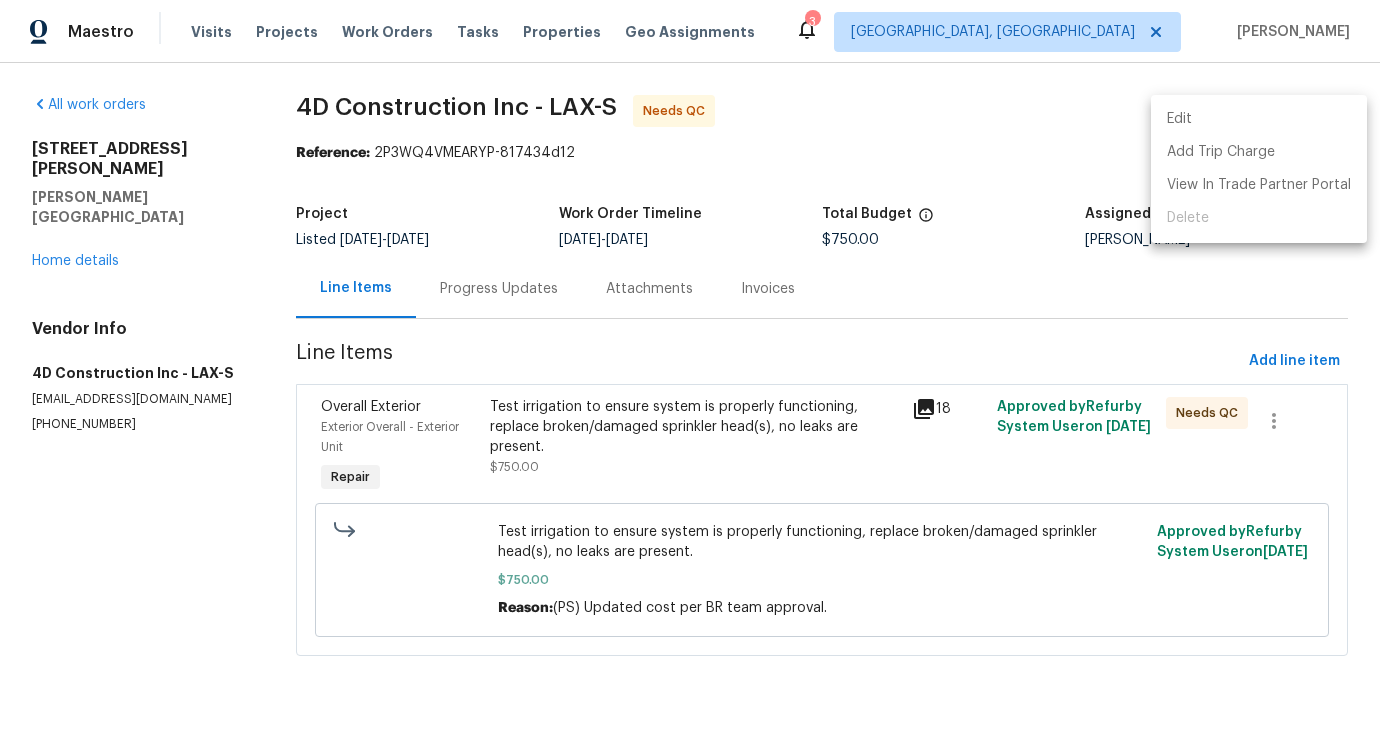 click on "Edit" at bounding box center (1259, 119) 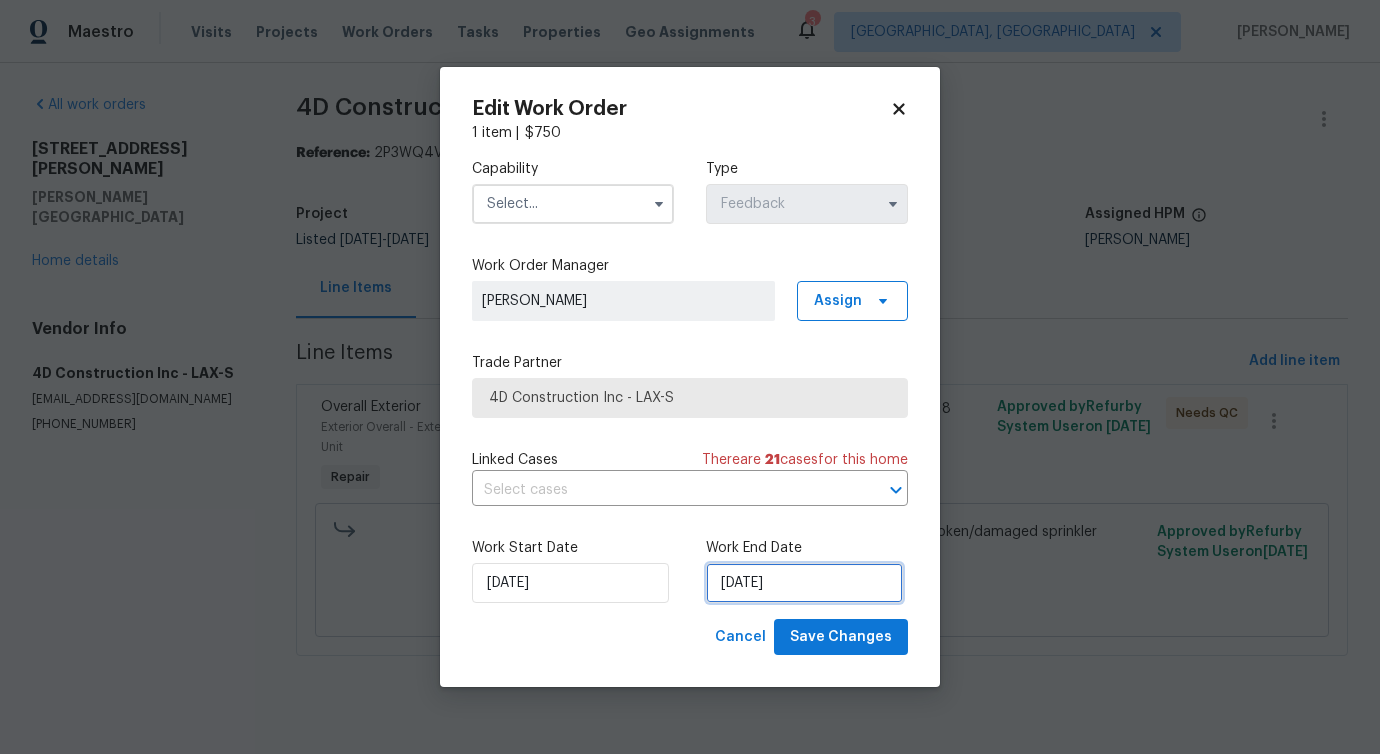click on "[DATE]" at bounding box center (804, 583) 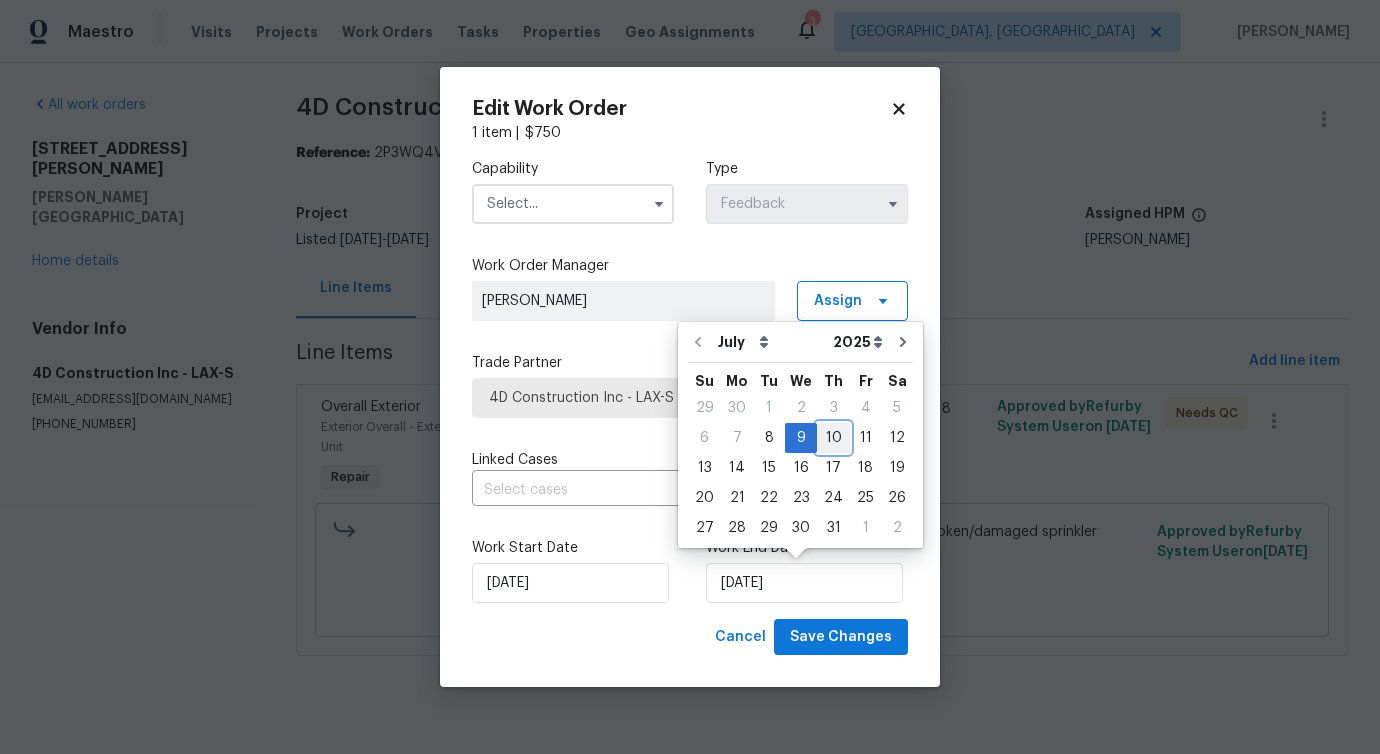 click on "10" at bounding box center (833, 438) 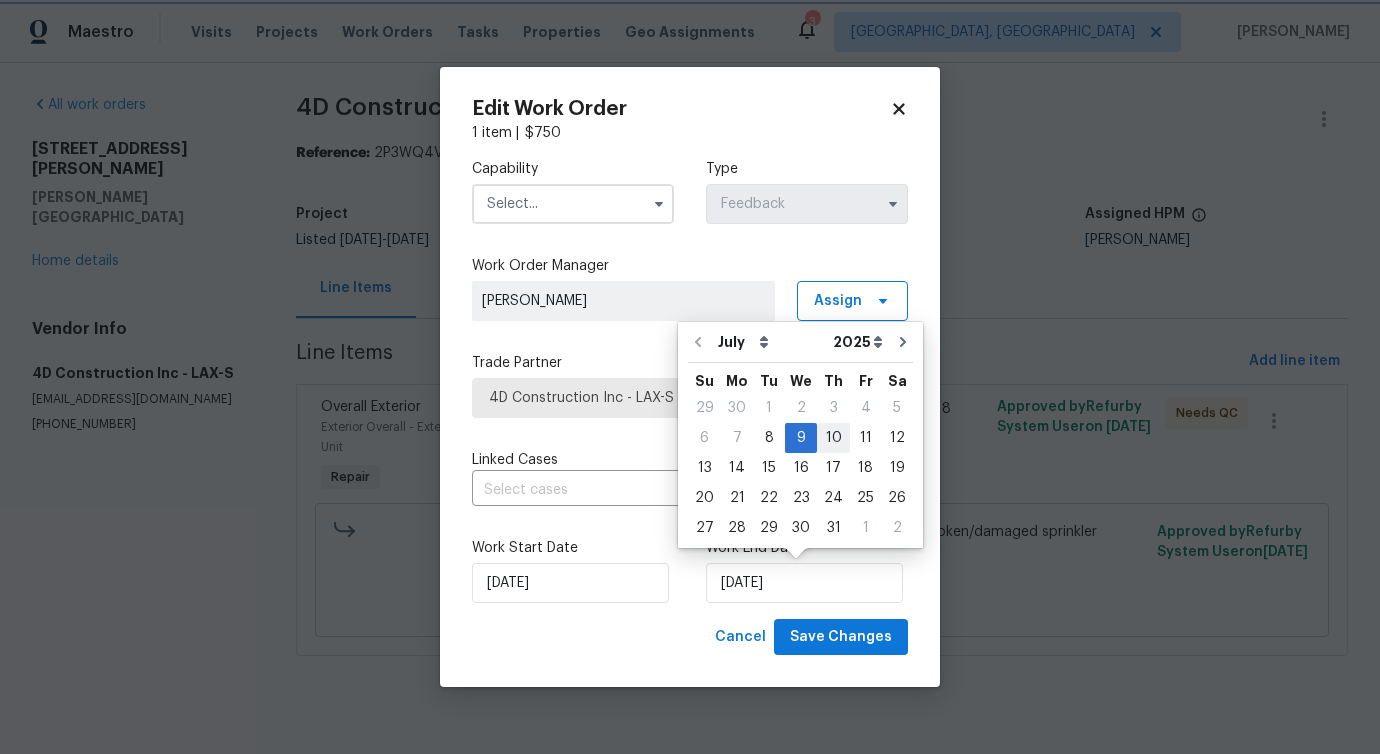 type on "[DATE]" 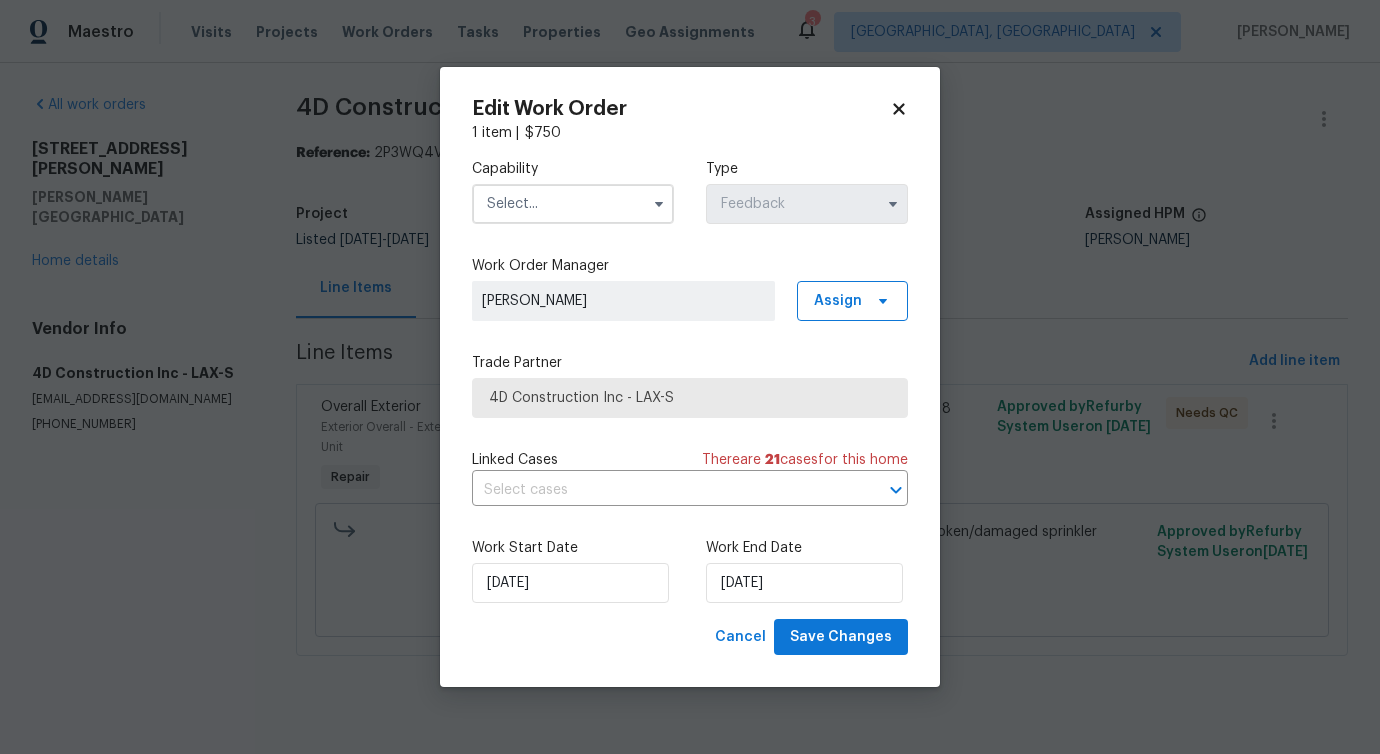 click on "Capability" at bounding box center (573, 191) 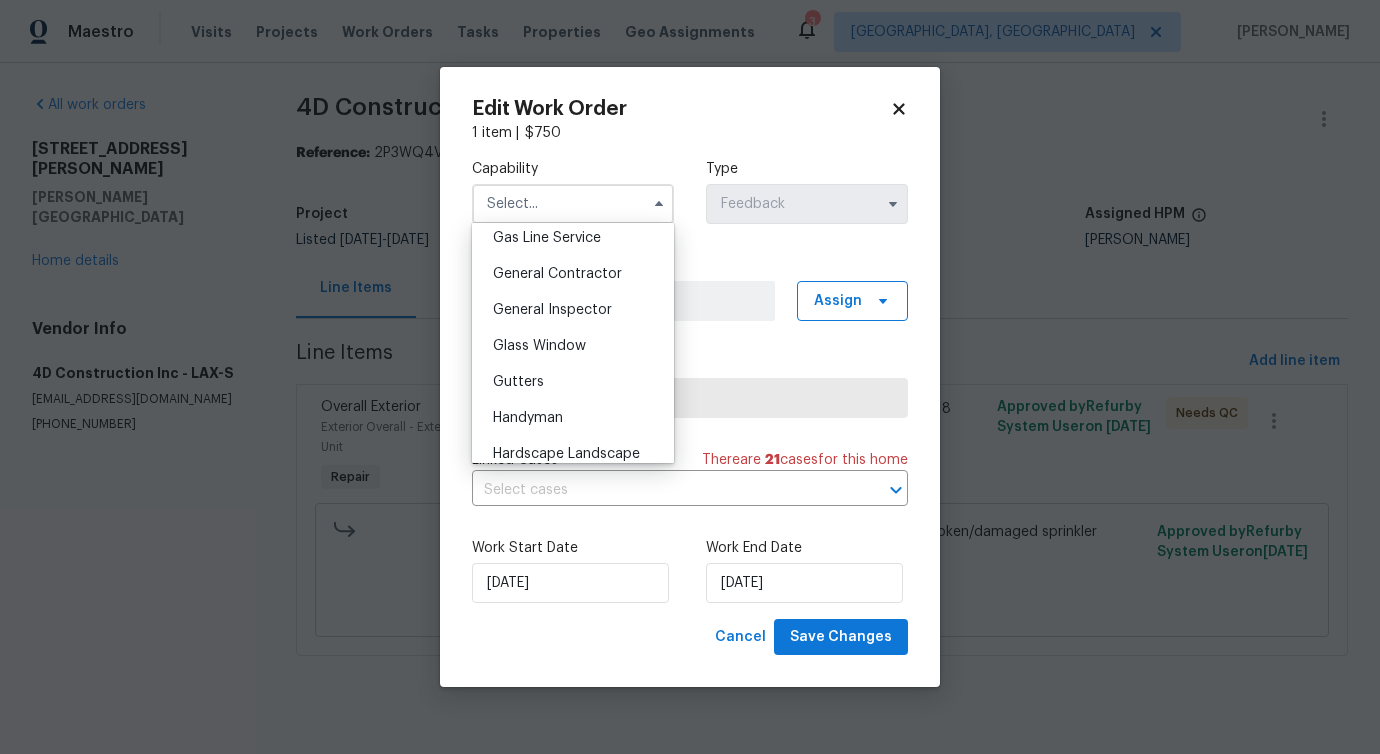 scroll, scrollTop: 1077, scrollLeft: 0, axis: vertical 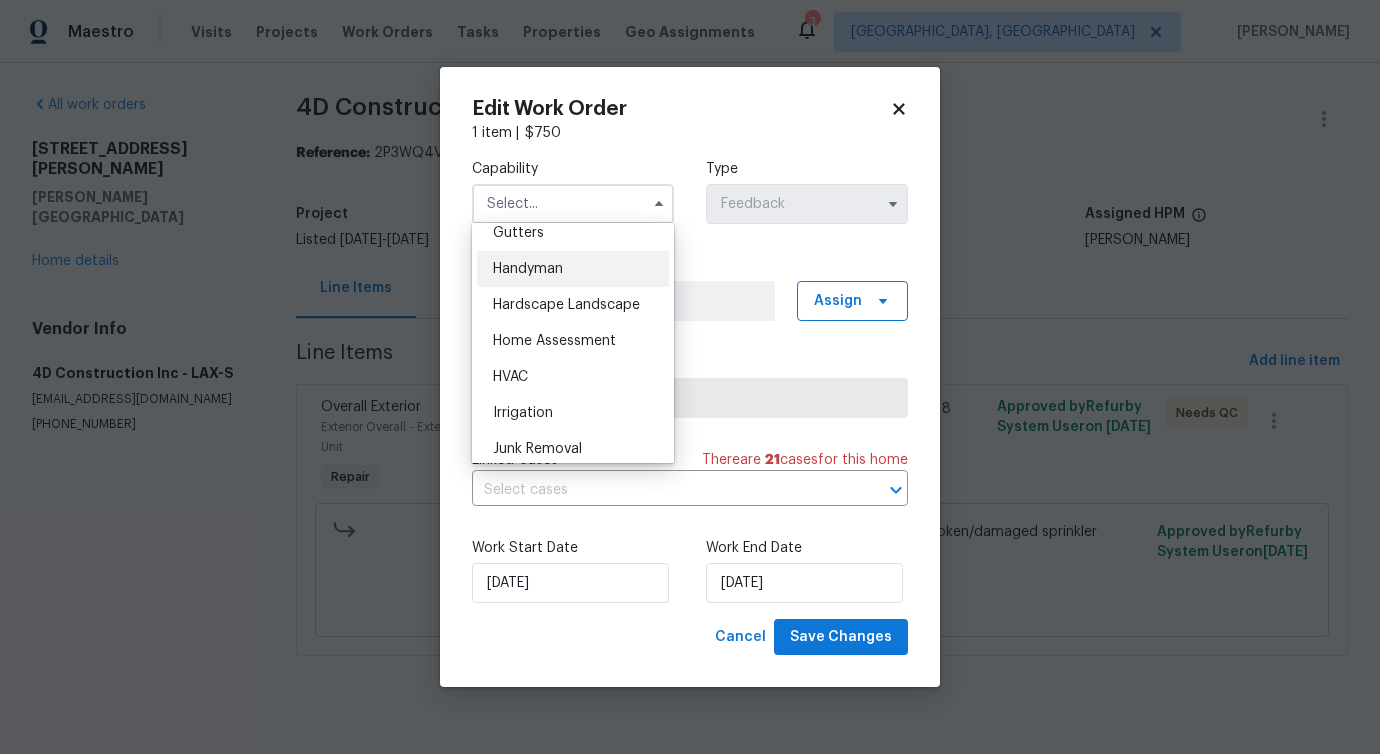 click on "Handyman" at bounding box center (528, 269) 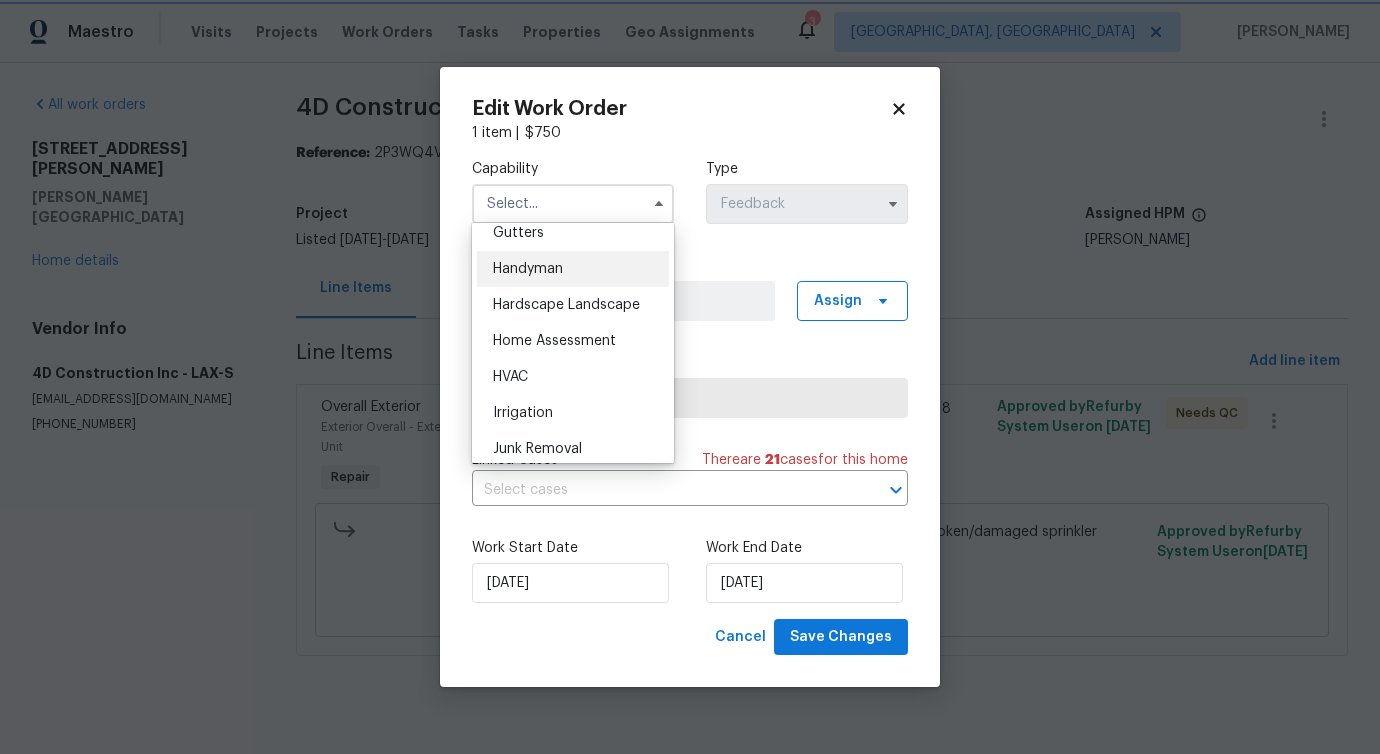 type on "Handyman" 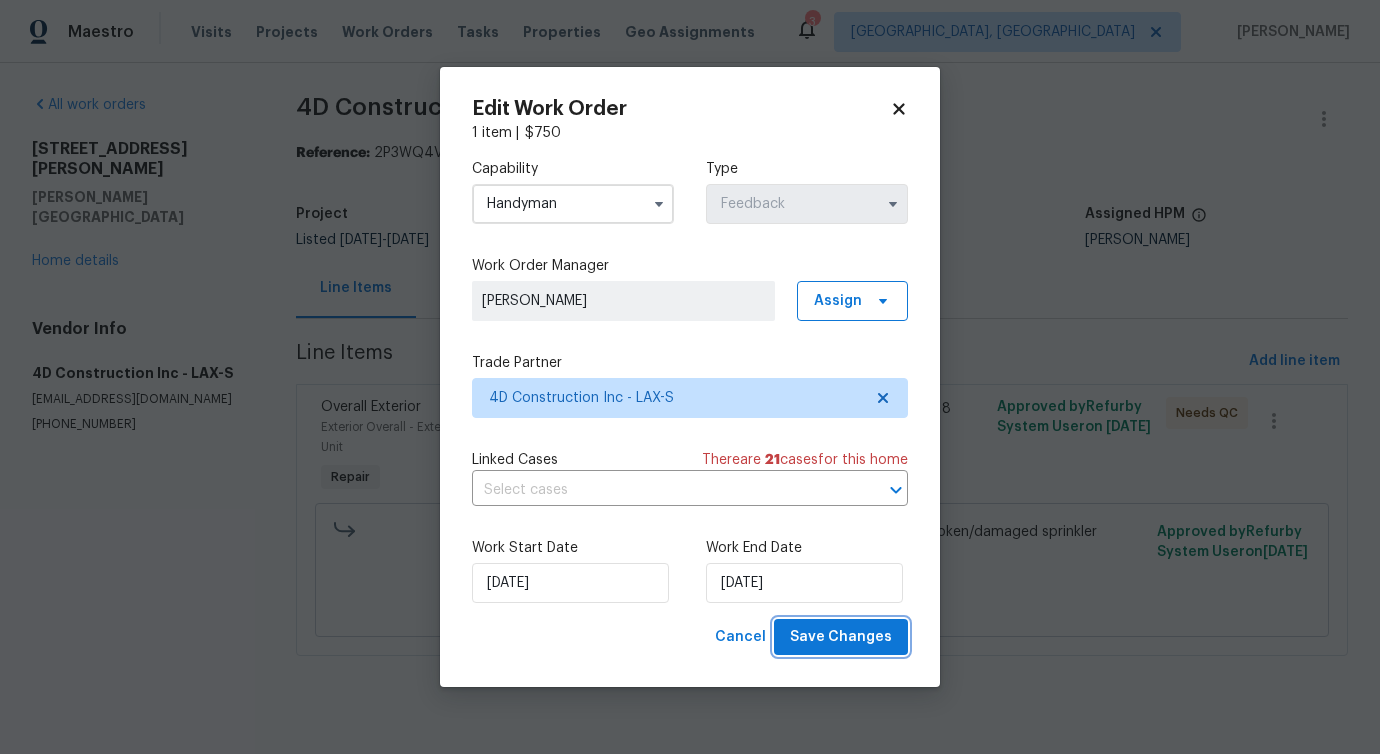 click on "Save Changes" at bounding box center [841, 637] 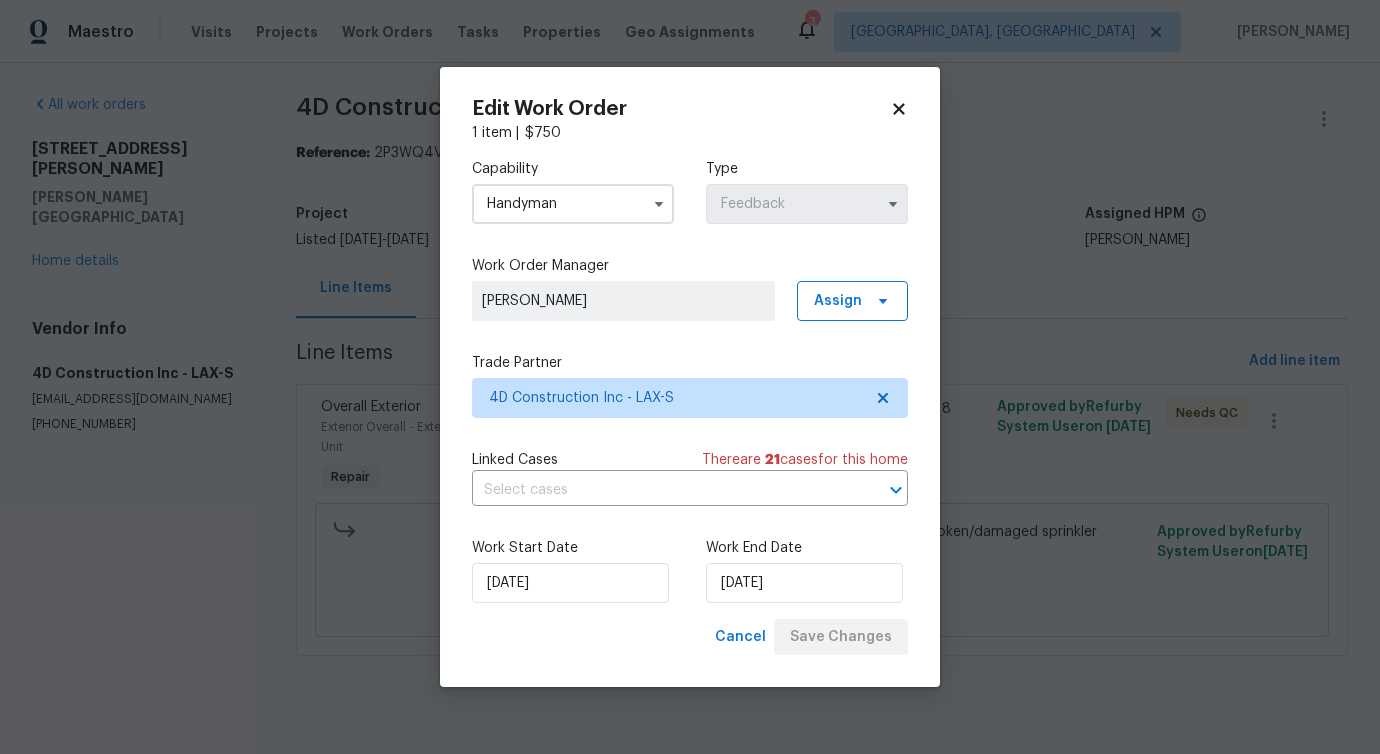 click on "Maestro Visits Projects Work Orders Tasks Properties Geo Assignments 3 Albuquerque, NM Pavithra Sekar All work orders 4512 Paloma Ln Yorba Linda, CA 92886 Home details Vendor Info 4D Construction Inc - LAX-S 4dconstruction1@gmail.com (310) 908-5625 4D Construction Inc - LAX-S Needs QC Reference:   2P3WQ4VMEARYP-817434d12 Project Listed   4/28/2025  -  7/9/2025 Work Order Timeline 7/8/2025  -  7/9/2025 Total Budget $750.00 Assigned HPM Sean Hatfield Line Items Progress Updates Attachments Invoices Line Items Add line item Overall Exterior Exterior Overall - Exterior Unit Repair Test irrigation to ensure system is properly functioning, replace broken/damaged sprinkler head(s), no leaks are present. $750.00   18 Approved by  Refurby System User  on   7/9/2025 Needs QC Test irrigation to ensure system is properly functioning, replace broken/damaged sprinkler head(s), no leaks are present. $750.00 Reason:  (PS) Updated cost per BR team approval. Approved by  Refurby System User  on  7/9/2025
Edit Work Order" at bounding box center [690, 356] 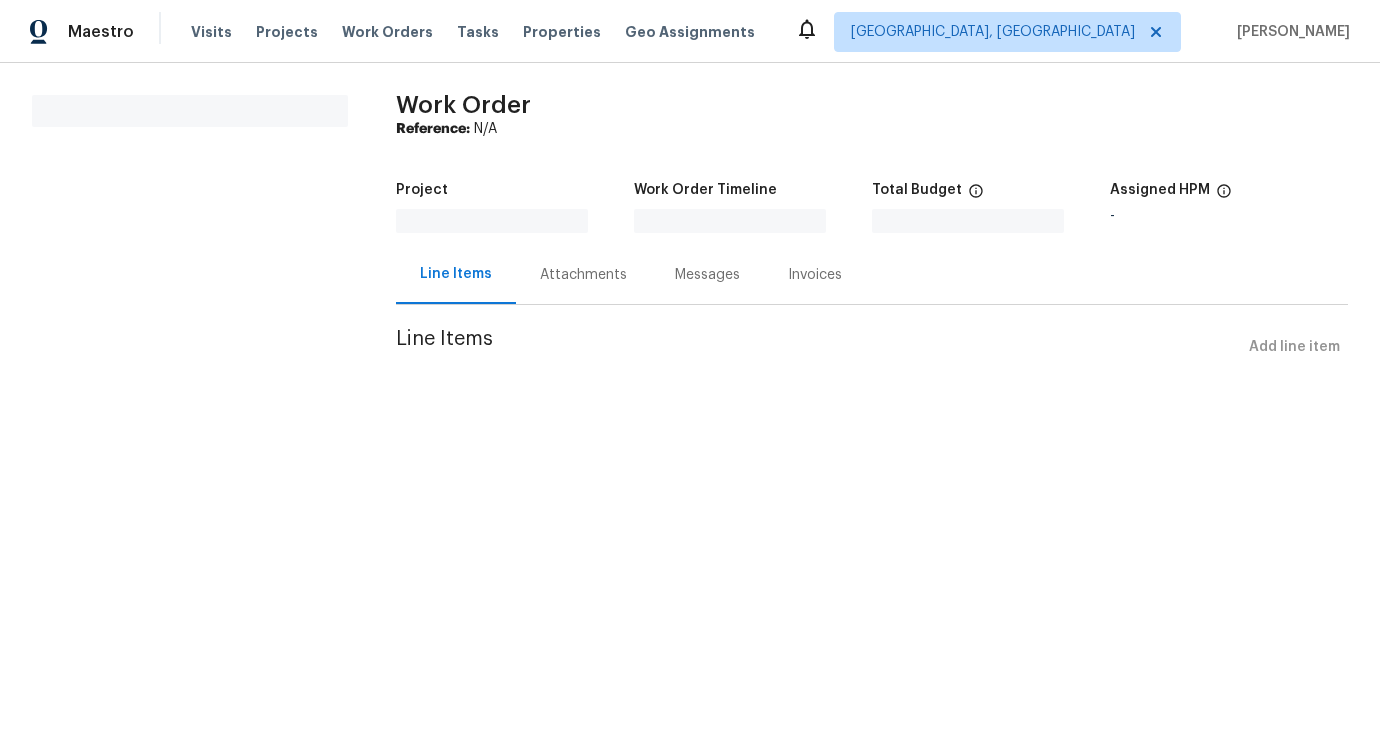 scroll, scrollTop: 0, scrollLeft: 0, axis: both 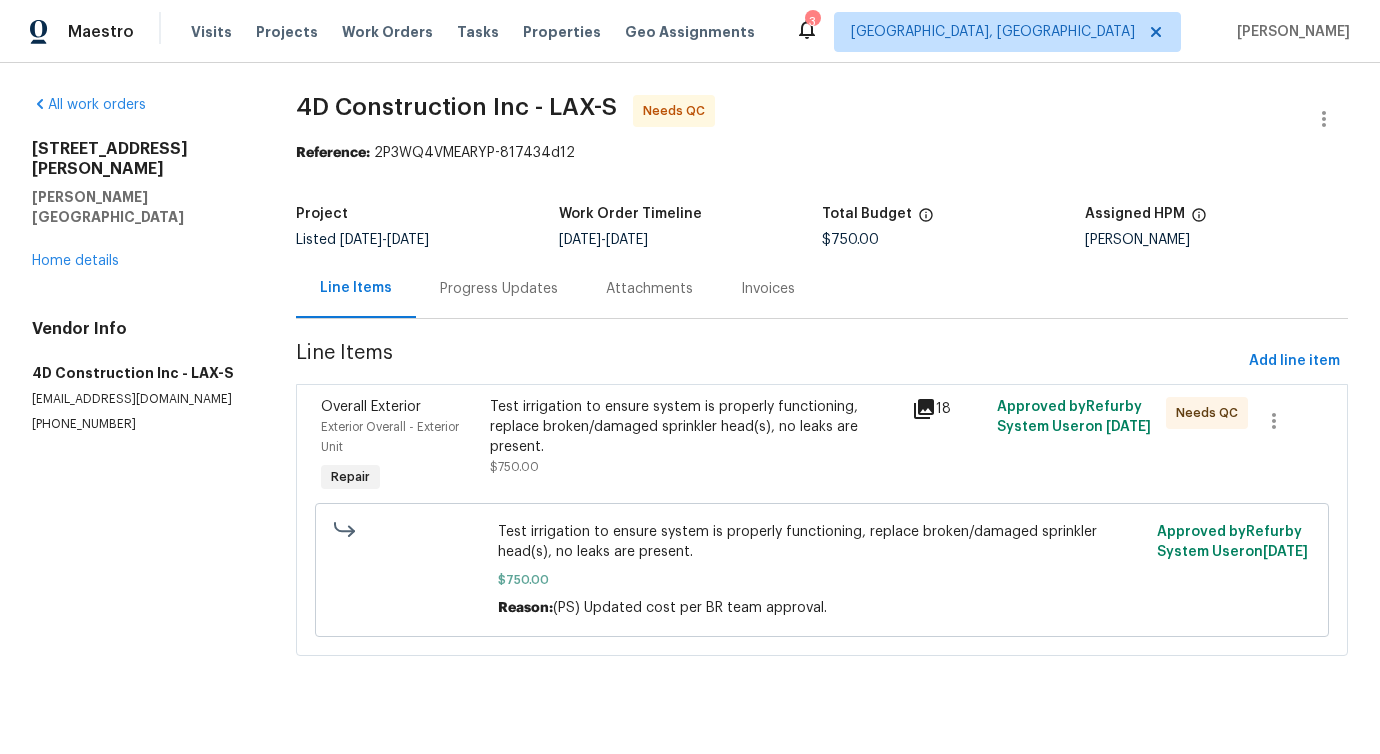 click on "Progress Updates" at bounding box center (499, 288) 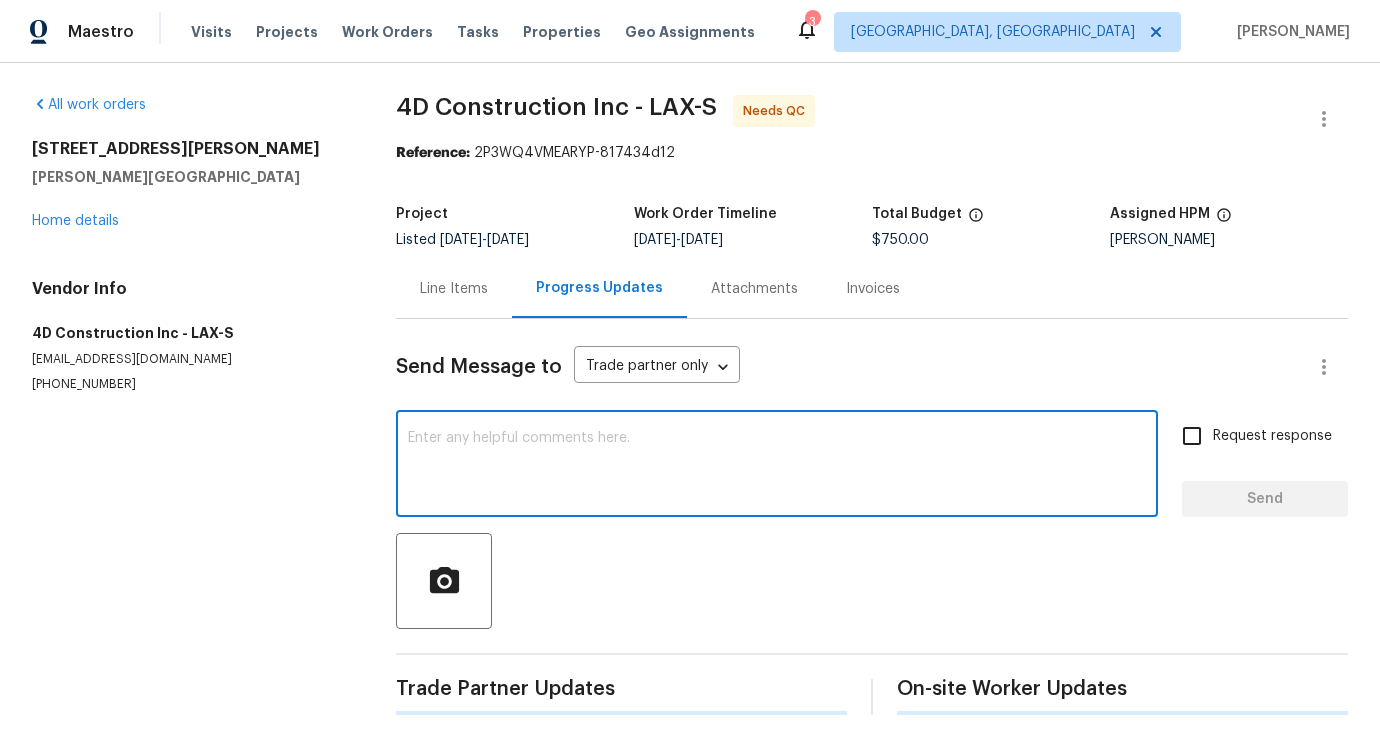 click at bounding box center [777, 466] 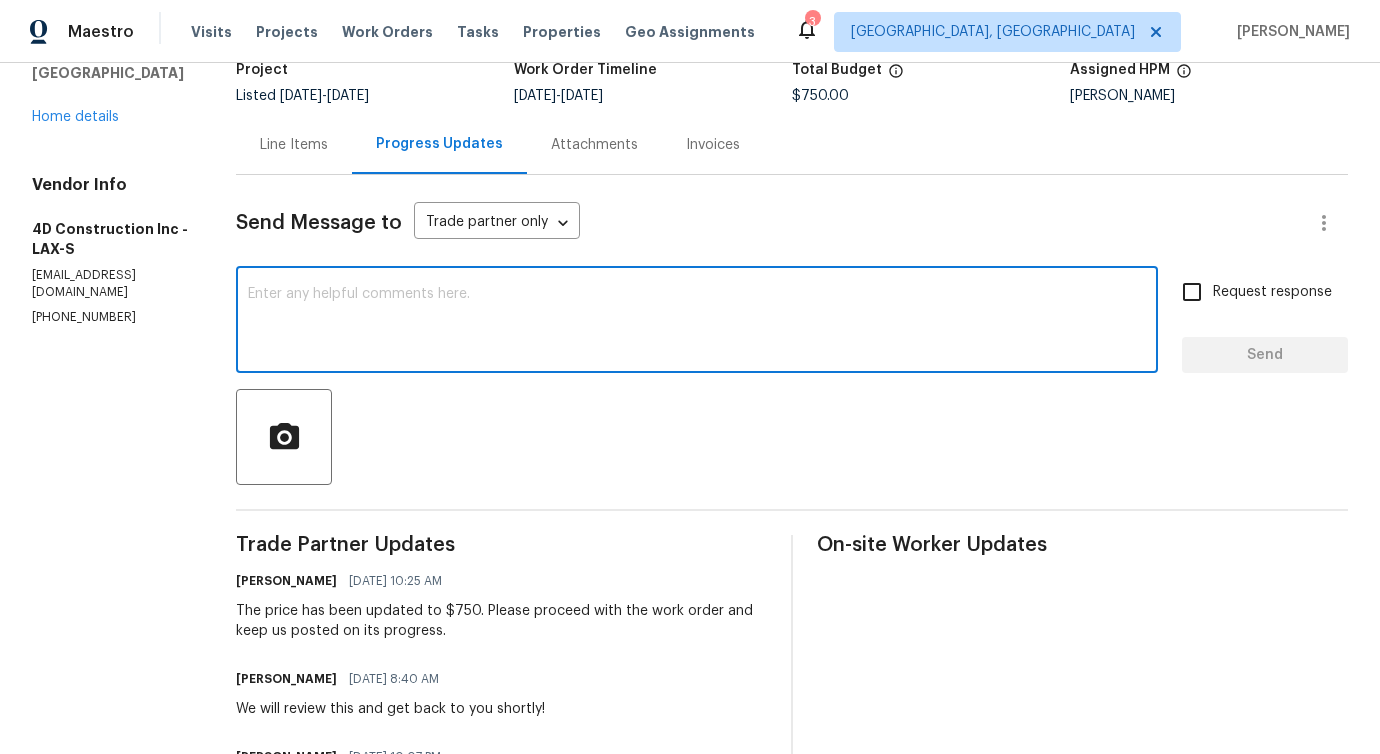 scroll, scrollTop: 0, scrollLeft: 0, axis: both 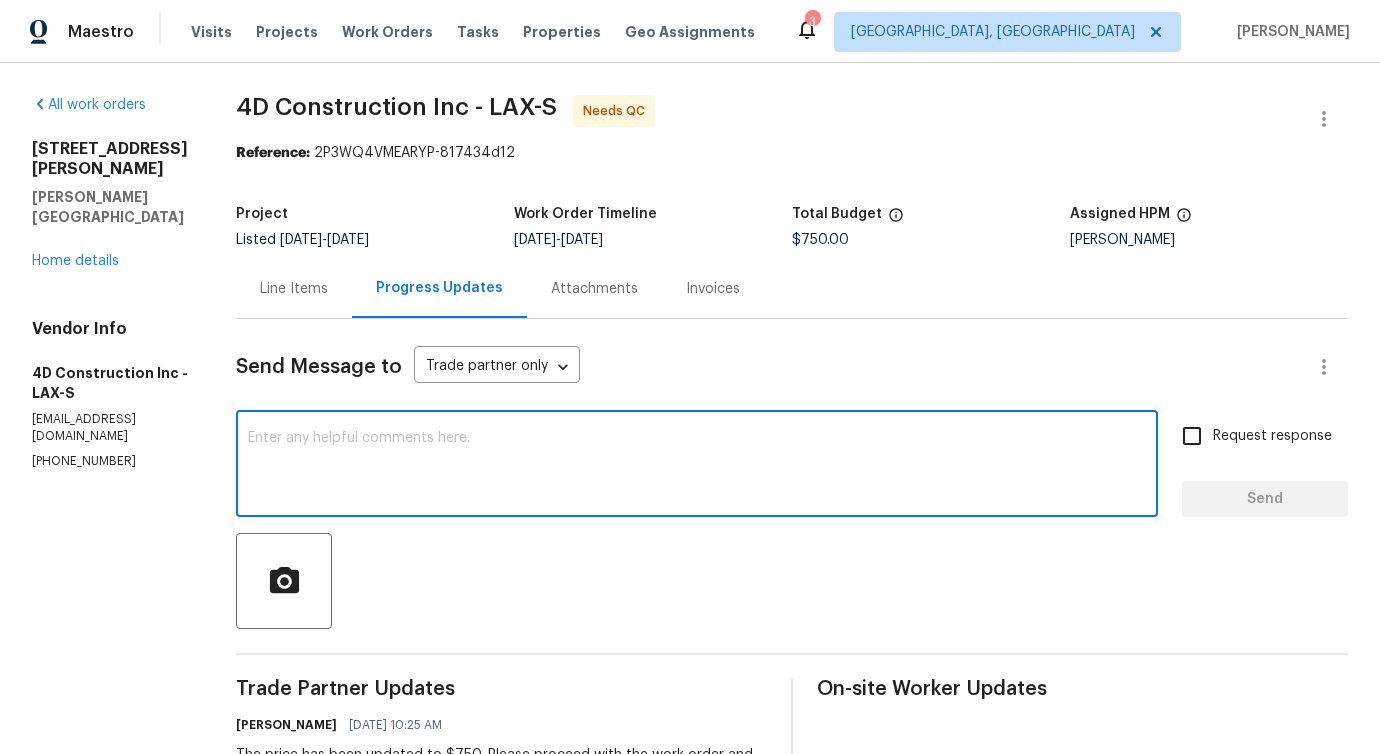 click on "Line Items" at bounding box center (294, 288) 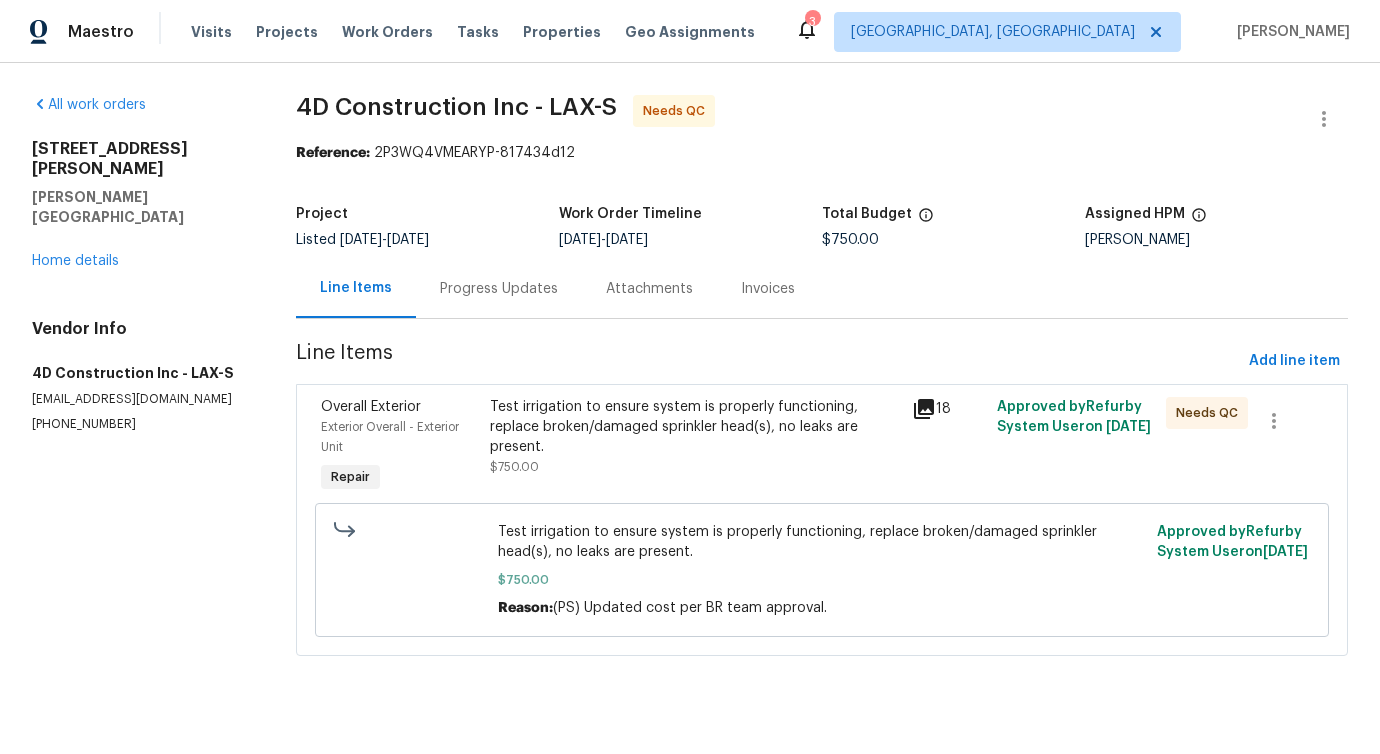 click on "Test irrigation to ensure system is properly functioning, replace broken/damaged sprinkler head(s), no leaks are present." at bounding box center [695, 427] 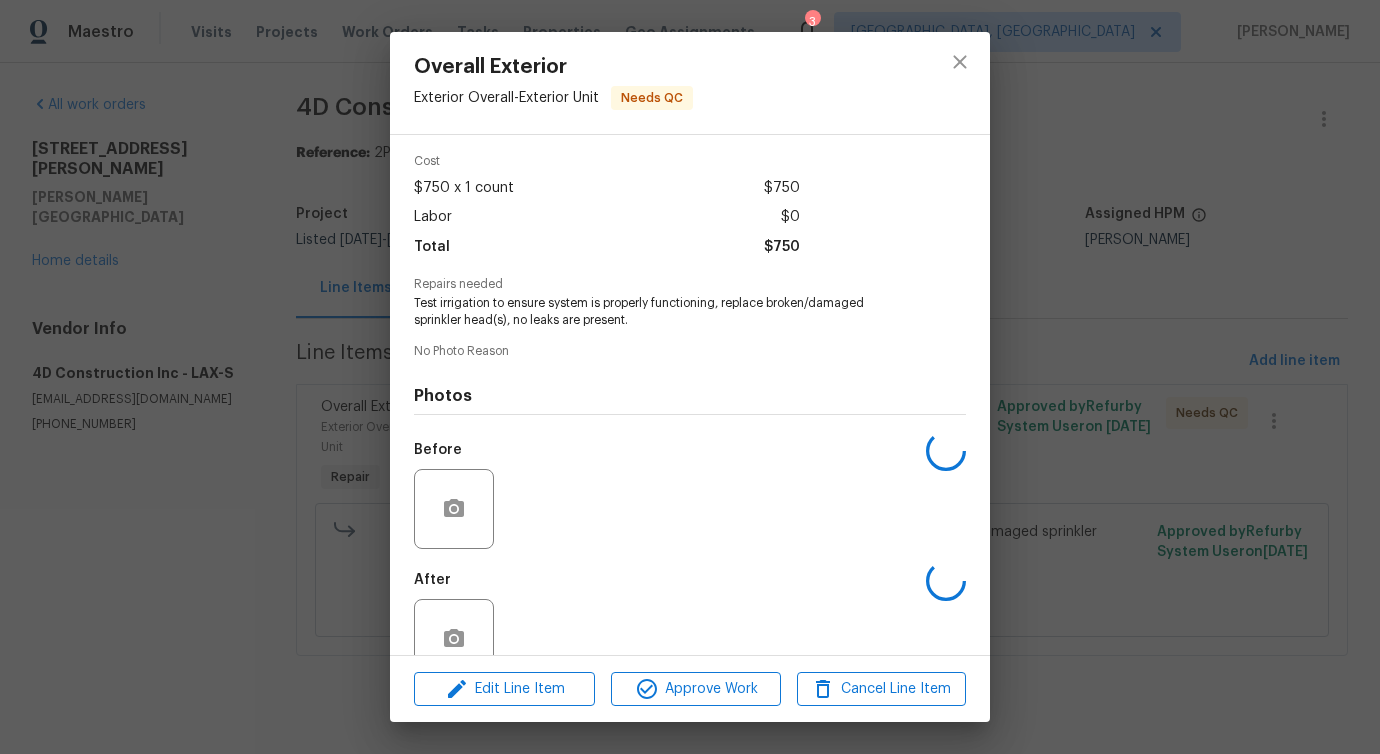 scroll, scrollTop: 117, scrollLeft: 0, axis: vertical 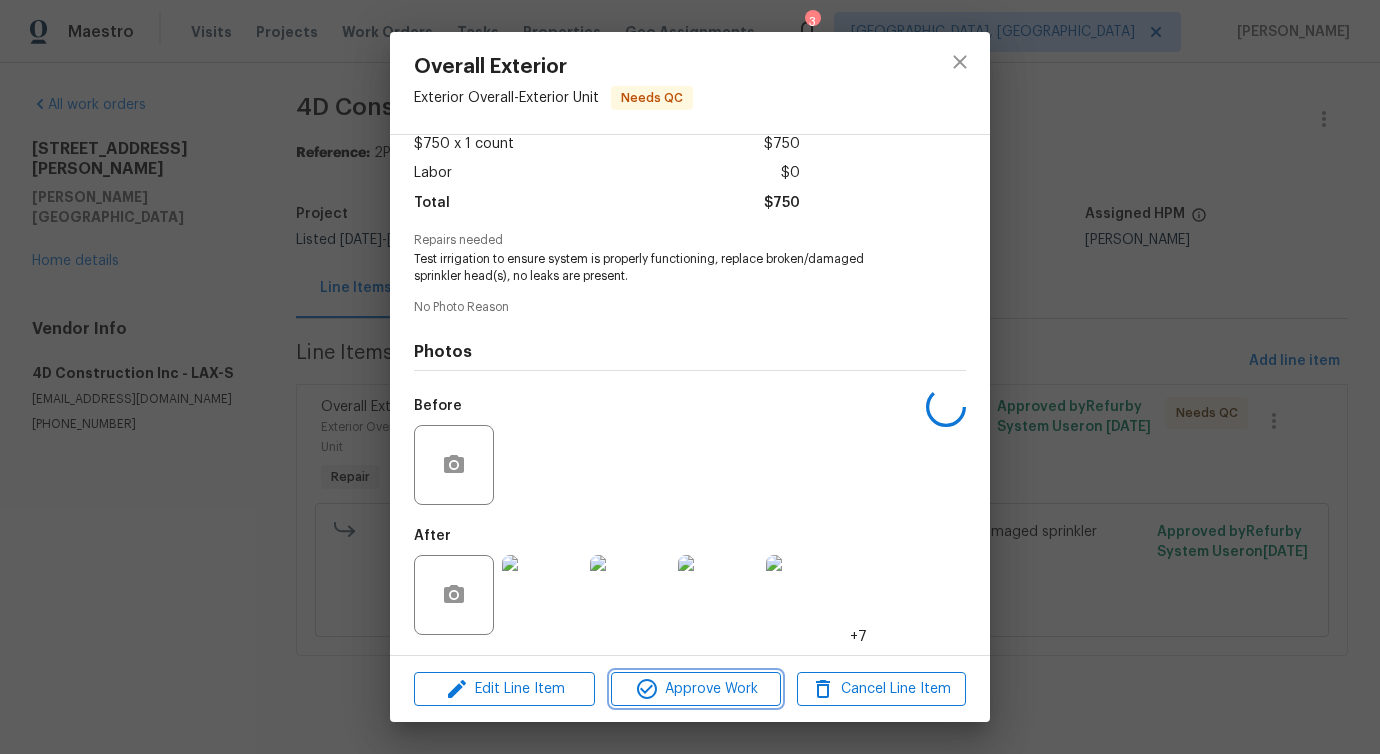 click on "Approve Work" at bounding box center [695, 689] 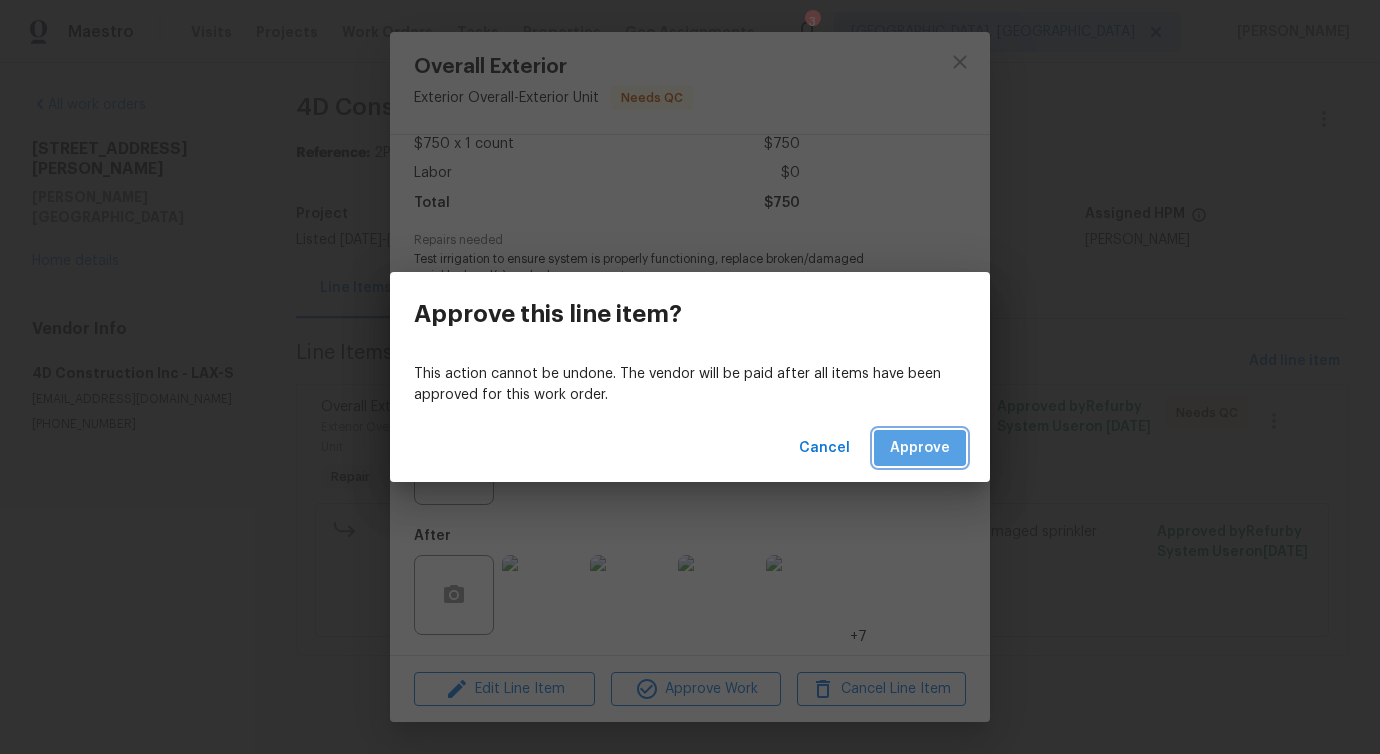 click on "Approve" at bounding box center (920, 448) 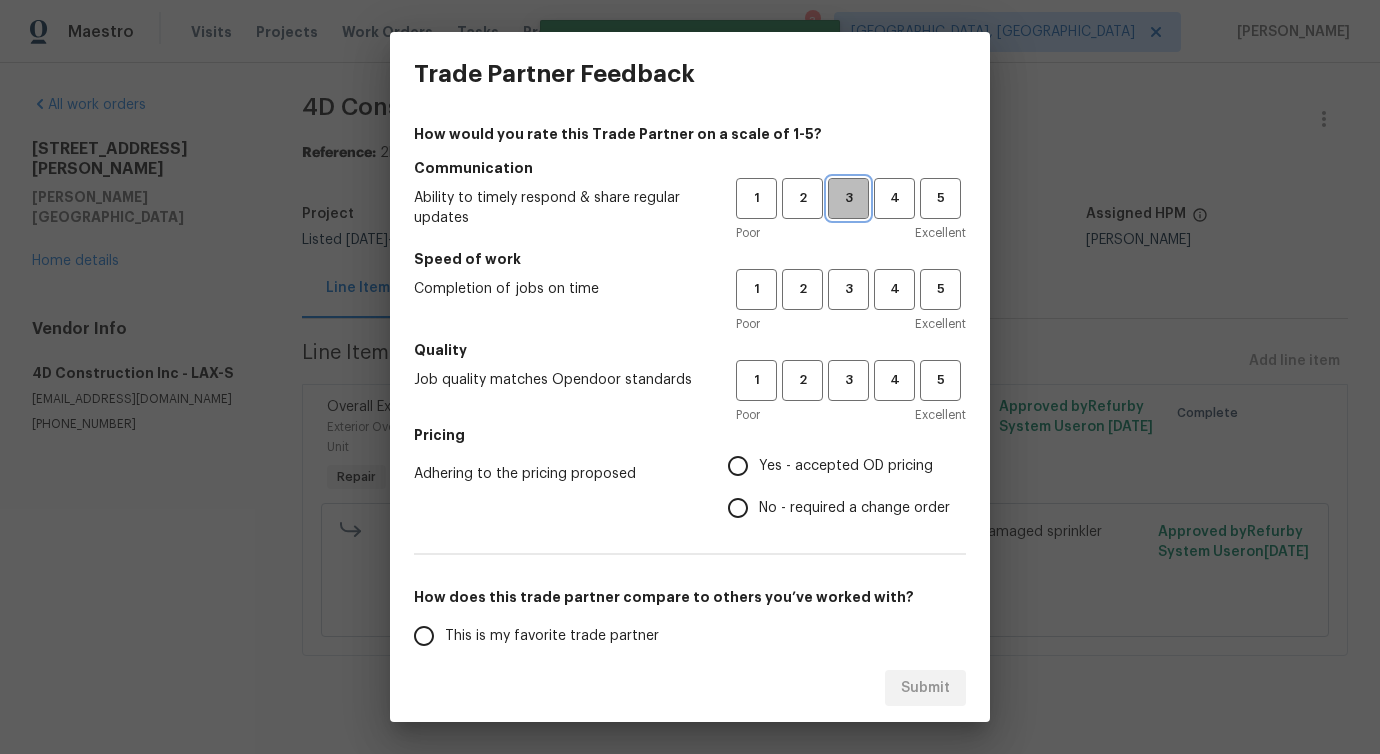 click on "3" at bounding box center (848, 198) 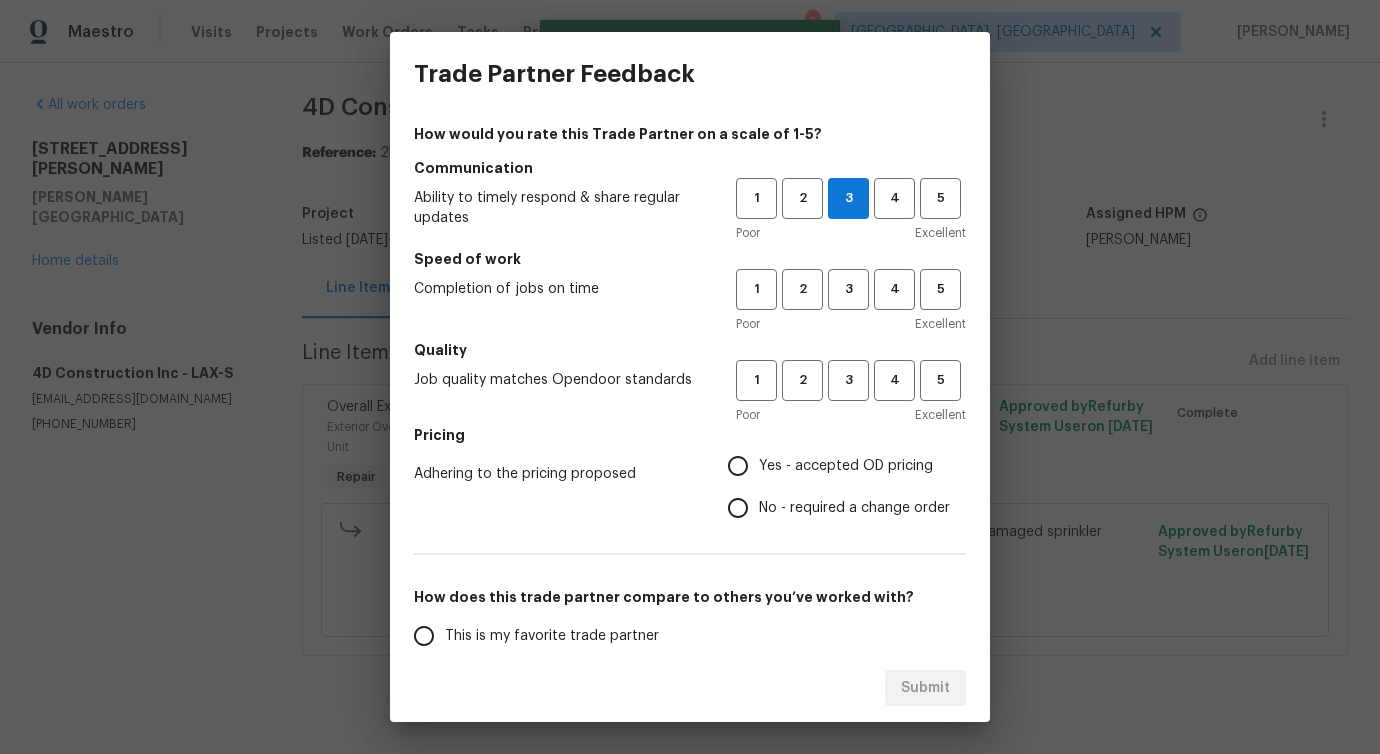 click on "Poor Excellent" at bounding box center (851, 324) 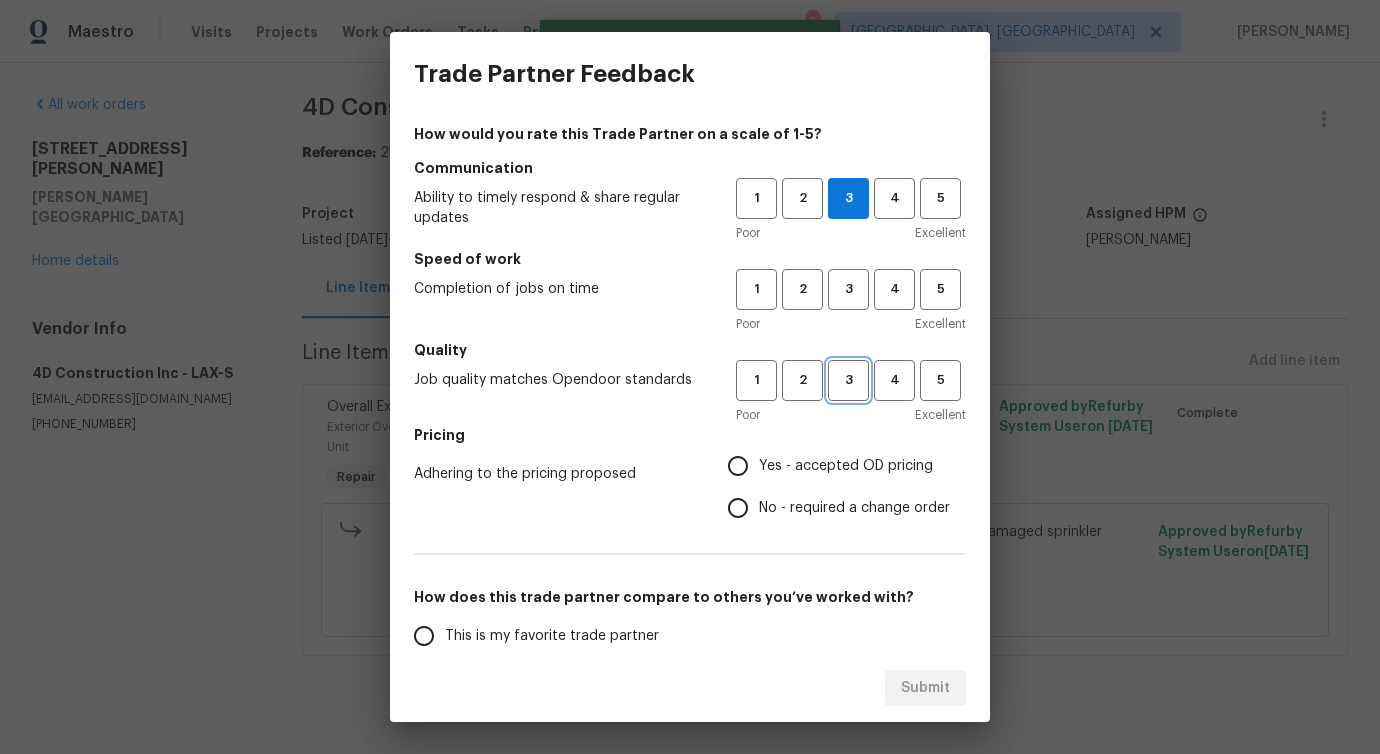 click on "3" at bounding box center (848, 380) 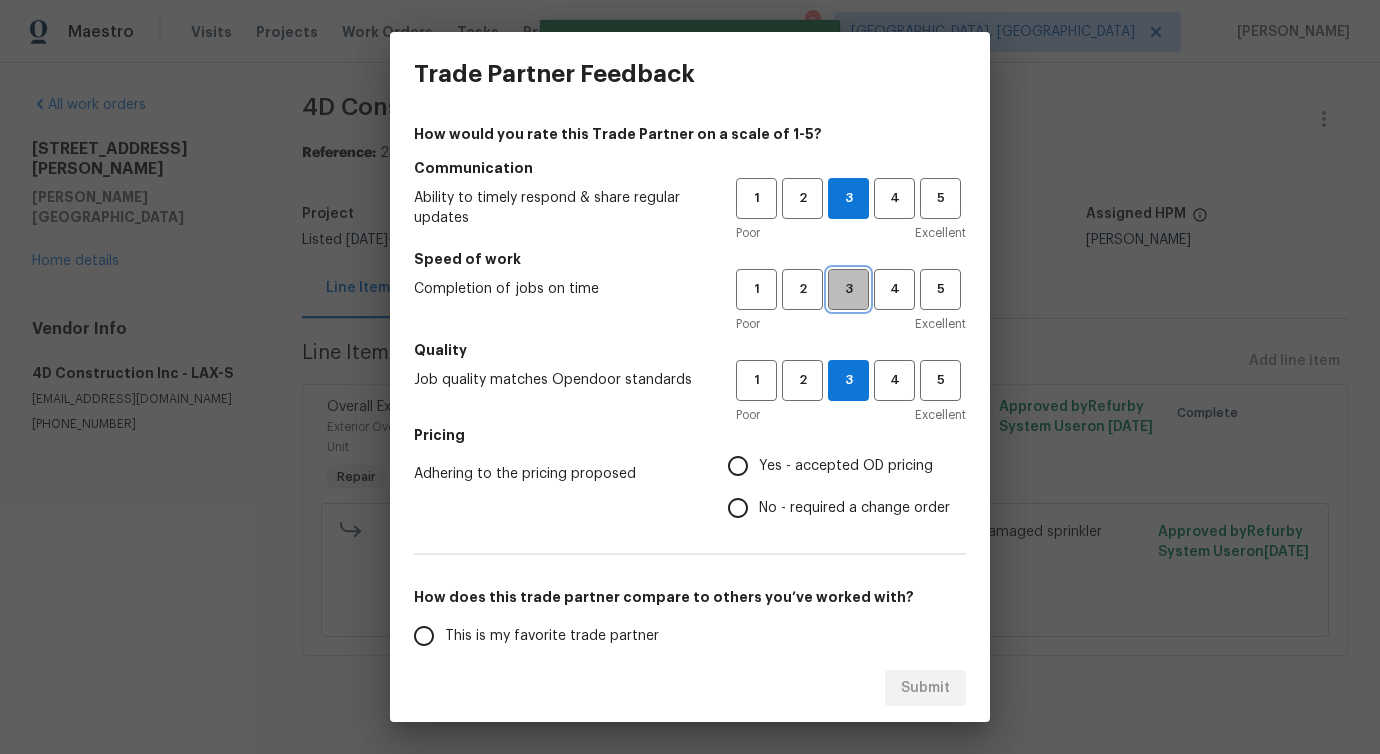 click on "3" at bounding box center (848, 289) 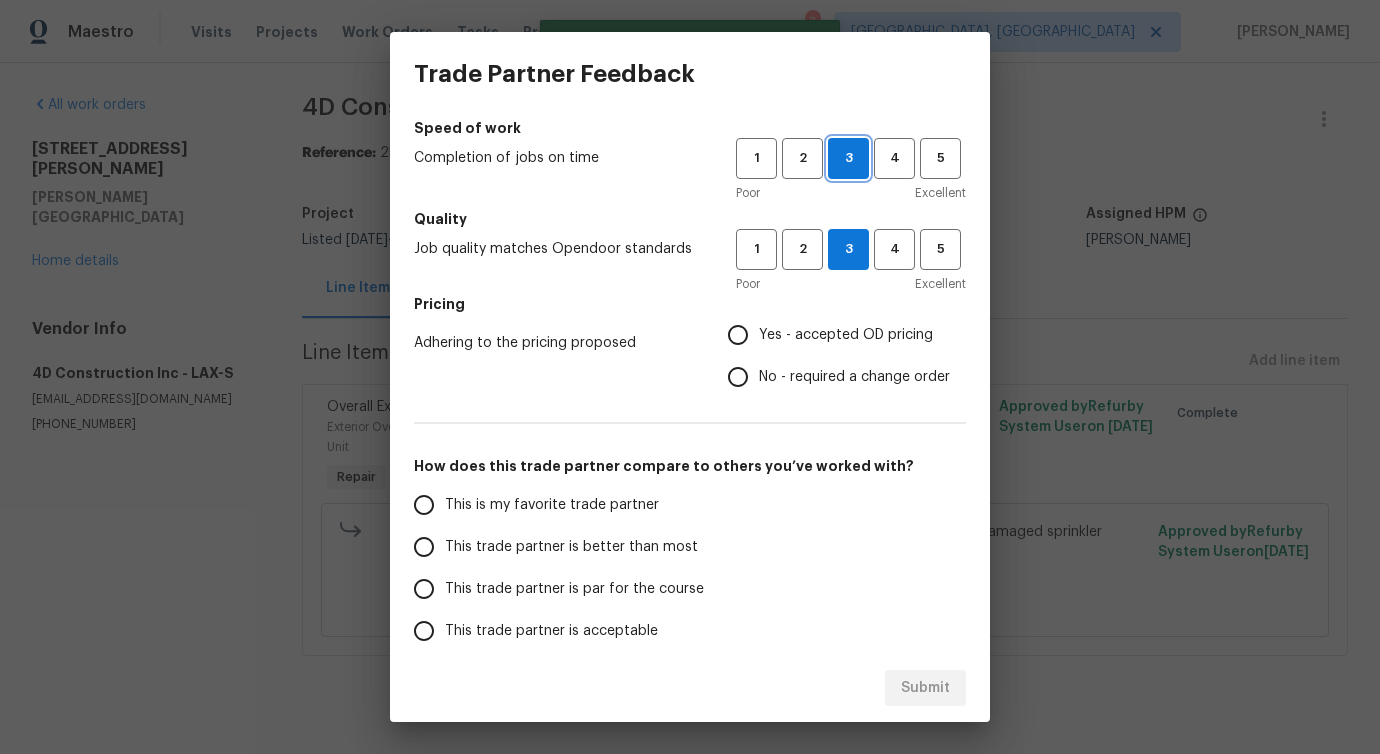 scroll, scrollTop: 261, scrollLeft: 0, axis: vertical 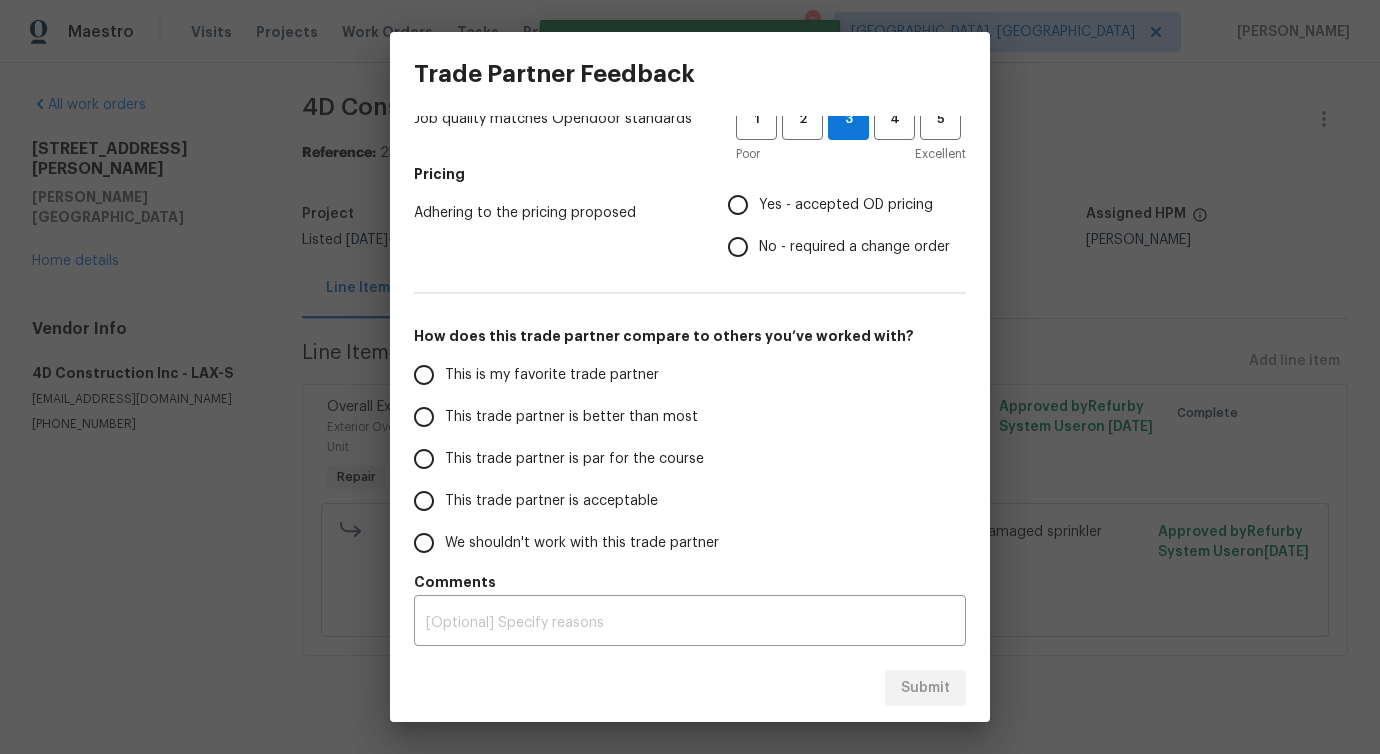click on "No - required a change order" at bounding box center [854, 247] 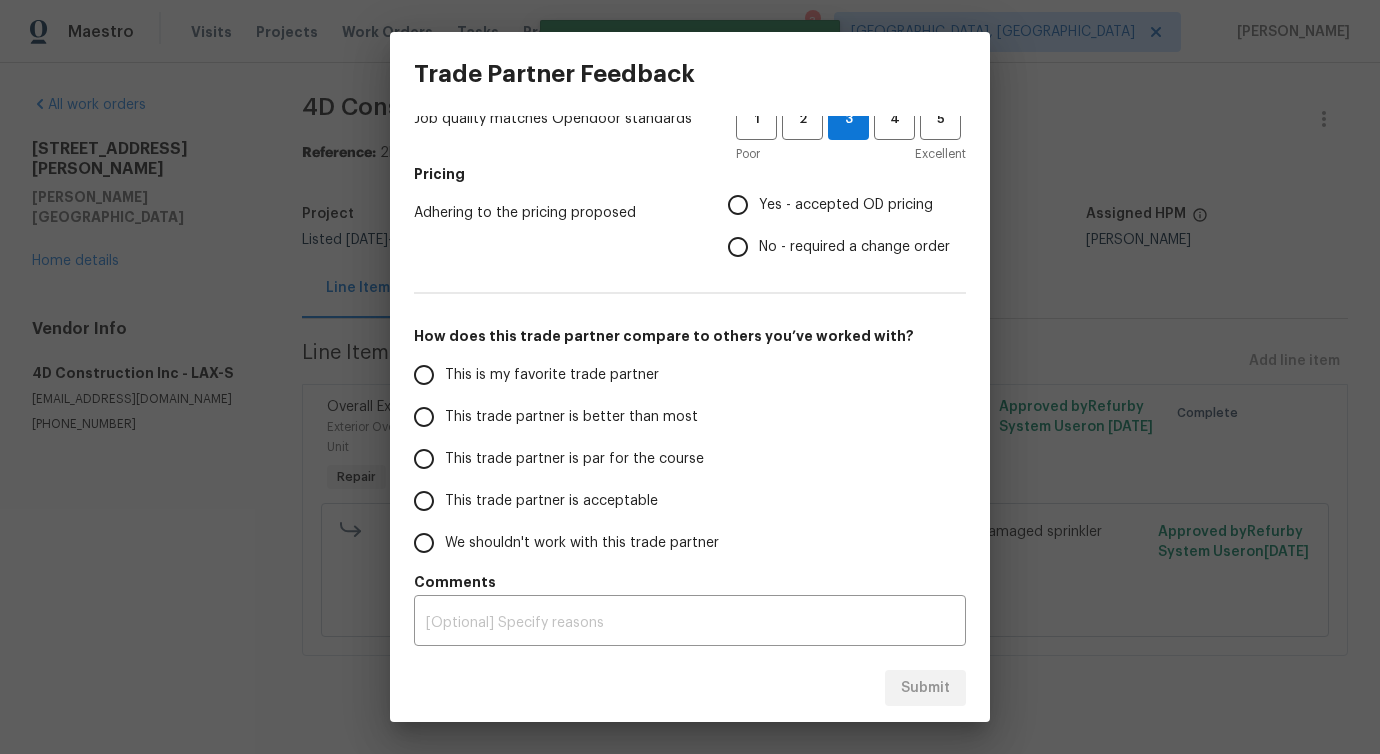 radio on "true" 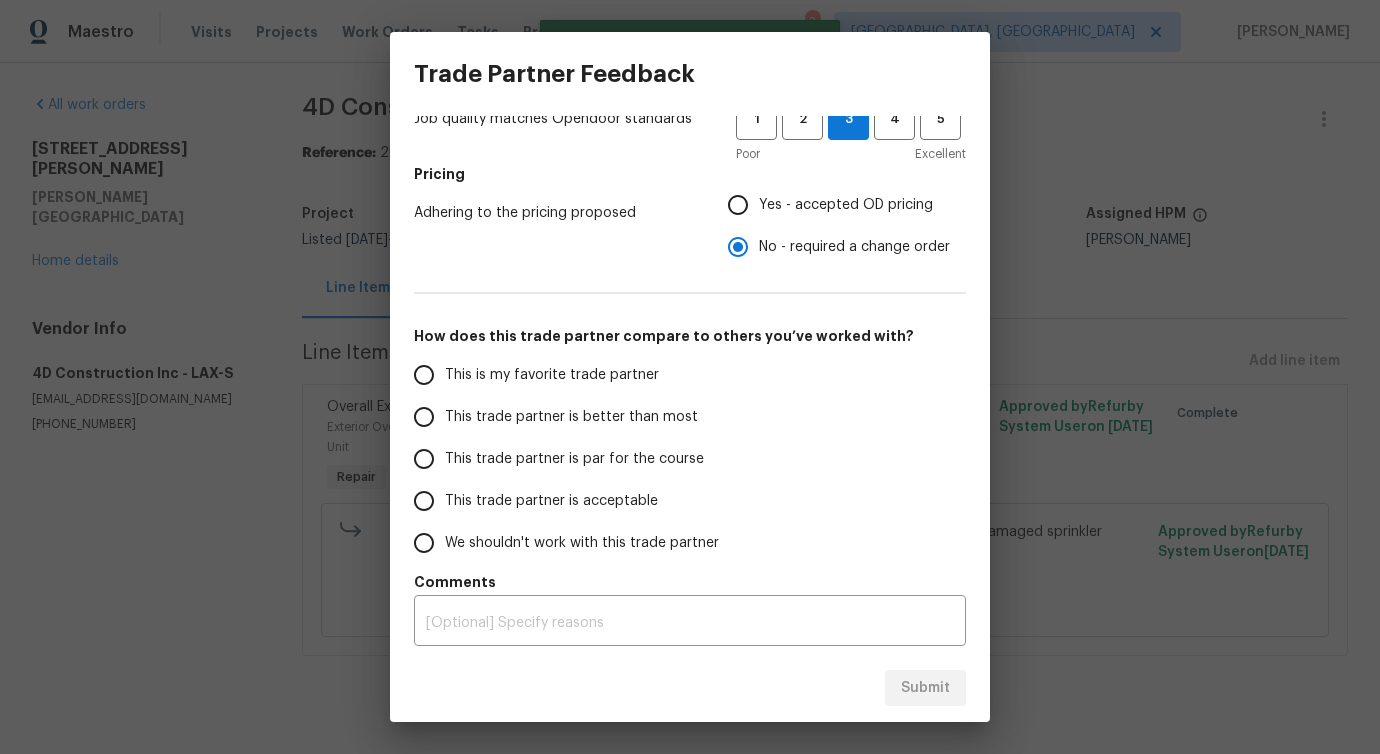 click on "This trade partner is better than most" at bounding box center (571, 417) 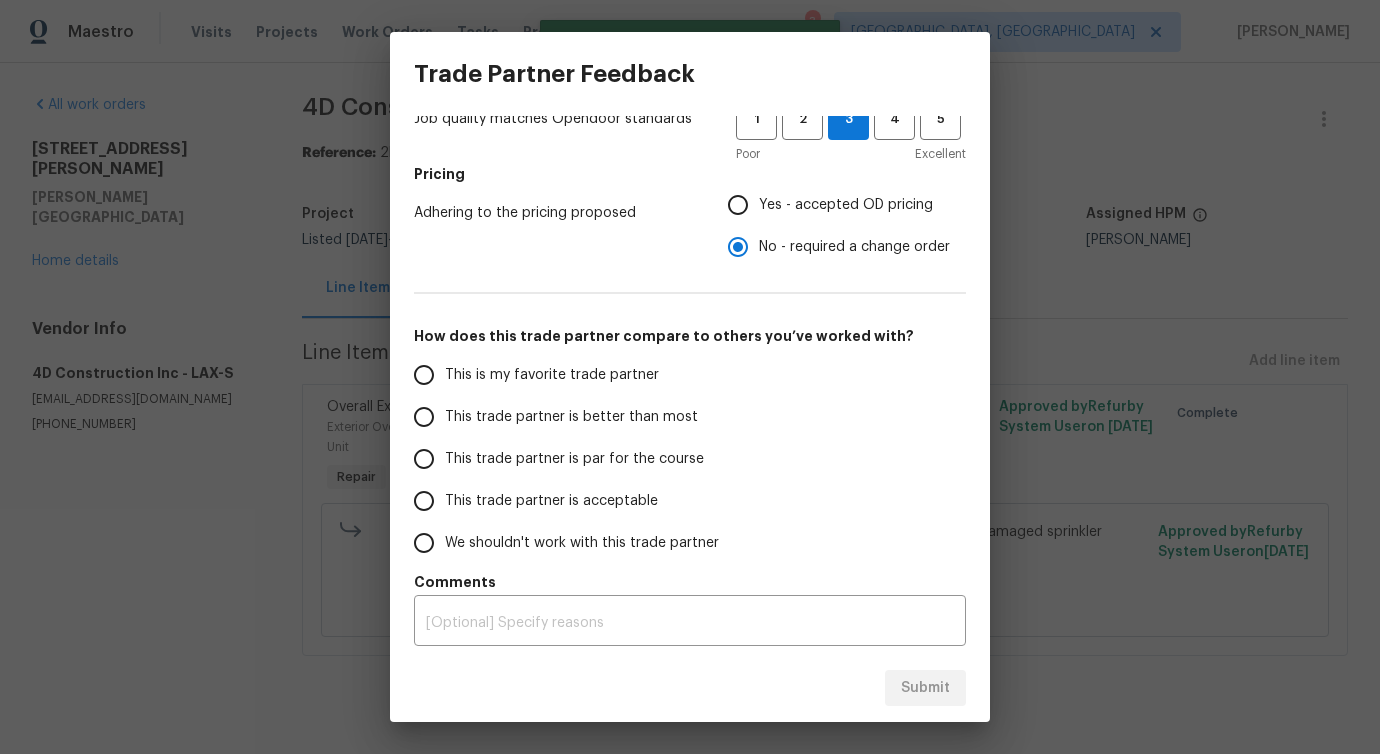 click on "This trade partner is better than most" at bounding box center [424, 417] 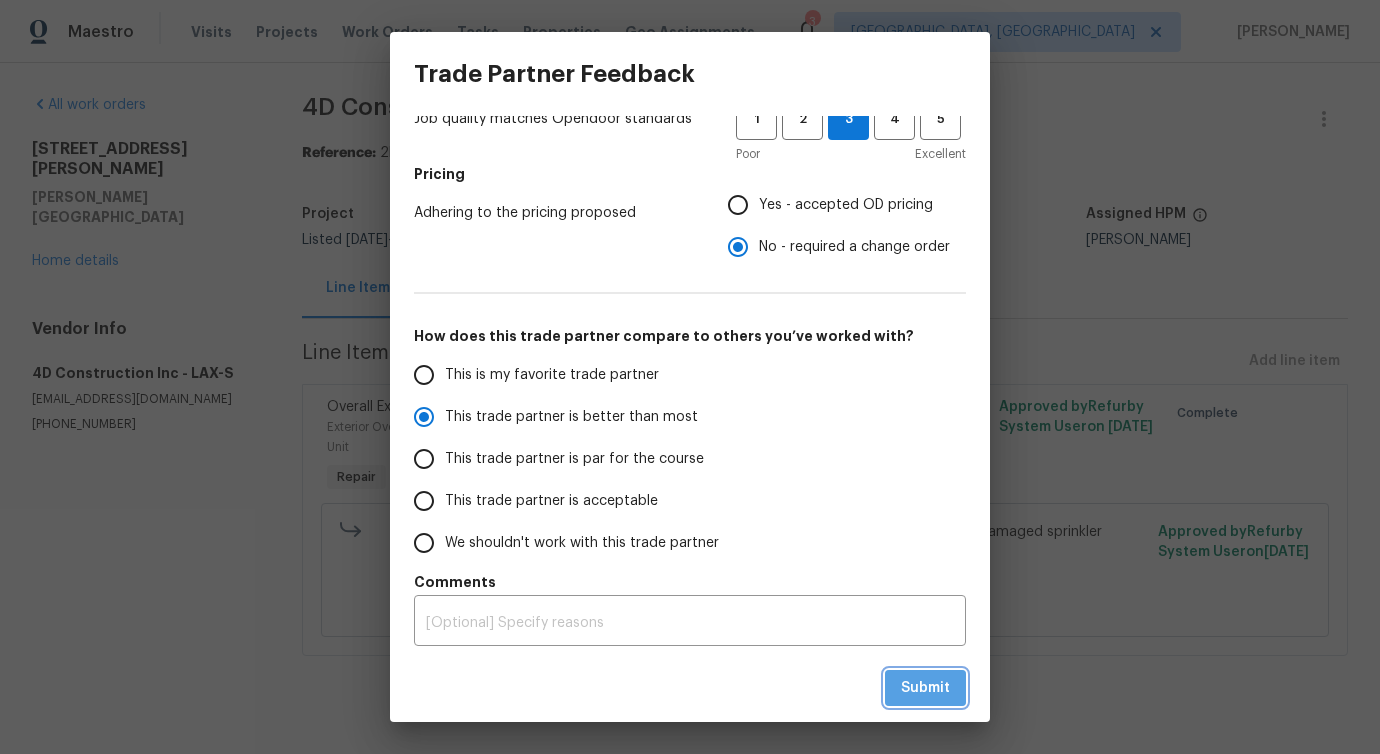 click on "Submit" at bounding box center [925, 688] 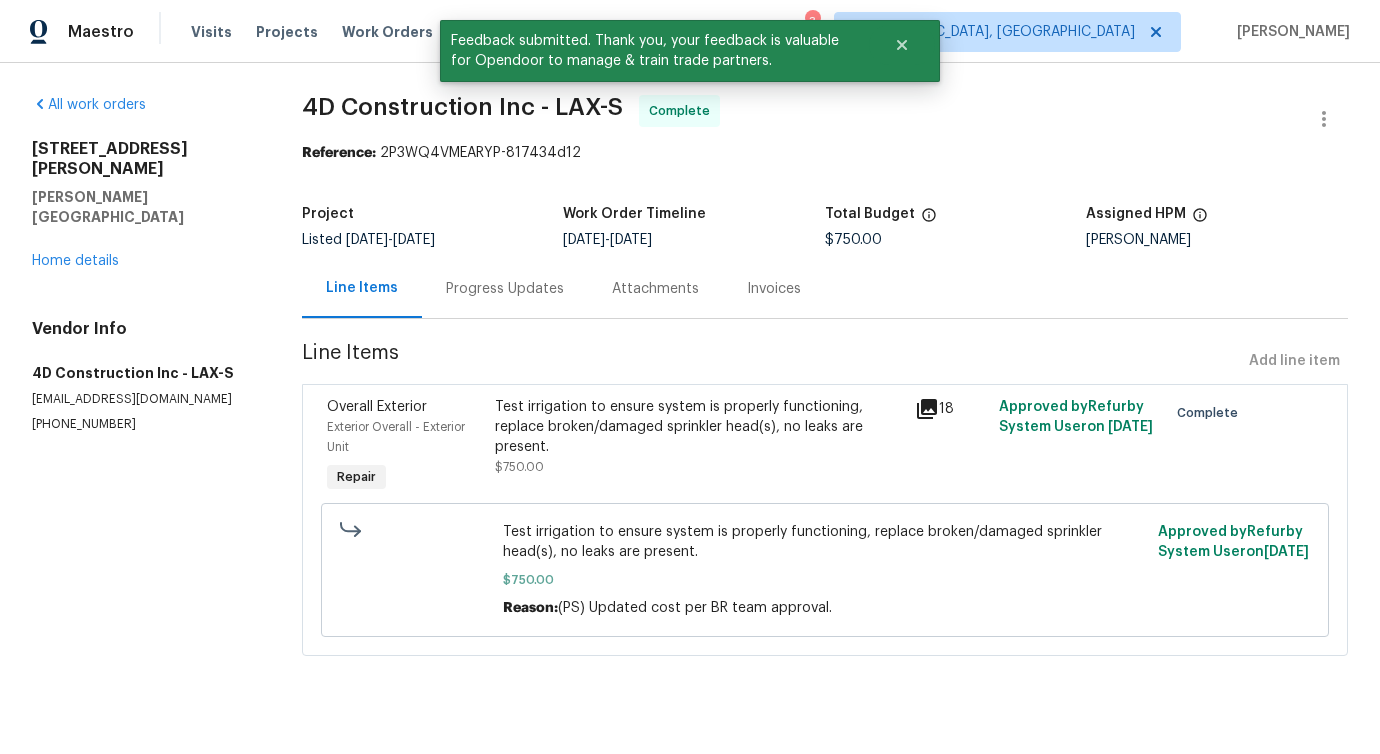 click on "Progress Updates" at bounding box center [505, 289] 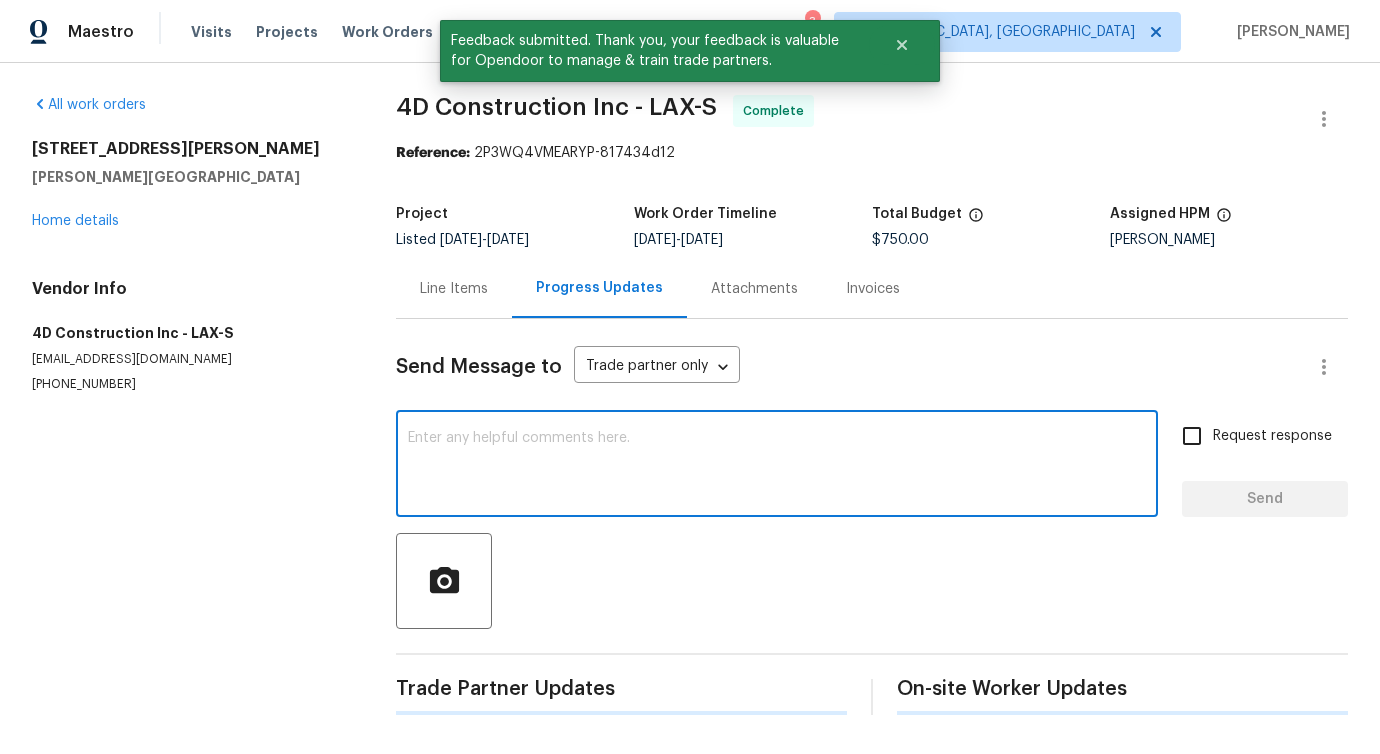 click at bounding box center [777, 466] 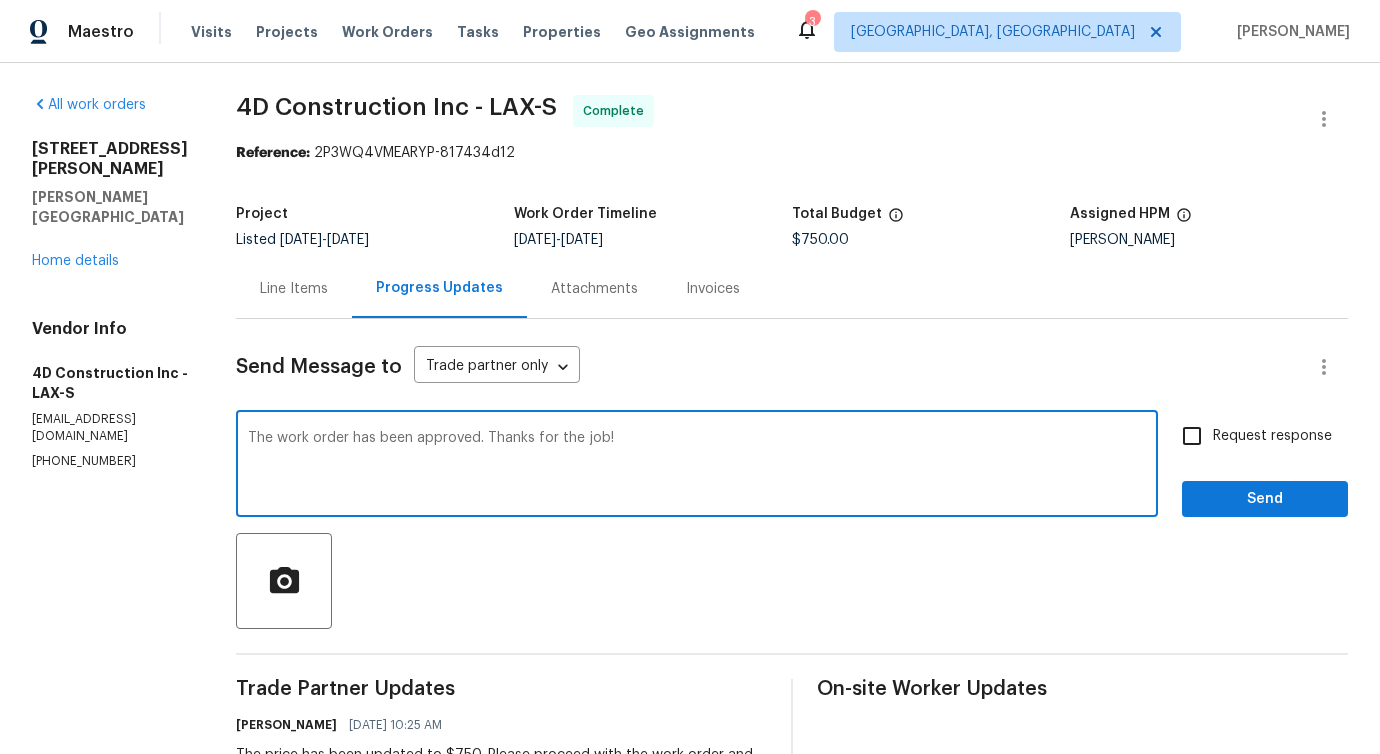 type on "The work order has been approved. Thanks for the job!" 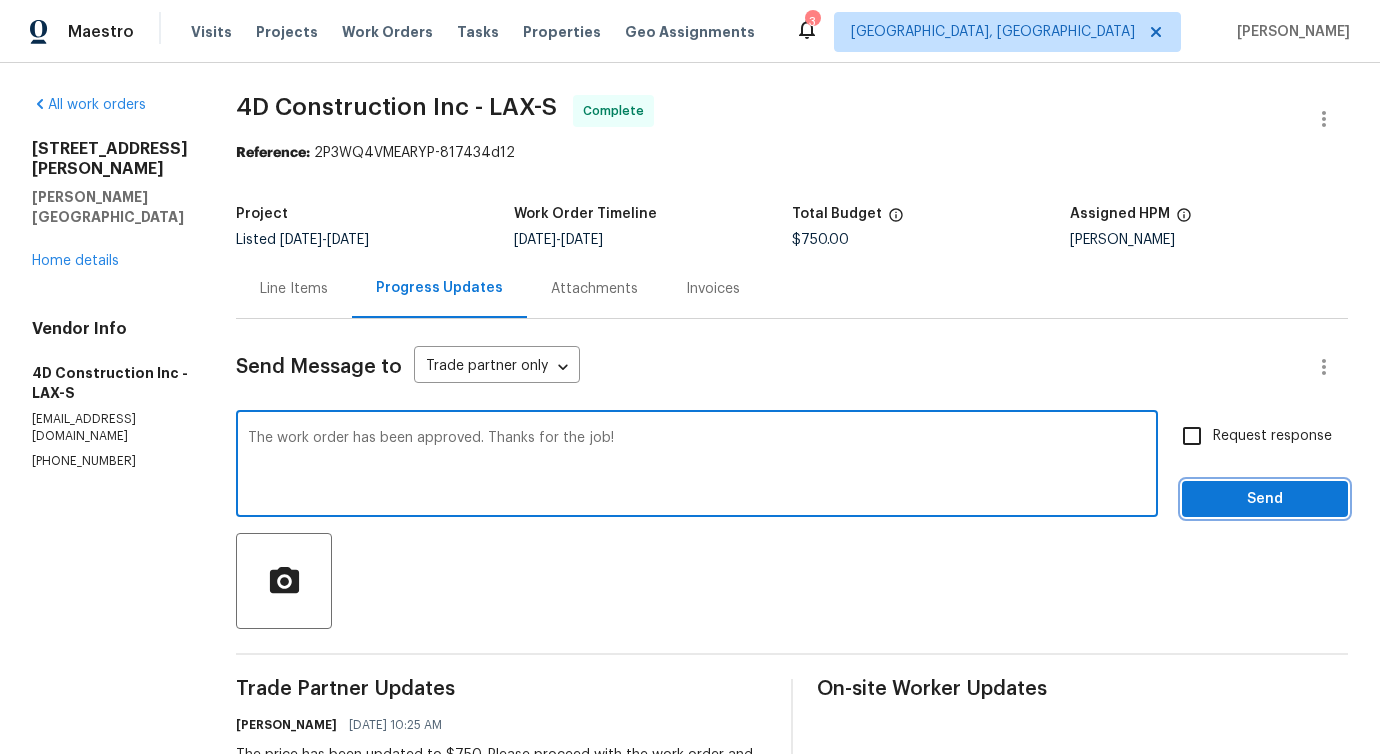 click on "Send" at bounding box center (1265, 499) 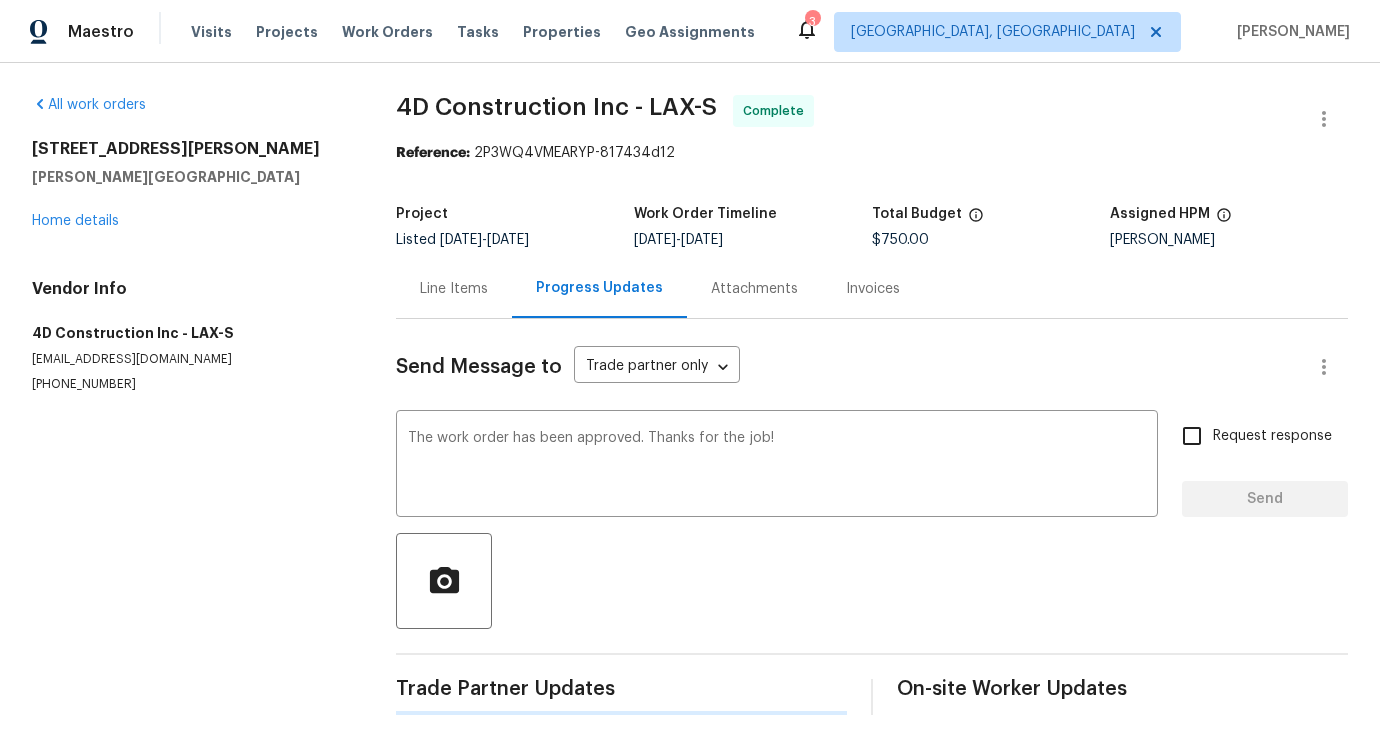 type 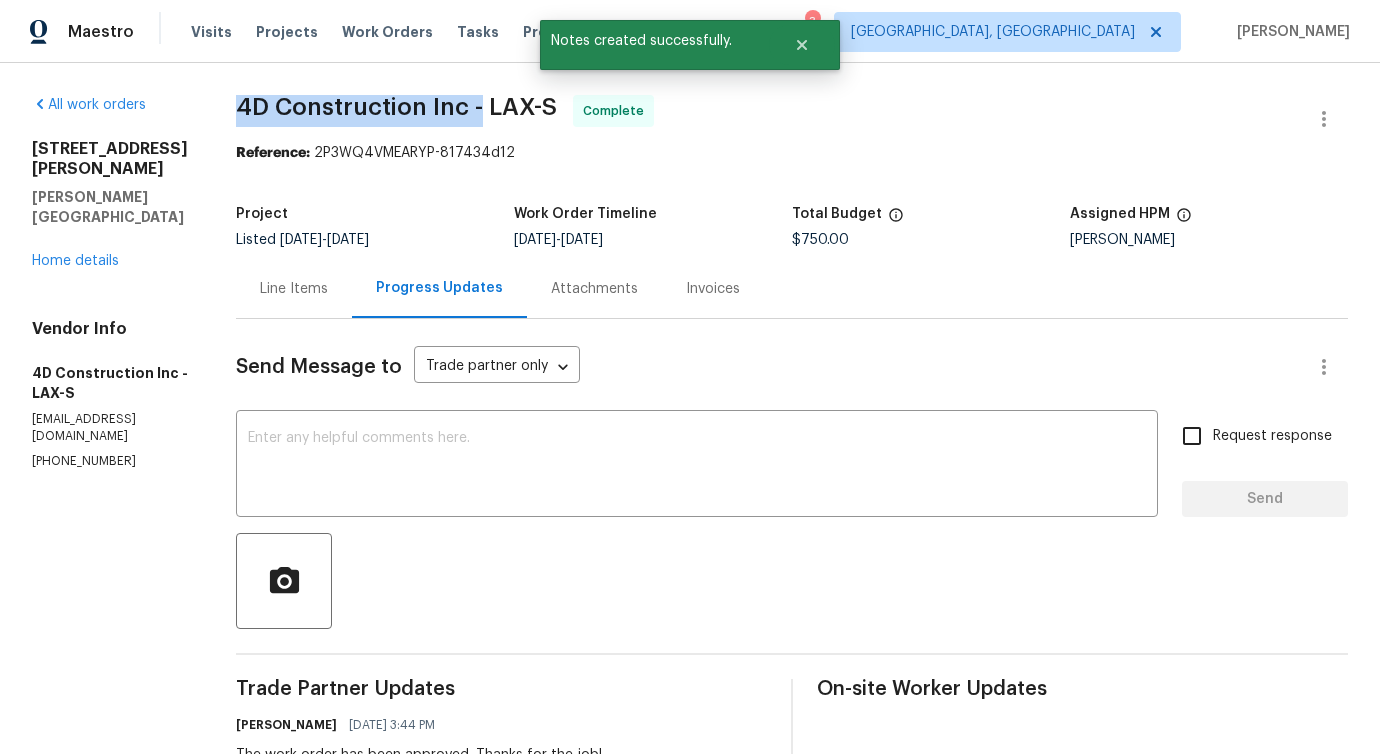 drag, startPoint x: 239, startPoint y: 104, endPoint x: 482, endPoint y: 110, distance: 243.07407 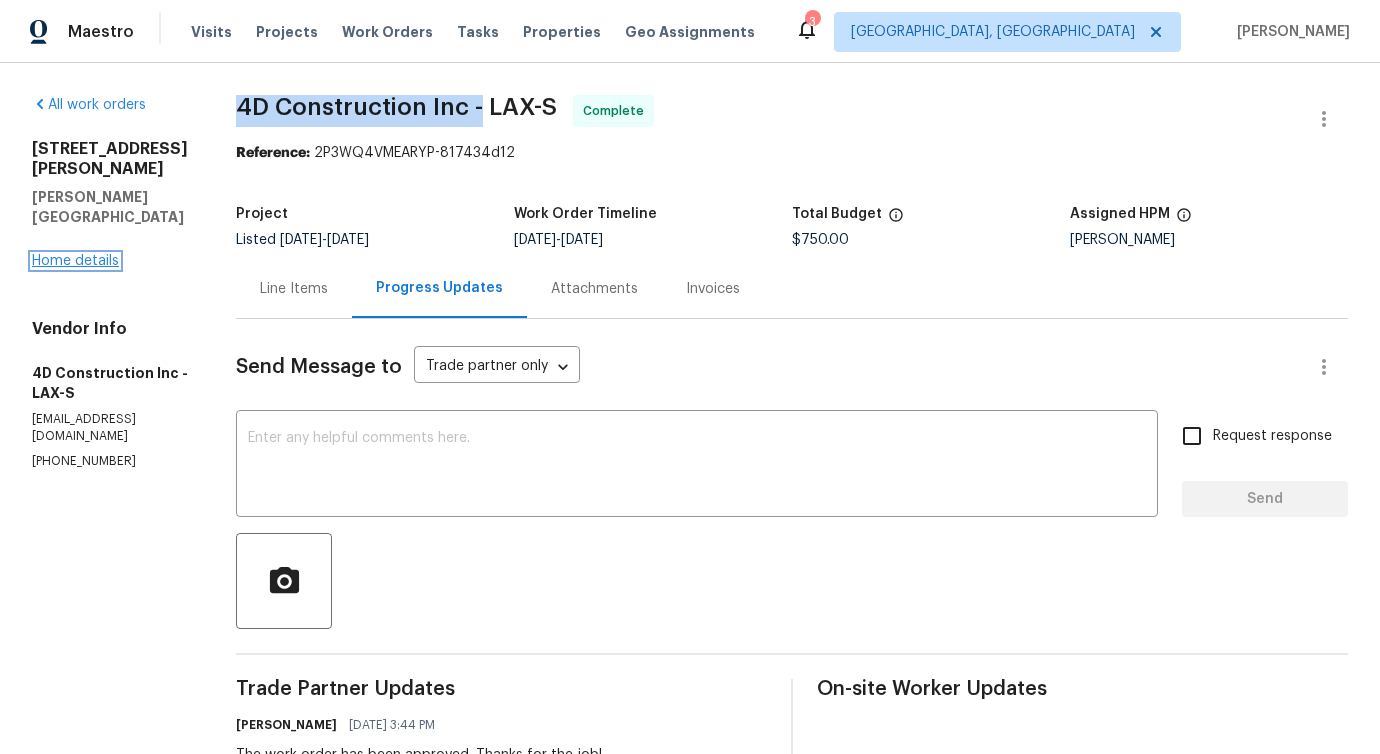 click on "Home details" at bounding box center [75, 261] 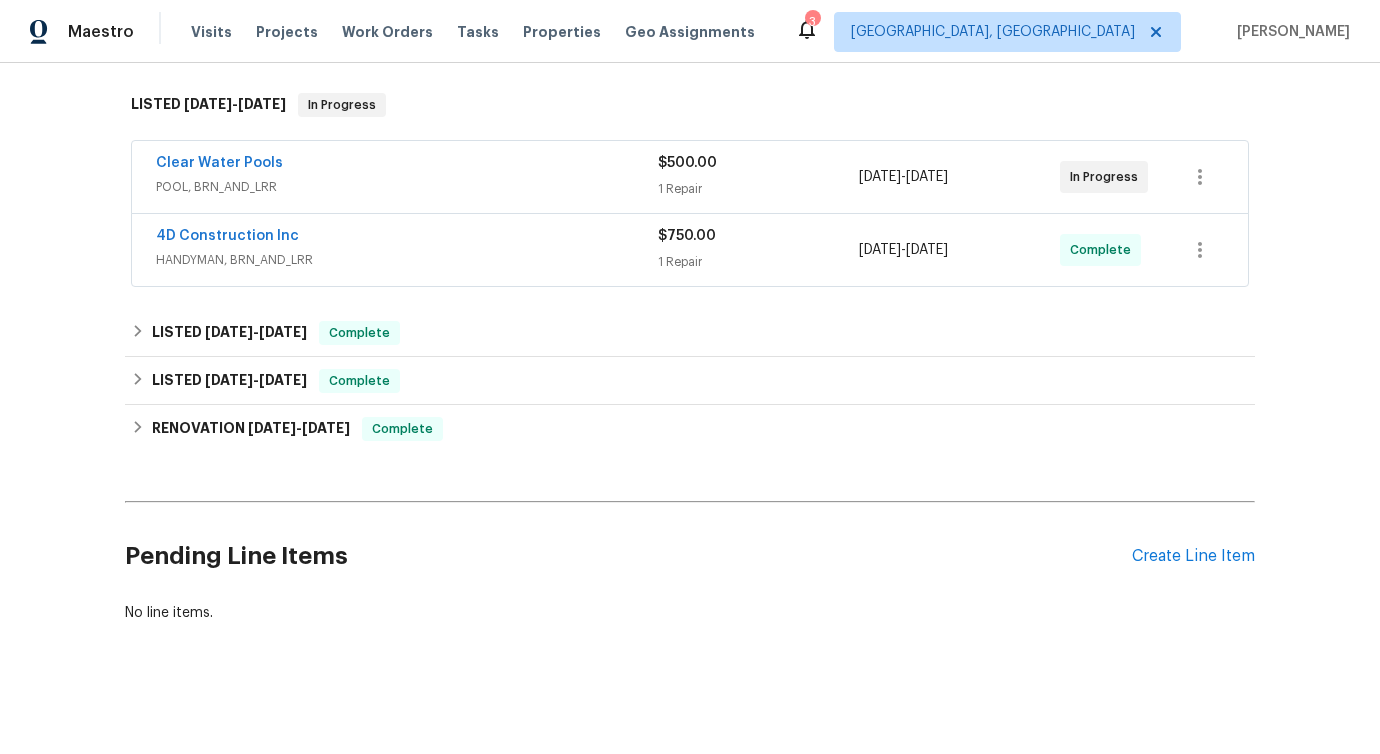 scroll, scrollTop: 0, scrollLeft: 0, axis: both 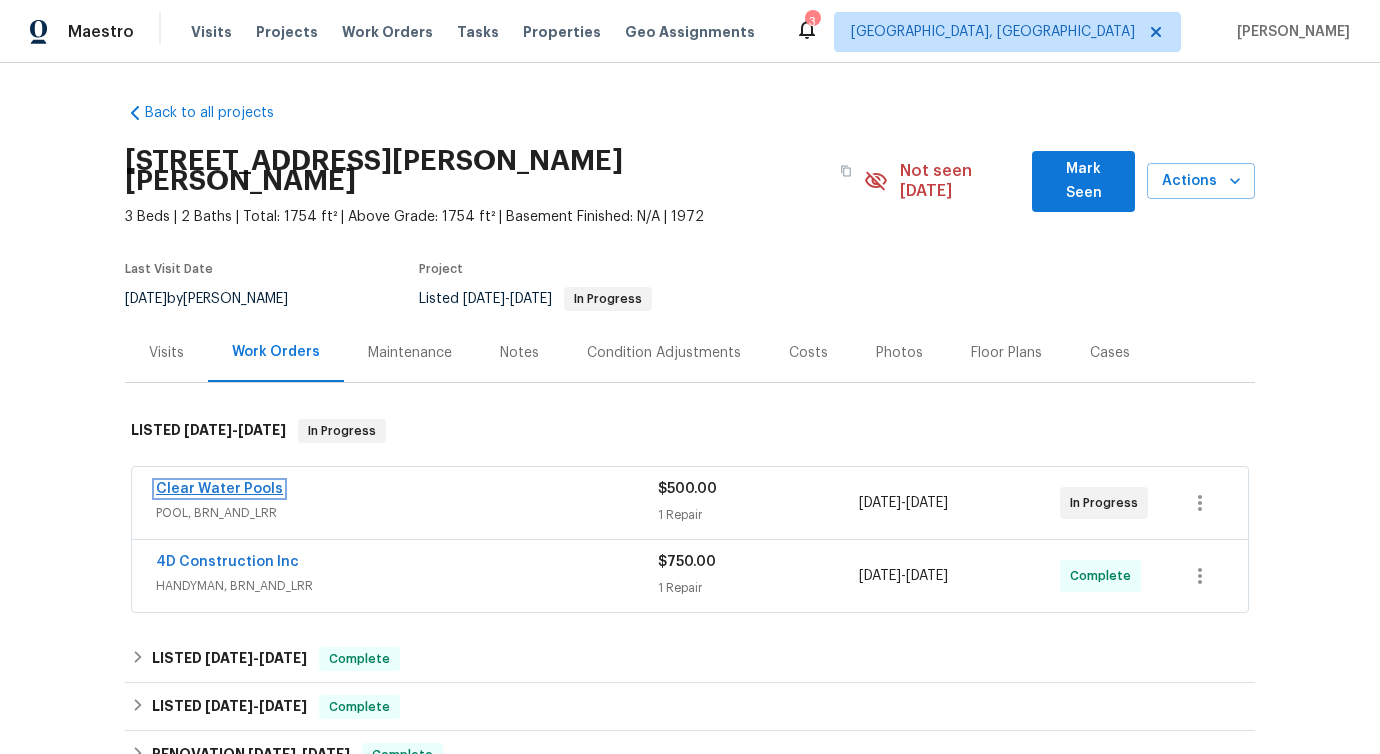 click on "Clear Water Pools" at bounding box center [219, 489] 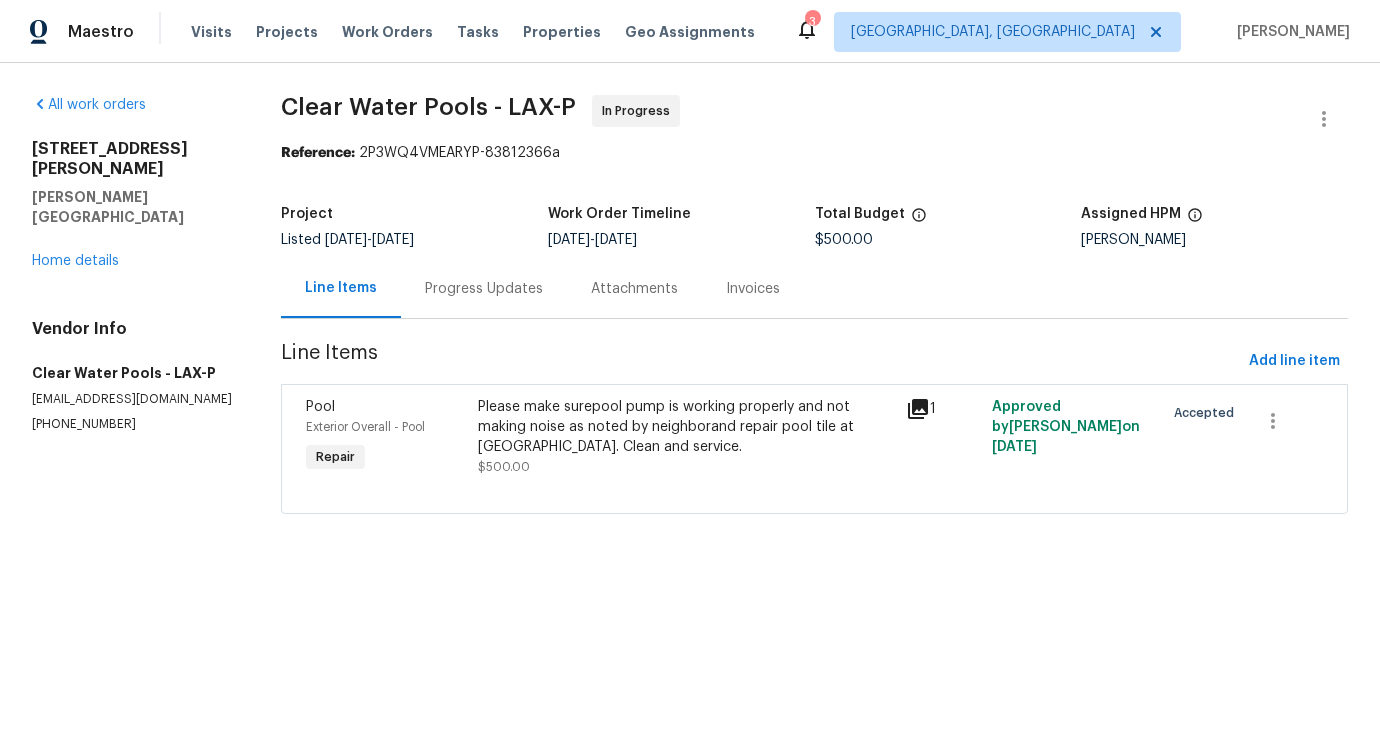 click on "Progress Updates" at bounding box center (484, 288) 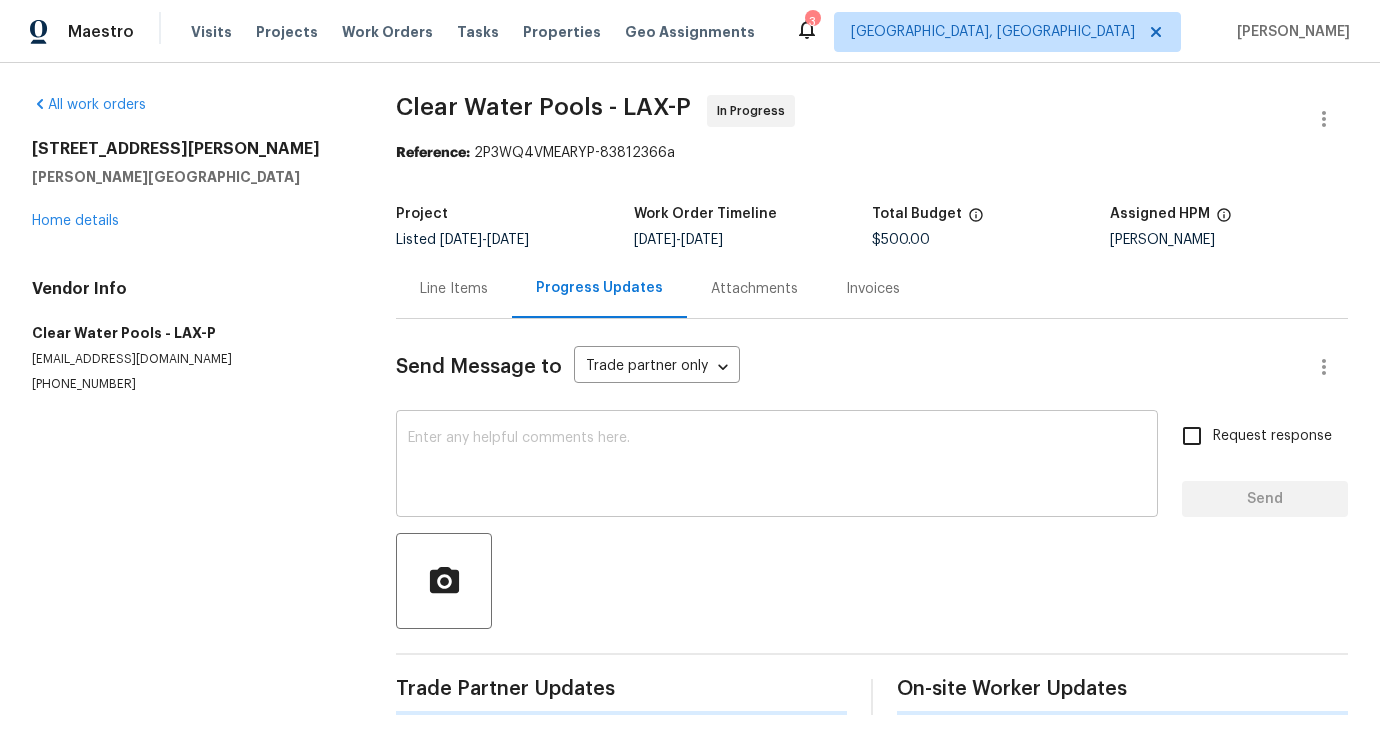 click at bounding box center [777, 466] 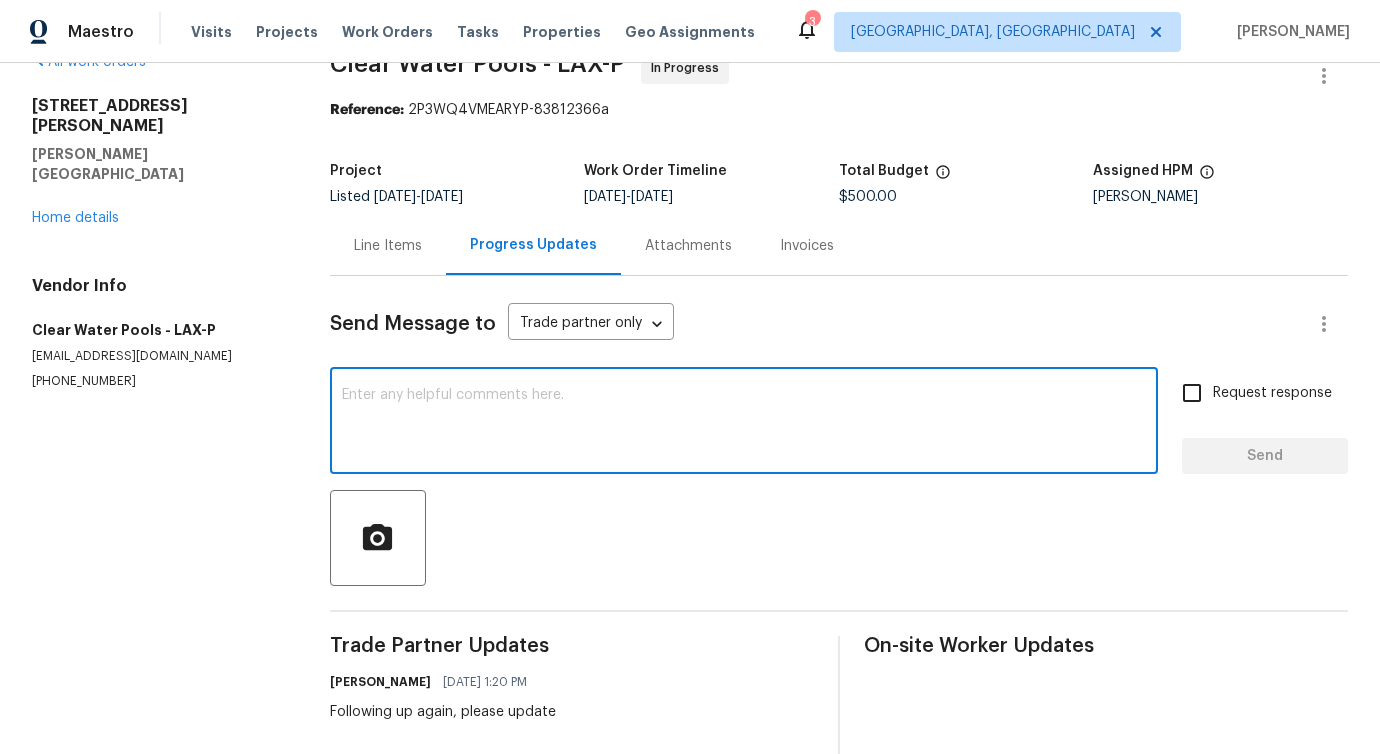 scroll, scrollTop: 0, scrollLeft: 0, axis: both 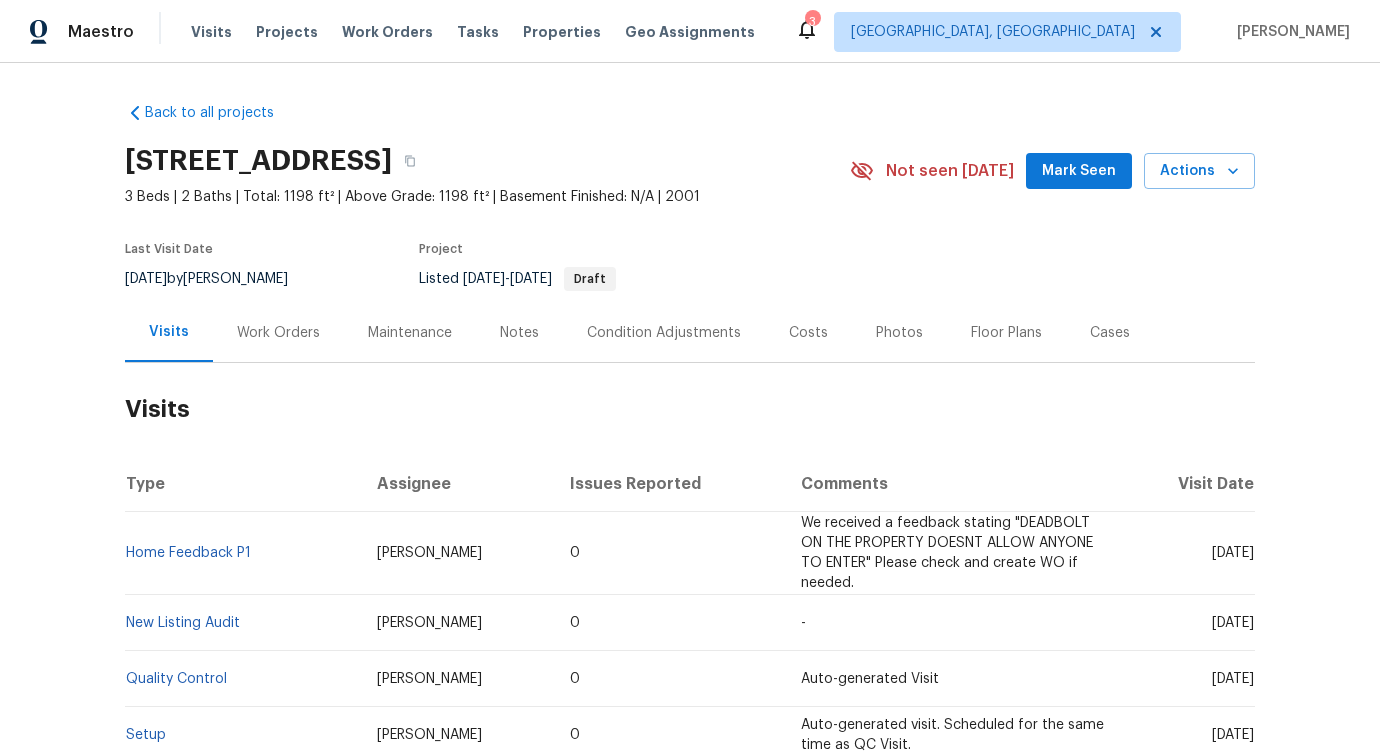 drag, startPoint x: 224, startPoint y: 346, endPoint x: 290, endPoint y: 365, distance: 68.68042 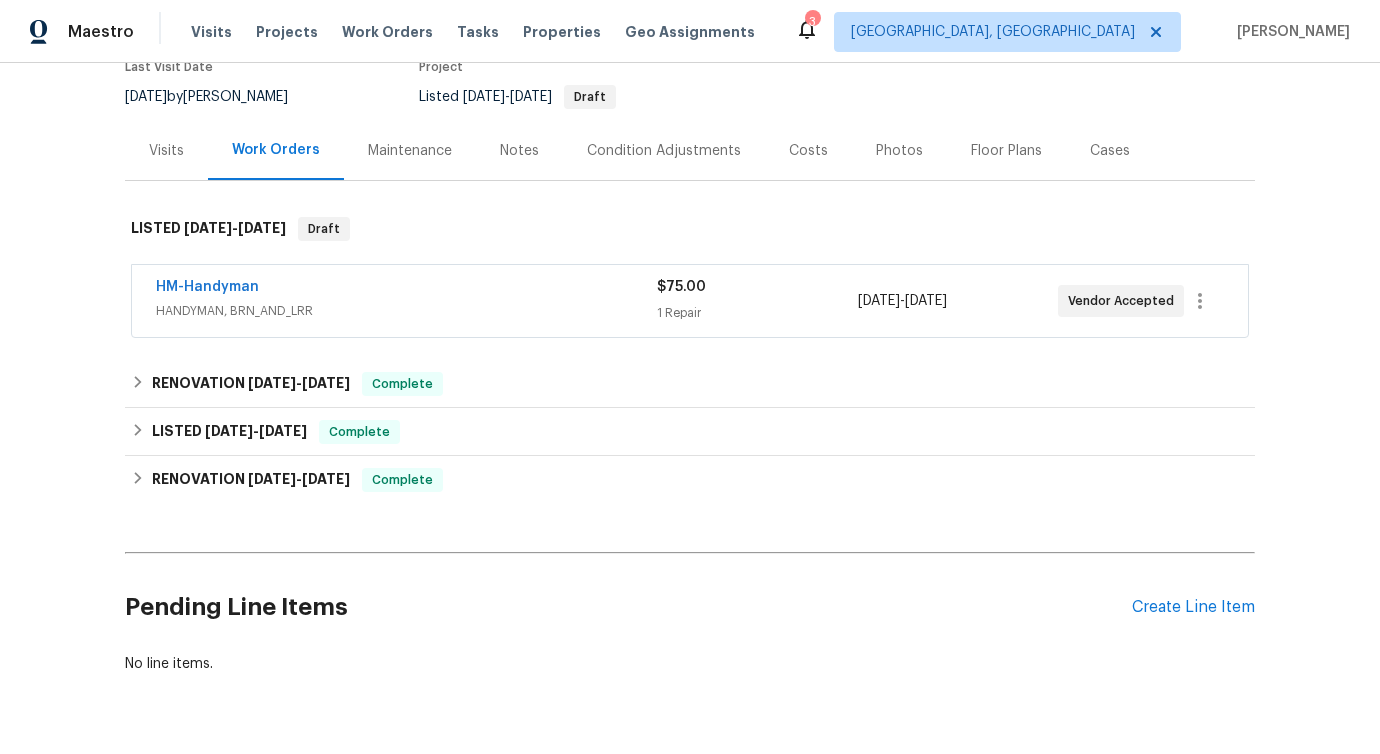 scroll, scrollTop: 190, scrollLeft: 0, axis: vertical 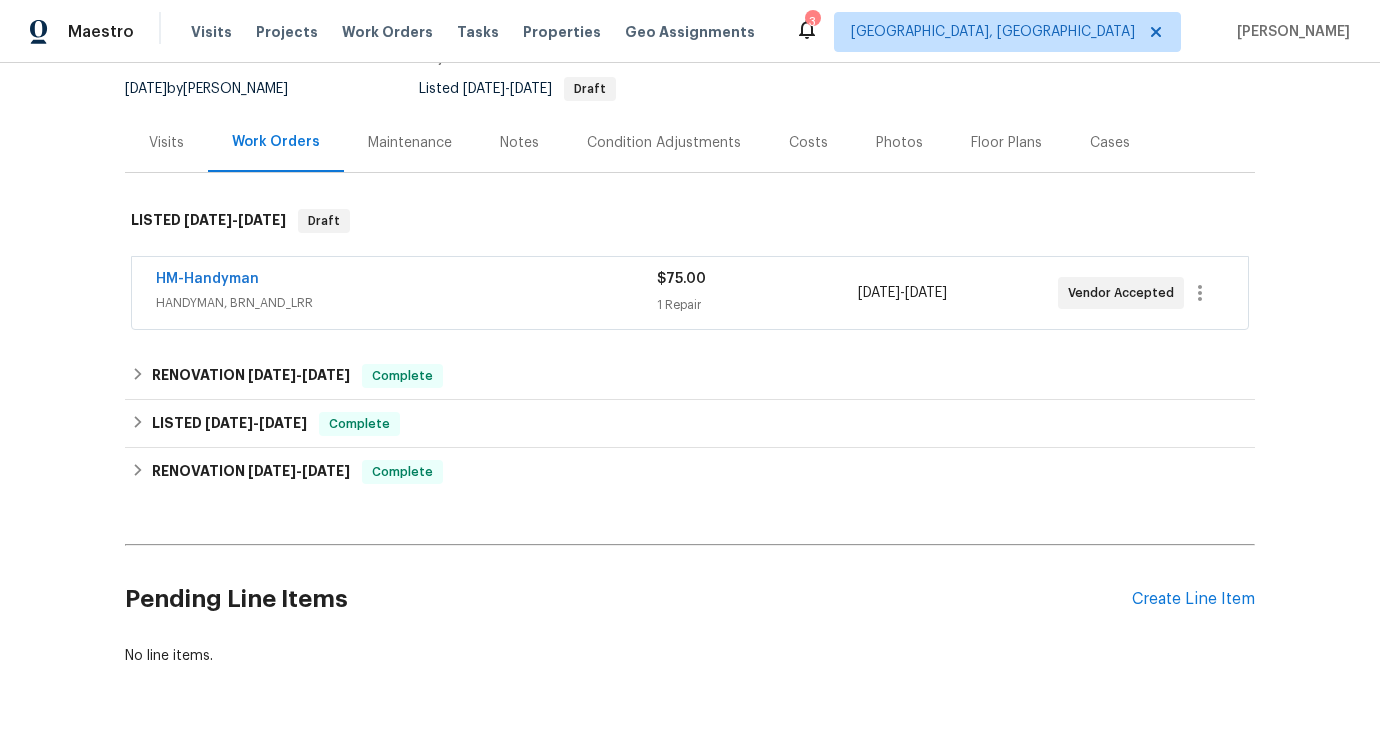 click on "HM-Handyman" at bounding box center (207, 279) 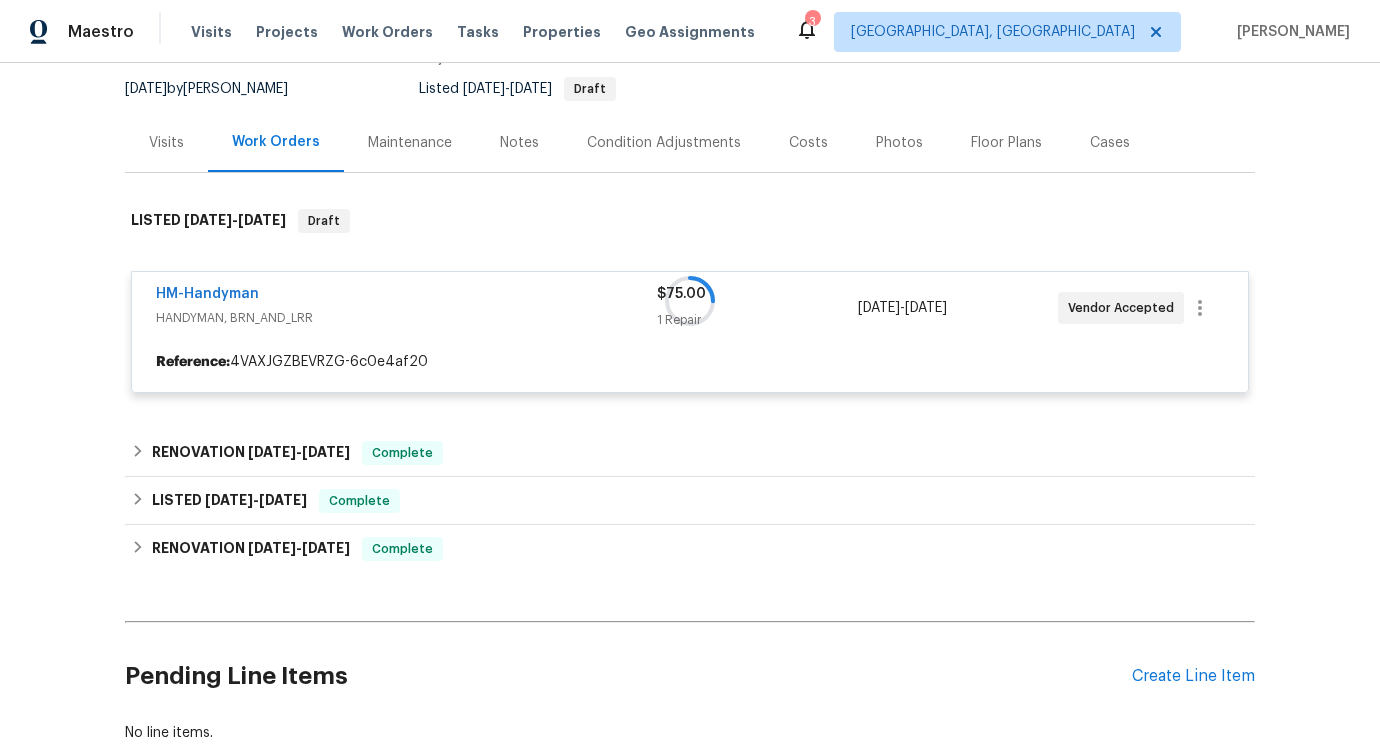 click at bounding box center (690, 301) 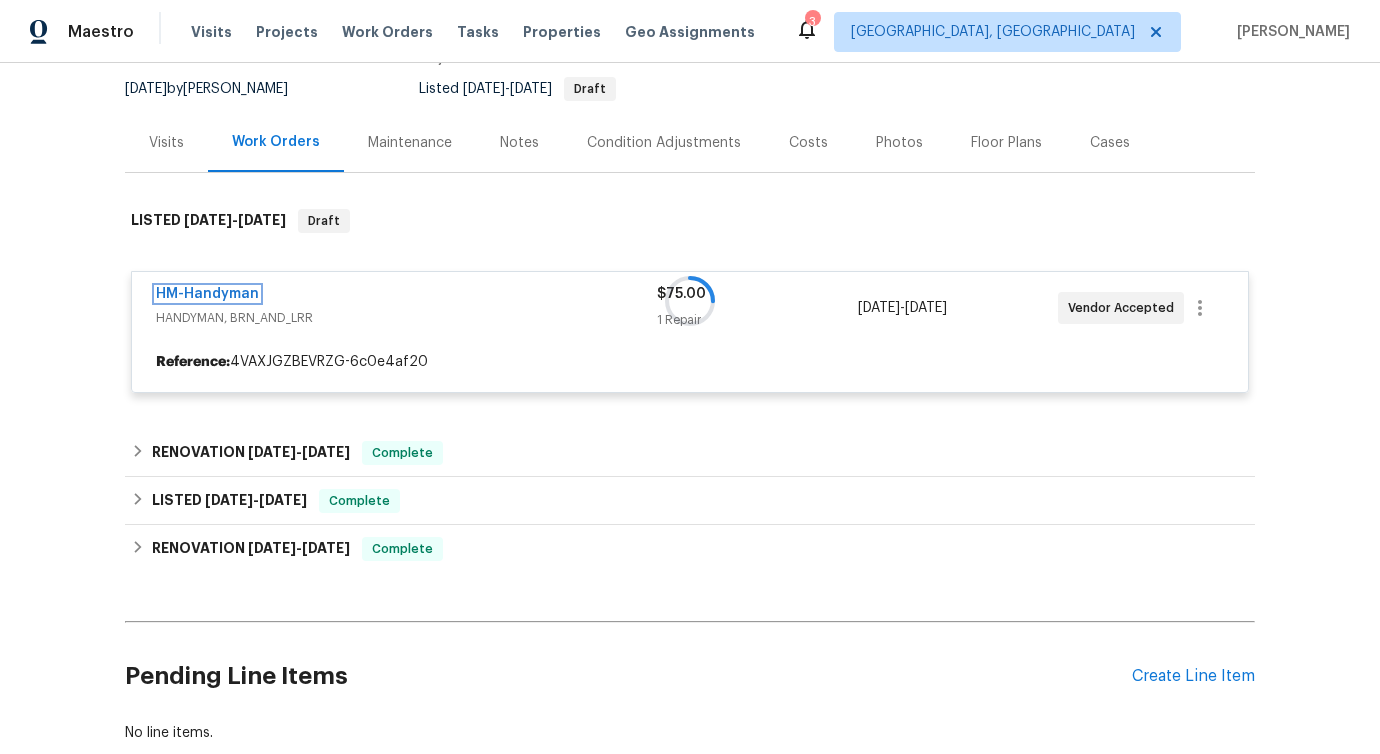 click on "HM-Handyman" at bounding box center (207, 294) 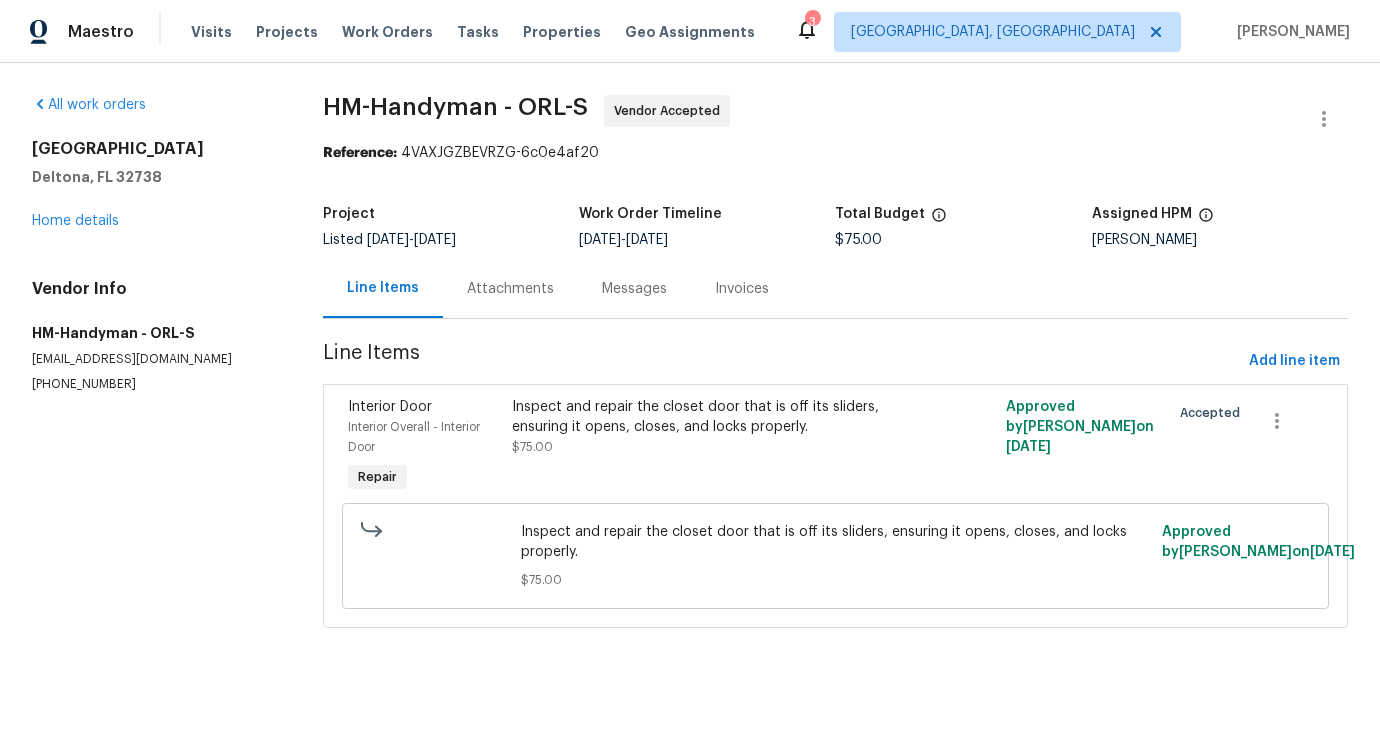click on "Attachments" at bounding box center [510, 289] 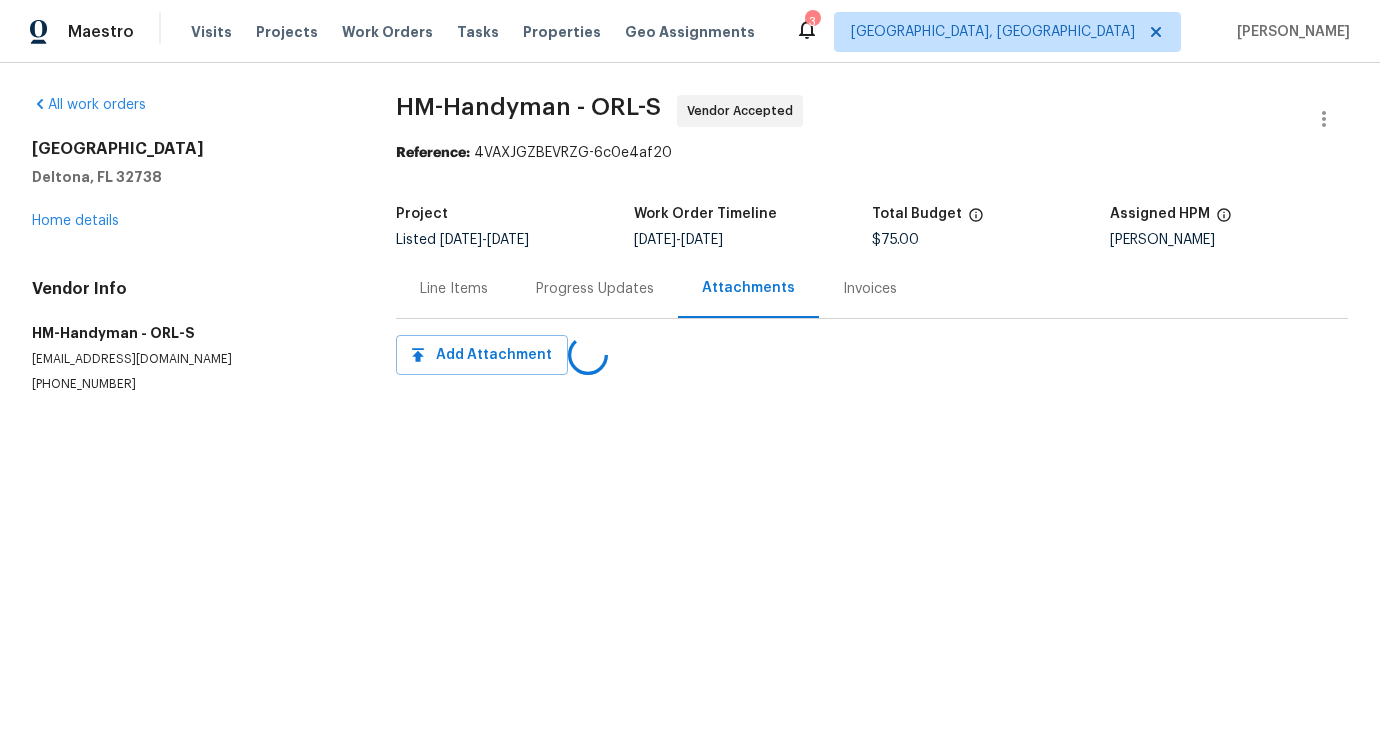 click on "All work orders [STREET_ADDRESS][PERSON_NAME] Home details Vendor Info HM-Handyman - ORL-S [EMAIL_ADDRESS][DOMAIN_NAME] [PHONE_NUMBER] HM-Handyman - ORL-S Vendor Accepted Reference:   4VAXJGZBEVRZG-6c0e4af20 Project Listed   [DATE]  -  [DATE] Work Order Timeline [DATE]  -  [DATE] Total Budget $75.00 Assigned HPM [PERSON_NAME] Line Items Progress Updates Attachments Invoices Add Attachment" at bounding box center (690, 268) 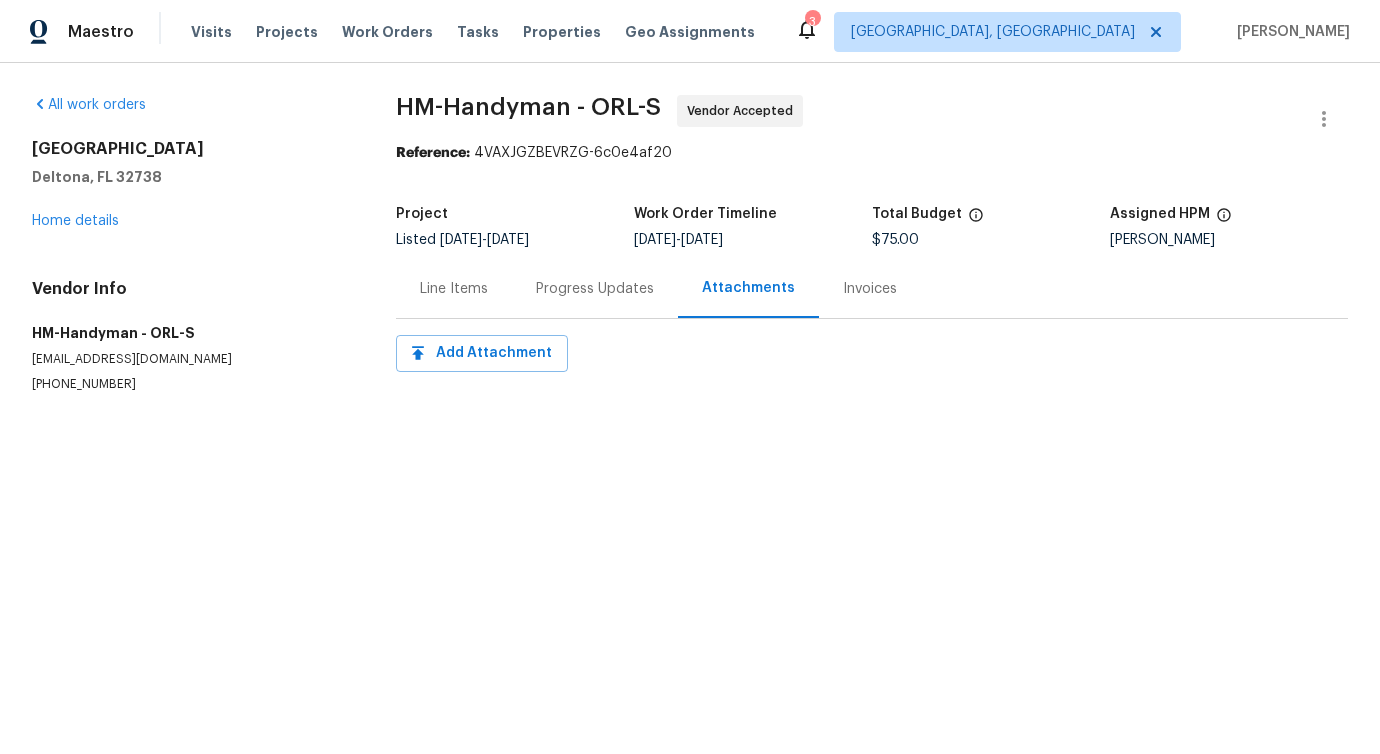 click on "Progress Updates" at bounding box center (595, 288) 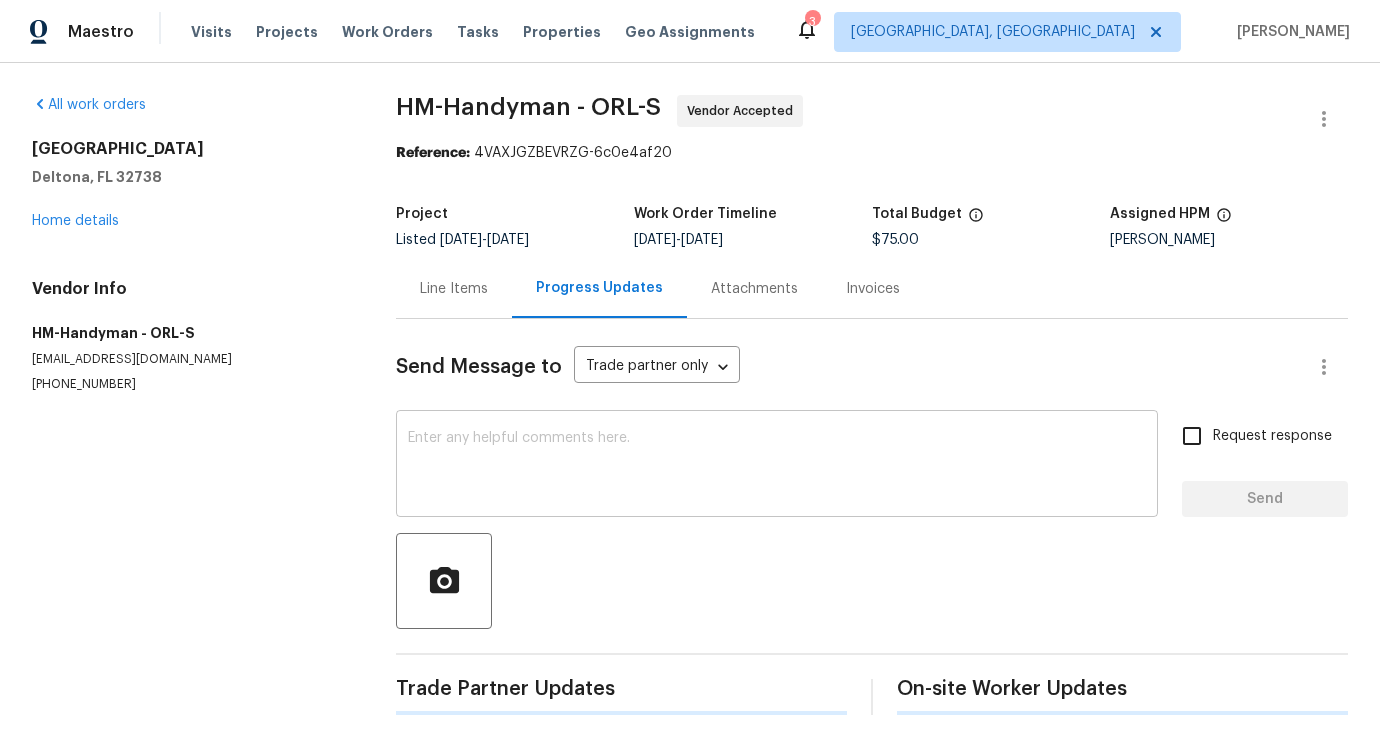 click at bounding box center [777, 466] 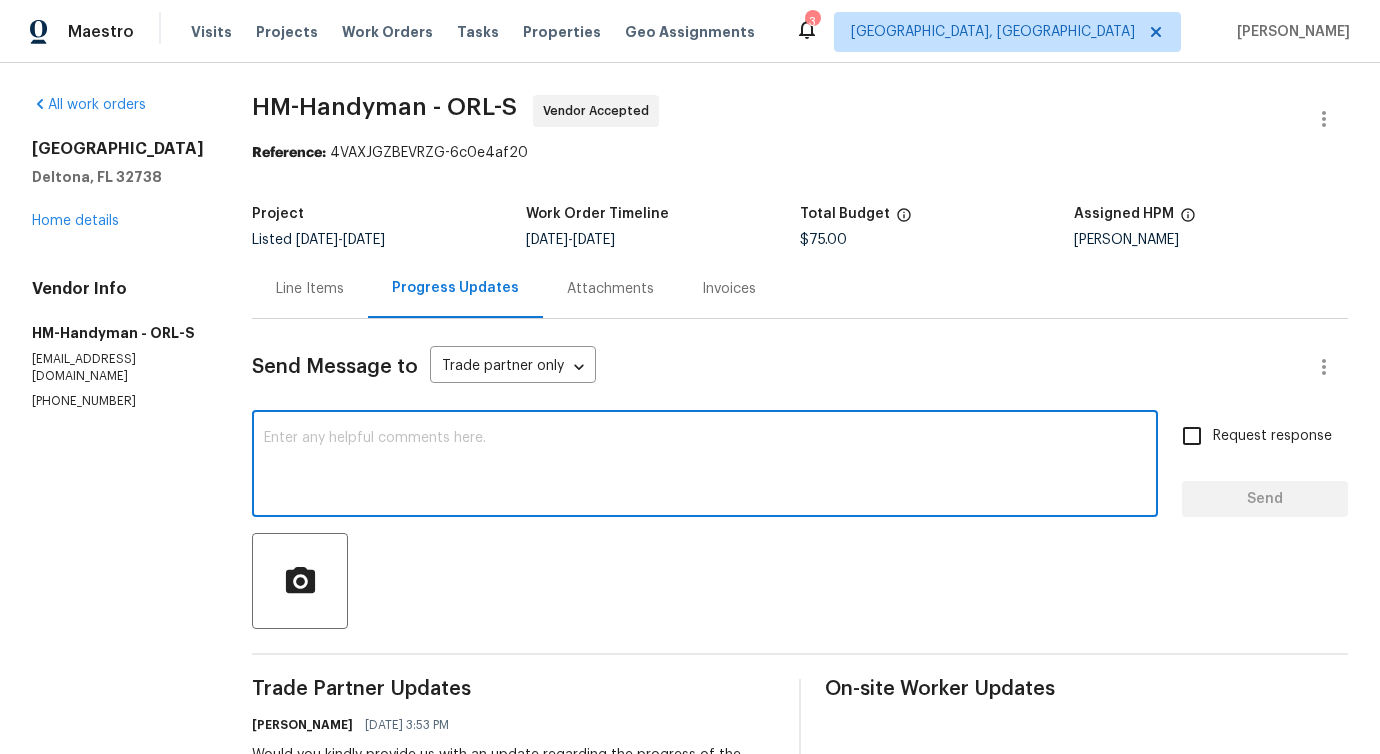 scroll, scrollTop: 416, scrollLeft: 0, axis: vertical 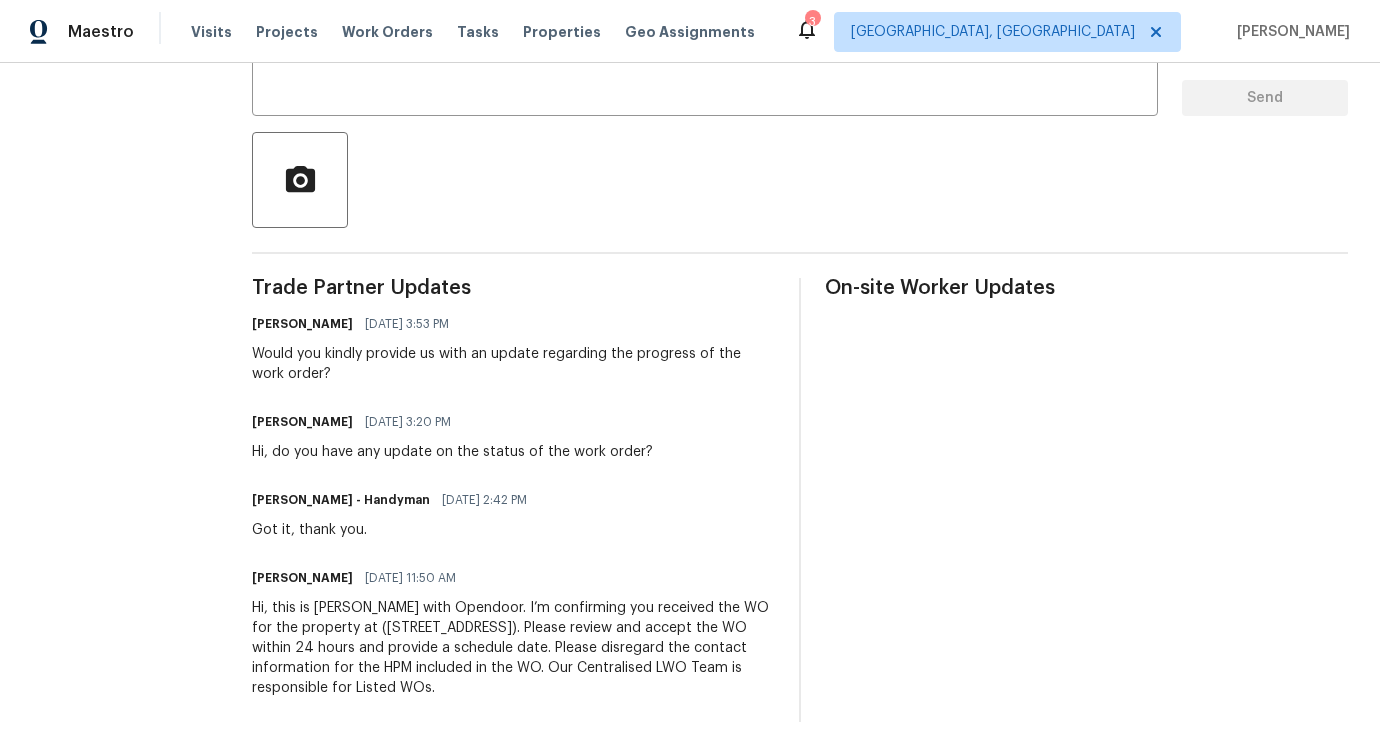 click on "Hi, do you have any update on the status of the work order?" at bounding box center (452, 452) 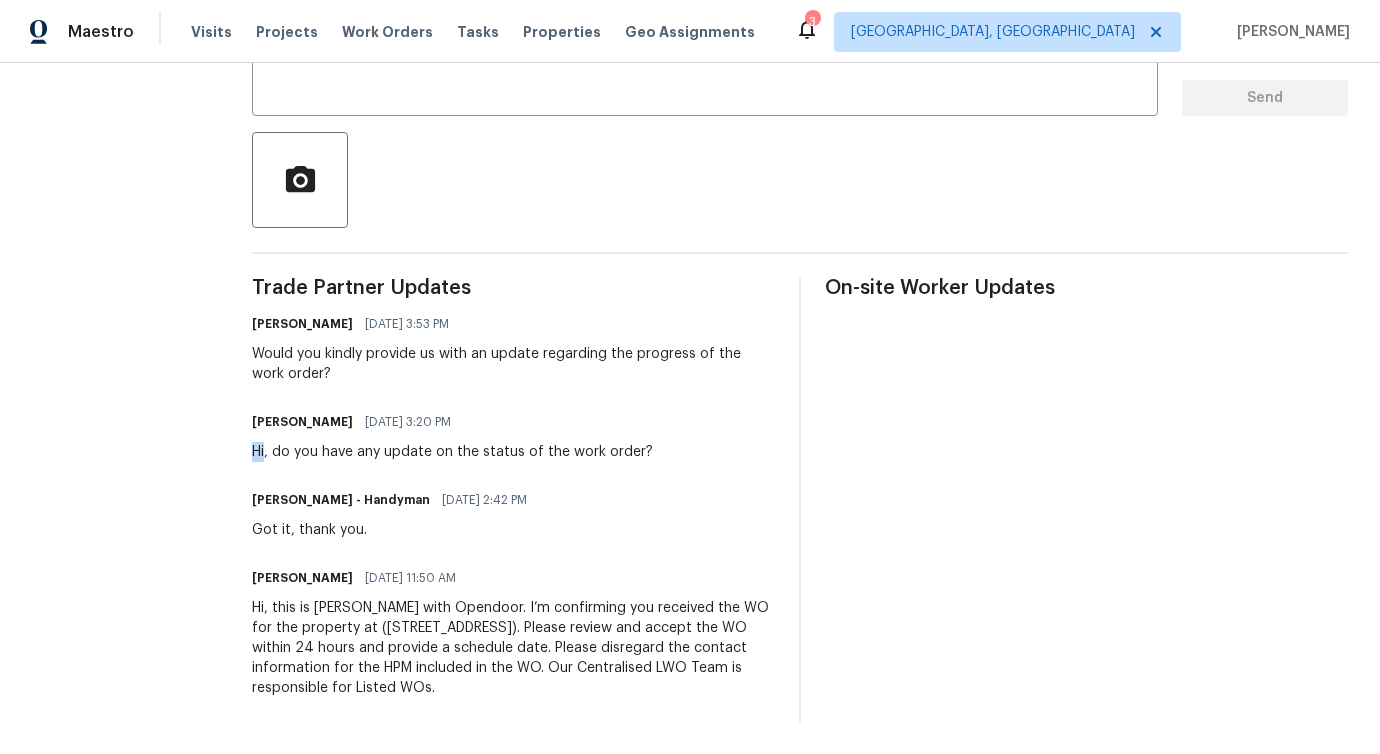 click on "Hi, do you have any update on the status of the work order?" at bounding box center [452, 452] 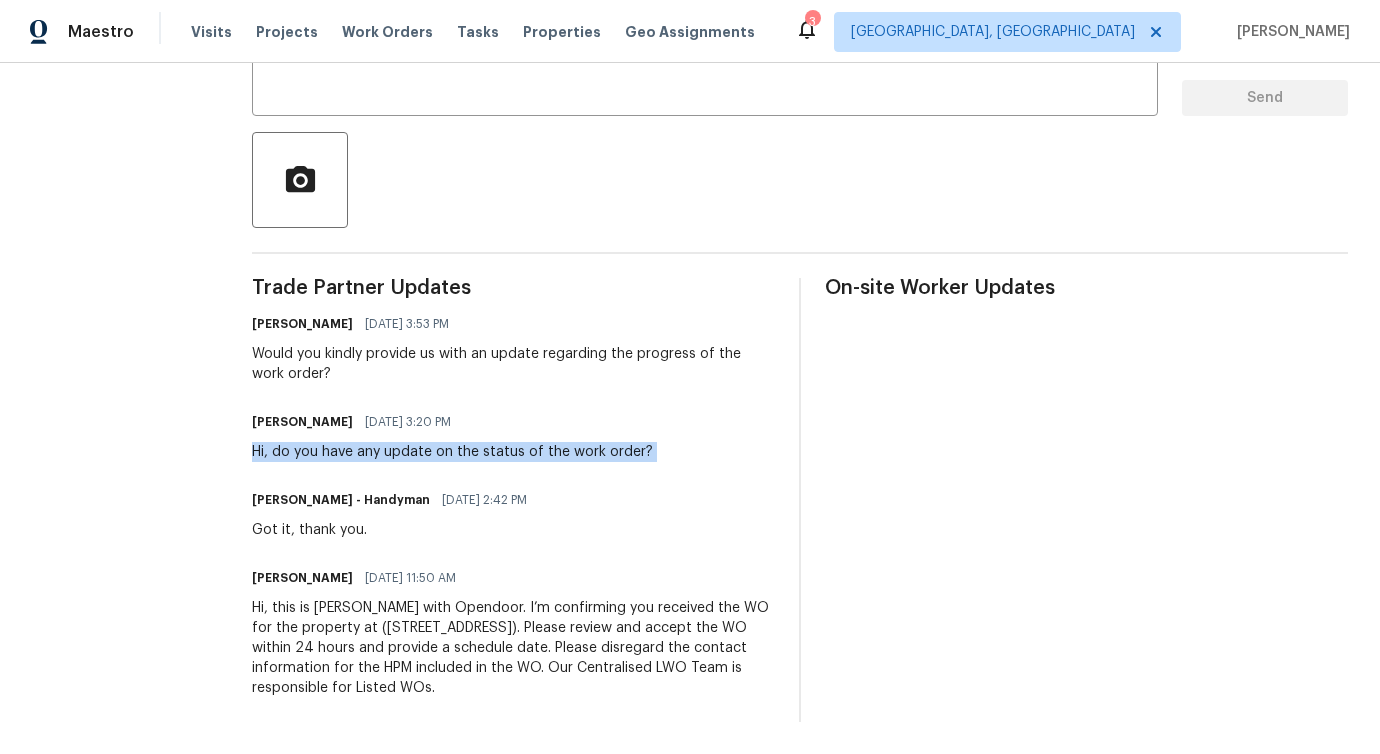 click on "Hi, do you have any update on the status of the work order?" at bounding box center (452, 452) 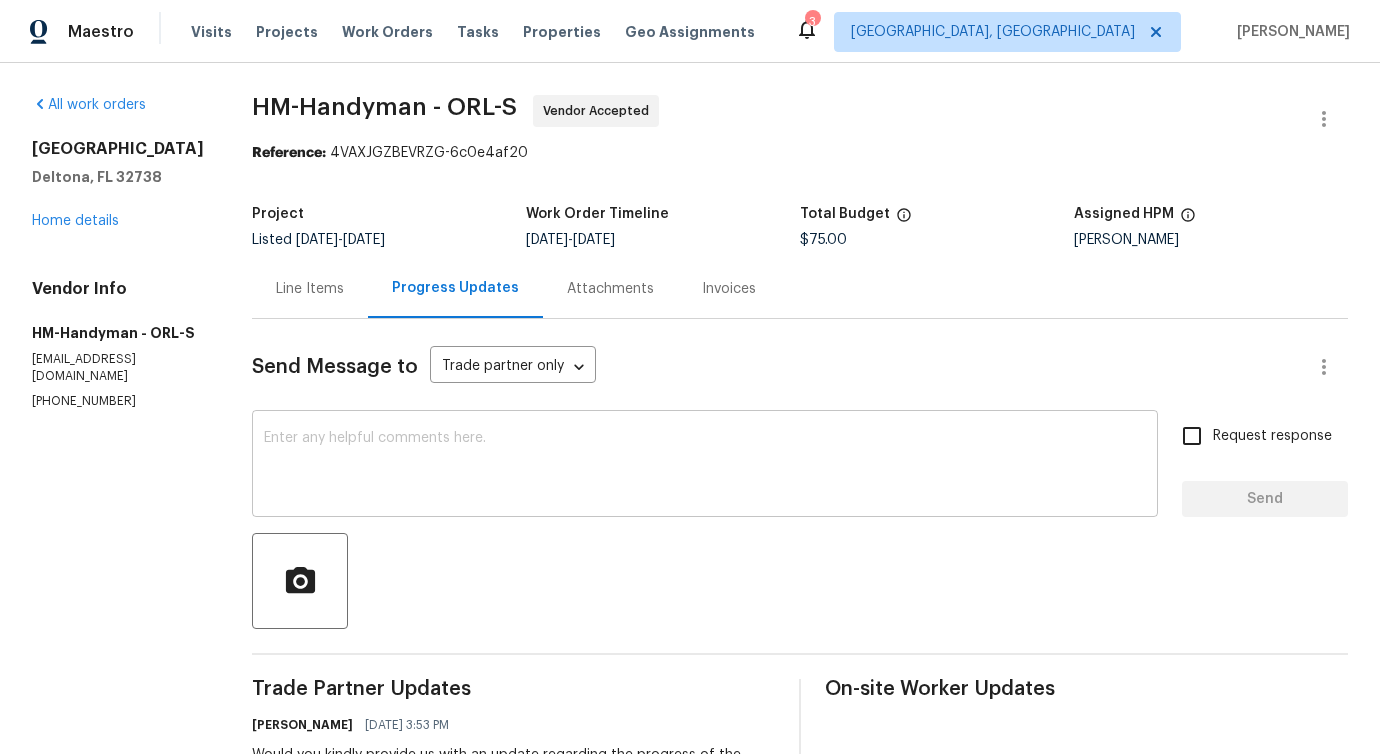 click at bounding box center (705, 466) 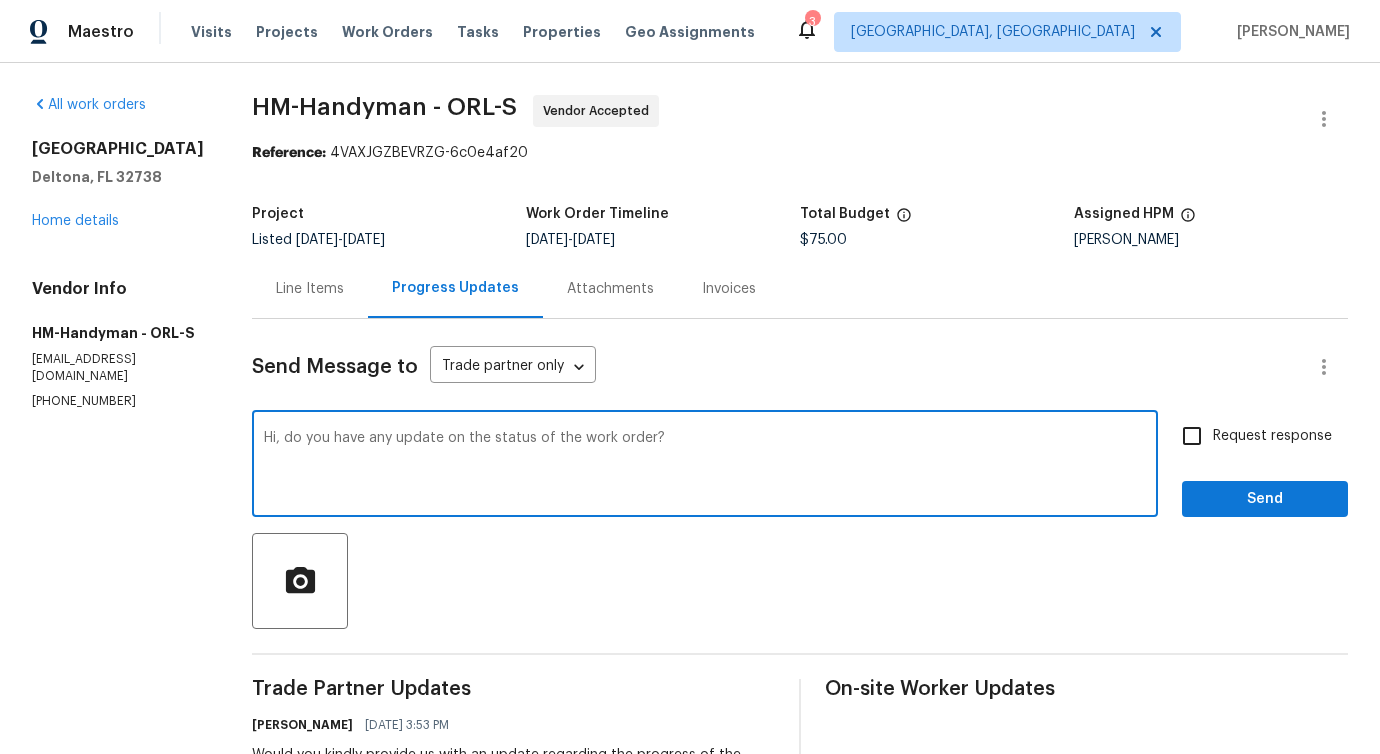 type on "Hi, do you have any update on the status of the work order?" 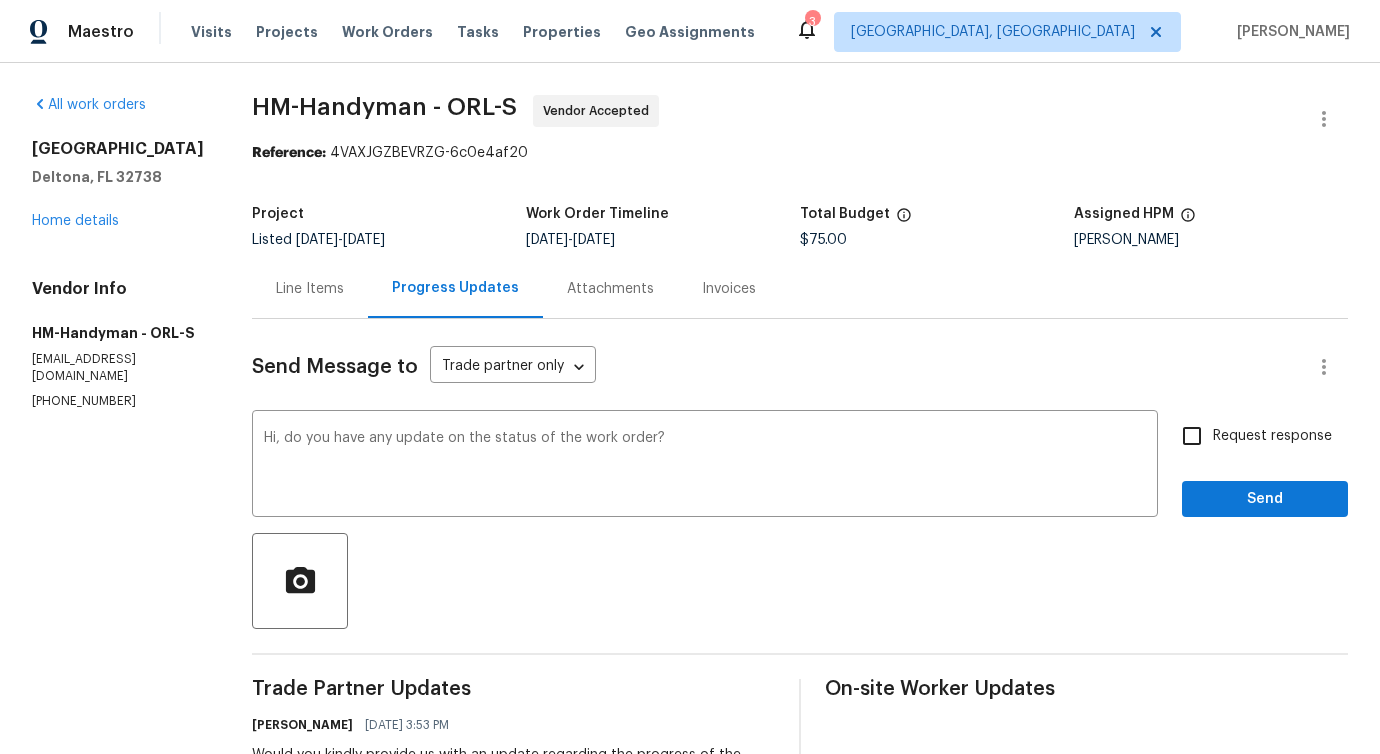 click on "Request response" at bounding box center (1272, 436) 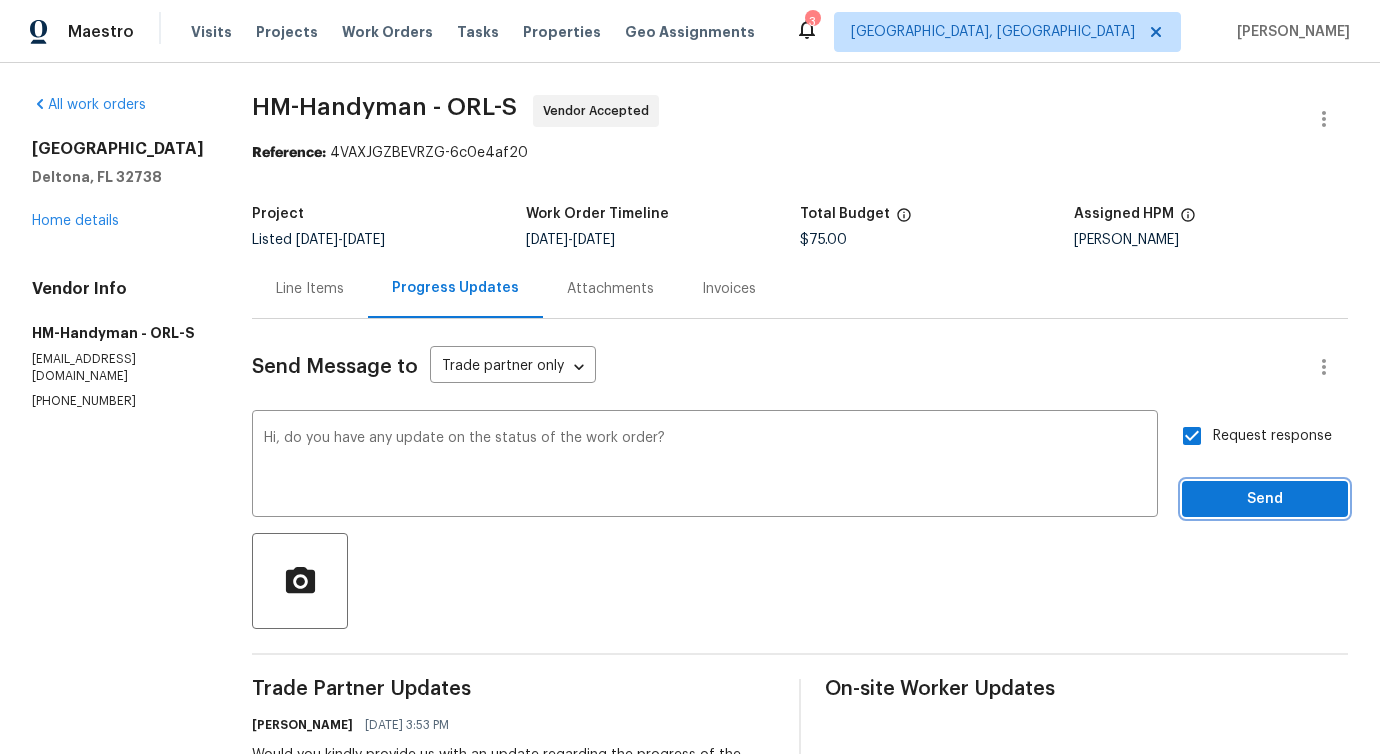click on "Send" at bounding box center (1265, 499) 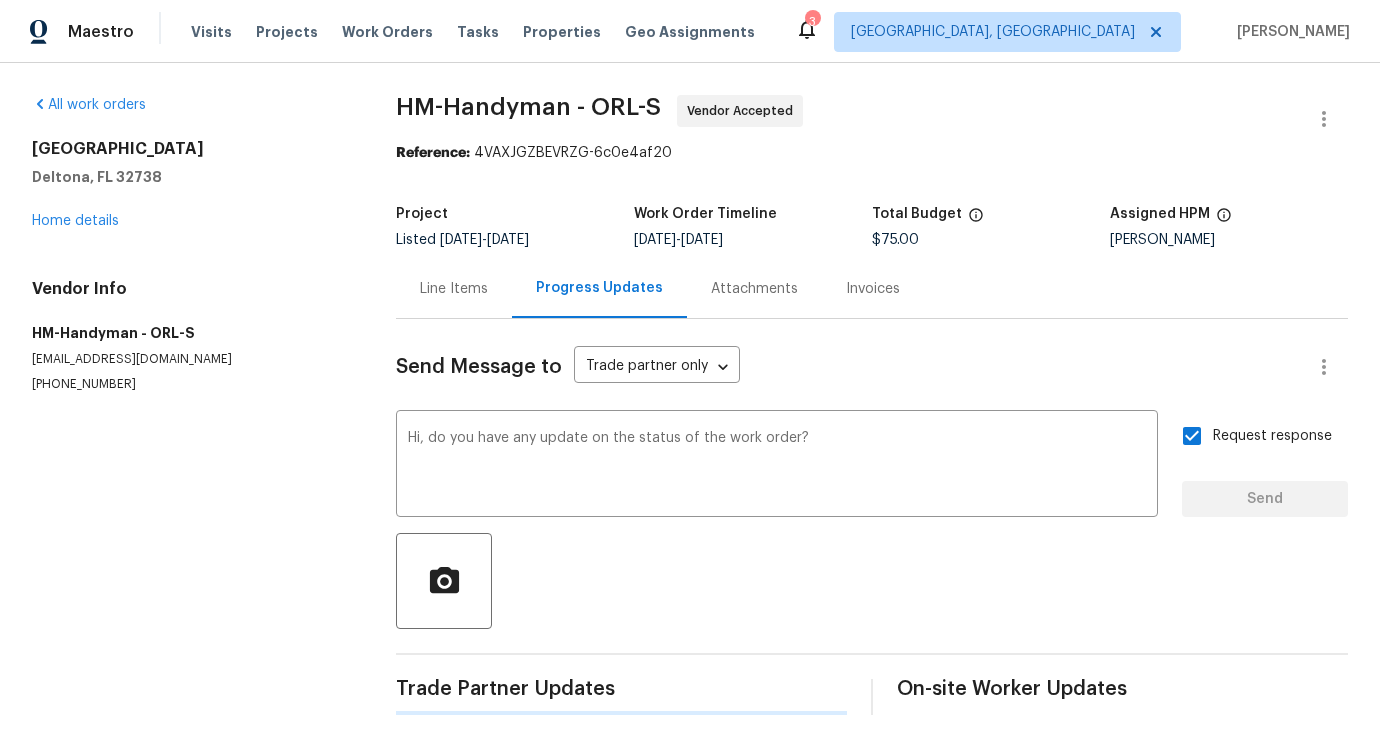 type 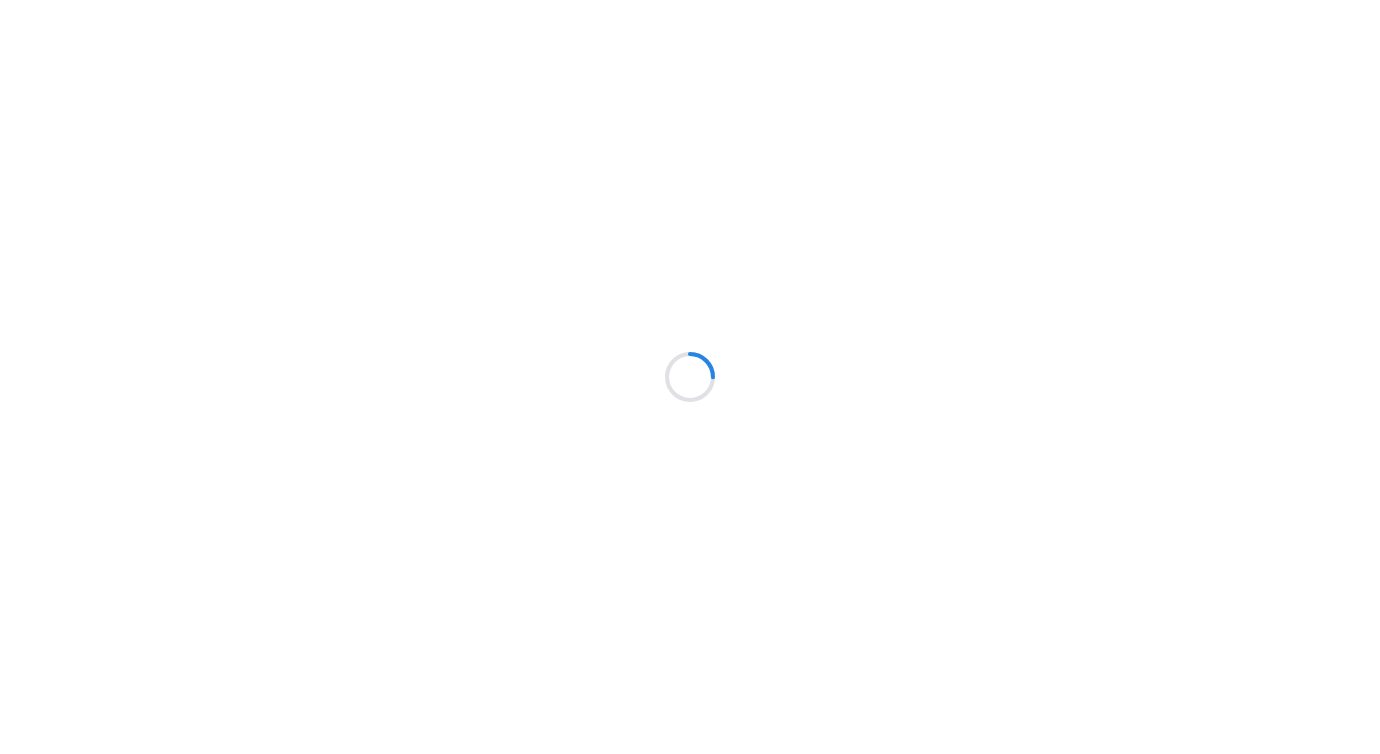 scroll, scrollTop: 0, scrollLeft: 0, axis: both 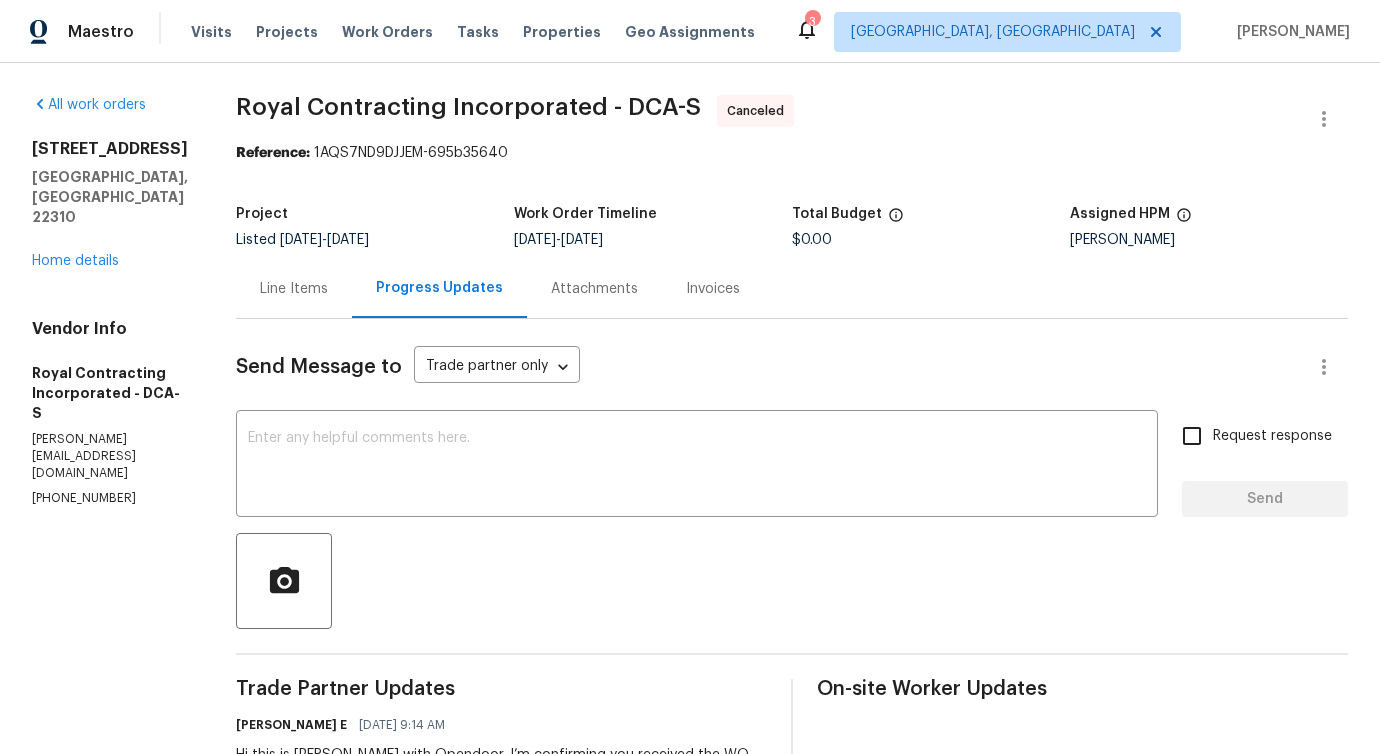 click at bounding box center [792, 581] 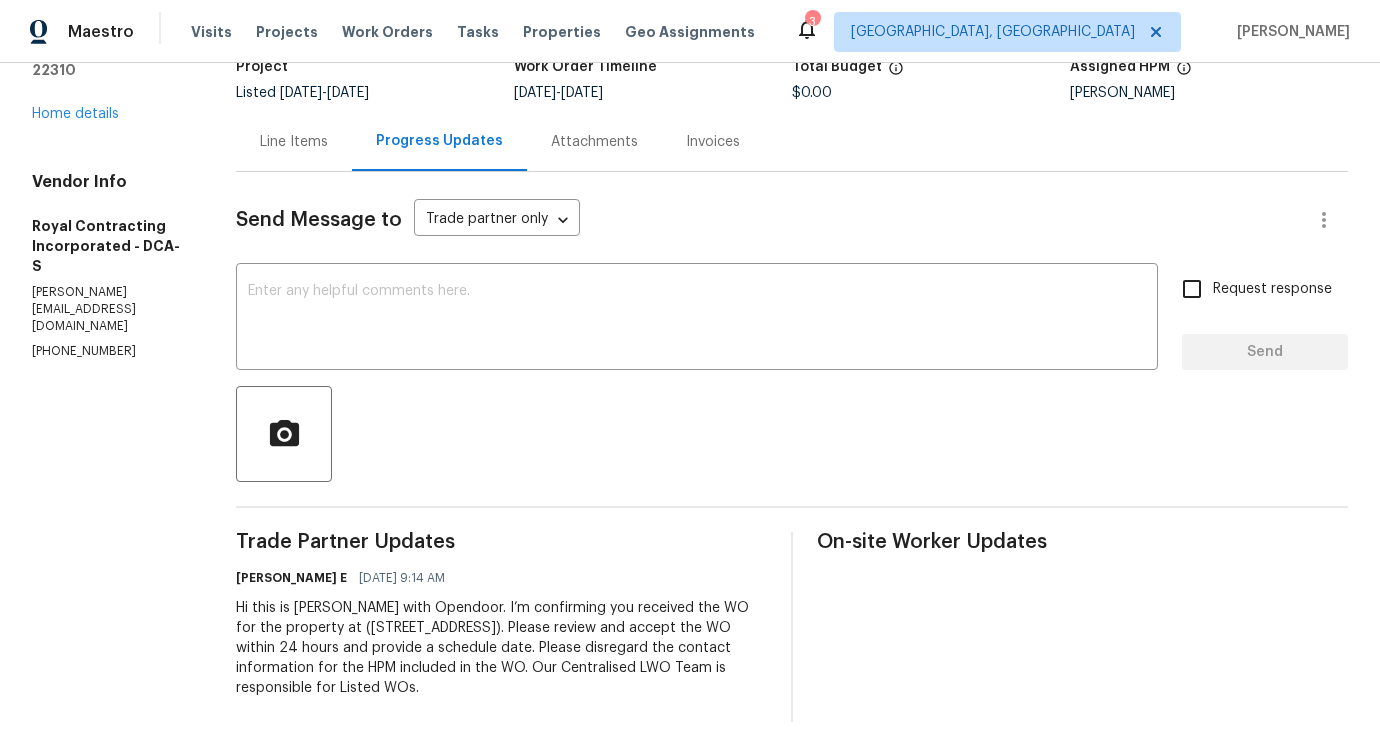 scroll, scrollTop: 0, scrollLeft: 0, axis: both 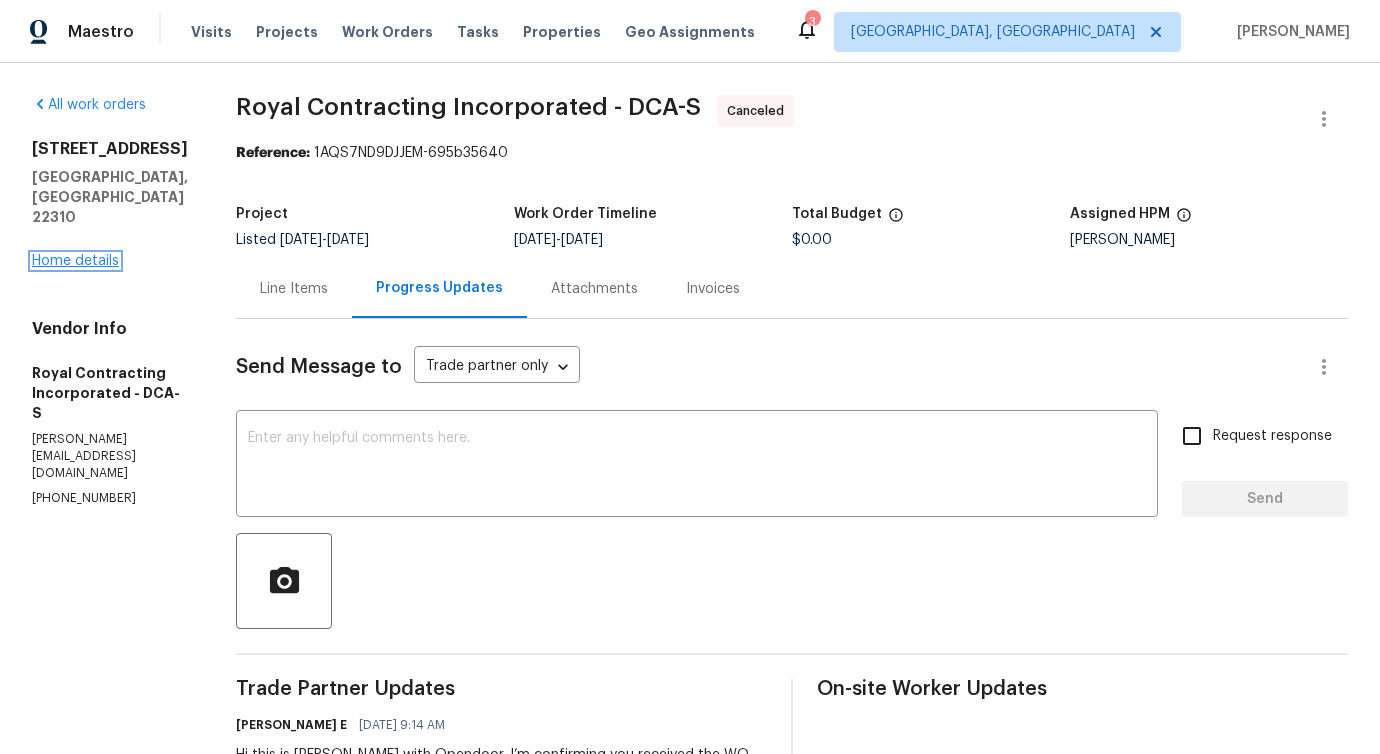 click on "Home details" at bounding box center [75, 261] 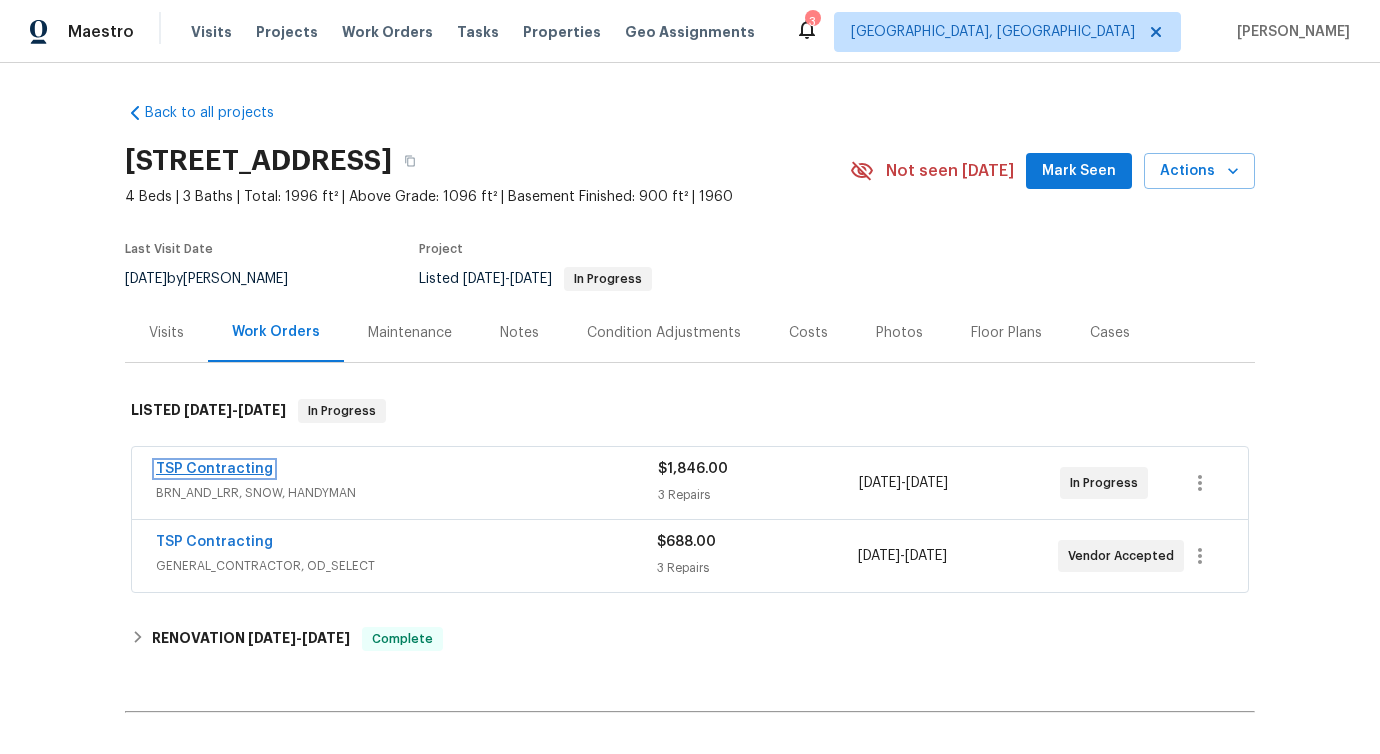 click on "TSP Contracting" at bounding box center (214, 469) 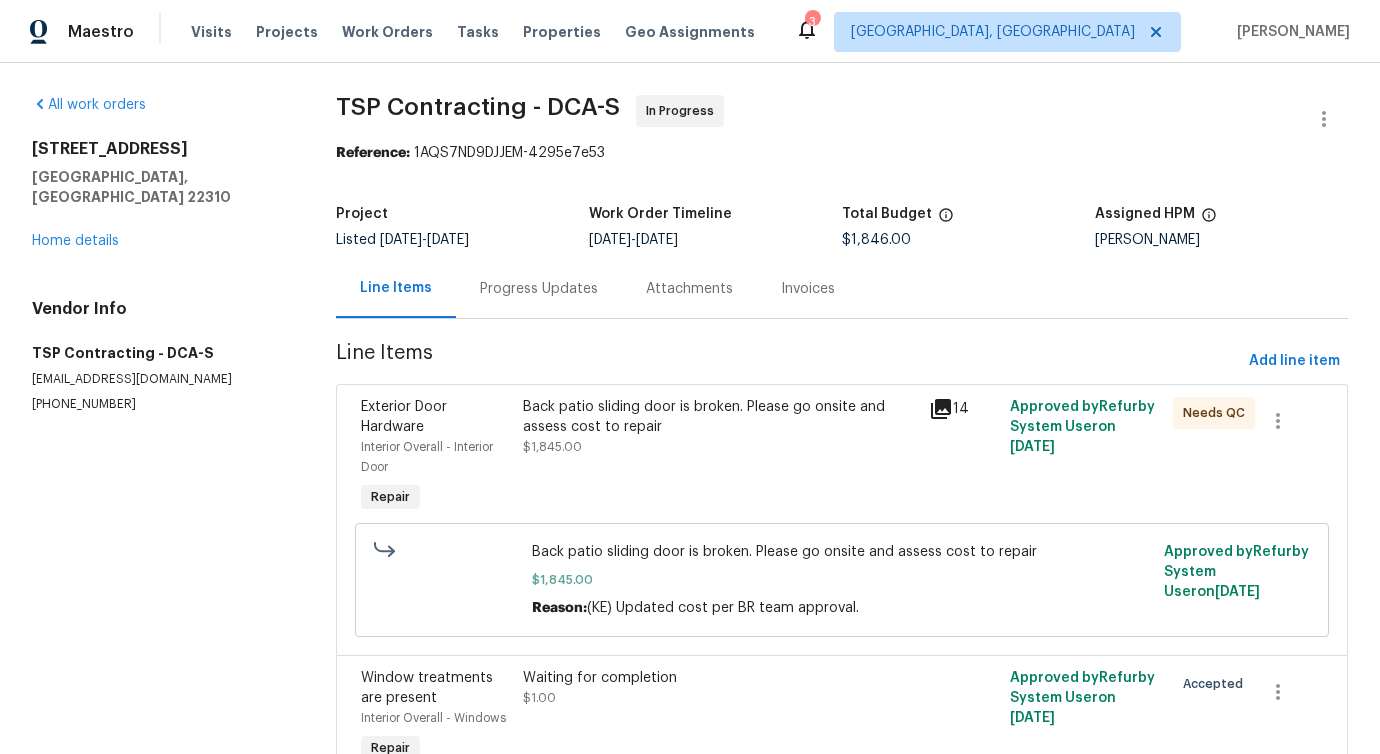 click on "Progress Updates" at bounding box center [539, 288] 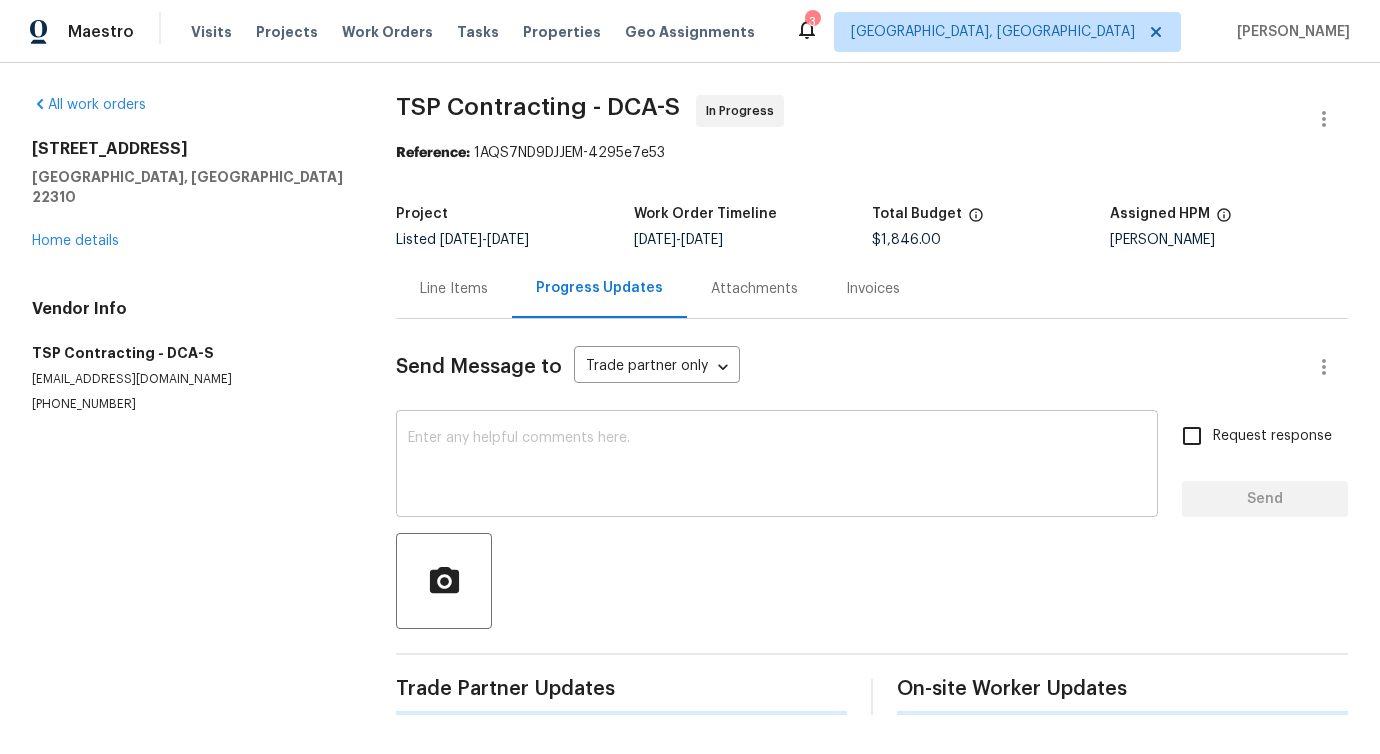 click at bounding box center [777, 466] 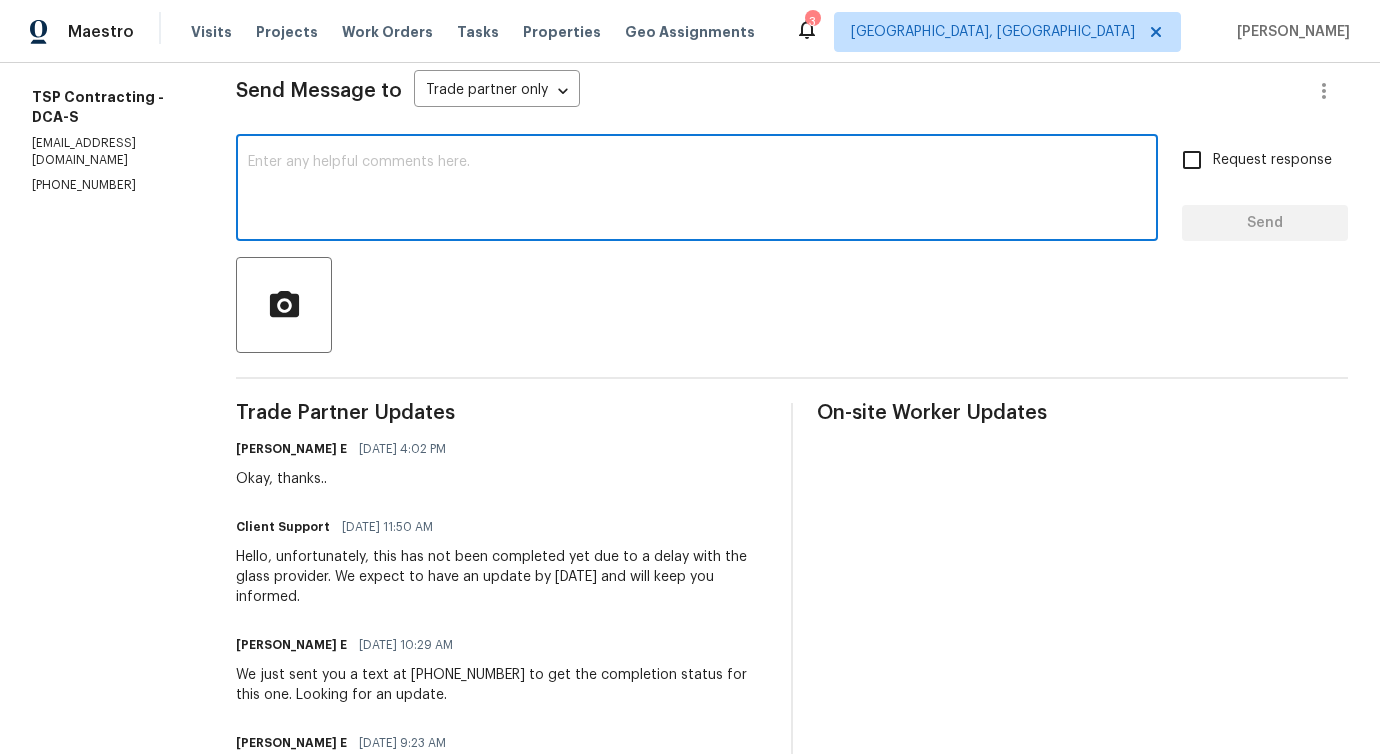 scroll, scrollTop: 0, scrollLeft: 0, axis: both 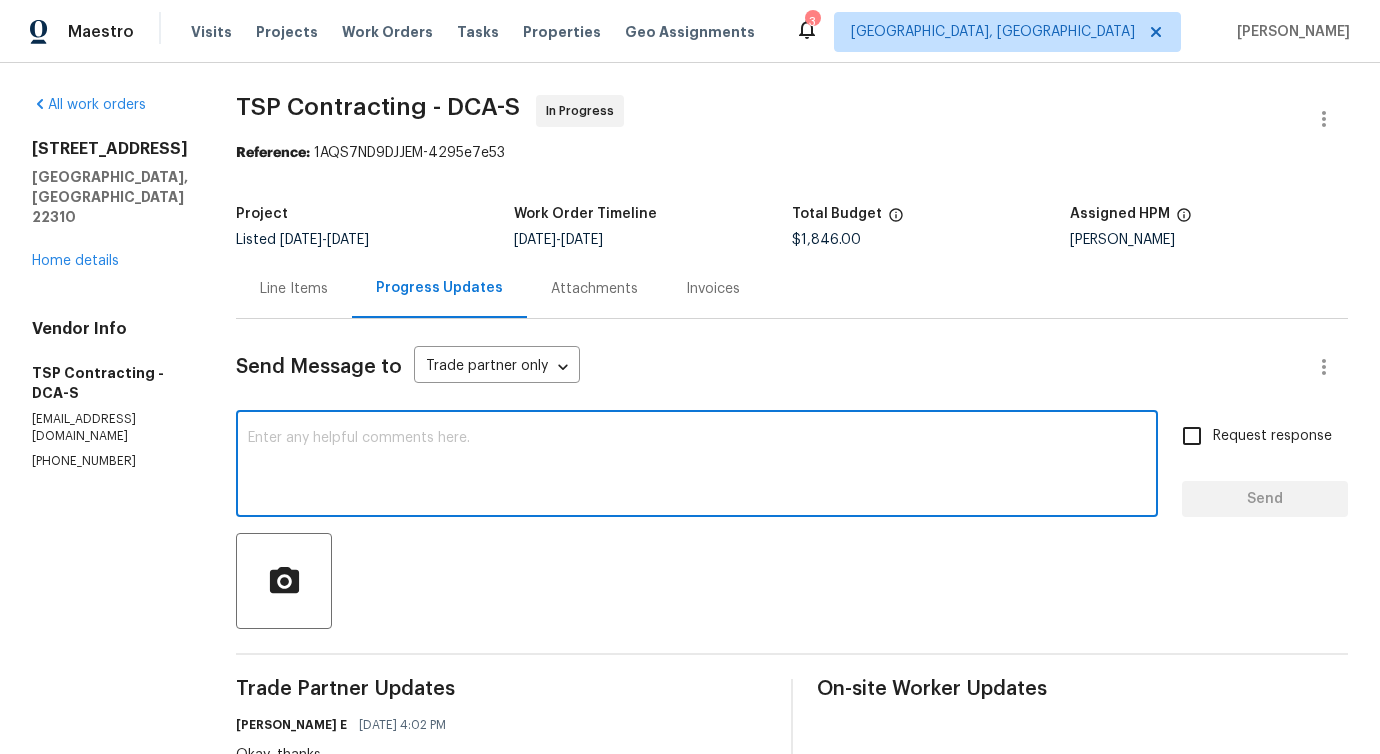 click at bounding box center (697, 466) 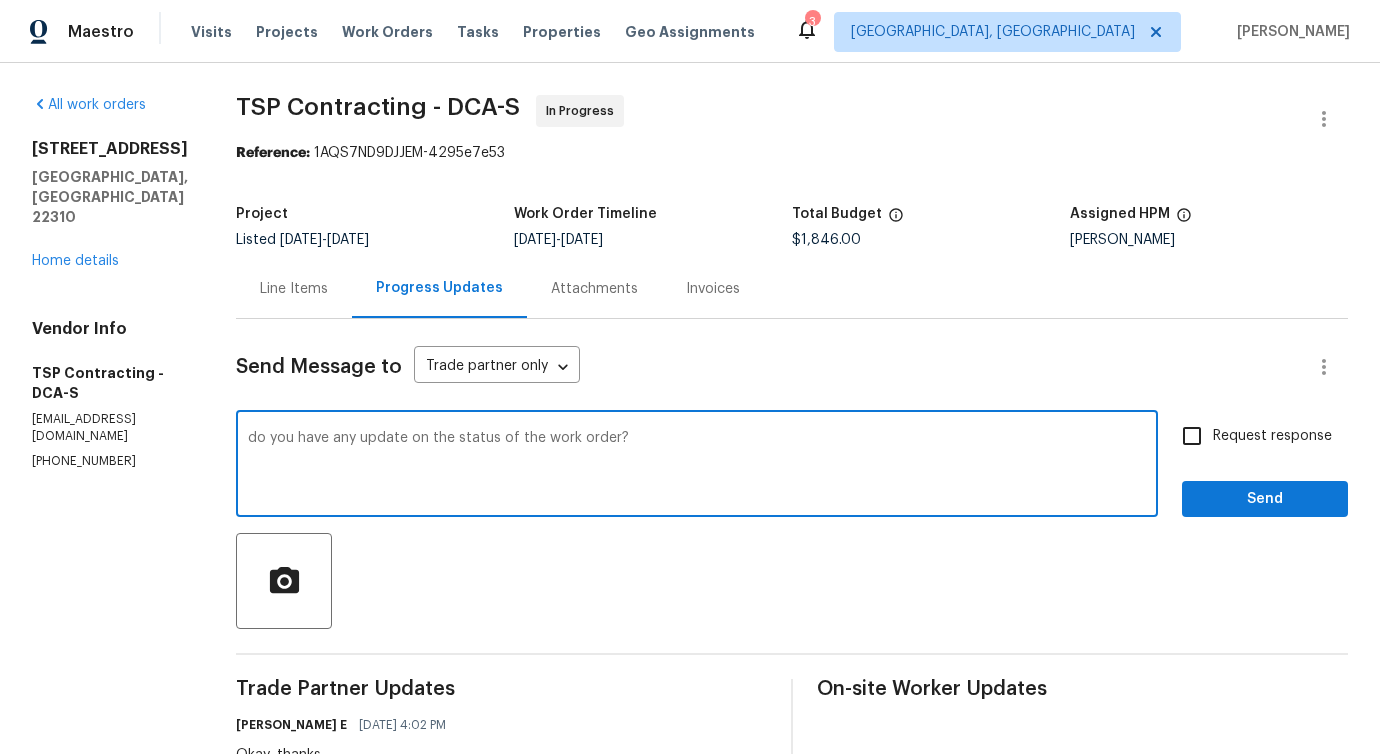 type on "do you have any update on the status of the work order?" 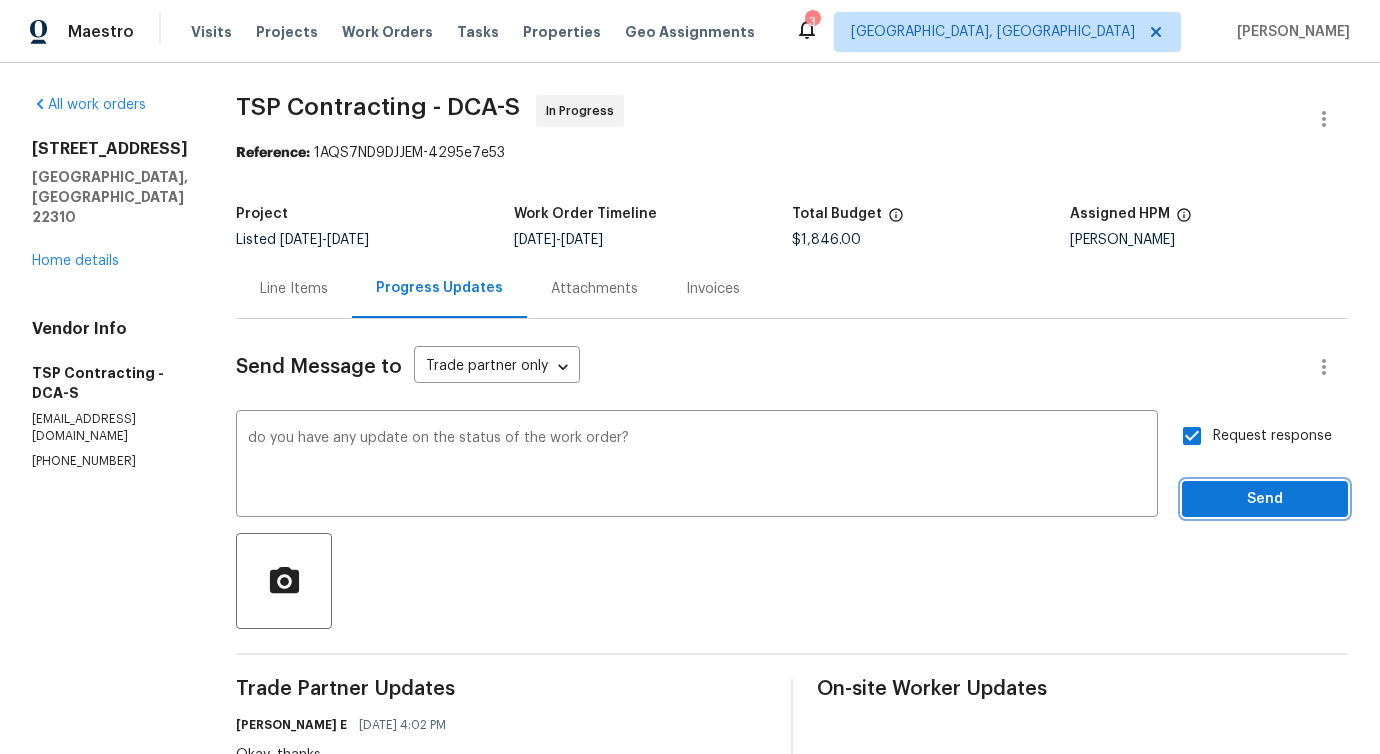click on "Send" at bounding box center (1265, 499) 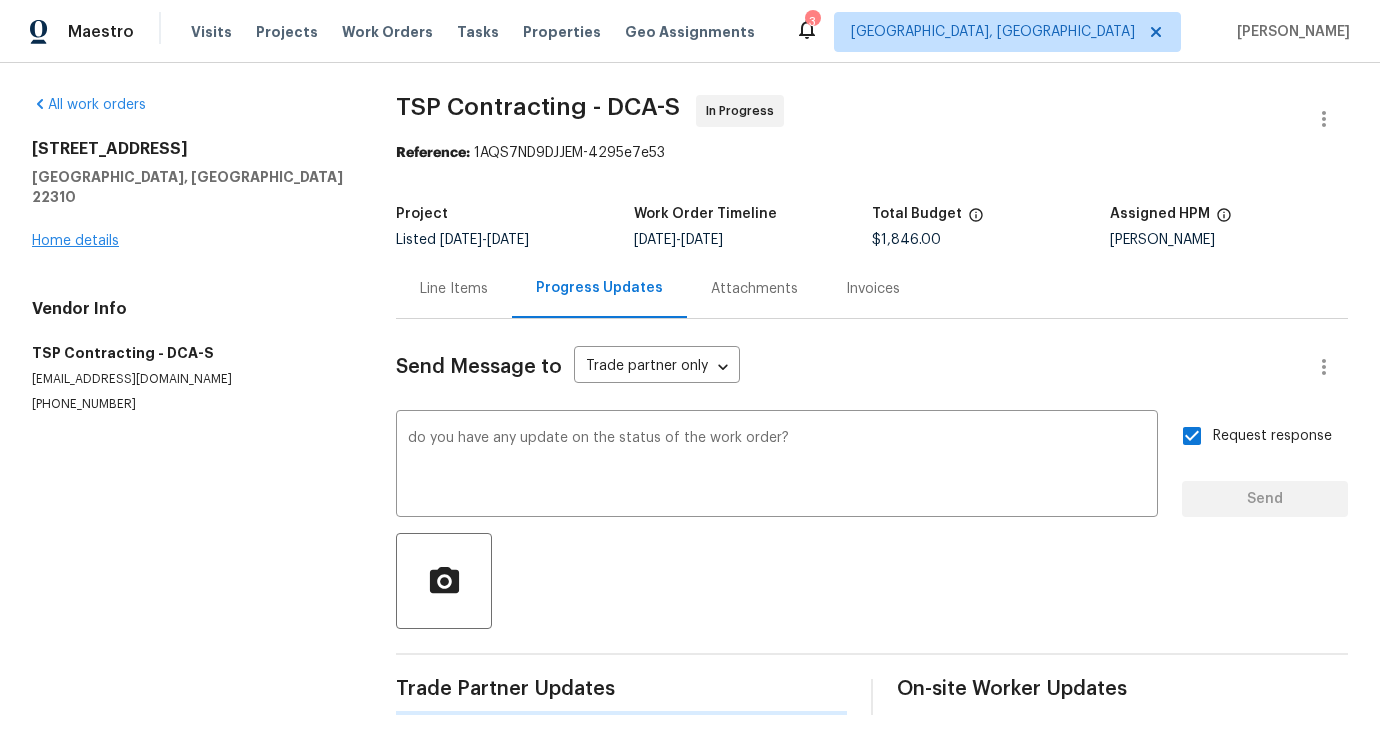 type 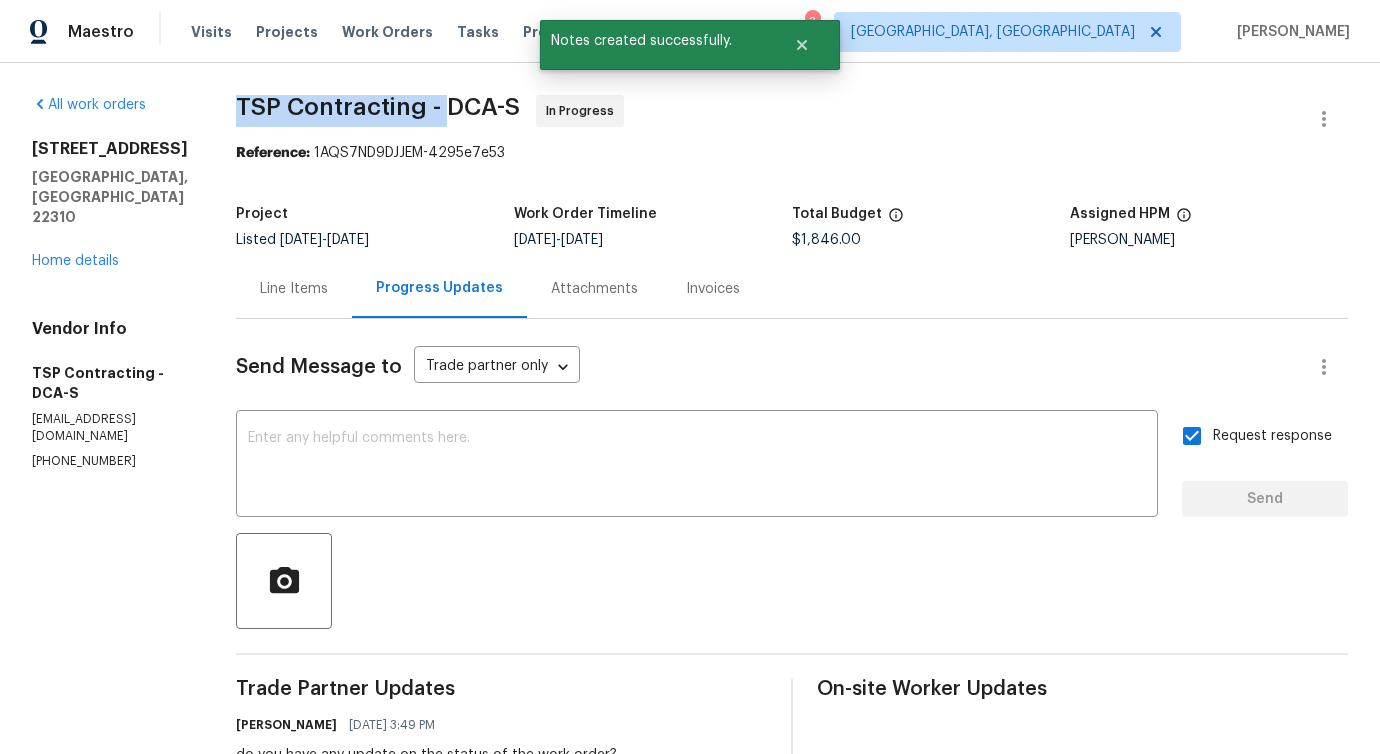 drag, startPoint x: 219, startPoint y: 99, endPoint x: 431, endPoint y: 113, distance: 212.46176 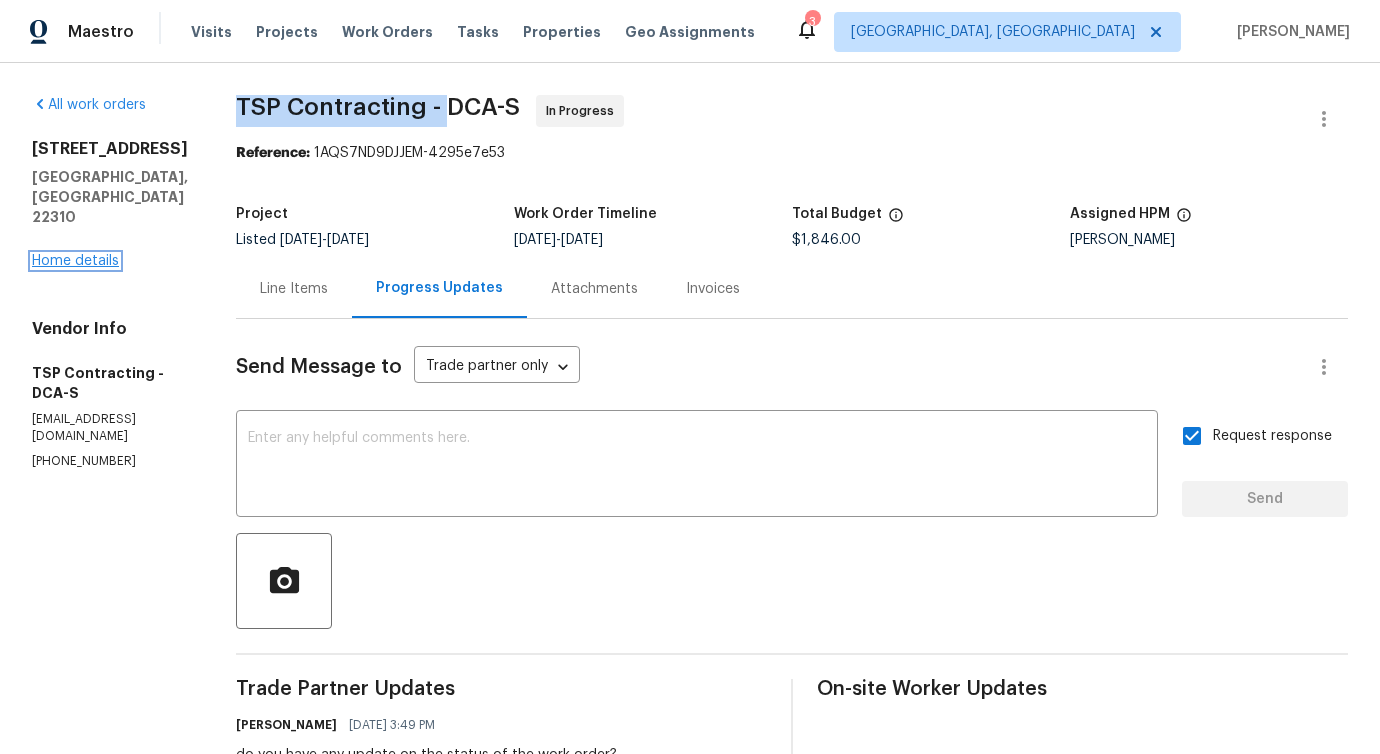 click on "Home details" at bounding box center (75, 261) 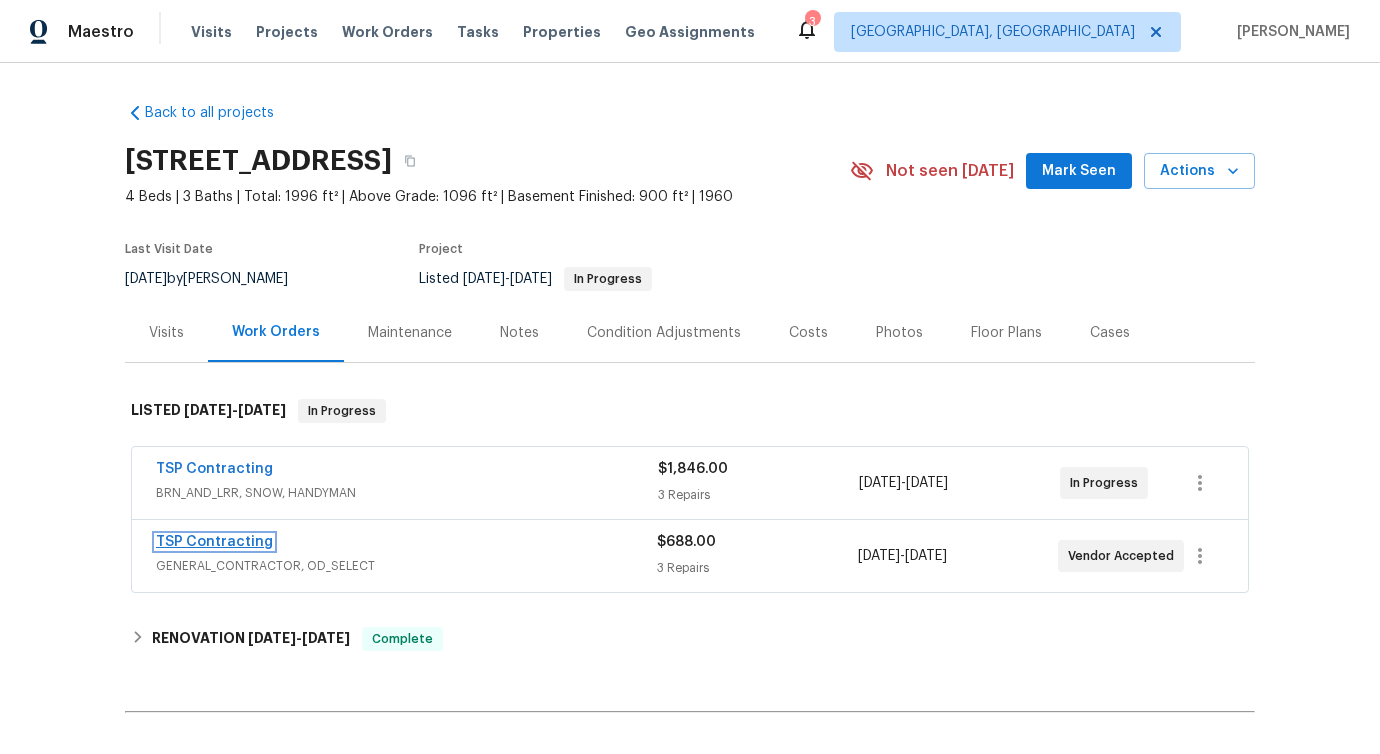 click on "TSP Contracting" at bounding box center (214, 542) 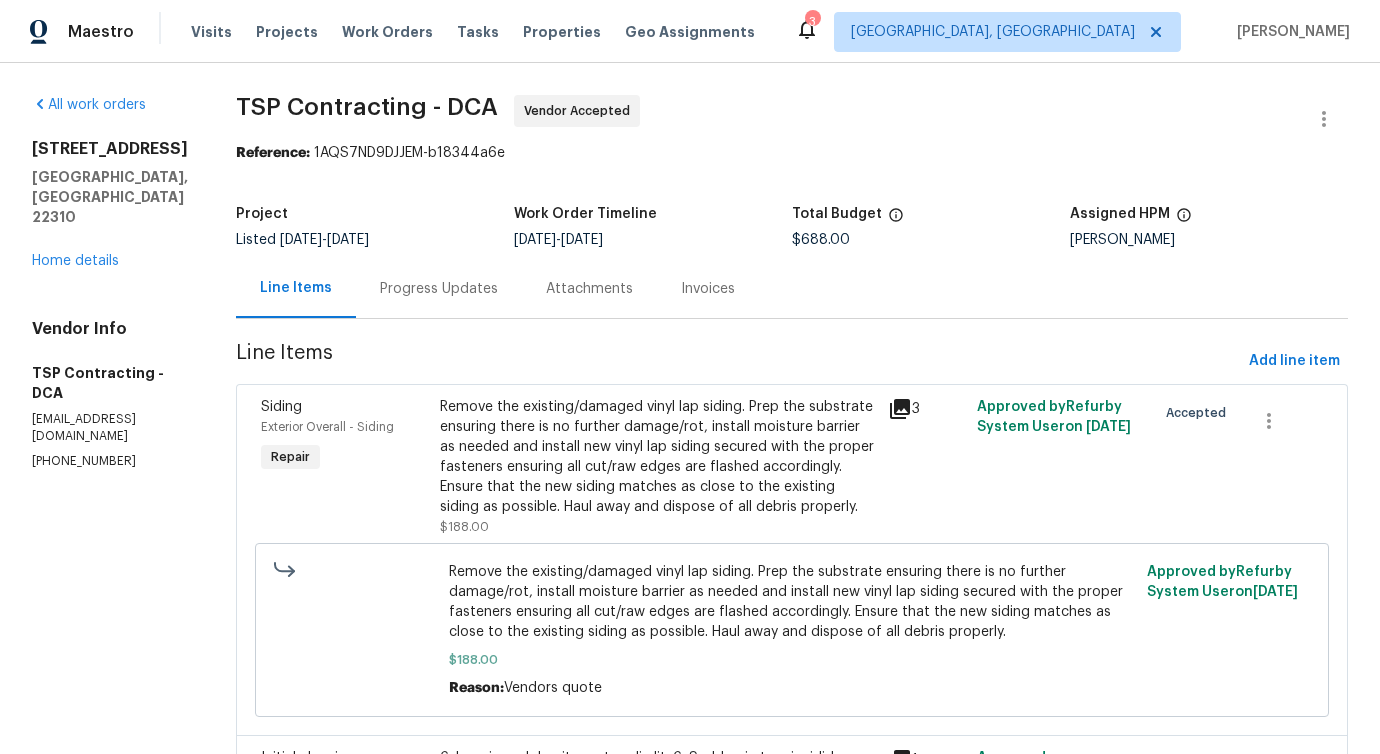 click on "Attachments" at bounding box center (589, 288) 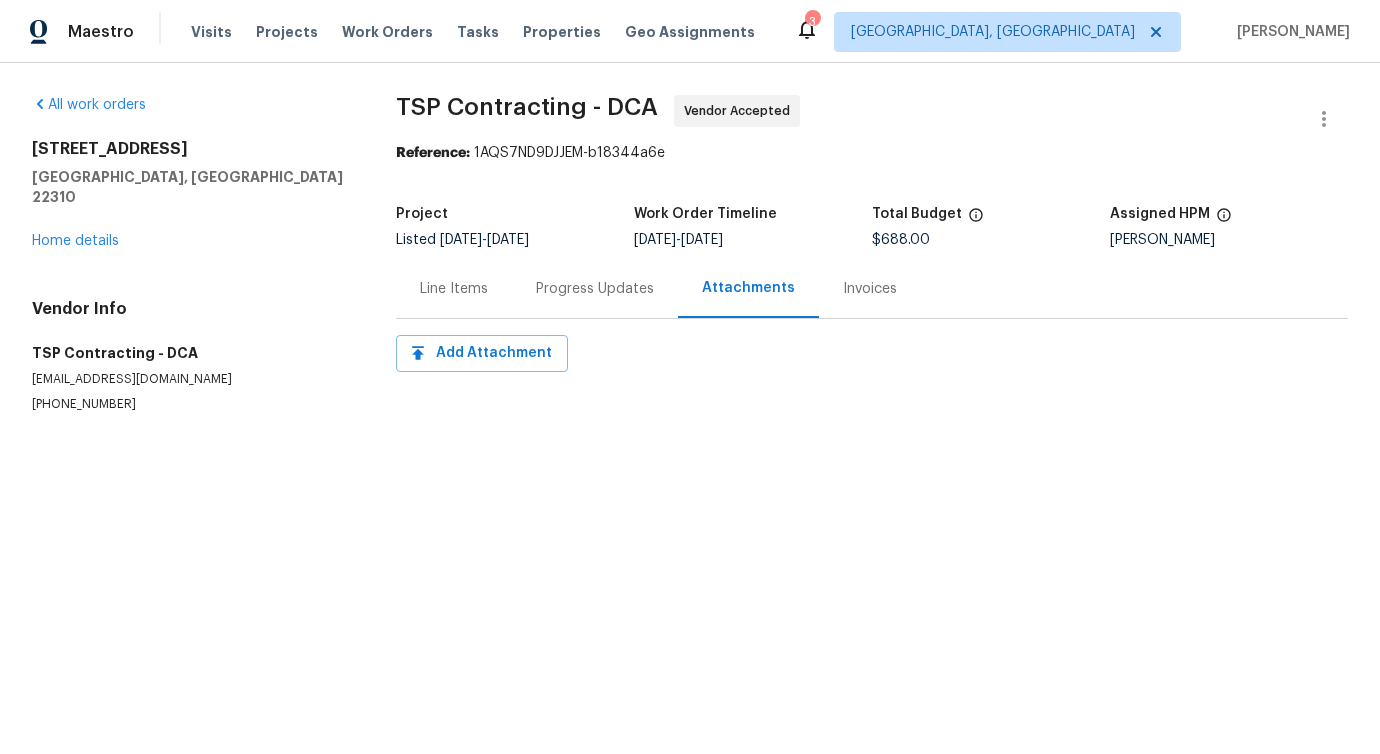 click on "Progress Updates" at bounding box center [595, 288] 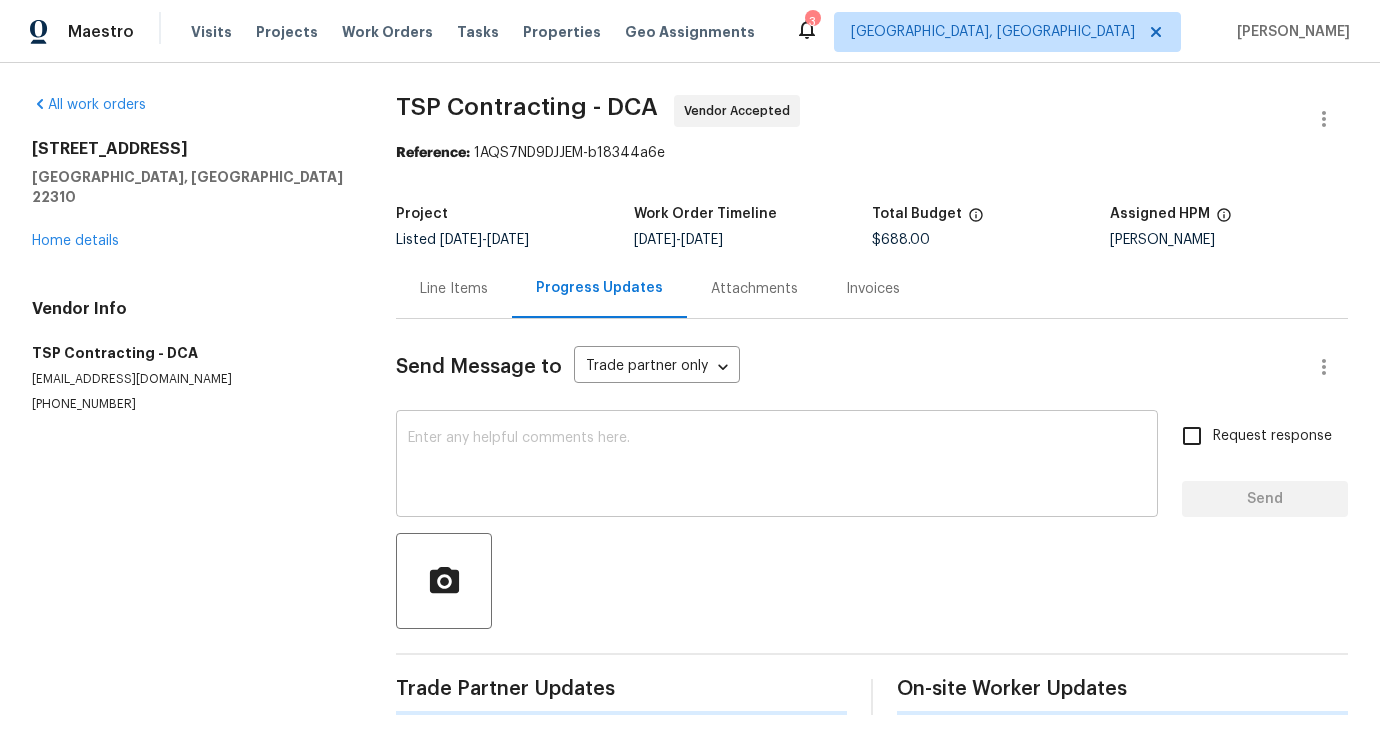 click on "x ​" at bounding box center (777, 466) 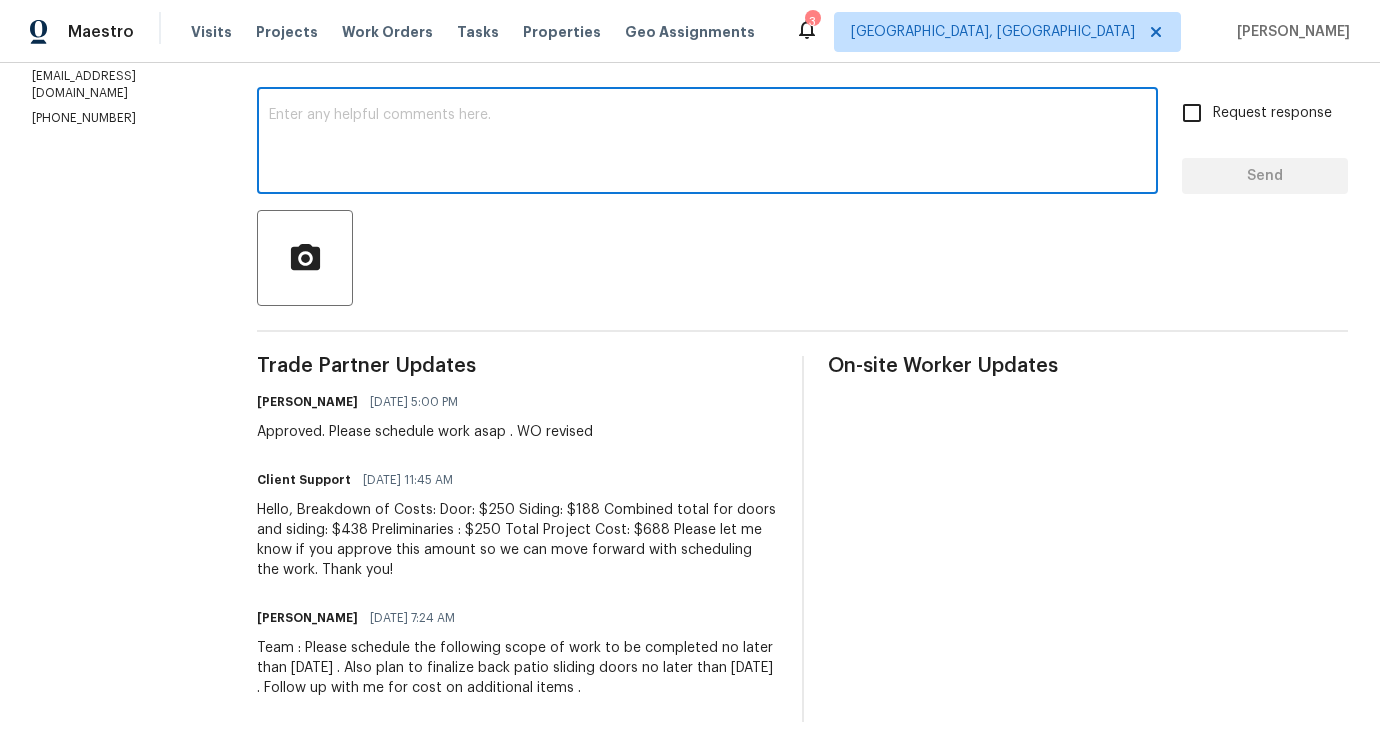 scroll, scrollTop: 0, scrollLeft: 0, axis: both 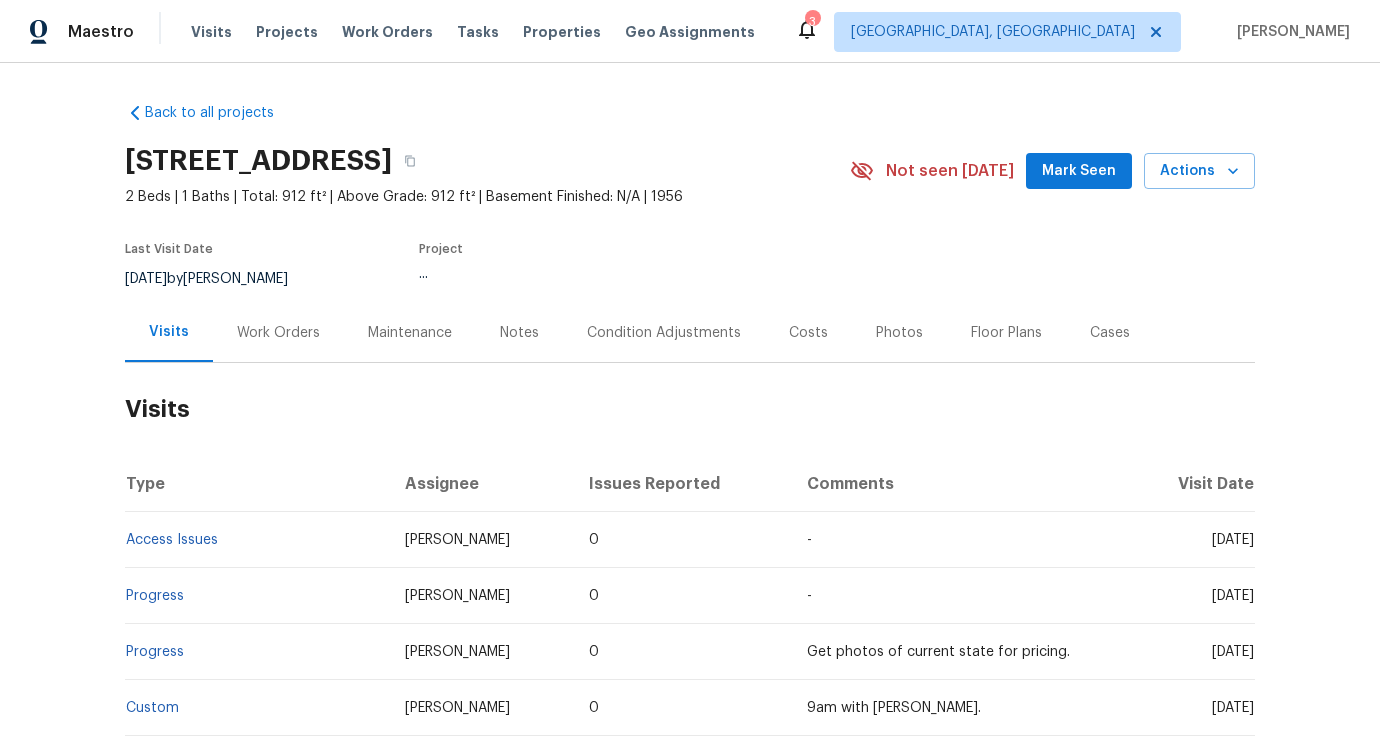 click on "Work Orders" at bounding box center (278, 333) 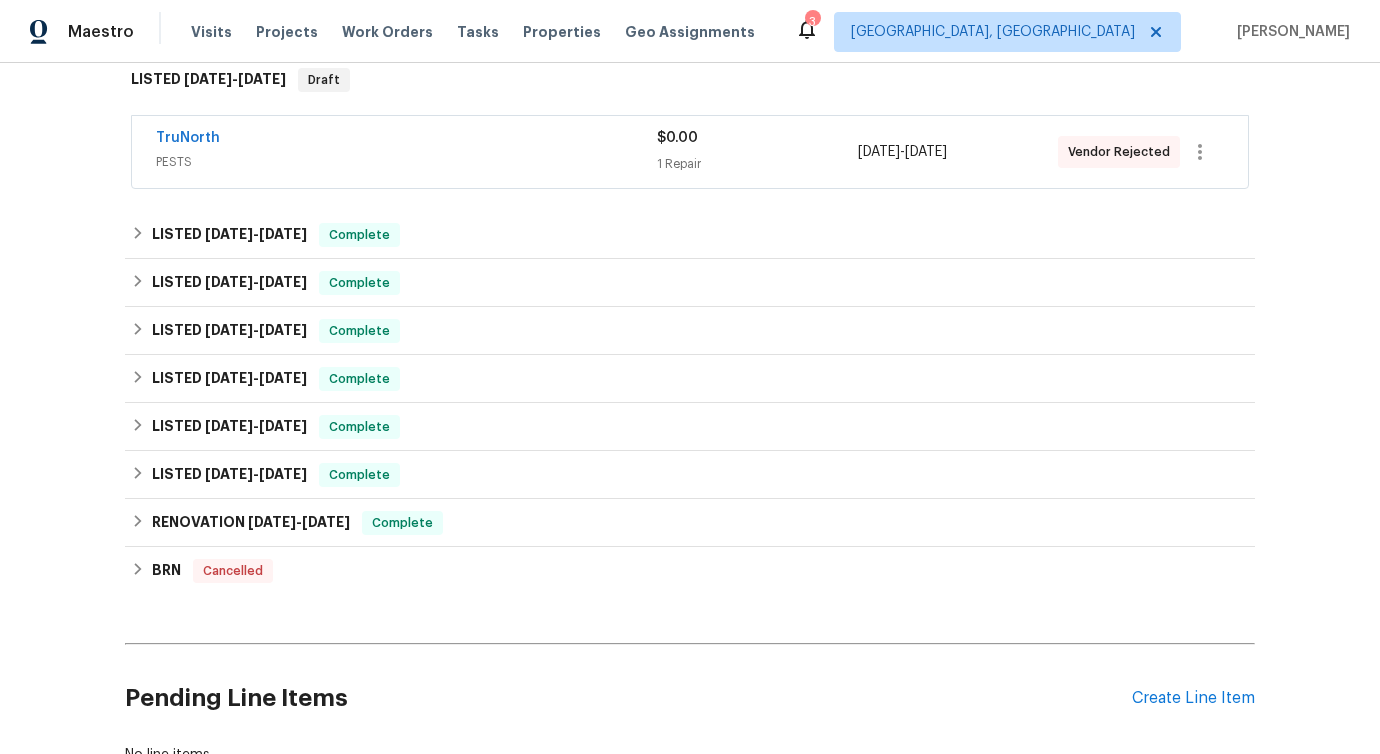 scroll, scrollTop: 79, scrollLeft: 0, axis: vertical 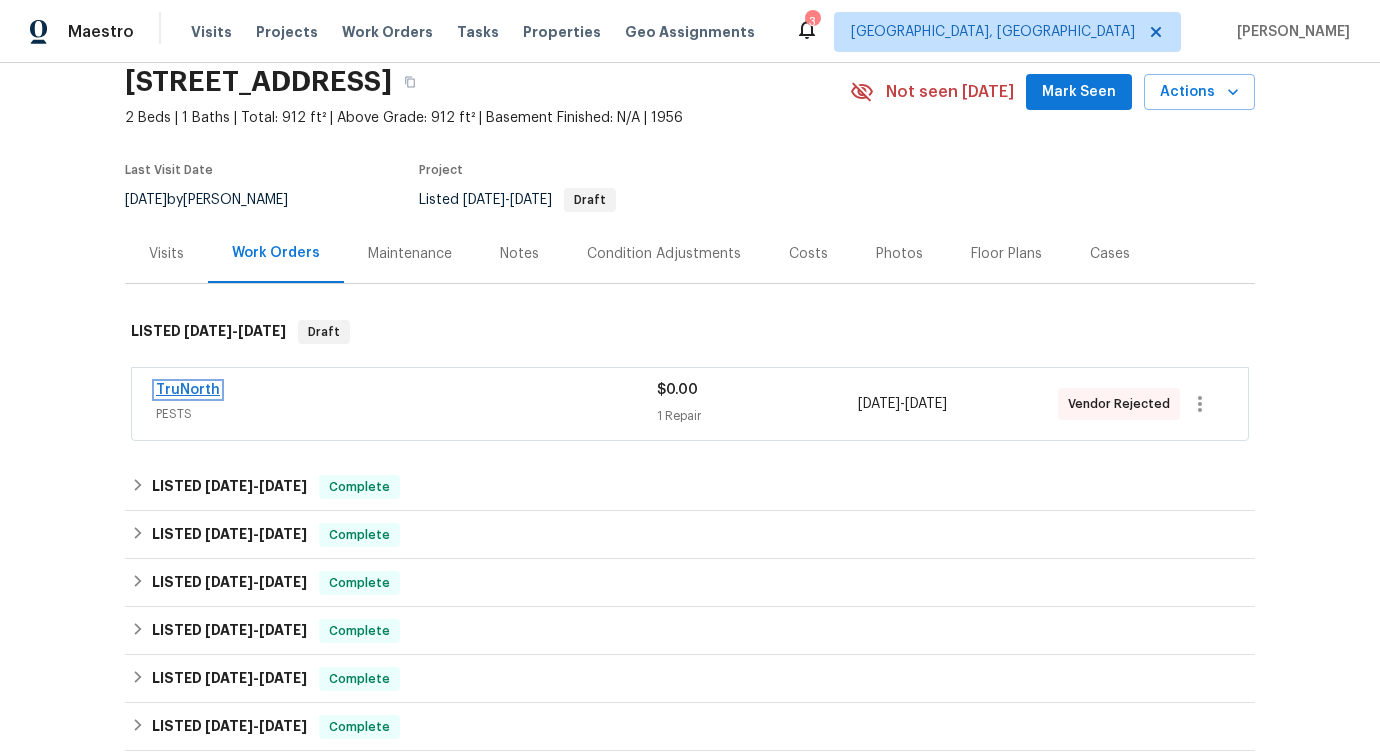 click on "TruNorth" at bounding box center [188, 390] 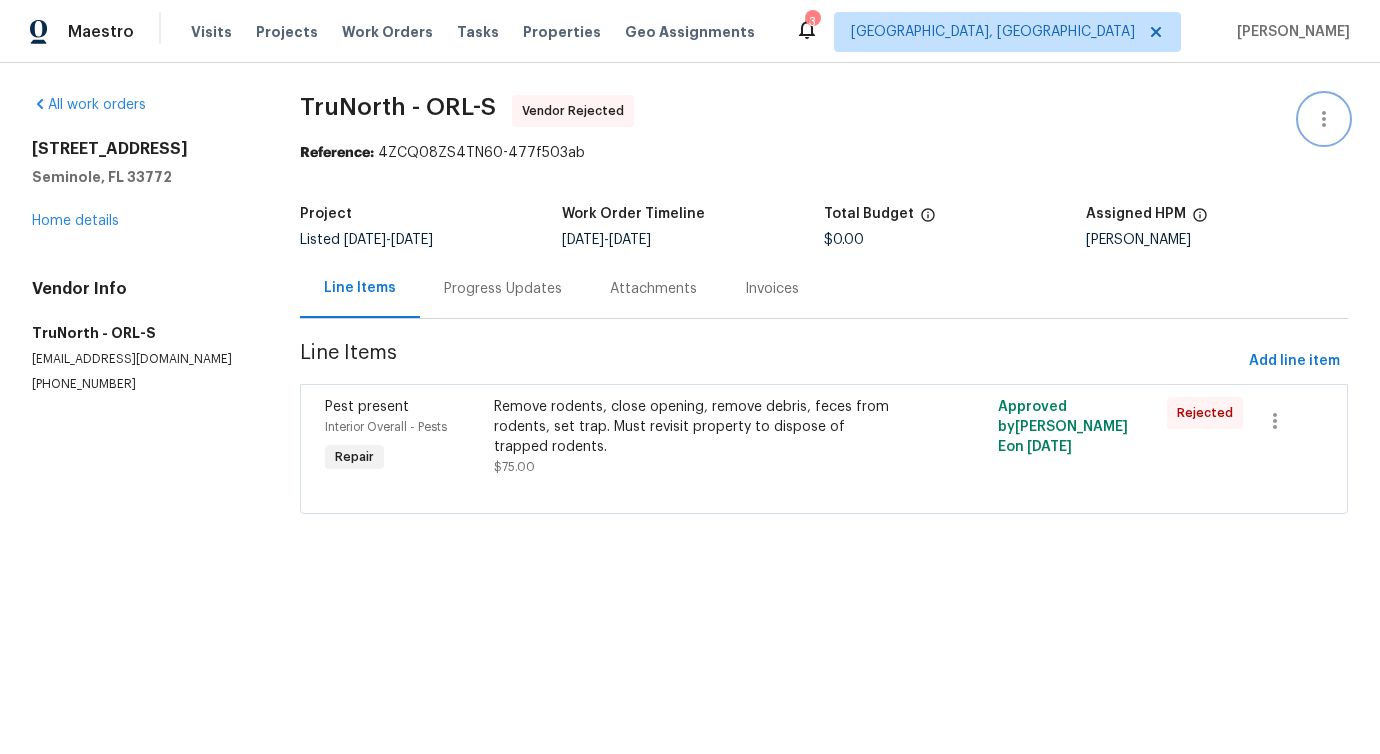 click at bounding box center (1324, 119) 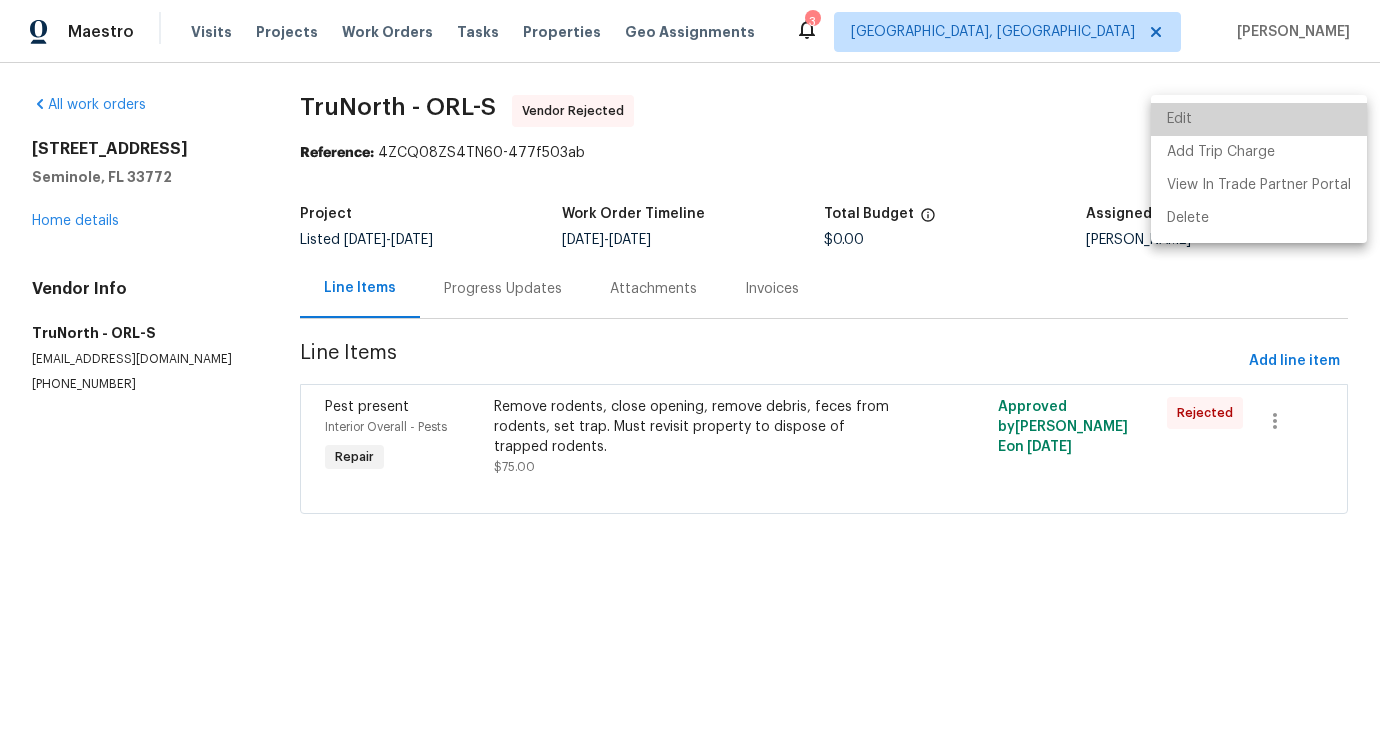 click on "Edit" at bounding box center [1259, 119] 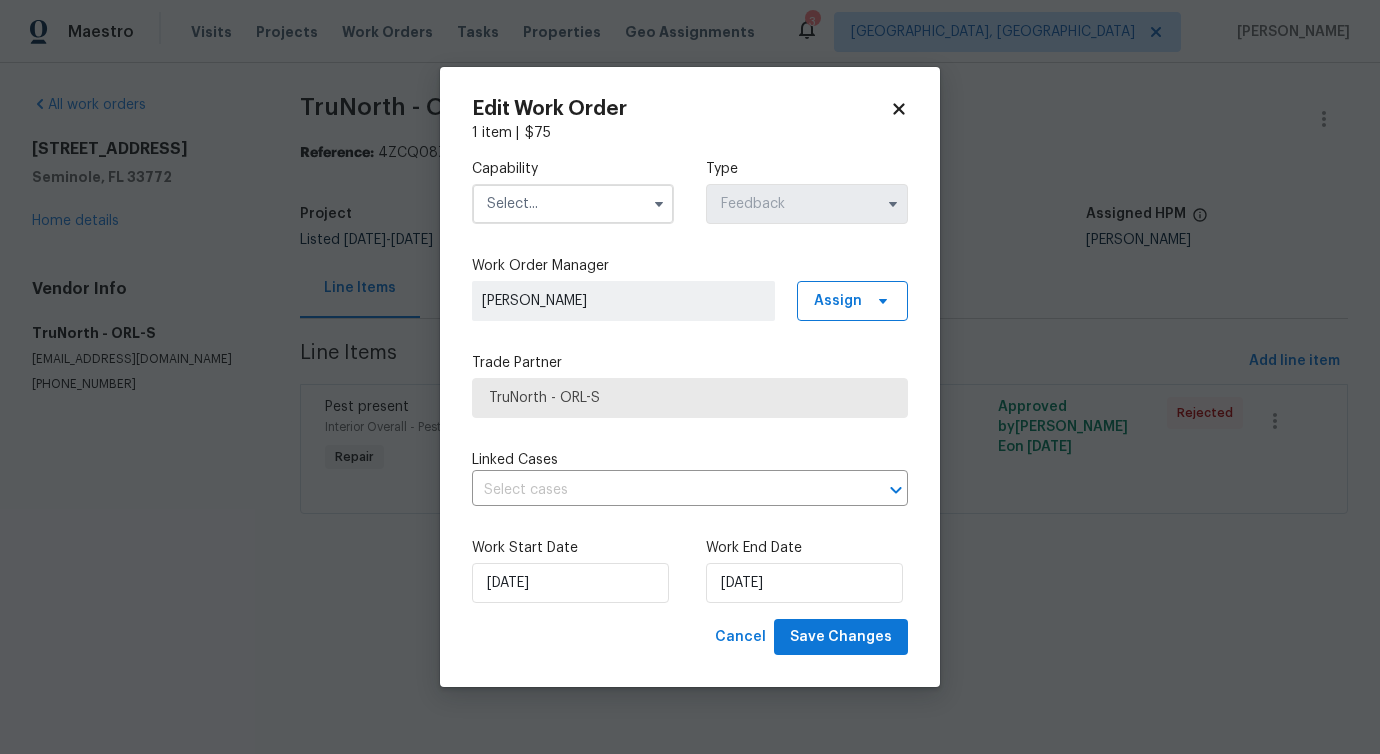 drag, startPoint x: 599, startPoint y: 201, endPoint x: 594, endPoint y: 211, distance: 11.18034 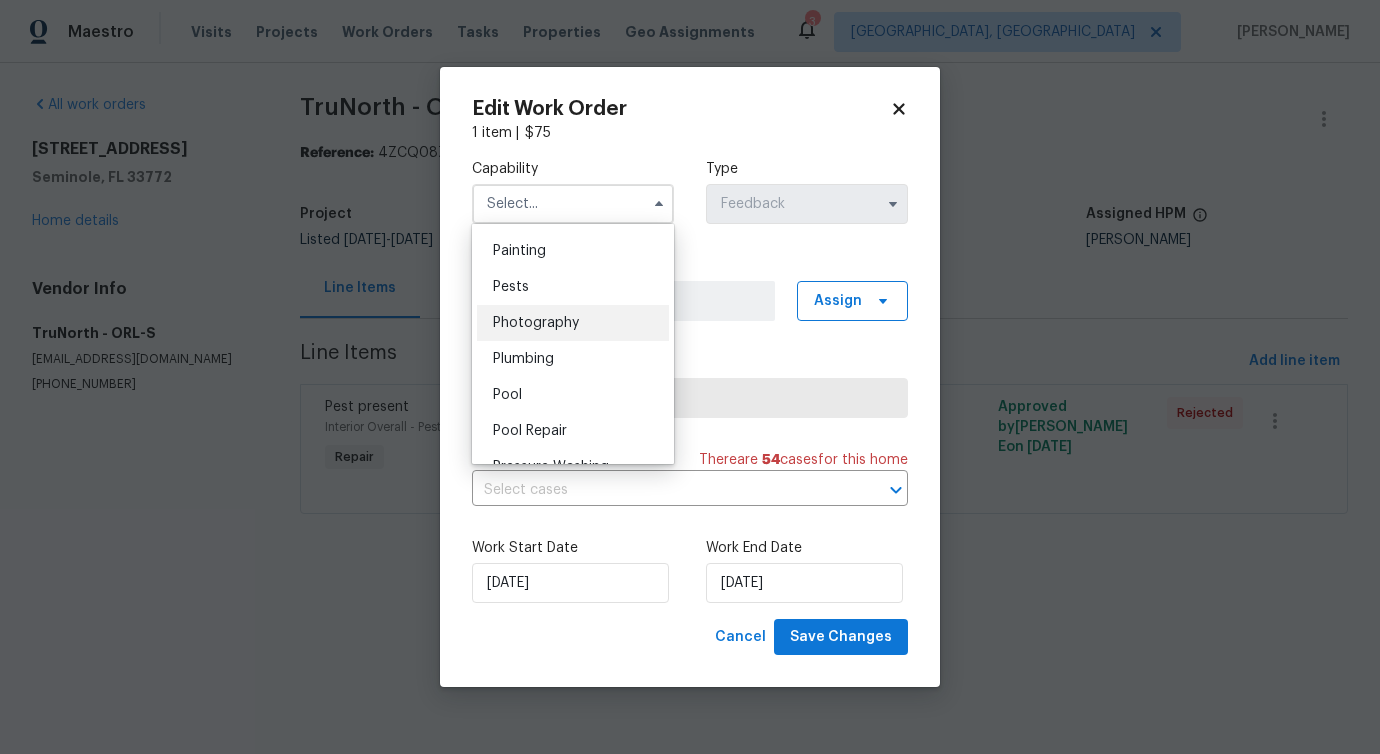 scroll, scrollTop: 1671, scrollLeft: 0, axis: vertical 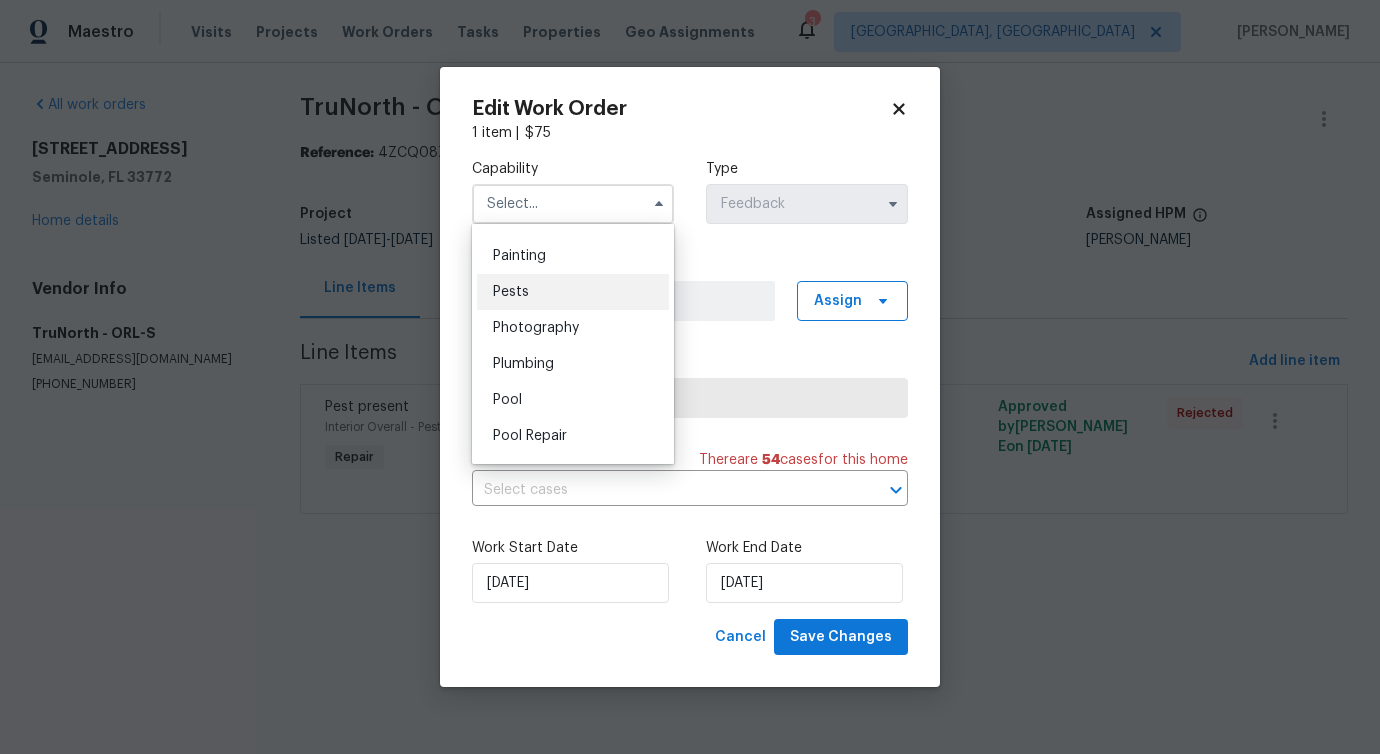 click on "Pests" at bounding box center (573, 292) 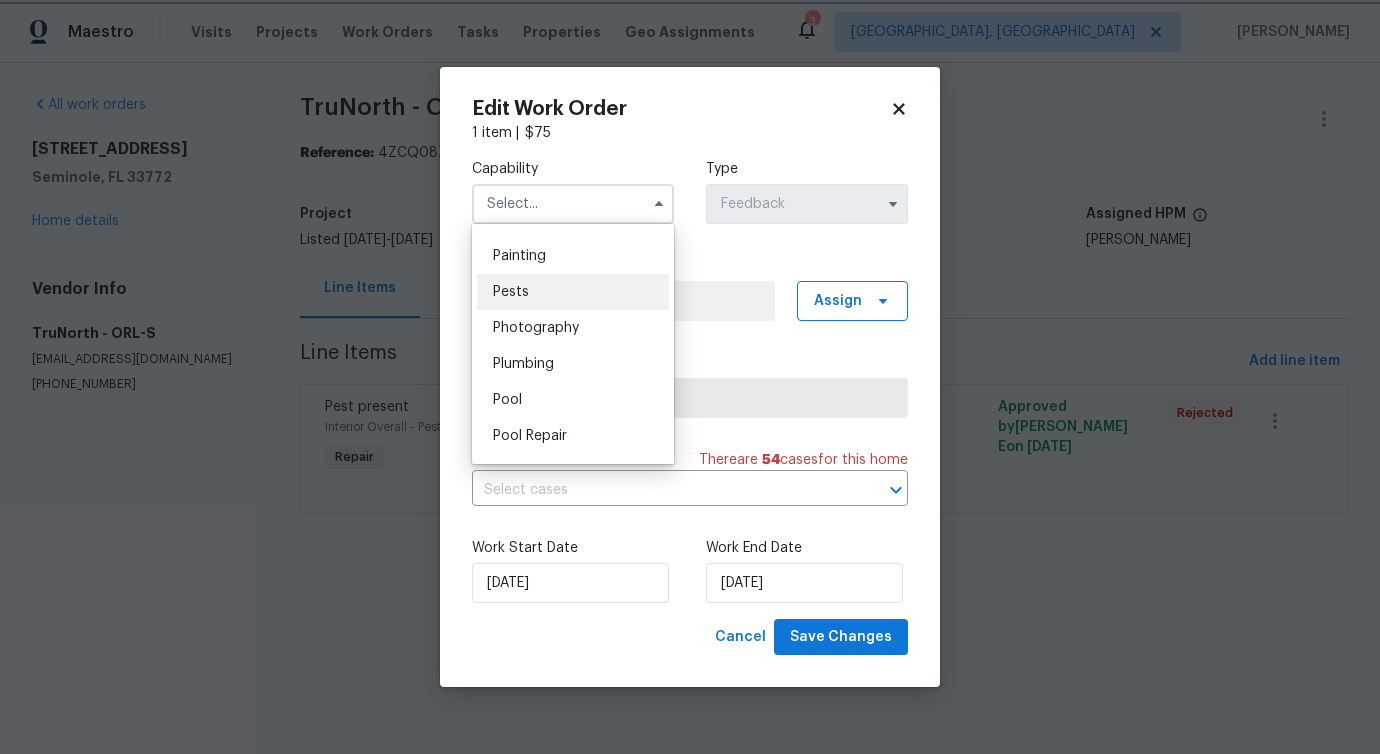 type on "Pests" 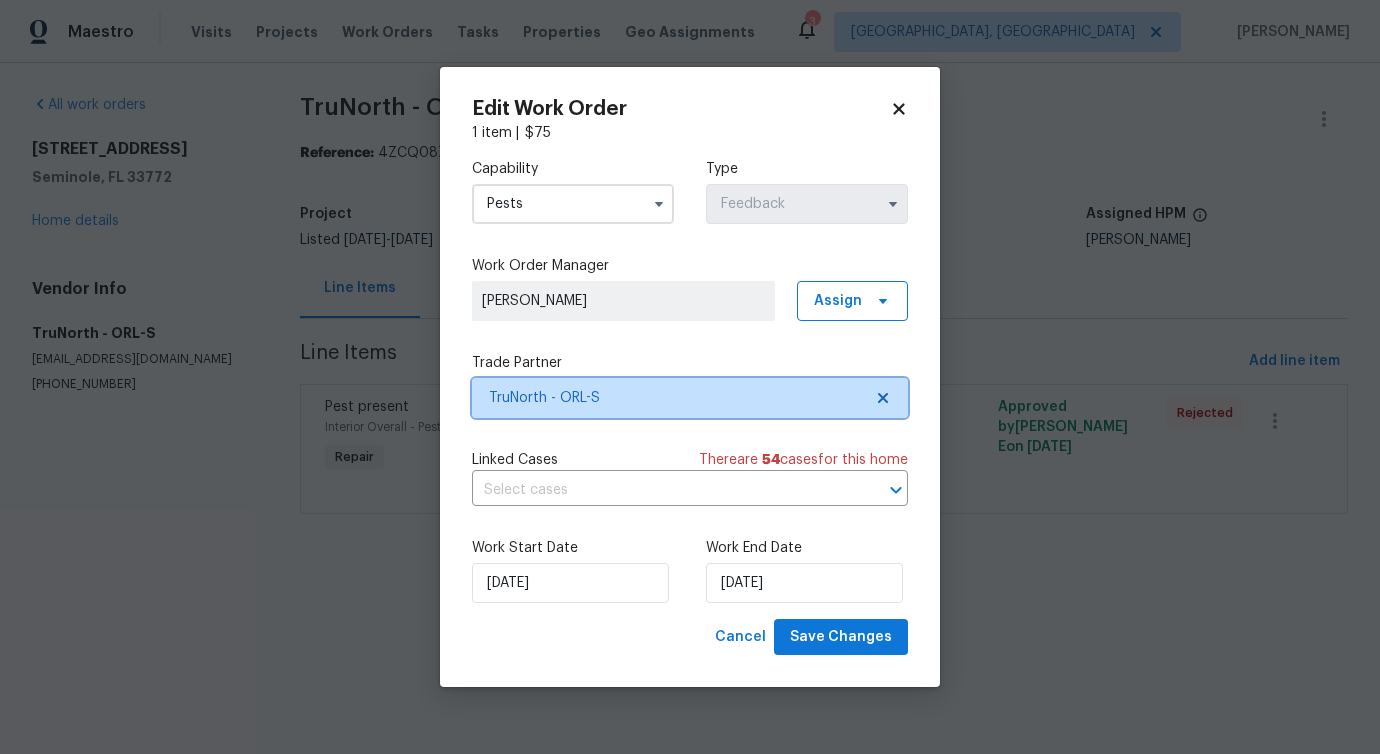 click on "TruNorth - ORL-S" at bounding box center [675, 398] 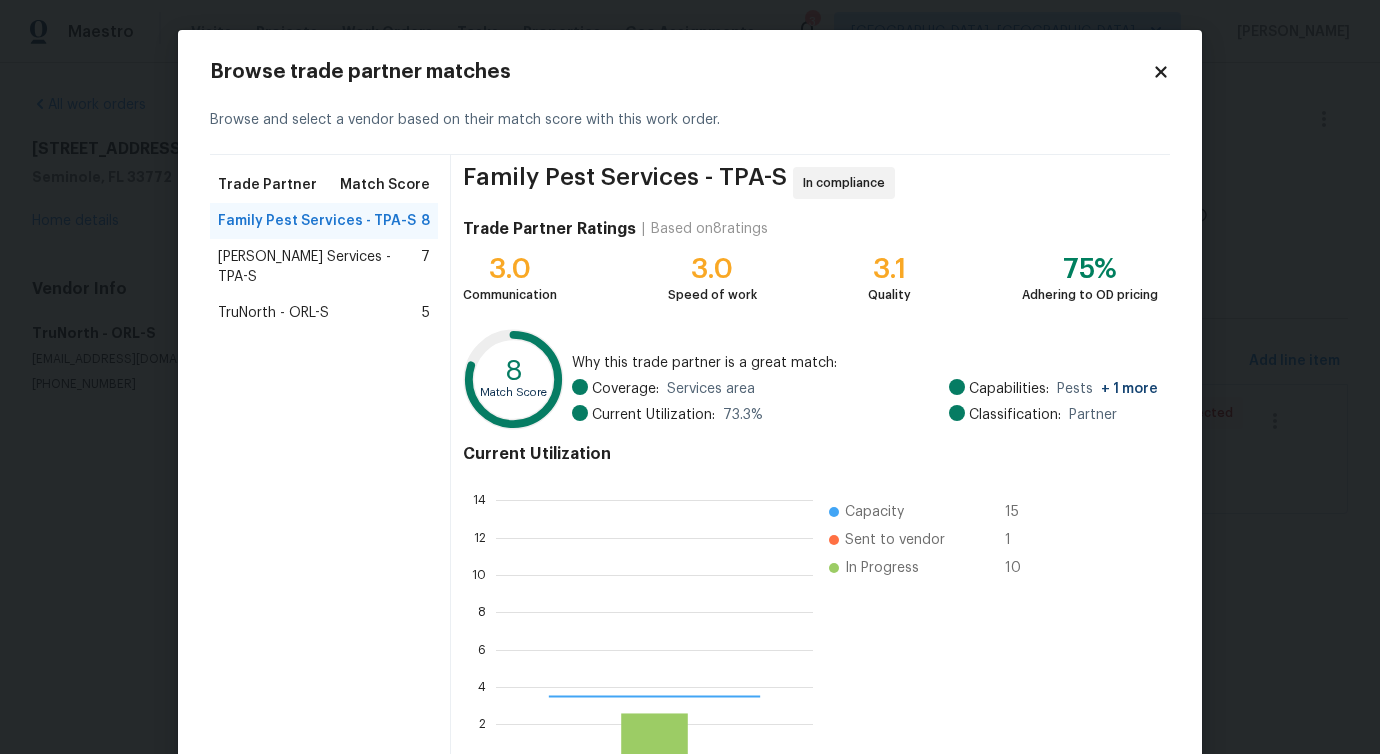 scroll, scrollTop: 2, scrollLeft: 2, axis: both 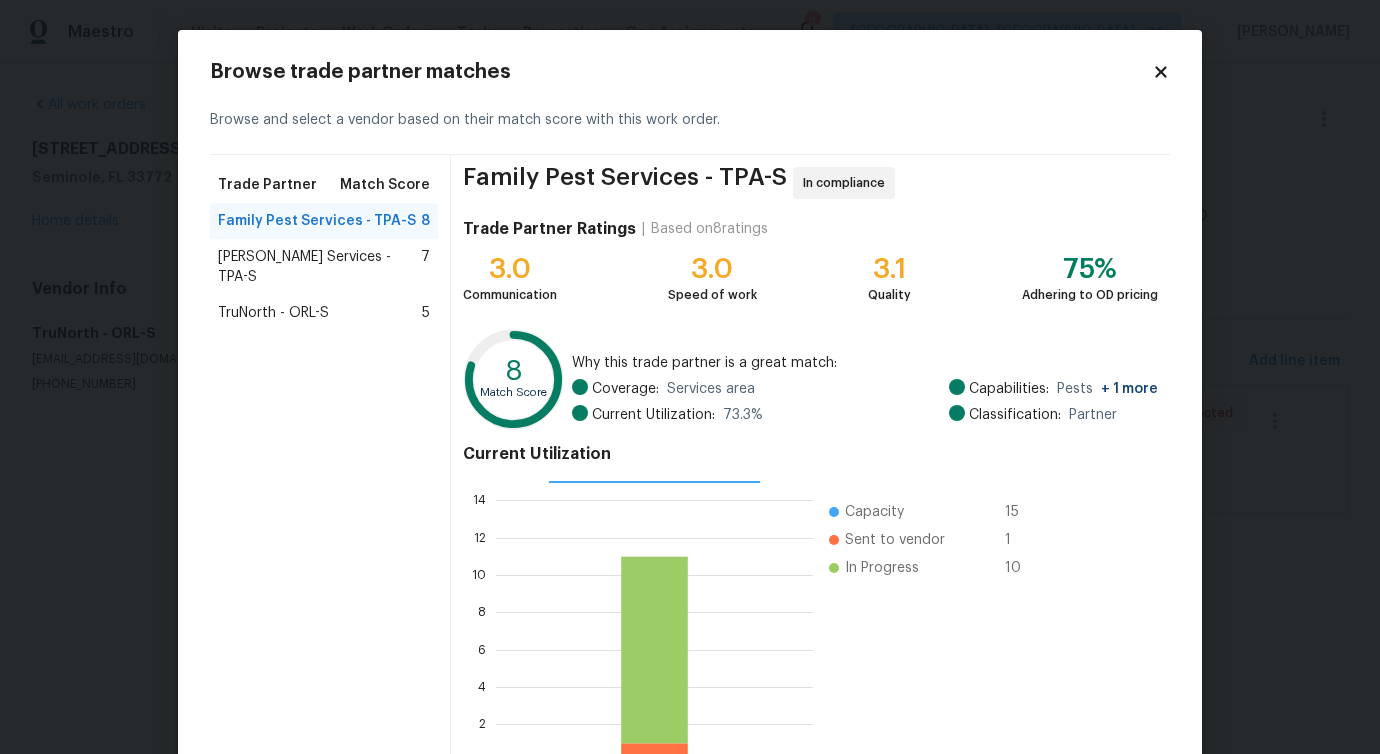 click on "Massey Services - TPA-S" at bounding box center [319, 267] 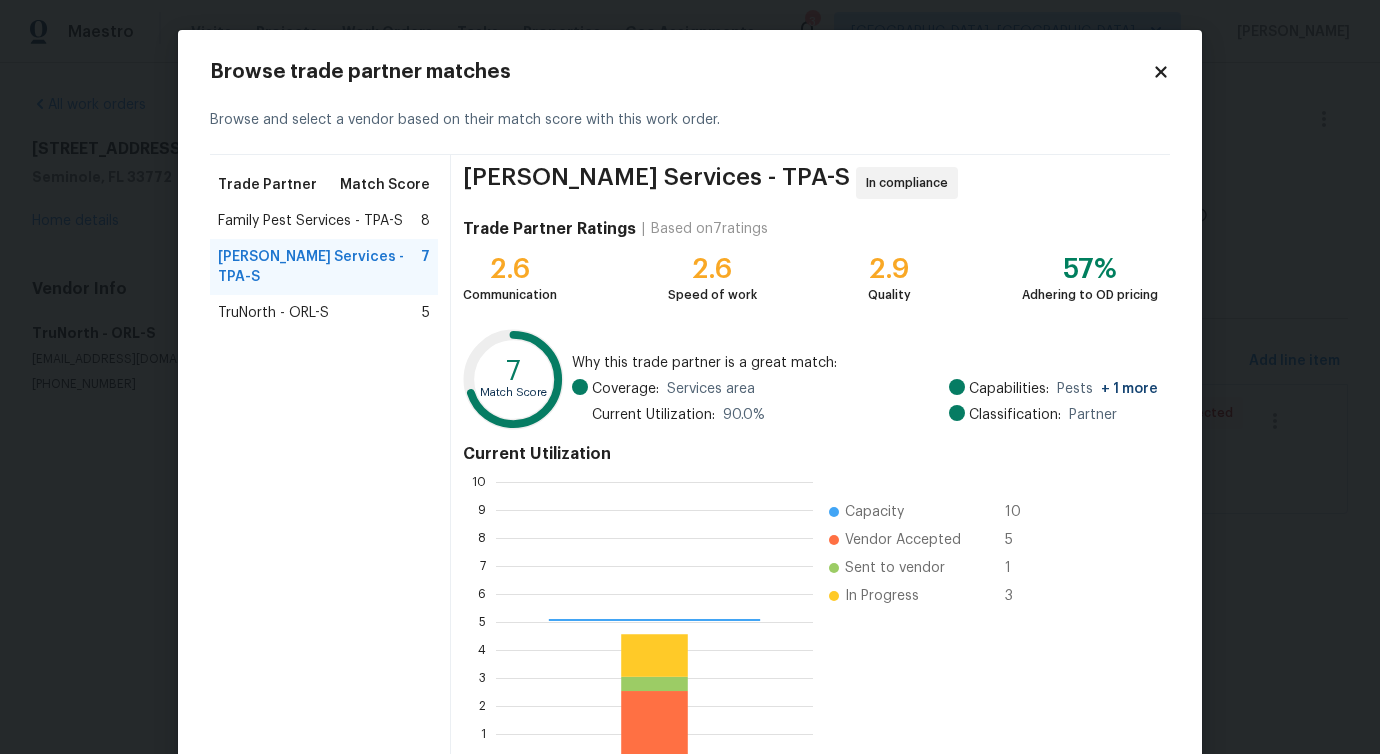 scroll, scrollTop: 2, scrollLeft: 2, axis: both 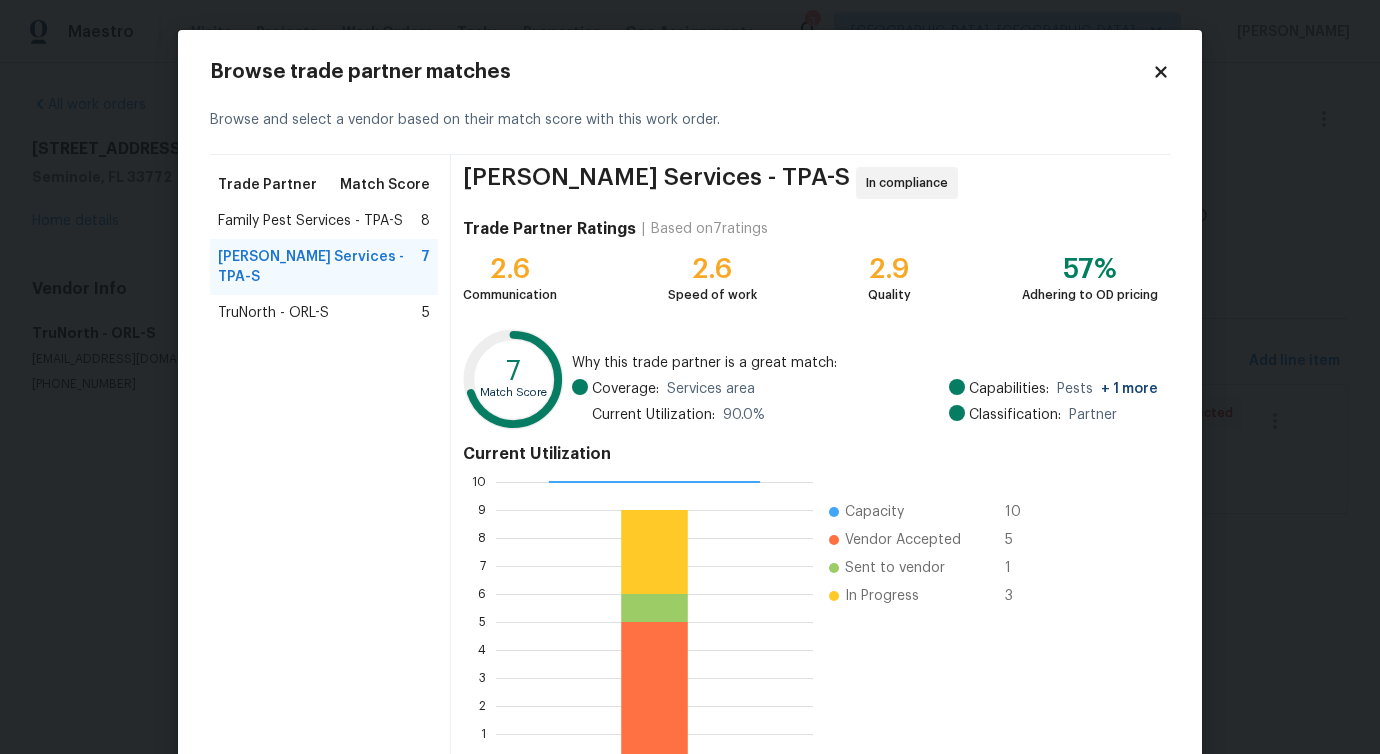 click on "TruNorth - ORL-S" at bounding box center [273, 313] 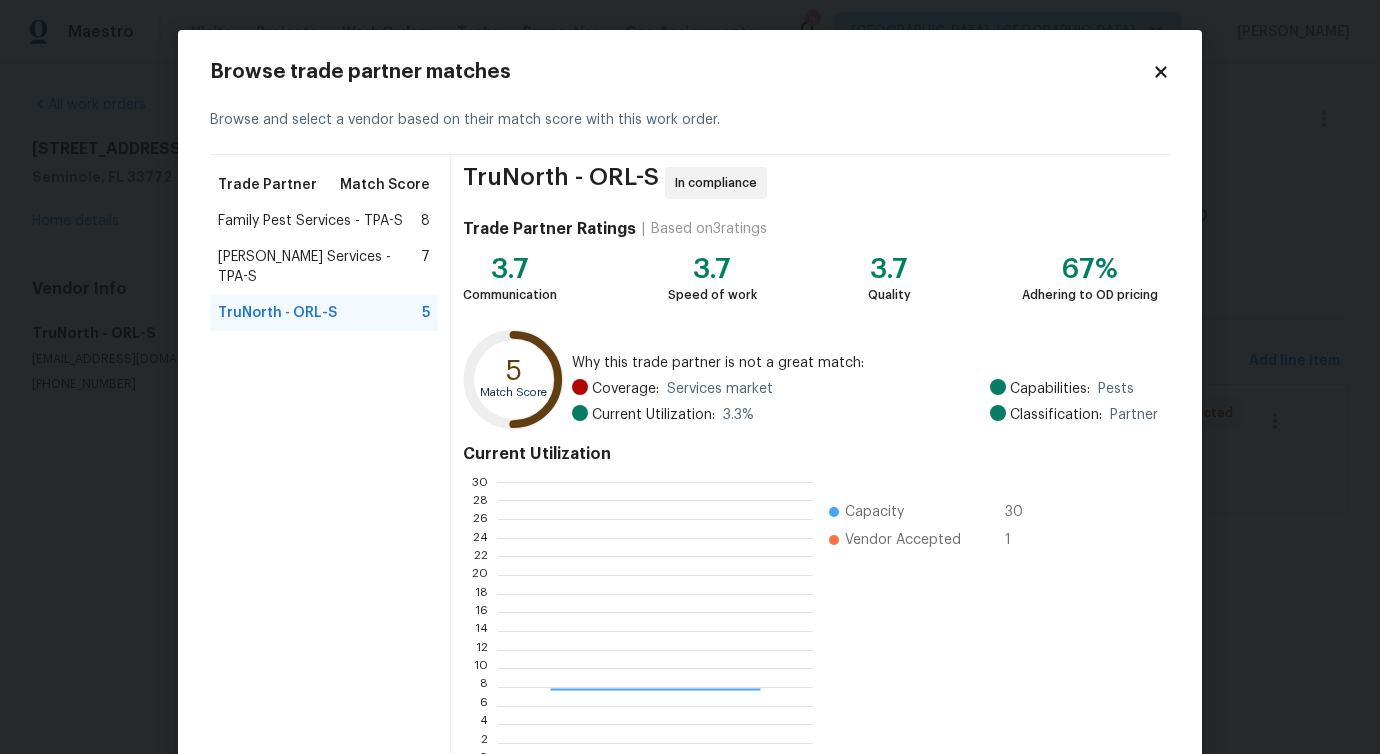 scroll, scrollTop: 2, scrollLeft: 2, axis: both 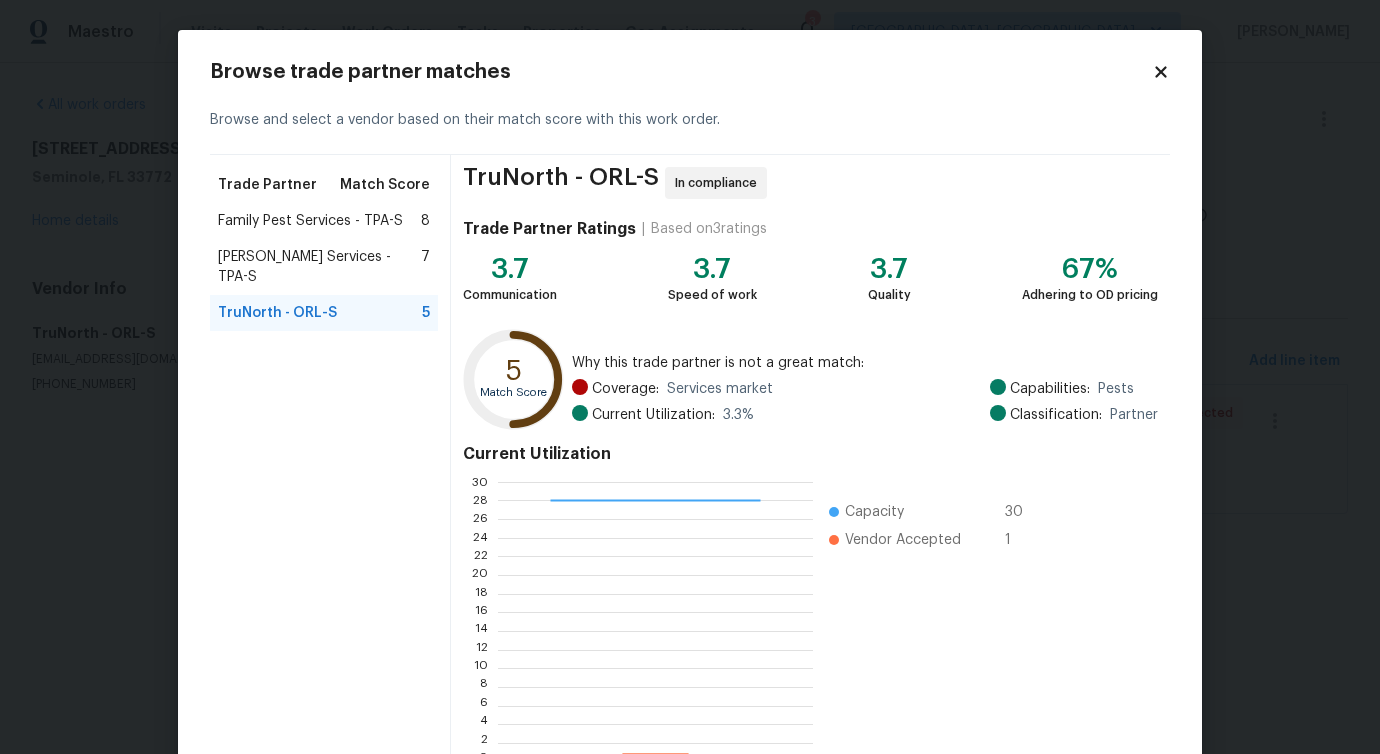 click on "Massey Services - TPA-S" at bounding box center (319, 267) 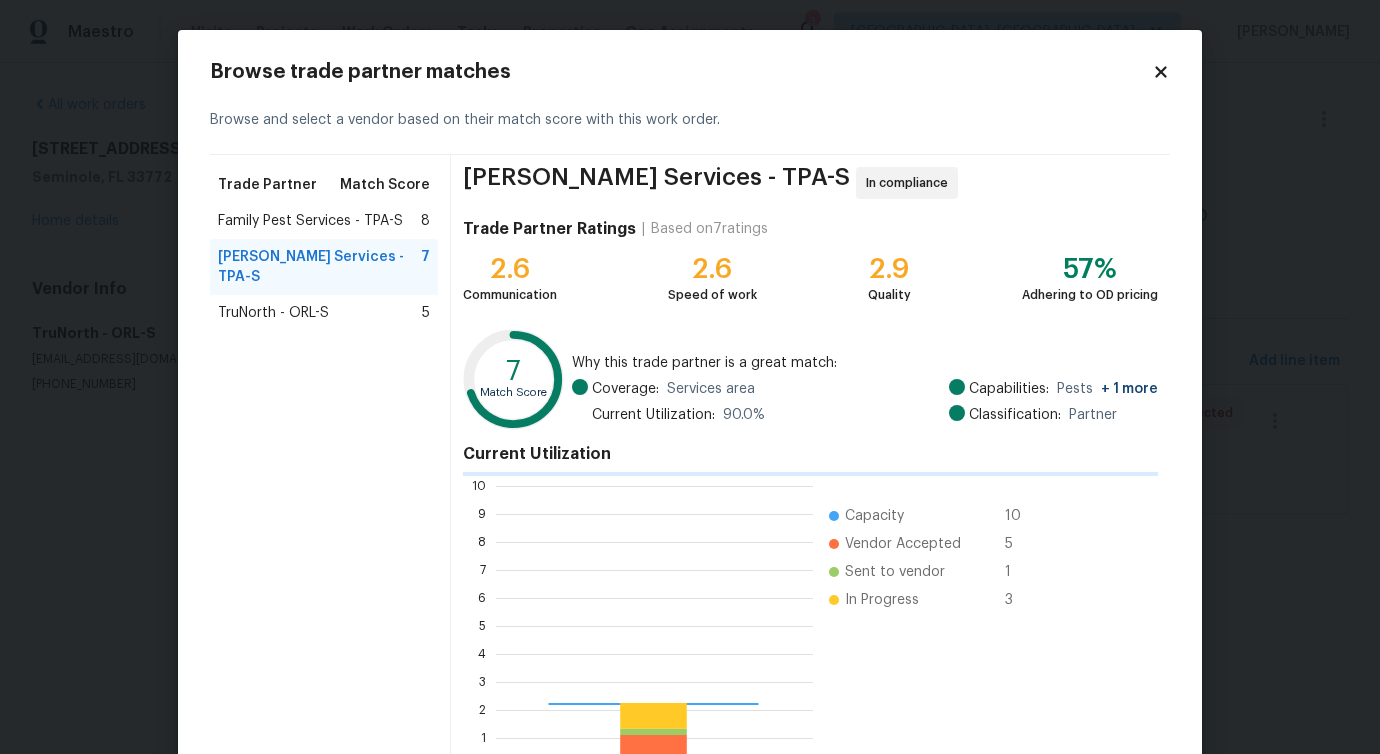 scroll, scrollTop: 265, scrollLeft: 302, axis: both 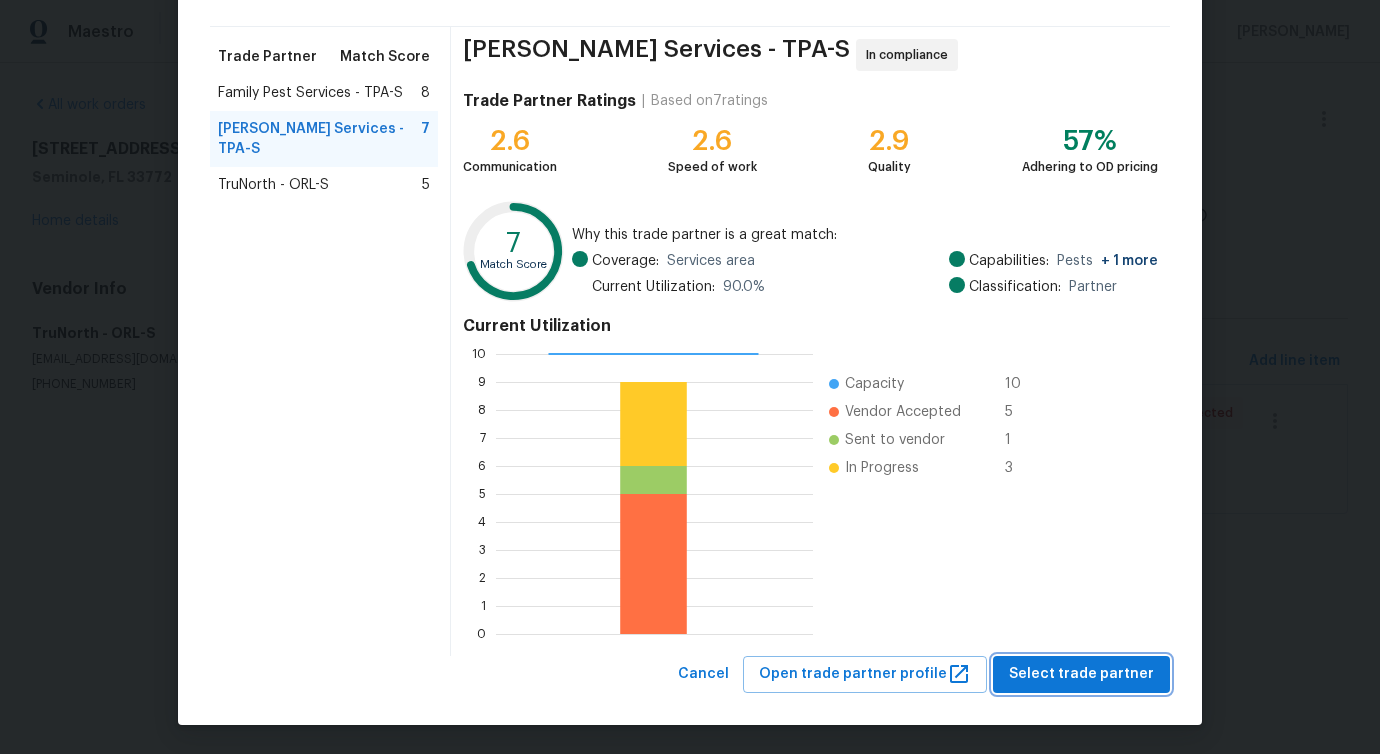 click on "Select trade partner" at bounding box center (1081, 674) 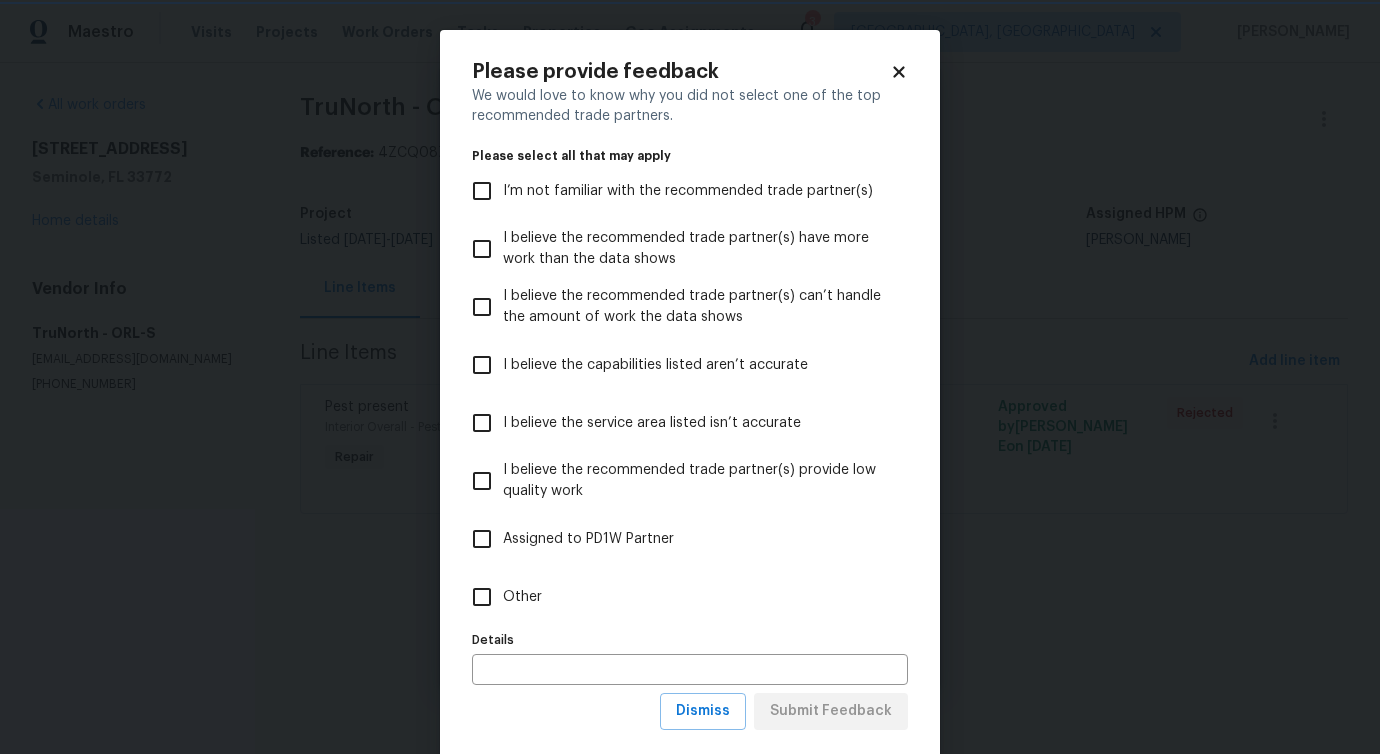 scroll, scrollTop: 0, scrollLeft: 0, axis: both 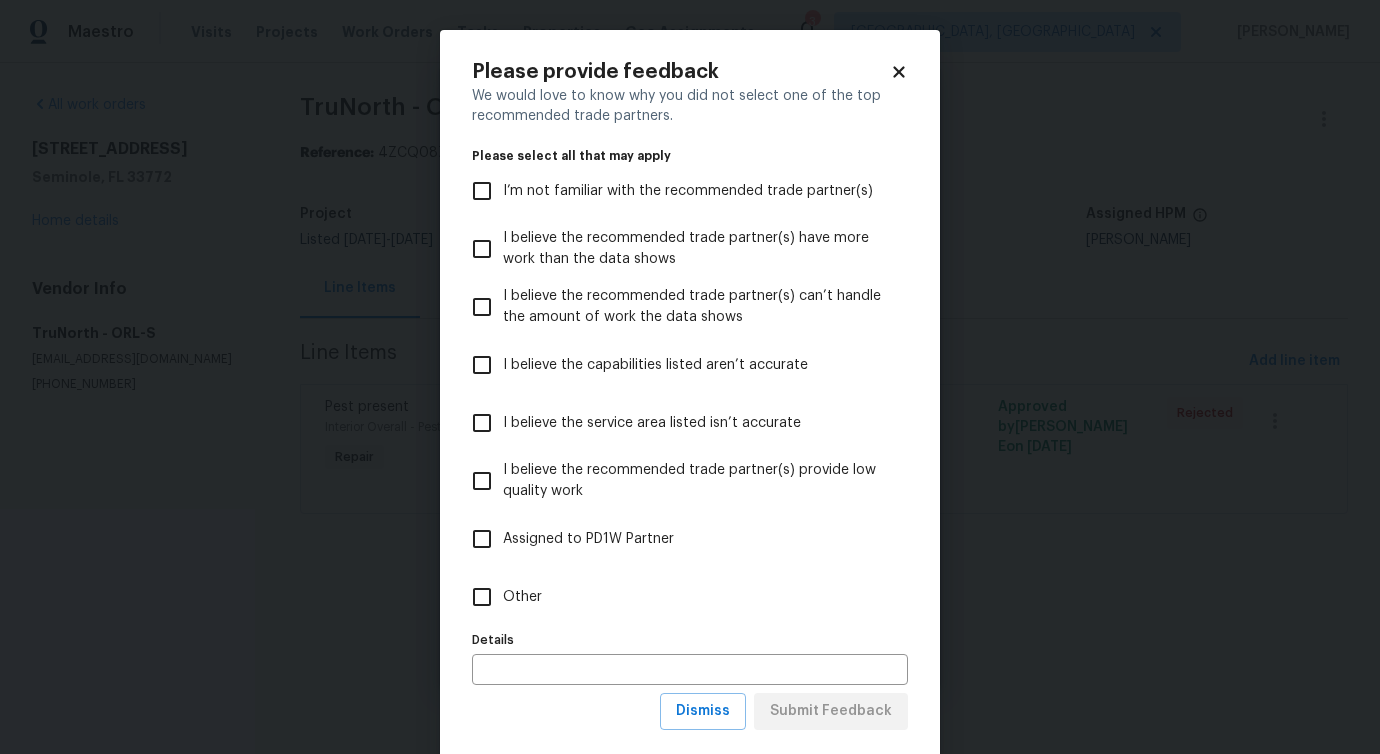 click on "Other" at bounding box center (676, 597) 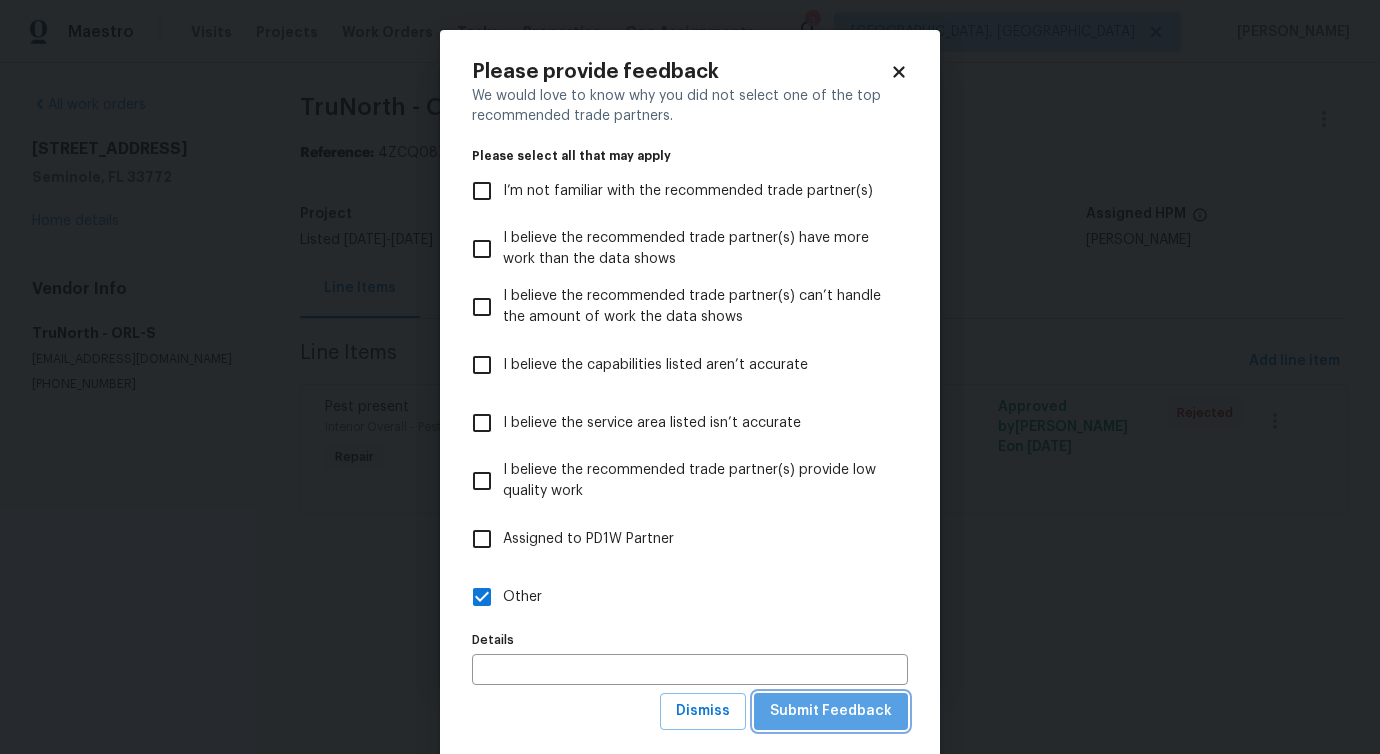 click on "Submit Feedback" at bounding box center [831, 711] 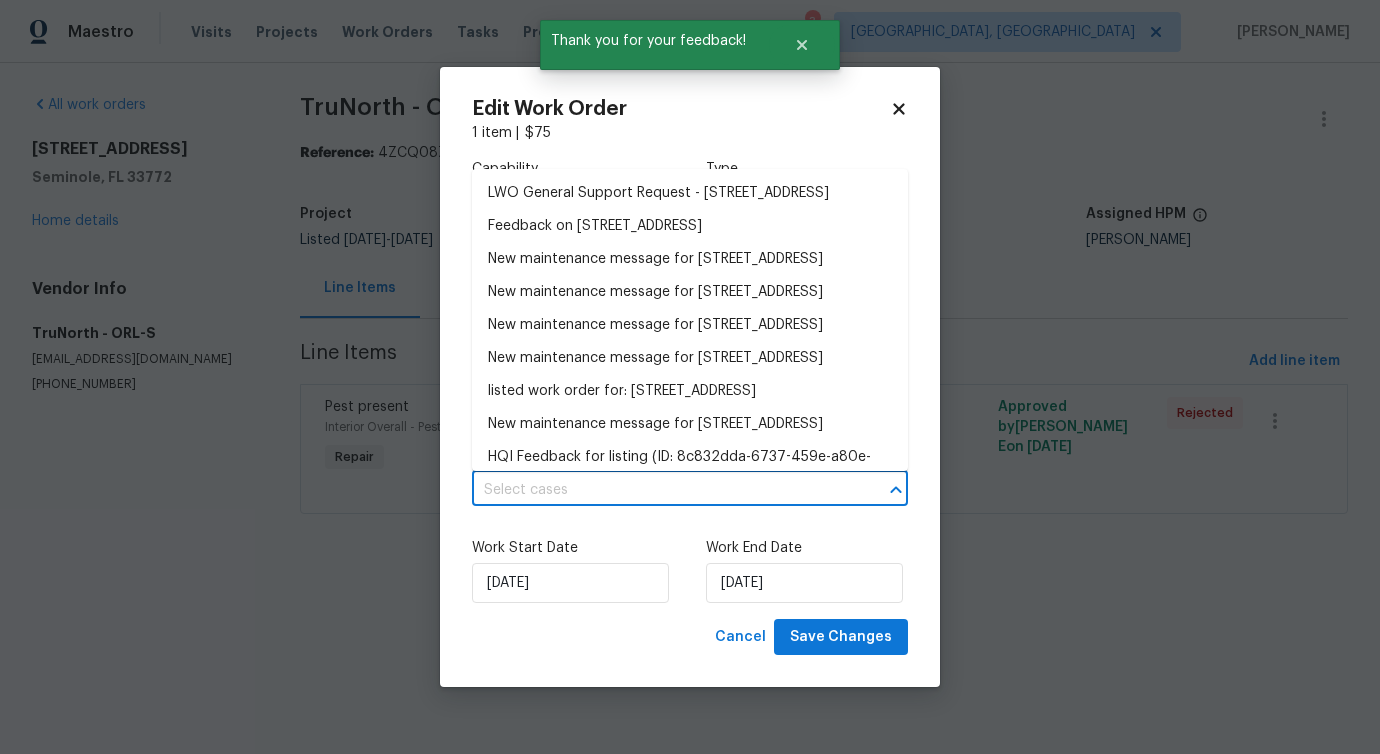 click at bounding box center [662, 490] 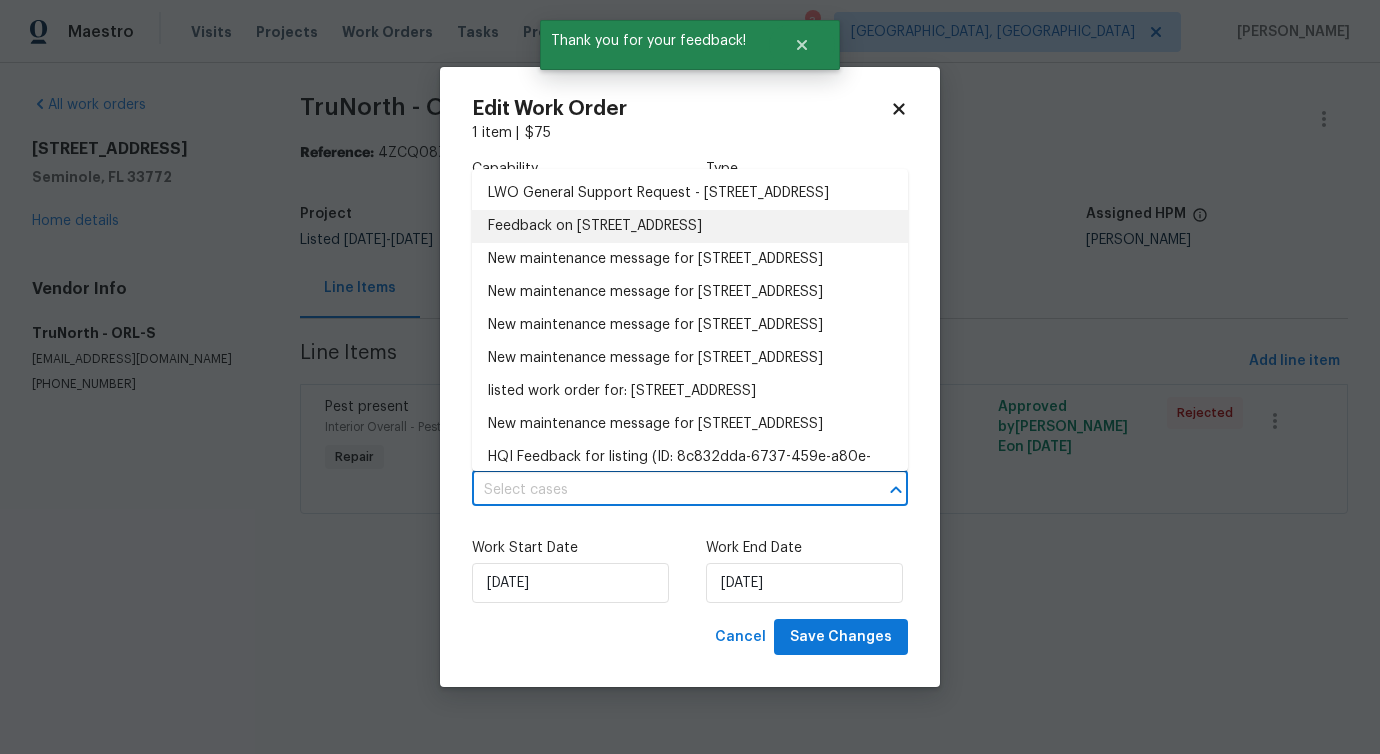 click on "Feedback on 10301 65th Ave, Seminole, FL 33772" at bounding box center (690, 226) 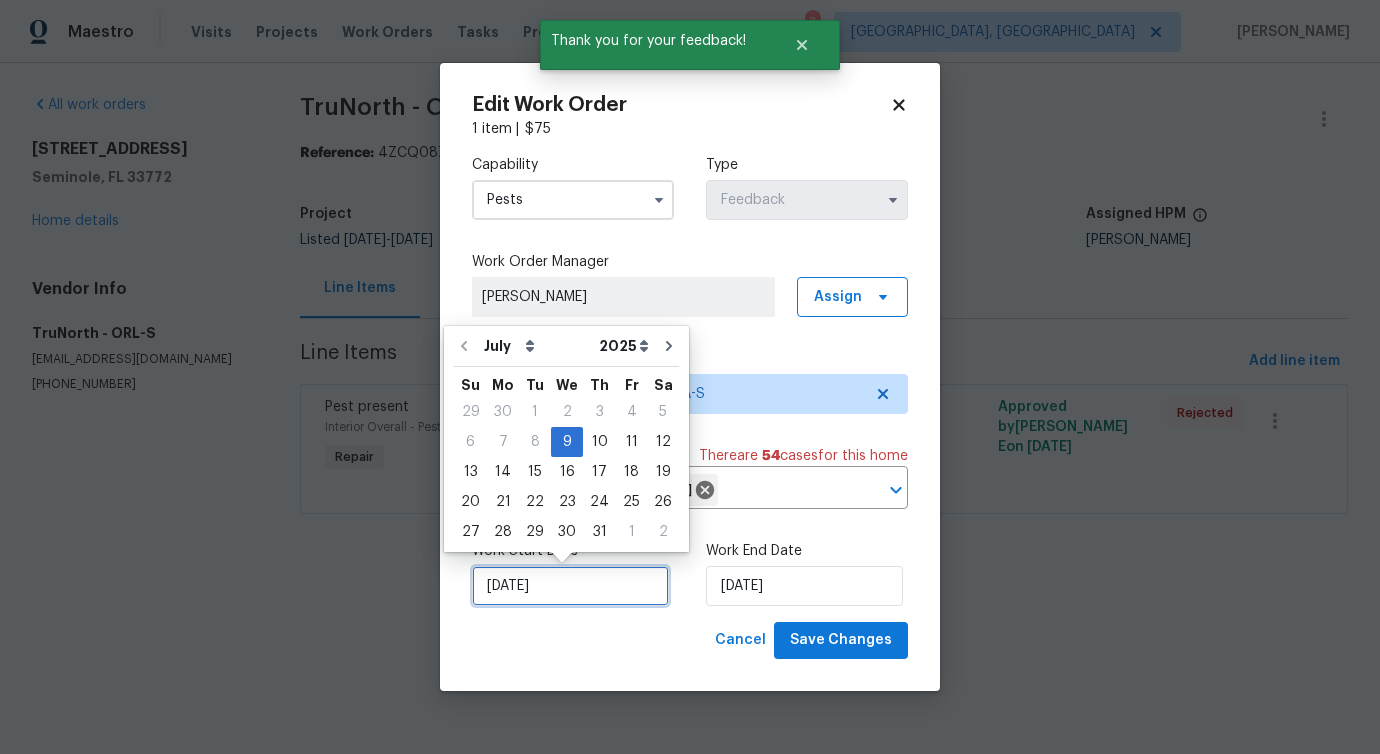 click on "7/9/2025" at bounding box center (570, 586) 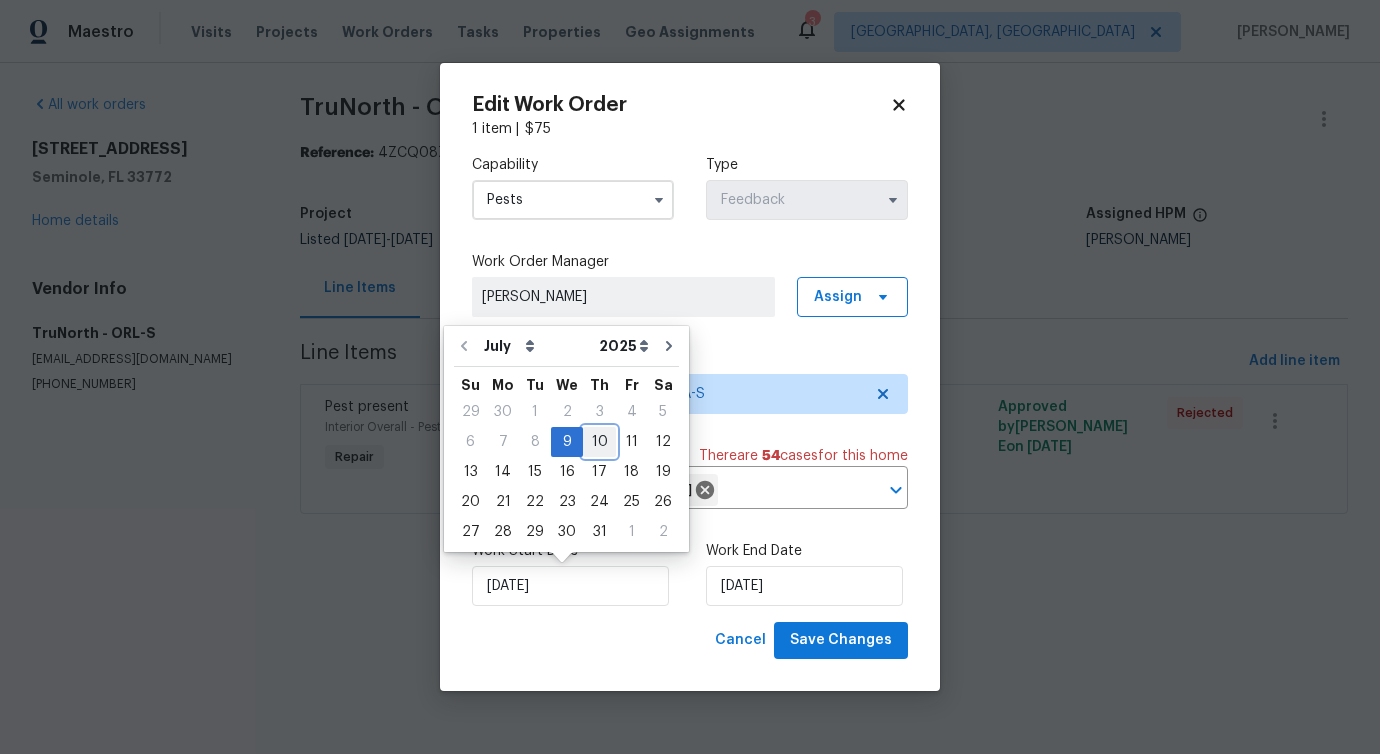 click on "10" at bounding box center [599, 442] 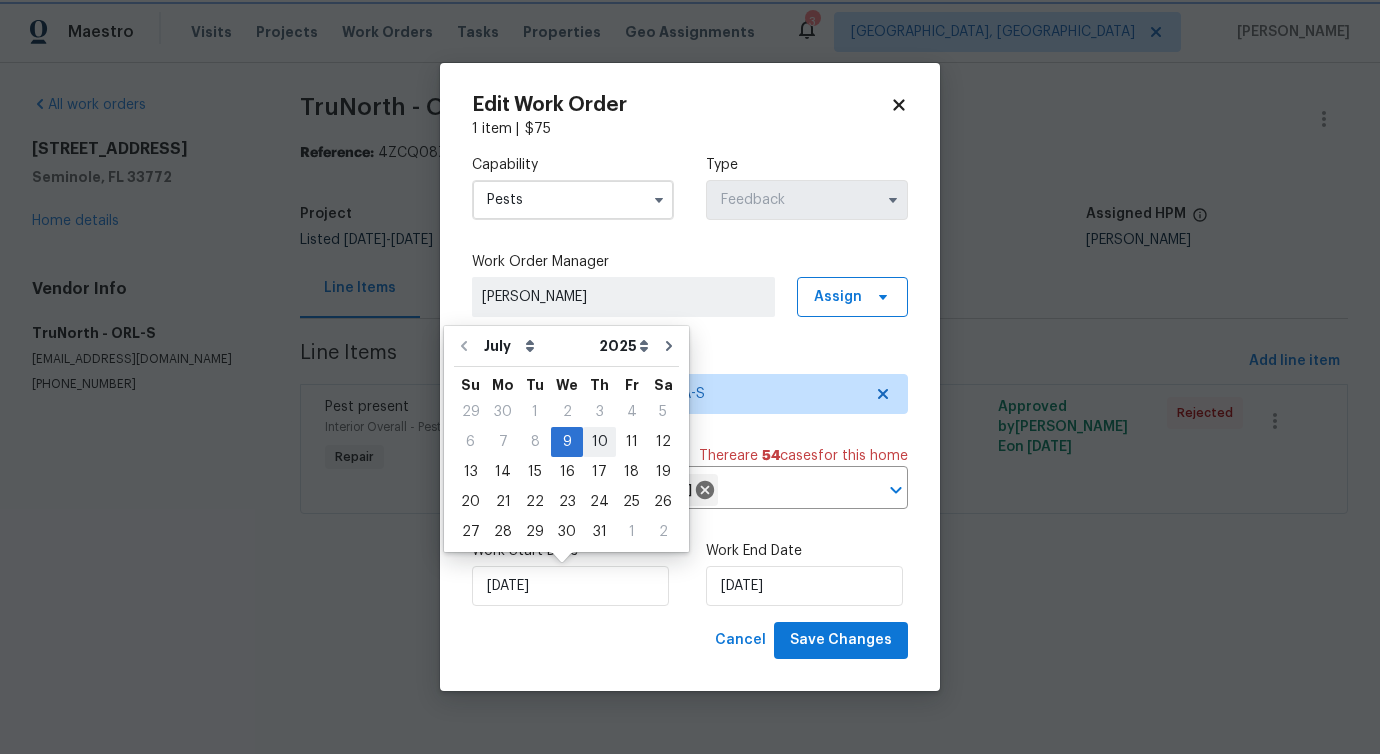type on "7/10/2025" 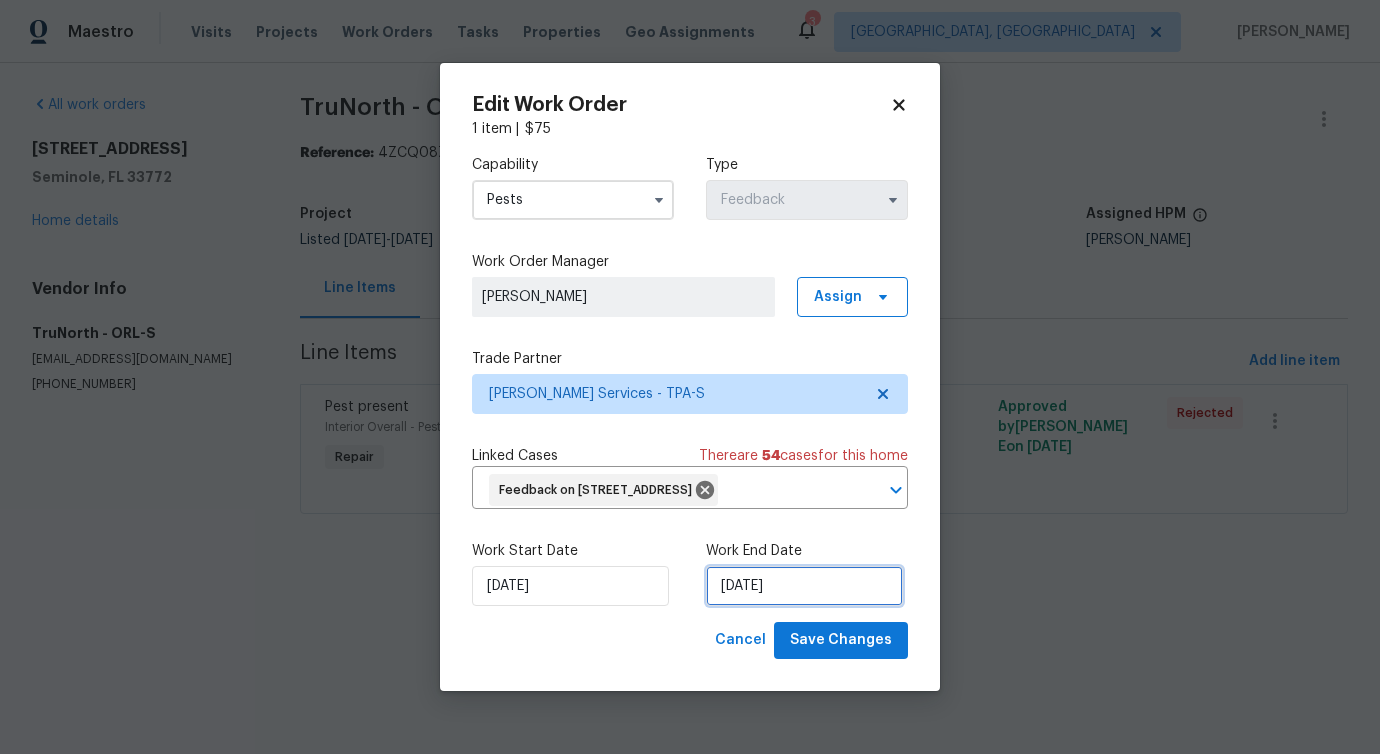 click on "7/11/2025" at bounding box center [804, 586] 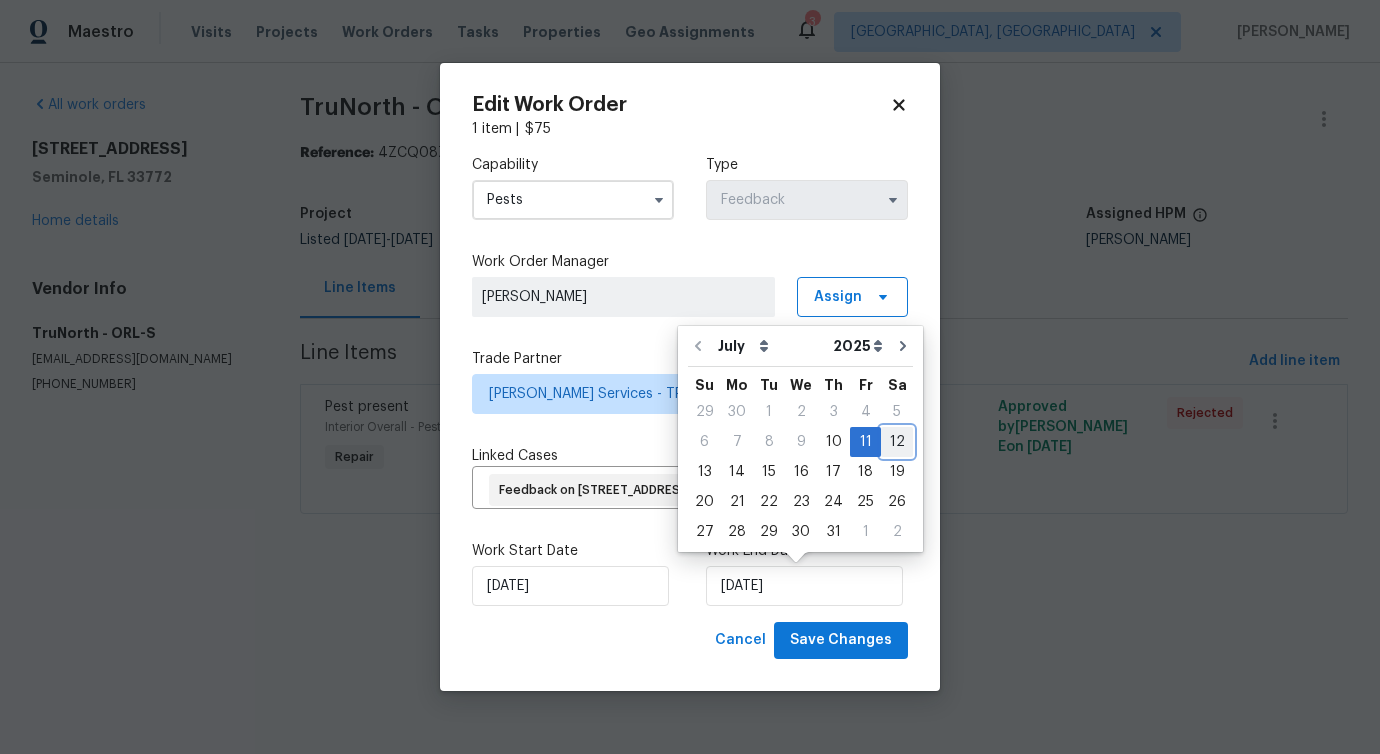 click on "12" at bounding box center [897, 442] 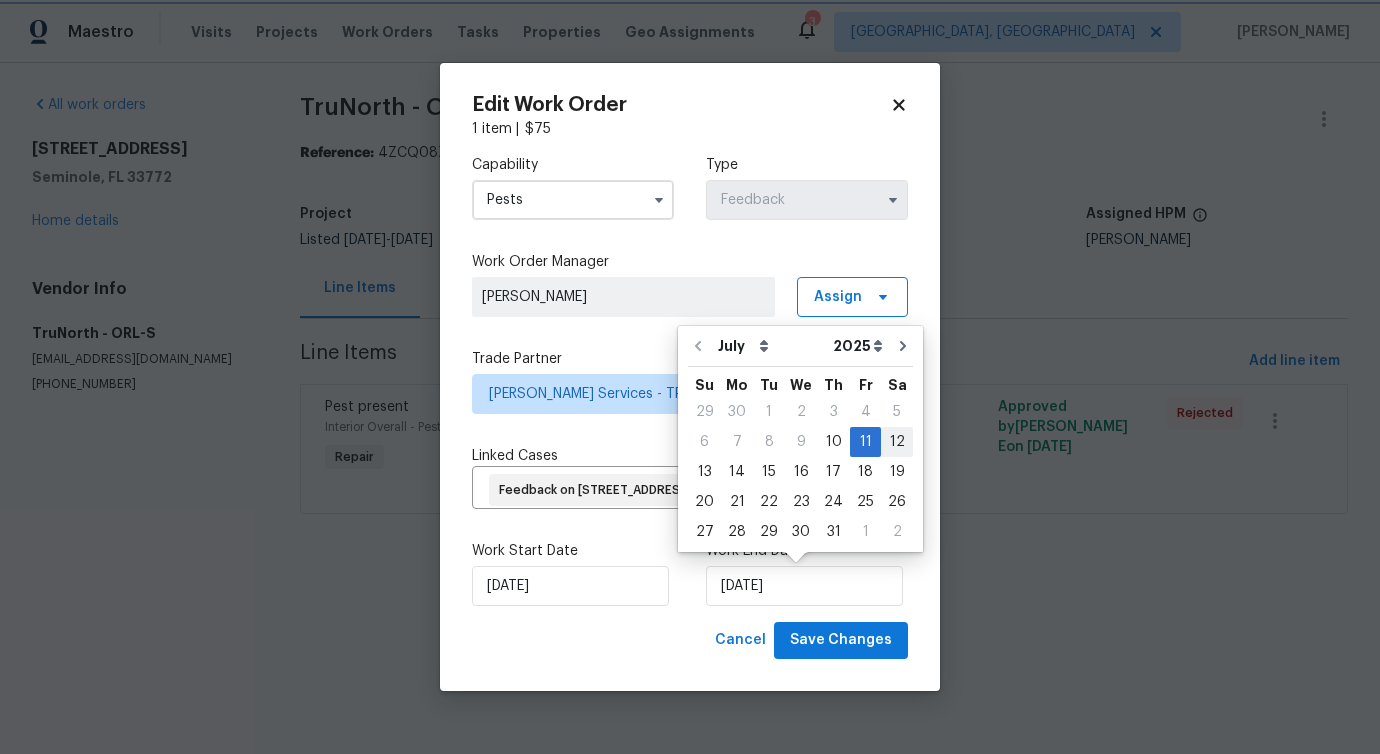 type on "7/12/2025" 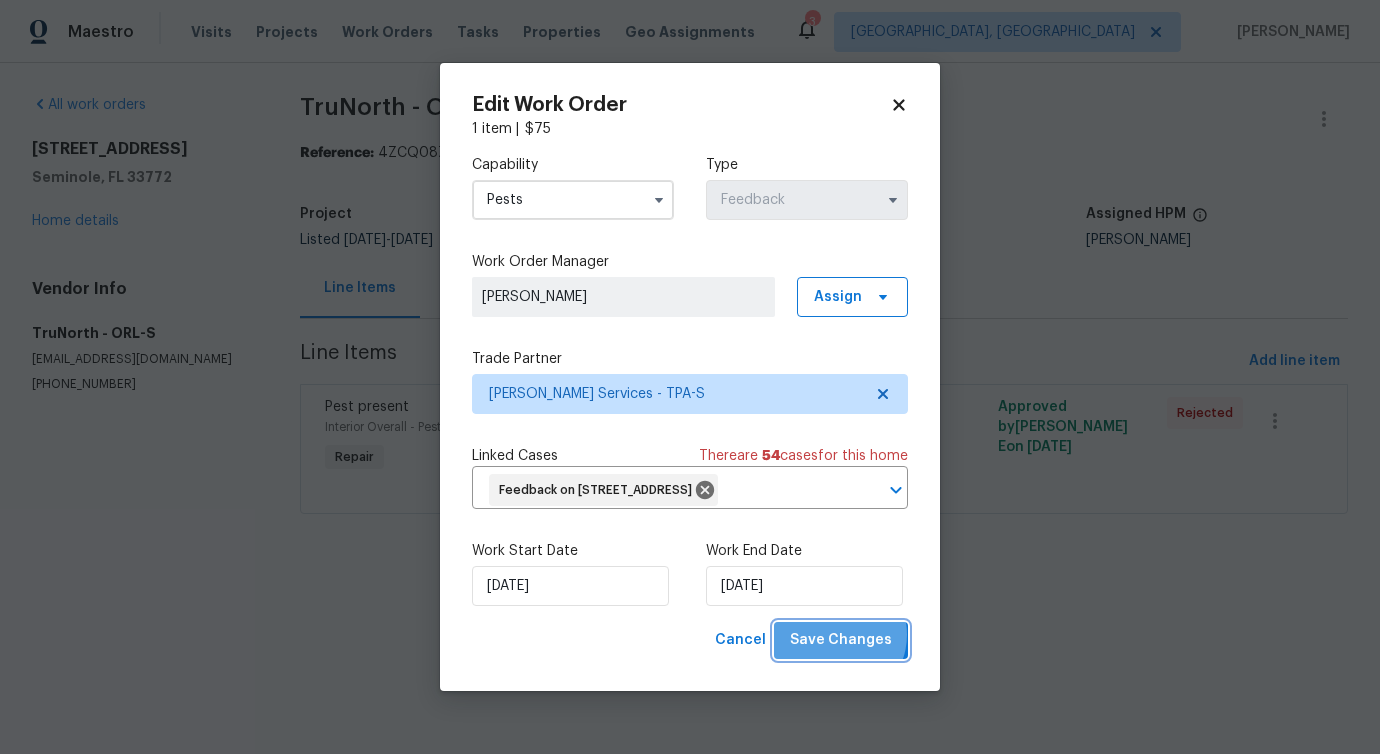 click on "Save Changes" at bounding box center (841, 640) 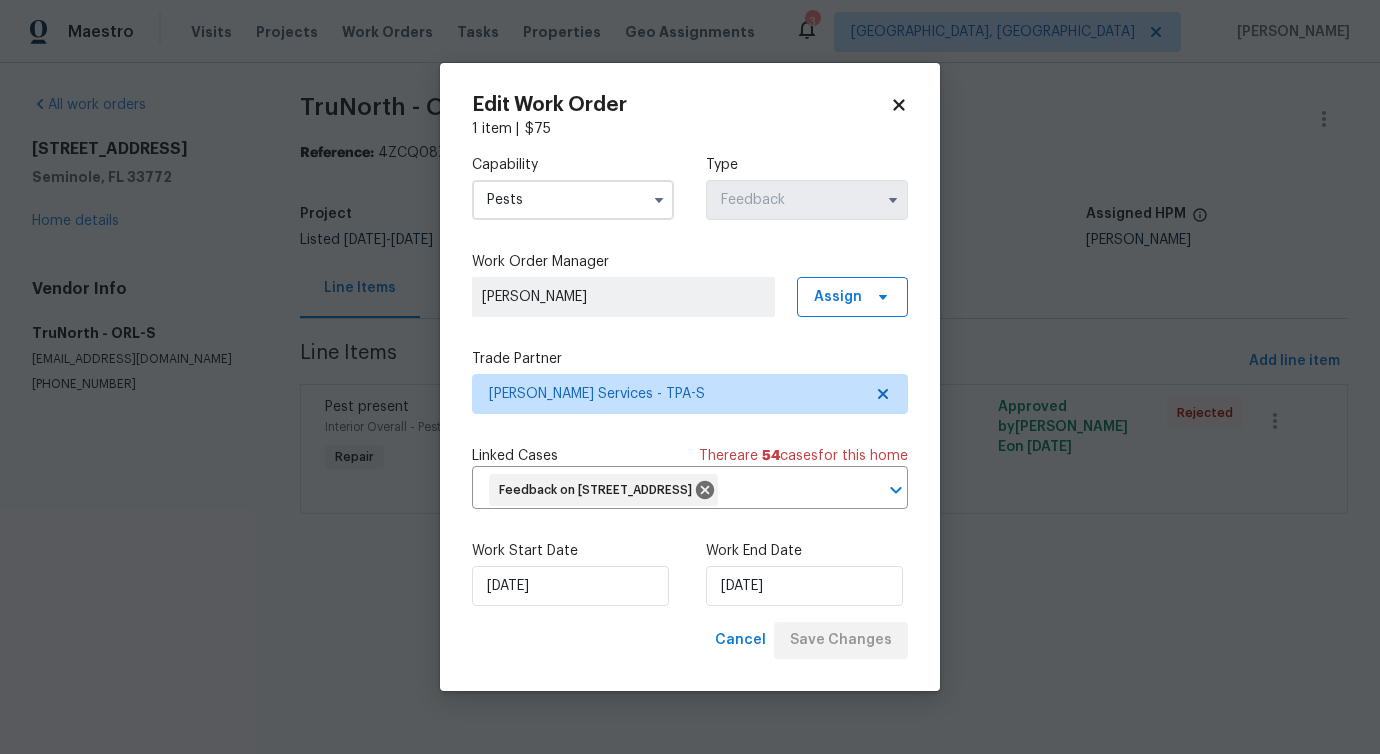 click on "Maestro Visits Projects Work Orders Tasks Properties Geo Assignments 3 Albuquerque, NM Pavithra Sekar All work orders 10301 65th Ave Seminole, FL 33772 Home details Vendor Info TruNorth - ORL-S trunorthpest@gmail.com (678) 682-5997 TruNorth - ORL-S Vendor Rejected Reference:   4ZCQ08ZS4TN60-477f503ab Project Listed   7/7/2025  -  7/11/2025 Work Order Timeline 7/9/2025  -  7/11/2025 Total Budget $0.00 Assigned HPM Mat Smith Line Items Progress Updates Attachments Invoices Line Items Add line item Pest present Interior Overall - Pests Repair Remove rodents, close opening, remove debris, feces from rodents, set trap. Must revisit property to dispose of trapped rodents. $75.00 Approved by  Keerthana E  on   7/9/2025 Rejected
Edit Work Order 1 item | $ 75 Capability   Pests Type   Feedback Work Order Manager   Pavithra Sekar Assign Trade Partner   Massey Services - TPA-S Linked Cases There  are   54  case s  for this home   Feedback on 10301 65th Ave, Seminole, FL 33772 ​ Work Start Date   7/10/2025" at bounding box center (690, 285) 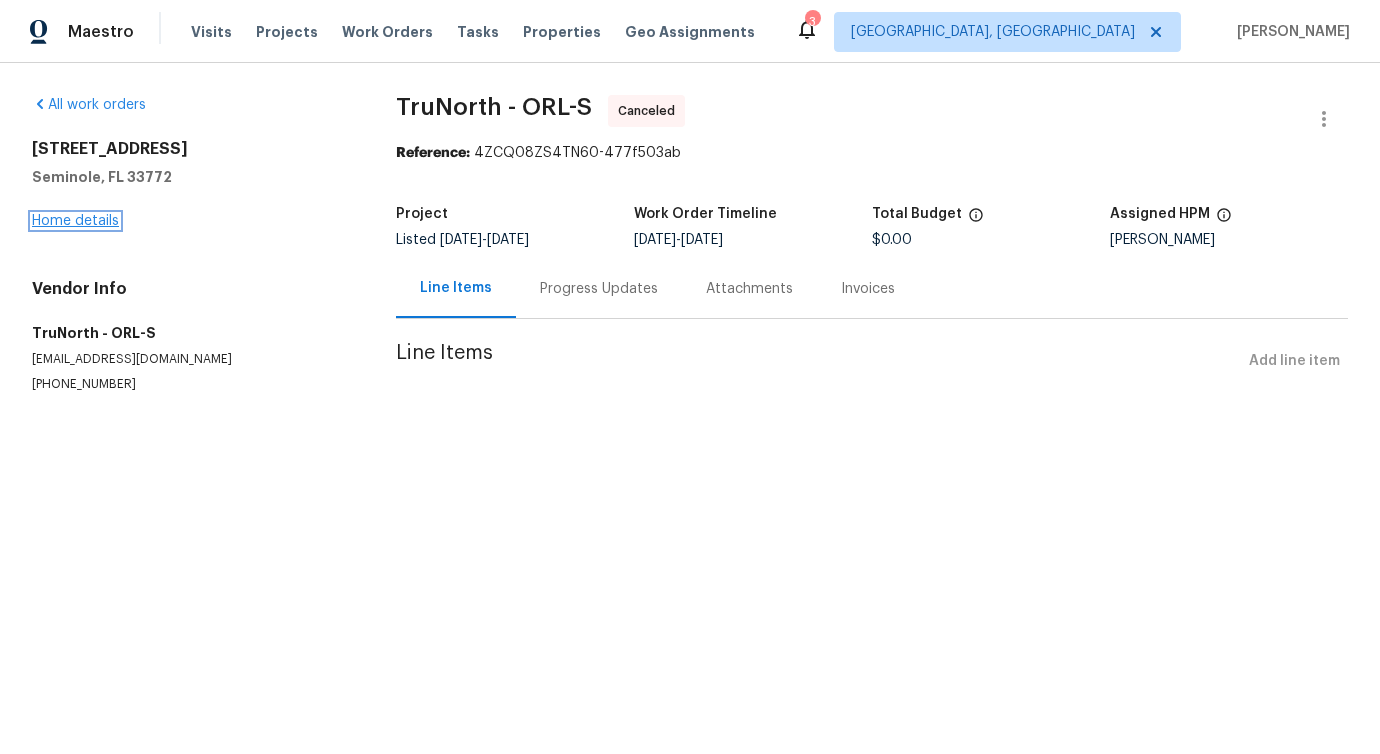 click on "Home details" at bounding box center (75, 221) 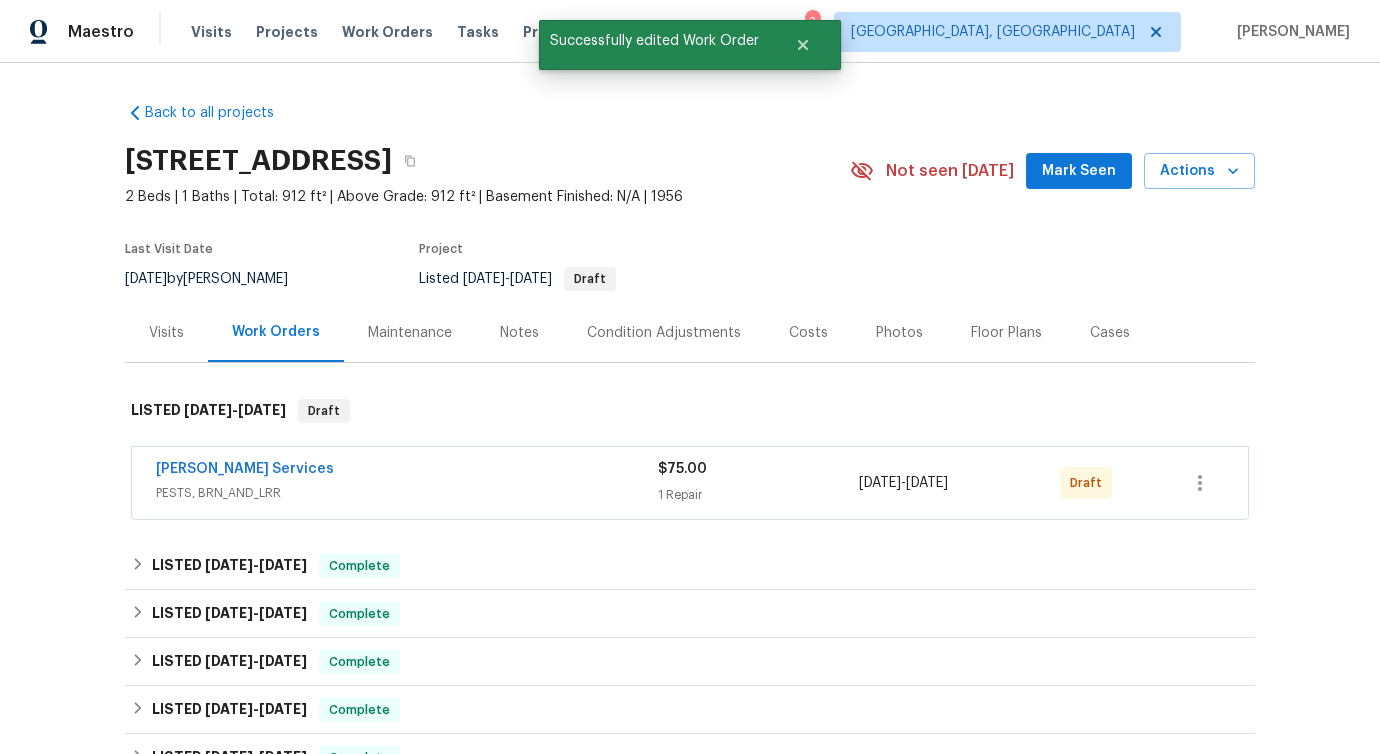 click on "Massey Services" at bounding box center [245, 469] 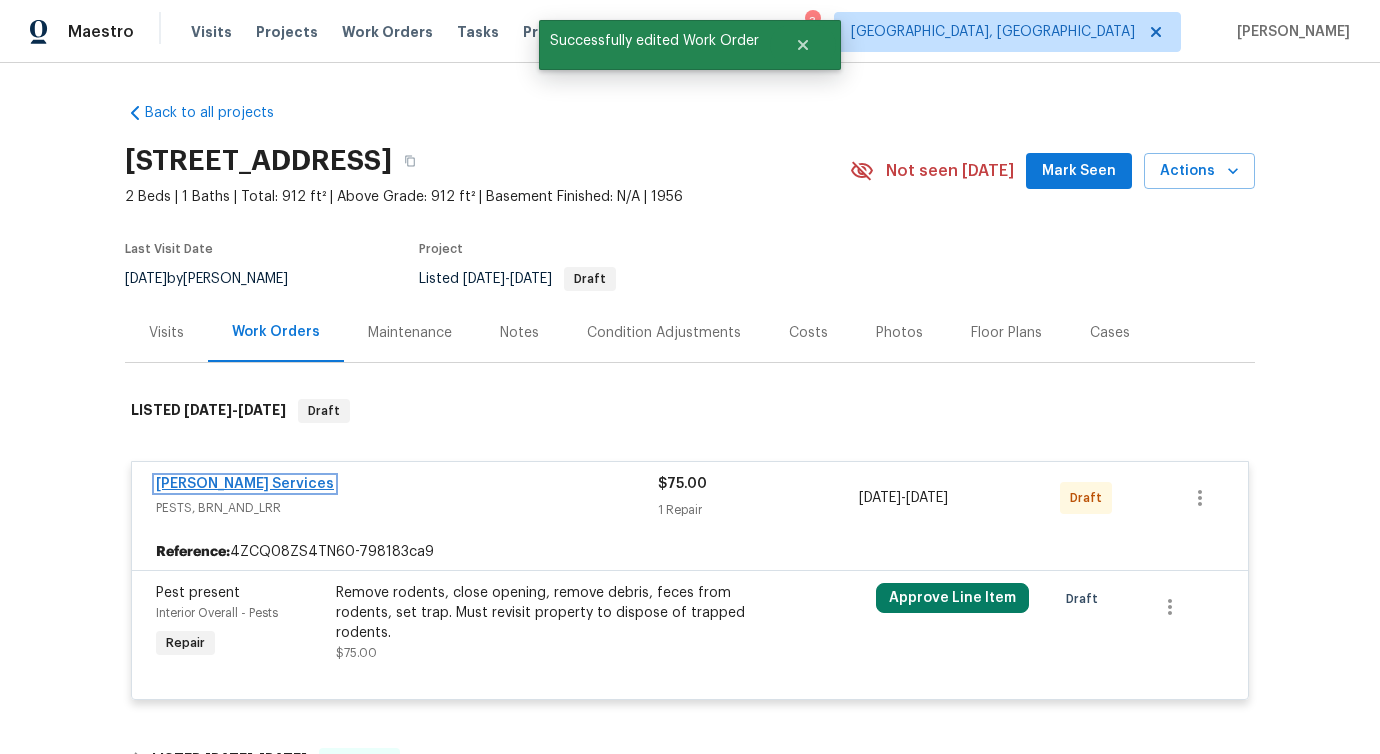 click on "Massey Services" at bounding box center (245, 484) 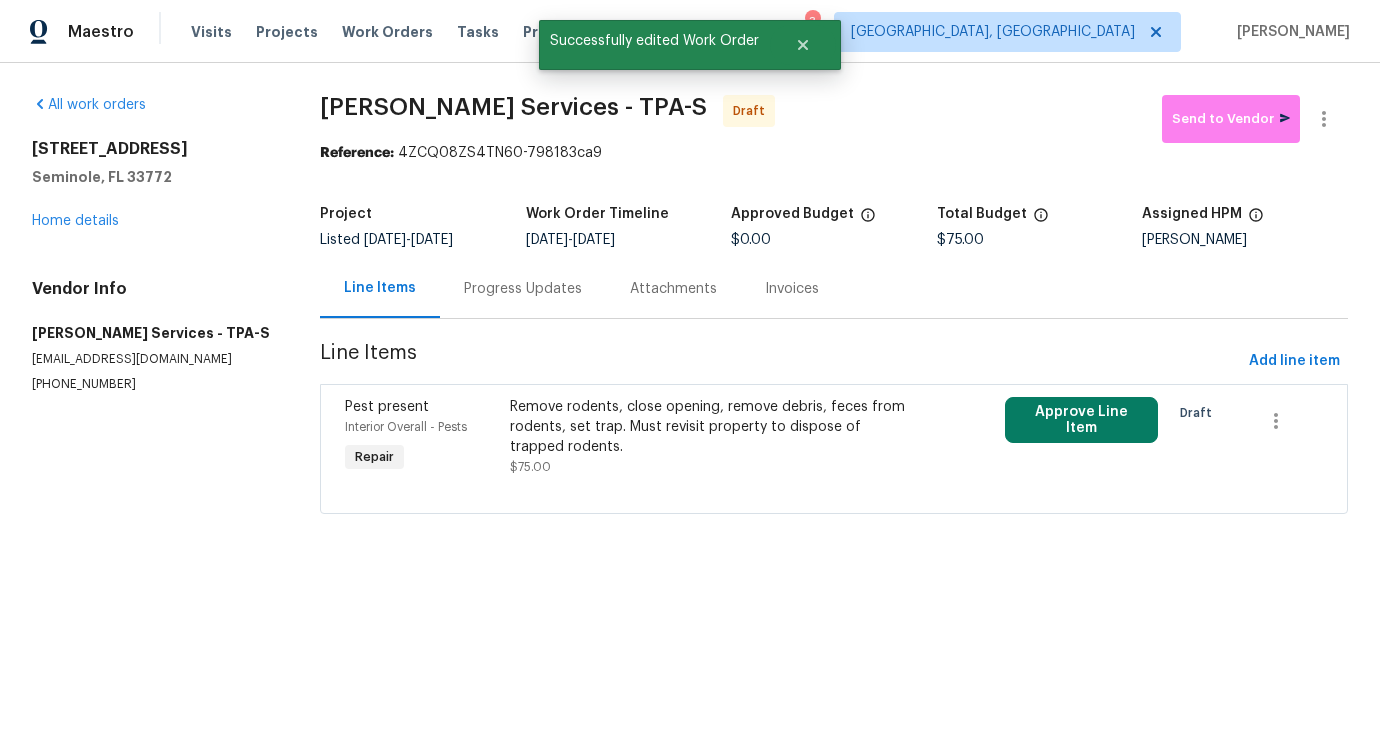 click on "Progress Updates" at bounding box center (523, 288) 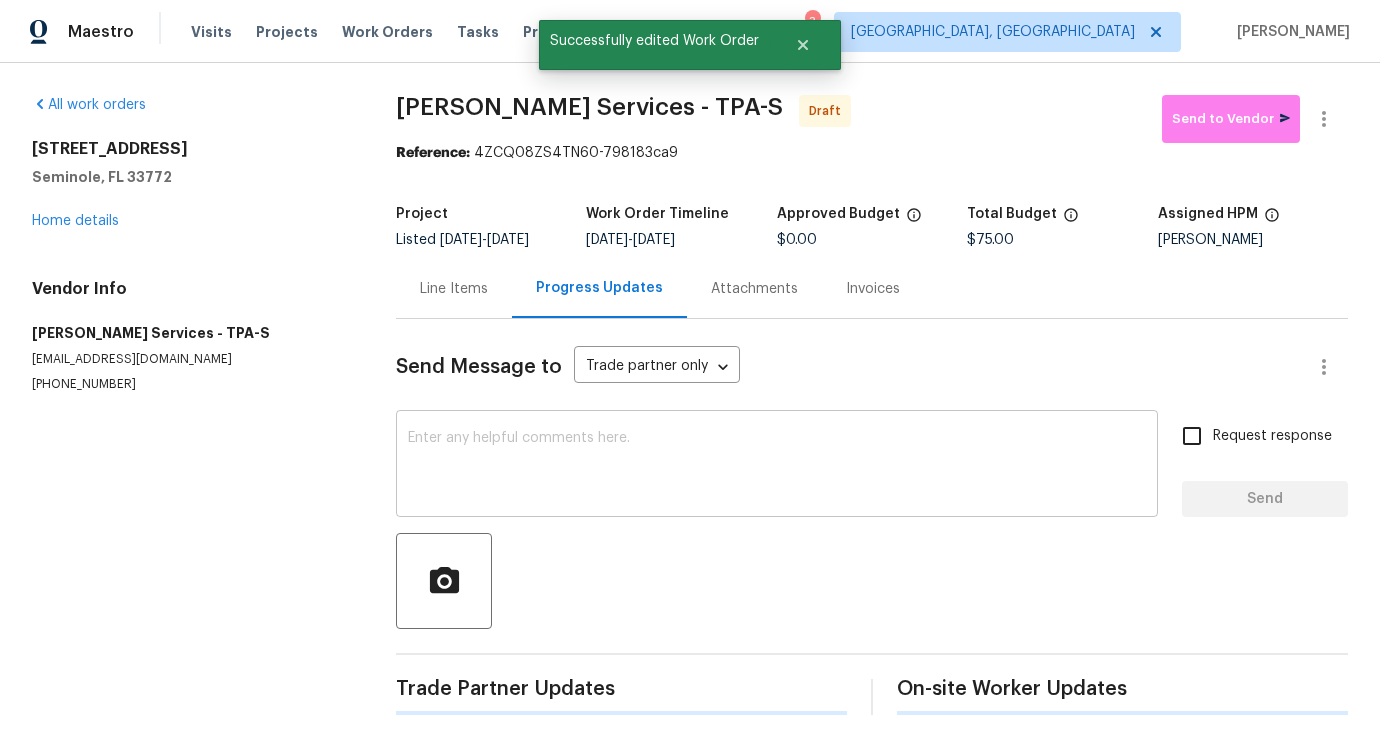 click at bounding box center (777, 466) 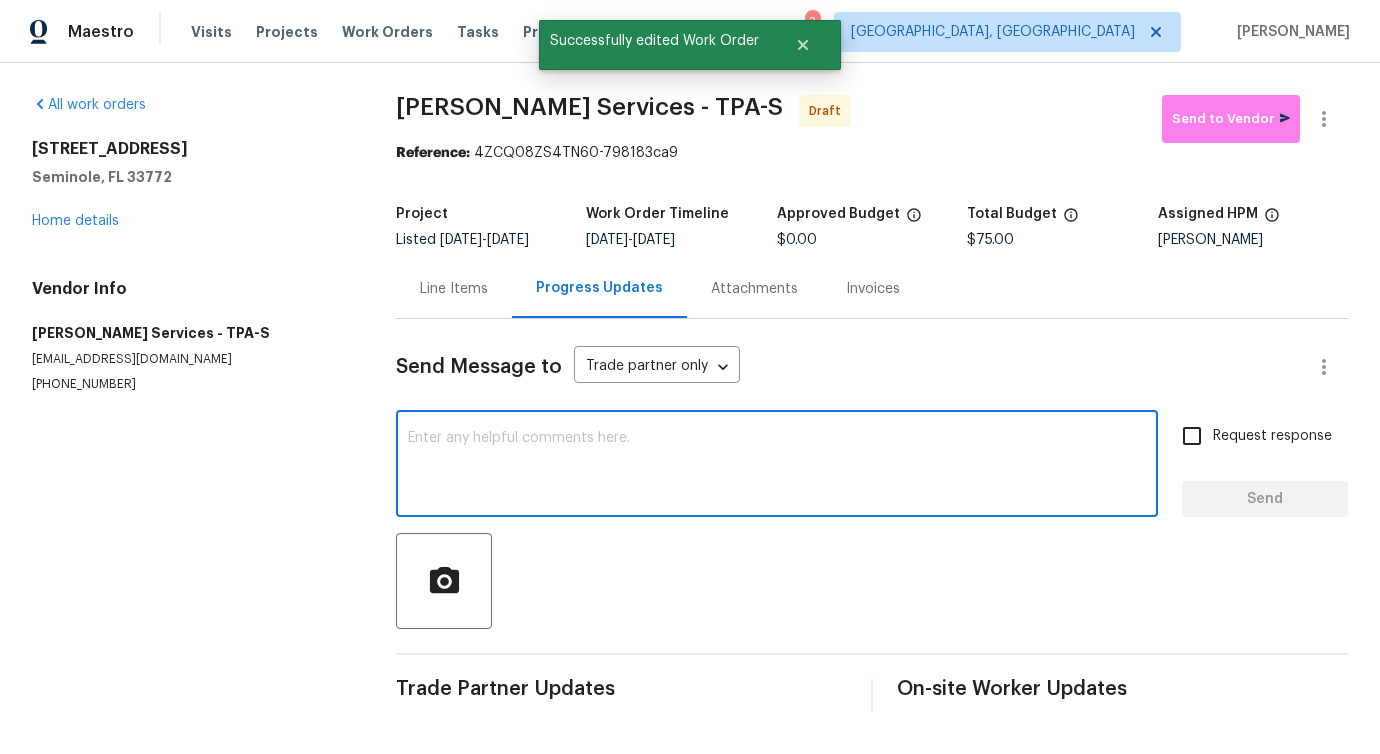 scroll, scrollTop: 4, scrollLeft: 0, axis: vertical 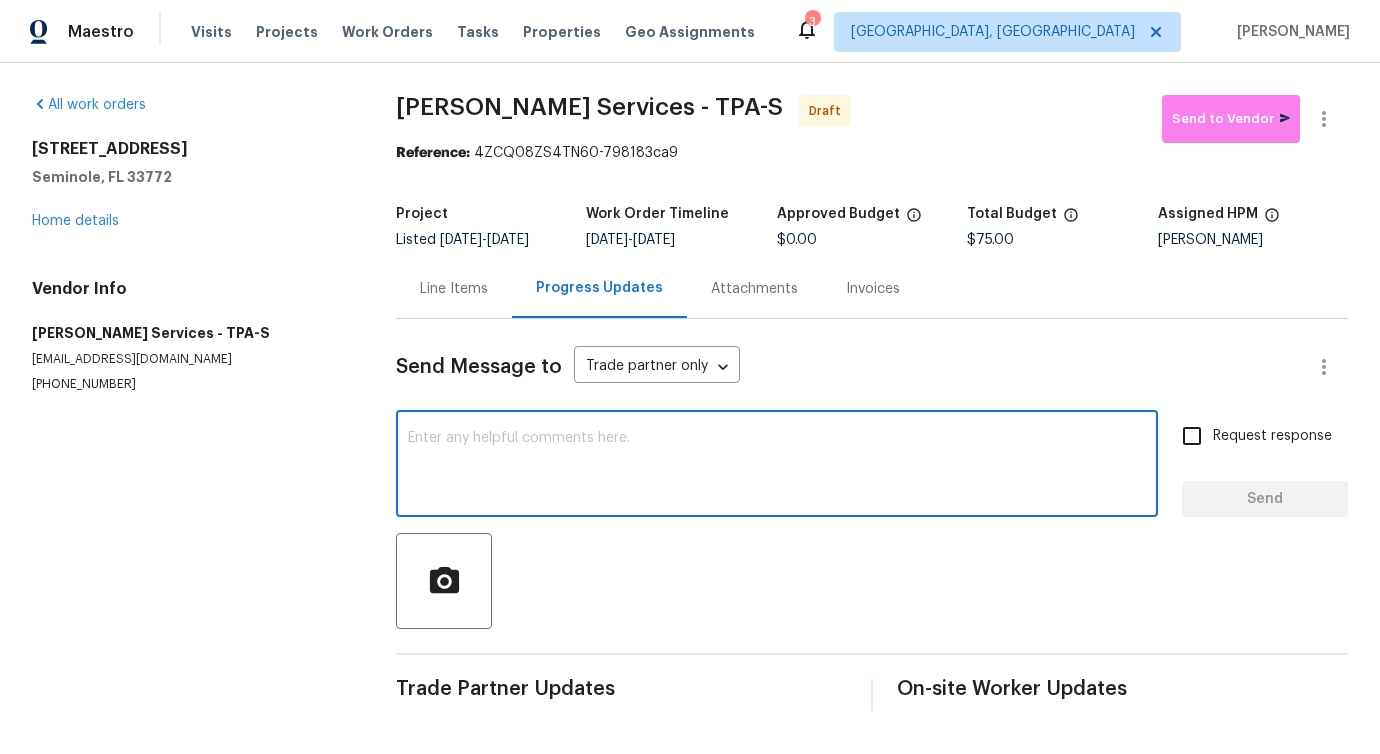 click at bounding box center (777, 466) 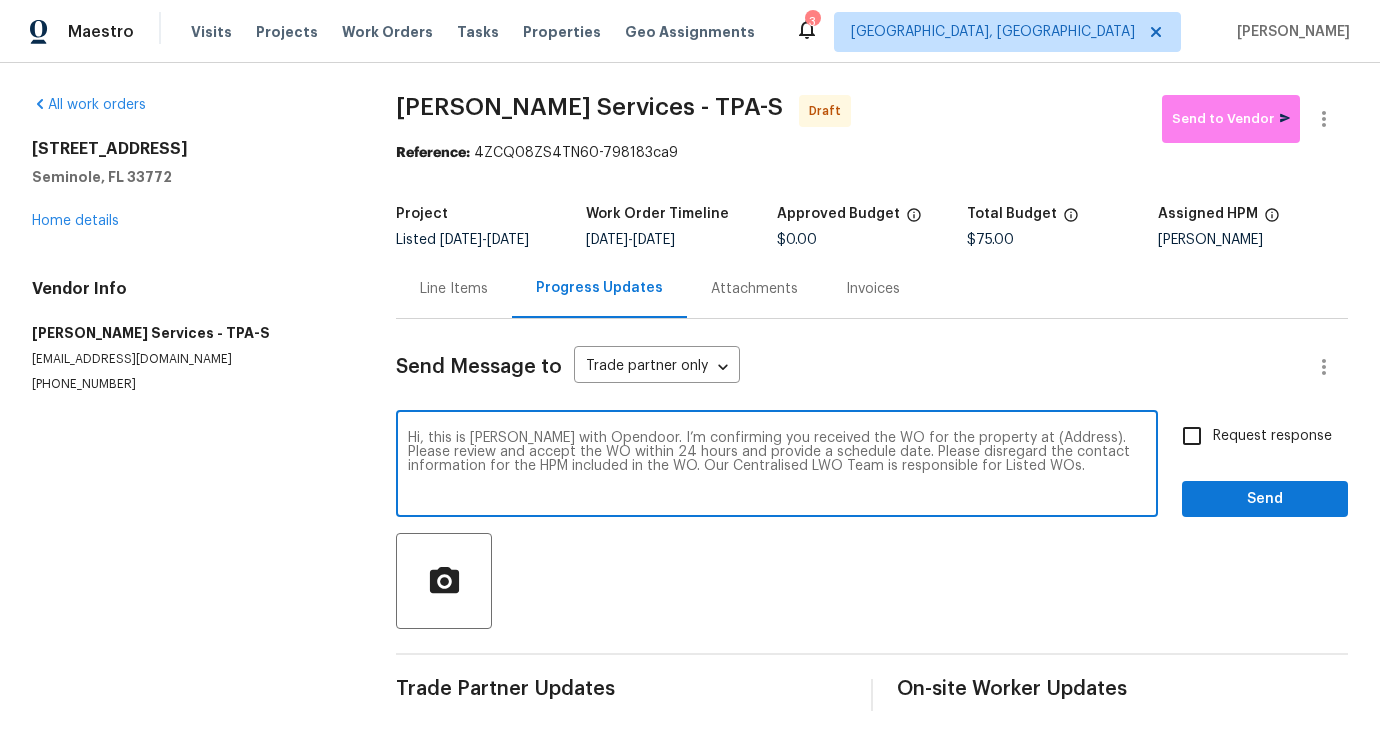 click on "Hi, this is Pavithra with Opendoor. I’m confirming you received the WO for the property at (Address). Please review and accept the WO within 24 hours and provide a schedule date. Please disregard the contact information for the HPM included in the WO. Our Centralised LWO Team is responsible for Listed WOs." at bounding box center (777, 466) 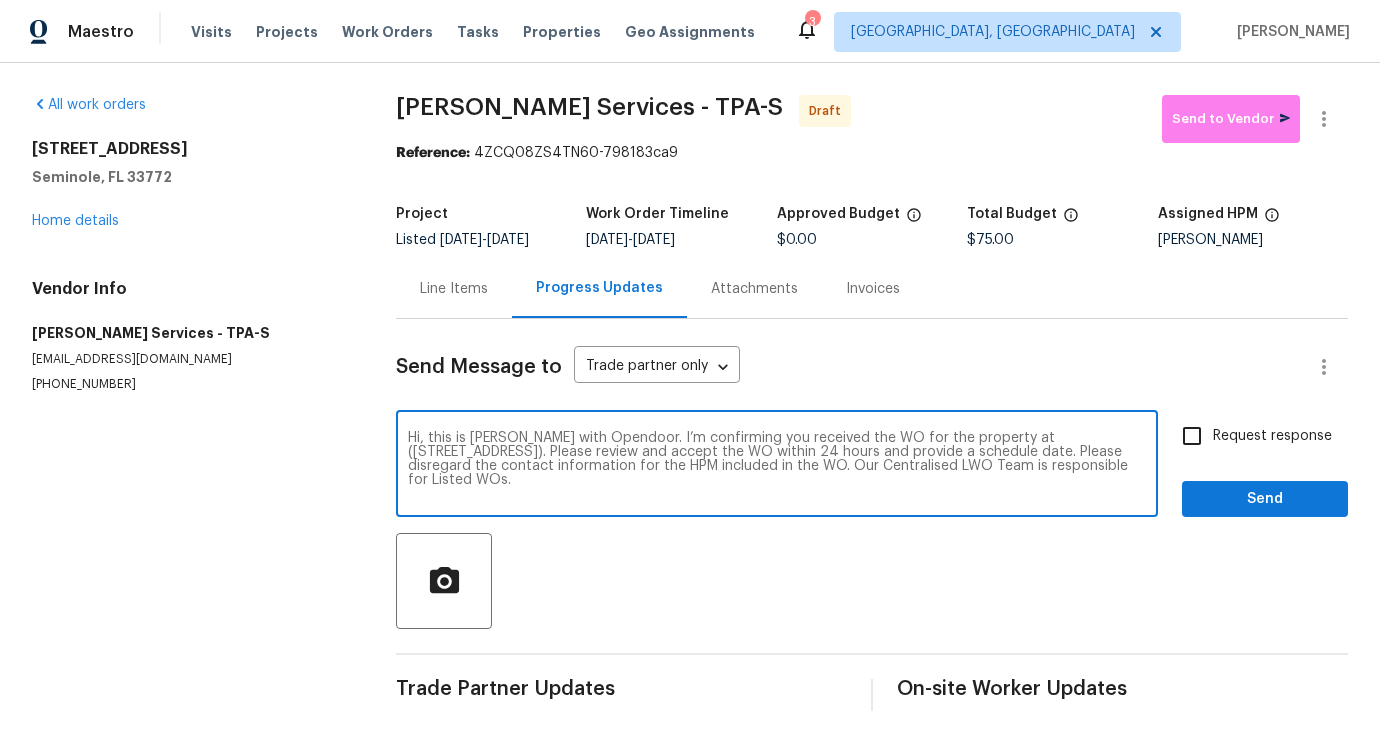 type on "Hi, this is Pavithra with Opendoor. I’m confirming you received the WO for the property at (10301 65th Ave, Seminole, FL 33772). Please review and accept the WO within 24 hours and provide a schedule date. Please disregard the contact information for the HPM included in the WO. Our Centralised LWO Team is responsible for Listed WOs." 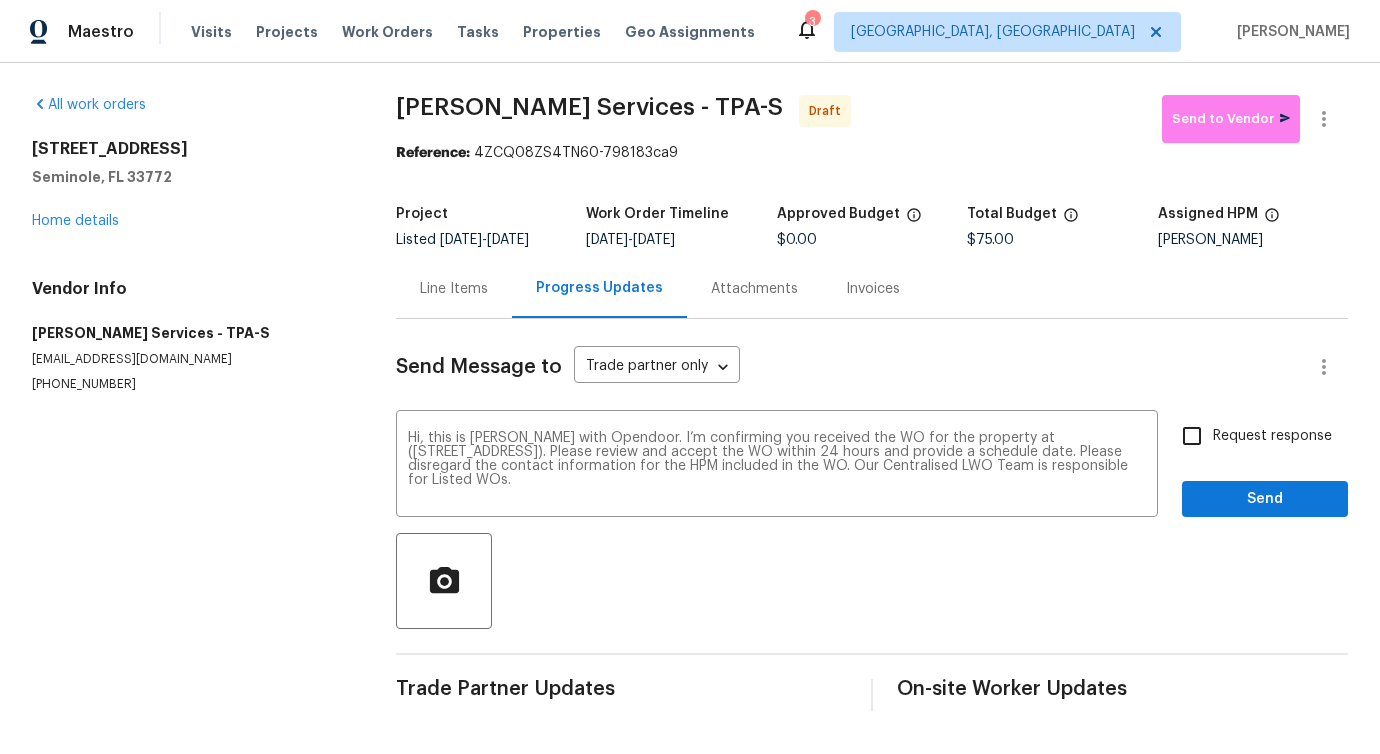 click on "Request response" at bounding box center [1251, 436] 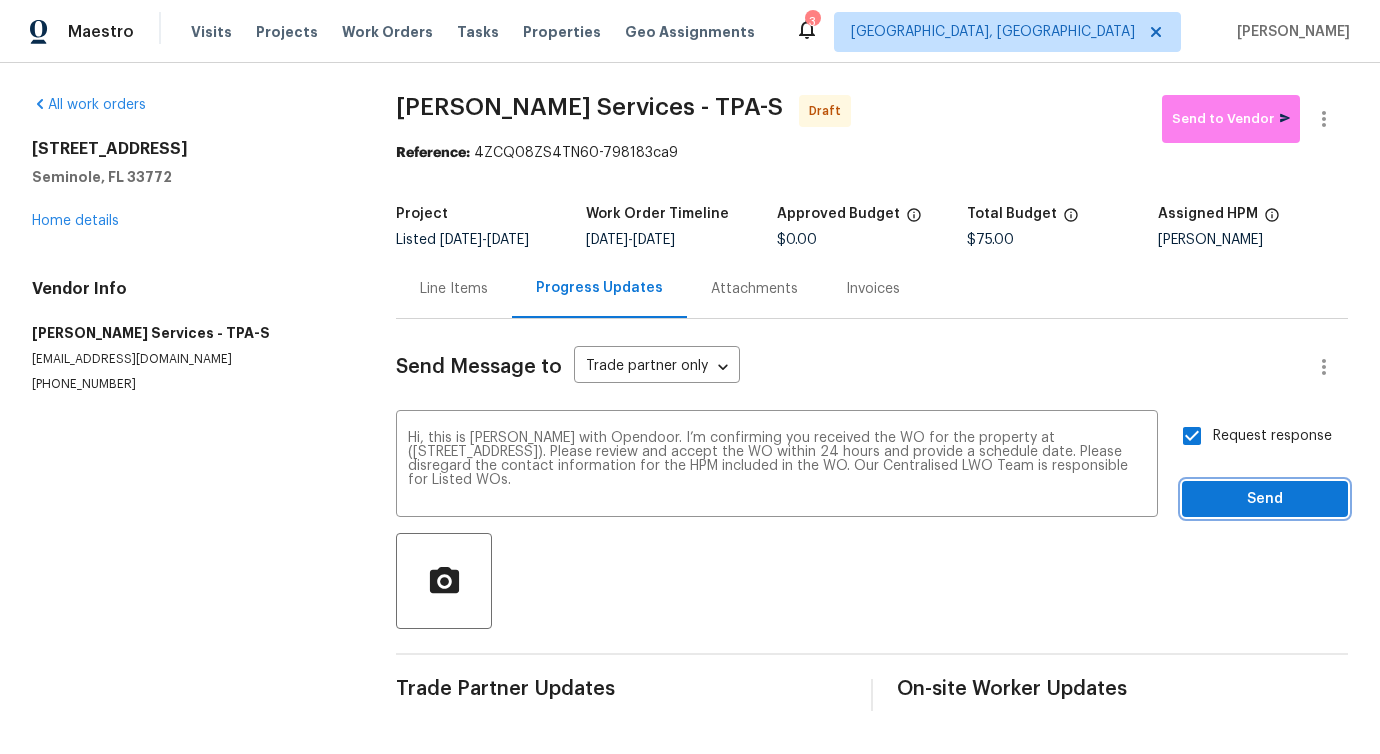 click on "Send" at bounding box center (1265, 499) 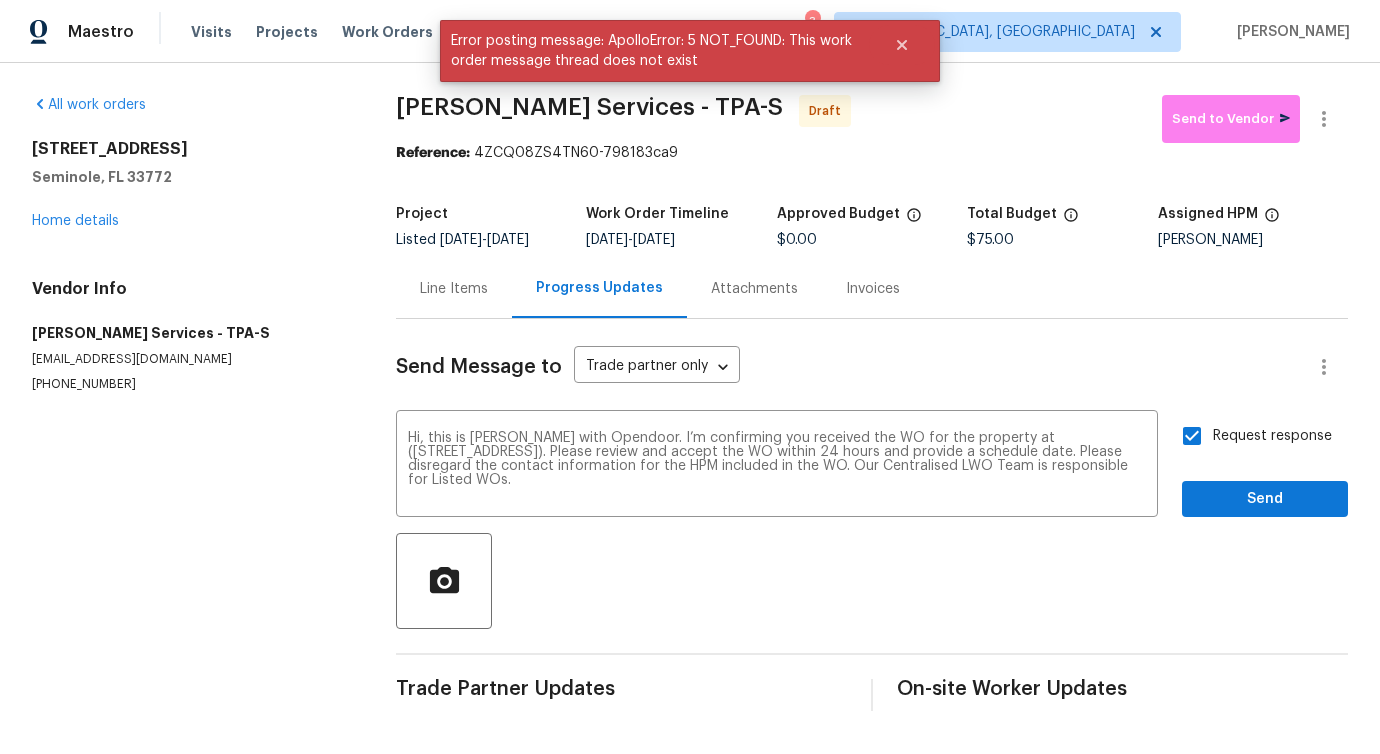 click on "Line Items" at bounding box center (454, 289) 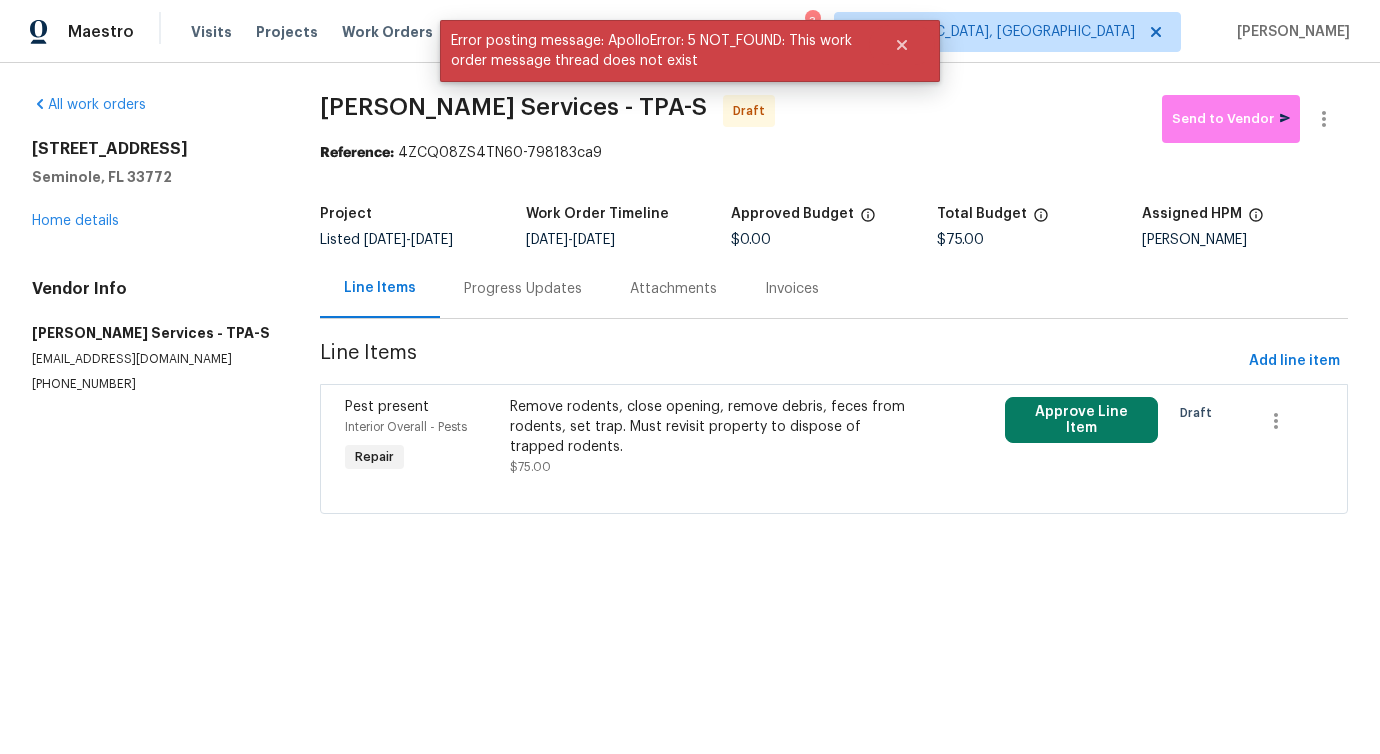 scroll, scrollTop: 0, scrollLeft: 0, axis: both 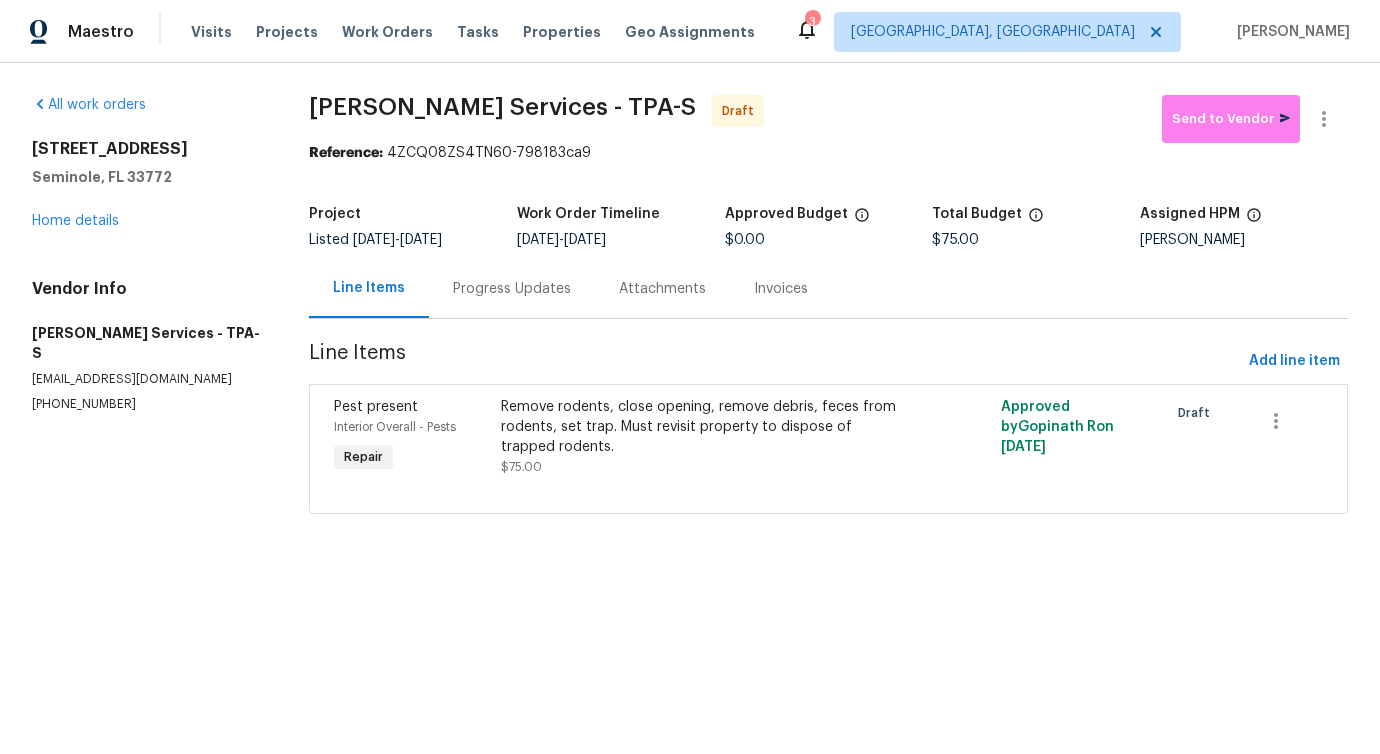 click on "Progress Updates" at bounding box center [512, 288] 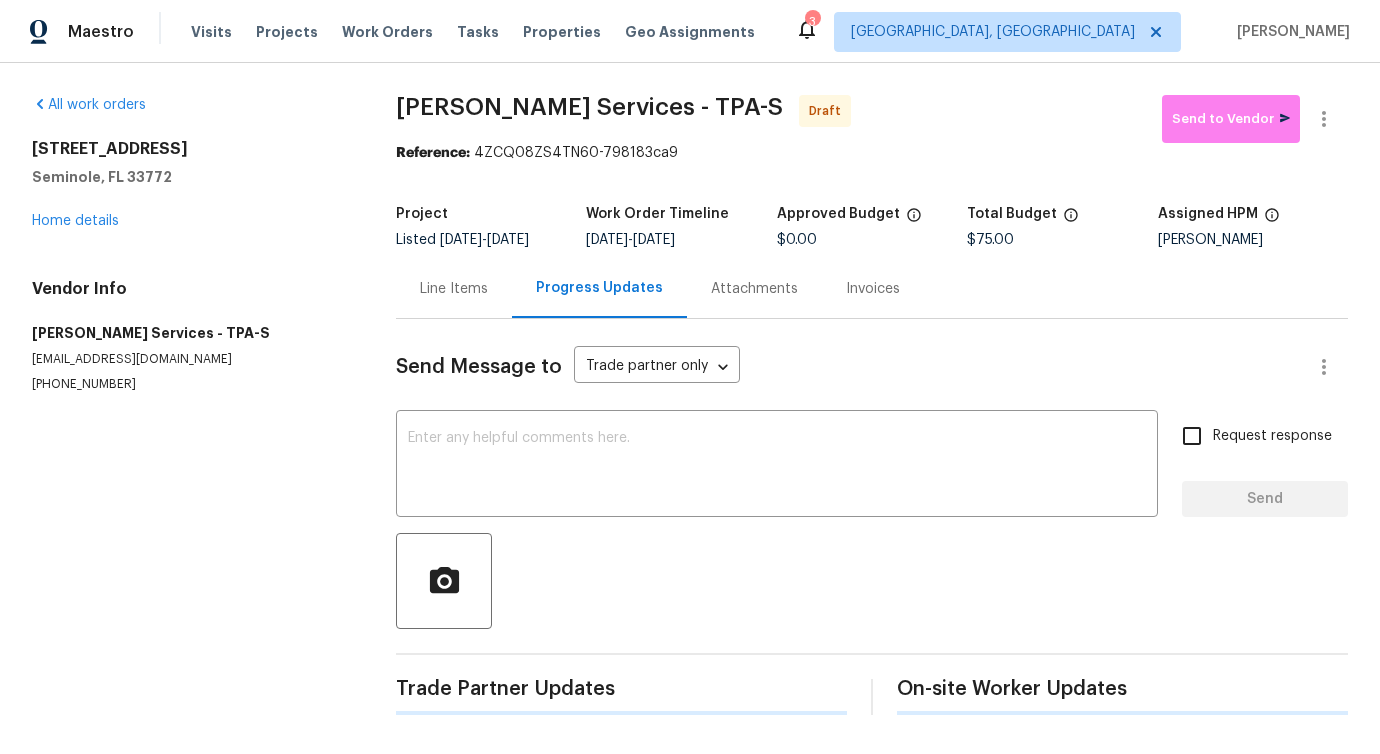 click at bounding box center [777, 466] 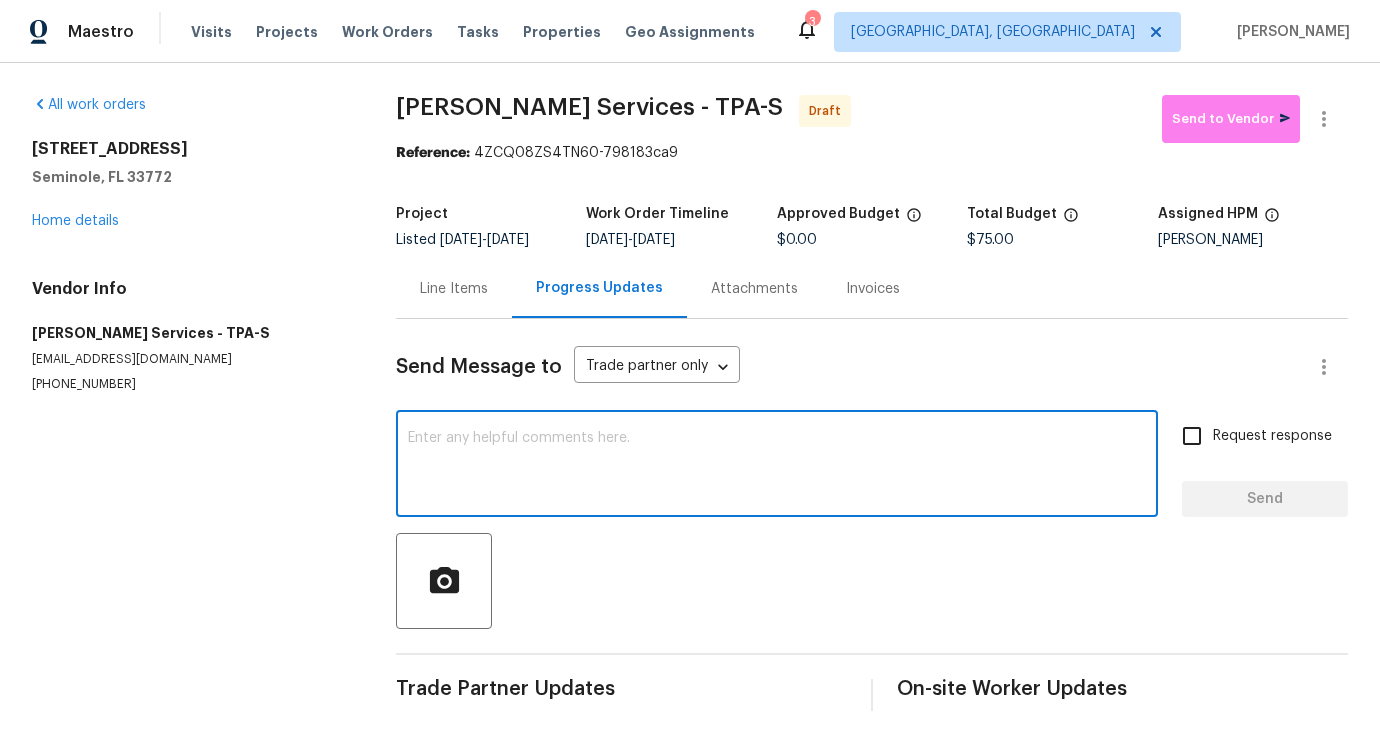 paste on "Hi, this is Pavithra with Opendoor. I’m confirming you received the WO for the property at (Address). Please review and accept the WO within 24 hours and provide a schedule date. Please disregard the contact information for the HPM included in the WO. Our Centralised LWO Team is responsible for Listed WOs." 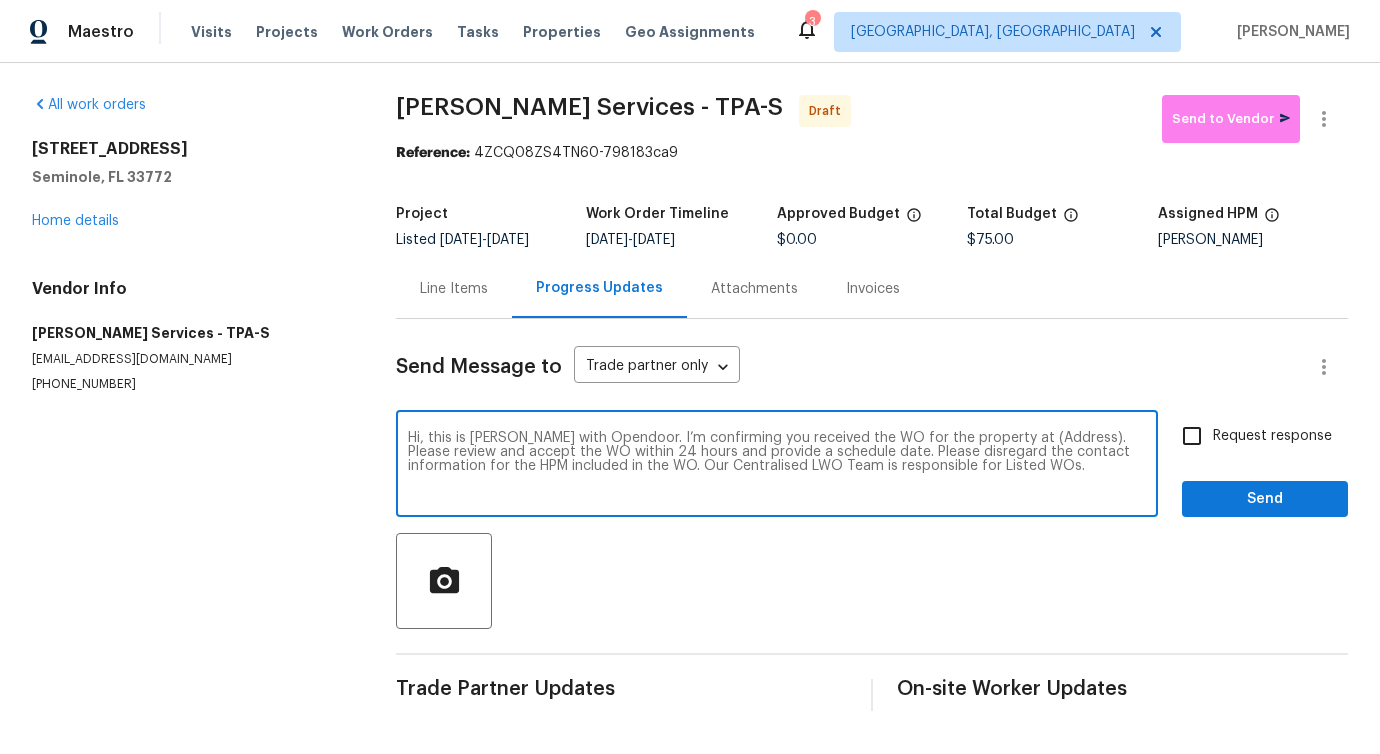 click on "Hi, this is Pavithra with Opendoor. I’m confirming you received the WO for the property at (Address). Please review and accept the WO within 24 hours and provide a schedule date. Please disregard the contact information for the HPM included in the WO. Our Centralised LWO Team is responsible for Listed WOs." at bounding box center [777, 466] 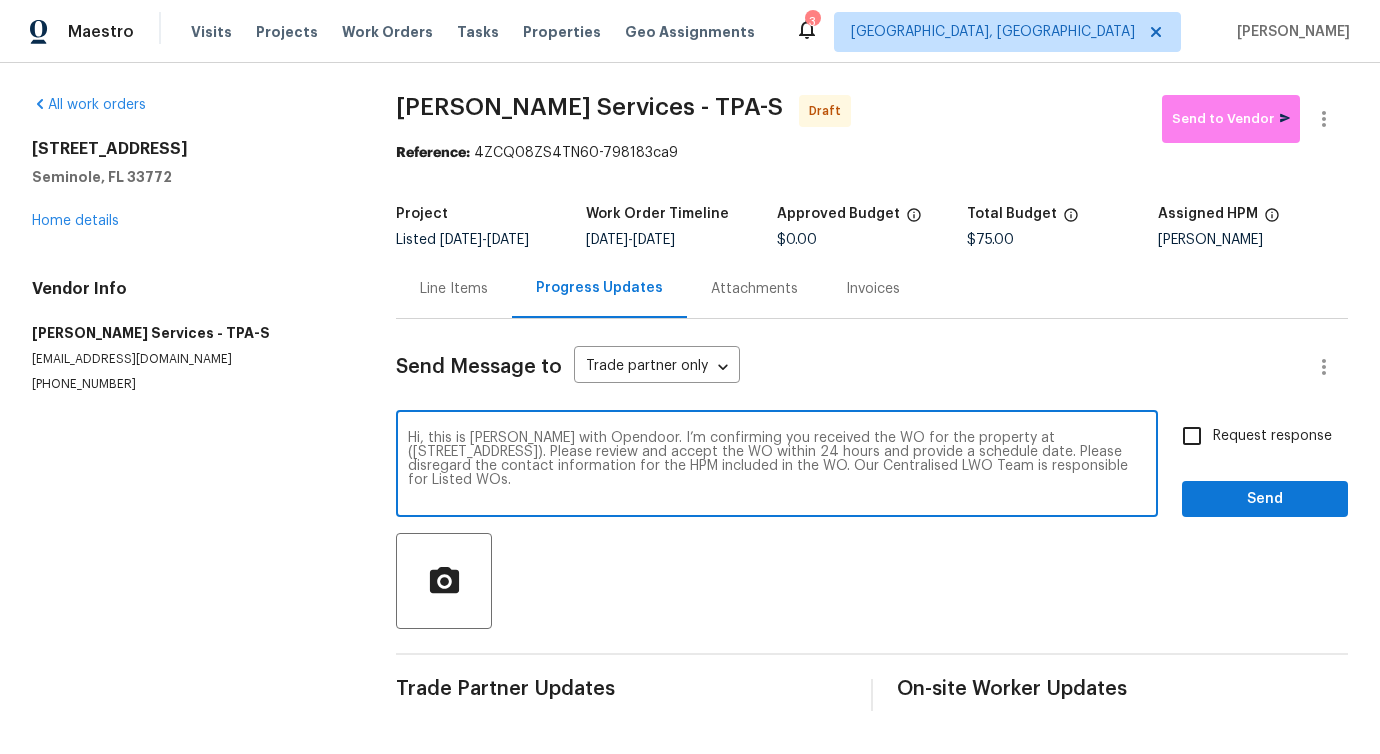 type on "Hi, this is Pavithra with Opendoor. I’m confirming you received the WO for the property at (10301 65th Ave, Seminole, FL 33772). Please review and accept the WO within 24 hours and provide a schedule date. Please disregard the contact information for the HPM included in the WO. Our Centralised LWO Team is responsible for Listed WOs." 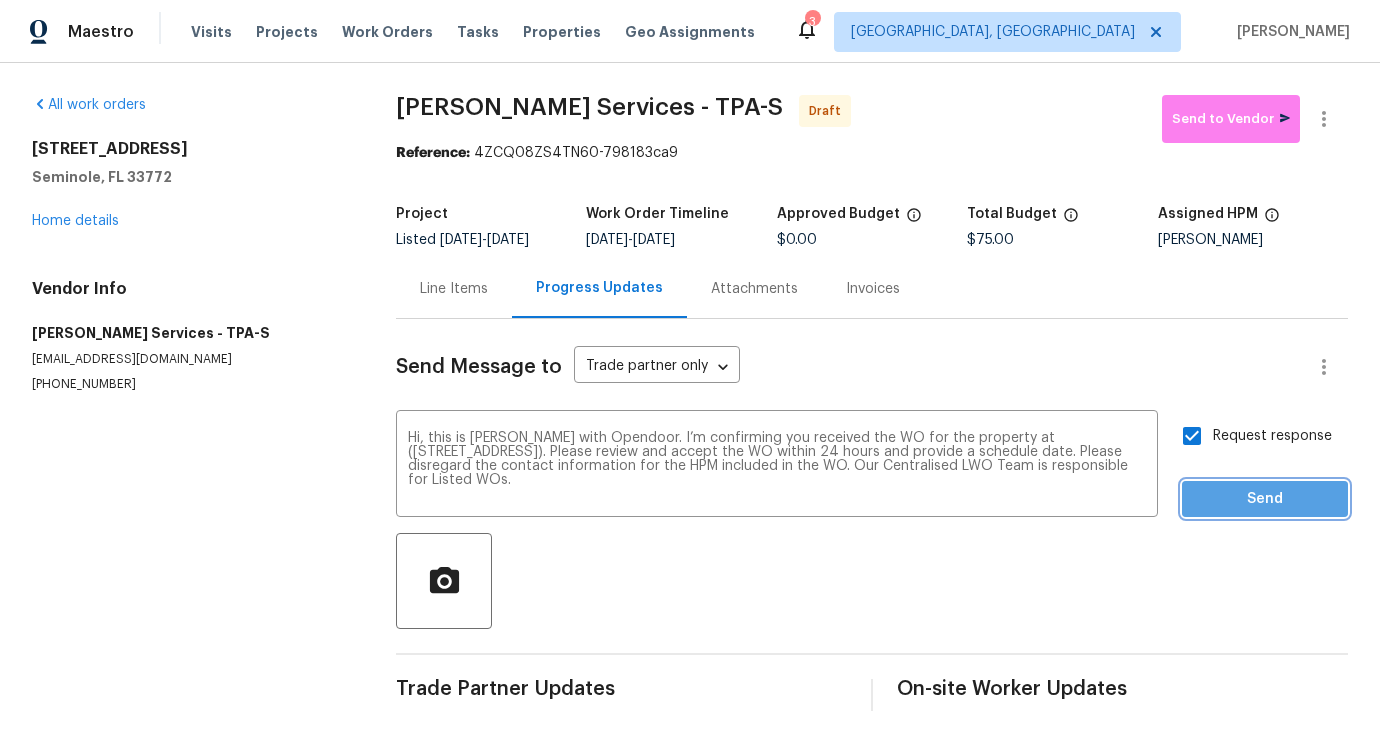 click on "Send" at bounding box center [1265, 499] 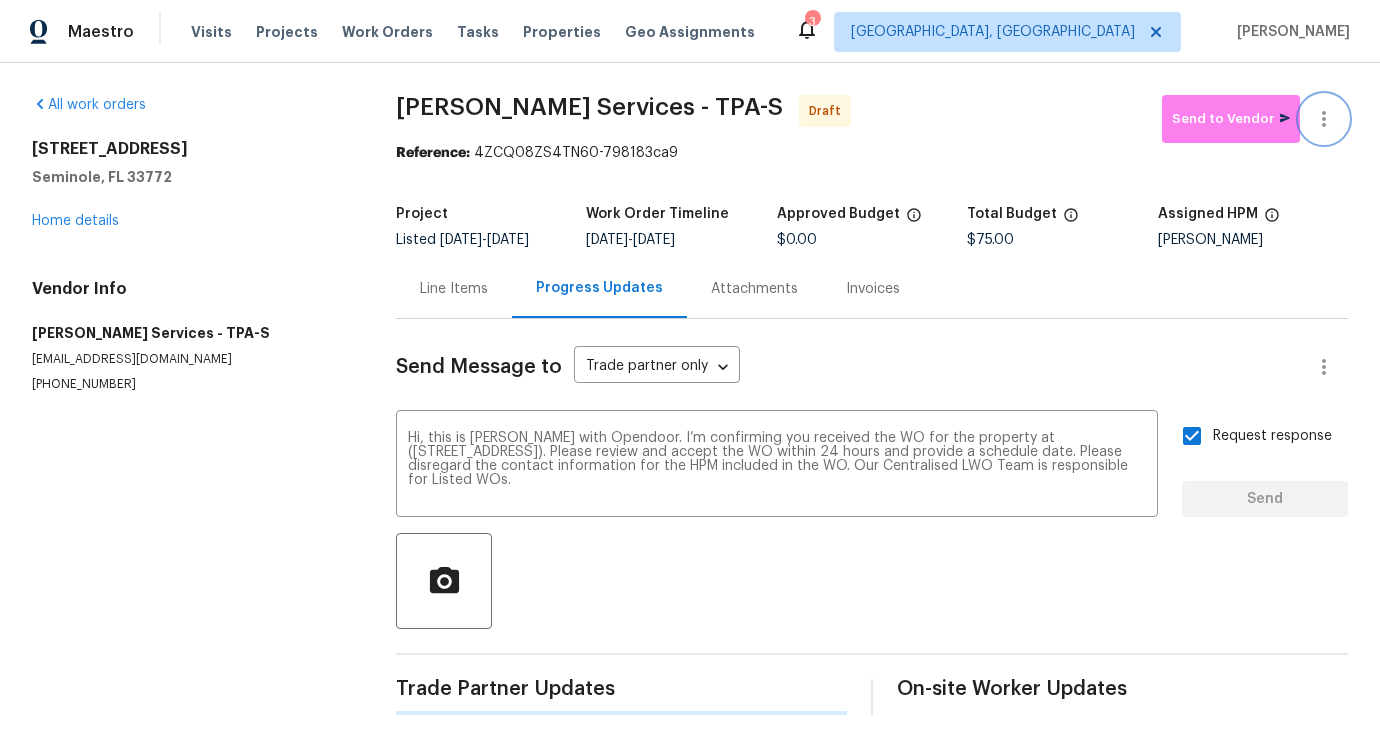 type 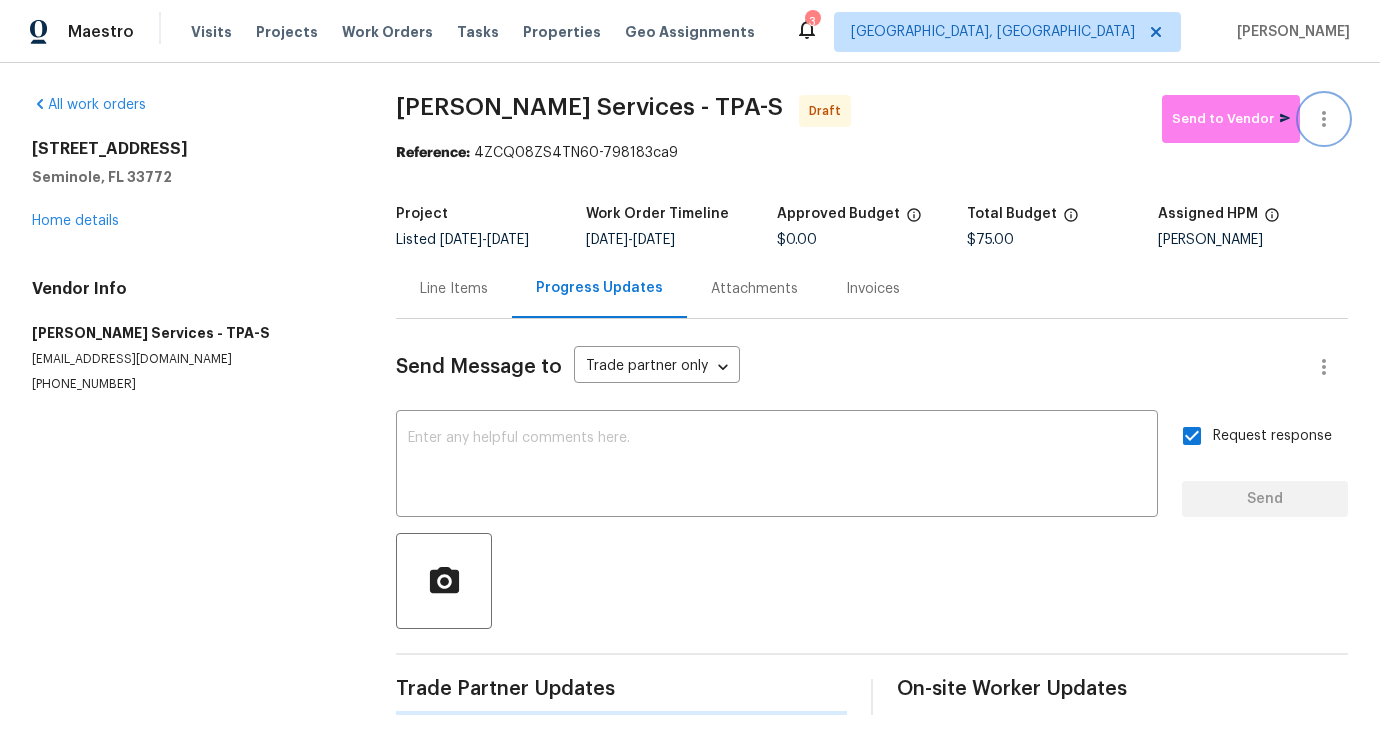 click at bounding box center (1324, 119) 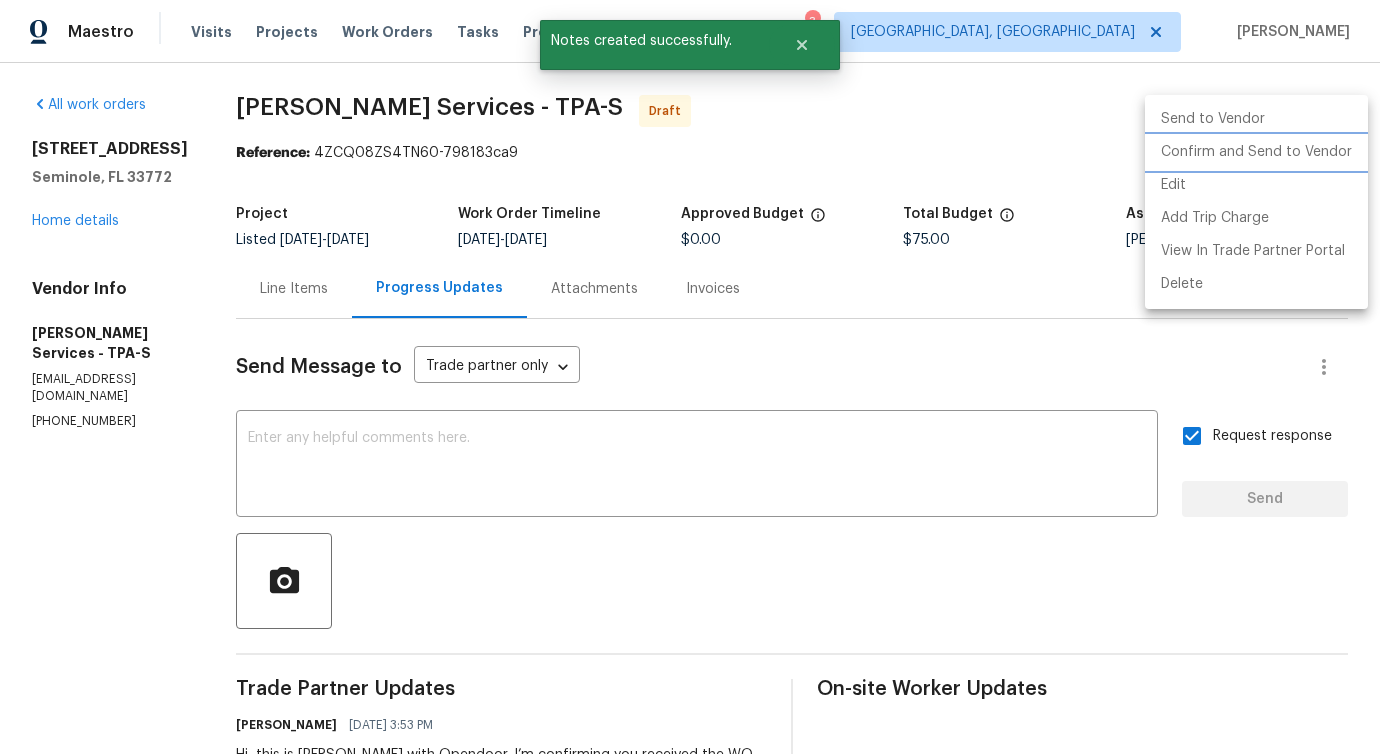 click on "Confirm and Send to Vendor" at bounding box center (1256, 152) 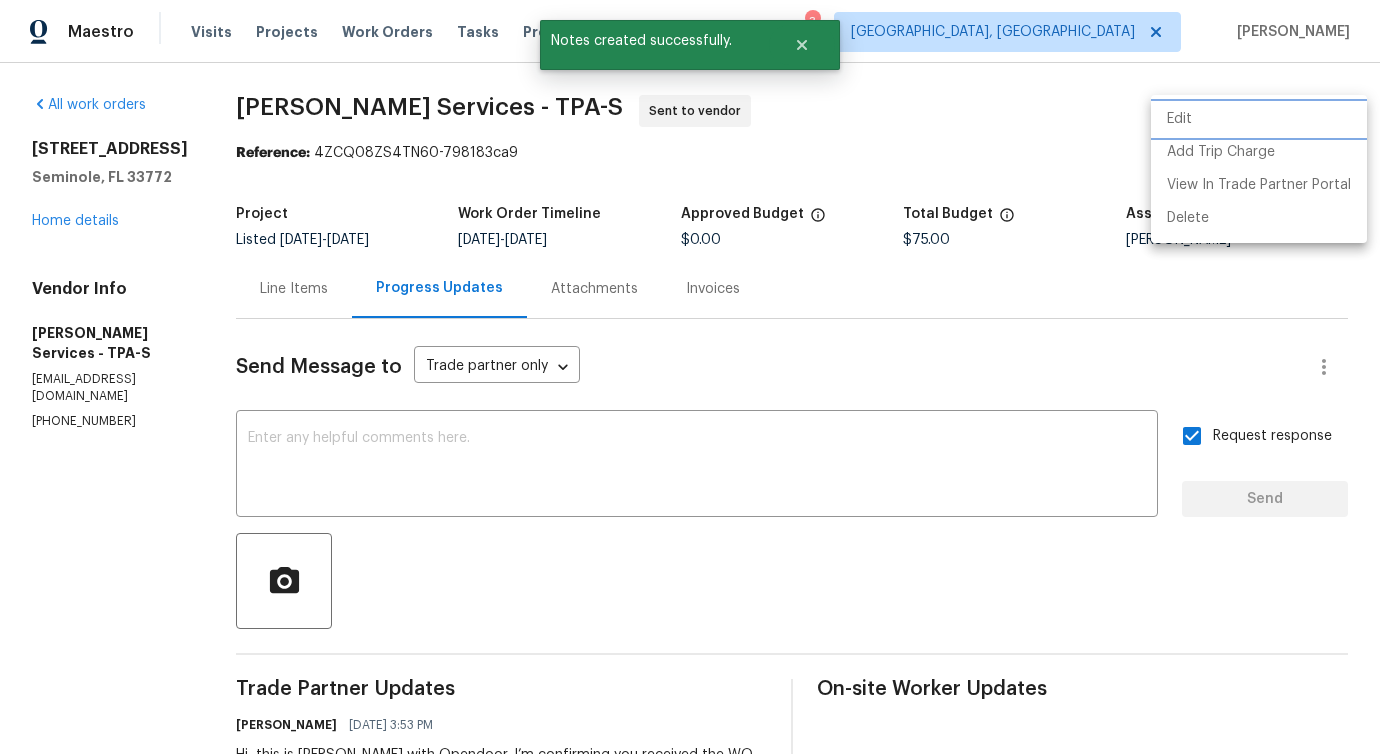 click at bounding box center (690, 377) 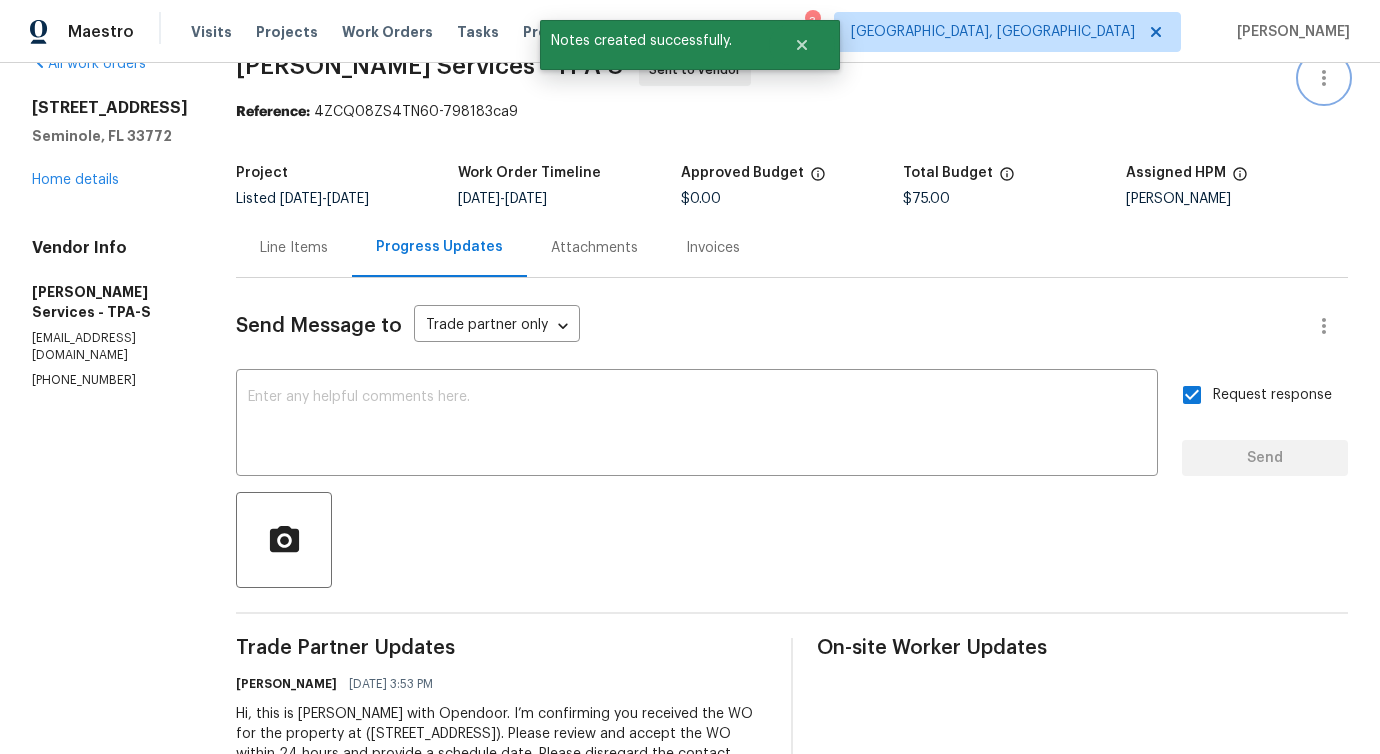 scroll, scrollTop: 0, scrollLeft: 0, axis: both 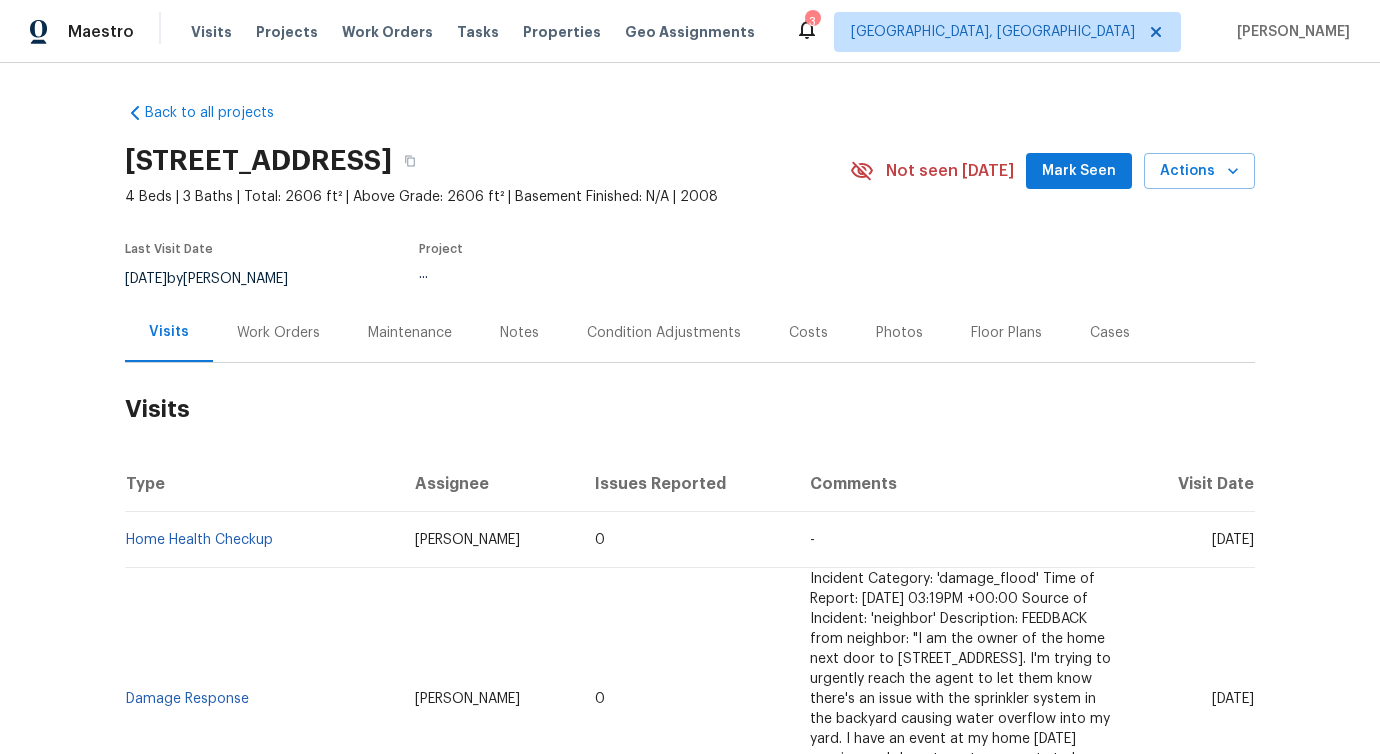 click on "Work Orders" at bounding box center [278, 332] 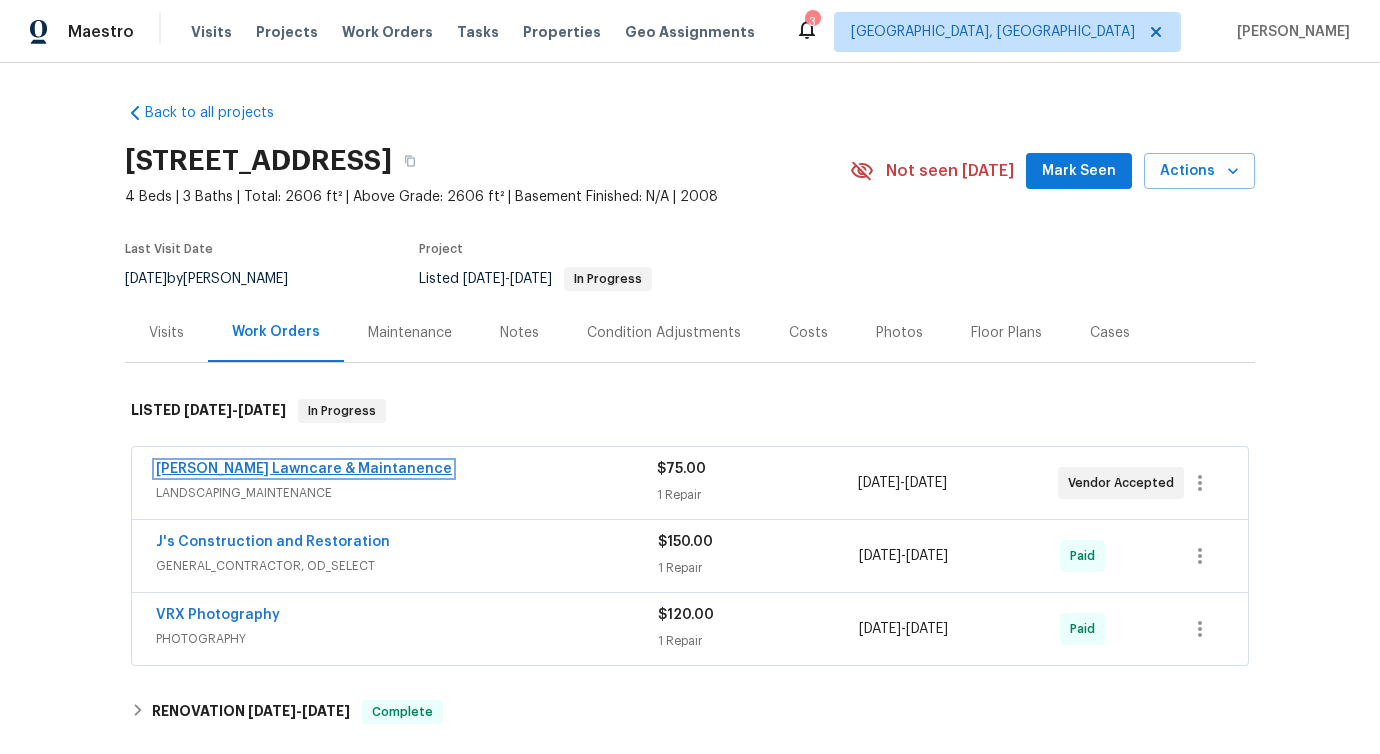 click on "[PERSON_NAME] Lawncare & Maintanence" at bounding box center (304, 469) 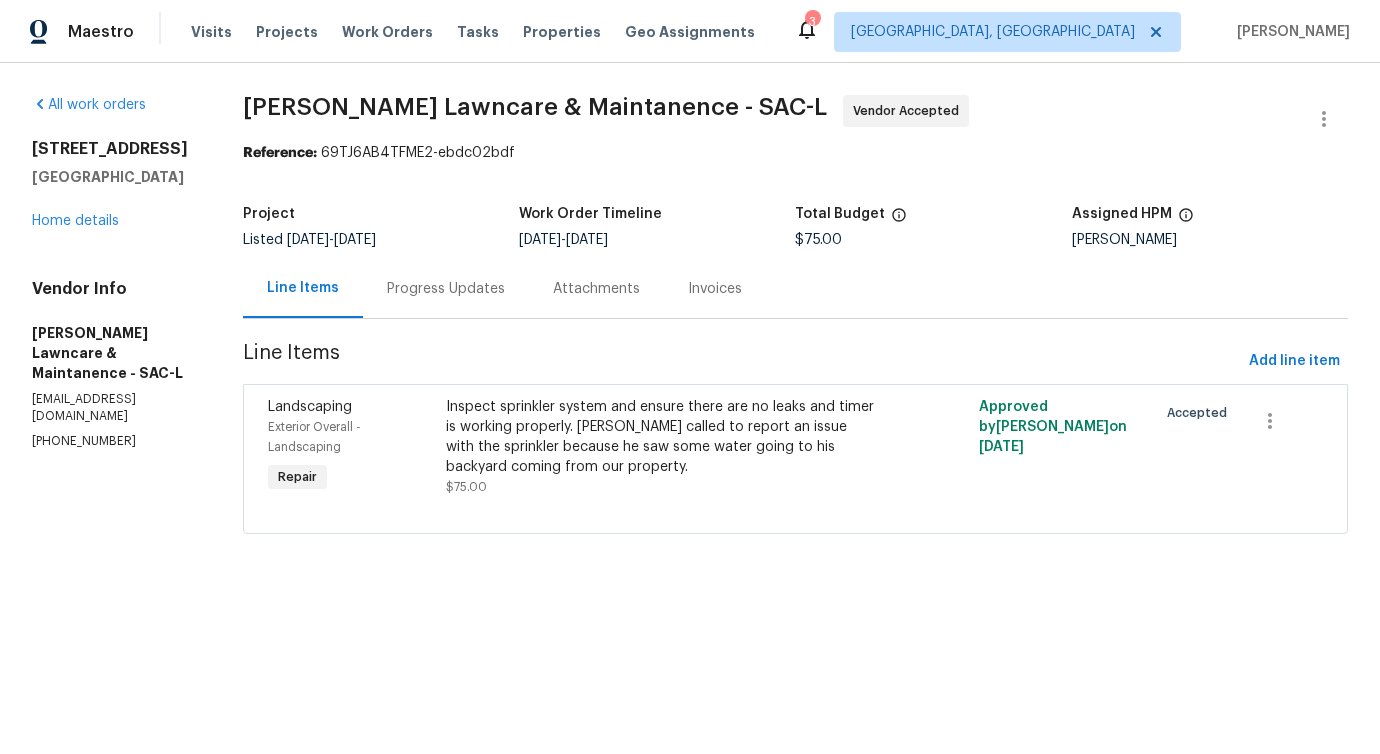 click on "Progress Updates" at bounding box center [446, 288] 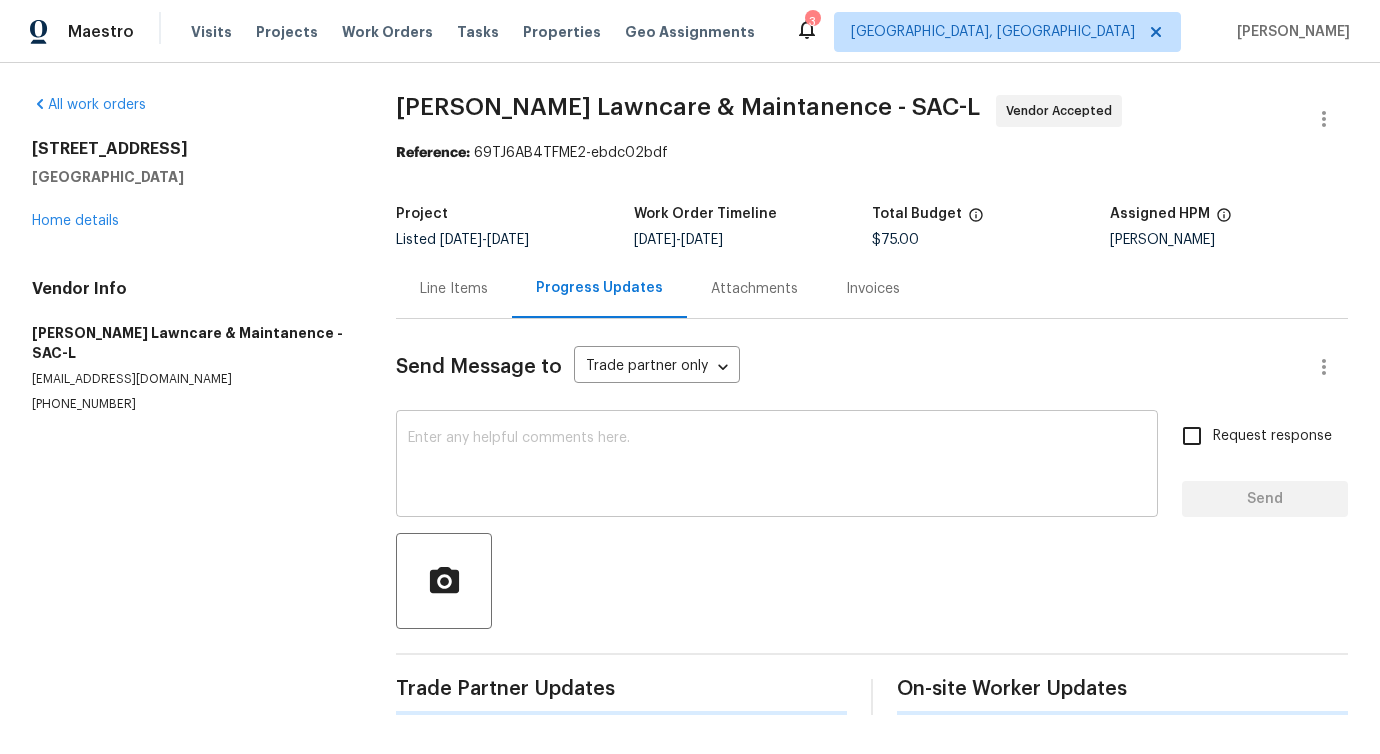 click at bounding box center (777, 466) 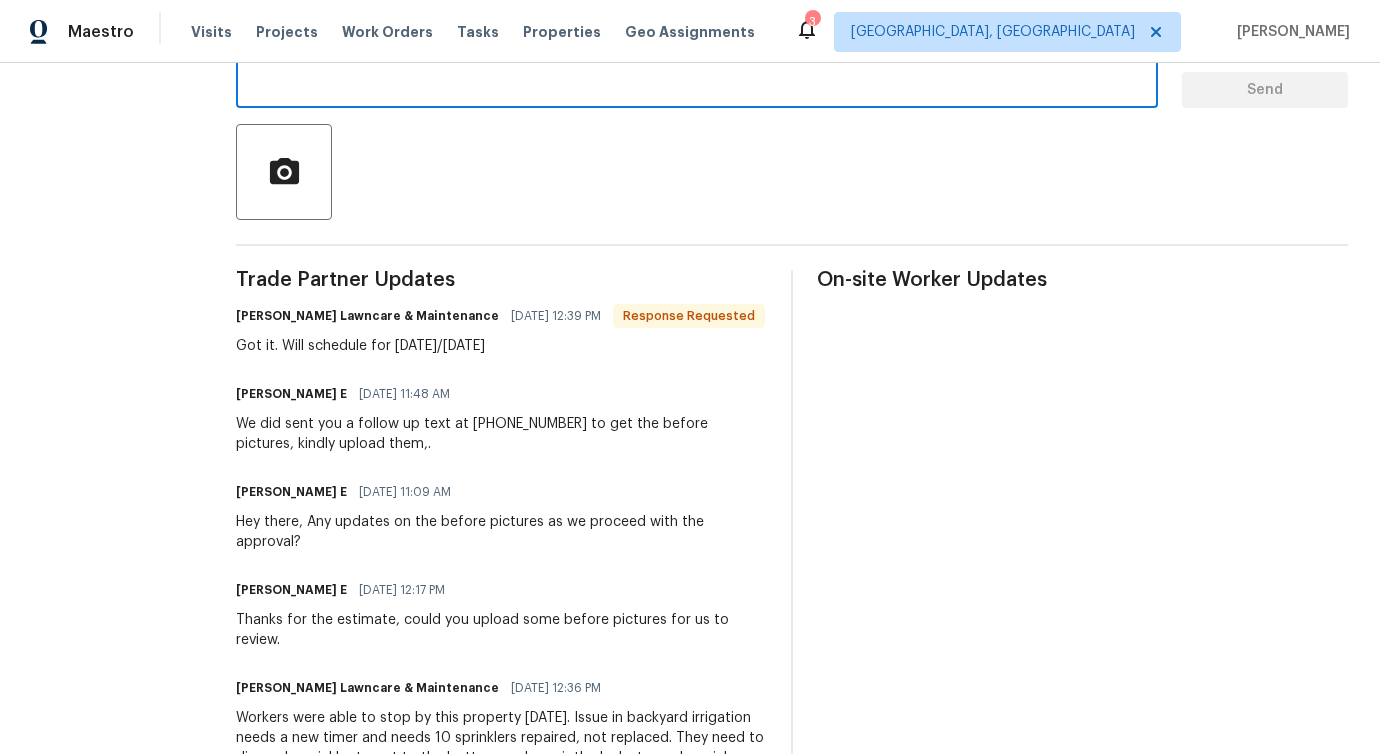 scroll, scrollTop: 118, scrollLeft: 0, axis: vertical 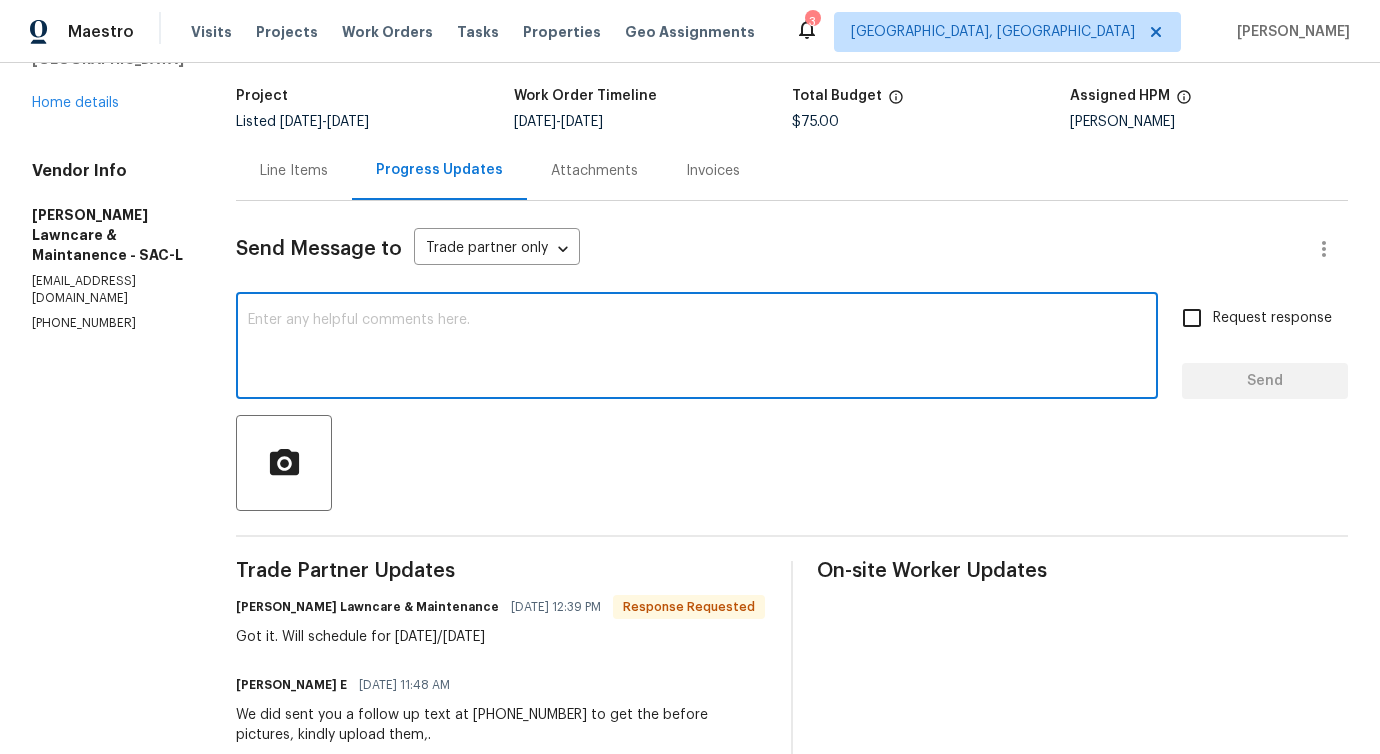 click at bounding box center [697, 348] 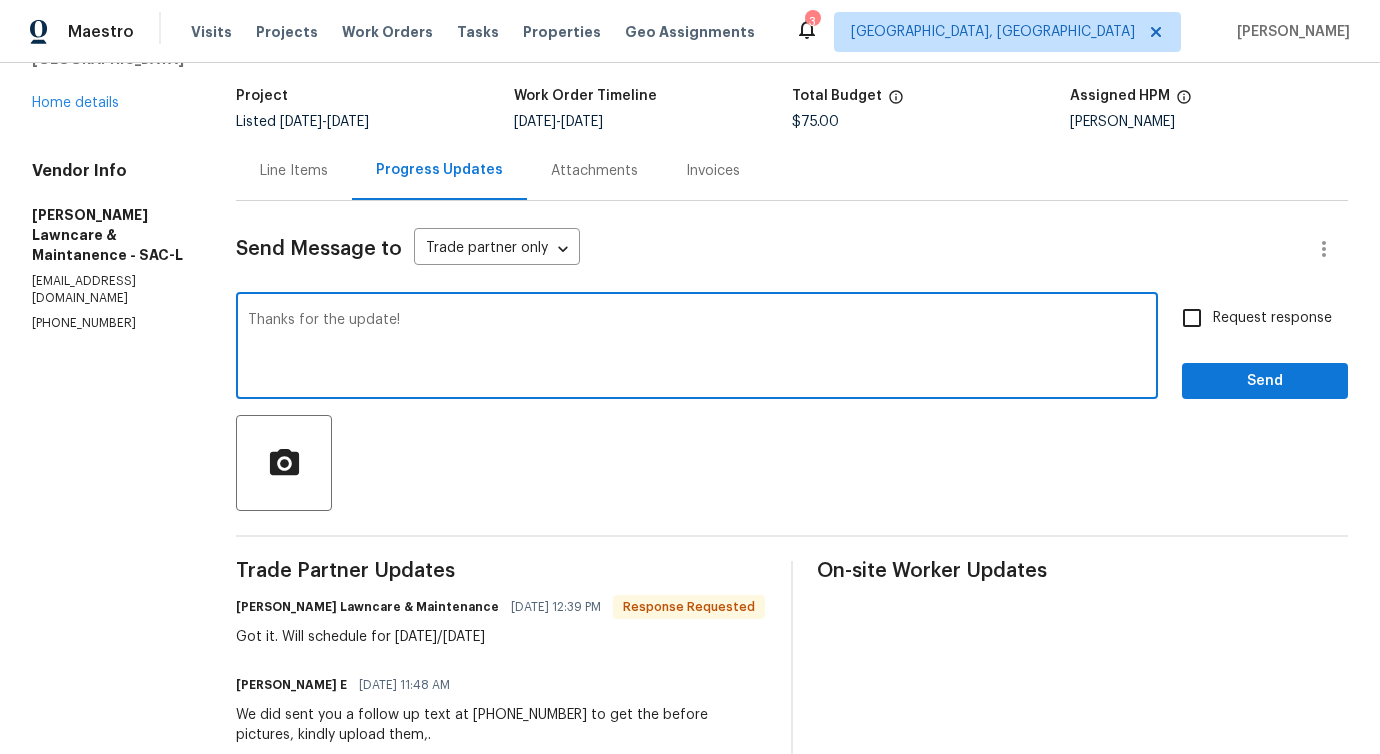 type on "Thanks for the update!" 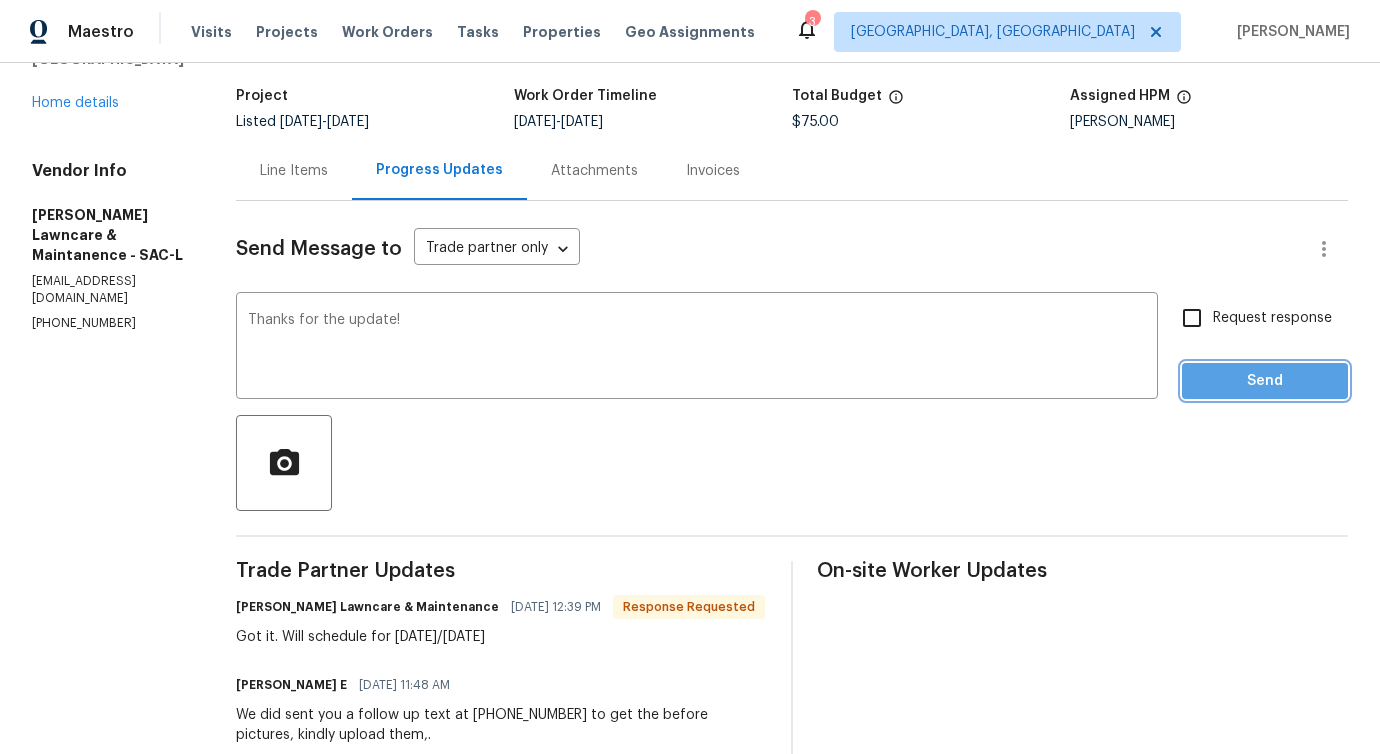 click on "Send" at bounding box center [1265, 381] 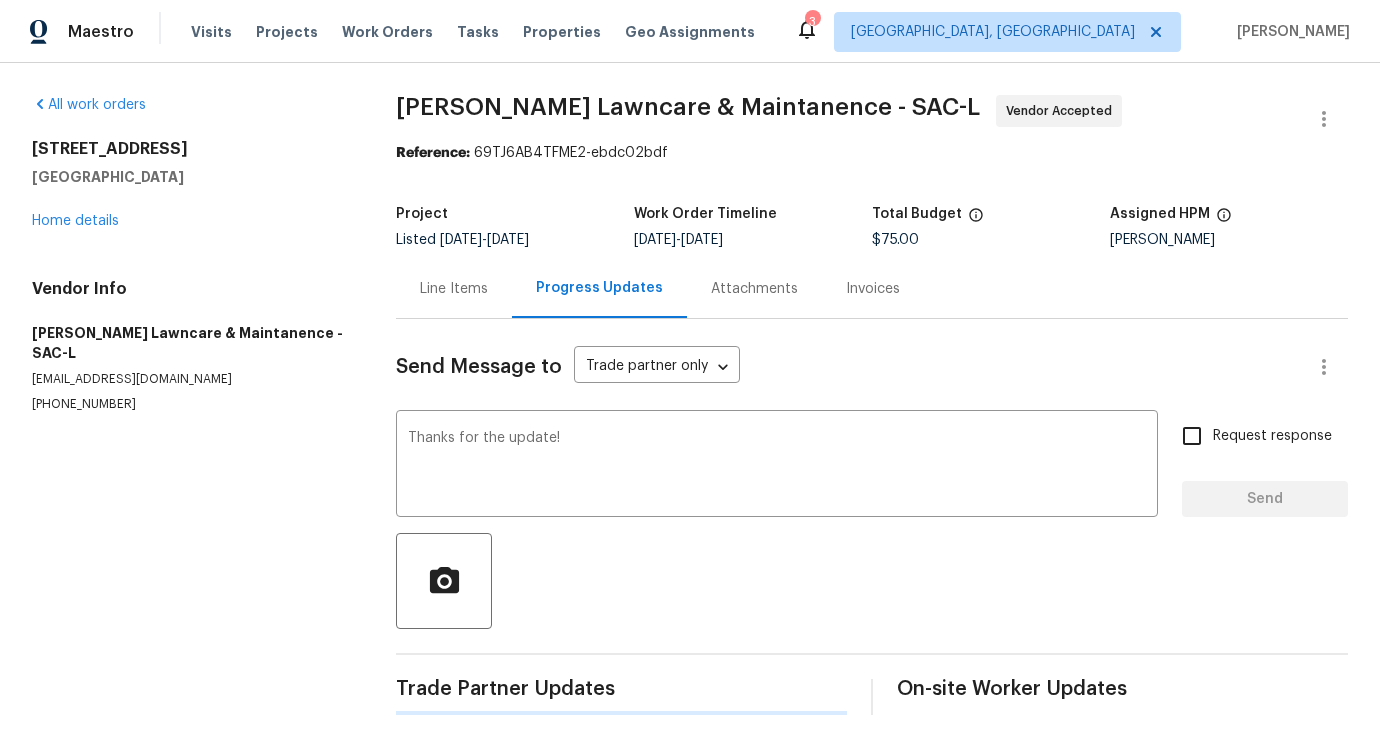 scroll, scrollTop: 0, scrollLeft: 0, axis: both 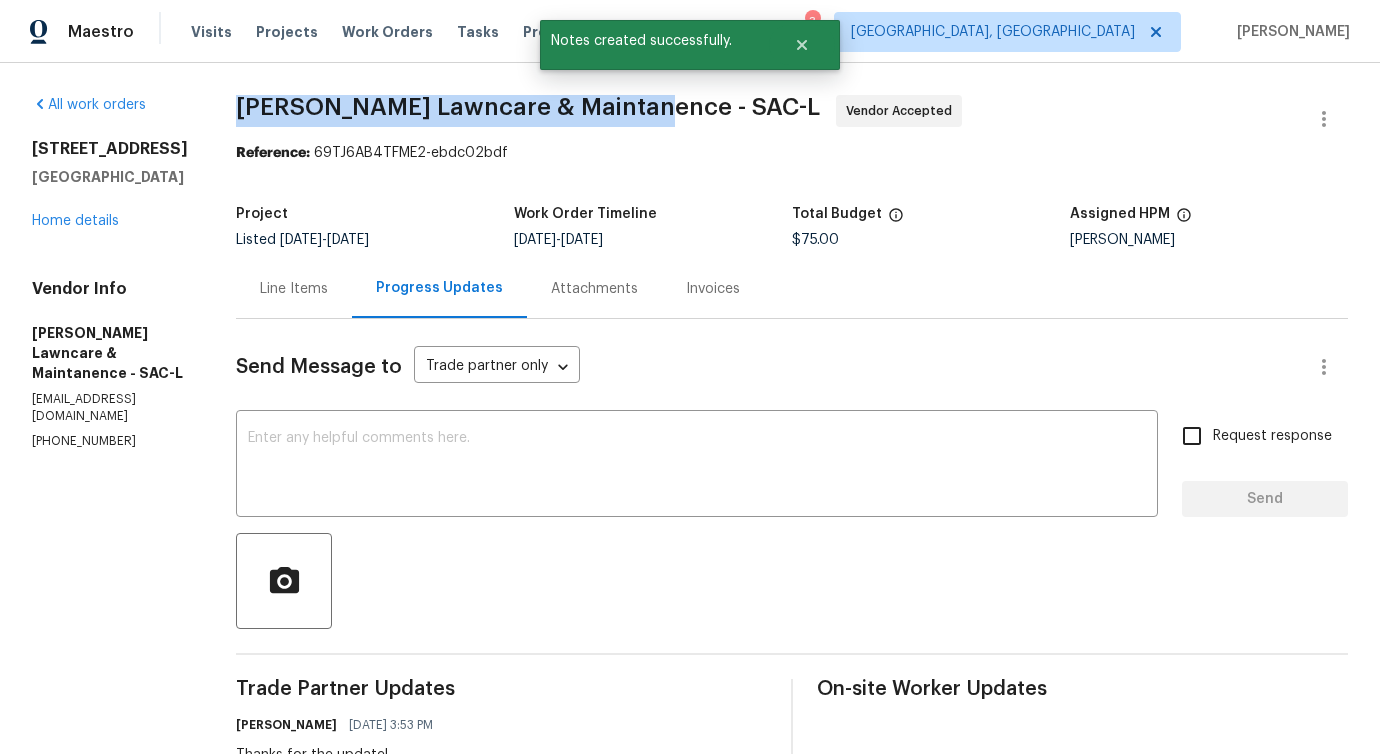 drag, startPoint x: 213, startPoint y: 97, endPoint x: 641, endPoint y: 109, distance: 428.16818 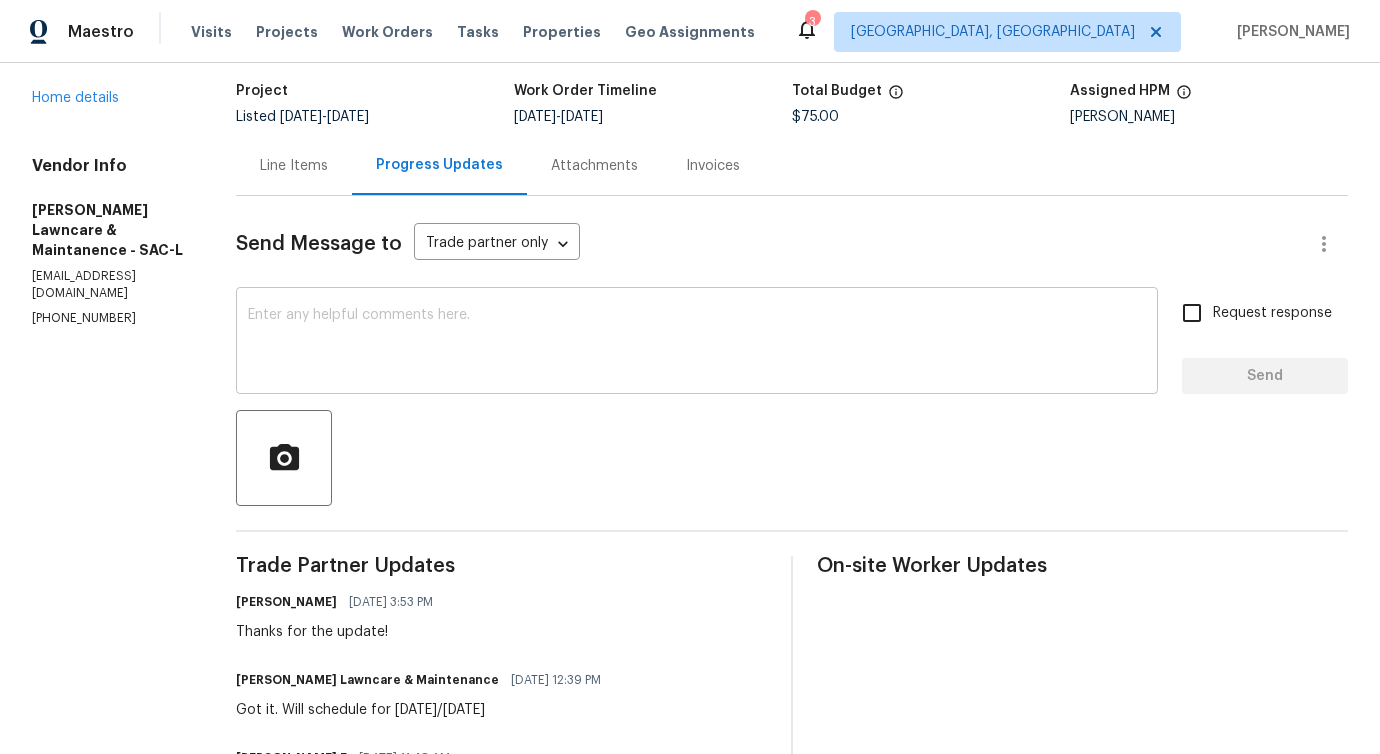 scroll, scrollTop: 385, scrollLeft: 0, axis: vertical 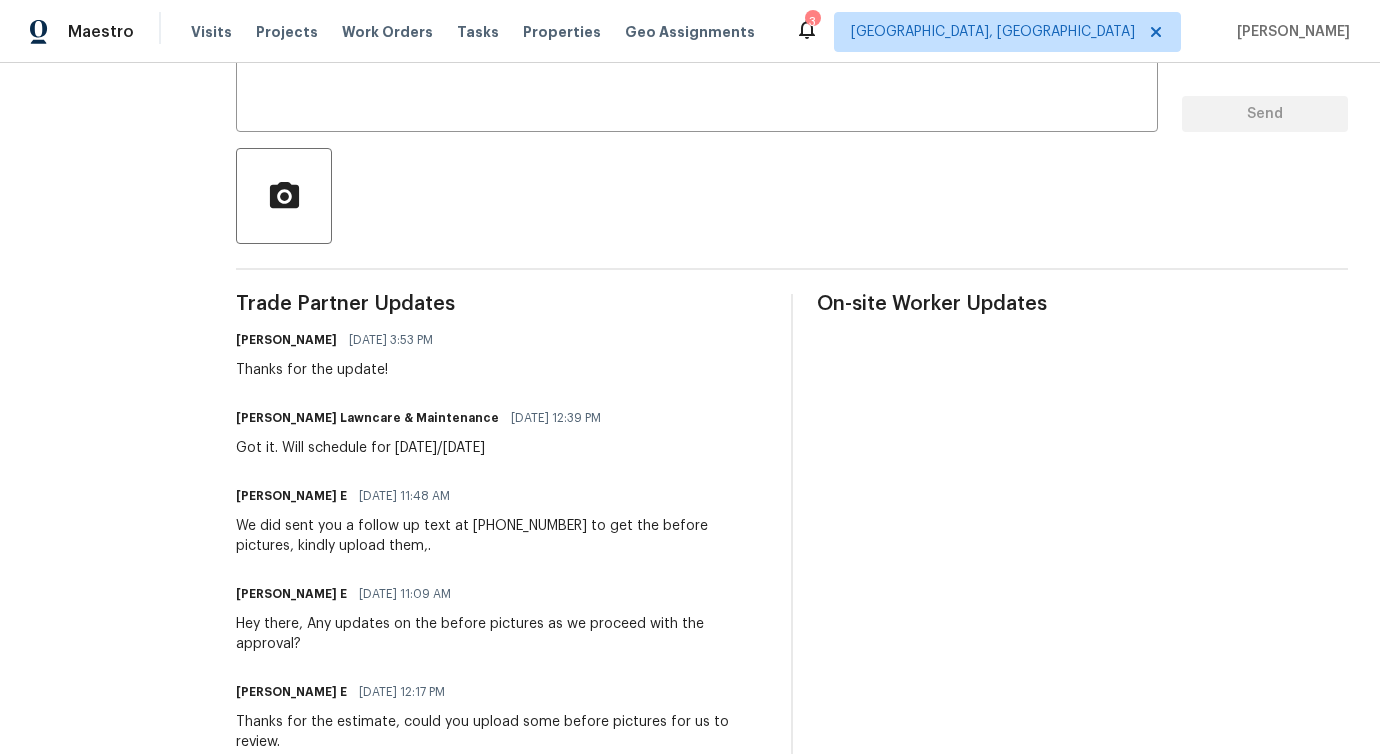 click on "Got it. Will schedule for Friday/Saturday this week" at bounding box center [424, 448] 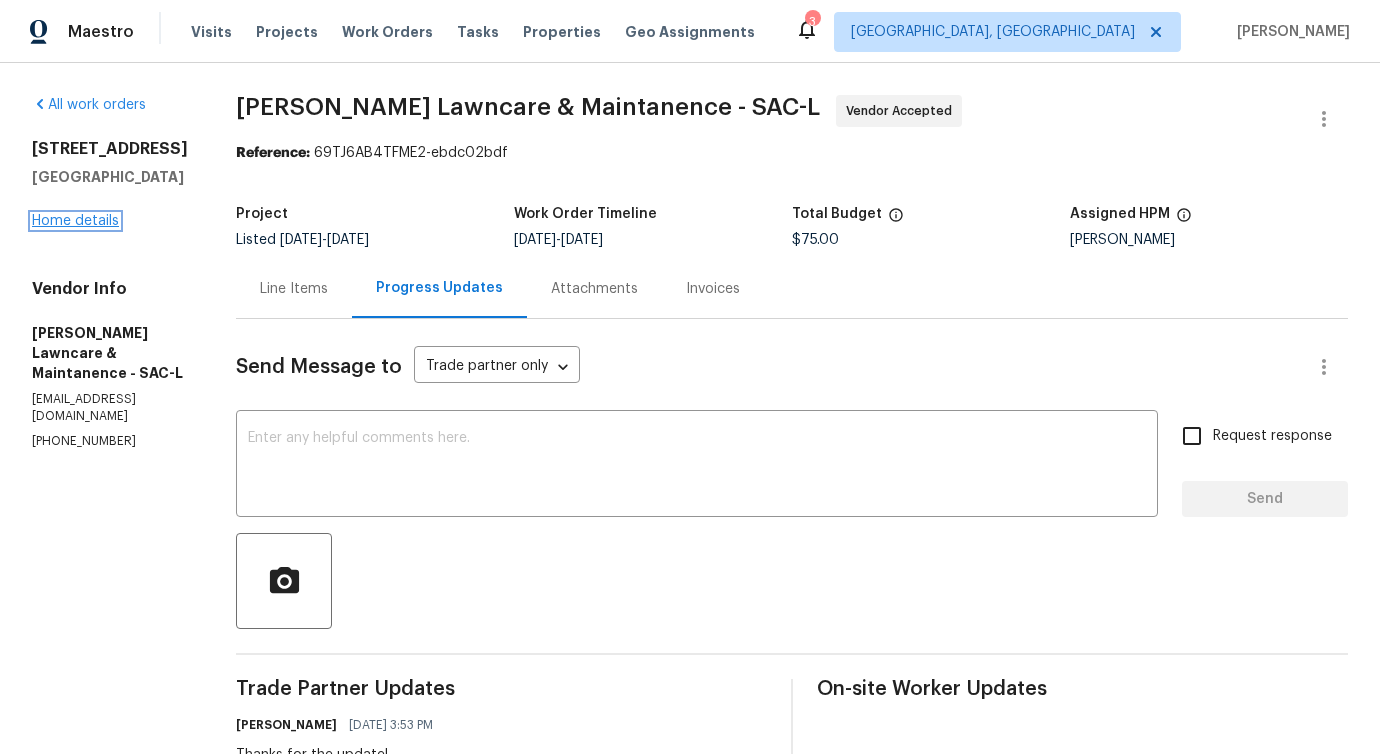 click on "Home details" at bounding box center [75, 221] 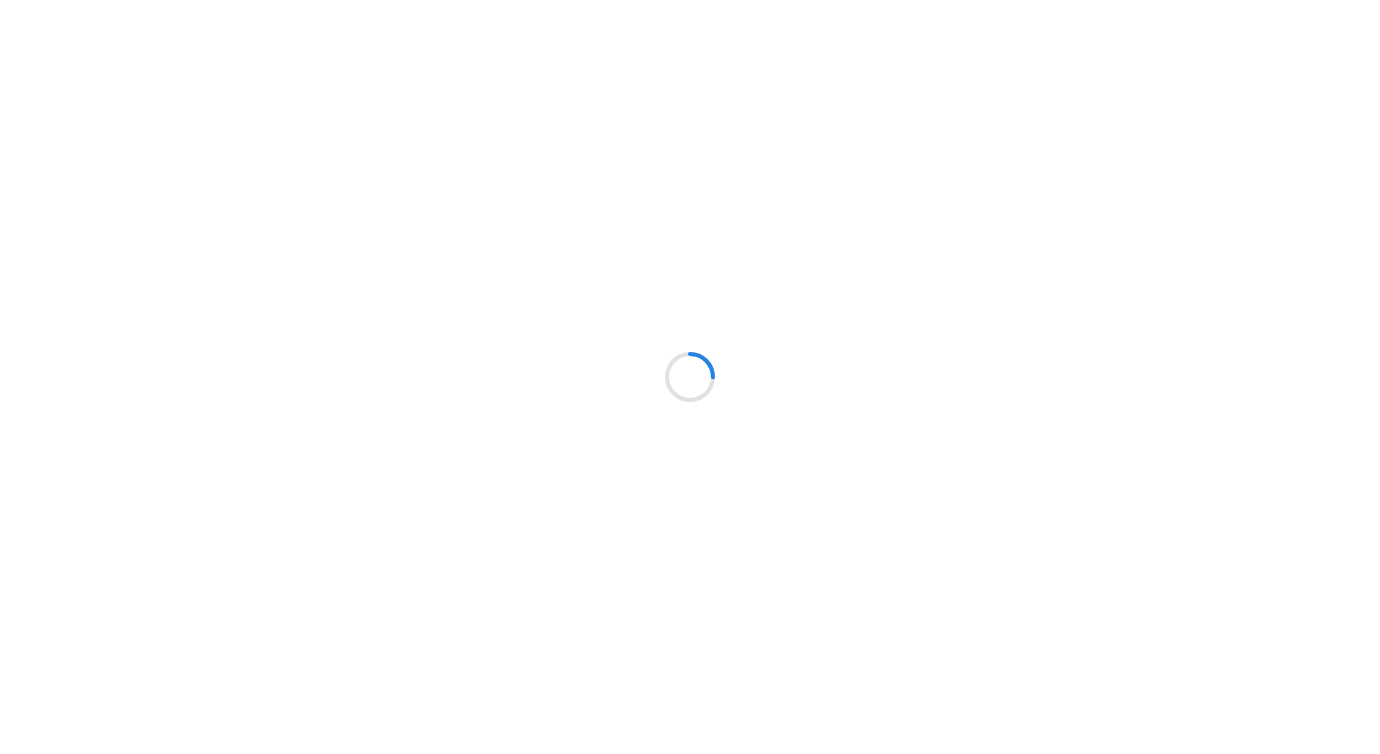 scroll, scrollTop: 0, scrollLeft: 0, axis: both 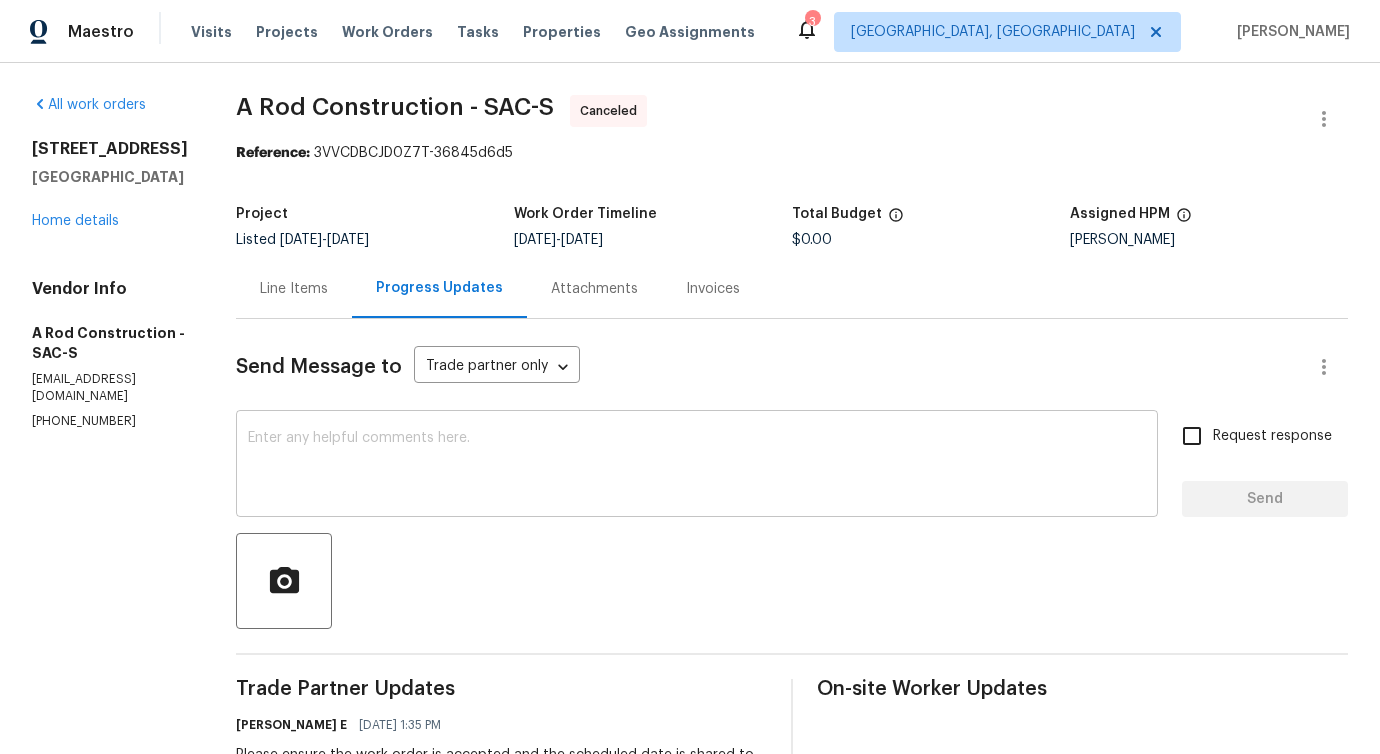 click at bounding box center [697, 466] 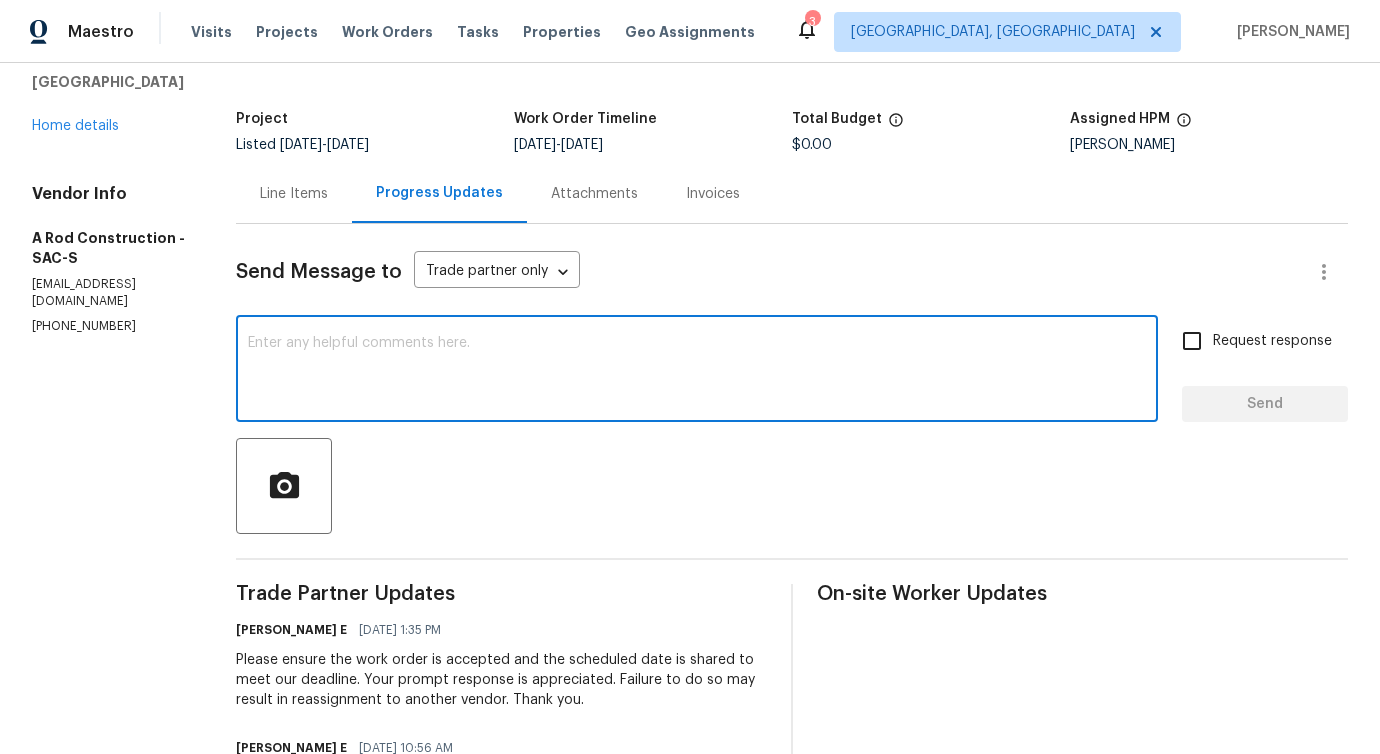 scroll, scrollTop: 0, scrollLeft: 0, axis: both 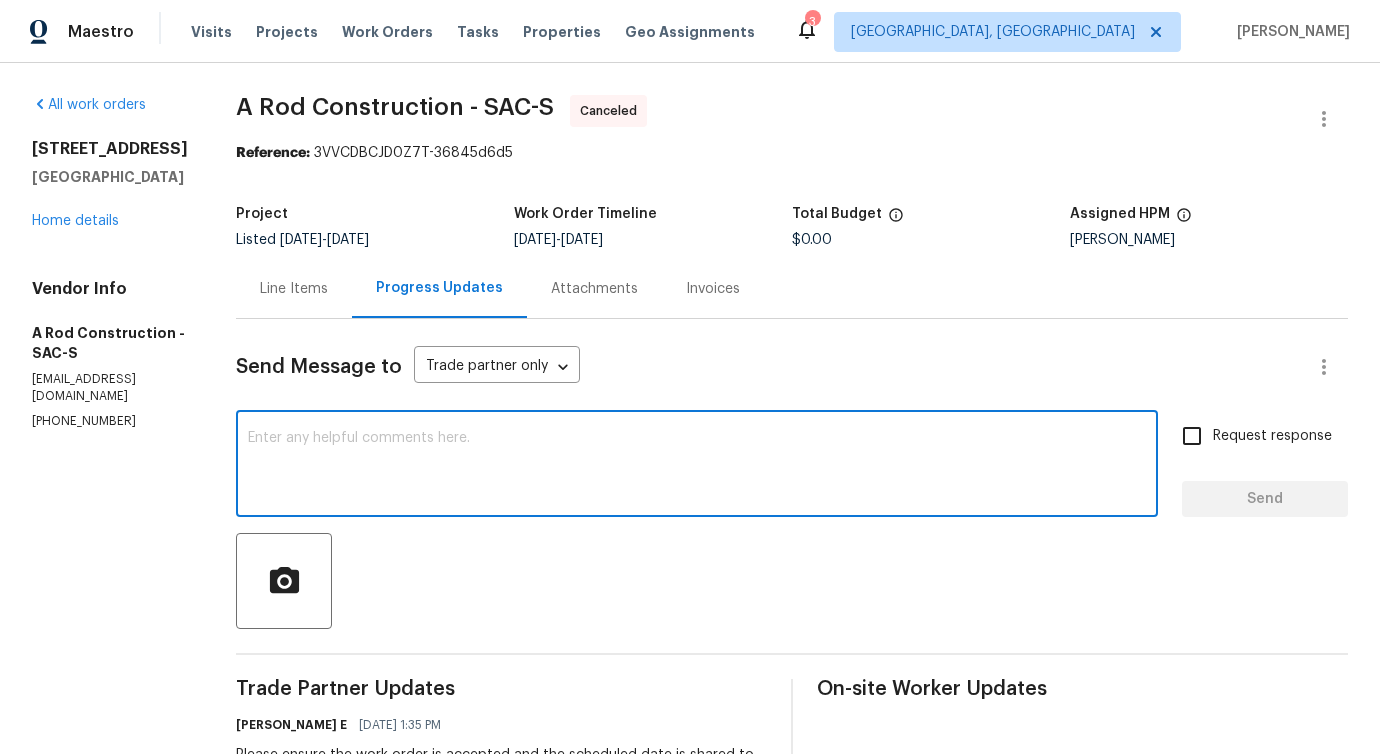 click on "[STREET_ADDRESS] Home details" at bounding box center [110, 185] 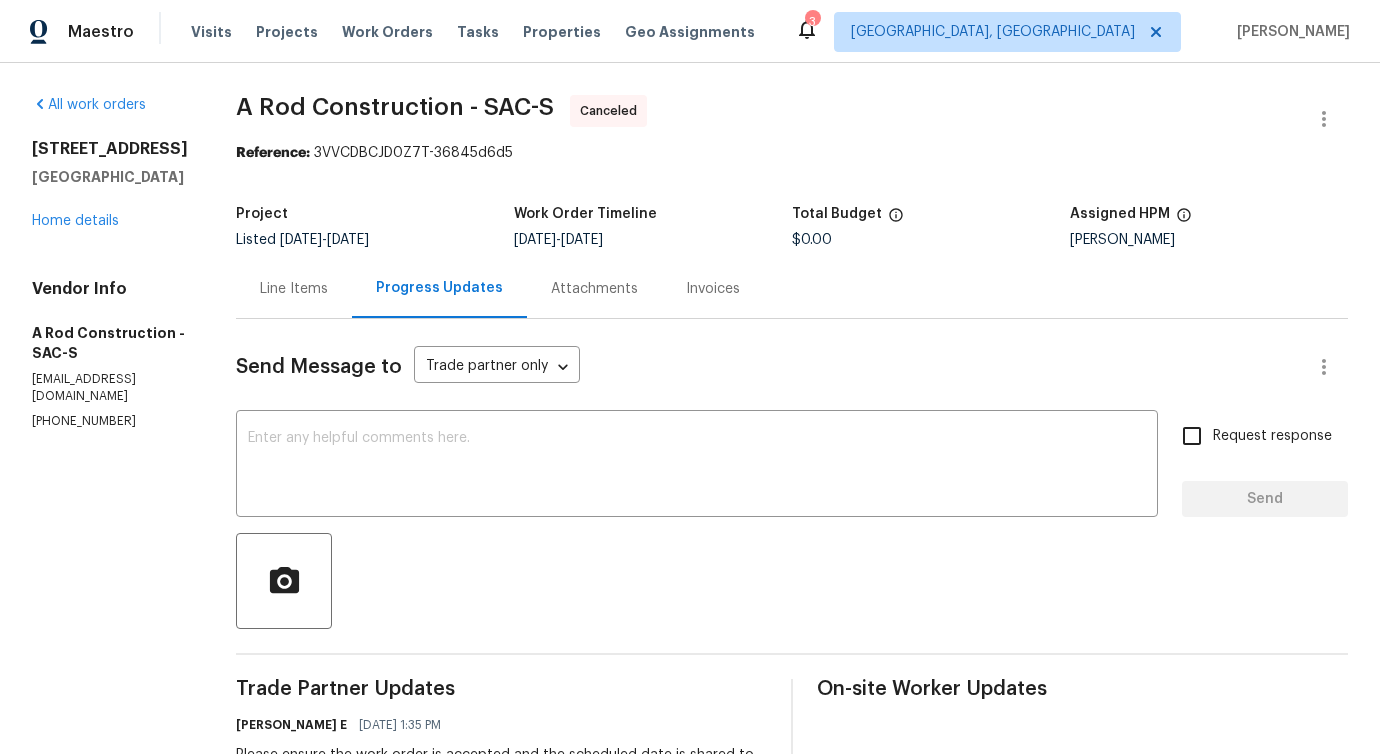 click on "All work orders [STREET_ADDRESS] Home details Vendor Info A Rod Construction - SAC-S [EMAIL_ADDRESS][DOMAIN_NAME] [PHONE_NUMBER]" at bounding box center (110, 262) 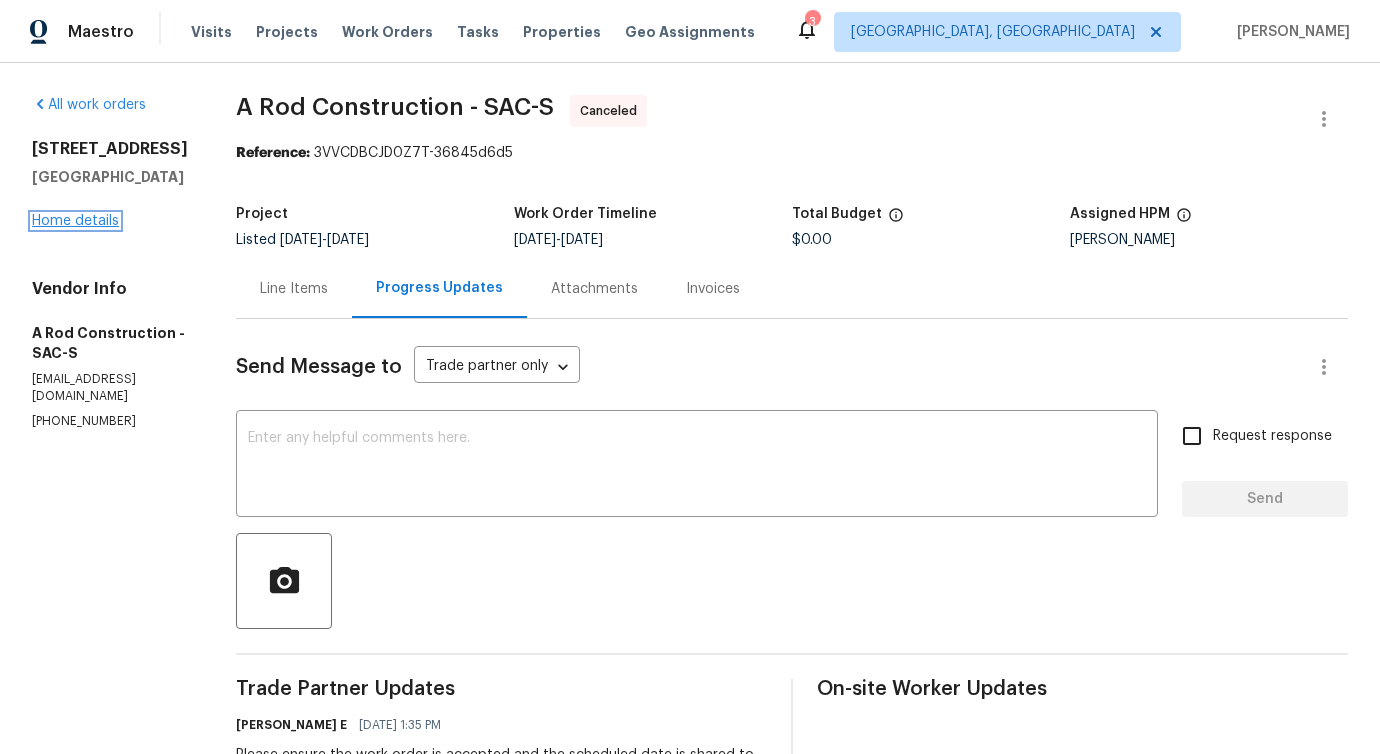 click on "Home details" at bounding box center (75, 221) 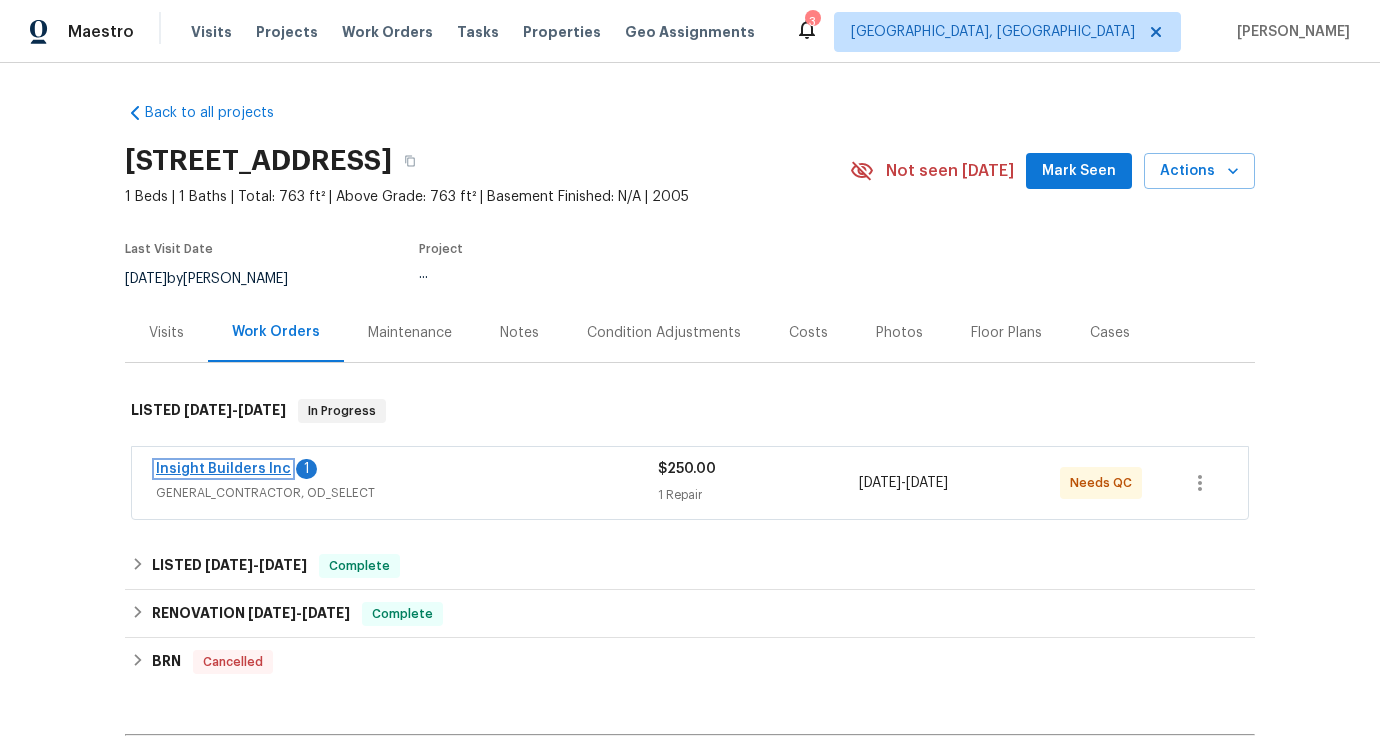click on "Insight Builders Inc" at bounding box center (223, 469) 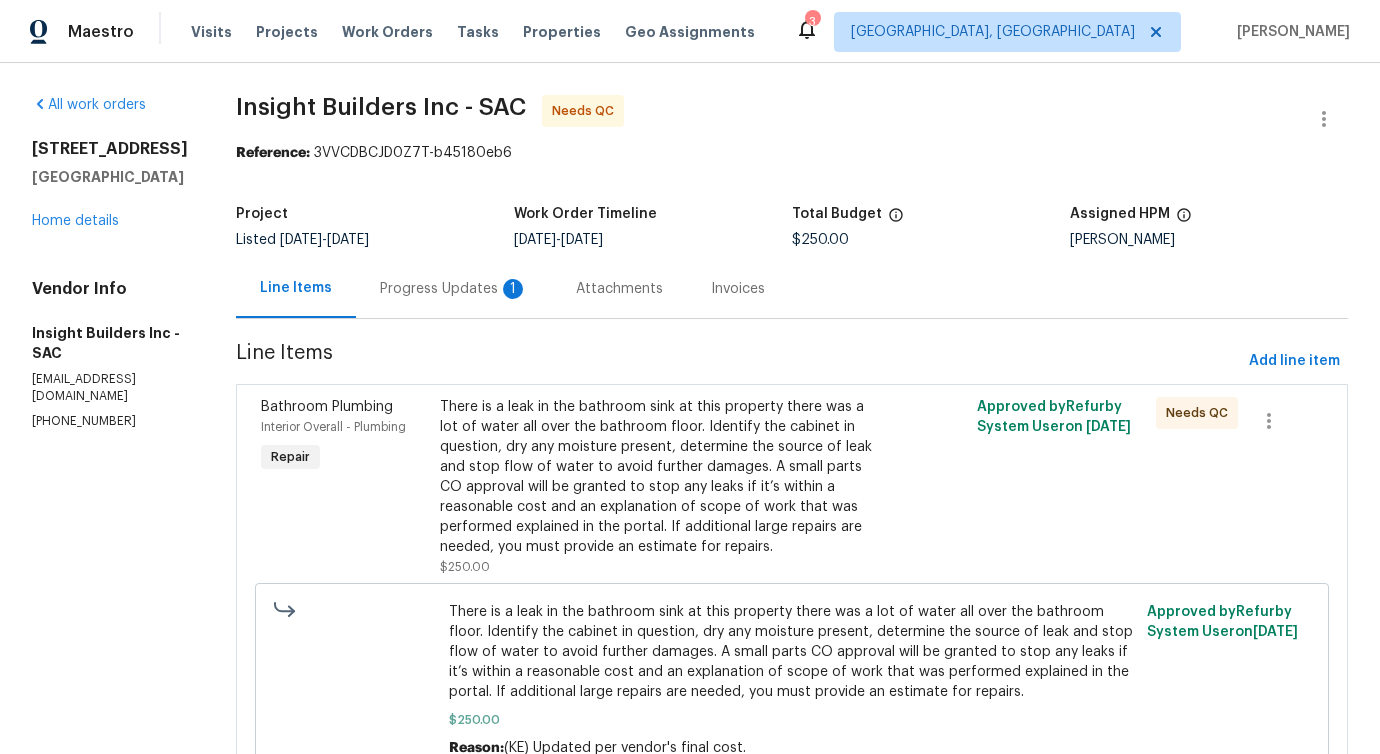 click on "Progress Updates 1" at bounding box center (454, 289) 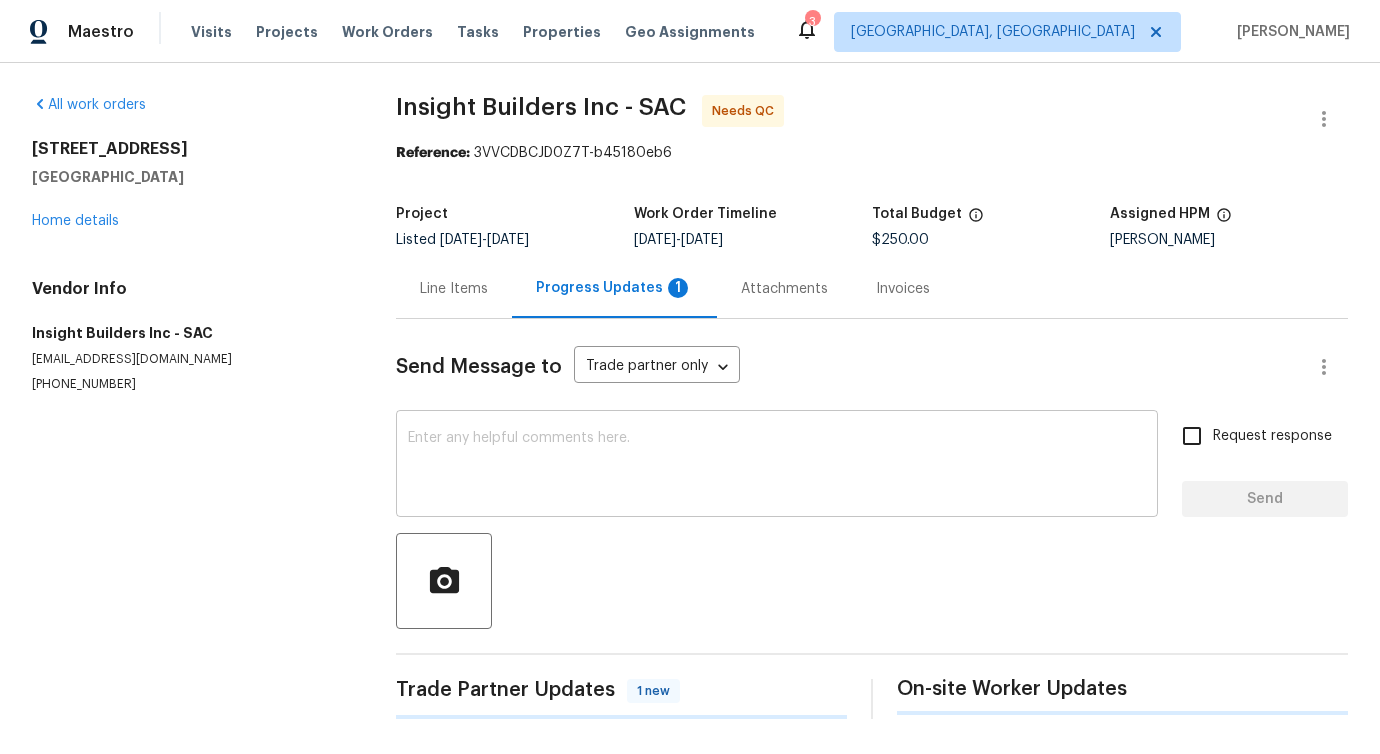 click on "x ​" at bounding box center [777, 466] 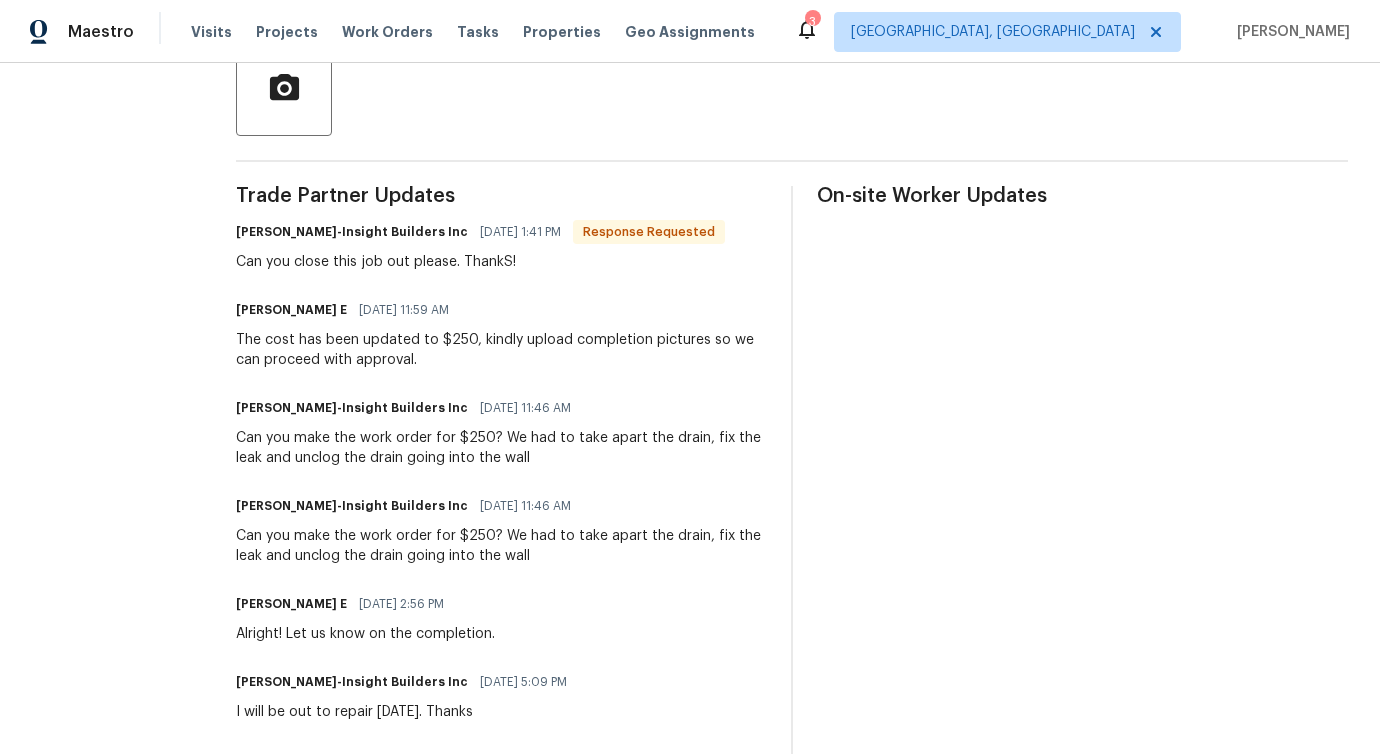 scroll, scrollTop: 0, scrollLeft: 0, axis: both 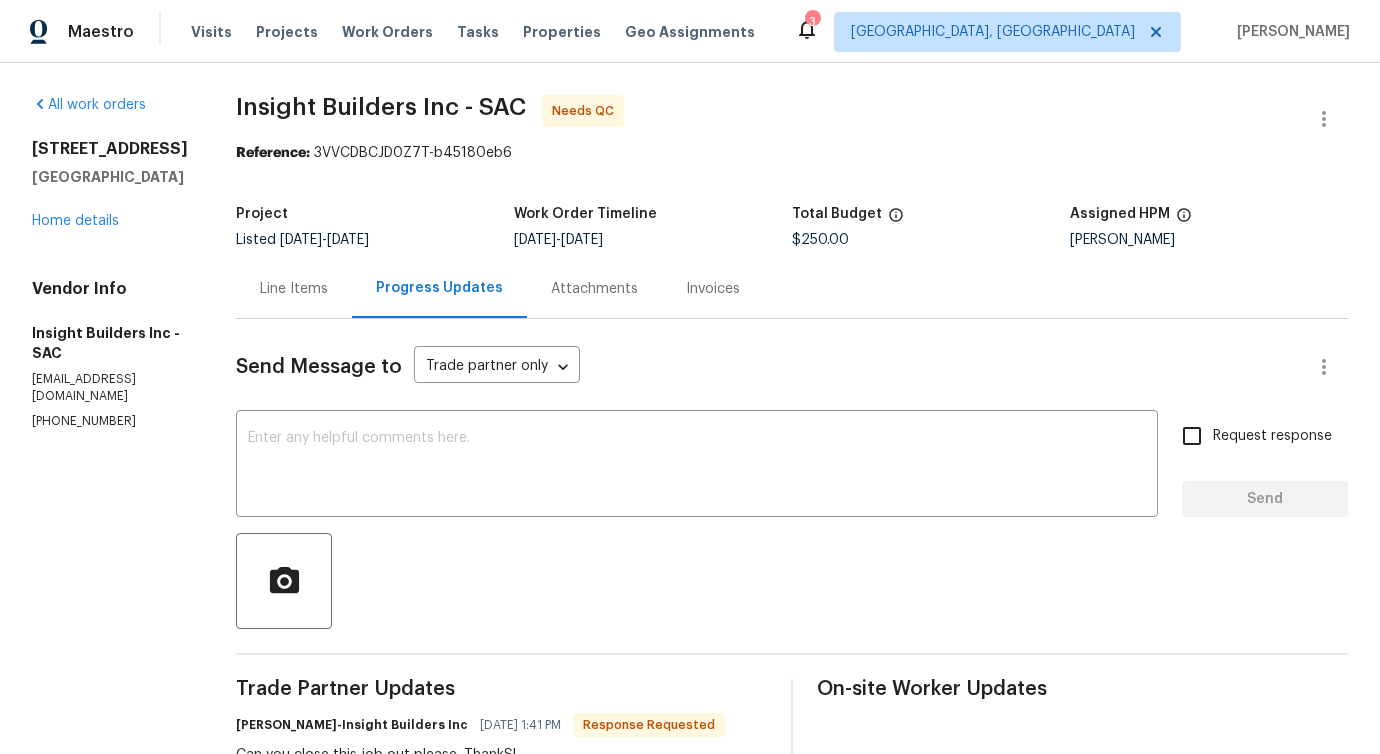 click on "Line Items" at bounding box center [294, 289] 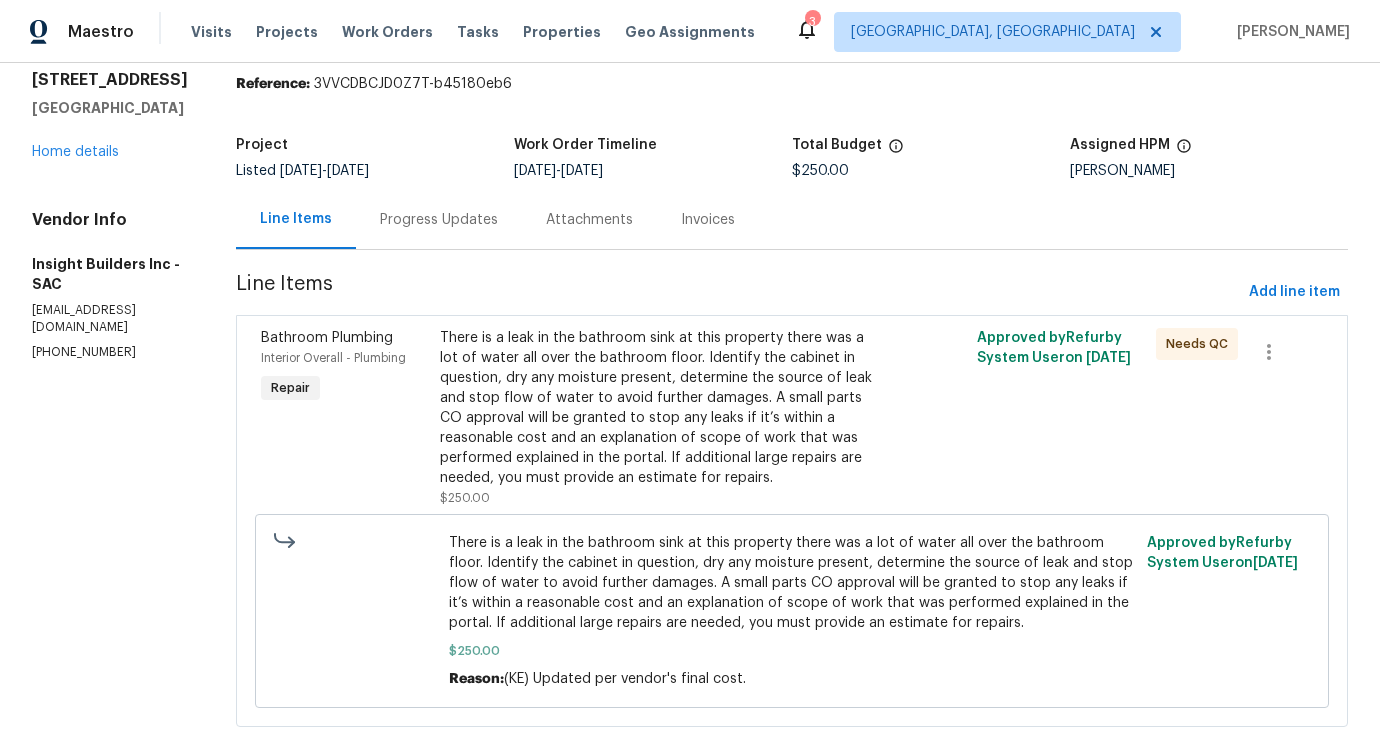 scroll, scrollTop: 0, scrollLeft: 0, axis: both 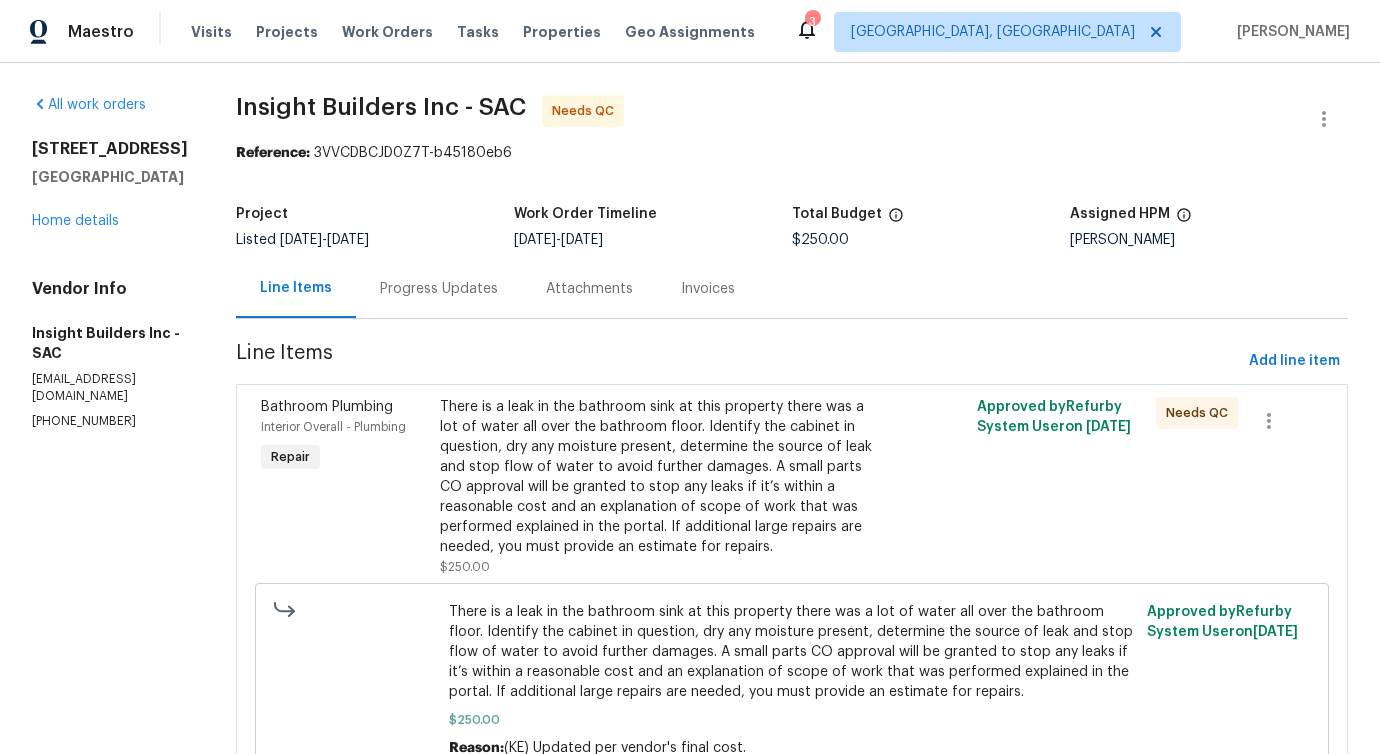 click on "Progress Updates" at bounding box center [439, 289] 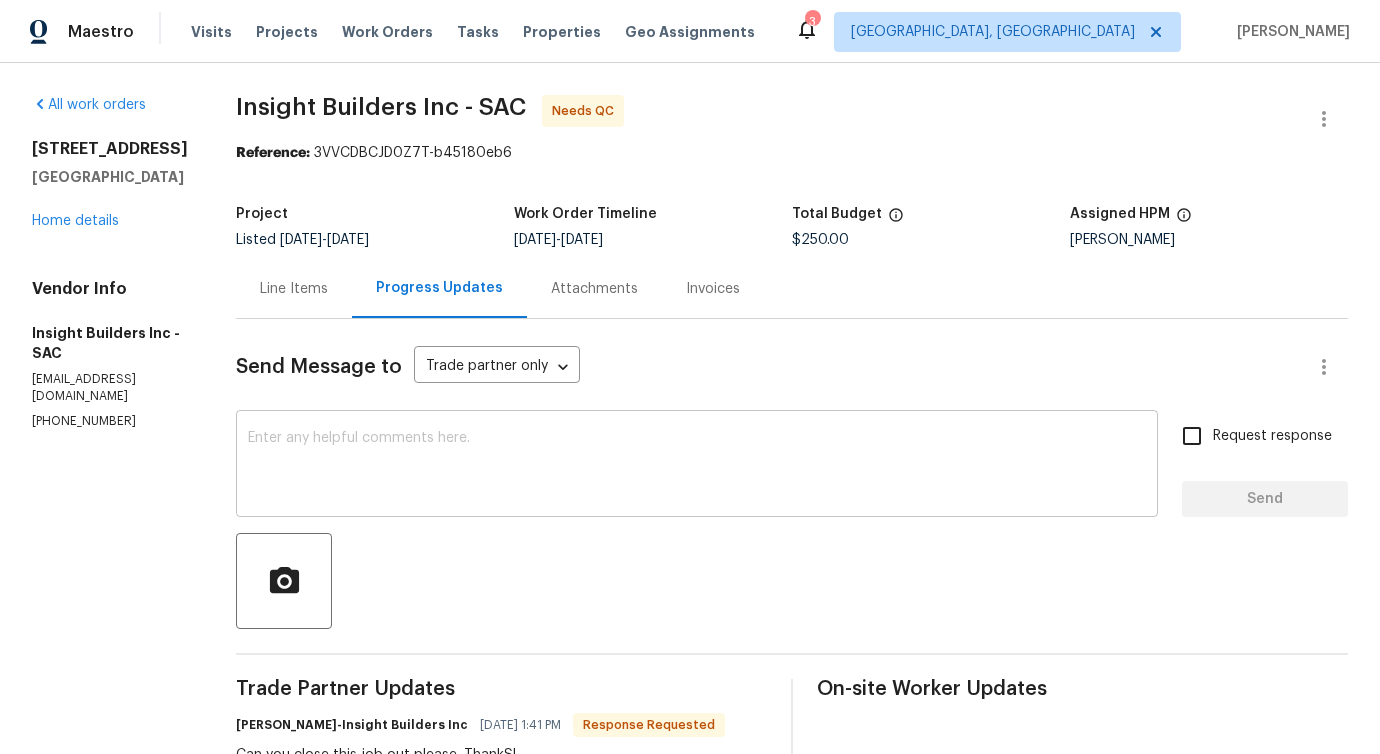 click at bounding box center [697, 466] 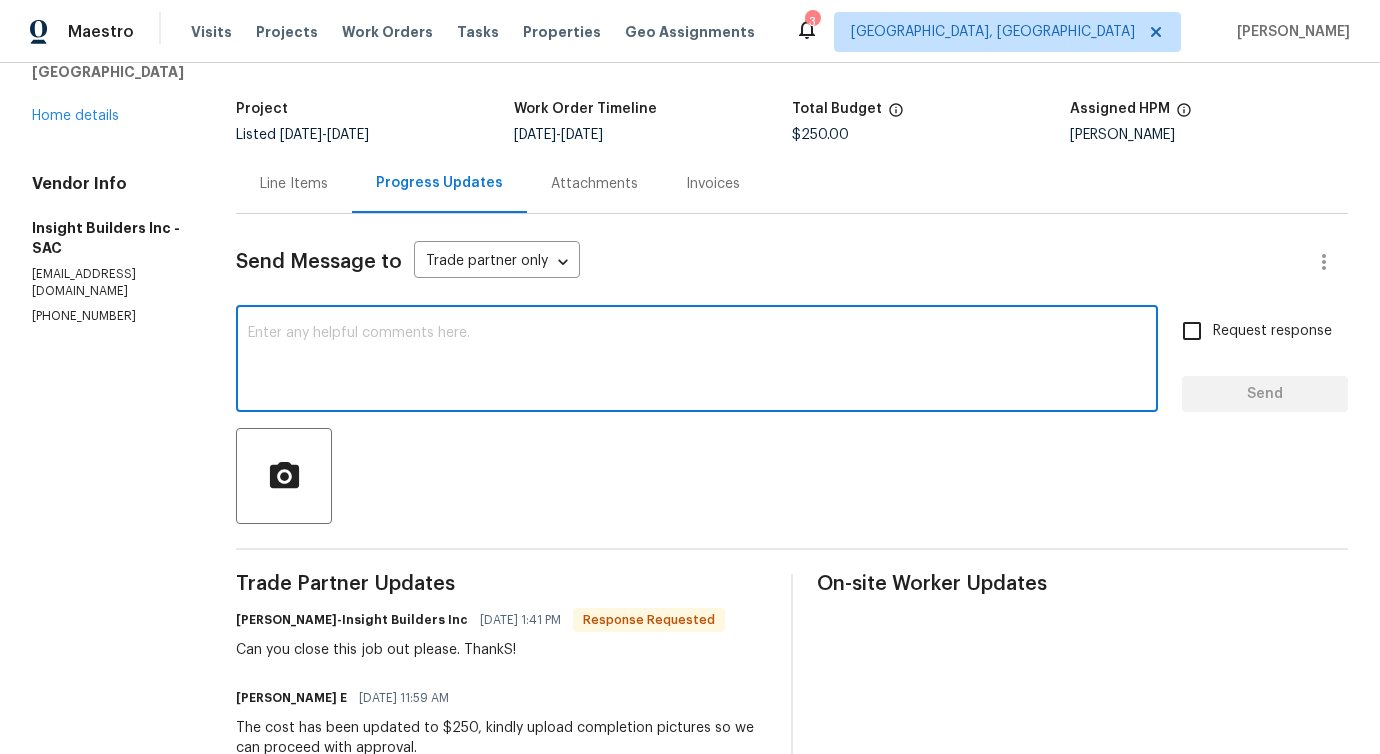 scroll, scrollTop: 191, scrollLeft: 0, axis: vertical 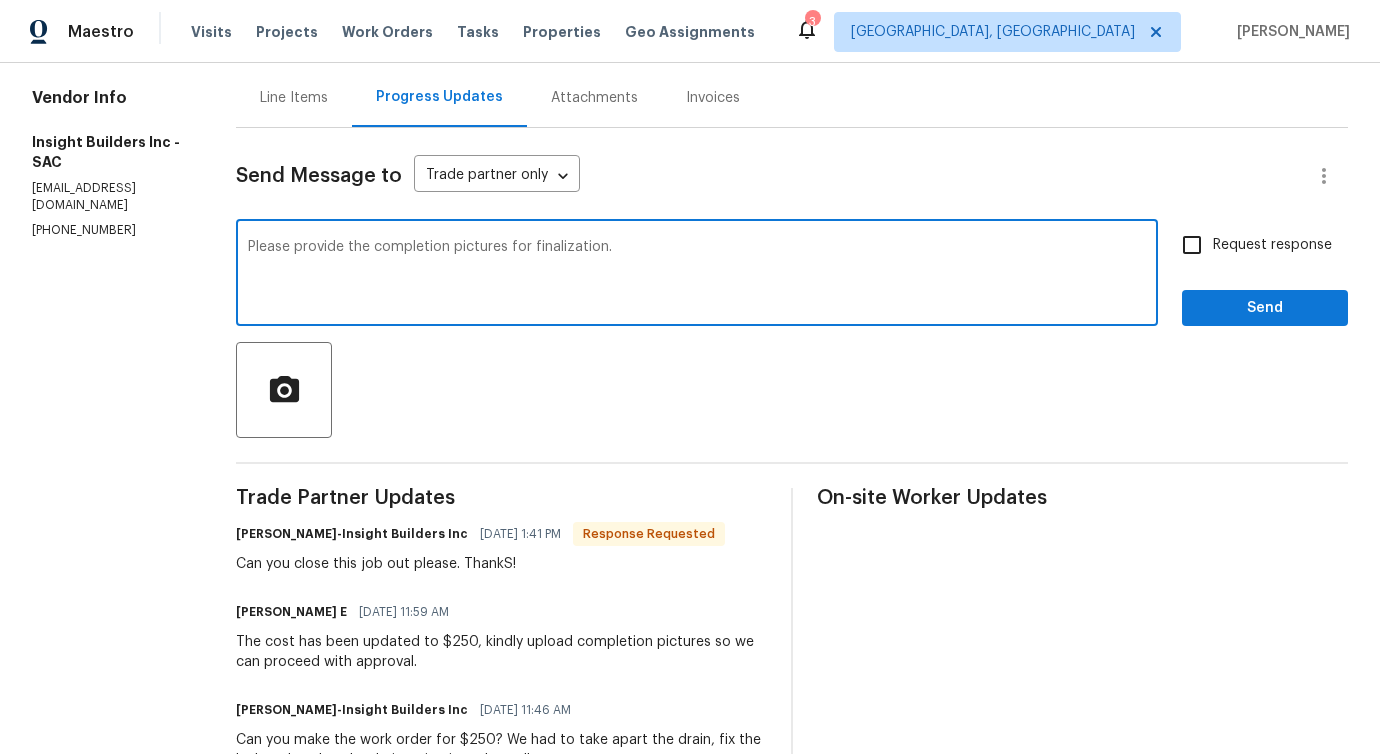 drag, startPoint x: 672, startPoint y: 247, endPoint x: 154, endPoint y: 231, distance: 518.2471 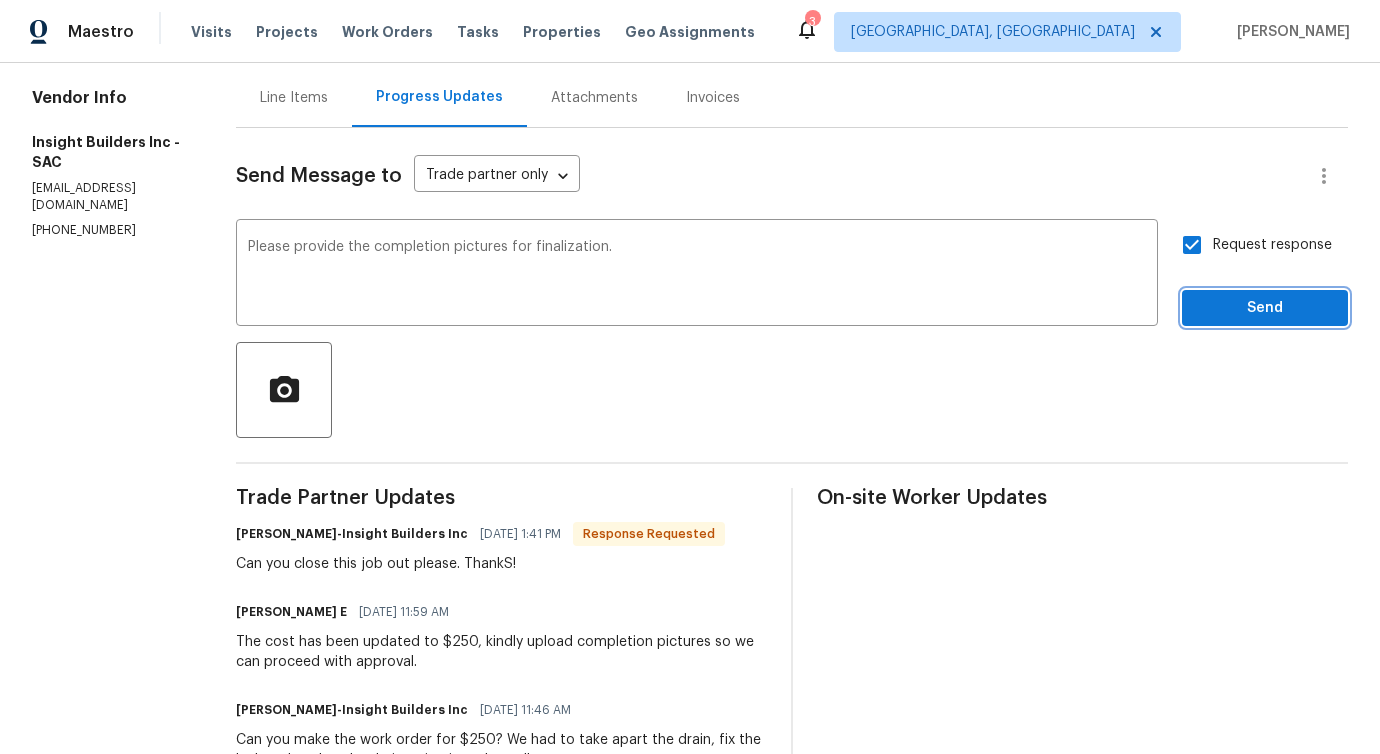 click on "Send" at bounding box center (1265, 308) 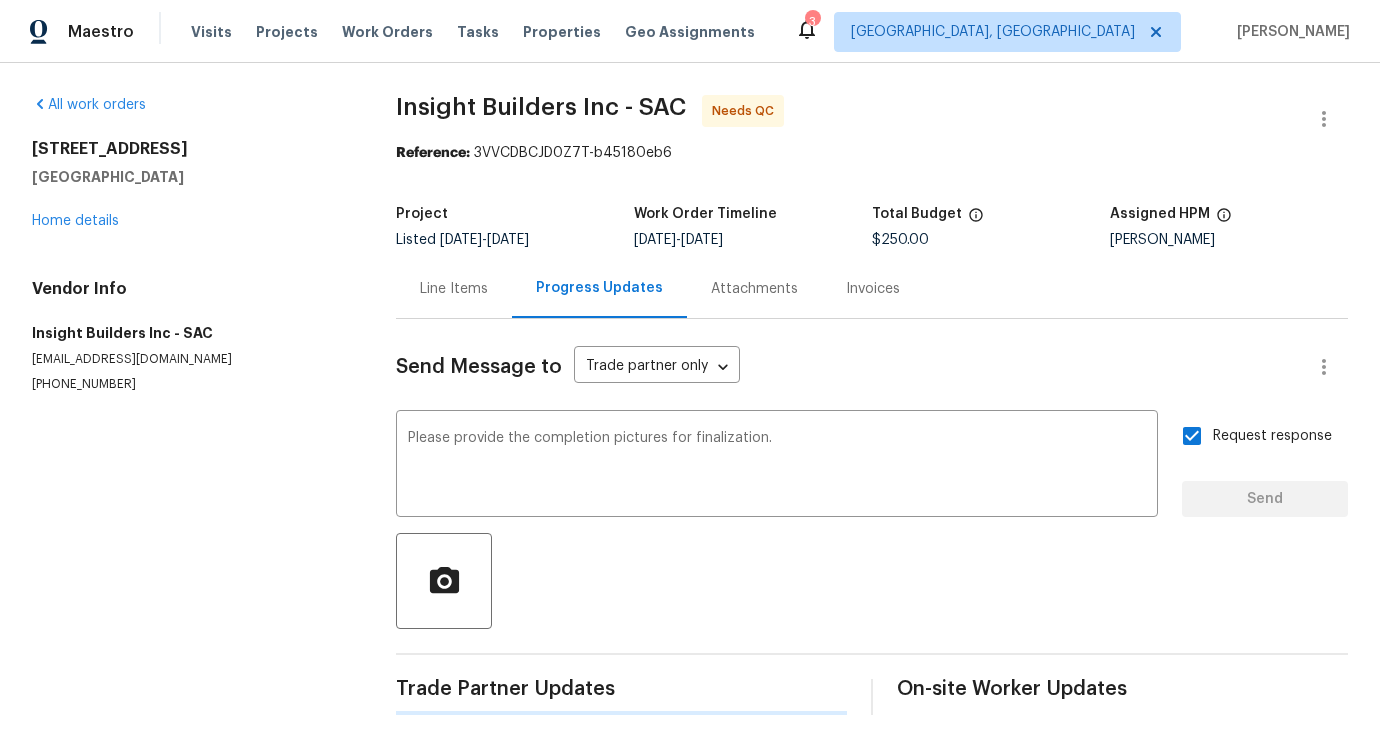 scroll, scrollTop: 0, scrollLeft: 0, axis: both 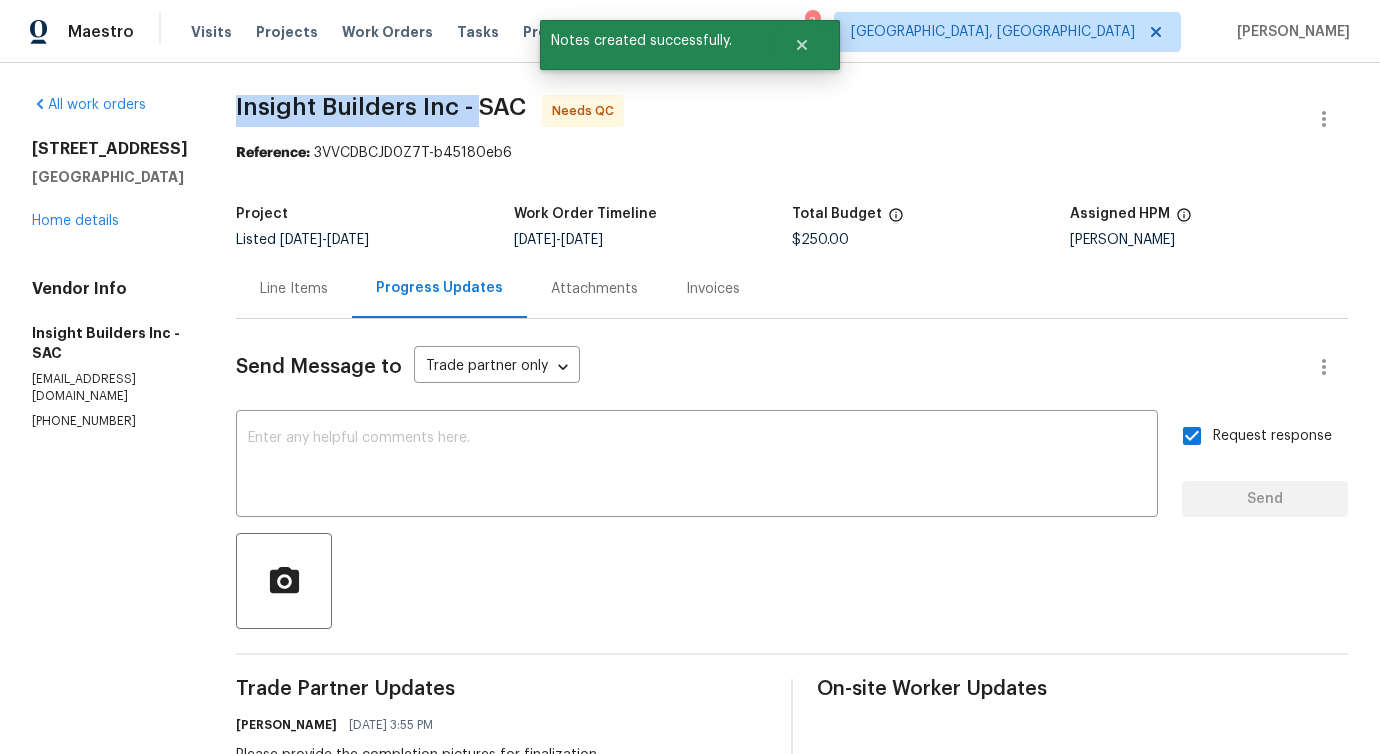 drag, startPoint x: 232, startPoint y: 107, endPoint x: 483, endPoint y: 108, distance: 251.002 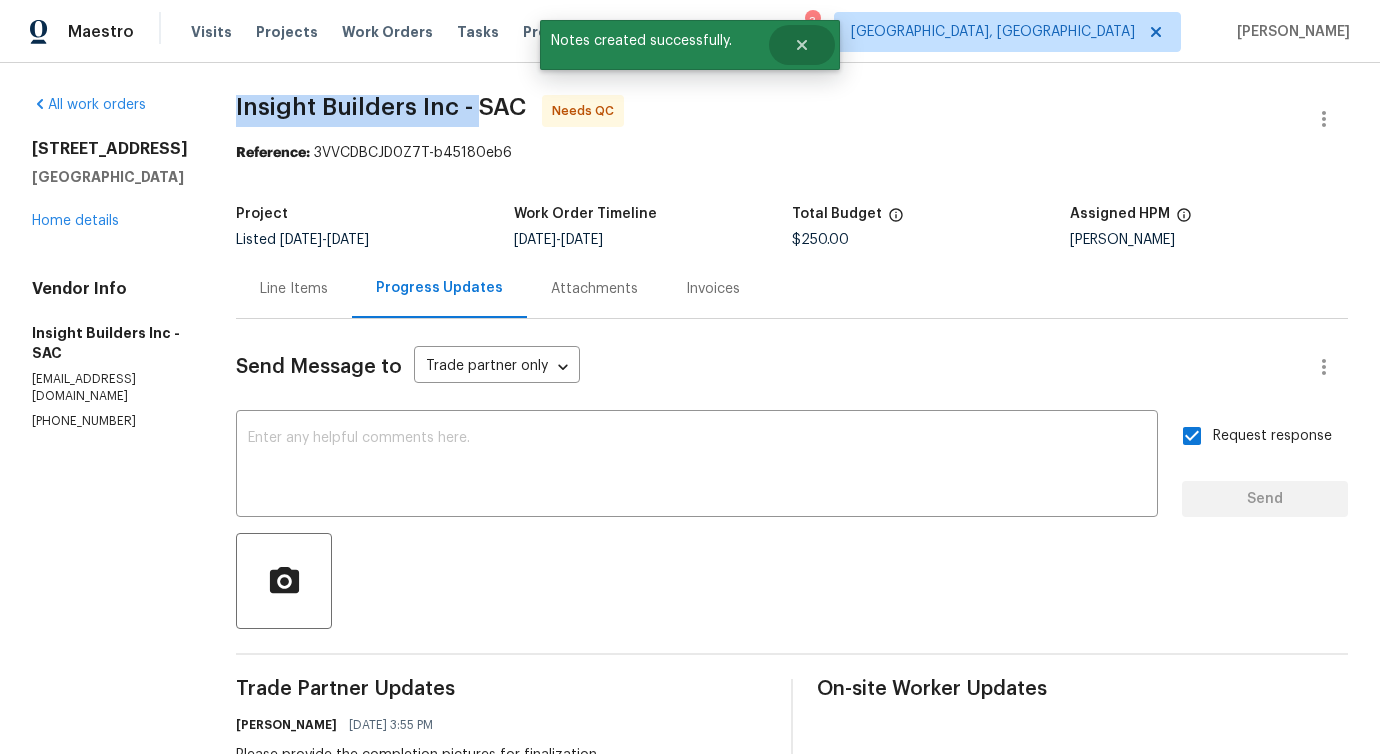 copy on "Insight Builders Inc -" 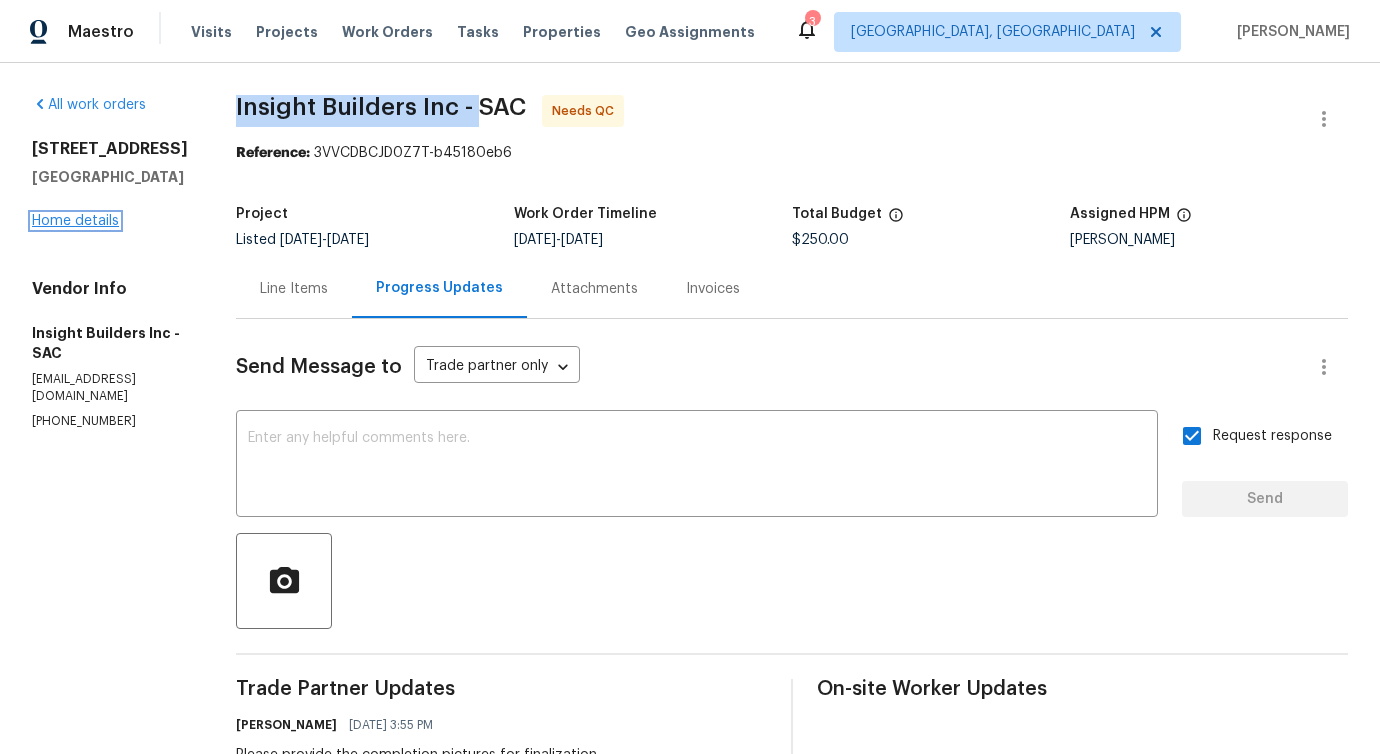 click on "Home details" at bounding box center (75, 221) 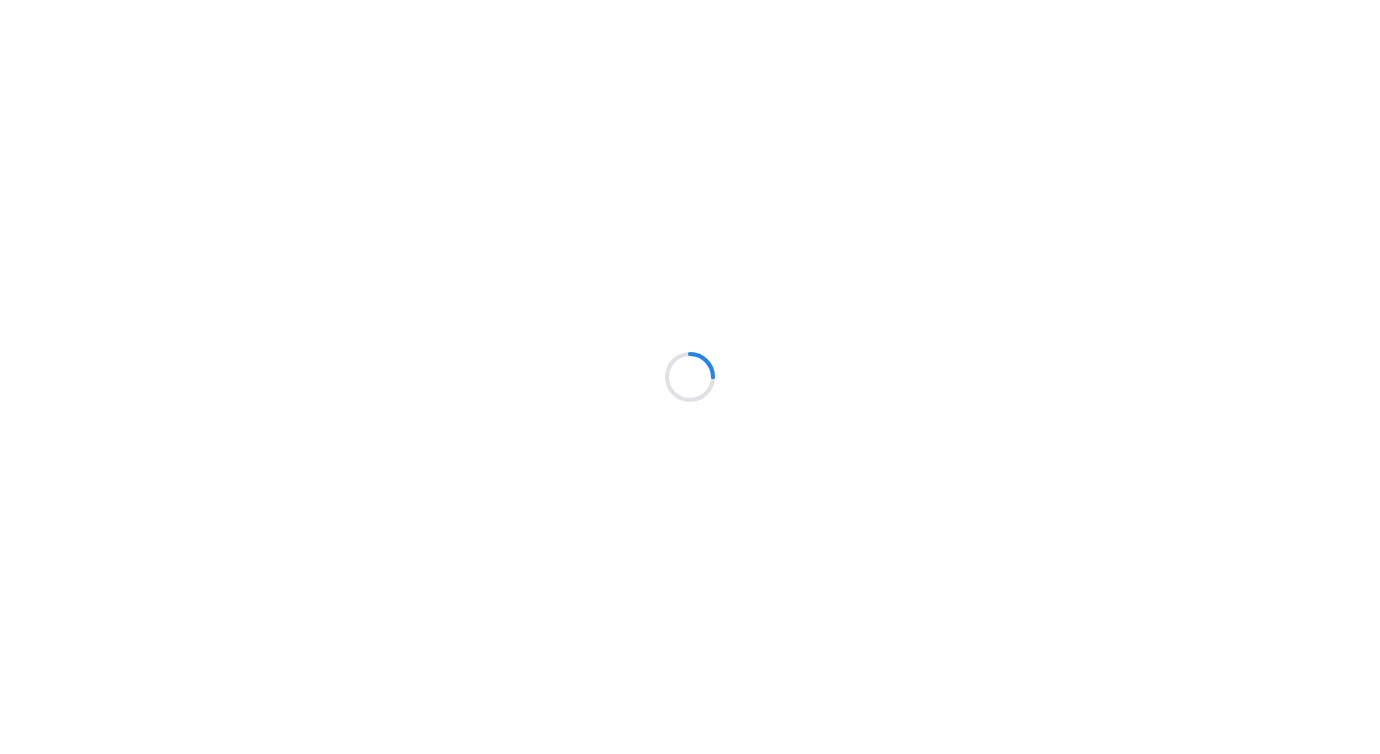 scroll, scrollTop: 0, scrollLeft: 0, axis: both 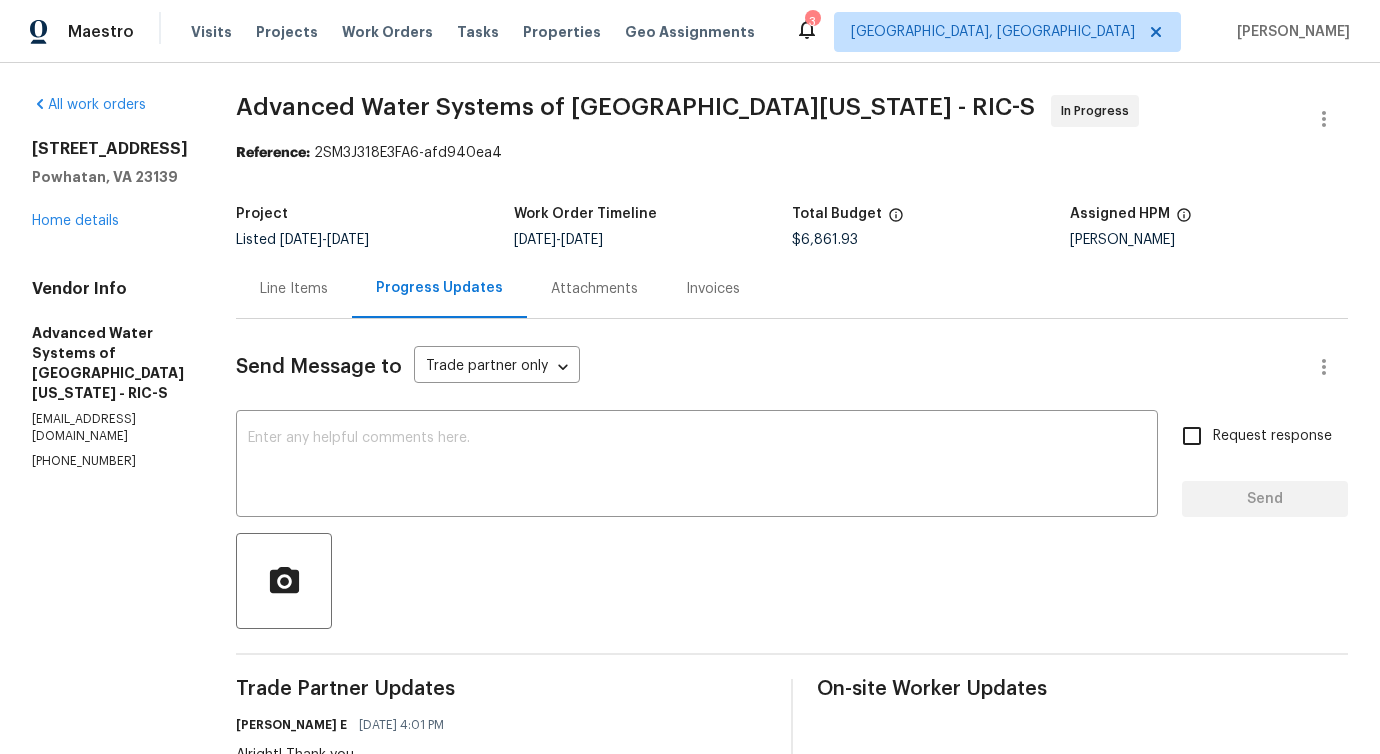 click on "Send Message to Trade partner only Trade partner only ​" at bounding box center (768, 367) 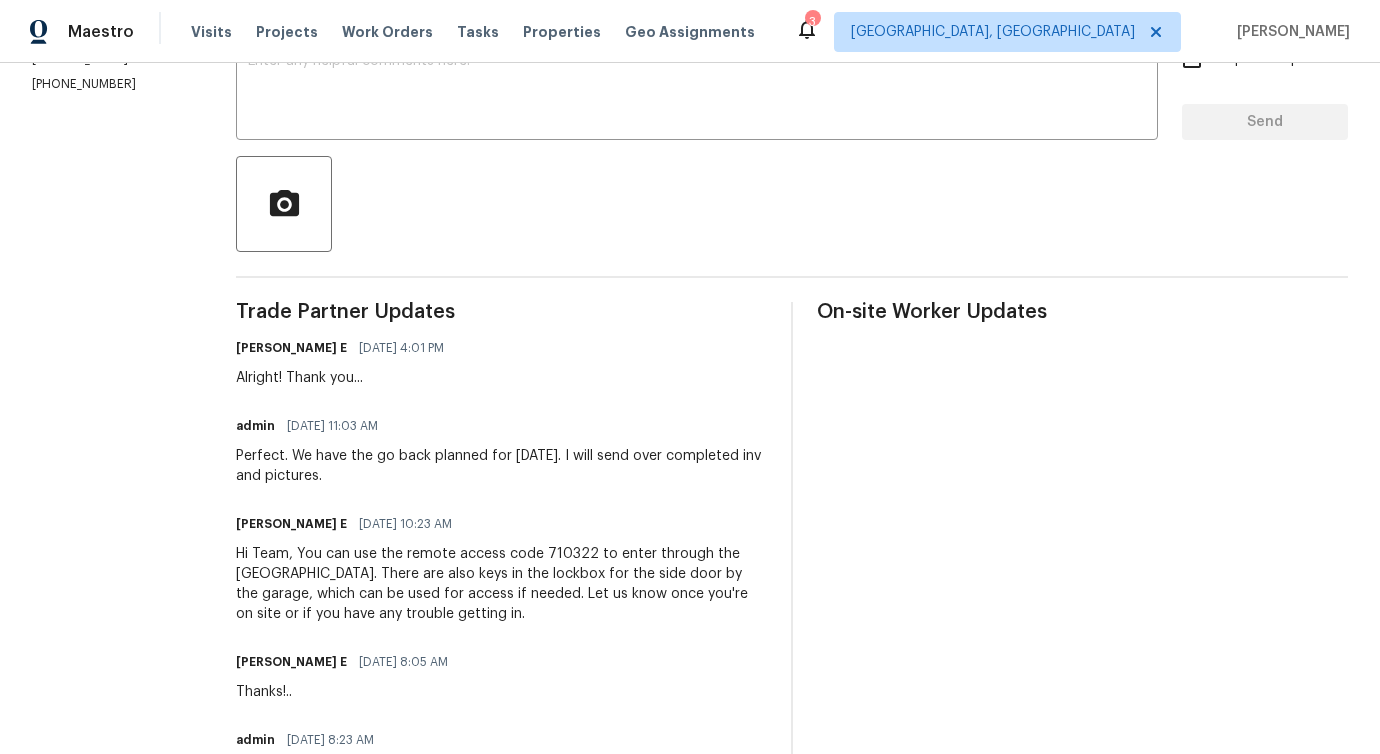 scroll, scrollTop: 0, scrollLeft: 0, axis: both 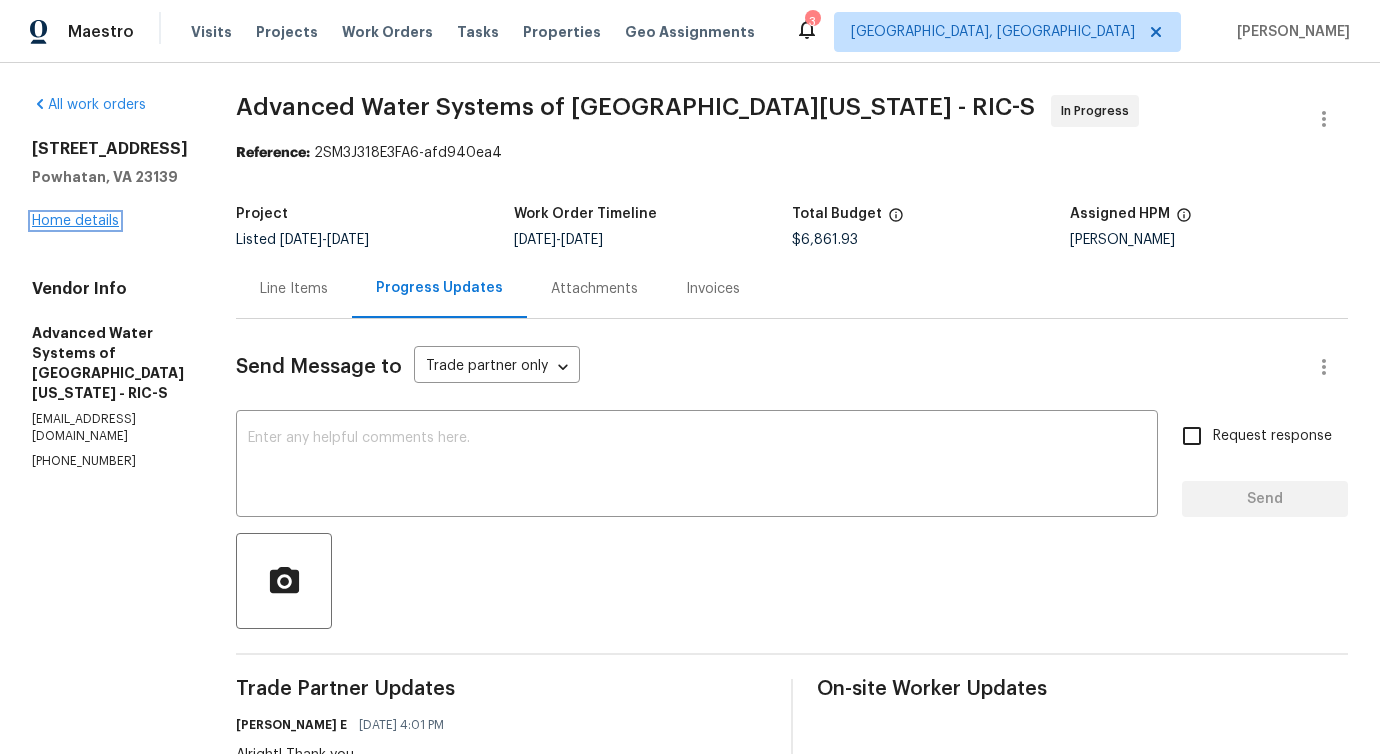 click on "Home details" at bounding box center (75, 221) 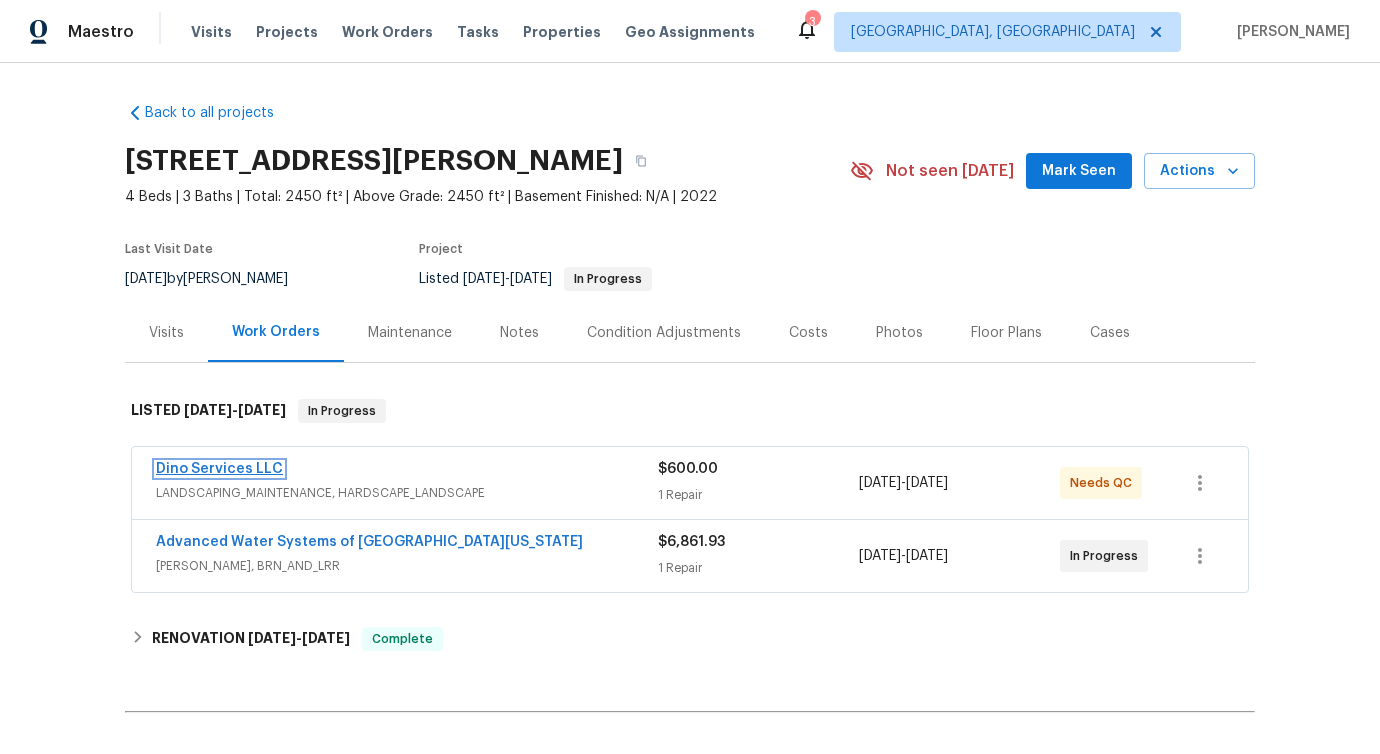 click on "Dino Services LLC" at bounding box center (219, 469) 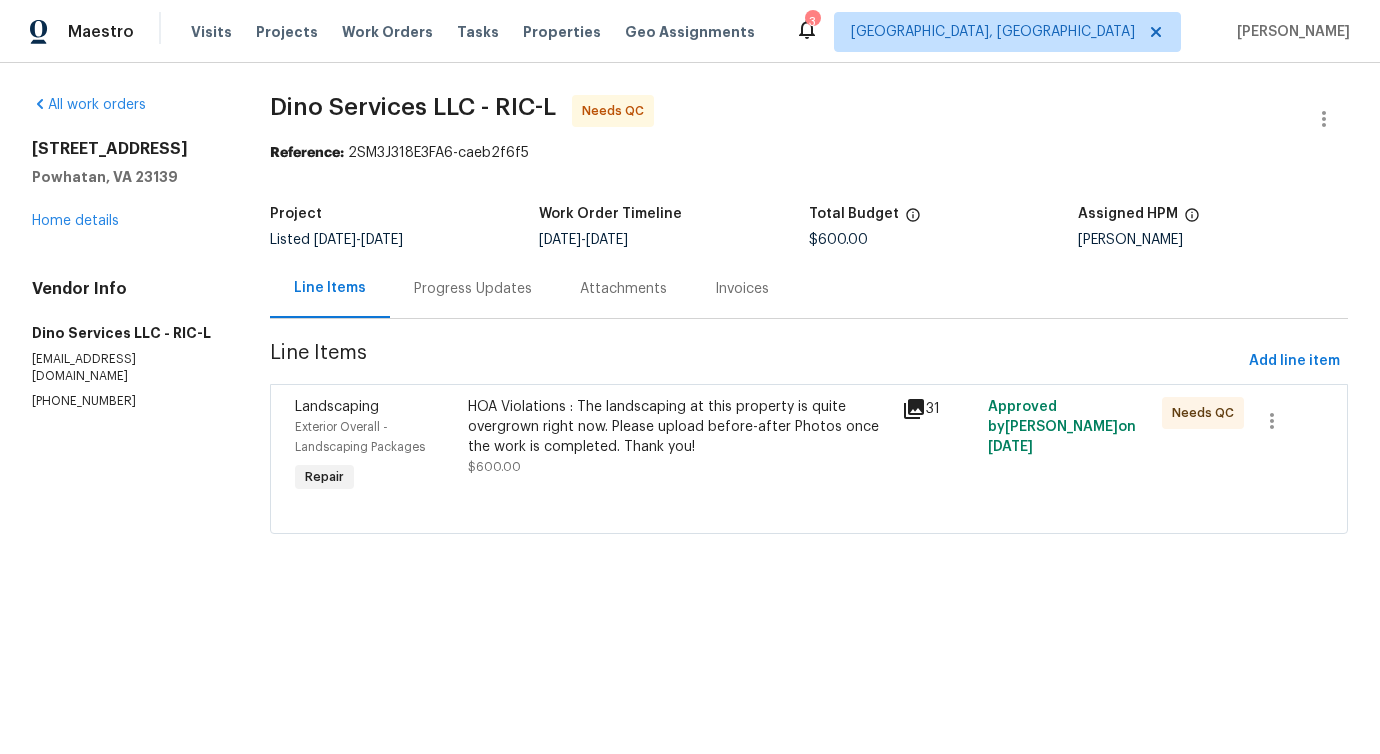 click on "Progress Updates" at bounding box center (473, 288) 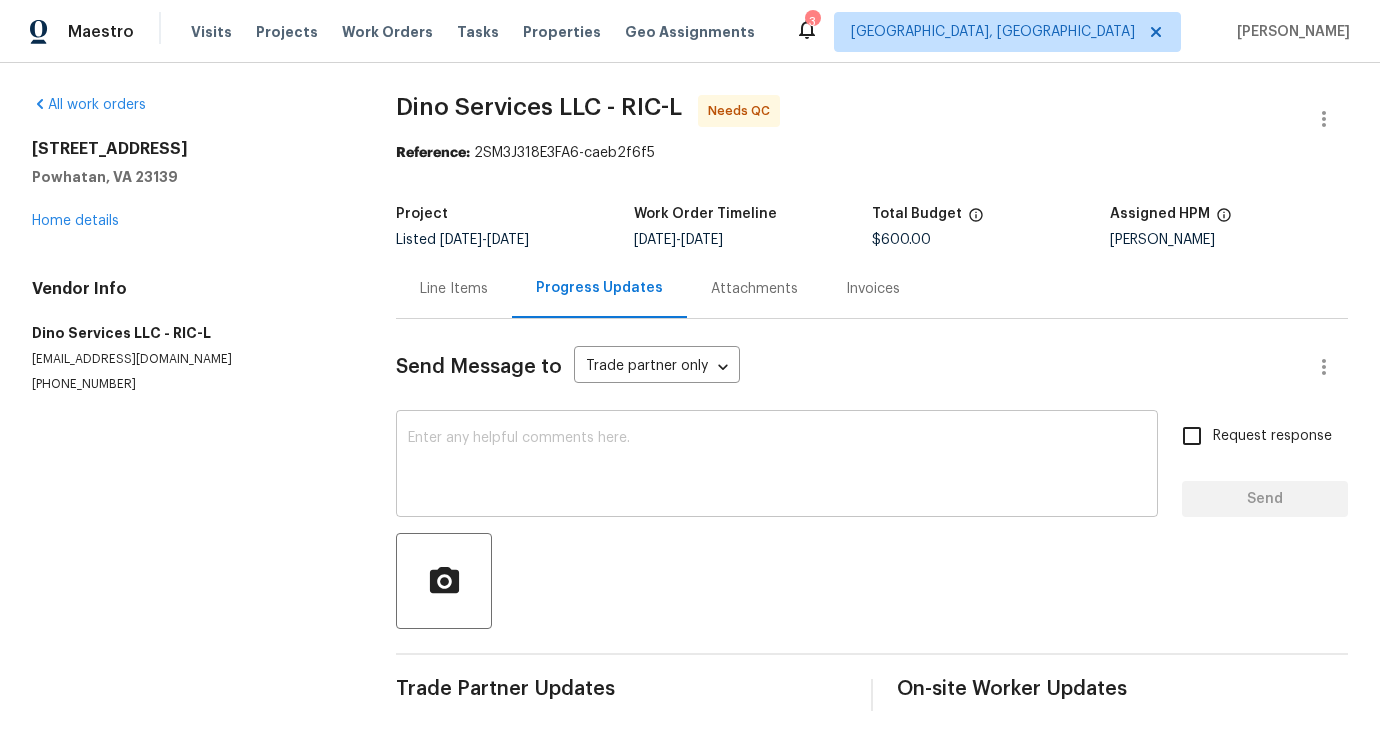 scroll, scrollTop: 4, scrollLeft: 0, axis: vertical 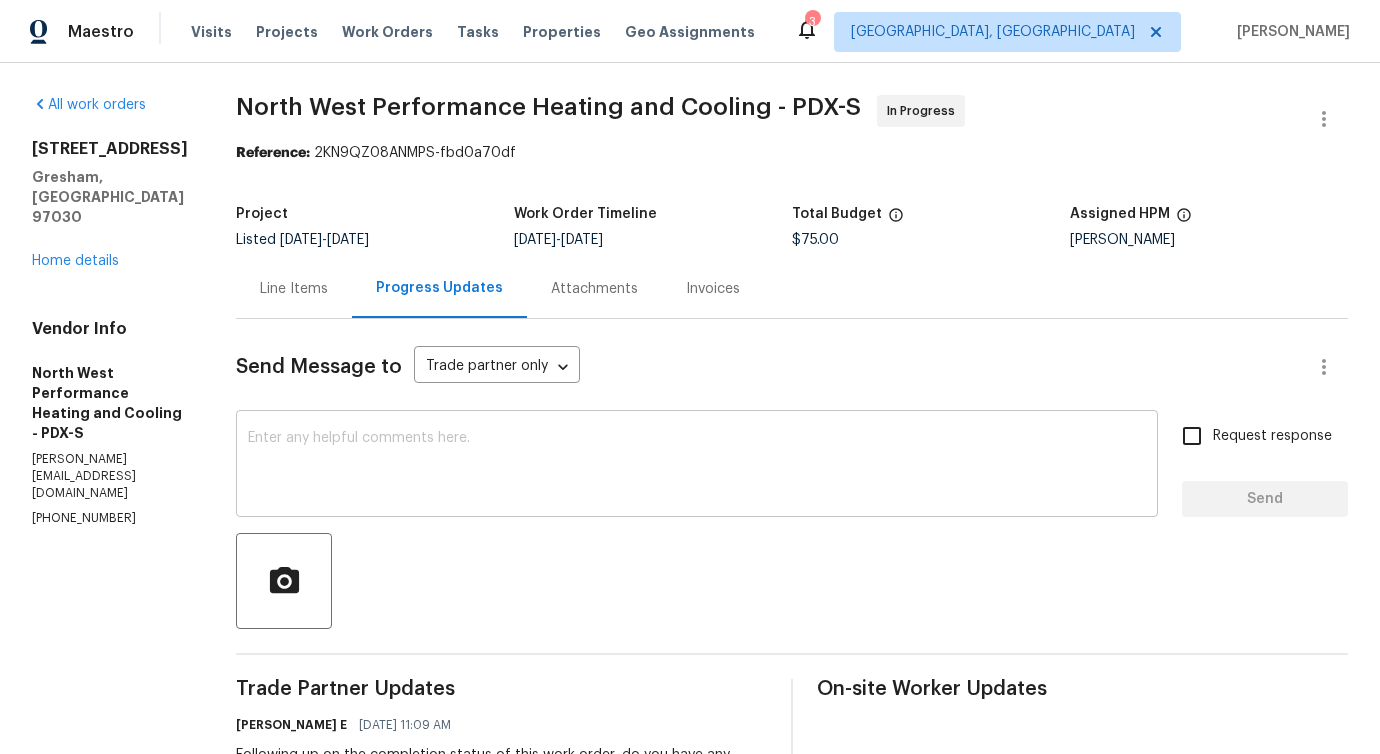 click at bounding box center [697, 466] 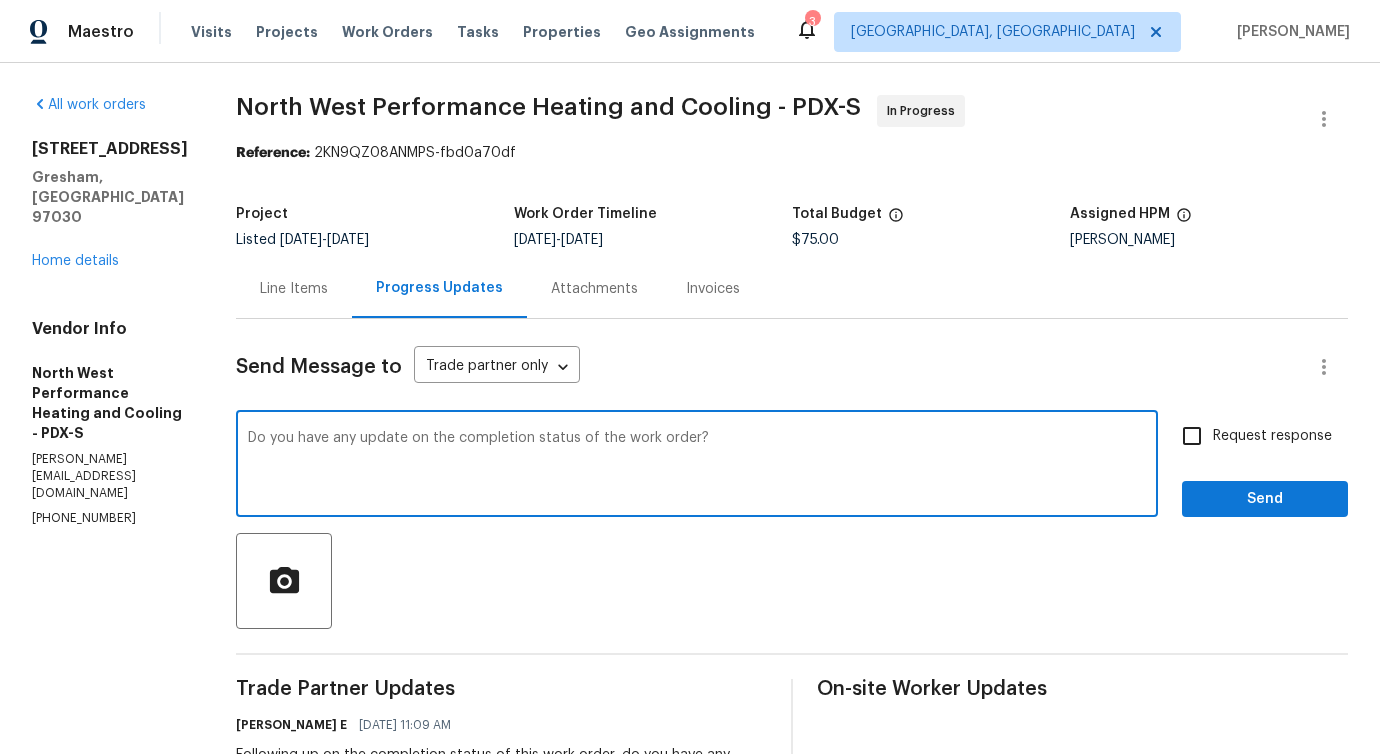 drag, startPoint x: 622, startPoint y: 444, endPoint x: 170, endPoint y: 446, distance: 452.00443 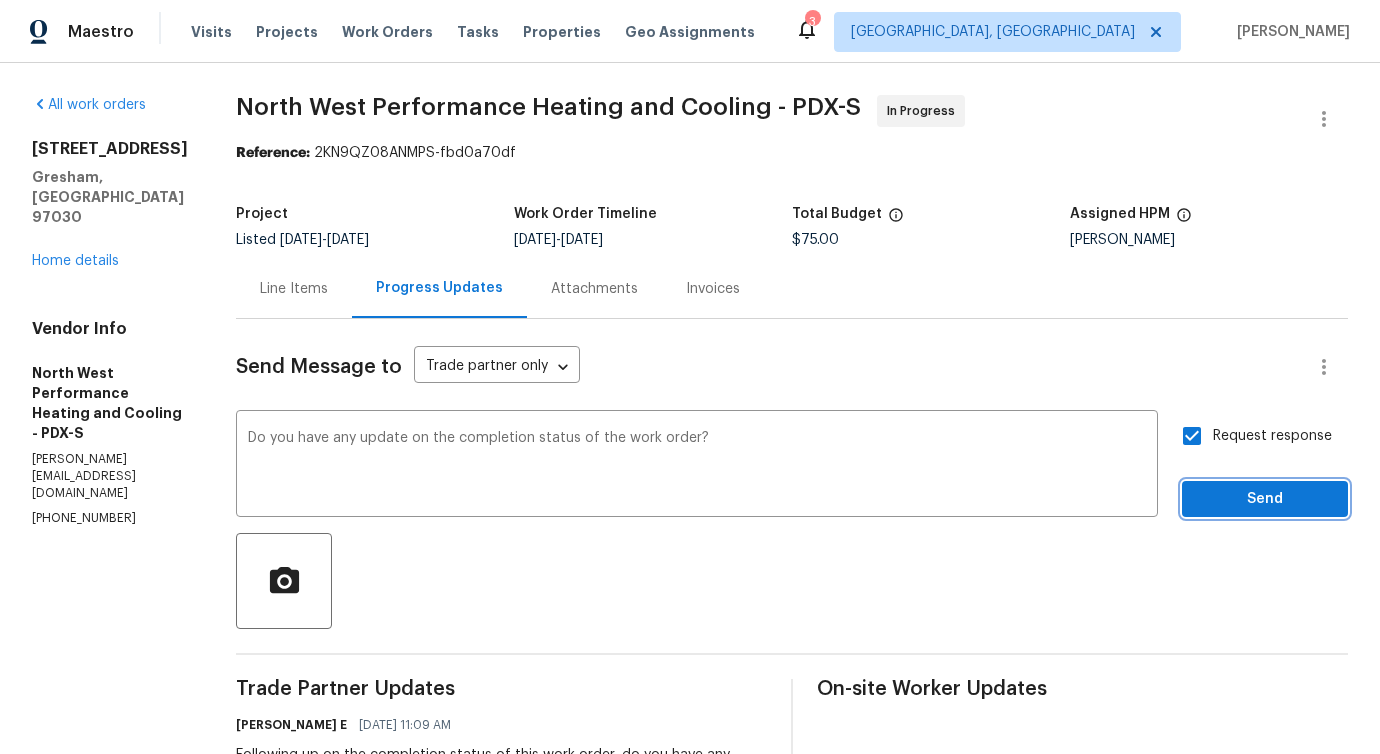 click on "Send" at bounding box center [1265, 499] 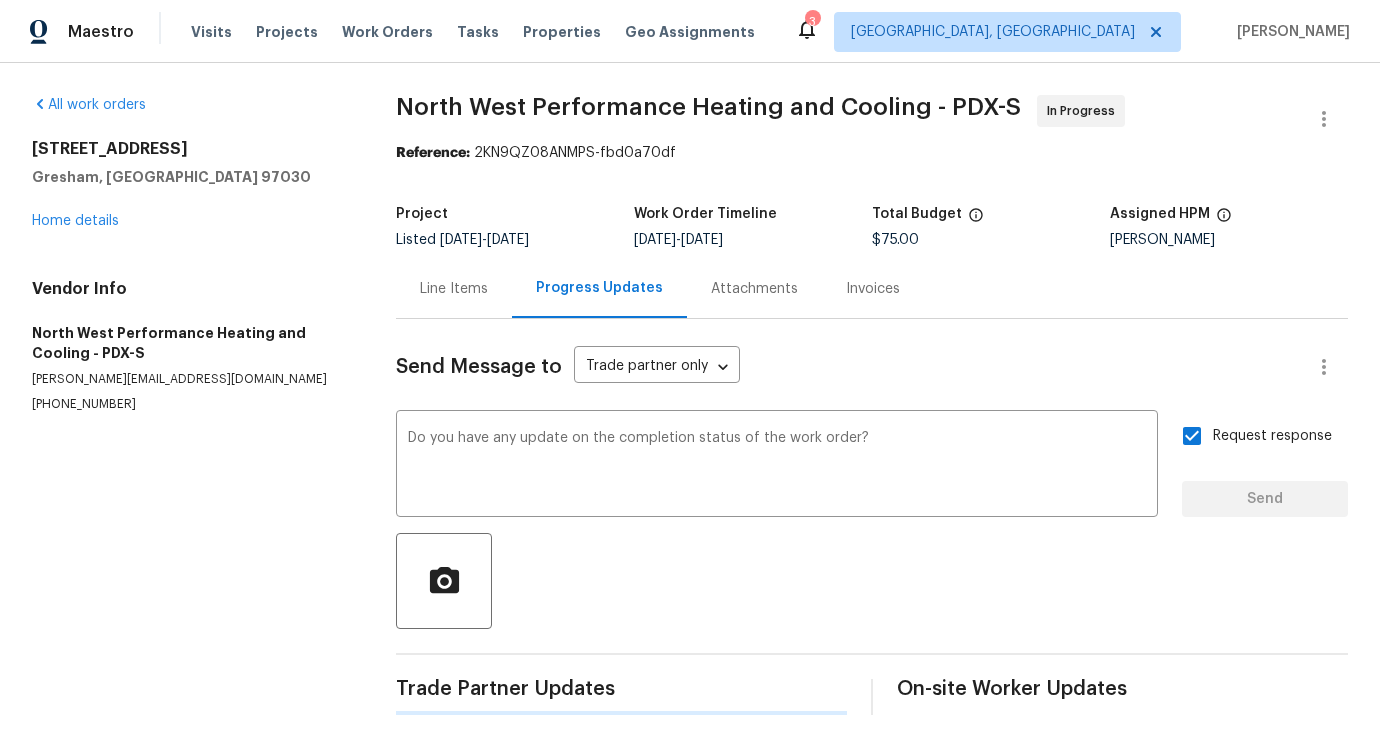 type 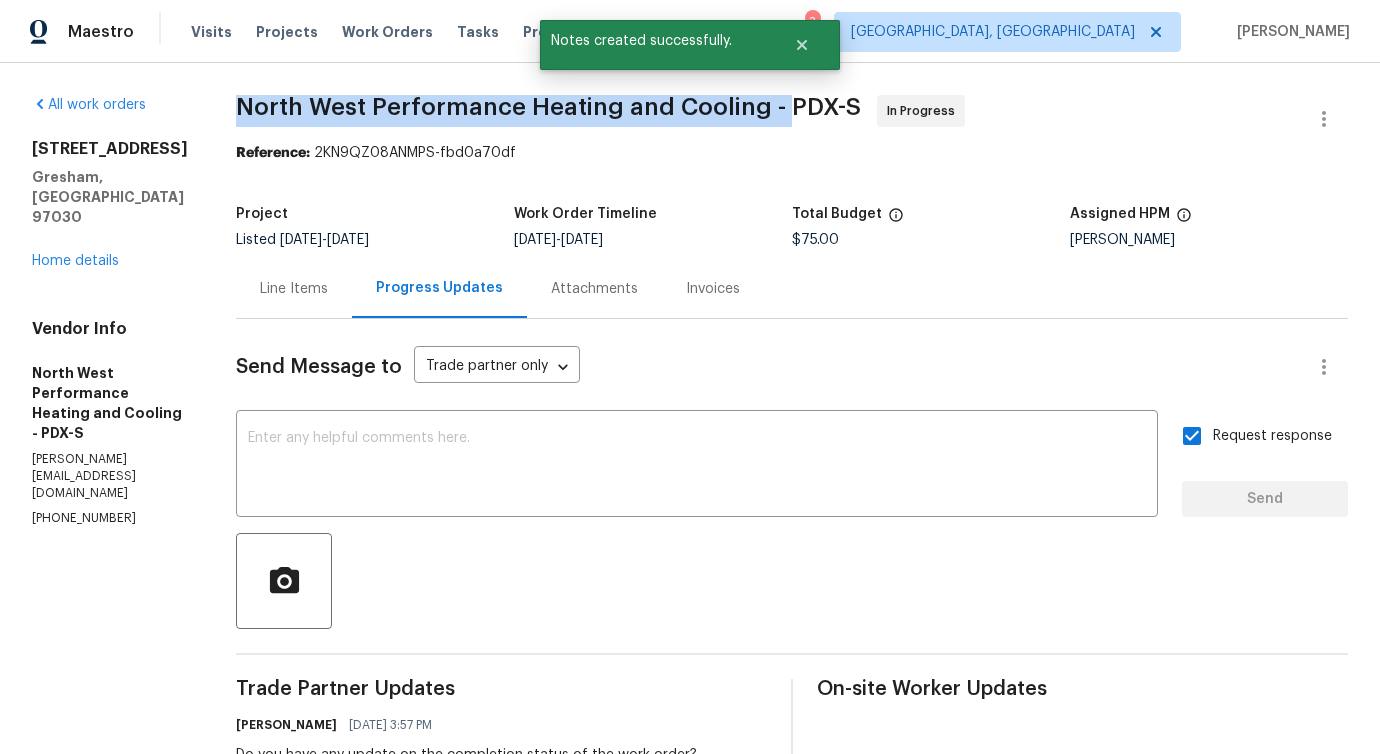 drag, startPoint x: 310, startPoint y: 104, endPoint x: 843, endPoint y: 98, distance: 533.03375 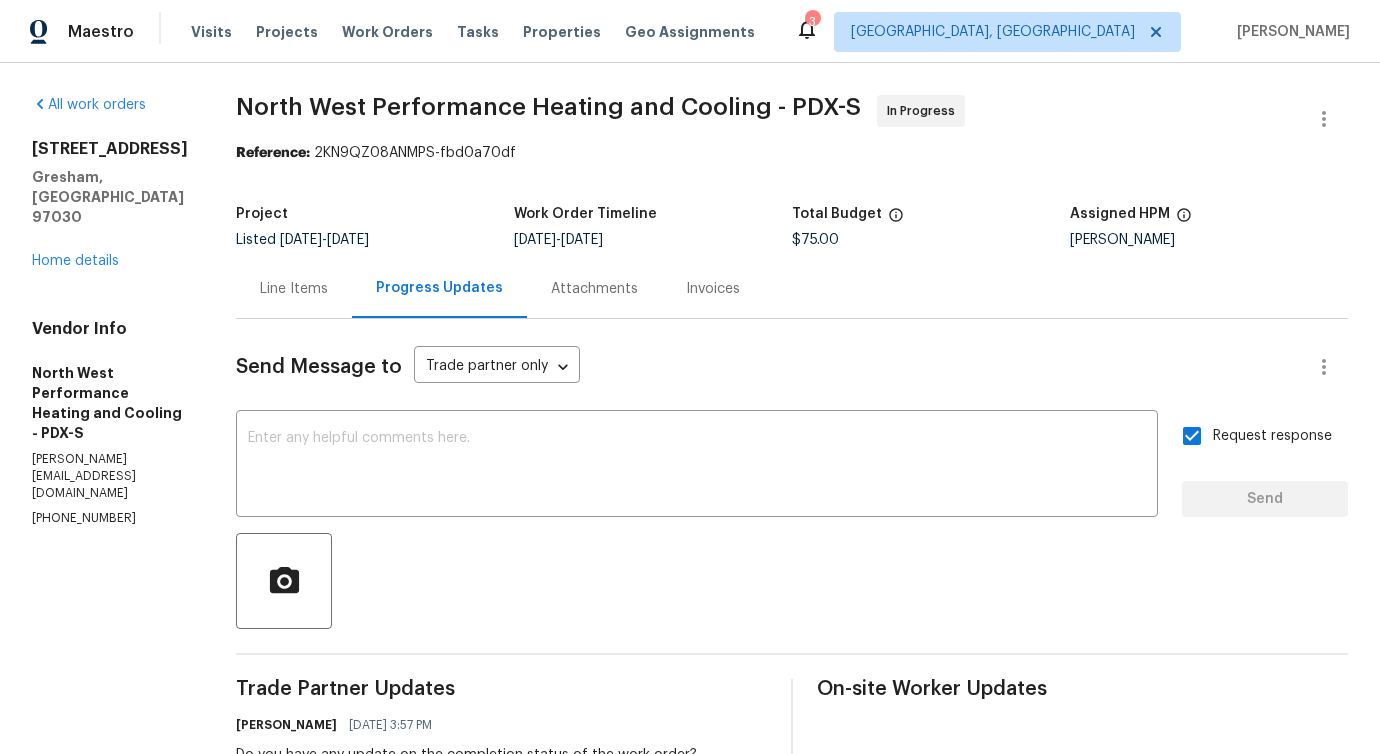 click on "157 SE 205th Dr Gresham, OR 97030 Home details" at bounding box center [110, 205] 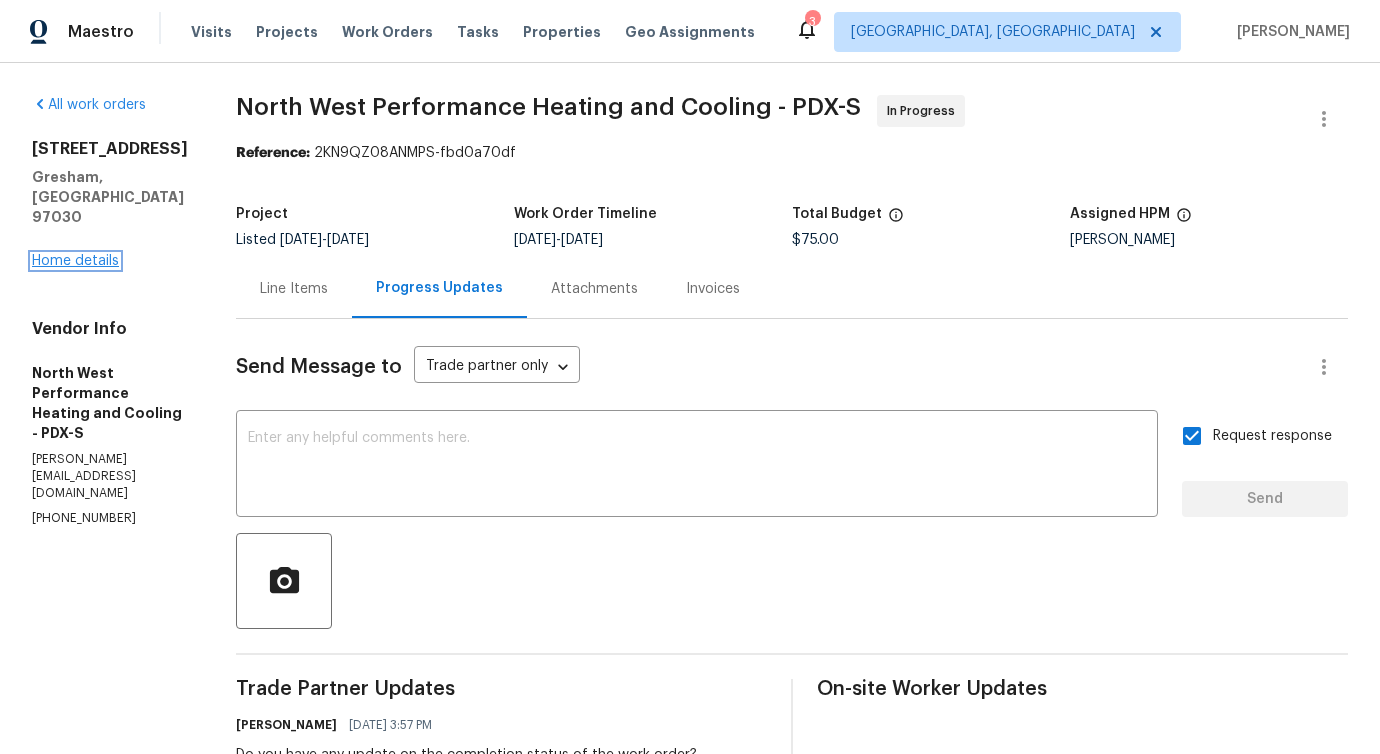 click on "Home details" at bounding box center [75, 261] 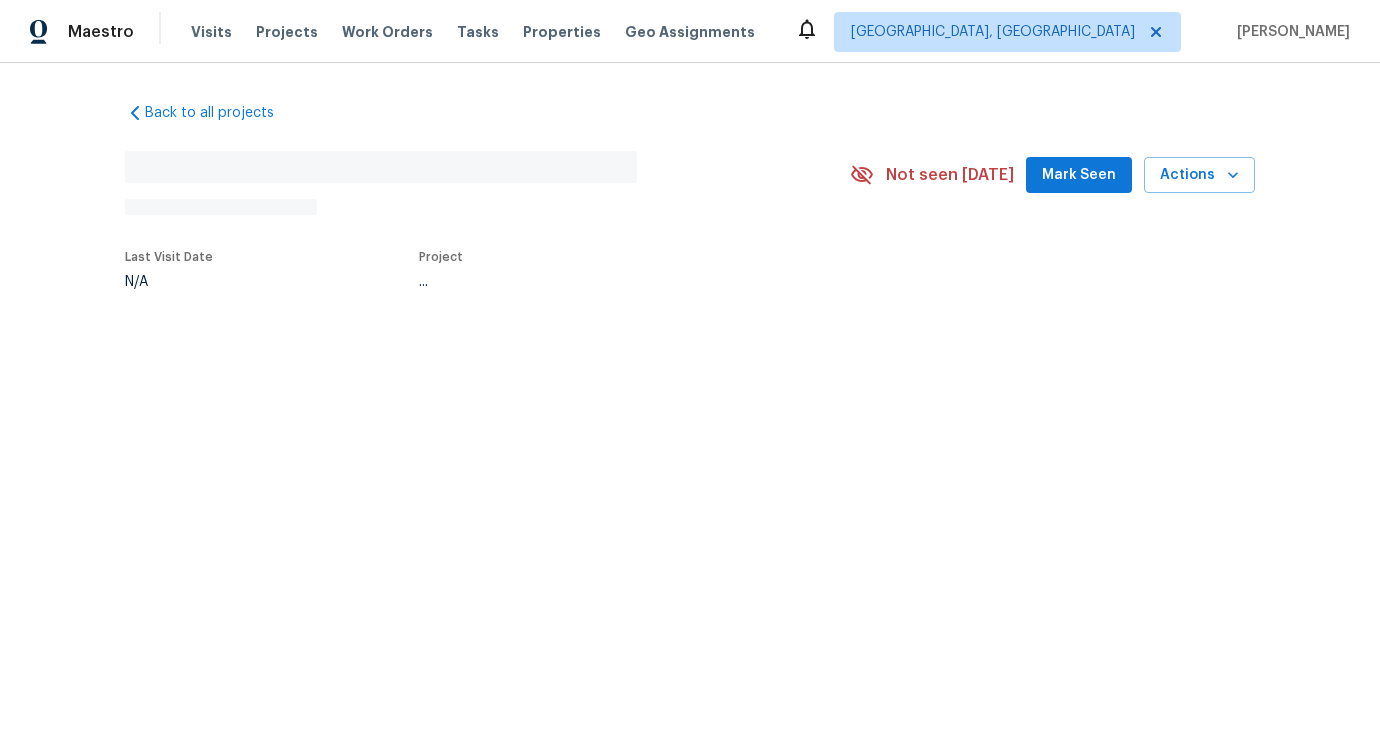 scroll, scrollTop: 0, scrollLeft: 0, axis: both 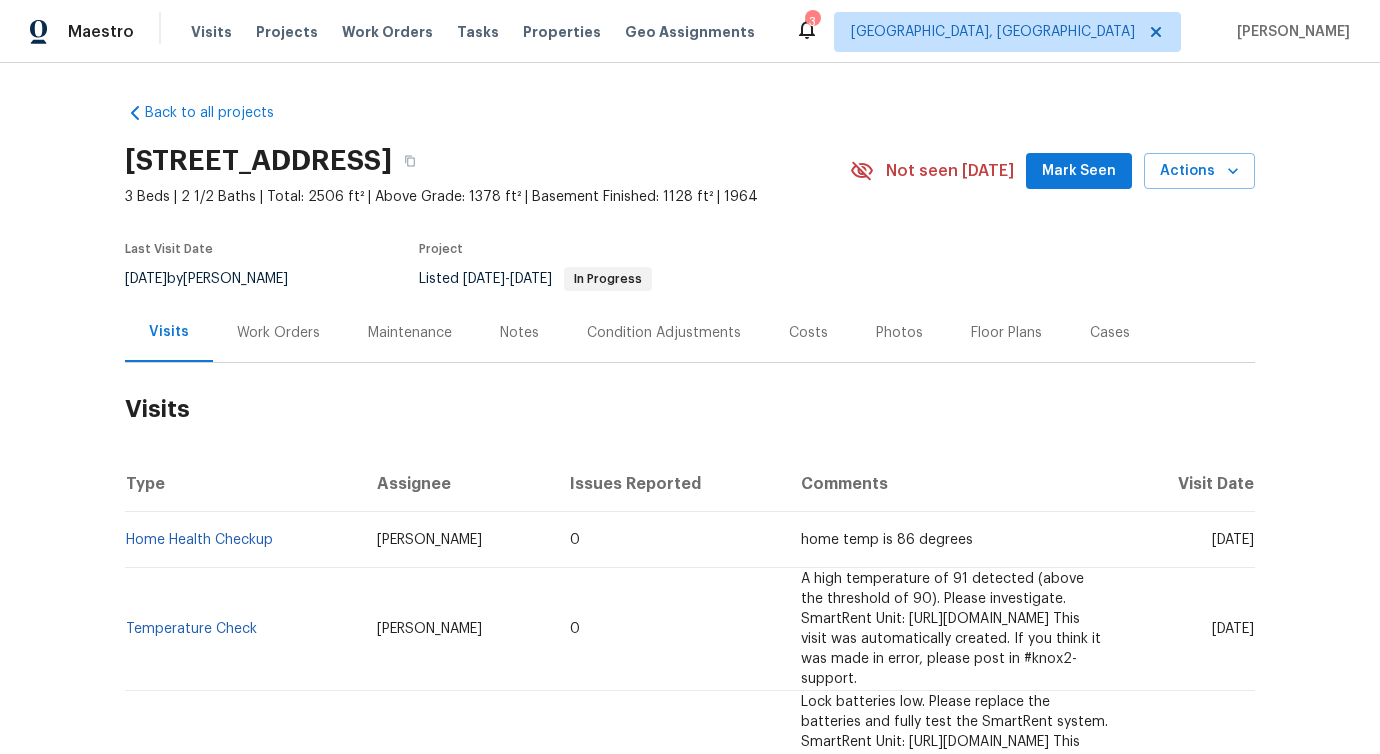 click on "Work Orders" at bounding box center [278, 333] 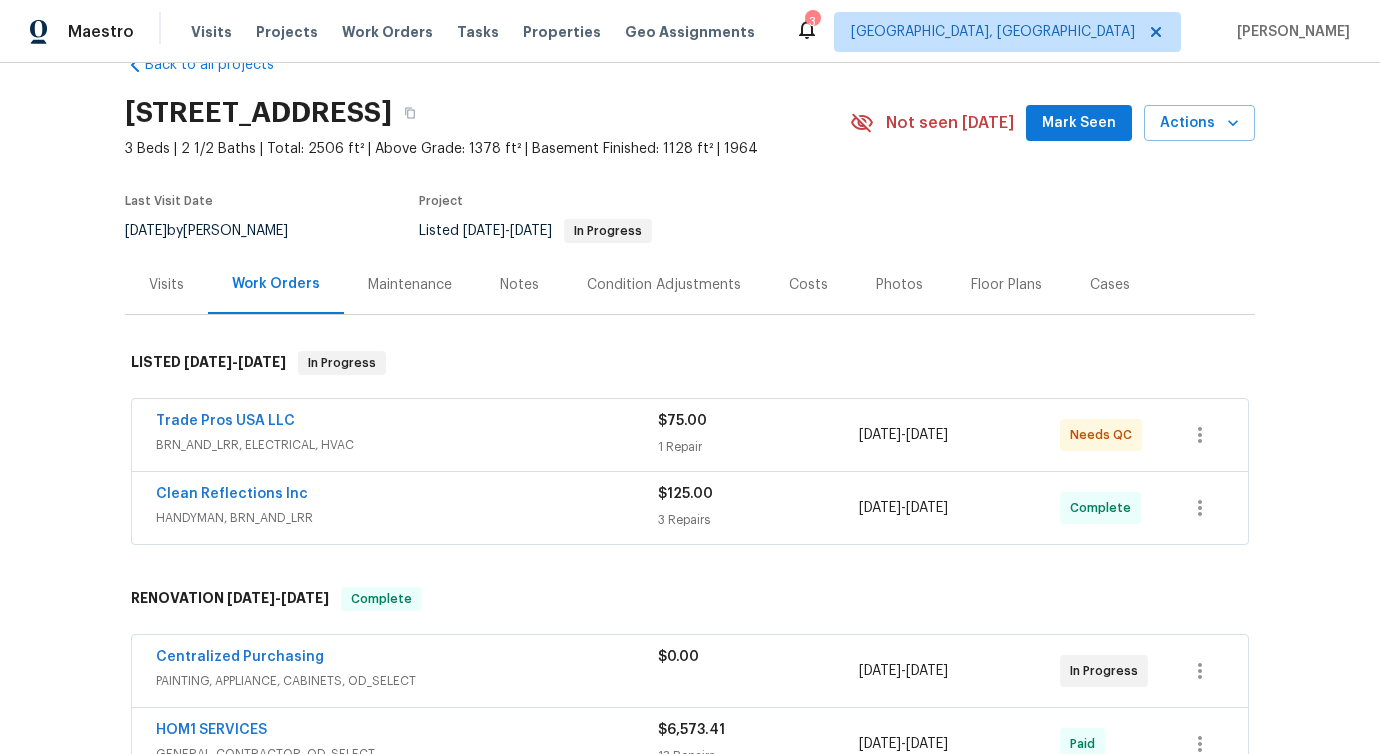 scroll, scrollTop: 305, scrollLeft: 0, axis: vertical 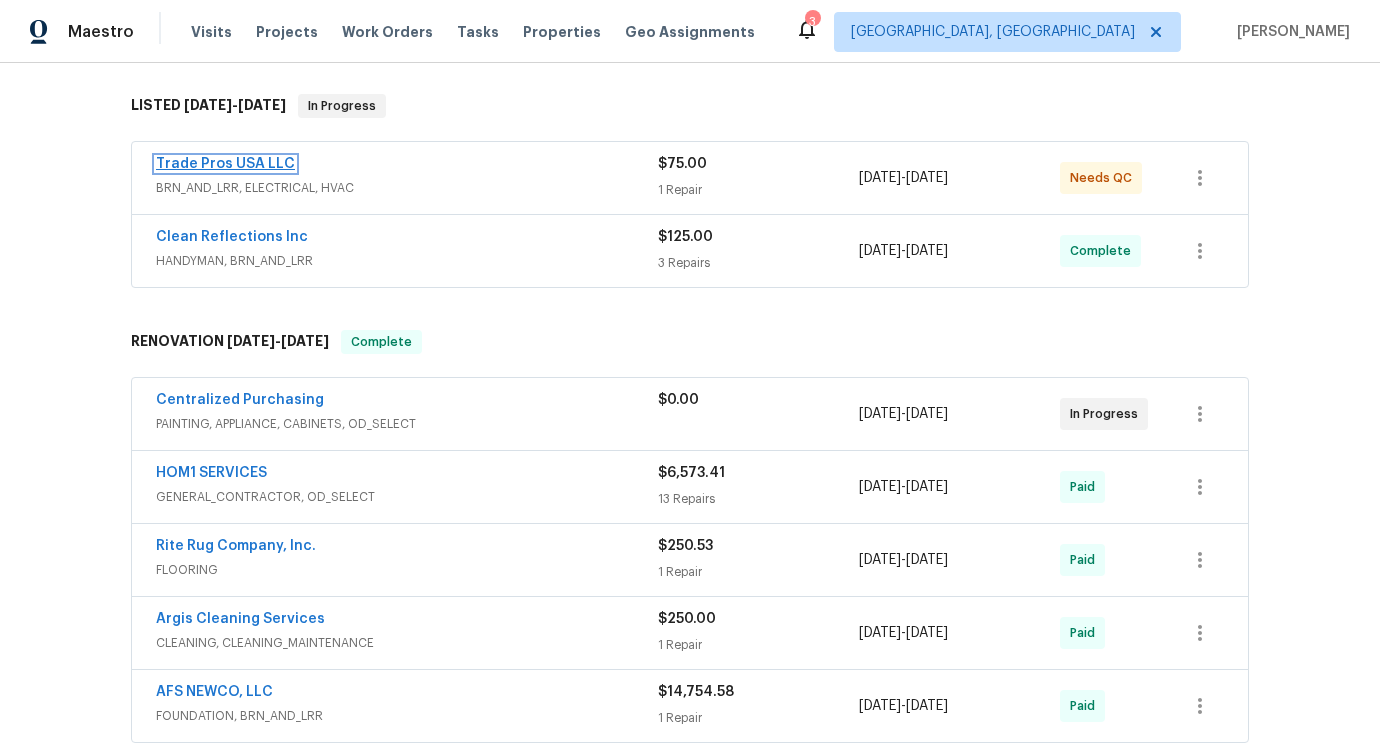 click on "Trade Pros USA LLC" at bounding box center [225, 164] 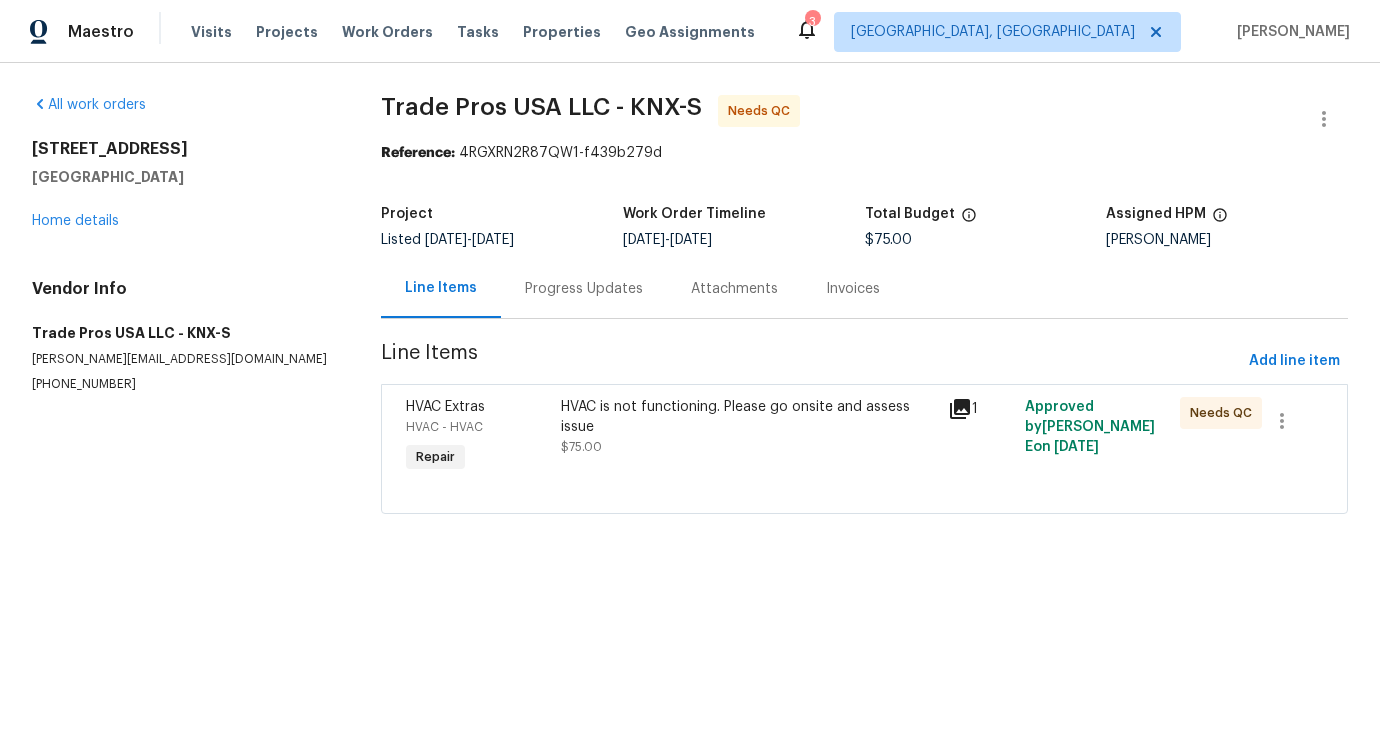click on "Progress Updates" at bounding box center (584, 289) 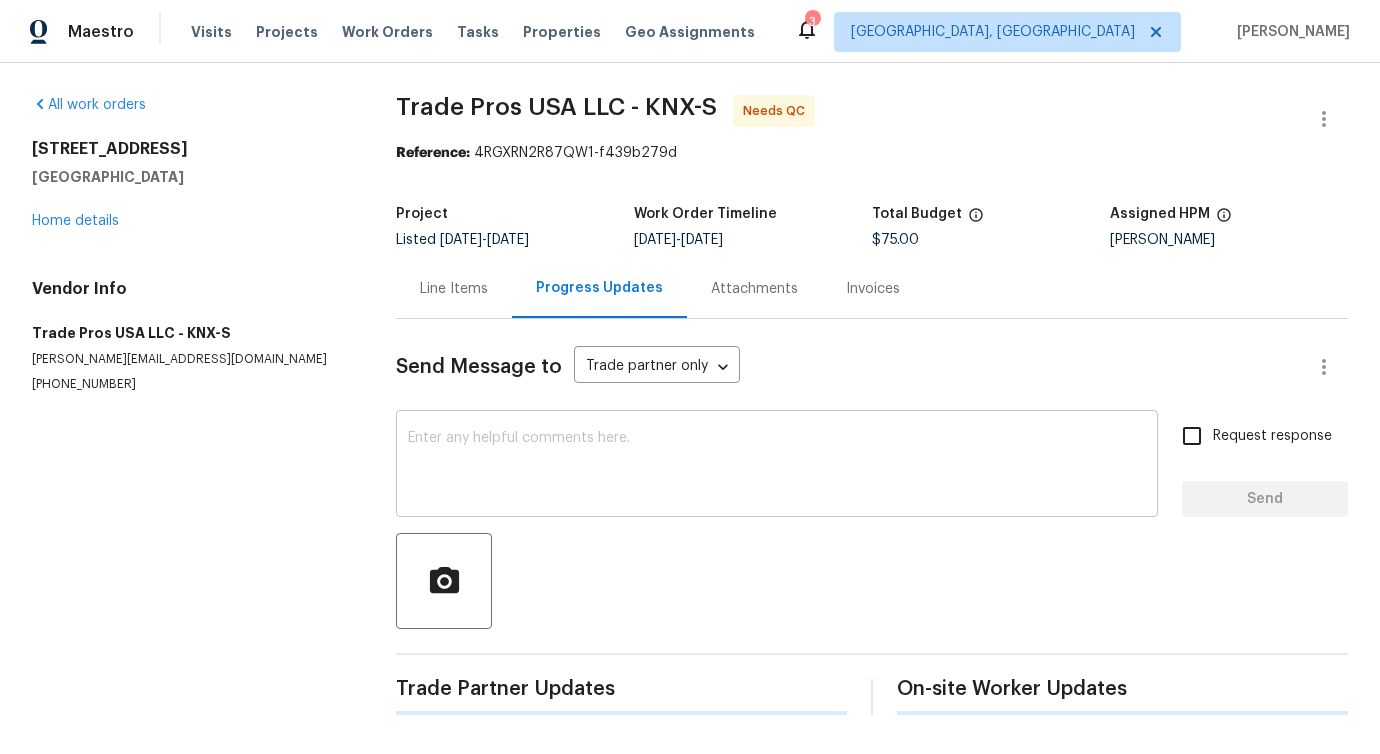 click at bounding box center (777, 466) 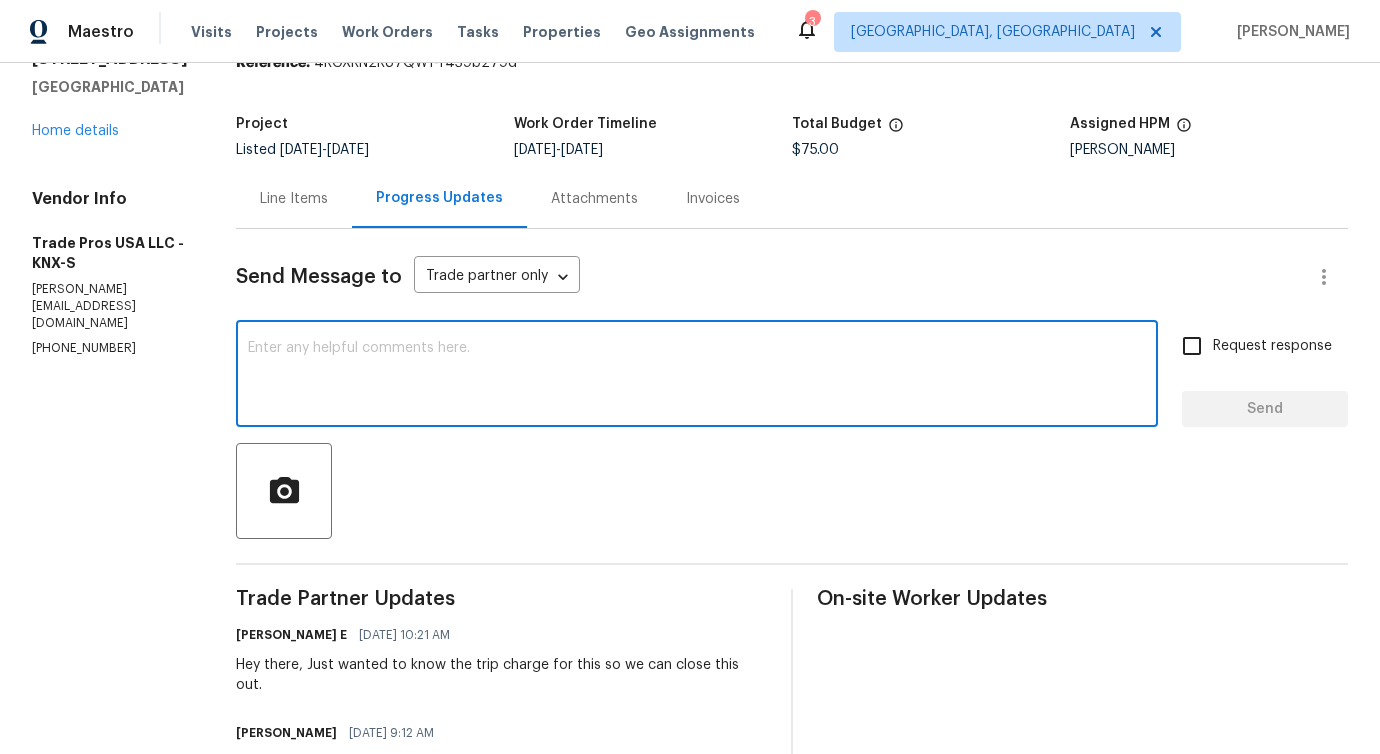scroll, scrollTop: 0, scrollLeft: 0, axis: both 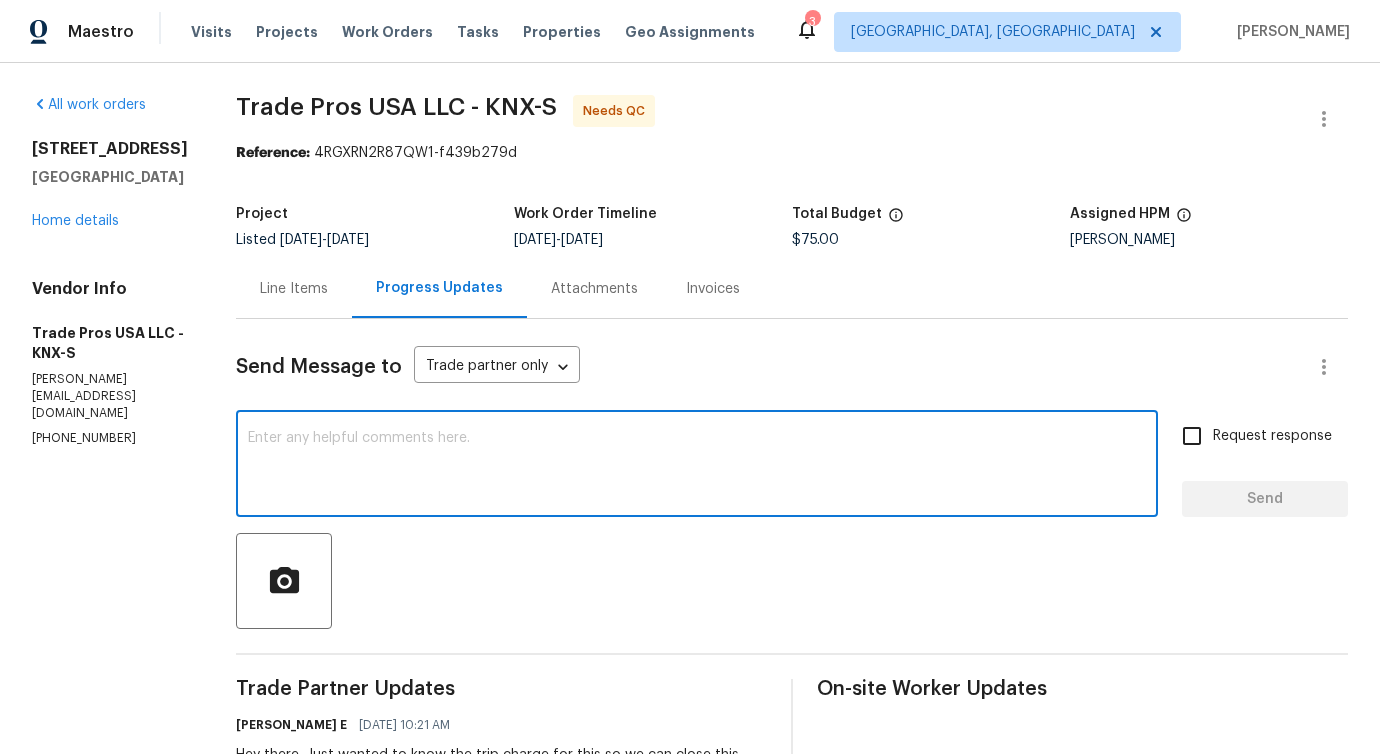 click on "Line Items" at bounding box center (294, 288) 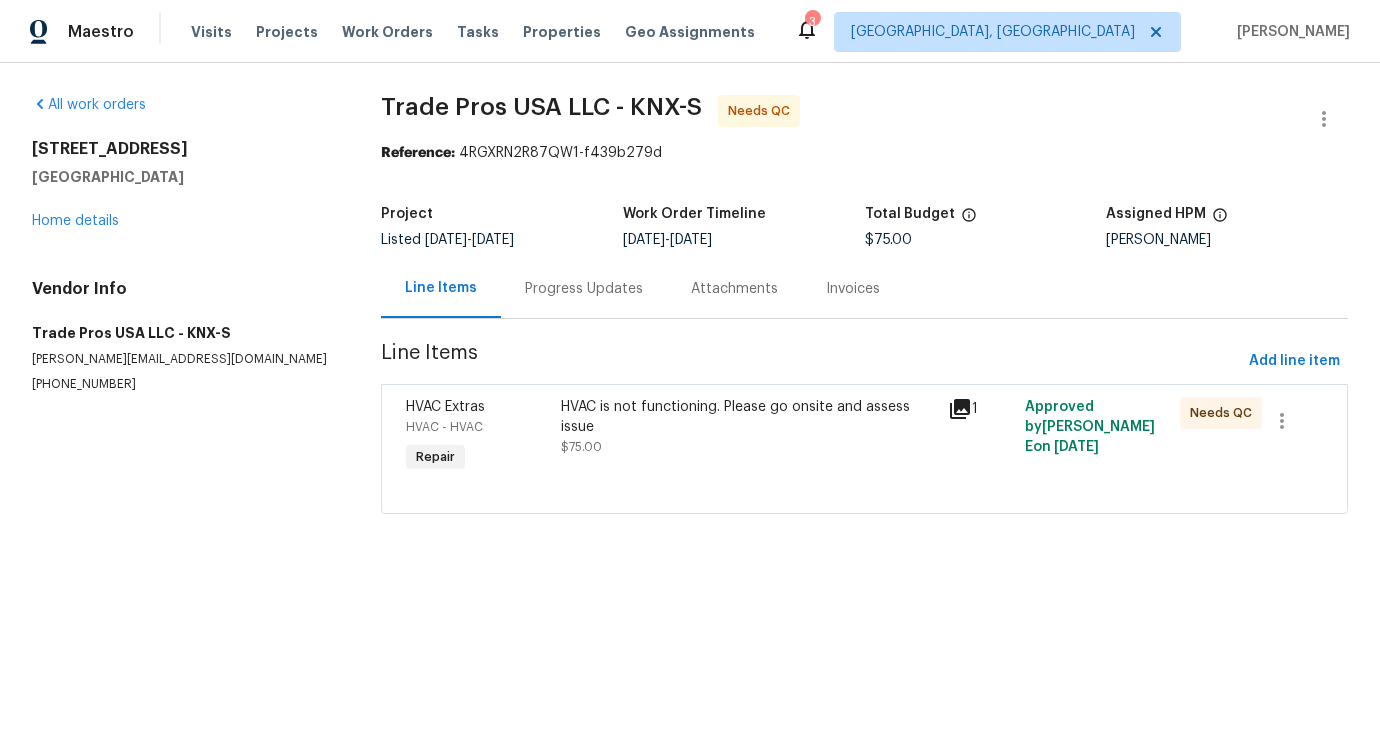 click on "HVAC is not functioning. Please go onsite and assess issue" at bounding box center [748, 417] 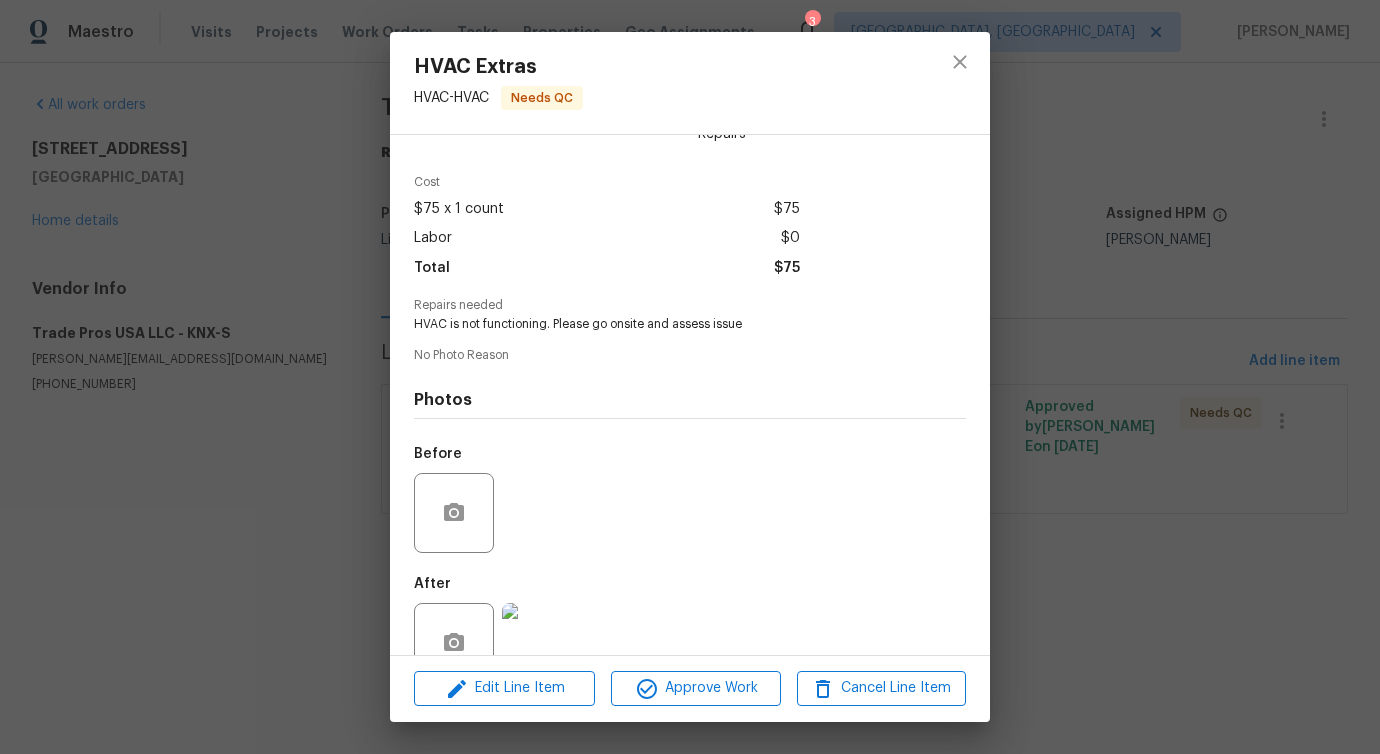 scroll, scrollTop: 100, scrollLeft: 0, axis: vertical 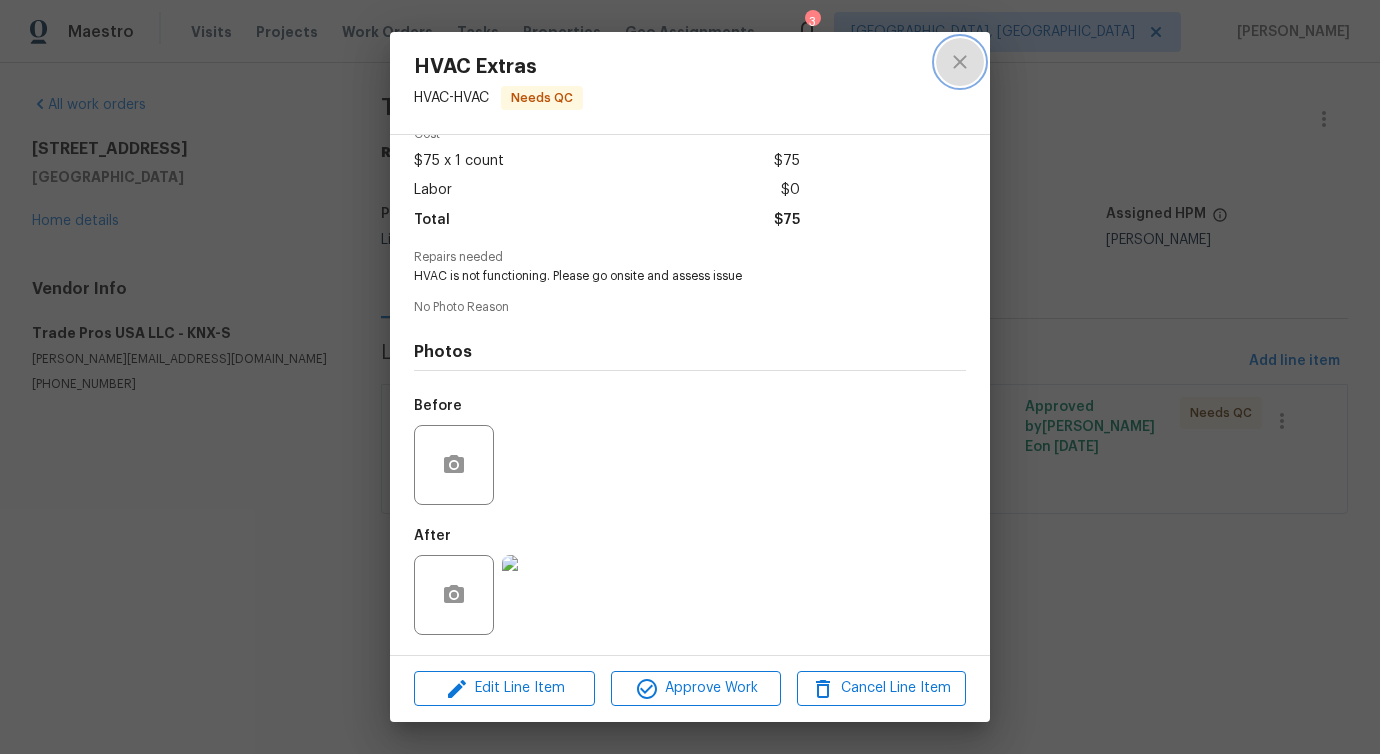 click at bounding box center (960, 62) 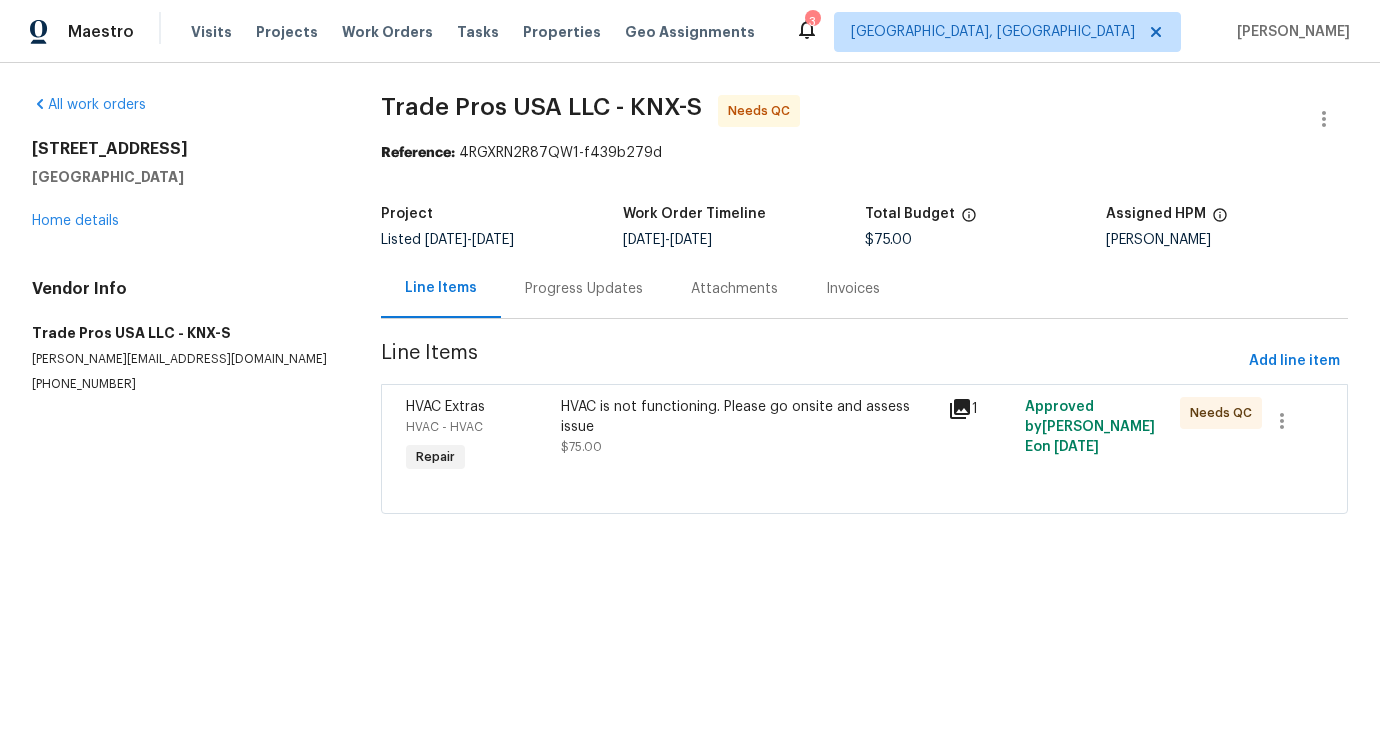 click on "Progress Updates" at bounding box center (584, 289) 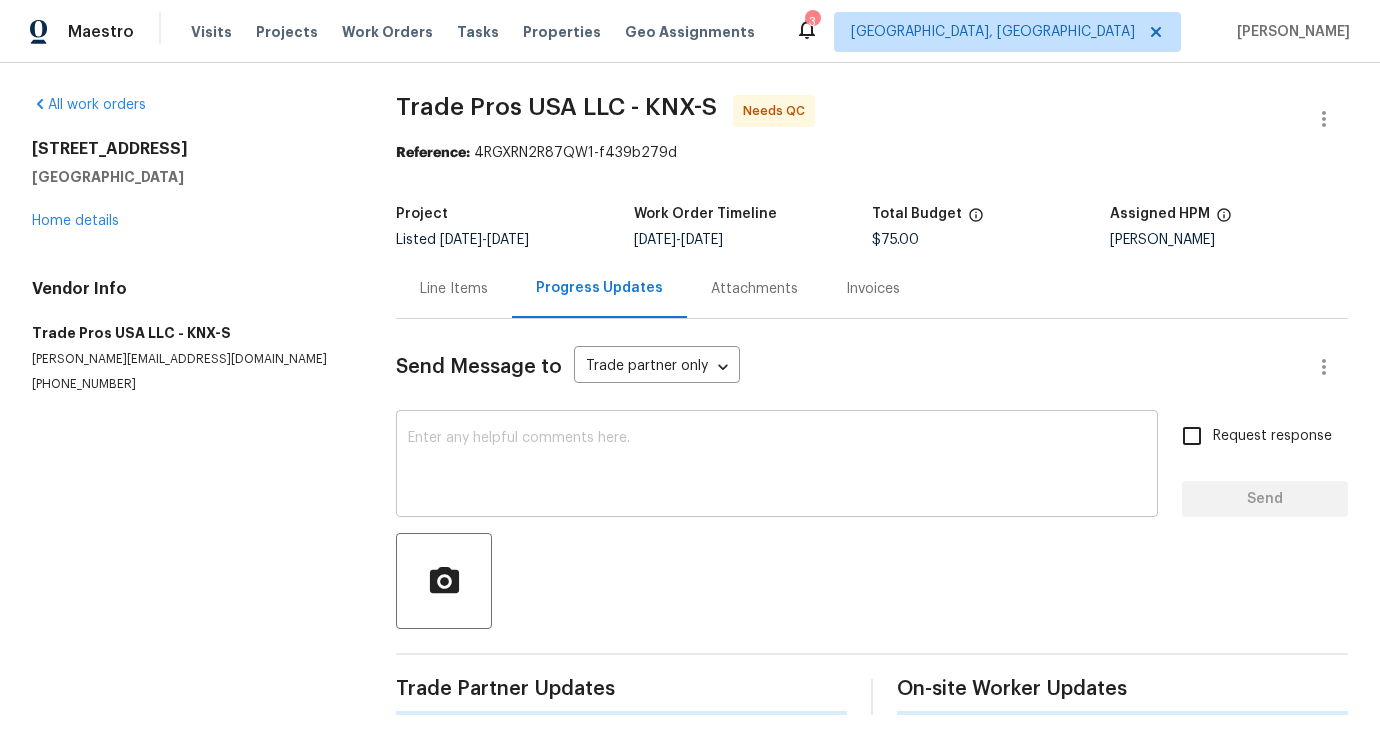 click at bounding box center [777, 466] 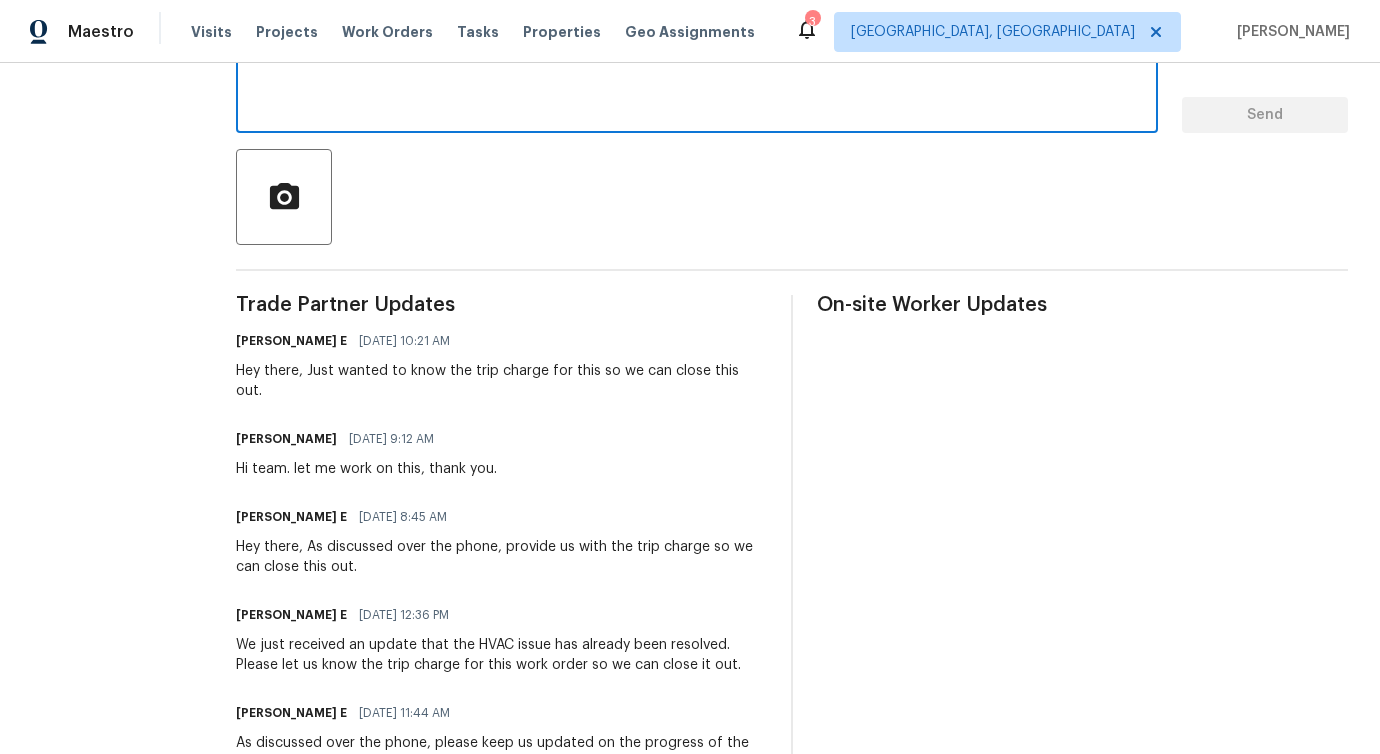 scroll, scrollTop: 216, scrollLeft: 0, axis: vertical 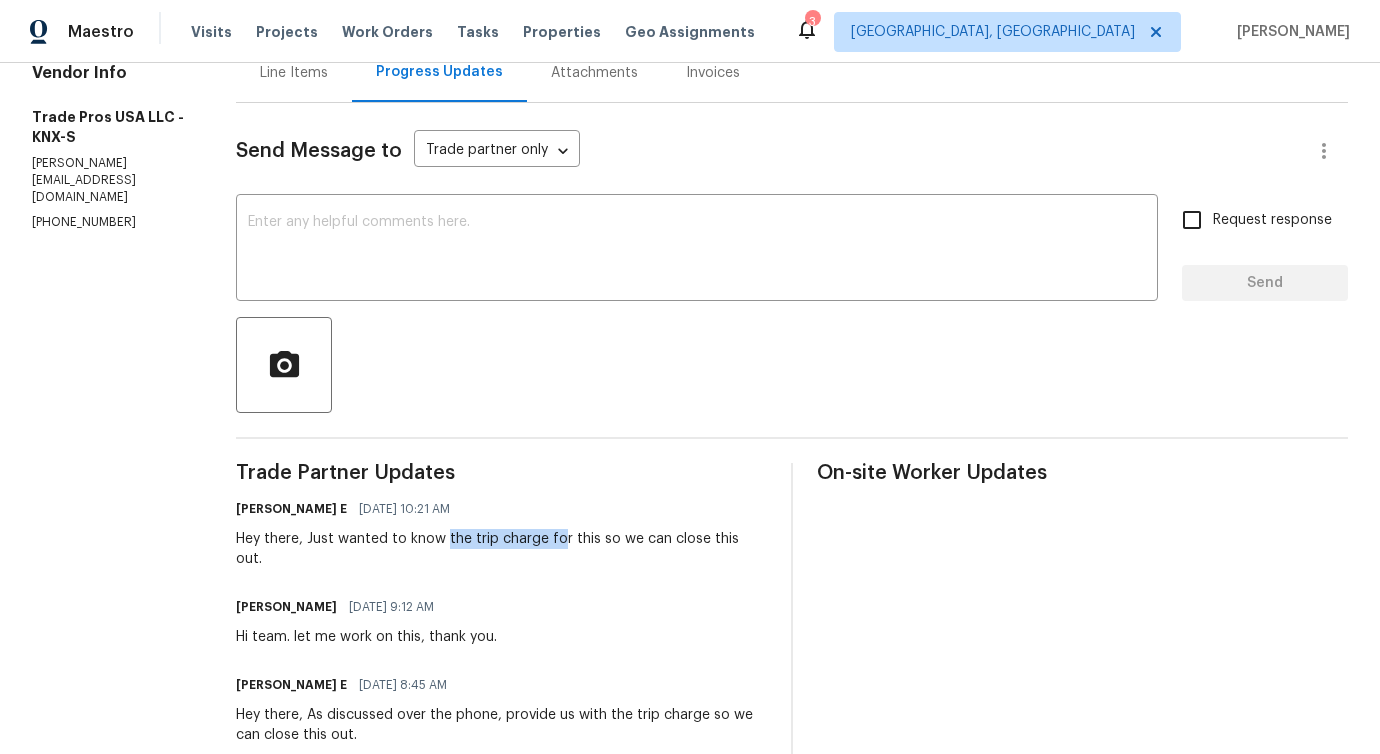 drag, startPoint x: 435, startPoint y: 539, endPoint x: 544, endPoint y: 546, distance: 109.22454 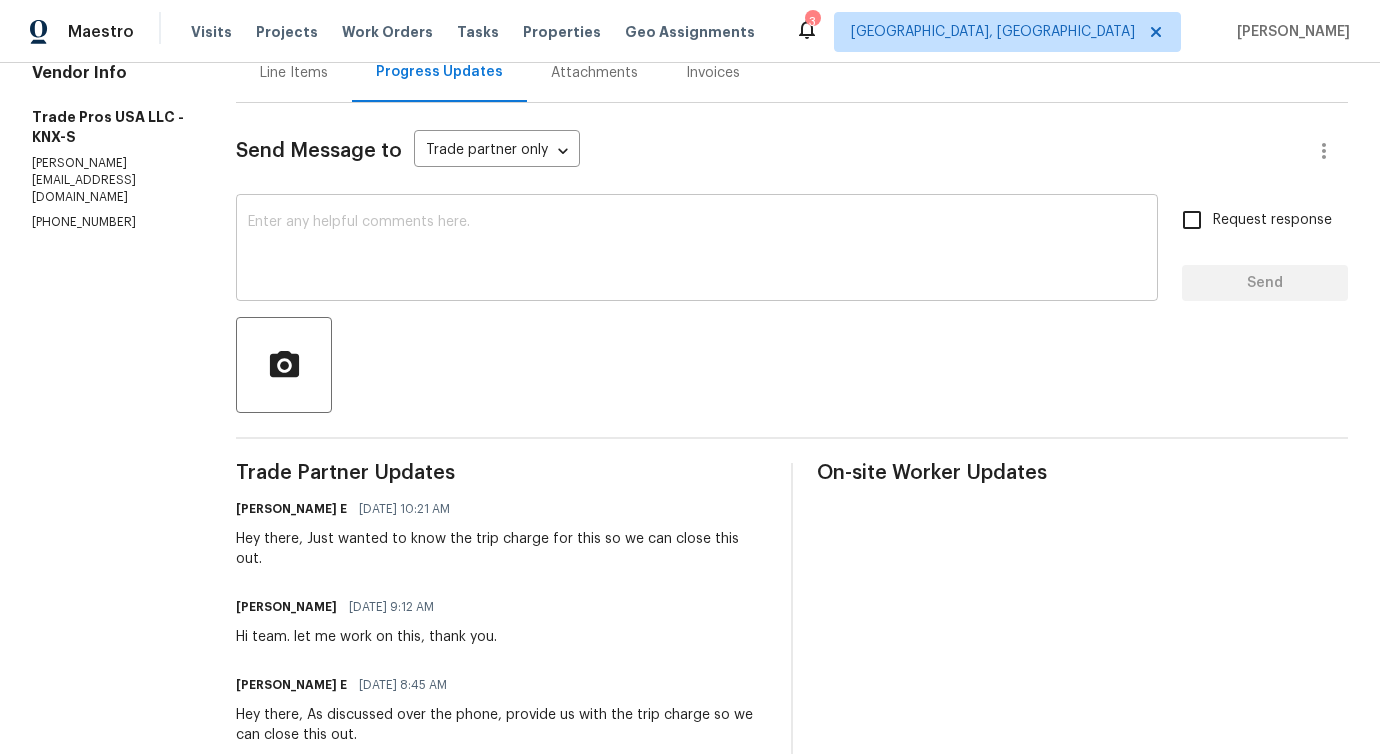 click at bounding box center (697, 250) 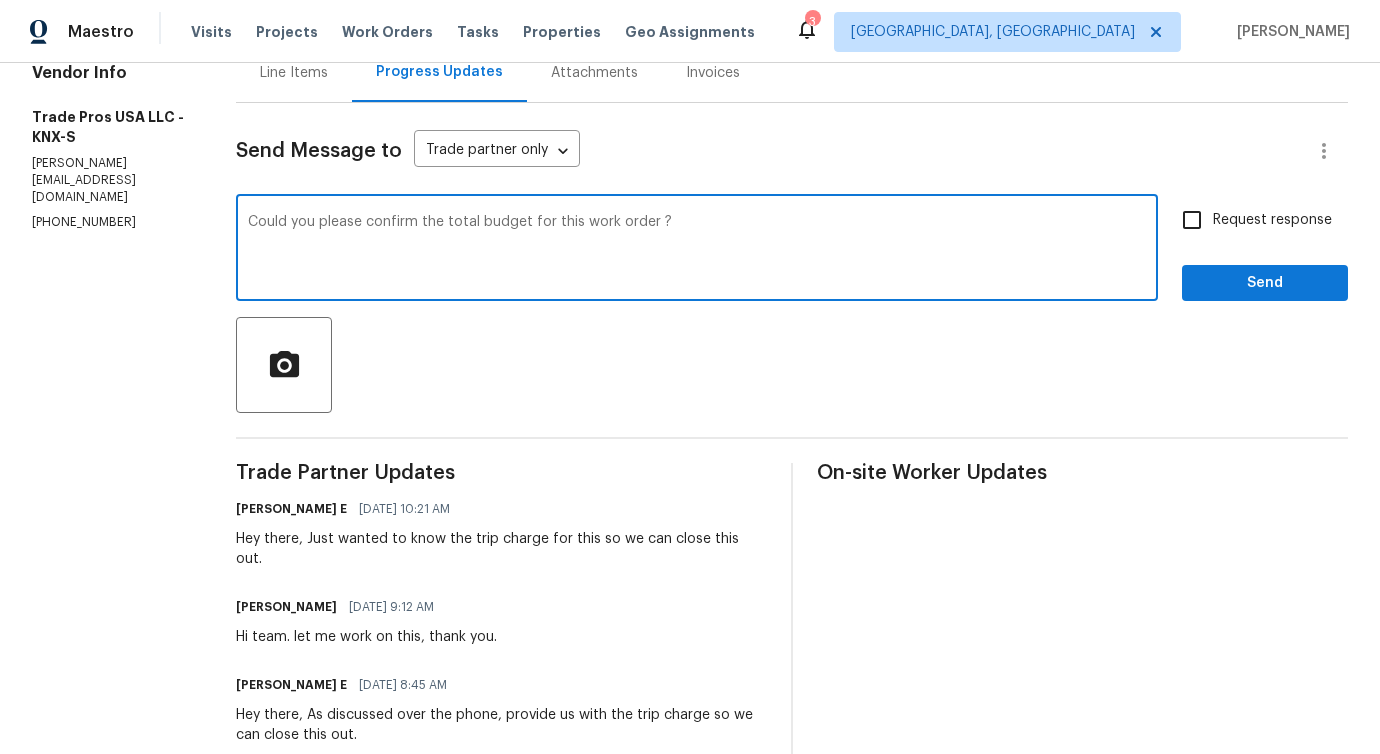 click on "order" at bounding box center [0, 0] 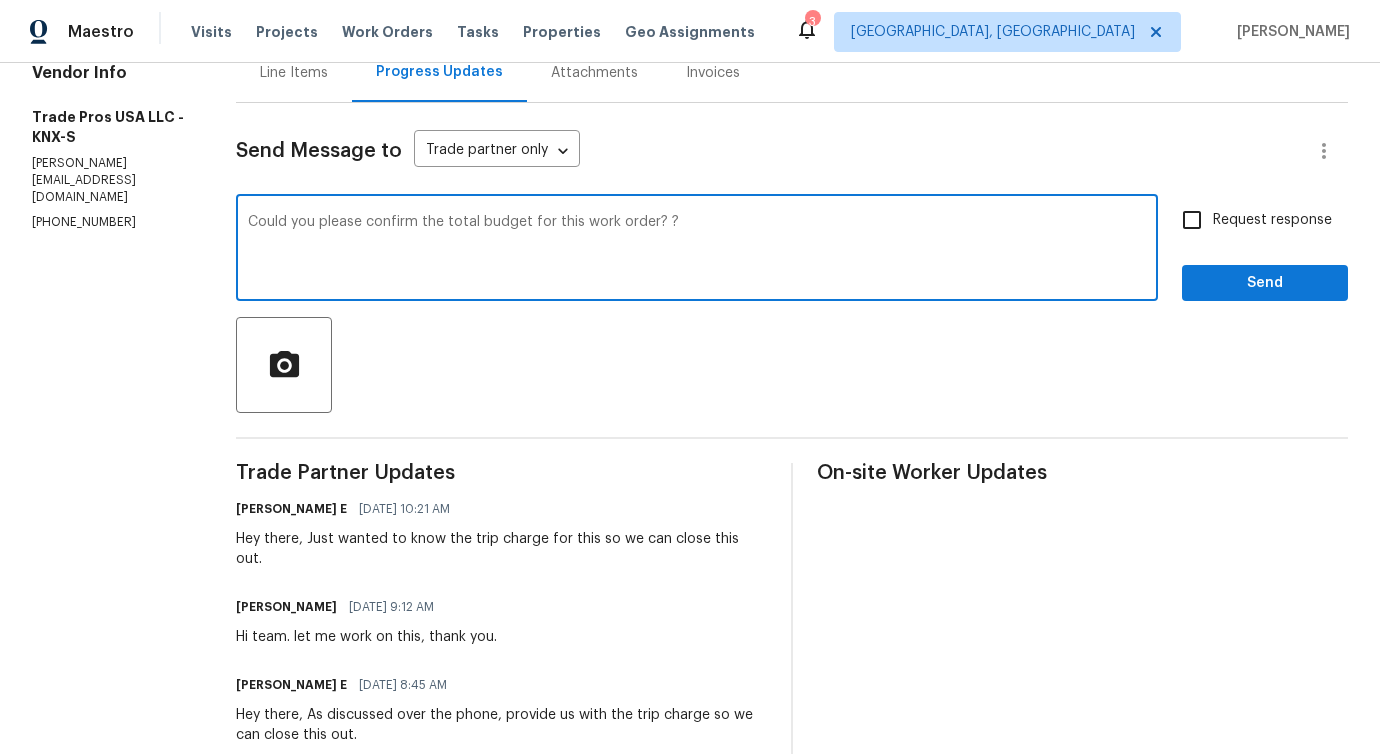 click on "Could you please confirm the total budget for this work order? ?" at bounding box center (697, 250) 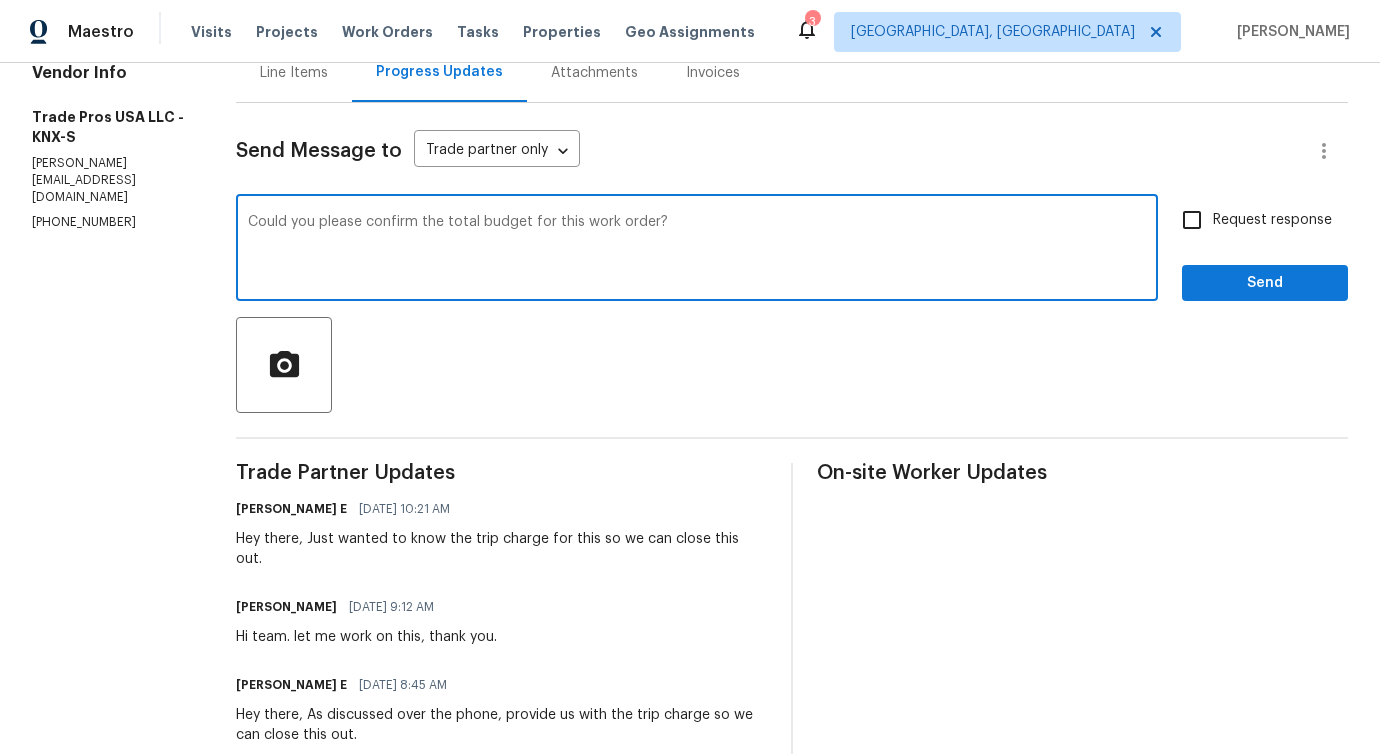 type on "Could you please confirm the total budget for this work order?" 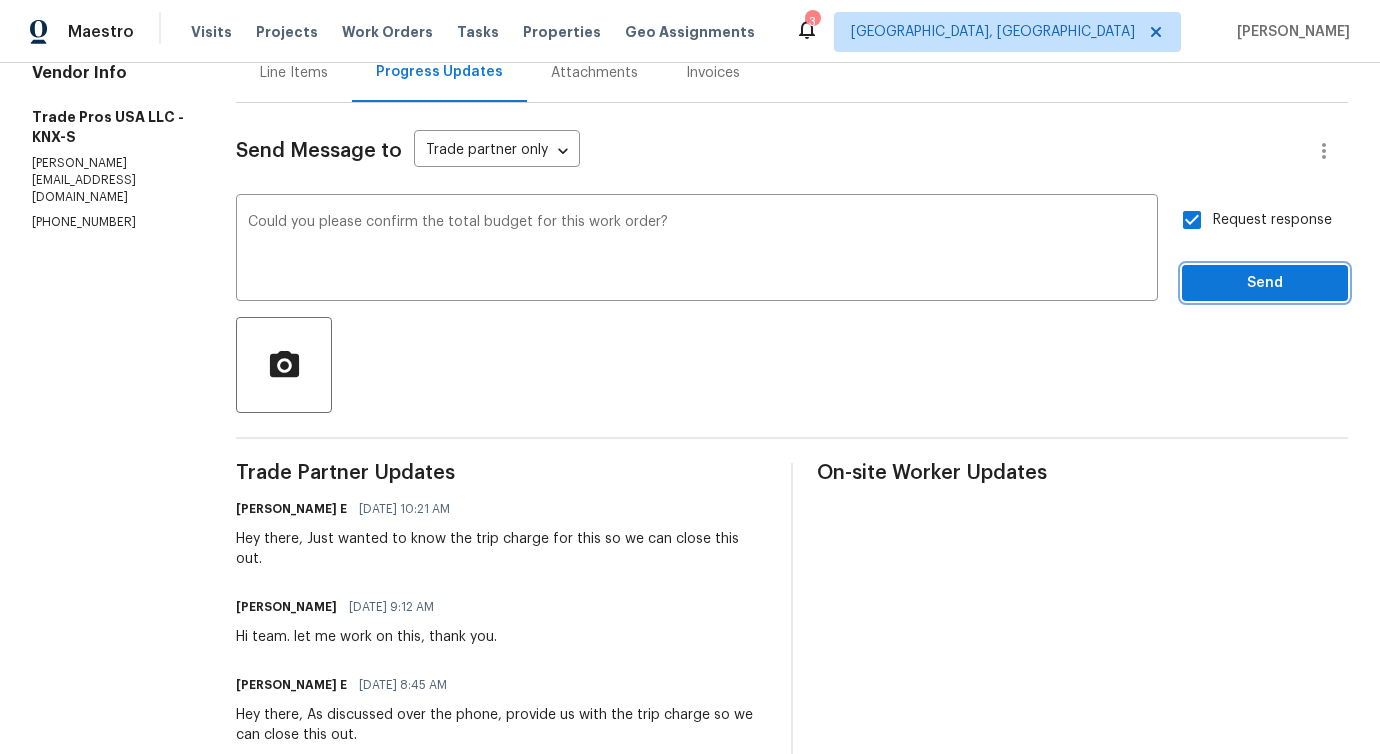 click on "Send" at bounding box center [1265, 283] 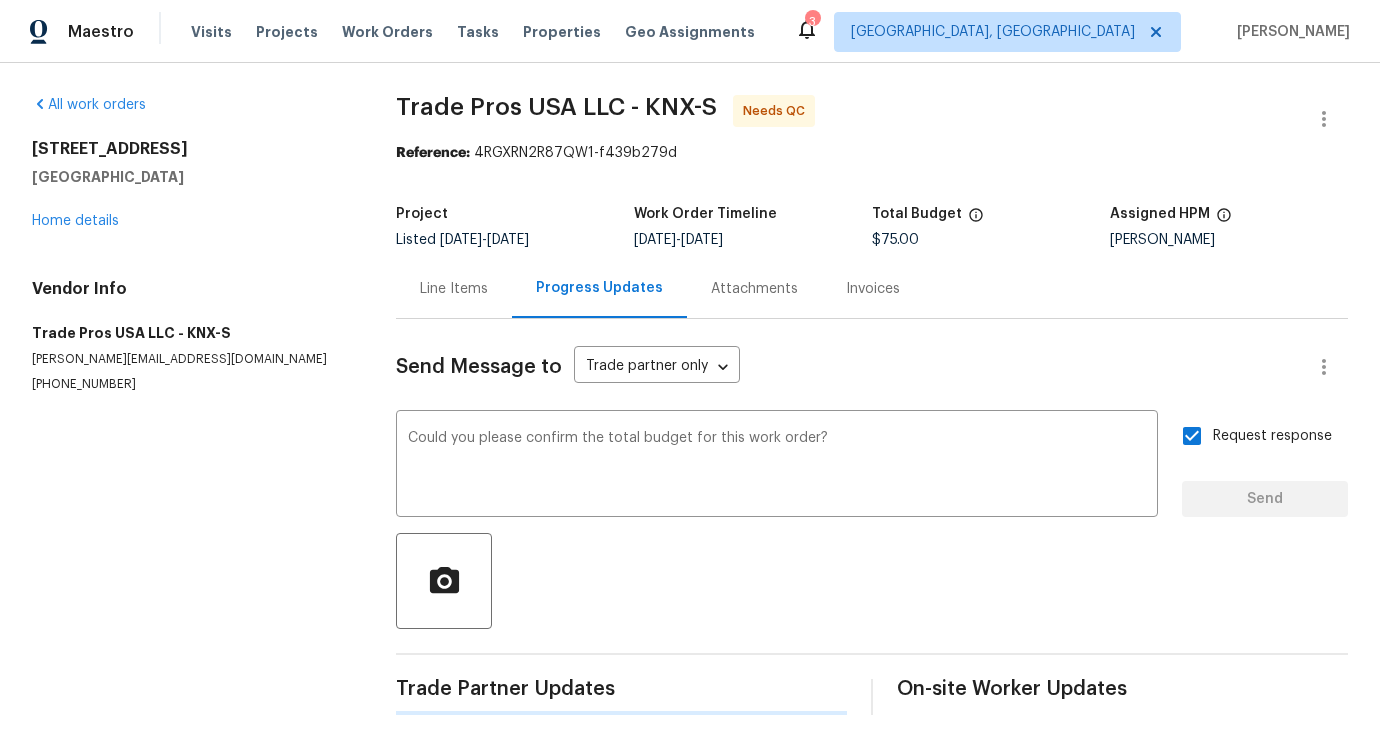 scroll, scrollTop: 0, scrollLeft: 0, axis: both 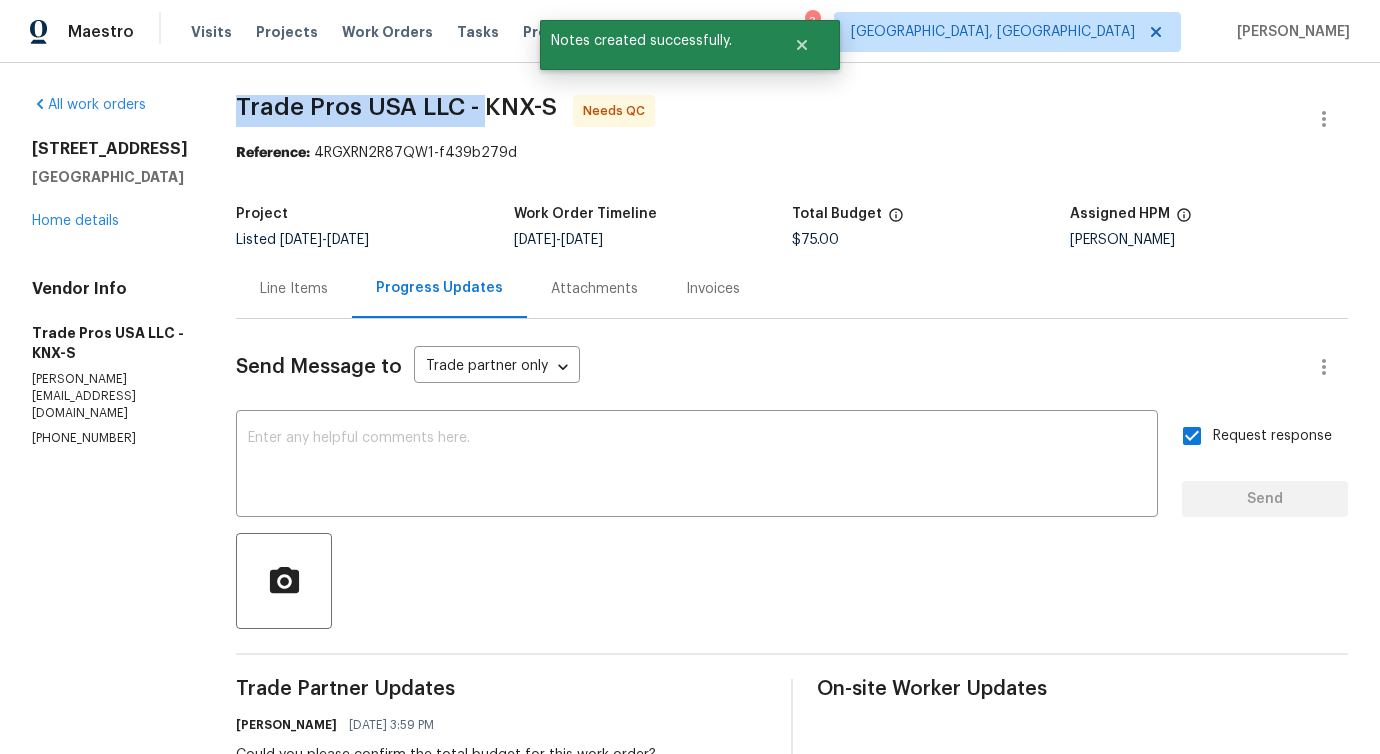 drag, startPoint x: 218, startPoint y: 107, endPoint x: 471, endPoint y: 112, distance: 253.04941 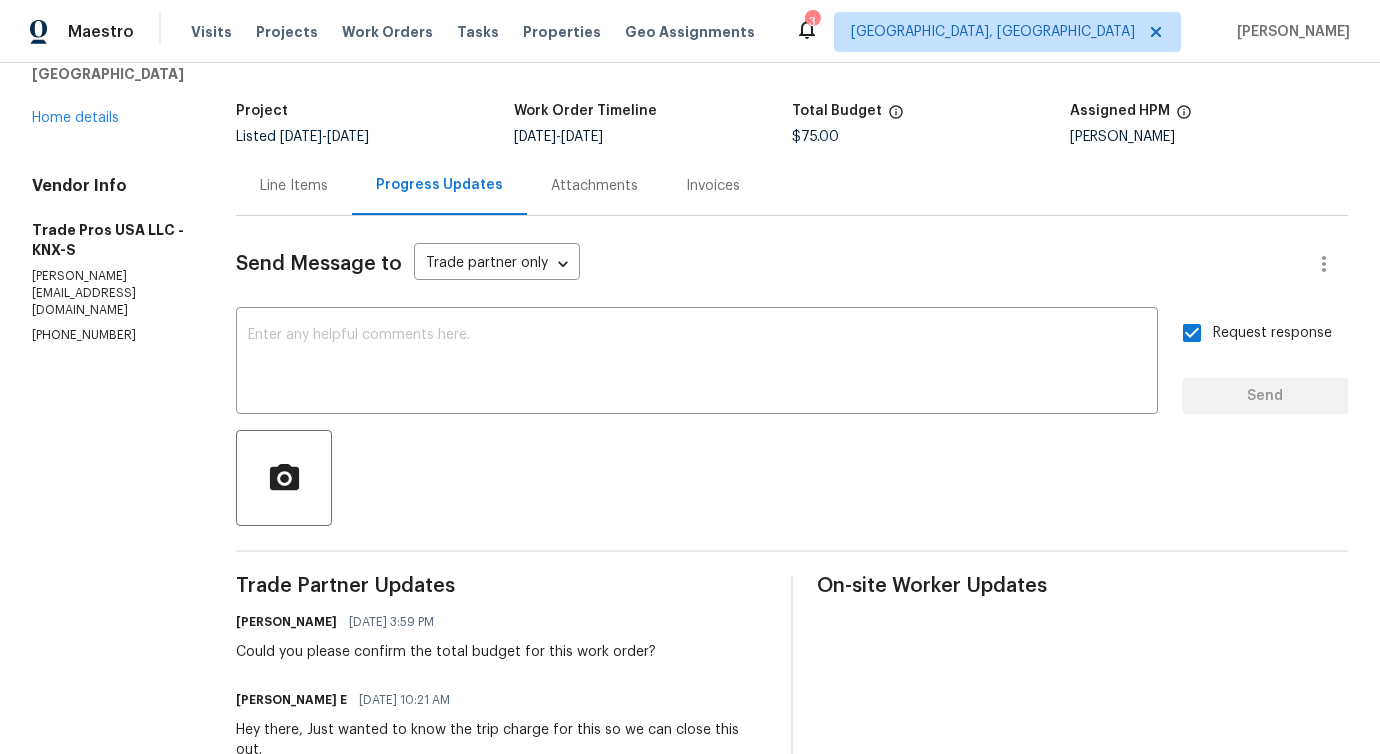 scroll, scrollTop: 0, scrollLeft: 0, axis: both 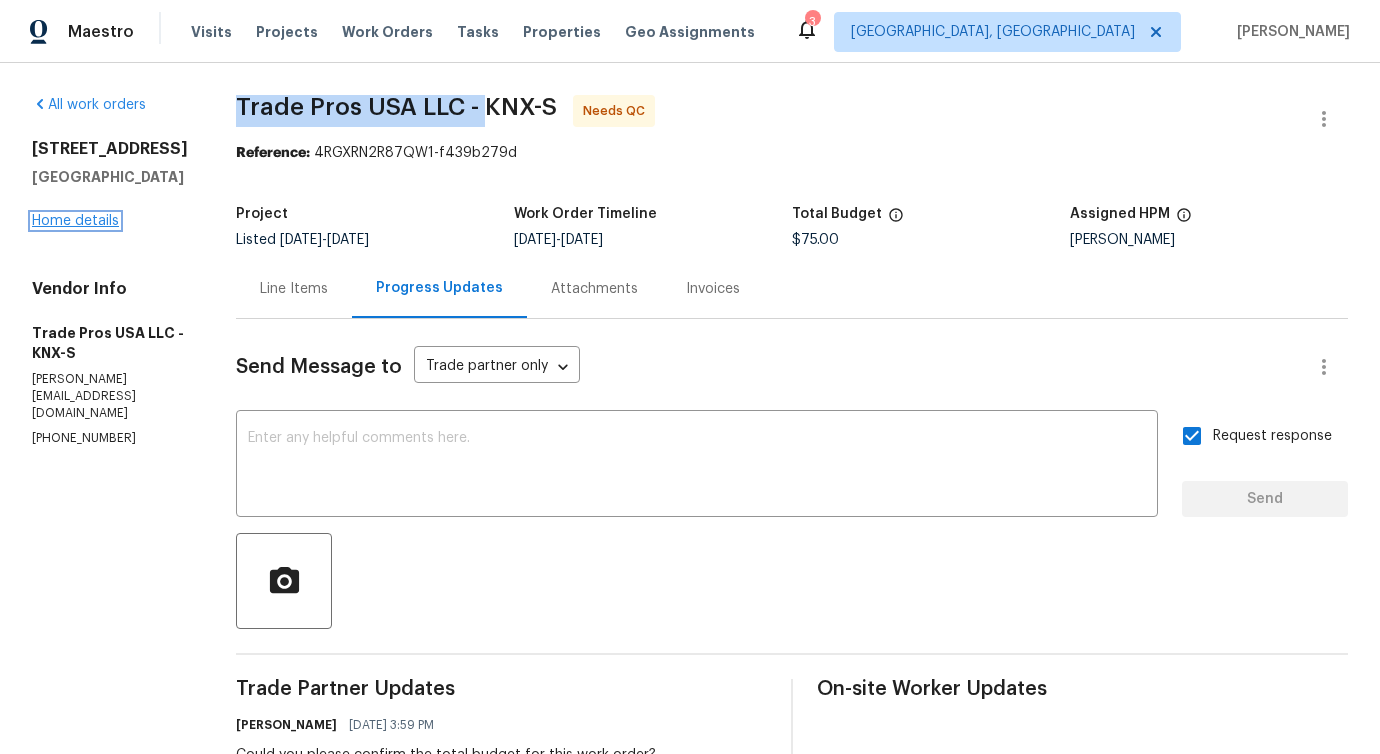 click on "Home details" at bounding box center (75, 221) 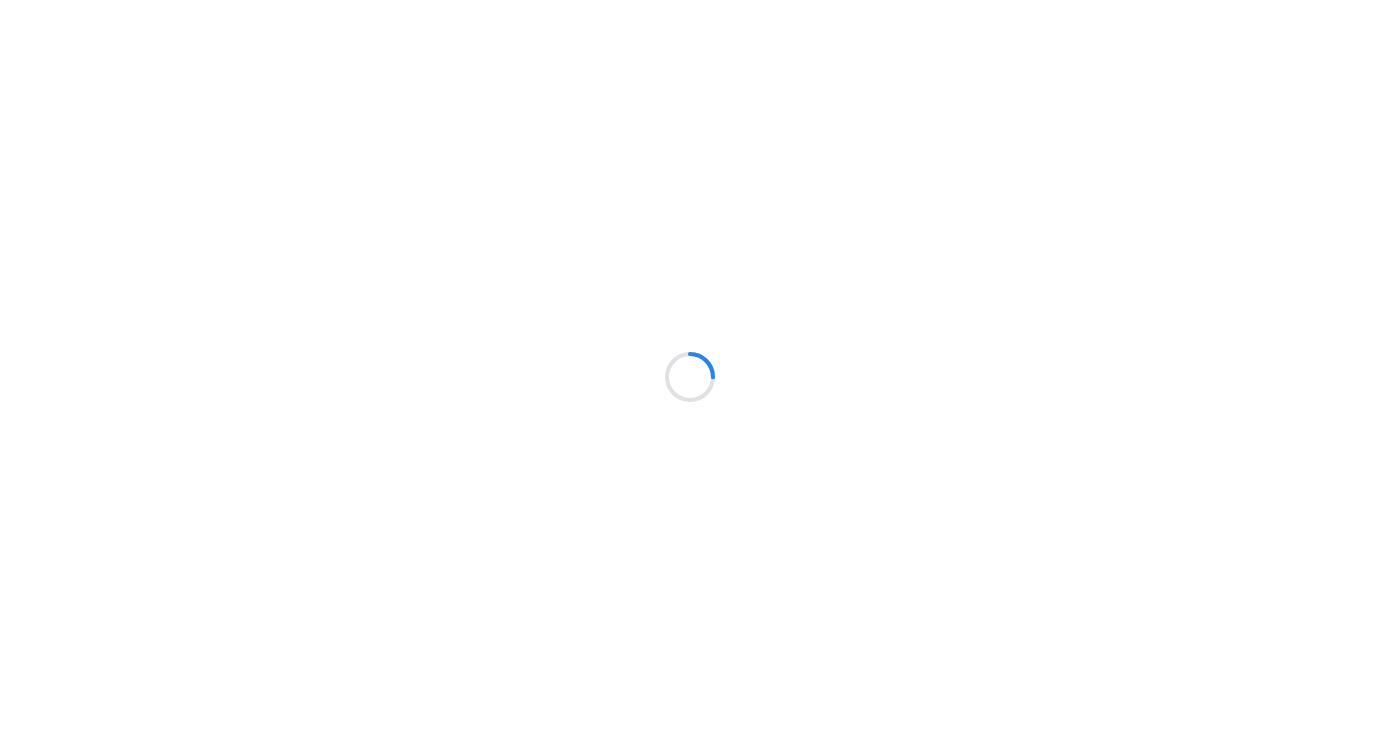scroll, scrollTop: 0, scrollLeft: 0, axis: both 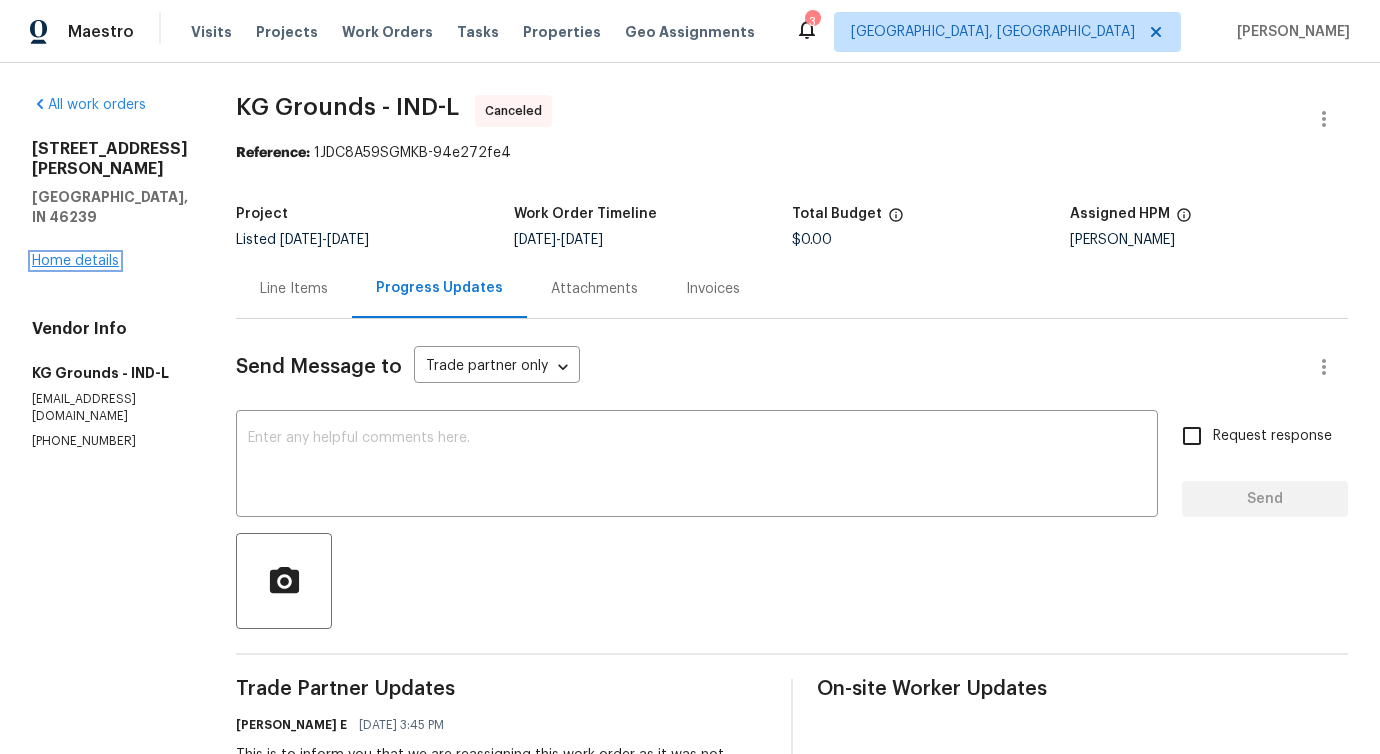 click on "Home details" at bounding box center [75, 261] 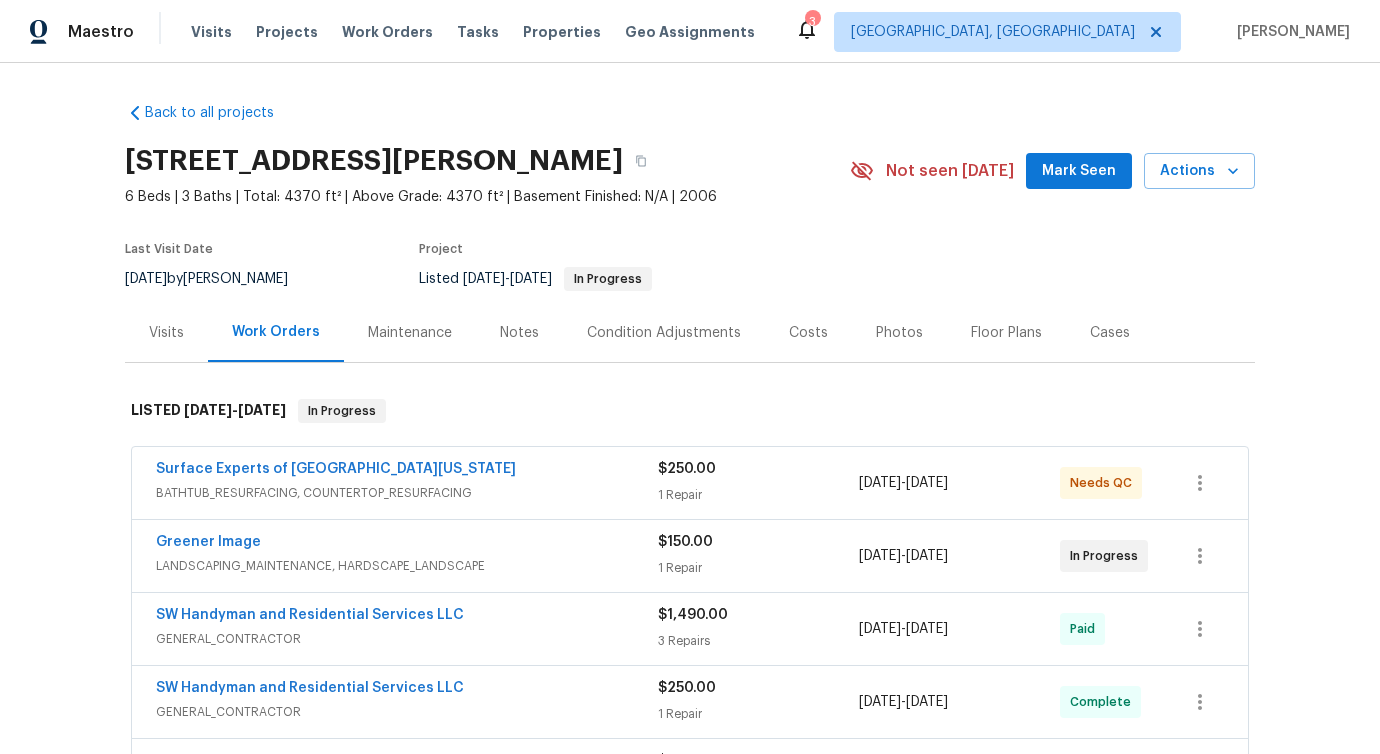 scroll, scrollTop: 175, scrollLeft: 0, axis: vertical 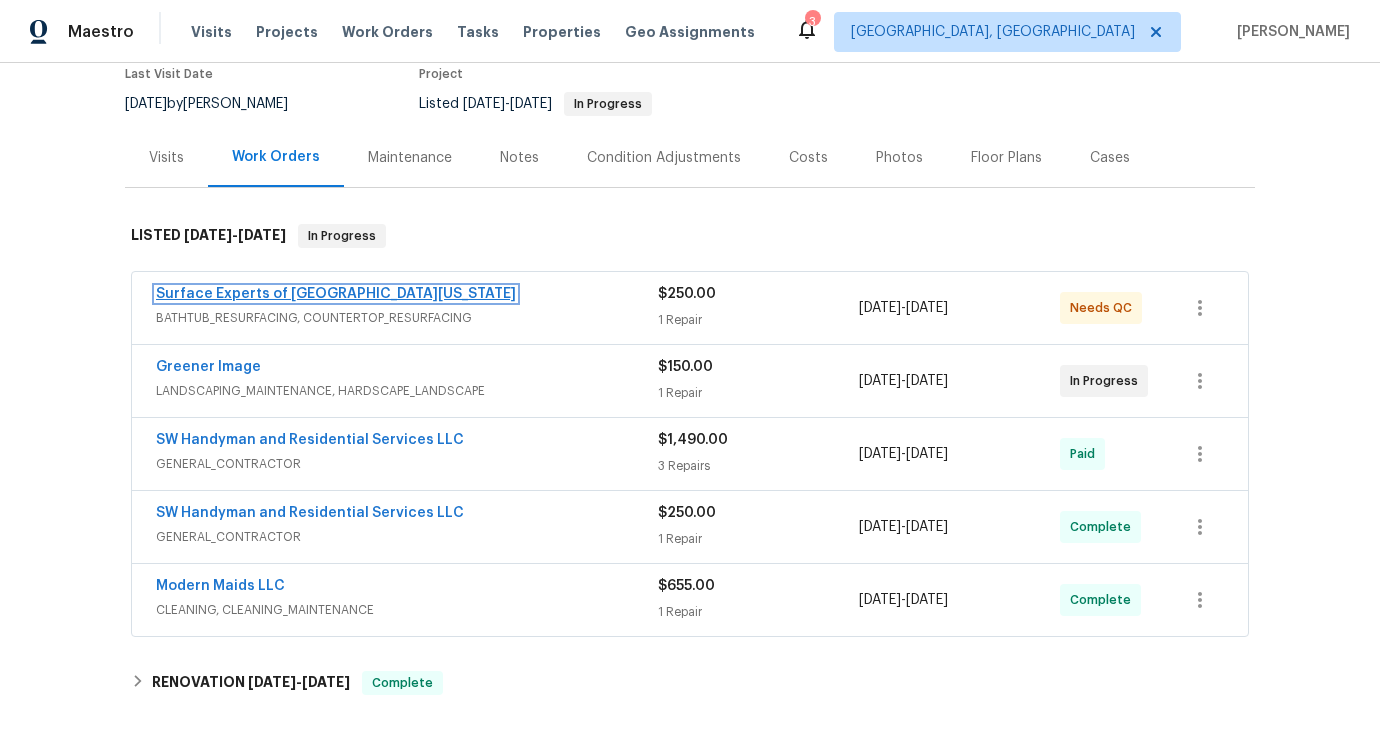 click on "Surface Experts of [GEOGRAPHIC_DATA][US_STATE]" at bounding box center [336, 294] 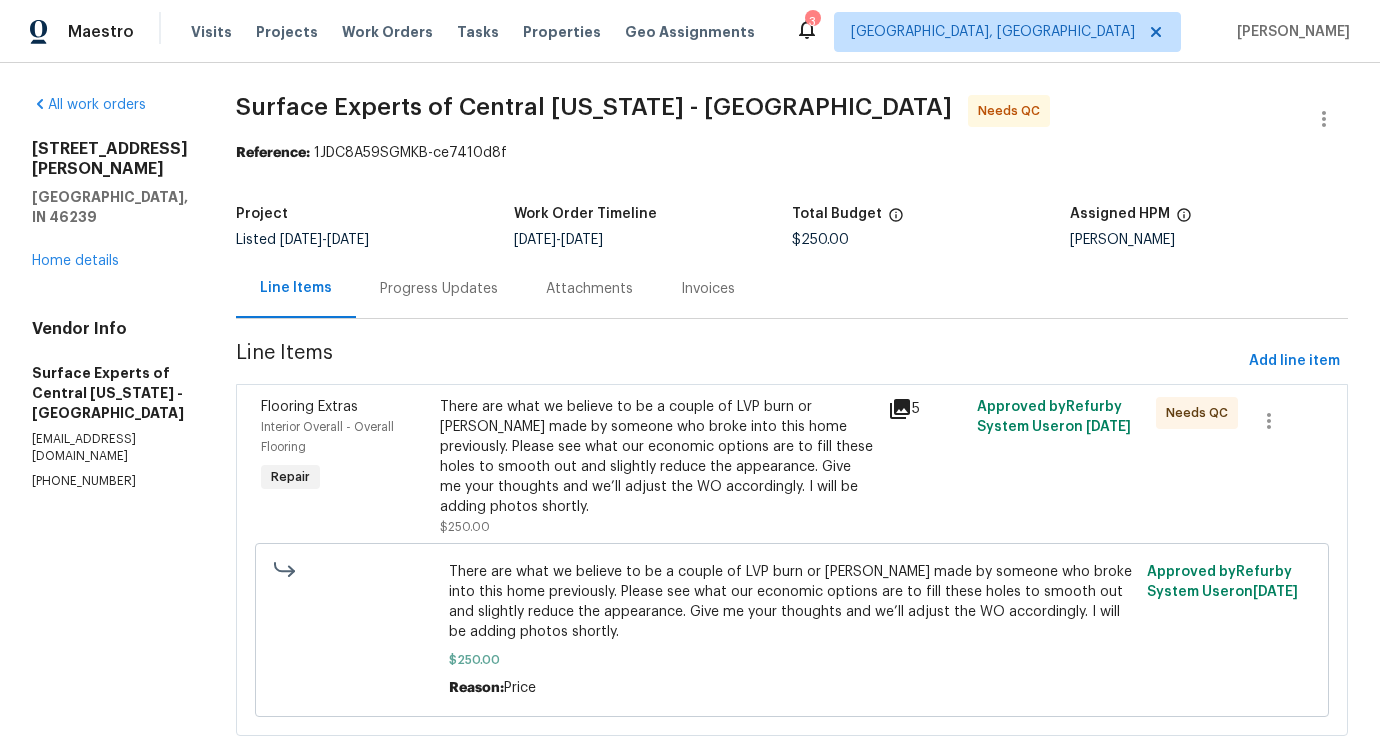 click on "Progress Updates" at bounding box center (439, 289) 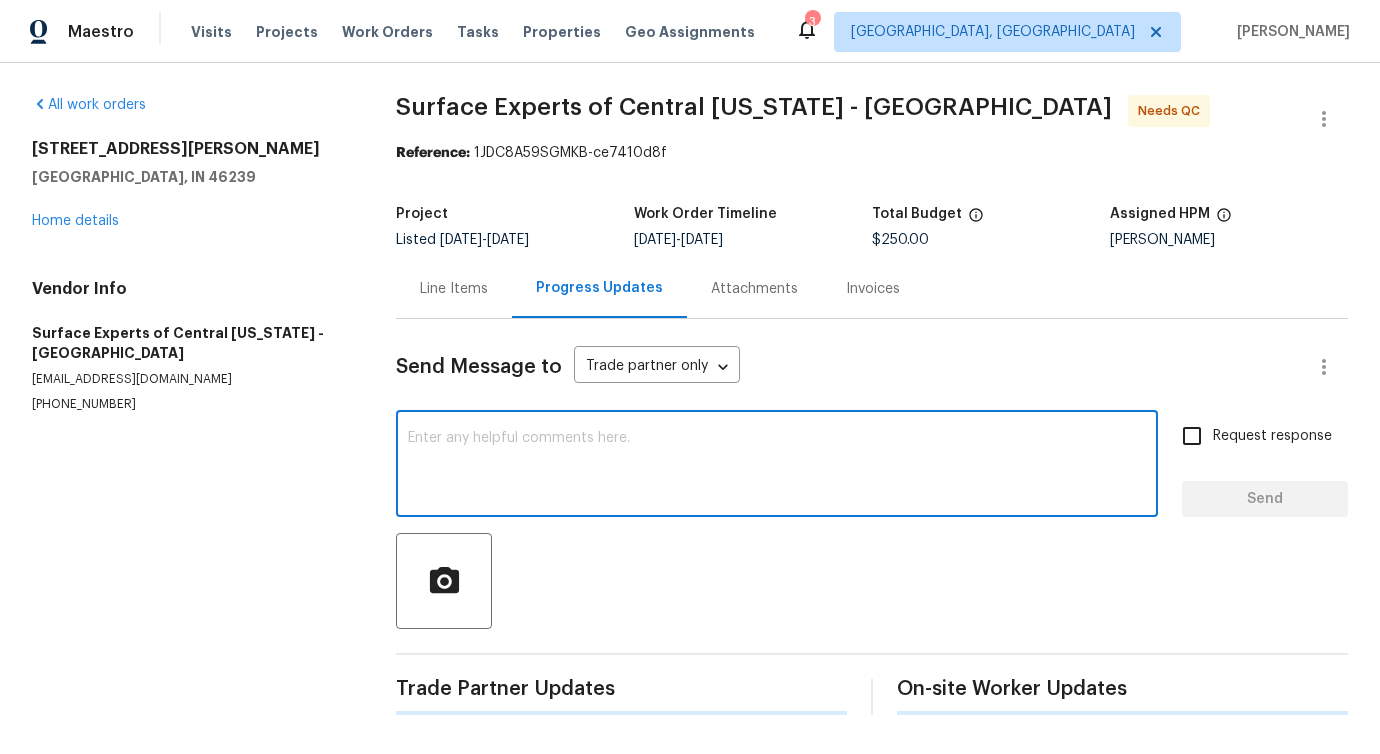 click at bounding box center [777, 466] 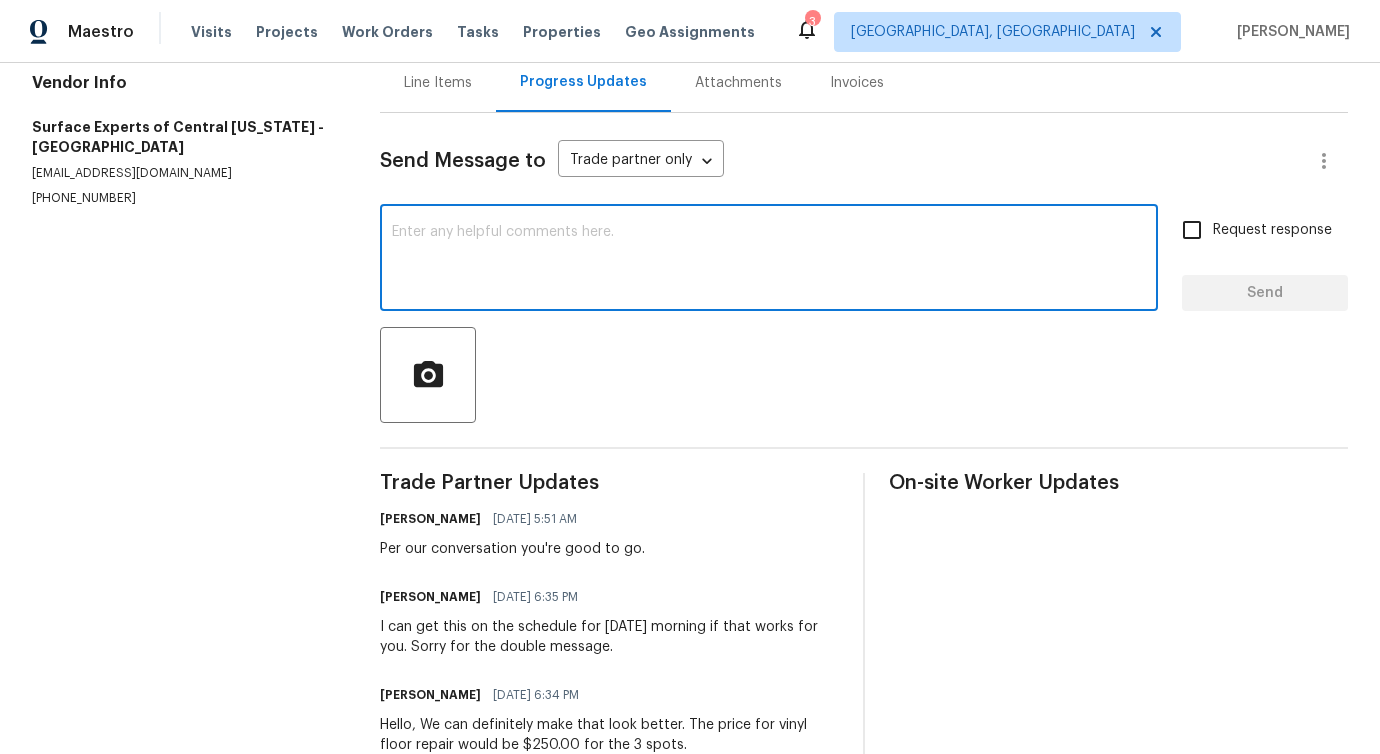 scroll, scrollTop: 0, scrollLeft: 0, axis: both 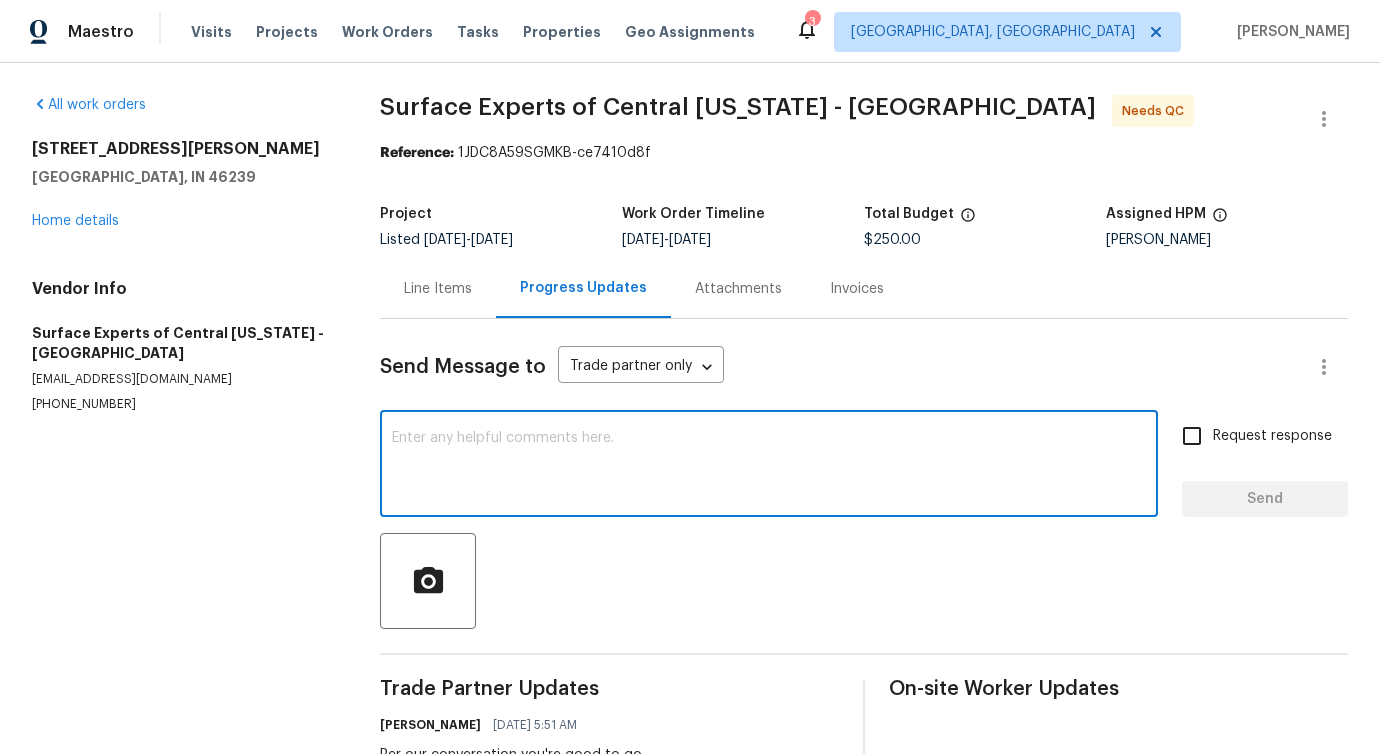click on "Line Items" at bounding box center [438, 289] 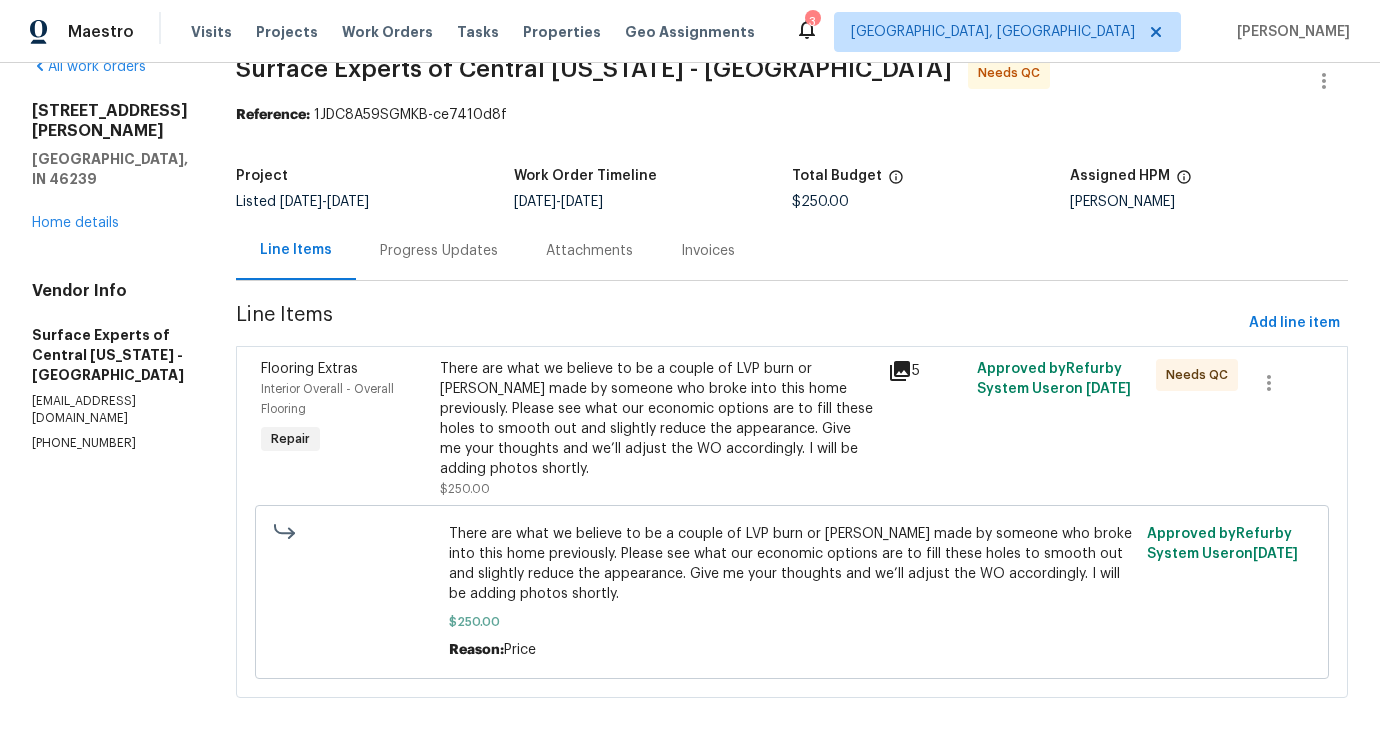 scroll, scrollTop: 54, scrollLeft: 0, axis: vertical 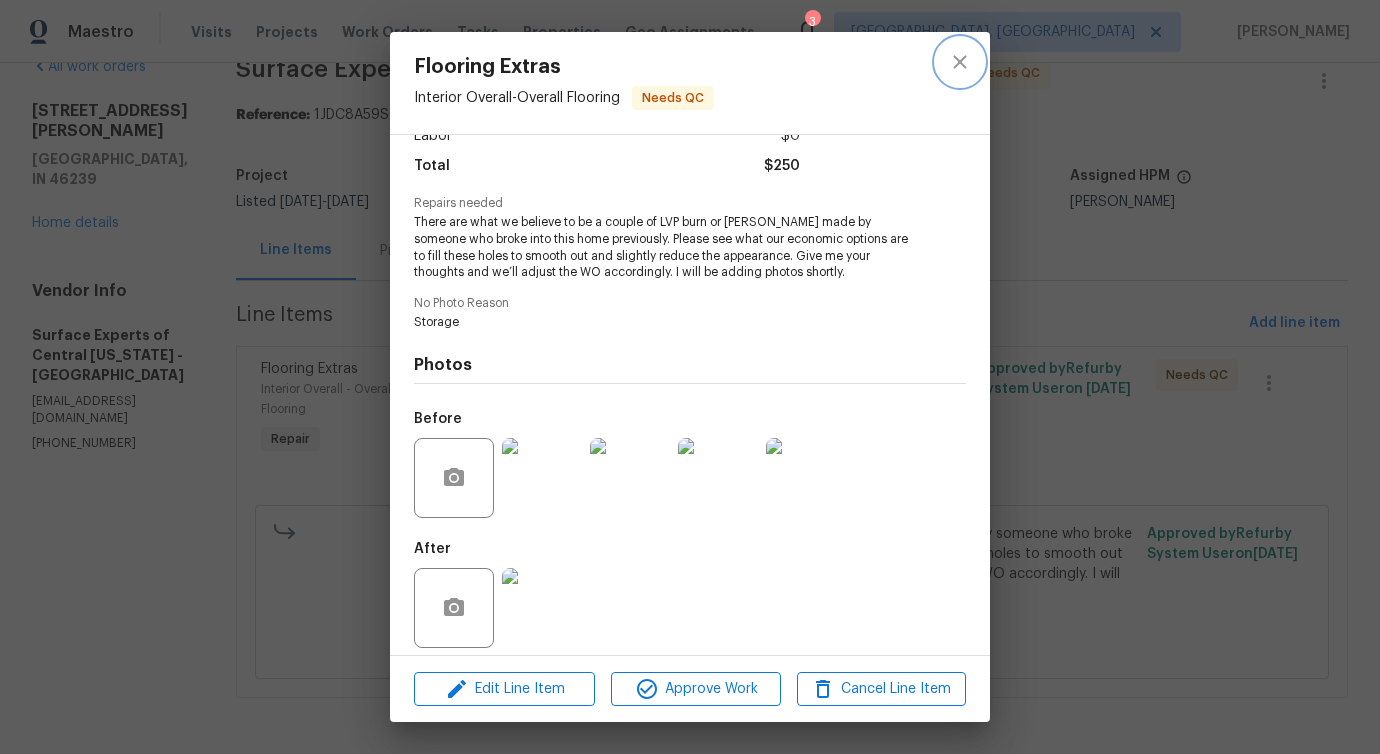 click 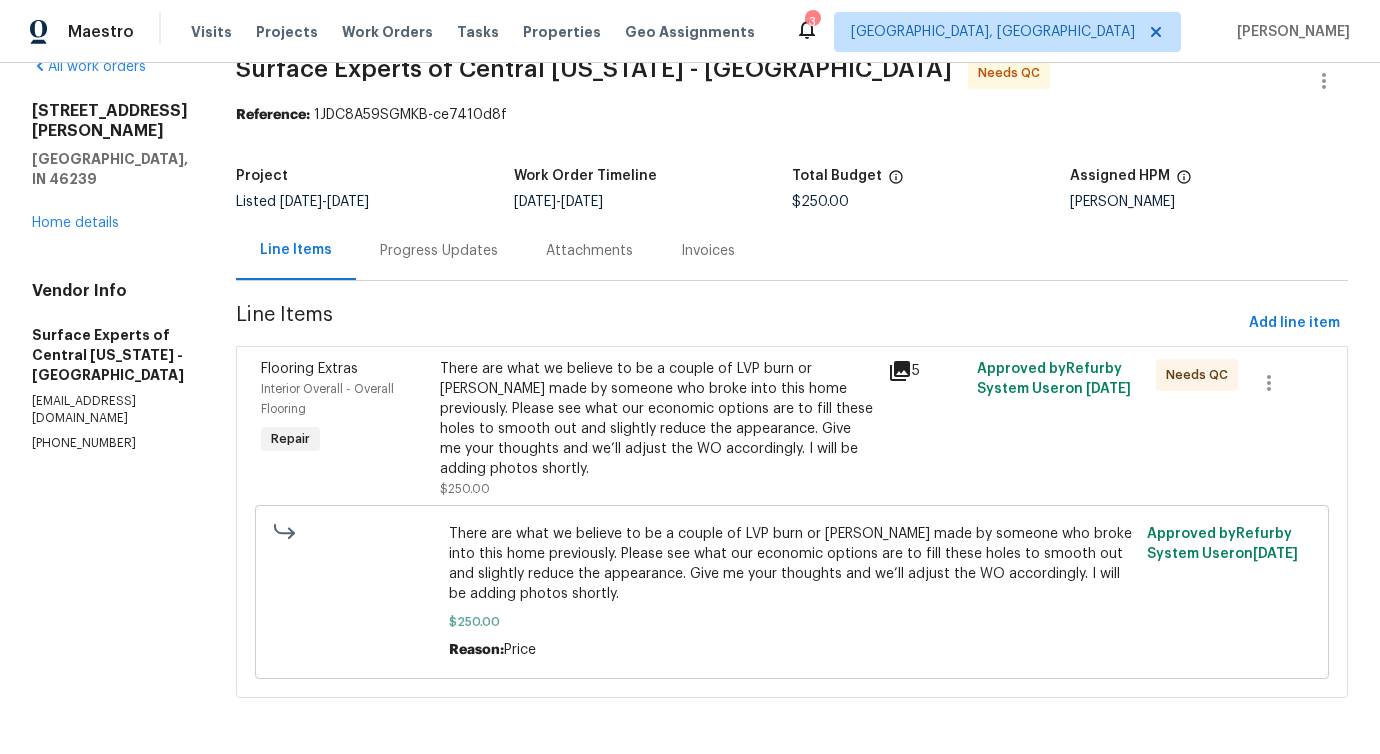 click on "Progress Updates" at bounding box center [439, 250] 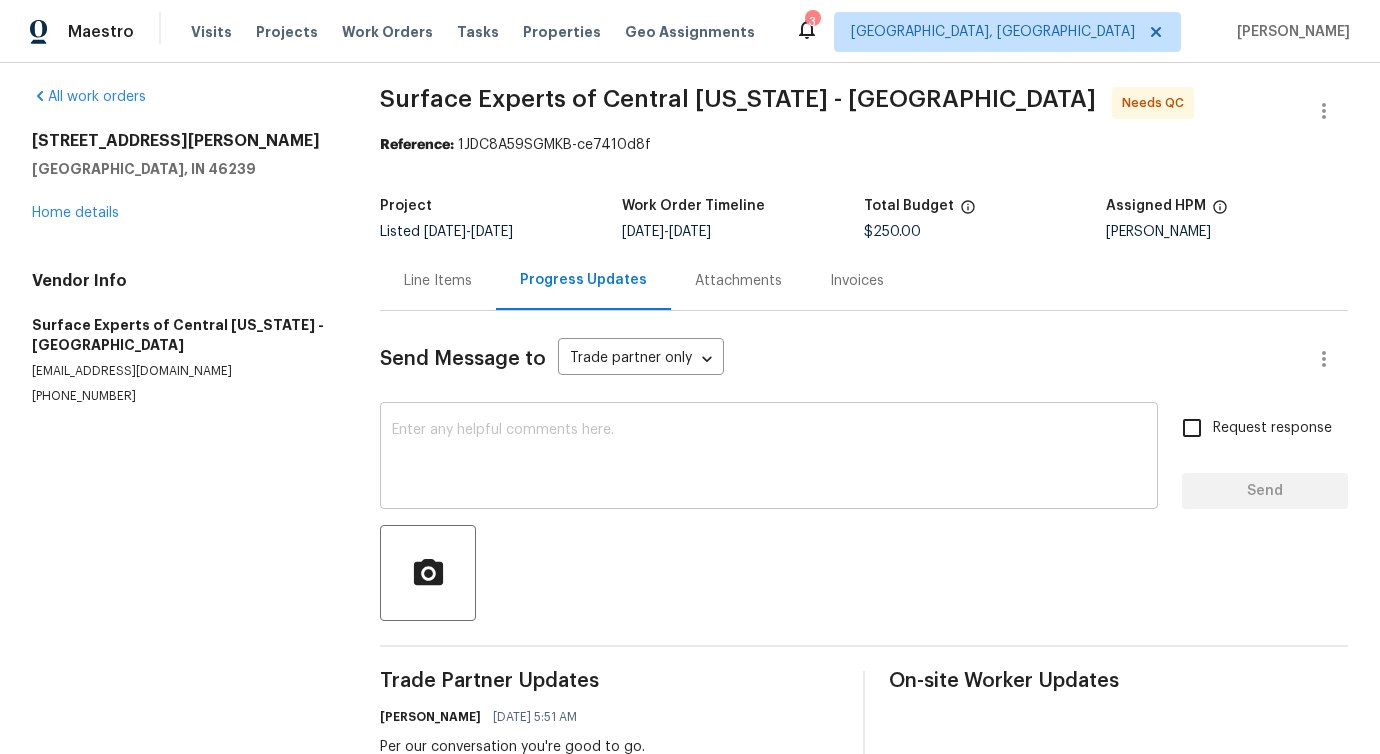 scroll, scrollTop: 54, scrollLeft: 0, axis: vertical 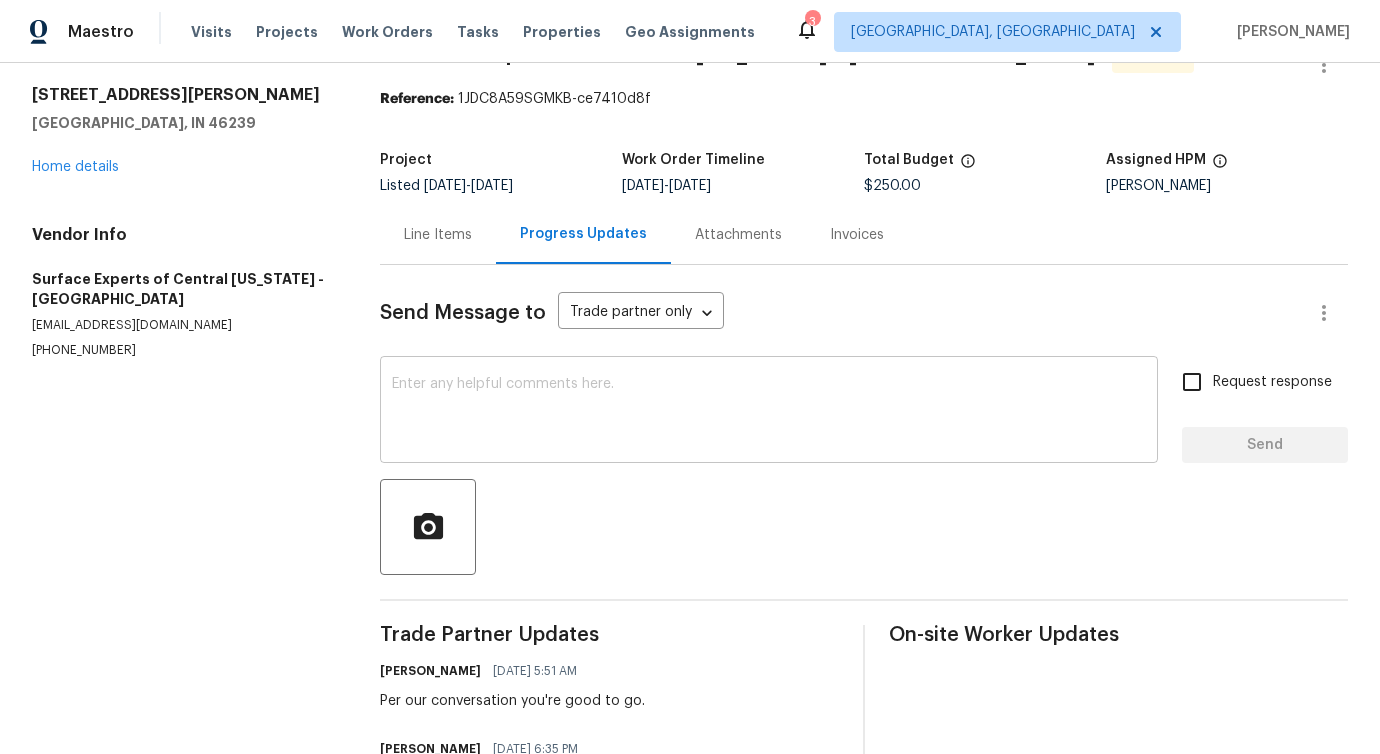 click at bounding box center (769, 412) 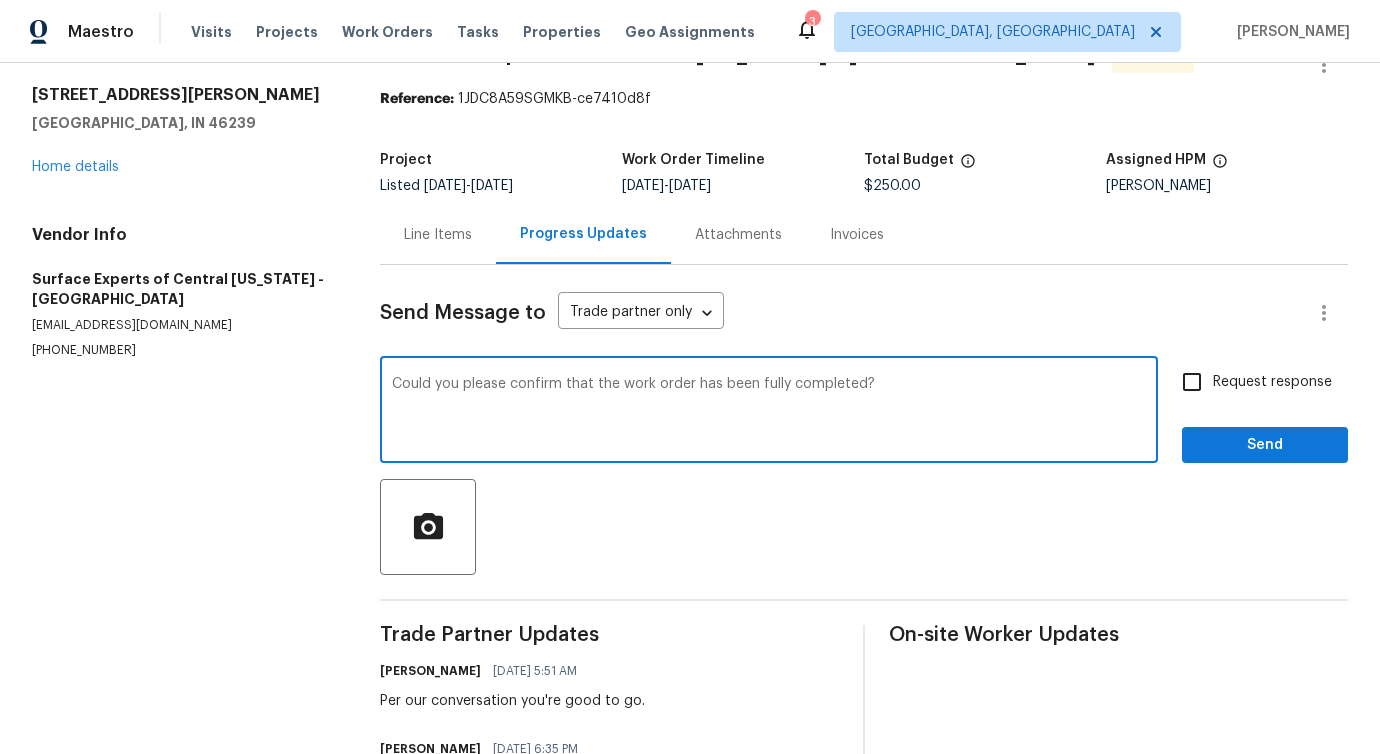 type on "Could you please confirm that the work order has been fully completed?" 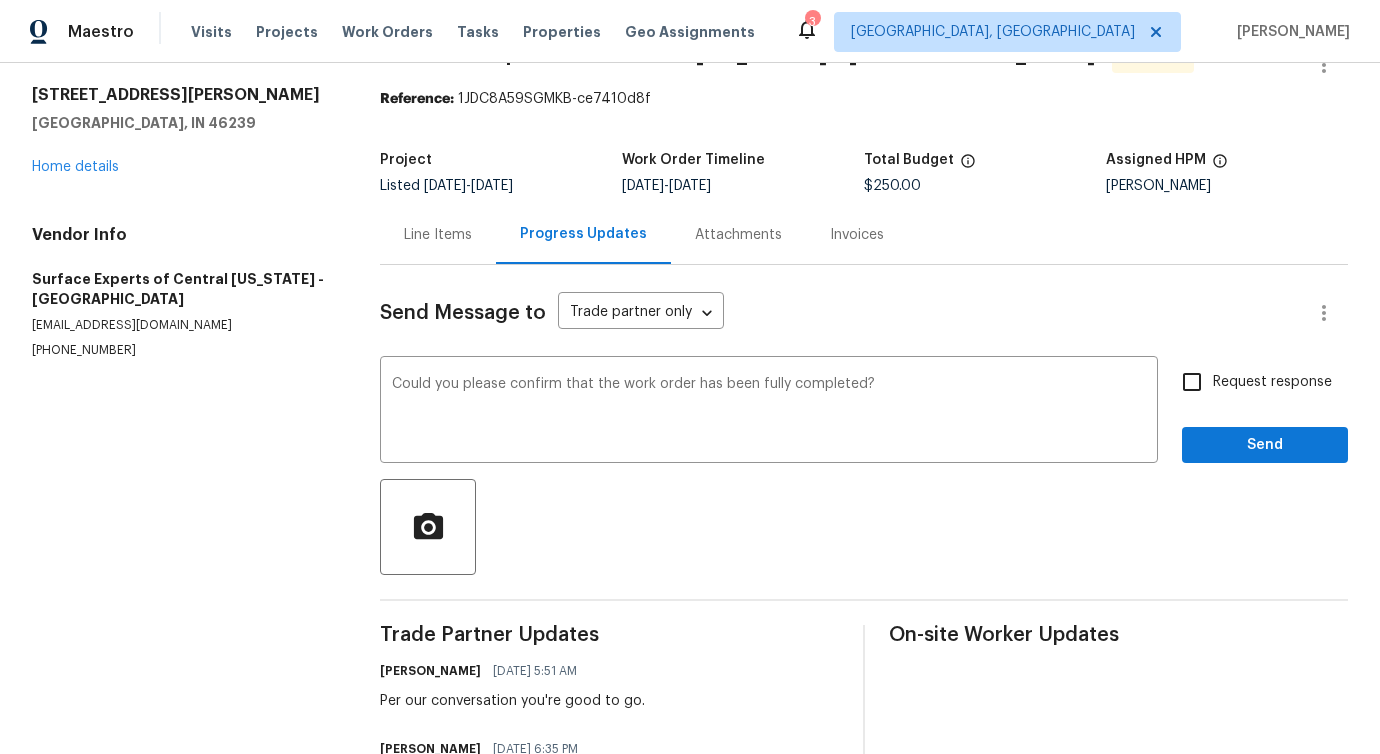 click on "Request response" at bounding box center (1251, 382) 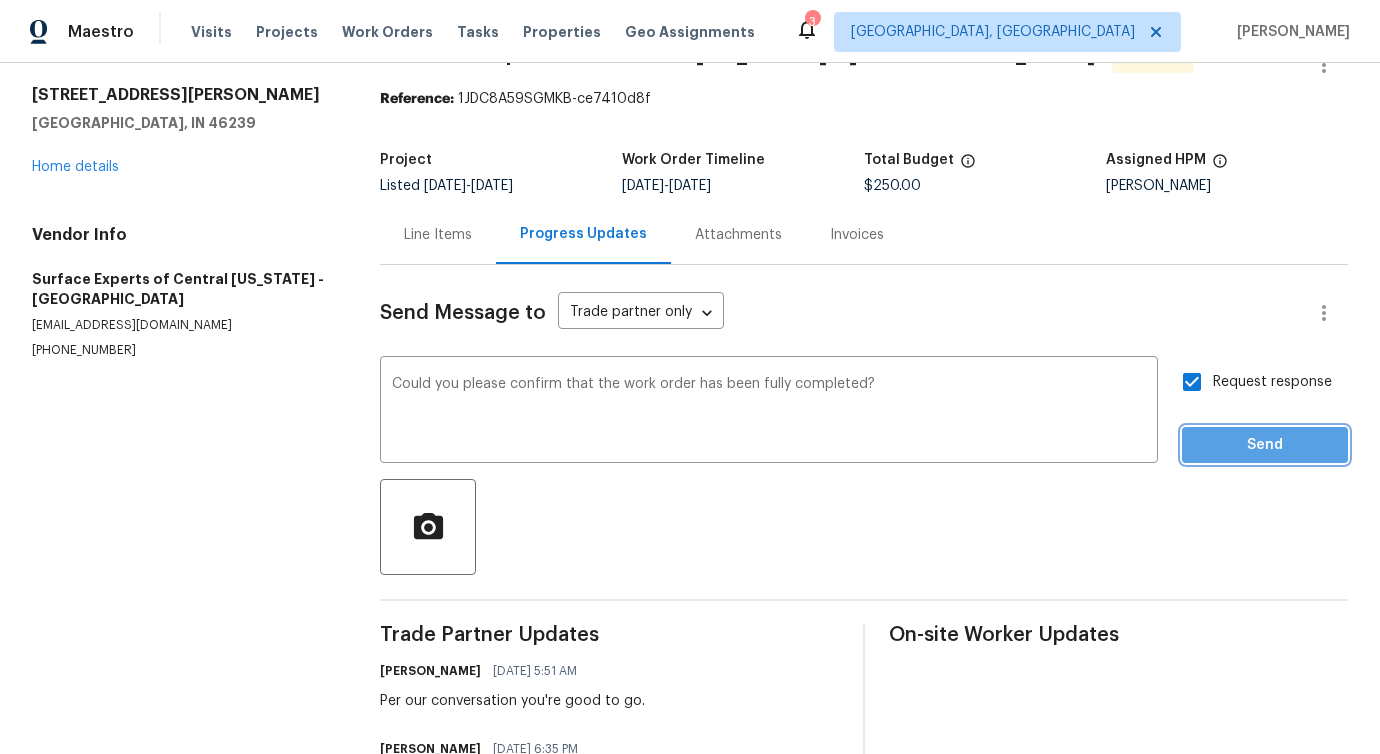 click on "Send" at bounding box center (1265, 445) 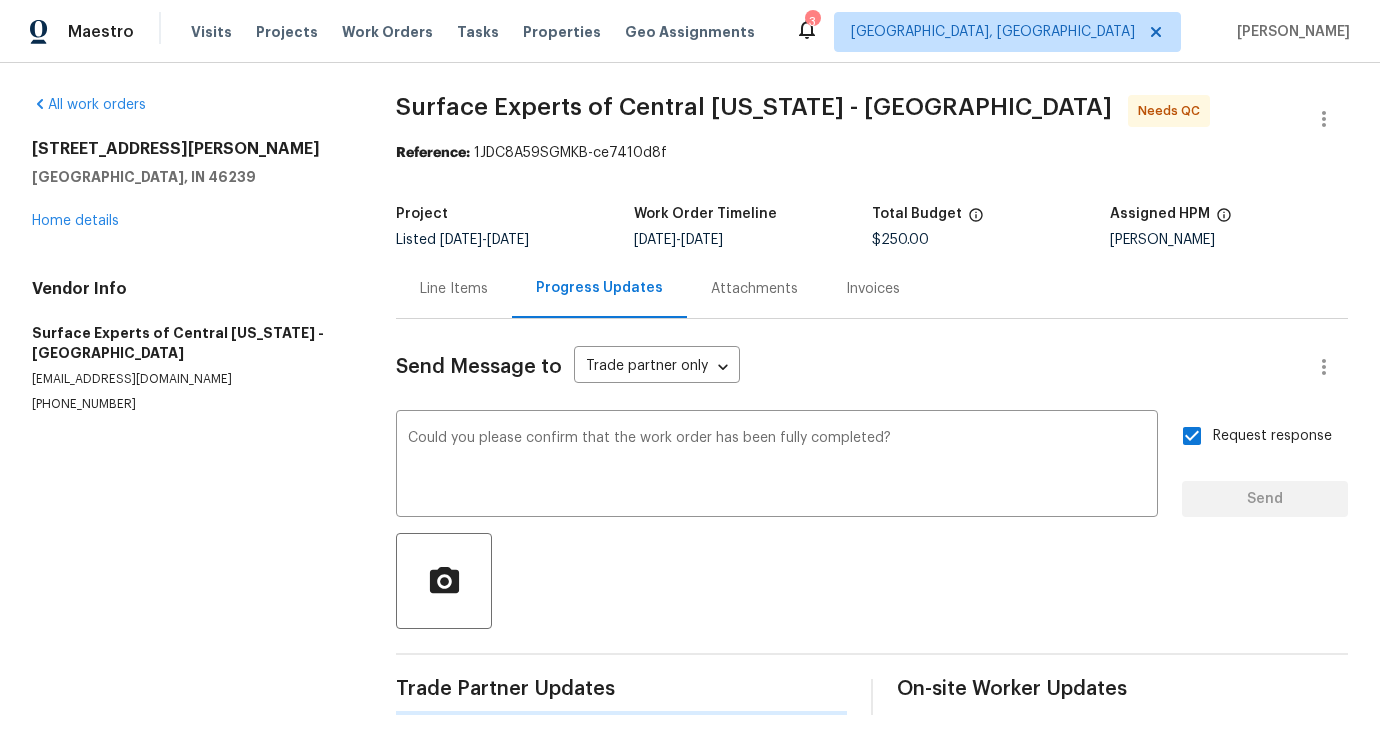 type 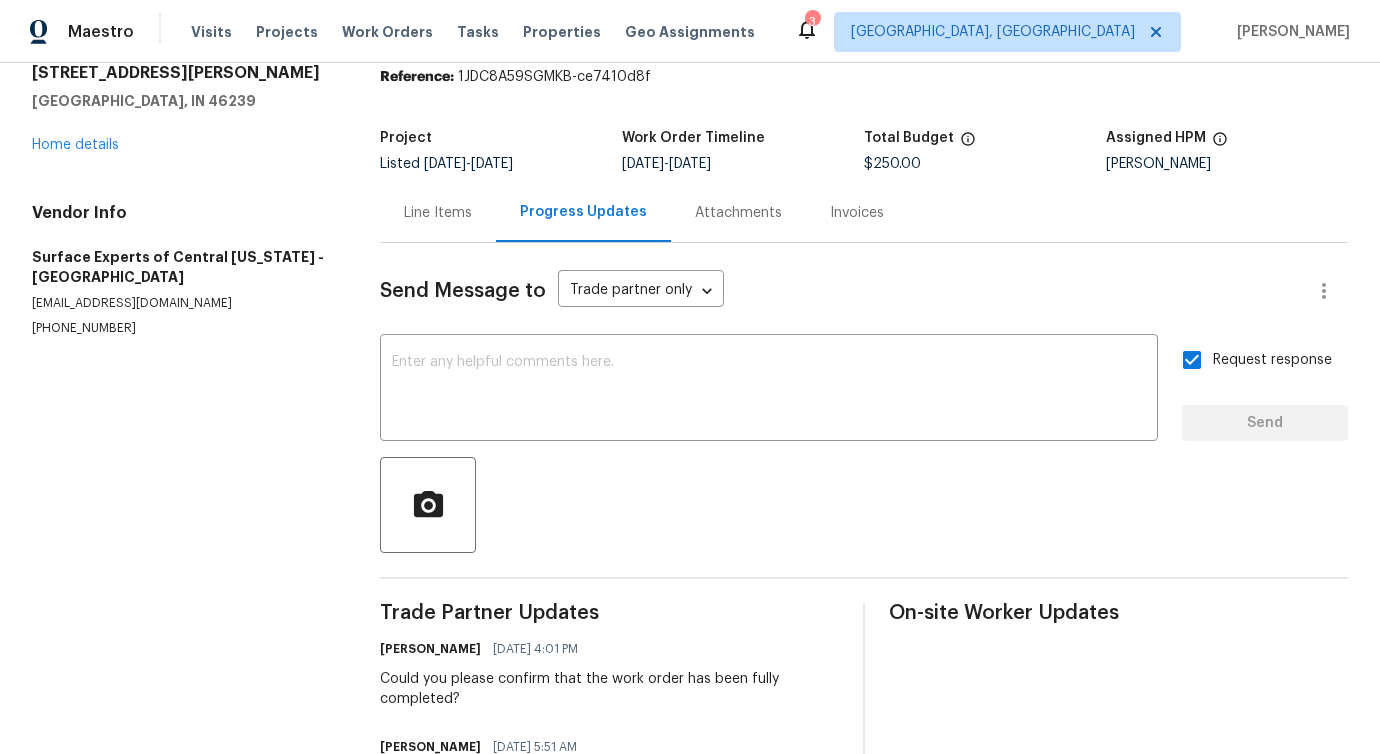scroll, scrollTop: 0, scrollLeft: 0, axis: both 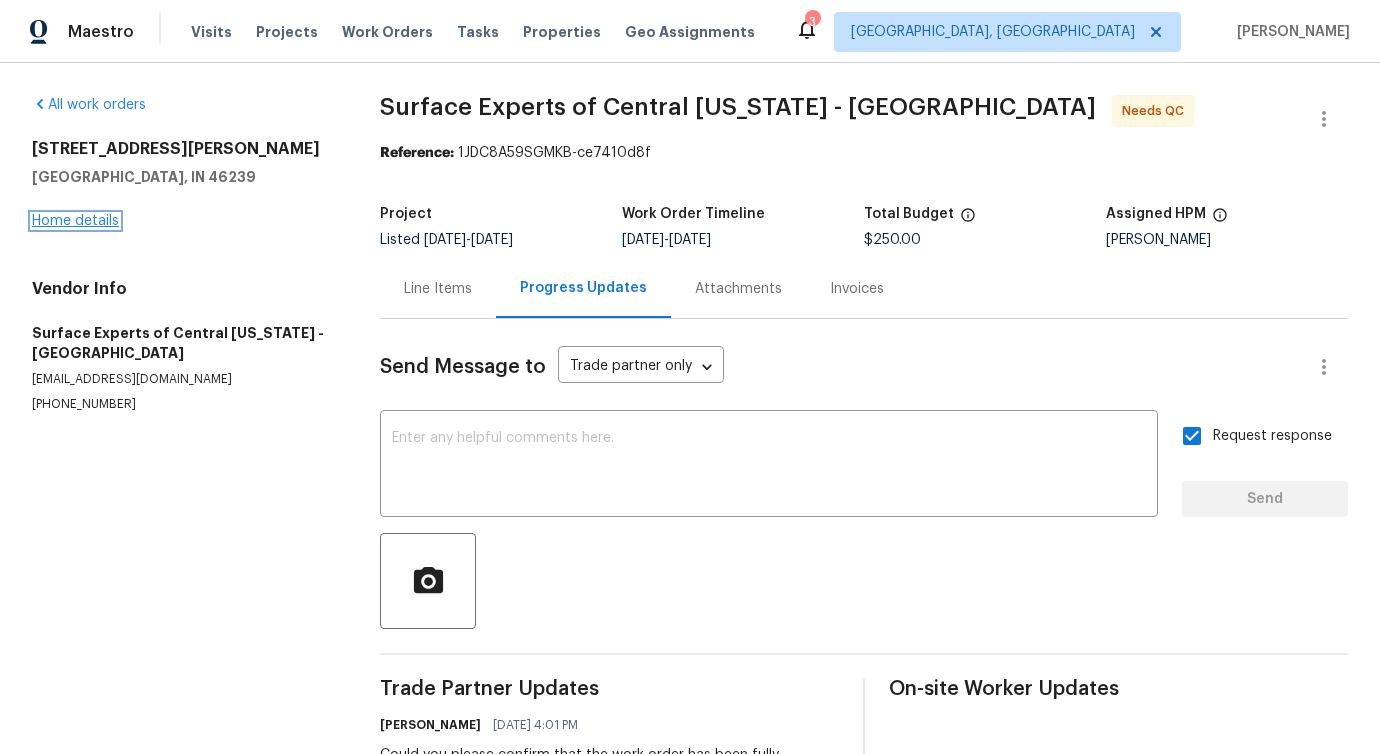 click on "Home details" at bounding box center (75, 221) 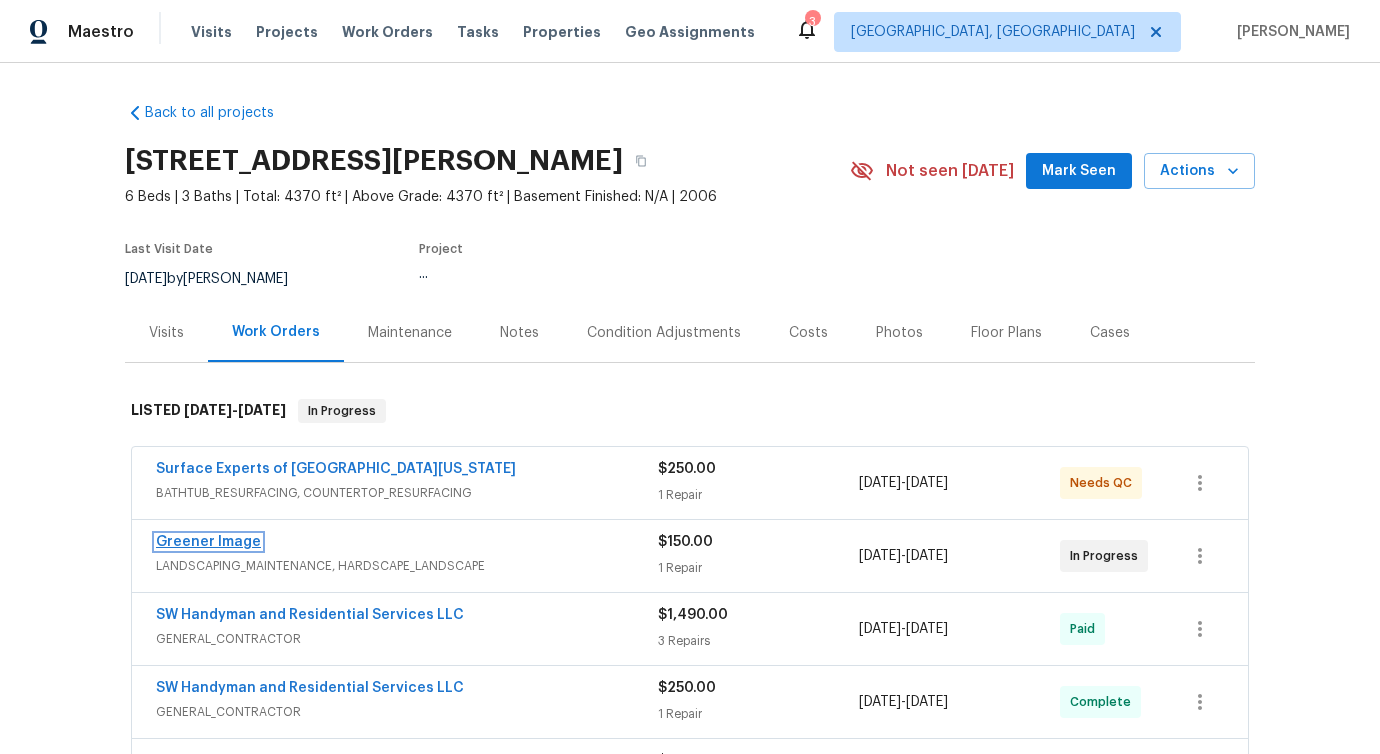 click on "Greener Image" at bounding box center (208, 542) 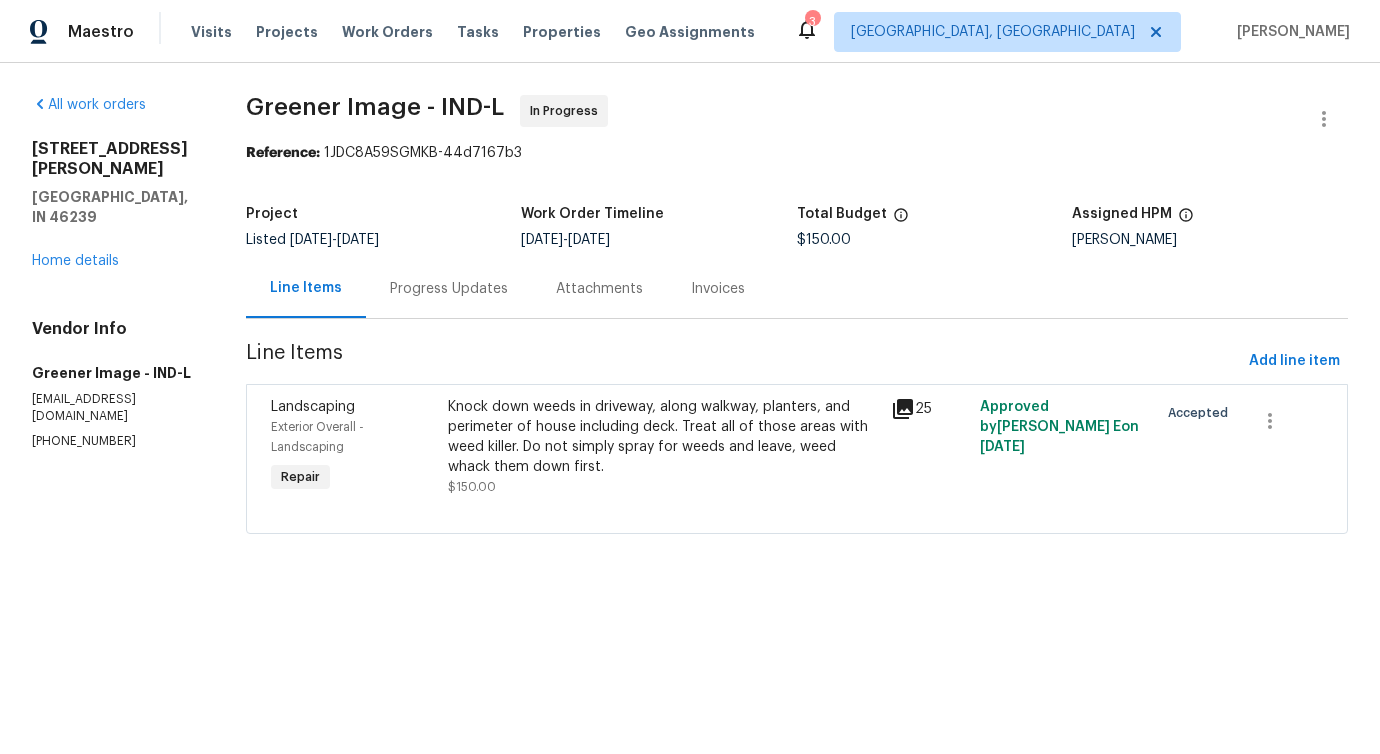 click on "Progress Updates" at bounding box center [449, 289] 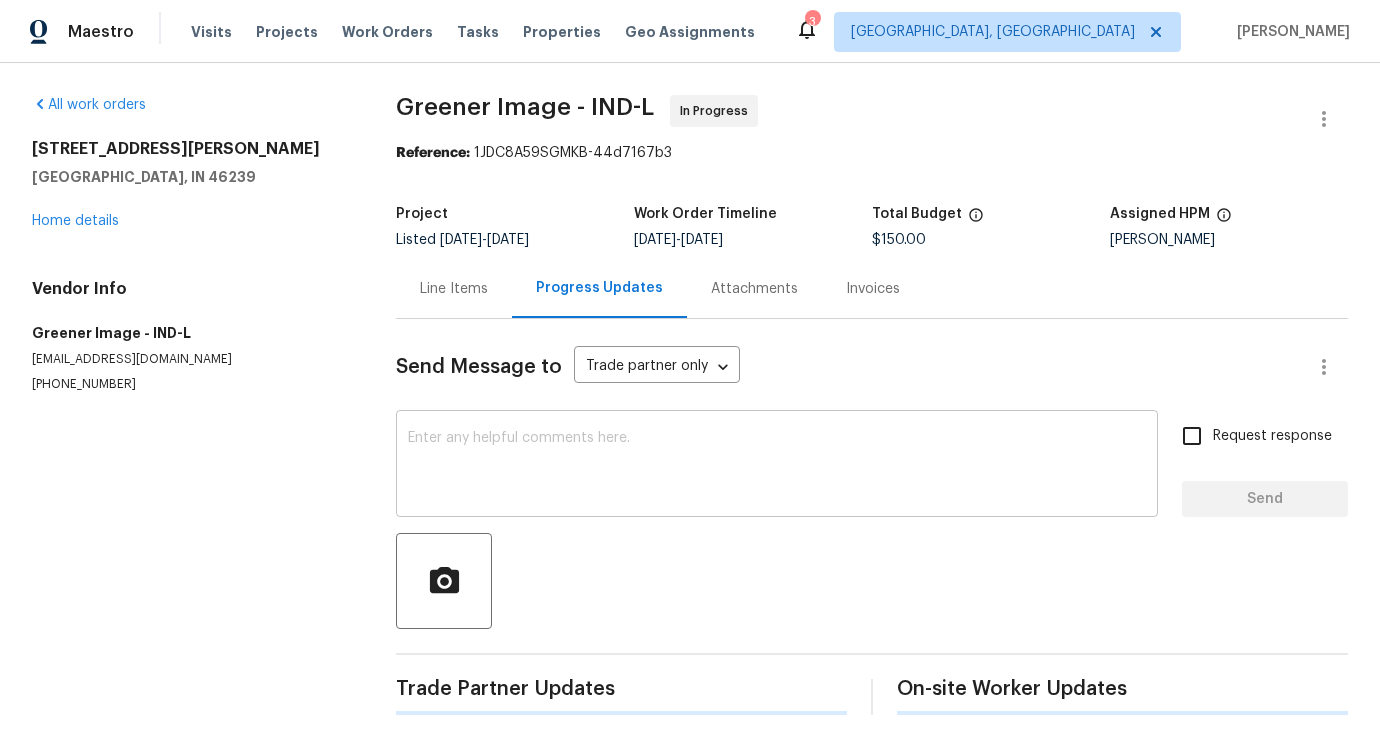 click on "x ​" at bounding box center [777, 466] 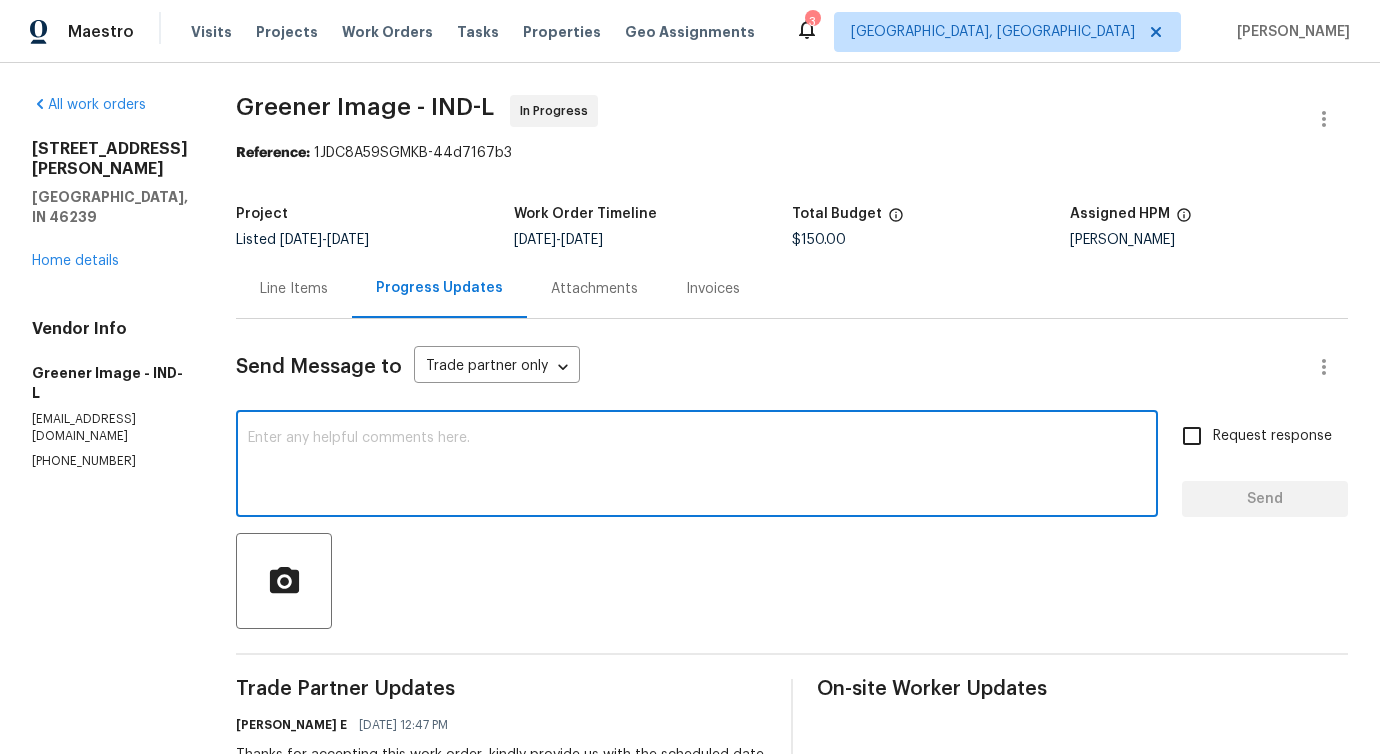 scroll, scrollTop: 358, scrollLeft: 0, axis: vertical 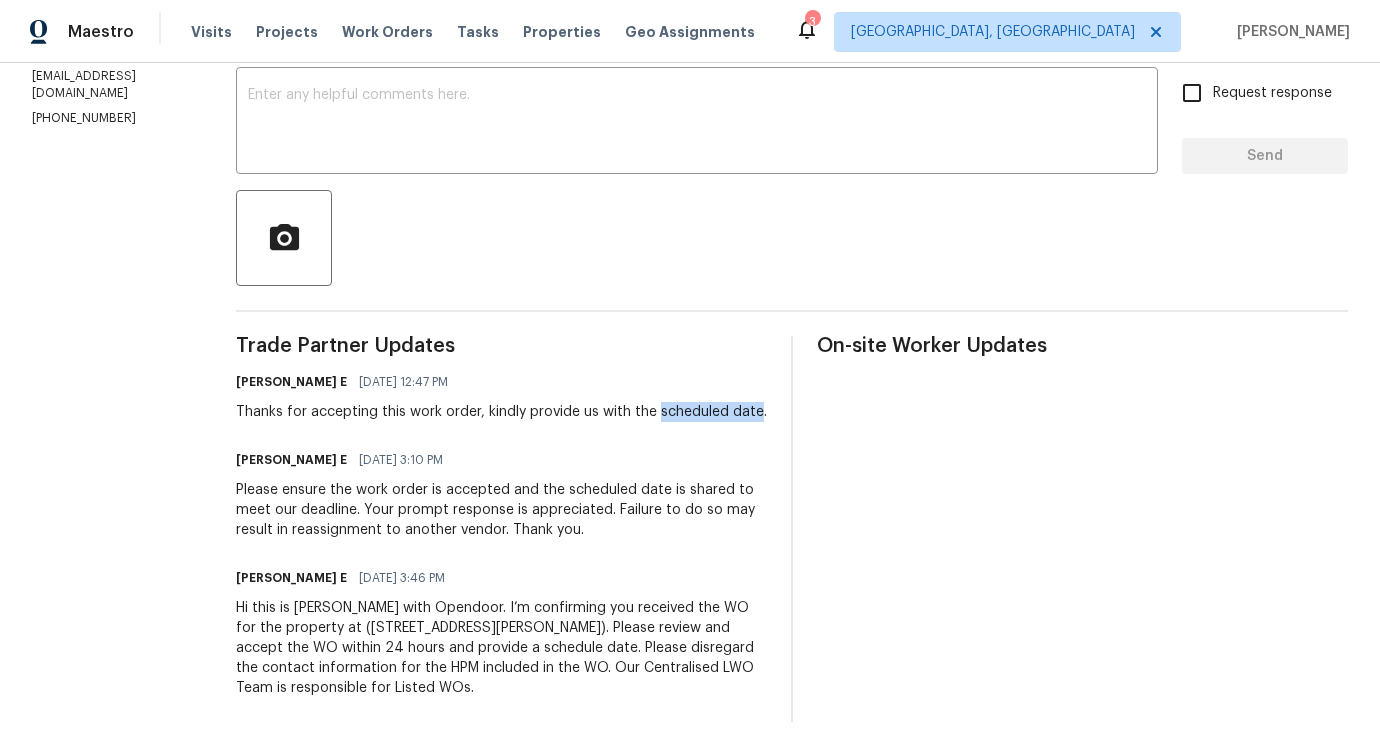 drag, startPoint x: 641, startPoint y: 399, endPoint x: 738, endPoint y: 398, distance: 97.00516 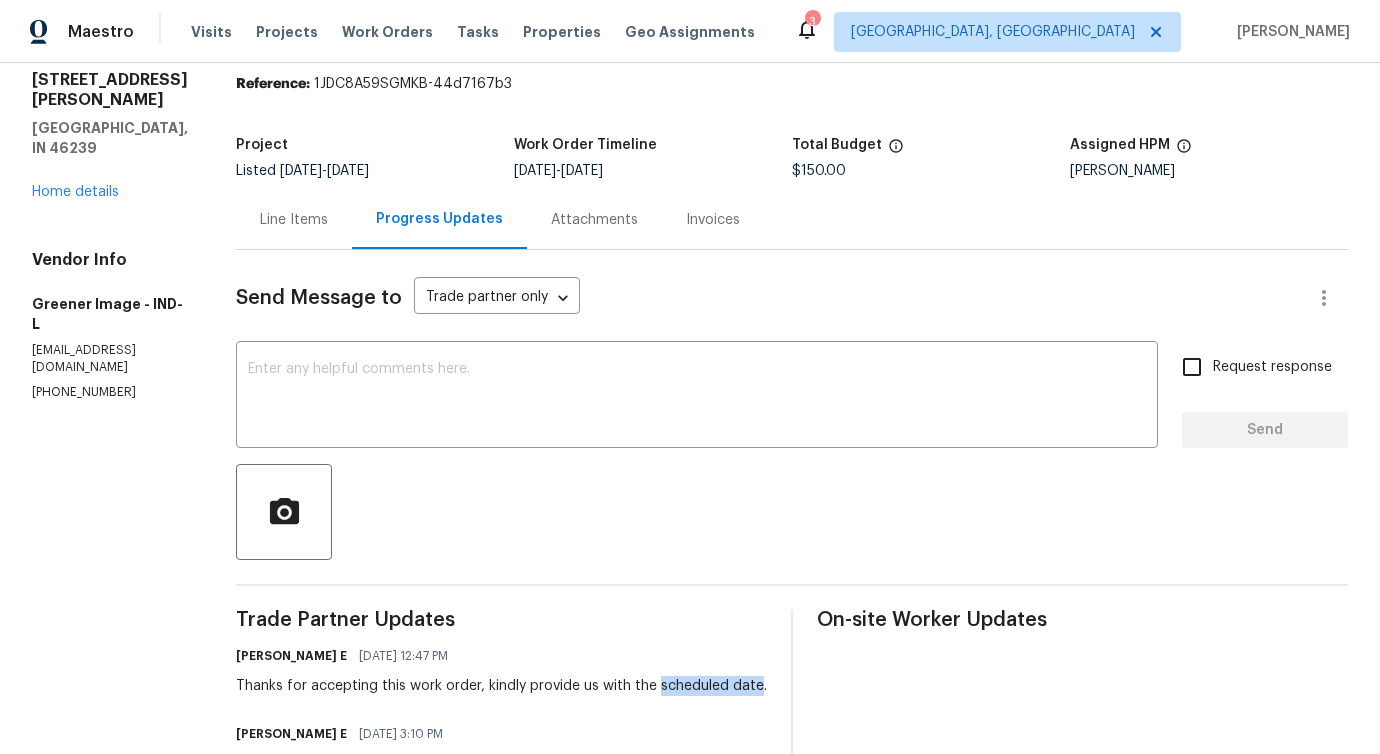 scroll, scrollTop: 0, scrollLeft: 0, axis: both 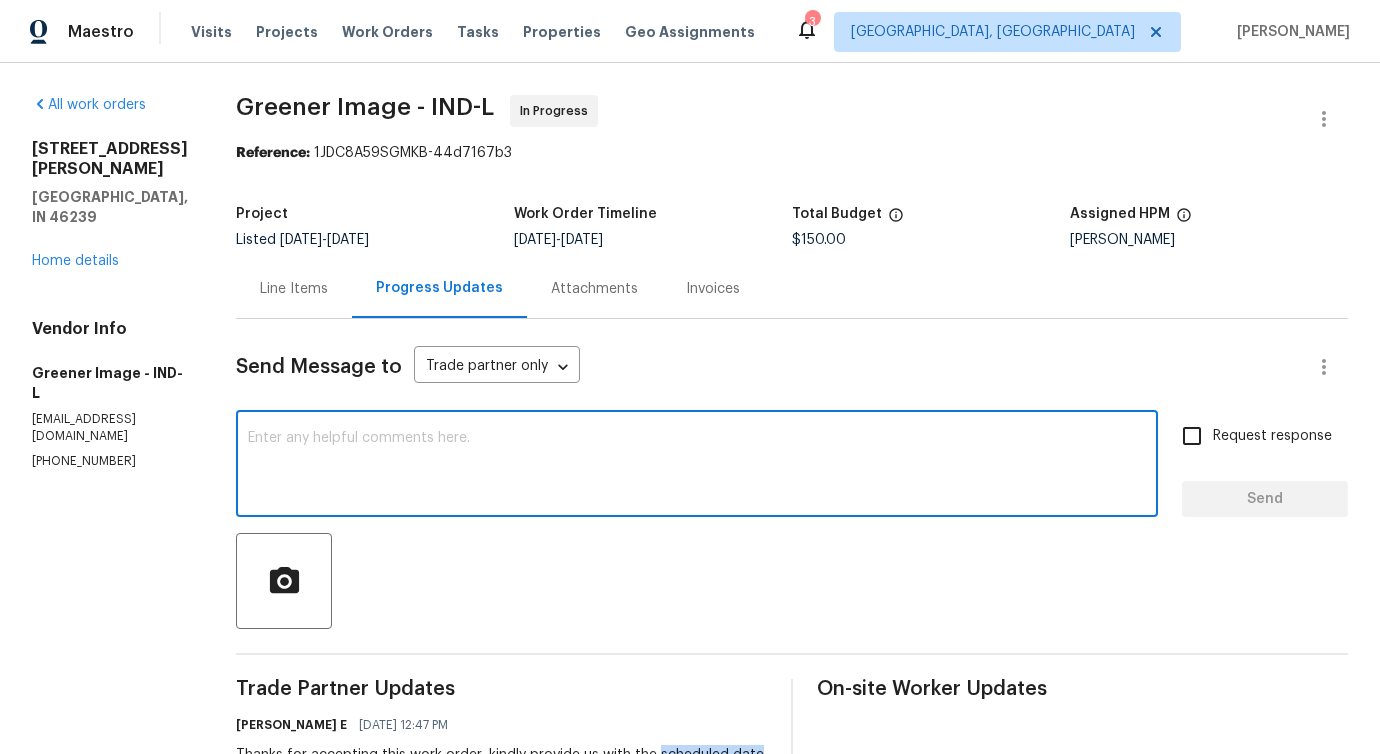 click at bounding box center [697, 466] 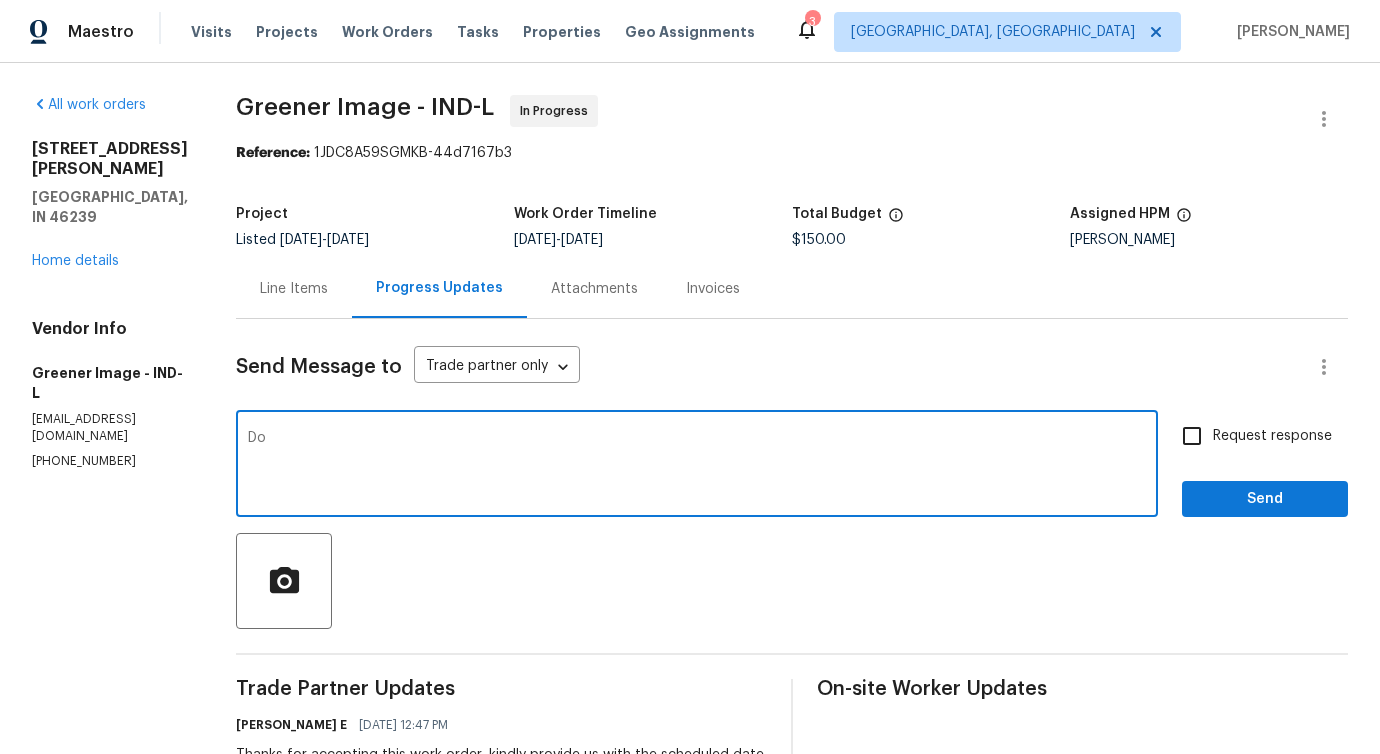 type on "D" 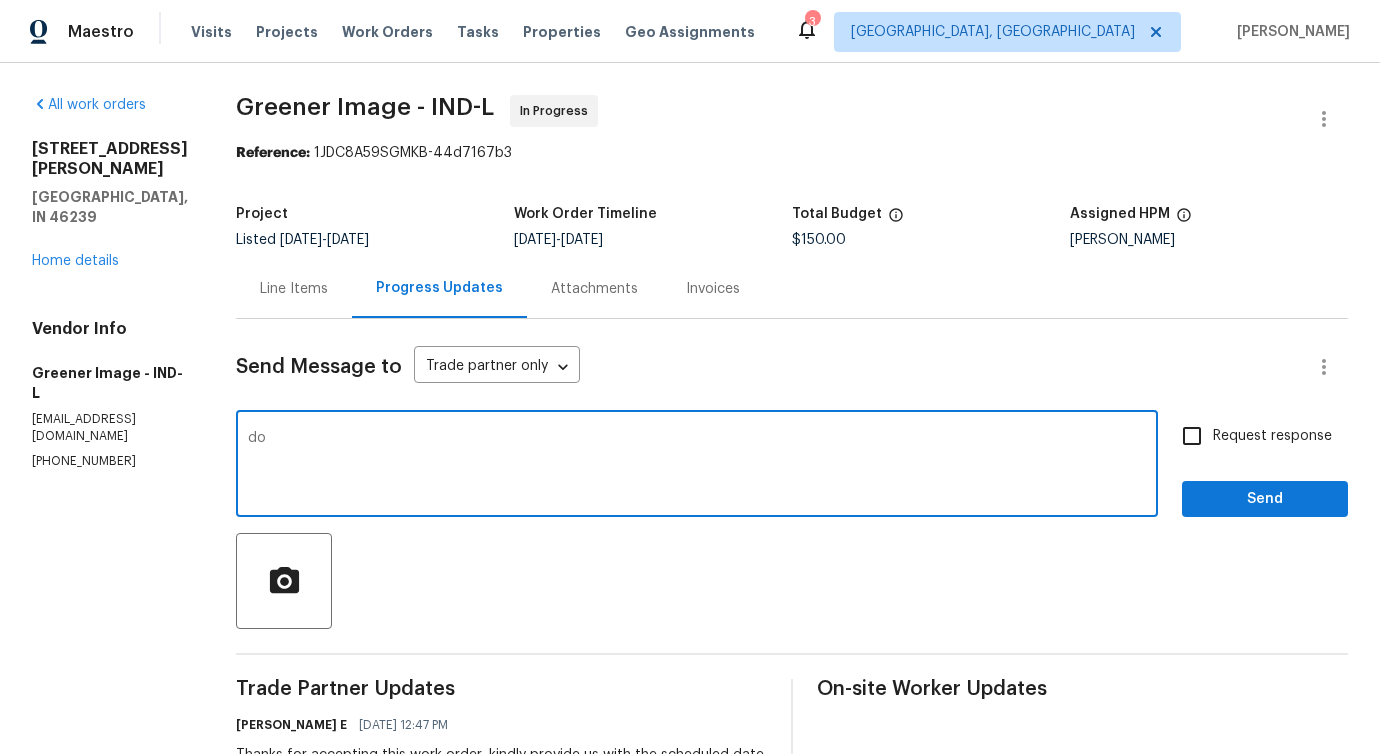 type on "d" 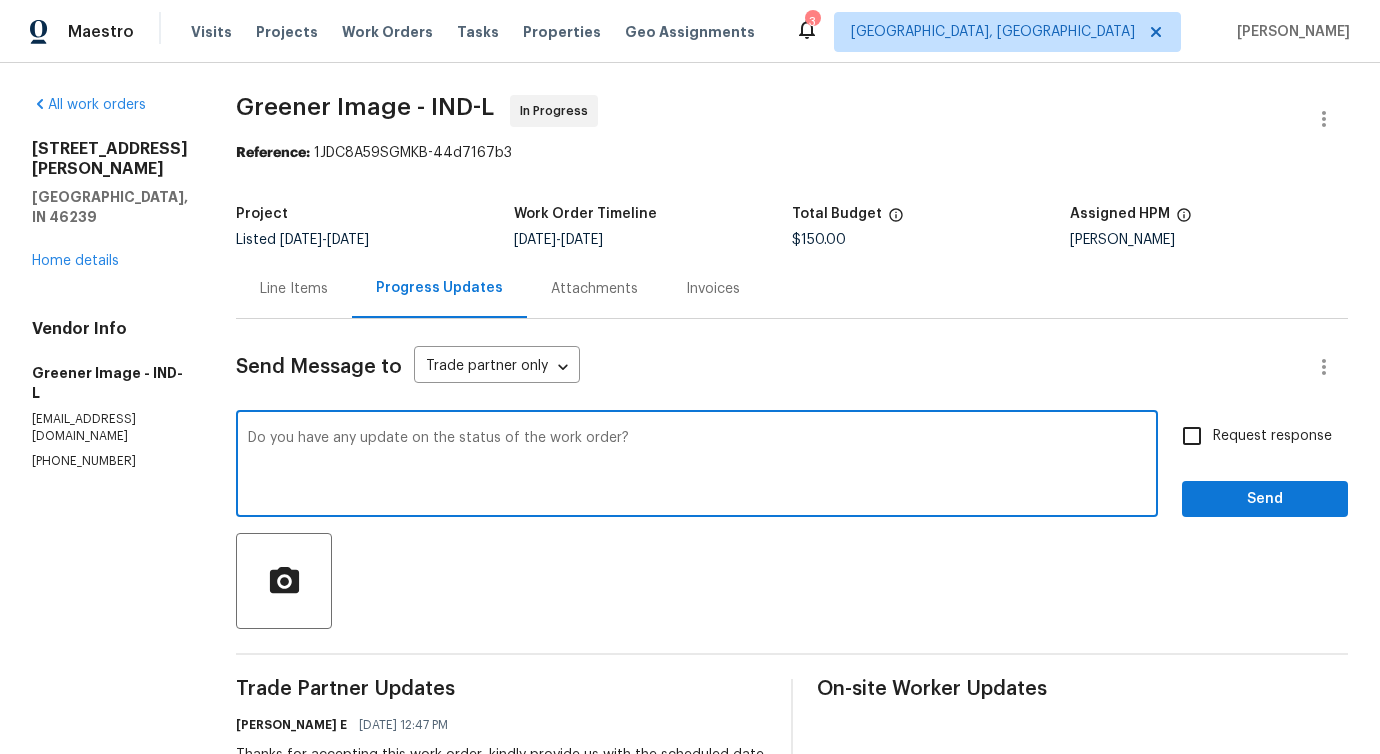 drag, startPoint x: 697, startPoint y: 438, endPoint x: 157, endPoint y: 400, distance: 541.3354 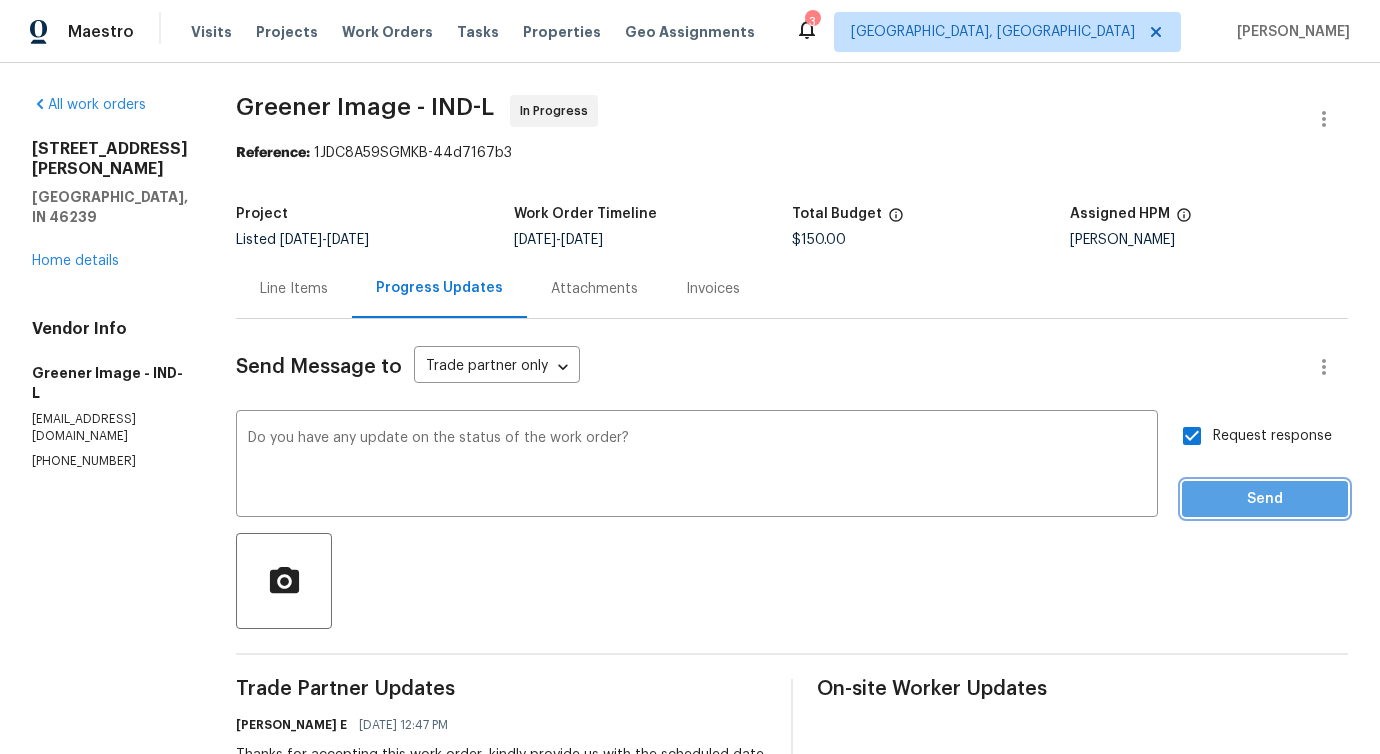 click on "Send" at bounding box center (1265, 499) 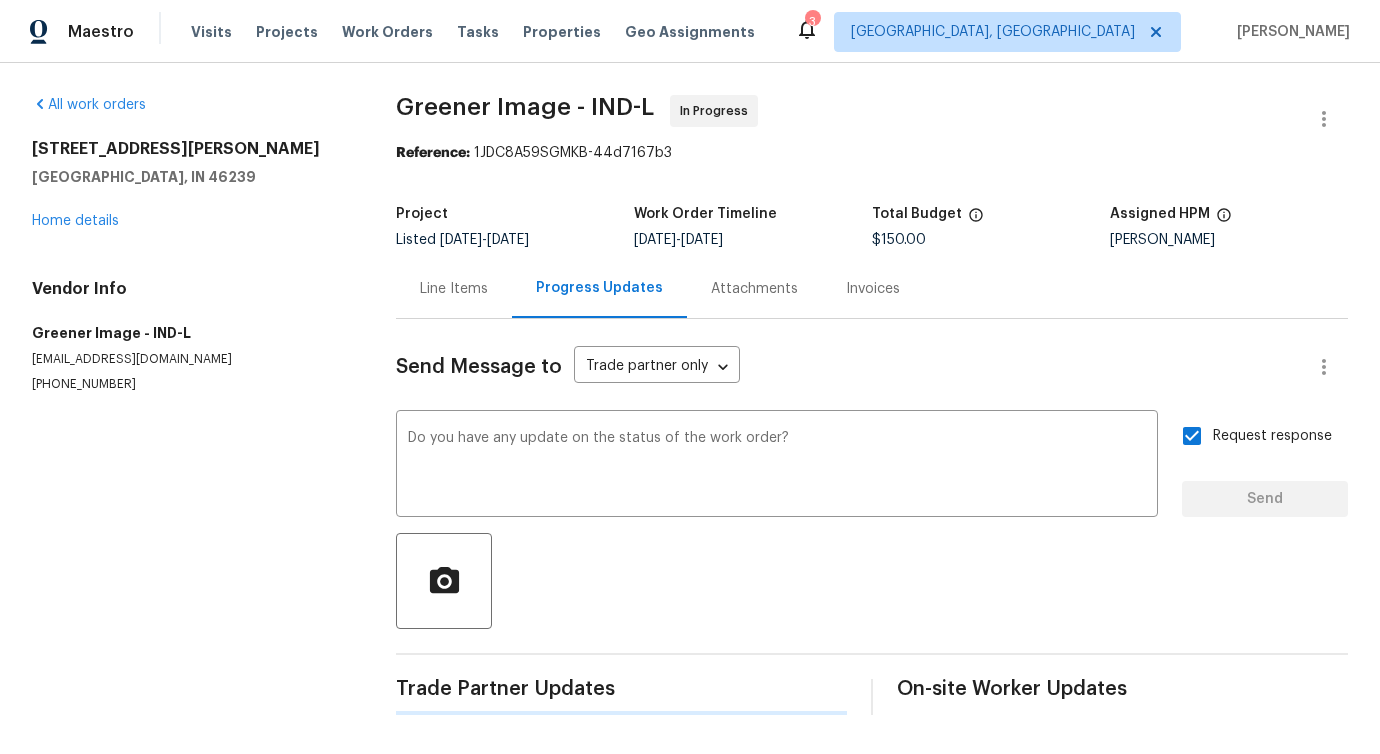 type 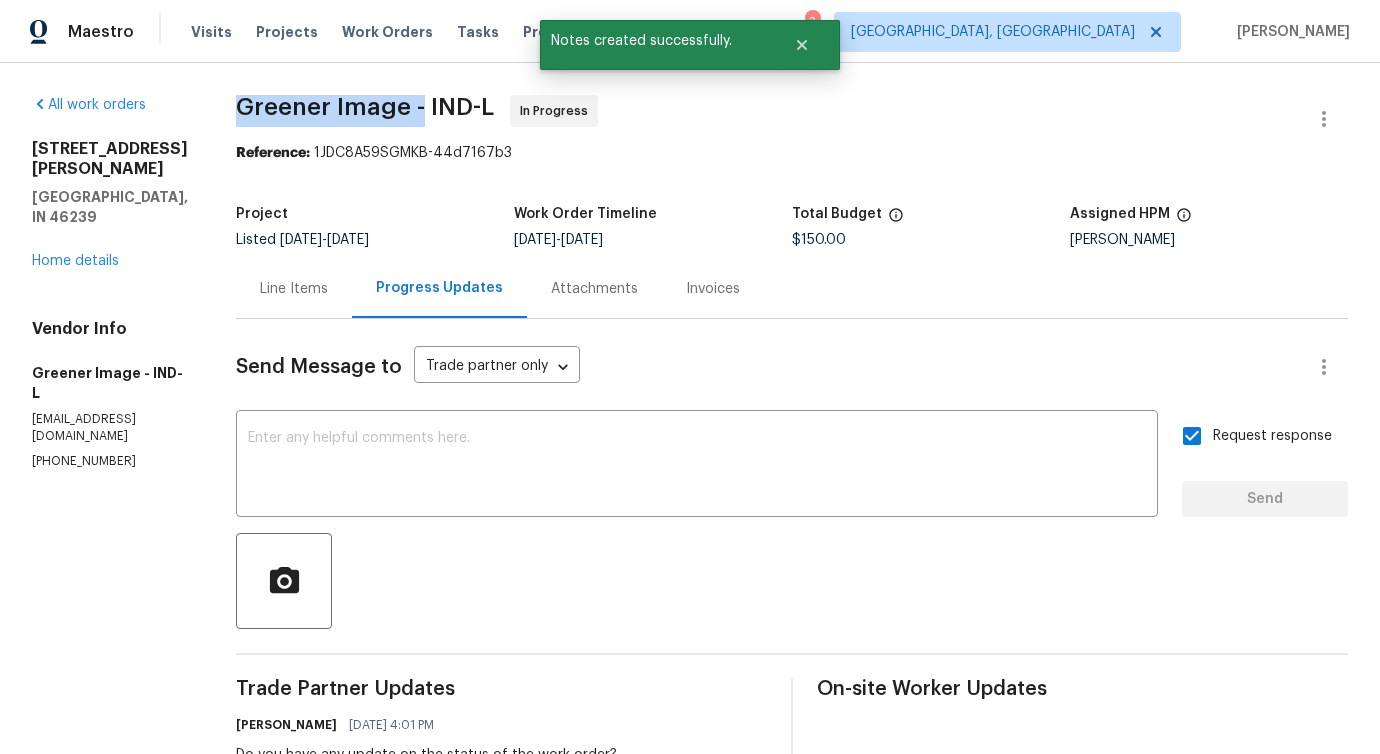drag, startPoint x: 211, startPoint y: 101, endPoint x: 405, endPoint y: 113, distance: 194.37077 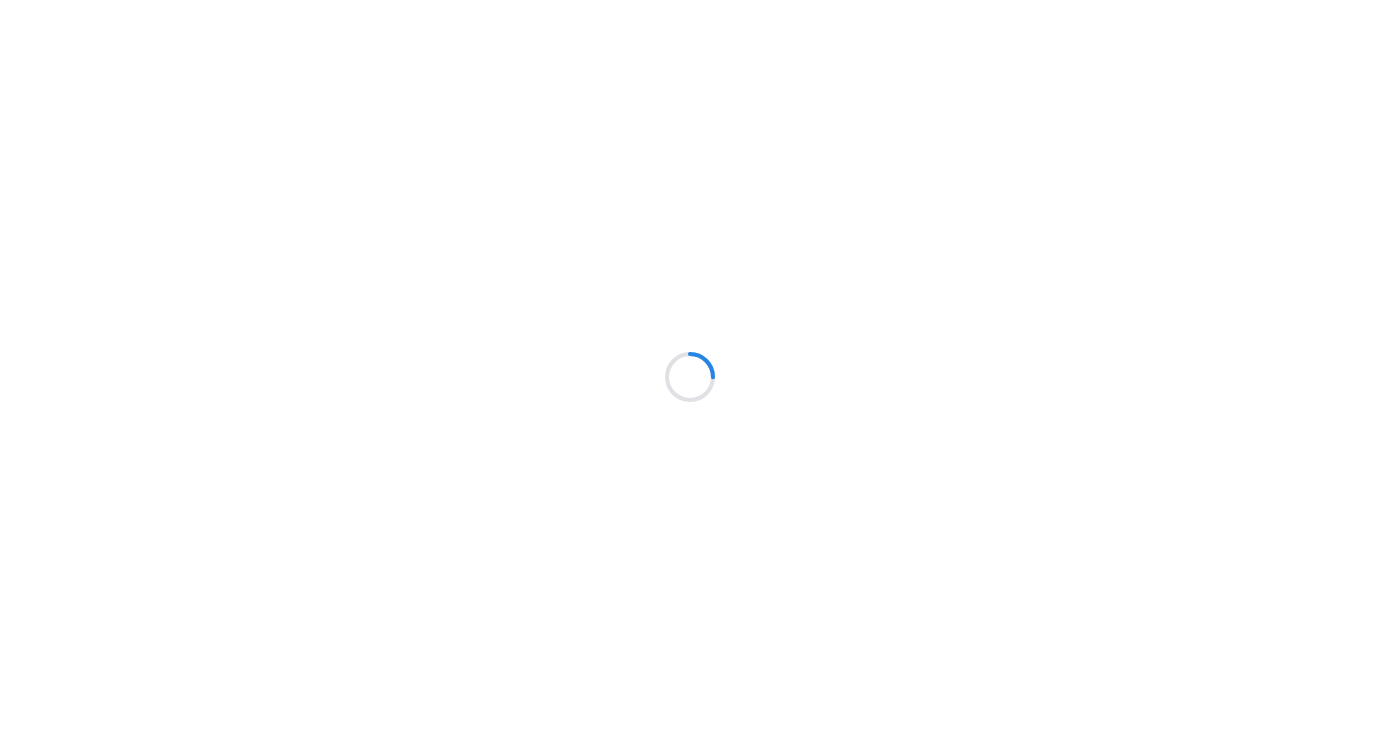 scroll, scrollTop: 0, scrollLeft: 0, axis: both 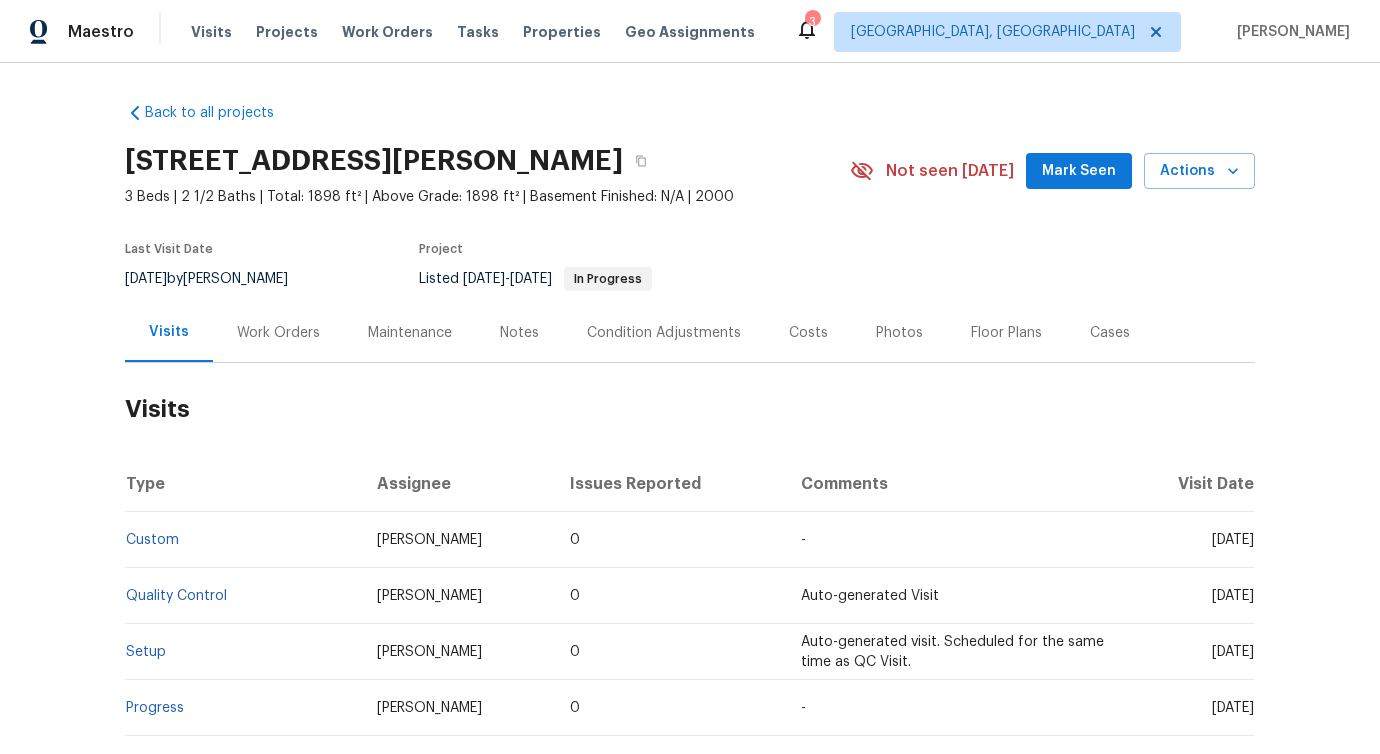 click on "Work Orders" at bounding box center [278, 333] 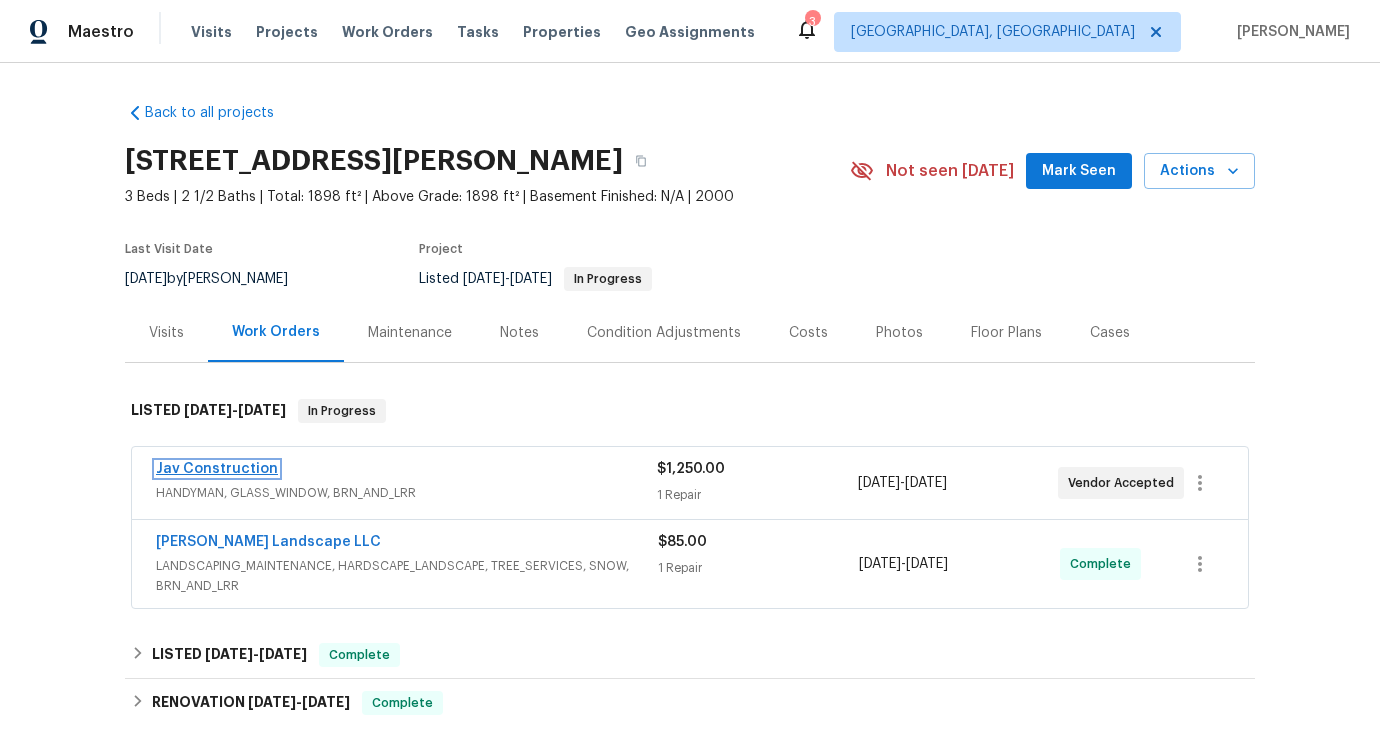 click on "Jav Construction" at bounding box center (217, 469) 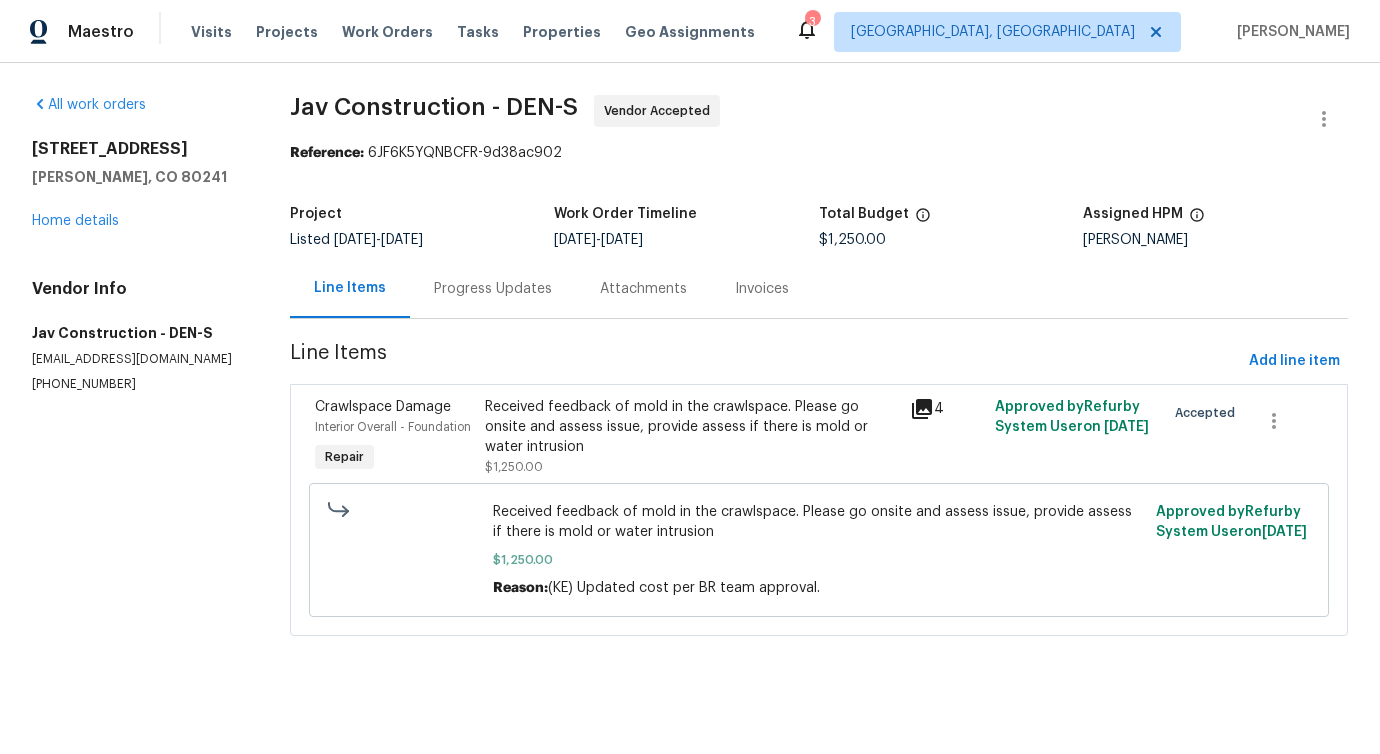 click on "Progress Updates" at bounding box center [493, 289] 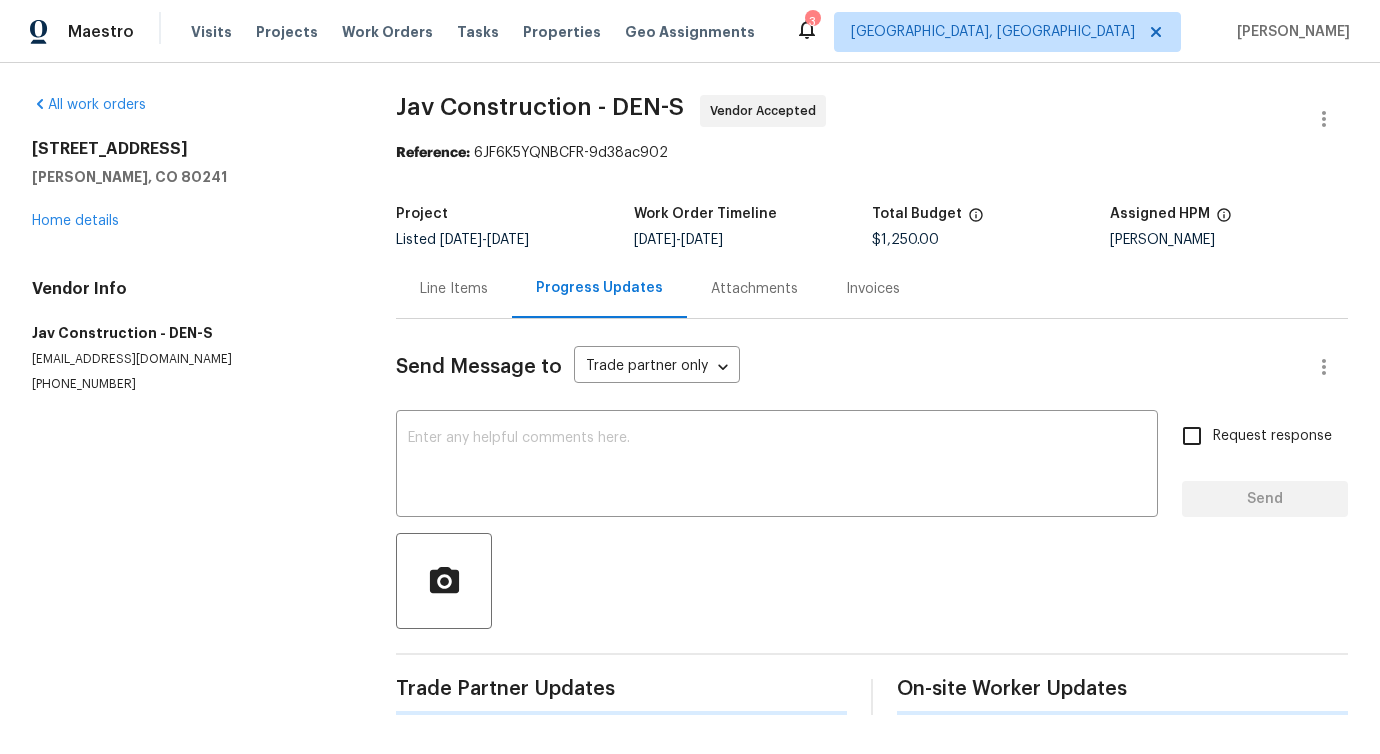 click on "Send Message to Trade partner only Trade partner only ​ x ​ Request response Send Trade Partner Updates On-site Worker Updates" at bounding box center [872, 517] 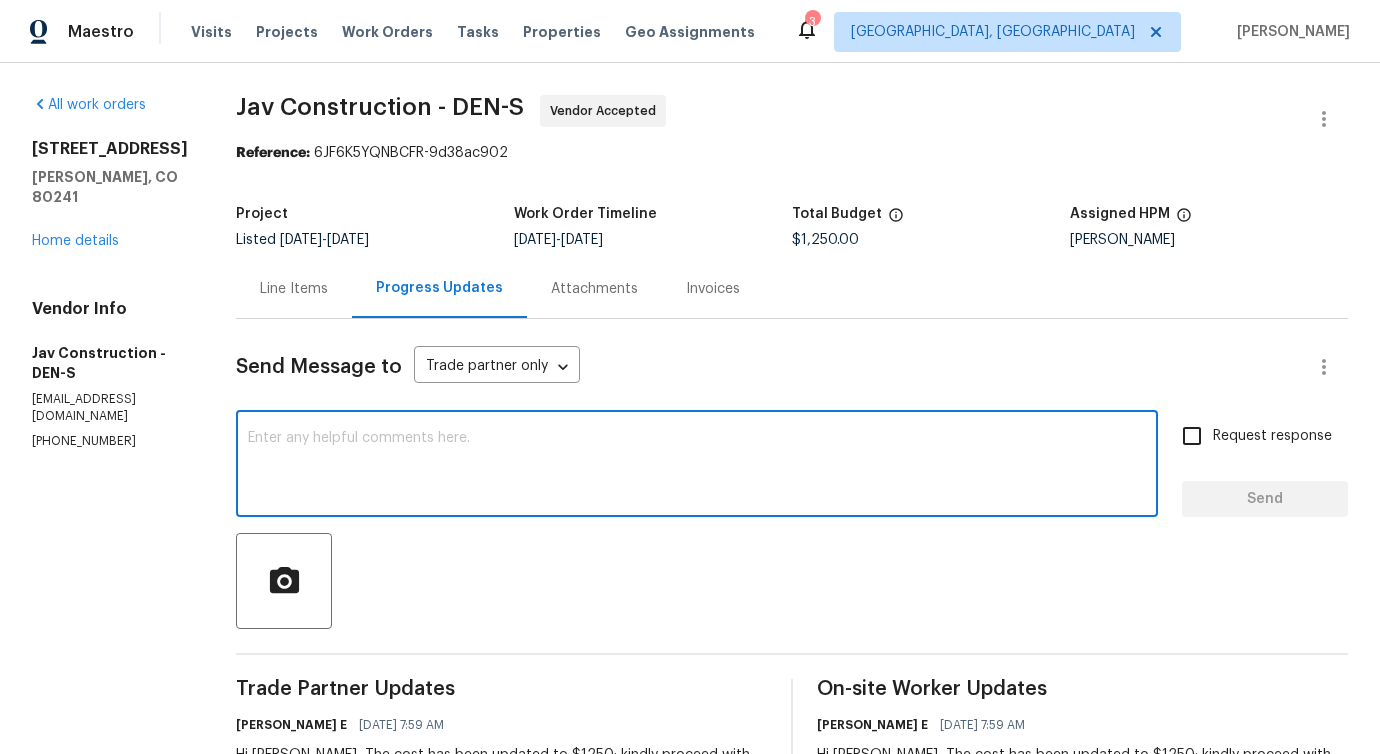 click at bounding box center [697, 466] 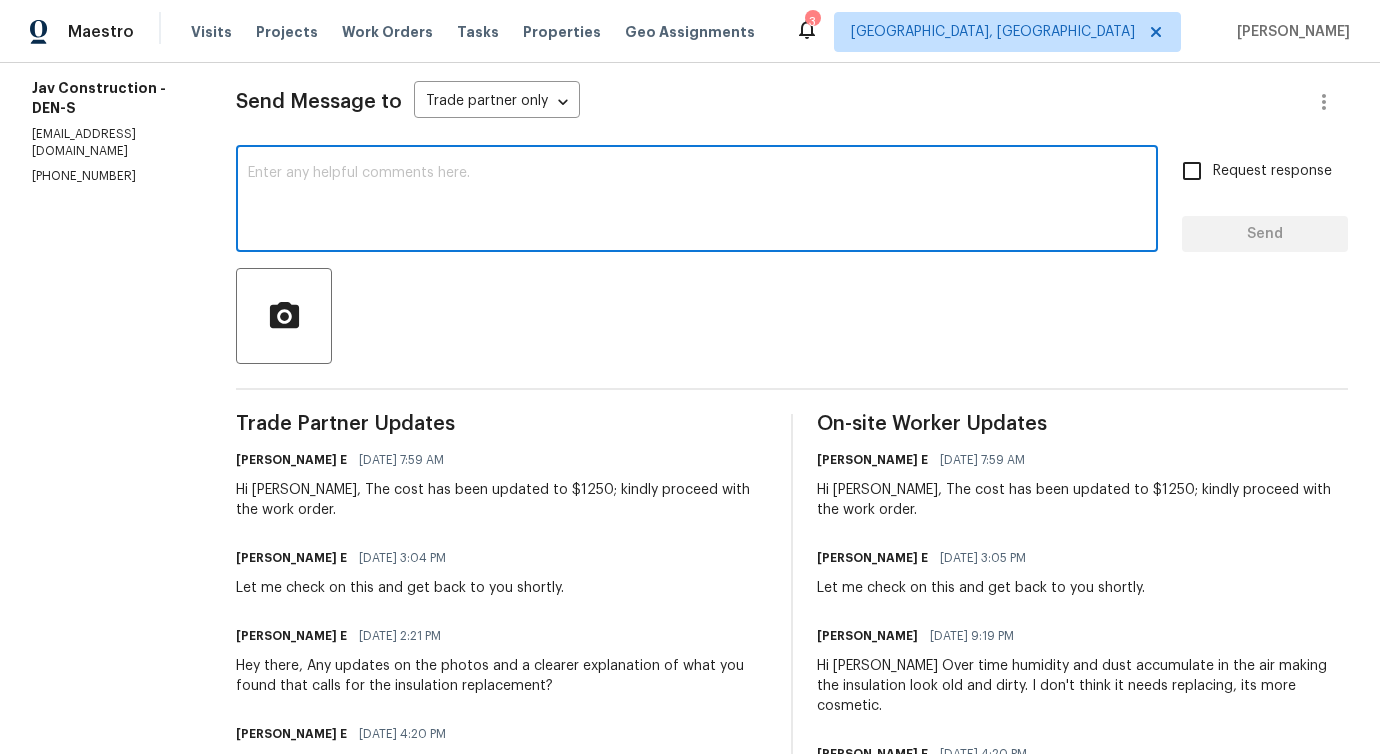 scroll, scrollTop: 221, scrollLeft: 0, axis: vertical 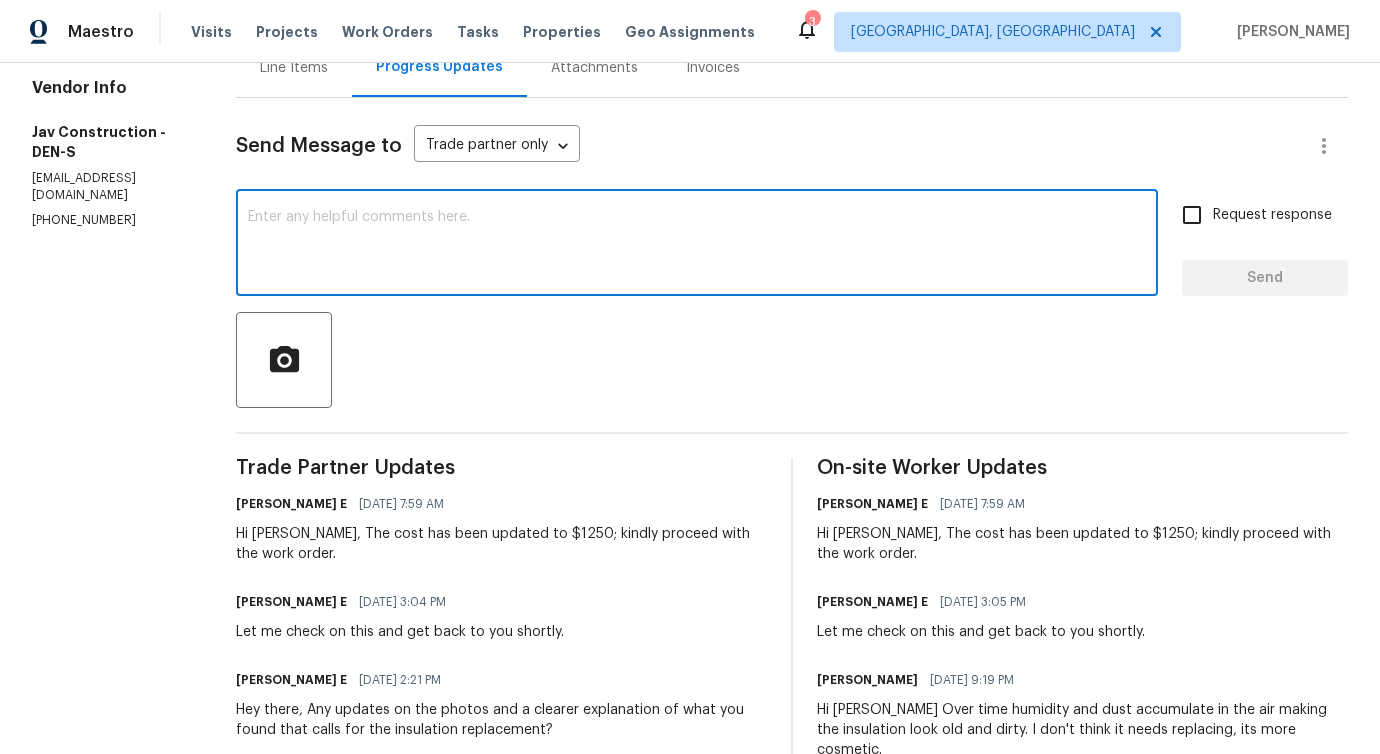 click at bounding box center [697, 245] 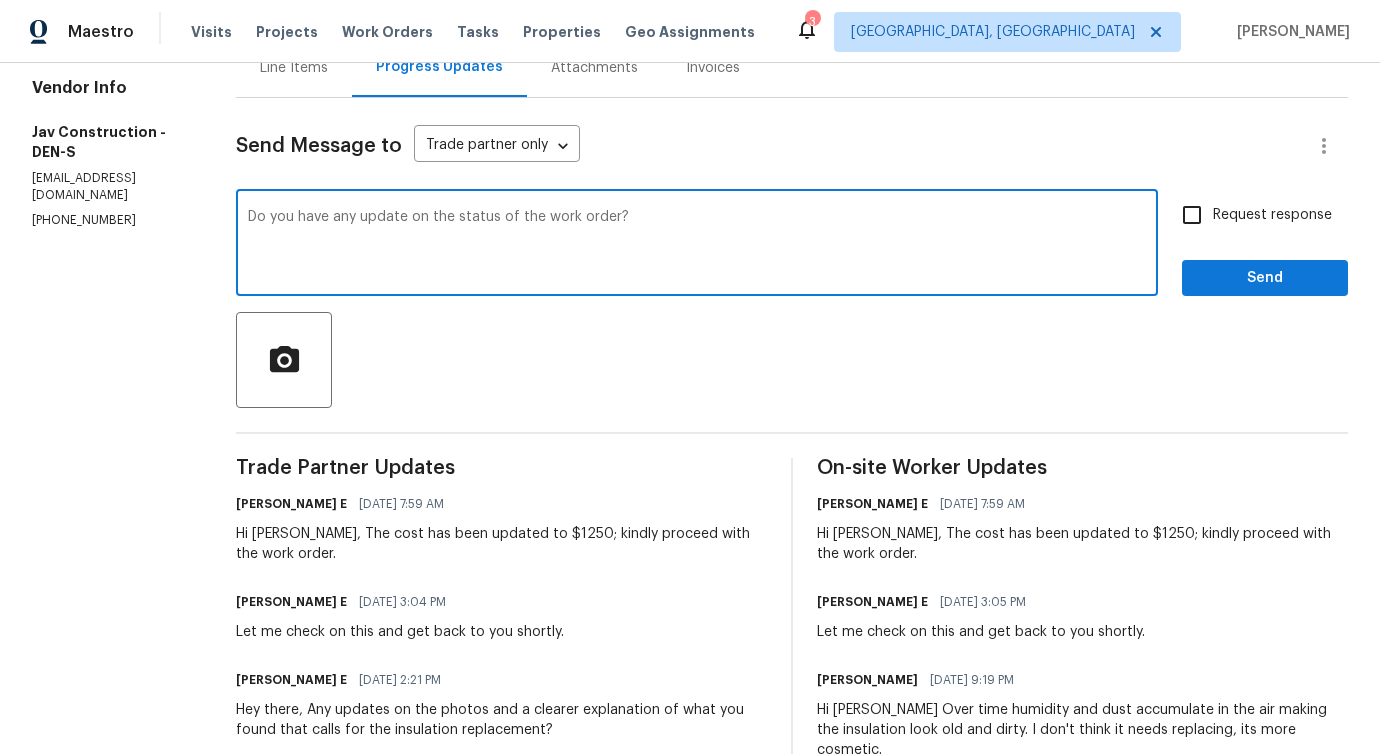 click on "Do you have any update on the status of the work order? x ​" at bounding box center (697, 245) 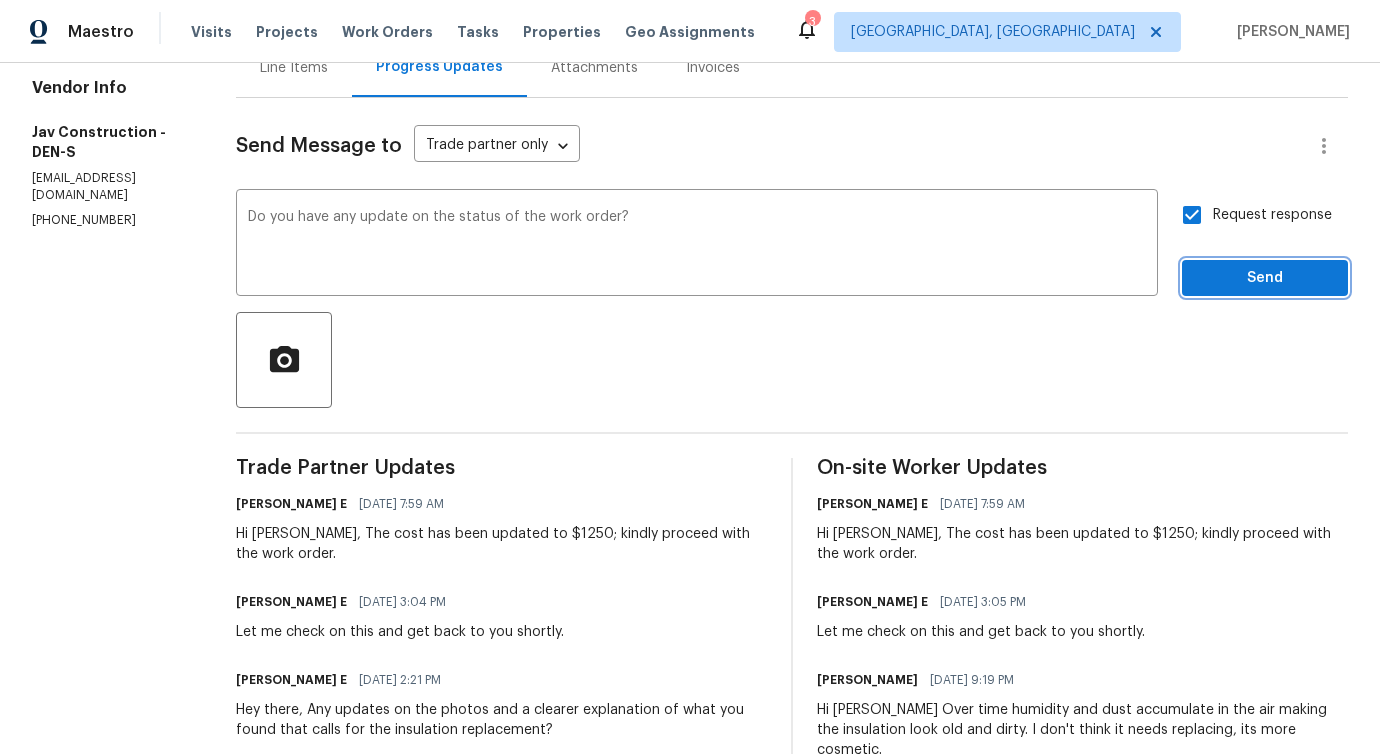 click on "Send" at bounding box center [1265, 278] 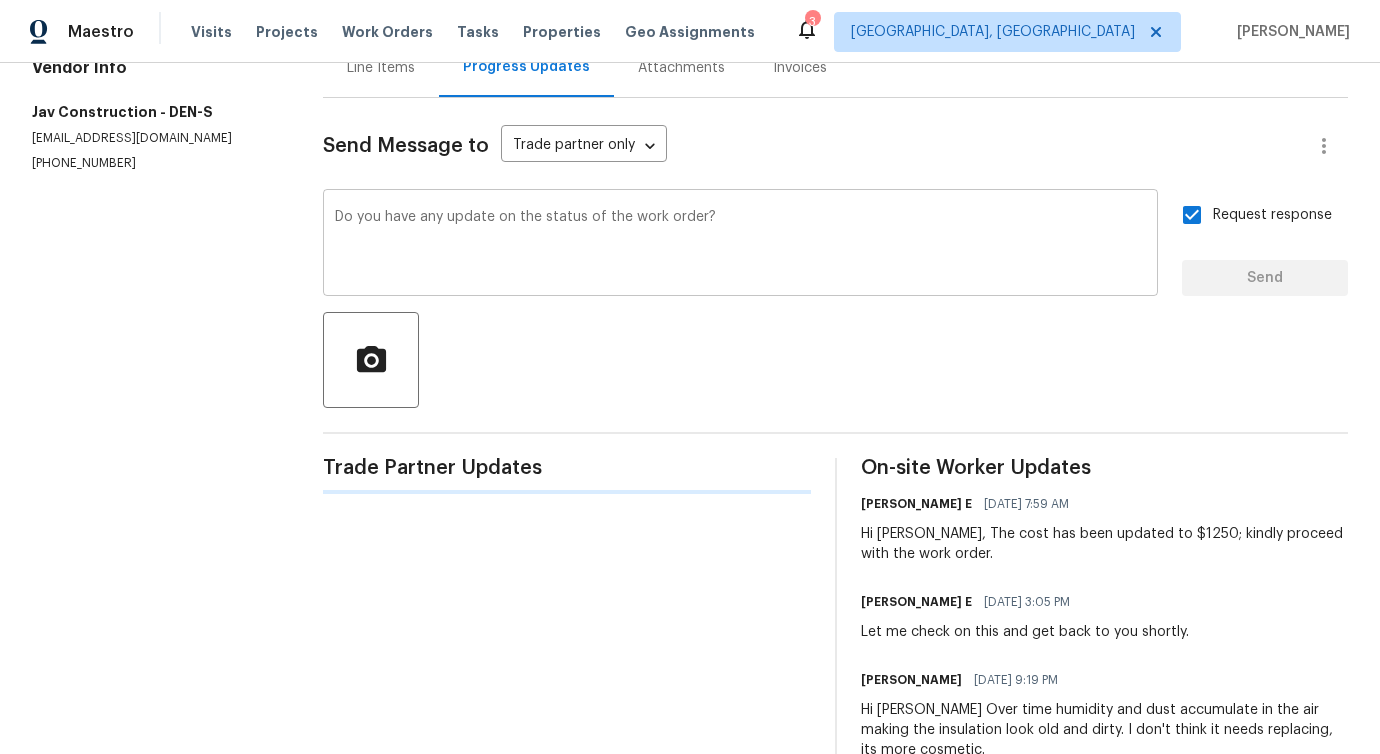 scroll, scrollTop: 50, scrollLeft: 0, axis: vertical 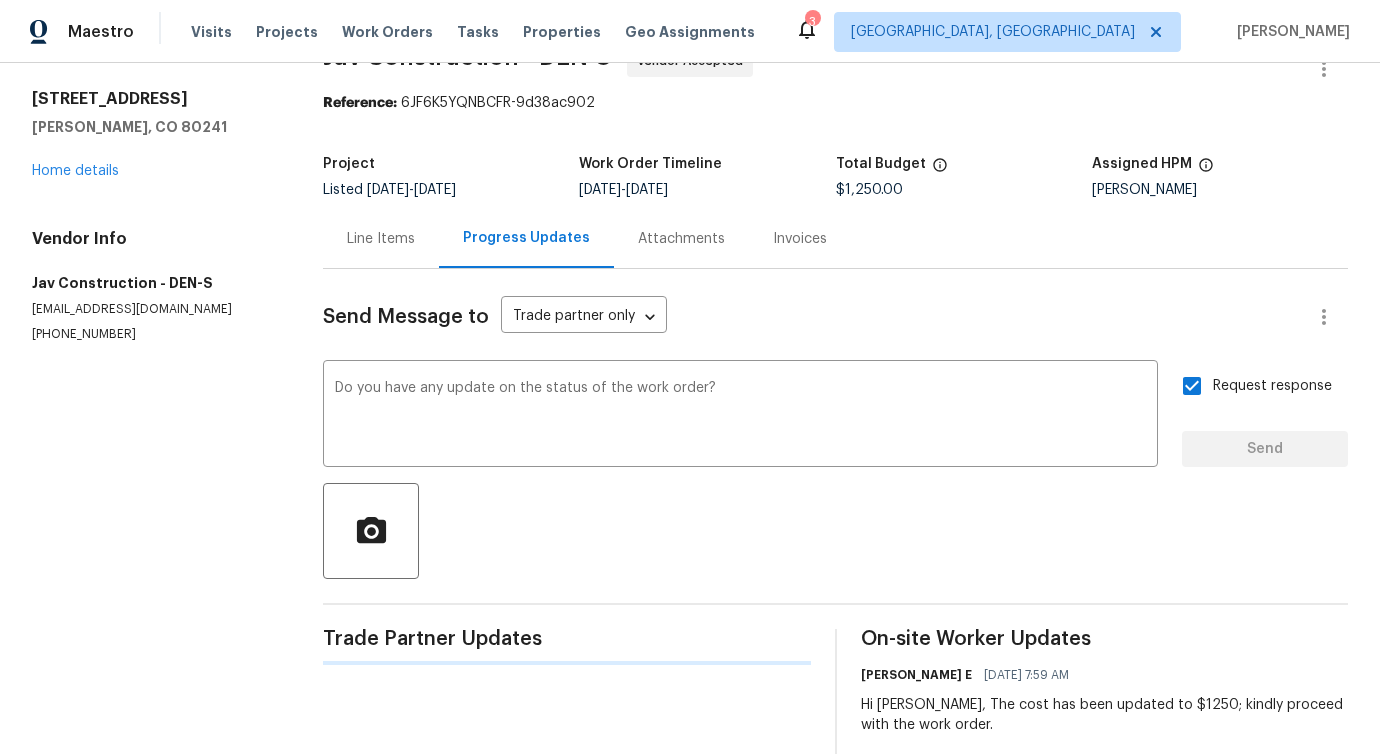 type 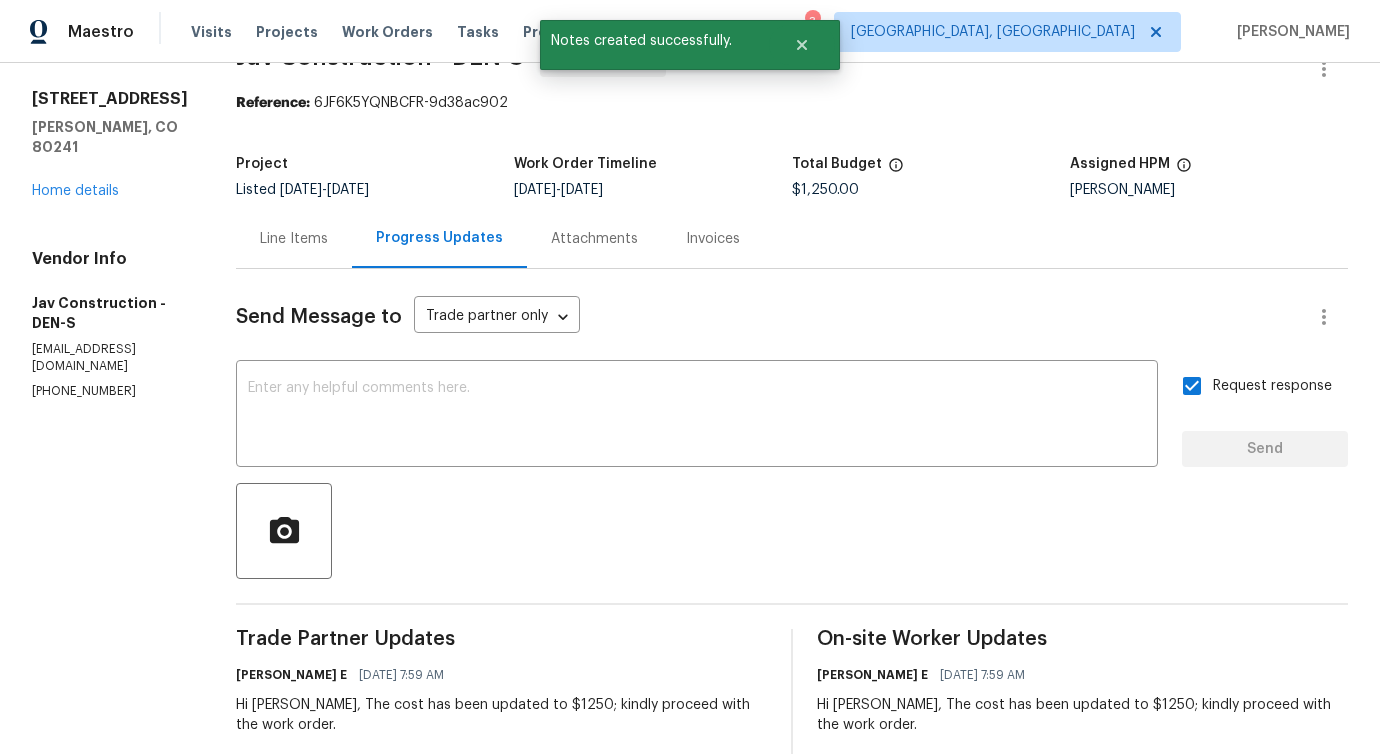 scroll, scrollTop: 0, scrollLeft: 0, axis: both 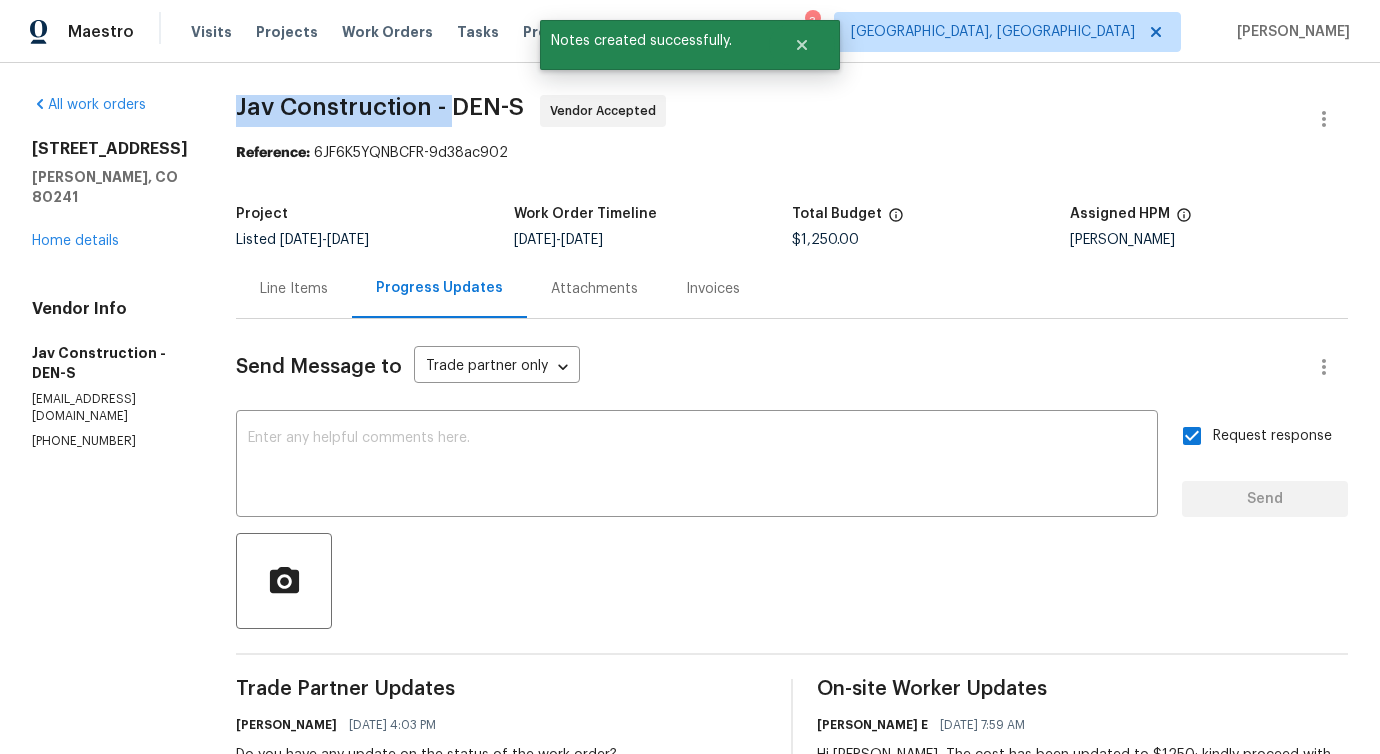 drag, startPoint x: 205, startPoint y: 101, endPoint x: 434, endPoint y: 106, distance: 229.05458 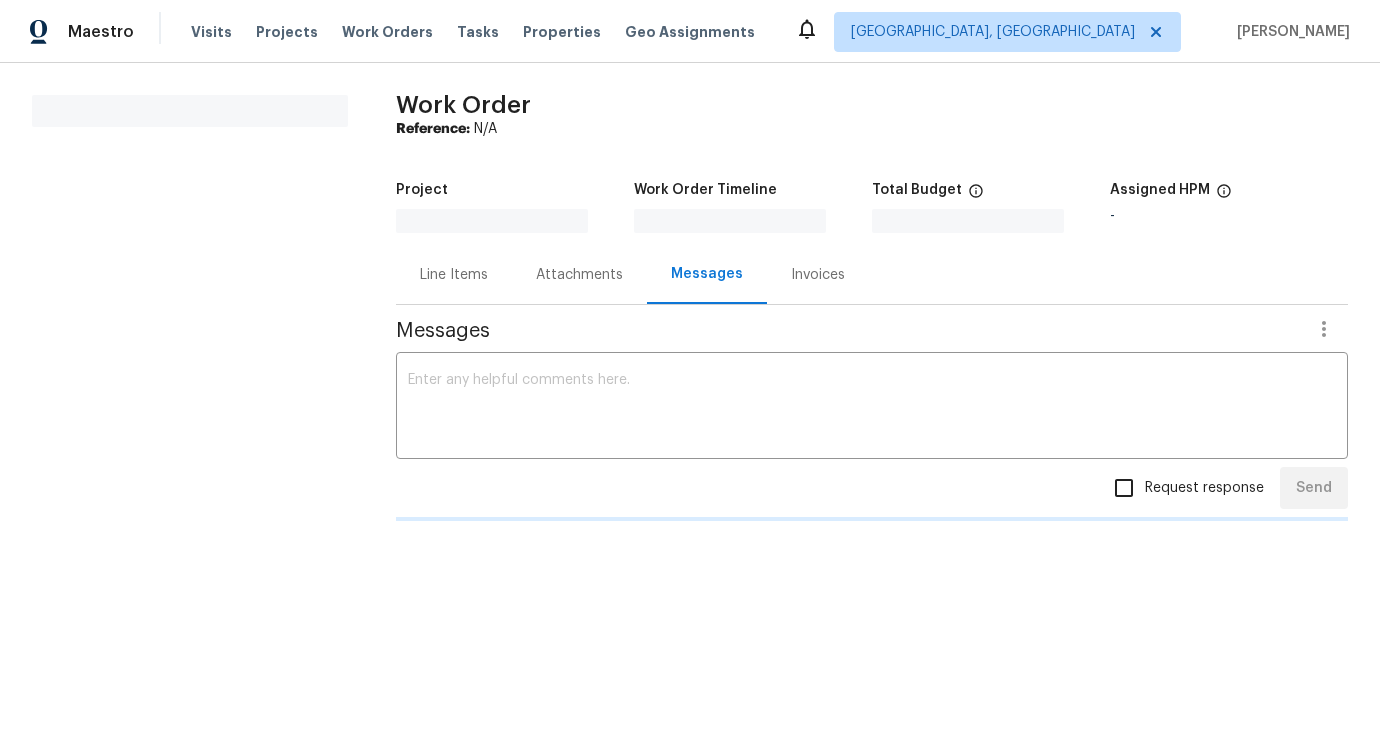 scroll, scrollTop: 0, scrollLeft: 0, axis: both 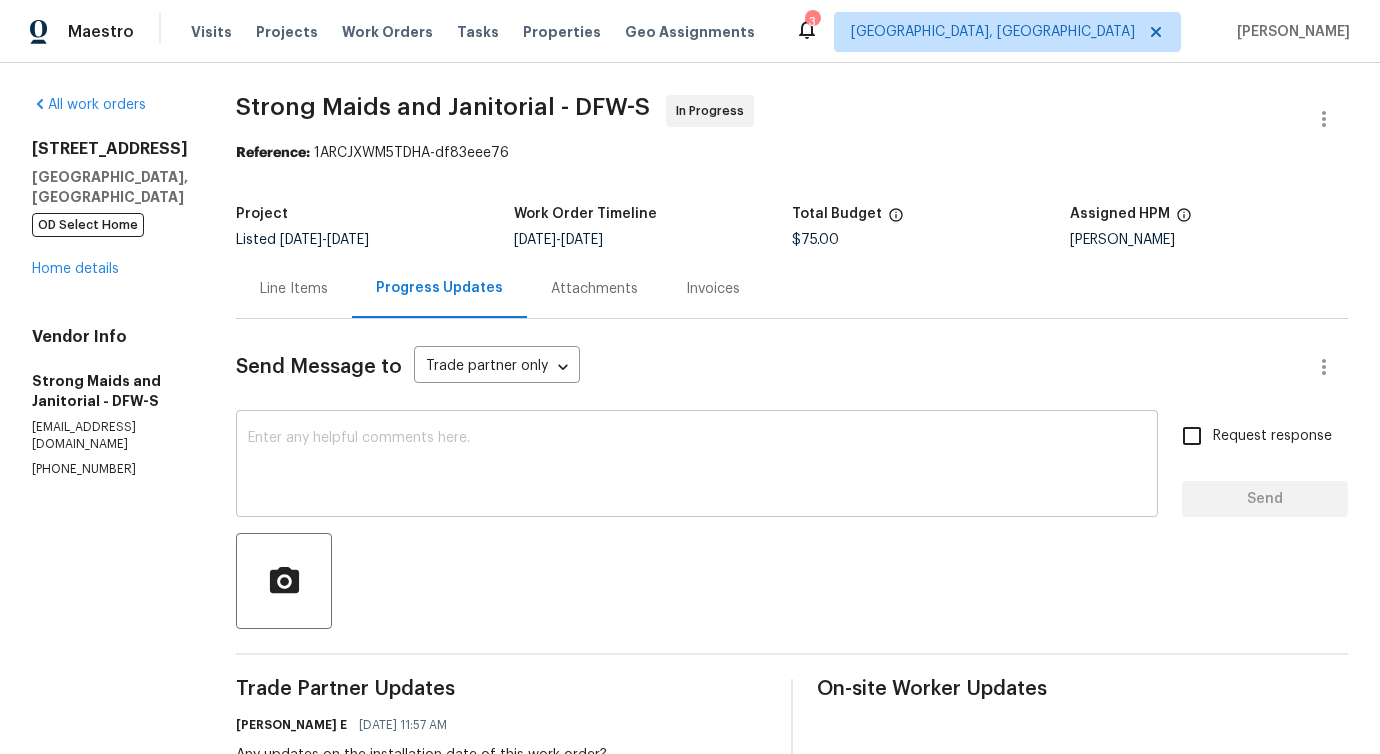 click at bounding box center (697, 466) 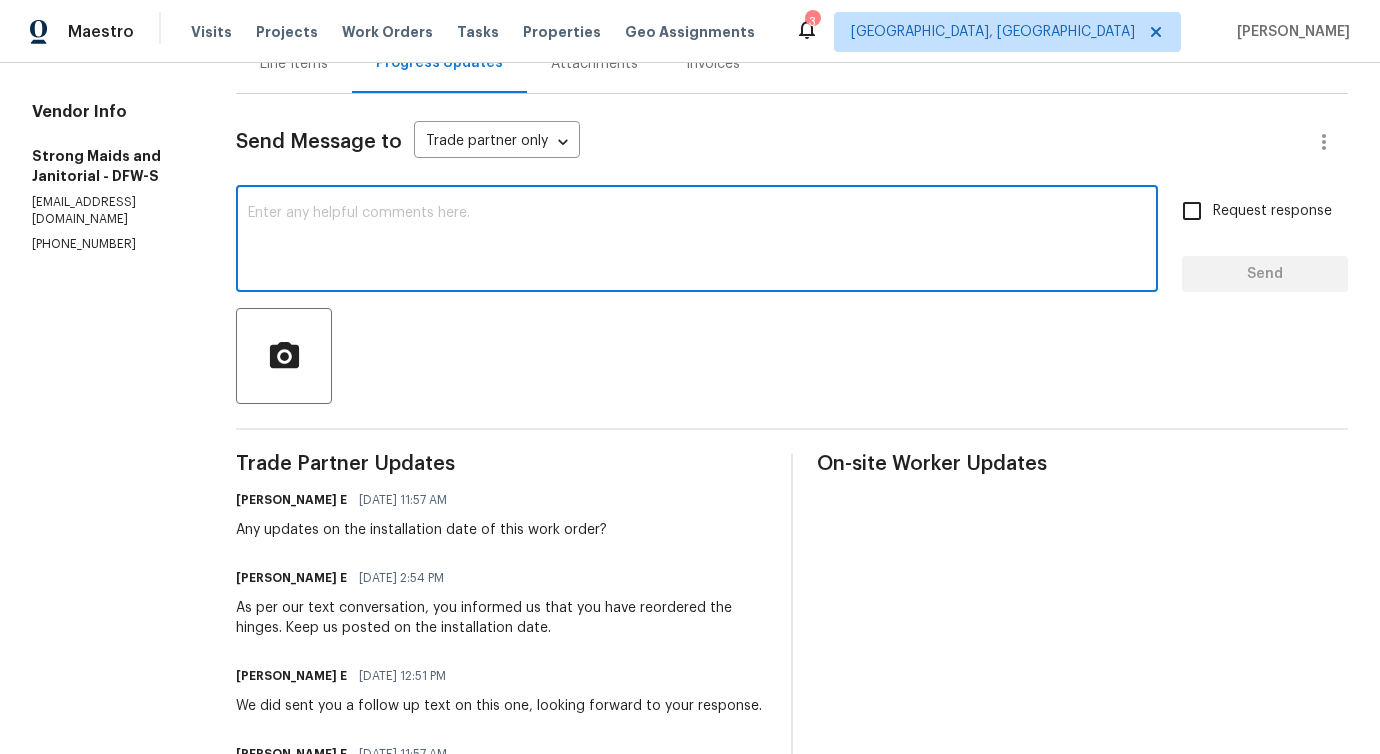 scroll, scrollTop: 0, scrollLeft: 0, axis: both 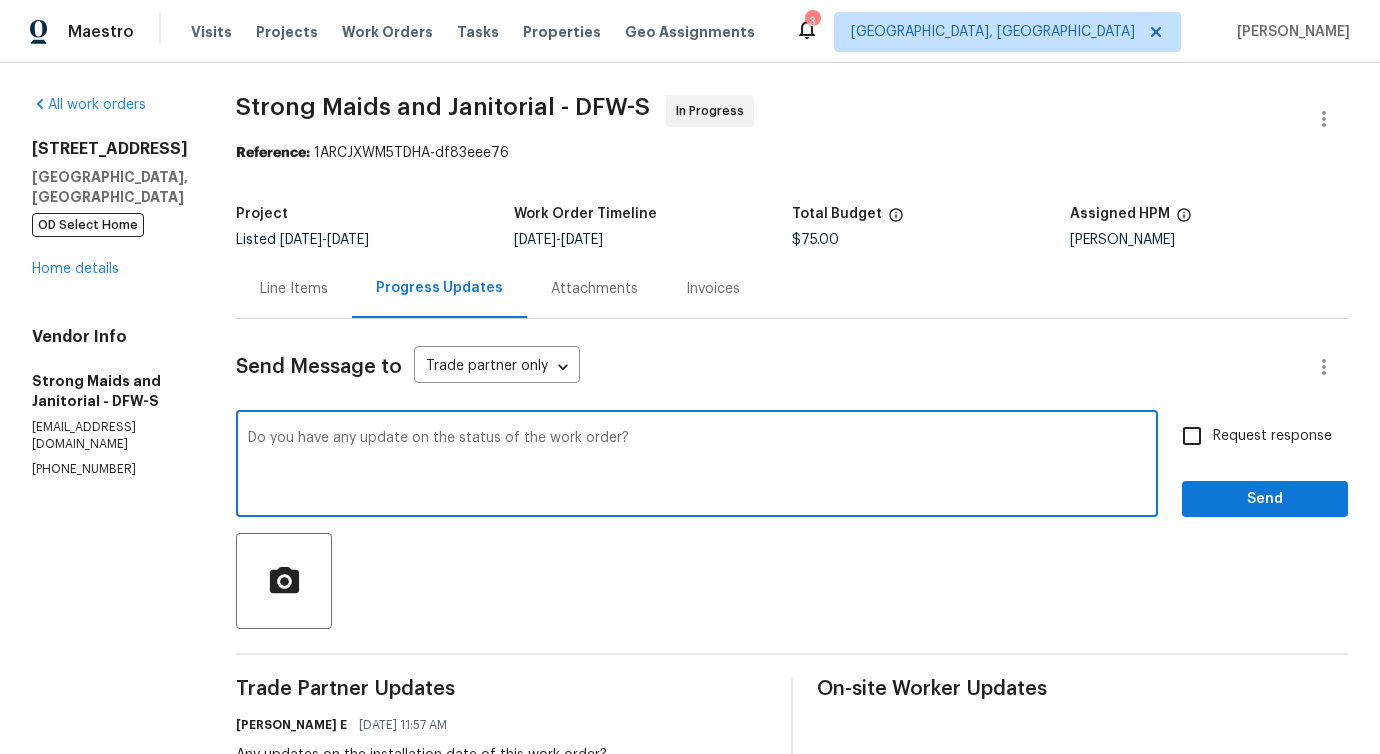 drag, startPoint x: 695, startPoint y: 456, endPoint x: 252, endPoint y: 420, distance: 444.46036 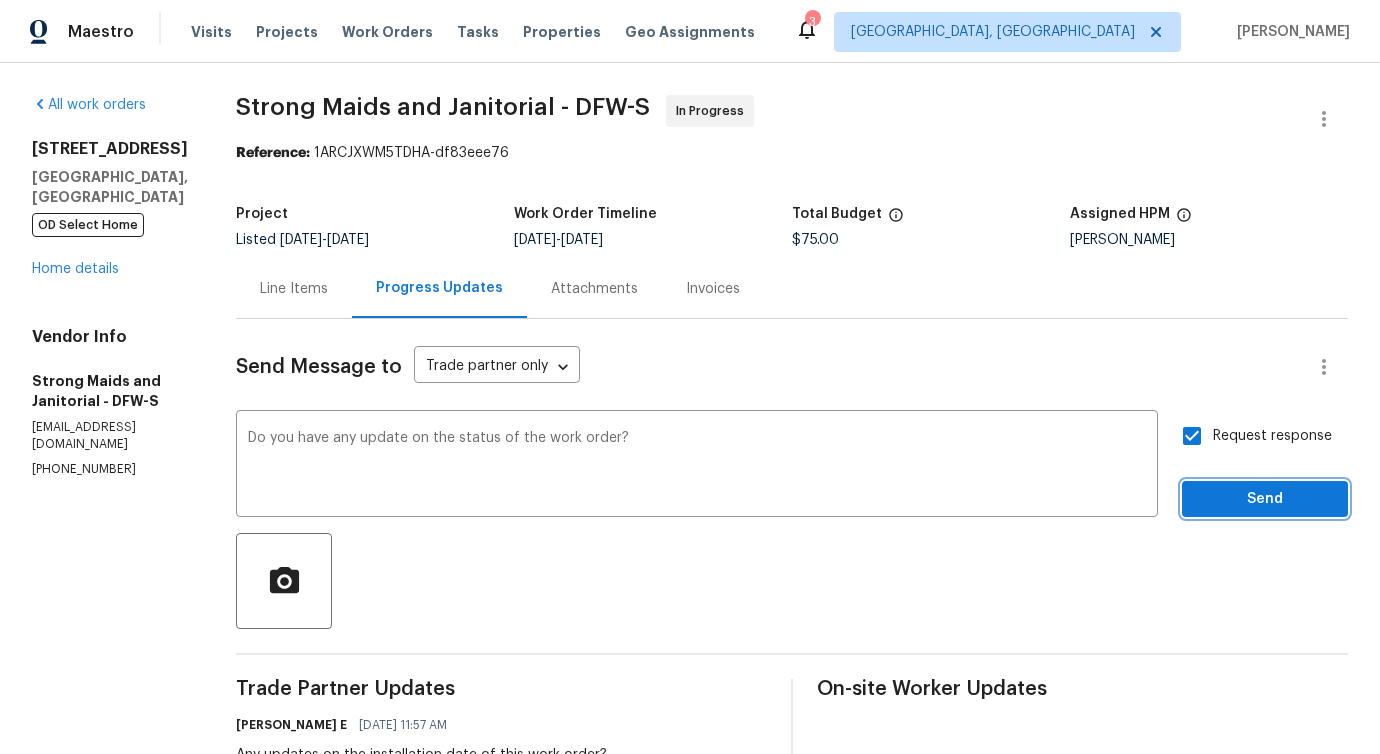 click on "Send" at bounding box center (1265, 499) 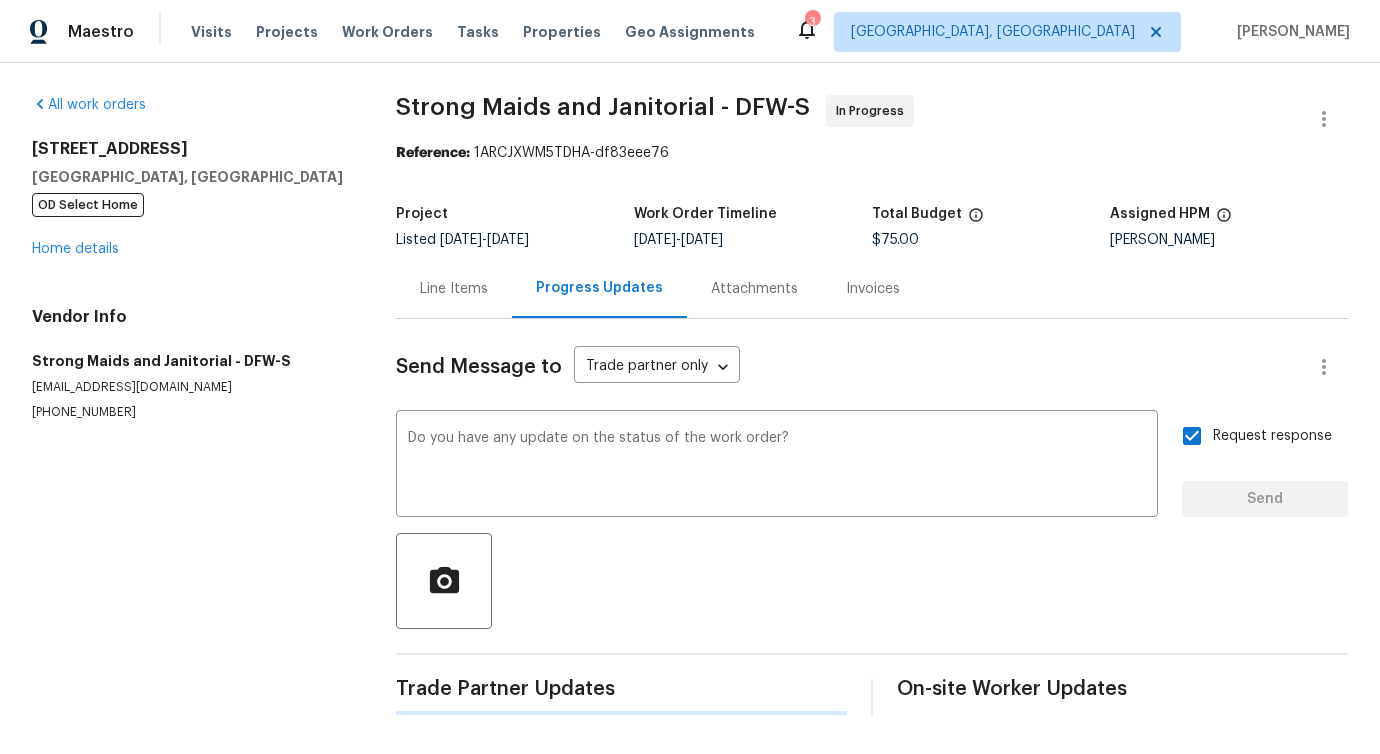 type 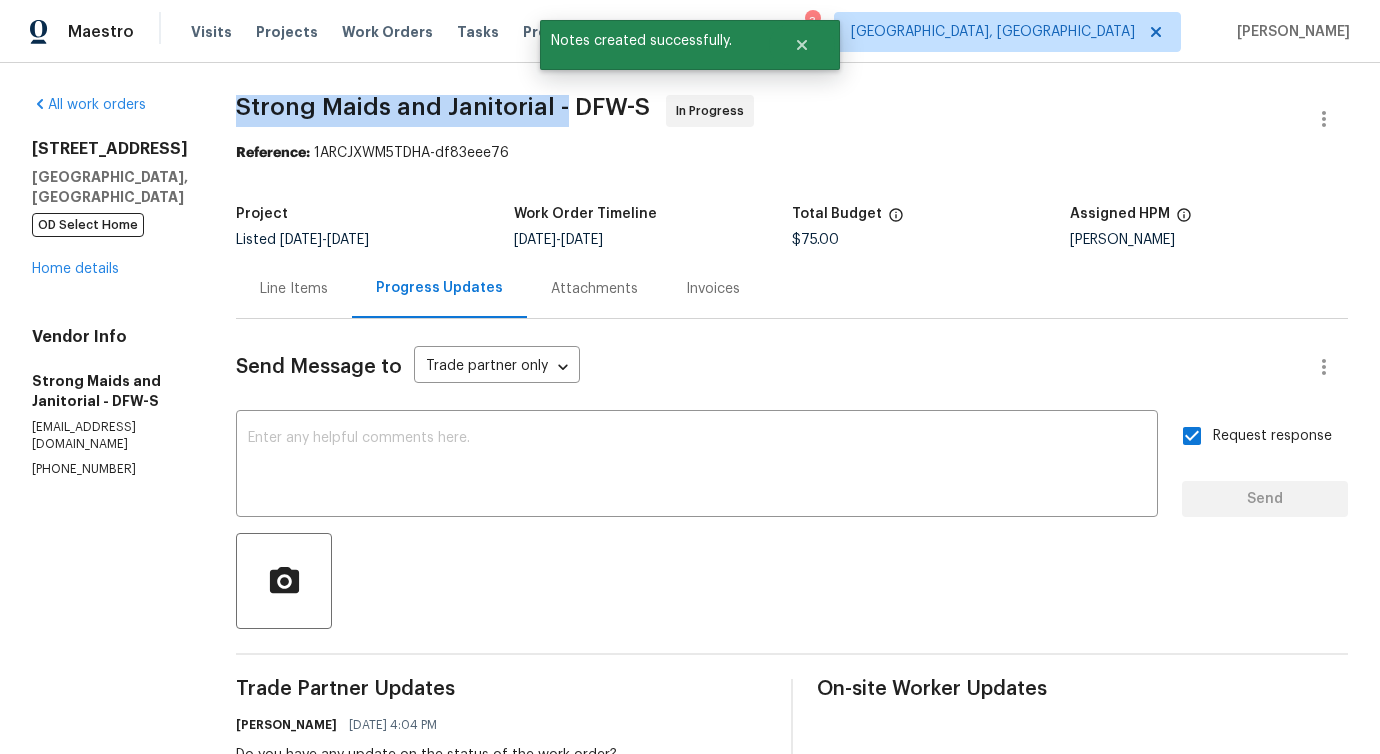 drag, startPoint x: 213, startPoint y: 106, endPoint x: 543, endPoint y: 113, distance: 330.07425 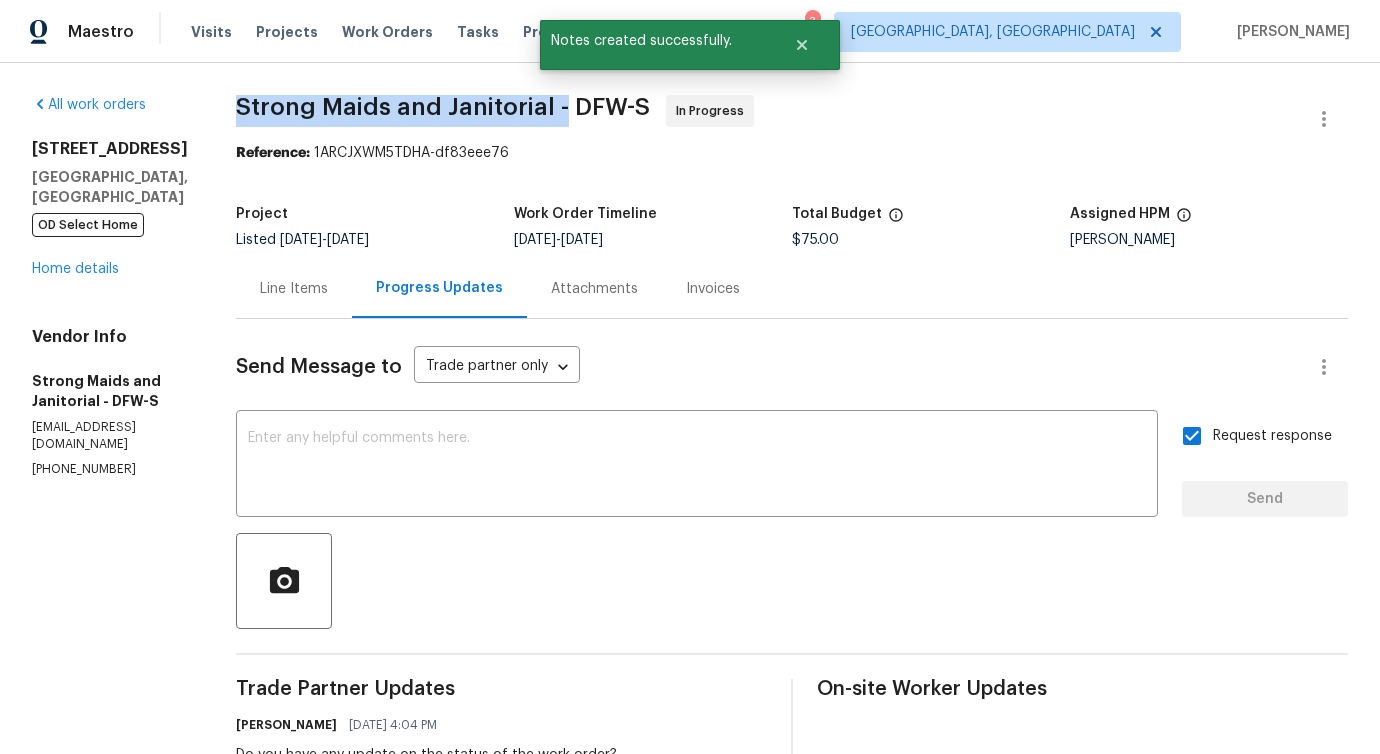 click on "All work orders [STREET_ADDRESS] OD Select Home Home details Vendor Info Strong Maids and Janitorial - DFW-S [EMAIL_ADDRESS][DOMAIN_NAME] [PHONE_NUMBER] Strong Maids and Janitorial - DFW-S In Progress Reference:   1ARCJXWM5TDHA-df83eee76 Project Listed   [DATE]  -  [DATE] Work Order Timeline [DATE]  -  [DATE] Total Budget $75.00 Assigned HPM [PERSON_NAME] Line Items Progress Updates Attachments Invoices Send Message to Trade partner only Trade partner only ​ x ​ Request response Send Trade Partner Updates [PERSON_NAME] [DATE] 4:04 PM Do you have any update on the status of the work order? [PERSON_NAME] E [DATE] 11:57 AM Any updates on the installation date of this work order? [PERSON_NAME] E [DATE] 2:54 PM As per our text conversation, you informed us that you have reordered the hinges. Keep us posted on the installation date. [PERSON_NAME] E [DATE] 12:51 PM We did sent you a follow up text on this one, looking forward to your response. [PERSON_NAME] E [DATE] 11:57 AM" at bounding box center (690, 834) 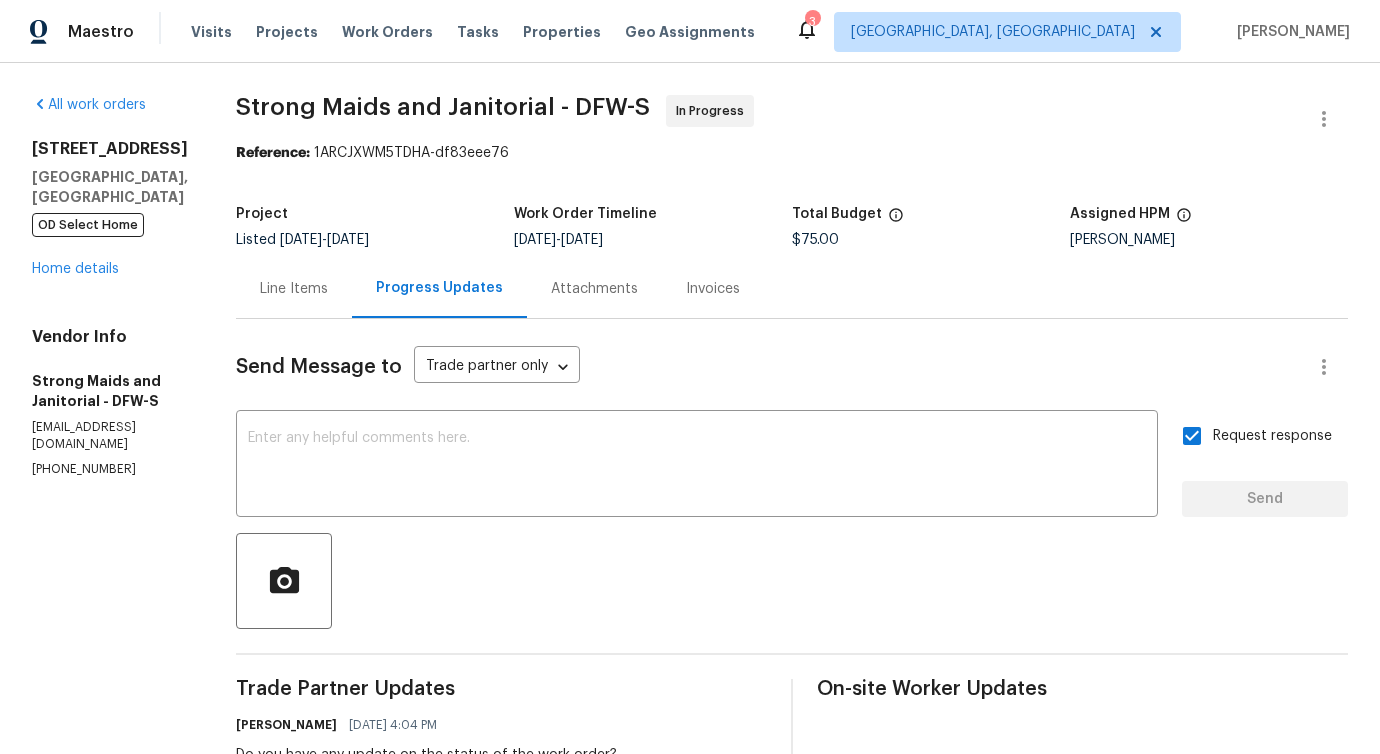 click on "[STREET_ADDRESS] OD Select Home Home details" at bounding box center [110, 209] 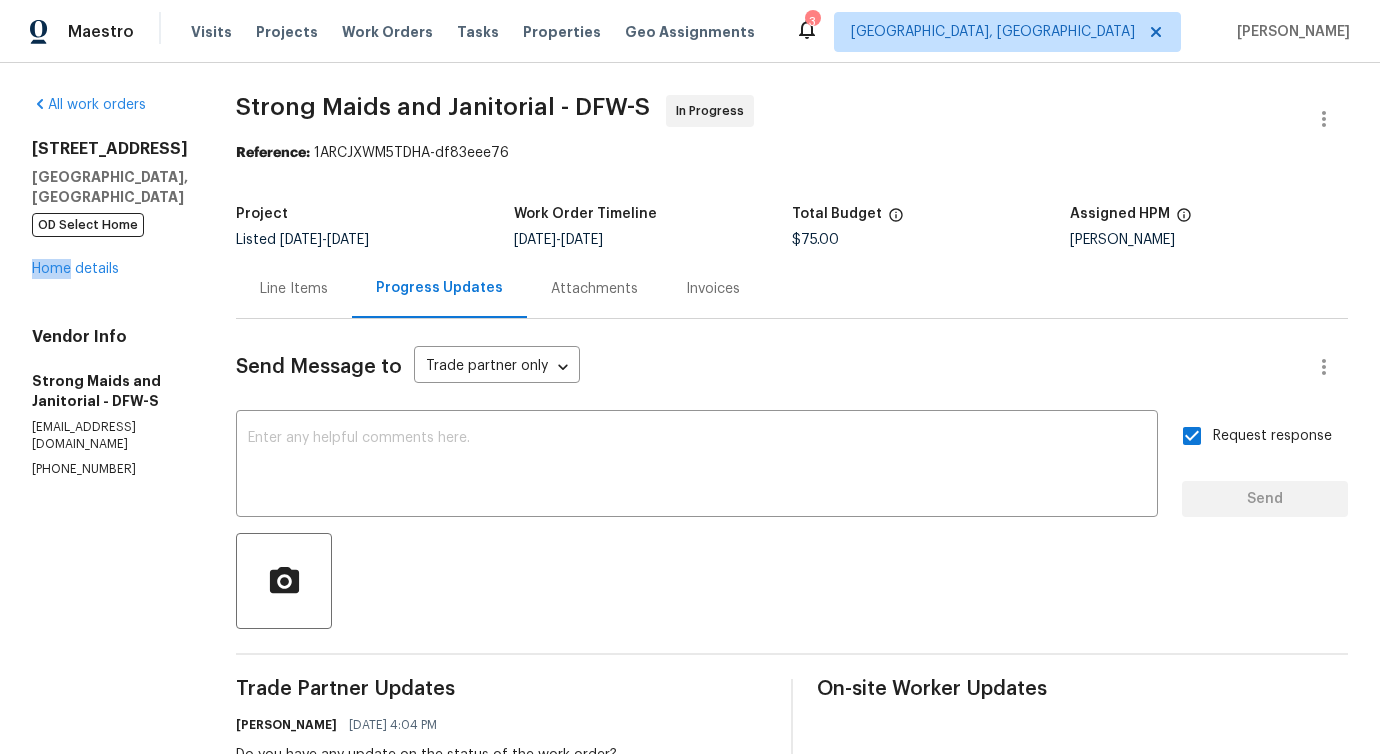 click on "[STREET_ADDRESS] OD Select Home Home details" at bounding box center (110, 209) 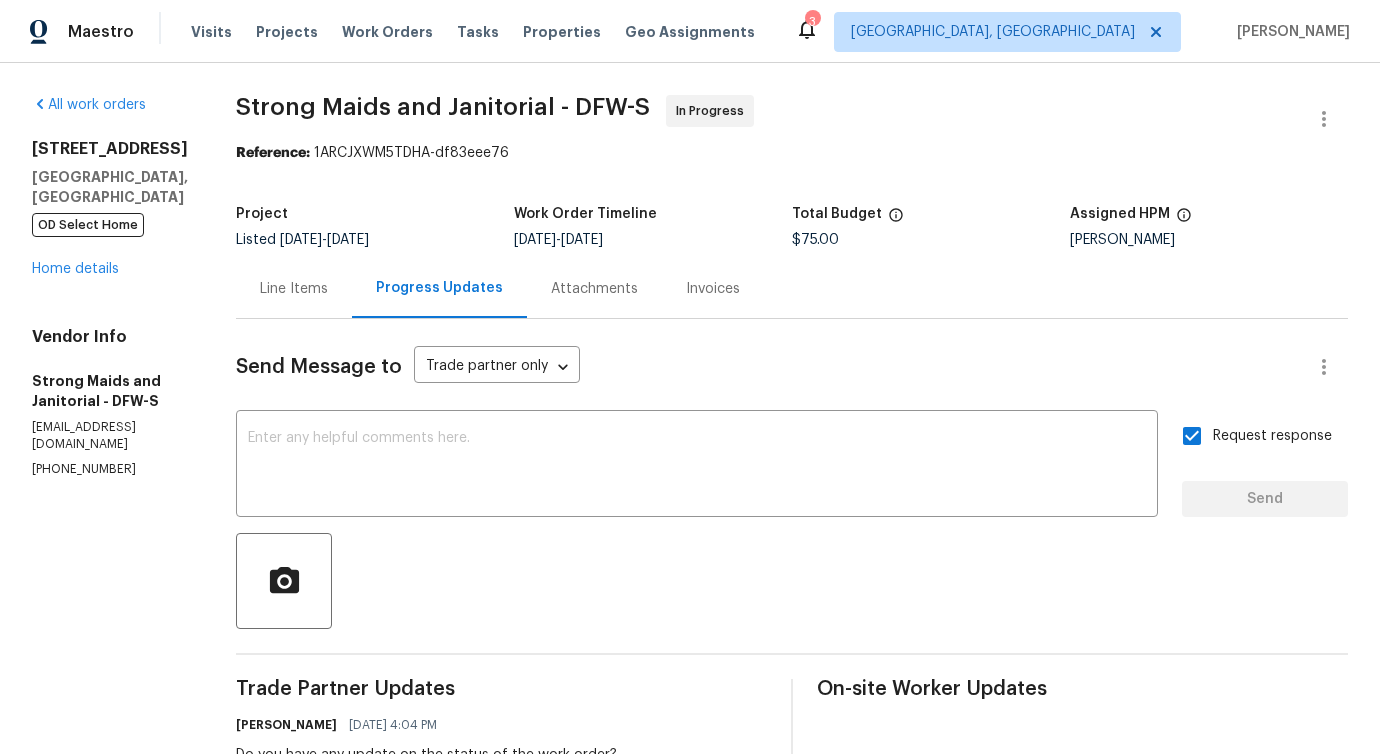 click on "[STREET_ADDRESS] OD Select Home Home details" at bounding box center [110, 209] 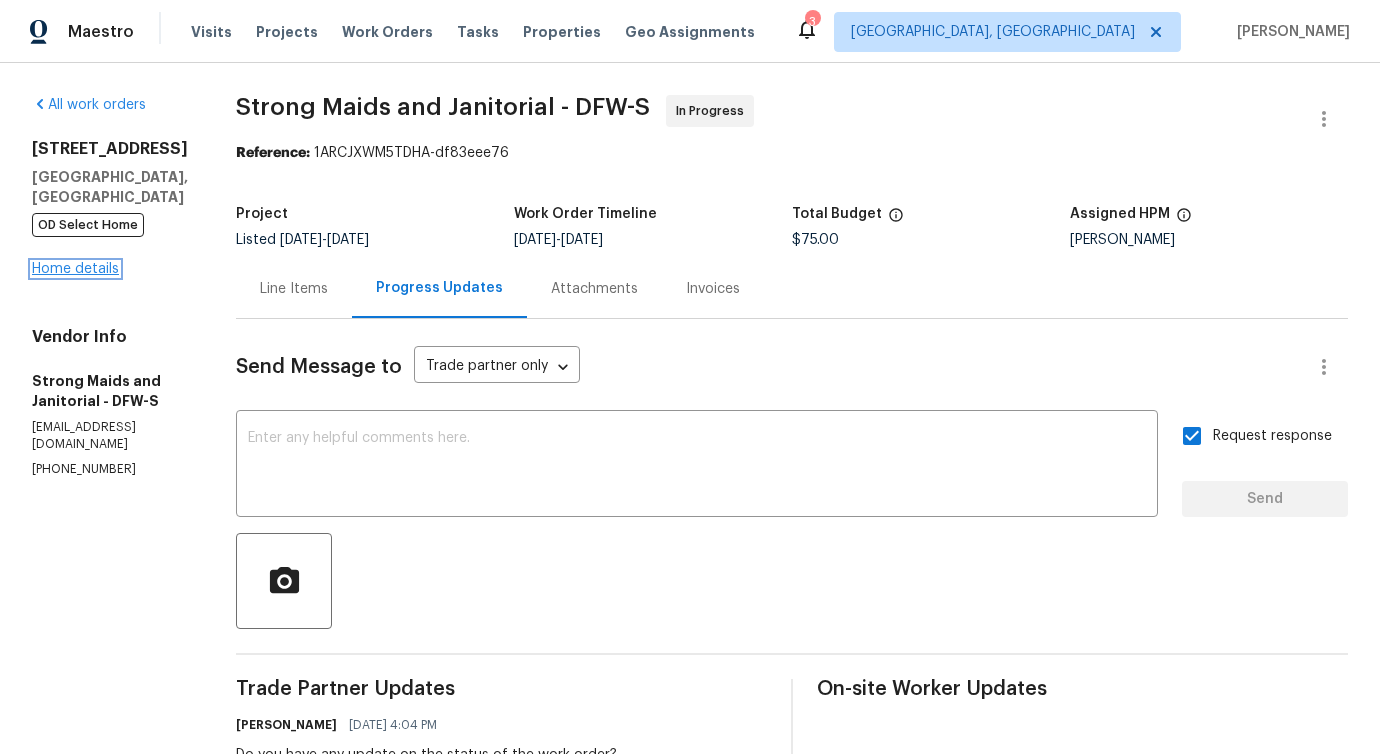click on "Home details" at bounding box center (75, 269) 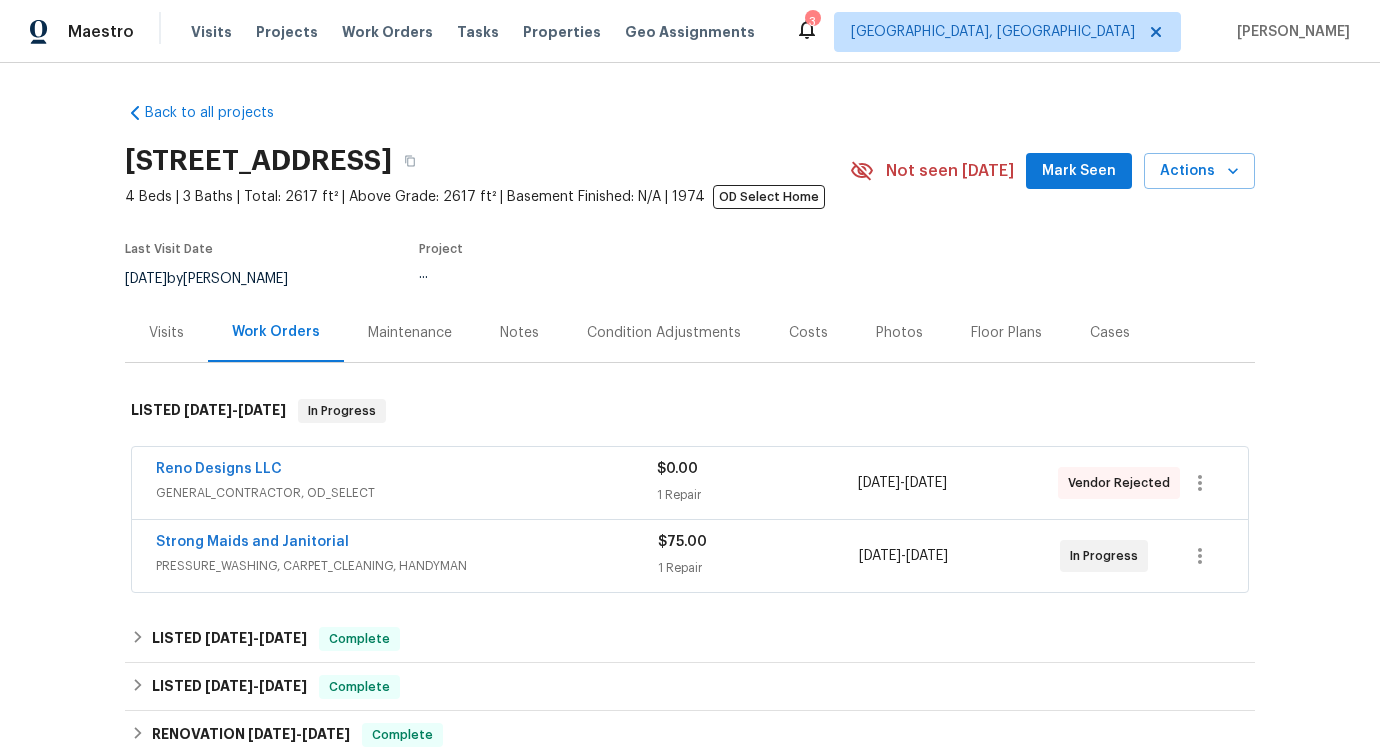 scroll, scrollTop: 326, scrollLeft: 0, axis: vertical 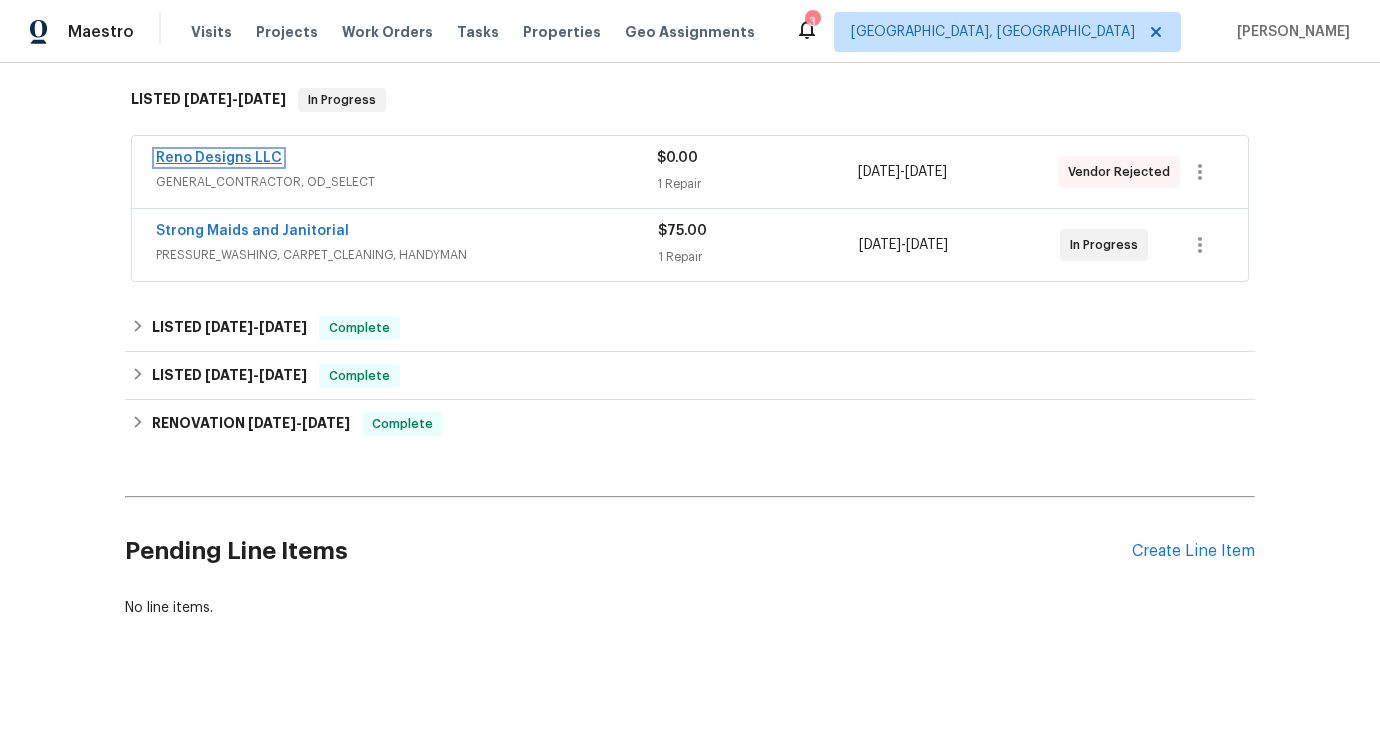 click on "Reno Designs LLC" at bounding box center [219, 158] 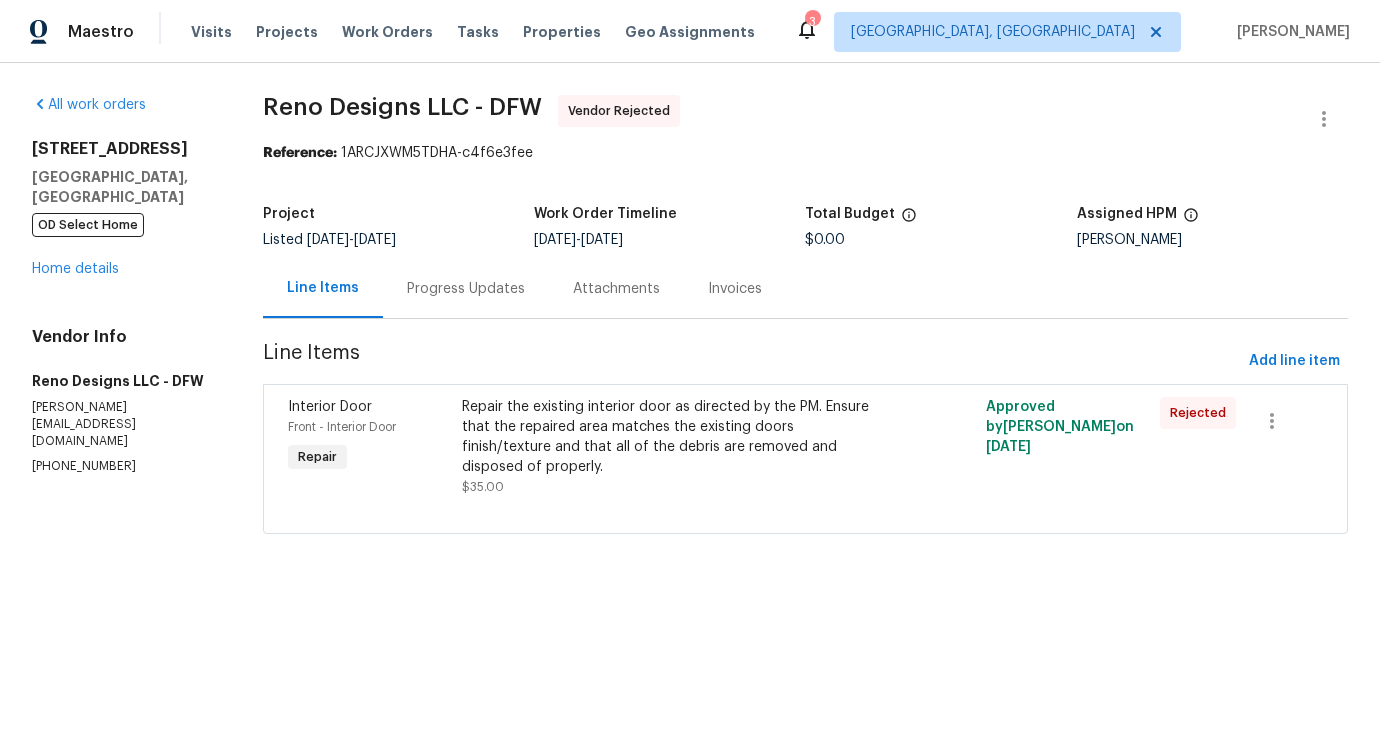click on "Progress Updates" at bounding box center [466, 288] 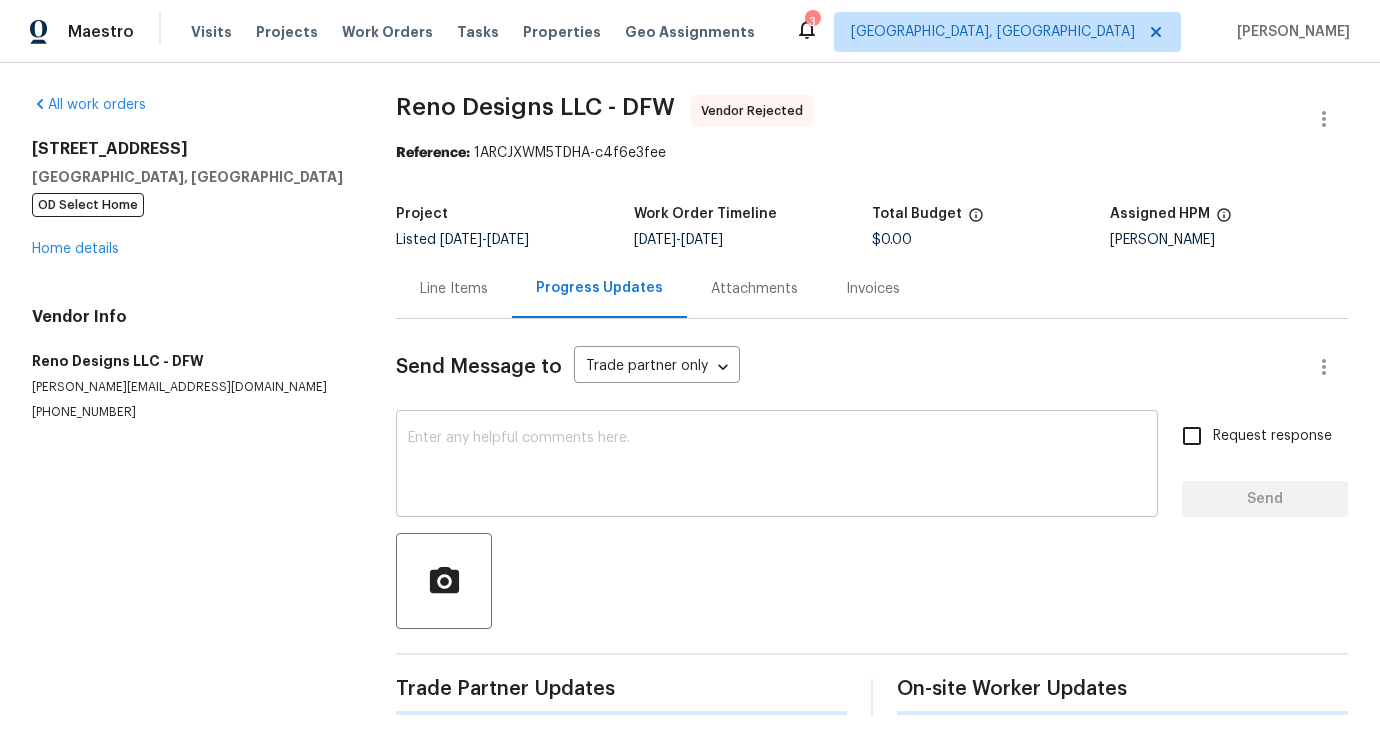 click on "x ​" at bounding box center (777, 466) 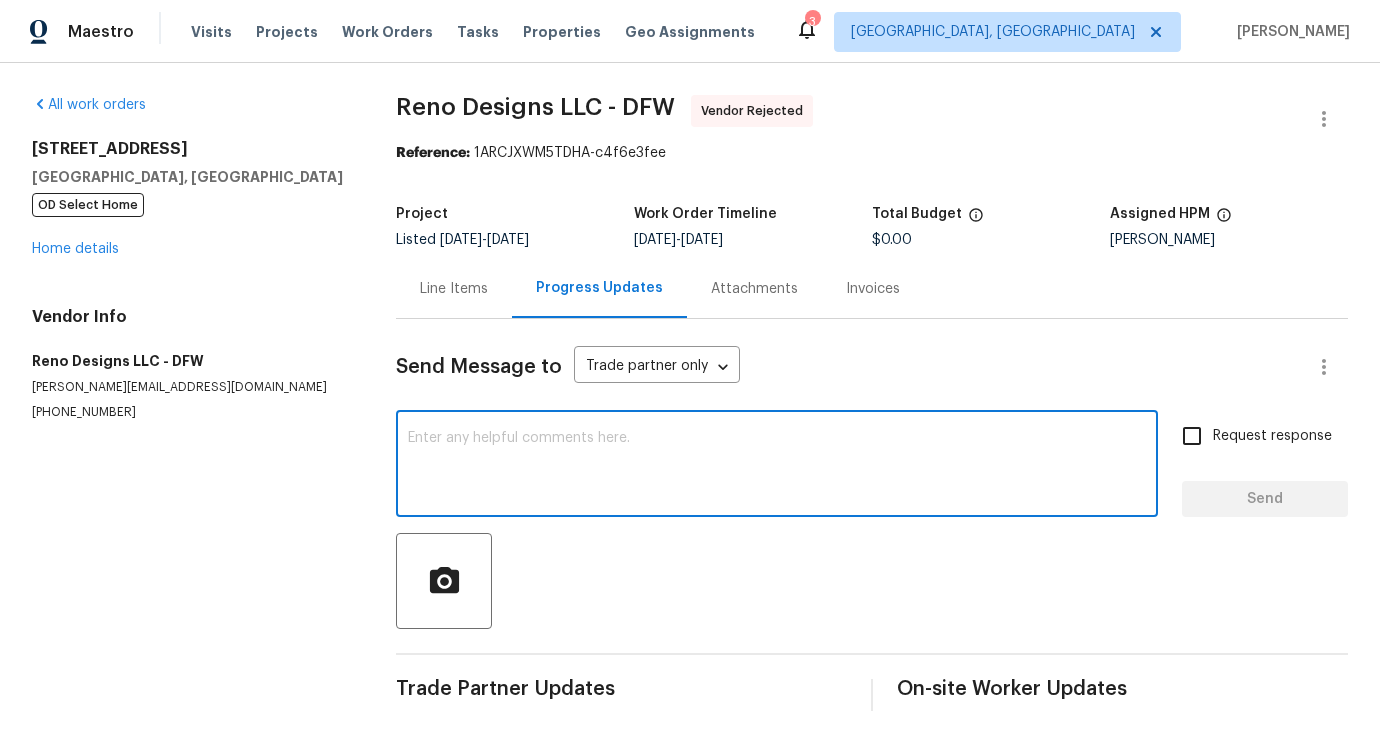 scroll, scrollTop: 0, scrollLeft: 0, axis: both 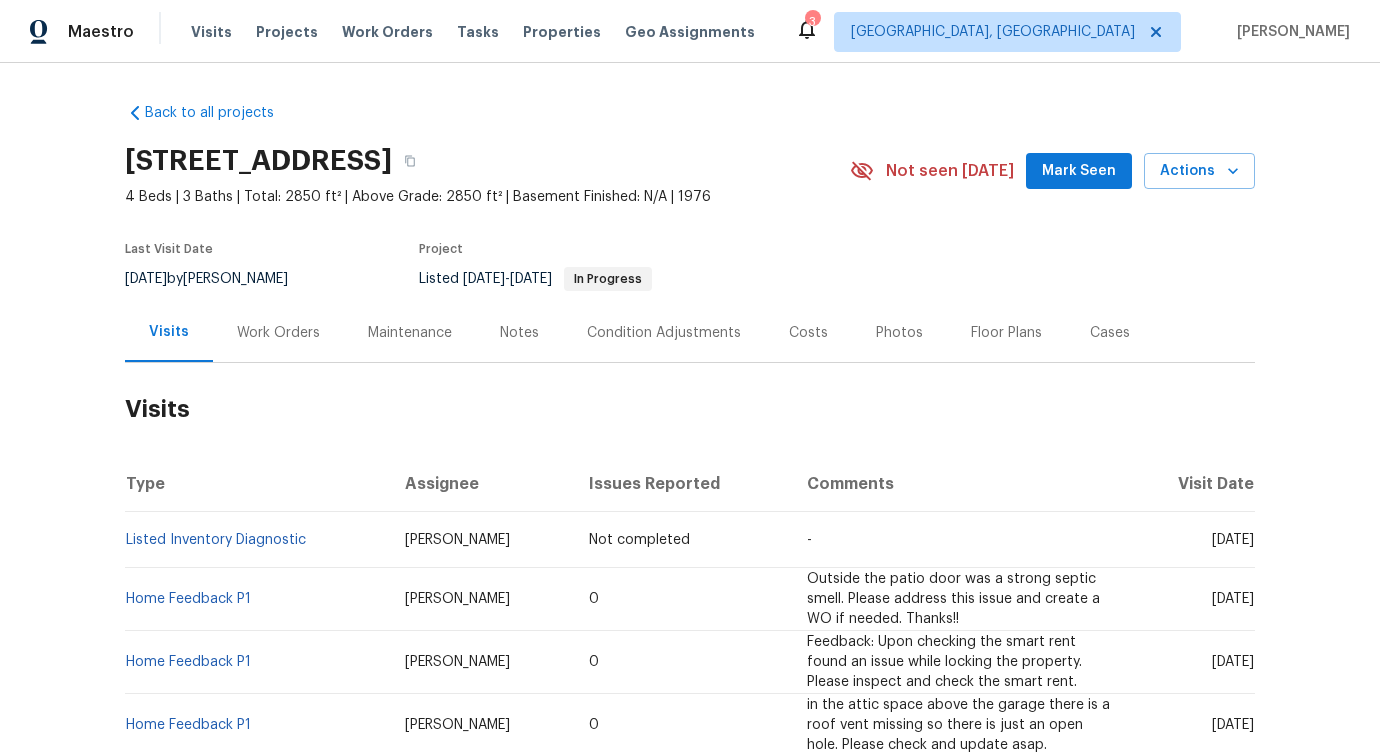 click on "Work Orders" at bounding box center [278, 333] 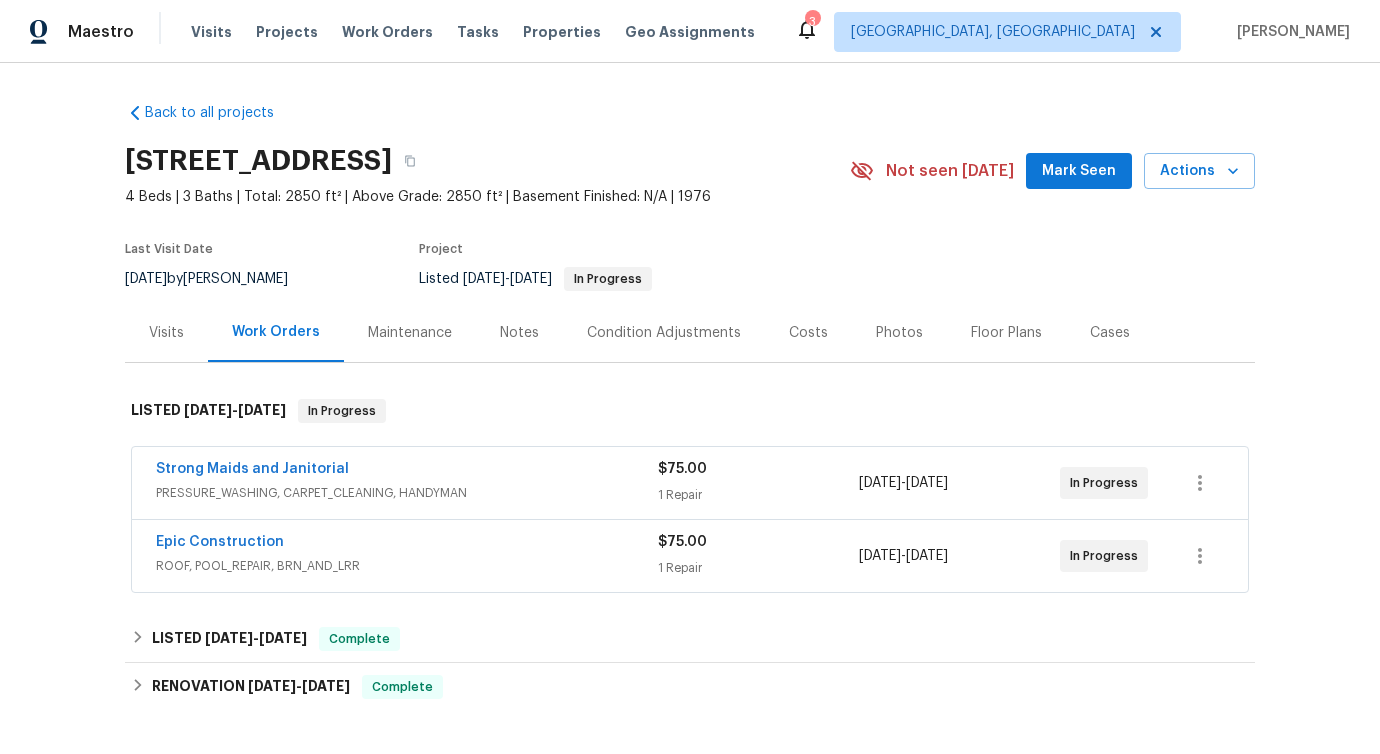 scroll, scrollTop: 112, scrollLeft: 0, axis: vertical 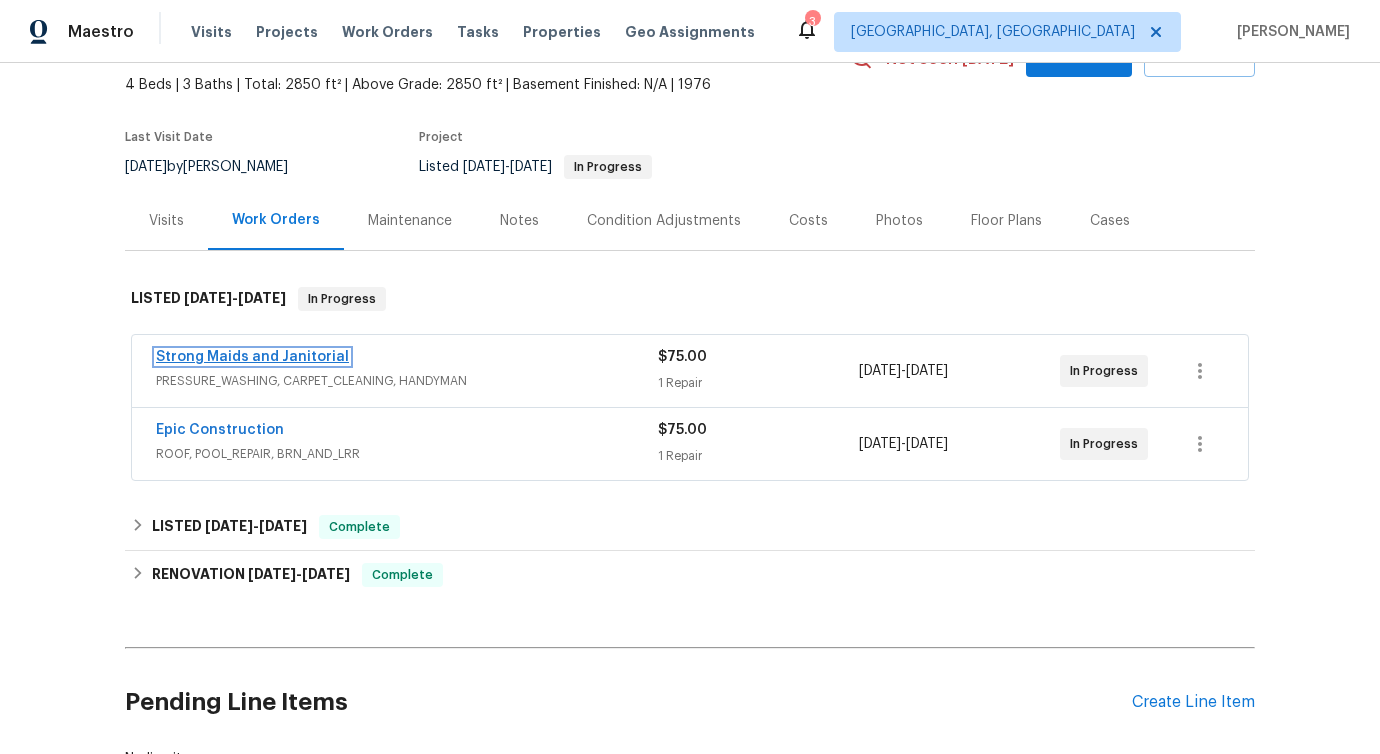 click on "Strong Maids and Janitorial" at bounding box center [252, 357] 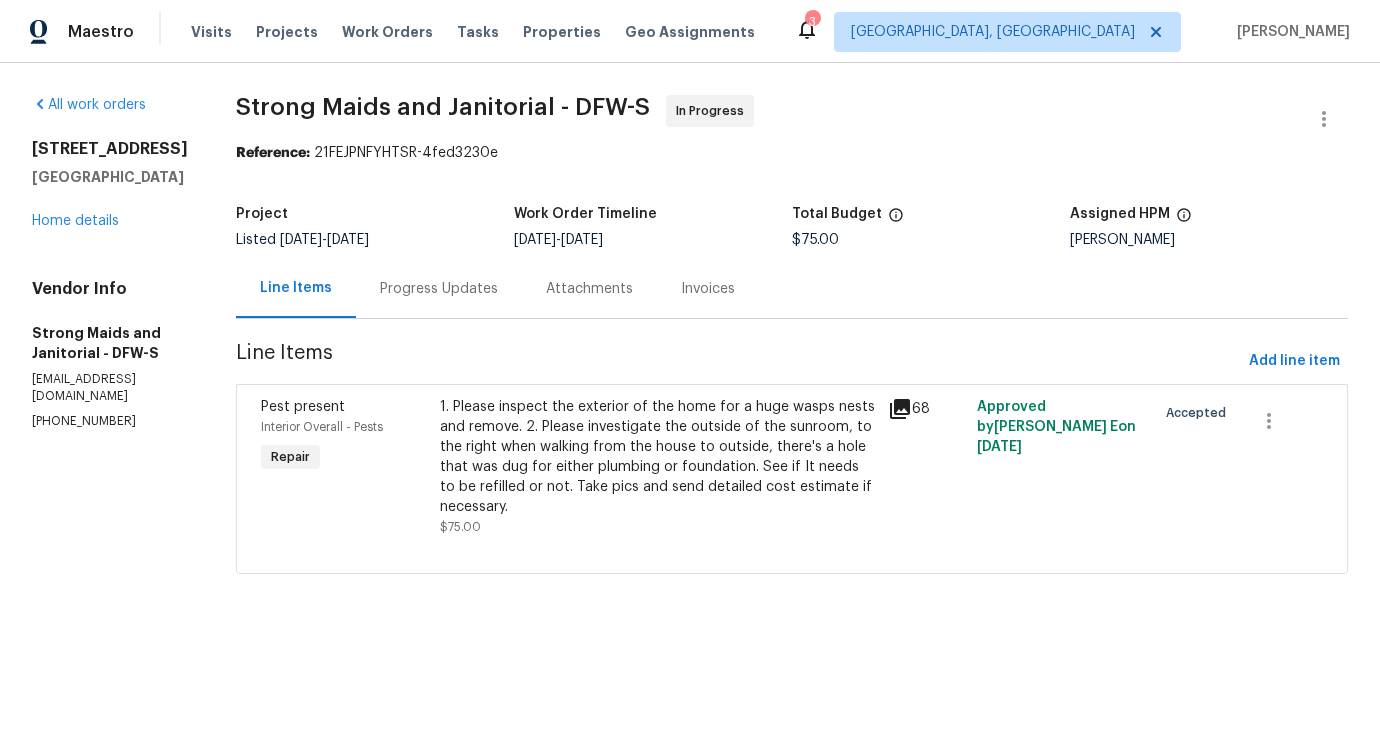 click on "Attachments" at bounding box center [589, 288] 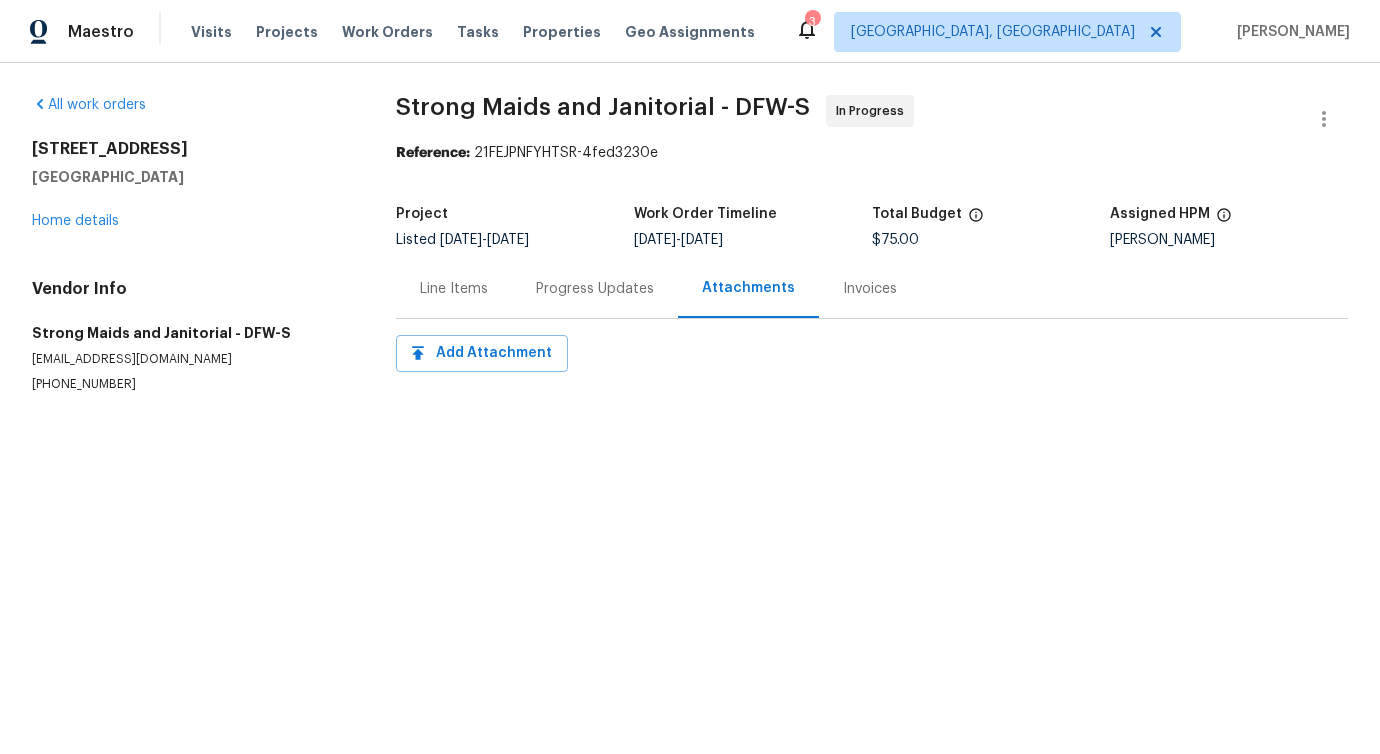 click on "Progress Updates" at bounding box center (595, 288) 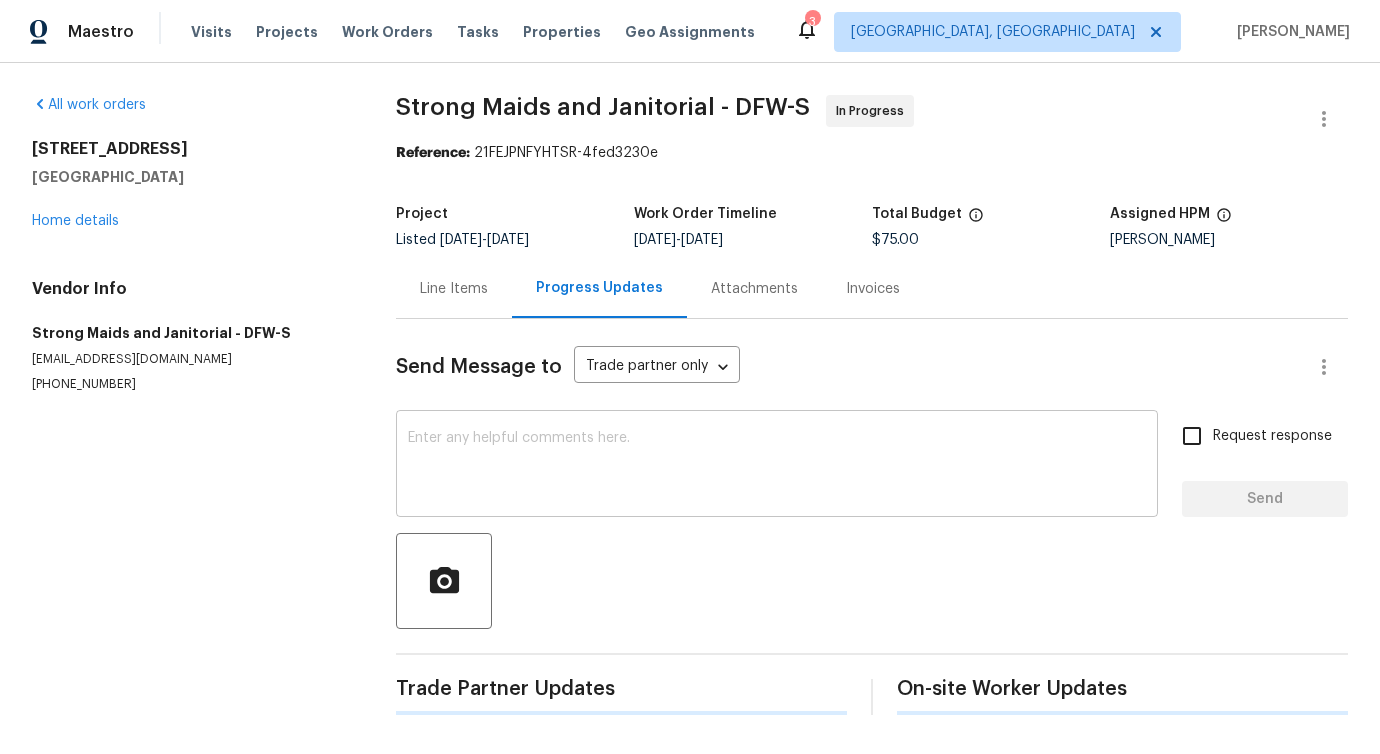 click at bounding box center [777, 466] 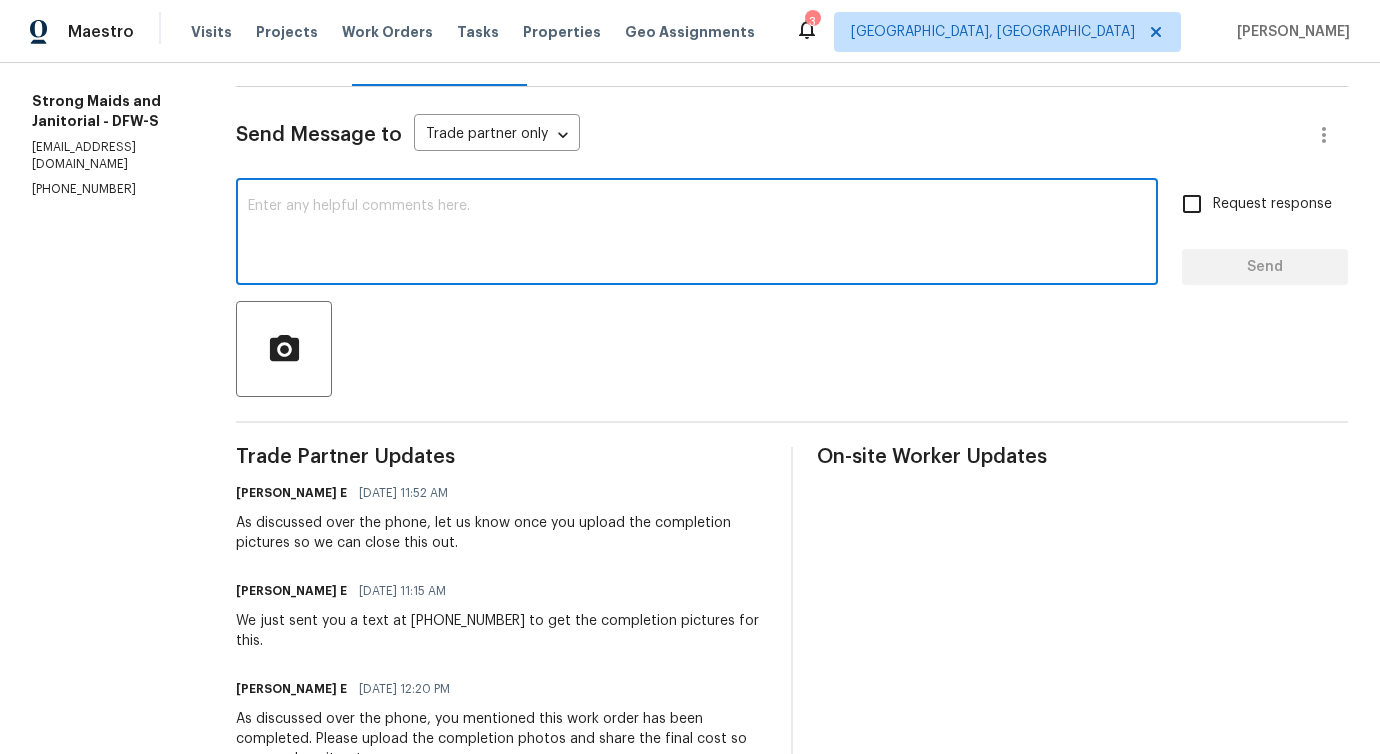 scroll, scrollTop: 0, scrollLeft: 0, axis: both 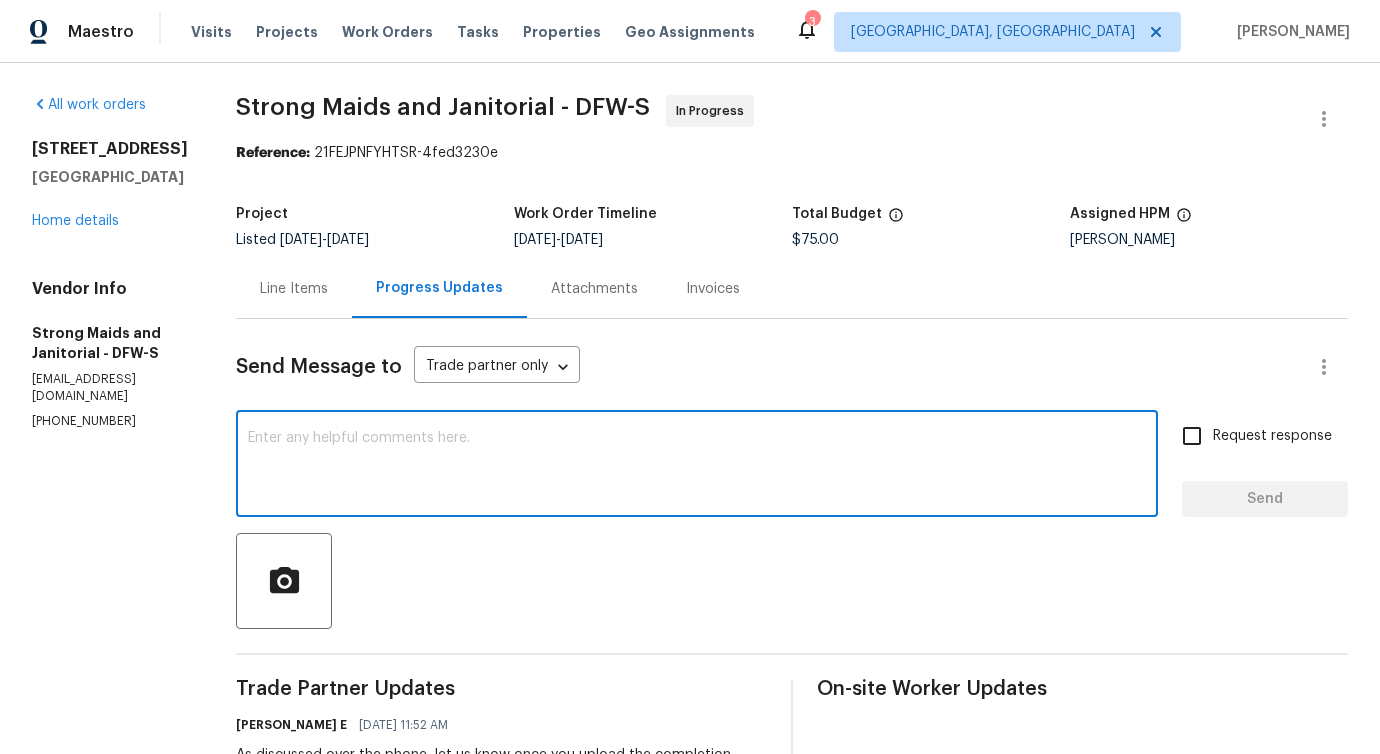 click on "Line Items" at bounding box center [294, 288] 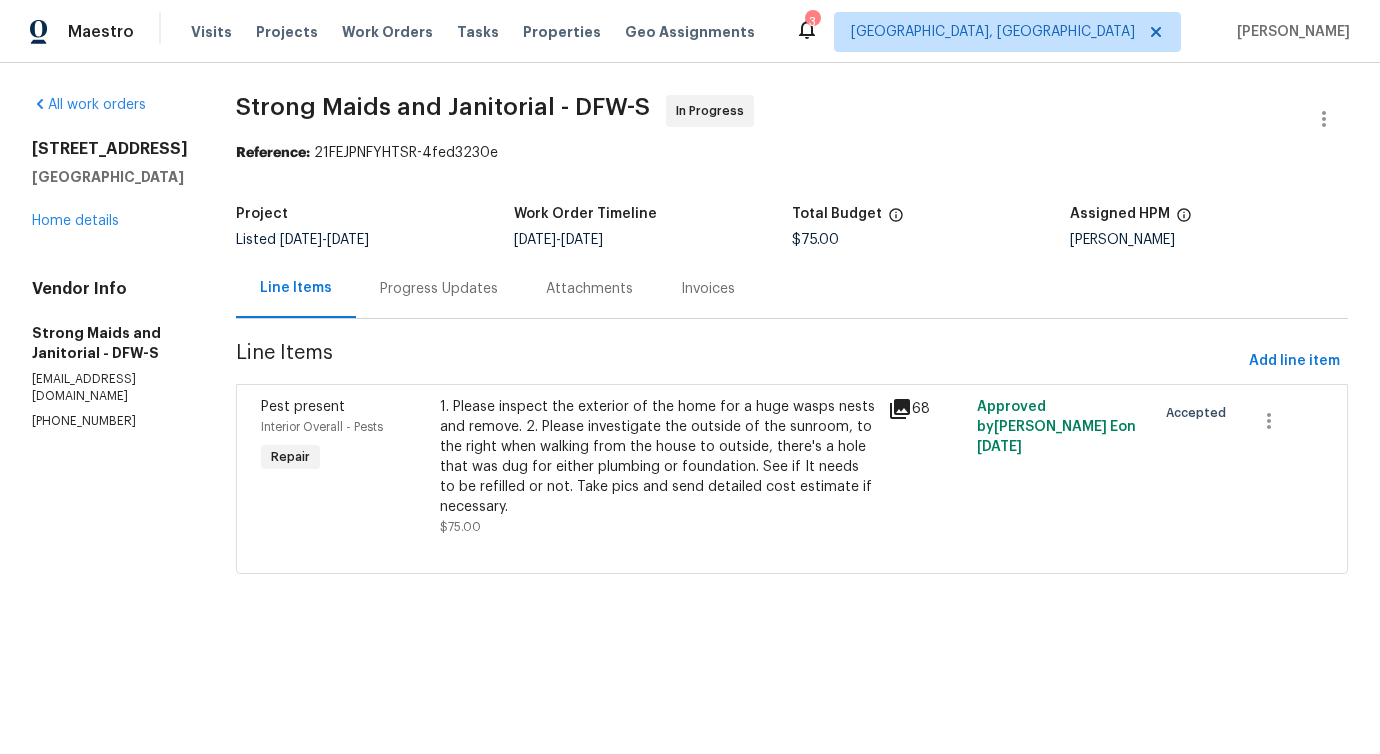 click on "Progress Updates" at bounding box center [439, 289] 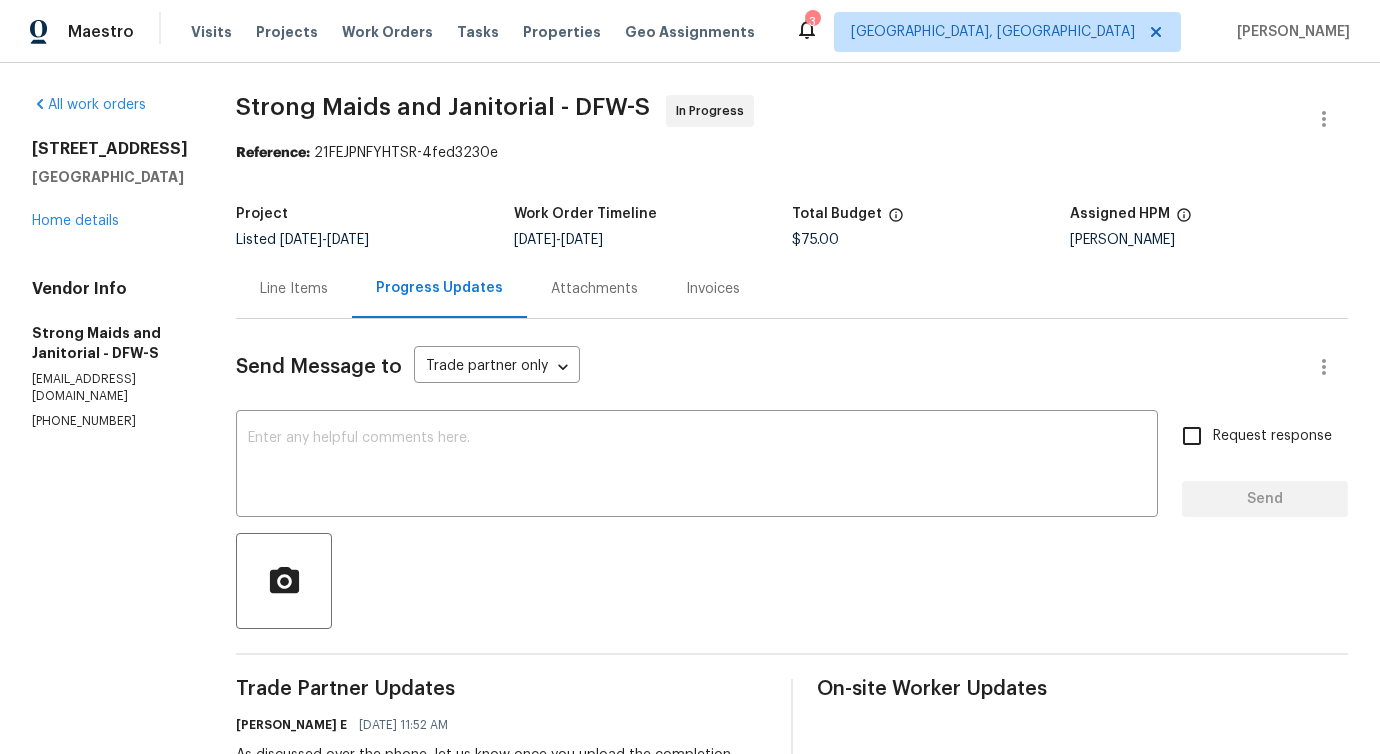 click on "Line Items" at bounding box center (294, 289) 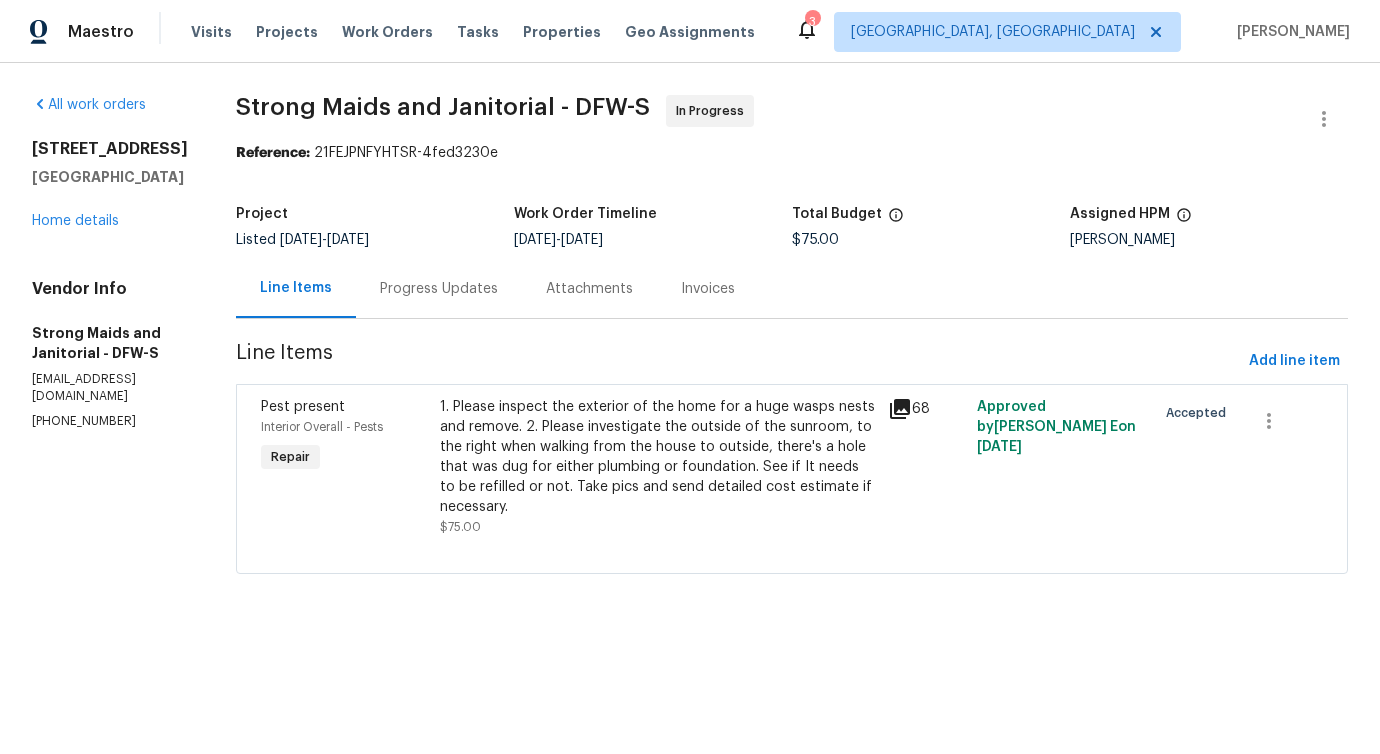 click on "Progress Updates" at bounding box center [439, 289] 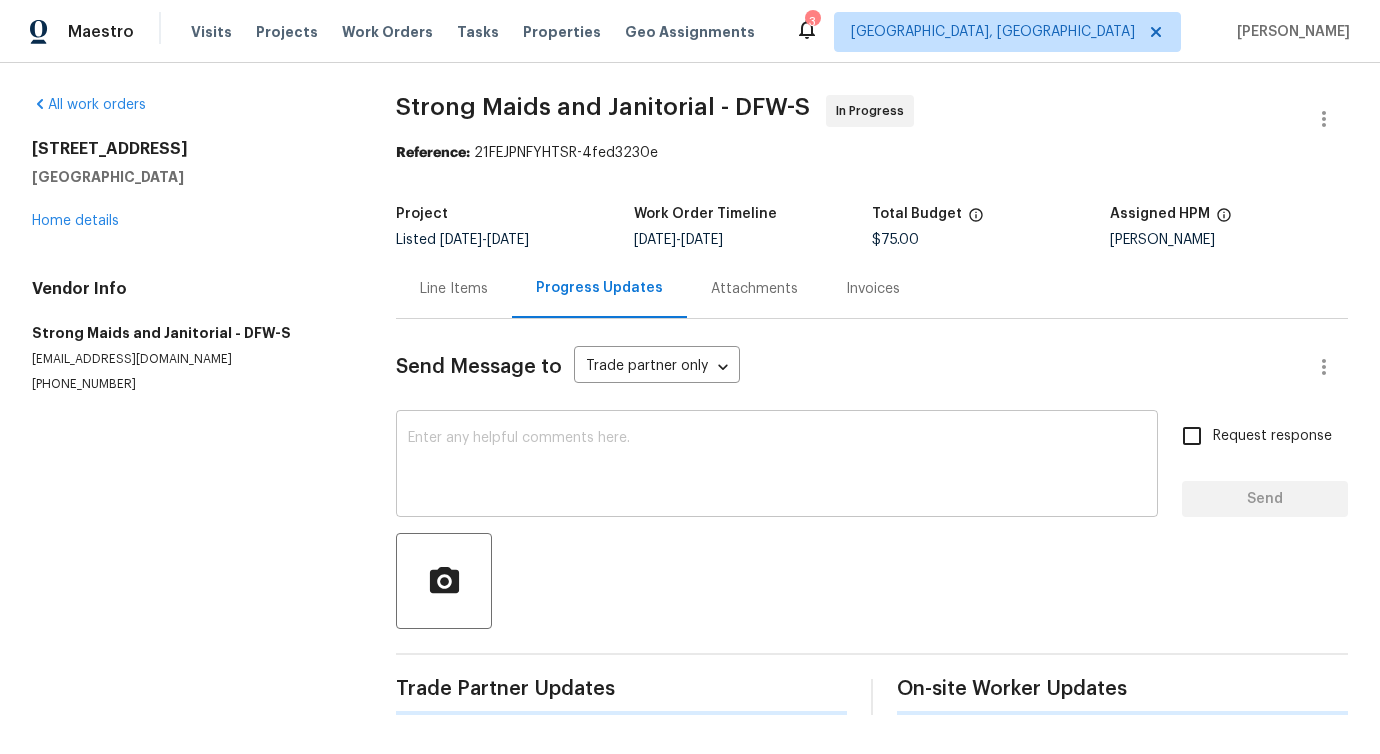 click at bounding box center [777, 466] 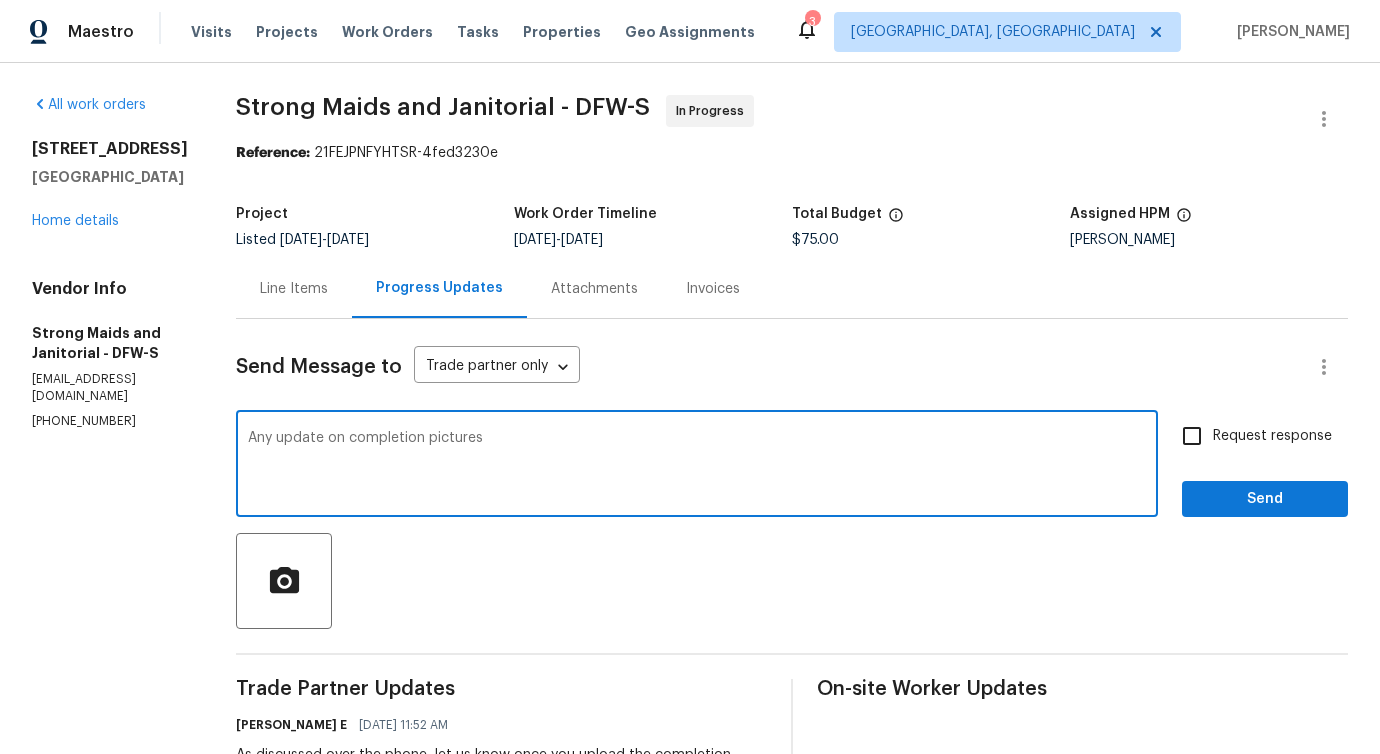 type on "Any update on completion pictures?" 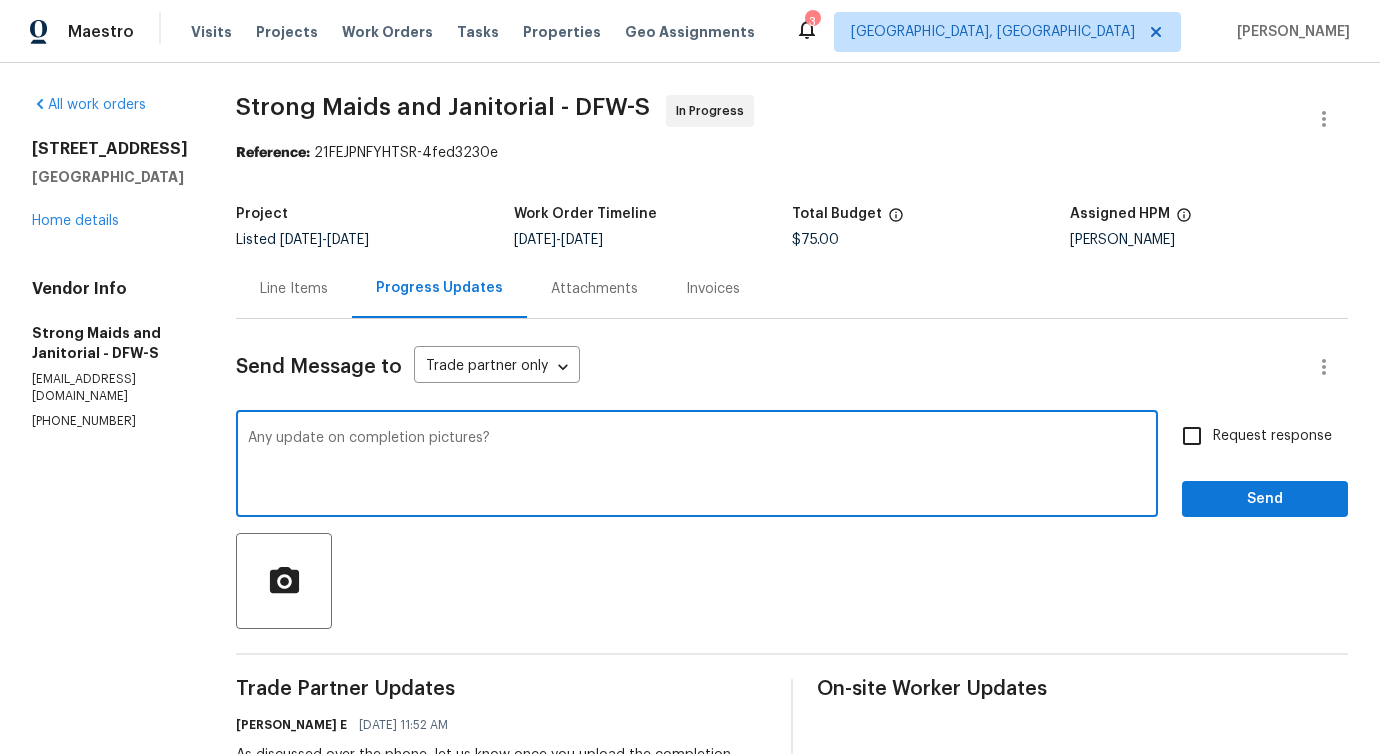 drag, startPoint x: 538, startPoint y: 453, endPoint x: 6, endPoint y: 399, distance: 534.7336 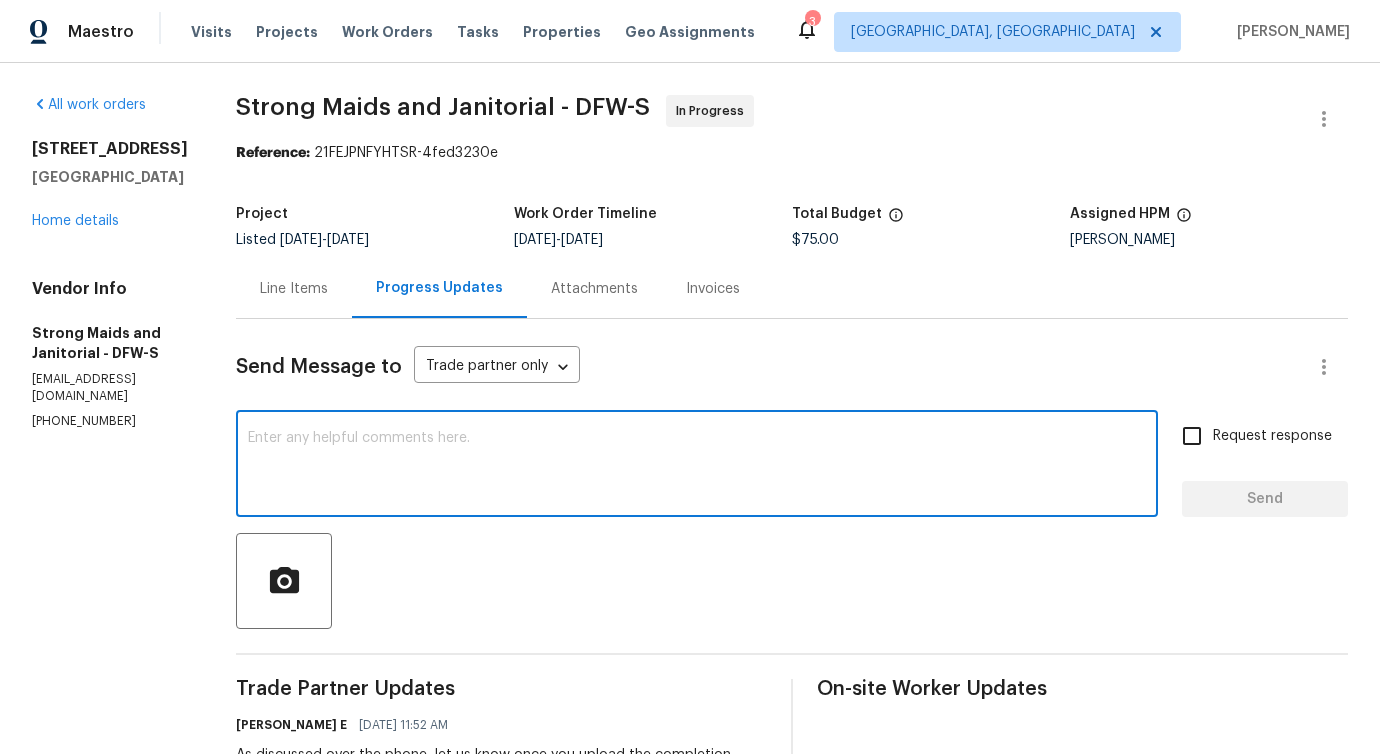 click on "Line Items" at bounding box center (294, 288) 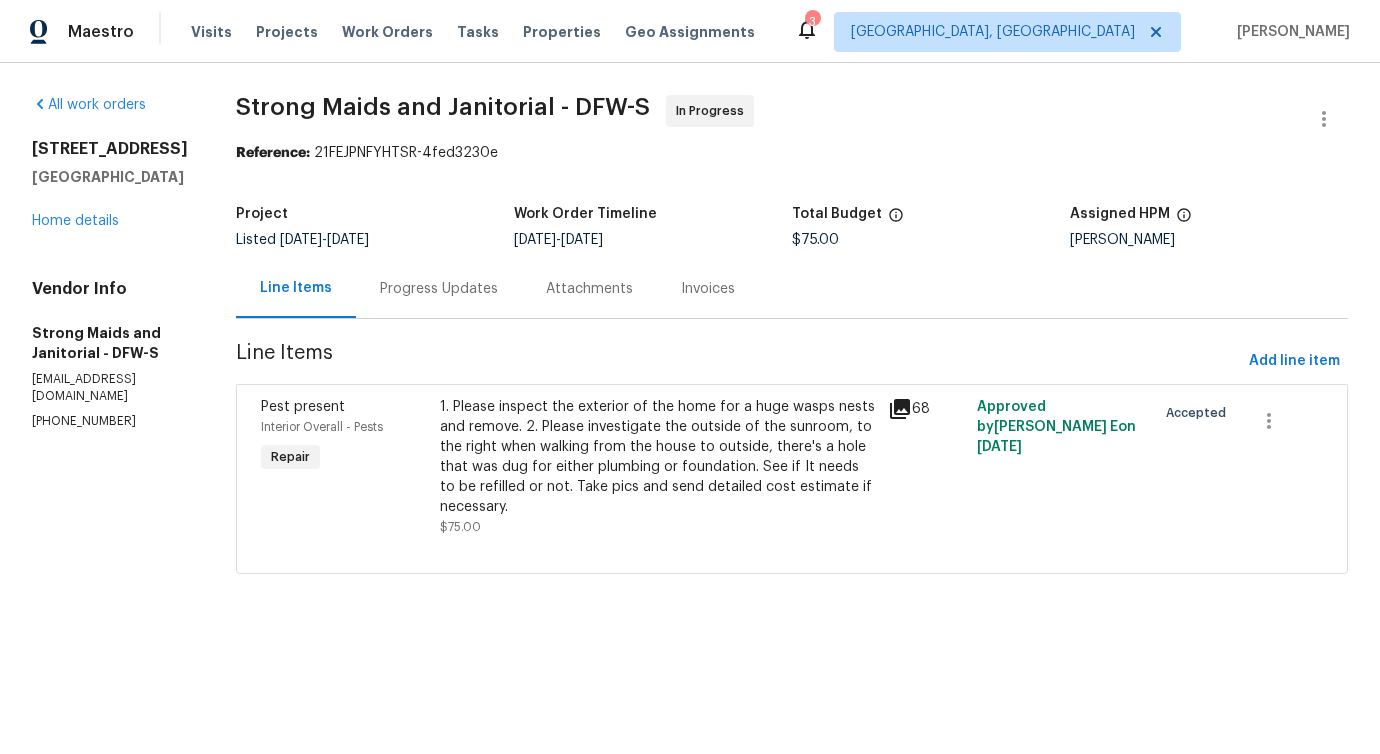 click on "1. Please inspect the exterior of the home for a huge wasps nests and remove. 2. Please investigate the outside of the sunroom, to the right when walking from the house to outside, there's a hole that was dug for either plumbing or foundation. See if It needs to be refilled or not. Take pics and send detailed cost estimate if necessary." at bounding box center (658, 457) 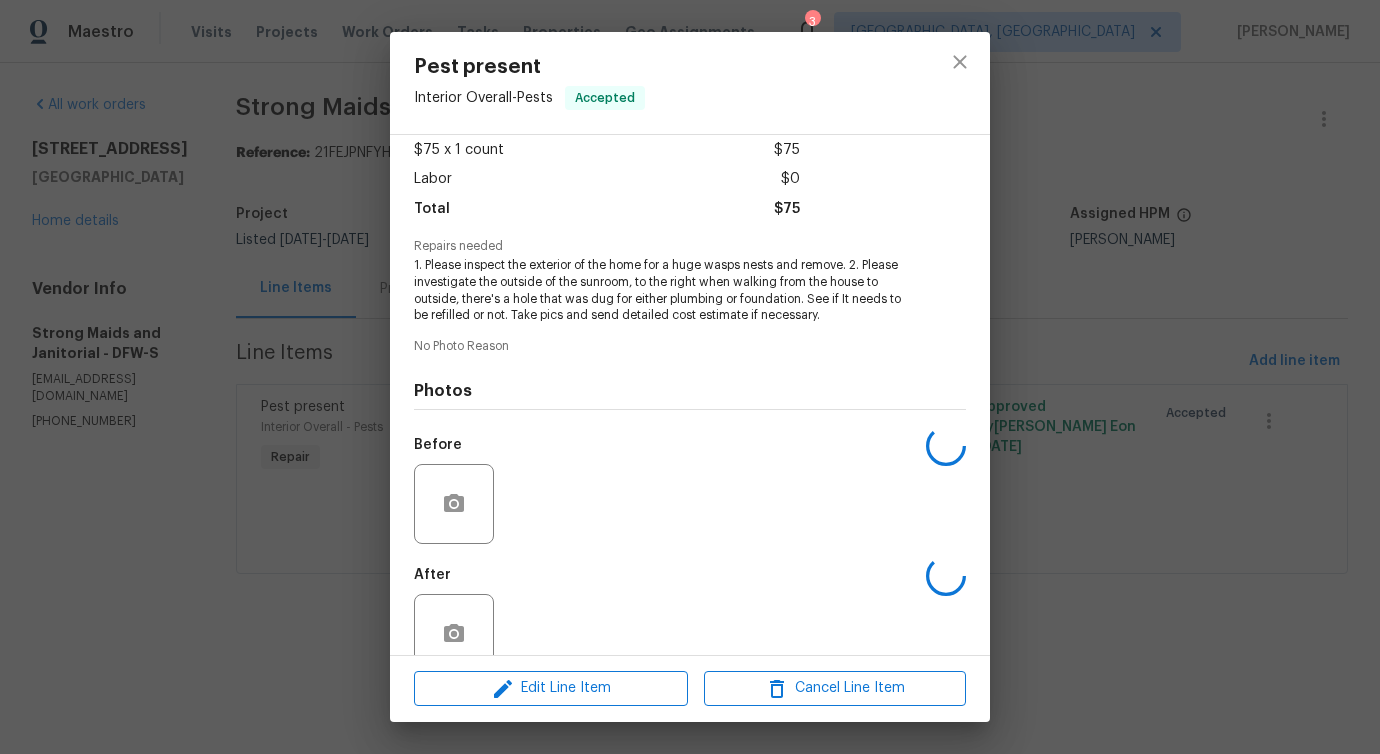 scroll, scrollTop: 150, scrollLeft: 0, axis: vertical 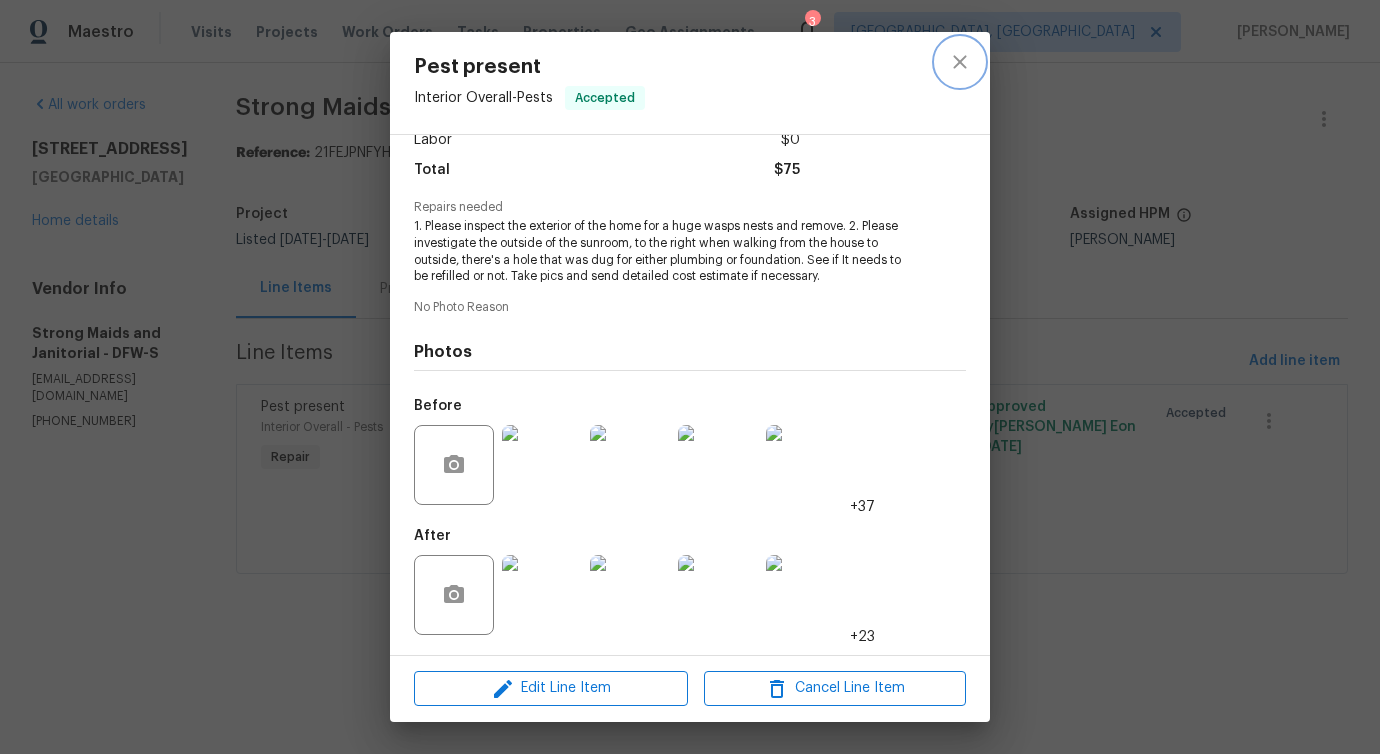 click at bounding box center (960, 62) 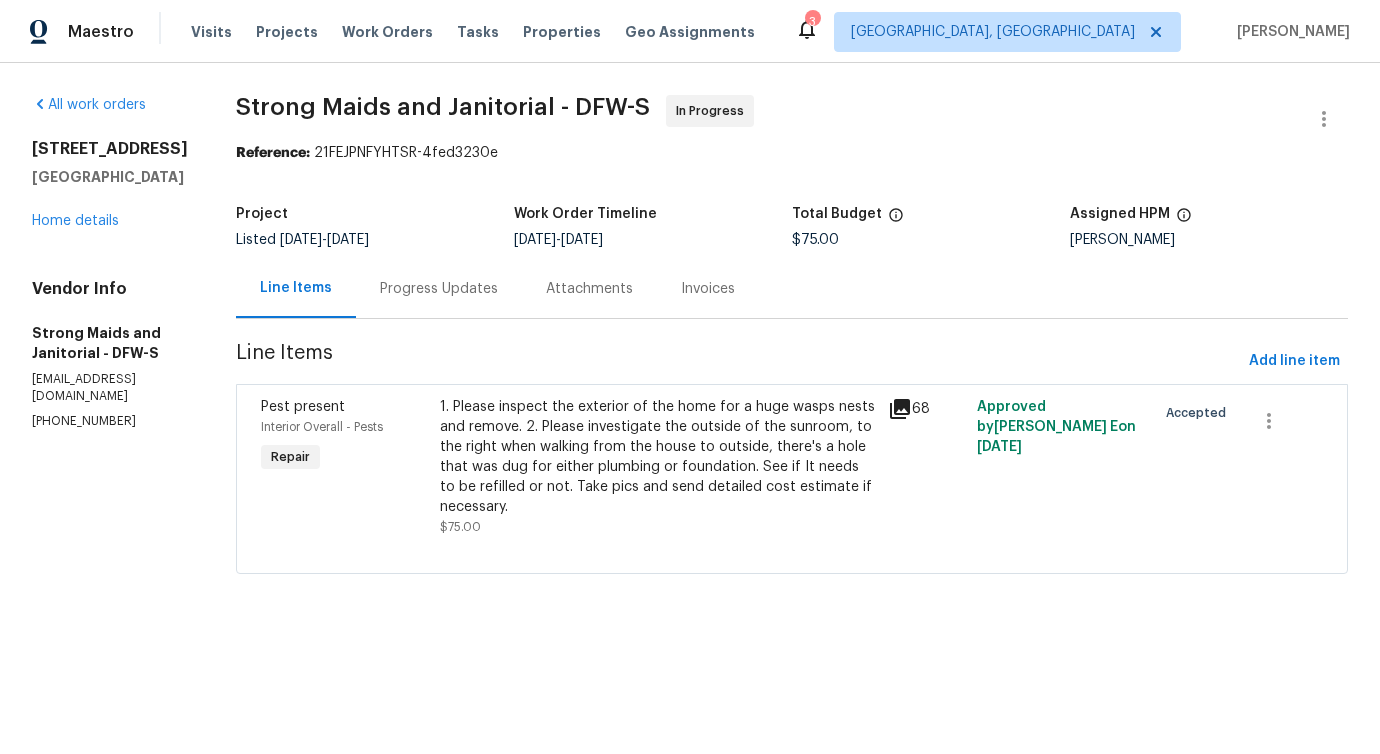 click on "Progress Updates" at bounding box center (439, 288) 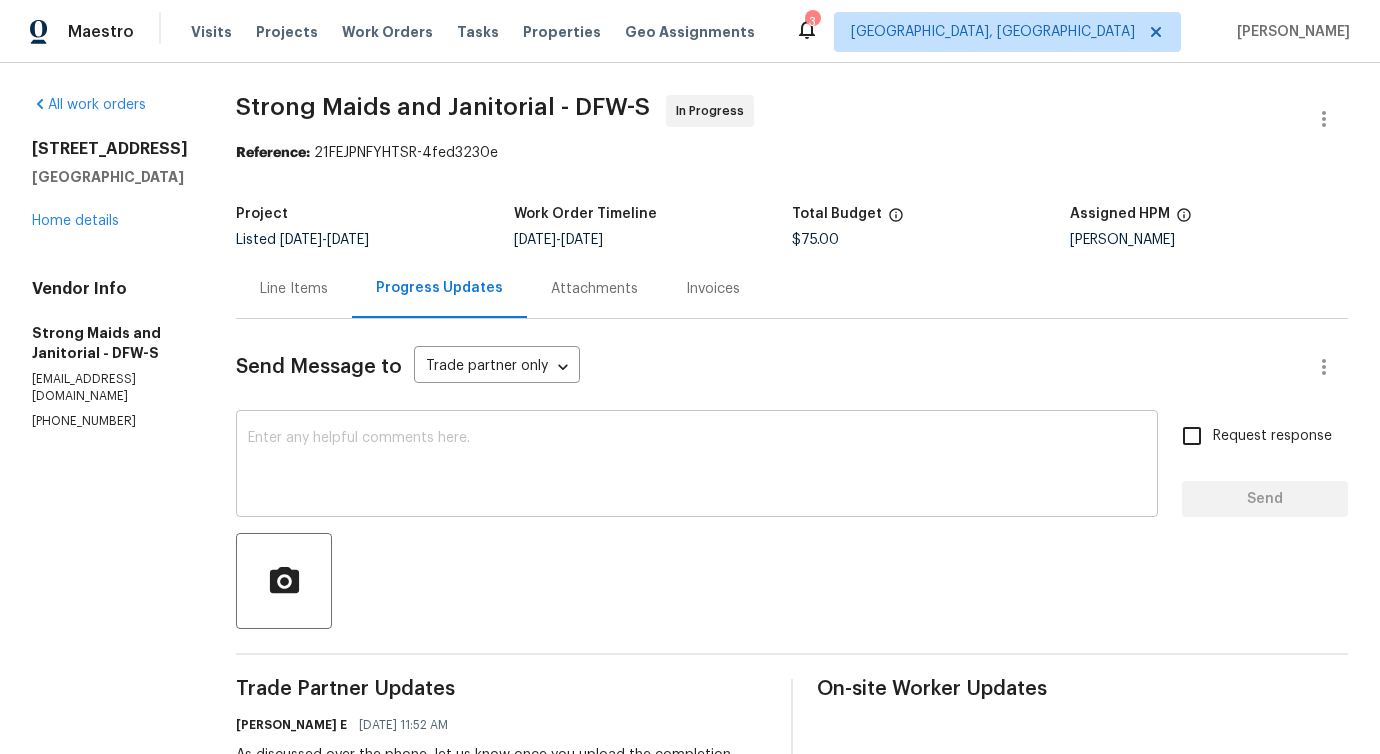 click on "x ​" at bounding box center (697, 466) 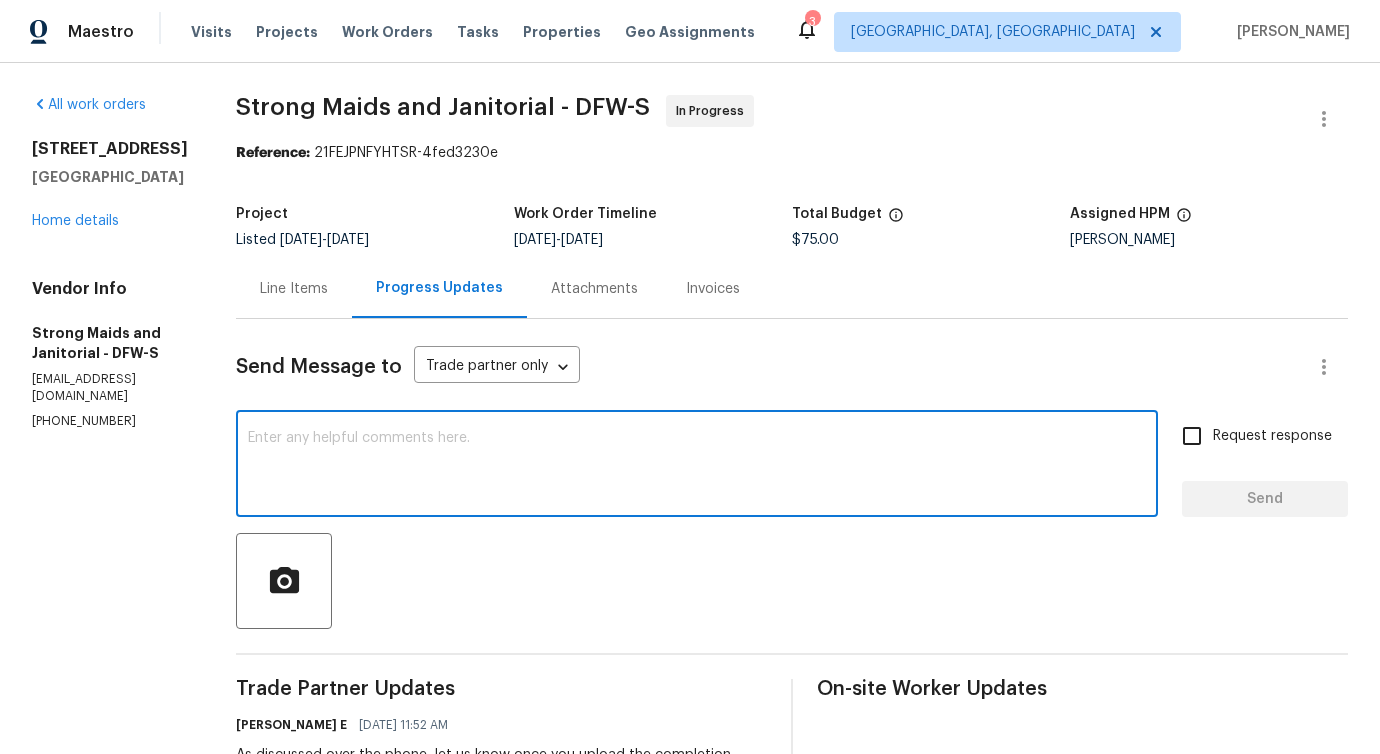 paste on "Any update on completion pictures?" 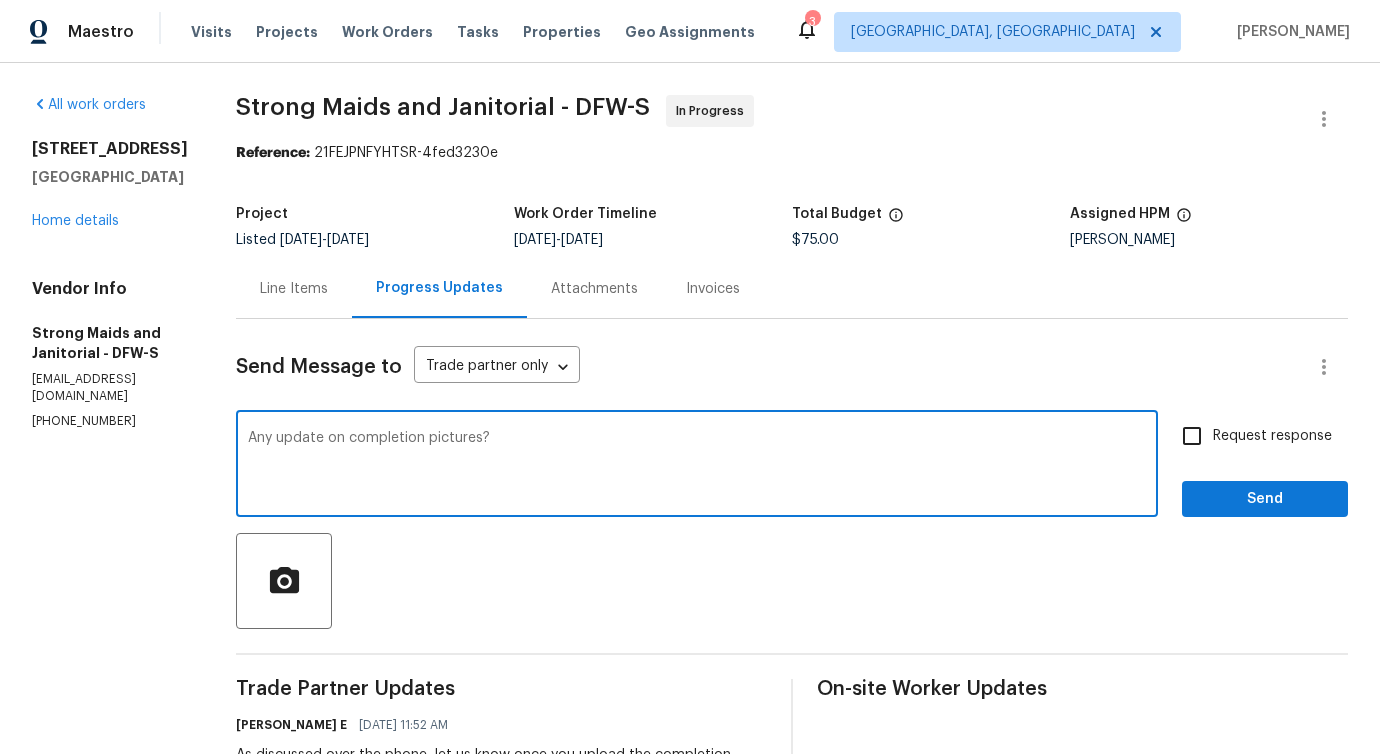 type on "Any update on completion pictures?" 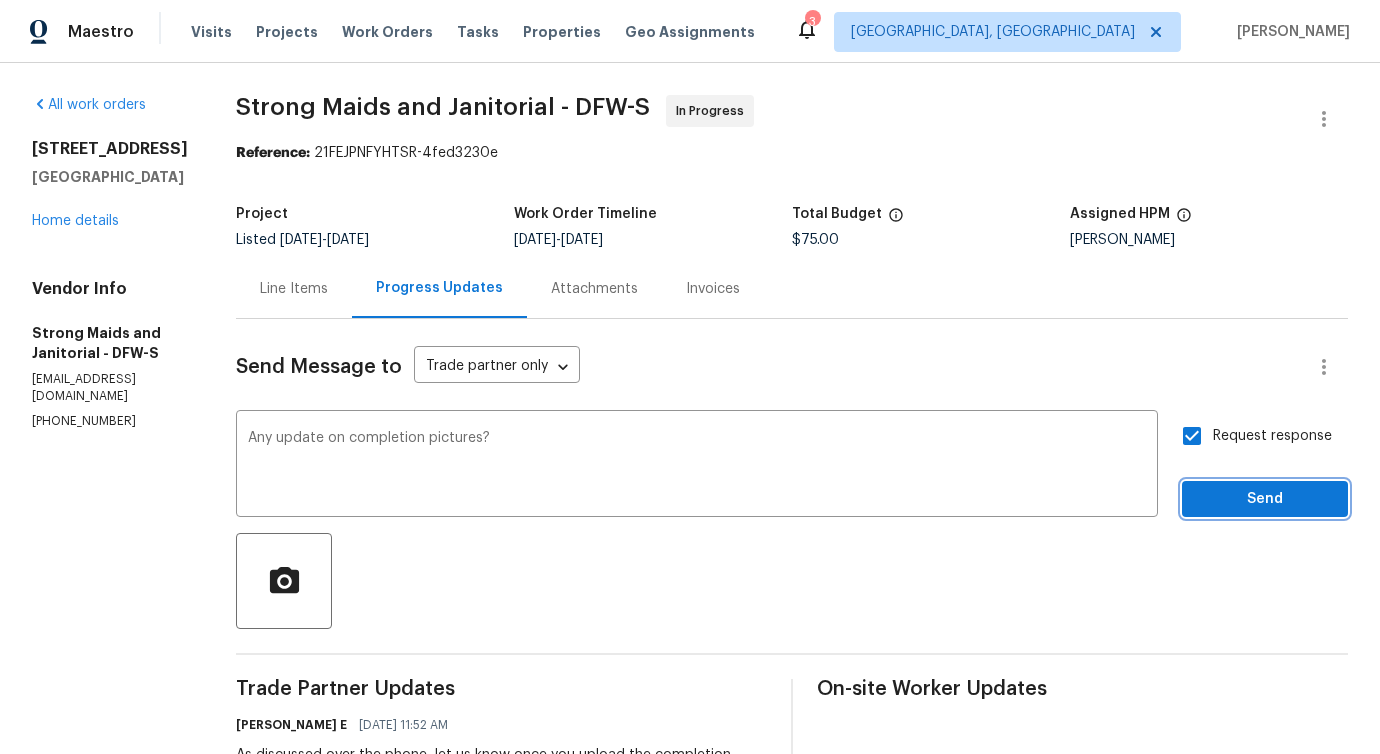 click on "Send" at bounding box center (1265, 499) 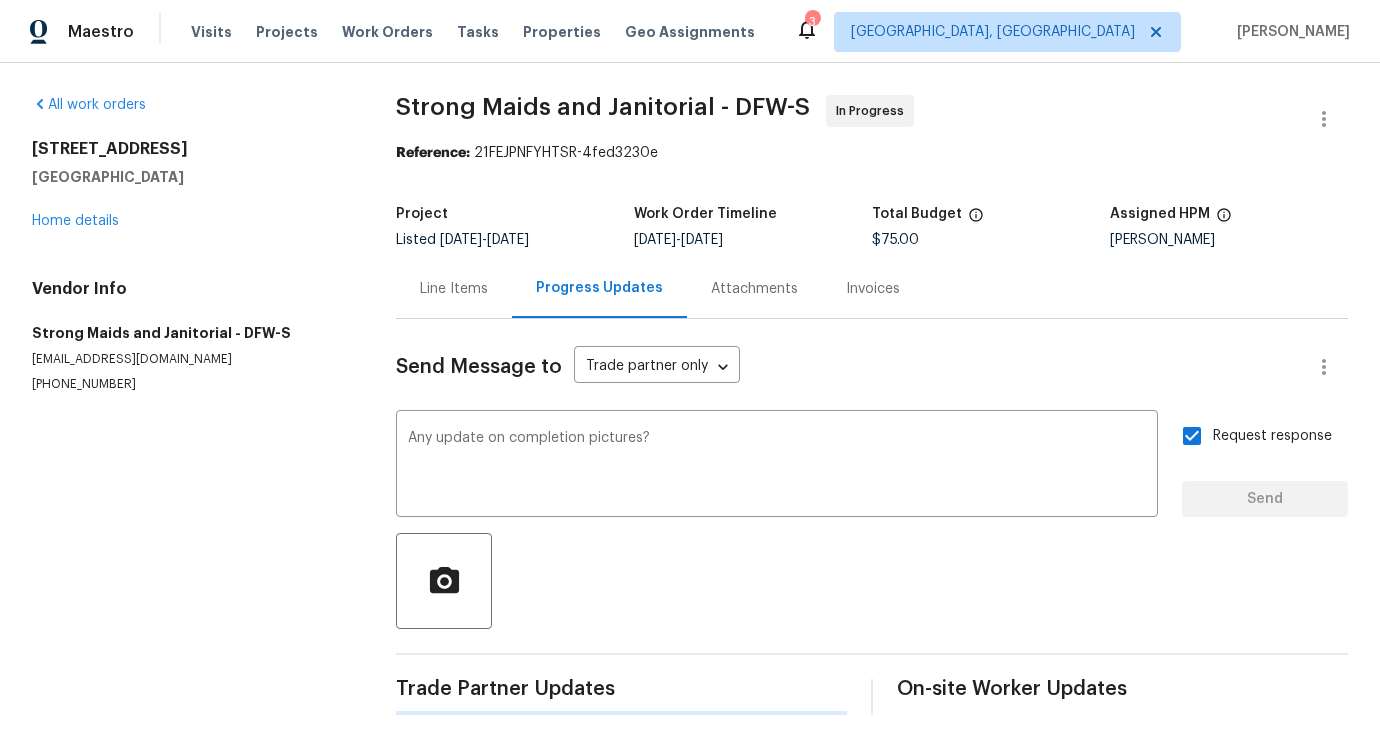 type 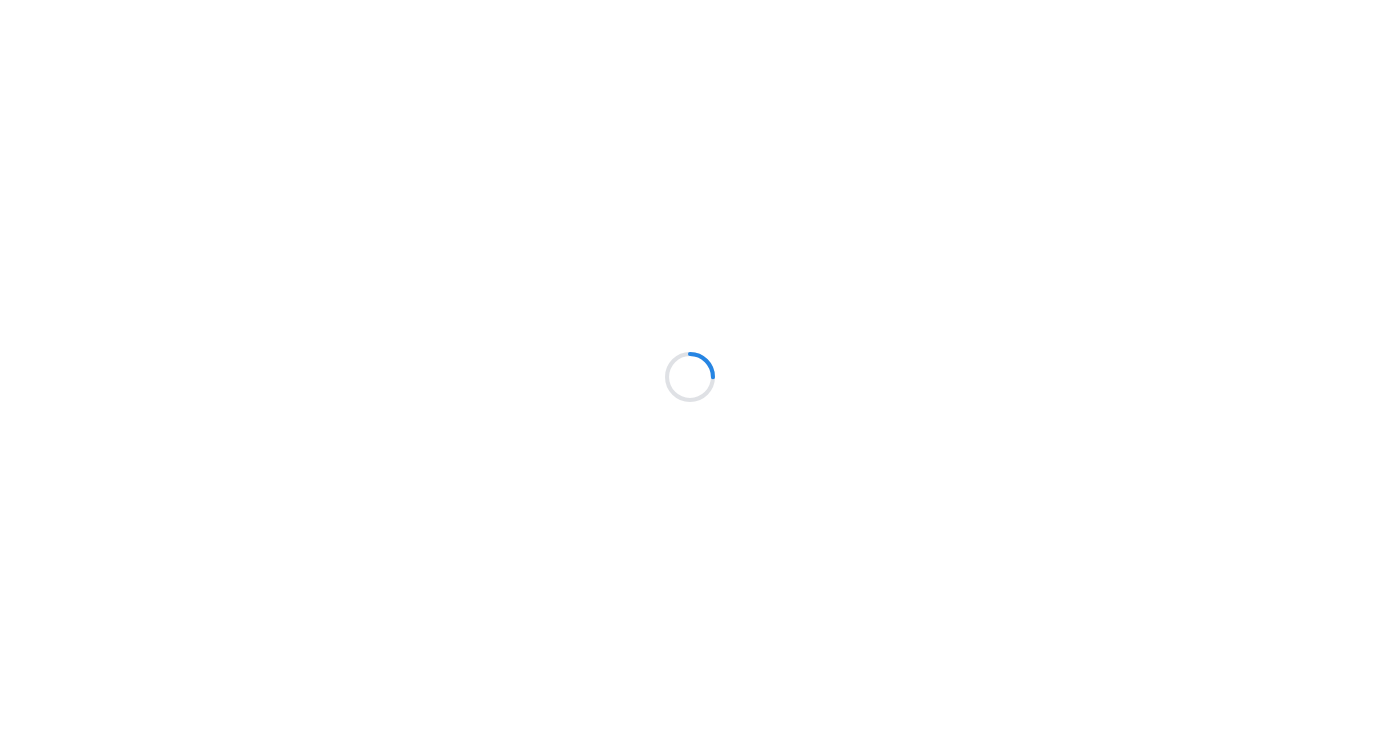 scroll, scrollTop: 0, scrollLeft: 0, axis: both 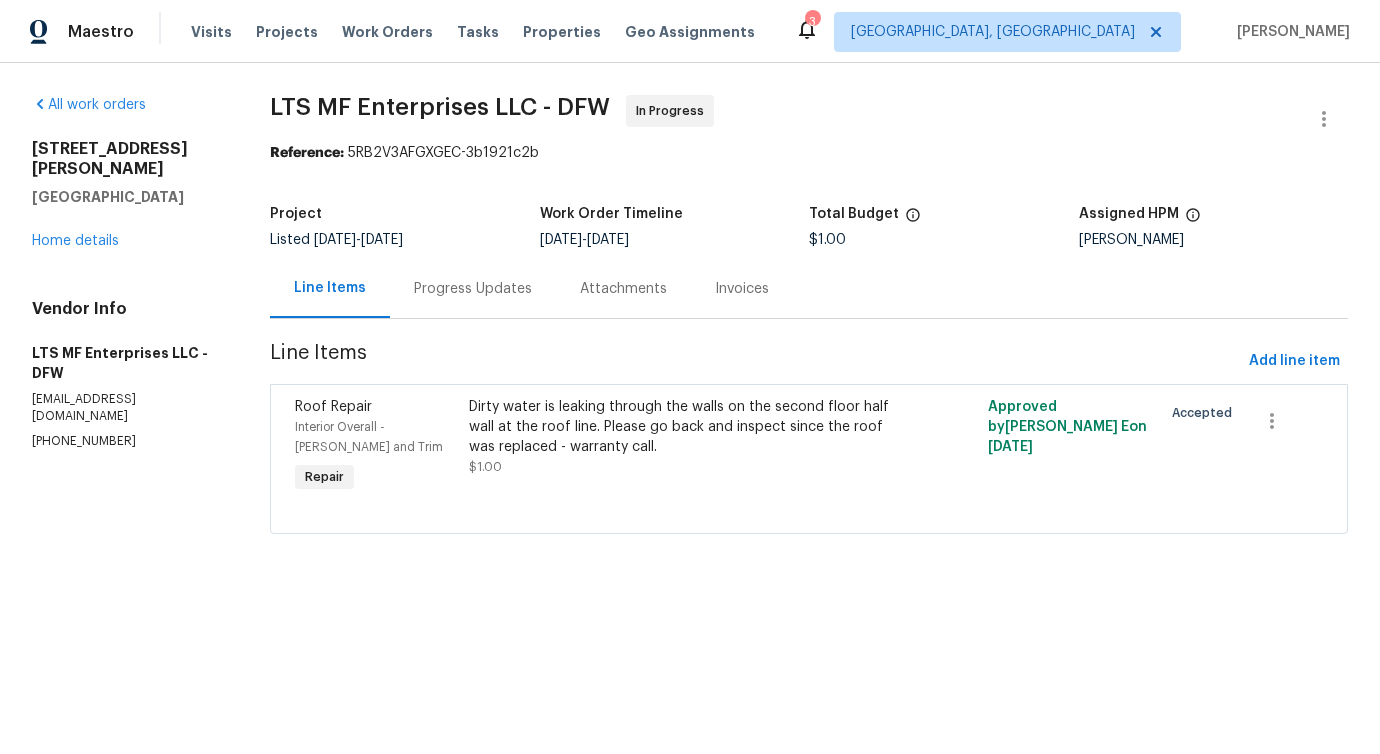 click on "Progress Updates" at bounding box center [473, 288] 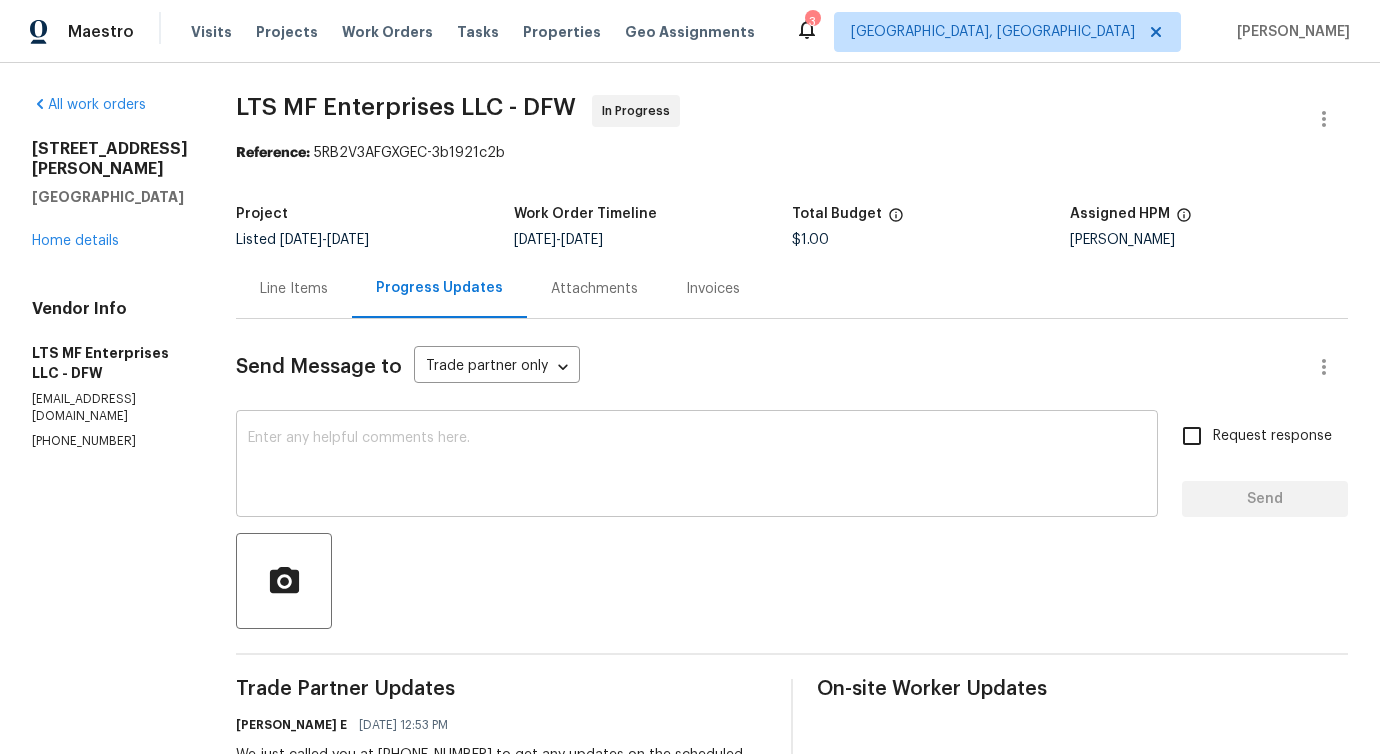 click at bounding box center (697, 466) 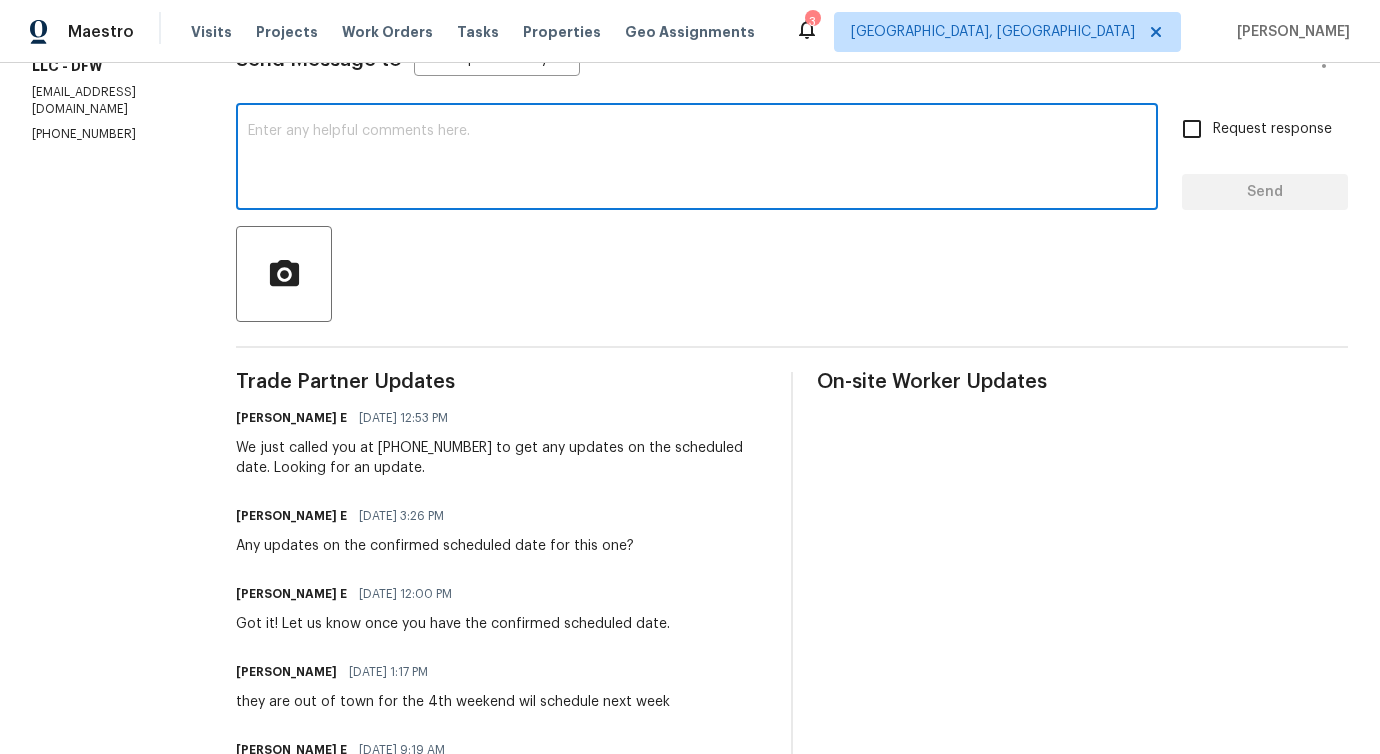 scroll, scrollTop: 118, scrollLeft: 0, axis: vertical 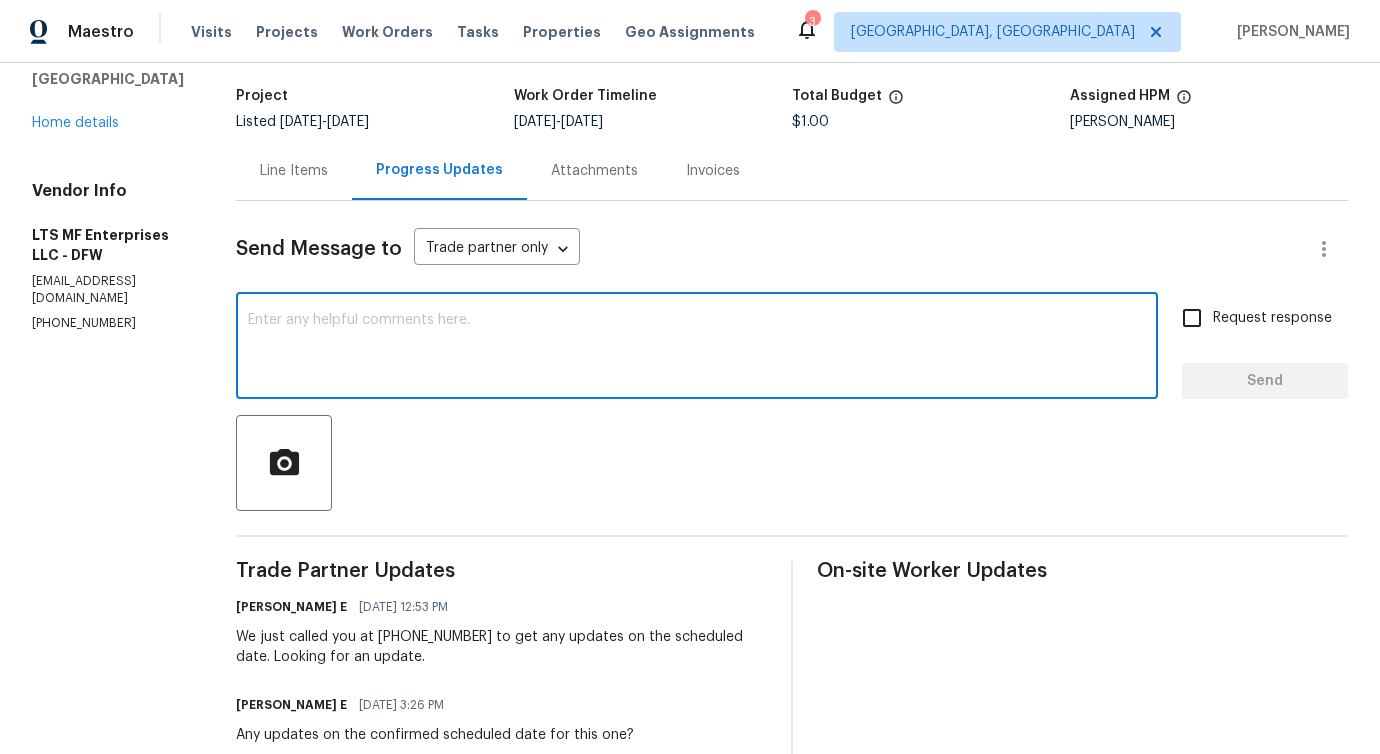 click at bounding box center [697, 348] 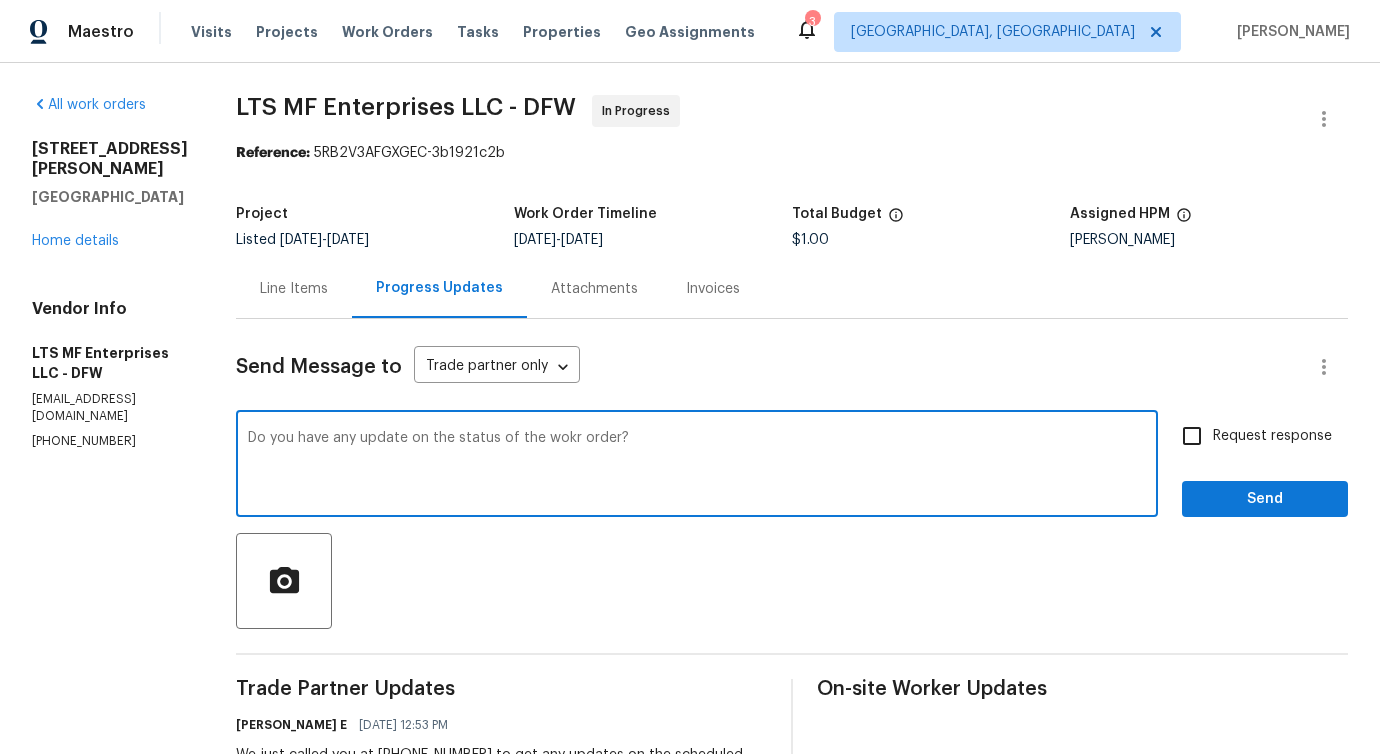 click on "Do you have any update on the status of the wokr order?" at bounding box center (697, 466) 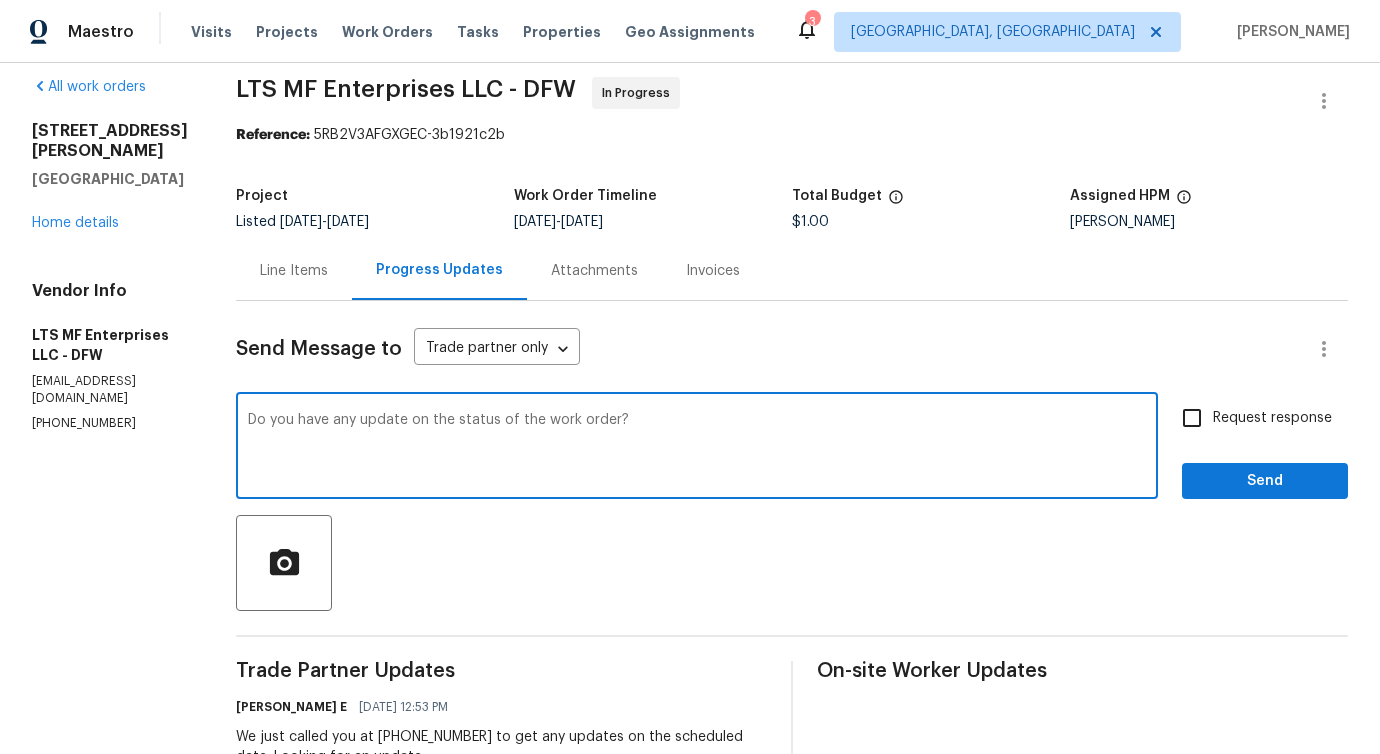 scroll, scrollTop: 33, scrollLeft: 0, axis: vertical 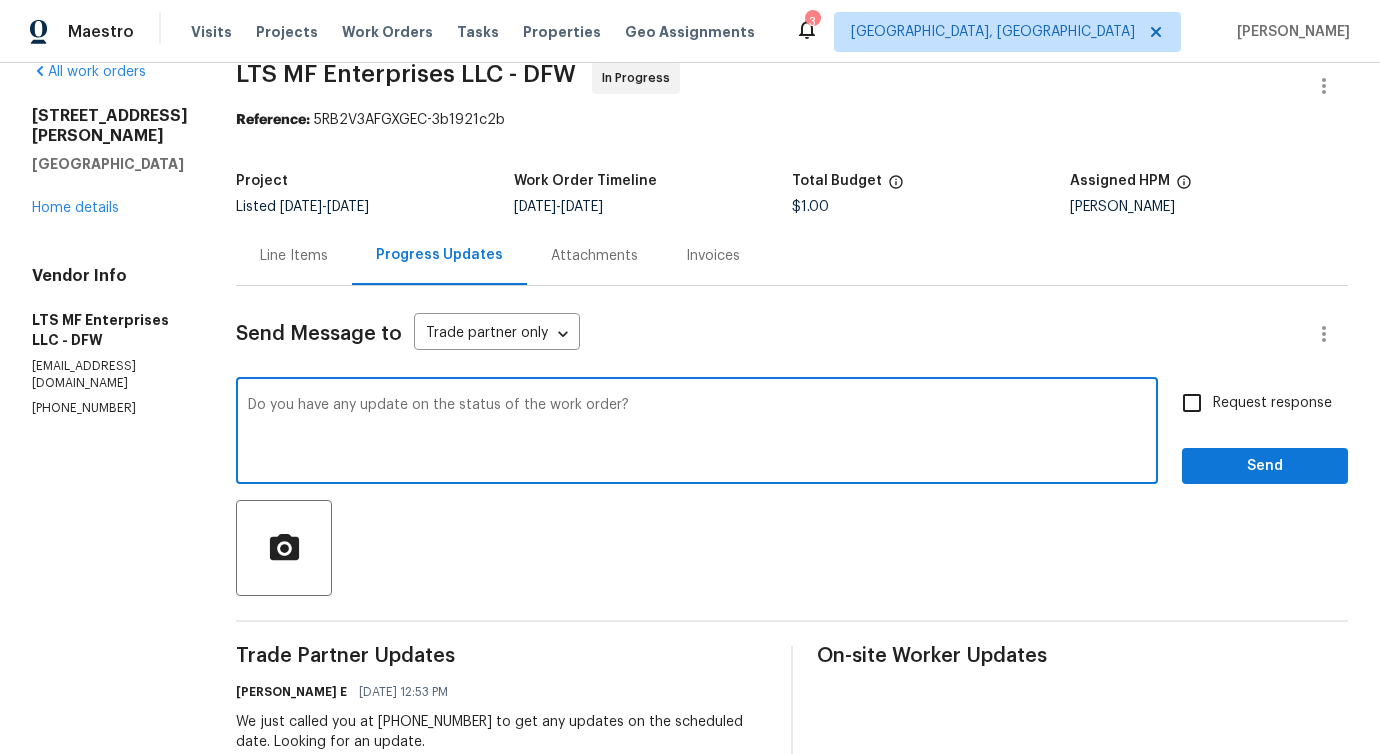 drag, startPoint x: 755, startPoint y: 405, endPoint x: 434, endPoint y: 399, distance: 321.05606 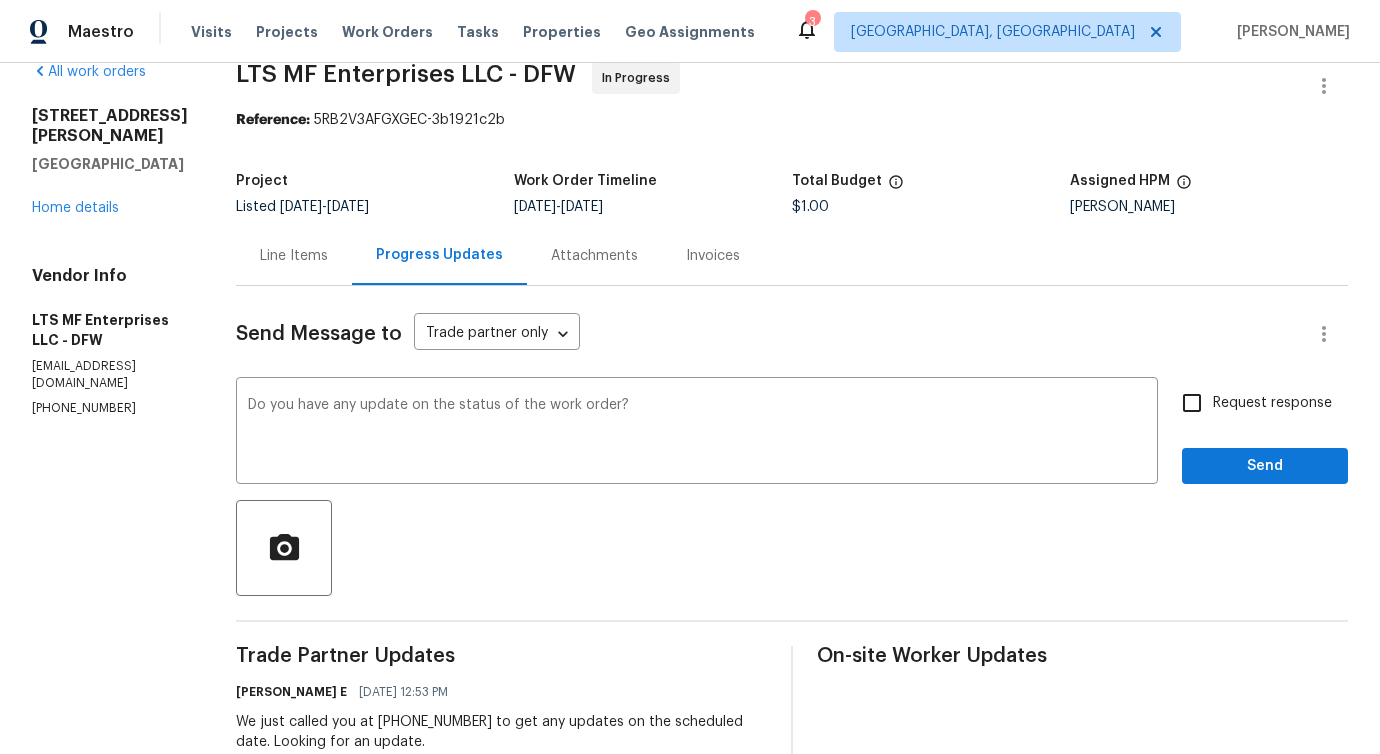 click on "Request response" at bounding box center [1272, 403] 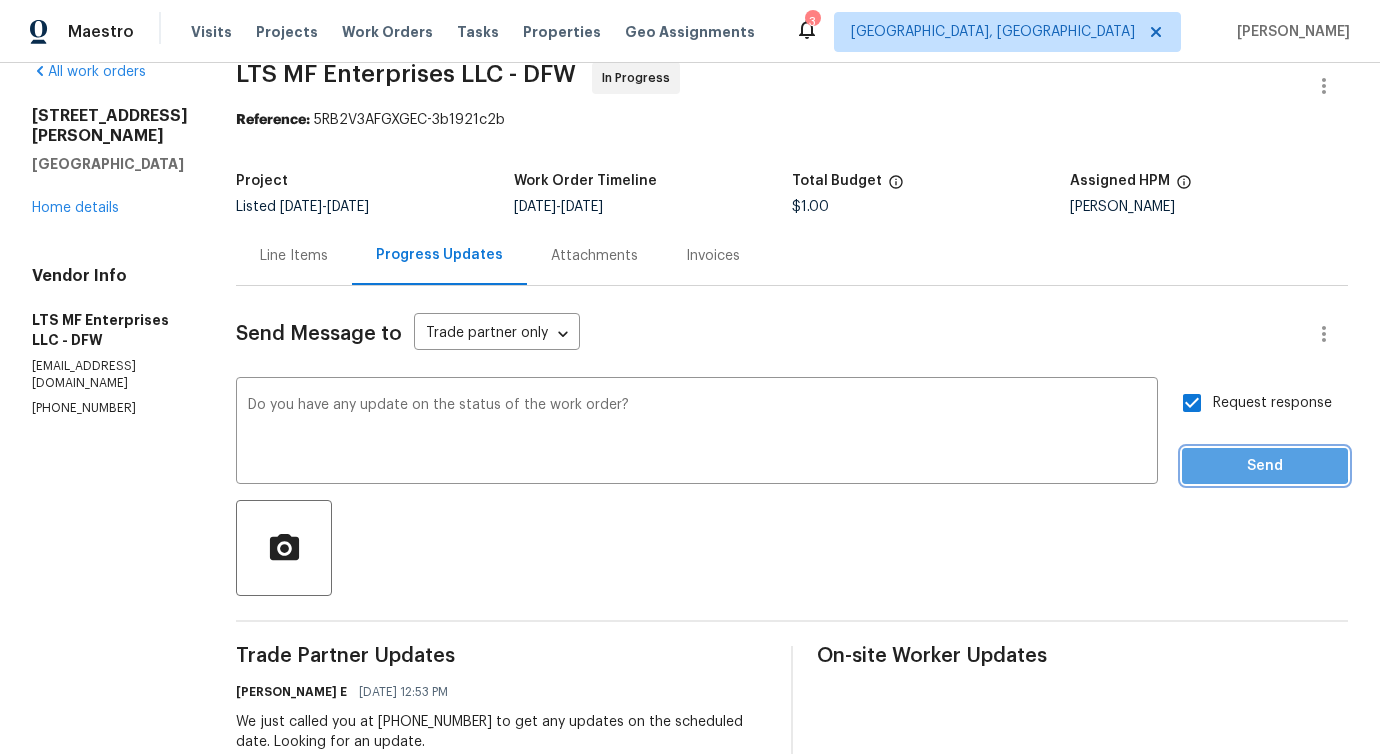 click on "Send" at bounding box center [1265, 466] 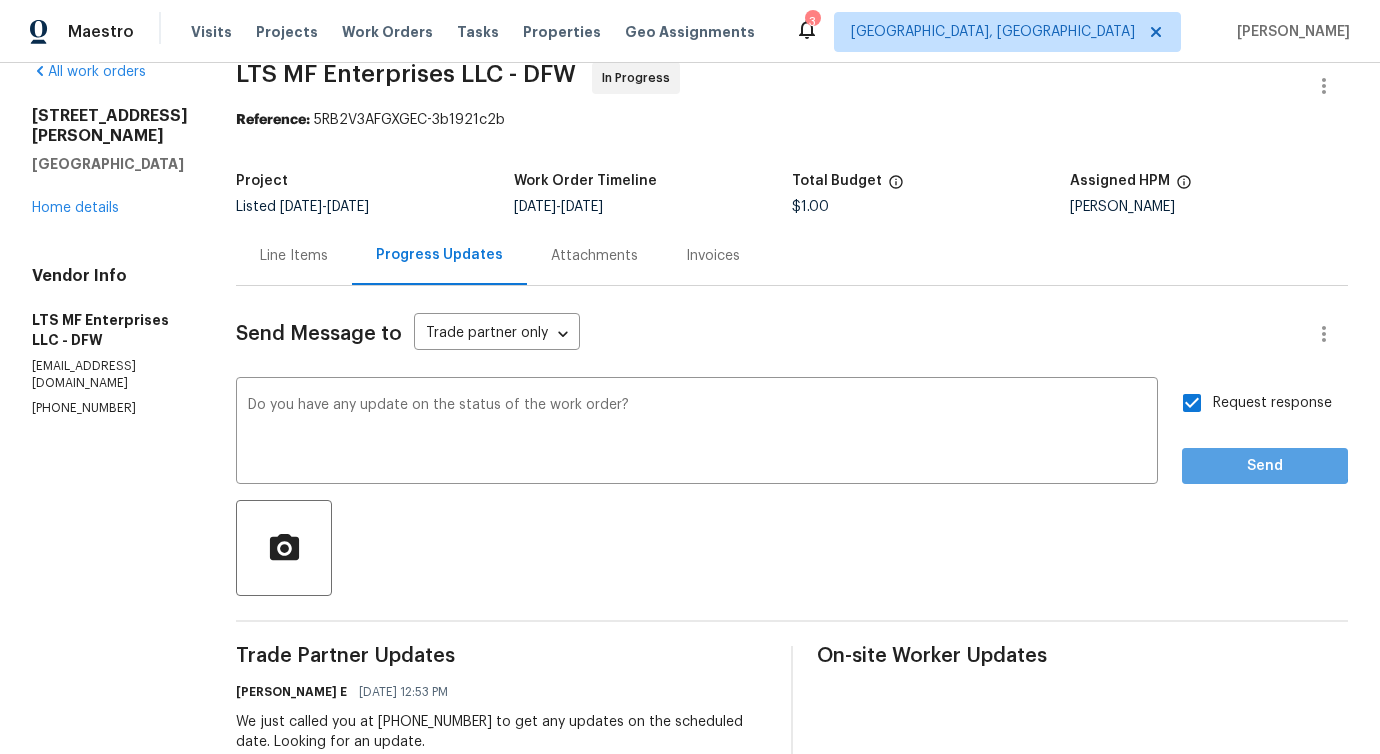 scroll, scrollTop: 8, scrollLeft: 0, axis: vertical 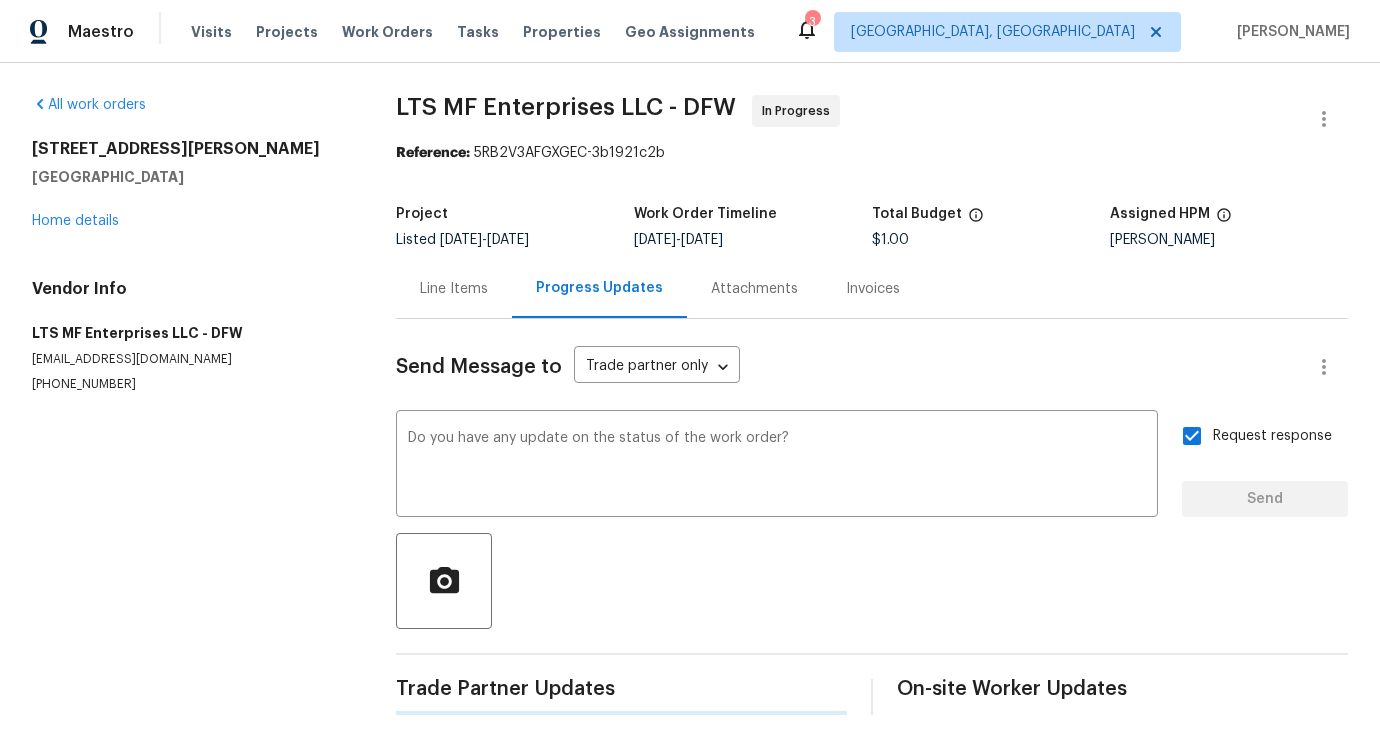 type 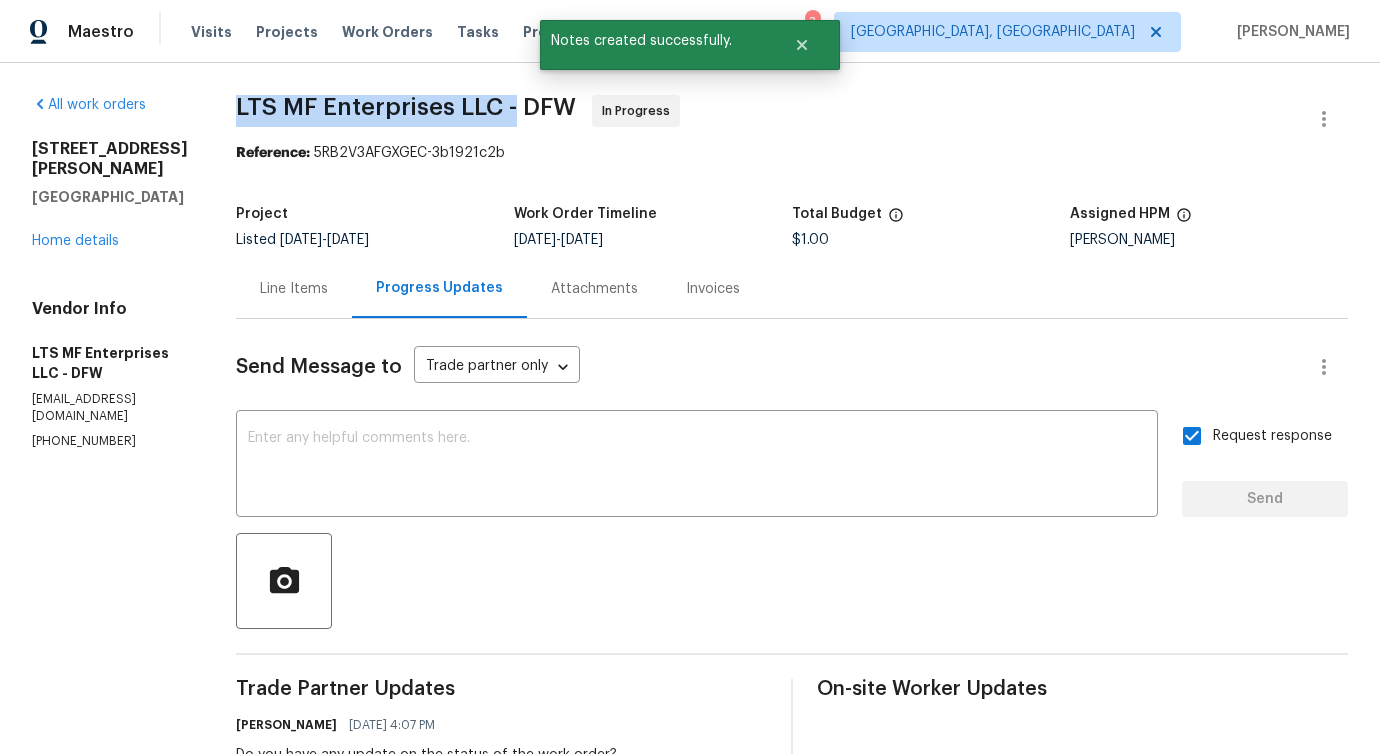 drag, startPoint x: 218, startPoint y: 100, endPoint x: 498, endPoint y: 113, distance: 280.30164 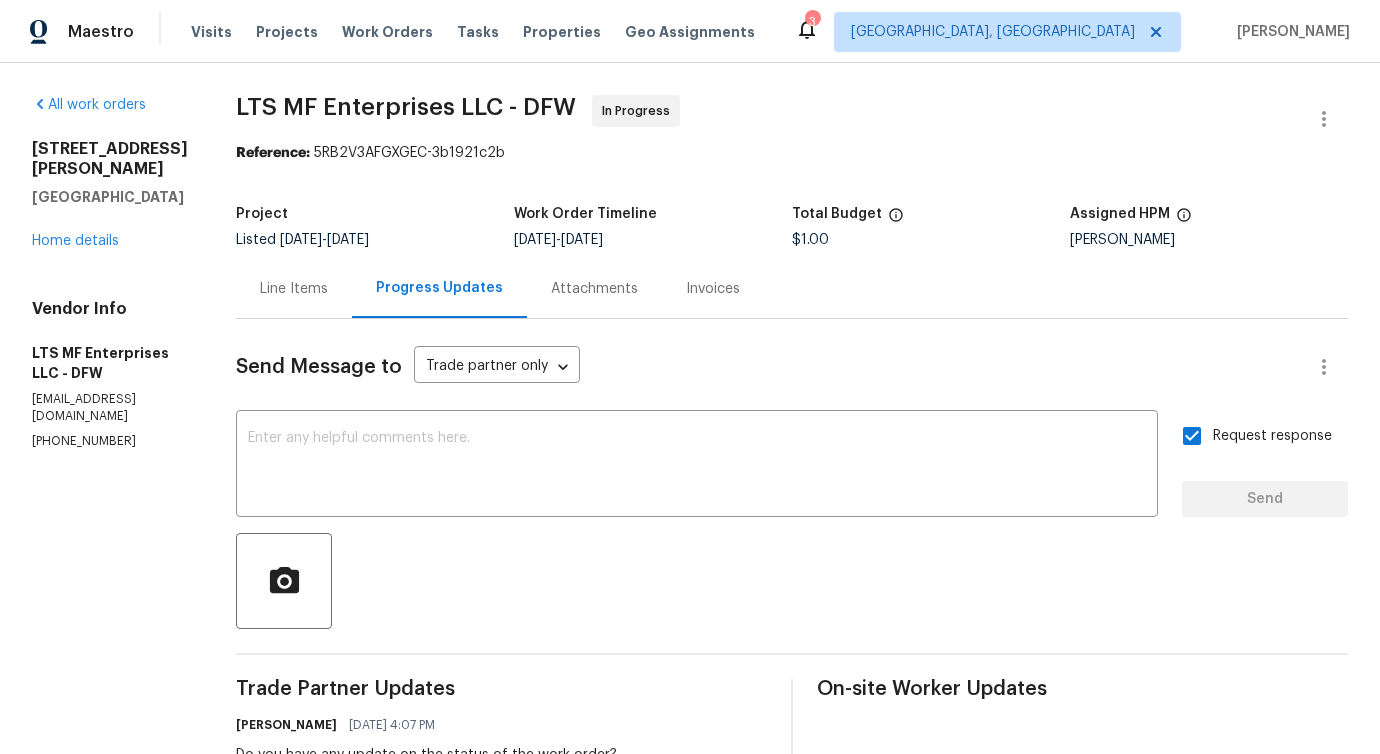 click on "3925 Wedgworth Rd S Fort Worth, TX 76133 Home details" at bounding box center [110, 195] 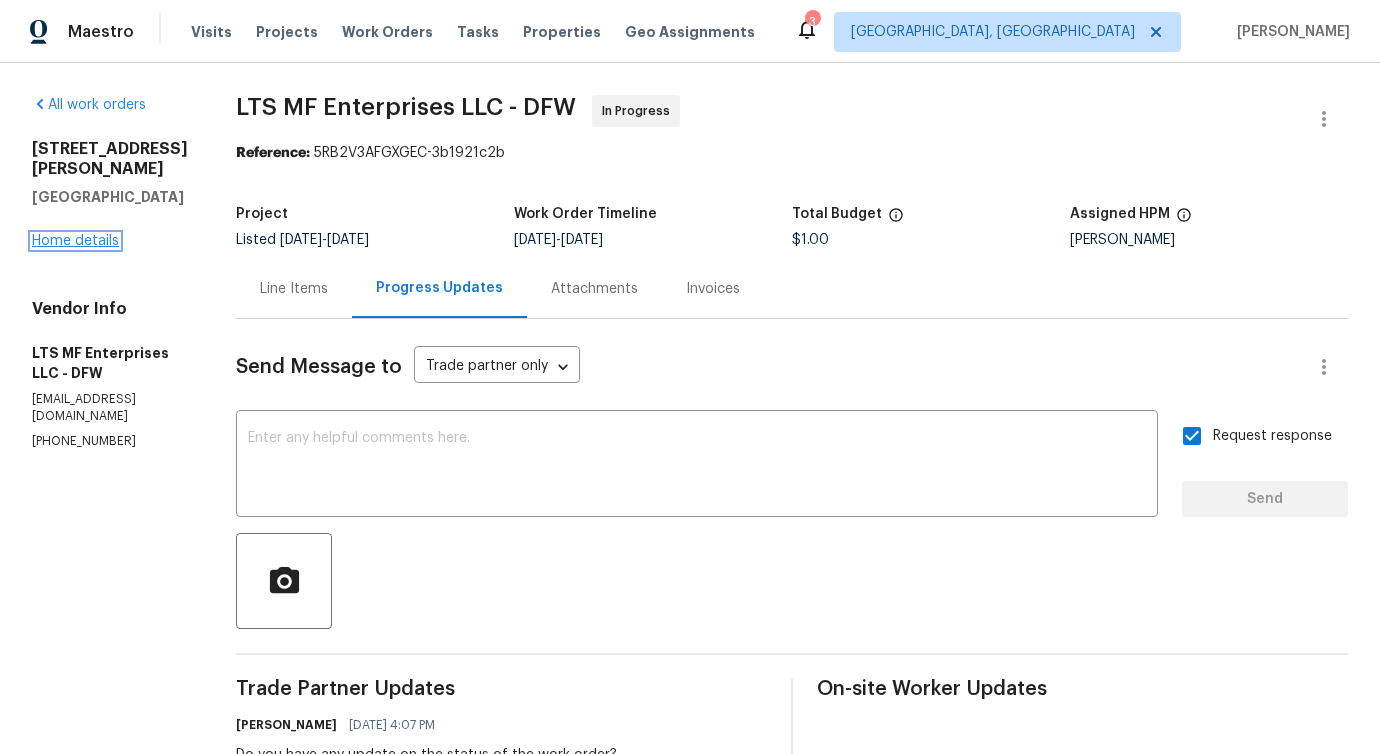 click on "Home details" at bounding box center [75, 241] 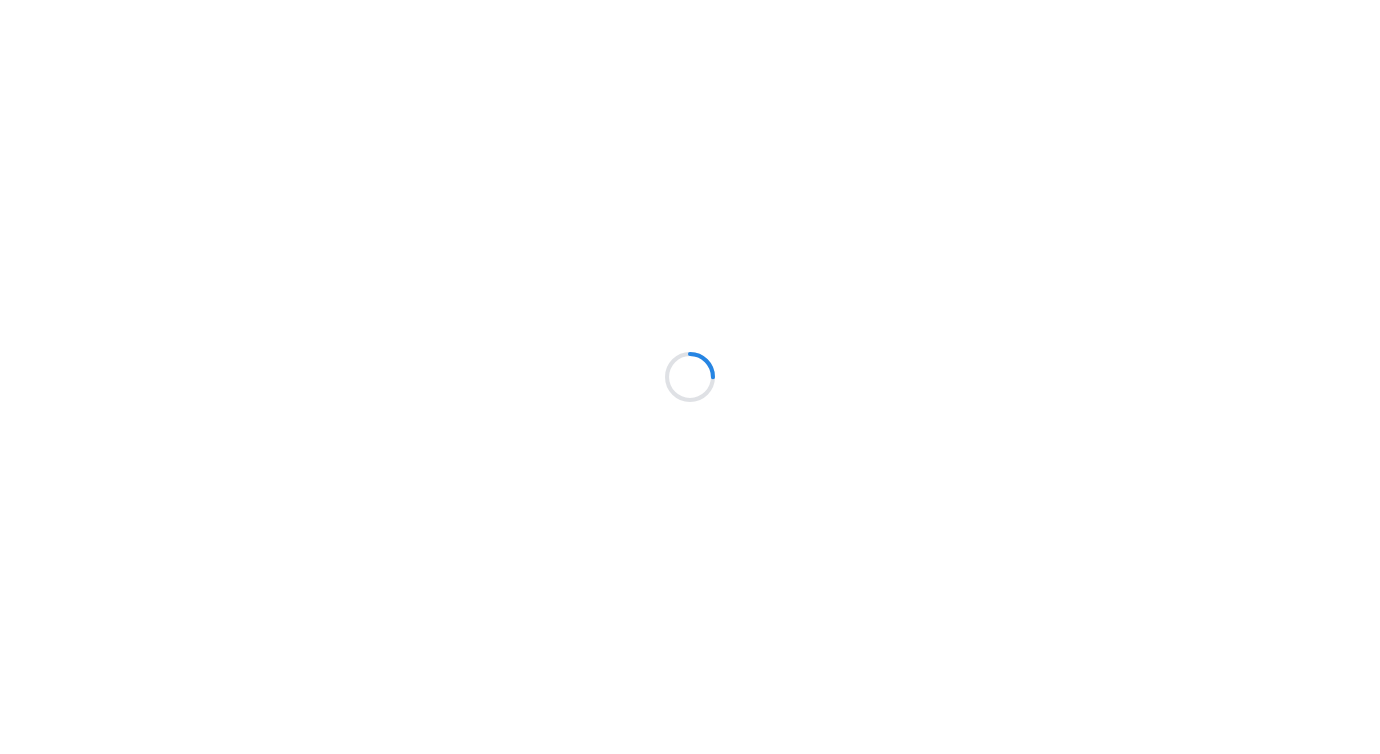 scroll, scrollTop: 0, scrollLeft: 0, axis: both 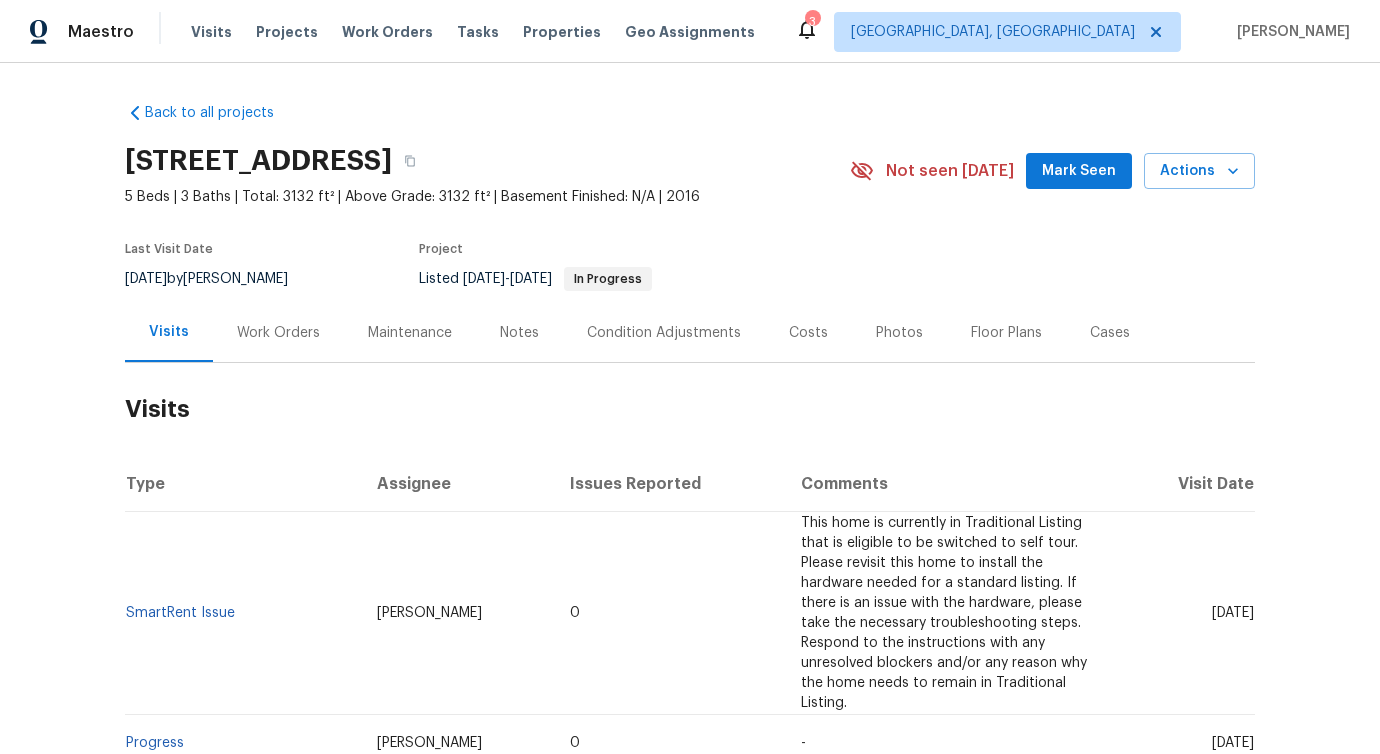 click on "Work Orders" at bounding box center [278, 332] 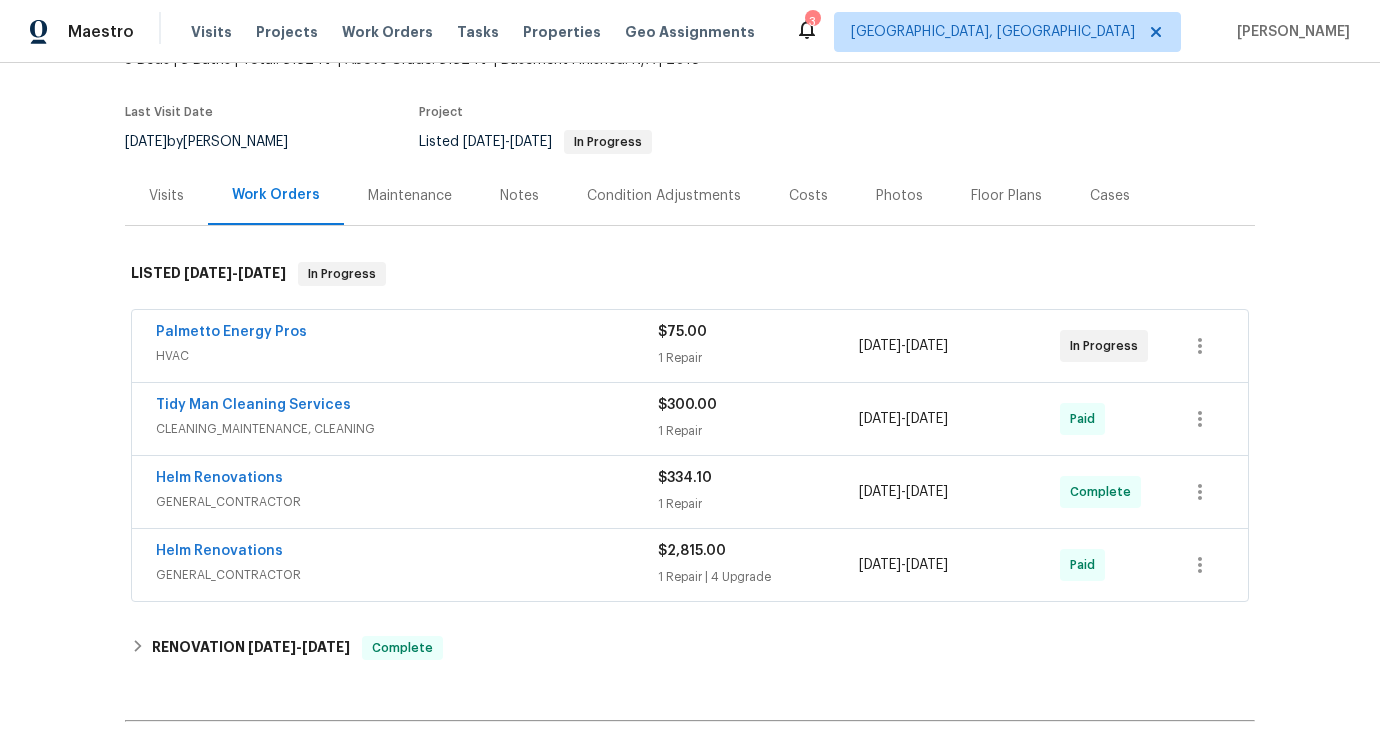 scroll, scrollTop: 140, scrollLeft: 0, axis: vertical 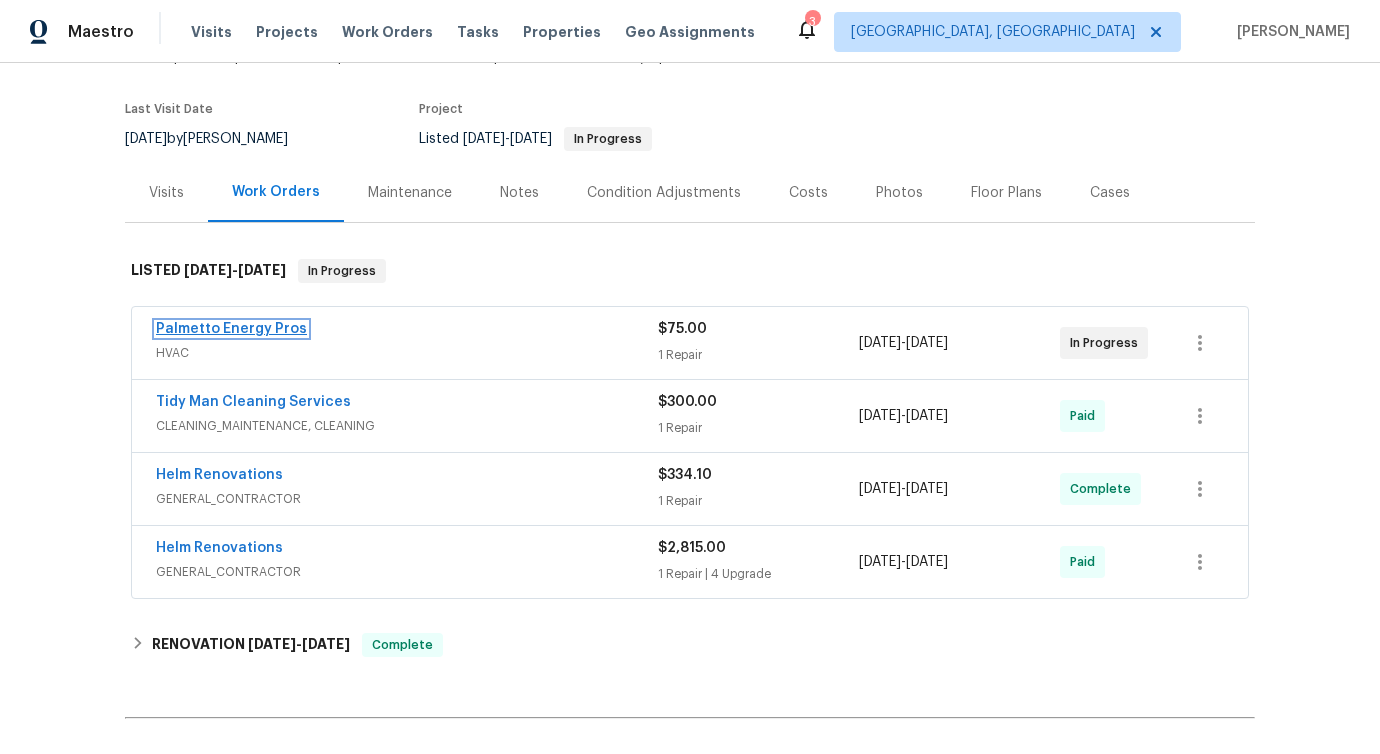 click on "Palmetto Energy Pros" at bounding box center (231, 329) 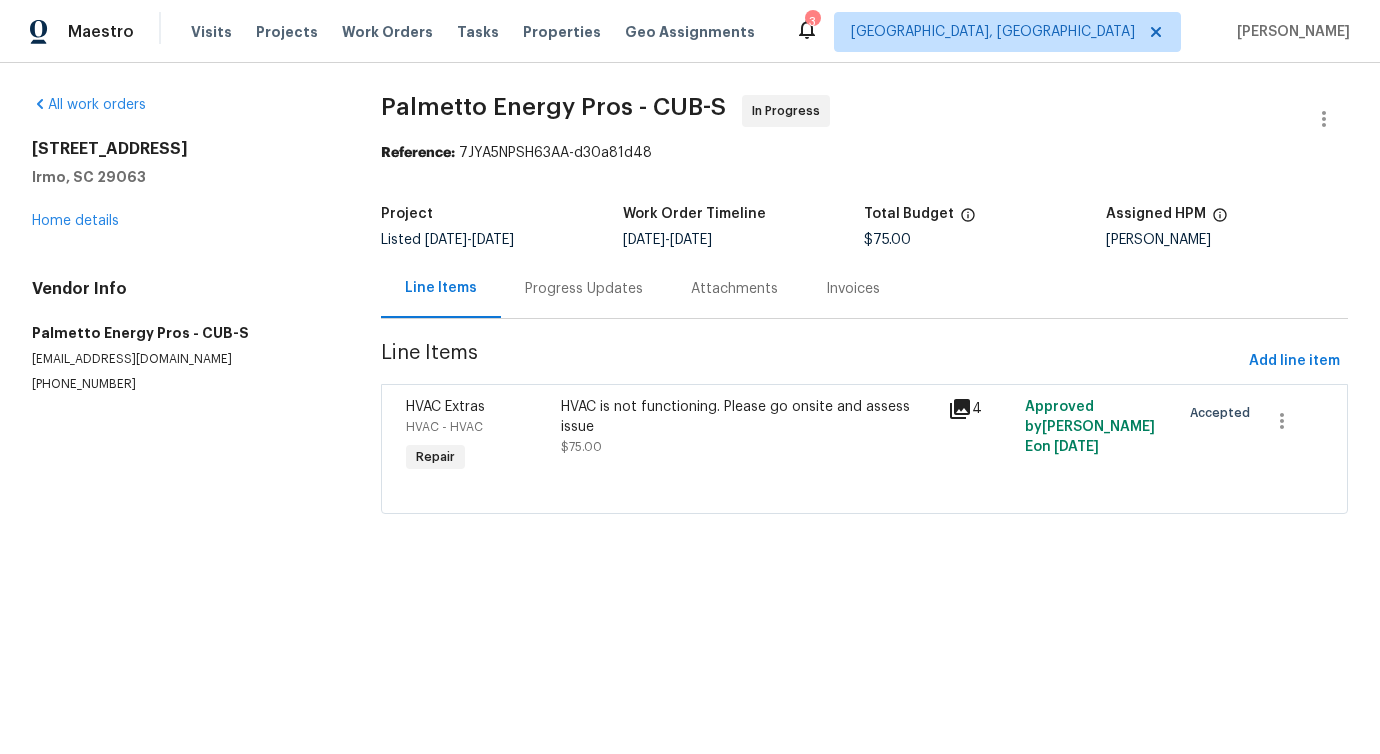 click on "Progress Updates" at bounding box center [584, 288] 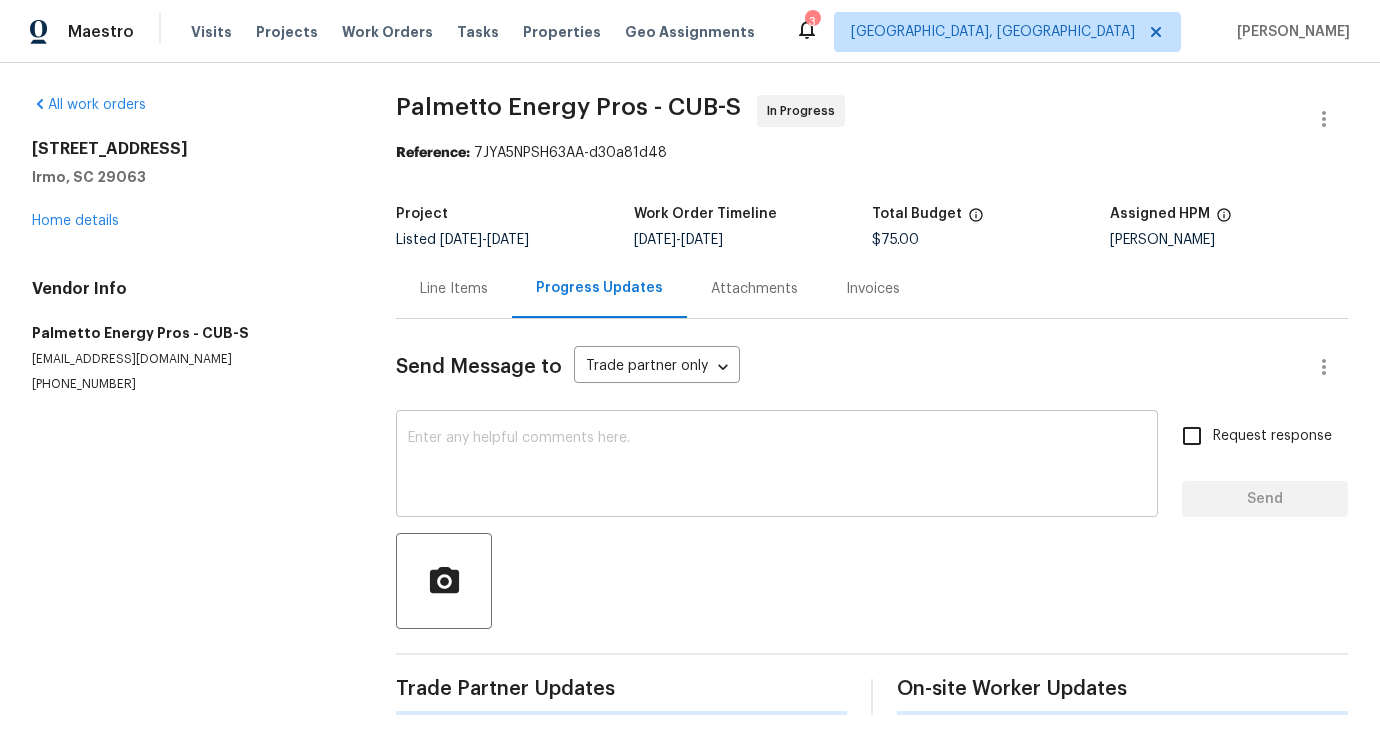 click at bounding box center (777, 466) 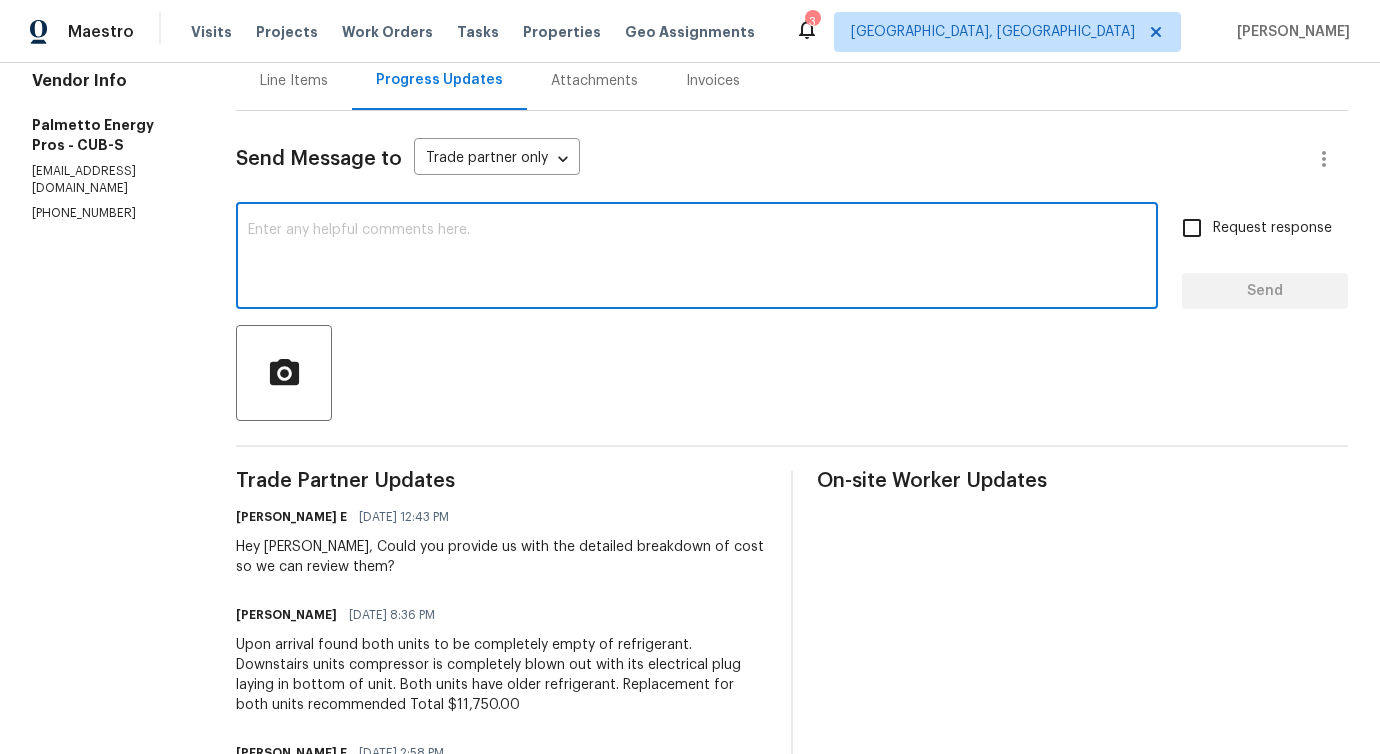 scroll, scrollTop: 256, scrollLeft: 0, axis: vertical 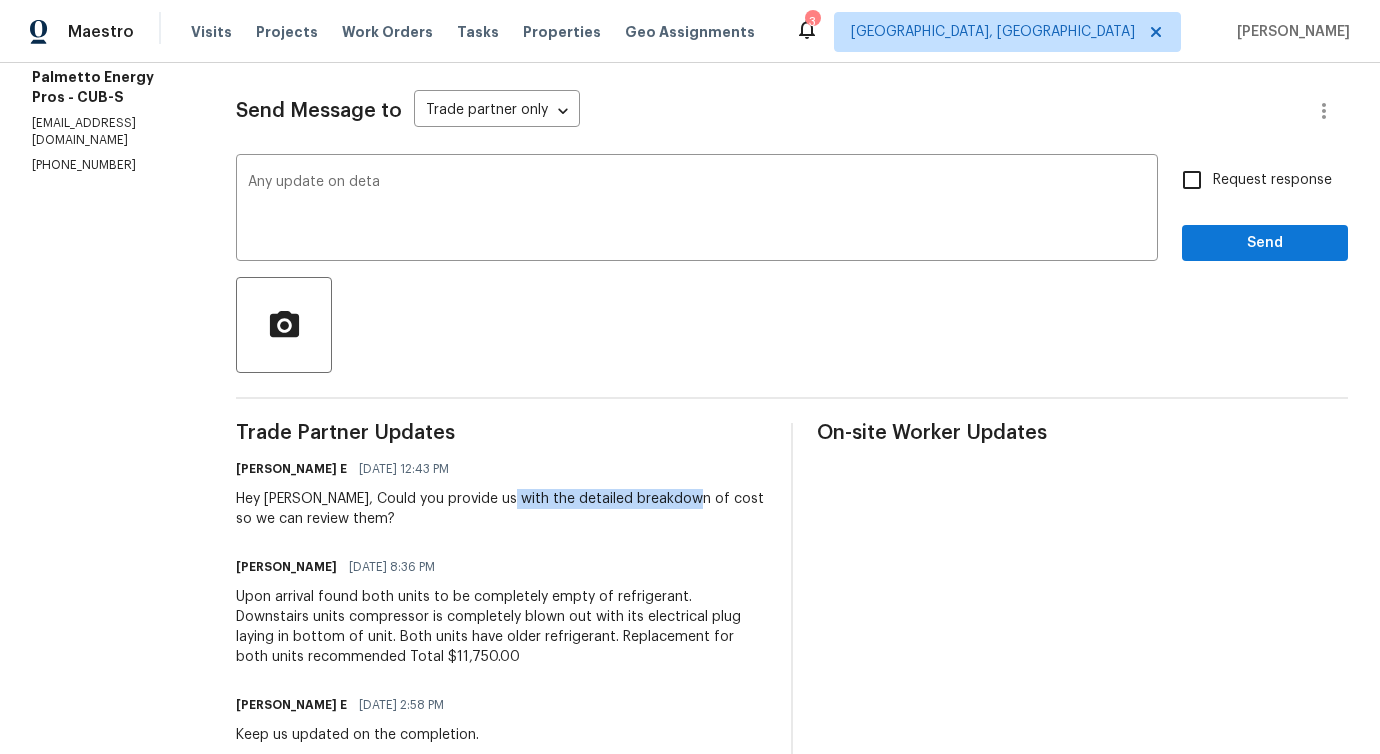 drag, startPoint x: 499, startPoint y: 501, endPoint x: 680, endPoint y: 500, distance: 181.00276 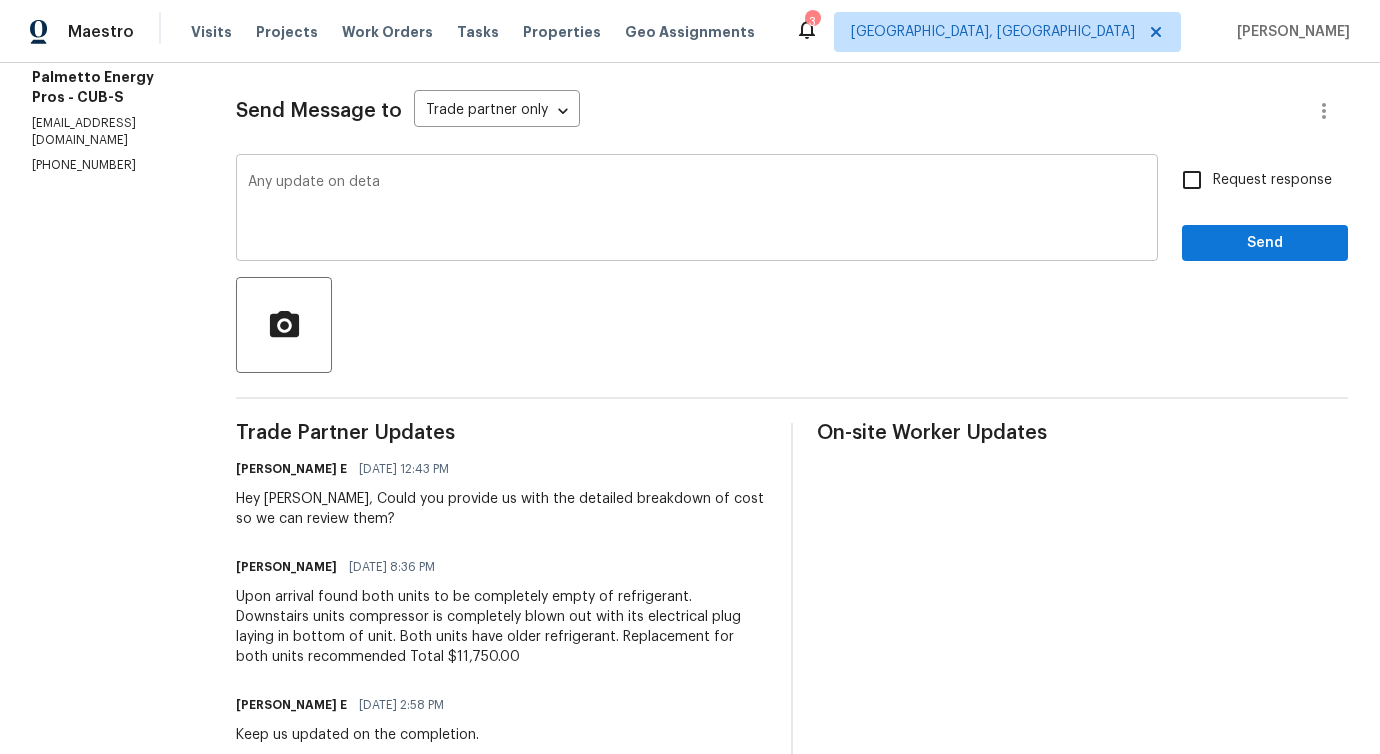click on "Any update on deta" at bounding box center (697, 210) 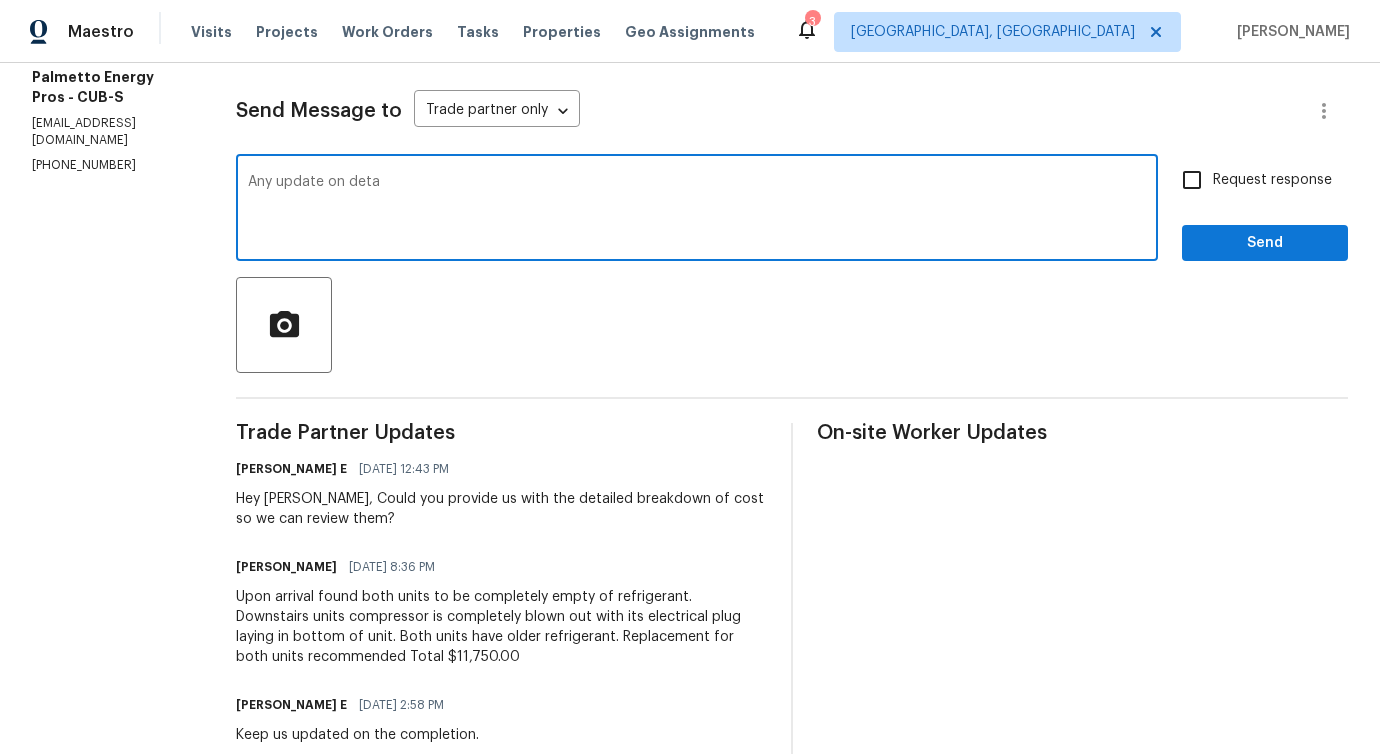 click on "Any update on deta" at bounding box center (697, 210) 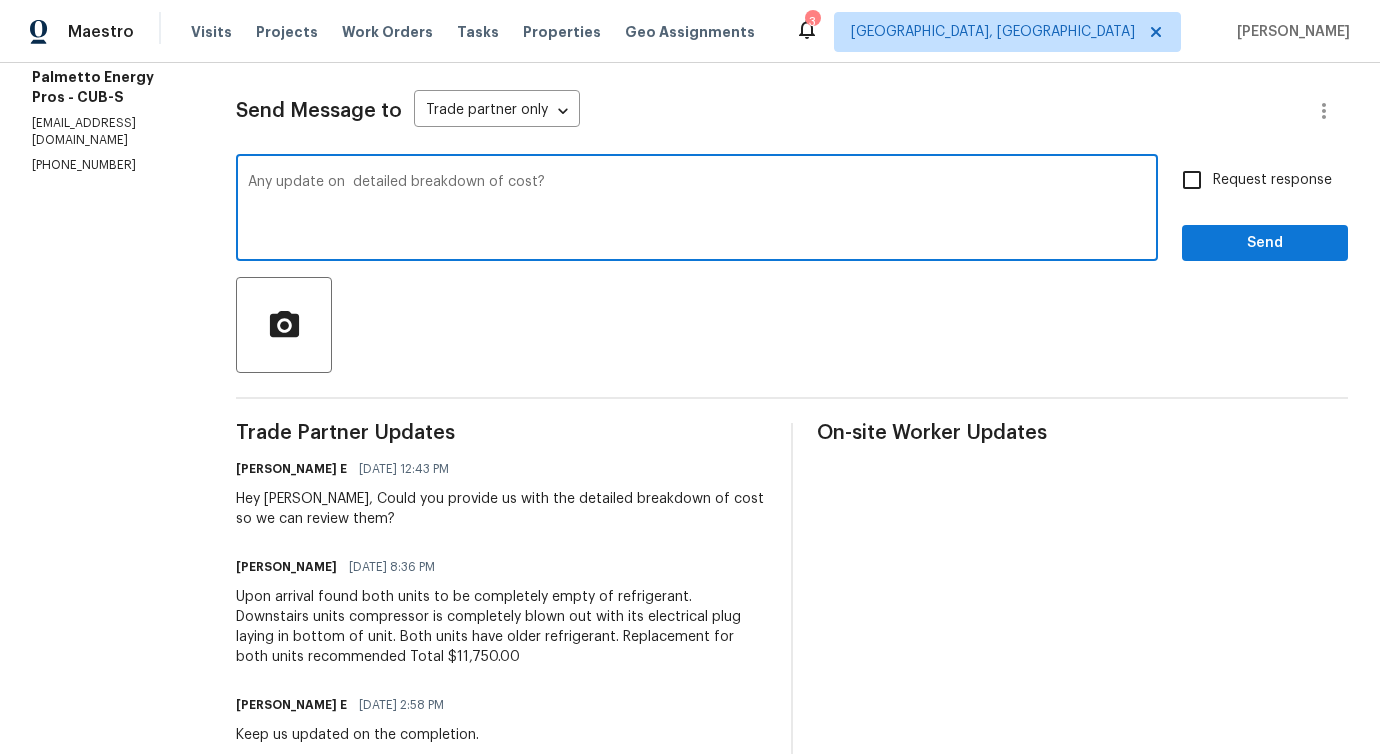 type on "Any update on  detailed breakdown of cost?" 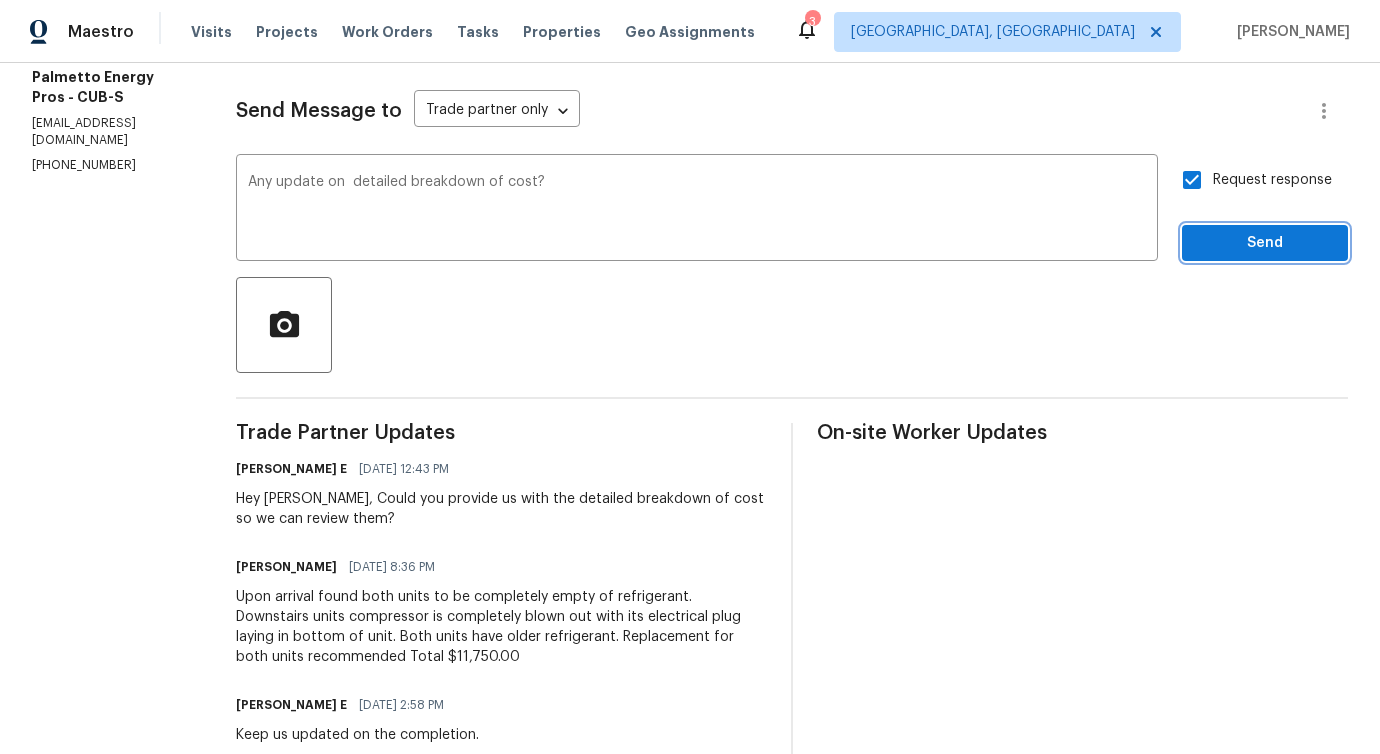click on "Send" at bounding box center (1265, 243) 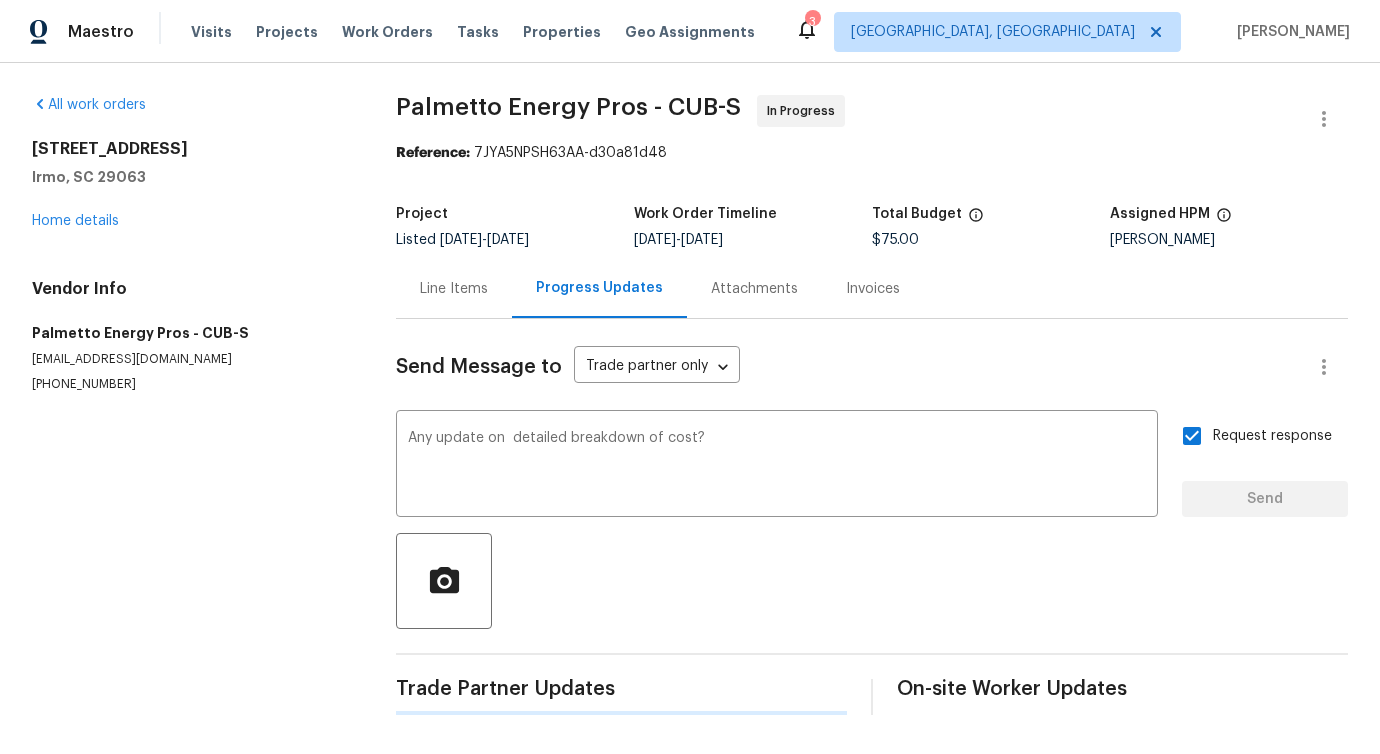 scroll, scrollTop: 0, scrollLeft: 0, axis: both 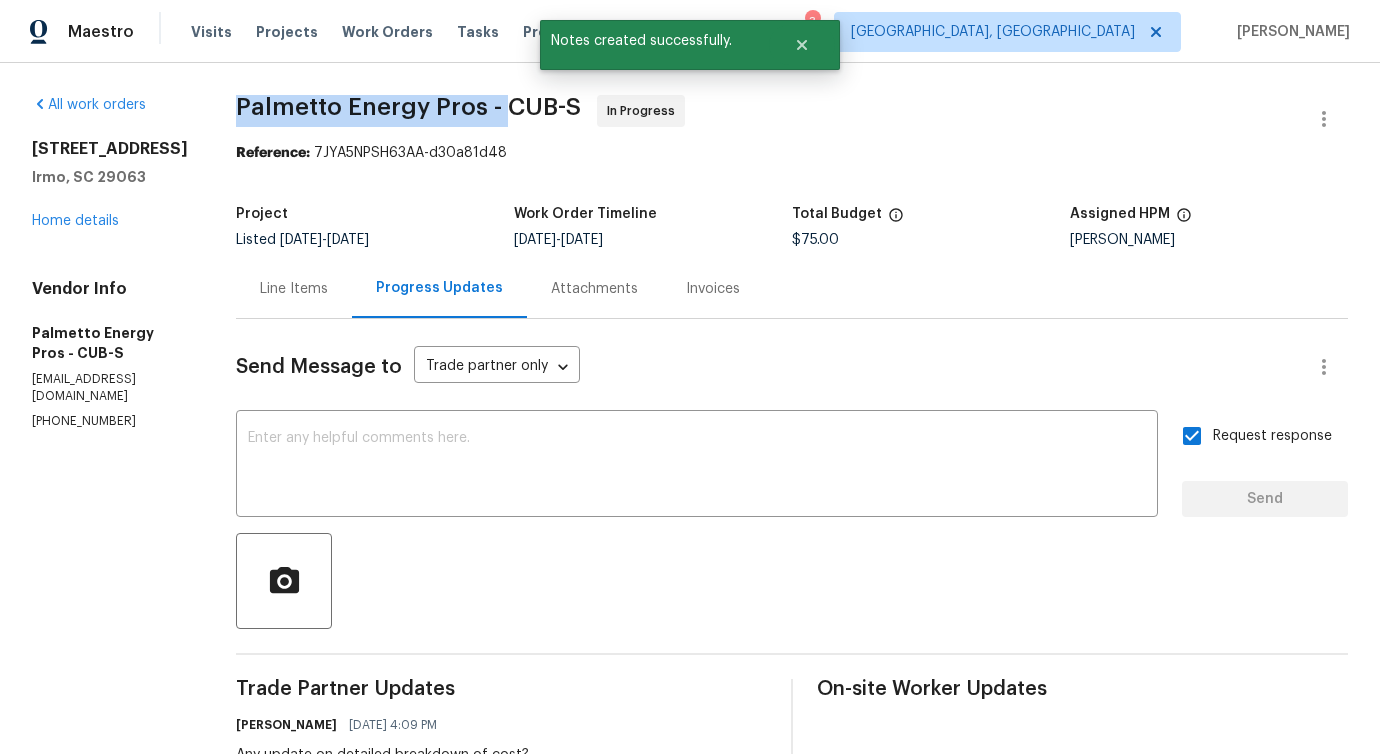 drag, startPoint x: 240, startPoint y: 101, endPoint x: 515, endPoint y: 110, distance: 275.14725 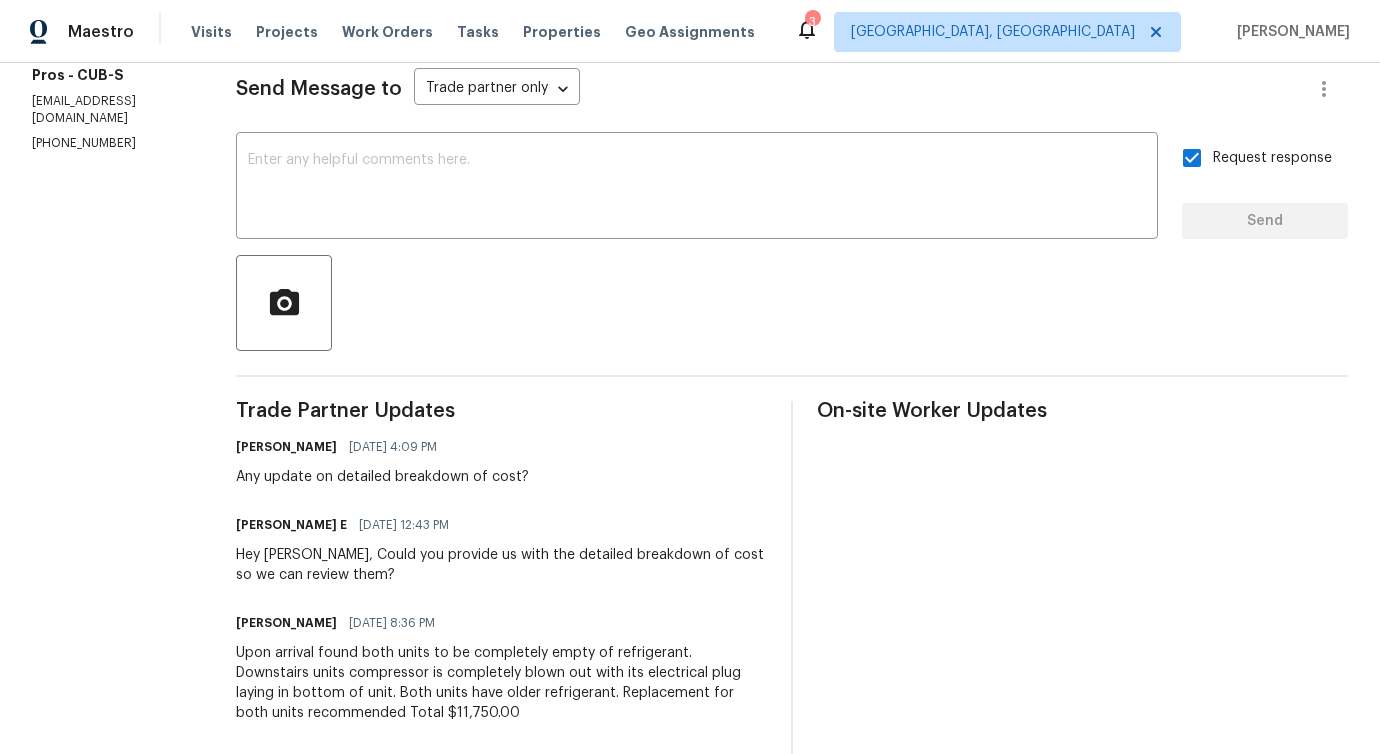 scroll, scrollTop: 285, scrollLeft: 0, axis: vertical 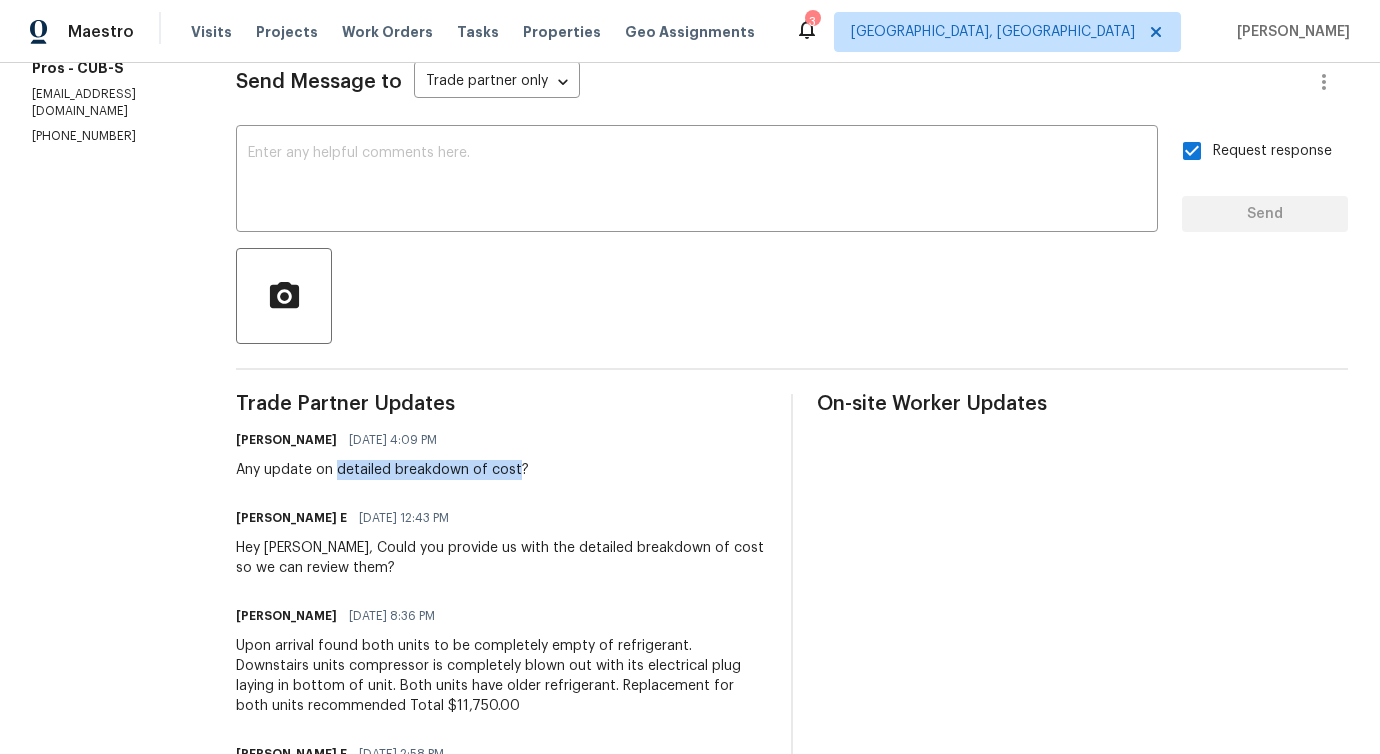 drag, startPoint x: 345, startPoint y: 469, endPoint x: 524, endPoint y: 476, distance: 179.13683 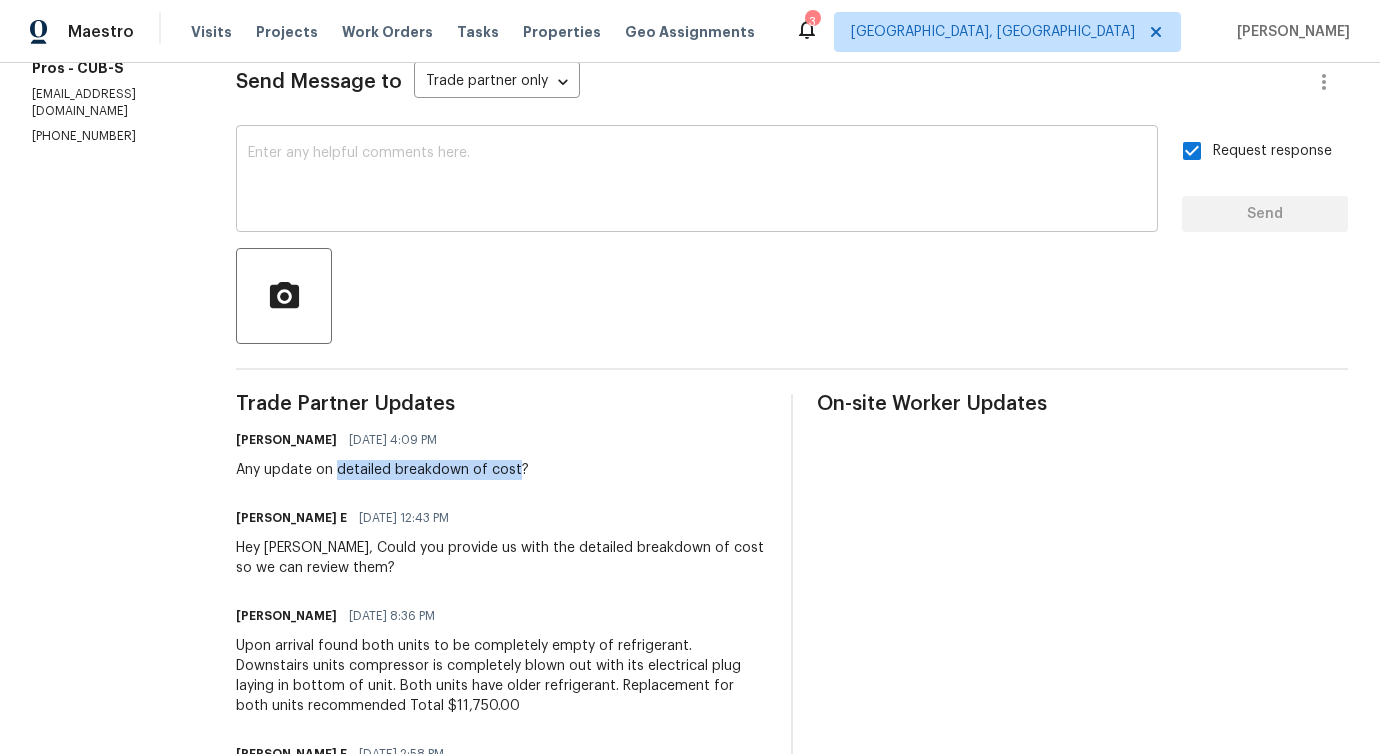 copy on "detailed breakdown of cost" 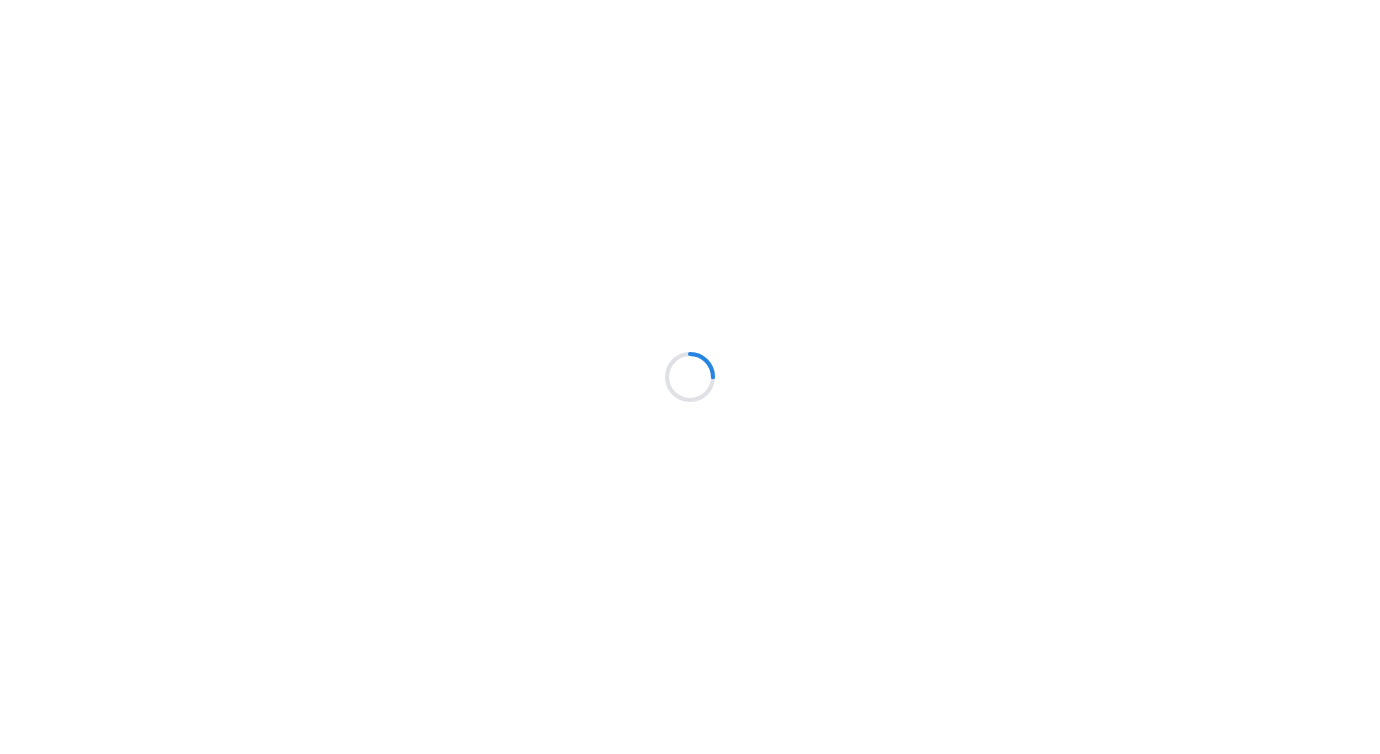 scroll, scrollTop: 0, scrollLeft: 0, axis: both 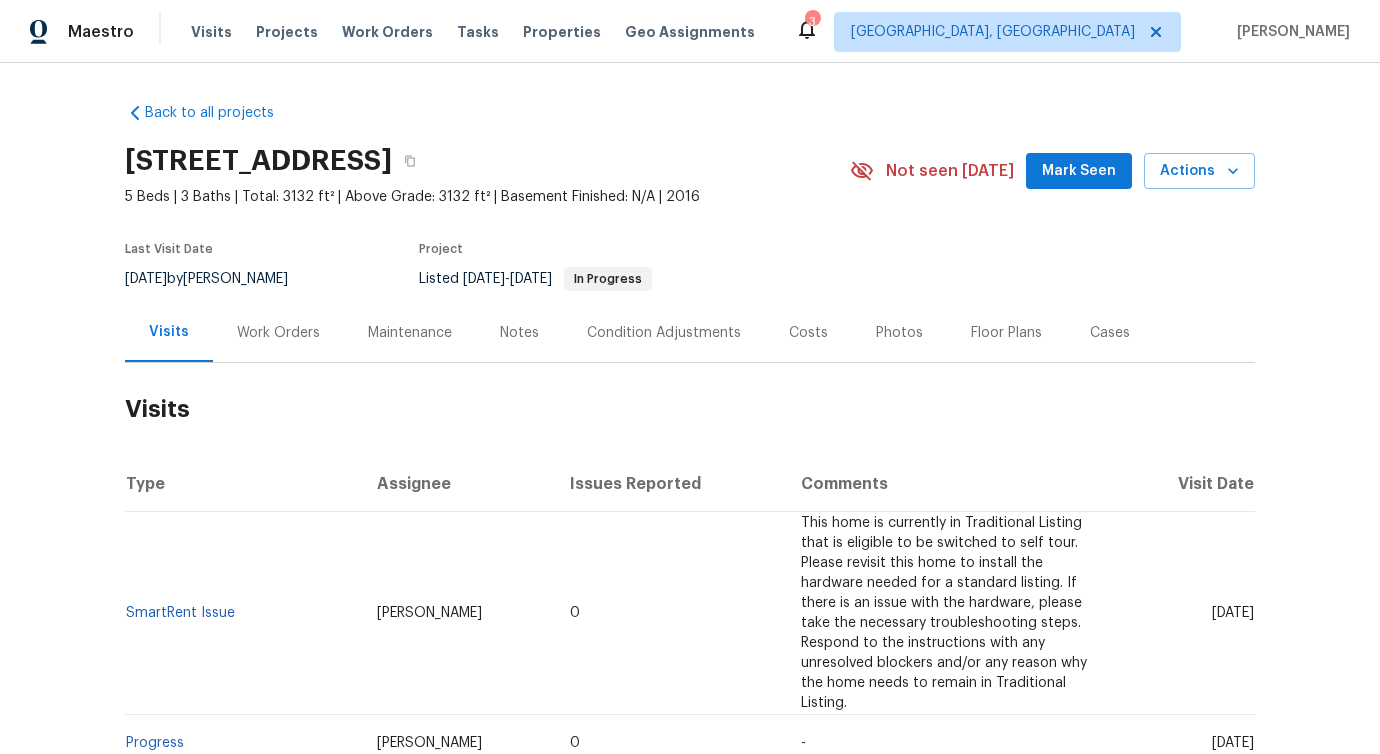 click on "Work Orders" at bounding box center (278, 333) 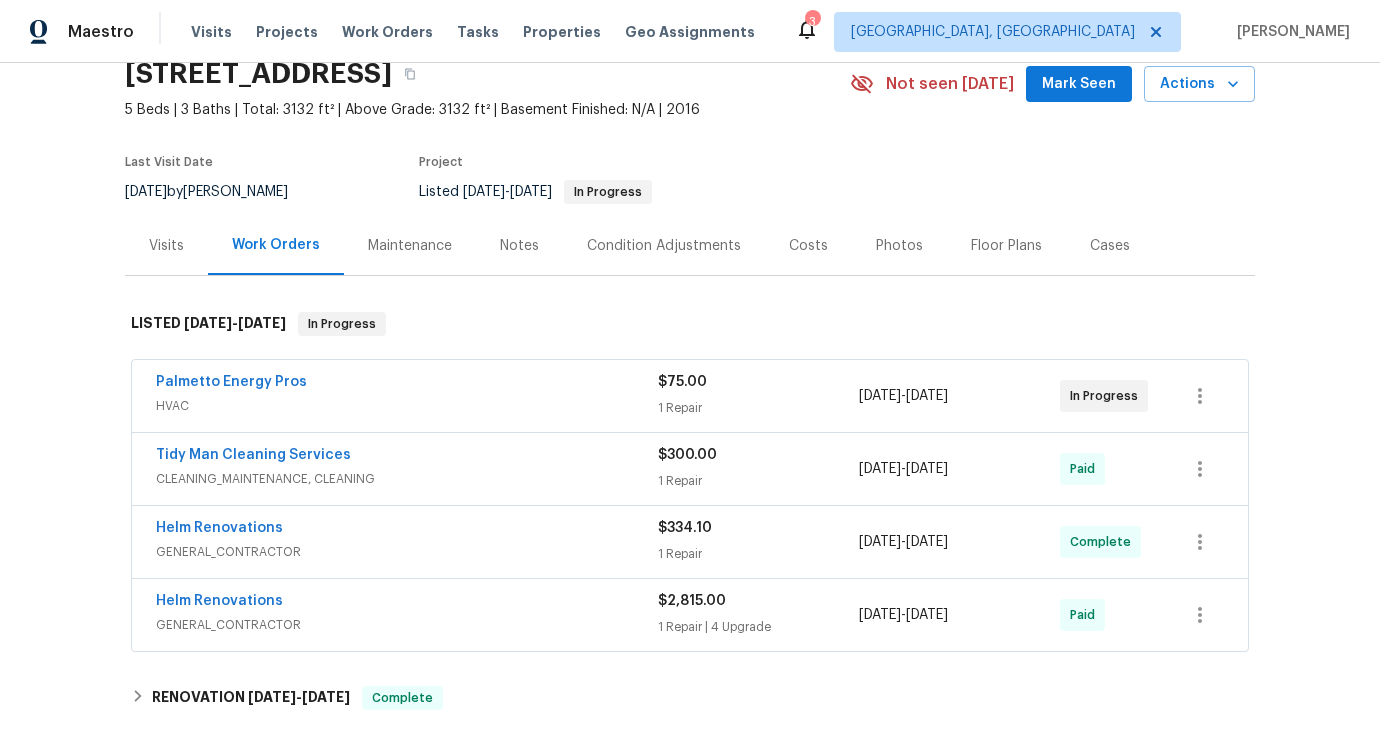 scroll, scrollTop: 179, scrollLeft: 0, axis: vertical 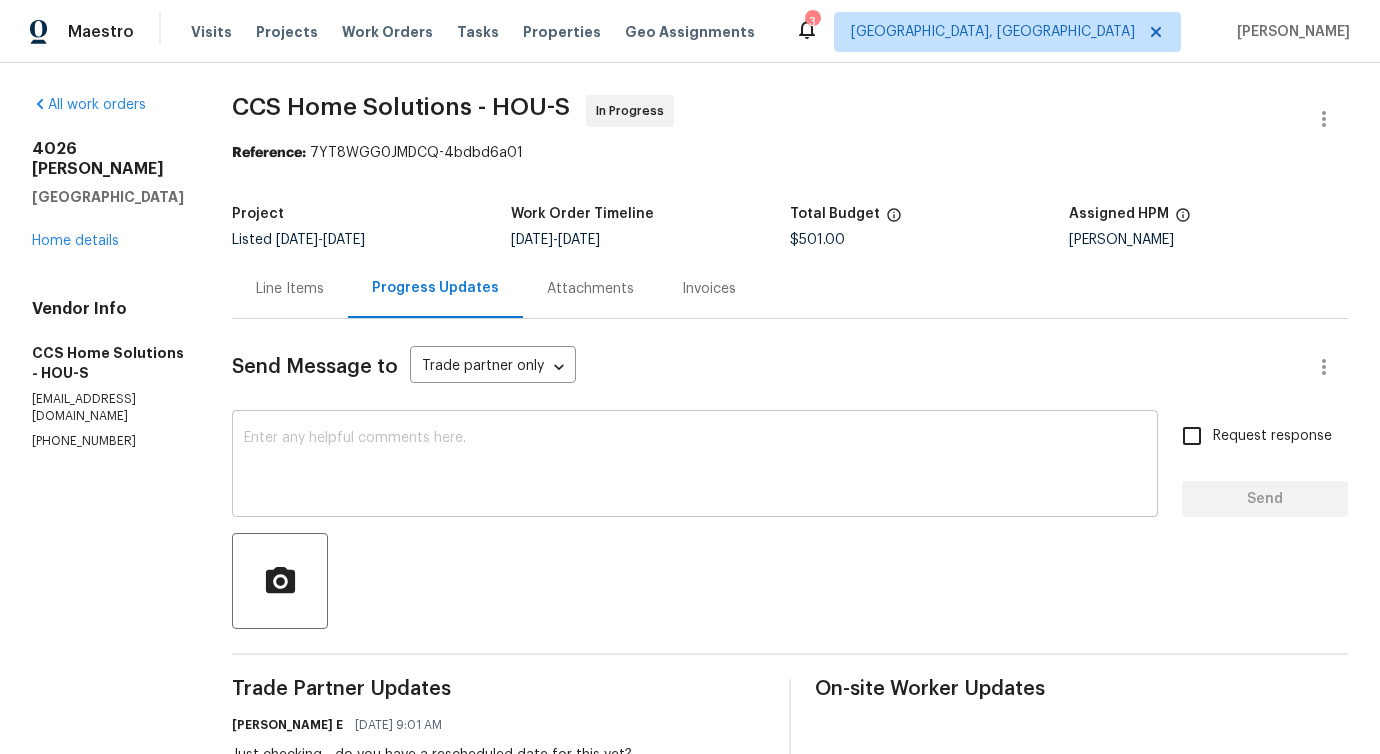click at bounding box center (695, 466) 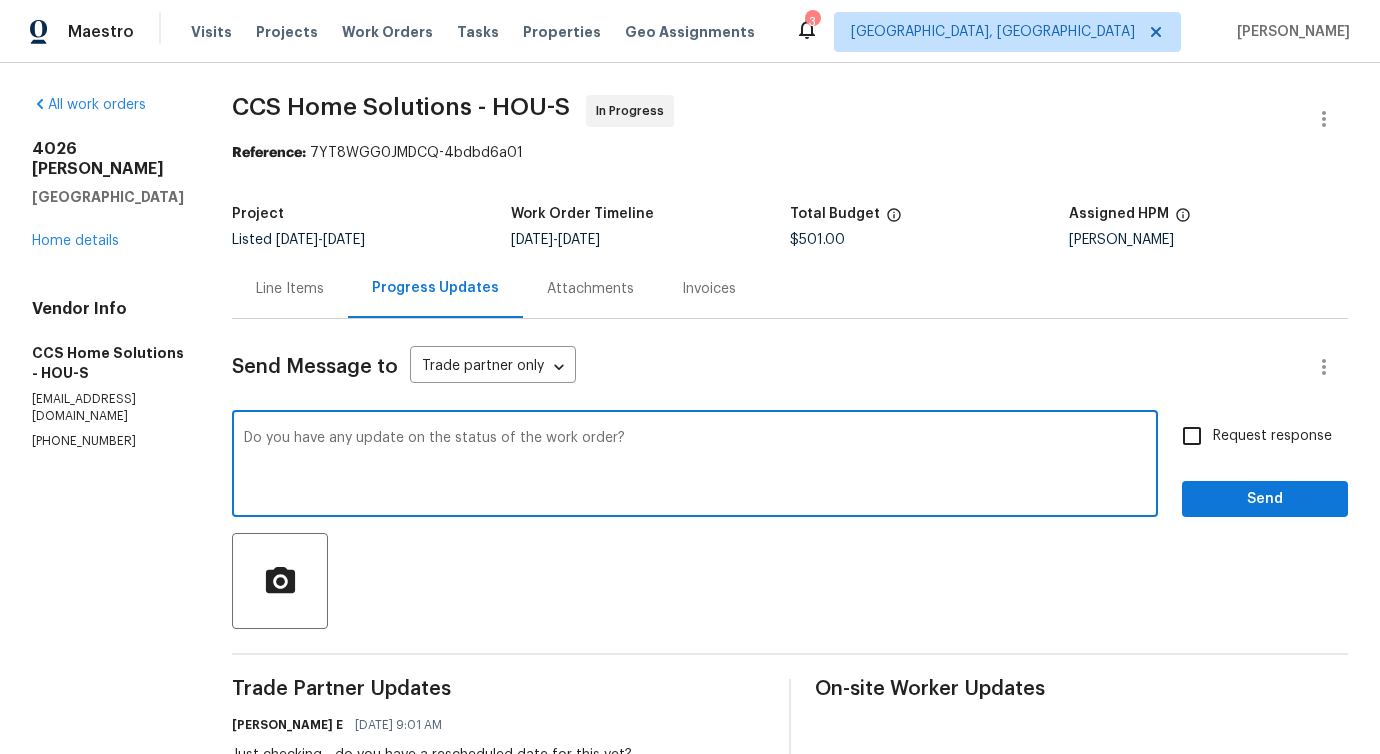 drag, startPoint x: 739, startPoint y: 434, endPoint x: 0, endPoint y: 434, distance: 739 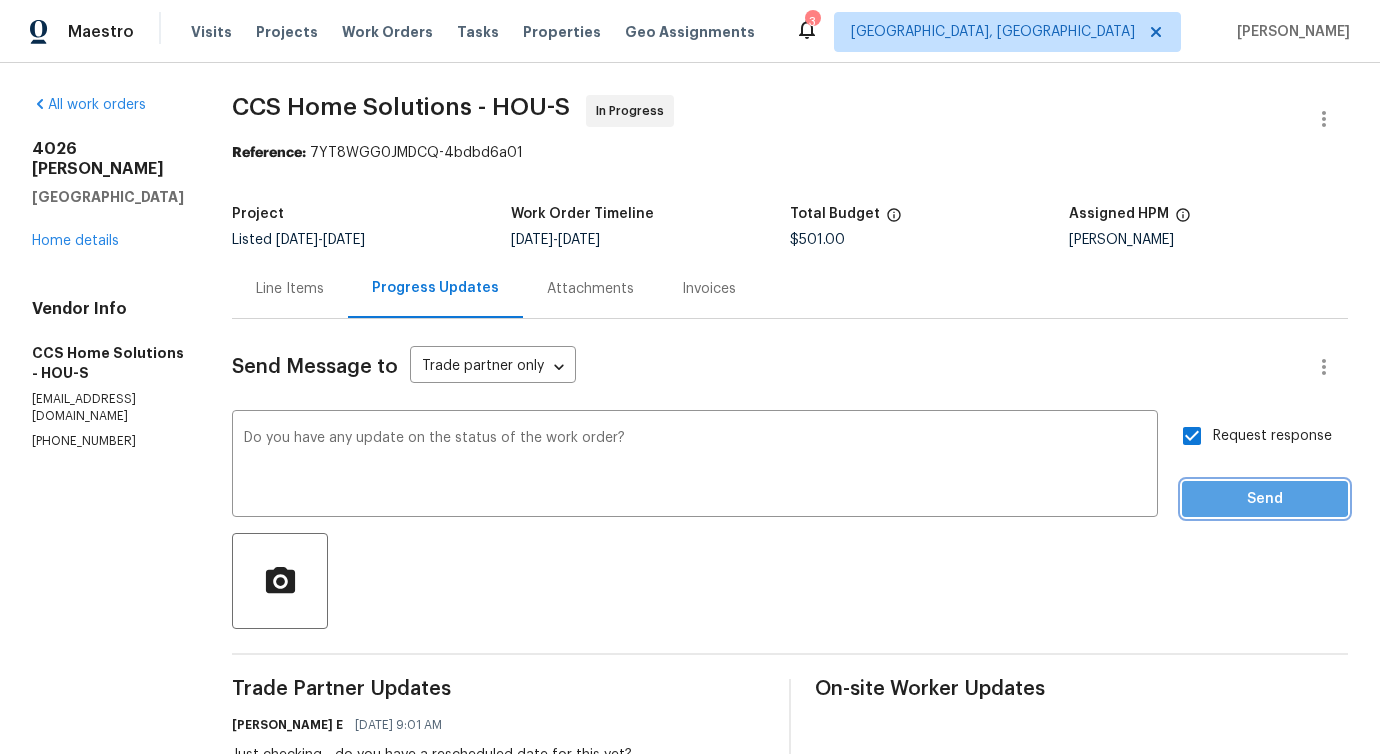 click on "Send" at bounding box center [1265, 499] 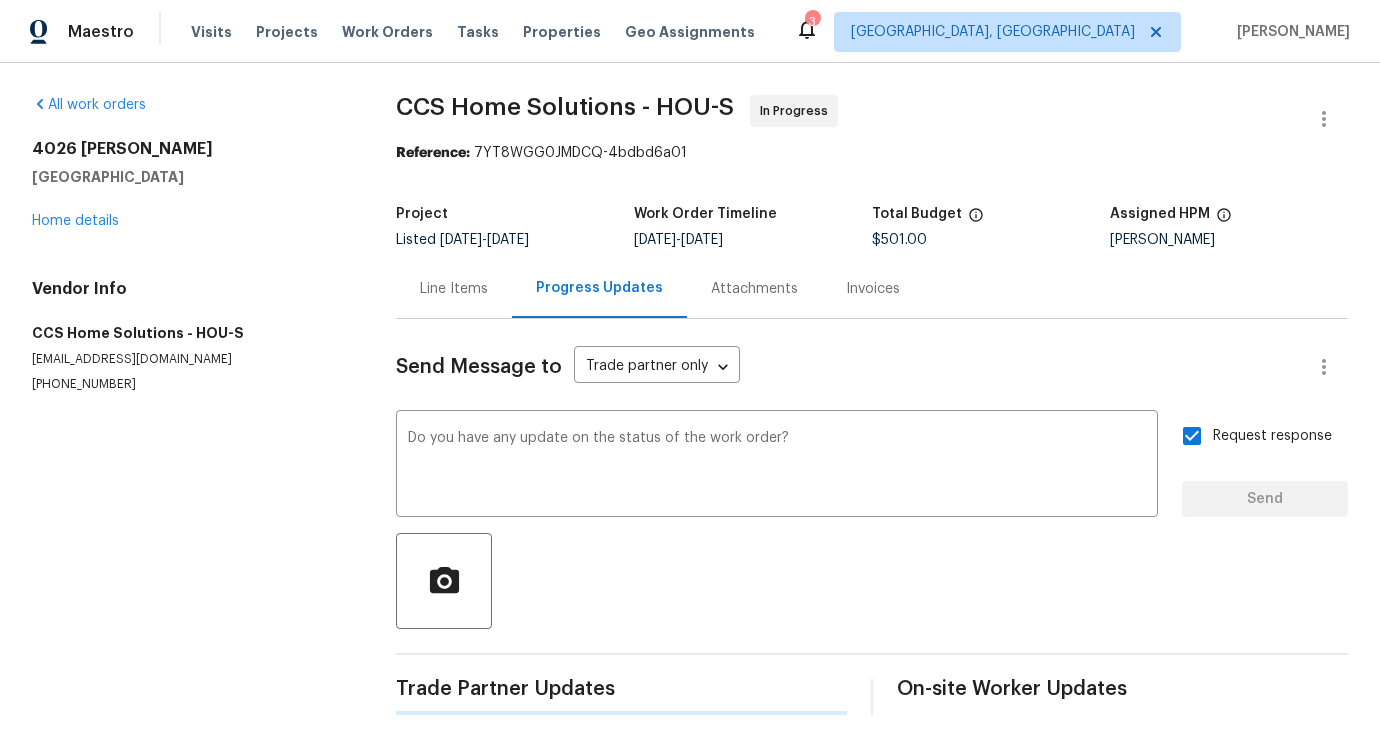 type 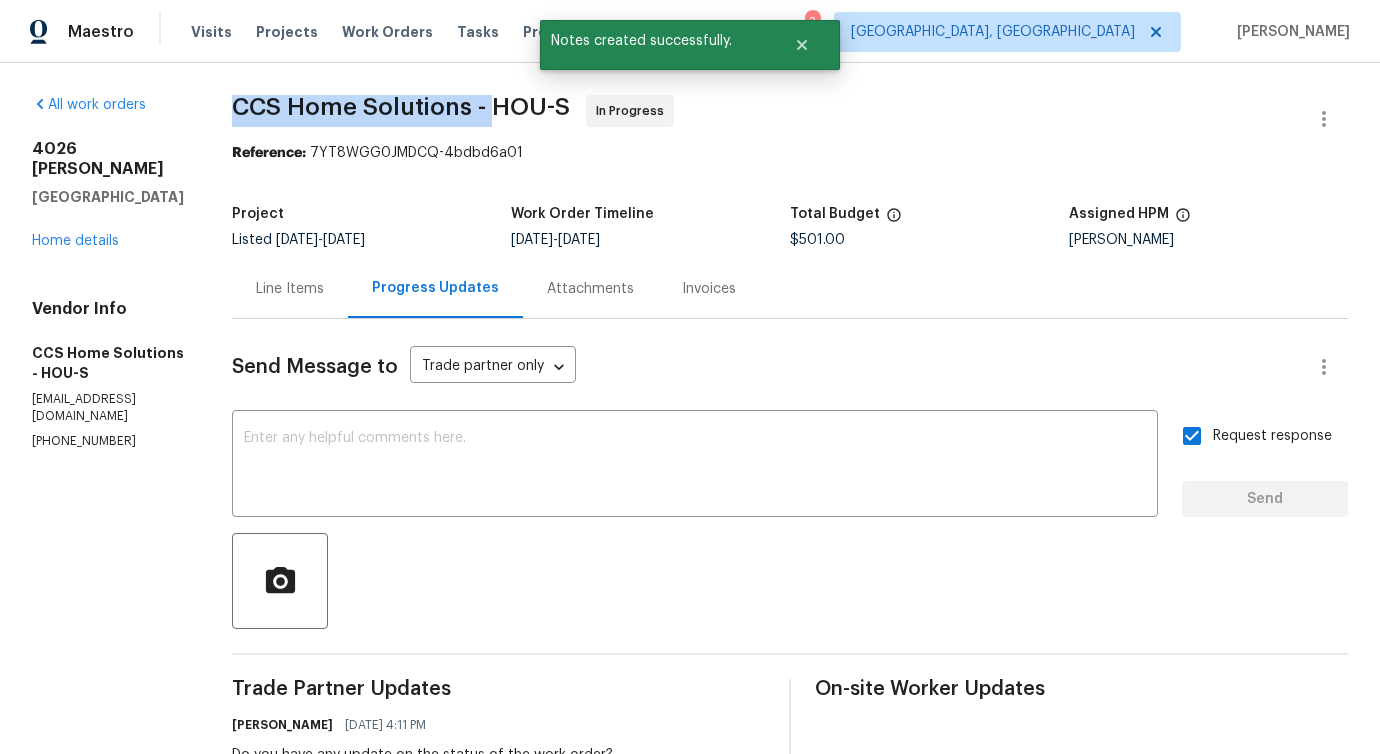 drag, startPoint x: 249, startPoint y: 99, endPoint x: 498, endPoint y: 110, distance: 249.24286 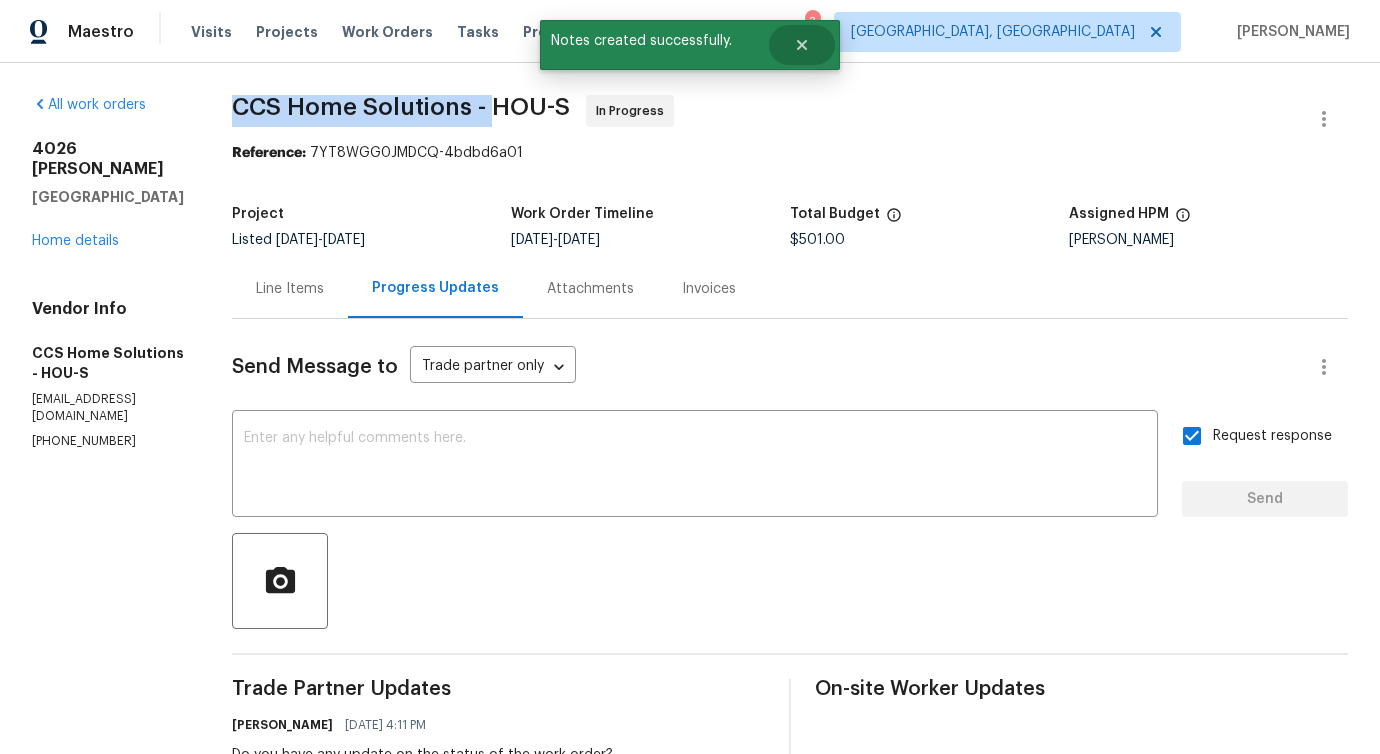 copy on "CCS Home Solutions -" 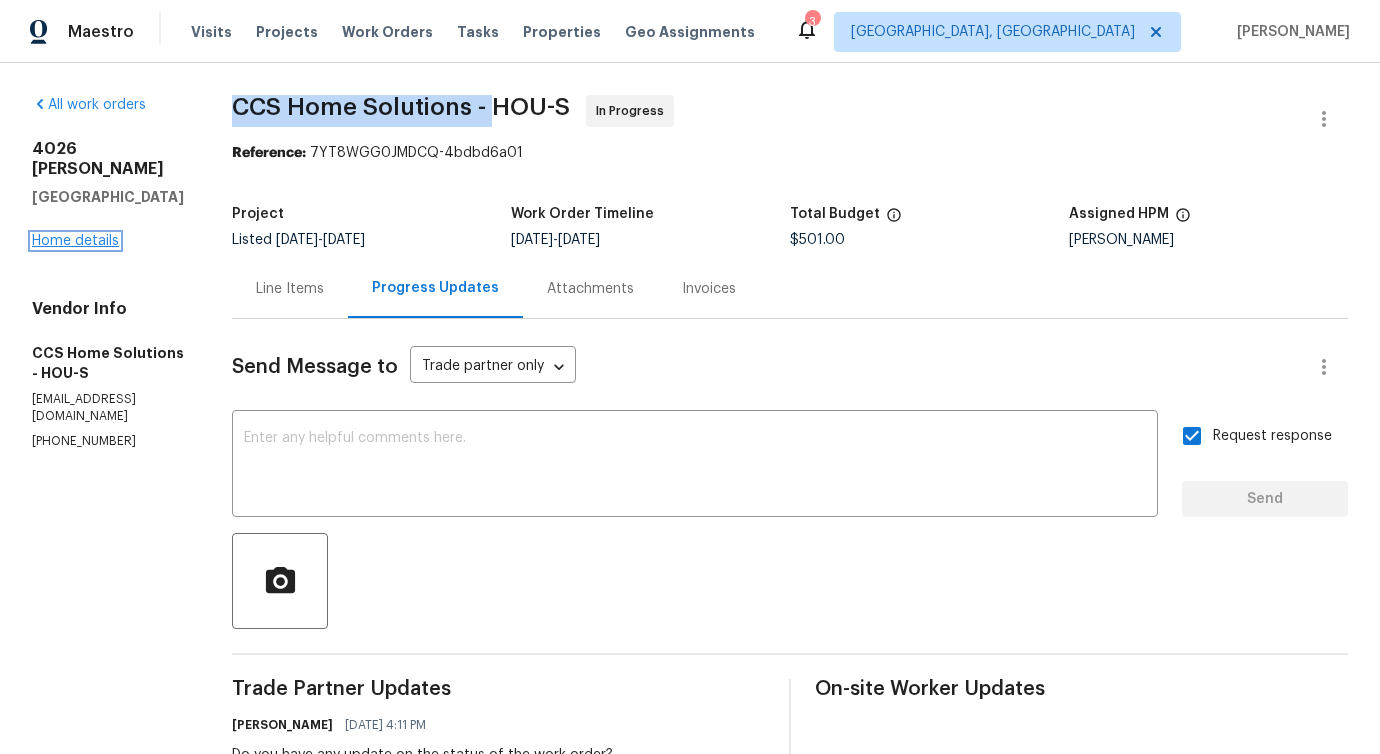 click on "Home details" at bounding box center (75, 241) 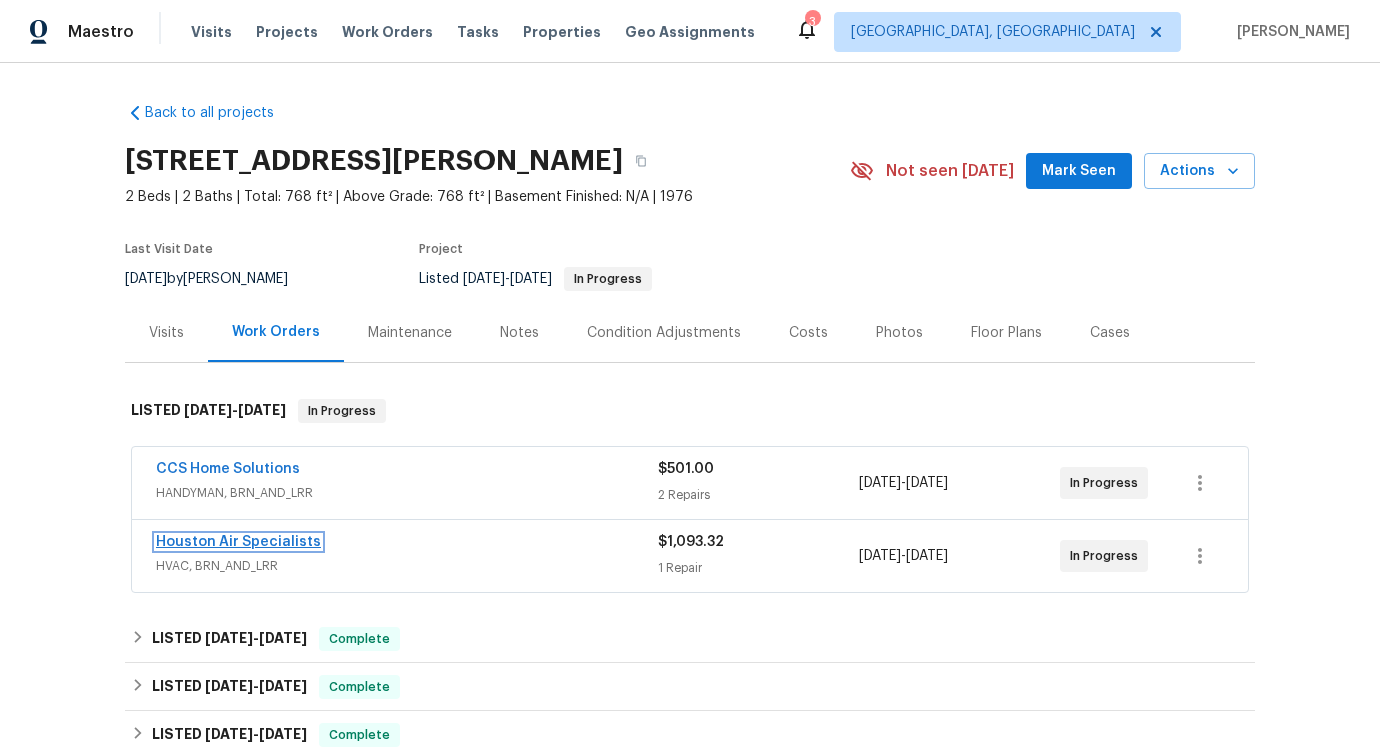 click on "Houston Air Specialists" at bounding box center [238, 542] 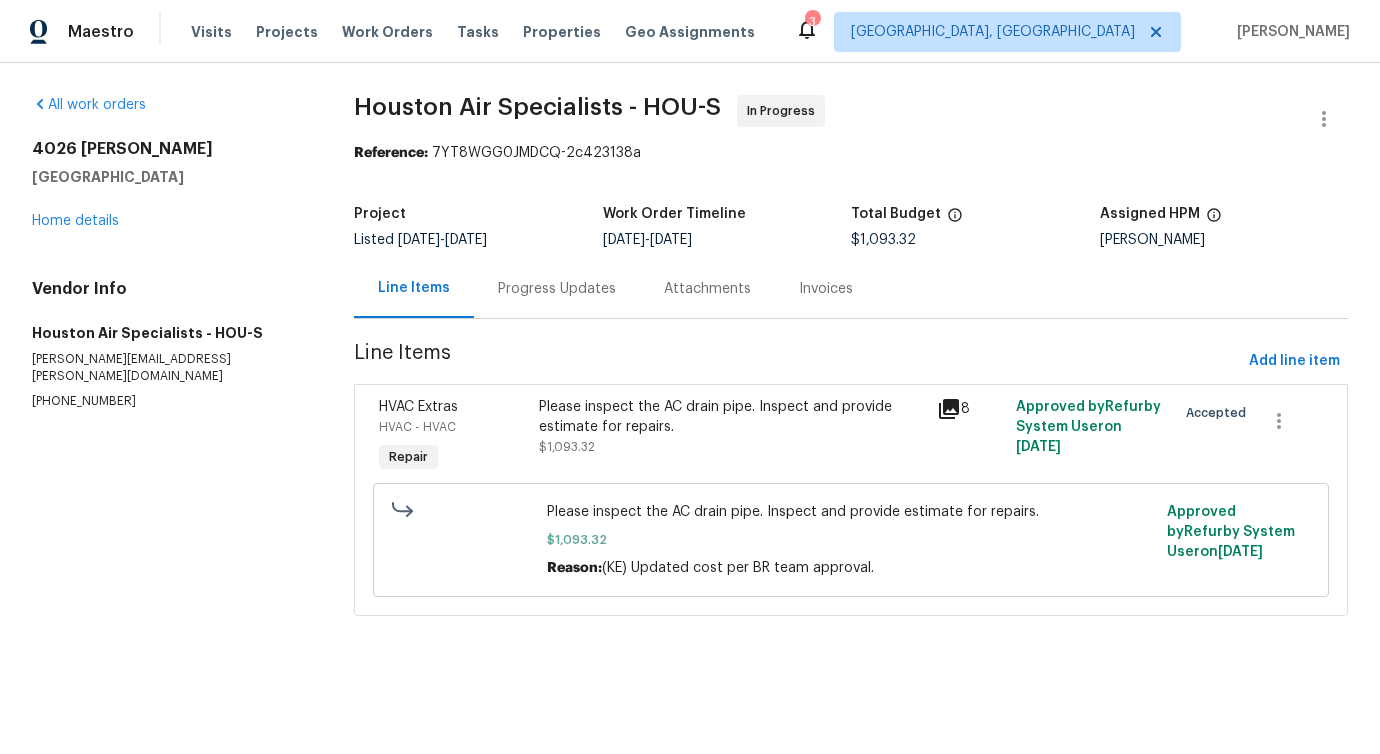 click on "Progress Updates" at bounding box center [557, 289] 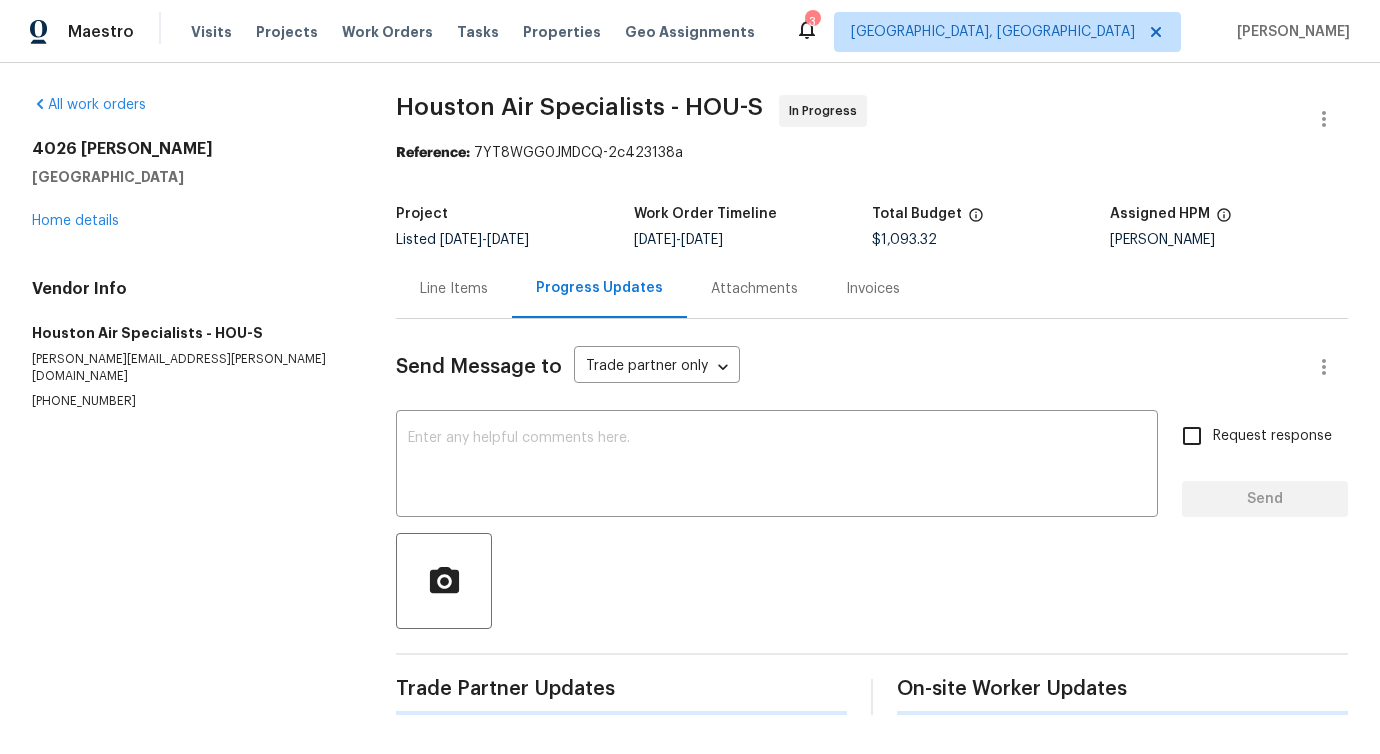 click on "Send Message to Trade partner only Trade partner only ​ x ​ Request response Send Trade Partner Updates On-site Worker Updates" at bounding box center [872, 517] 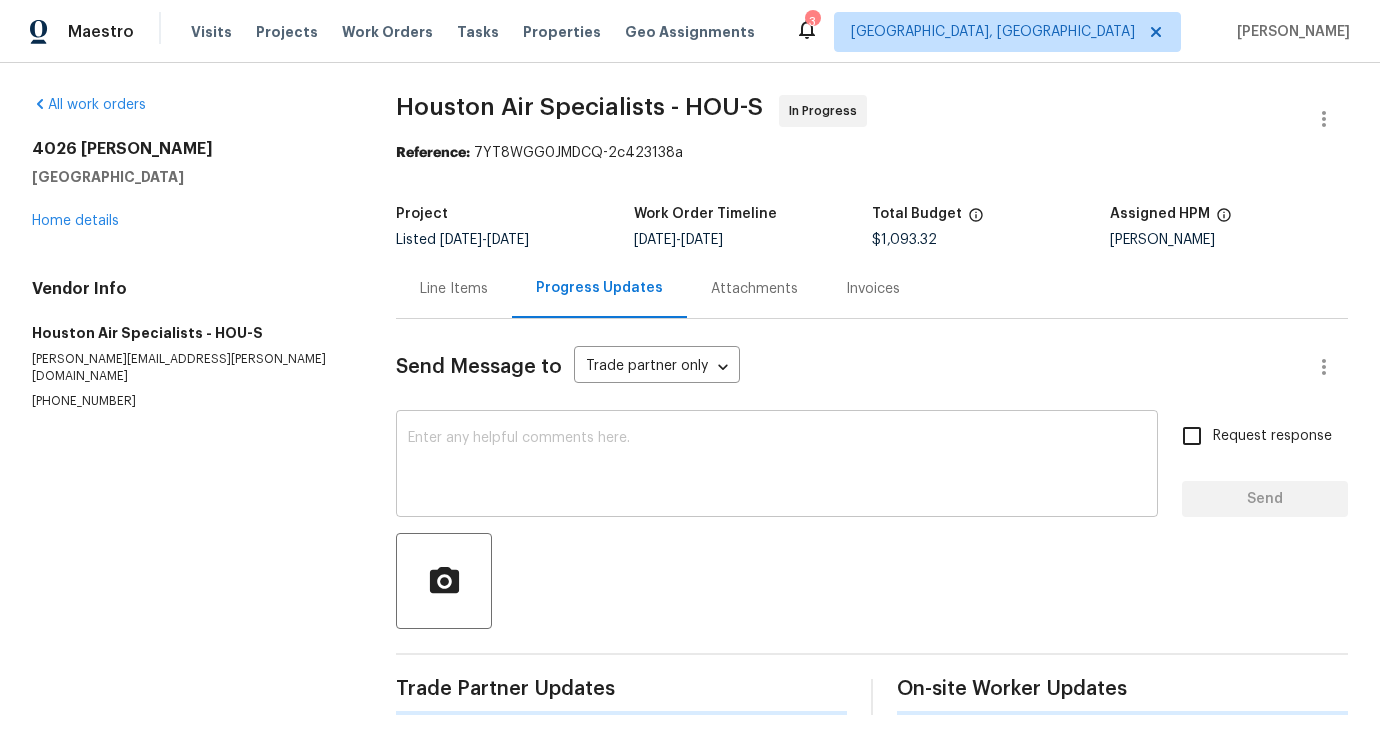 click at bounding box center (777, 466) 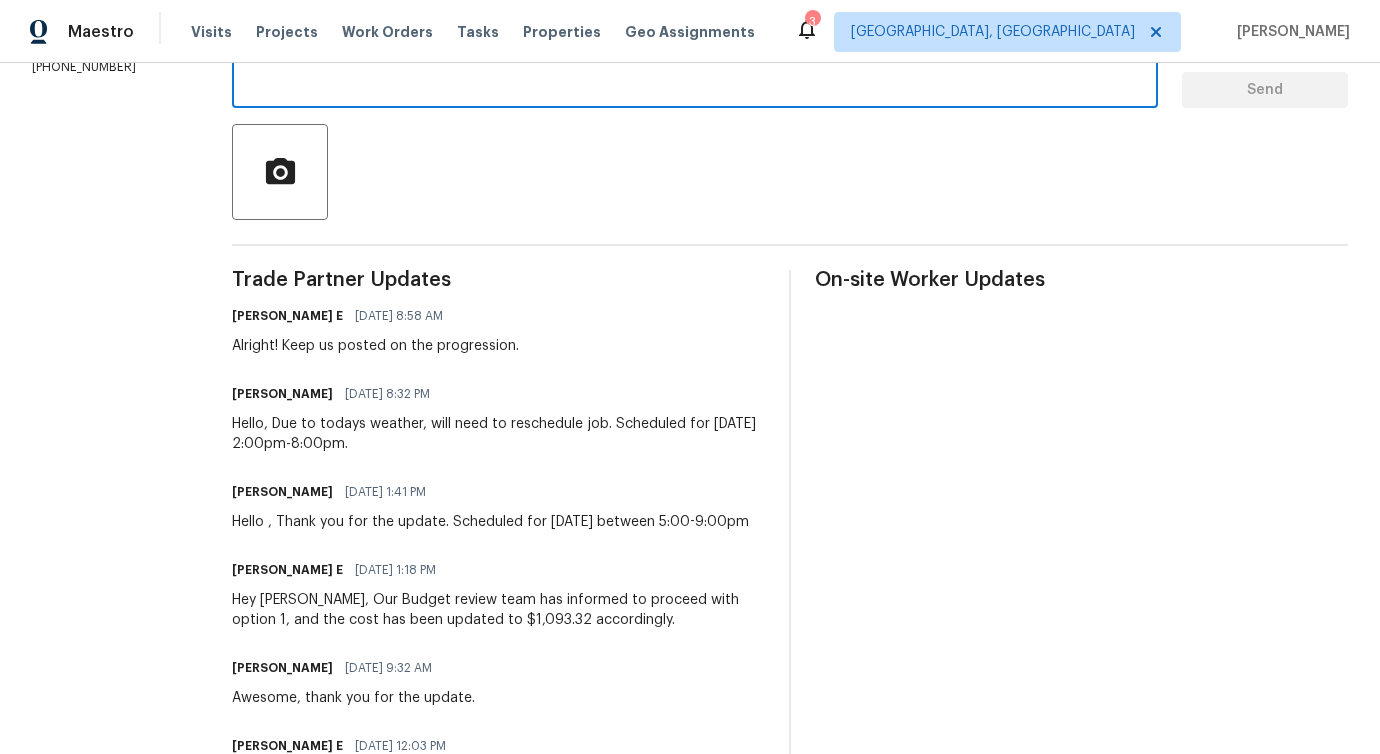 scroll, scrollTop: 0, scrollLeft: 0, axis: both 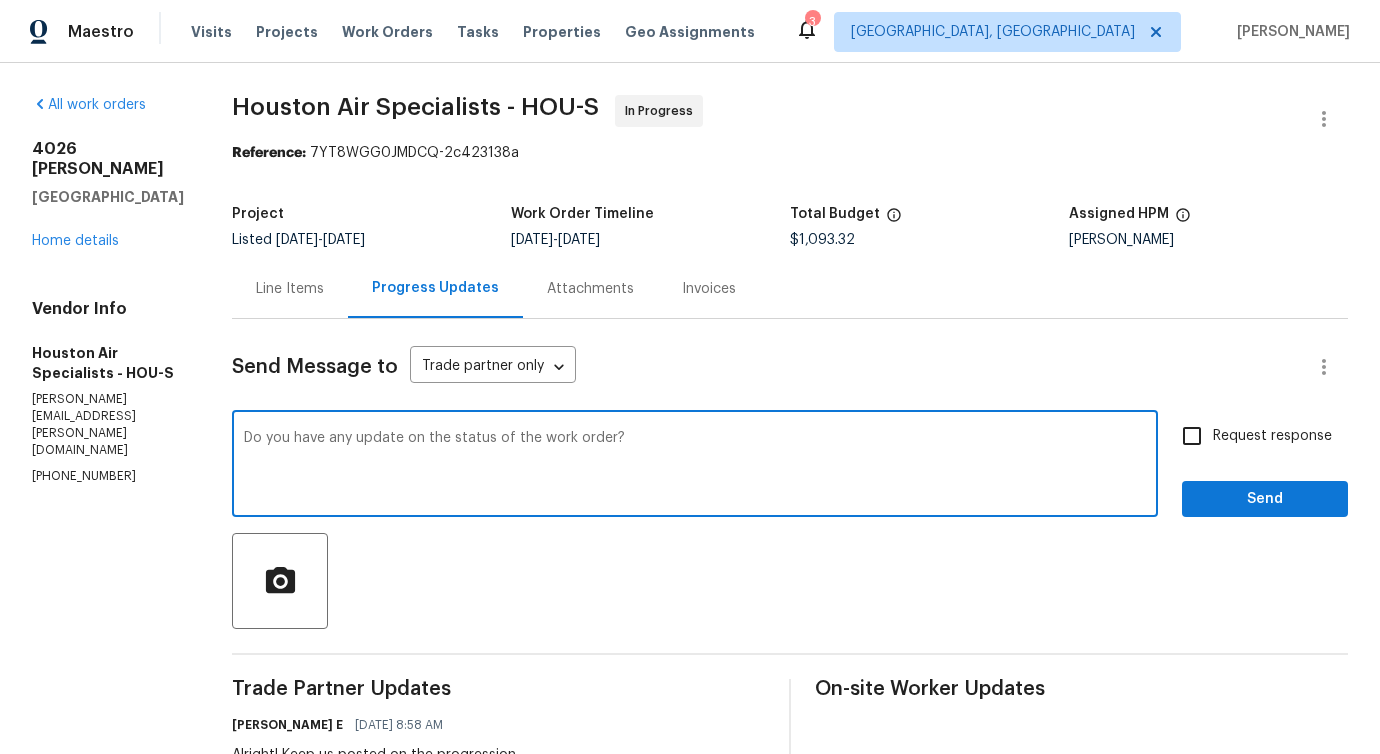 drag, startPoint x: 696, startPoint y: 445, endPoint x: 53, endPoint y: 410, distance: 643.95184 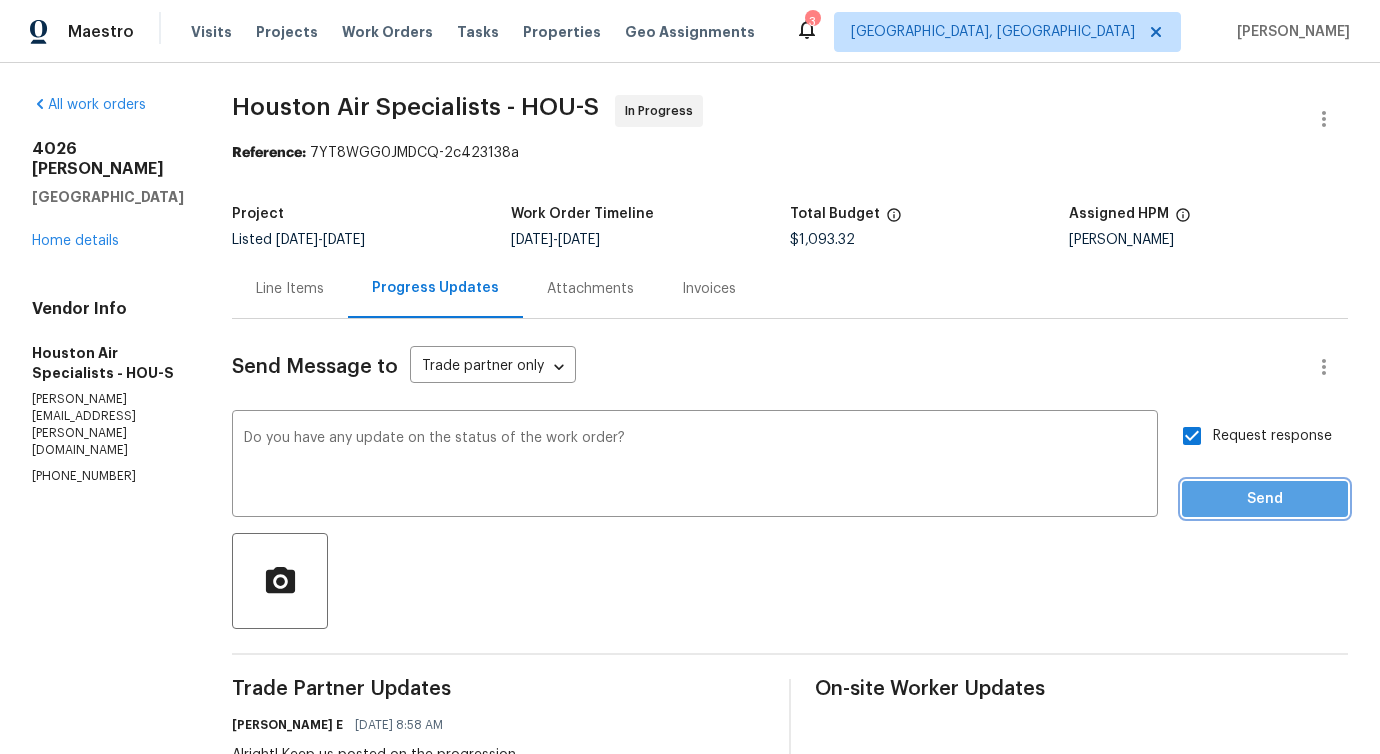 click on "Send" at bounding box center (1265, 499) 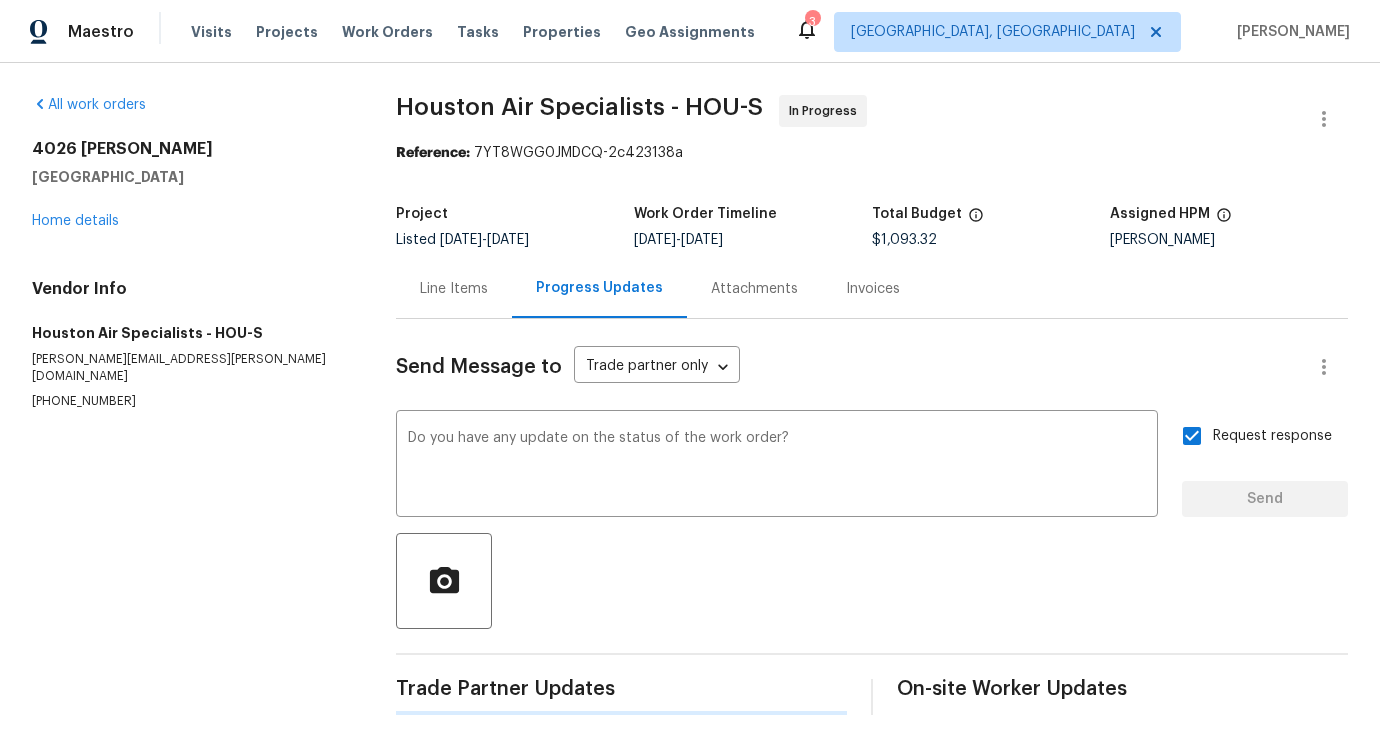 type 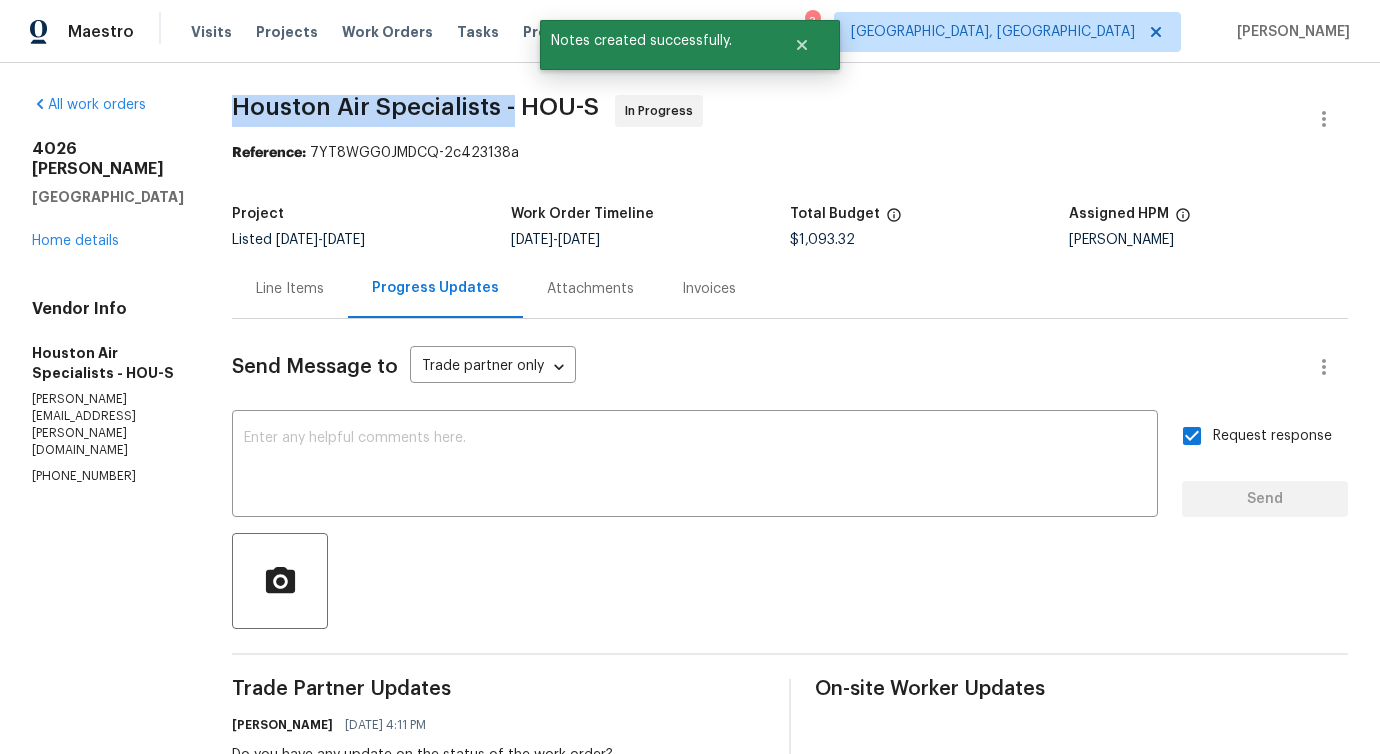 drag, startPoint x: 239, startPoint y: 112, endPoint x: 536, endPoint y: 115, distance: 297.01514 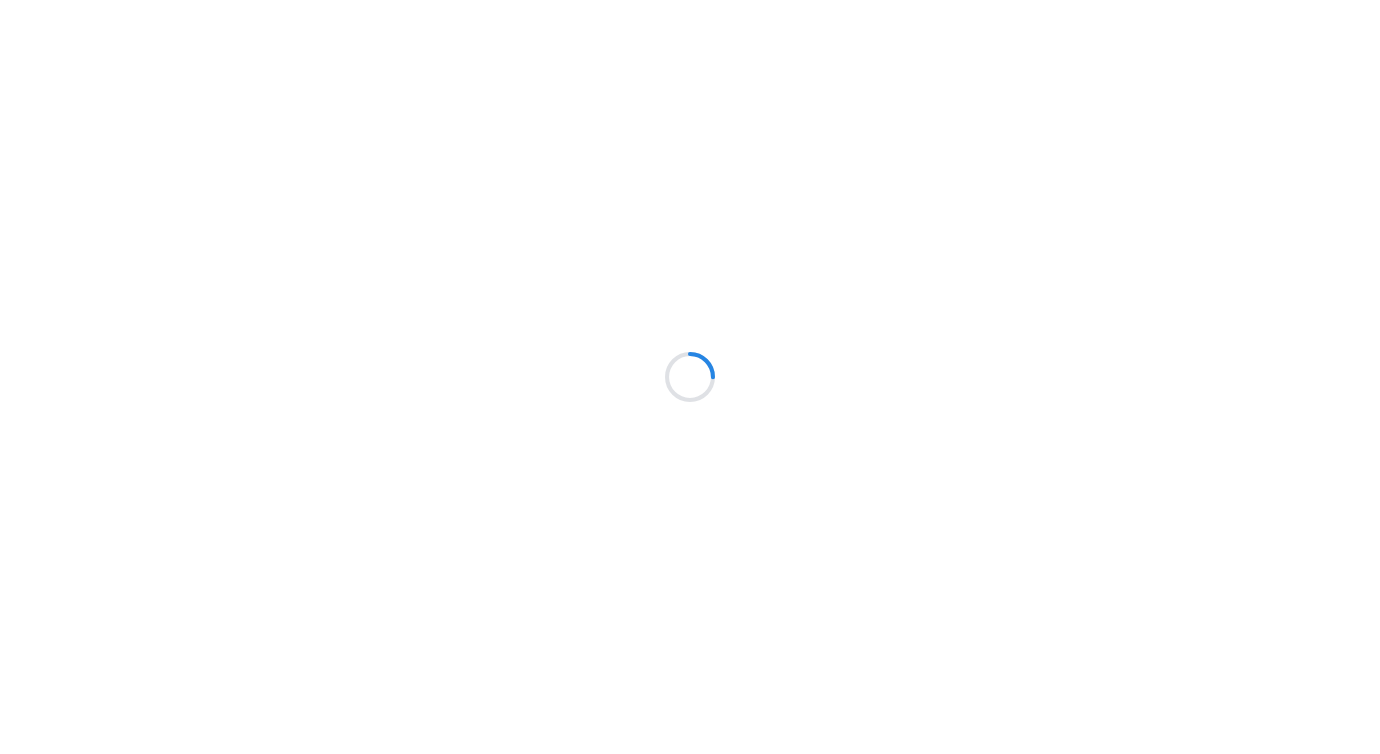 scroll, scrollTop: 0, scrollLeft: 0, axis: both 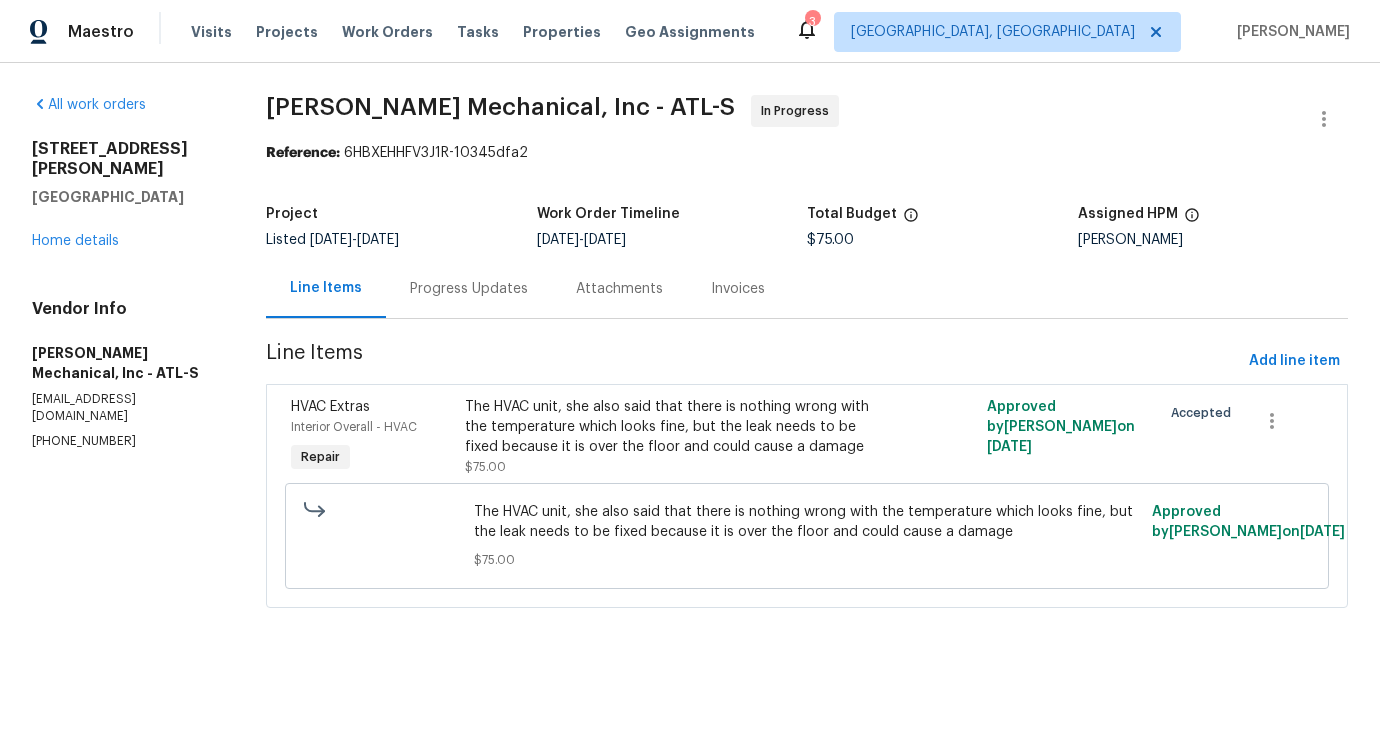 click on "Progress Updates" at bounding box center [469, 289] 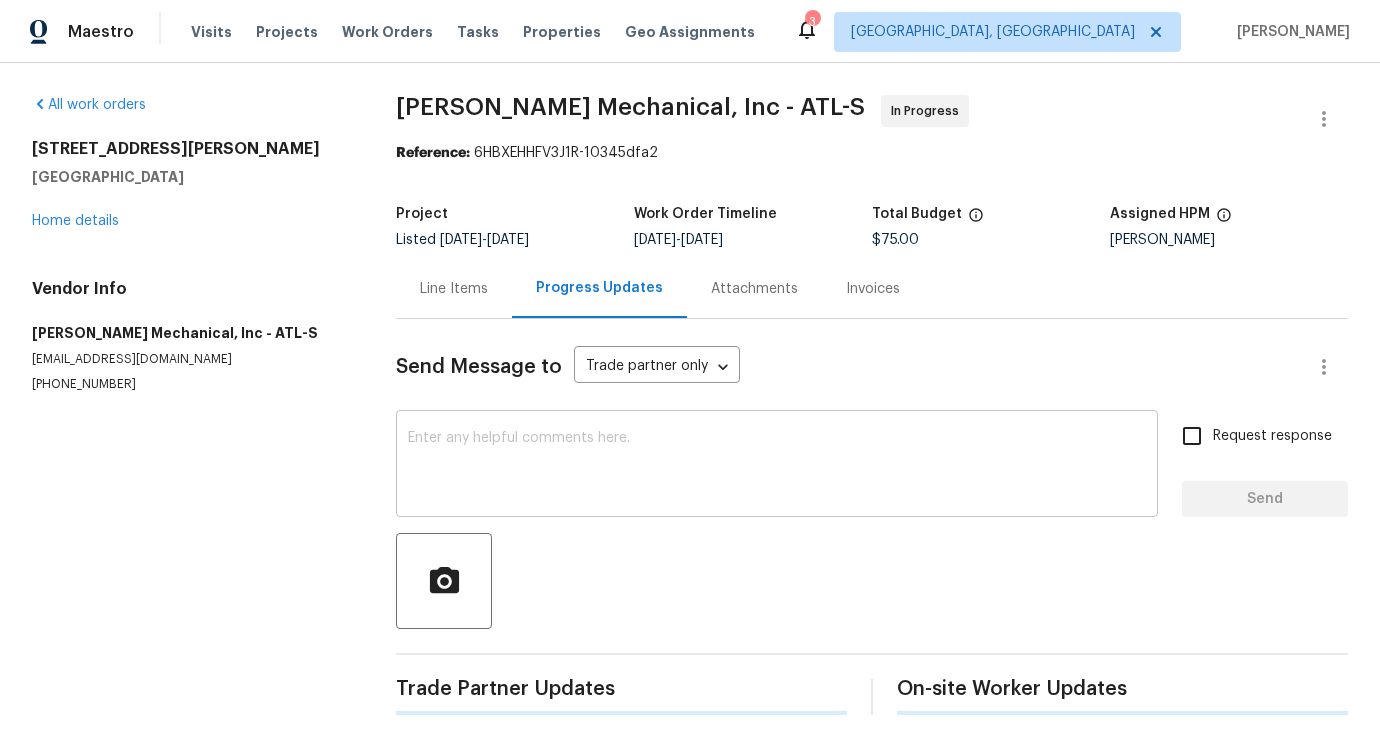 click at bounding box center [777, 466] 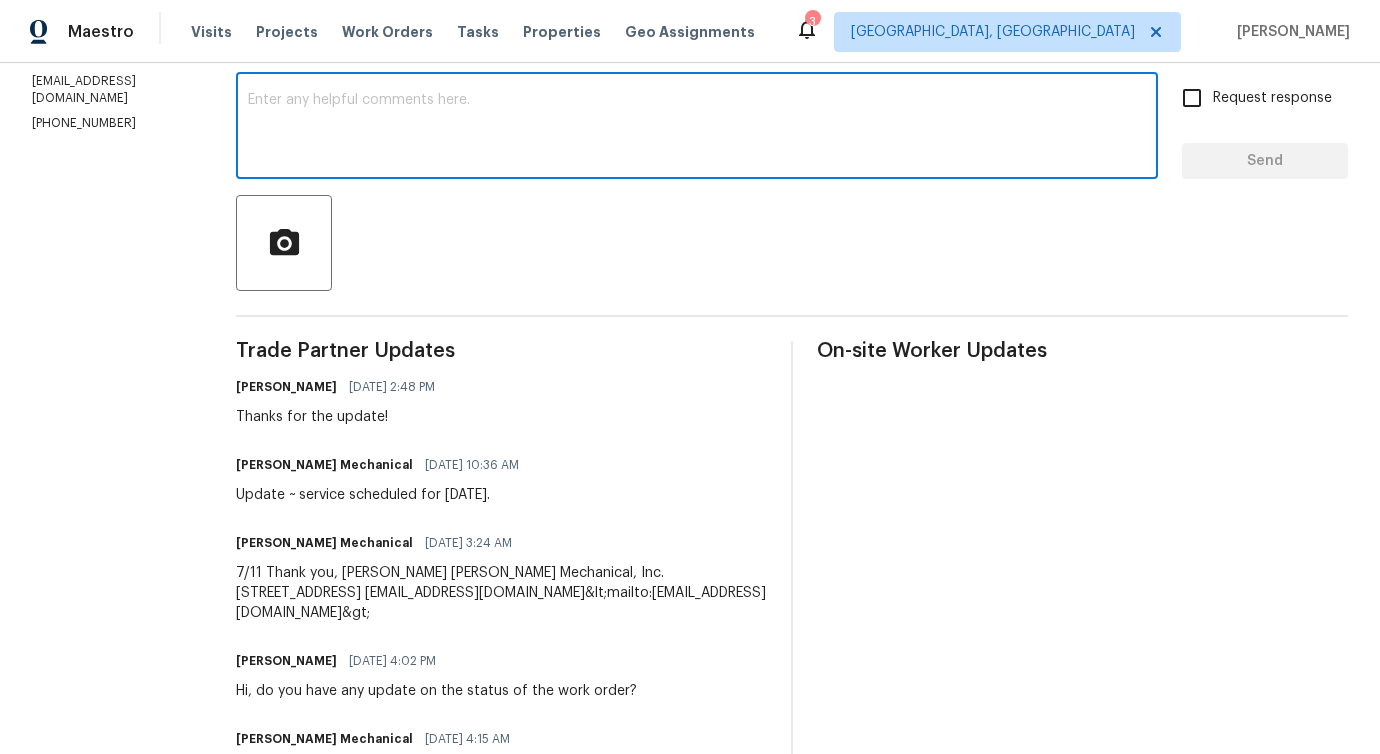 scroll, scrollTop: 350, scrollLeft: 0, axis: vertical 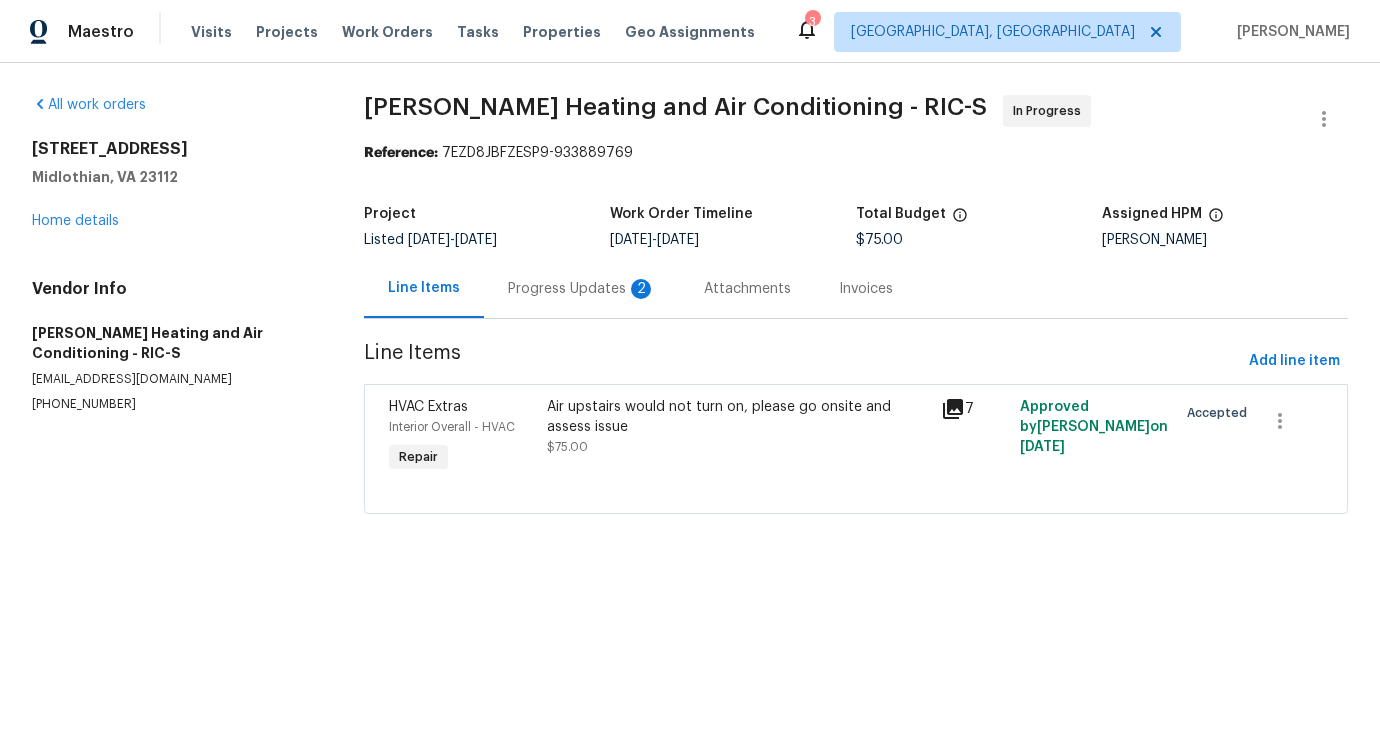 click on "Progress Updates 2" at bounding box center [582, 288] 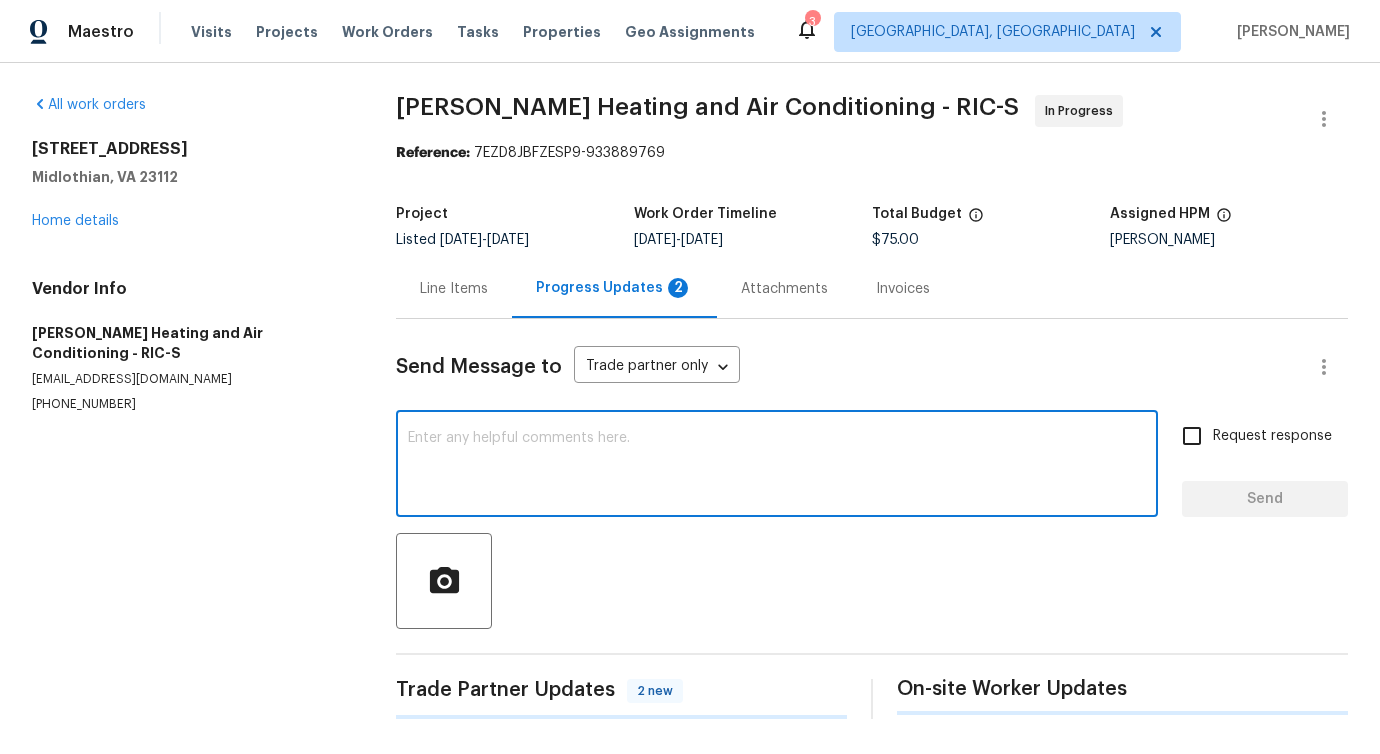 click at bounding box center (777, 466) 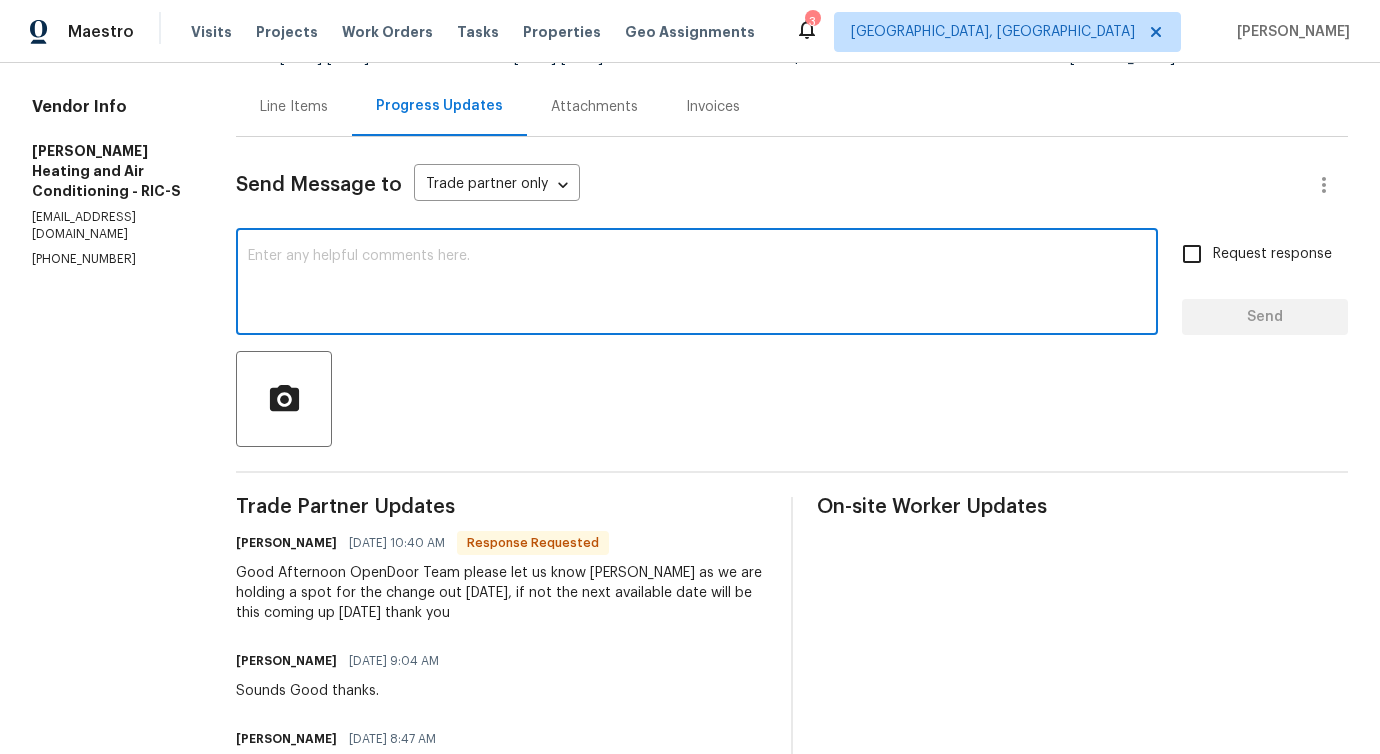 scroll, scrollTop: 0, scrollLeft: 0, axis: both 